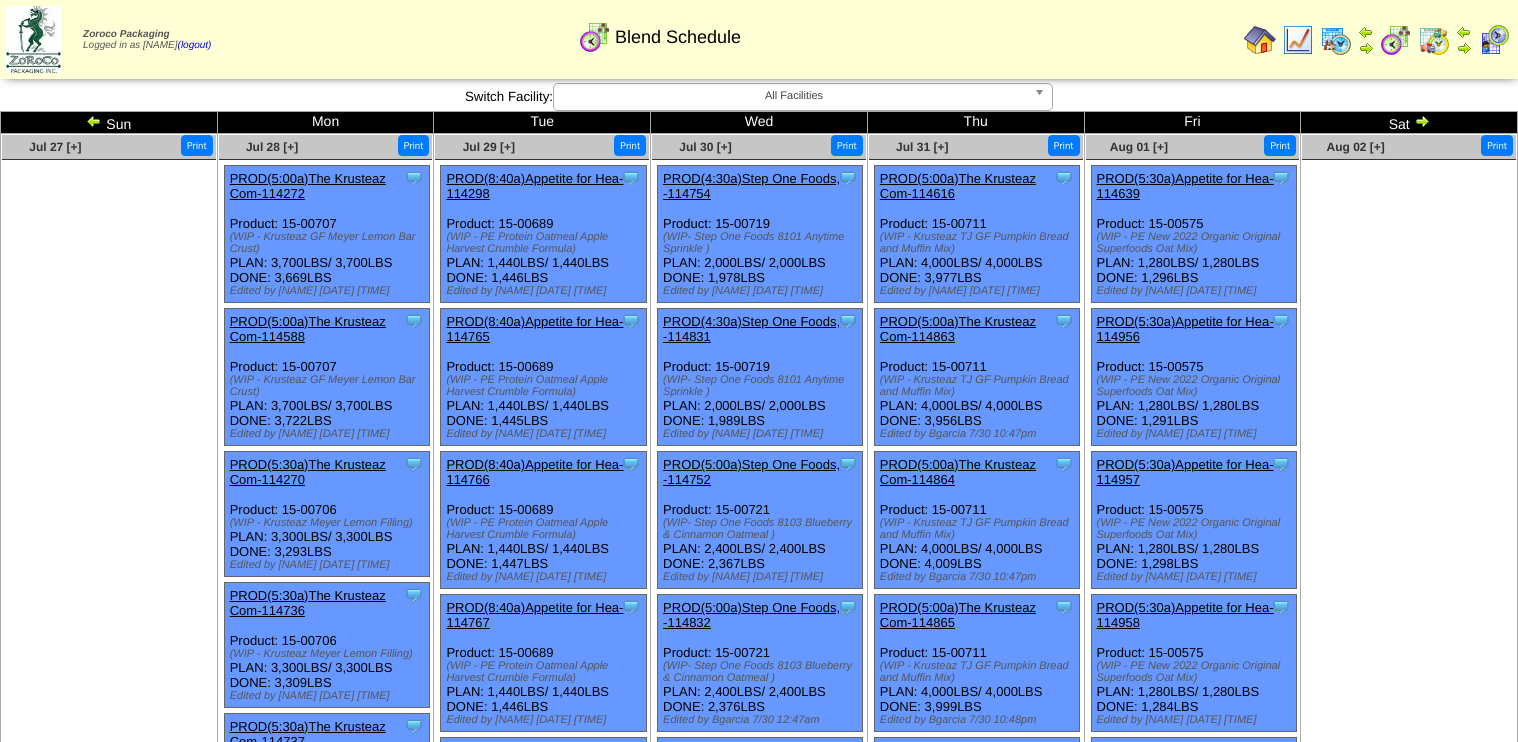 scroll, scrollTop: 0, scrollLeft: 0, axis: both 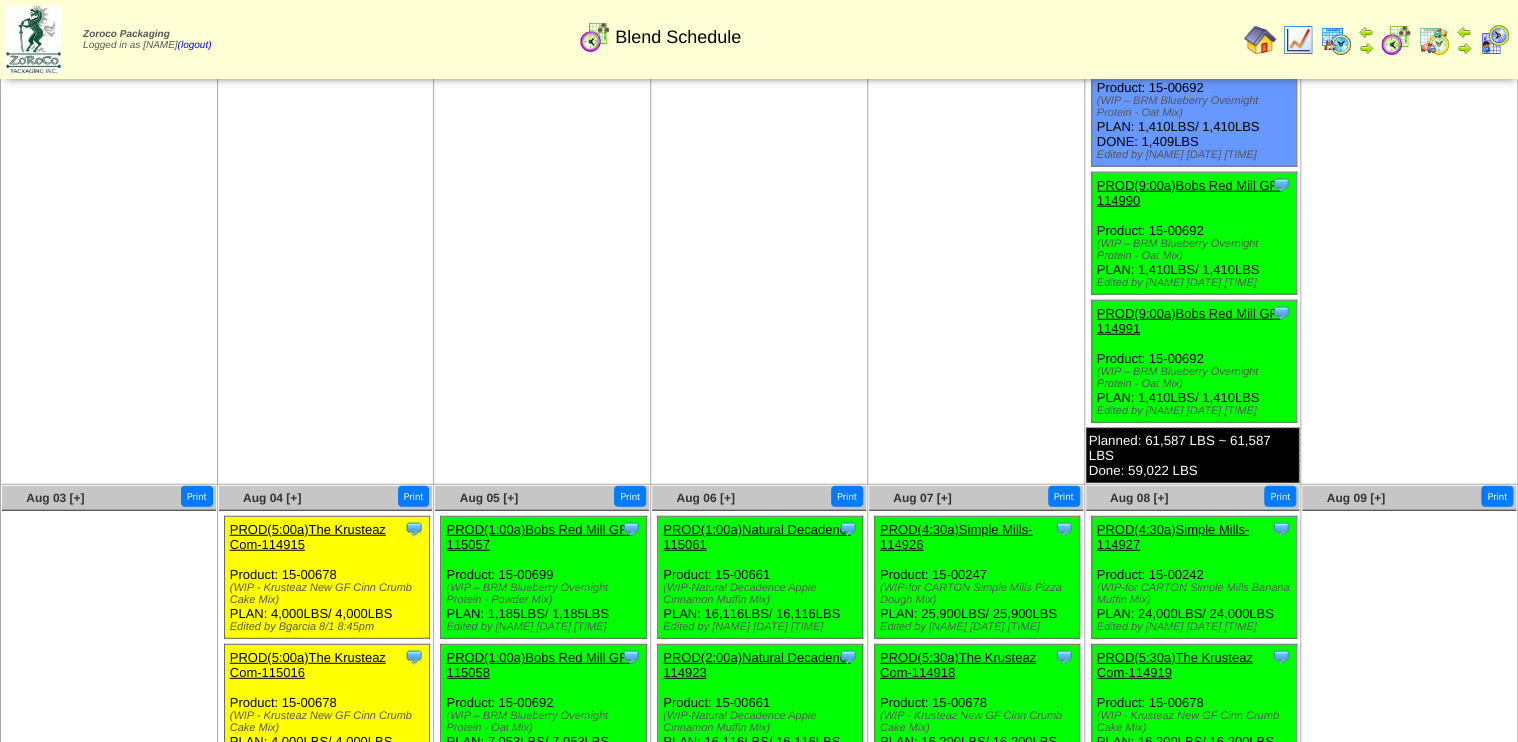 click on "PROD(9:00a)Bobs Red Mill GF-114990" at bounding box center [1189, 193] 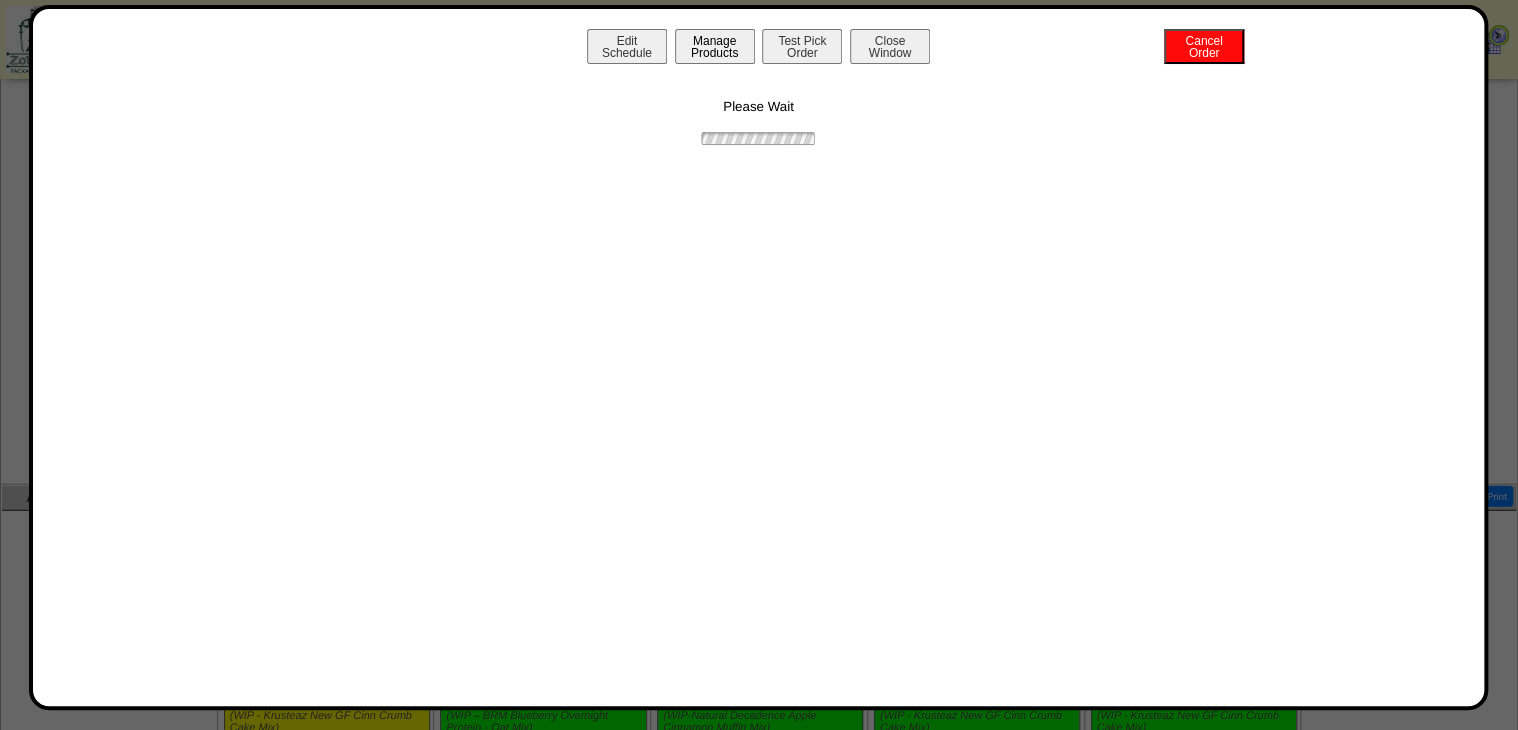 click on "Manage Products" at bounding box center [715, 46] 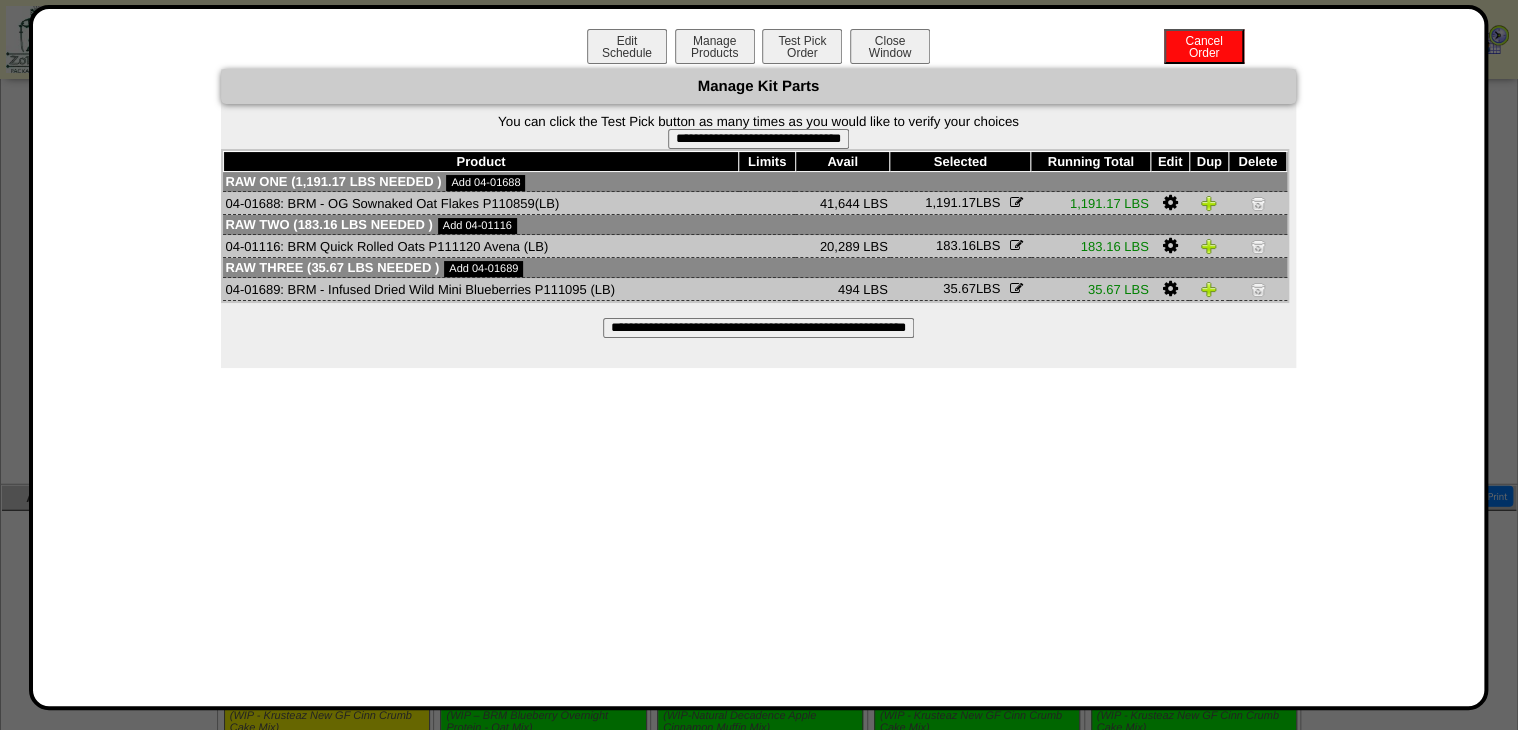 click on "**********" at bounding box center (758, 139) 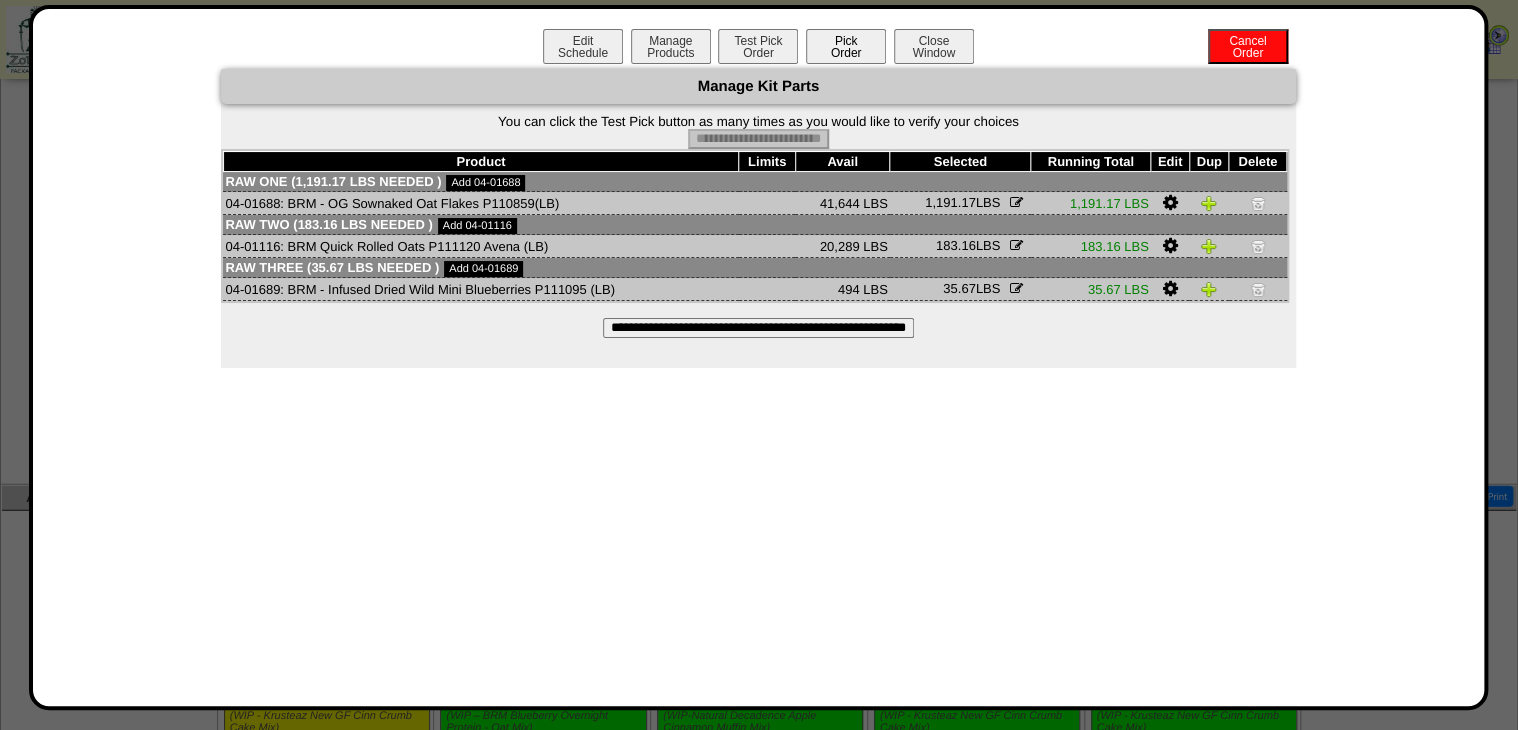 click on "Pick Order" at bounding box center (846, 46) 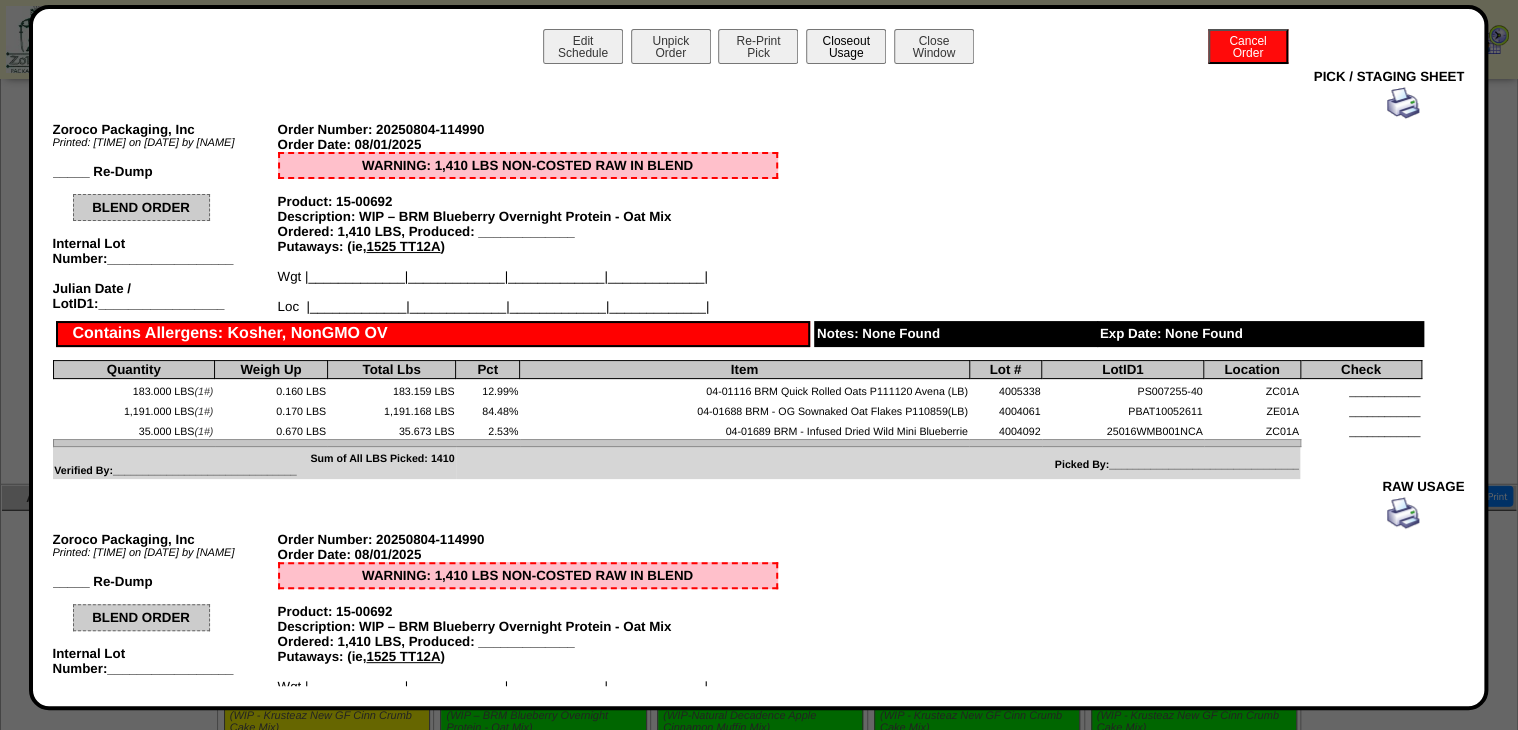 click on "Closeout Usage" at bounding box center (846, 46) 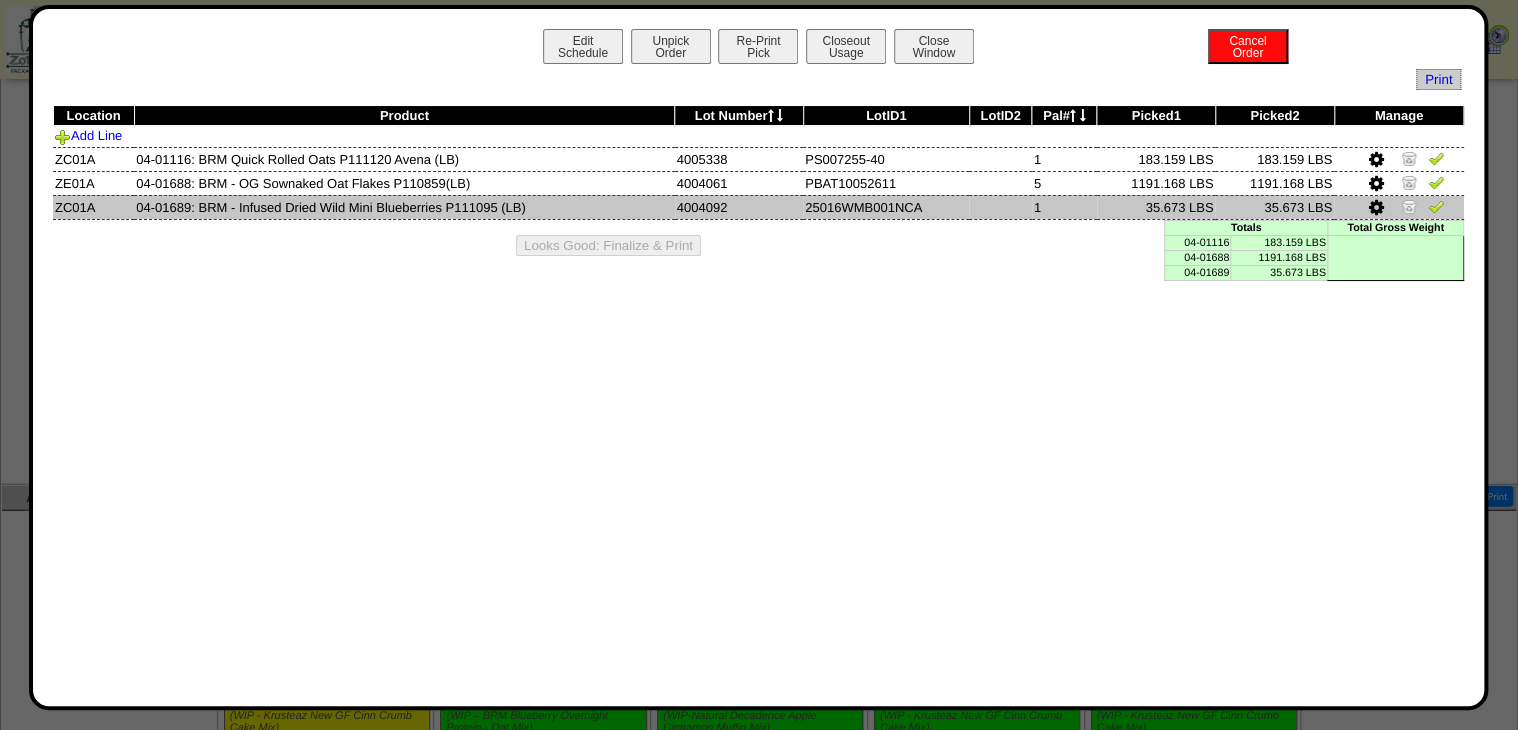 drag, startPoint x: 1435, startPoint y: 188, endPoint x: 1432, endPoint y: 210, distance: 22.203604 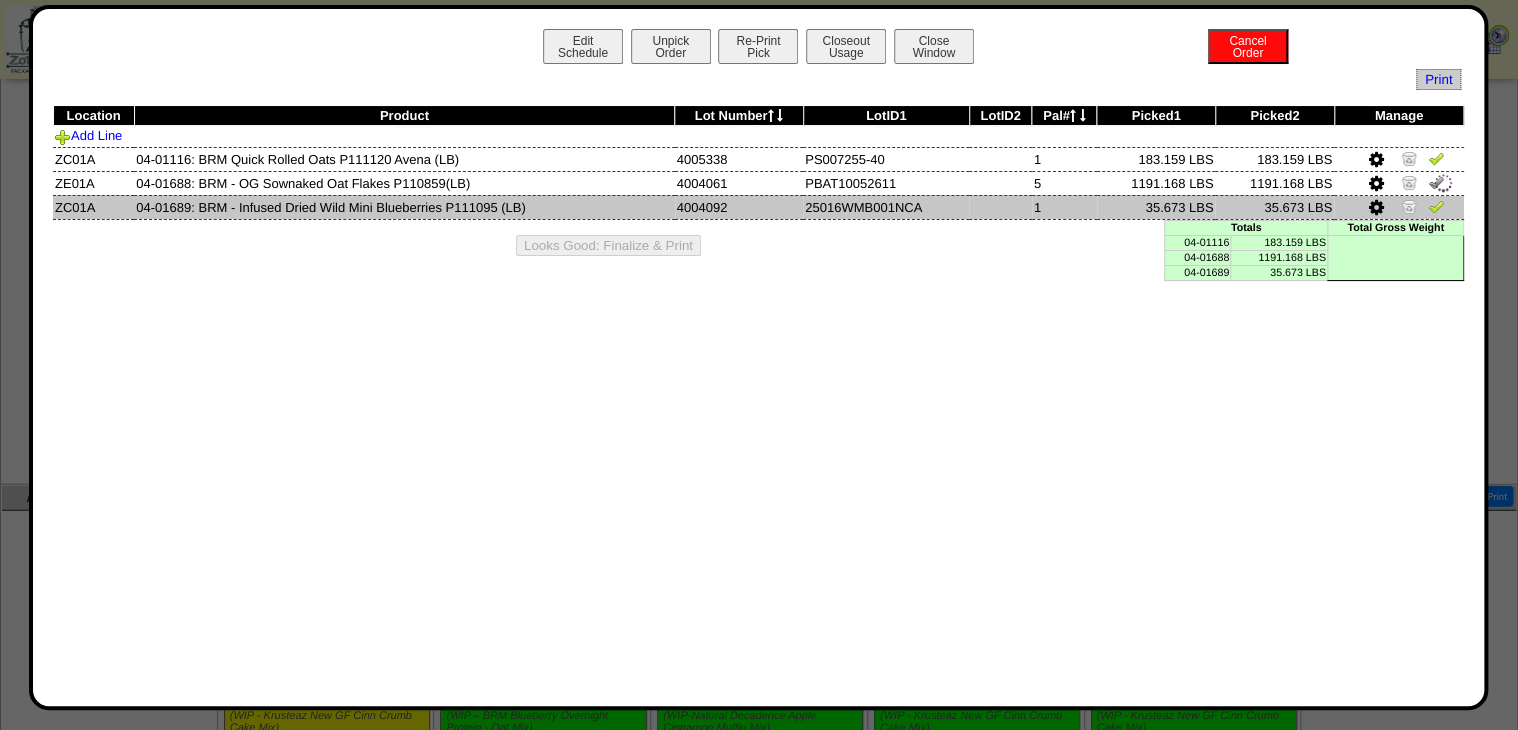 click at bounding box center [1436, 206] 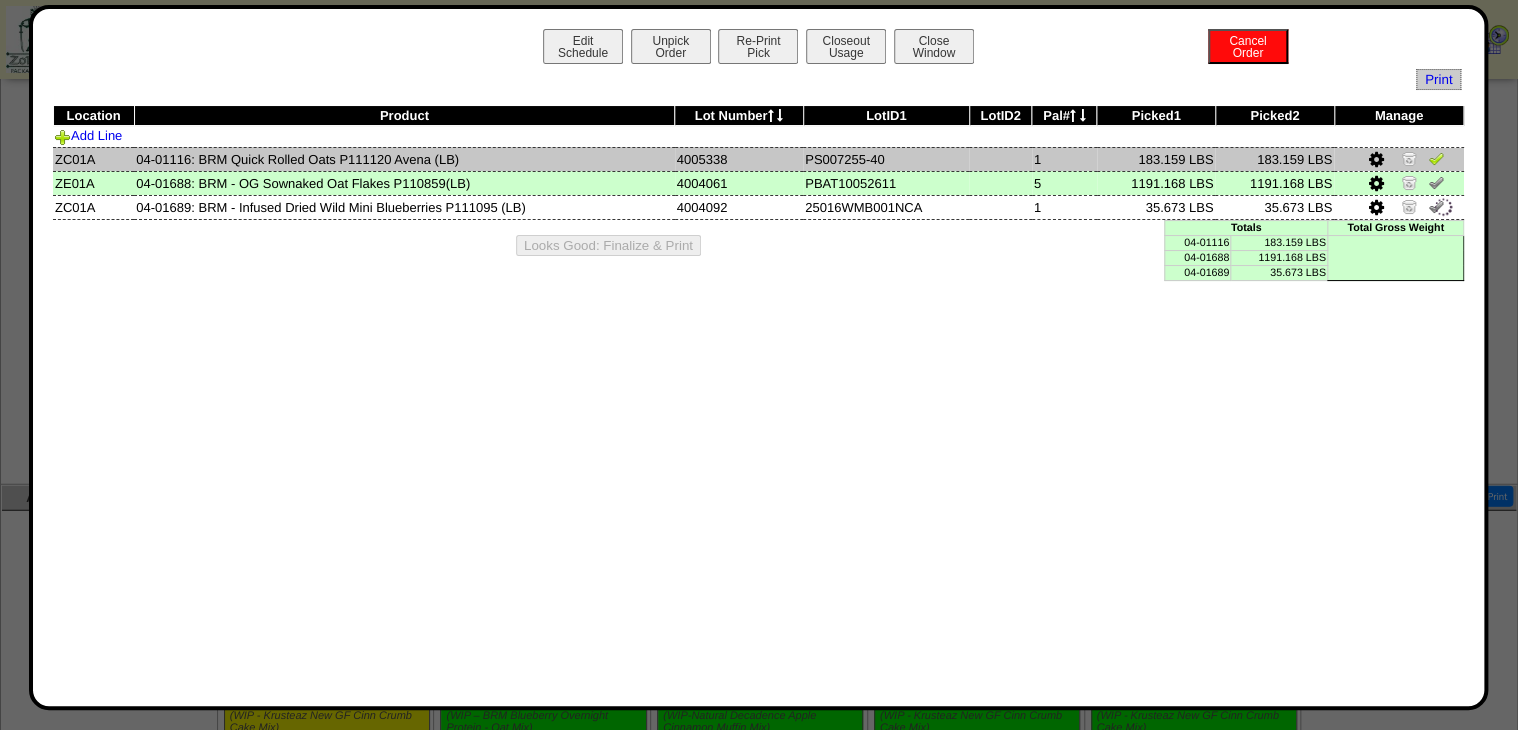 click at bounding box center [1436, 158] 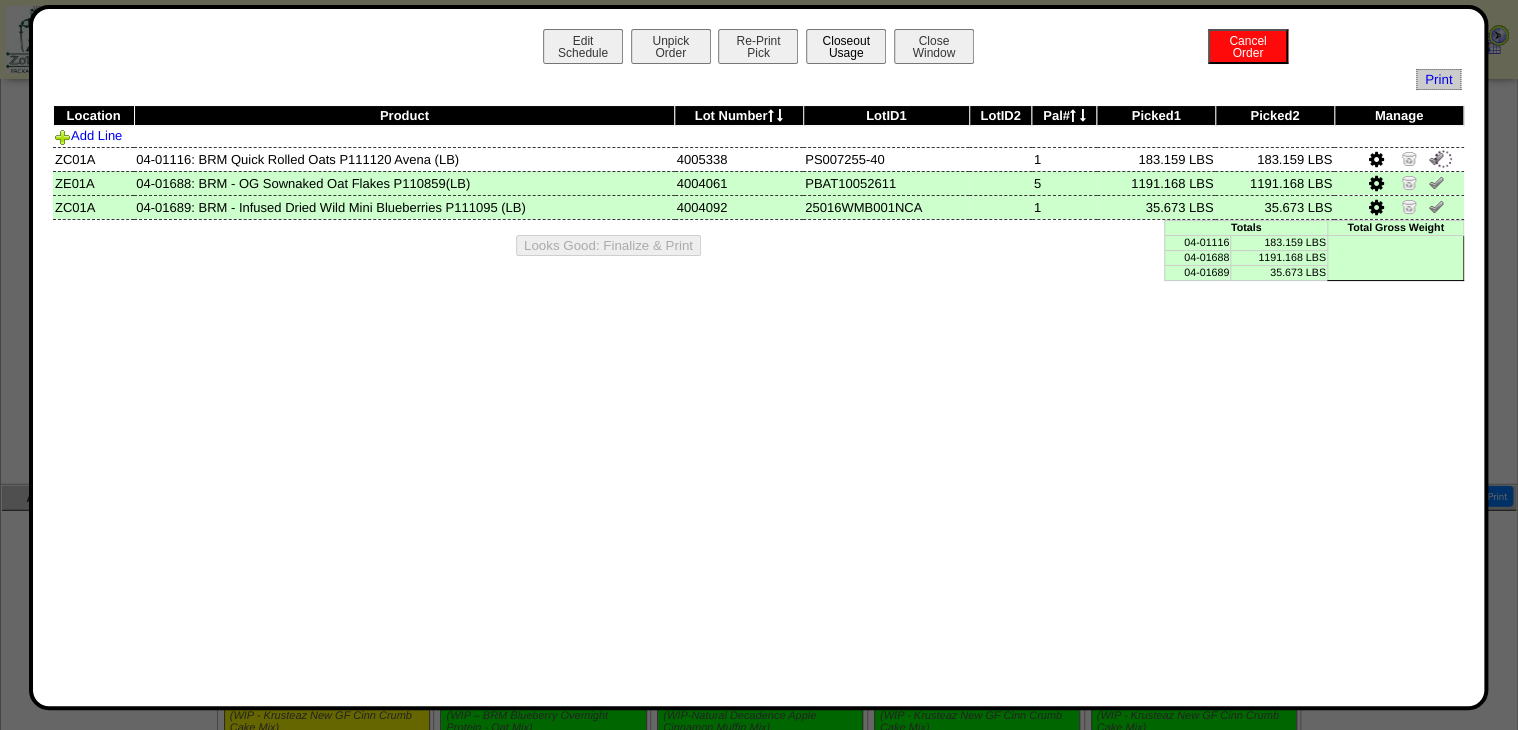 click on "Closeout Usage" at bounding box center (846, 46) 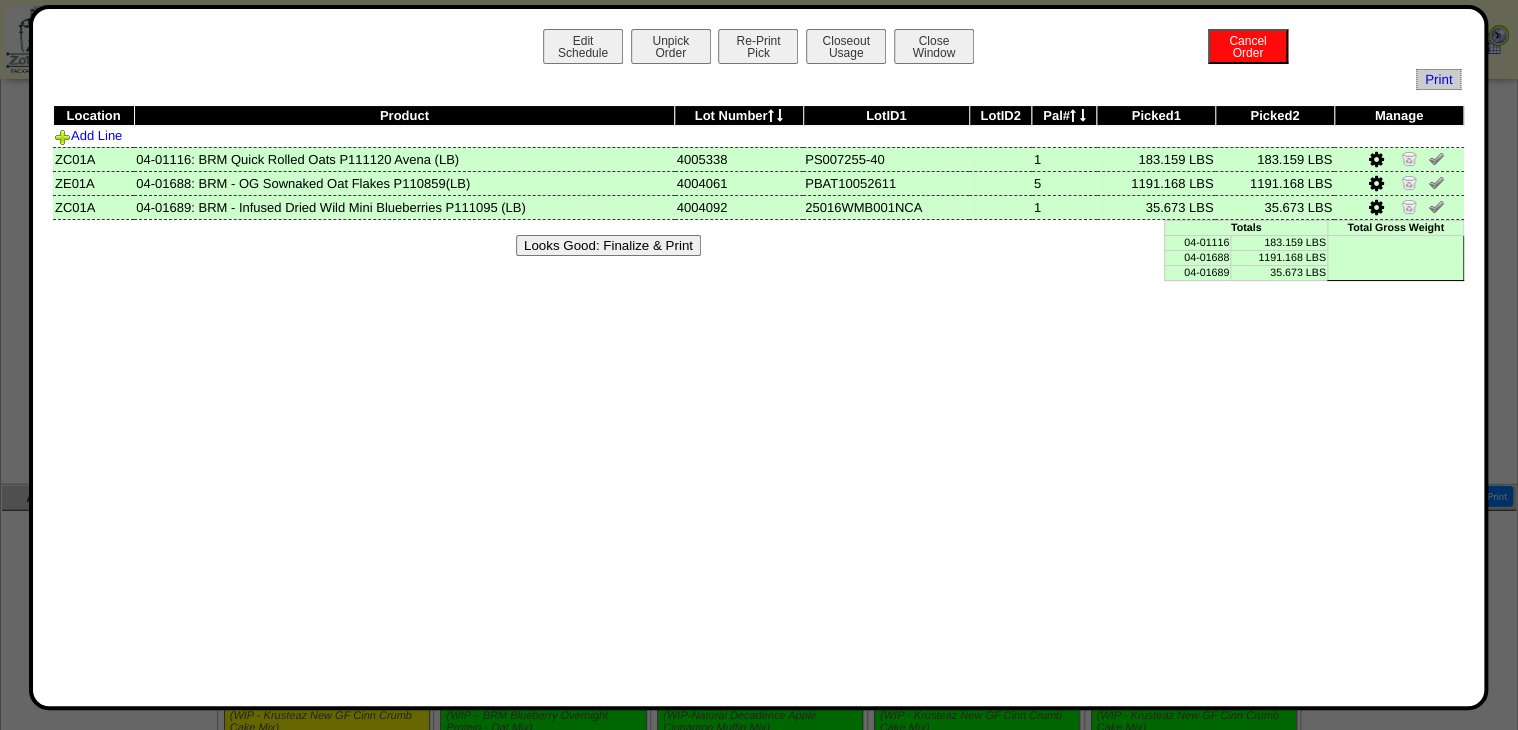 click on "Looks Good: Finalize & Print" at bounding box center (759, 245) 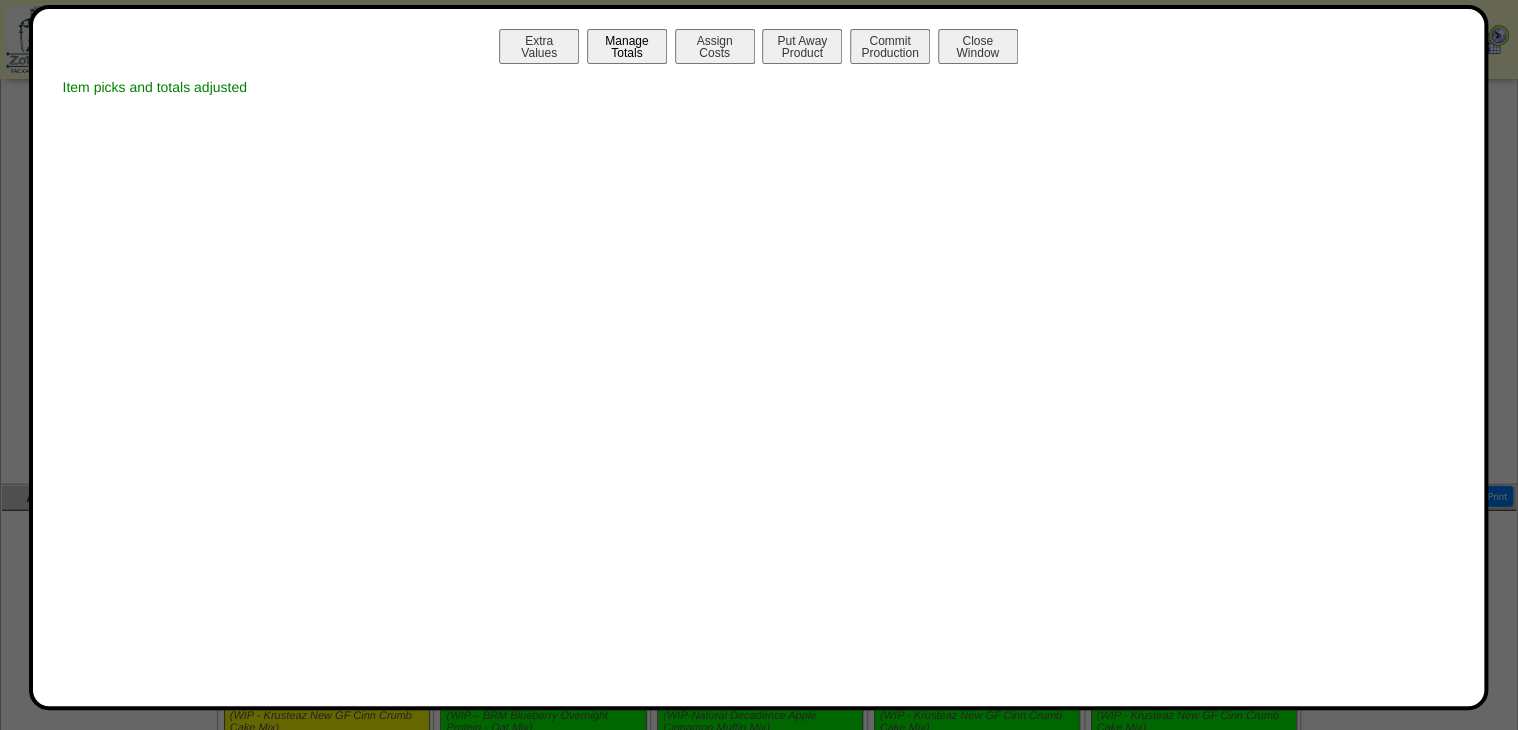 click on "Manage Totals" at bounding box center [627, 46] 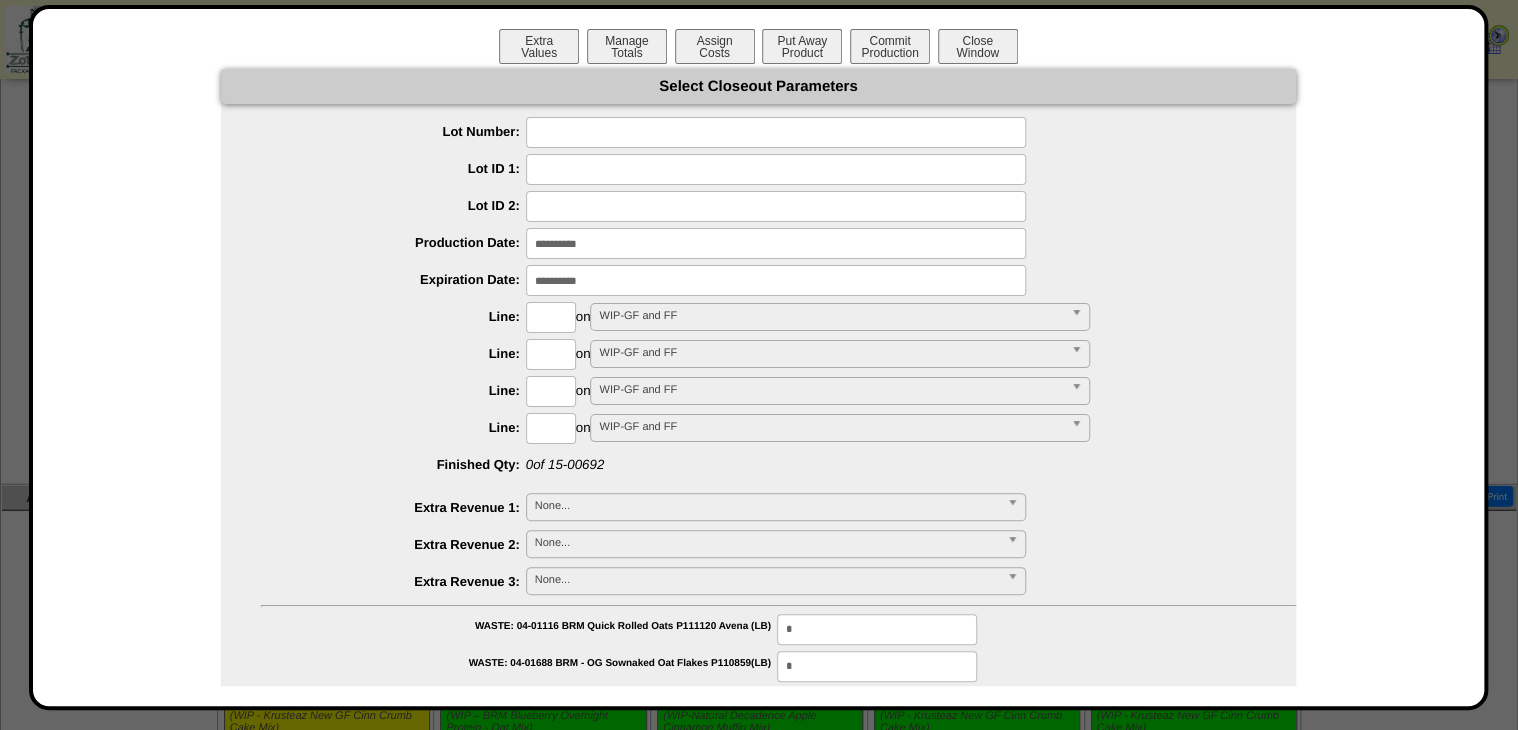click at bounding box center [776, 132] 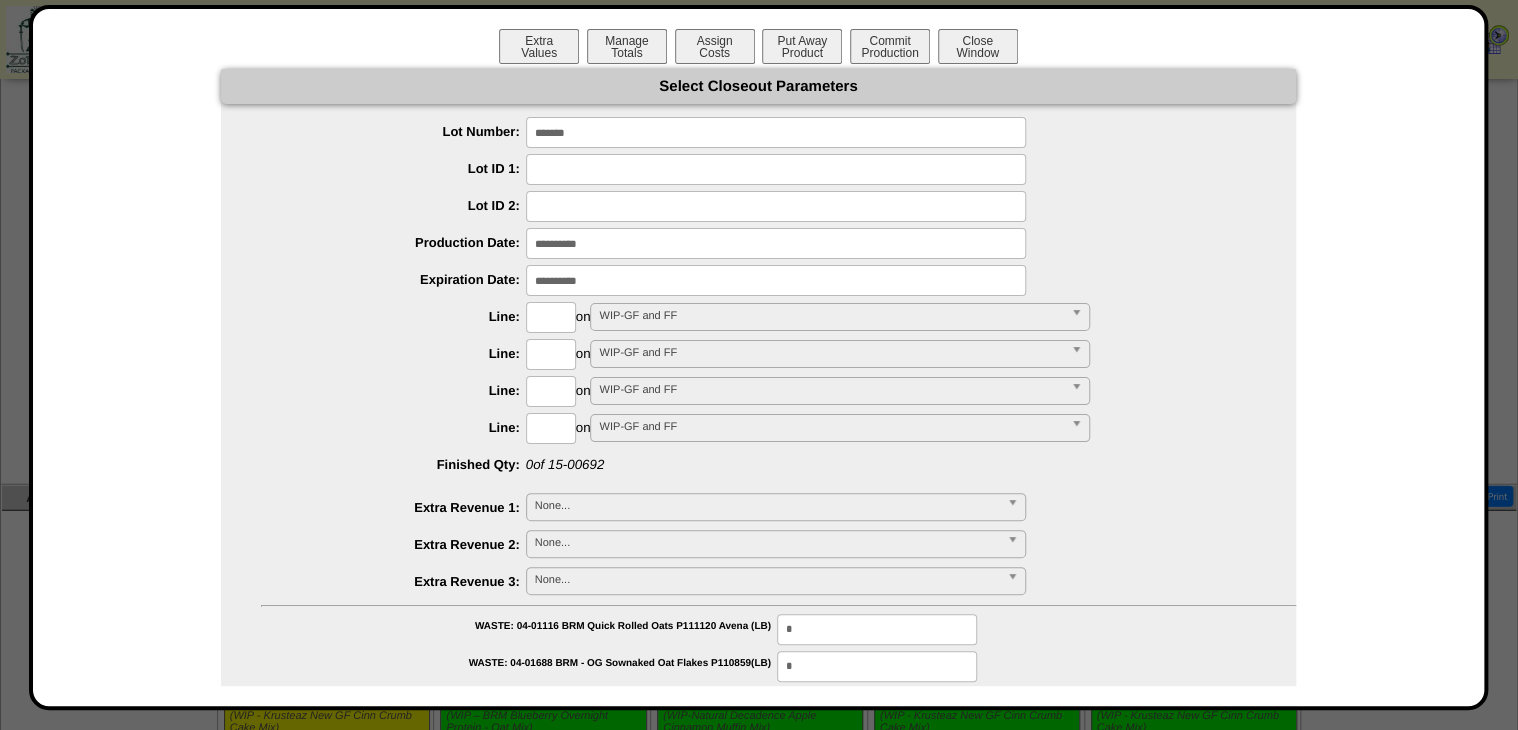 type on "*******" 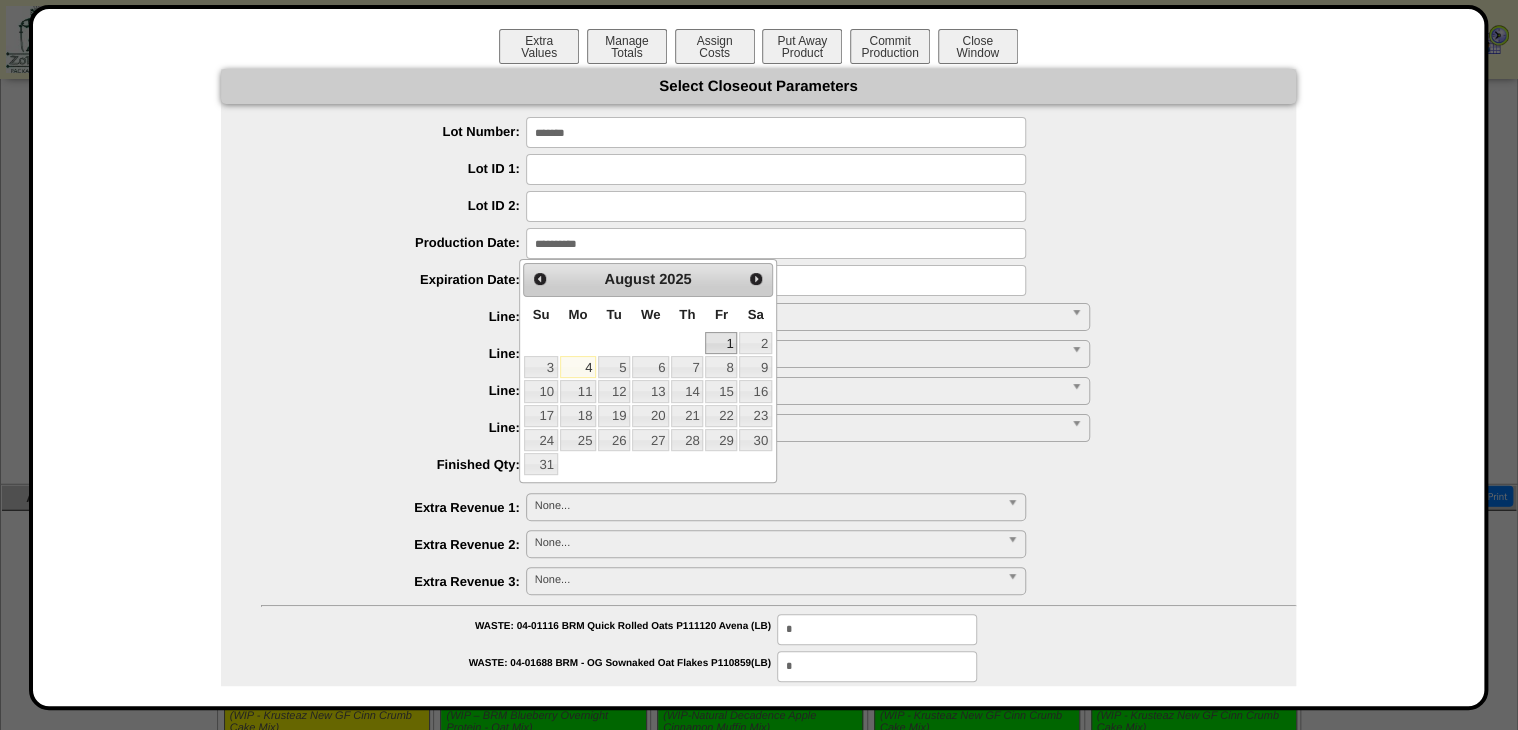 click on "1" at bounding box center (721, 343) 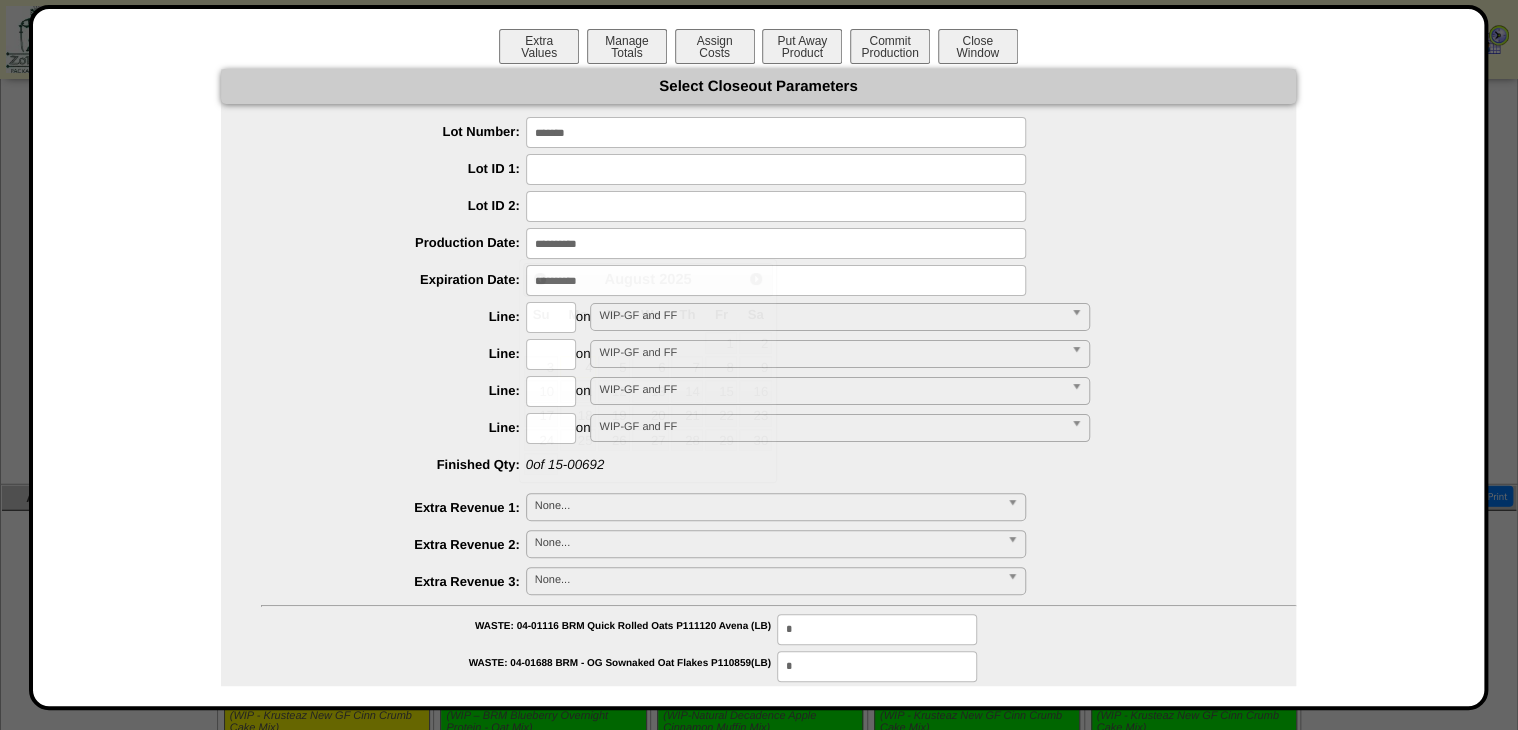 click at bounding box center (776, 280) 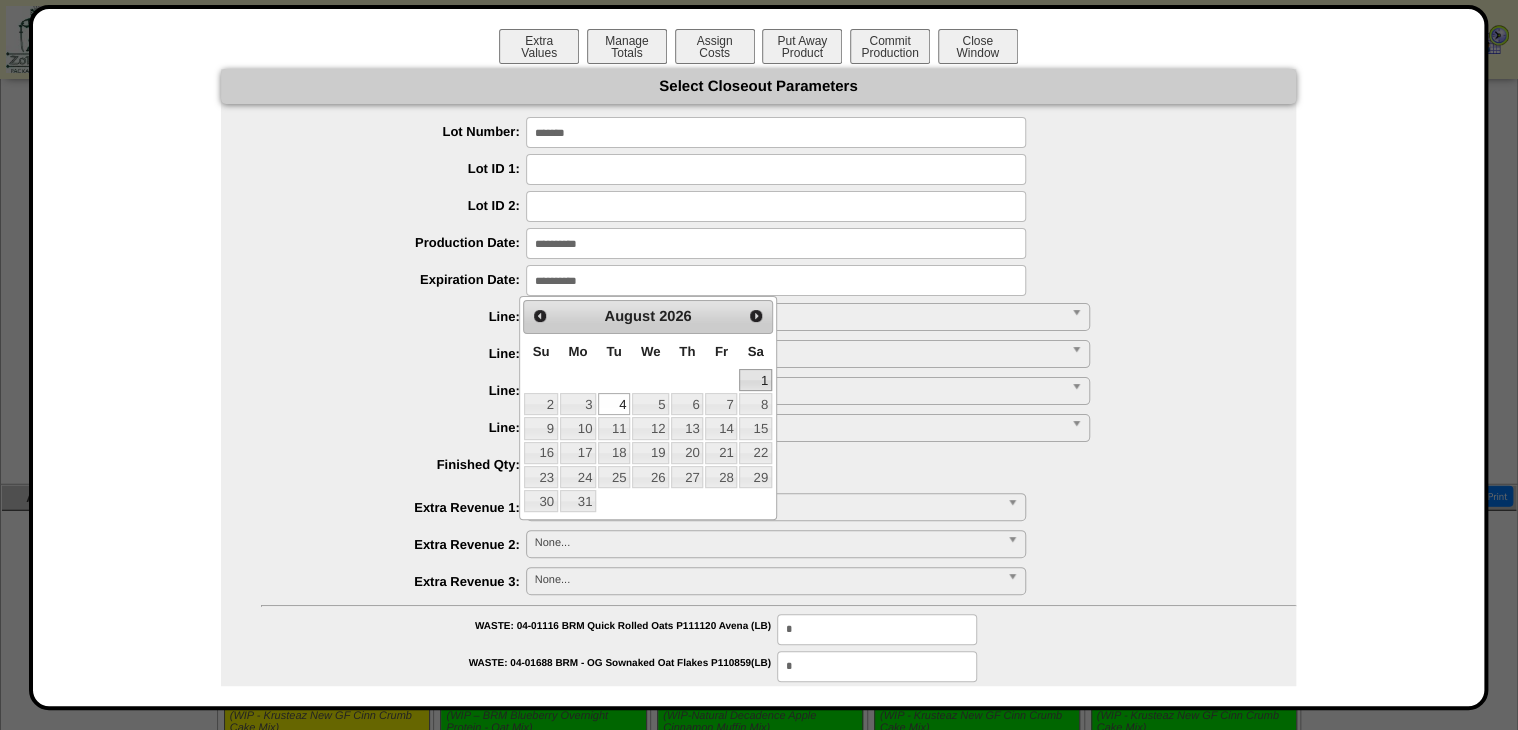 click on "1" at bounding box center [755, 380] 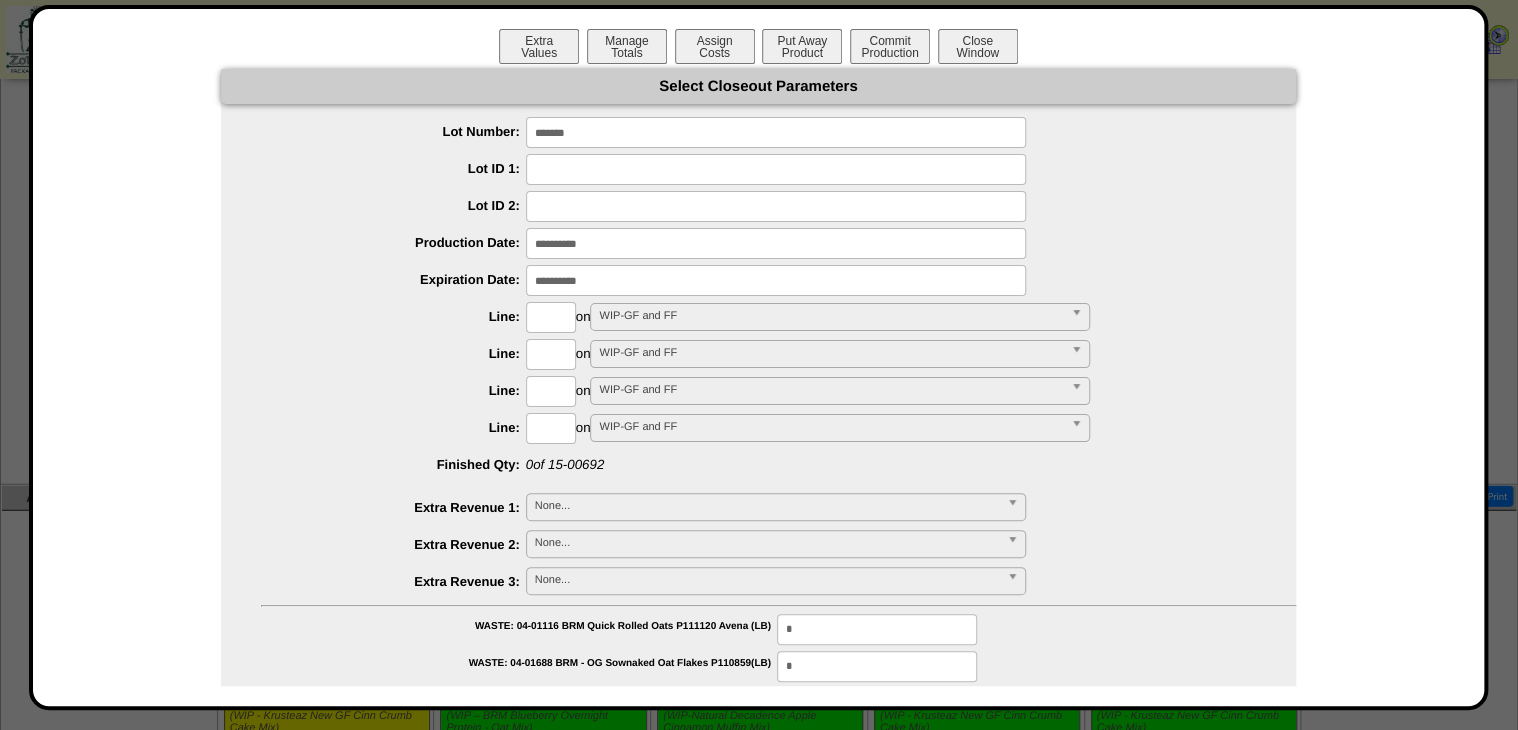 click at bounding box center (551, 317) 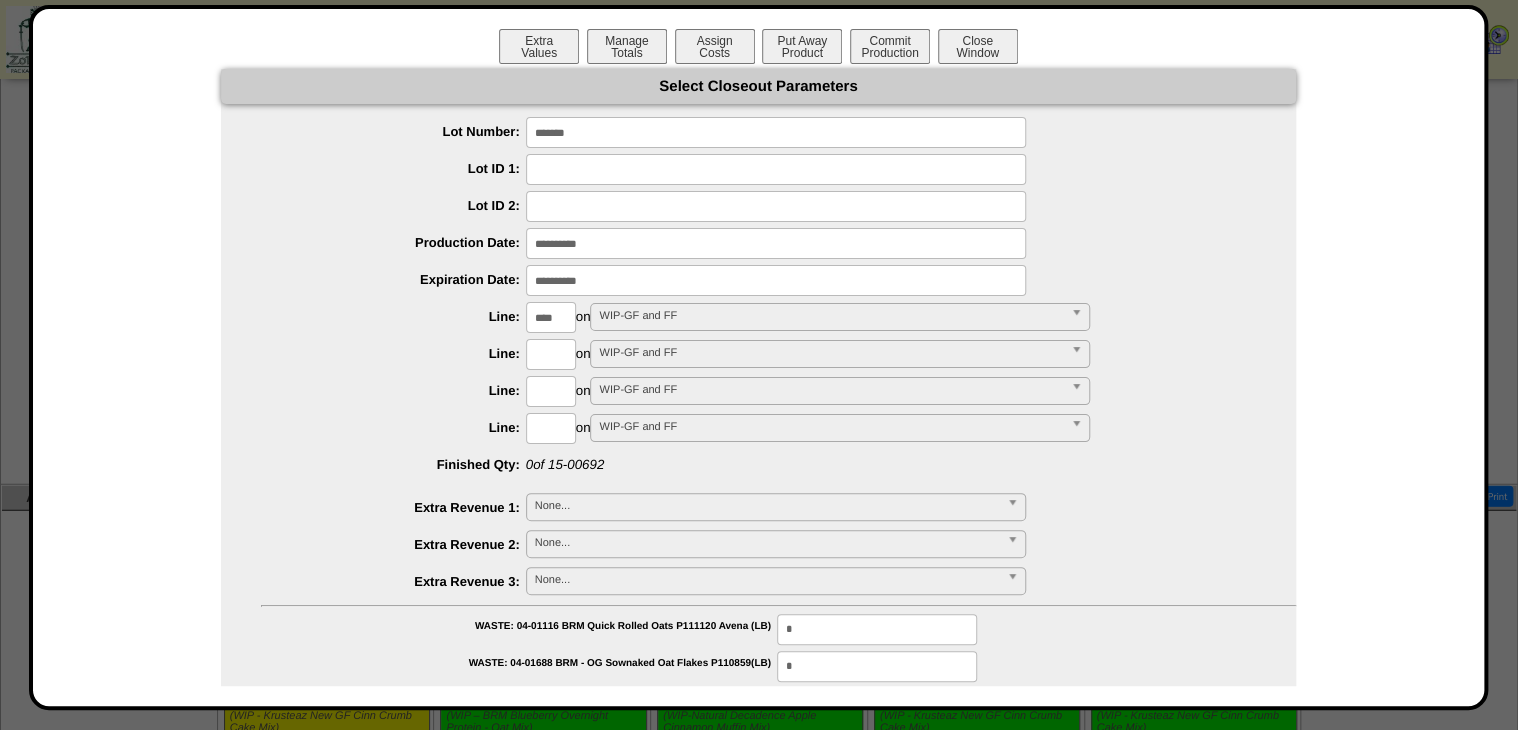 type on "****" 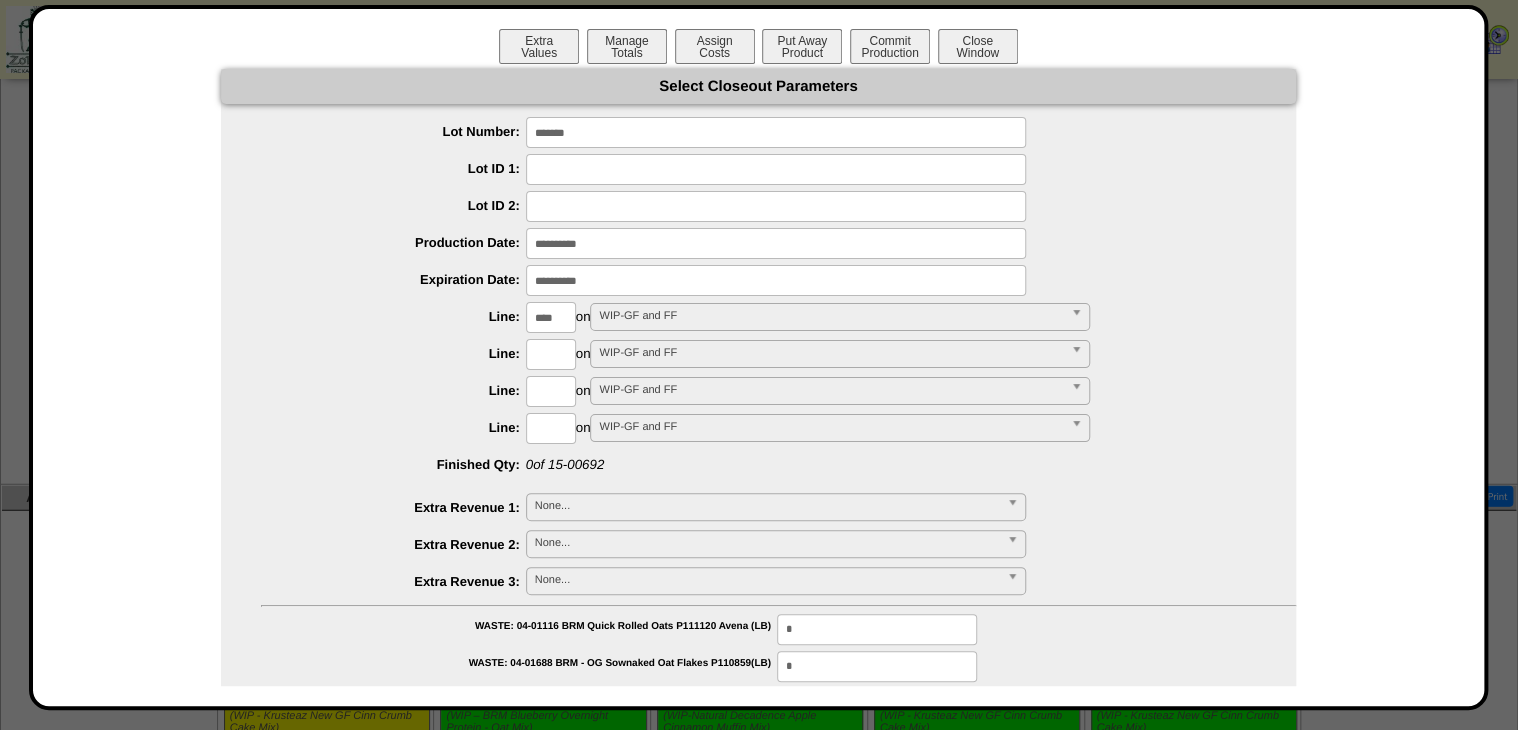 click on "**********" at bounding box center (758, 751) 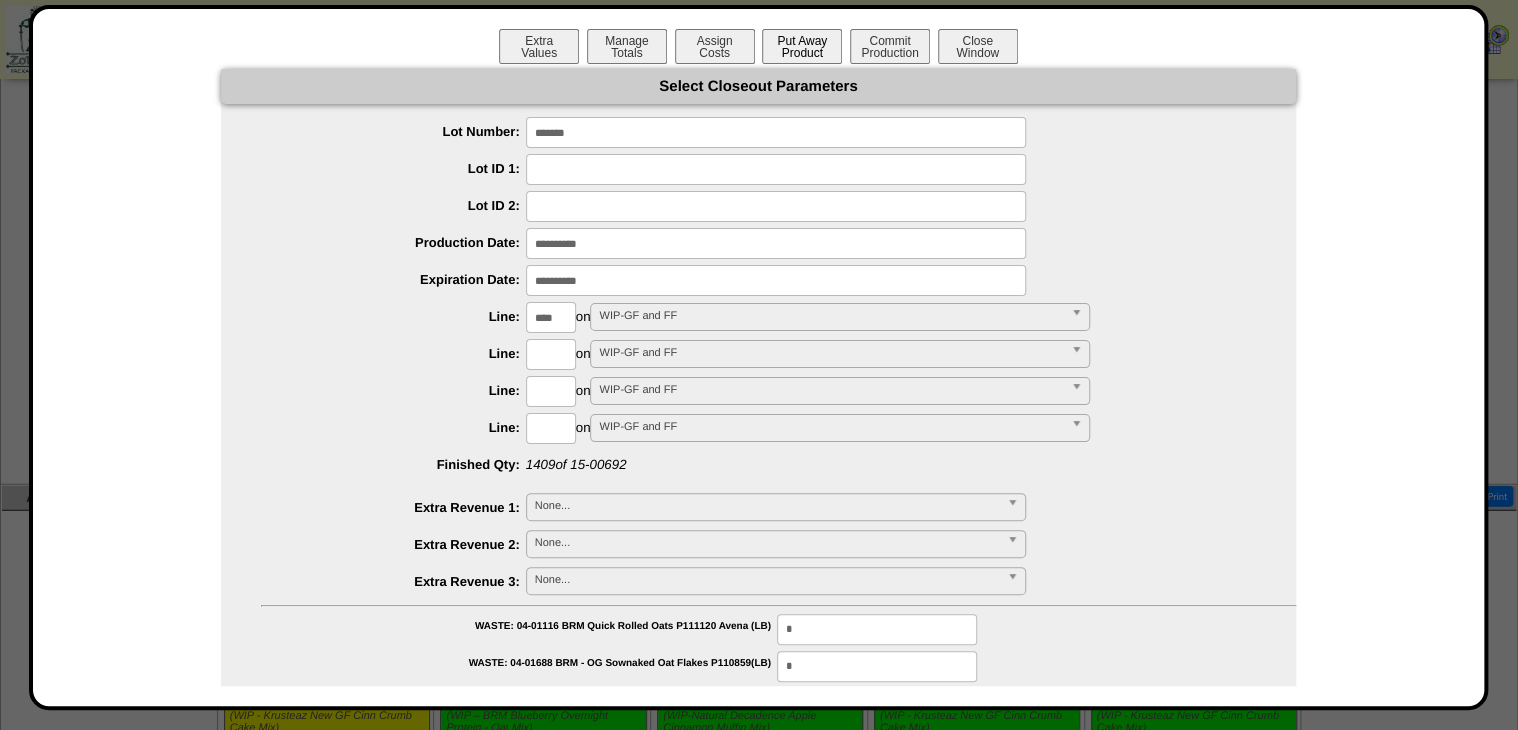 click on "Put Away Product" at bounding box center (802, 46) 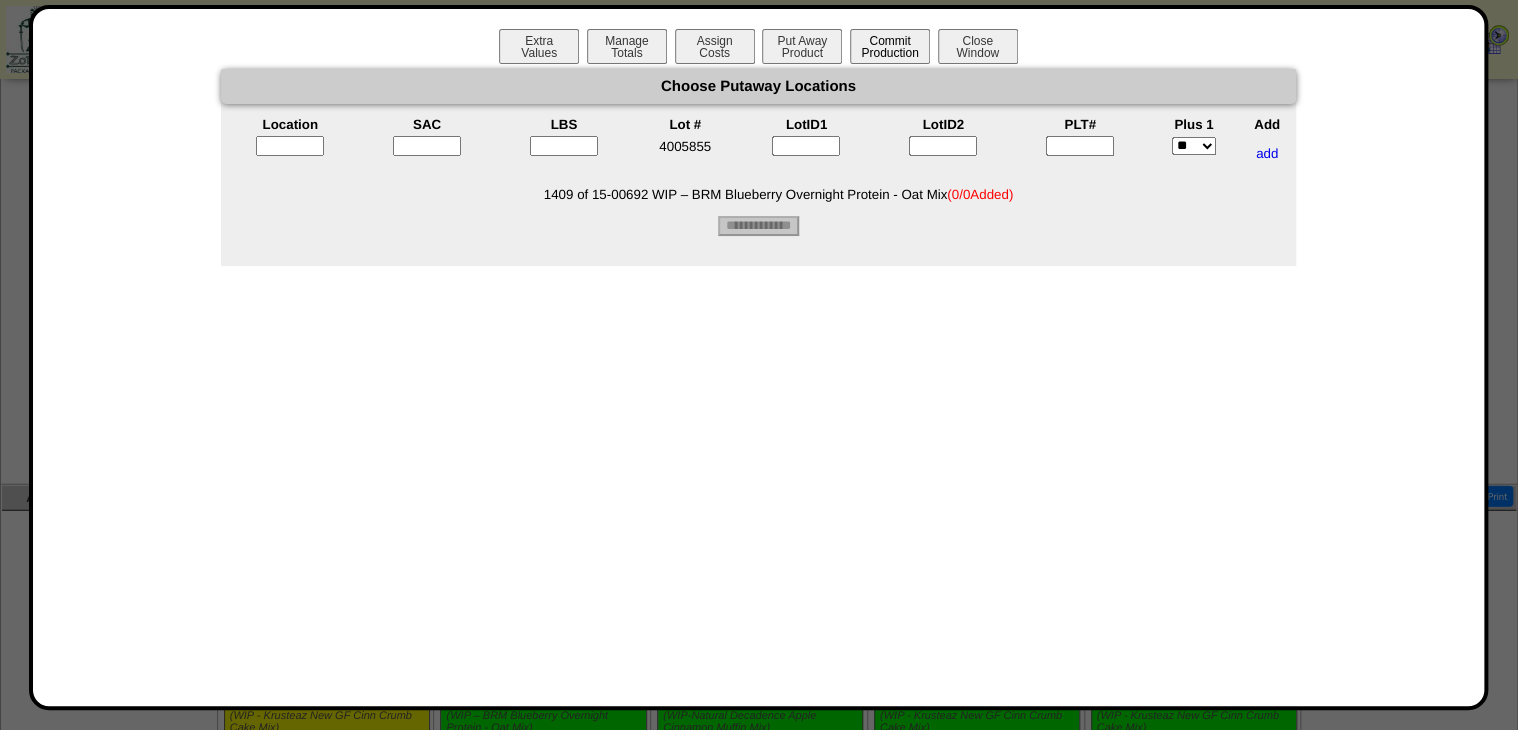 click on "Commit Production" at bounding box center (890, 46) 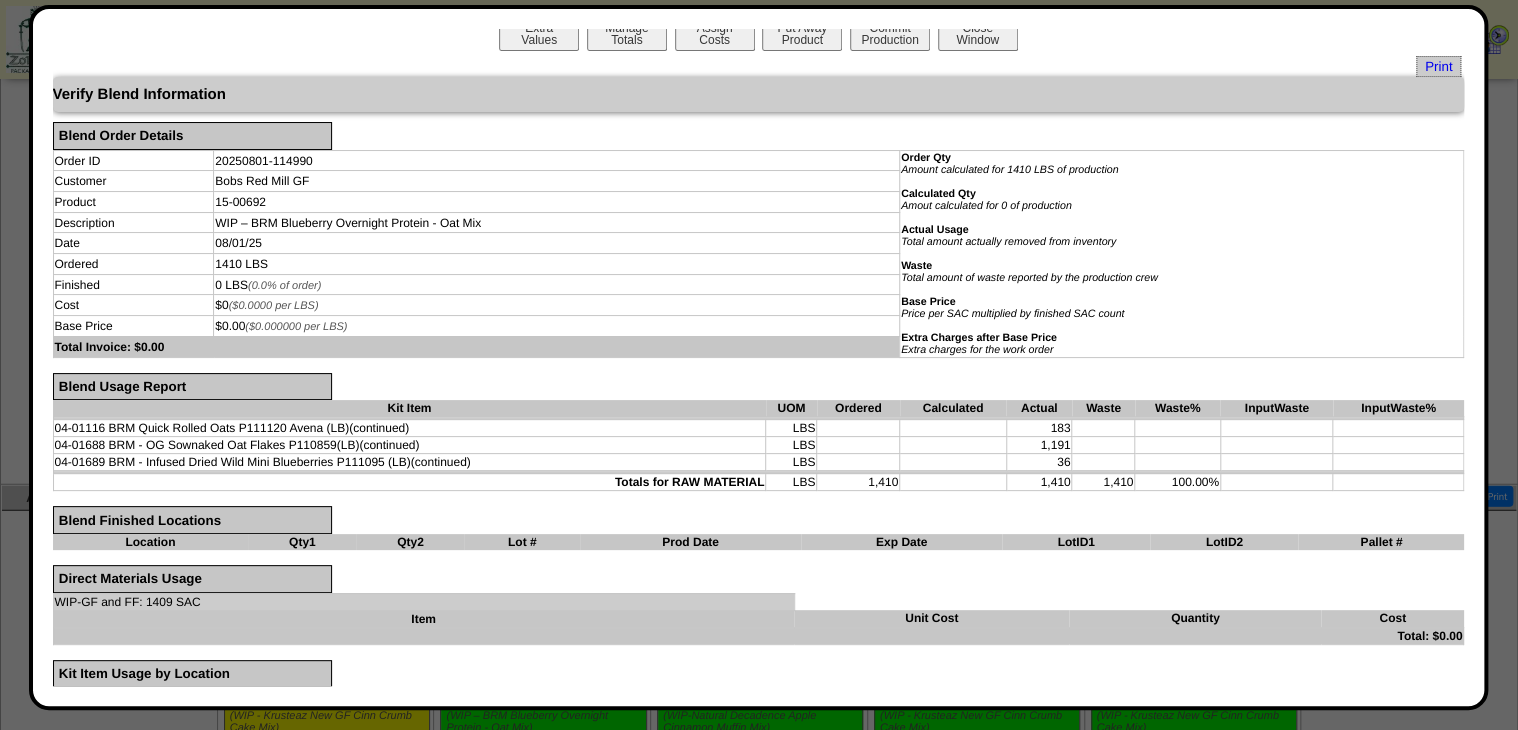 scroll, scrollTop: 0, scrollLeft: 0, axis: both 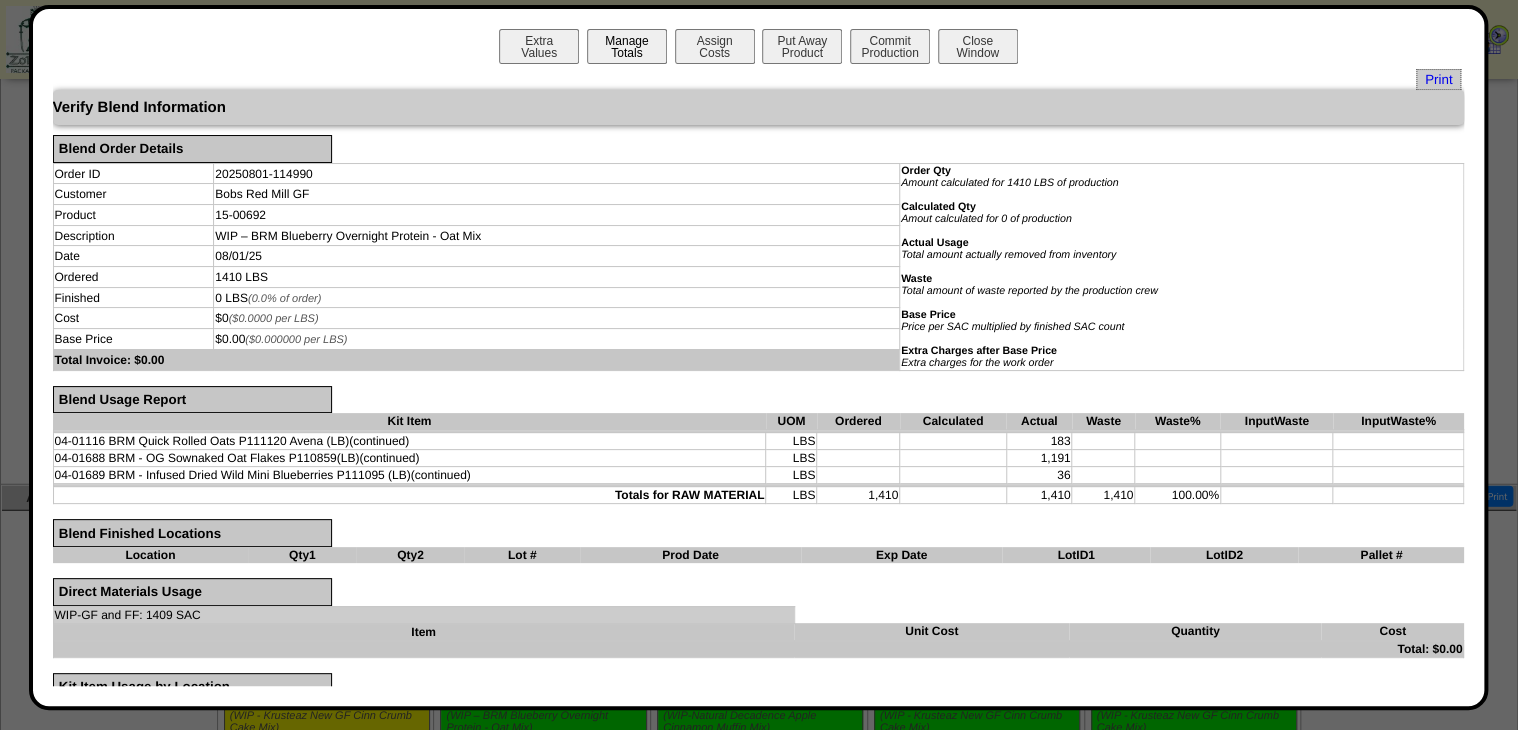 click on "Manage Totals" at bounding box center [627, 46] 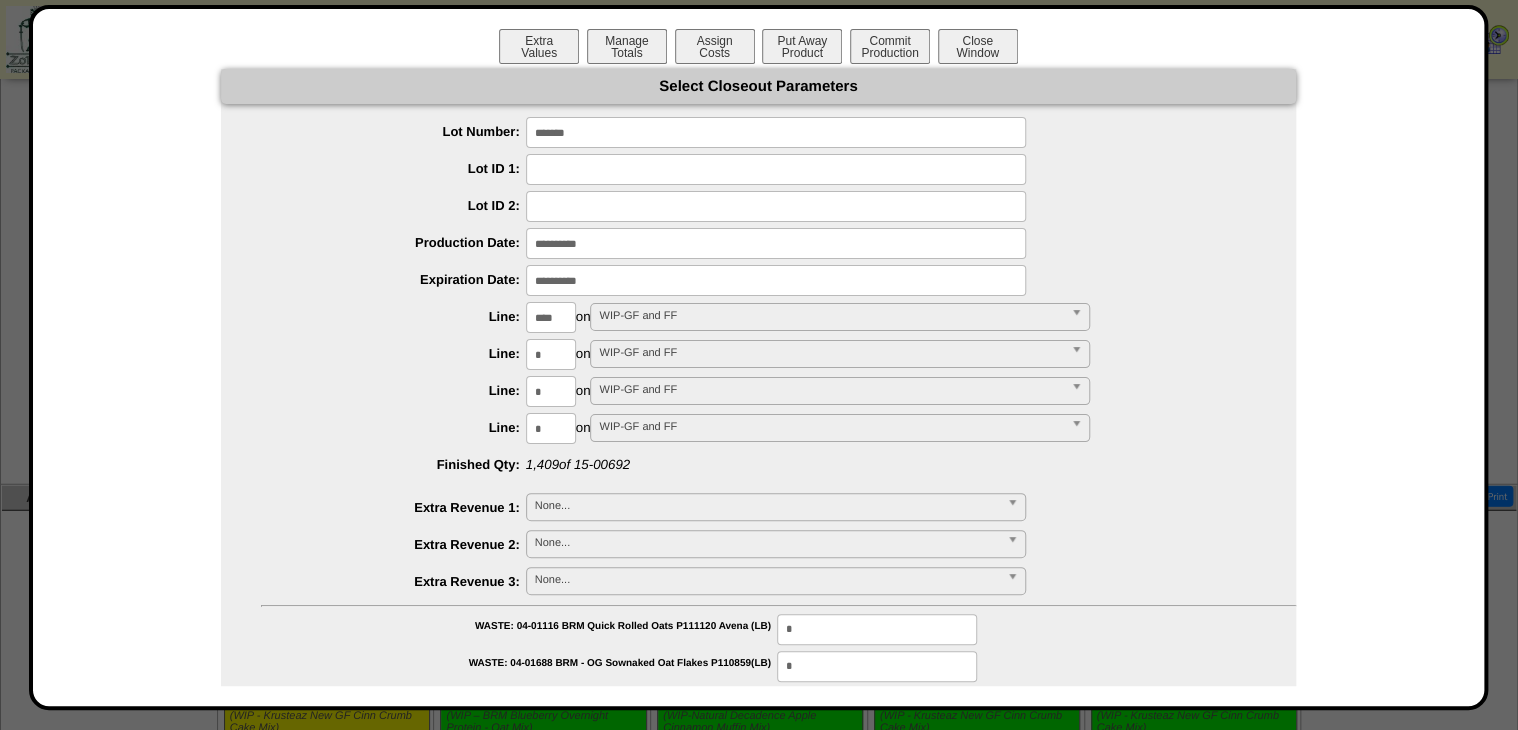 click on "*******" at bounding box center [776, 132] 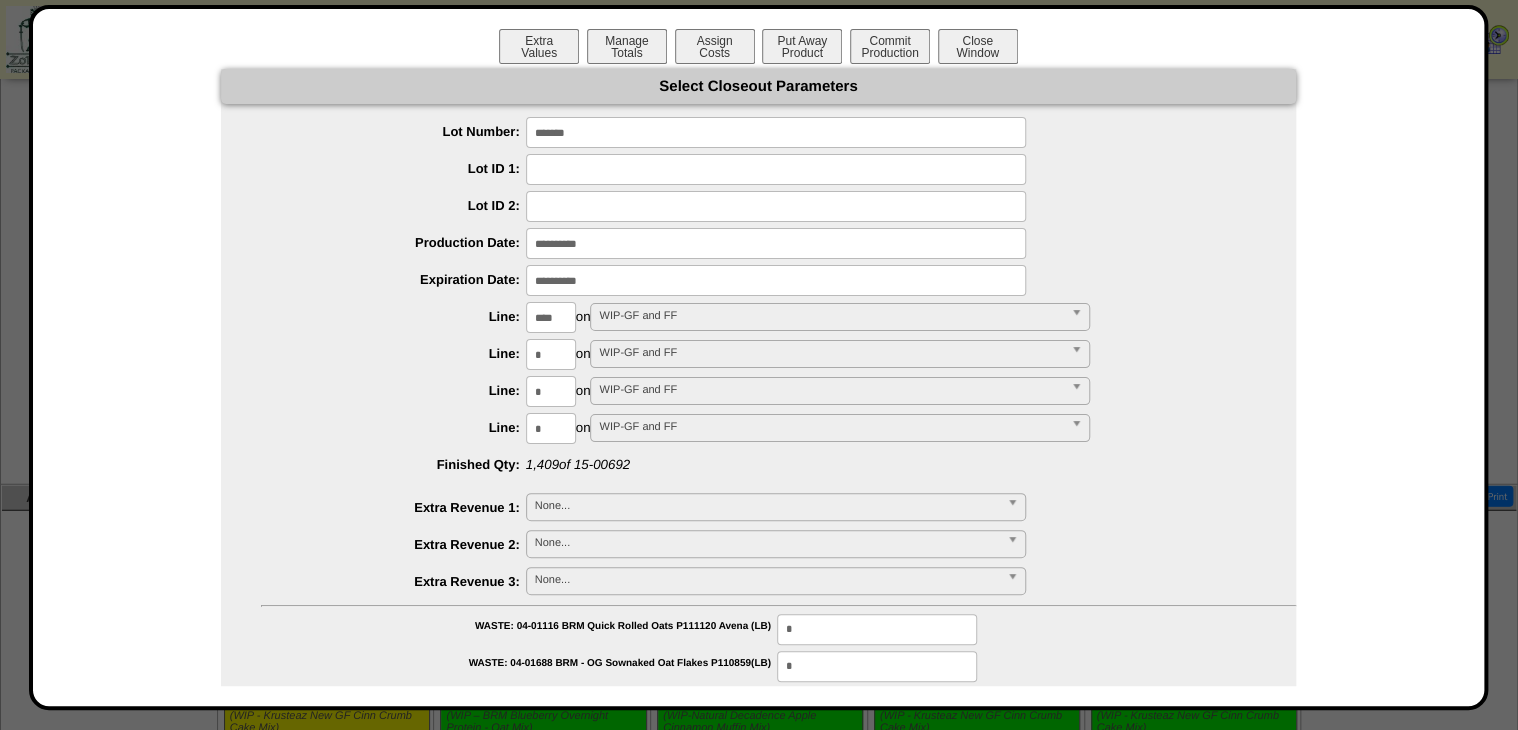 type on "*******" 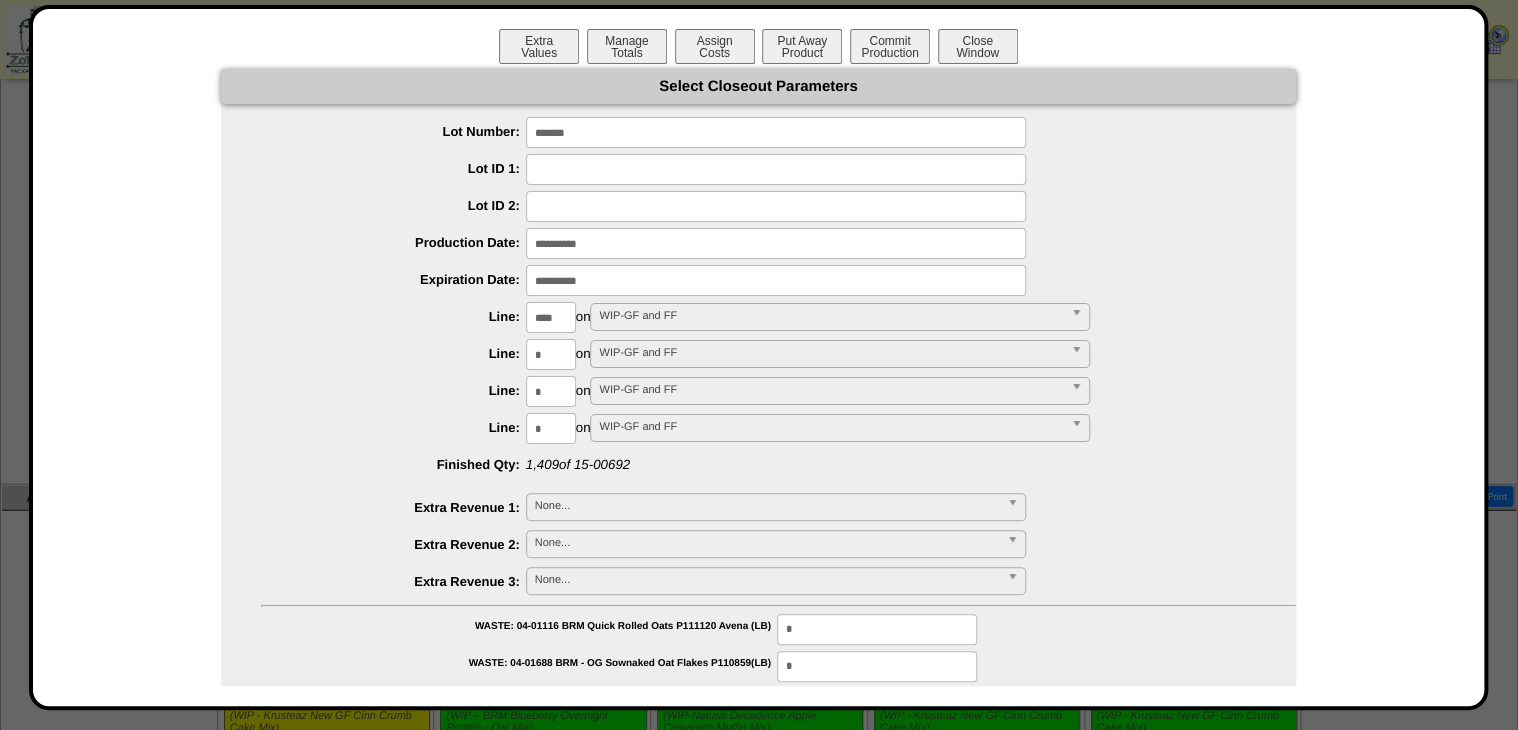 click at bounding box center (776, 280) 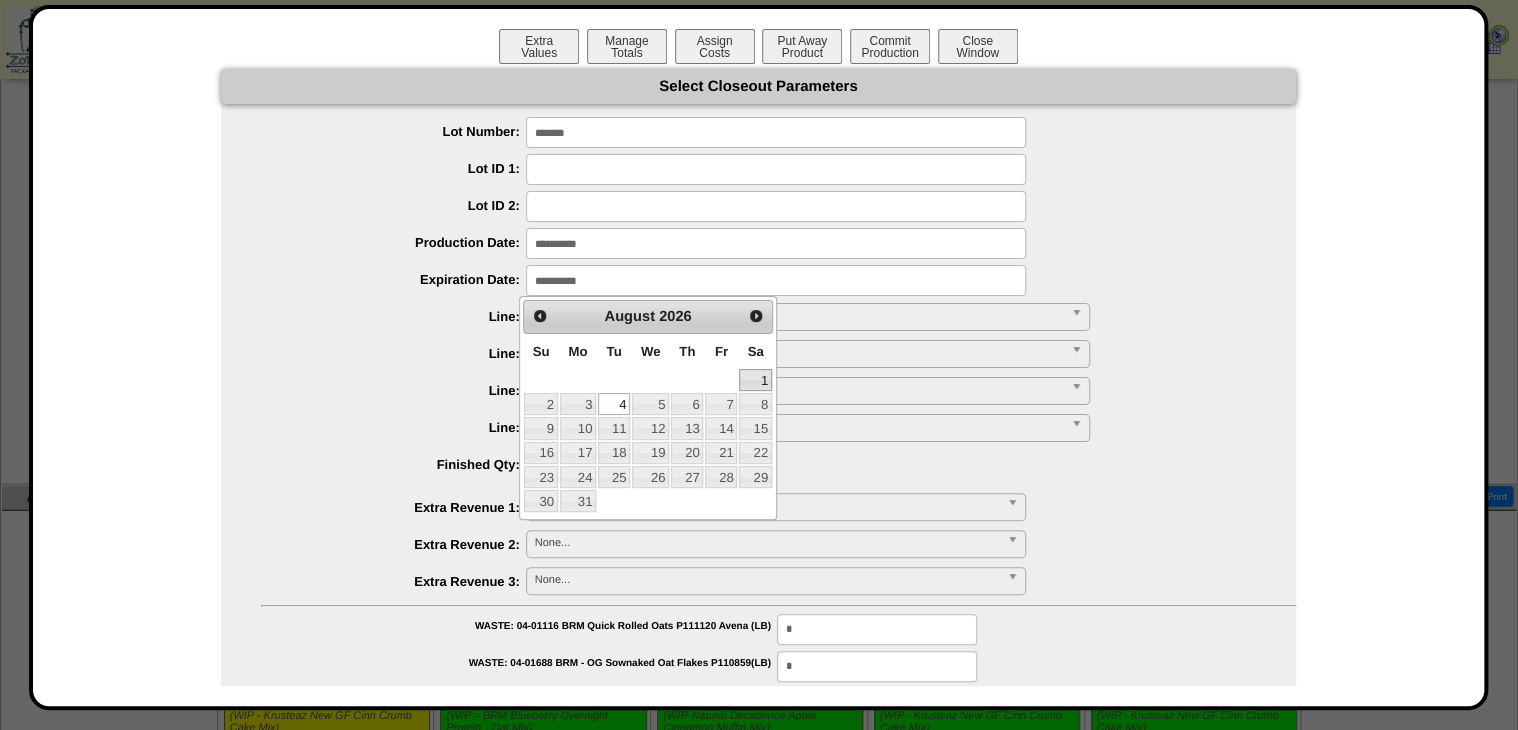 drag, startPoint x: 746, startPoint y: 381, endPoint x: 720, endPoint y: 372, distance: 27.513634 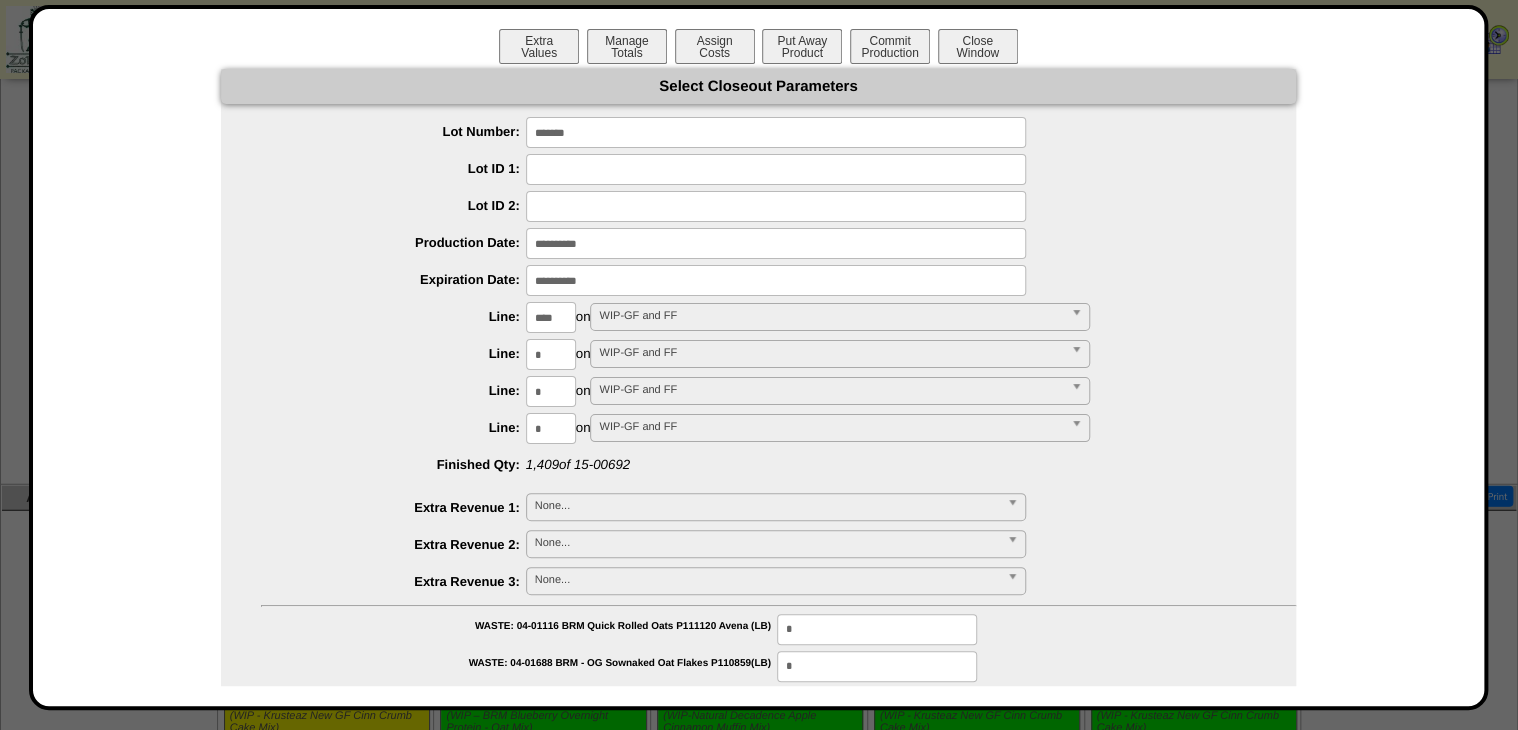 click on "****" at bounding box center [551, 317] 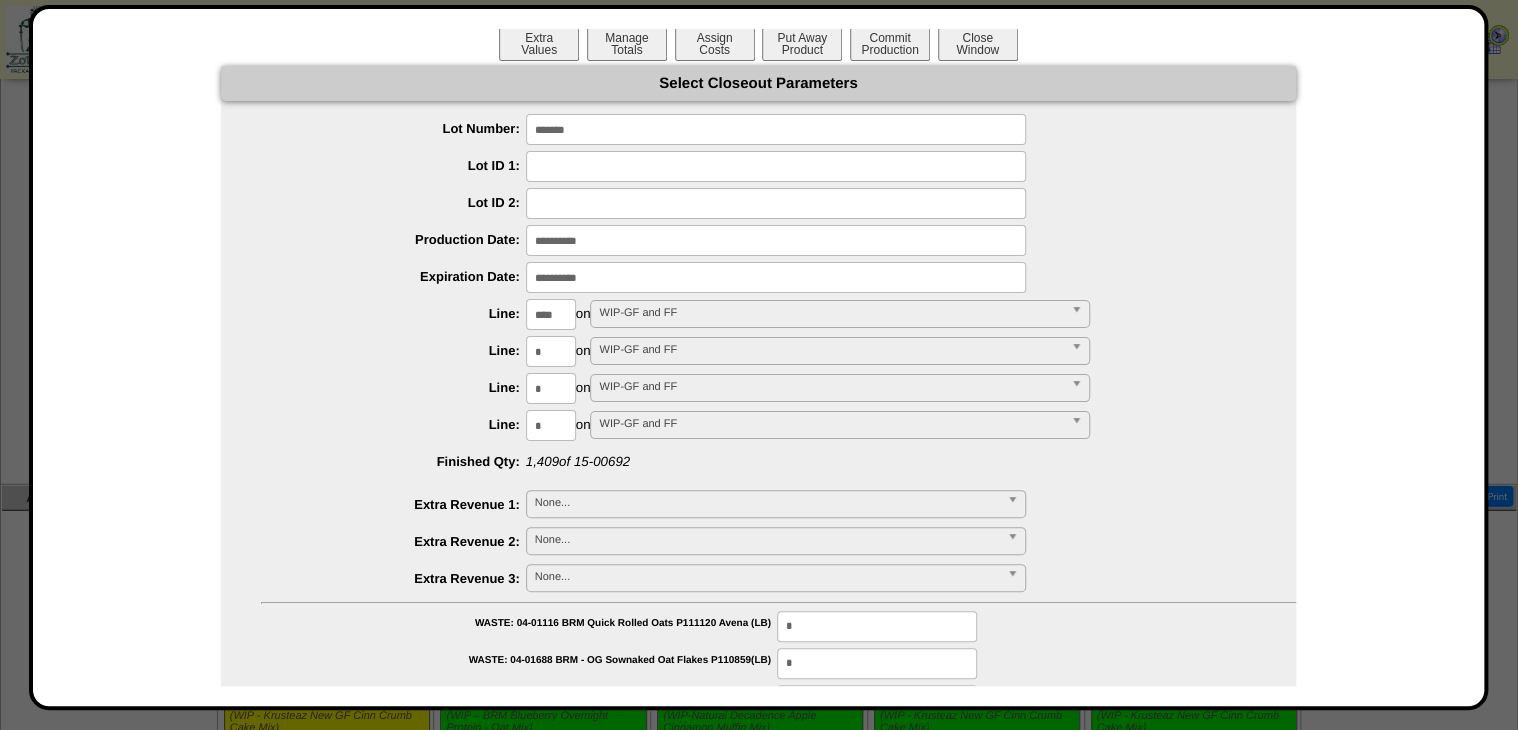 scroll, scrollTop: 0, scrollLeft: 0, axis: both 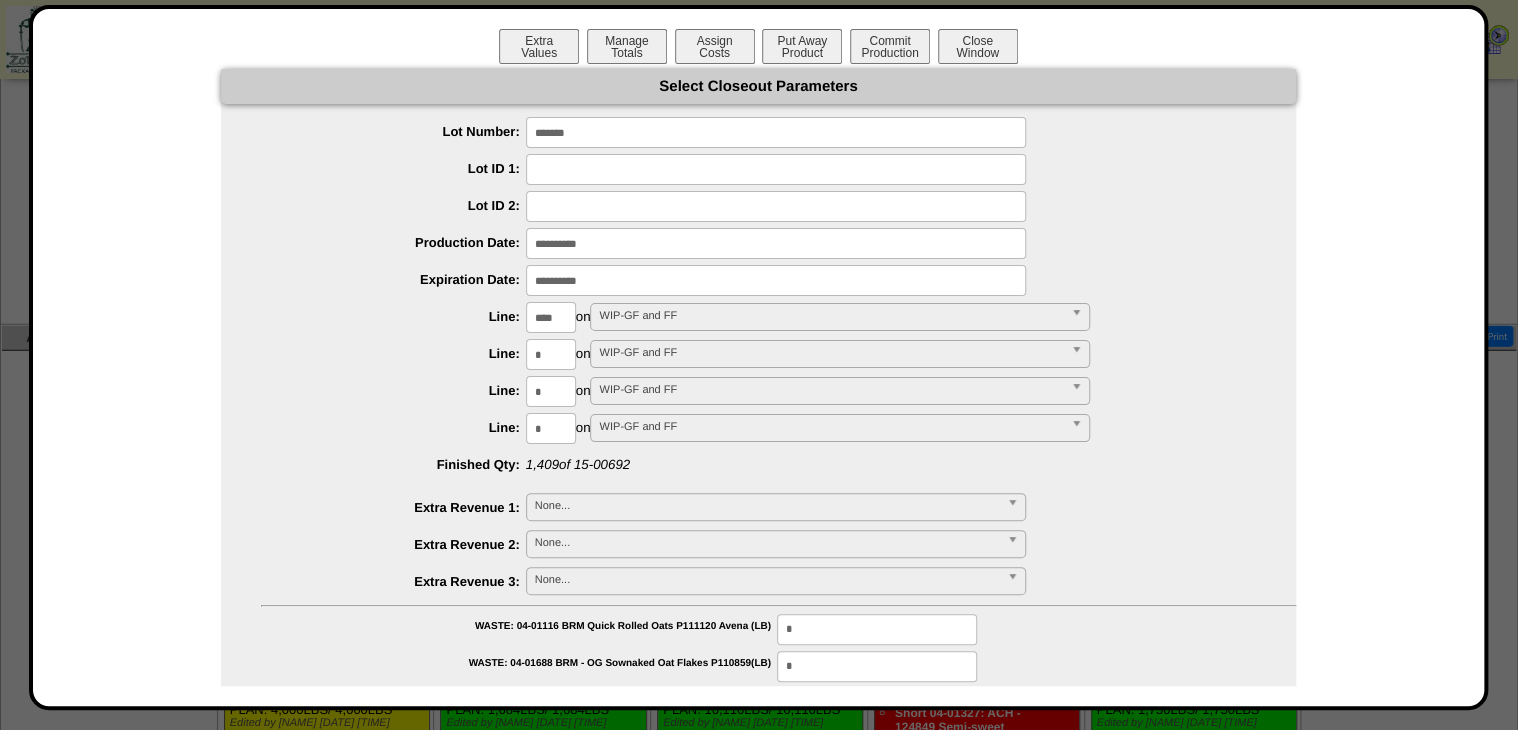 type on "****" 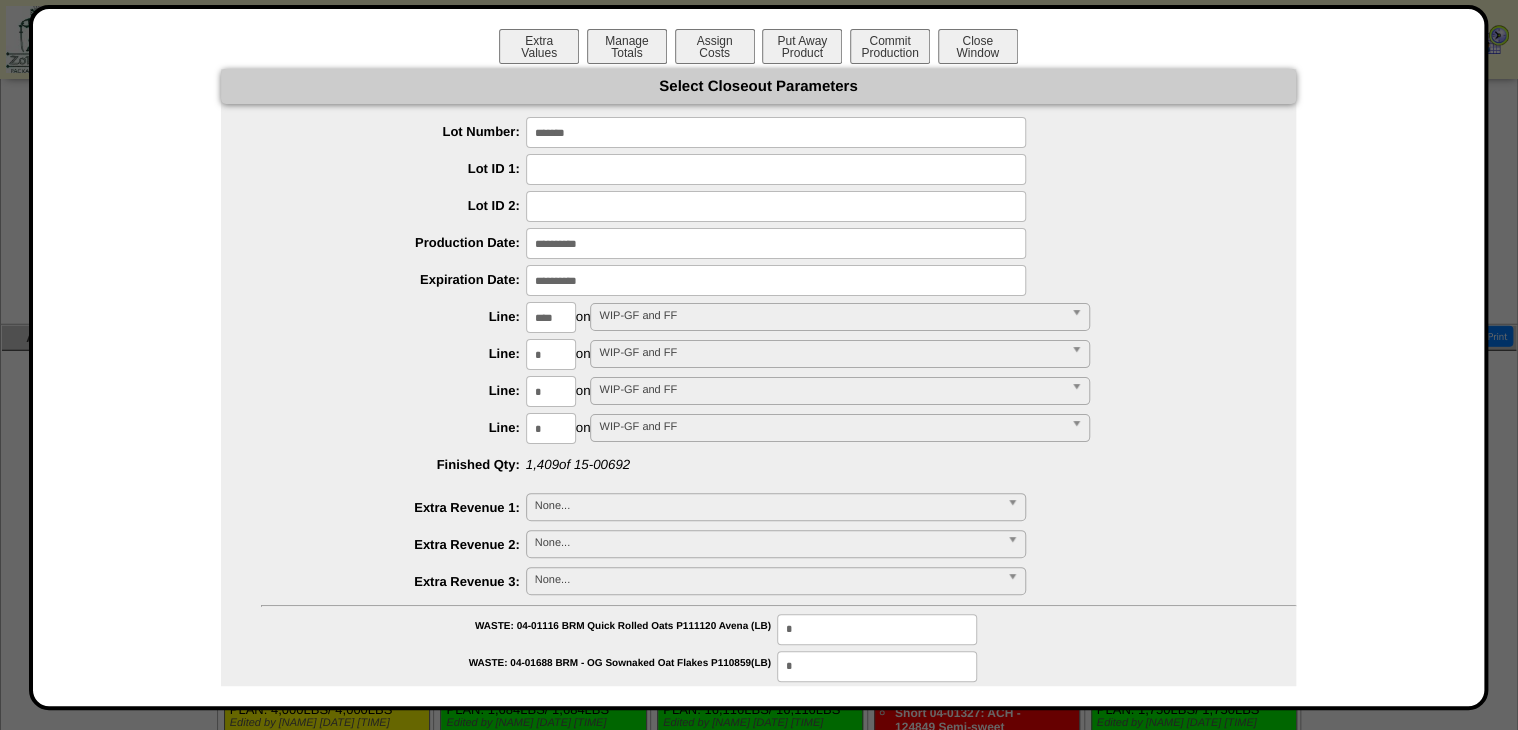 click on "**********" at bounding box center [758, 422] 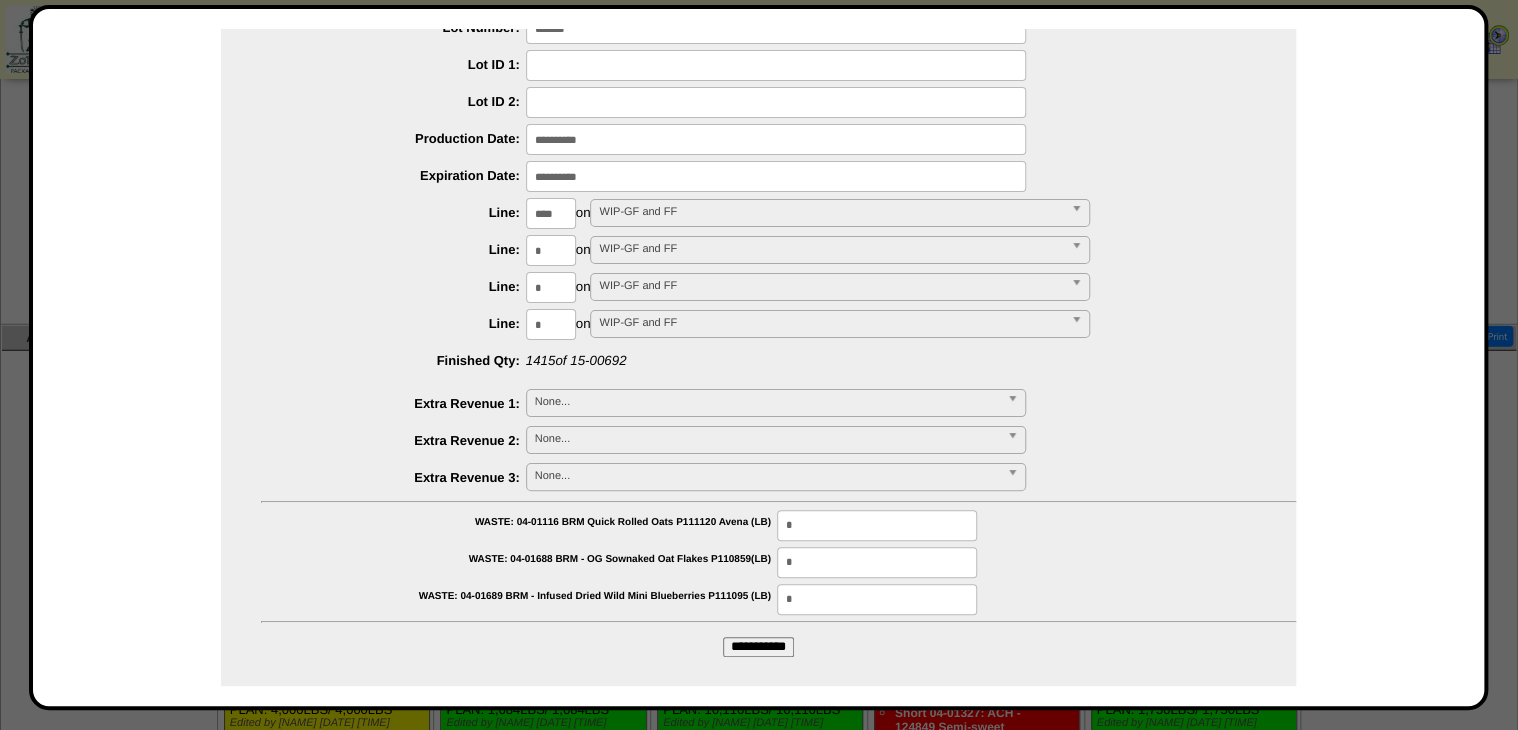 scroll, scrollTop: 104, scrollLeft: 0, axis: vertical 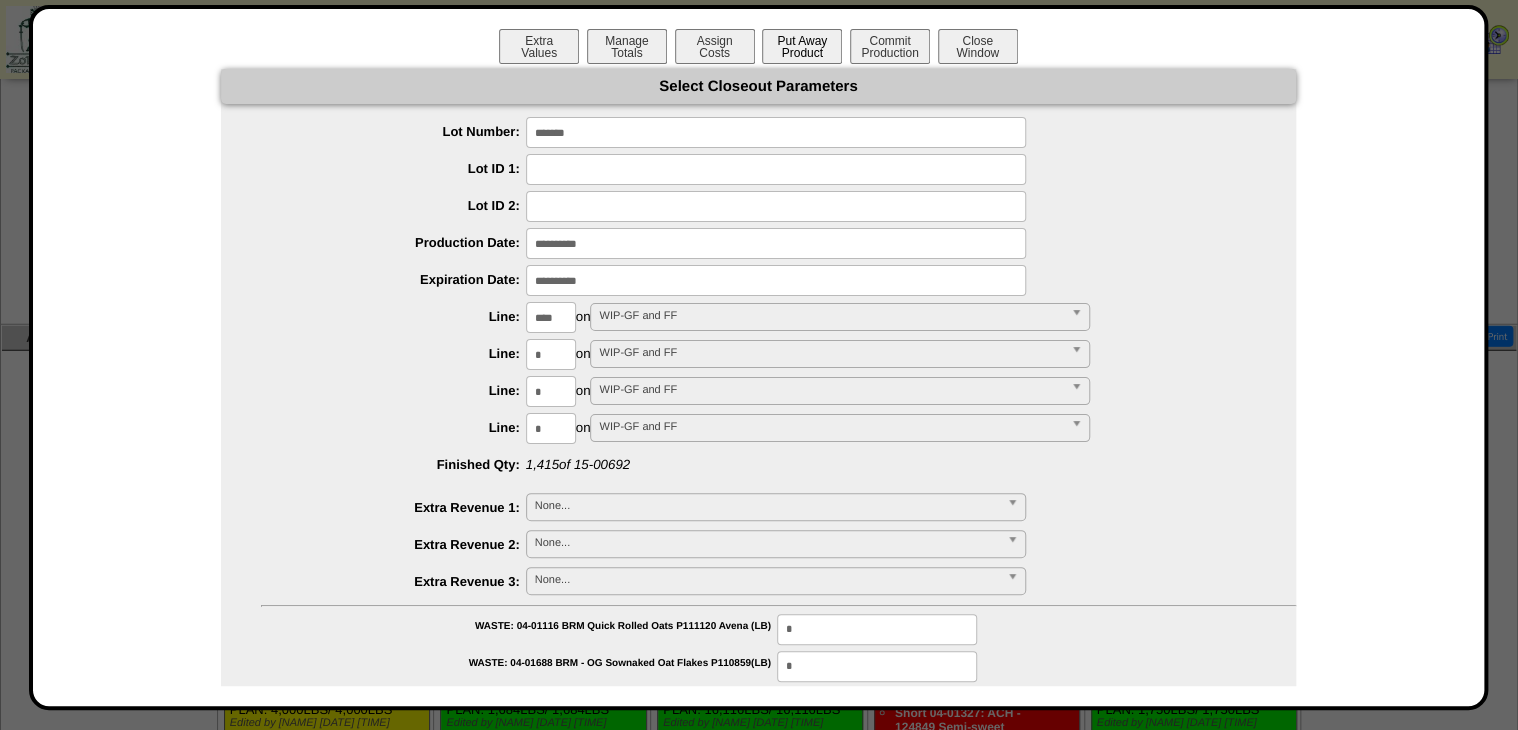 click on "Put Away Product" at bounding box center (802, 46) 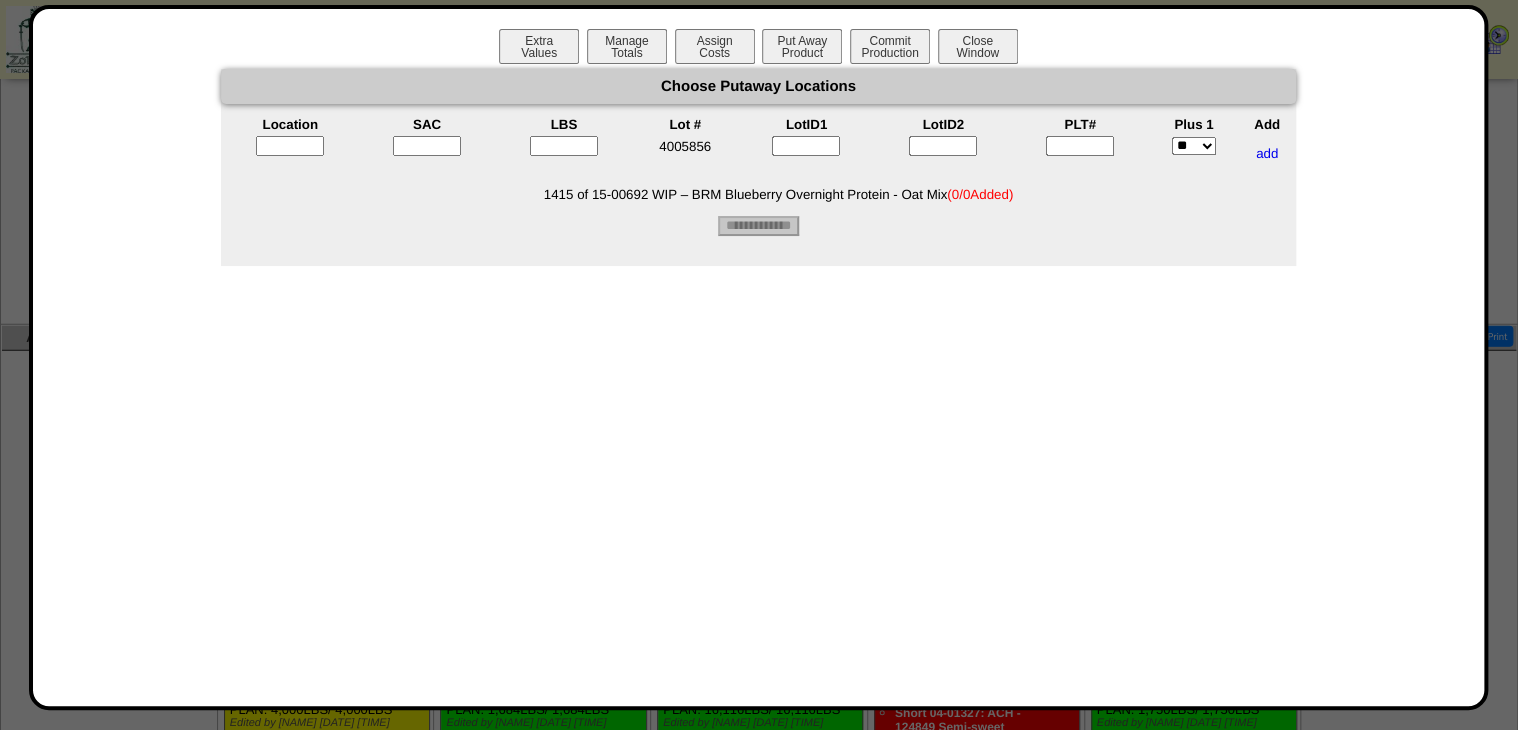click at bounding box center (1080, 146) 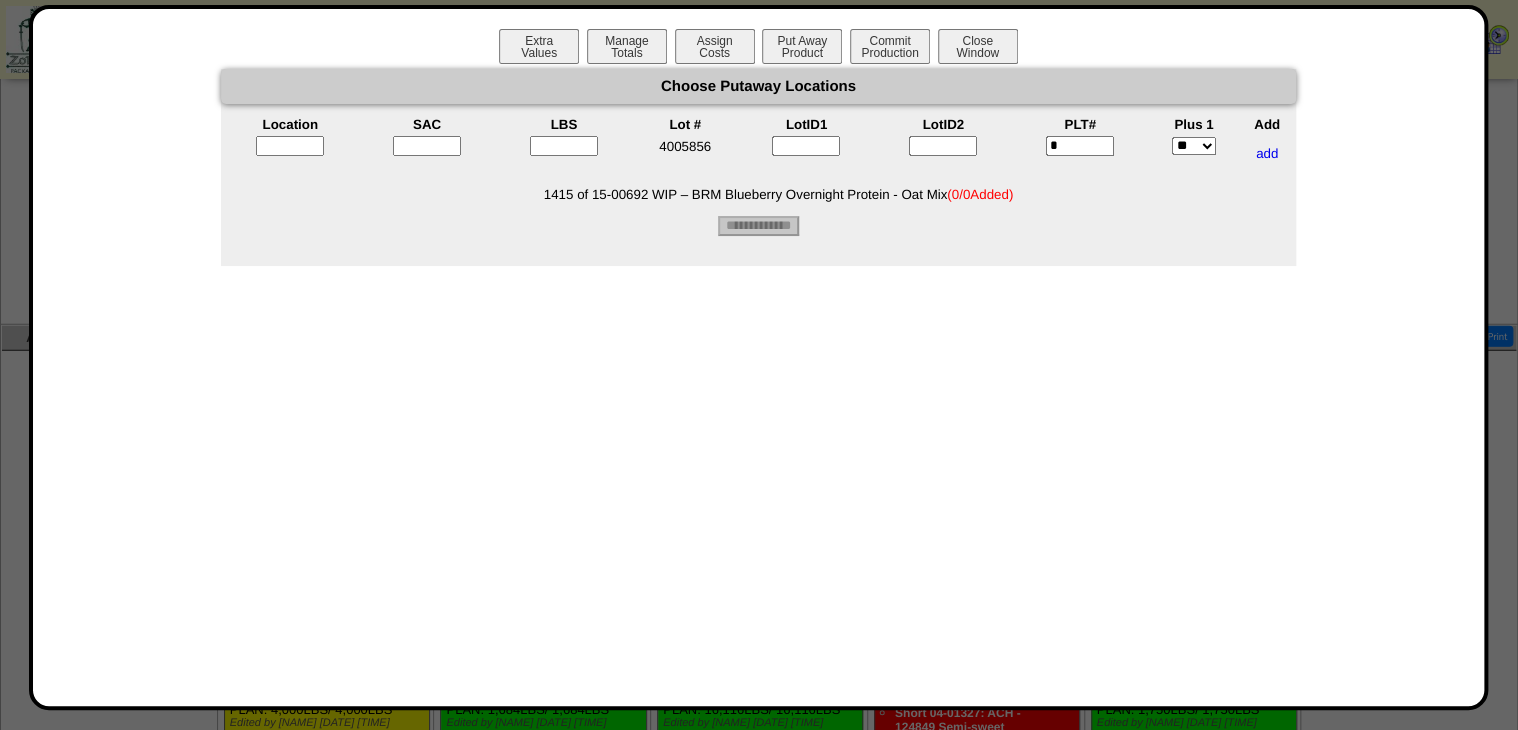 type on "*" 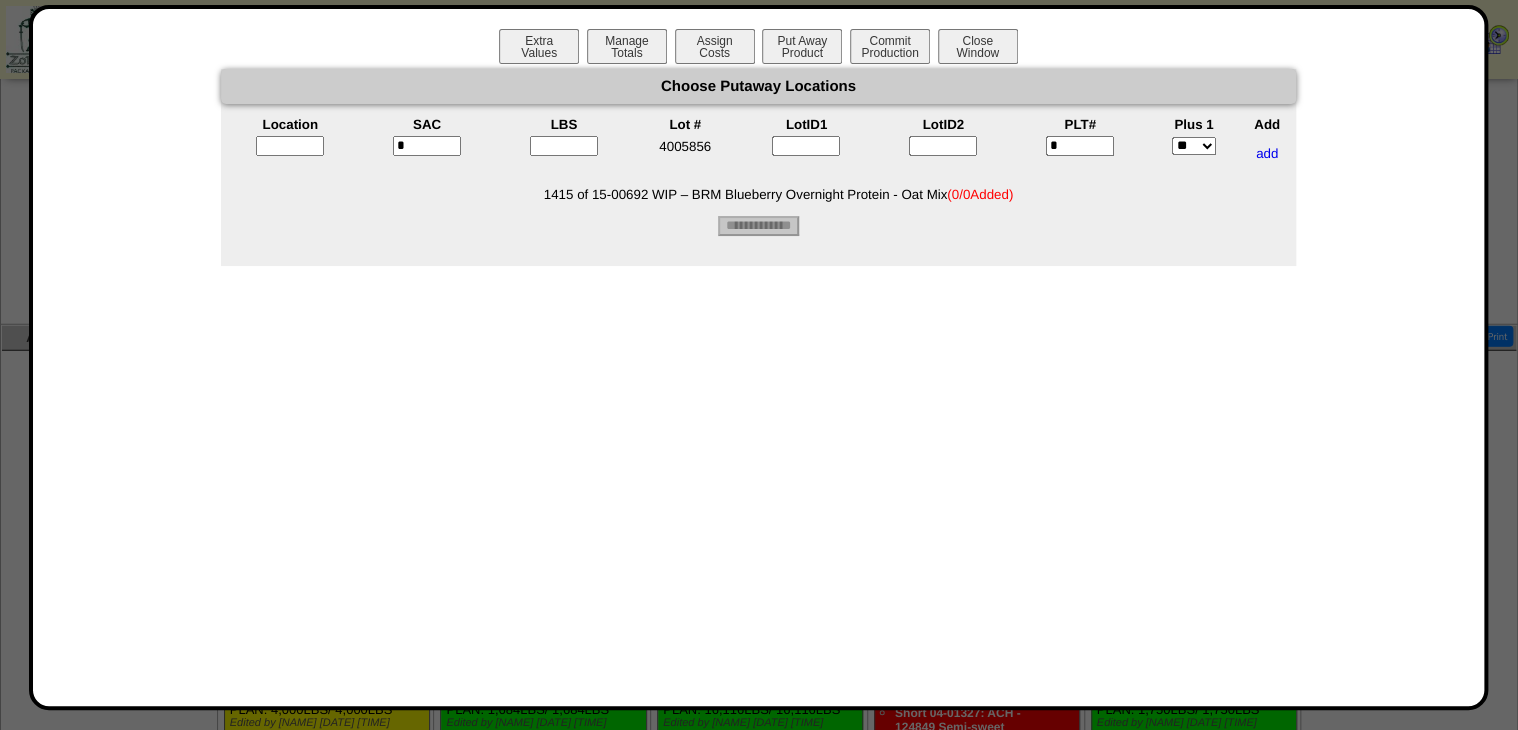 type on "*" 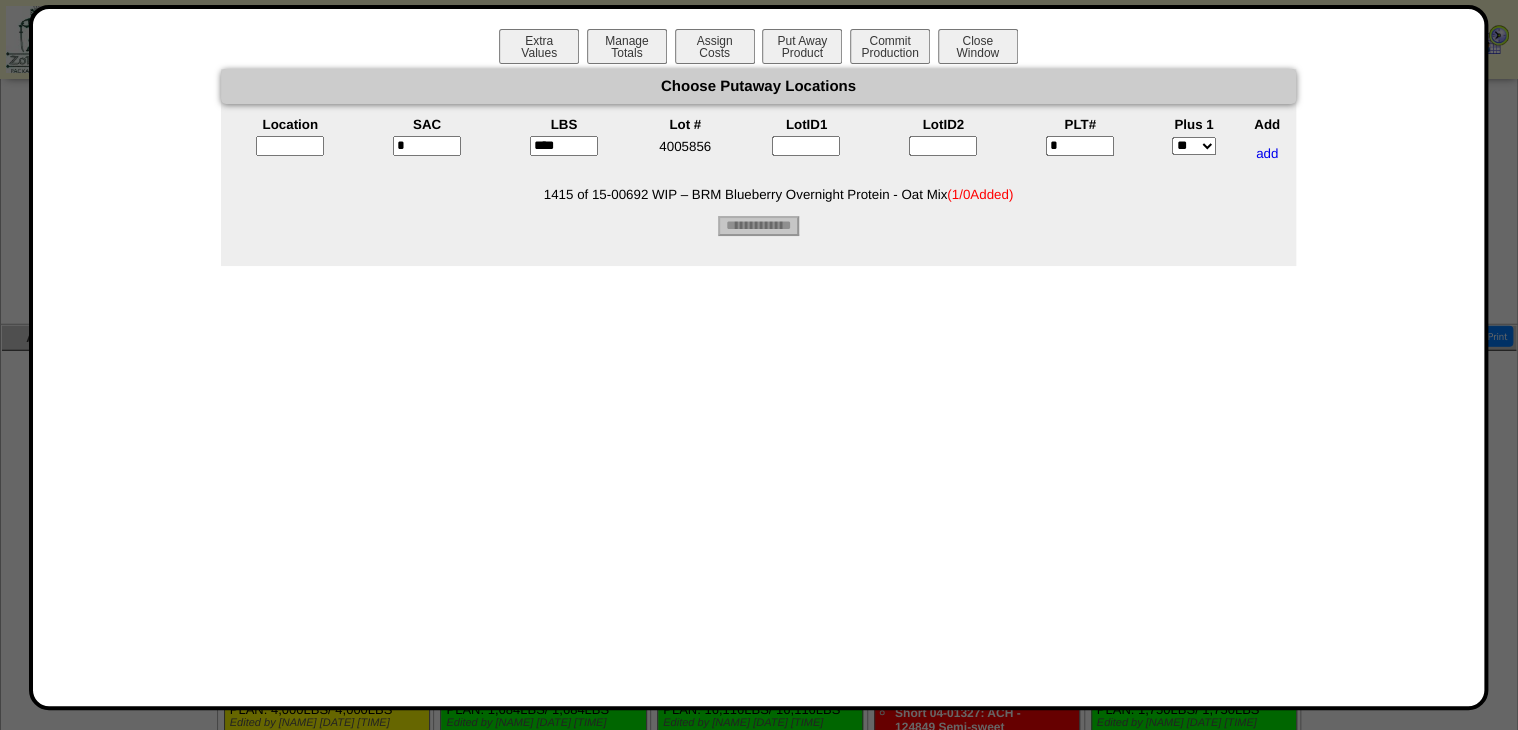 type on "****" 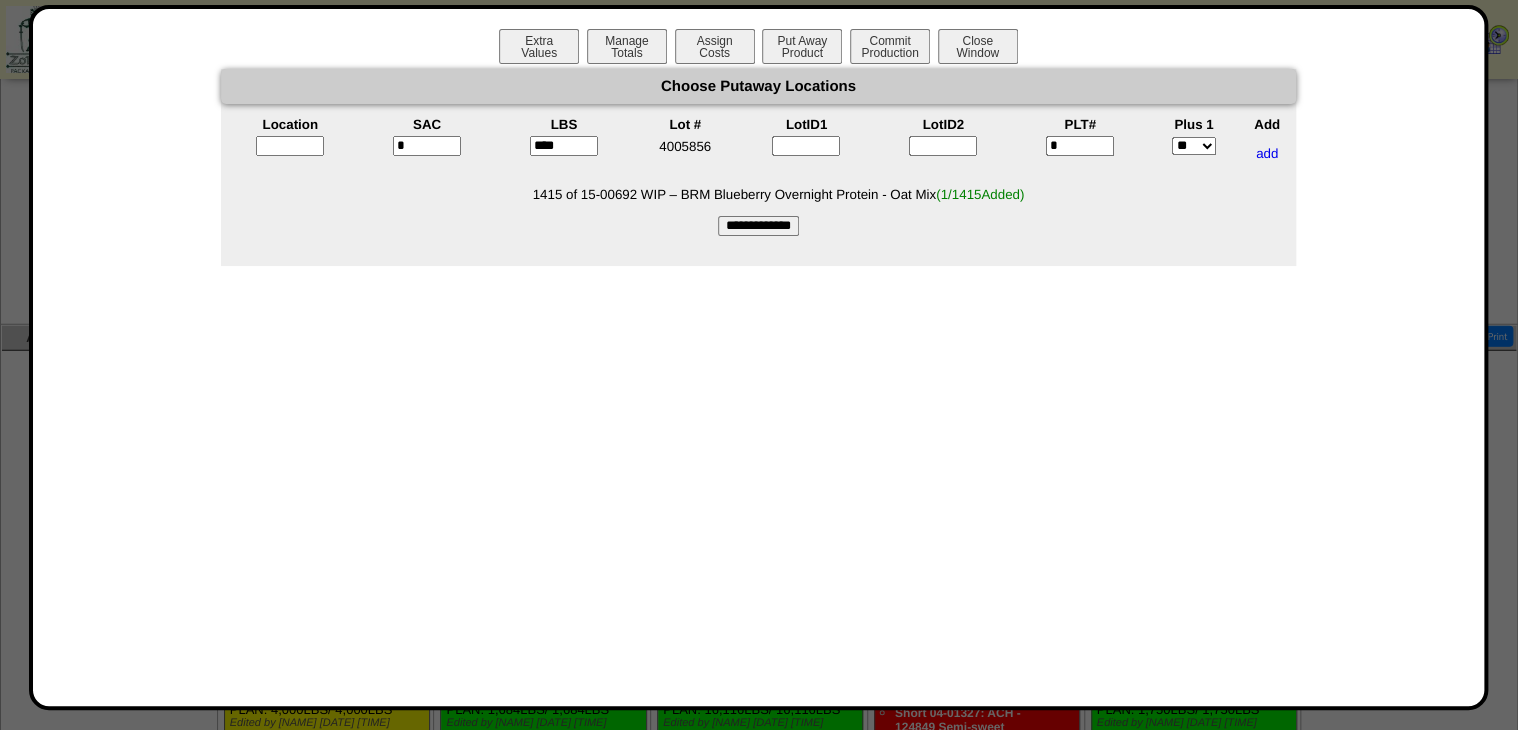 click on "Choose Putaway Locations
Location
SAC
LBS
Lot #
LotID1
LotID2
PLT#
Plus 1
Add
*
****
4005856
* ** *** add" at bounding box center (758, 152) 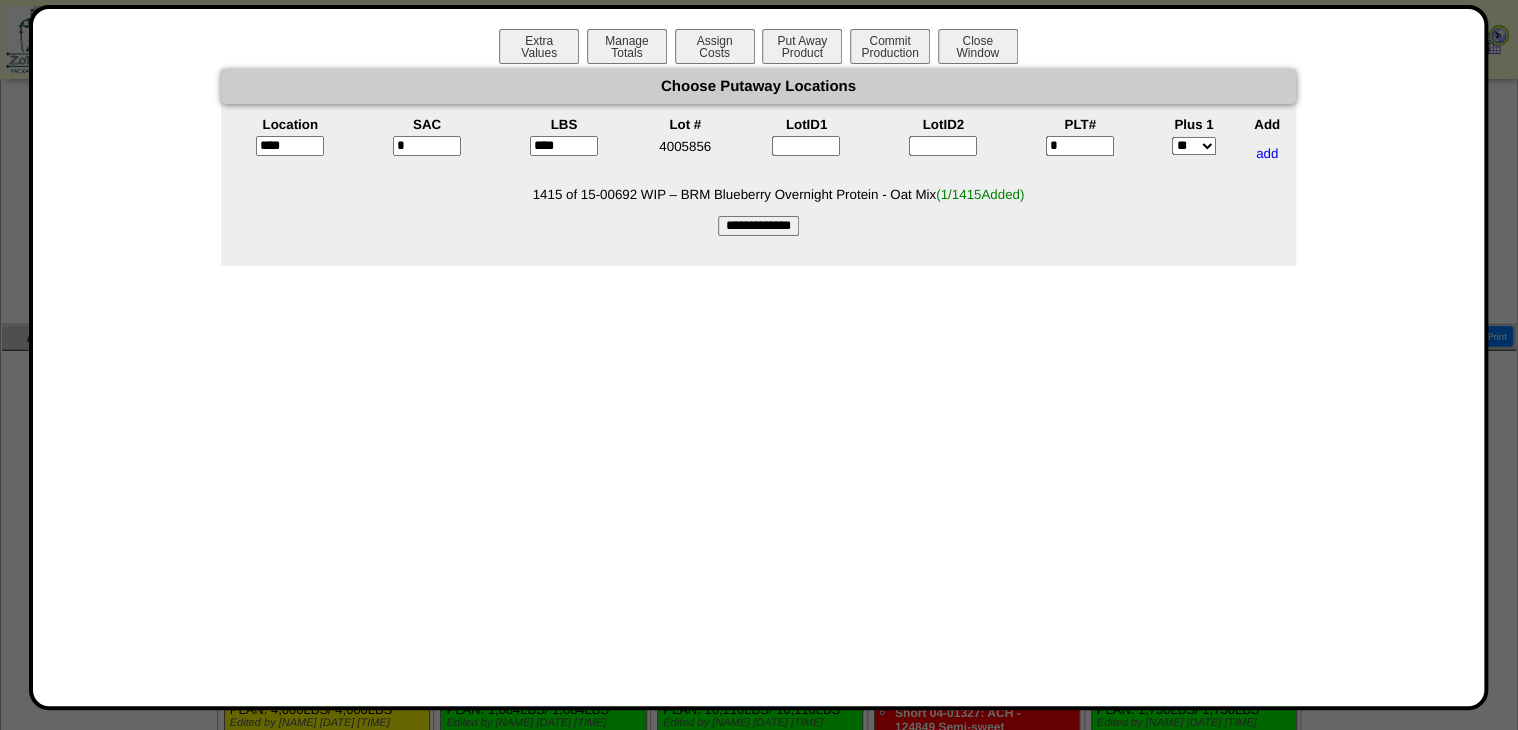type on "*****" 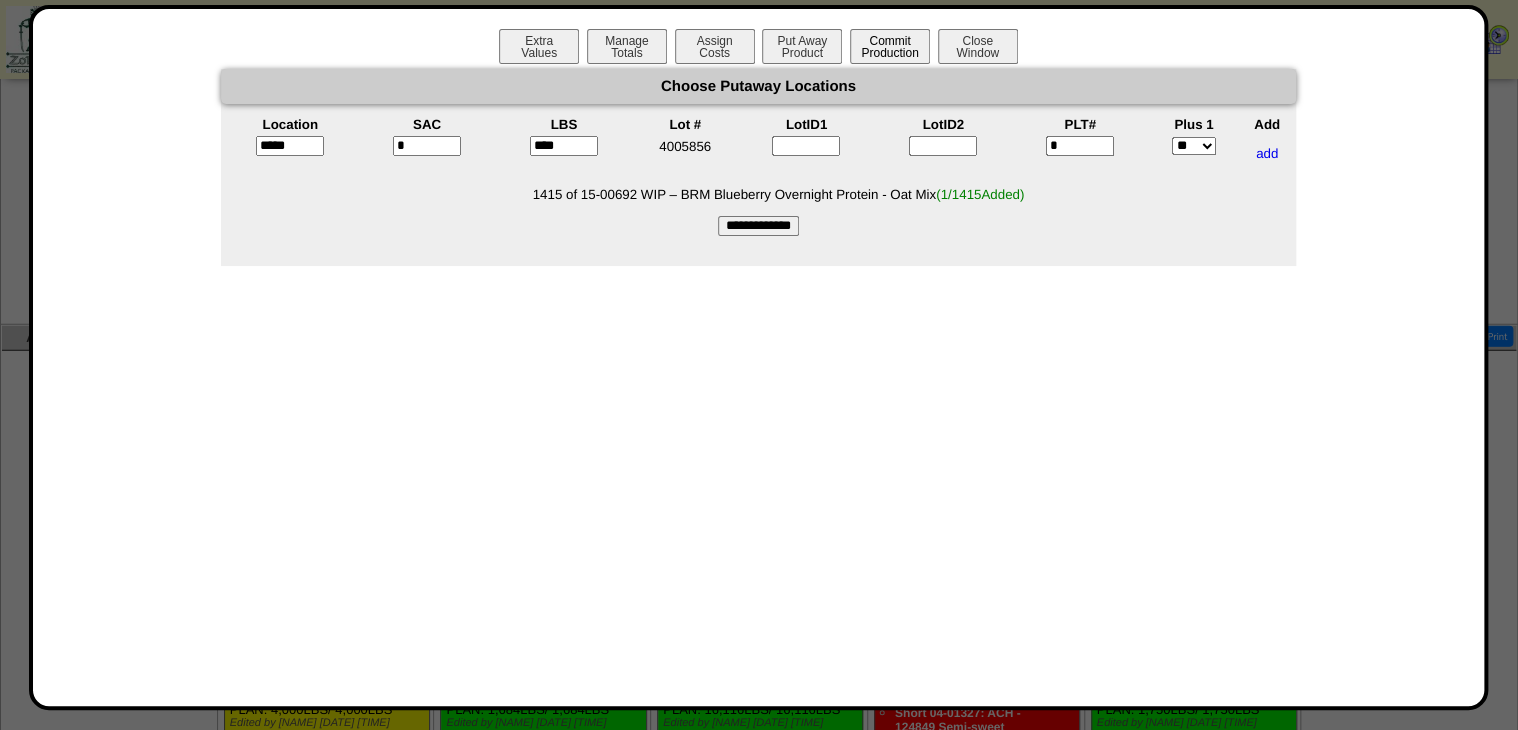 click on "**********" at bounding box center (758, 226) 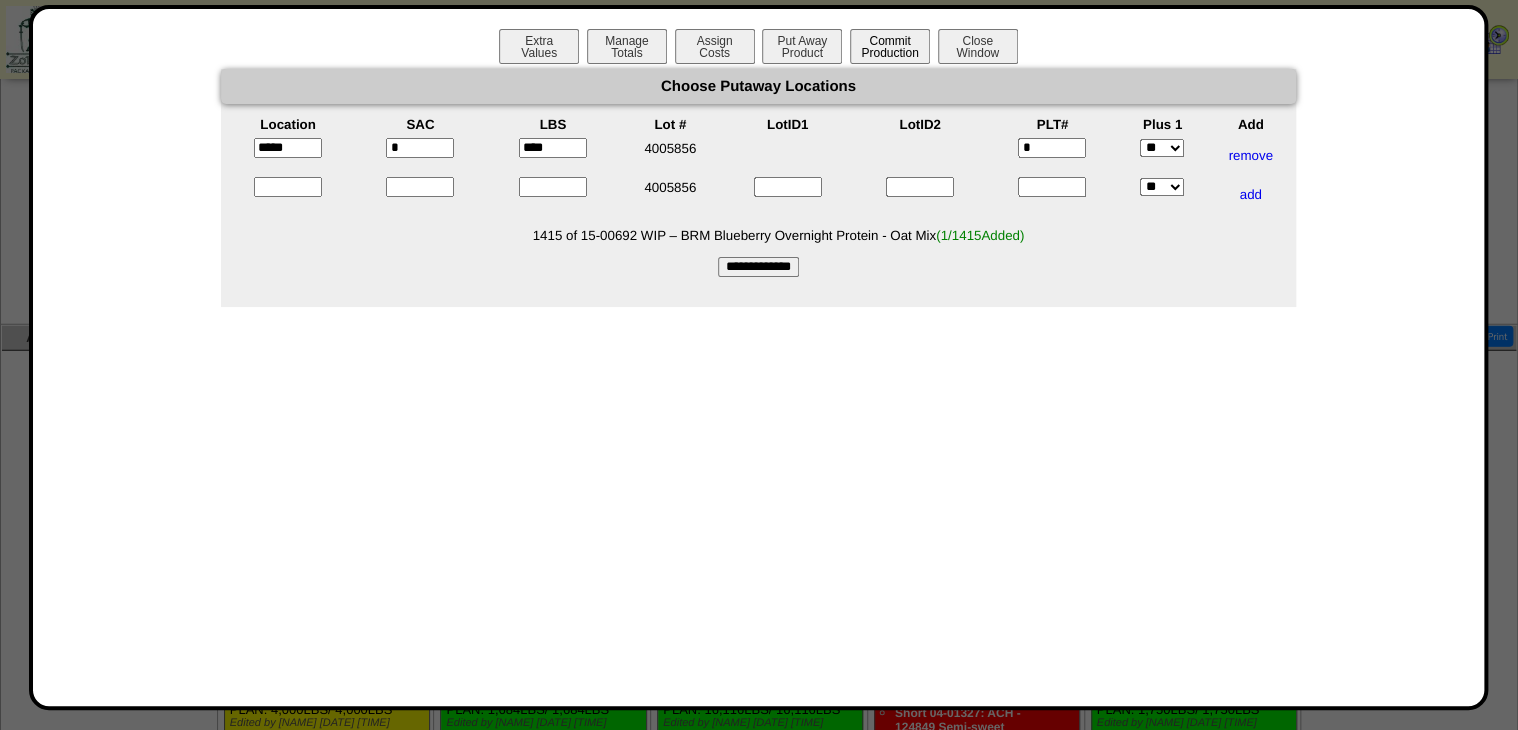 click on "Commit Production" at bounding box center [890, 46] 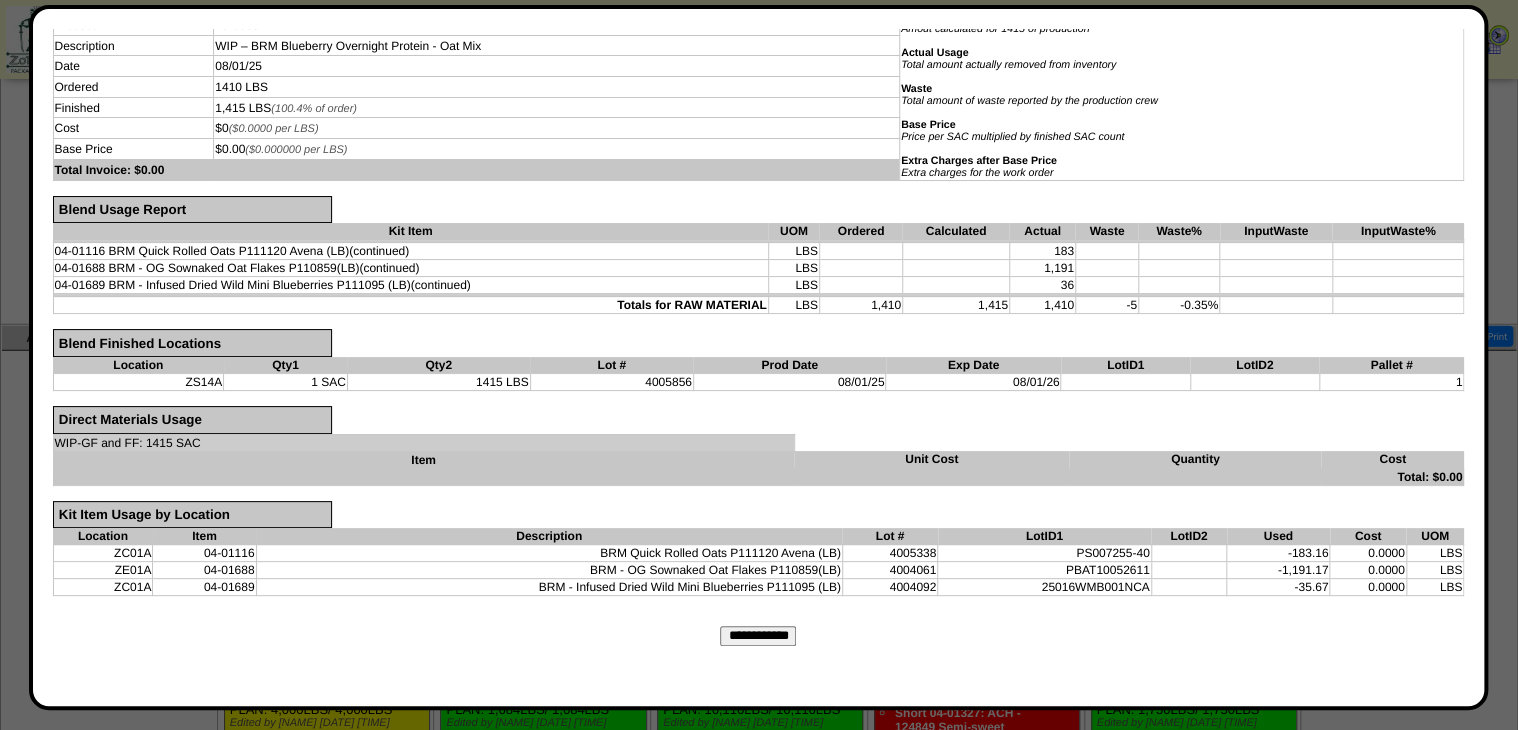 scroll, scrollTop: 199, scrollLeft: 0, axis: vertical 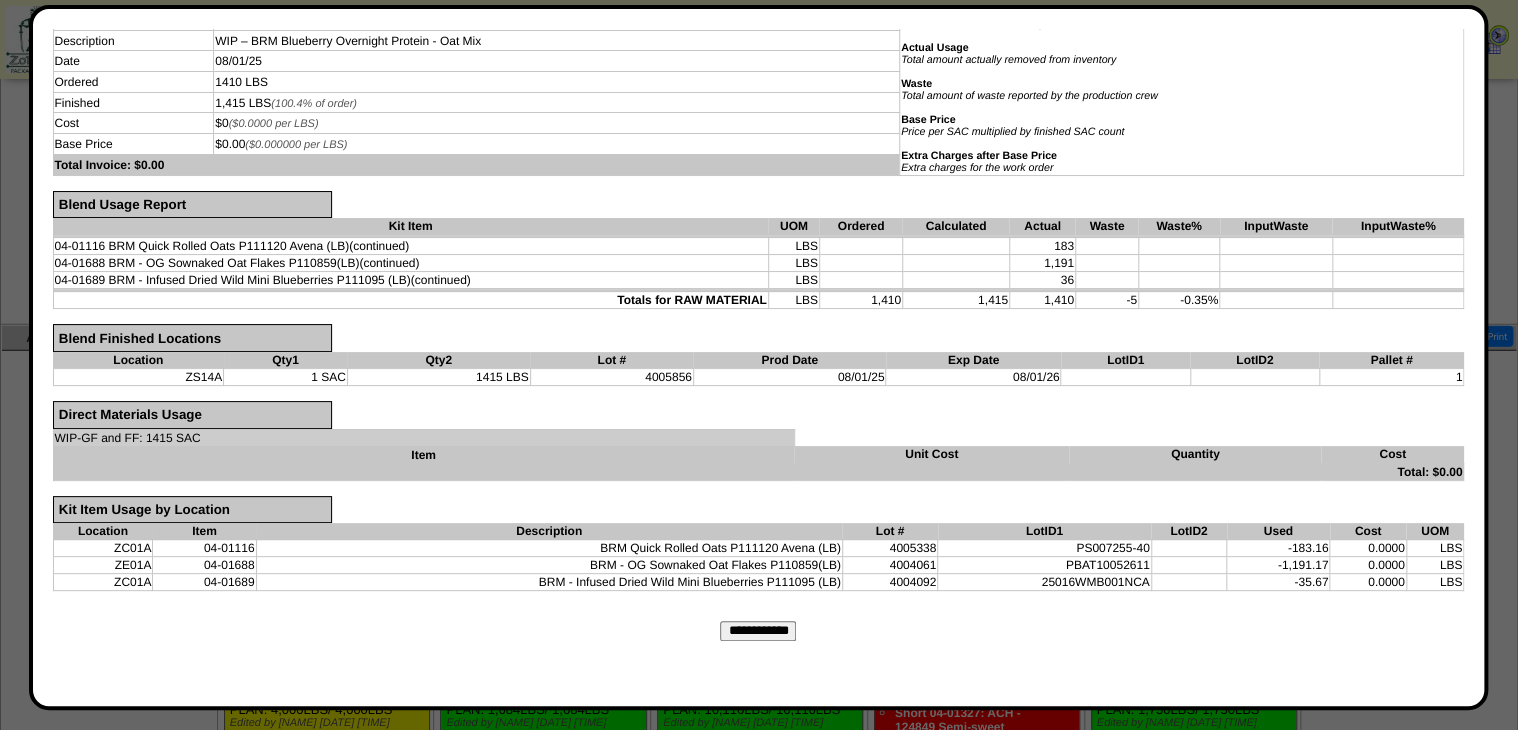 click on "**********" at bounding box center (758, 631) 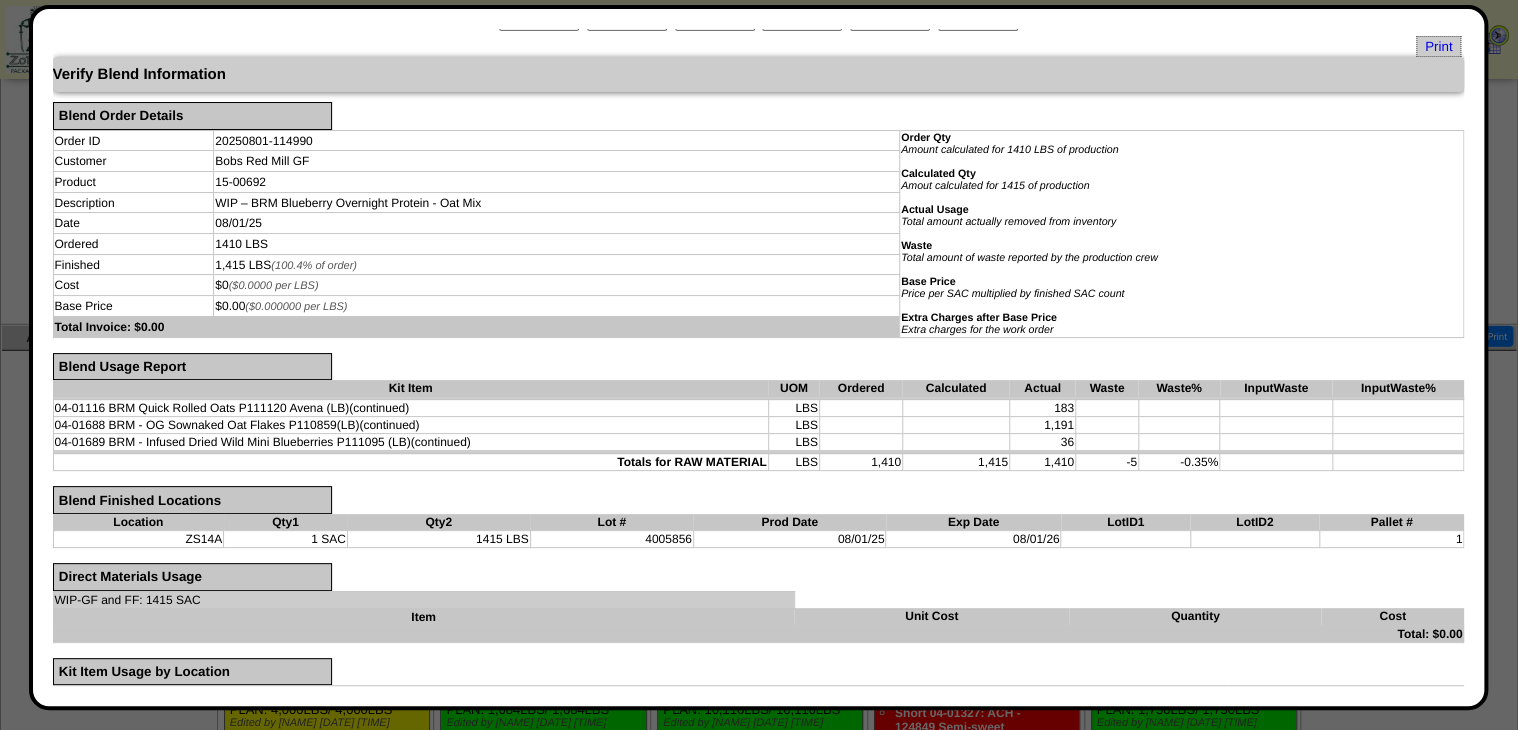 scroll, scrollTop: 0, scrollLeft: 0, axis: both 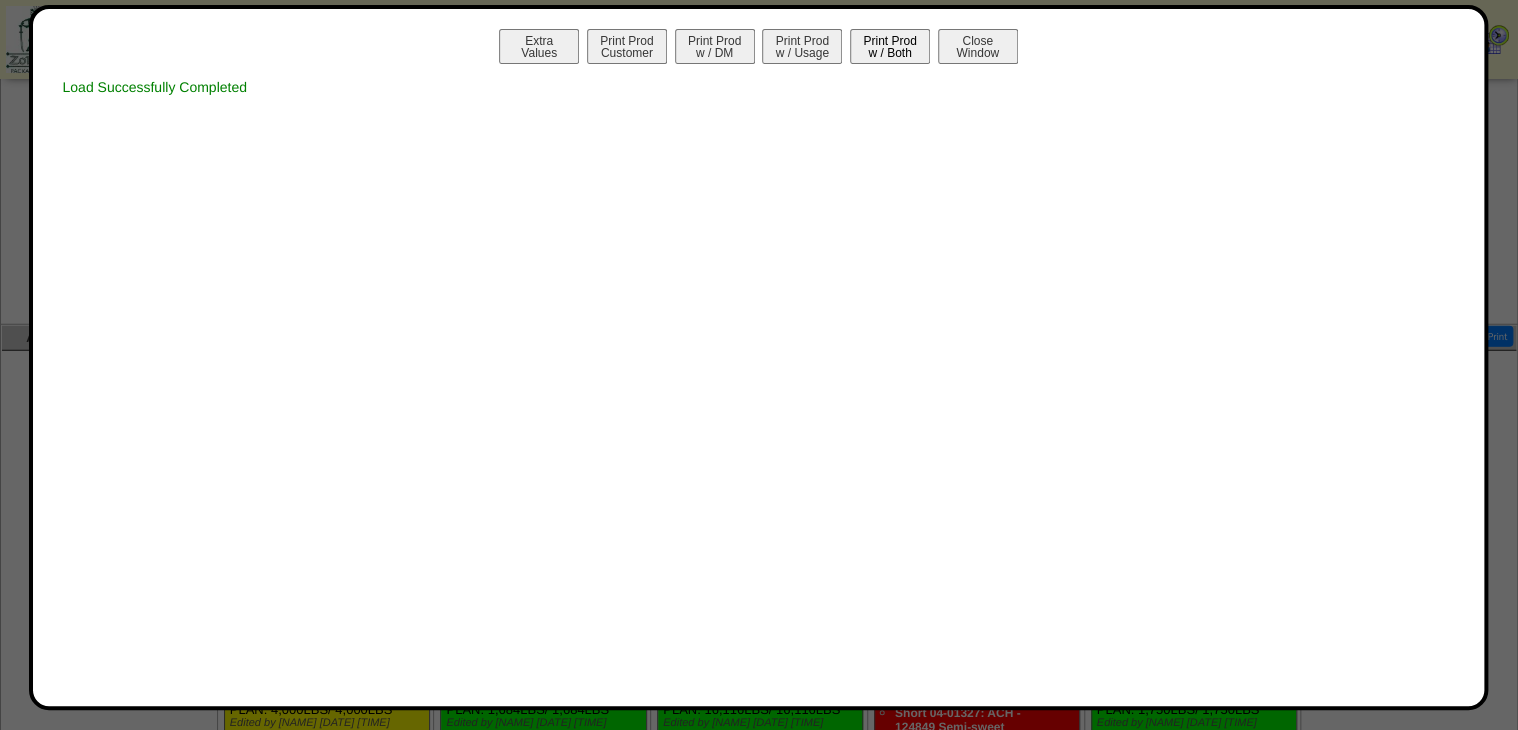 click on "Print Prod w / Both" at bounding box center (890, 46) 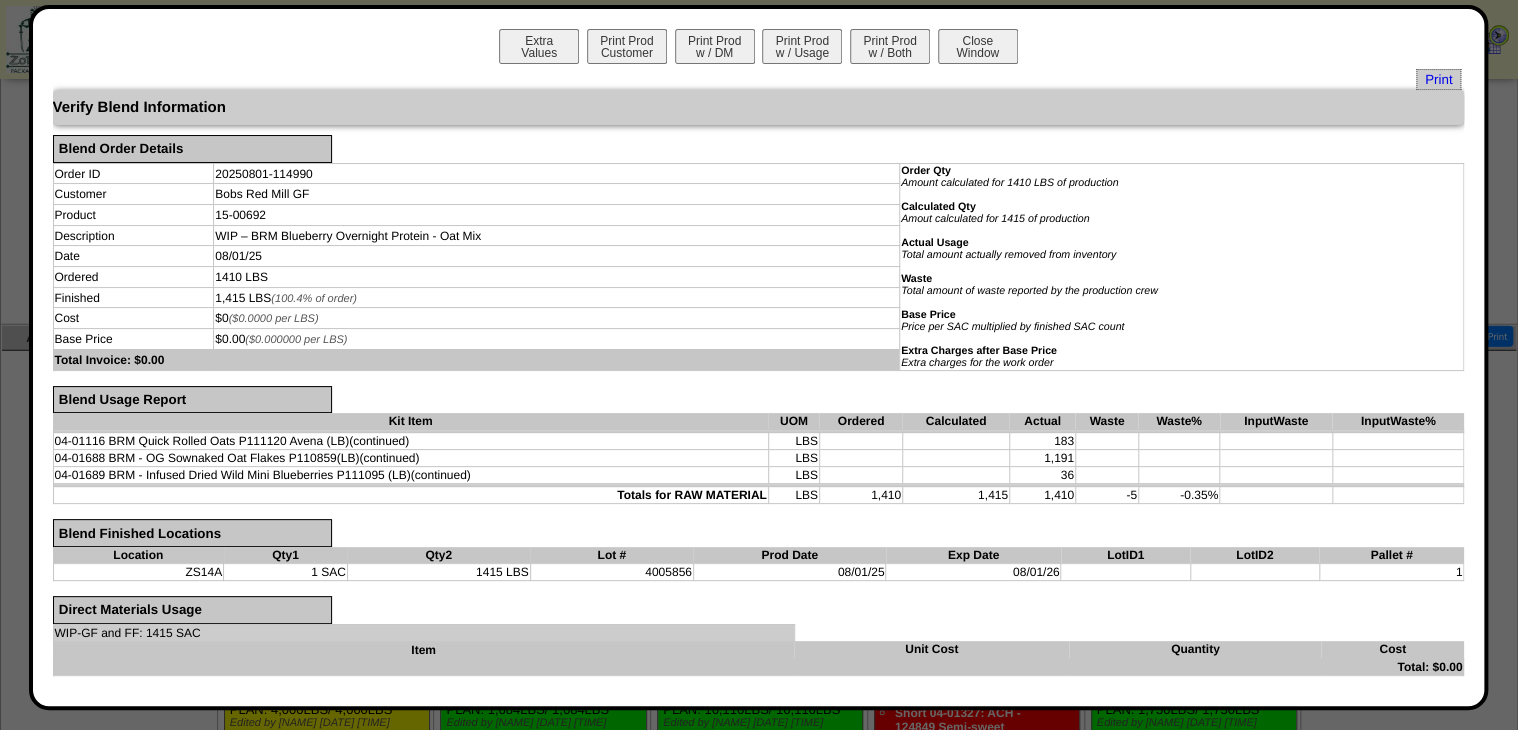 click on "Verify Blend Information" at bounding box center [759, 107] 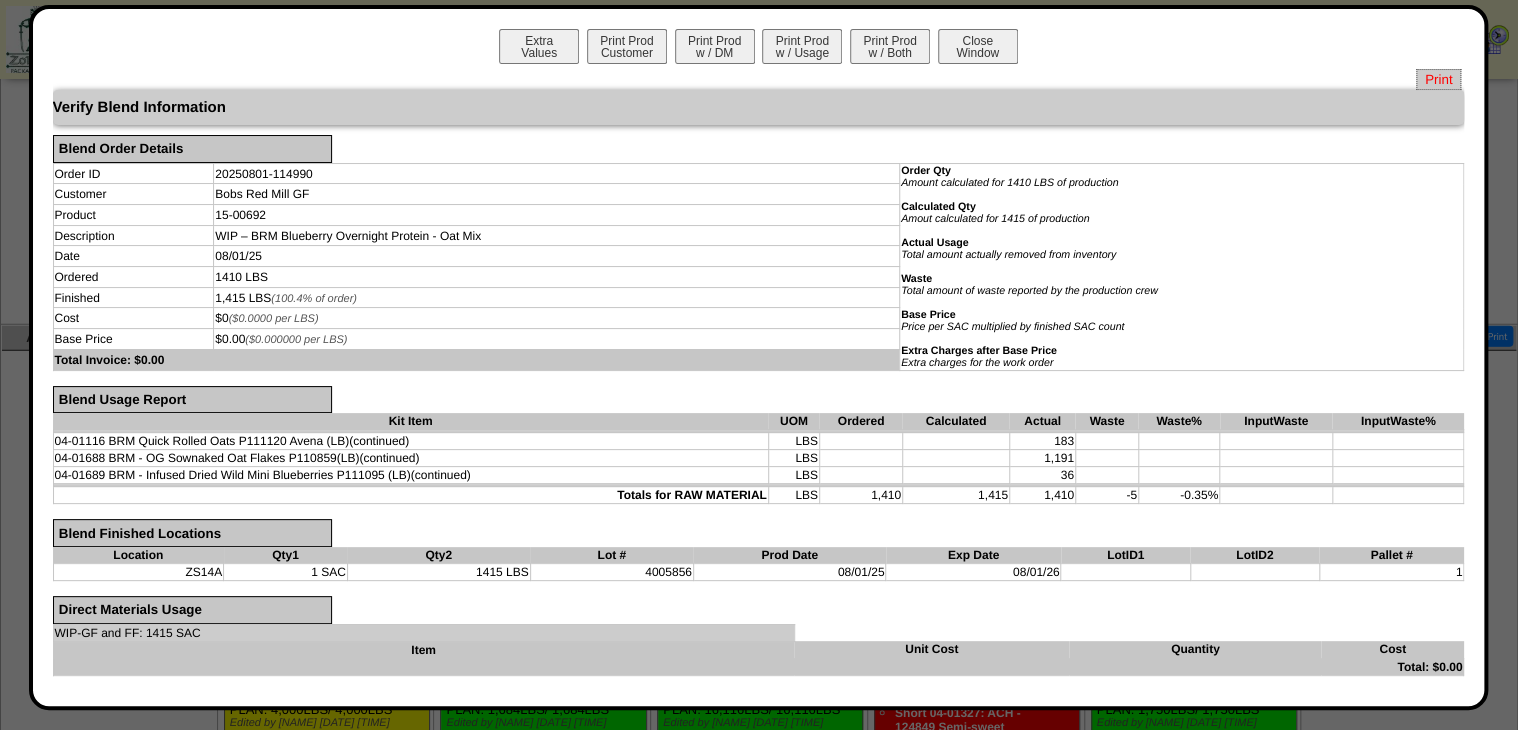 click on "Print" at bounding box center [1438, 79] 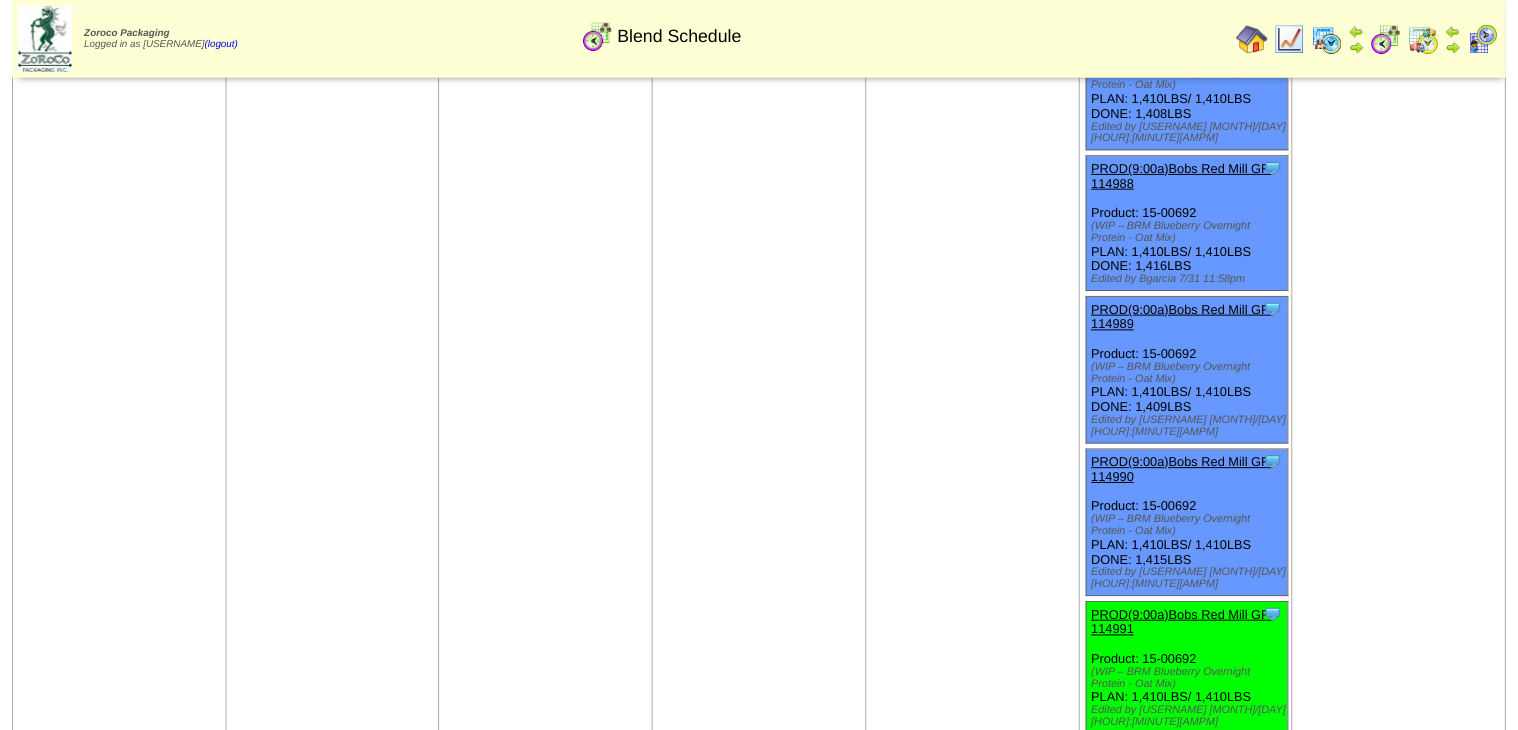 scroll, scrollTop: 6302, scrollLeft: 0, axis: vertical 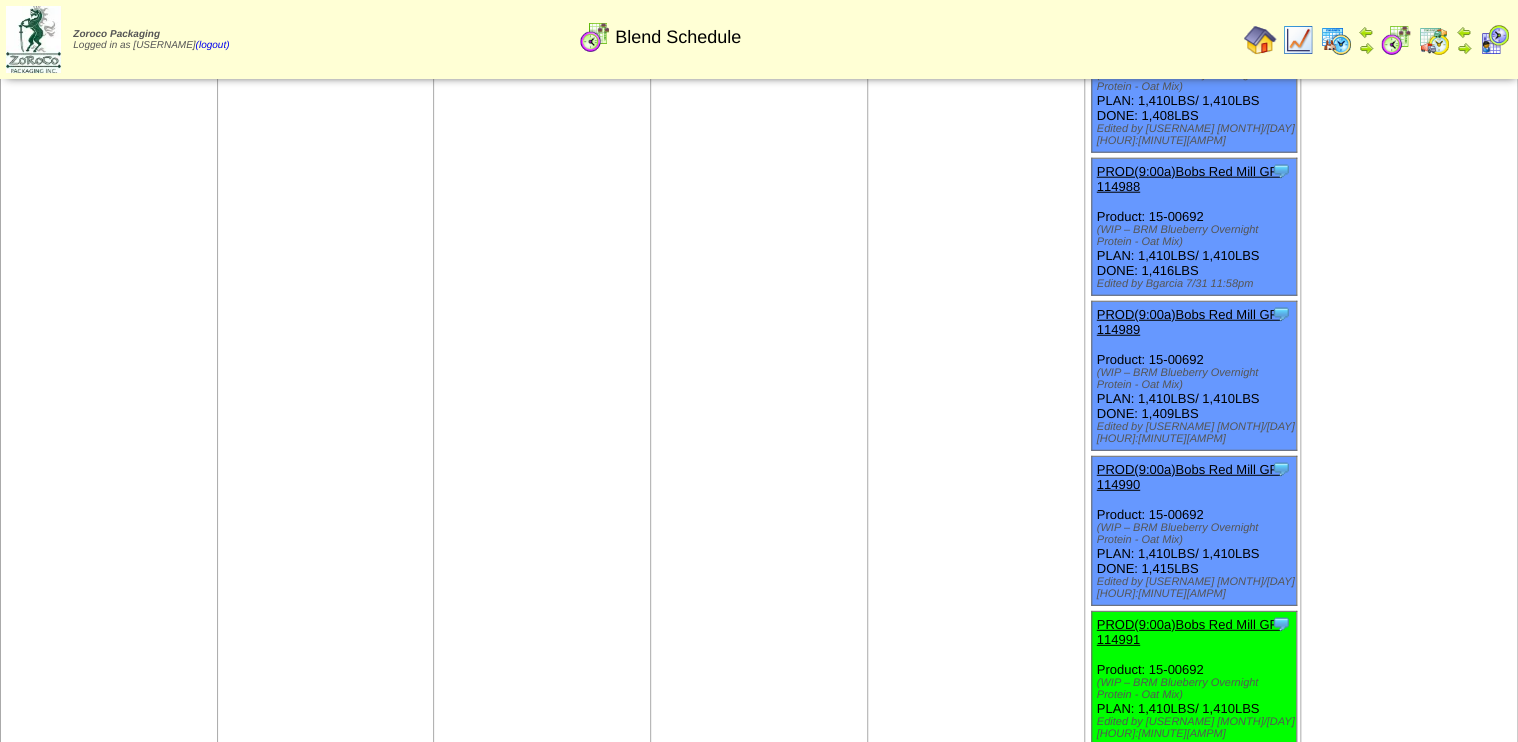 click on "PROD(9:00a)Bobs Red Mill GF-114991" at bounding box center [1189, 632] 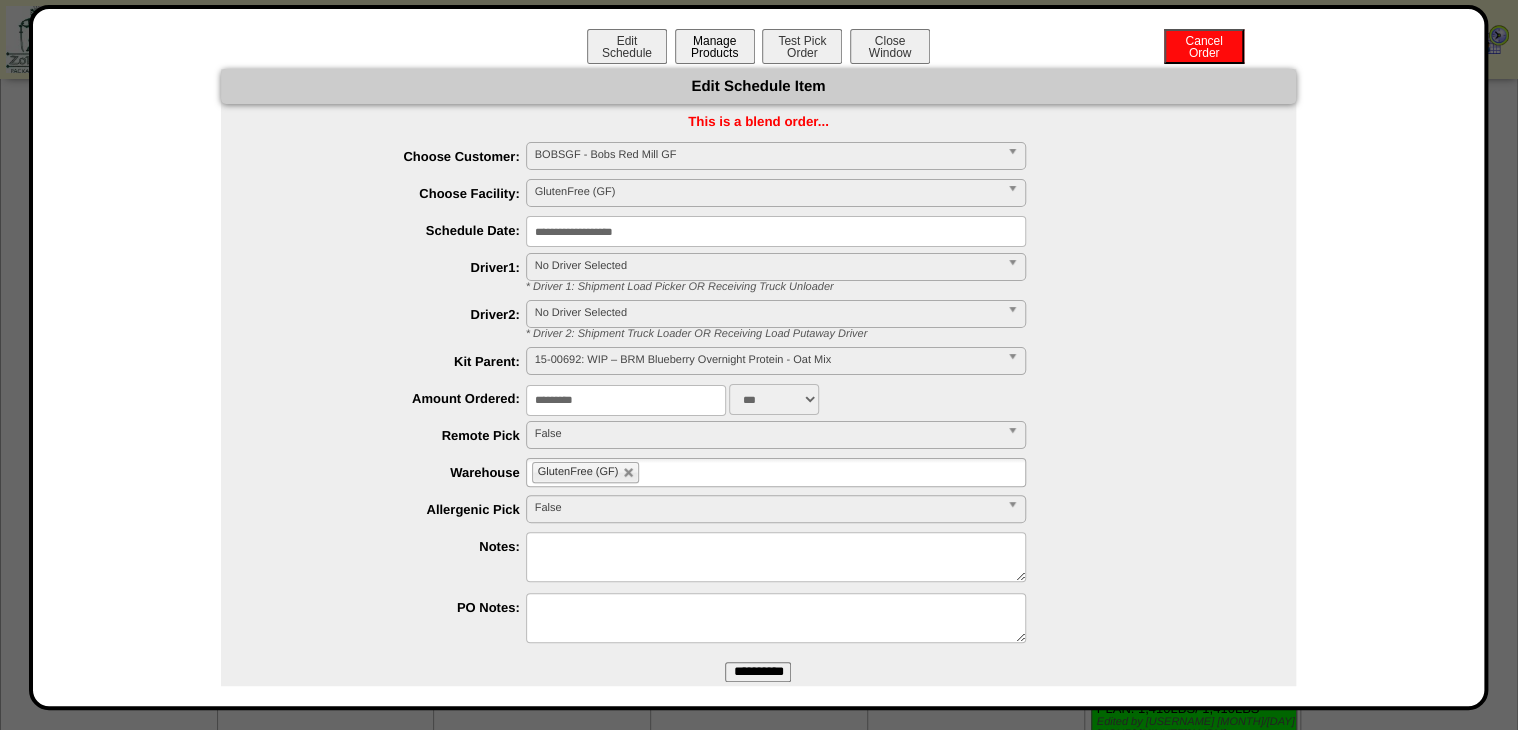 click on "Manage Products" at bounding box center (715, 46) 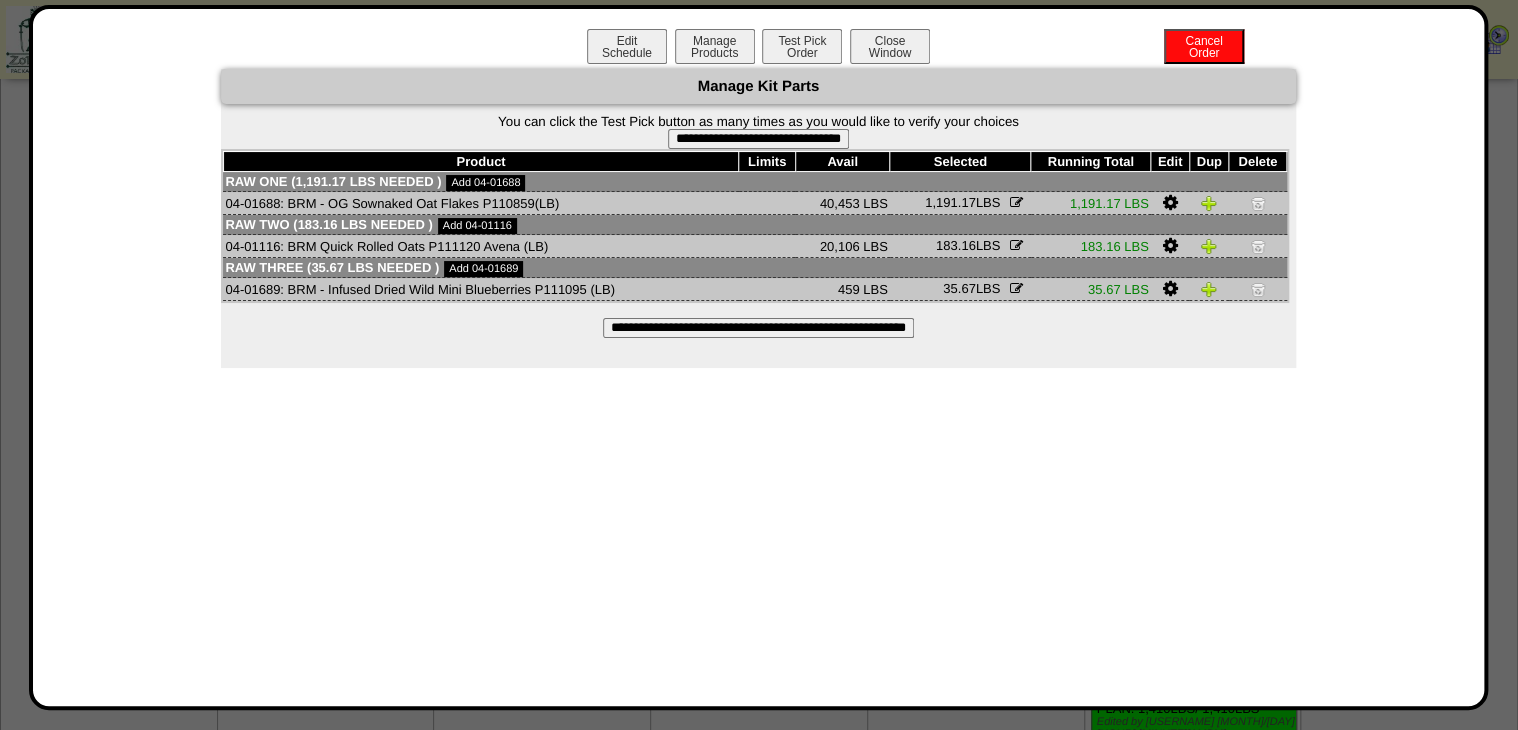 click on "**********" at bounding box center [758, 139] 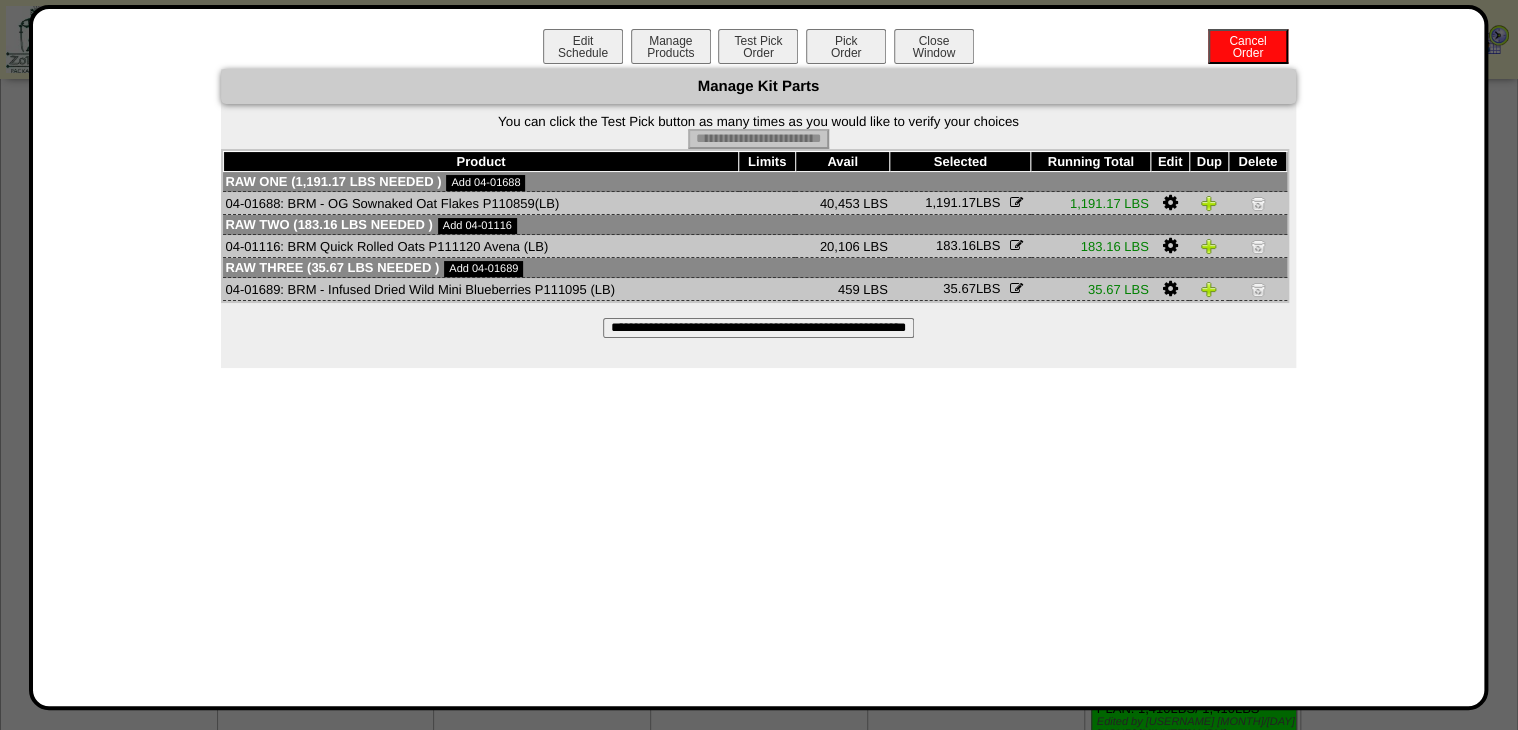 click on "Pick Order" at bounding box center [846, 46] 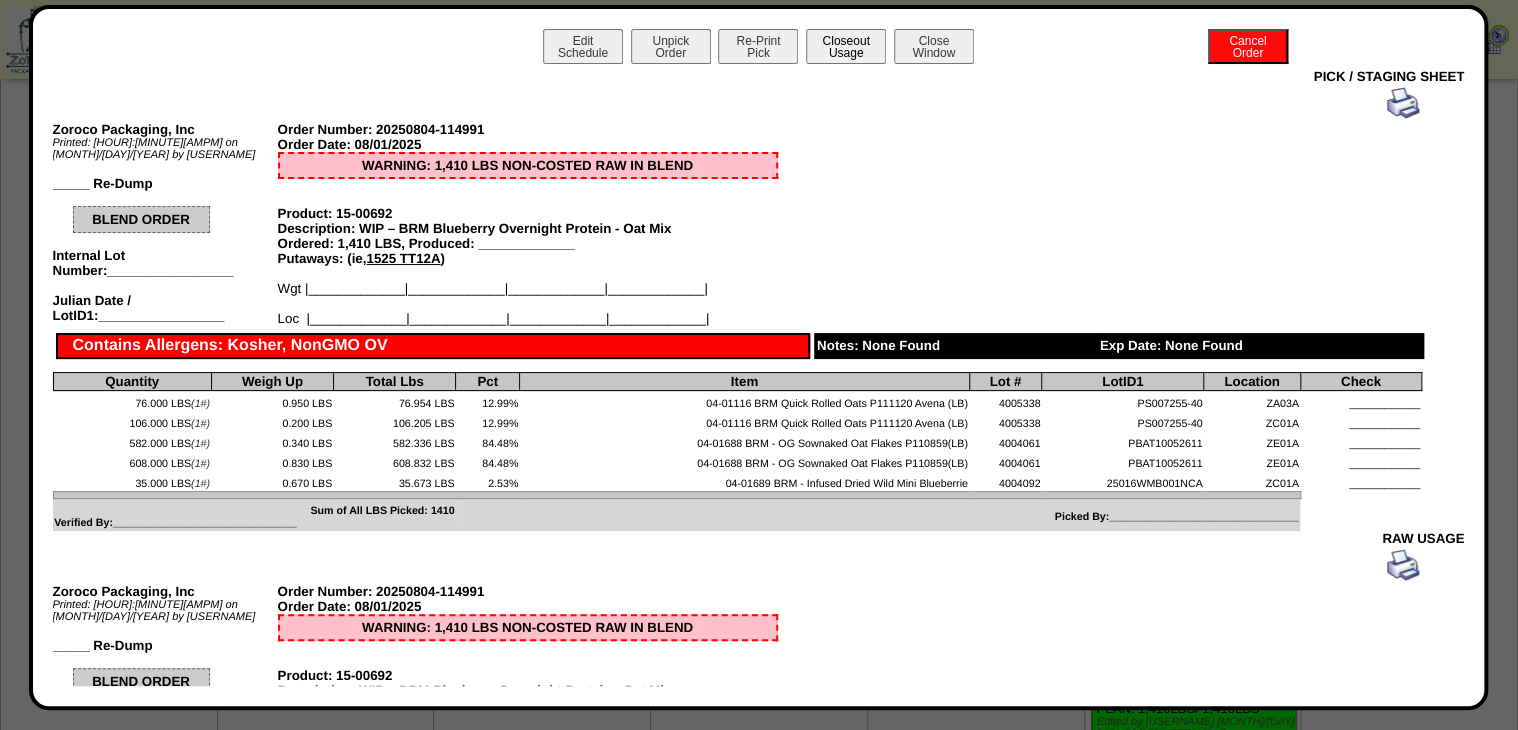 click on "Closeout Usage" at bounding box center [846, 46] 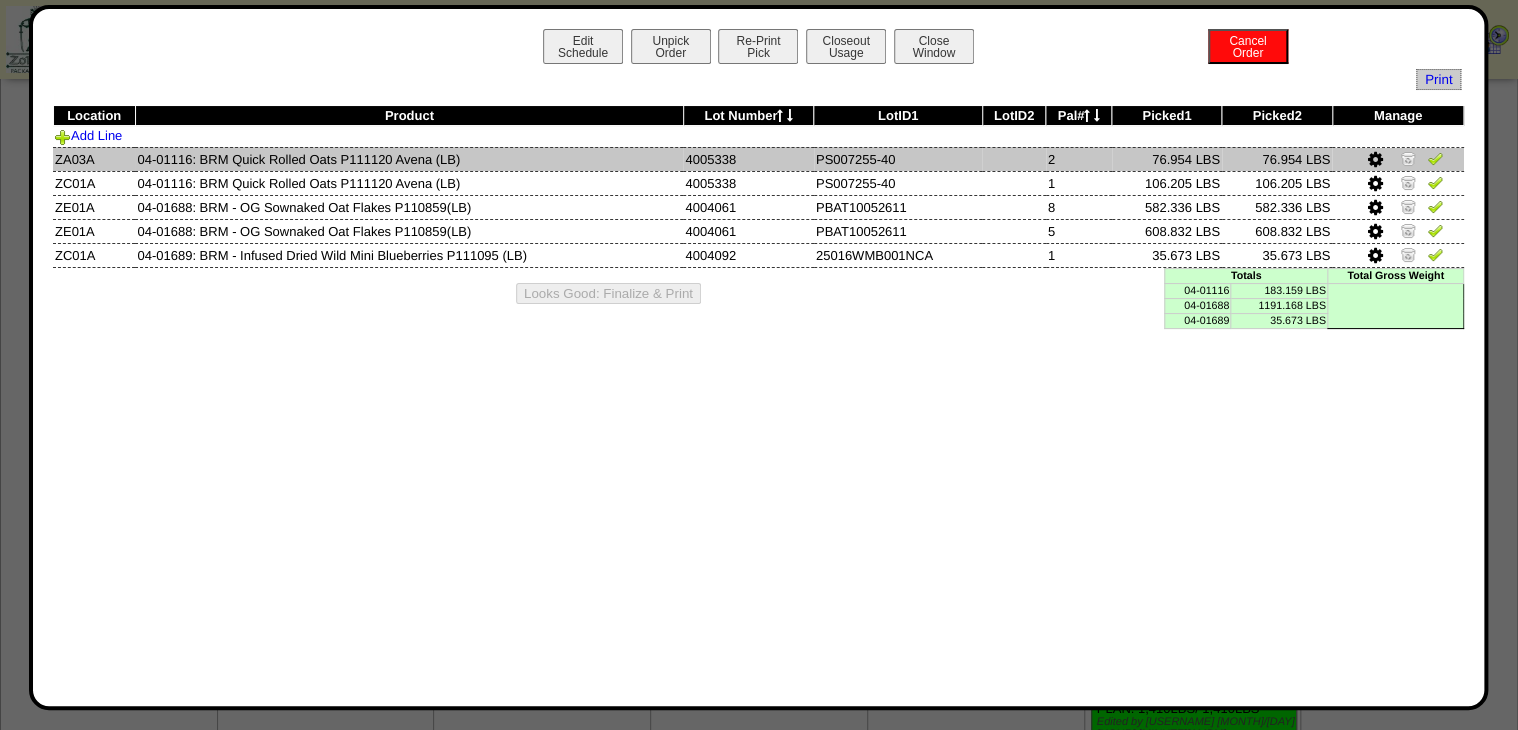 click at bounding box center [1435, 158] 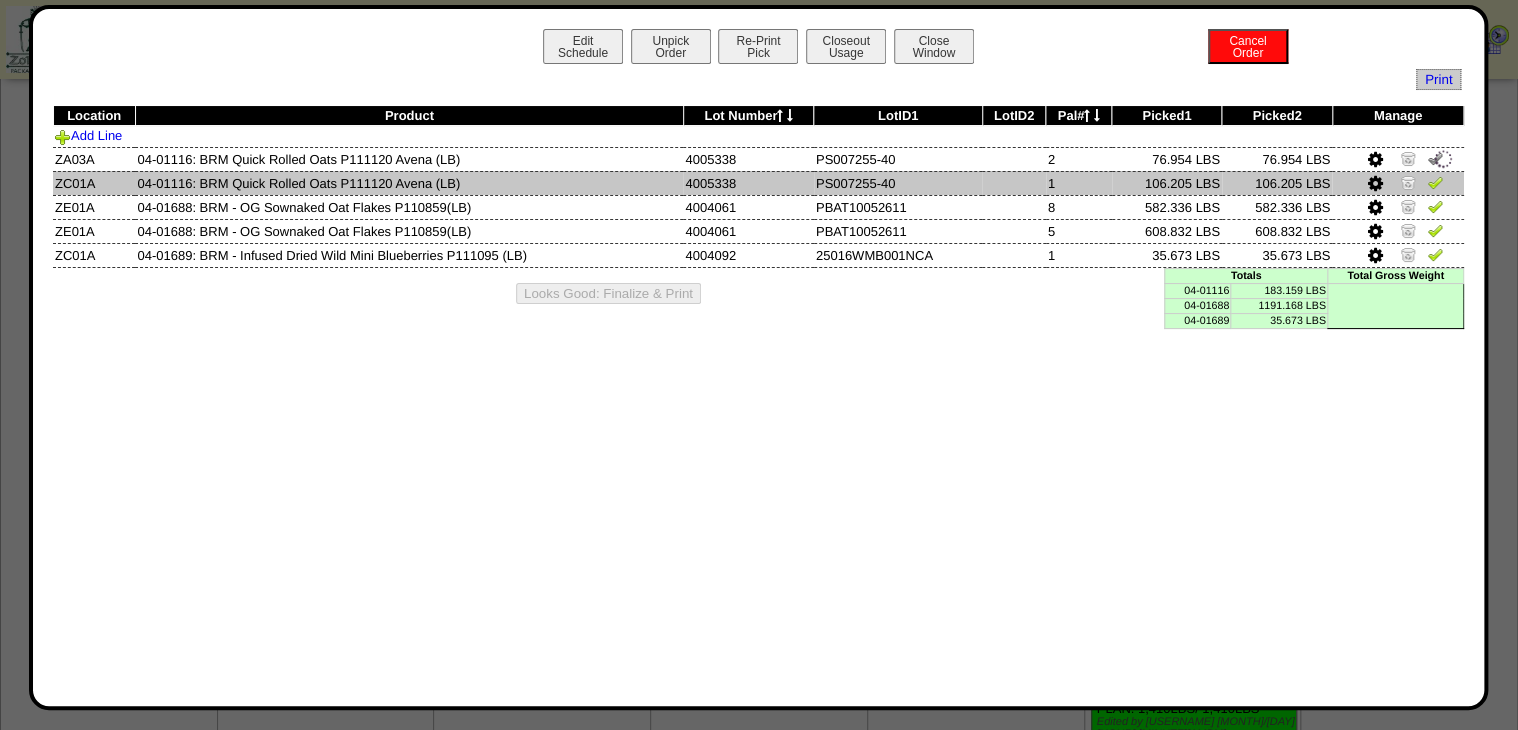 click at bounding box center (1435, 182) 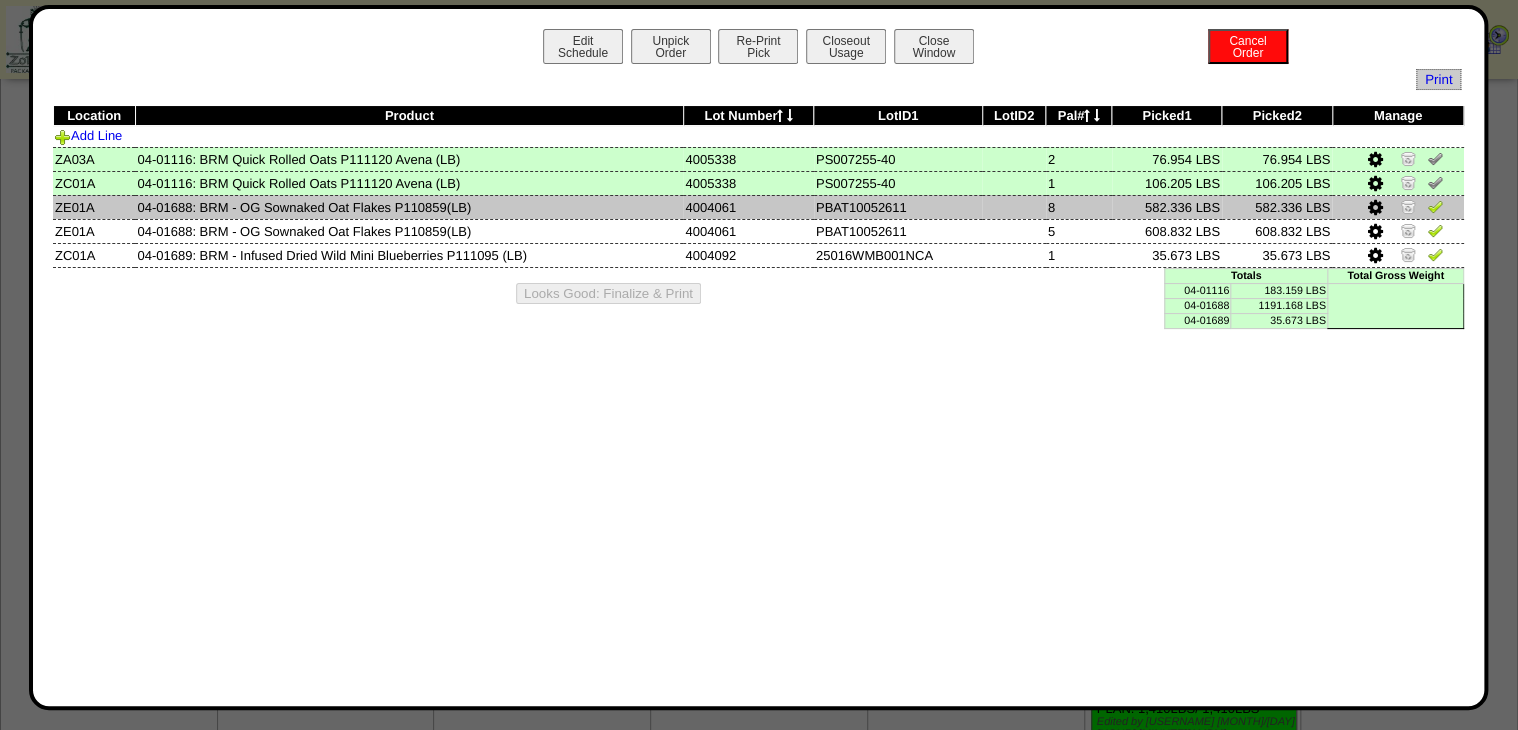 click at bounding box center [1435, 206] 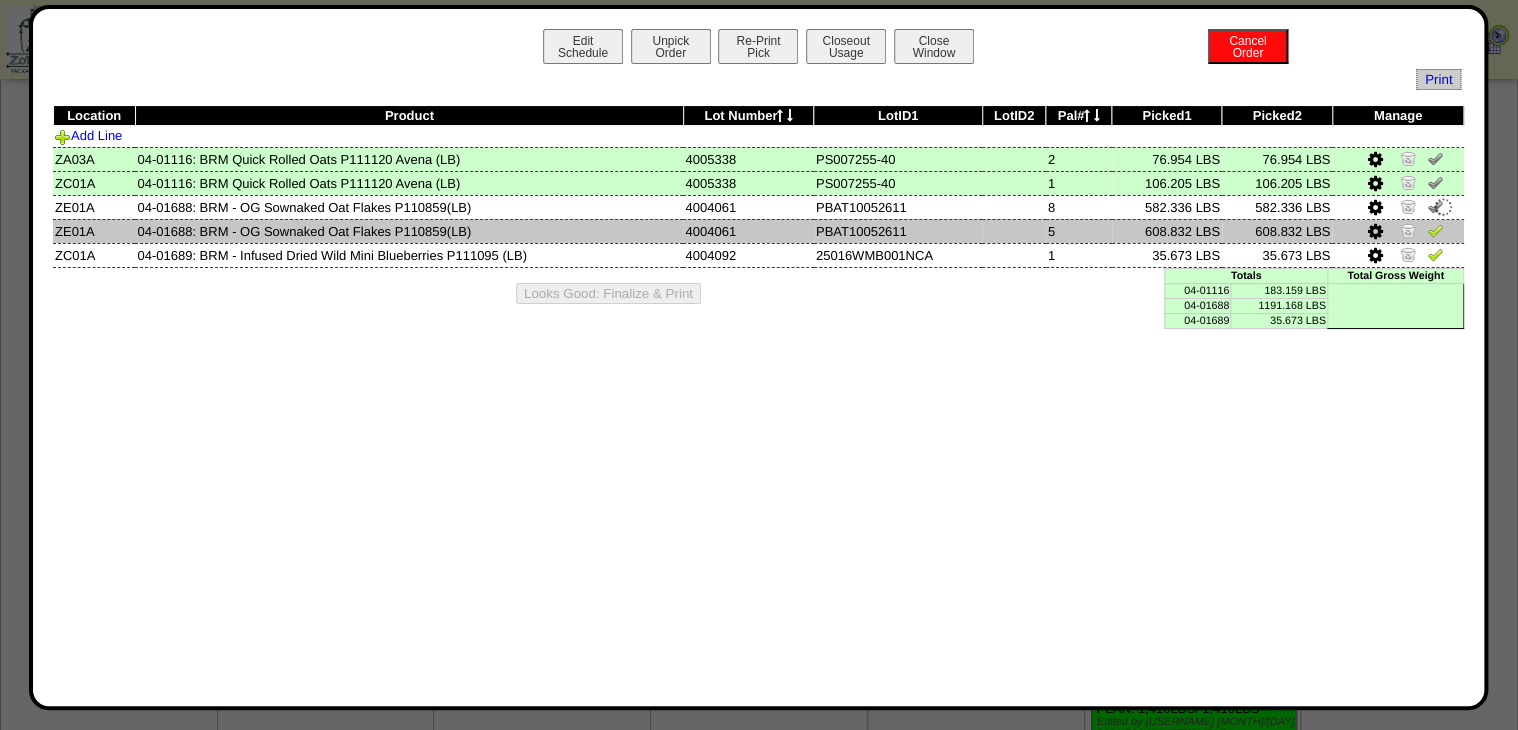 click at bounding box center [1435, 230] 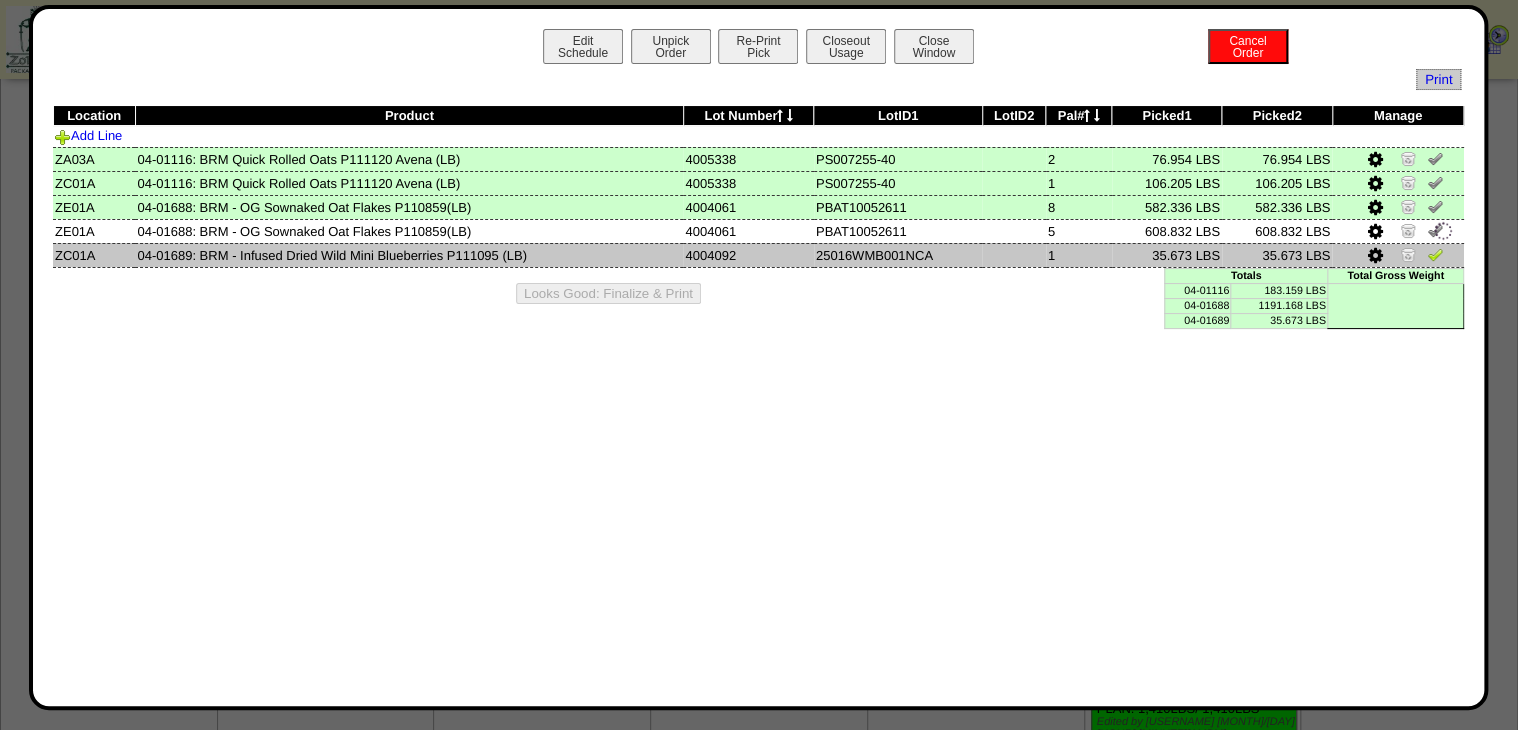 click at bounding box center (1435, 254) 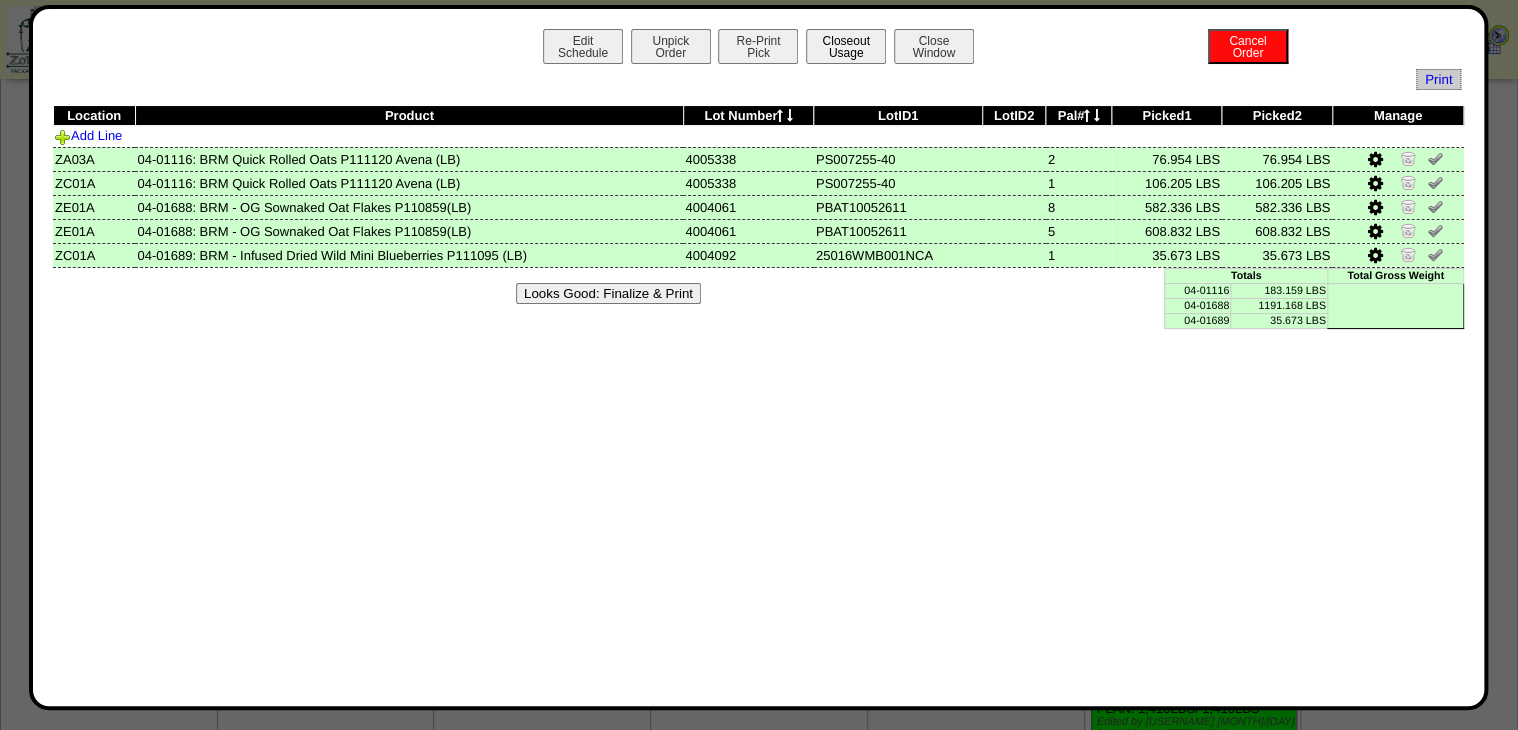 click on "Closeout Usage" at bounding box center (846, 46) 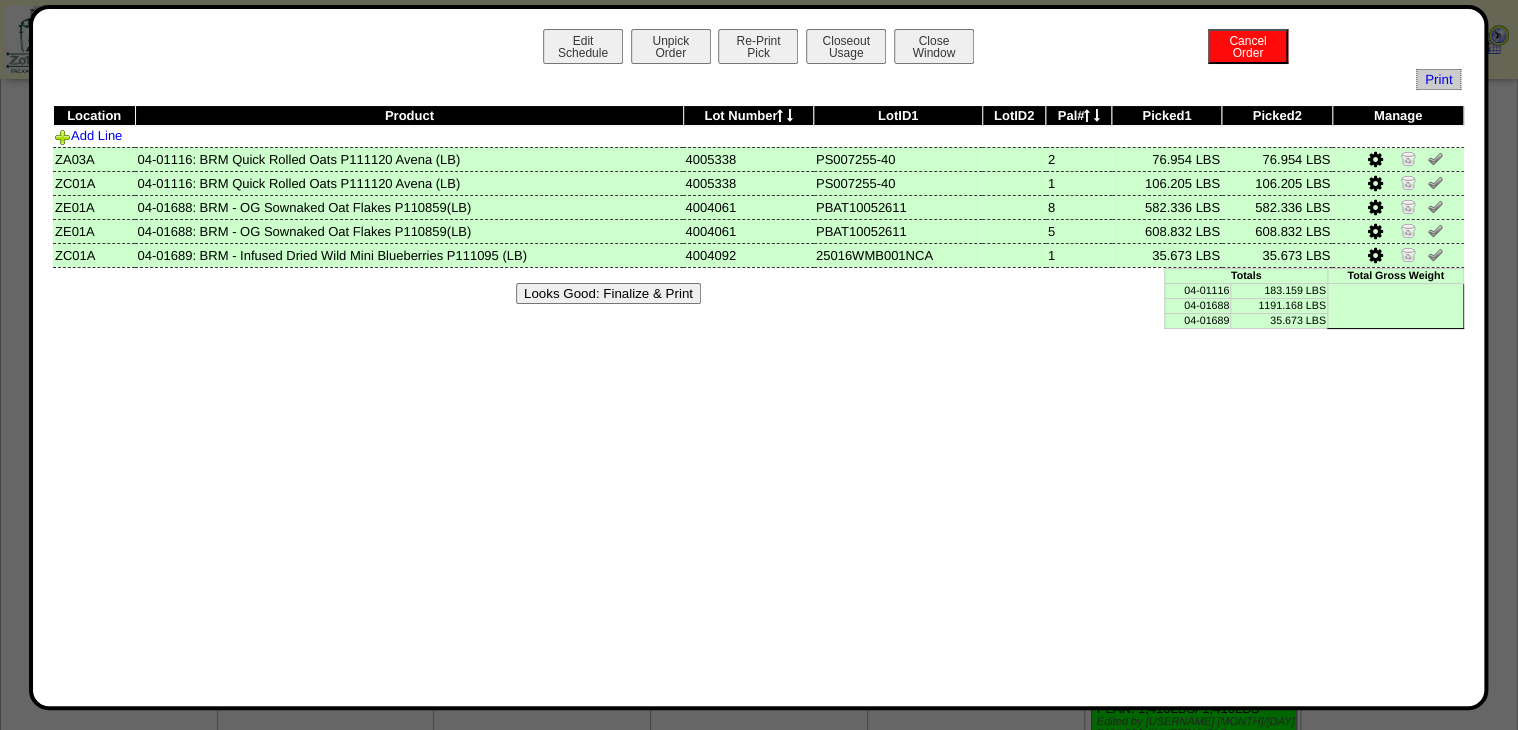 click on "Looks Good: Finalize & Print" at bounding box center [608, 293] 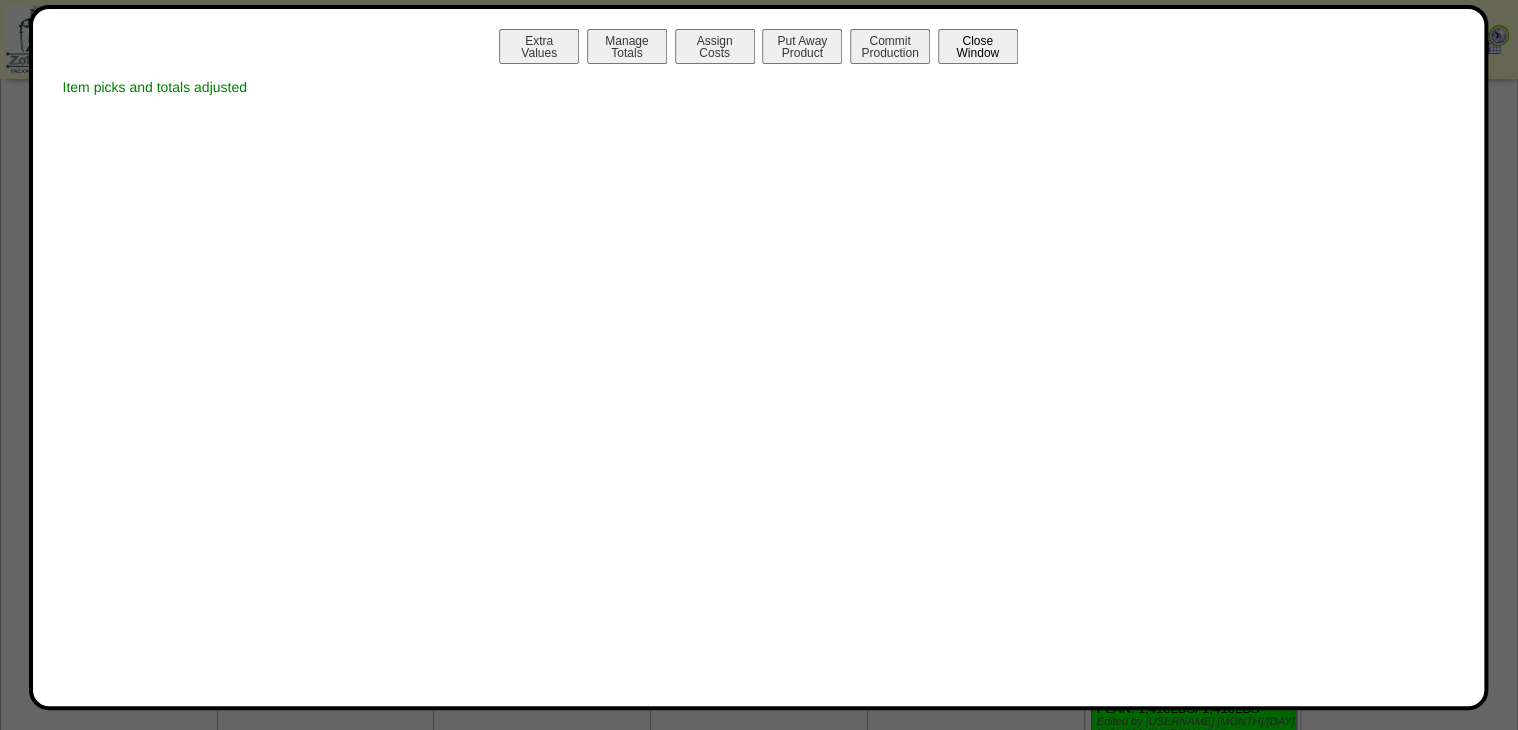 click on "Close Window" at bounding box center [978, 46] 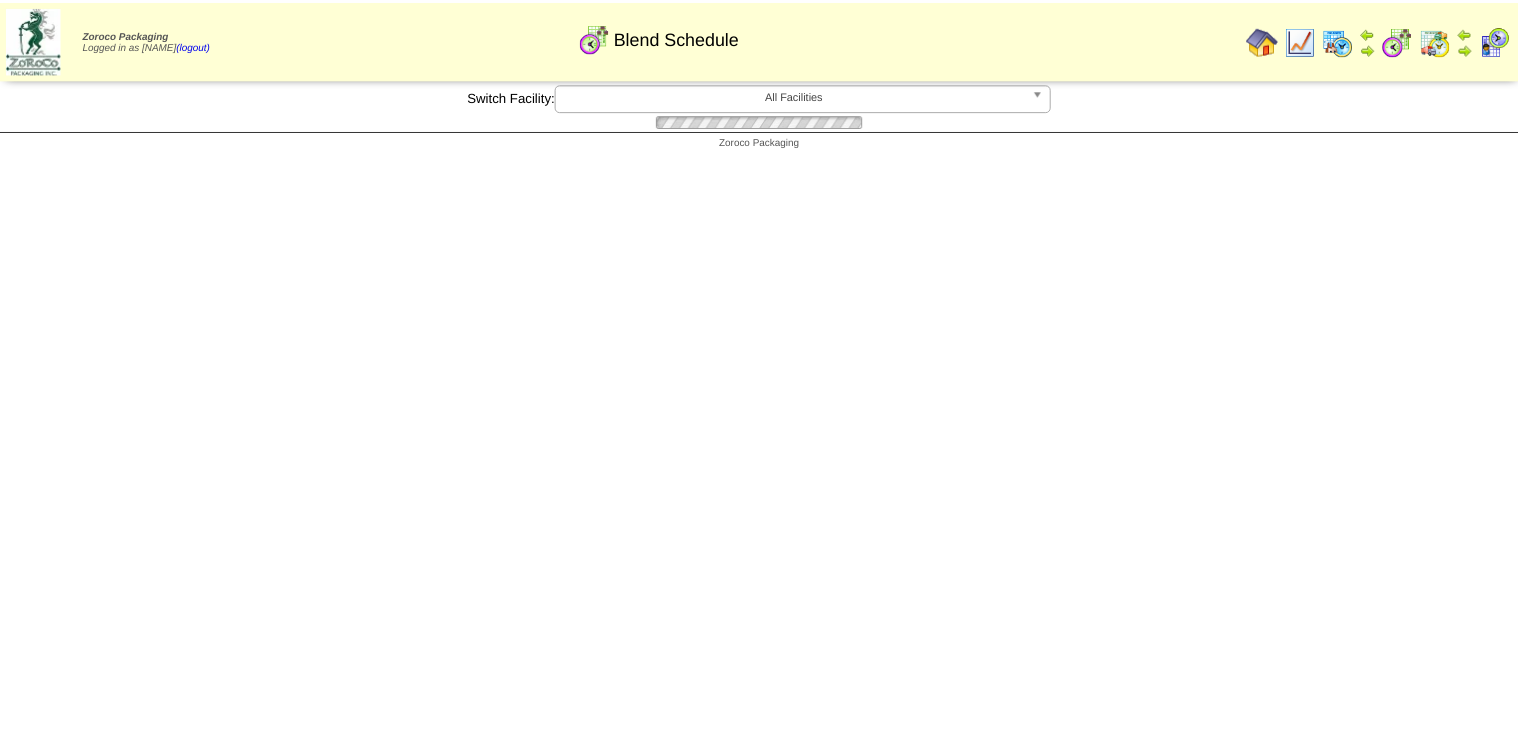scroll, scrollTop: 0, scrollLeft: 0, axis: both 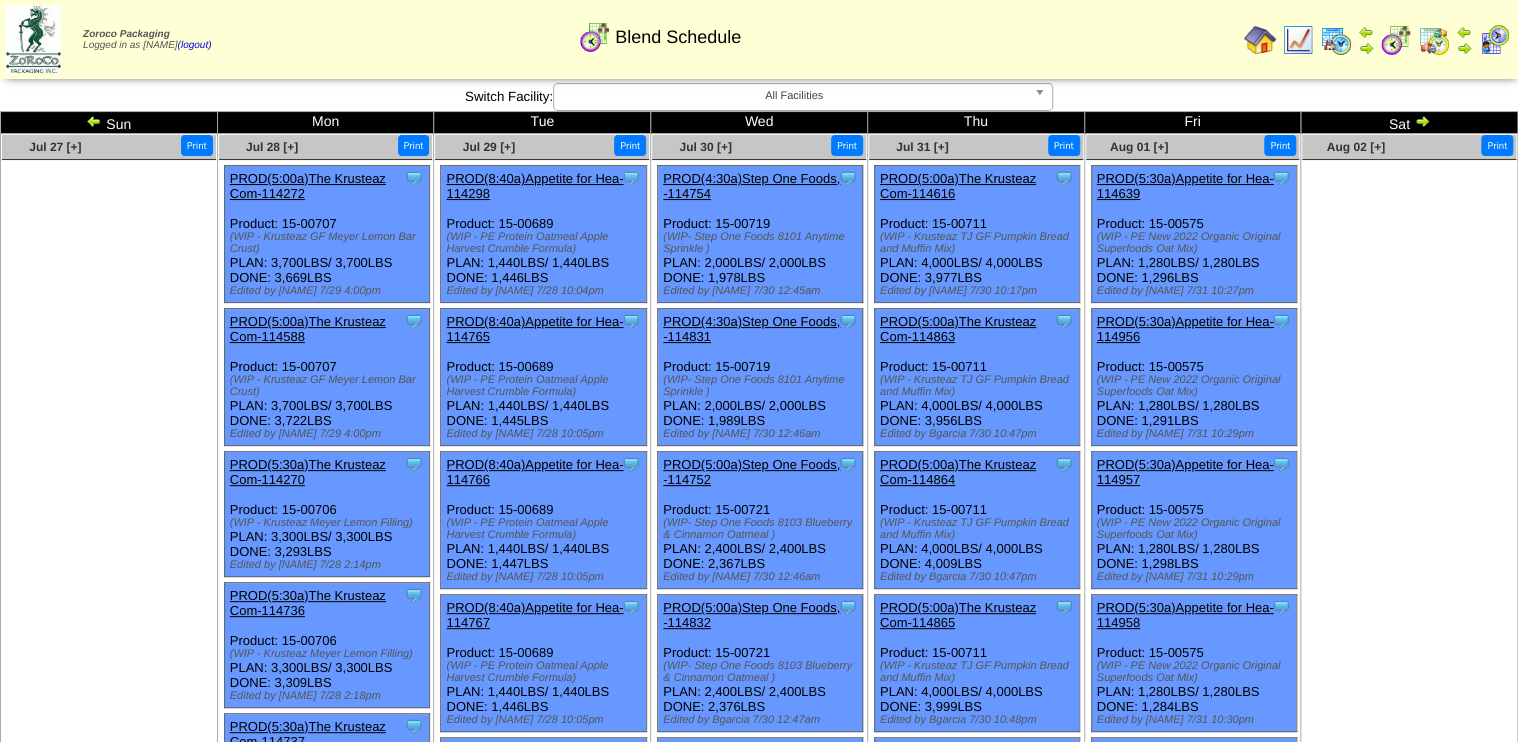 click at bounding box center (1422, 121) 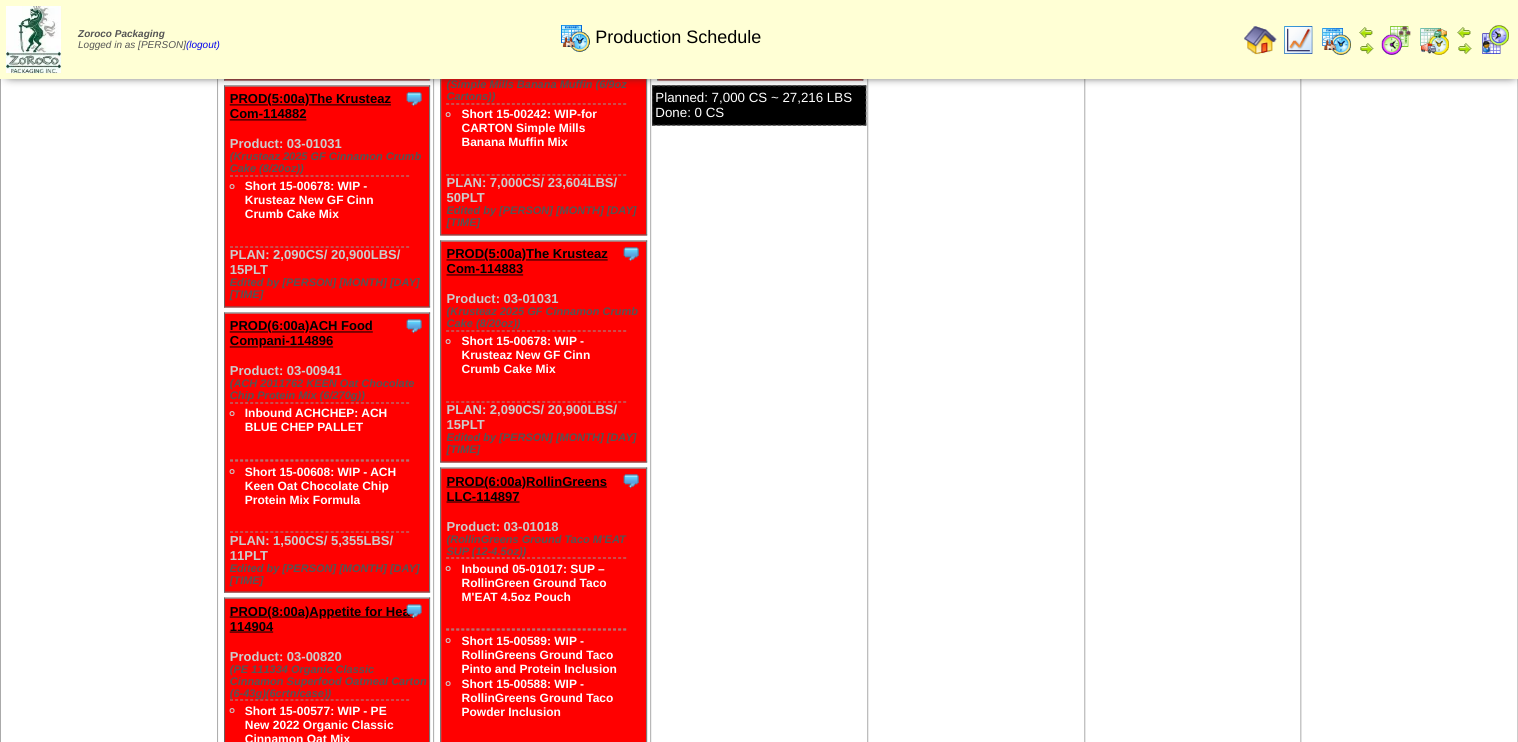 scroll, scrollTop: 1360, scrollLeft: 0, axis: vertical 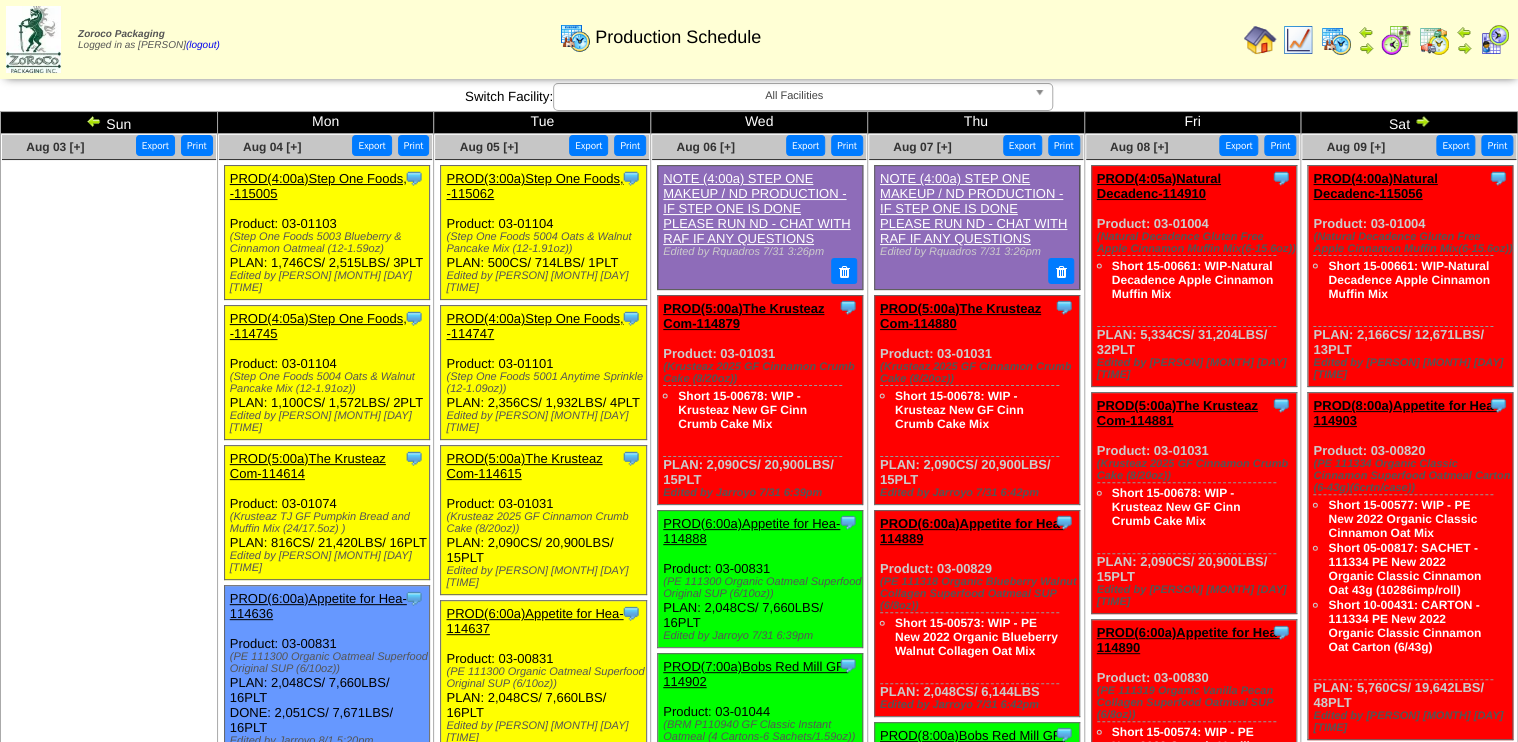 click at bounding box center [1396, 40] 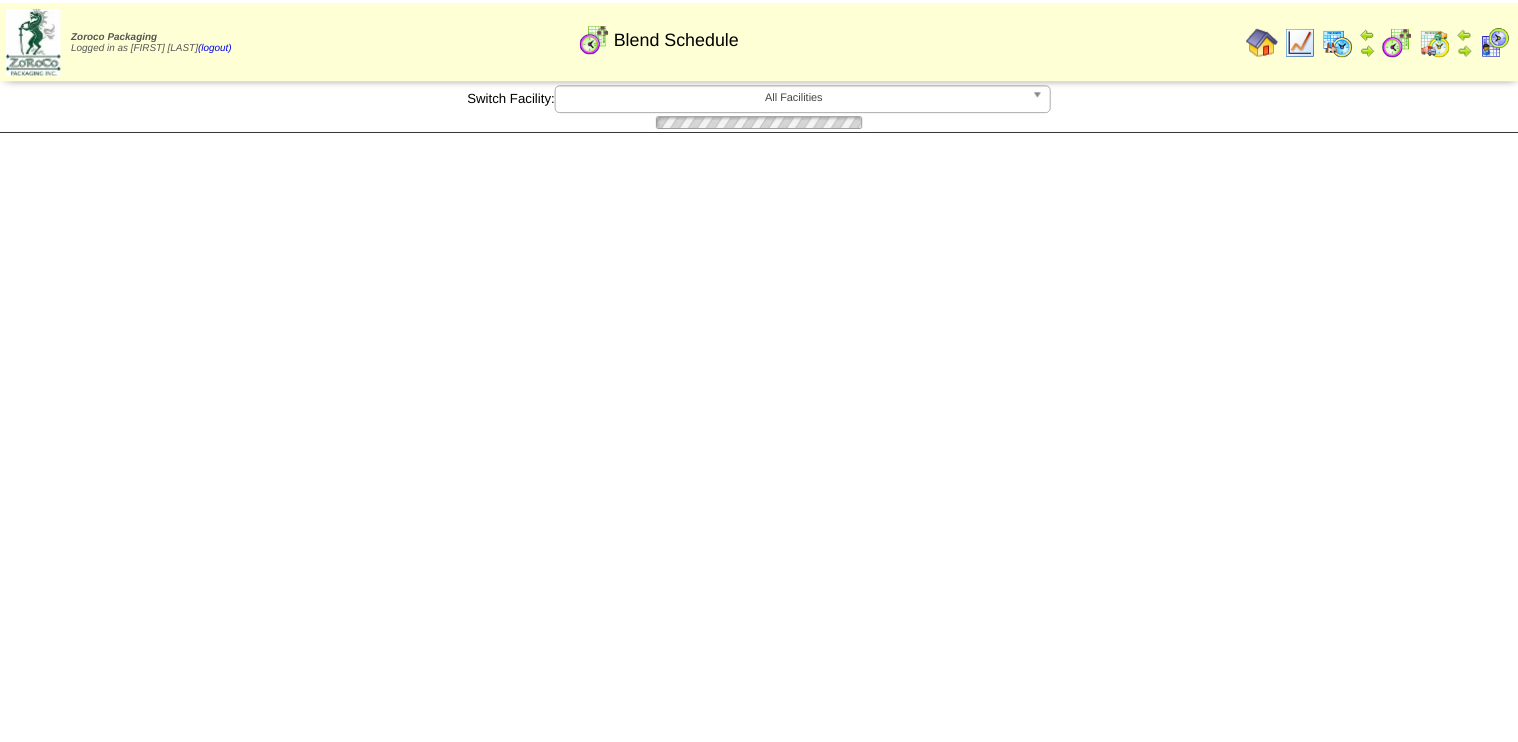 scroll, scrollTop: 0, scrollLeft: 0, axis: both 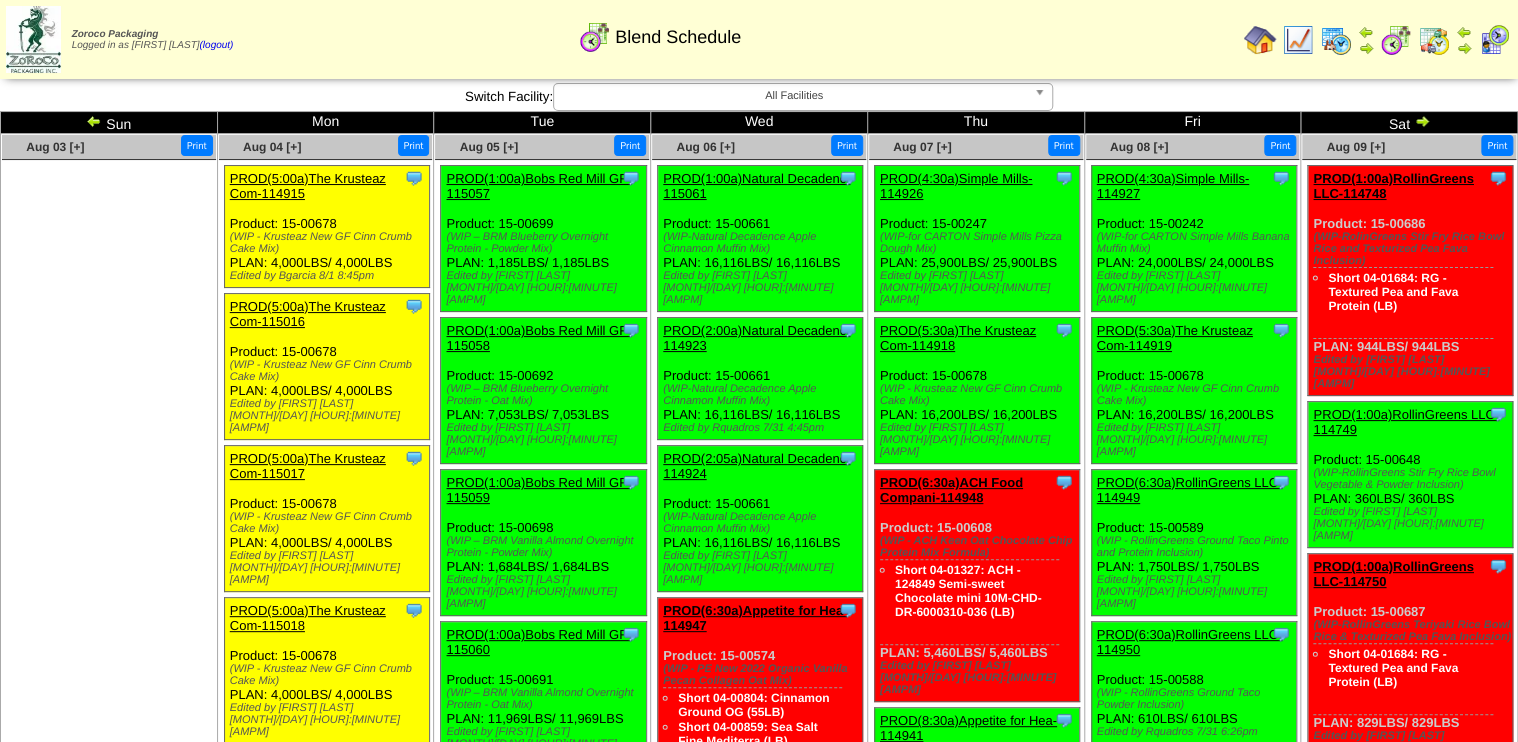 click at bounding box center (94, 121) 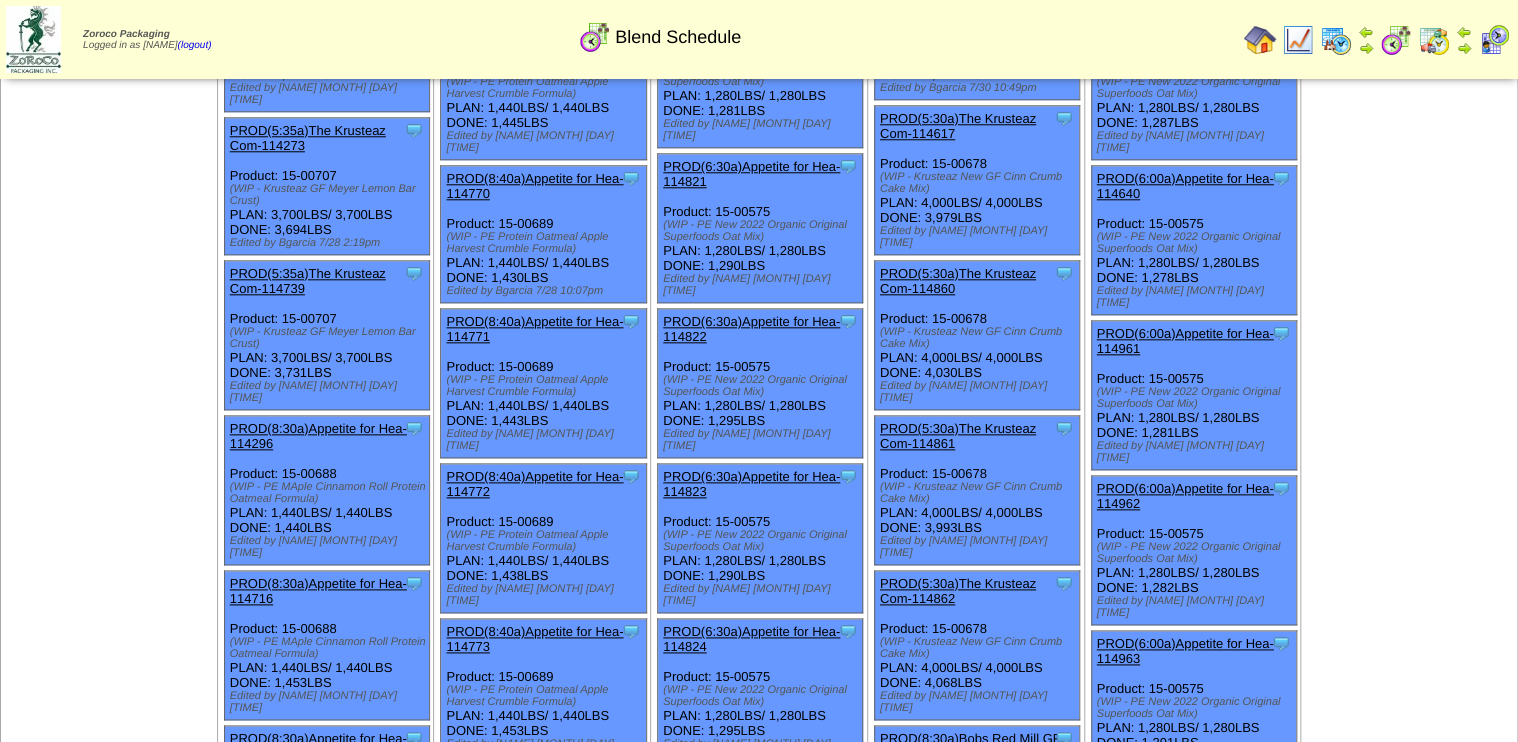 scroll, scrollTop: 960, scrollLeft: 0, axis: vertical 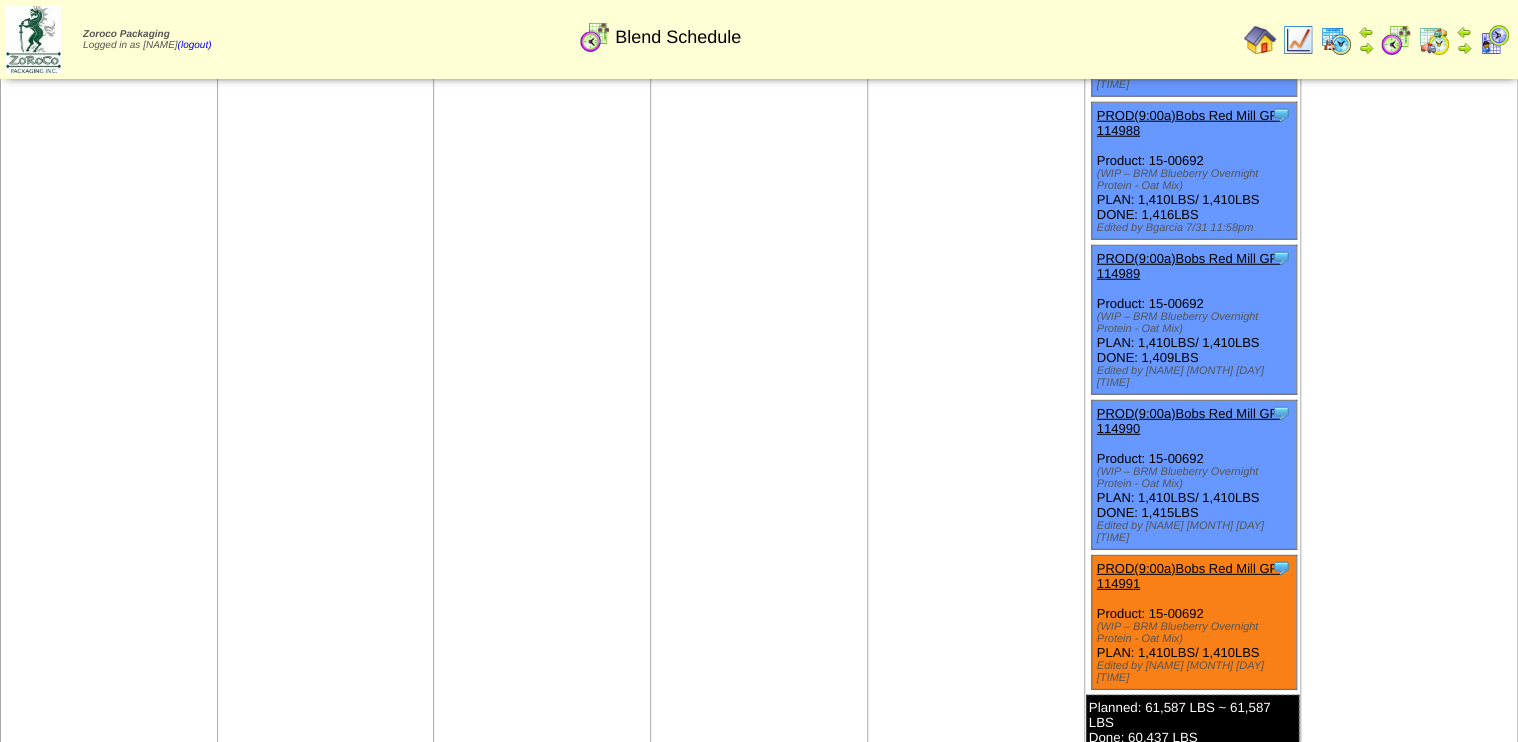 click on "PROD(9:00a)Bobs Red Mill GF-114991" at bounding box center [1189, 576] 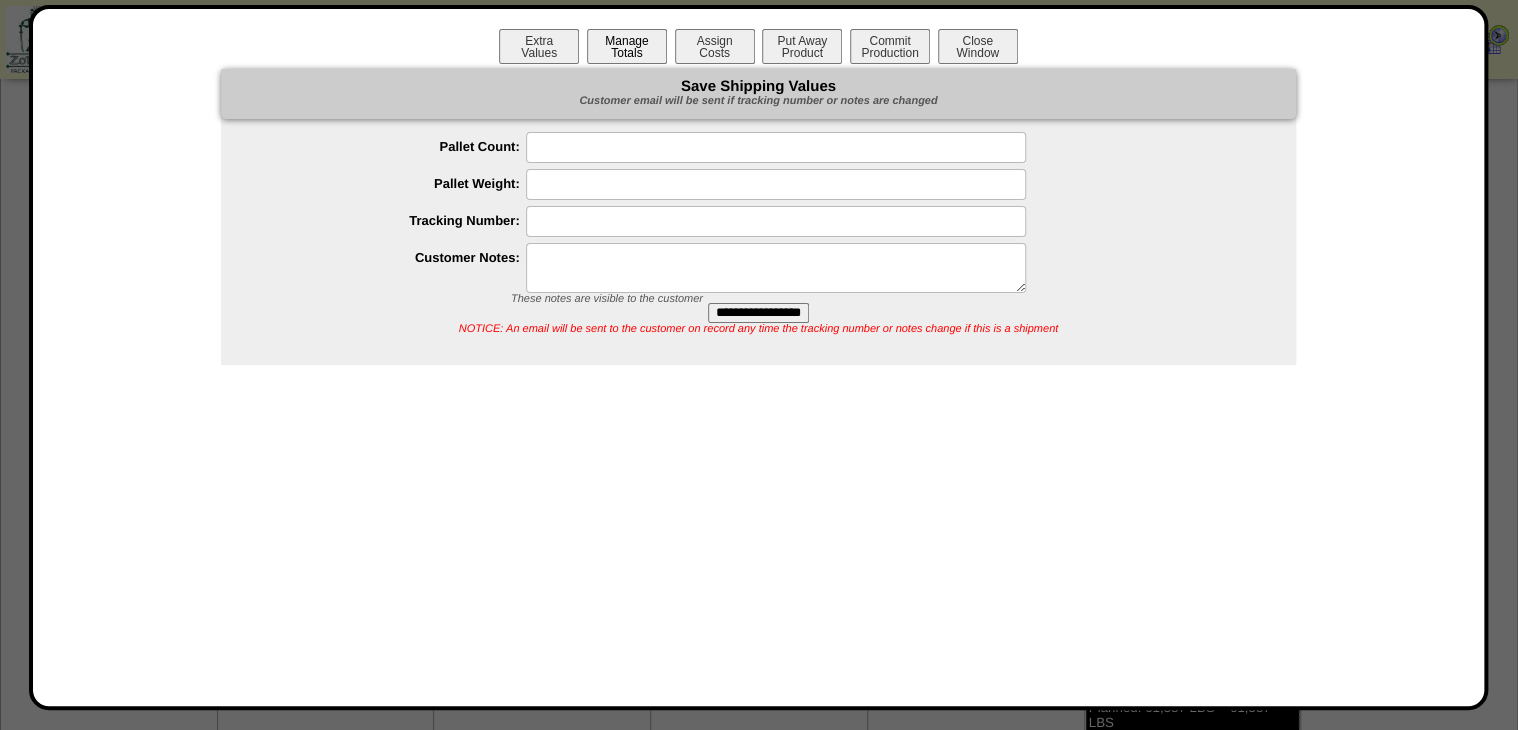 click on "Manage Totals" at bounding box center [627, 46] 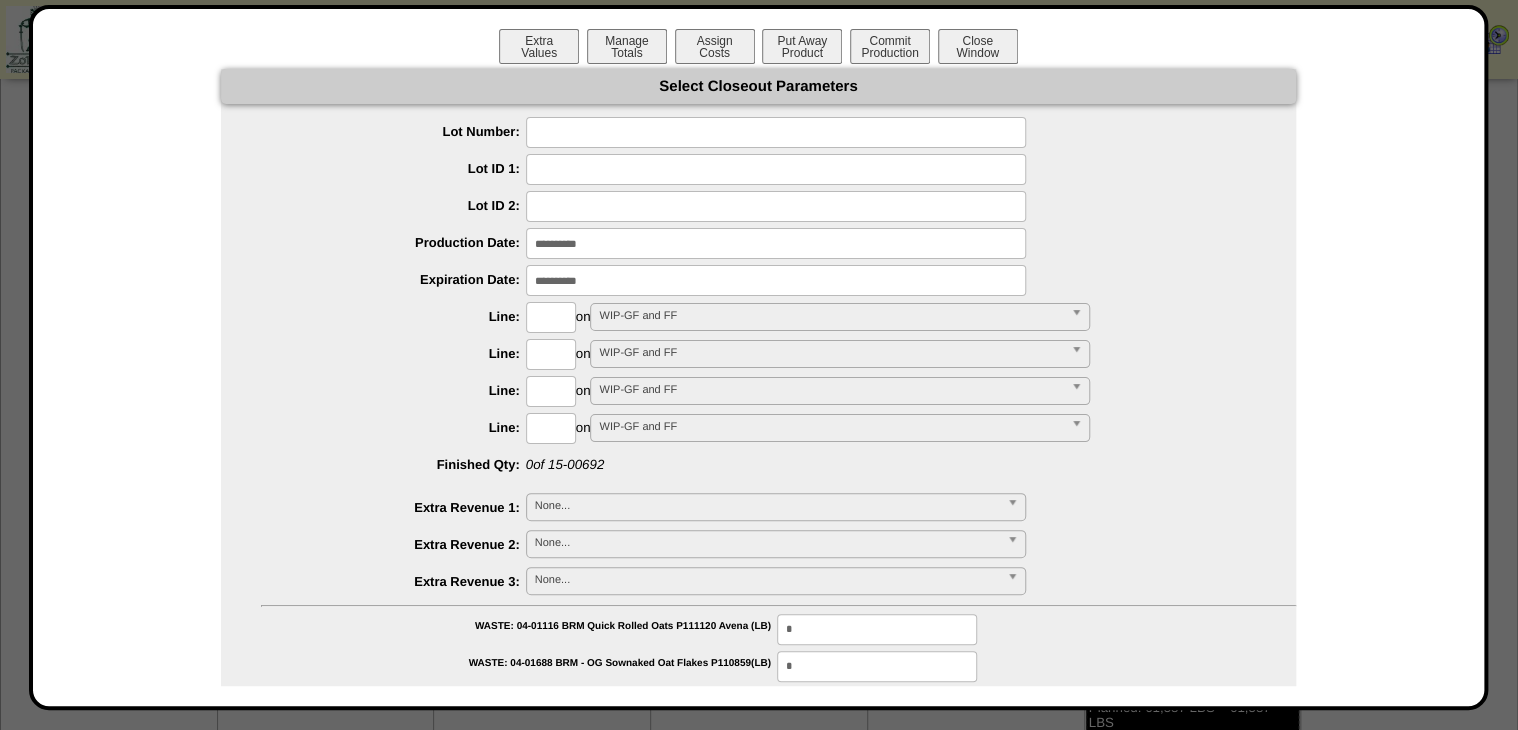 click at bounding box center [776, 132] 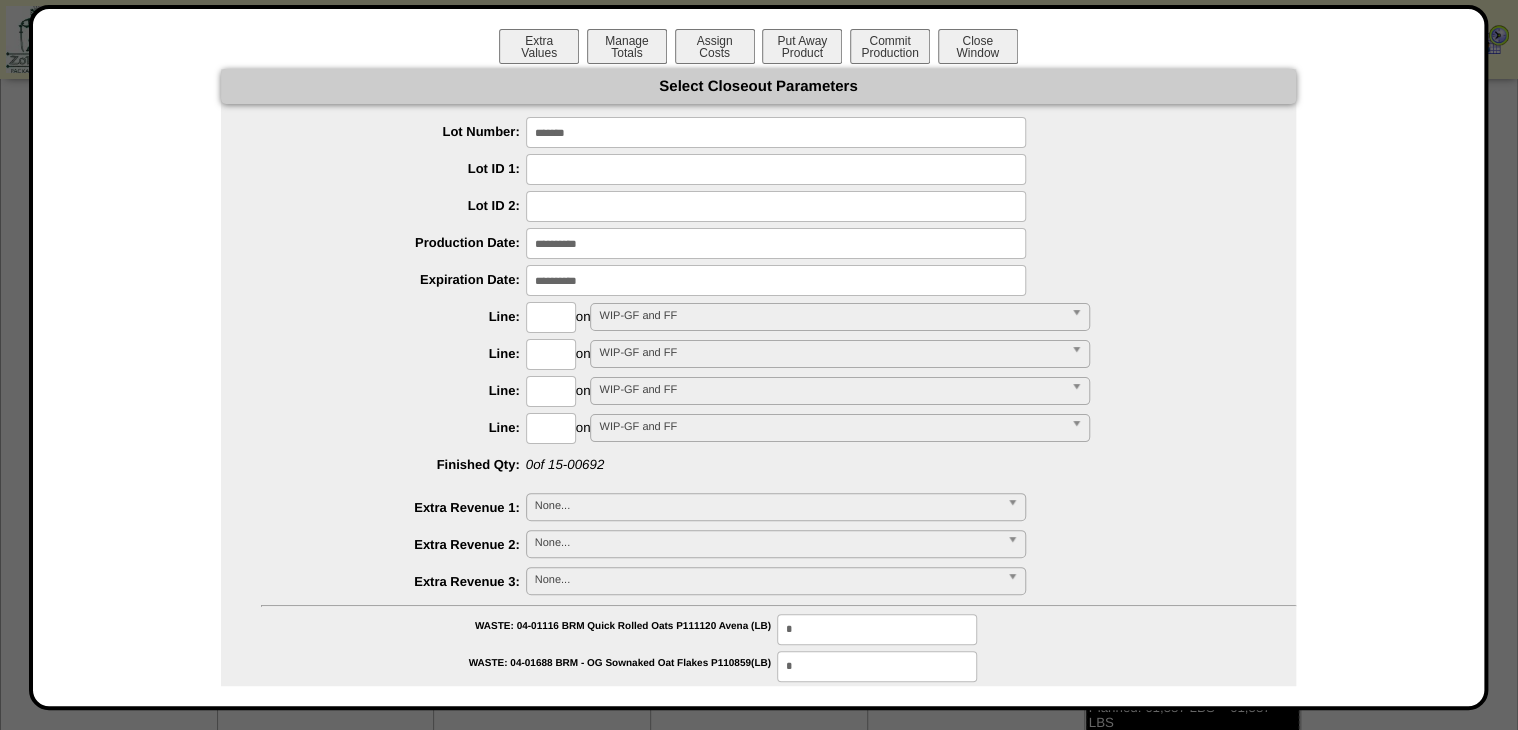 type on "*******" 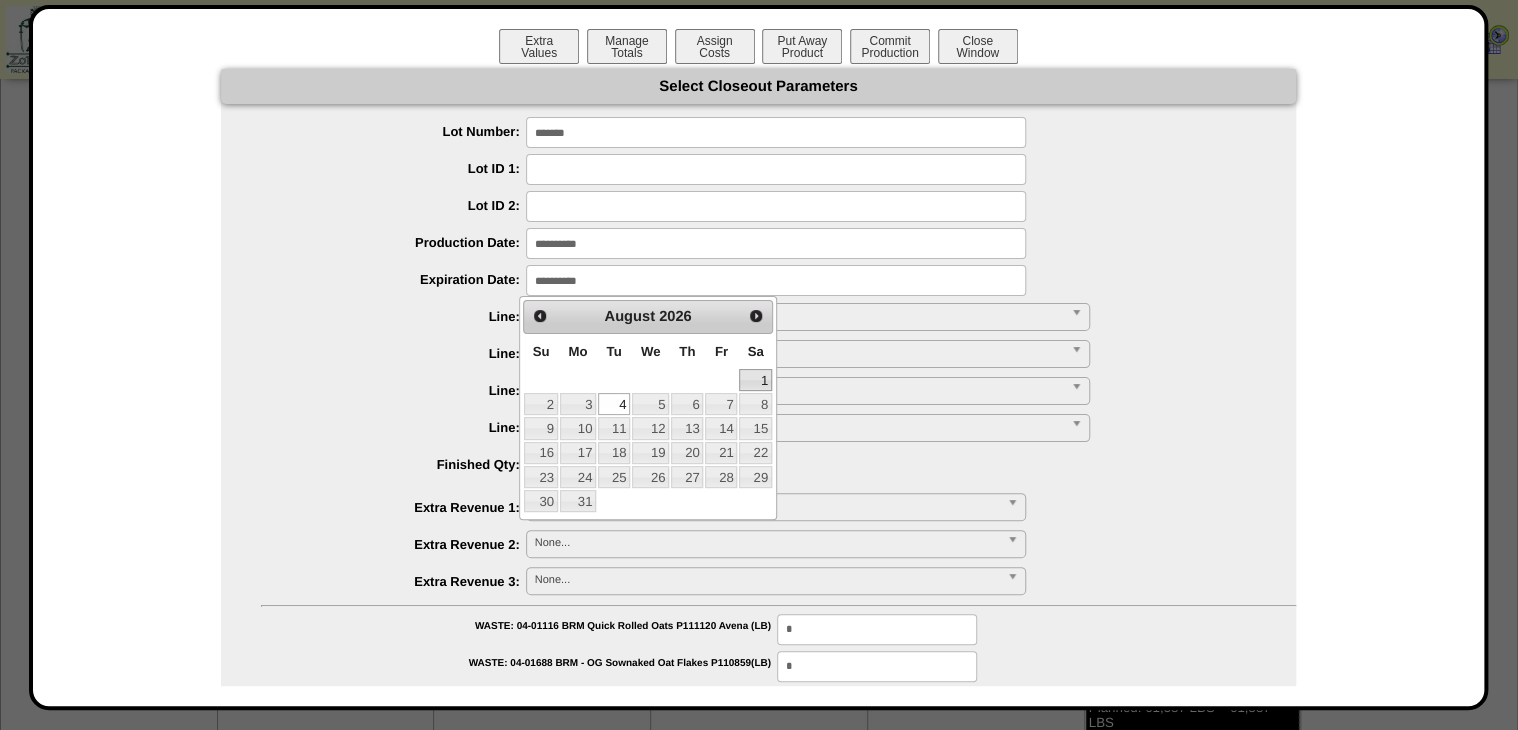 click on "1" at bounding box center [755, 380] 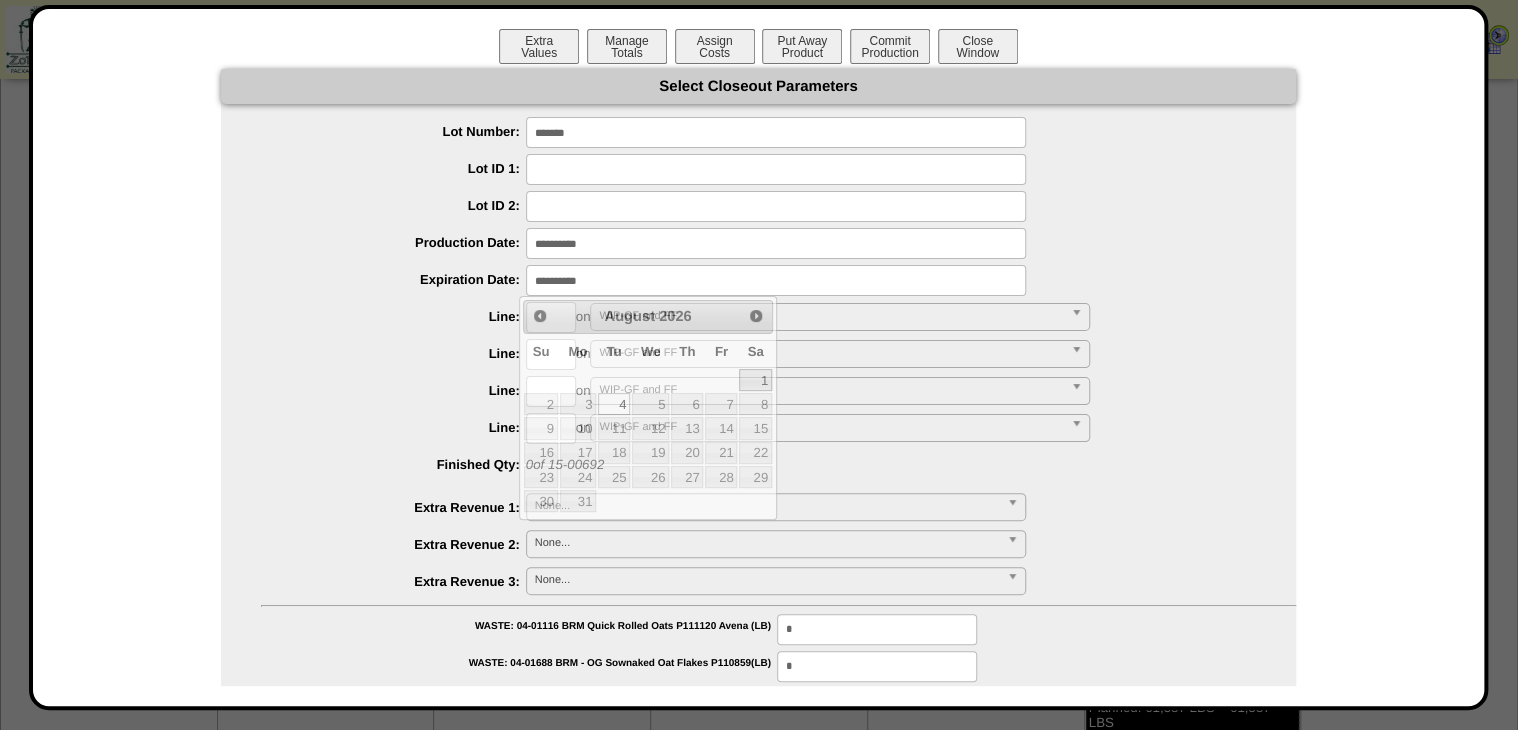 click on "1" at bounding box center (755, 380) 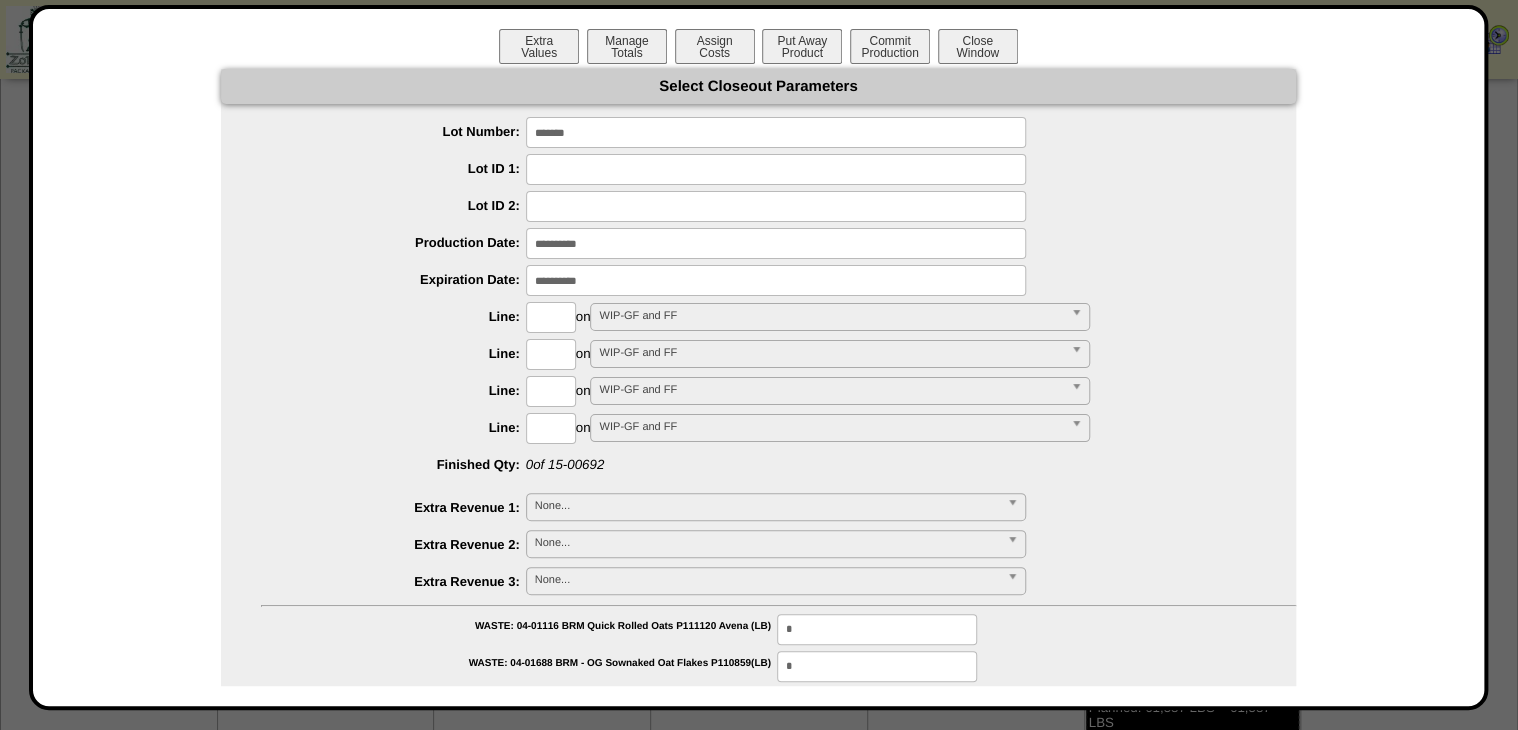click at bounding box center [776, 243] 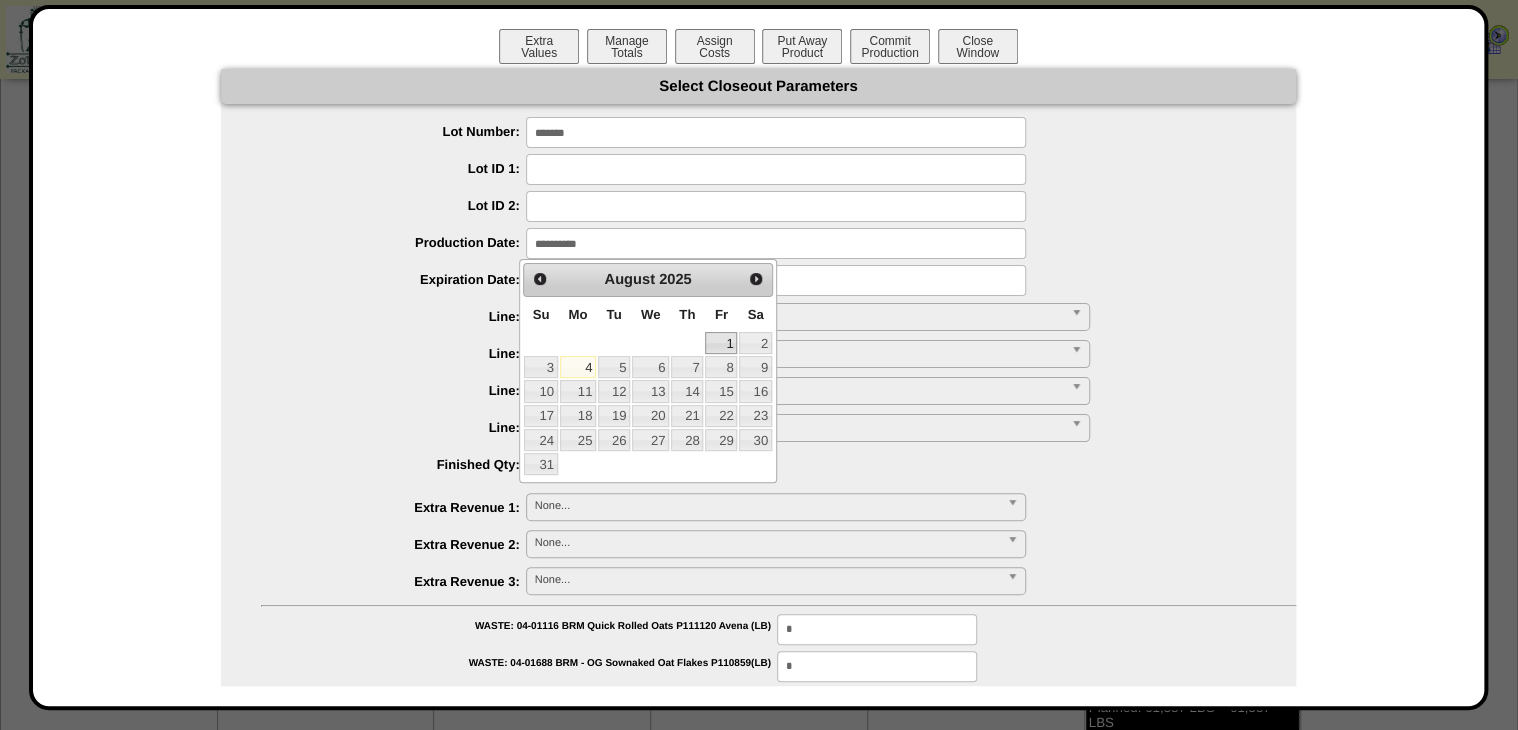 click on "1" at bounding box center [721, 343] 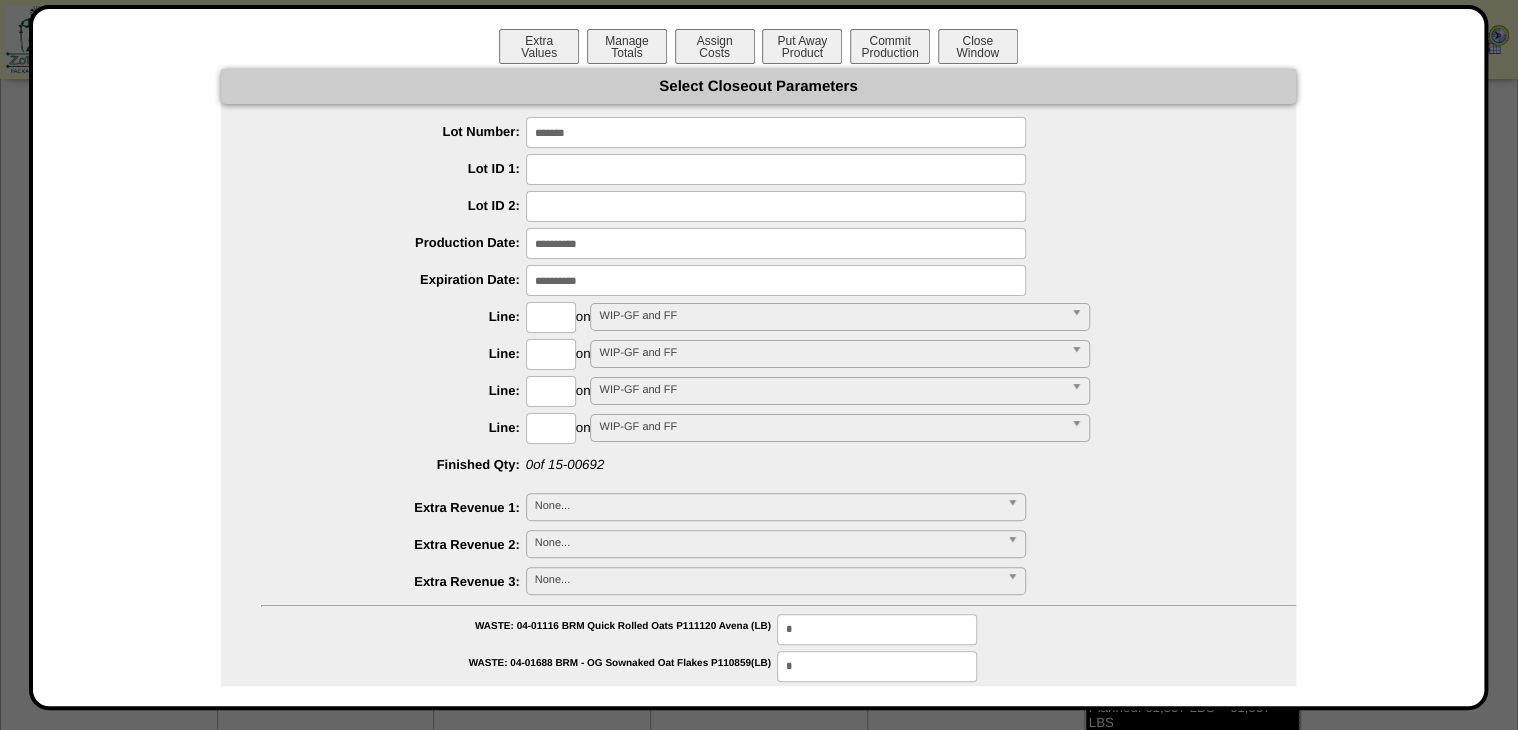 click at bounding box center (551, 317) 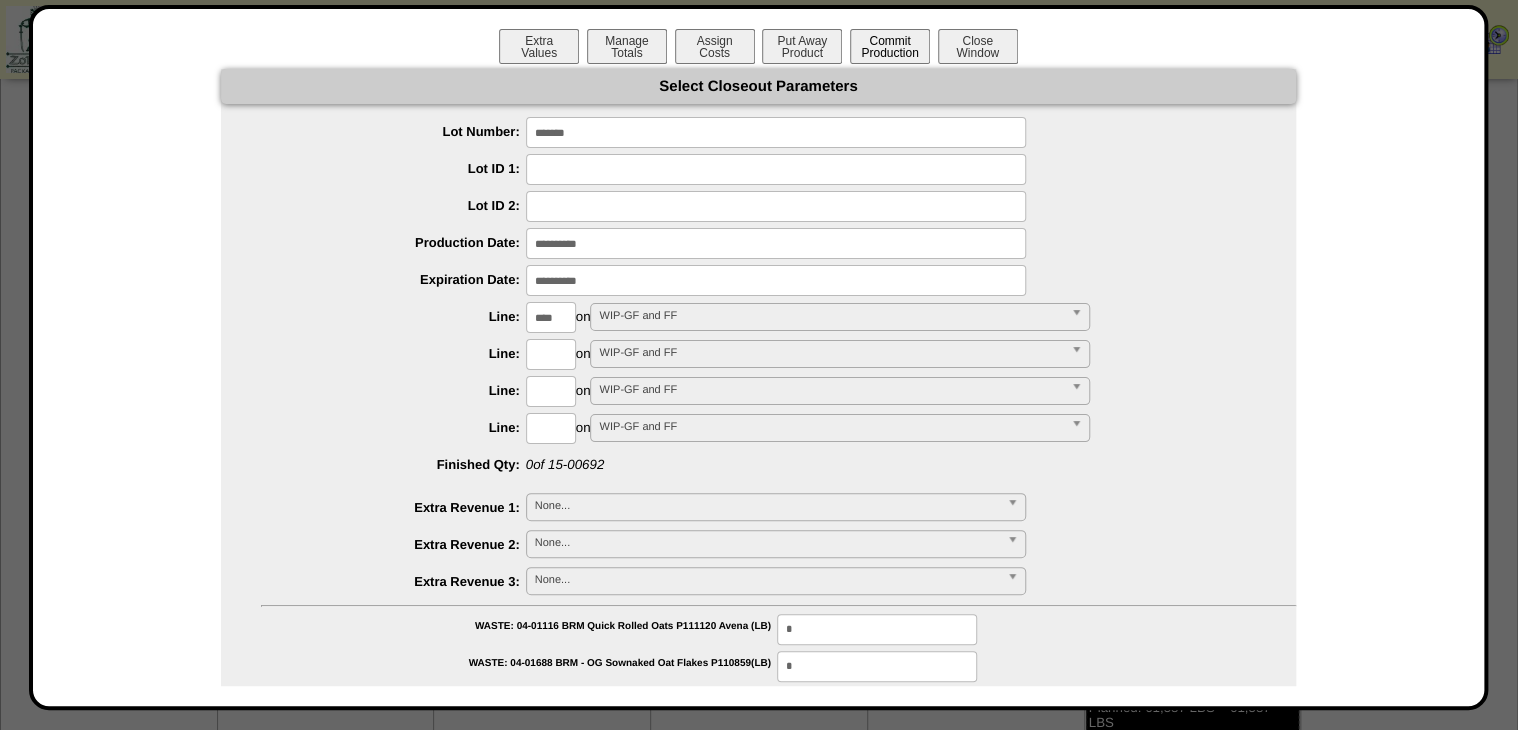 type on "****" 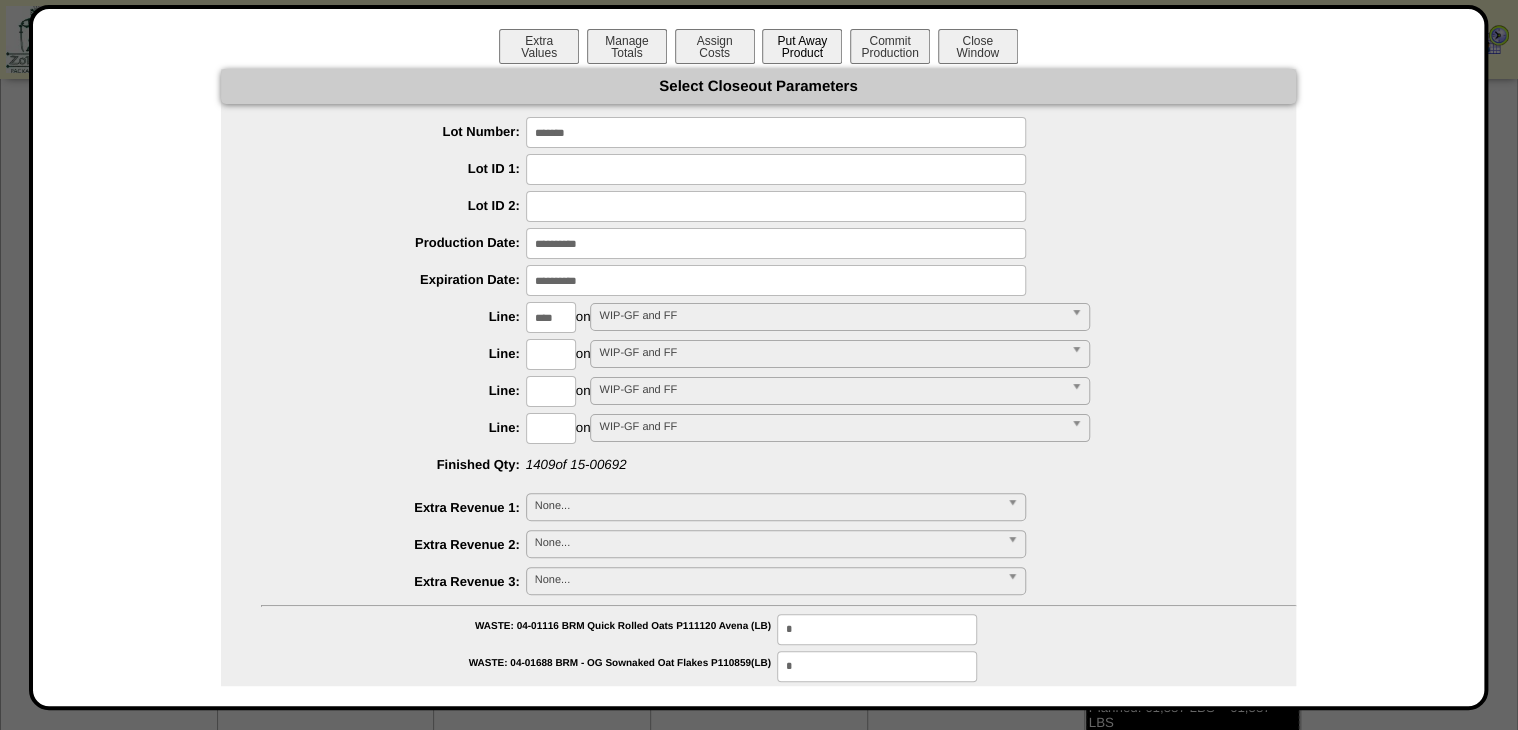 click on "Put Away Product" at bounding box center [802, 46] 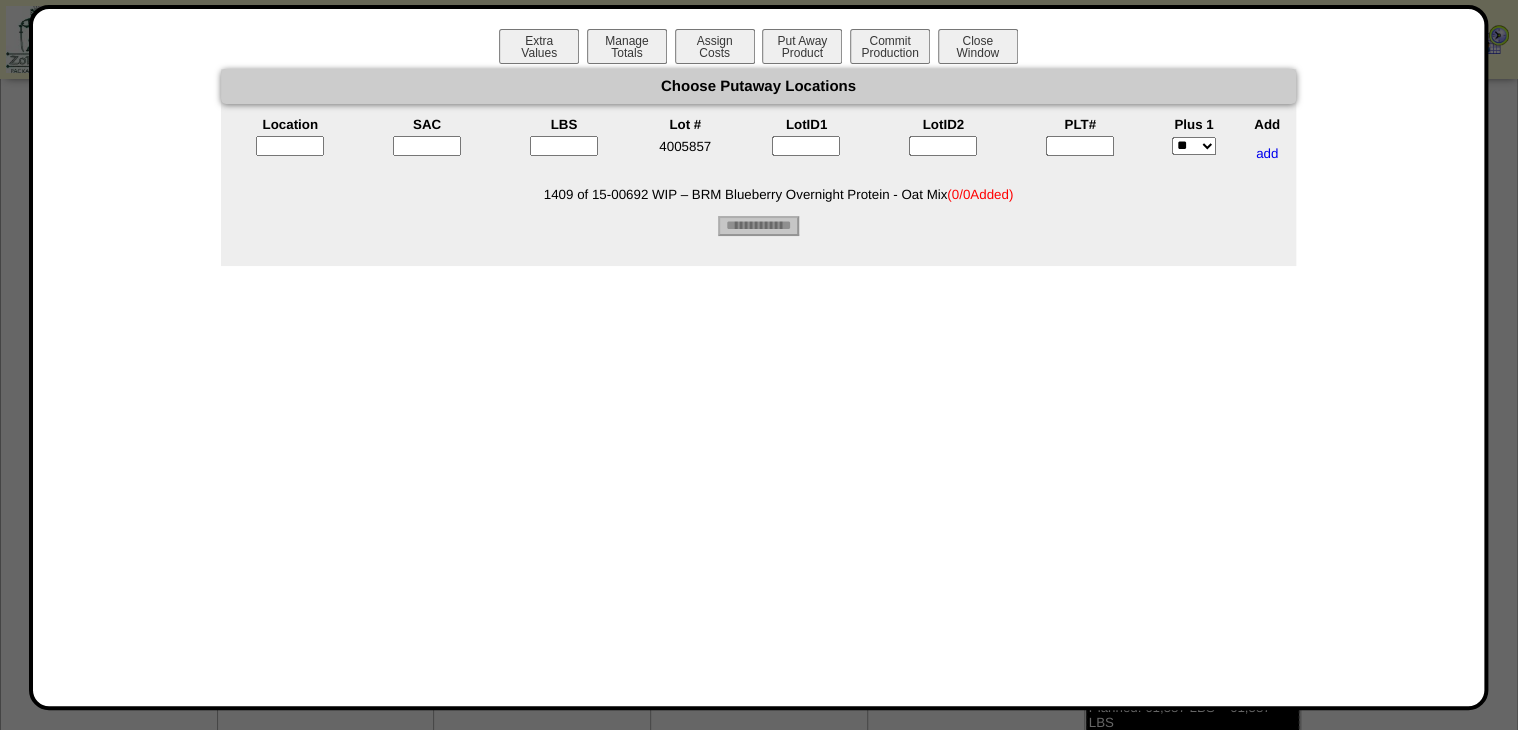 click at bounding box center [1080, 146] 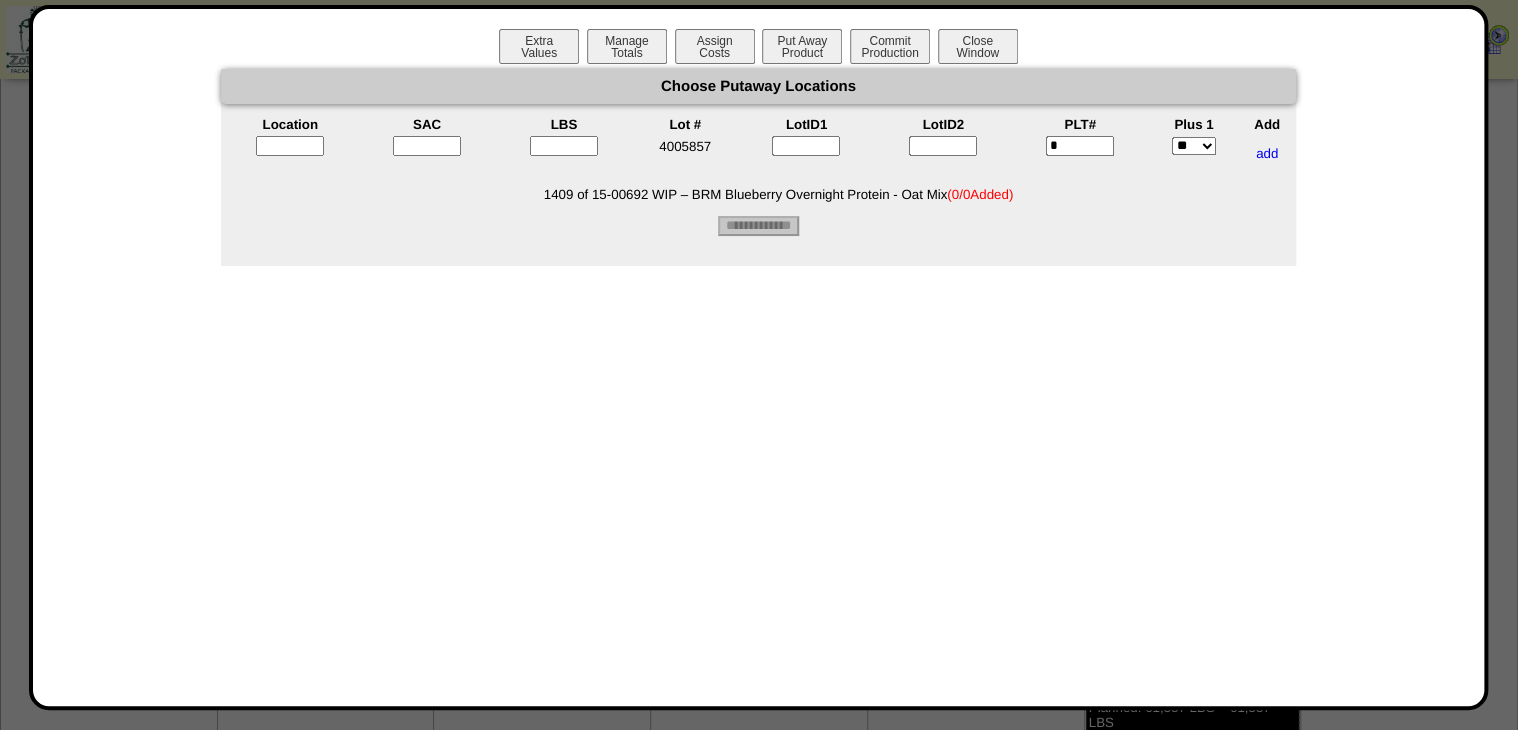 type on "*" 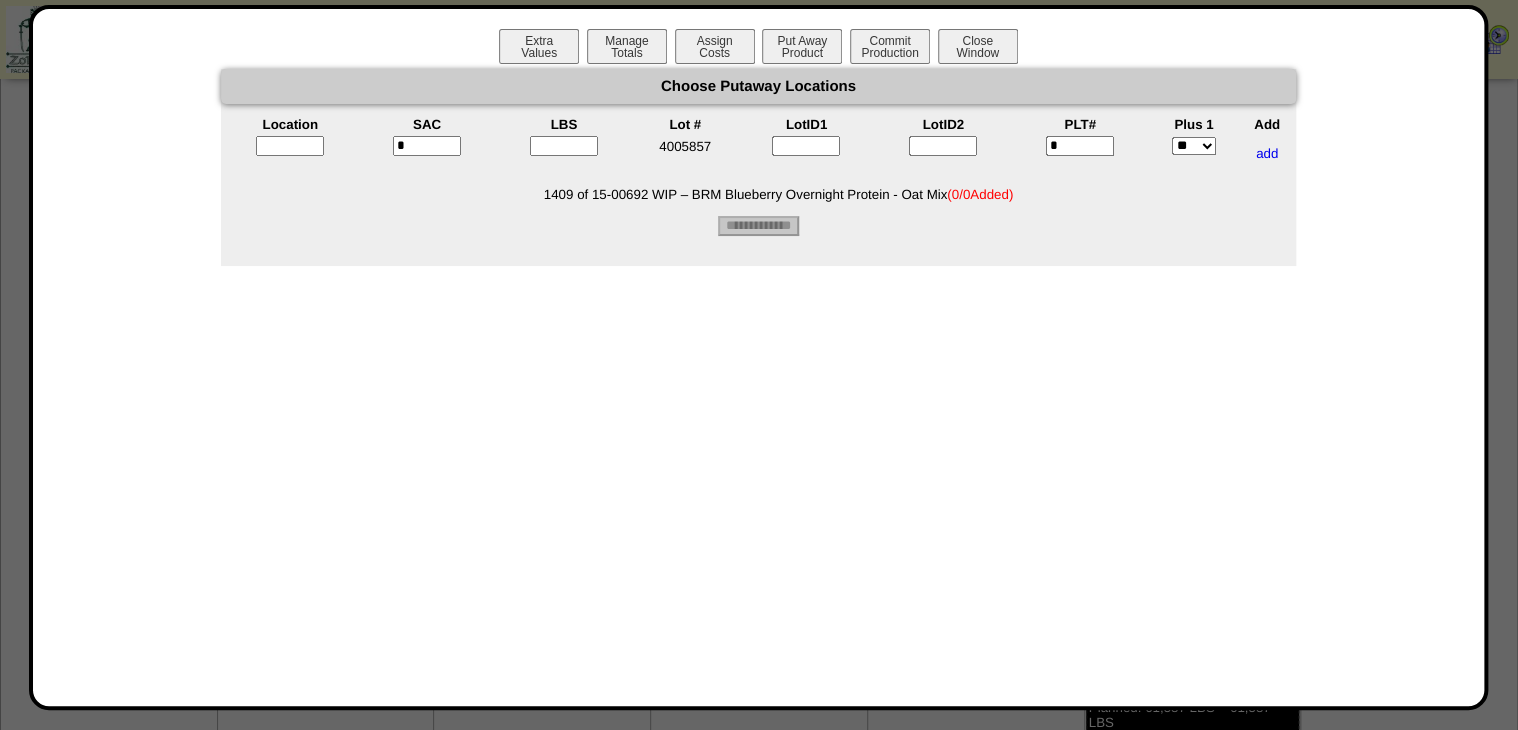type on "*" 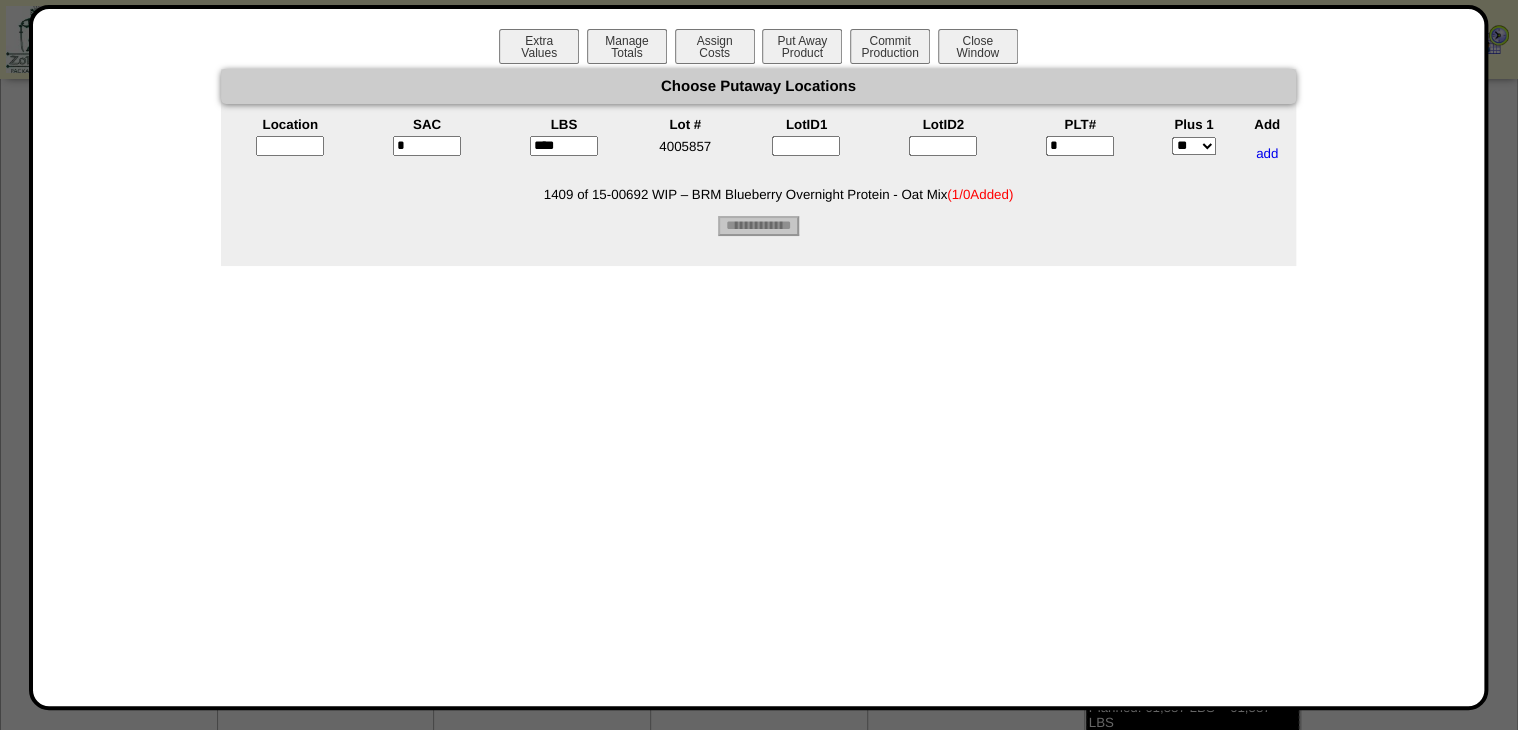 type on "****" 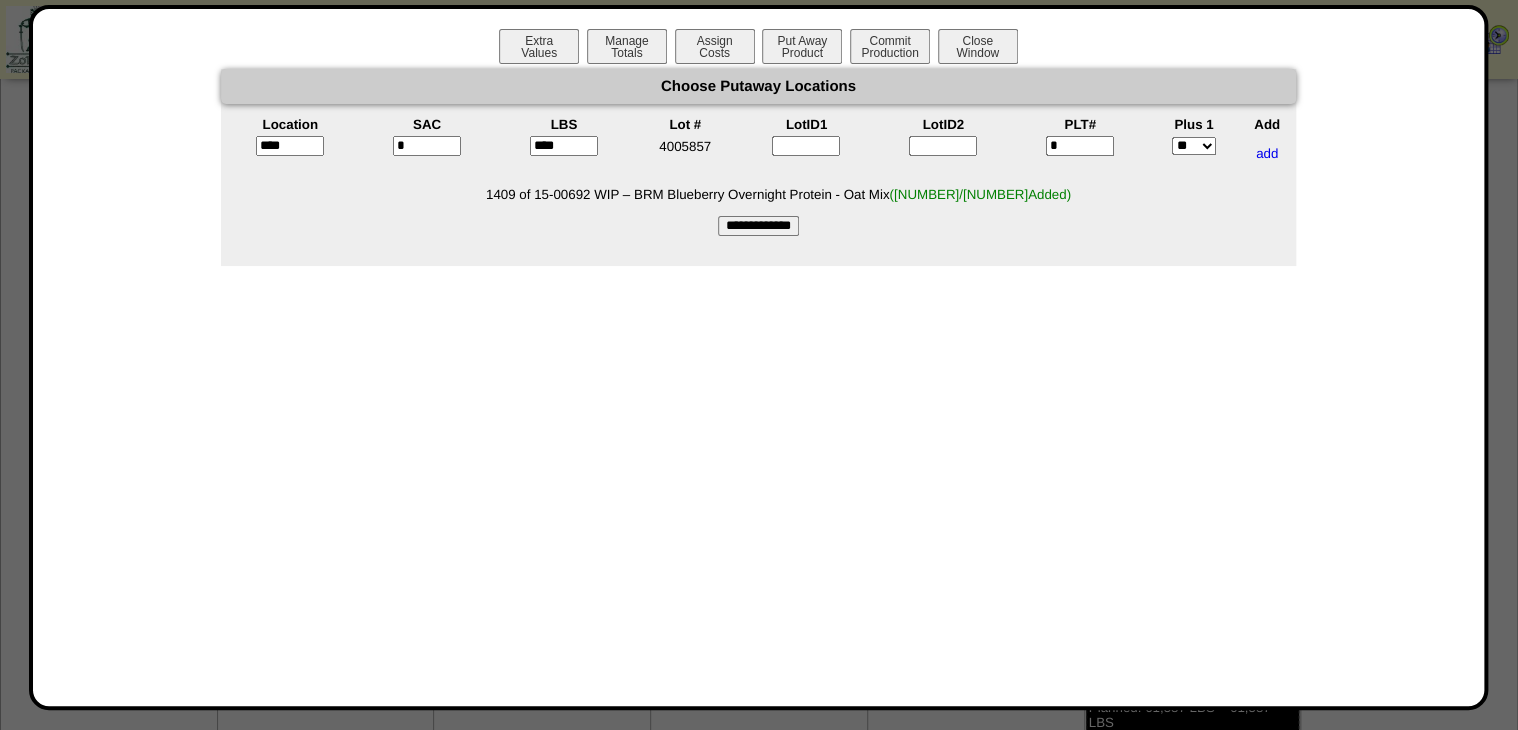 type on "*****" 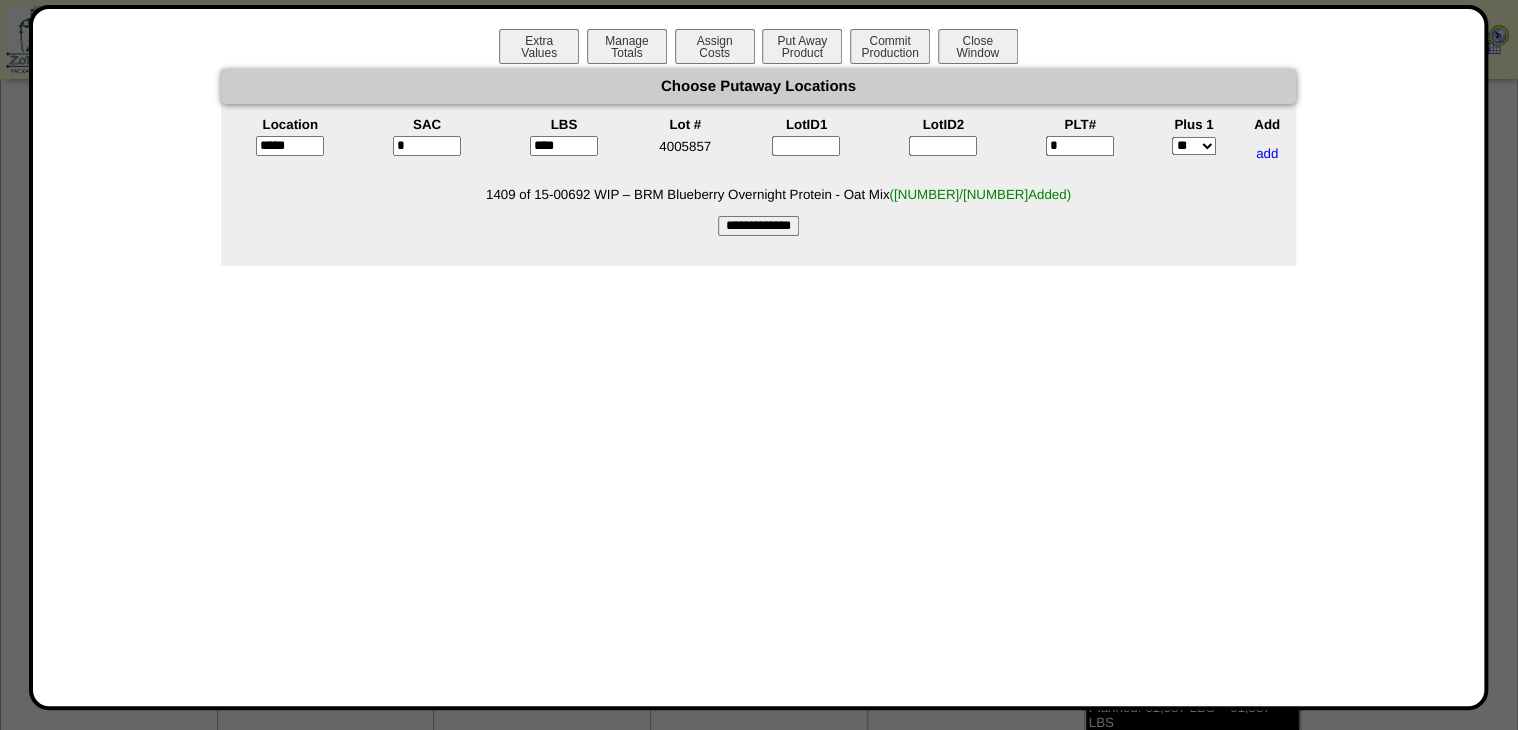 drag, startPoint x: 771, startPoint y: 232, endPoint x: 768, endPoint y: 302, distance: 70.064255 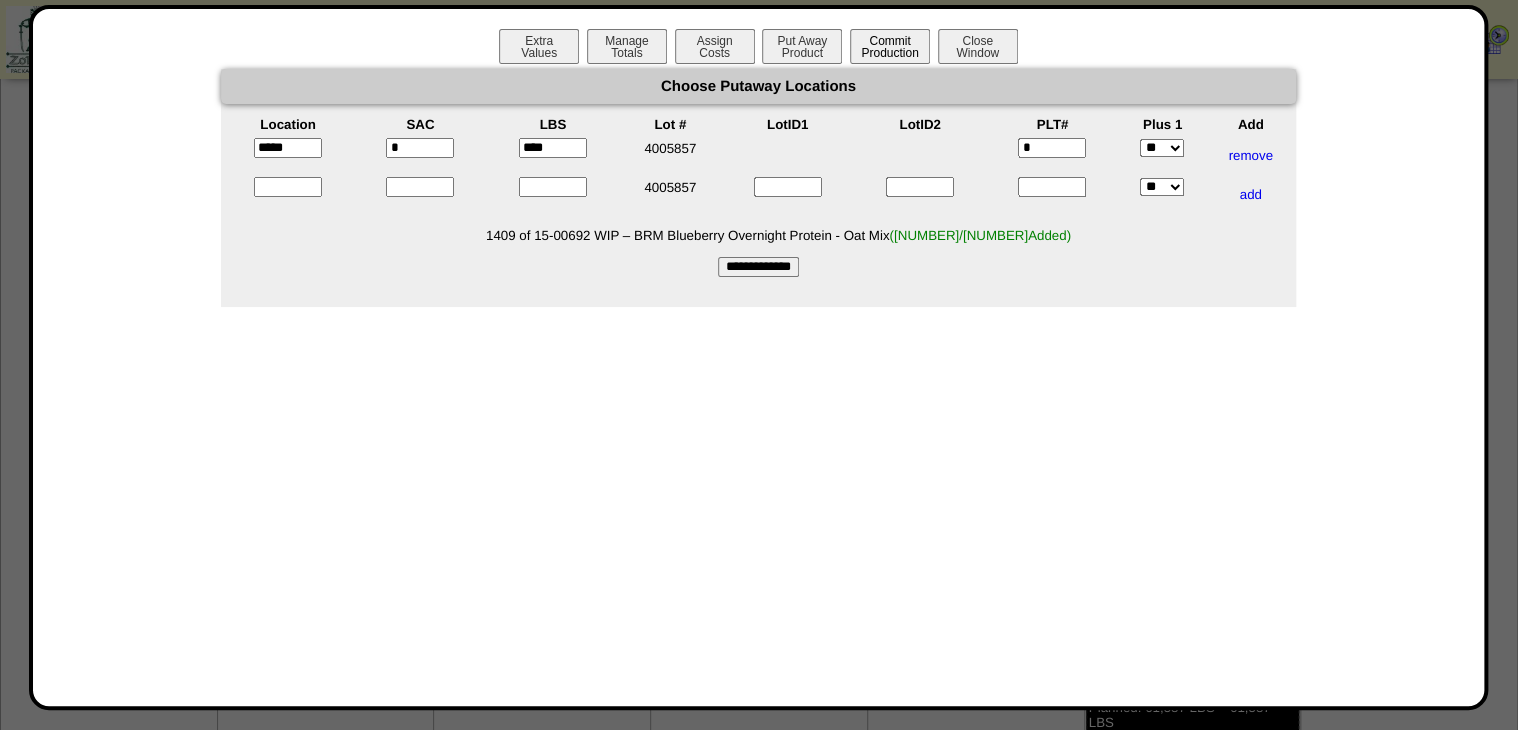 click on "Commit Production" at bounding box center [890, 46] 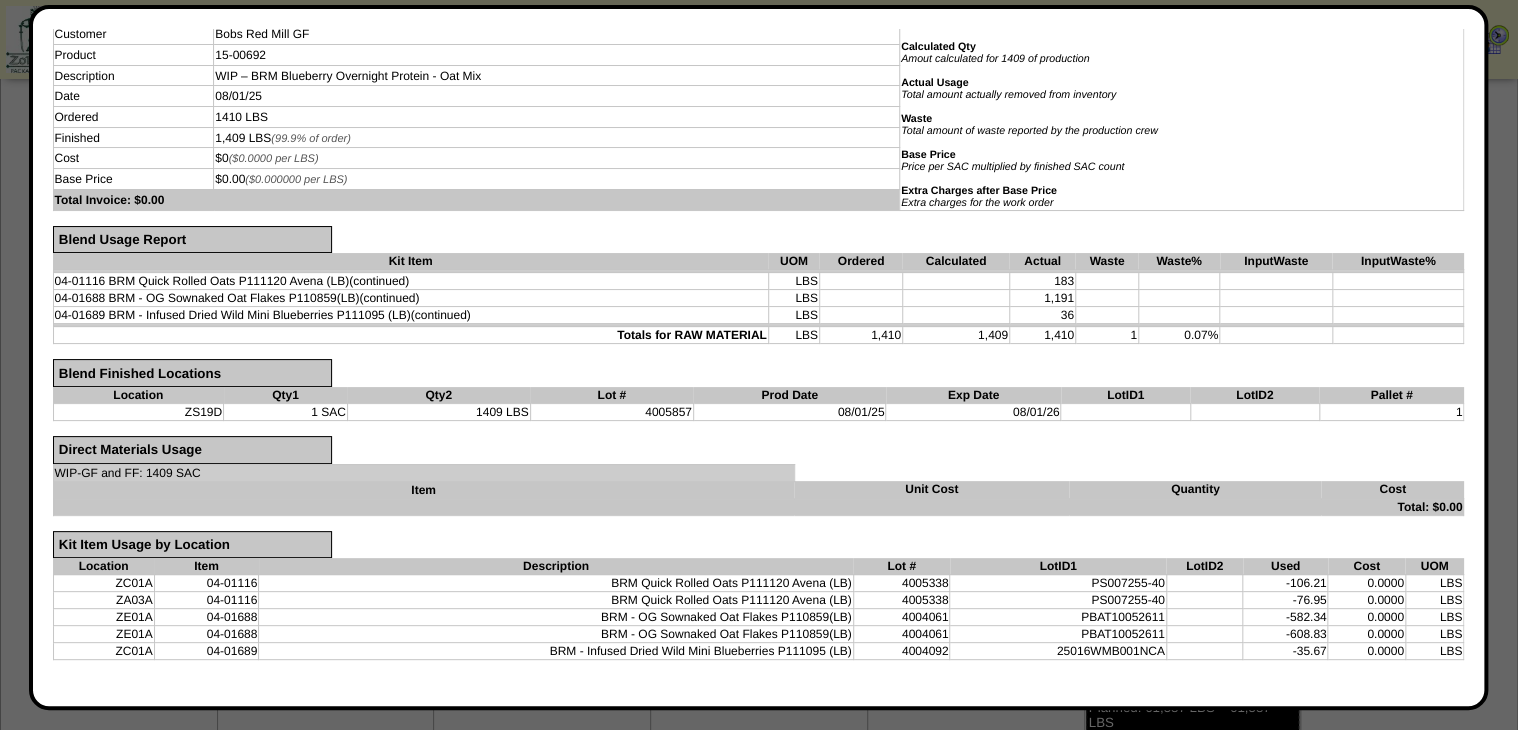 scroll, scrollTop: 232, scrollLeft: 0, axis: vertical 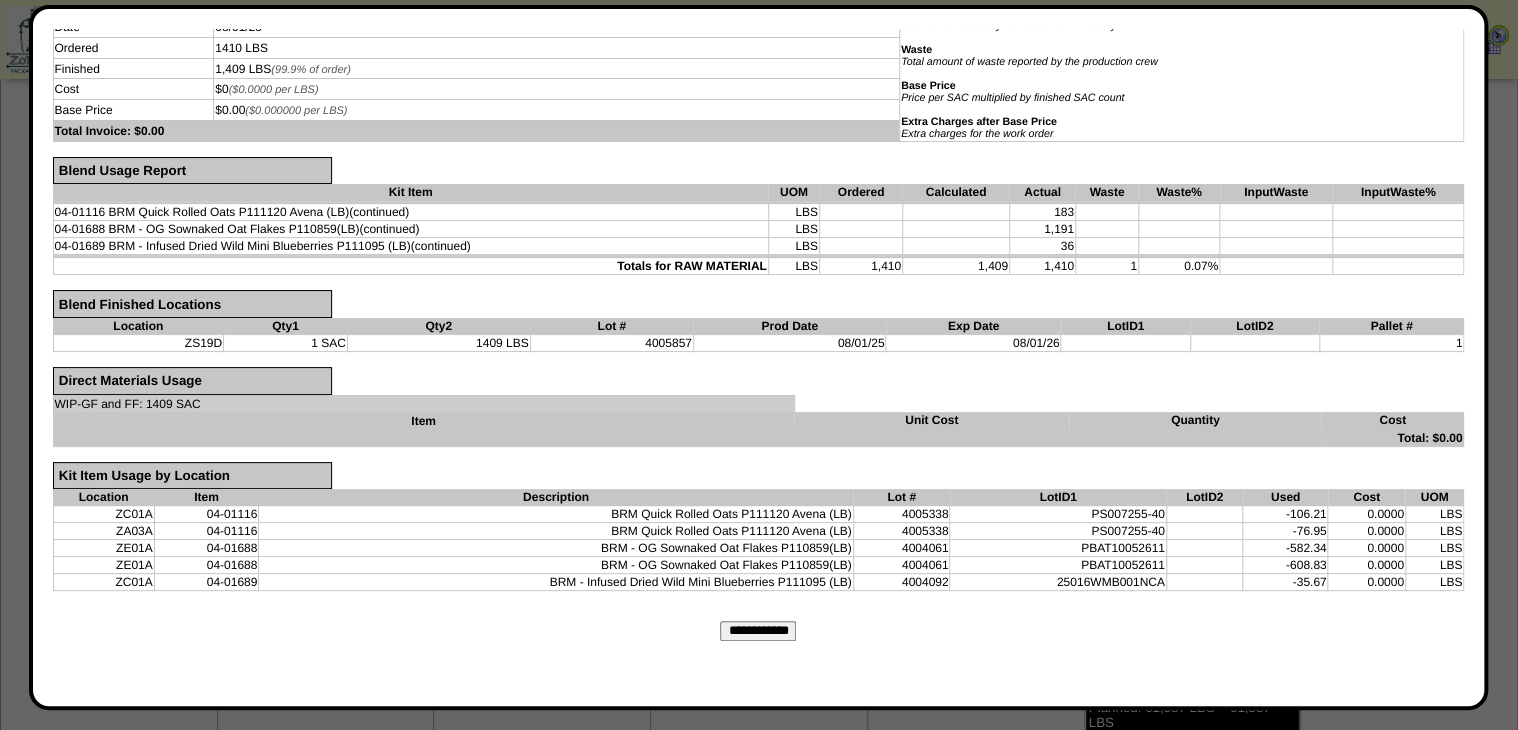 click on "**********" at bounding box center (758, 631) 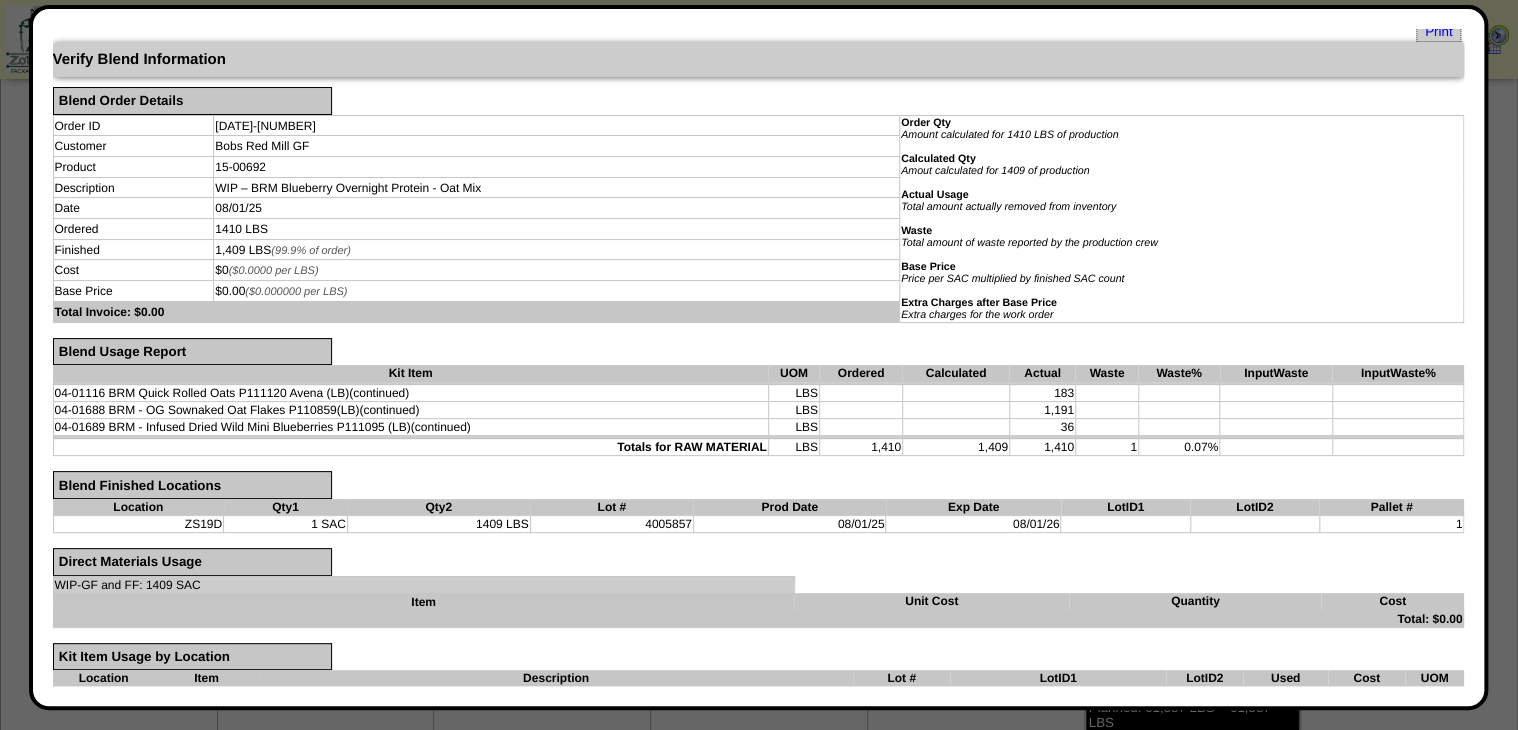 scroll, scrollTop: 0, scrollLeft: 0, axis: both 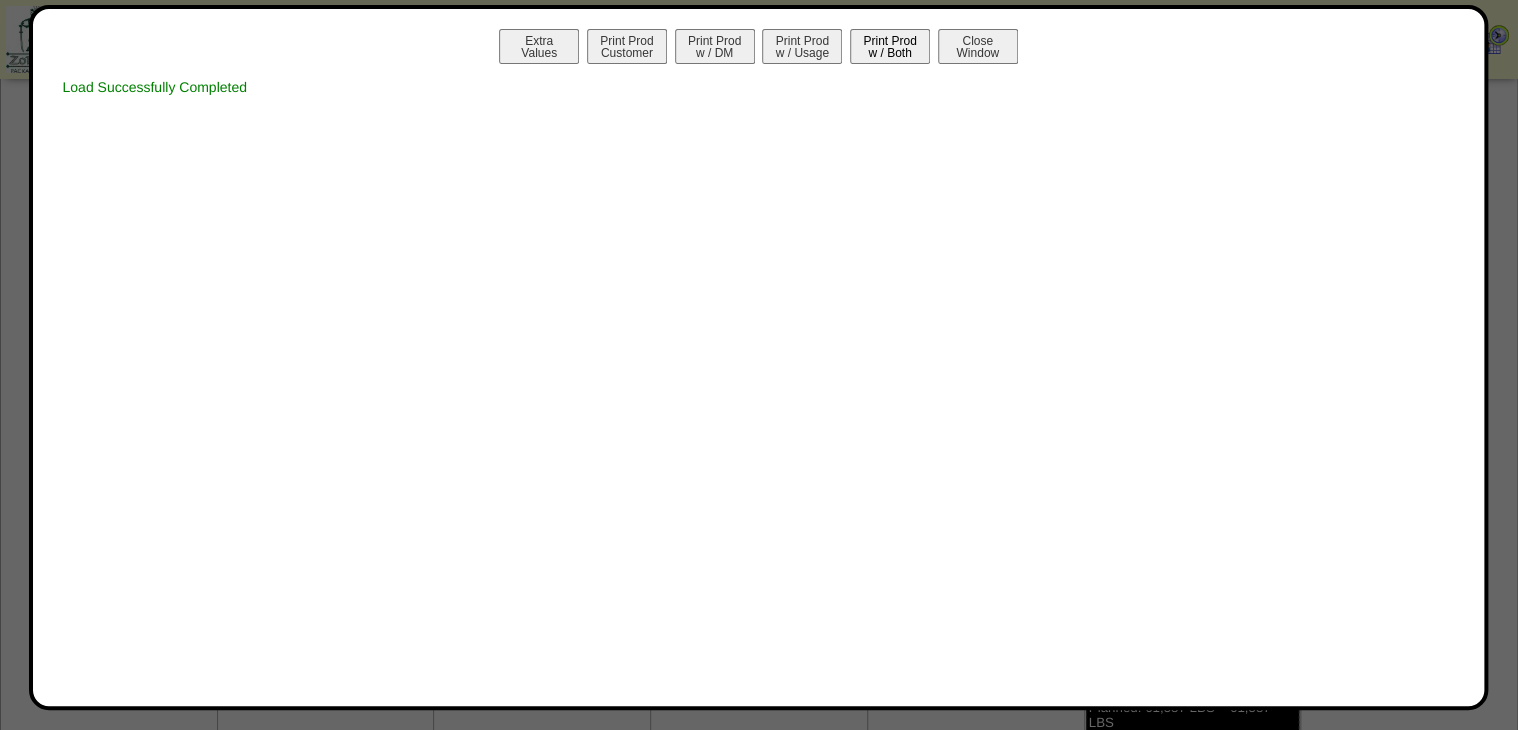 click on "Print Prod w / Both" at bounding box center [890, 46] 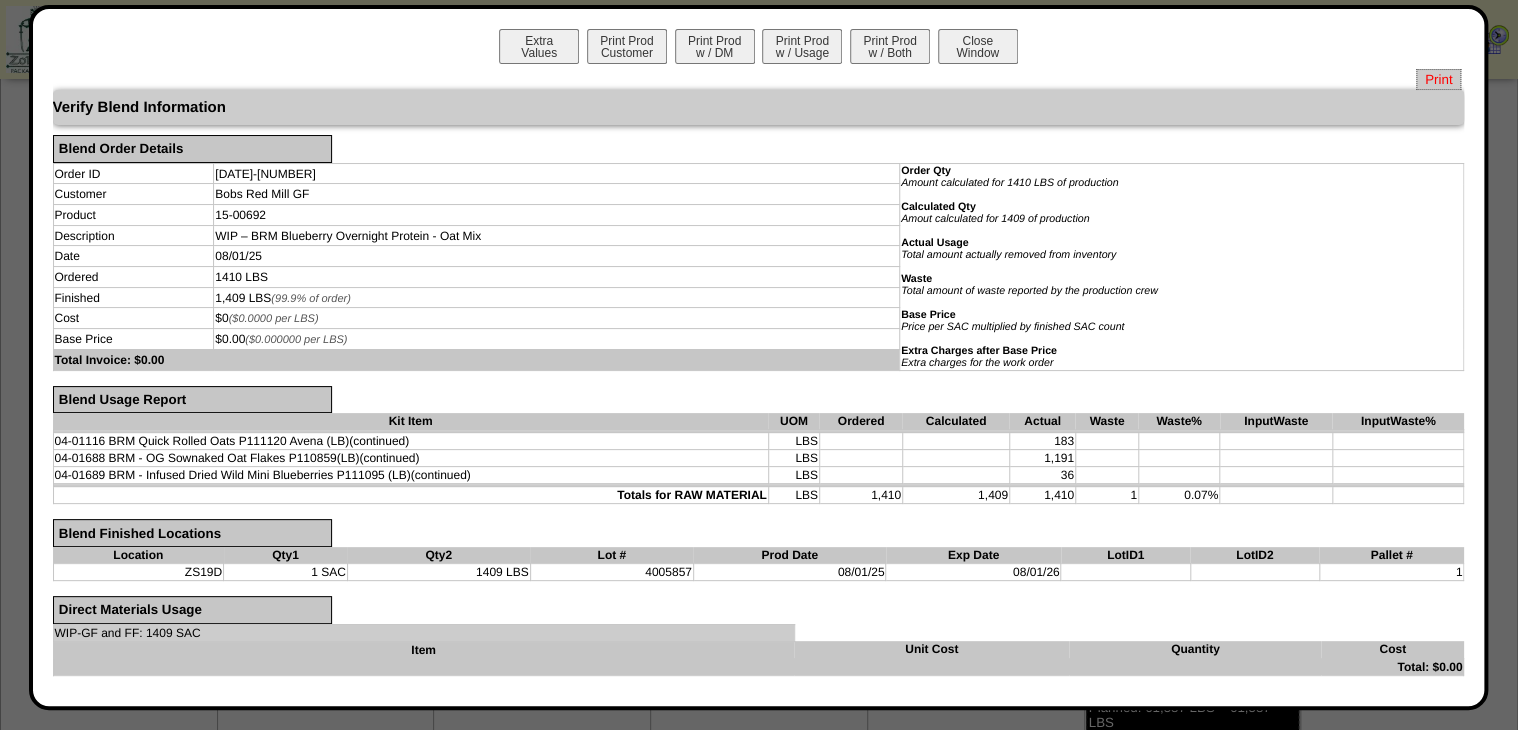 click on "Print" at bounding box center [1438, 79] 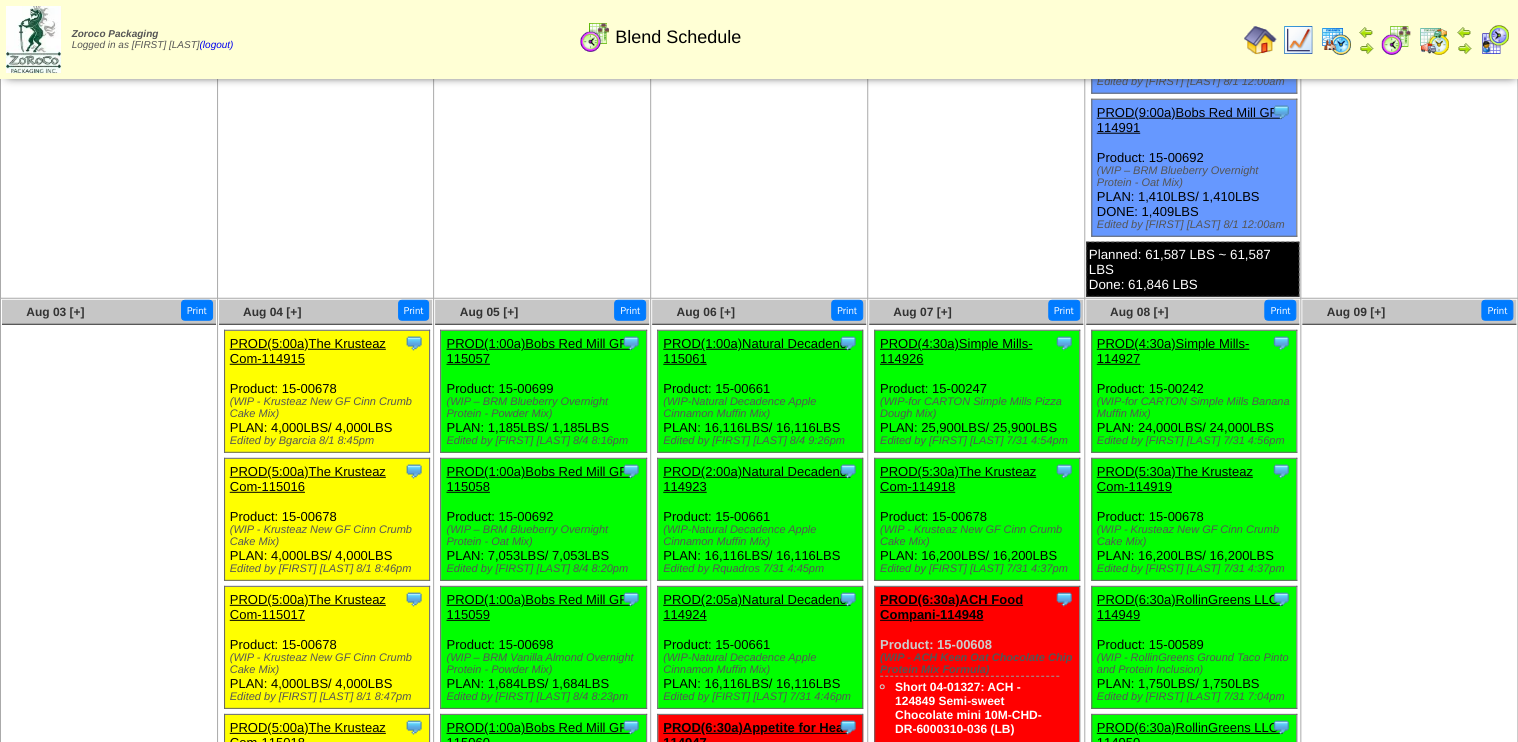 scroll, scrollTop: 6358, scrollLeft: 0, axis: vertical 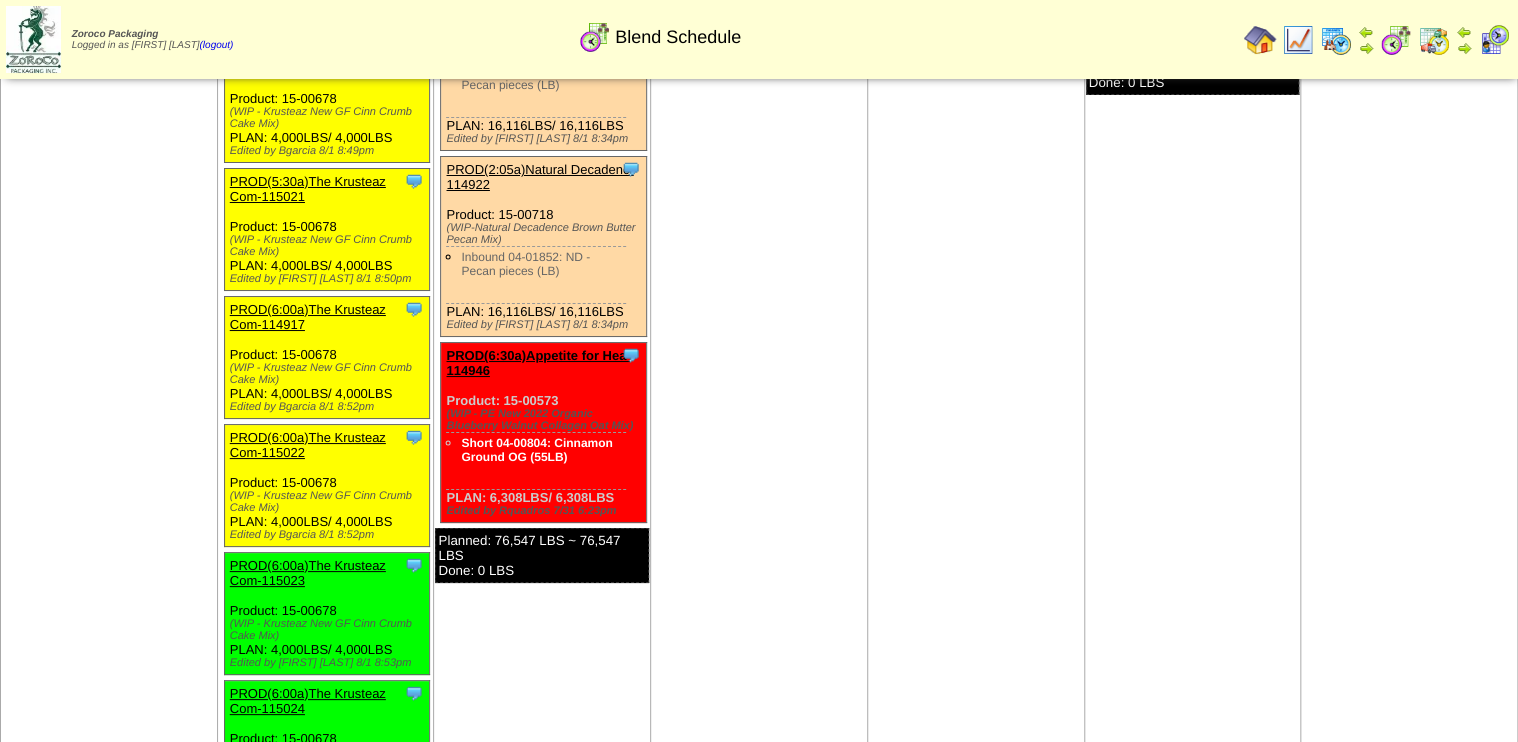 click on "PROD(6:00a)The Krusteaz Com-115022" at bounding box center (325, 445) 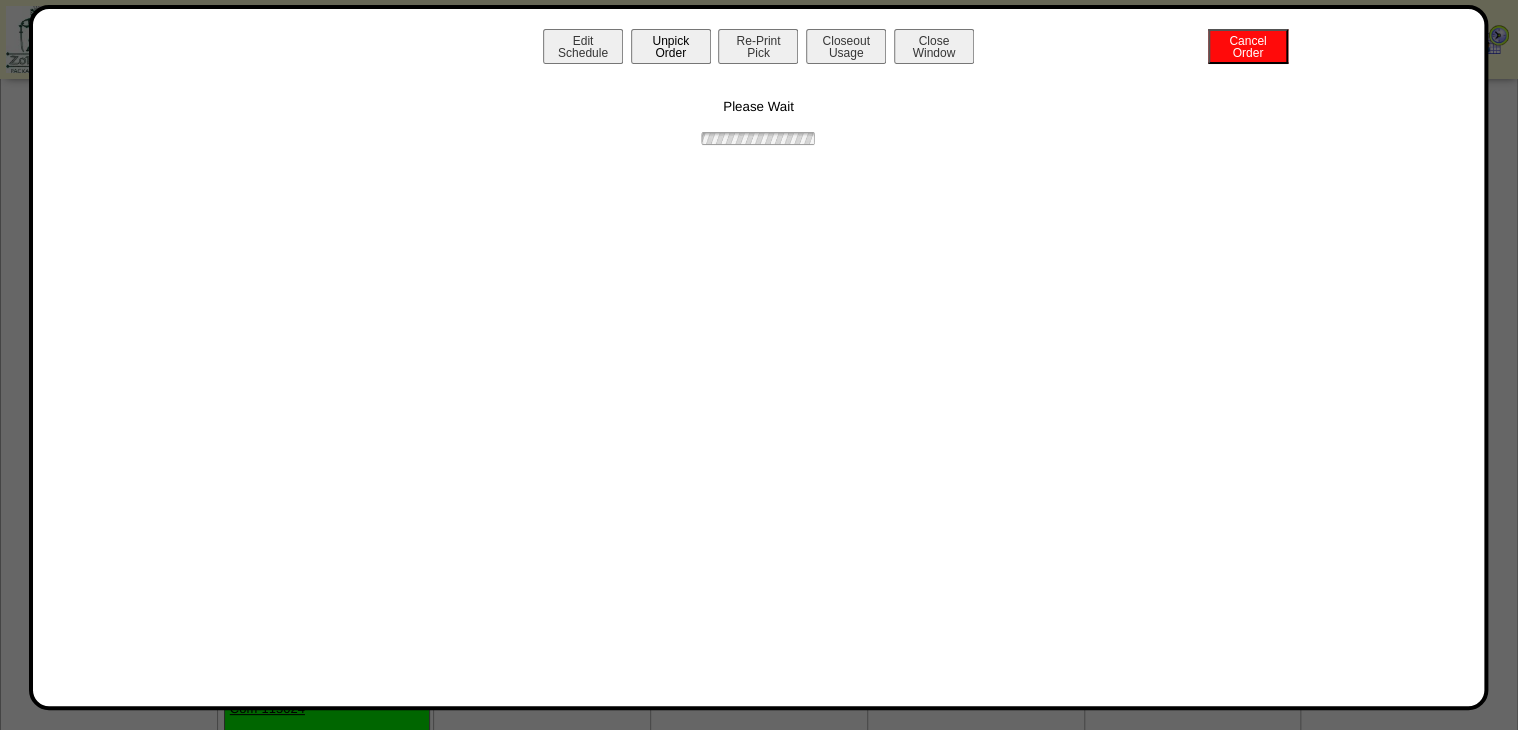 click on "Unpick Order" at bounding box center [671, 46] 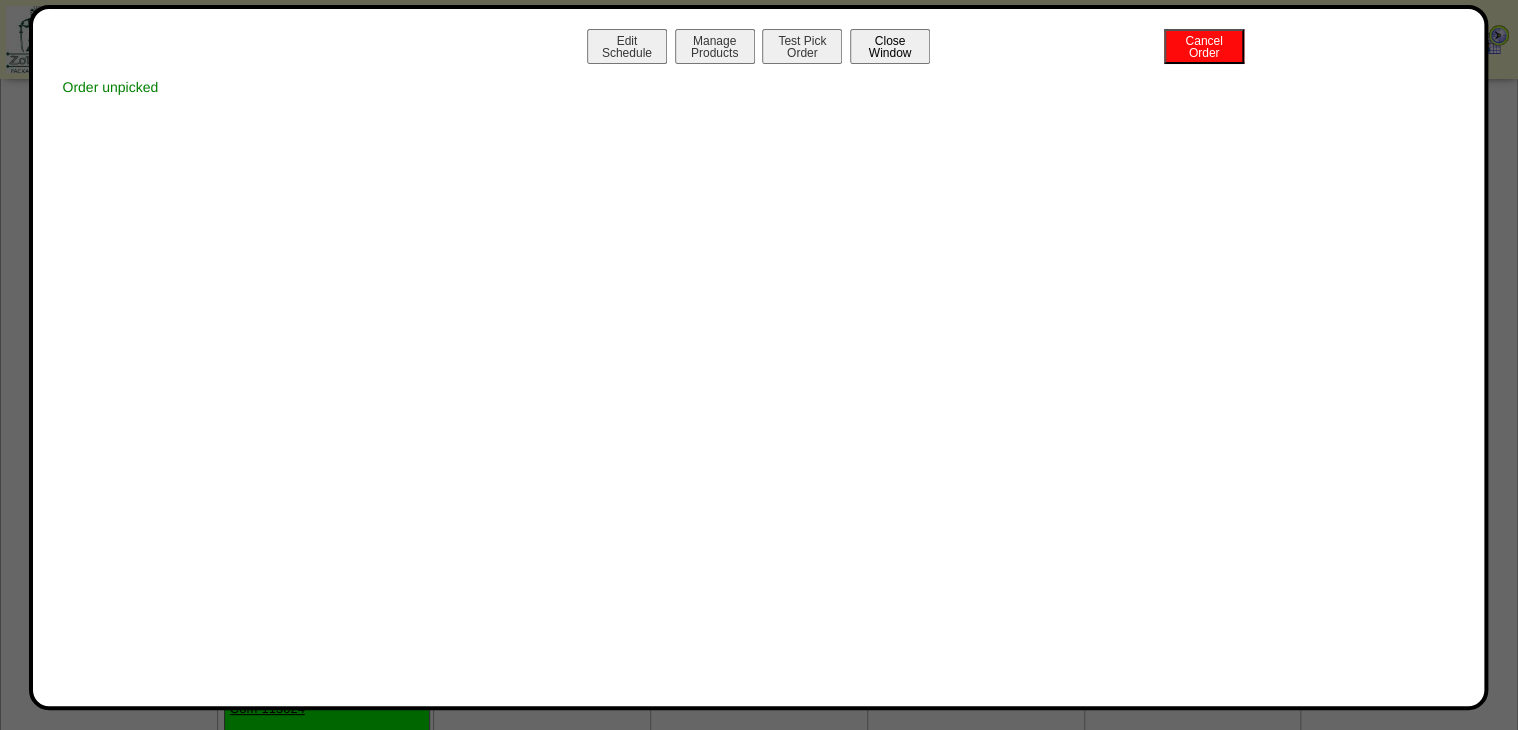 click on "Close Window" at bounding box center [890, 46] 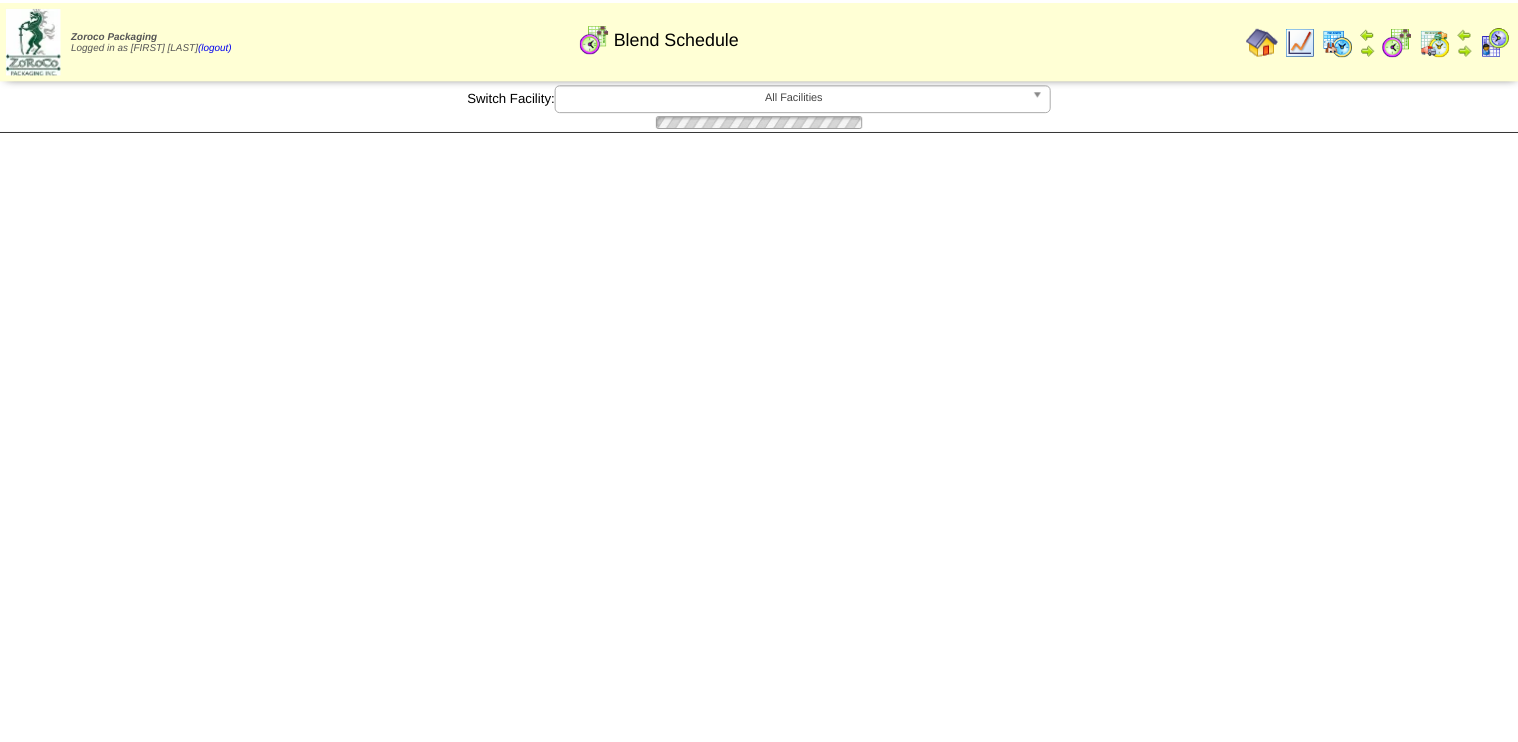 scroll, scrollTop: 0, scrollLeft: 0, axis: both 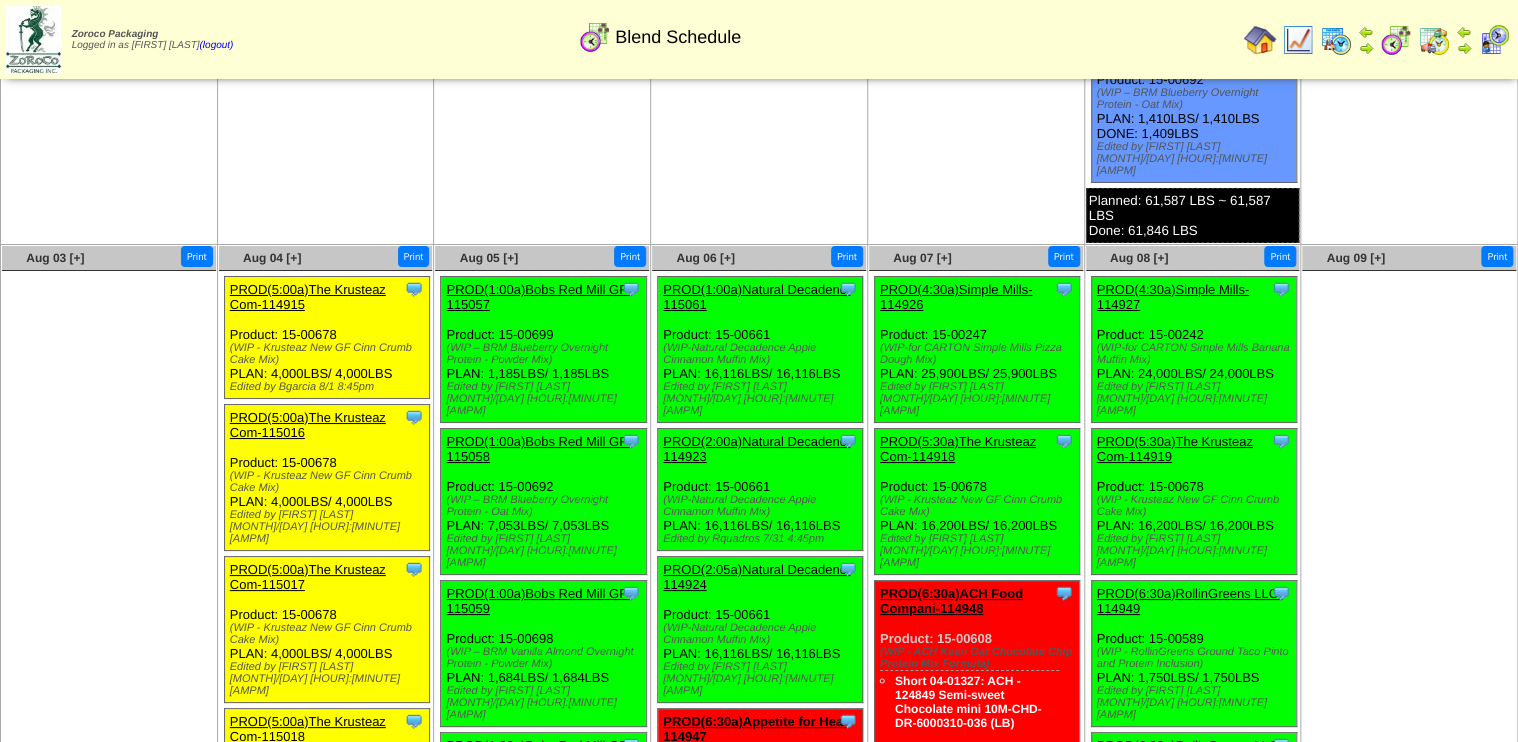 click on "PROD(6:00a)The Krusteaz Com-114917" at bounding box center [308, 1417] 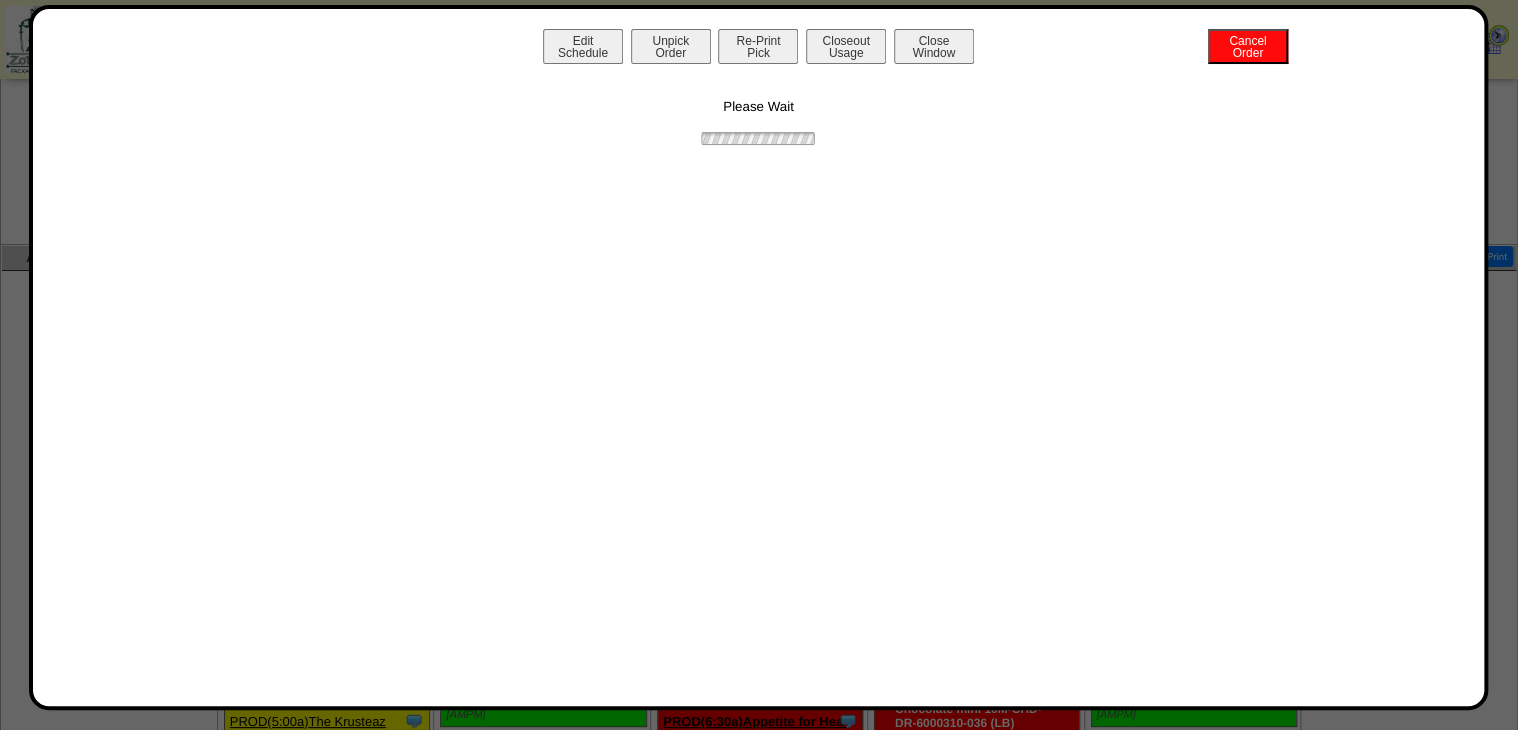 click on "Unpick Order" at bounding box center [671, 46] 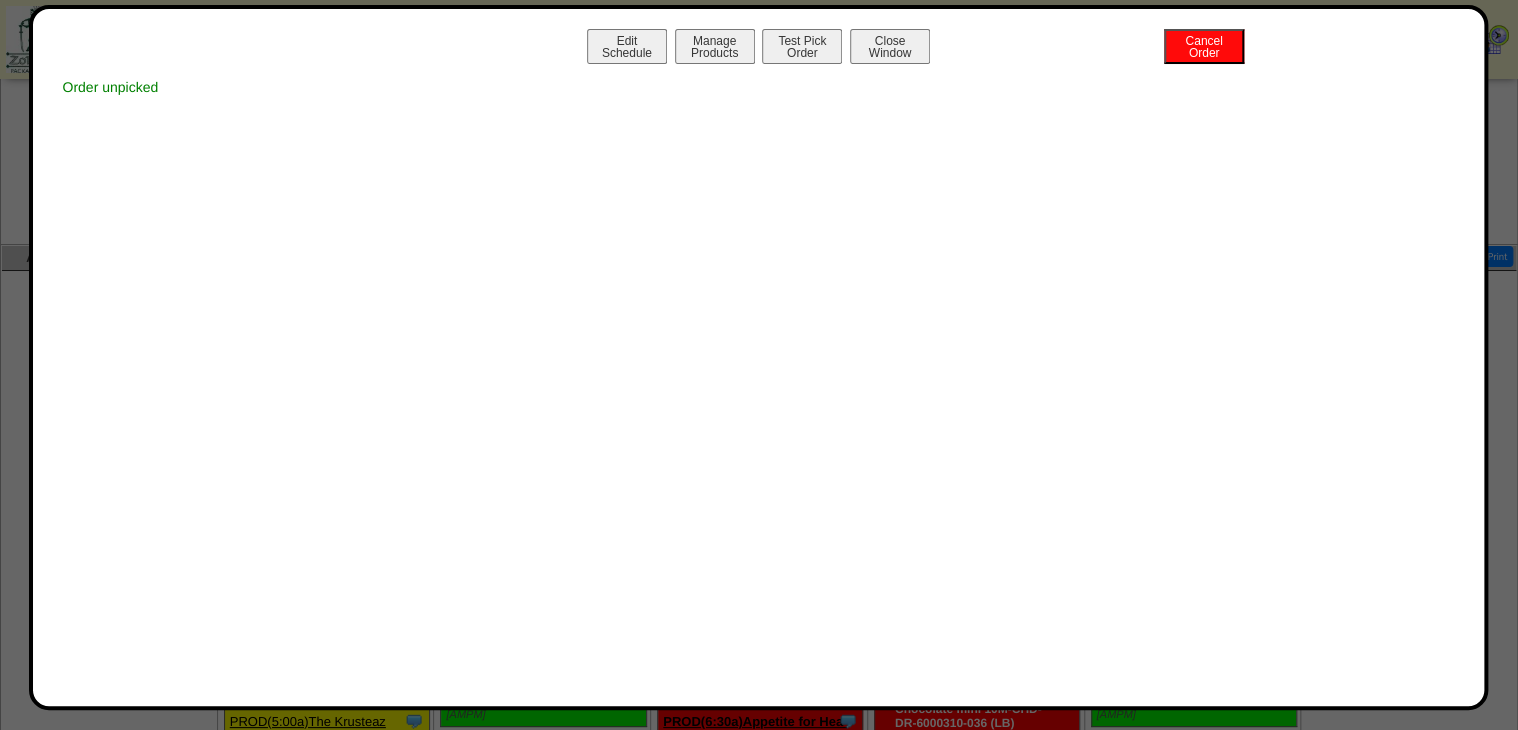 click on "Close Window" at bounding box center [890, 46] 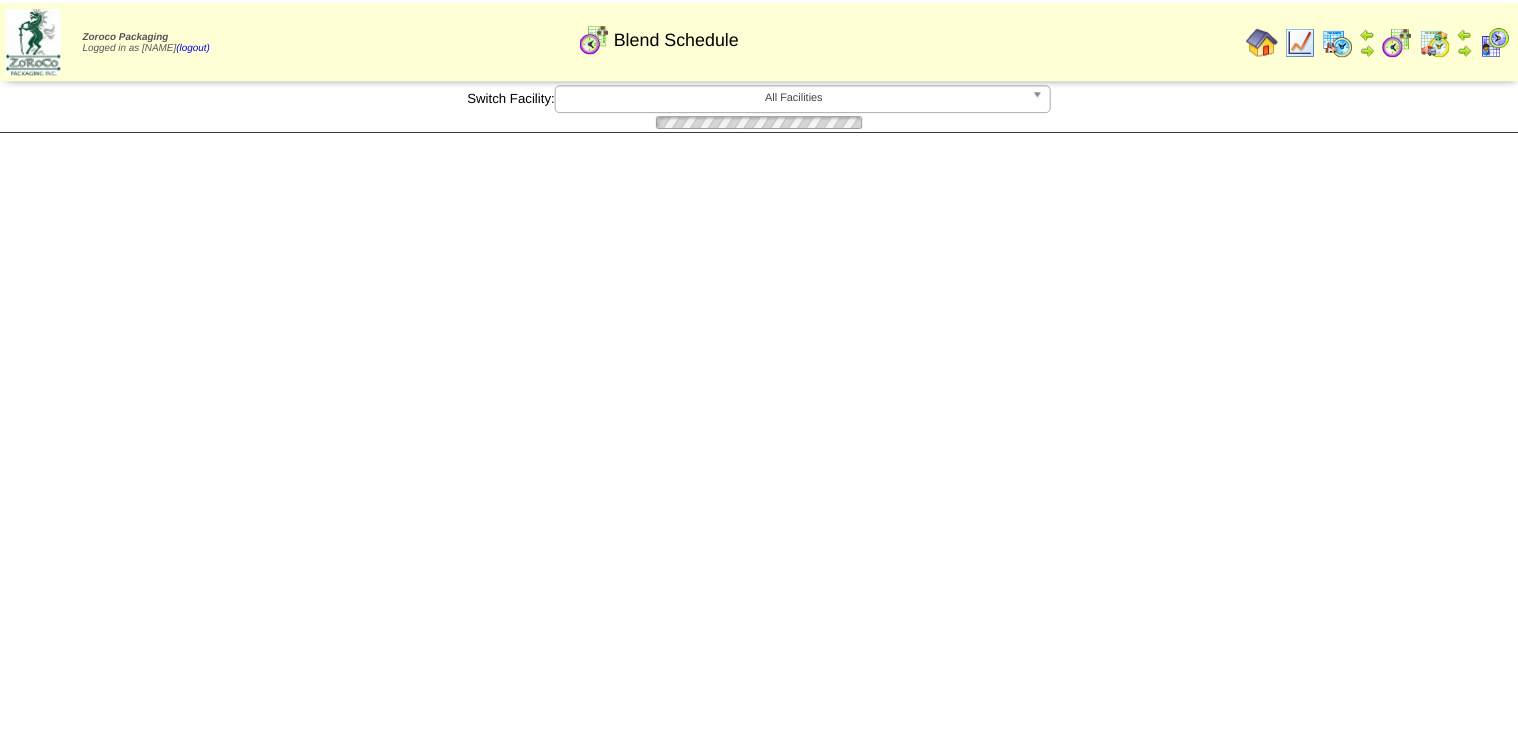 scroll, scrollTop: 0, scrollLeft: 0, axis: both 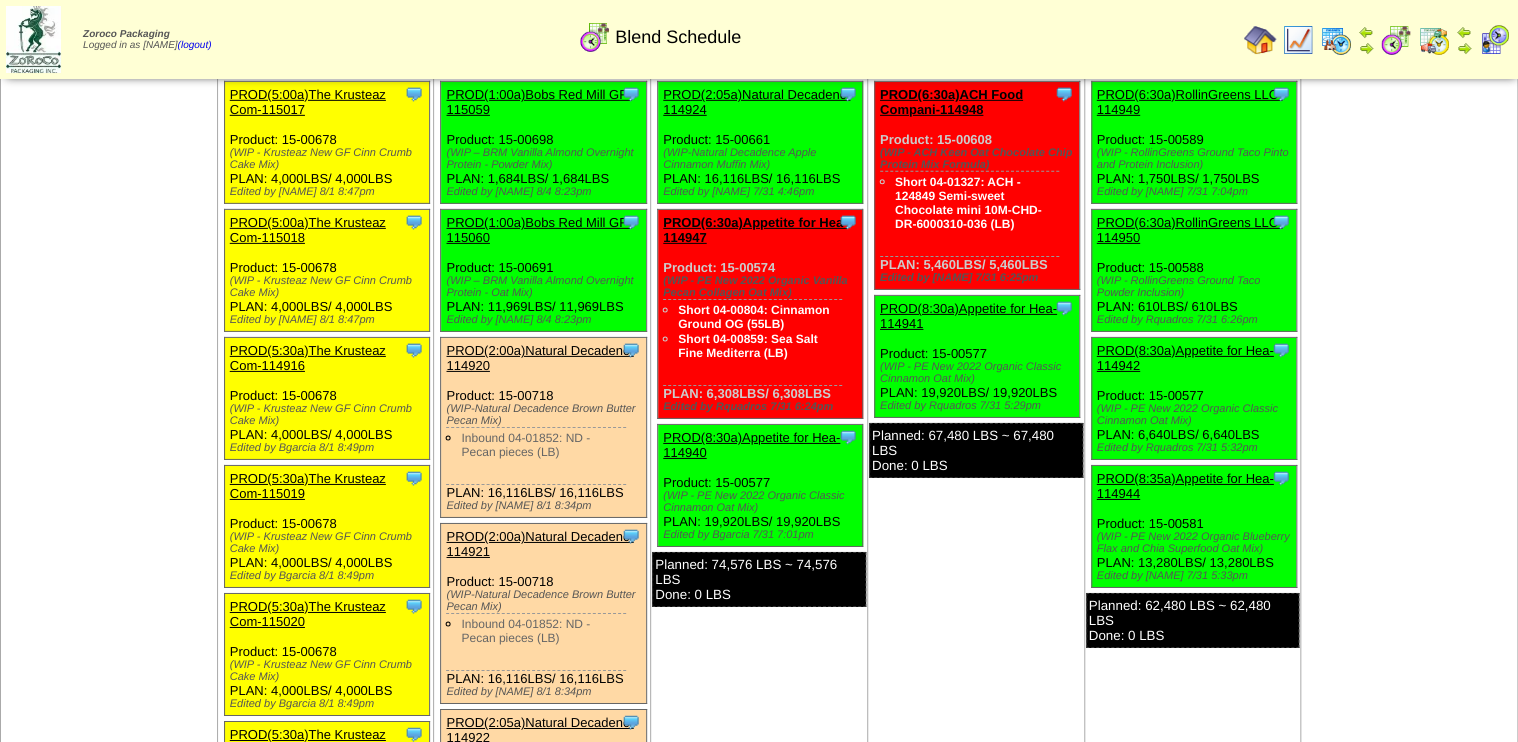 click on "PROD(5:30a)The Krusteaz Com-115020" at bounding box center (308, 614) 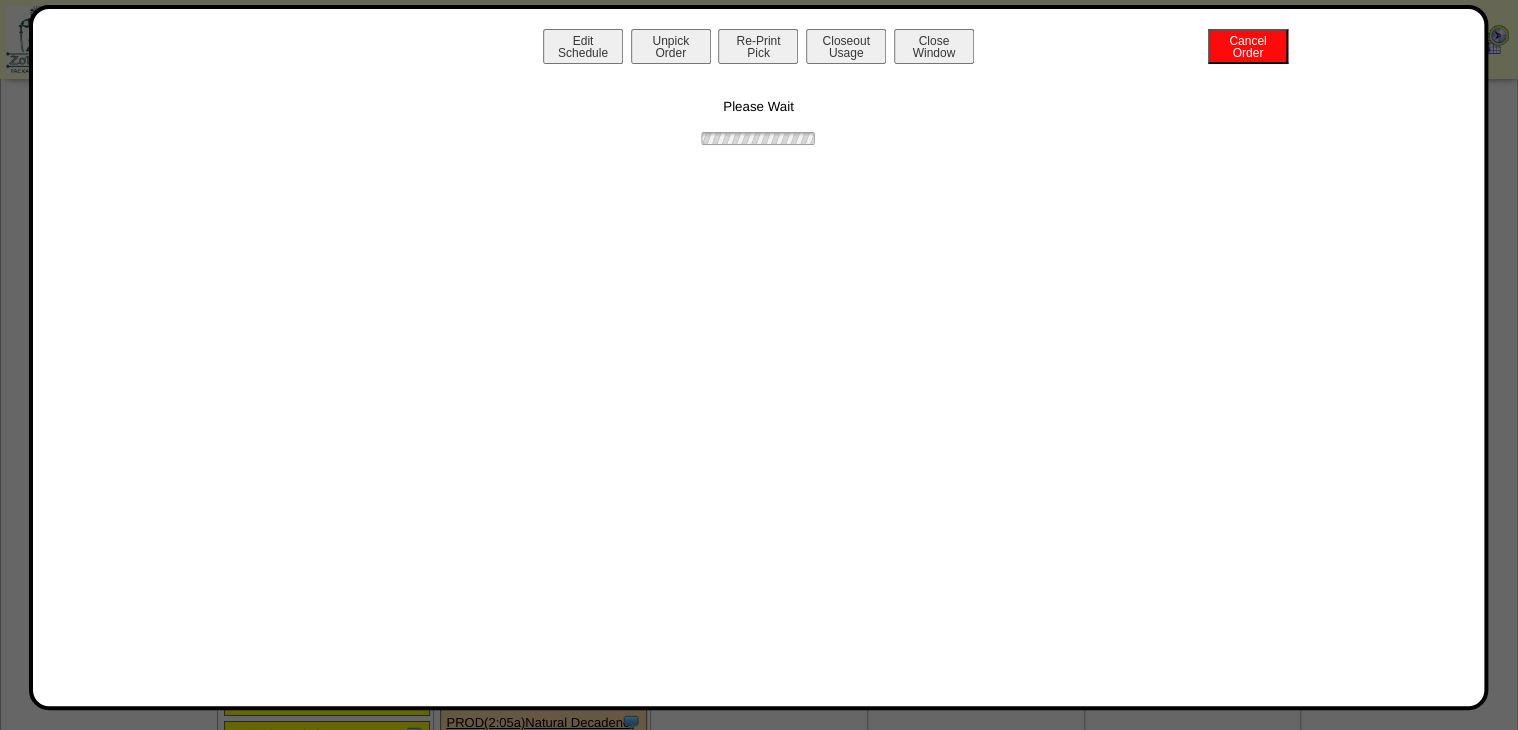 click on "Unpick Order" at bounding box center (671, 46) 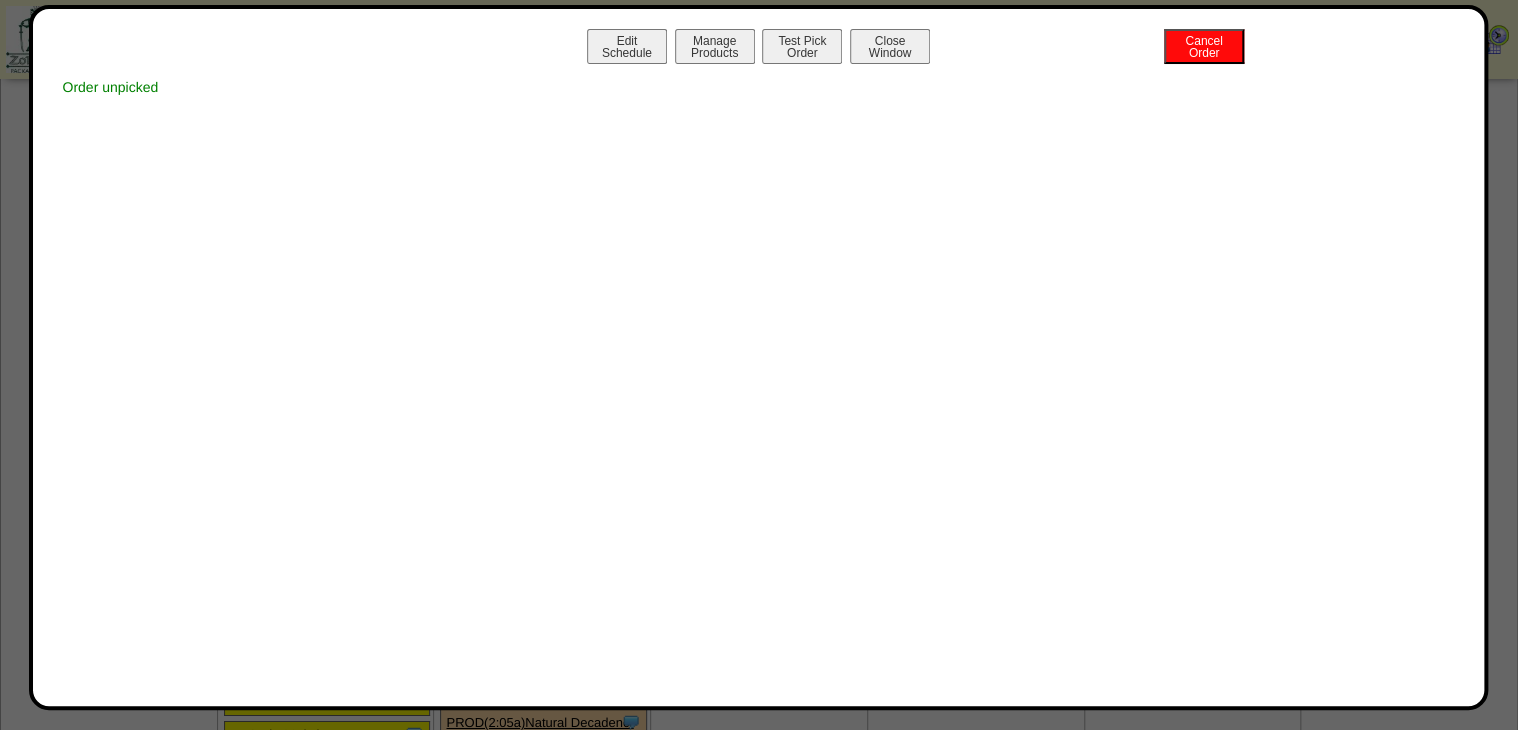 click on "Close Window" at bounding box center (890, 46) 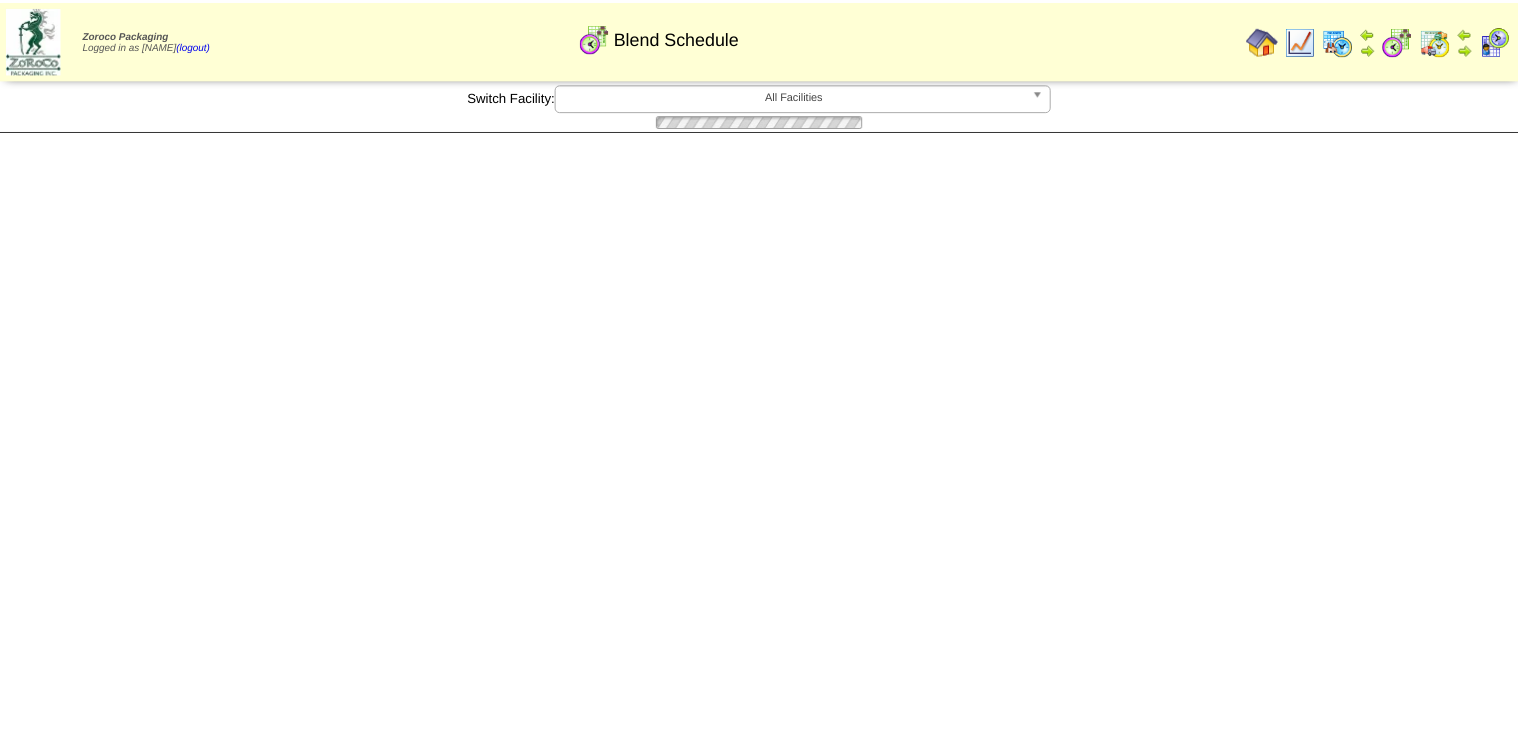 scroll, scrollTop: 0, scrollLeft: 0, axis: both 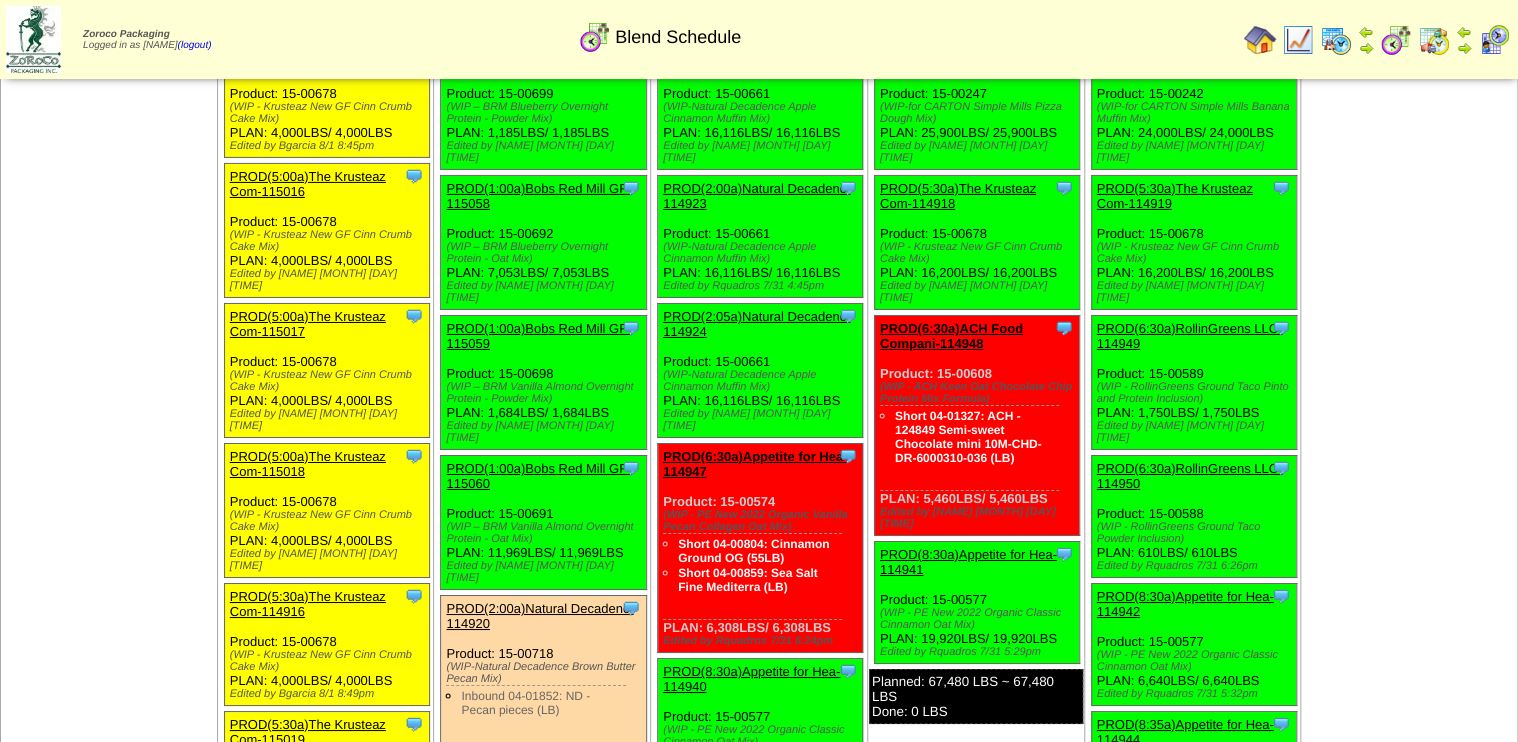 click on "Aug 03                        [+]
Print" at bounding box center [109, 1622] 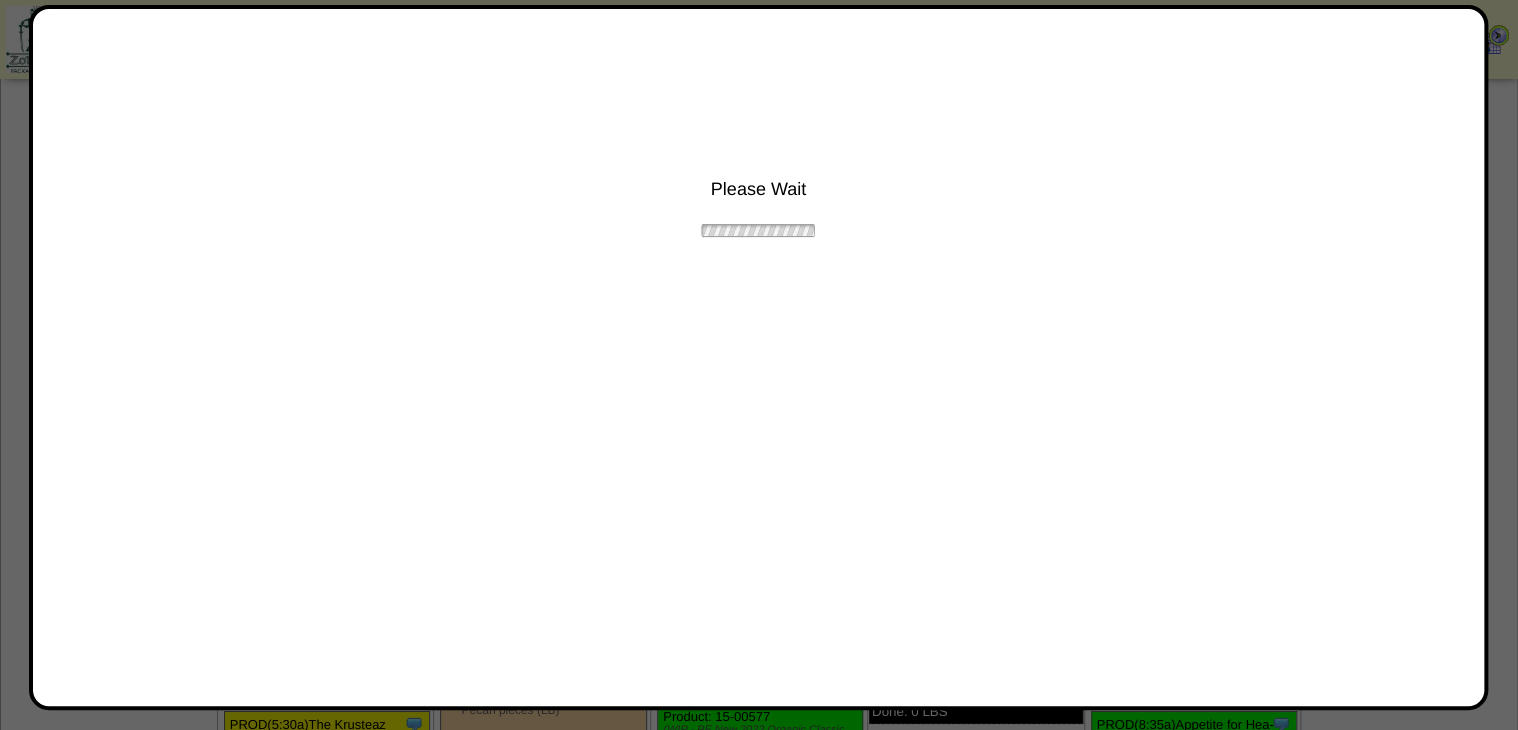 click on "Please Wait" at bounding box center (759, 357) 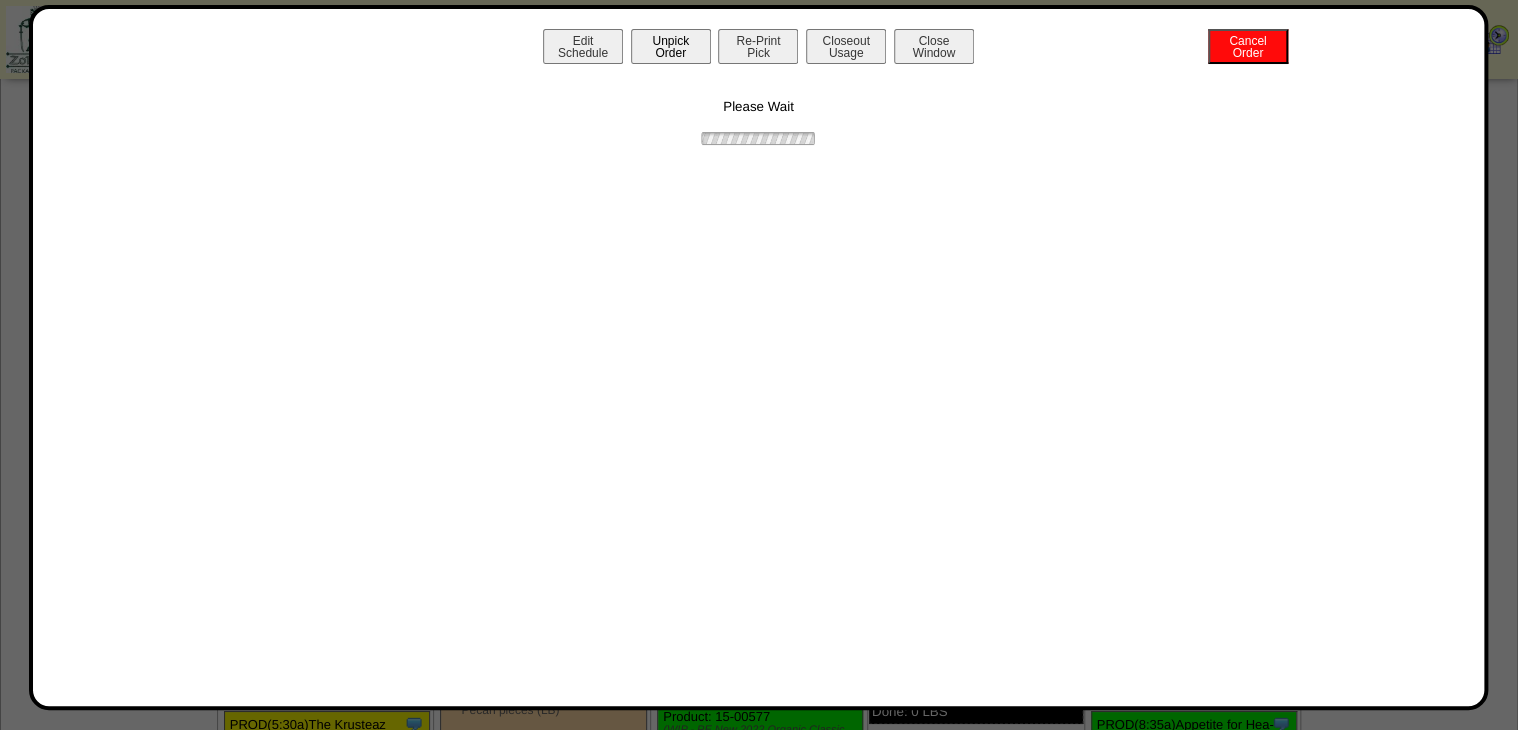 click on "Unpick Order" at bounding box center (671, 46) 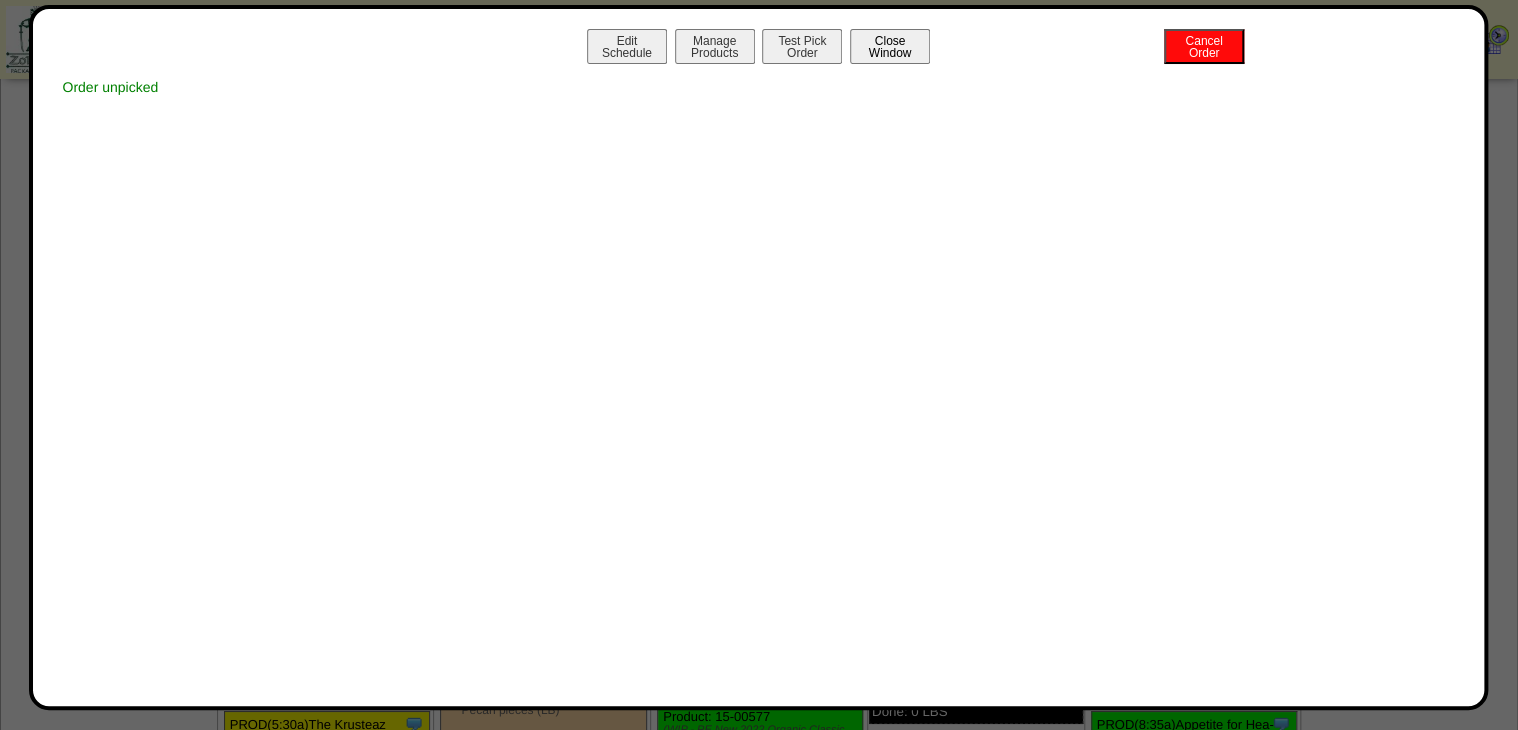 click on "Close Window" at bounding box center (890, 46) 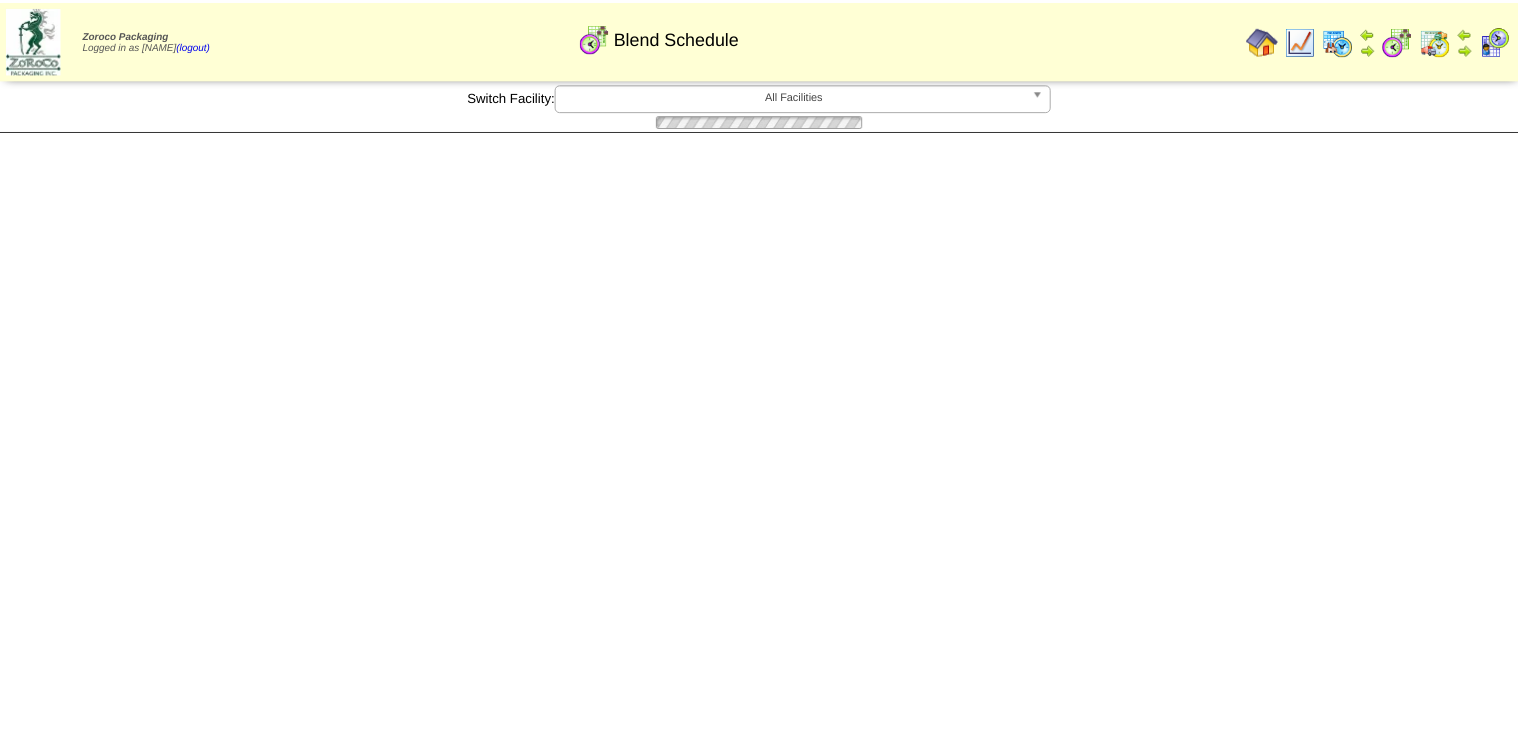 scroll, scrollTop: 0, scrollLeft: 0, axis: both 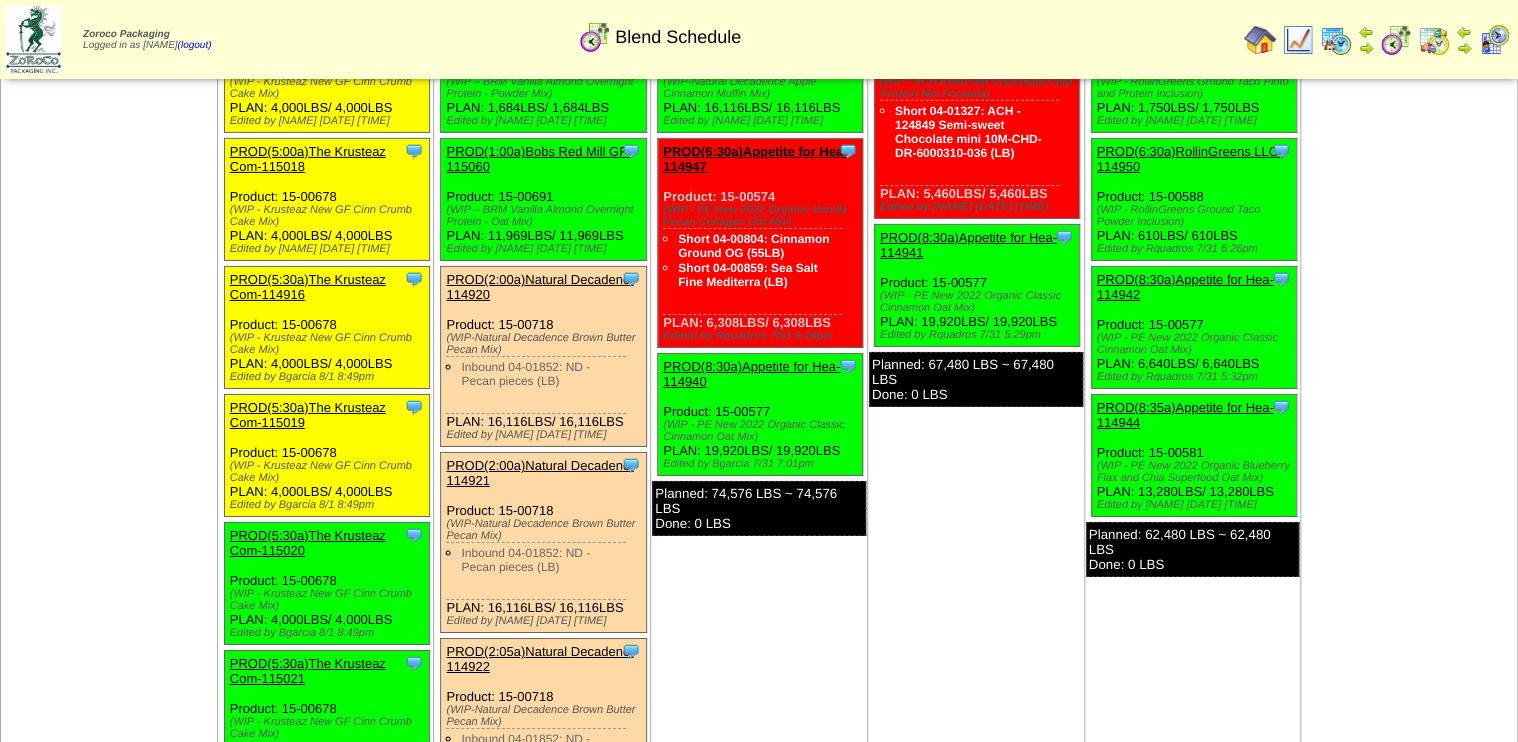 click on "Clone Item
PROD(5:30a)The Krusteaz Com-115019
The Krusteaz Company
ScheduleID: 115019
1792 LBS: 04-01633
(KRZ-Sugar Fine Granulated (LB))
1221.2 LBS: 04-01632
(KRZ-Rice Flour Brown Superfine (LB))
480 LBS: 04-01630" at bounding box center (326, 456) 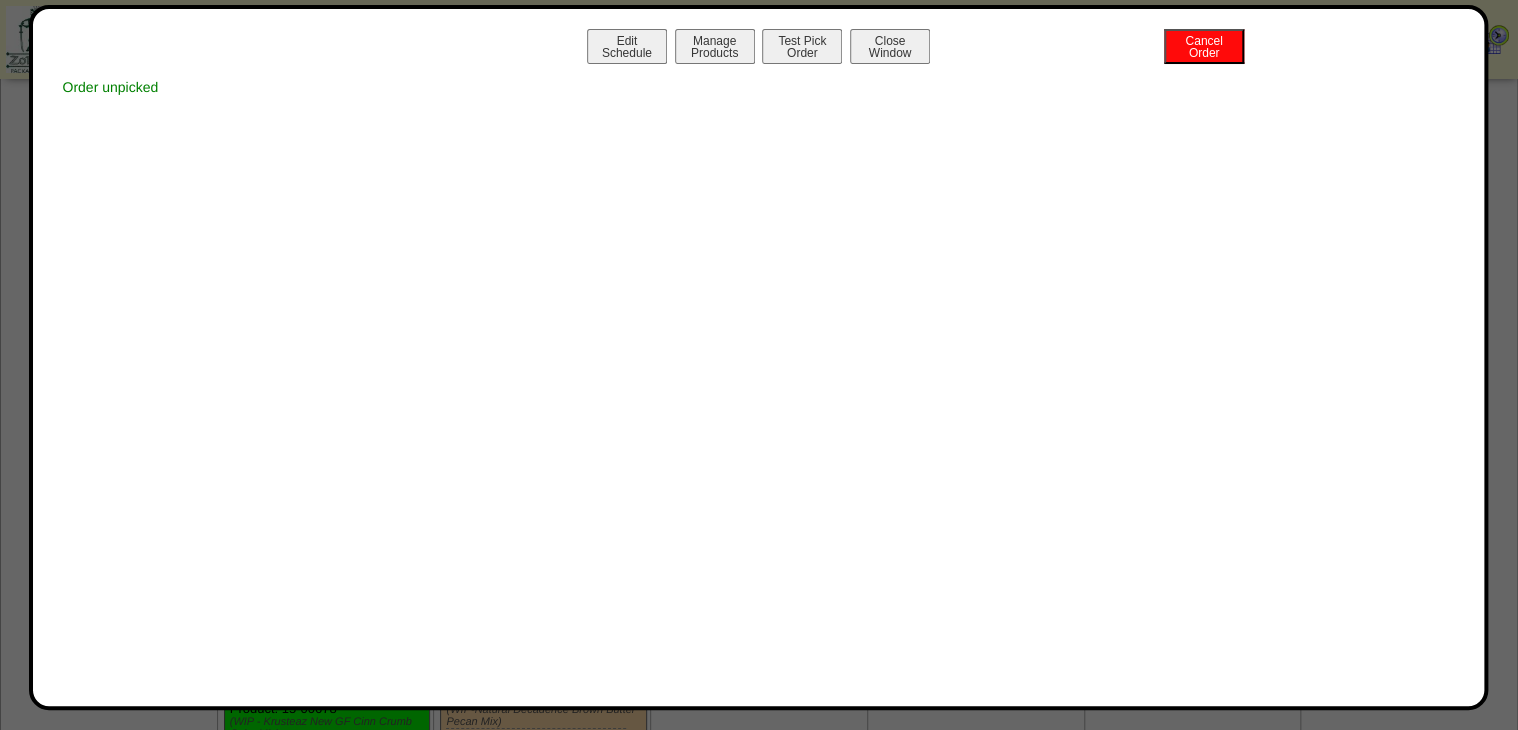 click on "Edit Schedule
Manage Products
Test Pick Order
Cancel Order
Close Window" at bounding box center [759, 49] 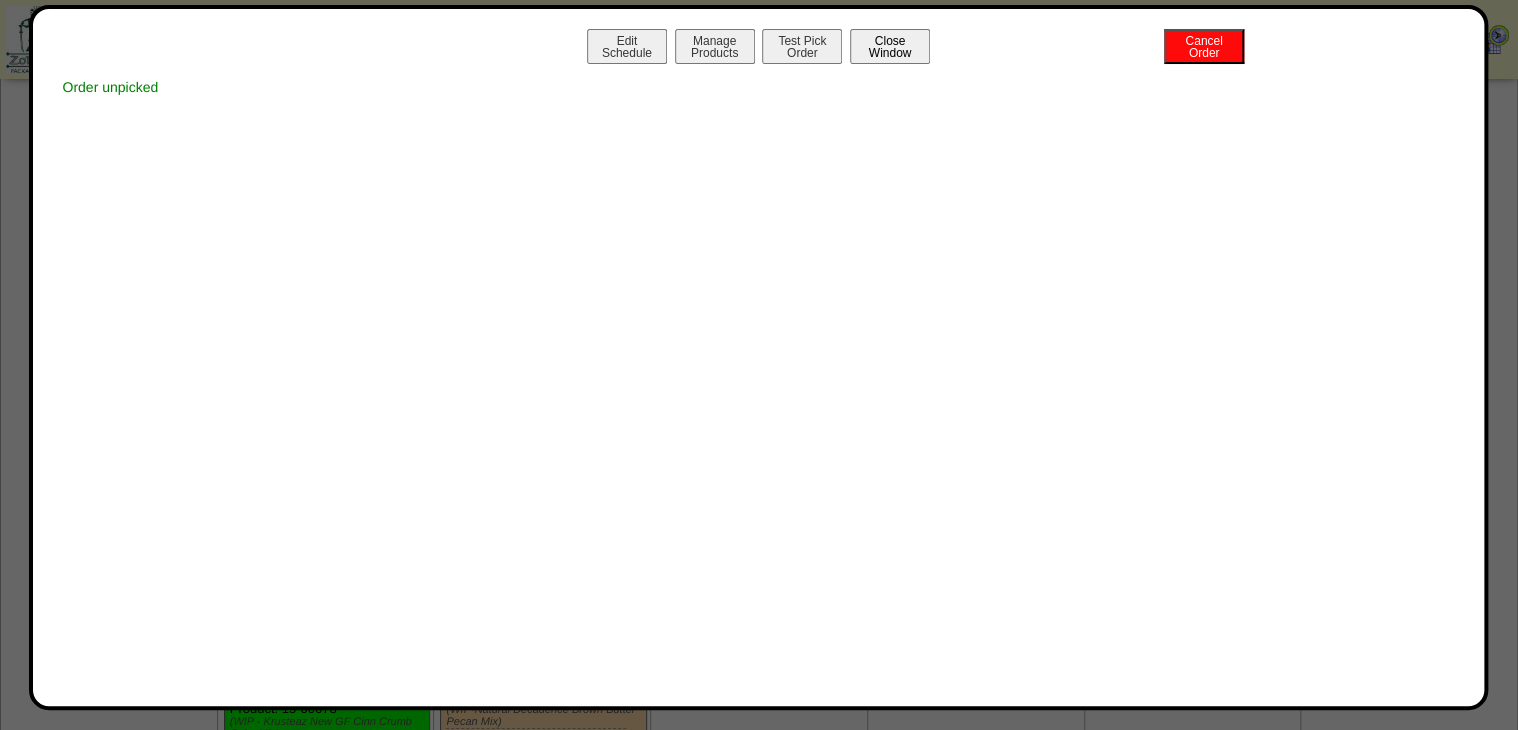 click on "Close Window" at bounding box center [890, 46] 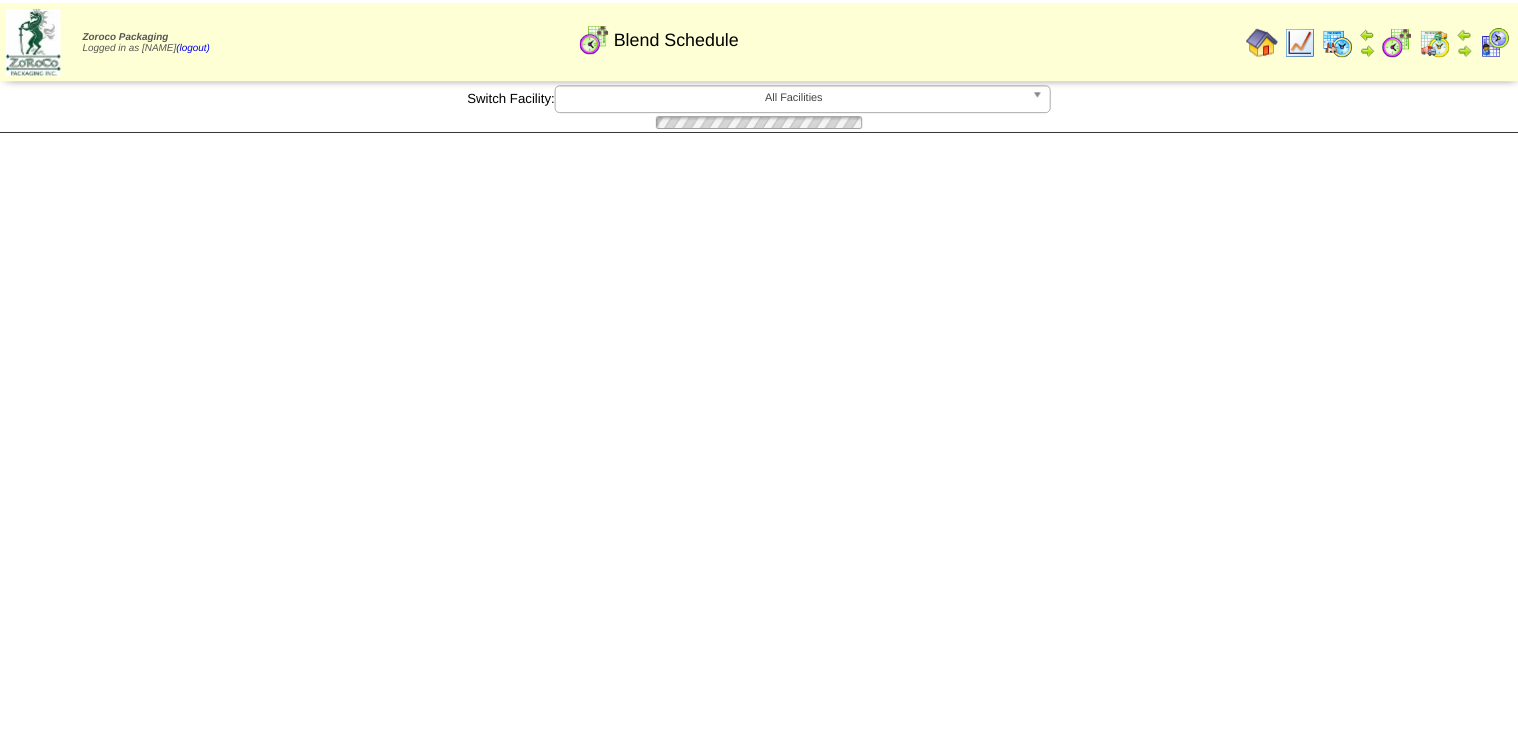scroll, scrollTop: 0, scrollLeft: 0, axis: both 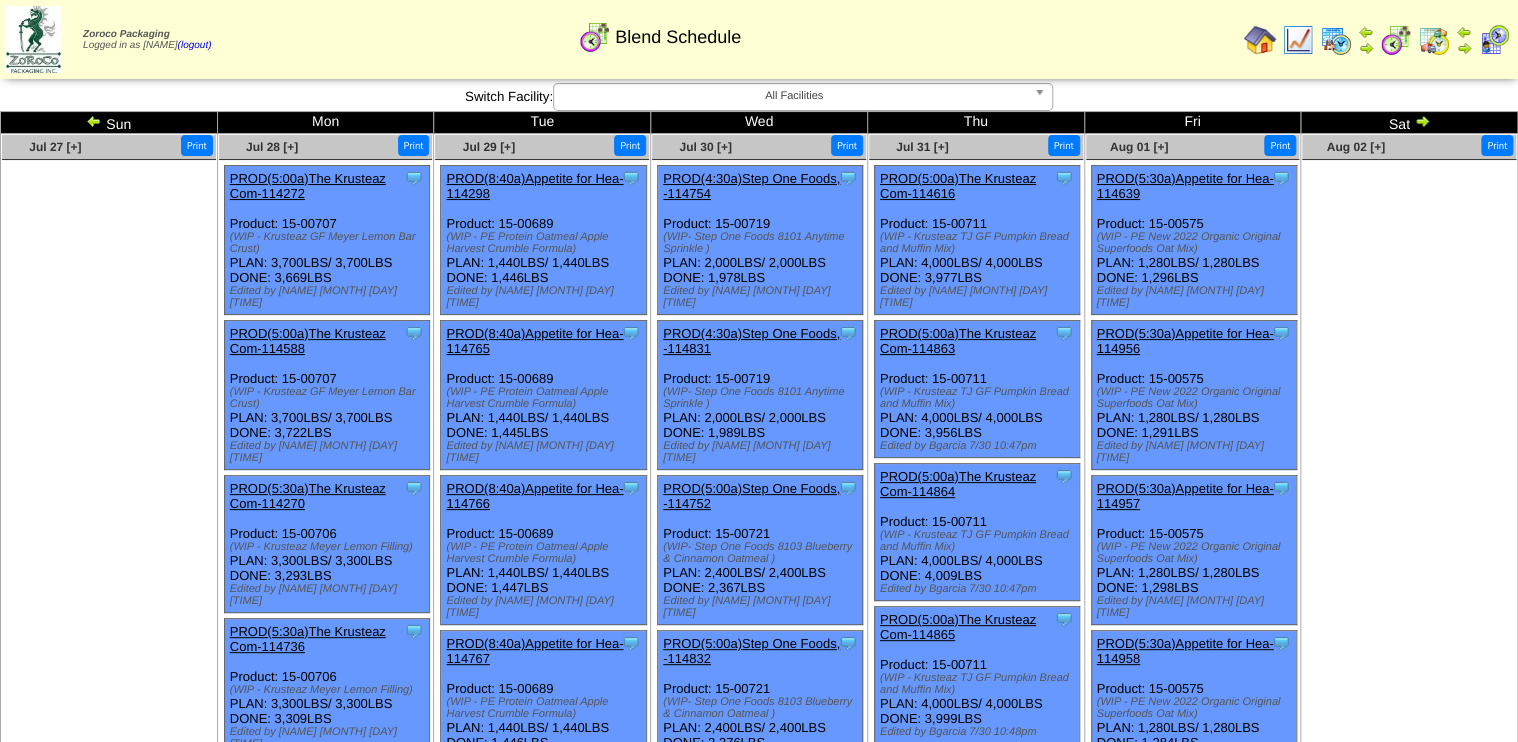 click on "Sat" at bounding box center [1409, 123] 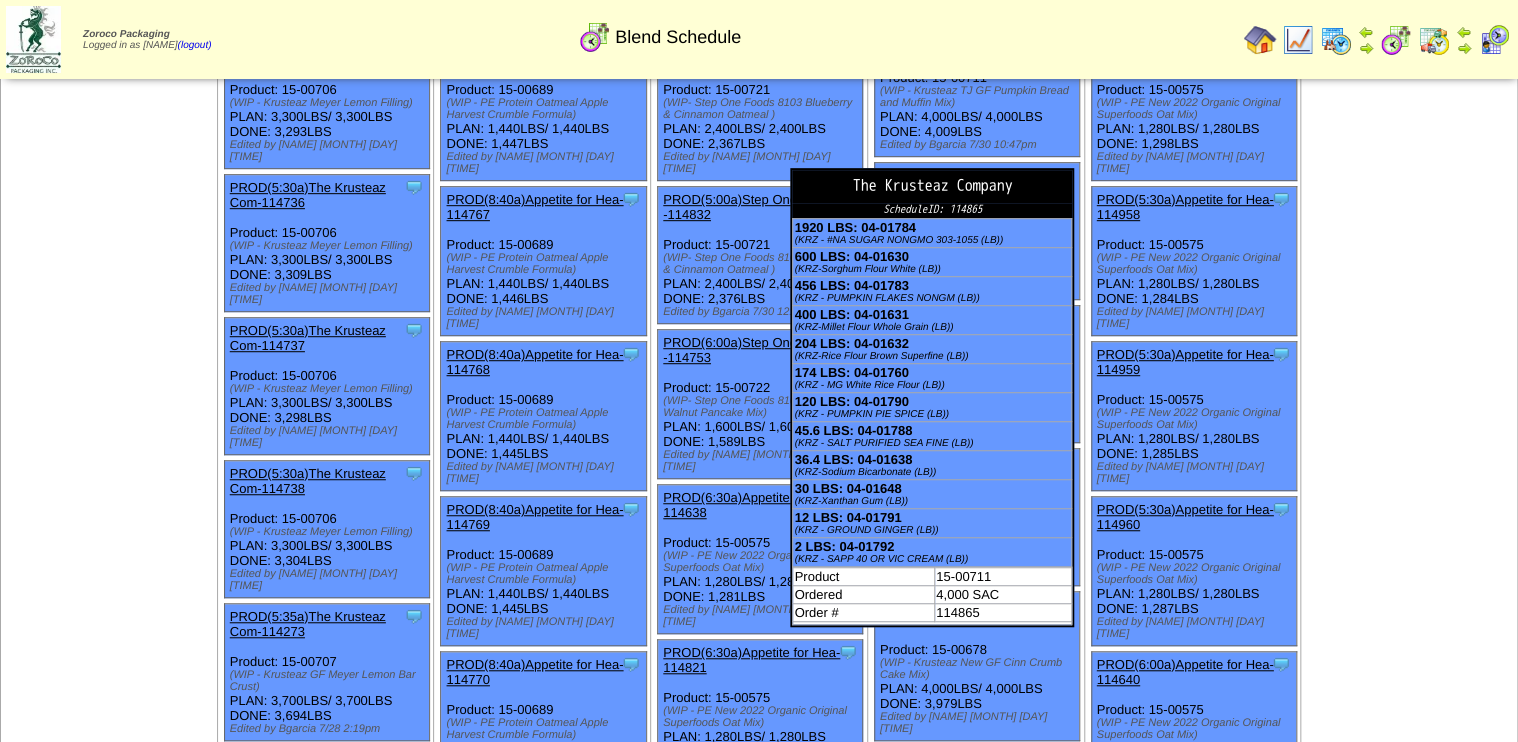 scroll, scrollTop: 480, scrollLeft: 0, axis: vertical 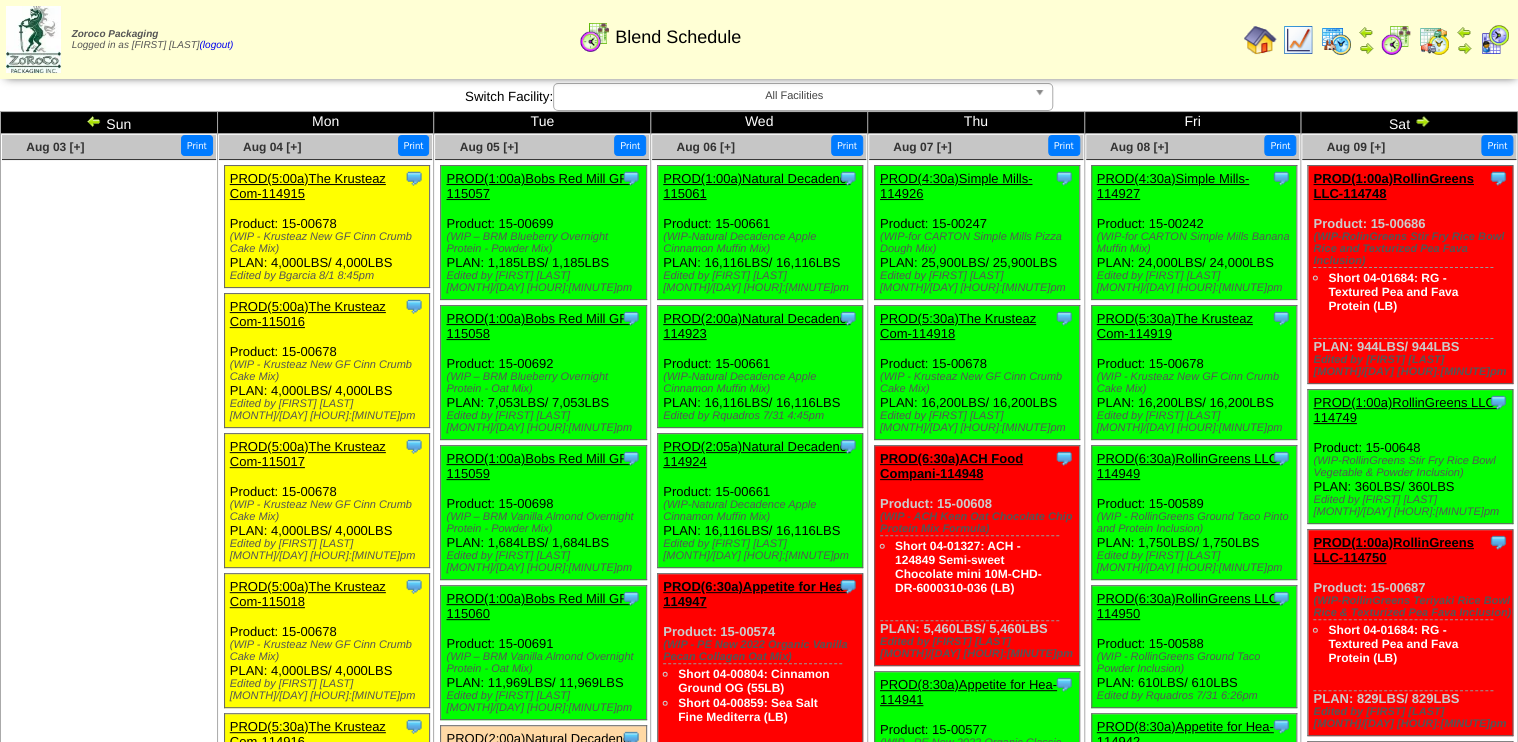 click on "PROD(5:30a)The Krusteaz Com-114916" at bounding box center (308, 734) 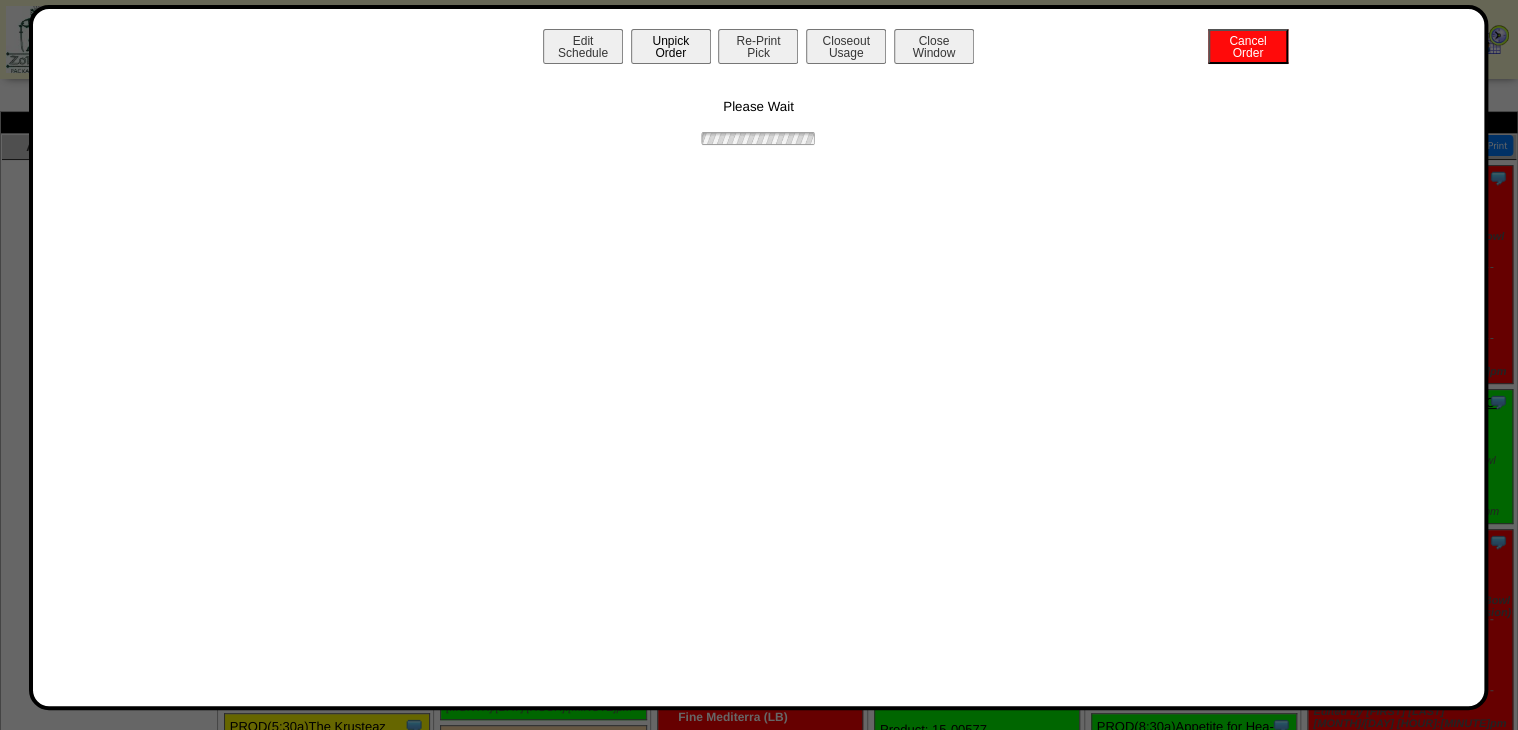 click on "Unpick Order" at bounding box center [671, 46] 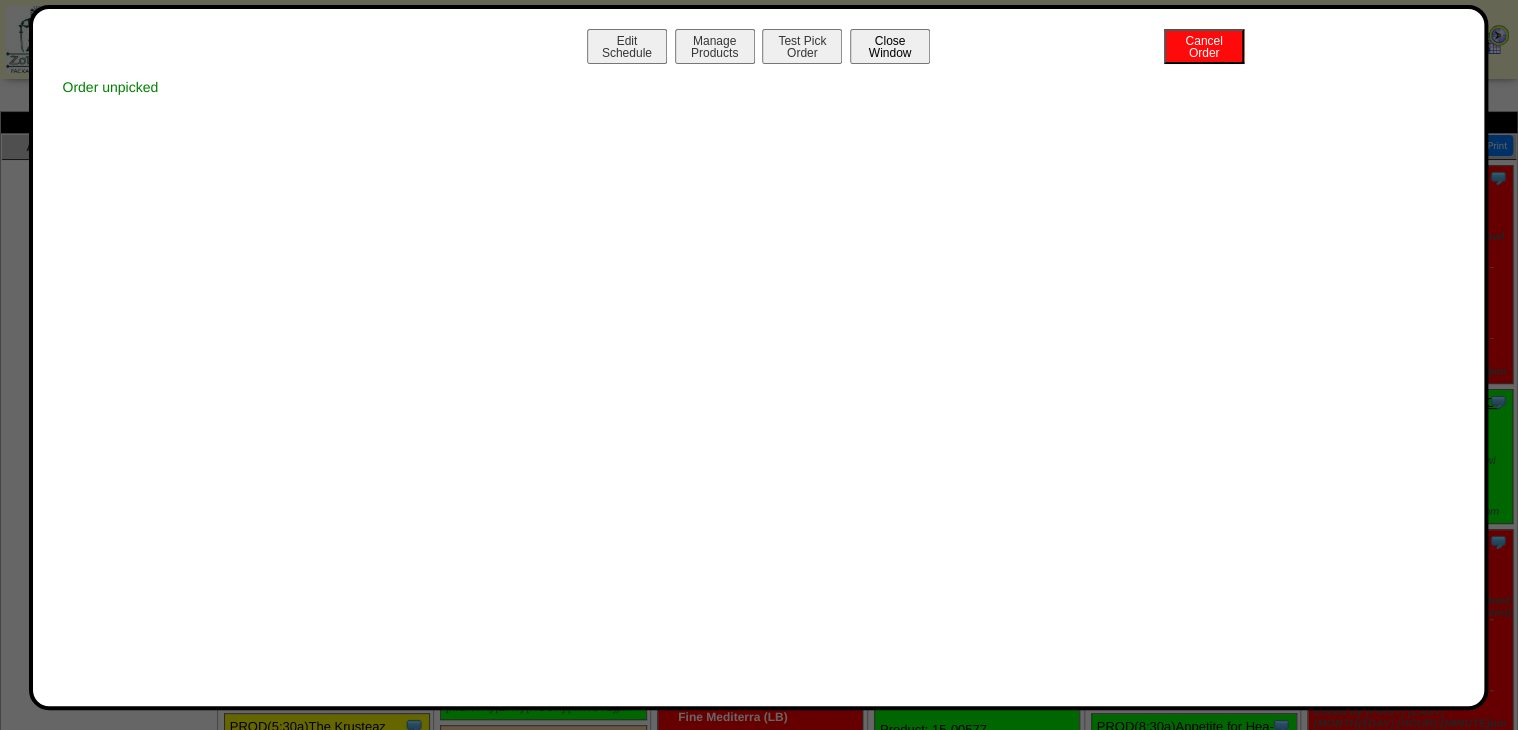 click on "Close Window" at bounding box center (890, 46) 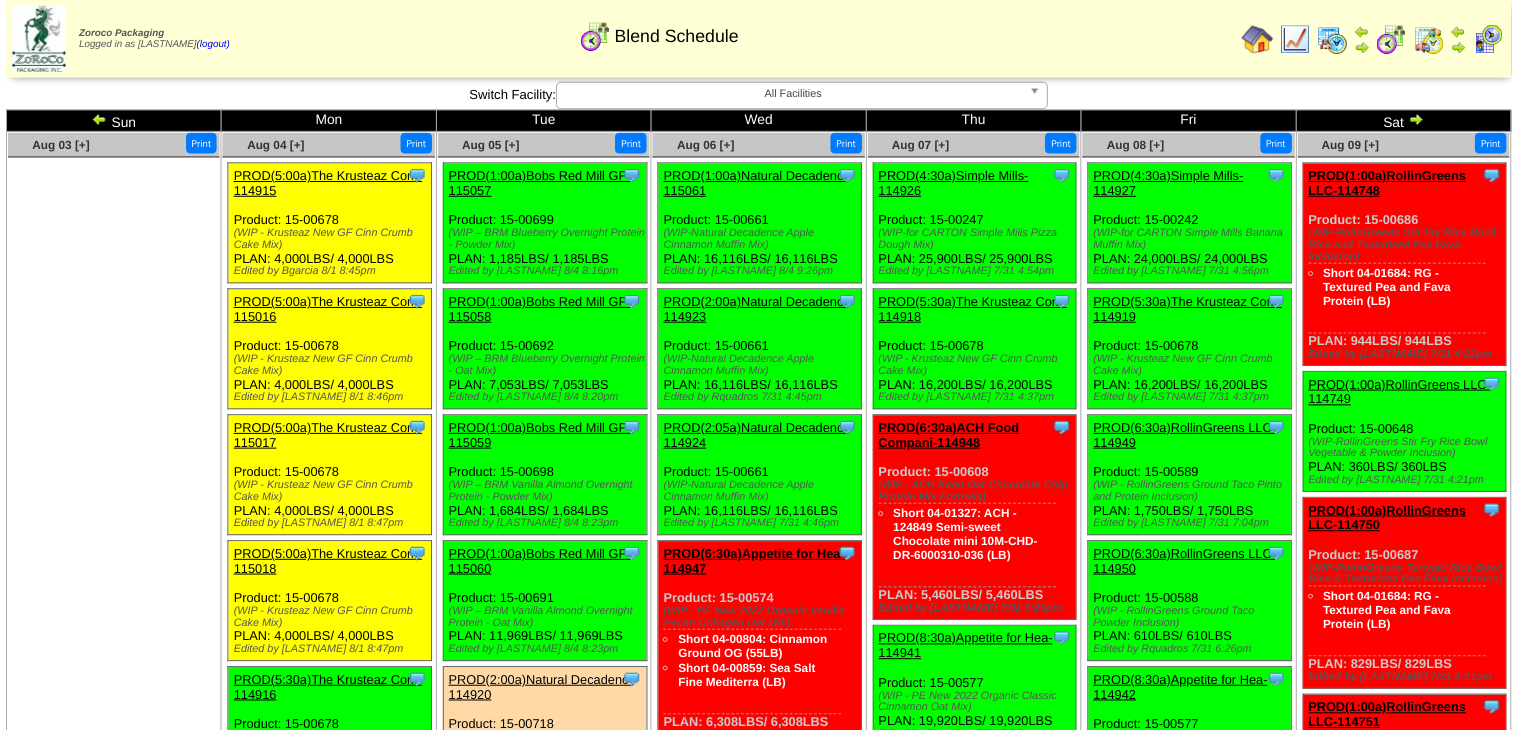 scroll, scrollTop: 0, scrollLeft: 0, axis: both 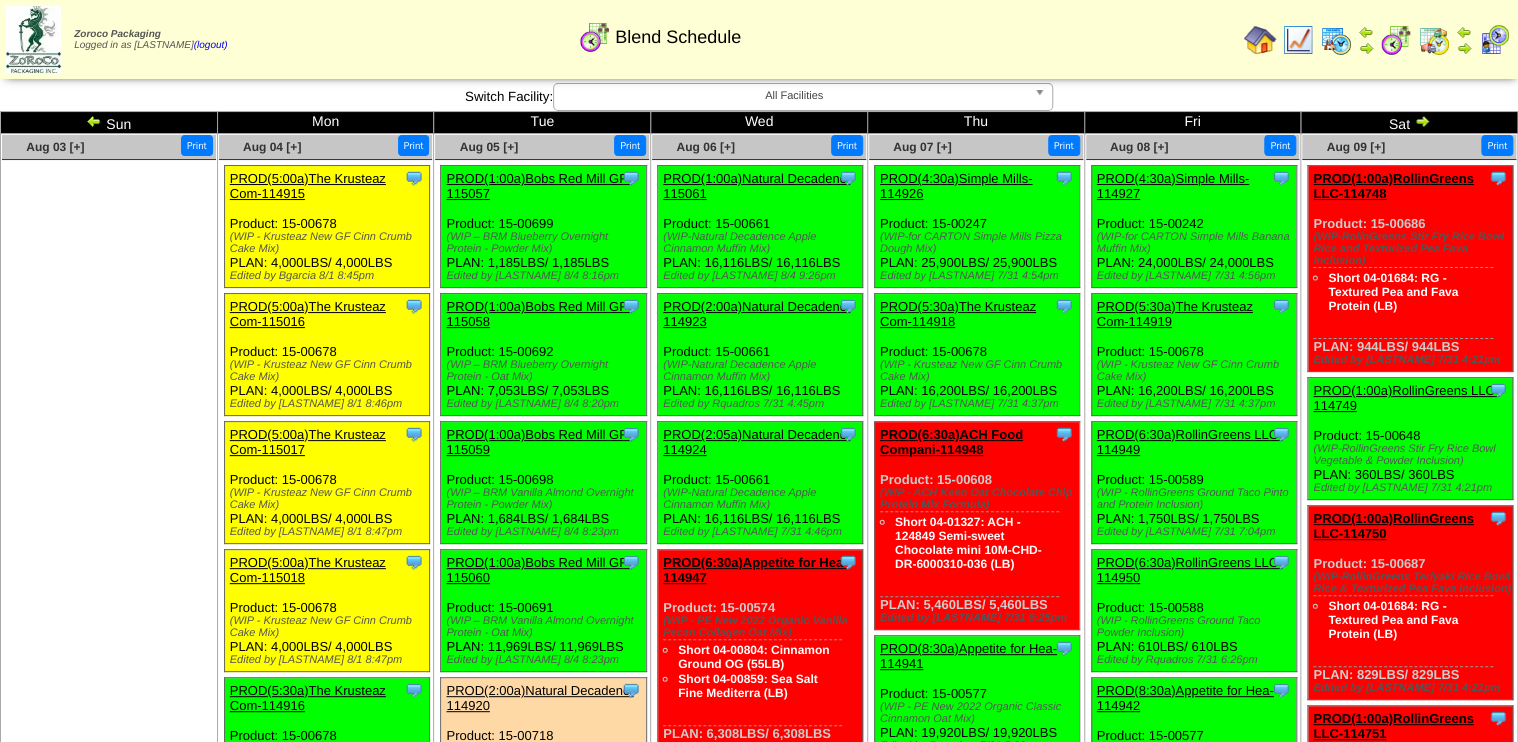 click on "PROD(5:00a)The Krusteaz Com-115018" at bounding box center [308, 570] 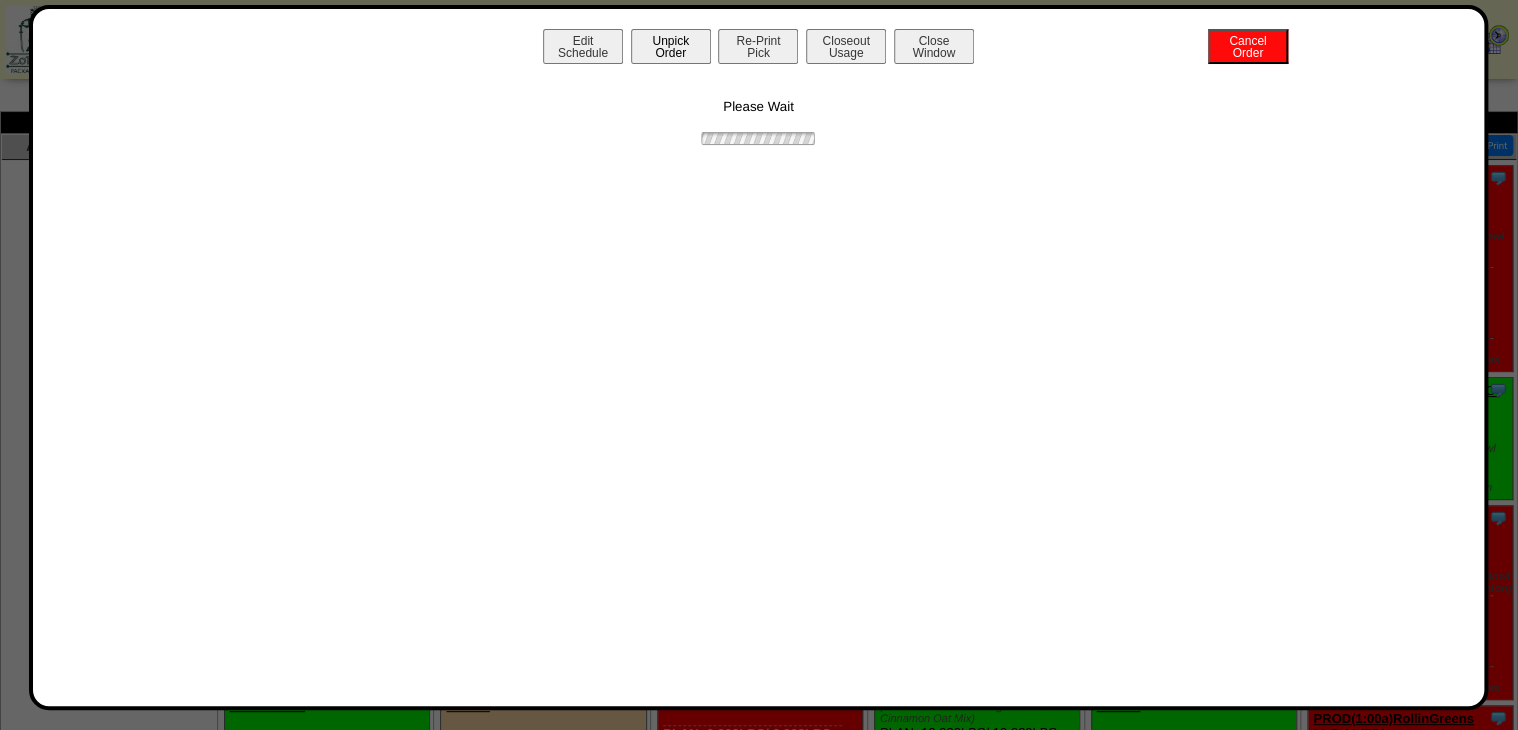 click on "Unpick Order" at bounding box center (671, 46) 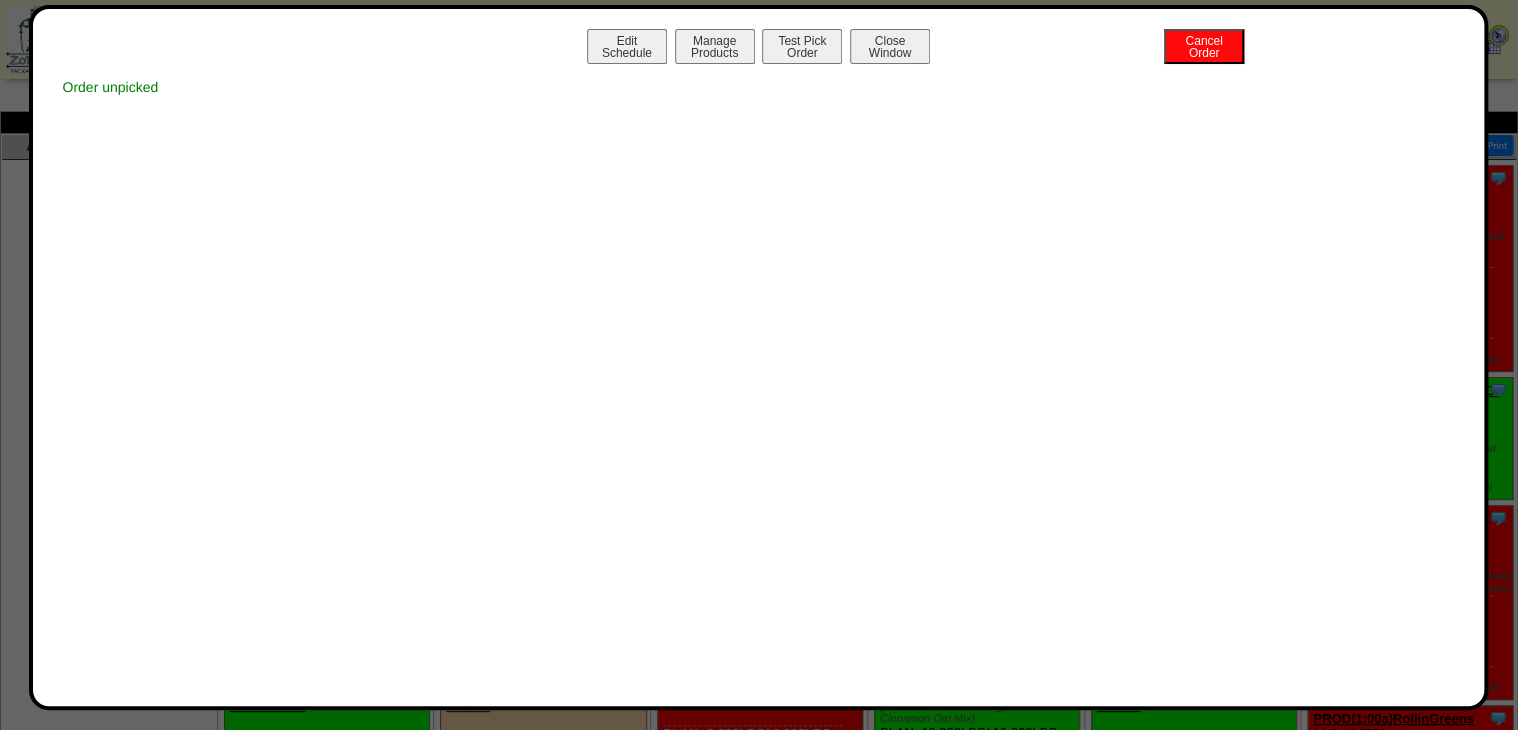 click on "Close Window" at bounding box center (890, 46) 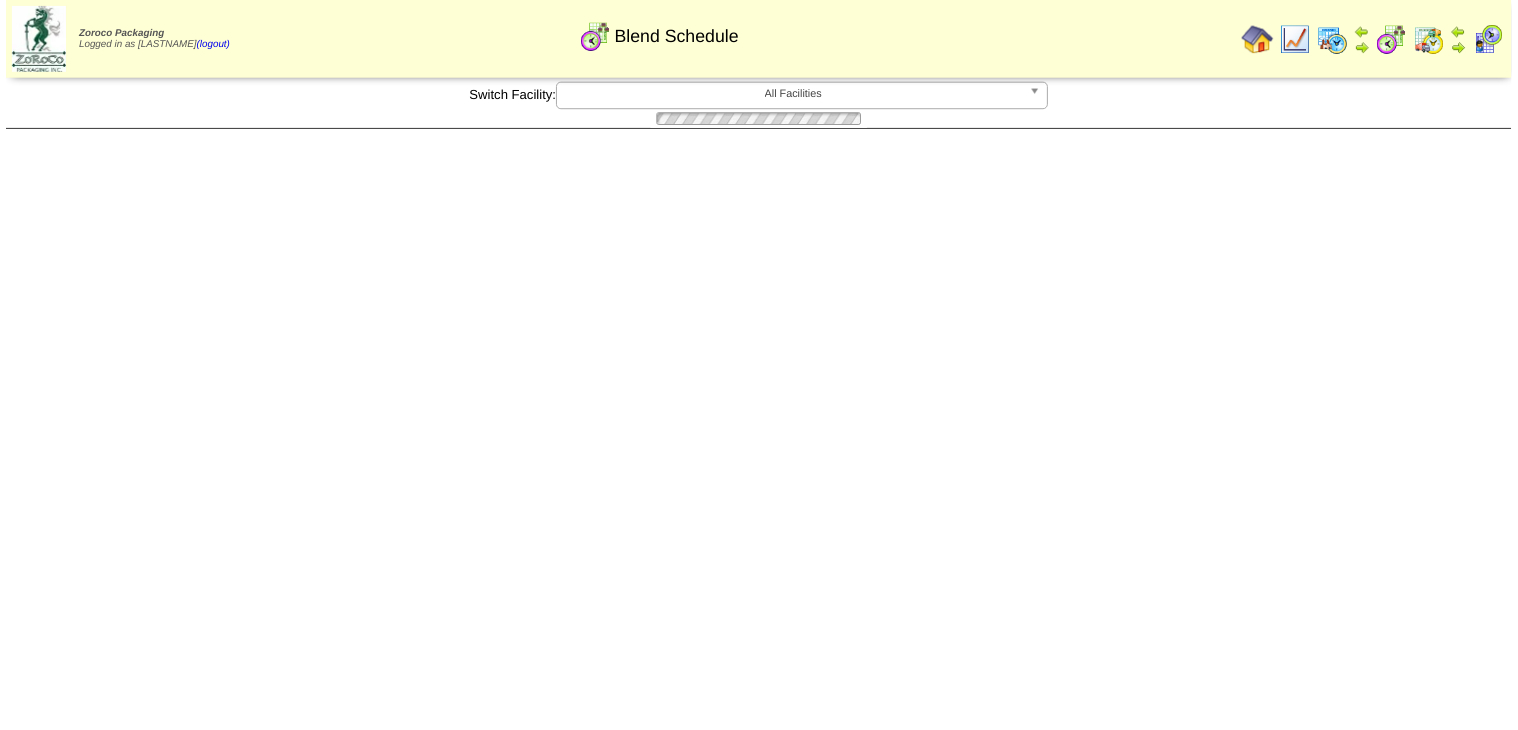 scroll, scrollTop: 0, scrollLeft: 0, axis: both 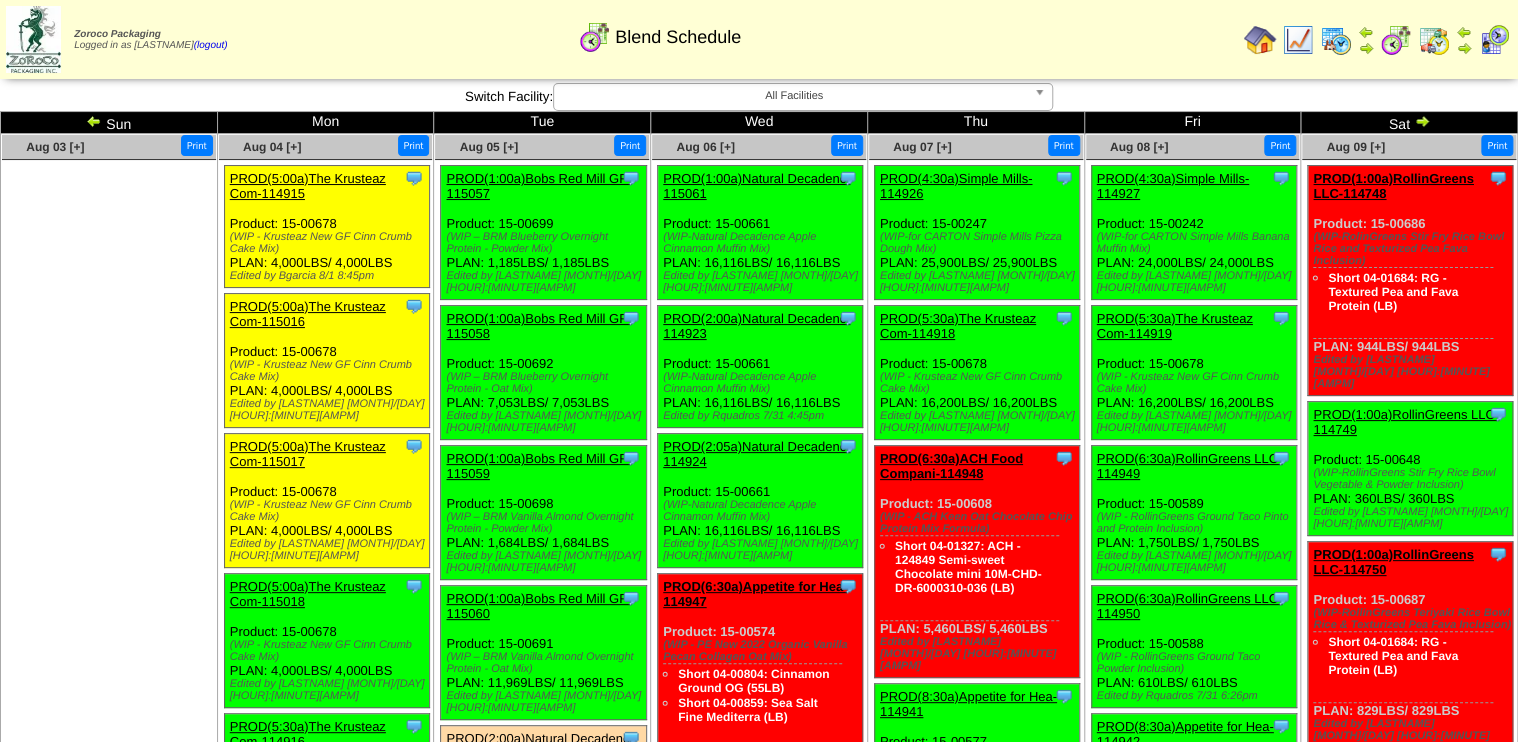 click on "PROD(5:00a)The Krusteaz Com-115017" at bounding box center (308, 454) 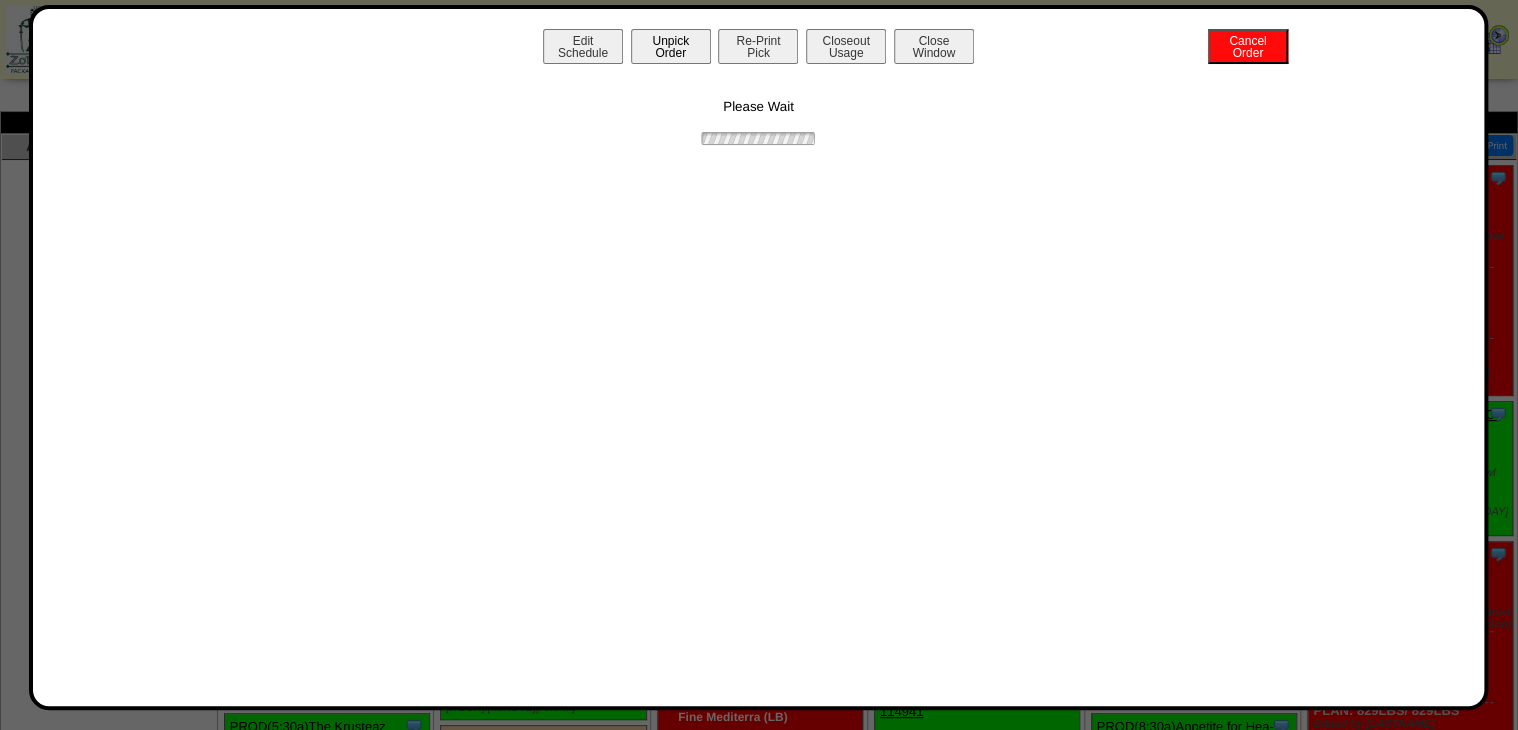 click on "Unpick Order" at bounding box center [671, 46] 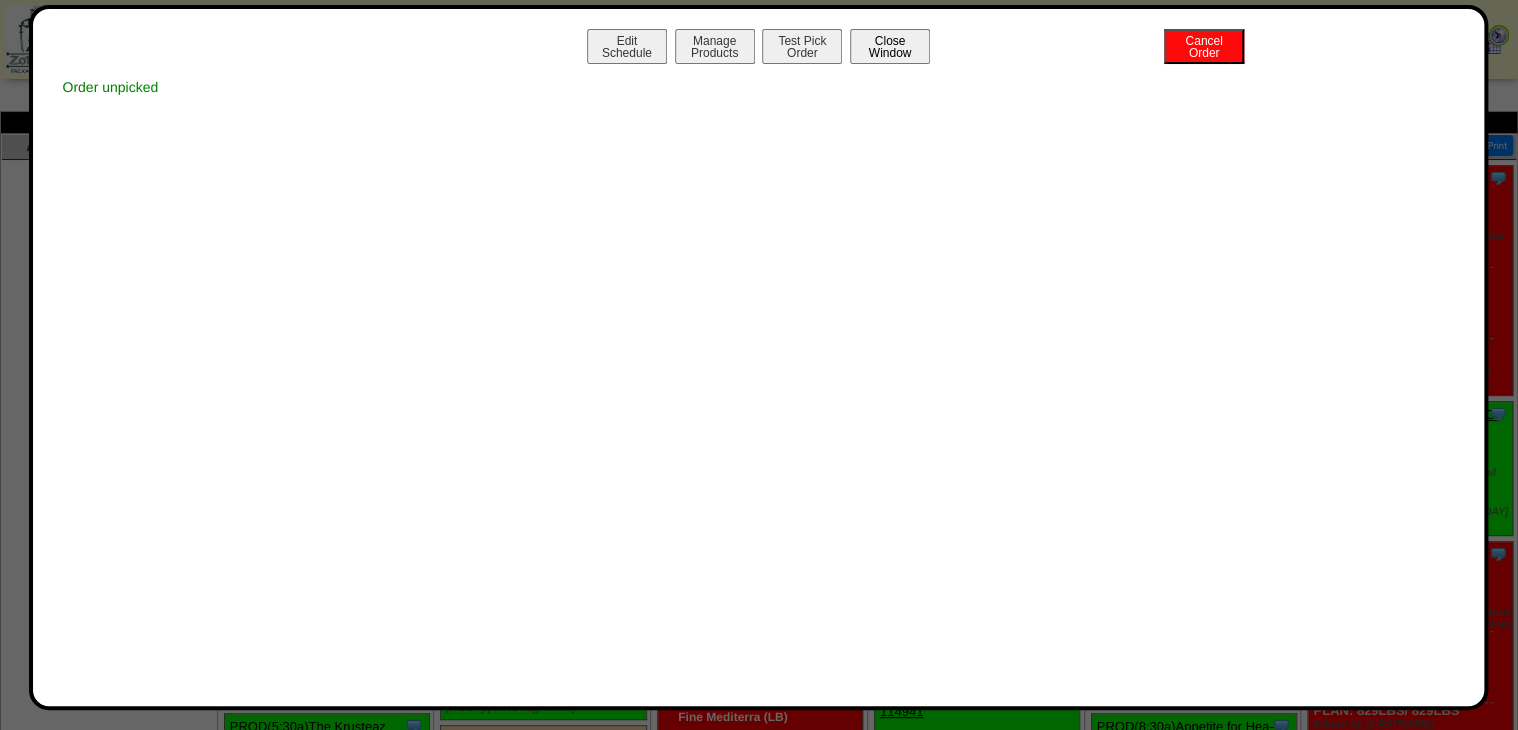 click on "Close Window" at bounding box center [890, 46] 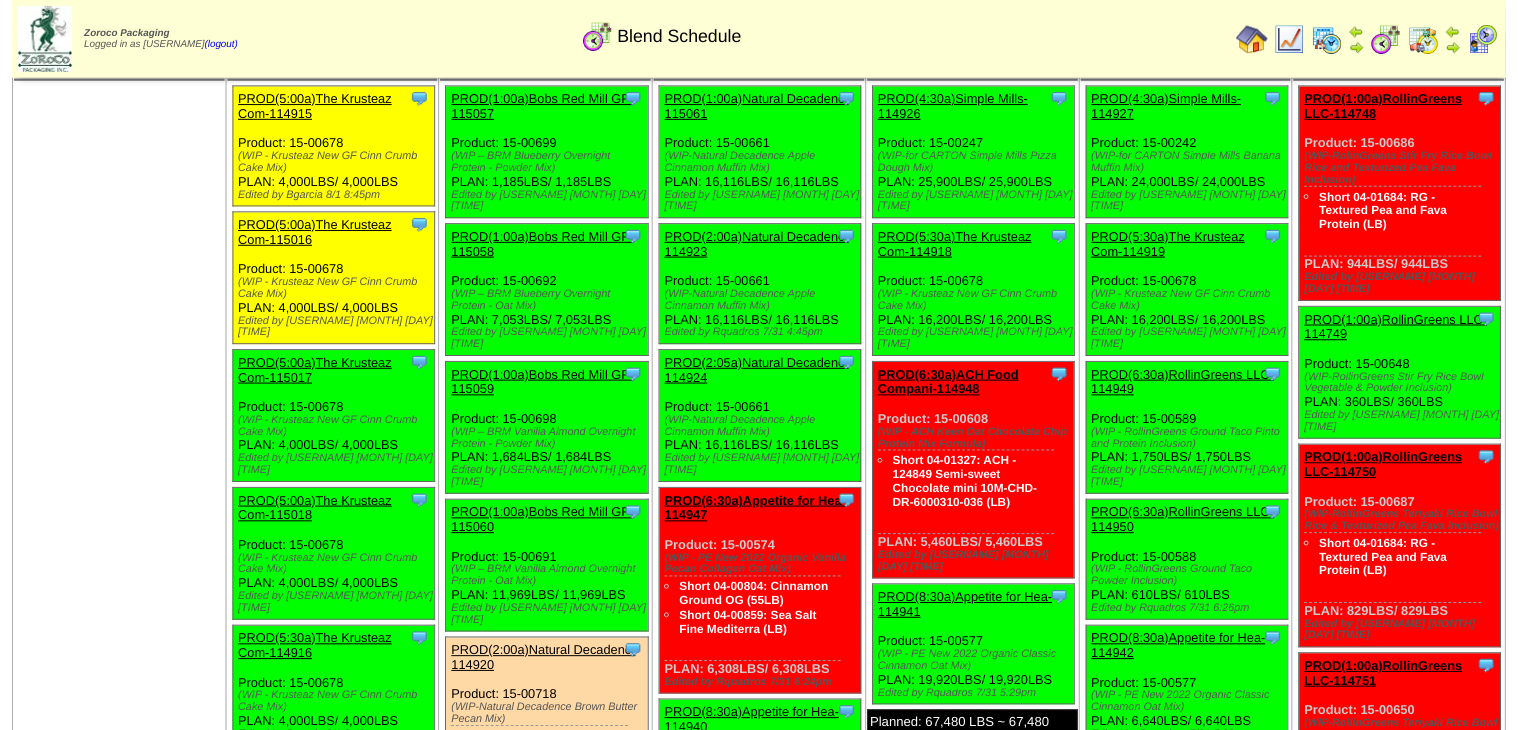 scroll, scrollTop: 0, scrollLeft: 0, axis: both 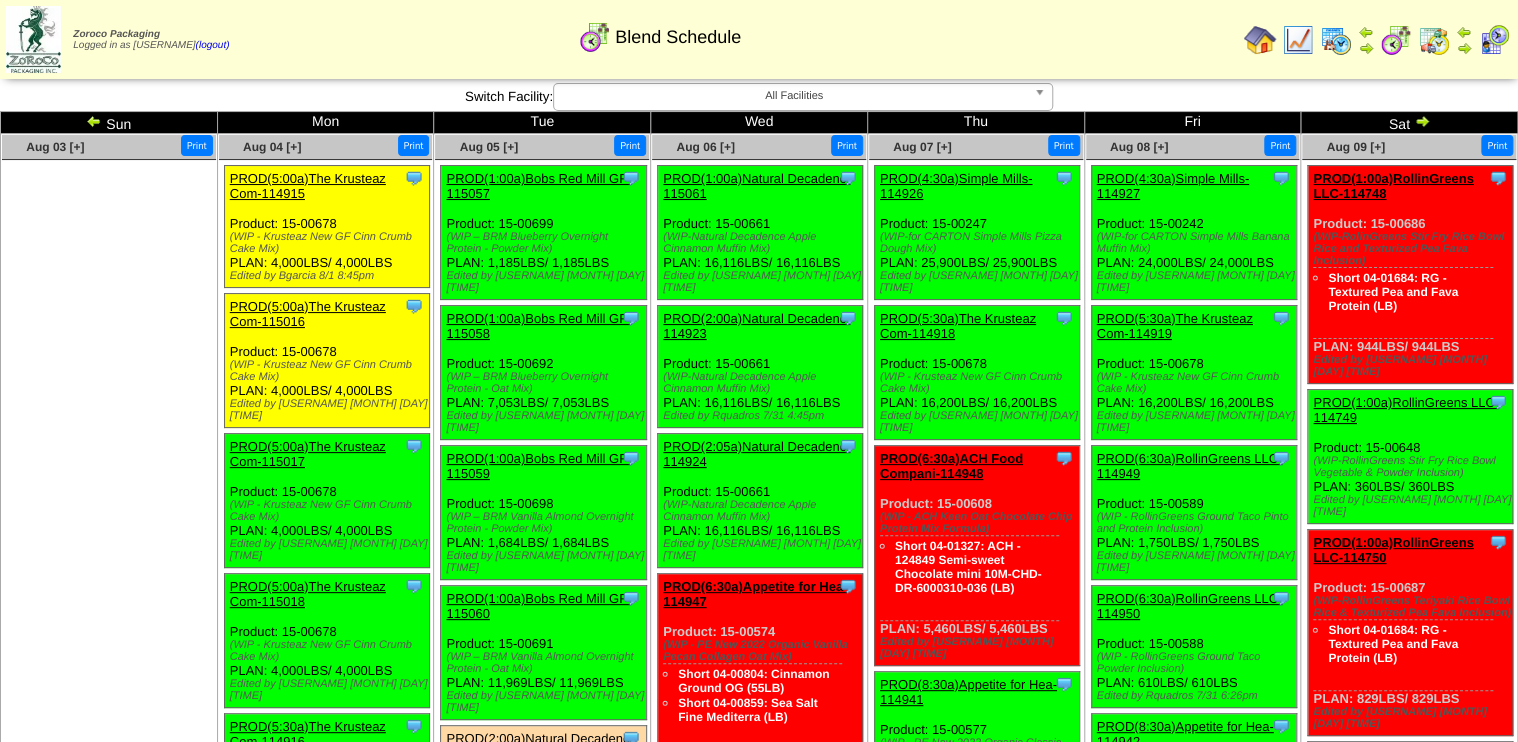 click on "PROD(5:00a)The Krusteaz Com-115016" at bounding box center [308, 314] 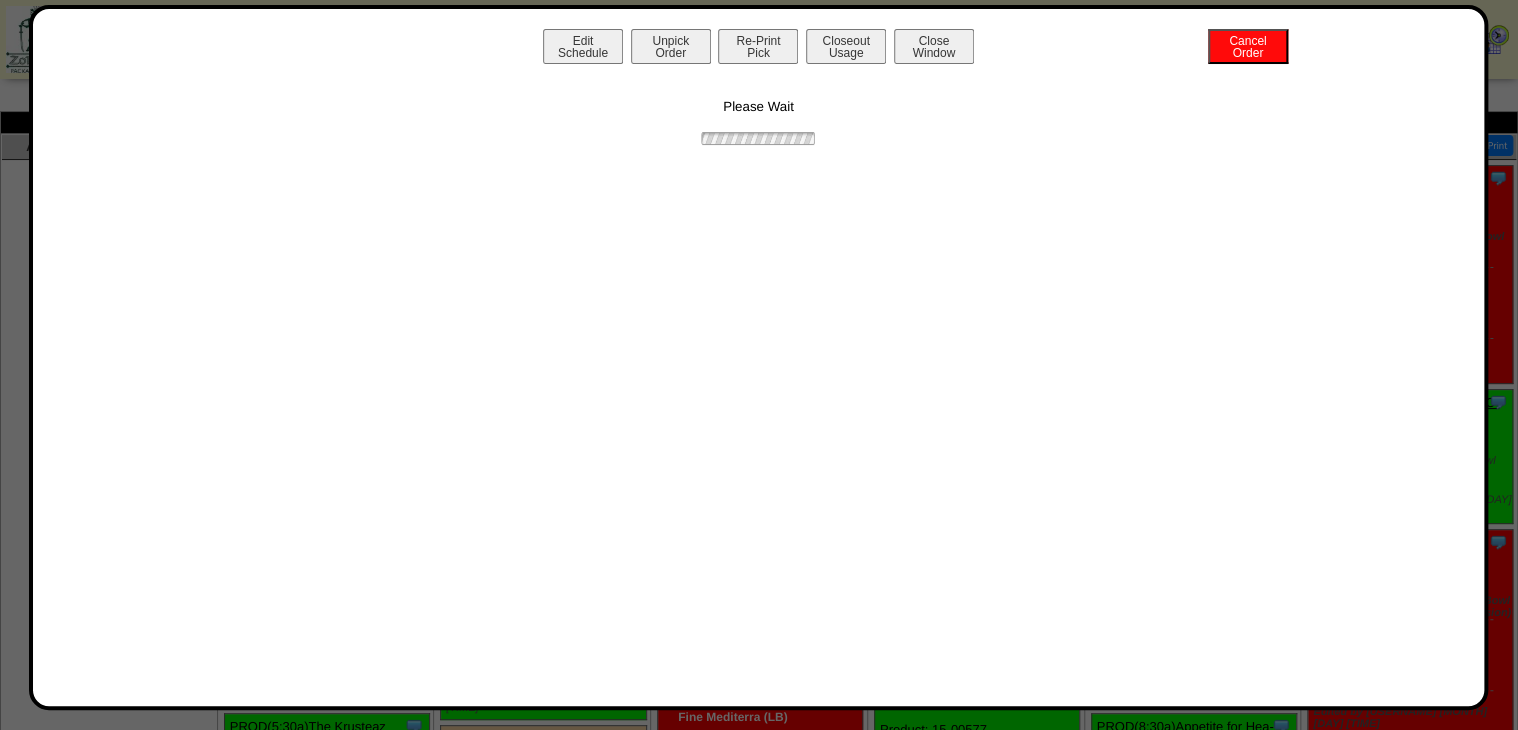 click on "Unpick Order" at bounding box center (671, 46) 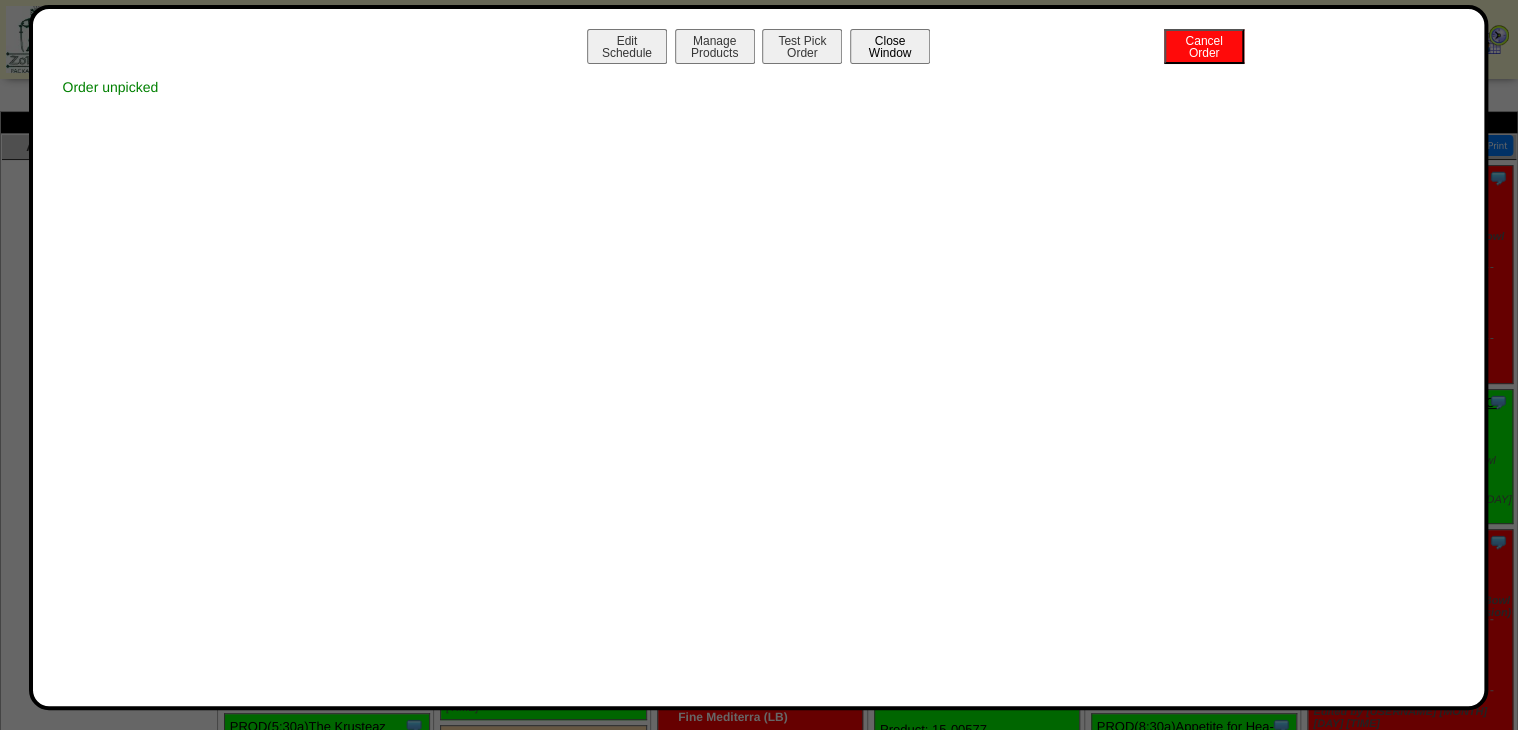click on "Close Window" at bounding box center (890, 46) 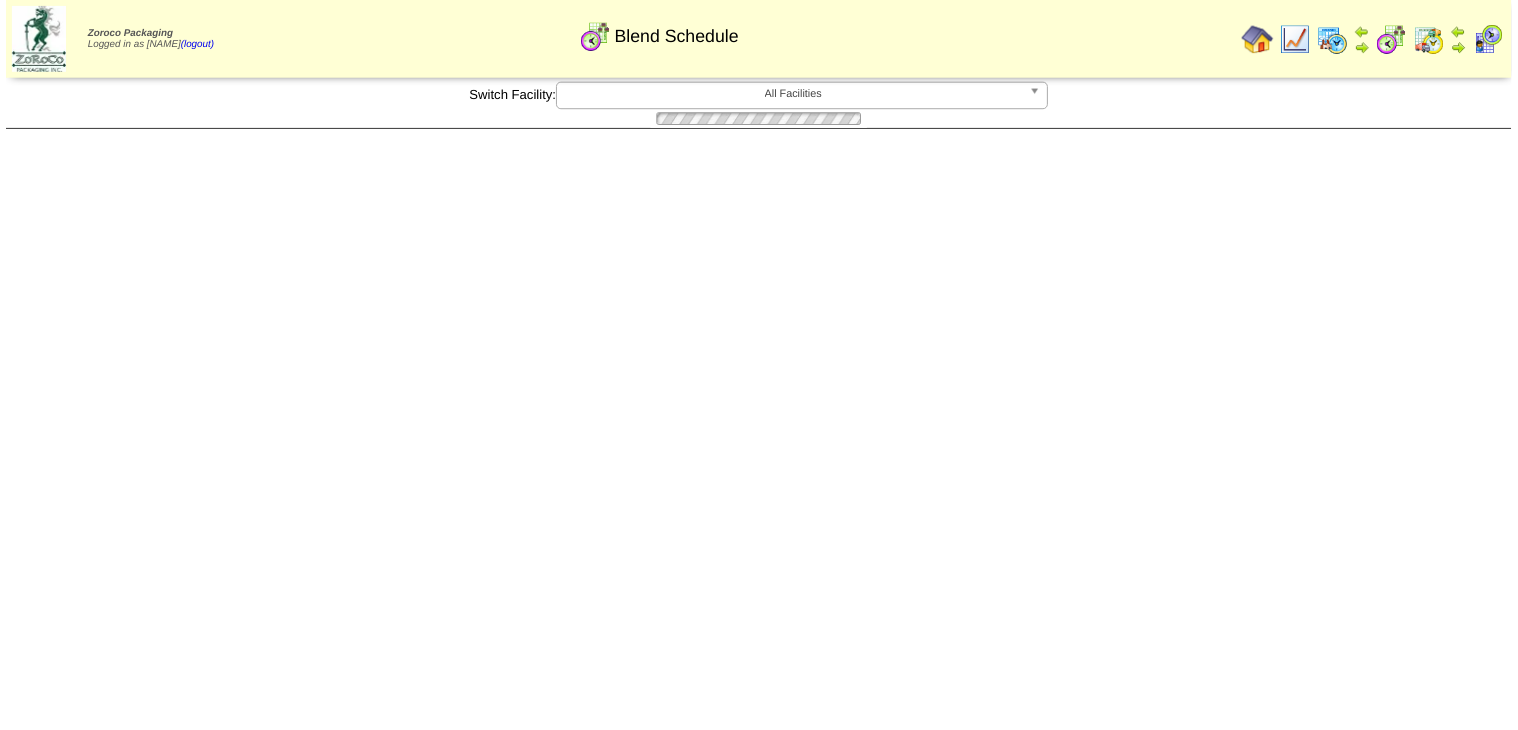 scroll, scrollTop: 0, scrollLeft: 0, axis: both 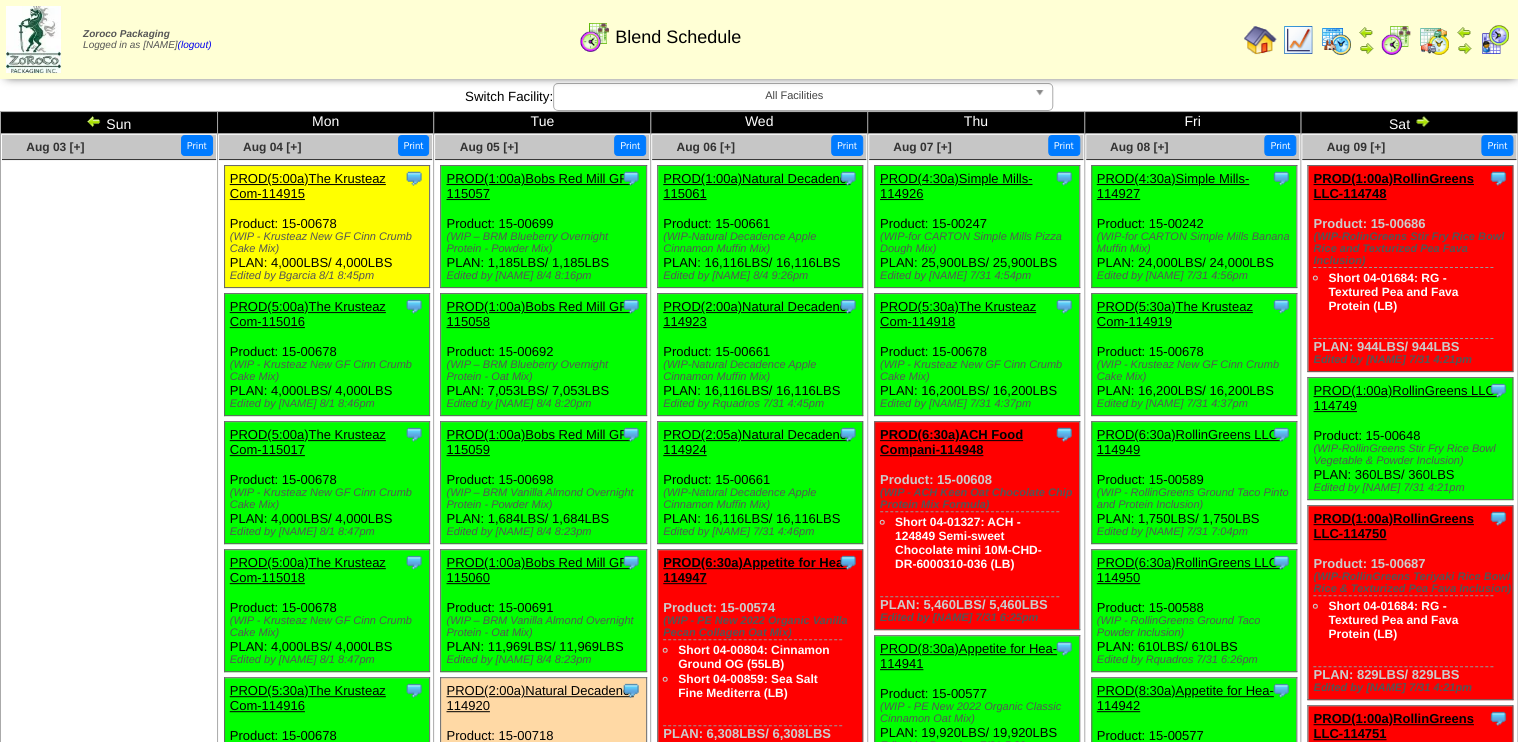 click on "PROD(5:00a)The Krusteaz Com-114915" at bounding box center [325, 186] 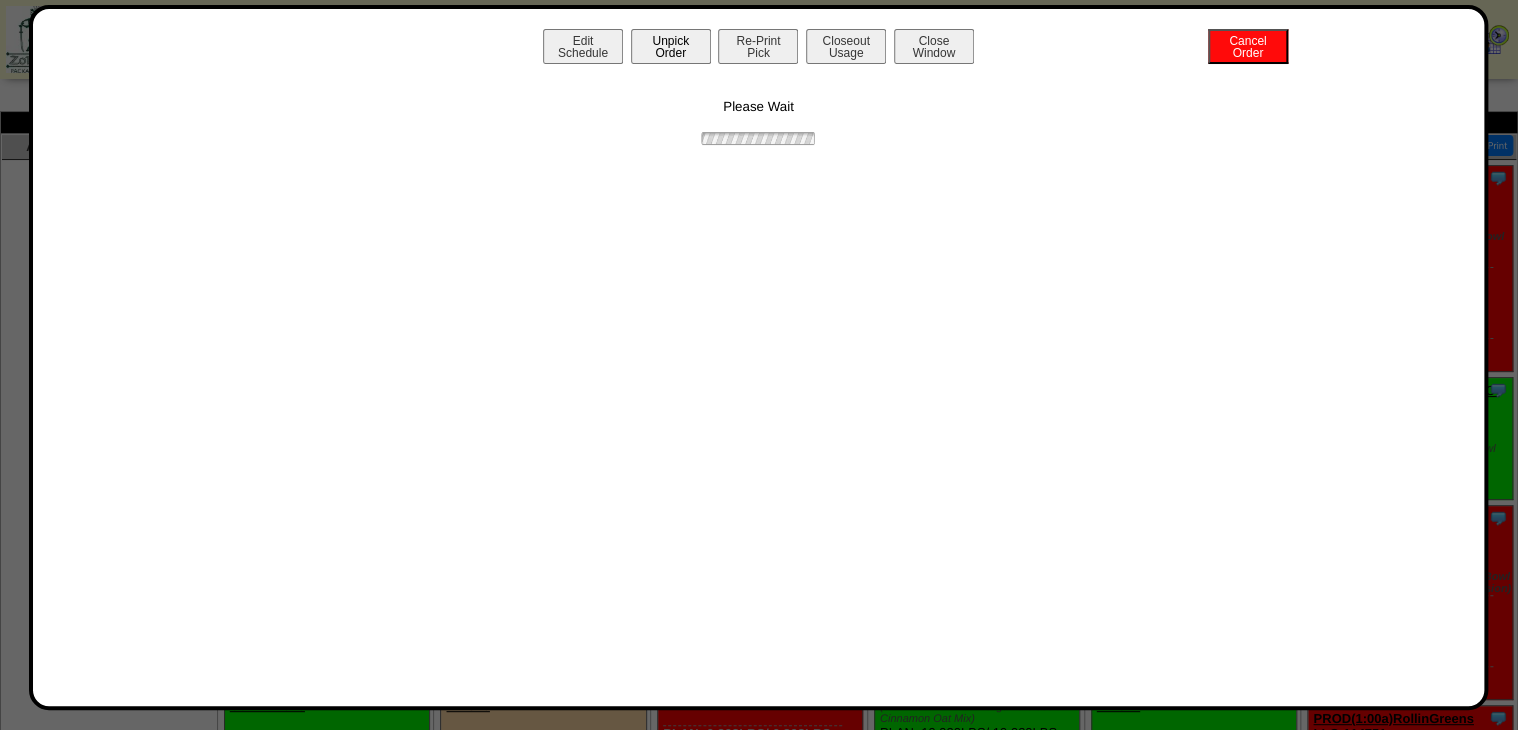click on "Unpick Order" at bounding box center (671, 46) 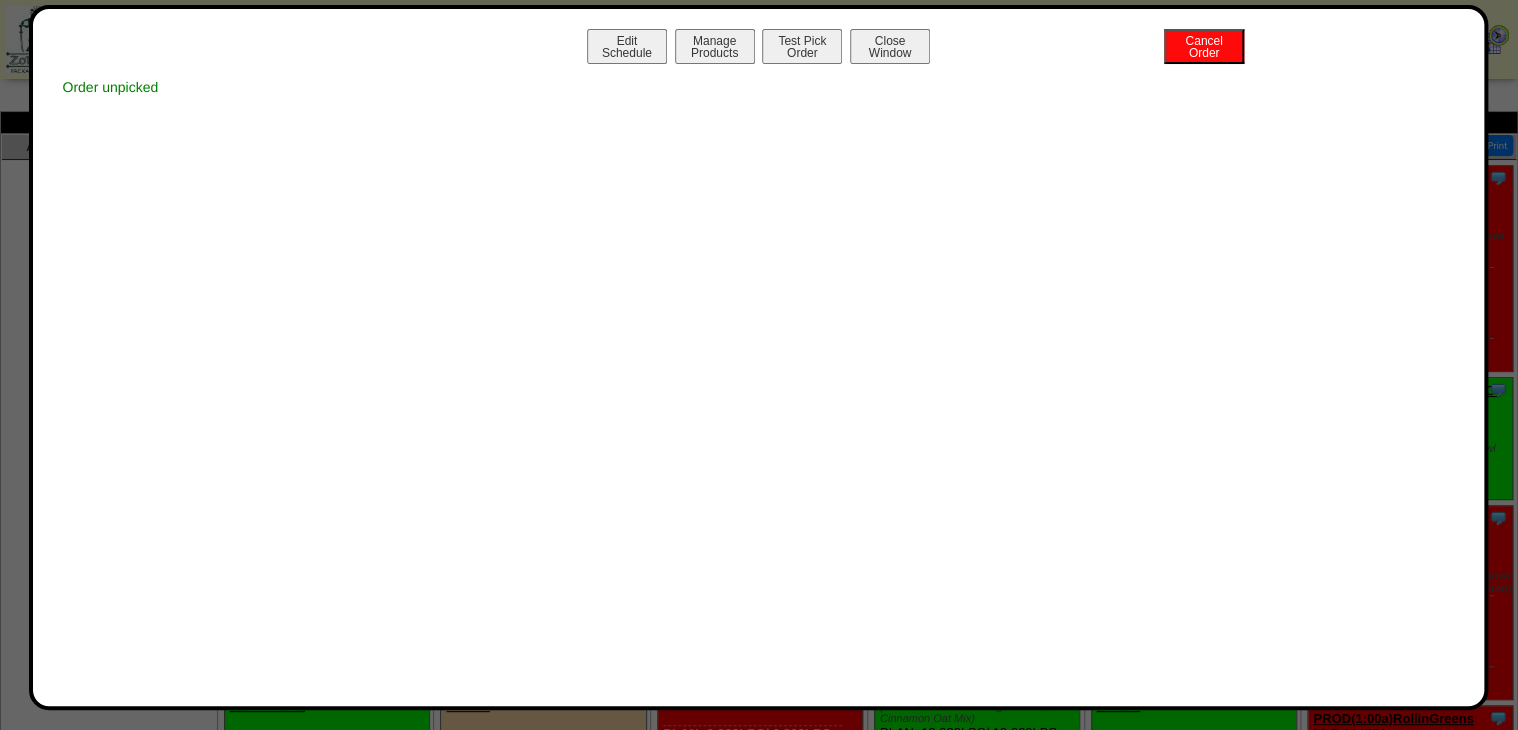 click on "Manage Products" at bounding box center [715, 46] 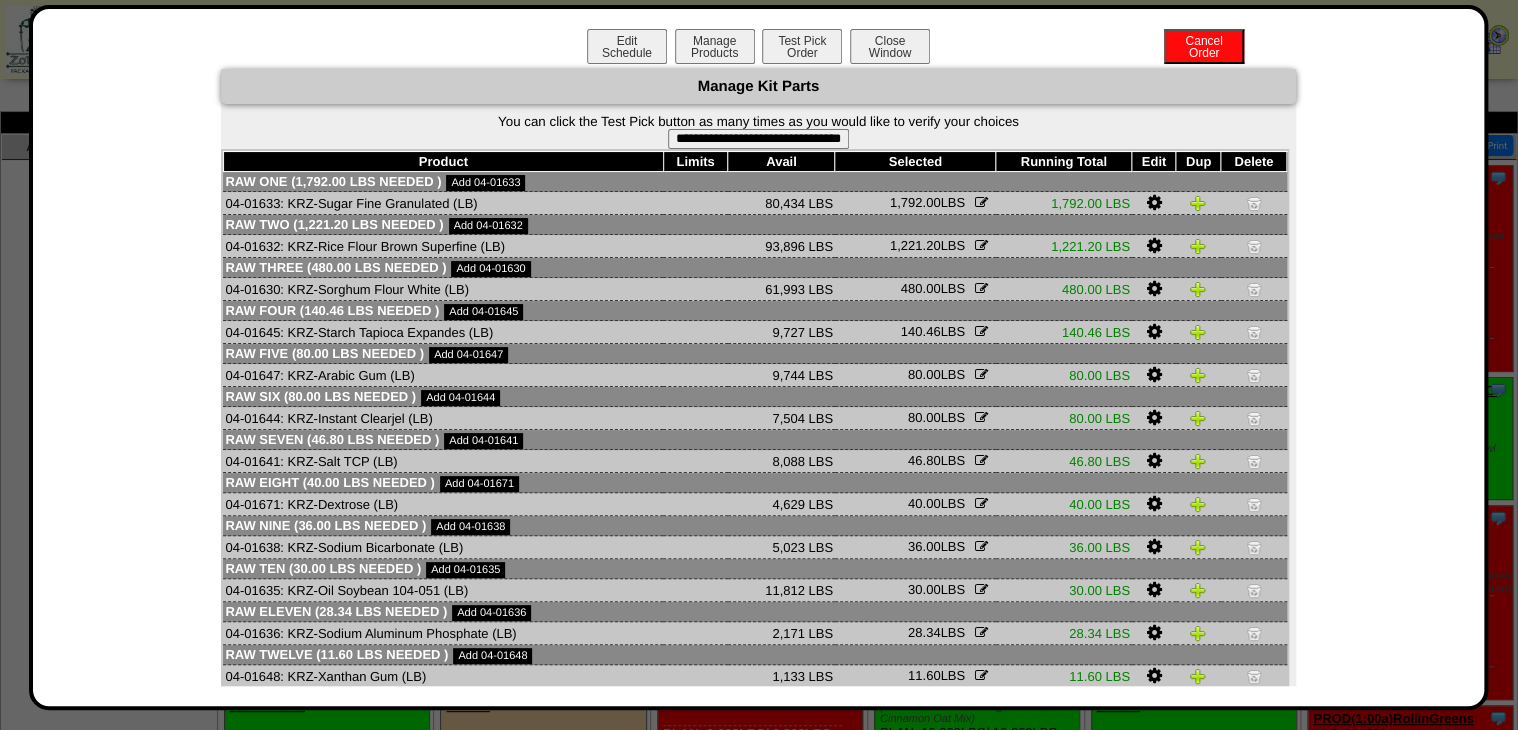click on "**********" at bounding box center [758, 139] 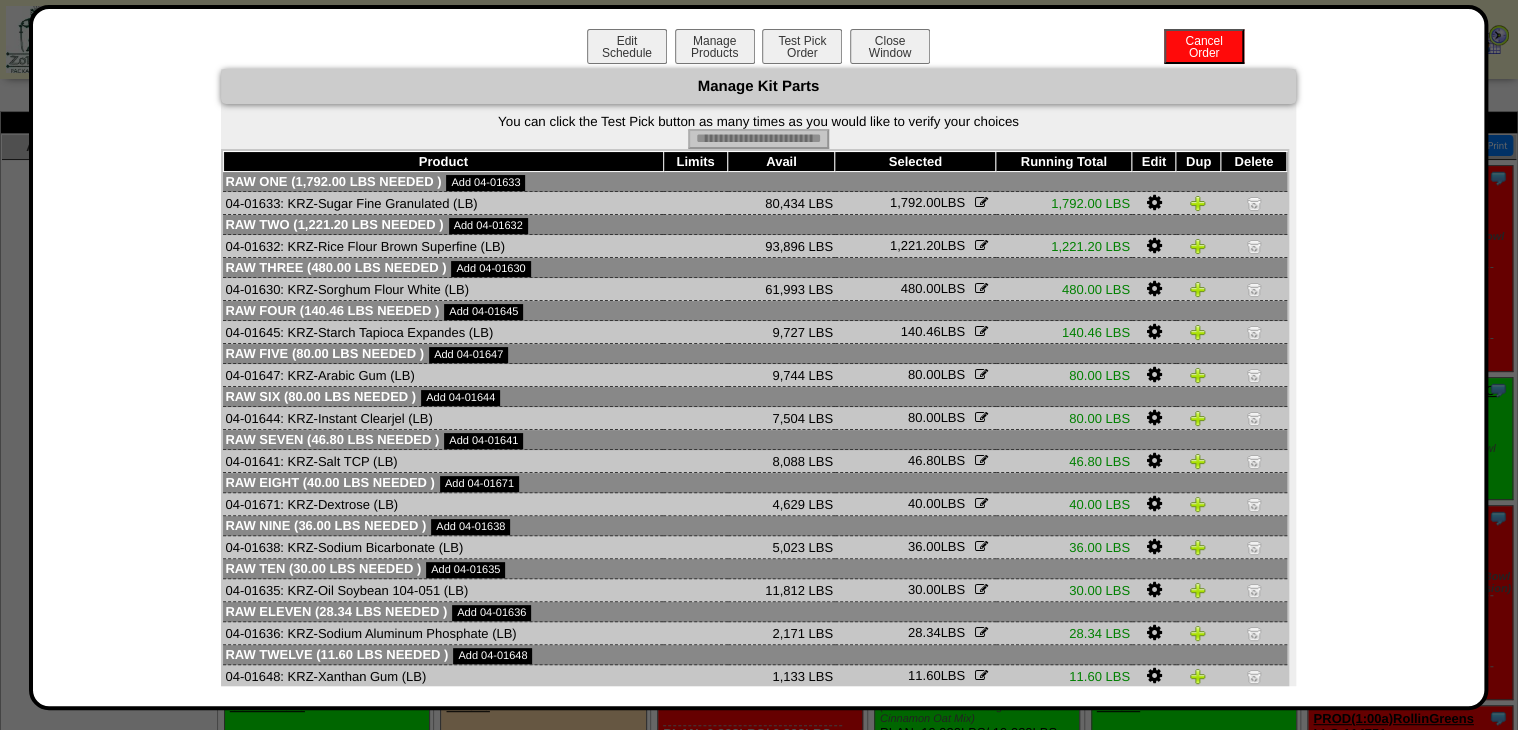 click on "Edit Schedule
Manage Products
Test Pick Order
Cancel Order
Close Window" at bounding box center [759, 49] 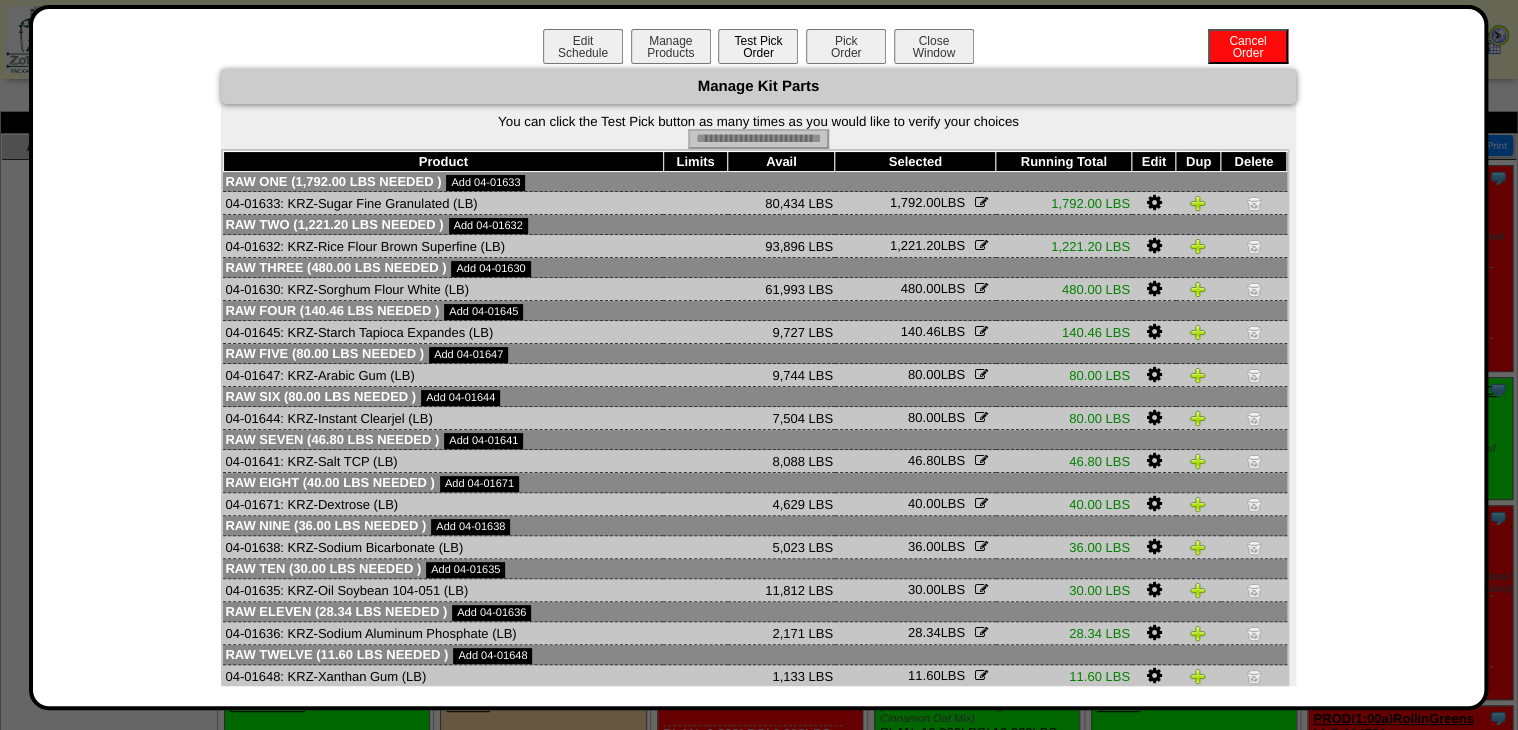 click on "Pick Order" at bounding box center (846, 46) 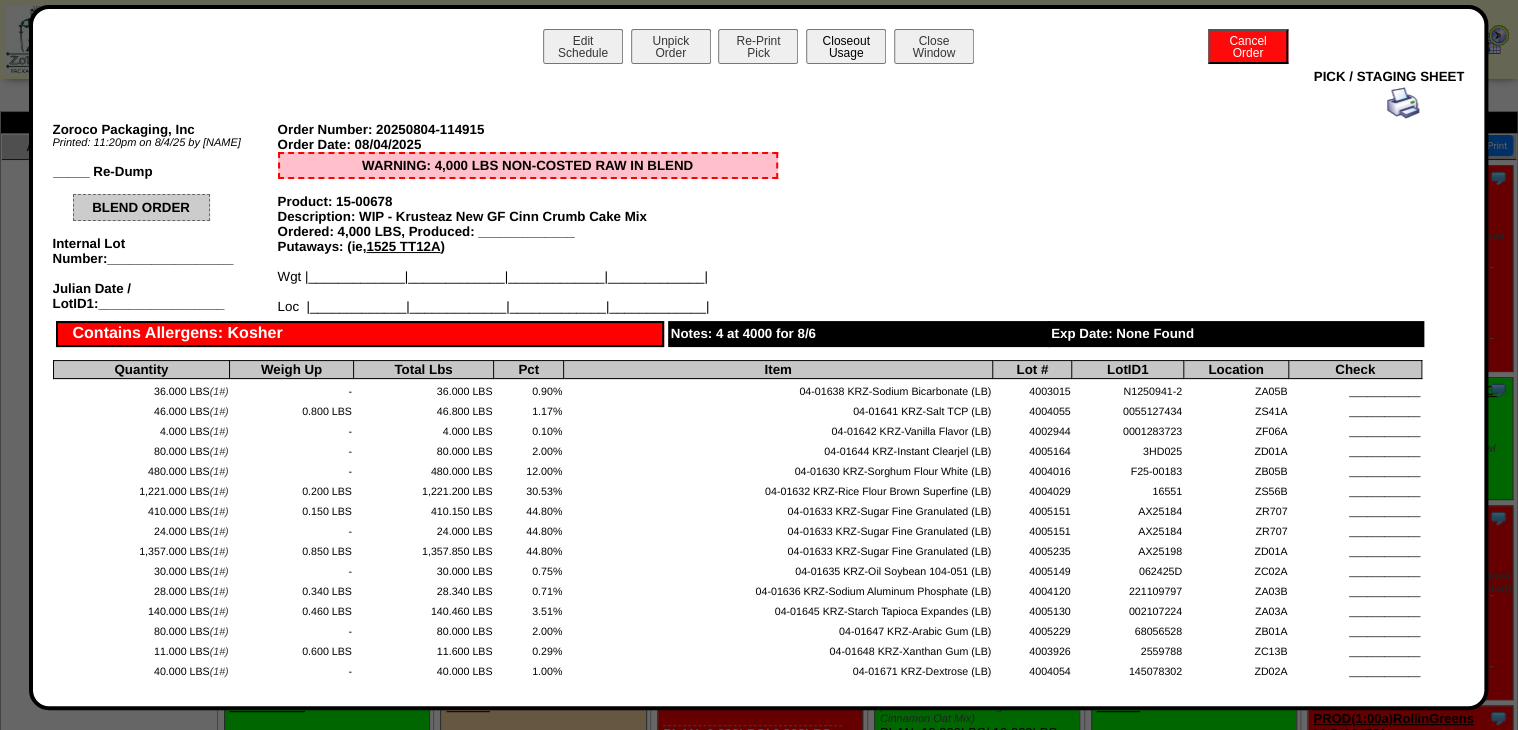click on "Closeout Usage" at bounding box center [846, 46] 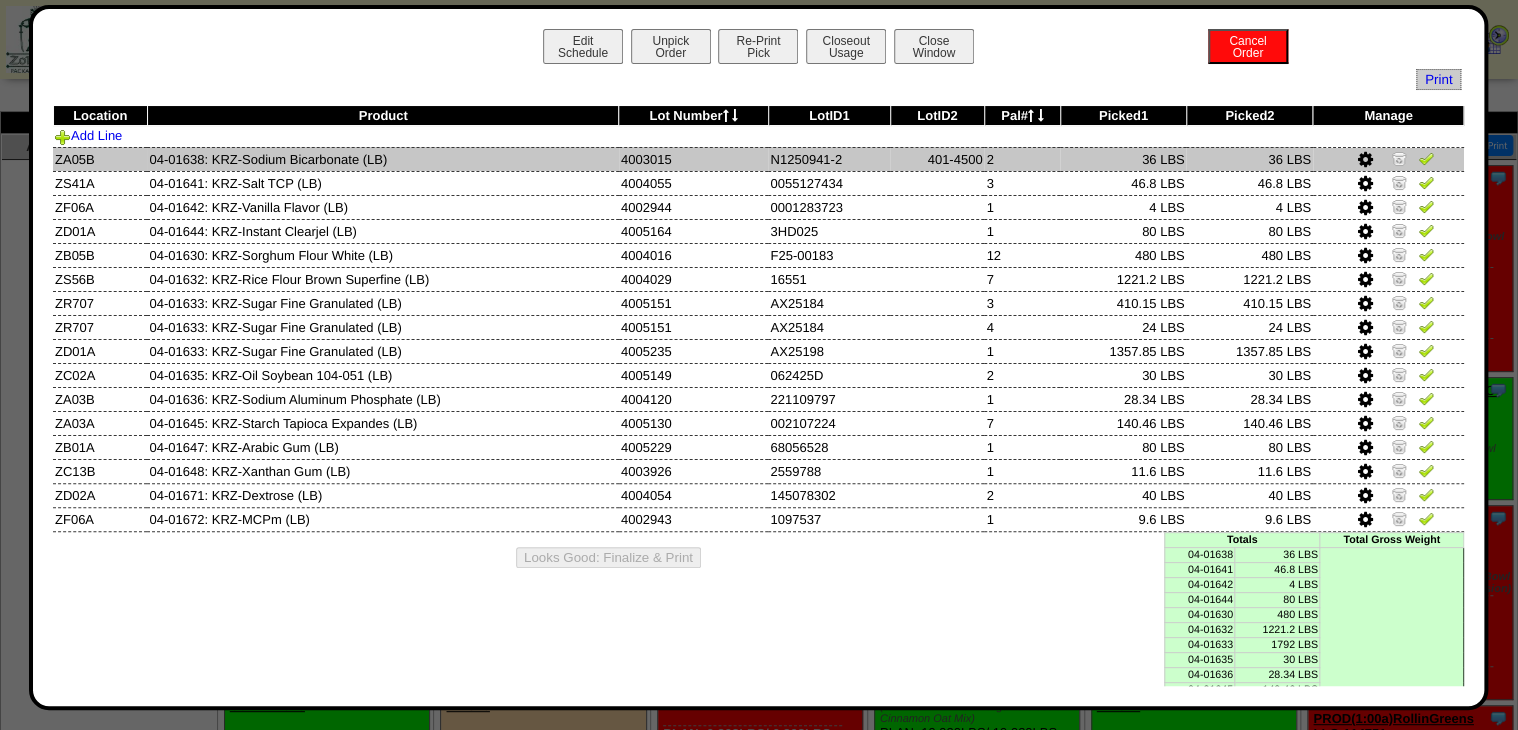 click at bounding box center [1426, 158] 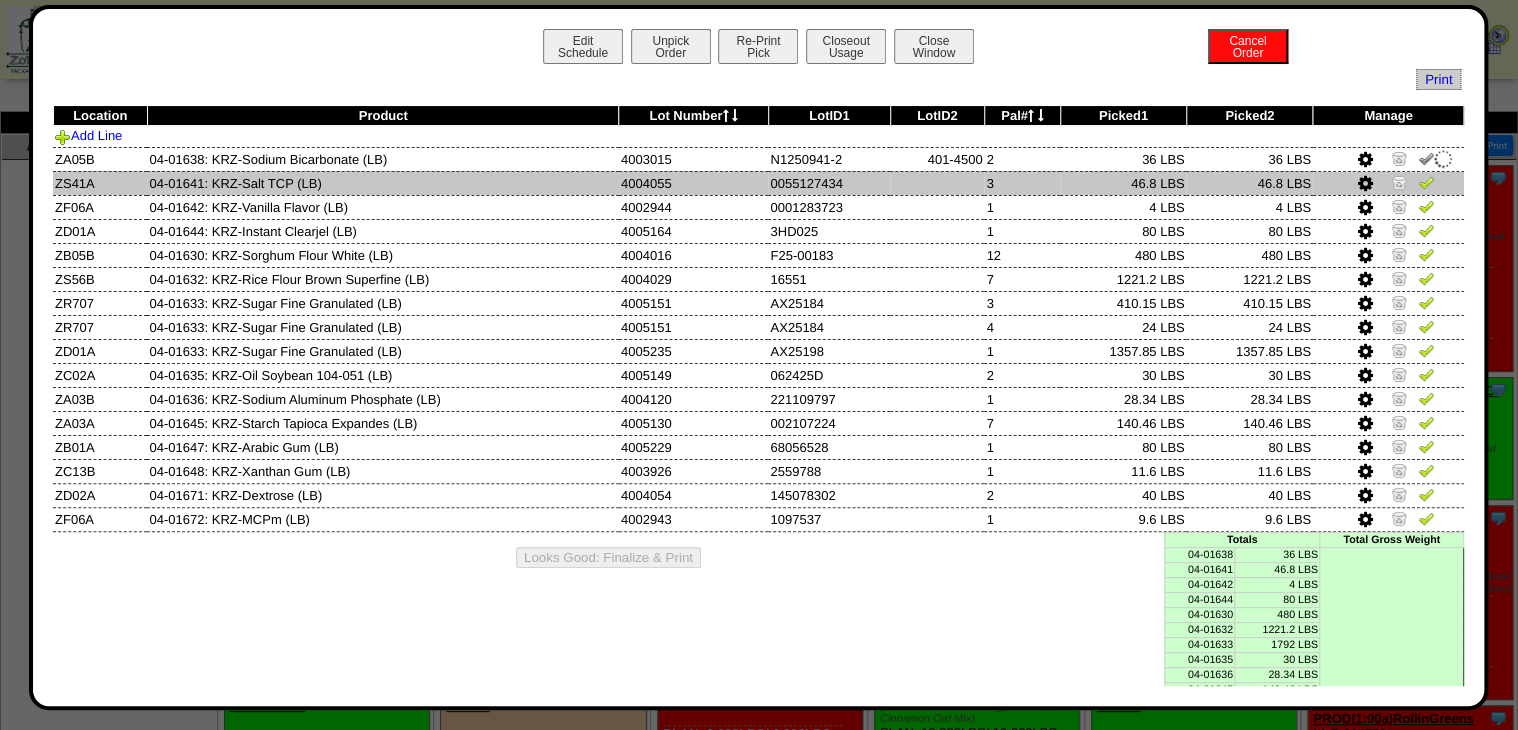 click at bounding box center (1388, 183) 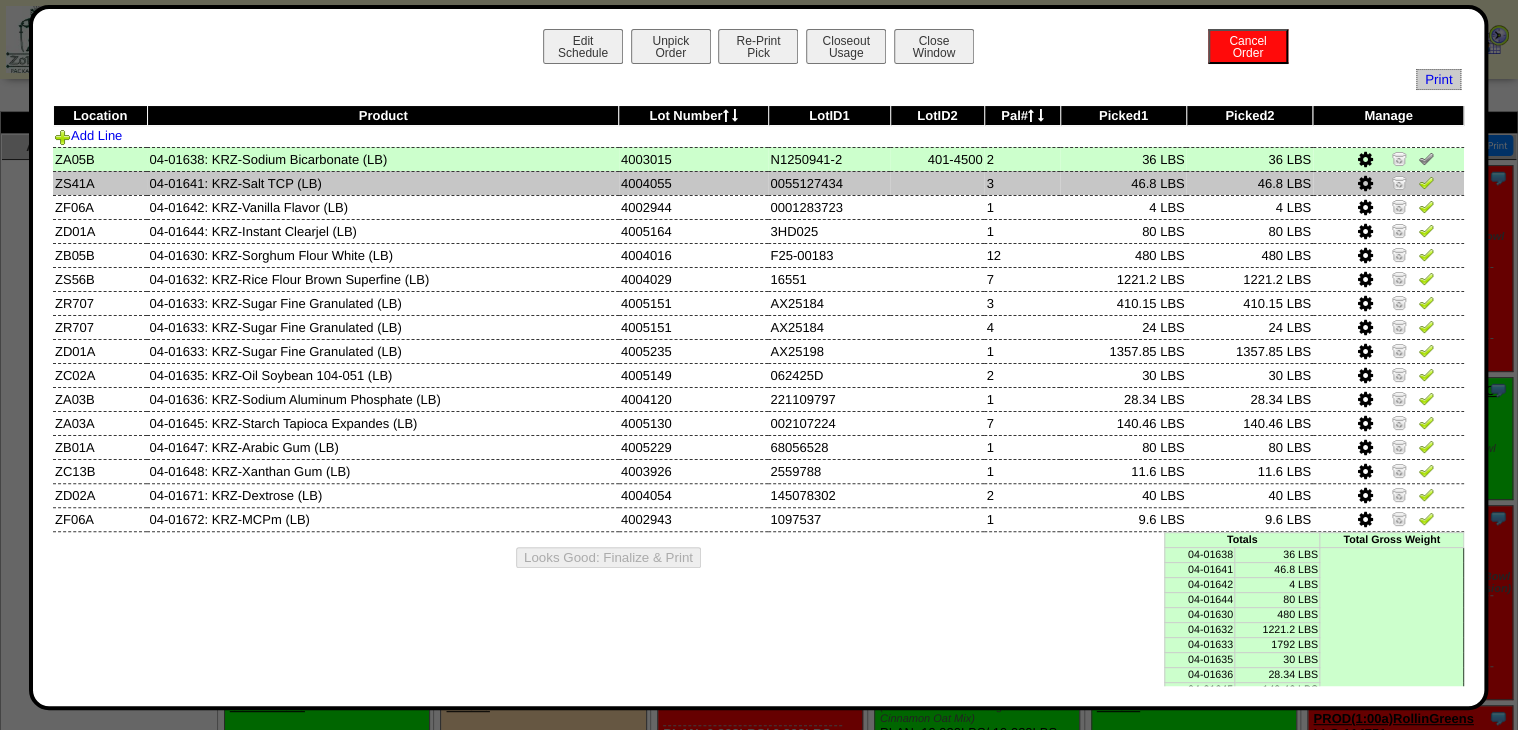 click at bounding box center (1426, 182) 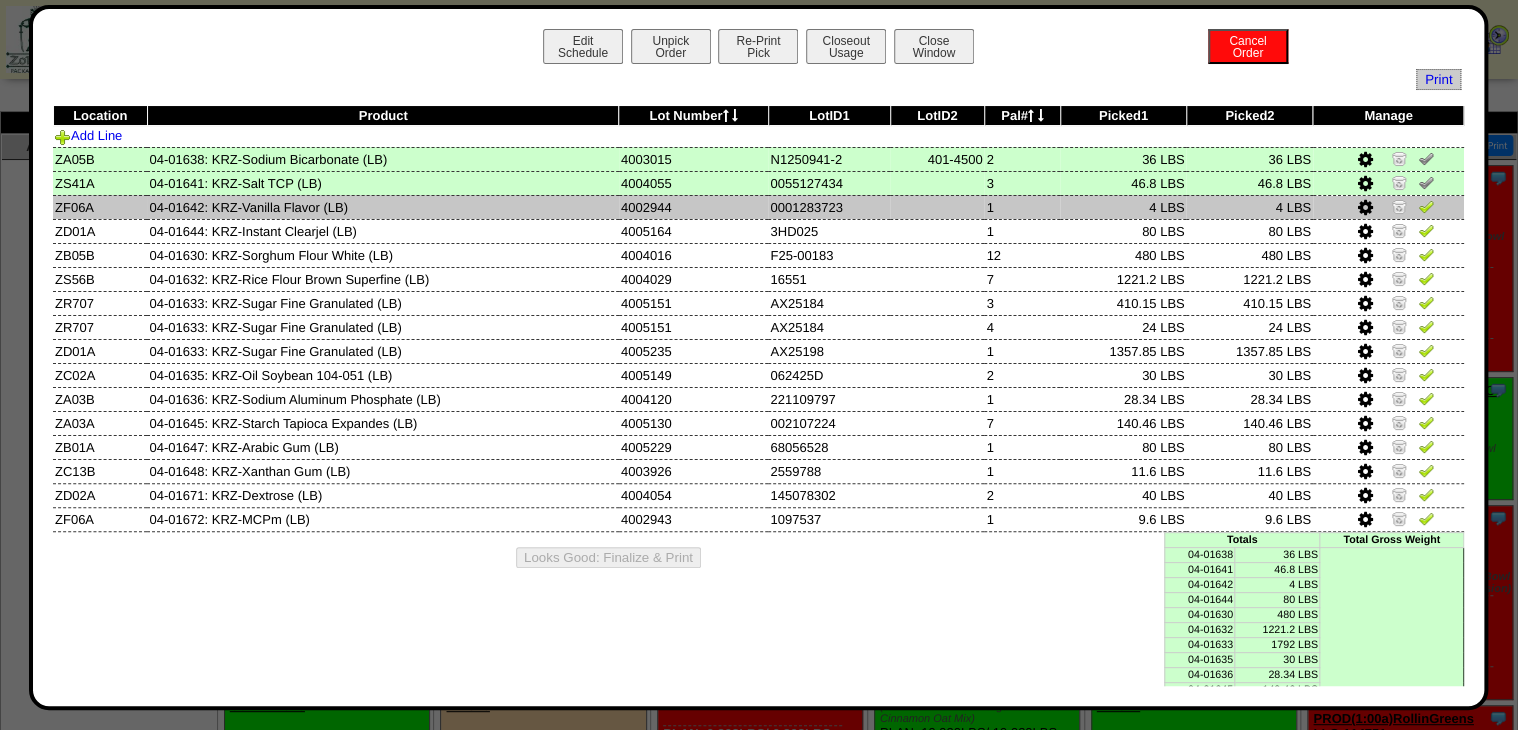 click at bounding box center [1426, 206] 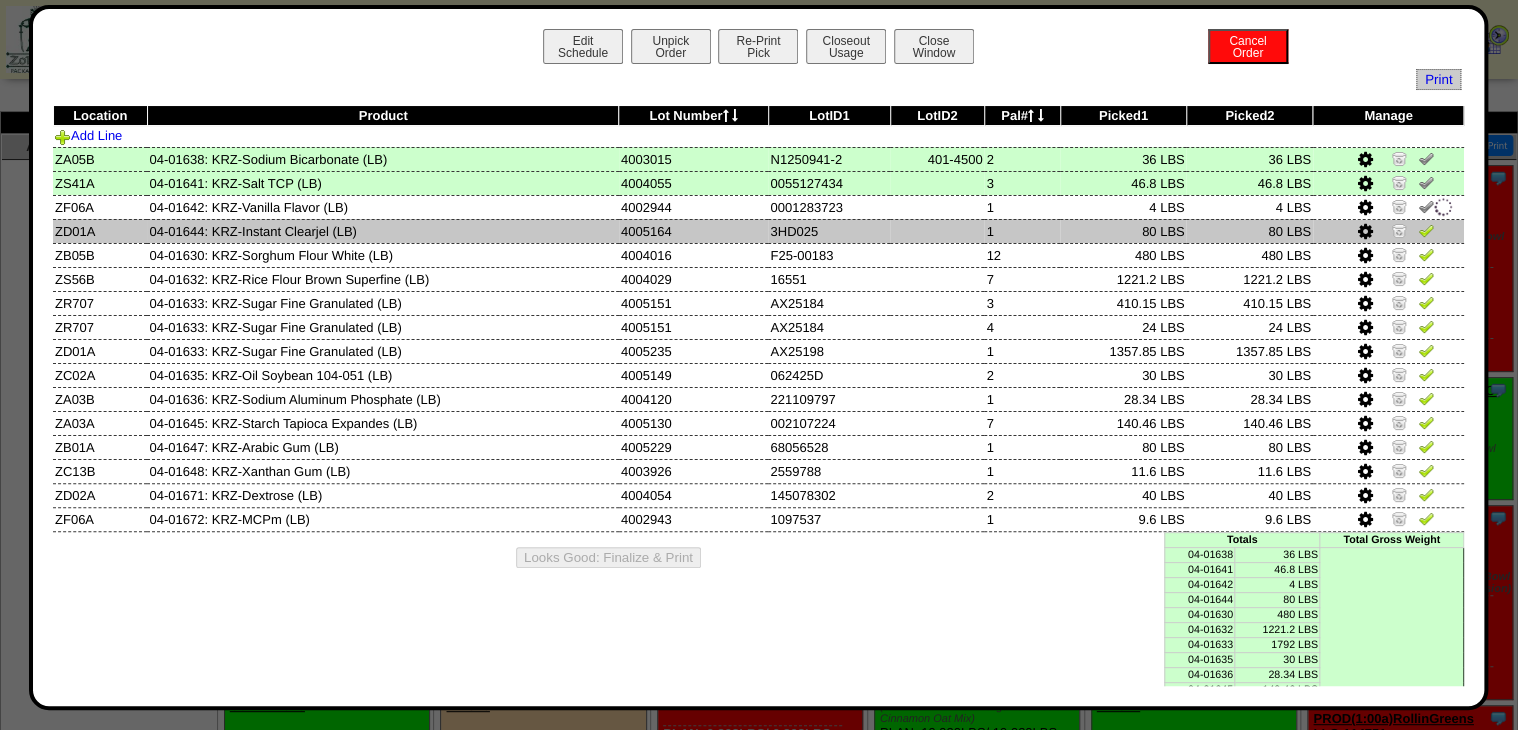 click at bounding box center [1426, 230] 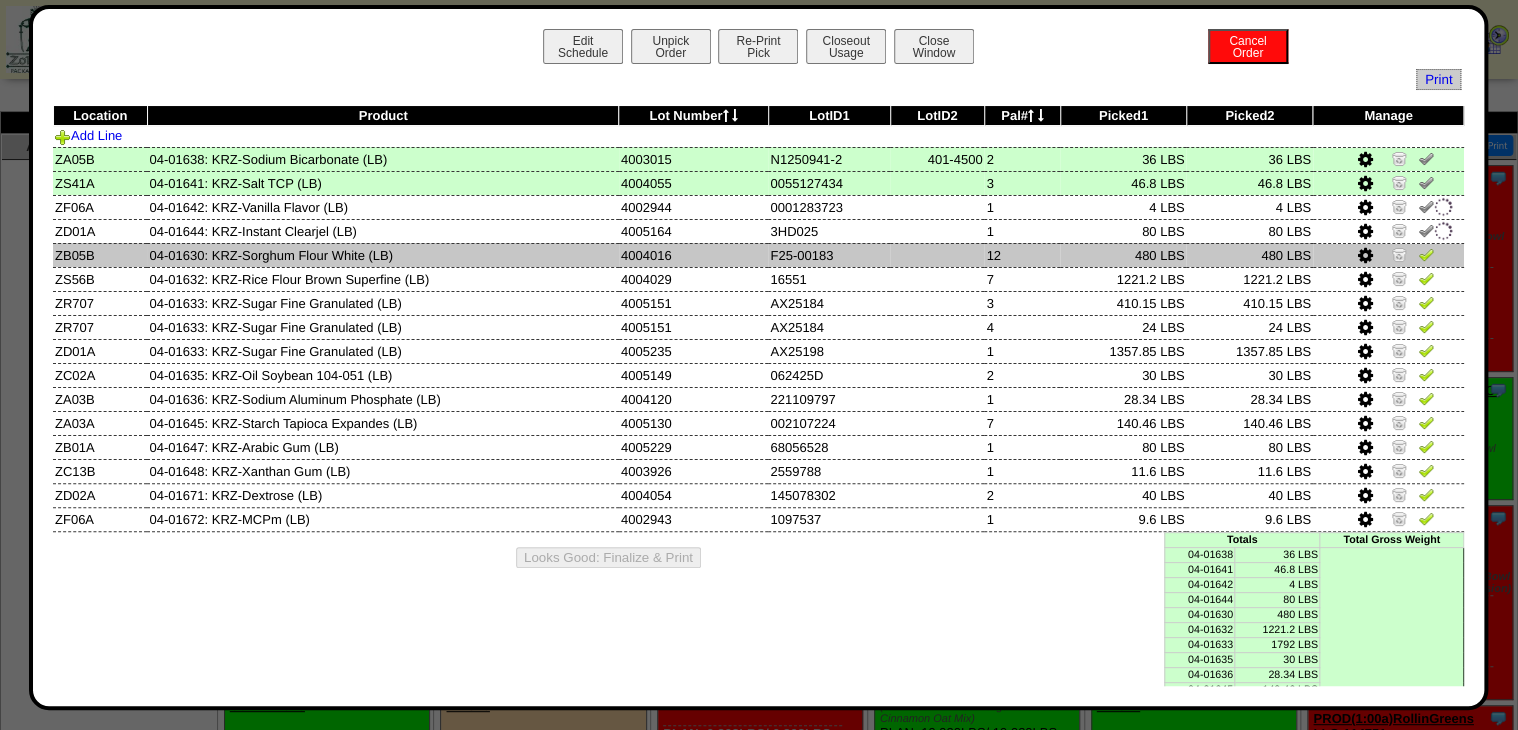 click at bounding box center [1426, 254] 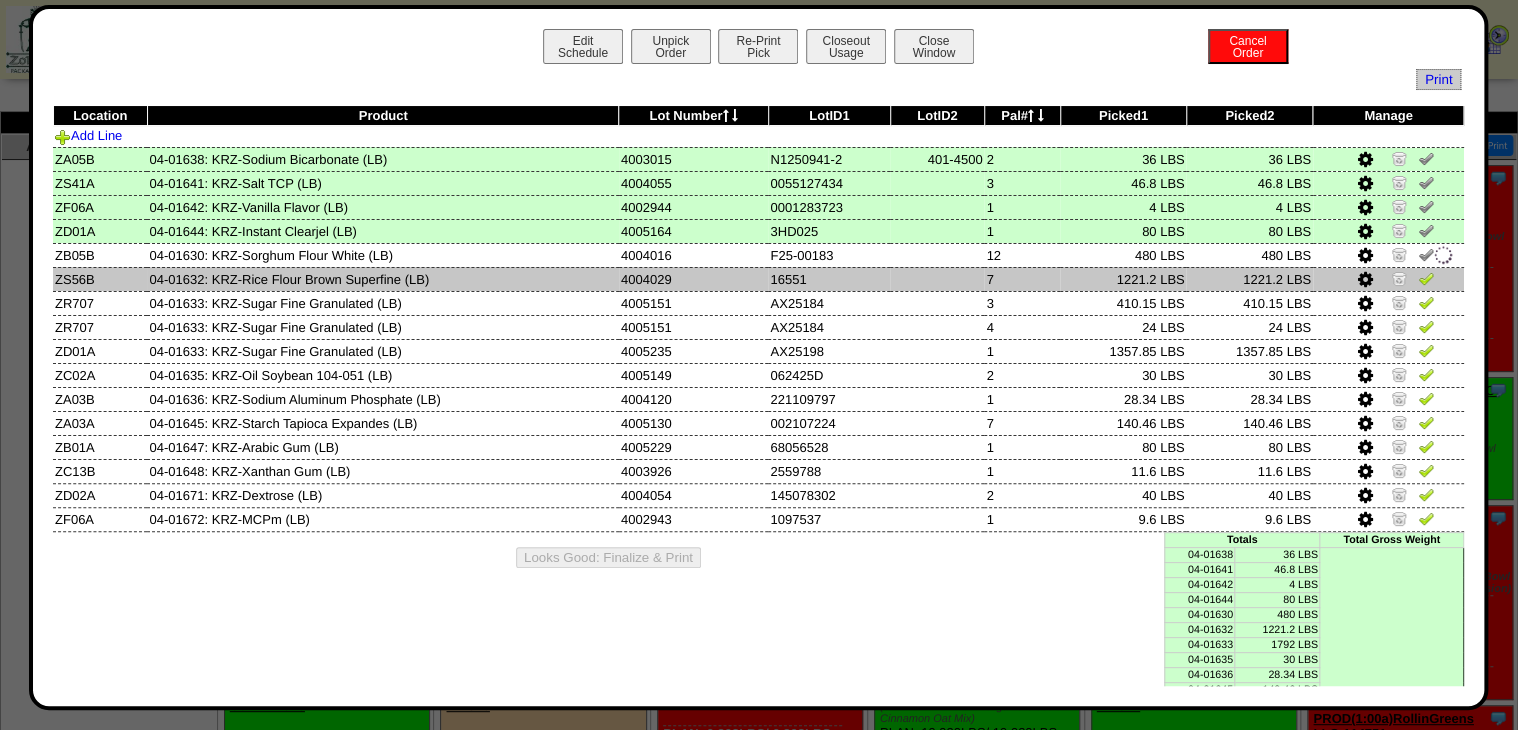 click at bounding box center [1426, 278] 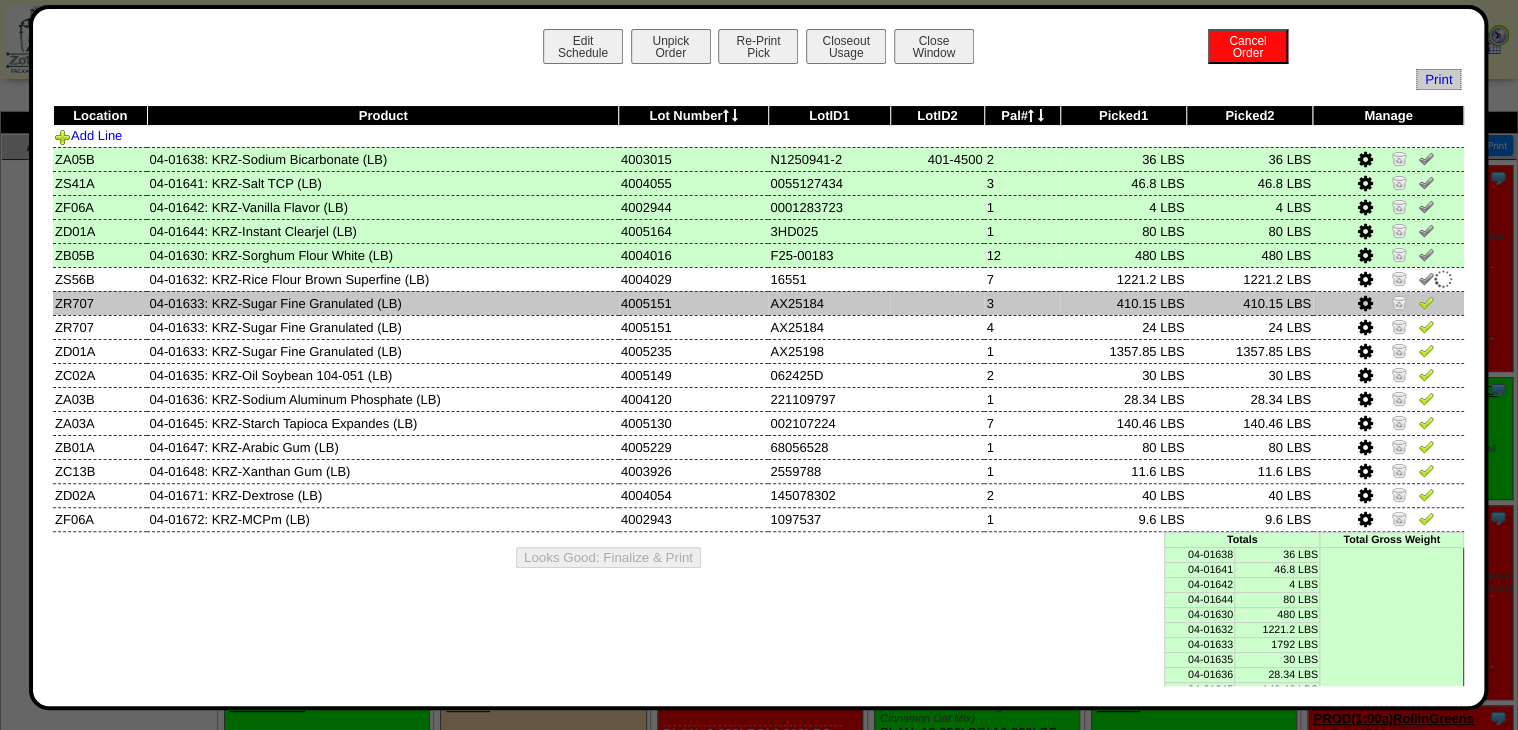 click at bounding box center [1426, 302] 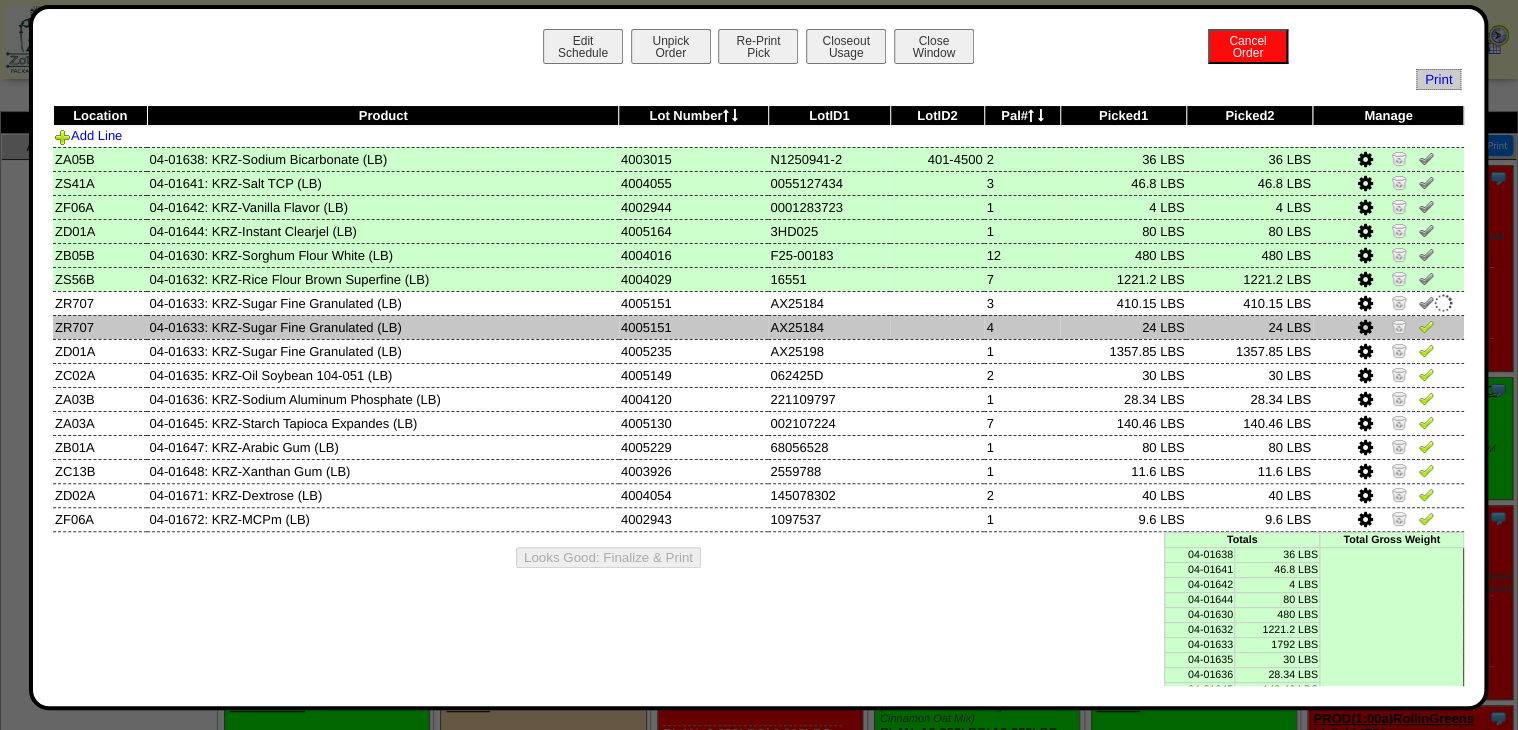 click at bounding box center (1426, 326) 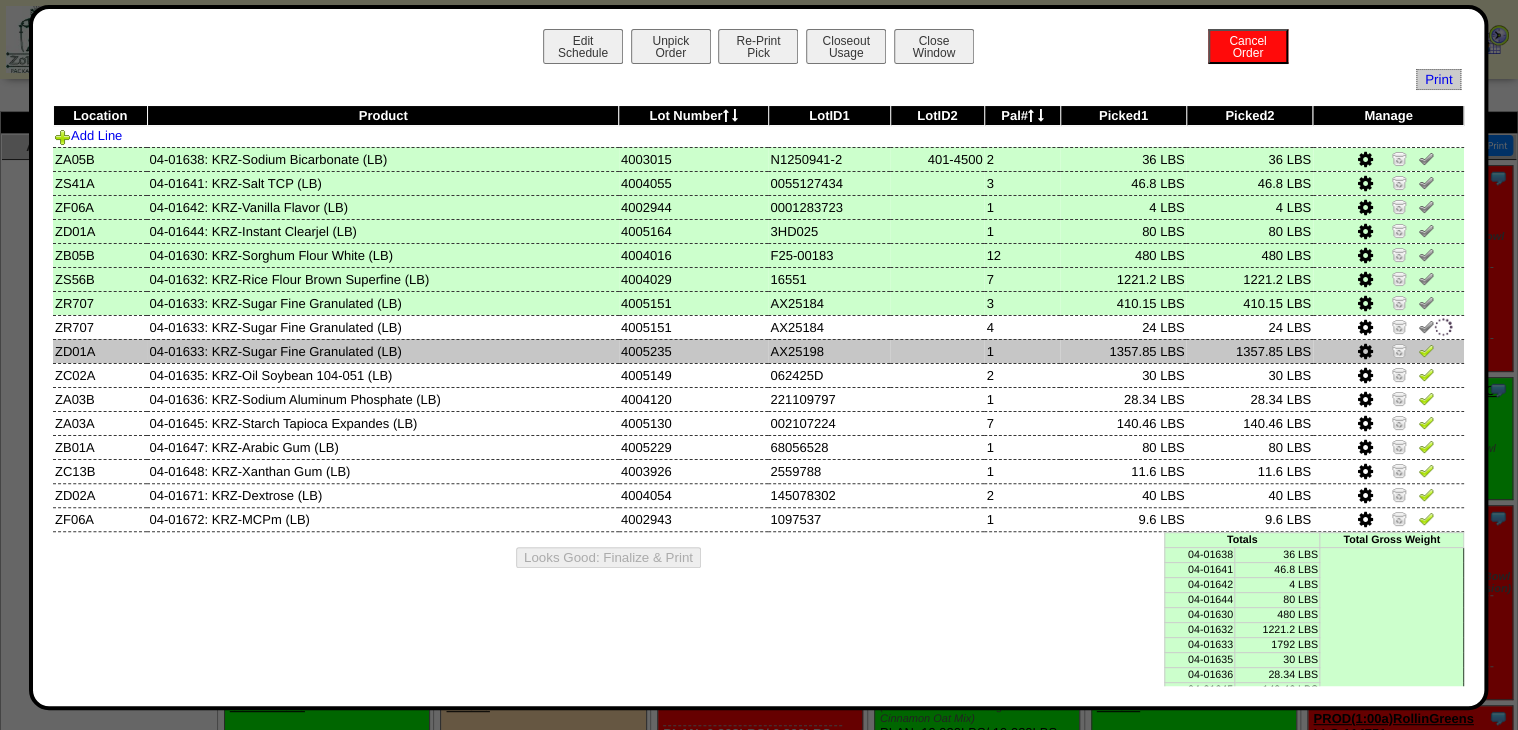 click at bounding box center [1426, 350] 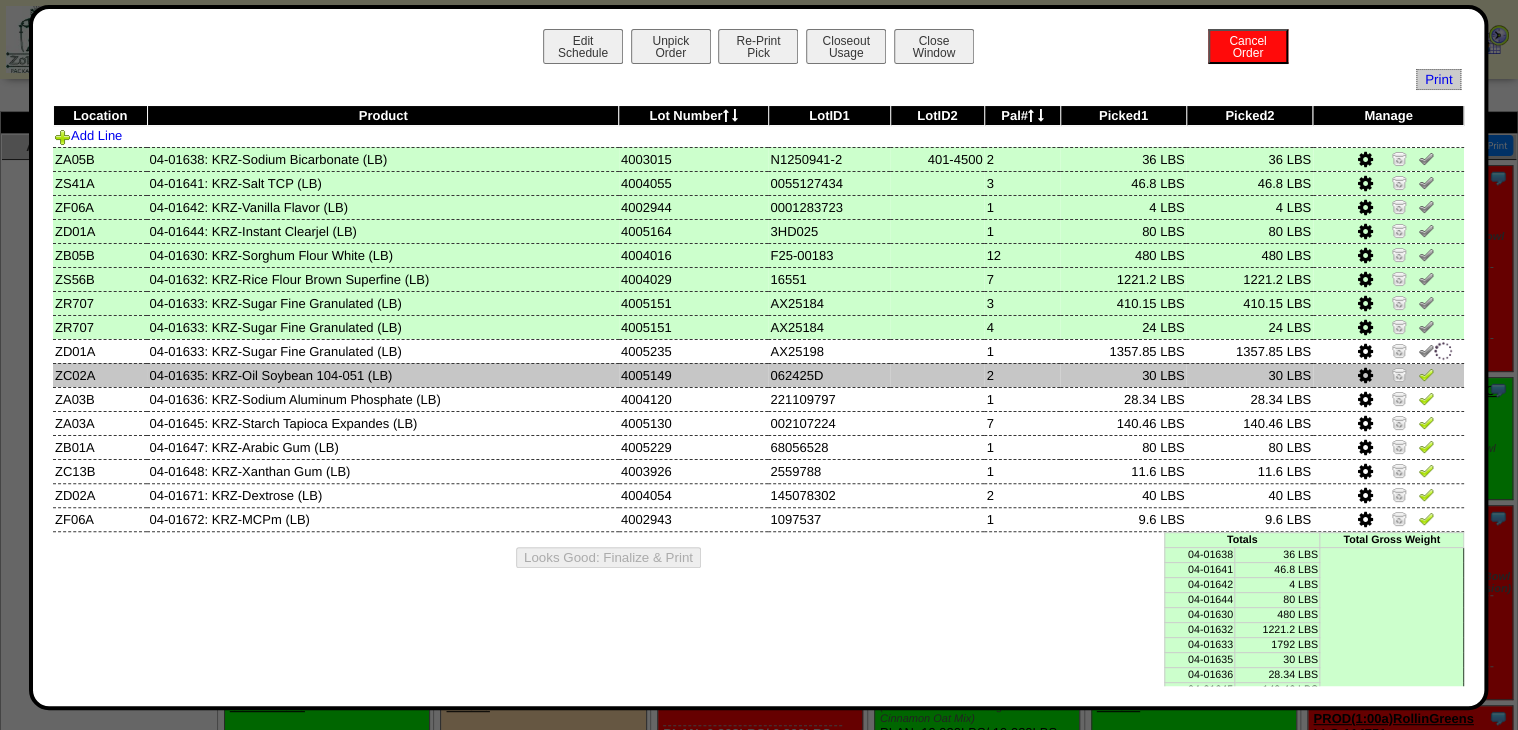 click at bounding box center (1388, 375) 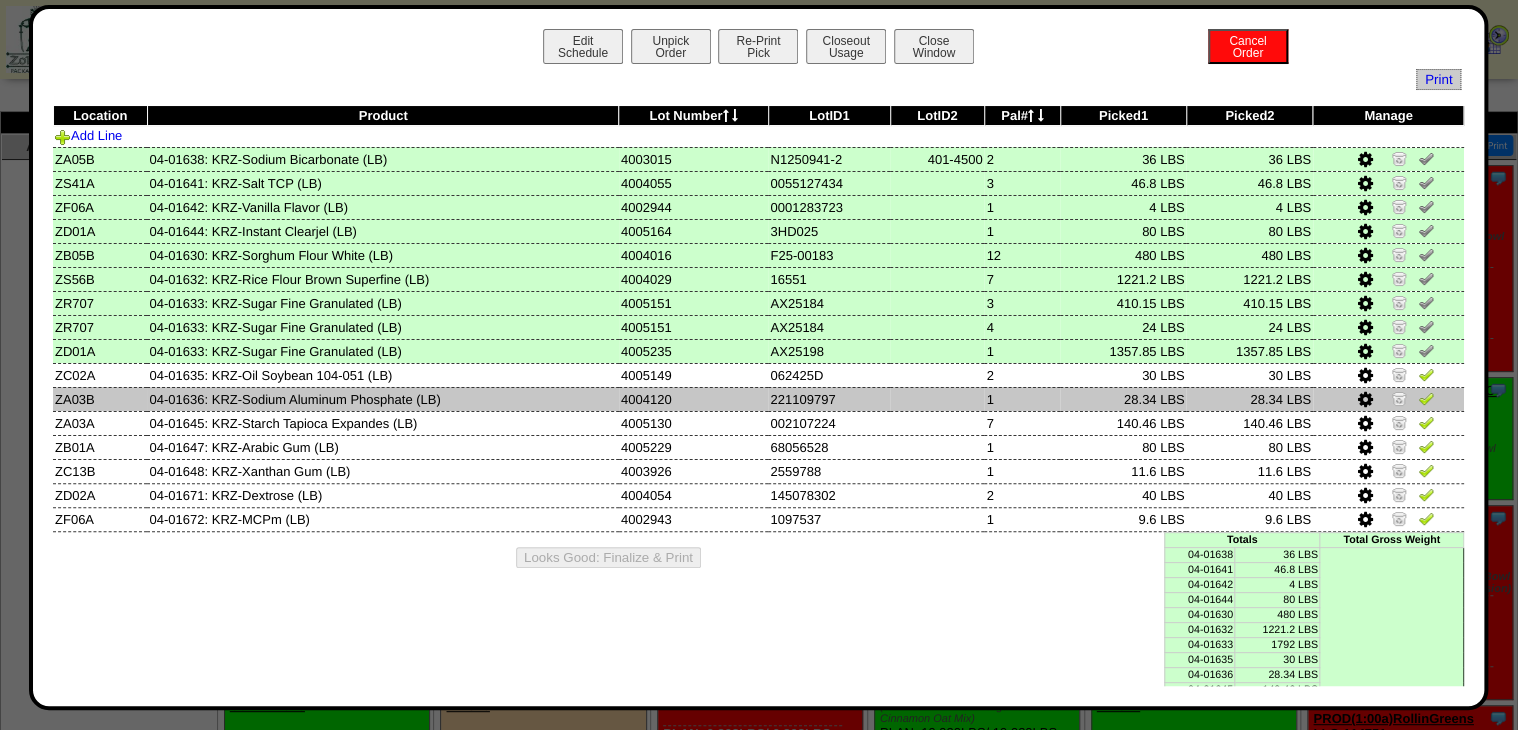click at bounding box center [1426, 398] 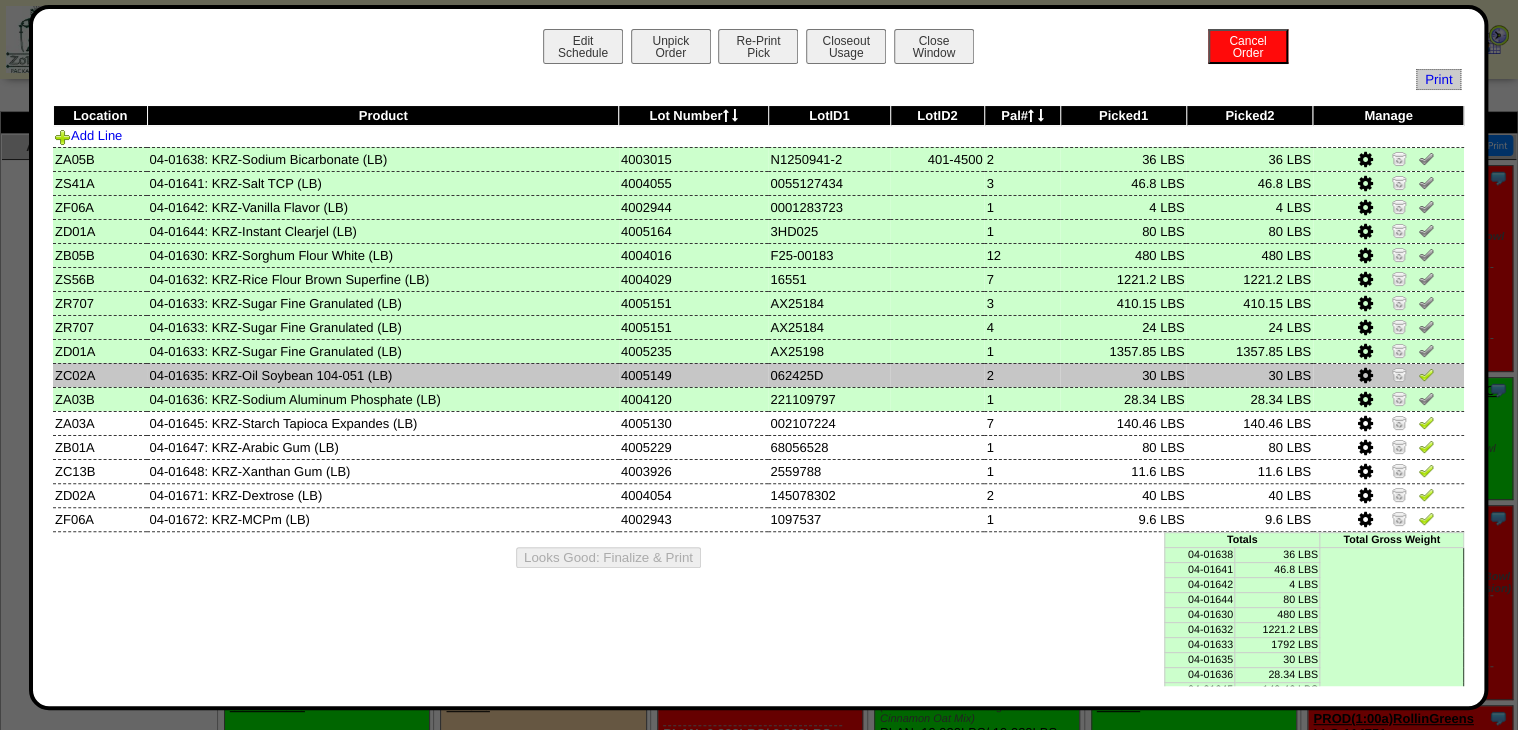 click at bounding box center (1426, 374) 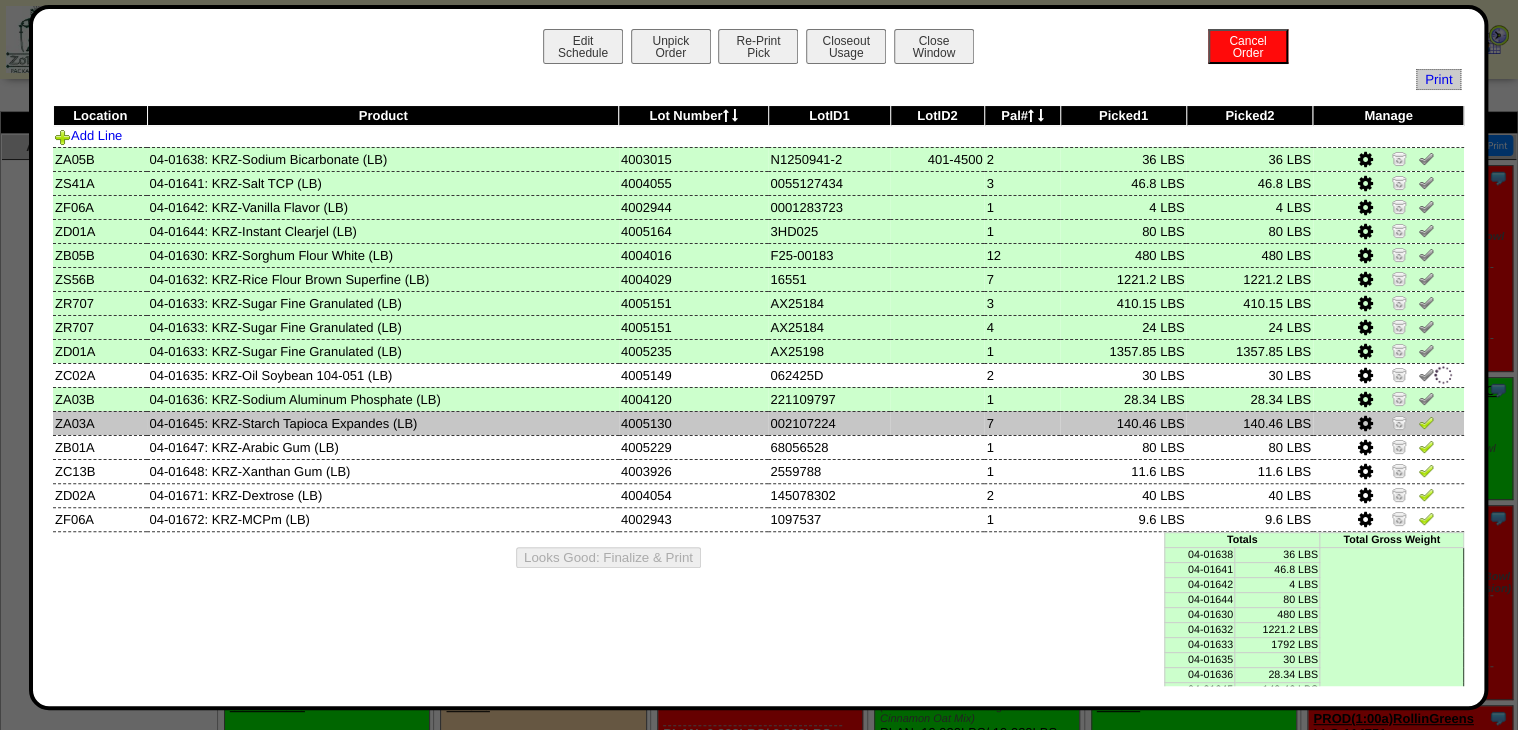 click at bounding box center (1426, 422) 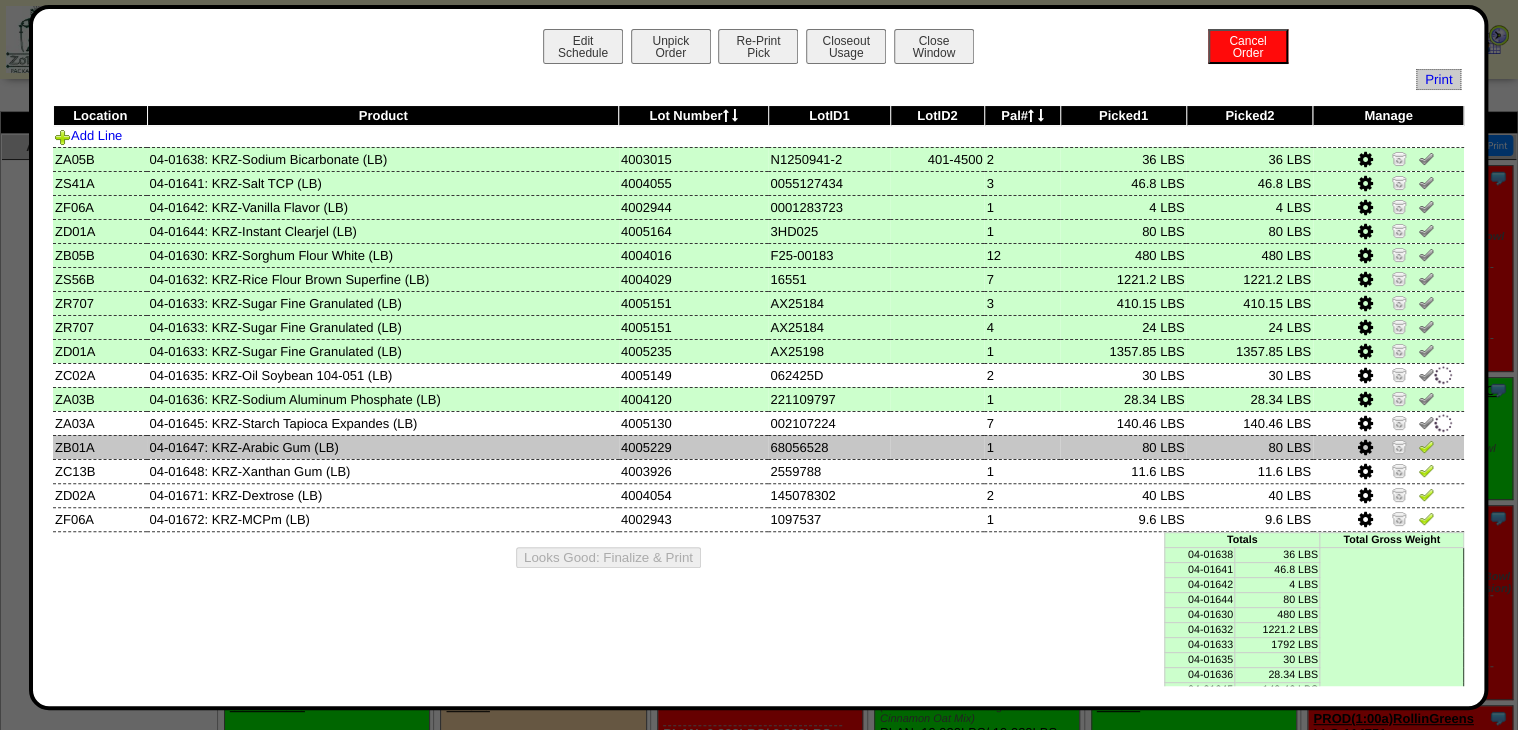 click at bounding box center [1426, 449] 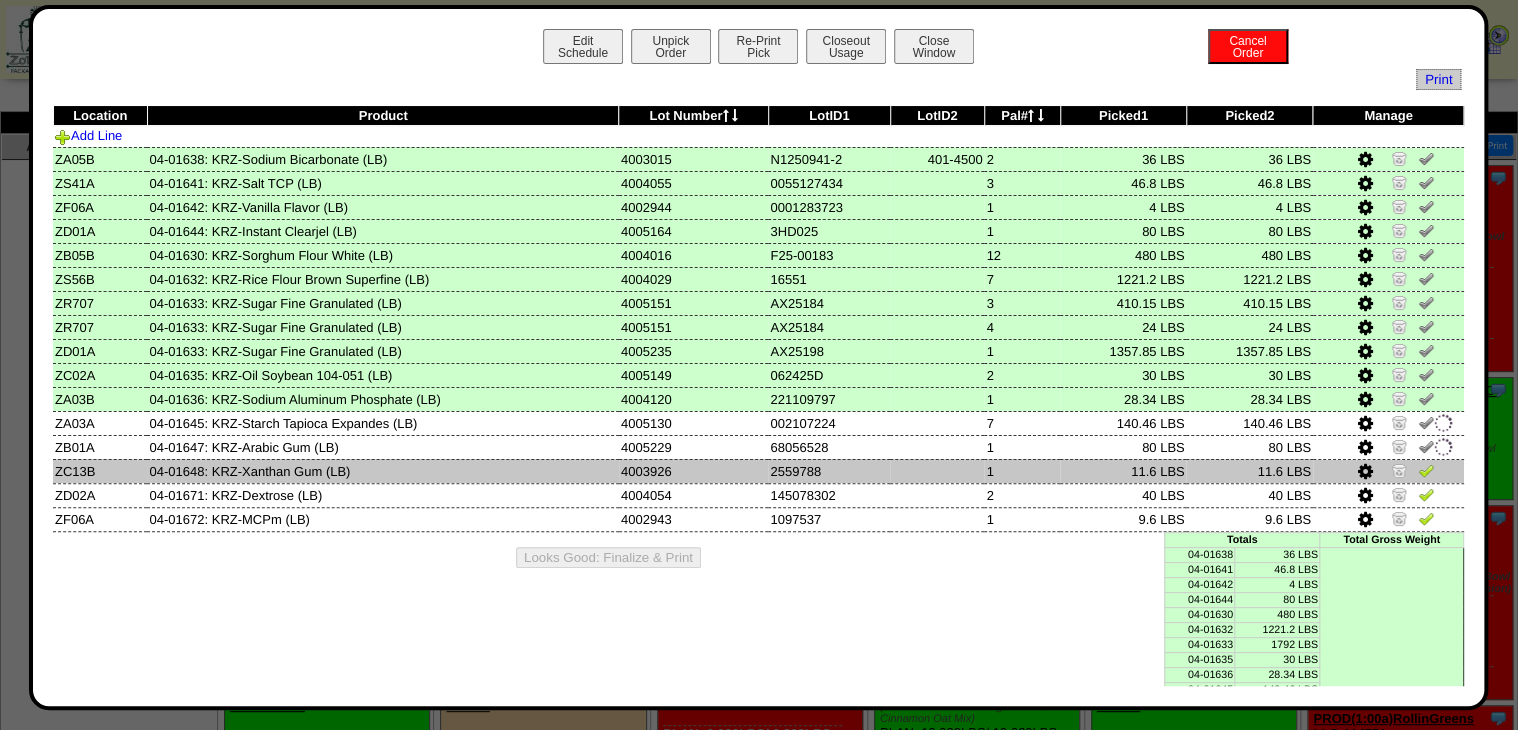 click at bounding box center (1426, 470) 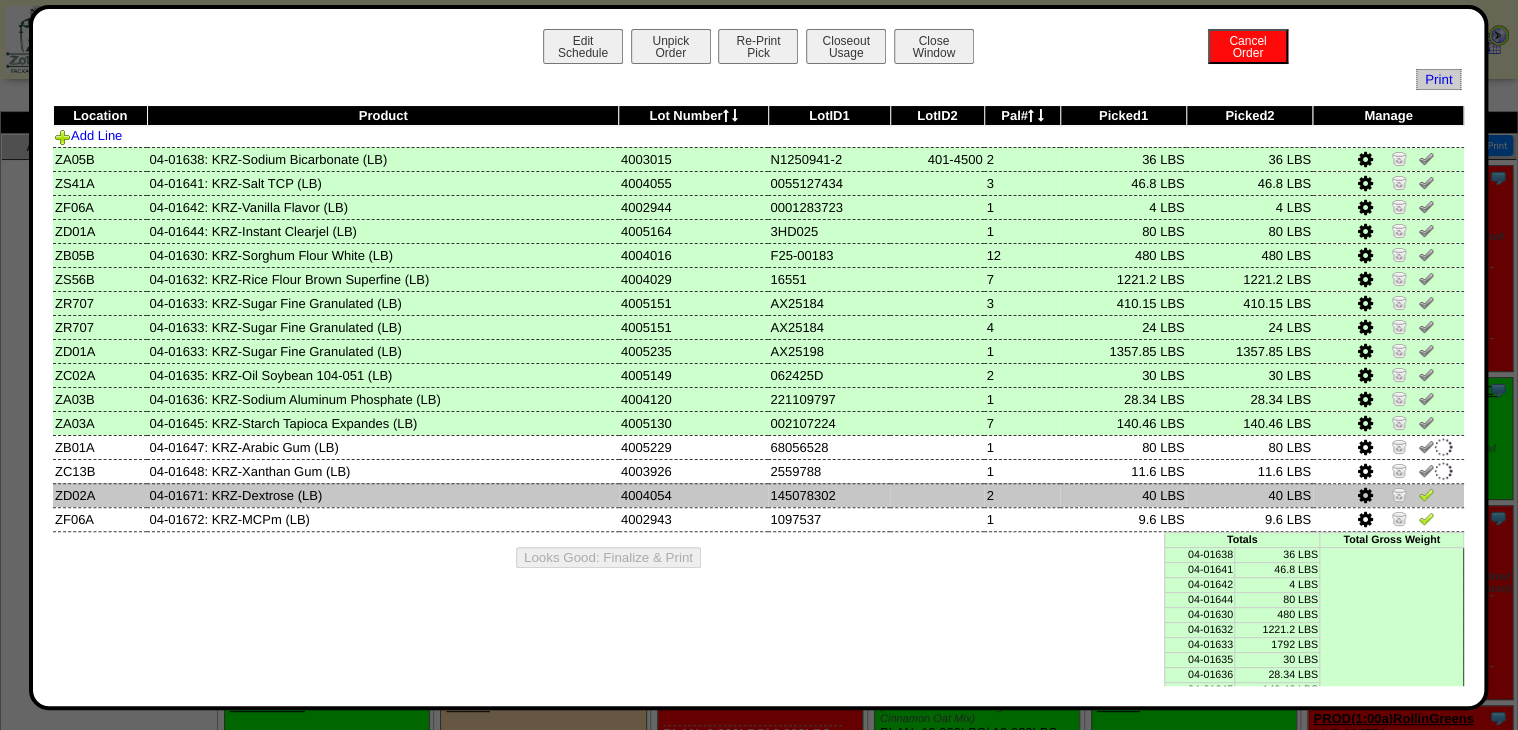 click at bounding box center (1426, 494) 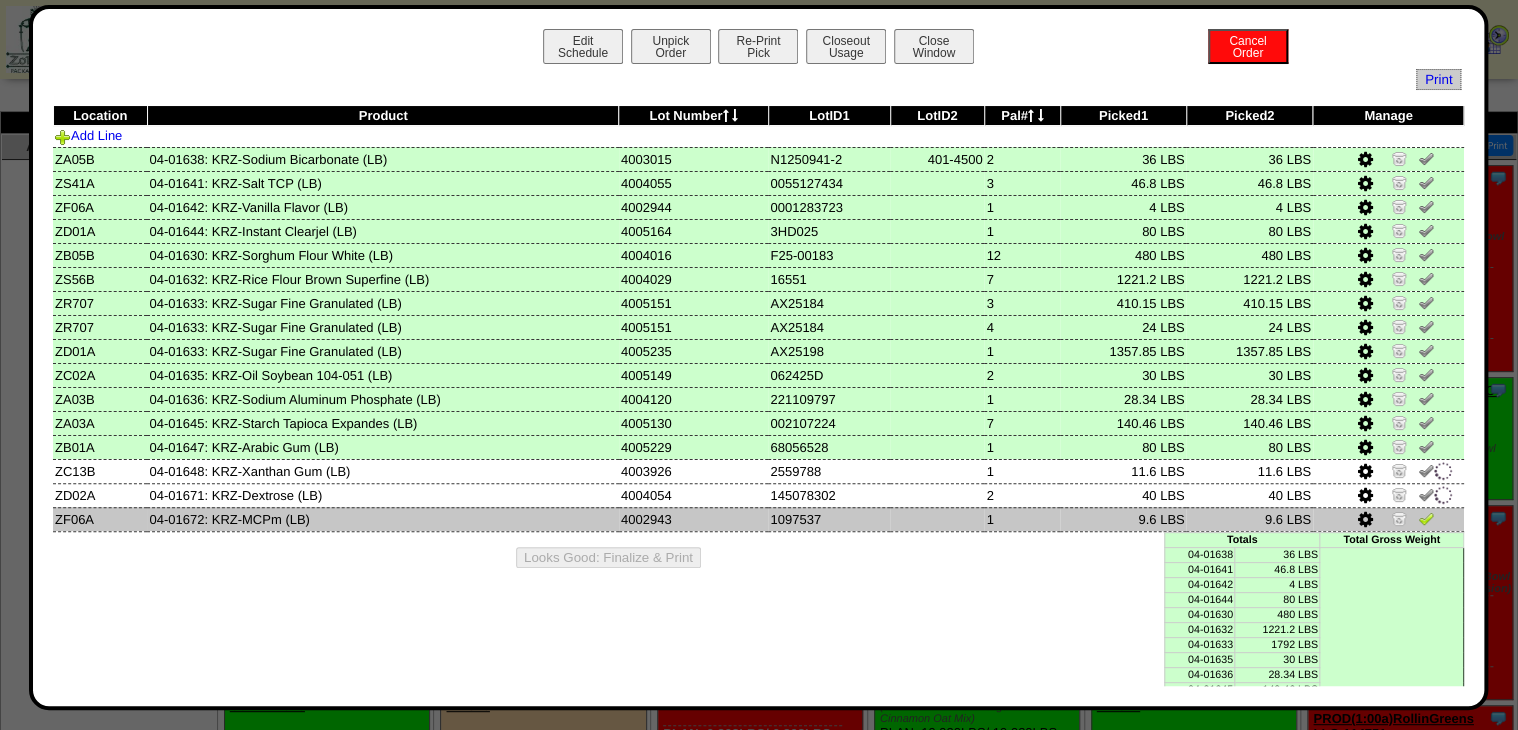 click at bounding box center [1426, 518] 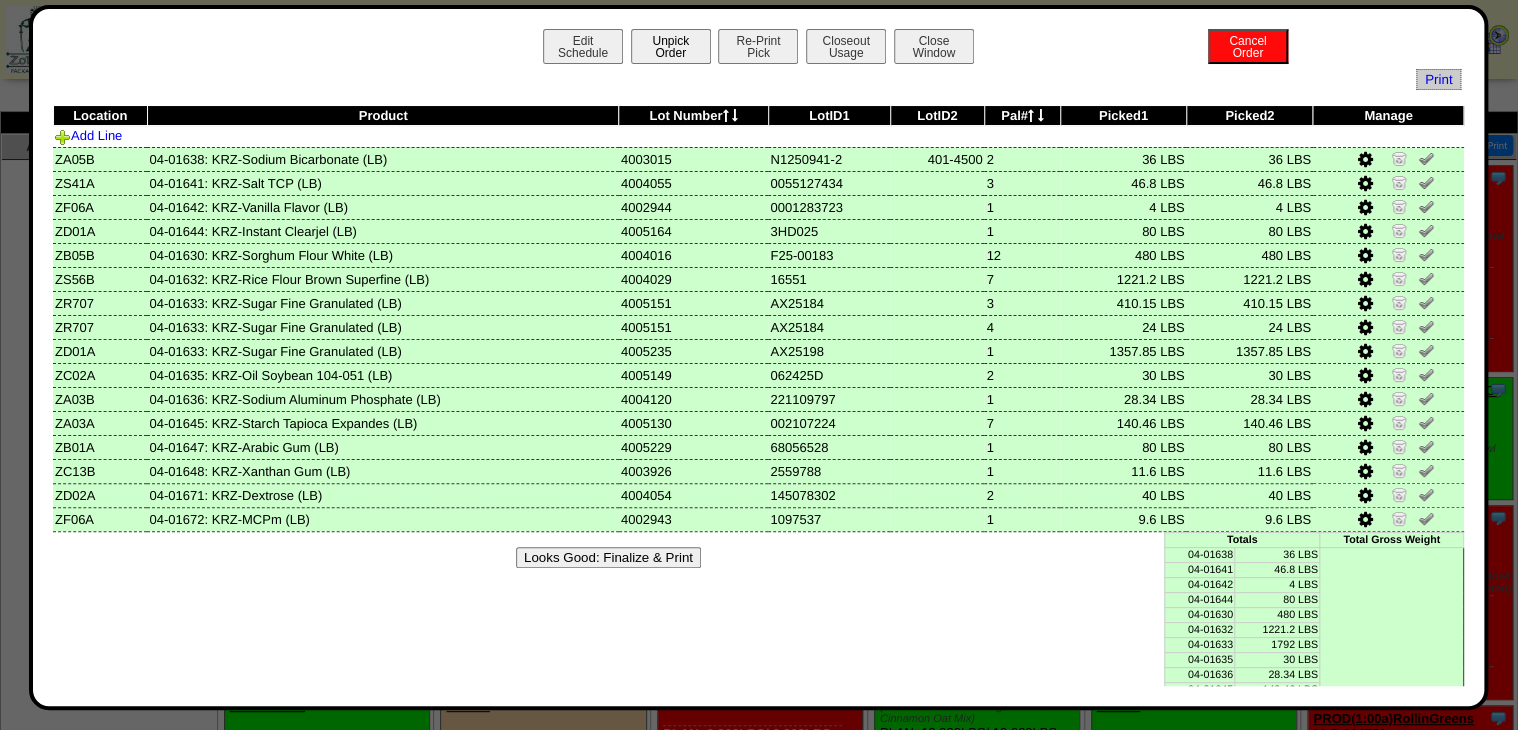 click on "Unpick Order" at bounding box center [671, 46] 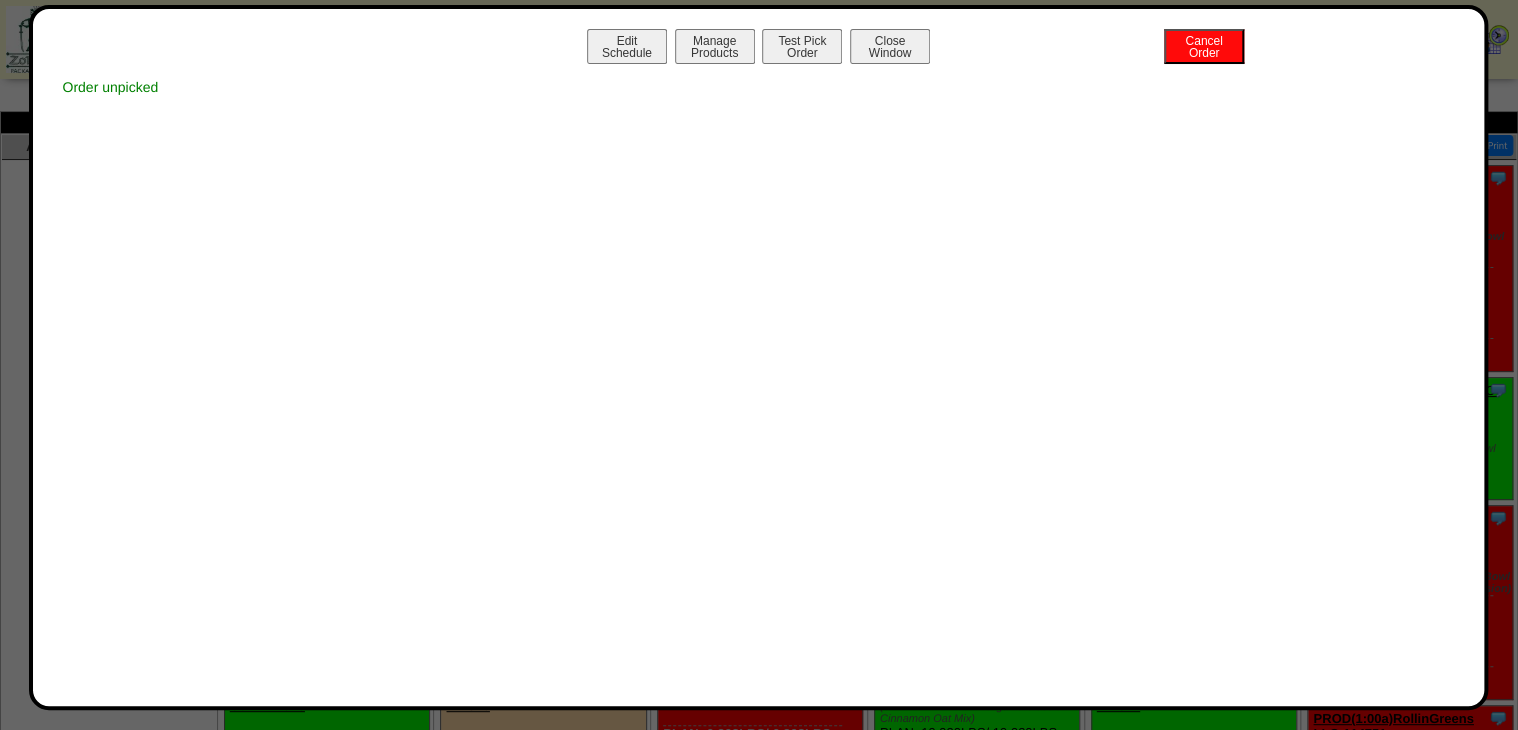 click on "Manage Products" at bounding box center [715, 46] 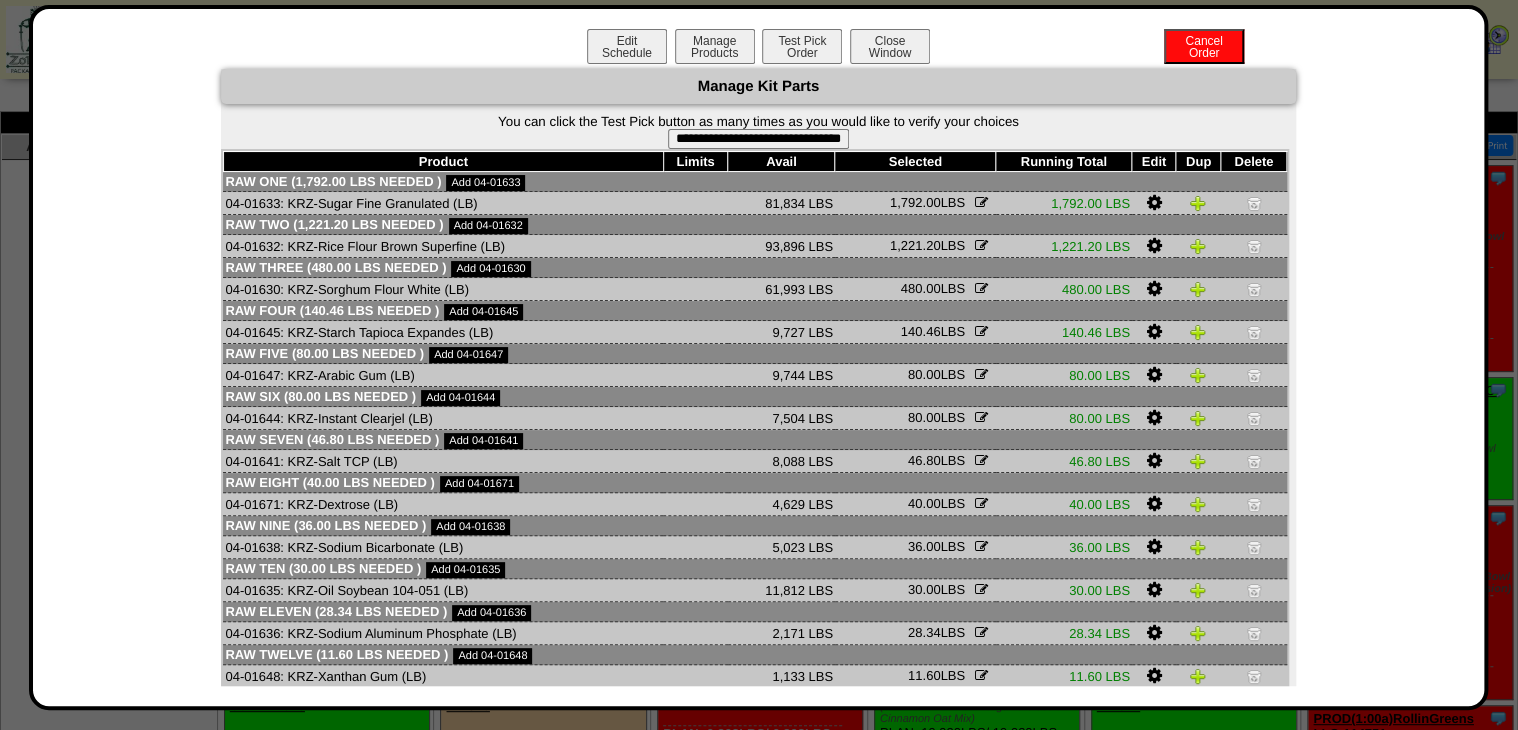 click on "**********" at bounding box center (758, 139) 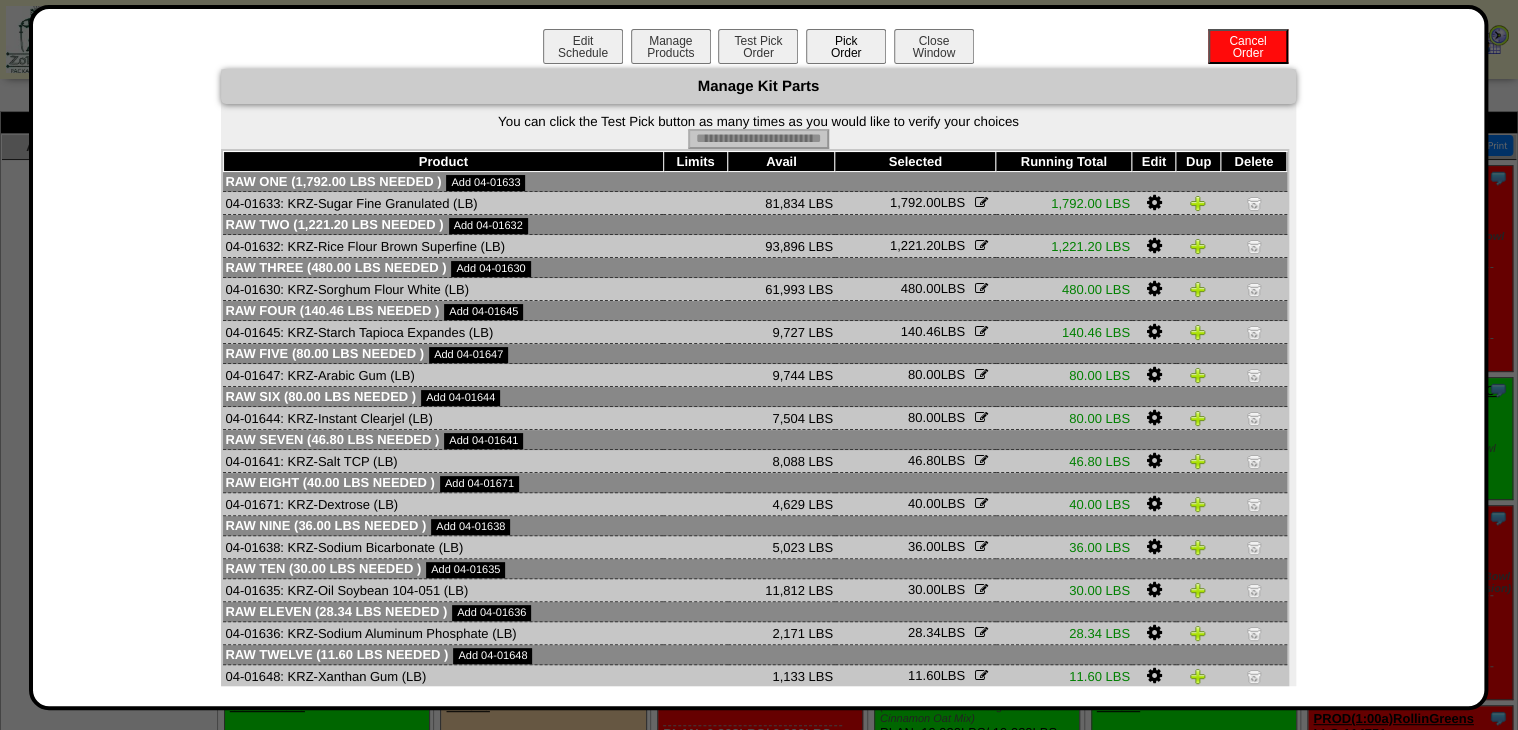 click on "Pick Order" at bounding box center (846, 46) 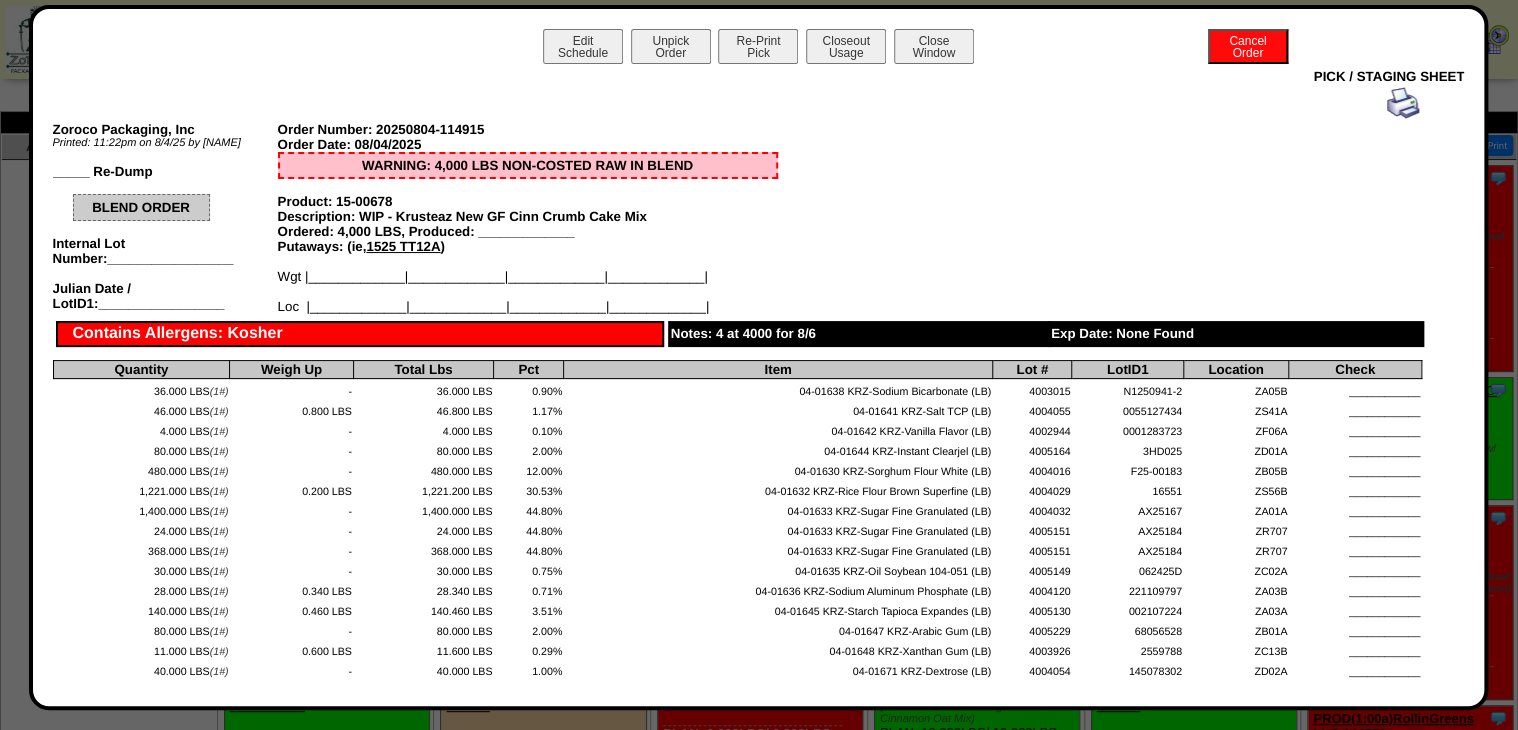 click on "Closeout Usage" at bounding box center [846, 46] 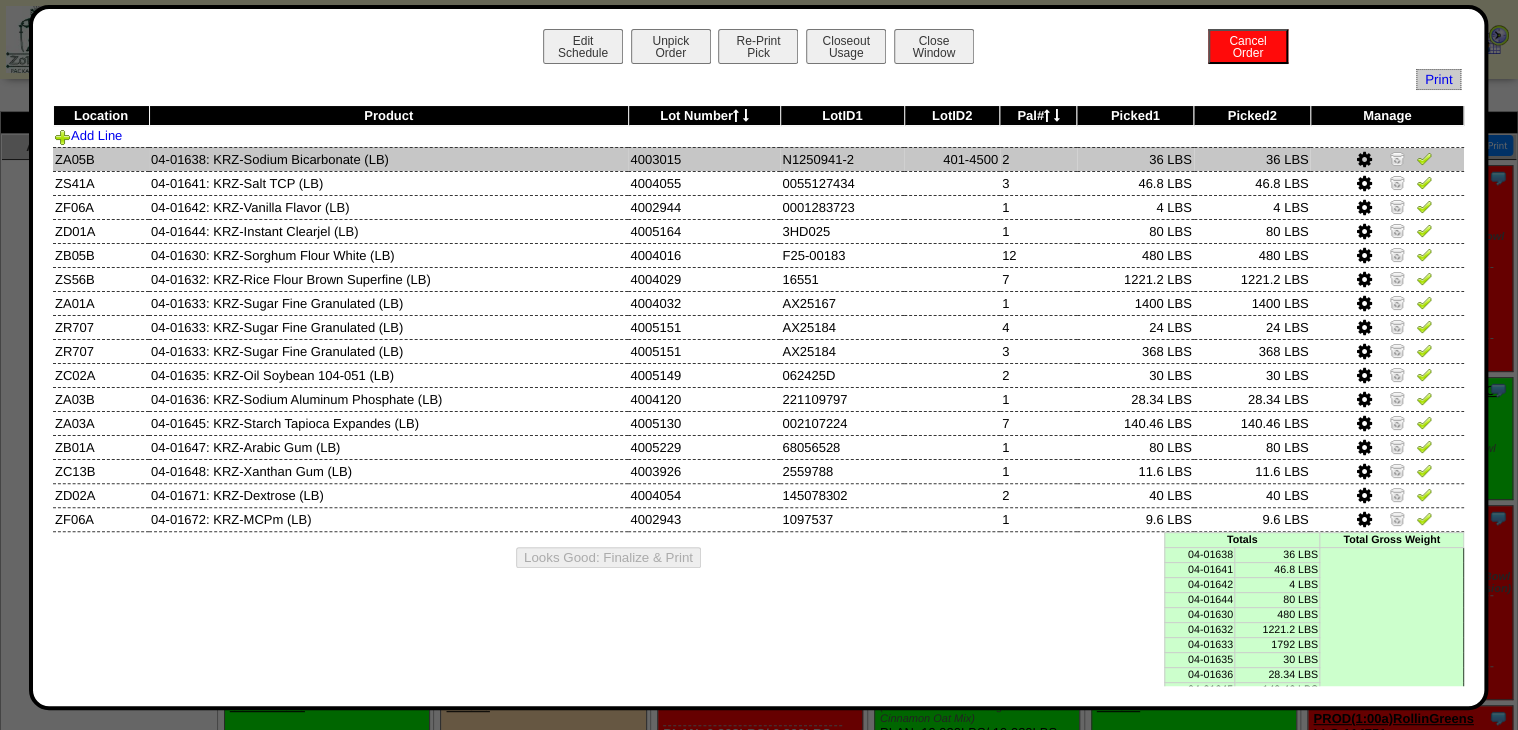 click at bounding box center (1424, 161) 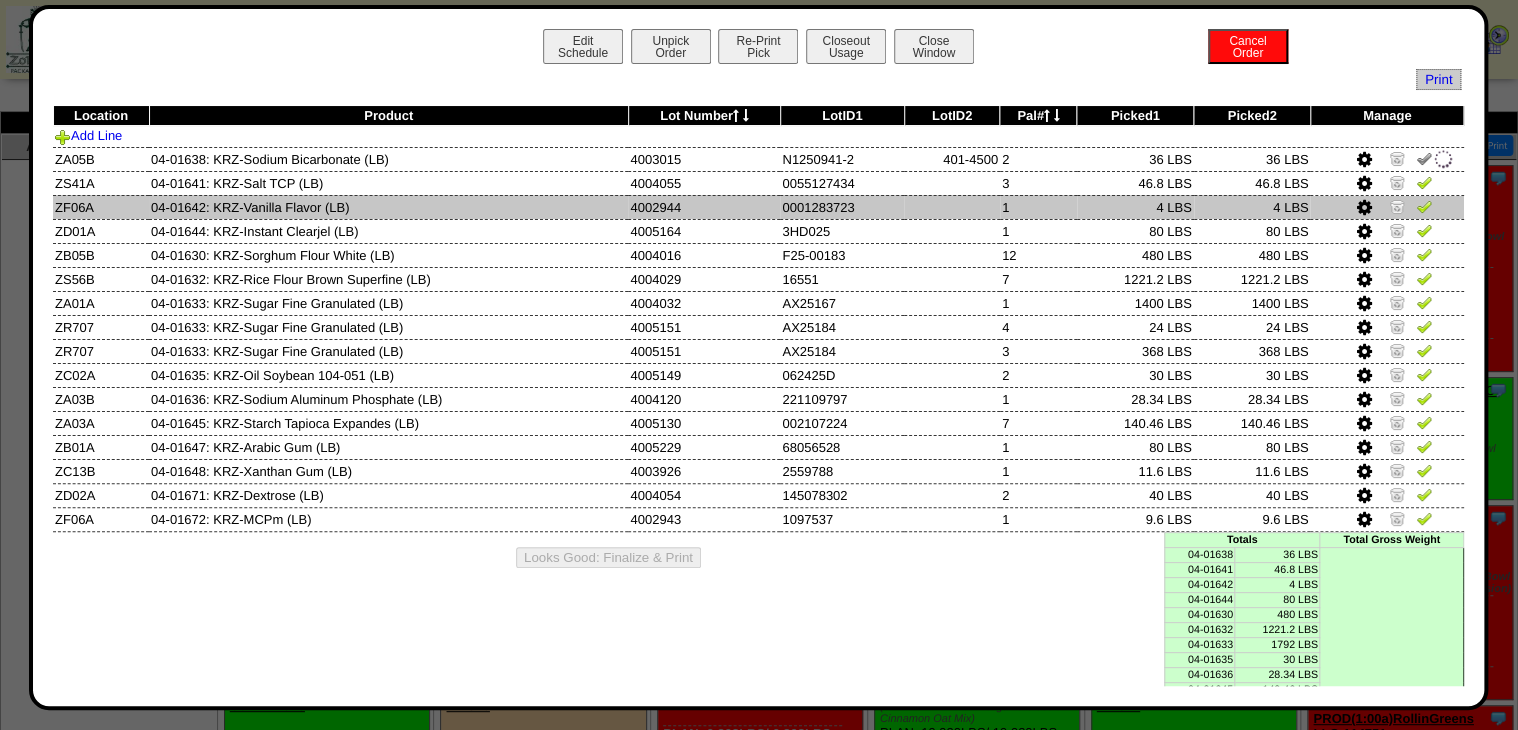drag, startPoint x: 1414, startPoint y: 193, endPoint x: 1420, endPoint y: 218, distance: 25.70992 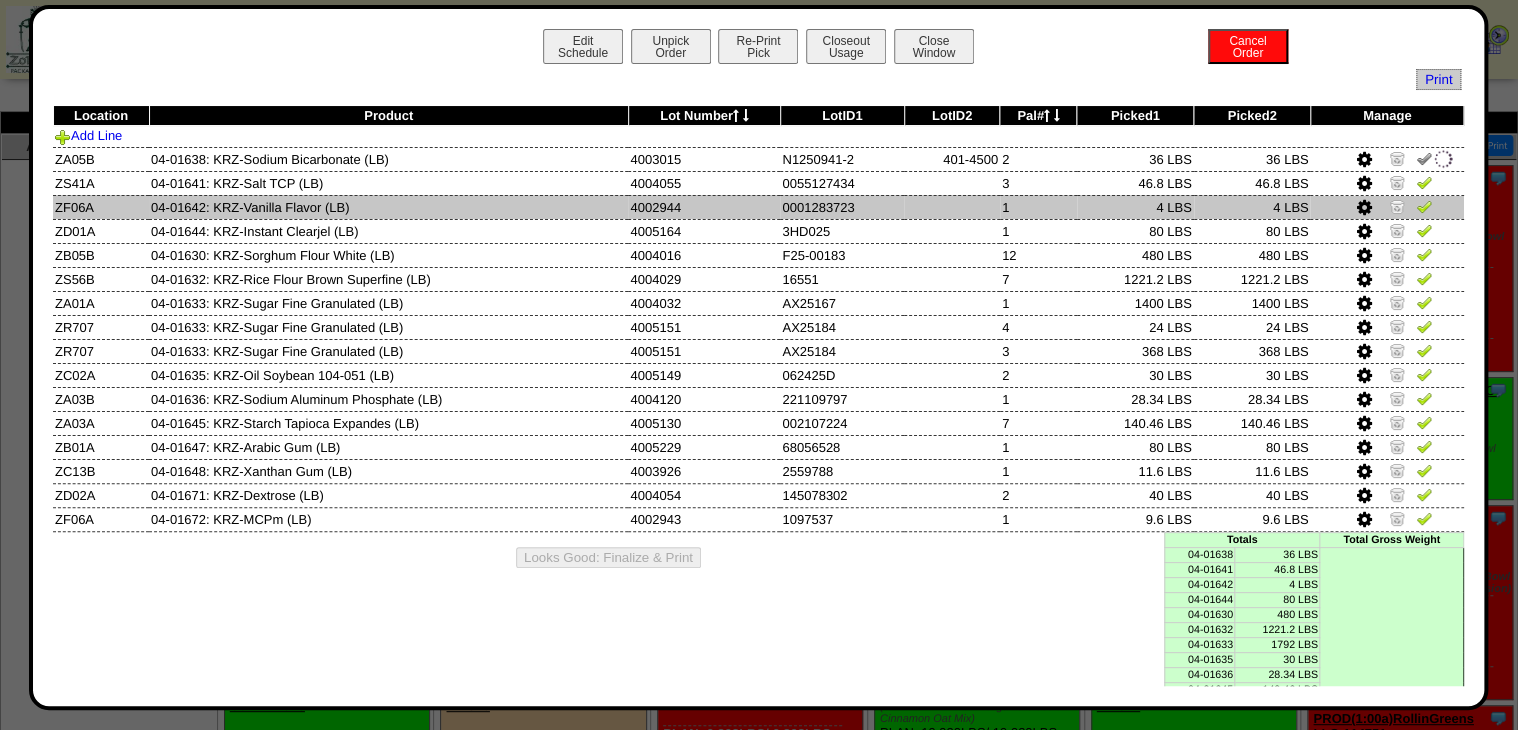 click at bounding box center (1386, 183) 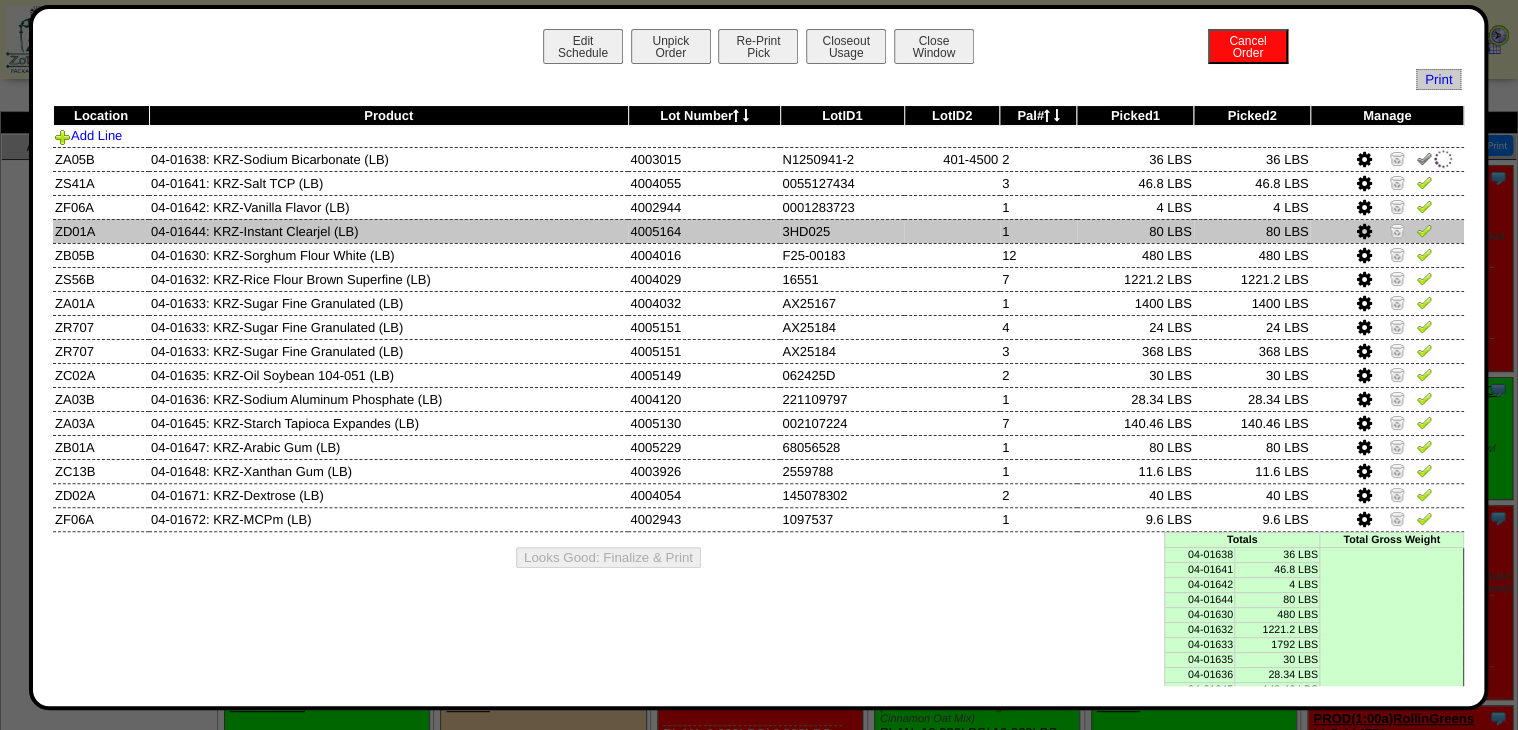 click on "Location
Product
Lot Number
LotID1
LotID2
Pal#
Picked1
Picked2
Manage
Add Line
ZA05B
04-01638: KRZ-Sodium Bicarbonate (LB)
4003015
N1250941-2" at bounding box center (758, 319) 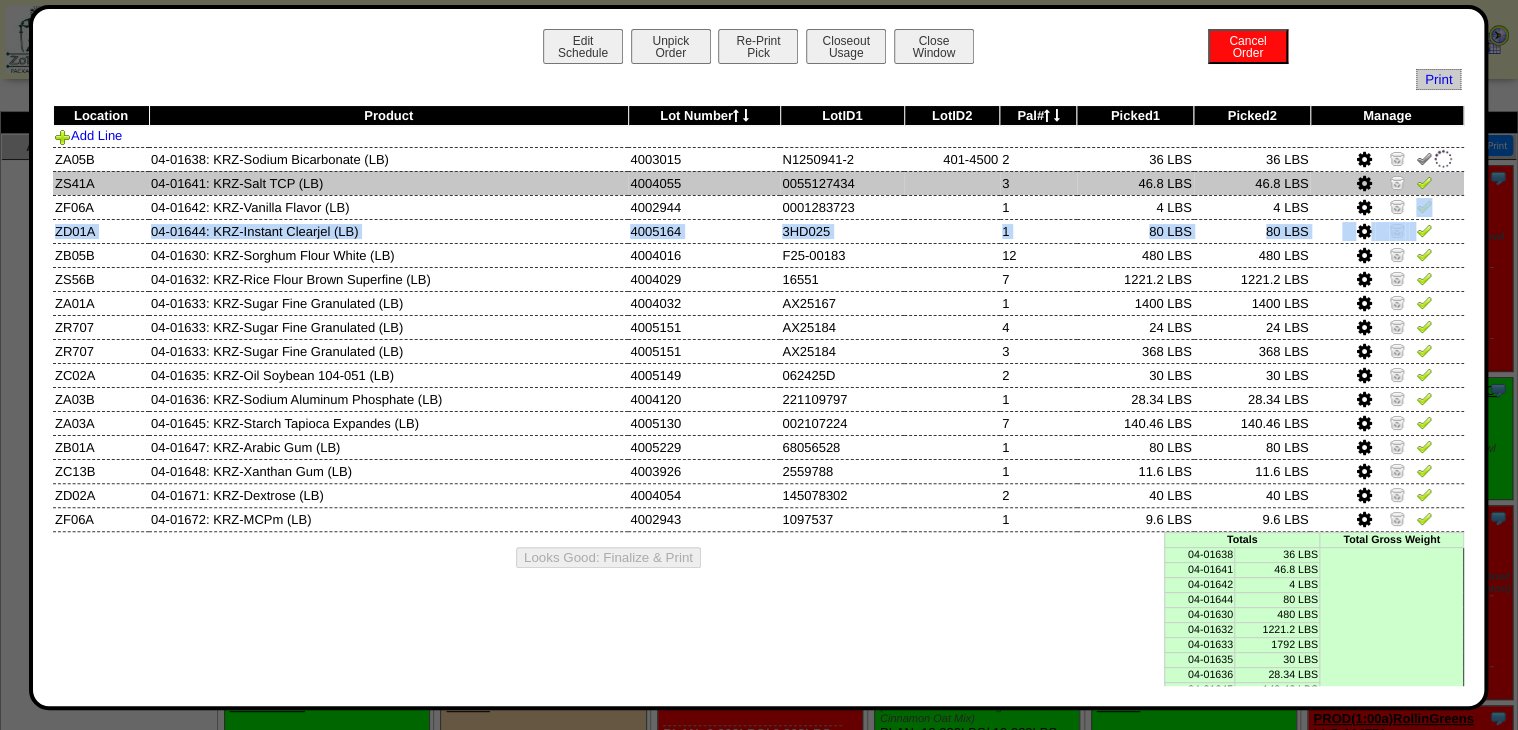 drag, startPoint x: 1415, startPoint y: 189, endPoint x: 1414, endPoint y: 204, distance: 15.033297 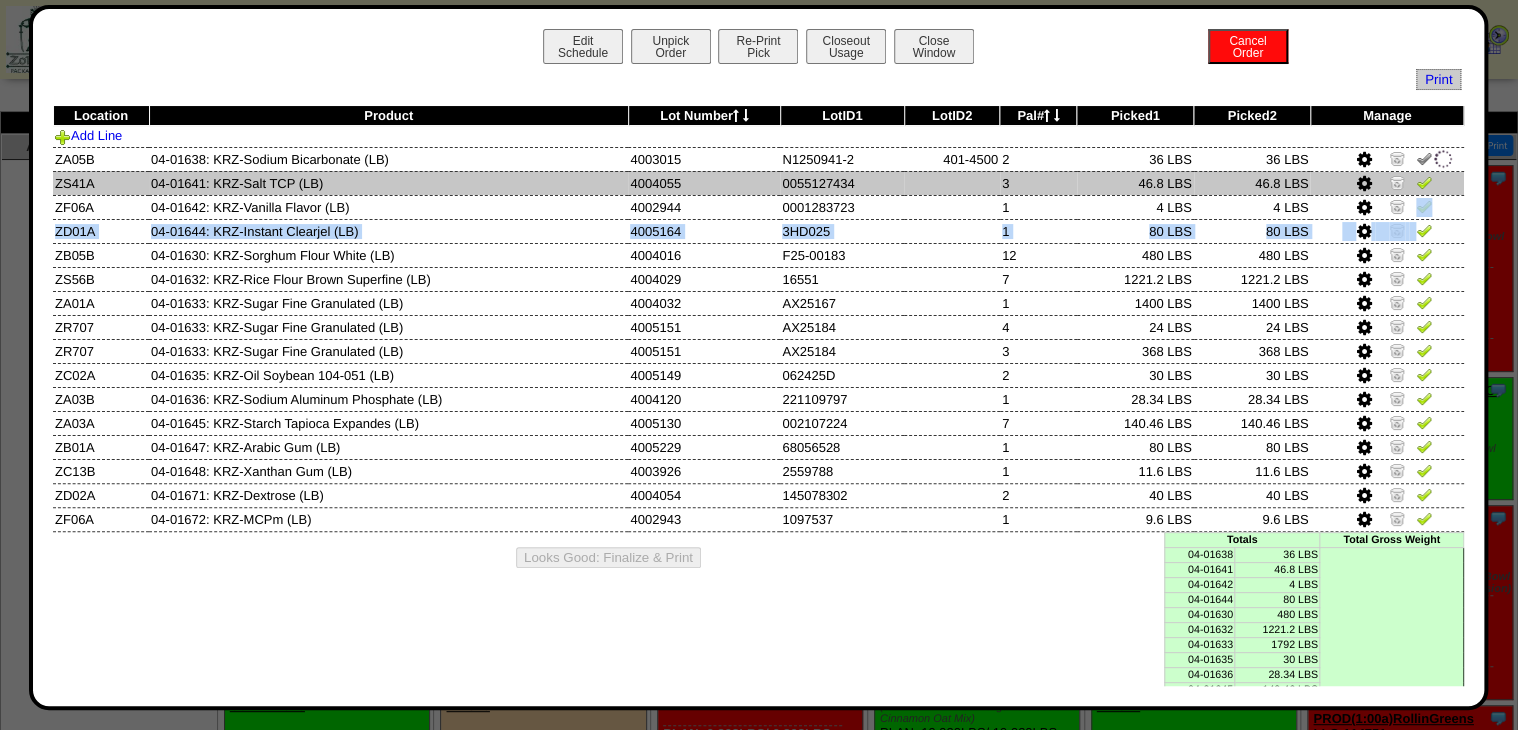 click at bounding box center [1424, 182] 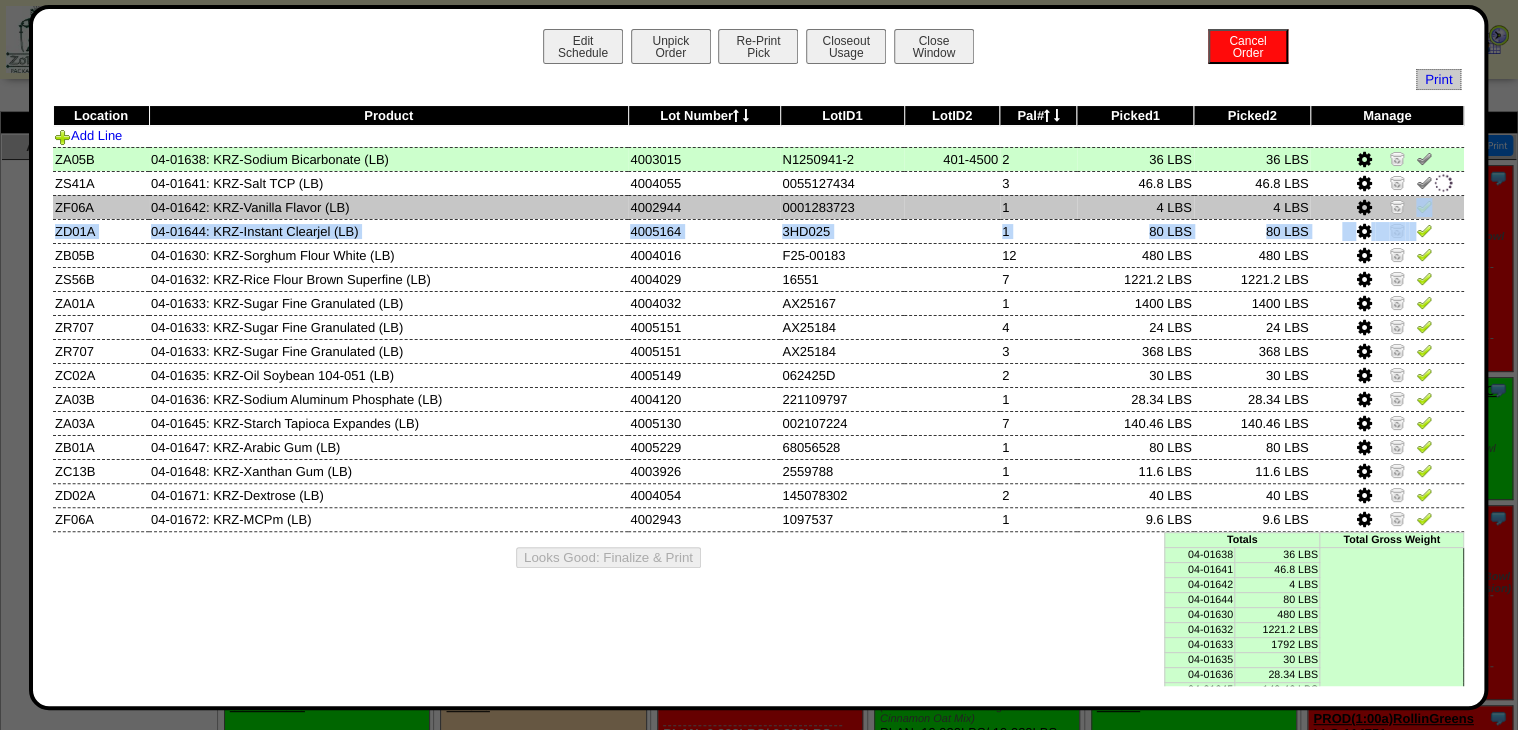 click at bounding box center (1424, 206) 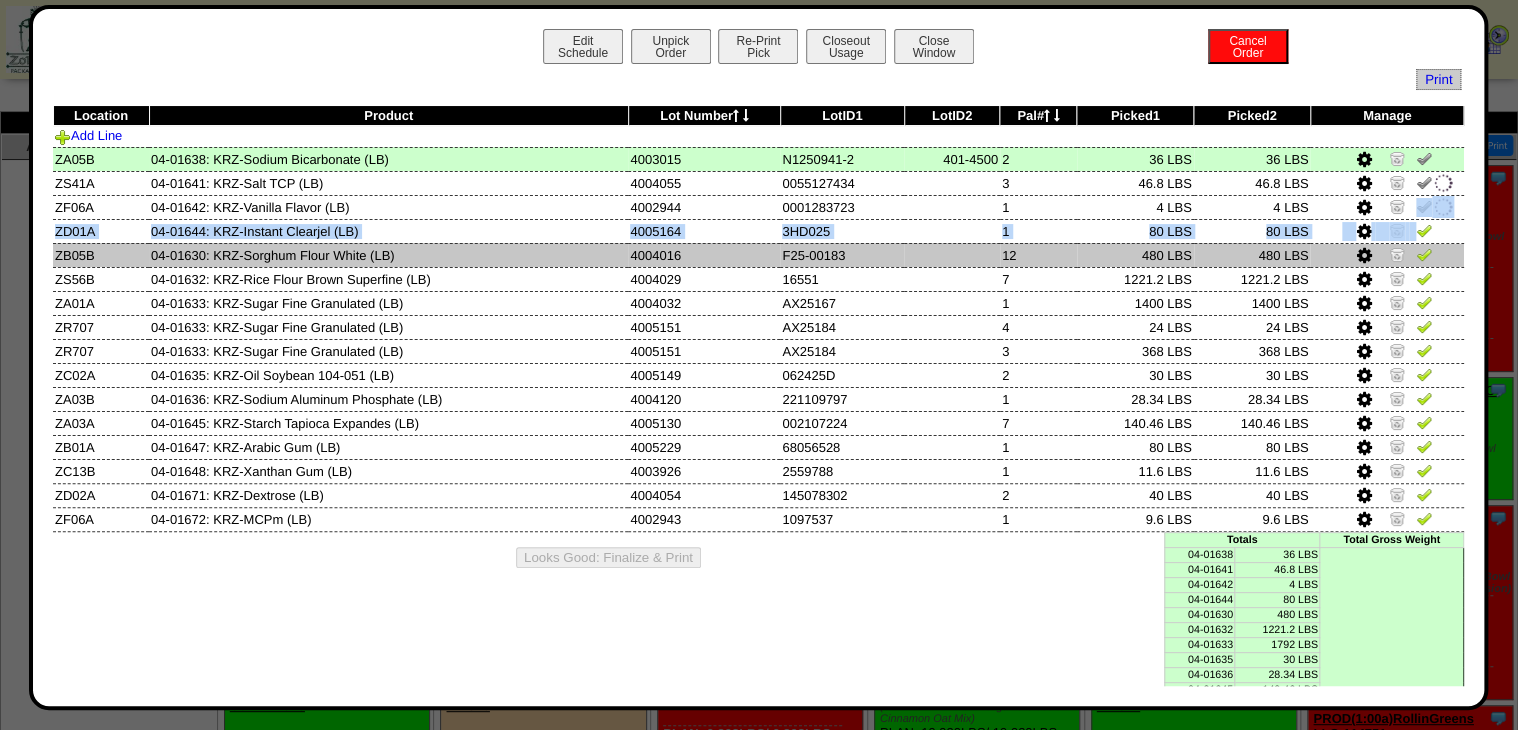 drag, startPoint x: 1416, startPoint y: 238, endPoint x: 1417, endPoint y: 253, distance: 15.033297 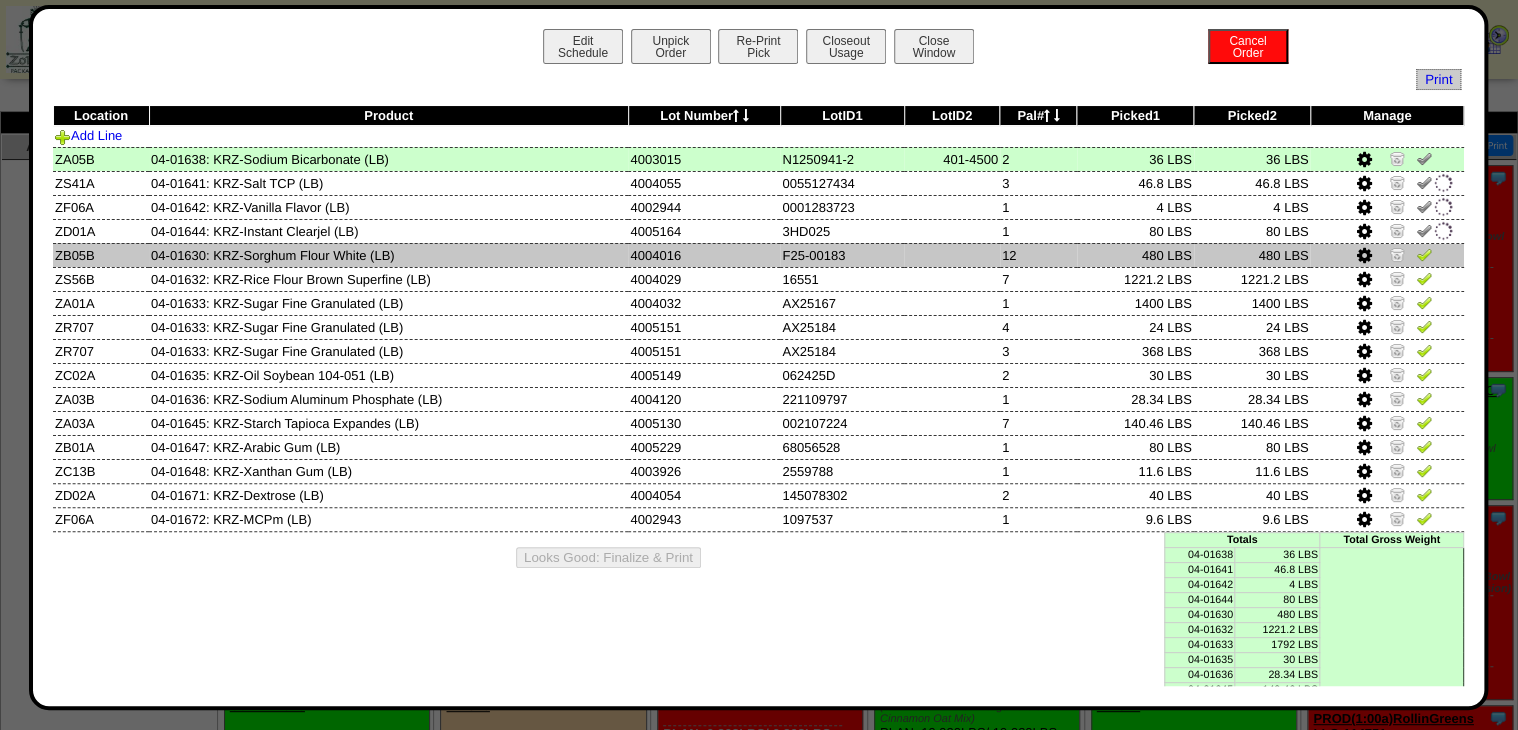 click at bounding box center (1386, 255) 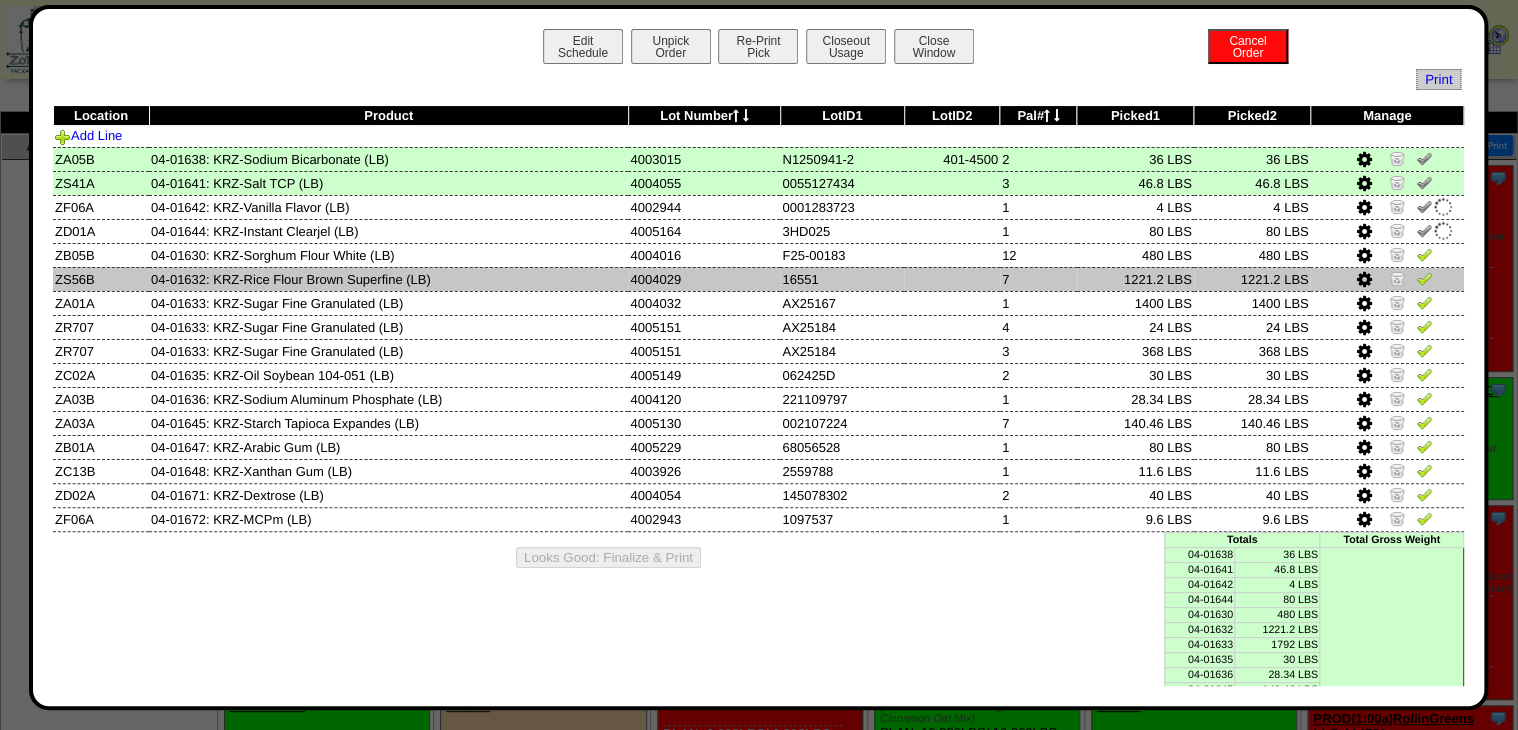 click at bounding box center (1424, 278) 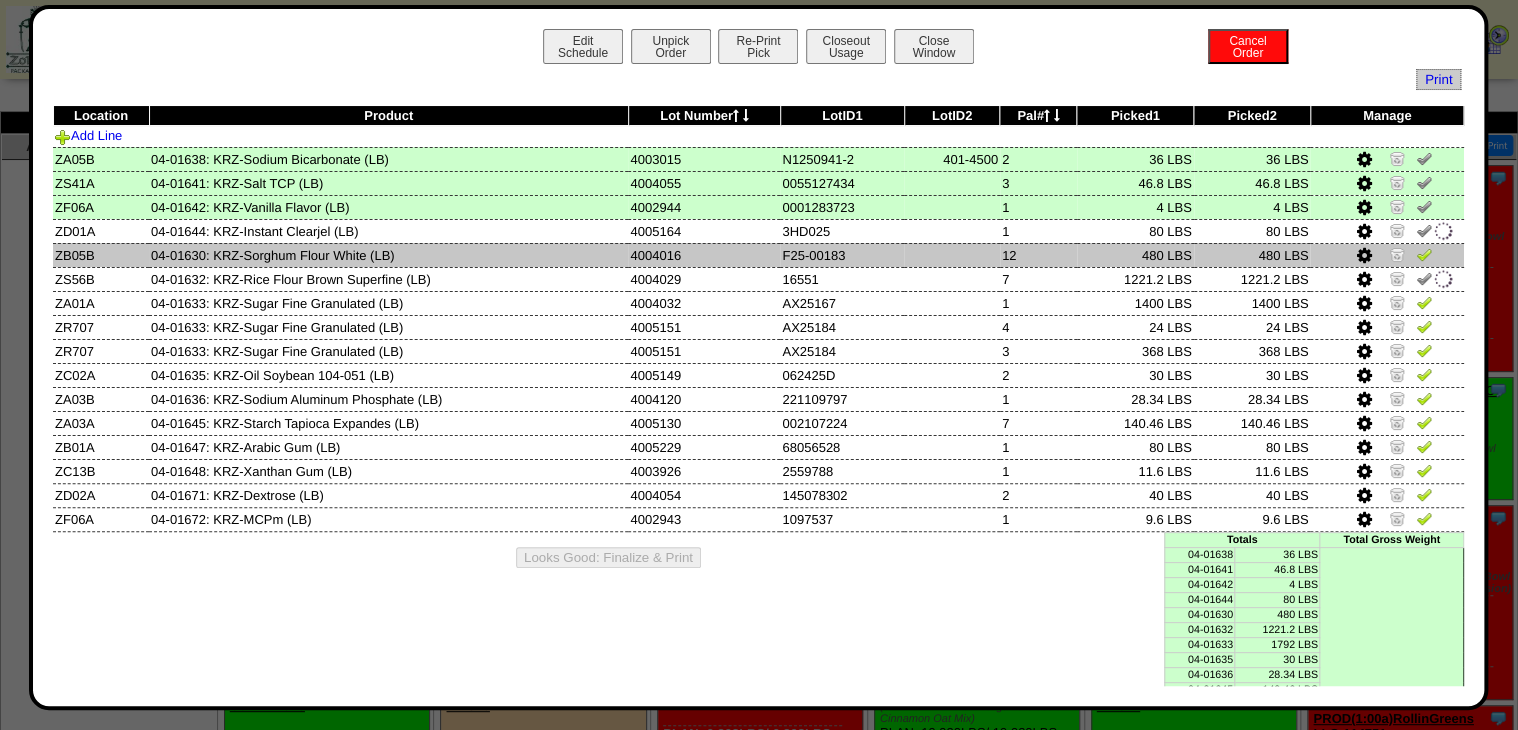 click at bounding box center (1424, 254) 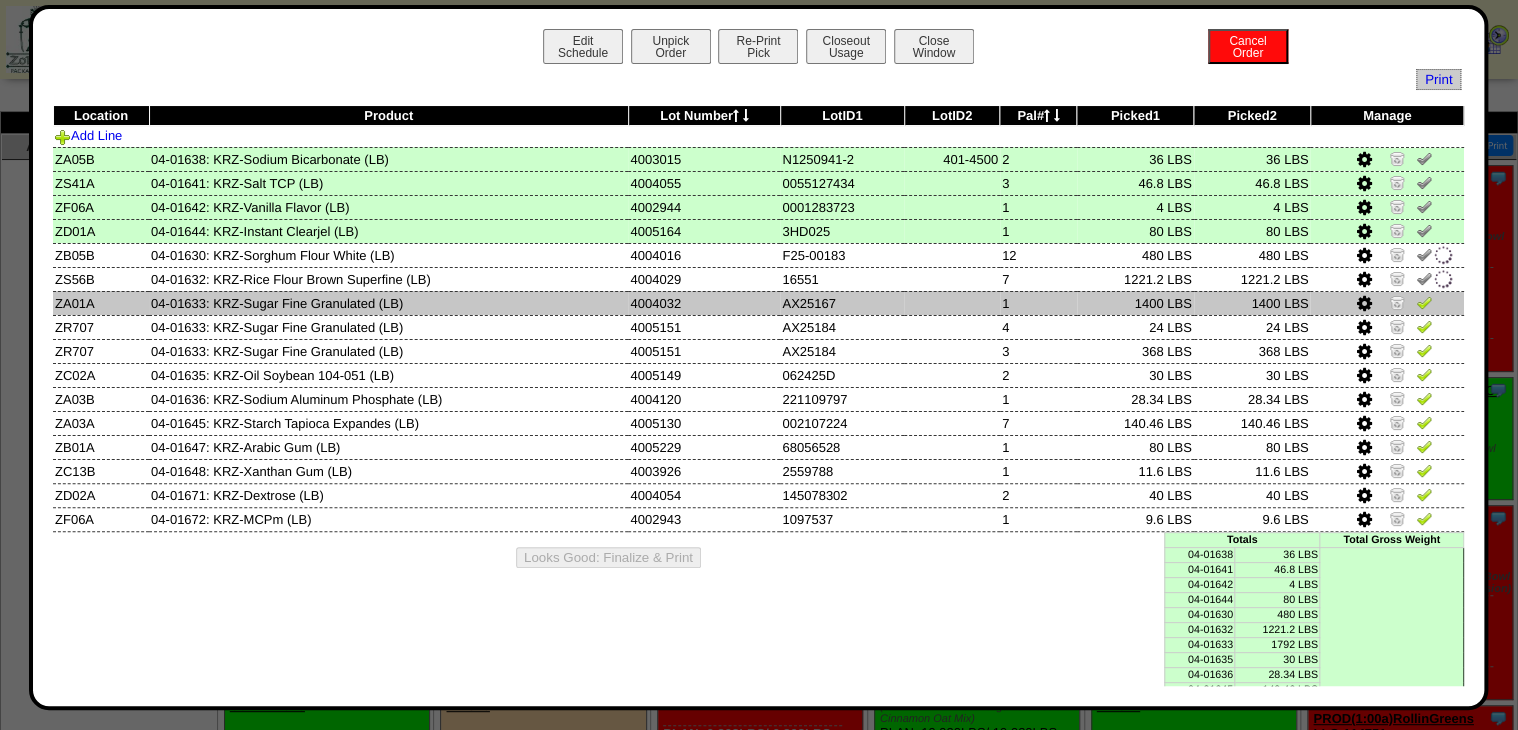 click at bounding box center [1424, 302] 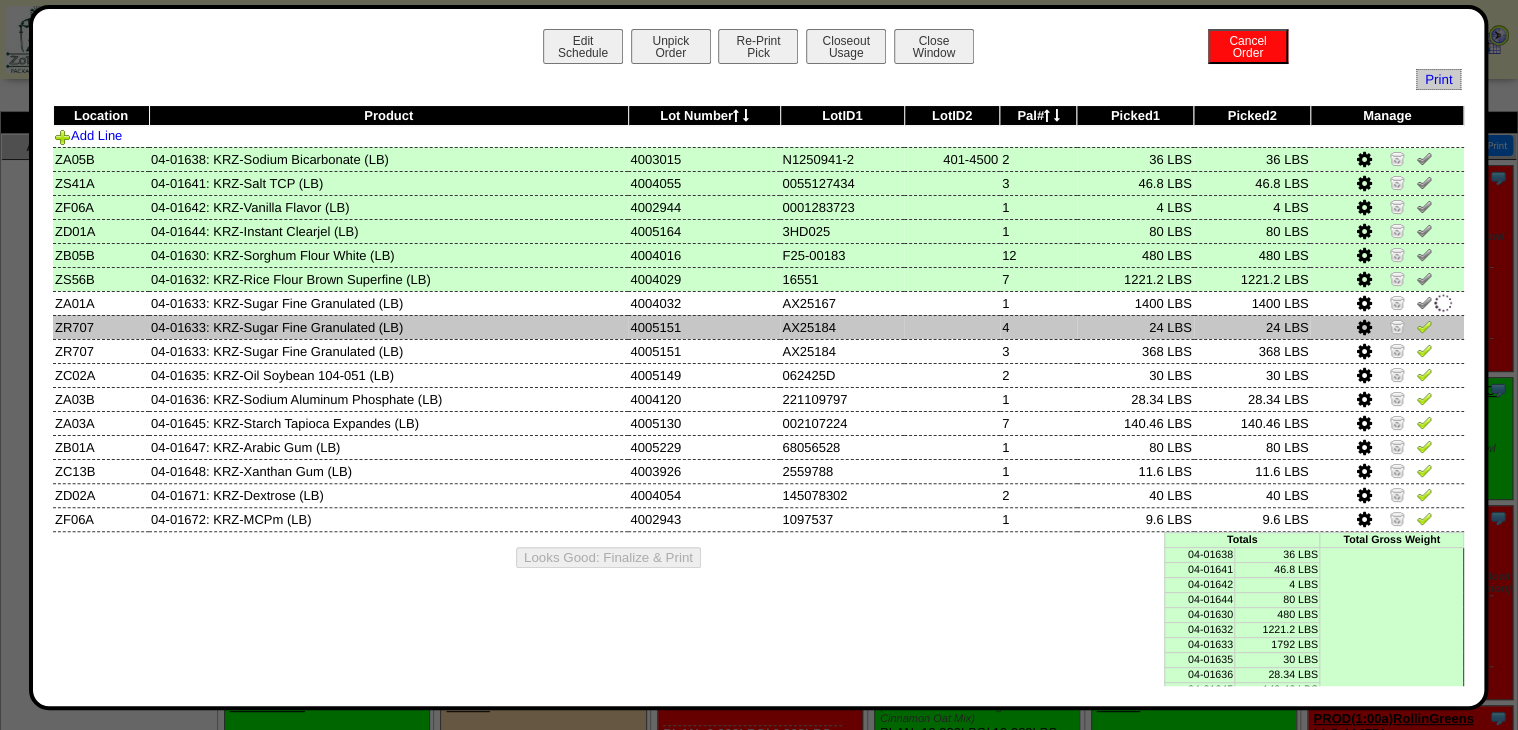 click at bounding box center (1424, 326) 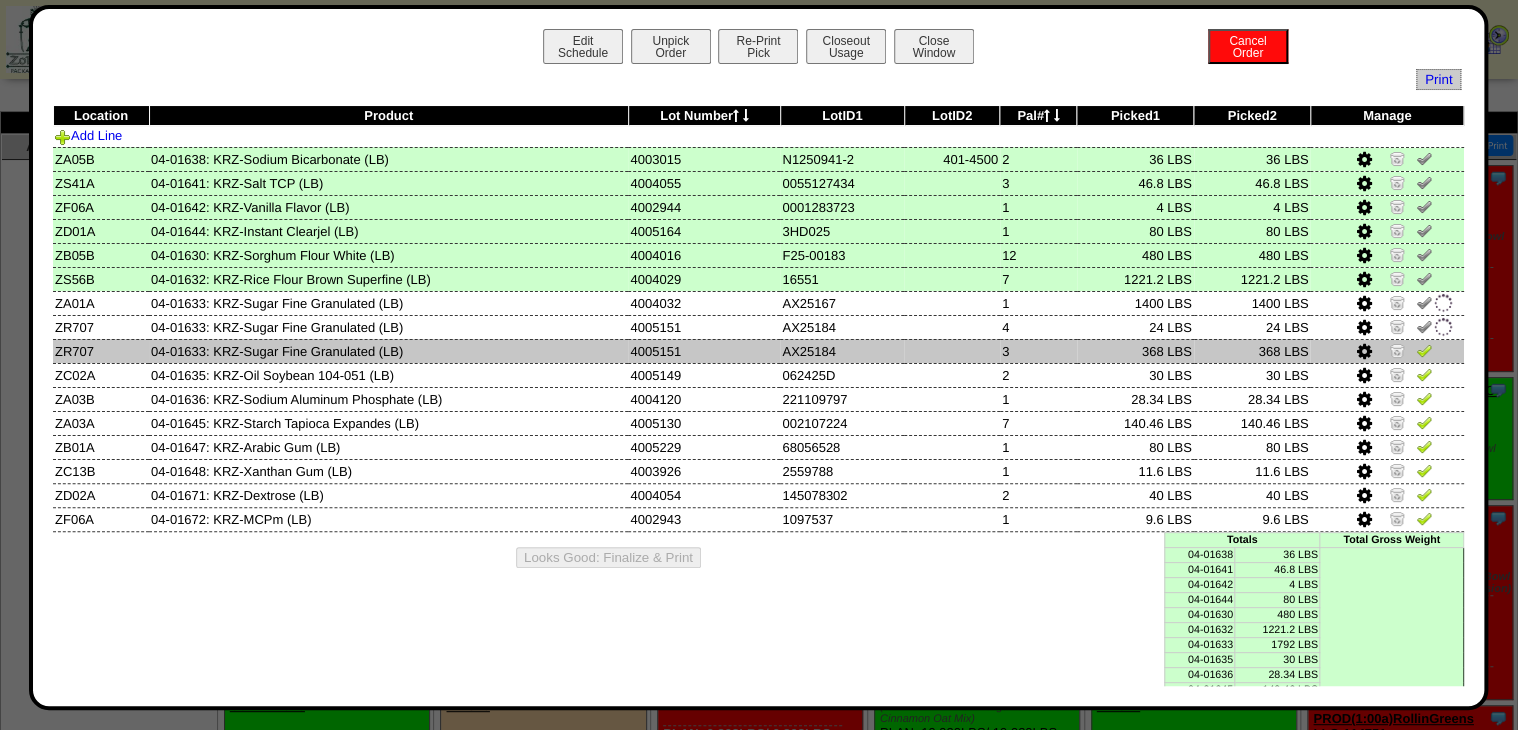 click at bounding box center [1424, 350] 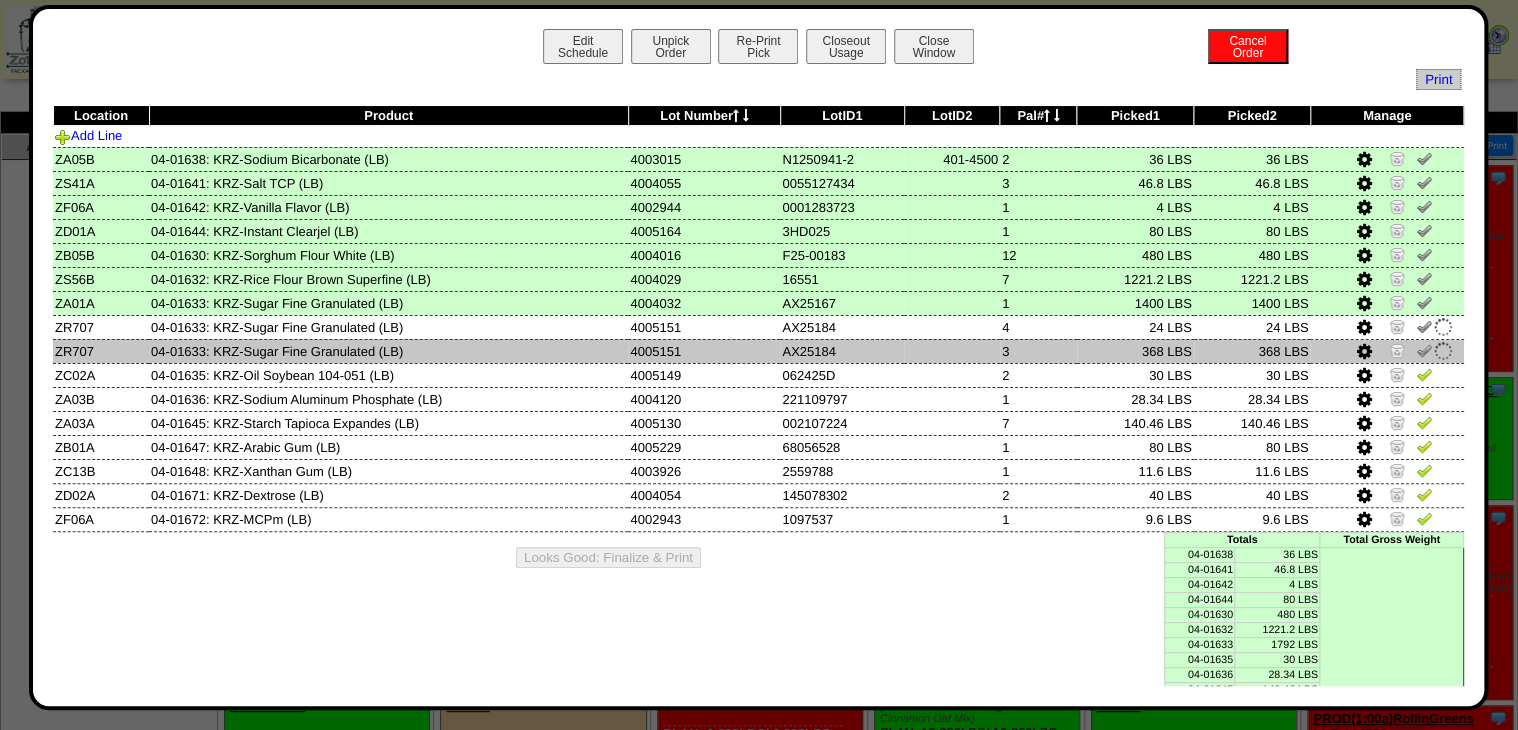 click at bounding box center (1424, 353) 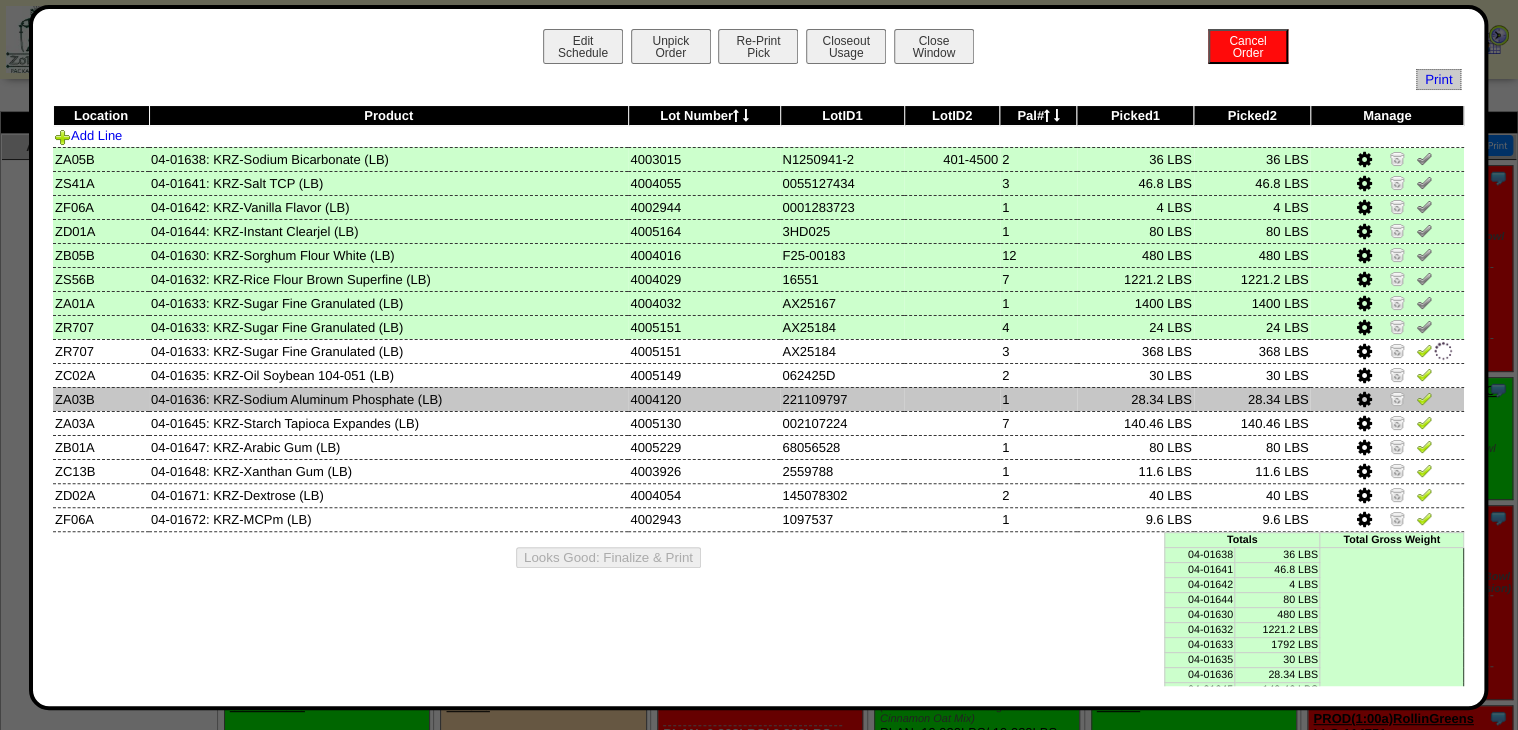 click at bounding box center (1386, 399) 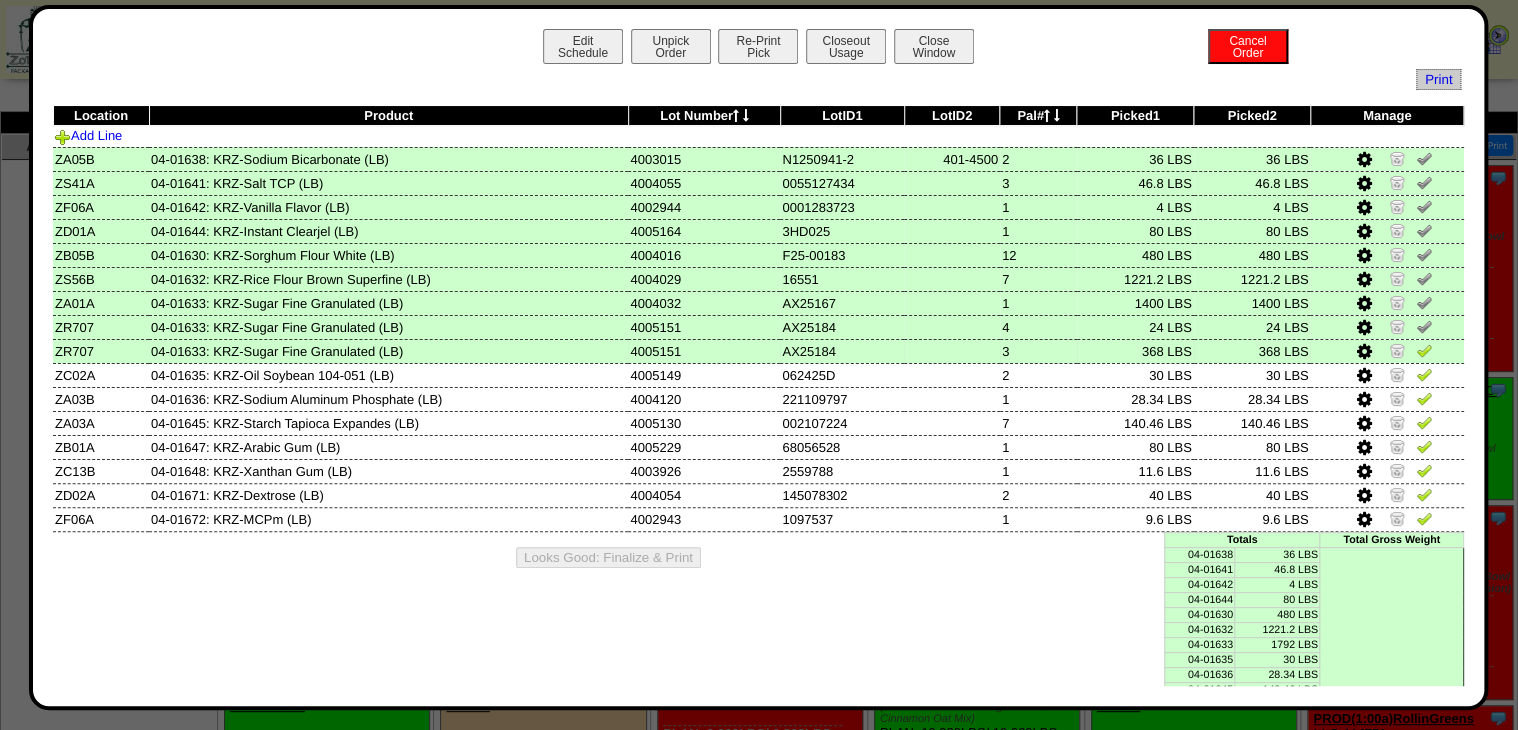 click at bounding box center (1424, 350) 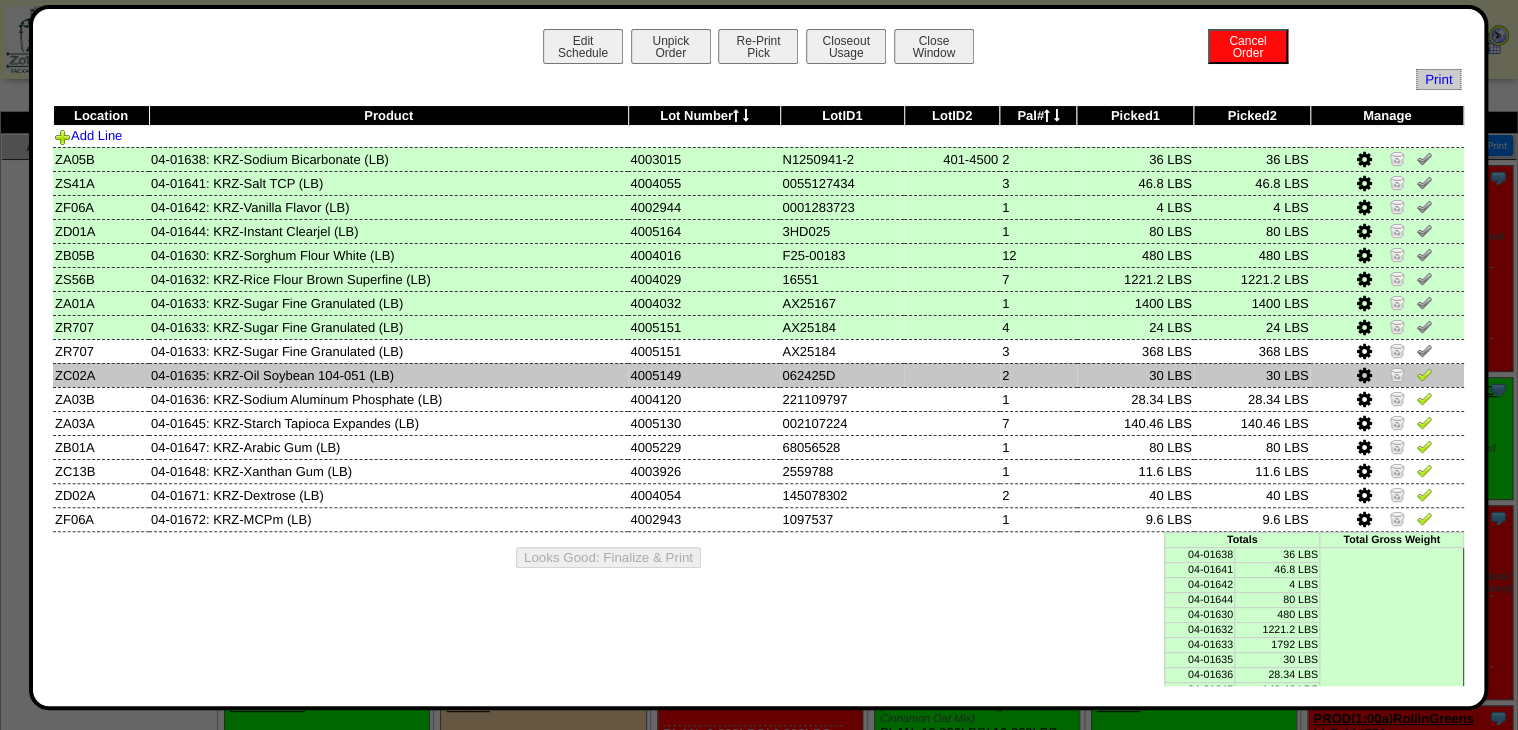 click at bounding box center (1424, 374) 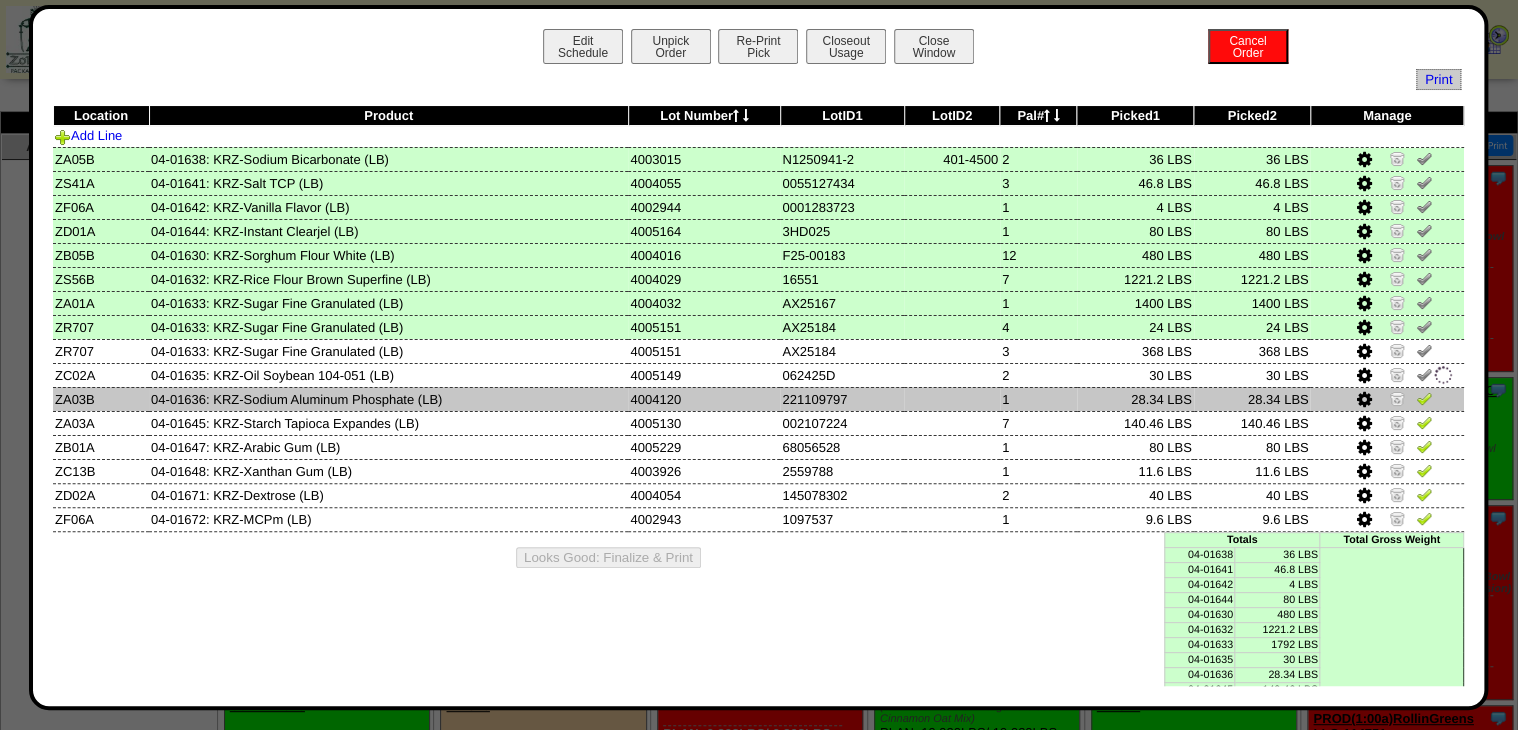 click at bounding box center [1424, 398] 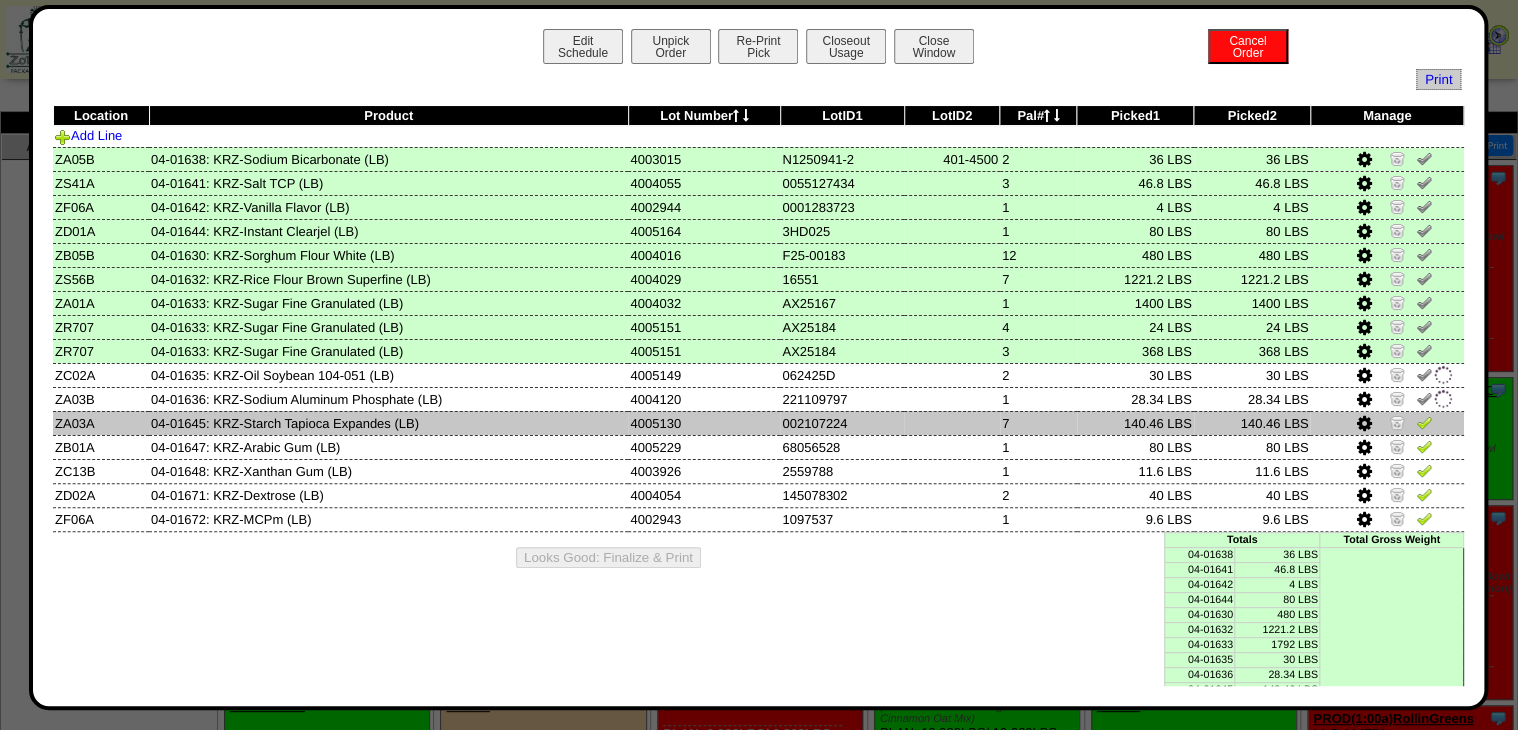 drag, startPoint x: 1416, startPoint y: 420, endPoint x: 1417, endPoint y: 433, distance: 13.038404 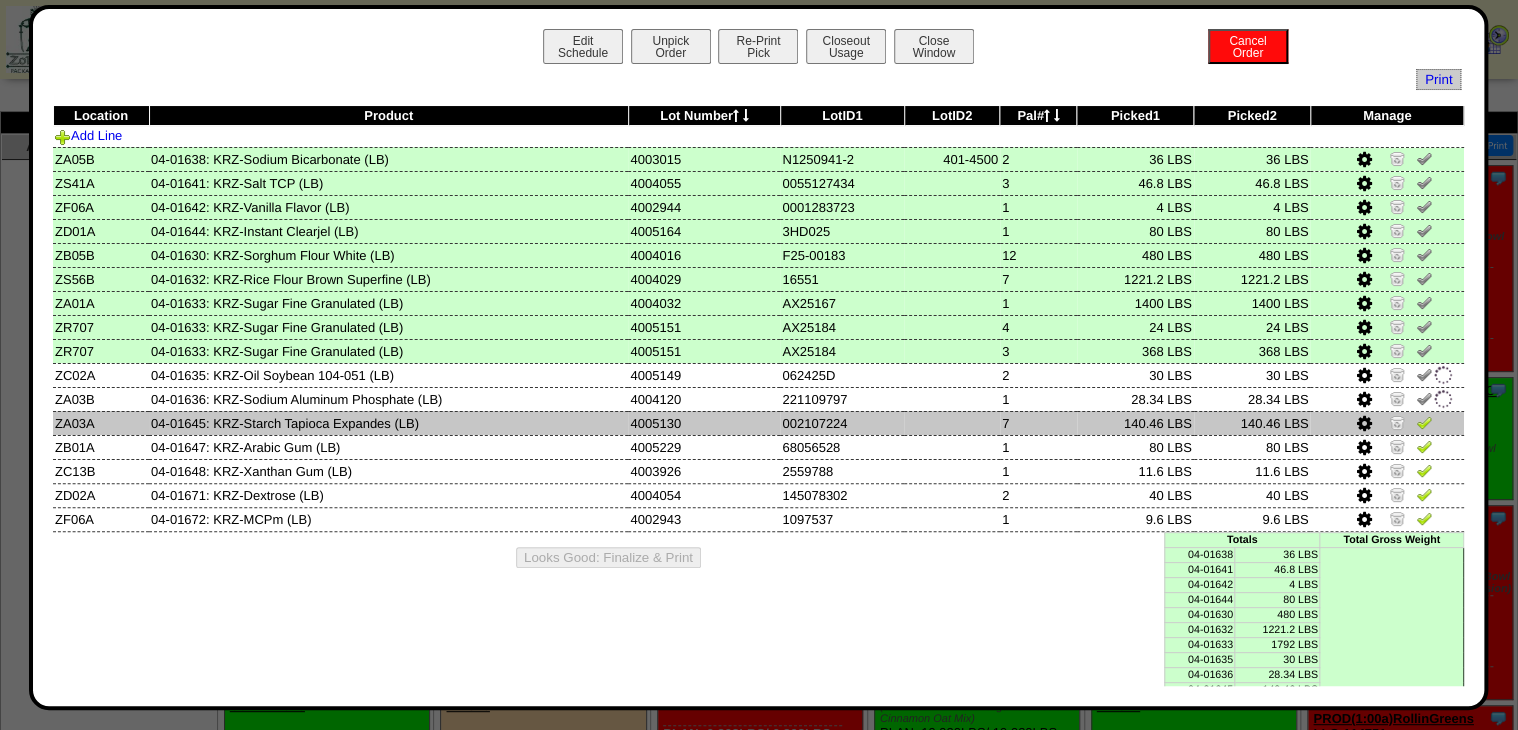 click at bounding box center (1424, 422) 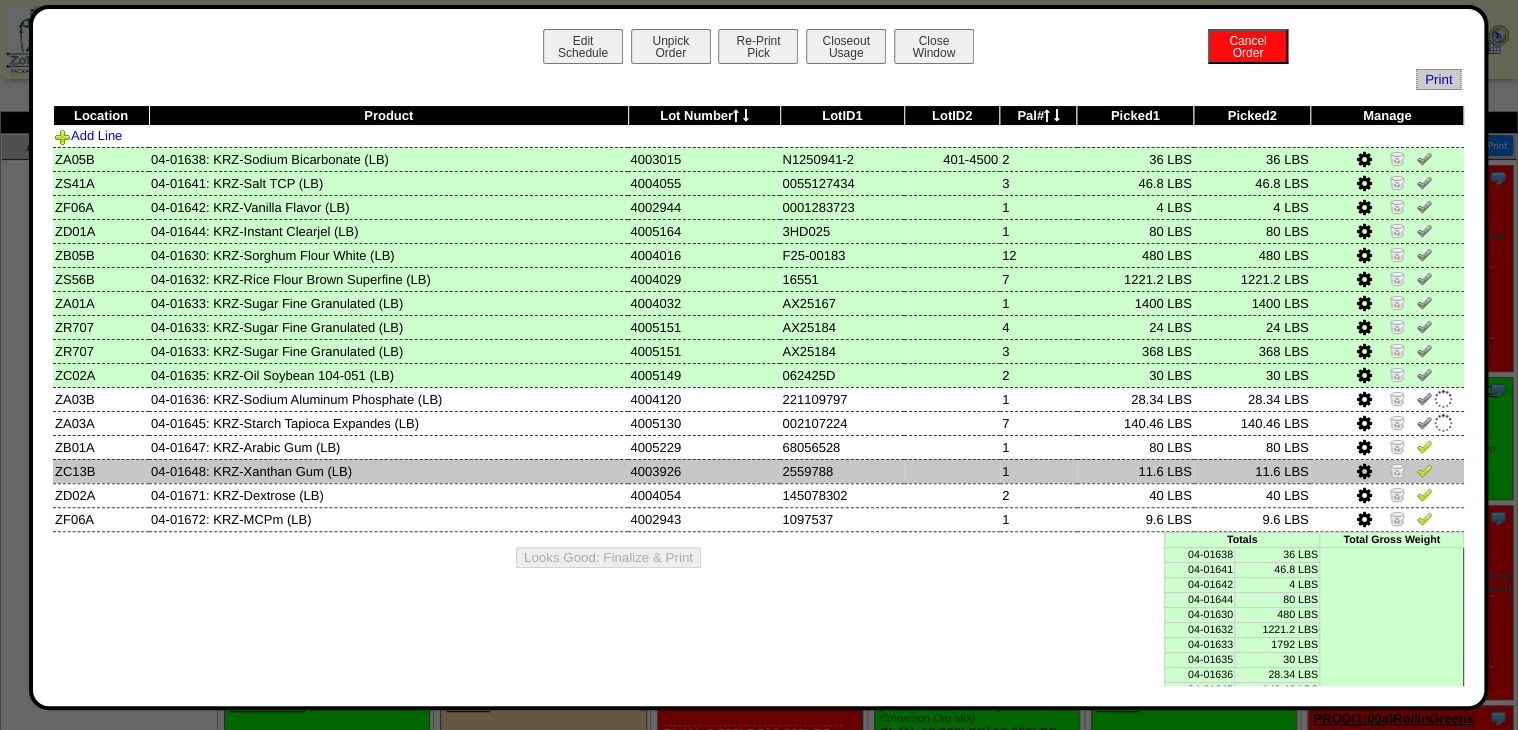 drag, startPoint x: 1418, startPoint y: 439, endPoint x: 1420, endPoint y: 461, distance: 22.090721 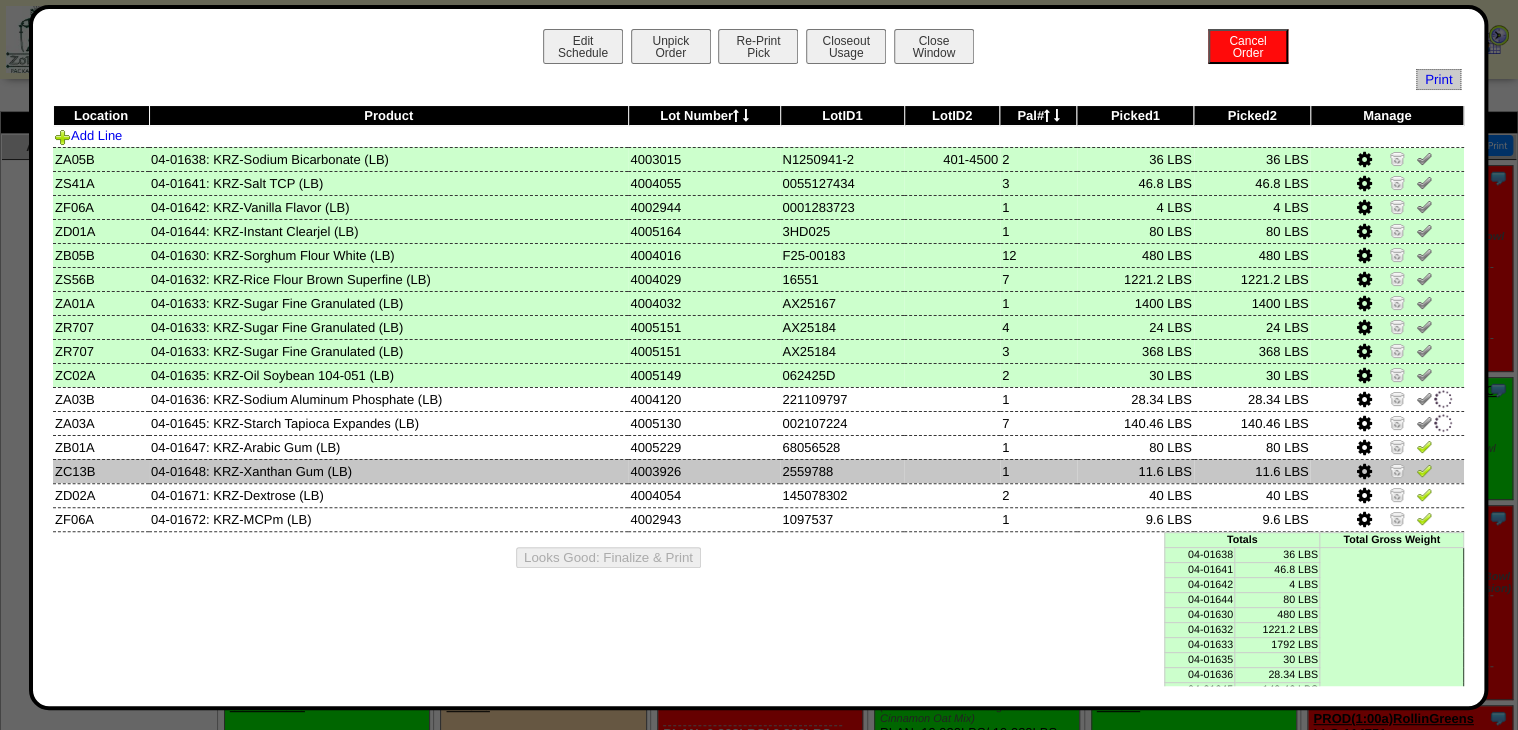 click at bounding box center (1424, 446) 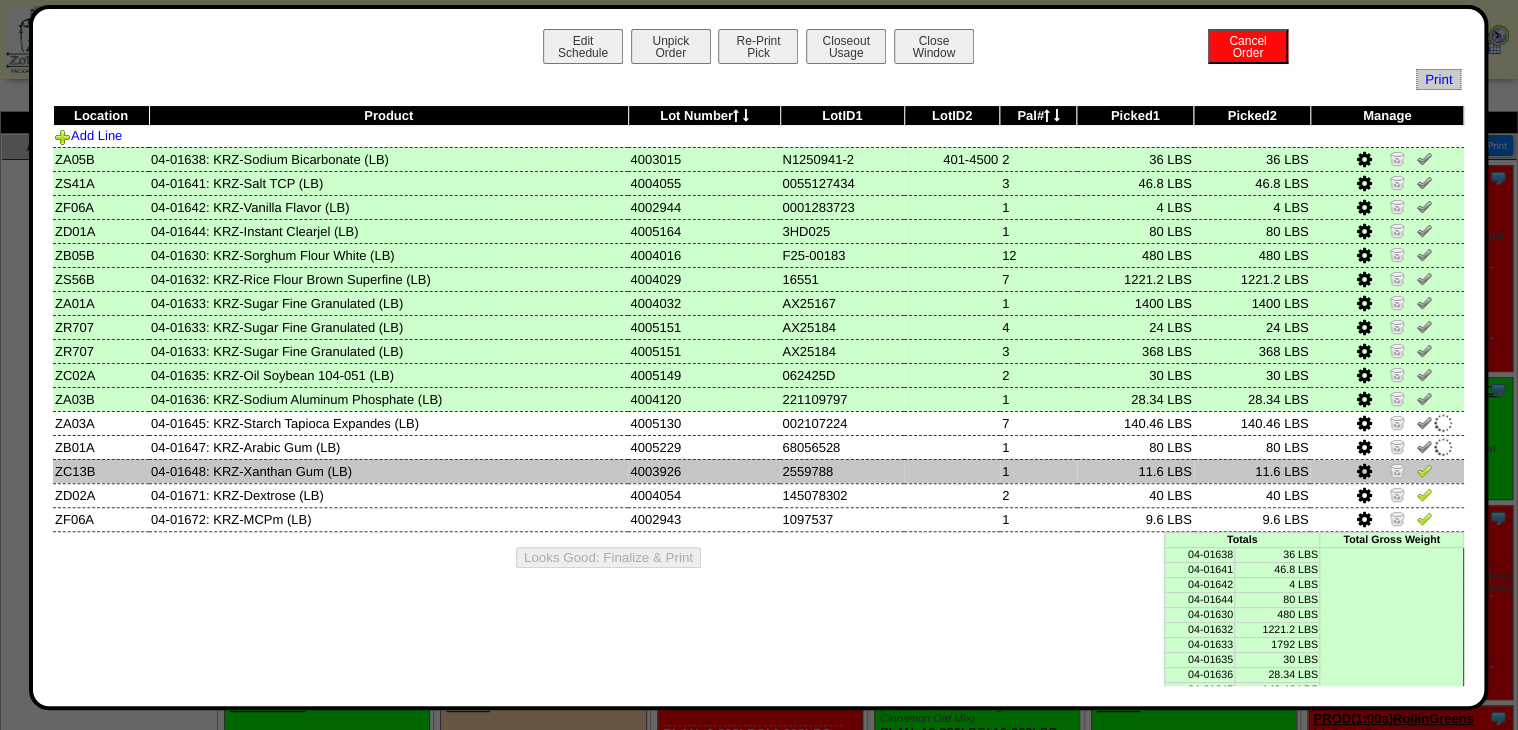 click at bounding box center (1386, 471) 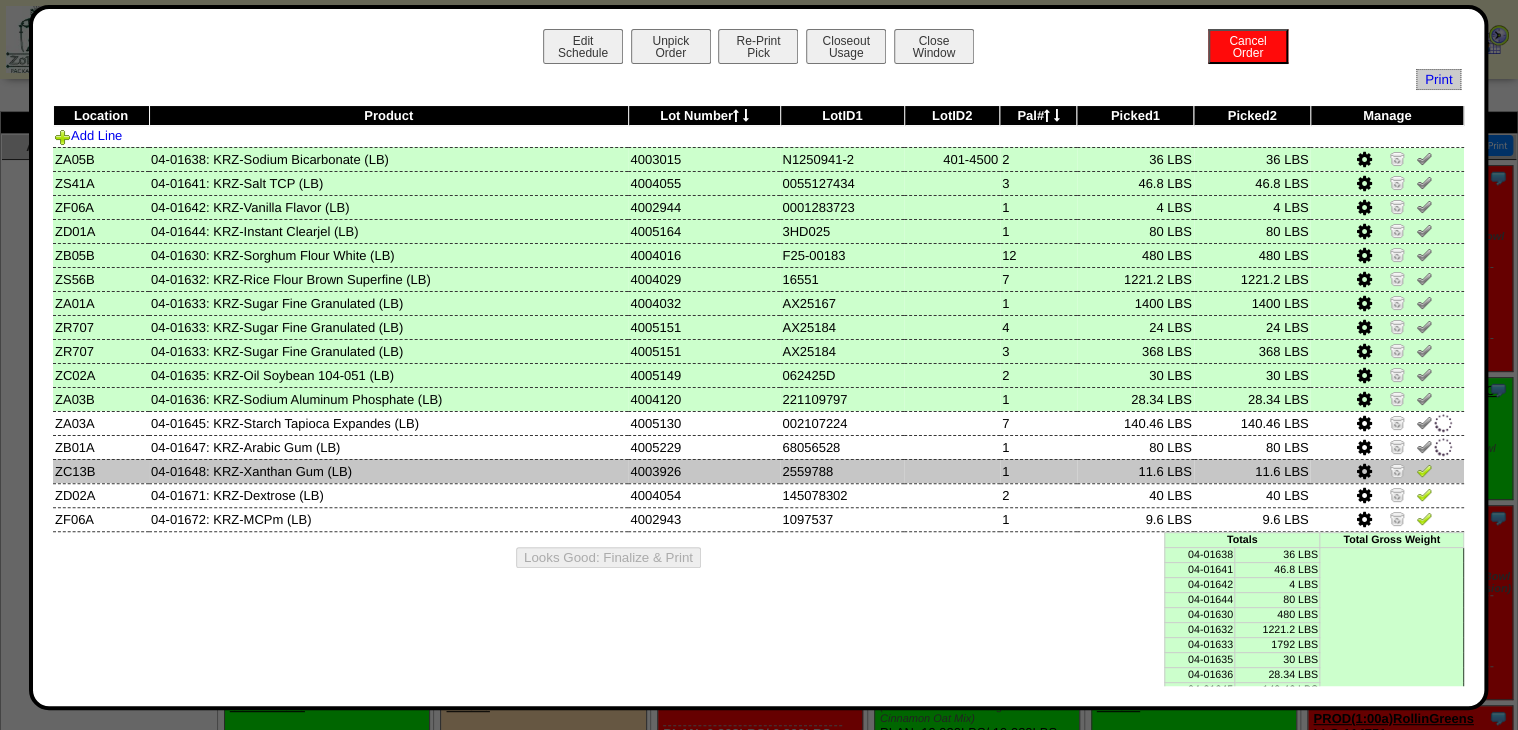 click at bounding box center [1386, 471] 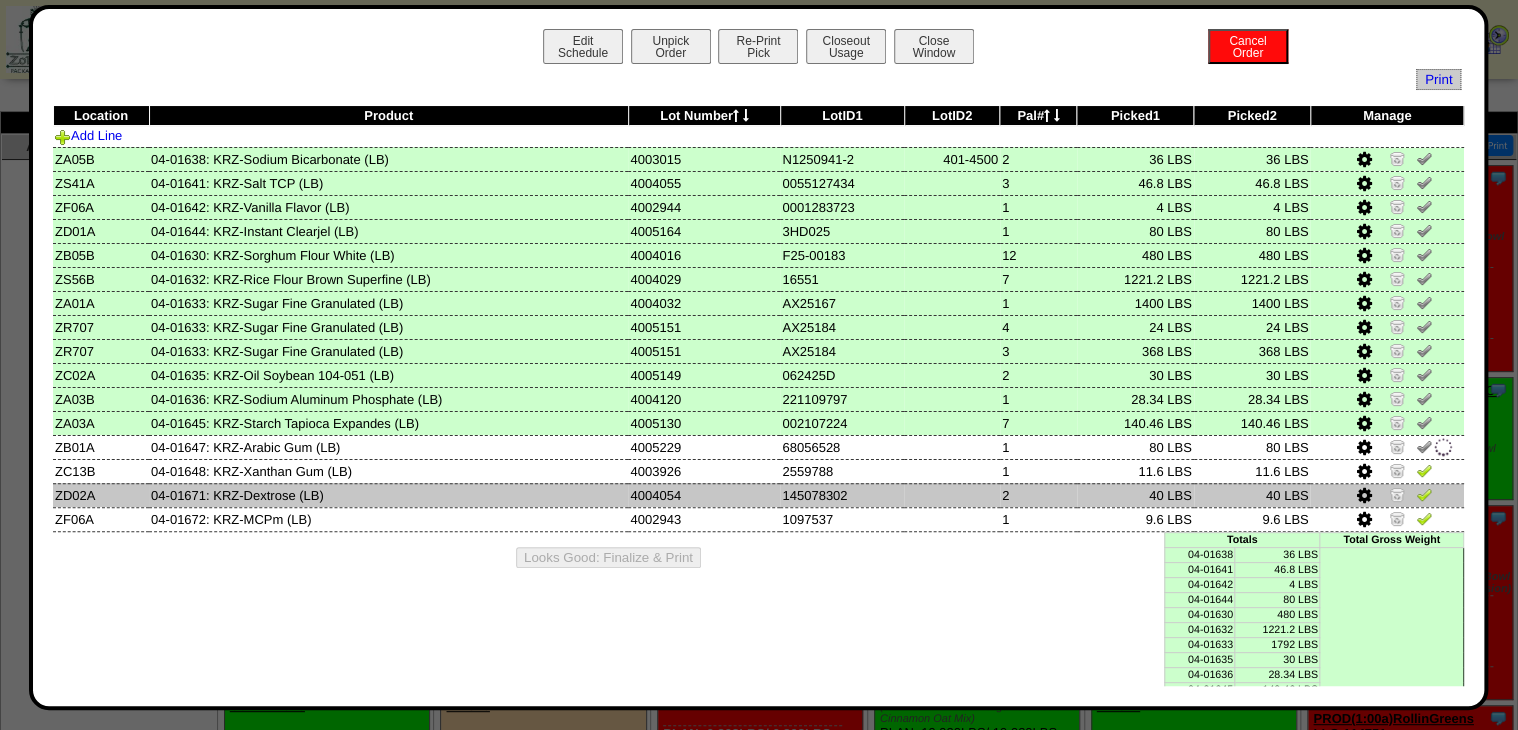click at bounding box center (1424, 494) 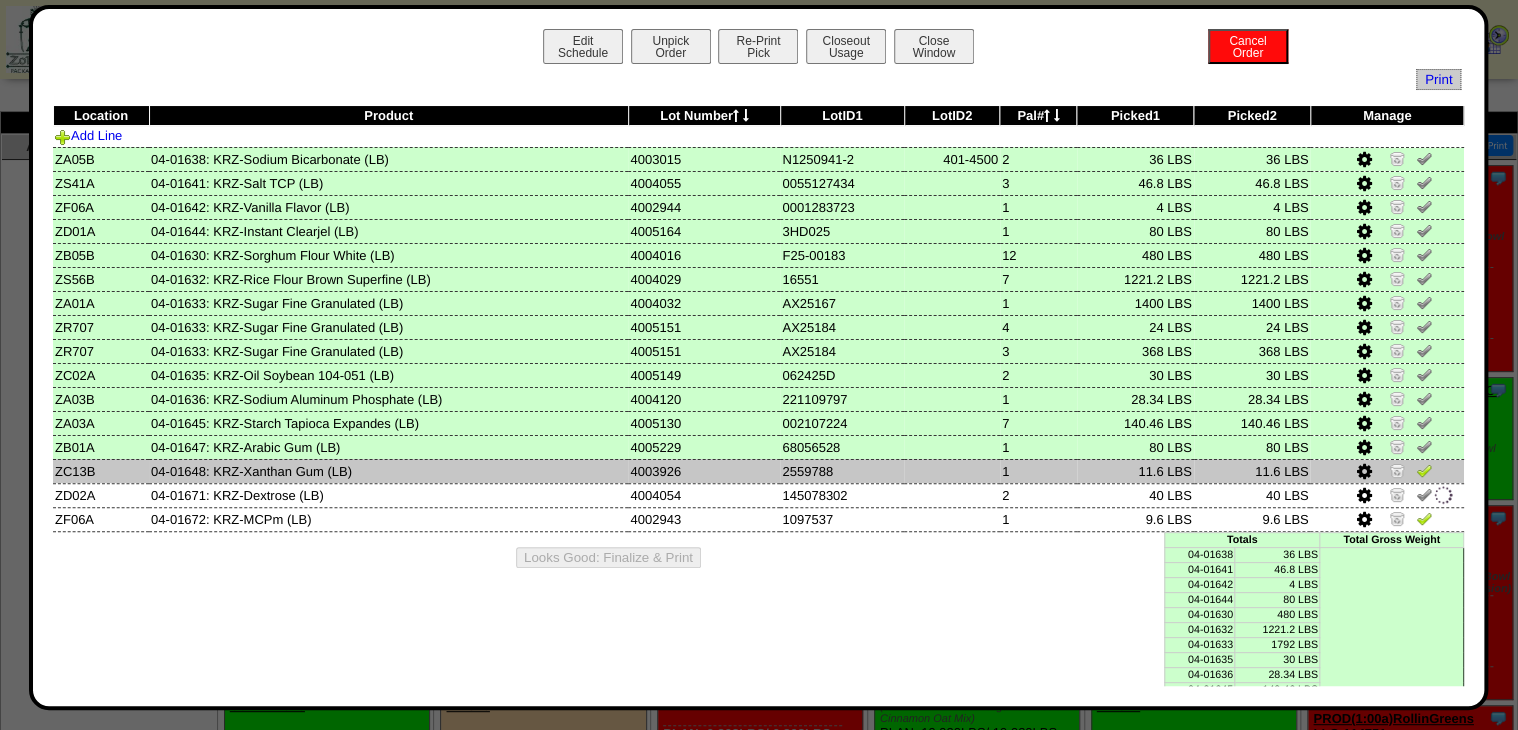 click at bounding box center (1424, 470) 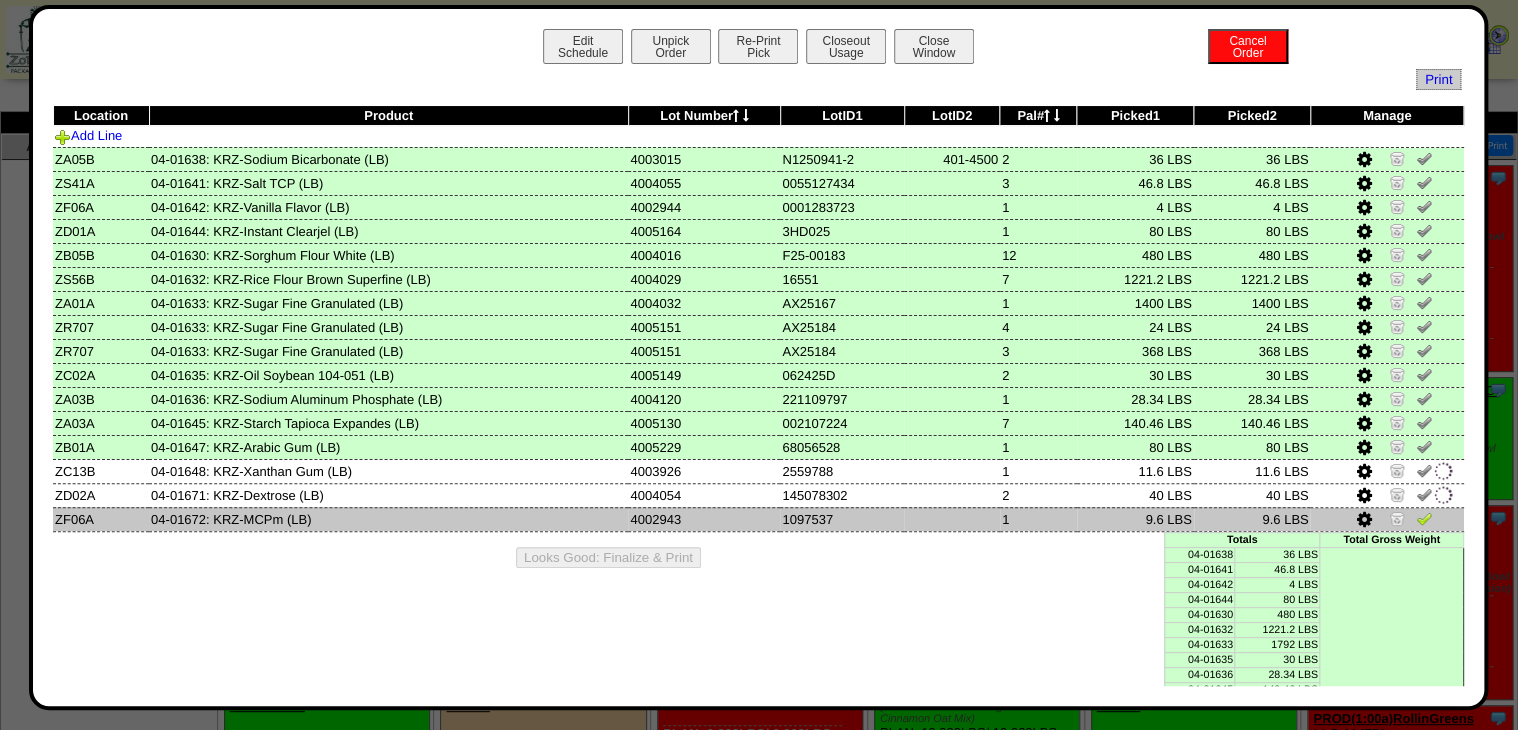 click at bounding box center (1386, 519) 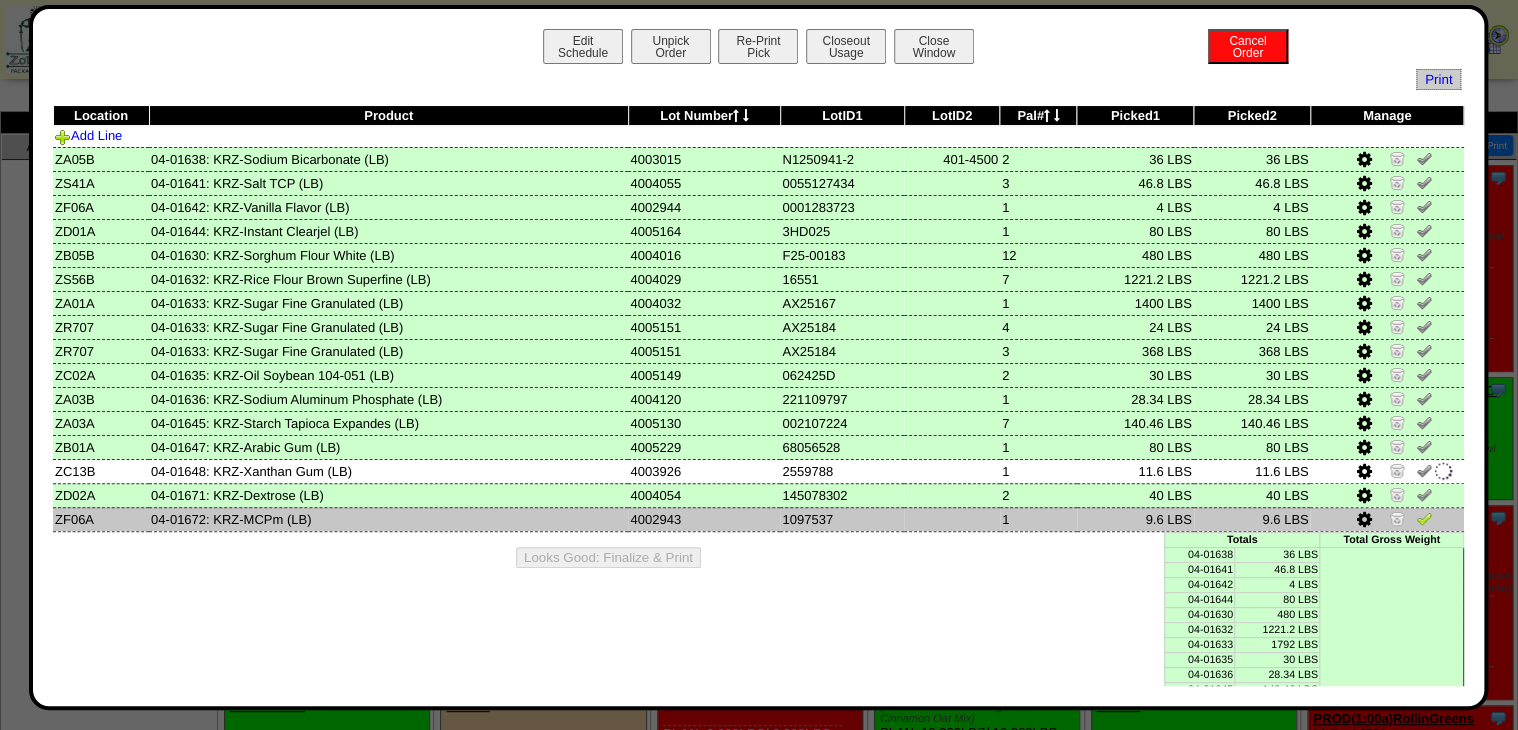 click at bounding box center (1424, 518) 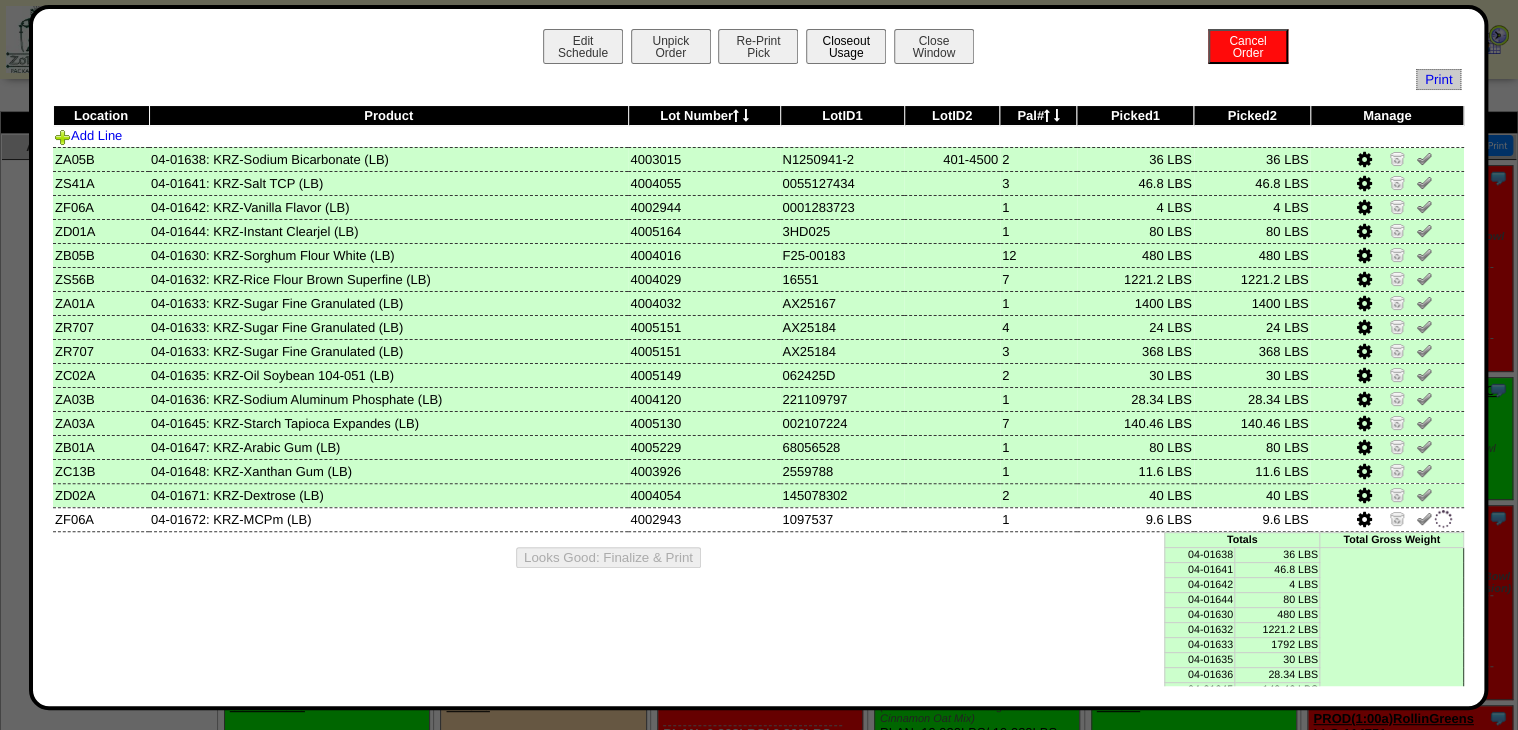 click on "Closeout Usage" at bounding box center [846, 46] 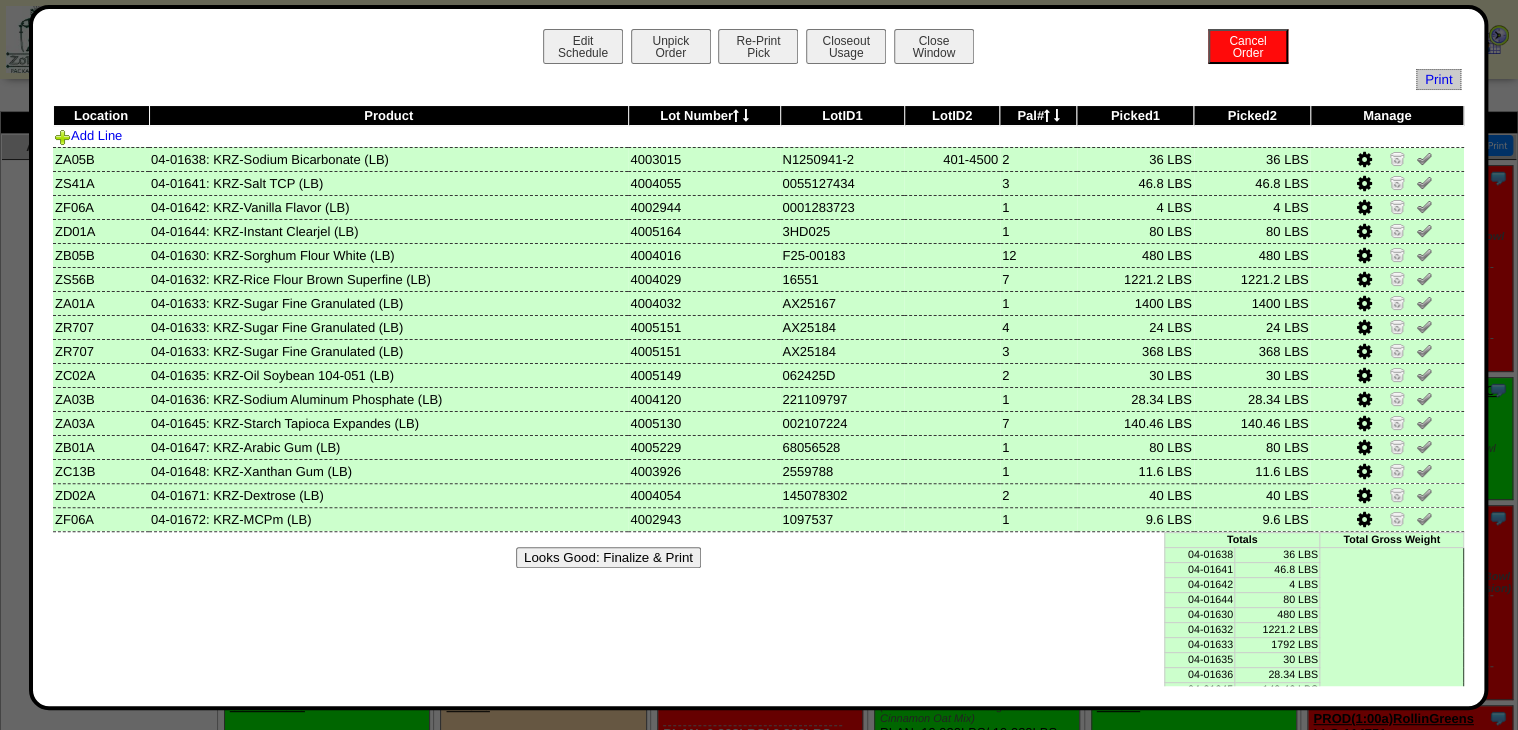 click on "Looks Good: Finalize & Print" at bounding box center [608, 557] 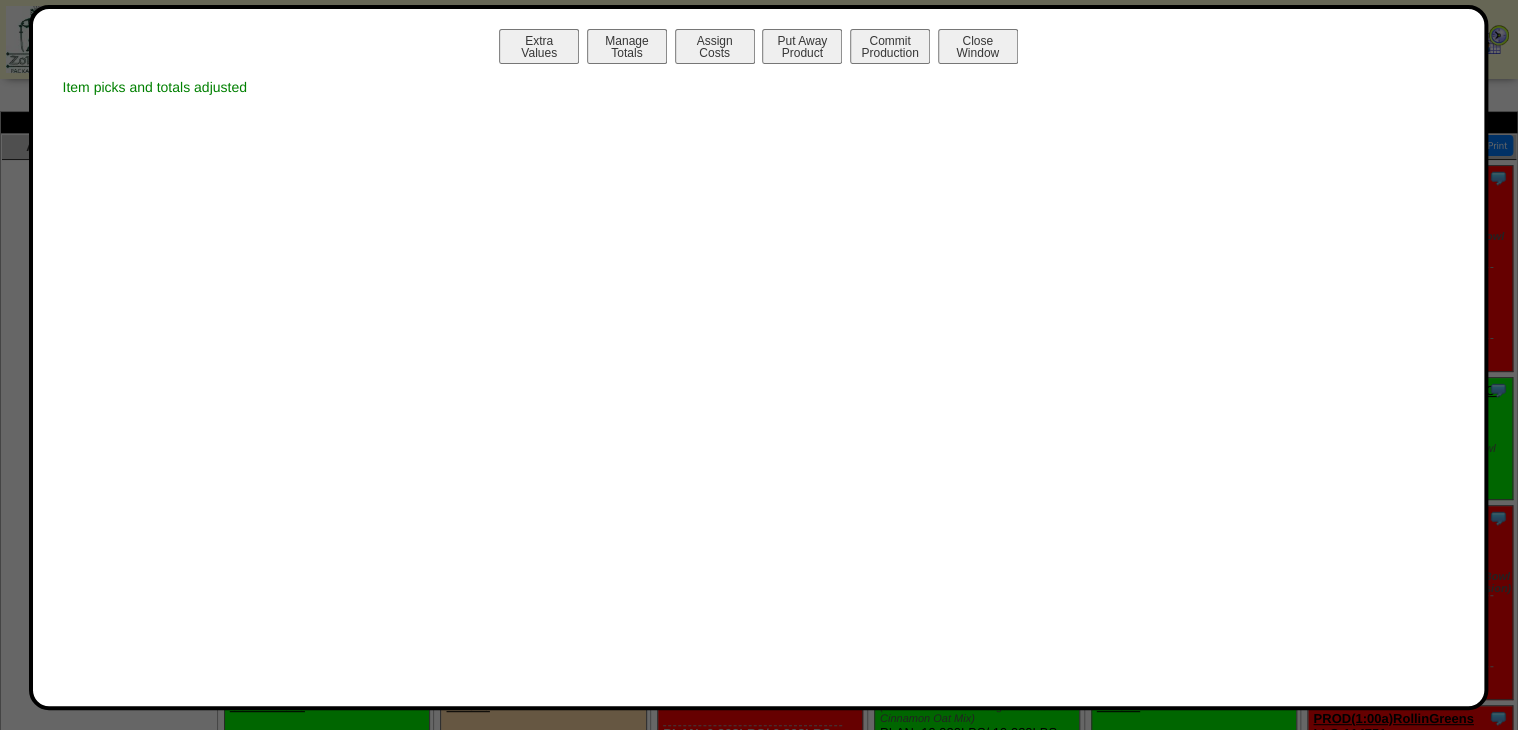 click on "Manage Totals" at bounding box center (627, 46) 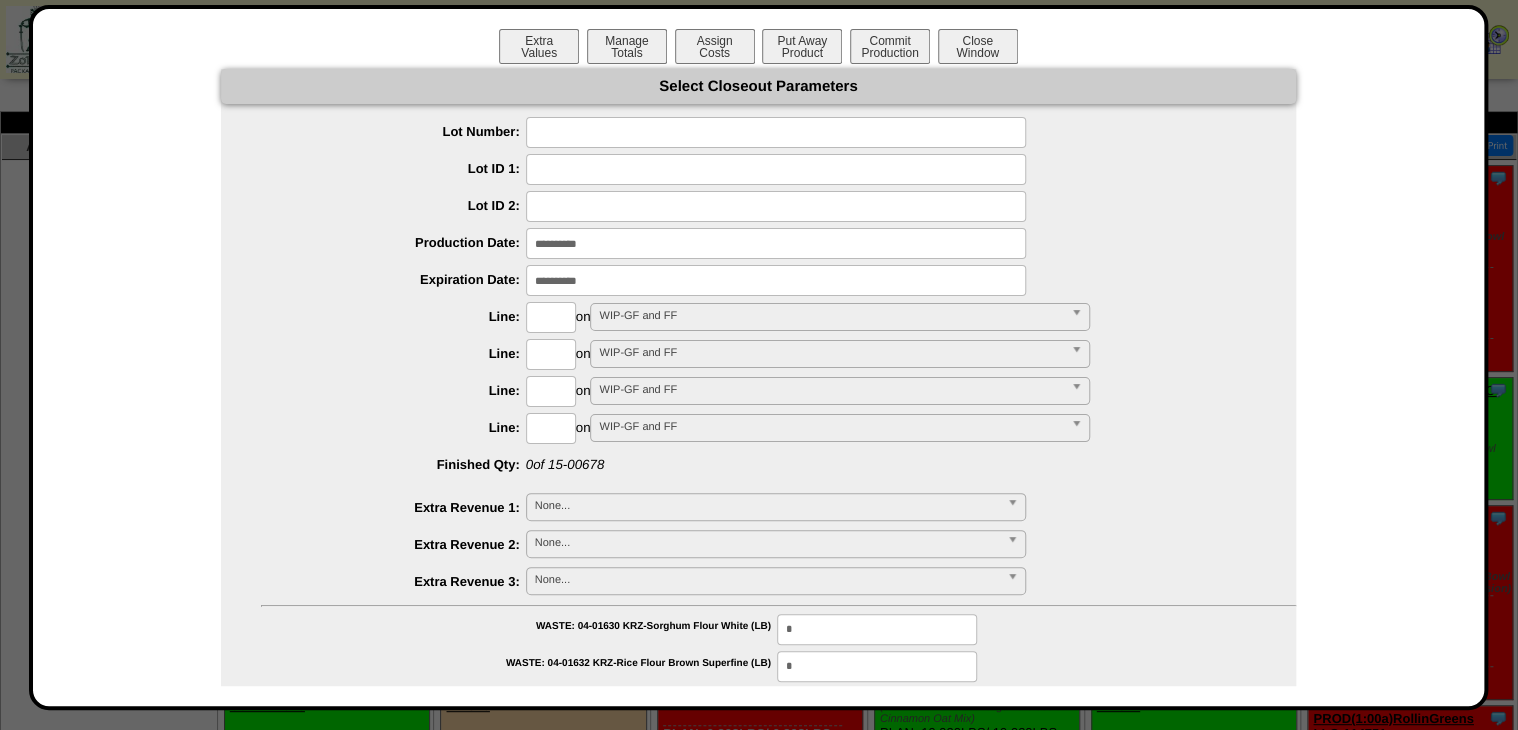 click at bounding box center (776, 132) 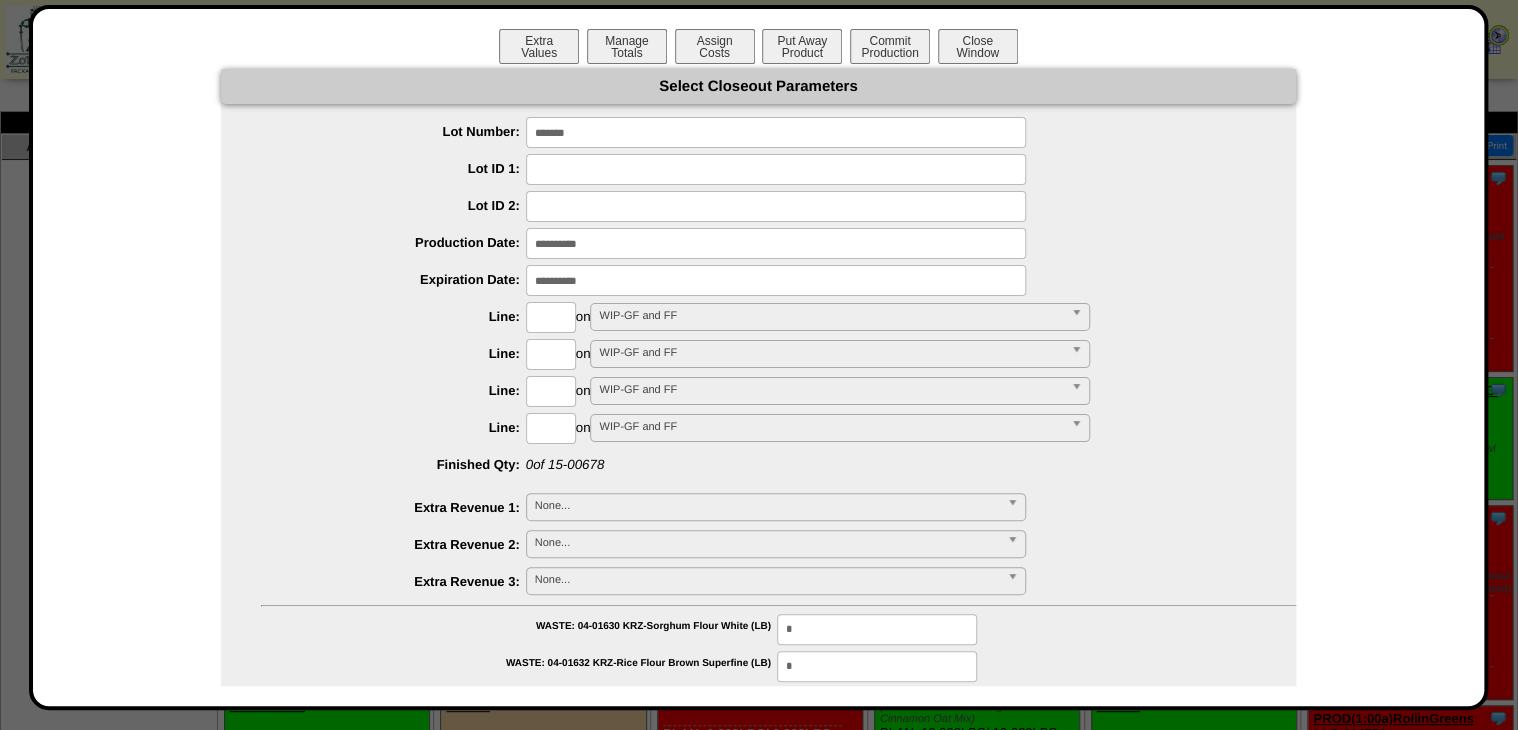 type on "*******" 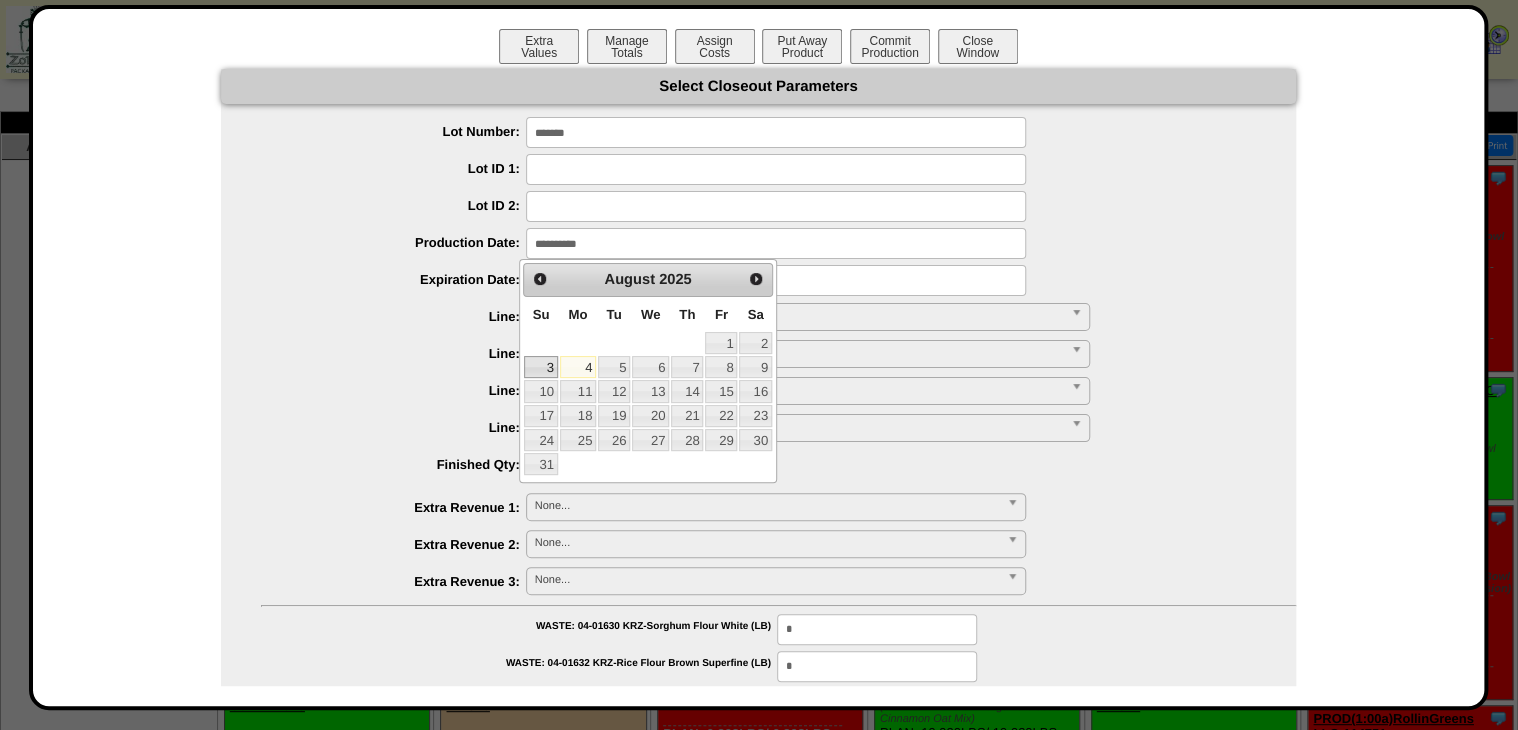 click on "**********" at bounding box center [778, 317] 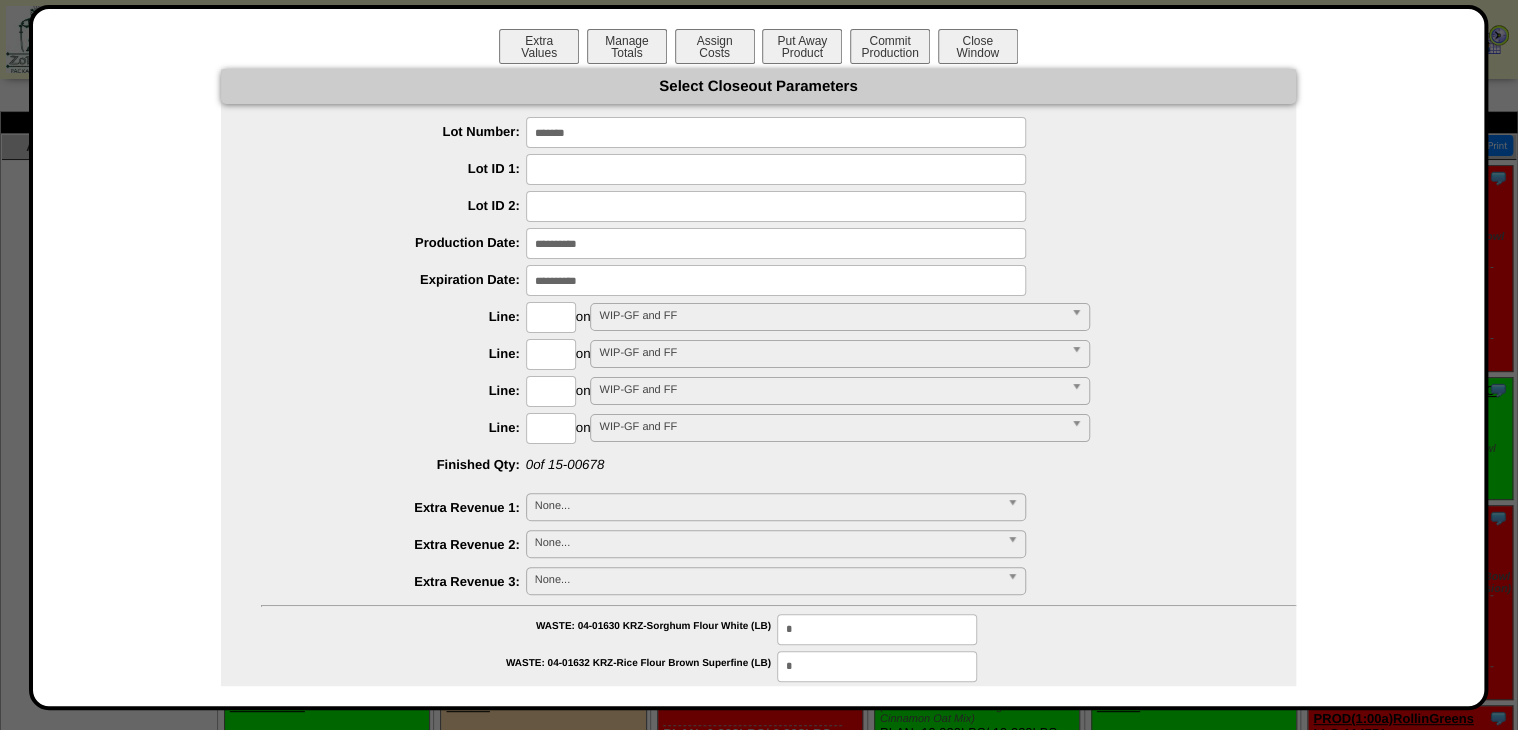 click at bounding box center (551, 317) 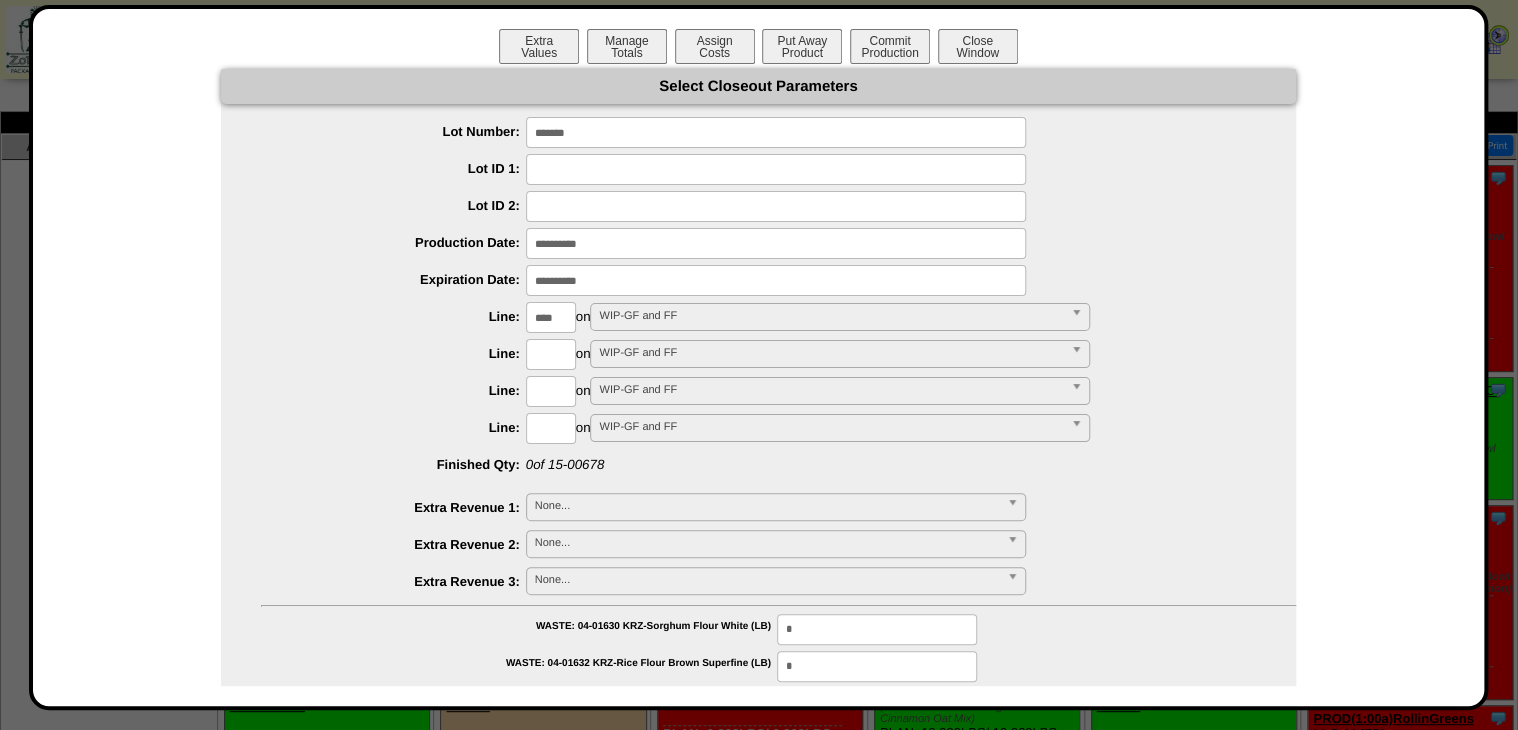 type on "****" 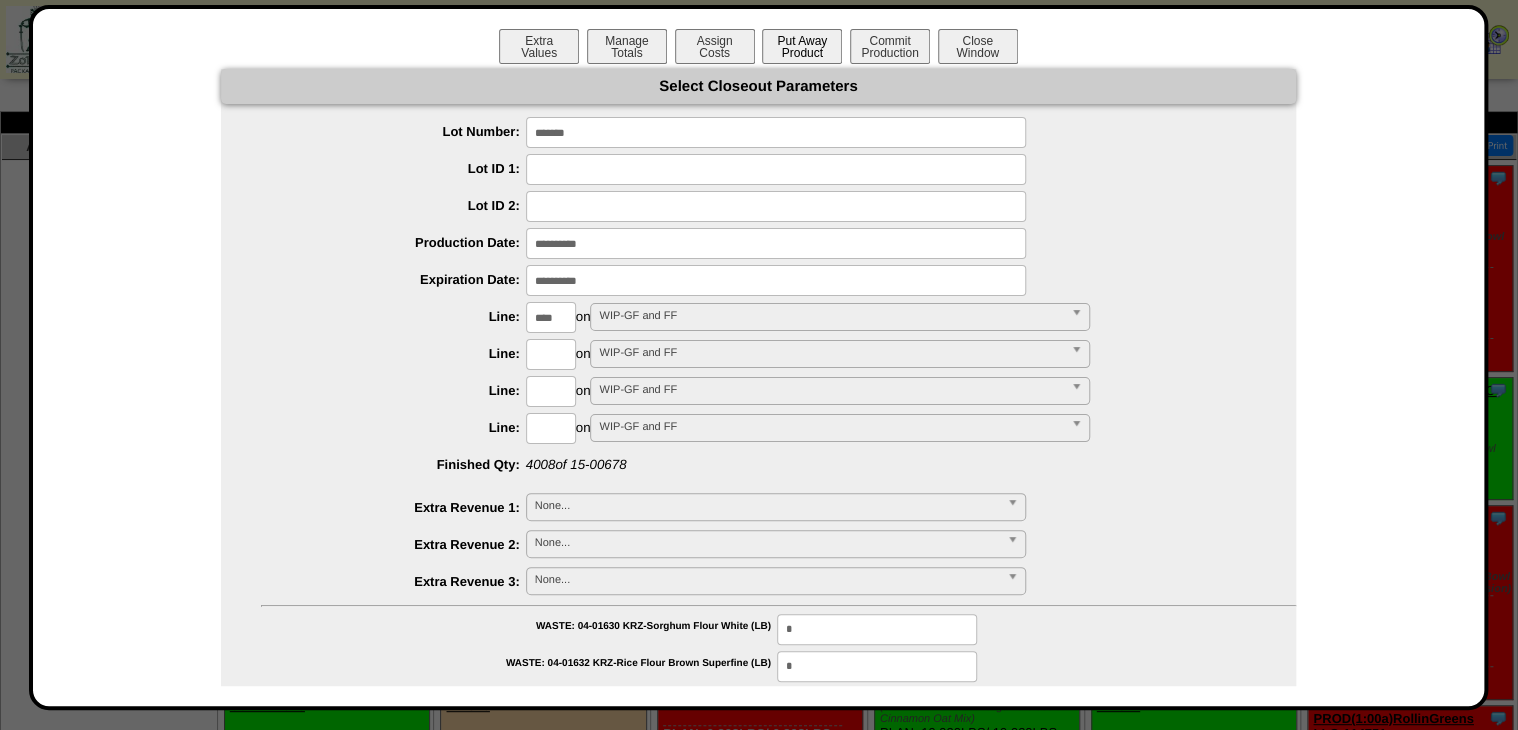 click on "Put Away Product" at bounding box center (802, 46) 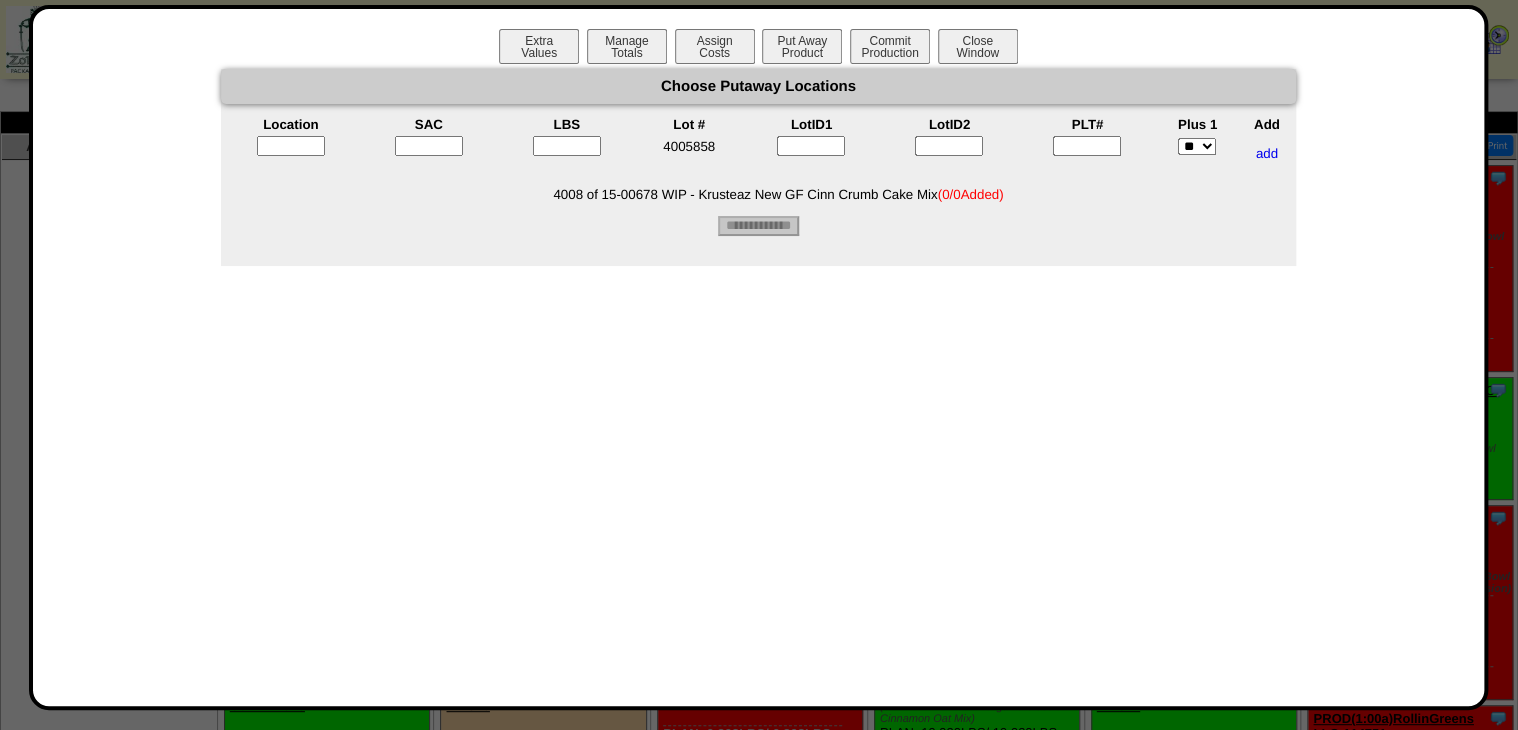 click at bounding box center [1087, 146] 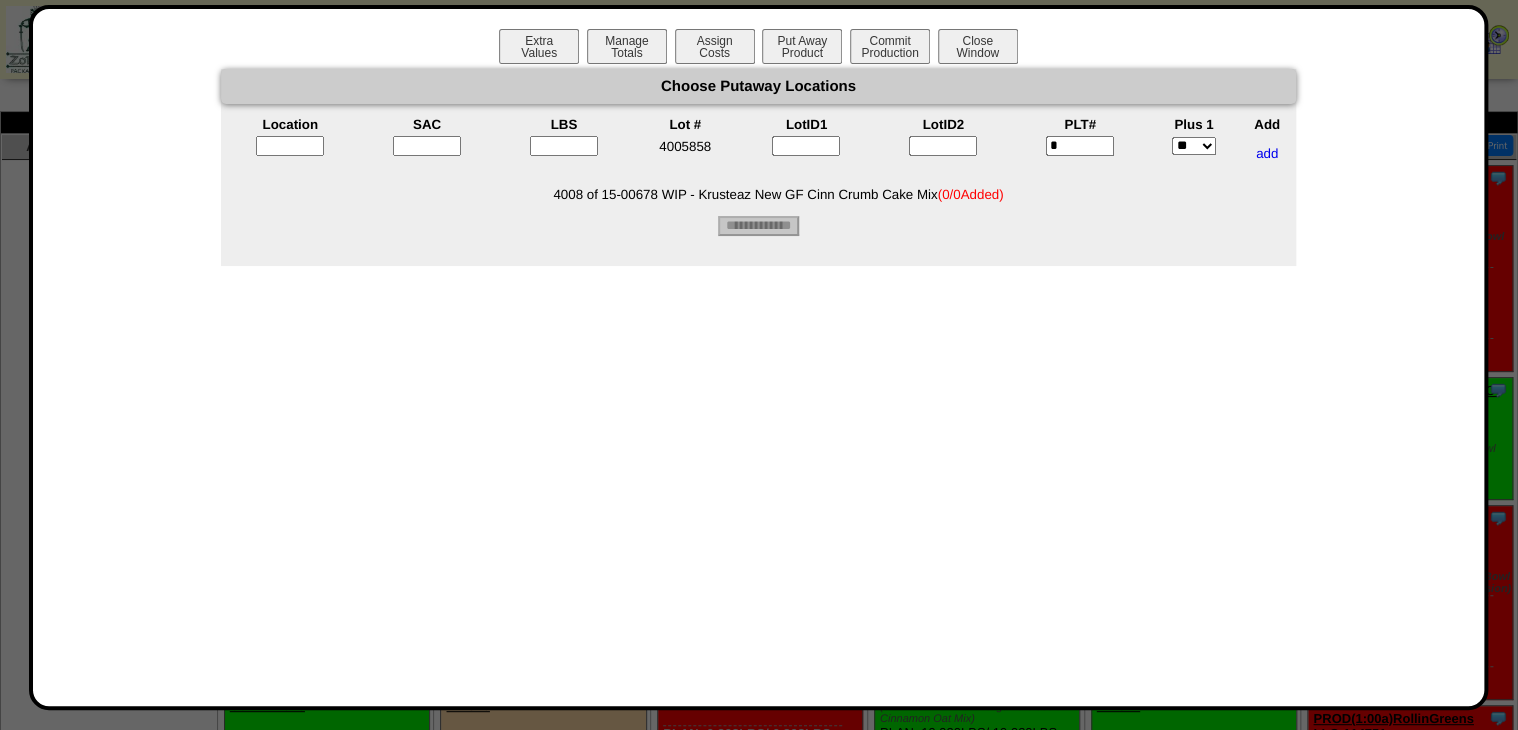 type on "*" 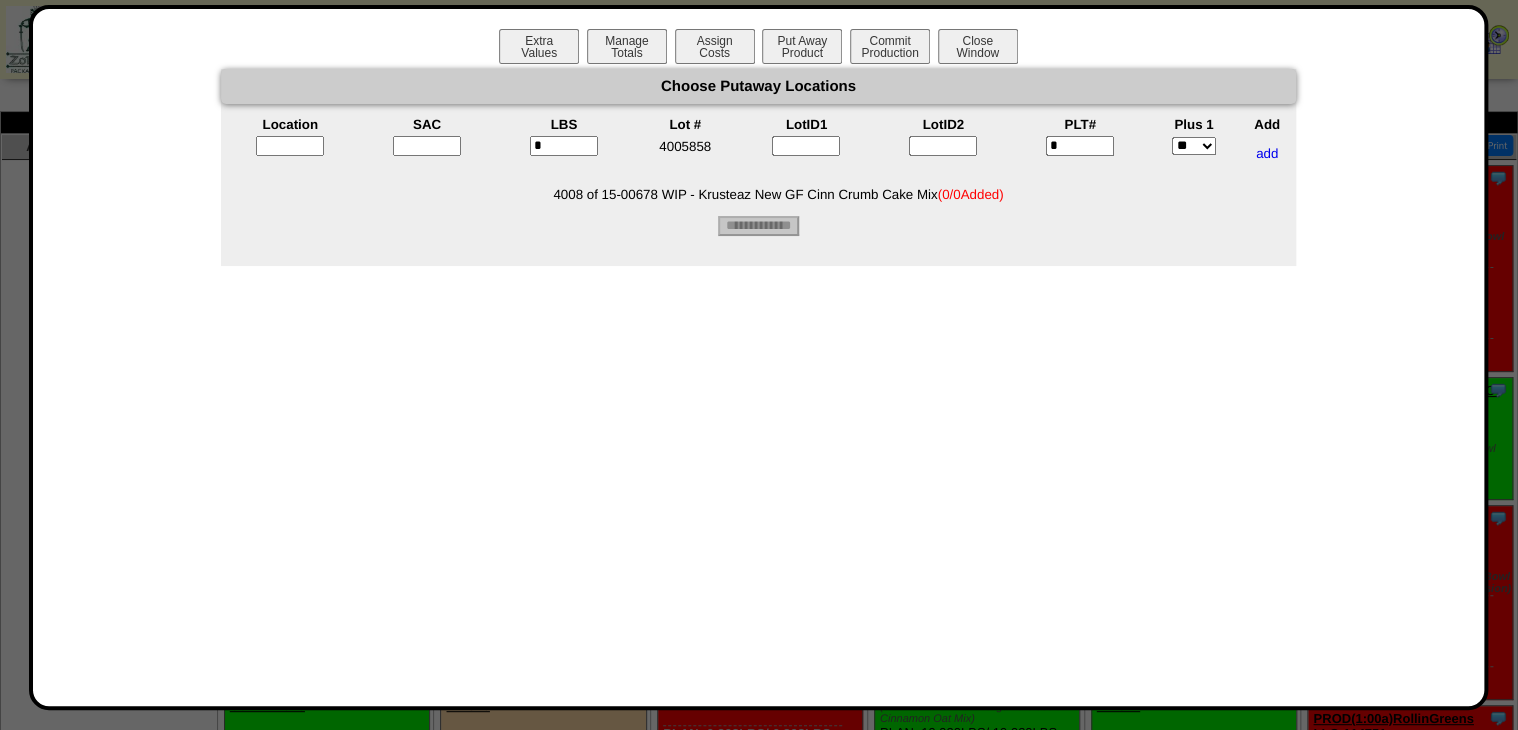 type on "*" 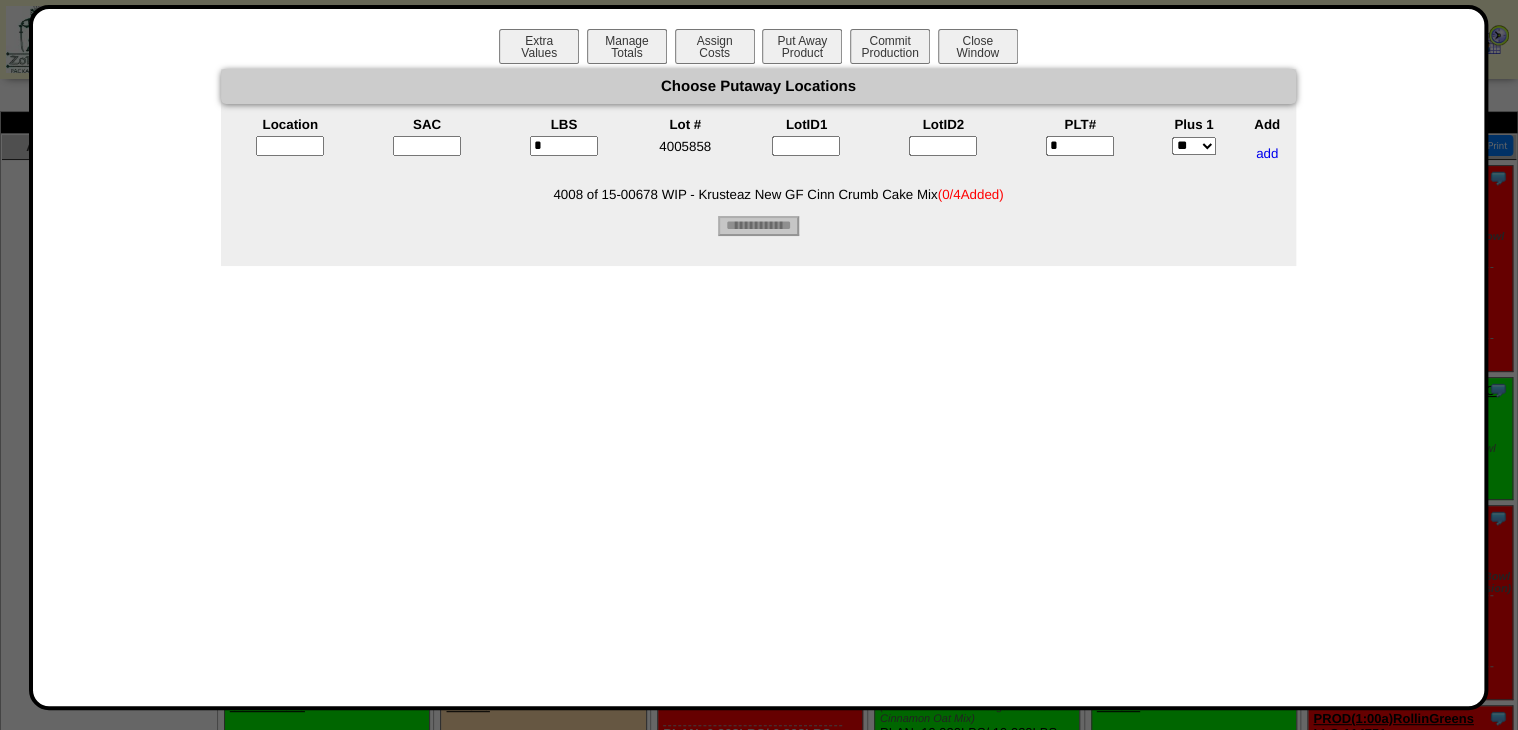 click on "*" at bounding box center (1080, 146) 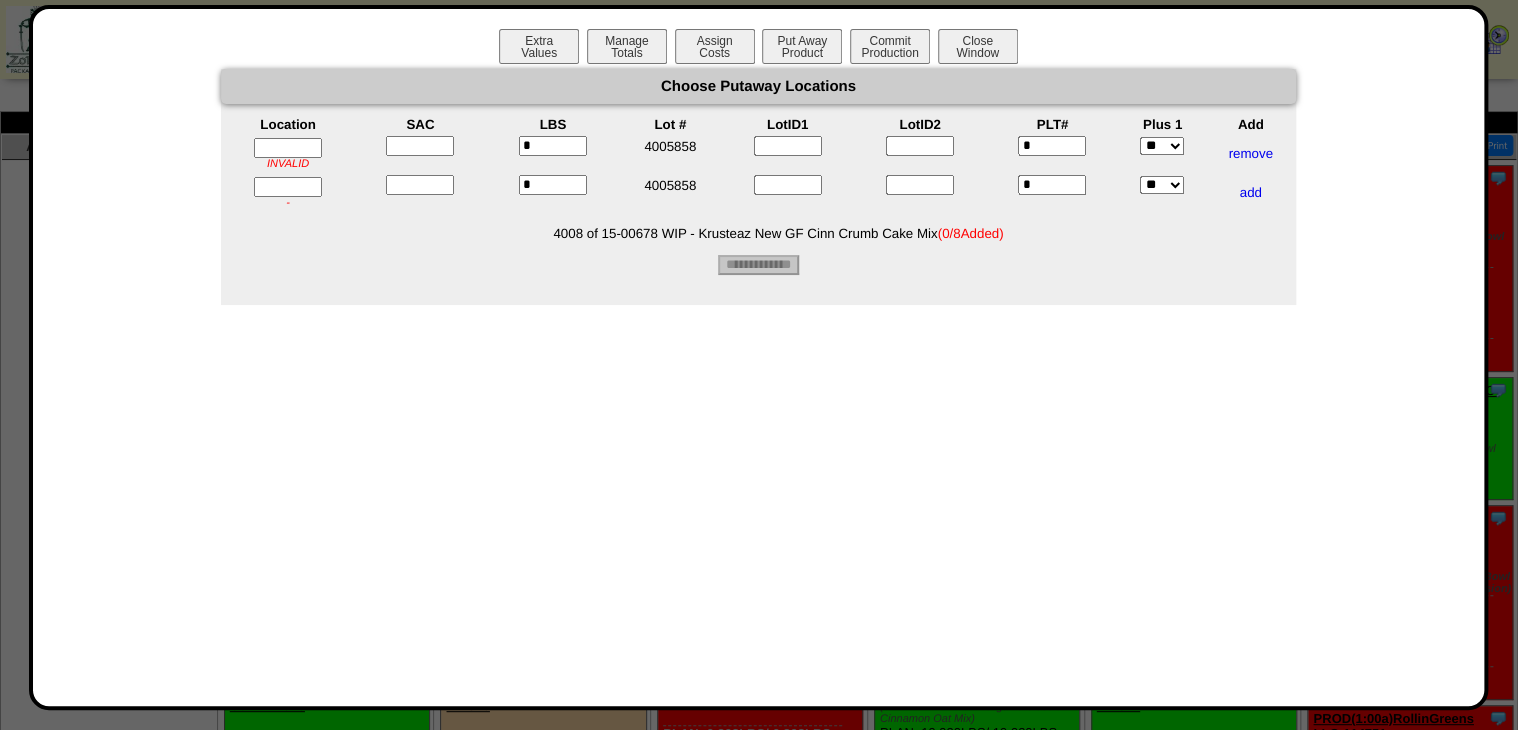 click on "*" at bounding box center (553, 153) 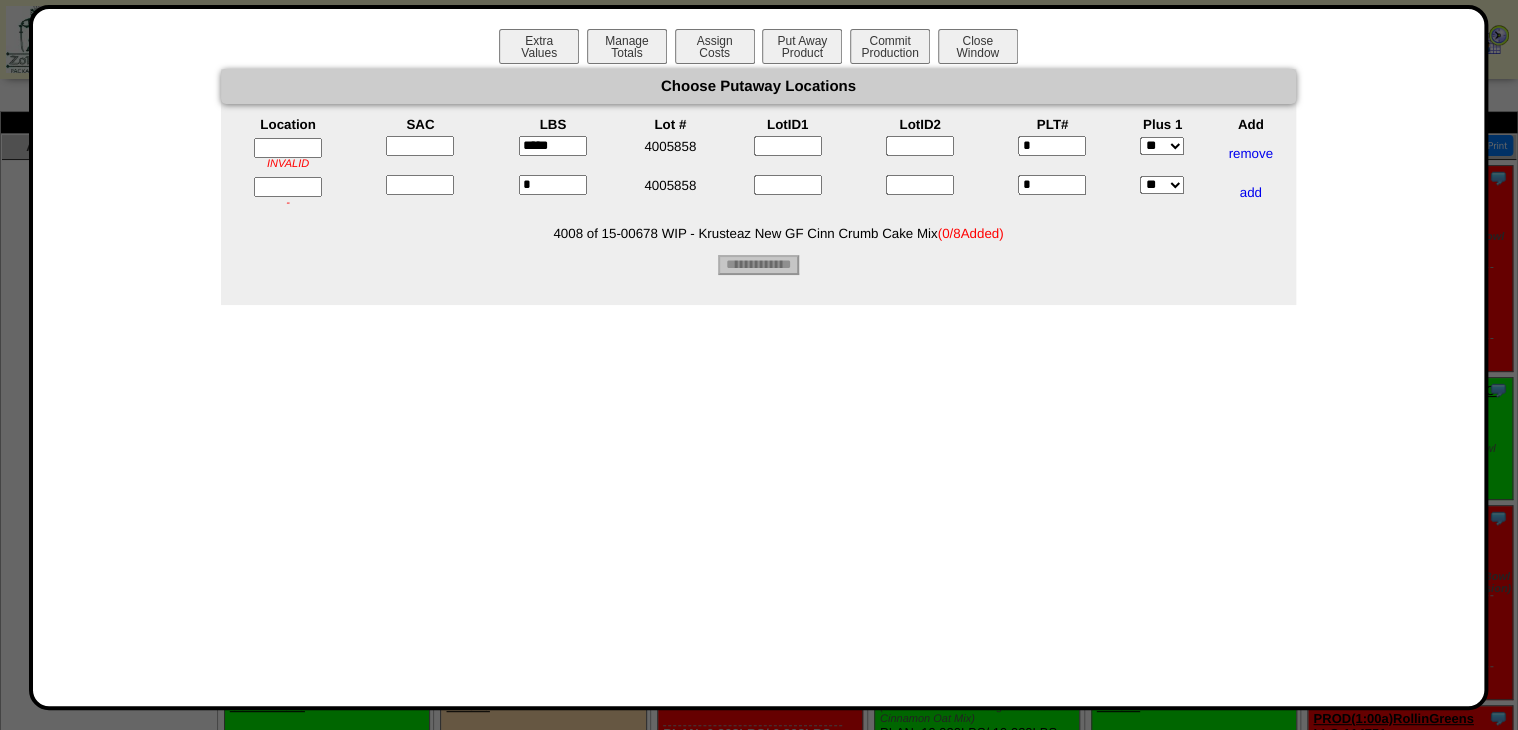 click on "*" at bounding box center (553, 185) 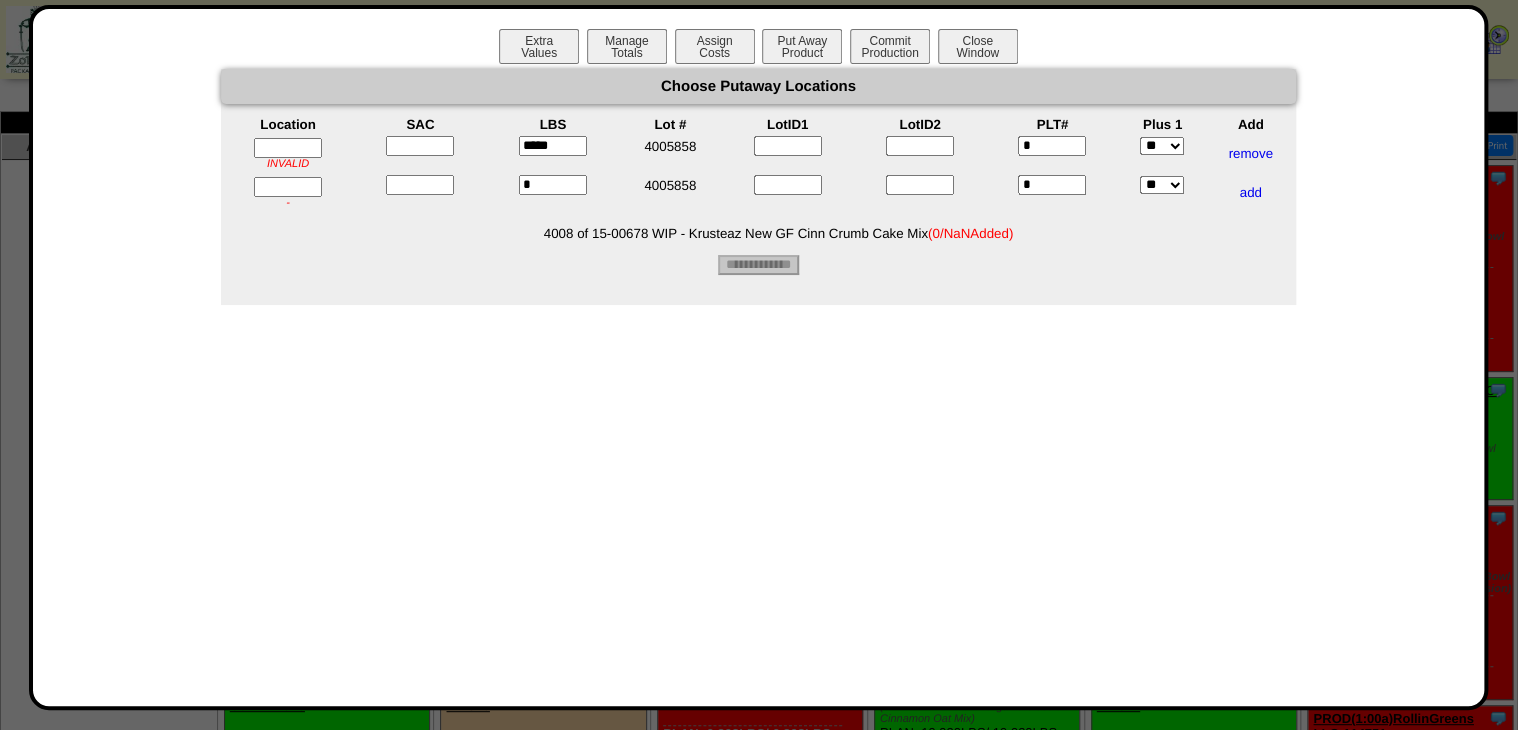 click on "*****" at bounding box center [553, 146] 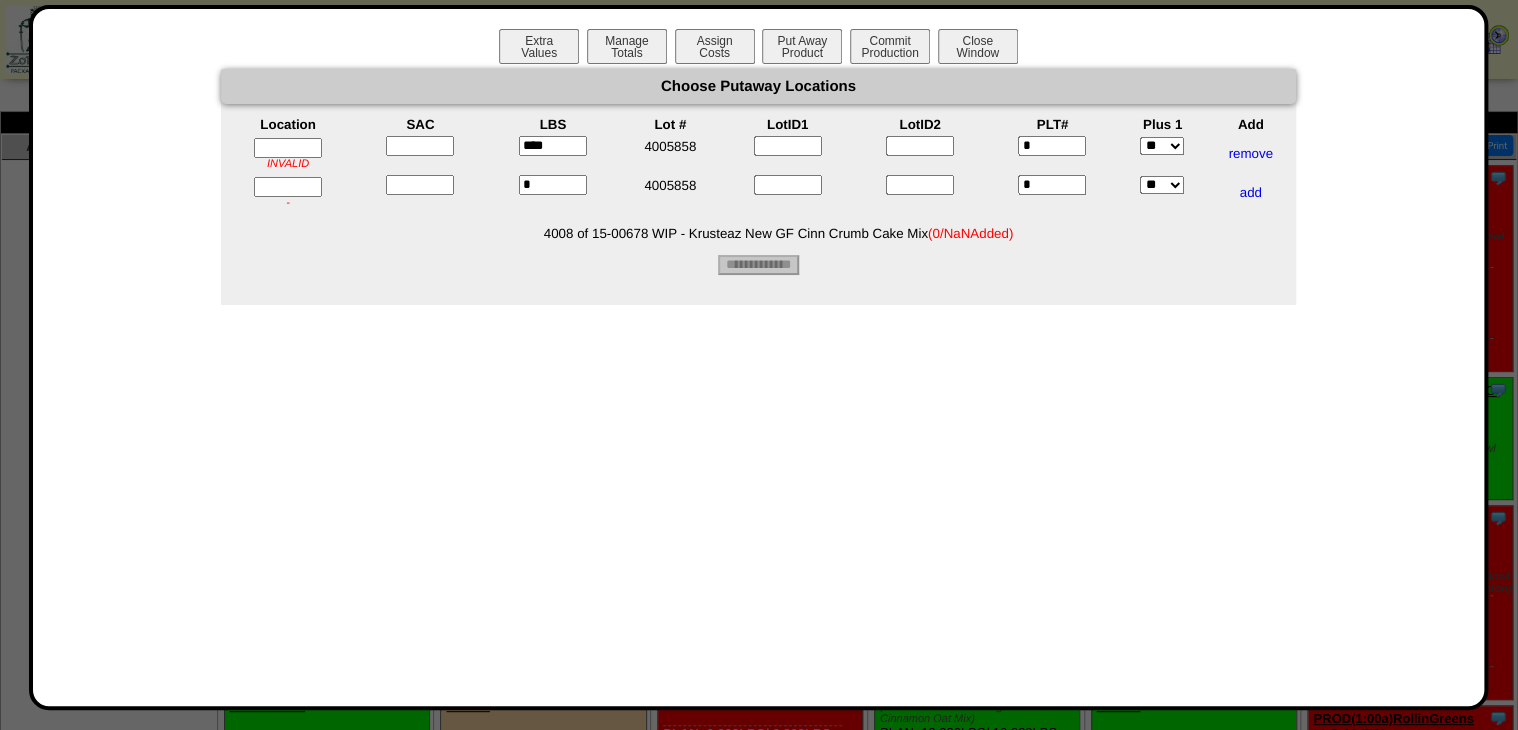 type on "****" 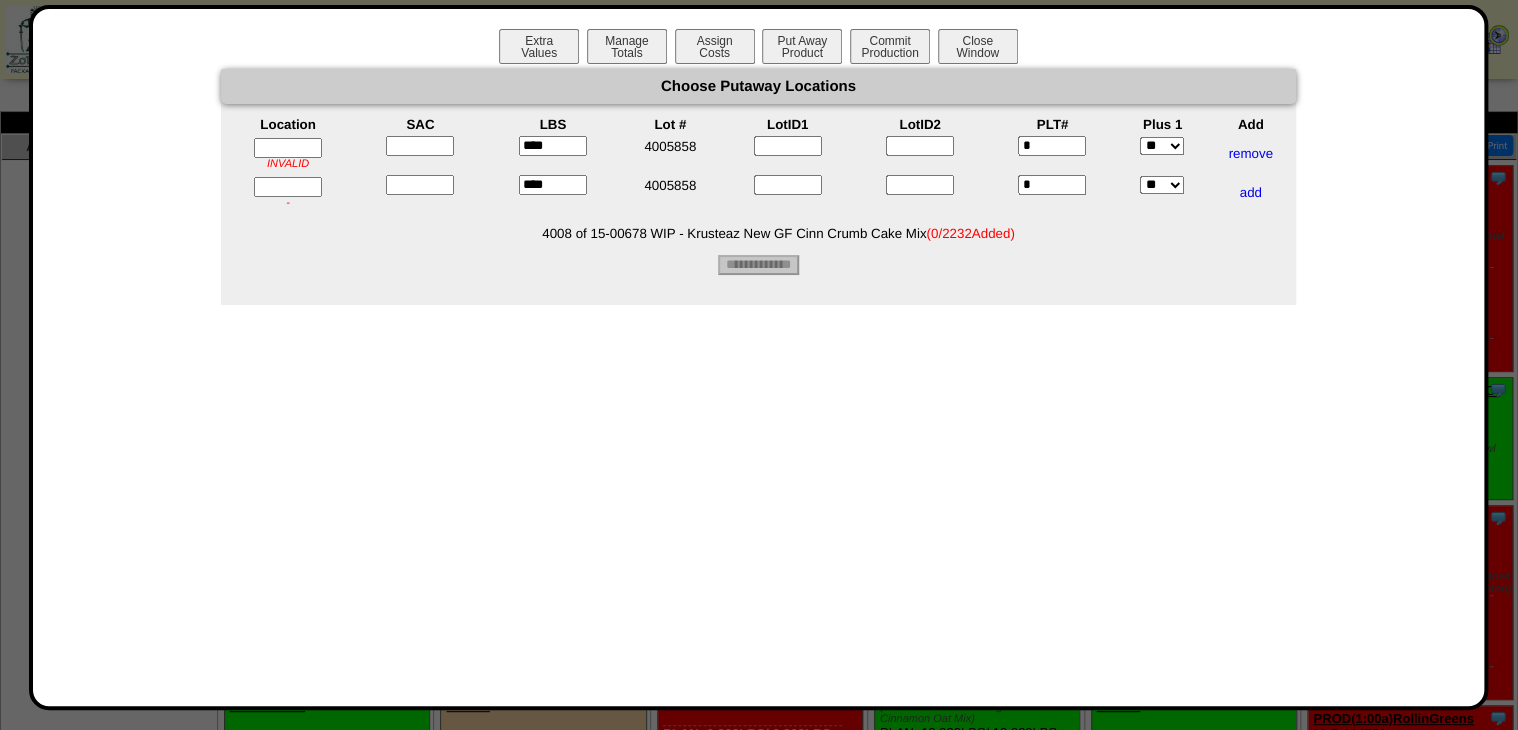 type on "****" 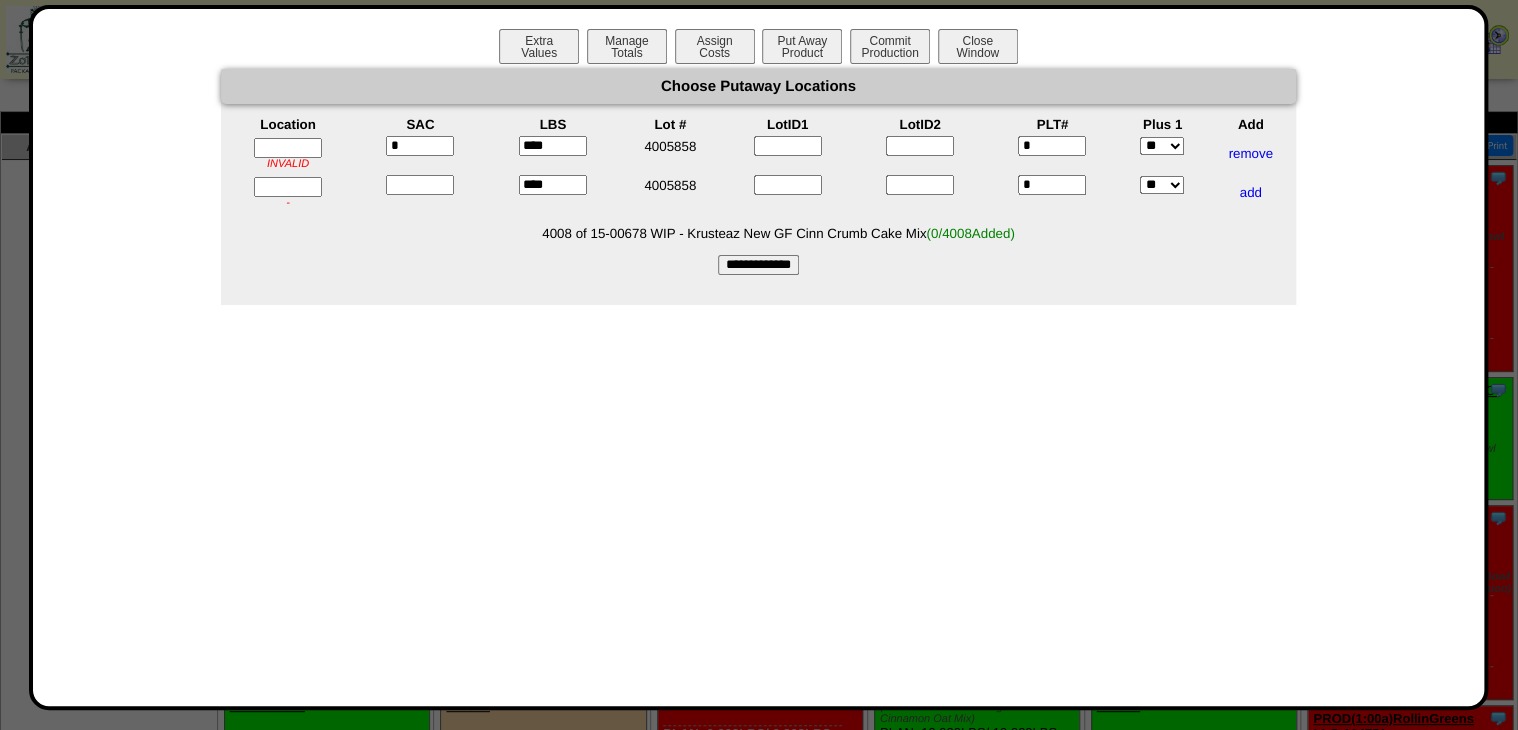 type on "*" 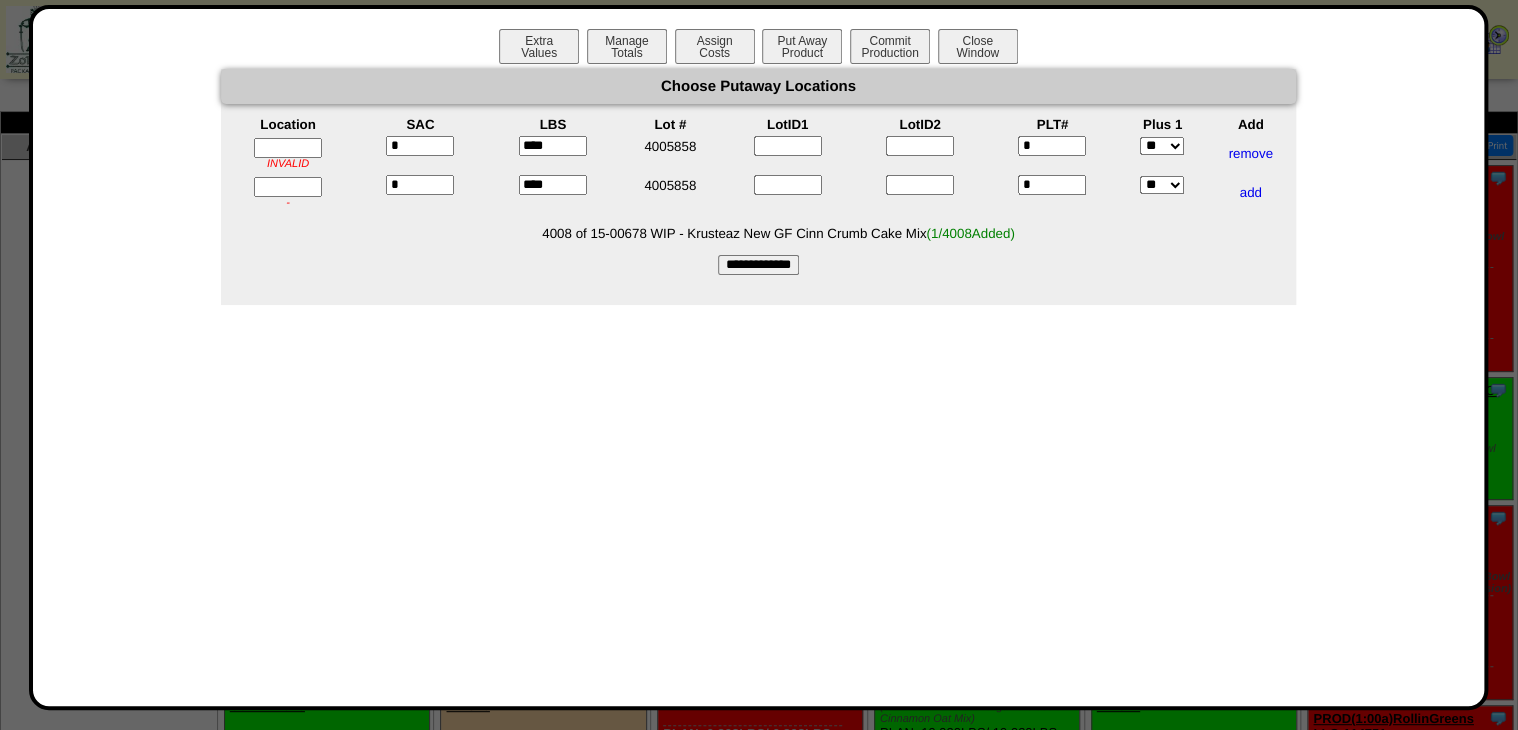 type on "*" 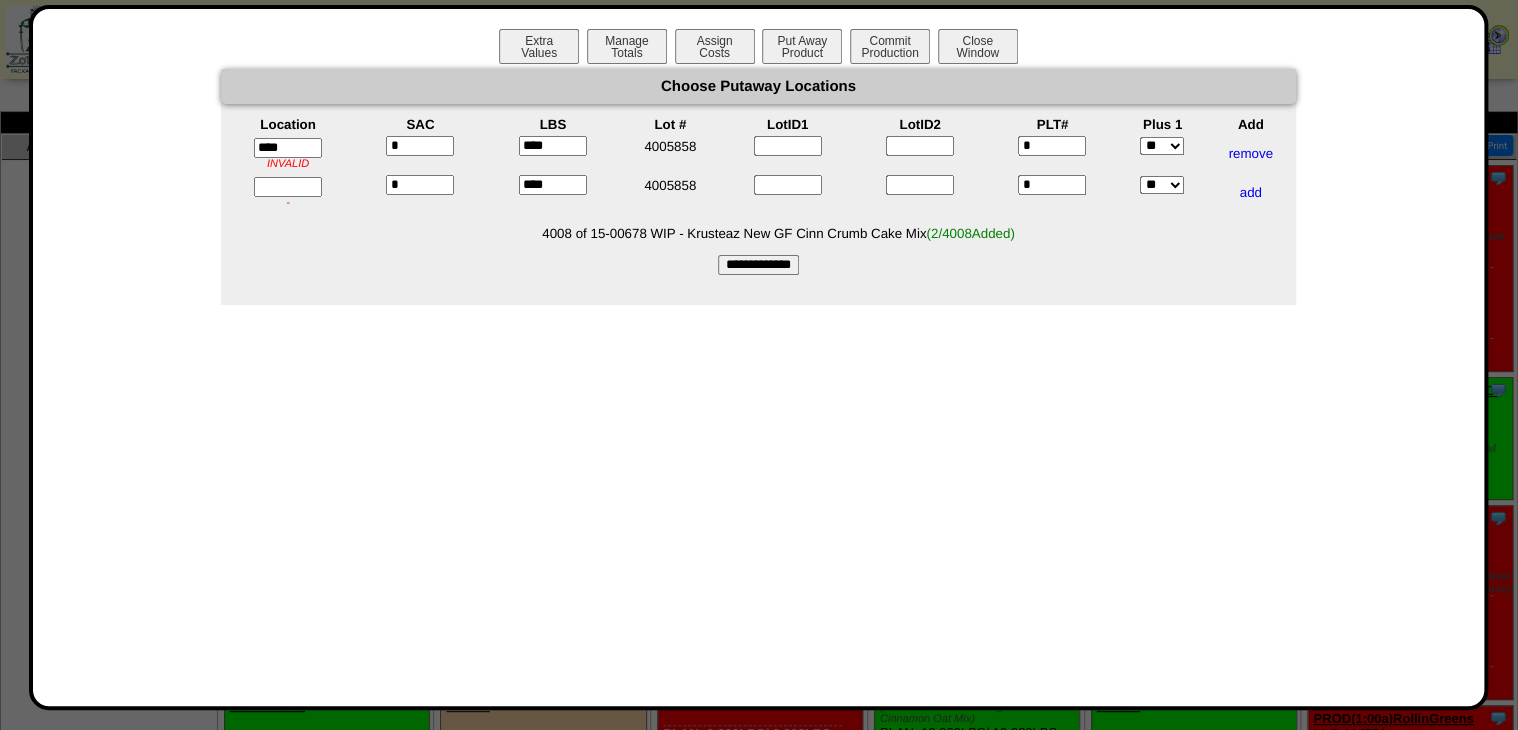 type on "*****" 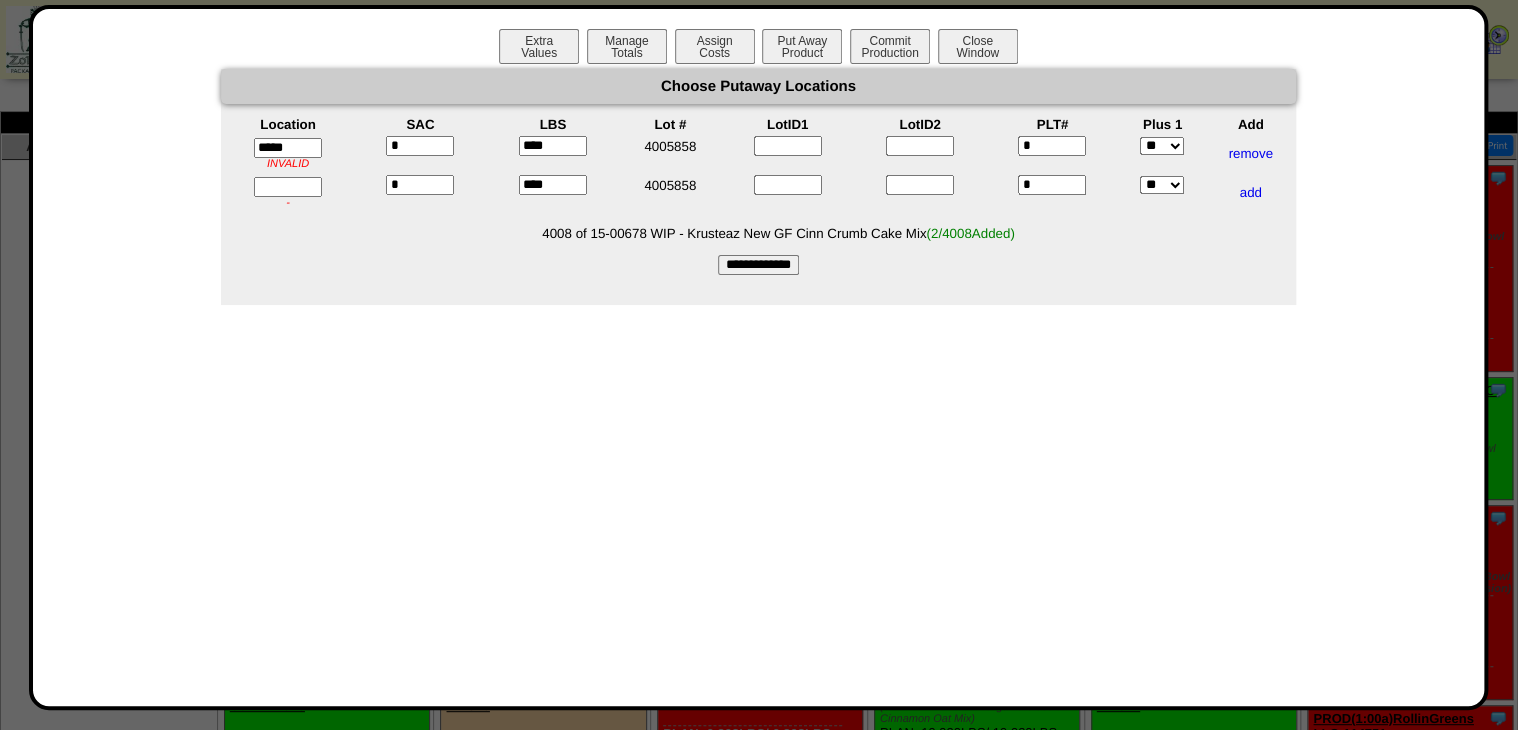 click on "***** INVALID" at bounding box center [288, 154] 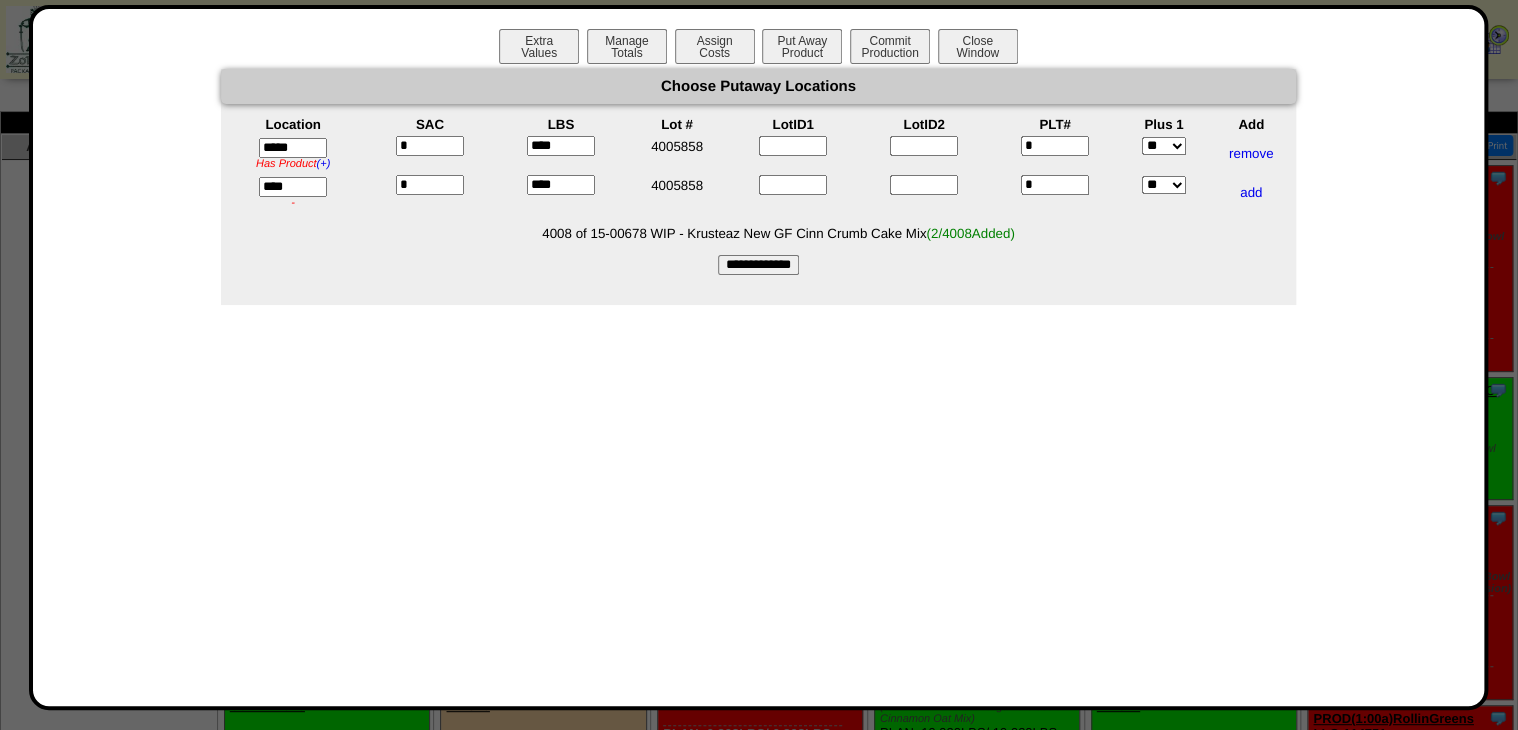 type on "*****" 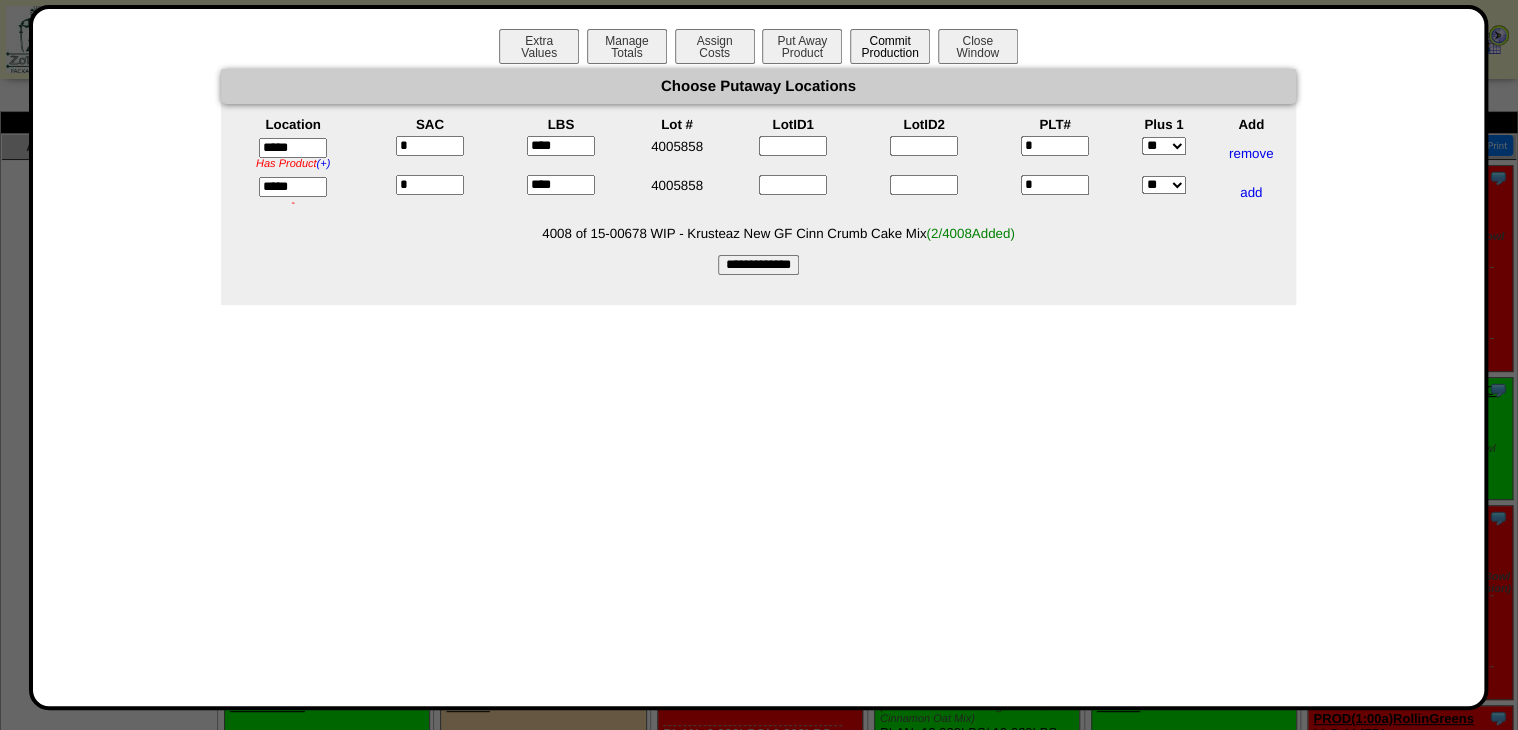 click on "Choose Putaway Locations
Location
SAC
LBS
Lot #
LotID1
LotID2
PLT#
Plus 1
Add
***** Has Product   (+)  ZS32A has 1 SAC of 15-00711 WIP - Krusteaz TJ GF Pumpkin Bread and Muffin Mix
*
****
* ** *** remove ***** *" at bounding box center (758, 187) 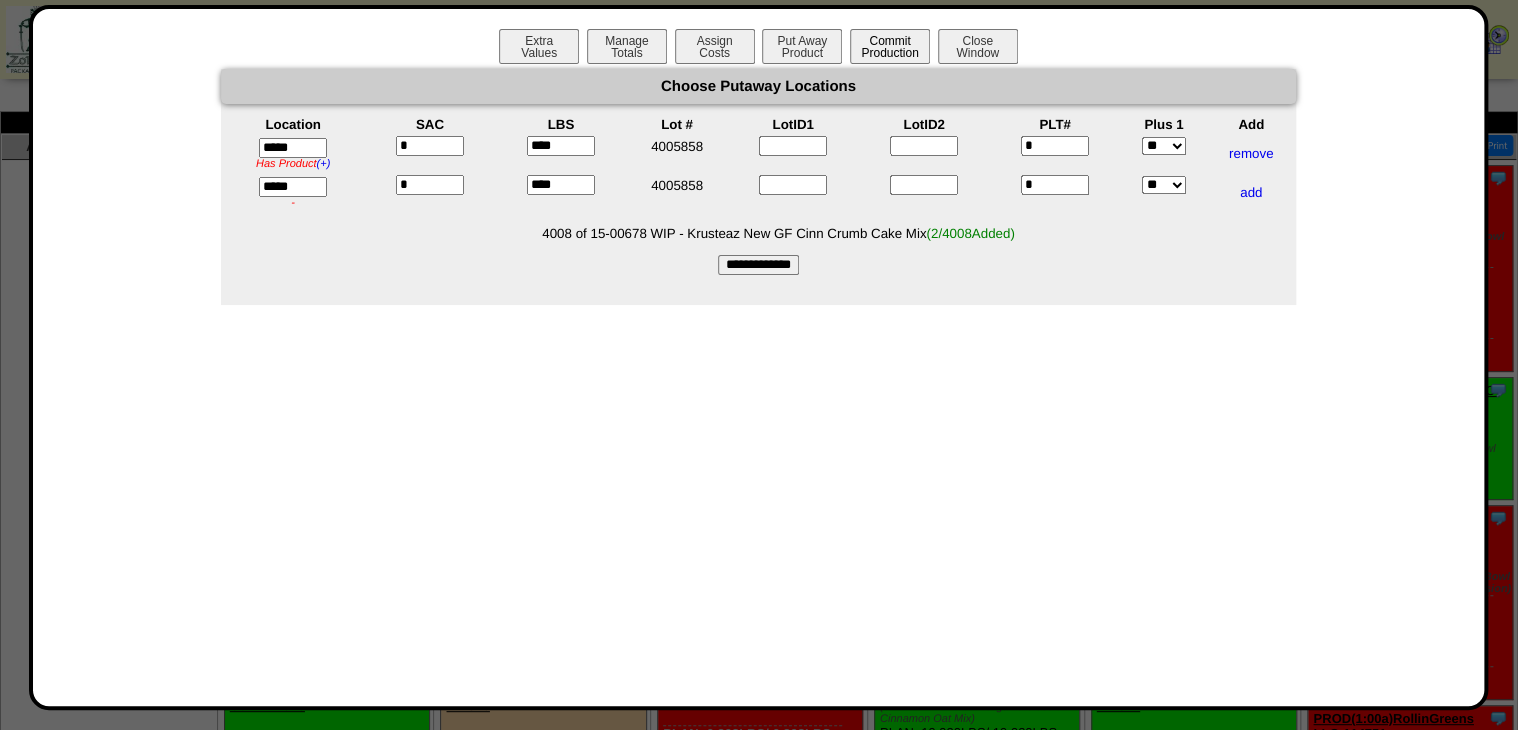 click on "**********" at bounding box center [758, 265] 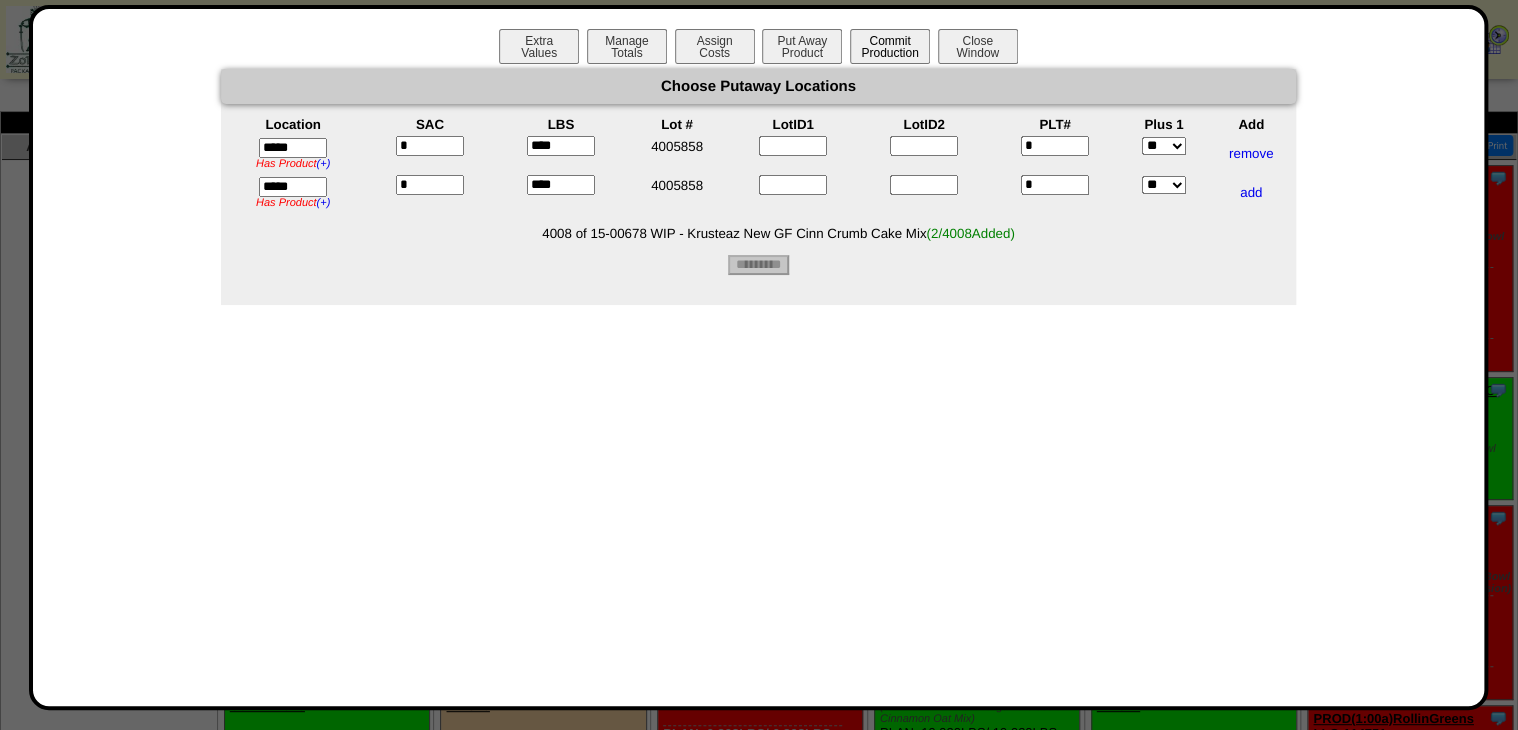 type on "*********" 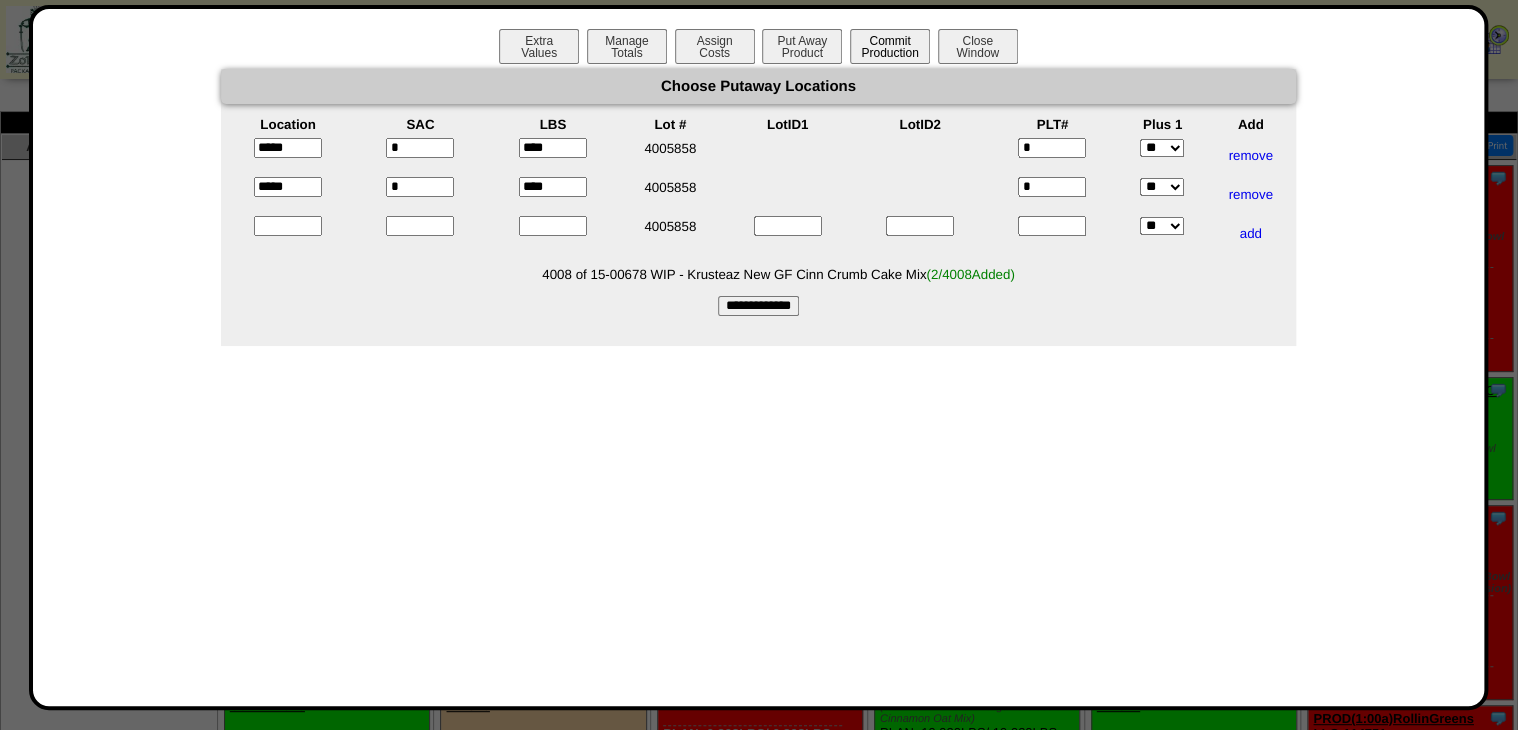 click on "Commit Production" at bounding box center [890, 46] 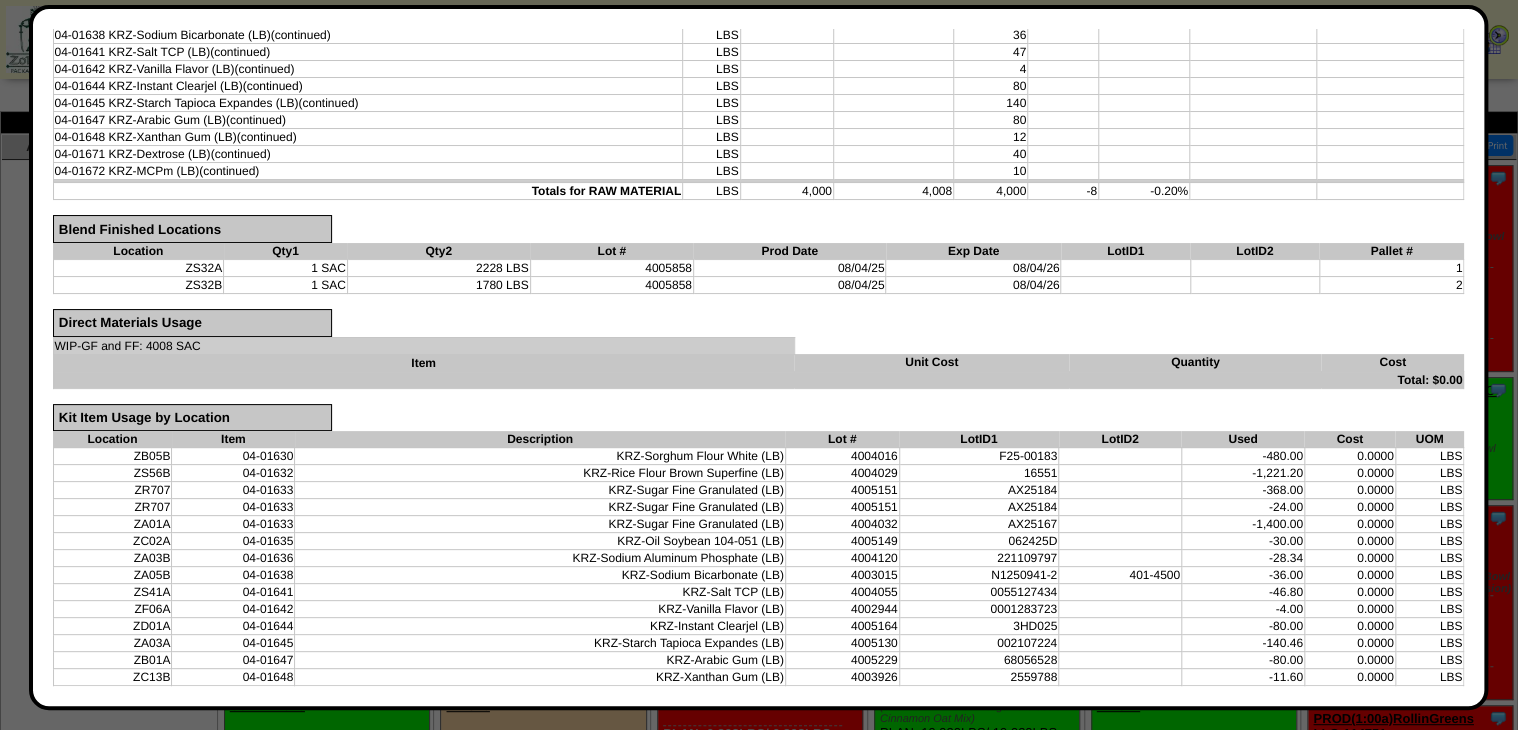 scroll, scrollTop: 609, scrollLeft: 0, axis: vertical 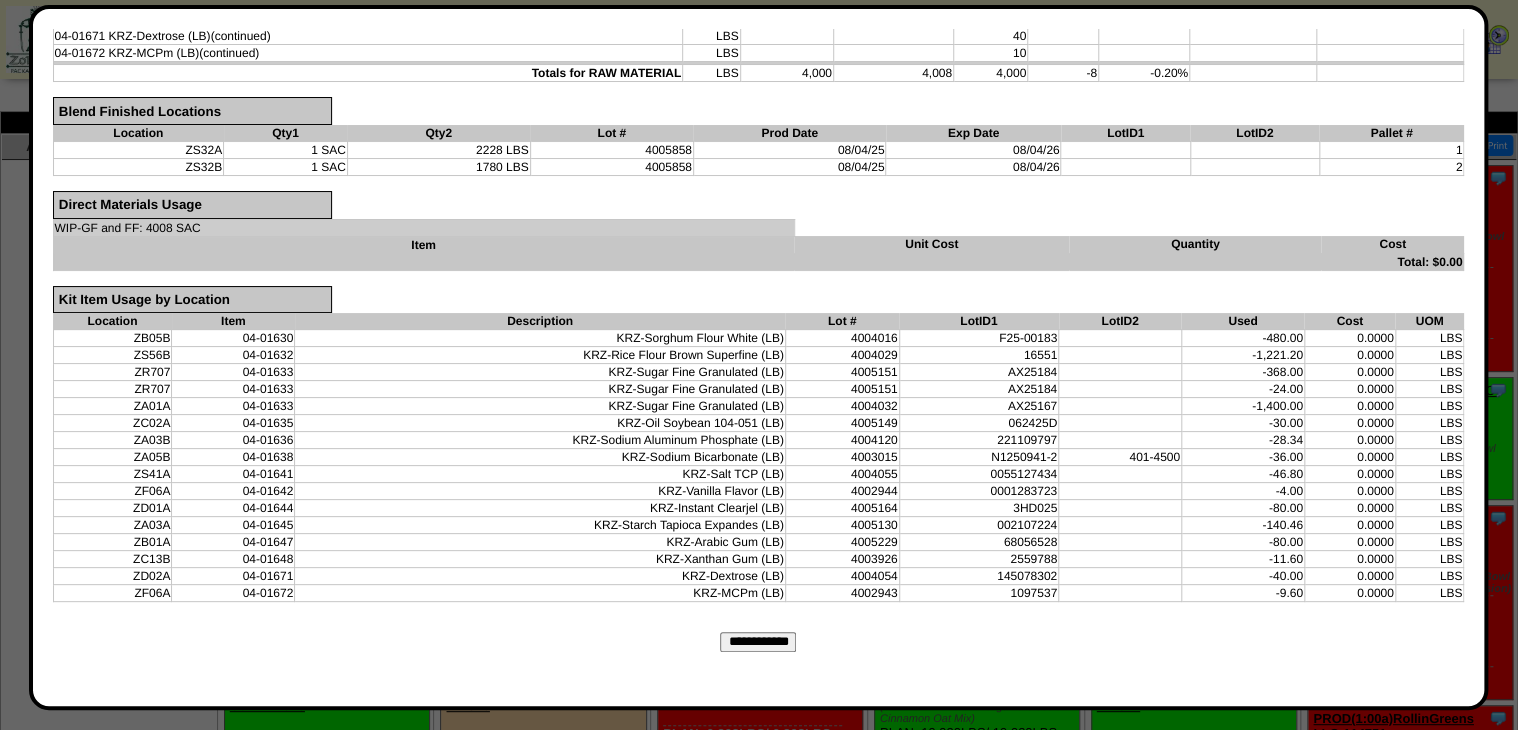 click on "**********" at bounding box center (758, 642) 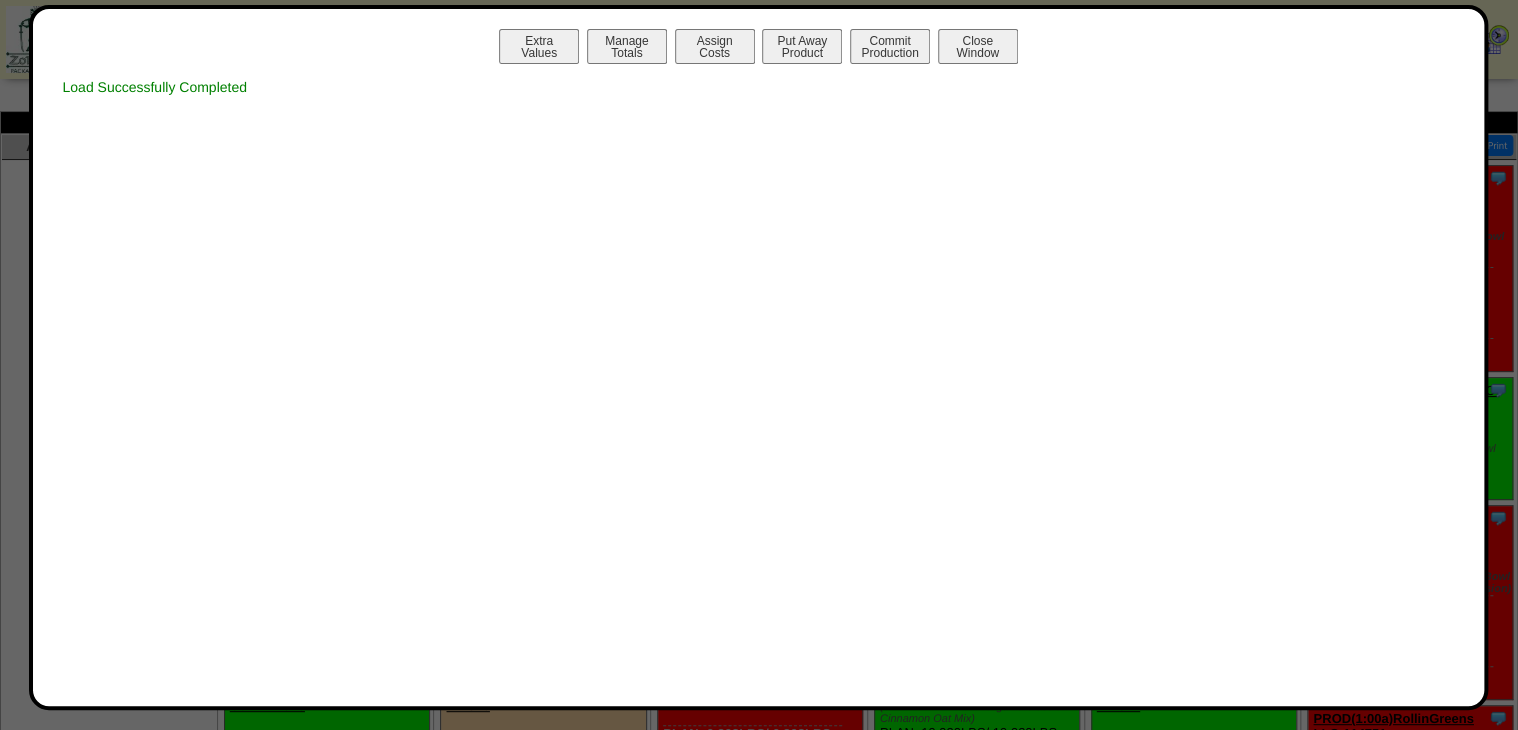 scroll, scrollTop: 0, scrollLeft: 0, axis: both 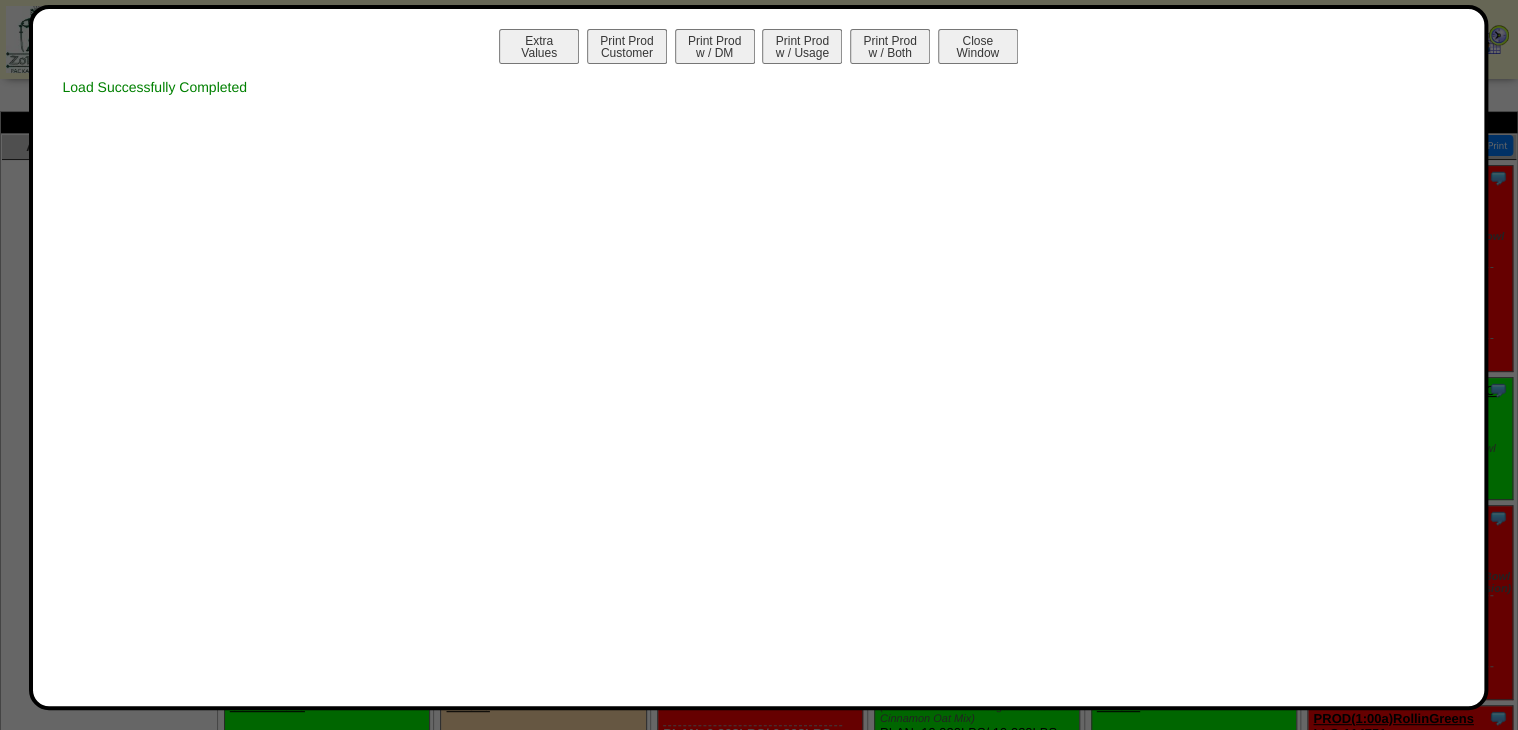 click on "Print Prod w / Both" at bounding box center (890, 46) 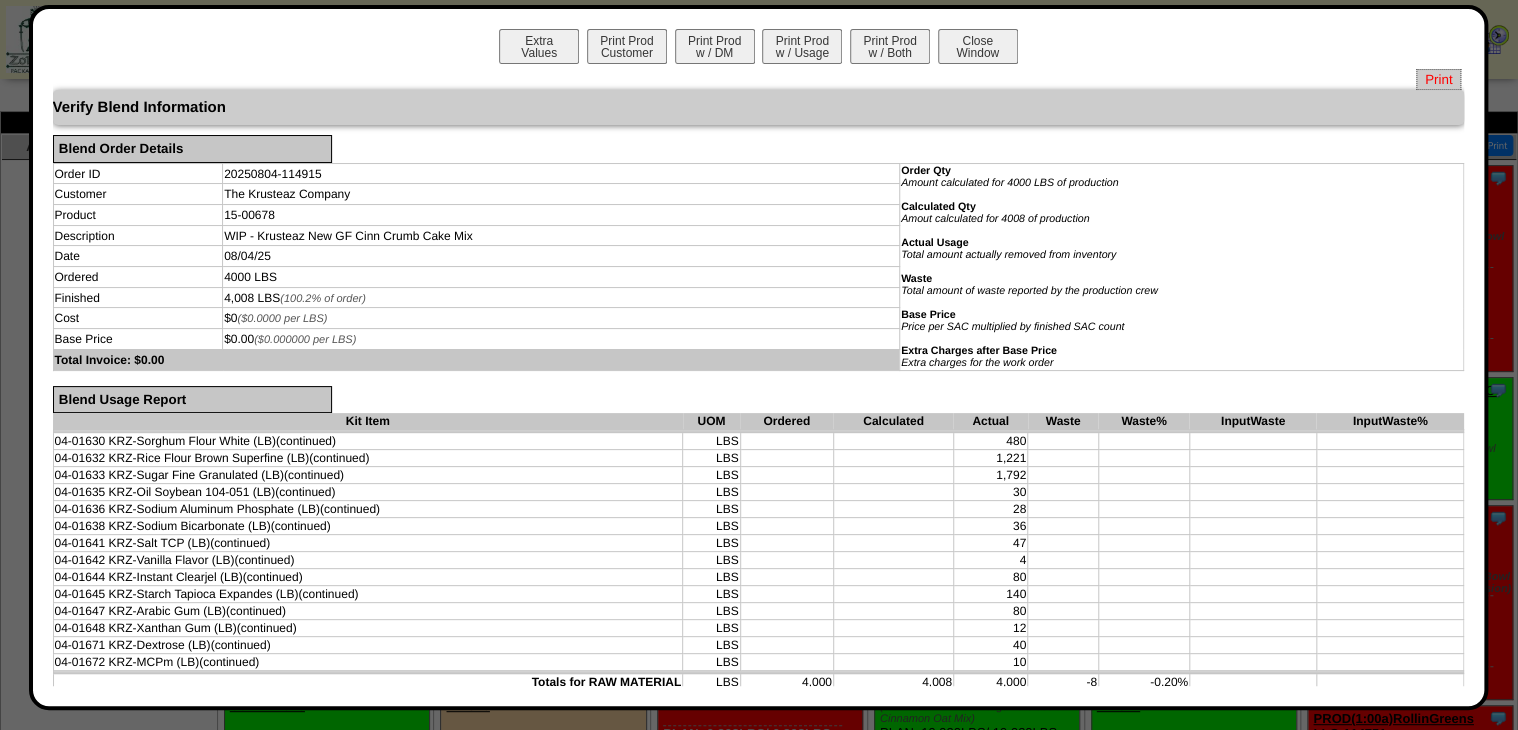 click on "Verify Blend Information" at bounding box center (759, 107) 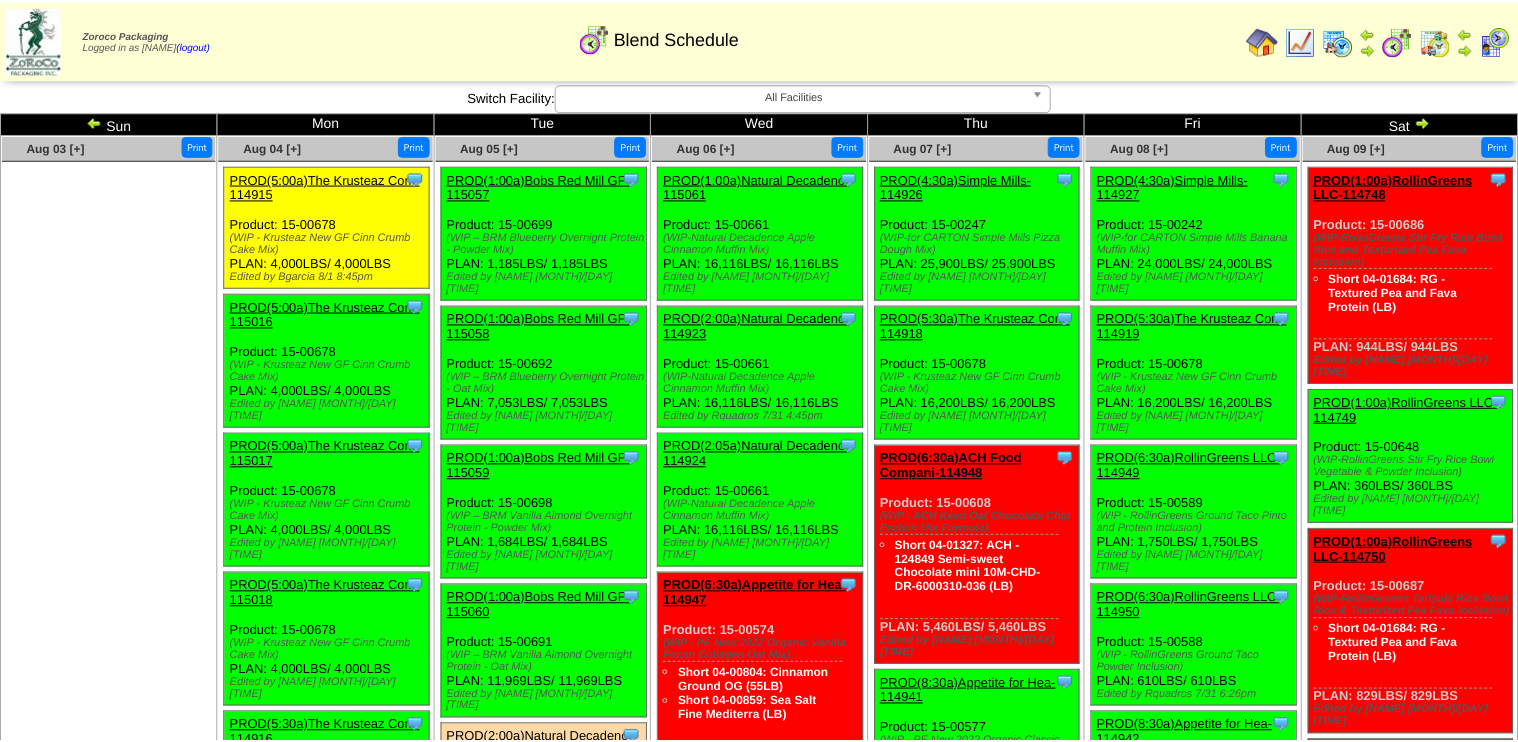 scroll, scrollTop: 0, scrollLeft: 0, axis: both 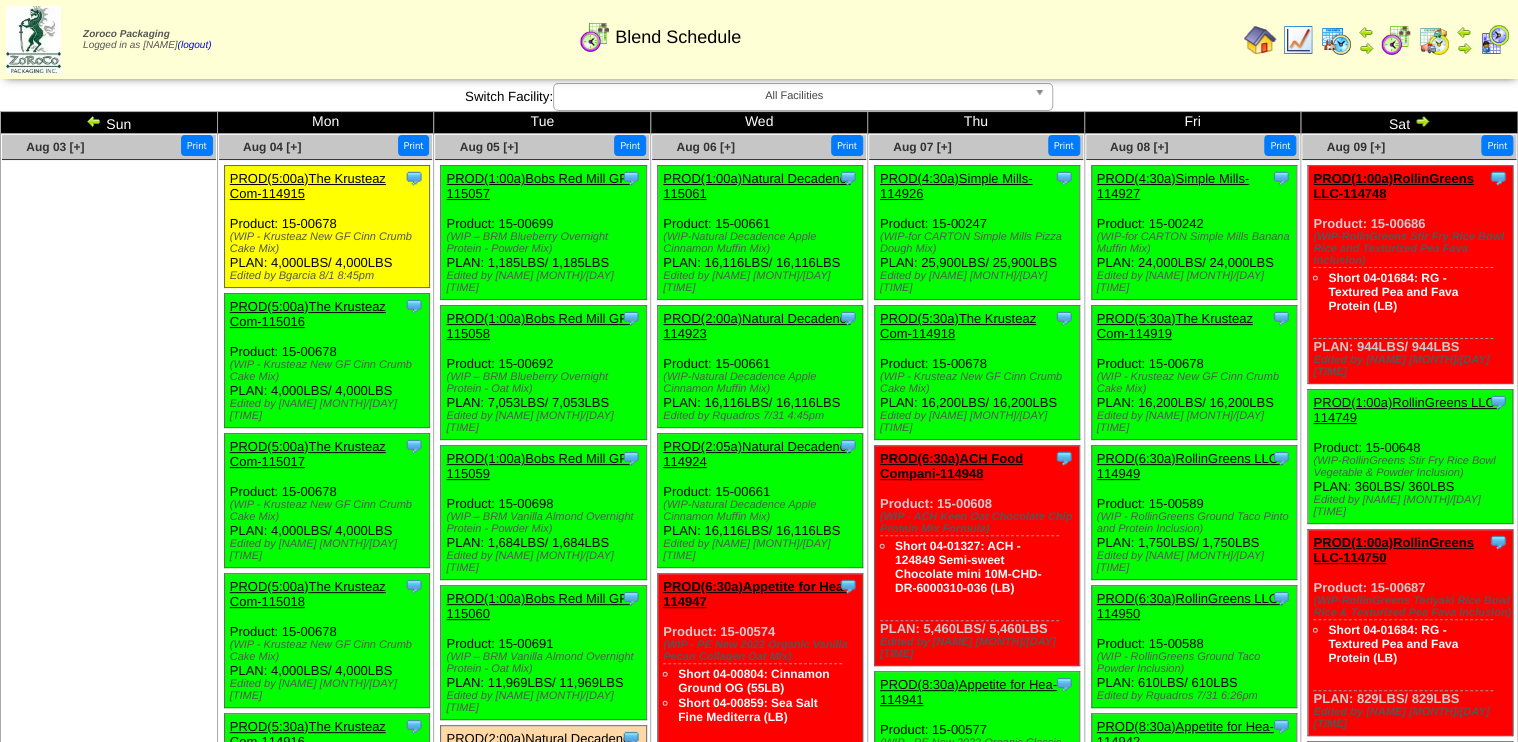click at bounding box center [1298, 40] 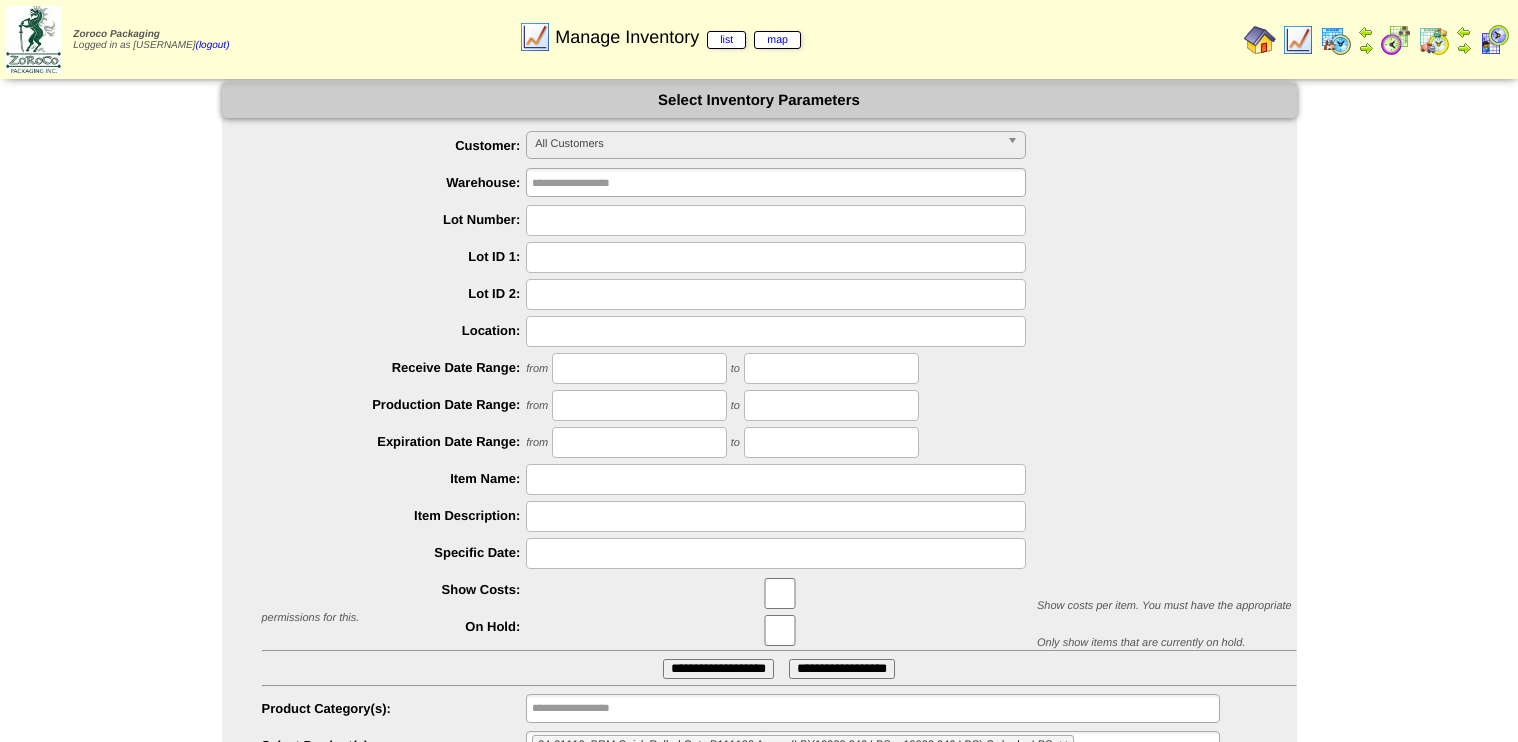 scroll, scrollTop: 0, scrollLeft: 0, axis: both 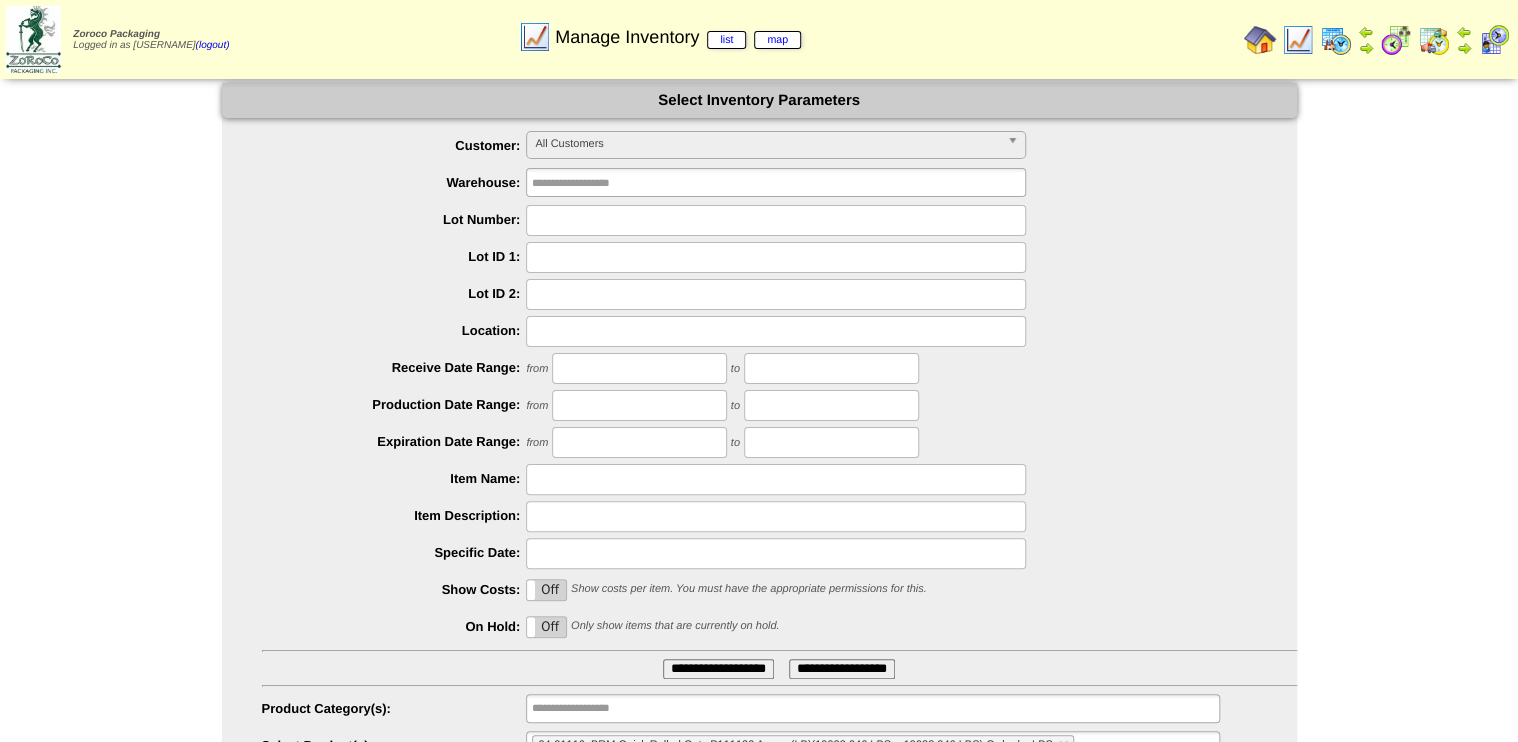 click on "Off" at bounding box center (546, 627) 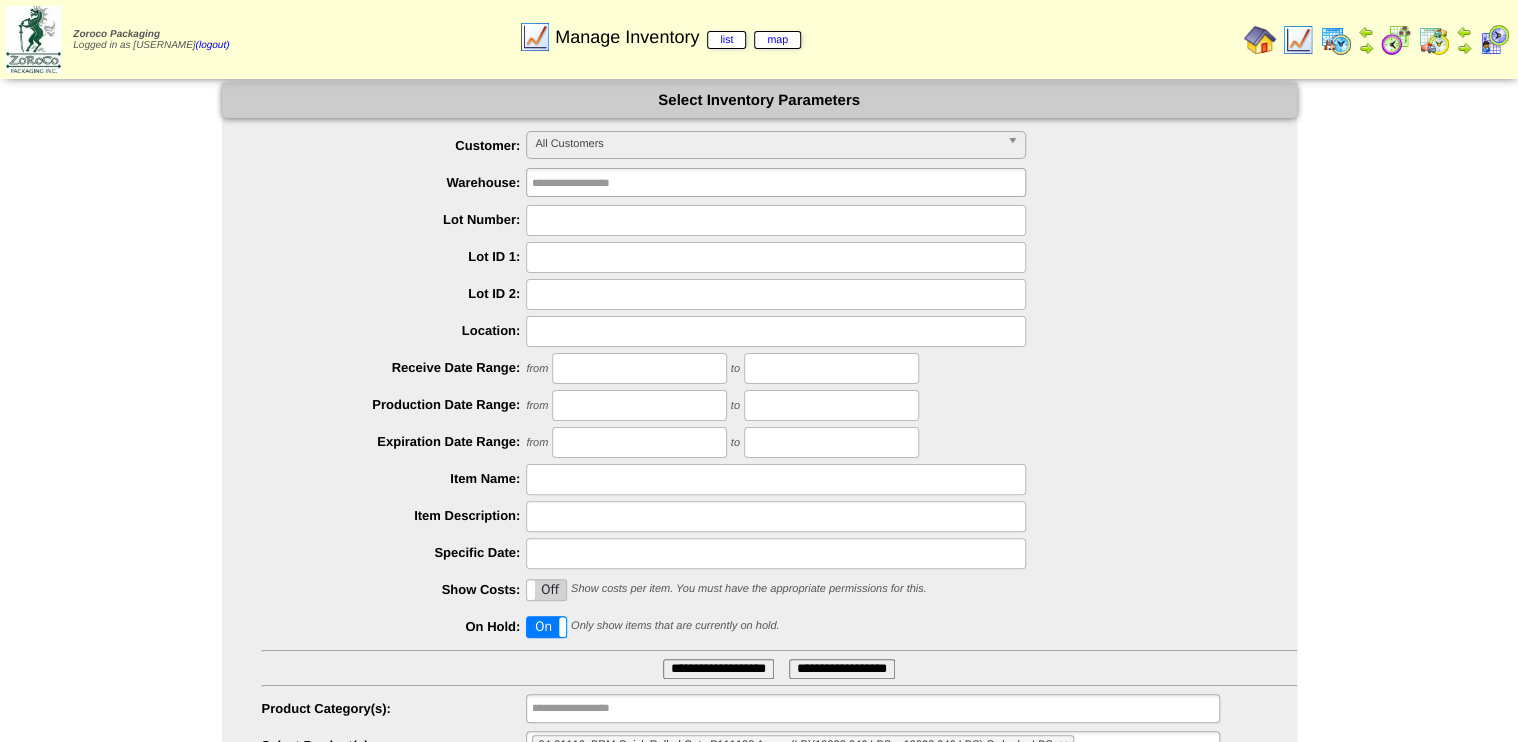 type 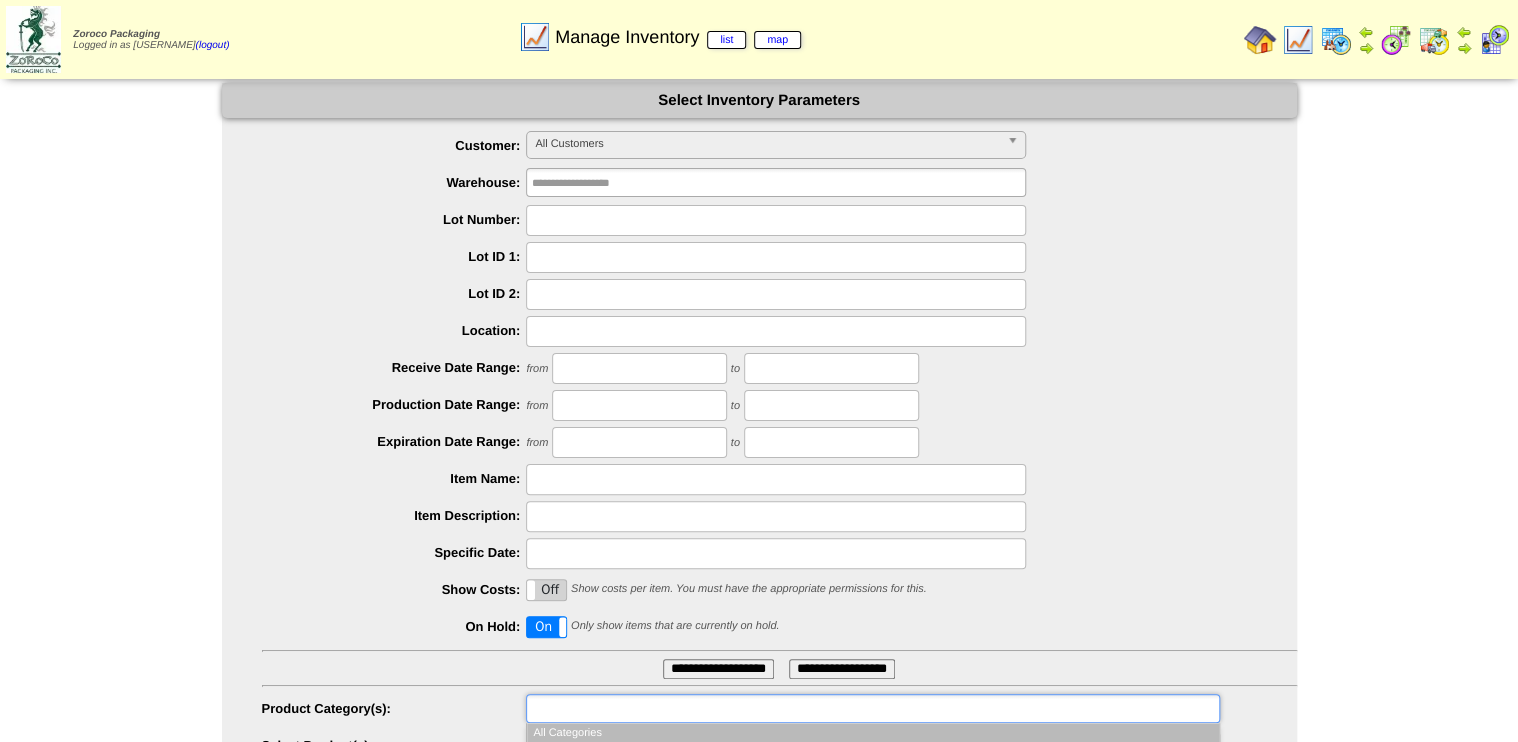 click at bounding box center (596, 708) 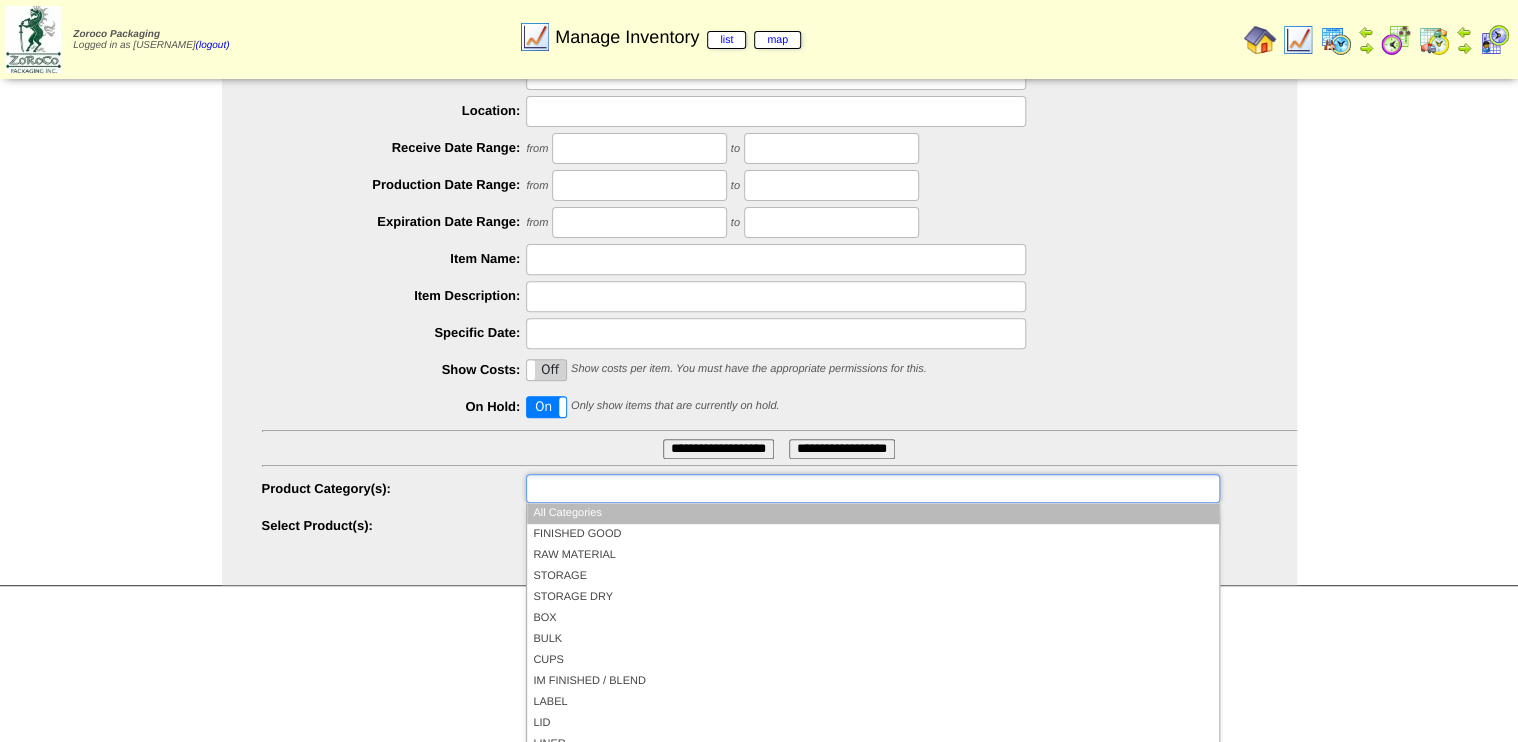 scroll, scrollTop: 221, scrollLeft: 0, axis: vertical 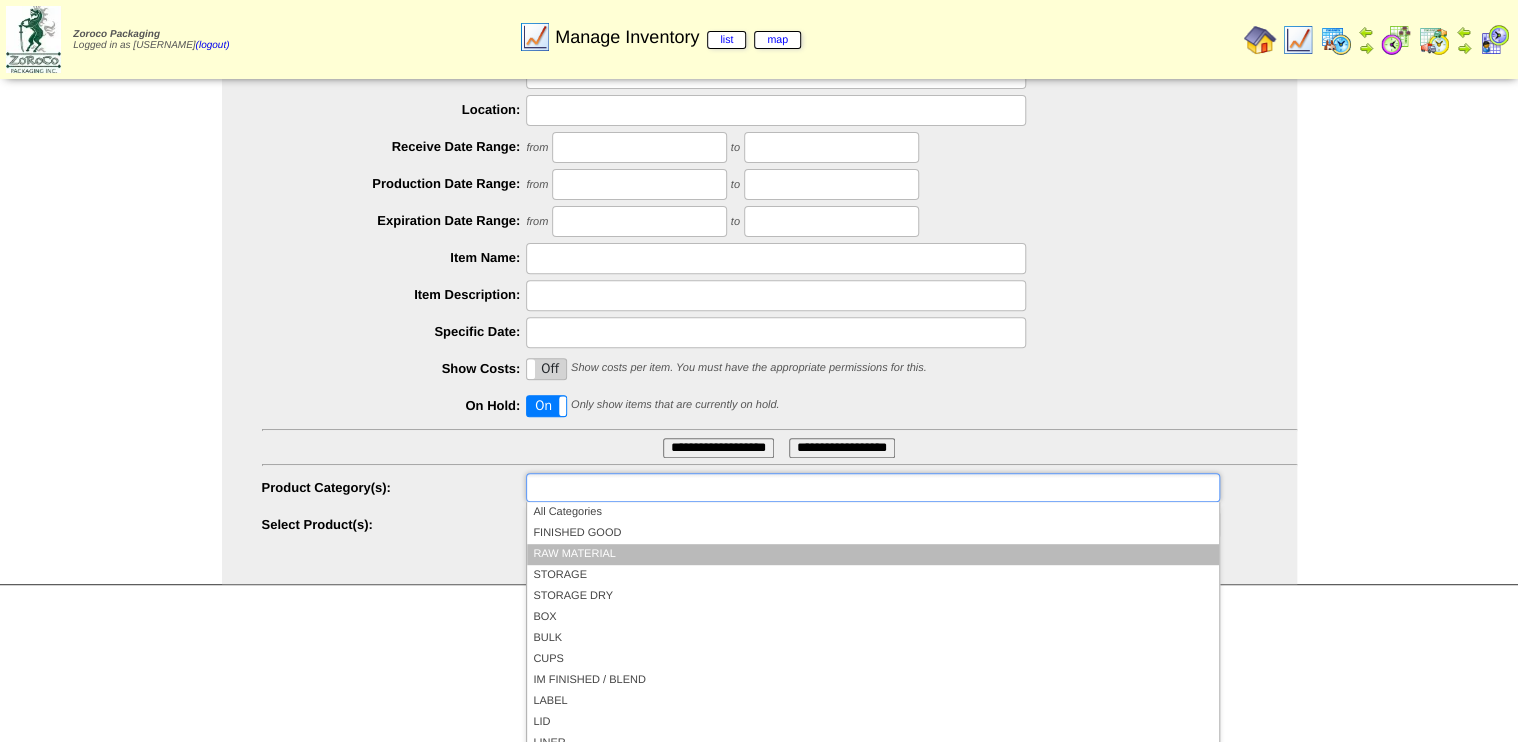 click on "RAW MATERIAL" at bounding box center (872, 554) 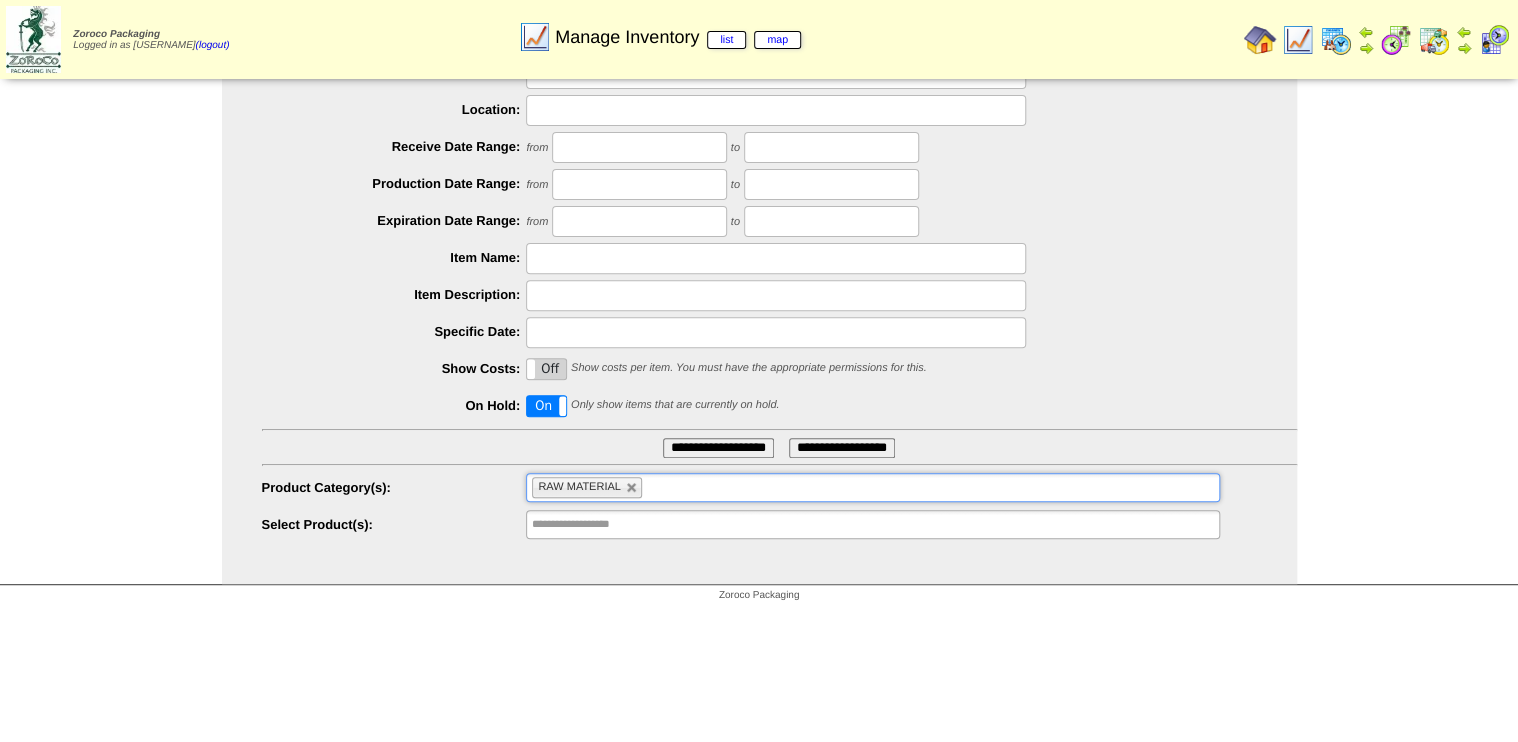 click on "**********" at bounding box center [718, 448] 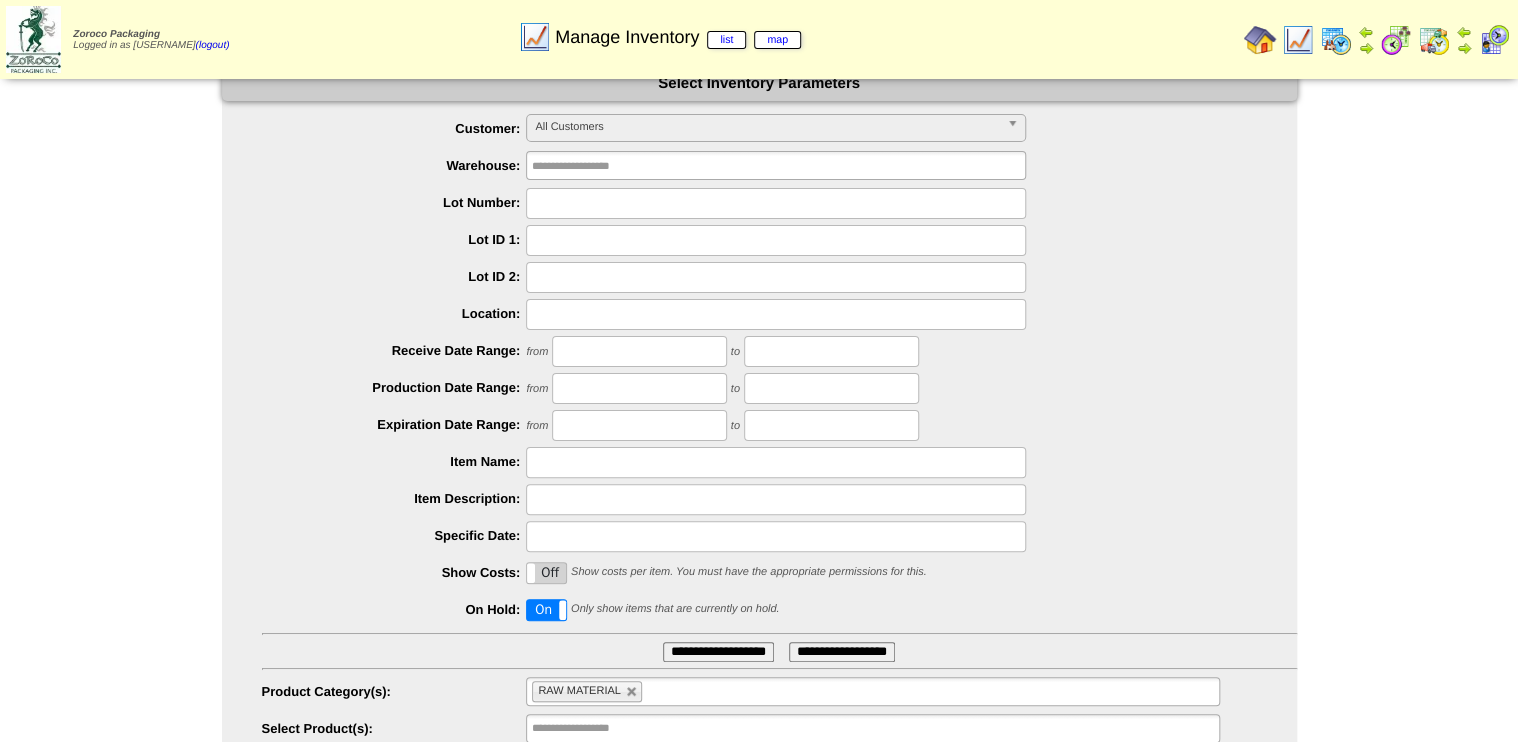 scroll, scrollTop: 0, scrollLeft: 0, axis: both 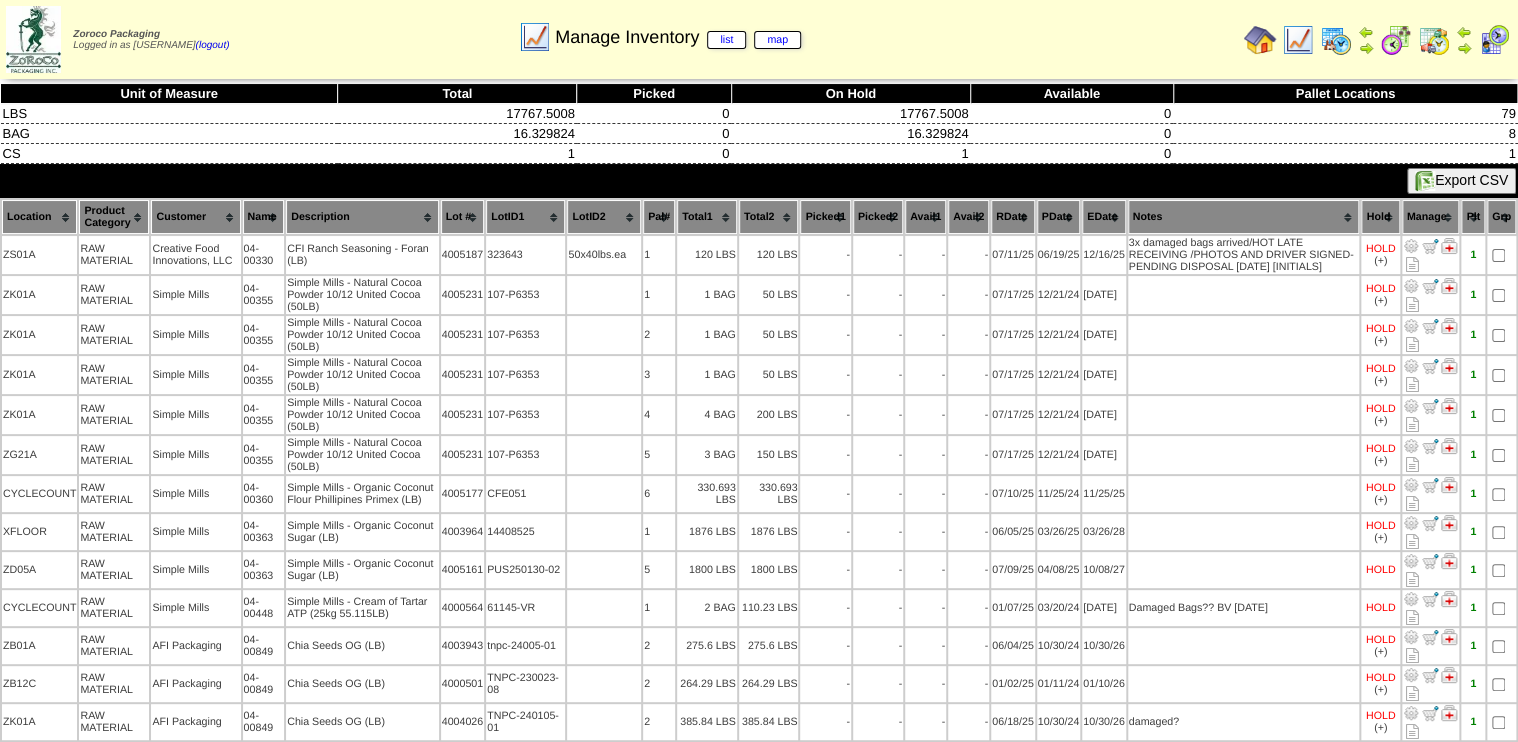 click on "Description" at bounding box center (362, 217) 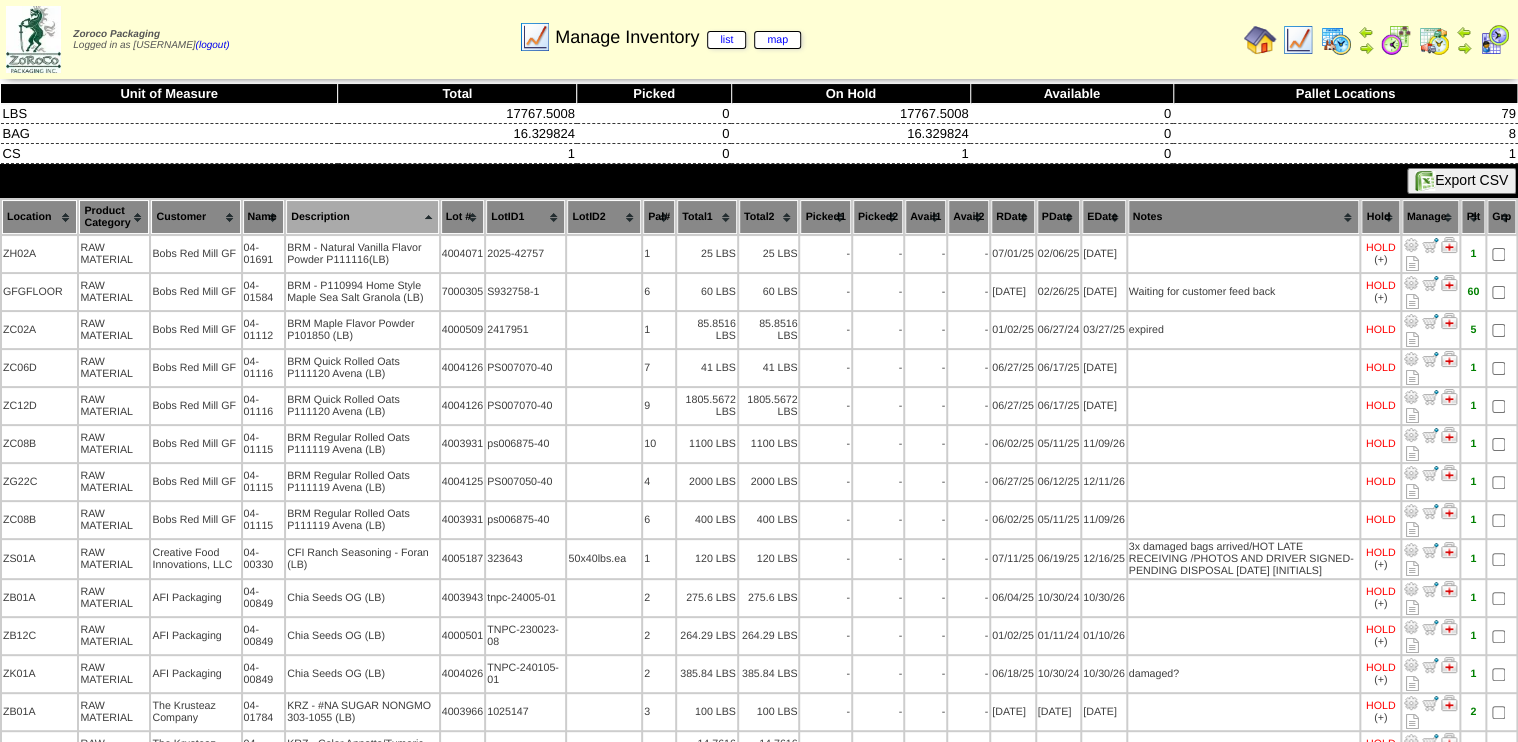 click on "Customer" at bounding box center (195, 217) 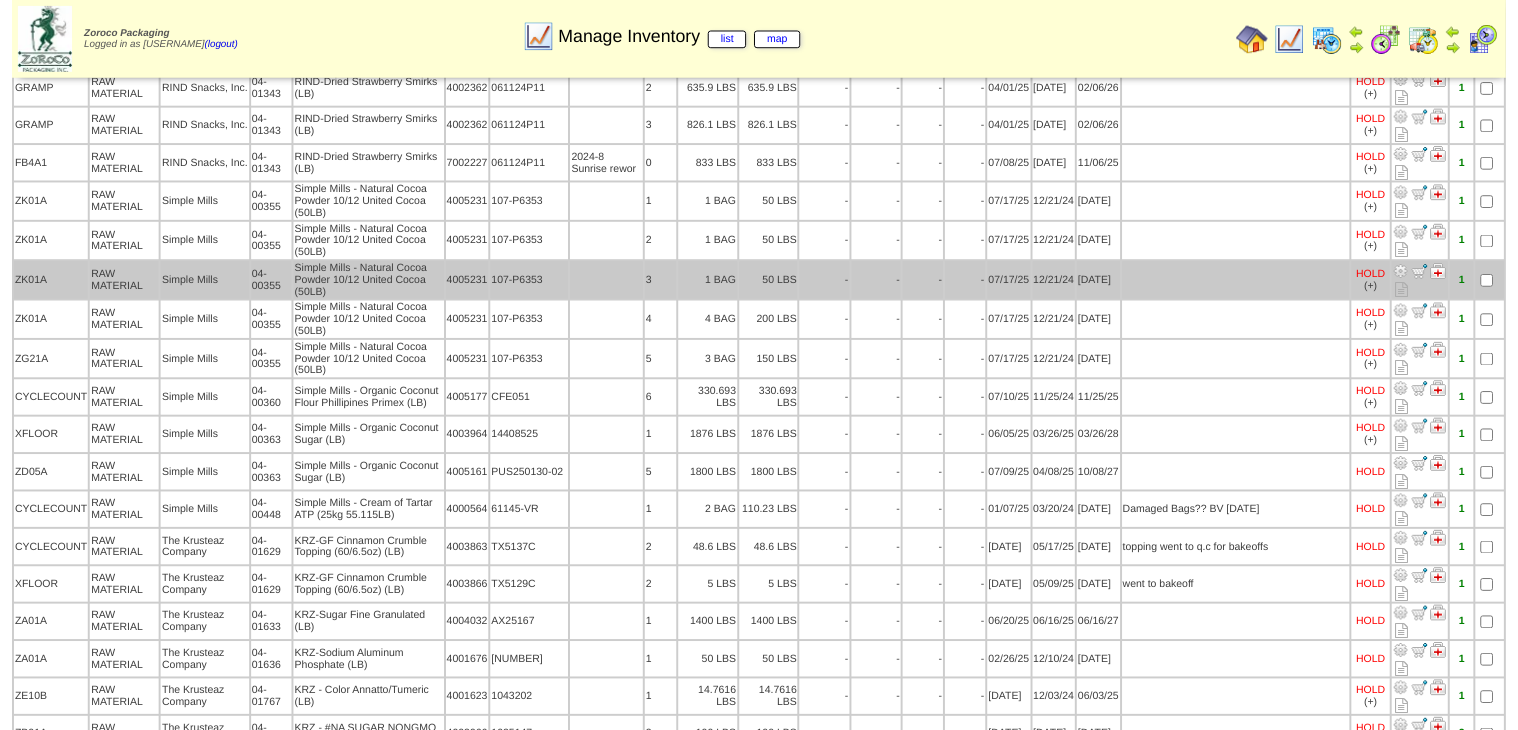 scroll, scrollTop: 1422, scrollLeft: 0, axis: vertical 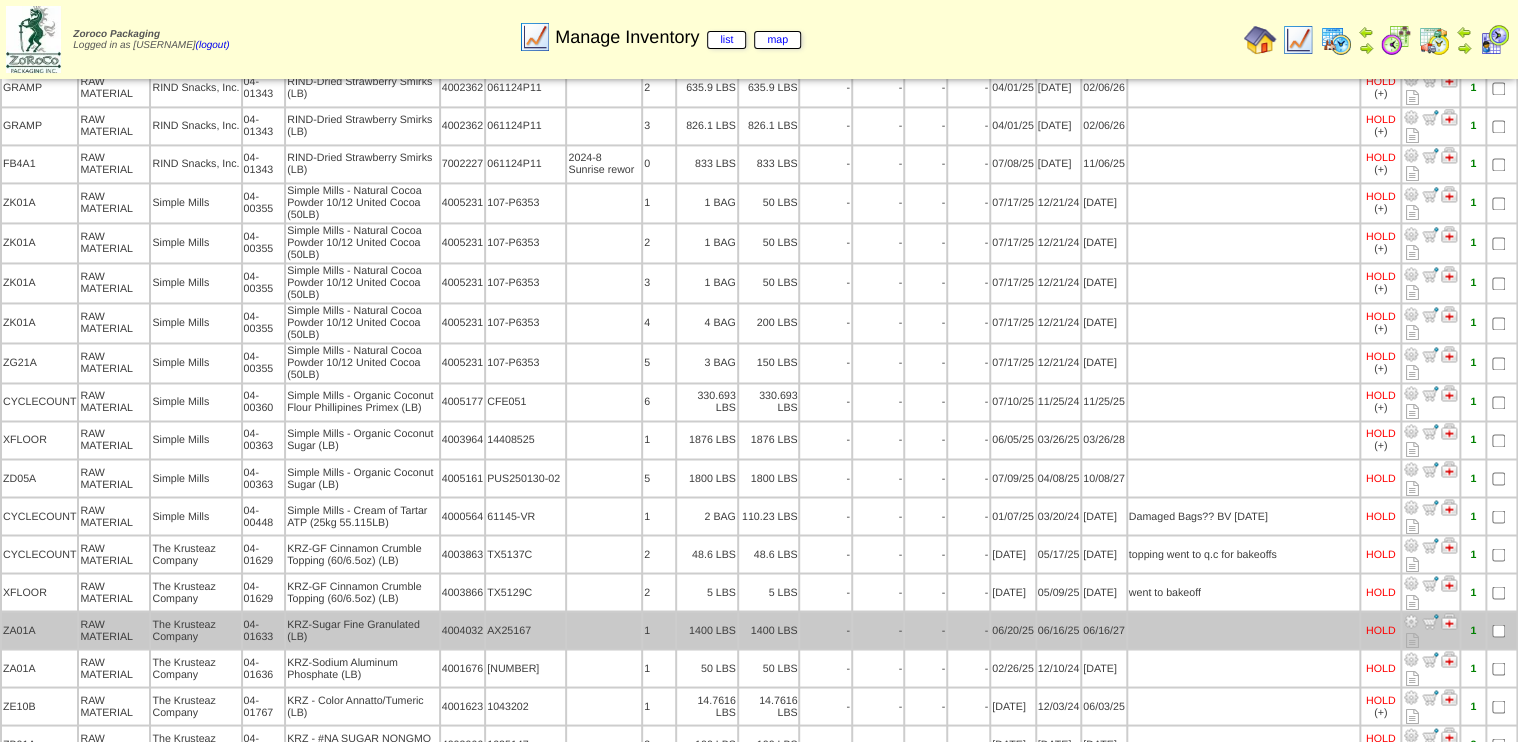 click at bounding box center (1411, 621) 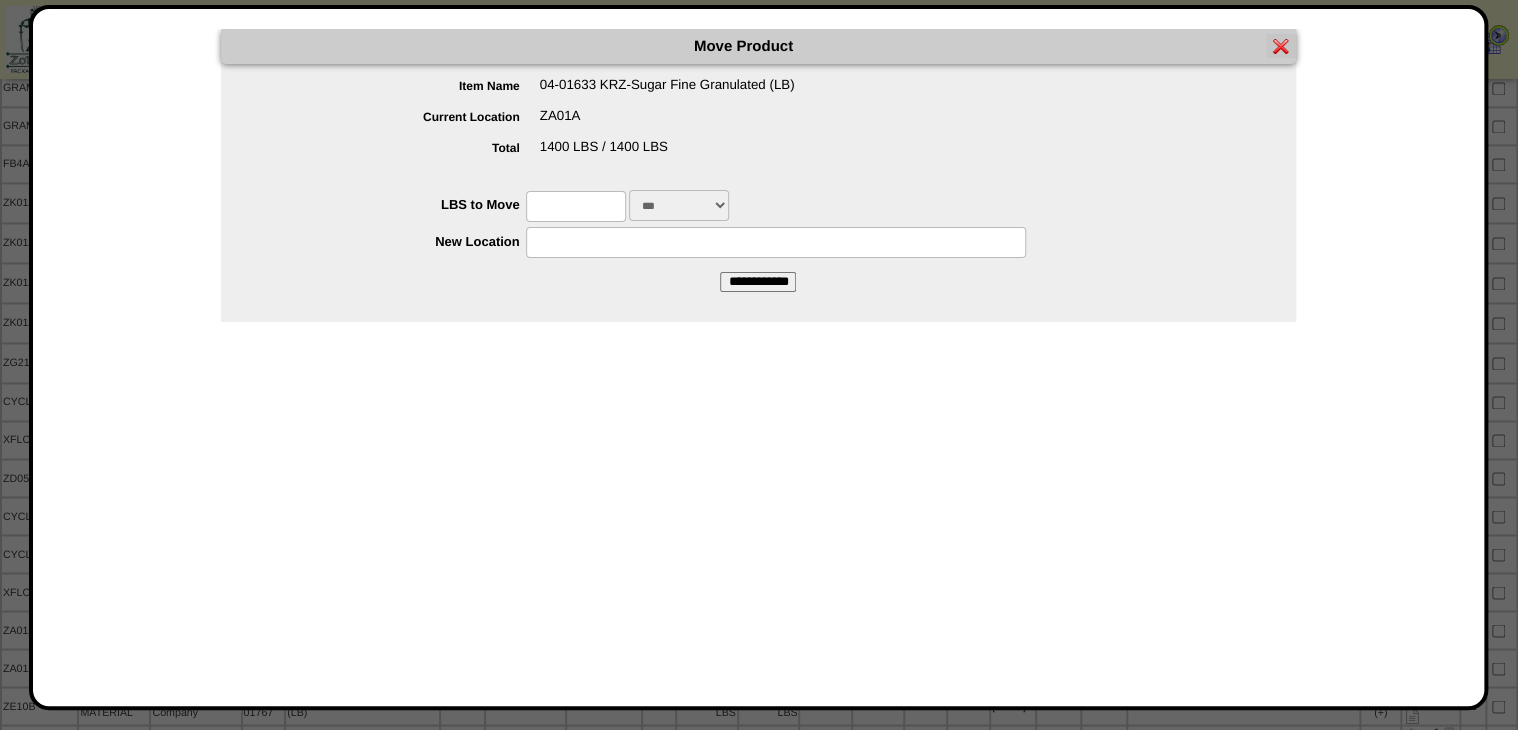 click at bounding box center (759, -340) 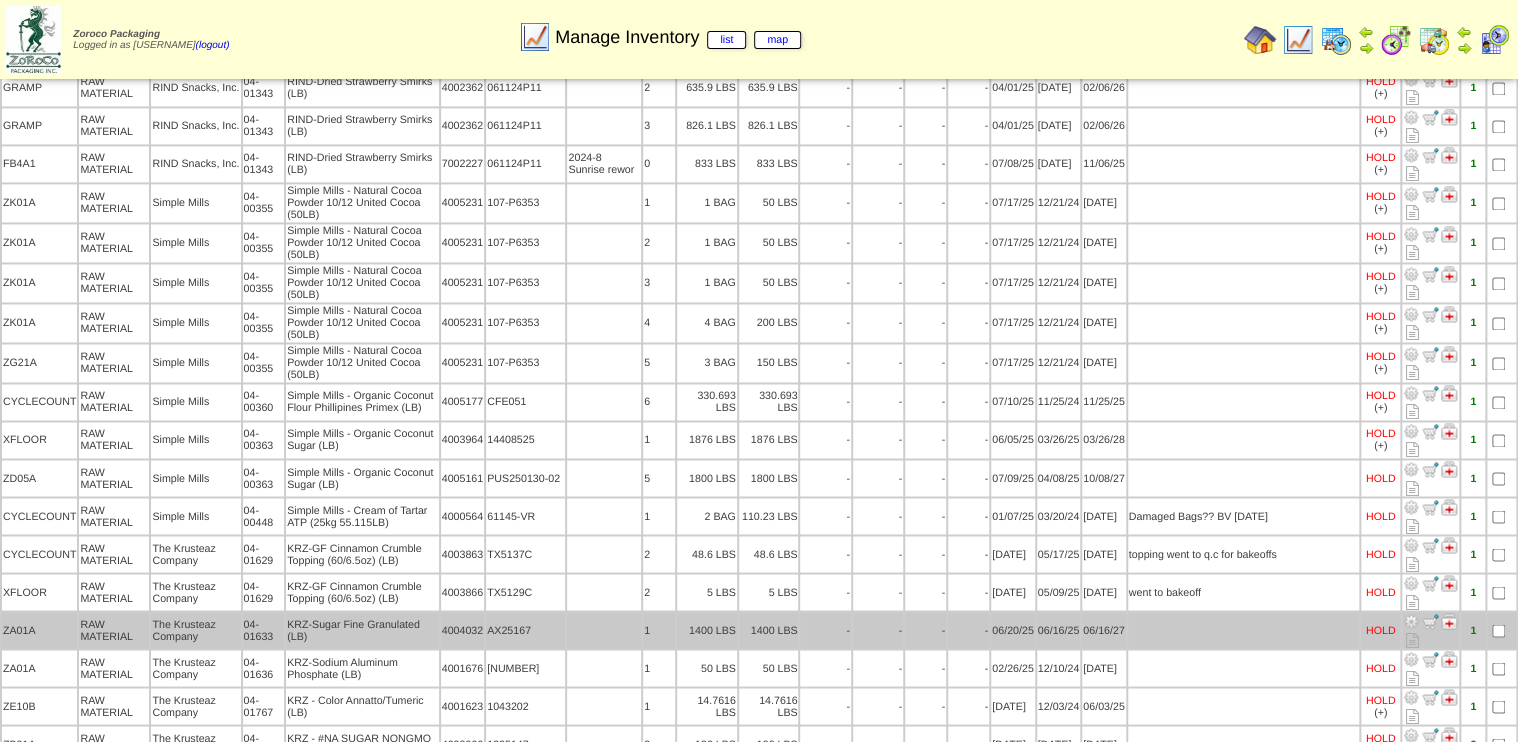 click at bounding box center [1449, 626] 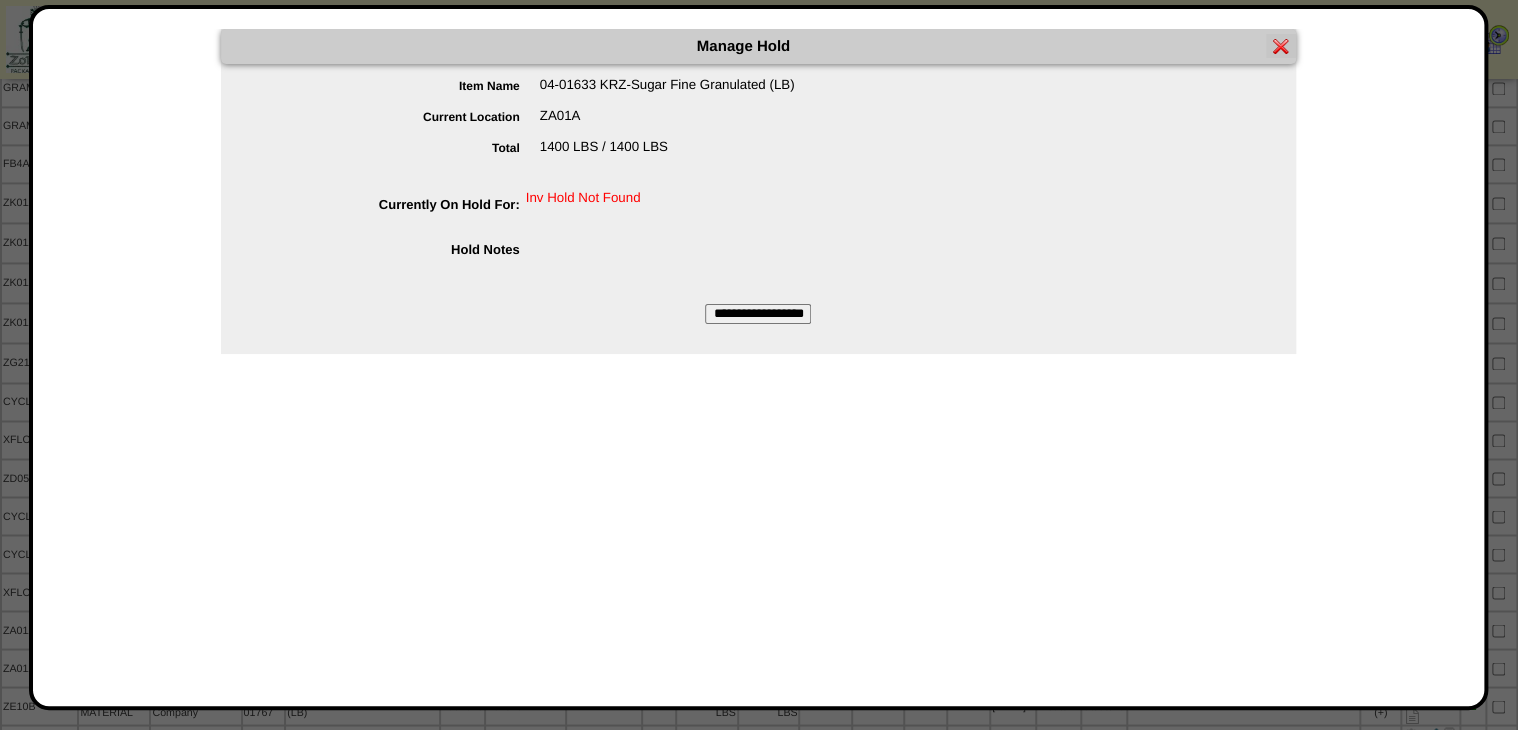 click on "**********" at bounding box center (758, 314) 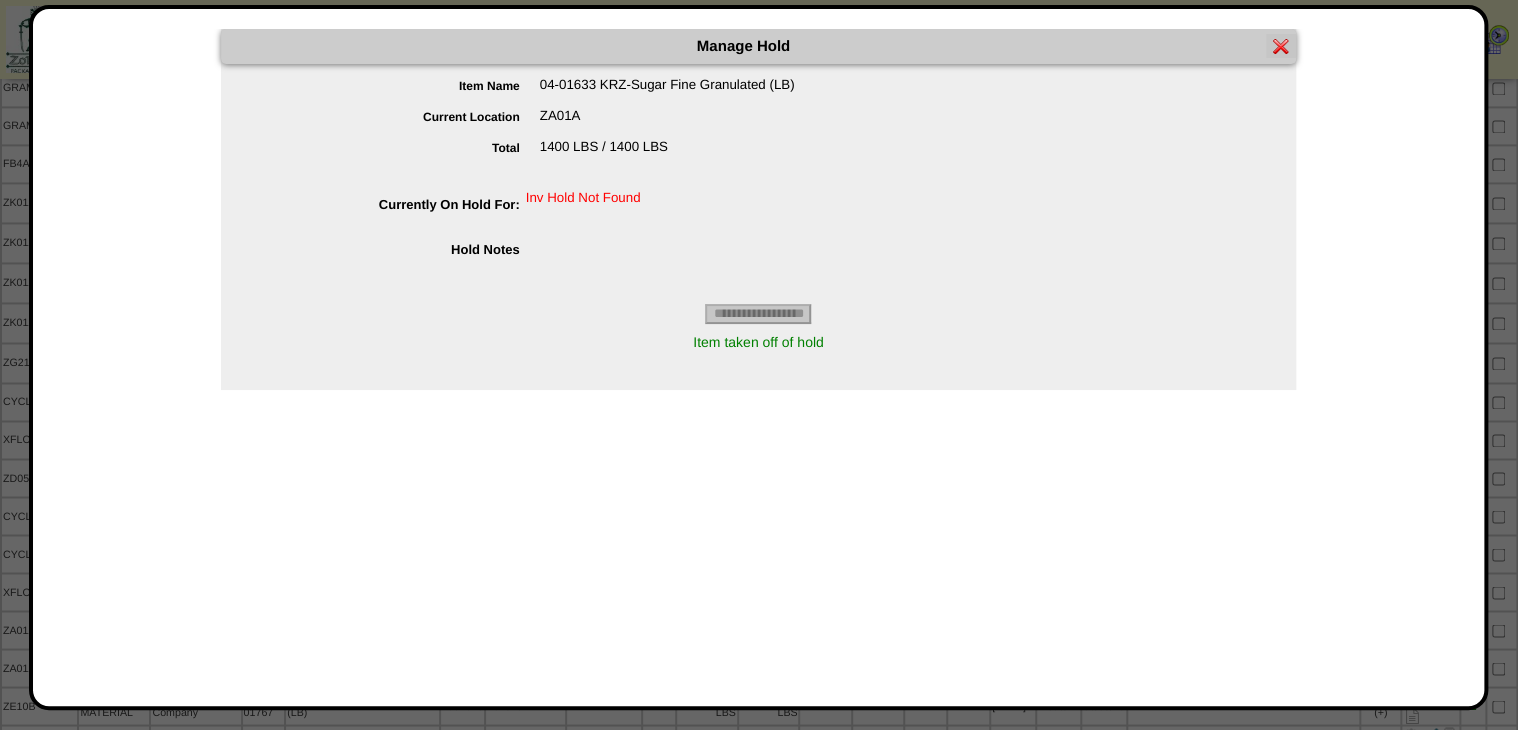 click at bounding box center (1281, 46) 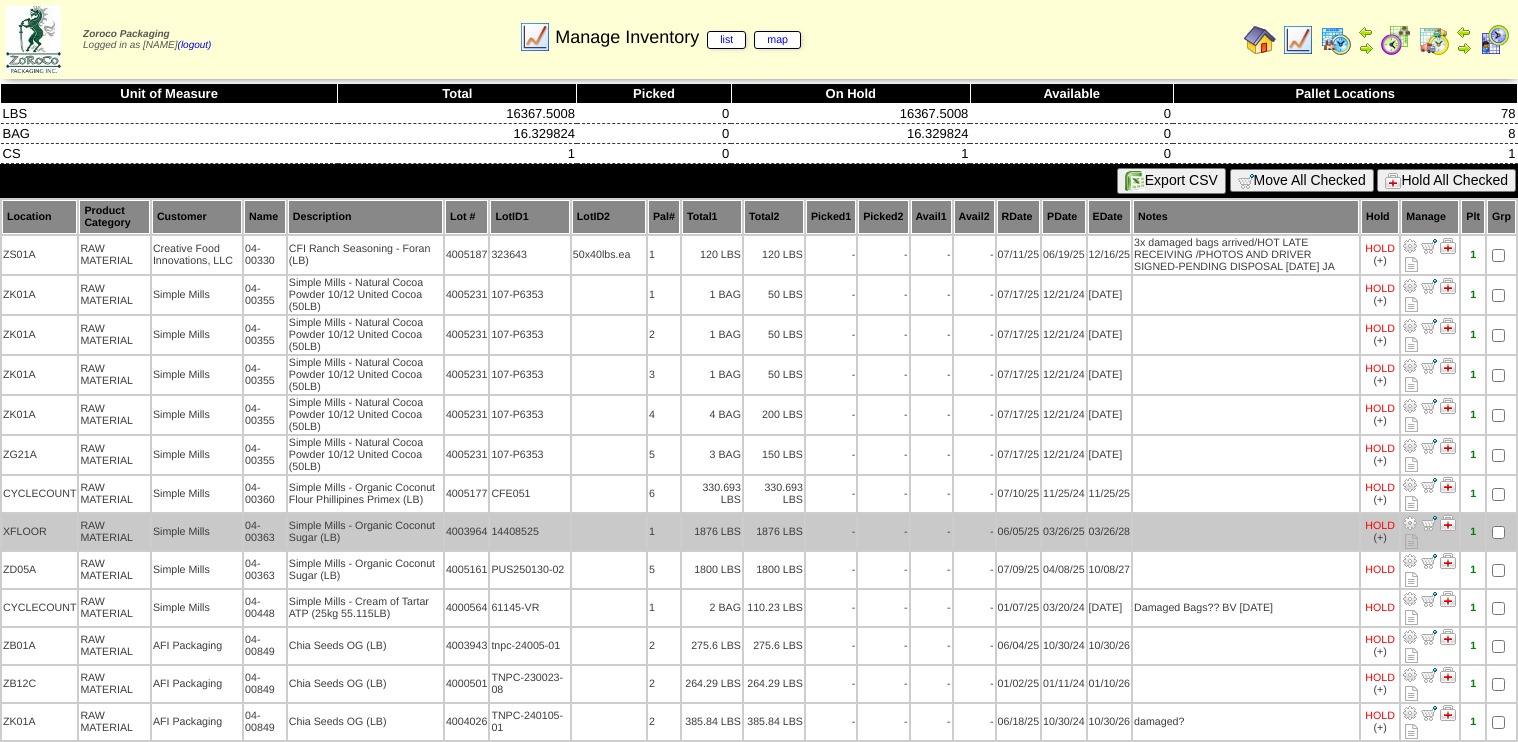 scroll, scrollTop: 0, scrollLeft: 0, axis: both 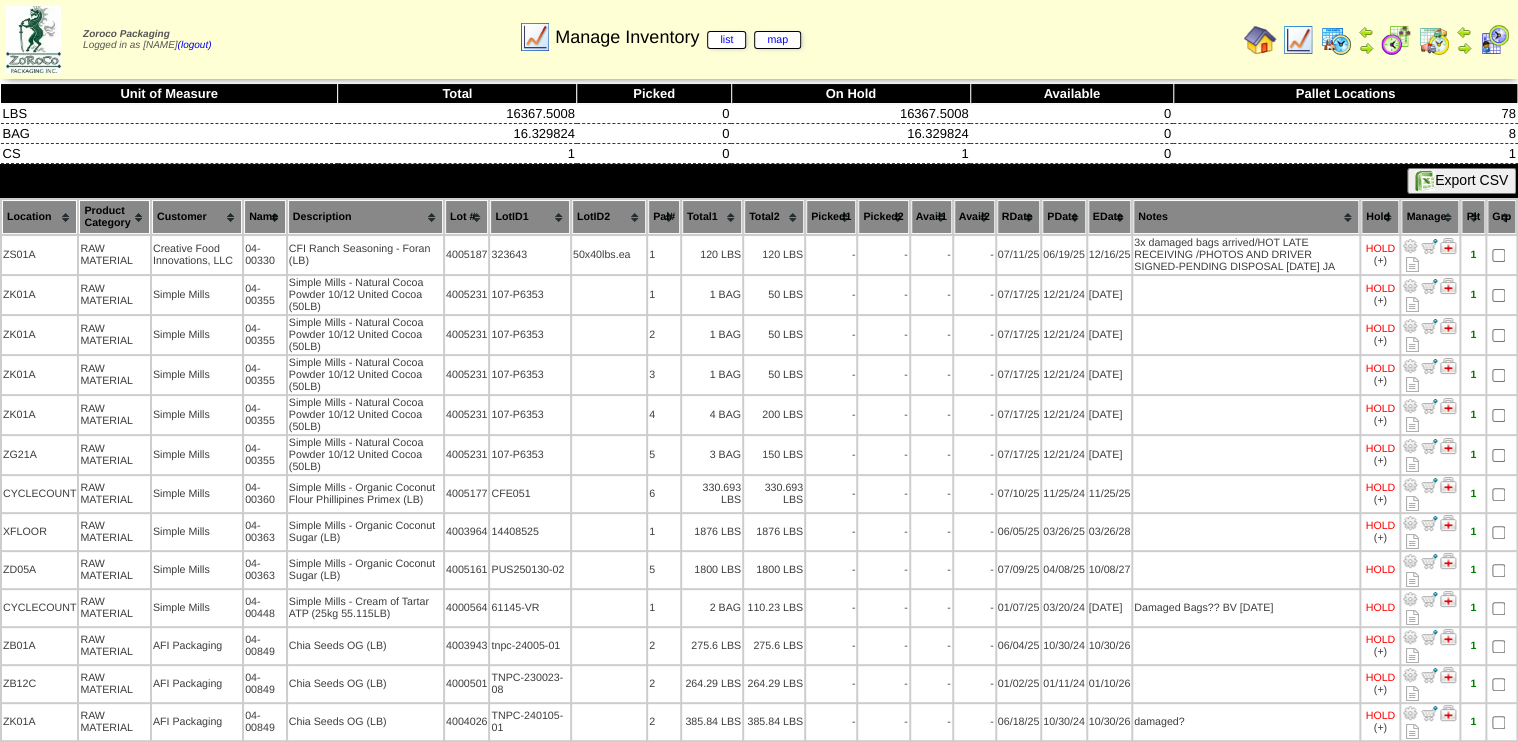 click on "Description" at bounding box center (365, 217) 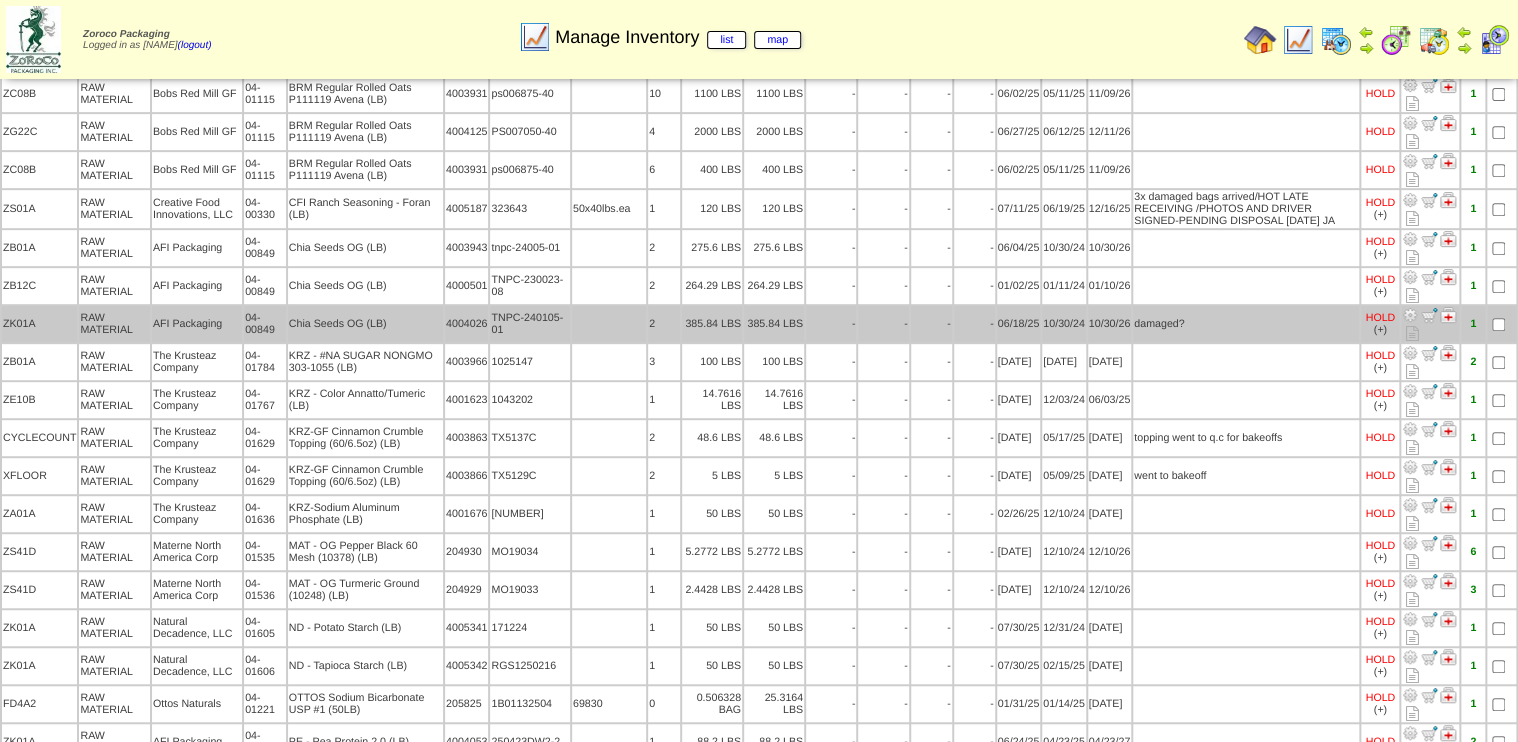 scroll, scrollTop: 345, scrollLeft: 0, axis: vertical 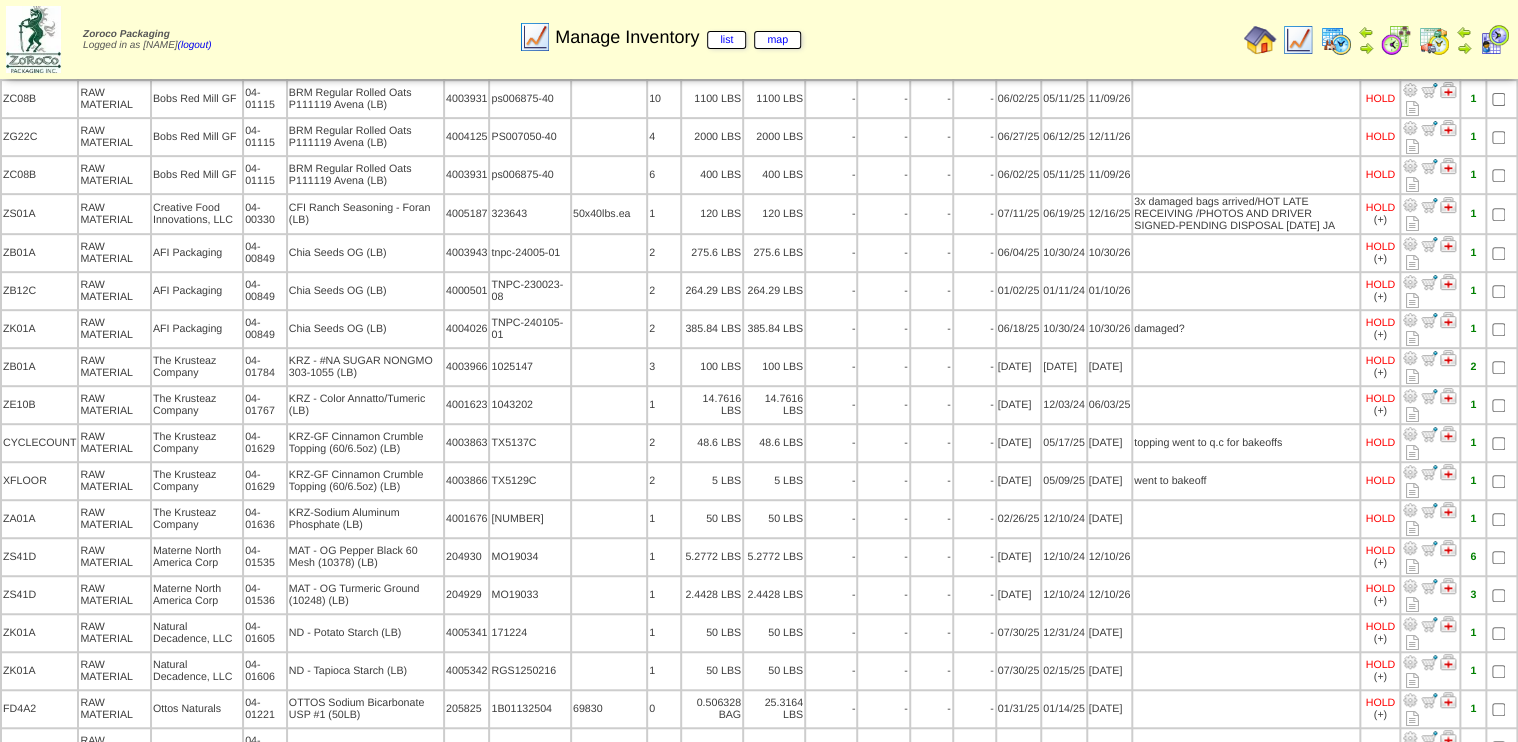 click at bounding box center [1298, 40] 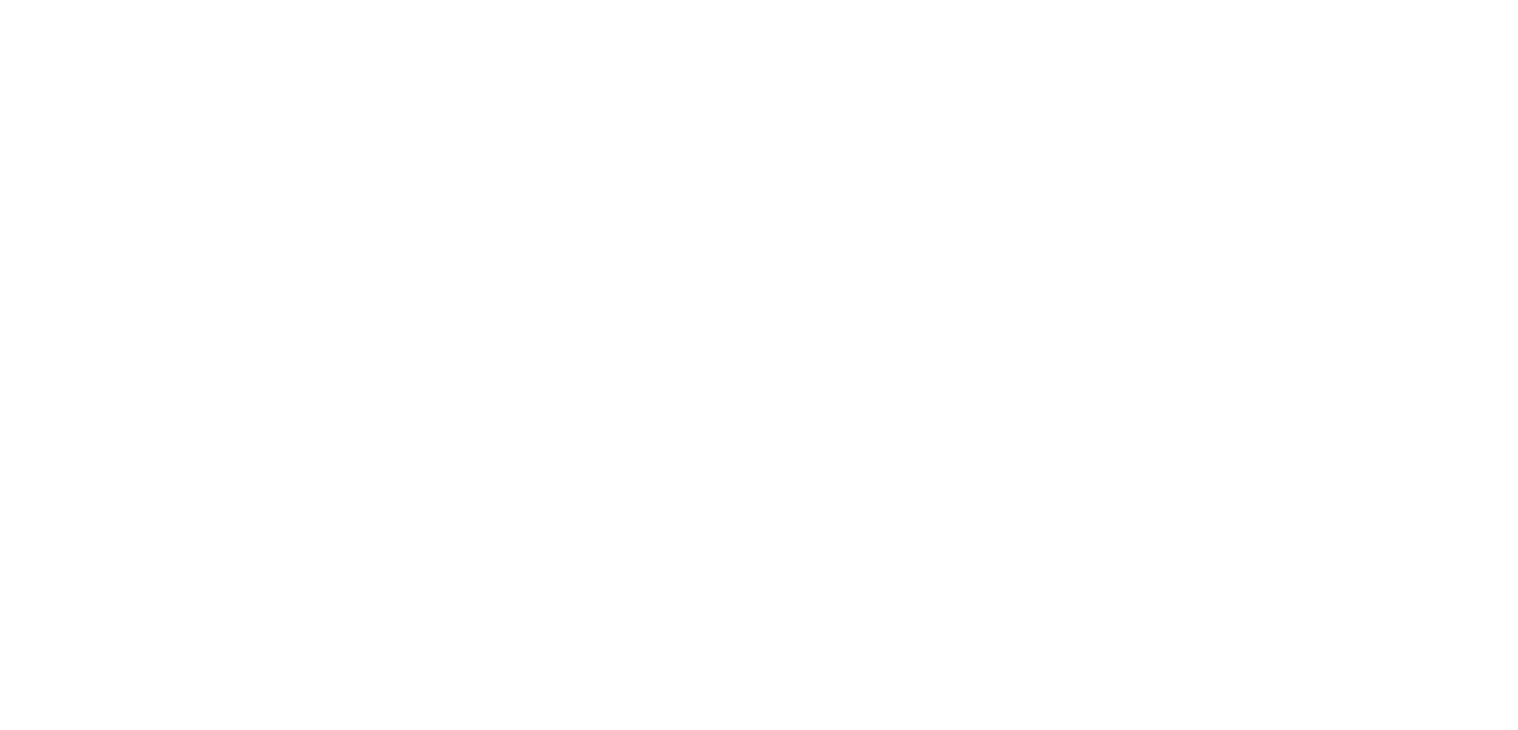 scroll, scrollTop: 0, scrollLeft: 0, axis: both 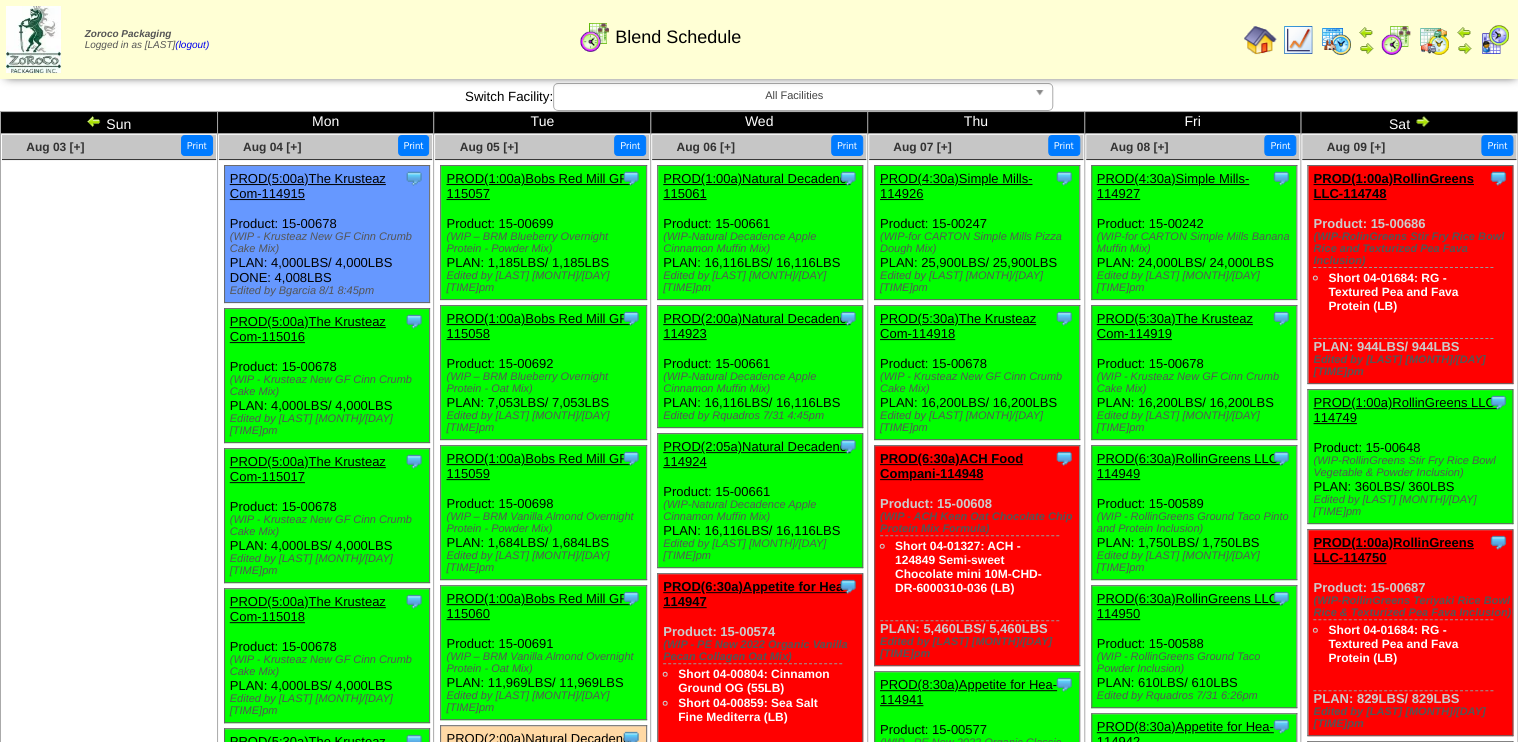 click on "(WIP-for CARTON Simple Mills Banana Muffin Mix)" at bounding box center [1196, 243] 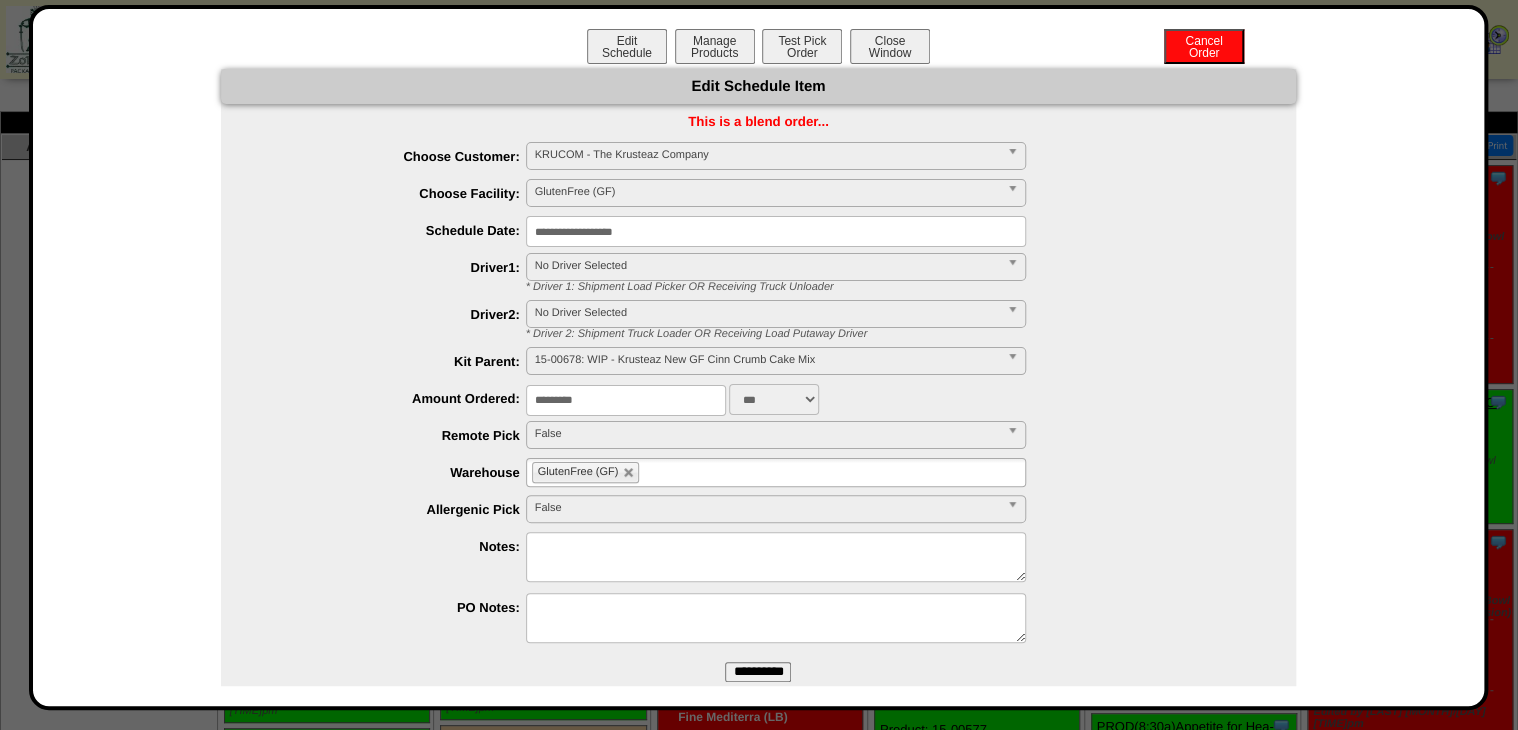 drag, startPoint x: 207, startPoint y: 187, endPoint x: 358, endPoint y: 133, distance: 160.3652 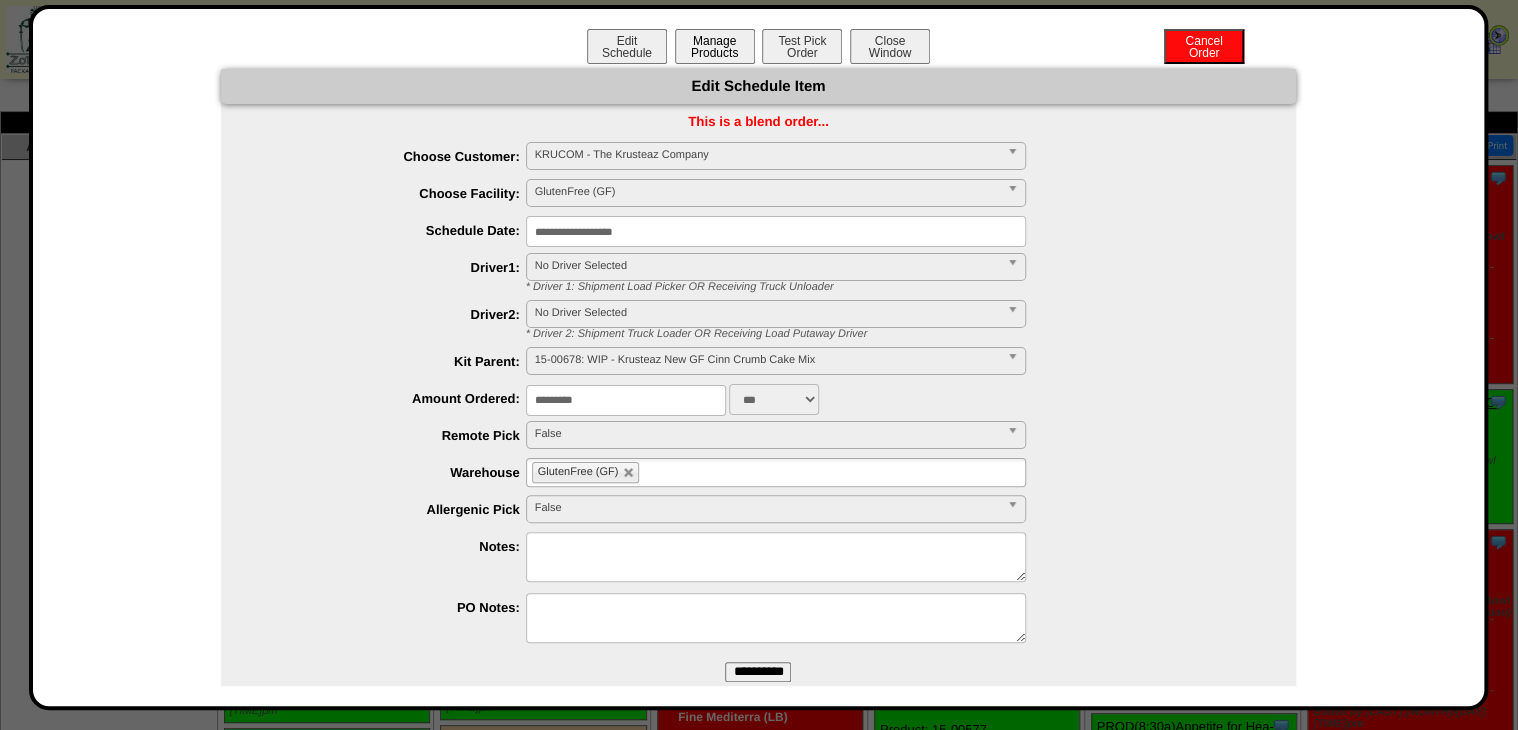 click on "Manage Products" at bounding box center [715, 46] 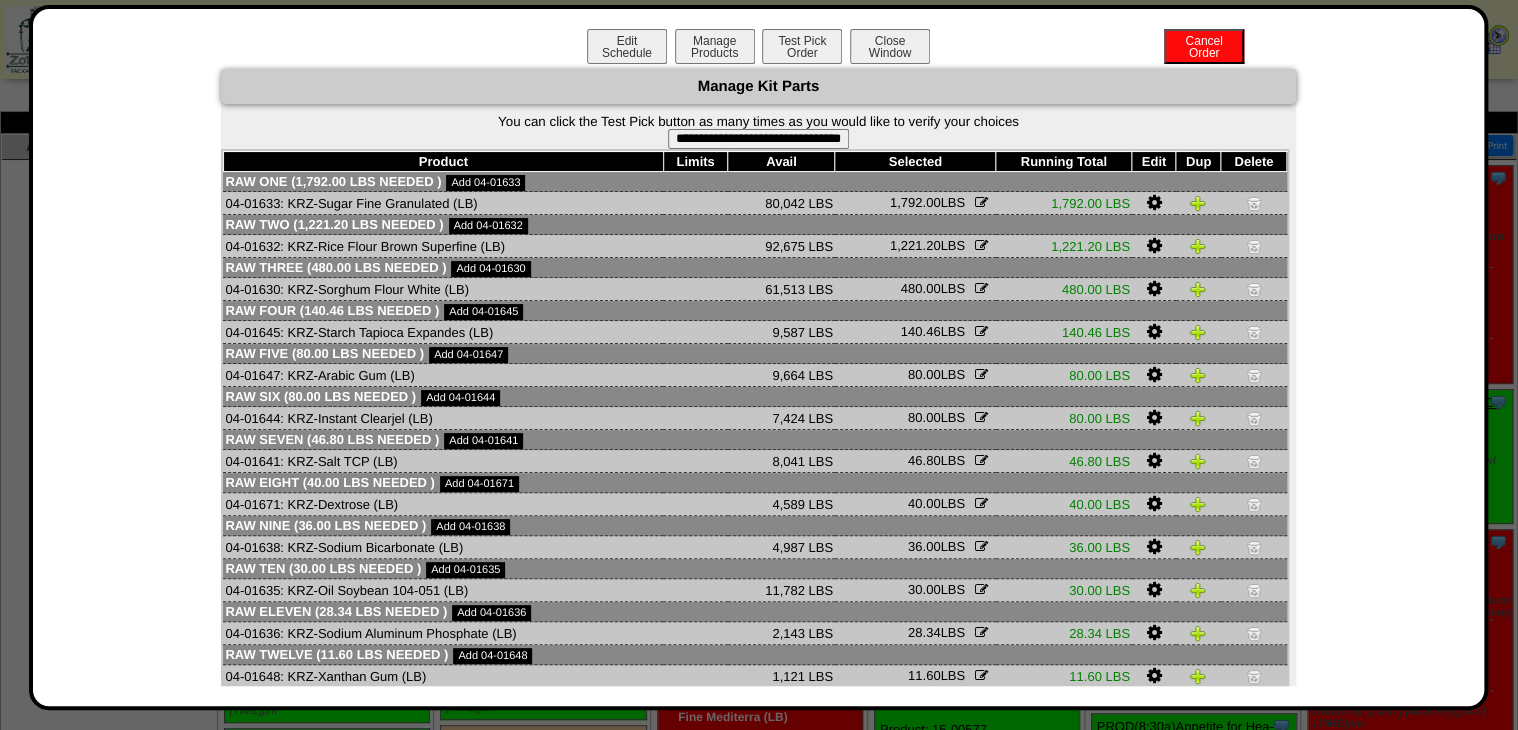 click on "**********" at bounding box center [758, 139] 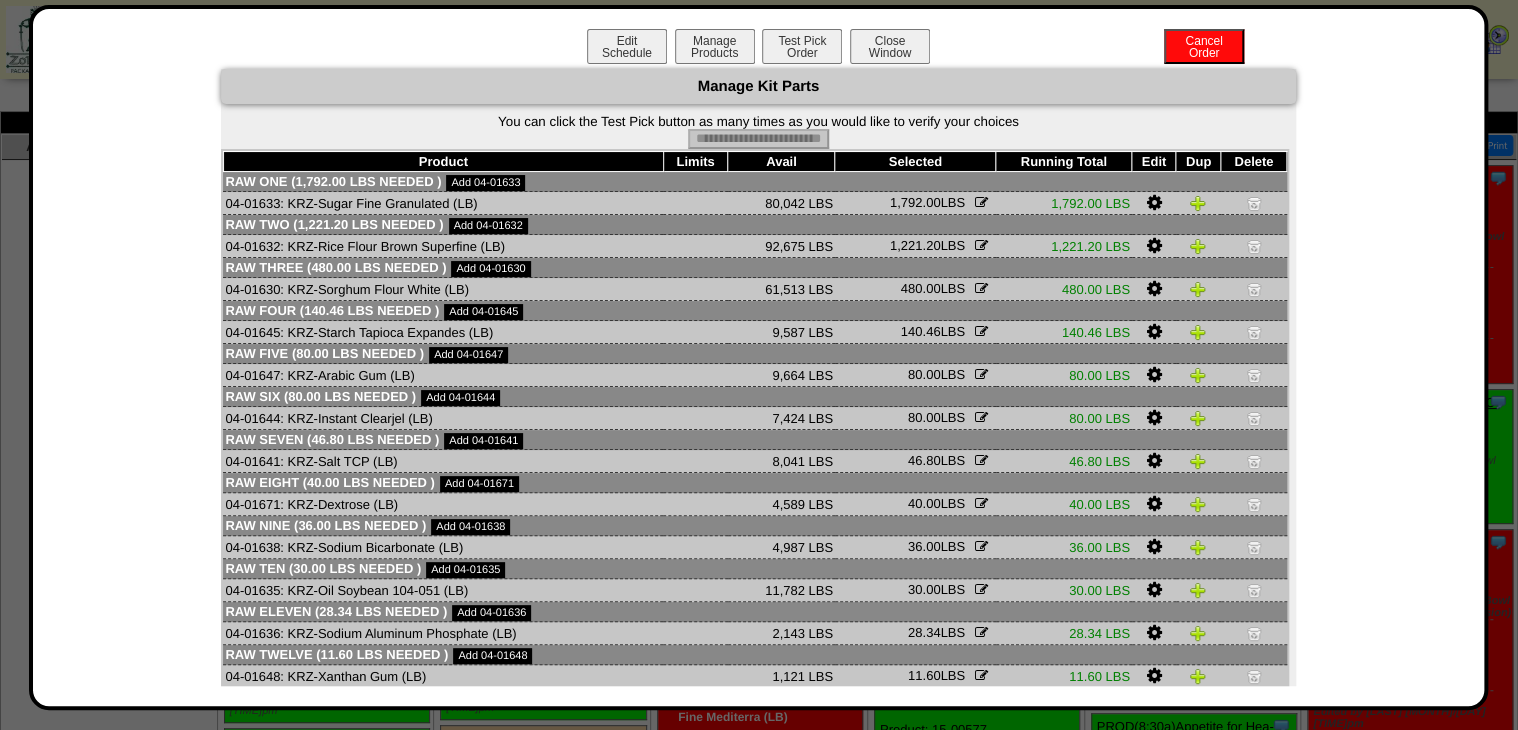 click on "Edit Schedule
Manage Products
Test Pick Order
Cancel Order
Close Window" at bounding box center [759, 49] 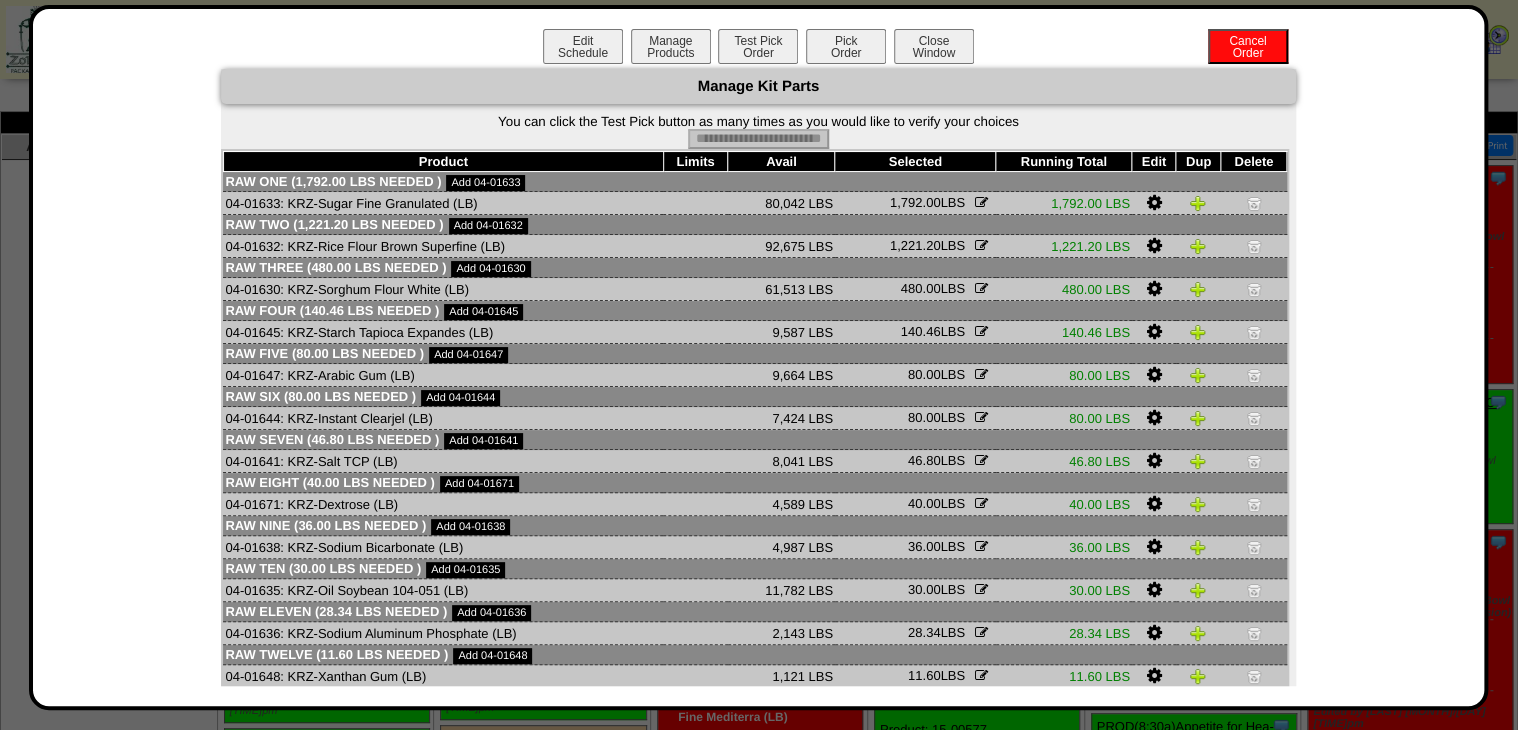 click on "Pick Order" at bounding box center [846, 46] 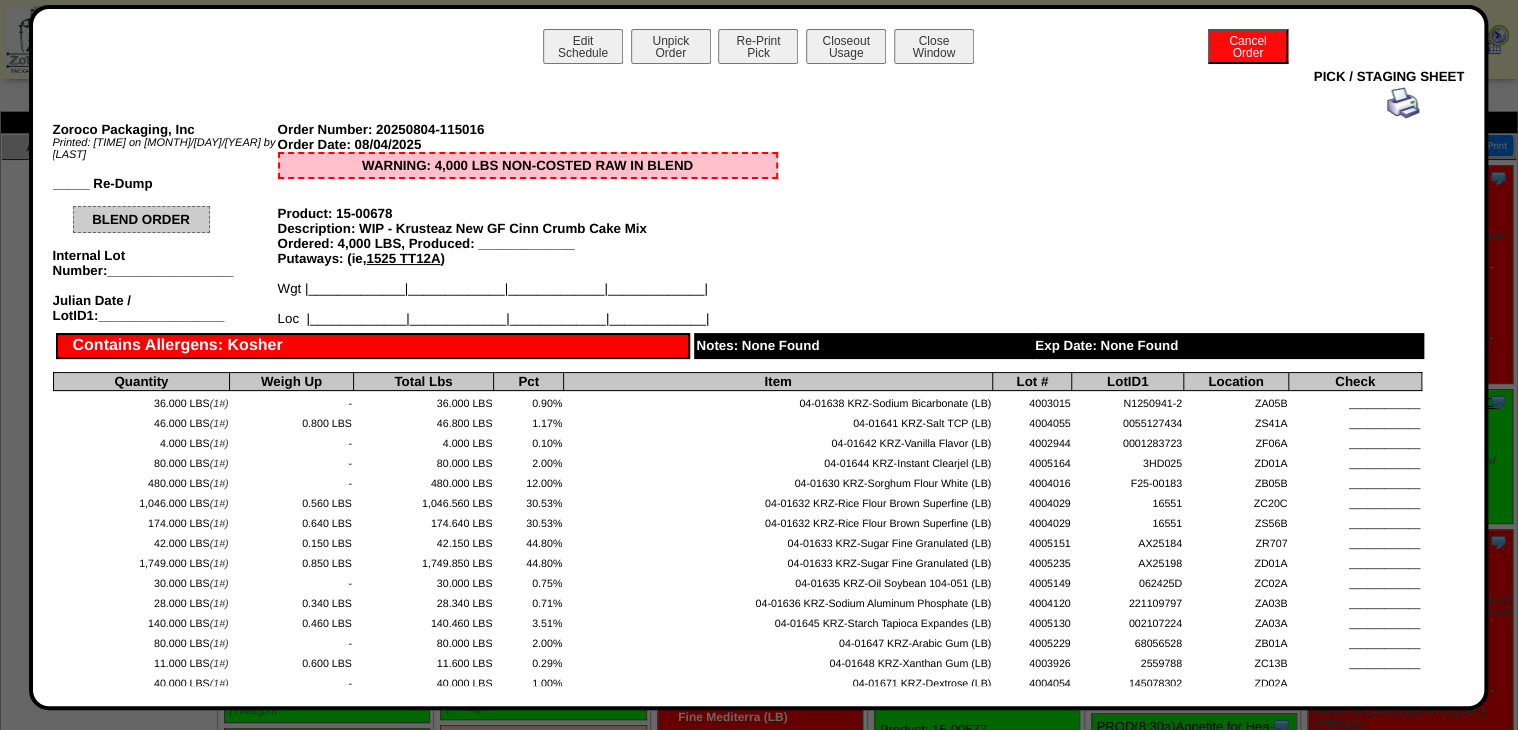 click on "Closeout Usage" at bounding box center (846, 46) 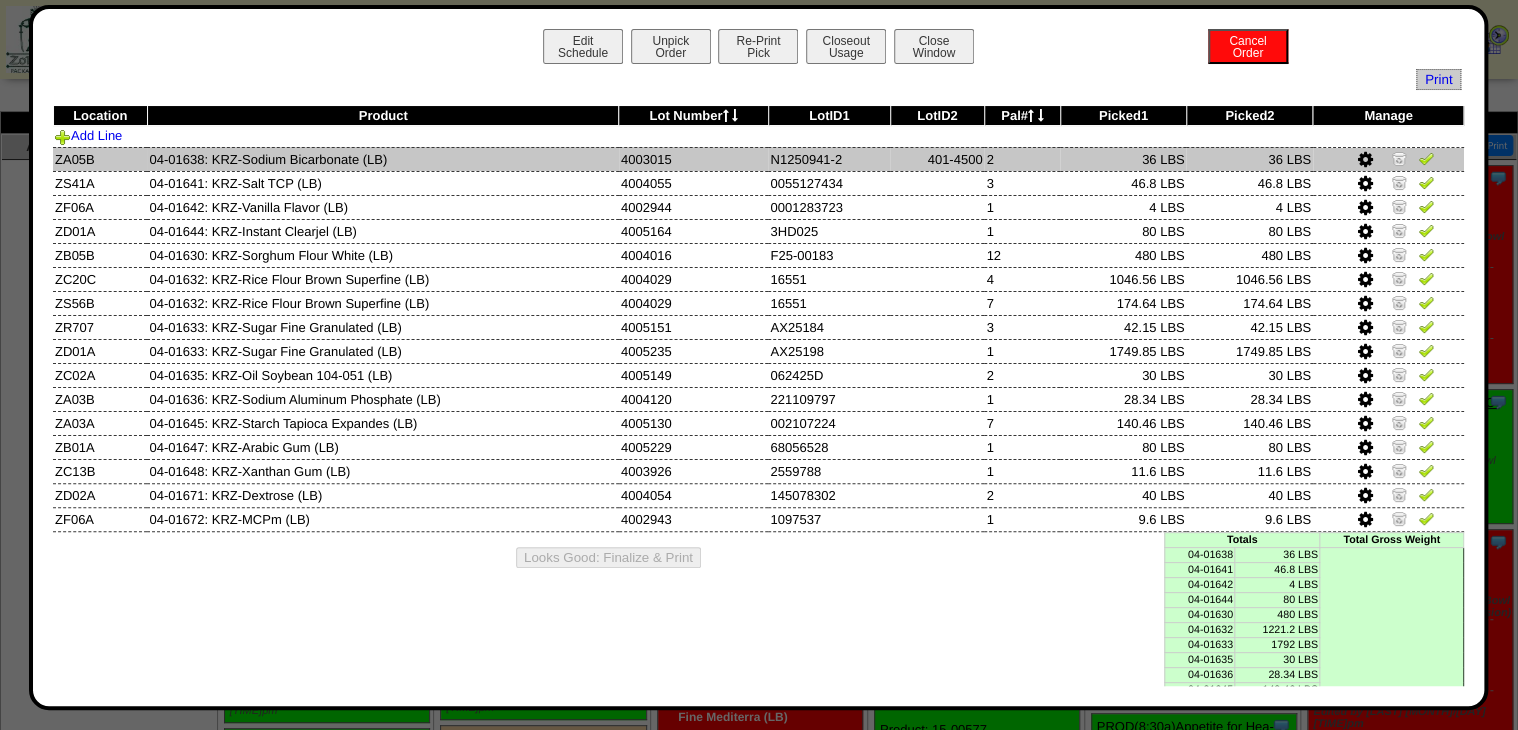 click at bounding box center (1365, 160) 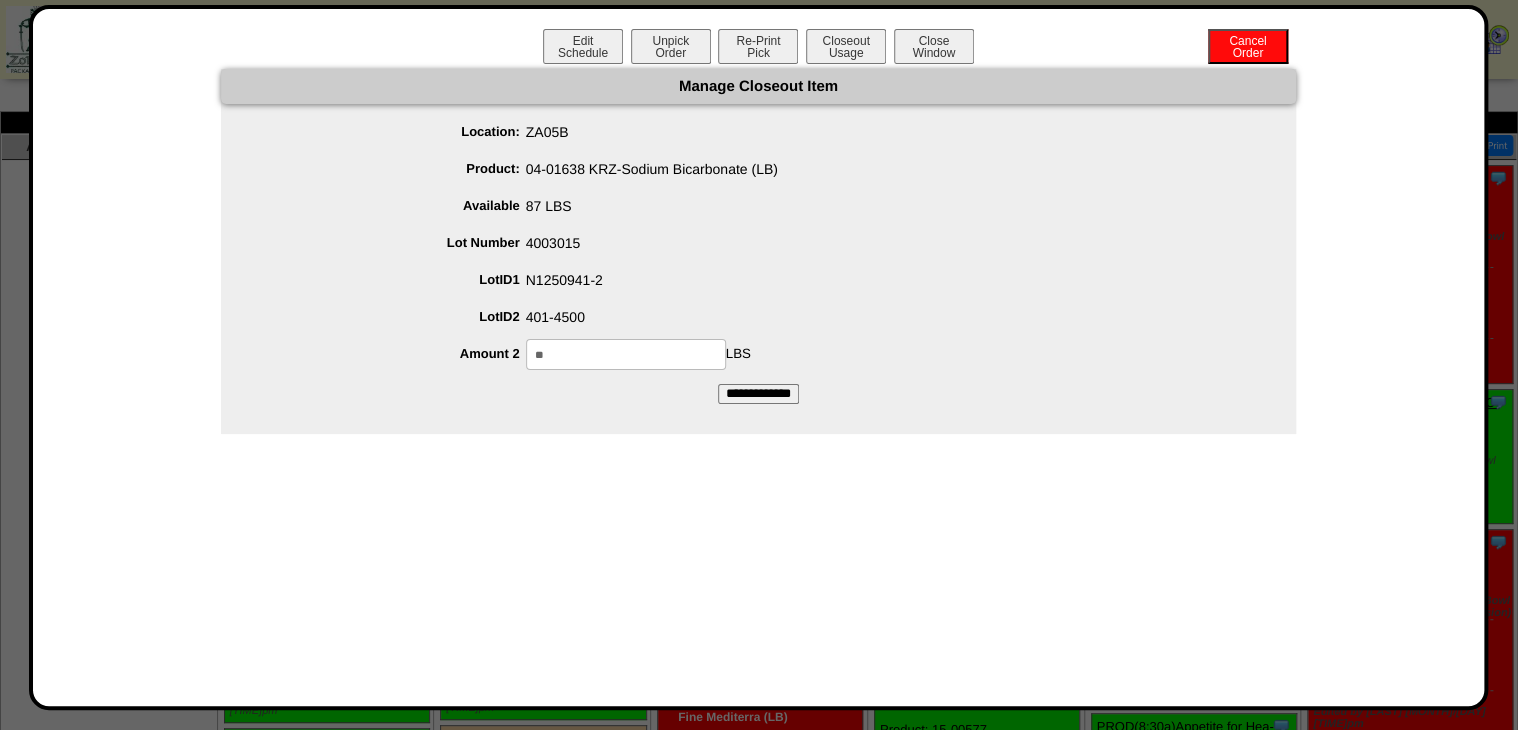 click on "**" at bounding box center (626, 354) 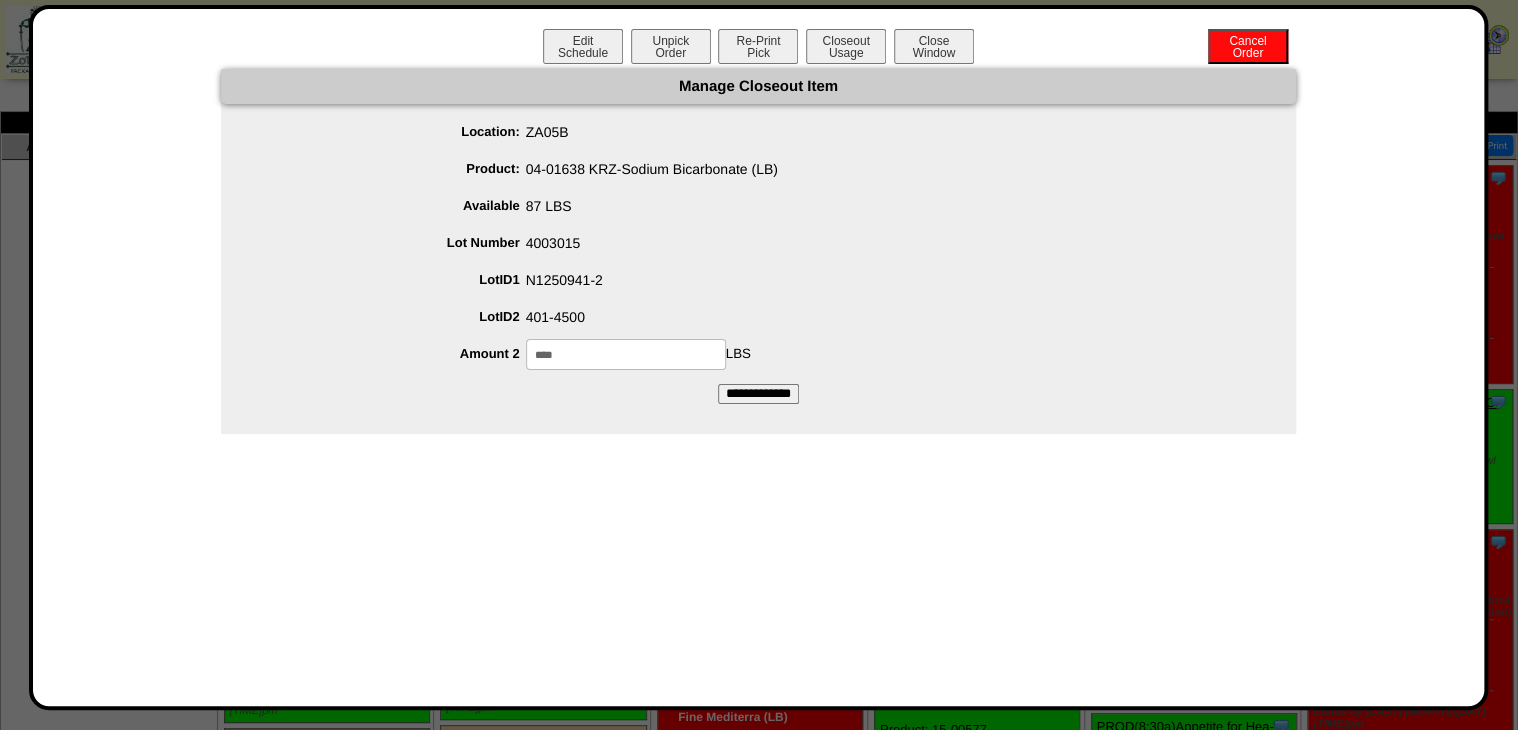 type on "****" 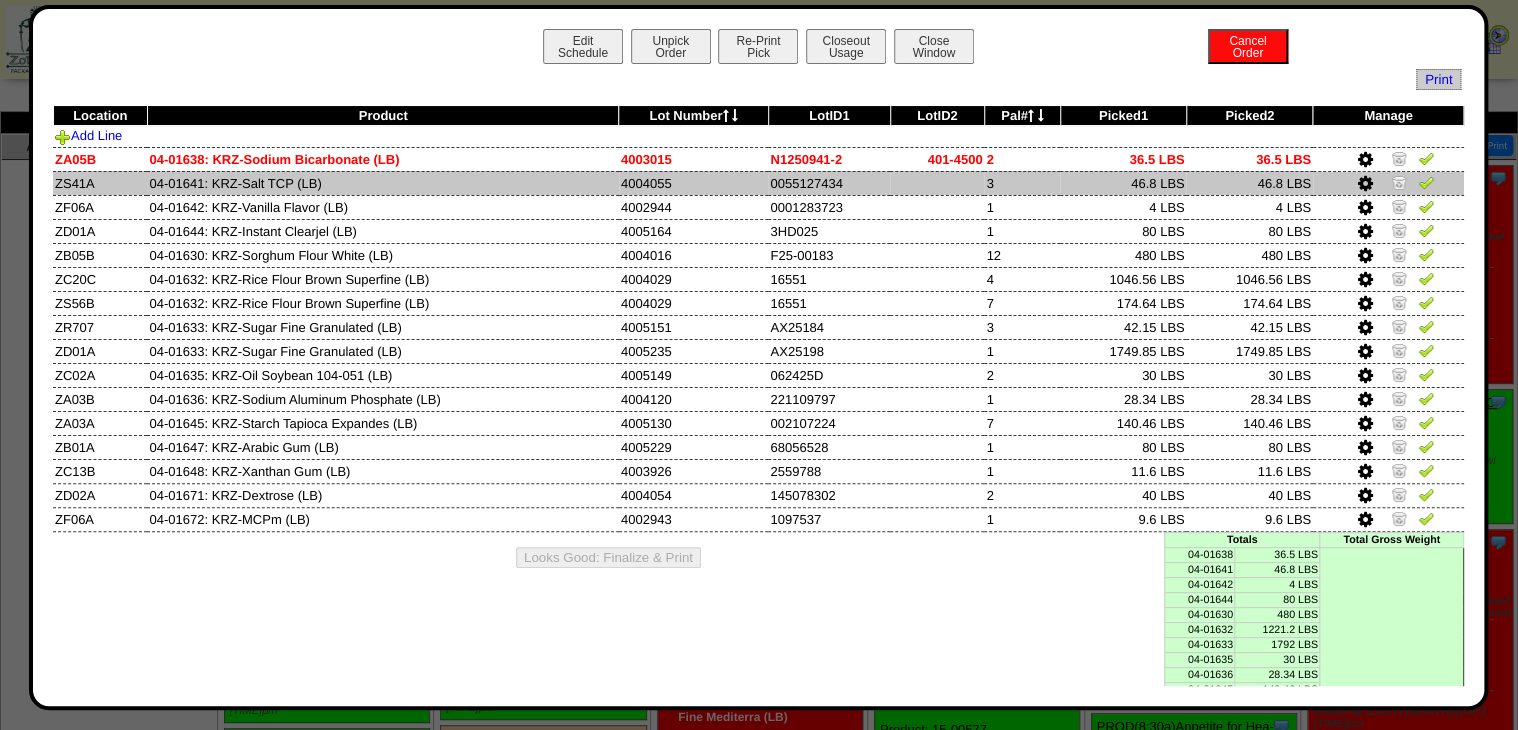 click at bounding box center (1365, 184) 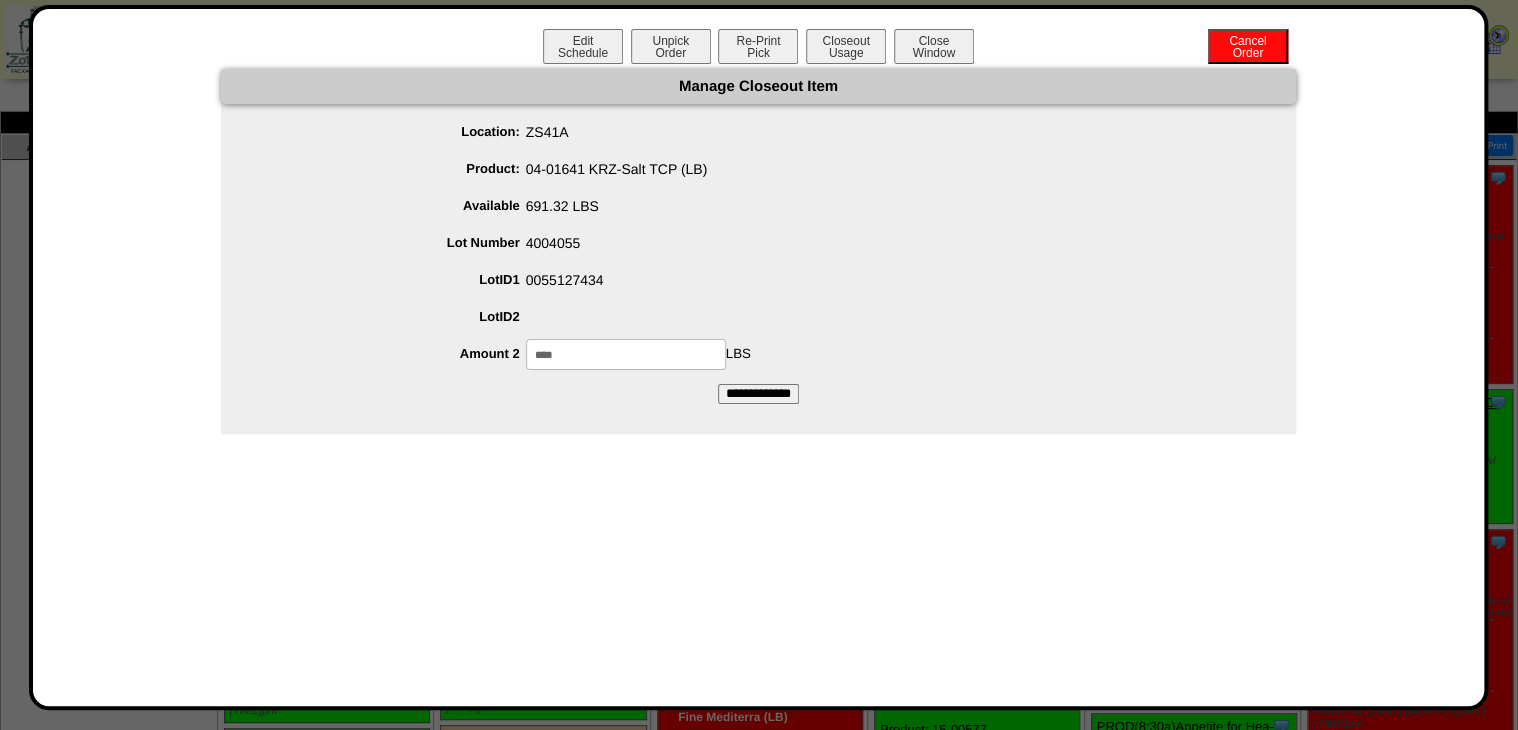 drag, startPoint x: 542, startPoint y: 350, endPoint x: 680, endPoint y: 339, distance: 138.43771 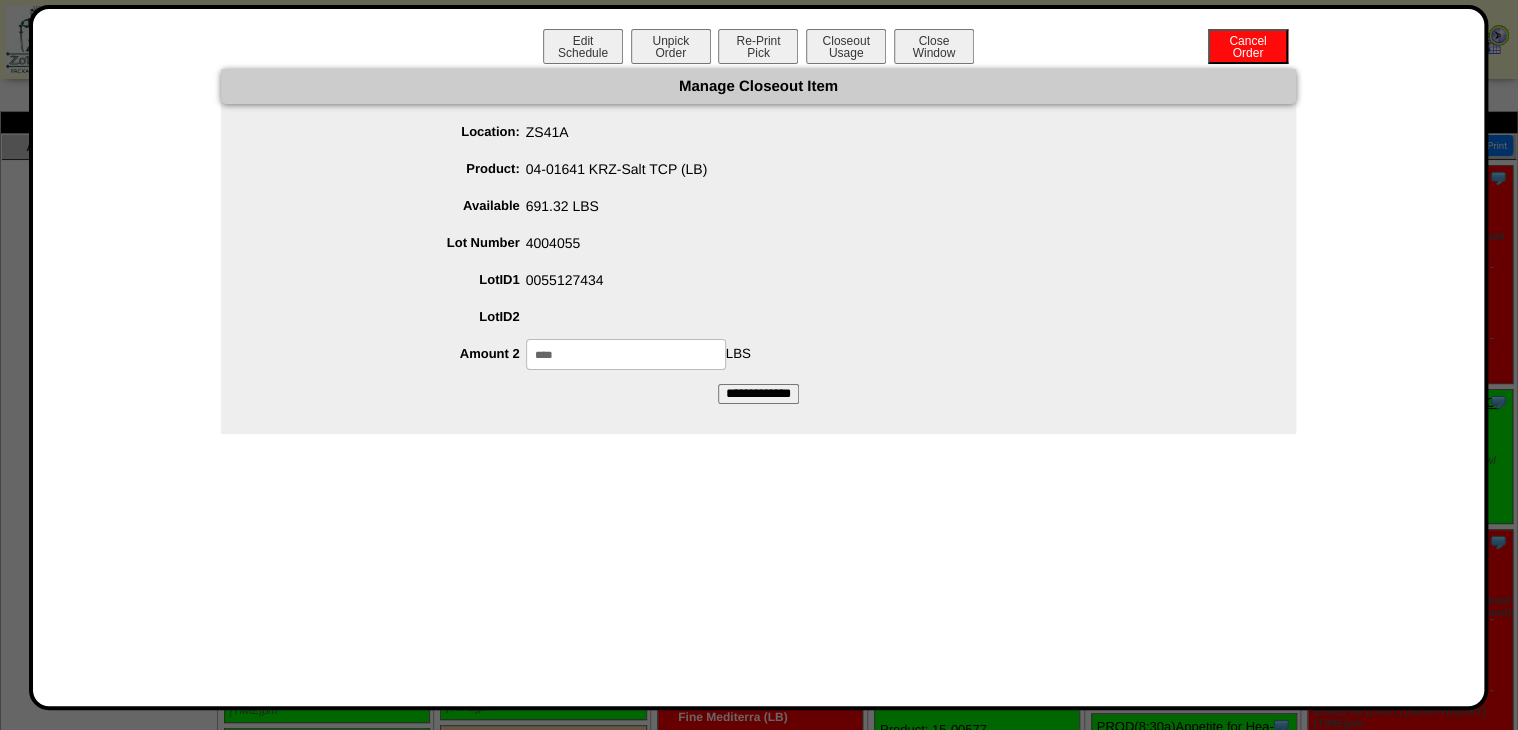 type on "****" 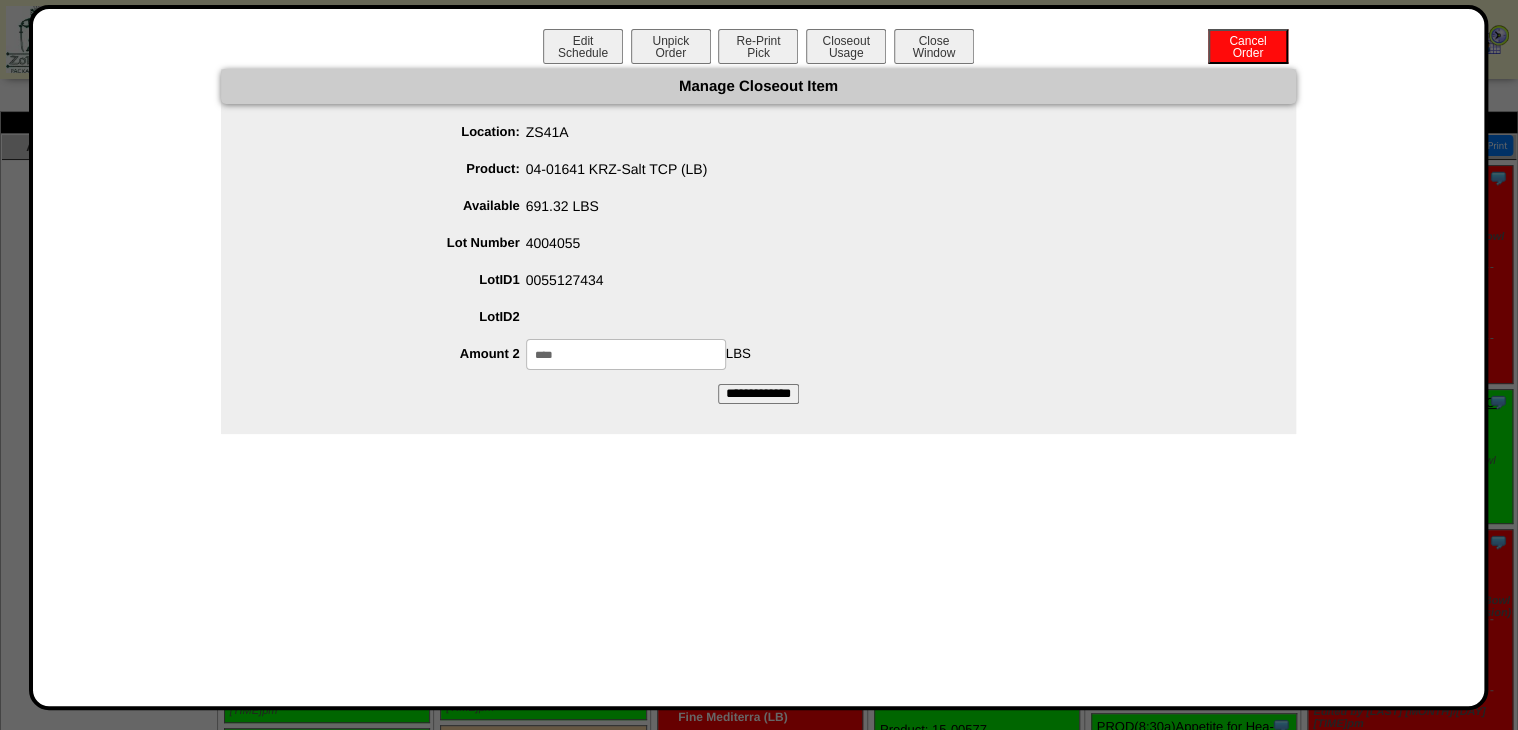 click on "**********" at bounding box center (758, 394) 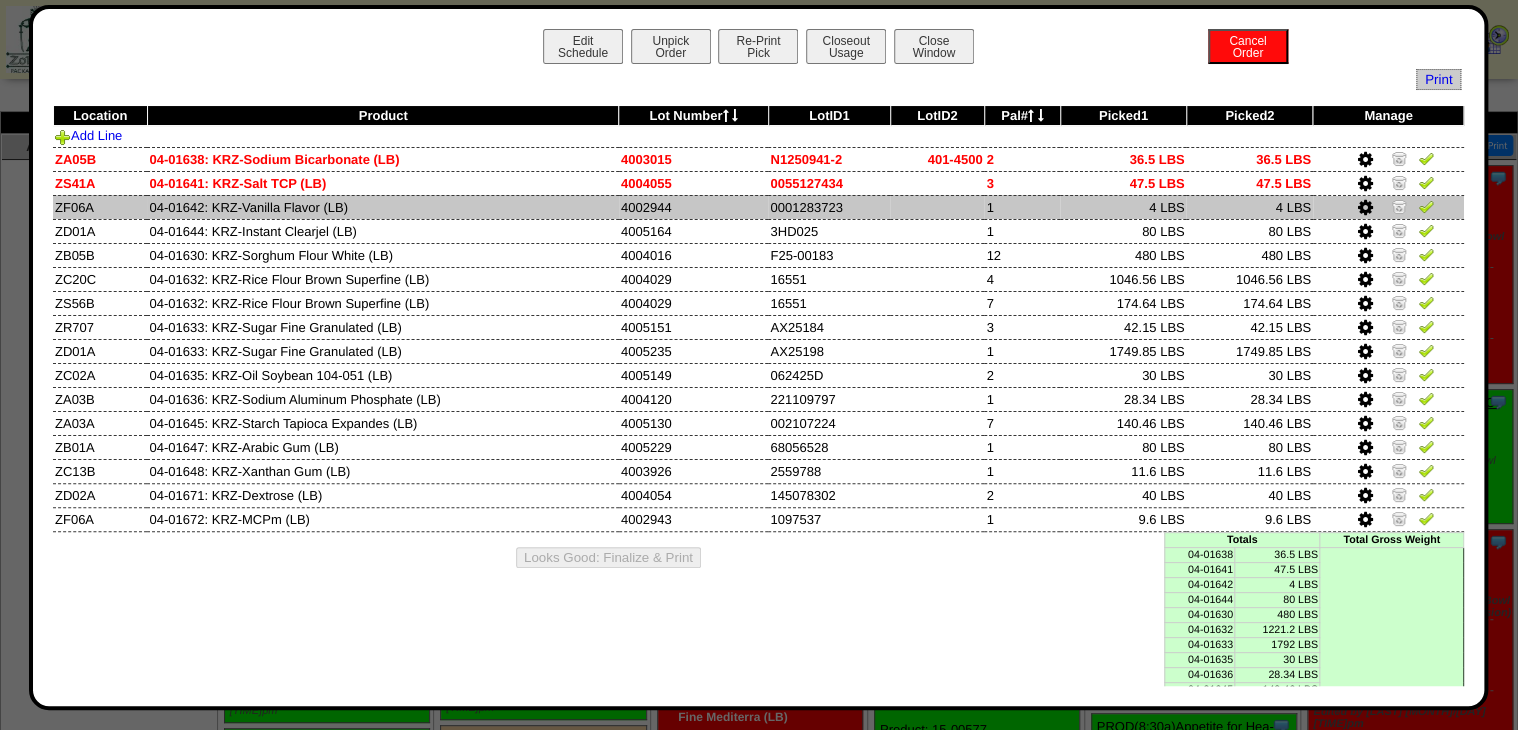click at bounding box center [1365, 208] 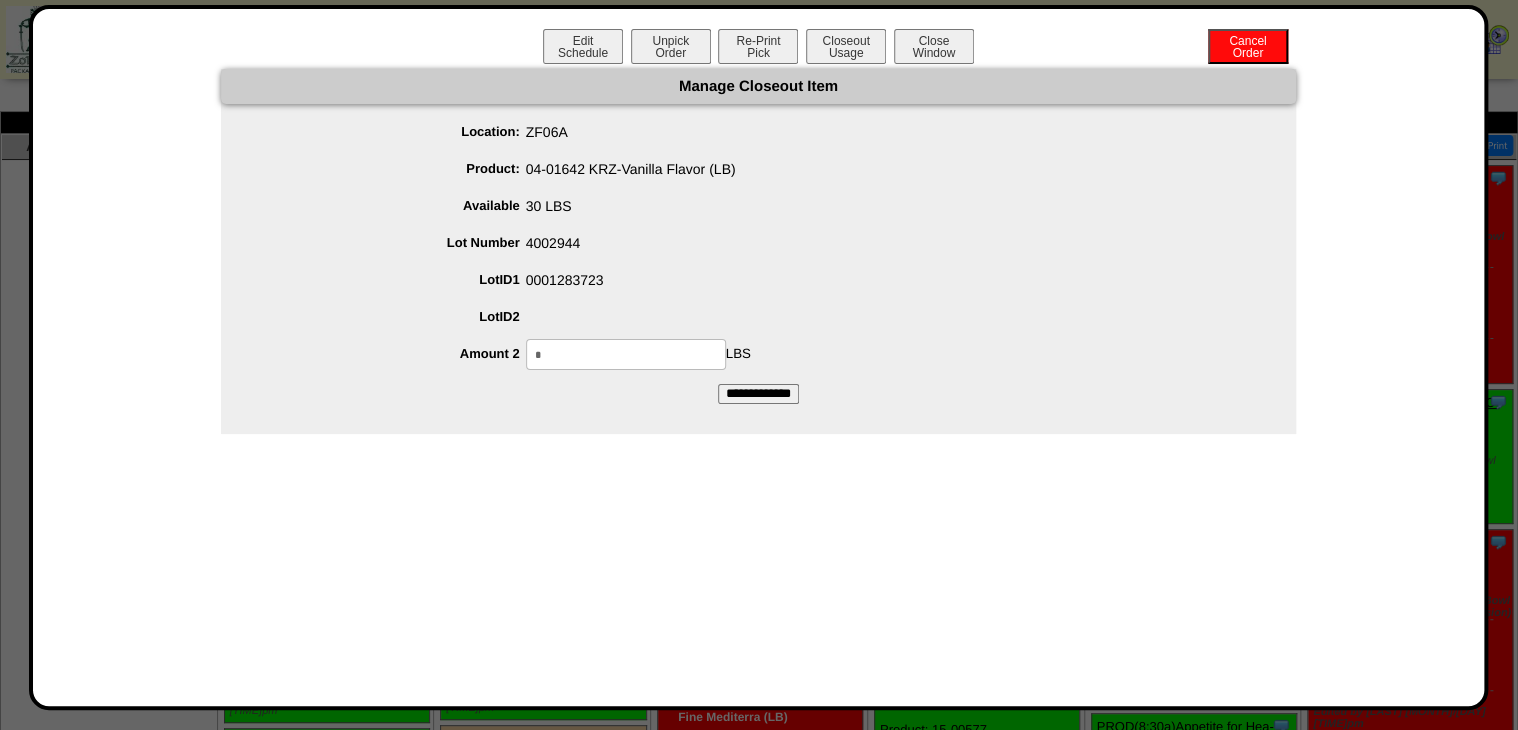 click on "*" at bounding box center [626, 354] 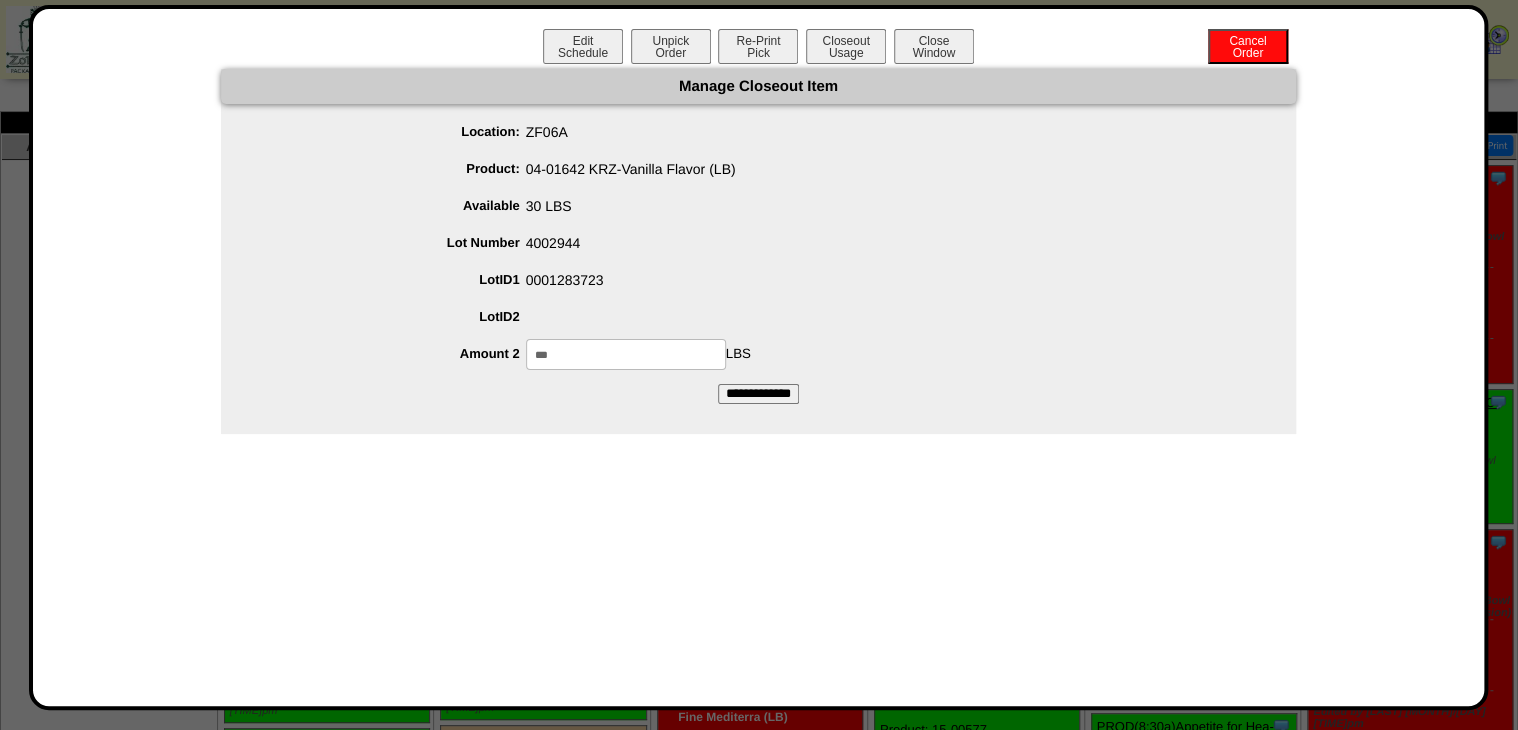 type on "***" 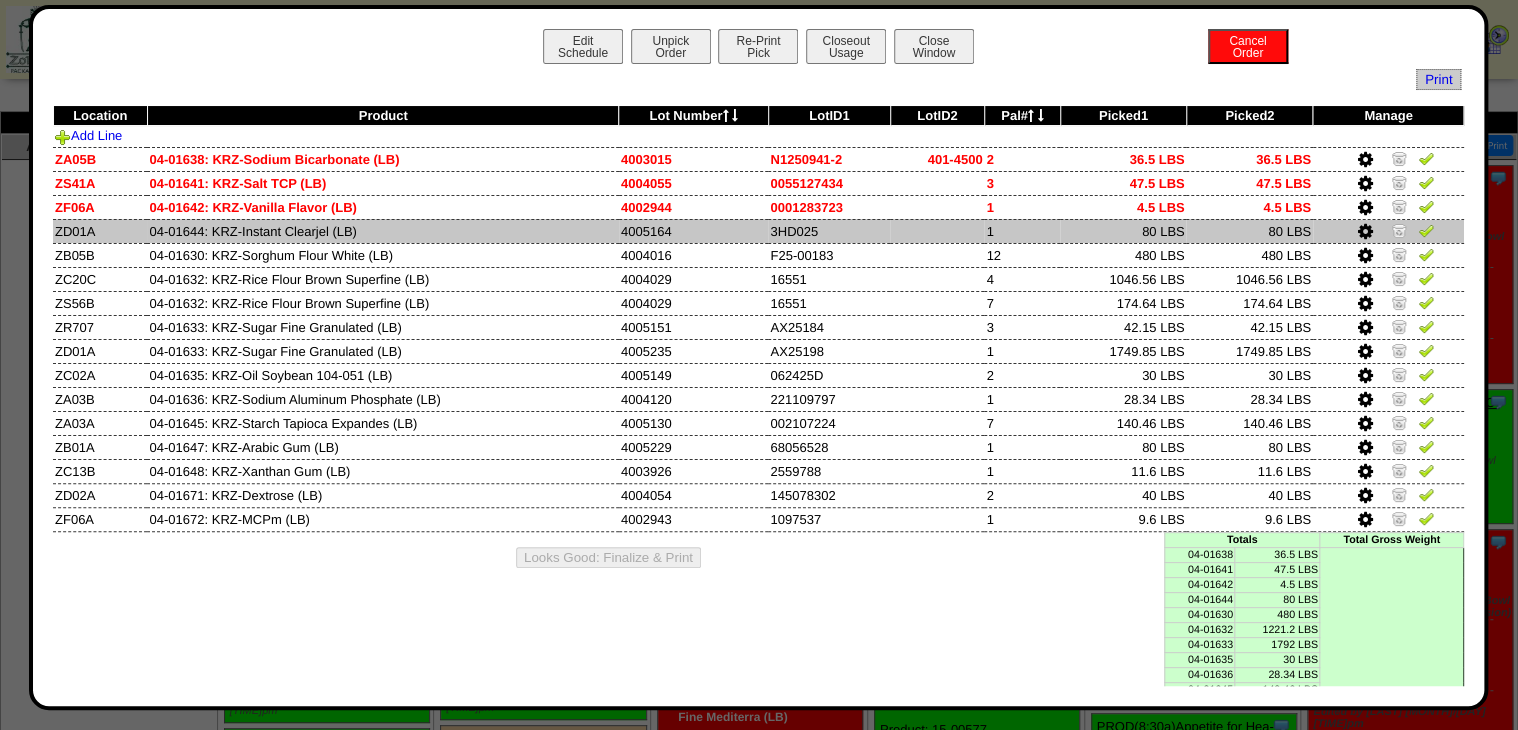 click at bounding box center [1365, 232] 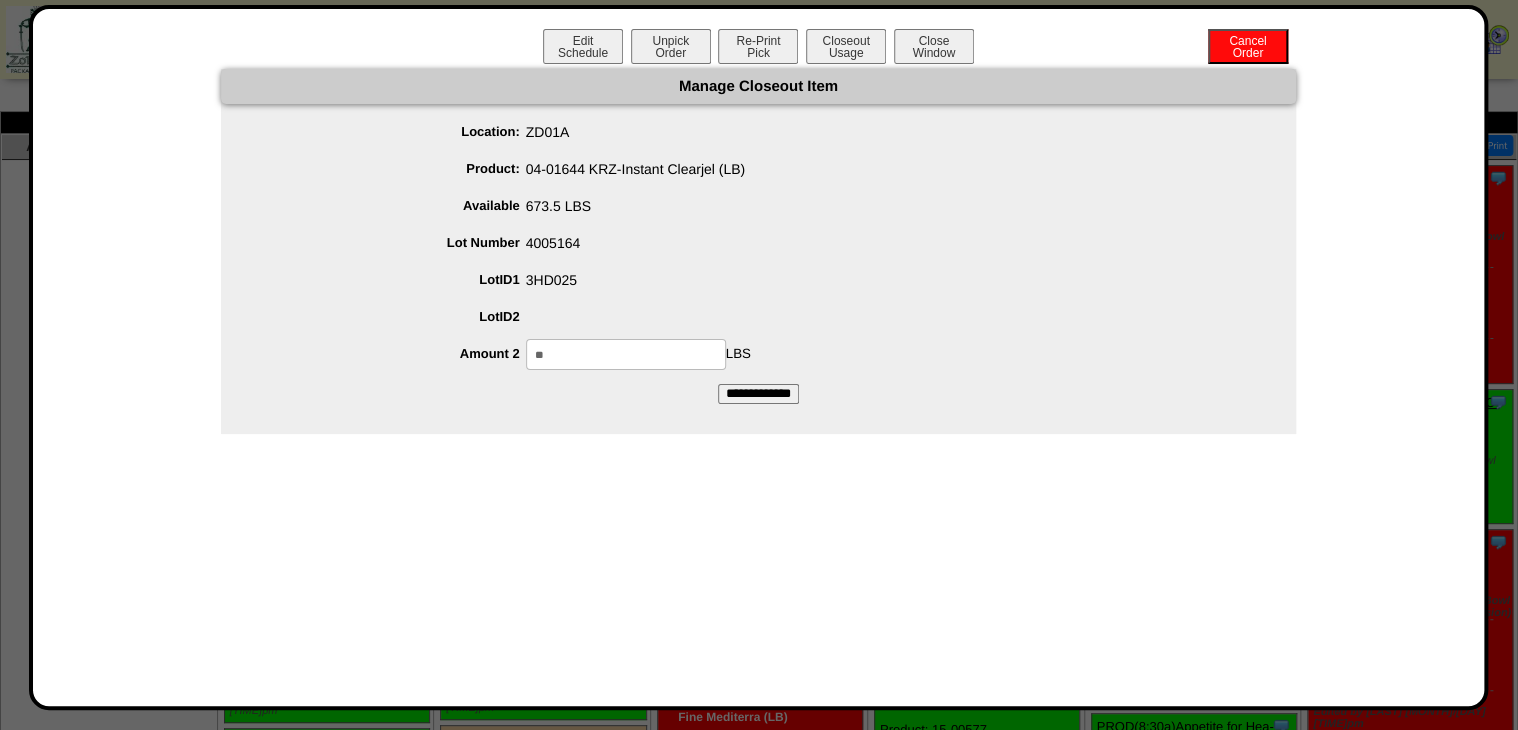 click on "Manage Closeout Item
Location:
ZD01A
Product:
04-01644 KRZ-Instant Clearjel (LB)
Available
673.5 LBS
Lot Number
4005164
LotID1
3HD025
LotID2 **" at bounding box center [758, 236] 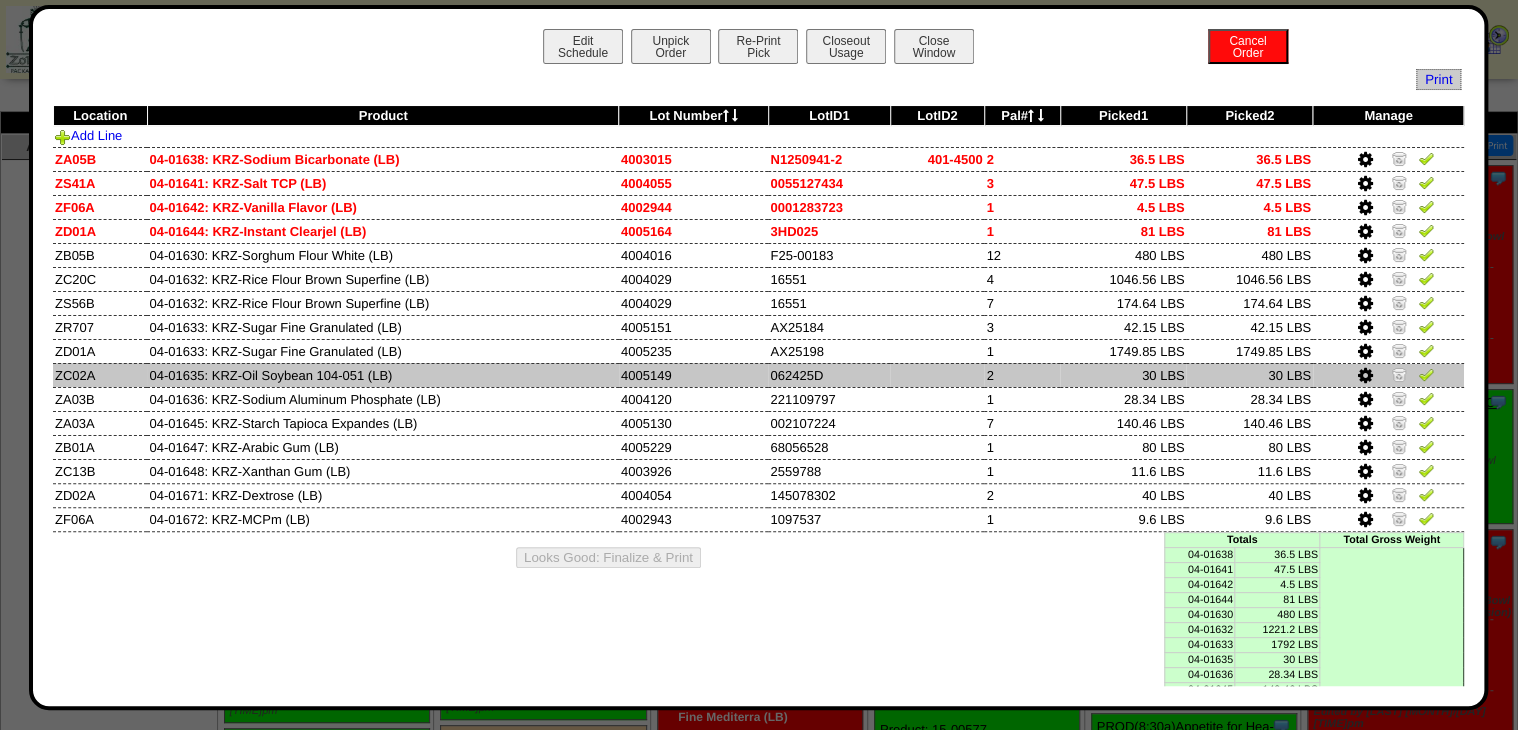 click at bounding box center [1365, 376] 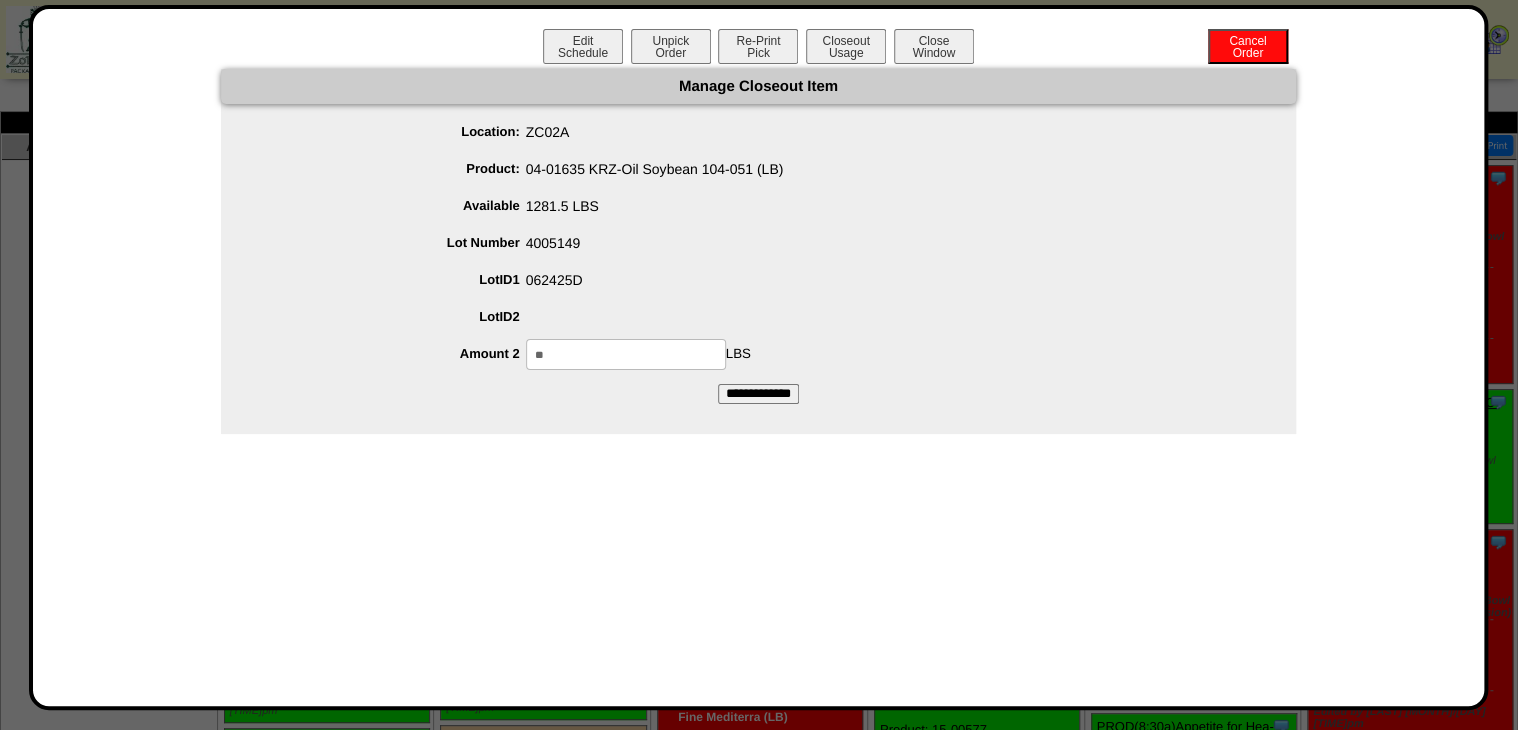 click on "**" at bounding box center (626, 354) 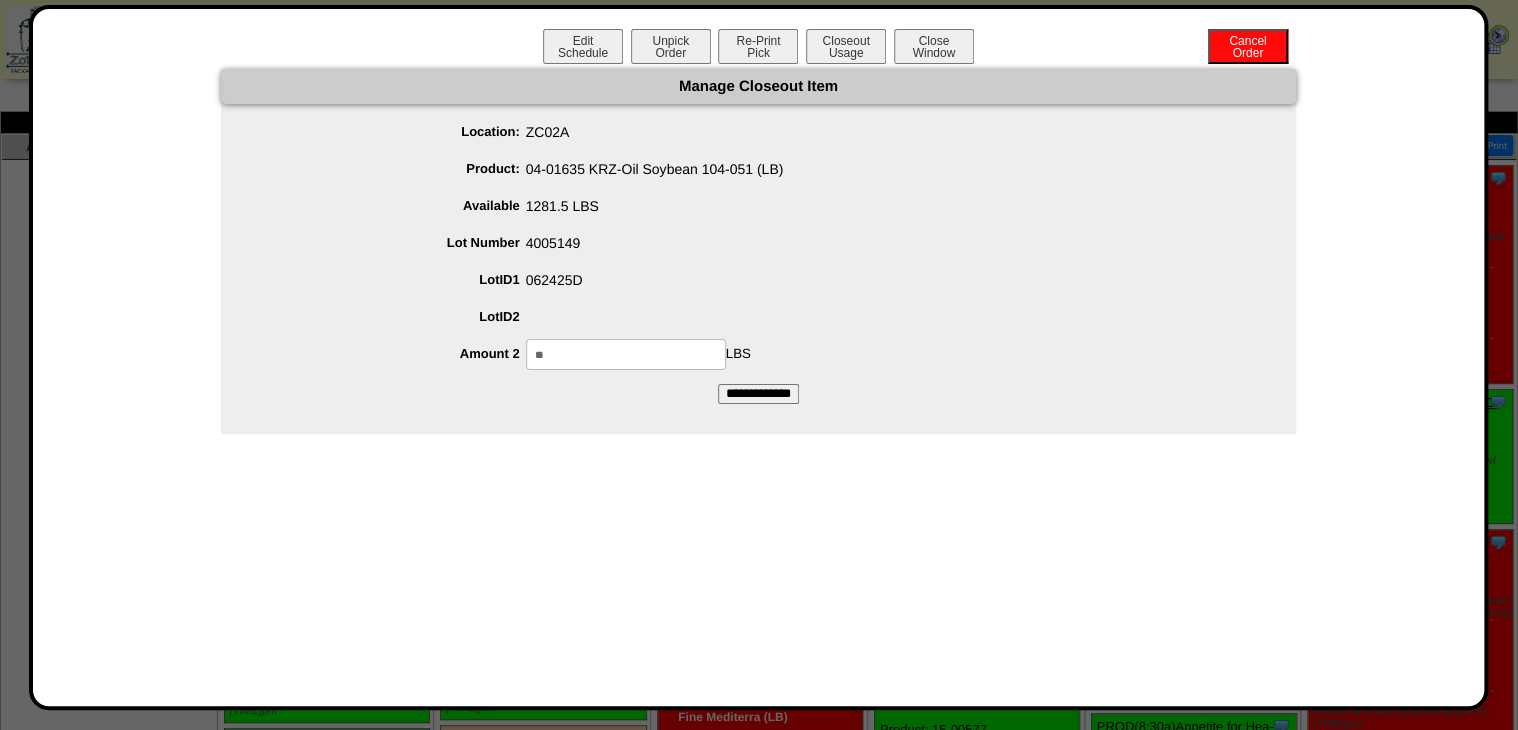 type on "**" 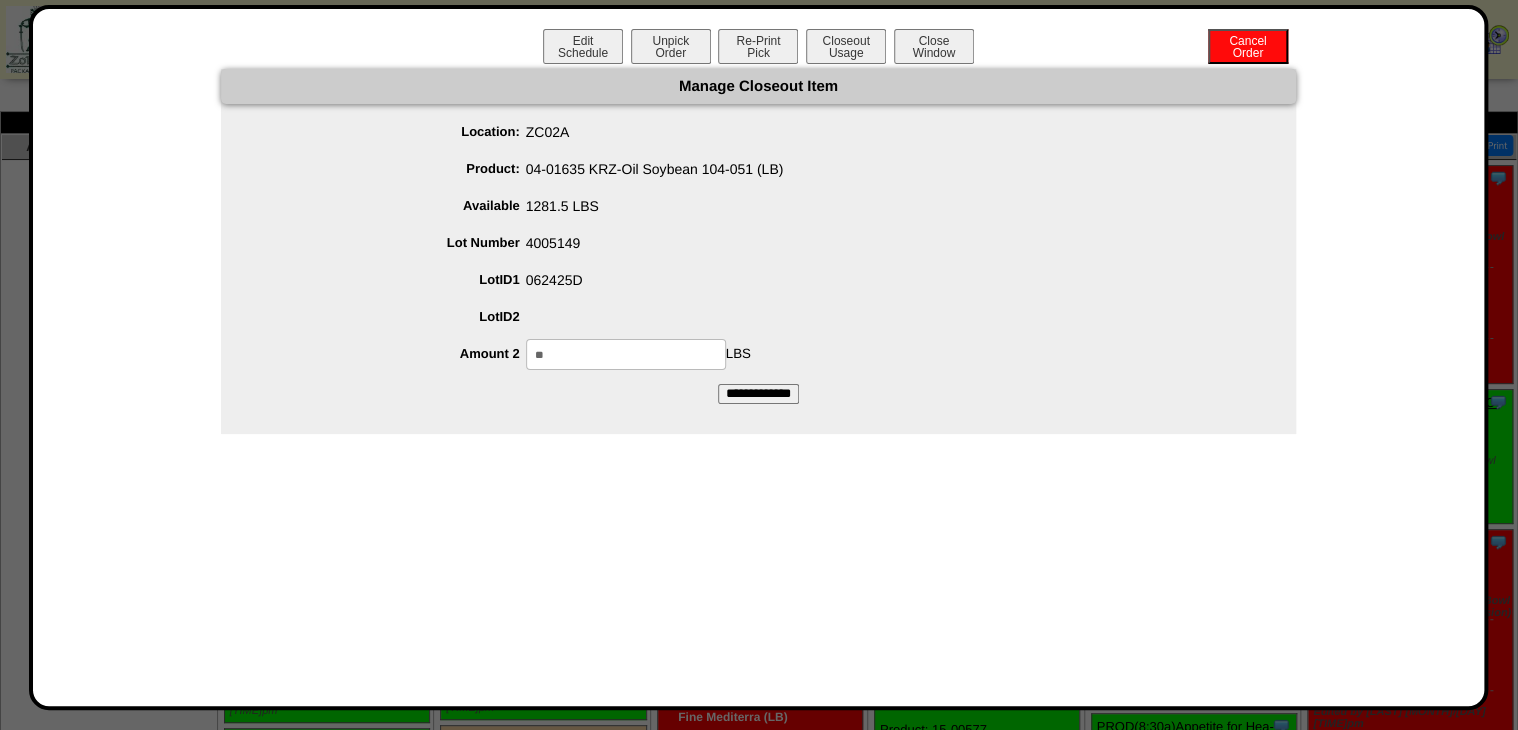 click at bounding box center (778, 317) 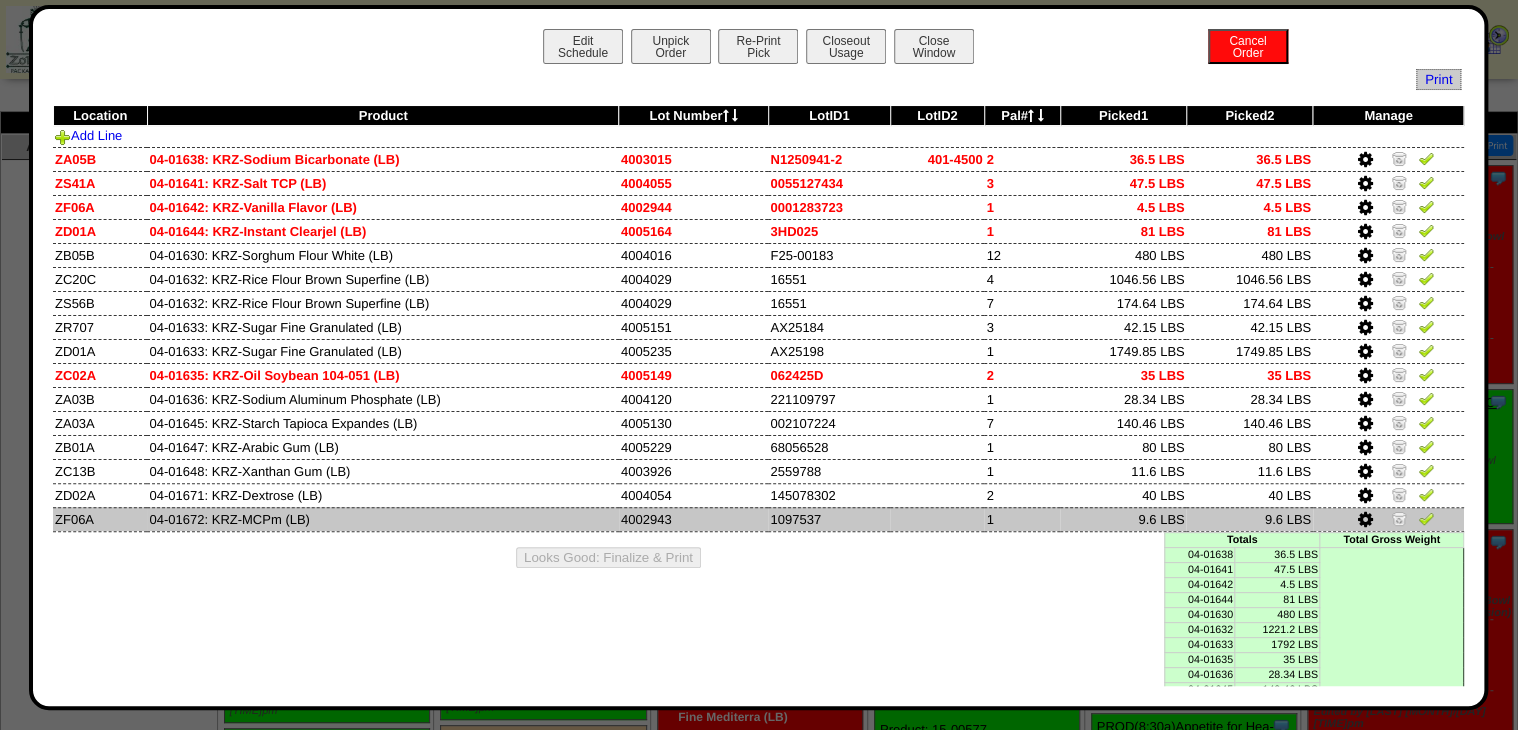 click at bounding box center [1365, 520] 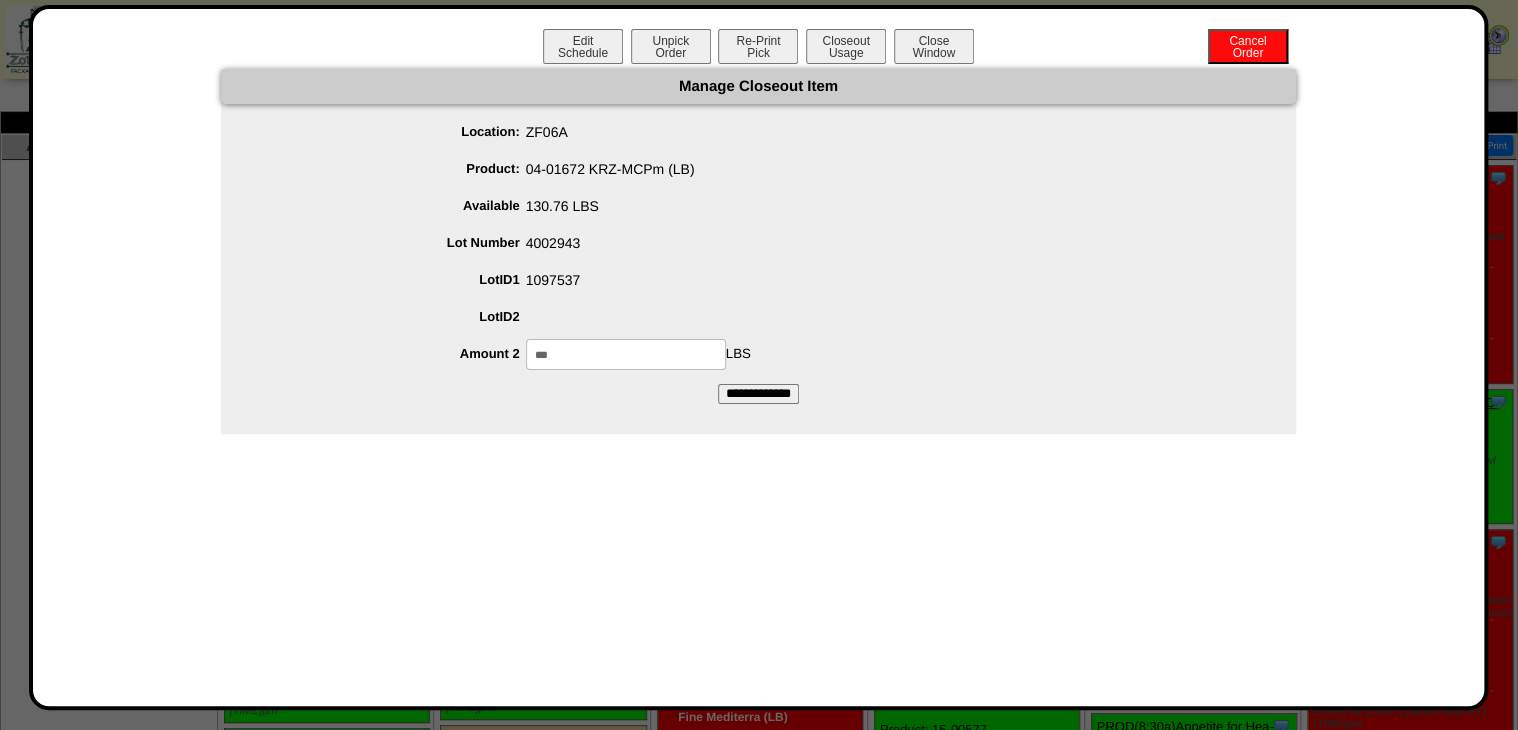 drag, startPoint x: 608, startPoint y: 360, endPoint x: 235, endPoint y: 413, distance: 376.7466 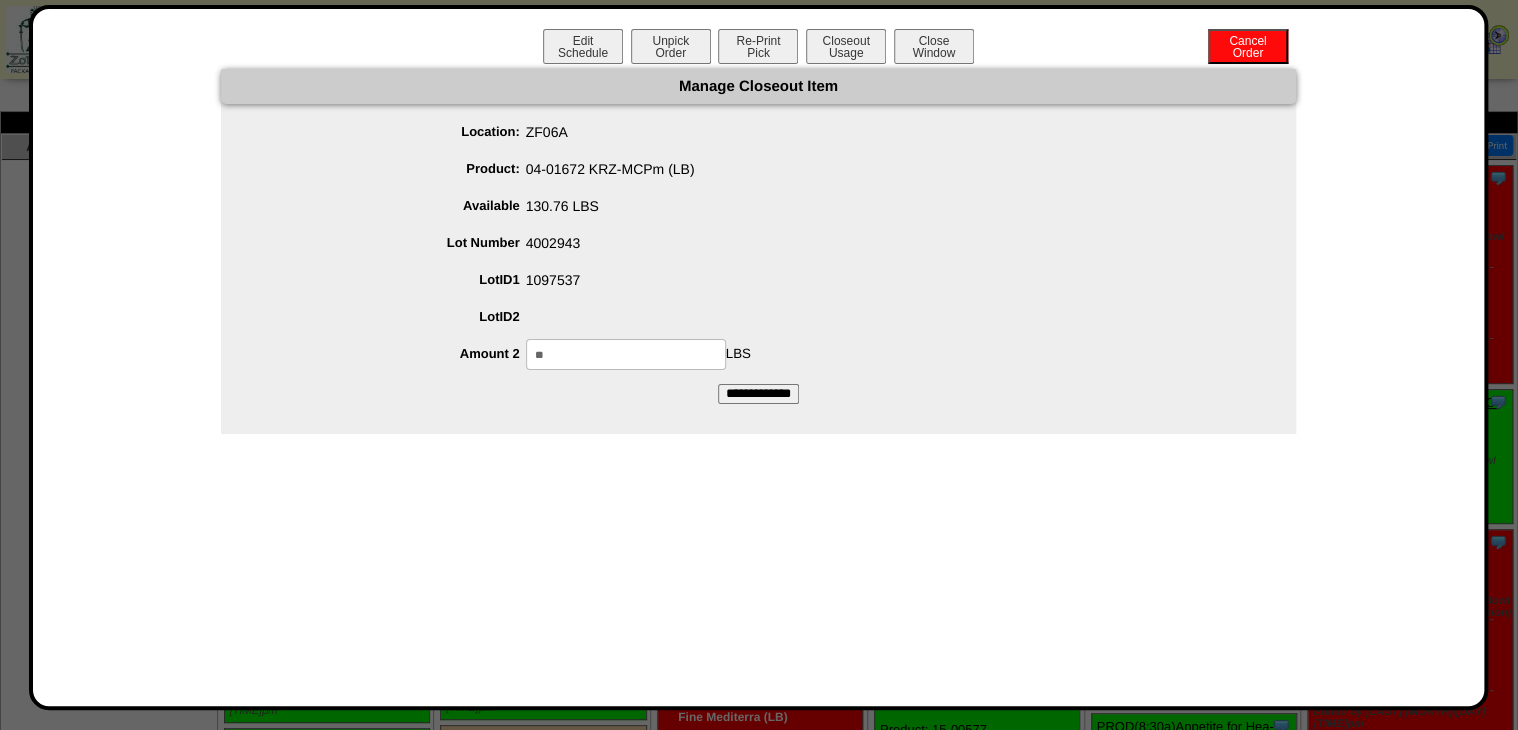 type on "**" 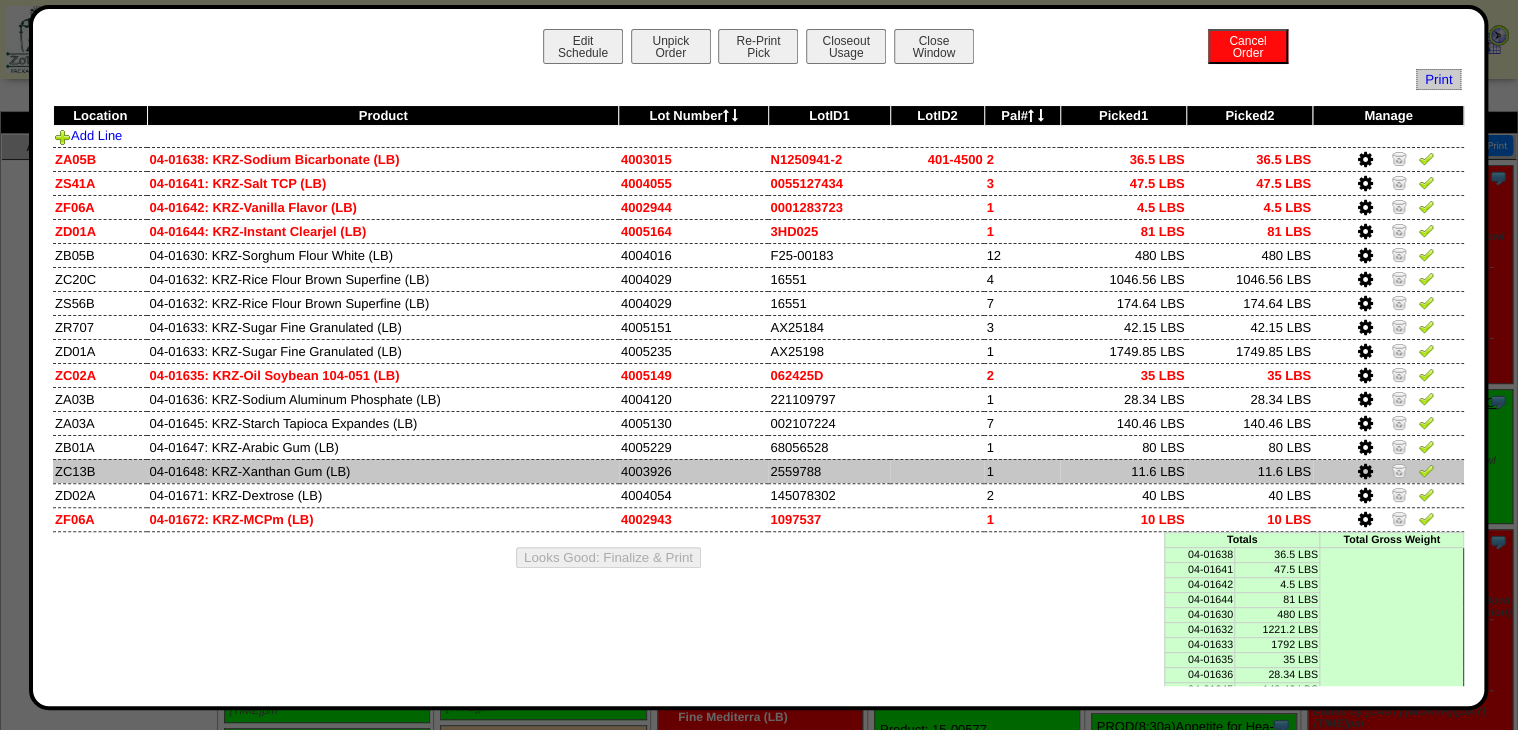 click at bounding box center (1365, 472) 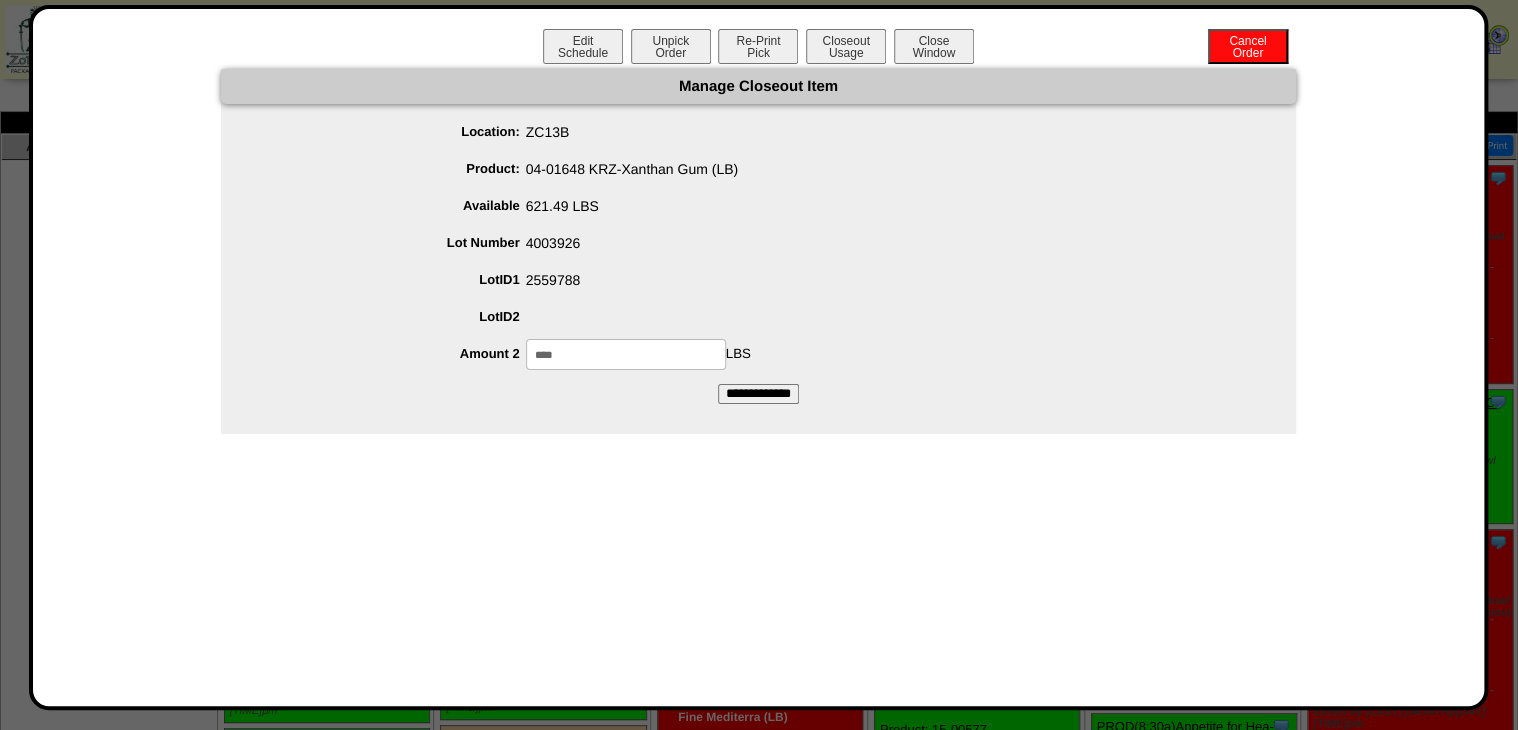 drag, startPoint x: 369, startPoint y: 390, endPoint x: 240, endPoint y: 410, distance: 130.54118 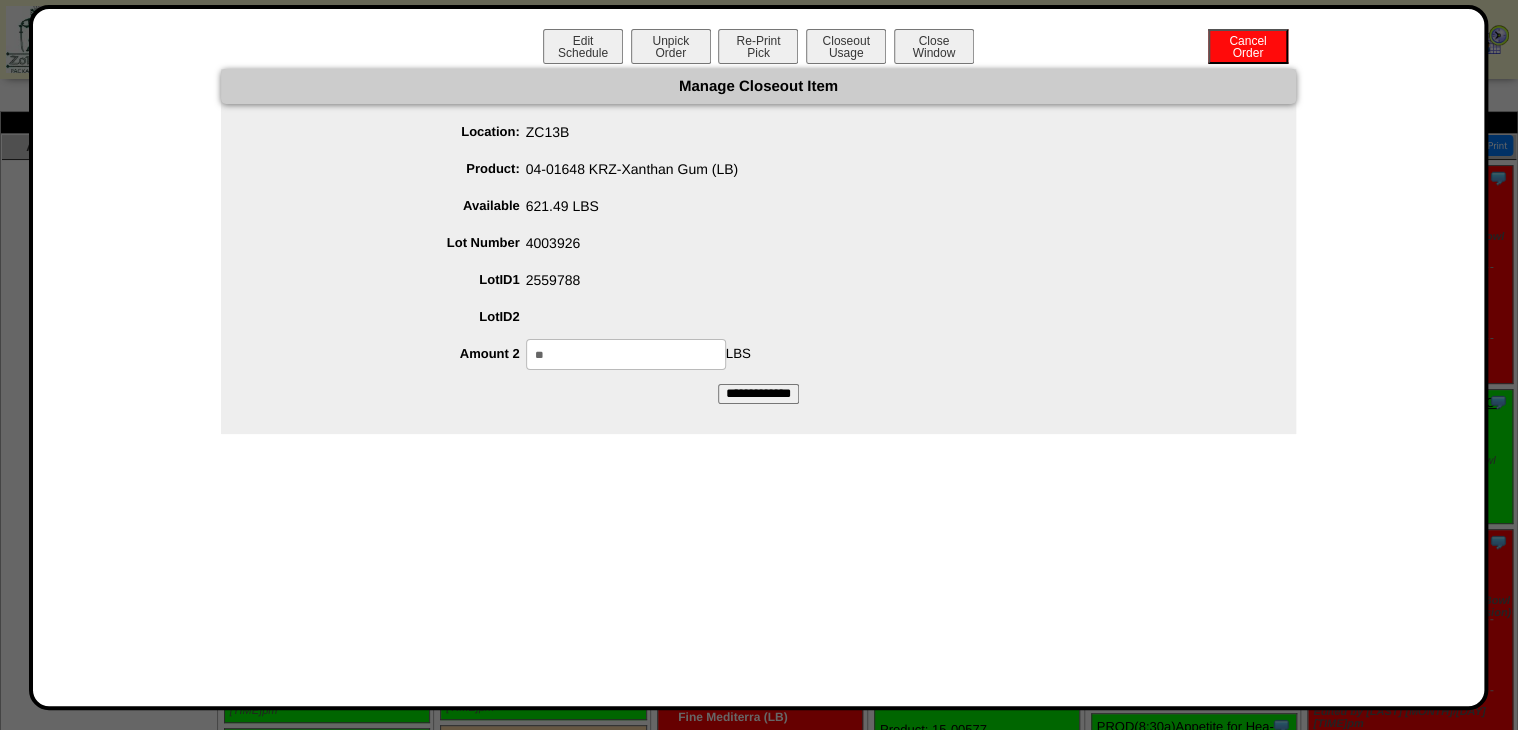 type on "**" 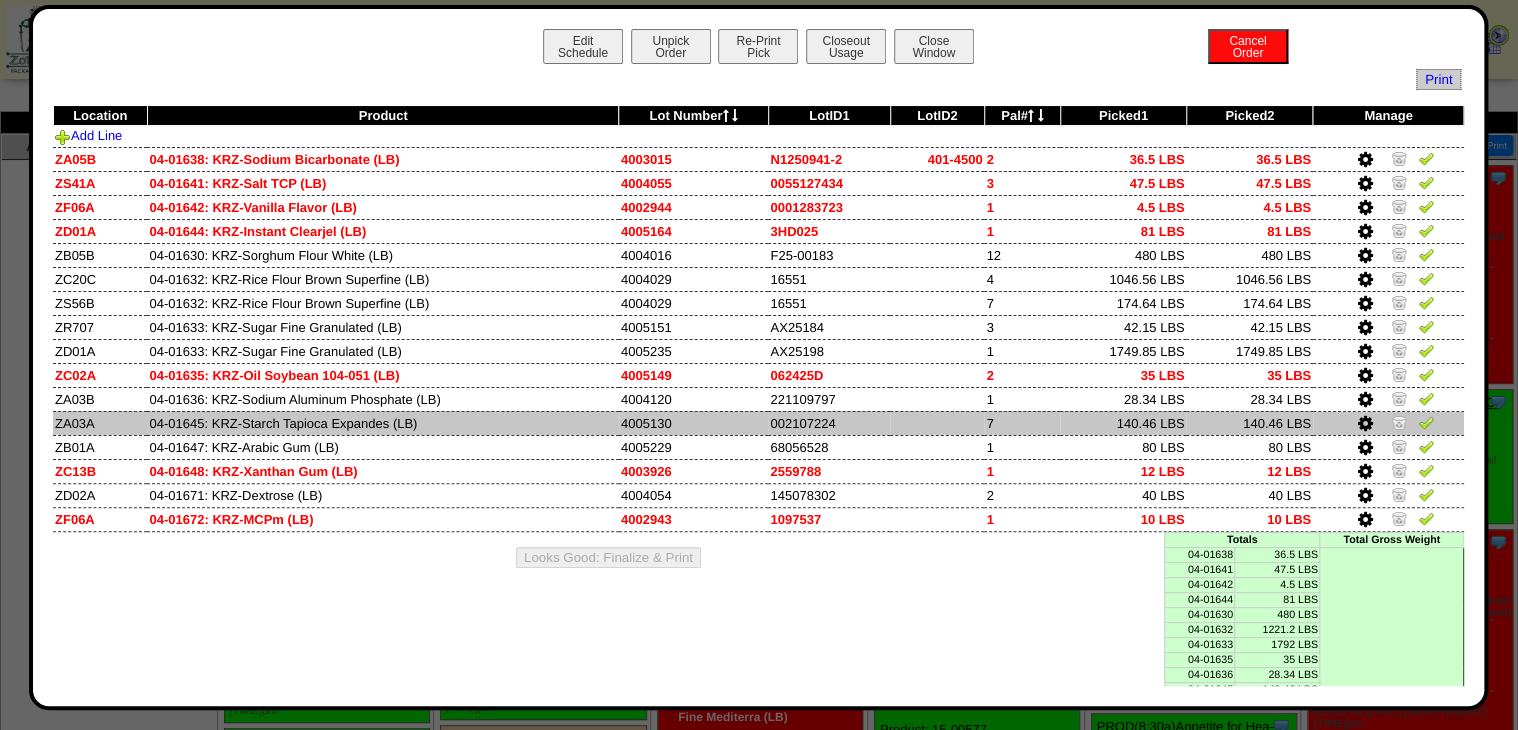 click at bounding box center [1365, 424] 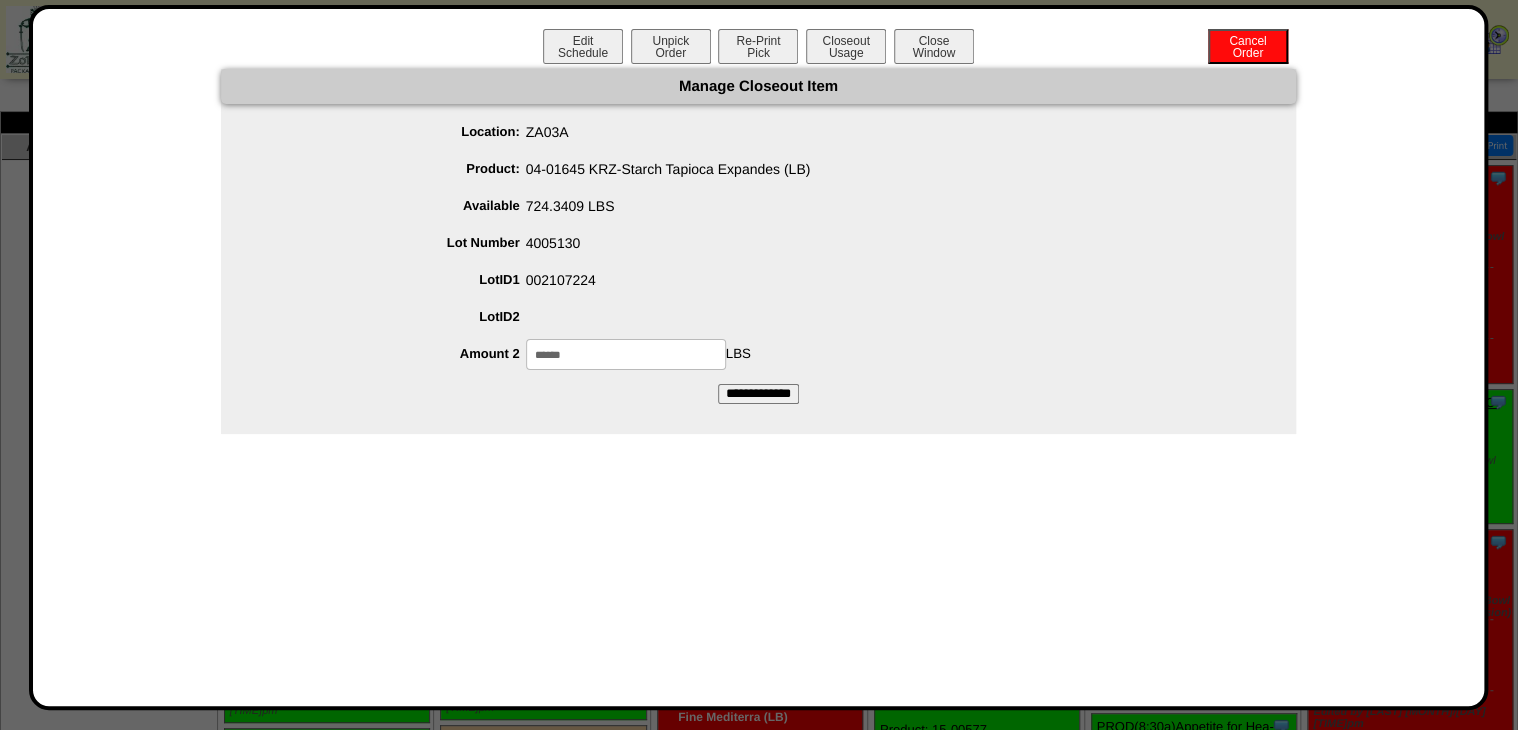 drag, startPoint x: 544, startPoint y: 352, endPoint x: 696, endPoint y: 346, distance: 152.11838 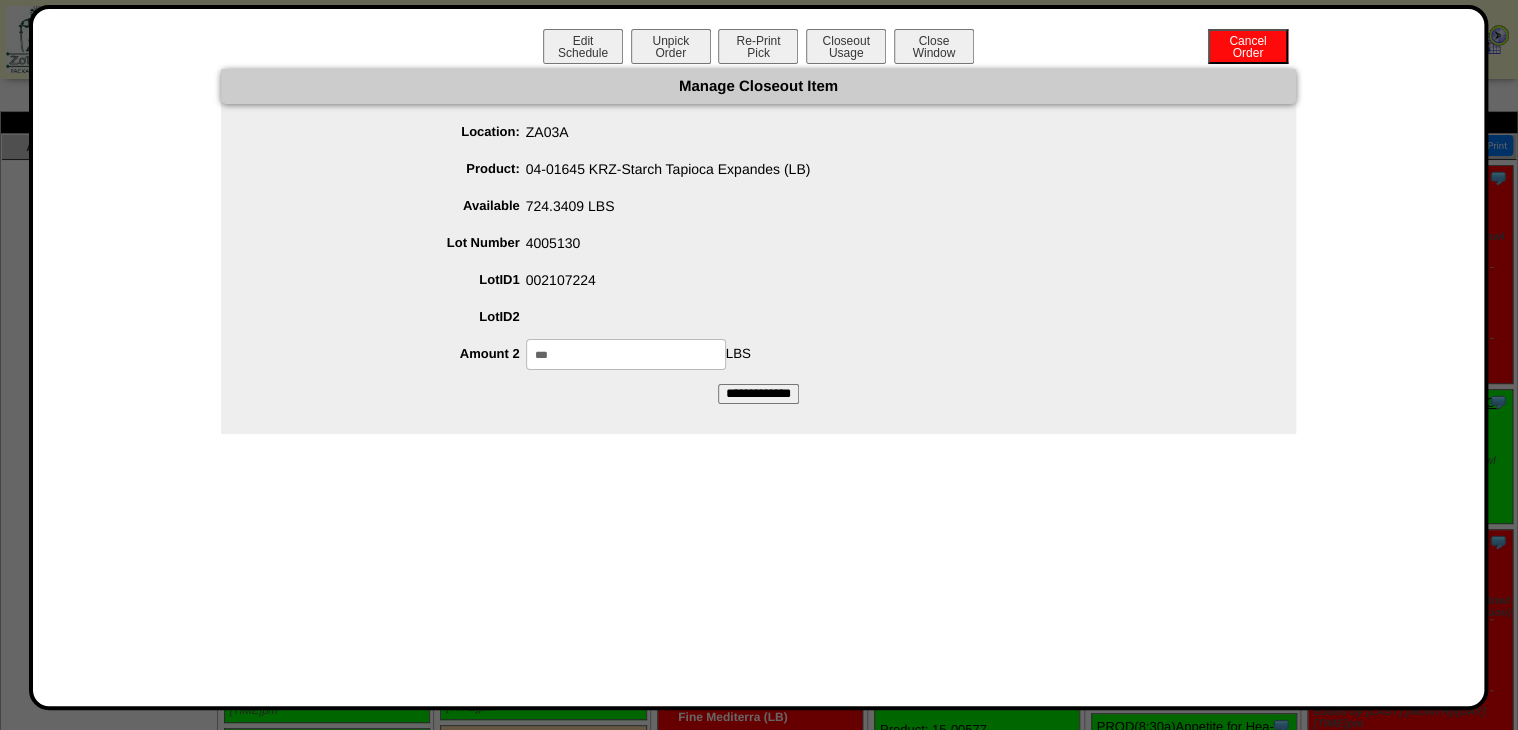 type on "***" 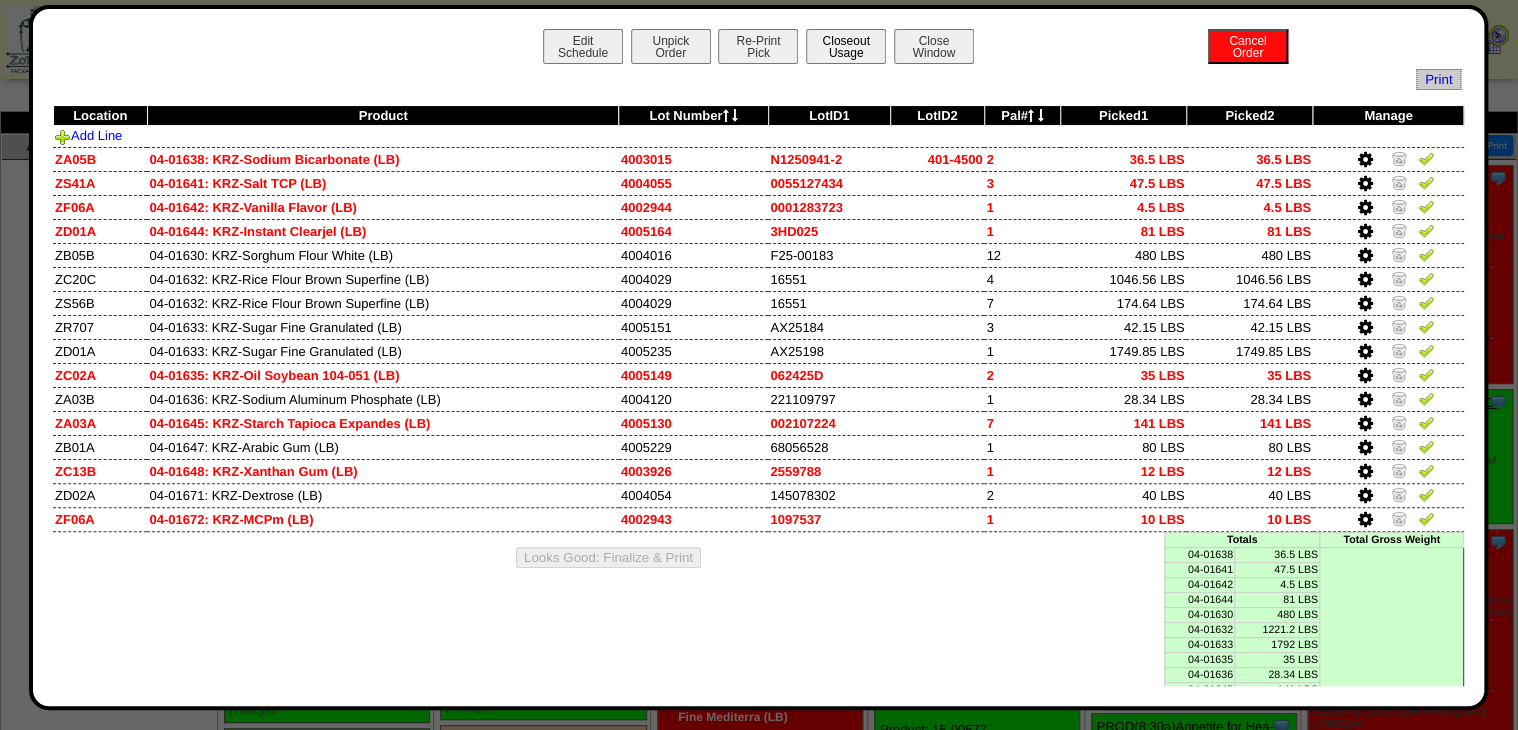 click on "Closeout Usage" at bounding box center (846, 46) 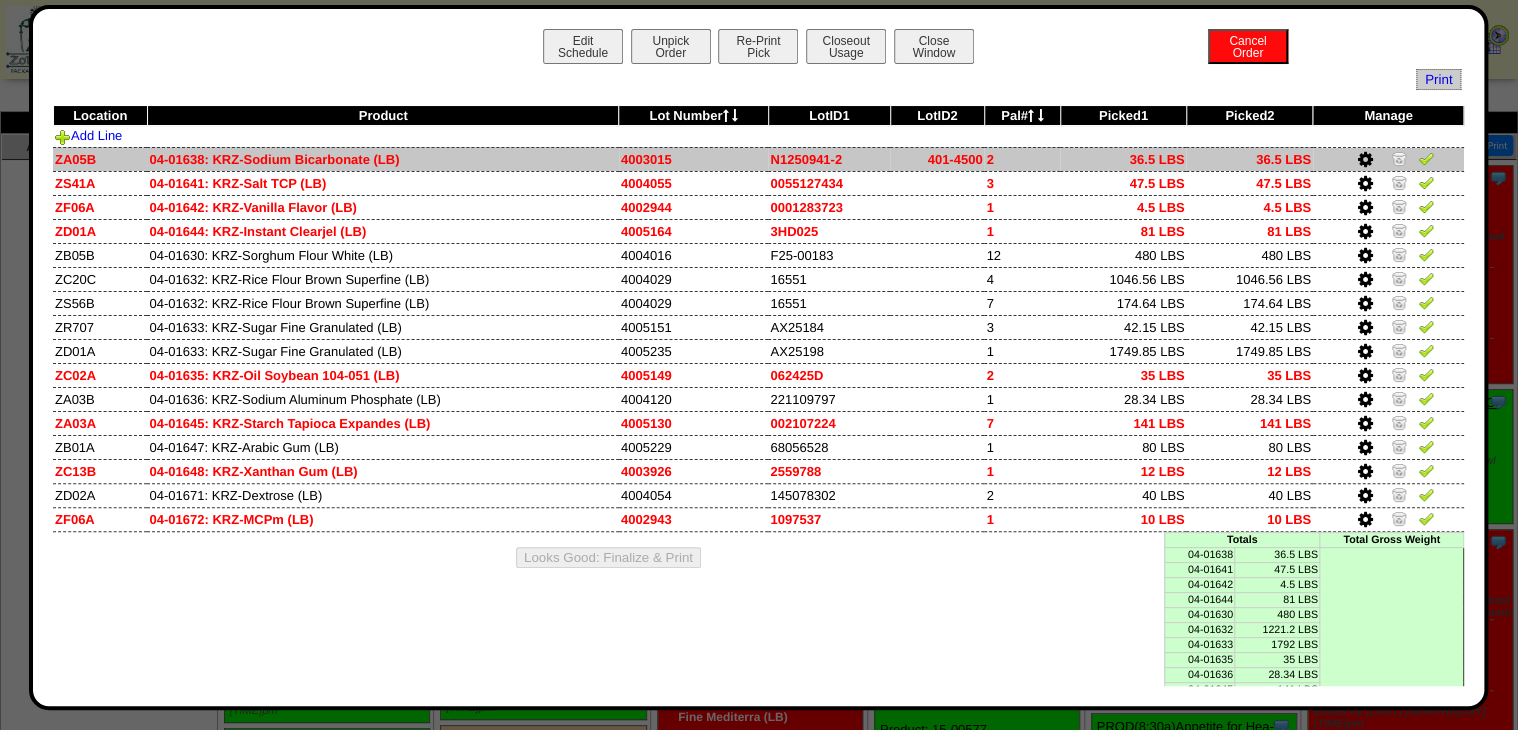 click at bounding box center (1426, 158) 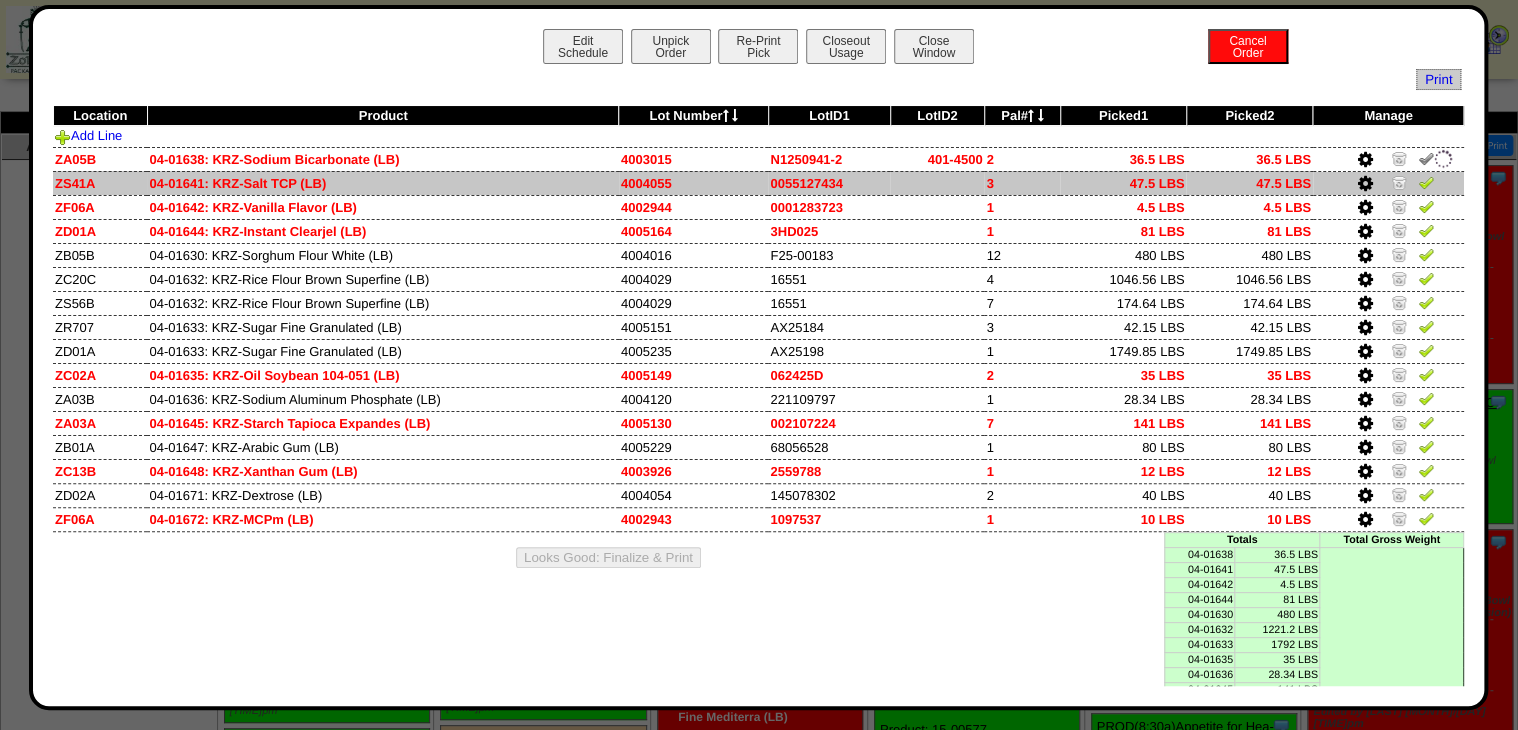 click at bounding box center (1426, 182) 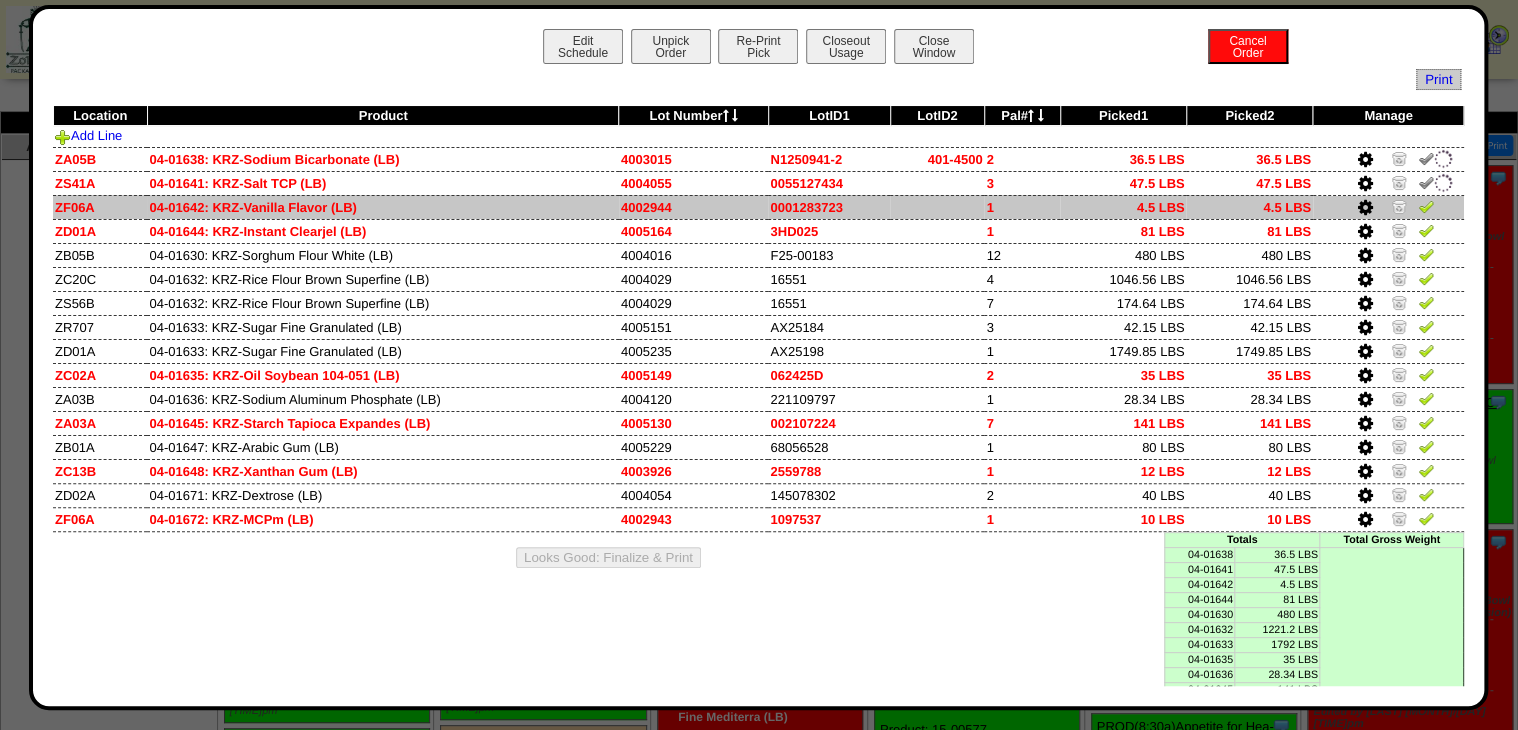 click at bounding box center (1426, 206) 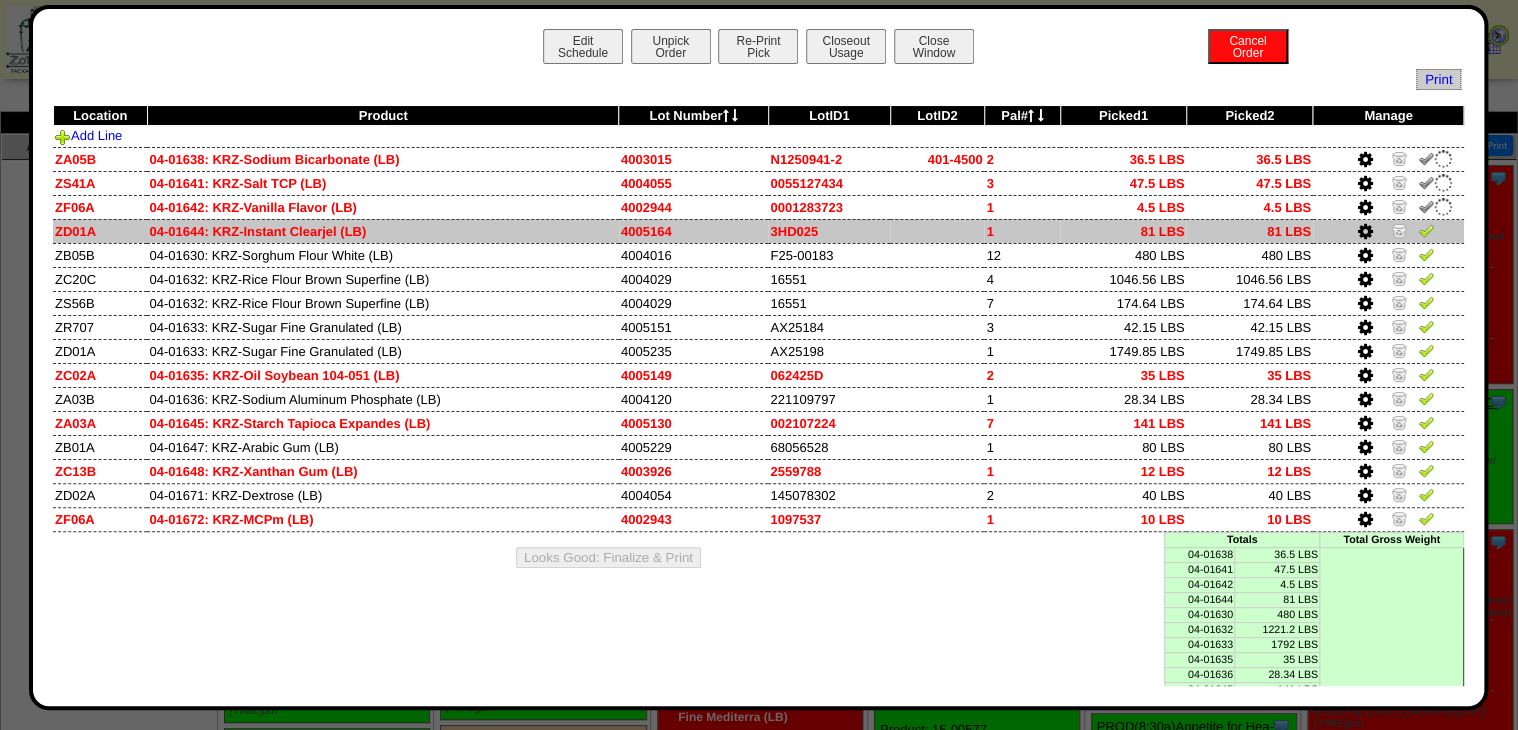 click at bounding box center [1426, 233] 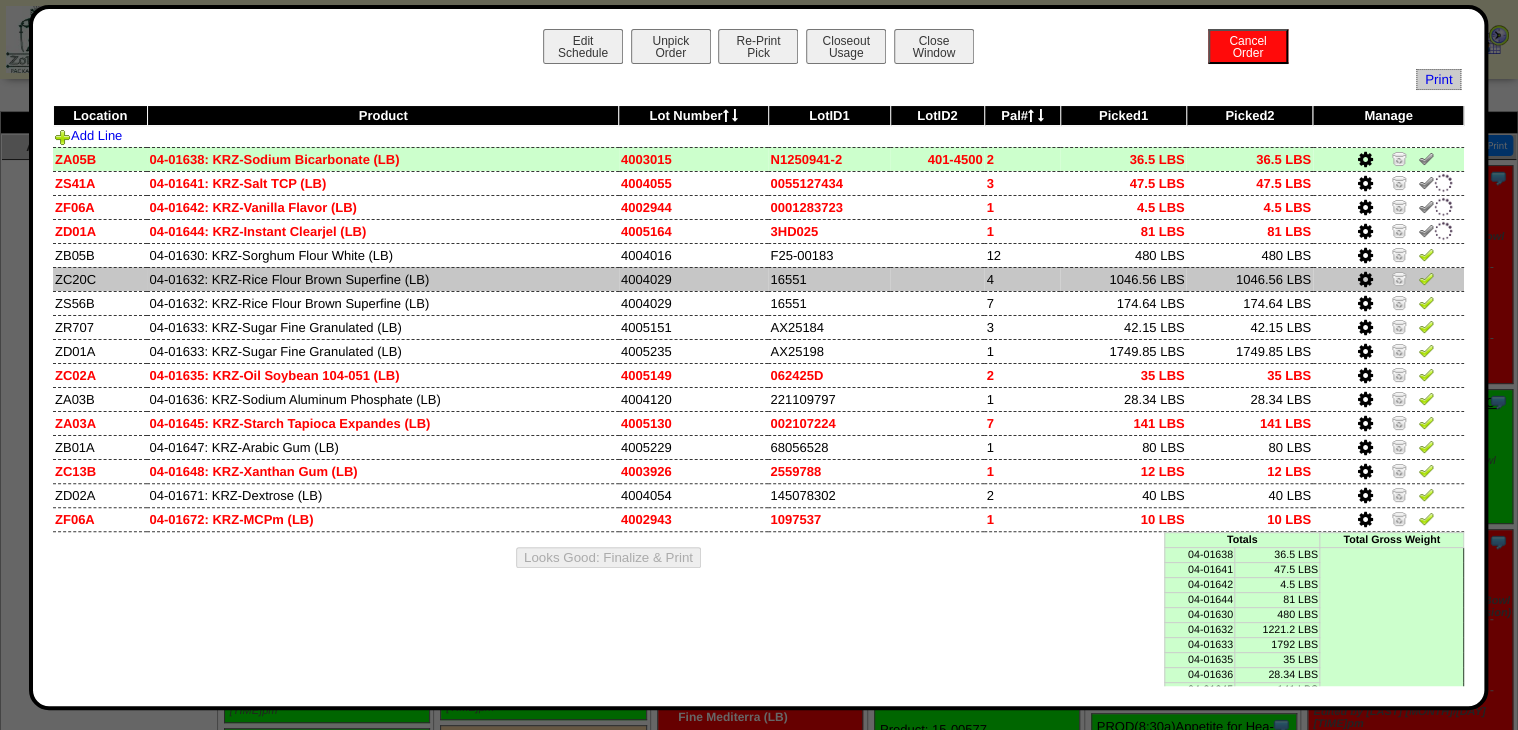 click at bounding box center [1388, 279] 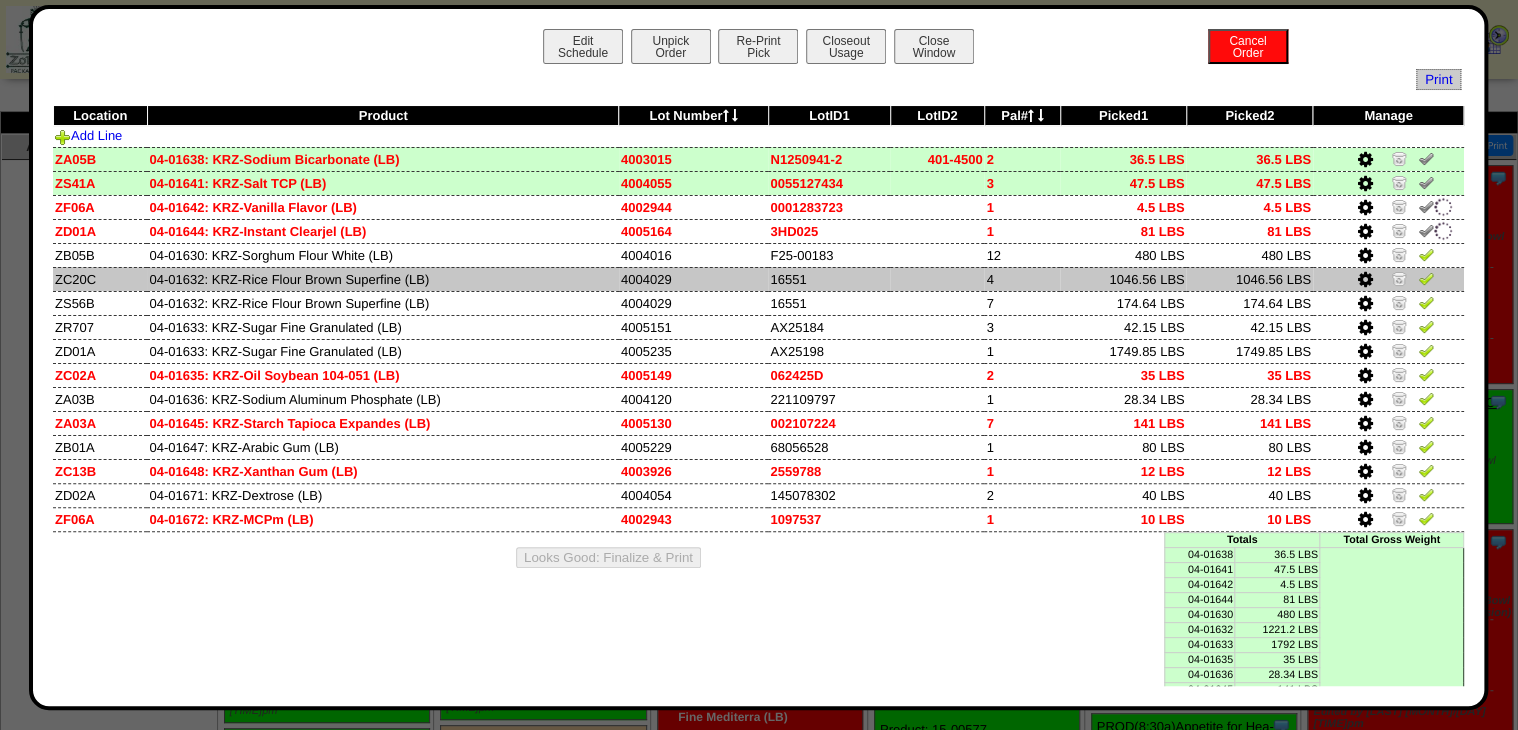 click at bounding box center (1388, 279) 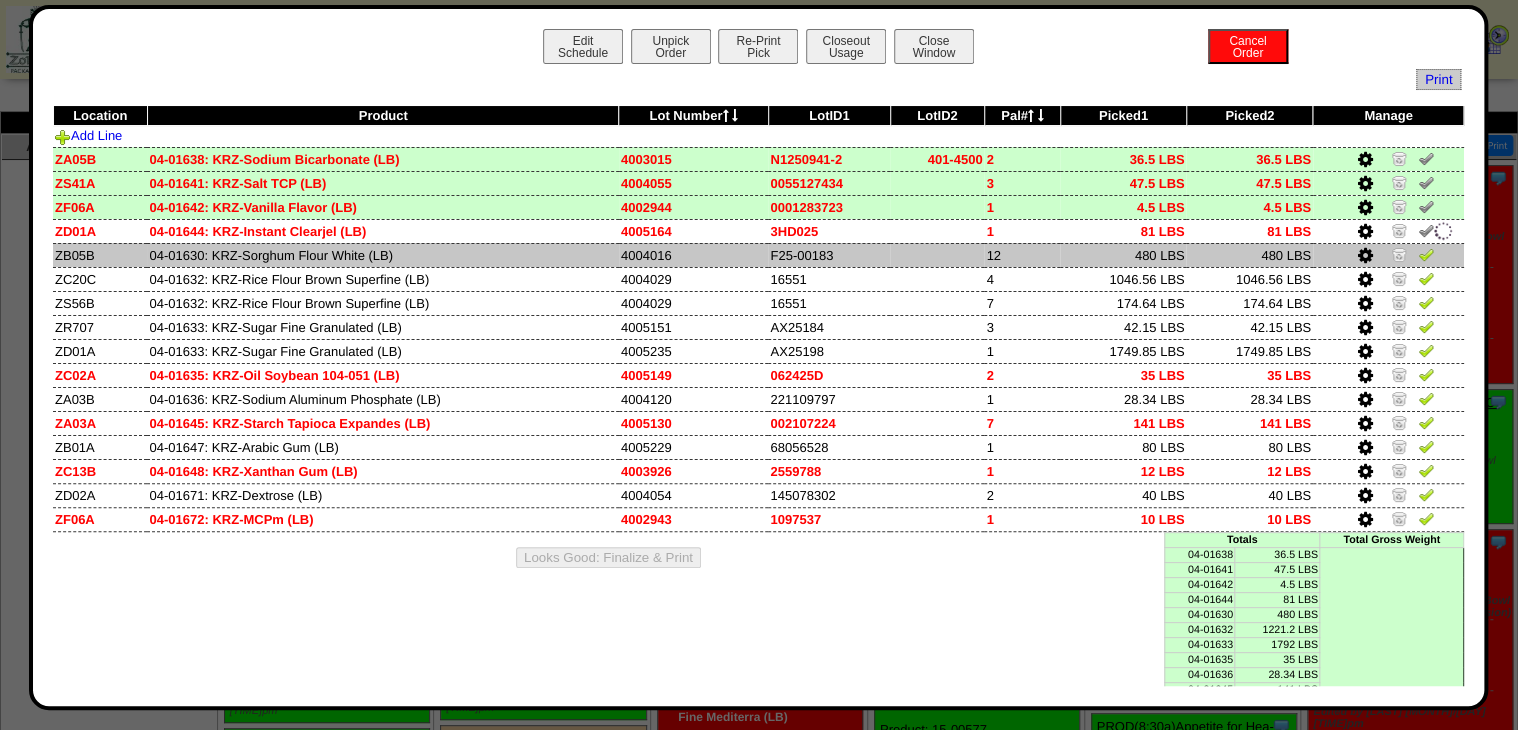 click at bounding box center [1426, 254] 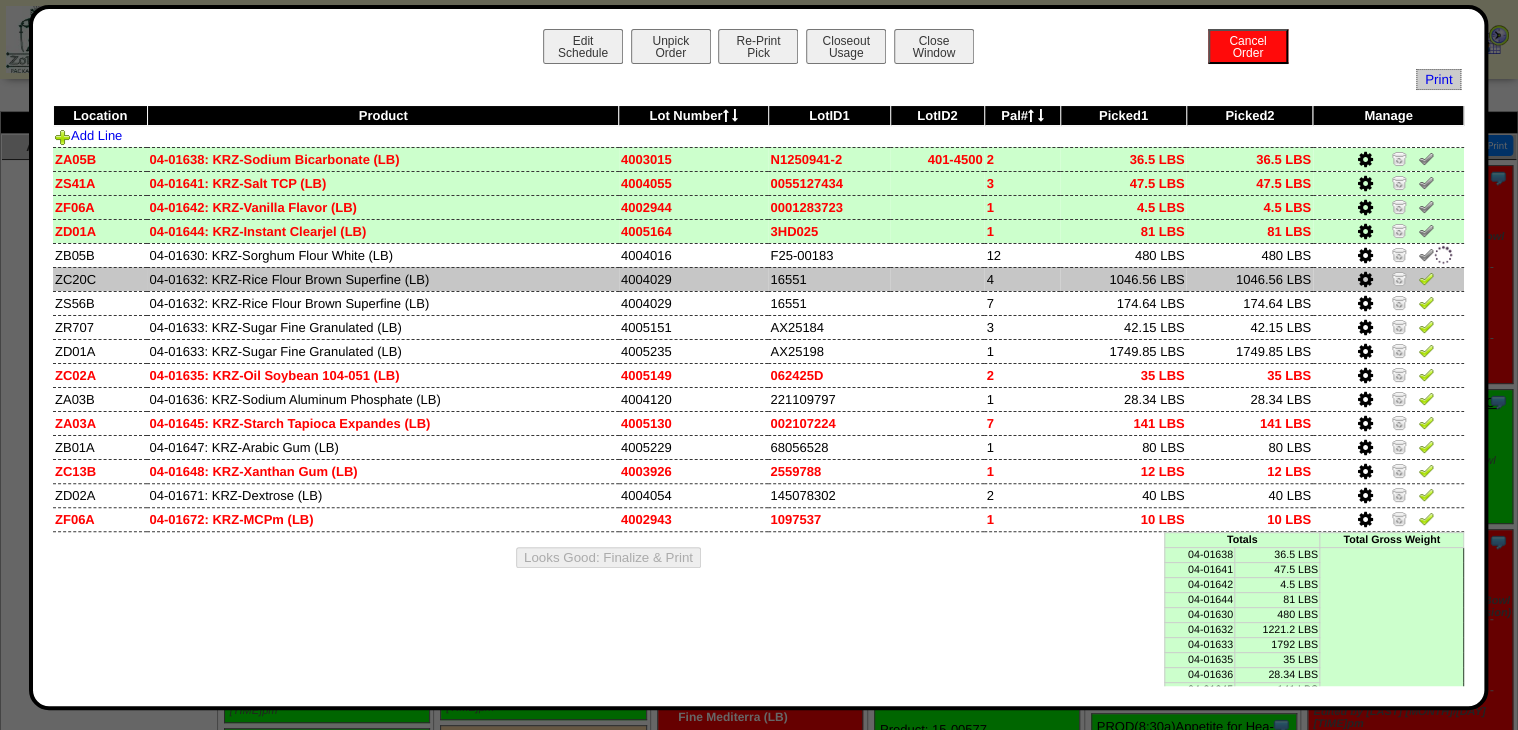 click at bounding box center [1426, 278] 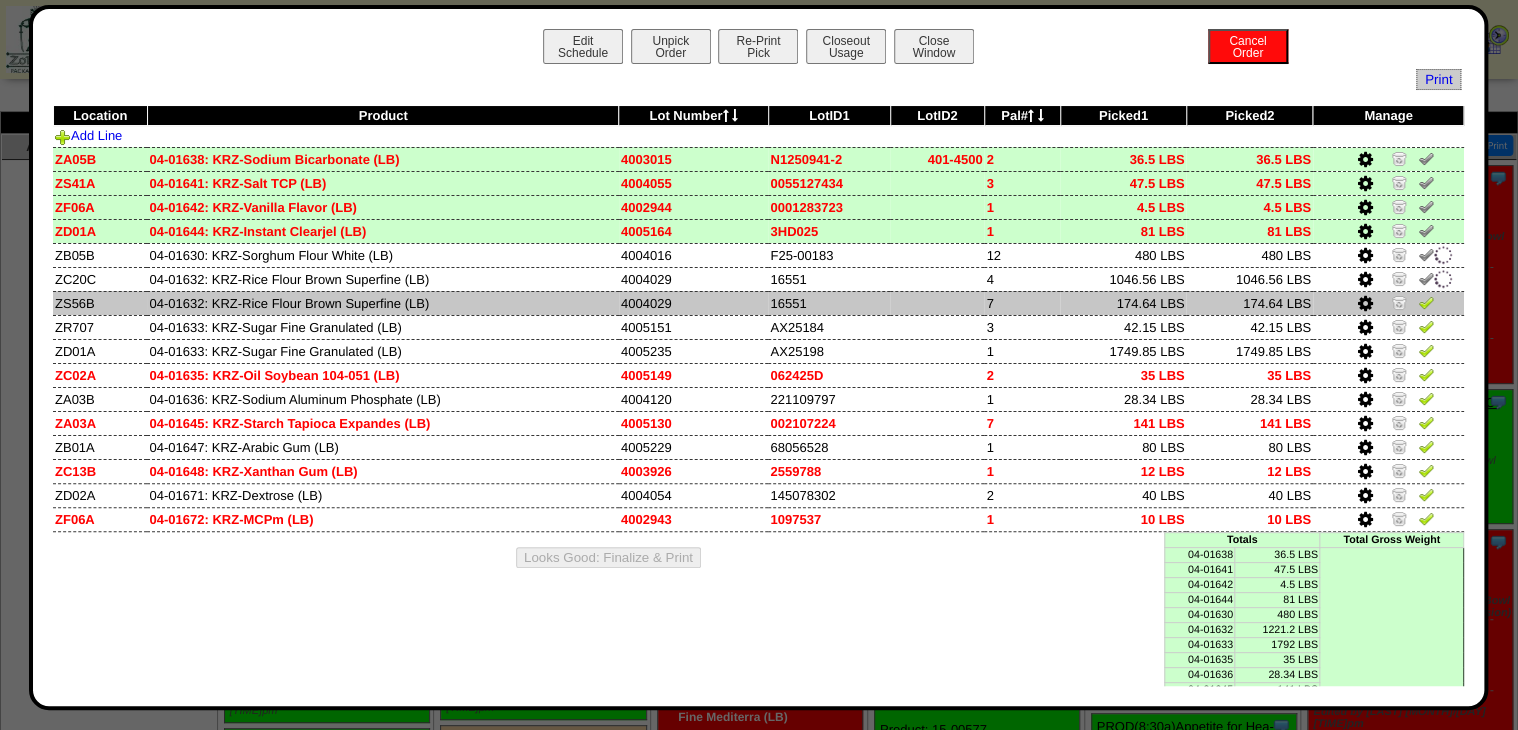 drag, startPoint x: 1412, startPoint y: 302, endPoint x: 1414, endPoint y: 315, distance: 13.152946 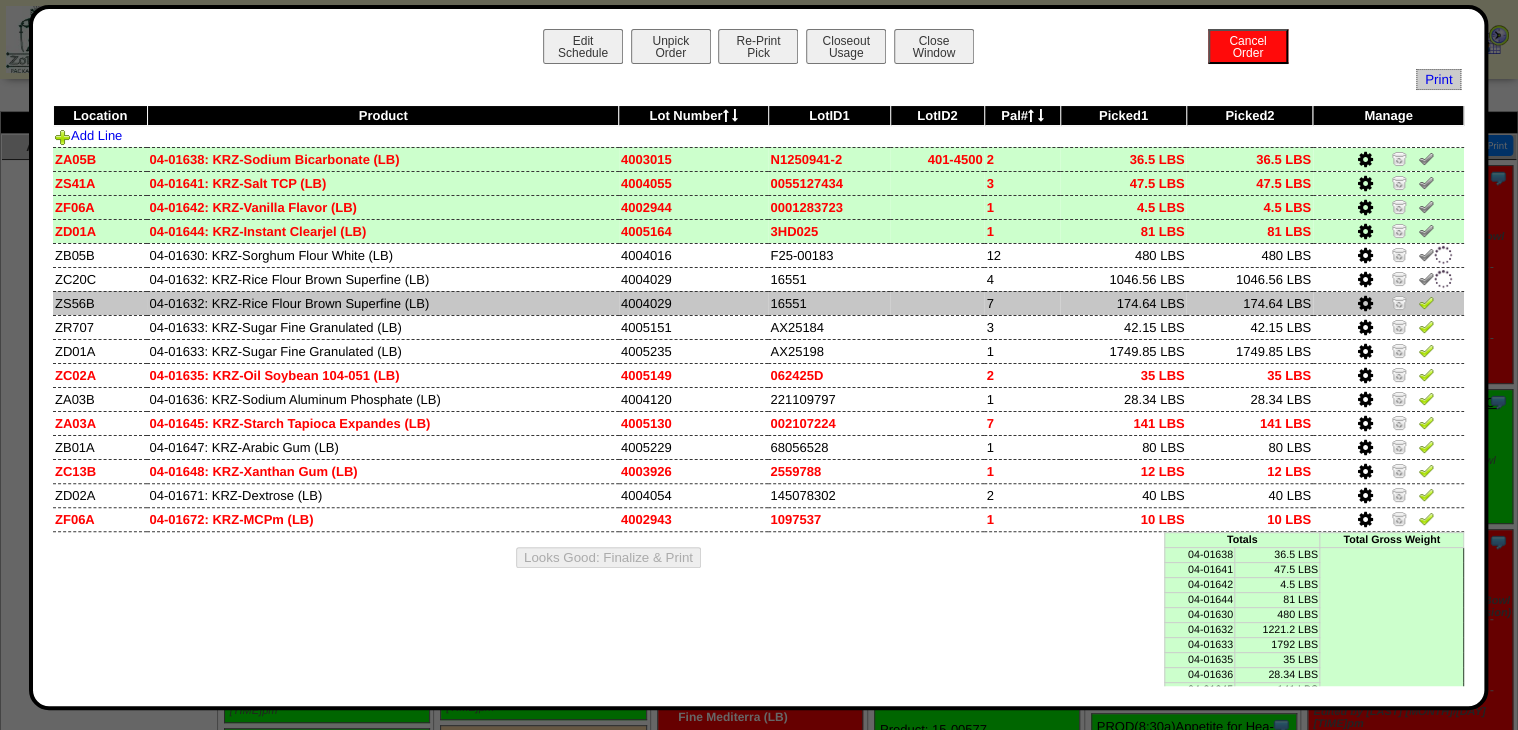 click at bounding box center [1426, 302] 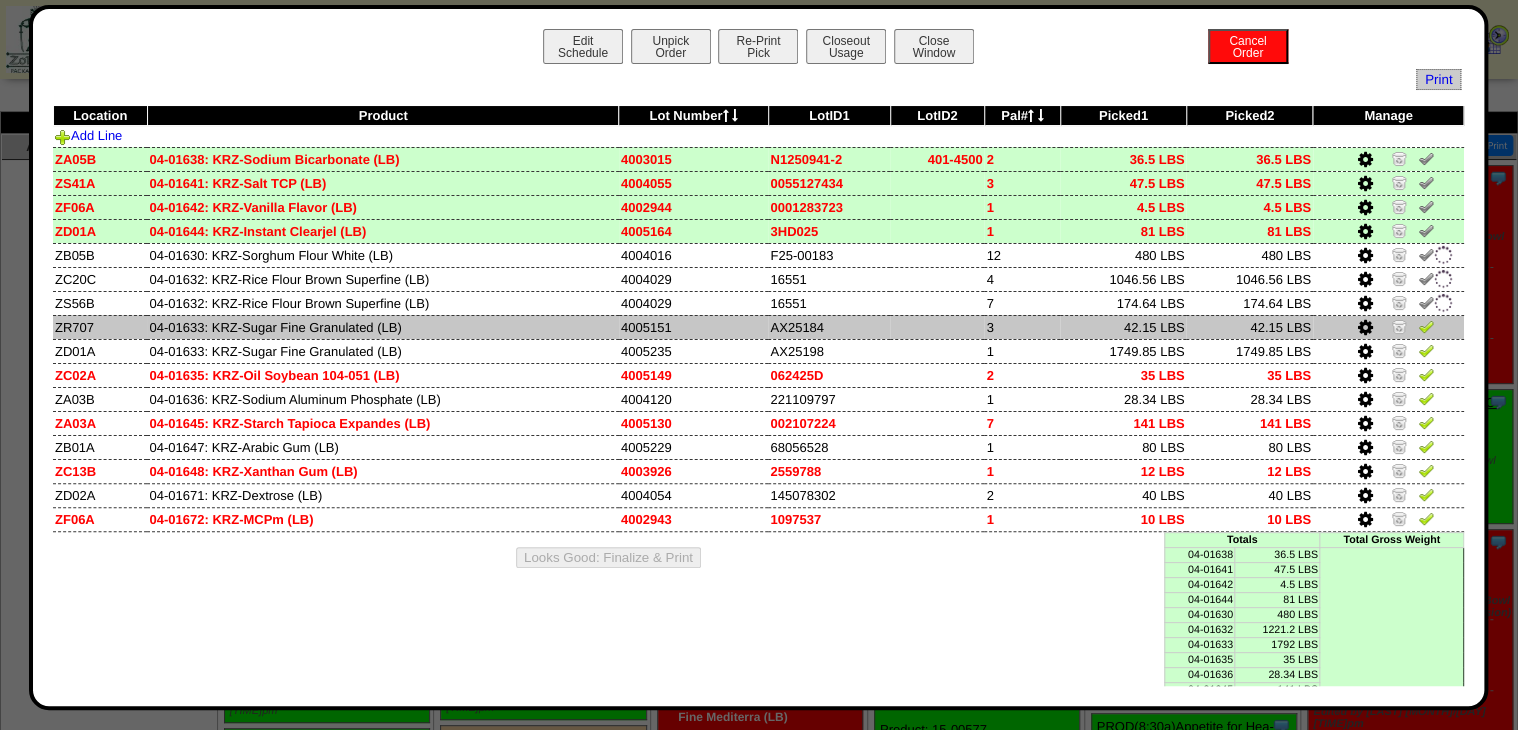 drag, startPoint x: 1414, startPoint y: 317, endPoint x: 1419, endPoint y: 336, distance: 19.646883 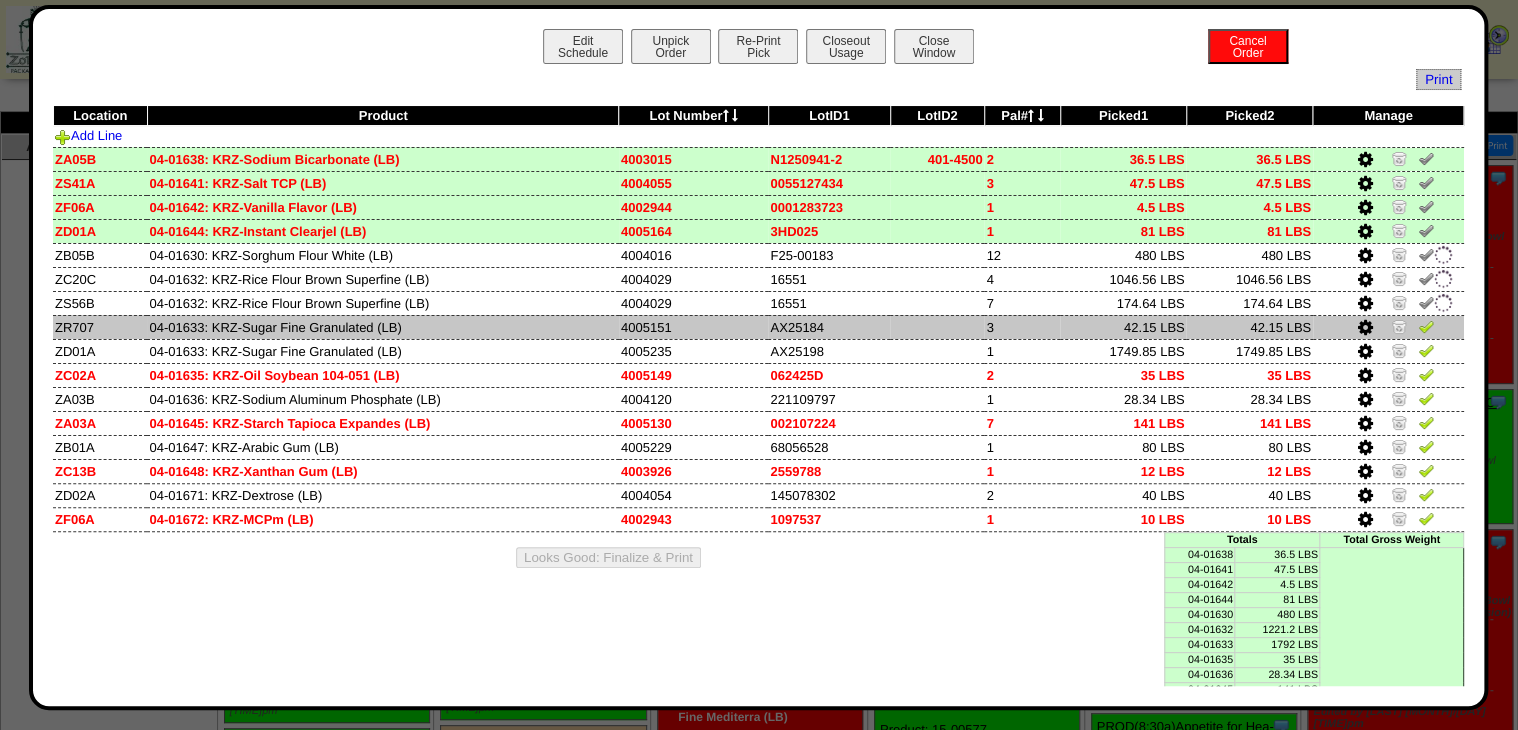 click at bounding box center [1388, 327] 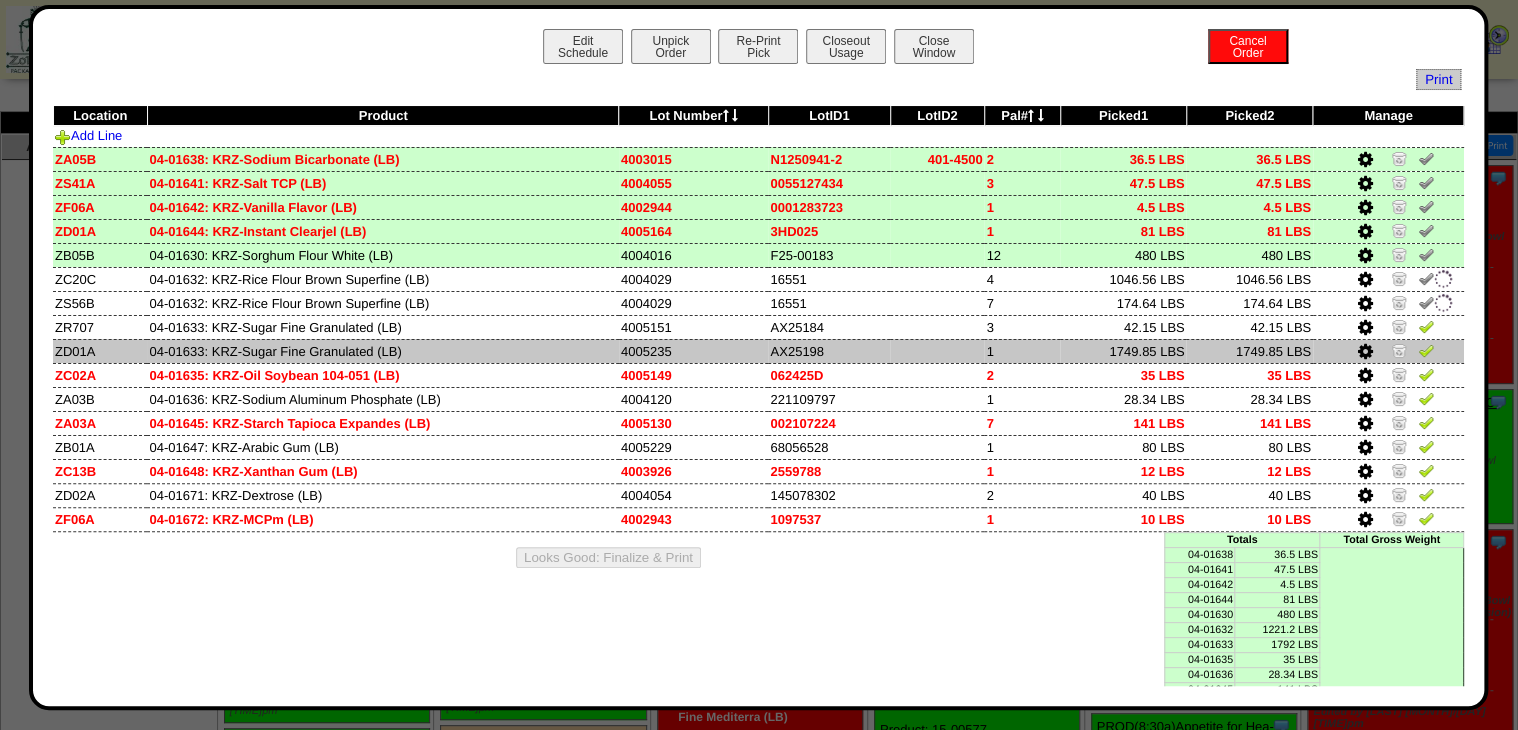 click at bounding box center [1426, 350] 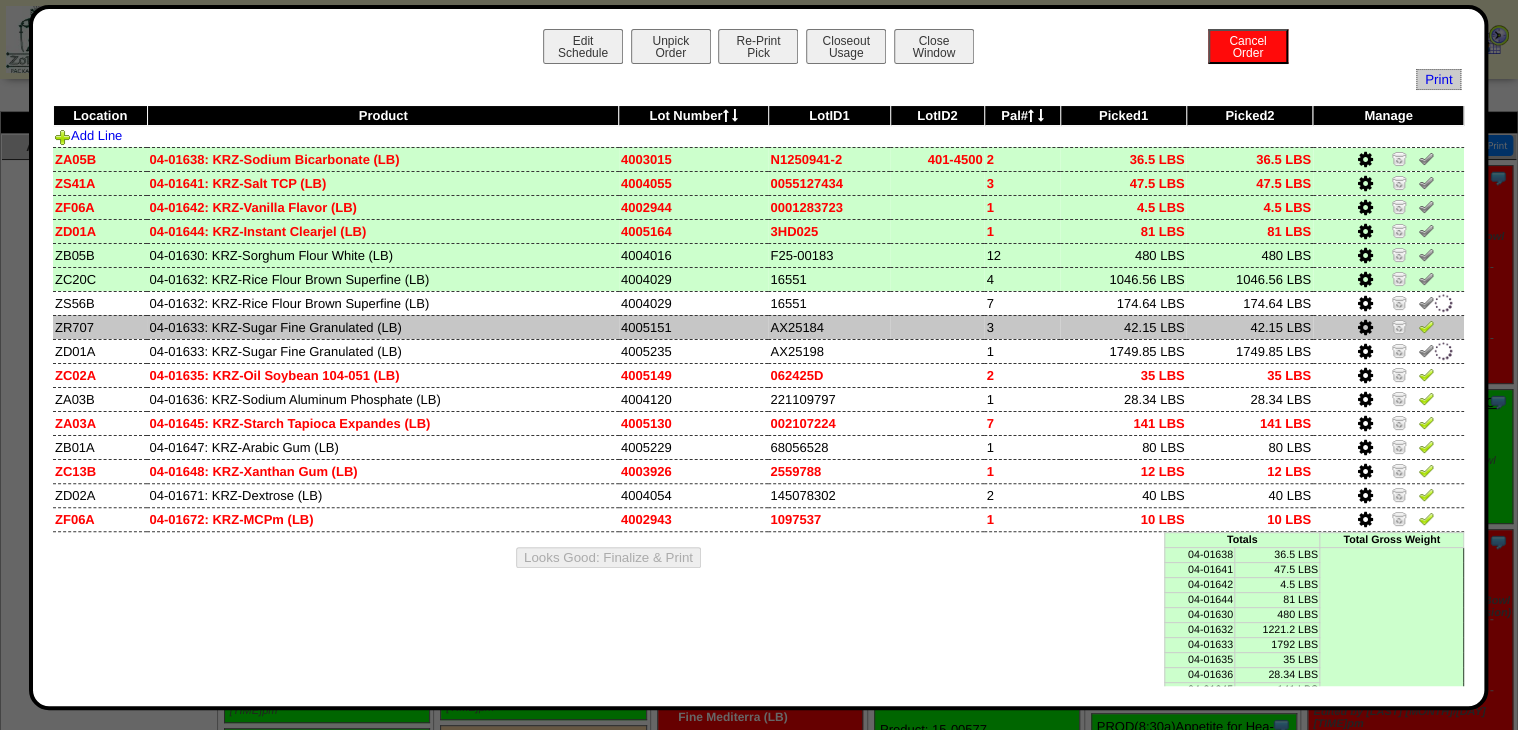 click at bounding box center (1426, 326) 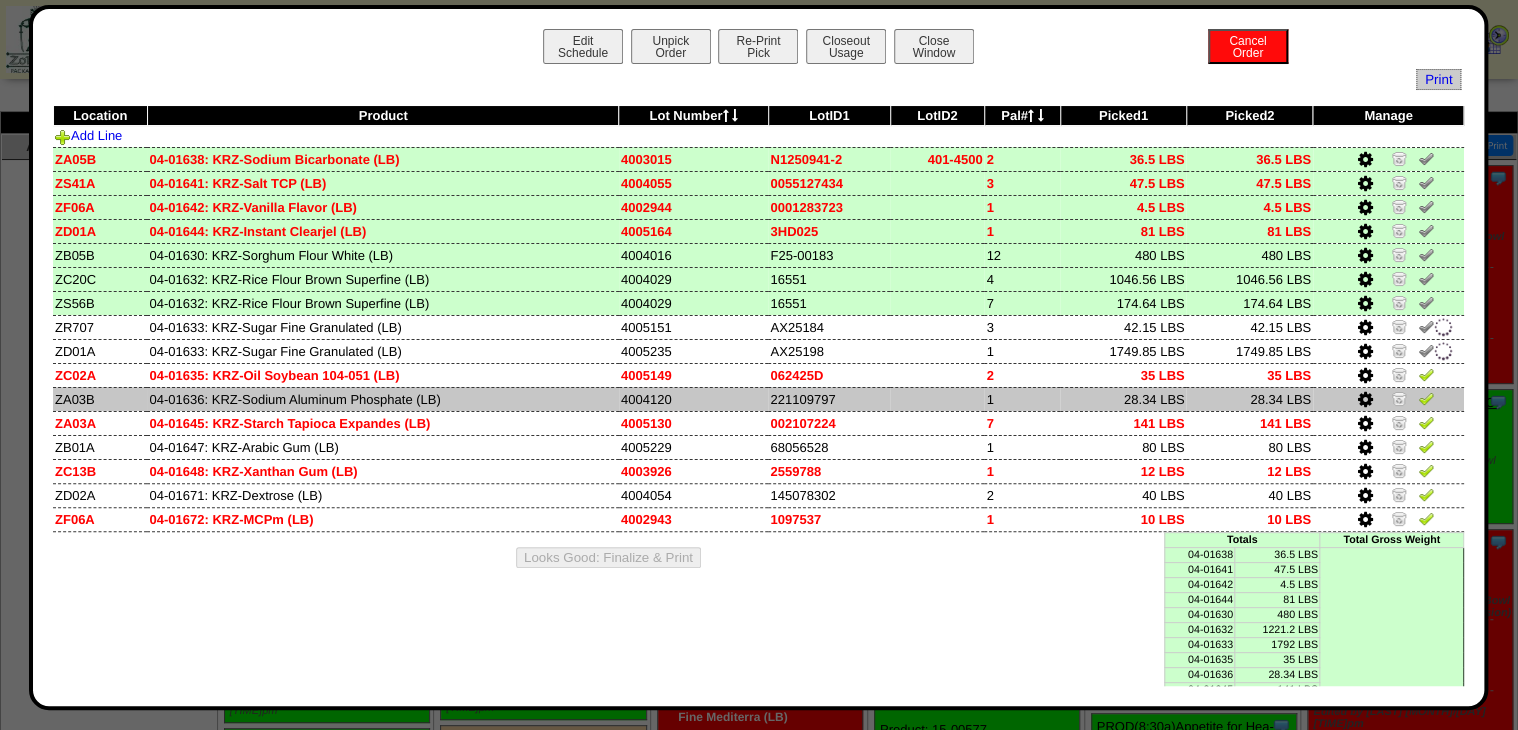 click at bounding box center [1426, 398] 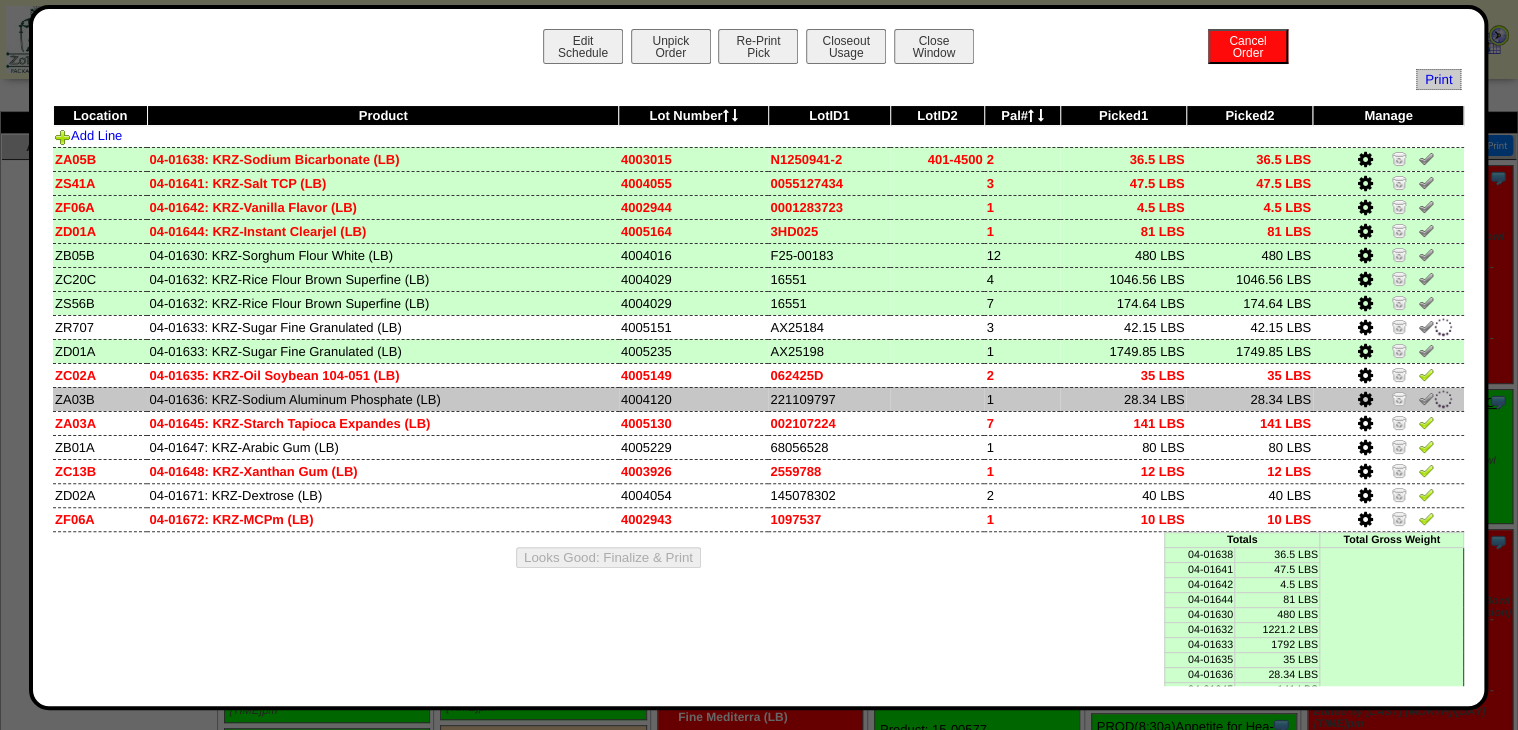 click at bounding box center [1426, 422] 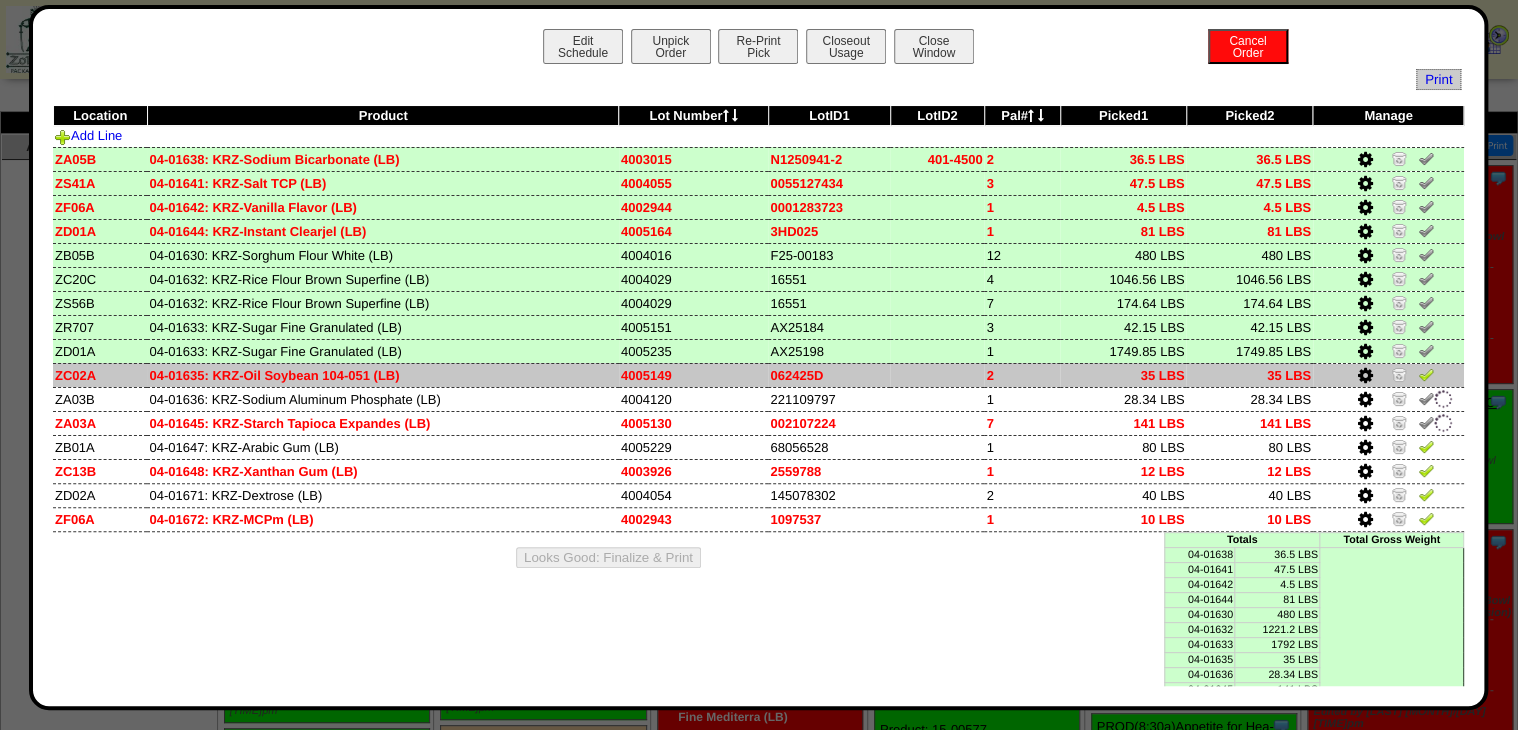 click at bounding box center (1426, 374) 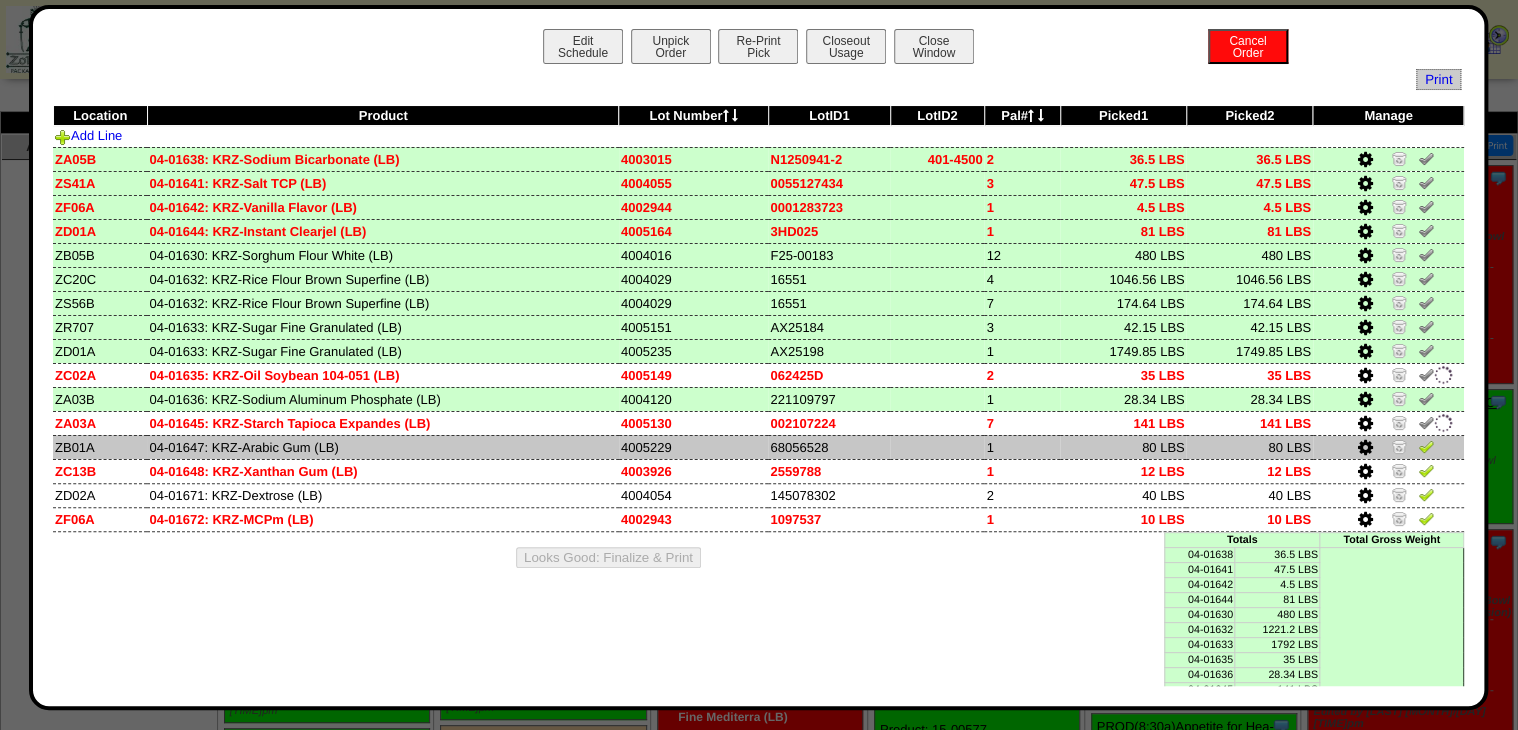 click at bounding box center (1426, 446) 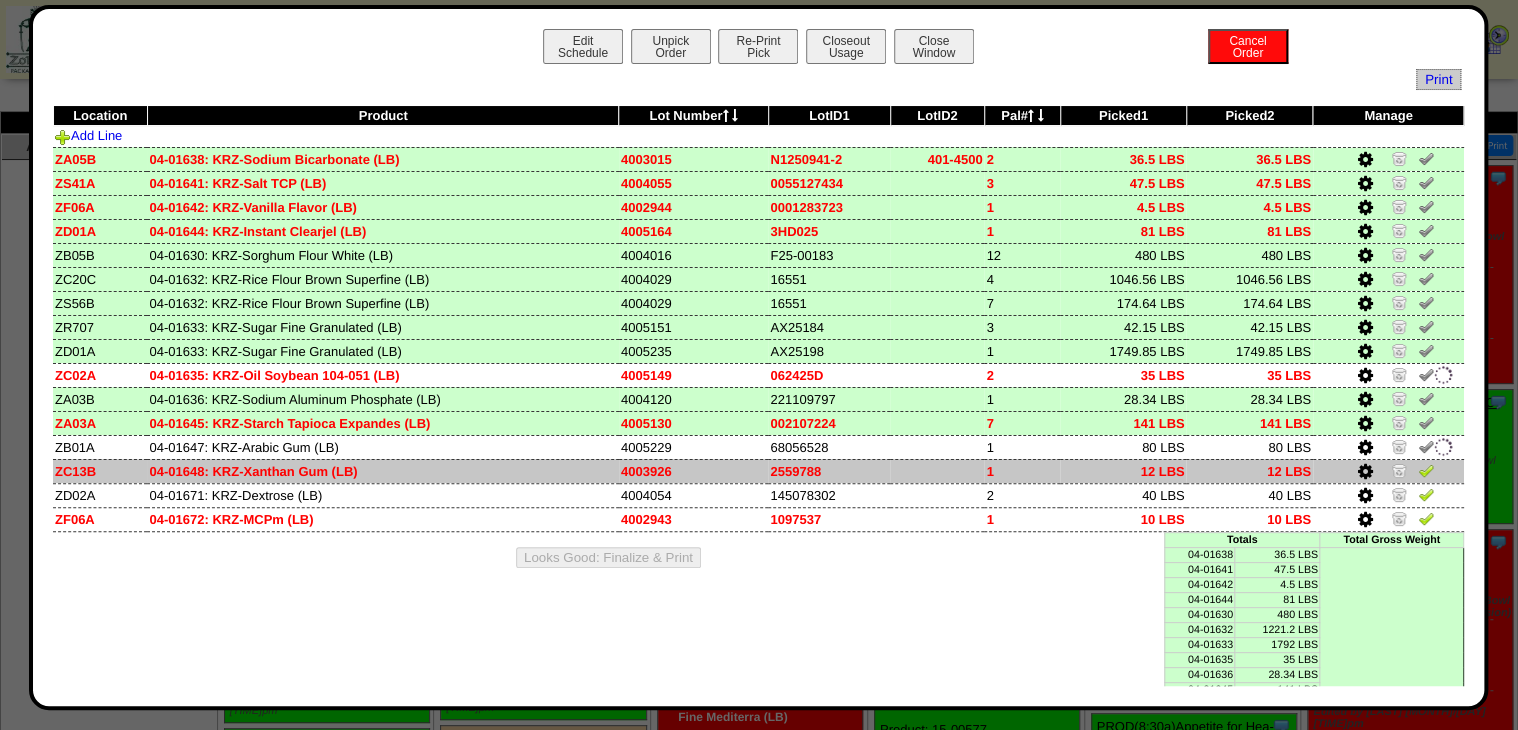 click at bounding box center (1426, 470) 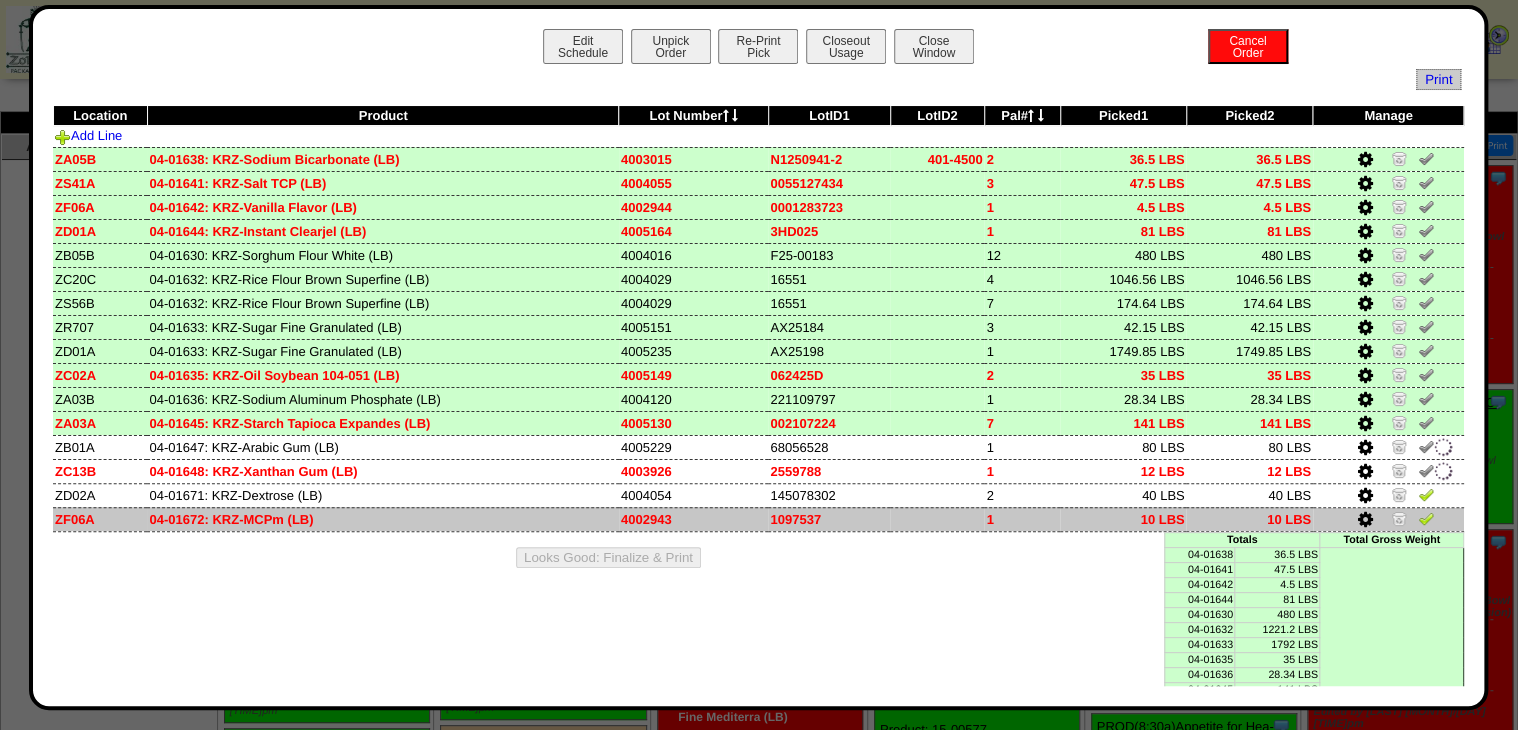 click at bounding box center [1388, 519] 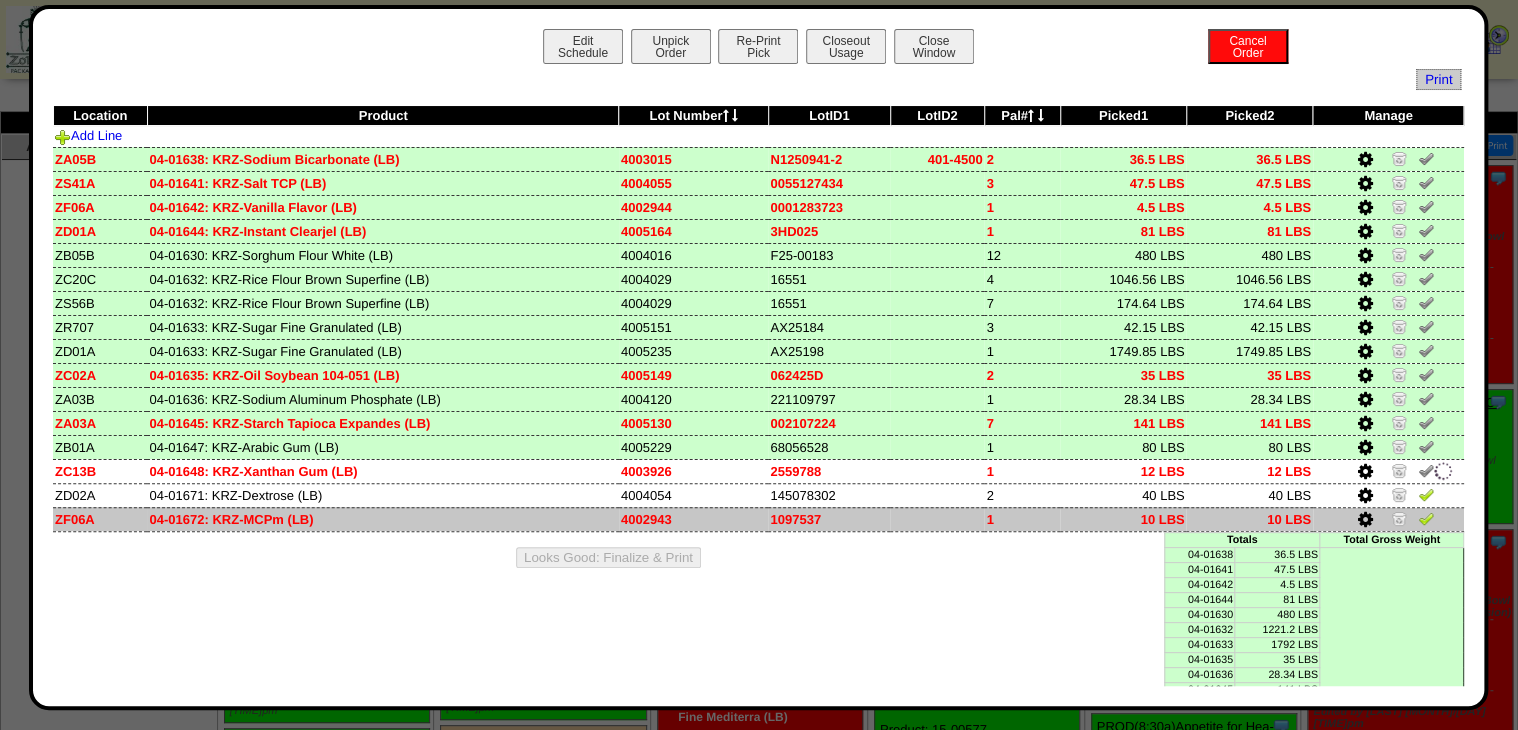 click at bounding box center (1426, 518) 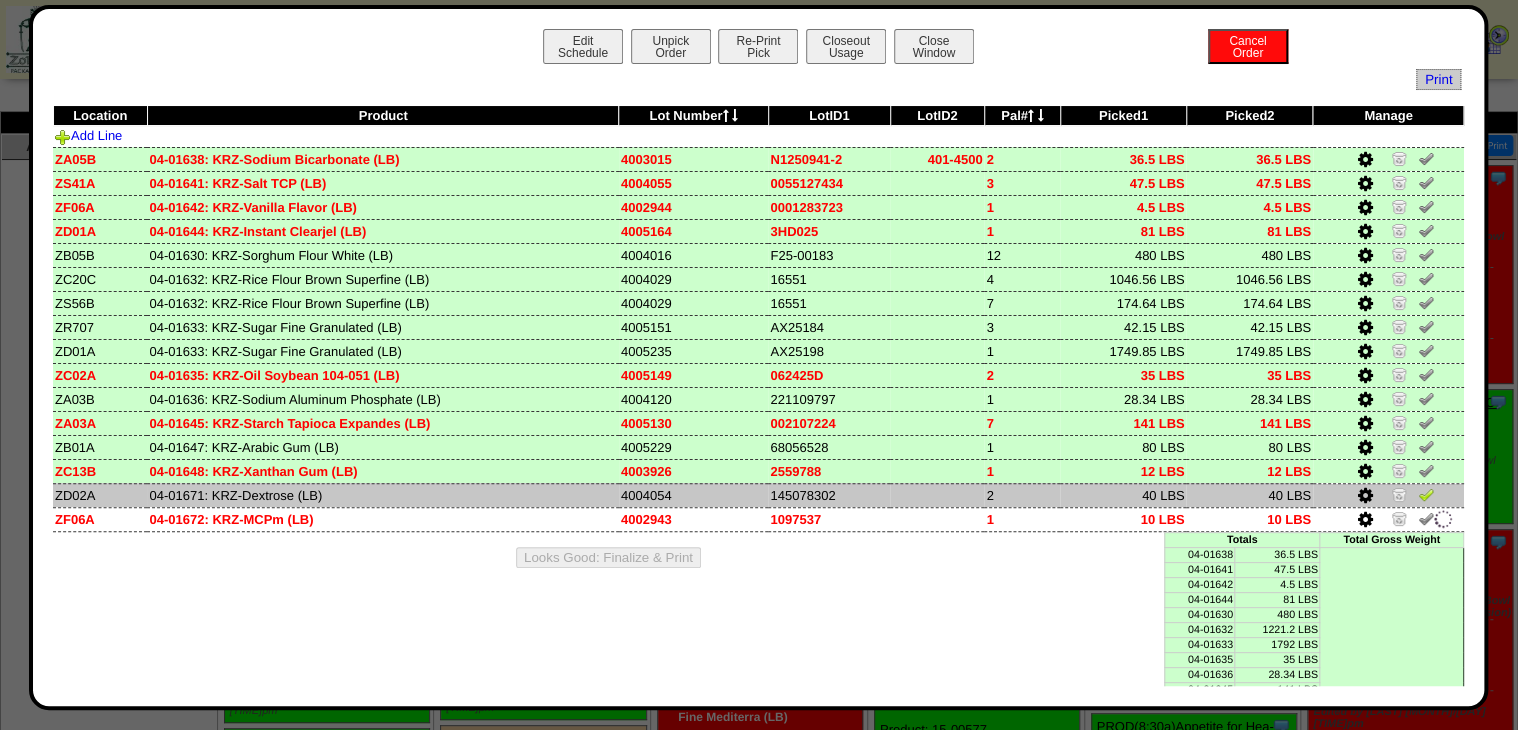 click at bounding box center [1426, 494] 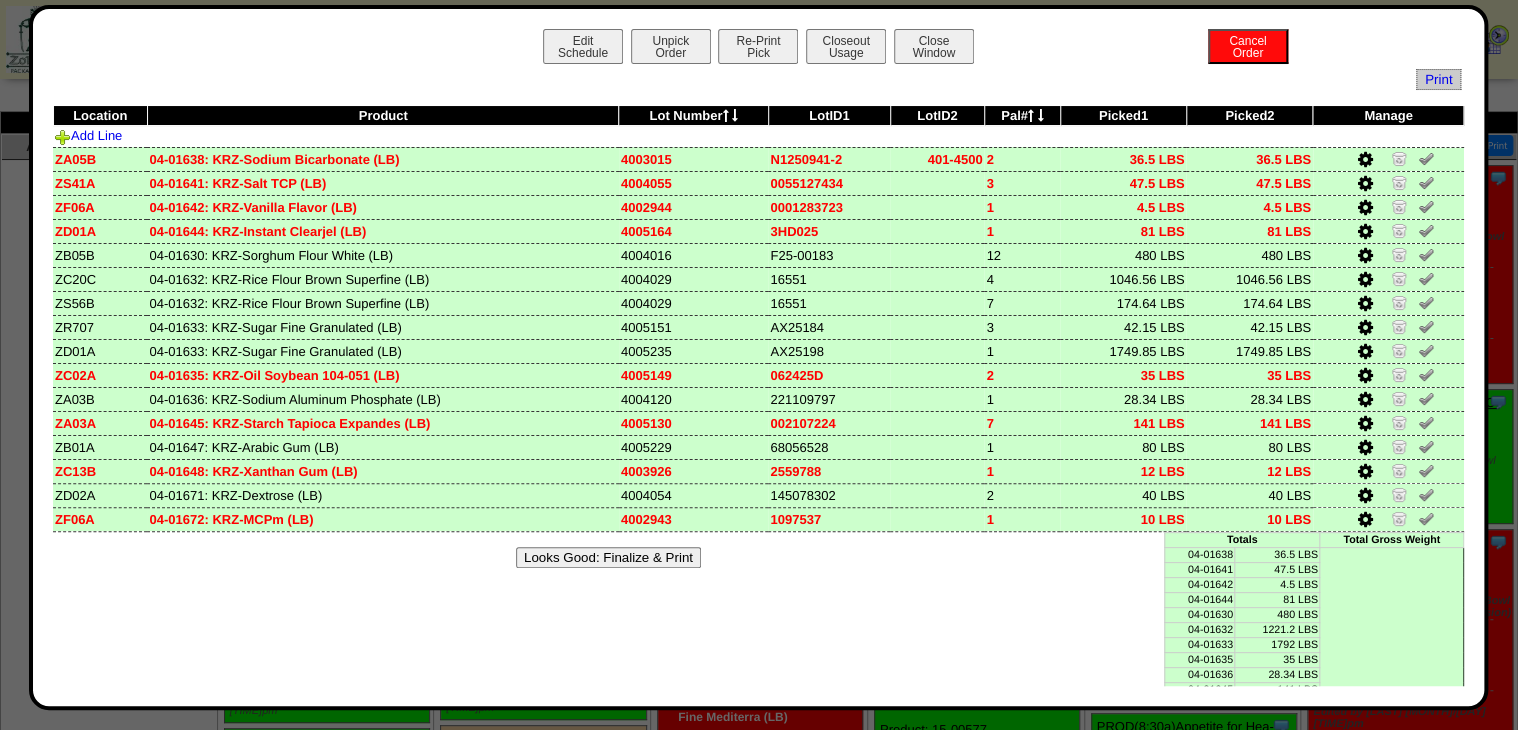 drag, startPoint x: 868, startPoint y: 42, endPoint x: 860, endPoint y: 64, distance: 23.409399 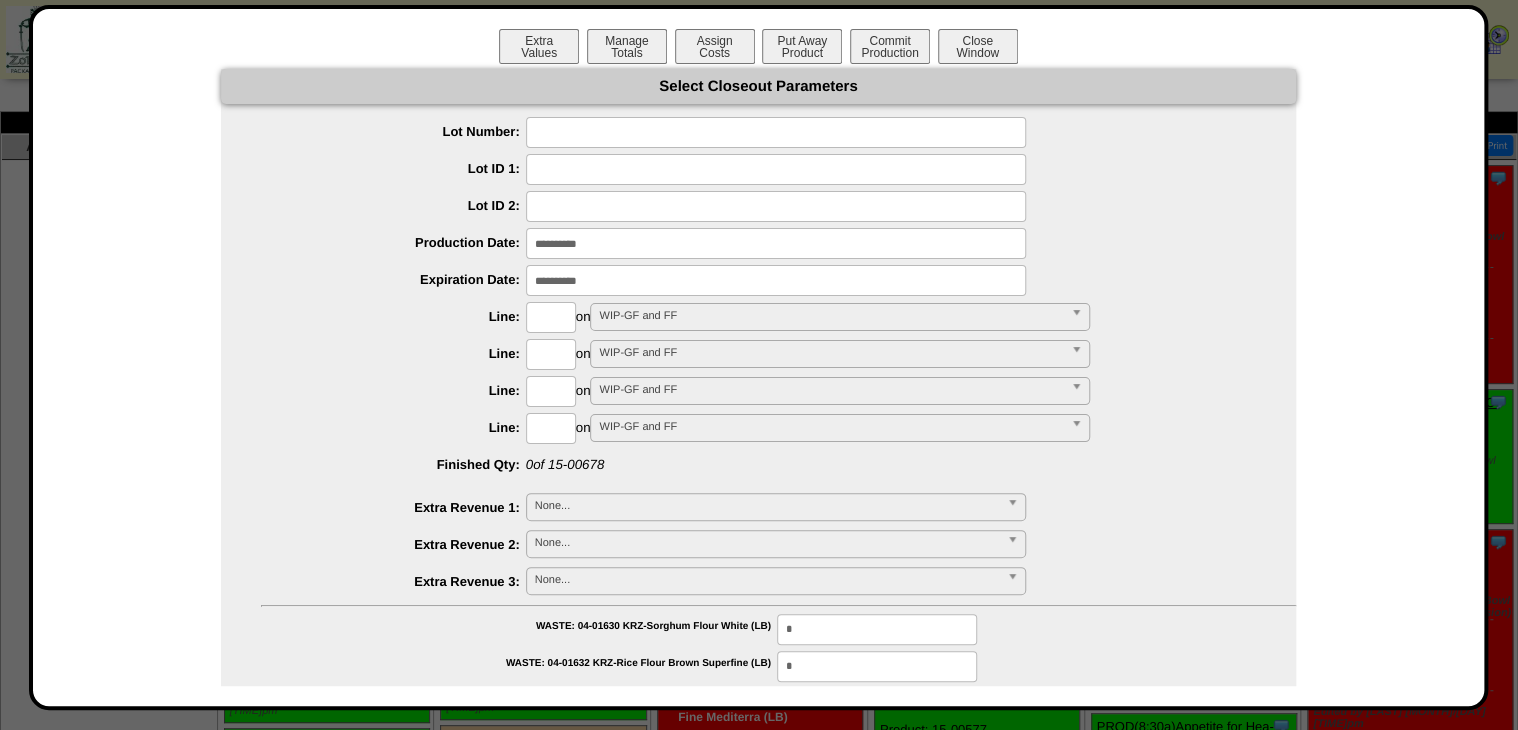 click at bounding box center (776, 132) 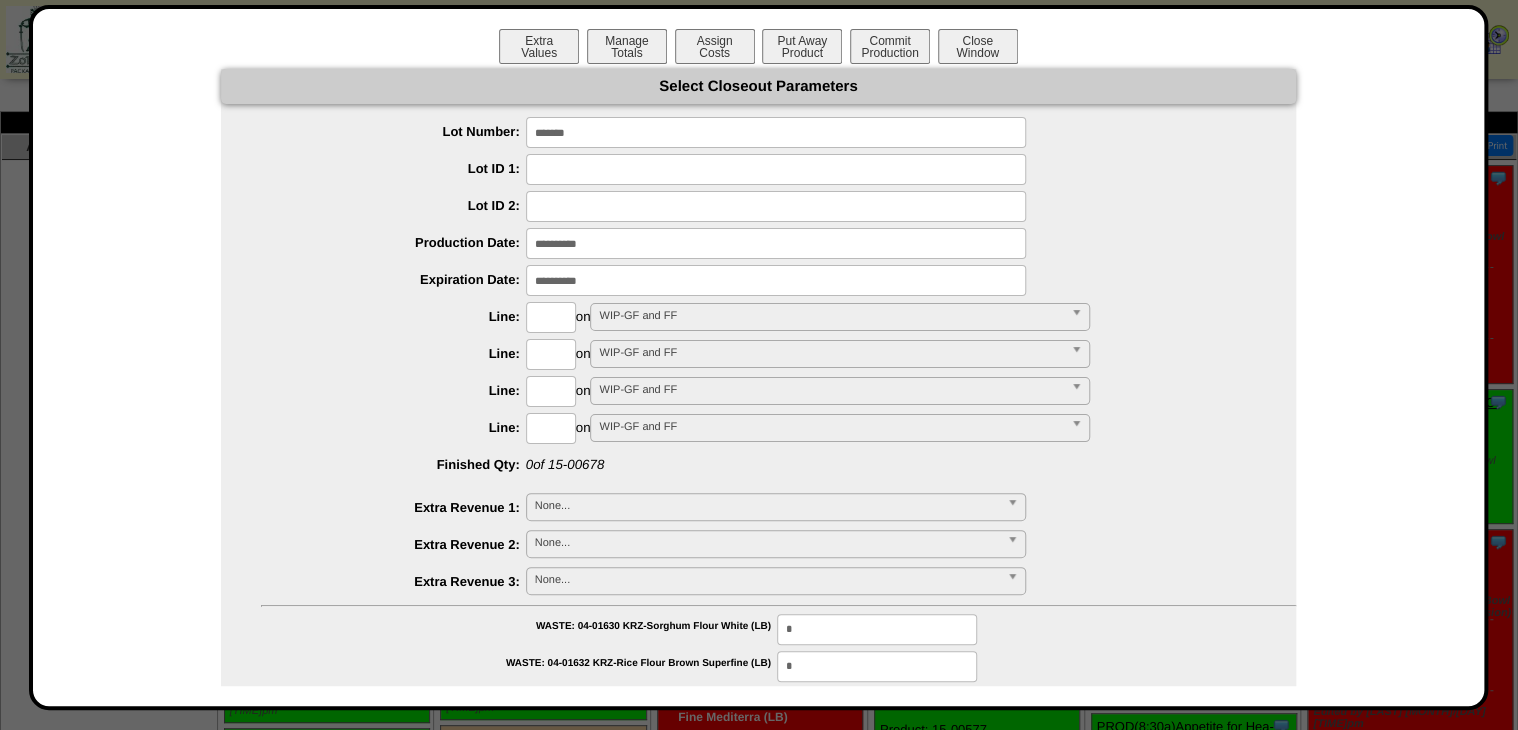 type on "*******" 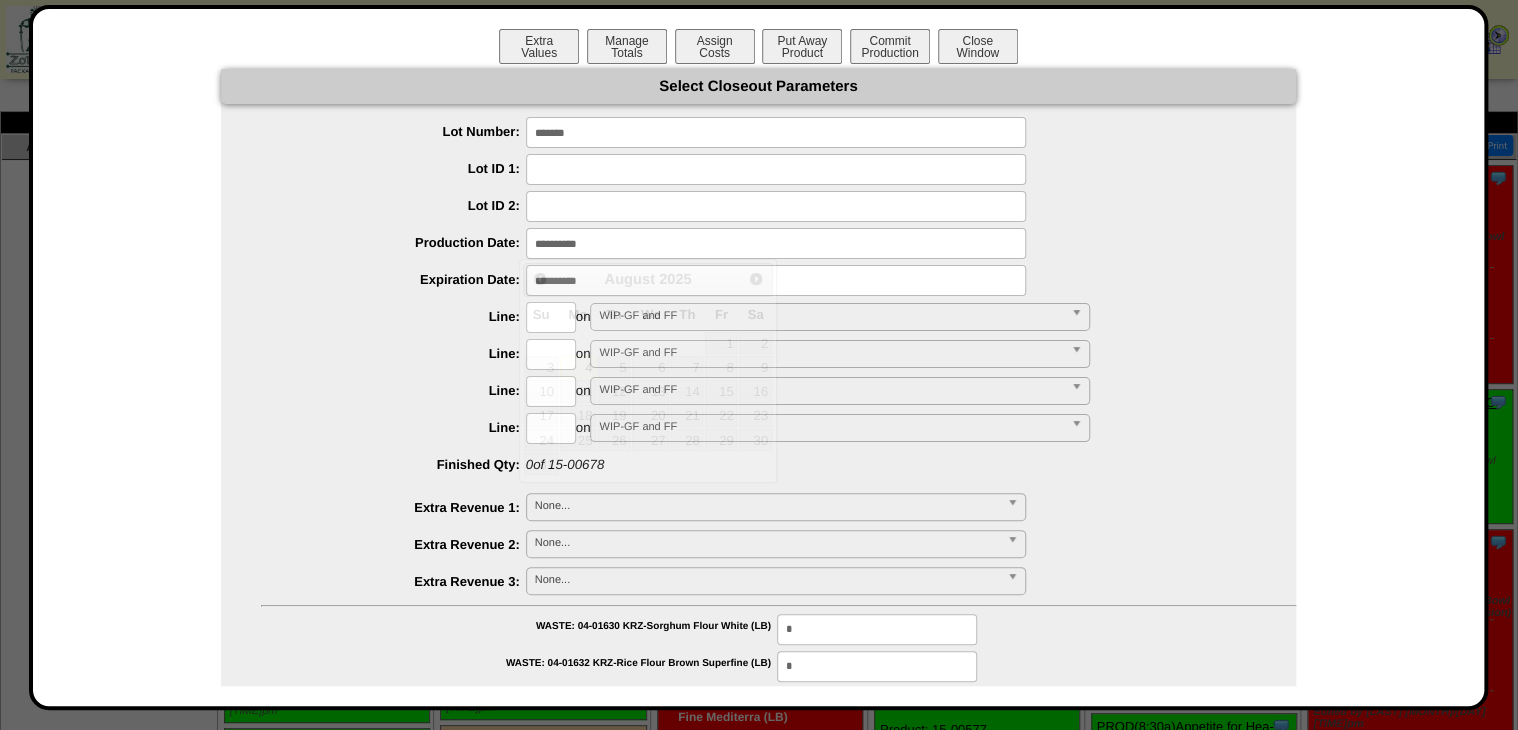 click at bounding box center (776, 243) 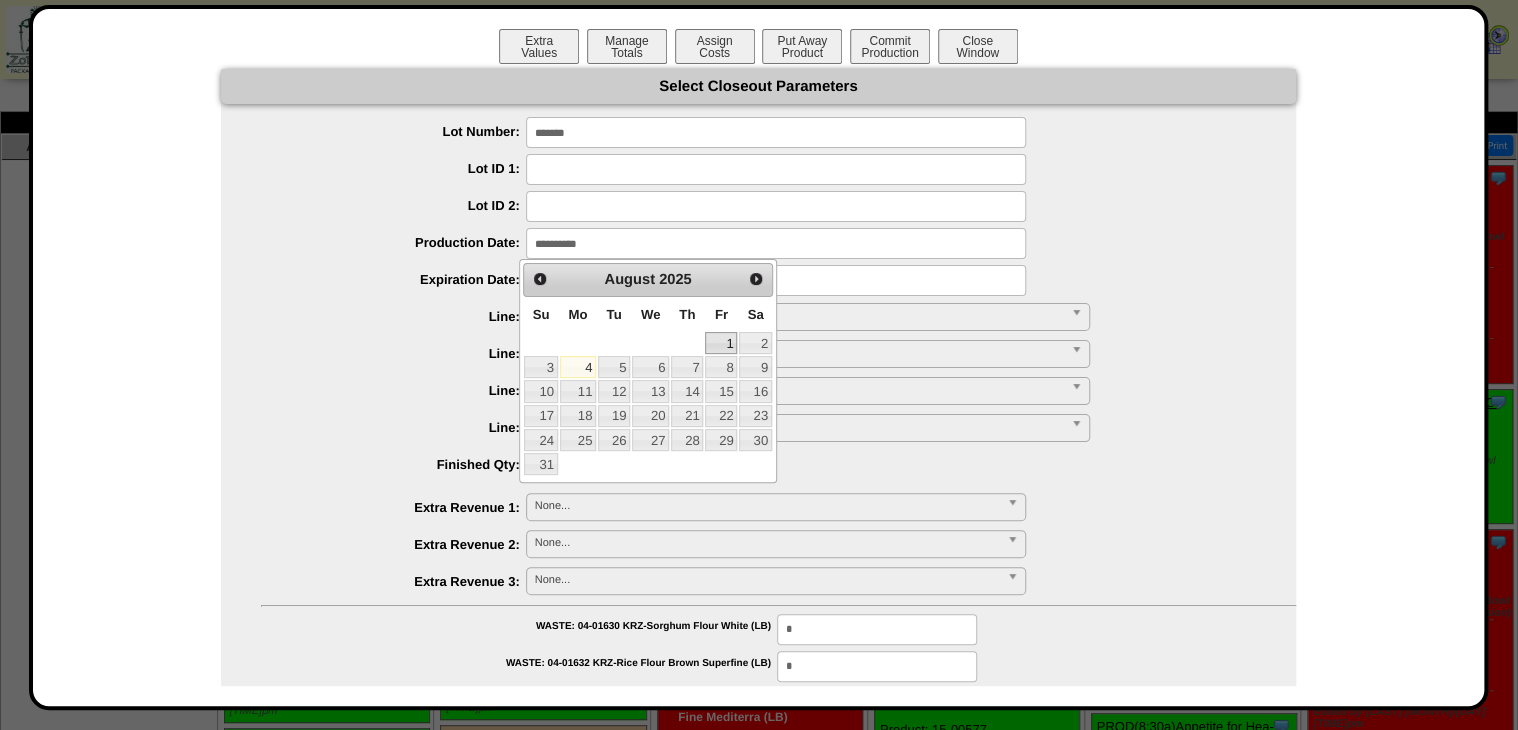 click on "1" at bounding box center (721, 343) 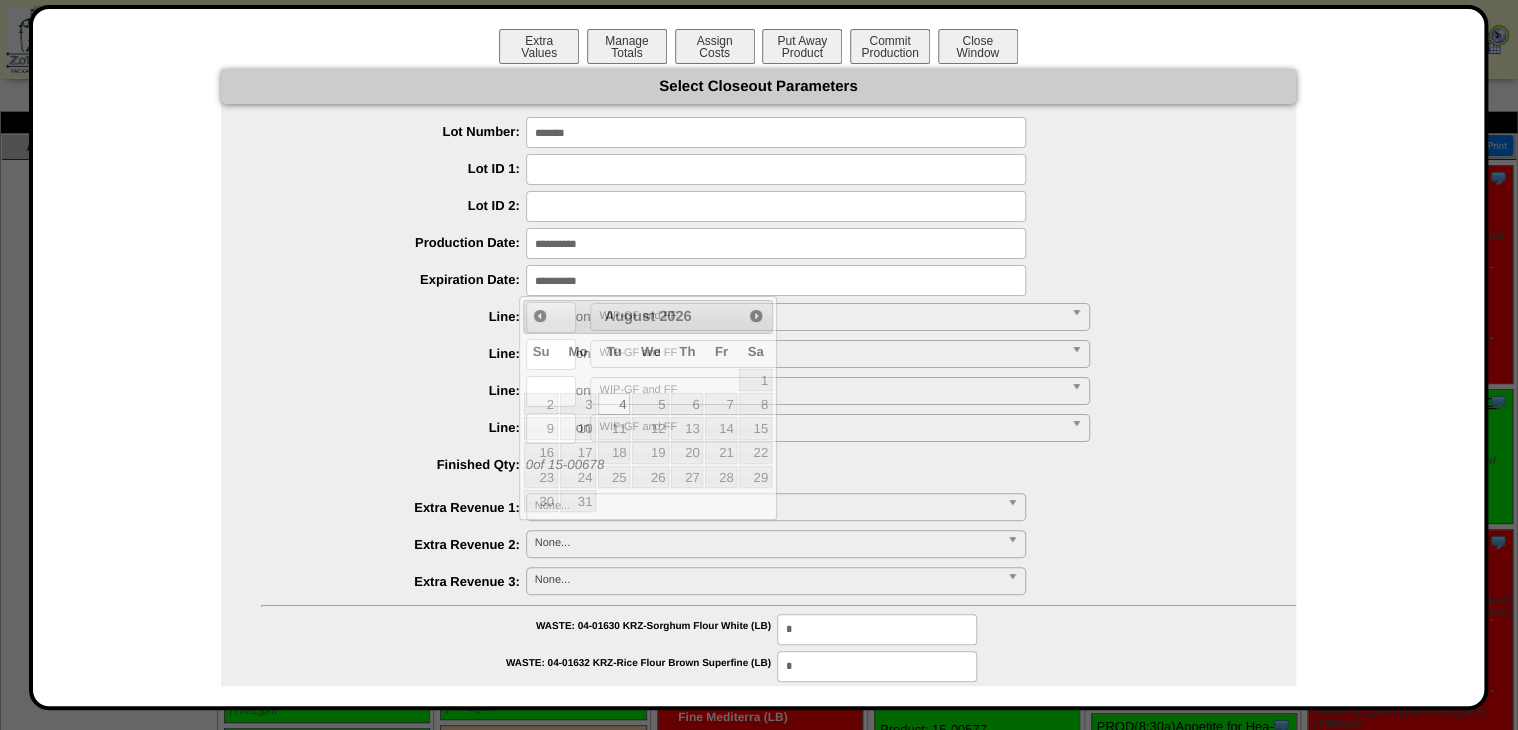 click at bounding box center [776, 280] 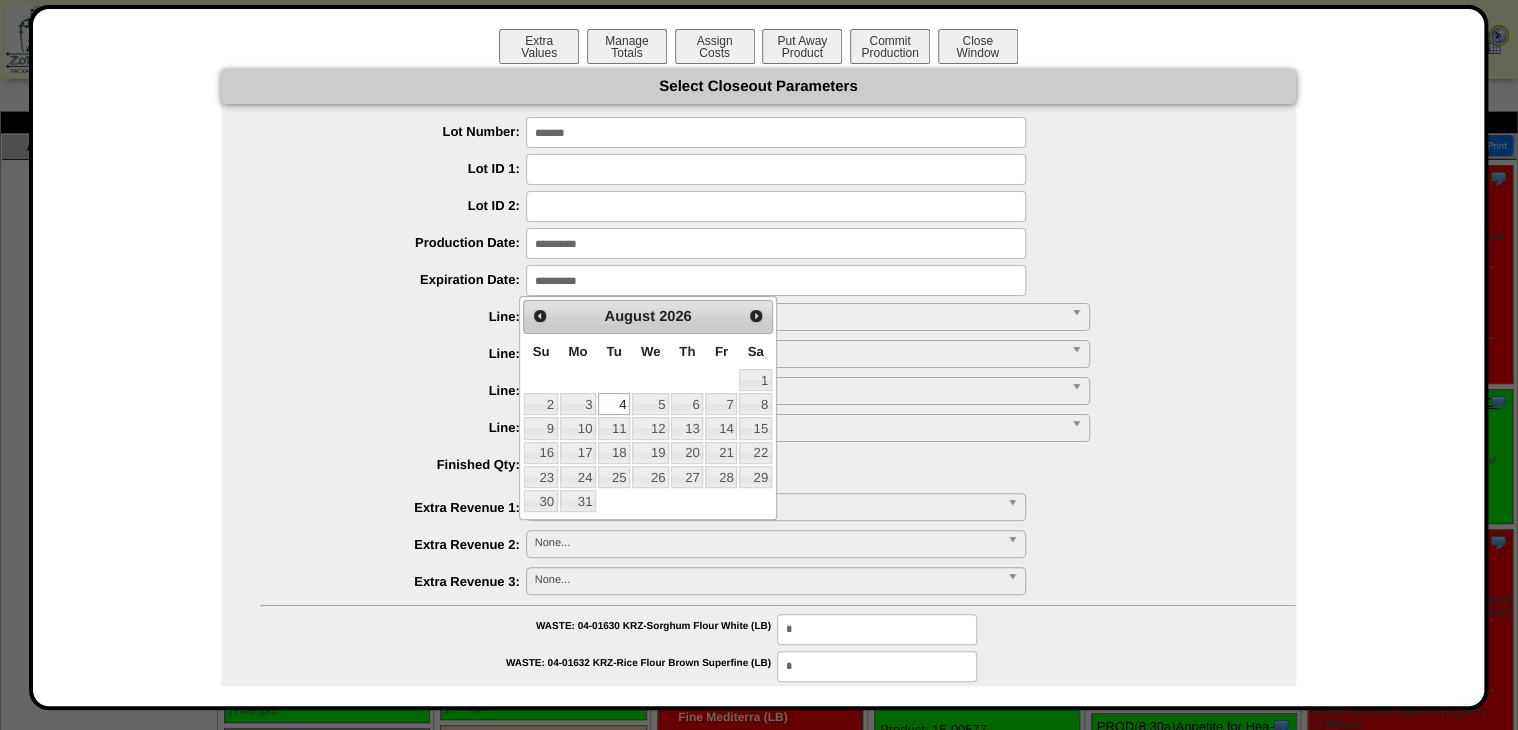 click on "4" at bounding box center [614, 404] 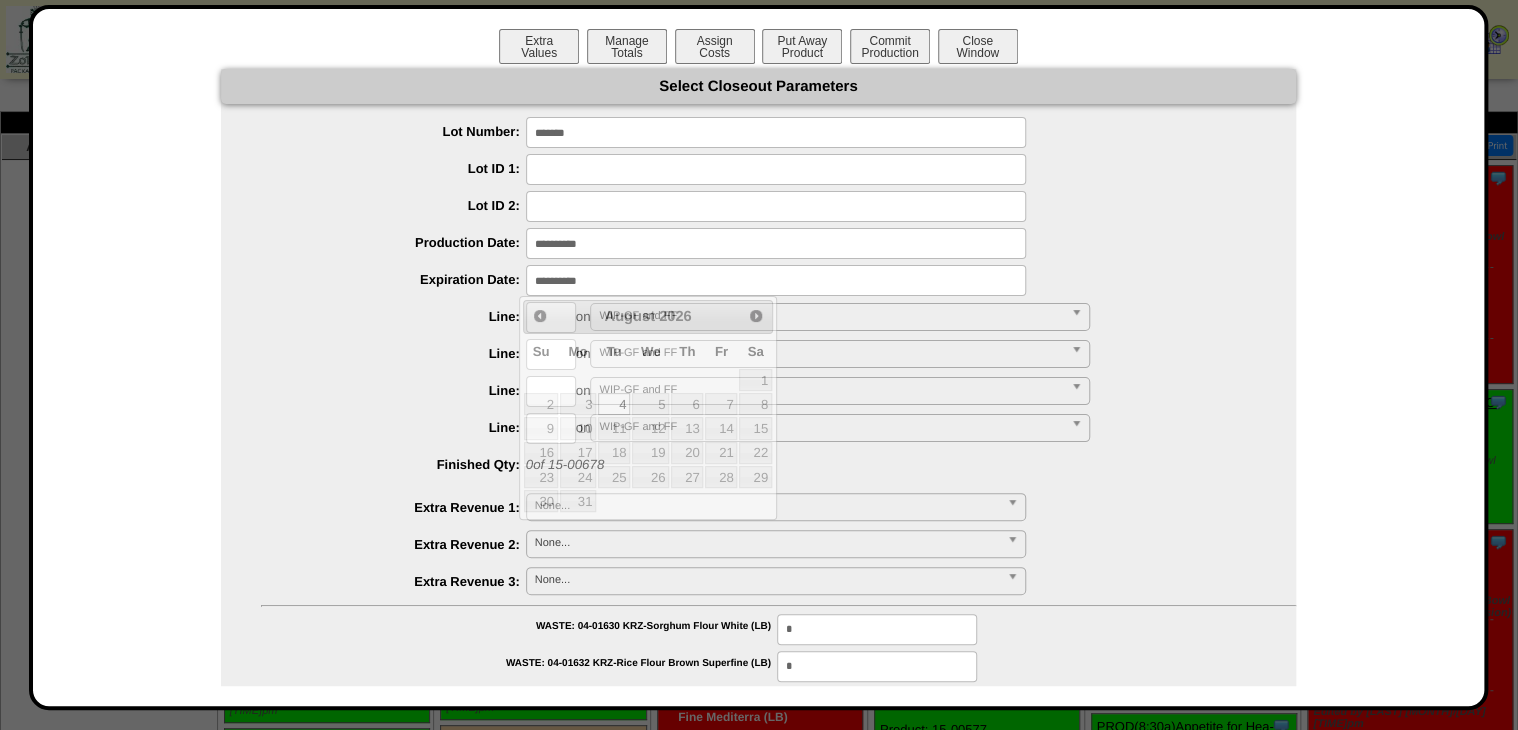 click at bounding box center [776, 280] 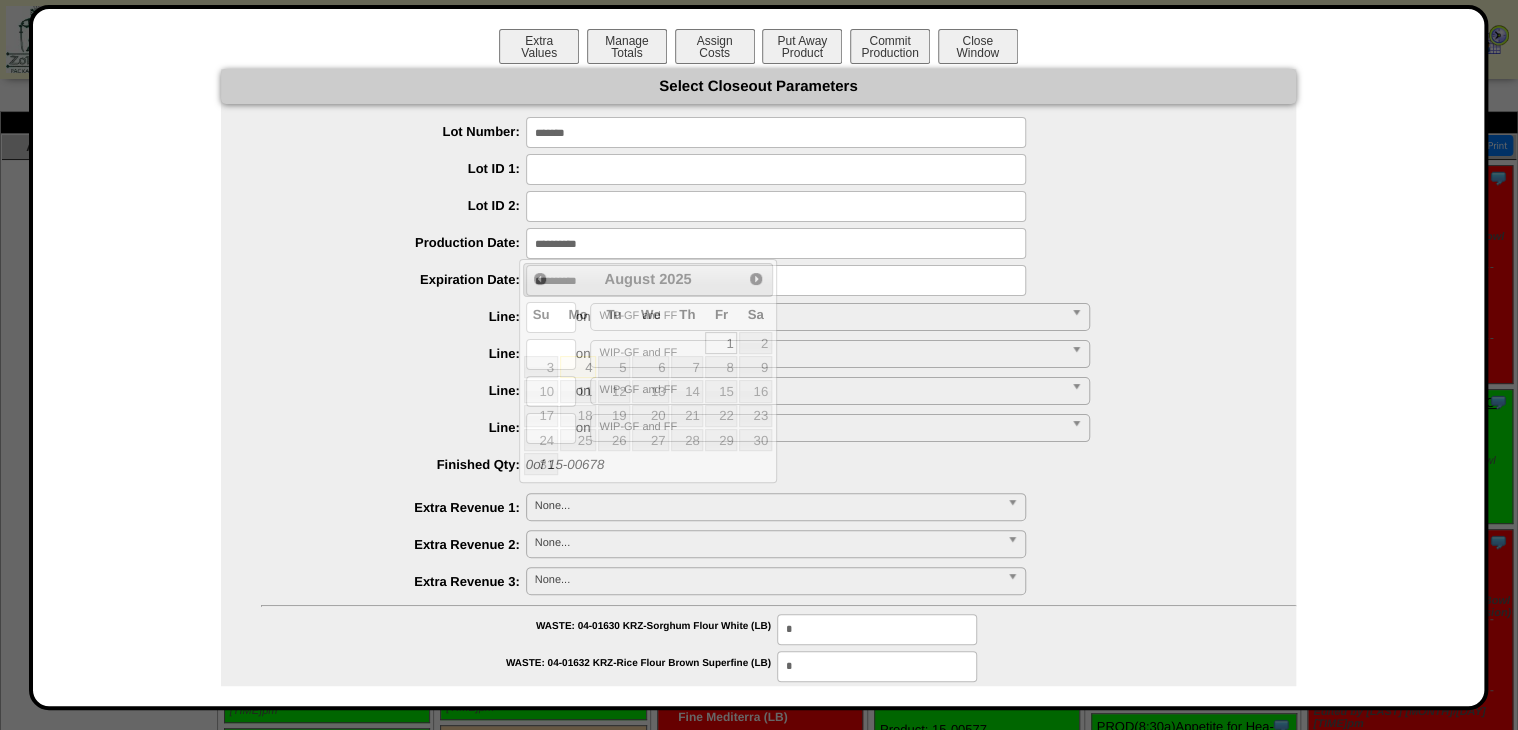 drag, startPoint x: 594, startPoint y: 248, endPoint x: 612, endPoint y: 295, distance: 50.32892 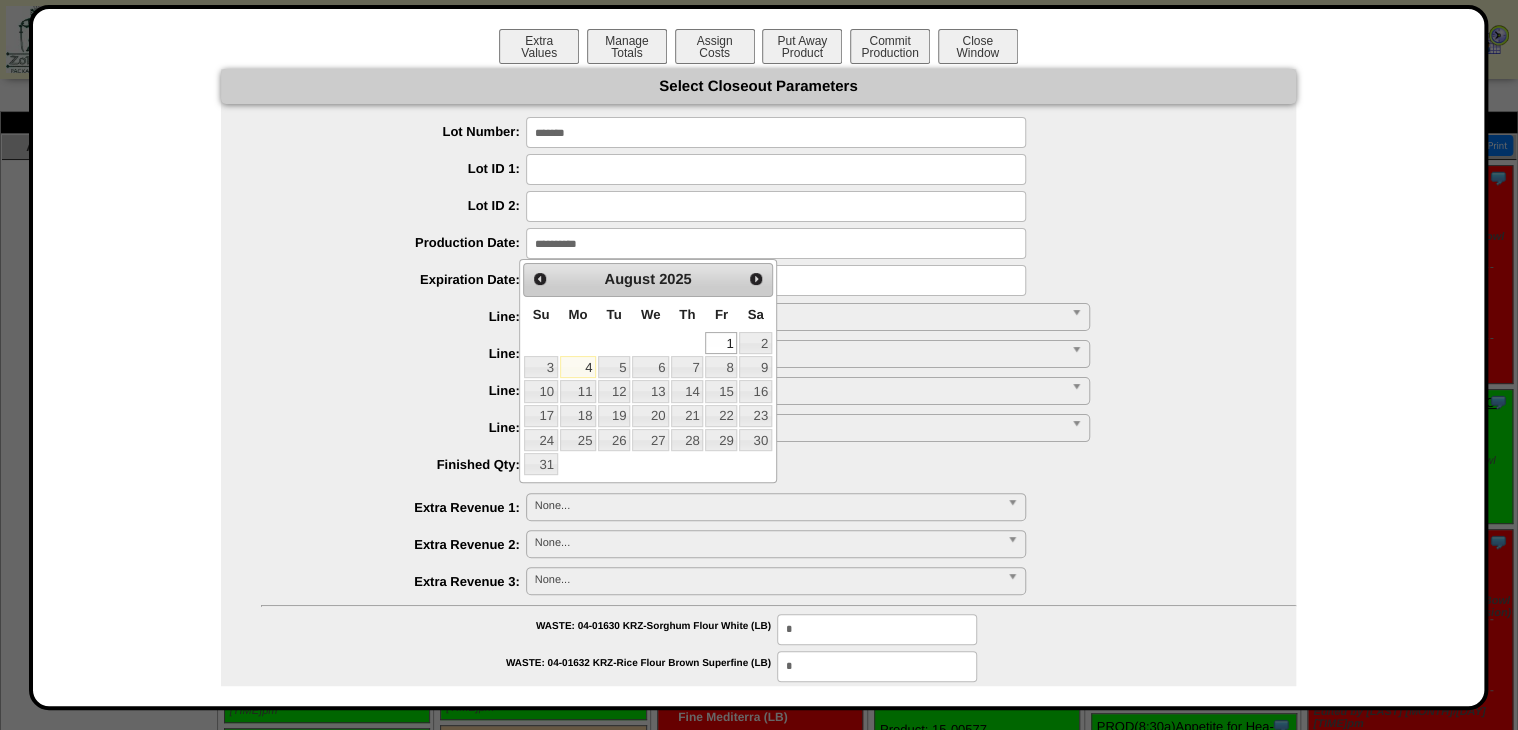 click on "4" at bounding box center (578, 367) 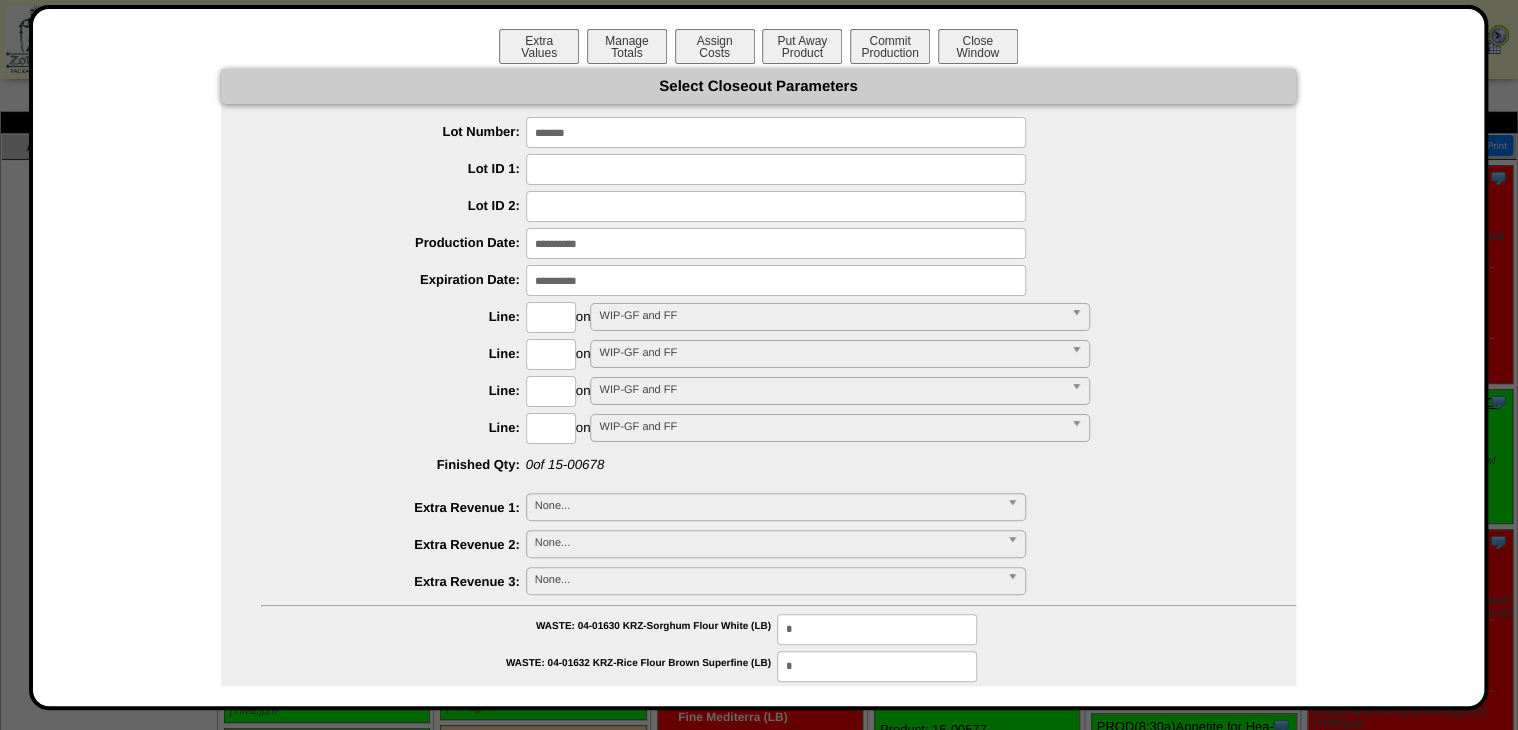click at bounding box center (551, 317) 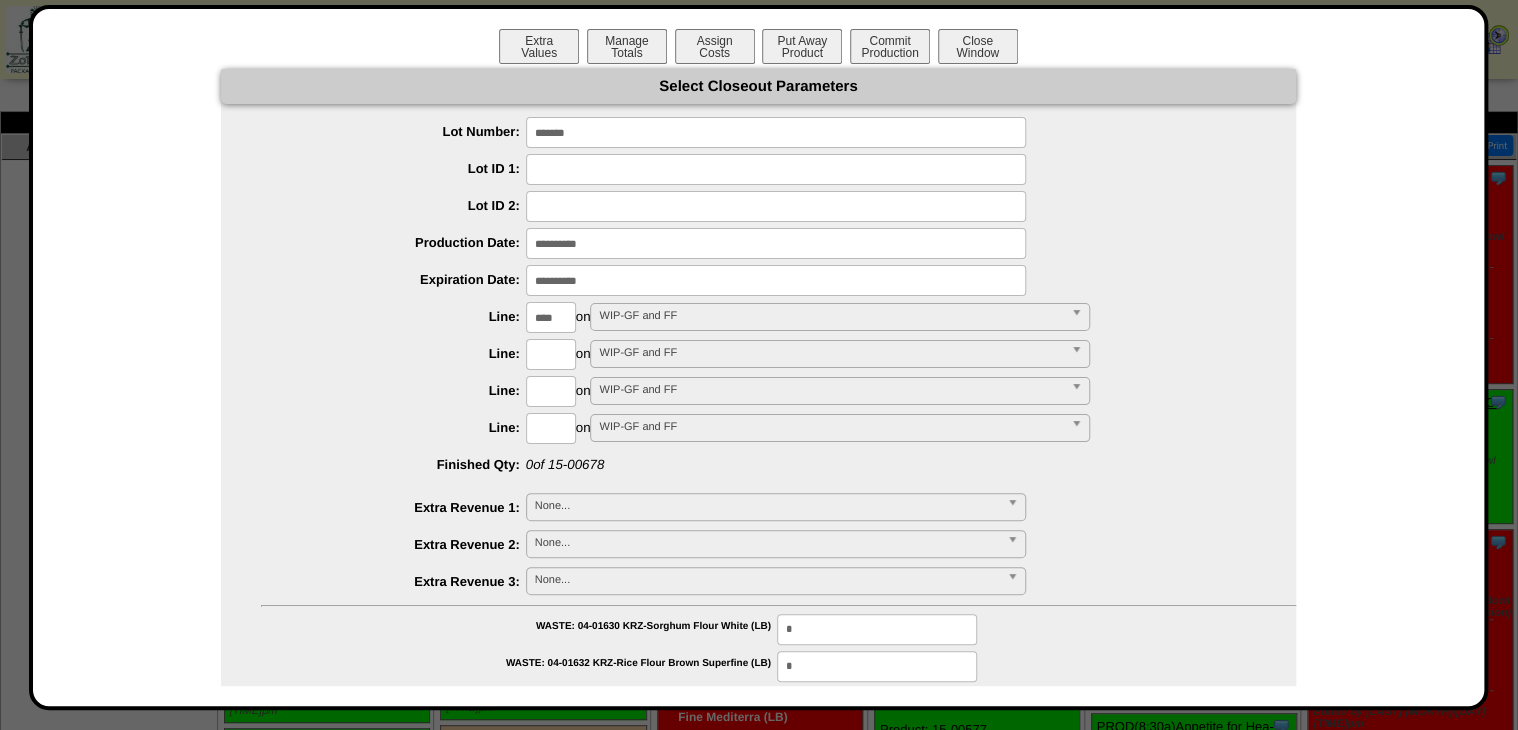 type on "****" 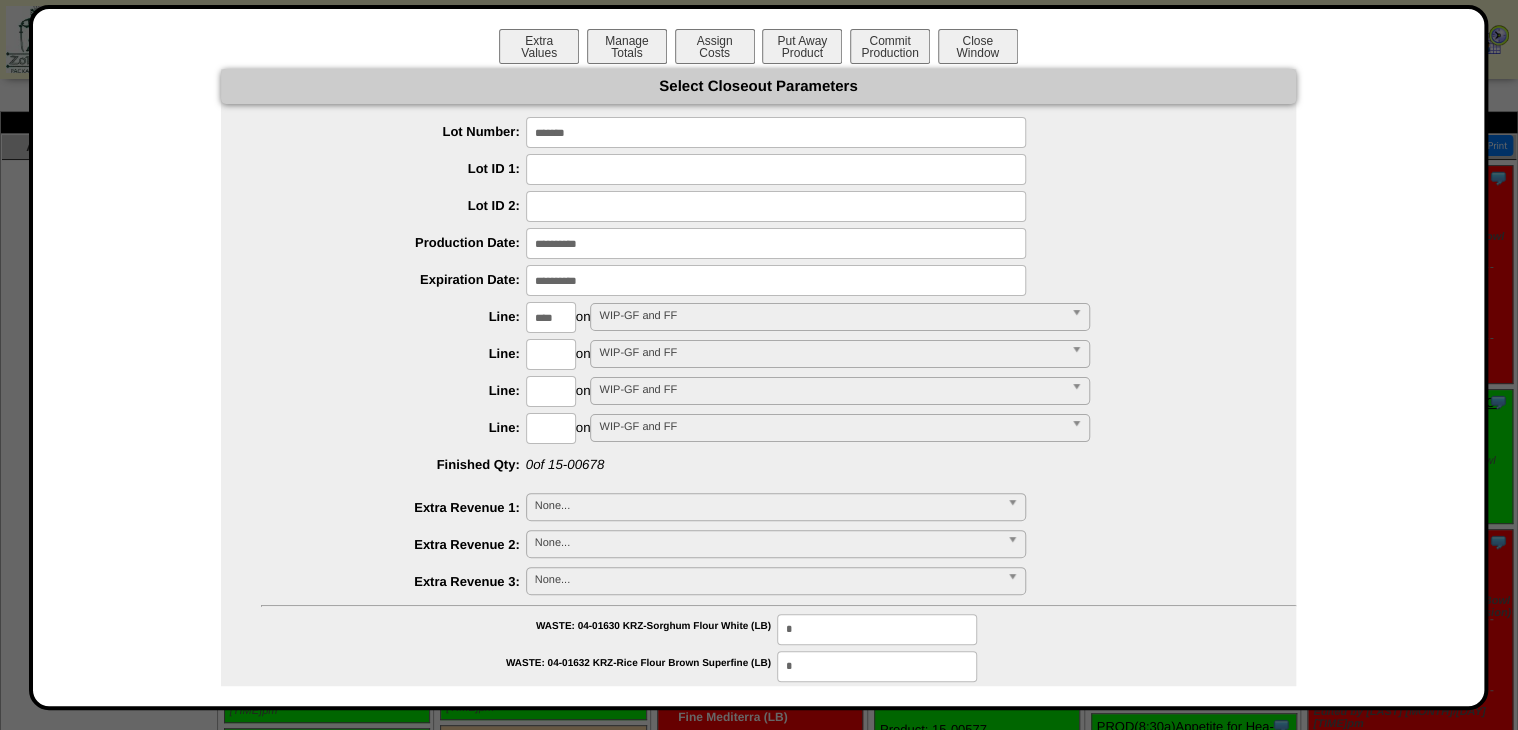 click on "**********" at bounding box center (758, 1158) 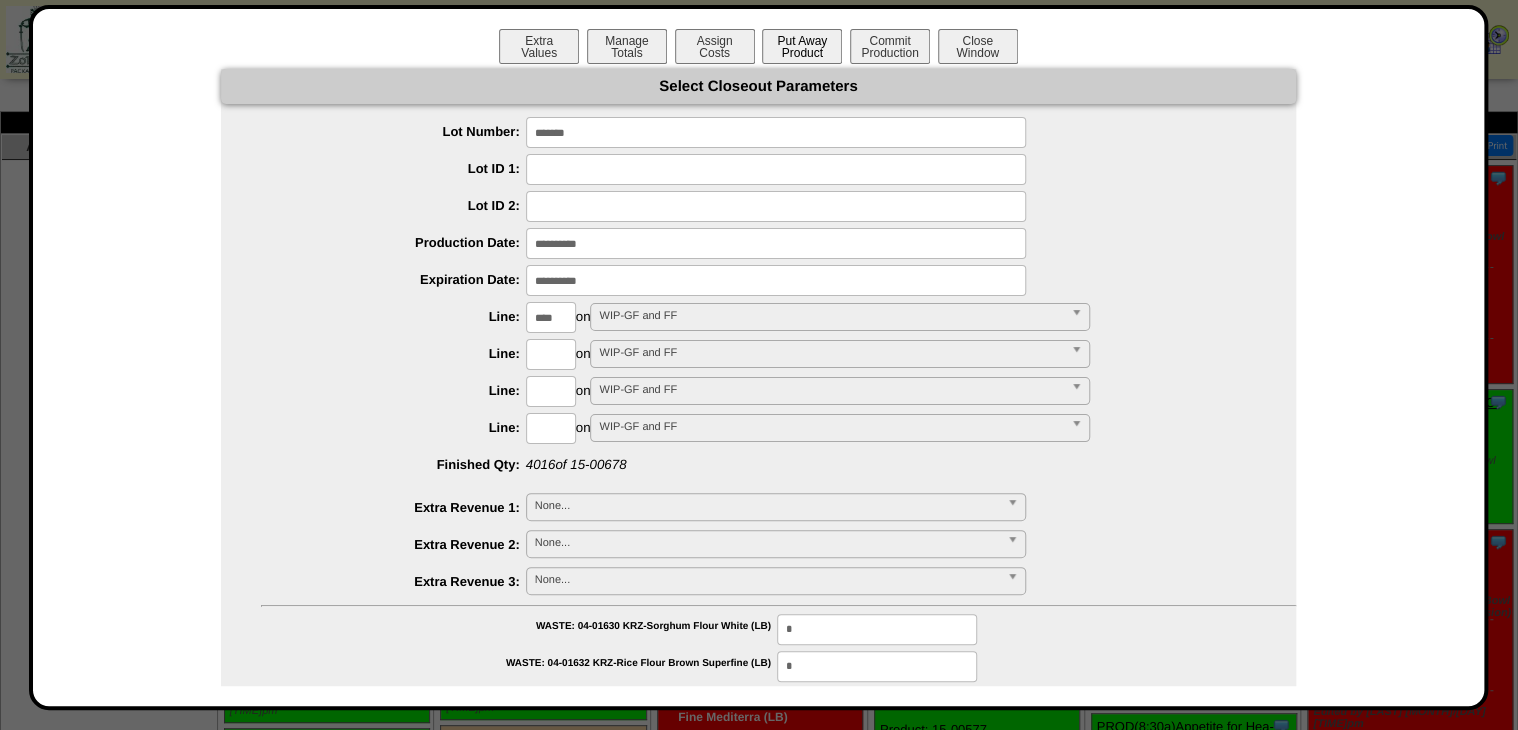 click on "Put Away Product" at bounding box center [802, 46] 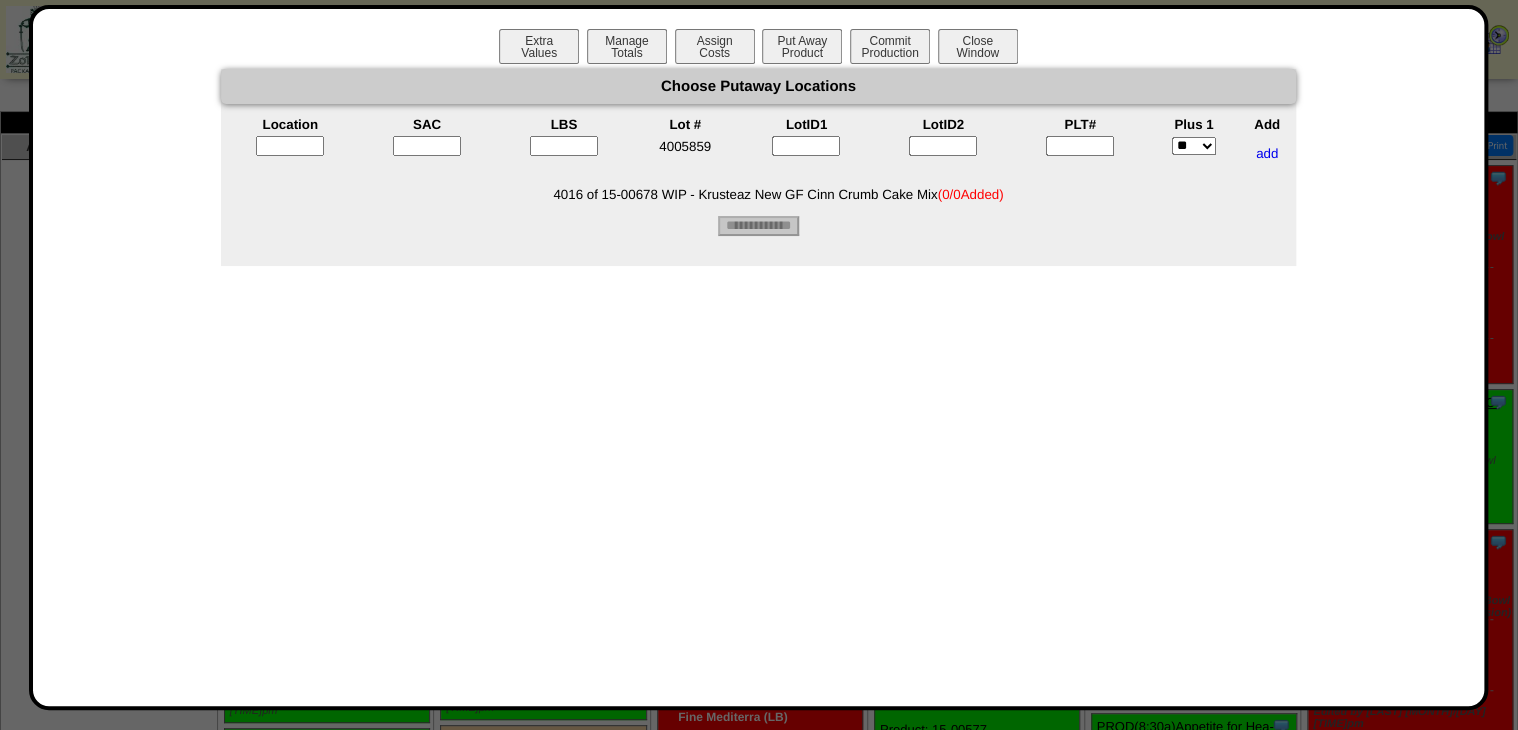 click at bounding box center [1080, 146] 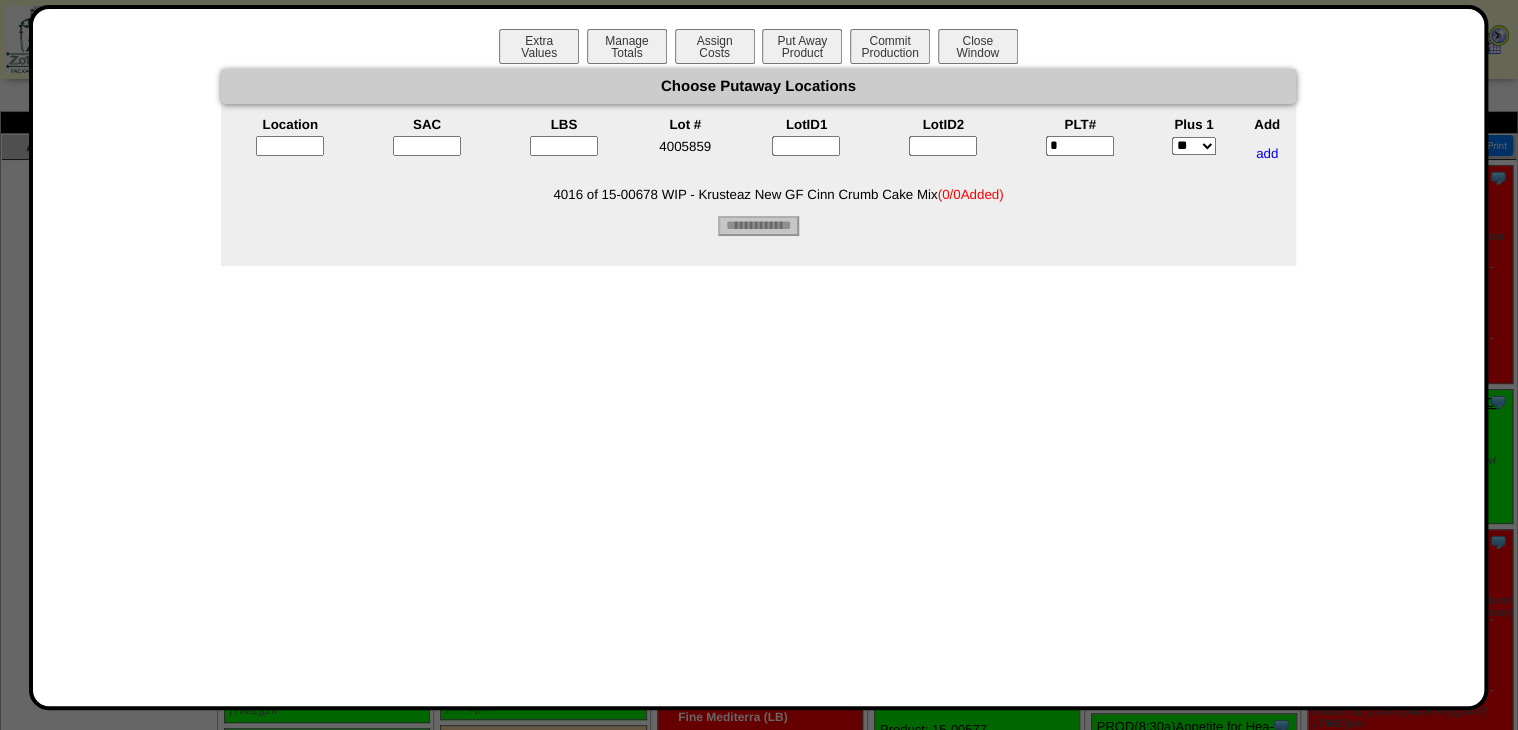 type on "*" 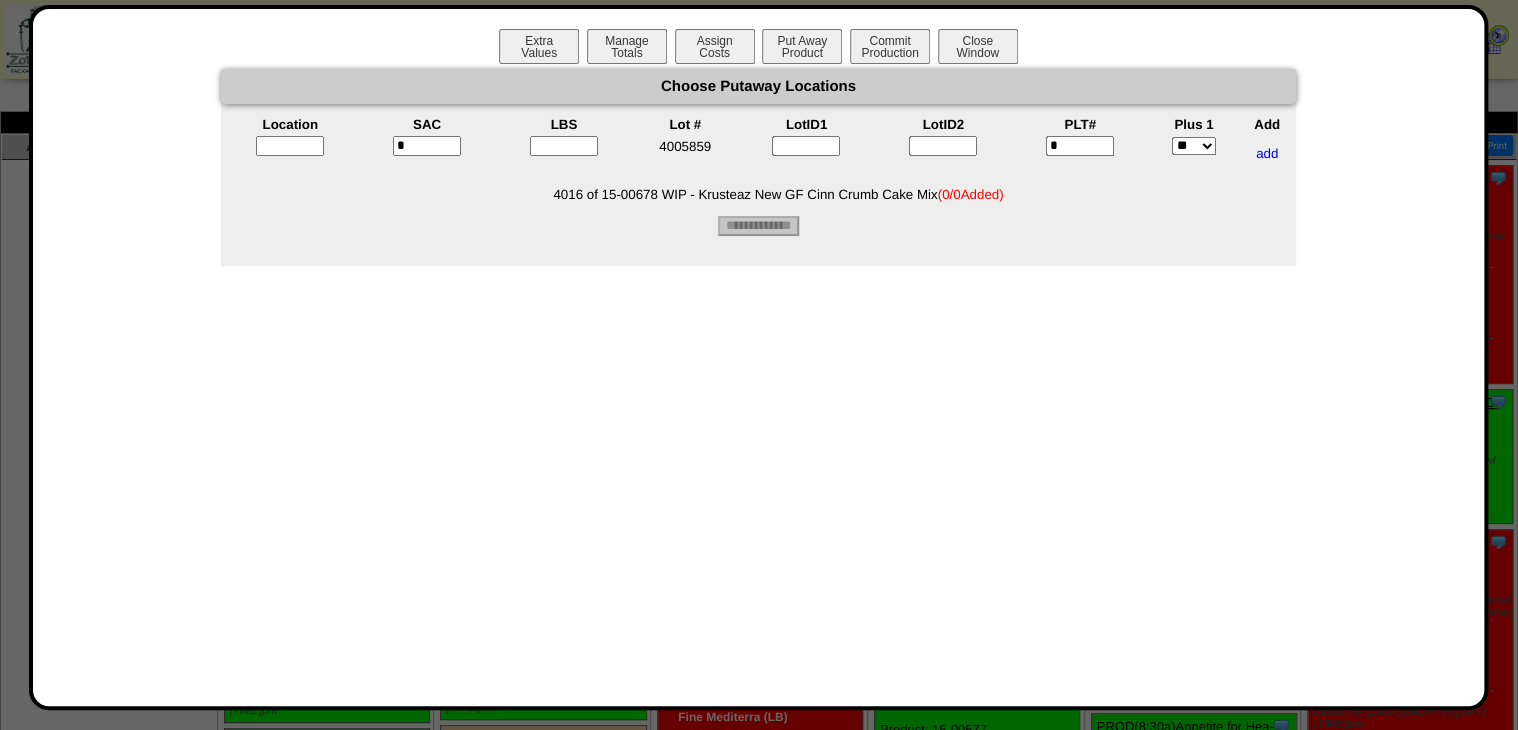 type on "*" 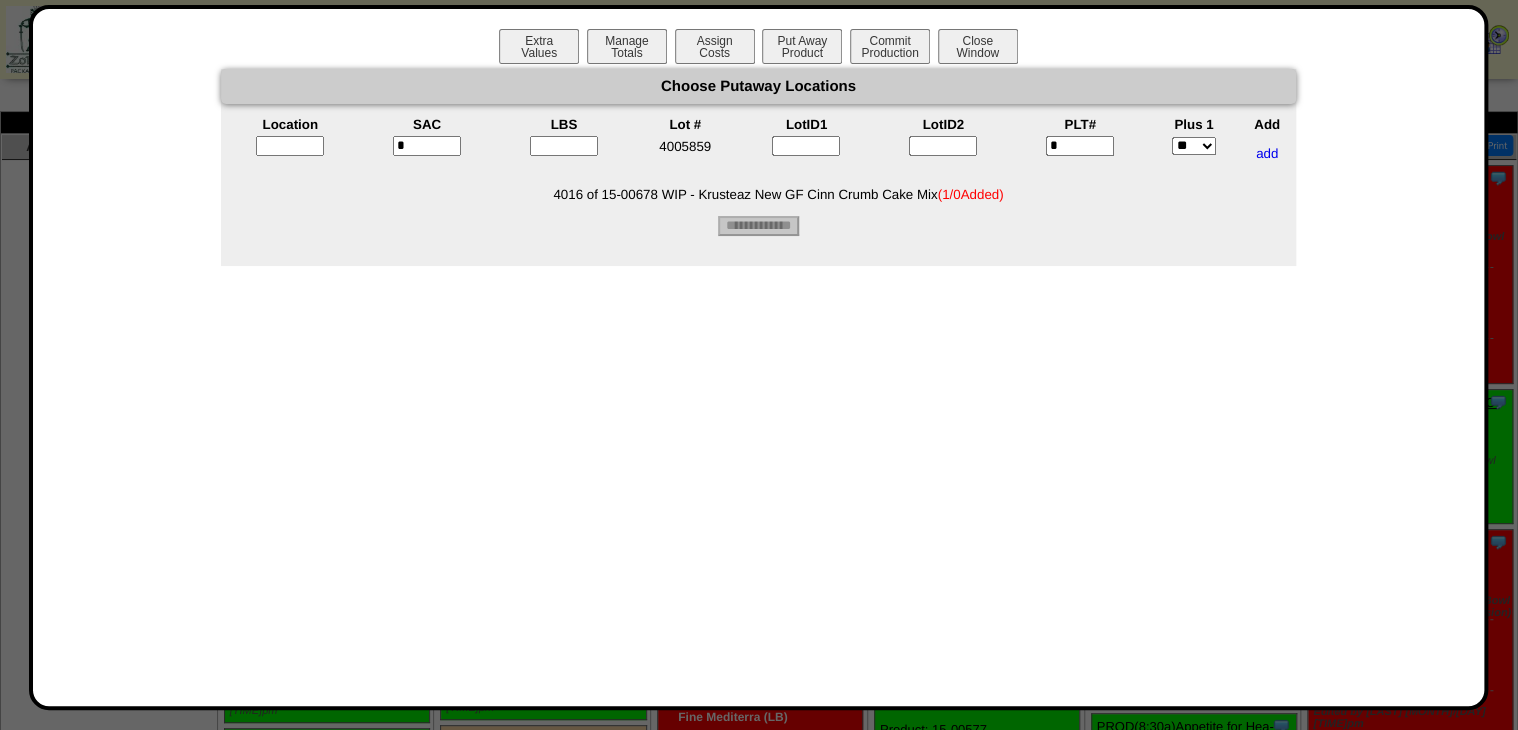 click on "*" at bounding box center (1080, 153) 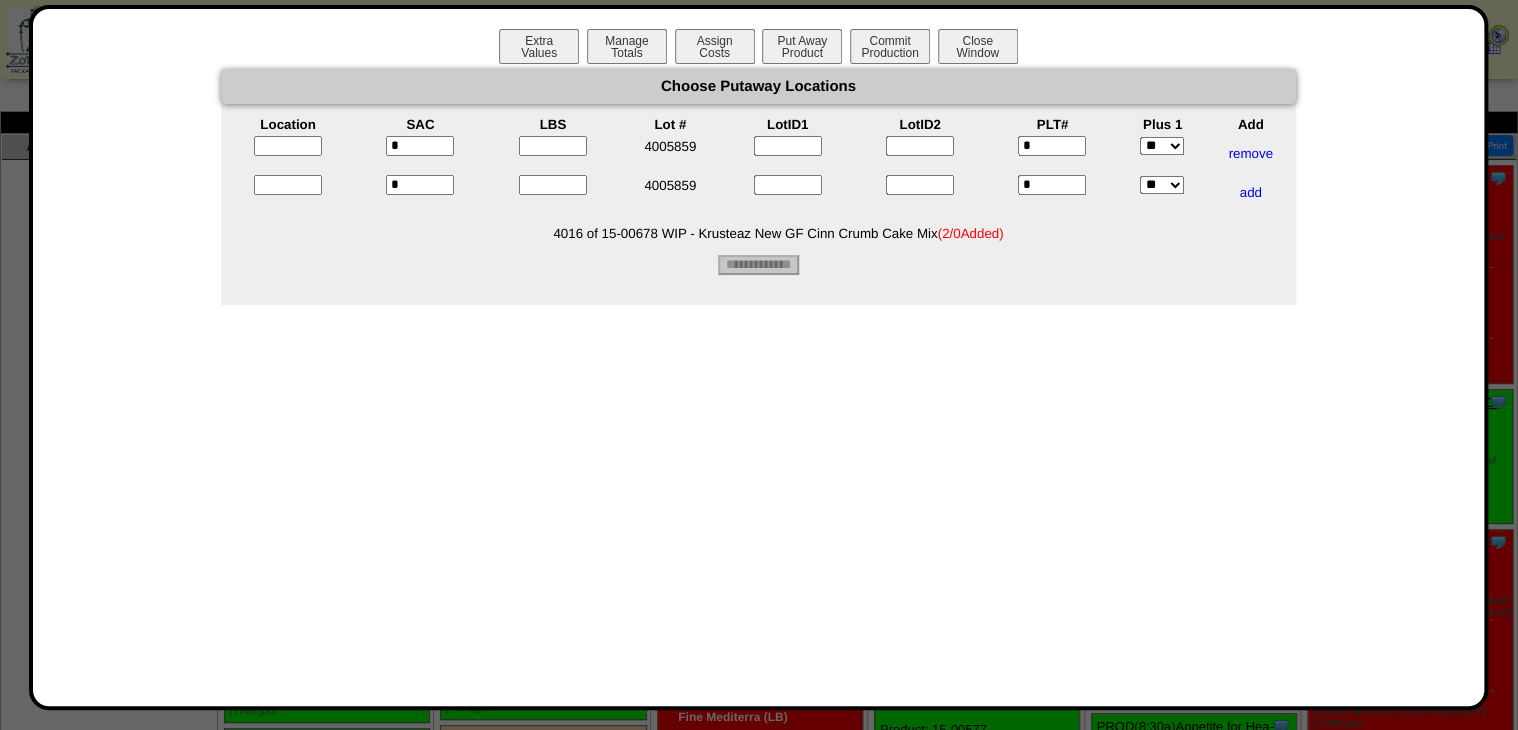 click at bounding box center [553, 146] 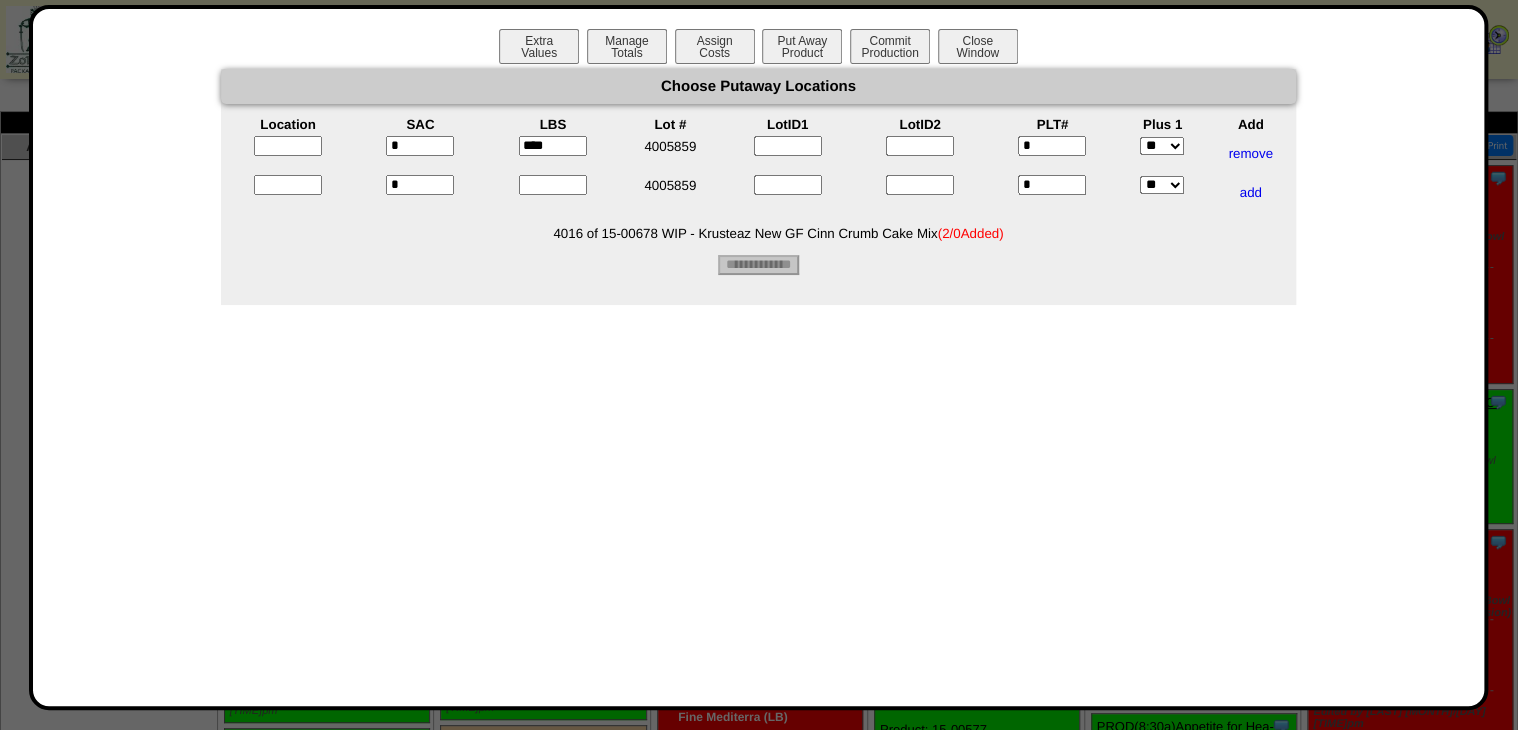 type on "****" 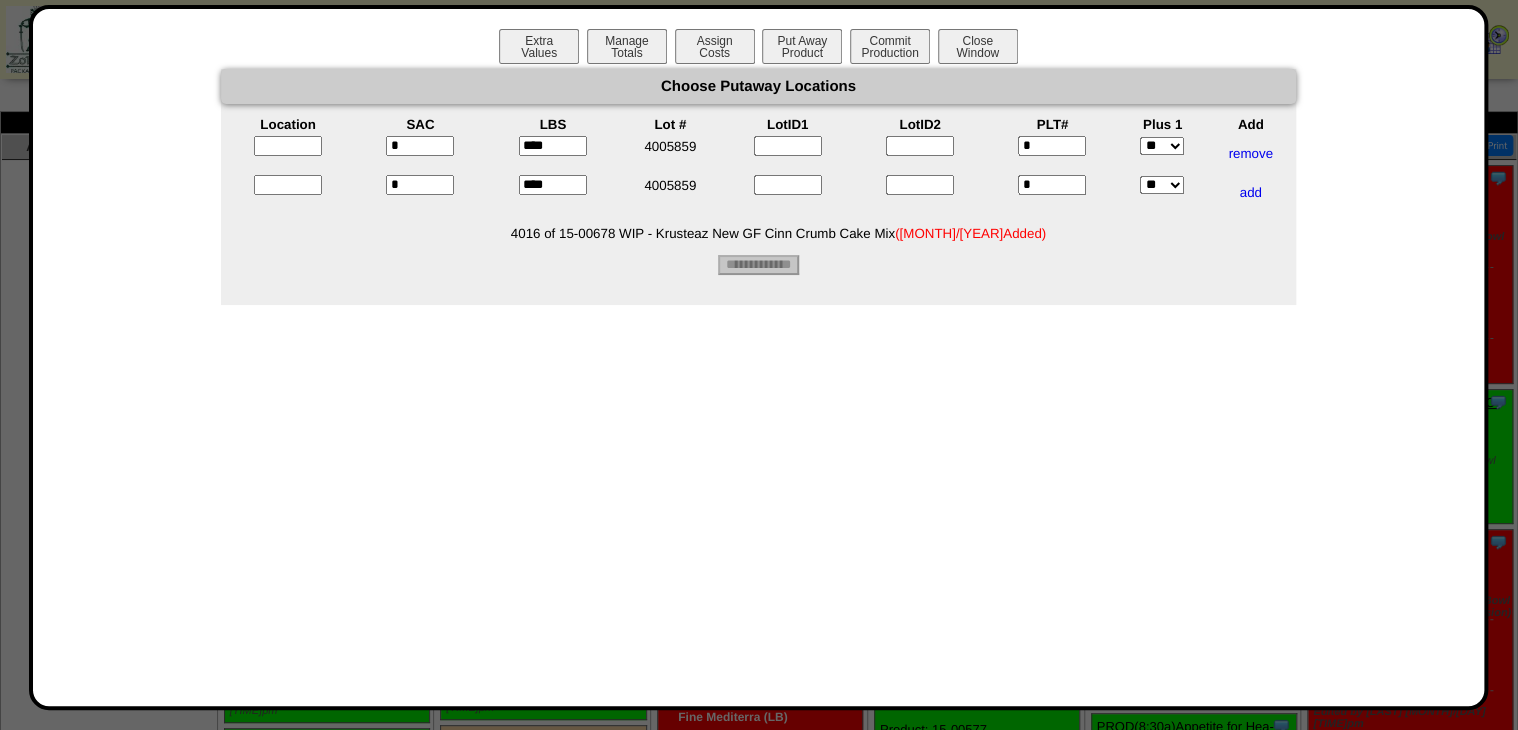 type on "****" 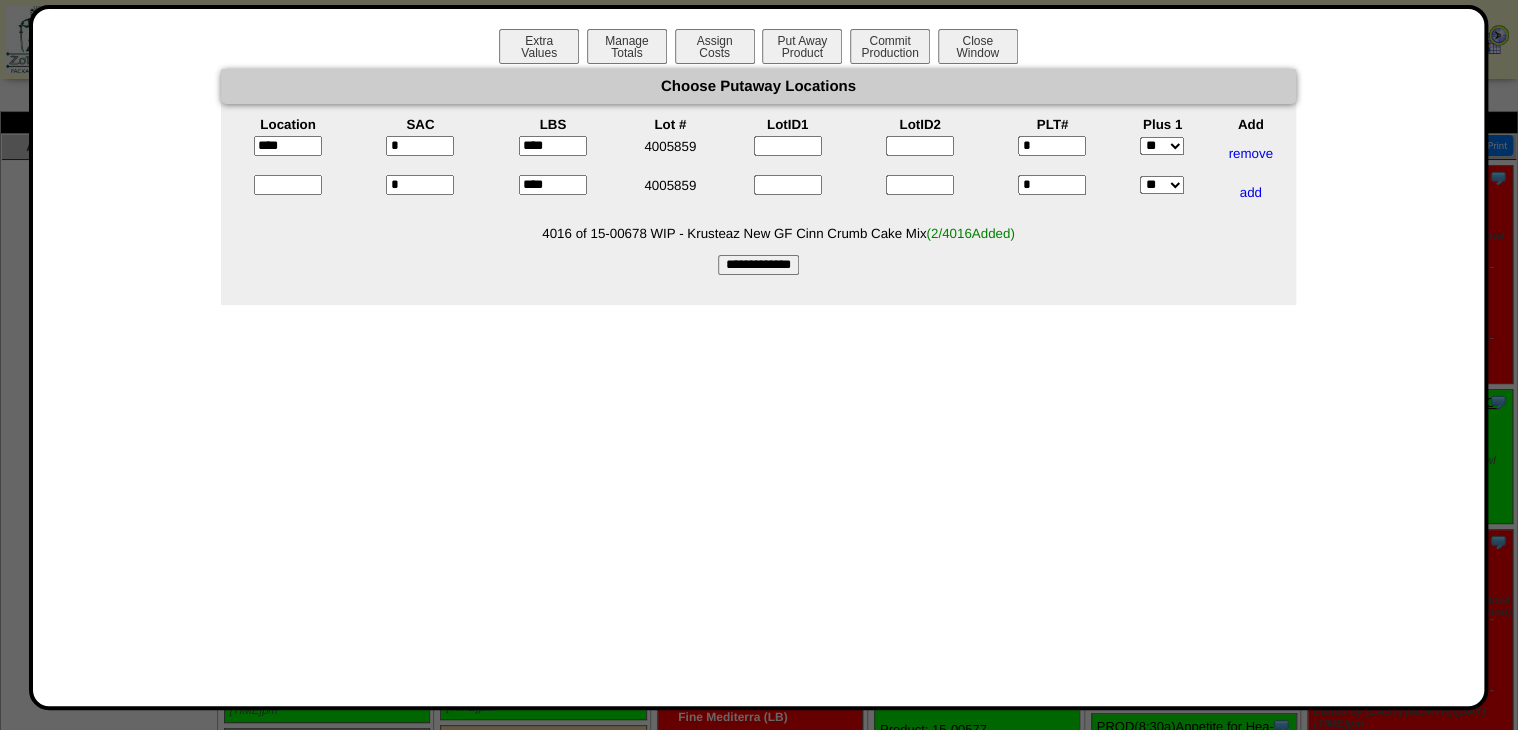 type on "*****" 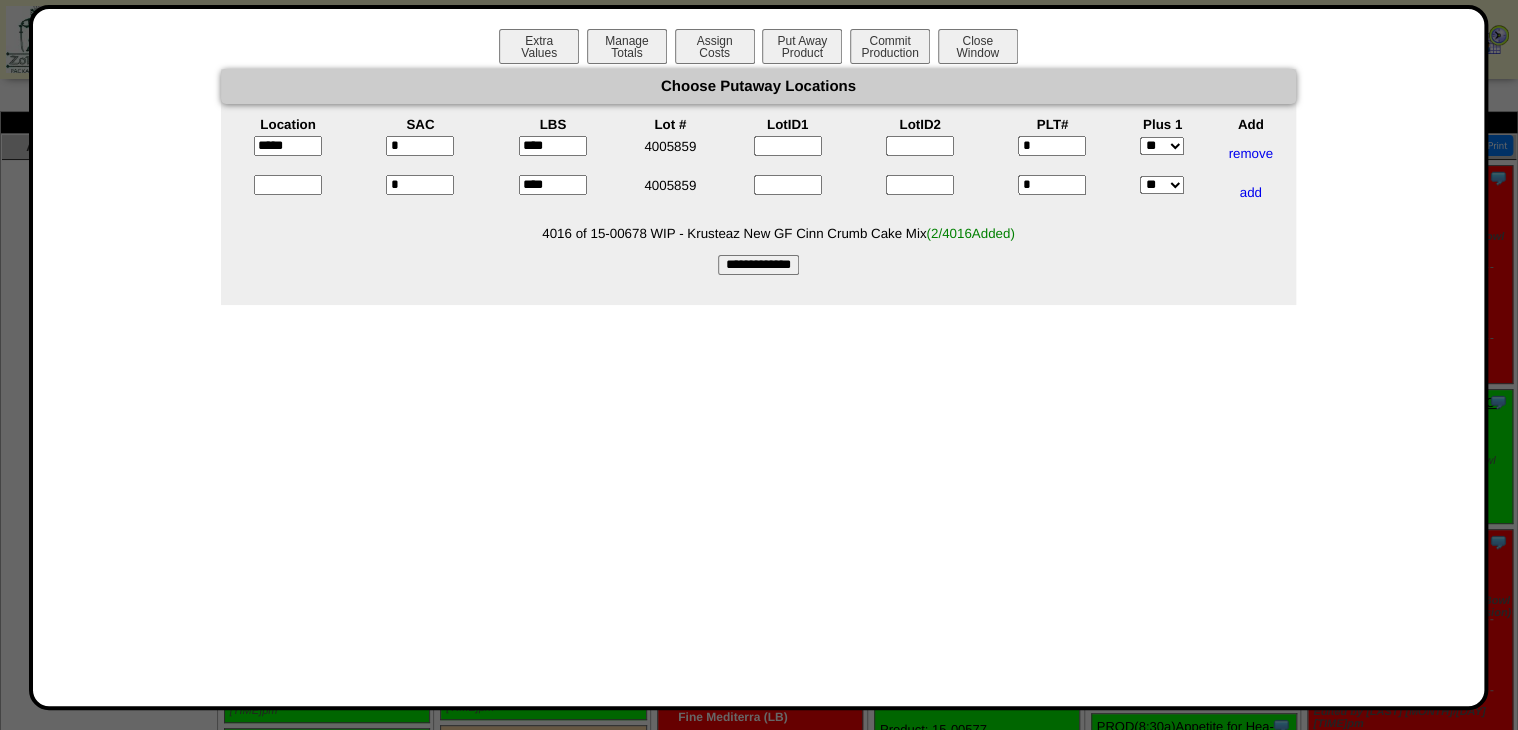 click at bounding box center (288, 185) 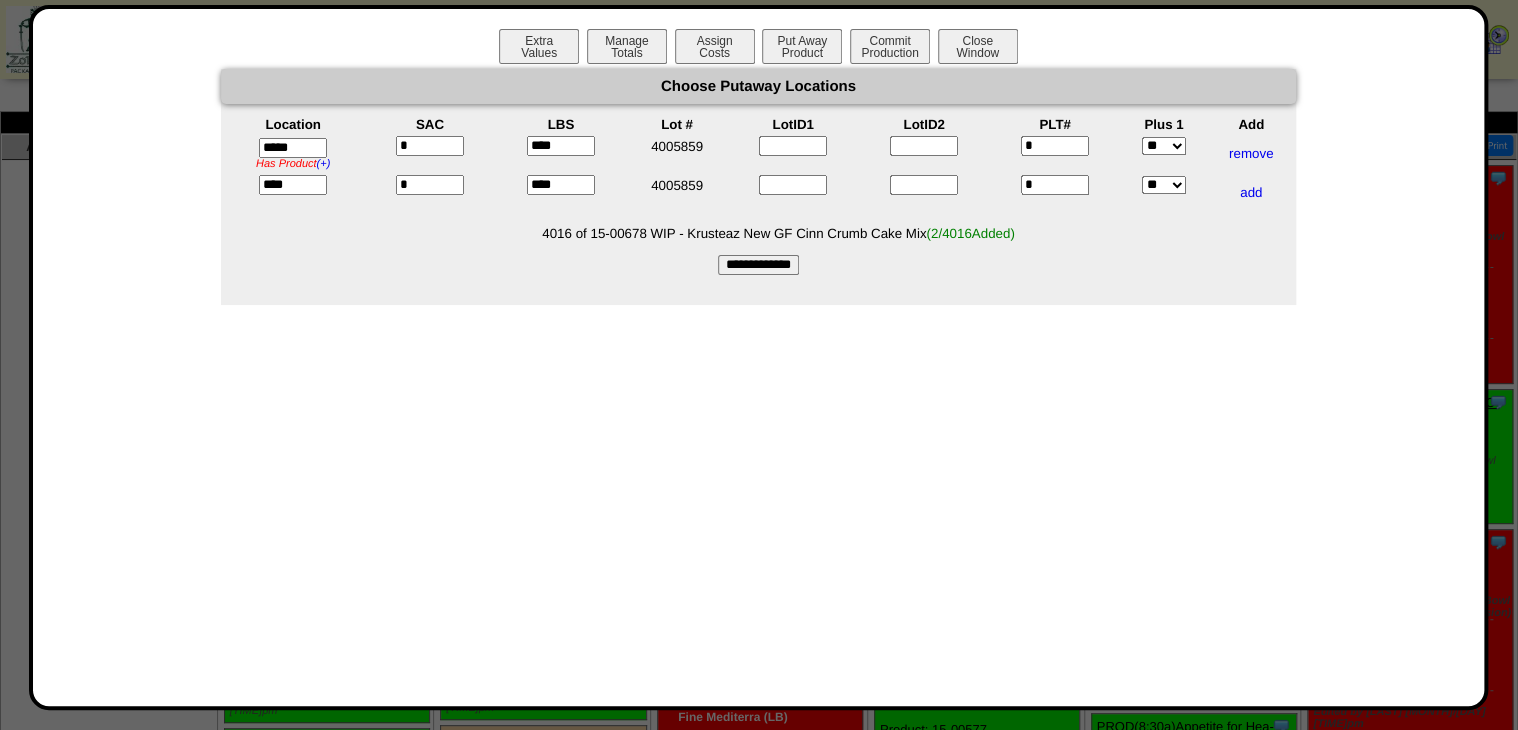 type on "*****" 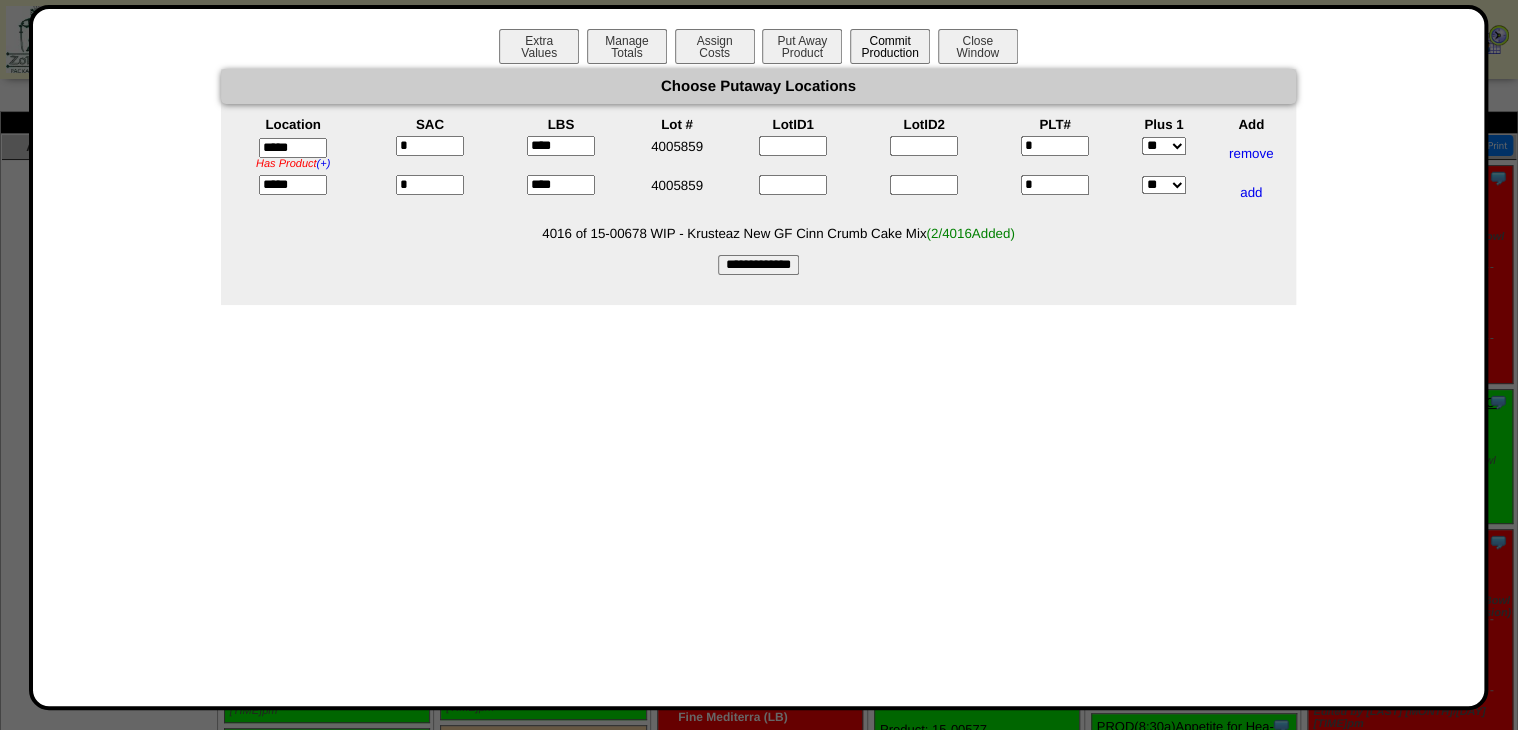 click on "**********" at bounding box center (758, 265) 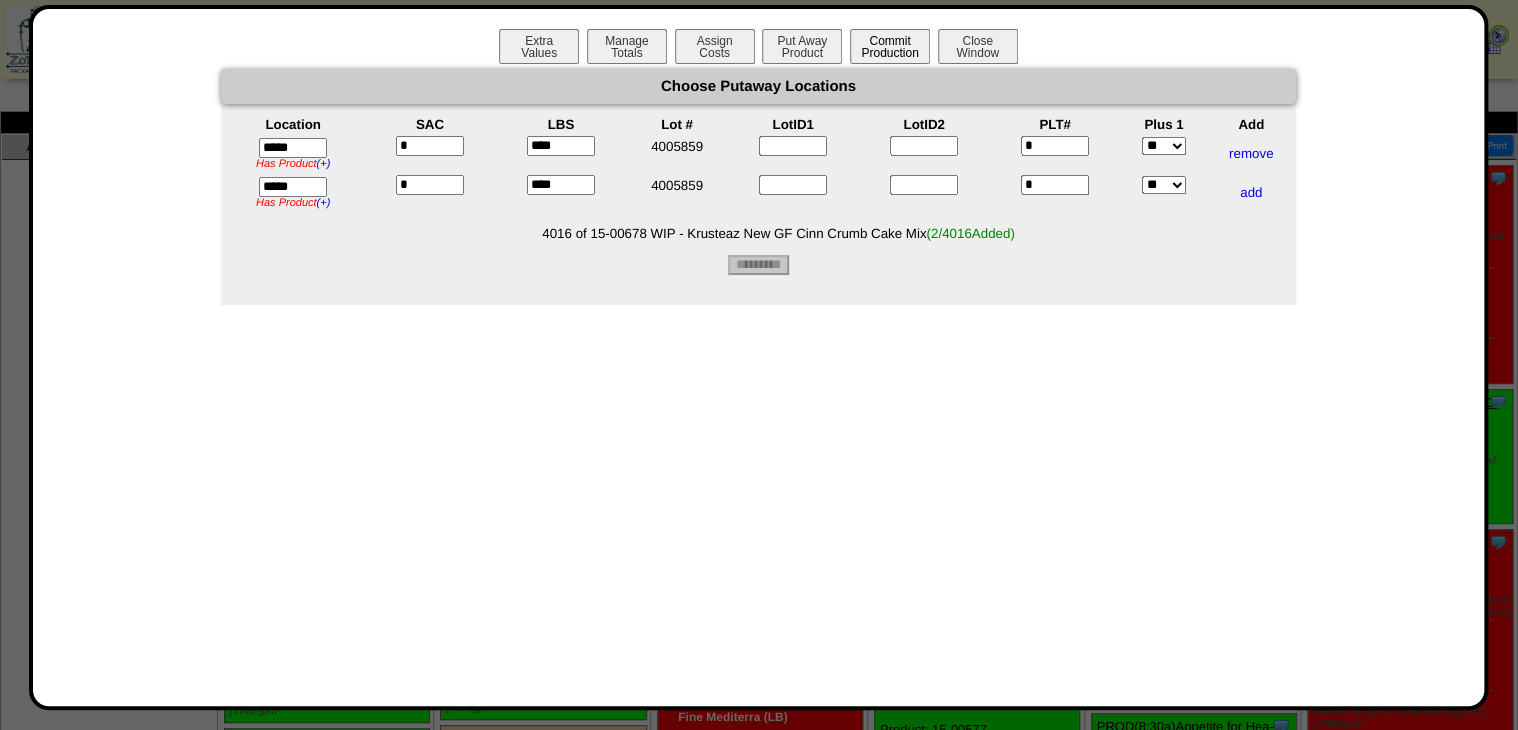 type on "*********" 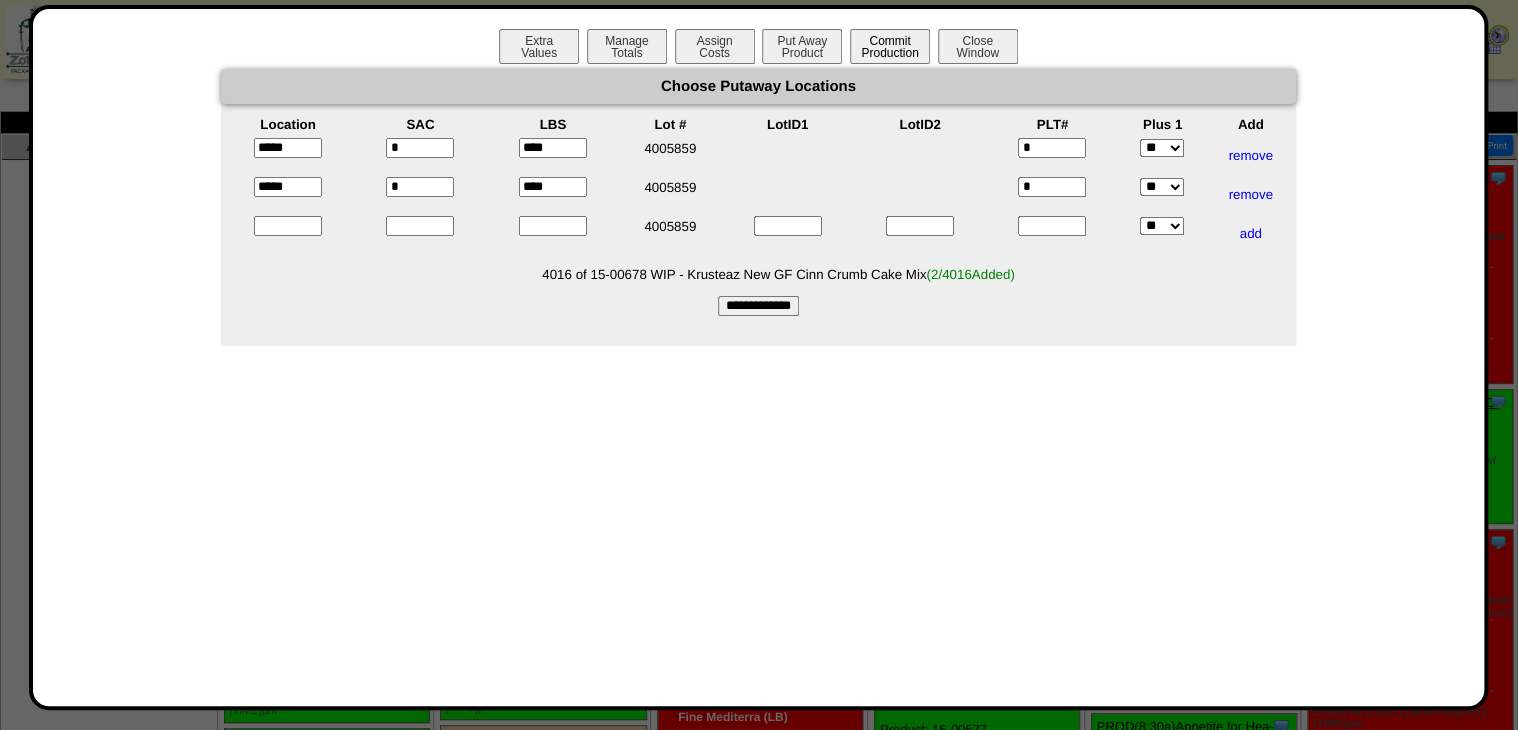 click on "Commit Production" at bounding box center (890, 46) 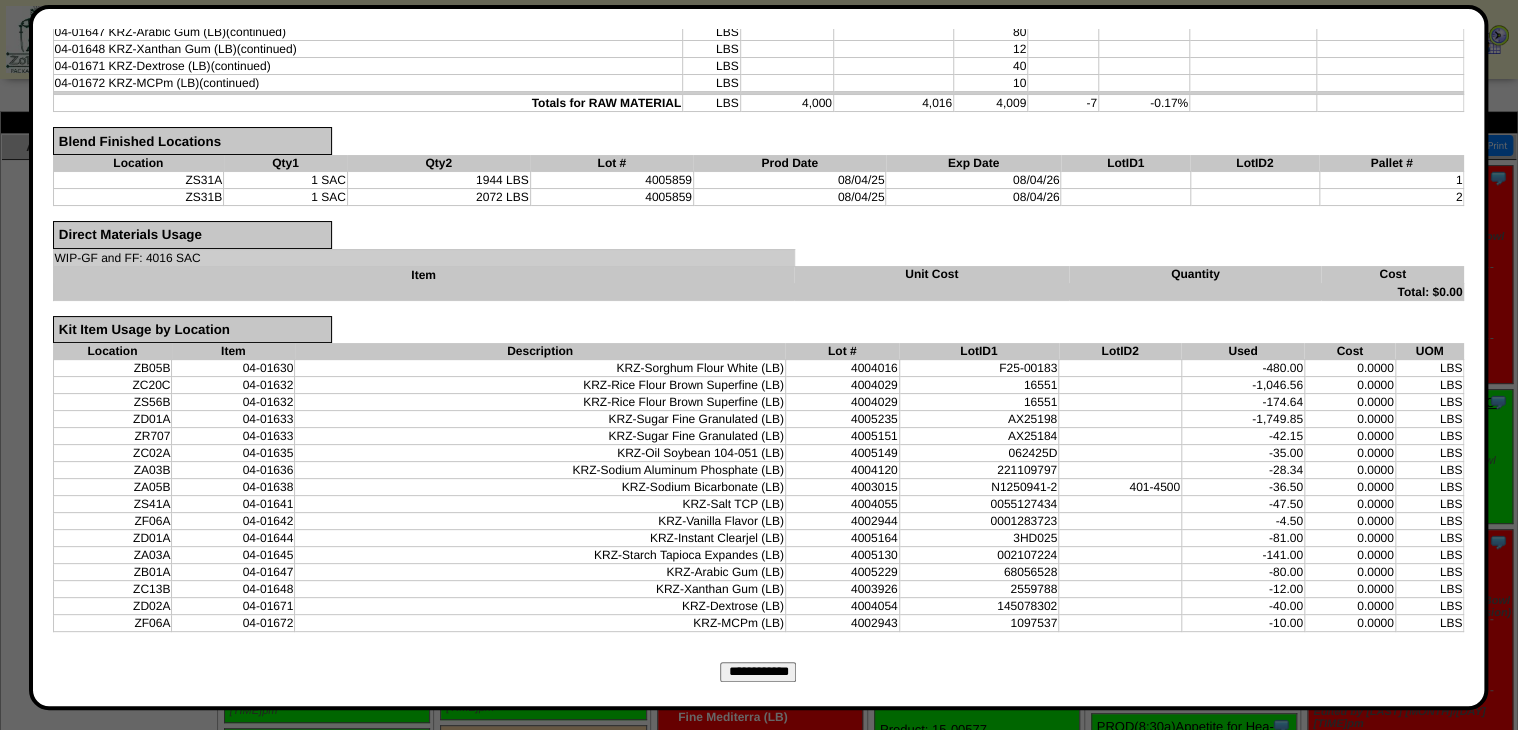 scroll, scrollTop: 609, scrollLeft: 0, axis: vertical 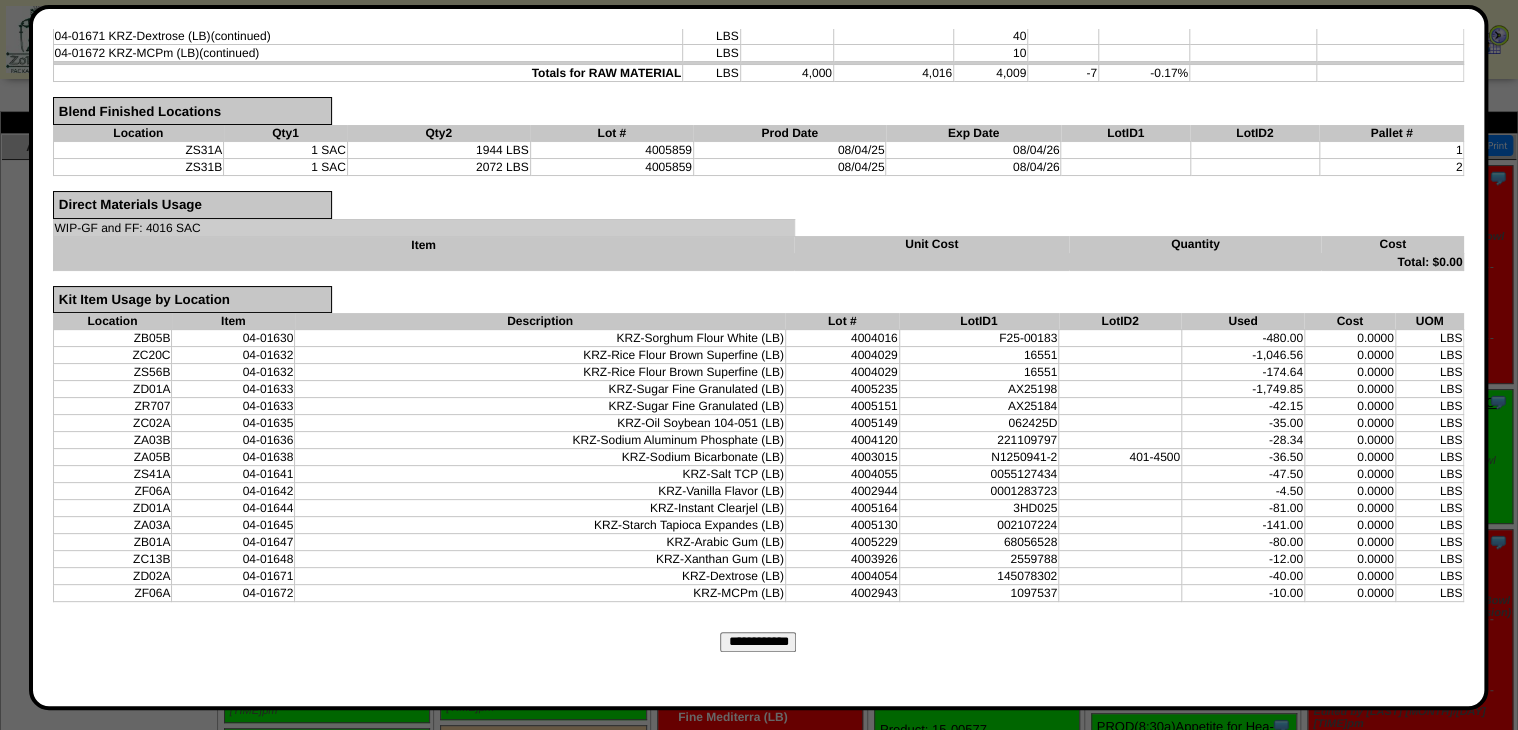 click on "**********" at bounding box center (758, 642) 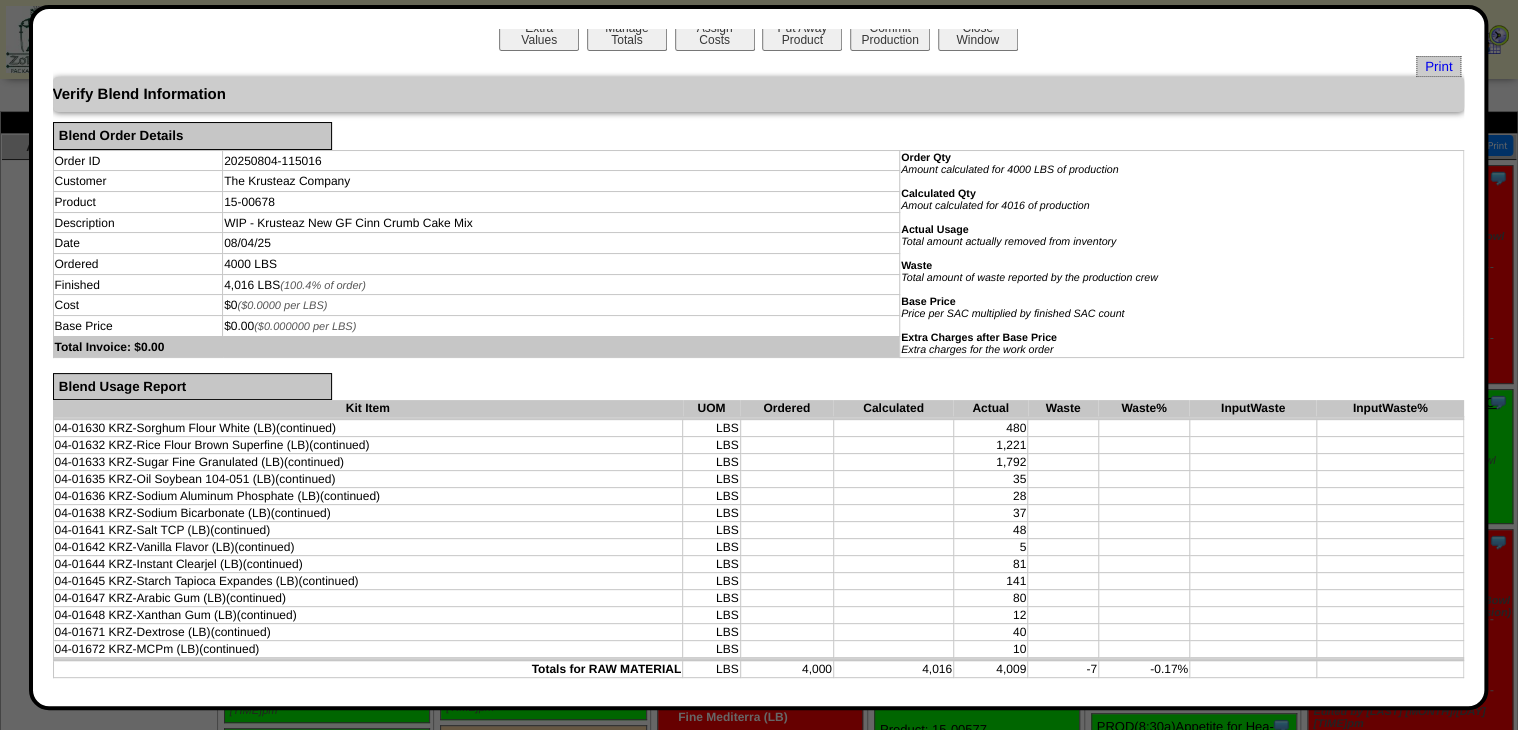 scroll, scrollTop: 0, scrollLeft: 0, axis: both 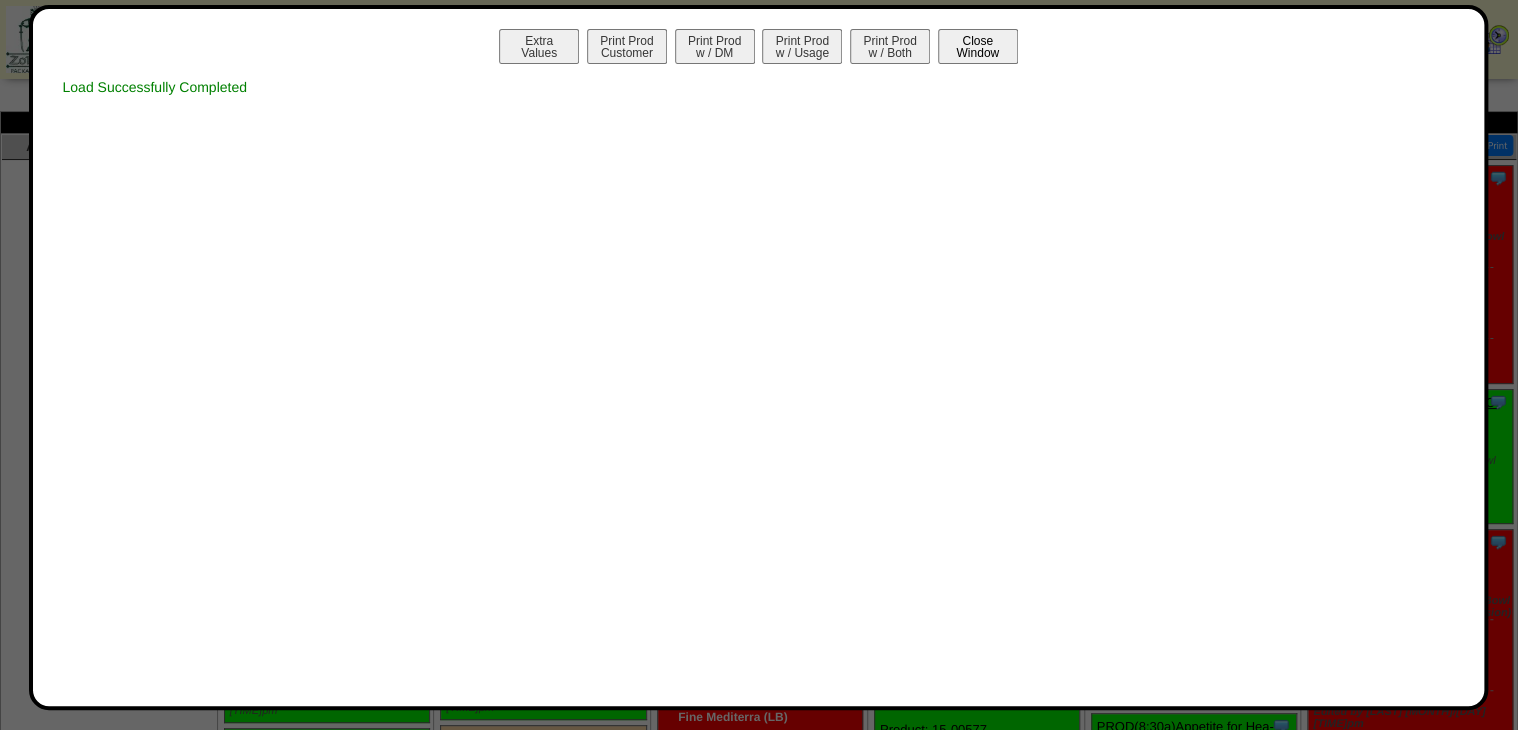 drag, startPoint x: 872, startPoint y: 54, endPoint x: 980, endPoint y: 59, distance: 108.11568 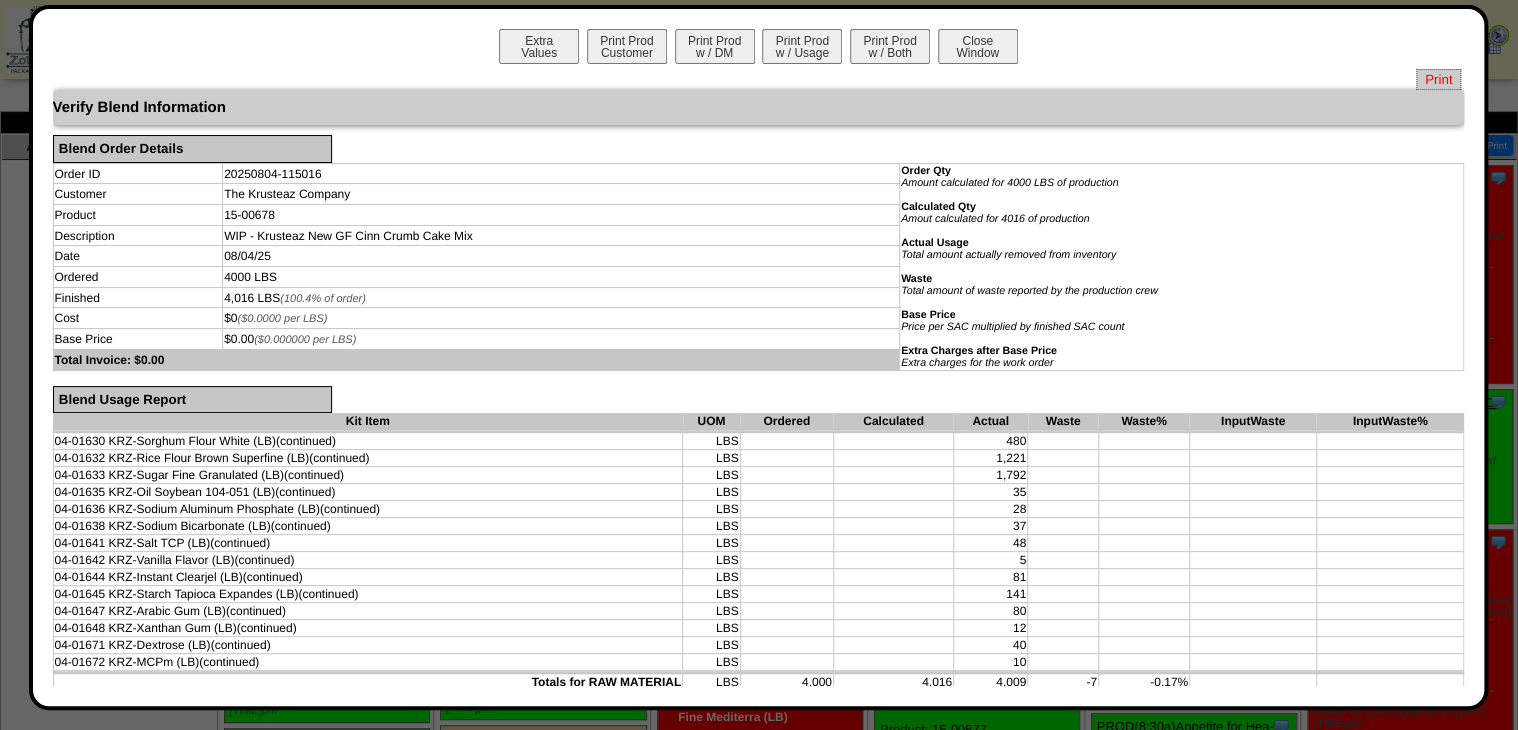 click on "Print" at bounding box center (1438, 79) 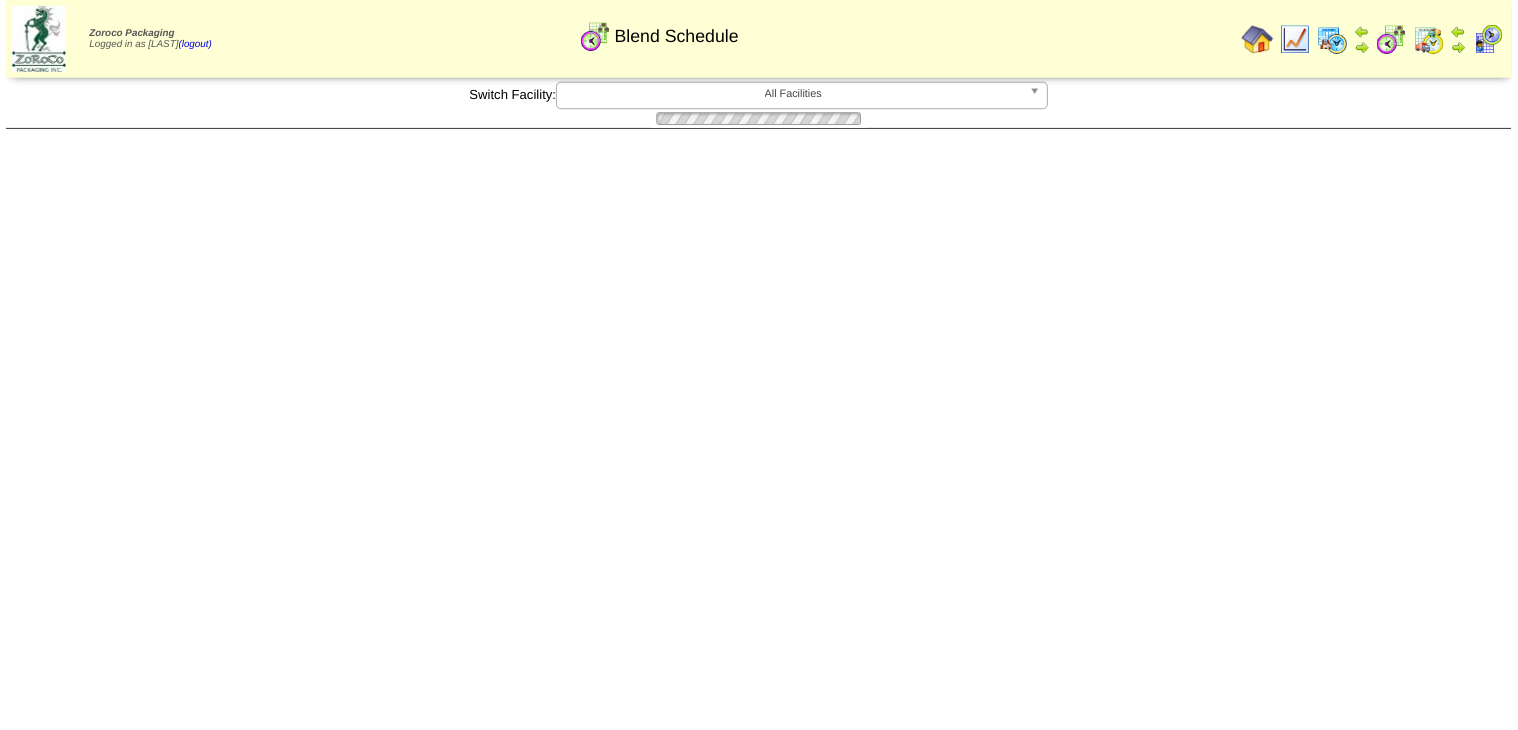 scroll, scrollTop: 0, scrollLeft: 0, axis: both 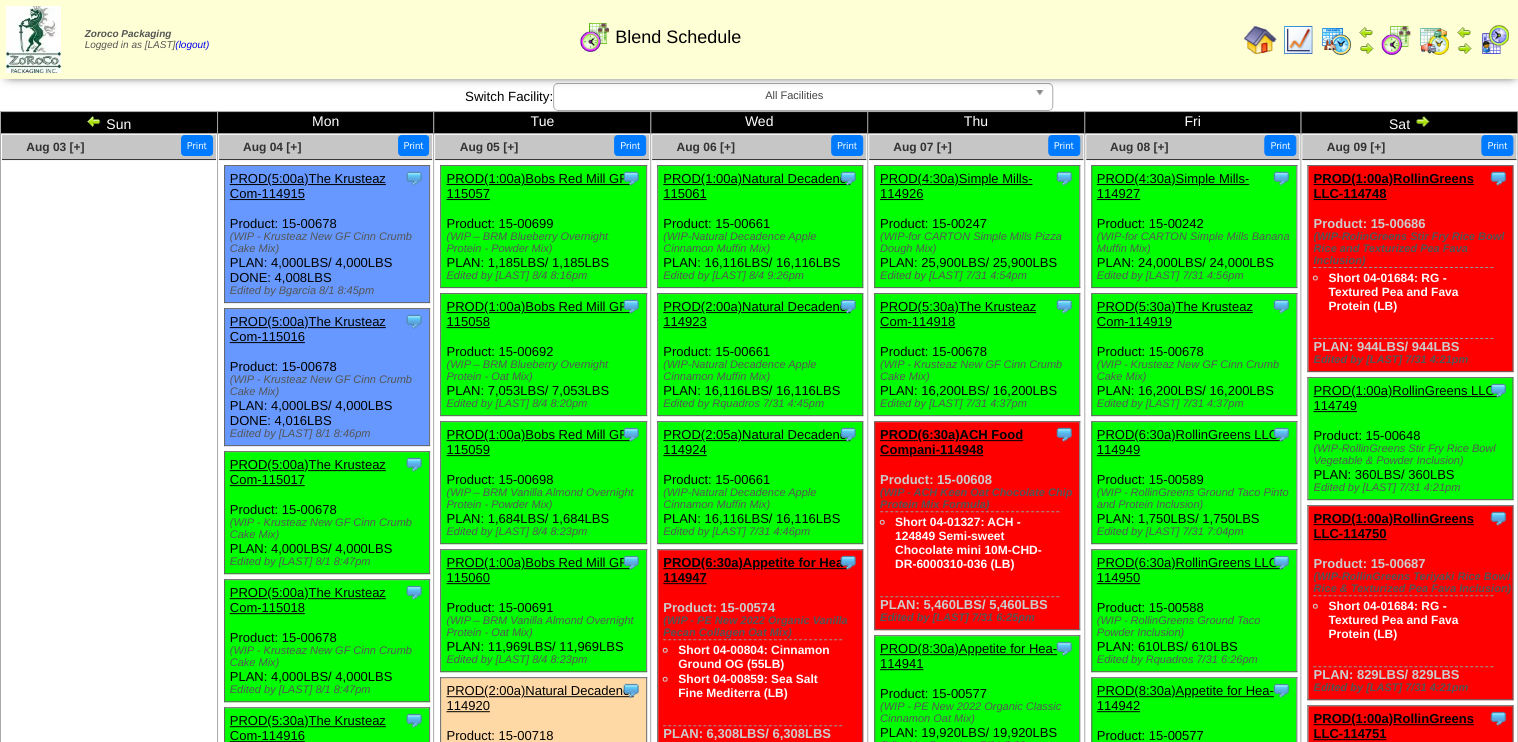 click on "PROD(5:00a)The Krusteaz Com-115017" at bounding box center (308, 472) 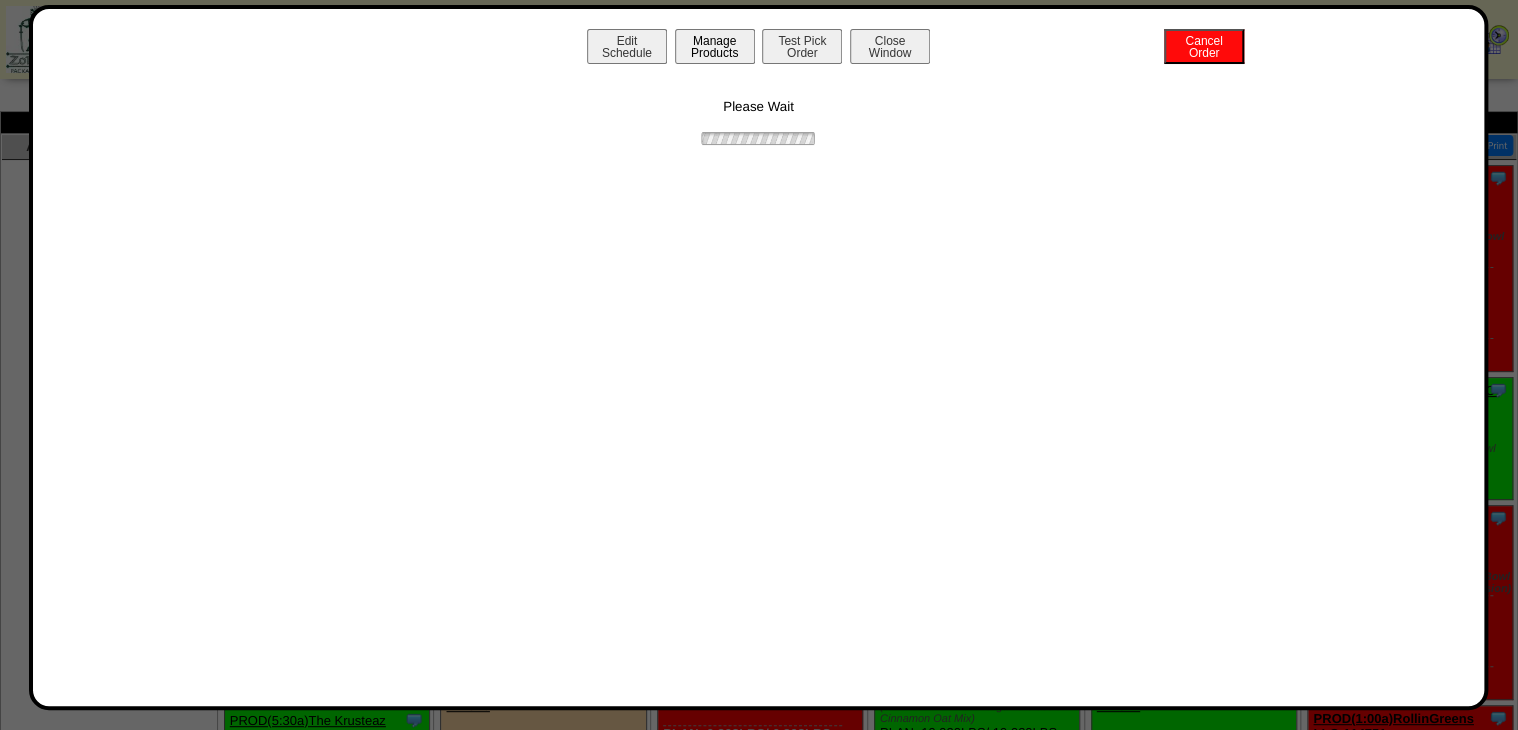 click on "Manage Products" at bounding box center (715, 46) 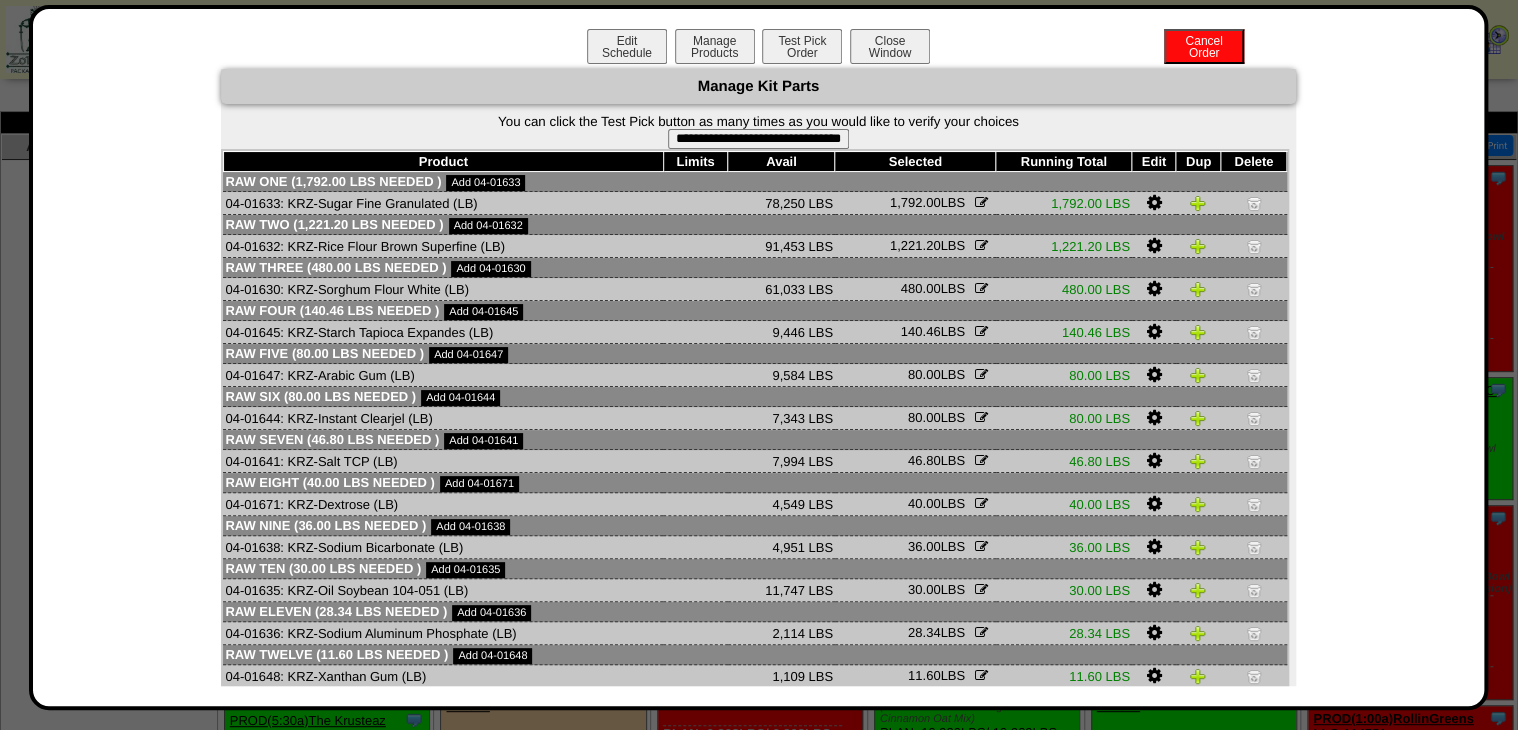 click on "**********" at bounding box center [758, 139] 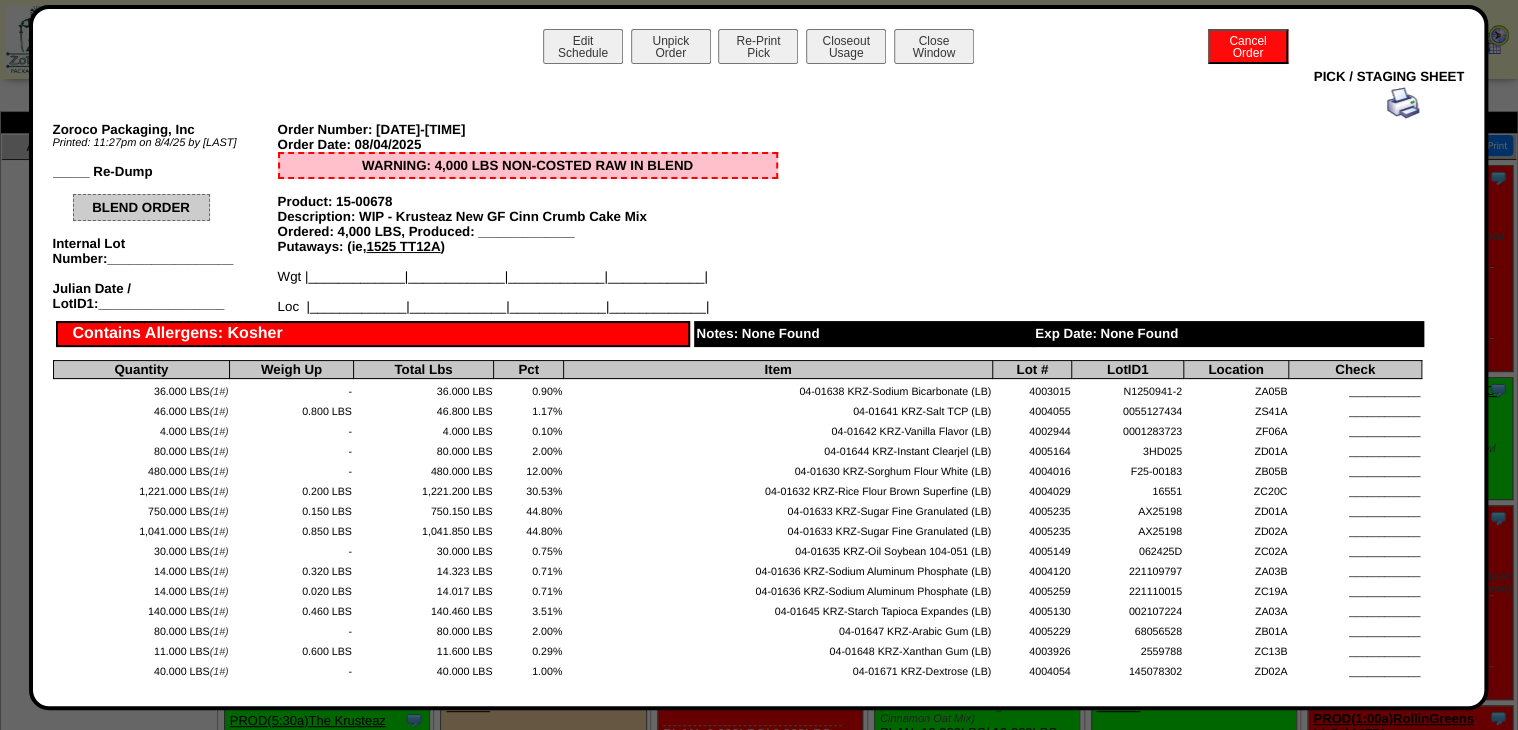 click on "Closeout Usage" at bounding box center [846, 46] 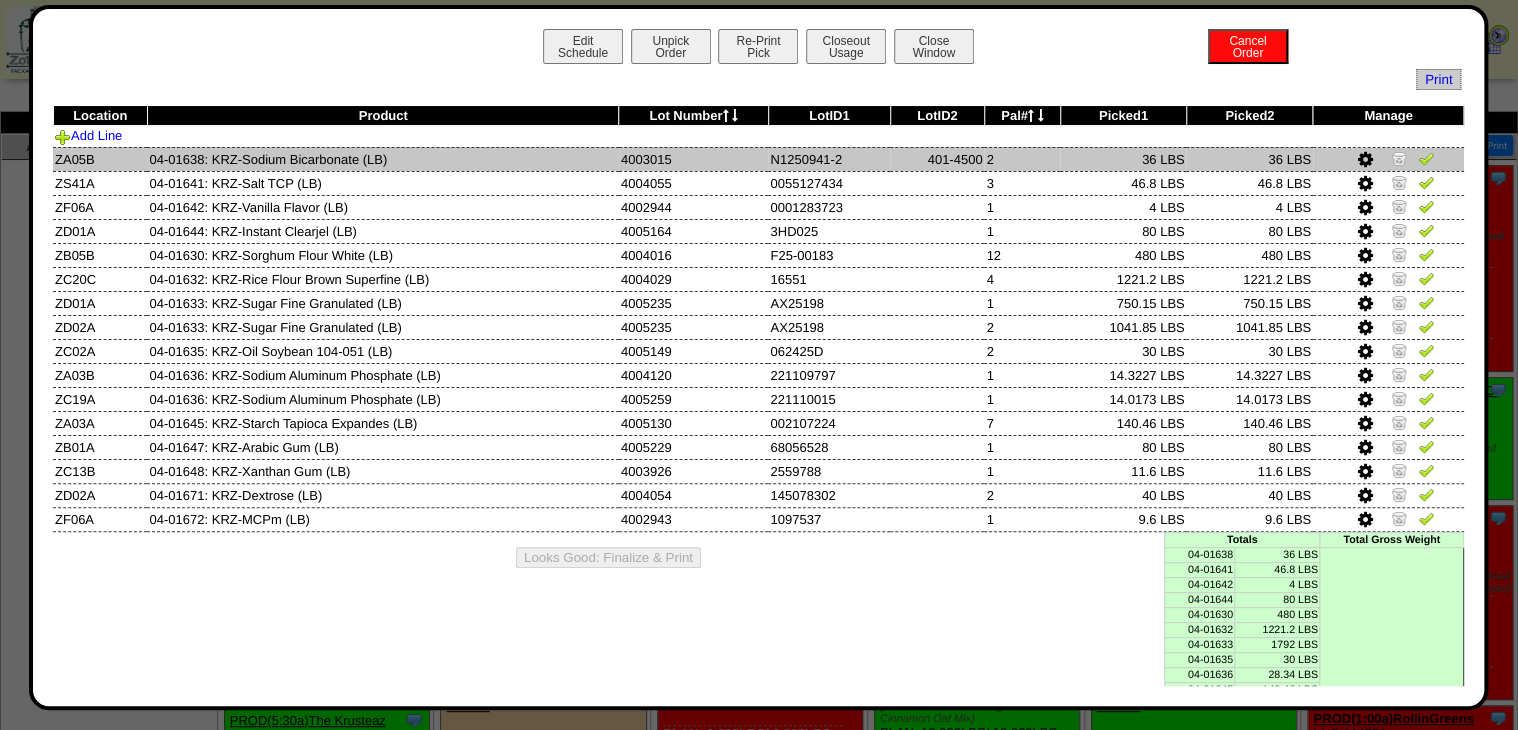 click at bounding box center (1388, 159) 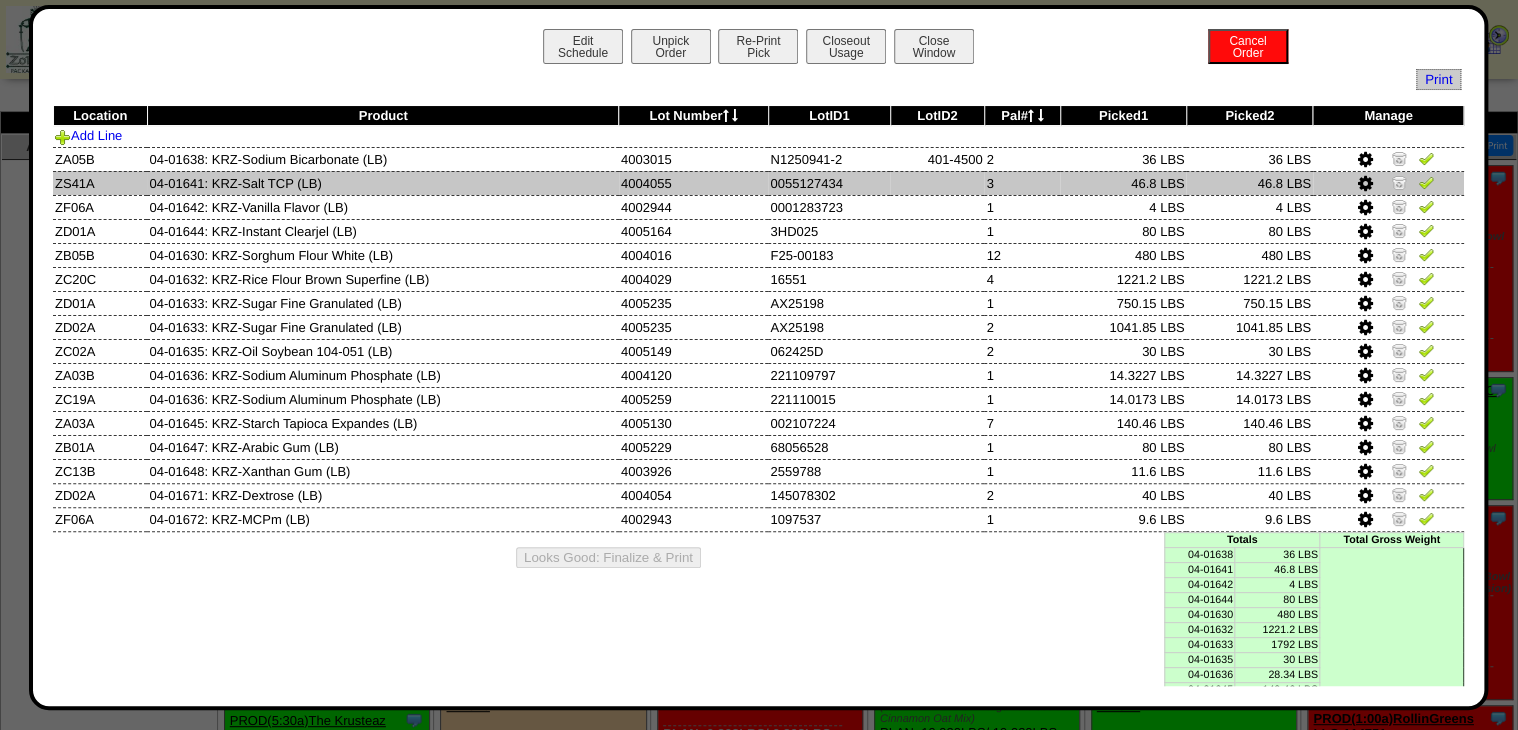 click at bounding box center (1426, 182) 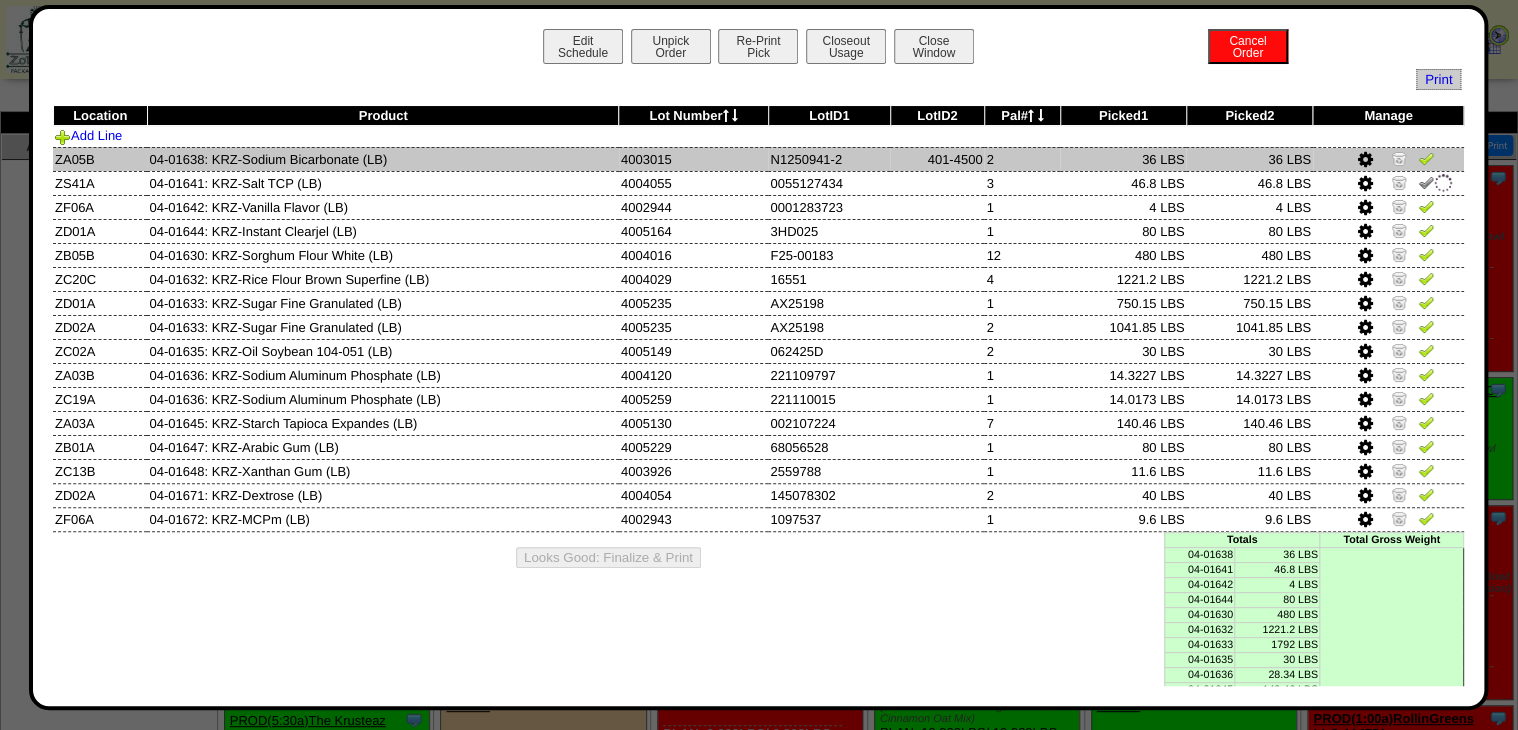 click at bounding box center [1388, 159] 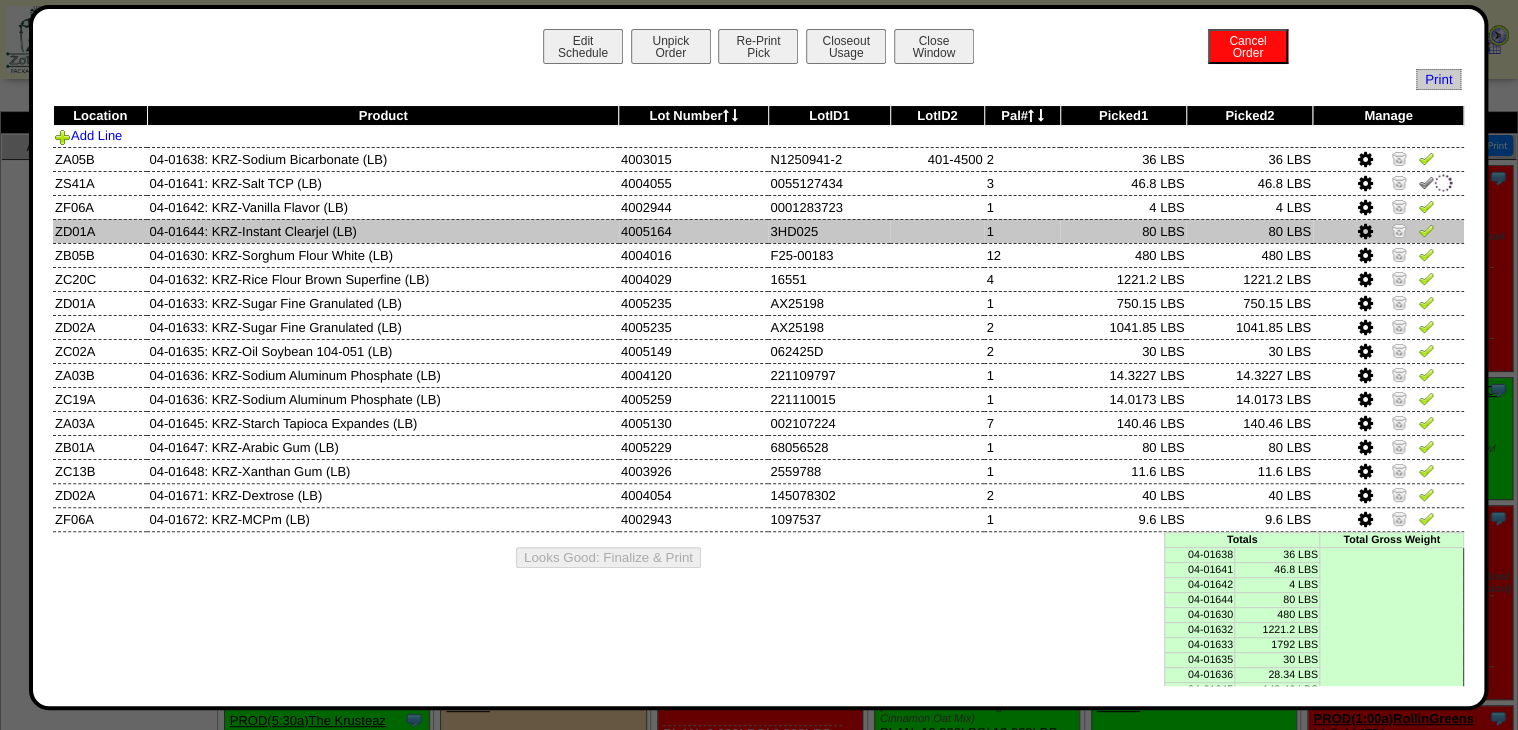 click at bounding box center (1426, 230) 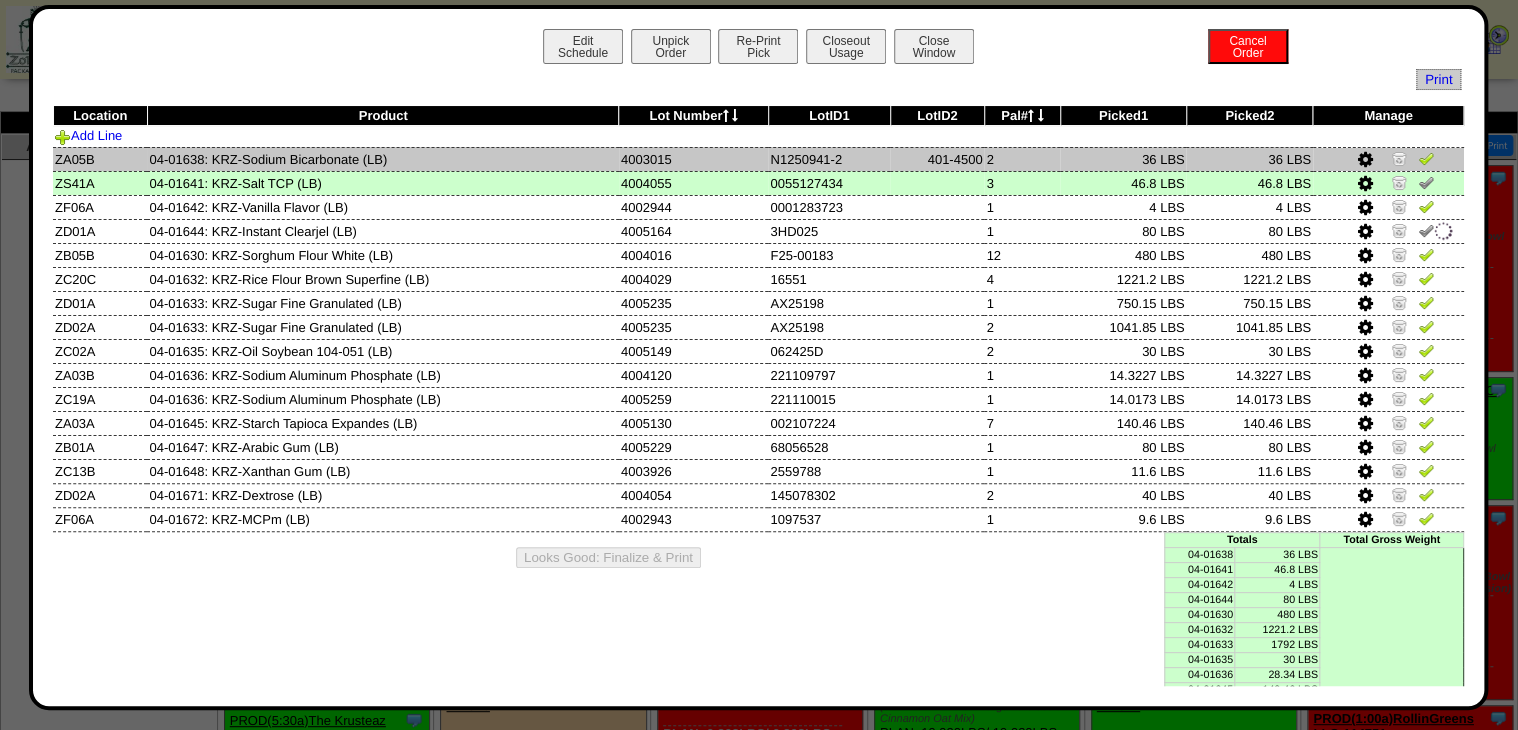 click at bounding box center [1426, 158] 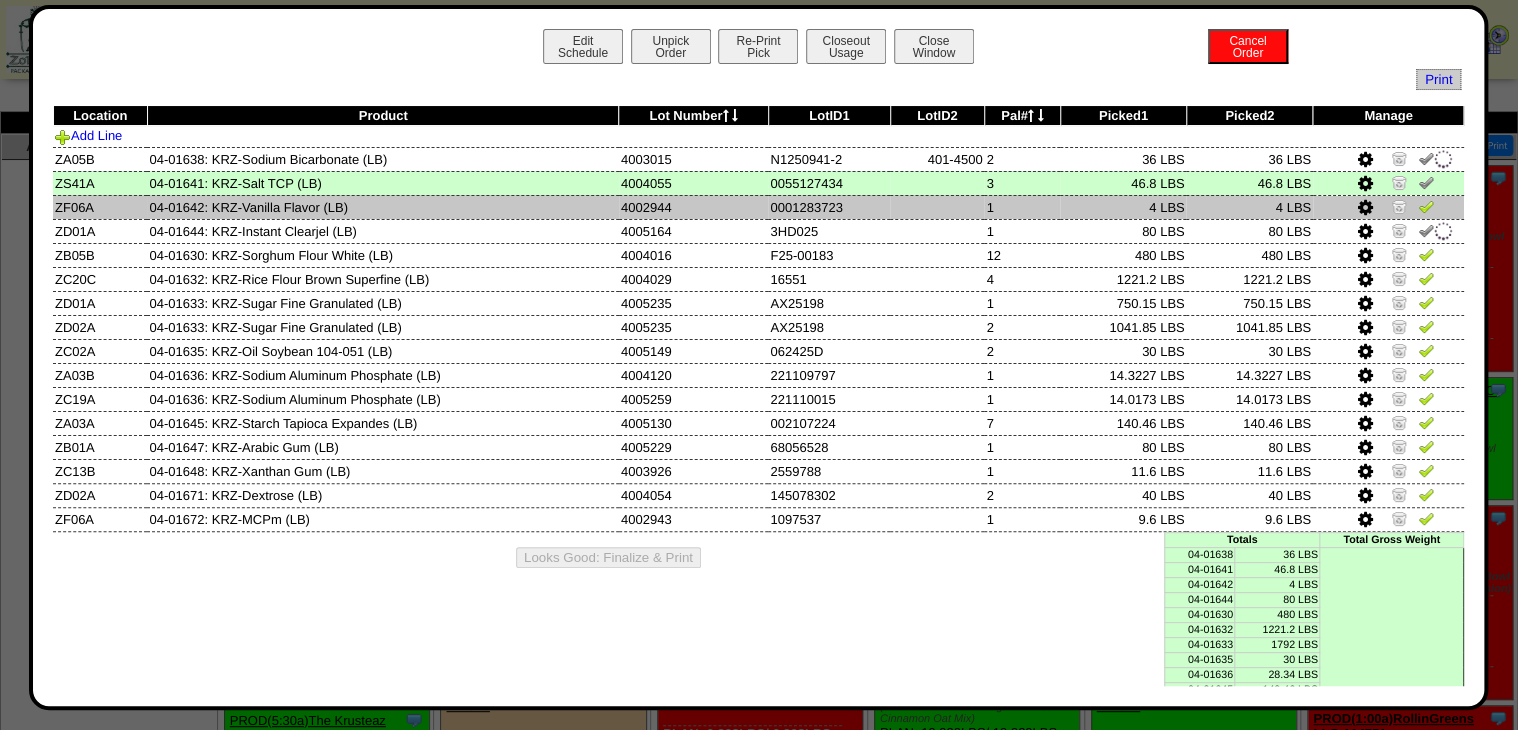 click at bounding box center [1426, 209] 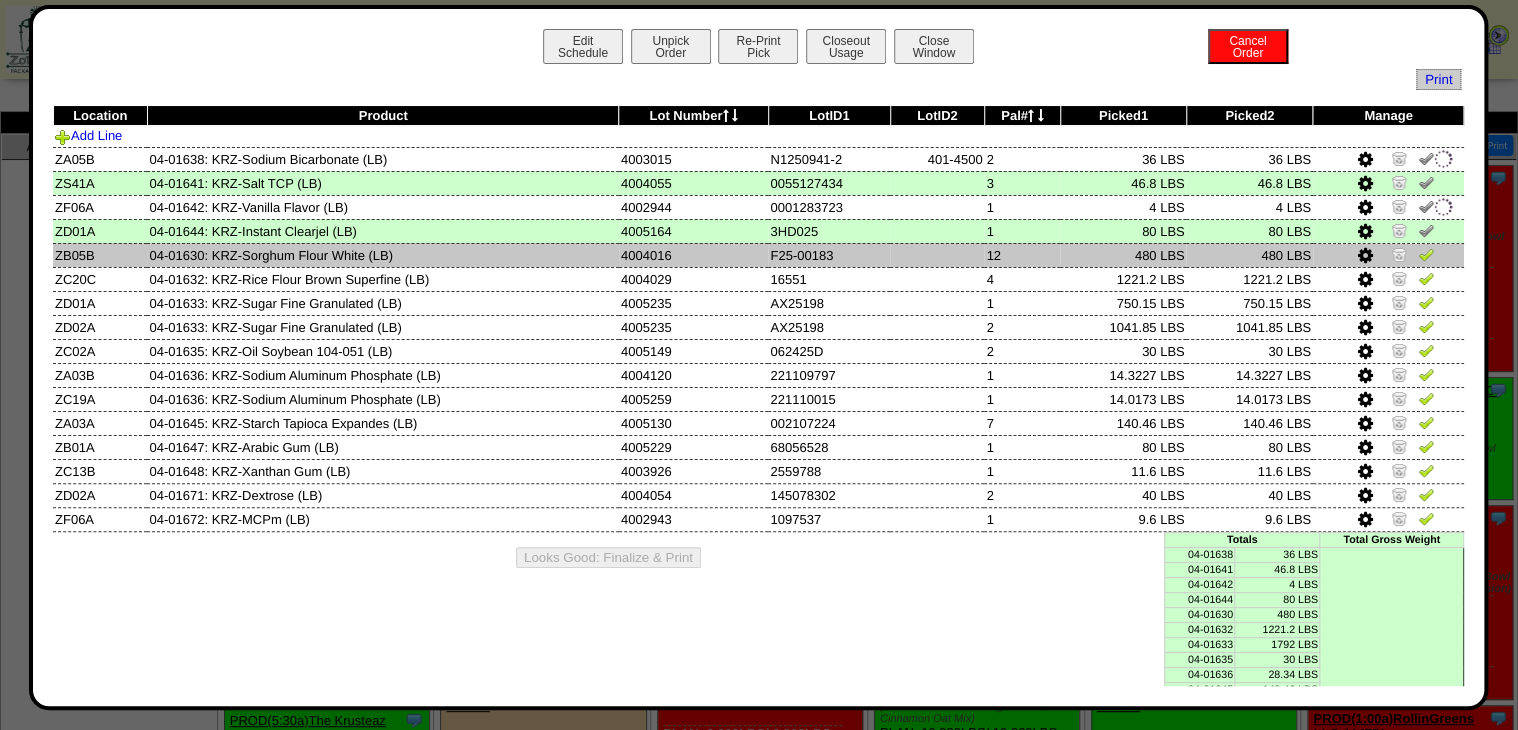 click at bounding box center (1426, 254) 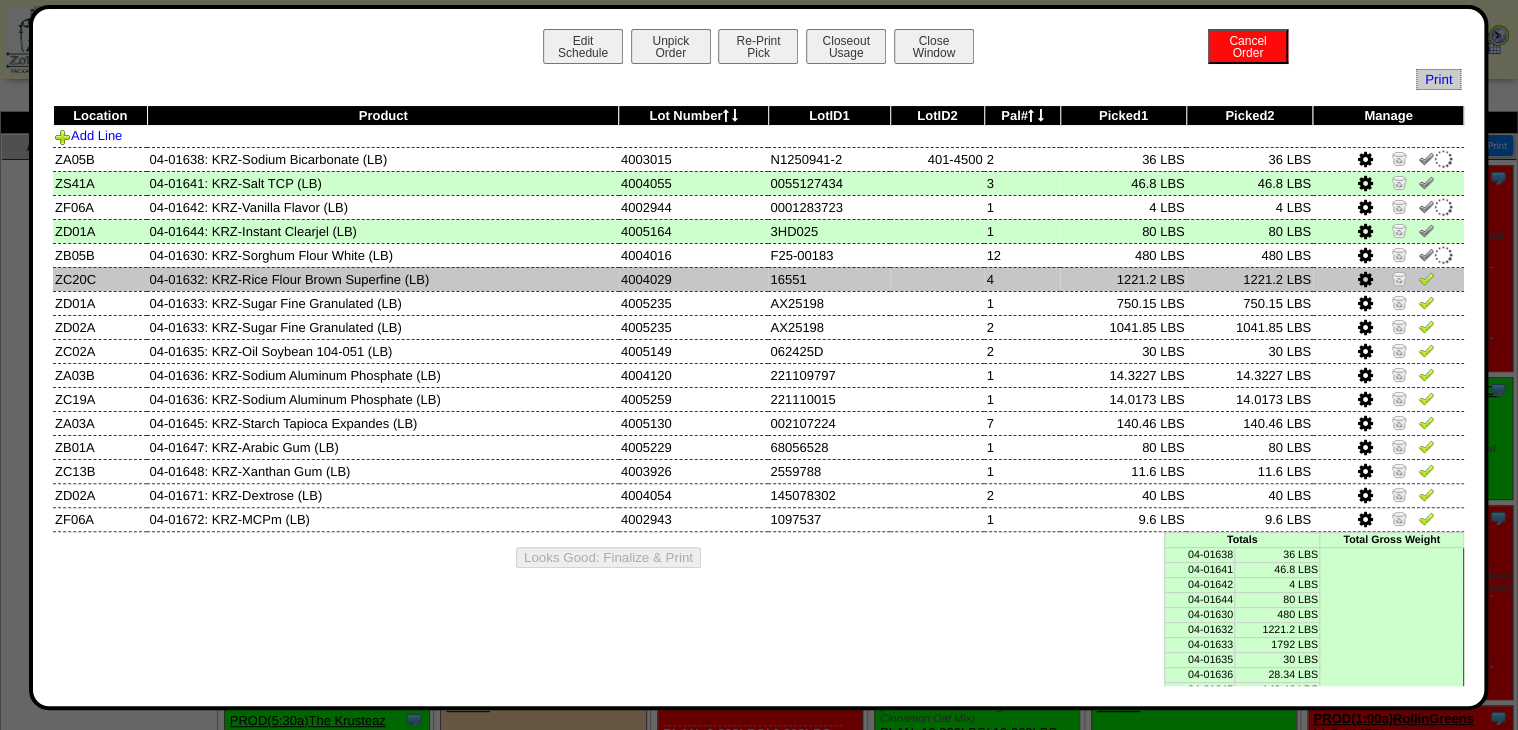 click at bounding box center [1426, 278] 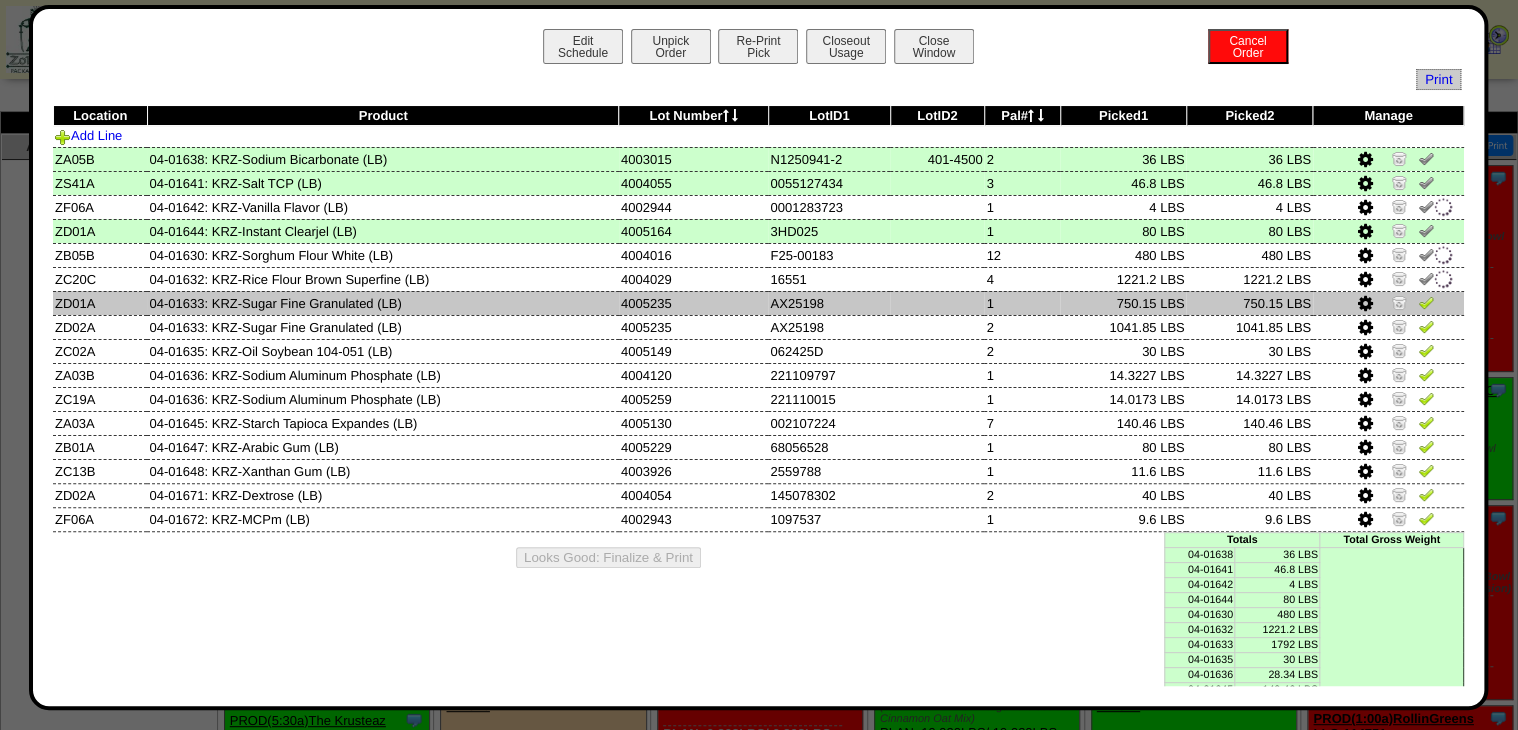 click at bounding box center (1426, 302) 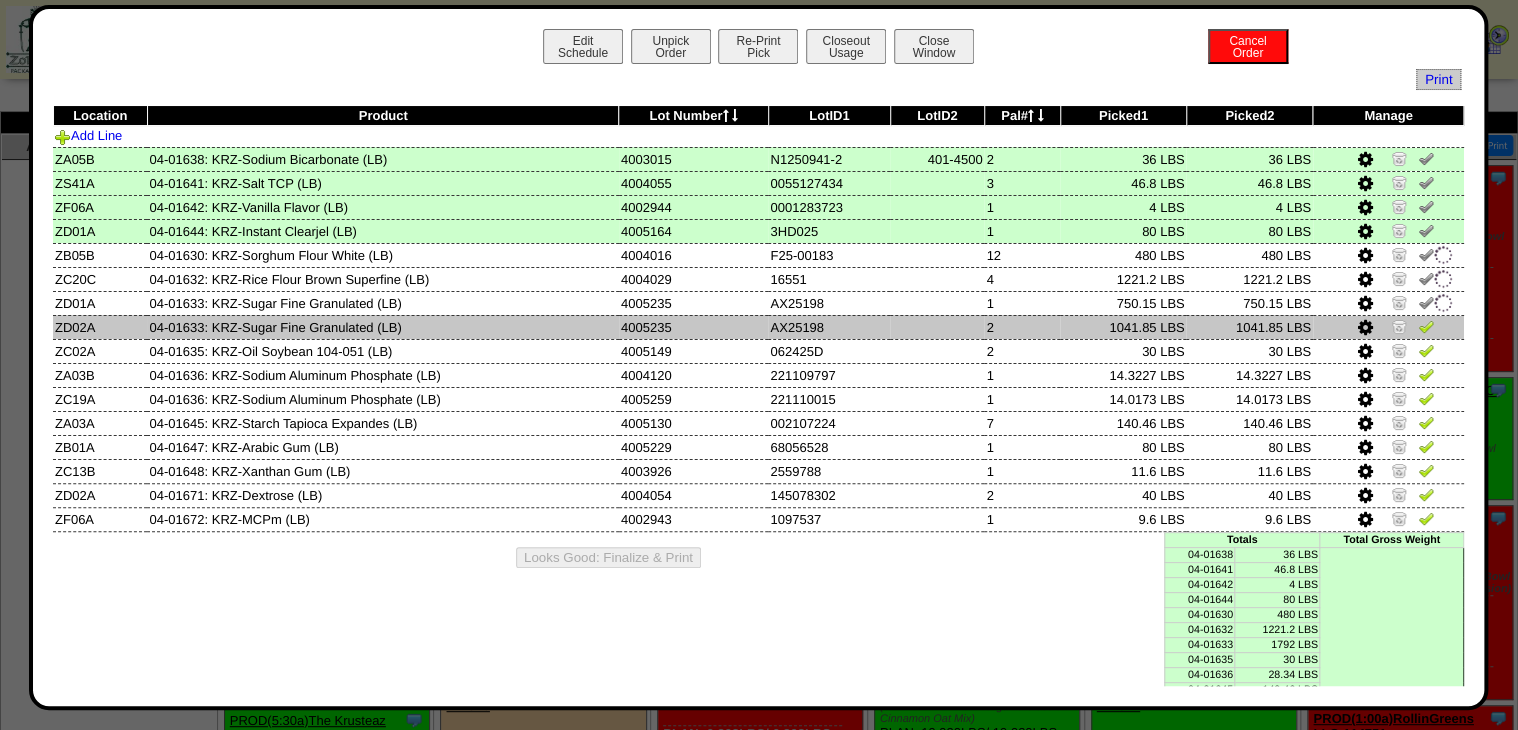 drag, startPoint x: 1412, startPoint y: 322, endPoint x: 1412, endPoint y: 334, distance: 12 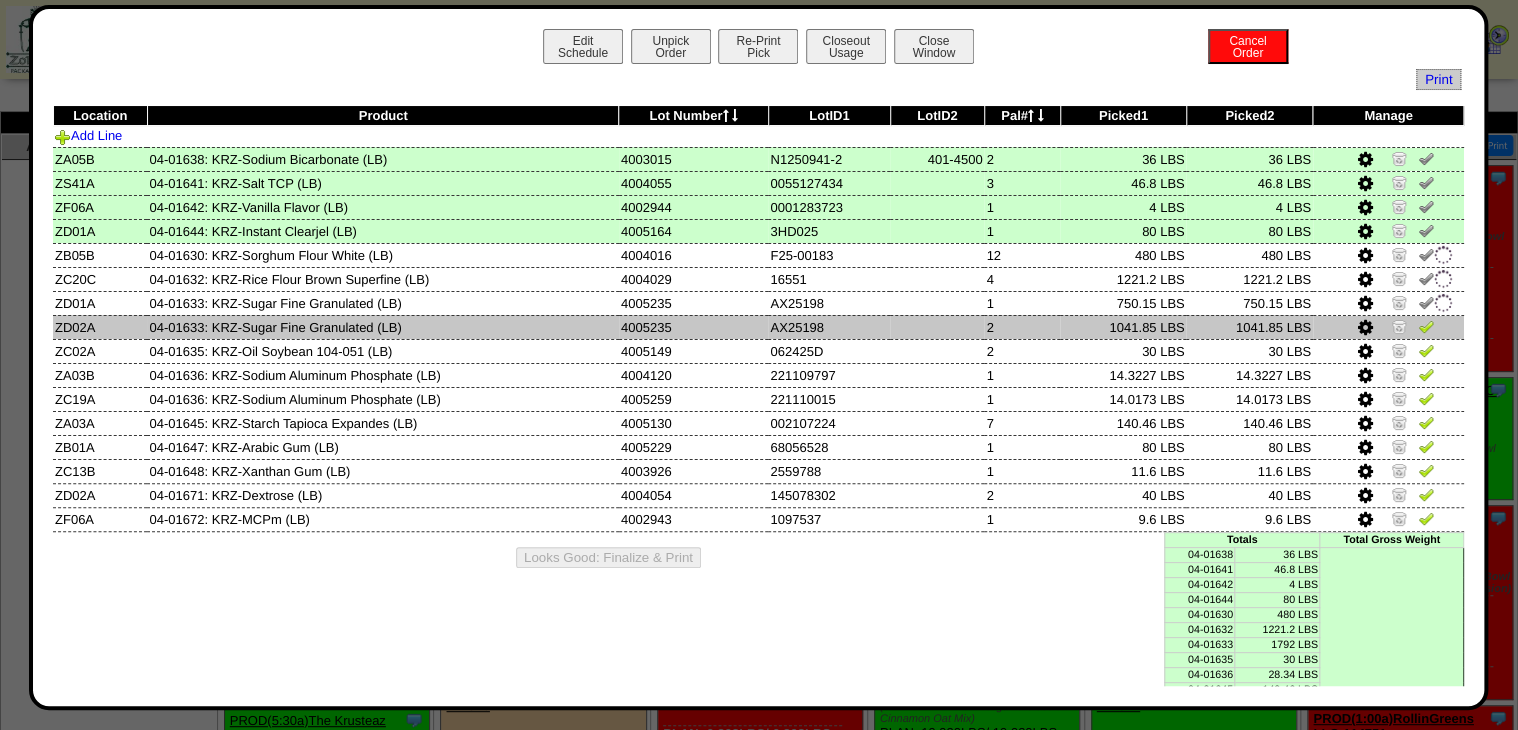 click at bounding box center [1426, 326] 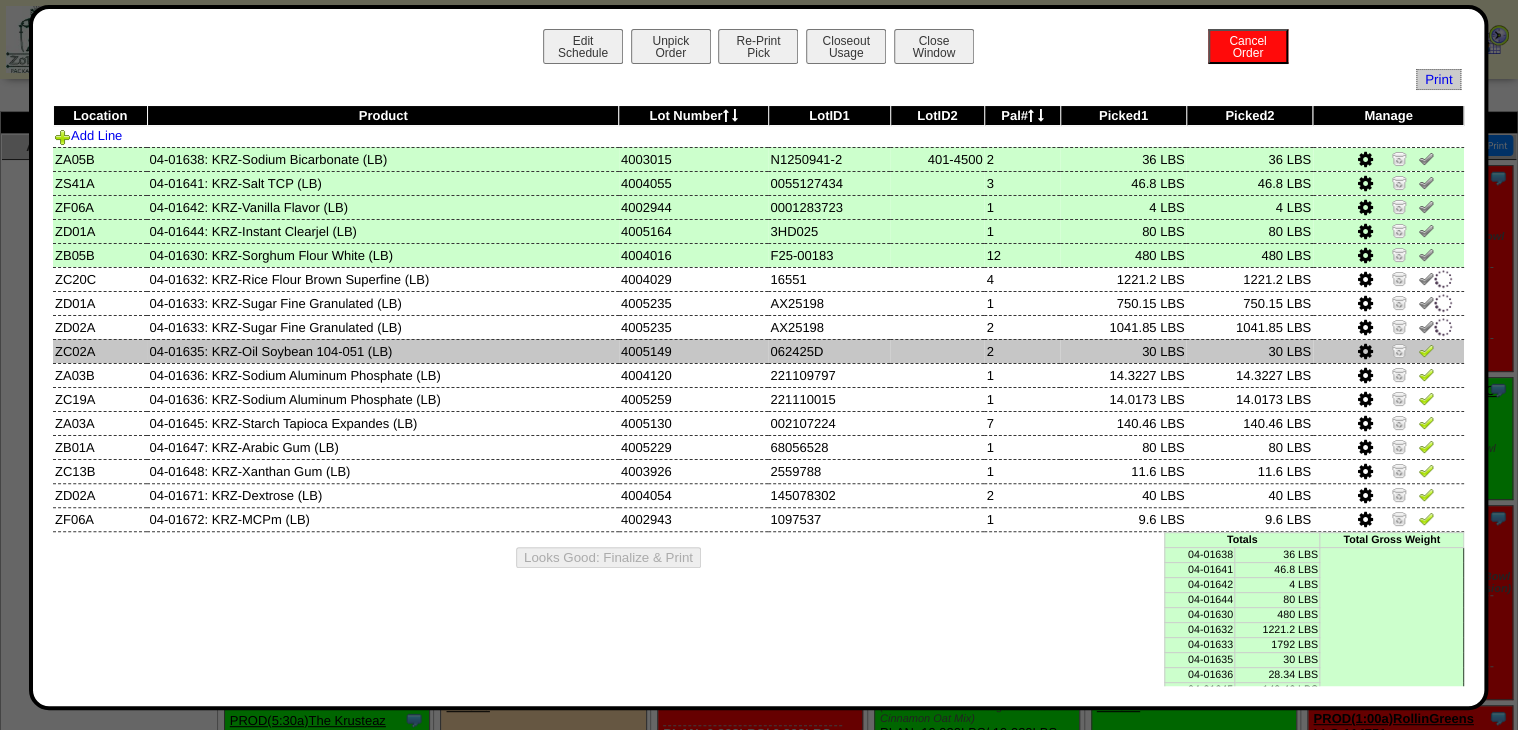 click at bounding box center (1426, 350) 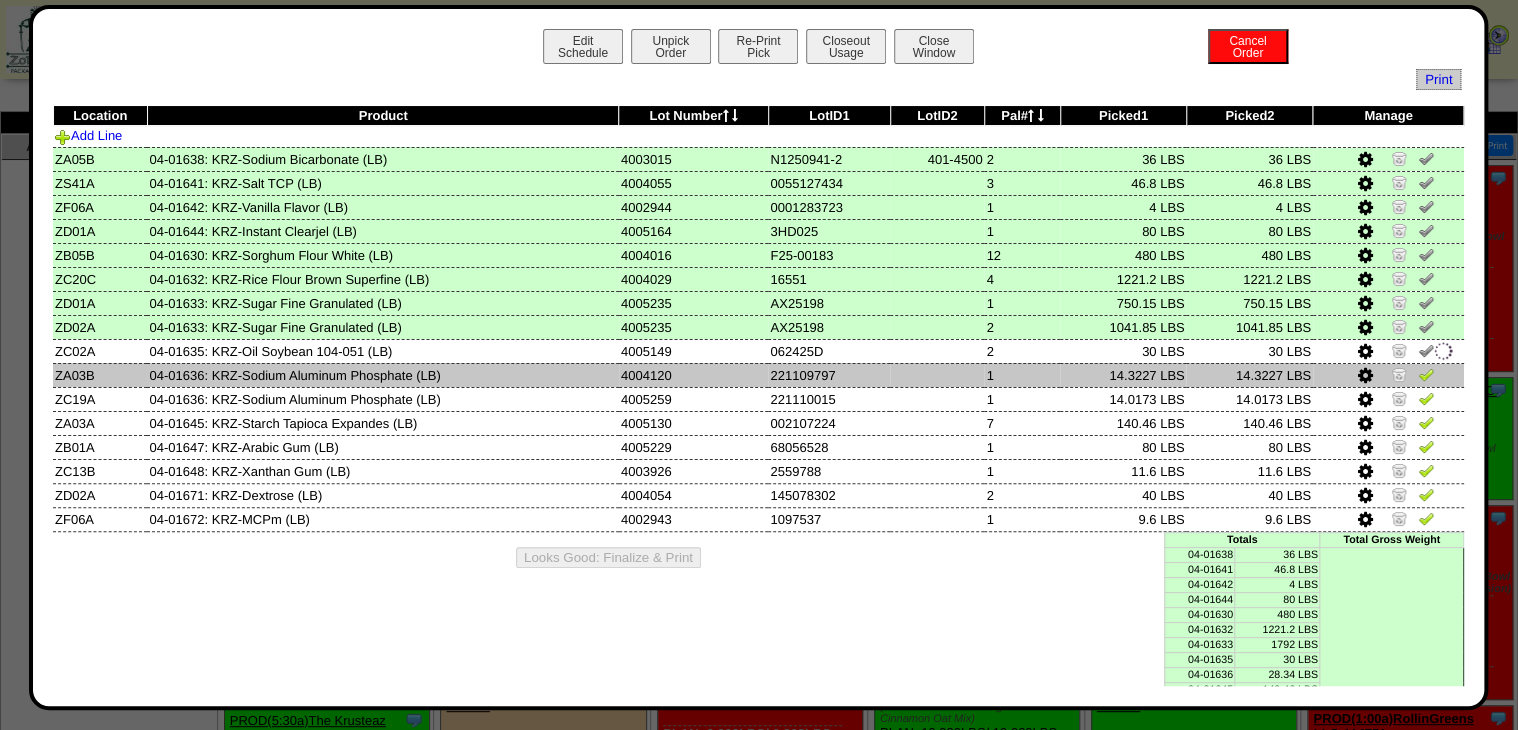 click at bounding box center [1426, 374] 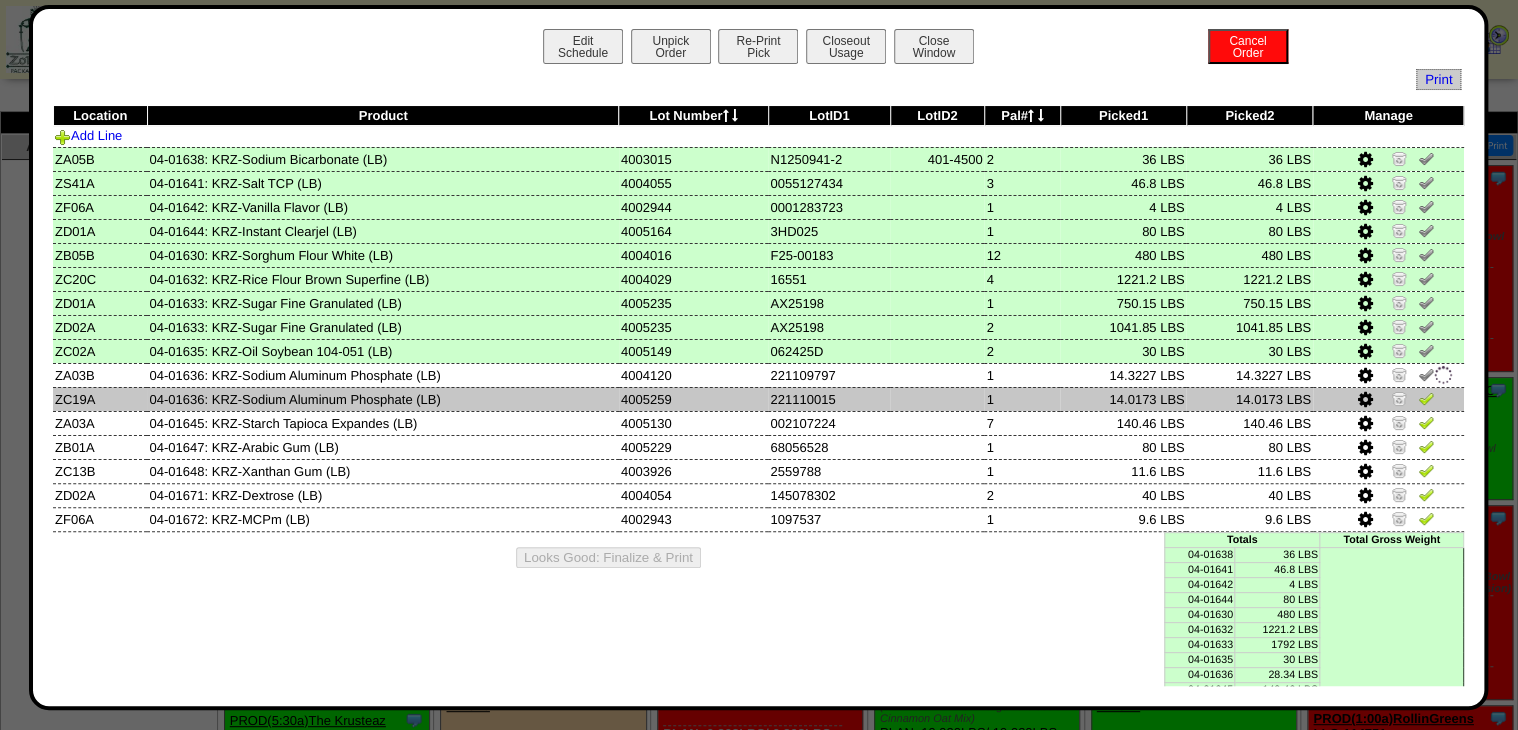 click at bounding box center (1426, 398) 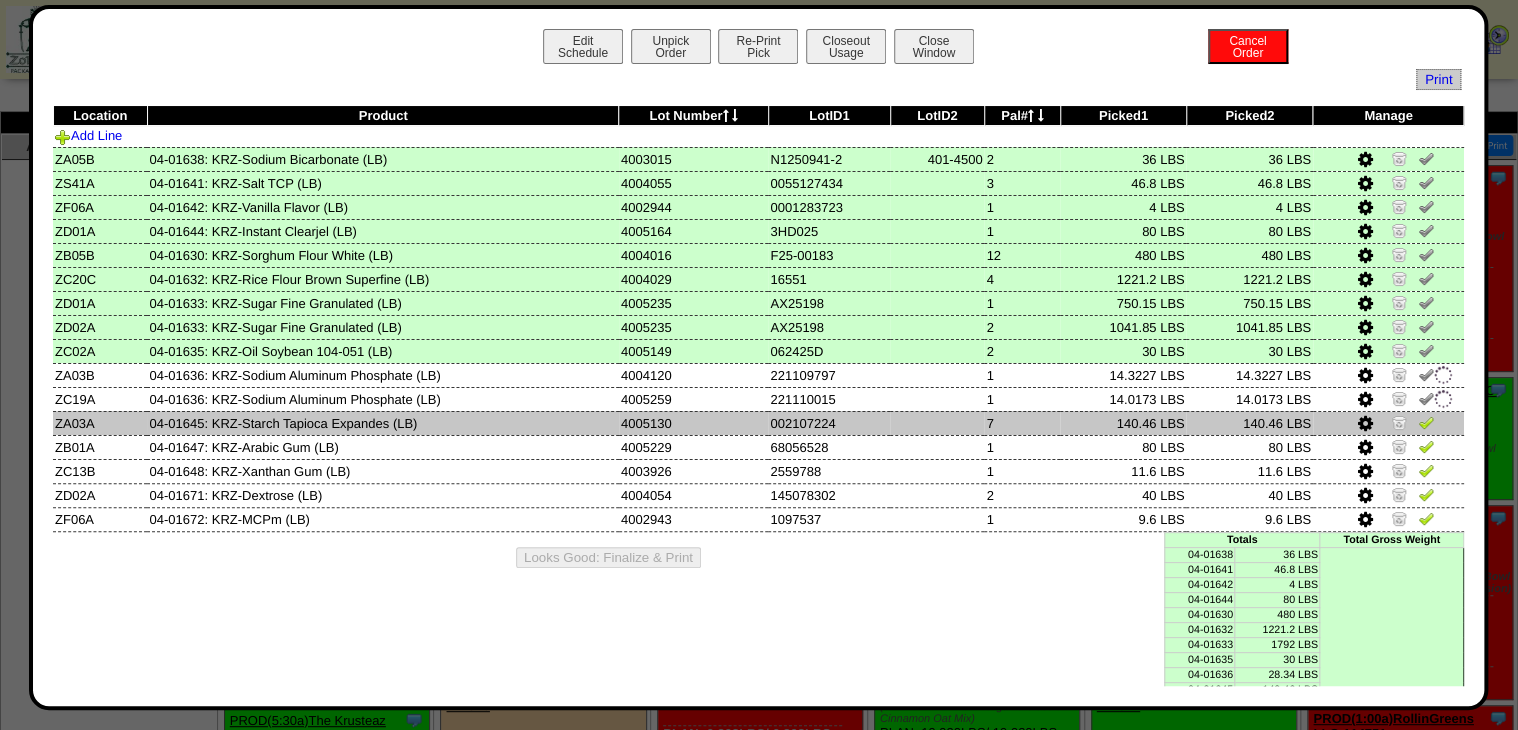 click at bounding box center (1426, 422) 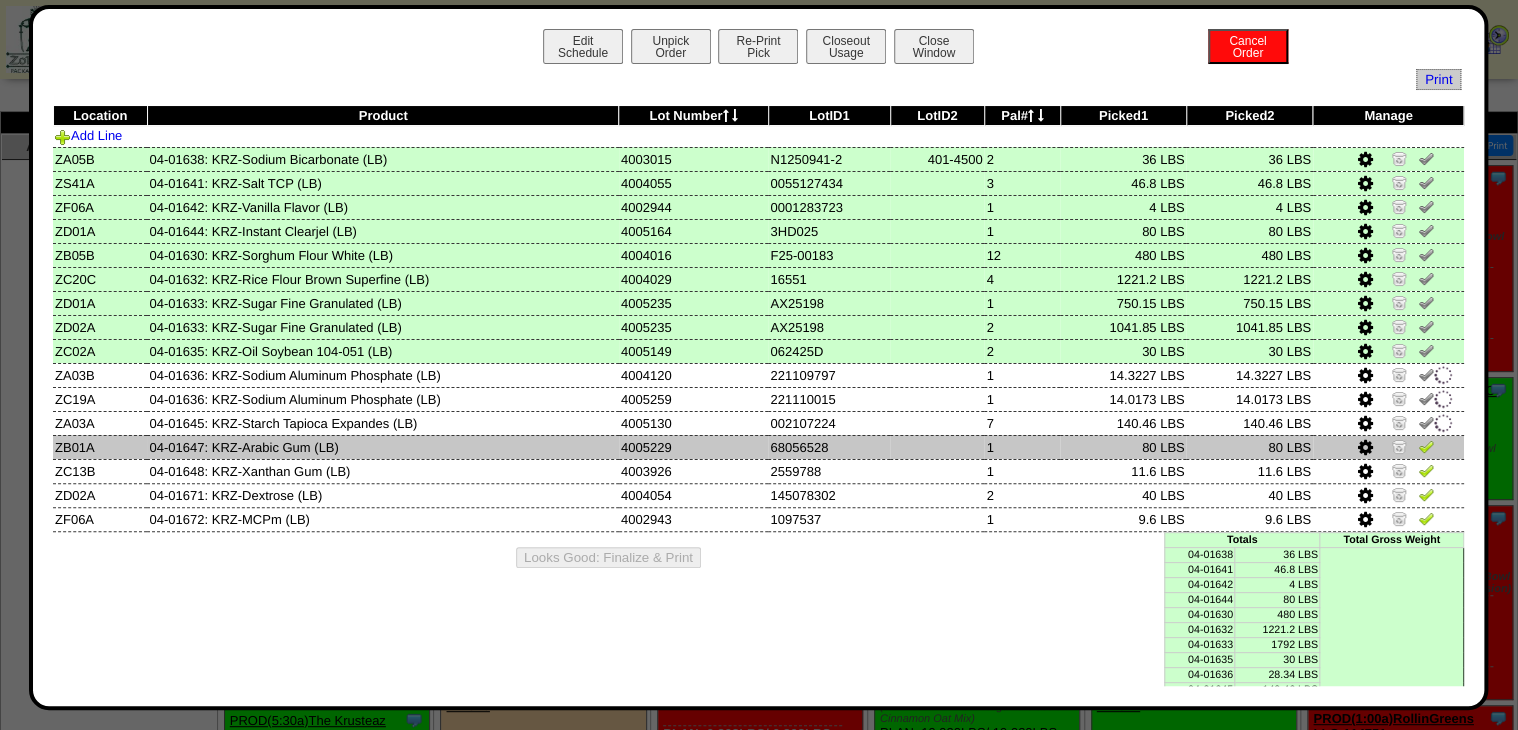 drag, startPoint x: 1410, startPoint y: 452, endPoint x: 1411, endPoint y: 468, distance: 16.03122 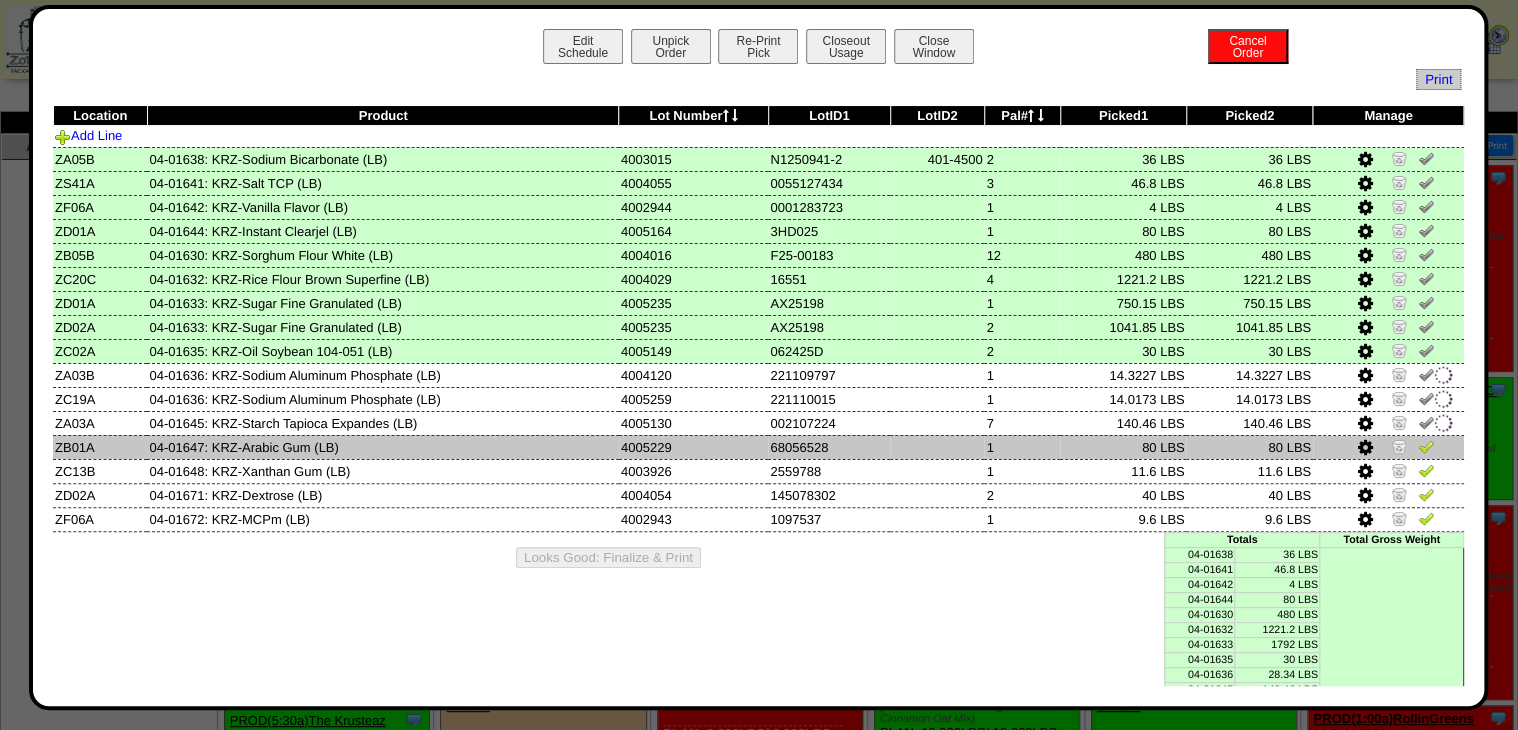 click at bounding box center (1426, 446) 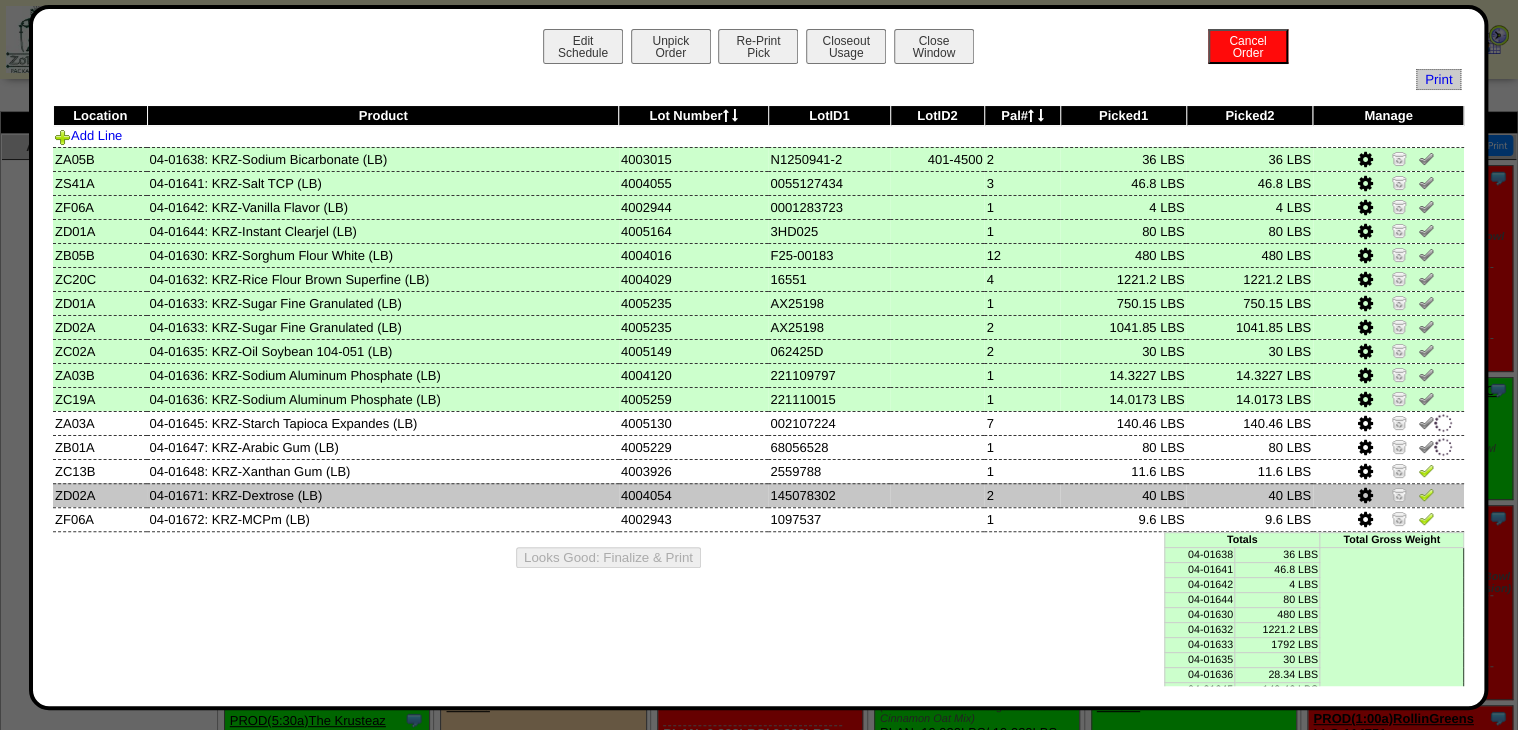 drag, startPoint x: 1412, startPoint y: 474, endPoint x: 1413, endPoint y: 495, distance: 21.023796 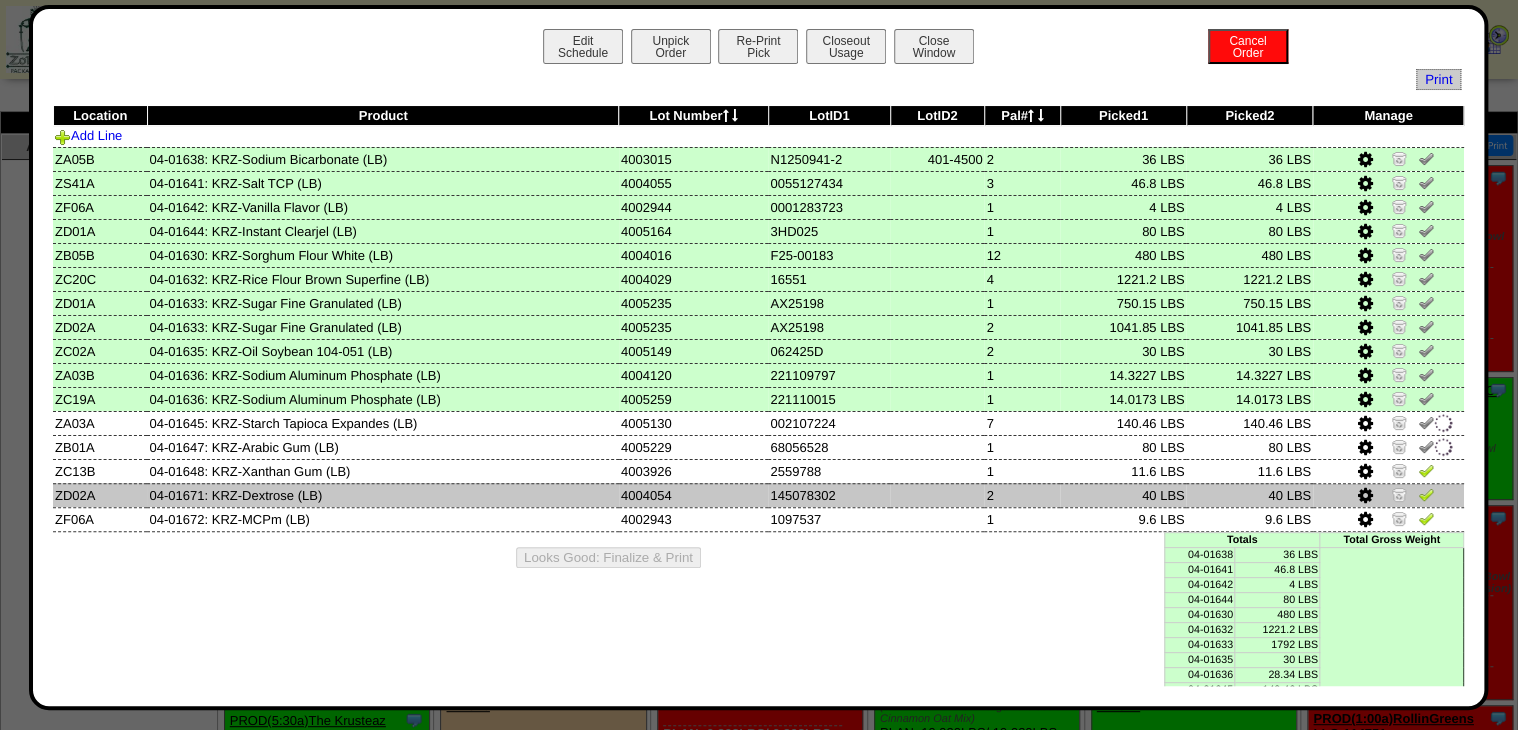 click at bounding box center [1426, 470] 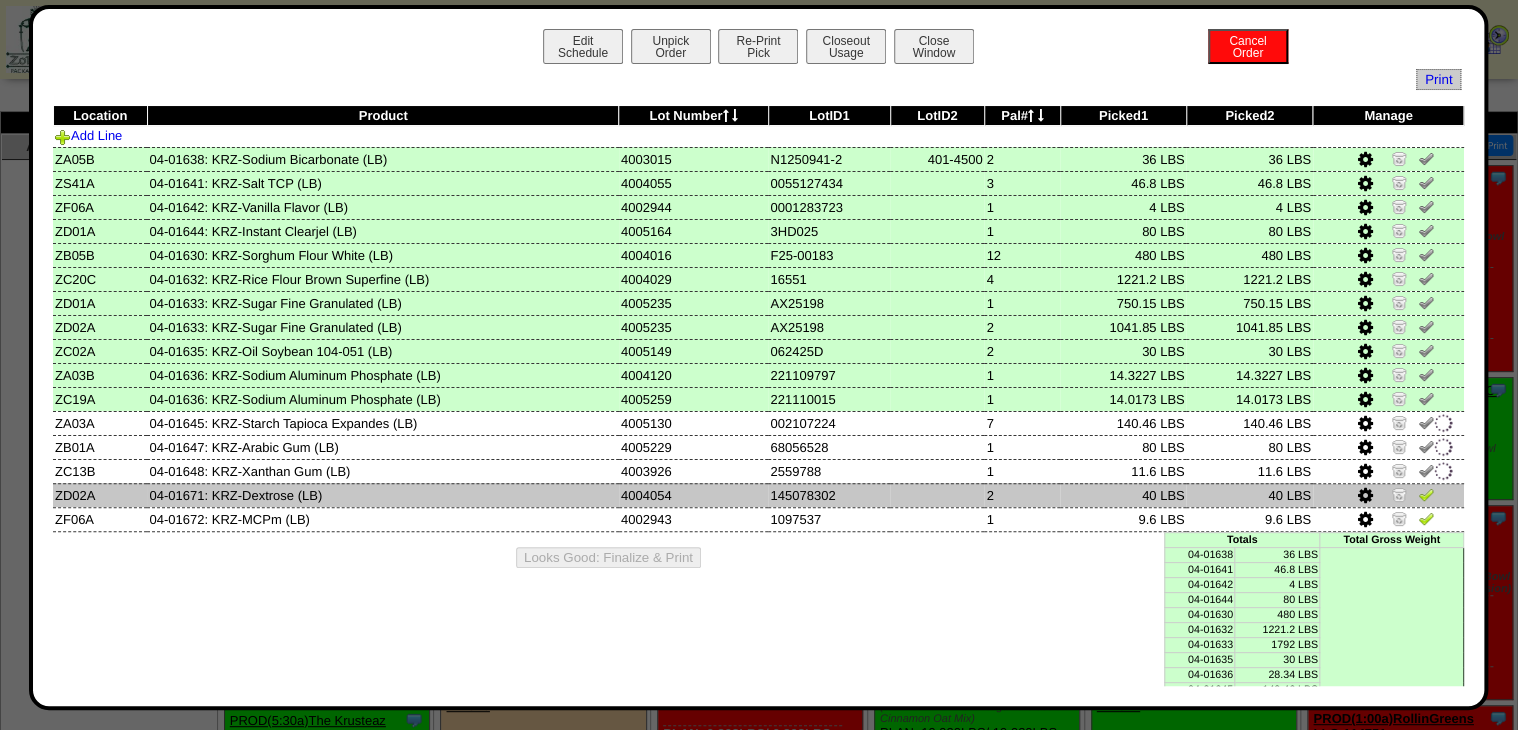 click at bounding box center [1426, 494] 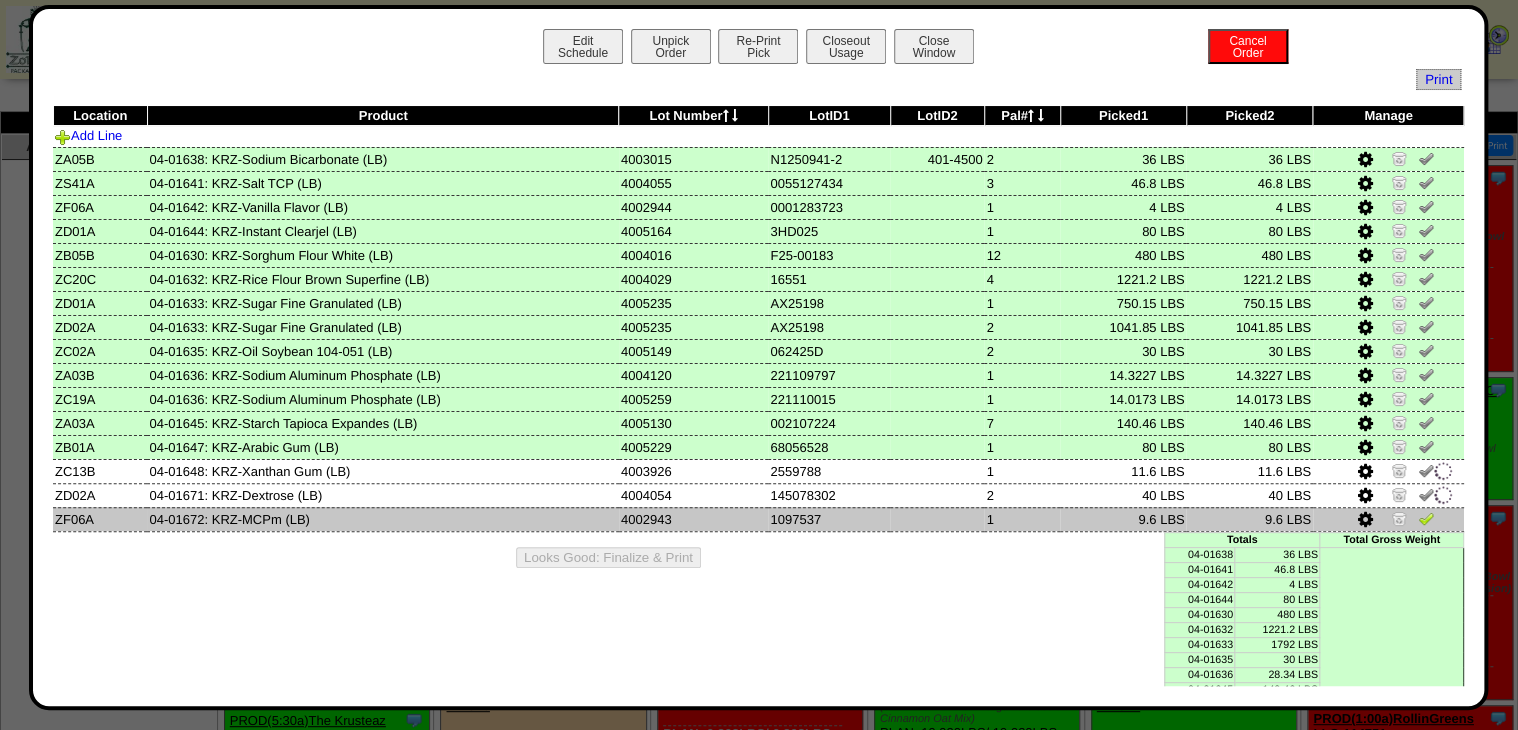 click at bounding box center (1426, 518) 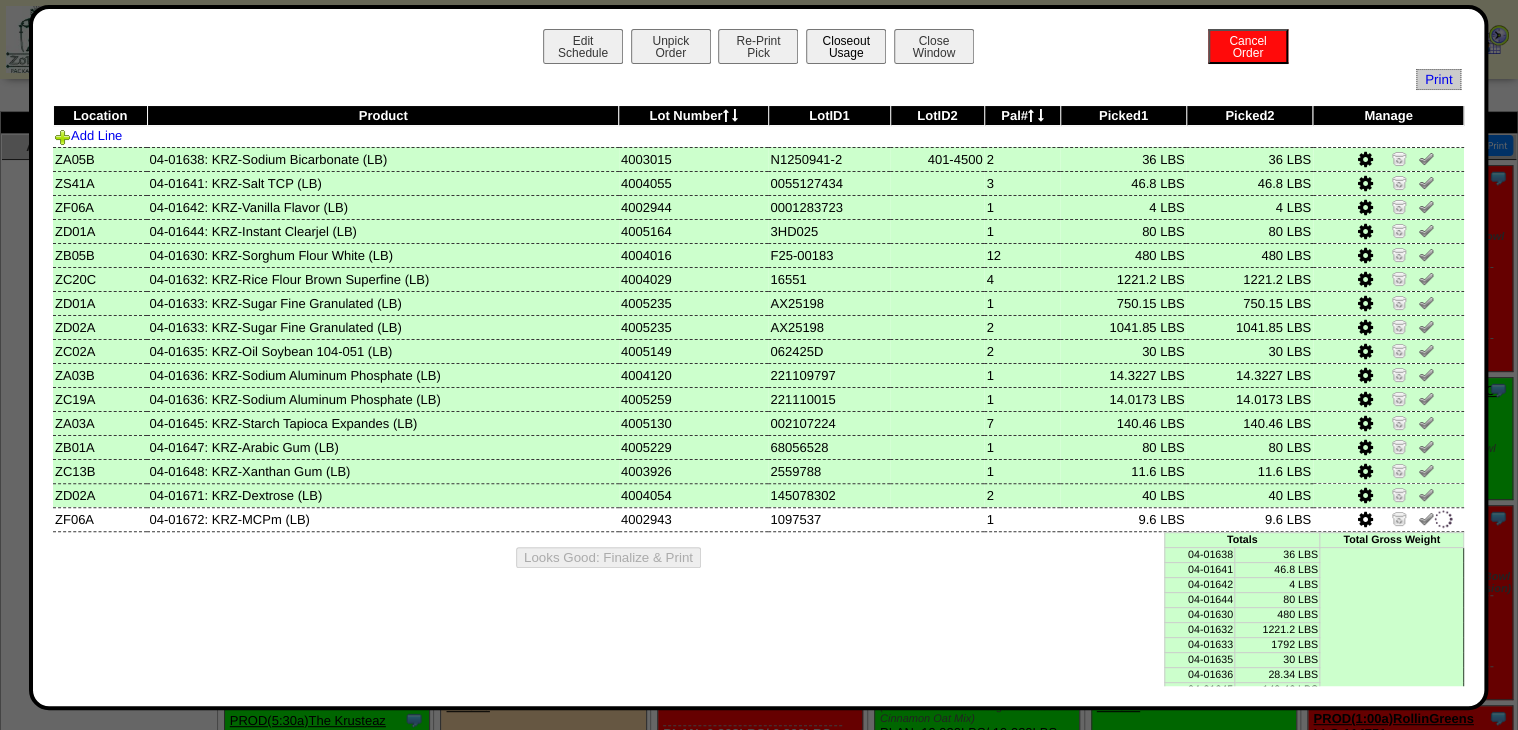 click on "Closeout Usage" at bounding box center [846, 46] 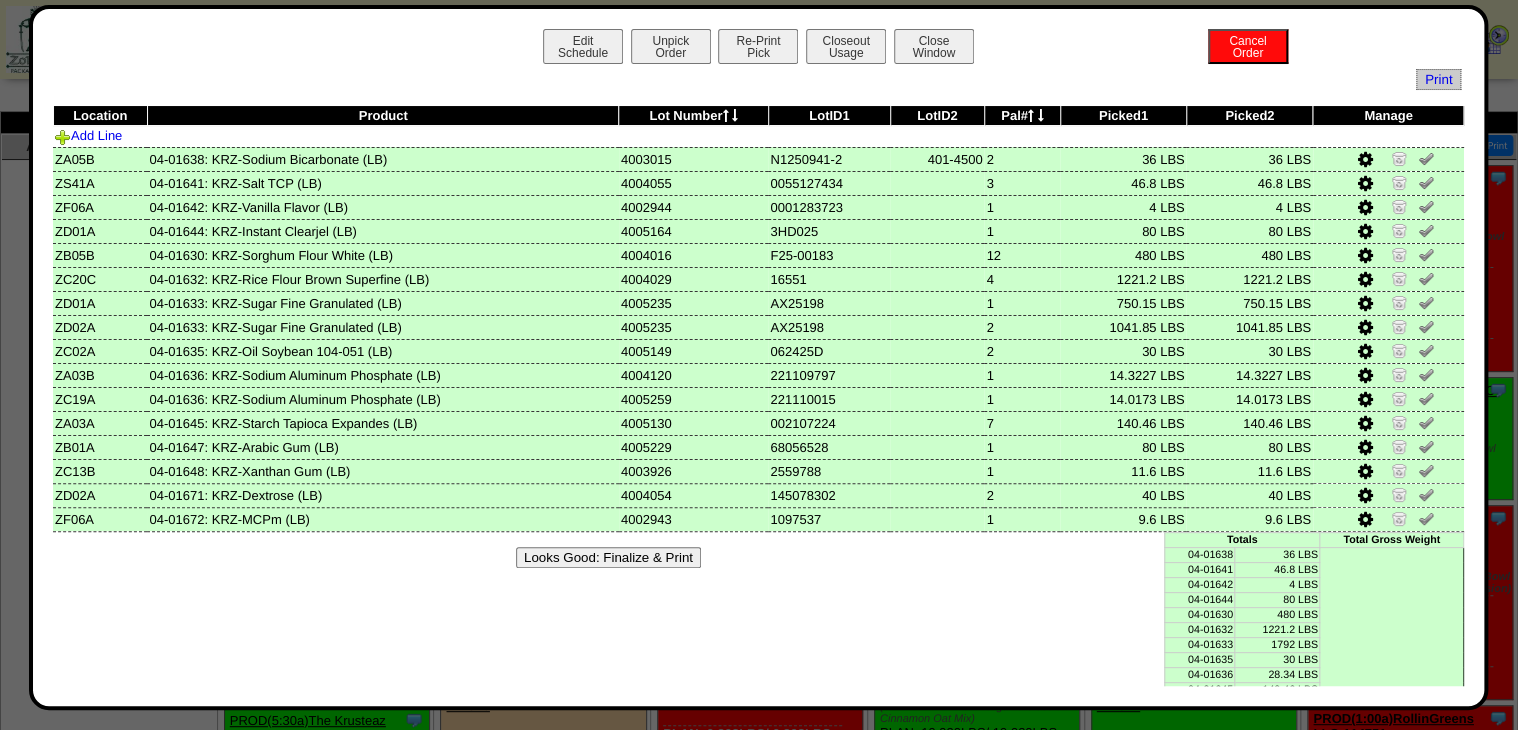 click on "Looks Good: Finalize & Print" at bounding box center [608, 557] 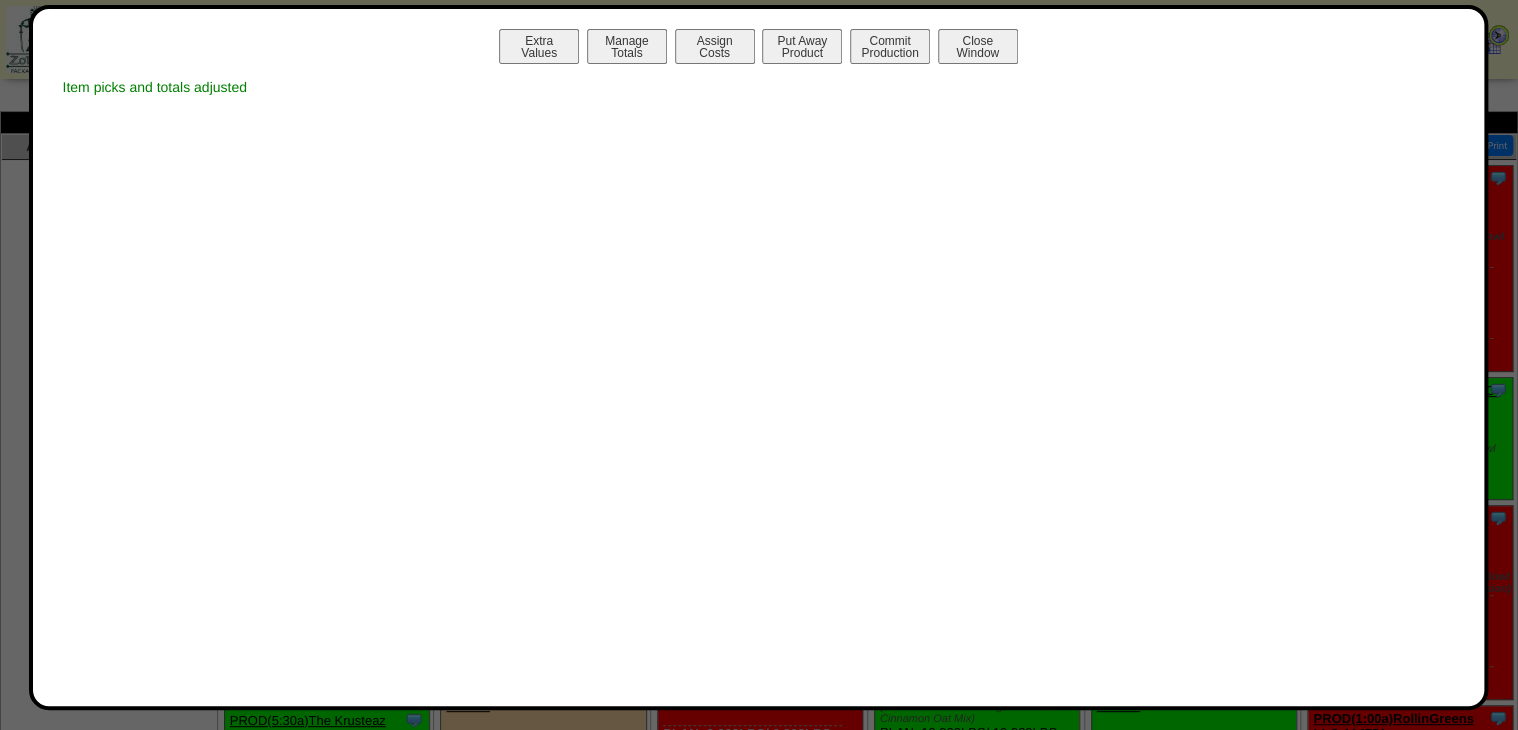 click on "Manage Totals" at bounding box center (627, 46) 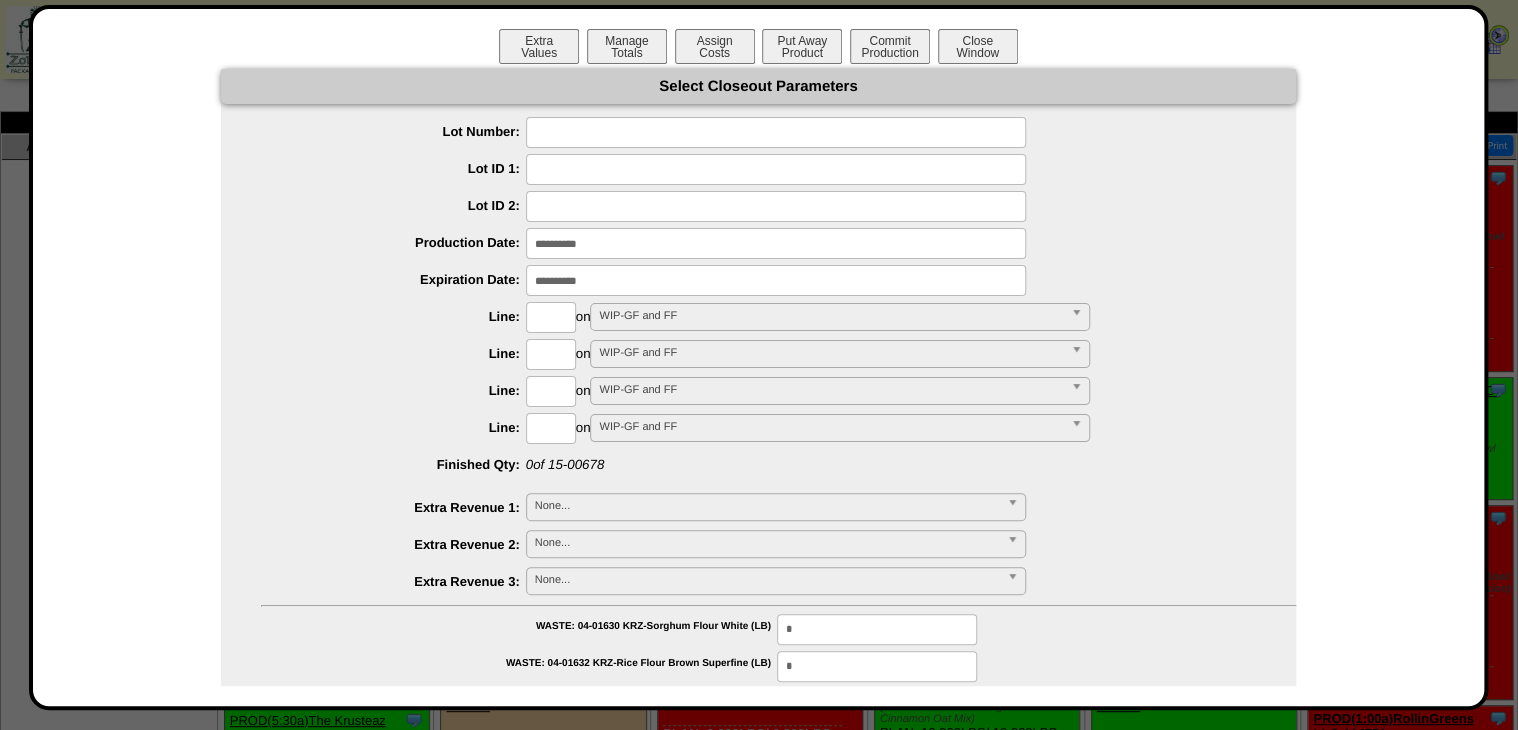 click at bounding box center [776, 132] 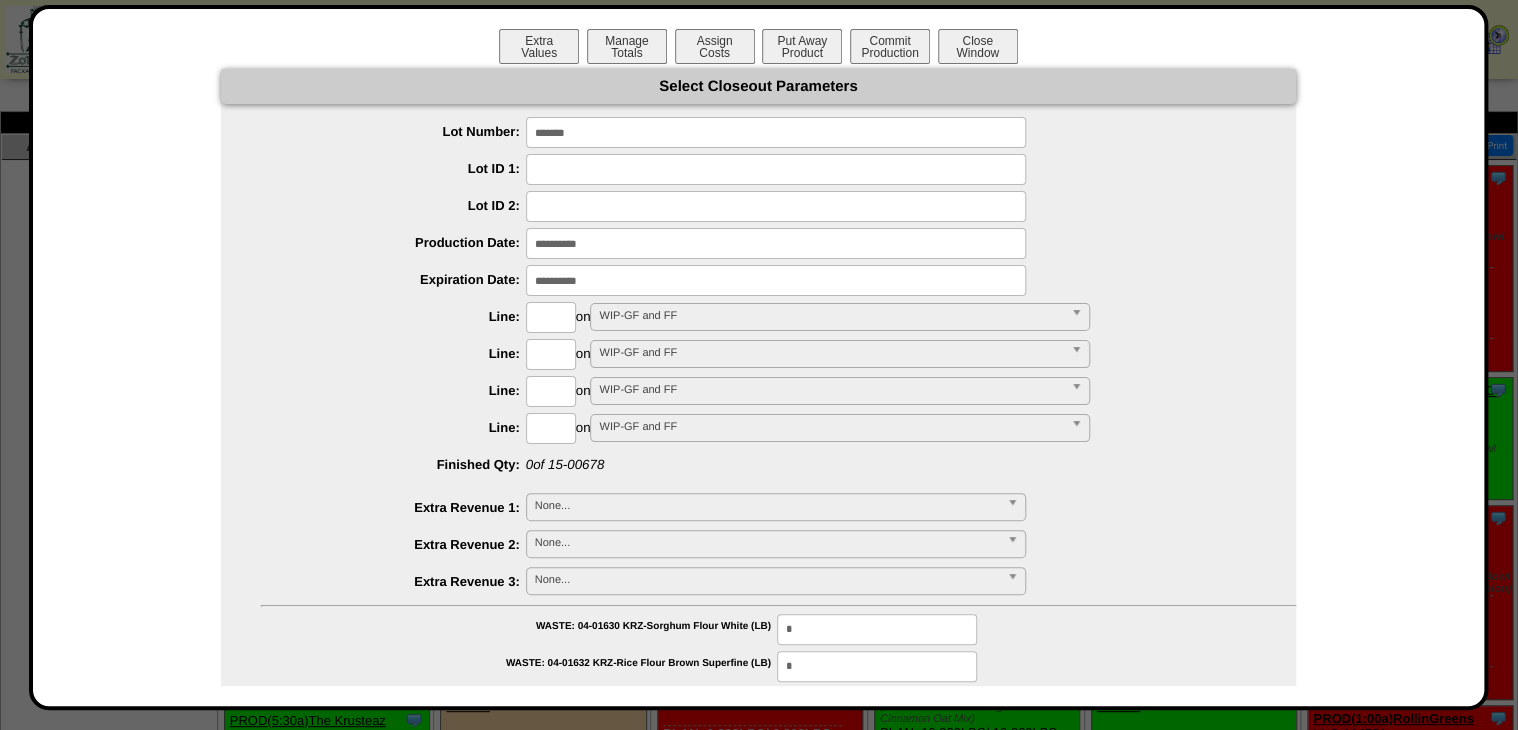 type on "*******" 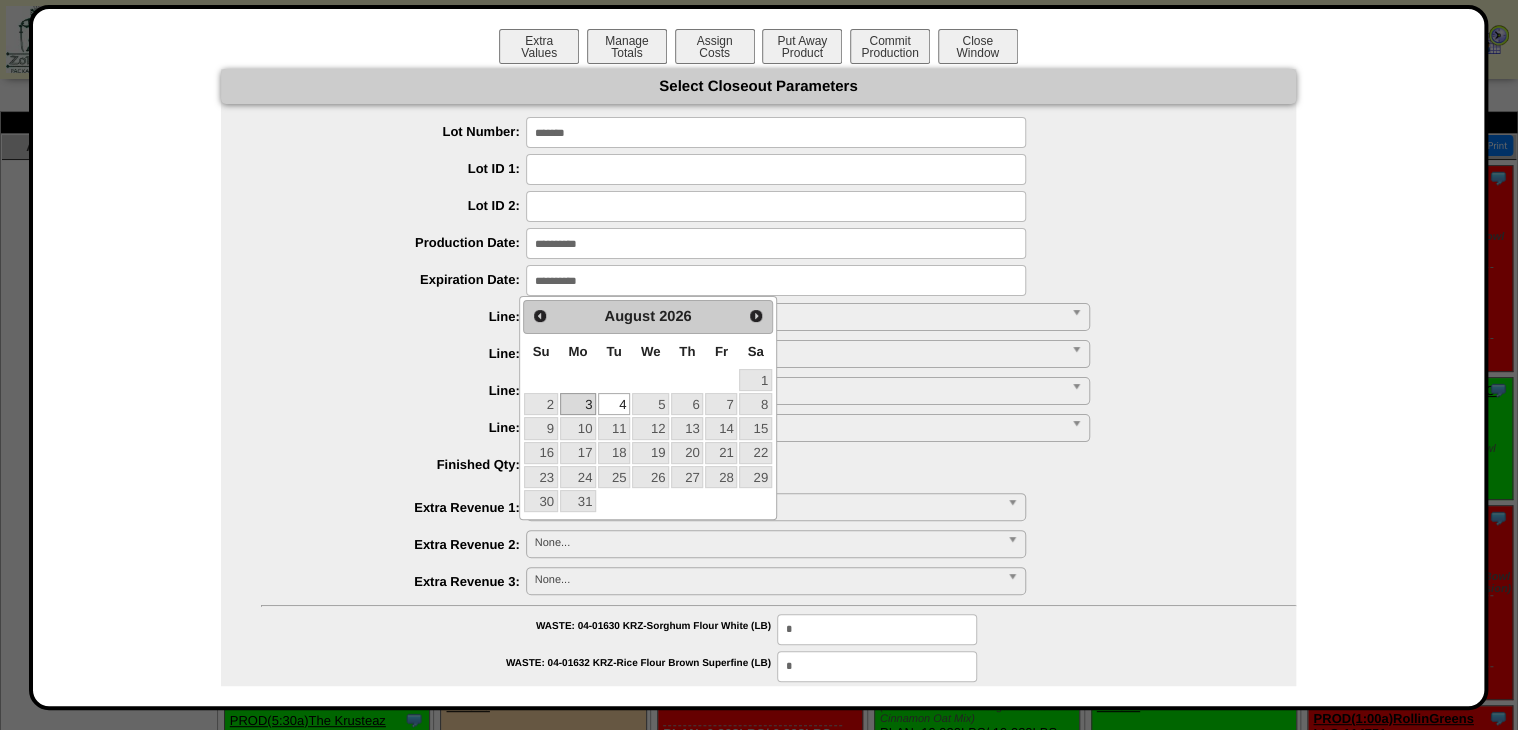 drag, startPoint x: 432, startPoint y: 372, endPoint x: 450, endPoint y: 363, distance: 20.12461 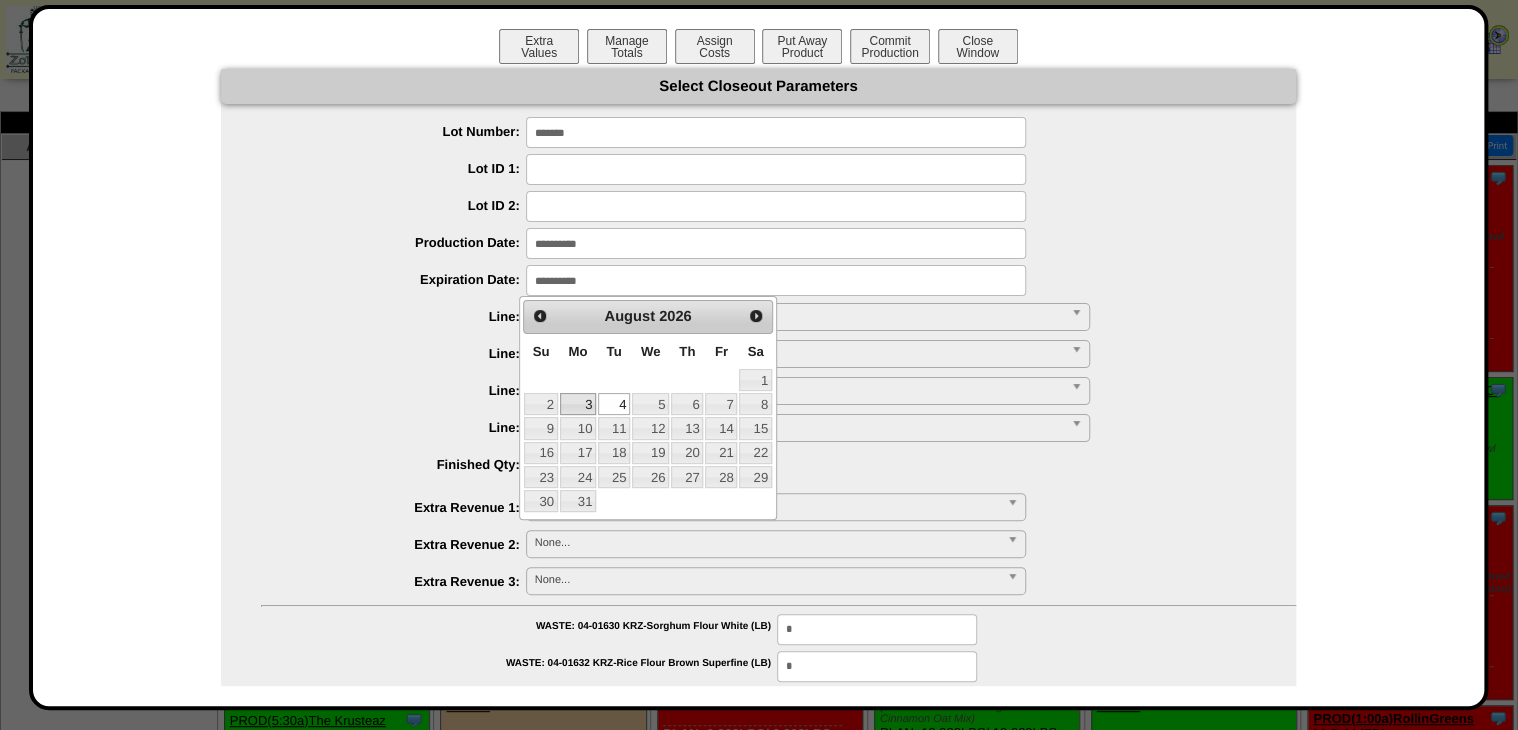 click on "**********" at bounding box center [758, 625] 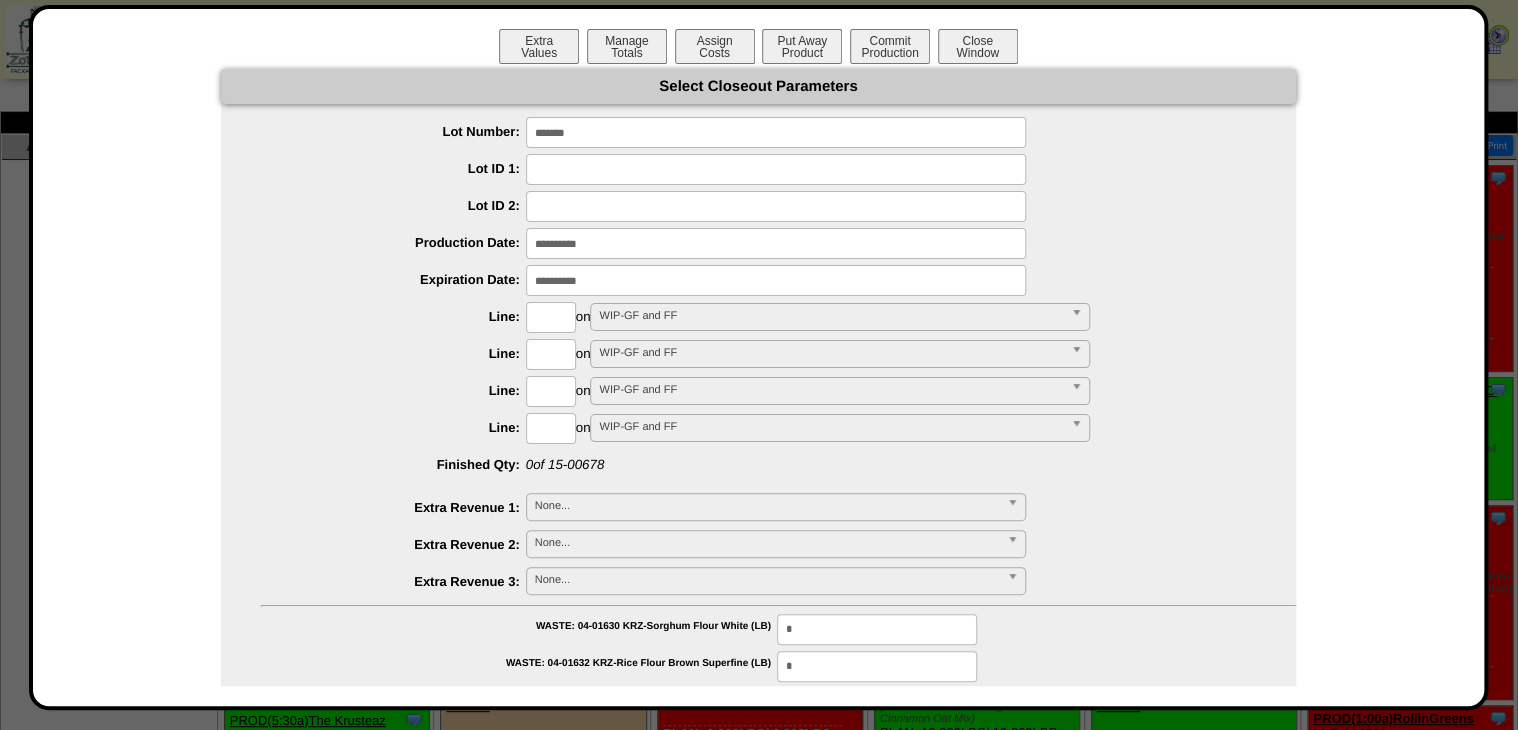 click at bounding box center [551, 317] 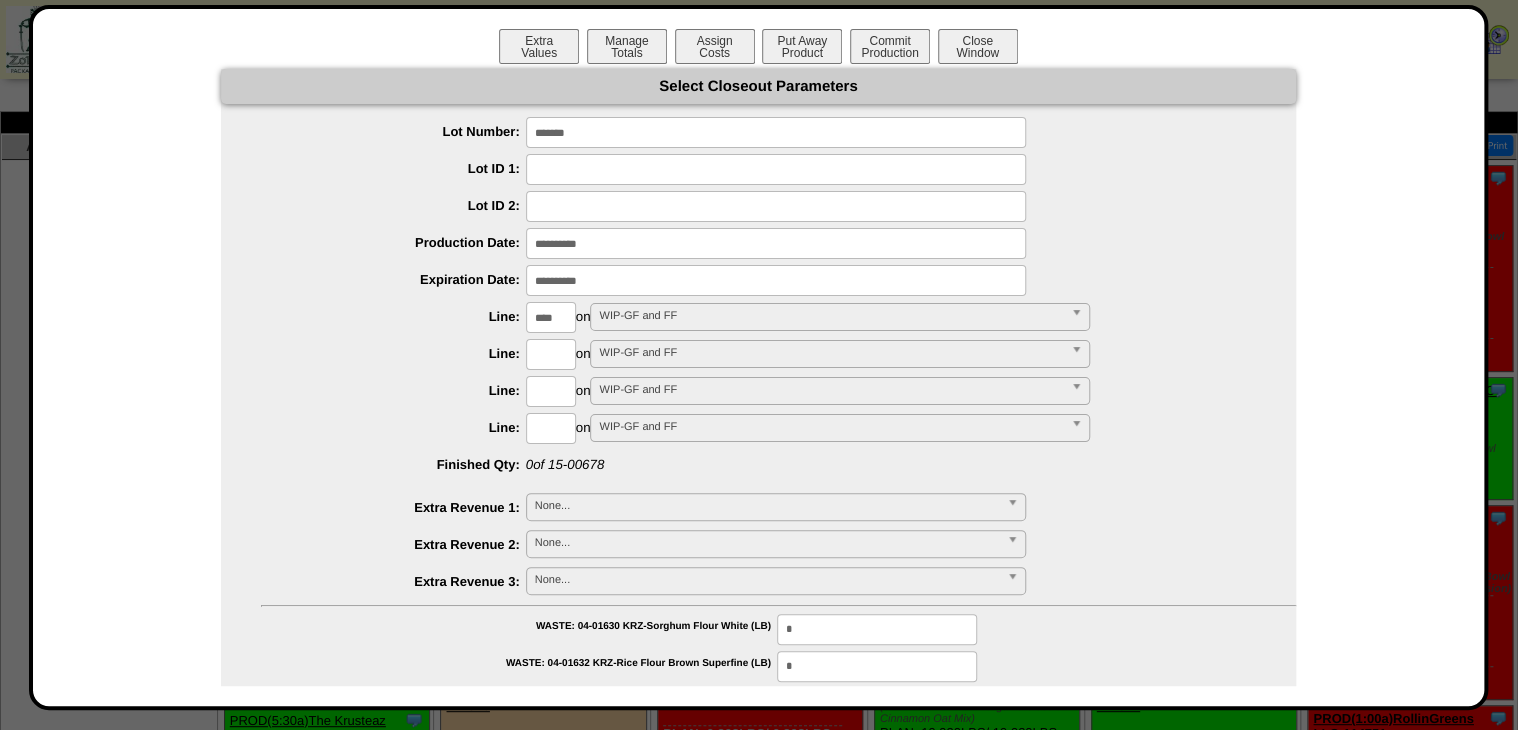 type on "****" 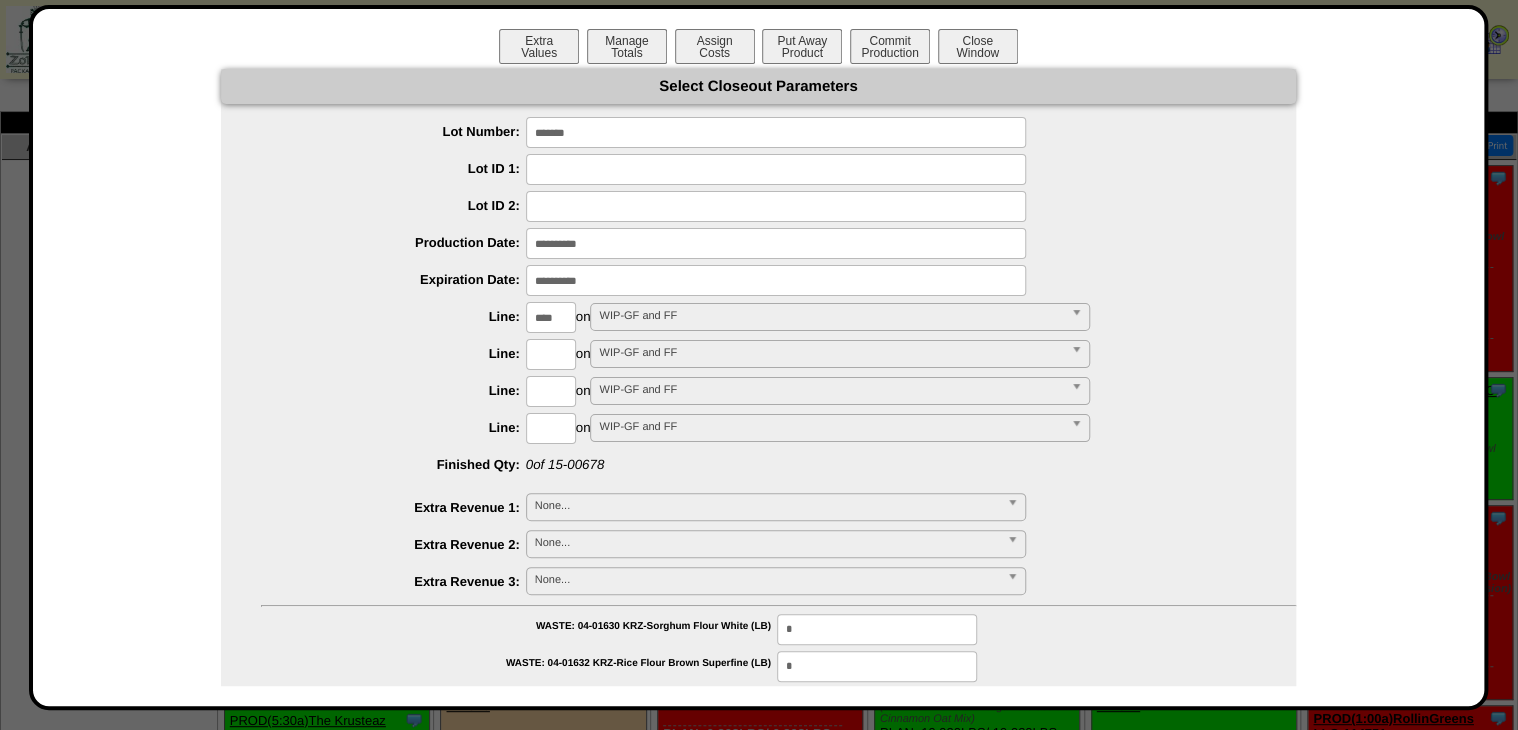 click on "**********" at bounding box center (758, 1158) 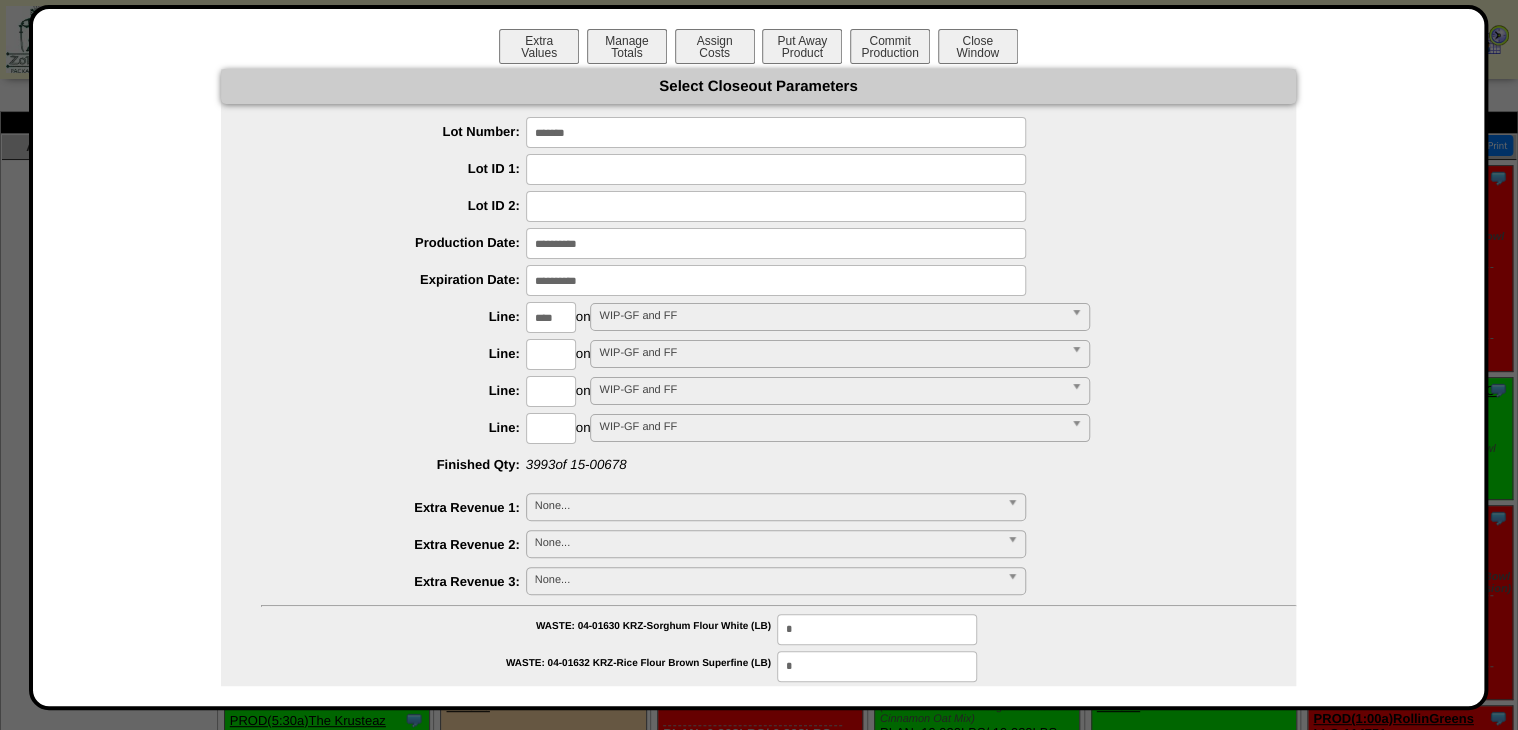 type on "*********" 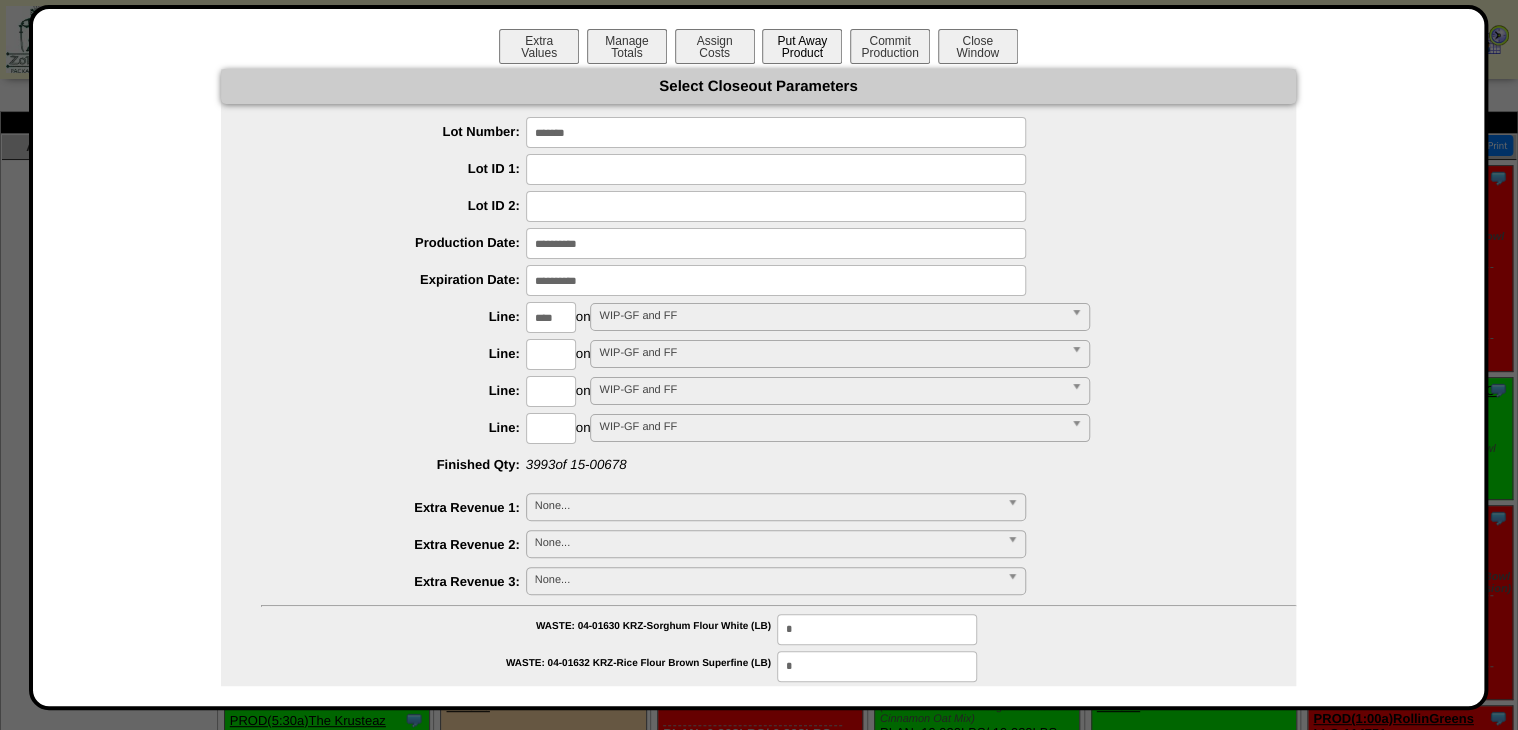 click on "Put Away Product" at bounding box center (802, 46) 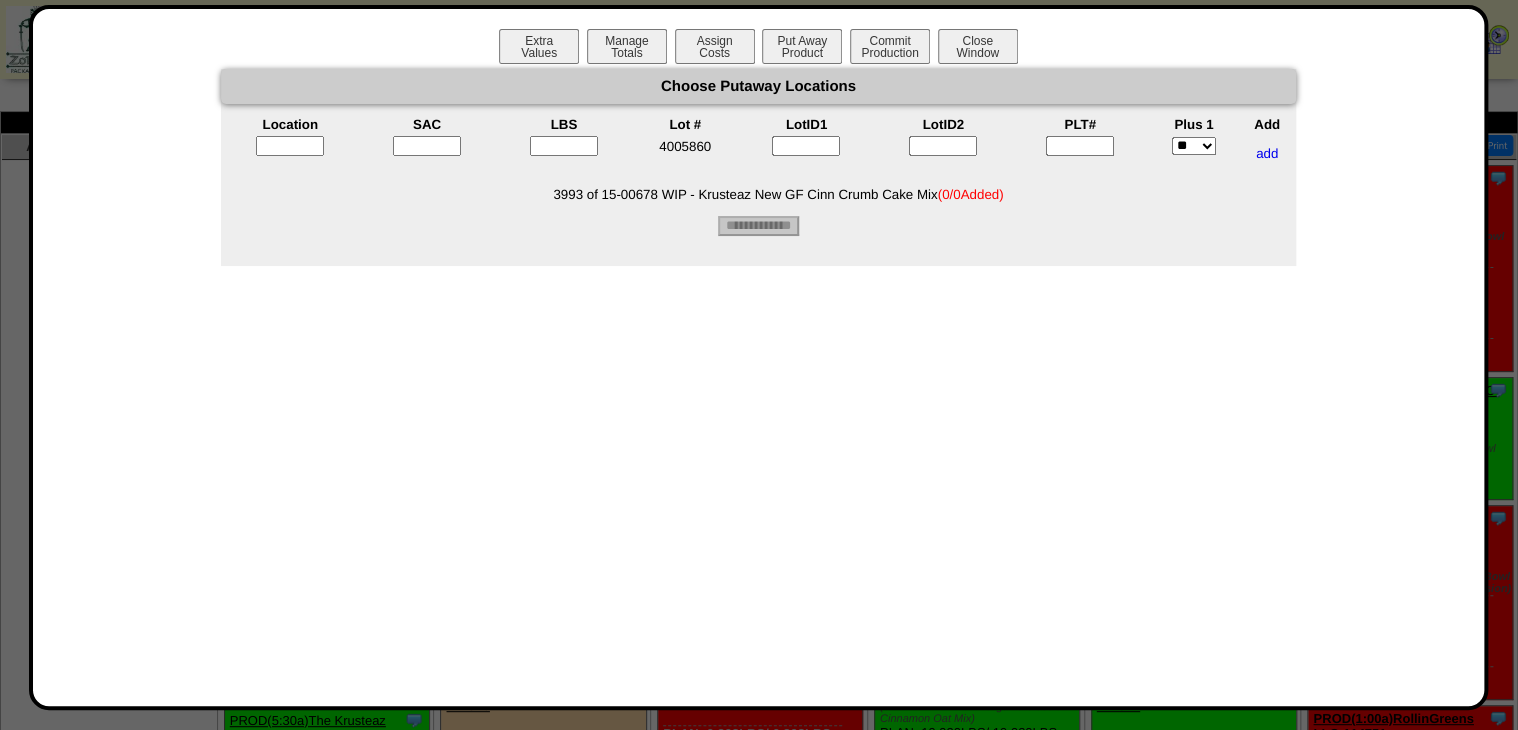 drag, startPoint x: 1073, startPoint y: 152, endPoint x: 632, endPoint y: 160, distance: 441.07257 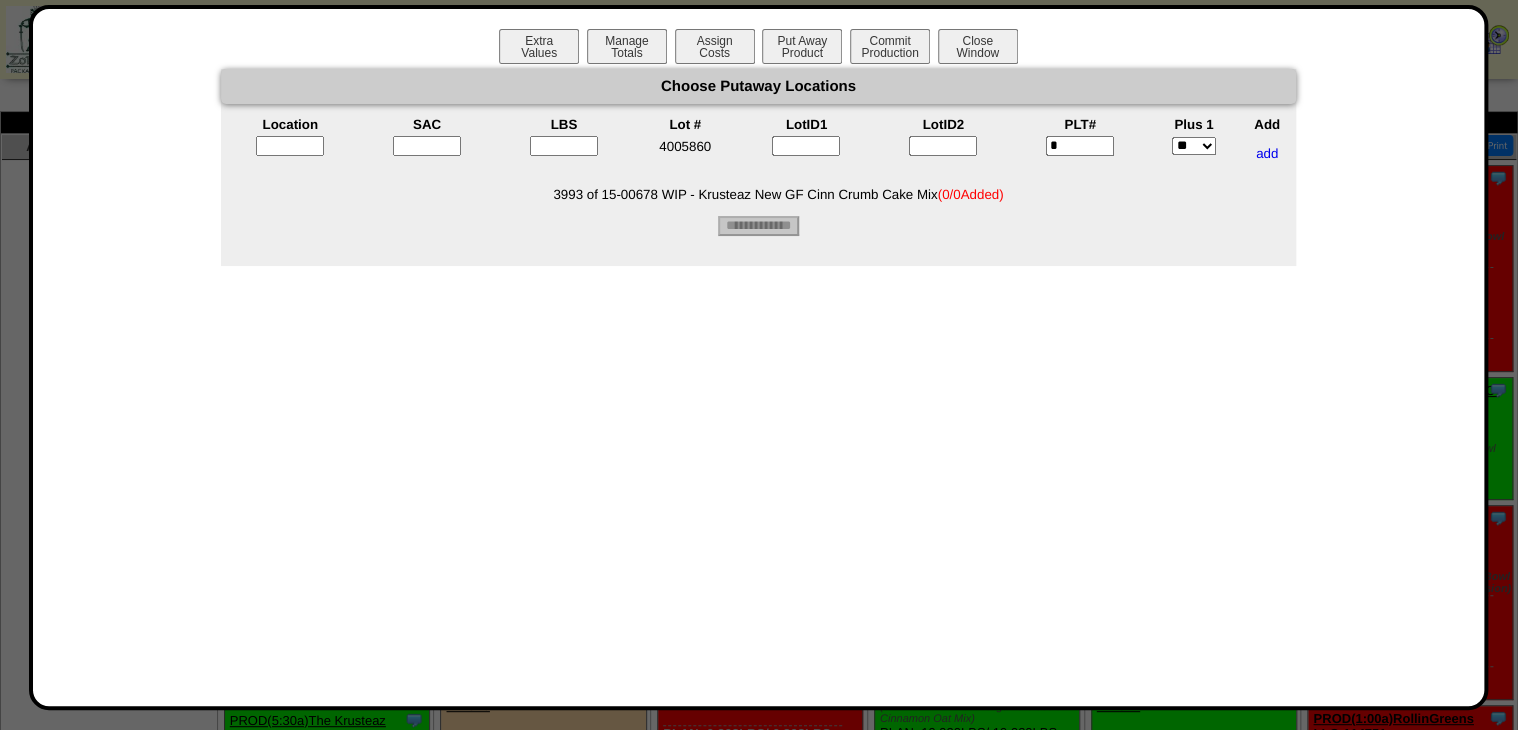 type on "*" 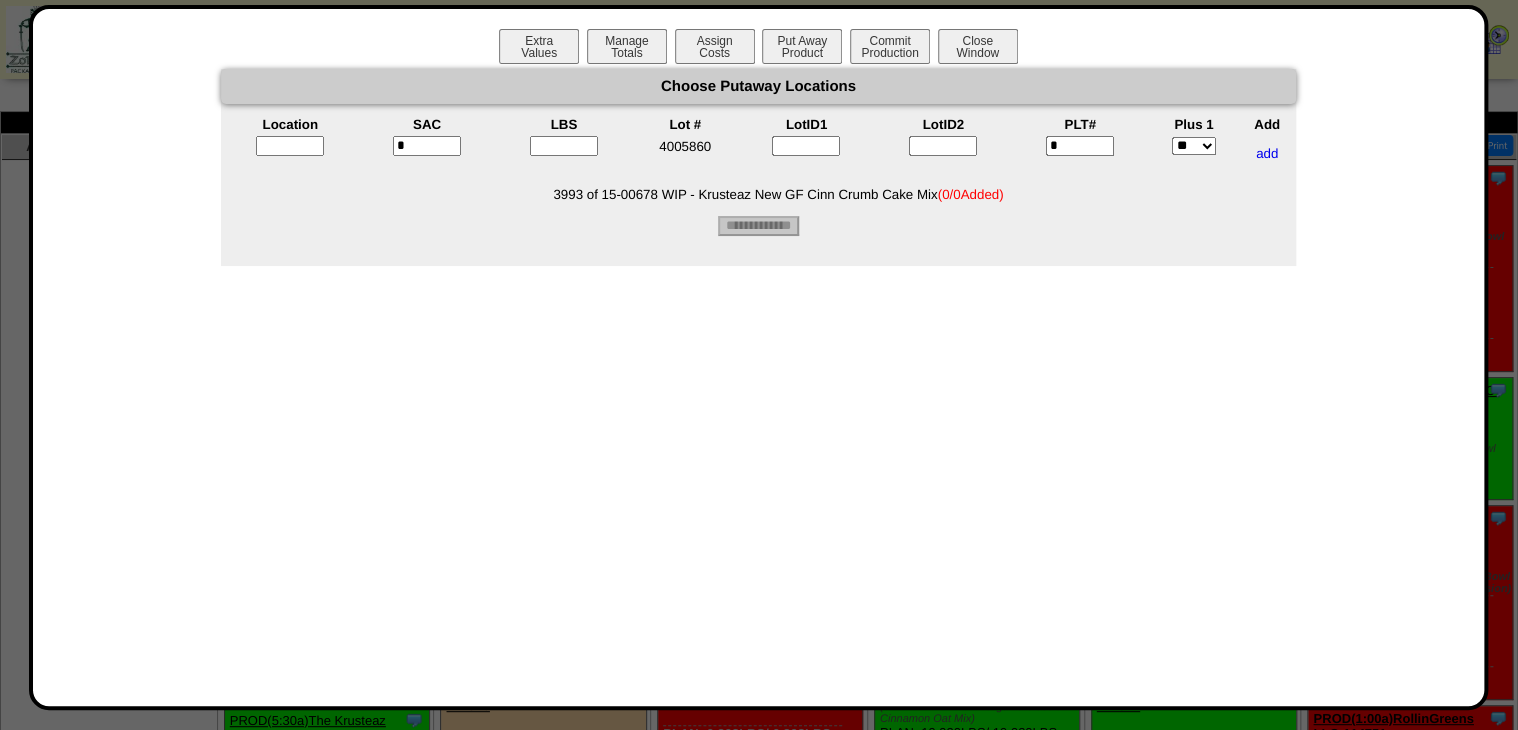 type on "*" 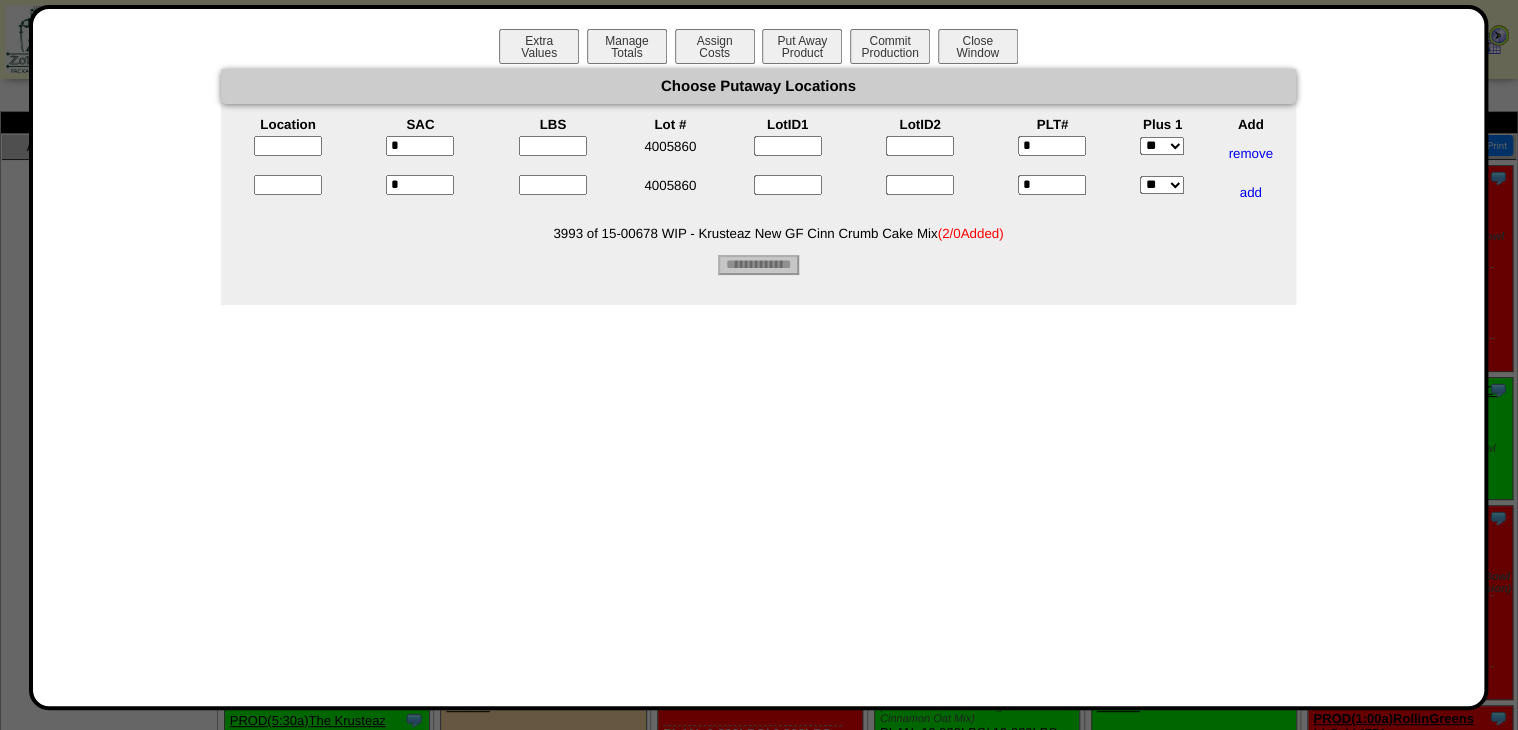 click at bounding box center [553, 146] 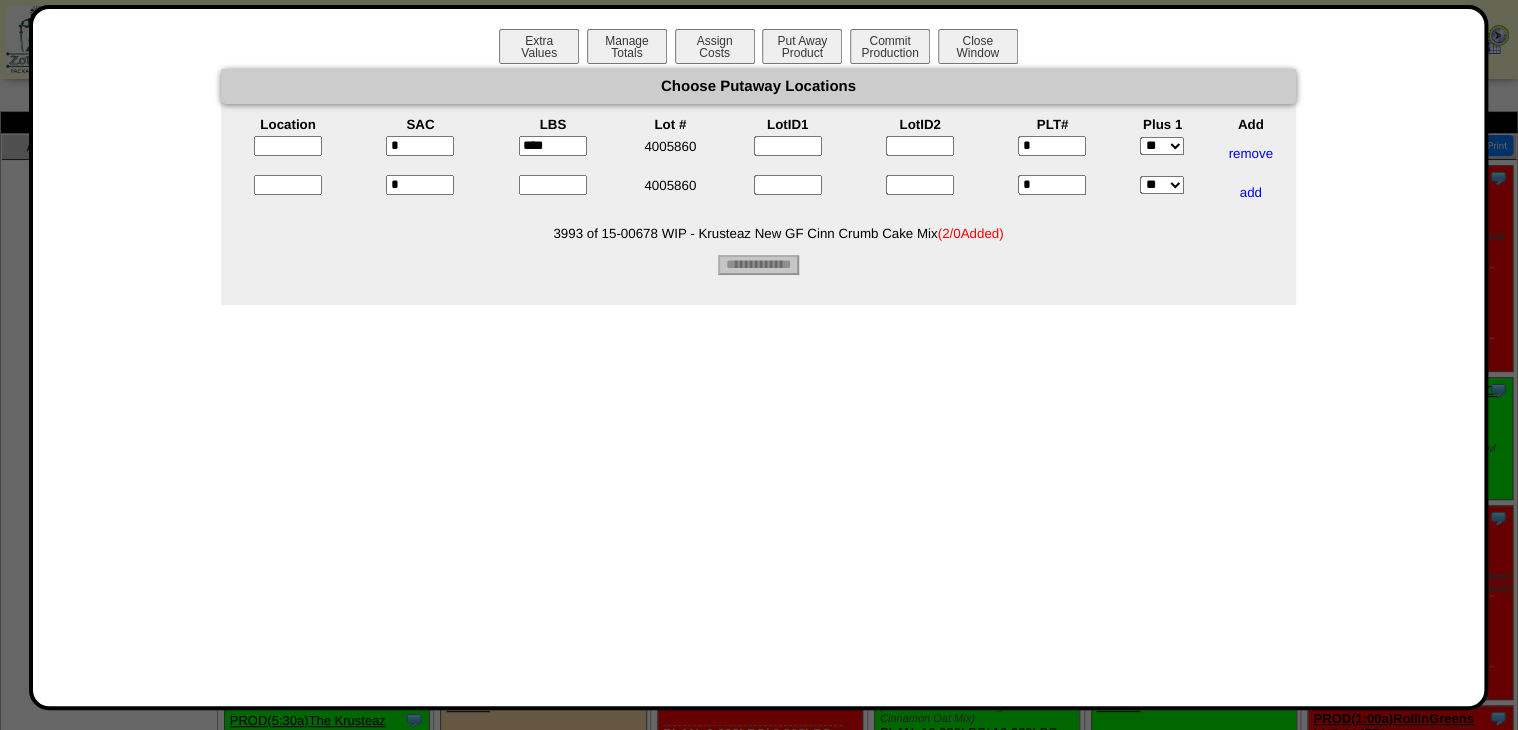 type on "****" 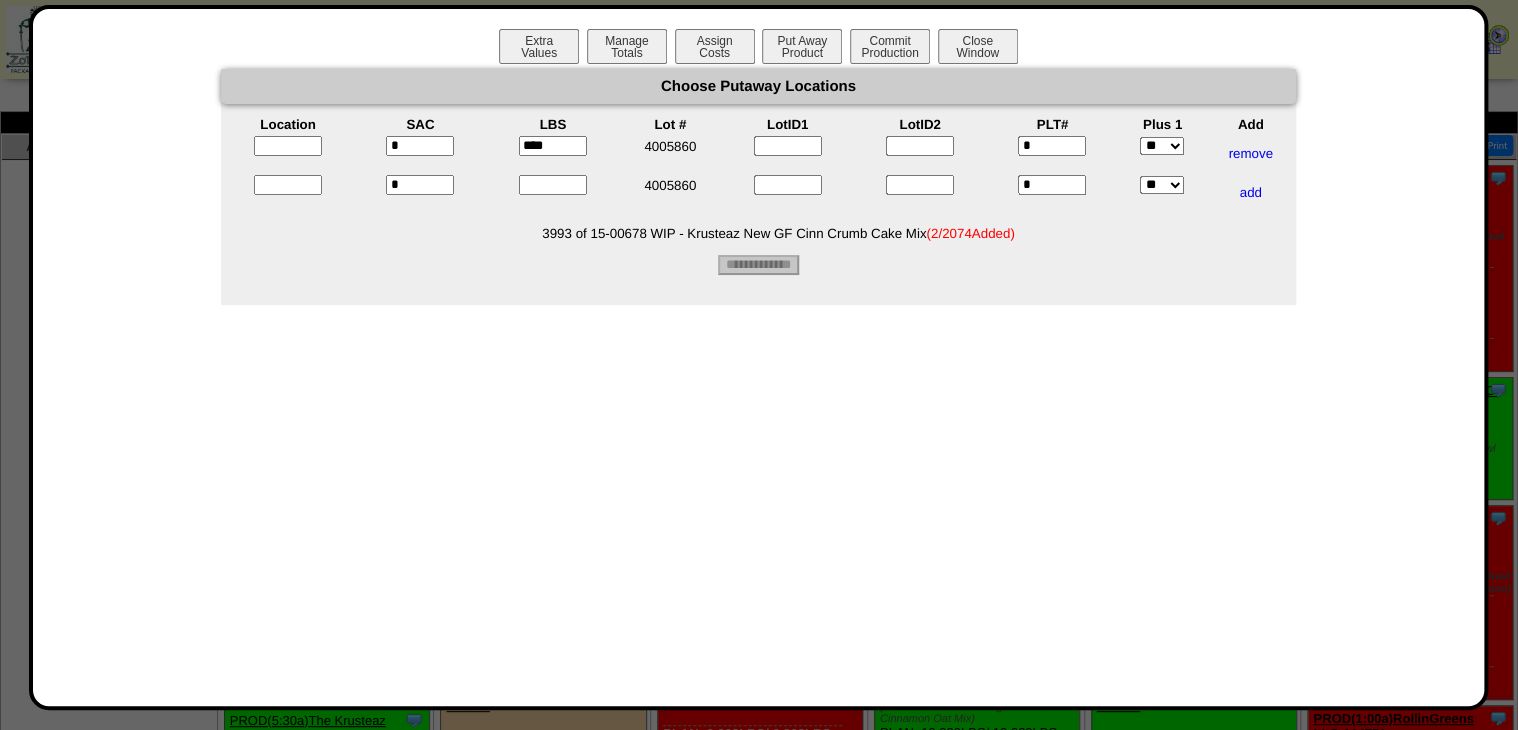click at bounding box center (553, 185) 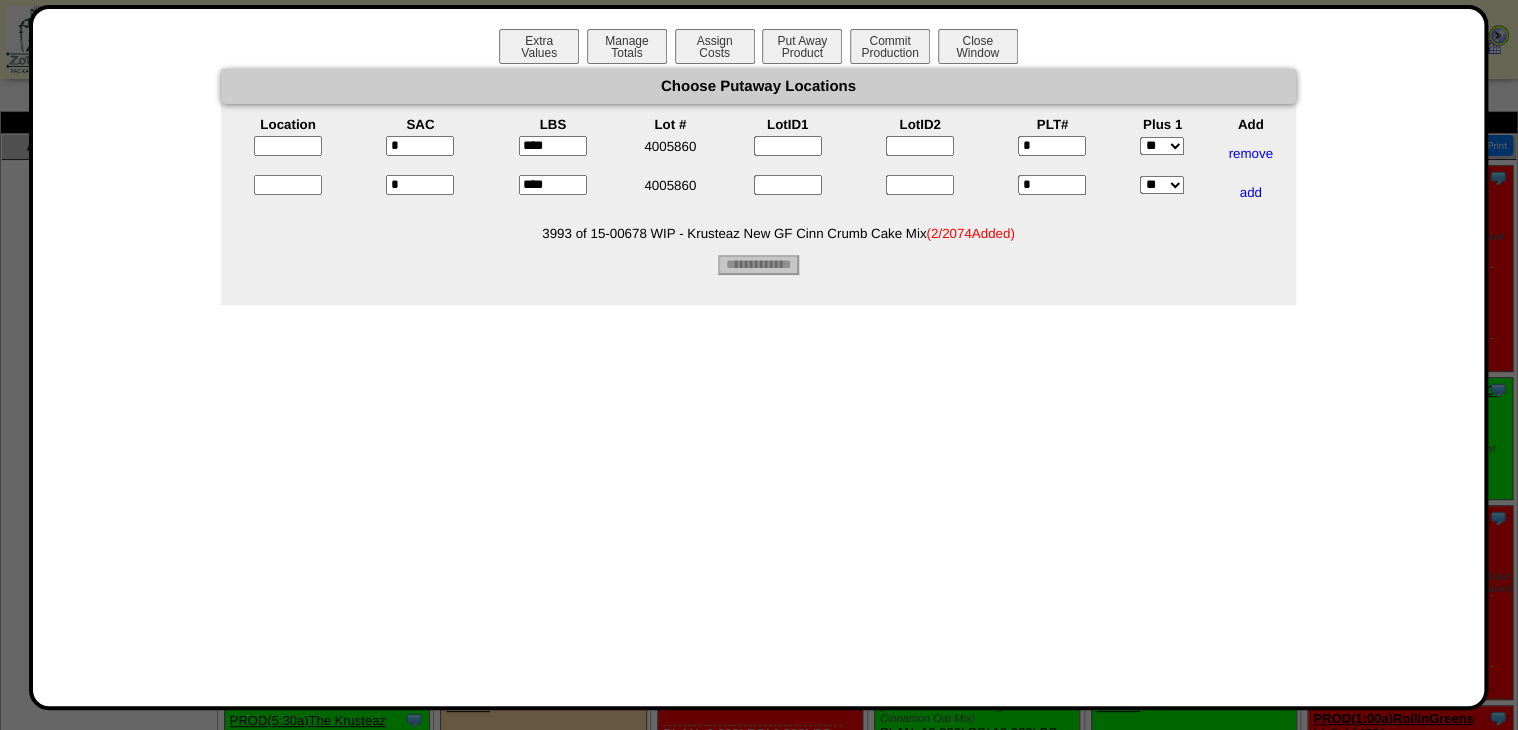 type on "****" 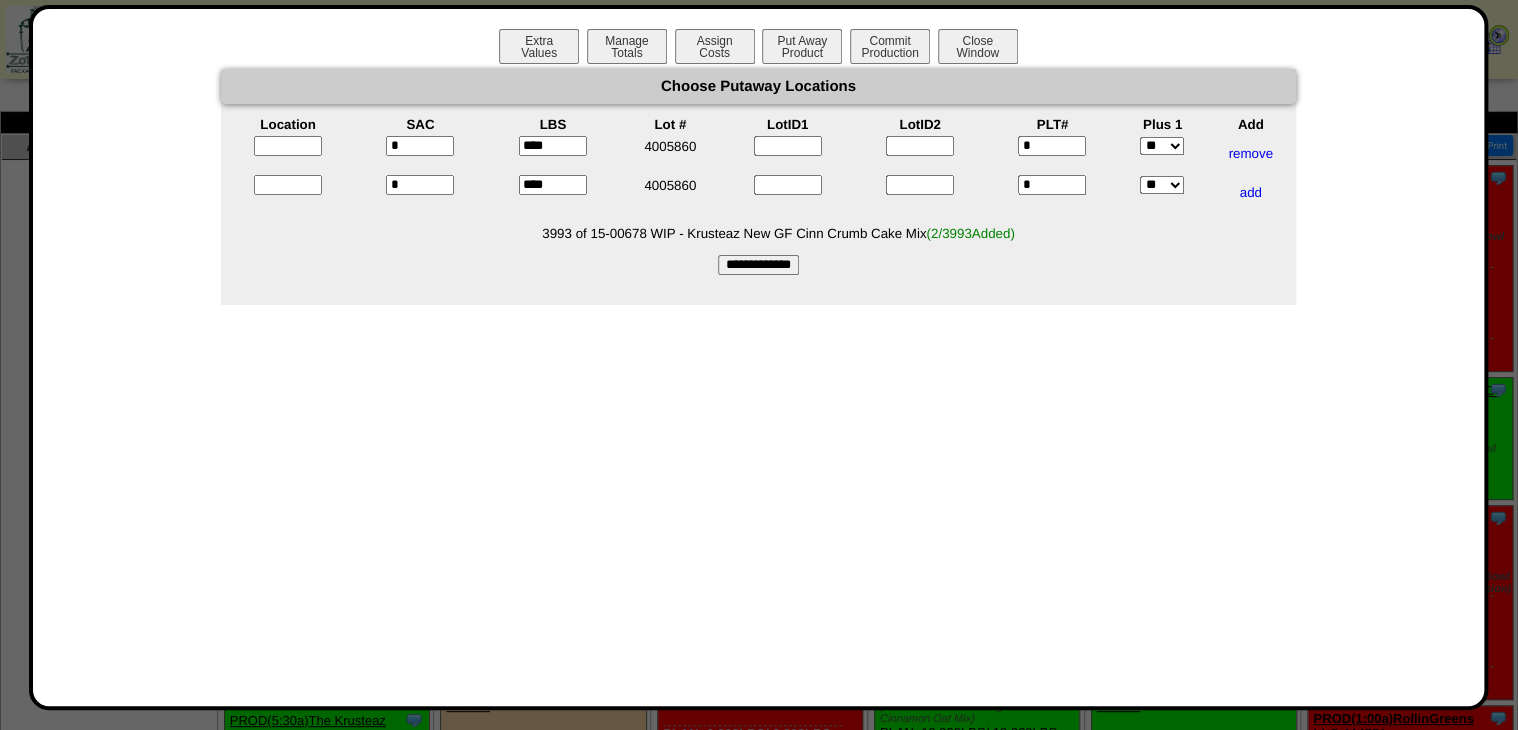 drag, startPoint x: 338, startPoint y: 241, endPoint x: 336, endPoint y: 224, distance: 17.117243 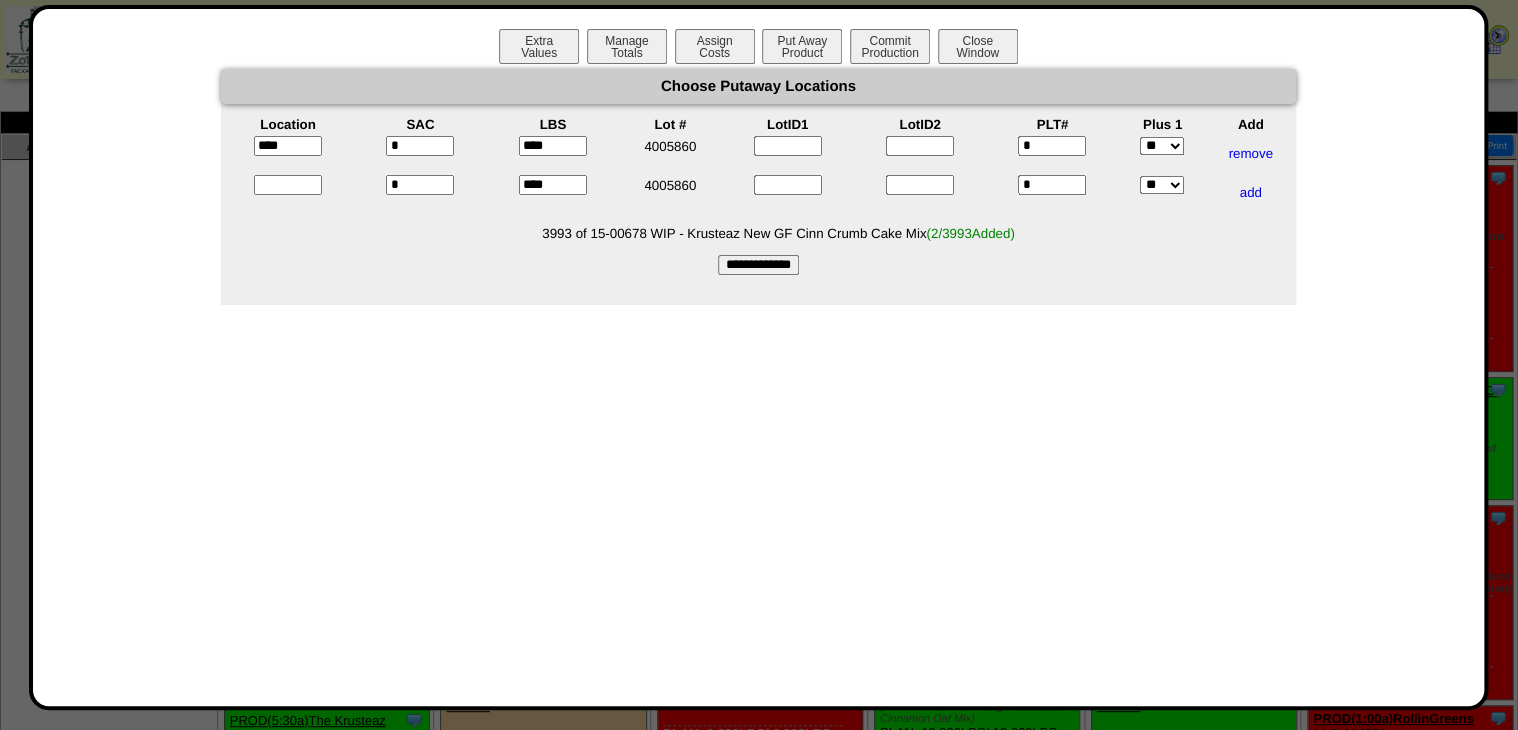 type on "*****" 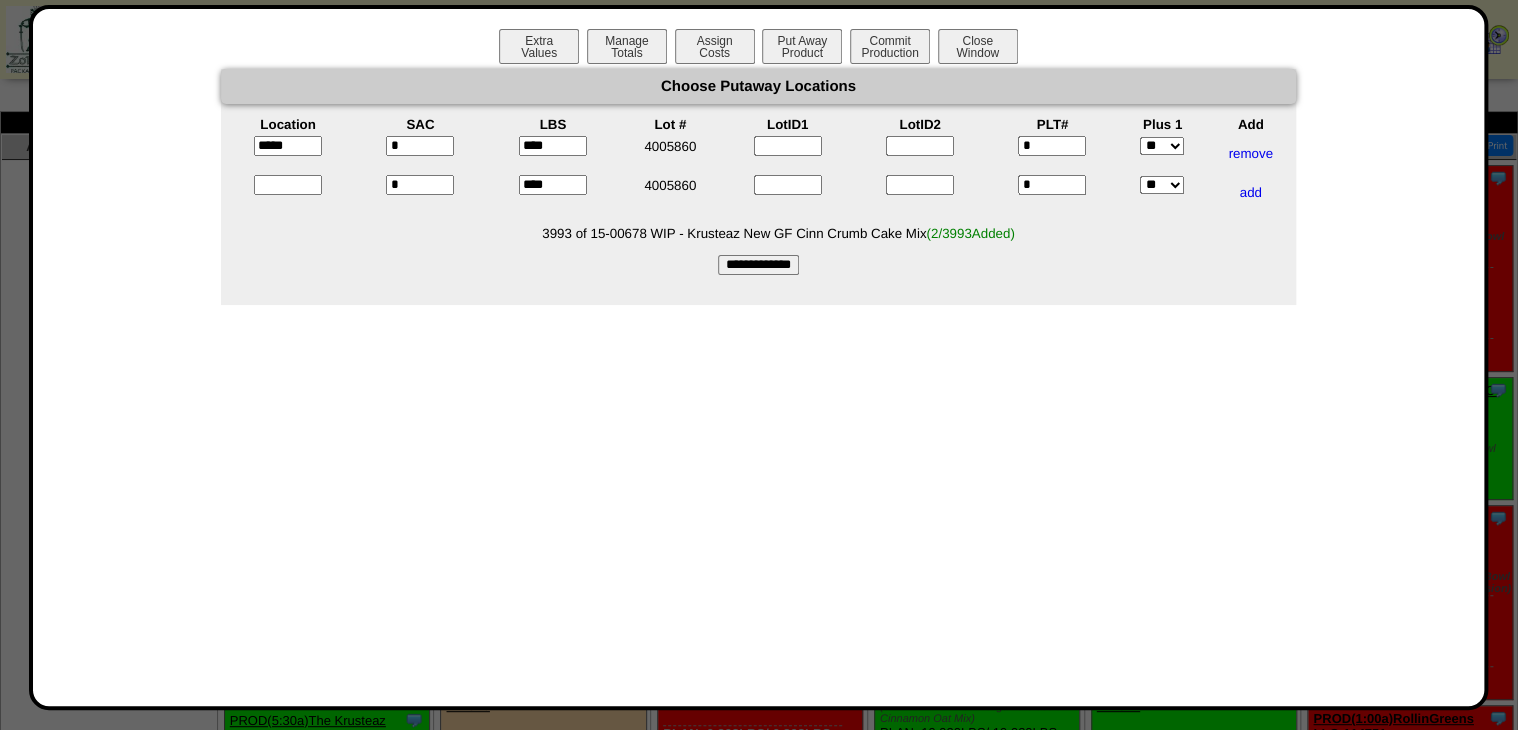 click at bounding box center [288, 192] 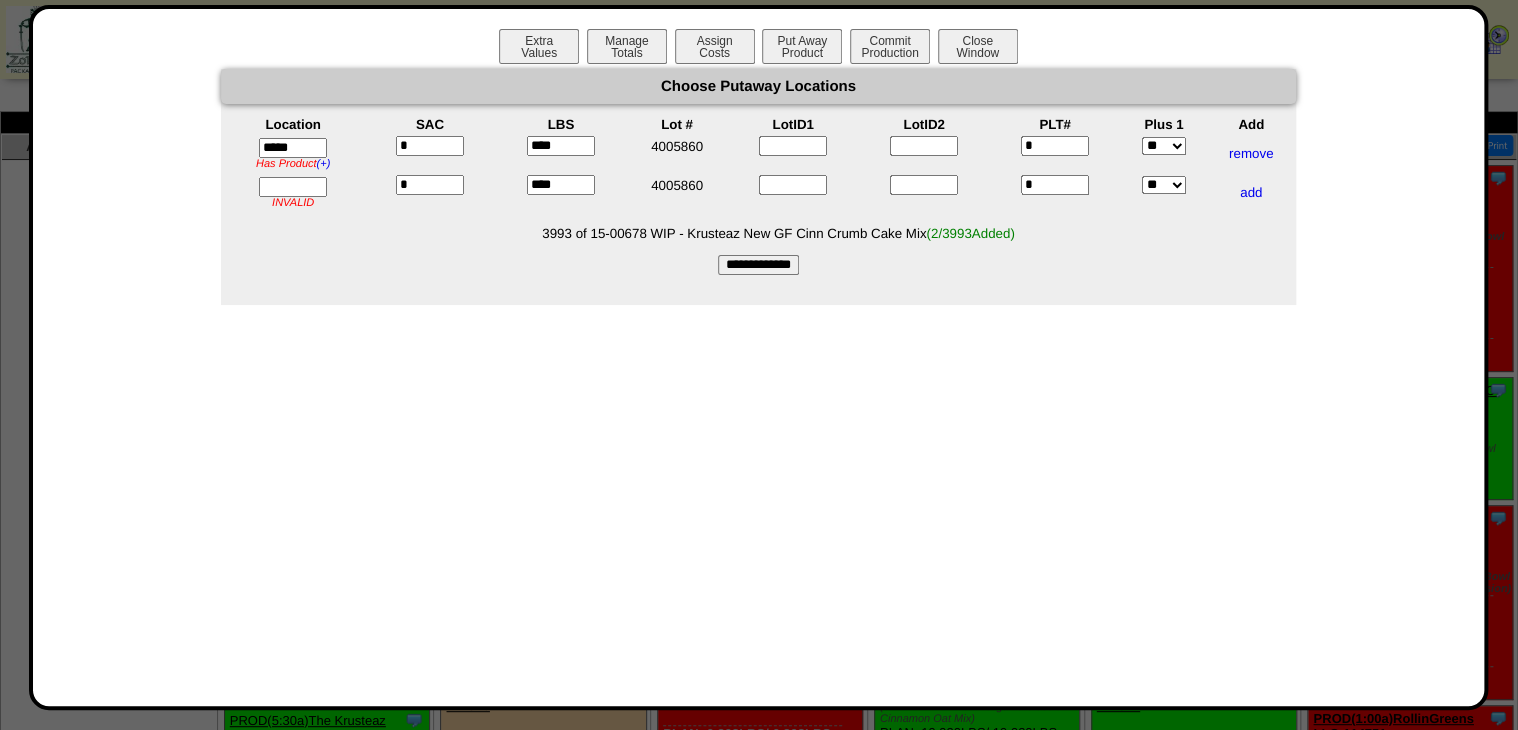 click at bounding box center (293, 187) 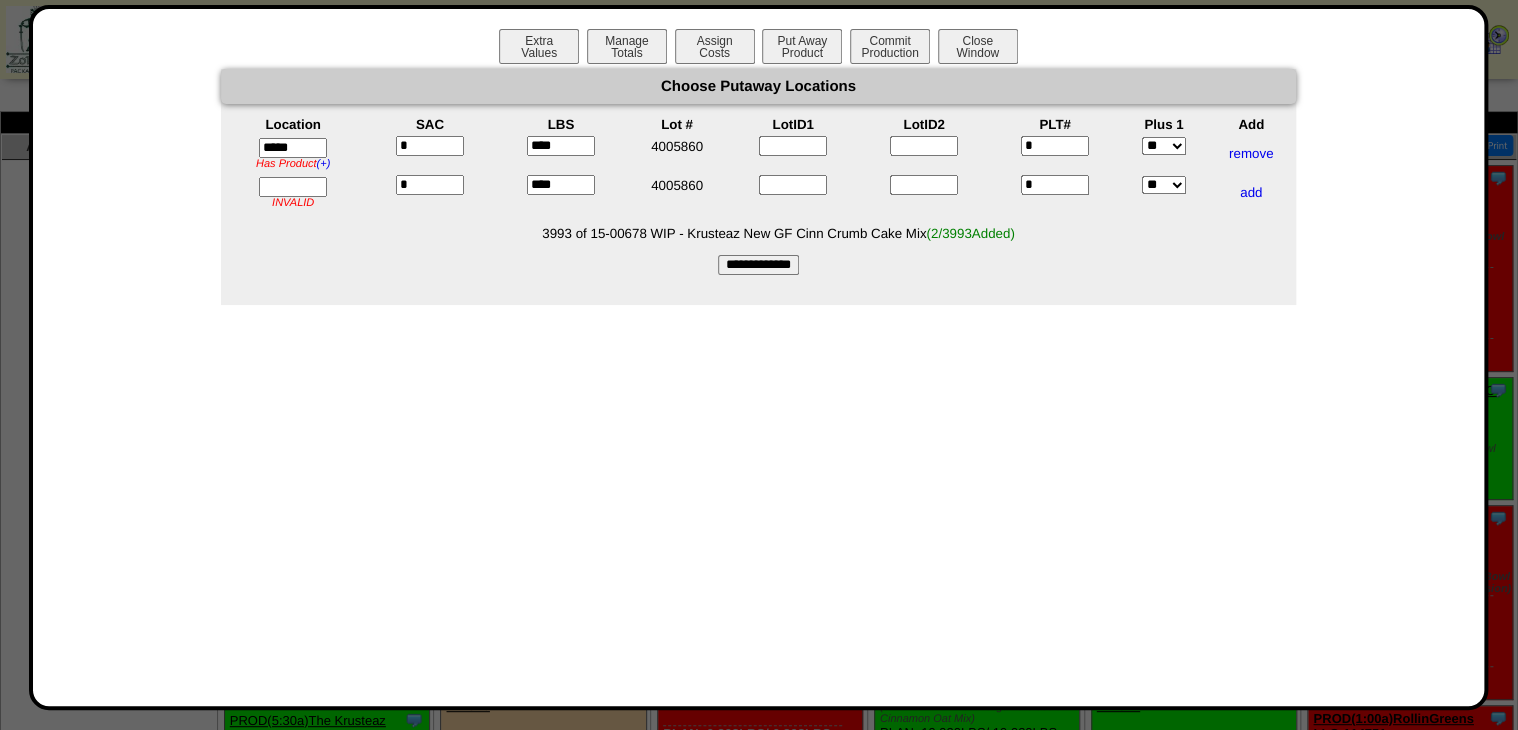 click at bounding box center [293, 187] 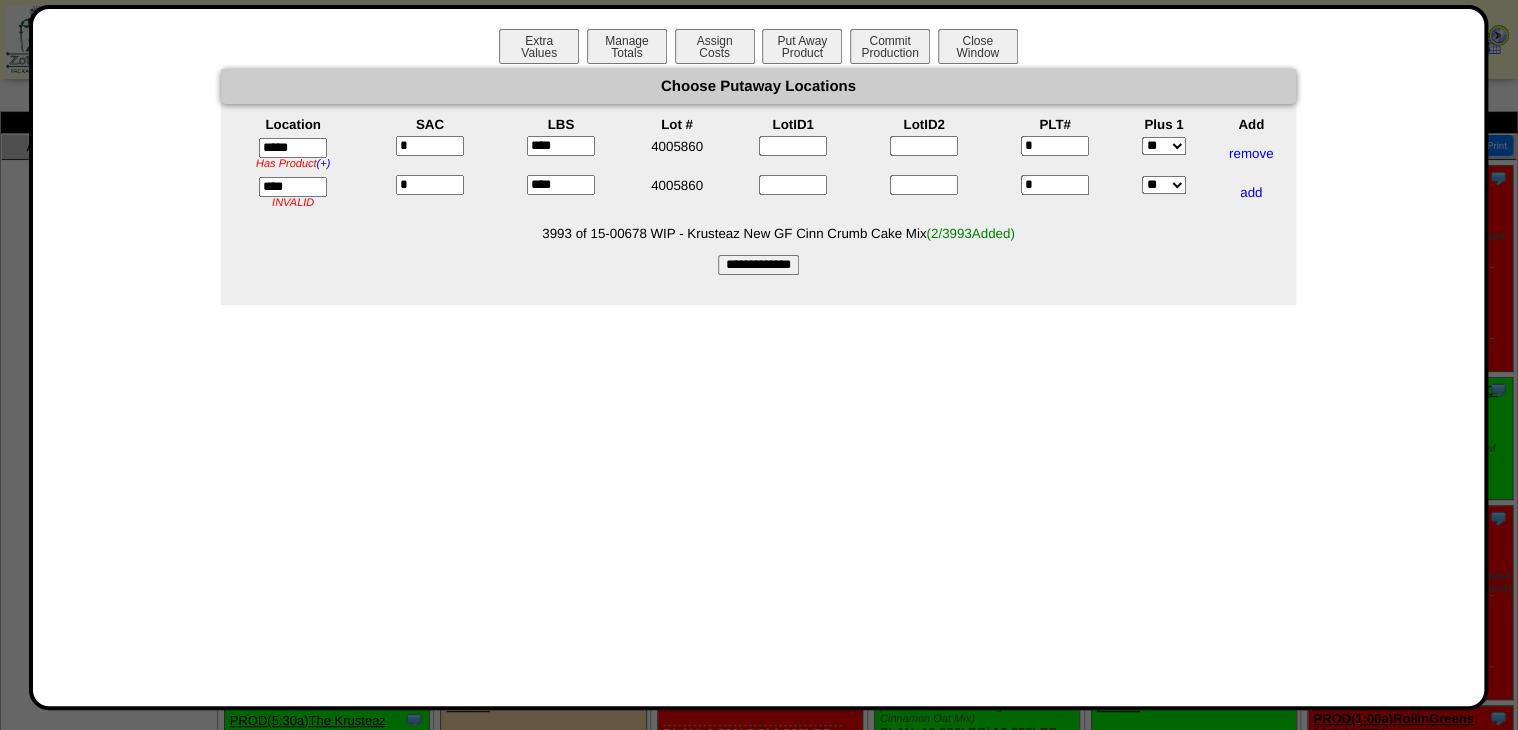 type on "*****" 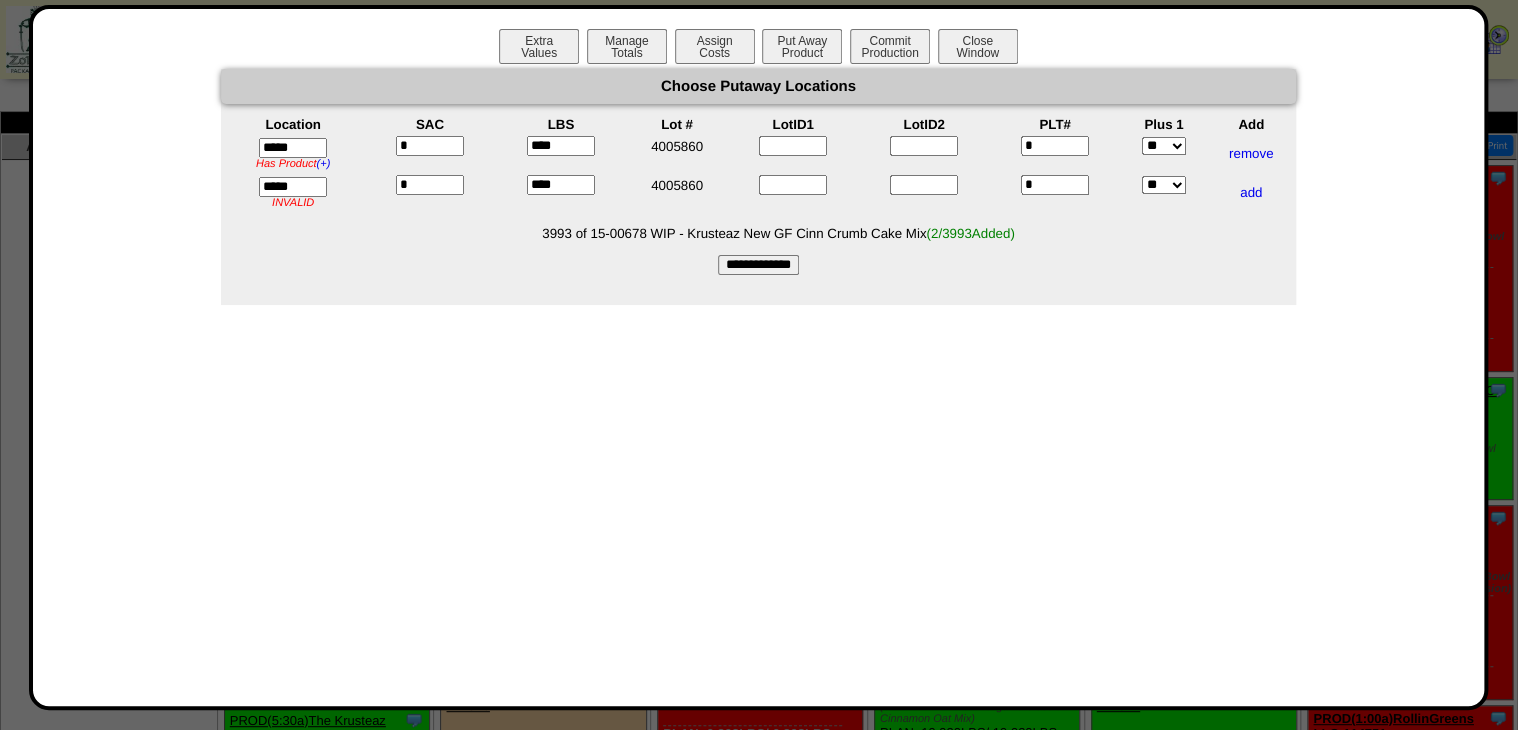 drag, startPoint x: 721, startPoint y: 271, endPoint x: 884, endPoint y: 48, distance: 276.22092 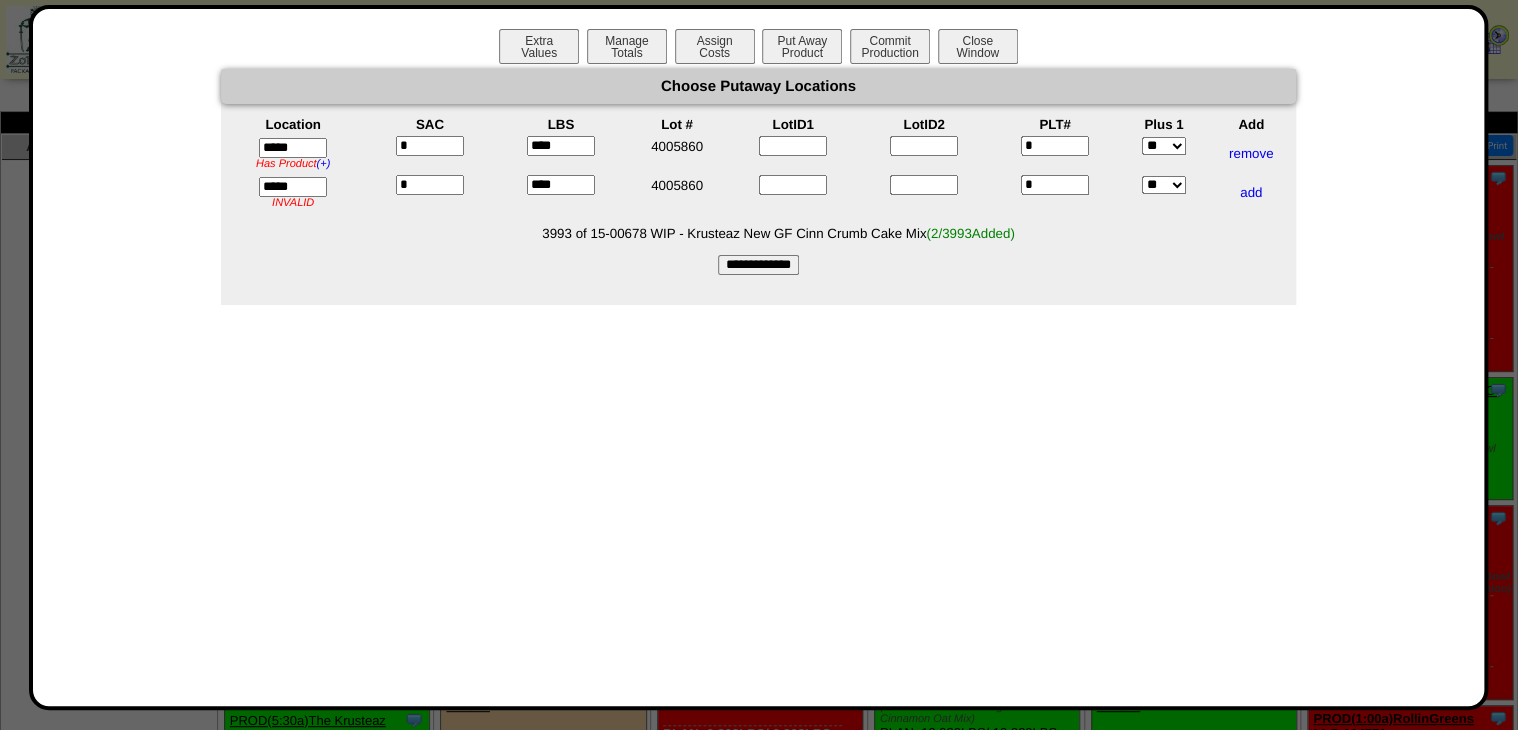 click on "**********" at bounding box center (758, 265) 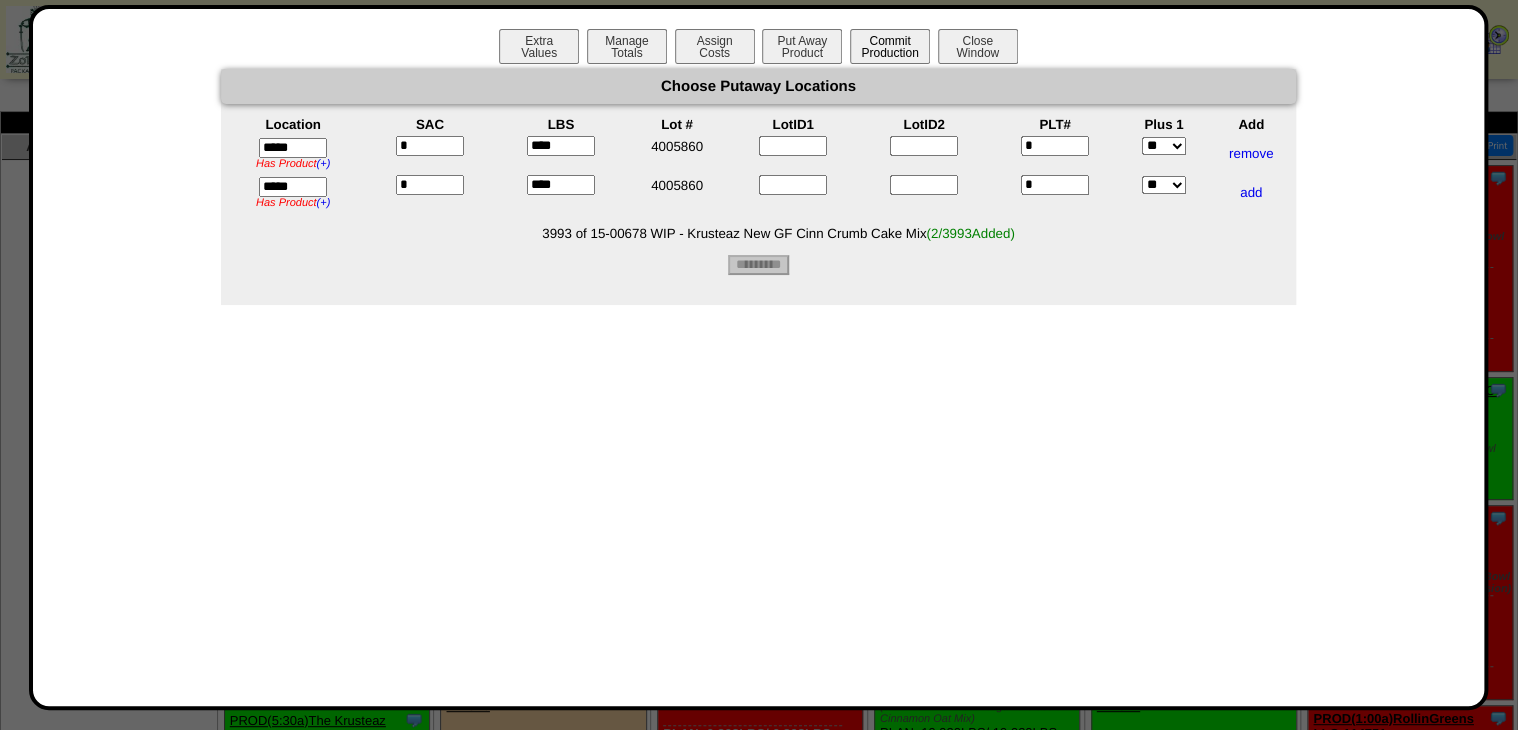 type on "*********" 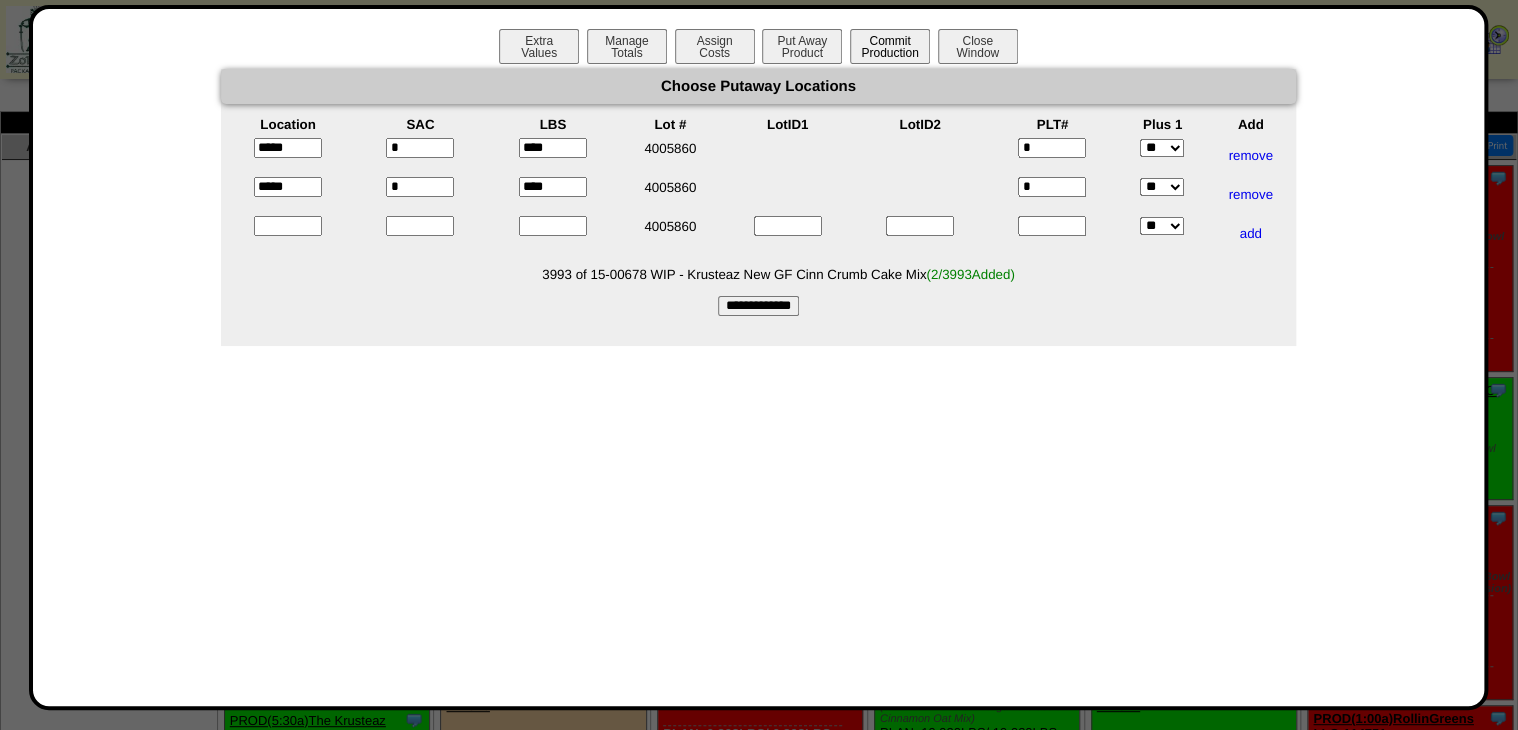 click on "Commit Production" at bounding box center (890, 46) 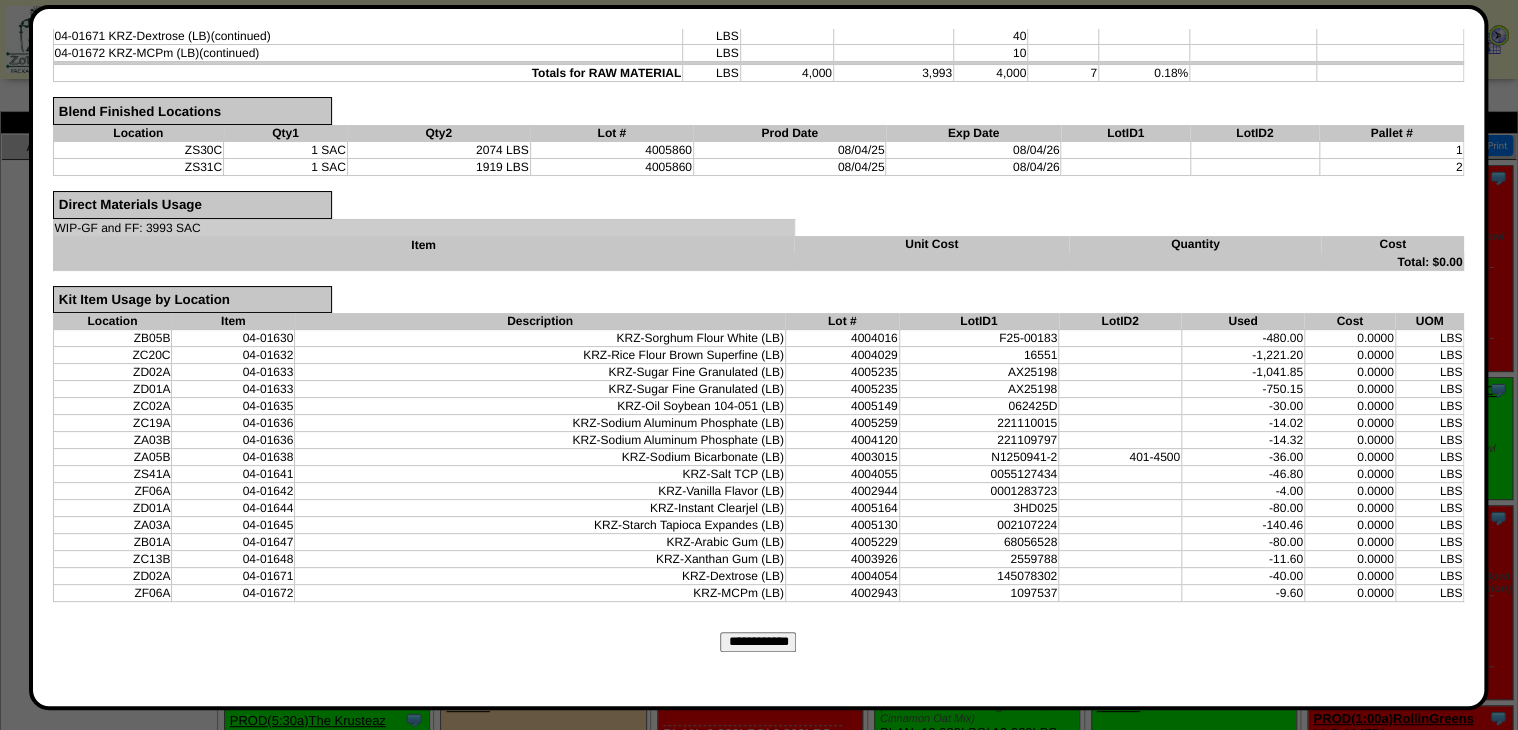click on "**********" at bounding box center (758, 642) 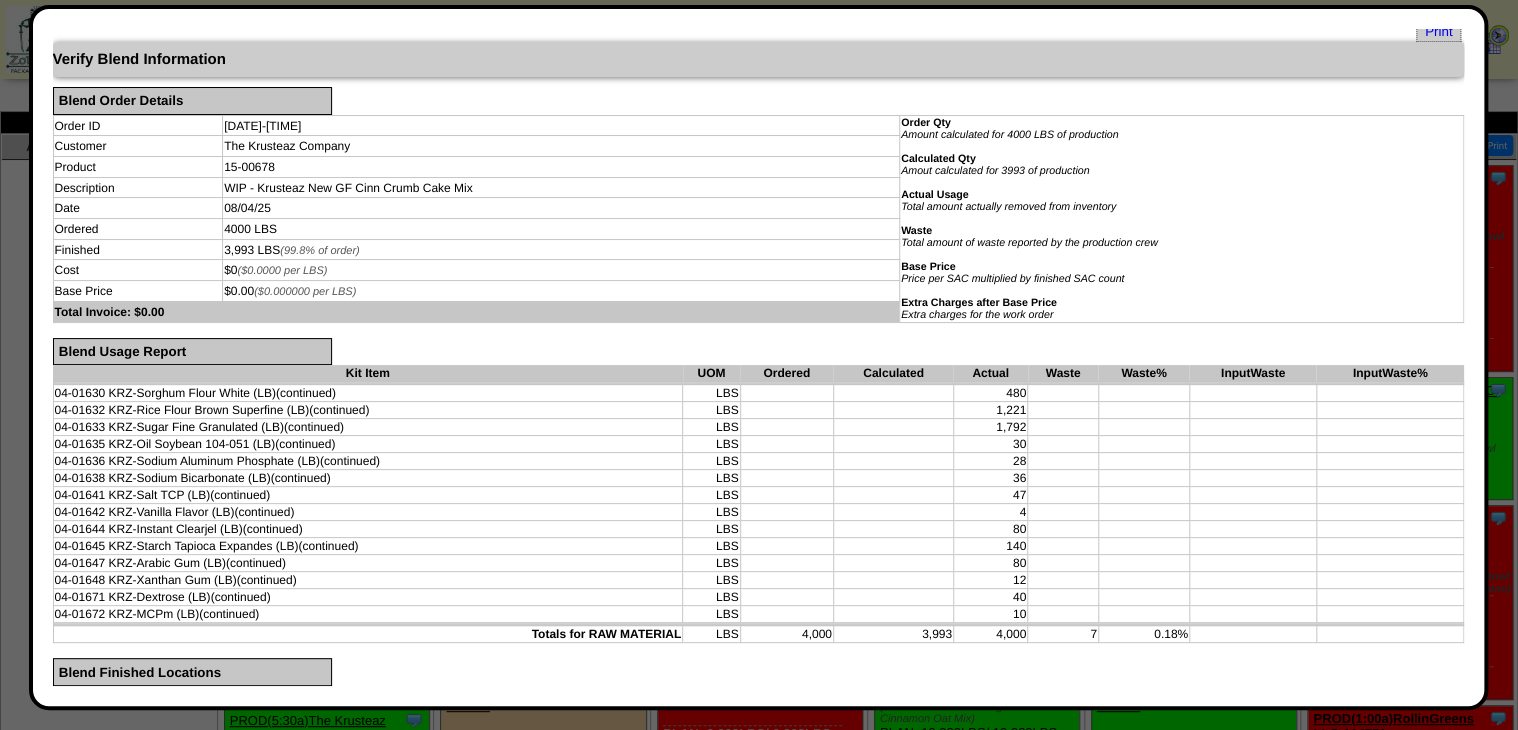 scroll, scrollTop: 0, scrollLeft: 0, axis: both 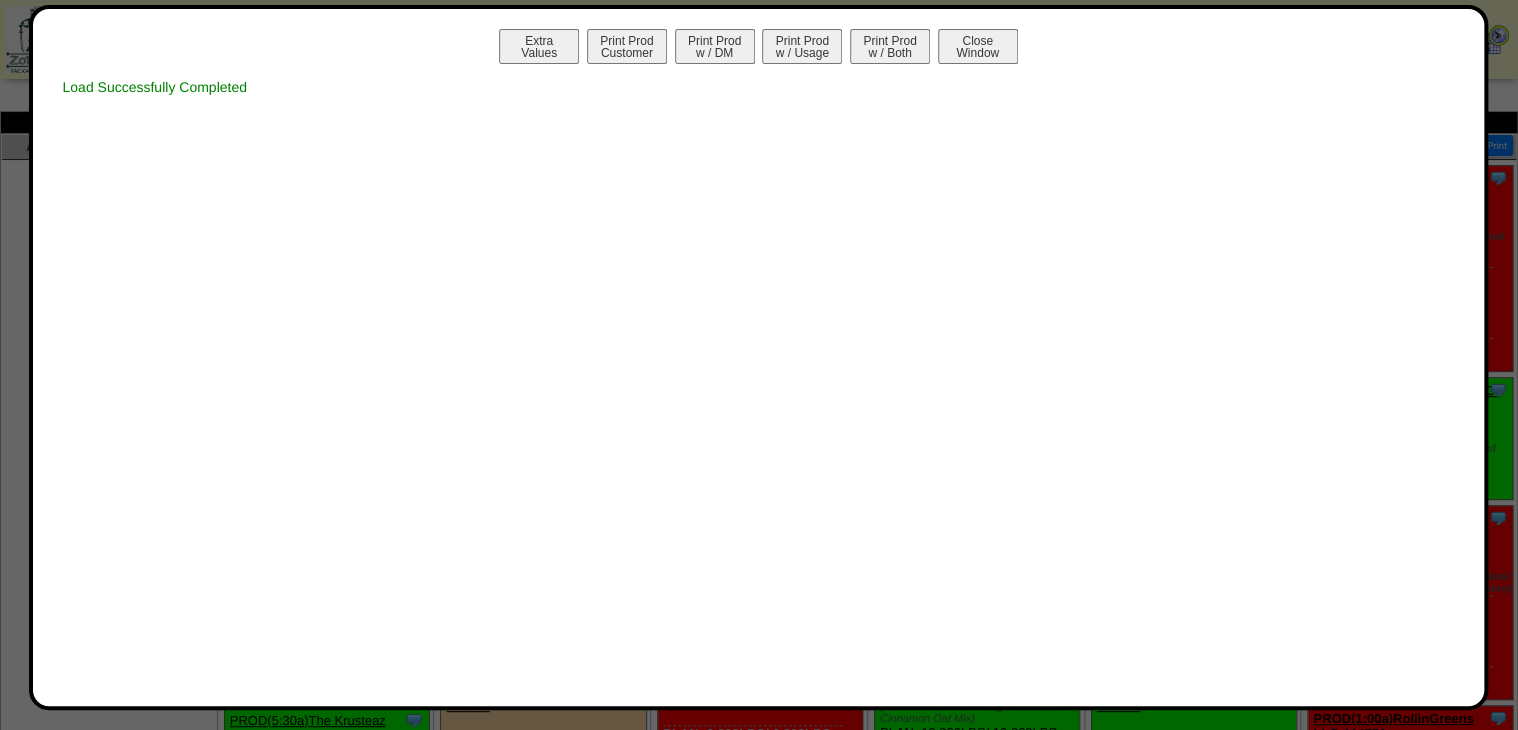 click on "Print Prod w / Both" at bounding box center (890, 46) 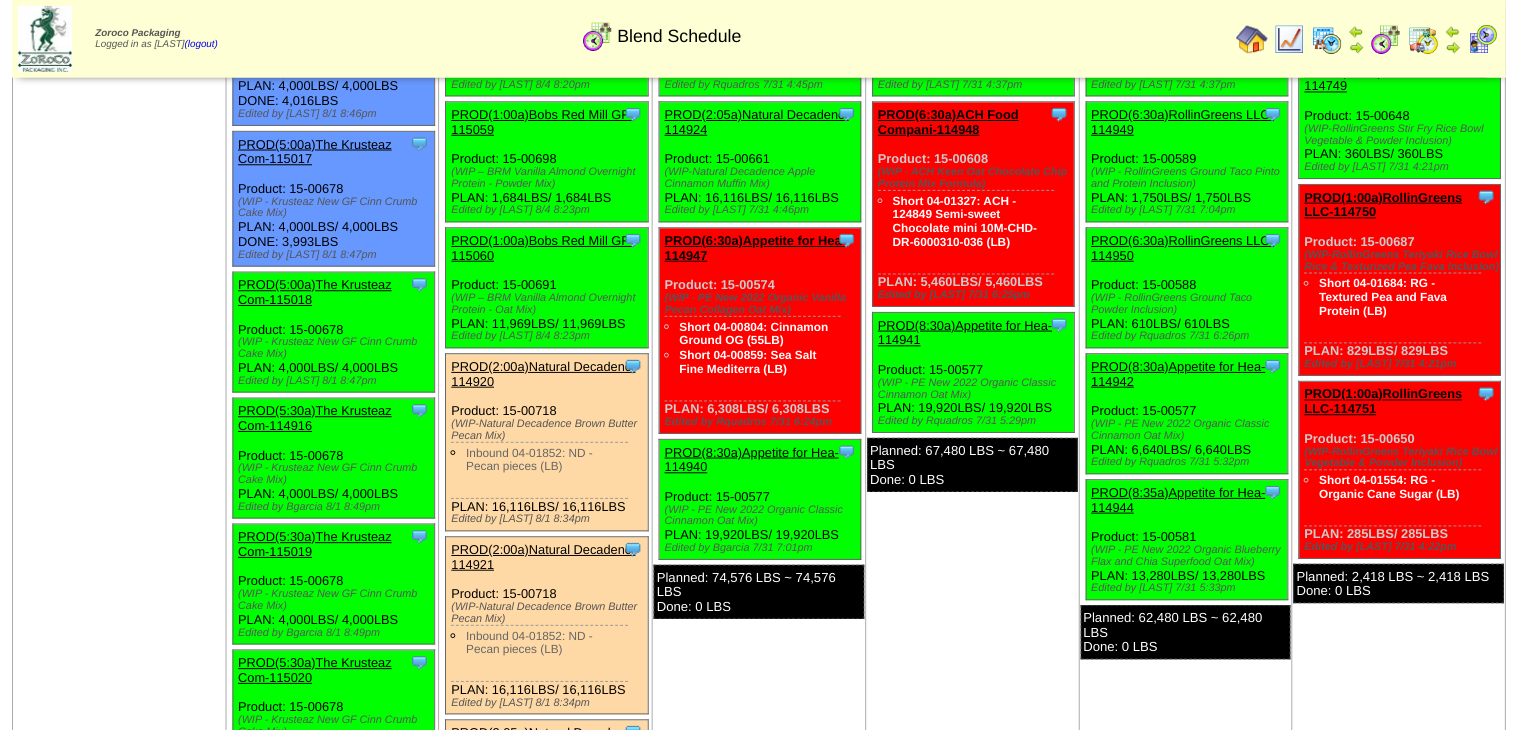 scroll, scrollTop: 320, scrollLeft: 0, axis: vertical 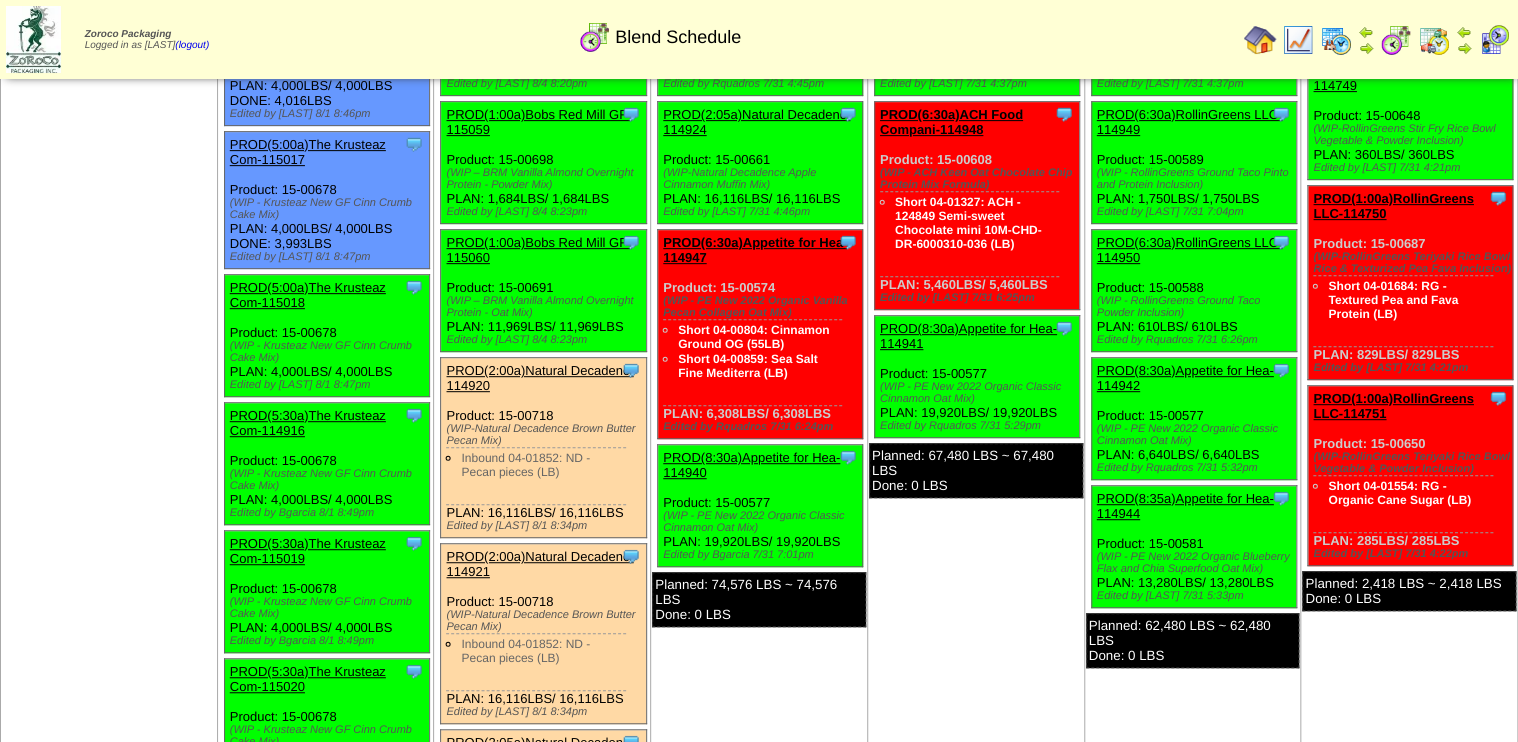 click on "PROD(5:00a)The Krusteaz Com-115018" at bounding box center [308, 295] 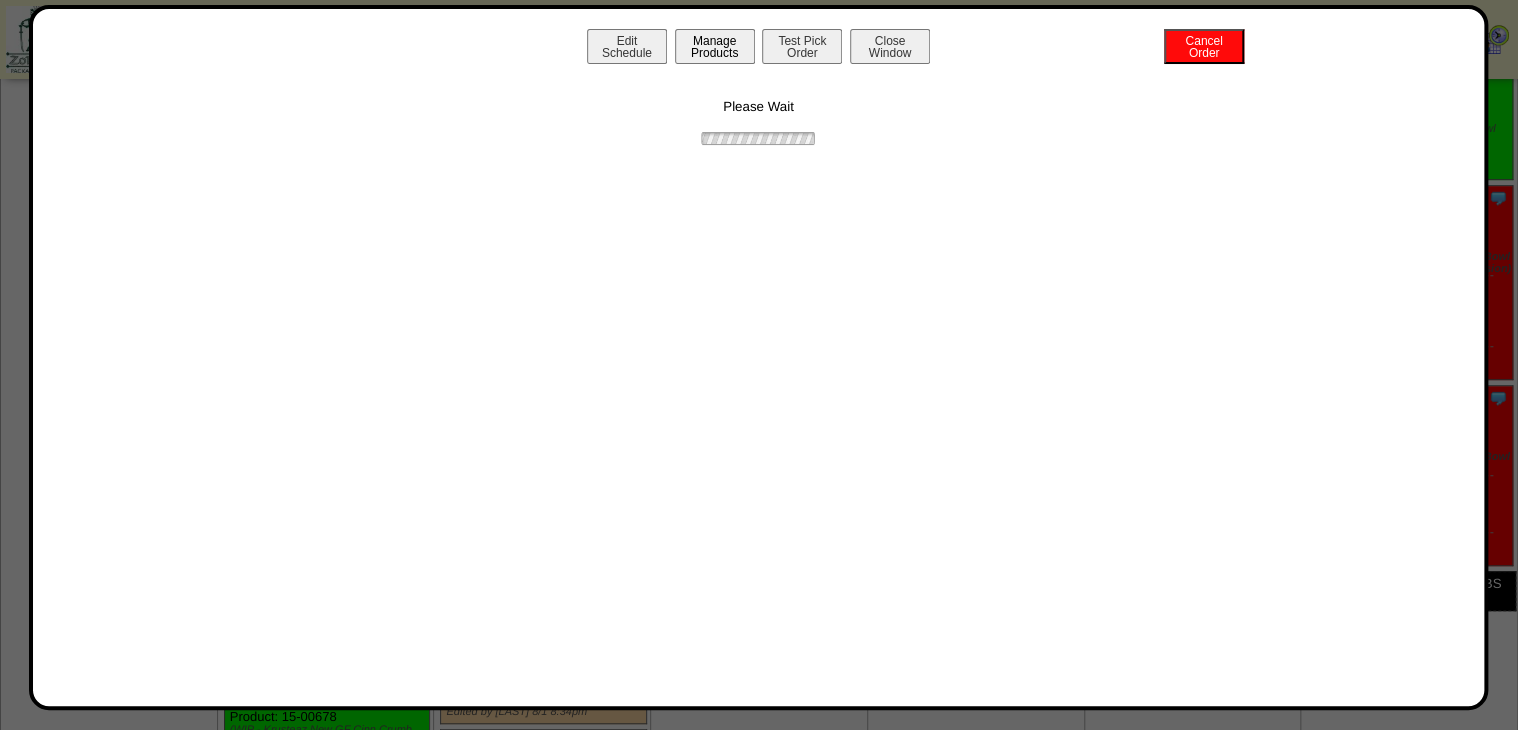 click on "Manage Products" at bounding box center (715, 46) 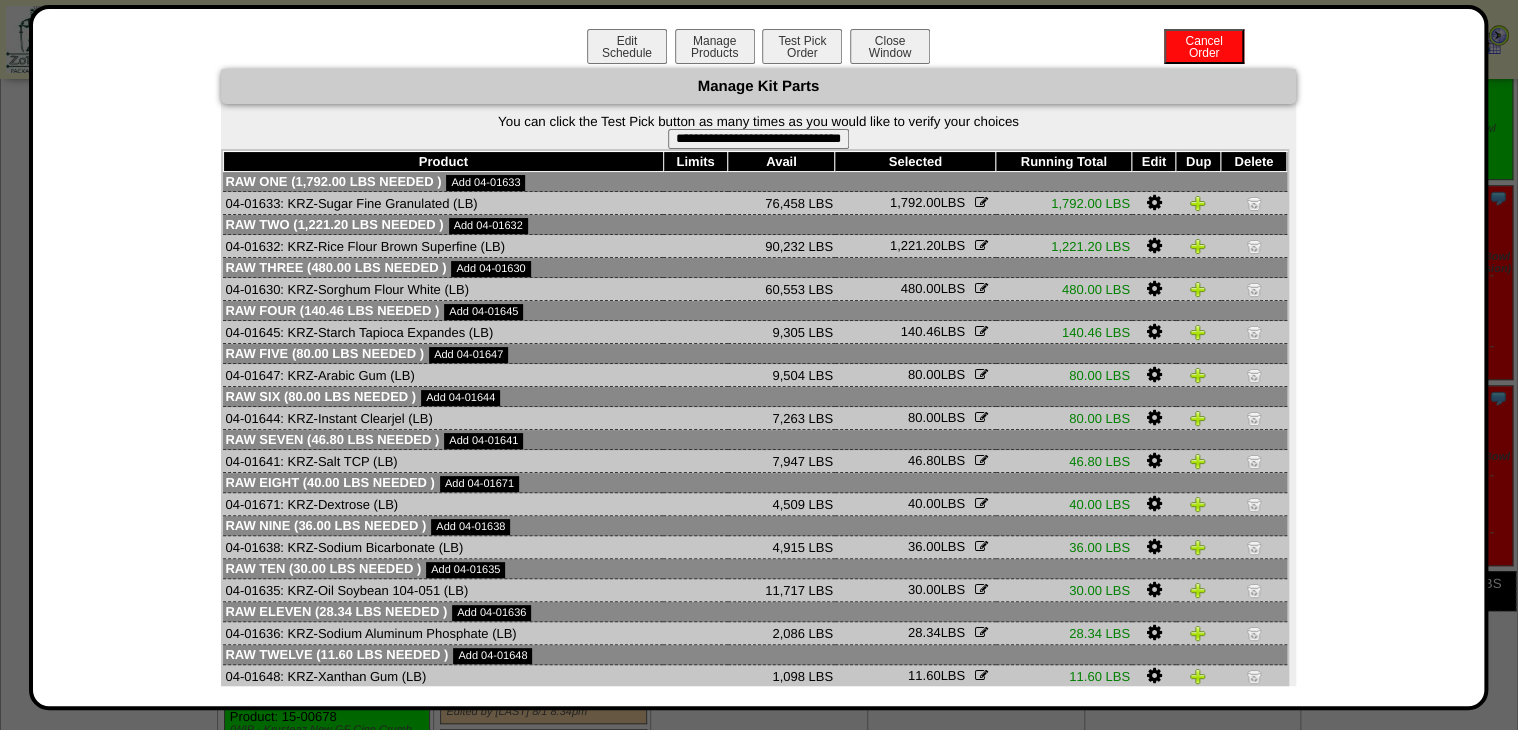 click on "**********" at bounding box center (758, 139) 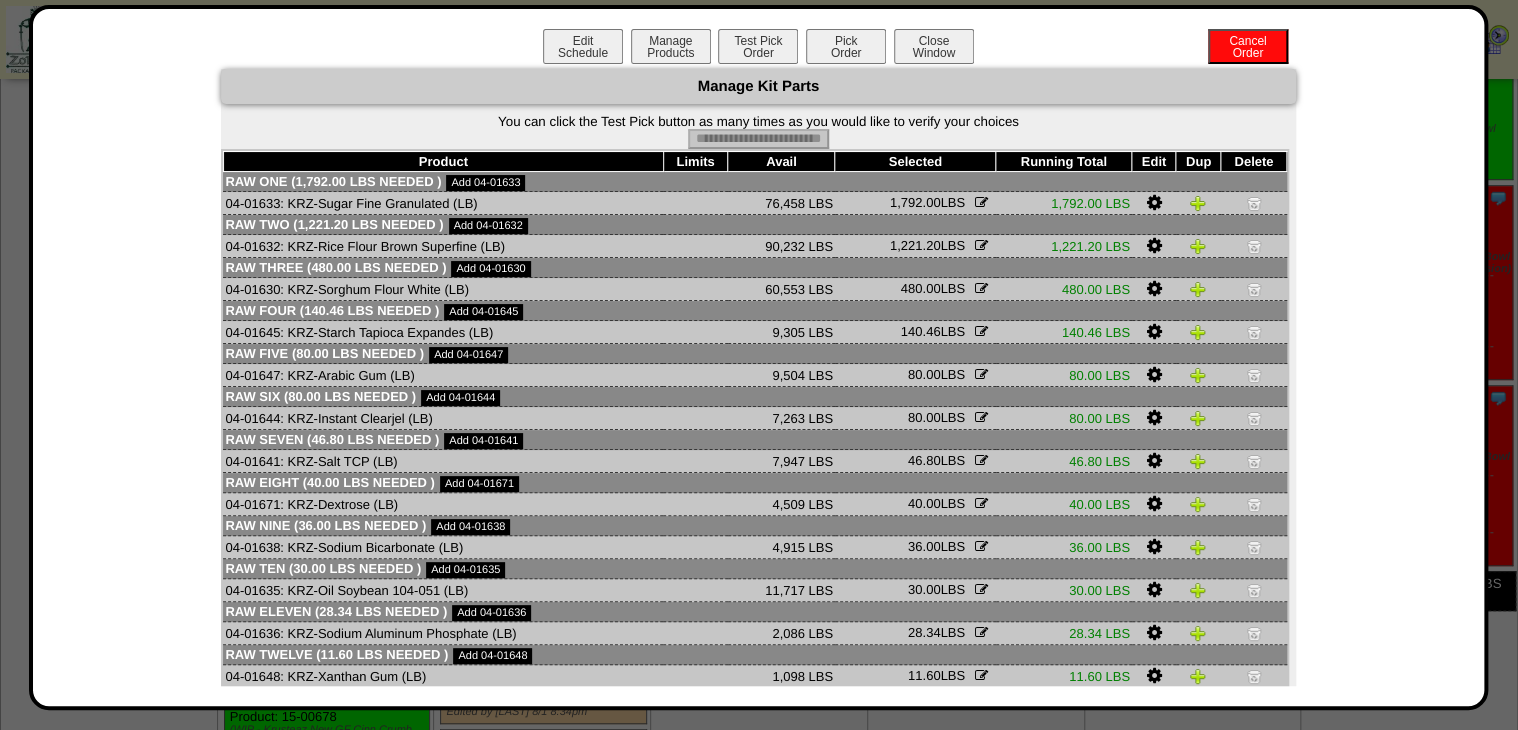 click on "Pick Order" at bounding box center (846, 46) 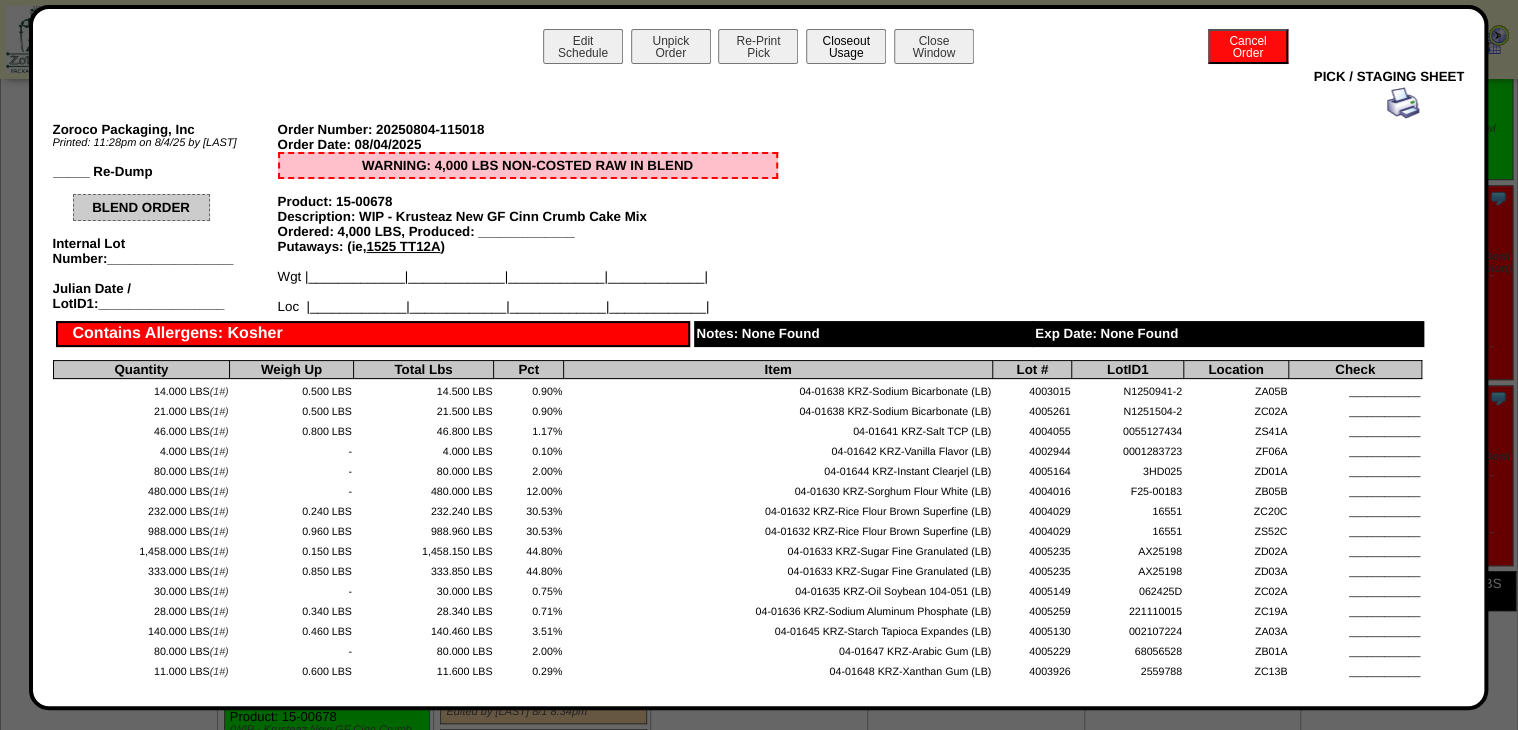 click on "Closeout Usage" at bounding box center [846, 46] 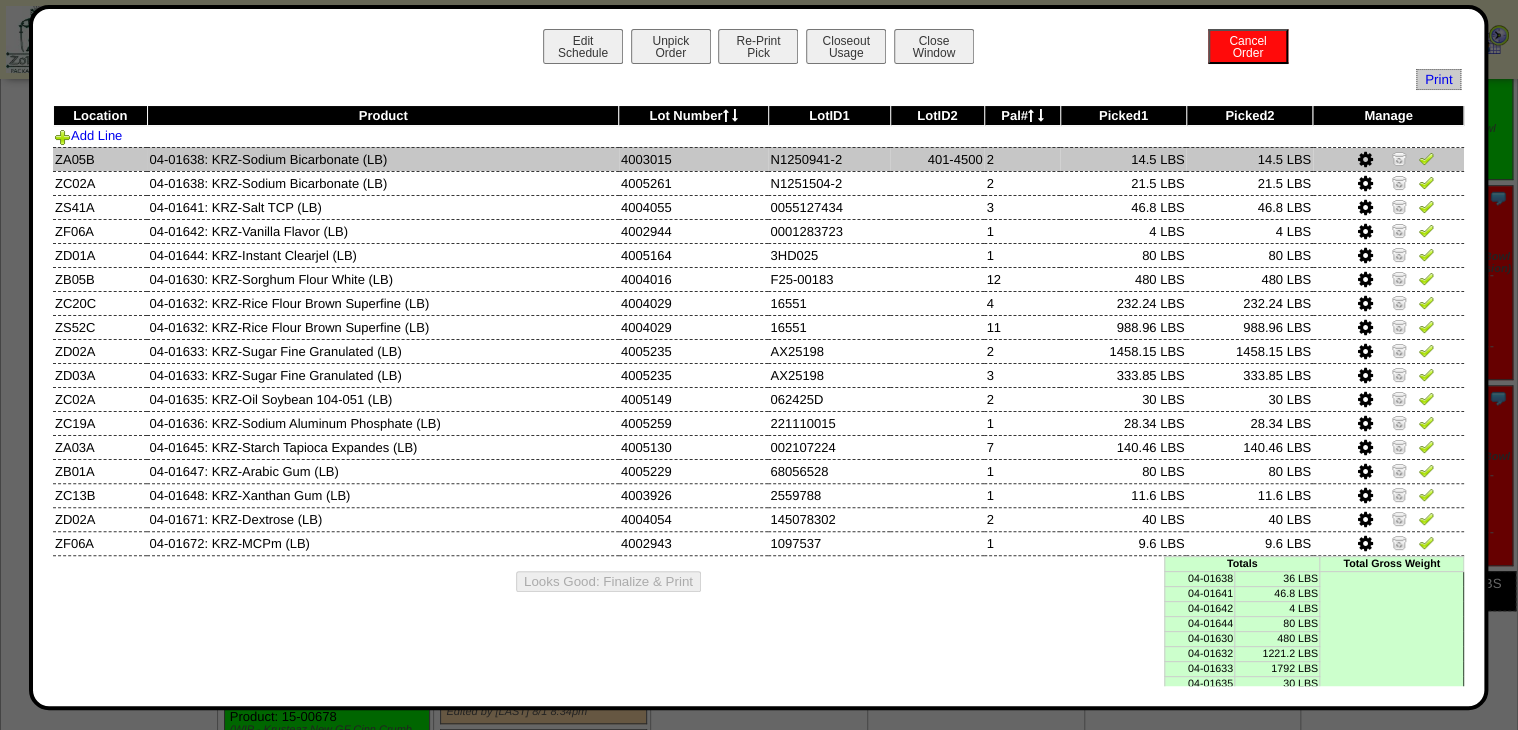 click at bounding box center (1426, 158) 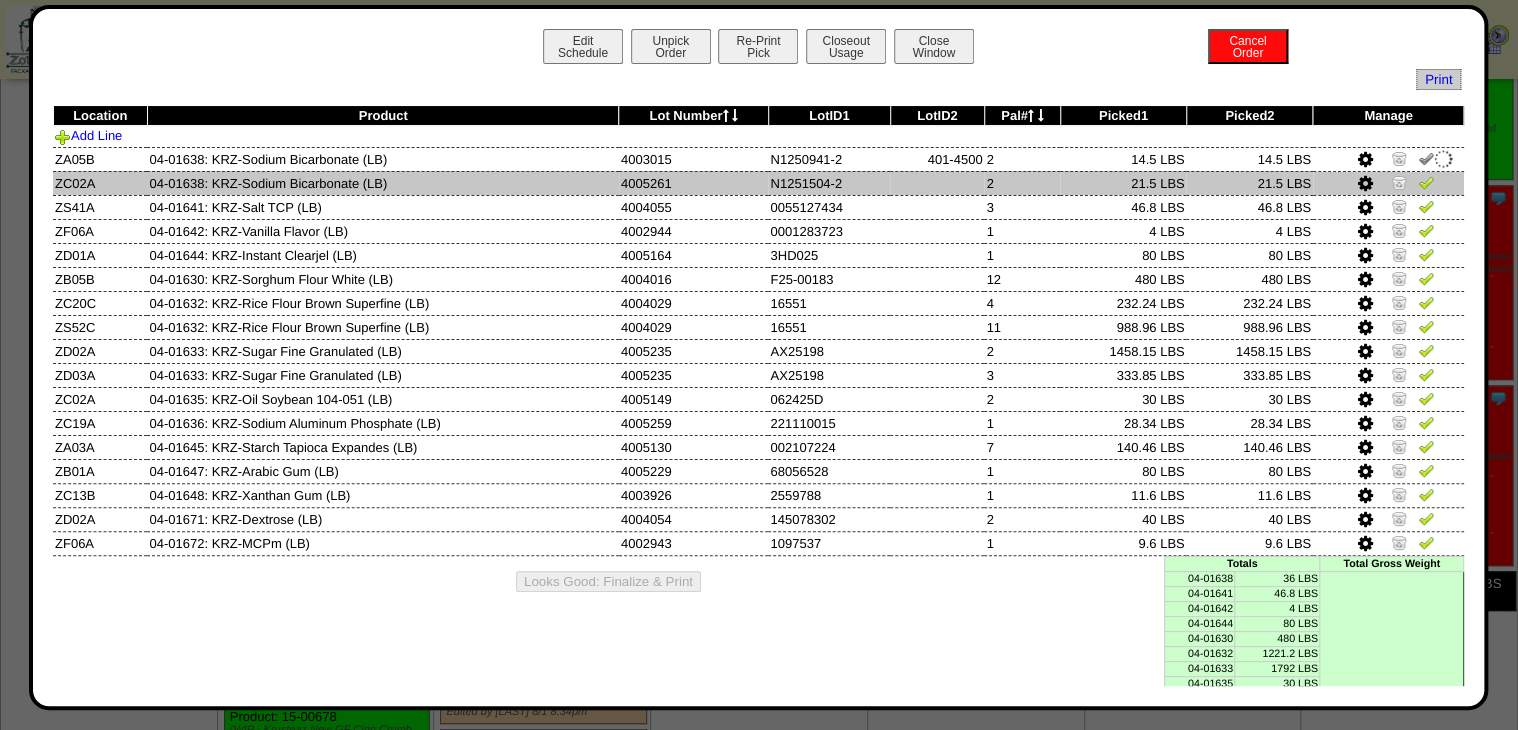 click at bounding box center (1426, 182) 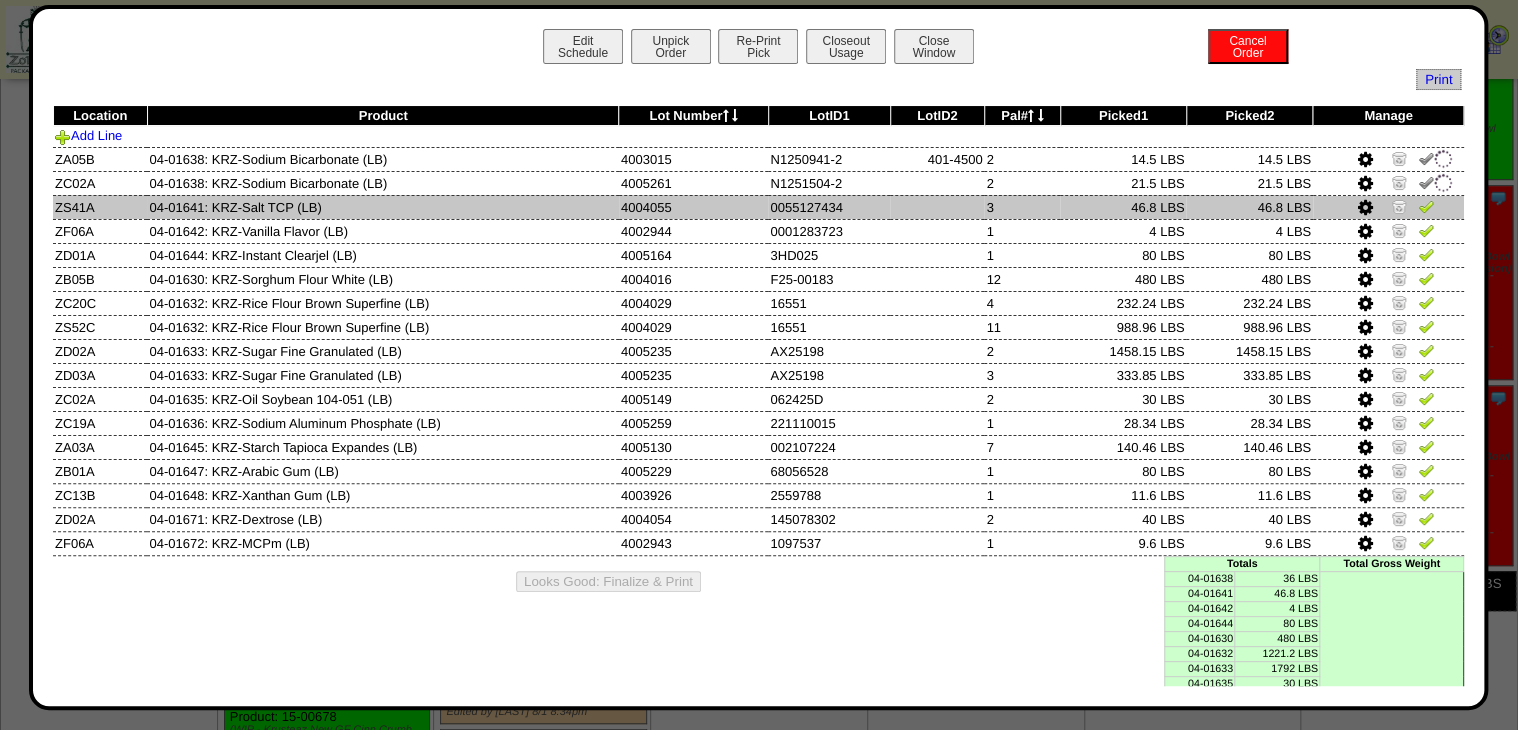 click at bounding box center [1426, 206] 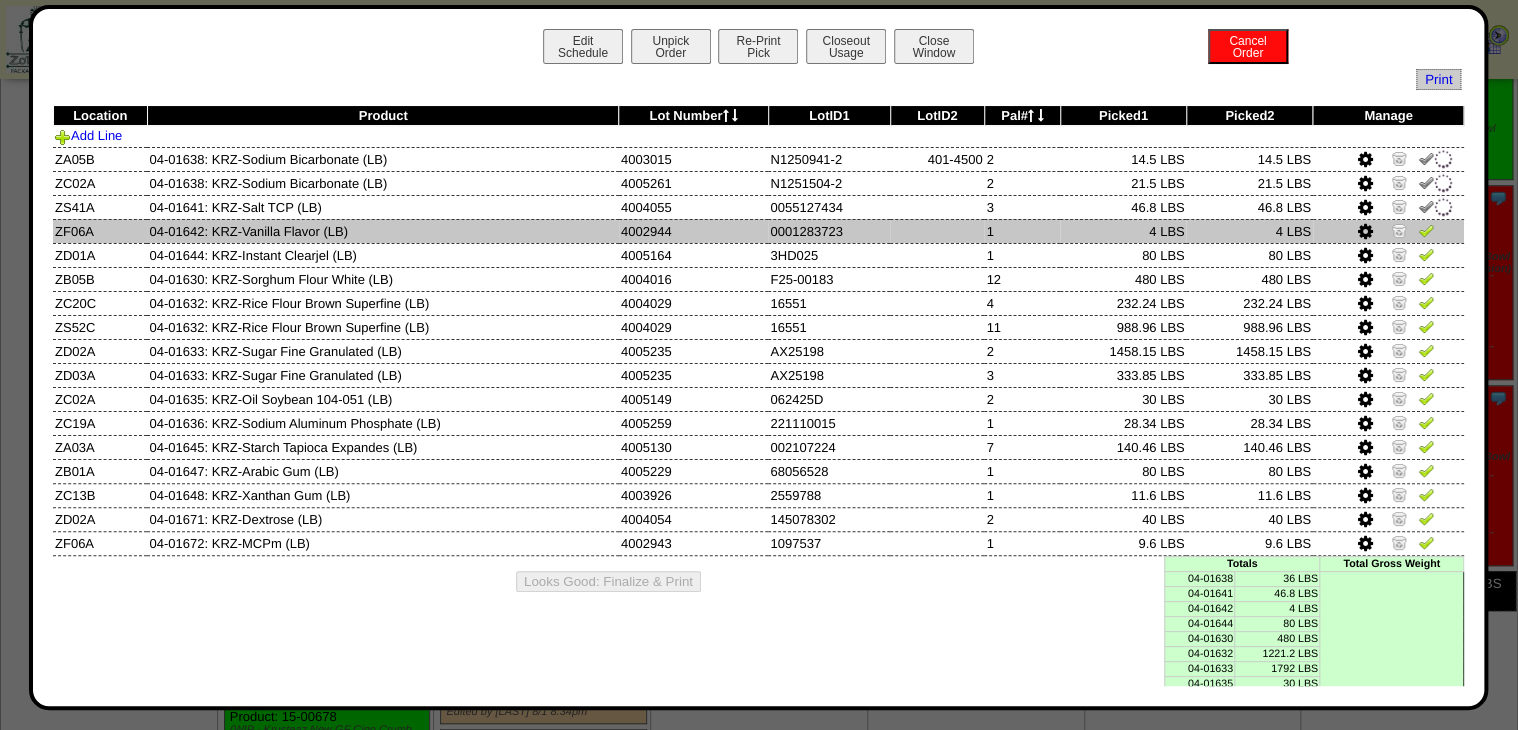 click at bounding box center [1426, 233] 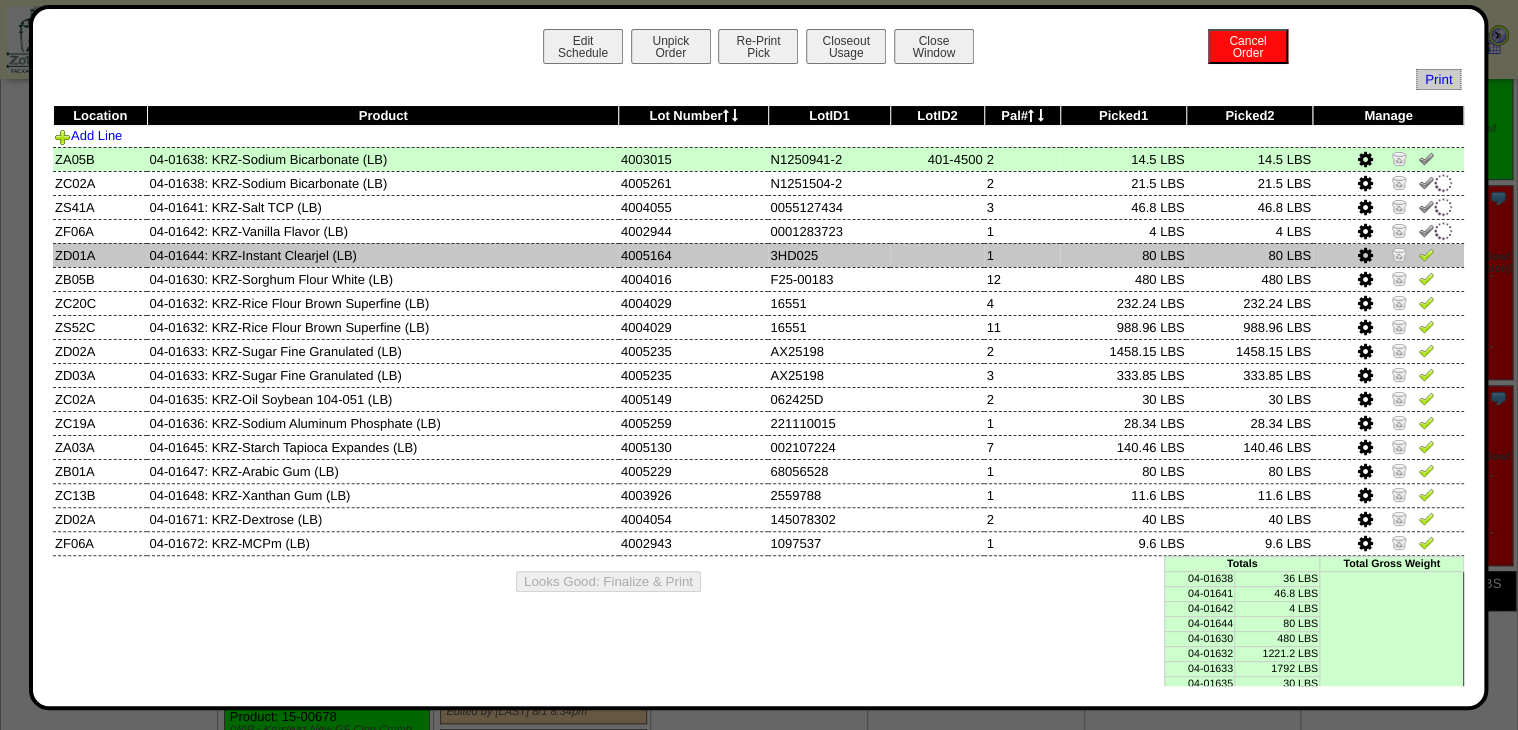 click at bounding box center [1426, 254] 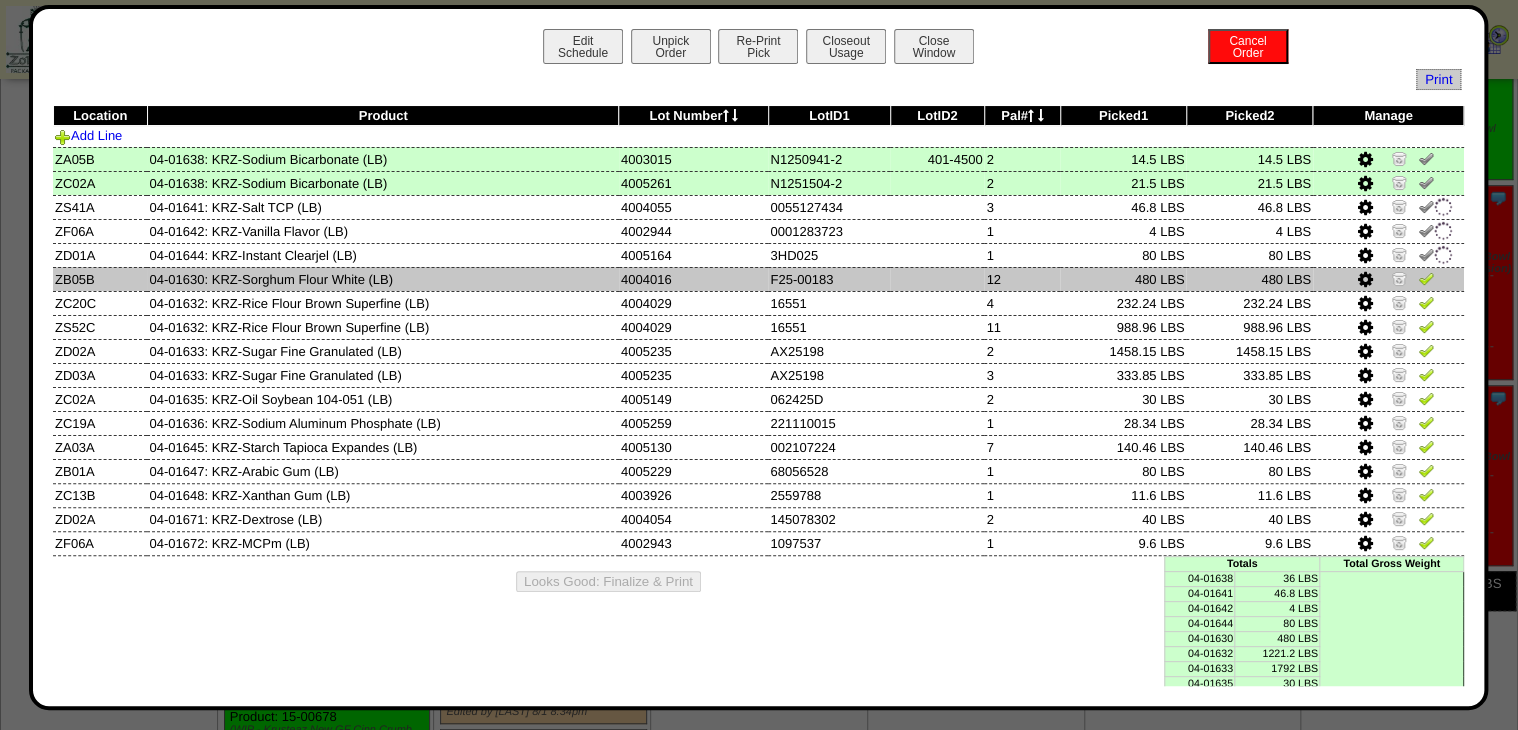 click at bounding box center [1426, 278] 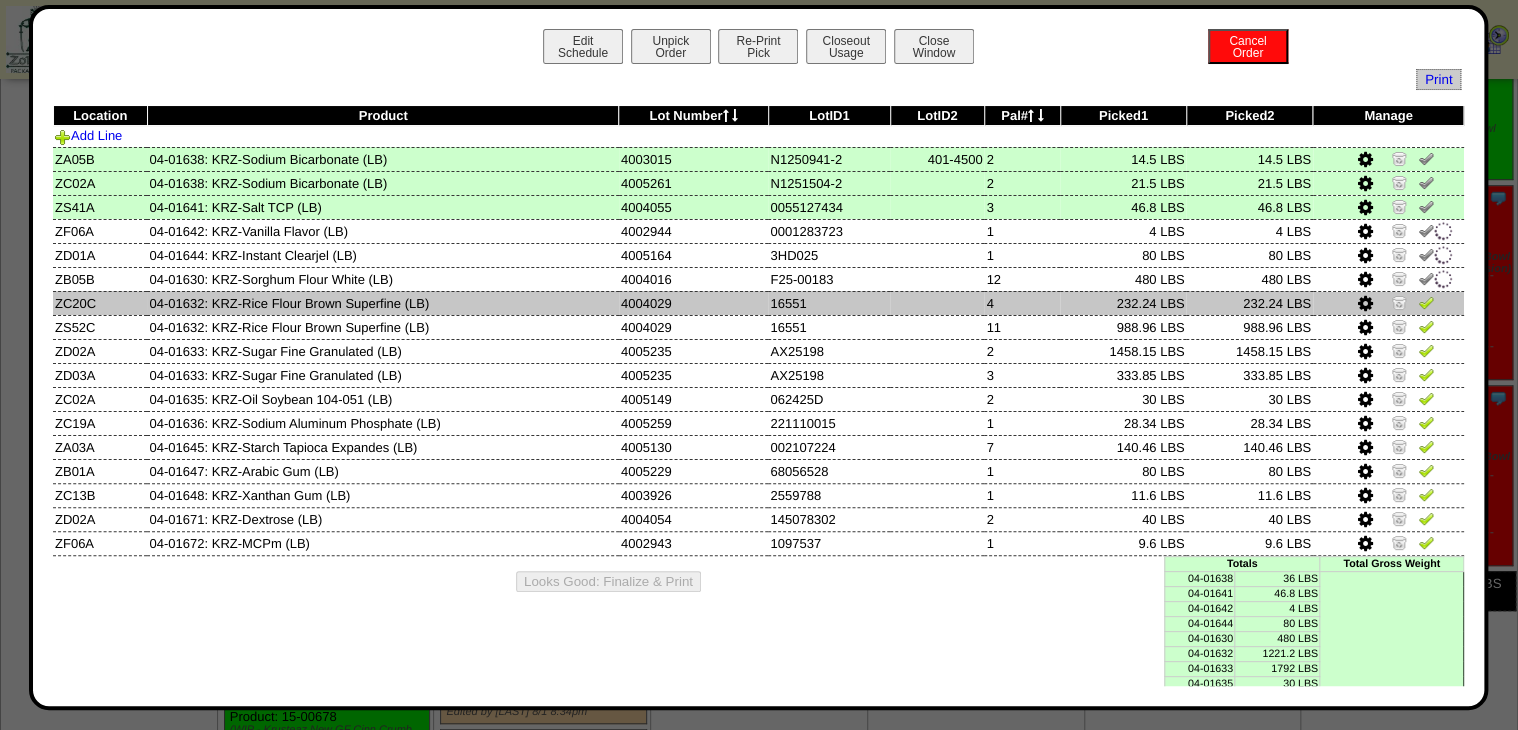 click at bounding box center [1426, 302] 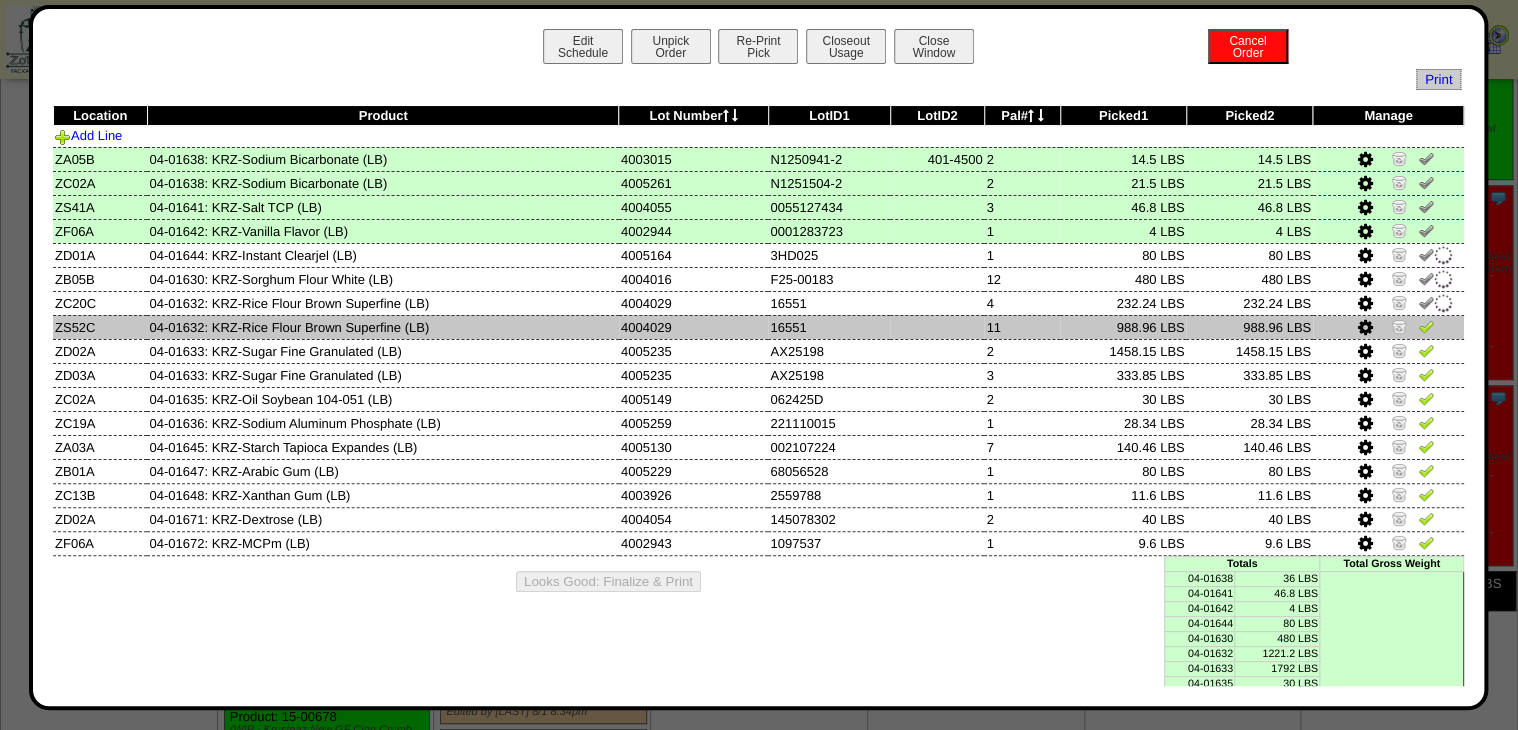 click at bounding box center (1426, 326) 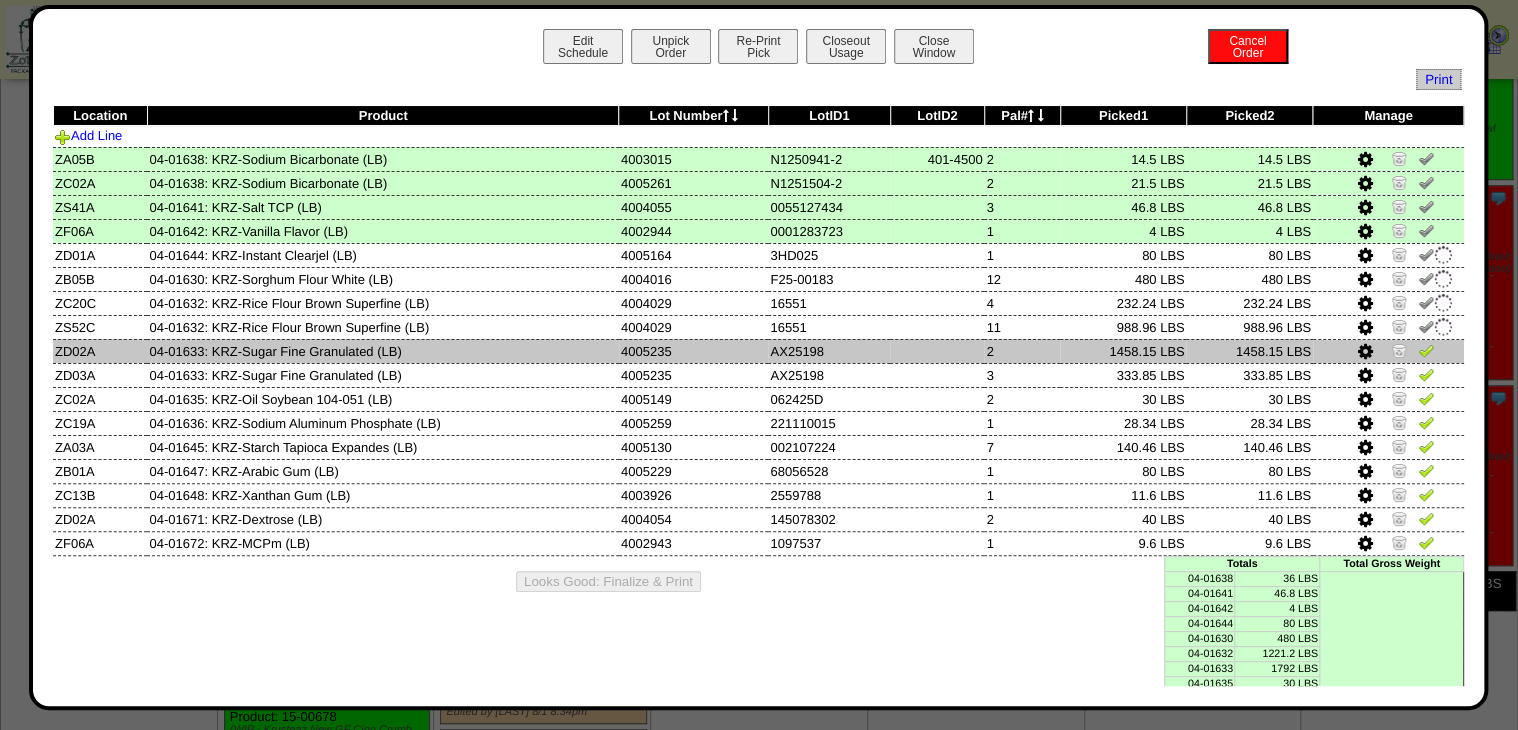 click at bounding box center [1426, 350] 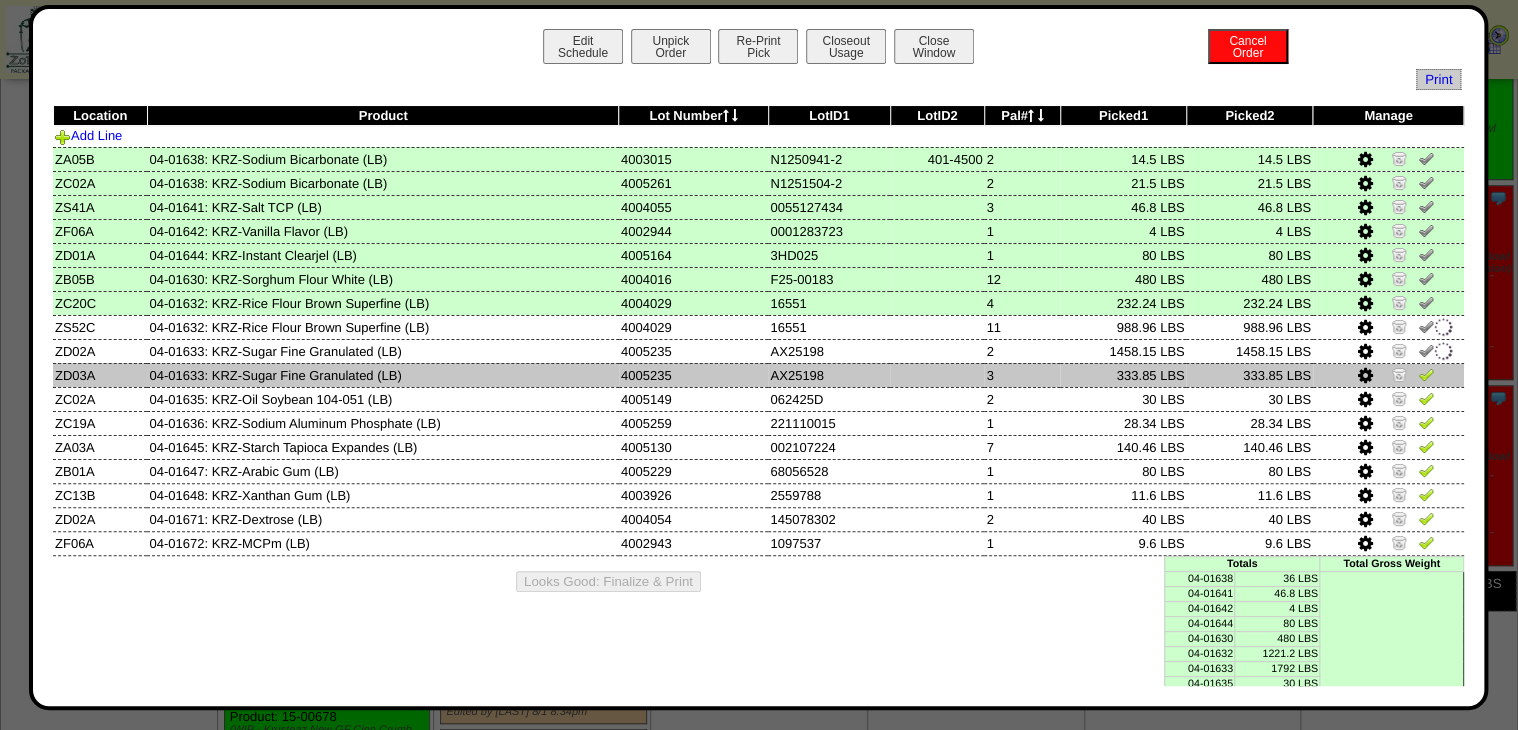 click at bounding box center [1426, 374] 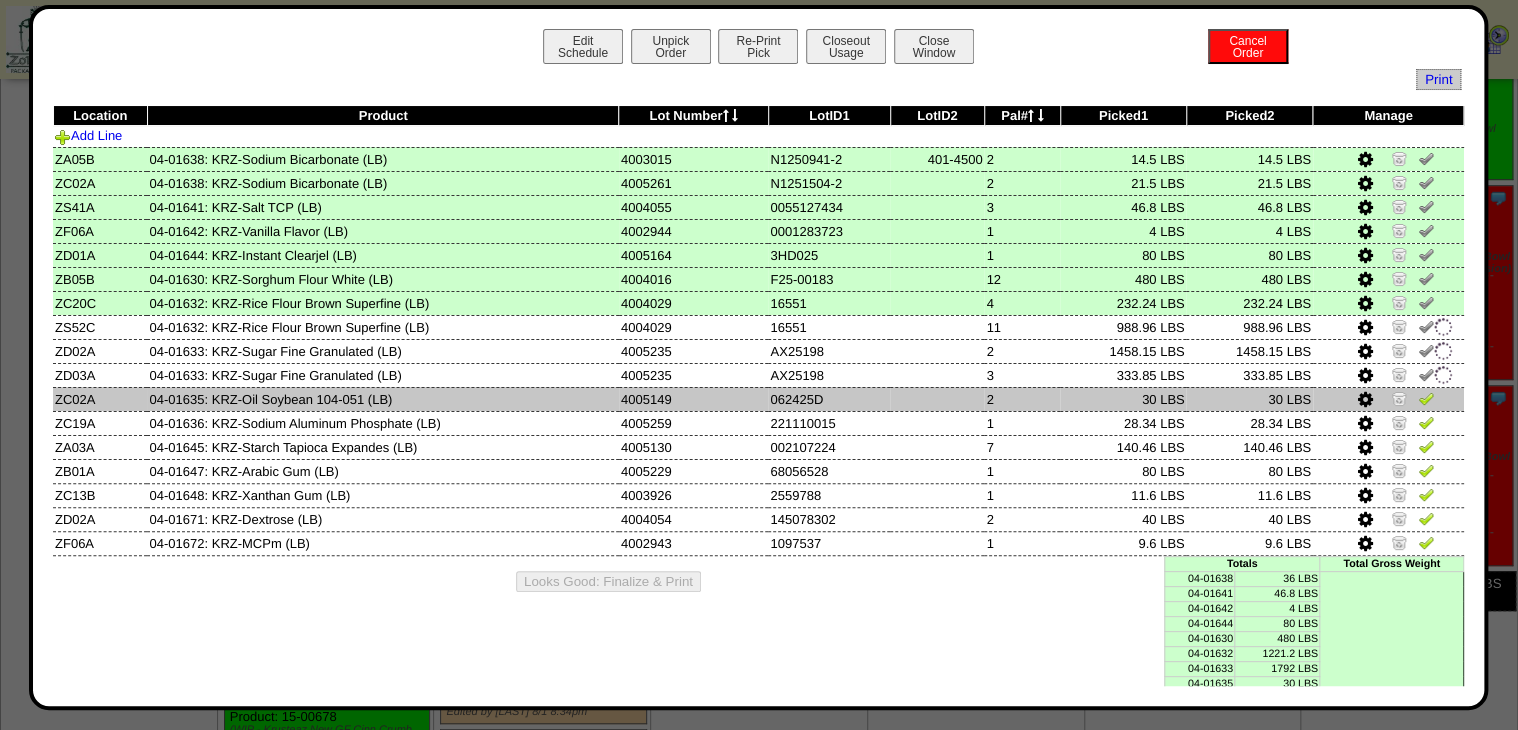 drag, startPoint x: 1412, startPoint y: 388, endPoint x: 1414, endPoint y: 421, distance: 33.06055 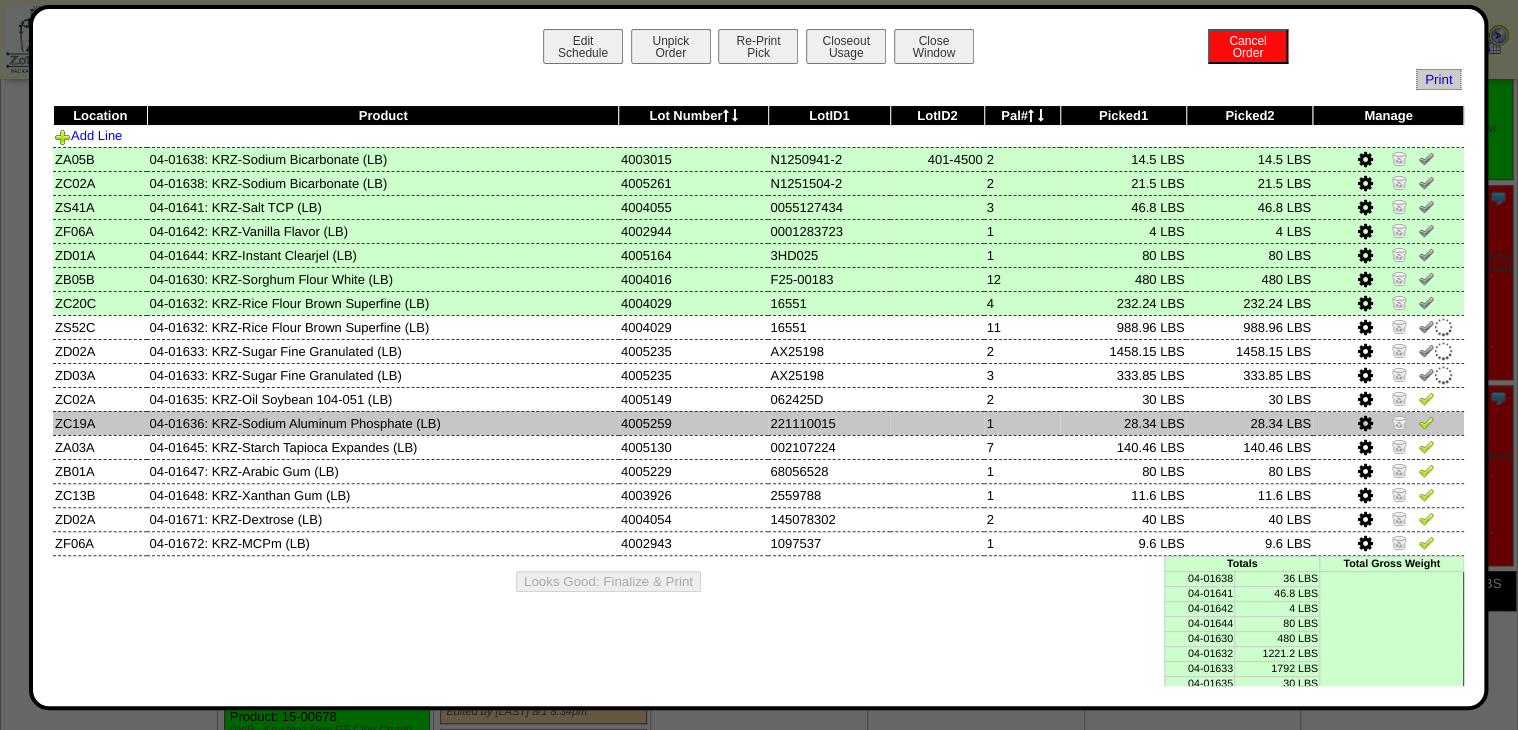 click at bounding box center (1388, 399) 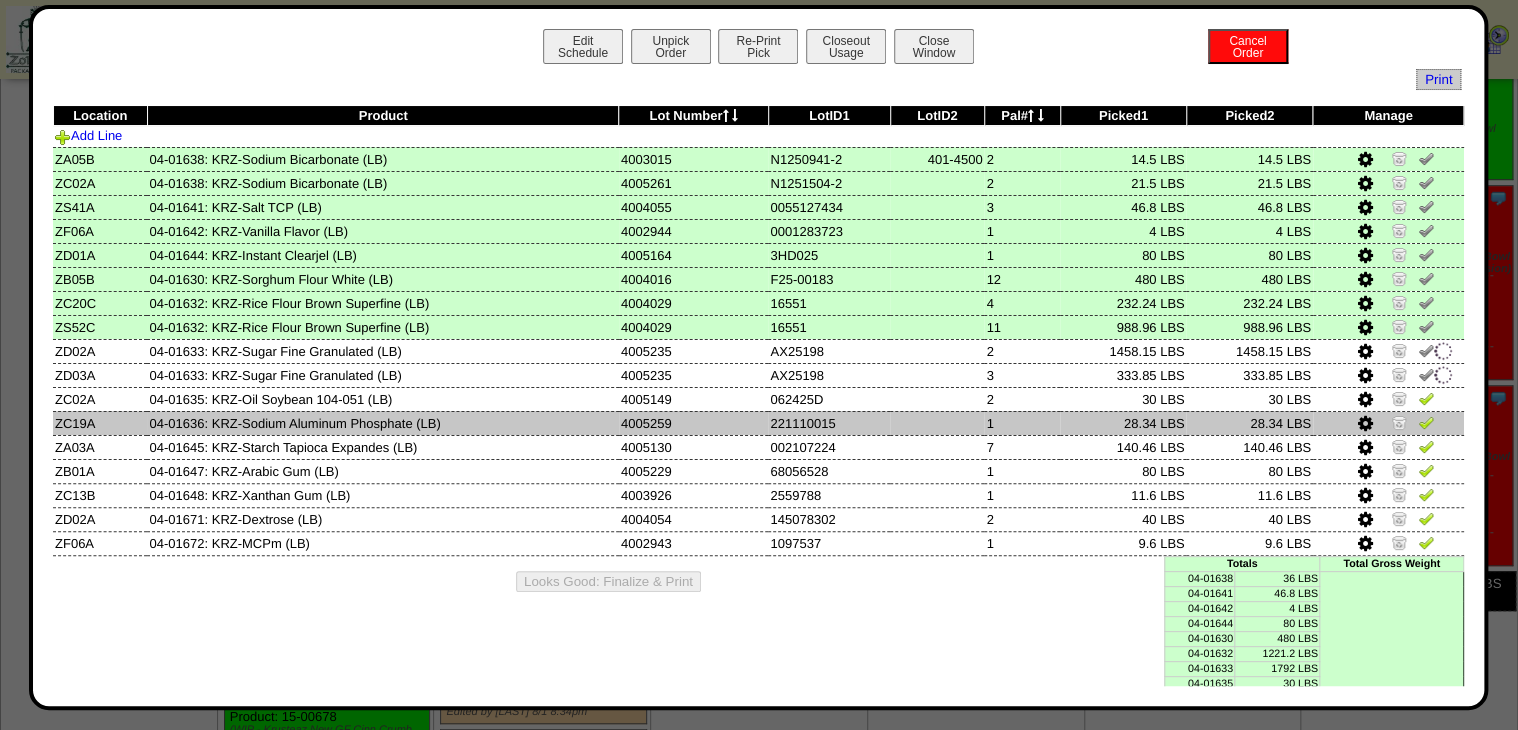 click at bounding box center (1426, 422) 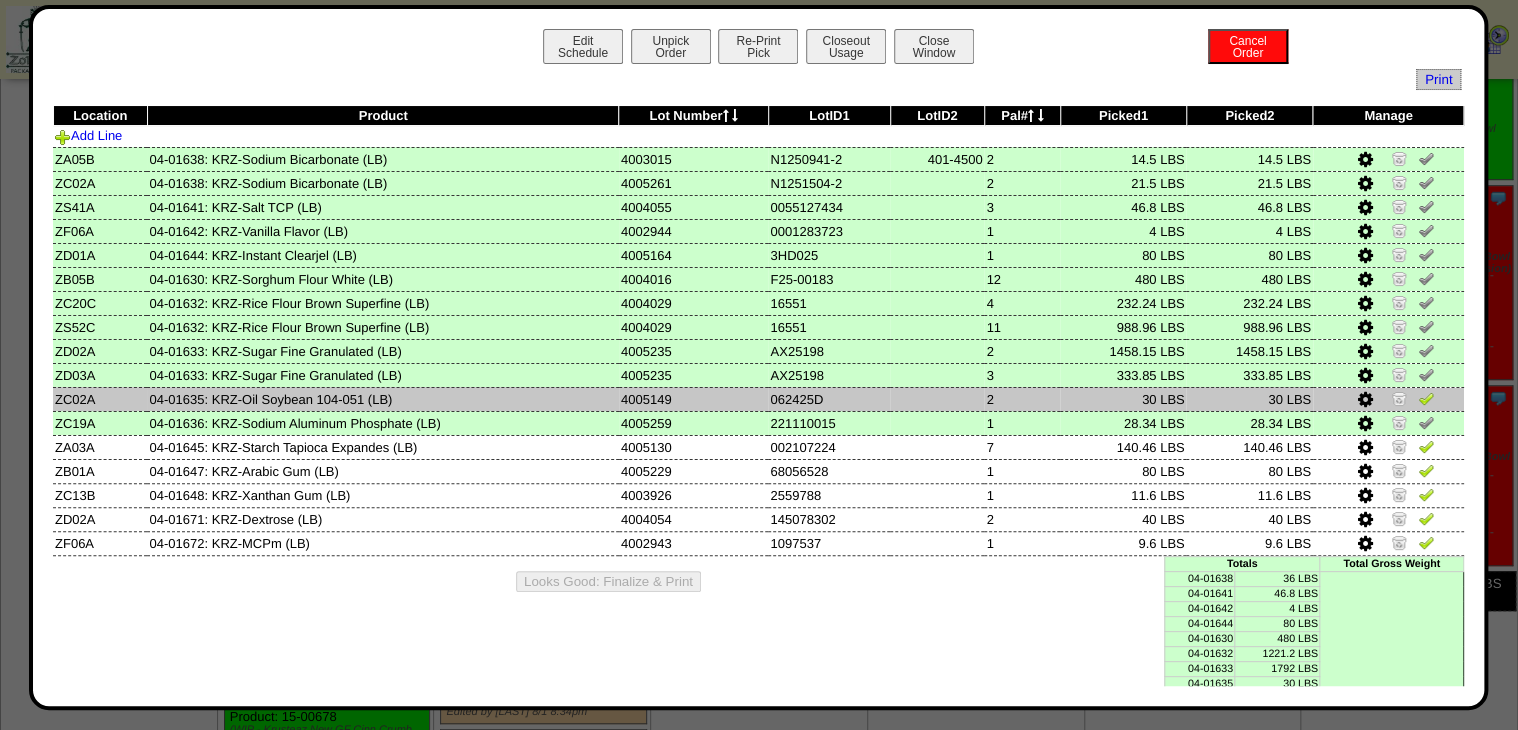 click at bounding box center (1426, 401) 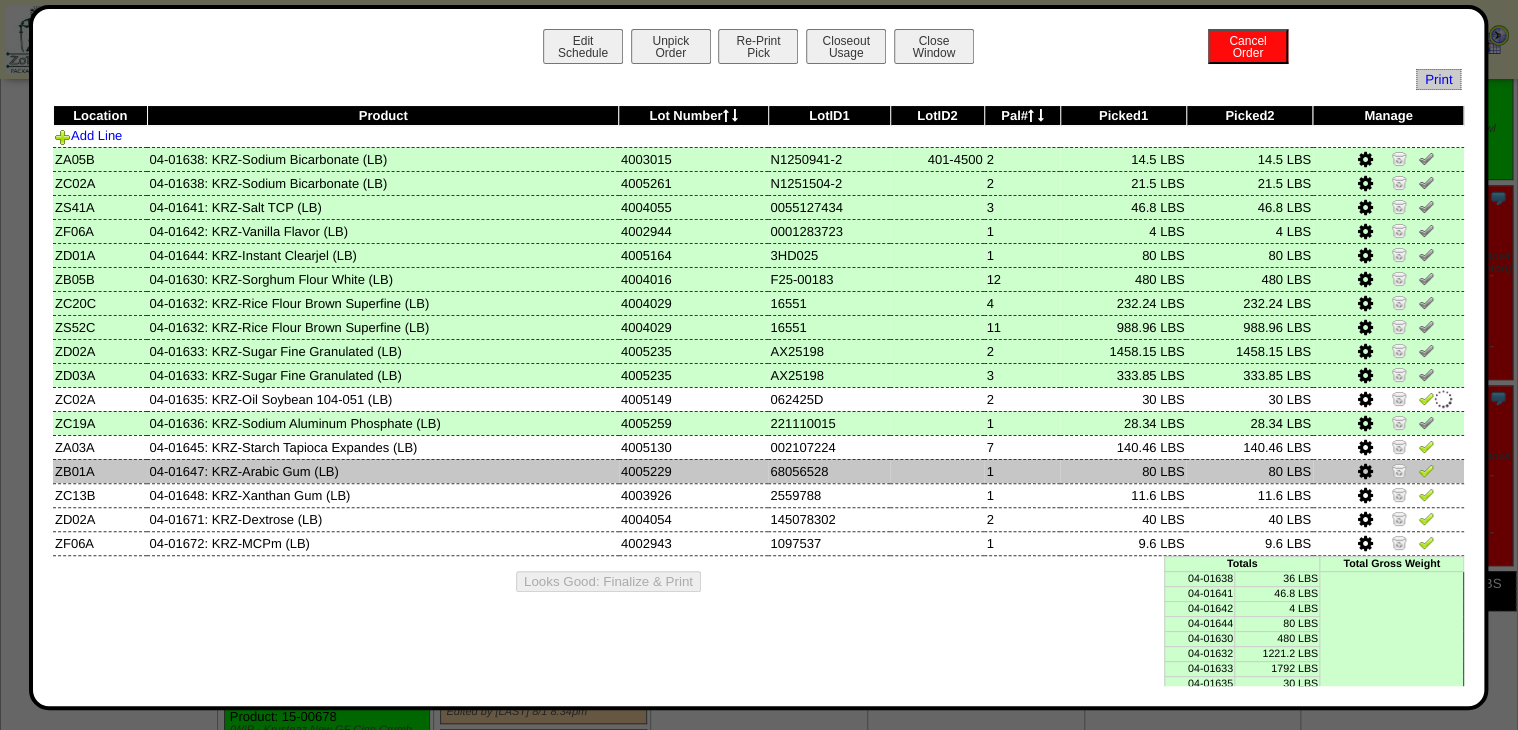 click at bounding box center [1426, 470] 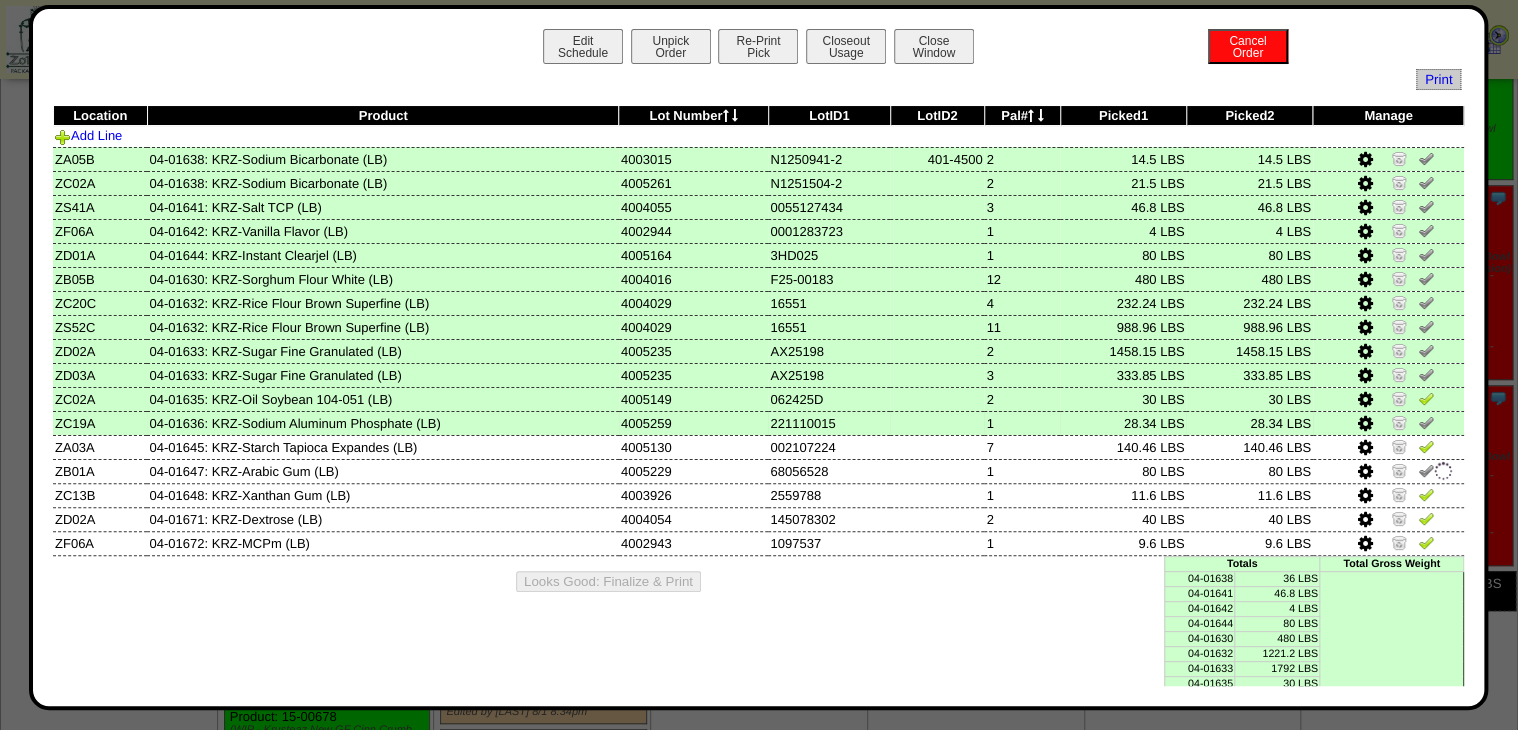 click at bounding box center [1426, 422] 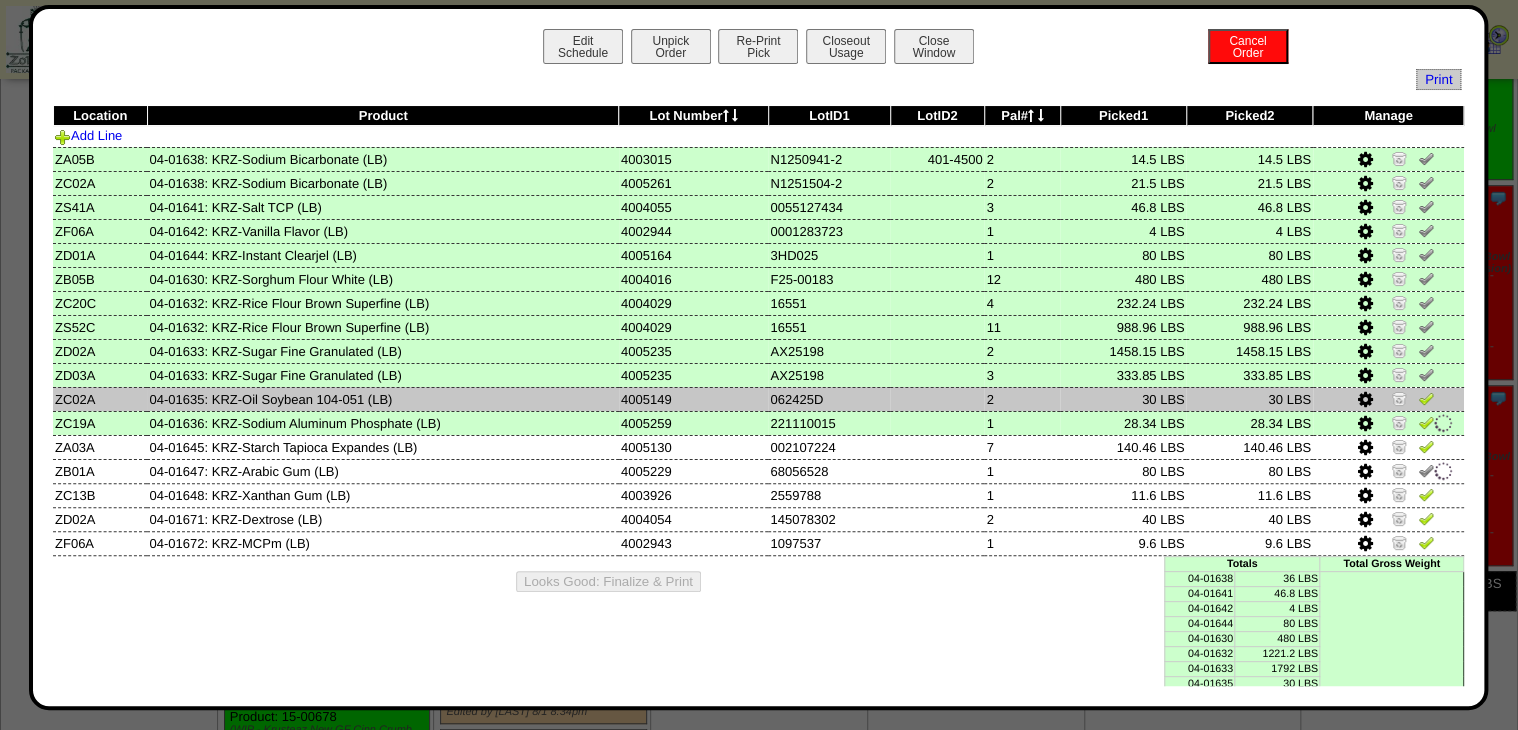 click at bounding box center (1426, 398) 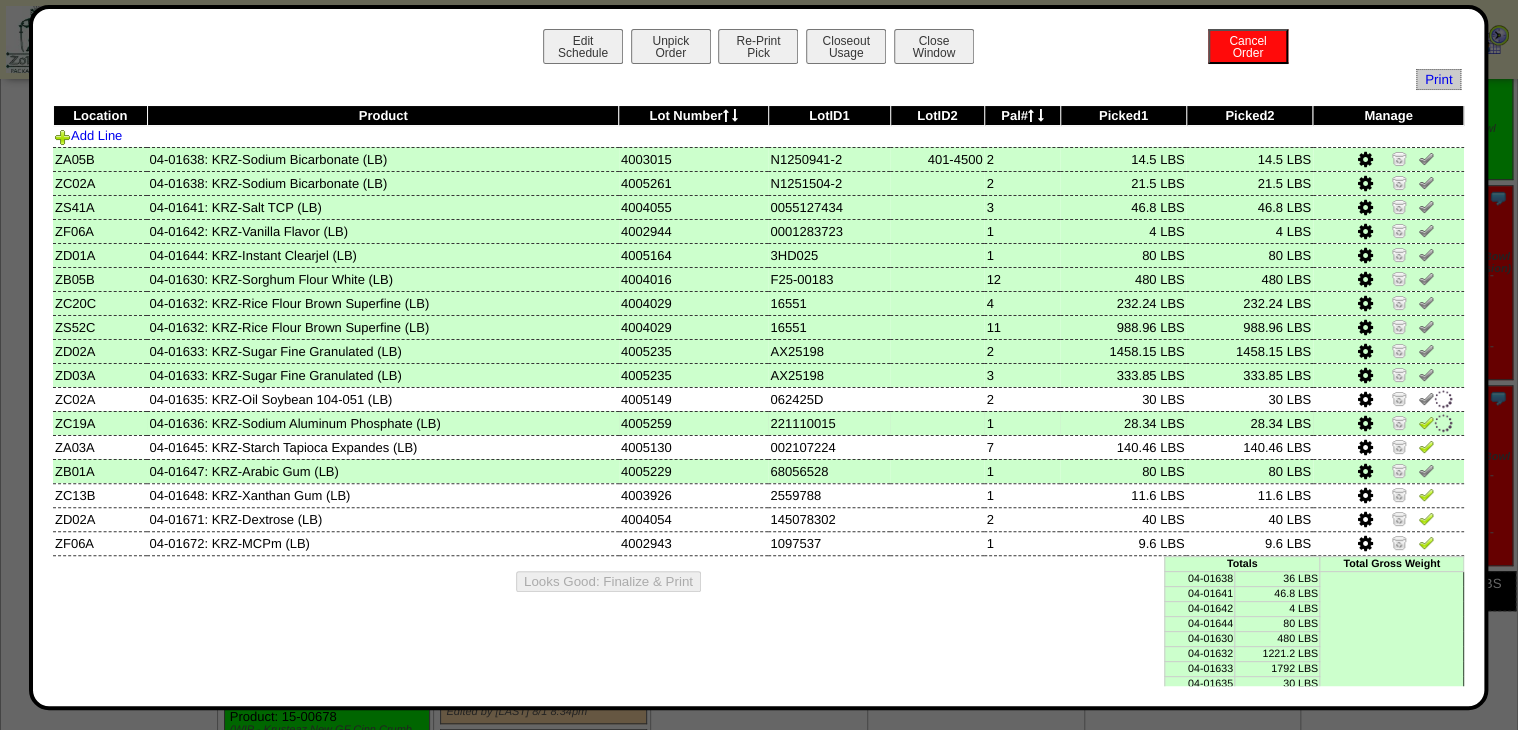 click at bounding box center (1426, 422) 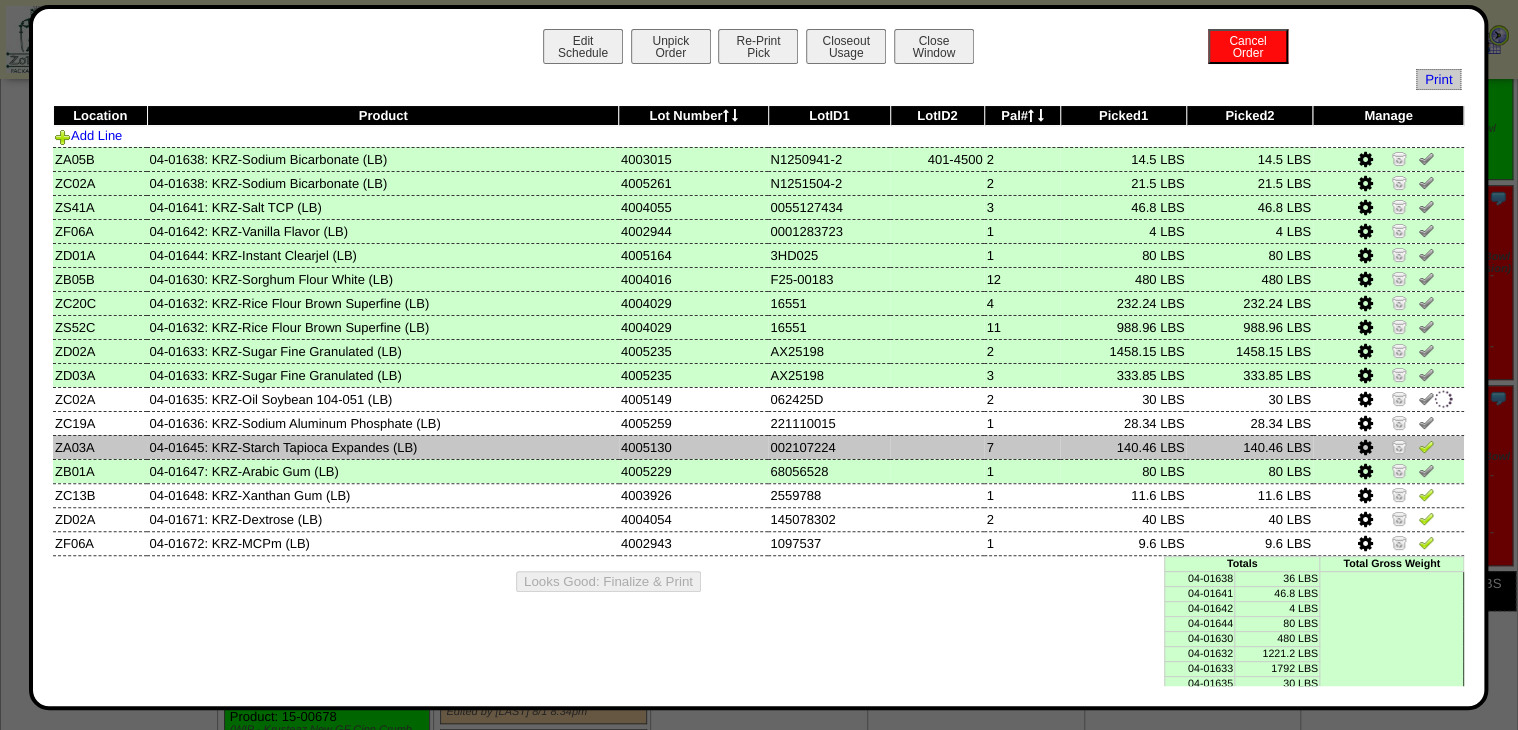 click at bounding box center [1426, 446] 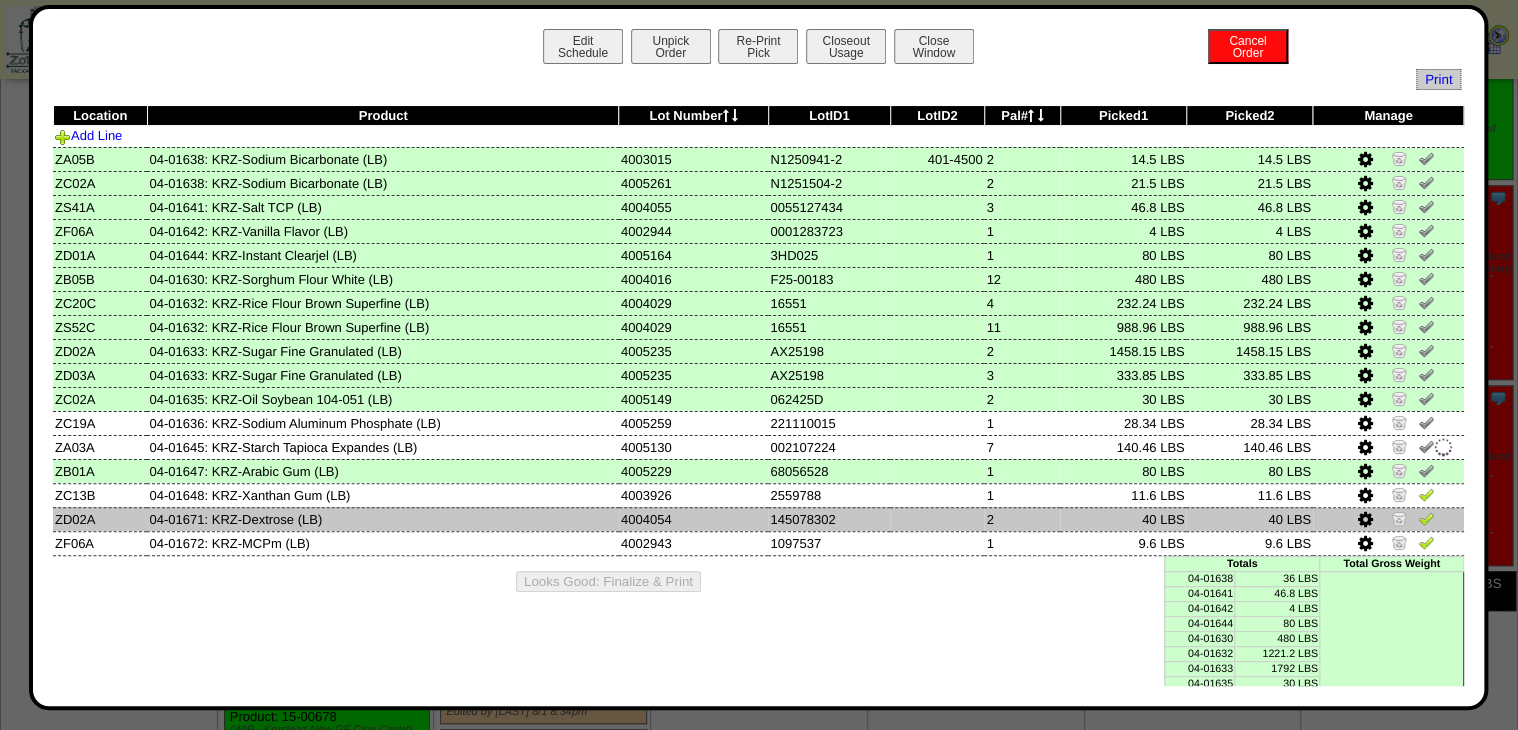 click at bounding box center (1426, 518) 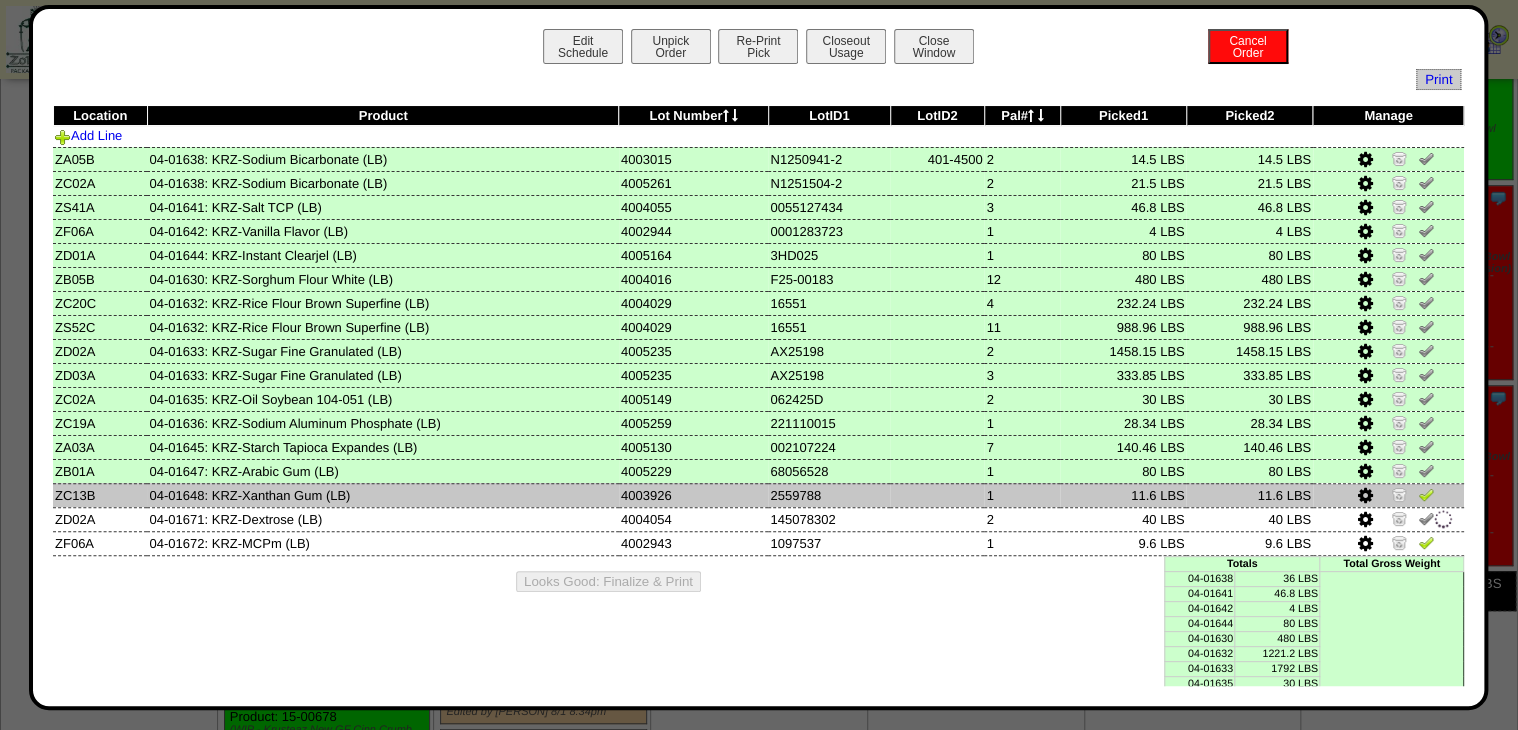 click 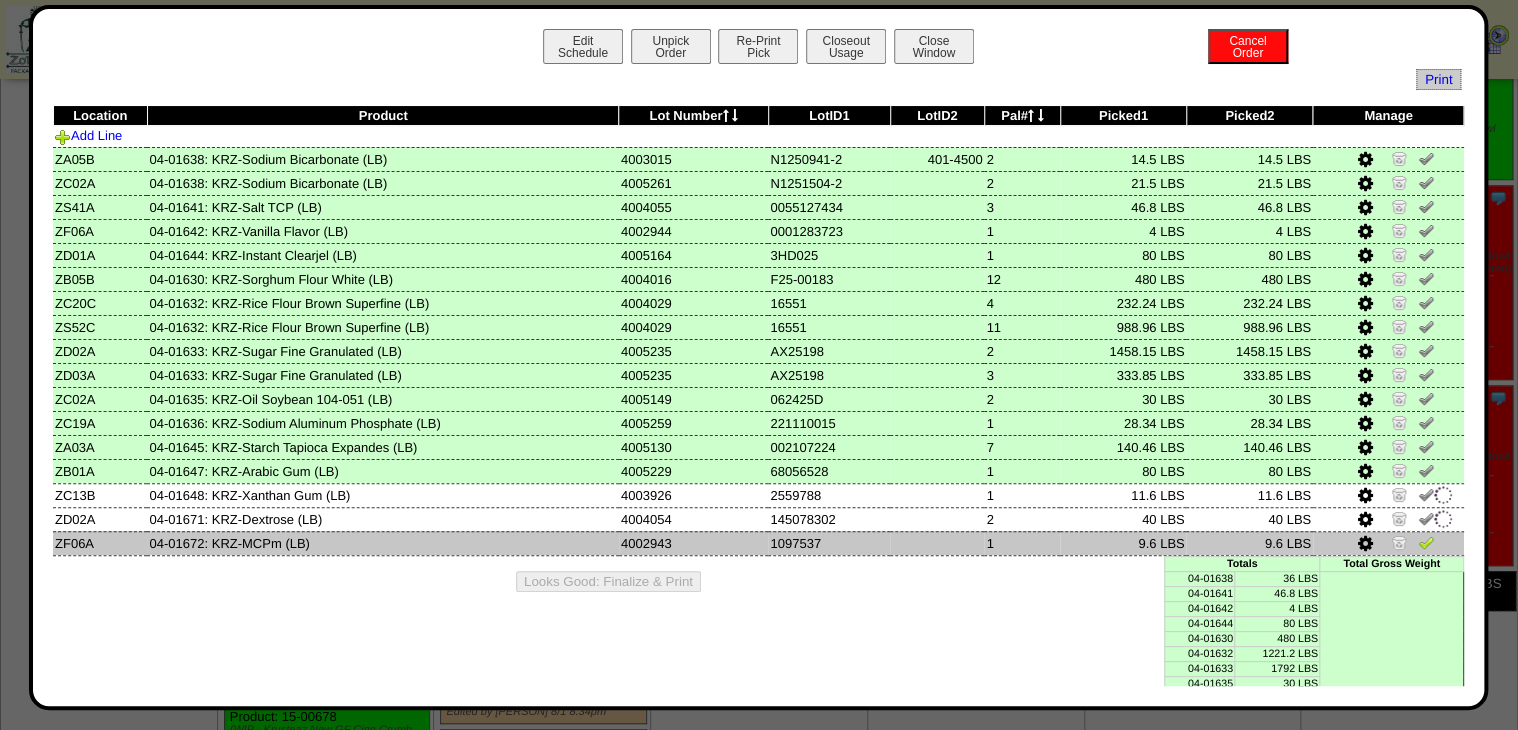 click 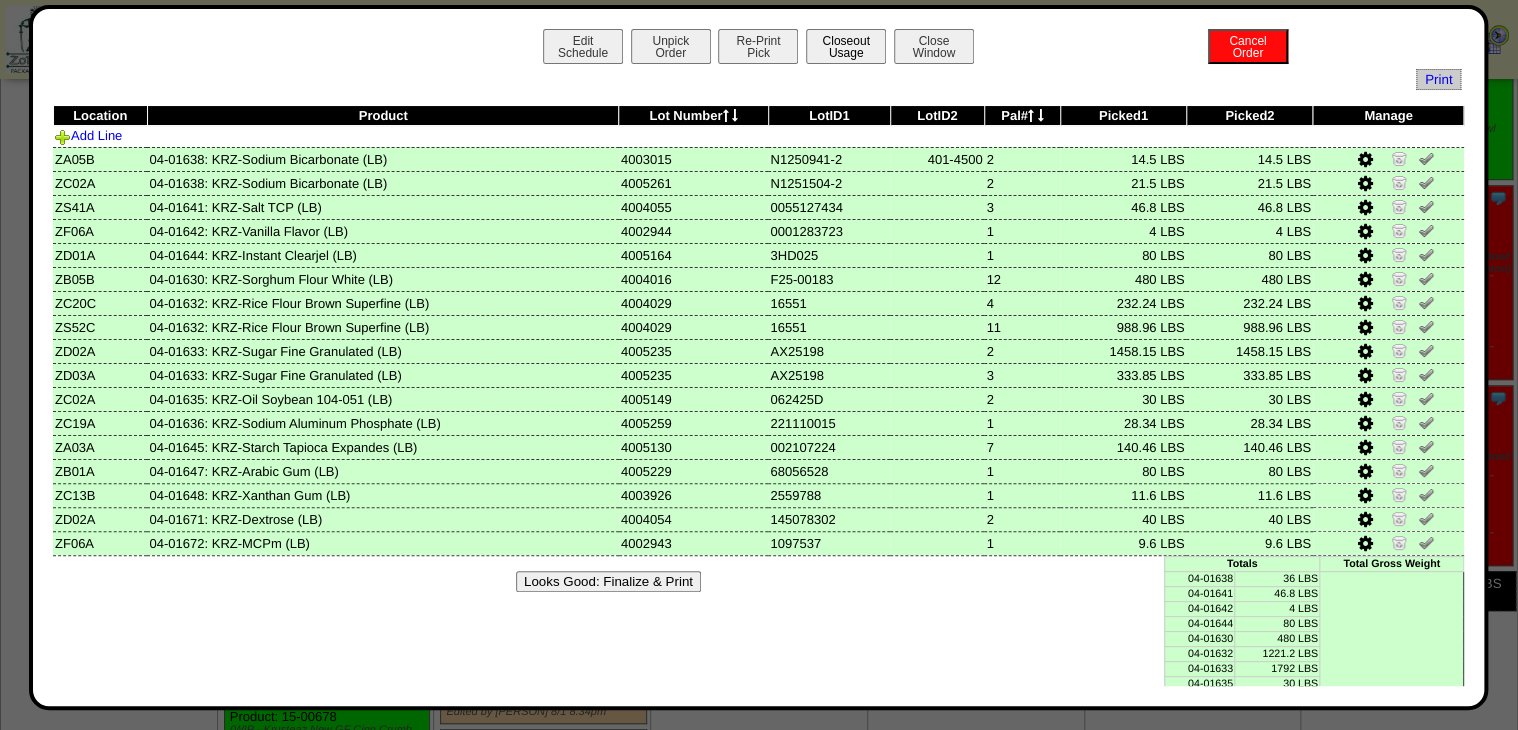 click on "Closeout Usage" 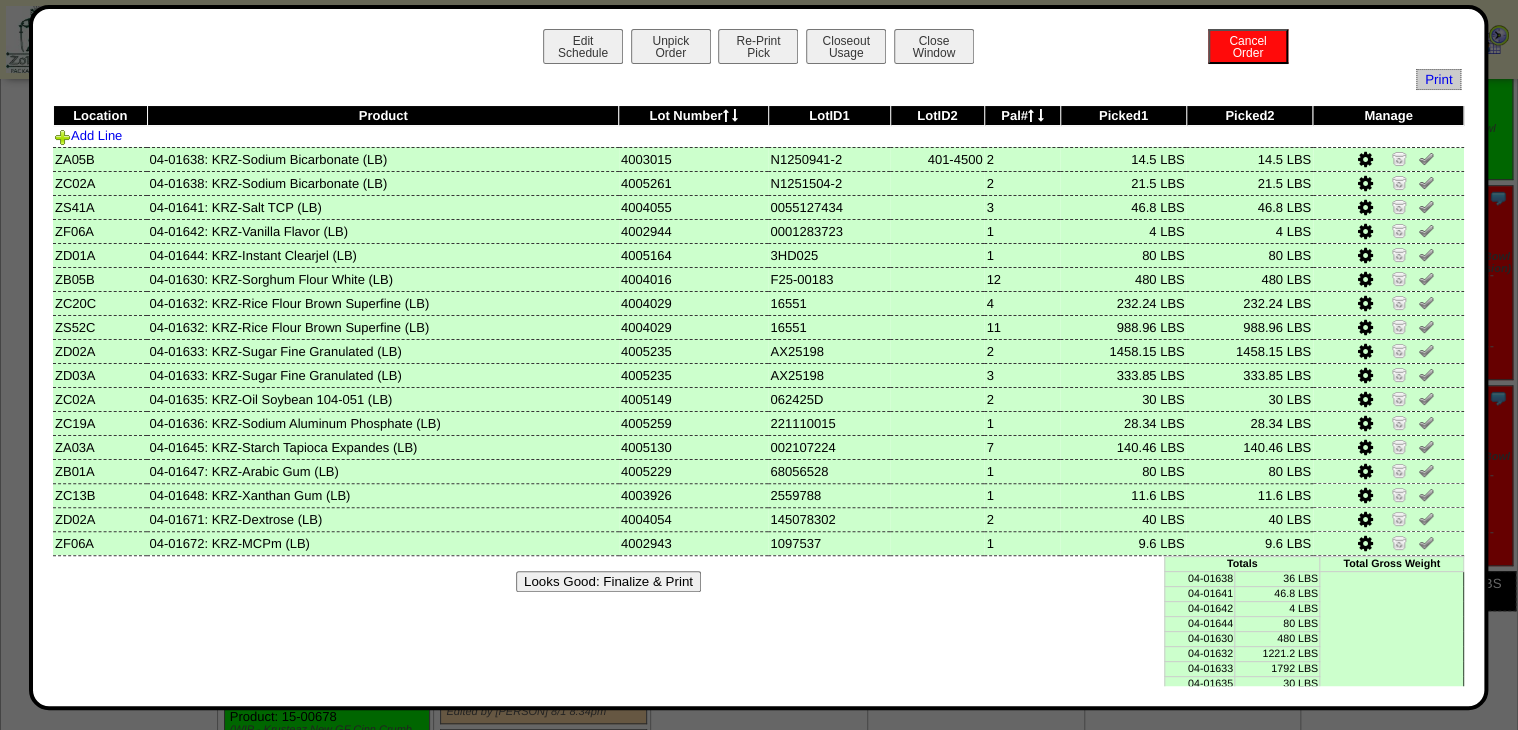 click on "Looks Good: Finalize & Print" 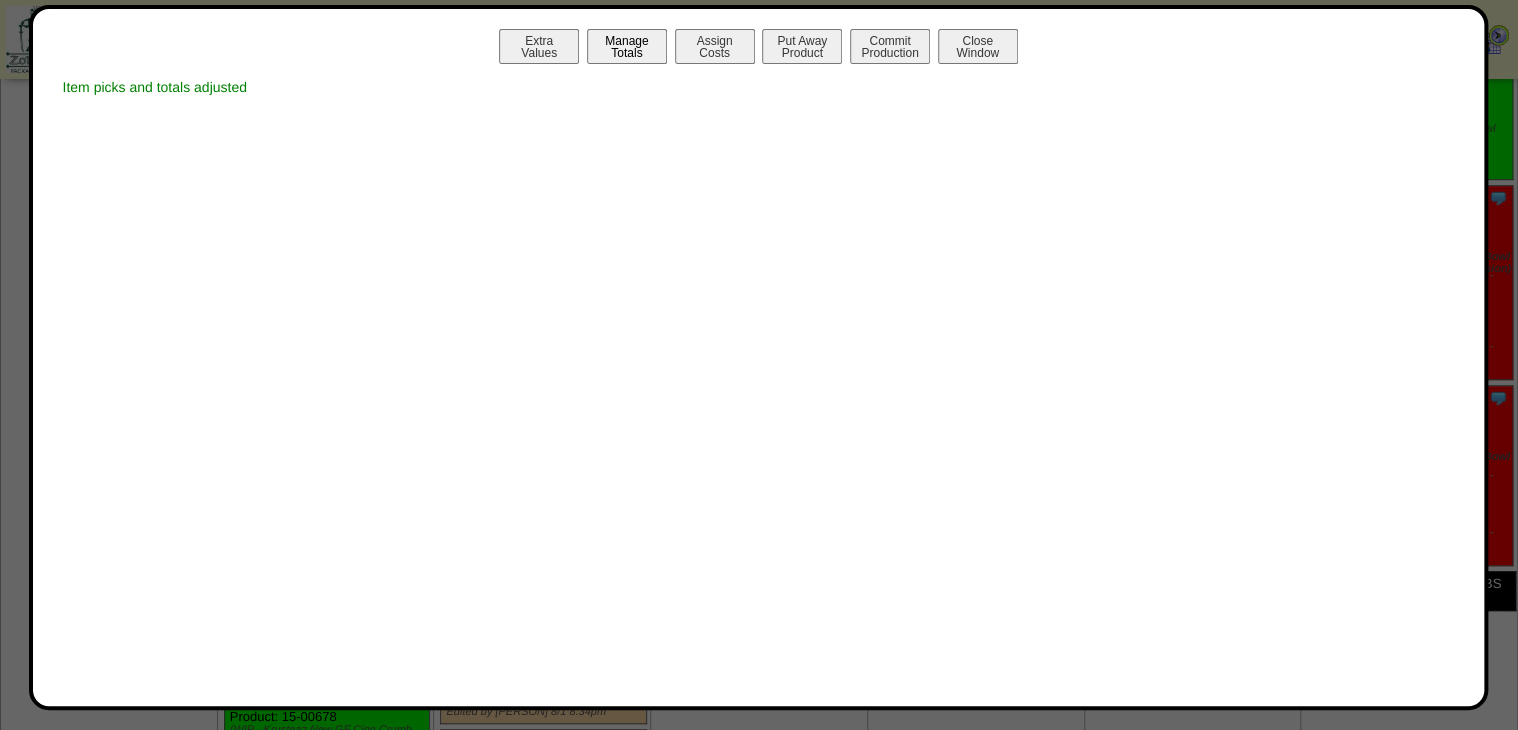 click on "Manage Totals" 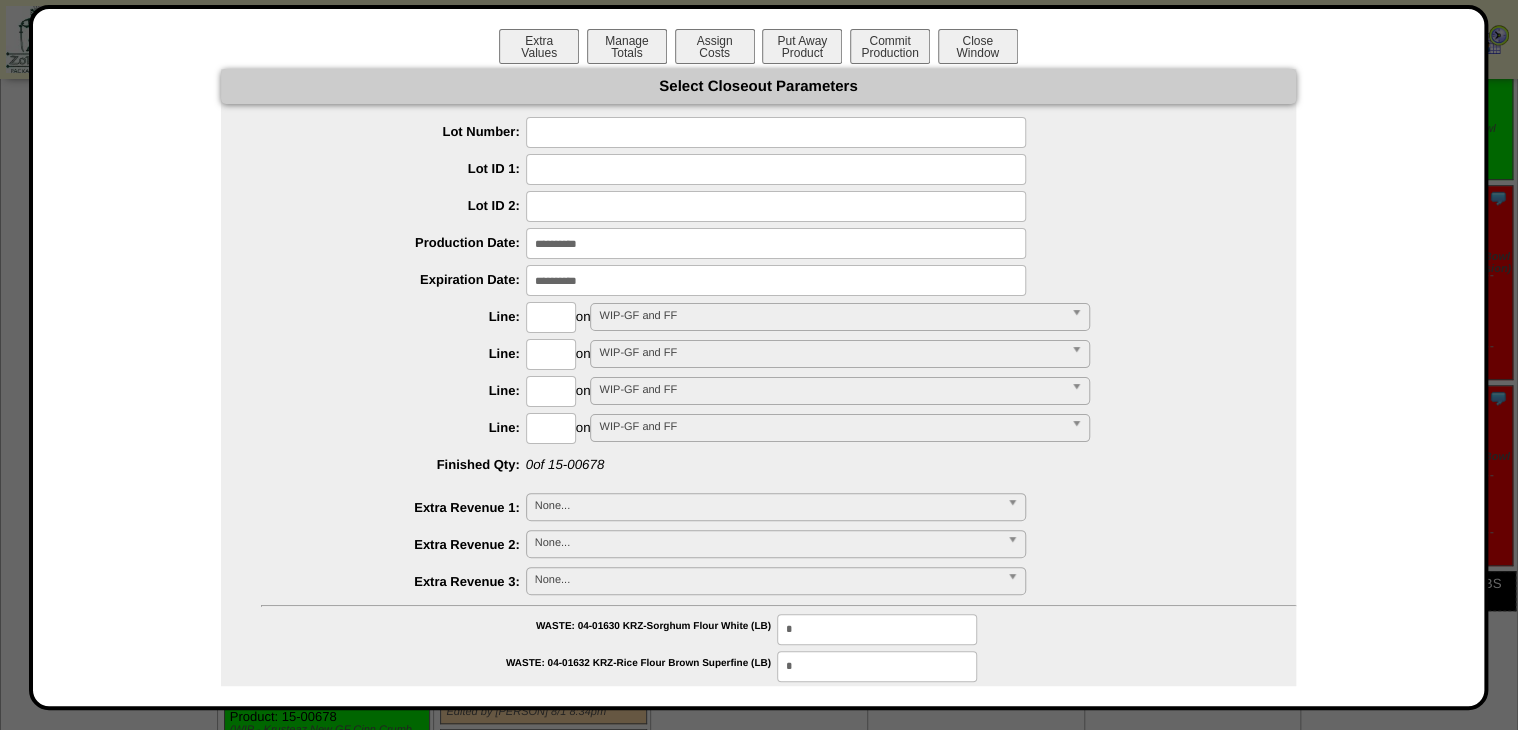click 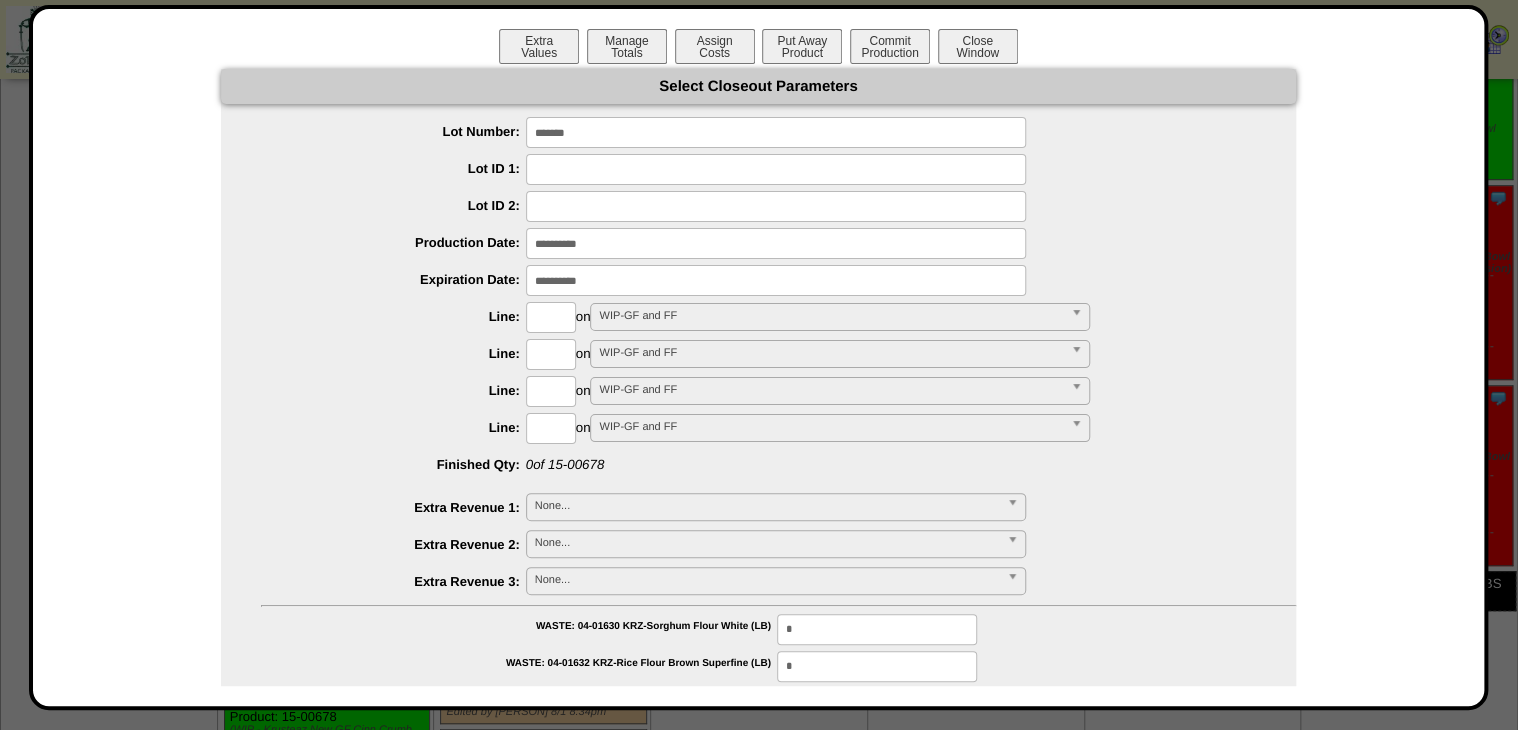 type on "*******" 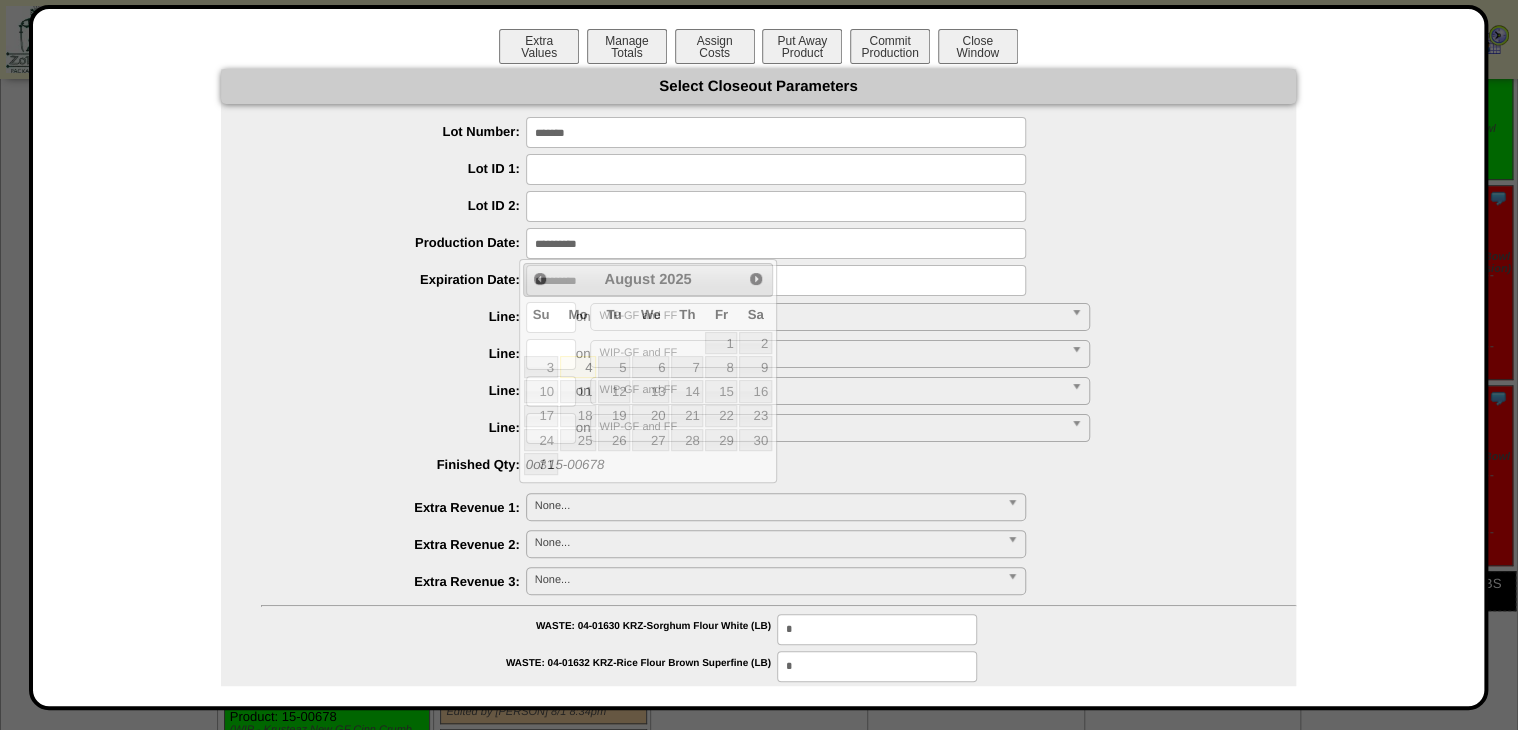 click on "Line:" 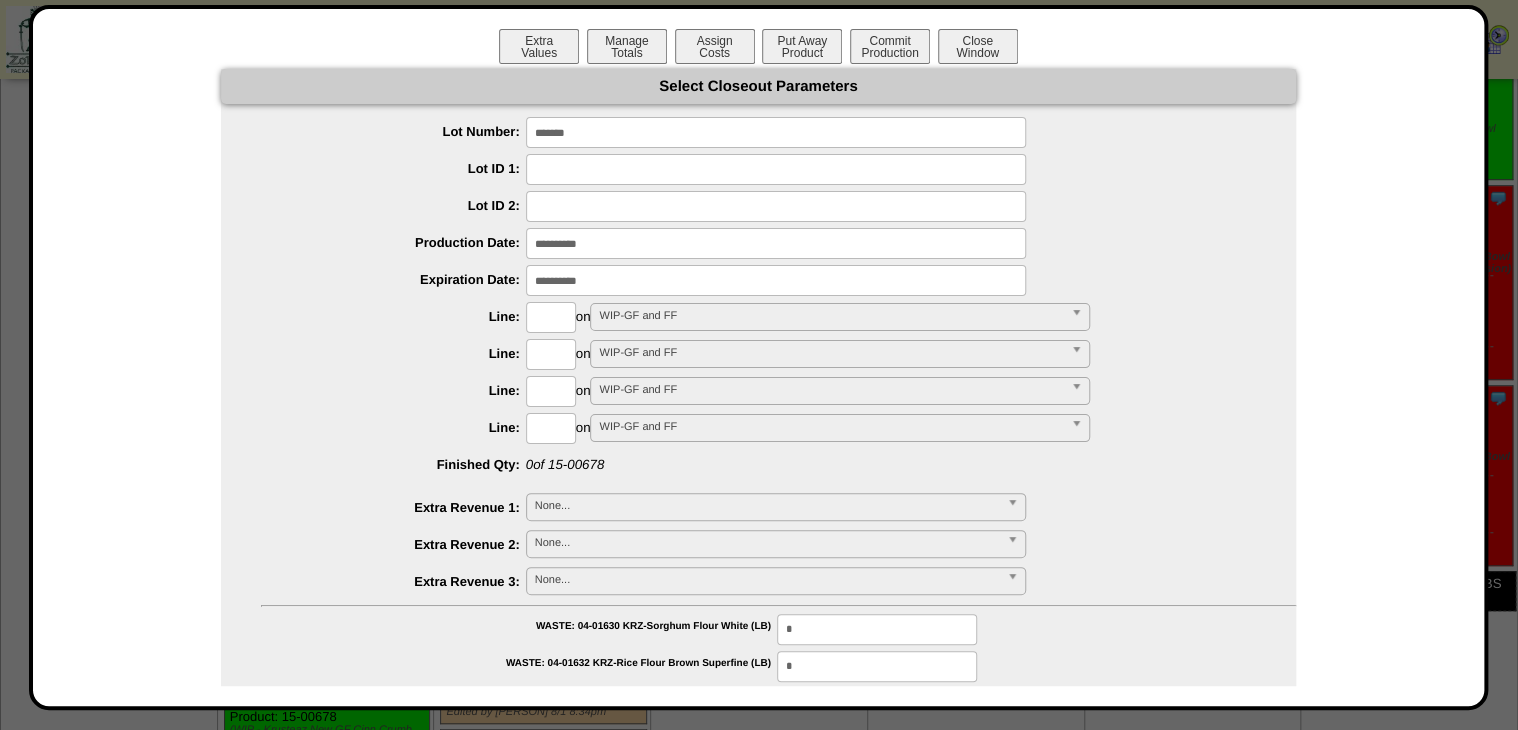 click 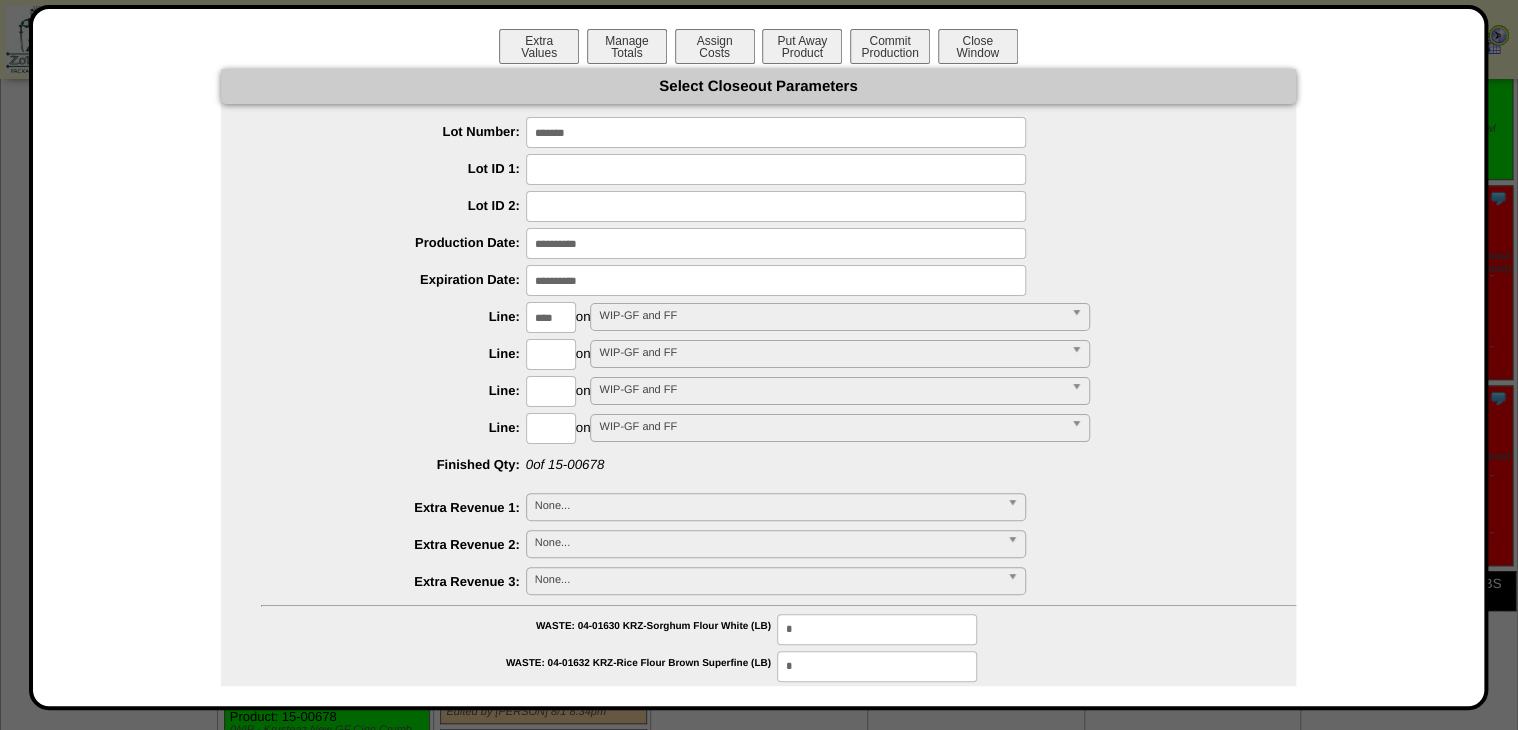 type on "****" 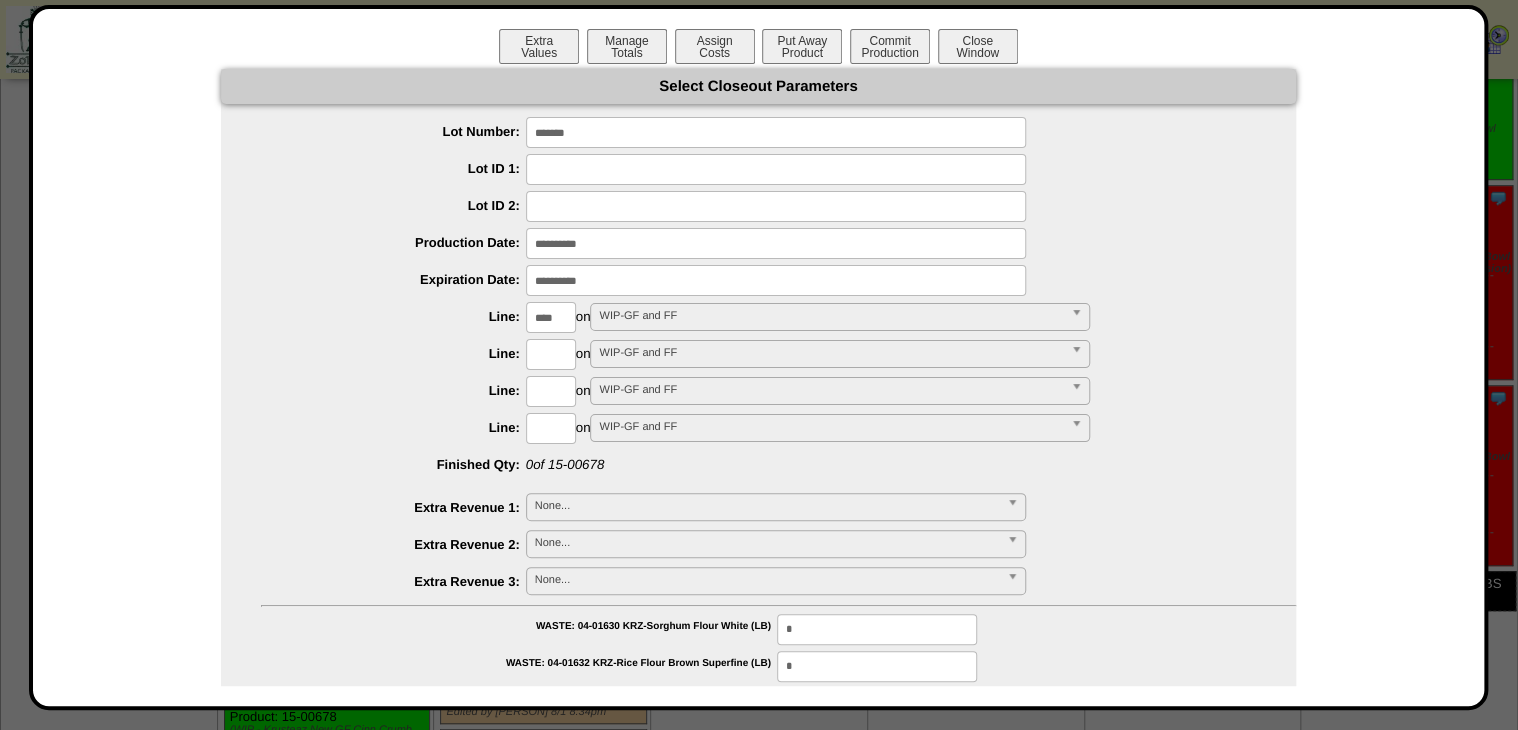 click on "**********" 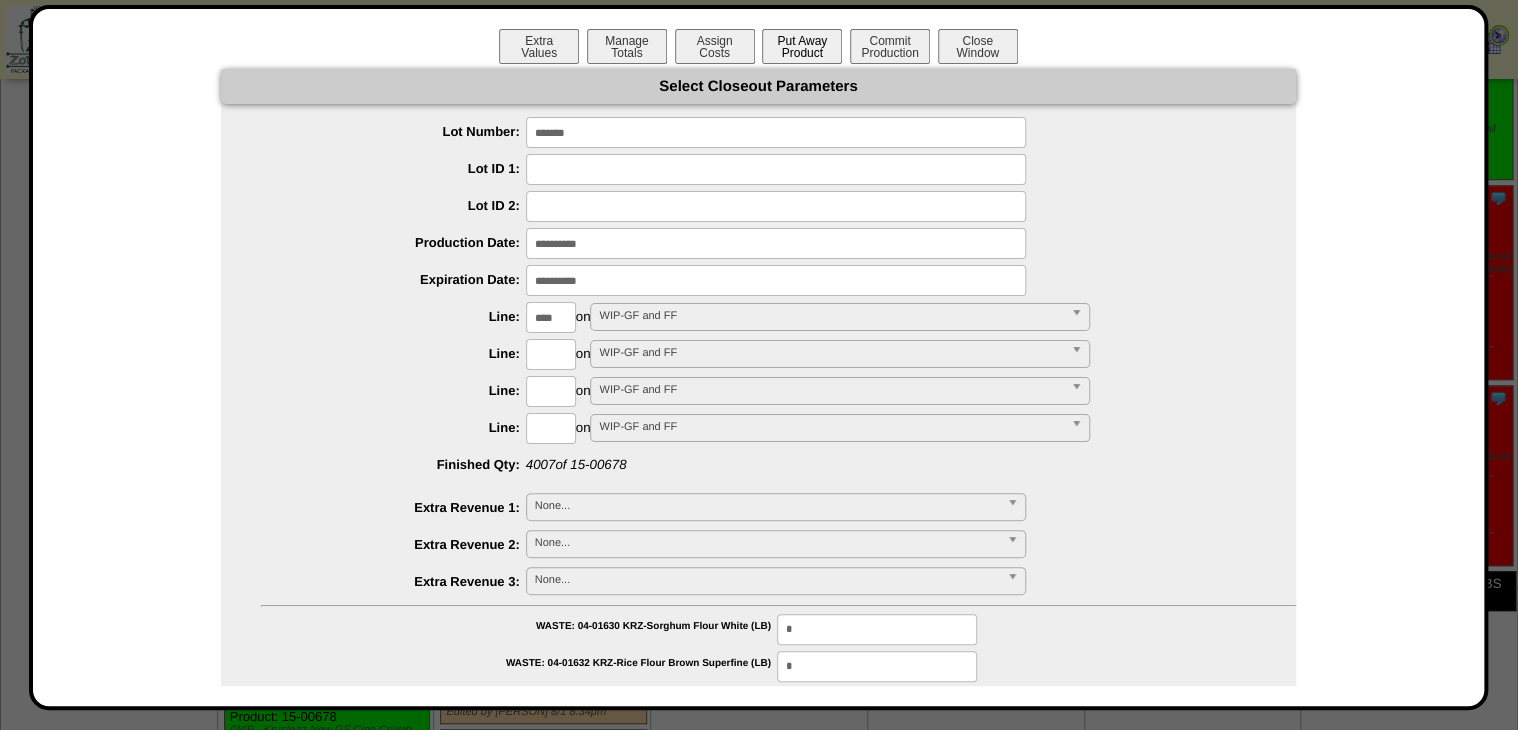 click on "Put Away Product" 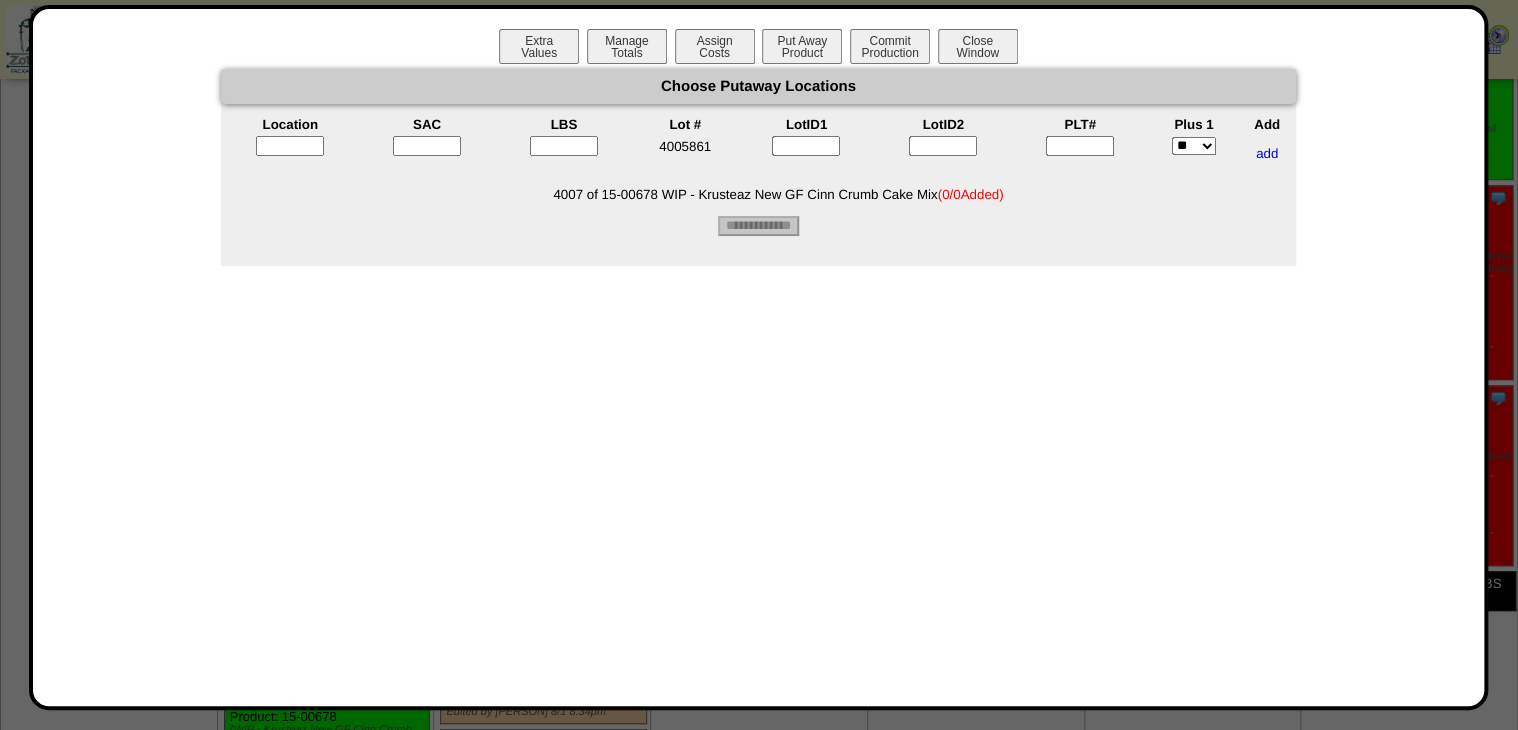 click 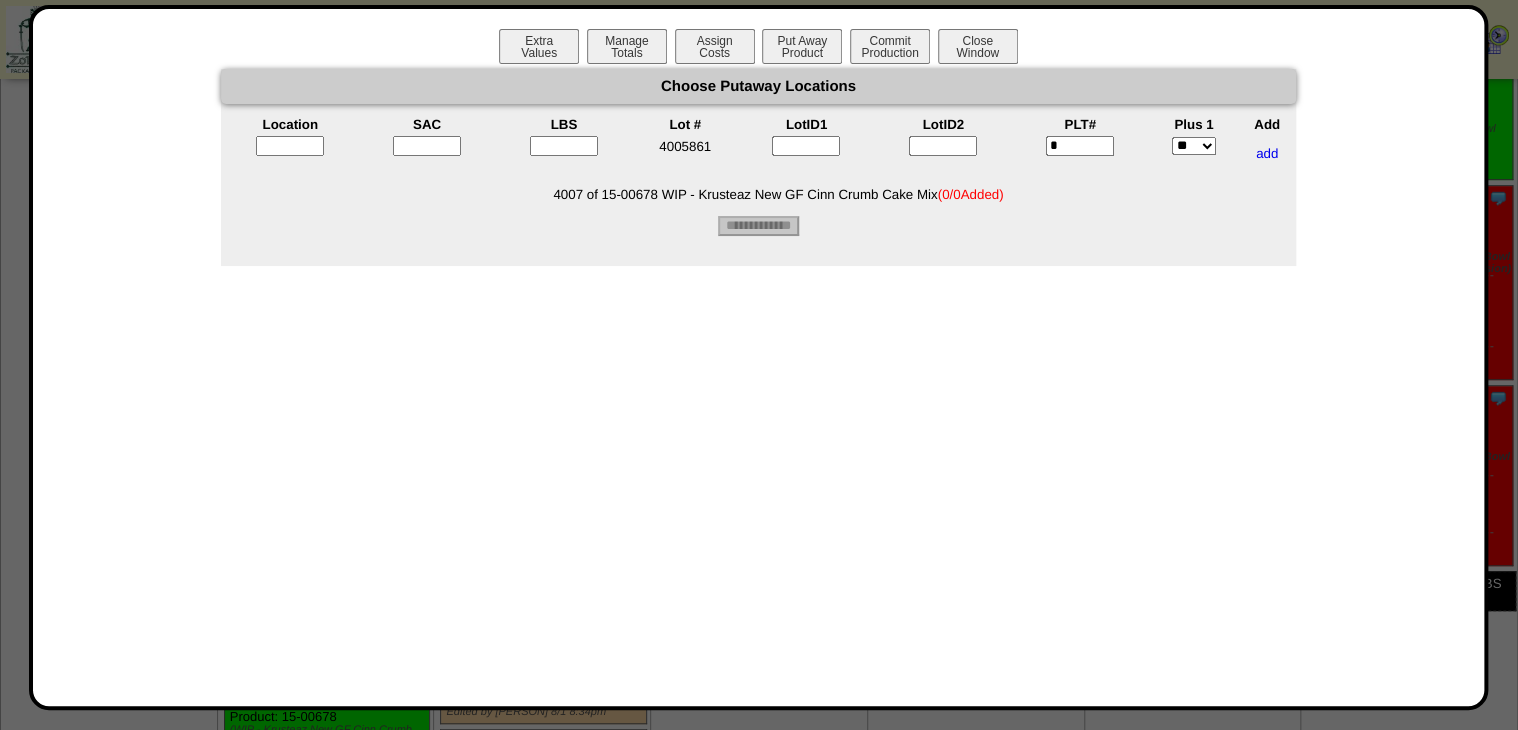 type on "*" 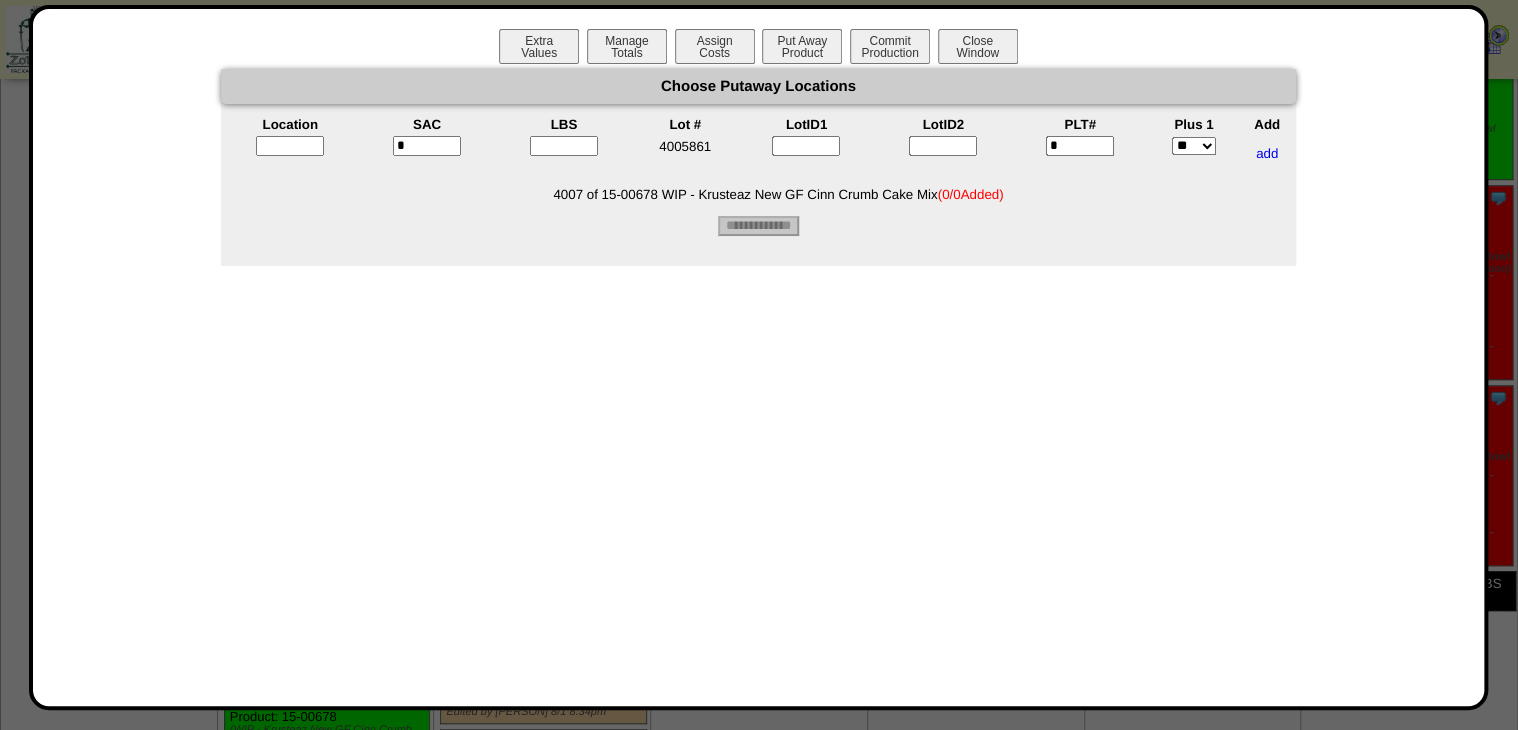 type on "*" 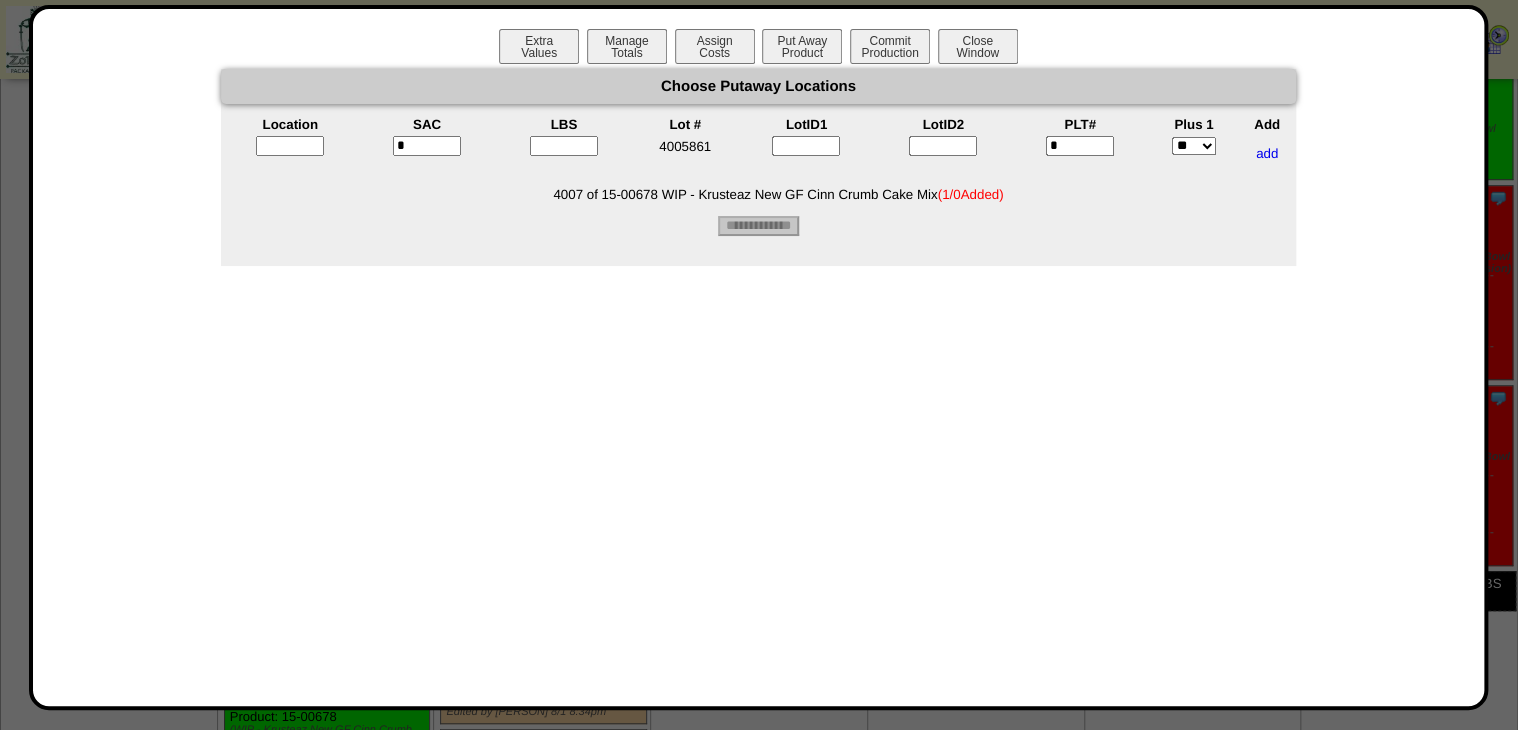click on "*" 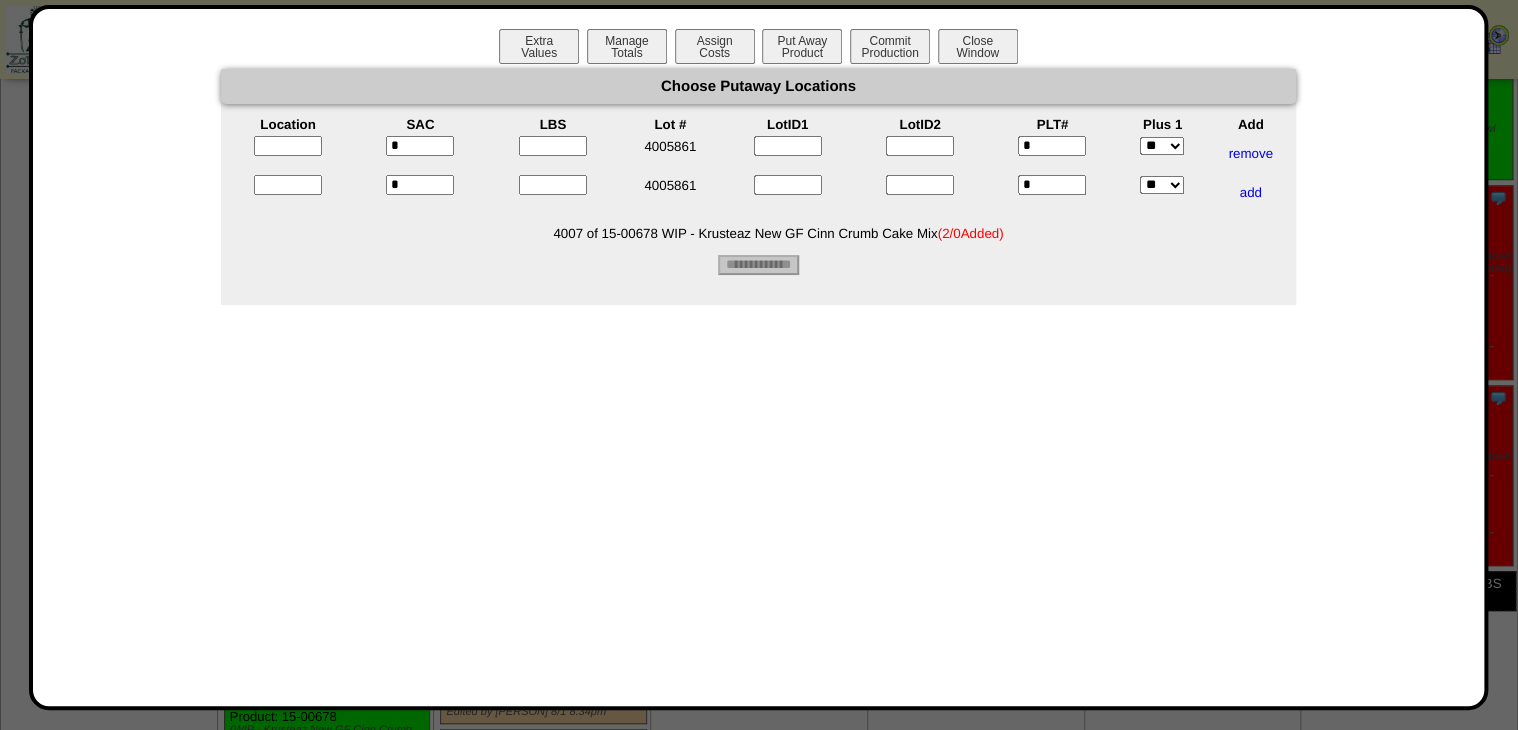 drag, startPoint x: 1056, startPoint y: 193, endPoint x: 804, endPoint y: 148, distance: 255.98633 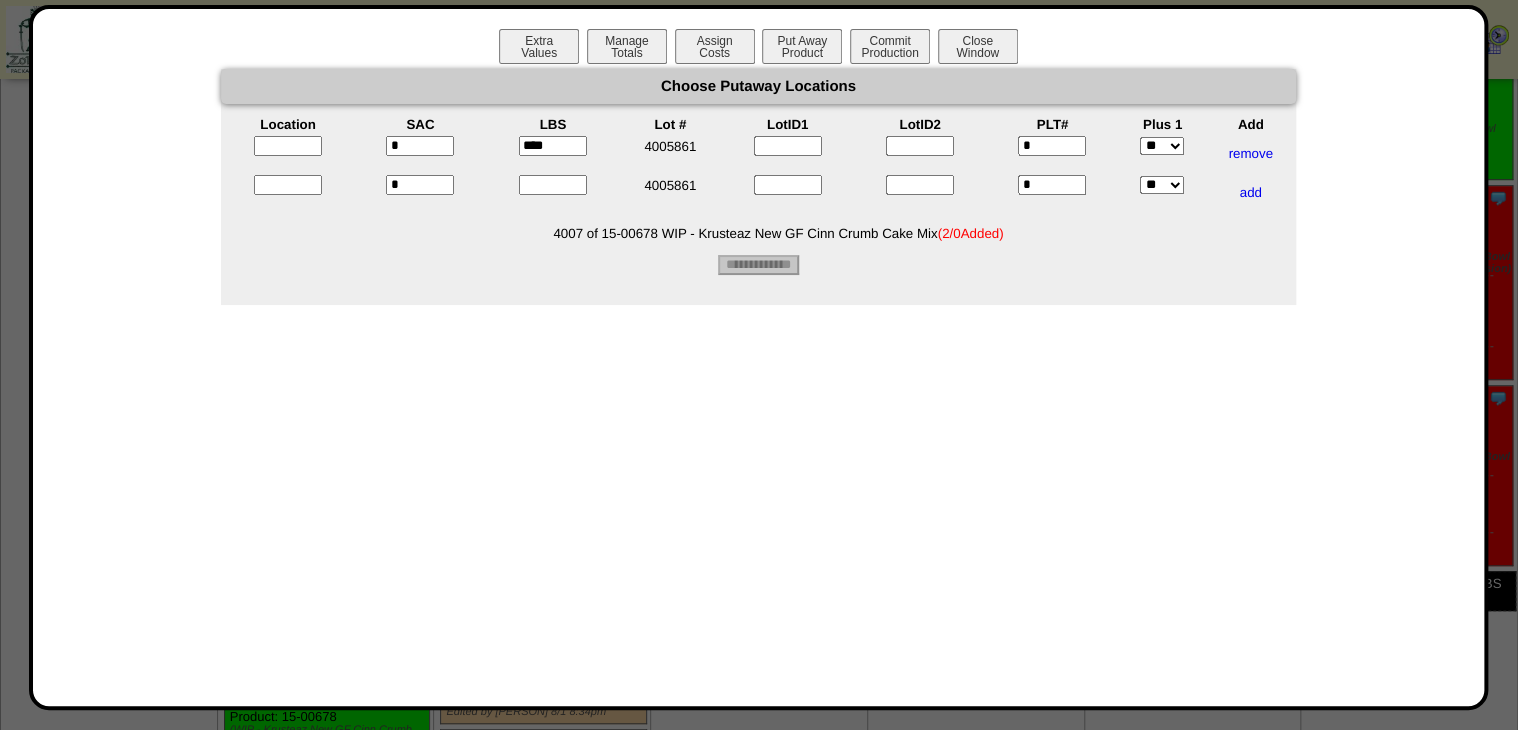 type on "****" 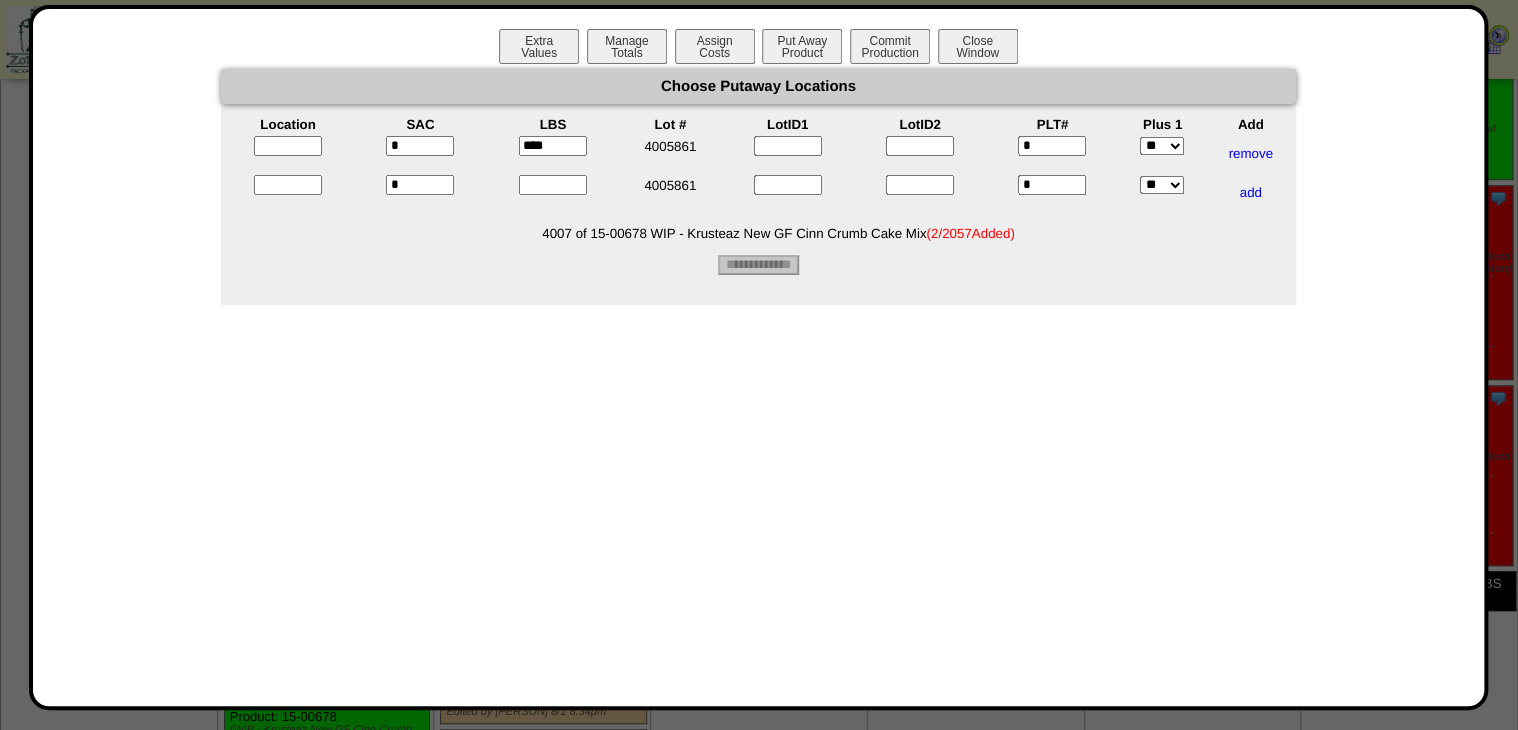 click 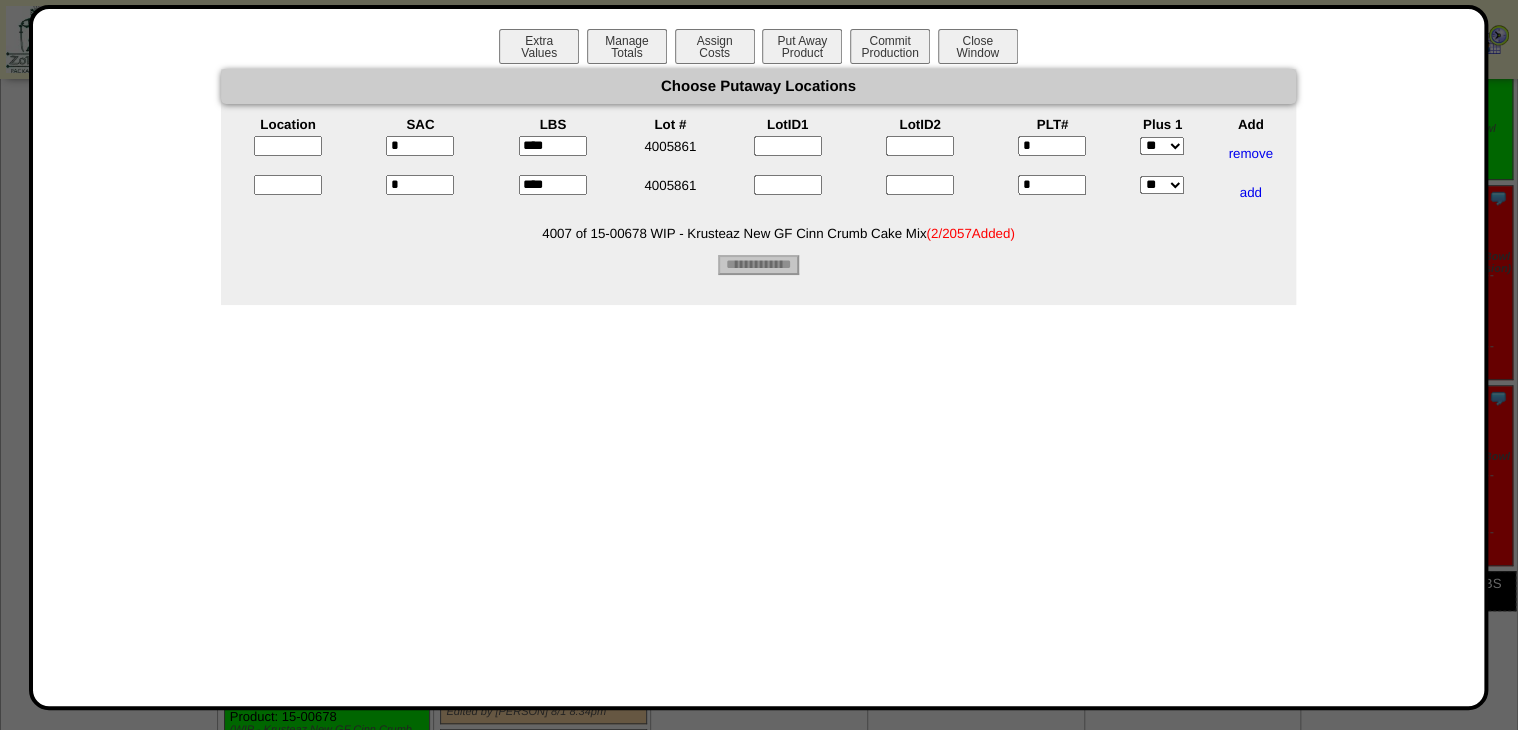 type on "****" 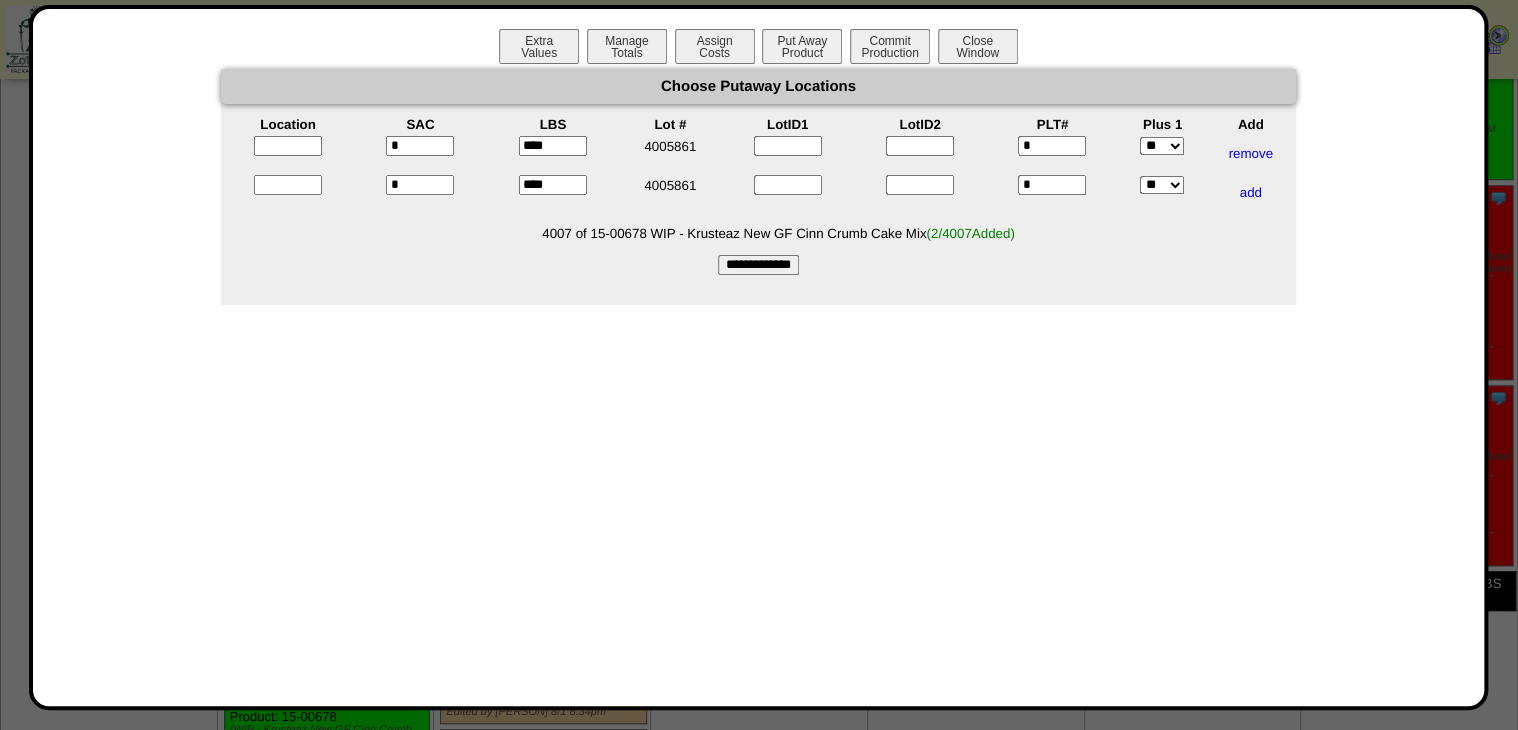 click 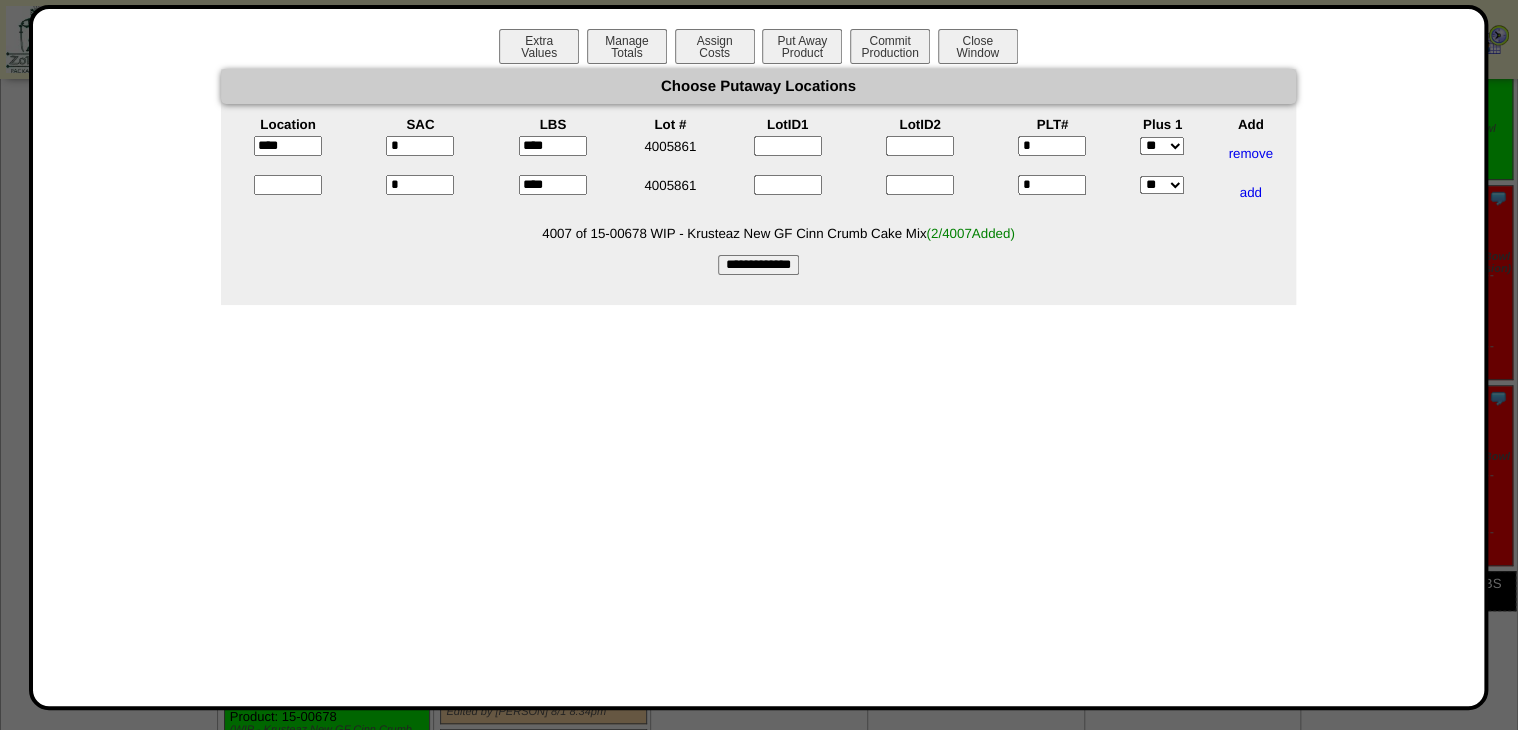 type on "*****" 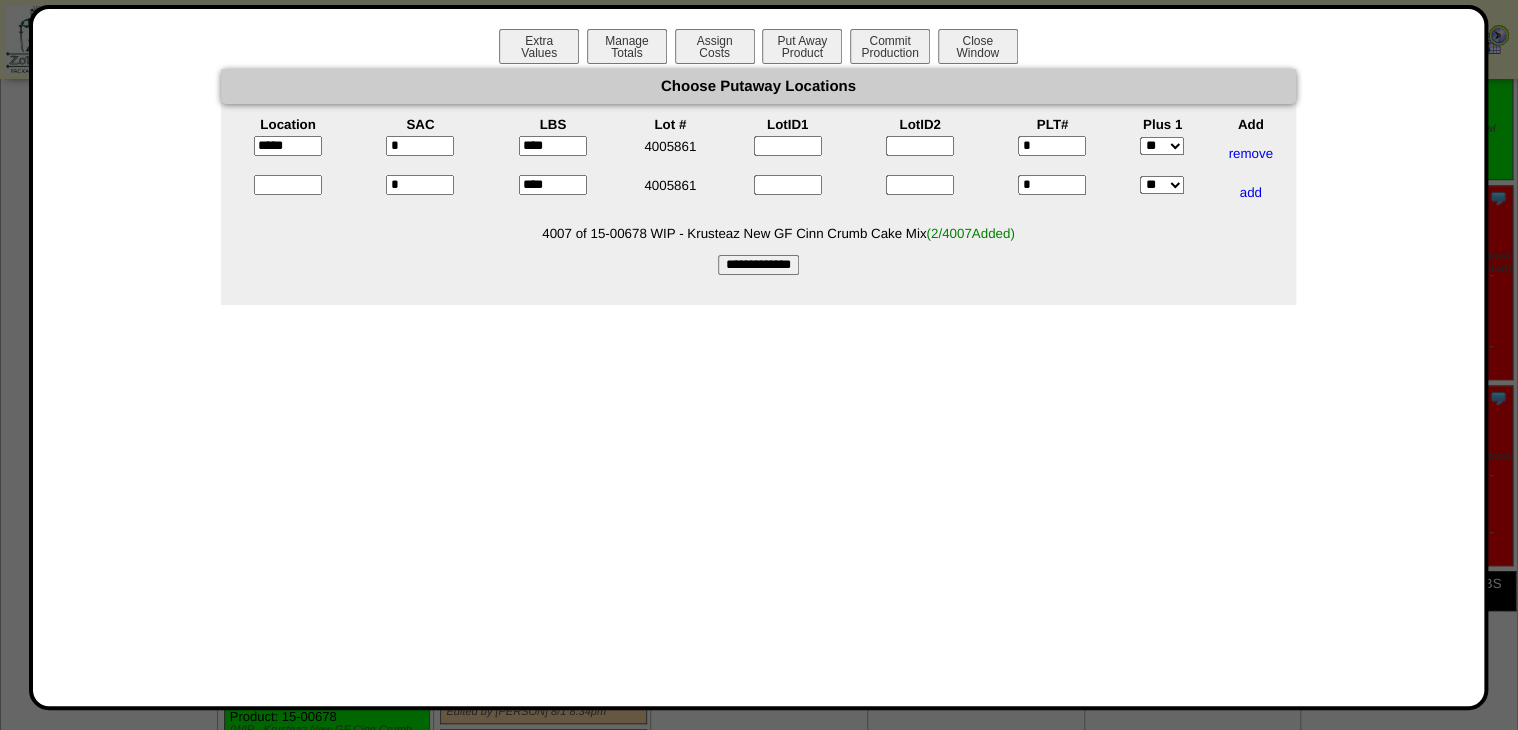 click 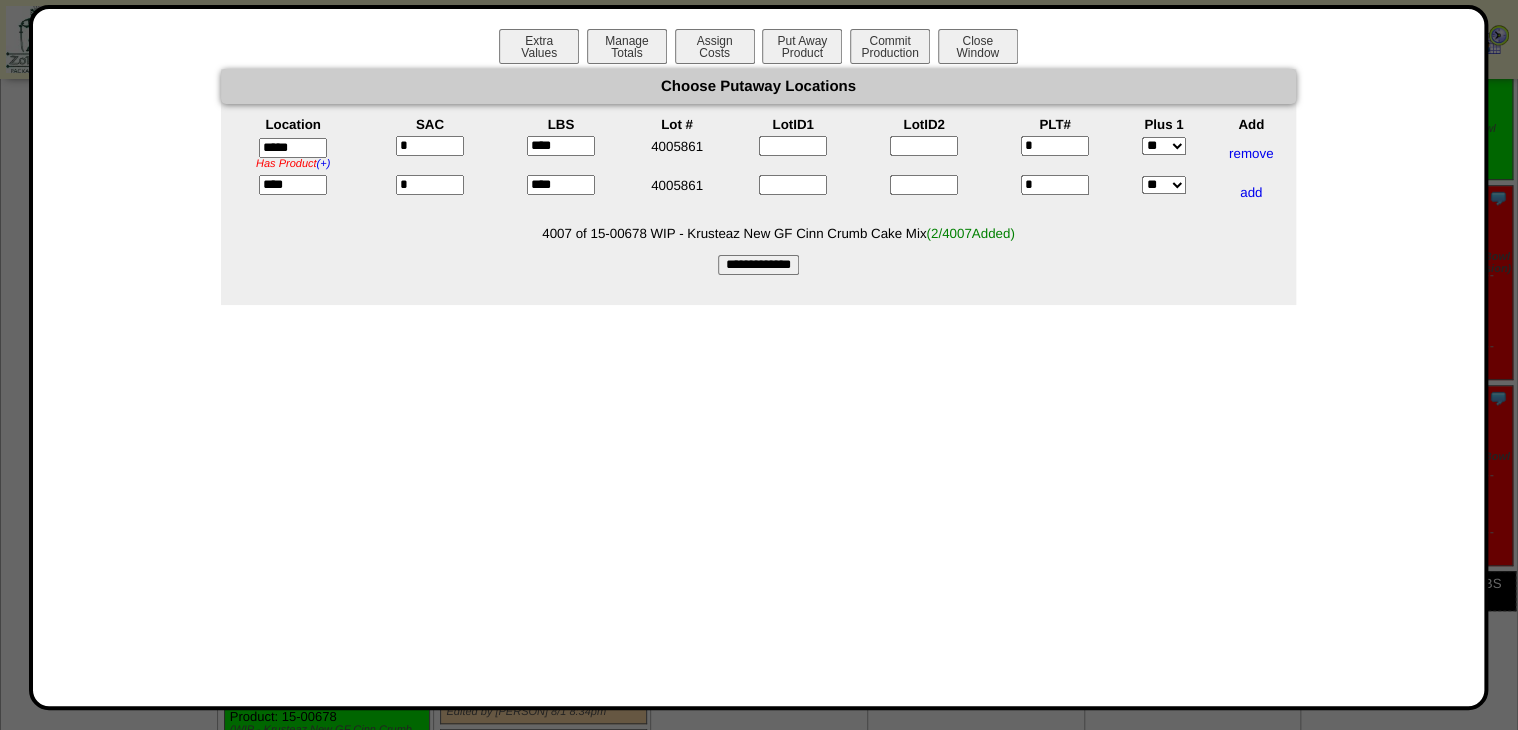 type on "*****" 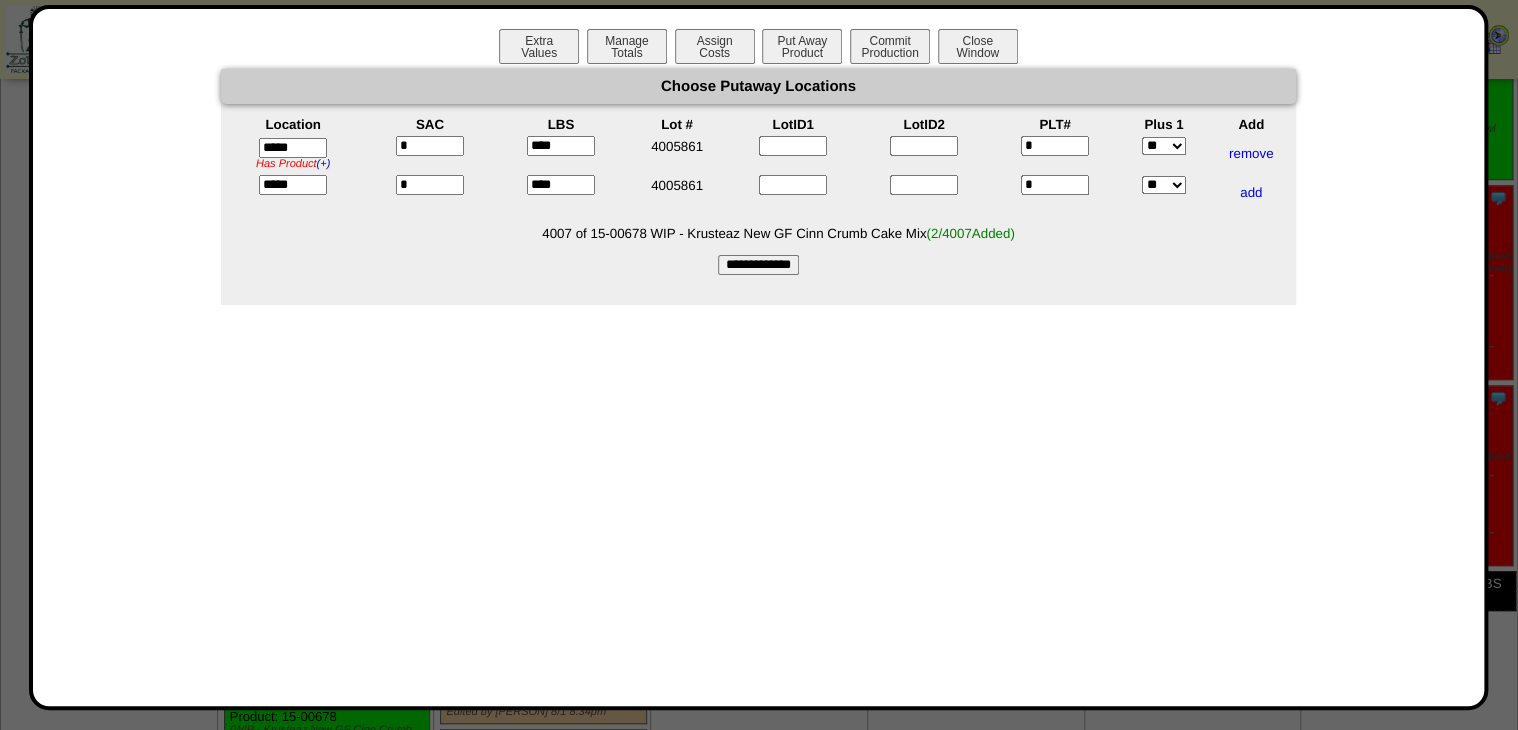 drag, startPoint x: 768, startPoint y: 271, endPoint x: 897, endPoint y: 51, distance: 255.03137 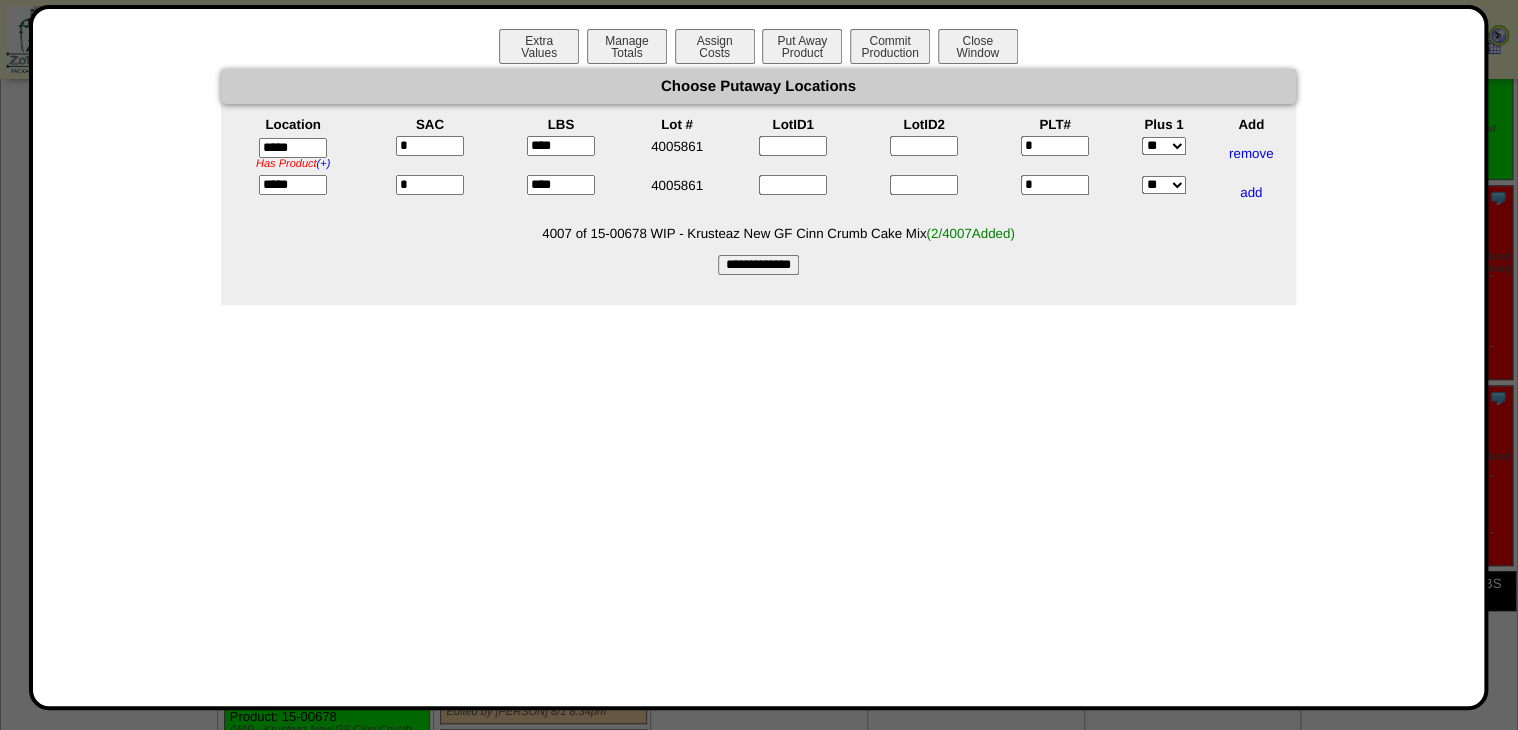 click on "**********" 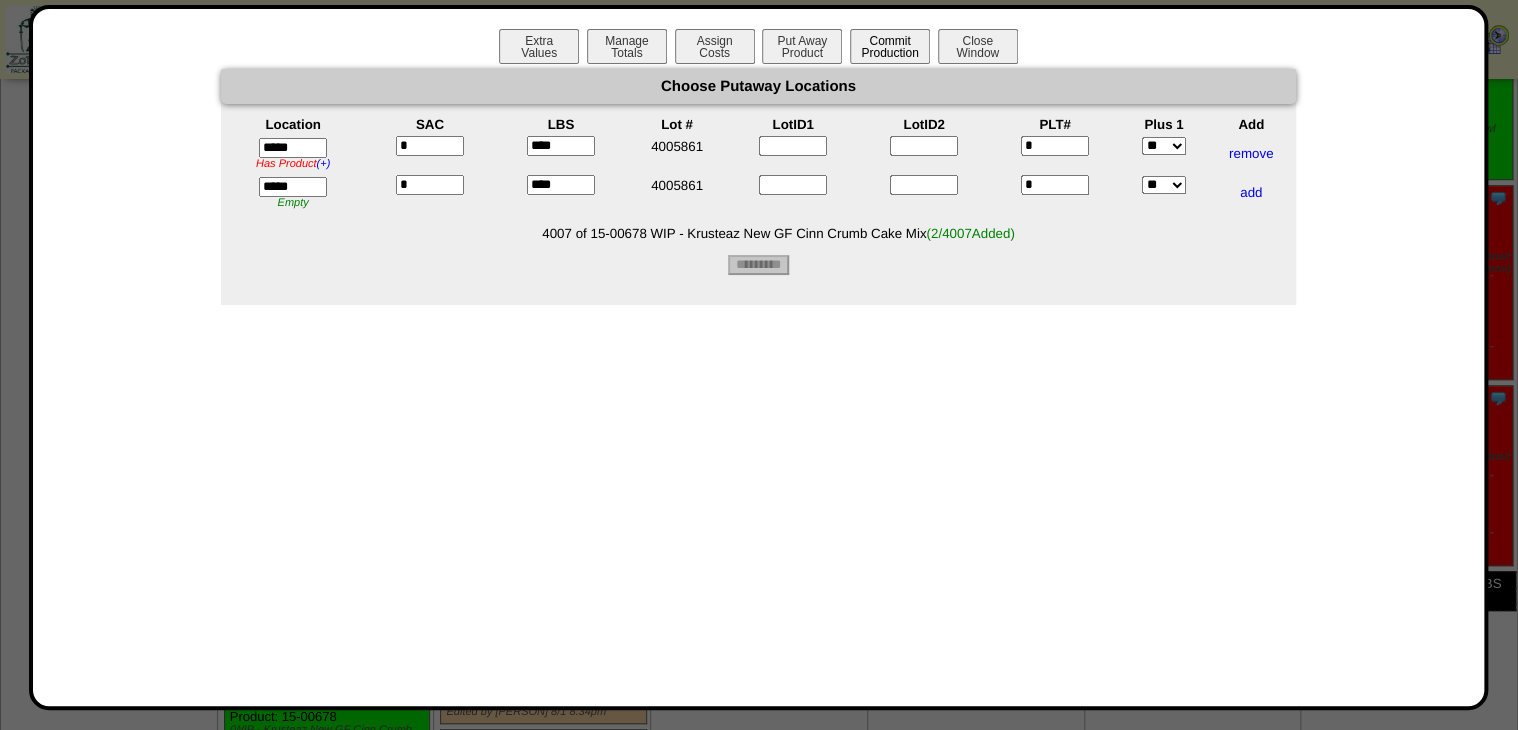 type on "*********" 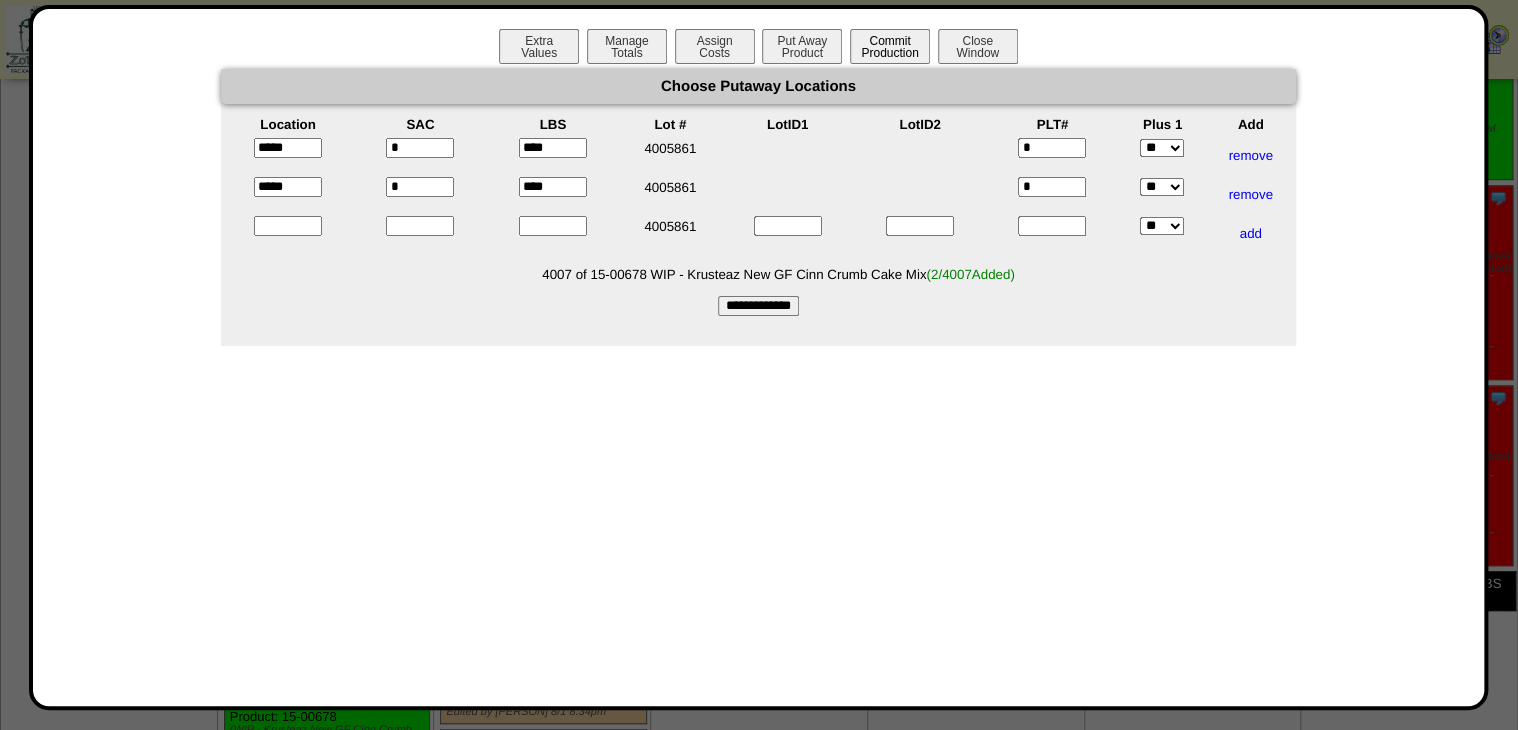 click on "Commit Production" 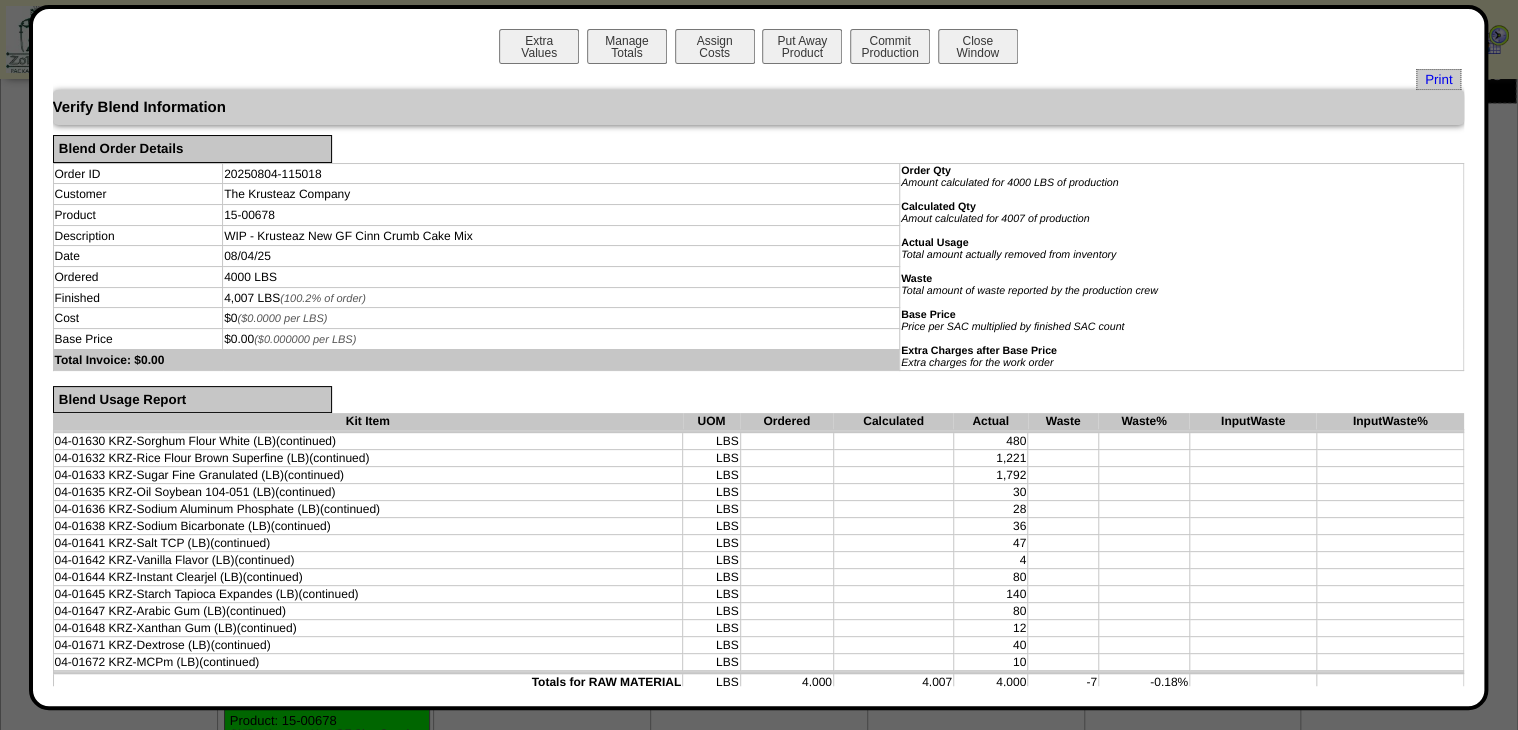 scroll, scrollTop: 880, scrollLeft: 0, axis: vertical 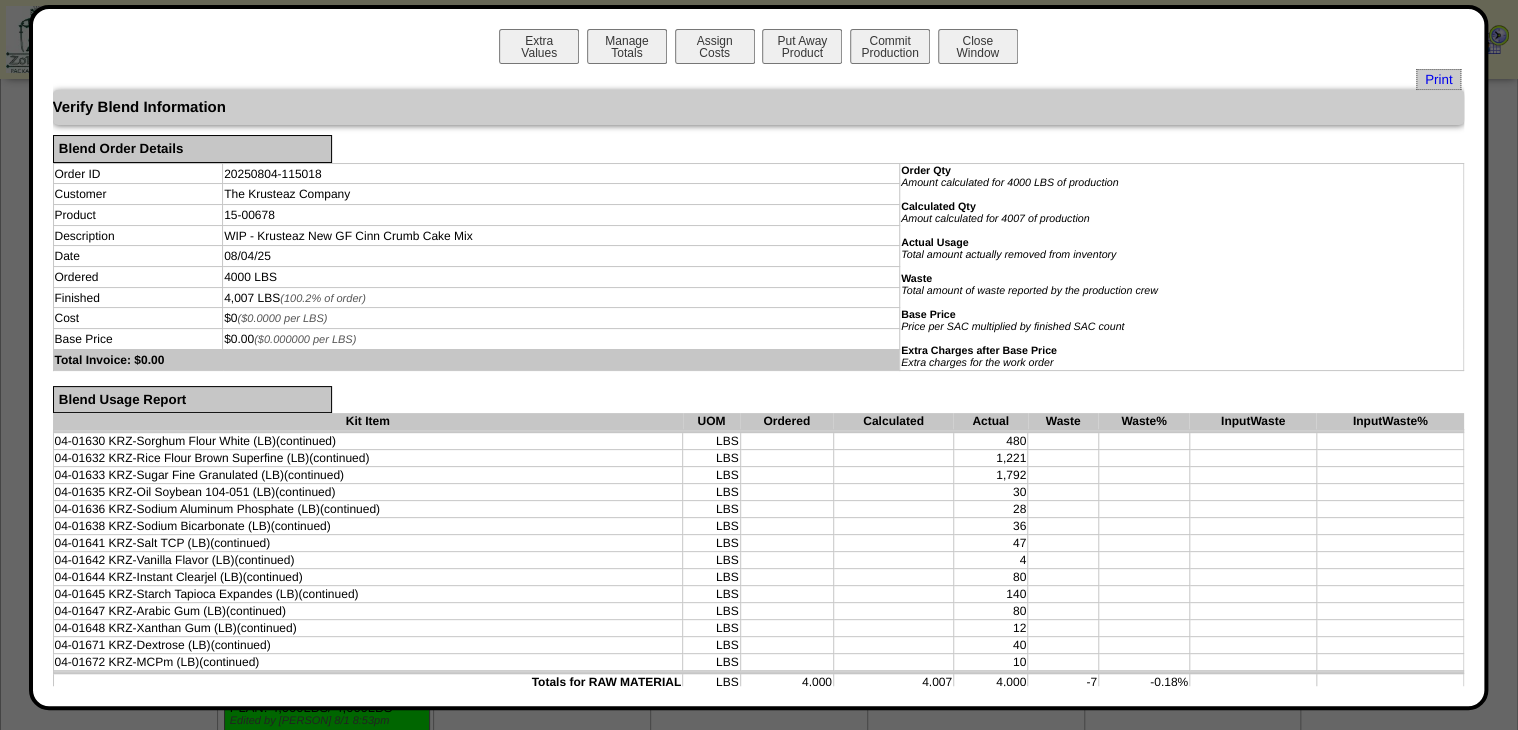 click 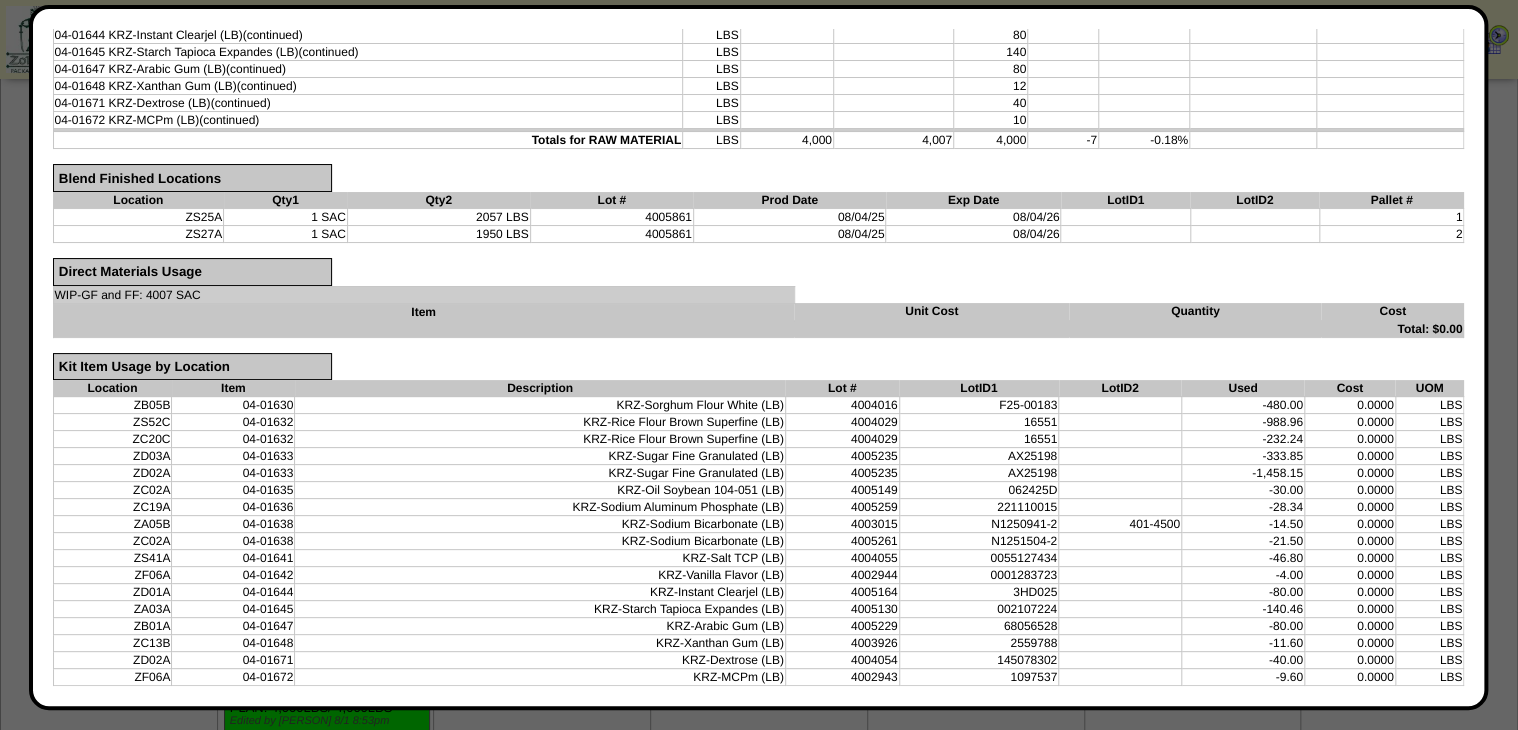 scroll, scrollTop: 625, scrollLeft: 0, axis: vertical 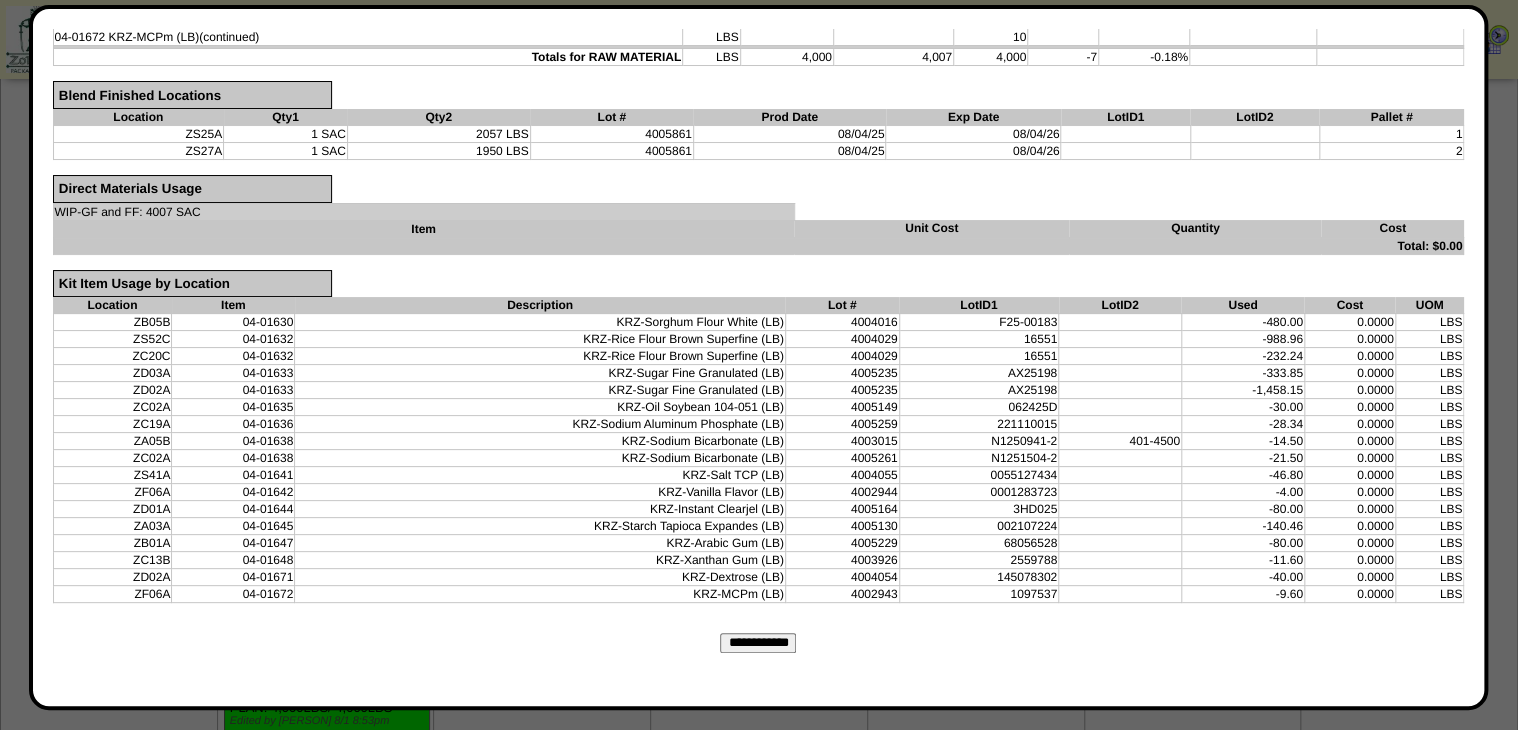 click on "Verify Blend Information
Blend Order Details
Order ID 20250804-115018
Order Qty
Amount calculated for 4000 LBS of production
Calculated Qty
Amout calculated for 4007  of production
Actual Usage
Total amount actually removed from inventory
Waste
Total amount of waste reported by the production crew Base Price" 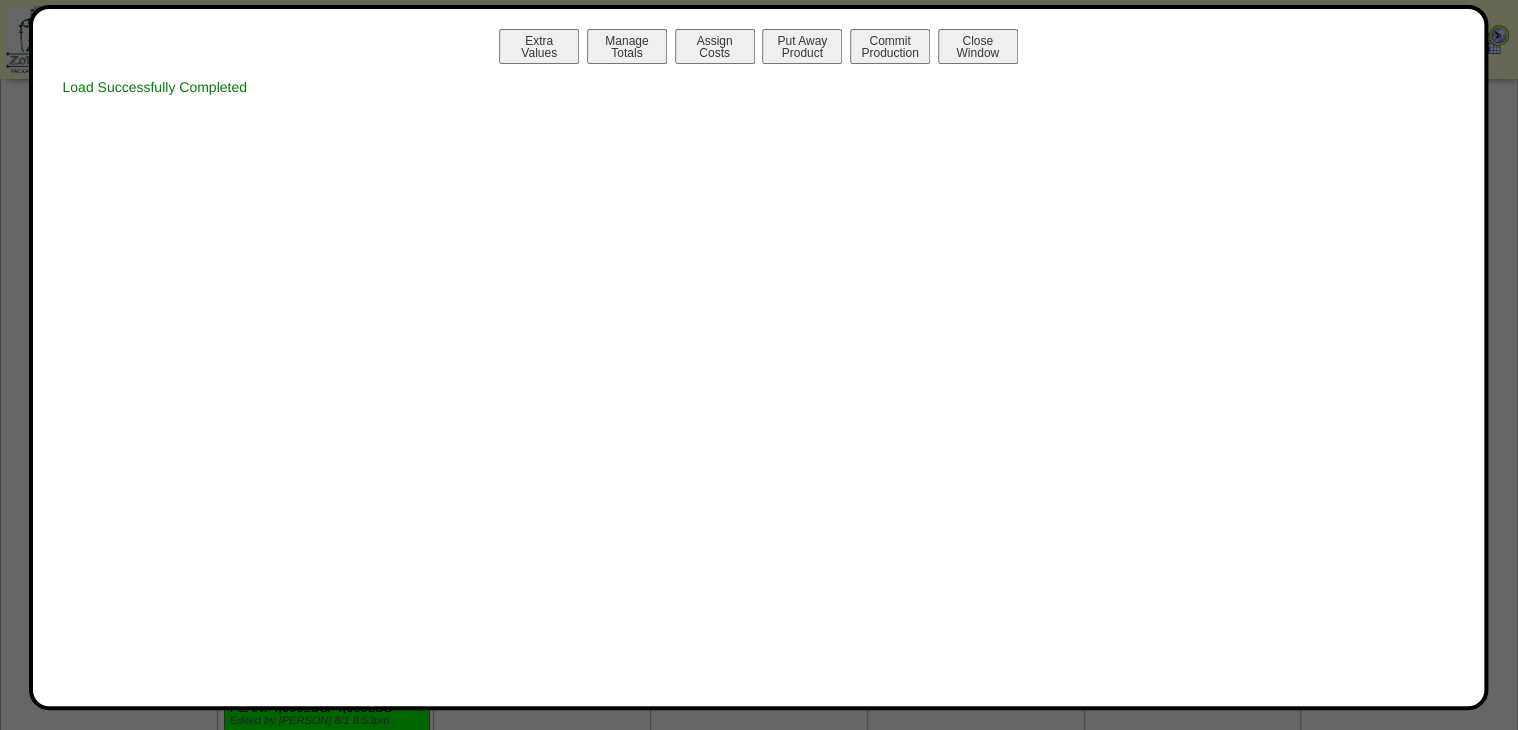 scroll, scrollTop: 0, scrollLeft: 0, axis: both 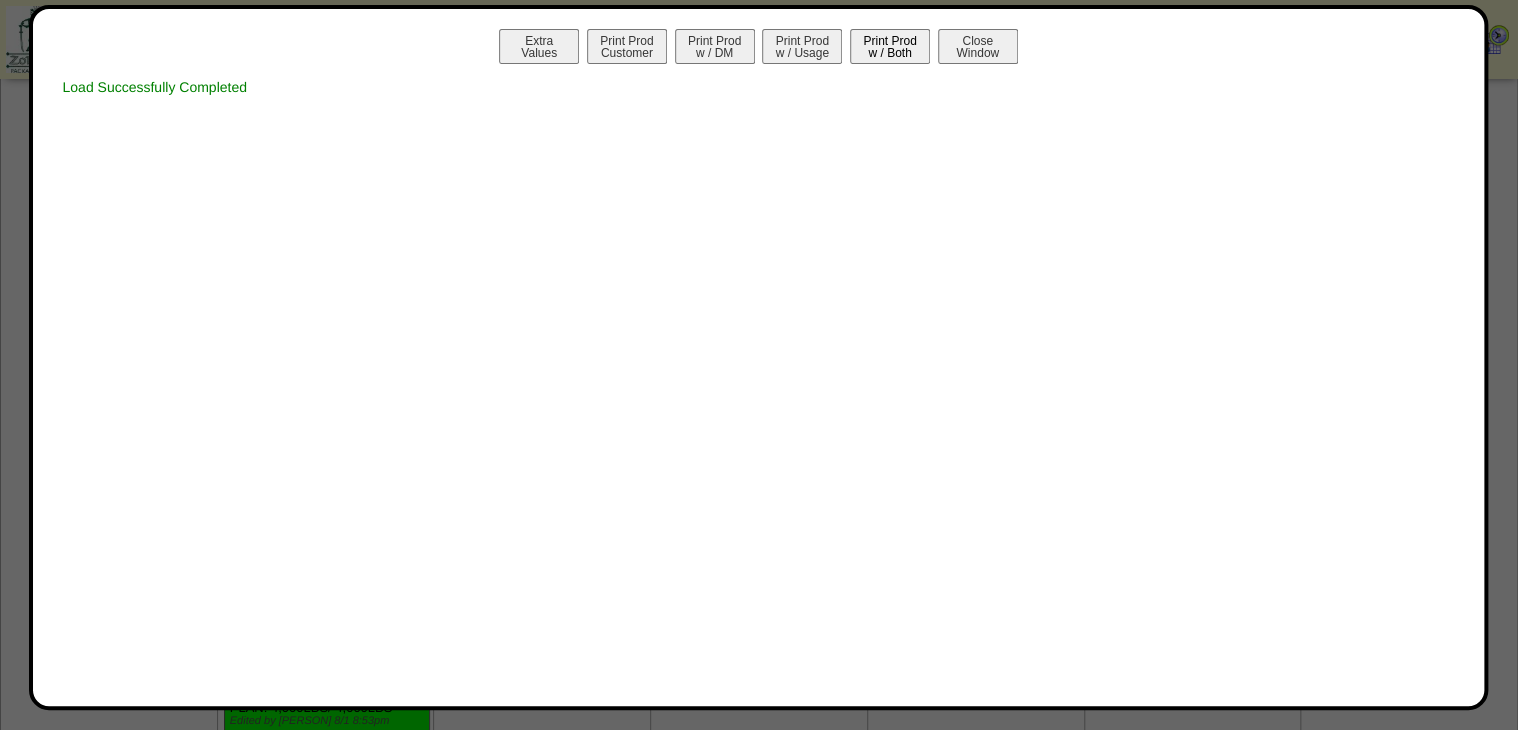 click on "Print Prod w / Both" 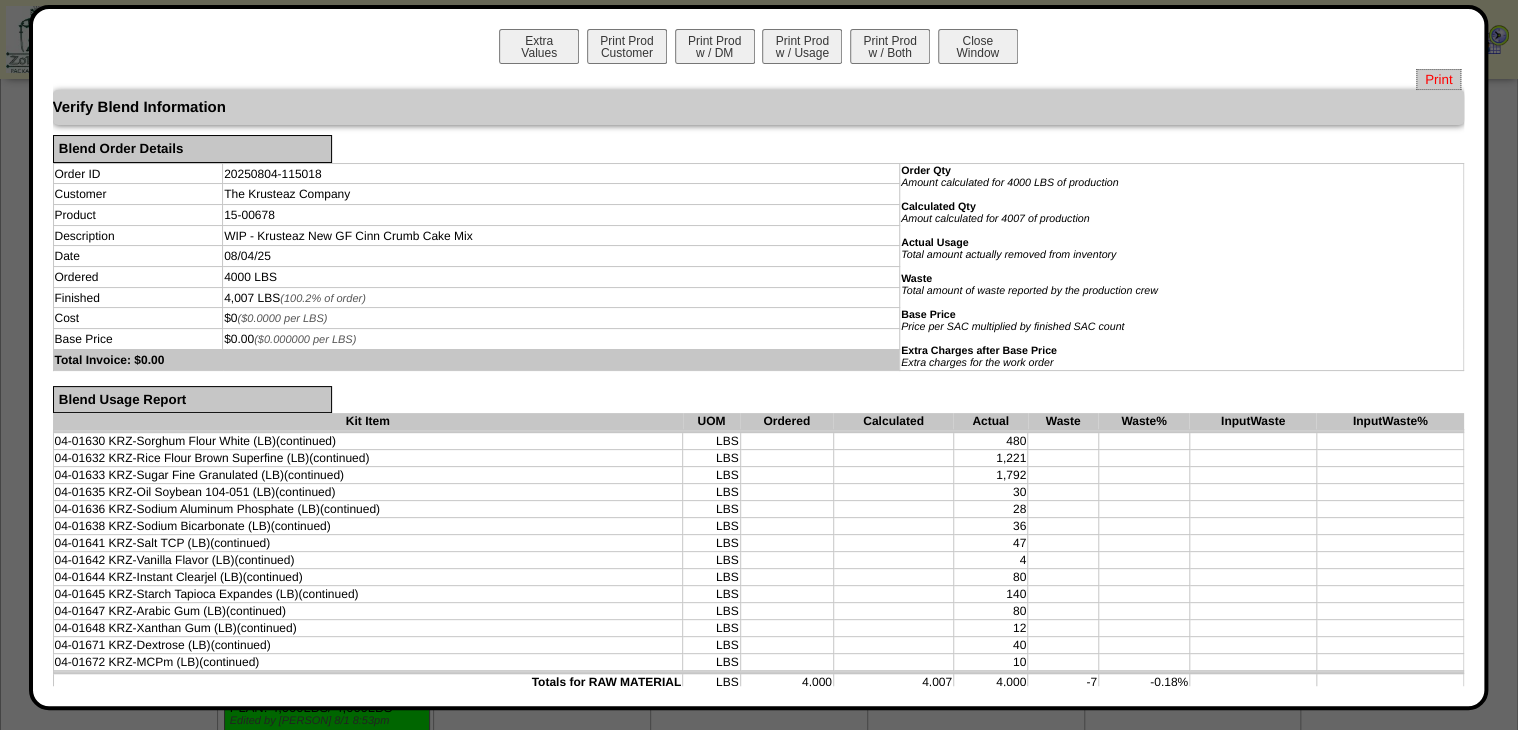 click on "Print" 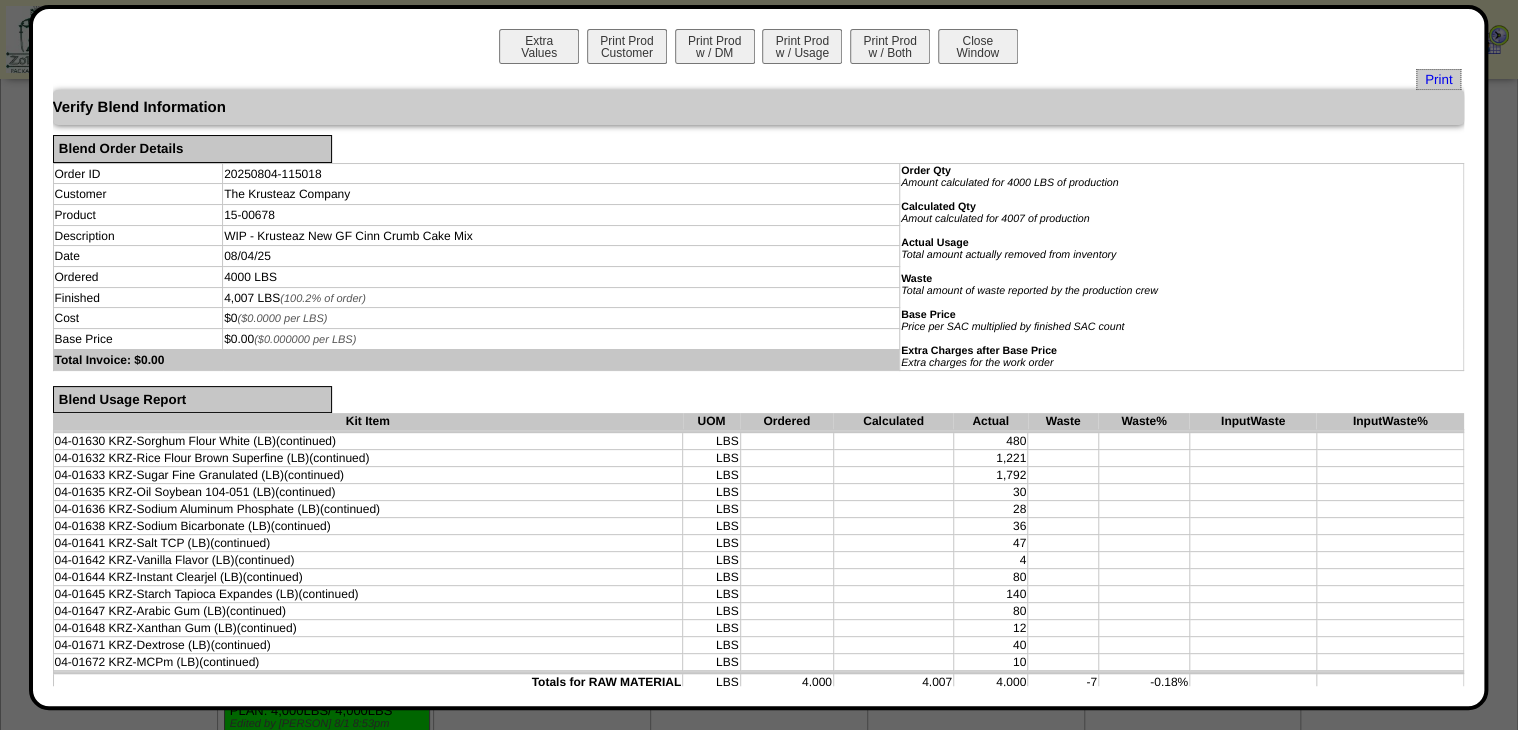 scroll, scrollTop: 880, scrollLeft: 0, axis: vertical 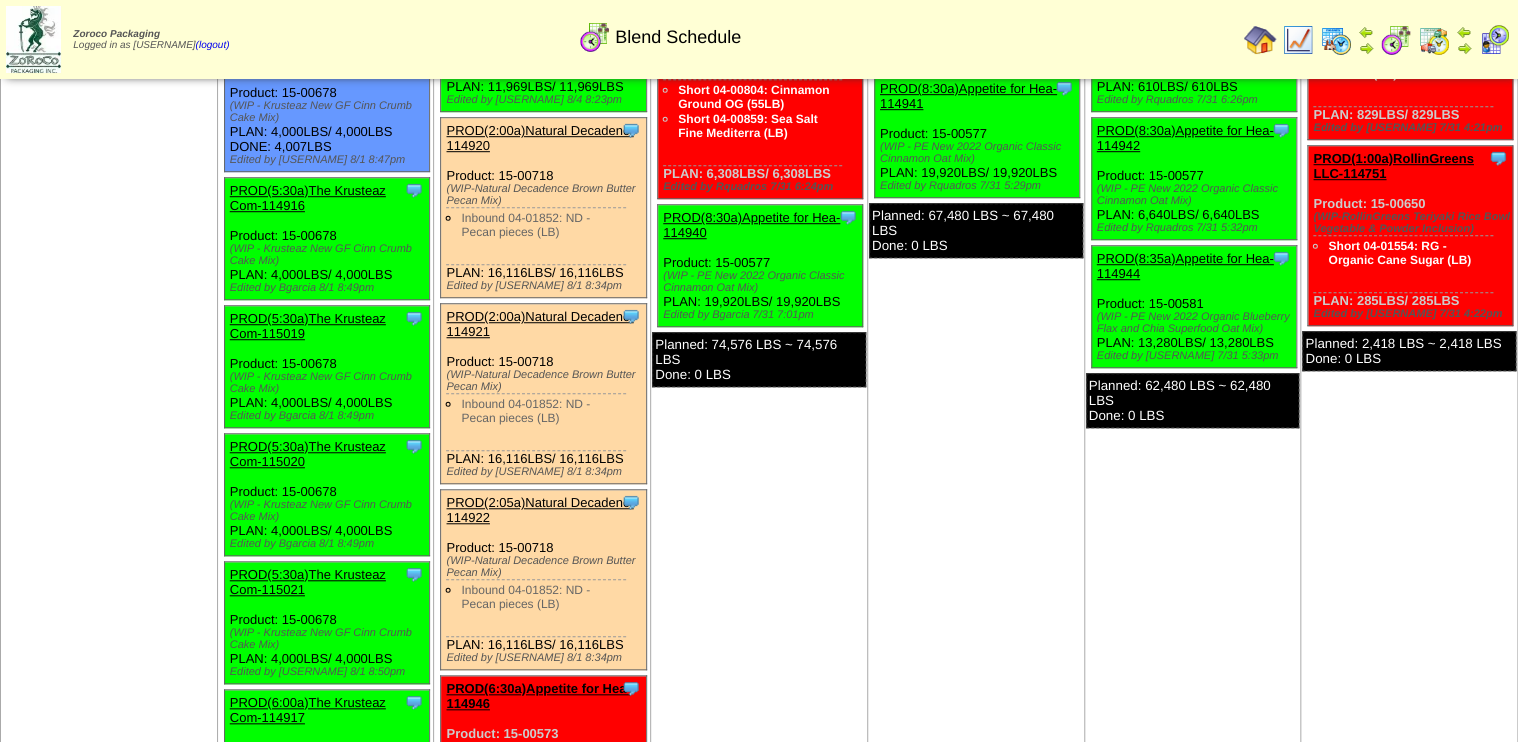 click on "PROD(5:30a)The Krusteaz Com-114916" at bounding box center (308, 198) 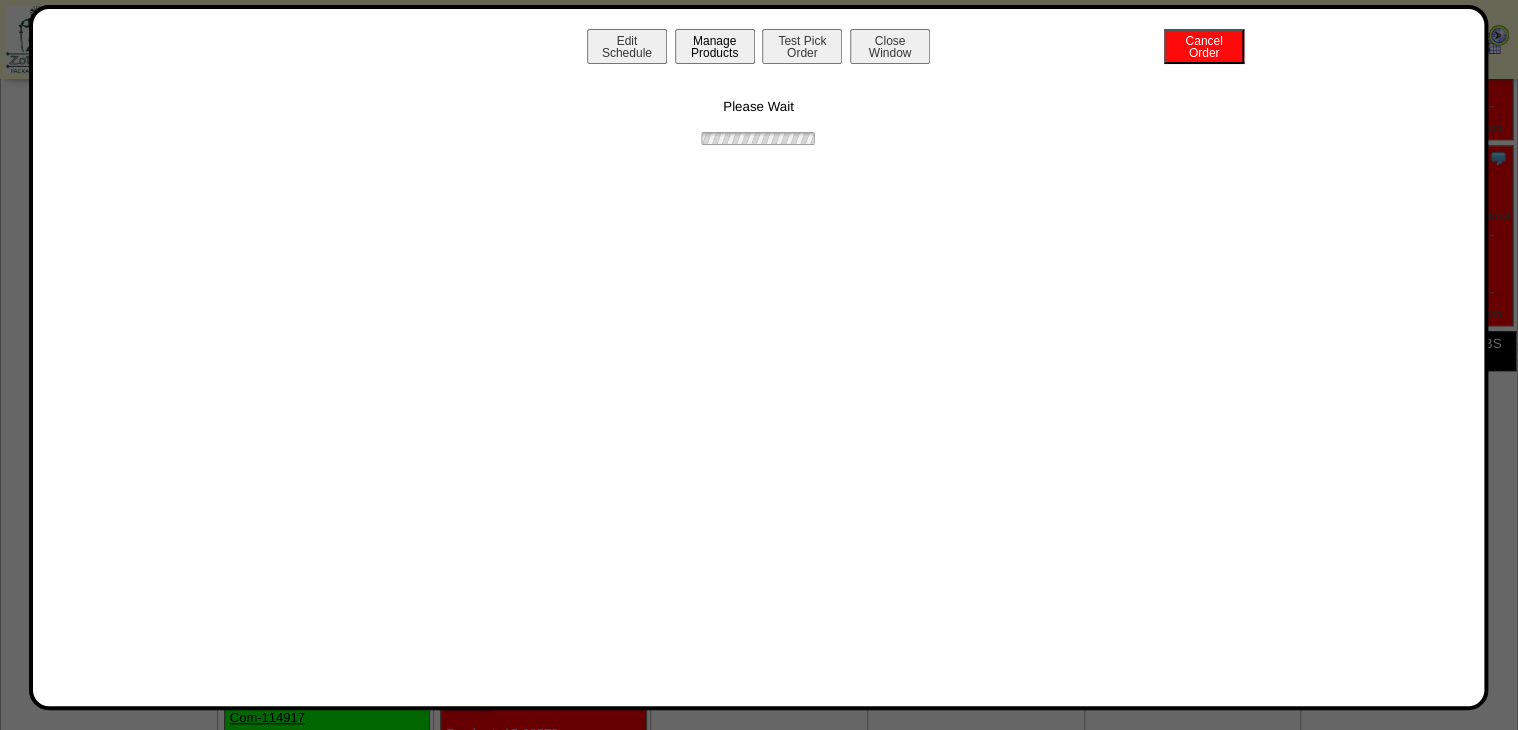 click on "Manage Products" at bounding box center (715, 46) 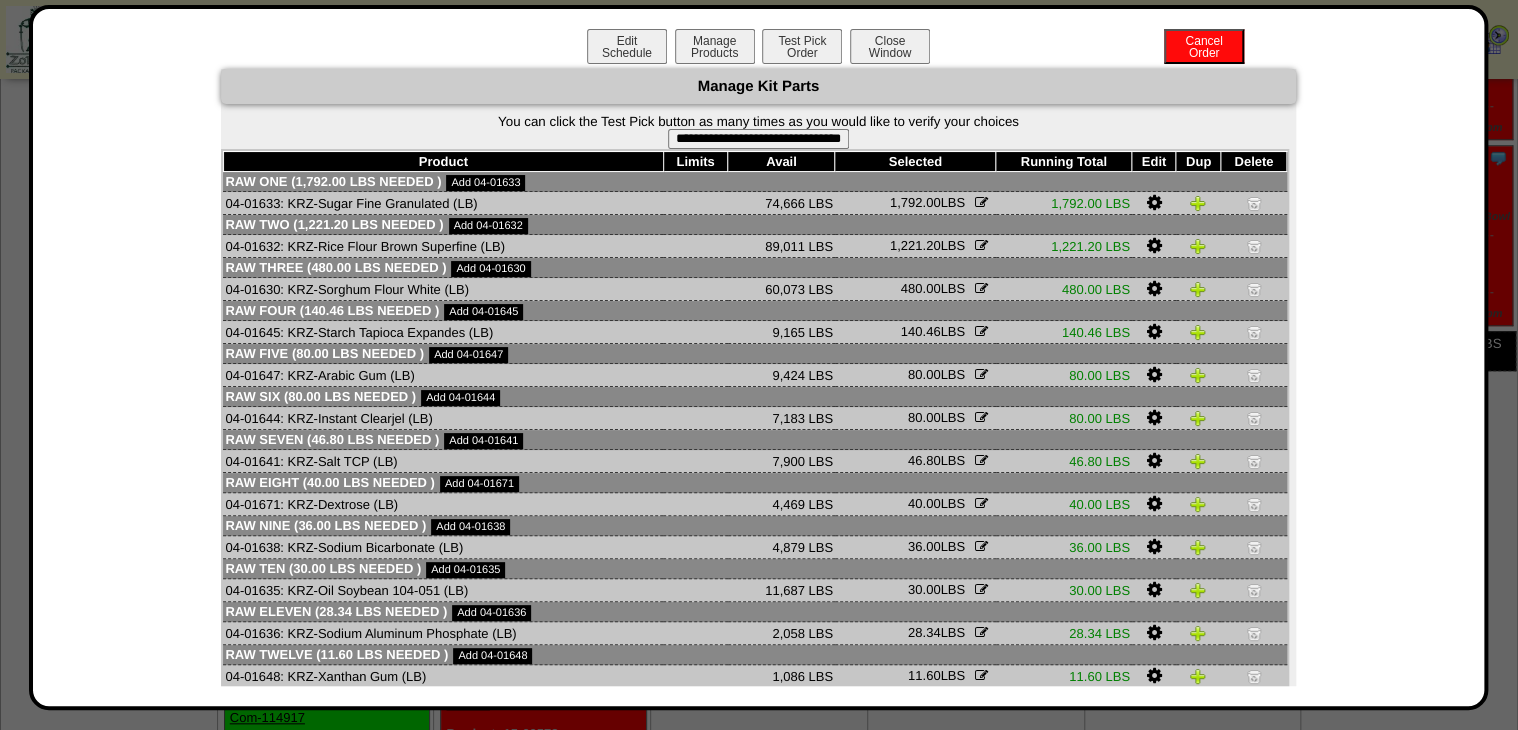 click on "**********" at bounding box center [758, 139] 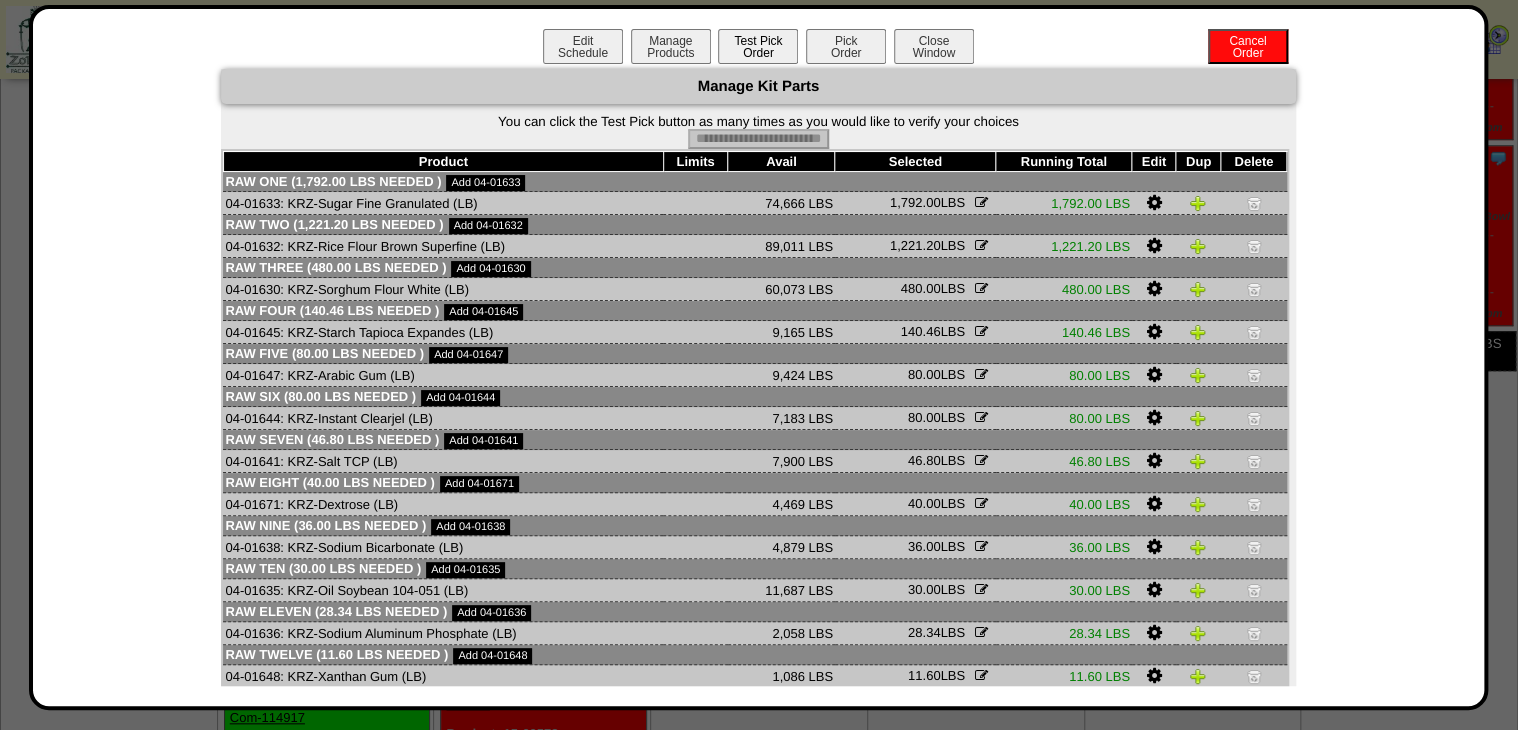 click on "Pick Order" at bounding box center (846, 46) 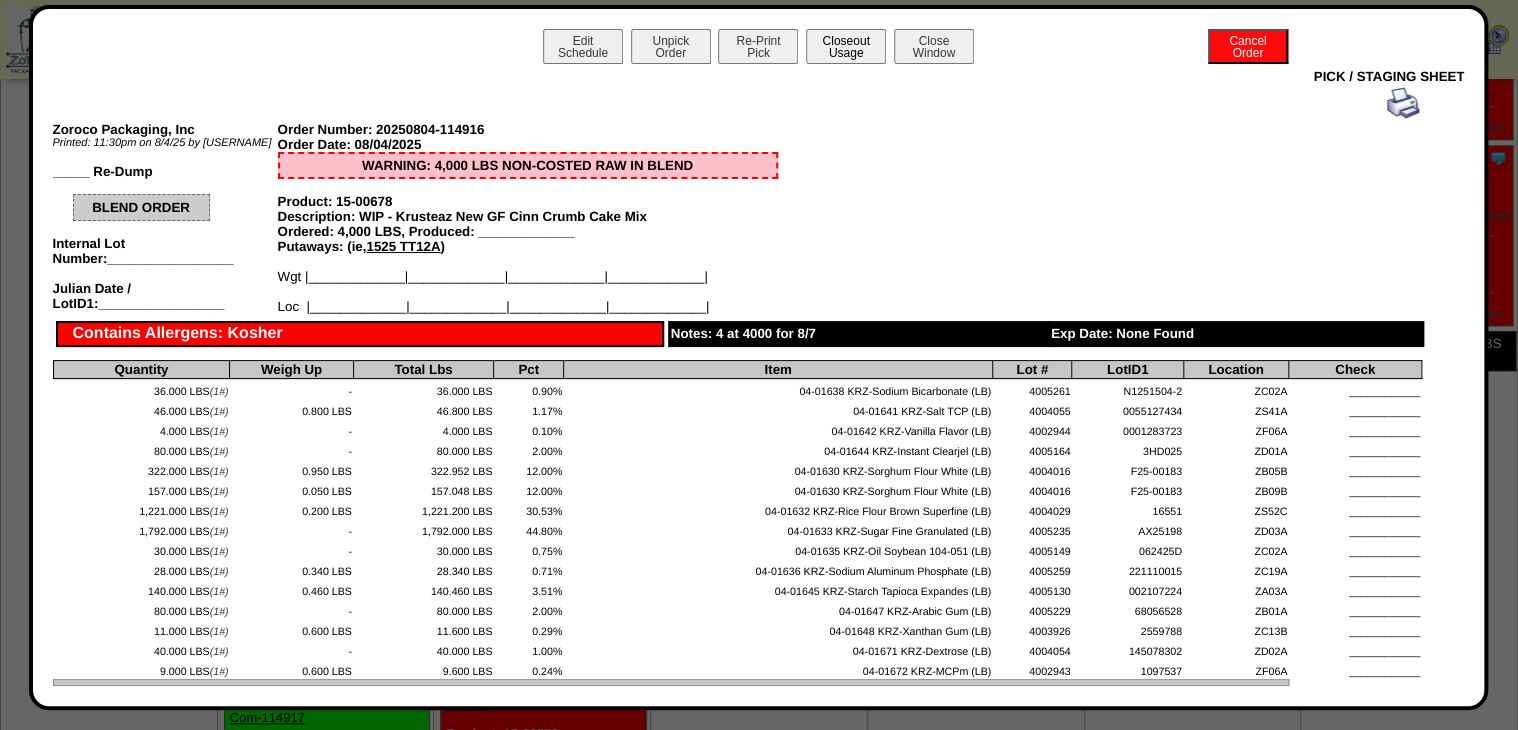 click on "Closeout Usage" at bounding box center [846, 46] 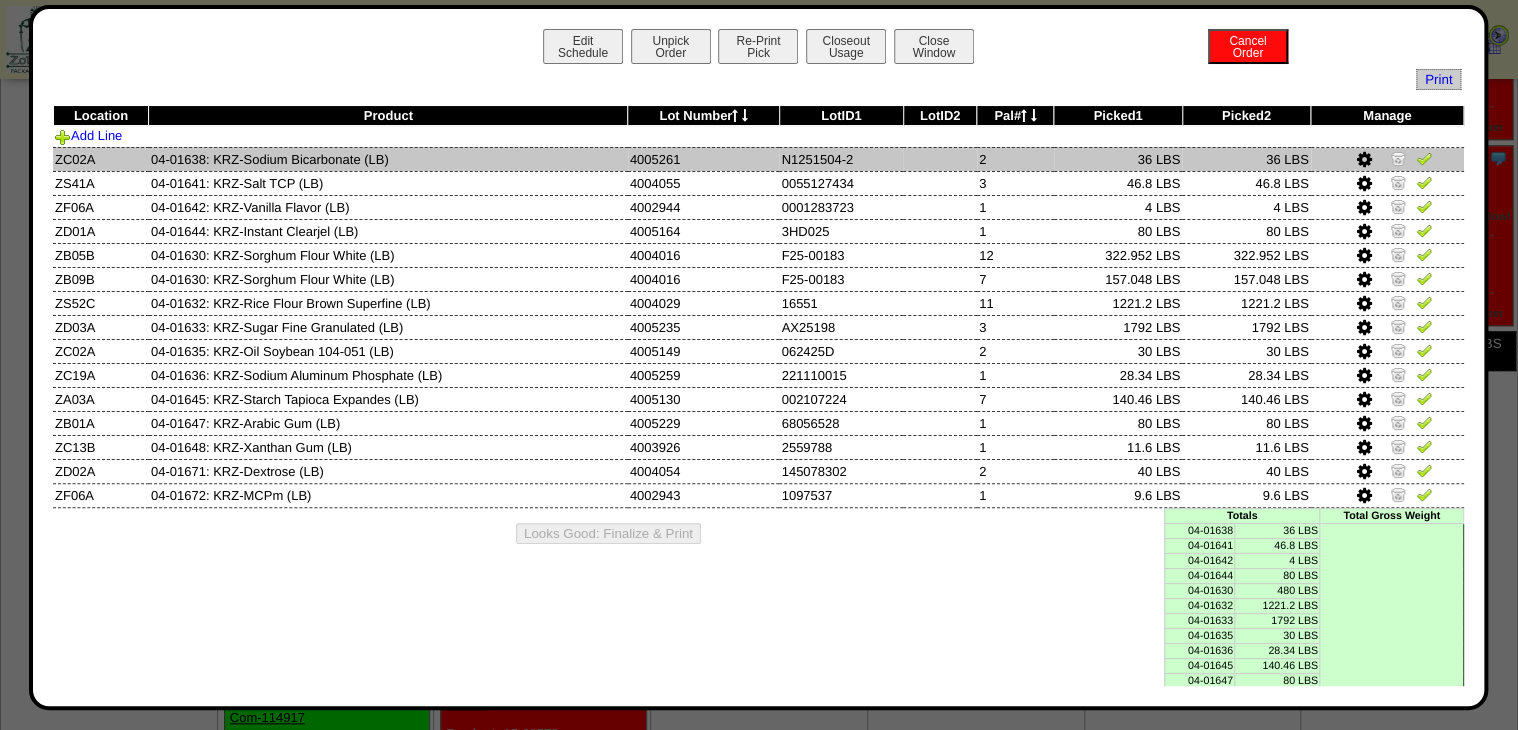 click at bounding box center (1424, 158) 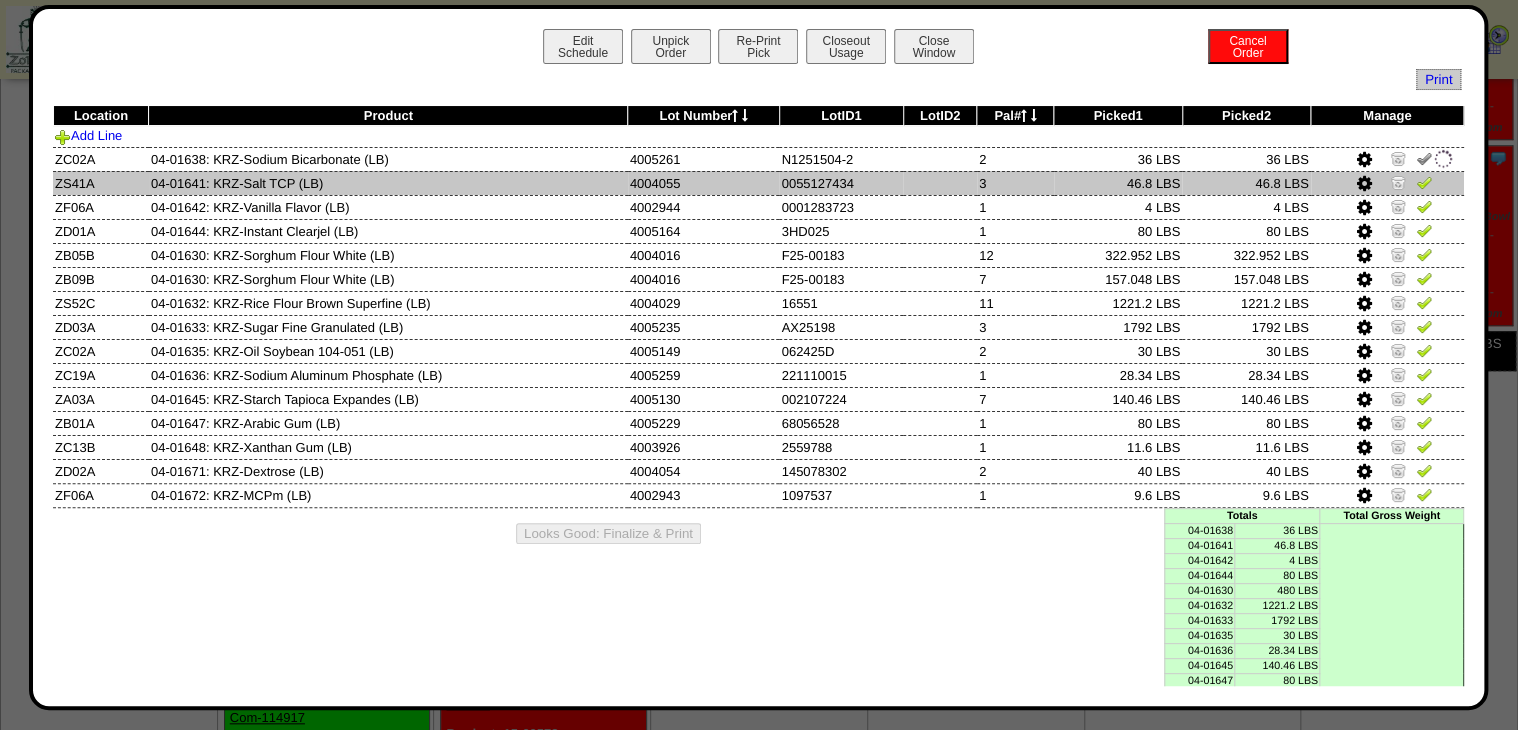 click at bounding box center (1424, 182) 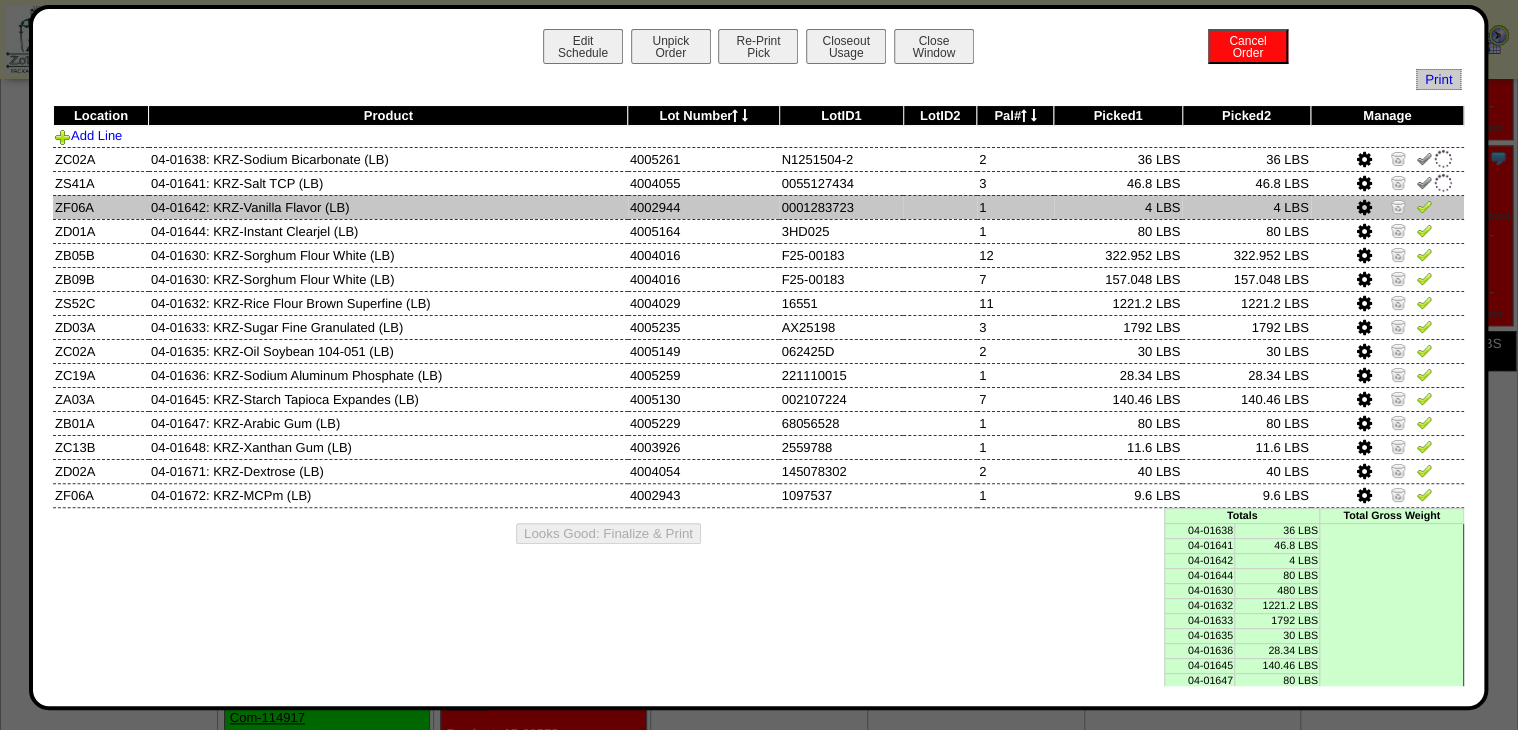 click at bounding box center (1424, 206) 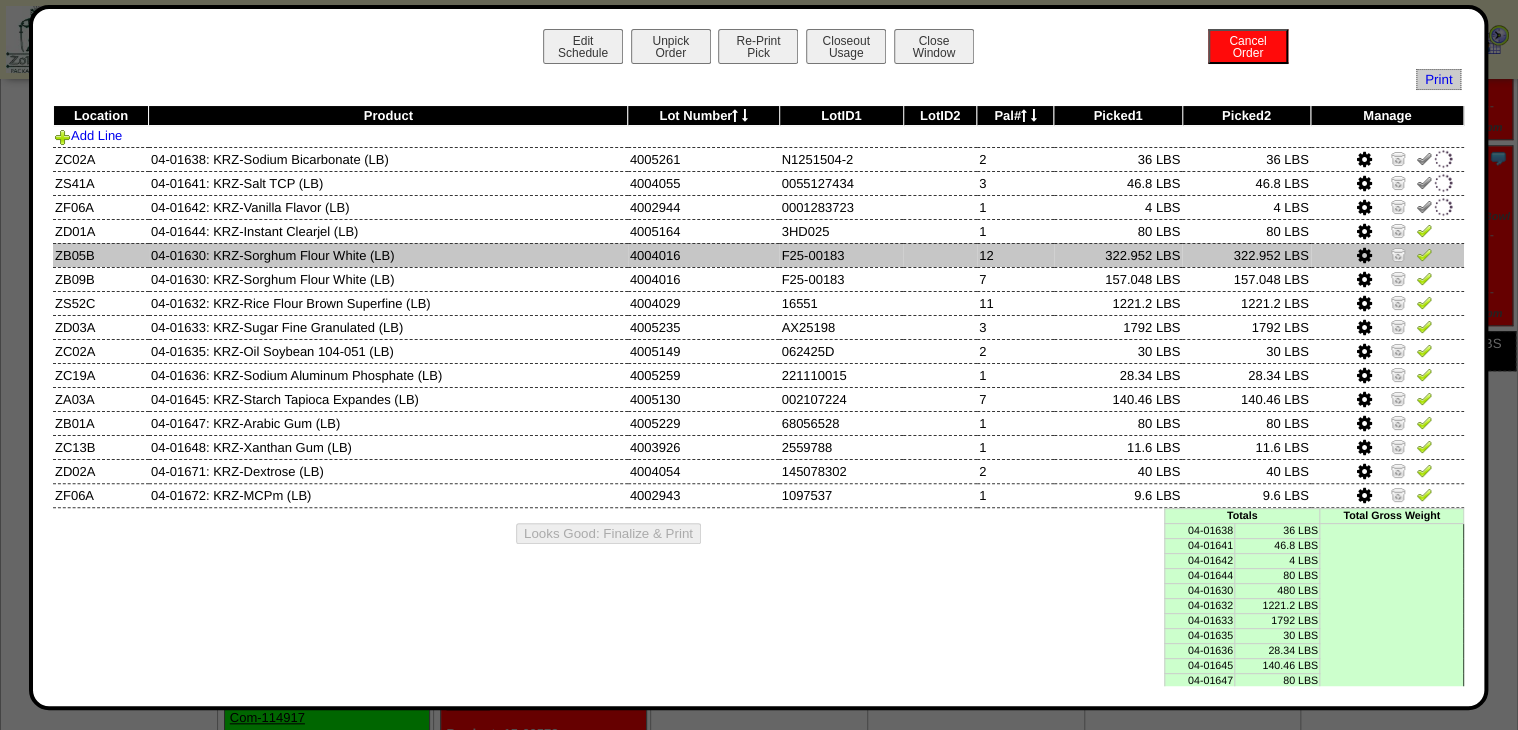 drag, startPoint x: 1416, startPoint y: 228, endPoint x: 1413, endPoint y: 251, distance: 23.194826 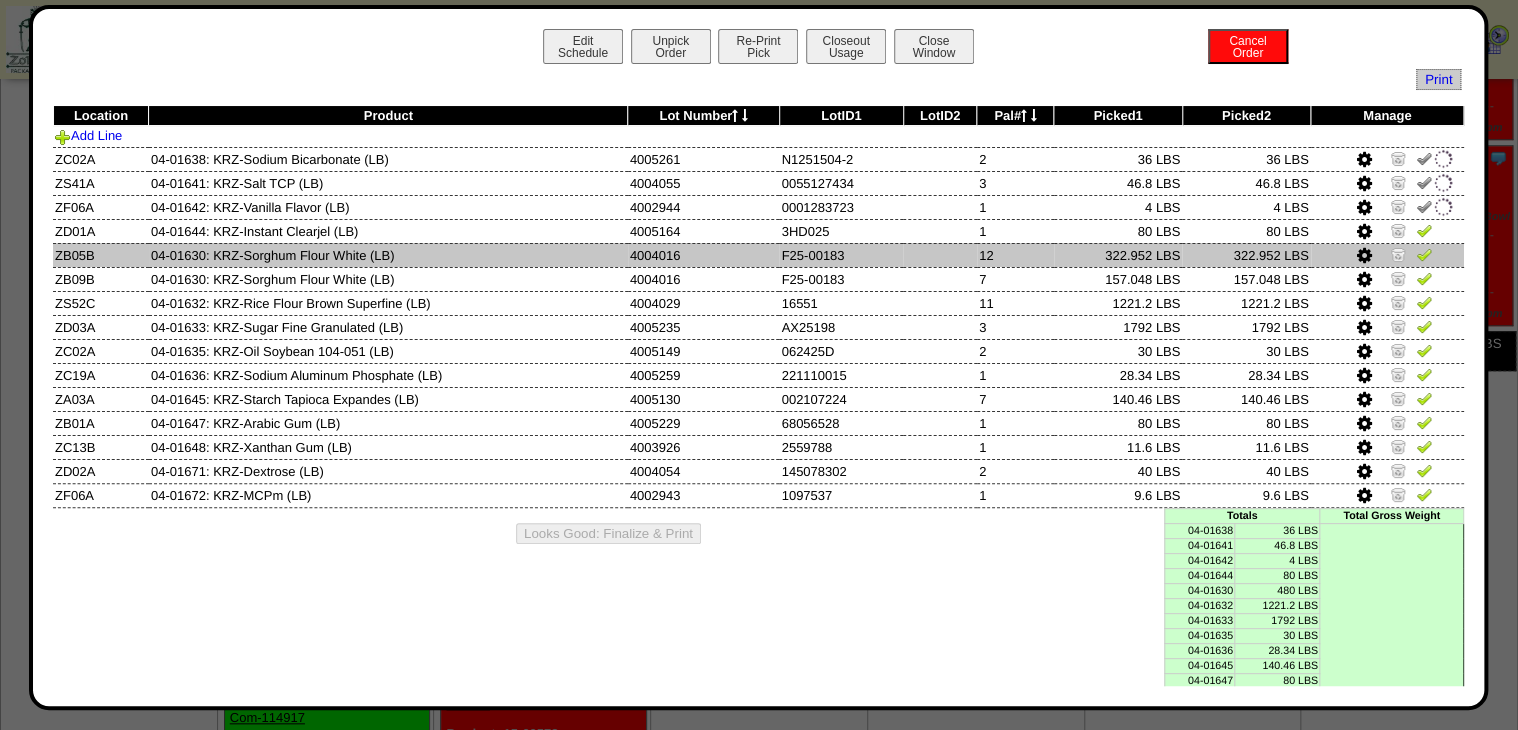 click at bounding box center [1424, 230] 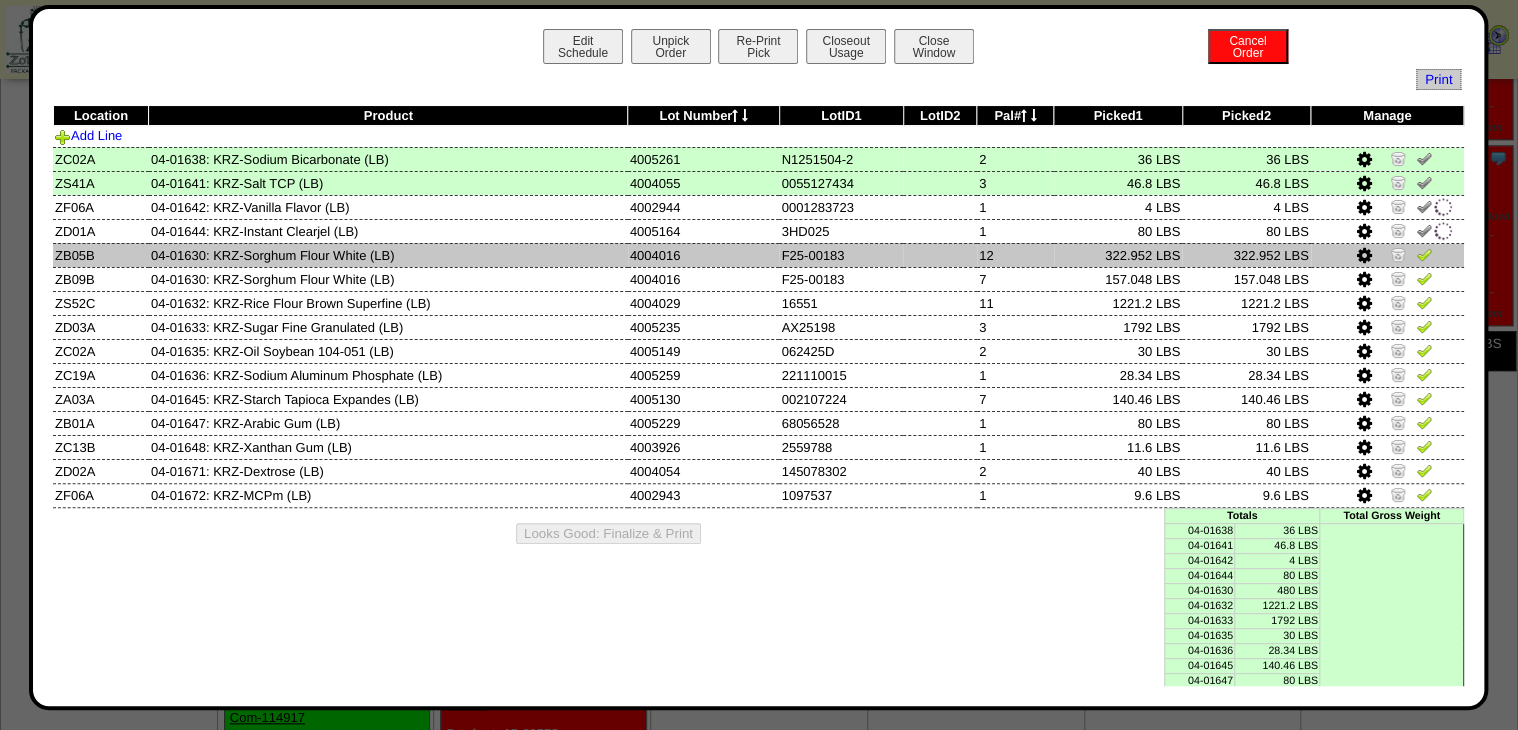 click at bounding box center [1424, 254] 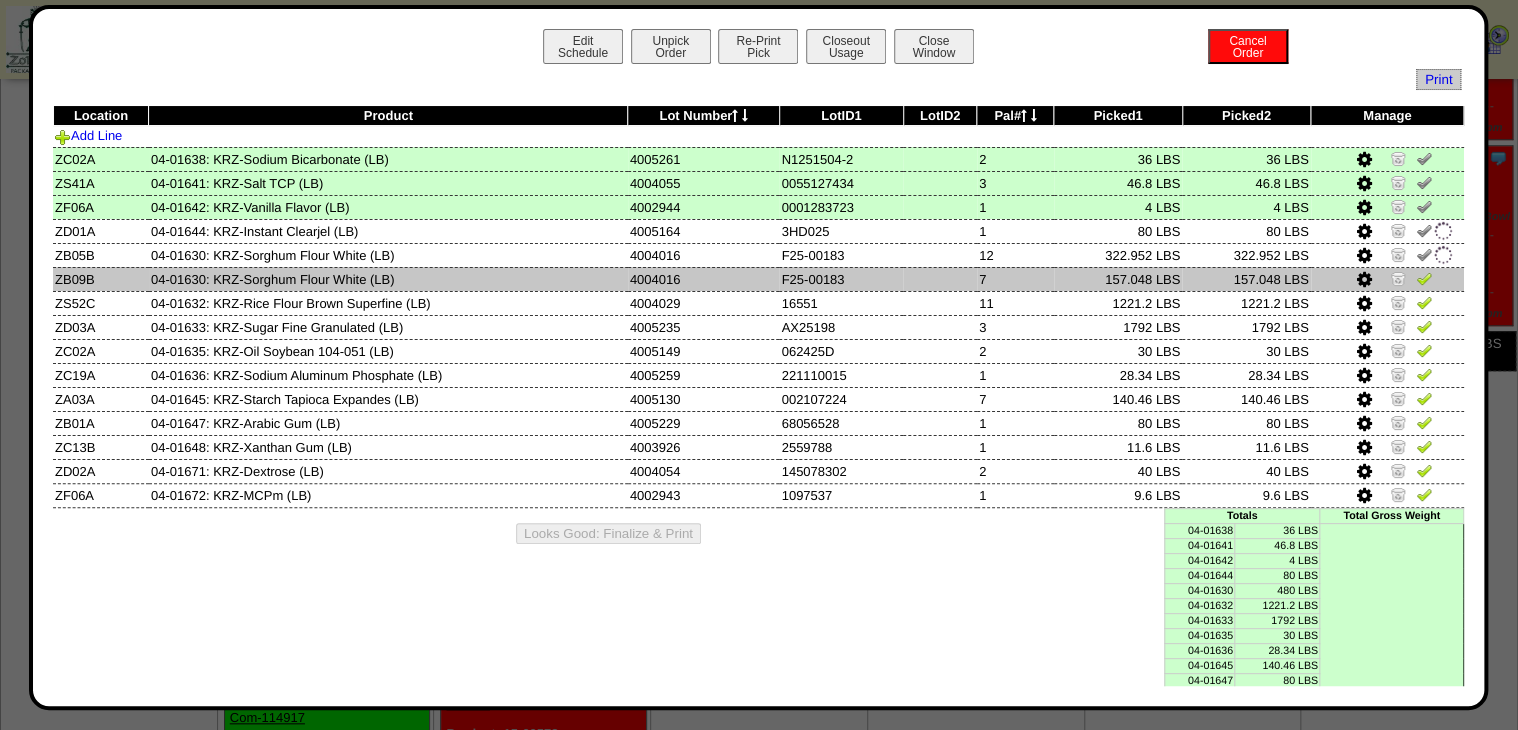 click at bounding box center [1424, 278] 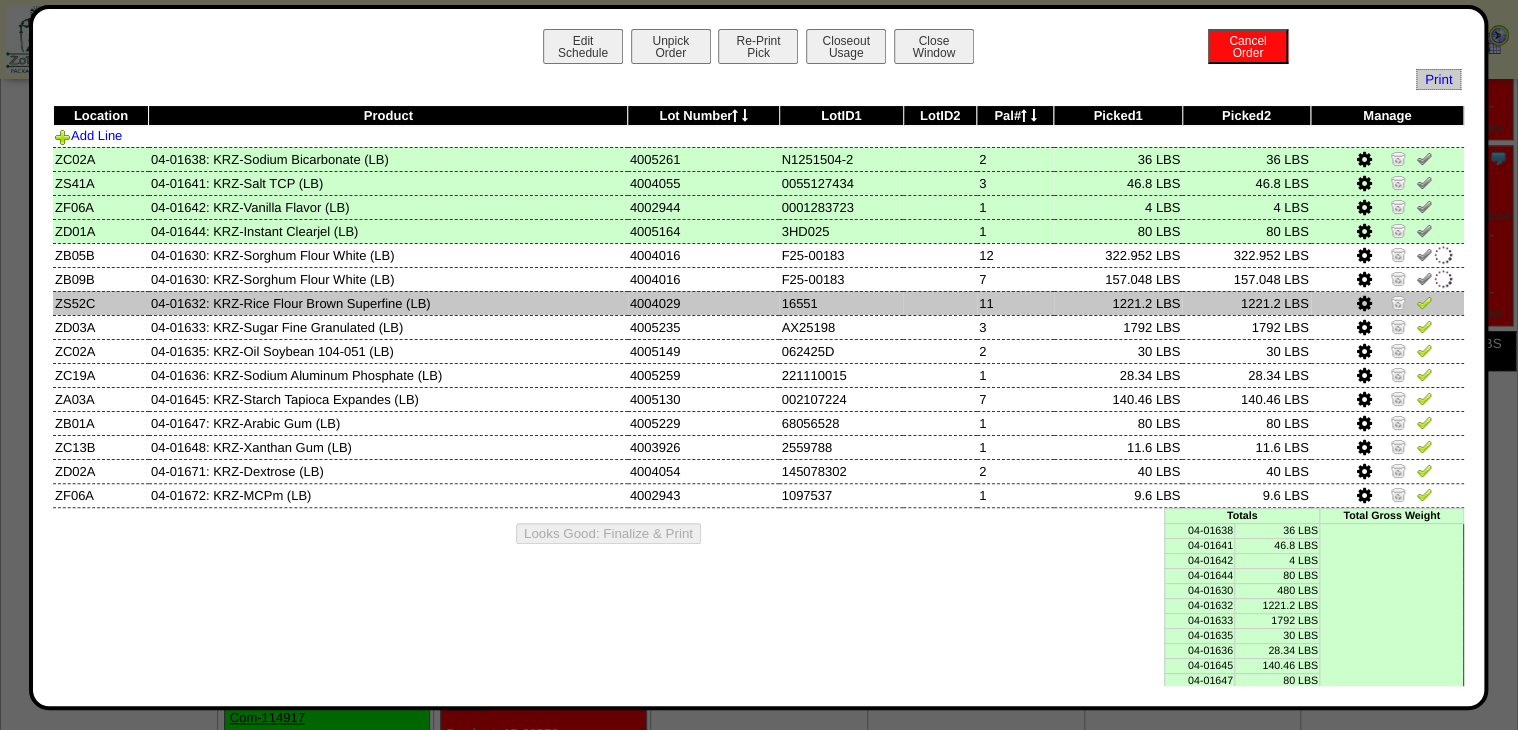 click at bounding box center (1424, 302) 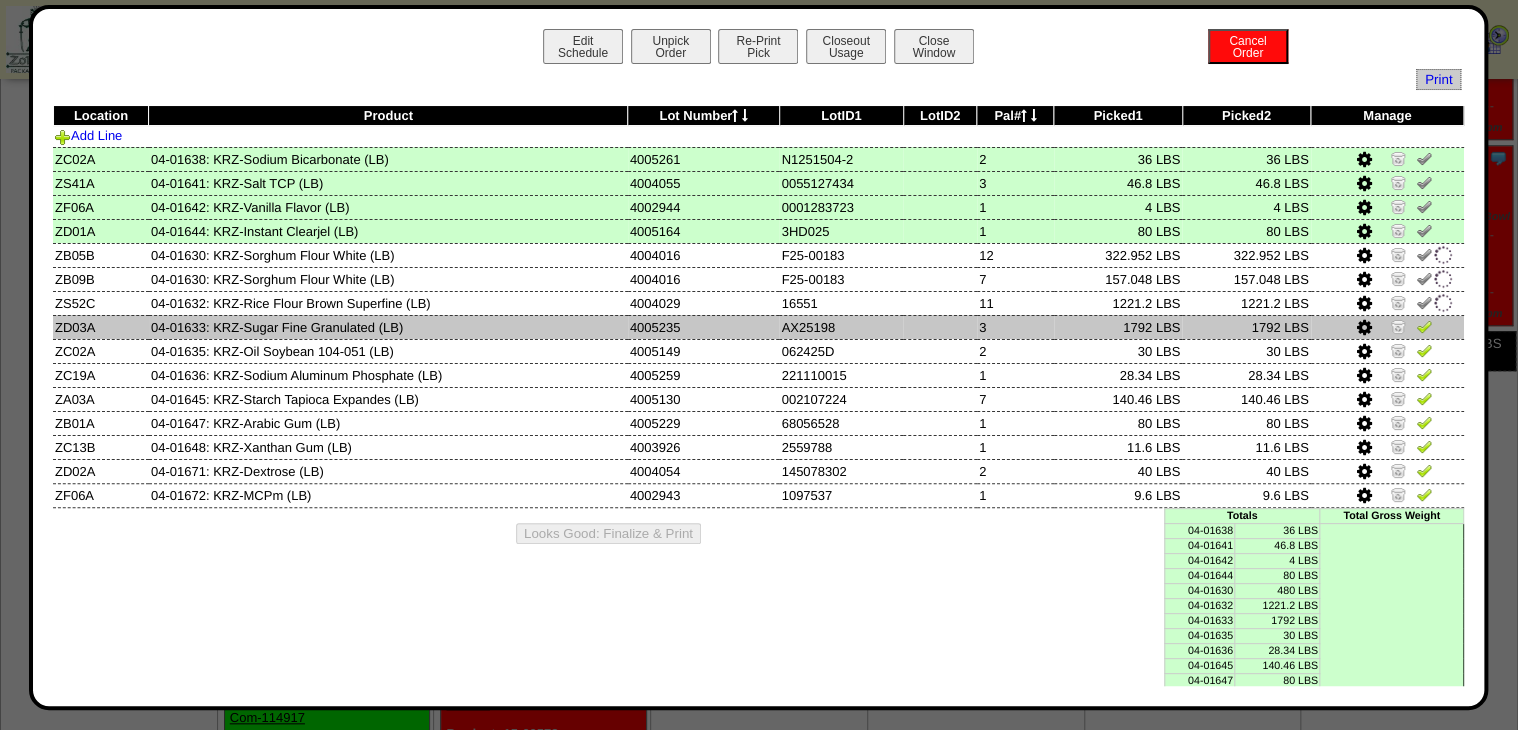 click at bounding box center [1424, 326] 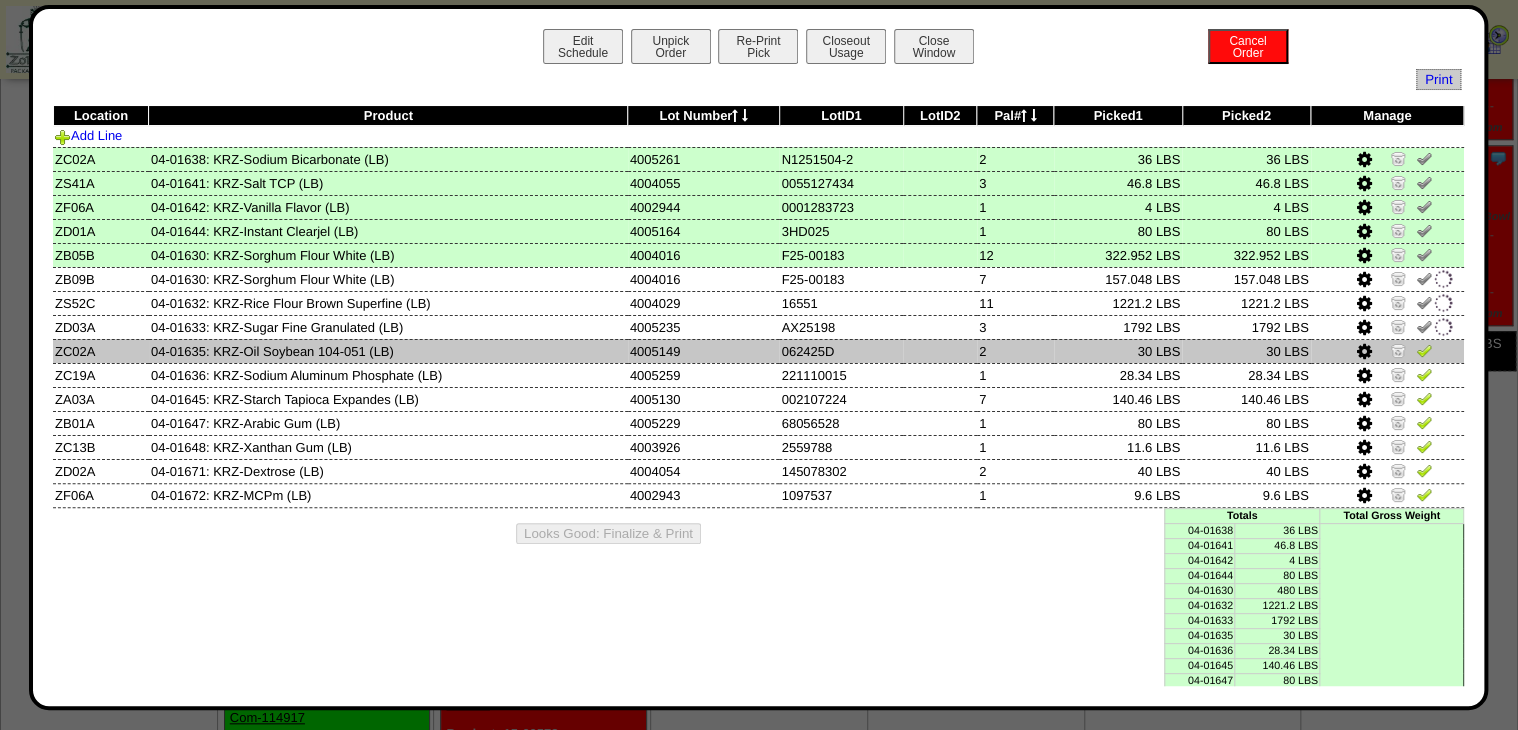 click at bounding box center [1424, 350] 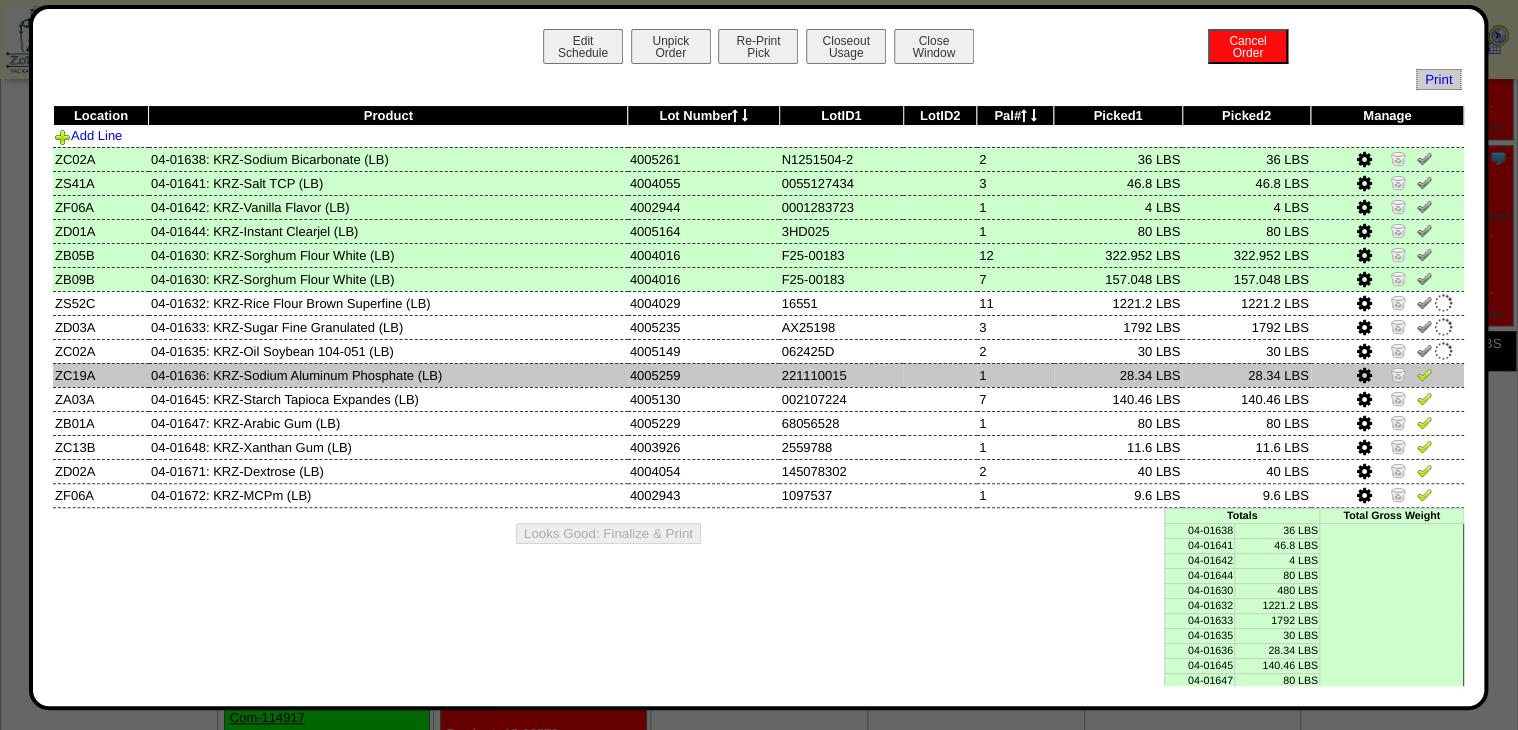 click at bounding box center [1424, 374] 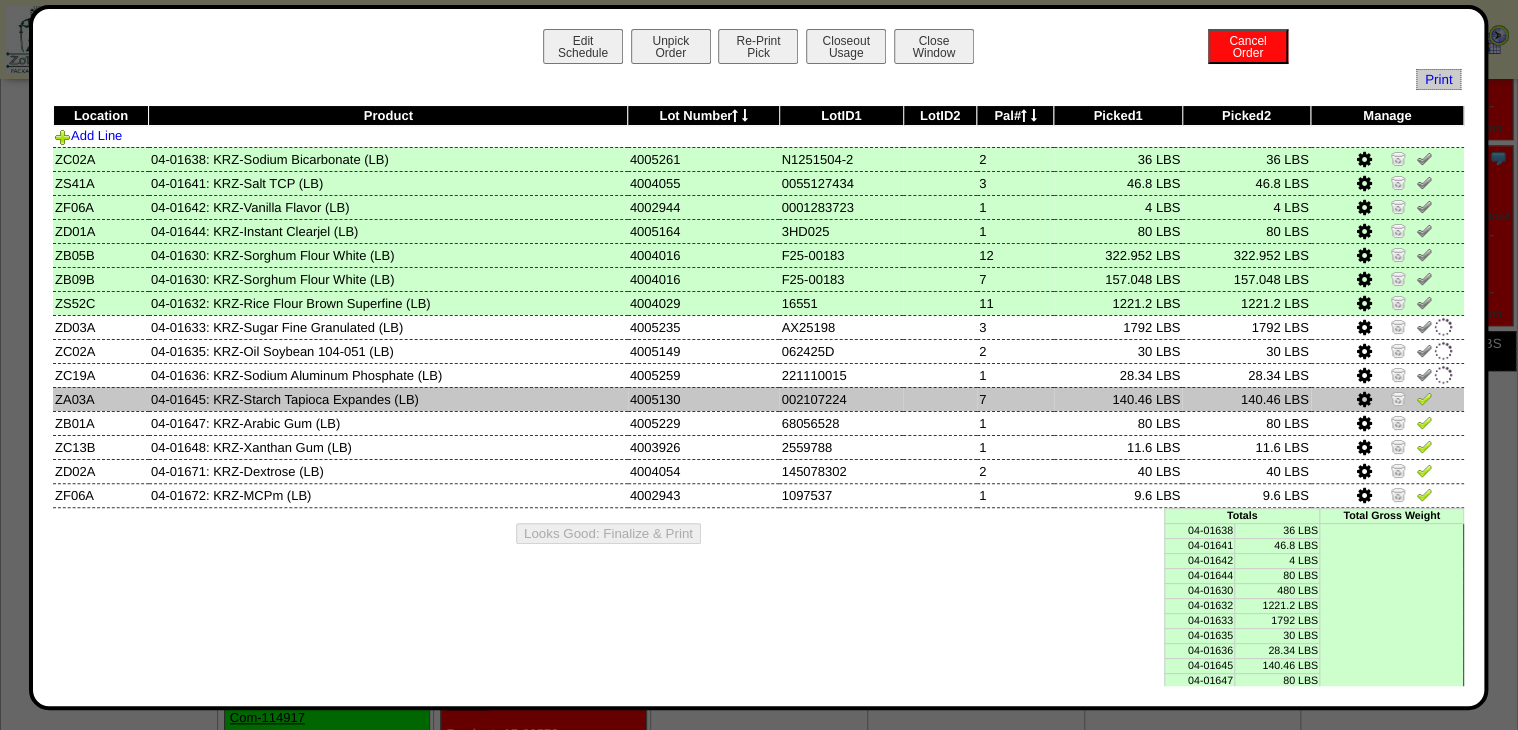 click at bounding box center [1424, 398] 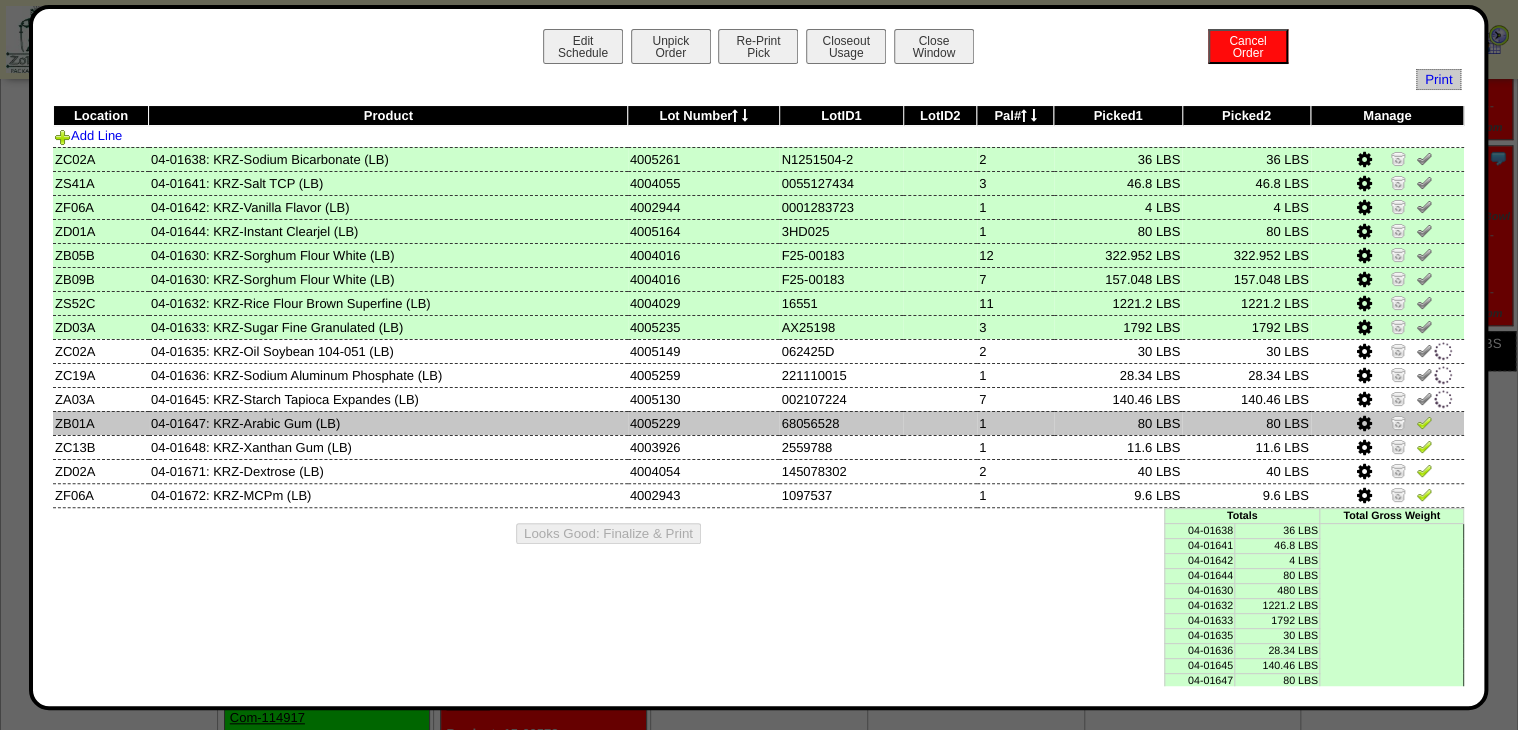 click at bounding box center [1424, 422] 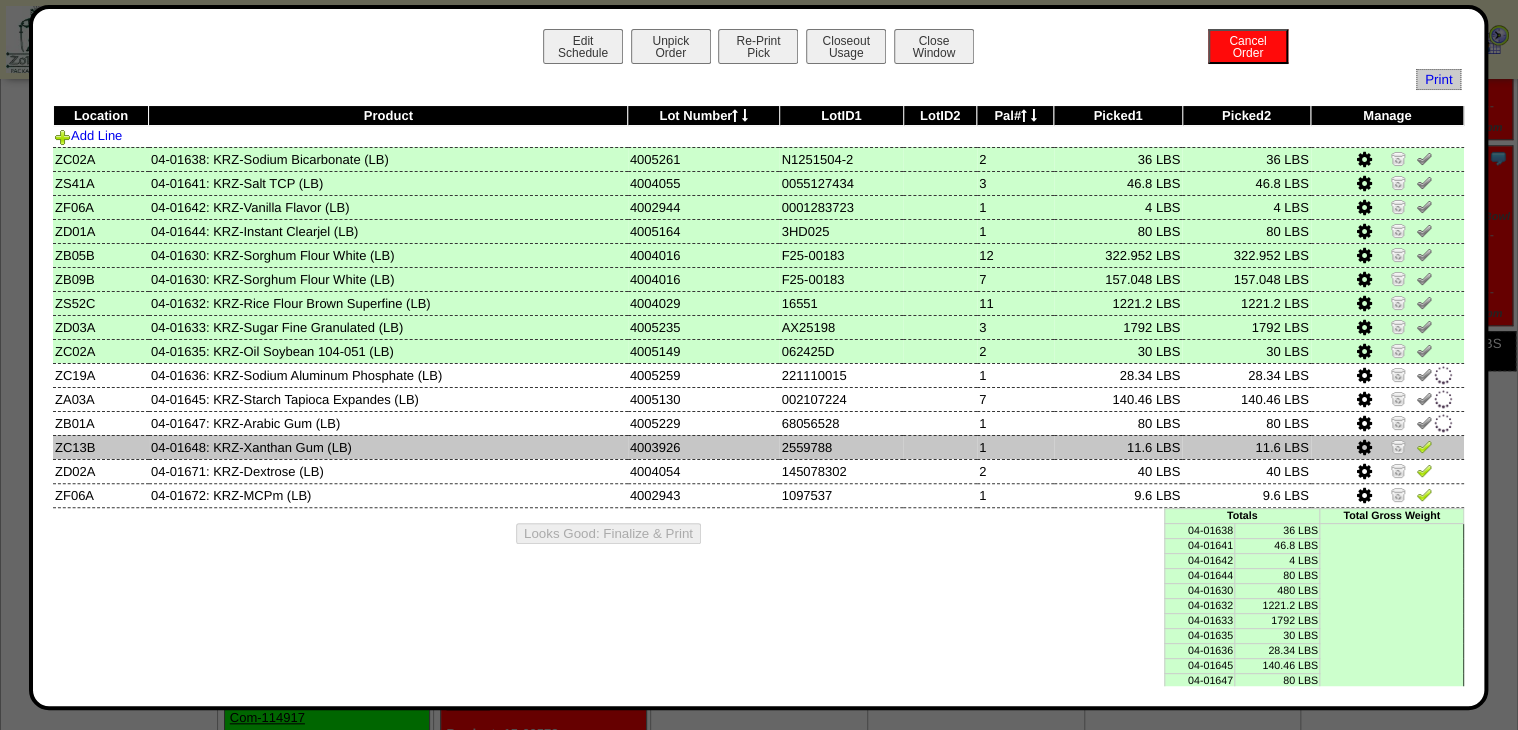 click at bounding box center [1424, 446] 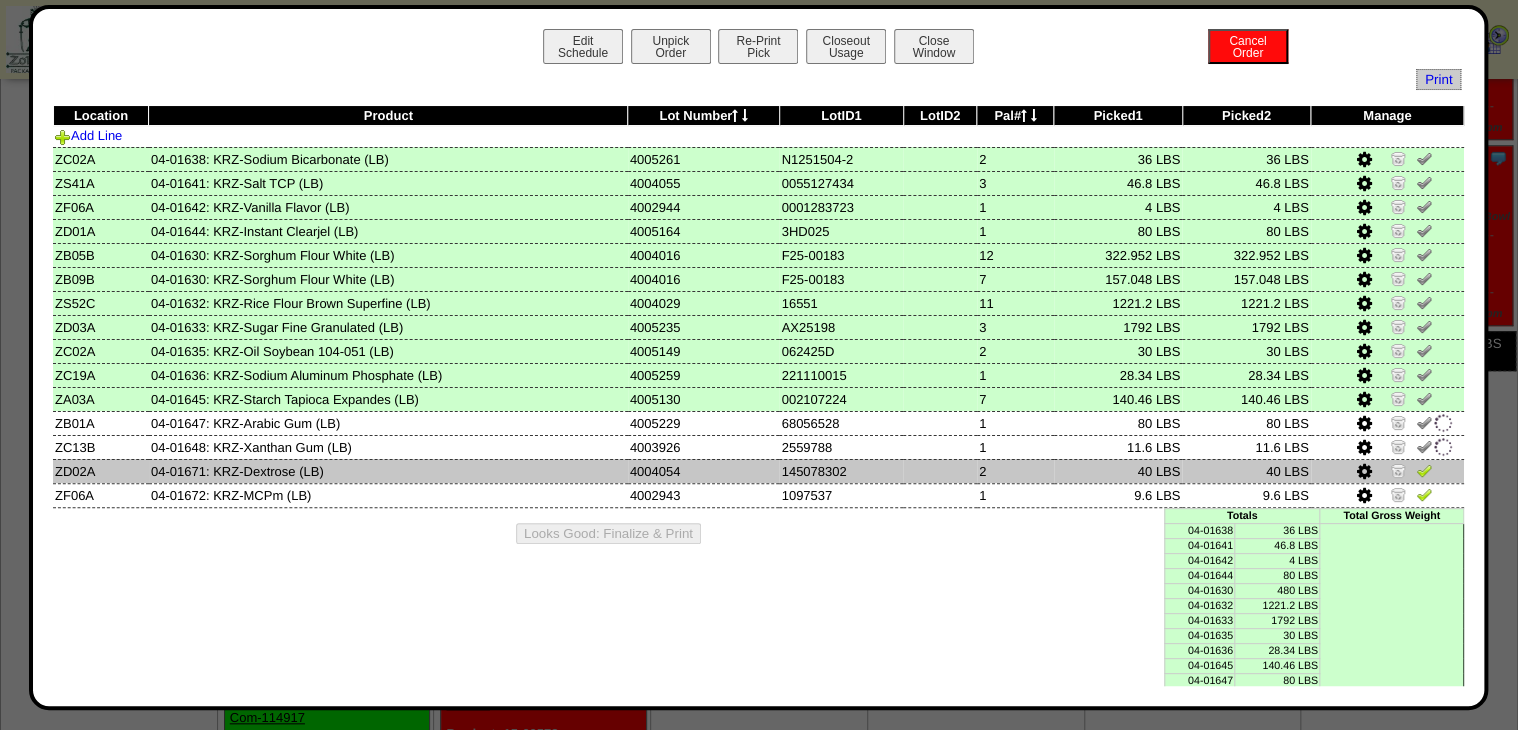 click at bounding box center (1424, 470) 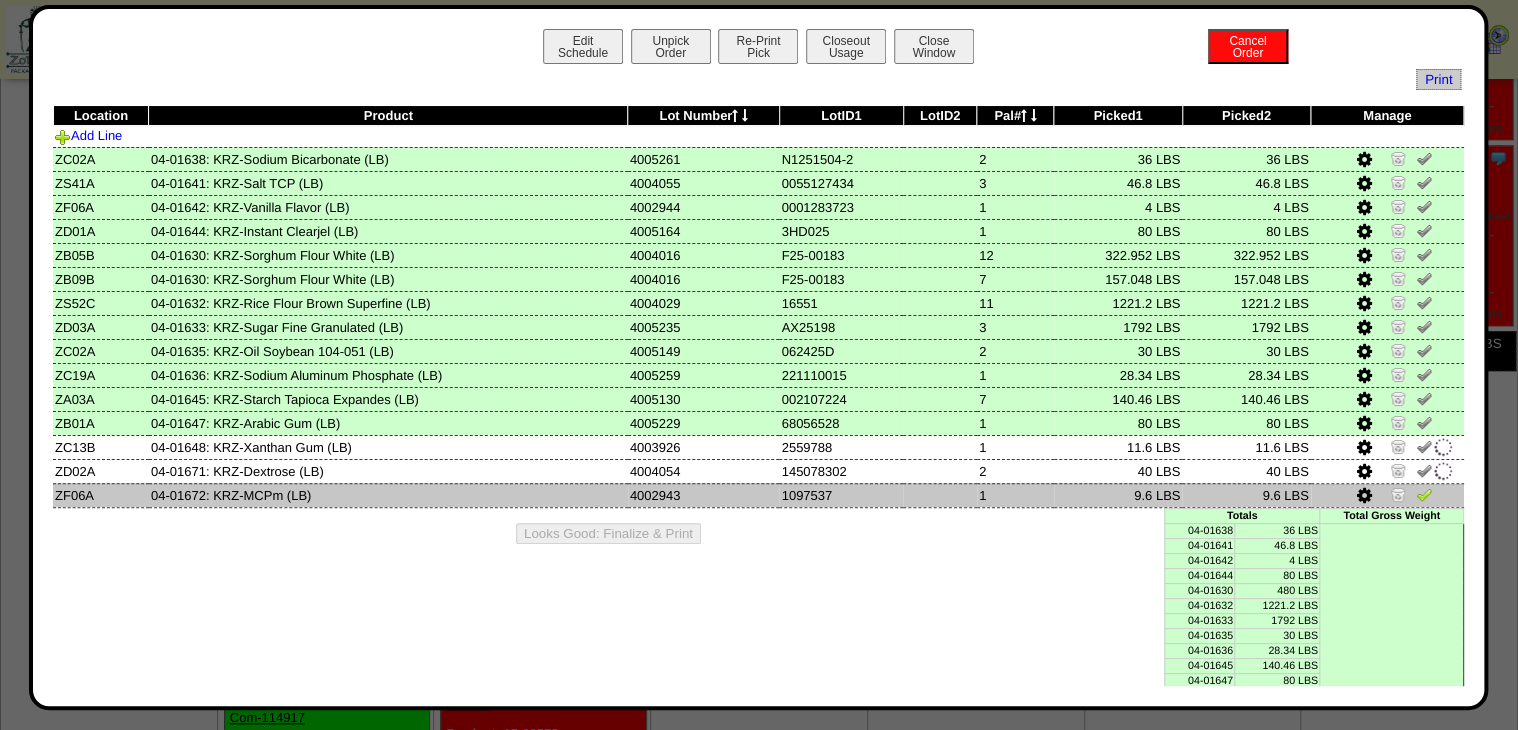 click at bounding box center (1424, 494) 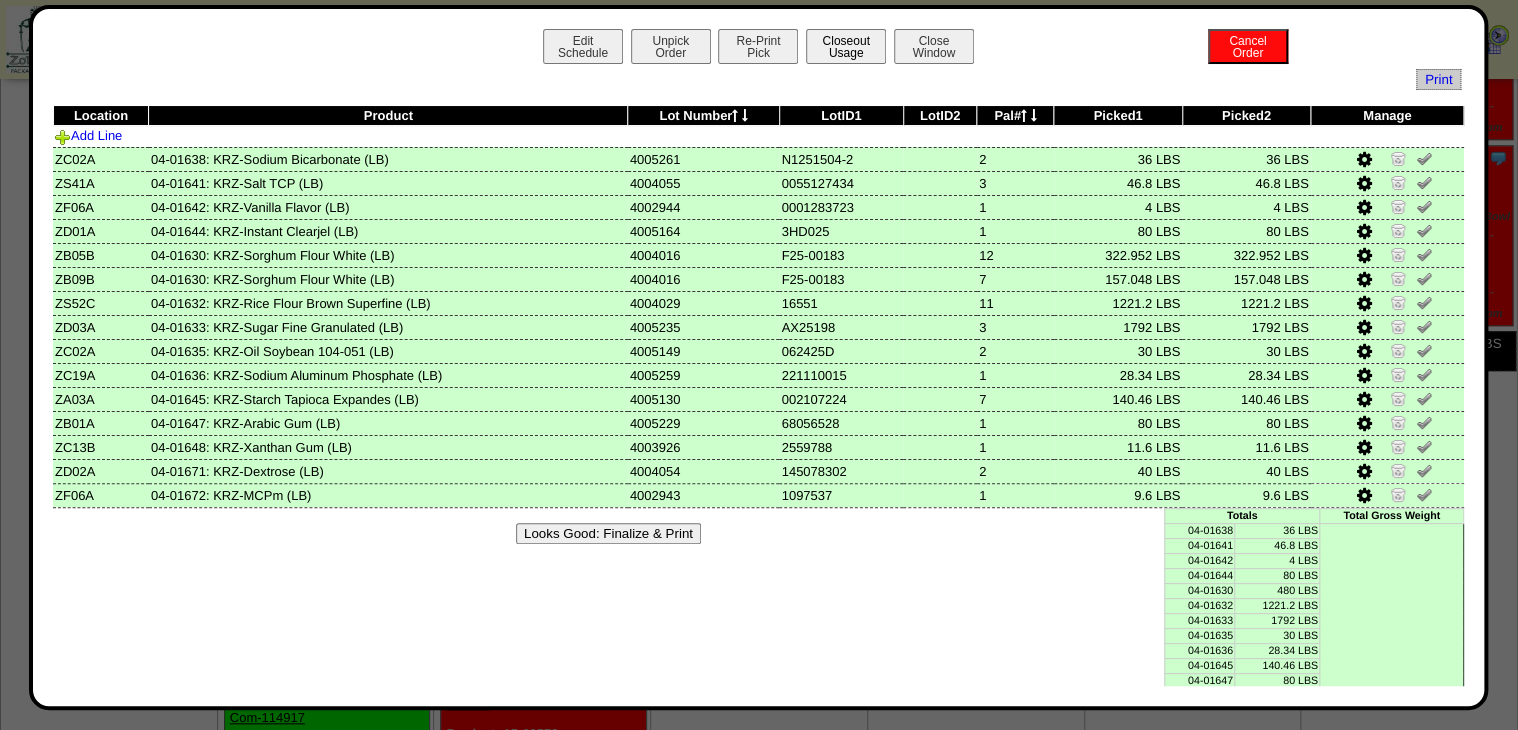 click on "Edit Schedule
Unpick Order
Re-Print Pick
Closeout Usage
Cancel Order
Close Window" at bounding box center [759, 49] 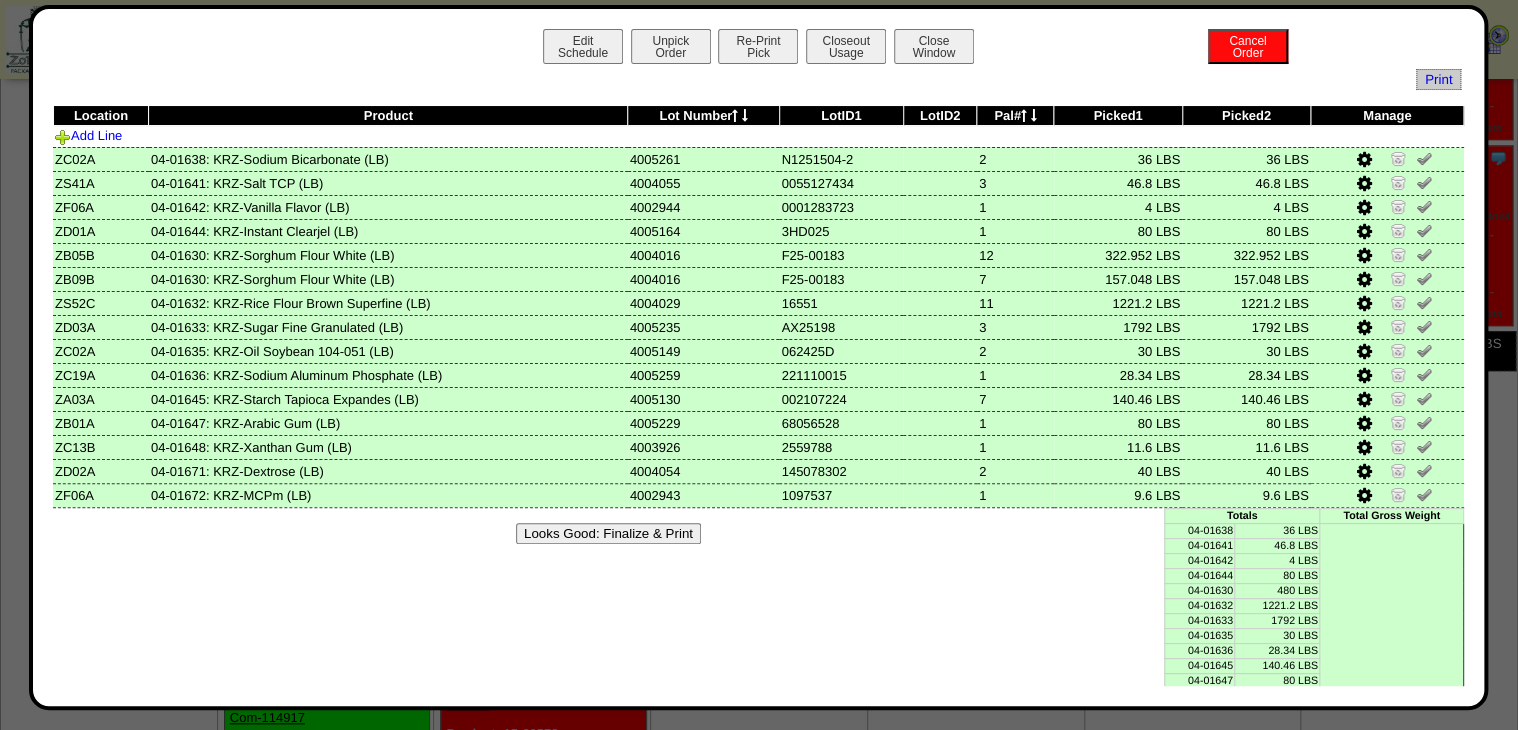 click on "Looks Good: Finalize & Print" at bounding box center (608, 533) 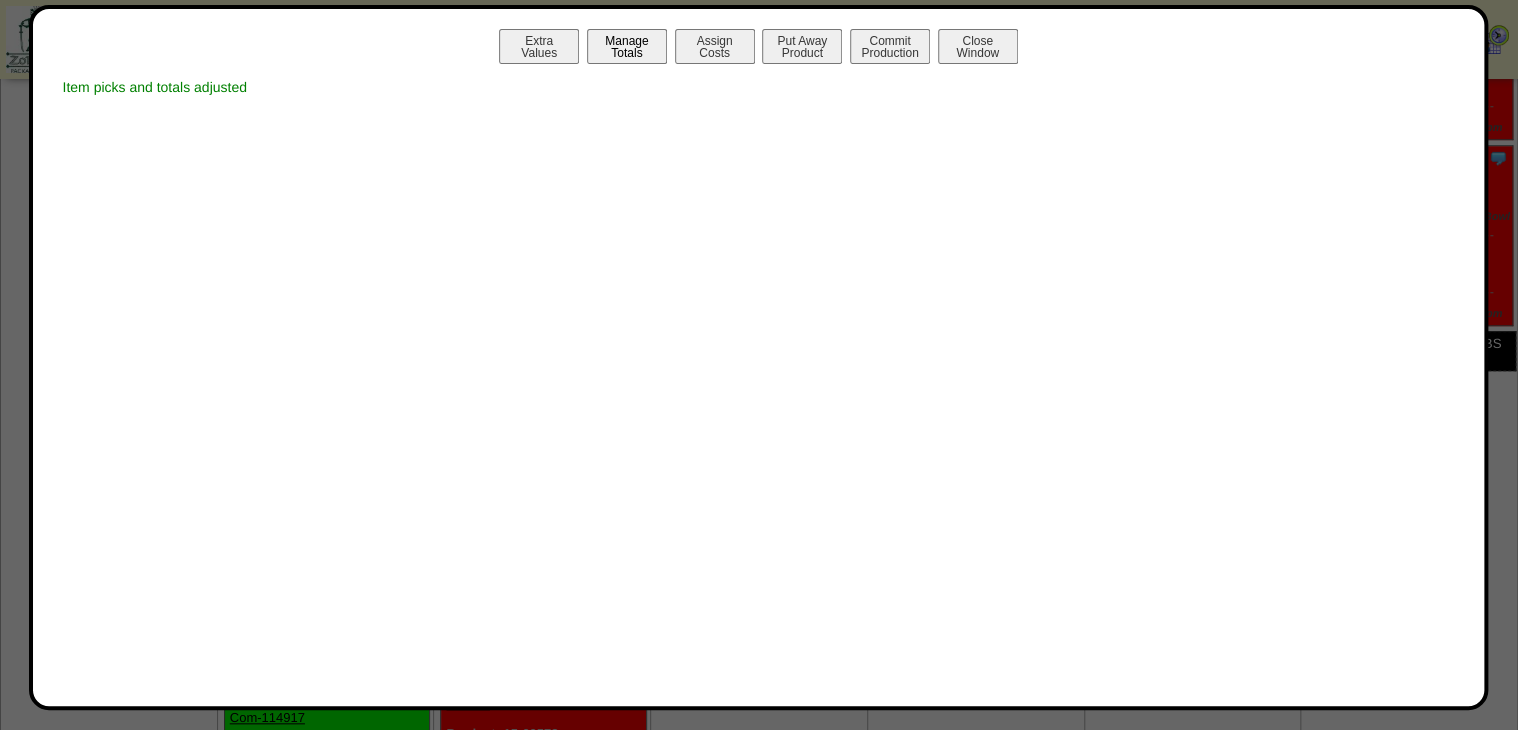 click on "Manage Totals" at bounding box center [627, 46] 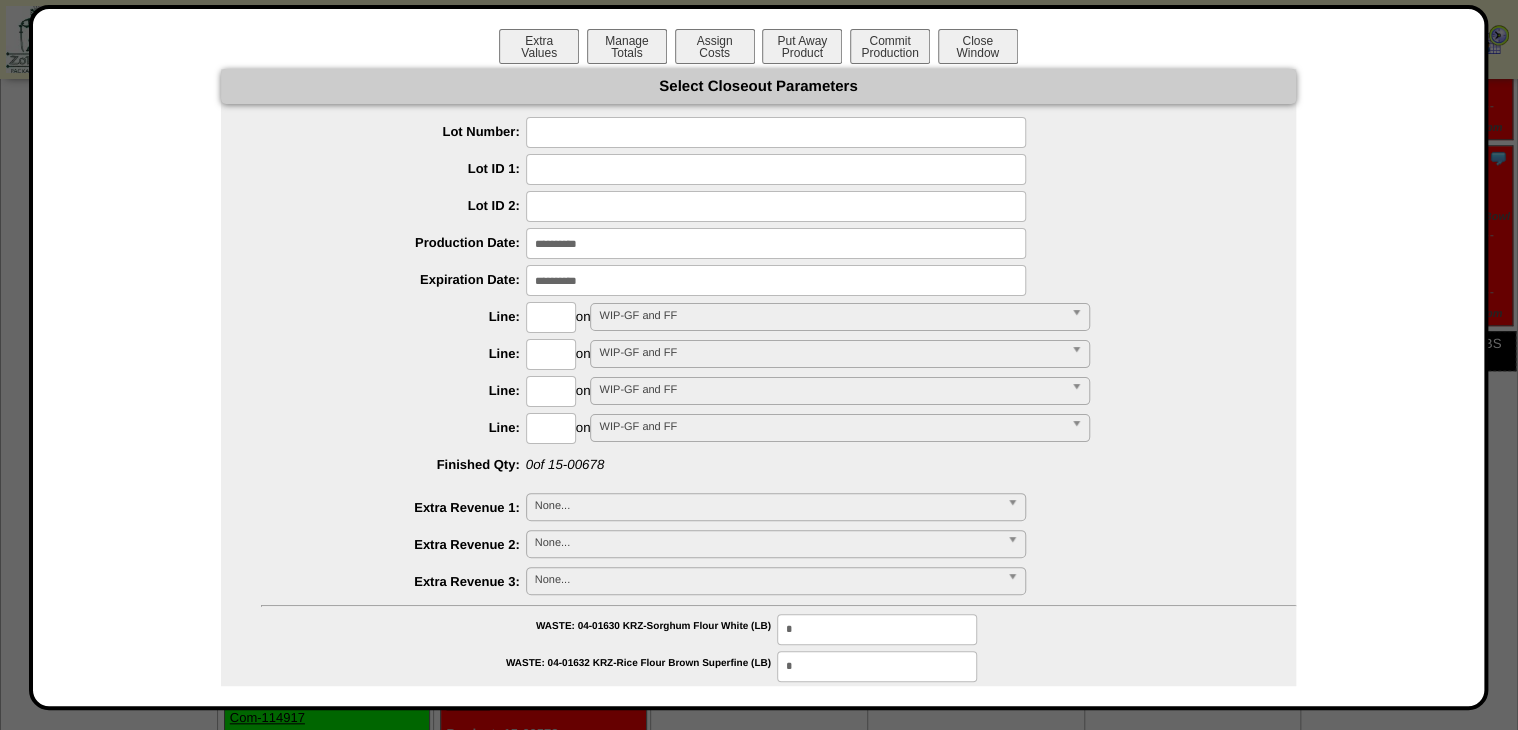 click at bounding box center (776, 132) 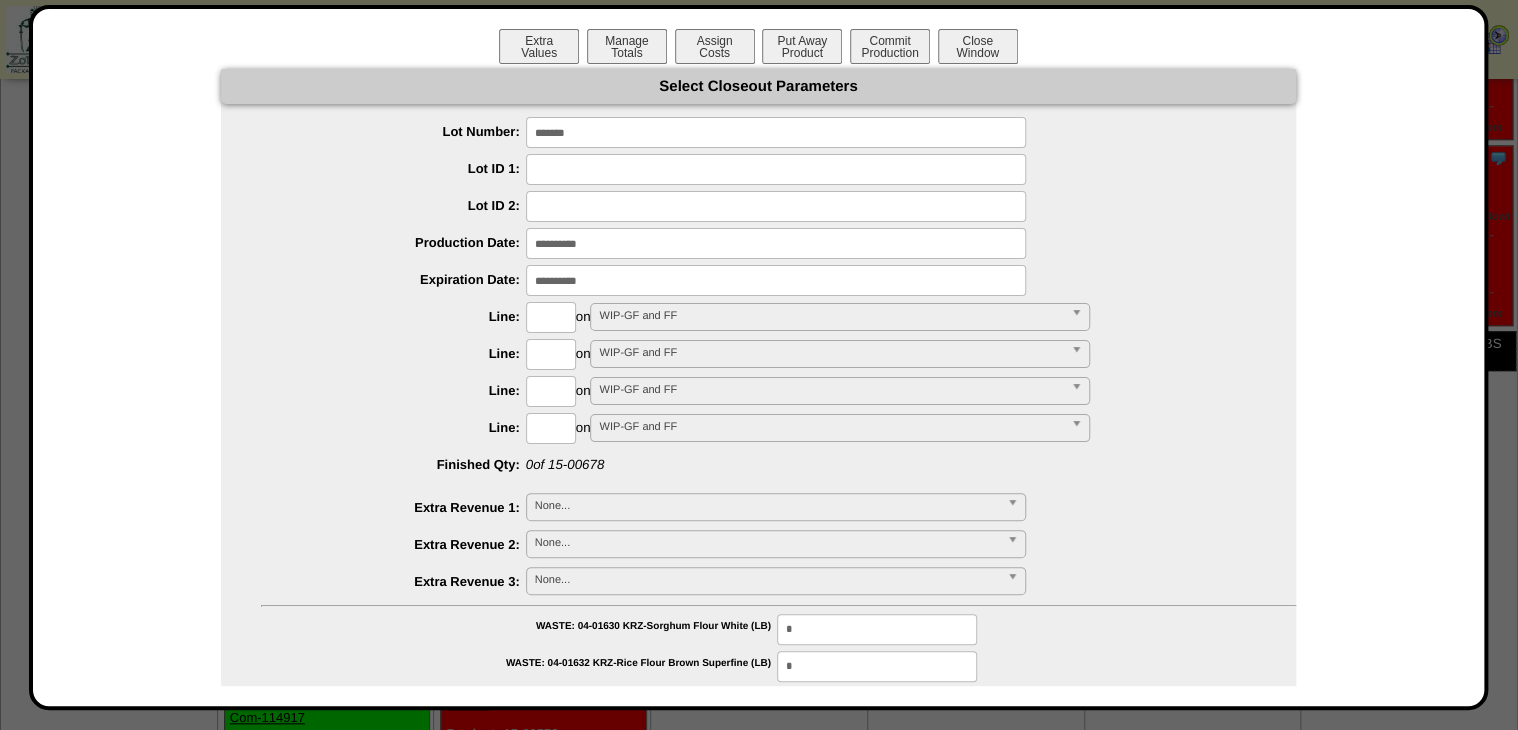 type on "*******" 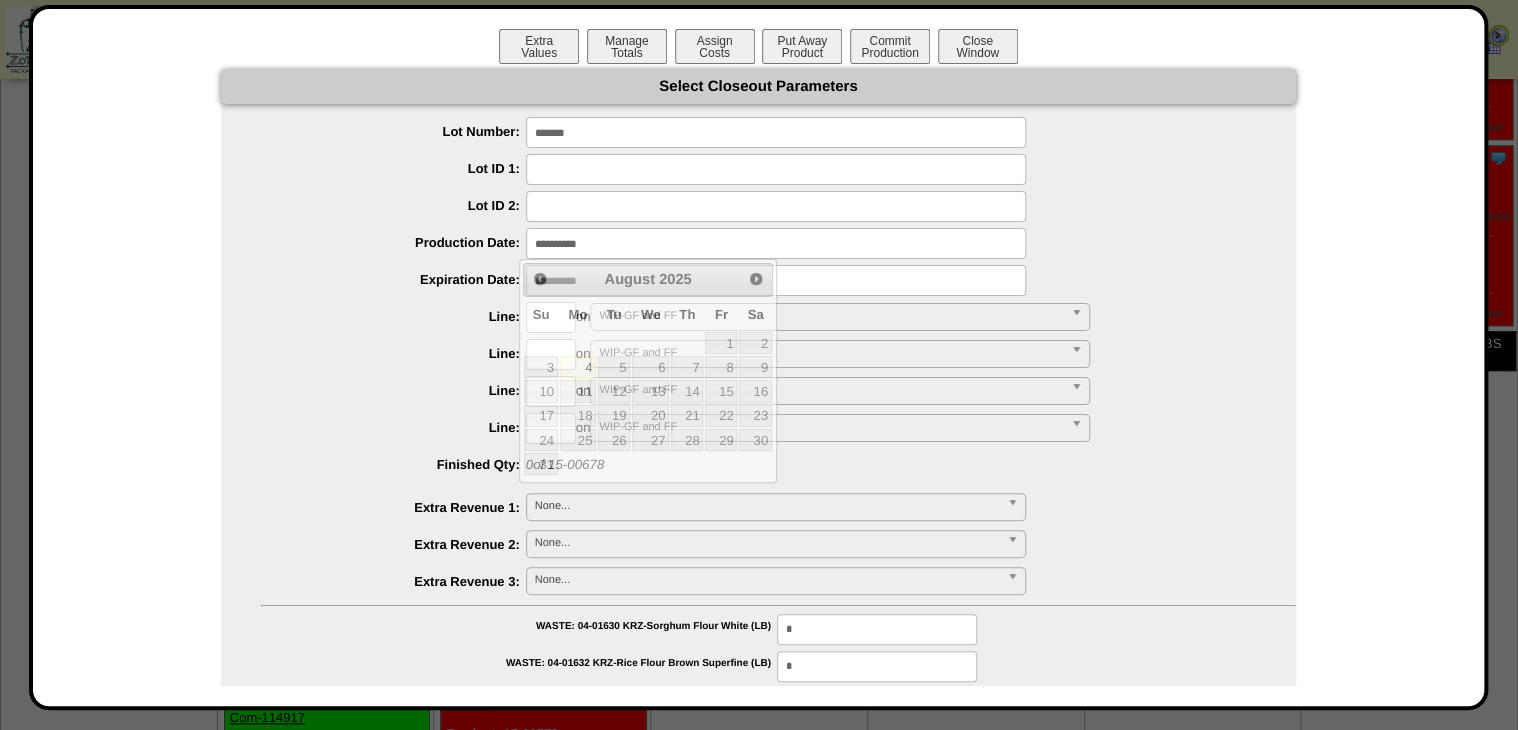 click at bounding box center (776, 243) 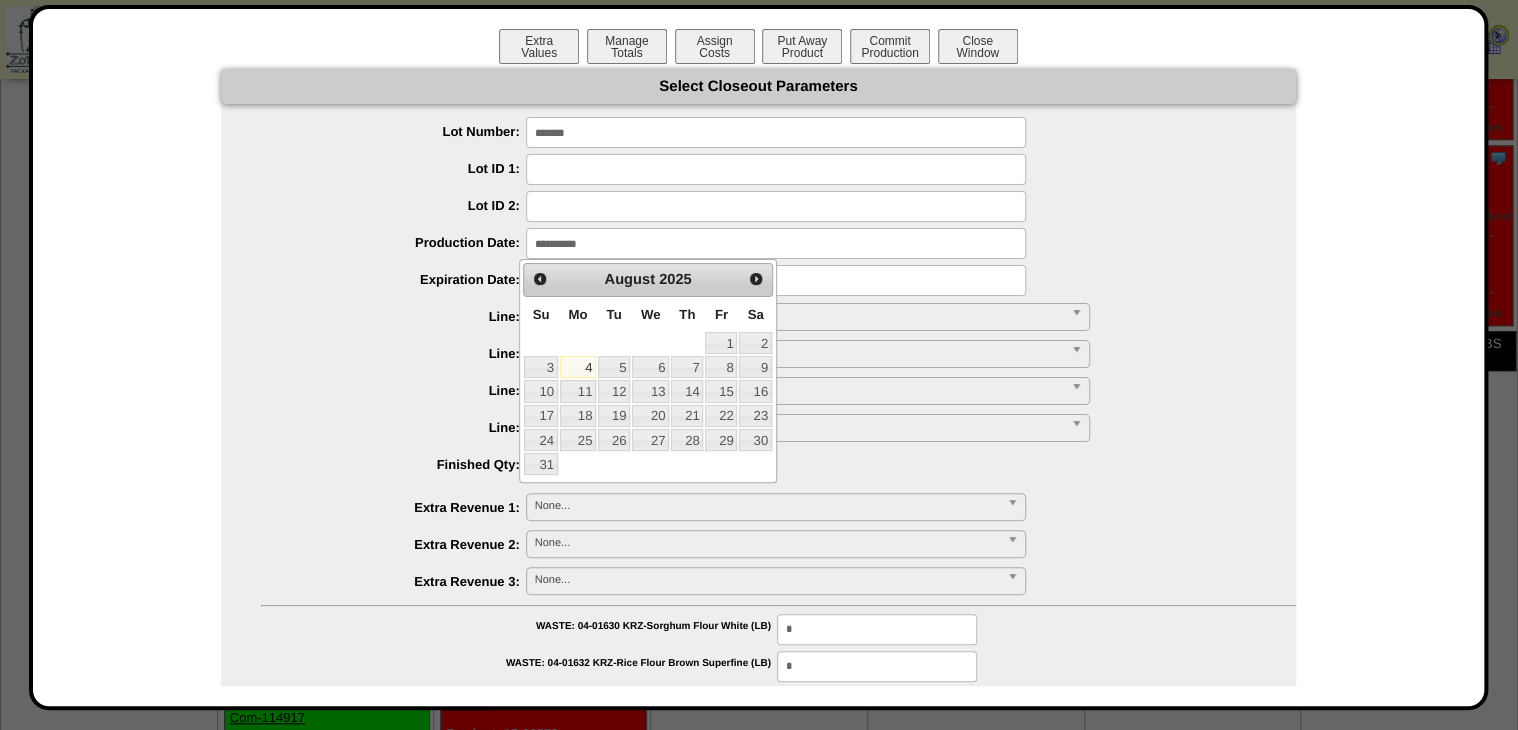 click on "**********" at bounding box center [758, 625] 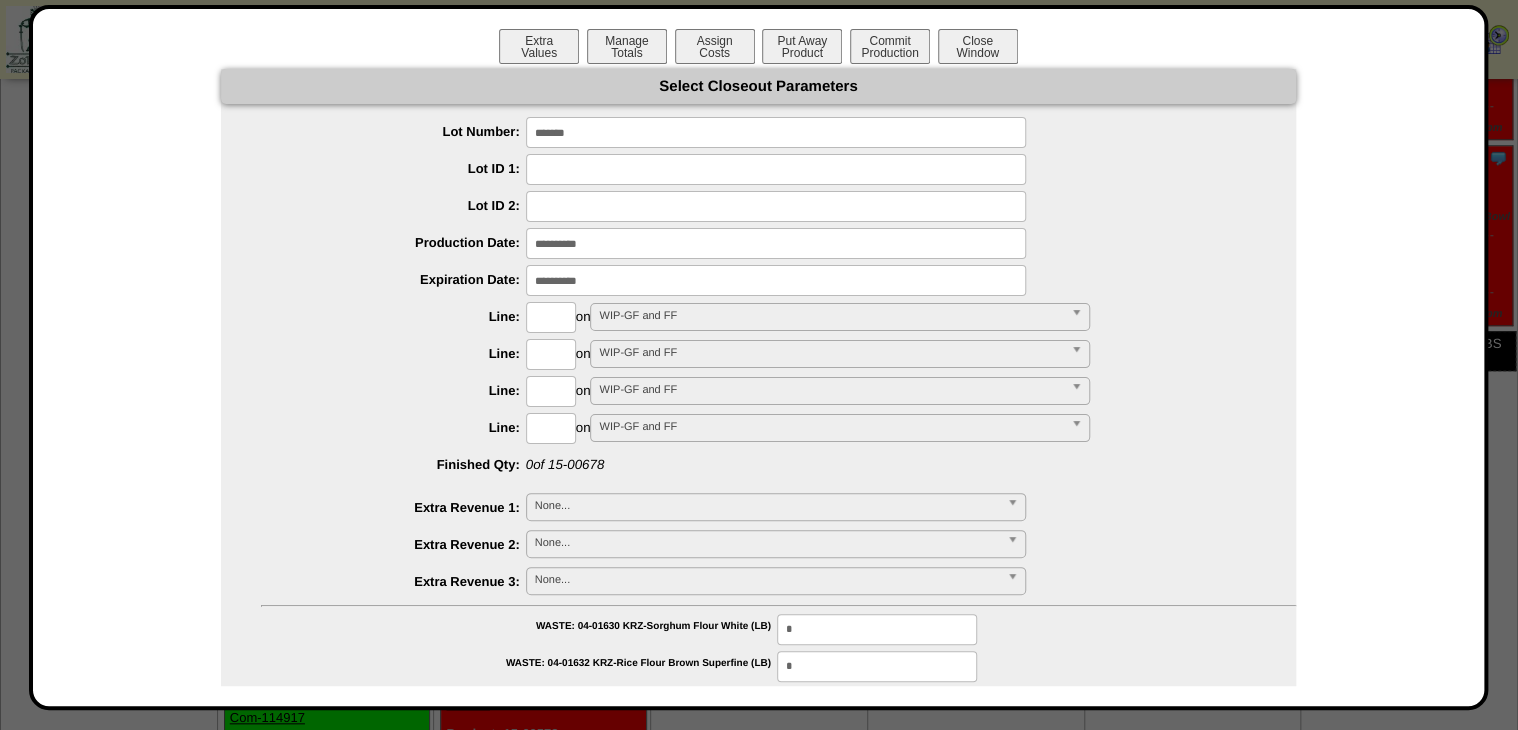 click at bounding box center [551, 317] 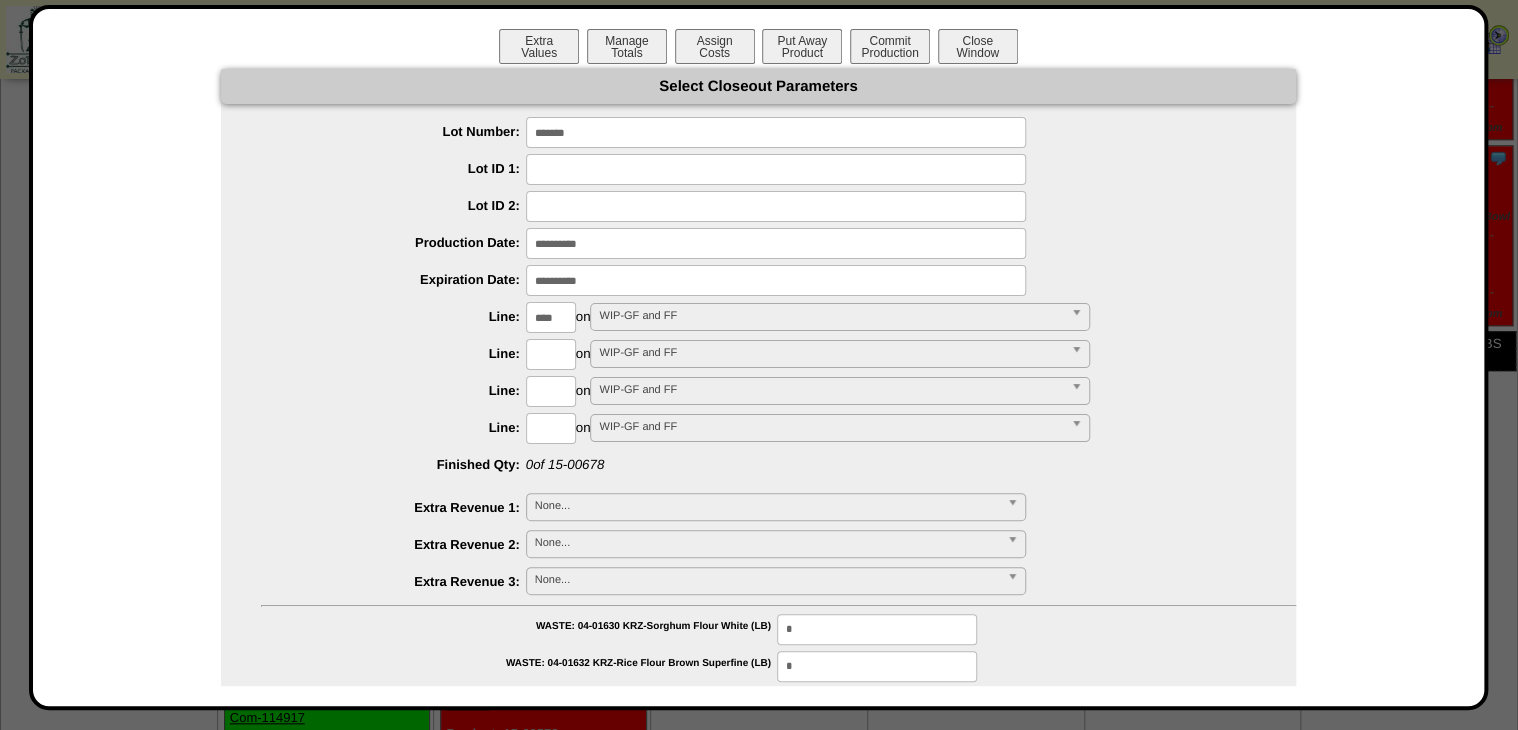 type on "****" 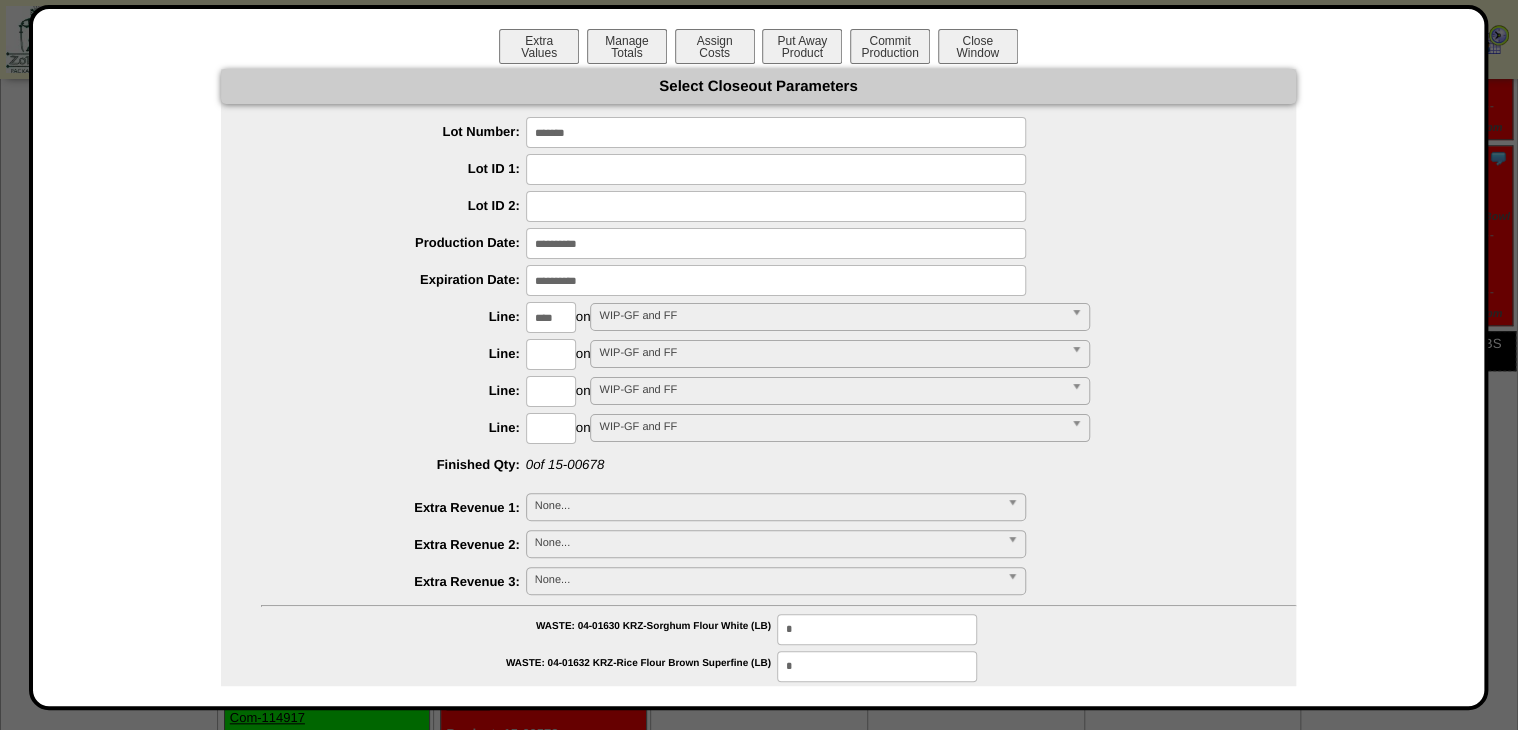 click on "**********" at bounding box center [758, 1158] 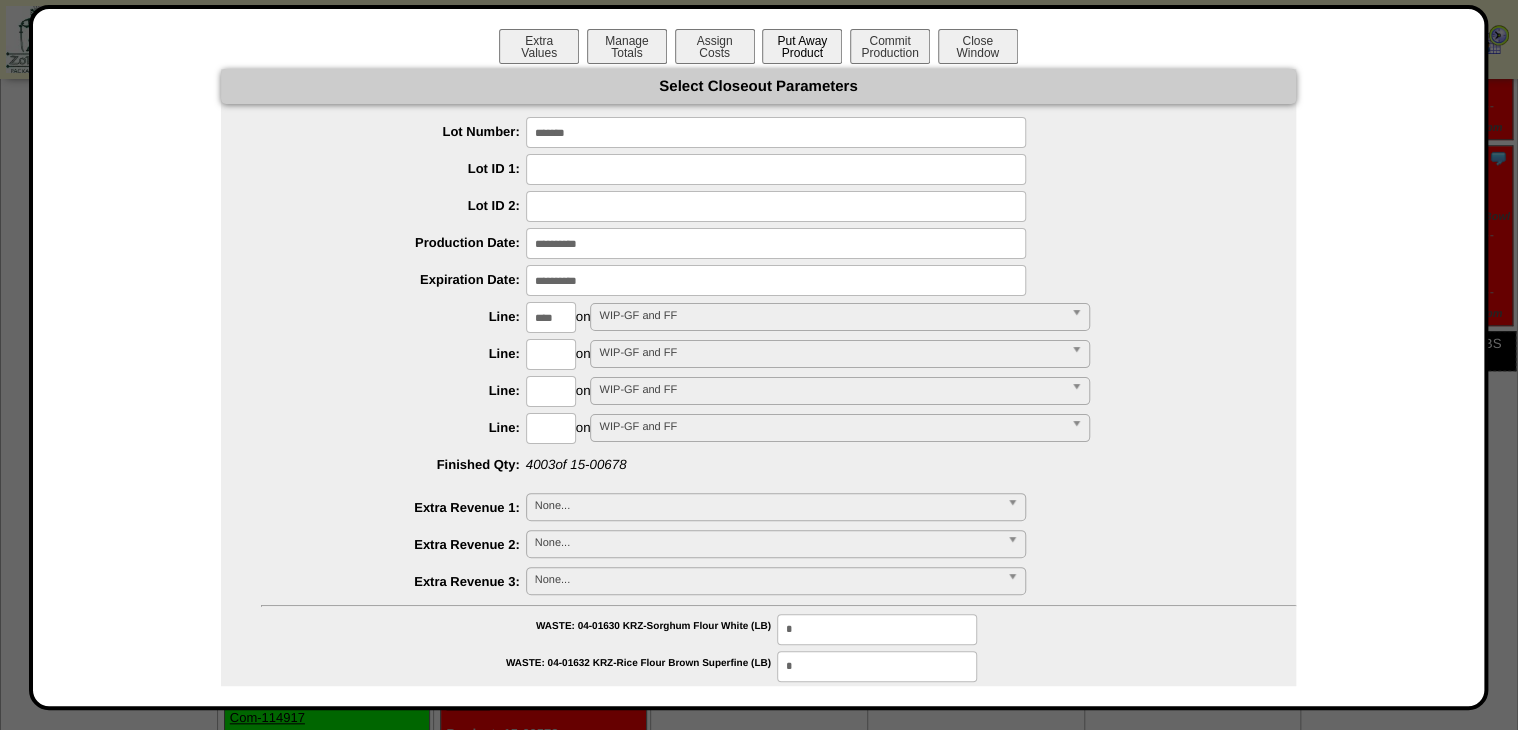 click on "Put Away Product" at bounding box center (802, 46) 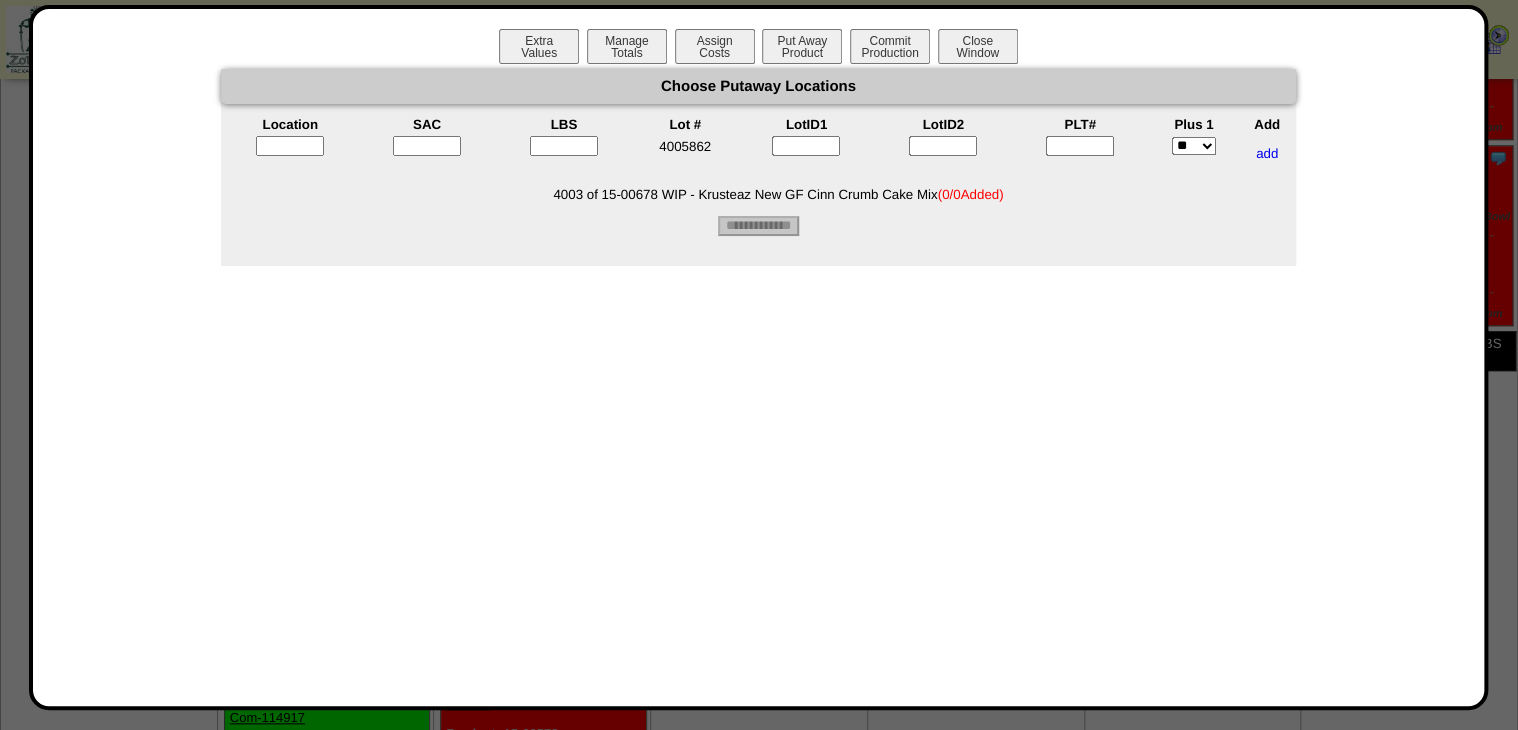 click at bounding box center [1080, 146] 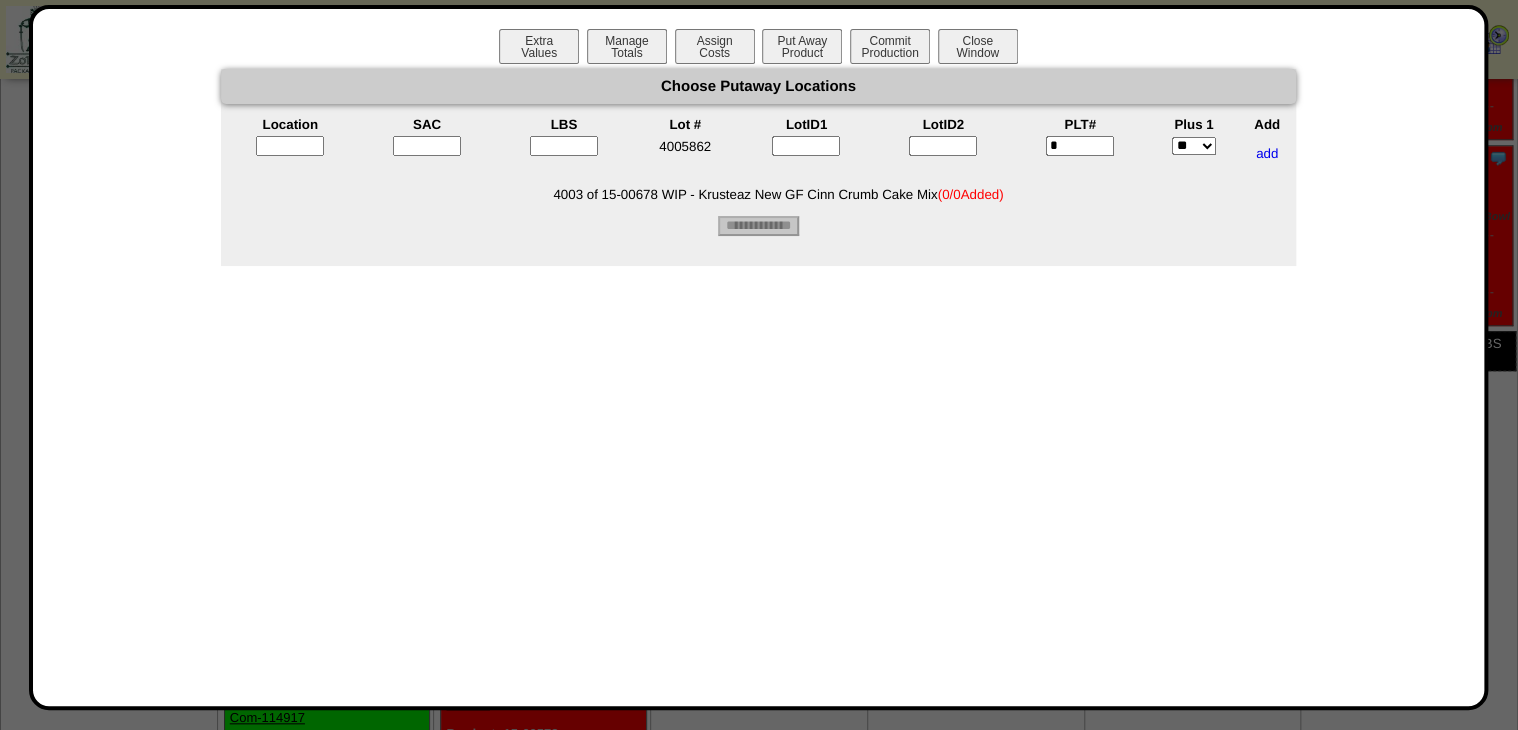 type on "*" 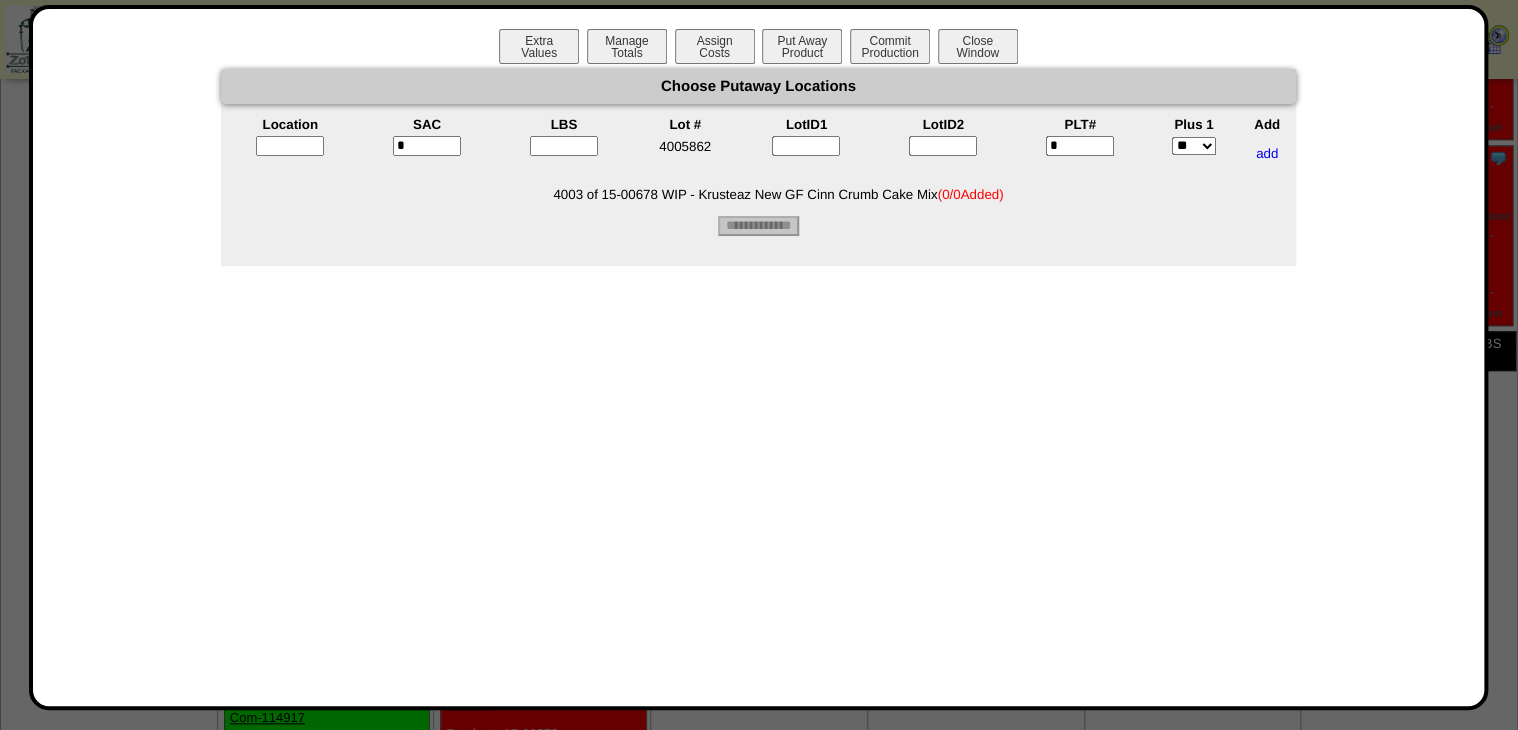 type on "*" 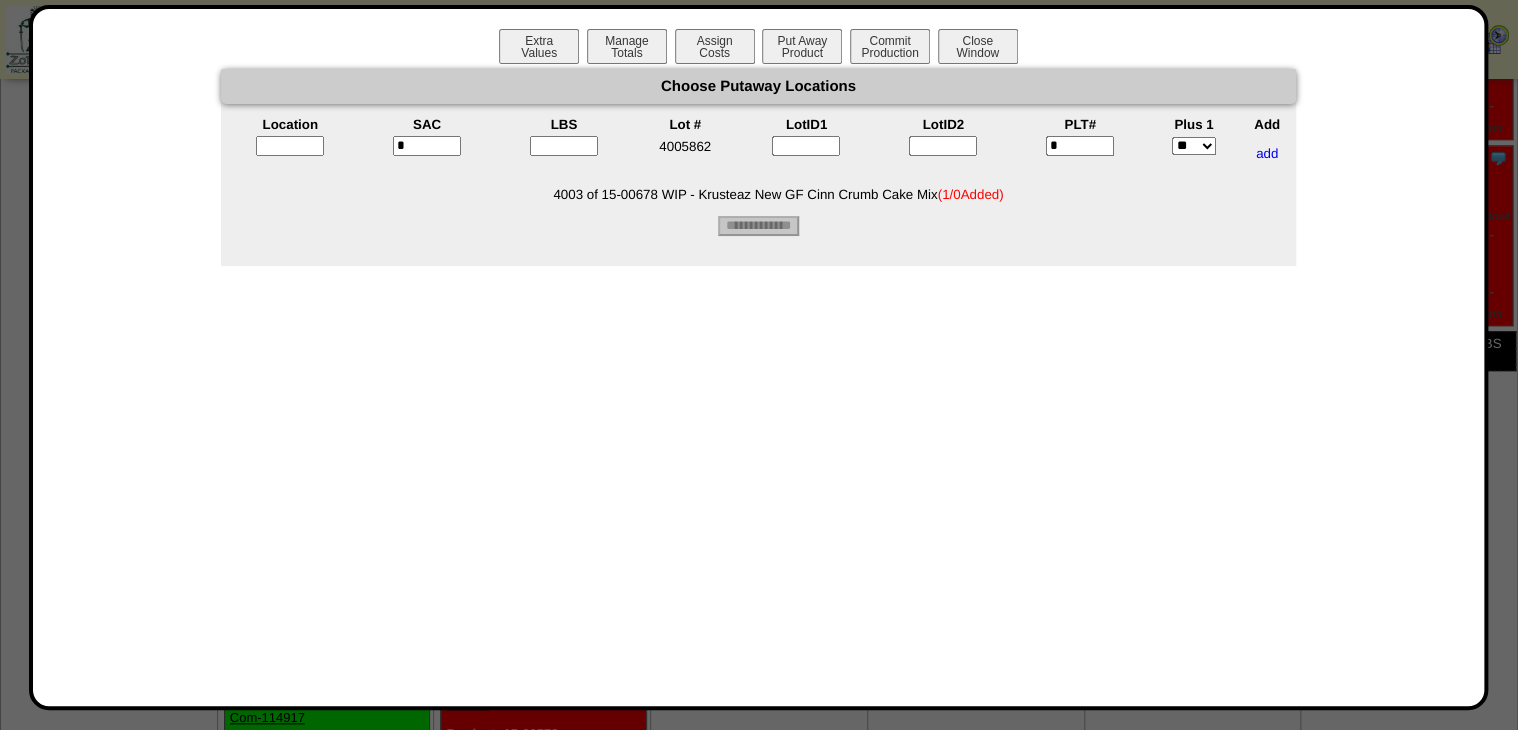 click on "*" at bounding box center [1080, 146] 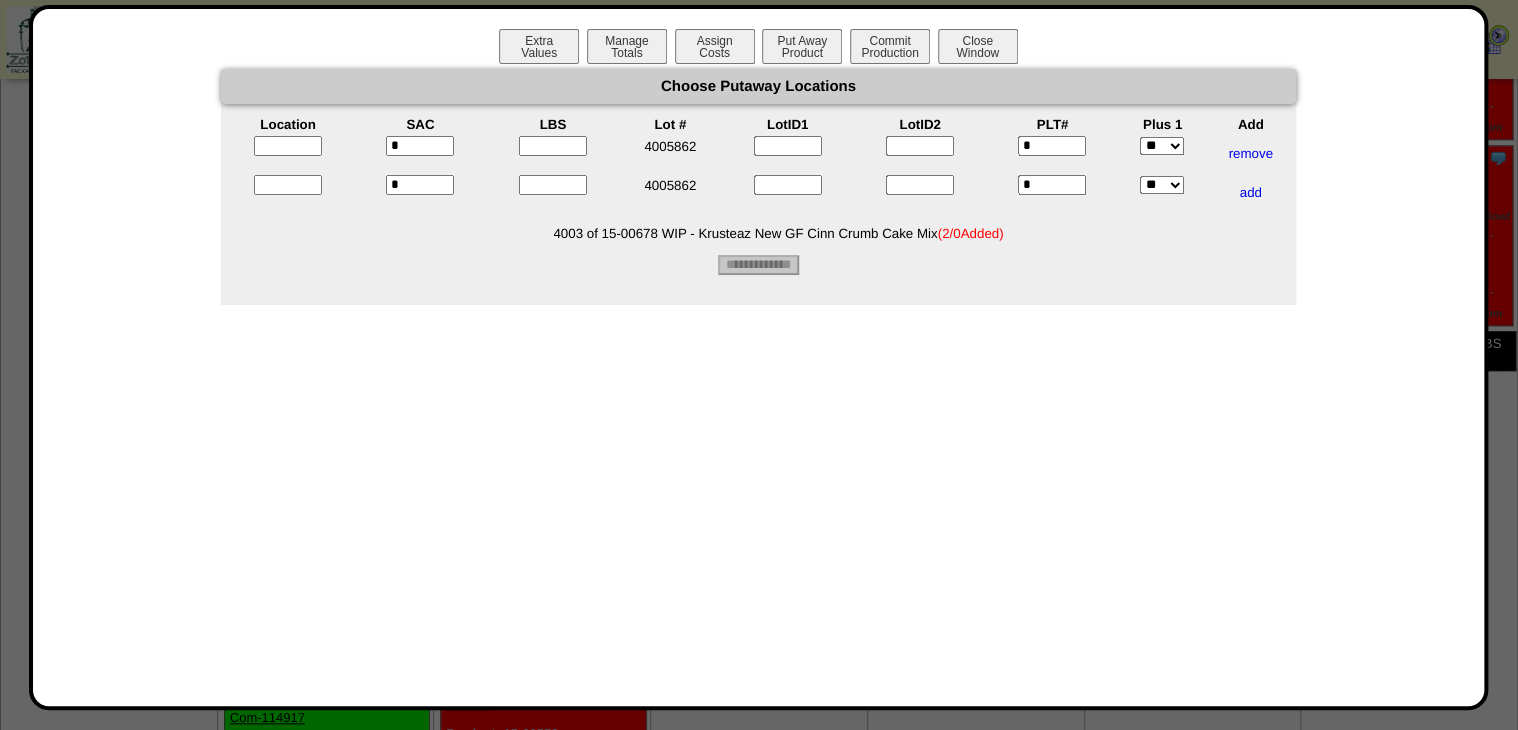 click on "*" at bounding box center [1052, 185] 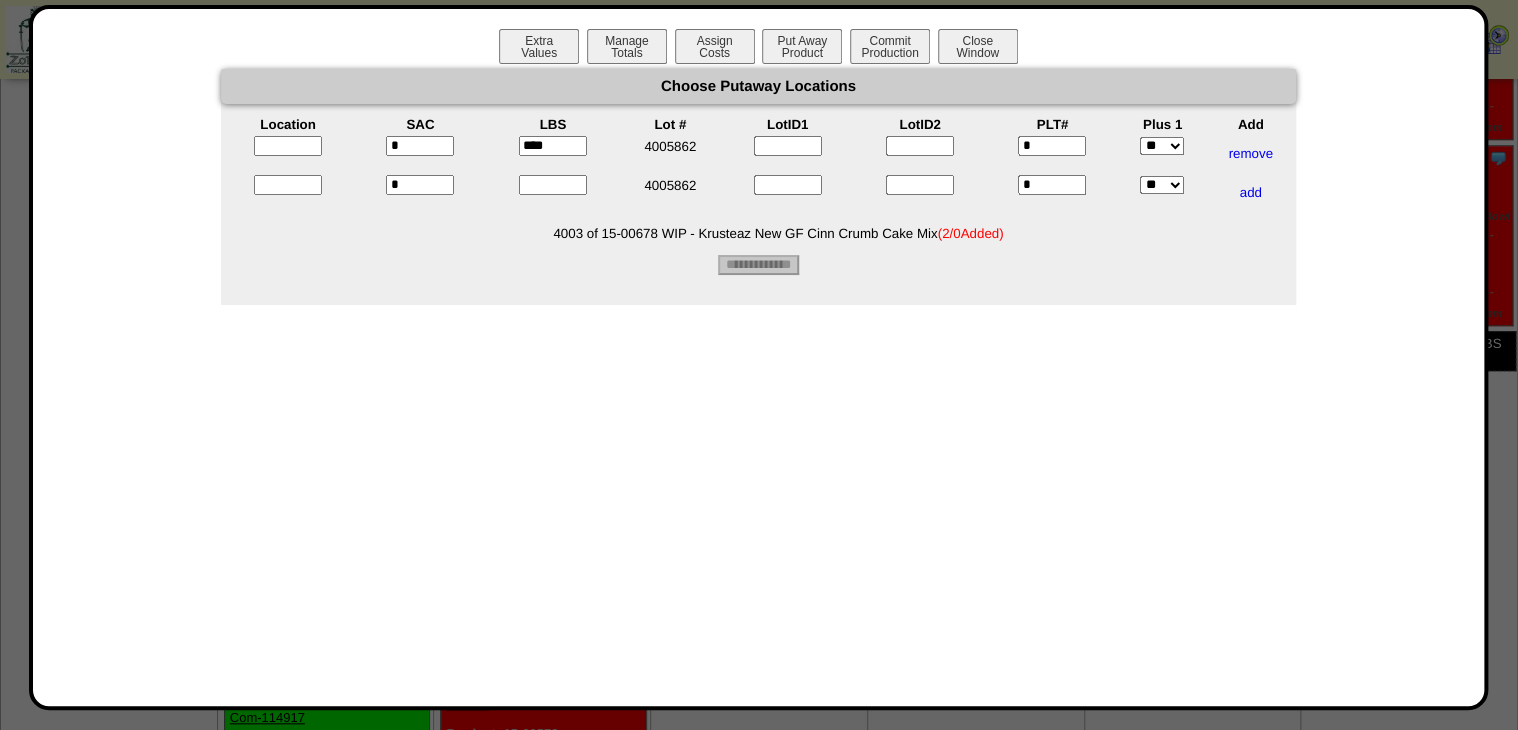 type on "****" 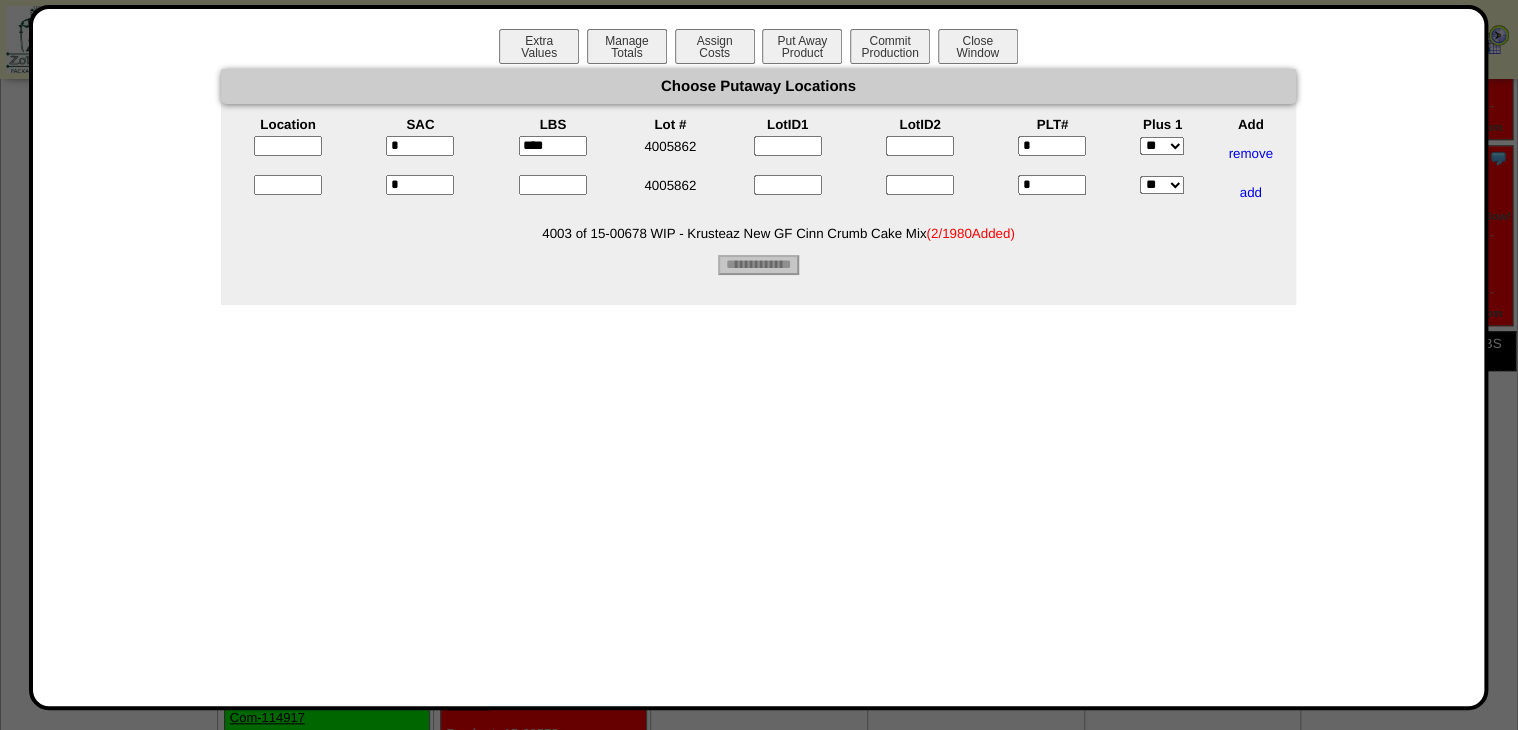 click at bounding box center [553, 185] 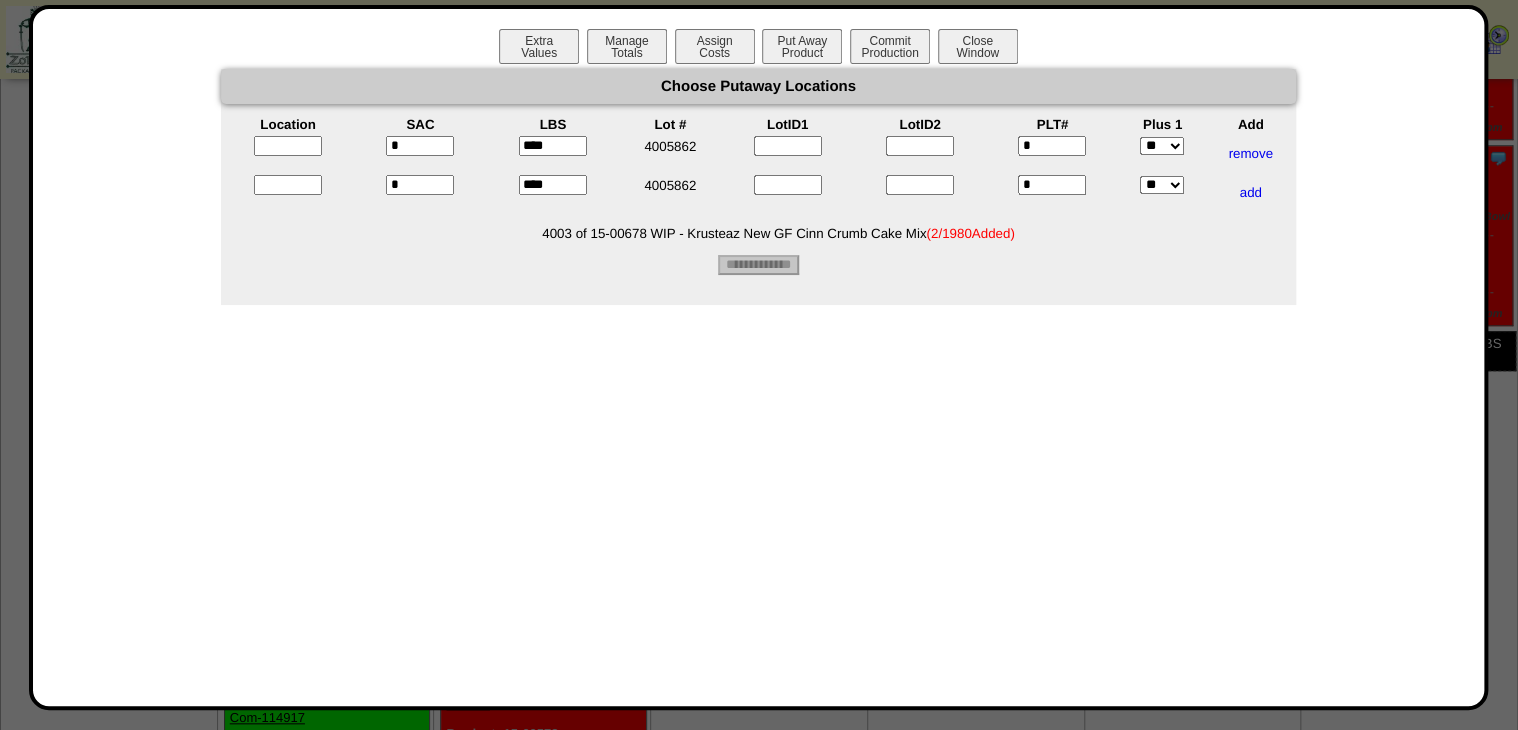 type on "****" 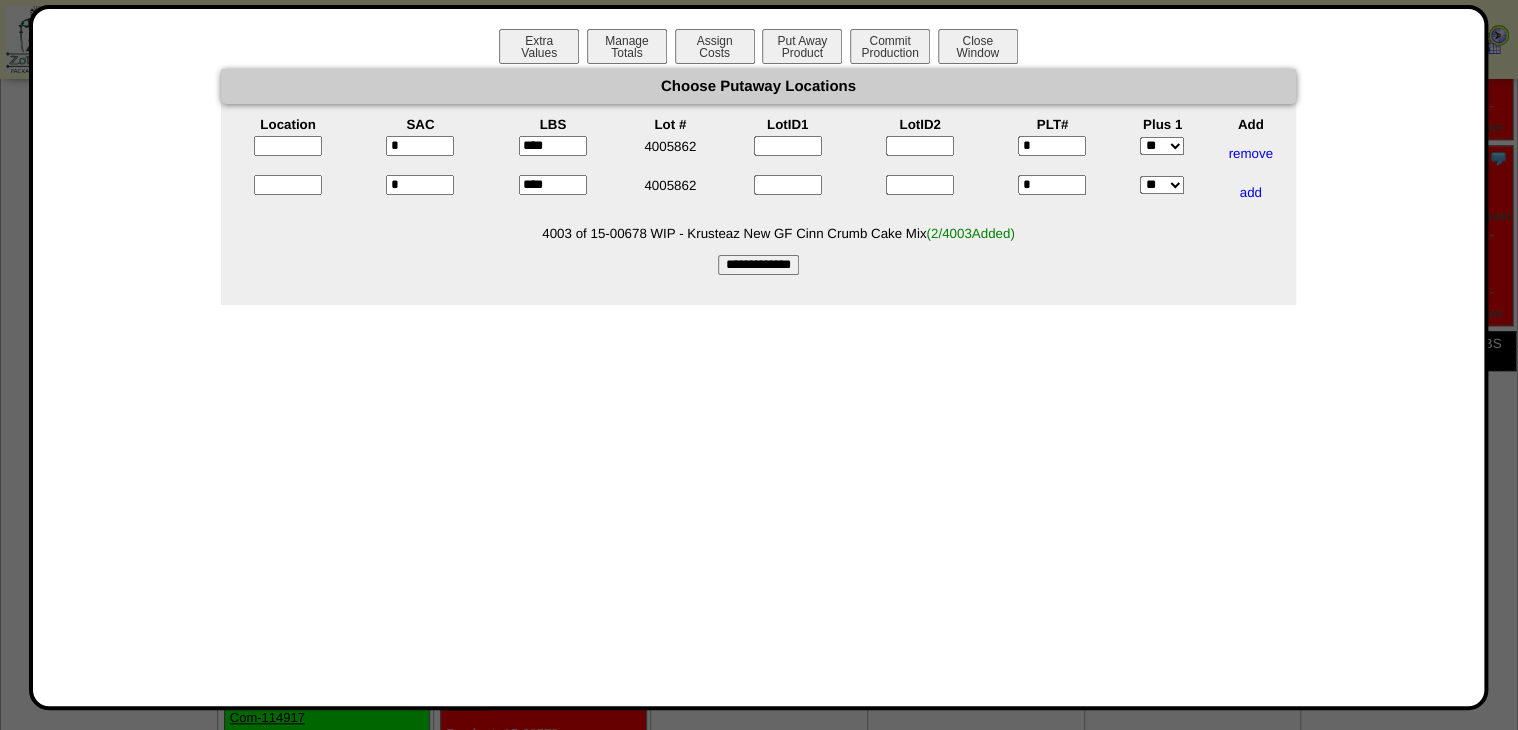click at bounding box center (288, 146) 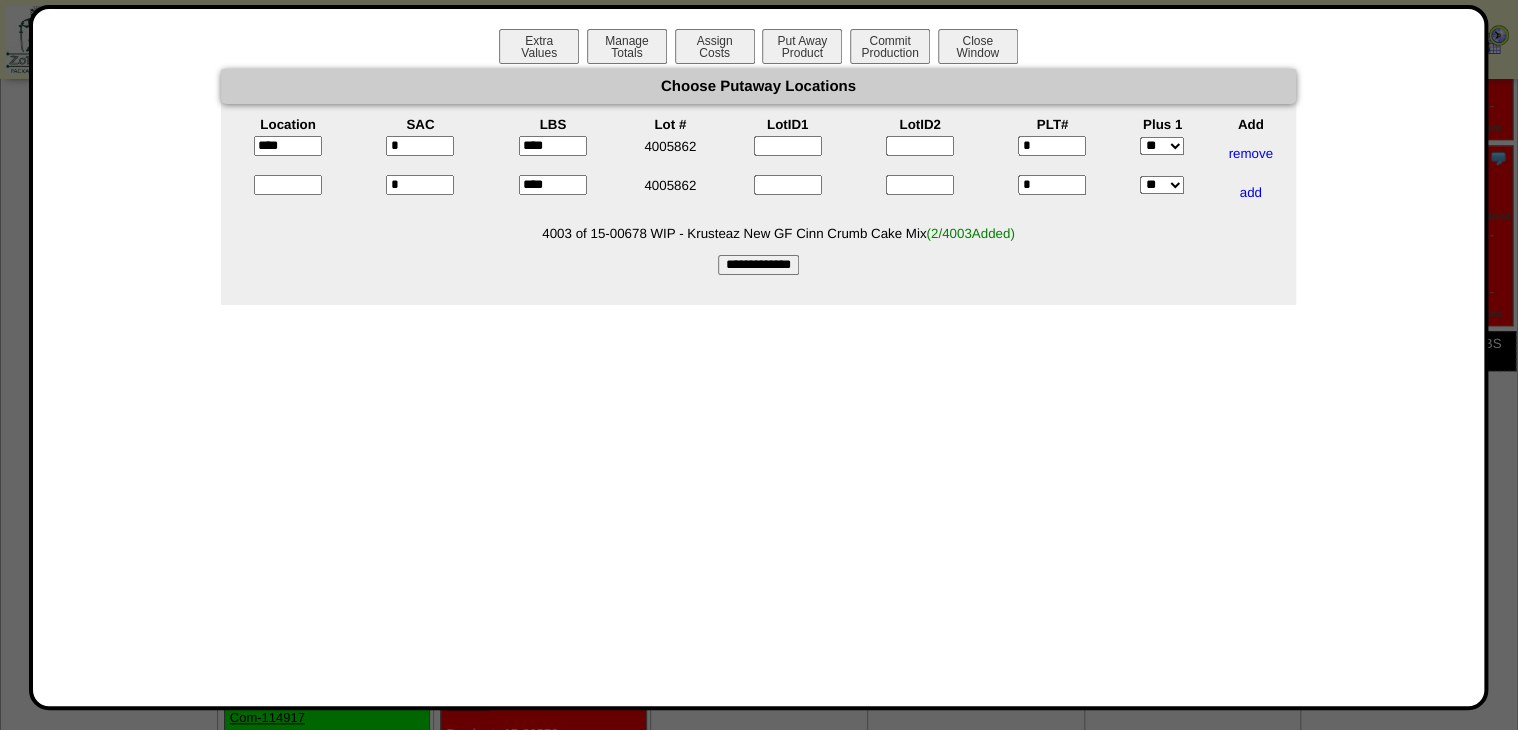 type on "*****" 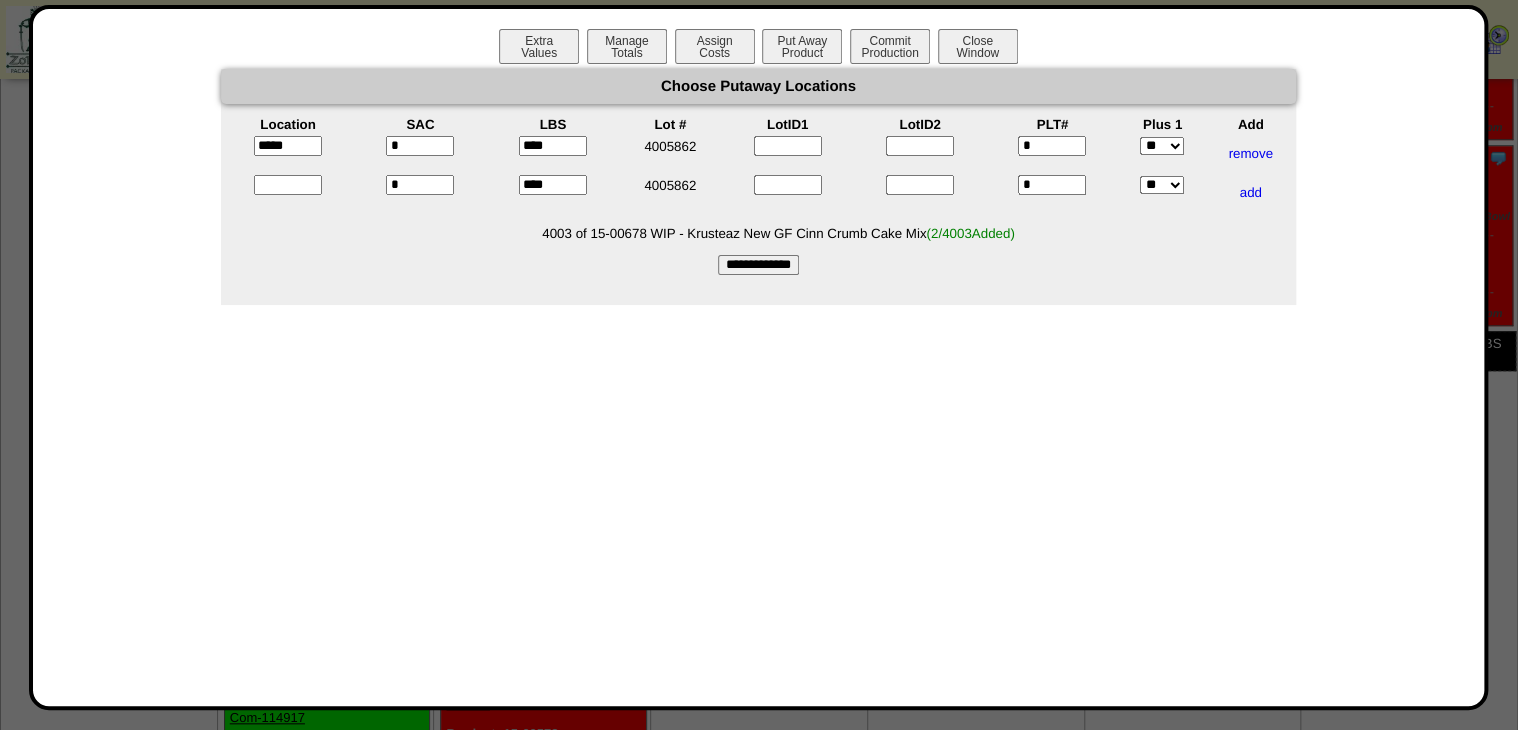 click at bounding box center [288, 185] 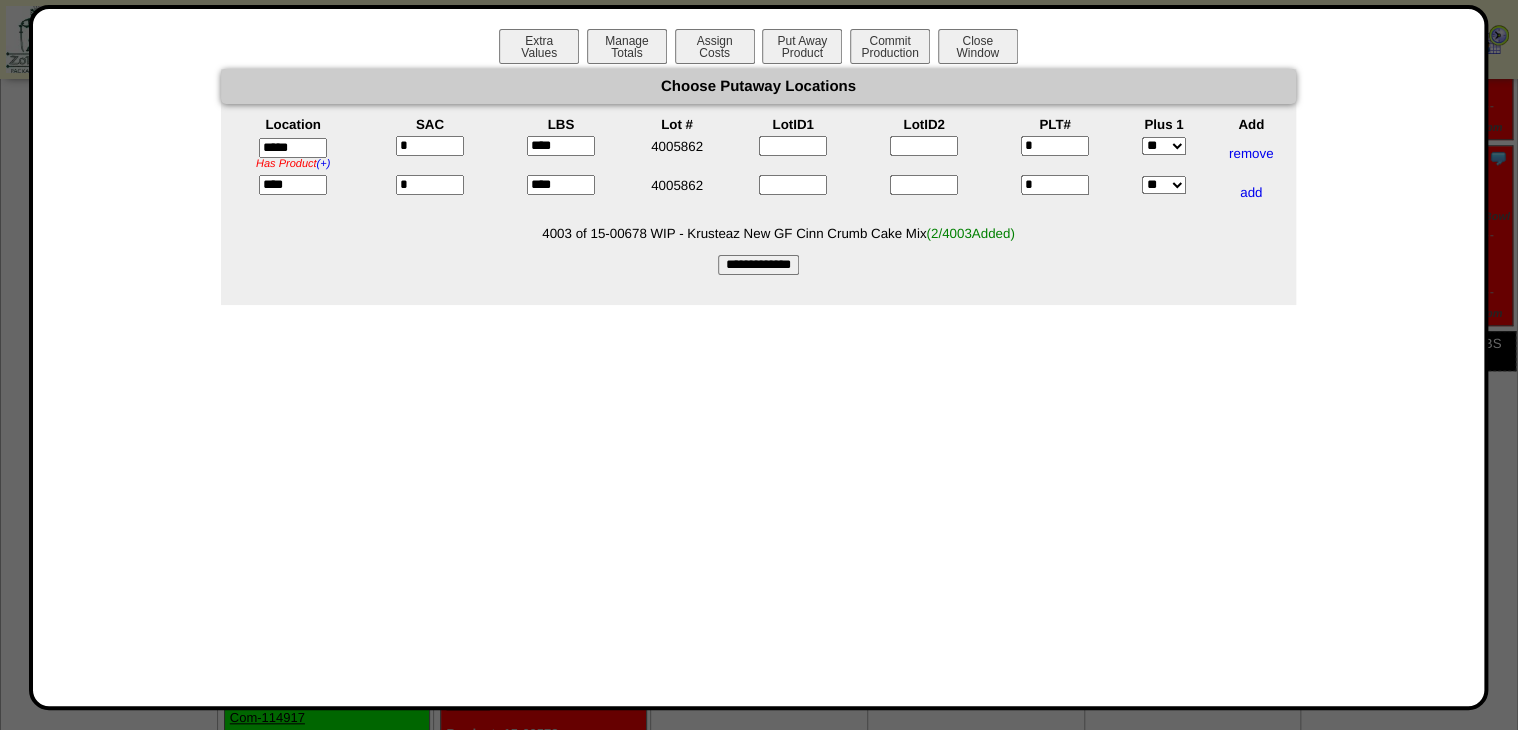 type on "*****" 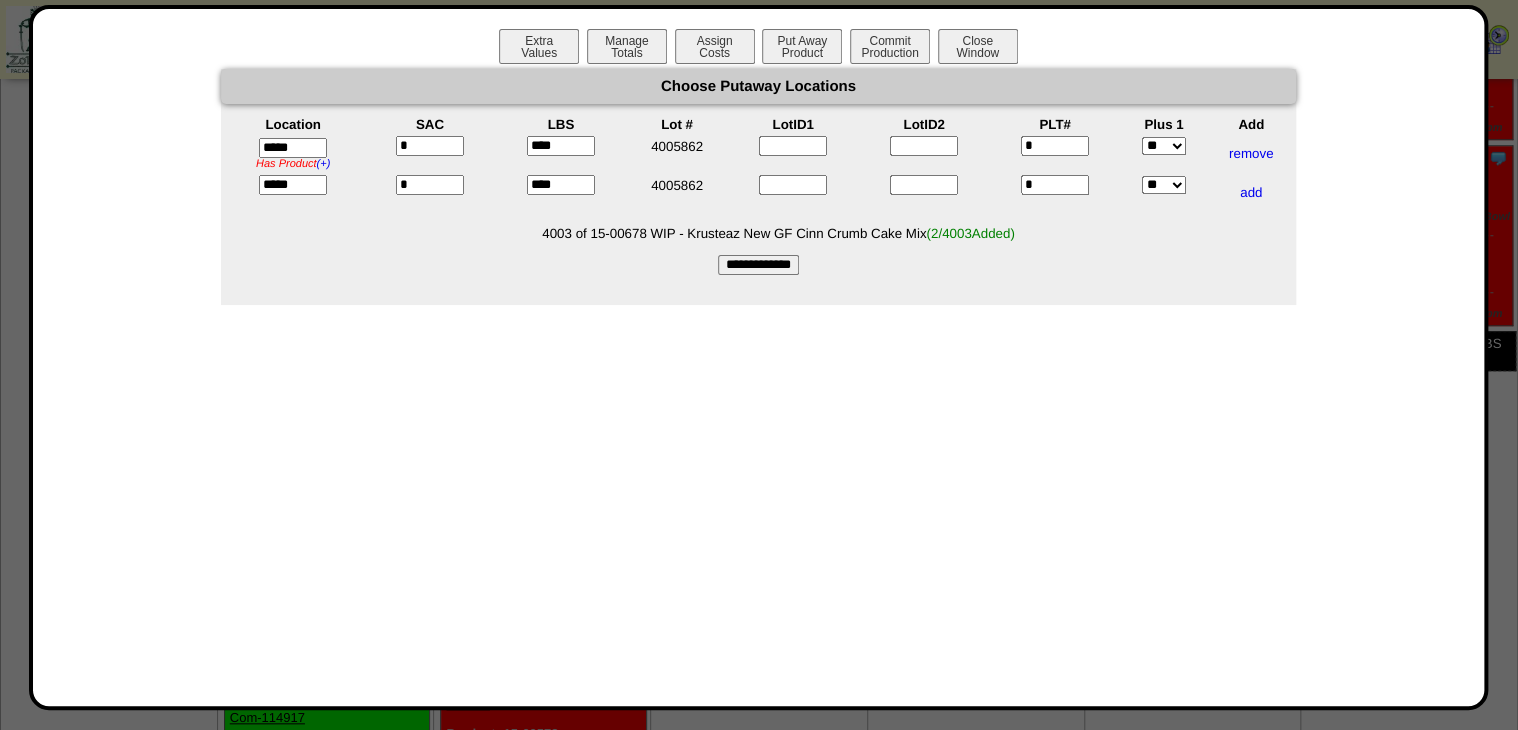 click on "Choose Putaway Locations
Location
SAC
LBS
Lot #
LotID1
LotID2
PLT#
Plus 1
Add
***** Has Product   (+)  ZS24B has 1 SAC of 15-00711 WIP - Krusteaz TJ GF Pumpkin Bread and Muffin Mix
*
****
4005862" at bounding box center [758, 172] 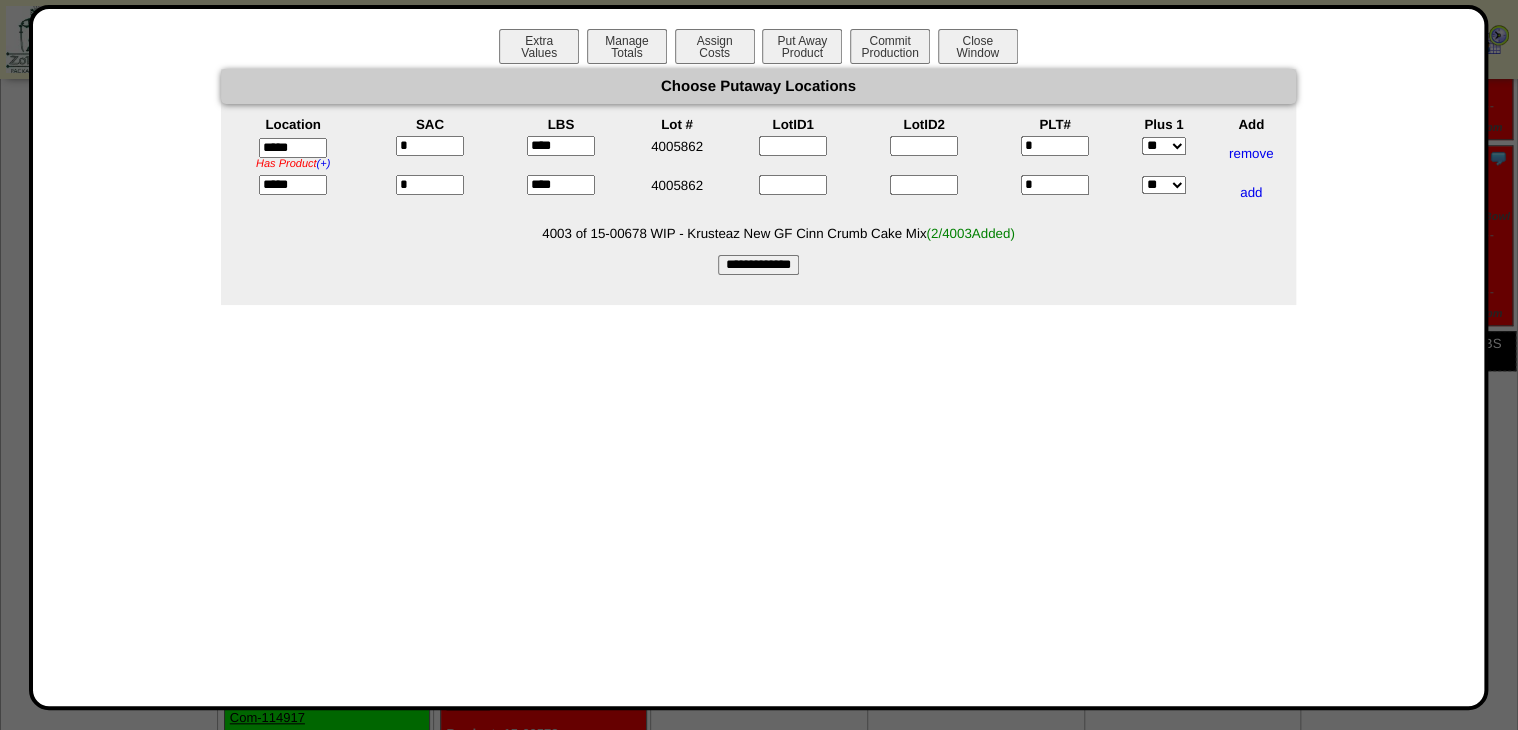 click on "**********" at bounding box center [758, 265] 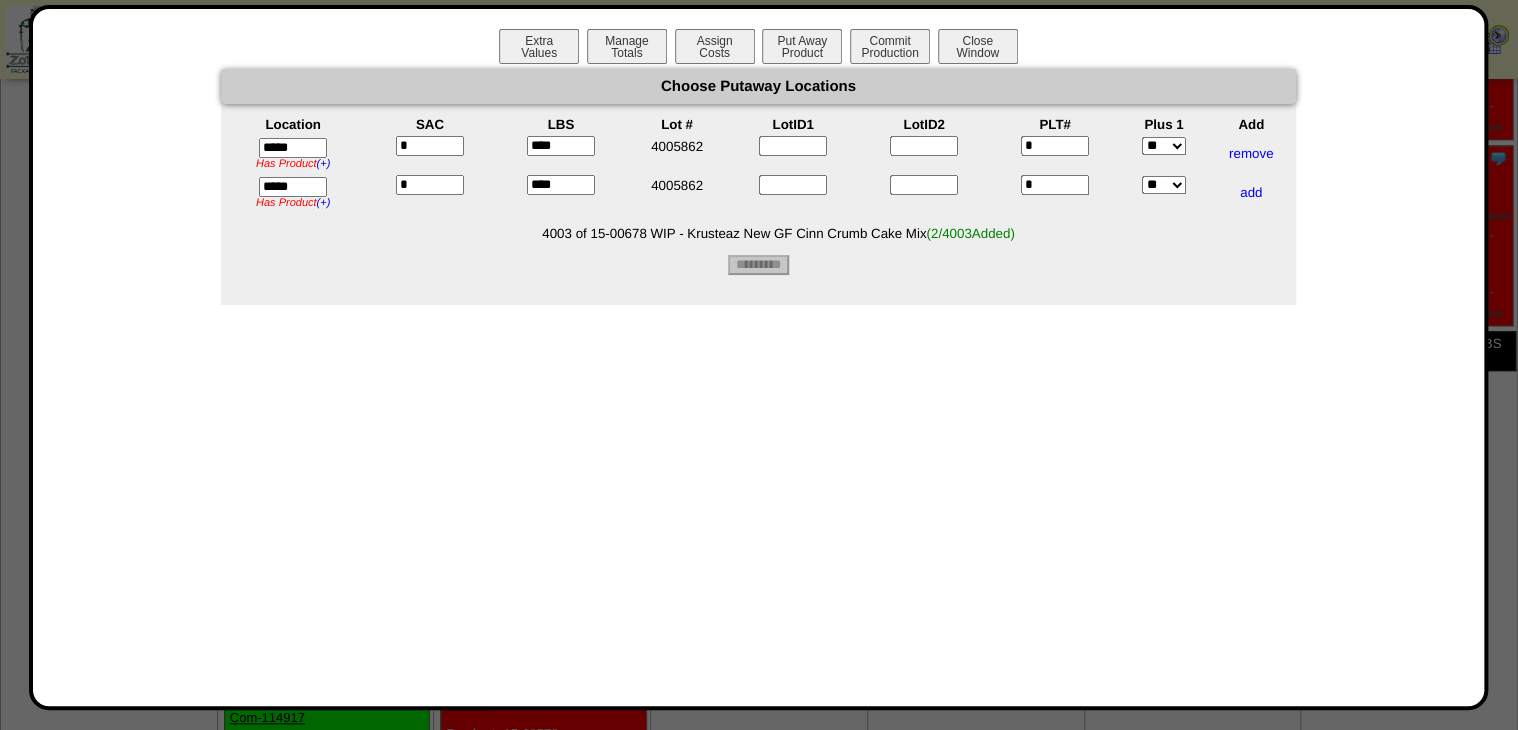 type on "*********" 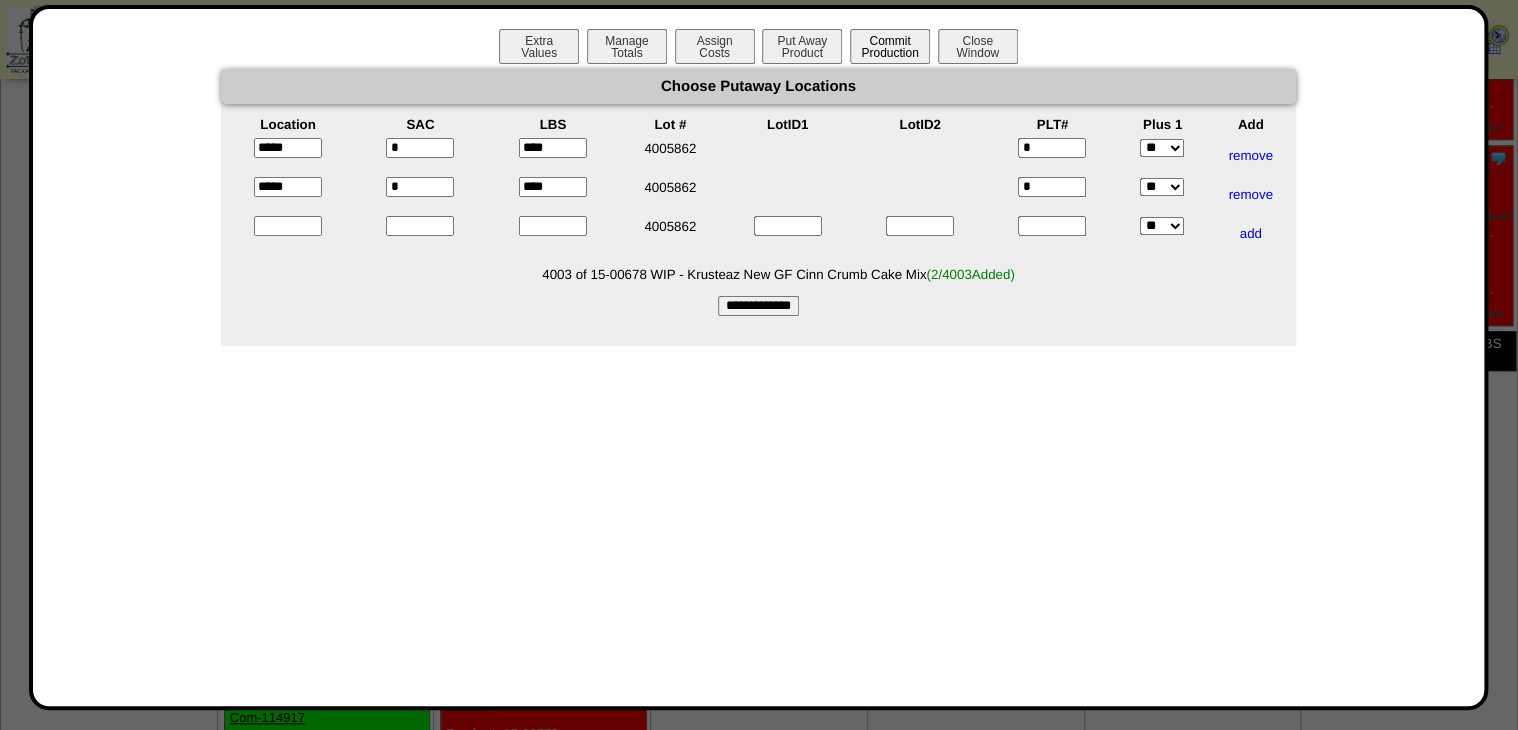 click on "Commit Production" at bounding box center (890, 46) 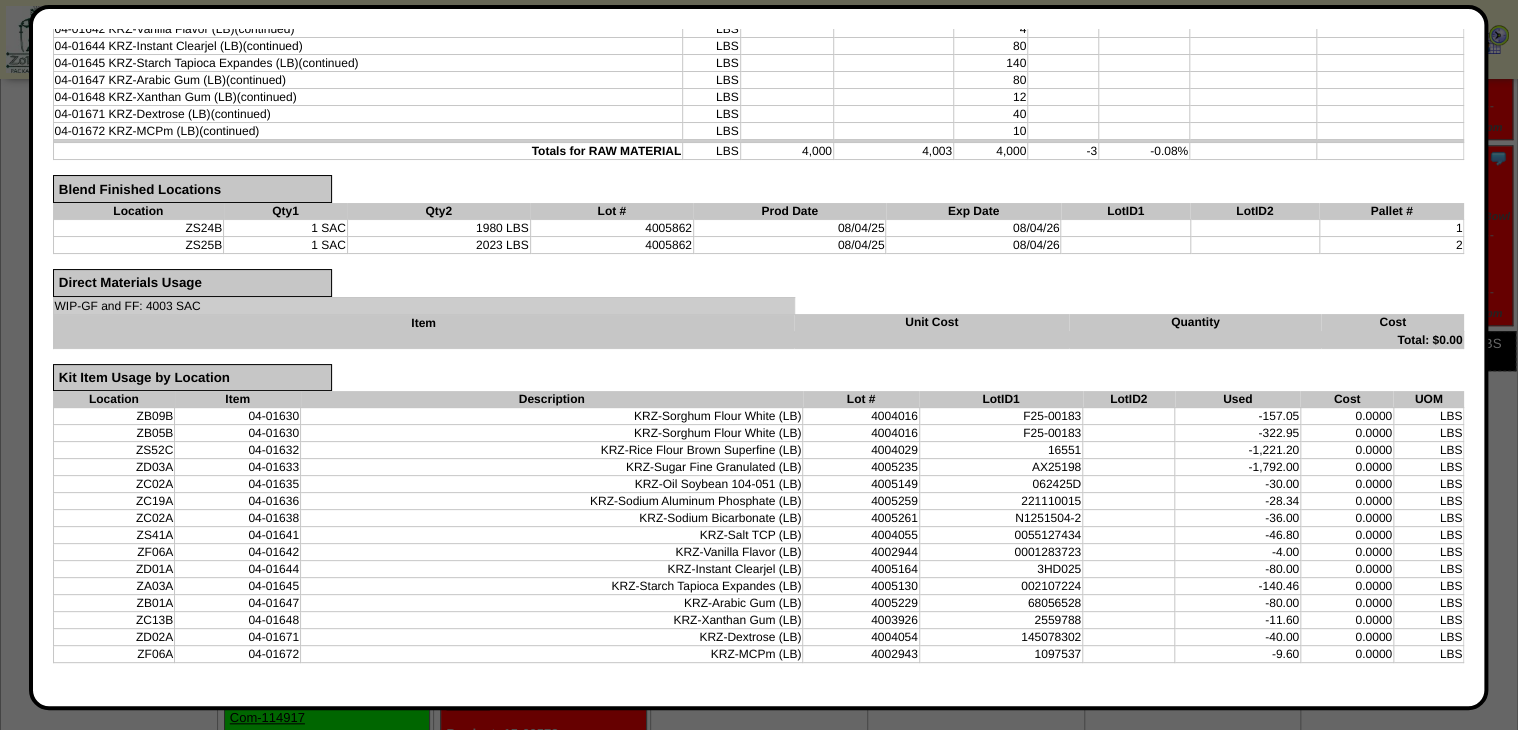 scroll, scrollTop: 592, scrollLeft: 0, axis: vertical 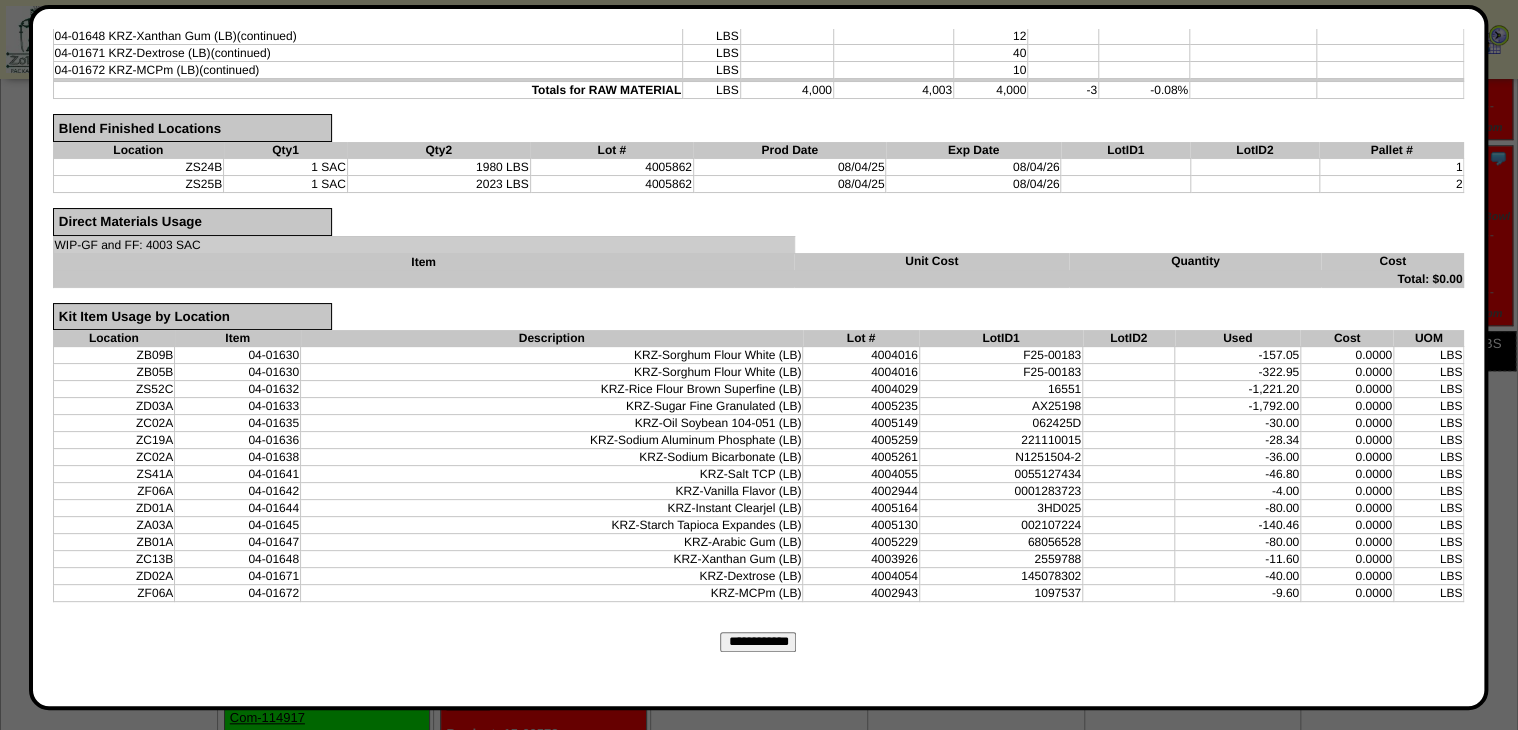 click on "**********" at bounding box center (758, 642) 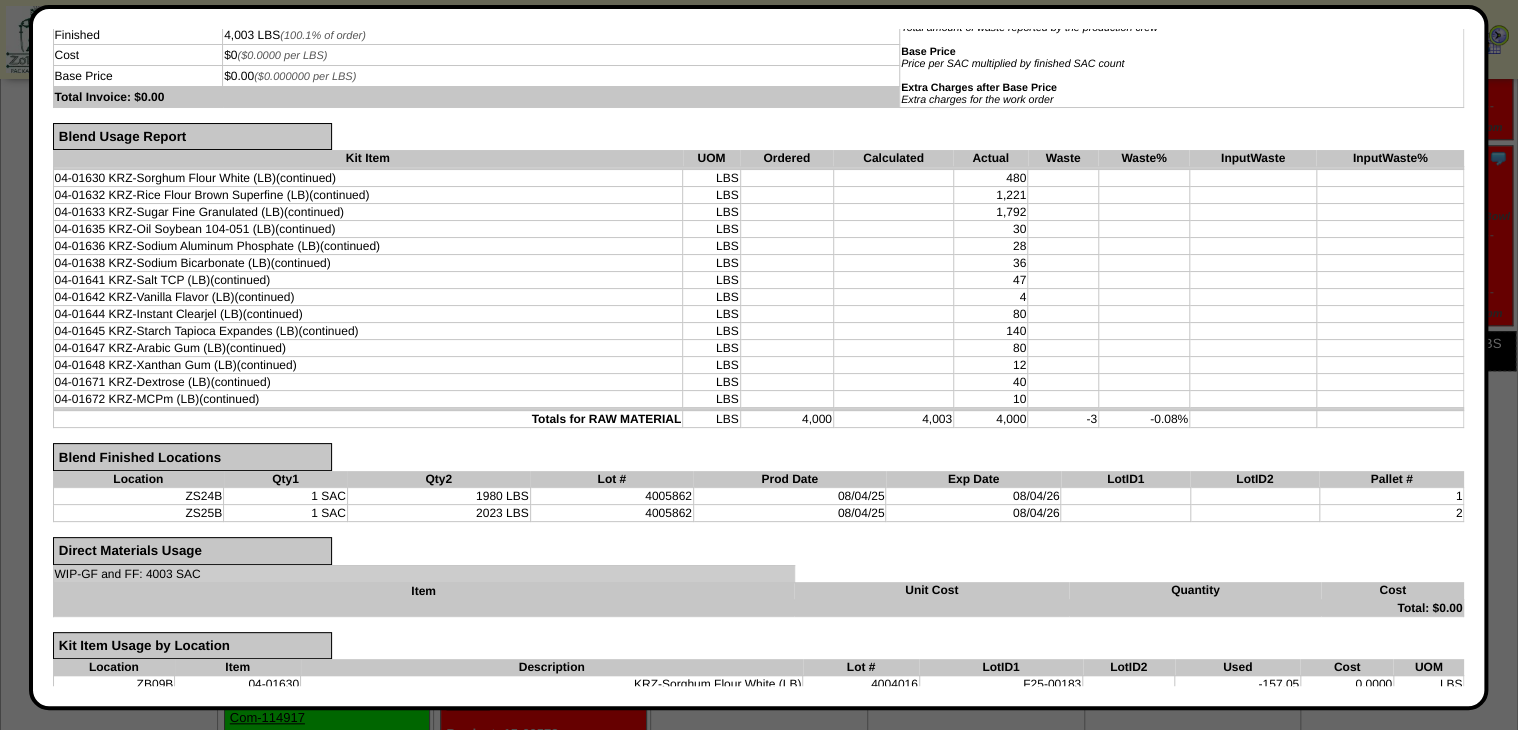 scroll, scrollTop: 0, scrollLeft: 0, axis: both 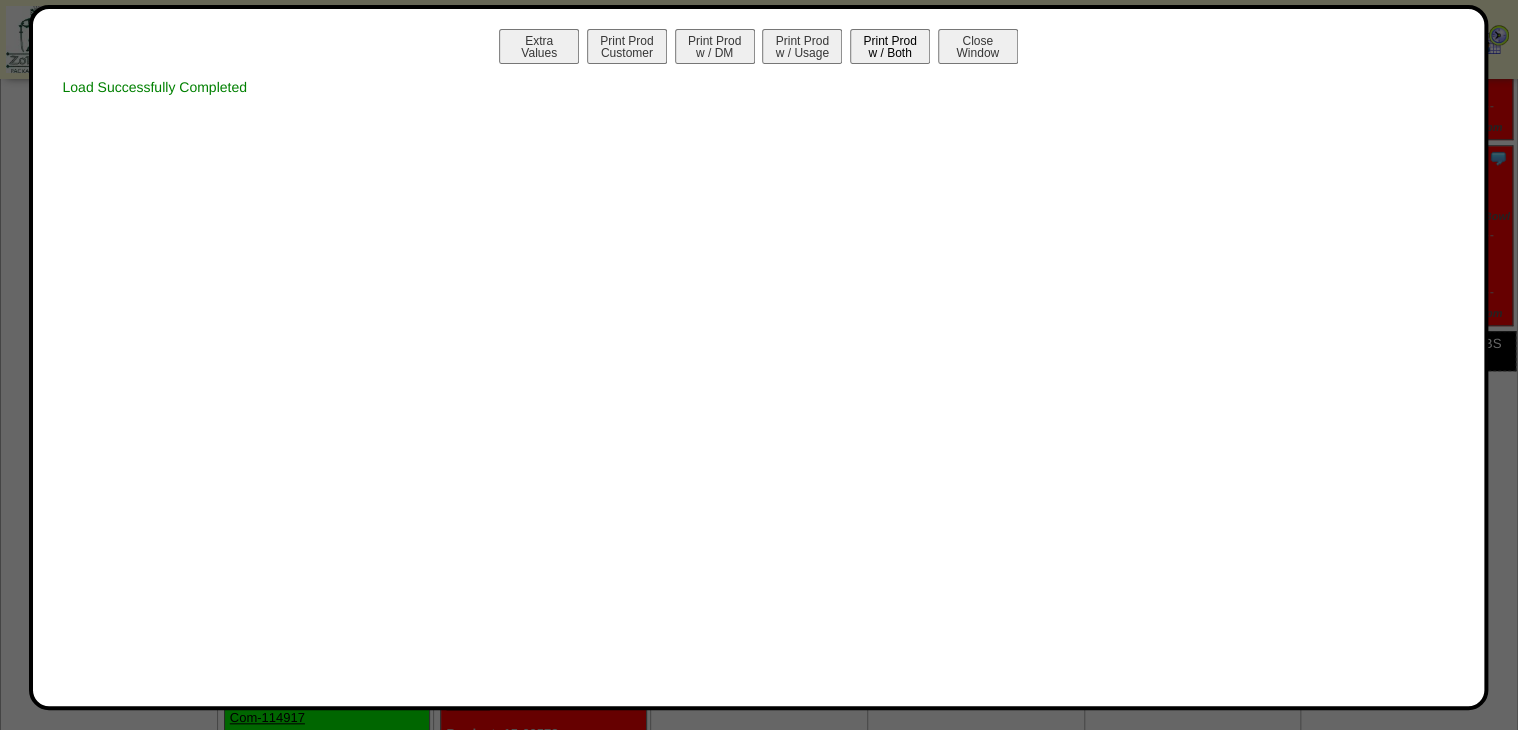 click on "Print Prod w / Both" at bounding box center [890, 46] 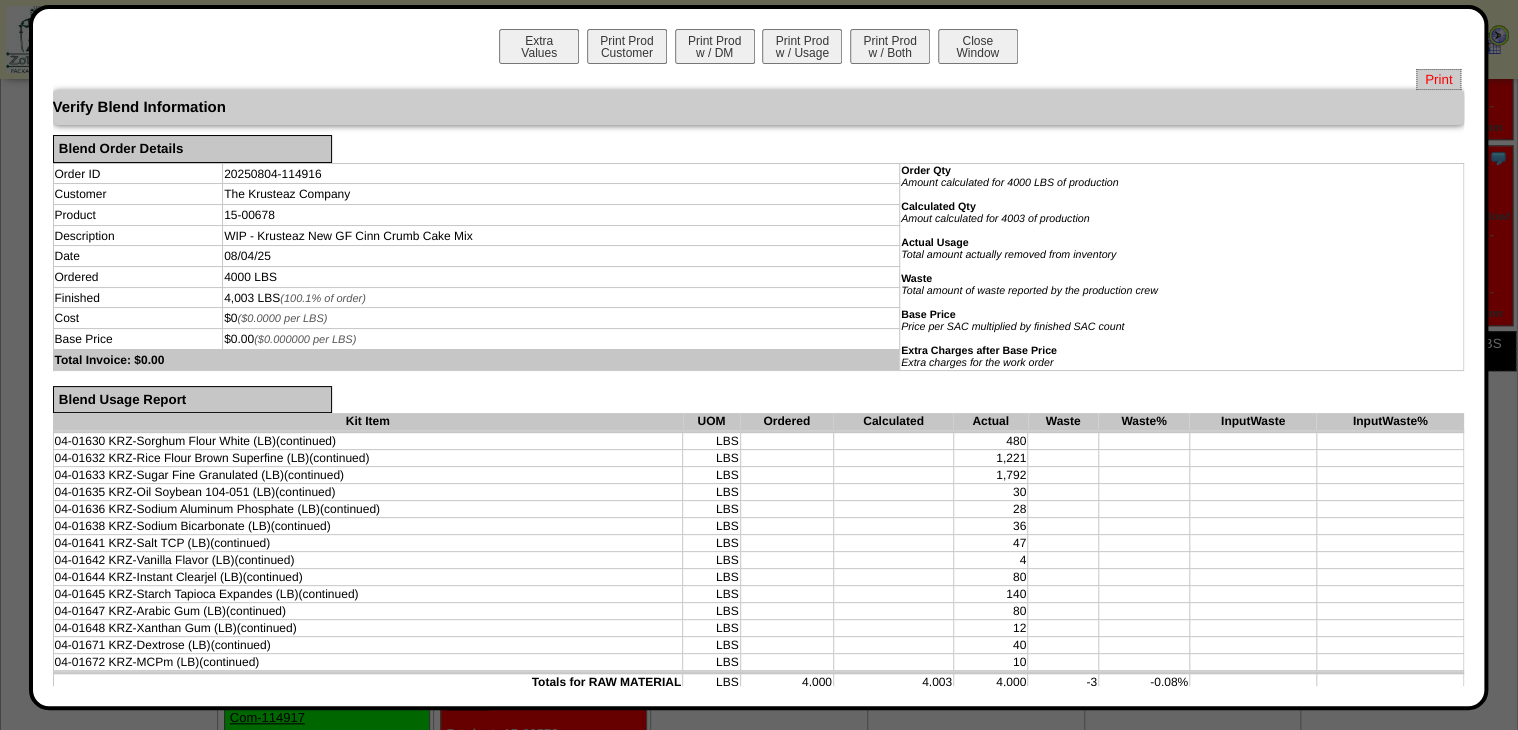 click on "Print" at bounding box center [1438, 79] 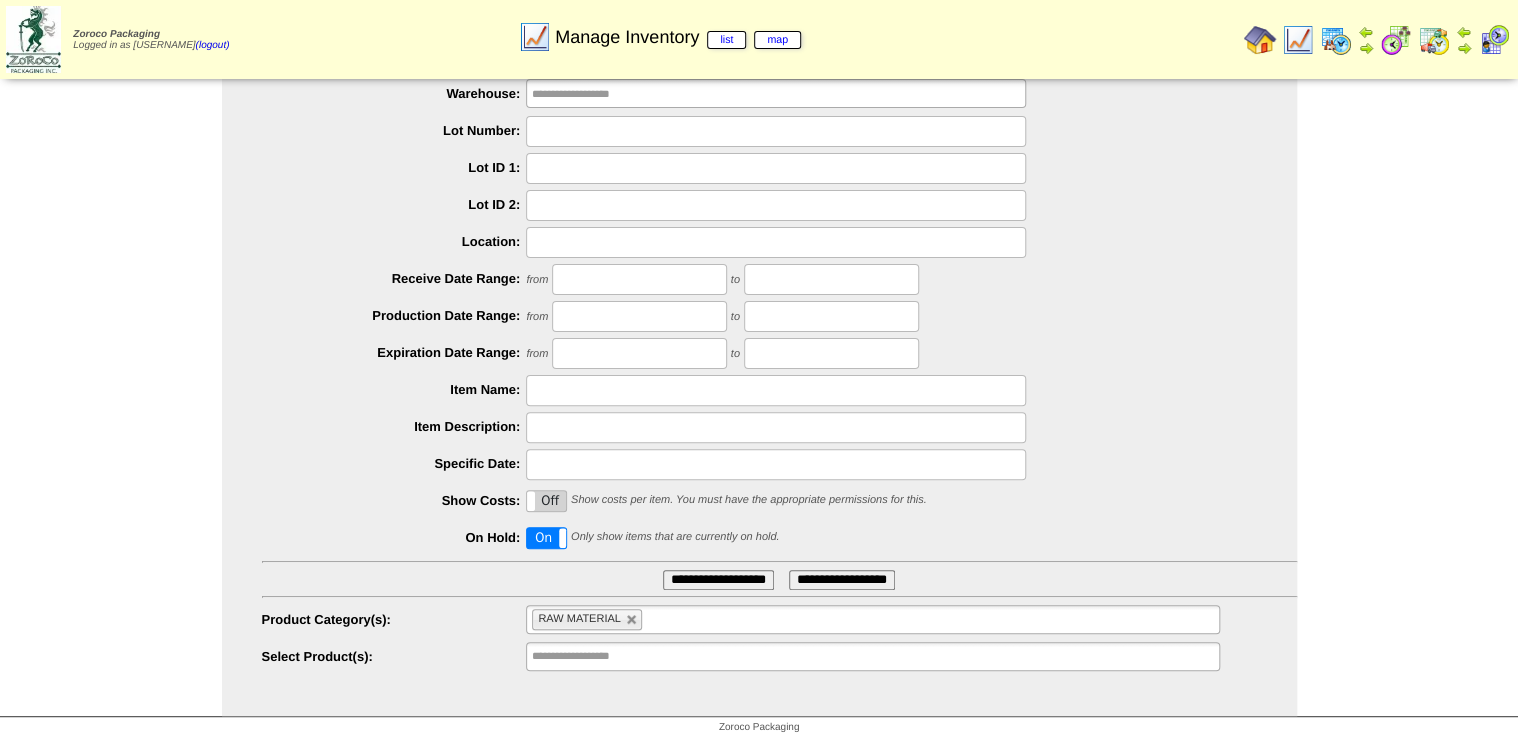 scroll, scrollTop: 91, scrollLeft: 0, axis: vertical 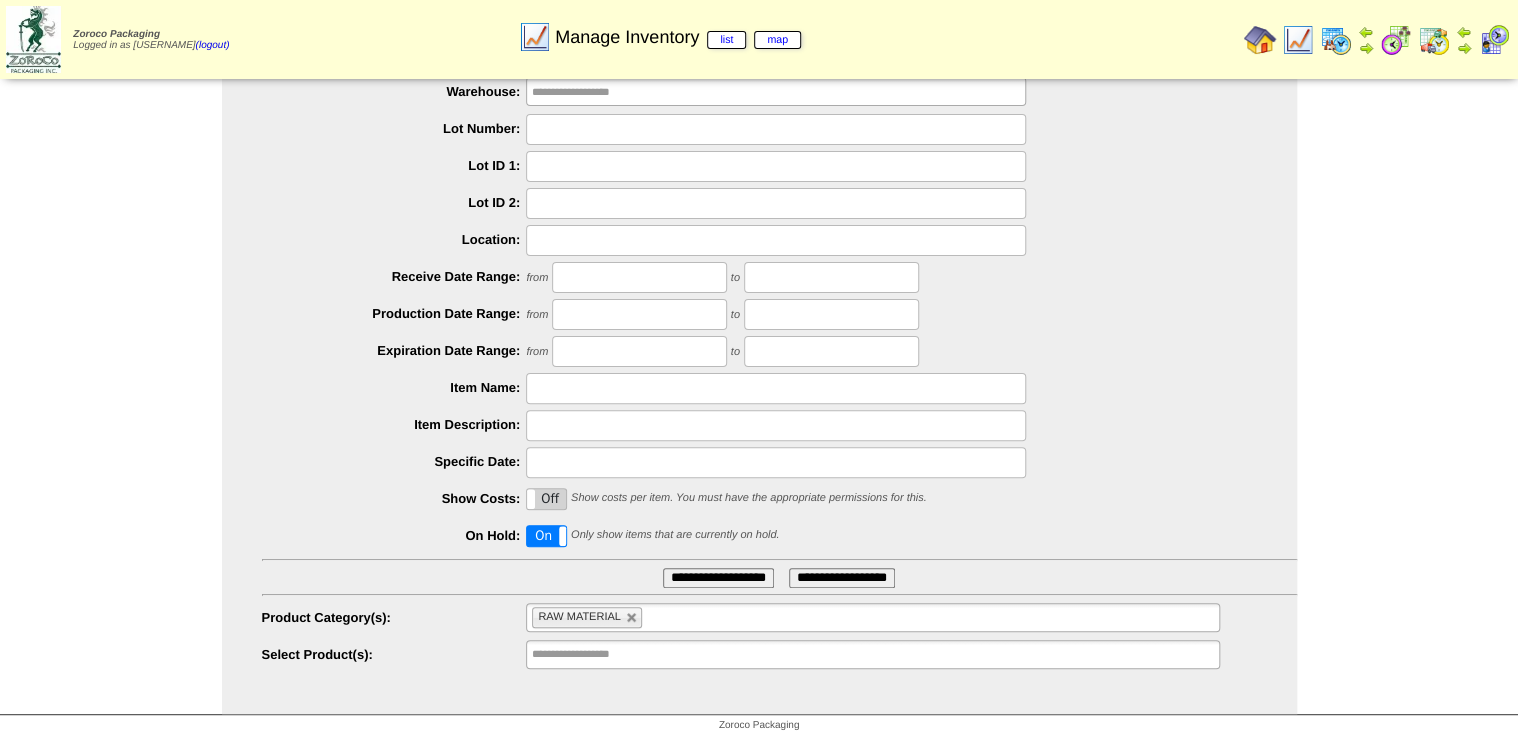 click on "**********" at bounding box center [718, 578] 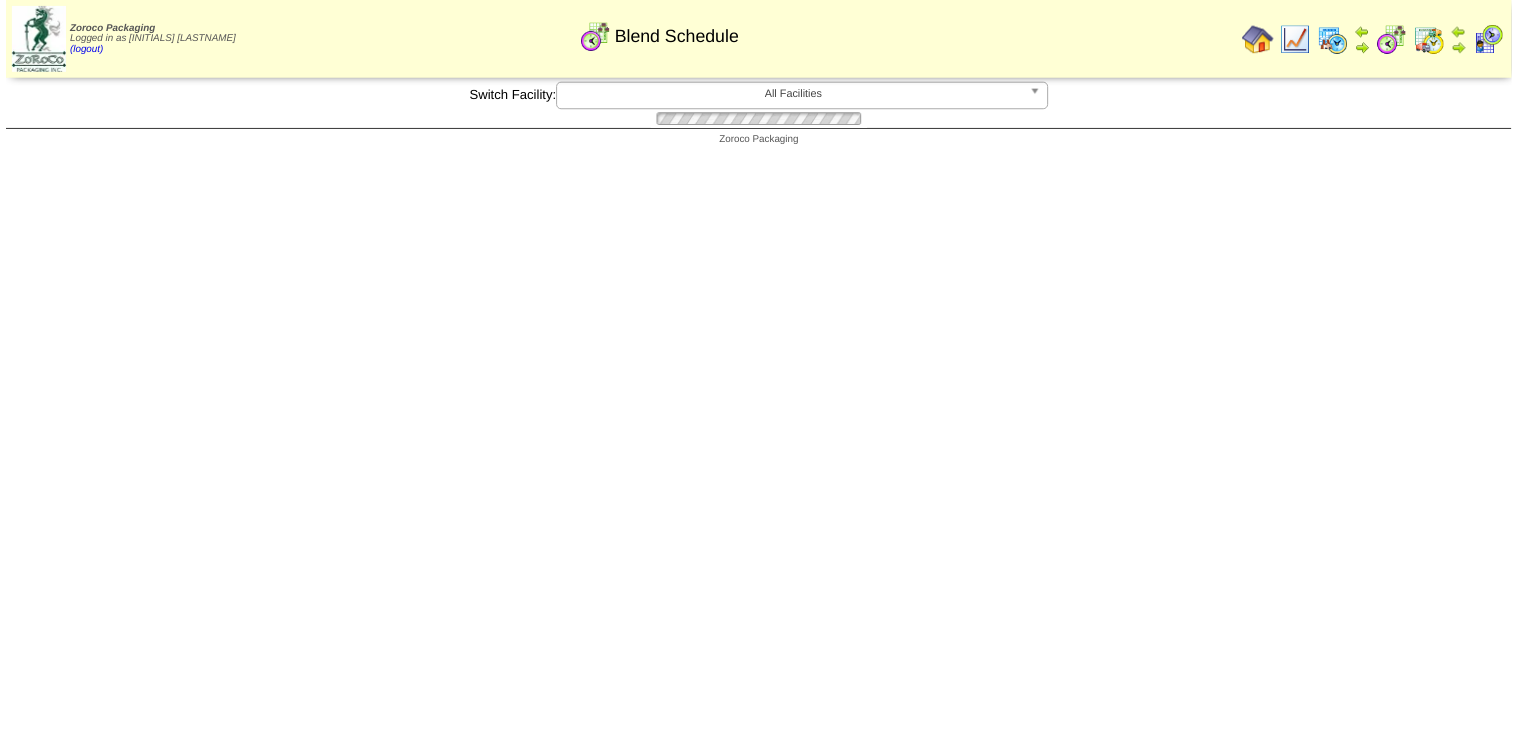 scroll, scrollTop: 560, scrollLeft: 0, axis: vertical 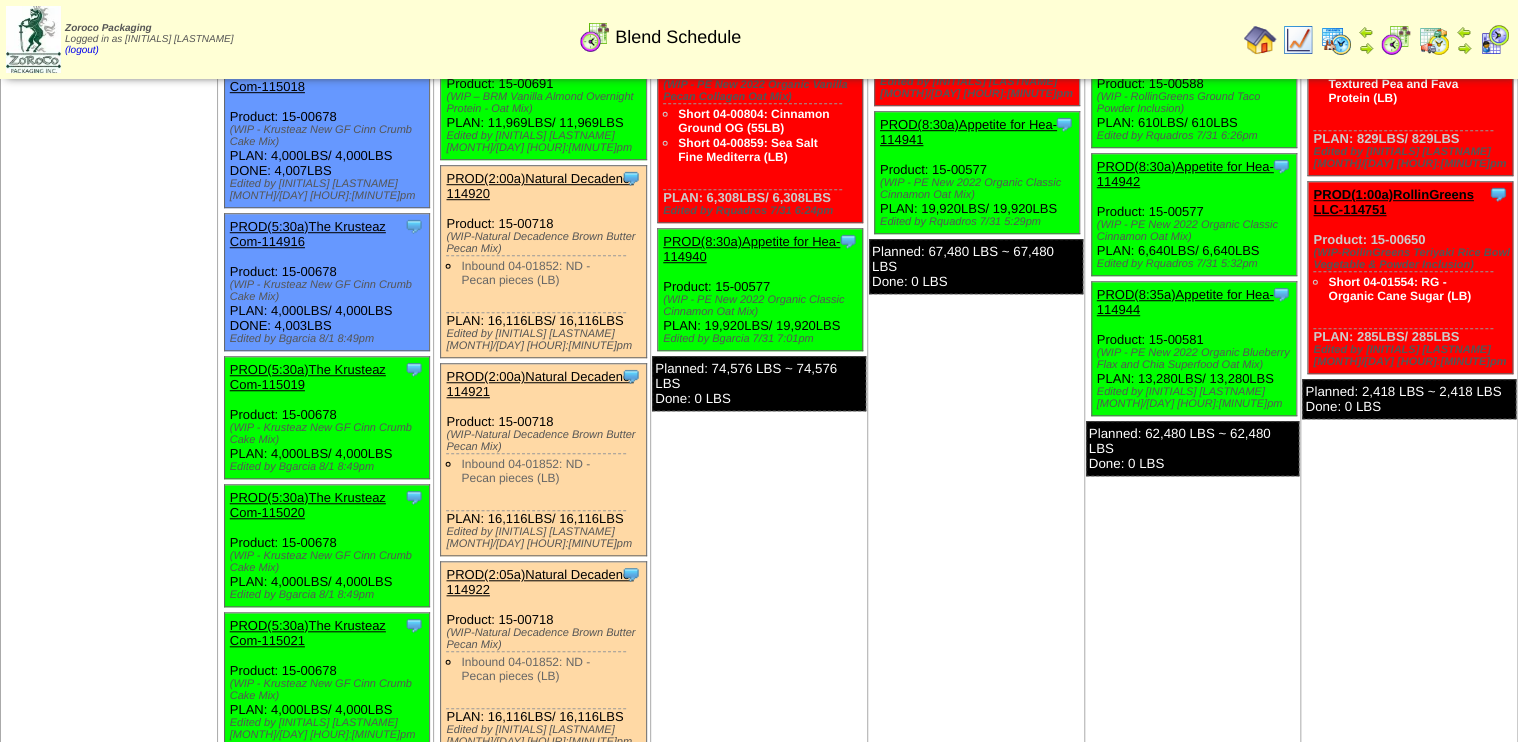 click on "PROD(5:30a)The Krusteaz Com-115019" at bounding box center [308, 377] 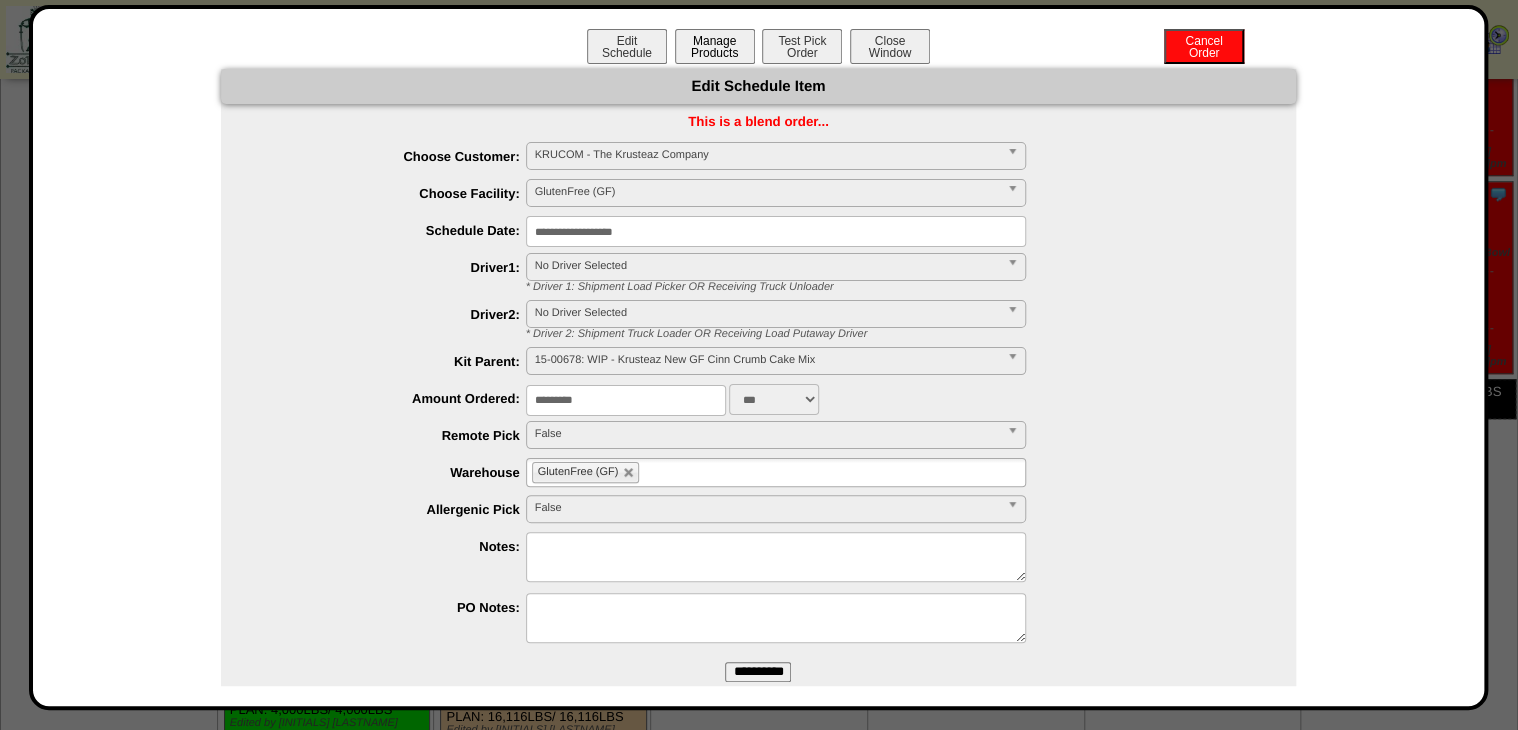 click on "Manage Products" at bounding box center (715, 46) 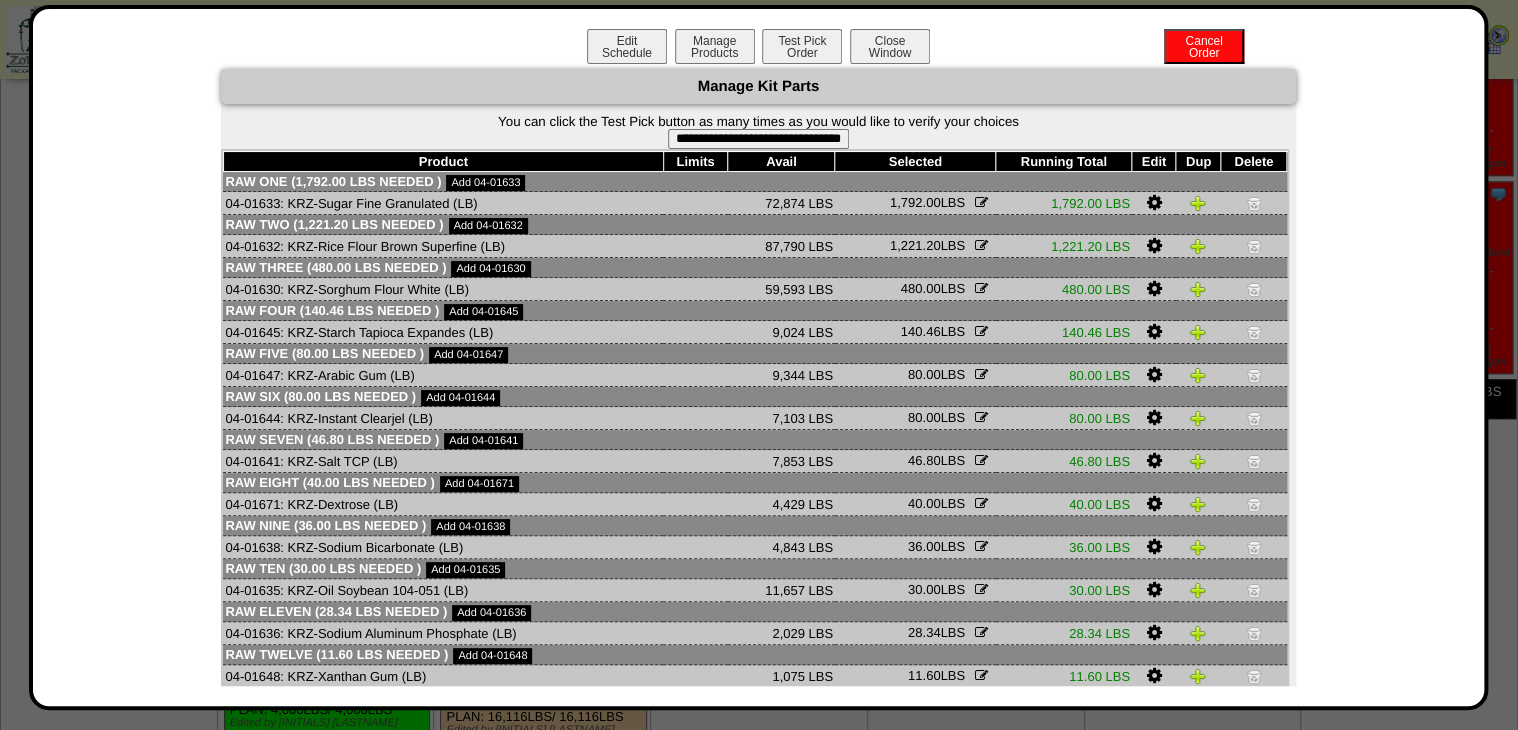 click on "**********" at bounding box center (758, 139) 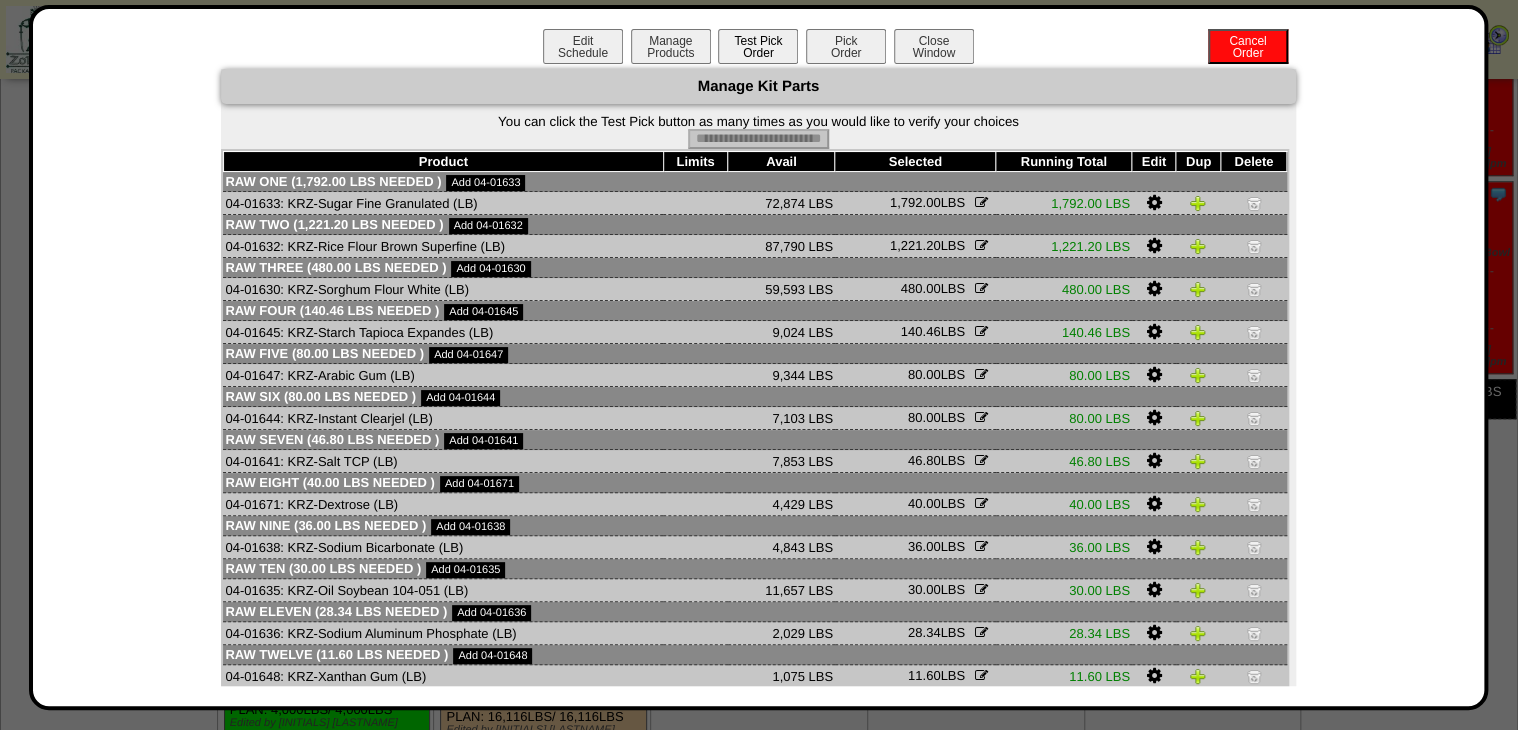 click on "Pick Order" at bounding box center (846, 46) 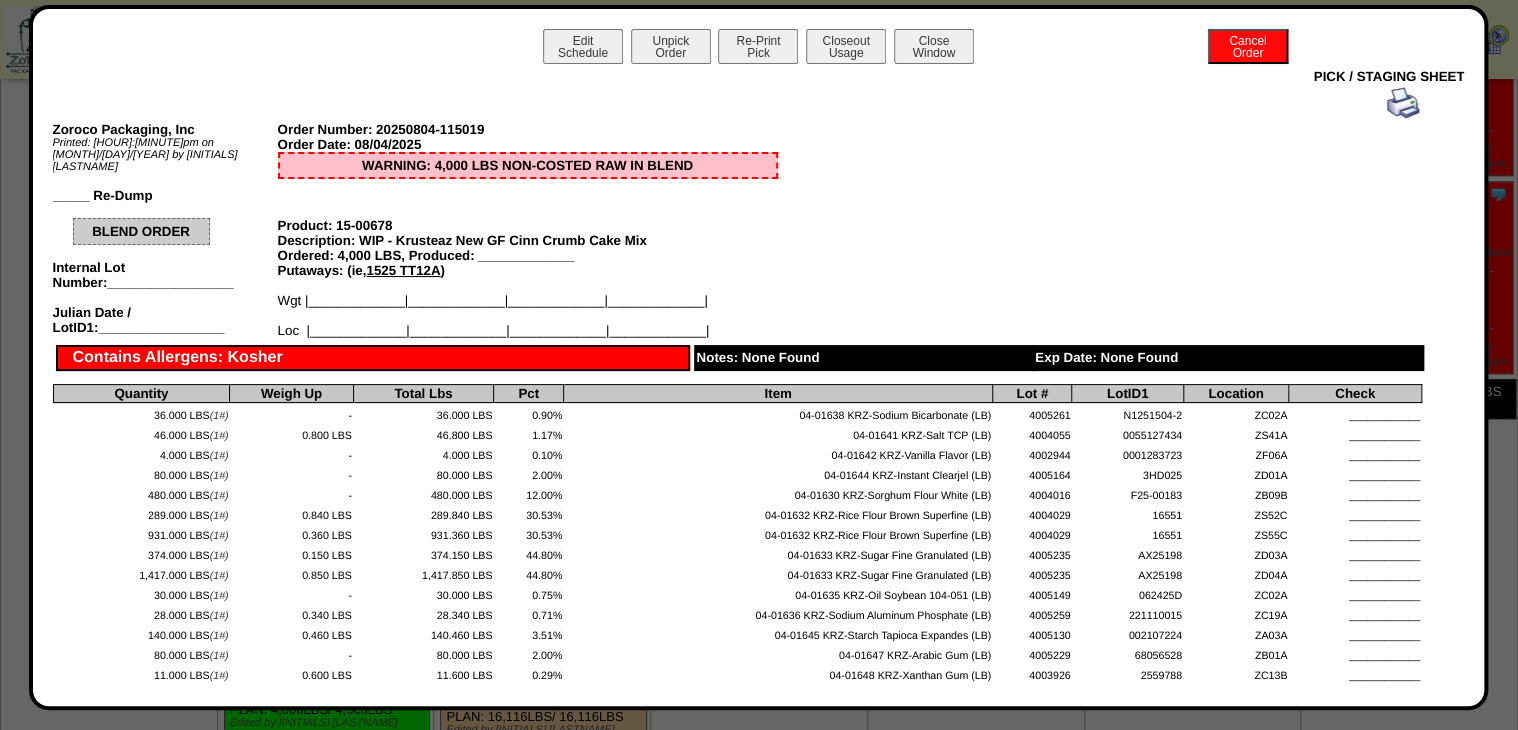 click on "Closeout Usage" at bounding box center (846, 46) 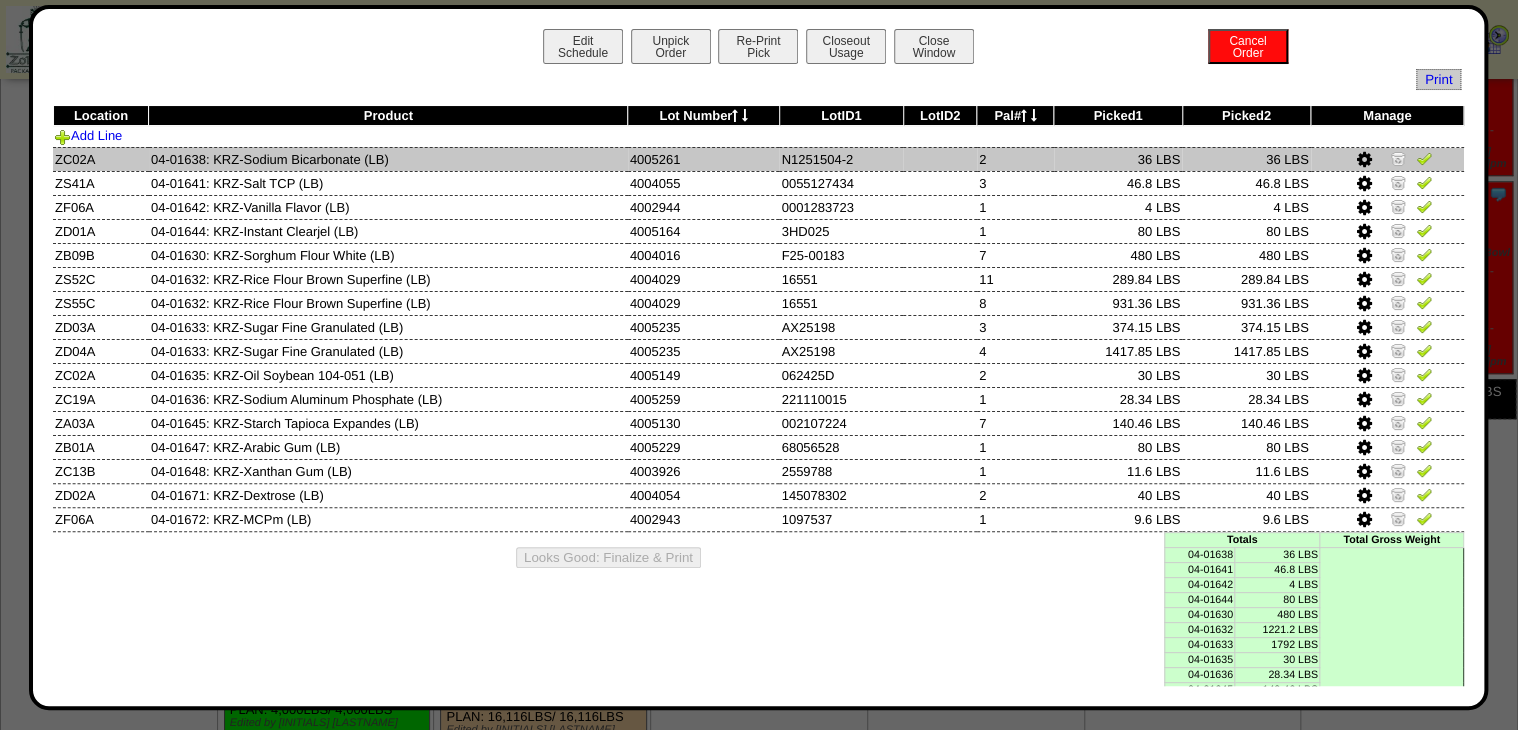 click at bounding box center (1424, 158) 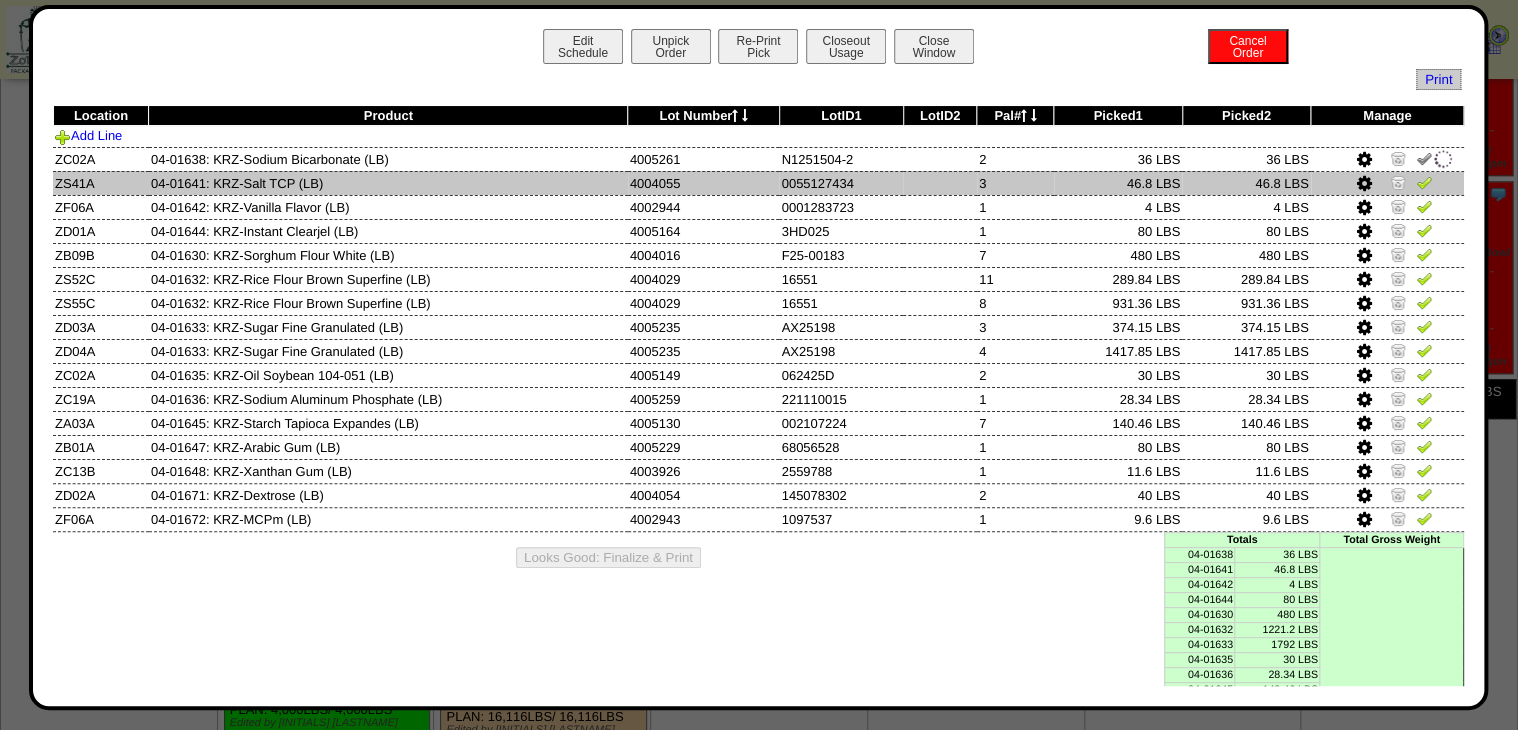 click at bounding box center [1424, 182] 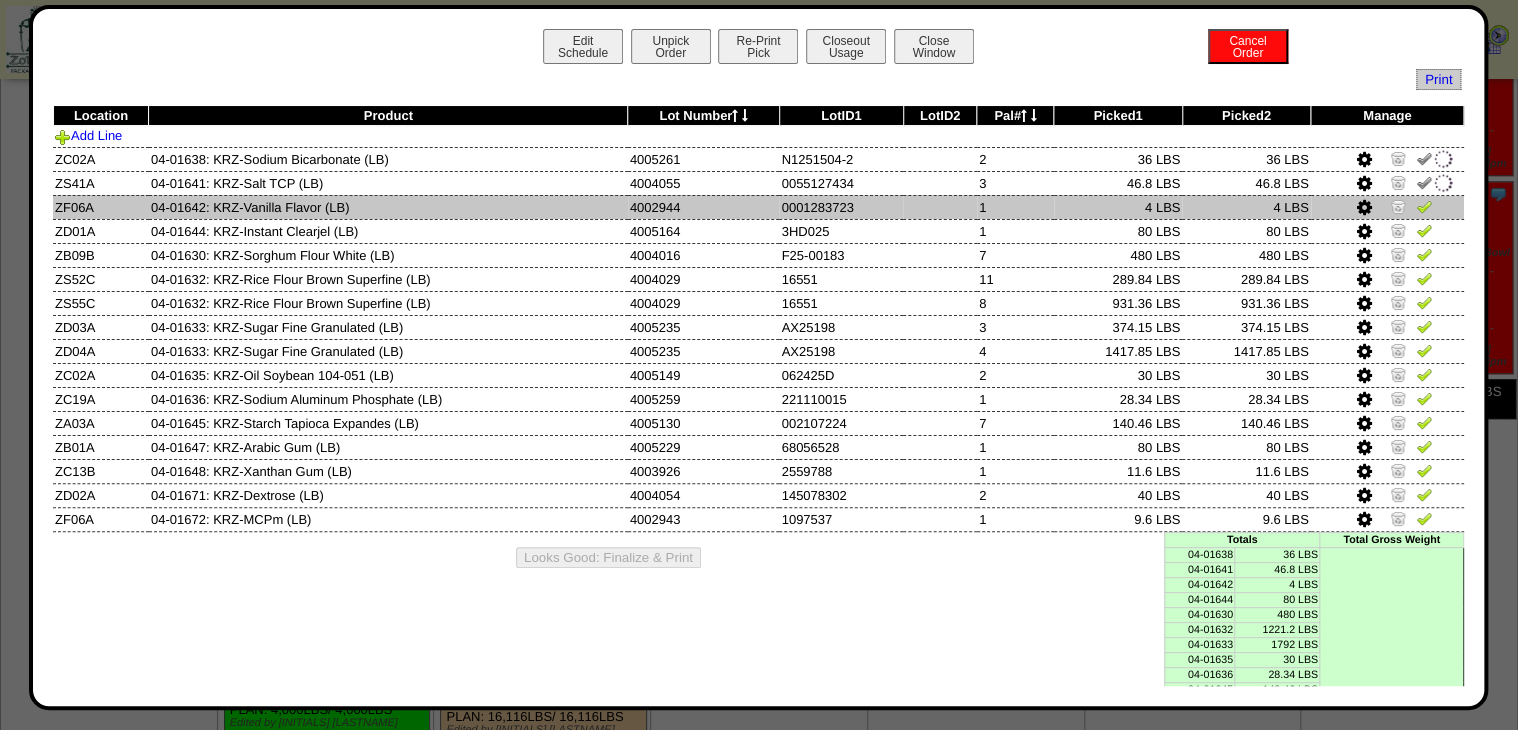 click at bounding box center [1424, 206] 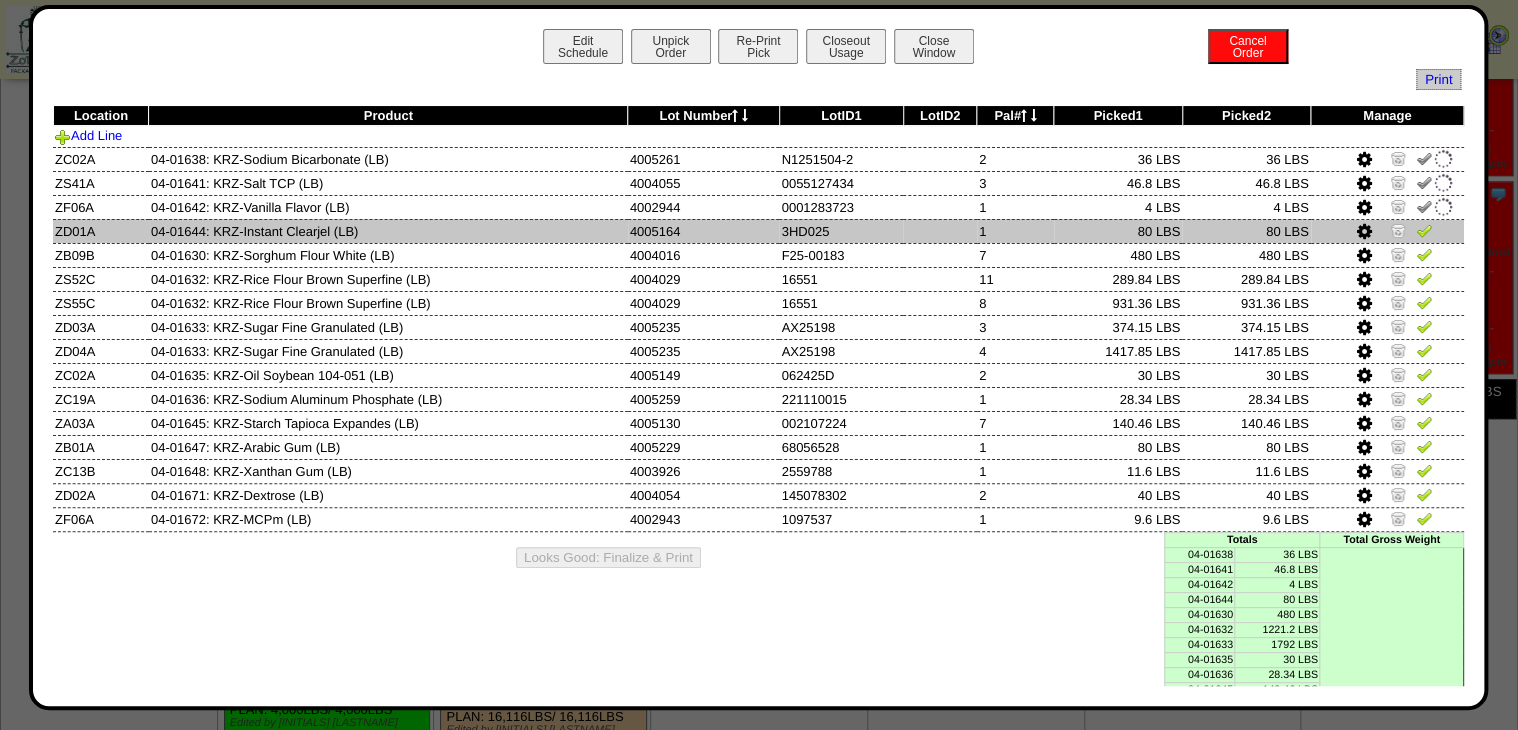 click at bounding box center (1424, 230) 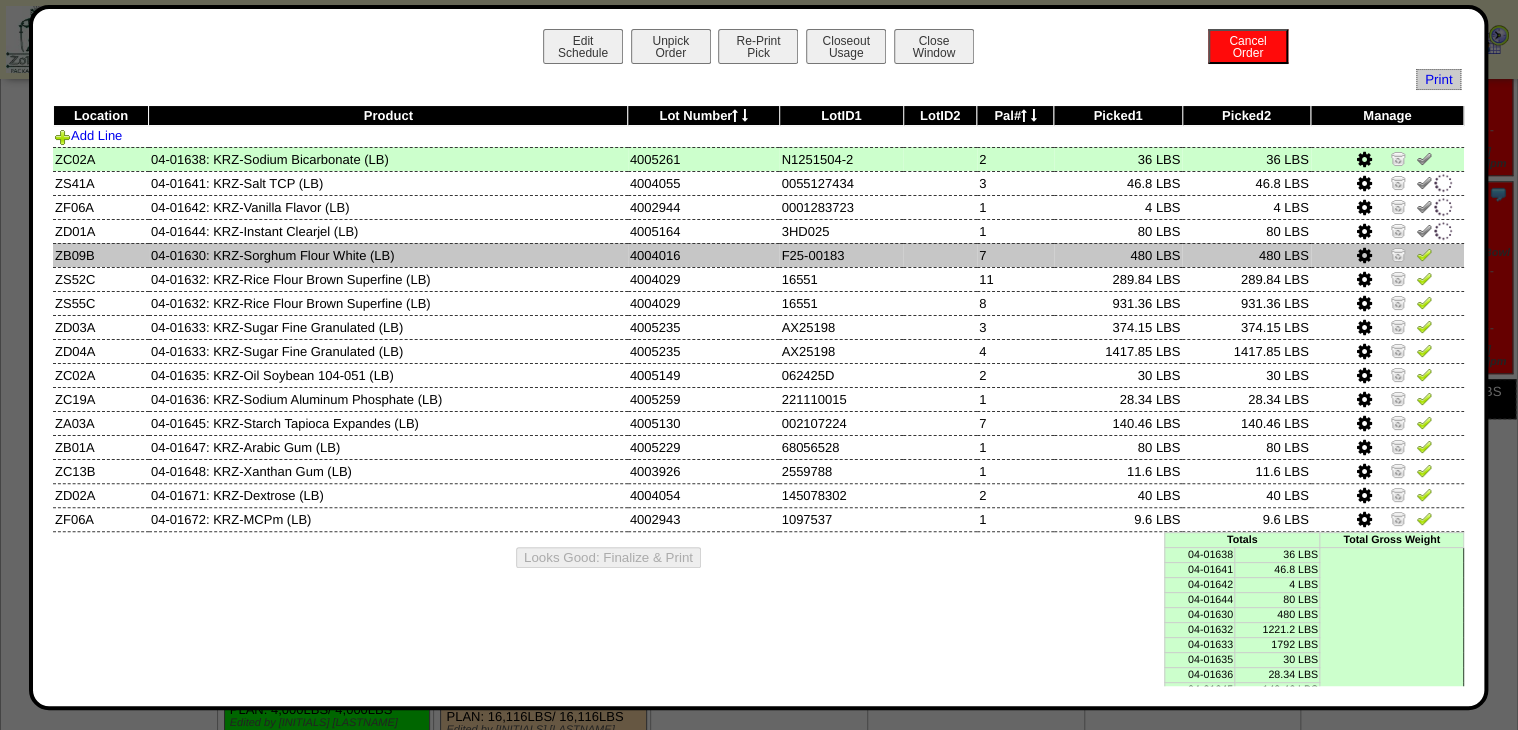 click at bounding box center (1387, 255) 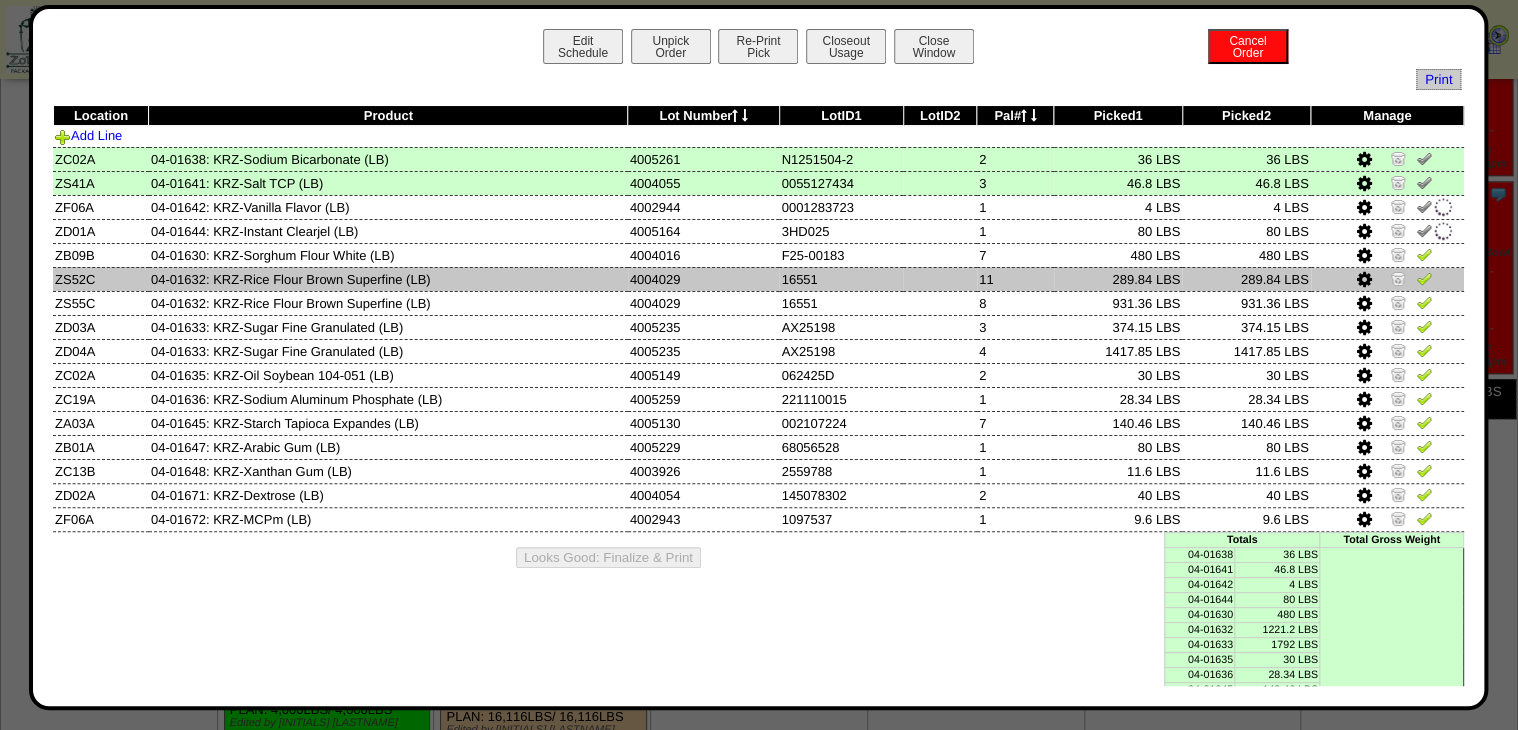 click at bounding box center (1387, 279) 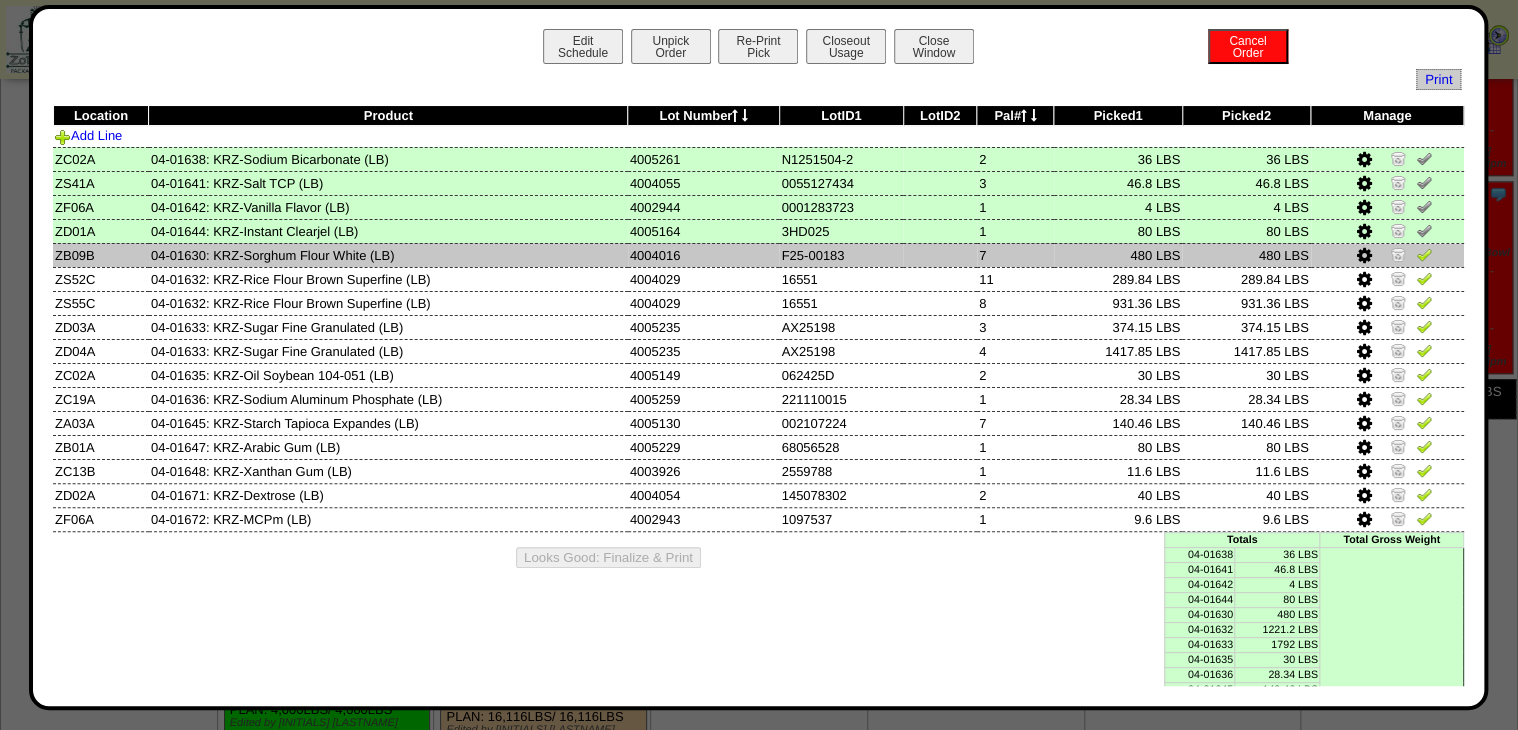 click at bounding box center [1424, 254] 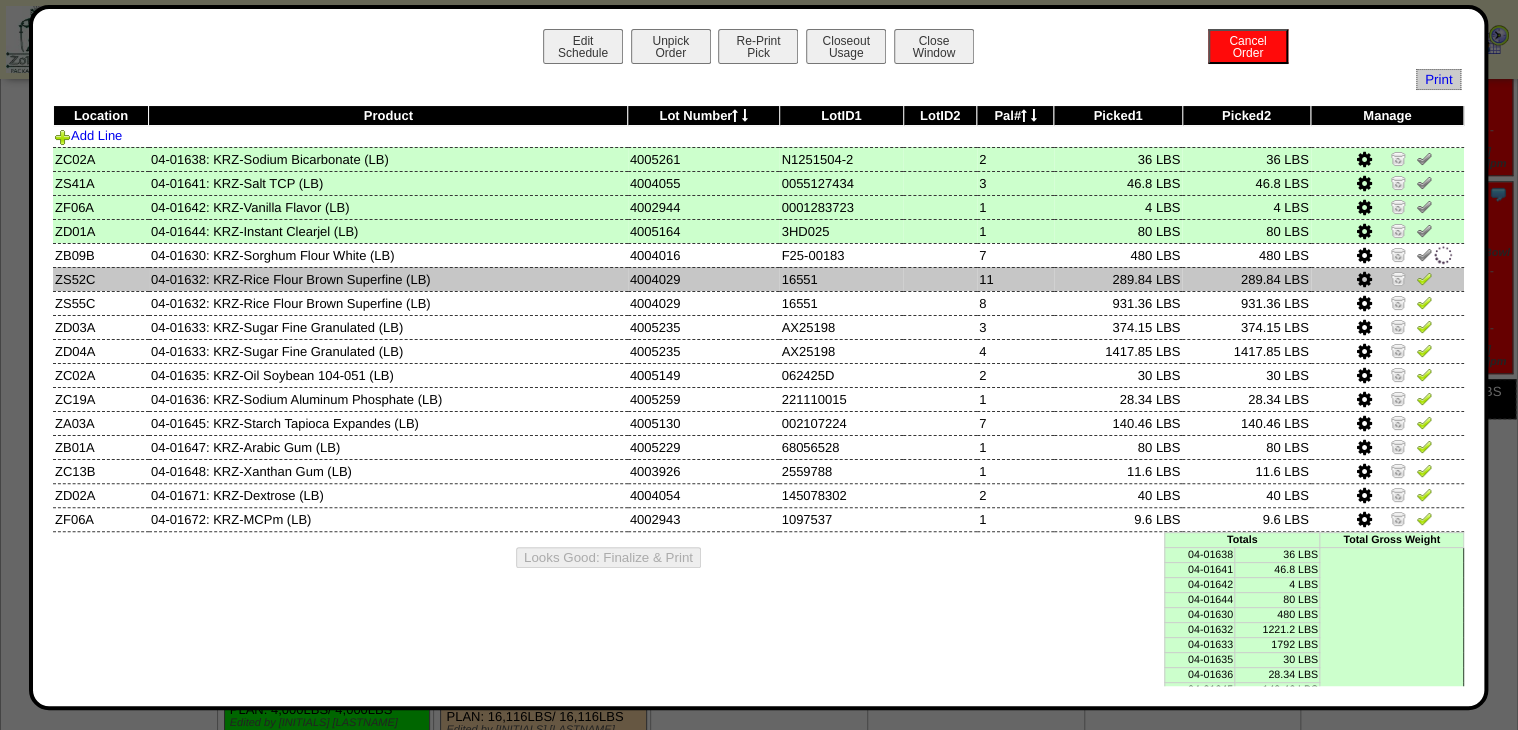 click at bounding box center (1424, 278) 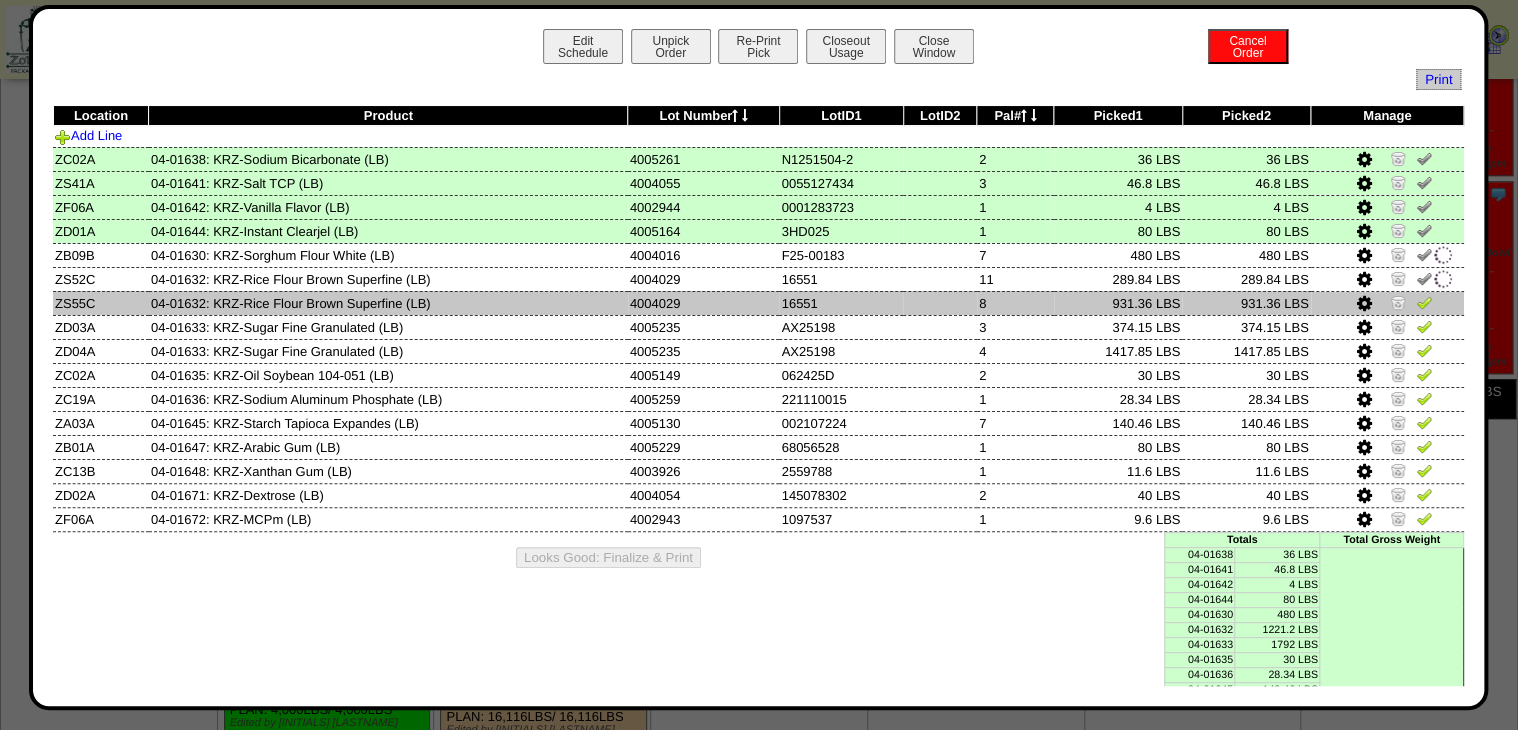 click at bounding box center (1424, 305) 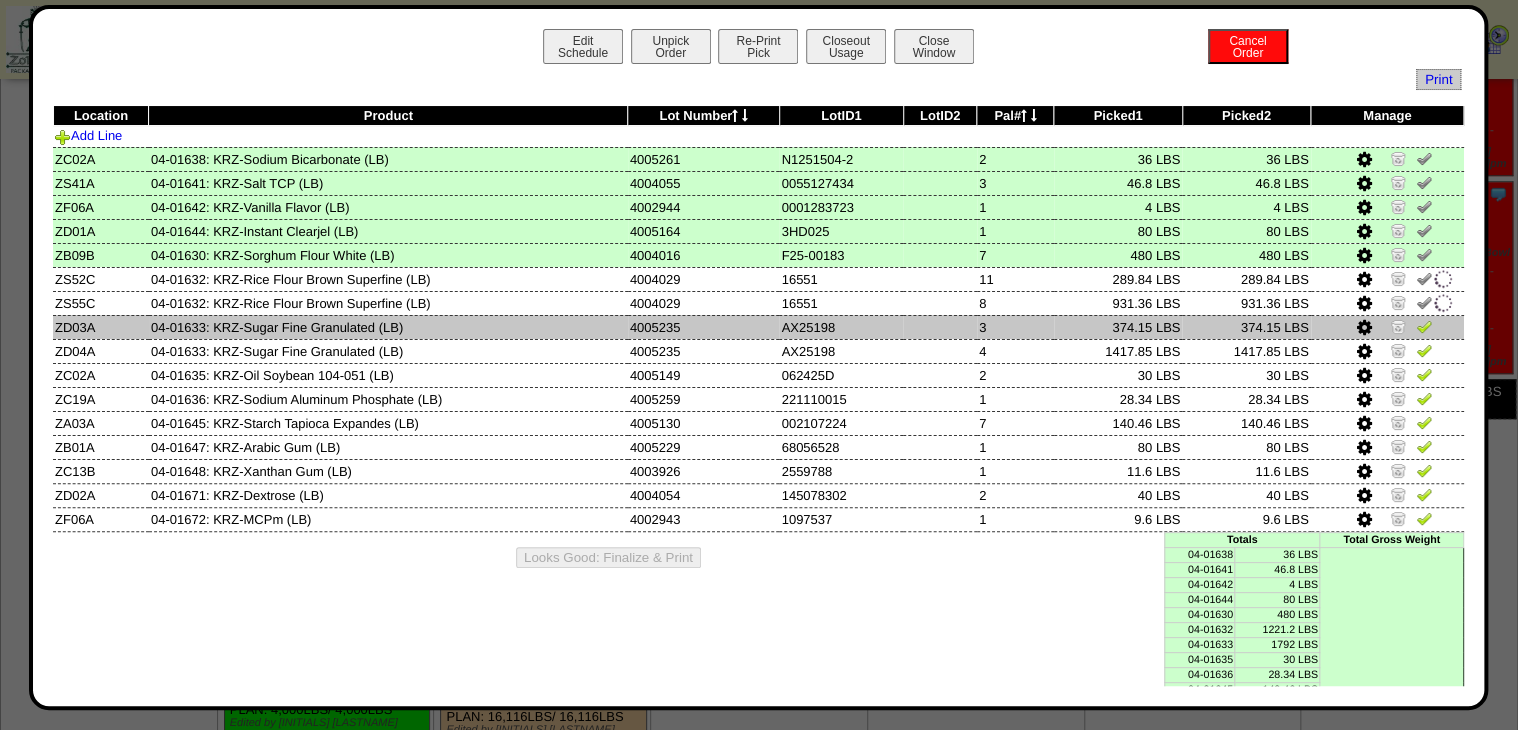 drag, startPoint x: 1413, startPoint y: 336, endPoint x: 1413, endPoint y: 350, distance: 14 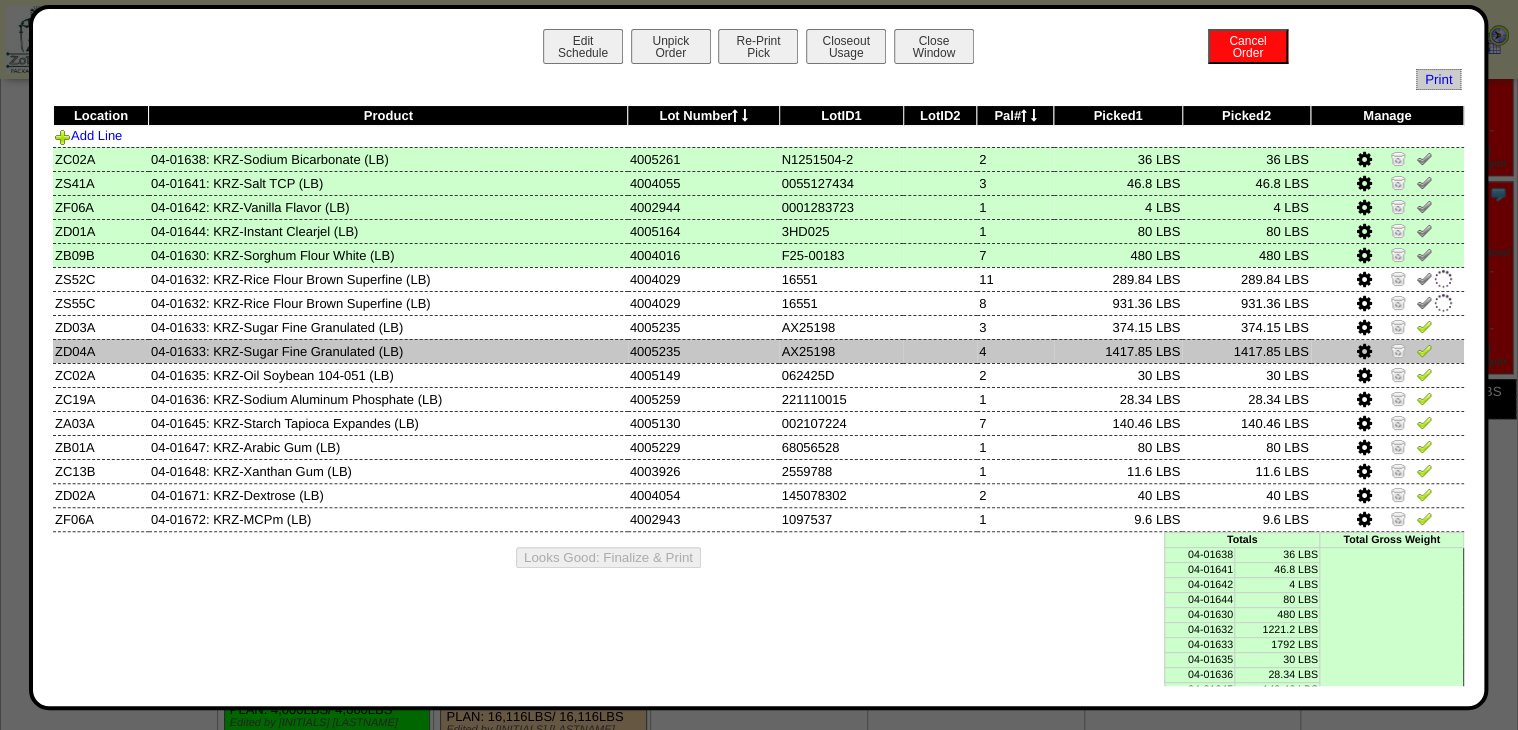 click at bounding box center [1424, 329] 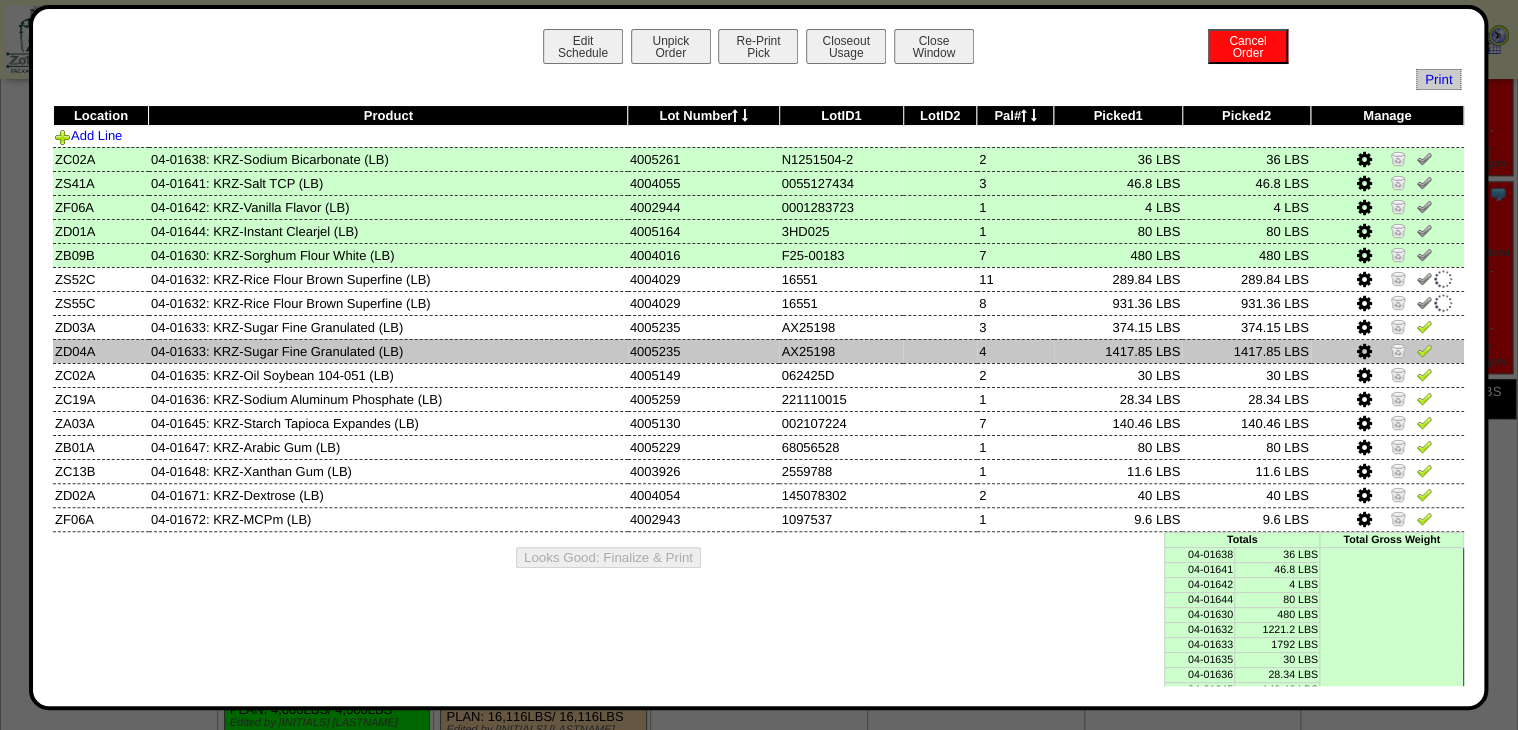 click at bounding box center (1424, 350) 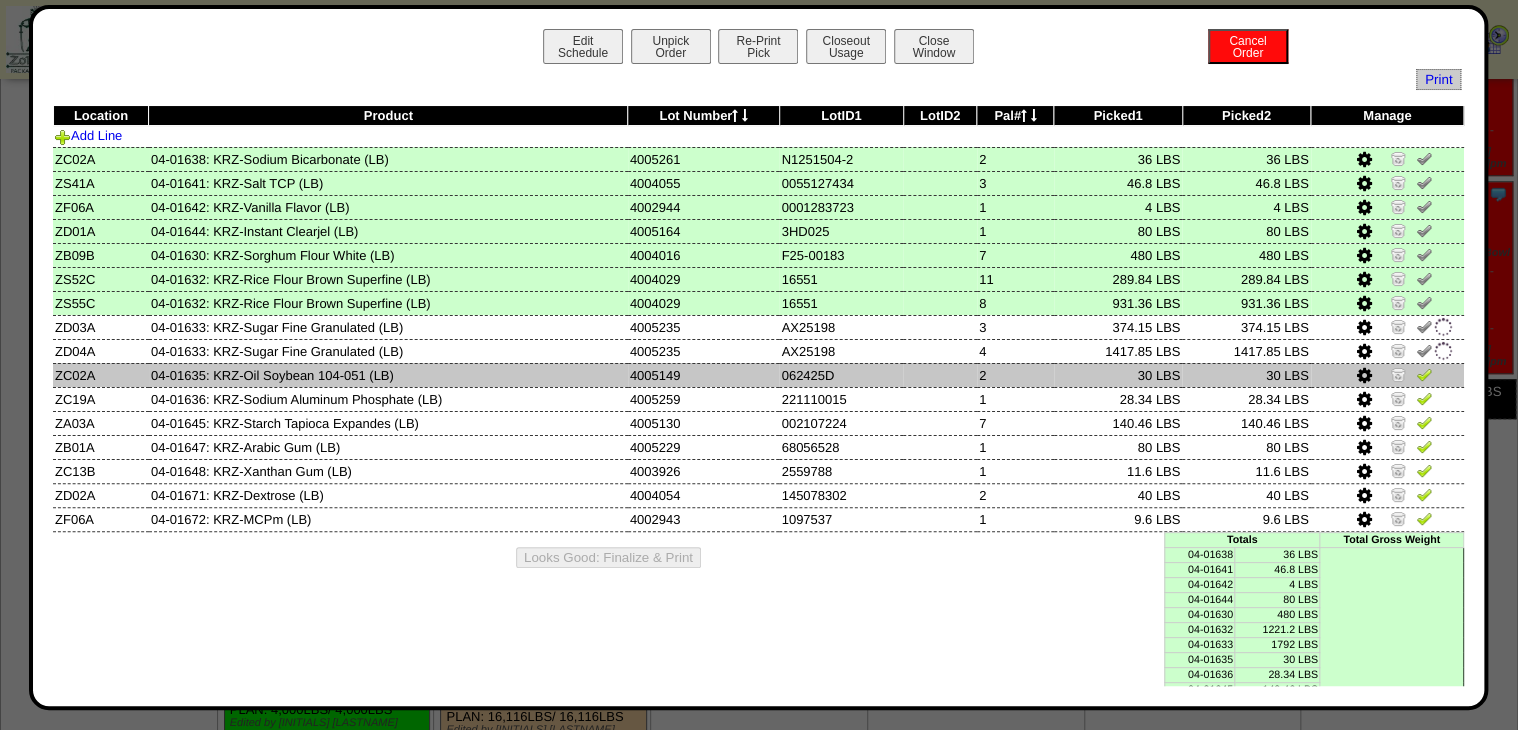 click at bounding box center [1424, 374] 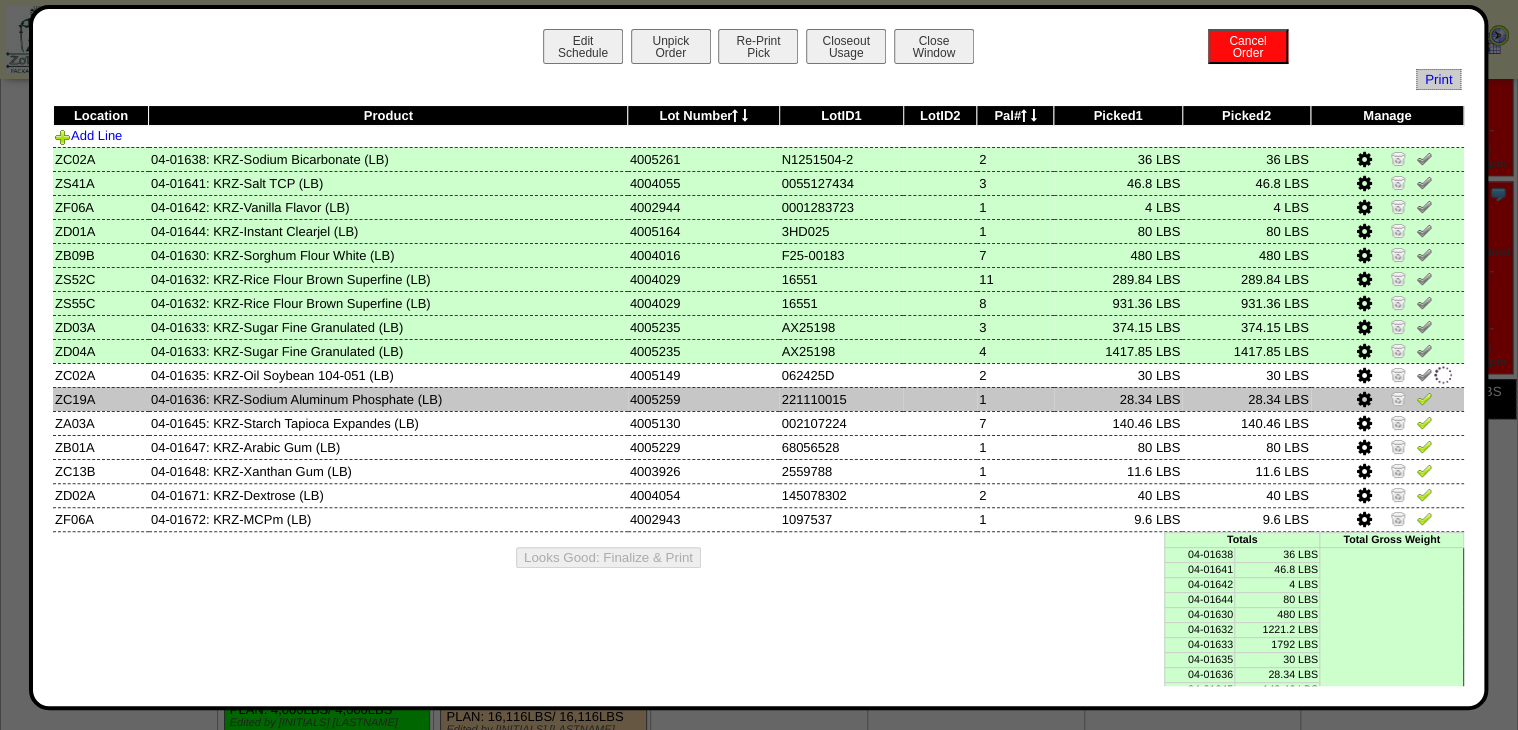 click at bounding box center (1424, 398) 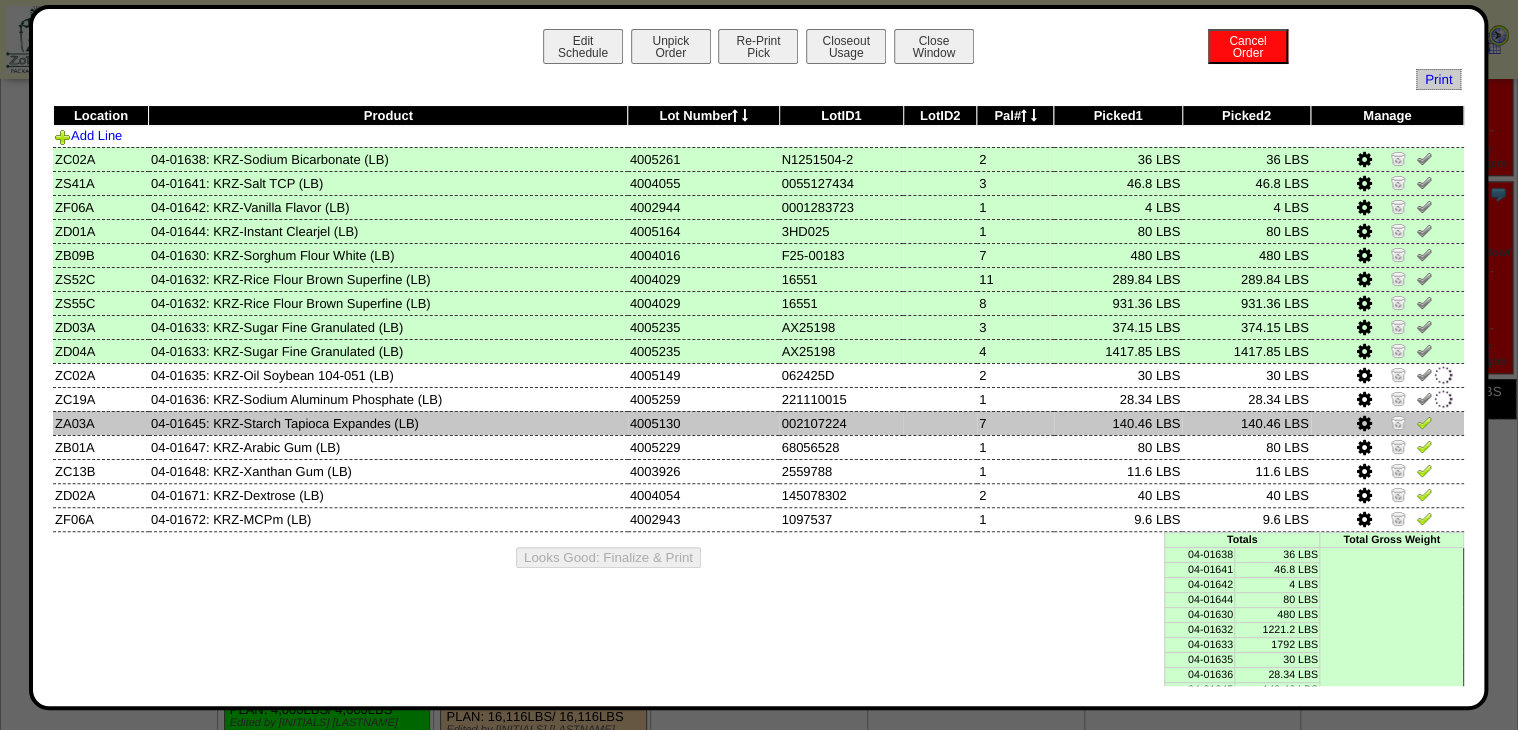 click at bounding box center [1424, 422] 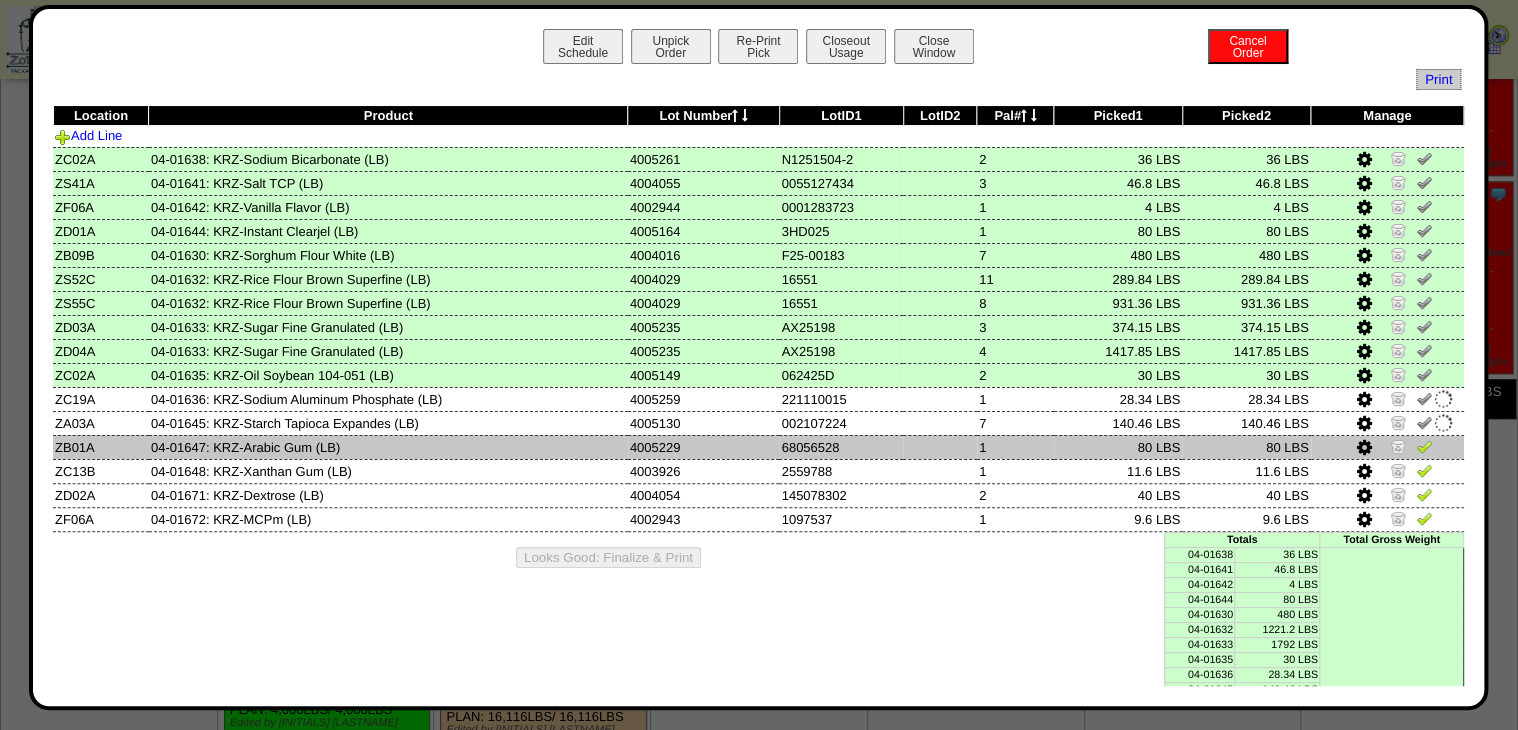 click at bounding box center (1424, 446) 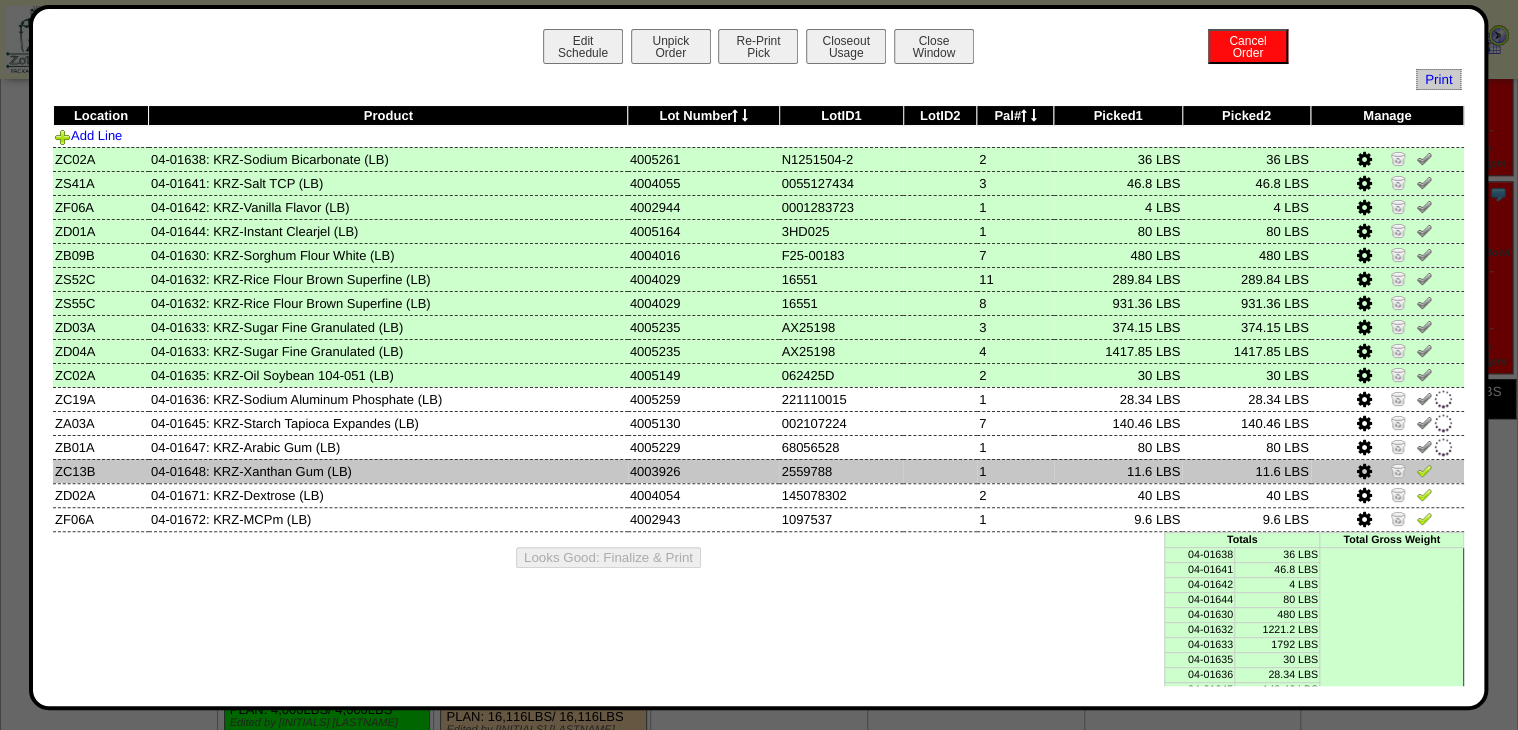click at bounding box center (1424, 470) 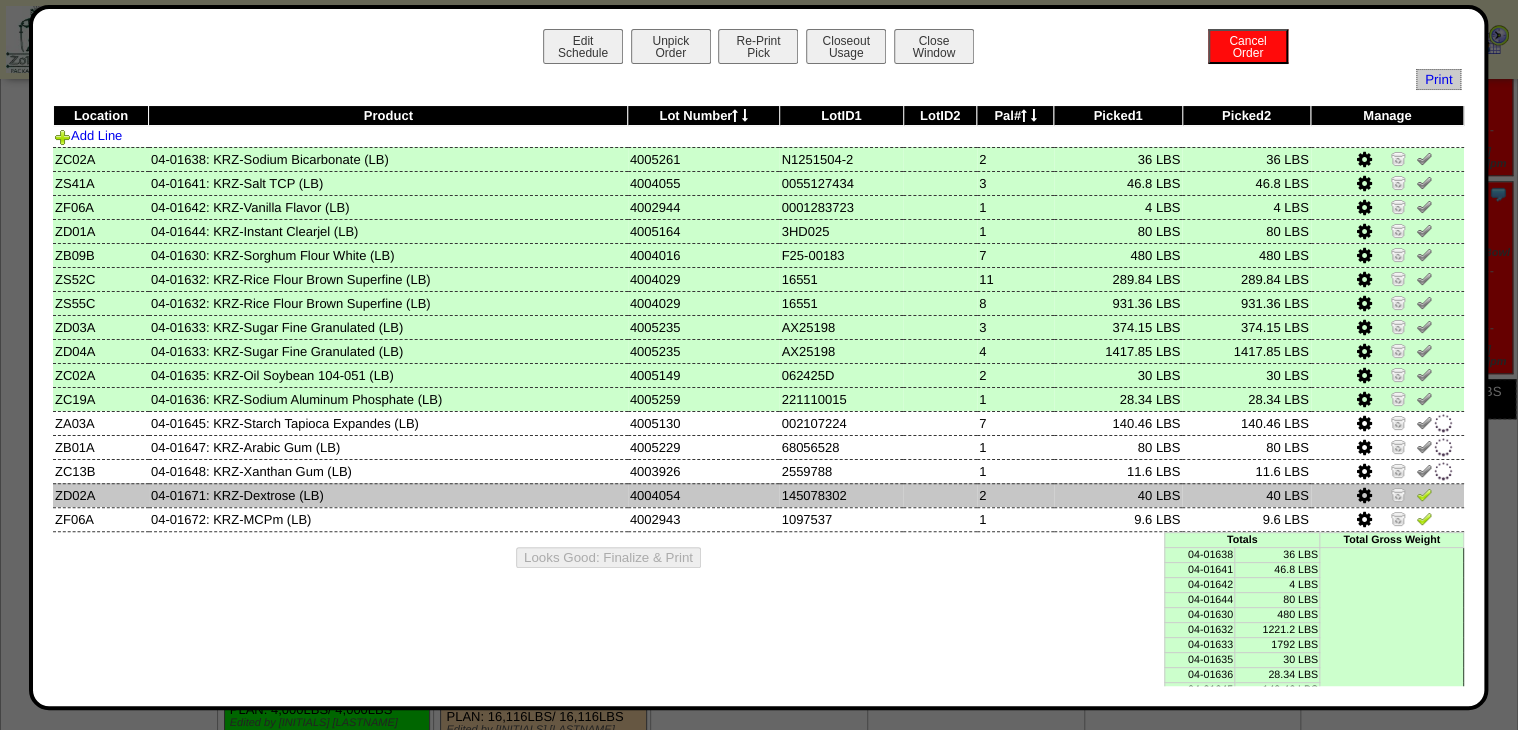 click at bounding box center [1424, 494] 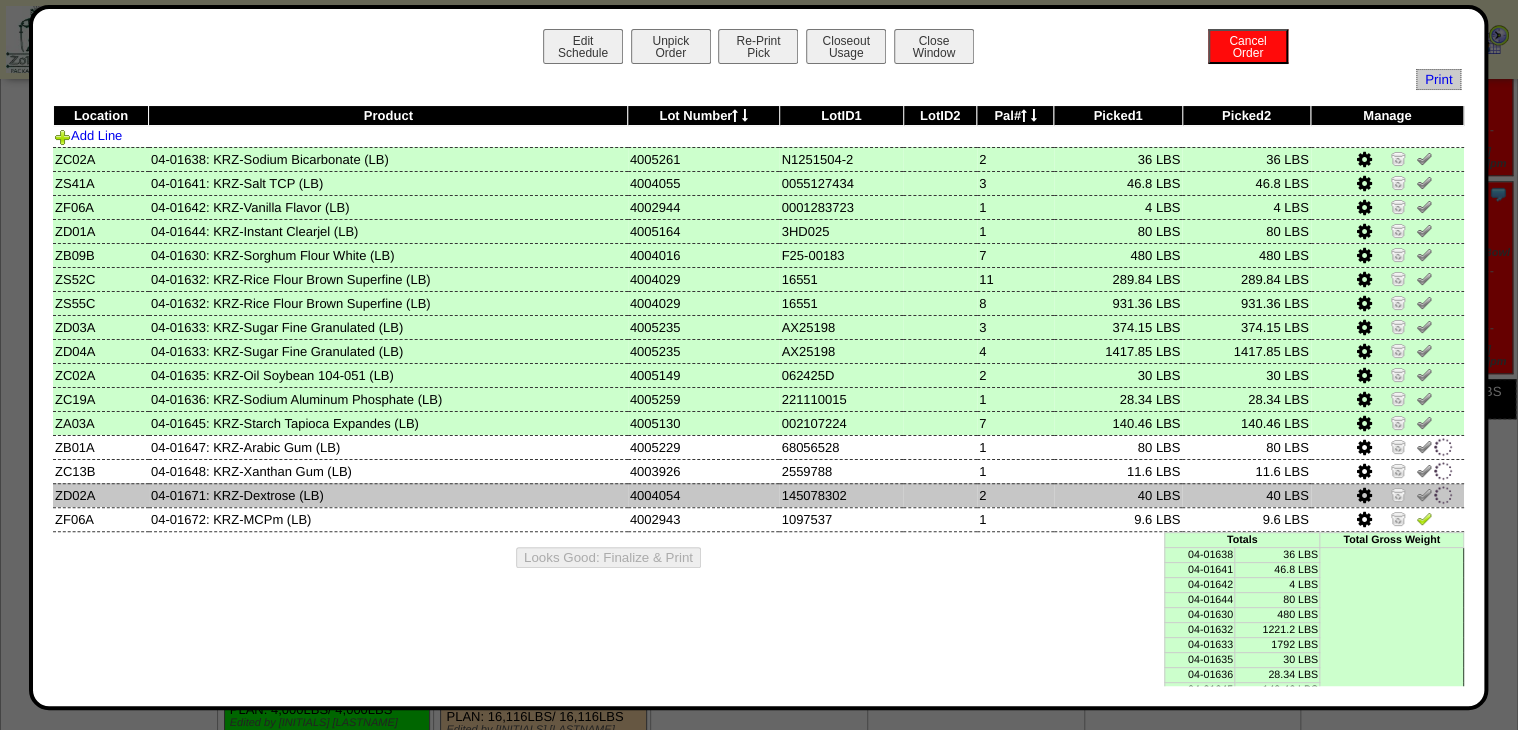 click at bounding box center (1387, 495) 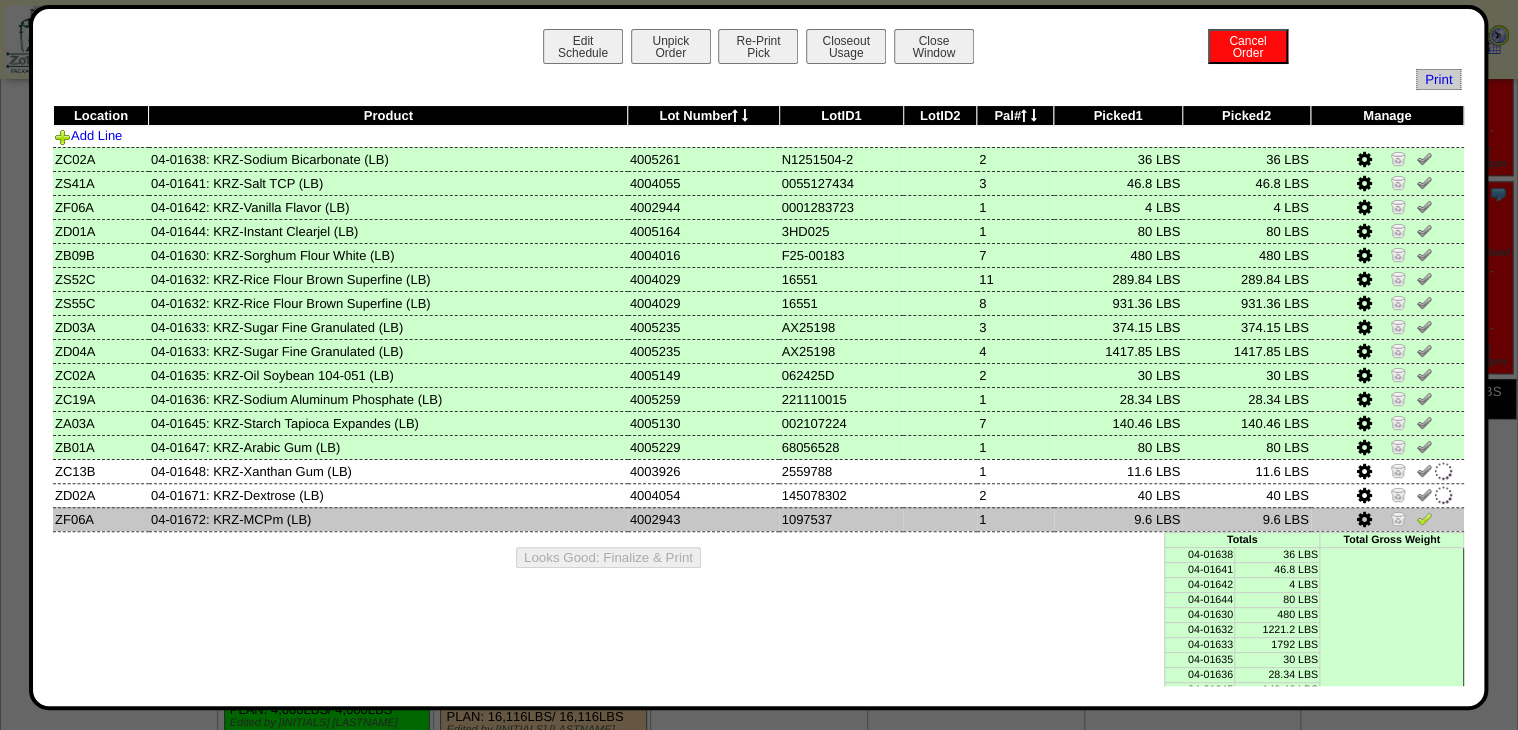 click at bounding box center (1424, 518) 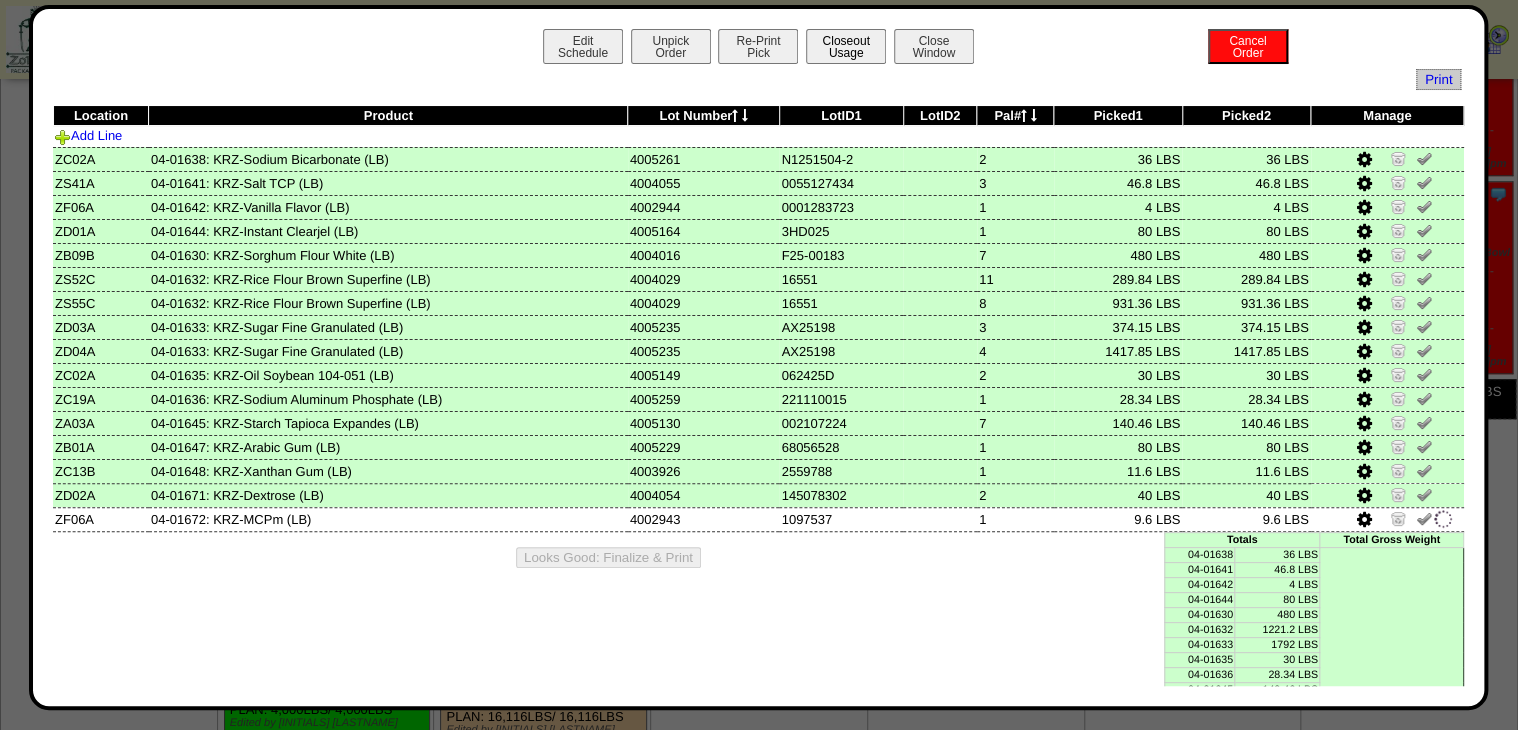 click on "Closeout Usage" at bounding box center [846, 46] 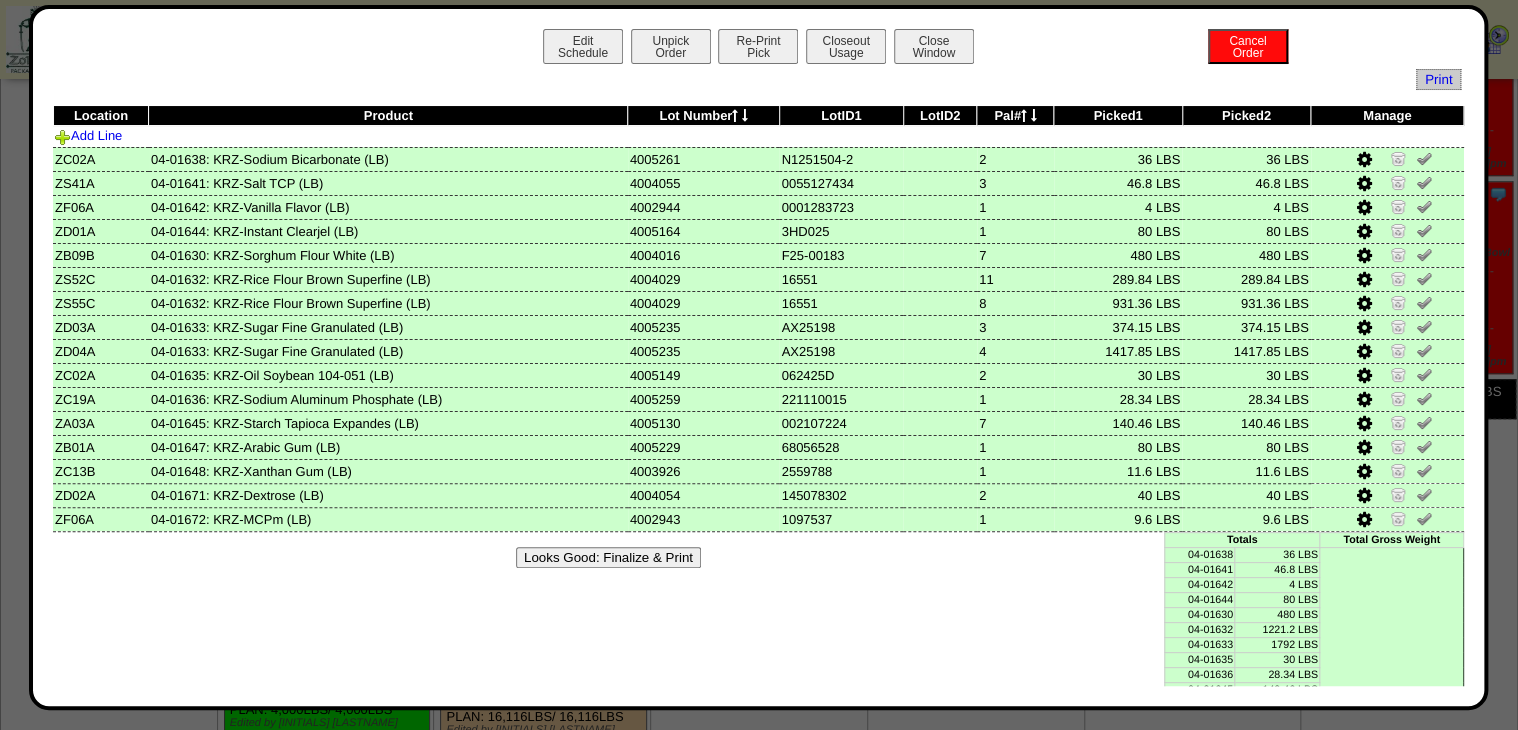 click on "Looks Good: Finalize & Print" at bounding box center [608, 557] 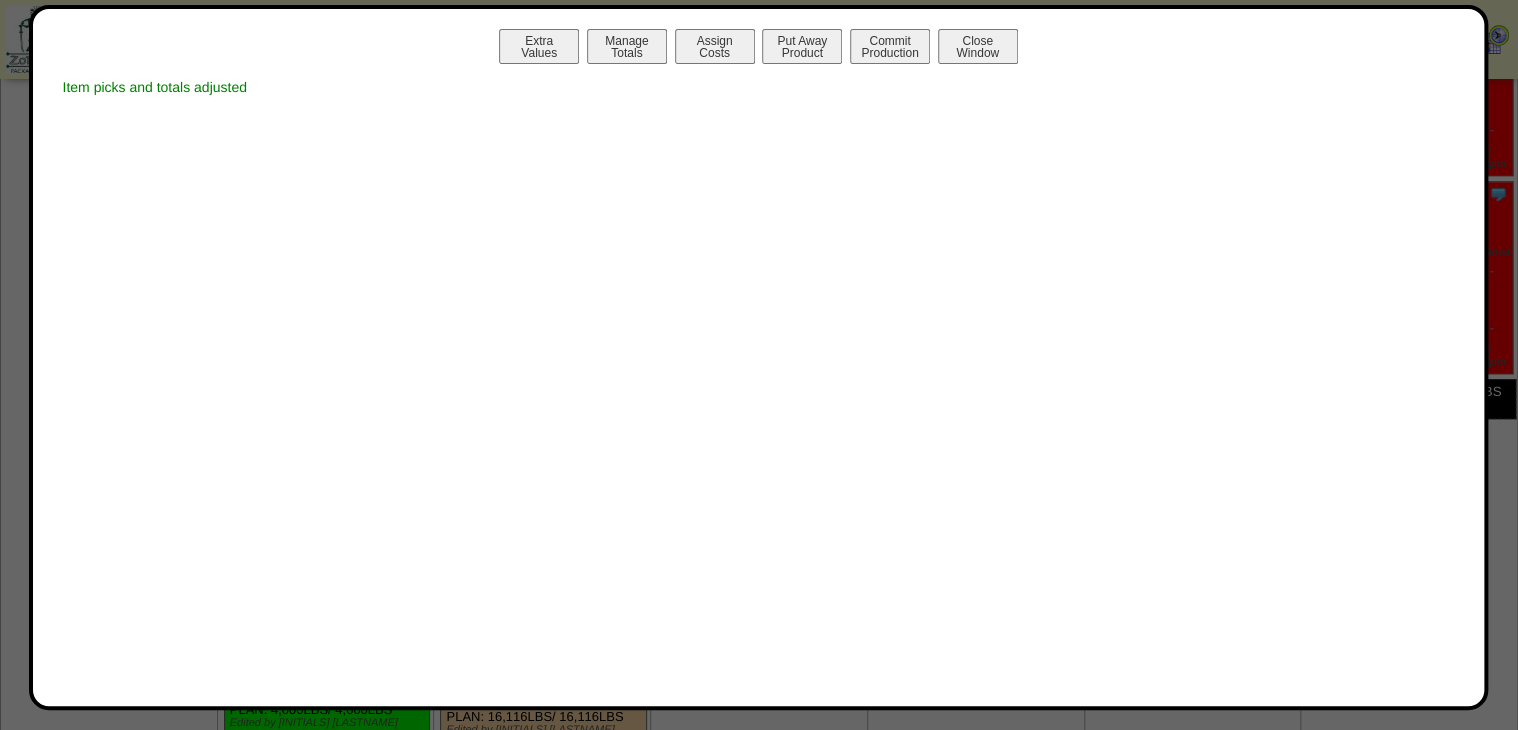 click on "Manage Totals" at bounding box center (627, 46) 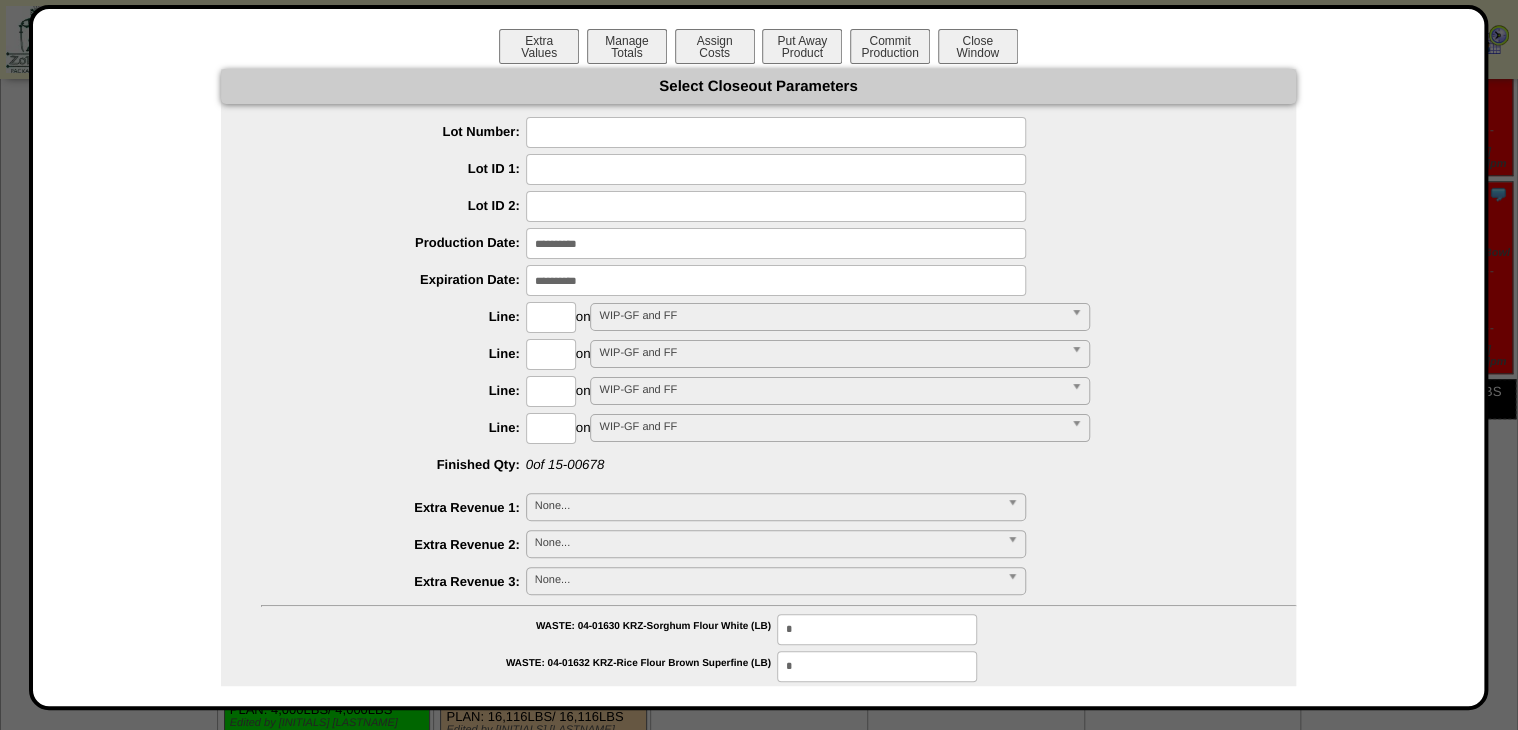 click at bounding box center [776, 132] 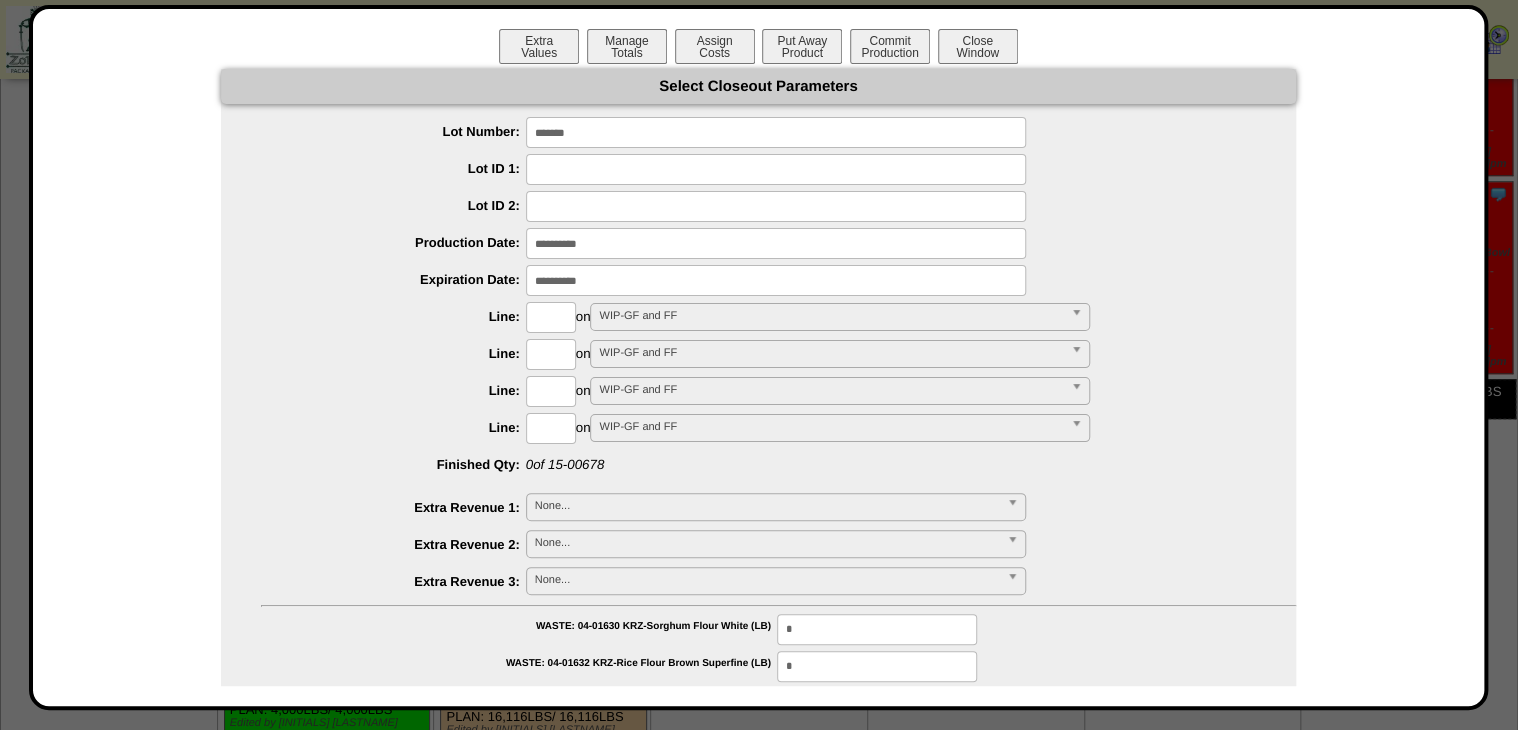 type on "*******" 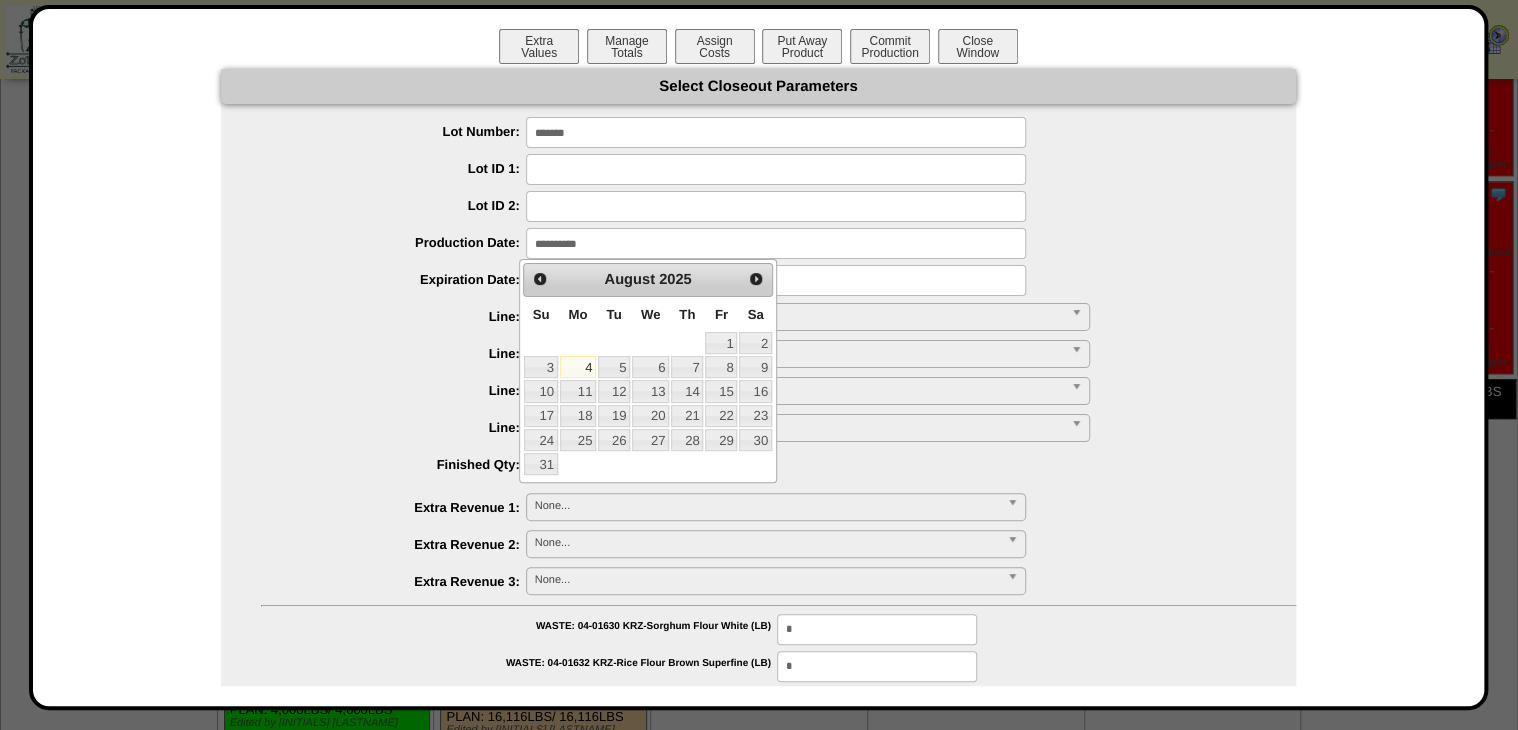 click on "Expiration Date:" at bounding box center [778, 280] 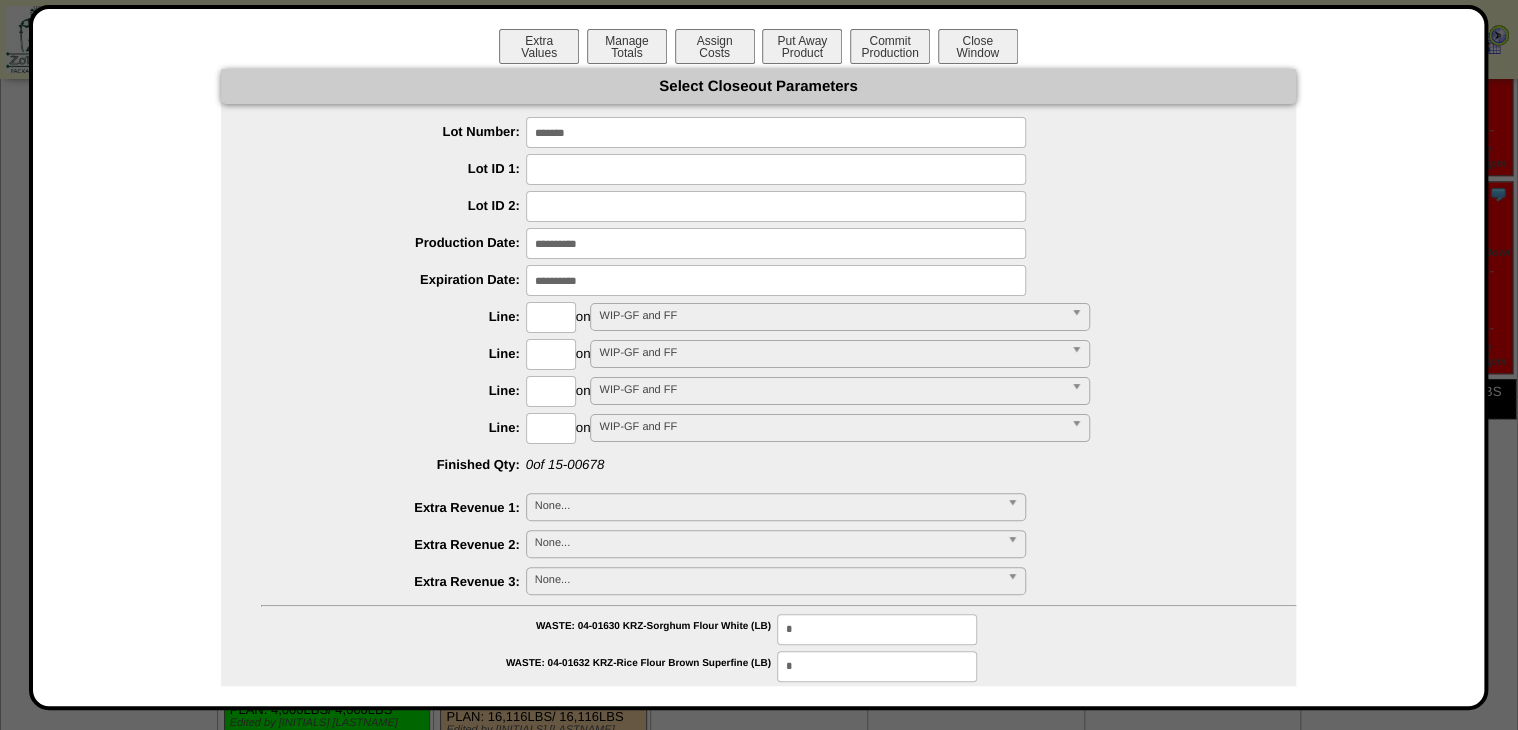 drag, startPoint x: 528, startPoint y: 303, endPoint x: 537, endPoint y: 308, distance: 10.29563 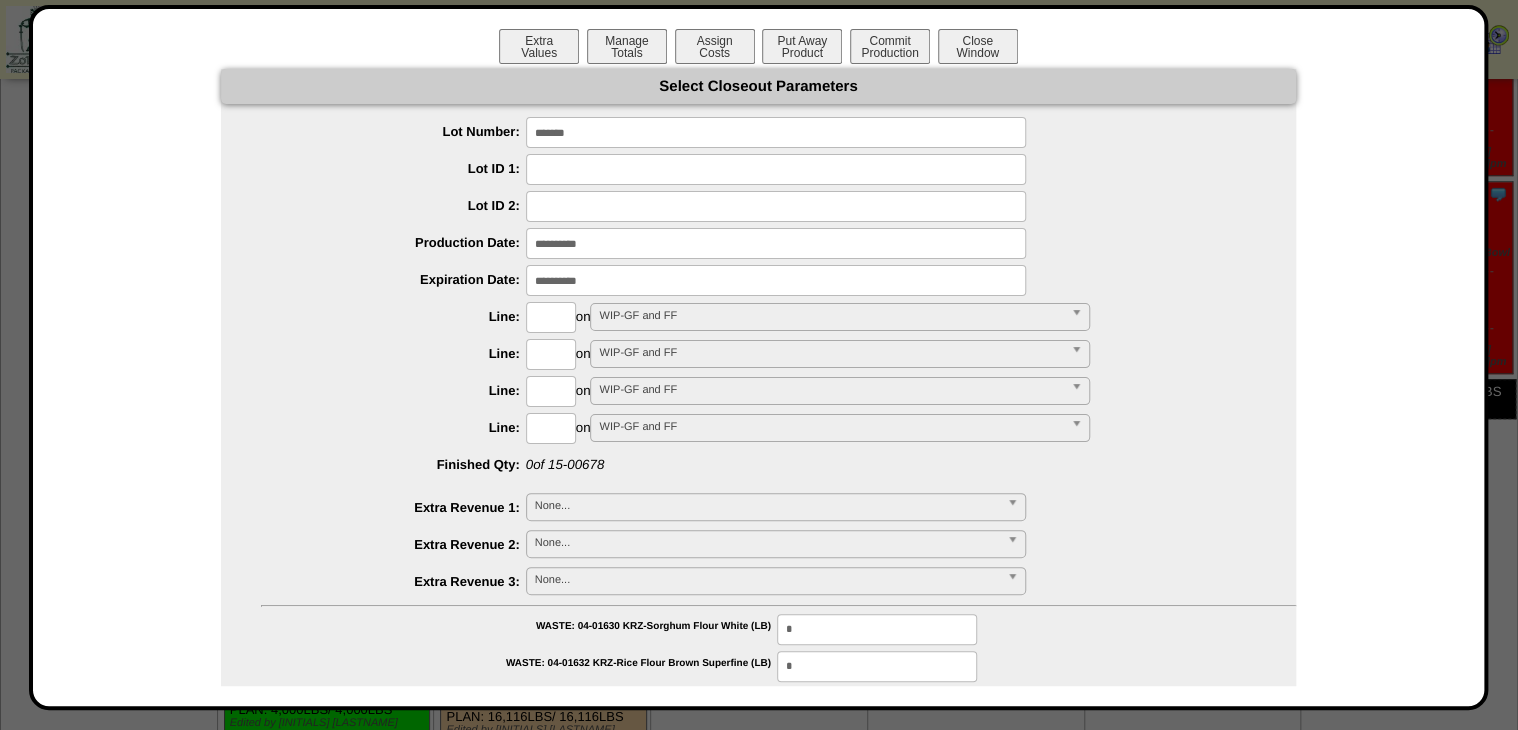 type on "*" 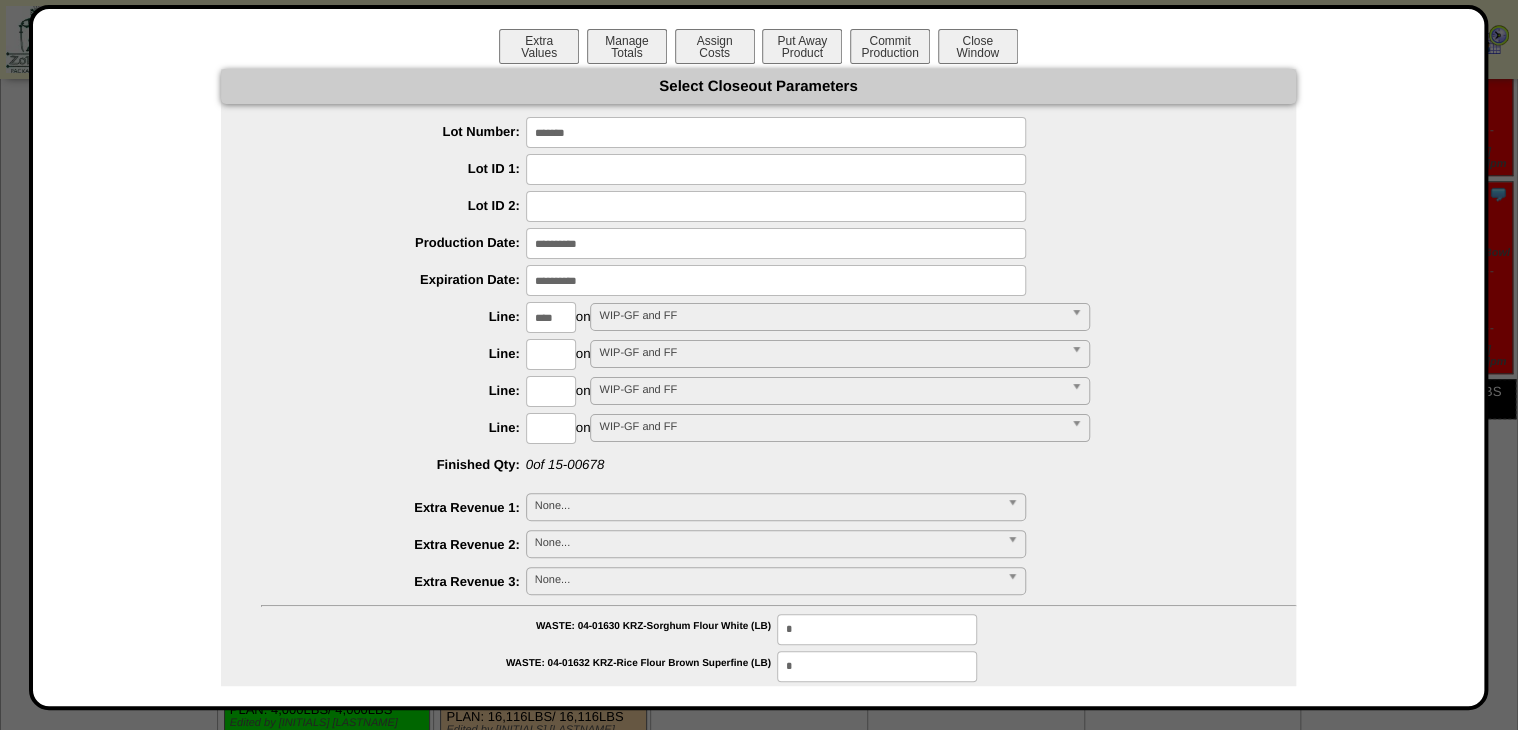 type on "****" 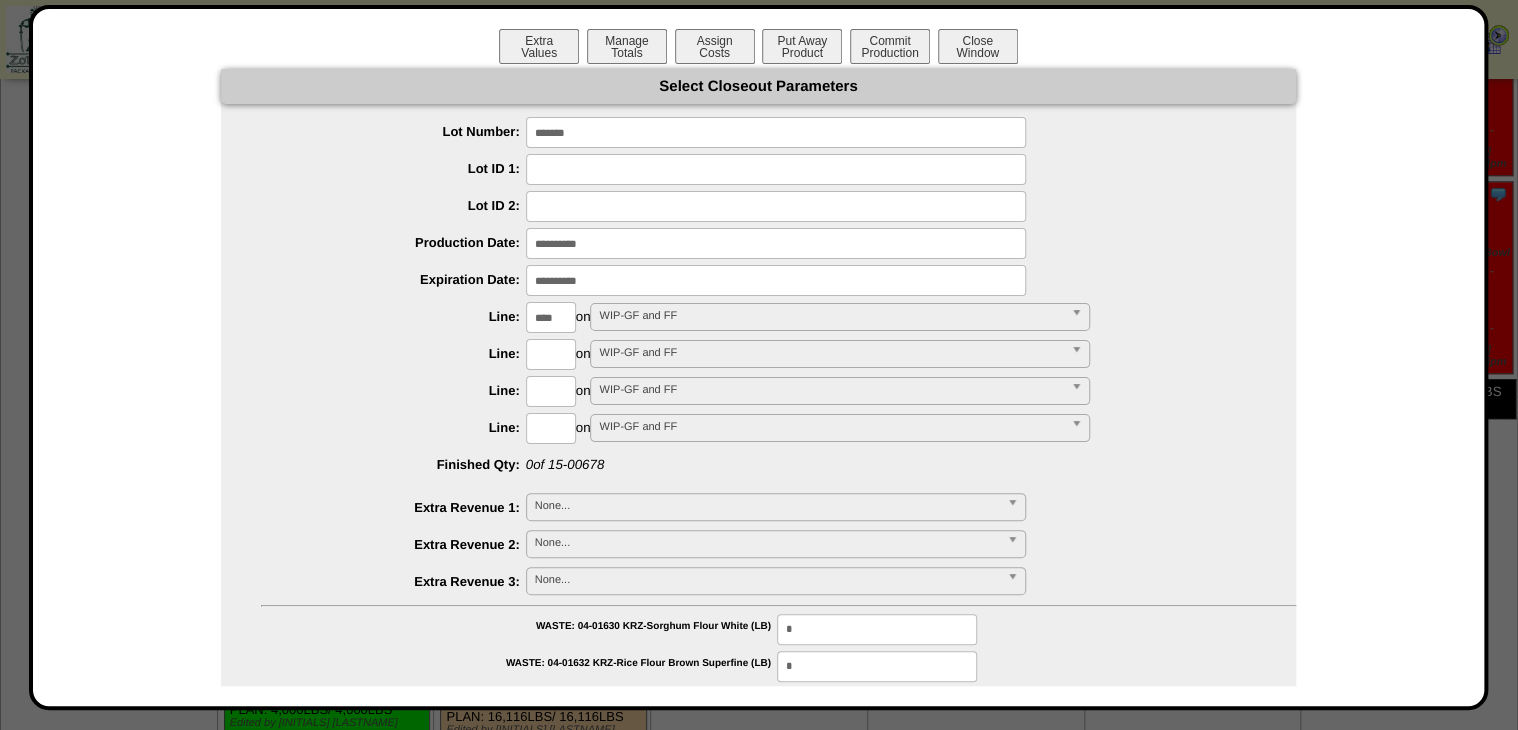 click on "**********" at bounding box center [758, 1158] 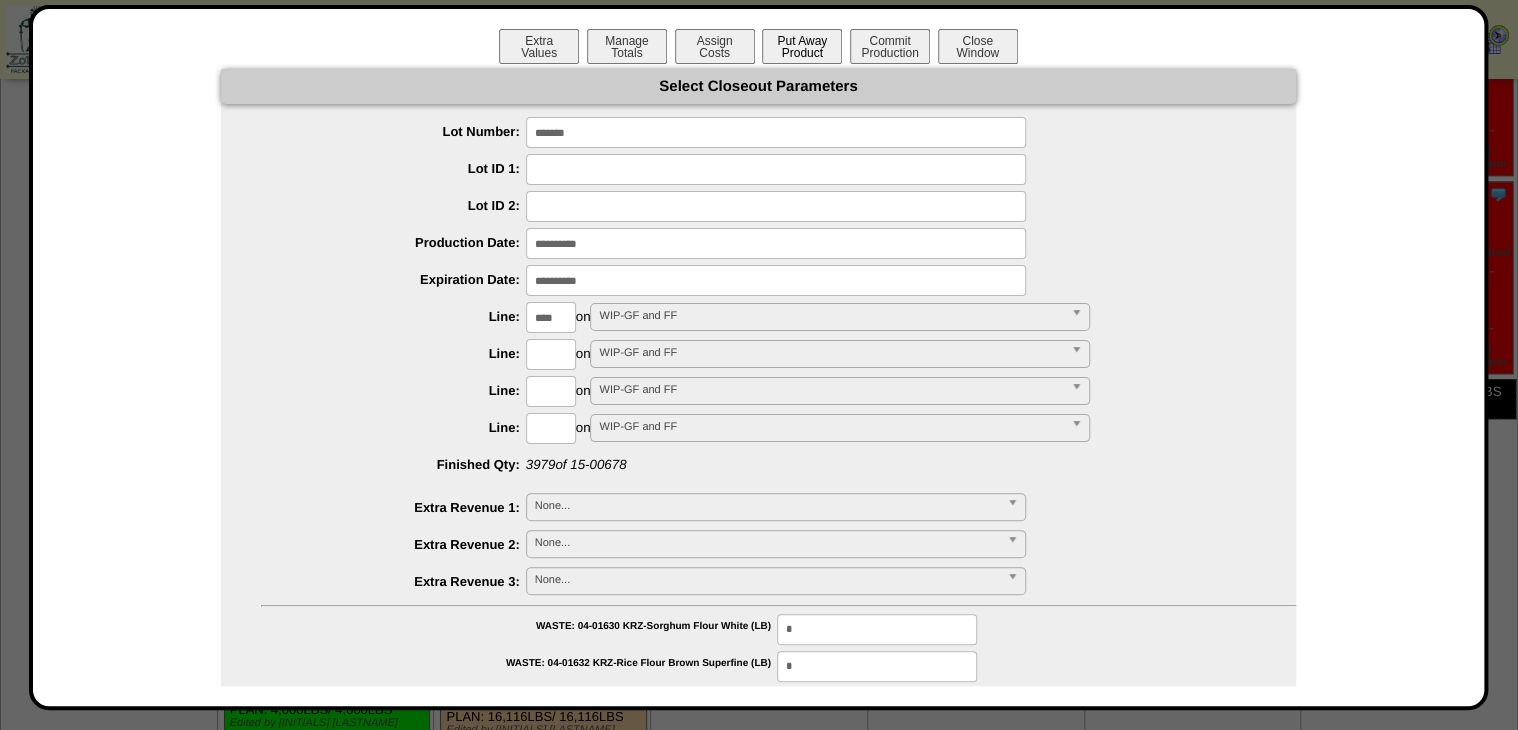 click on "Put Away Product" at bounding box center [802, 46] 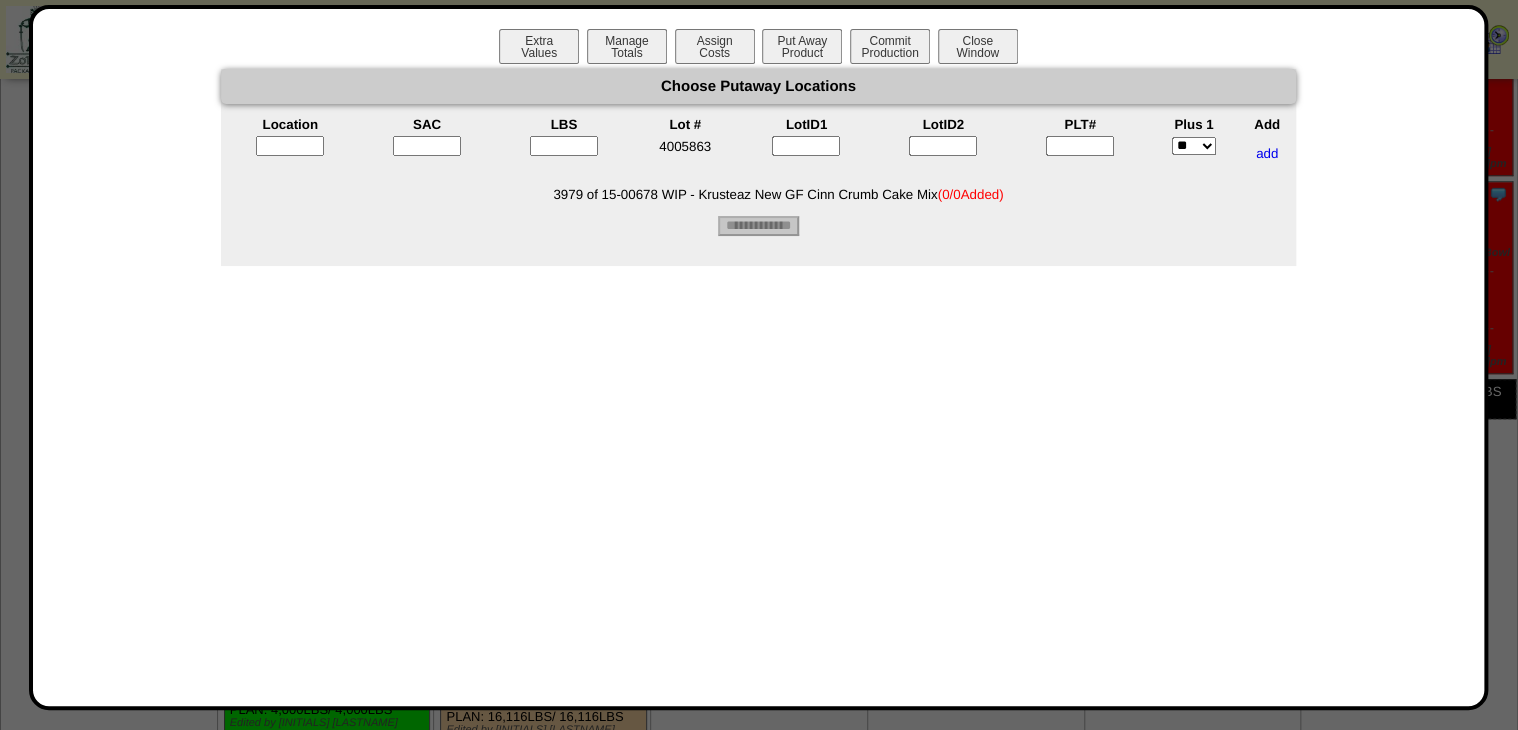 click at bounding box center [1080, 146] 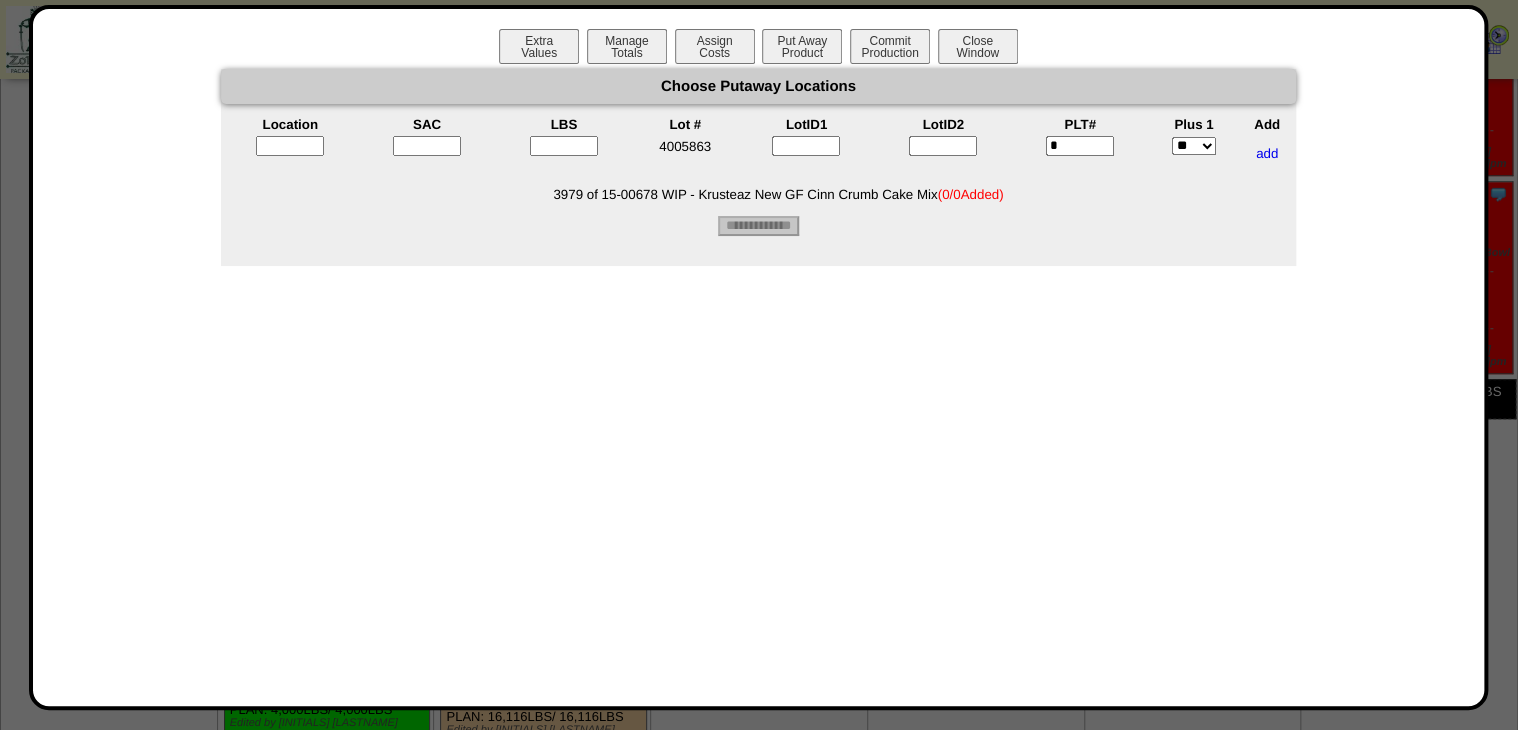 type on "*" 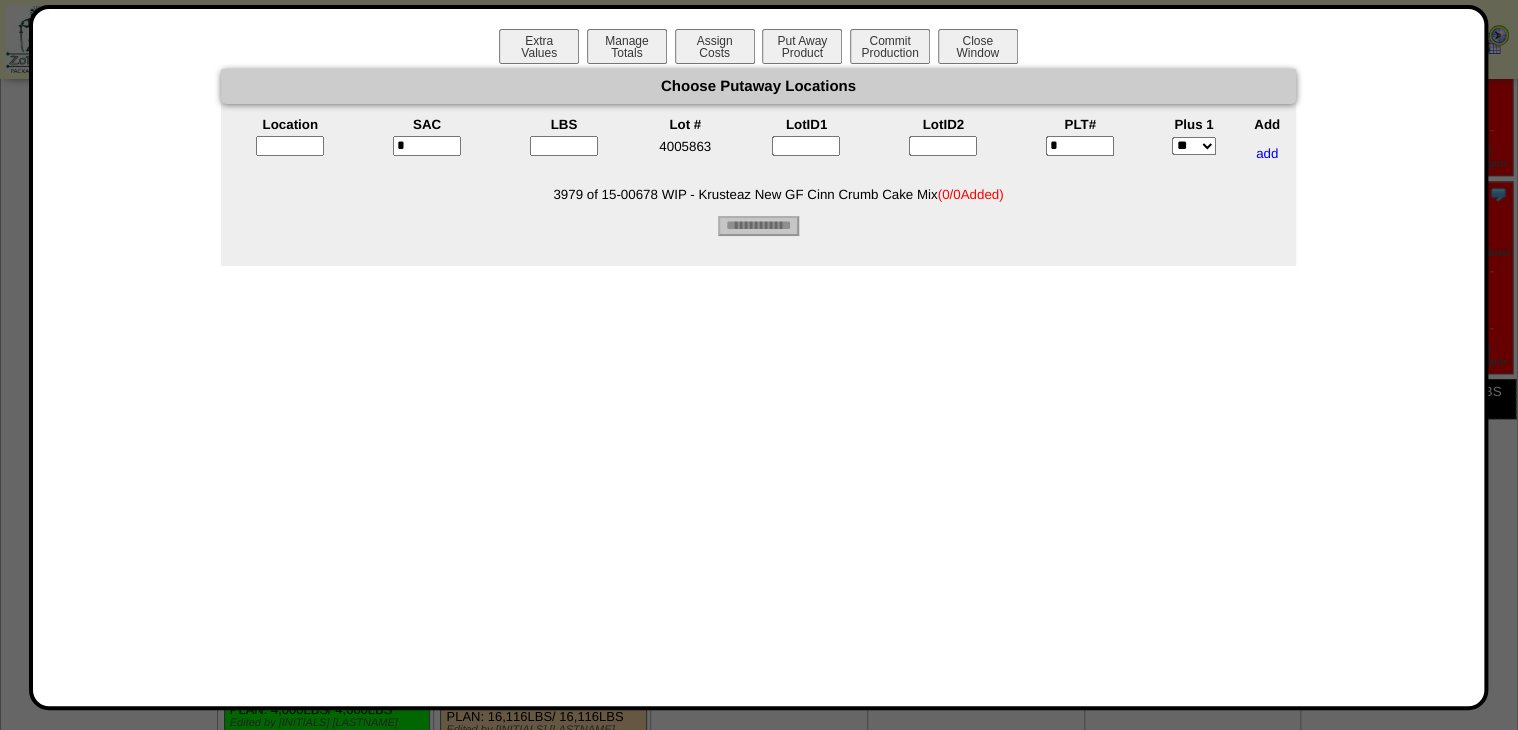 type on "*" 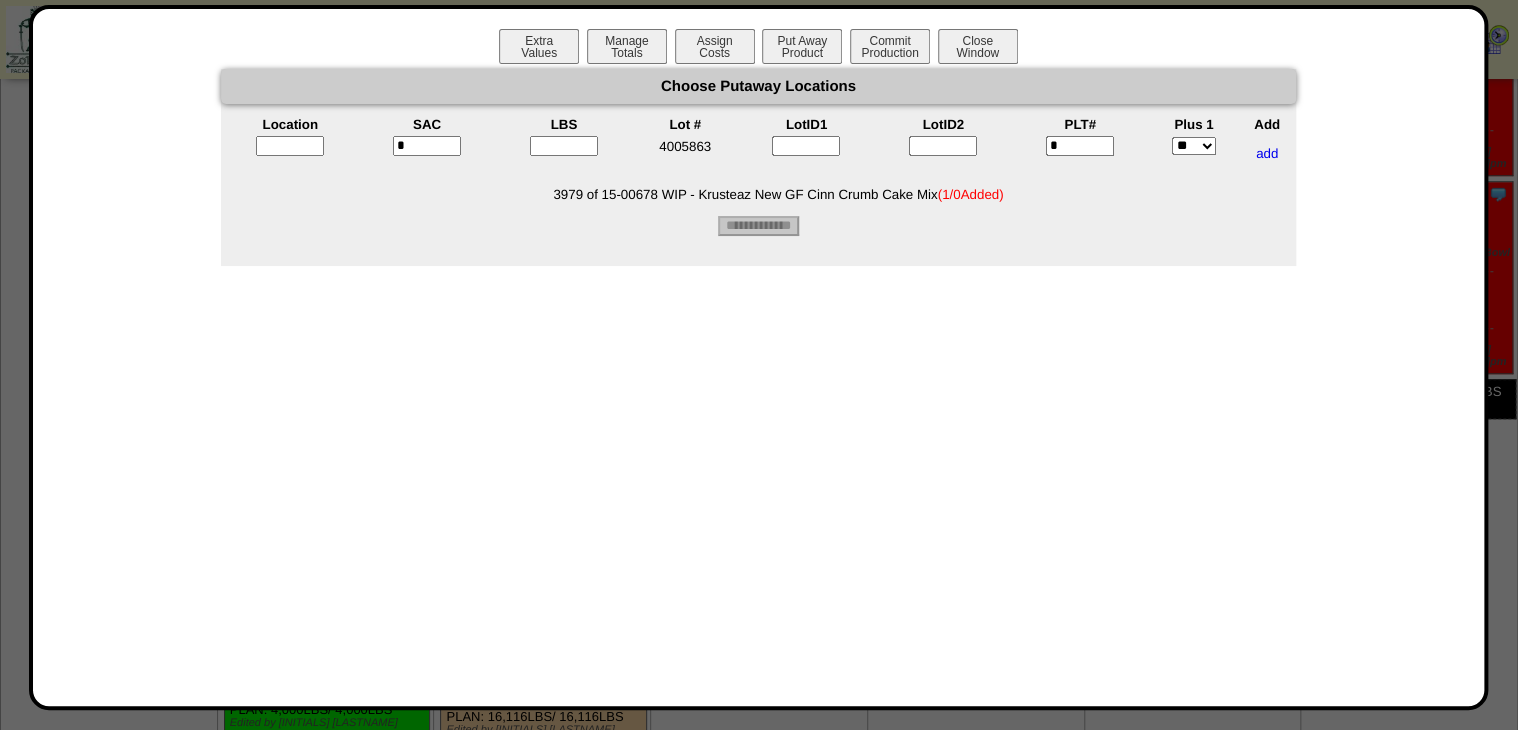 click at bounding box center [563, 153] 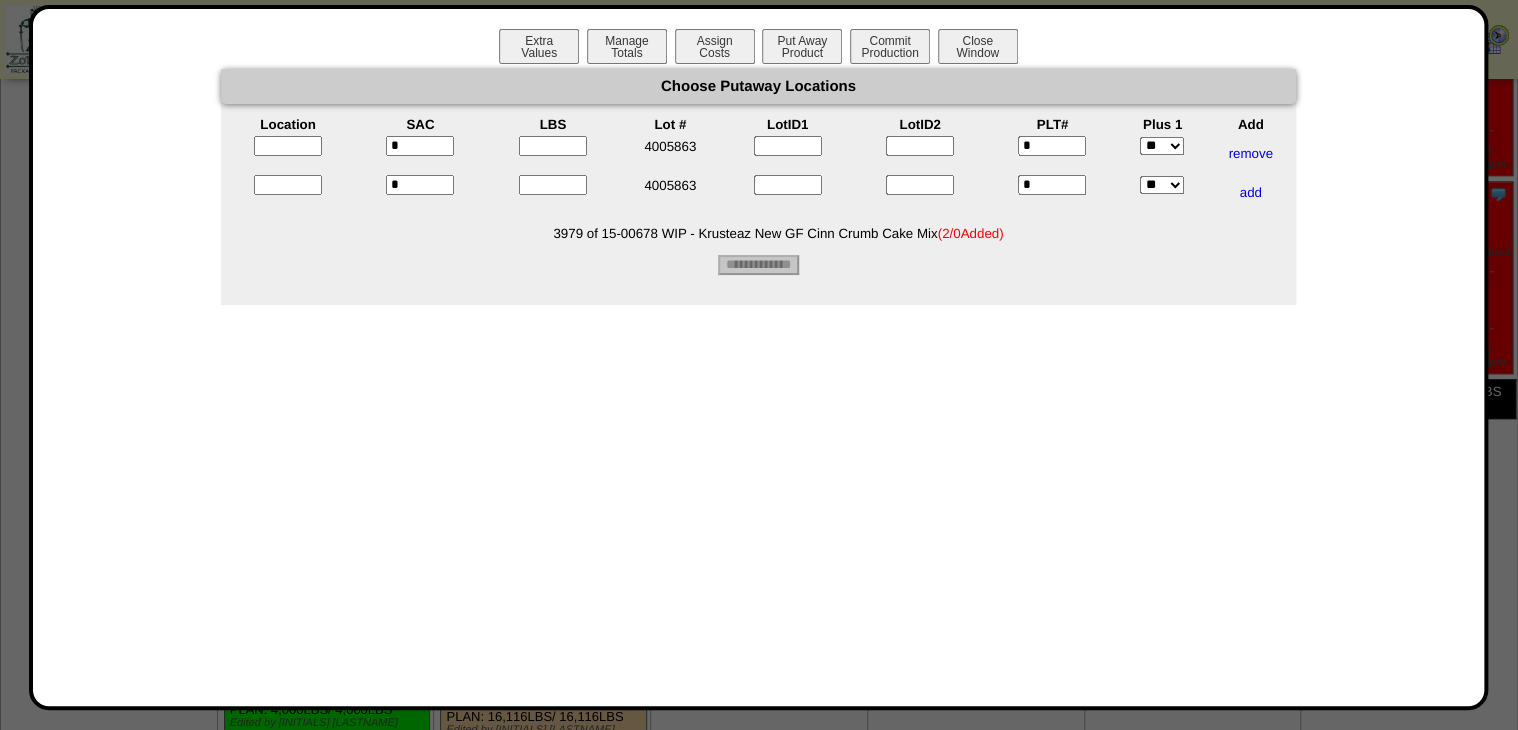 click at bounding box center (553, 146) 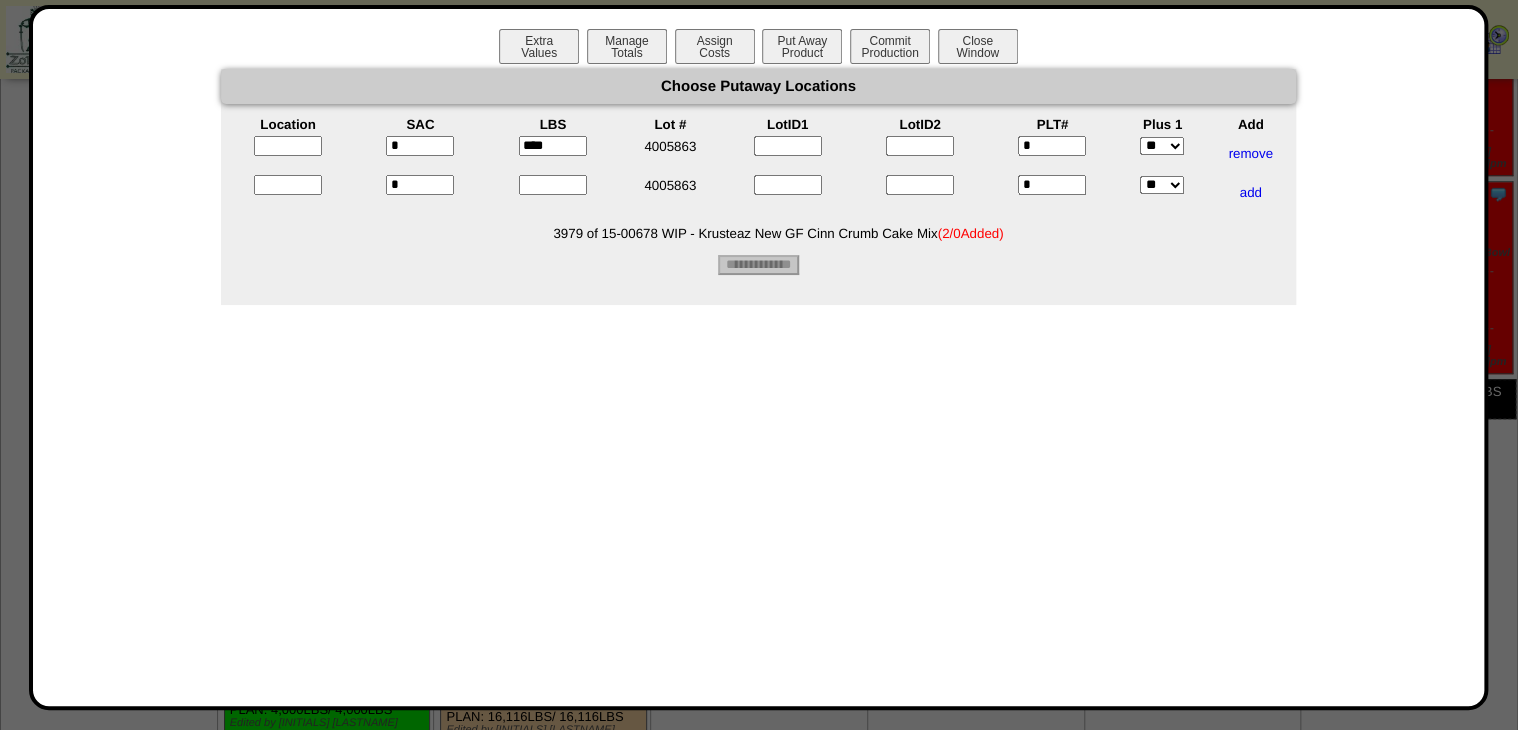 type on "****" 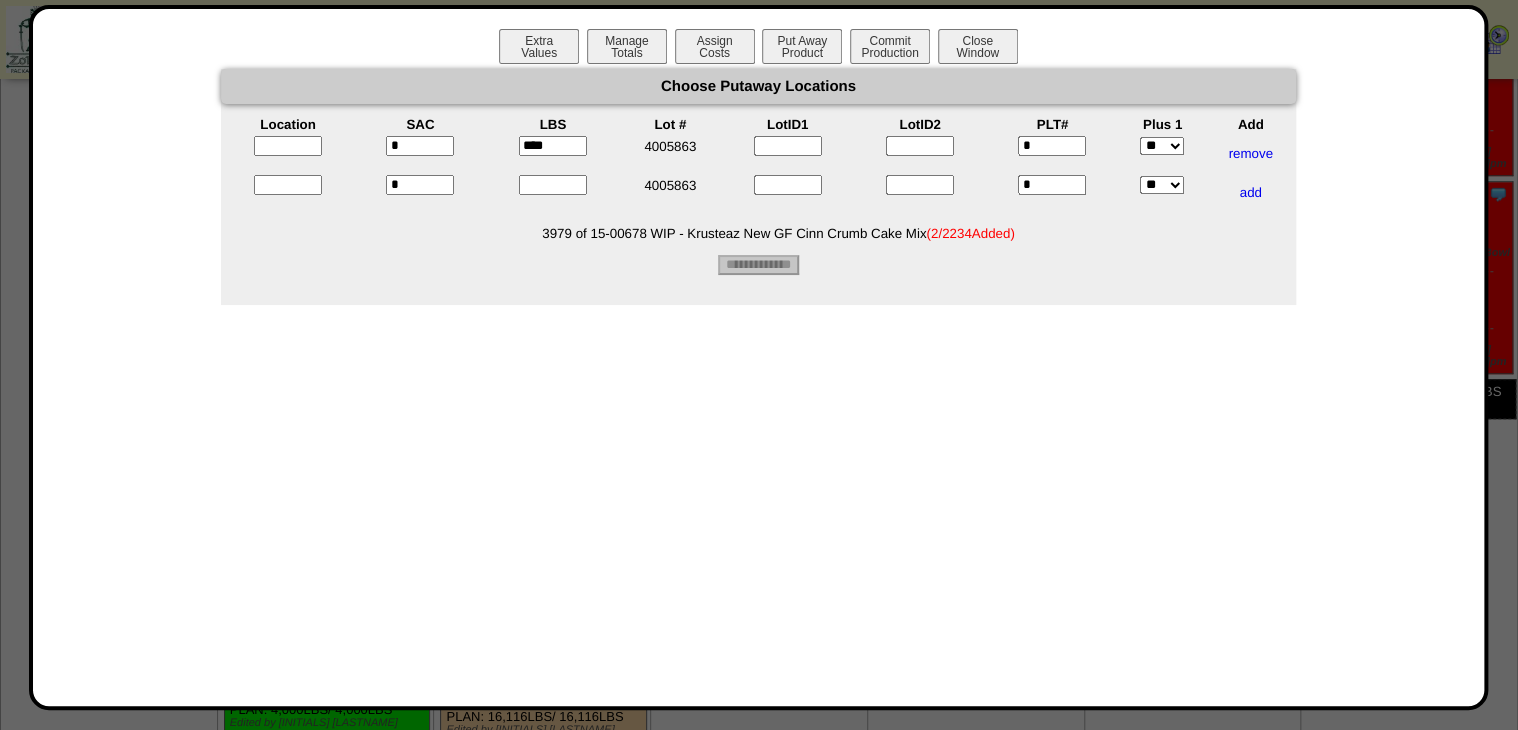 click at bounding box center [553, 185] 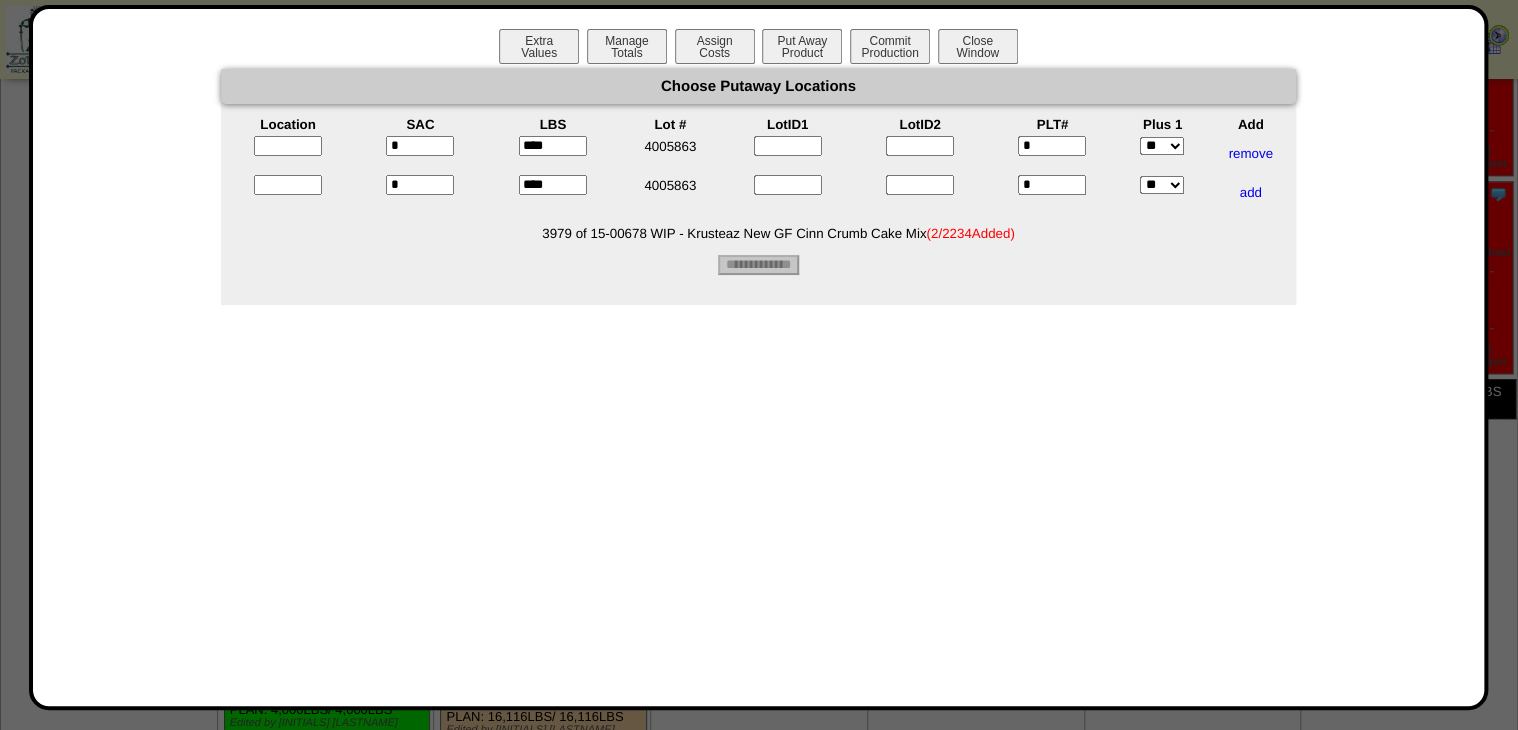 type on "****" 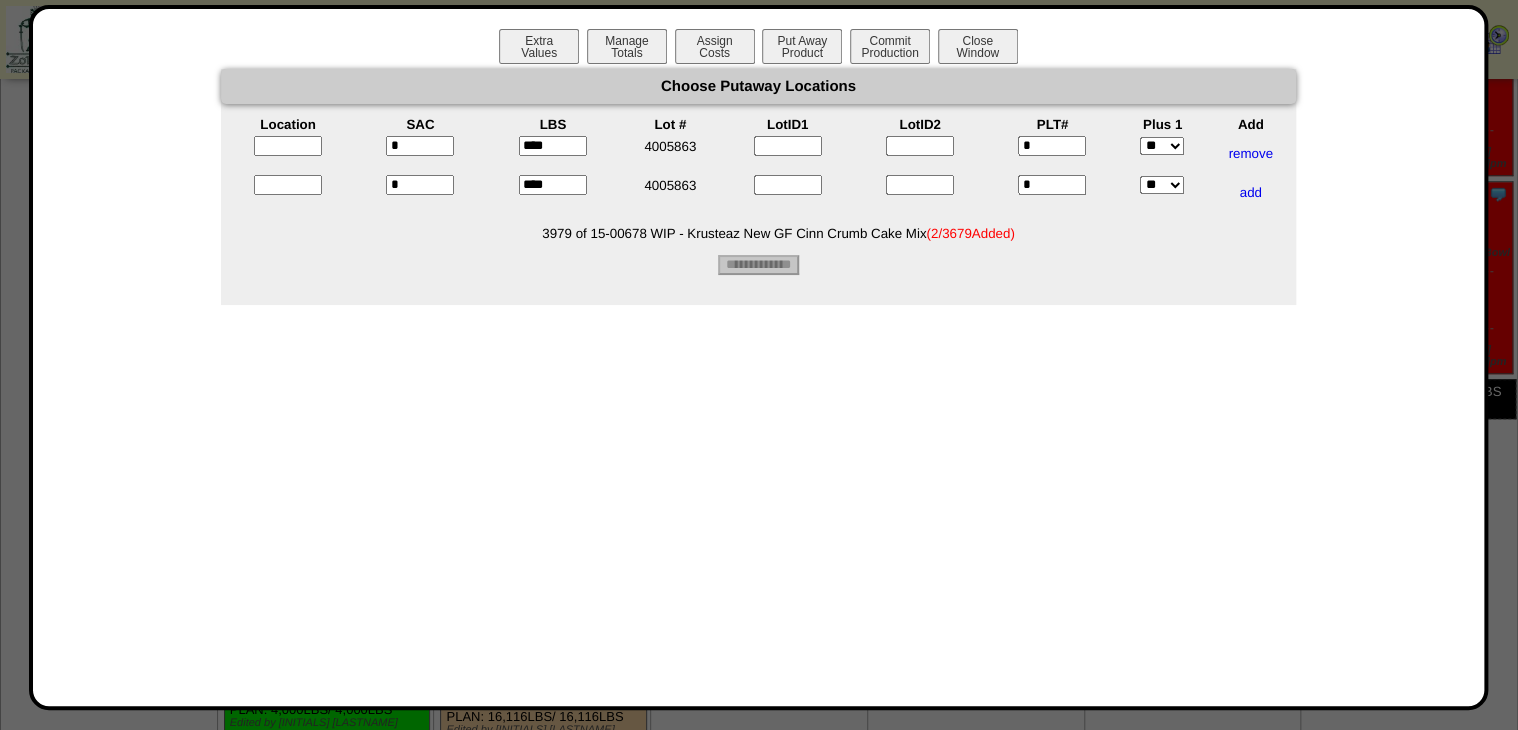 click at bounding box center (288, 146) 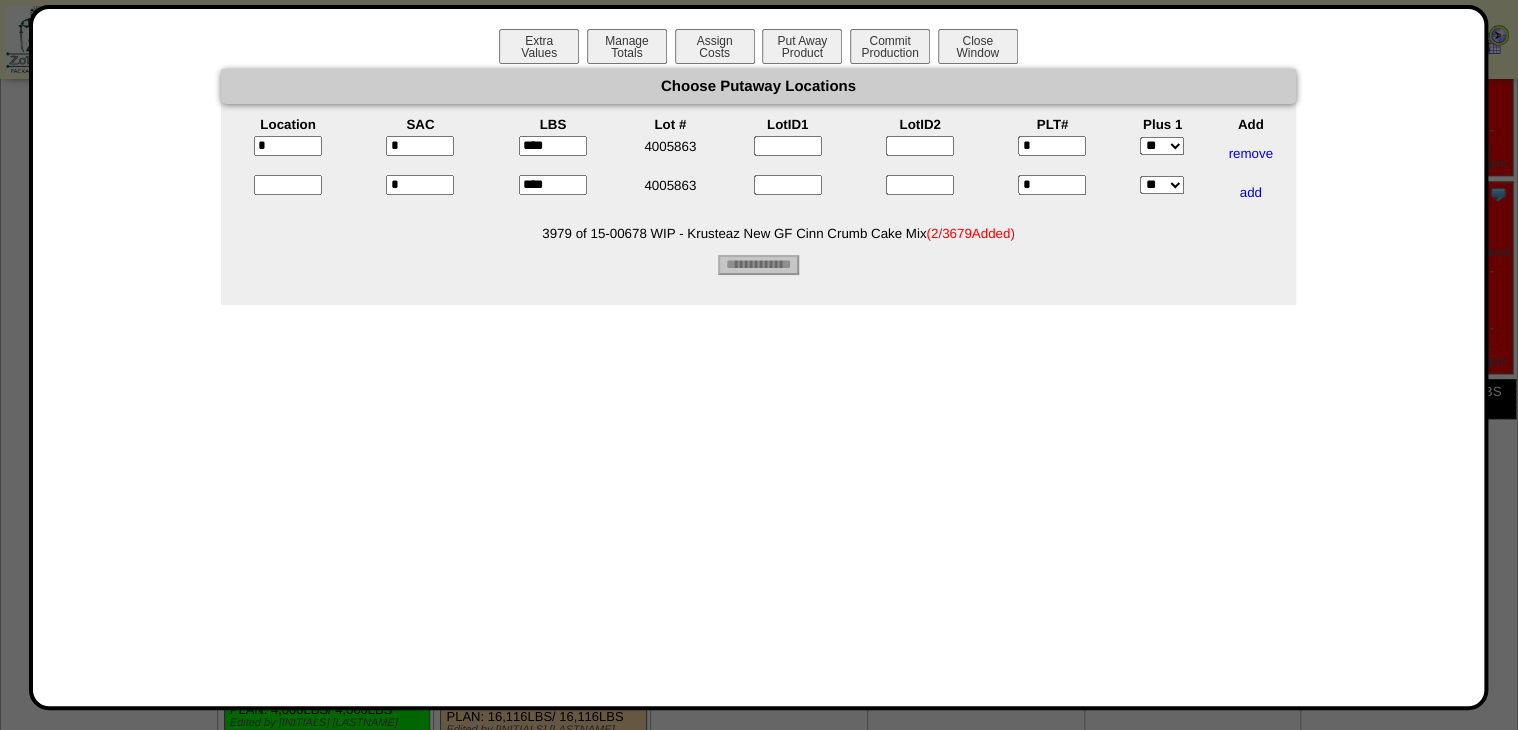 type on "**" 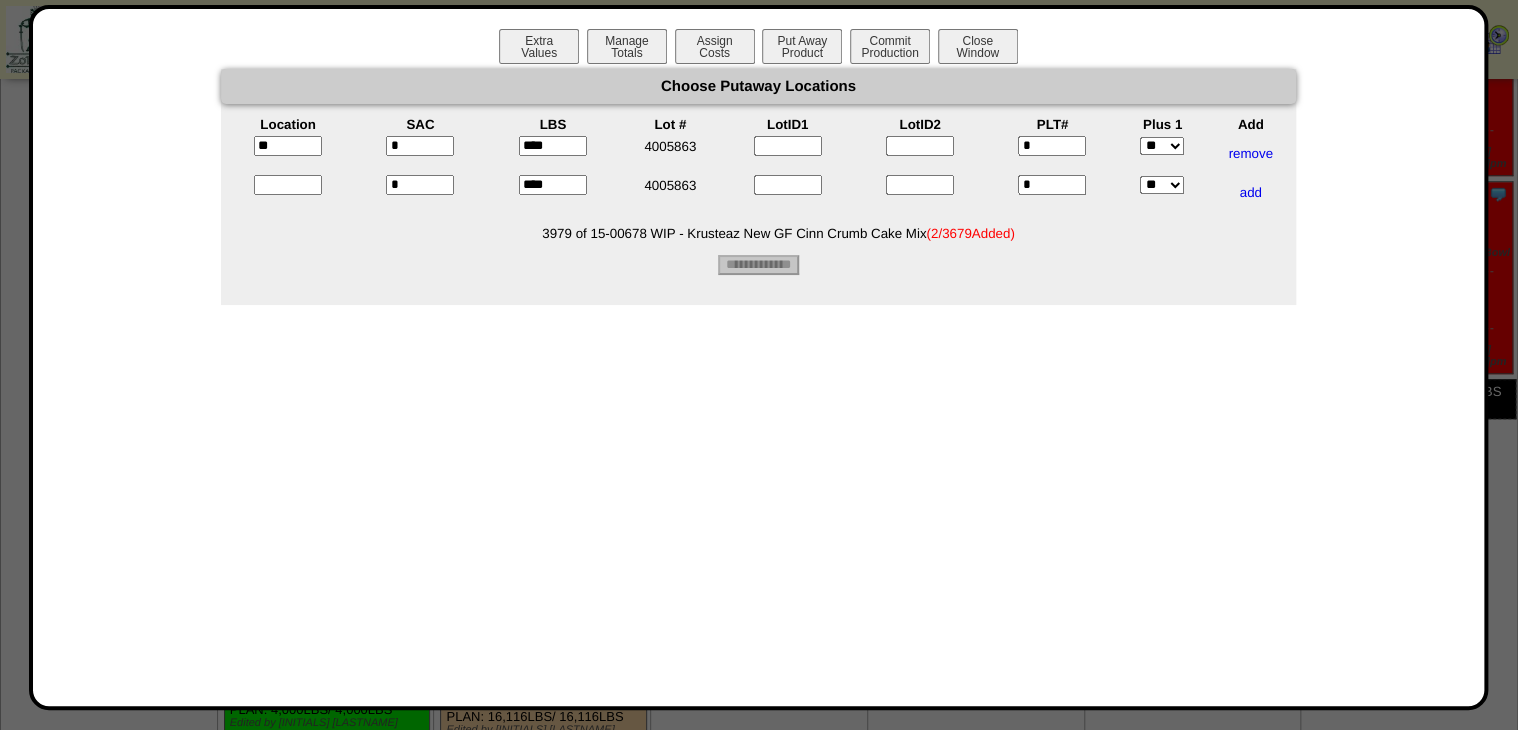 drag, startPoint x: 926, startPoint y: 270, endPoint x: 520, endPoint y: 209, distance: 410.55695 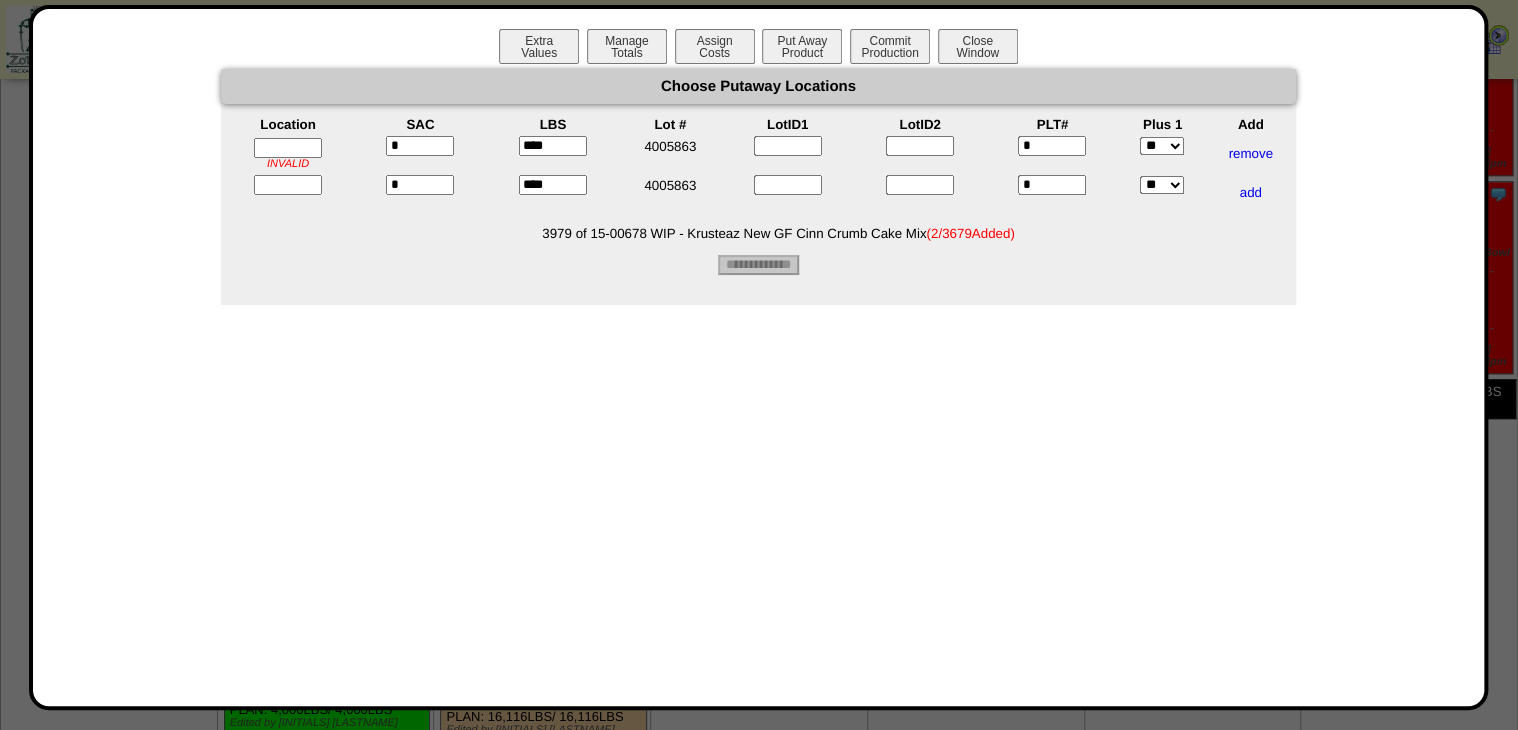 click on "****" at bounding box center (553, 185) 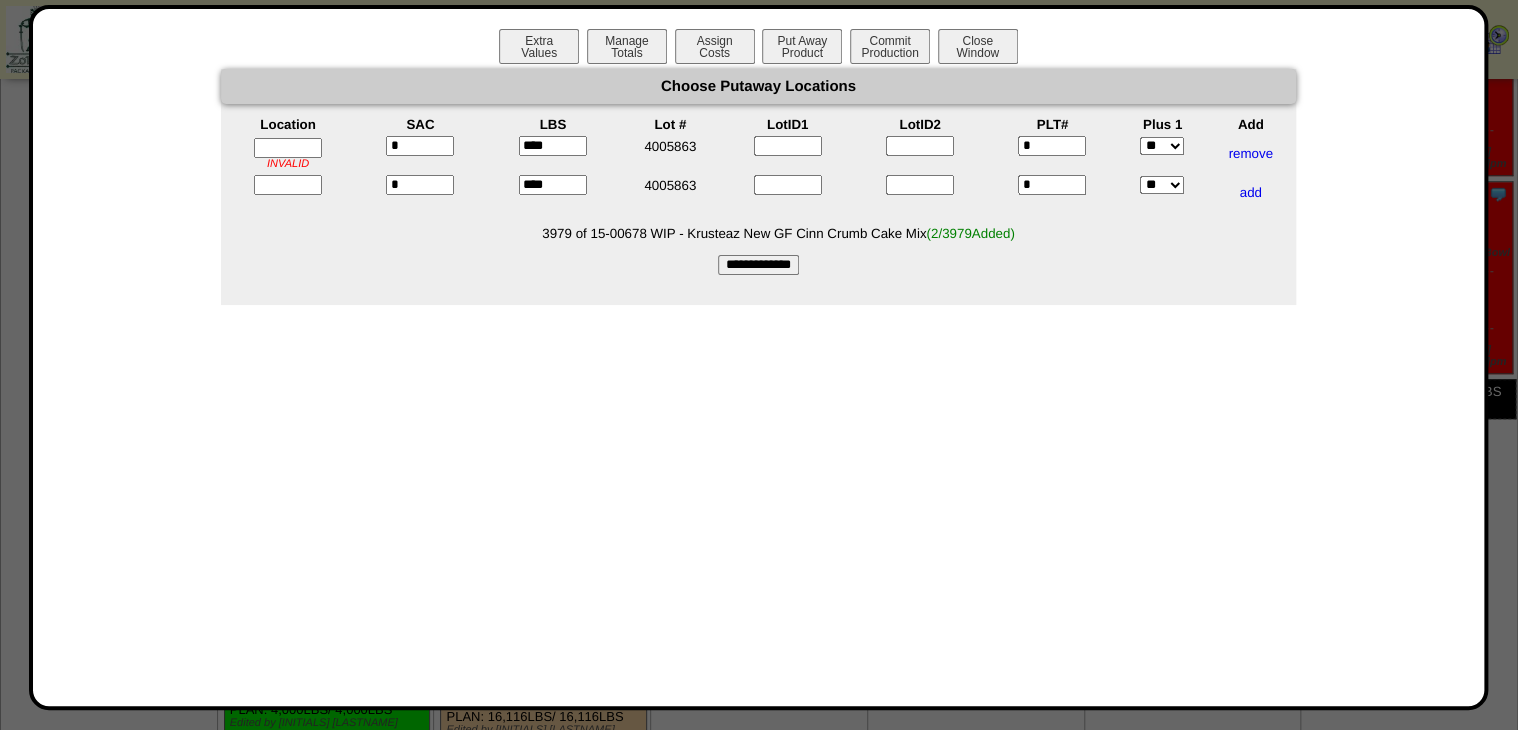 click at bounding box center [288, 148] 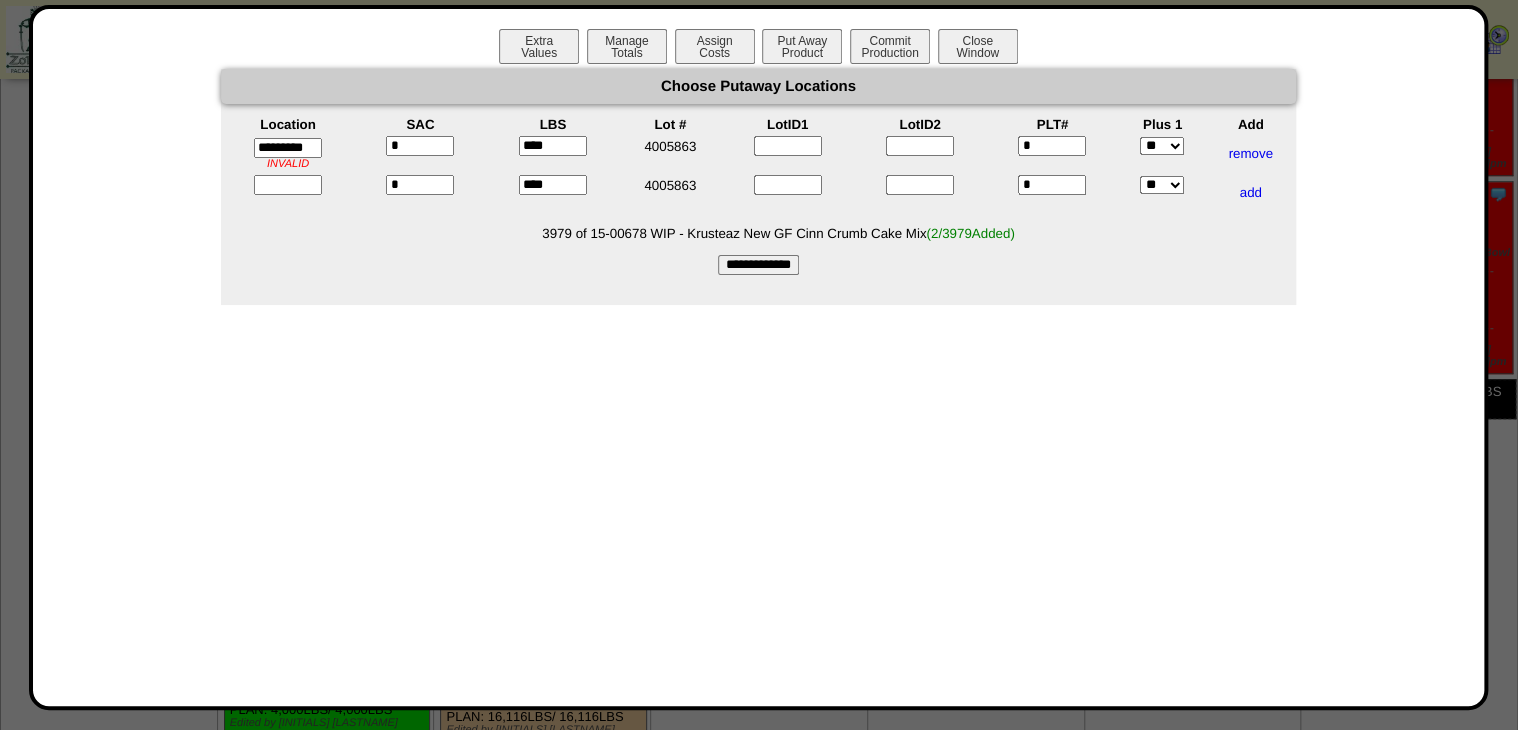 scroll, scrollTop: 0, scrollLeft: 12, axis: horizontal 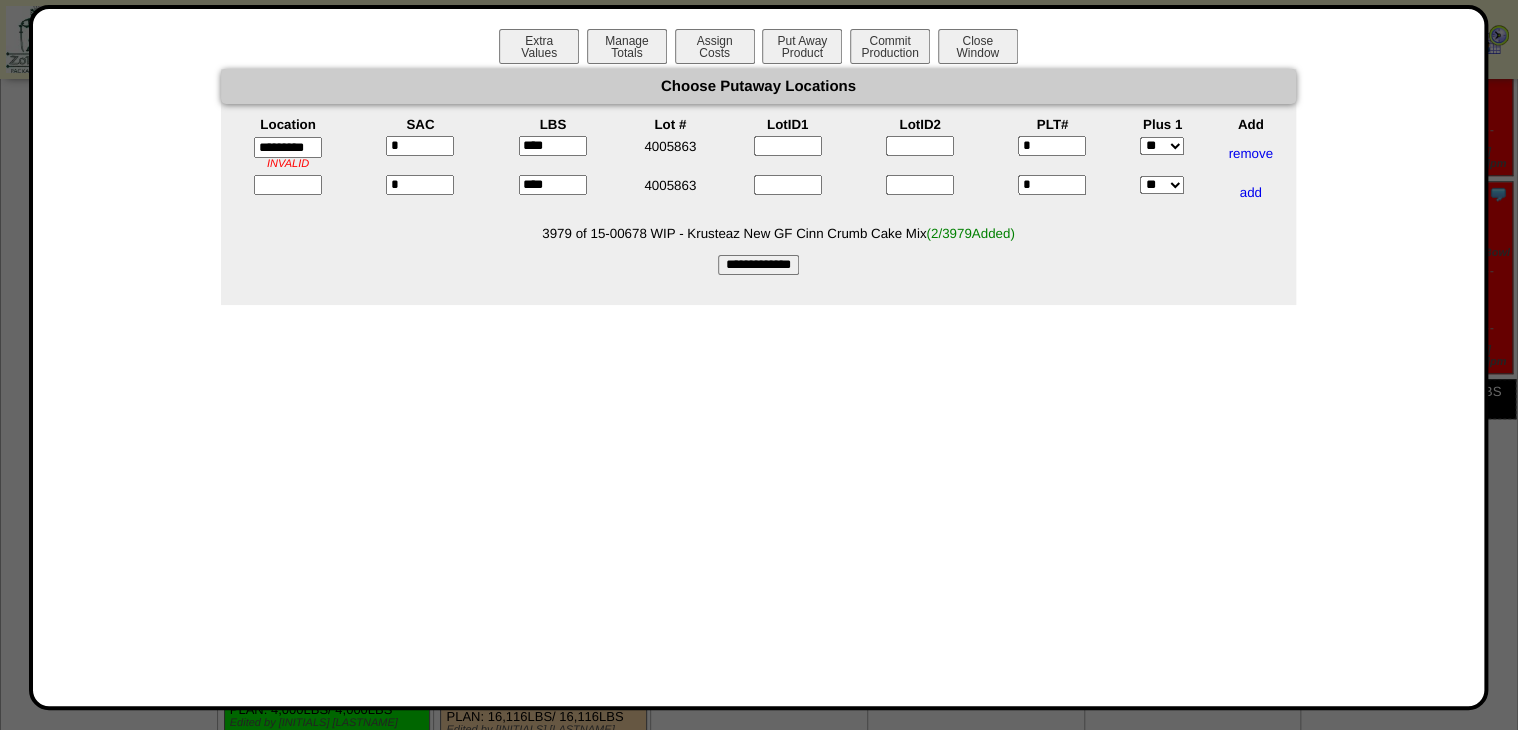 type on "**********" 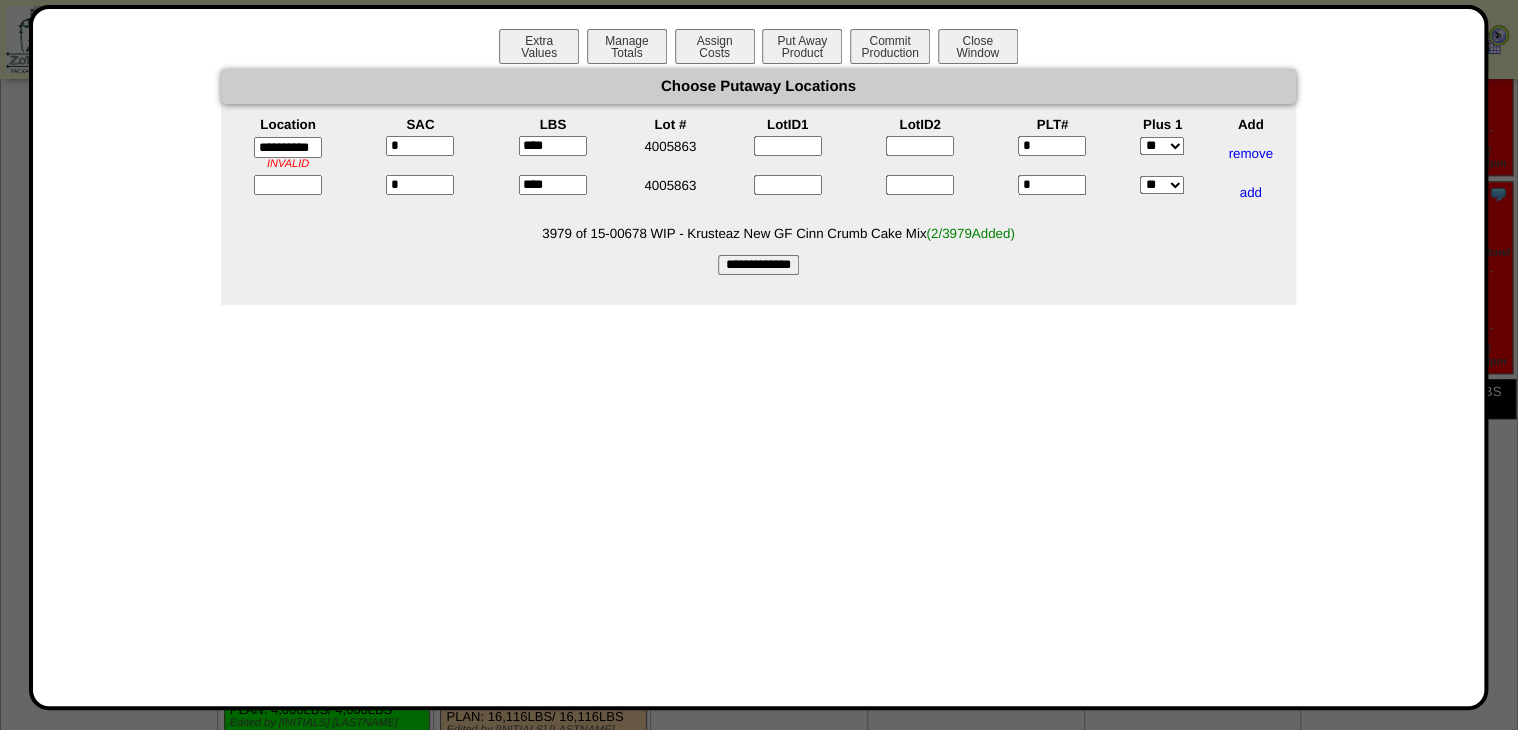 scroll, scrollTop: 0, scrollLeft: 22, axis: horizontal 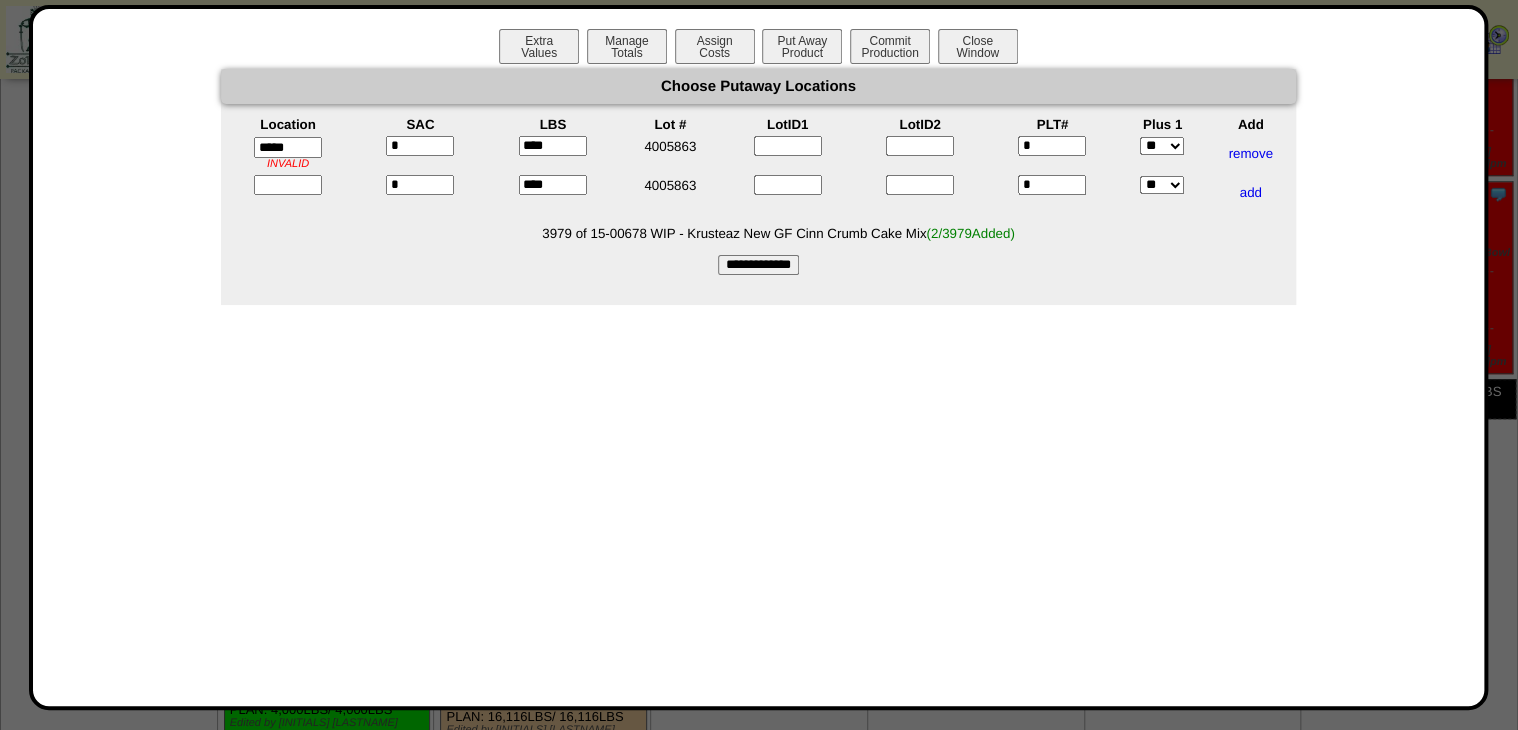 type on "*****" 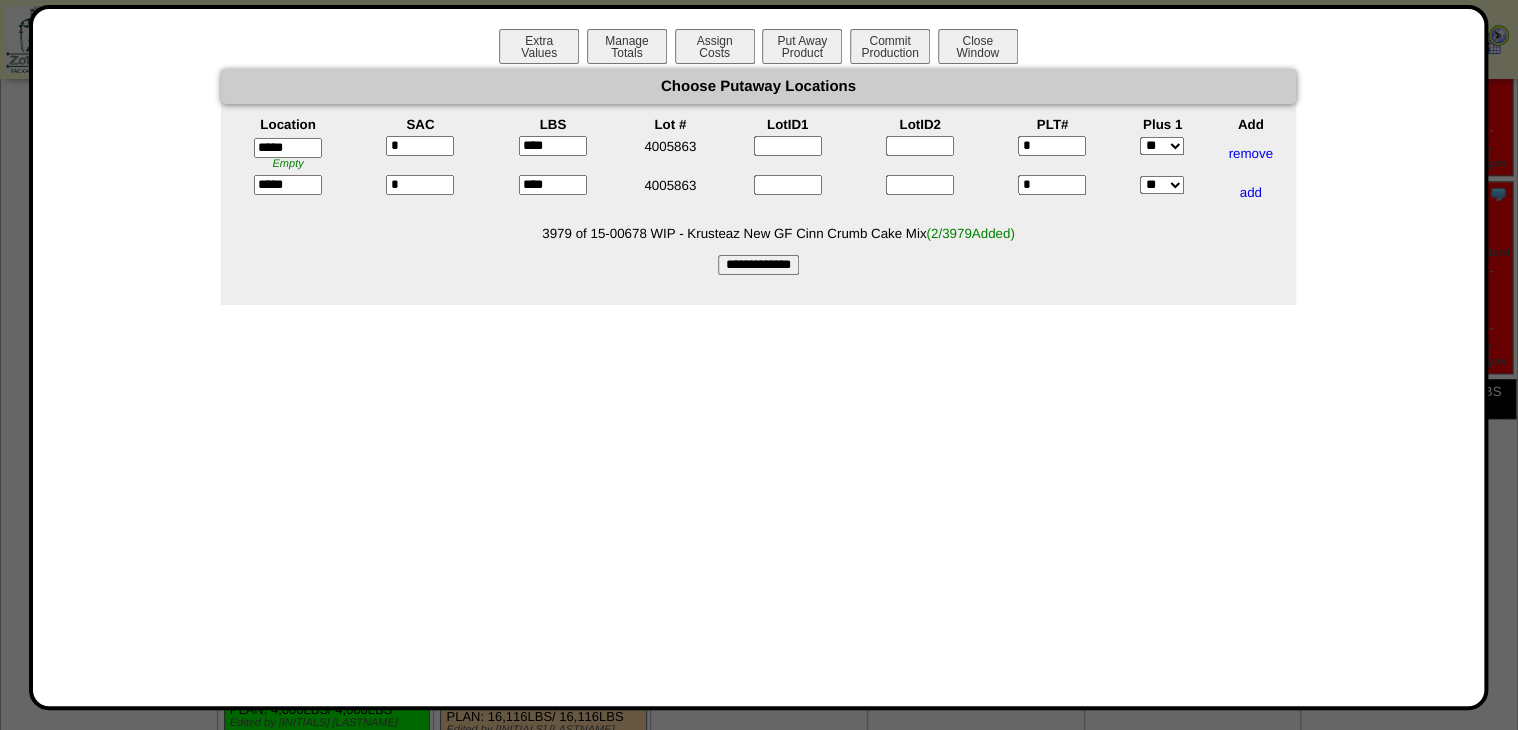 click on "**********" at bounding box center (758, 265) 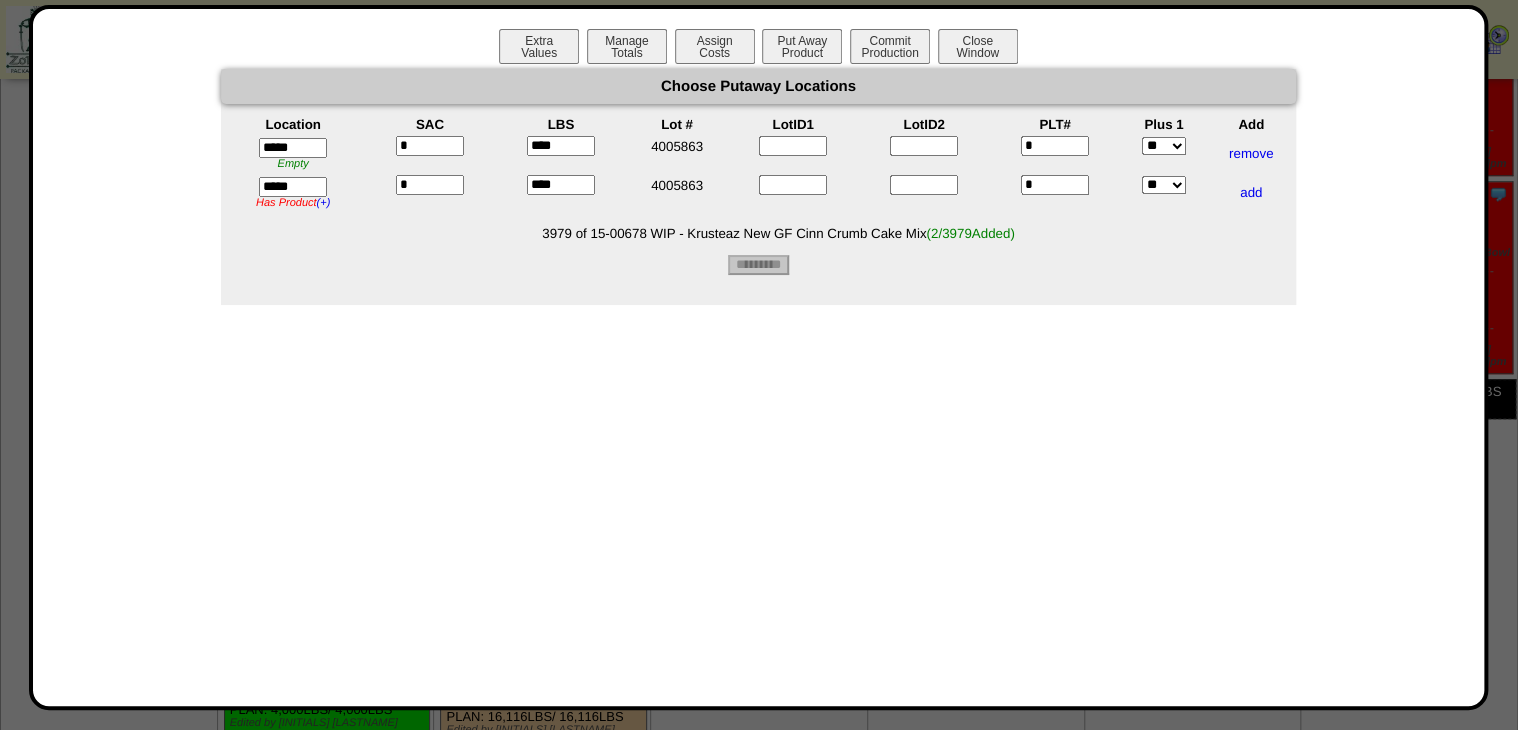 type on "*********" 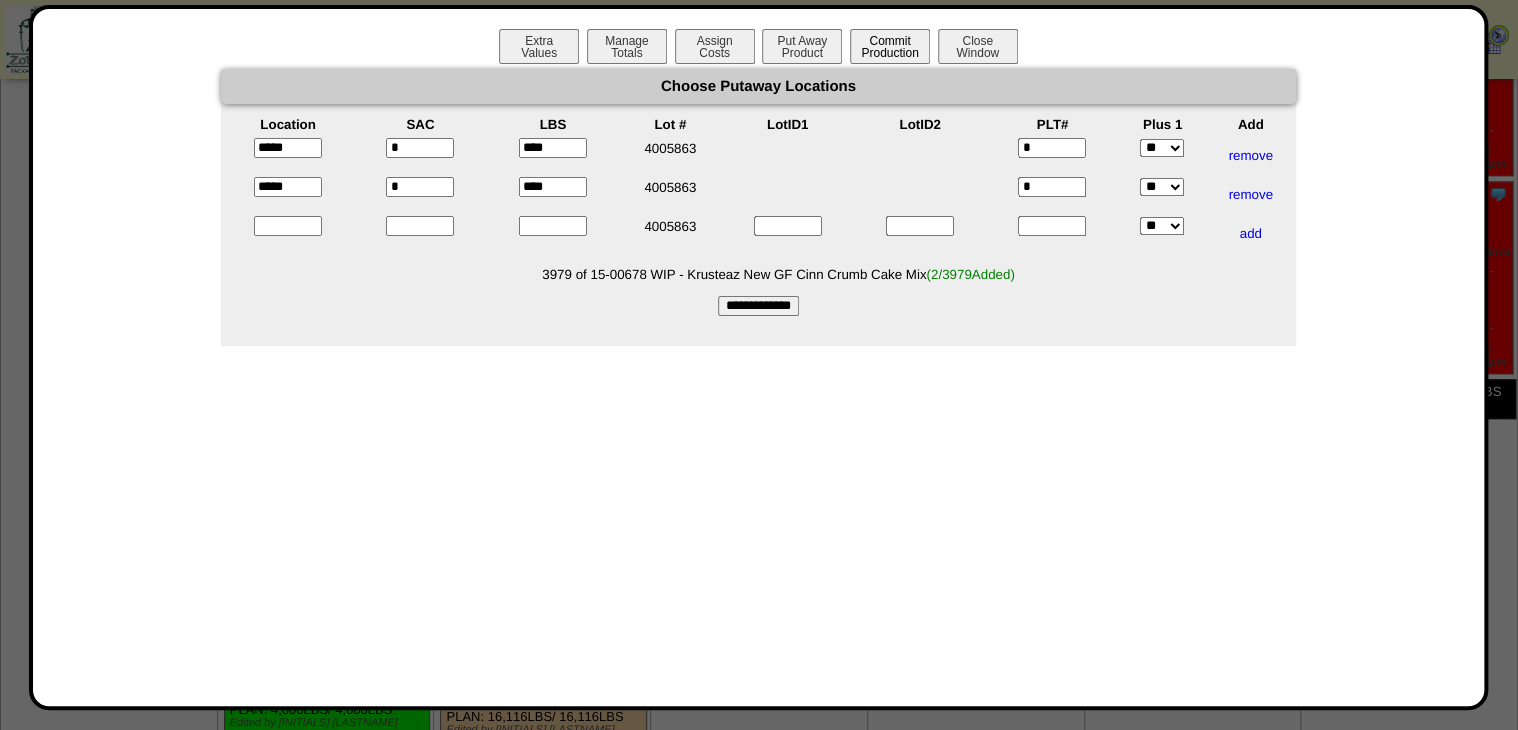 click on "Commit Production" at bounding box center [890, 46] 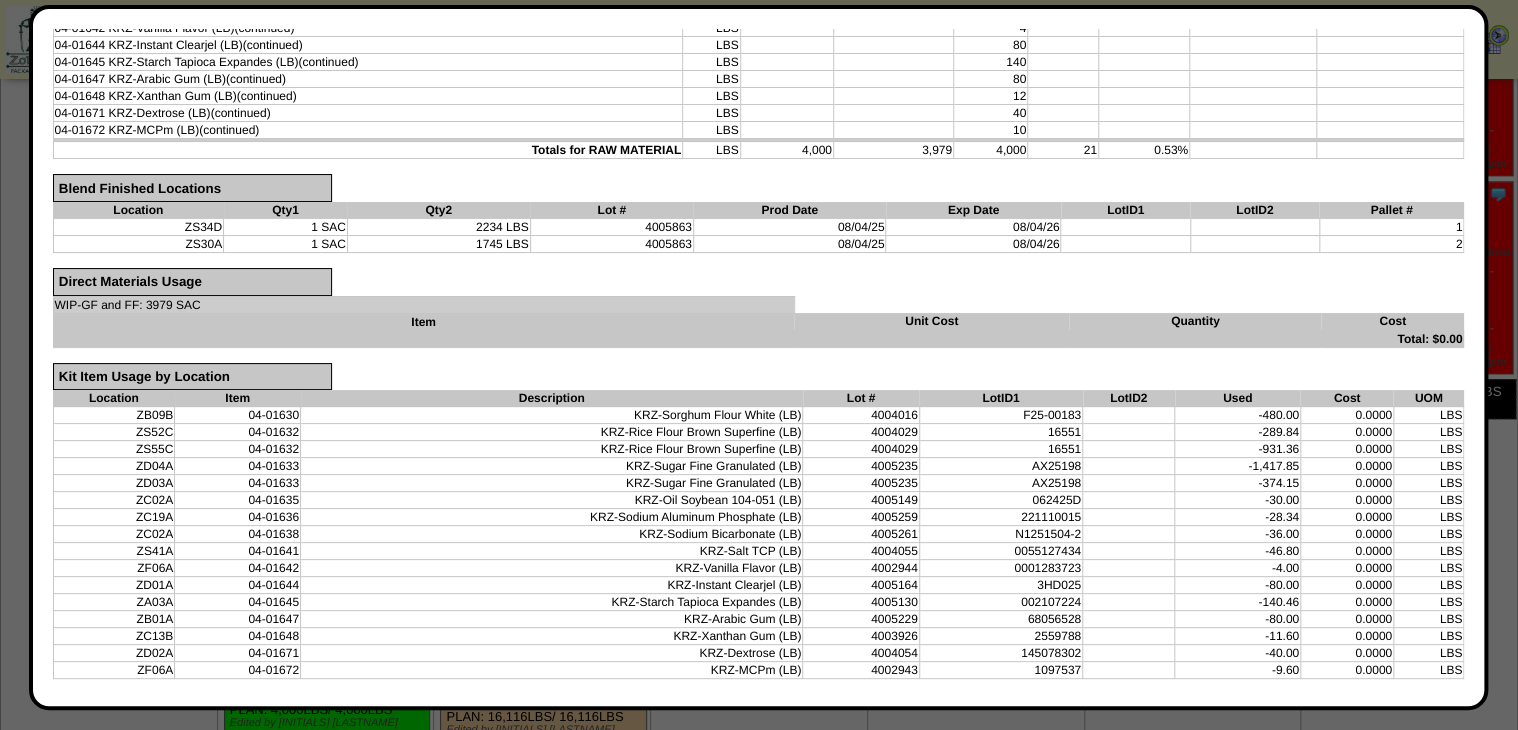 scroll, scrollTop: 529, scrollLeft: 0, axis: vertical 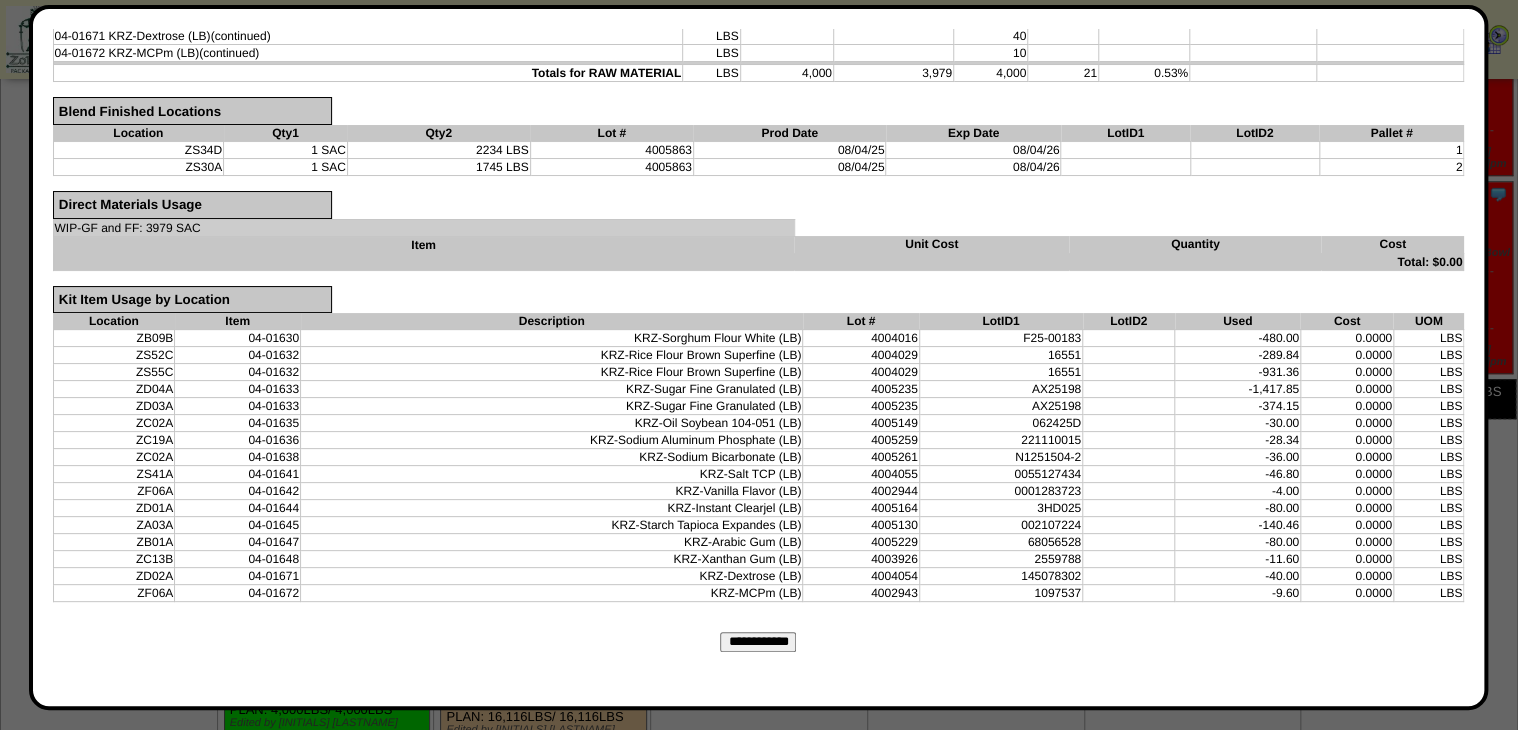 click on "**********" at bounding box center (758, 642) 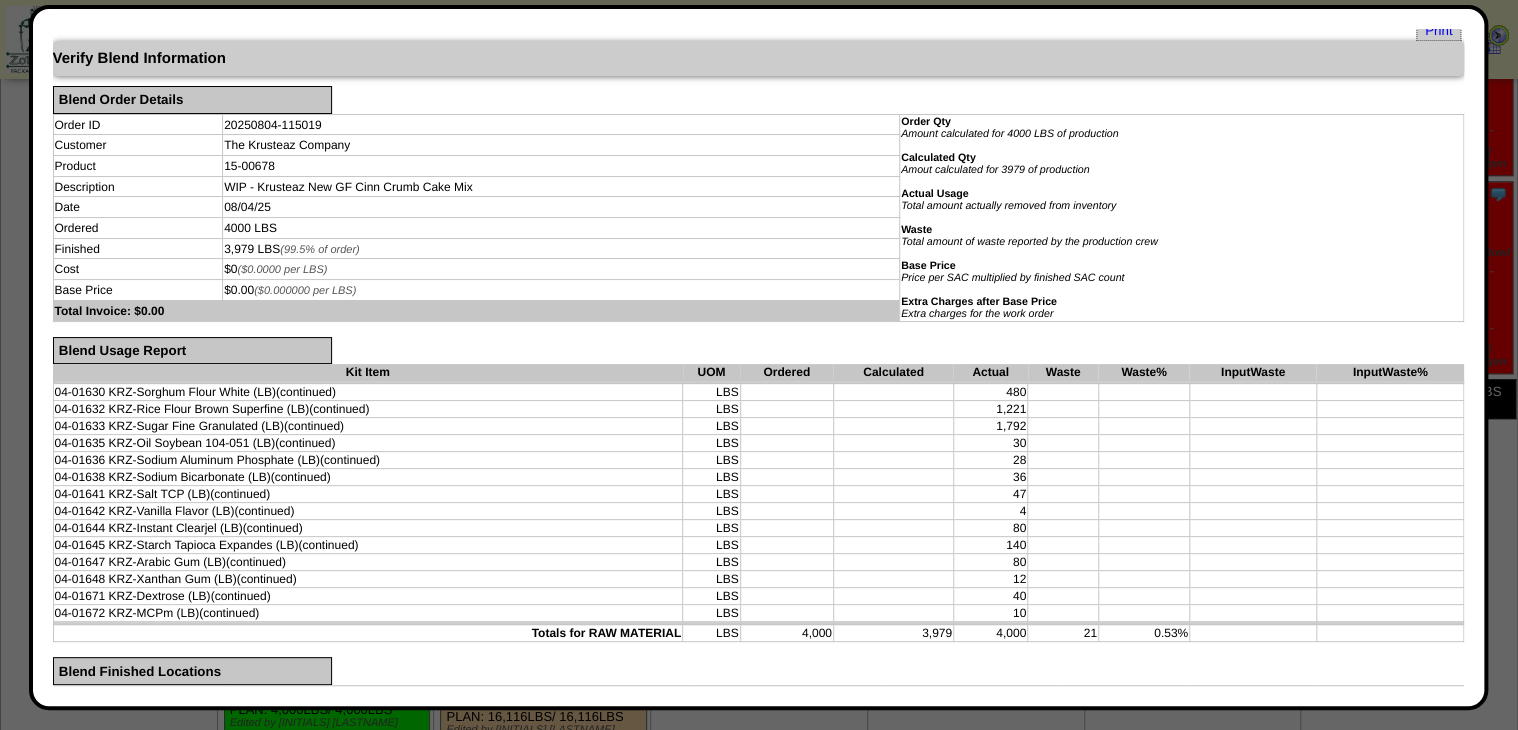 scroll, scrollTop: 0, scrollLeft: 0, axis: both 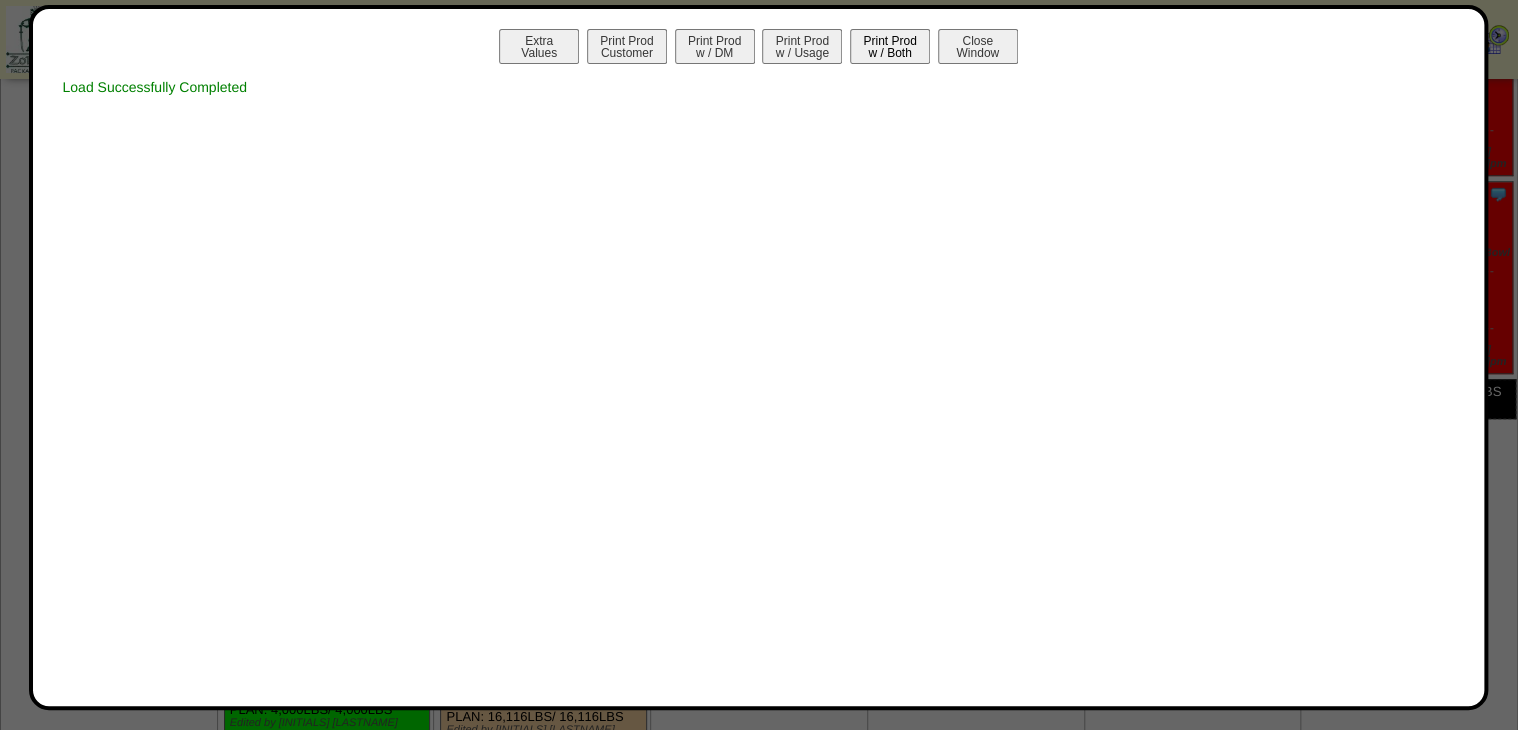 click on "Print Prod w / Both" at bounding box center (890, 46) 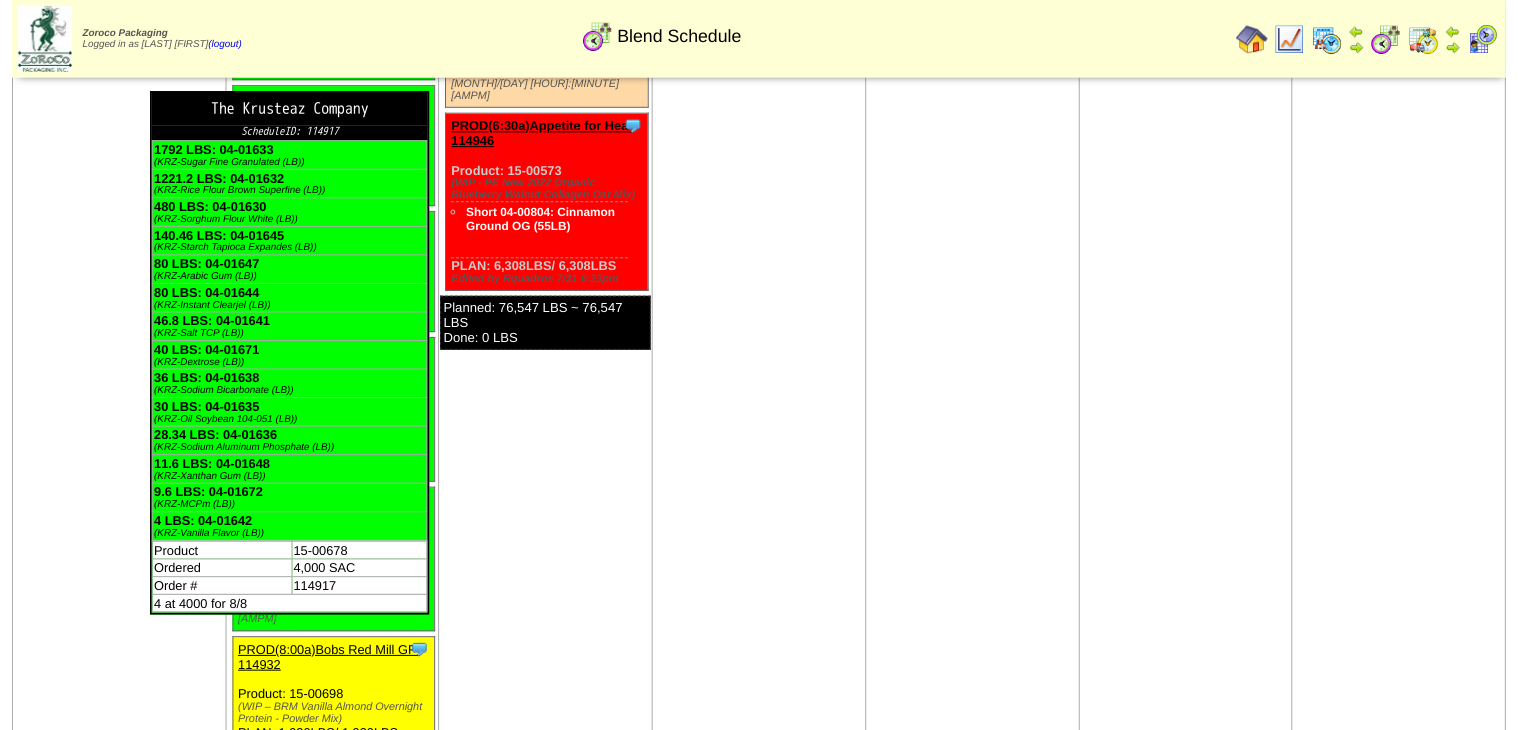 scroll, scrollTop: 1440, scrollLeft: 0, axis: vertical 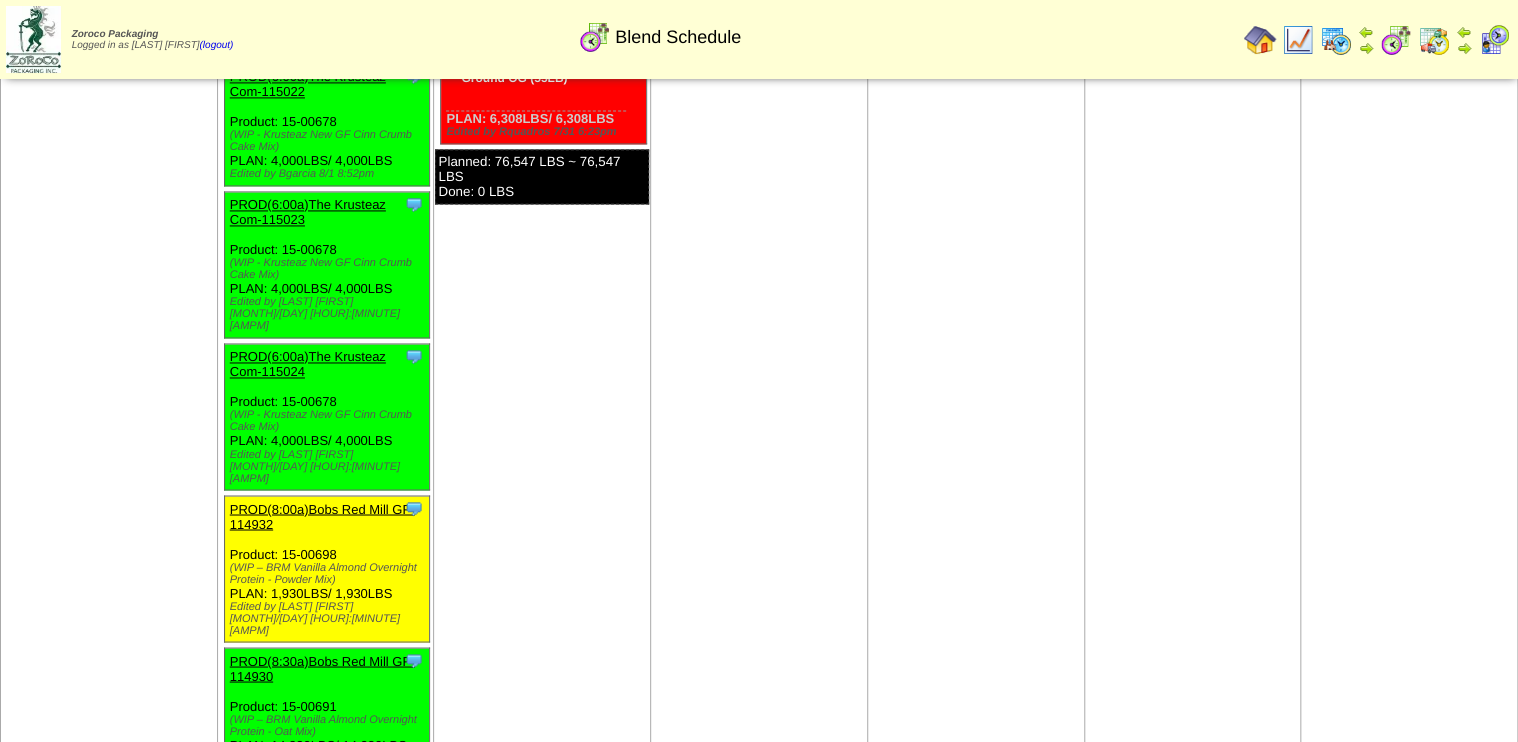 click on "PROD(8:00a)Bobs Red Mill GF-114932" at bounding box center (322, 516) 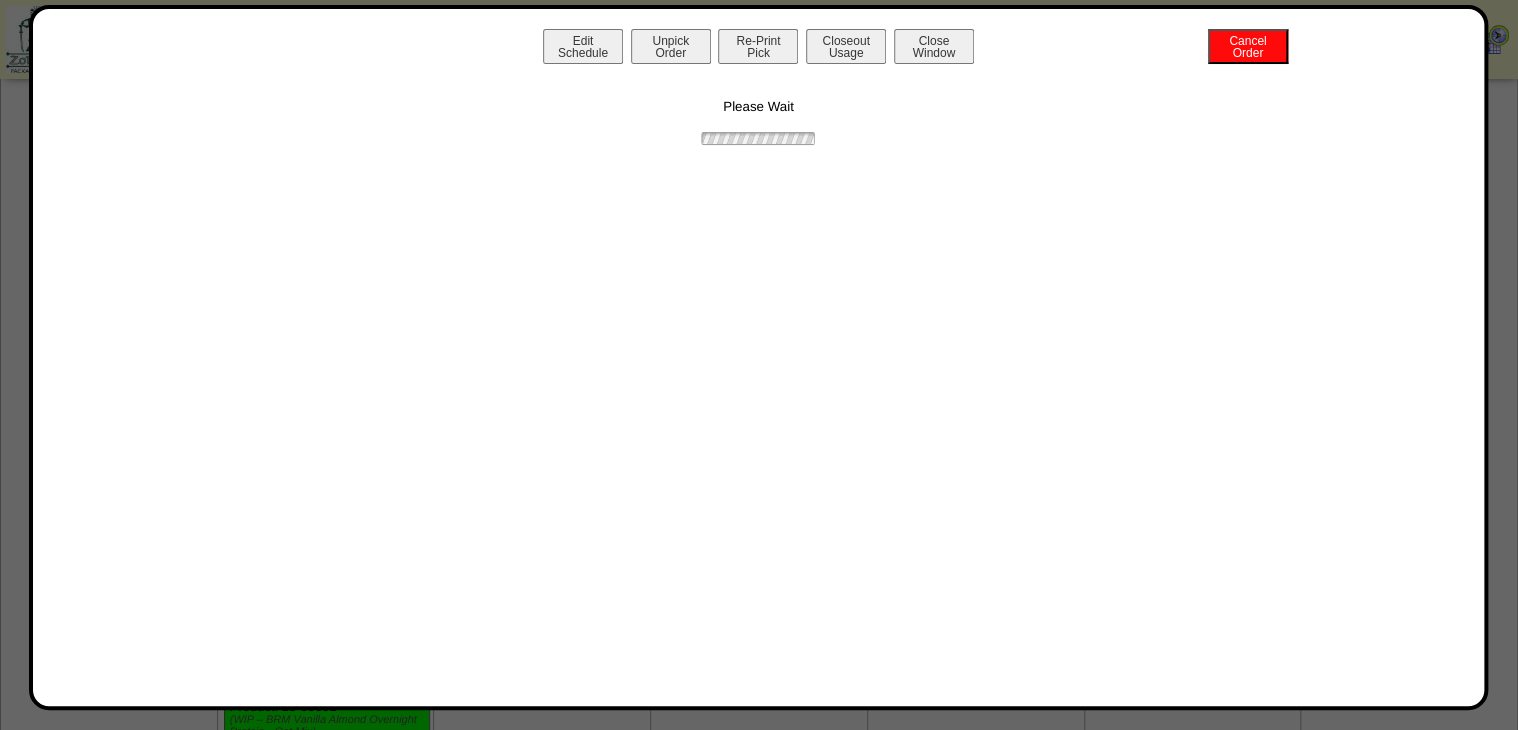 click on "Unpick Order" at bounding box center [671, 46] 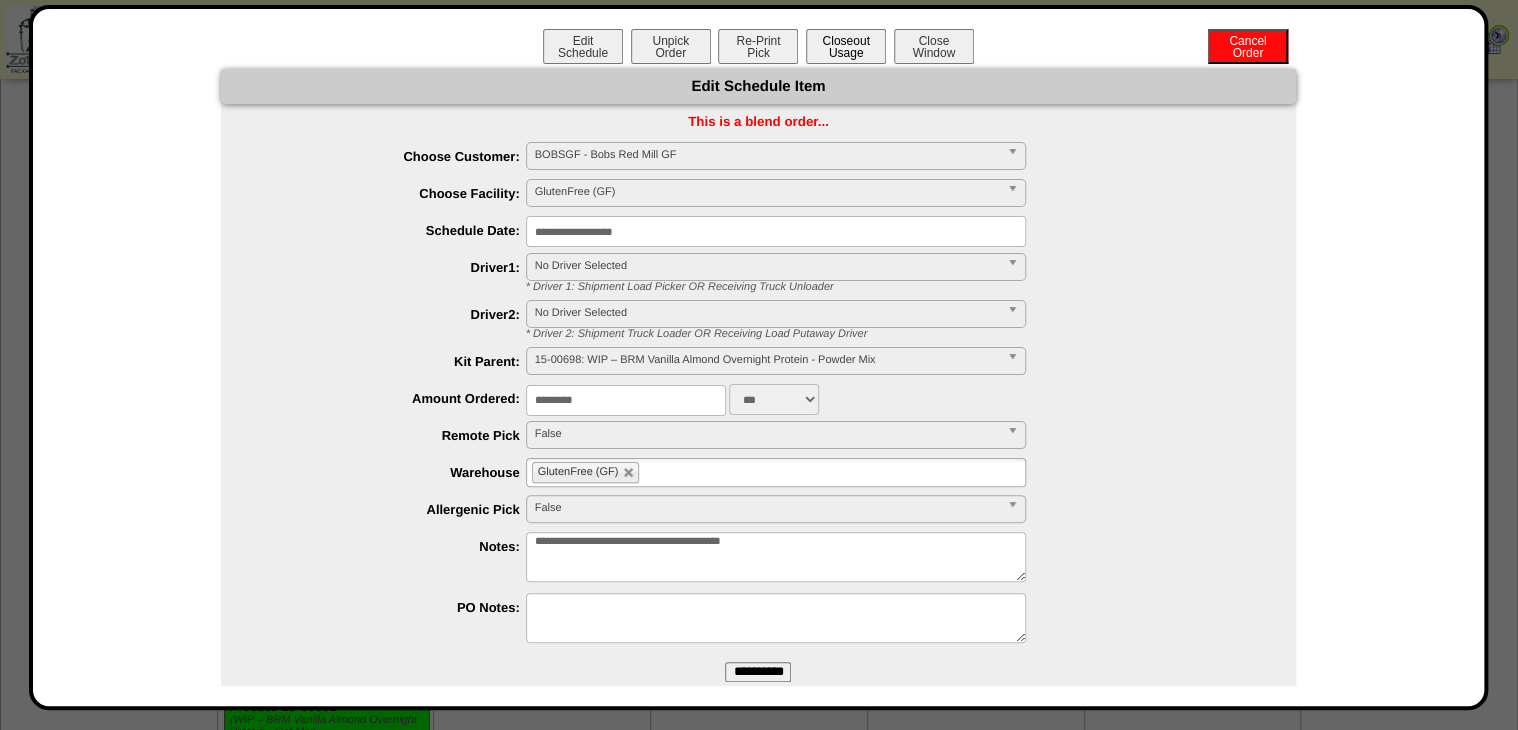 click on "Closeout Usage" at bounding box center (846, 46) 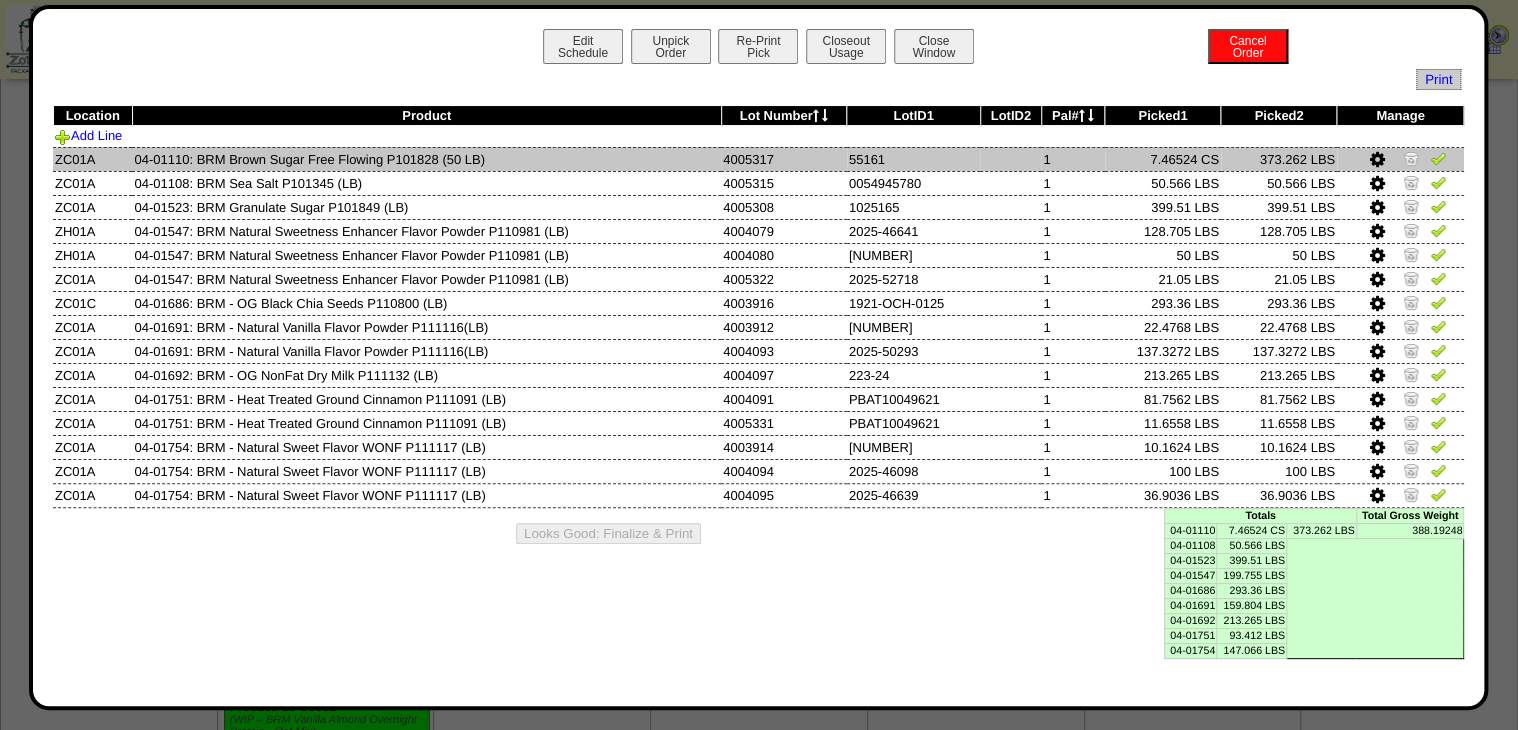 click at bounding box center (1438, 158) 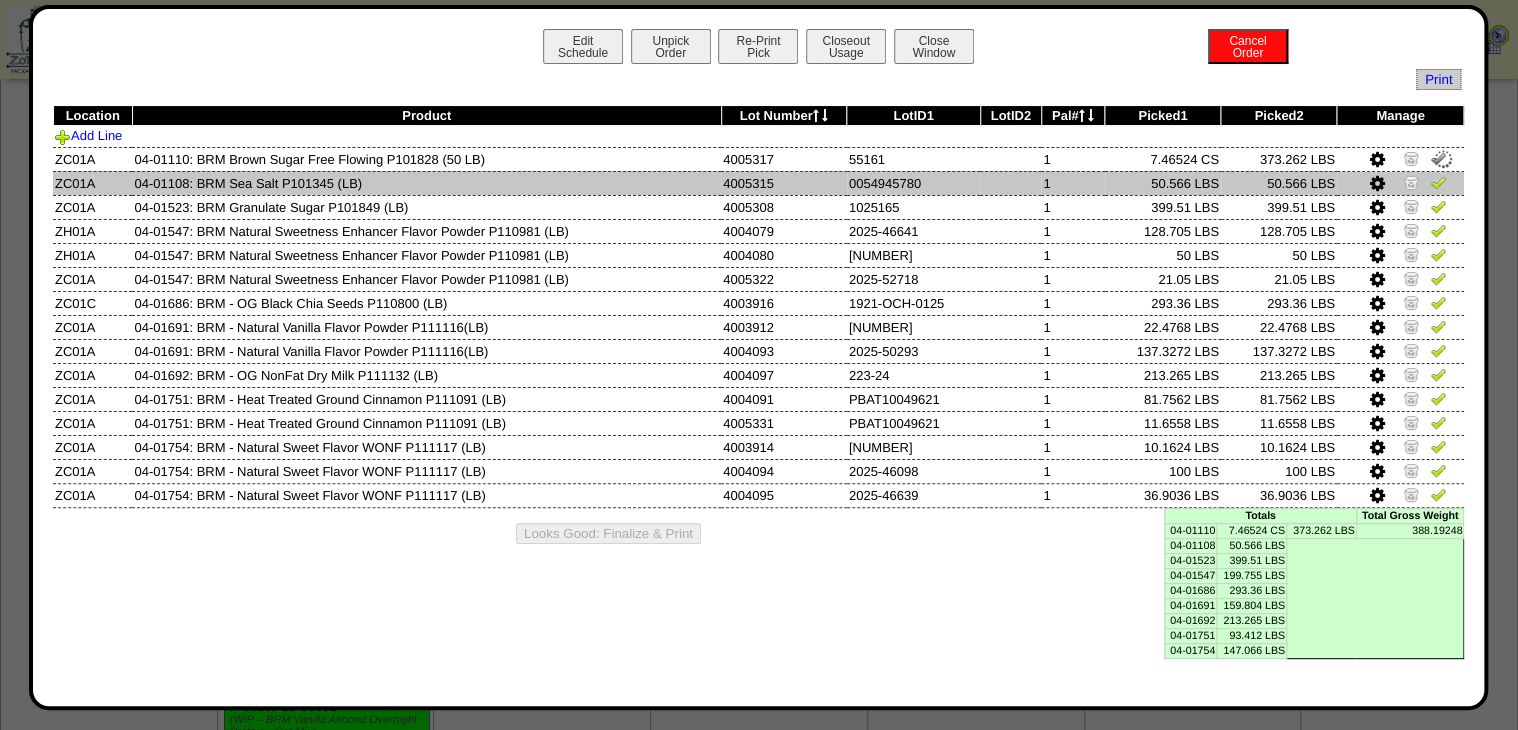 click at bounding box center (1400, 183) 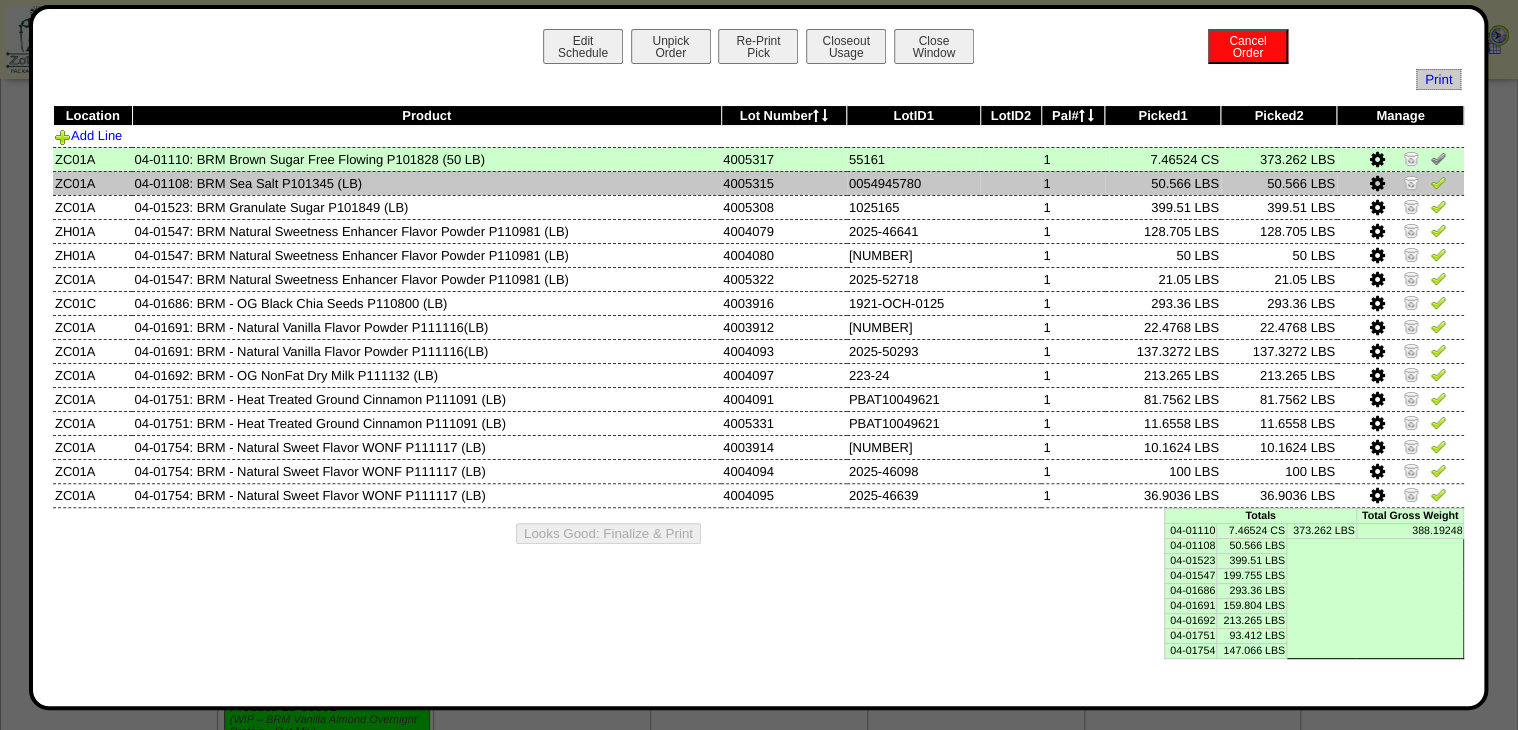 click at bounding box center (1438, 182) 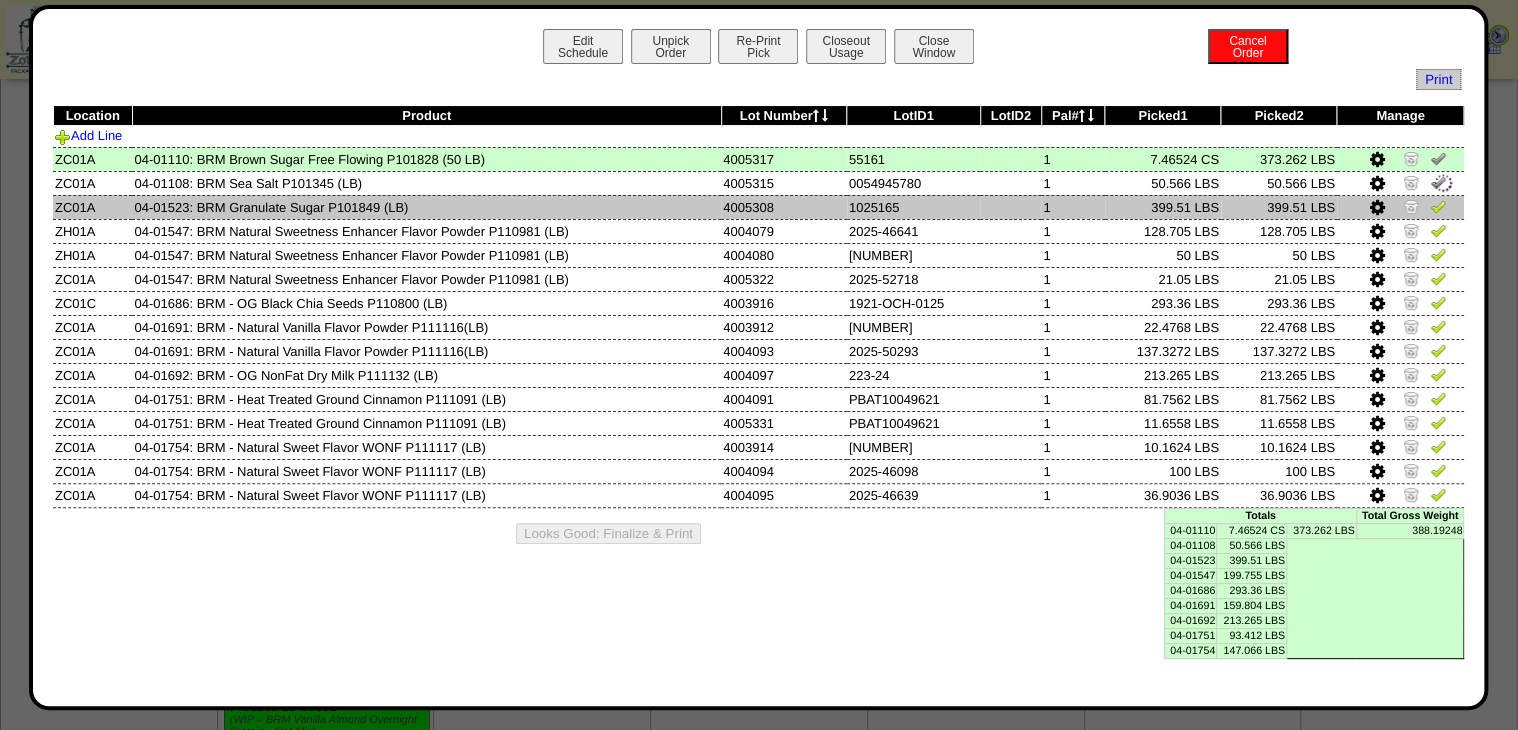click at bounding box center (1438, 206) 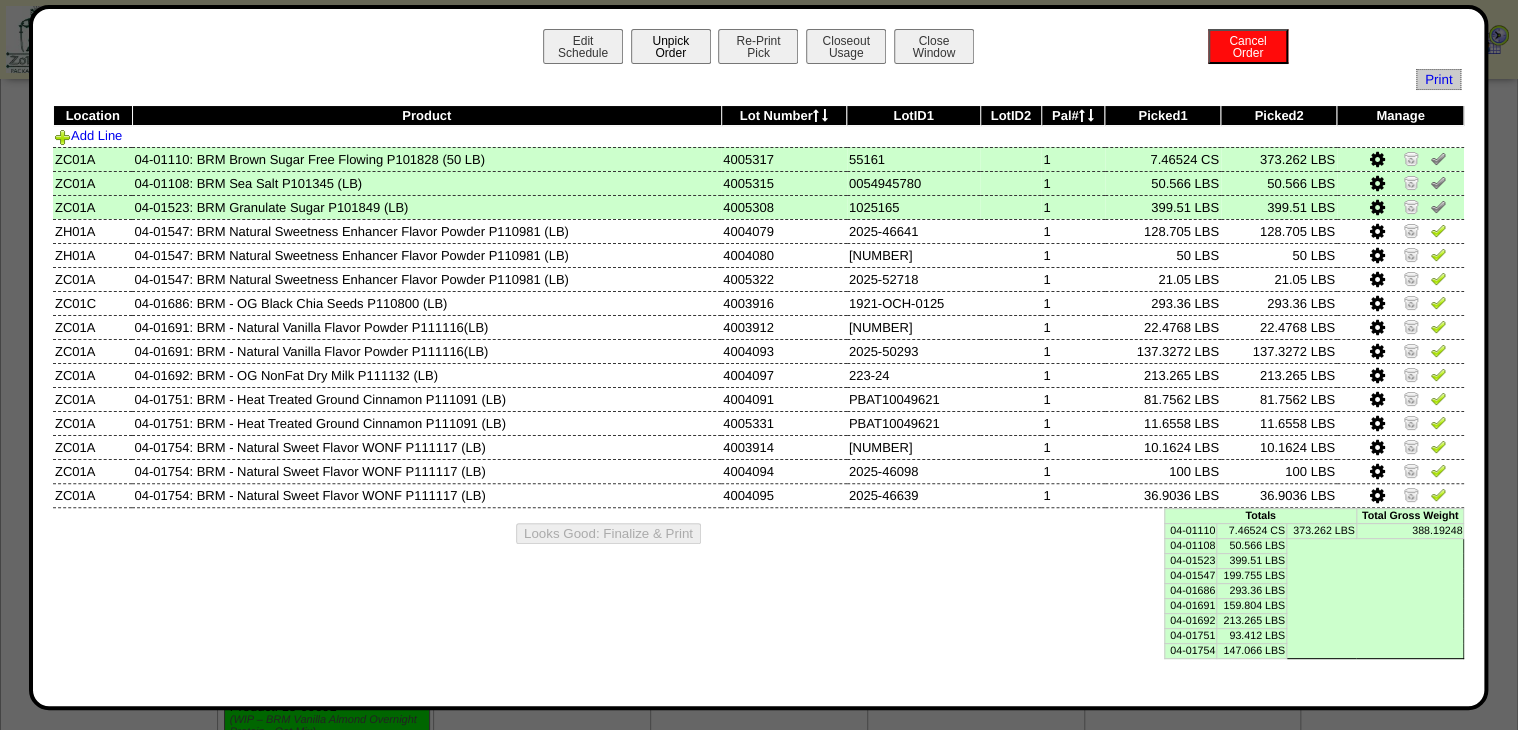 click on "Unpick Order" at bounding box center [671, 46] 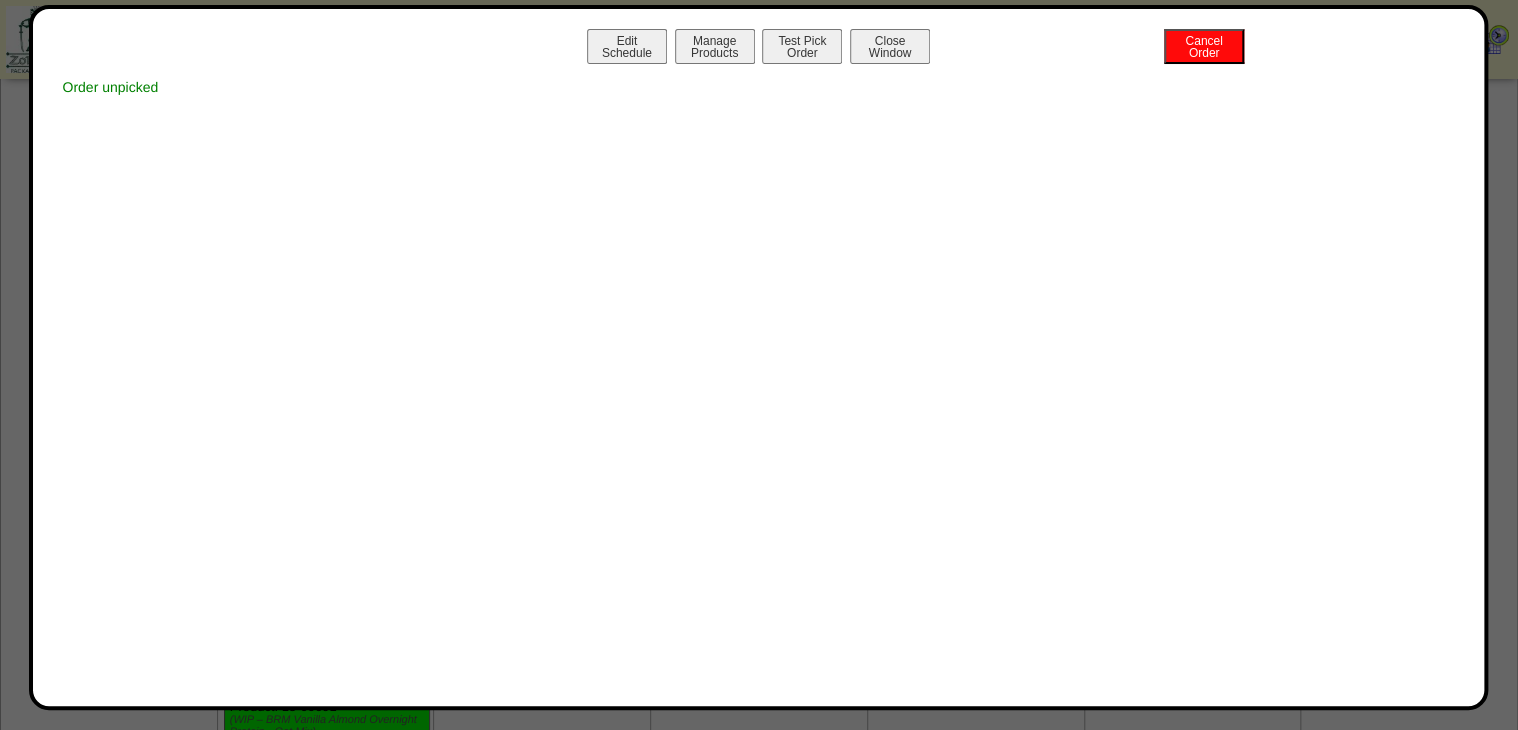 click on "Manage Products" at bounding box center (715, 46) 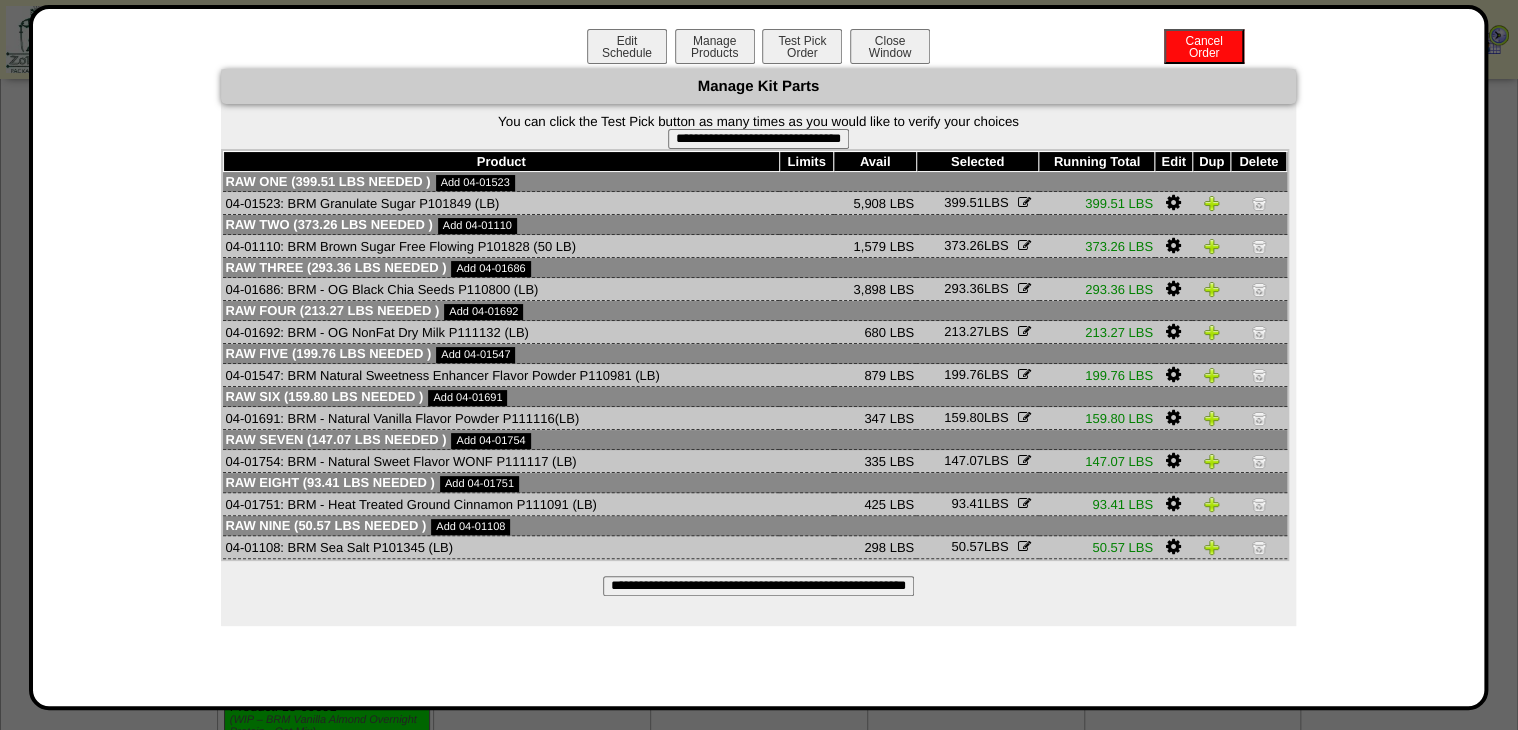 click on "**********" at bounding box center (758, 131) 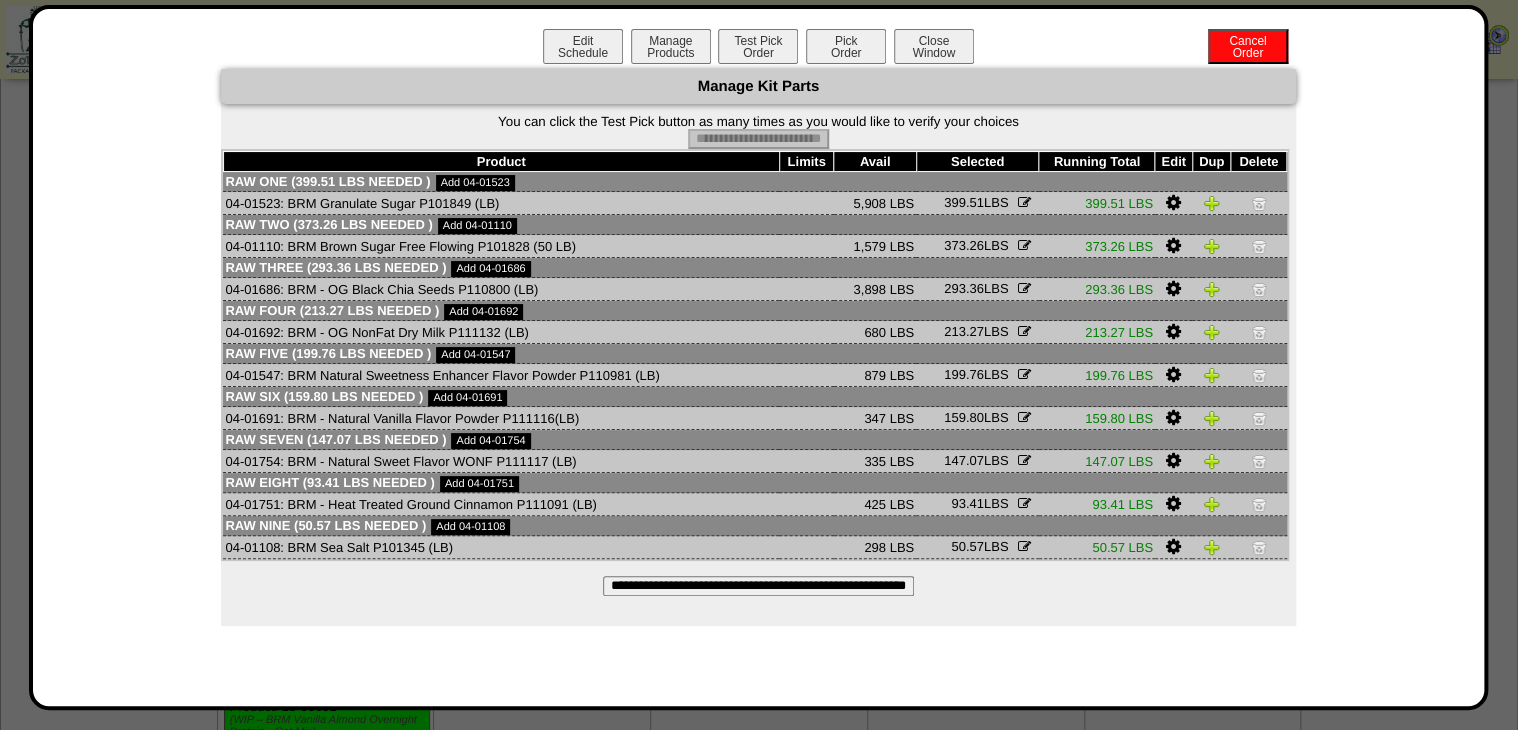 click on "Pick Order" at bounding box center [846, 46] 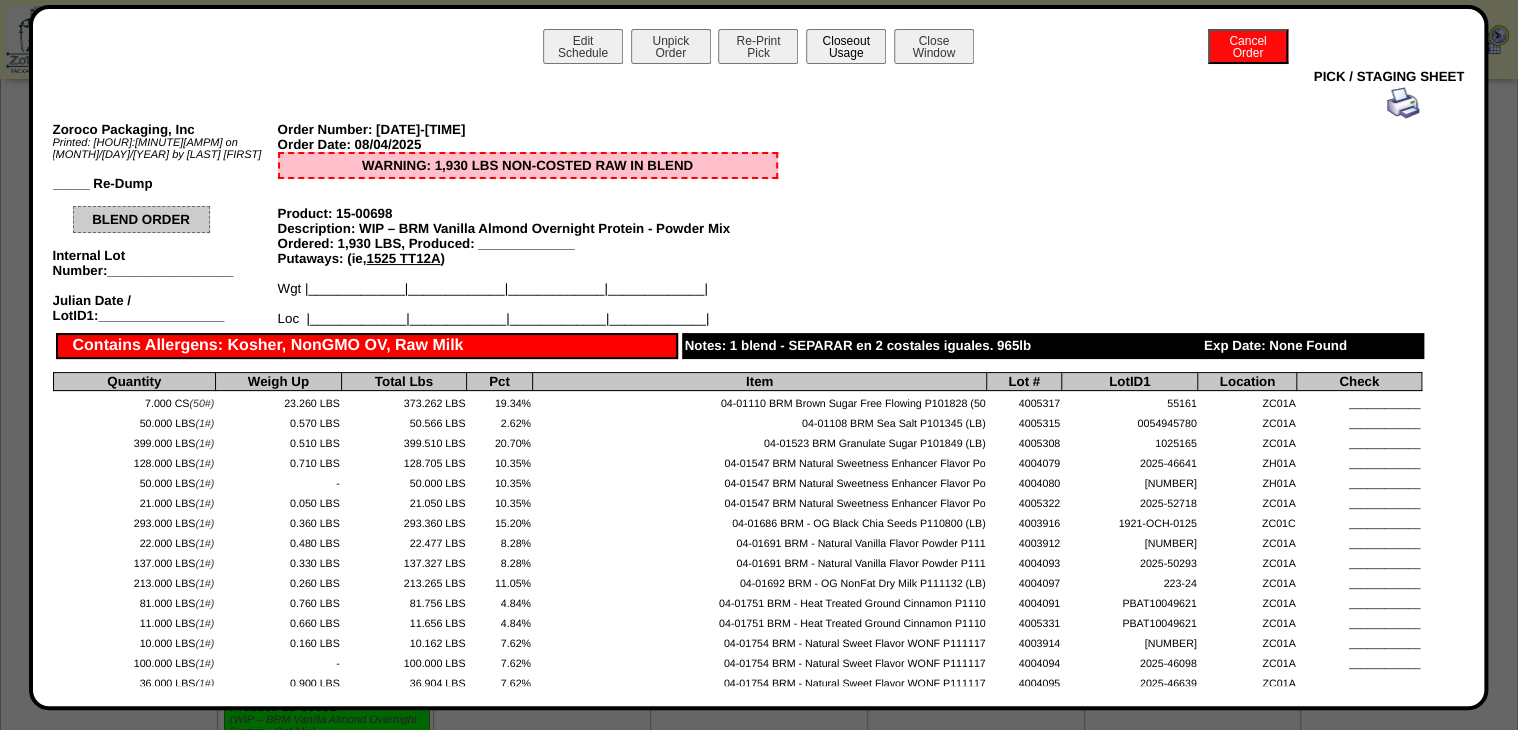 click on "Closeout Usage" at bounding box center [846, 46] 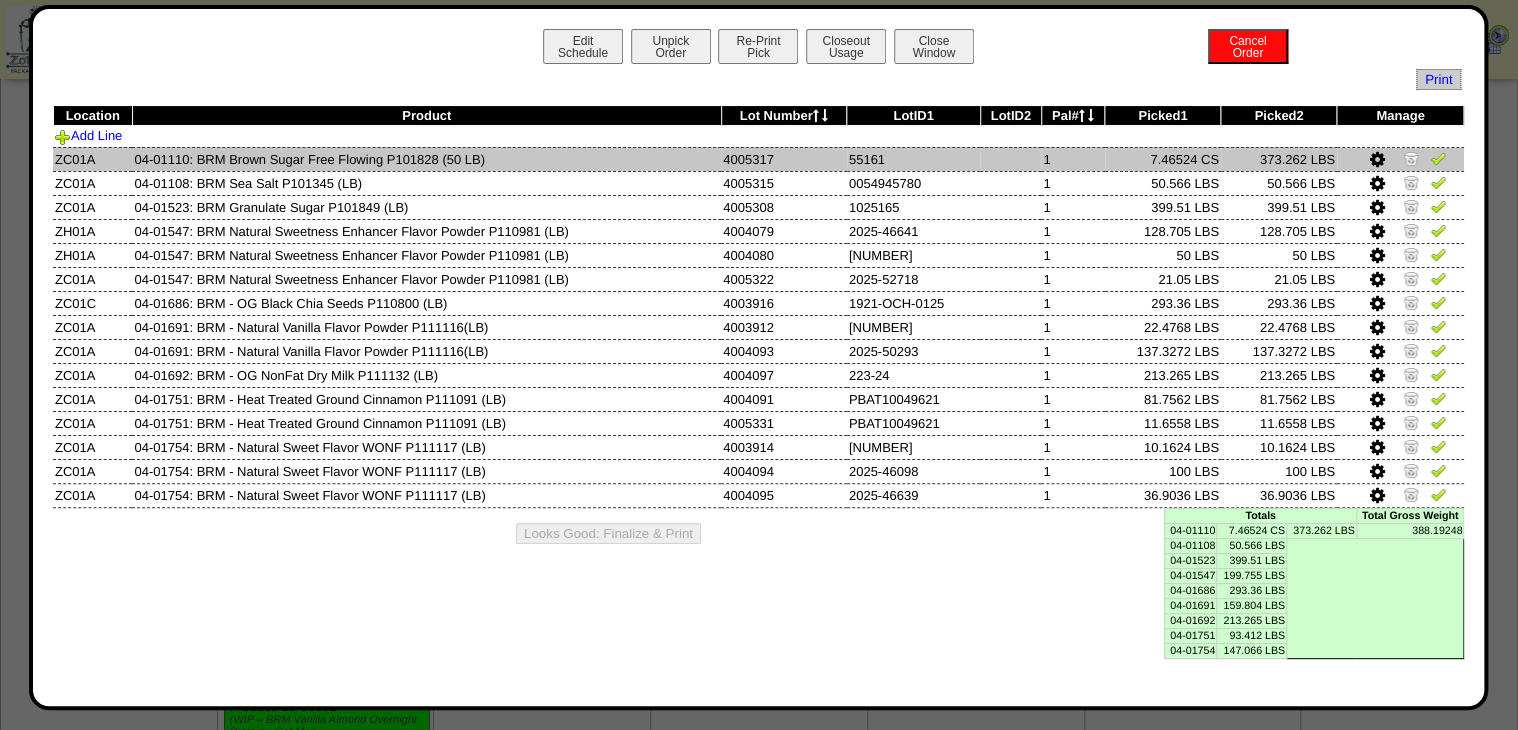 click at bounding box center (1438, 158) 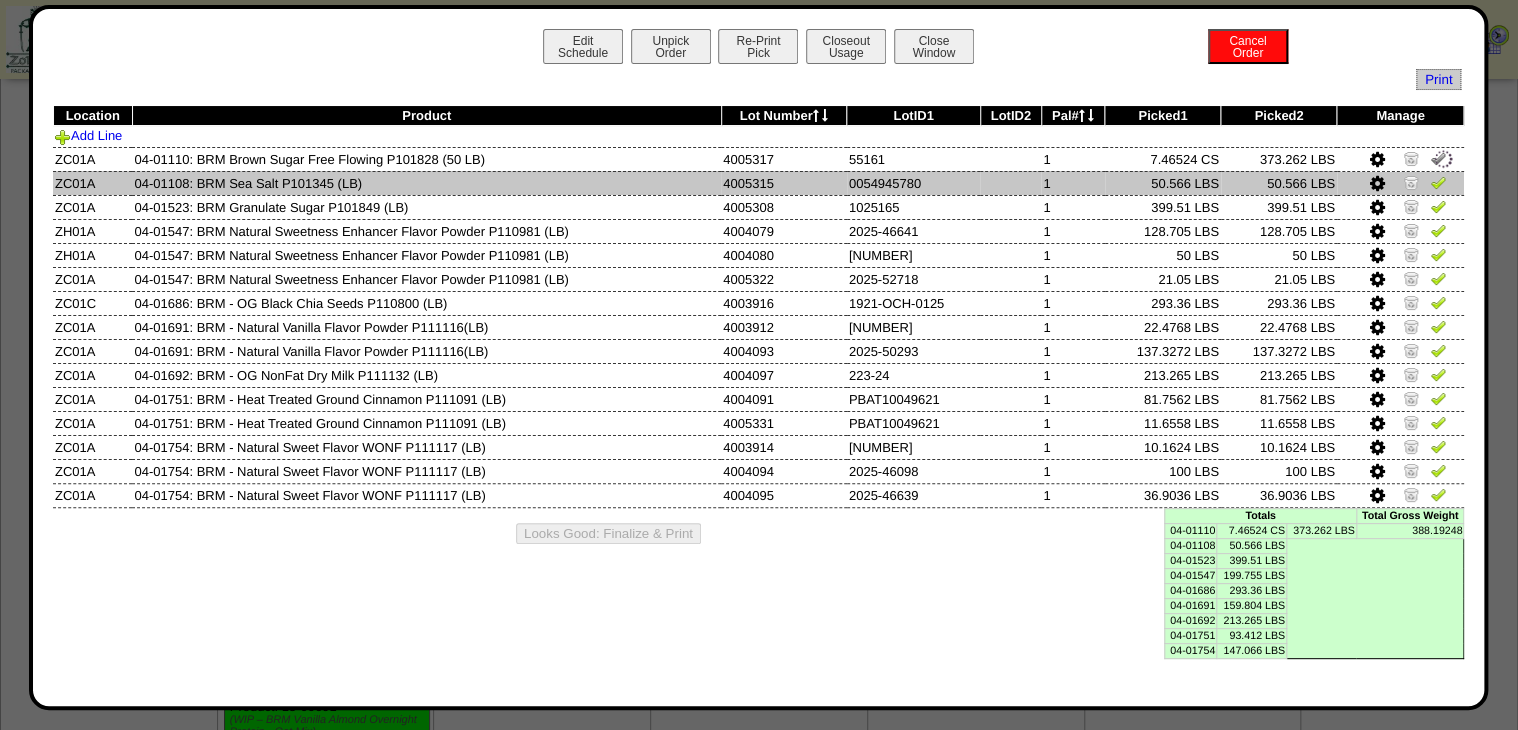 click at bounding box center (1438, 182) 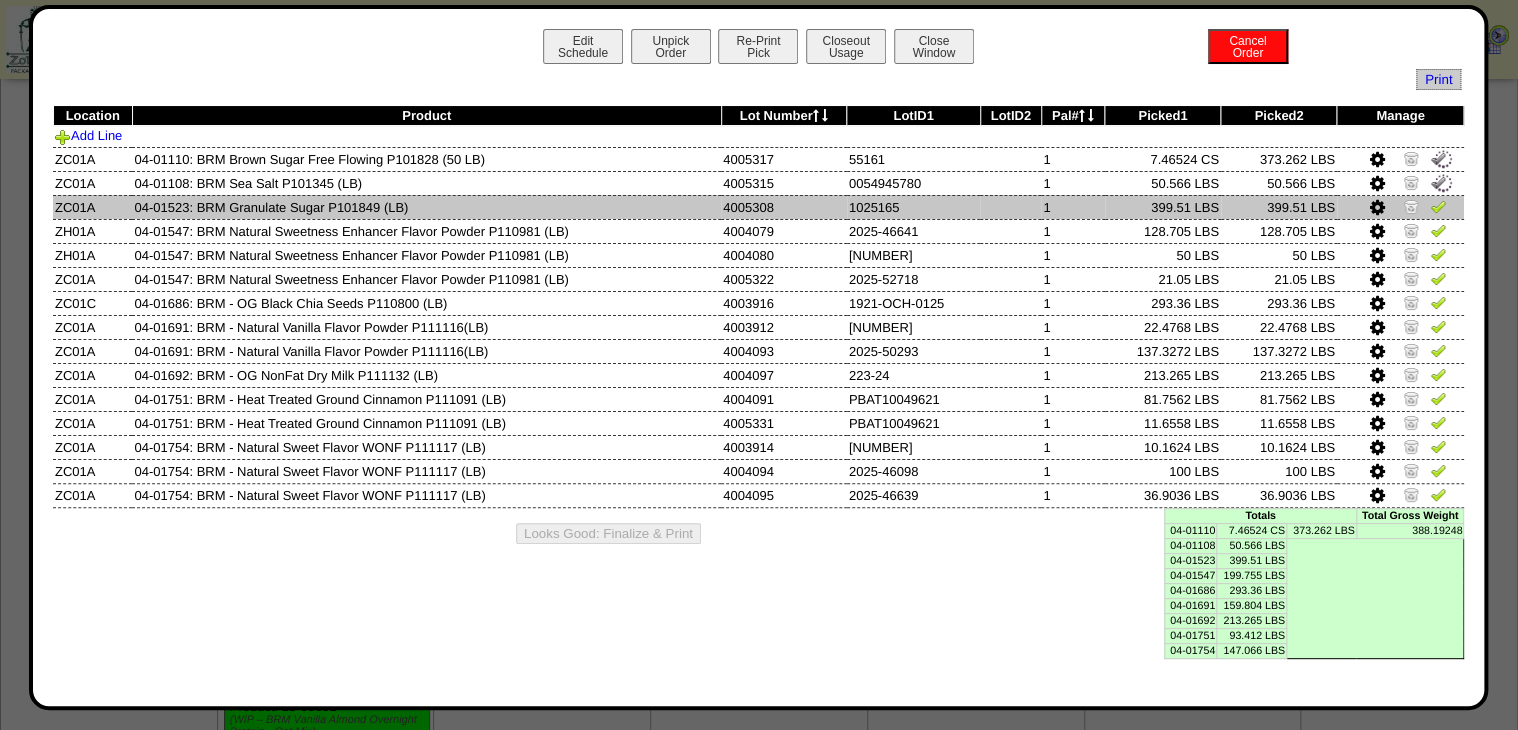 click at bounding box center (1438, 206) 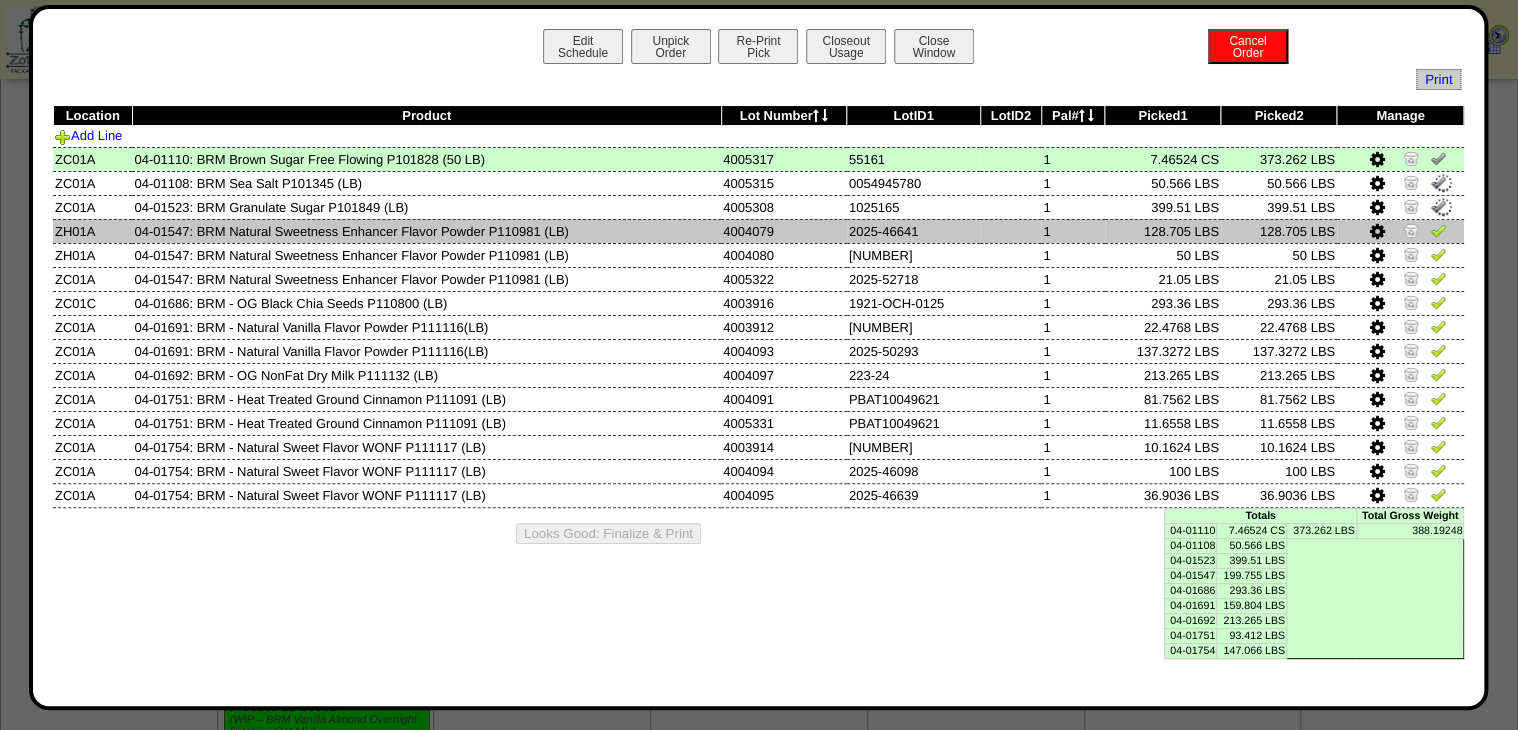 click at bounding box center [1438, 230] 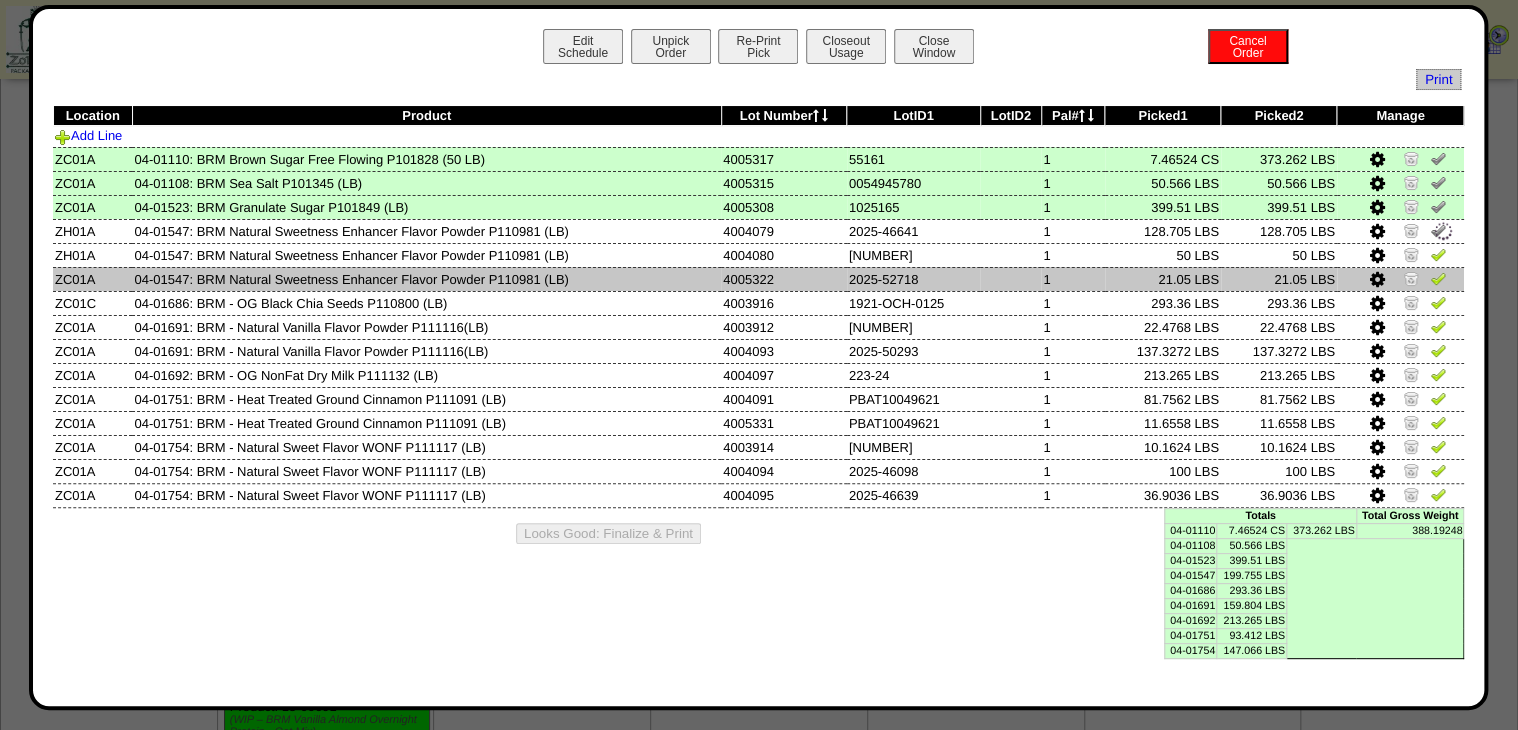 click at bounding box center [1438, 278] 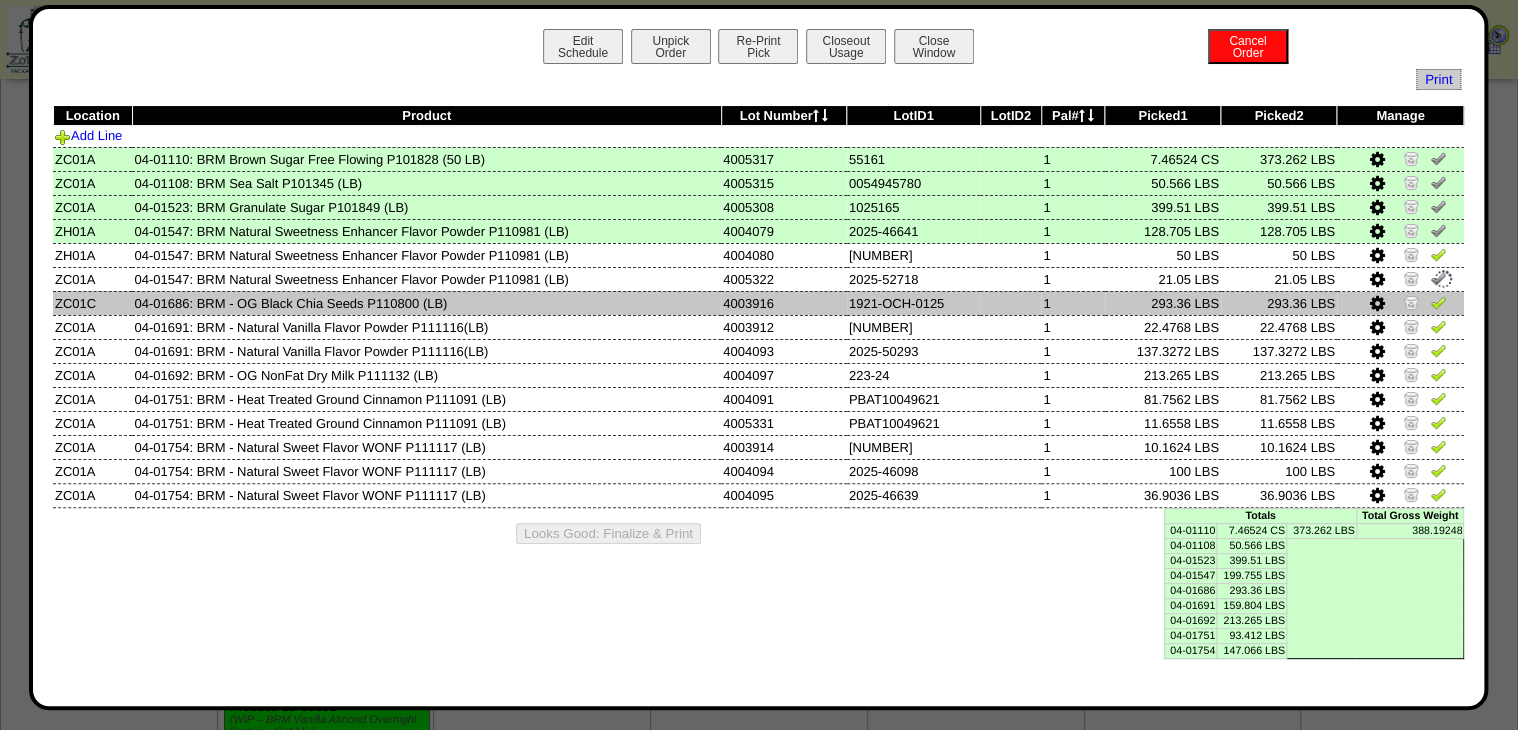 click at bounding box center (1438, 302) 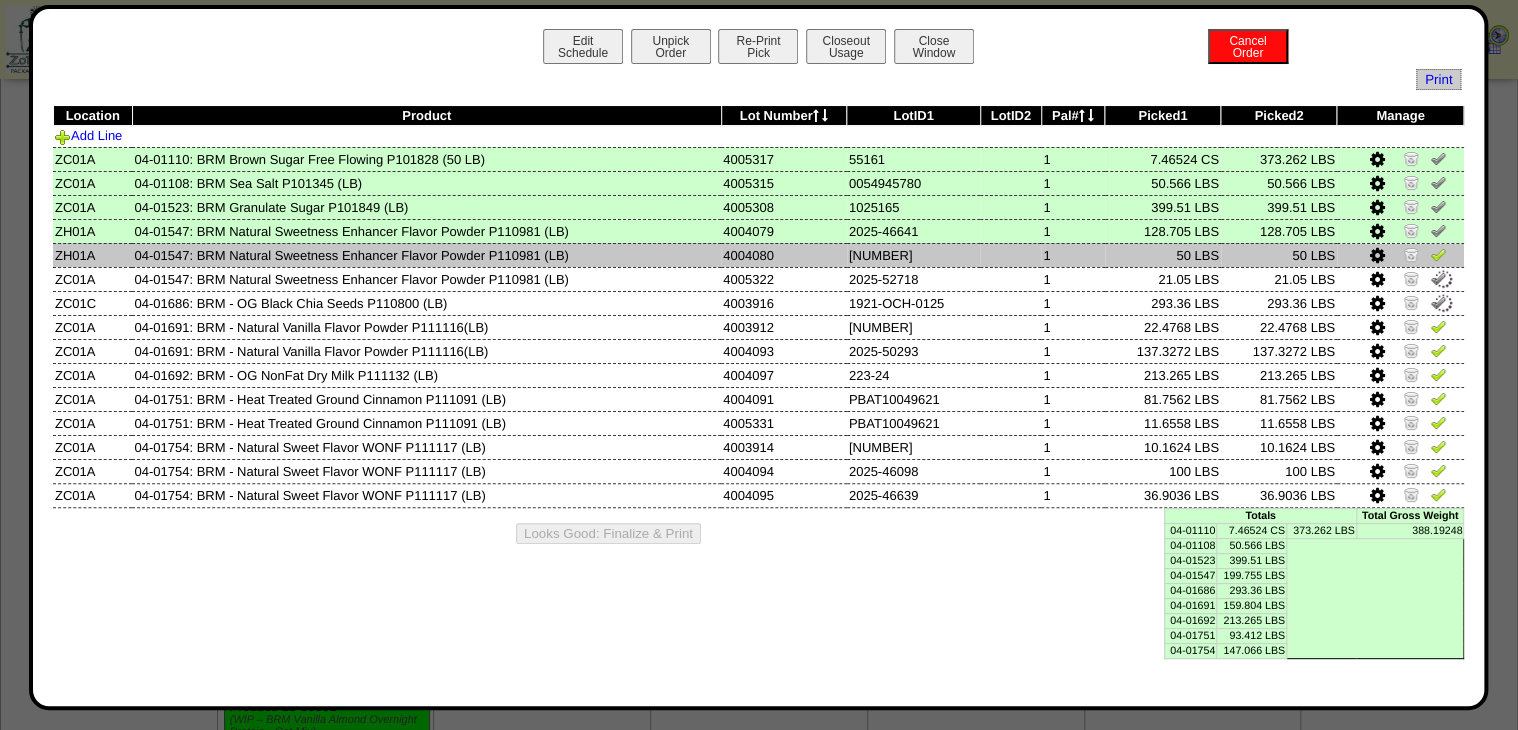 click at bounding box center [1438, 254] 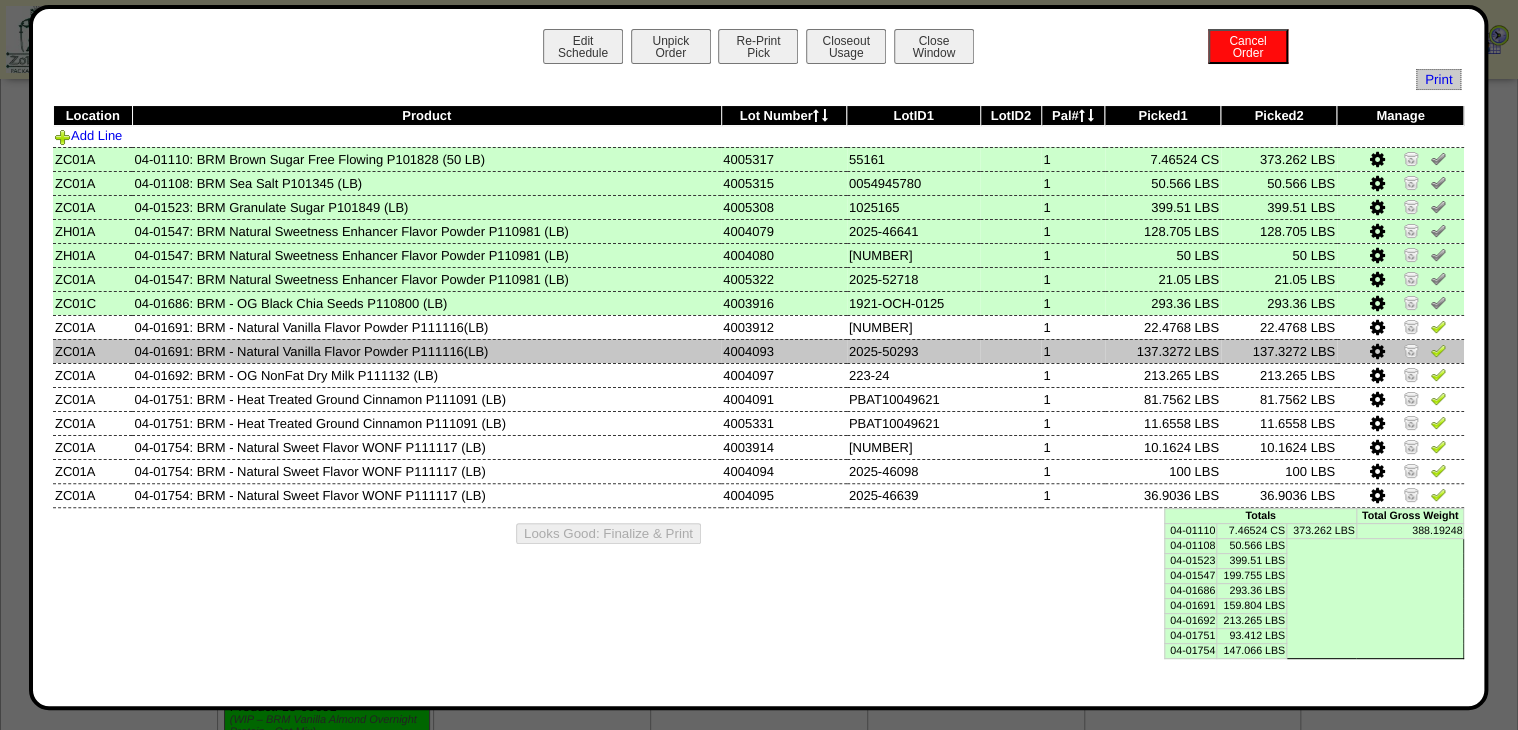 click at bounding box center (1377, 352) 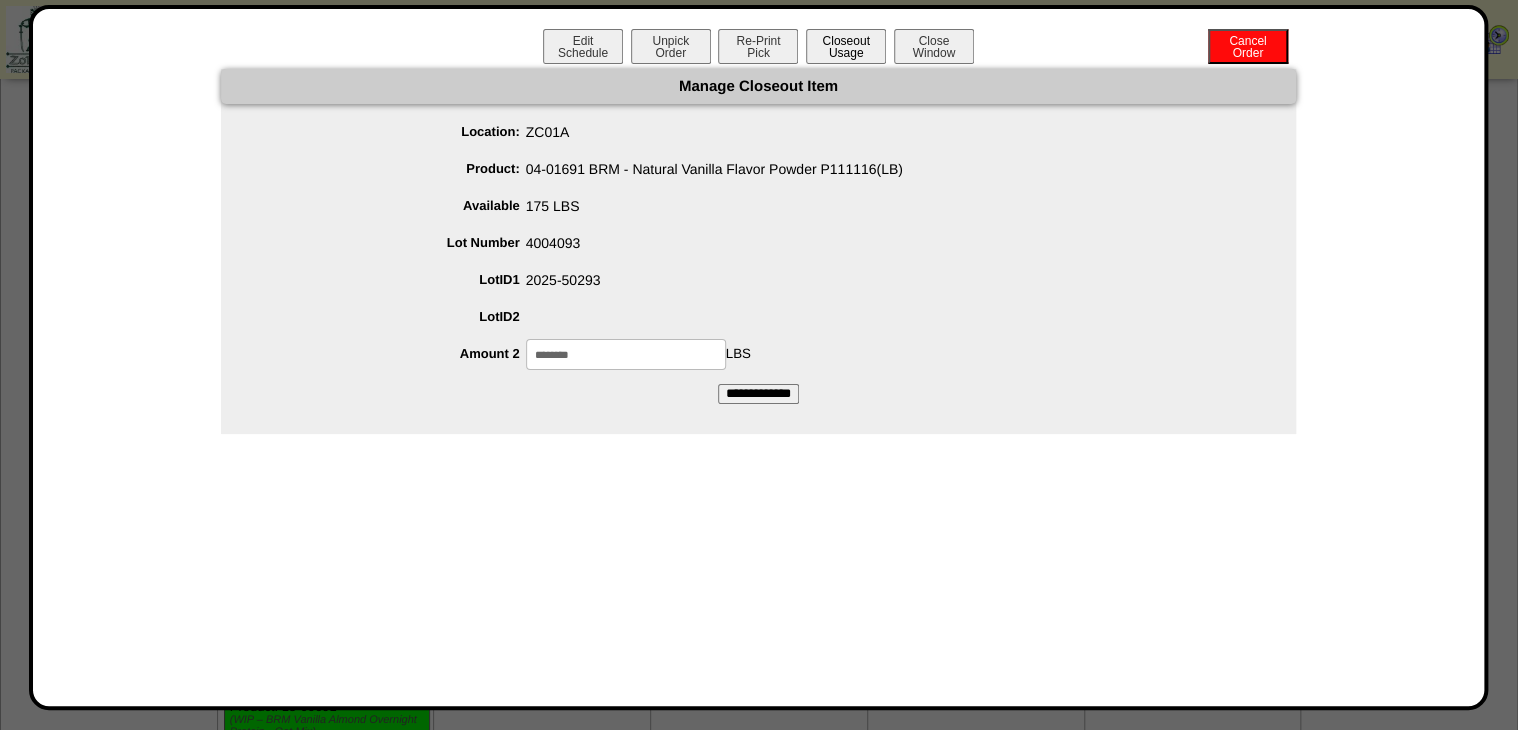 click on "Closeout Usage" at bounding box center [846, 46] 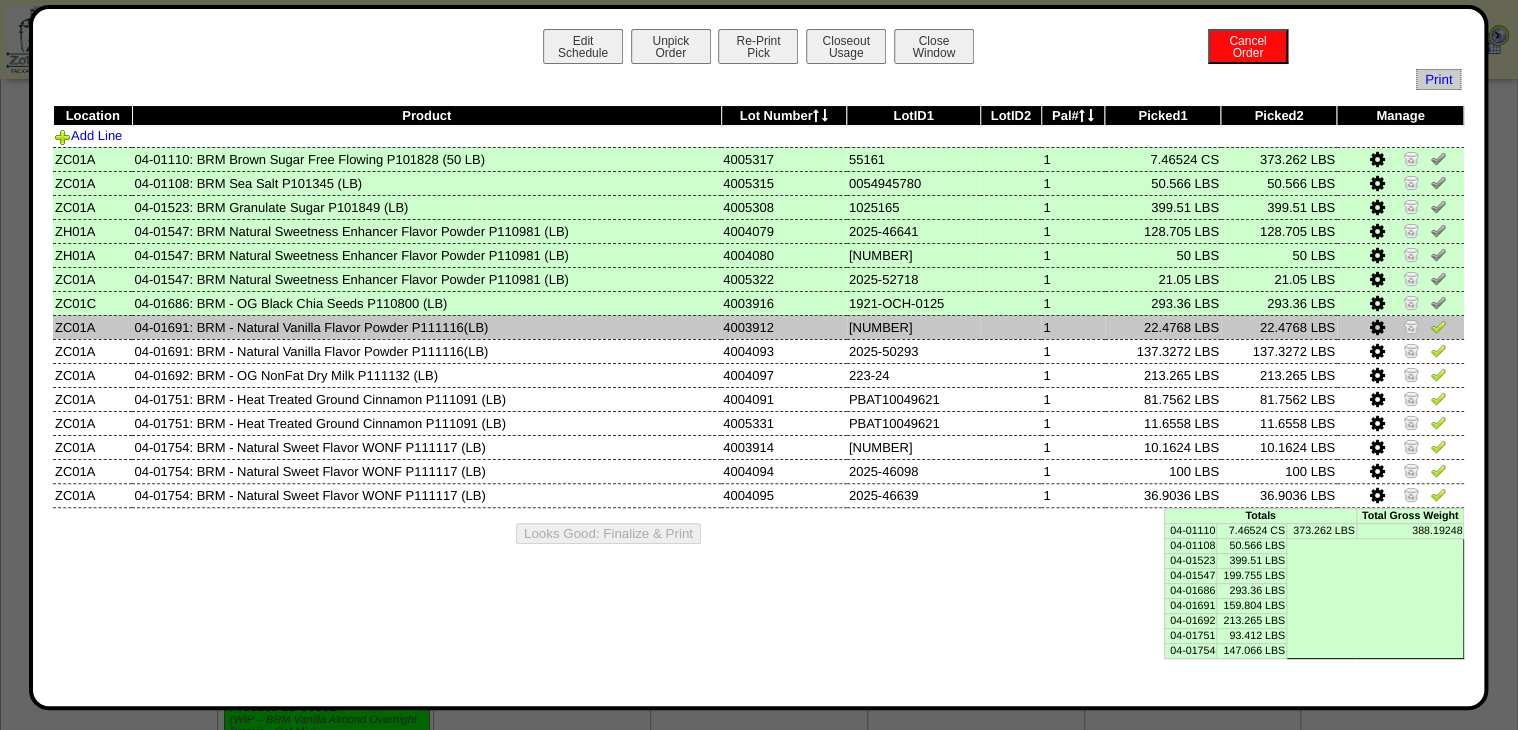 click at bounding box center [1377, 328] 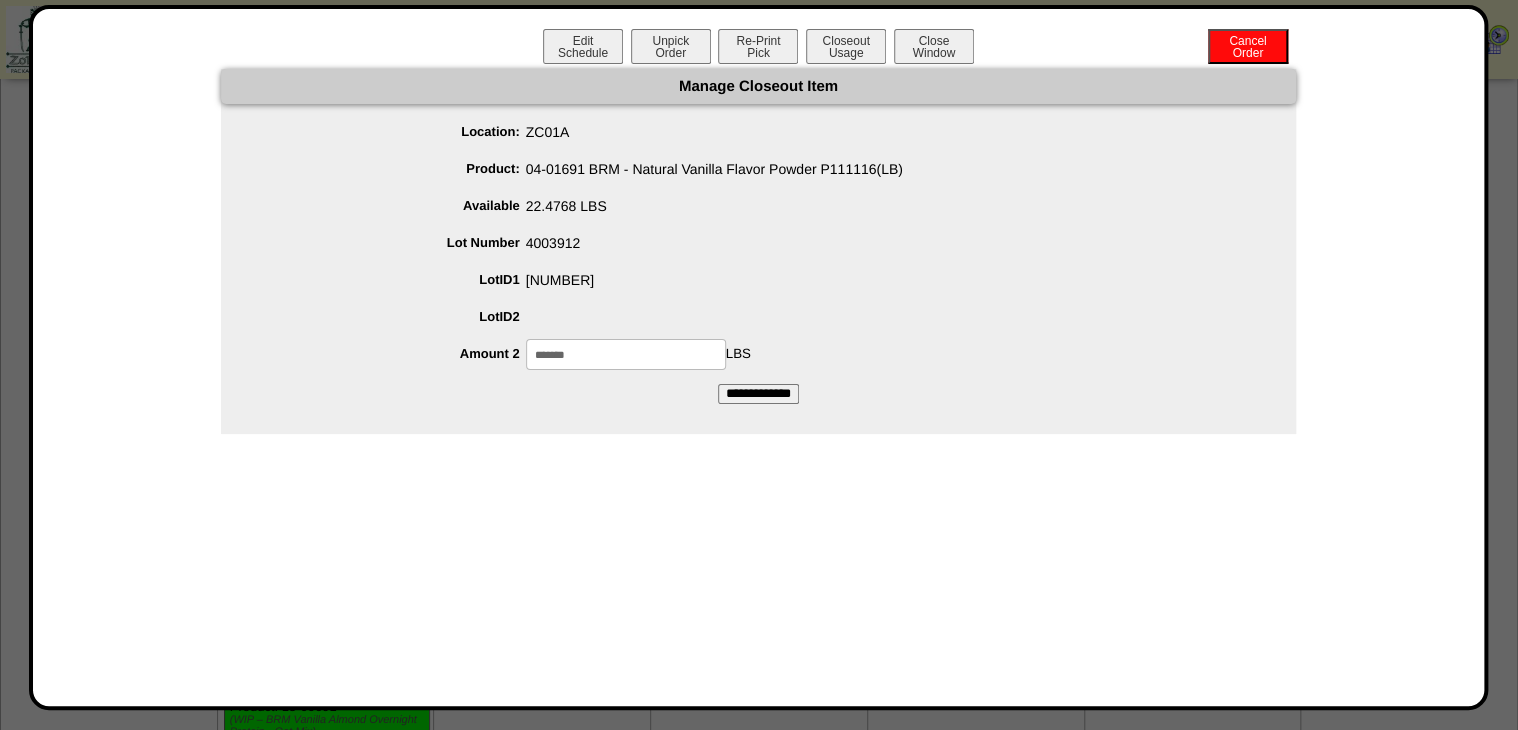 drag, startPoint x: 606, startPoint y: 358, endPoint x: 516, endPoint y: 371, distance: 90.934044 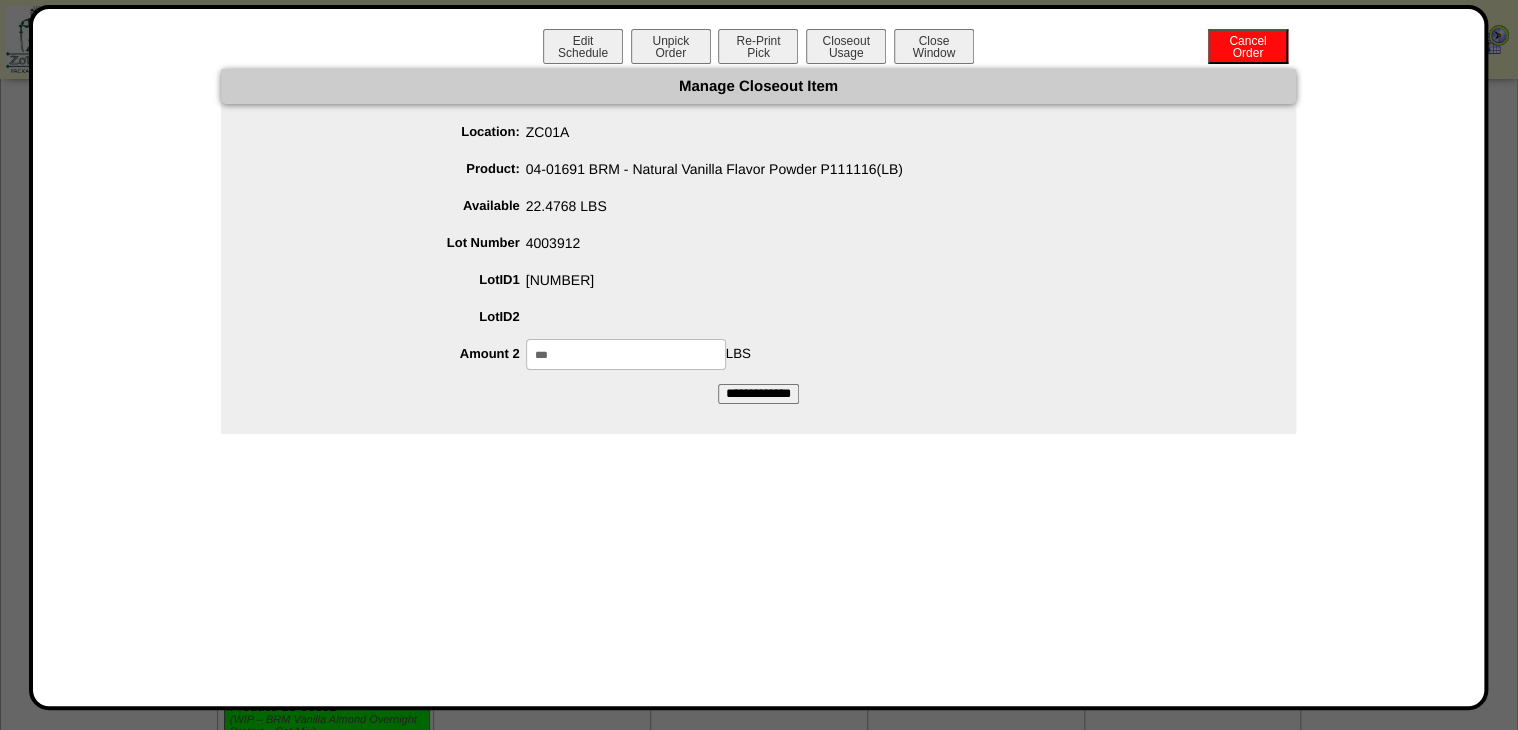 type on "***" 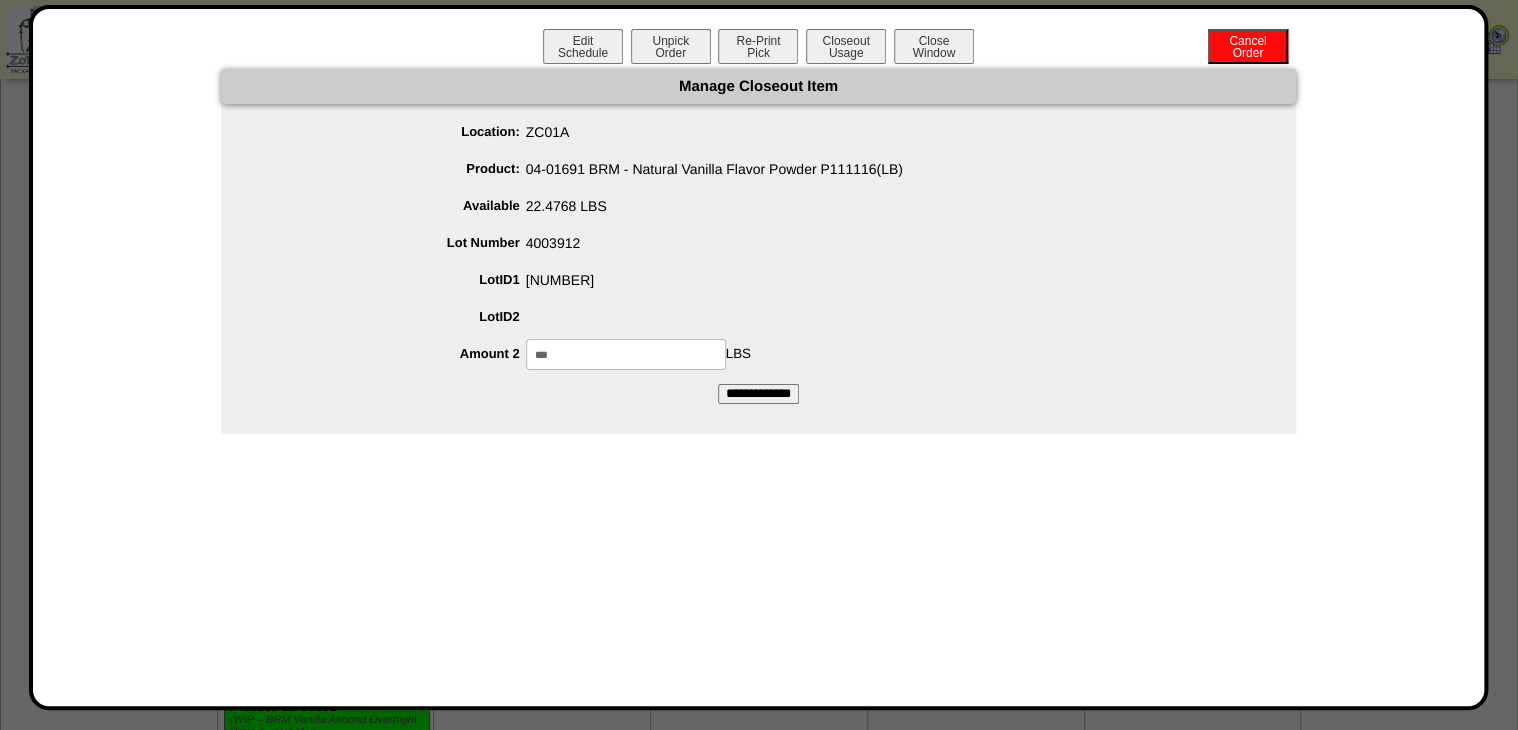 click on "**********" at bounding box center (758, 394) 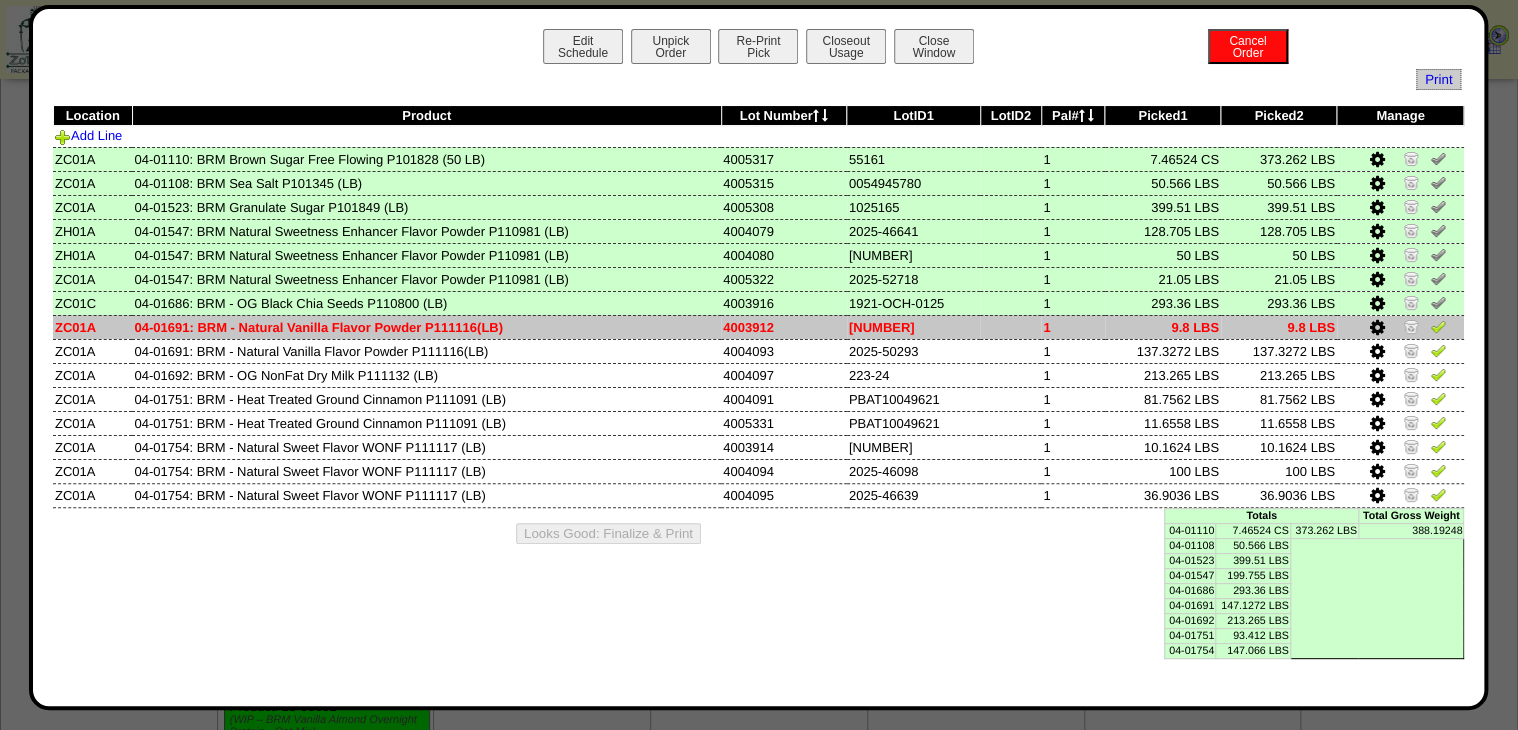 click at bounding box center (1438, 326) 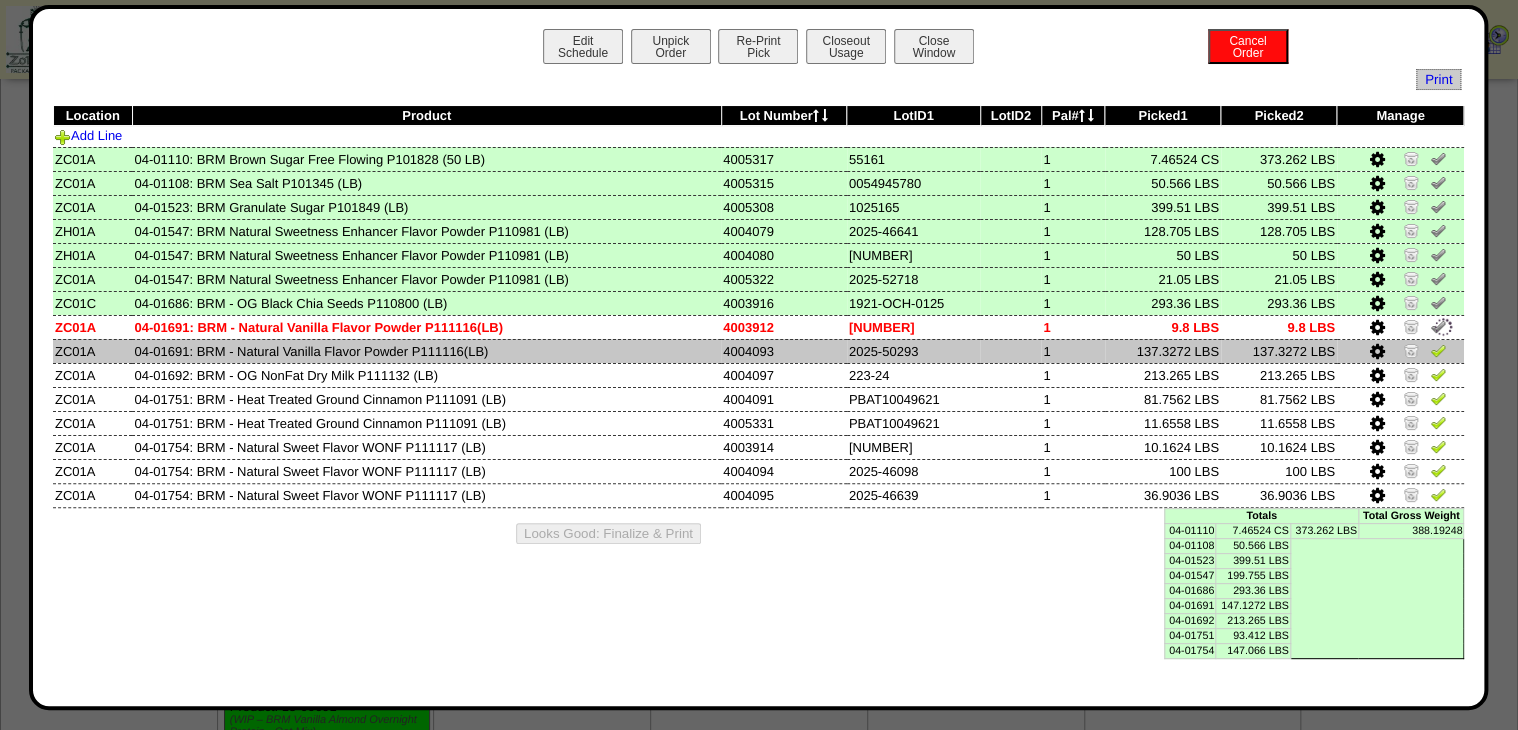 click at bounding box center [1438, 350] 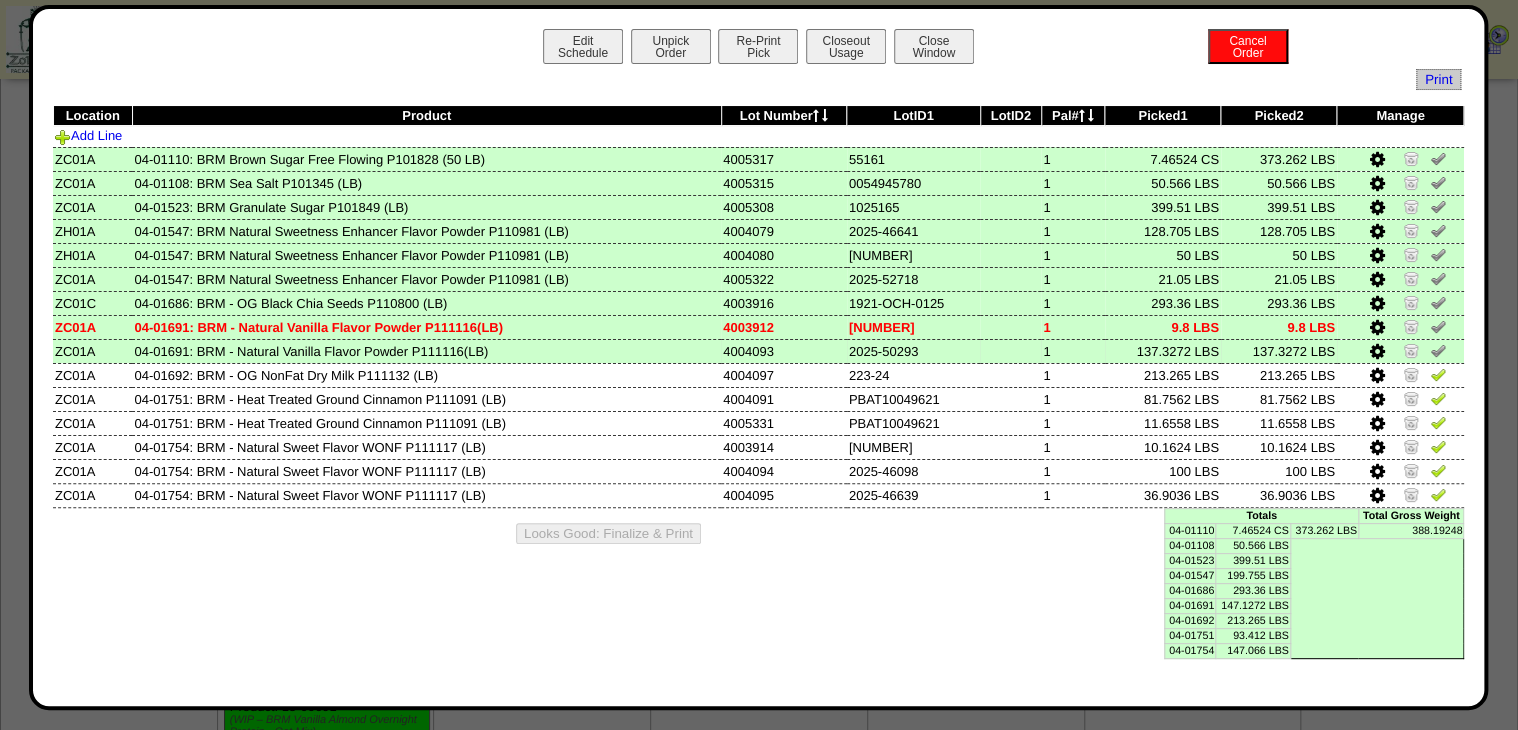 click at bounding box center [1377, 352] 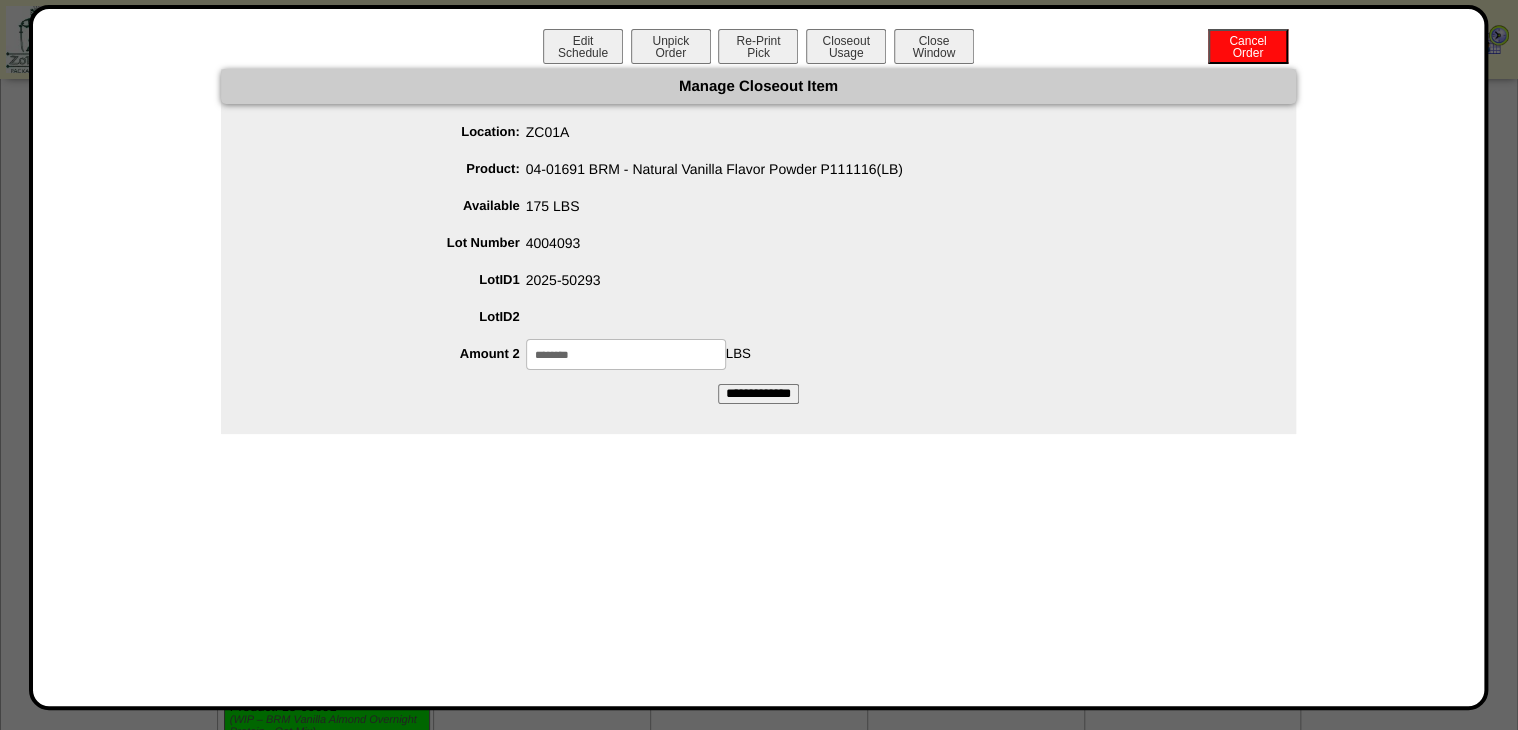 drag, startPoint x: 618, startPoint y: 352, endPoint x: 115, endPoint y: 488, distance: 521.0614 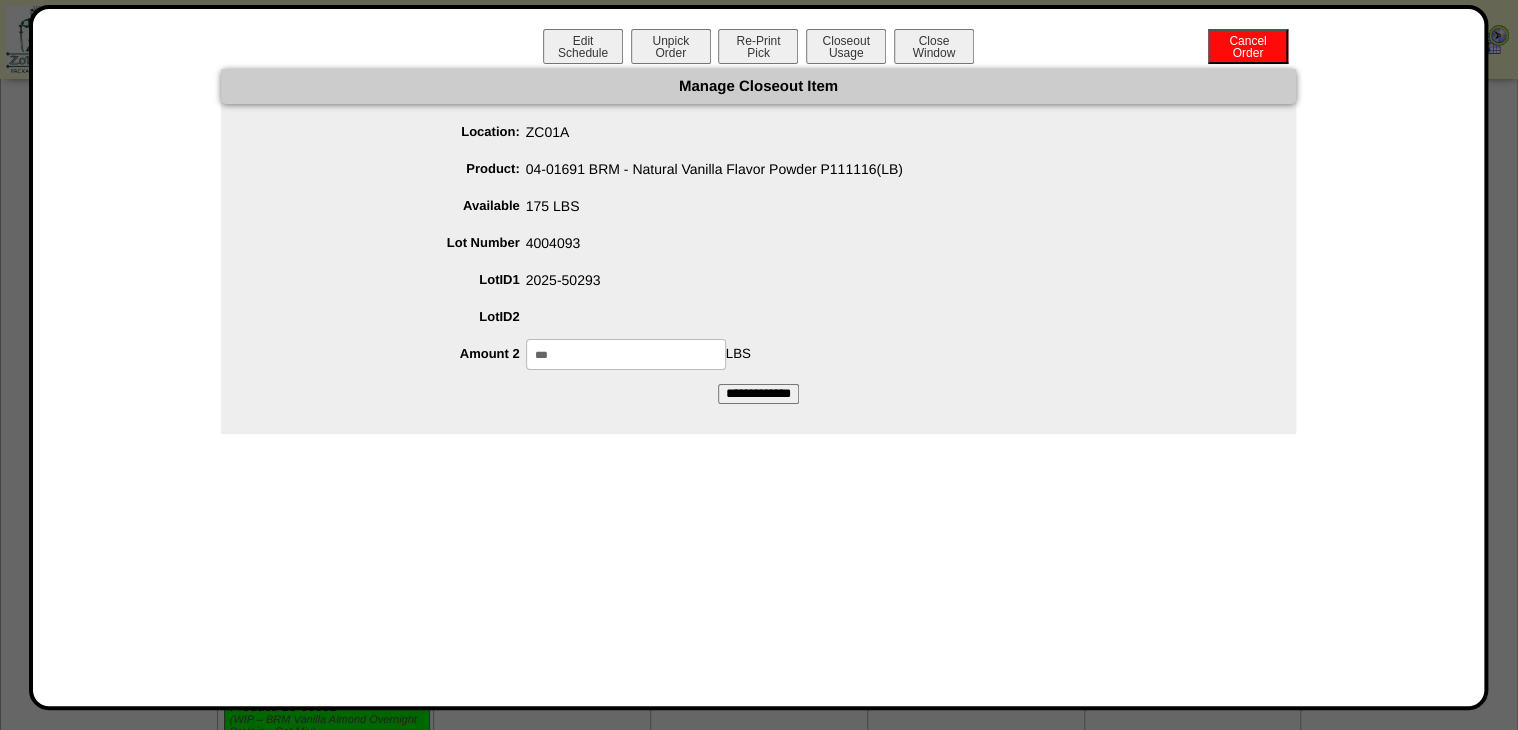 type on "***" 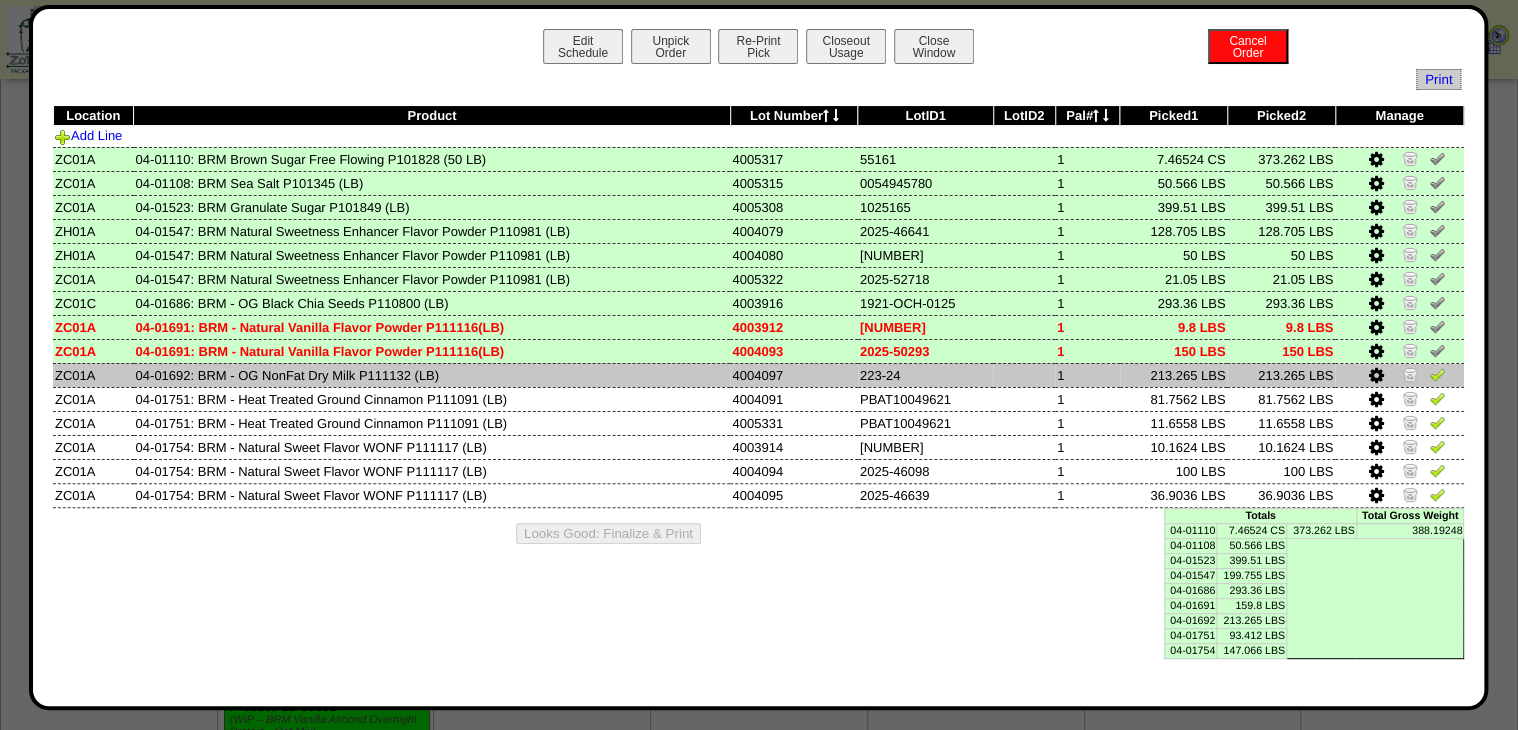 click at bounding box center [1437, 374] 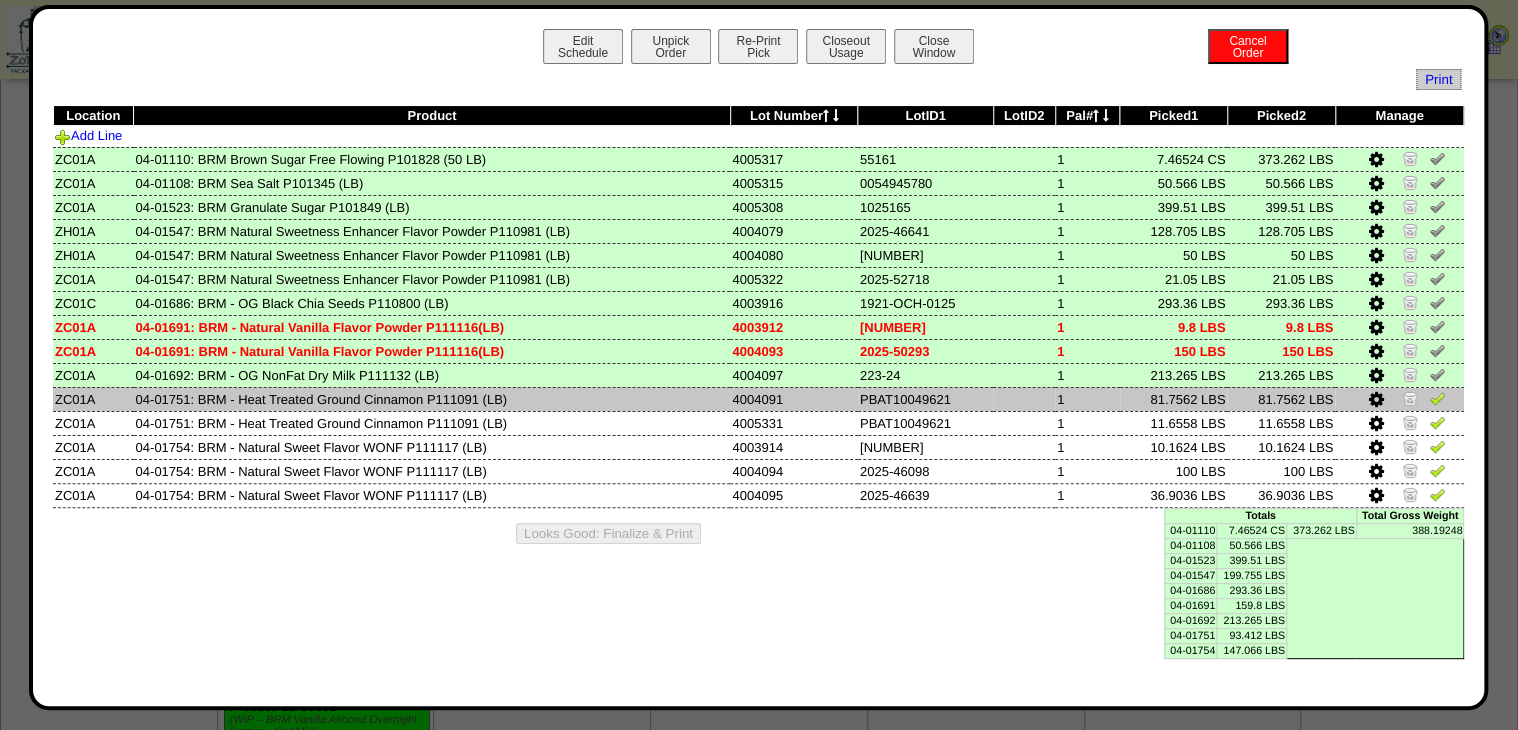 click at bounding box center (1437, 398) 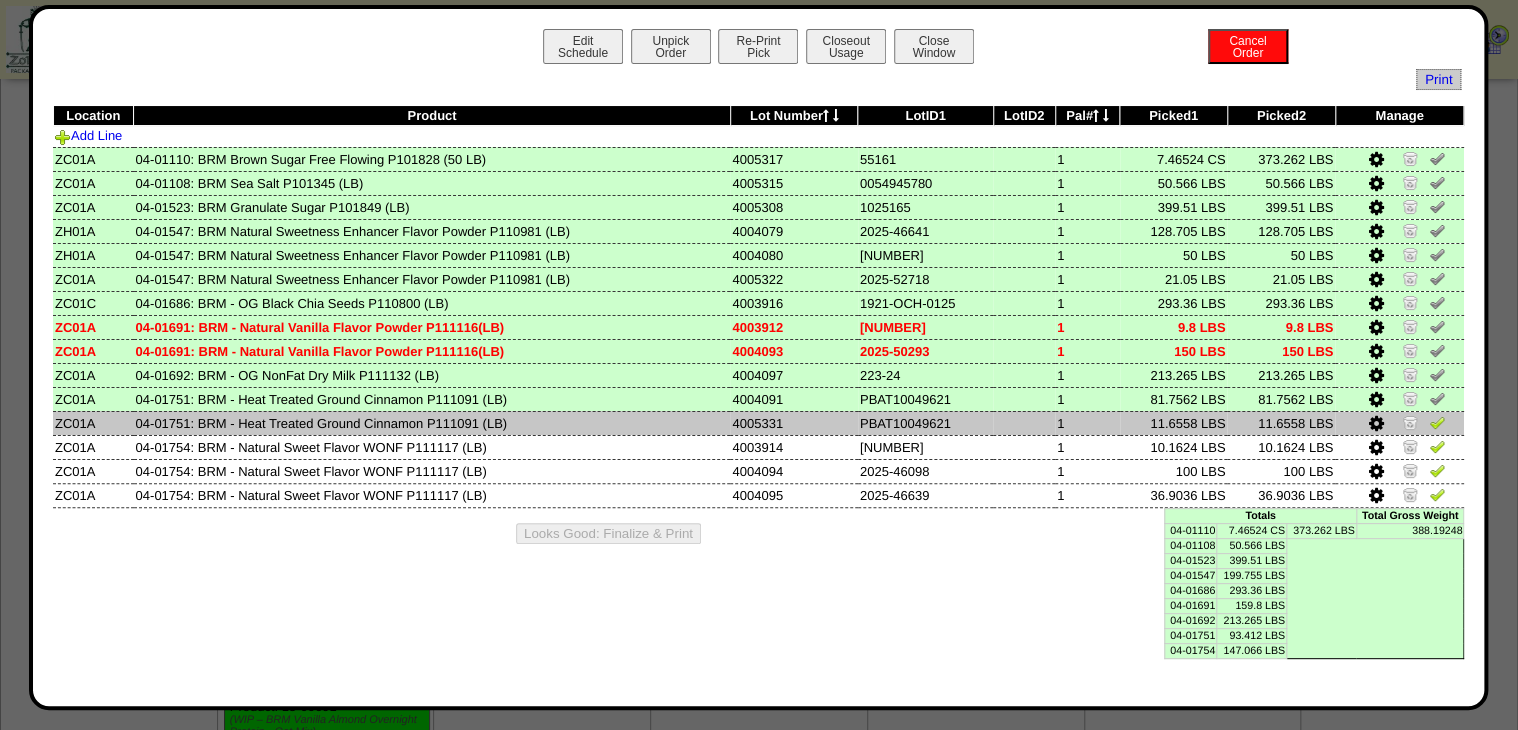 click at bounding box center [1437, 422] 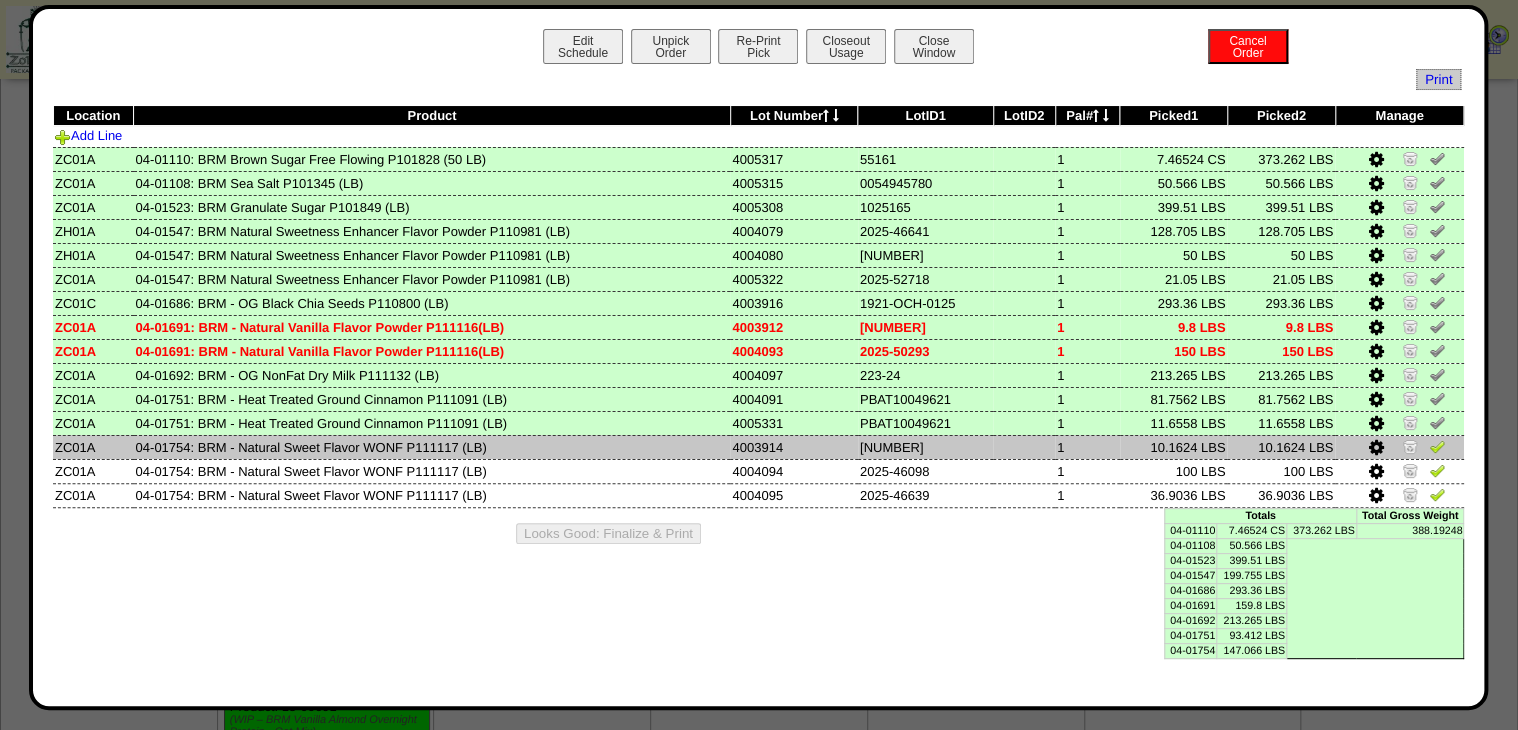 click at bounding box center (1437, 446) 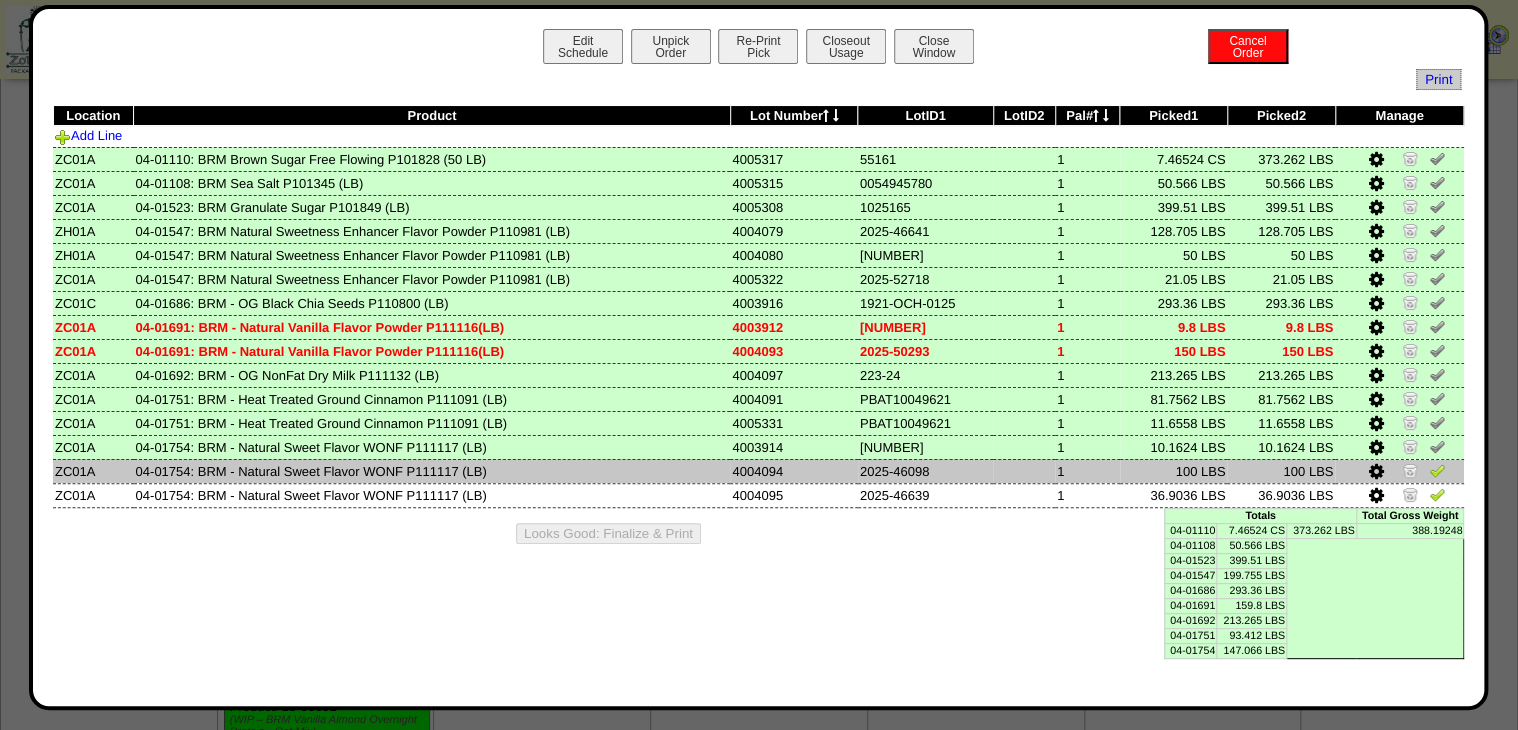 click at bounding box center (1437, 470) 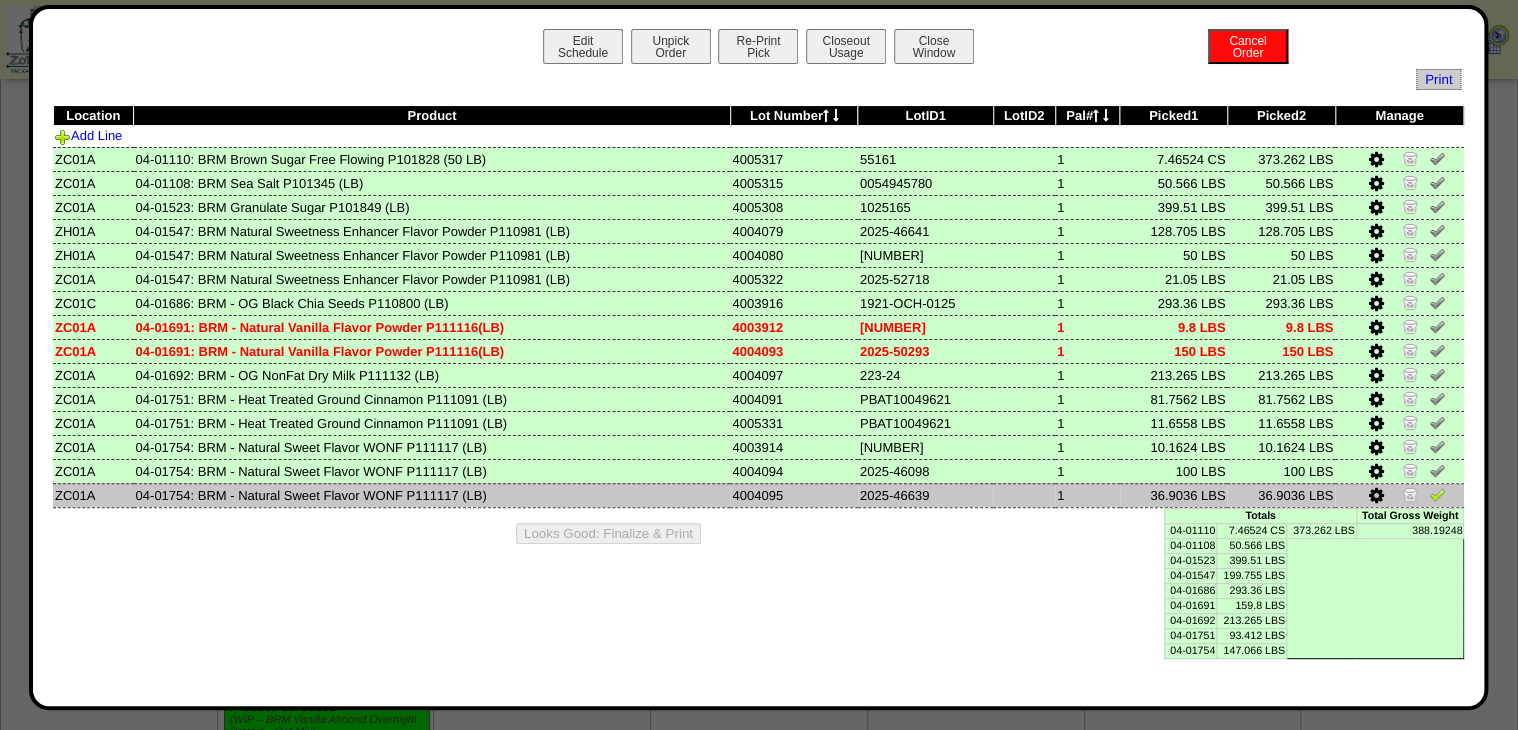 click at bounding box center [1399, 495] 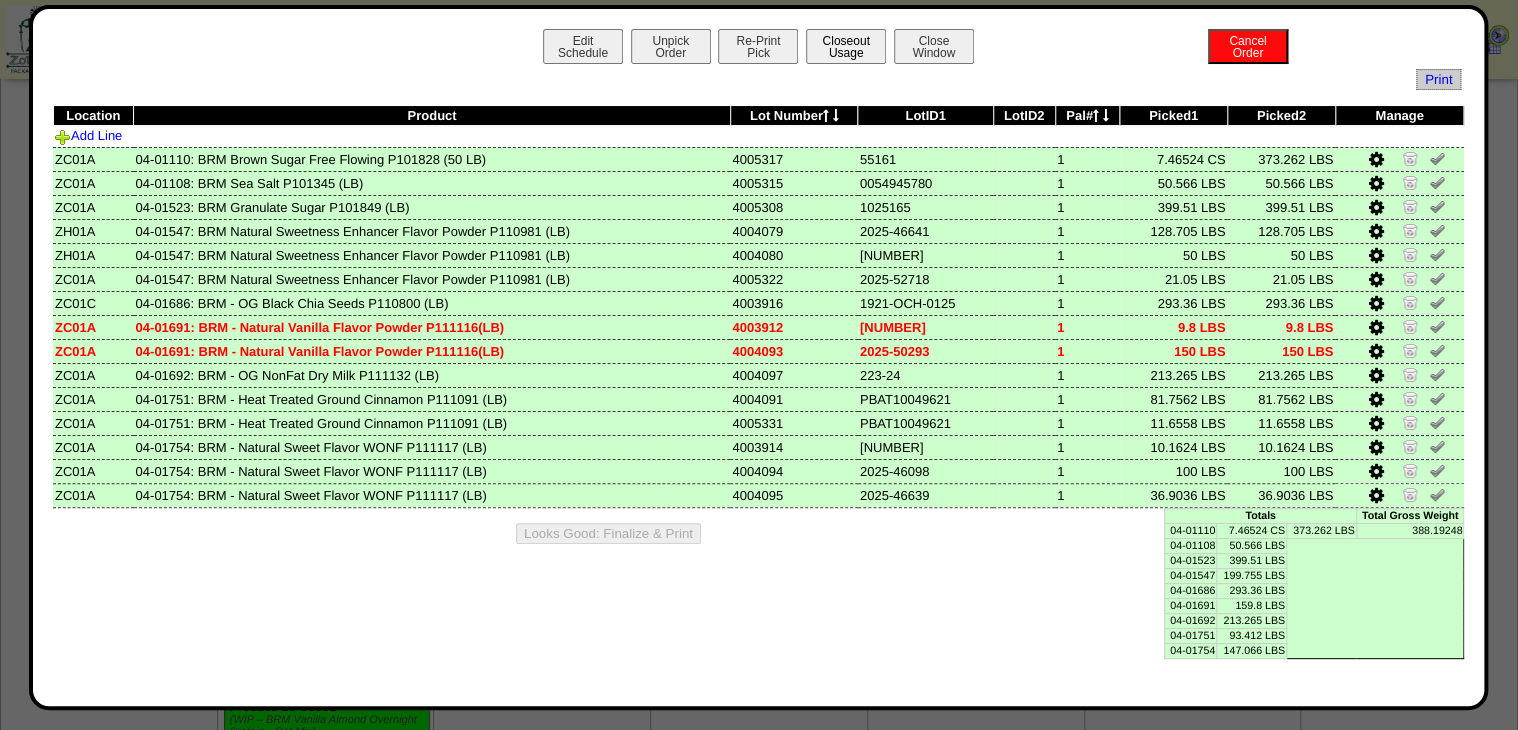 click on "Closeout Usage" at bounding box center (846, 46) 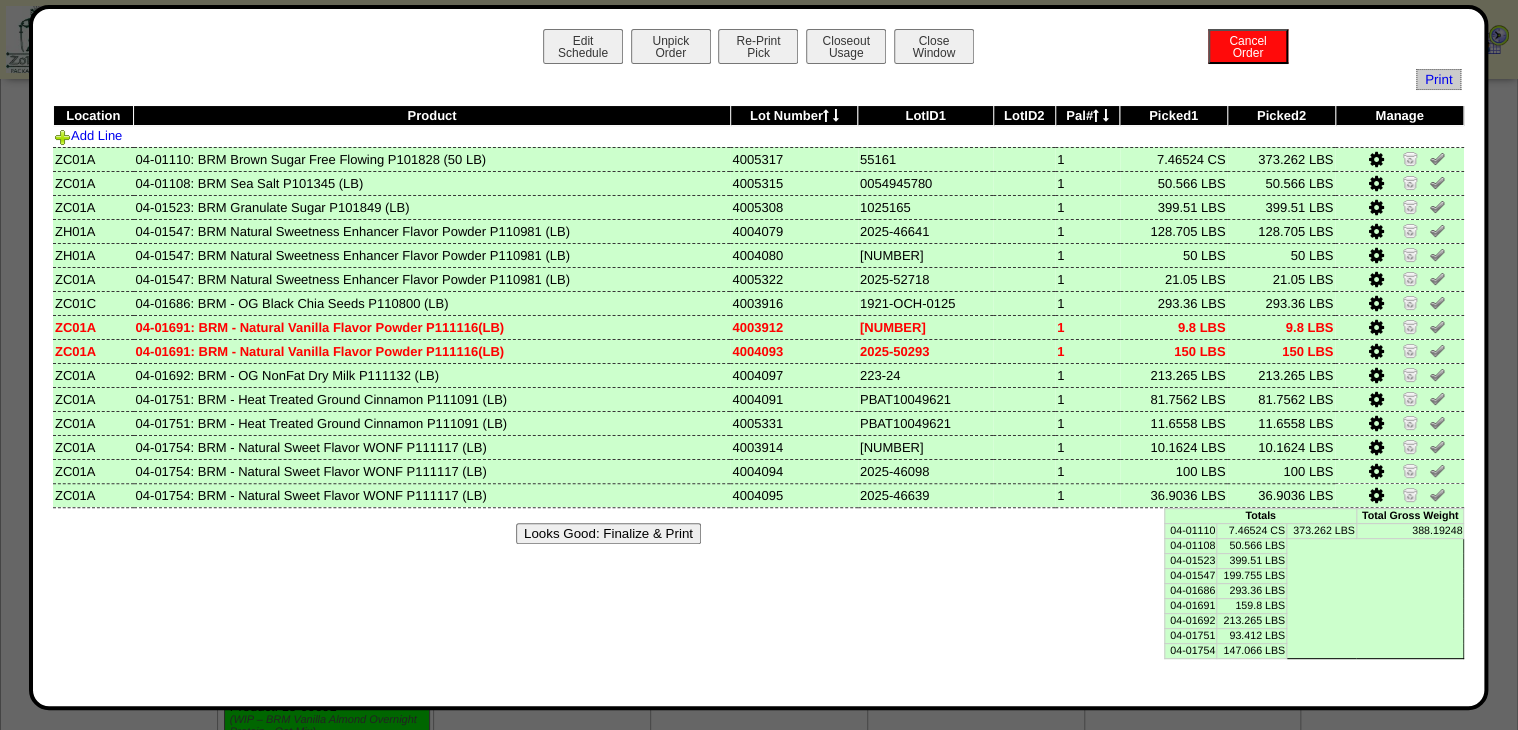 click on "Looks Good: Finalize & Print" at bounding box center (608, 533) 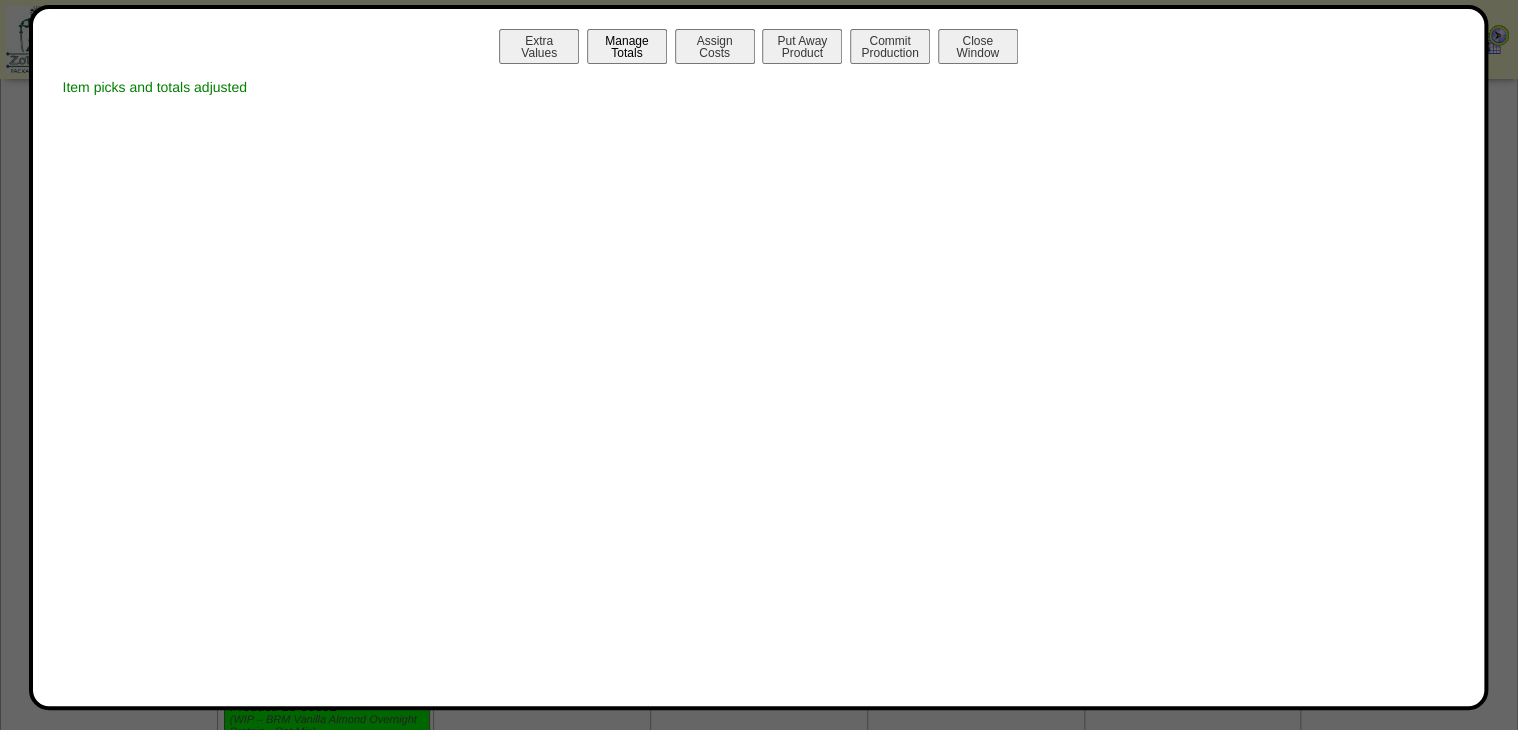 click on "Manage Totals" at bounding box center [627, 46] 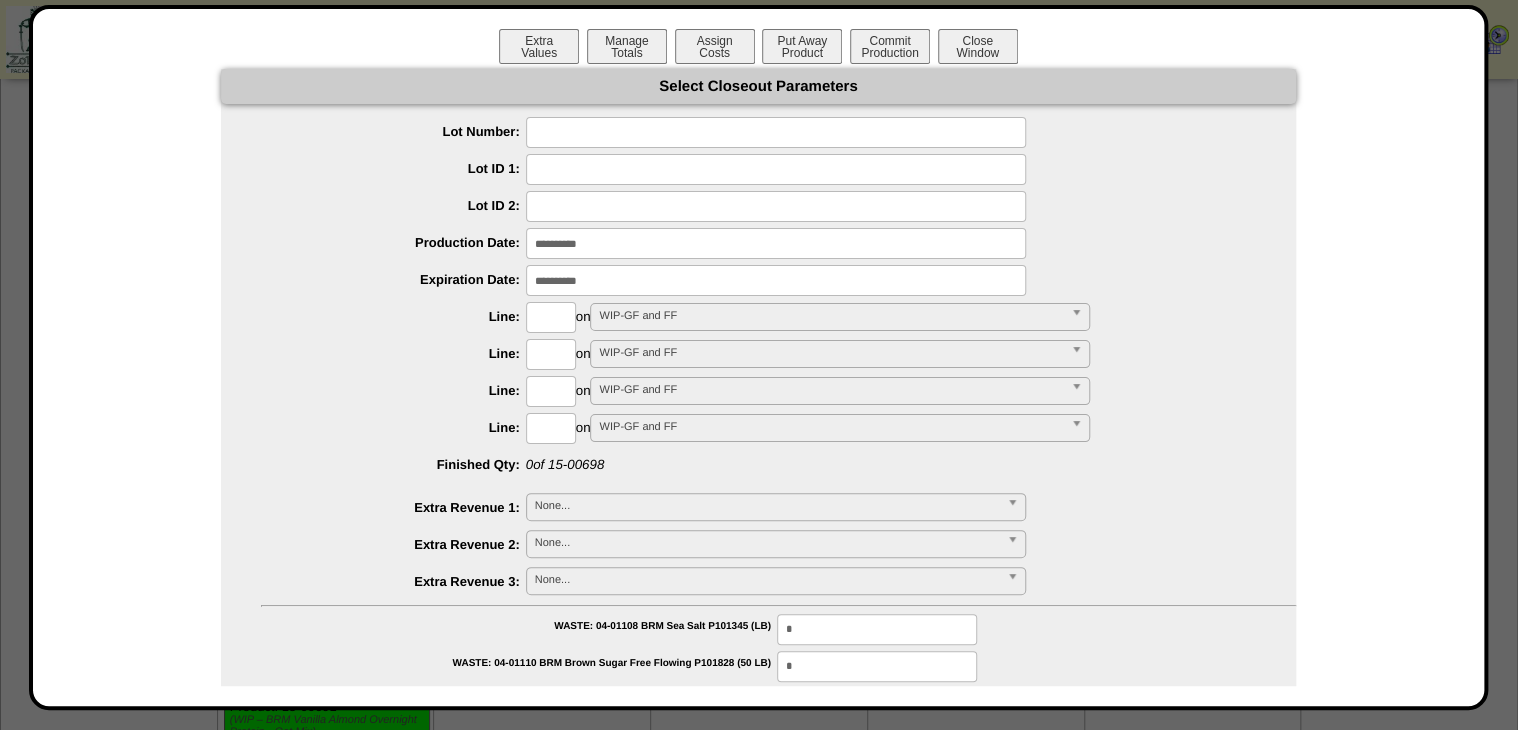 click at bounding box center [776, 132] 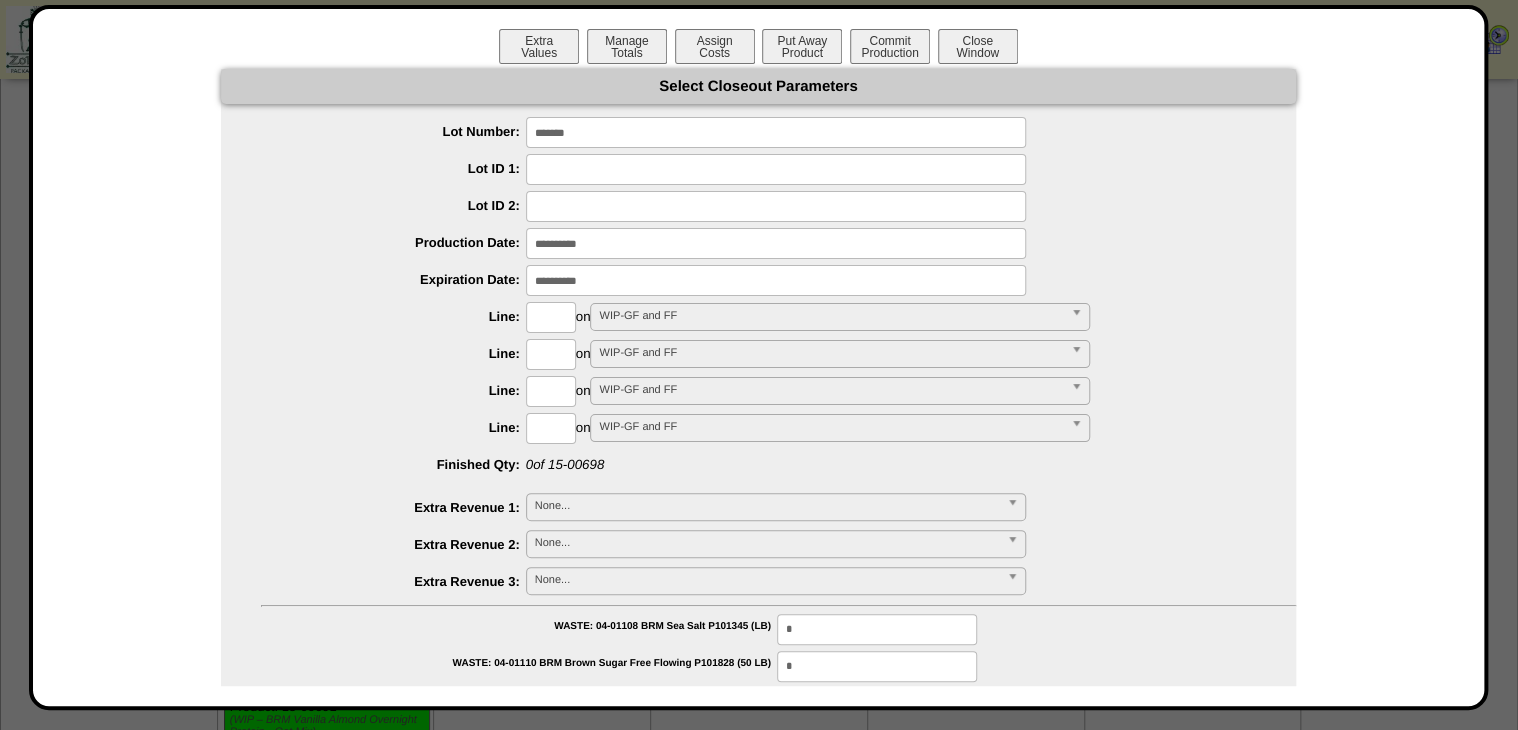 type on "*******" 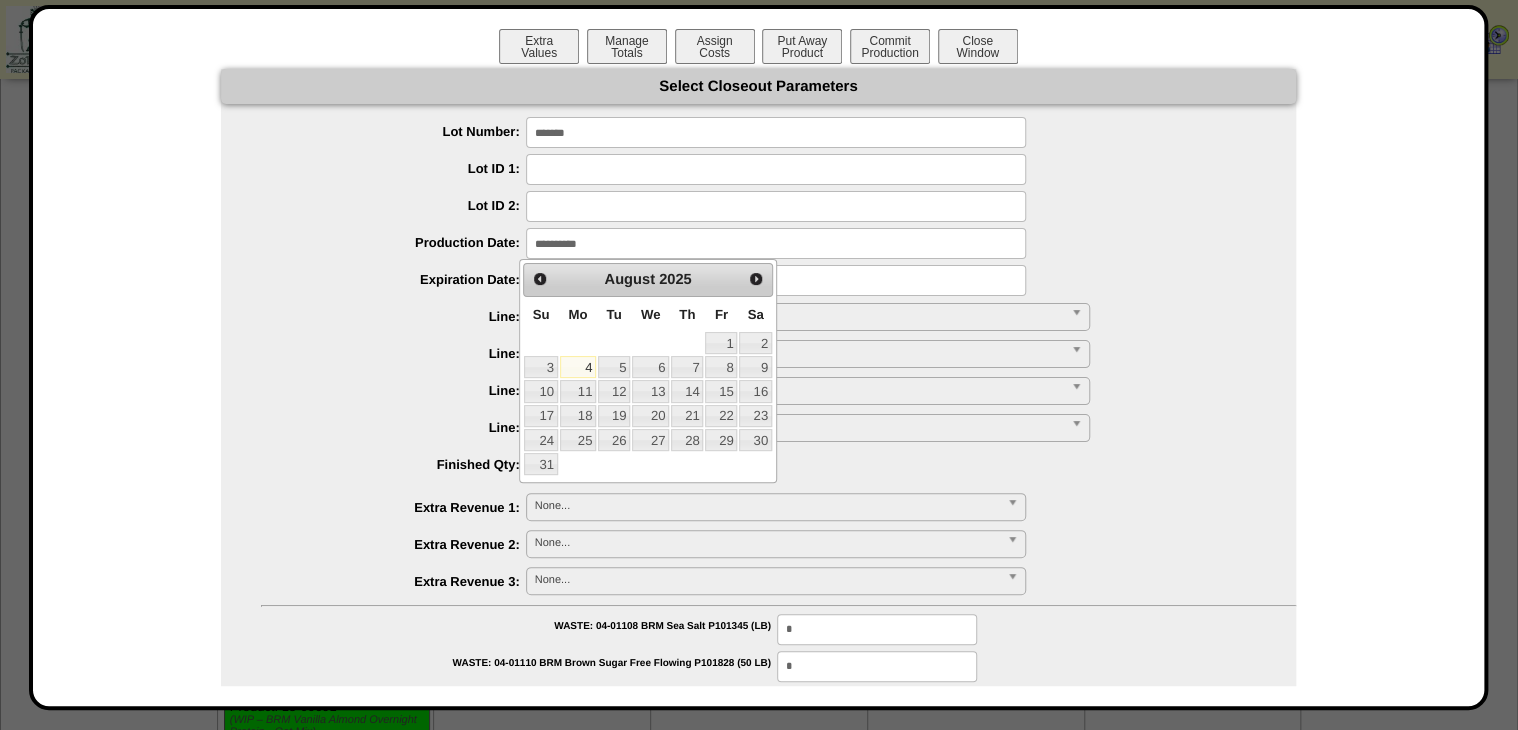 click on "Line:" at bounding box center (393, 316) 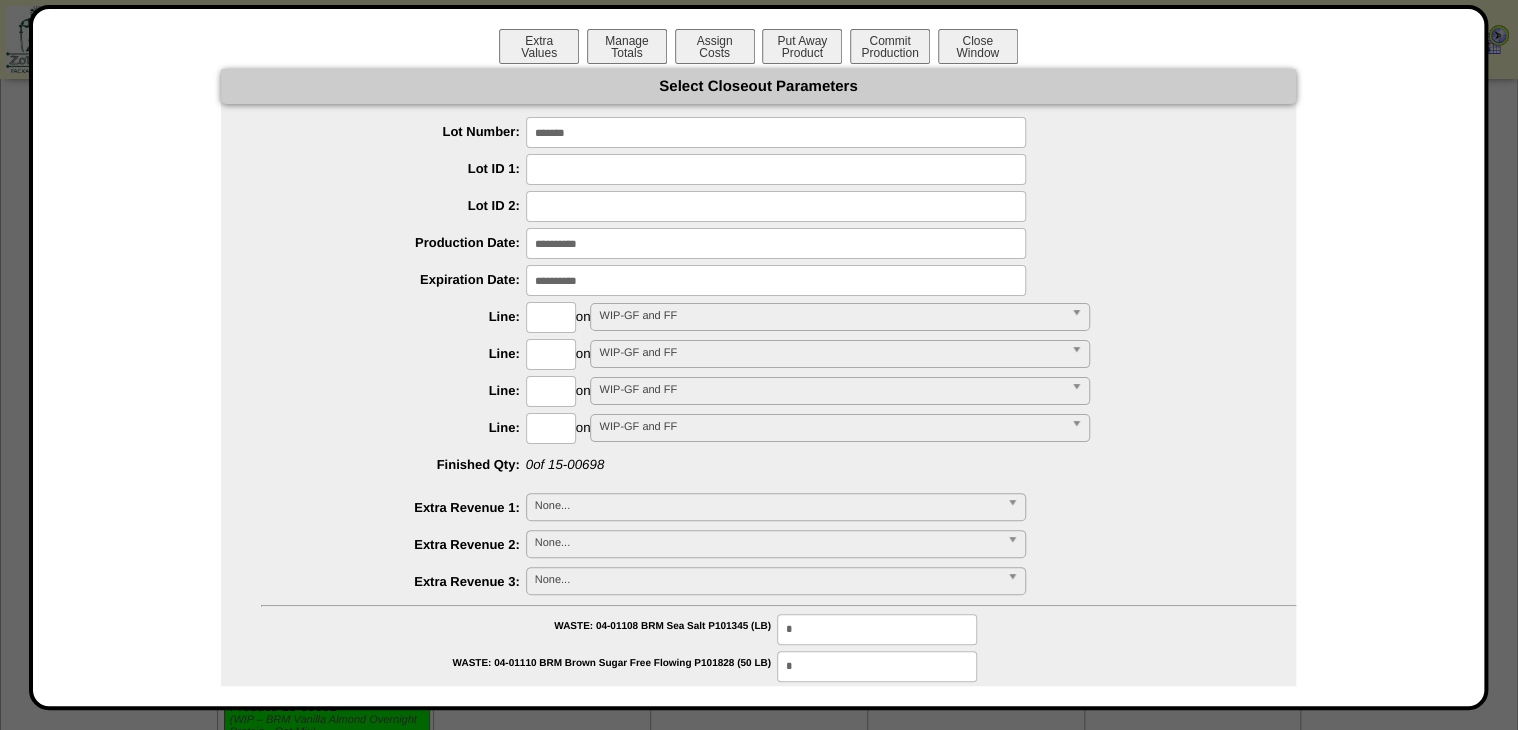 click at bounding box center [551, 317] 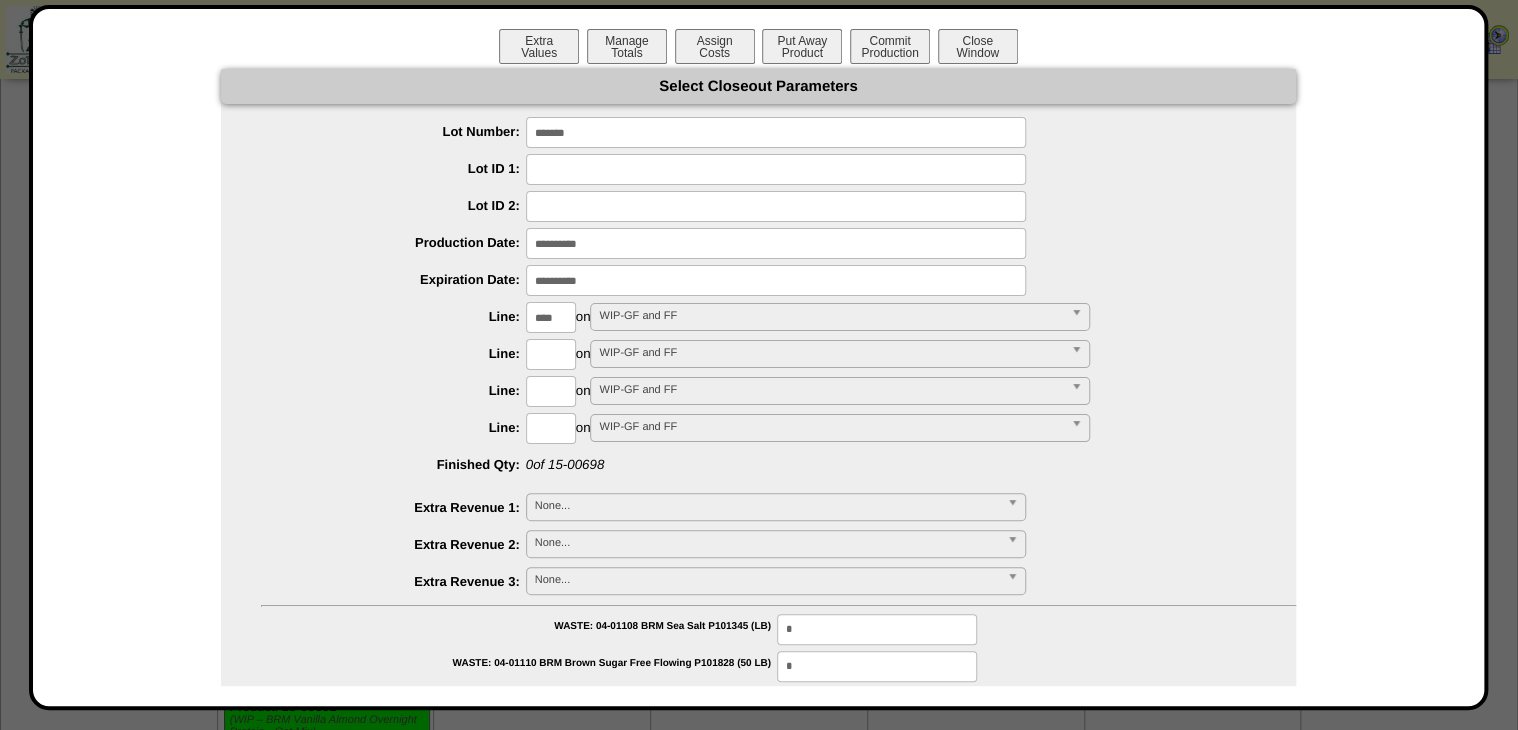 type on "****" 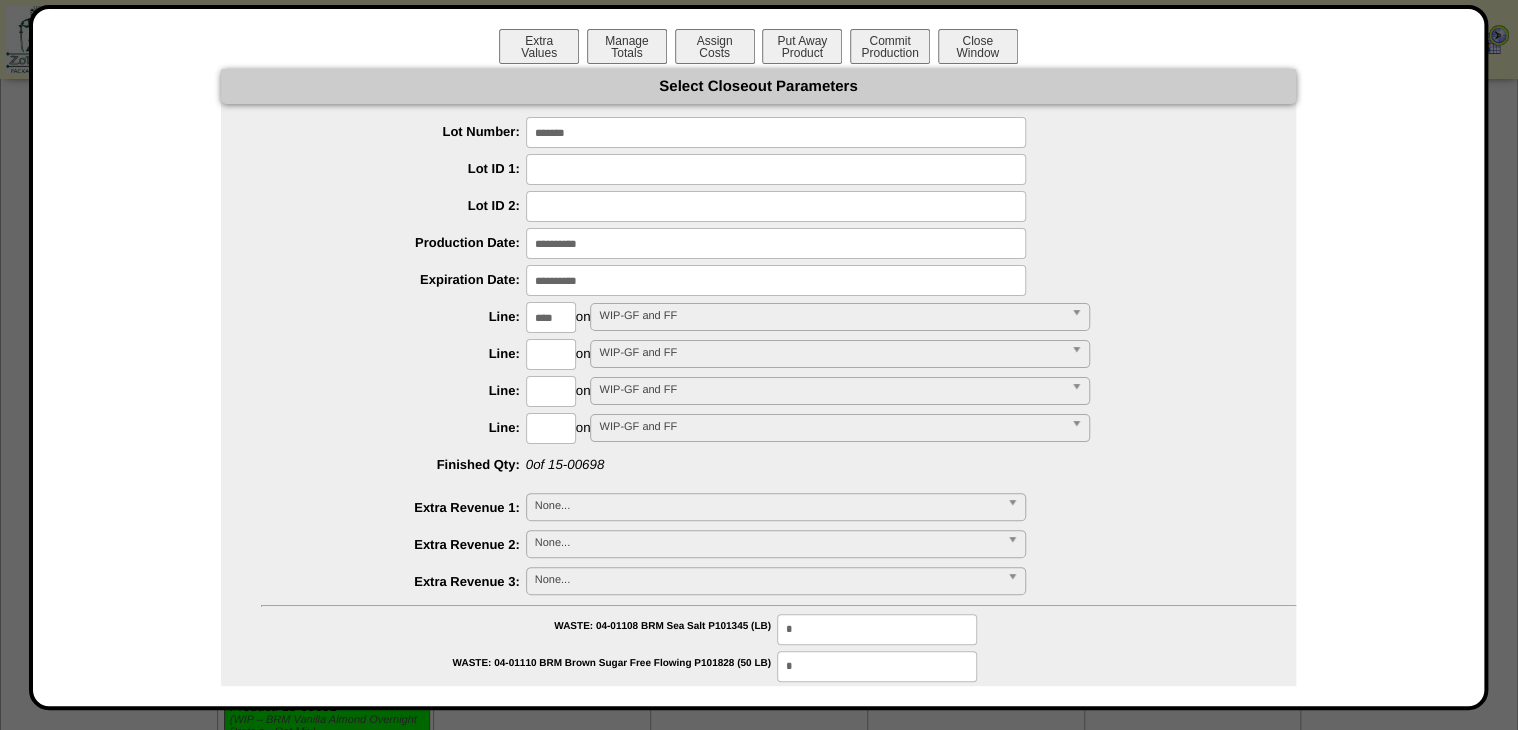 click on "**********" at bounding box center [758, 973] 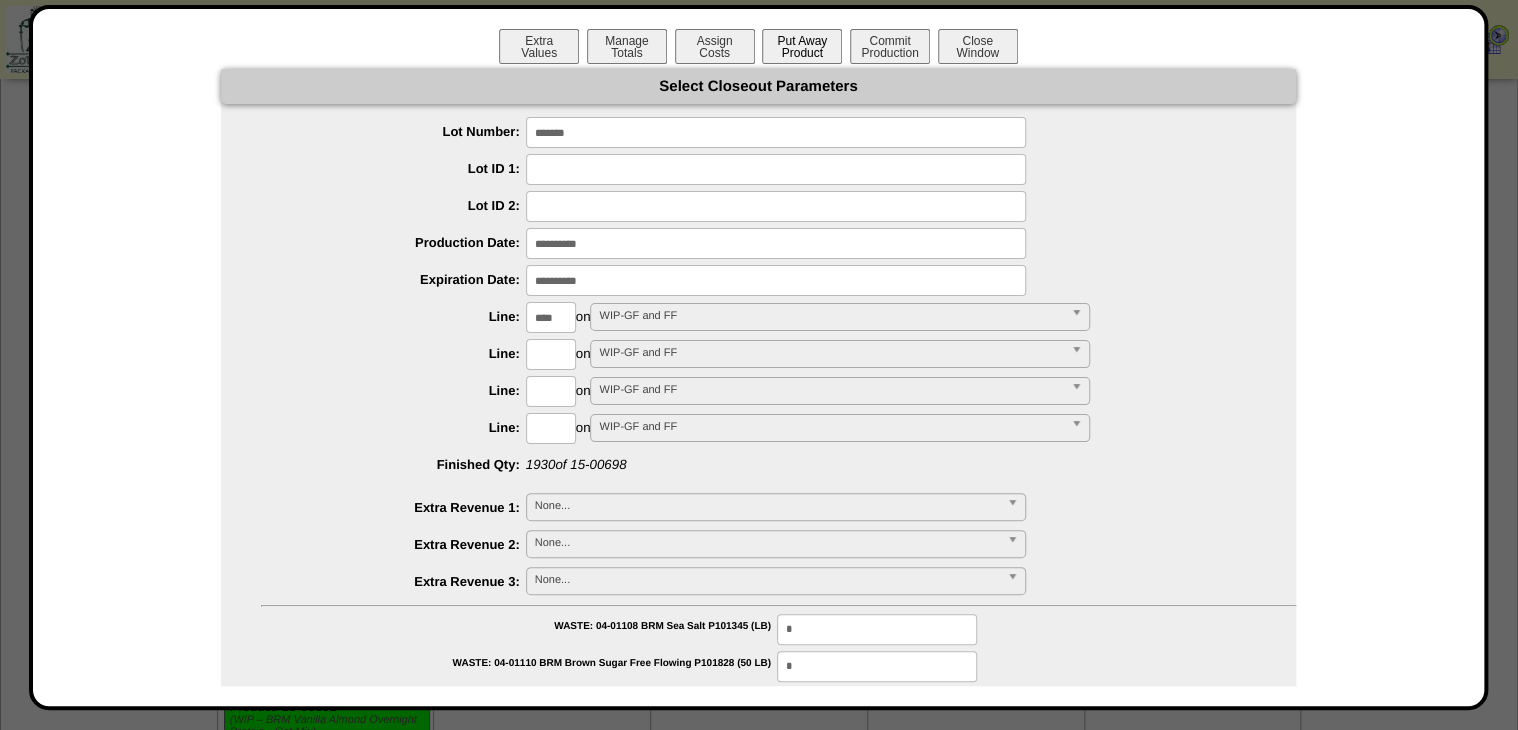 click on "Put Away Product" at bounding box center (802, 46) 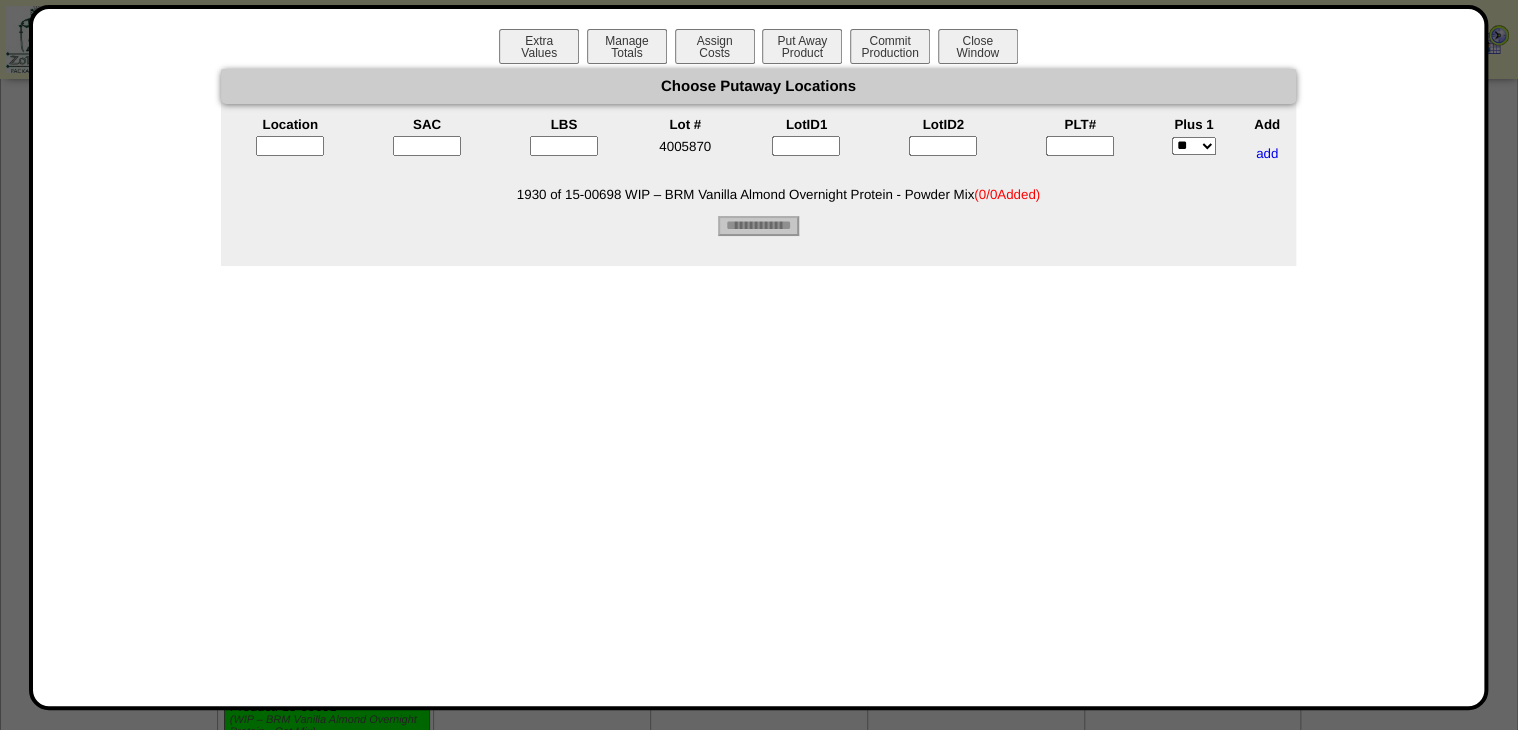 drag, startPoint x: 1080, startPoint y: 144, endPoint x: 1062, endPoint y: 151, distance: 19.313208 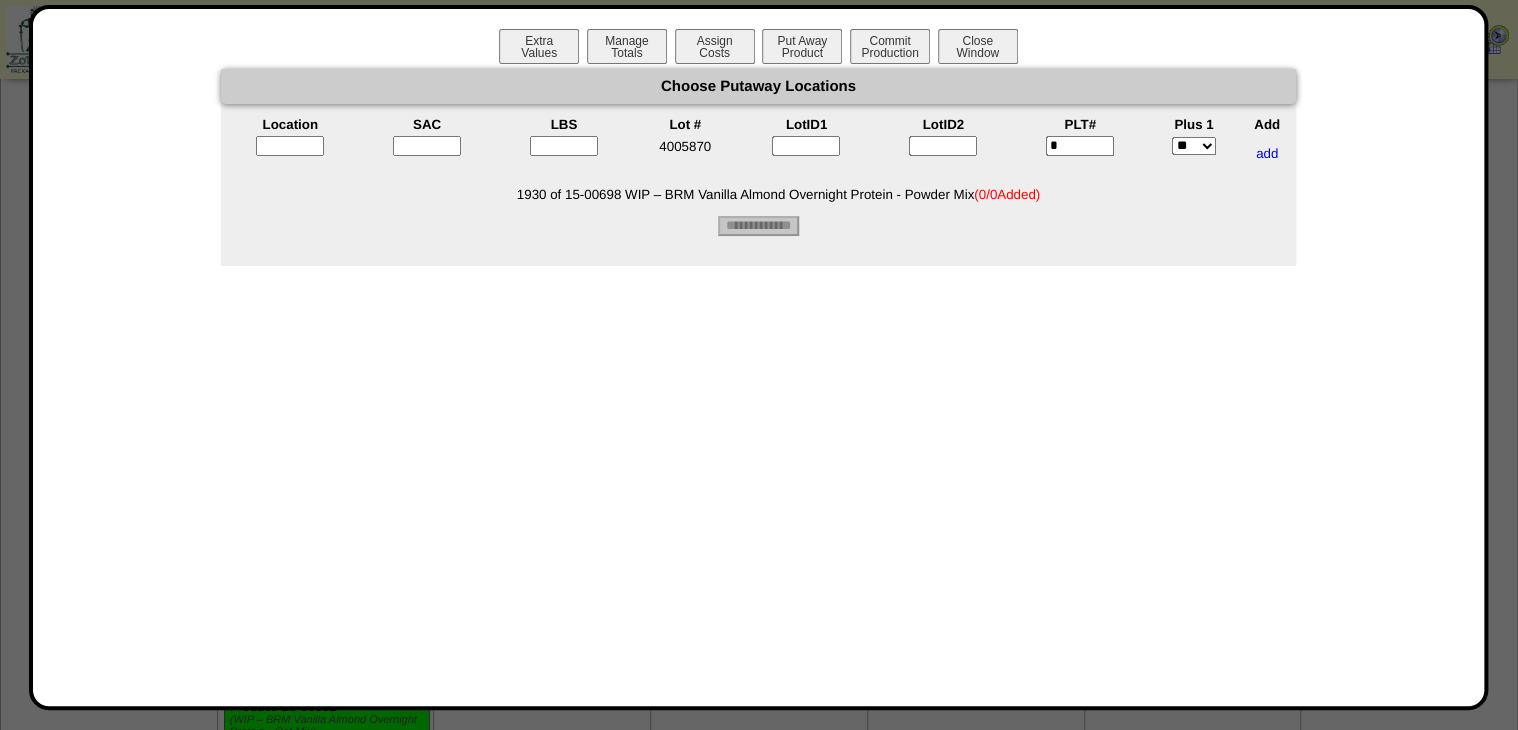 type on "*" 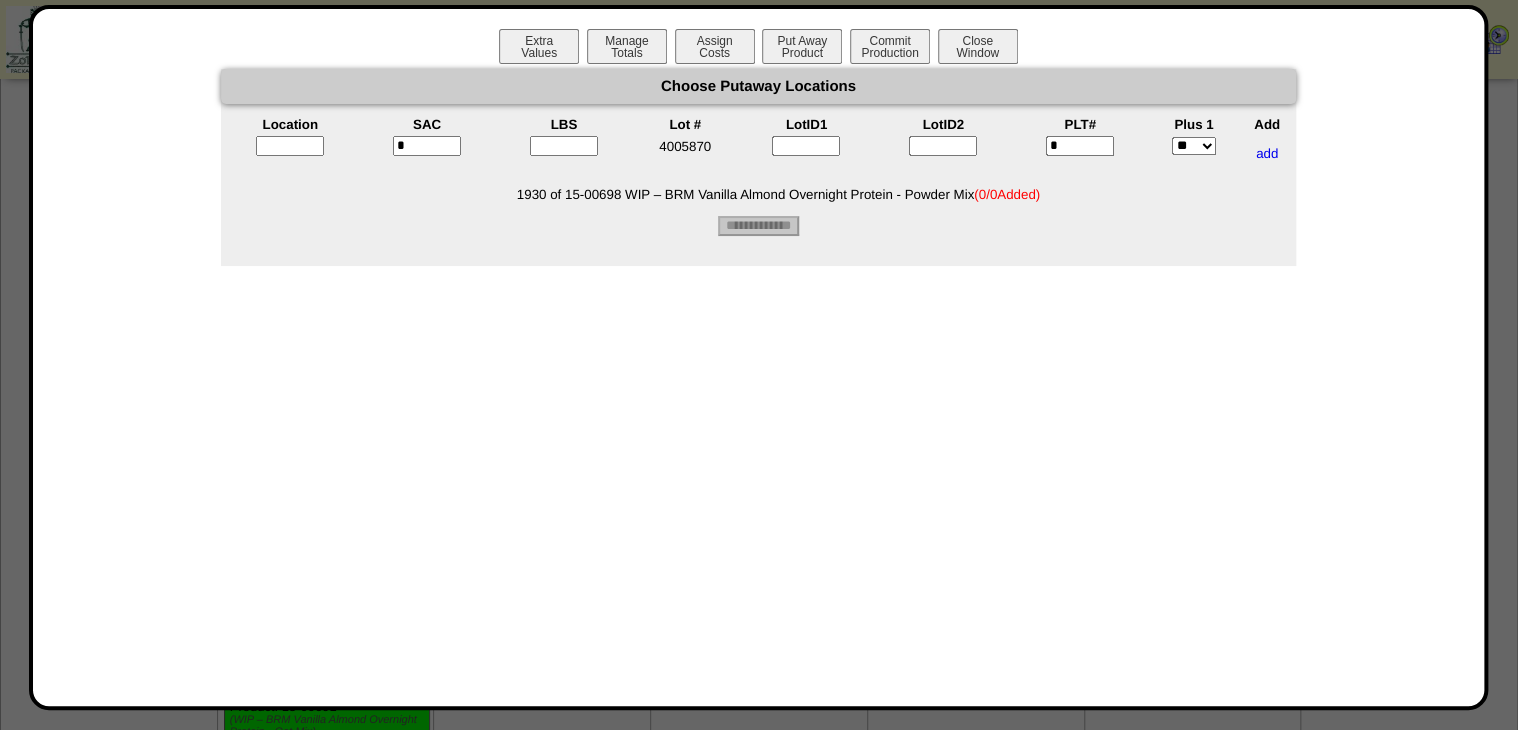 type on "*" 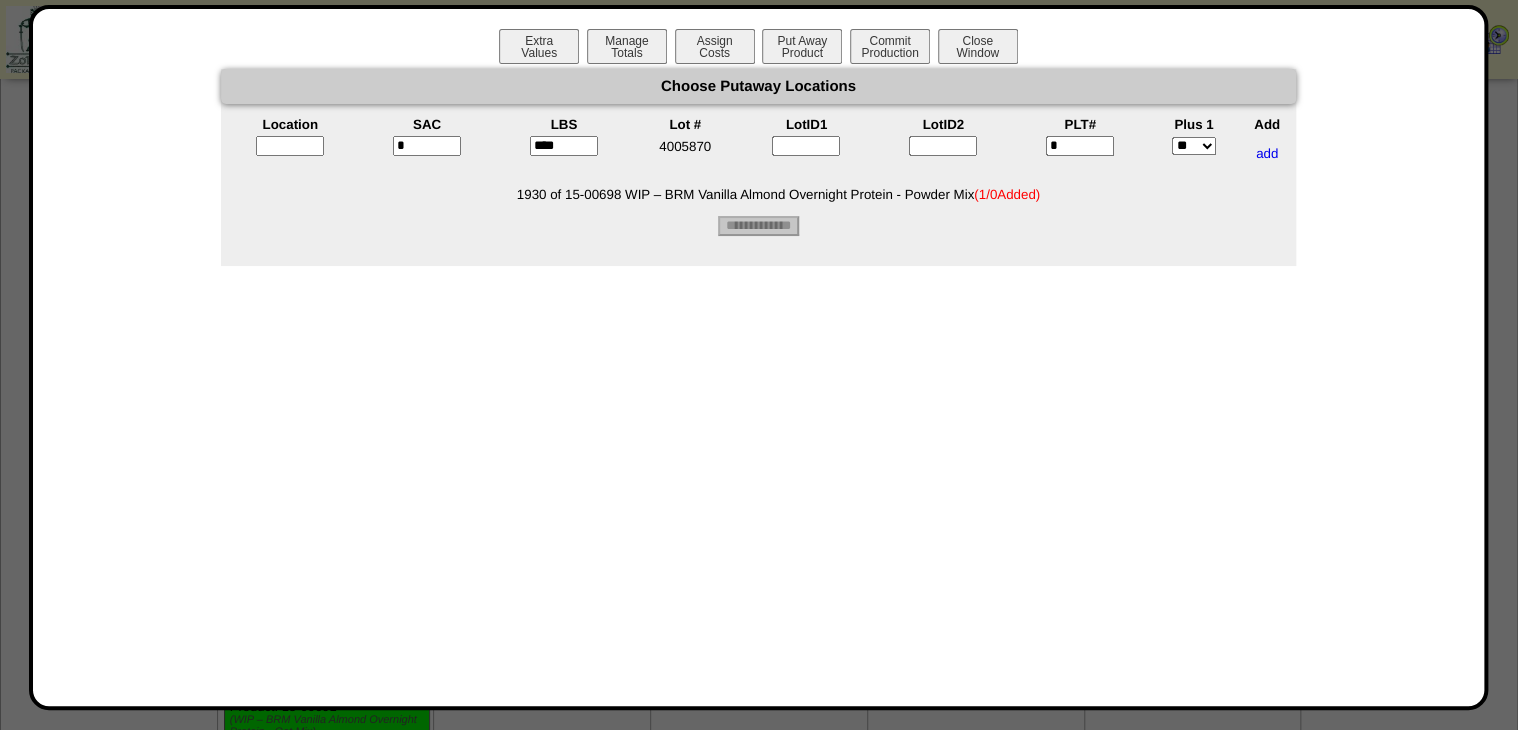 type on "****" 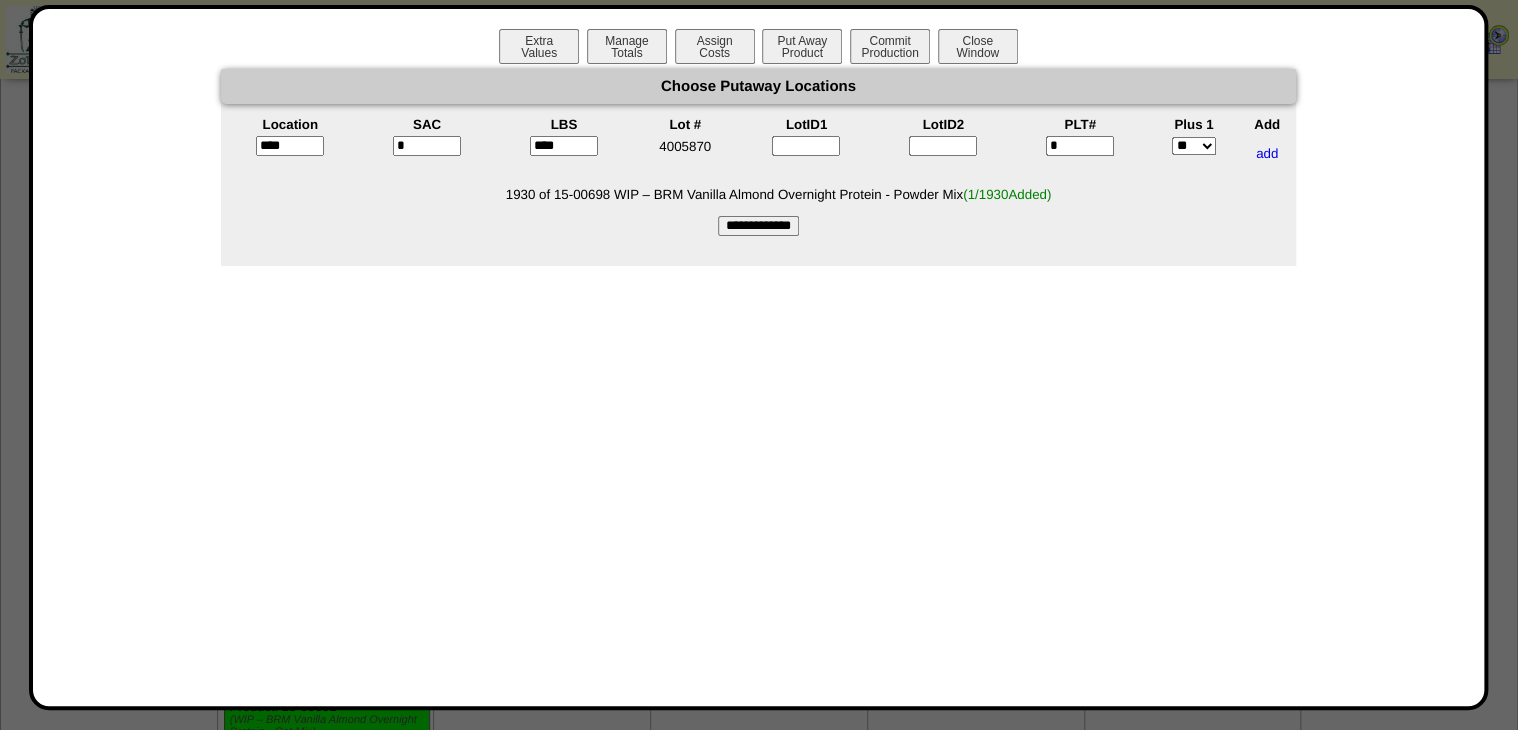 type on "*****" 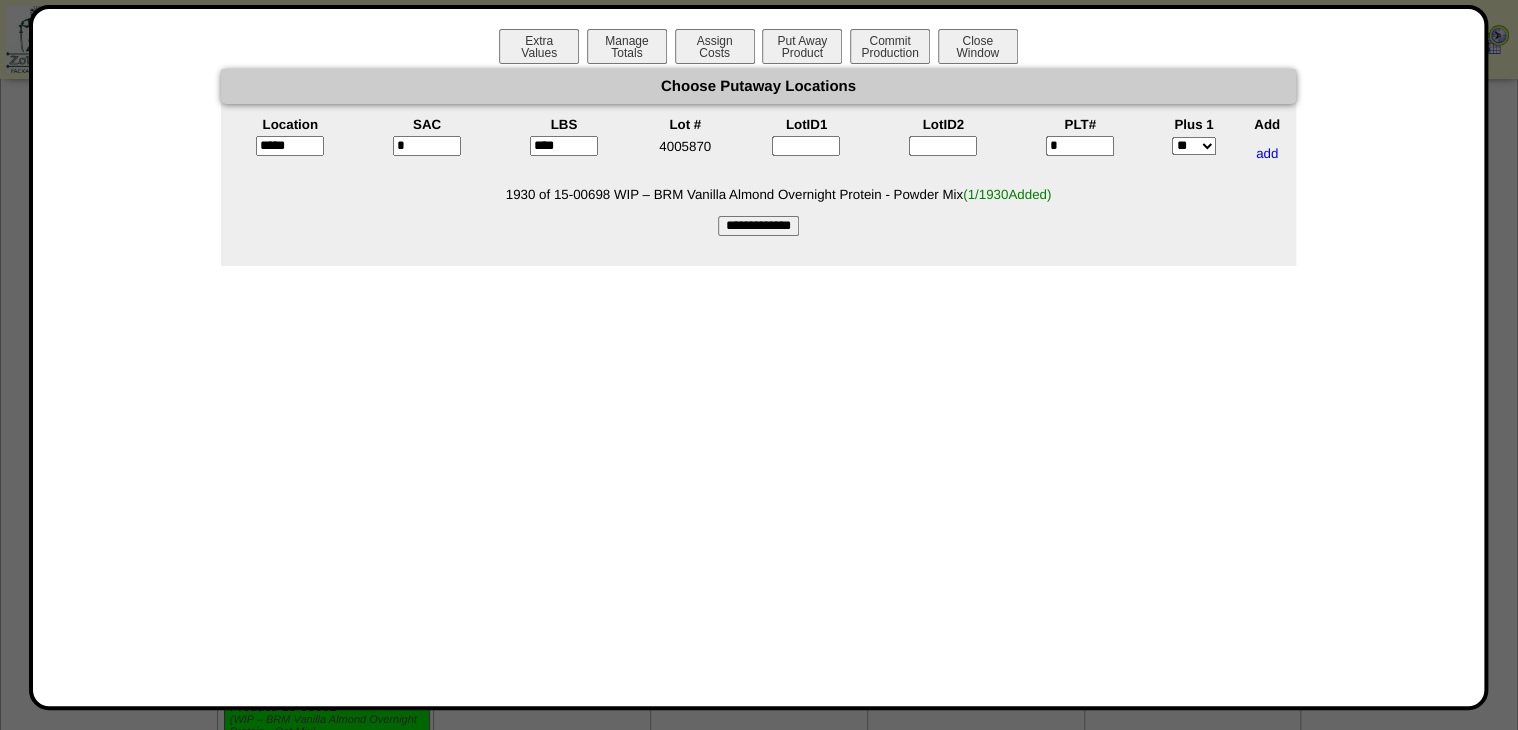 click on "Location
SAC
LBS
Lot #
LotID1
LotID2
PLT#
Plus 1
Add
*****
*
****
4005870" at bounding box center (758, 144) 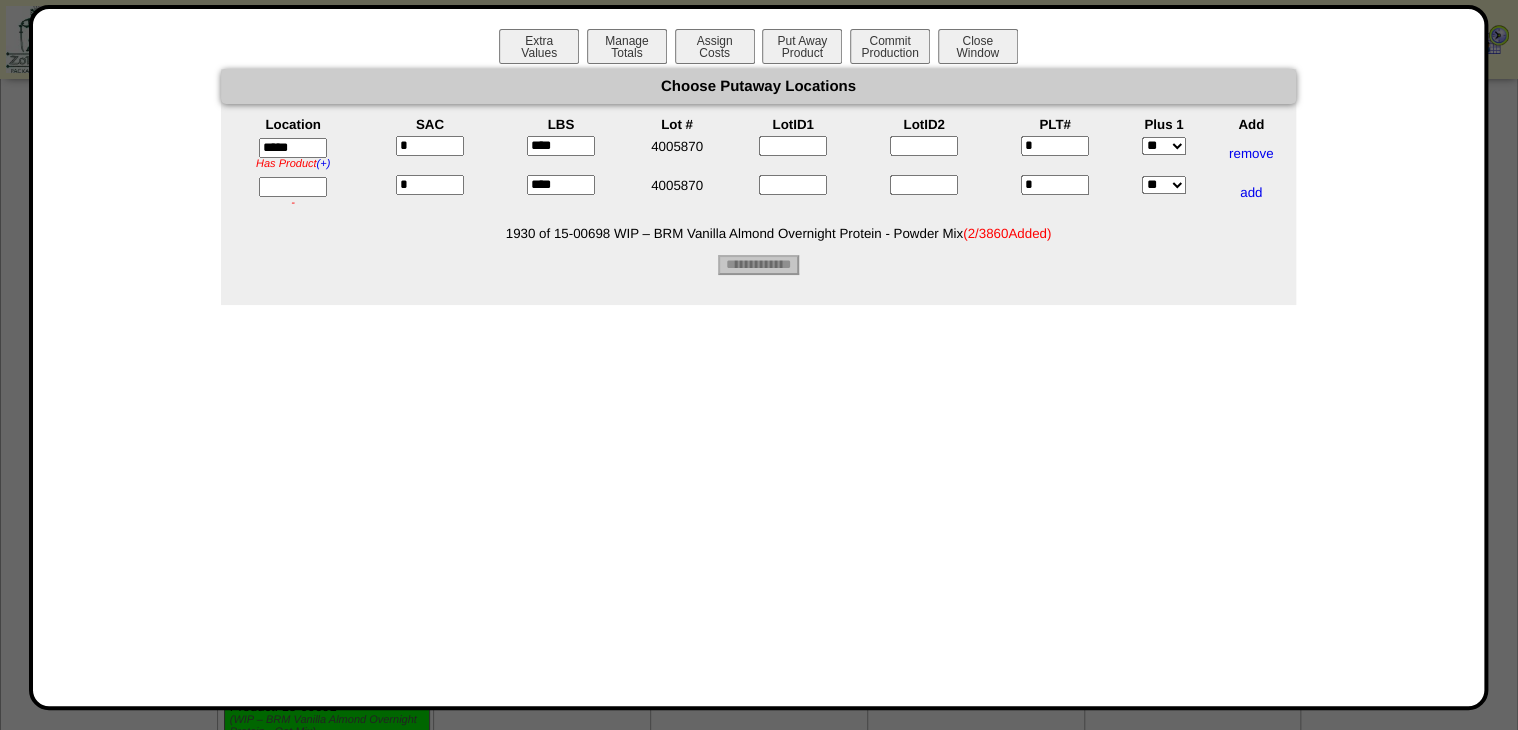 click on "****" at bounding box center (561, 146) 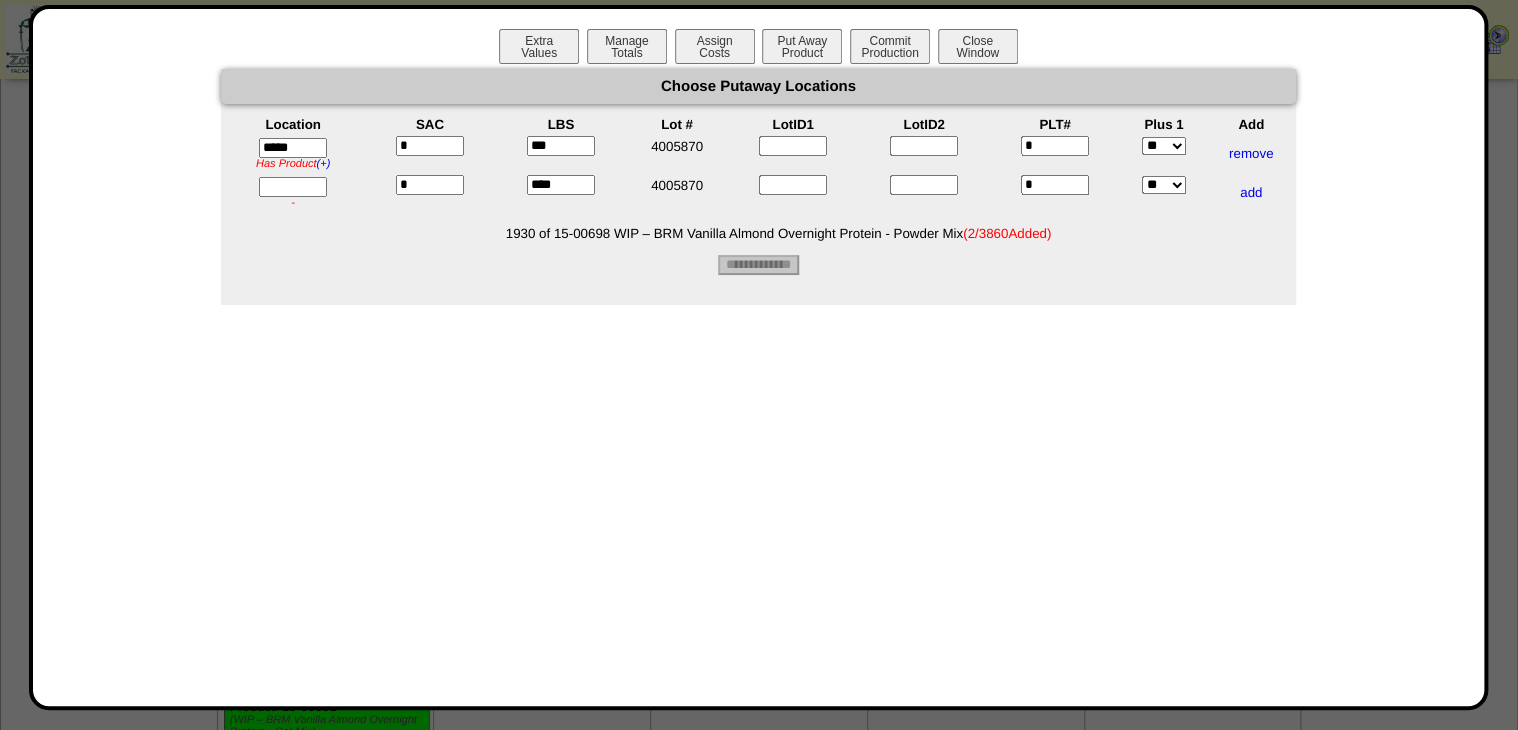 type on "***" 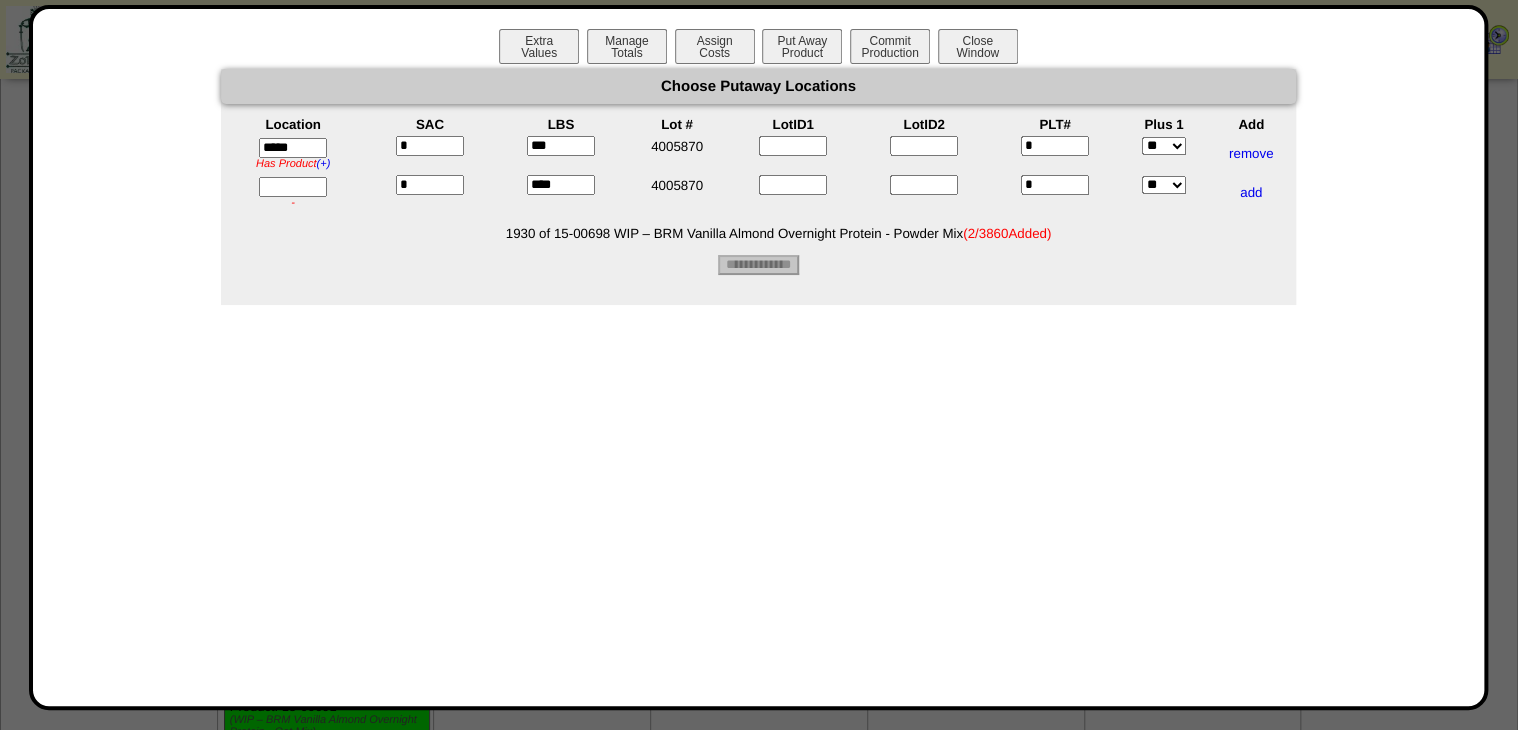 click on "****" at bounding box center [561, 185] 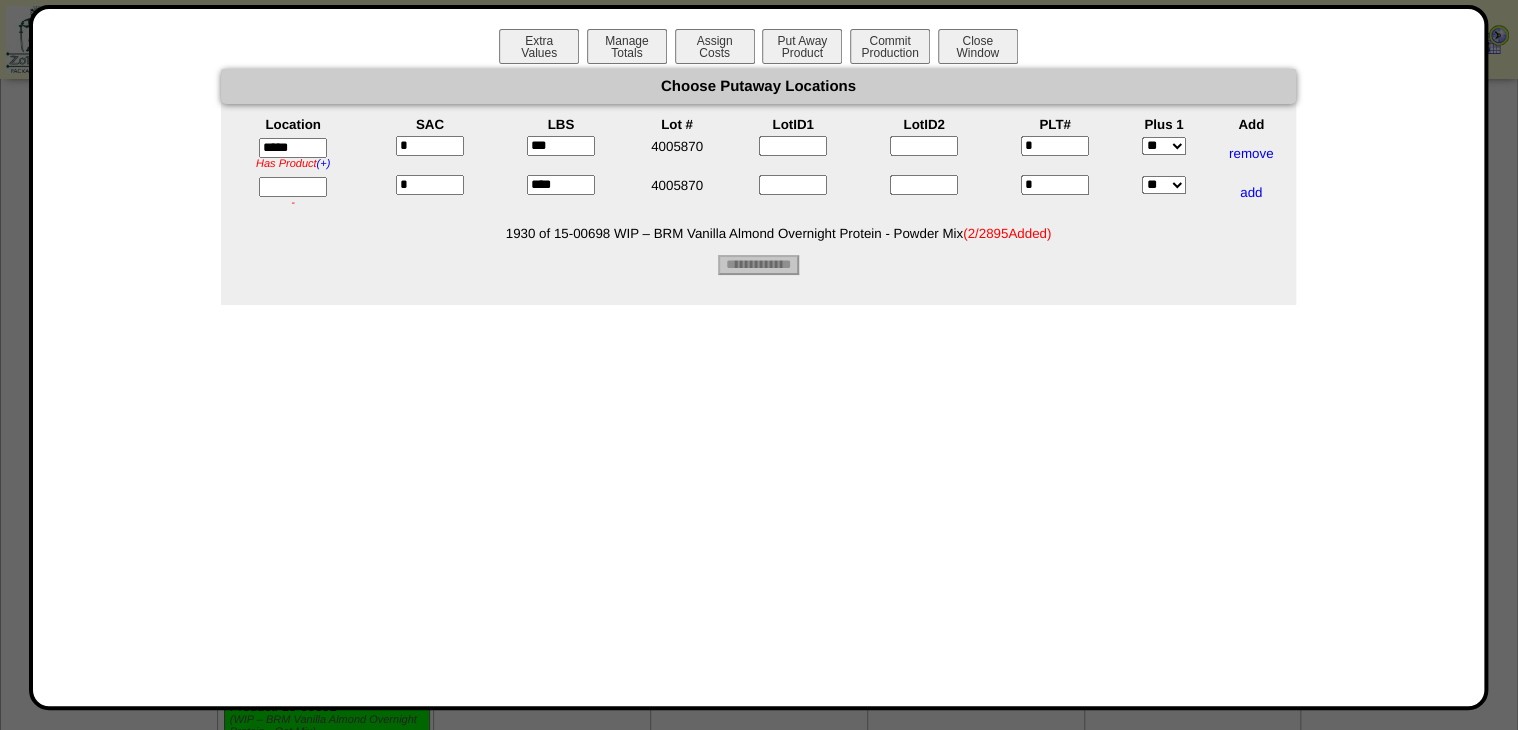 click on "****" at bounding box center (561, 185) 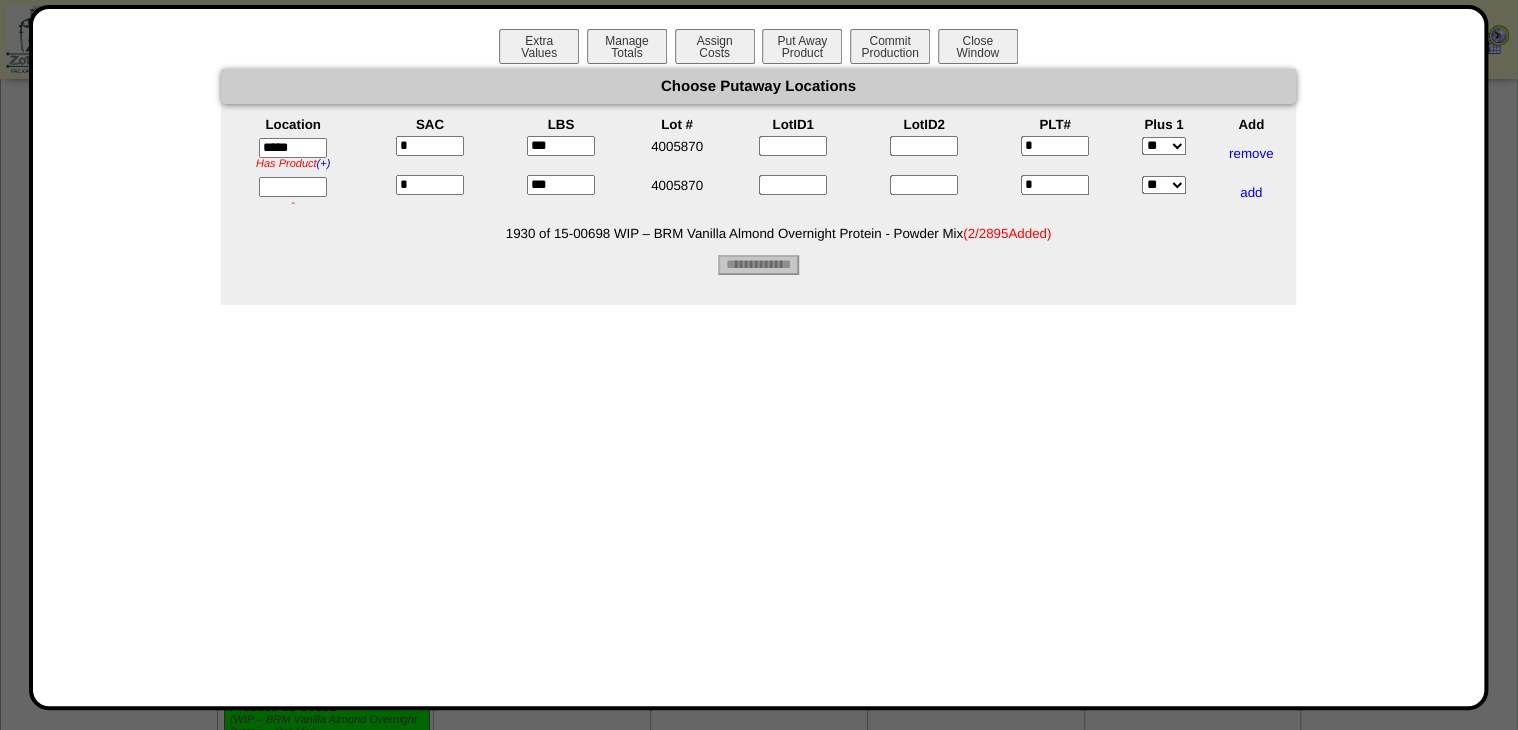 type on "***" 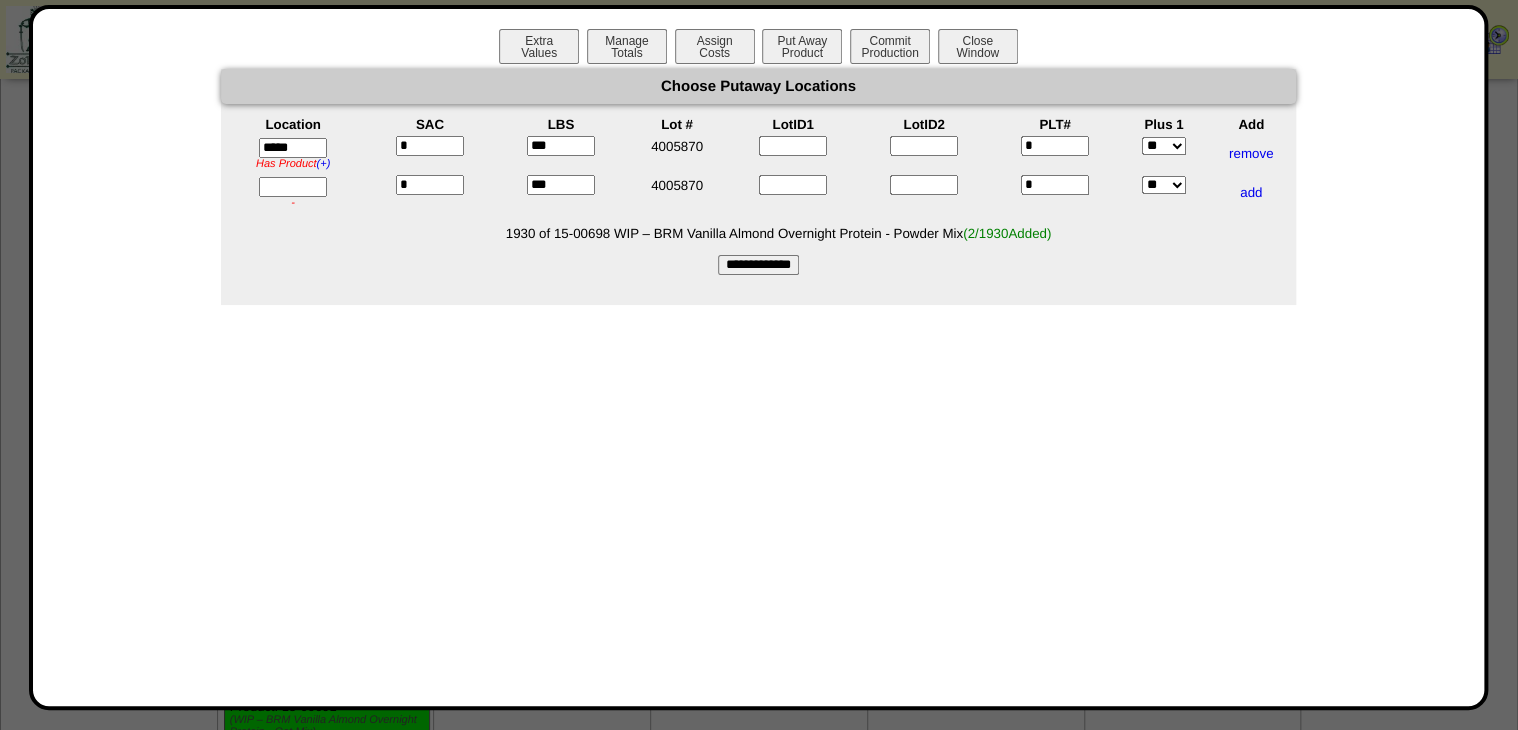 click on "1930                of 15-00698 WIP – BRM Vanilla Almond Overnight Protein - Powder Mix                 ( 2/1930  Added)" at bounding box center [778, 233] 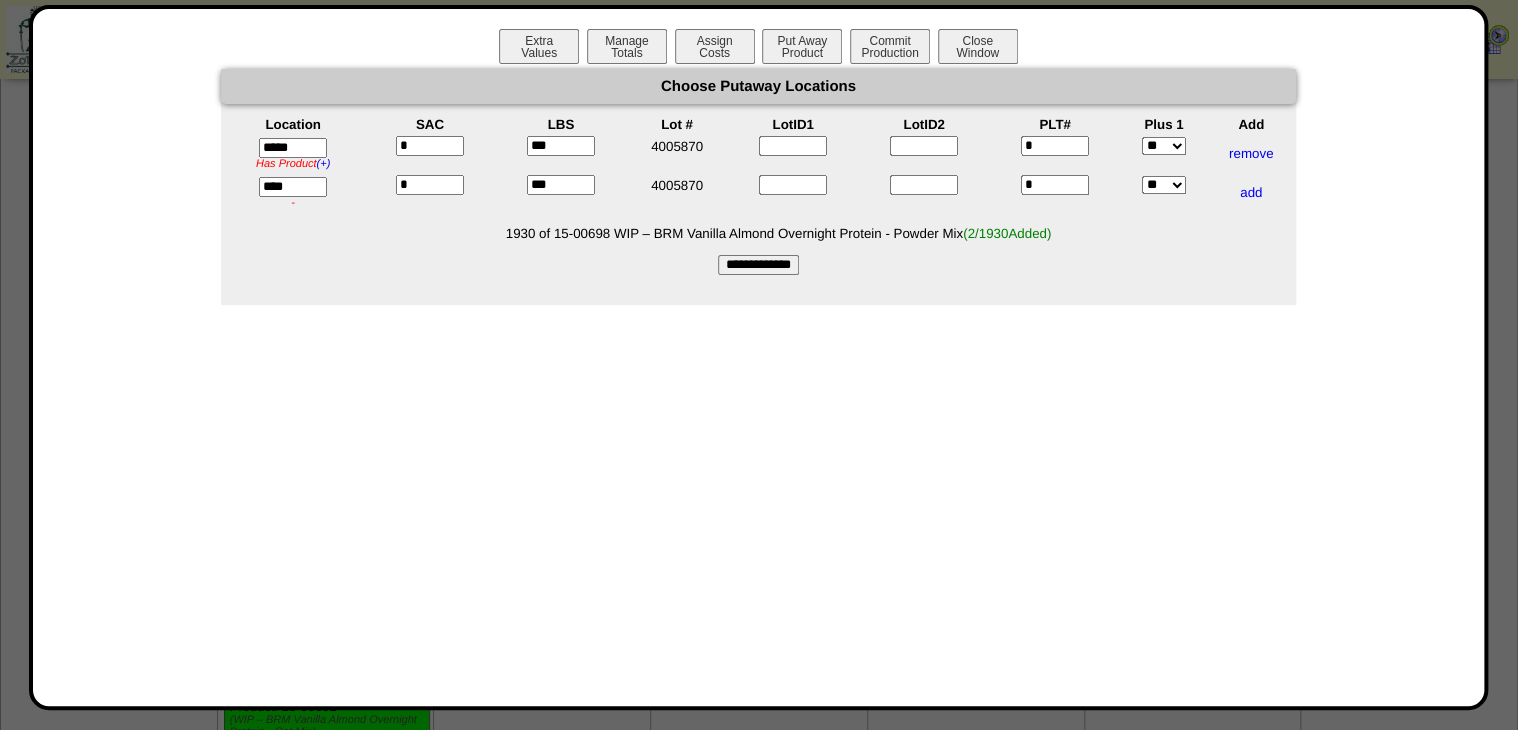 type on "*****" 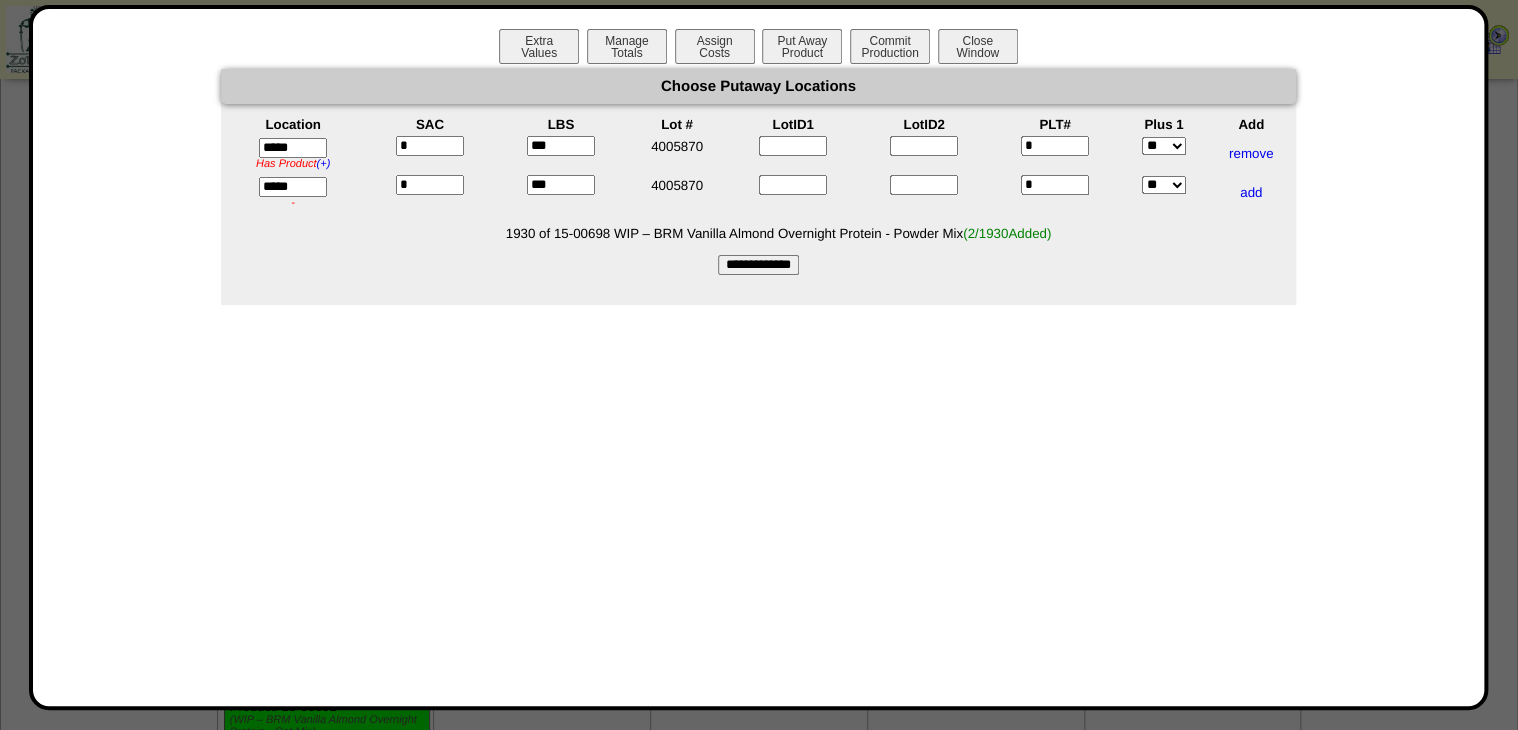 click on "Choose Putaway Locations
Location
SAC
LBS
Lot #
LotID1
LotID2
PLT#
Plus 1
Add
***** Has Product   (+)  ZS03A has 2200 LBS of 04-00353 Simple Mills - Sea Salt Morton (LB)
*
***
4005870" at bounding box center (758, 187) 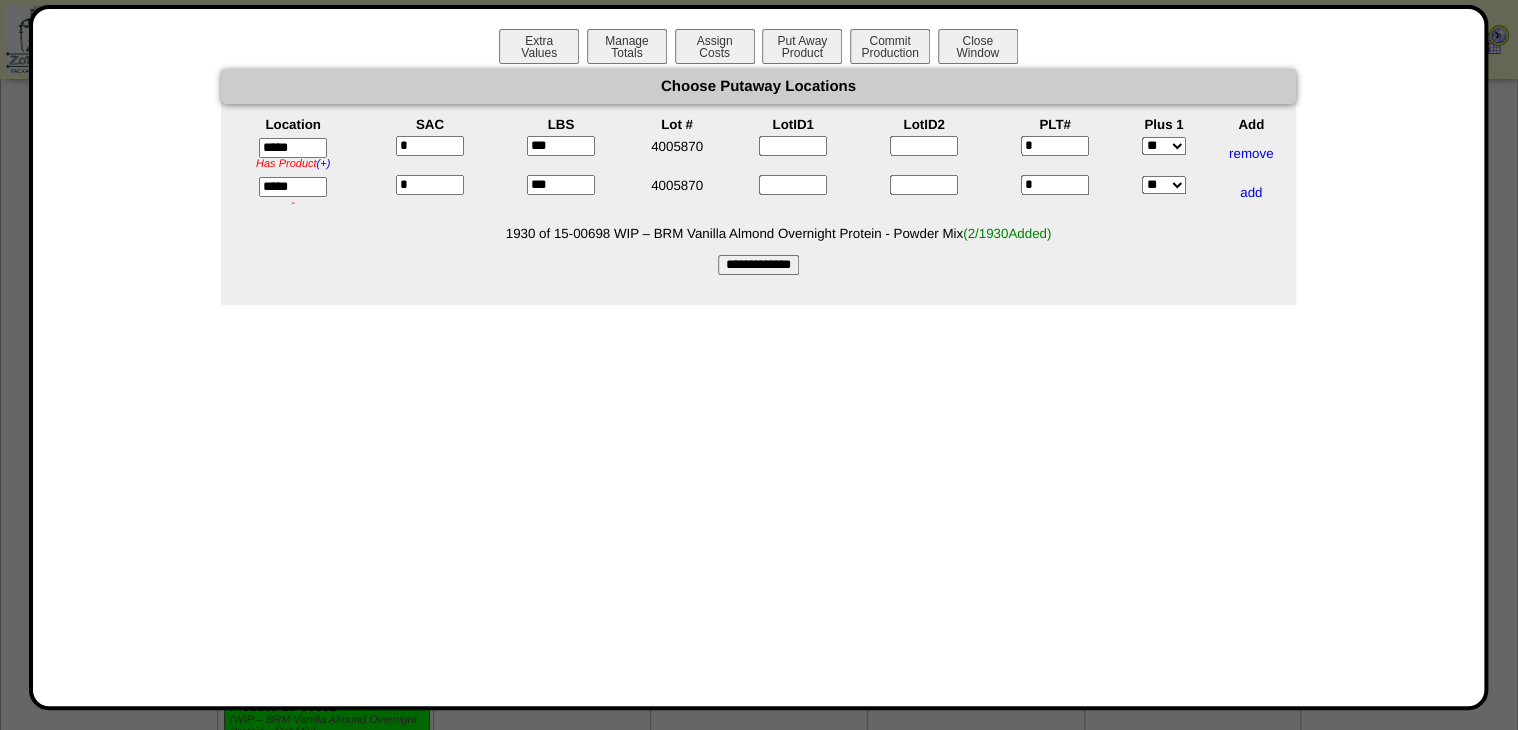 click on "**********" at bounding box center [758, 265] 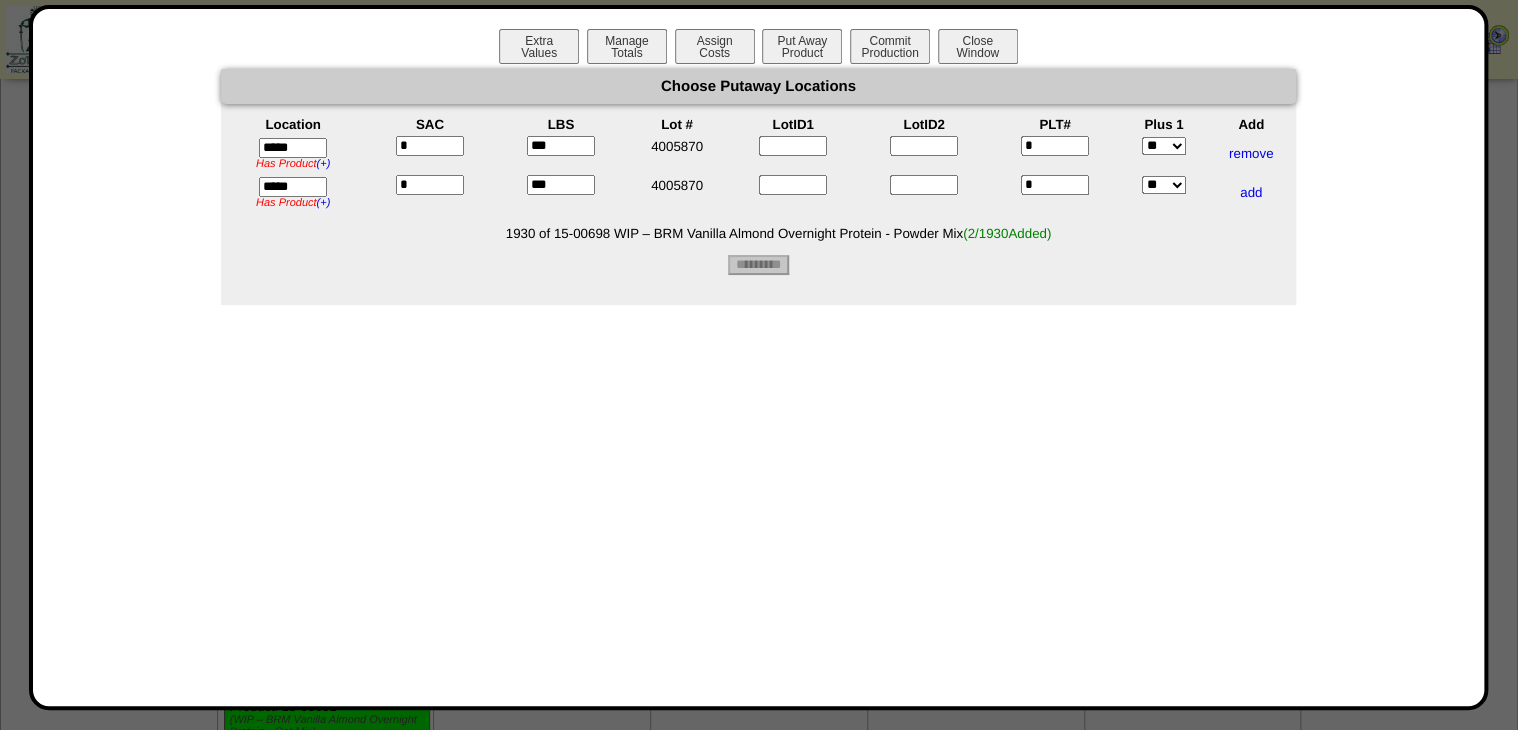 type on "*********" 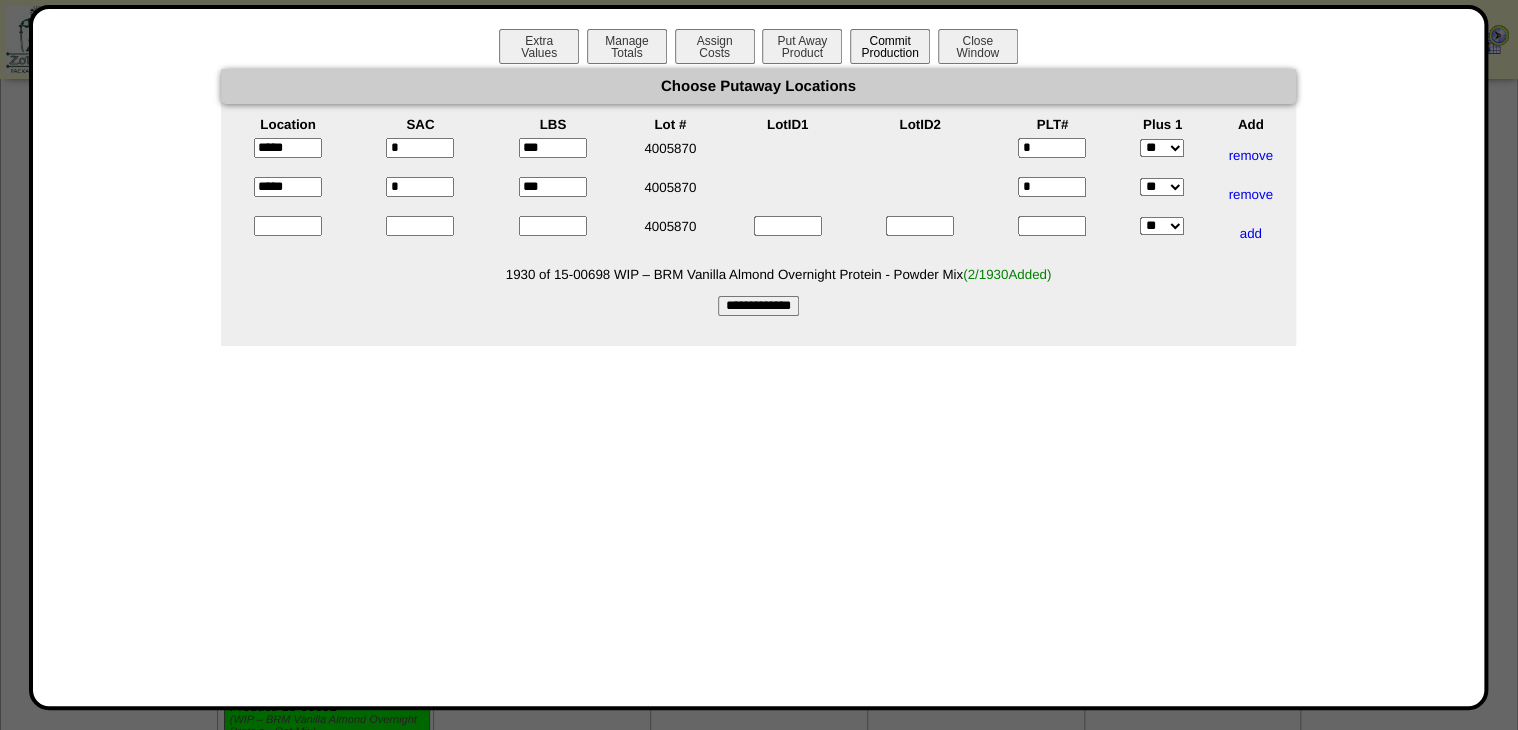 click on "Commit Production" at bounding box center [890, 46] 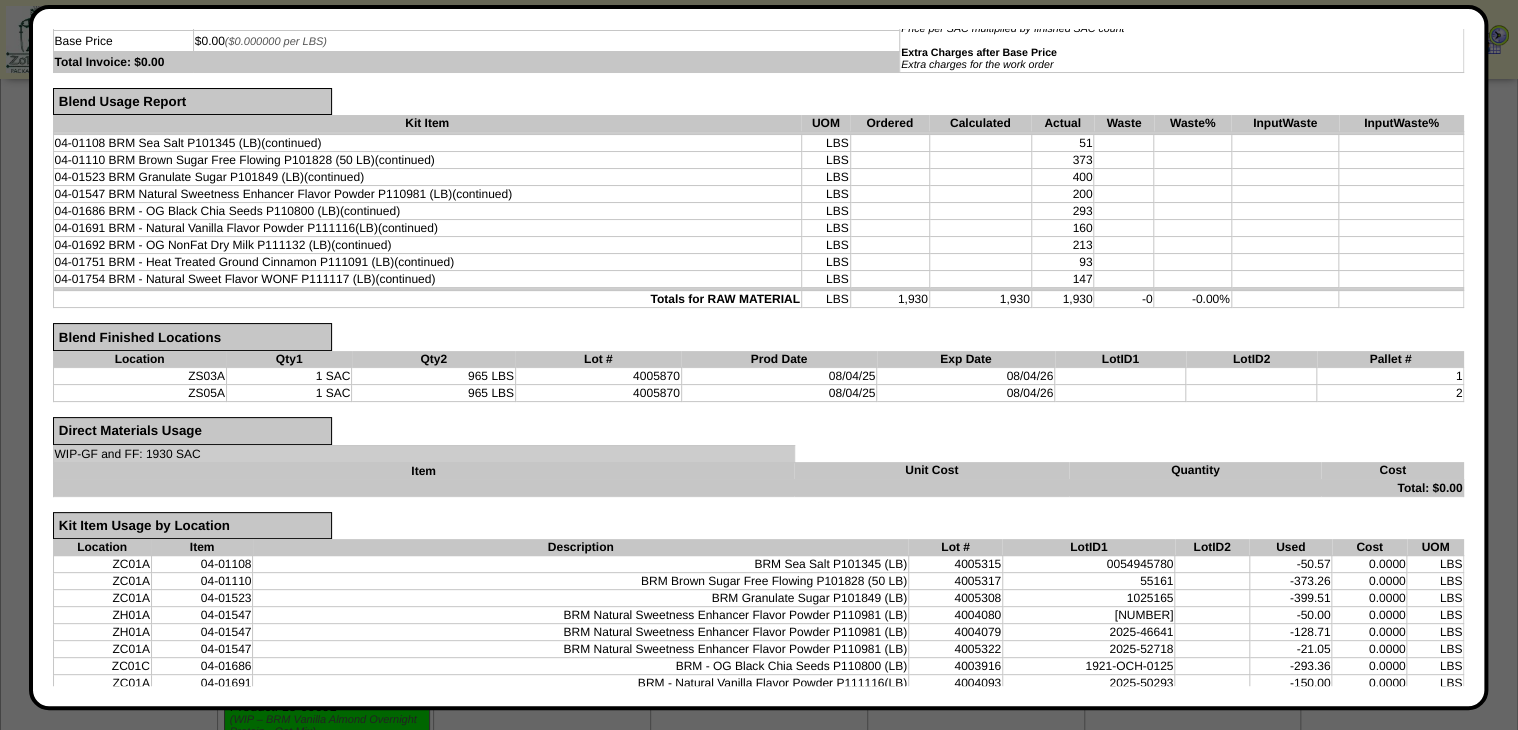 scroll, scrollTop: 480, scrollLeft: 0, axis: vertical 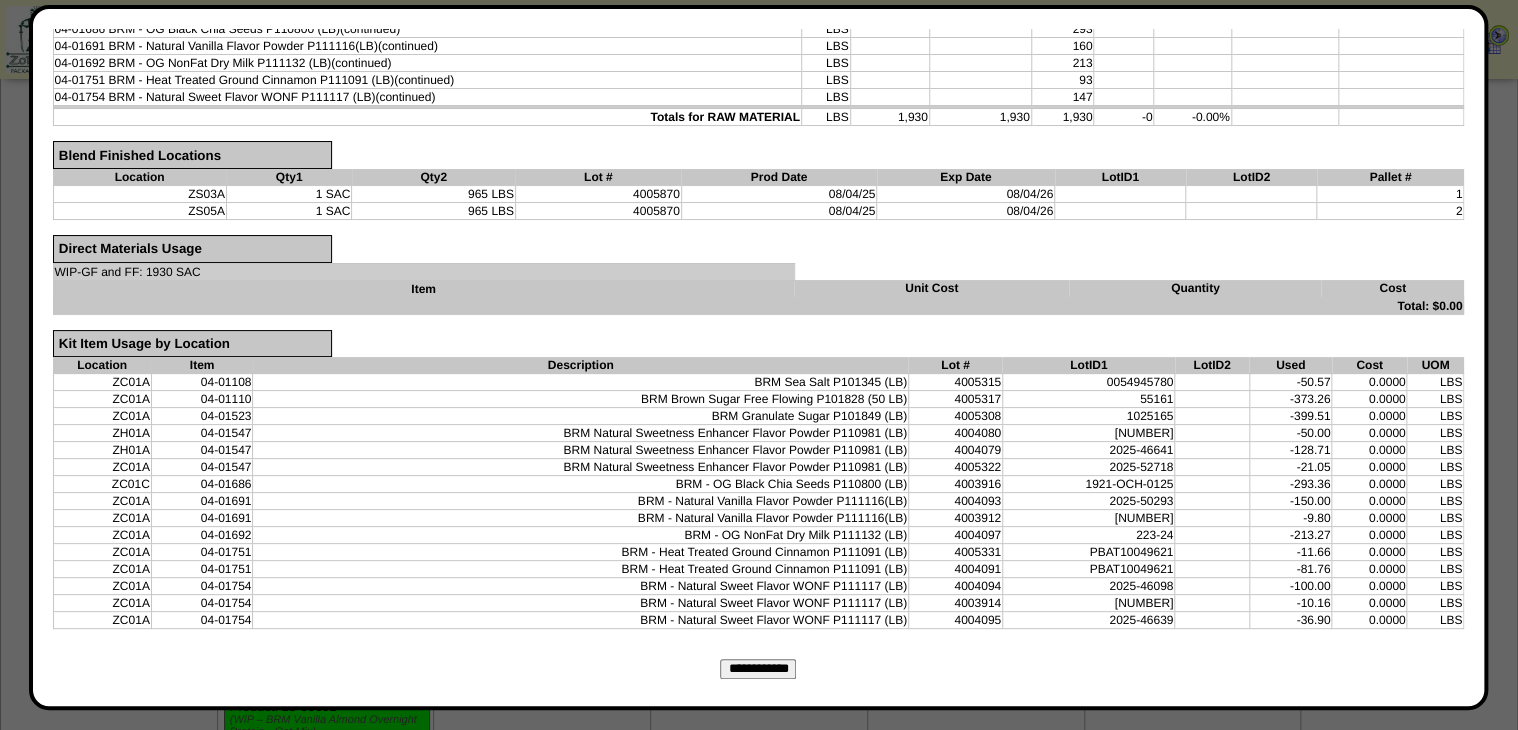 click on "**********" at bounding box center [758, 669] 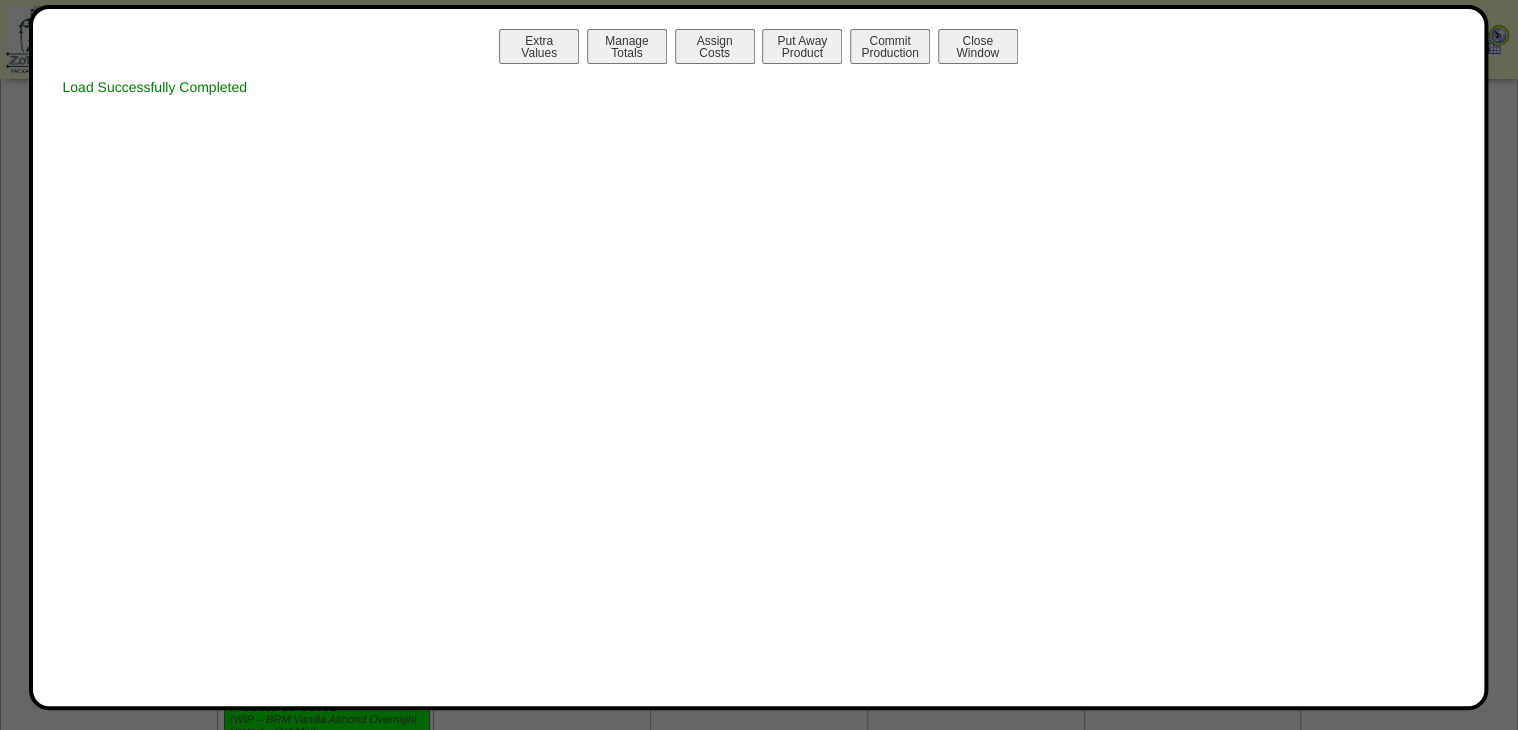 scroll, scrollTop: 0, scrollLeft: 0, axis: both 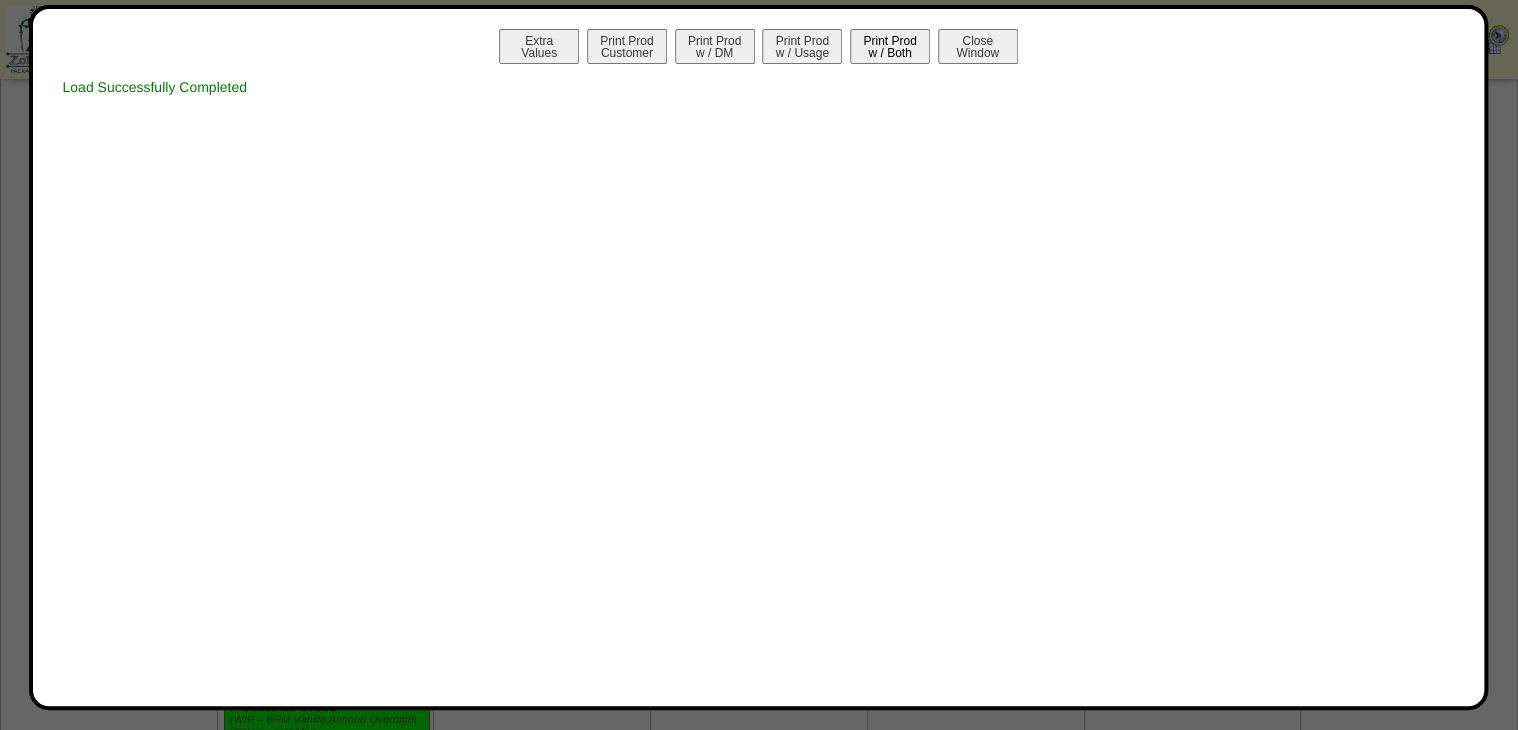 click on "Print Prod w / Both" at bounding box center [890, 46] 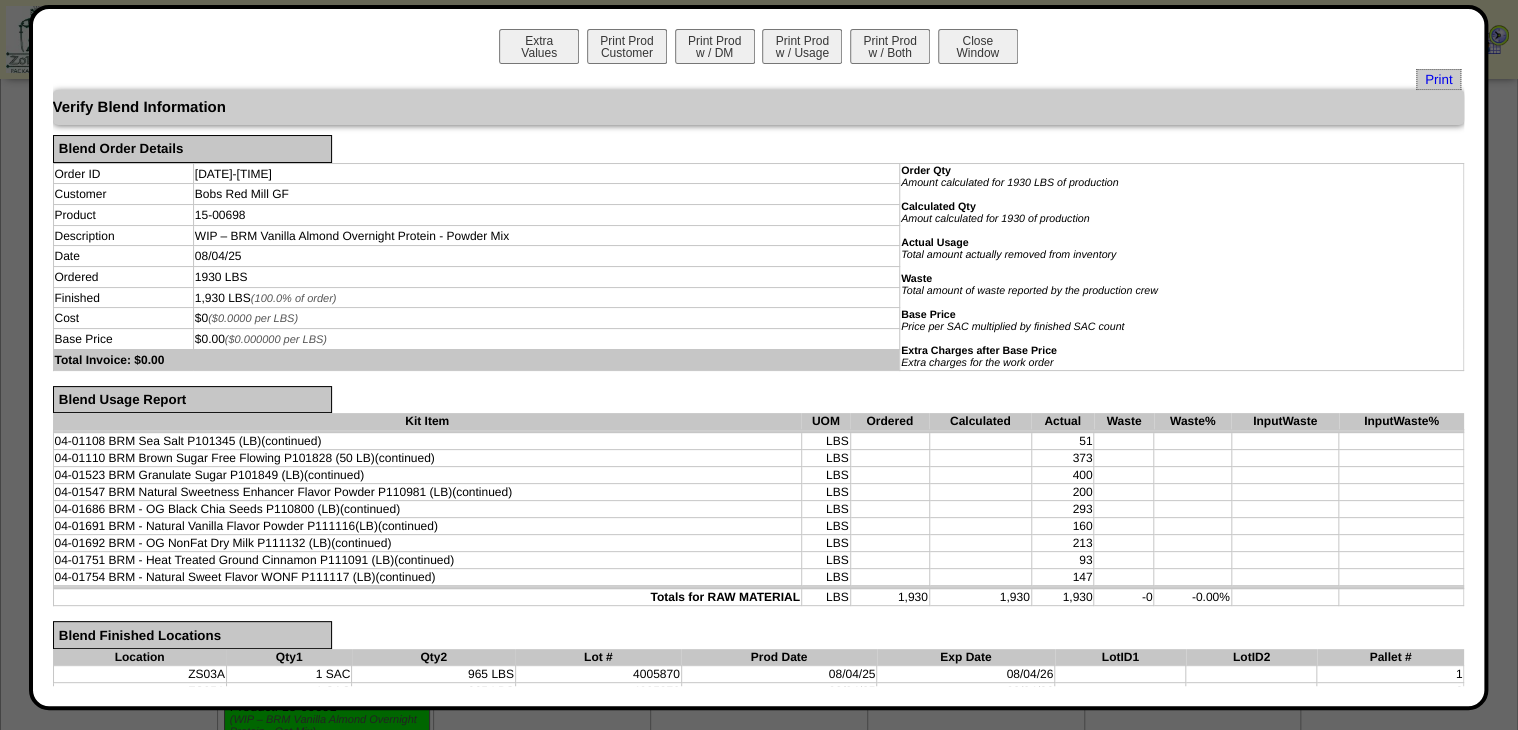click on "Print" at bounding box center [1438, 79] 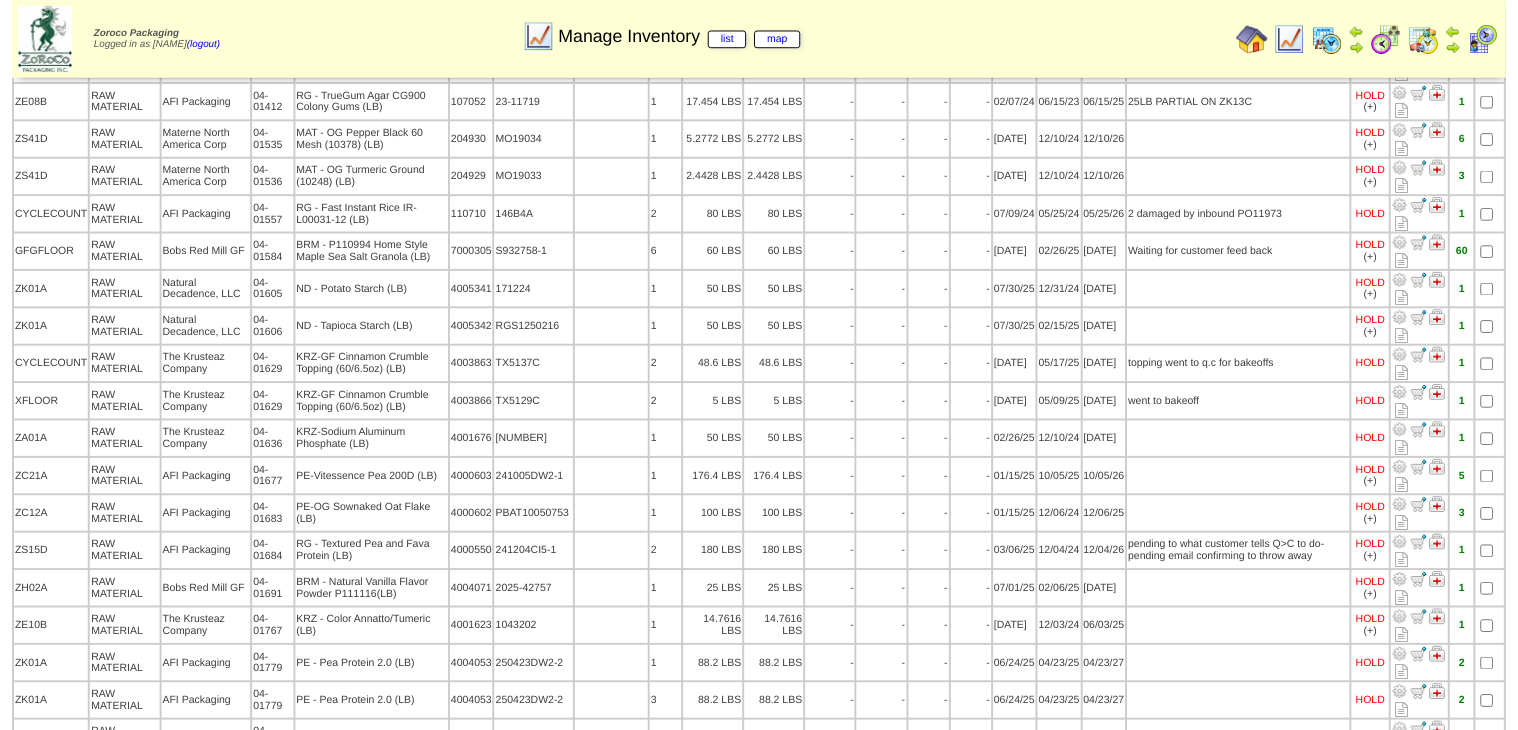scroll, scrollTop: 1360, scrollLeft: 0, axis: vertical 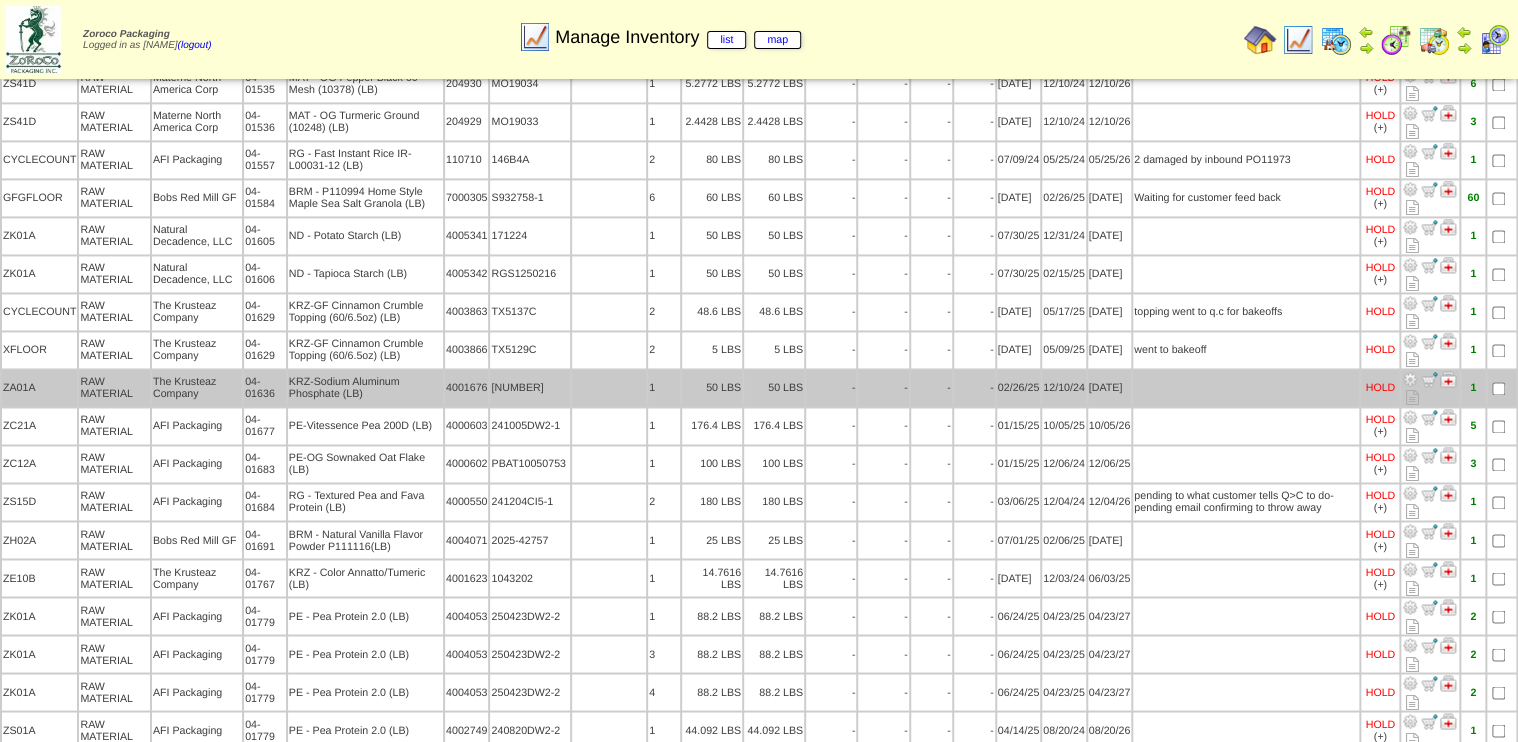 click at bounding box center [1410, 379] 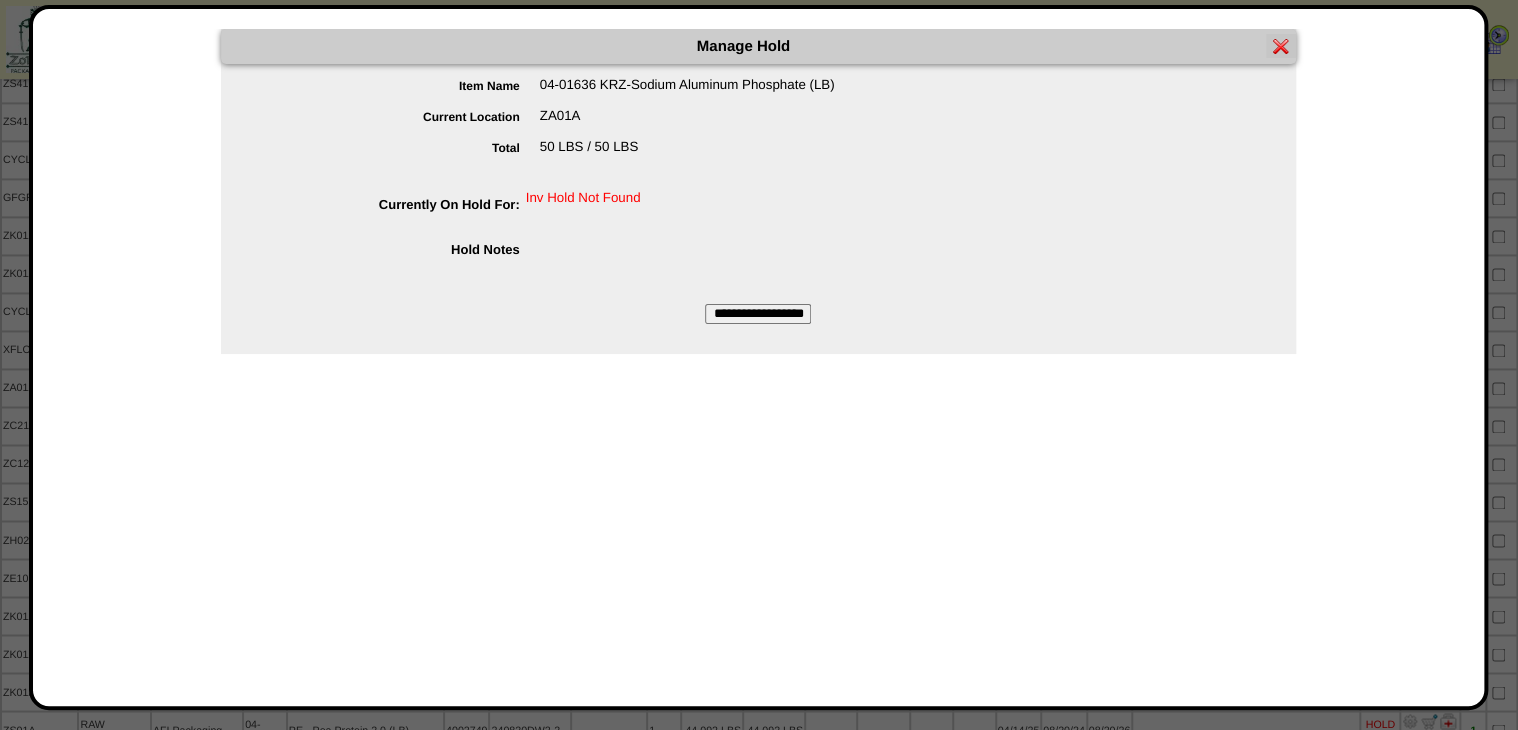 click on "**********" at bounding box center [758, 314] 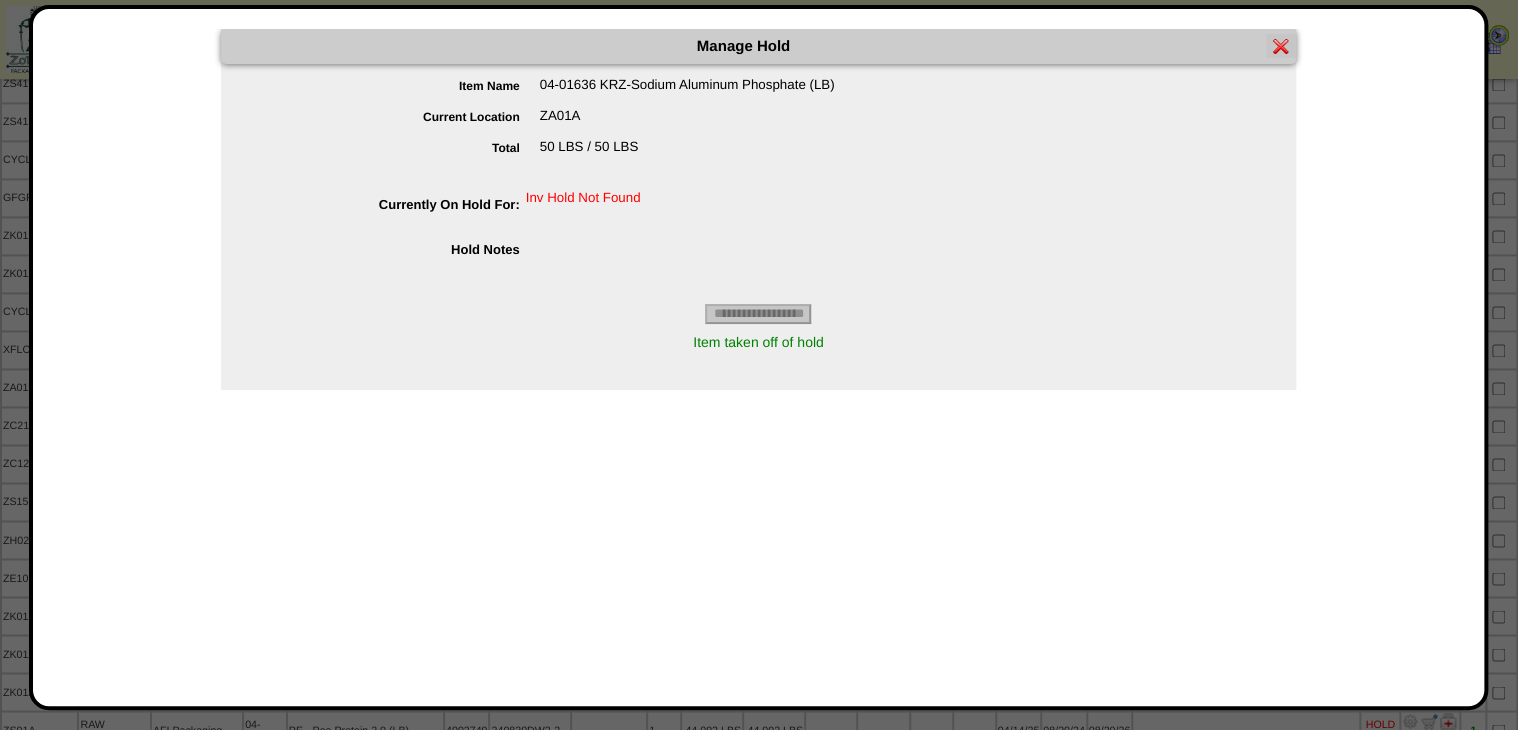 click at bounding box center (1281, 46) 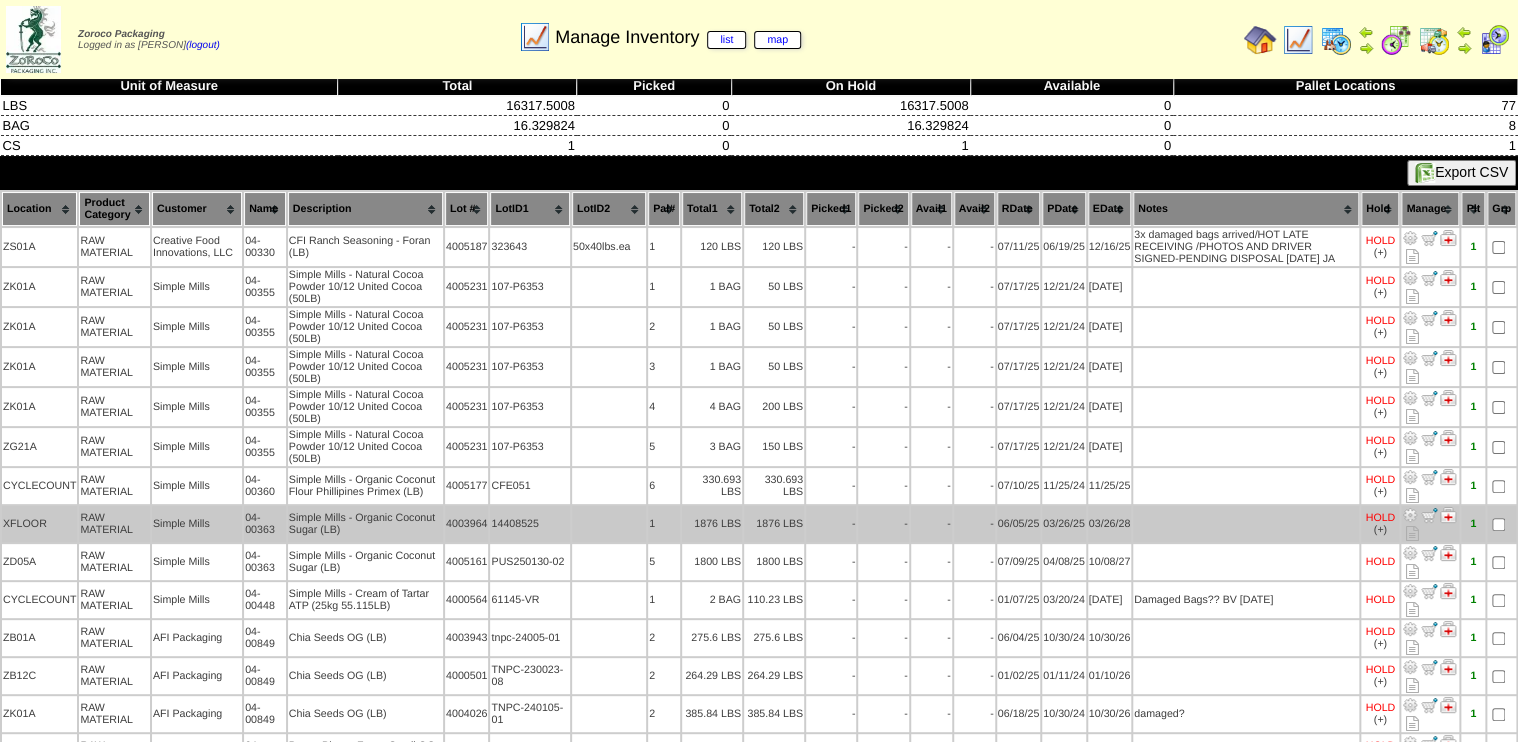 scroll, scrollTop: 0, scrollLeft: 0, axis: both 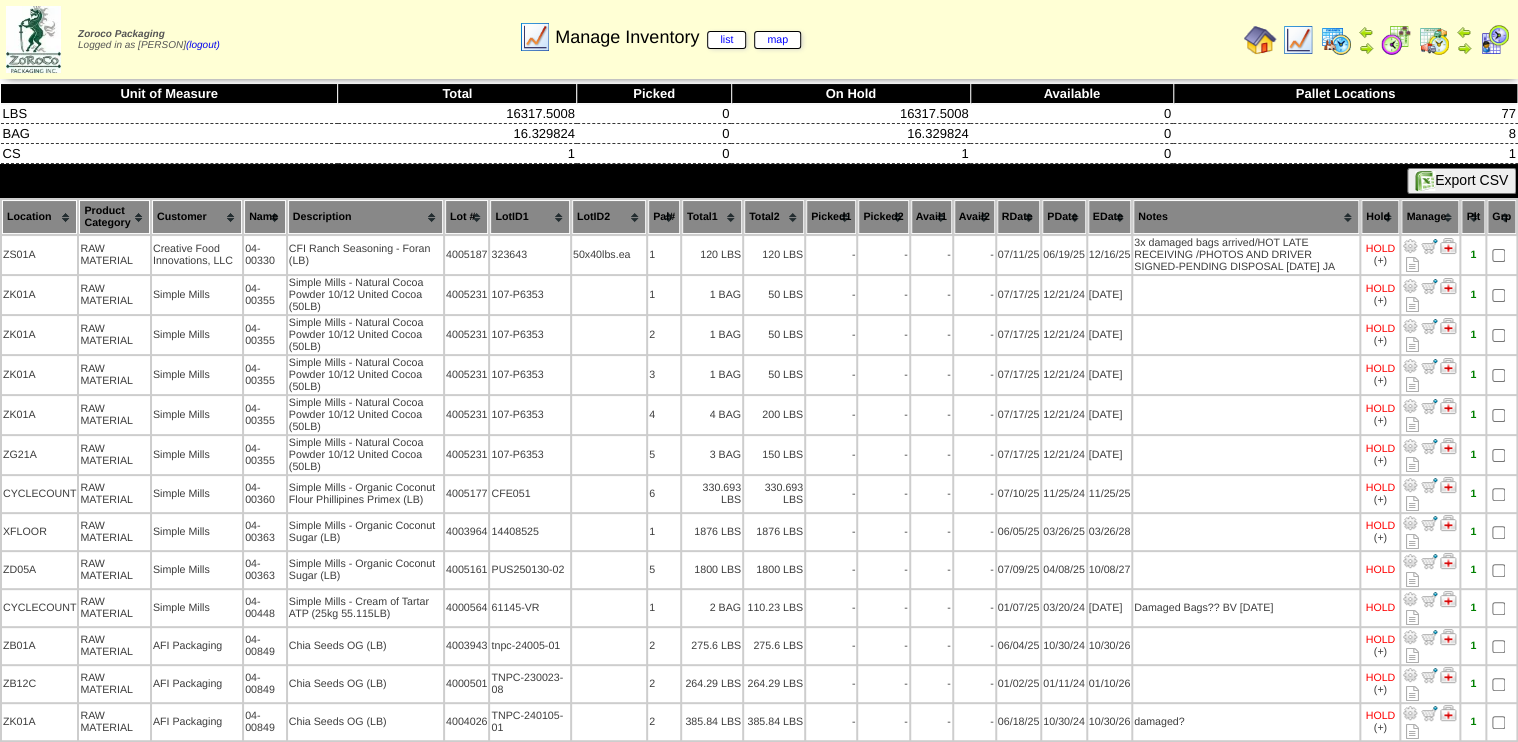 click on "Description" at bounding box center [365, 217] 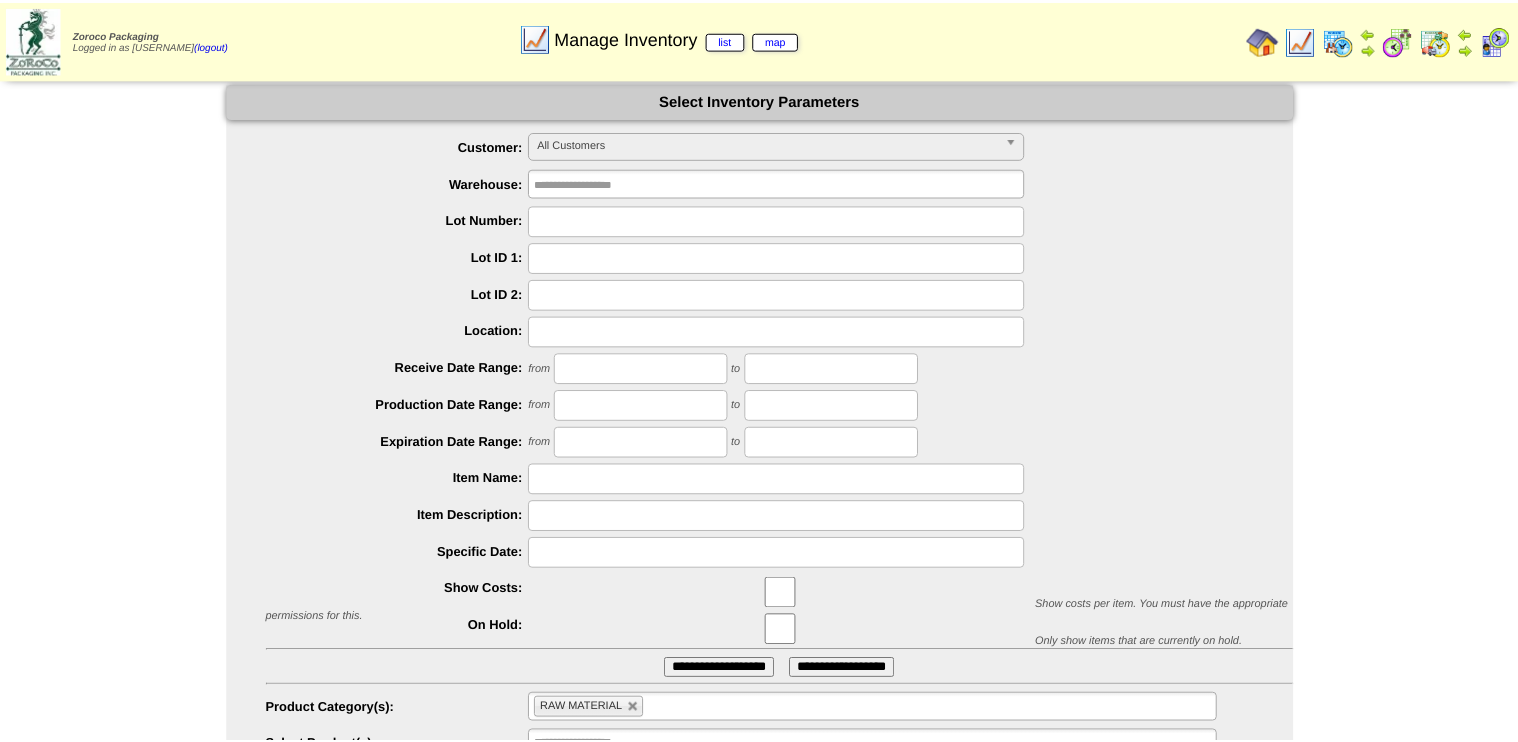 scroll, scrollTop: 91, scrollLeft: 0, axis: vertical 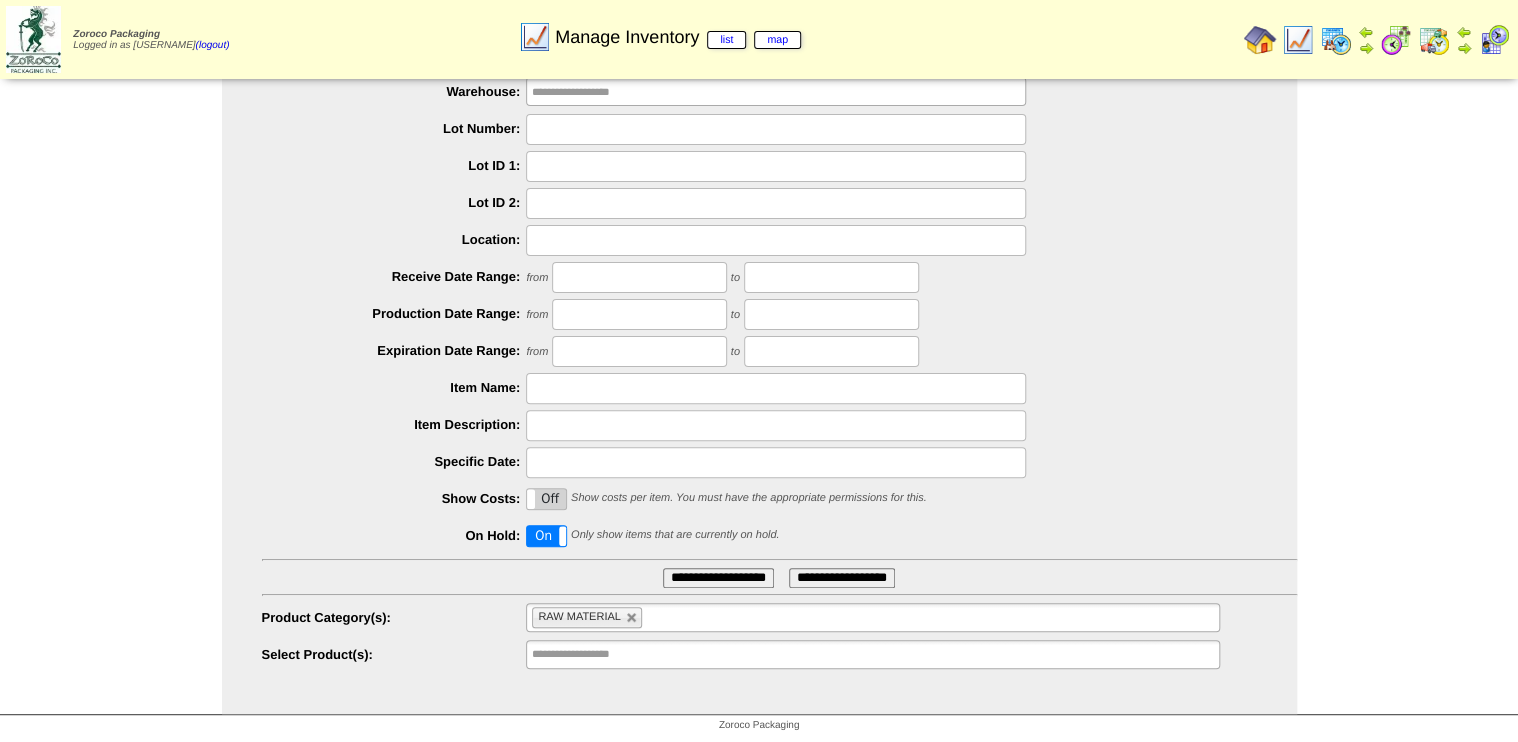 drag, startPoint x: 555, startPoint y: 540, endPoint x: 562, endPoint y: 549, distance: 11.401754 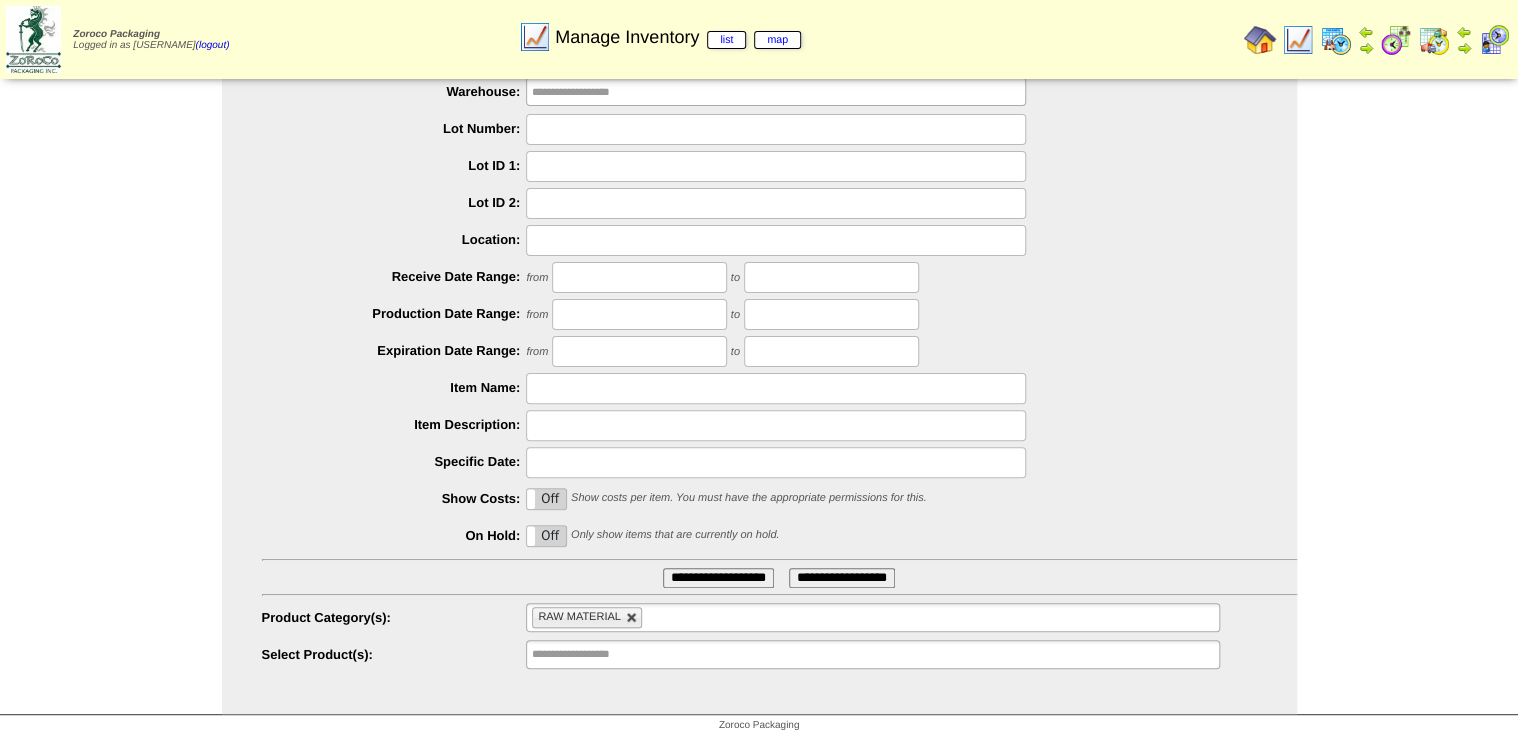 click at bounding box center (632, 618) 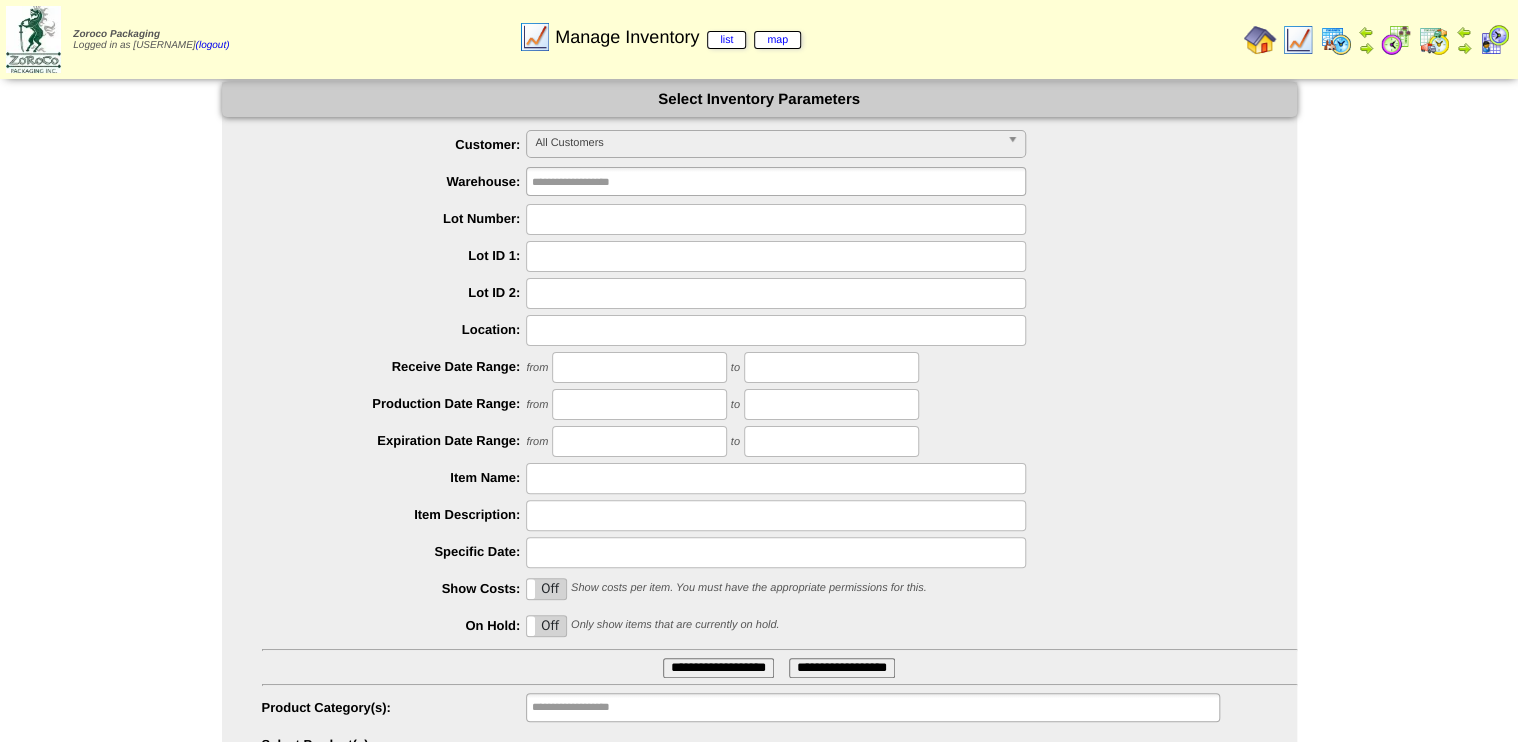 scroll, scrollTop: 0, scrollLeft: 0, axis: both 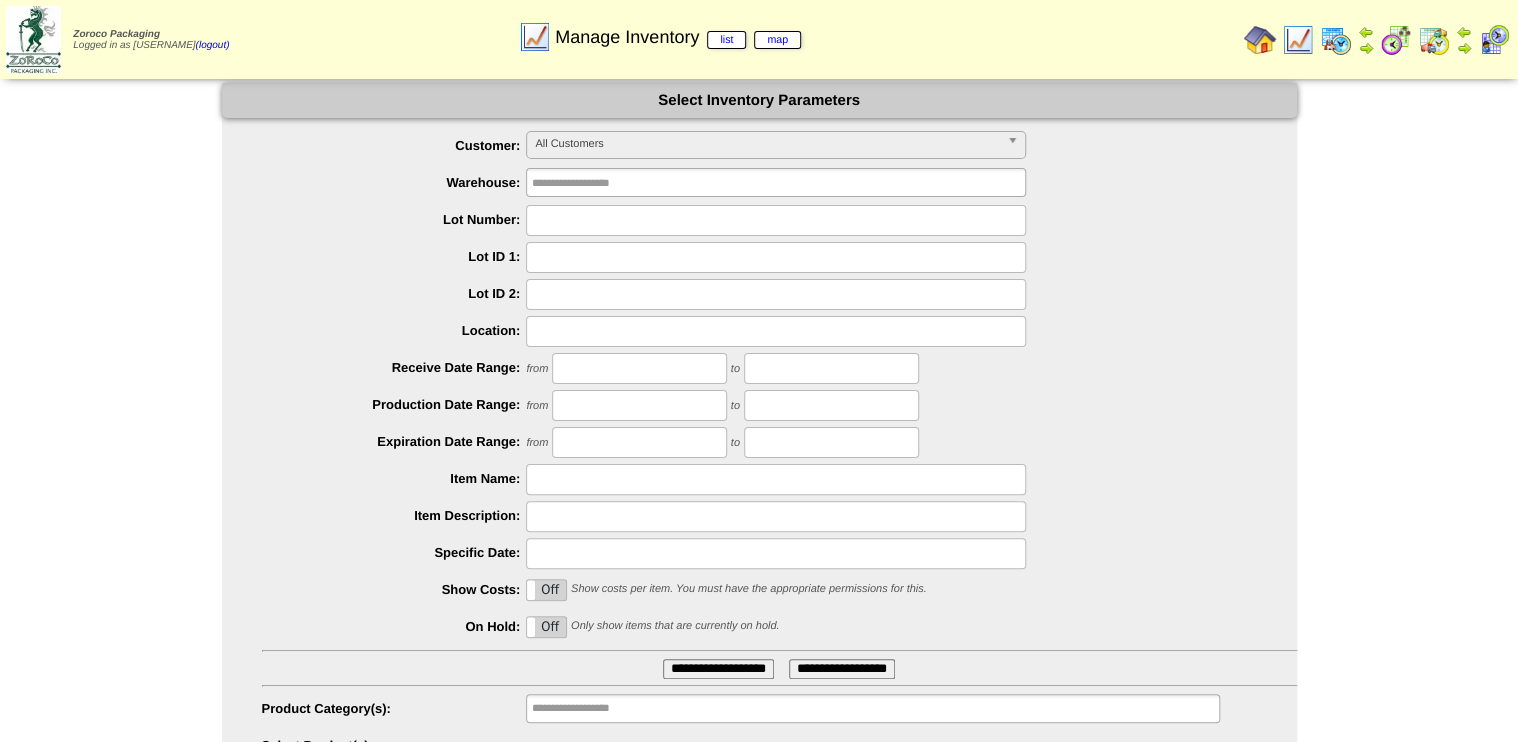 click at bounding box center (776, 220) 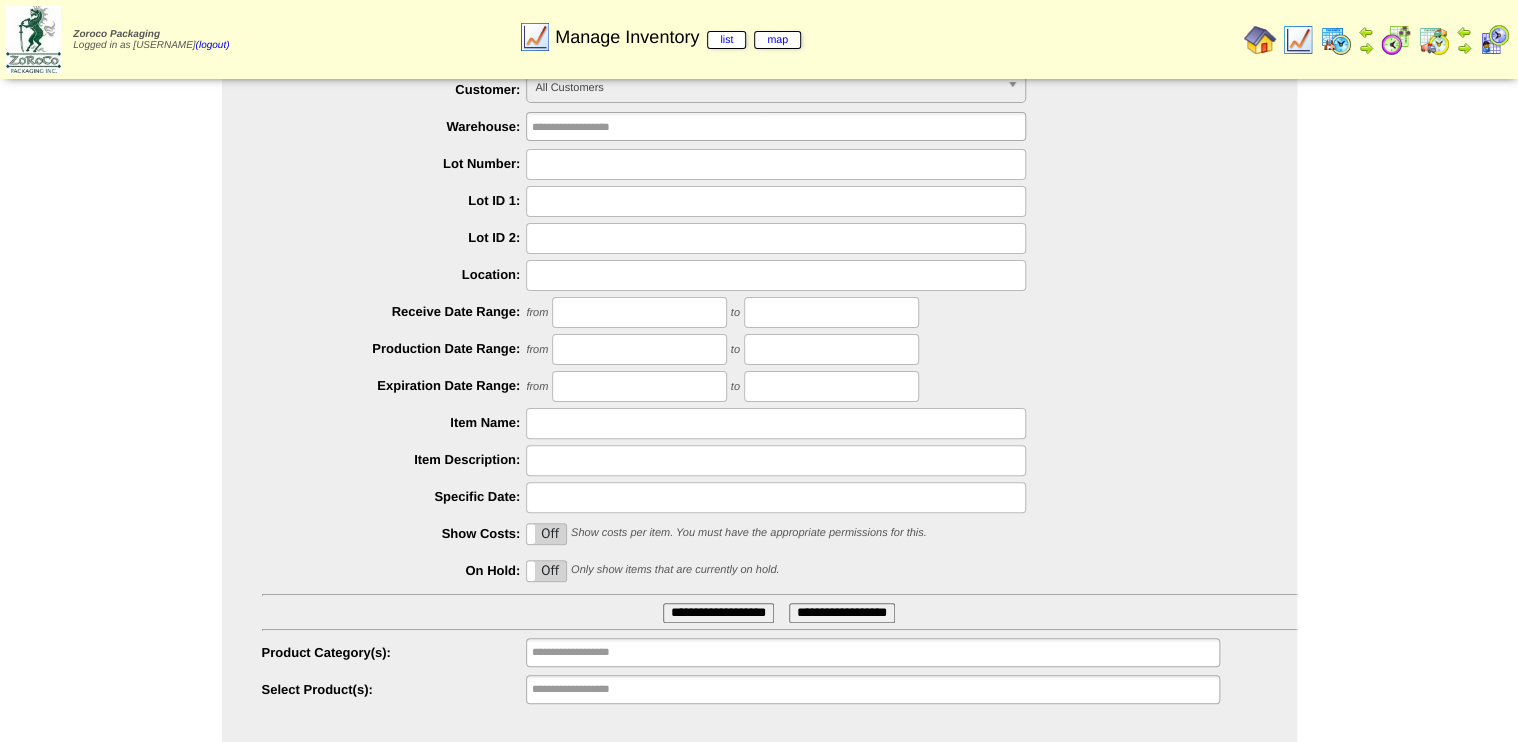 scroll, scrollTop: 91, scrollLeft: 0, axis: vertical 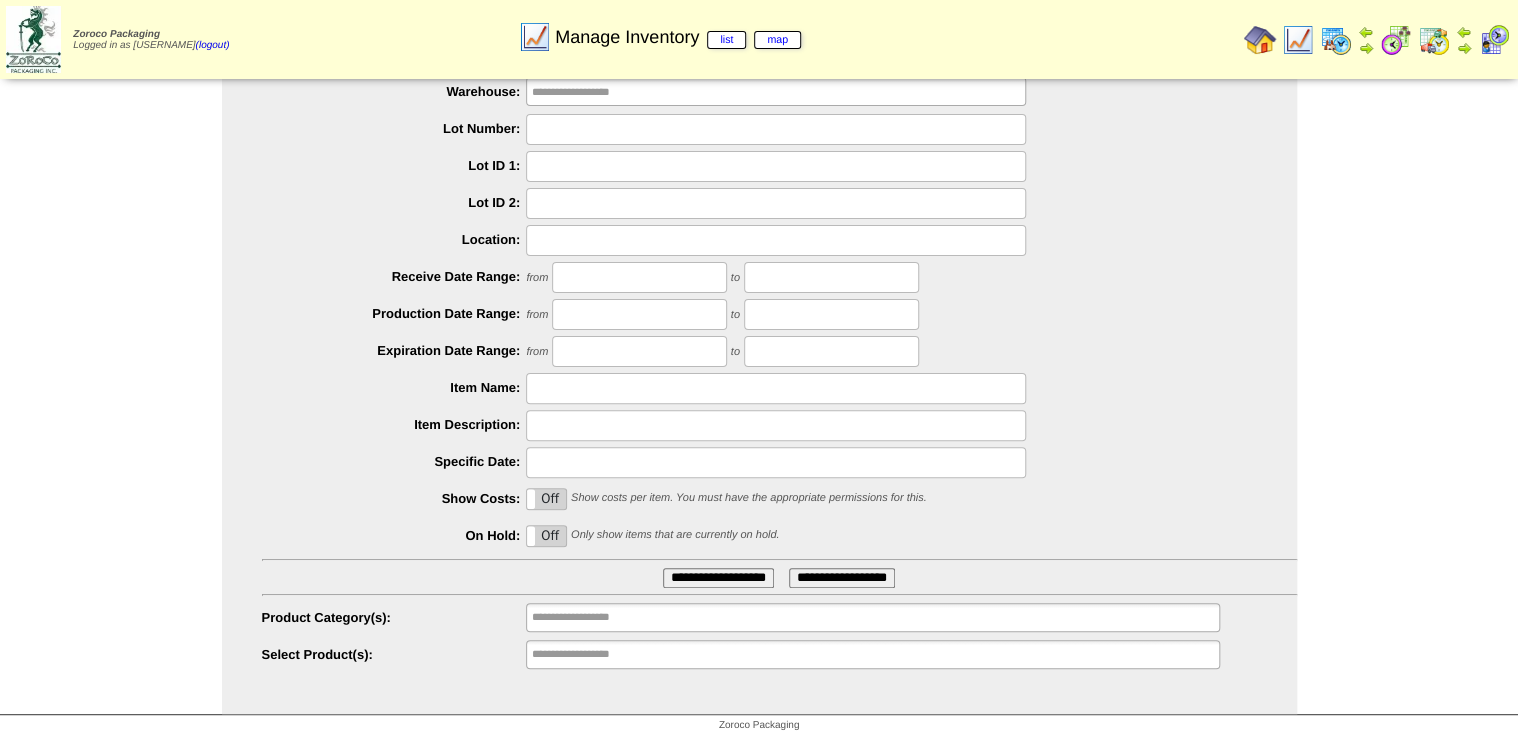 click on "**********" at bounding box center [872, 654] 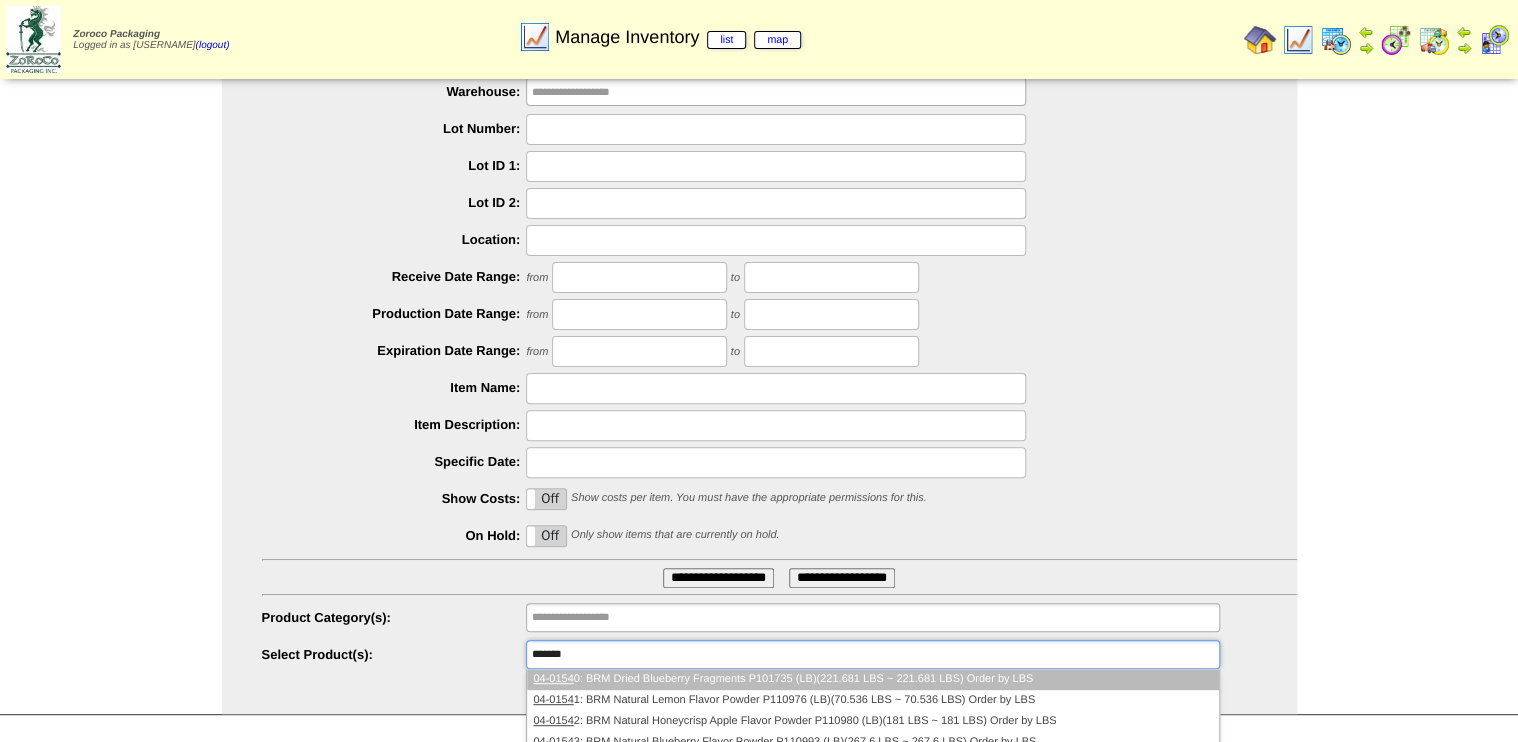 type on "********" 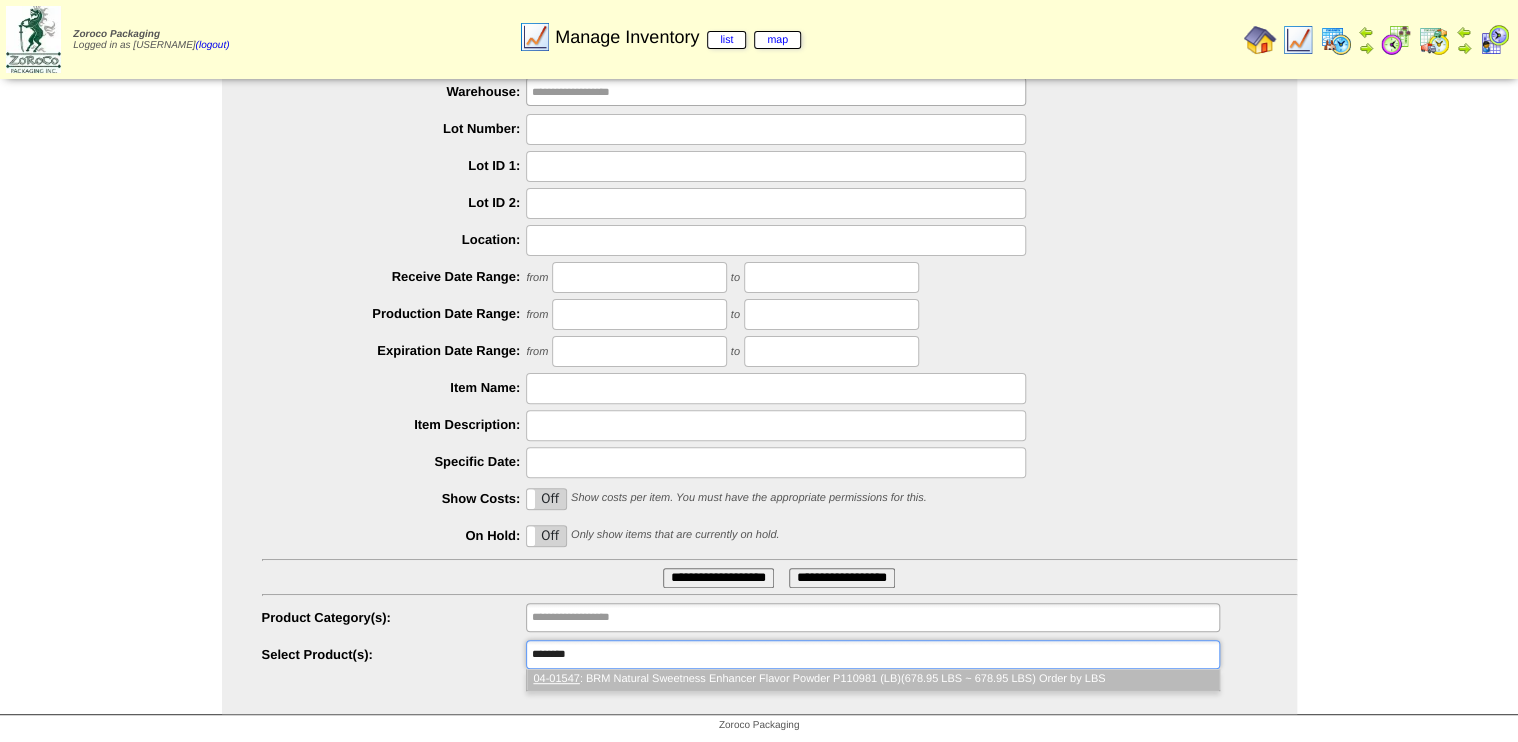 type 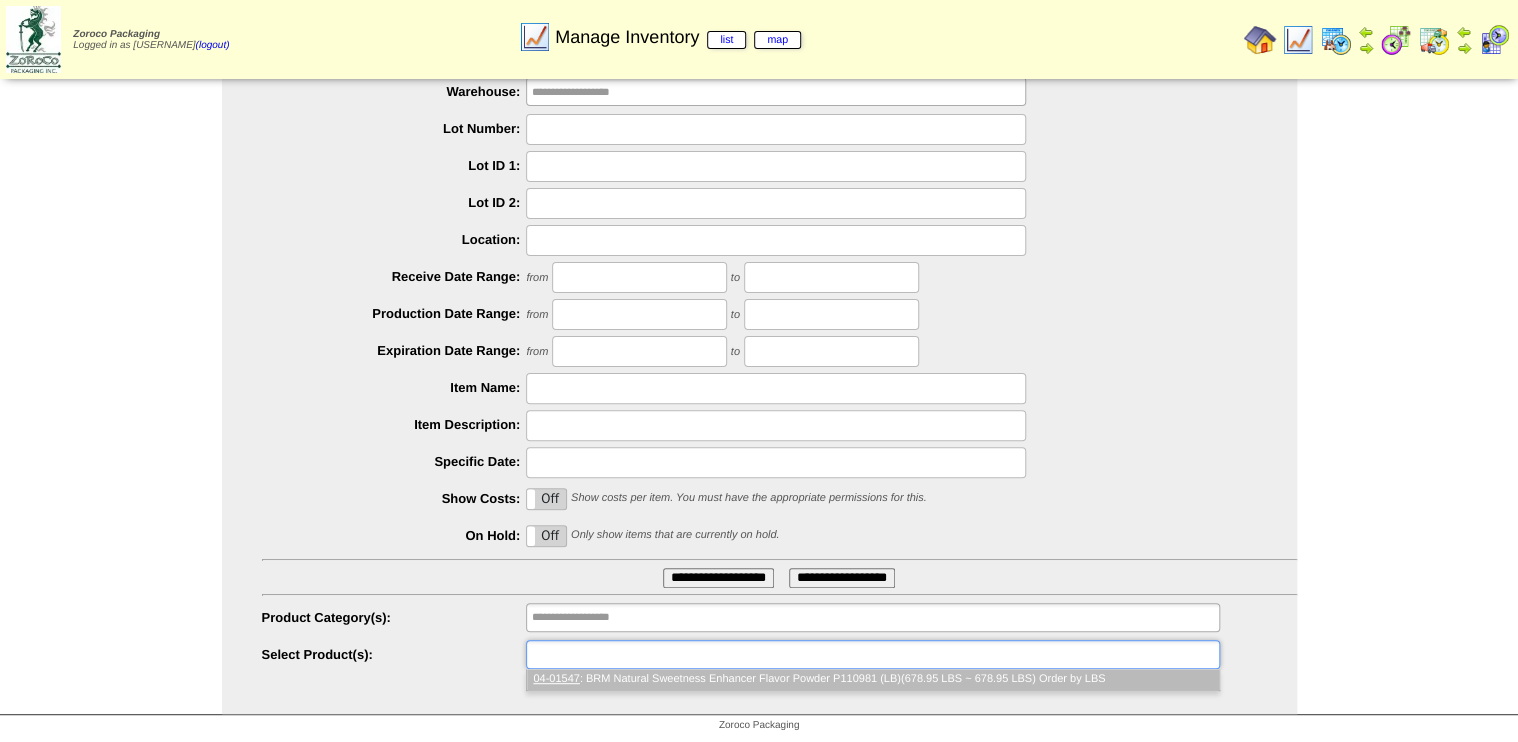 click on "**********" at bounding box center (718, 578) 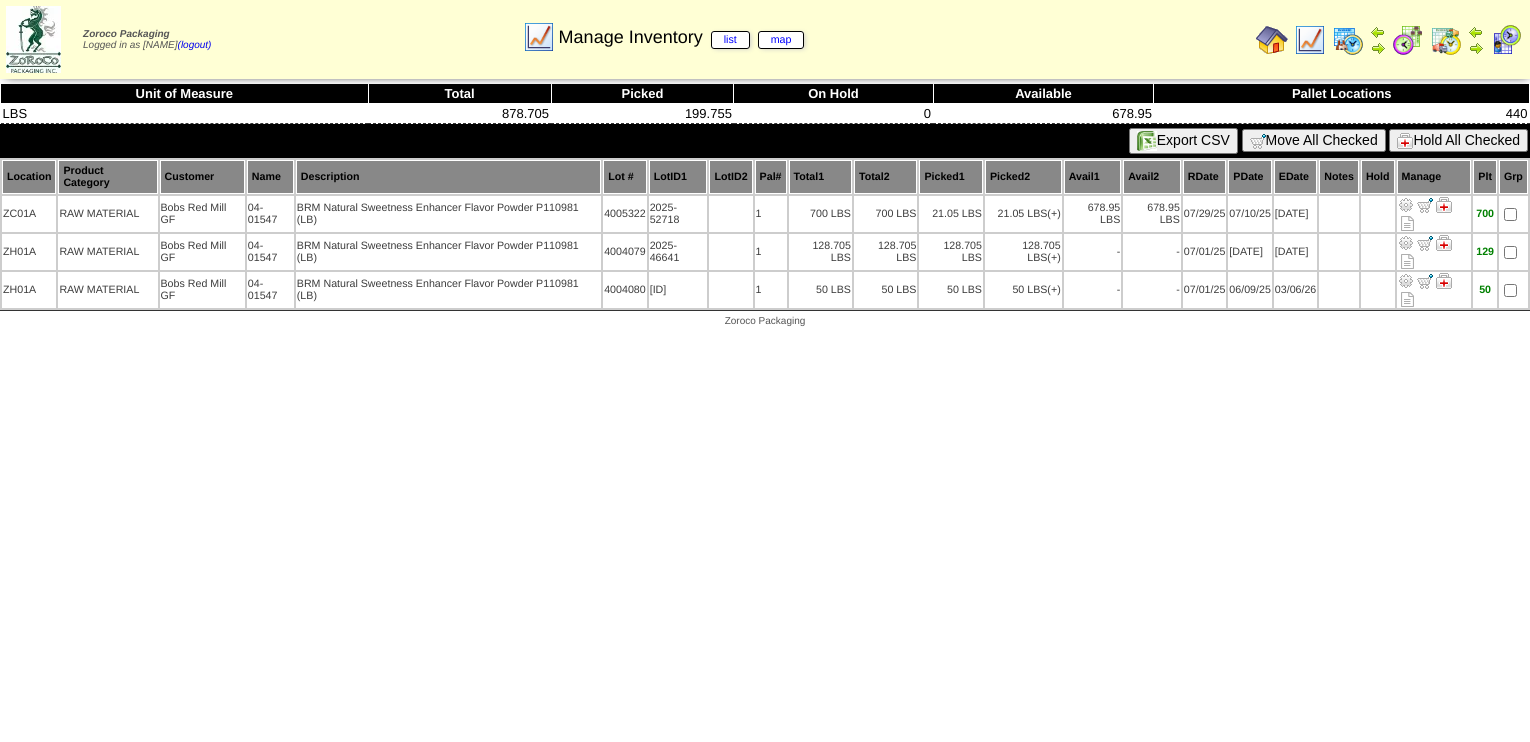 scroll, scrollTop: 0, scrollLeft: 0, axis: both 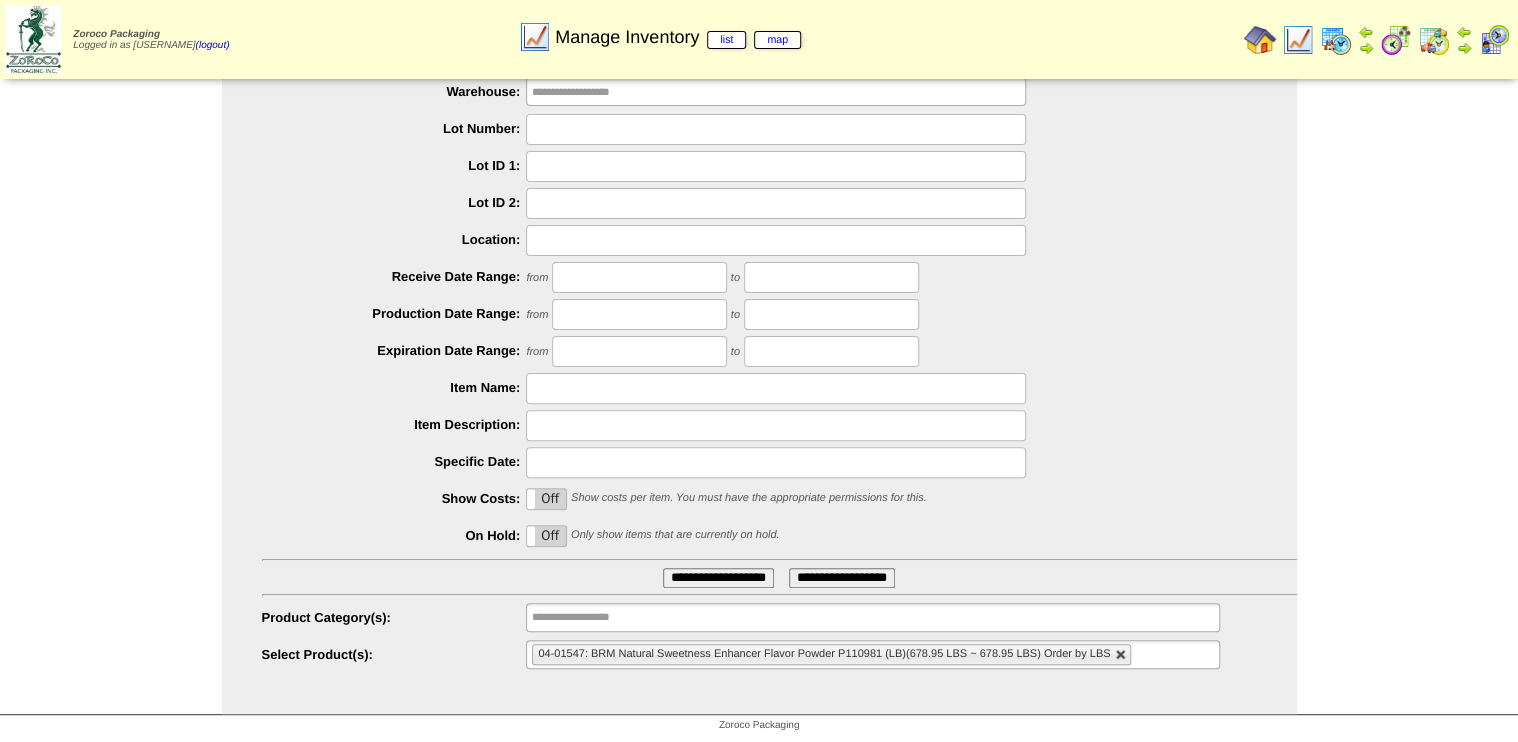 click at bounding box center (1121, 655) 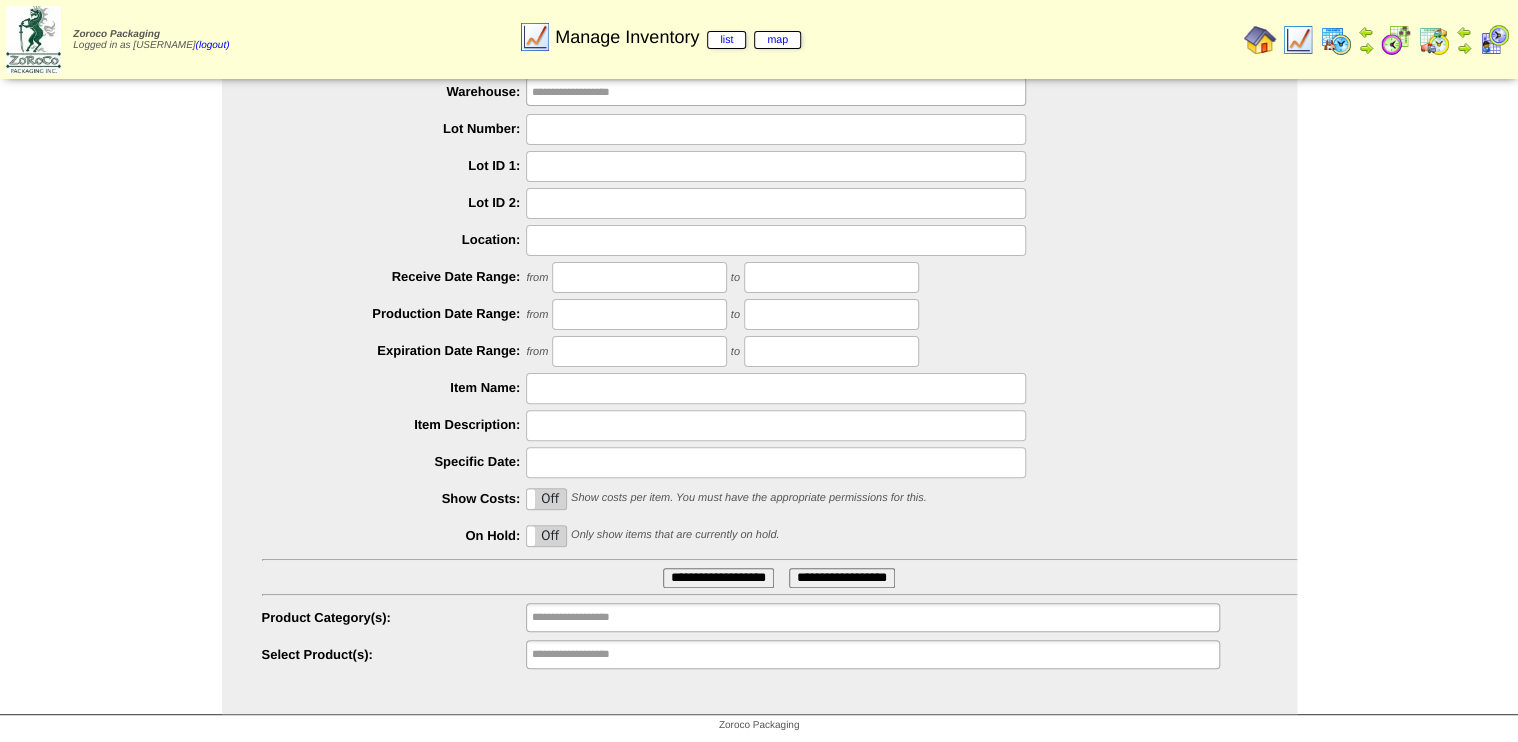 click on "**********" at bounding box center [872, 654] 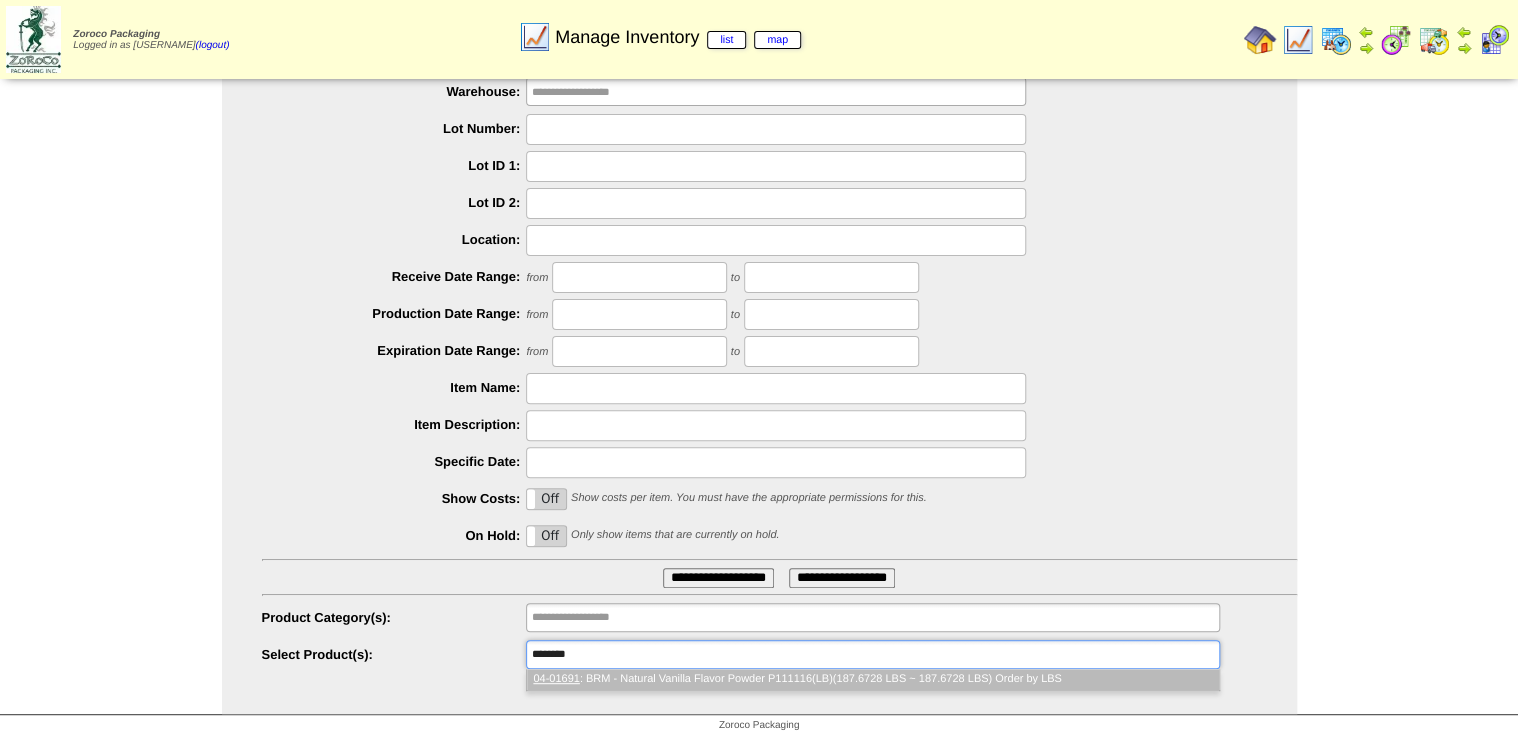drag, startPoint x: 1079, startPoint y: 648, endPoint x: 404, endPoint y: 659, distance: 675.0896 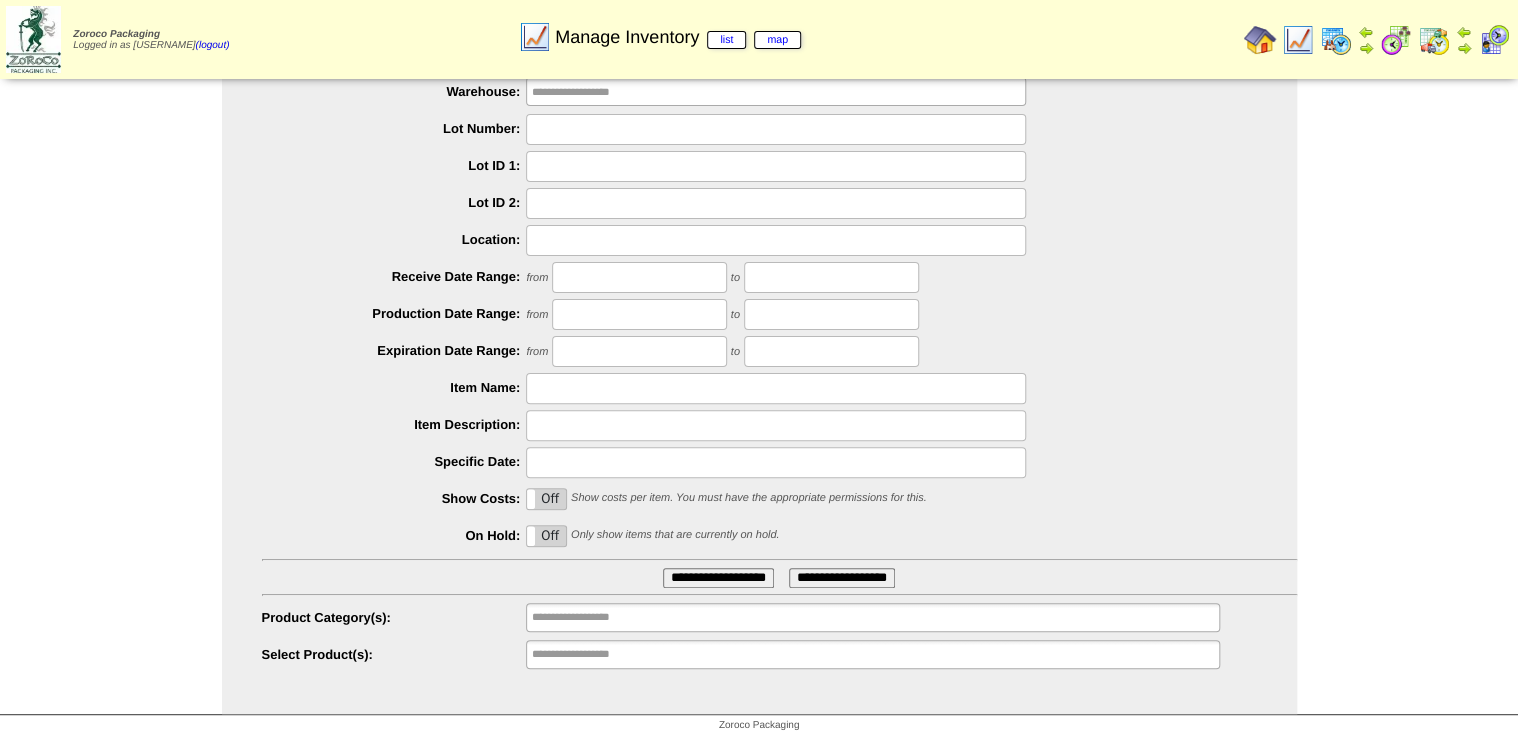 click on "**********" at bounding box center (872, 654) 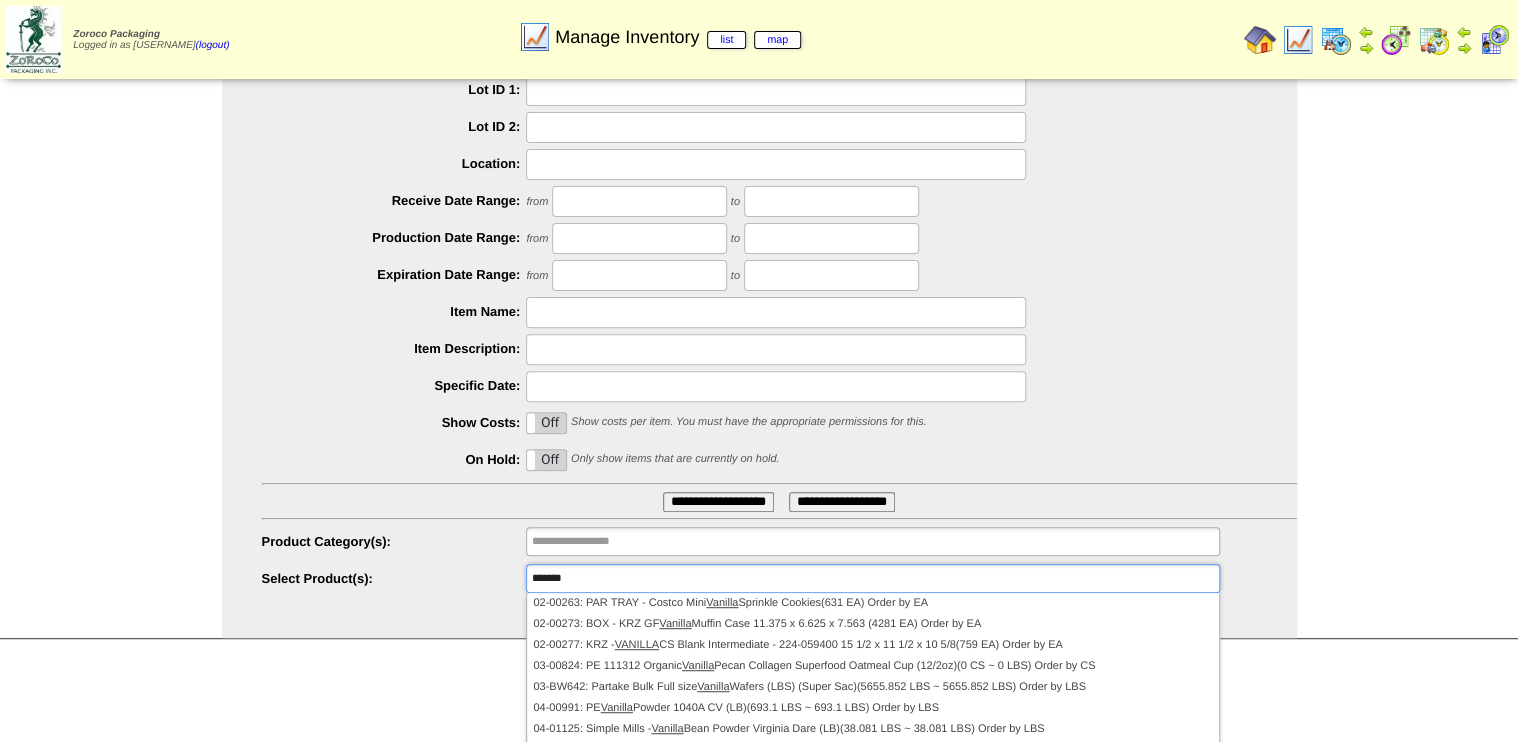 scroll, scrollTop: 258, scrollLeft: 0, axis: vertical 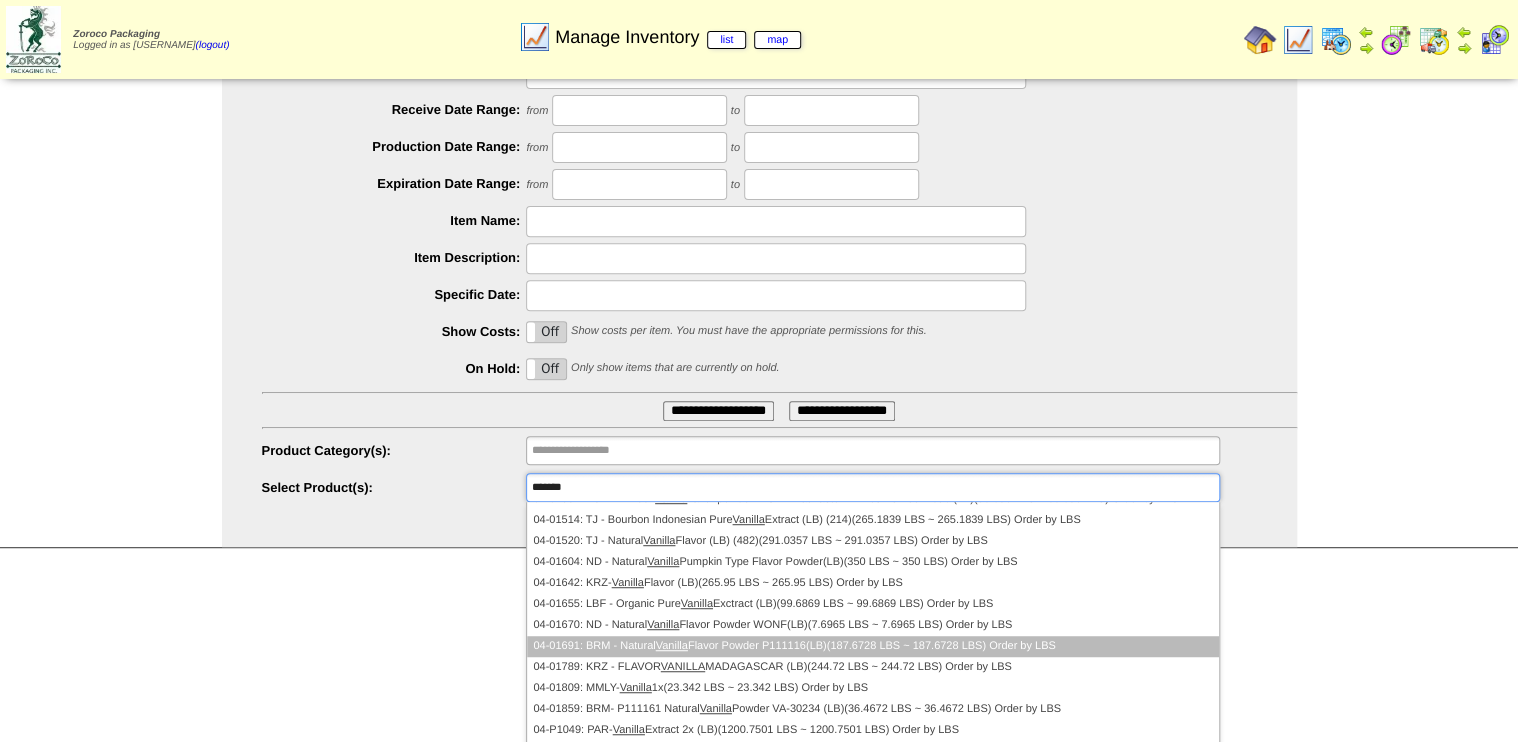 type on "*******" 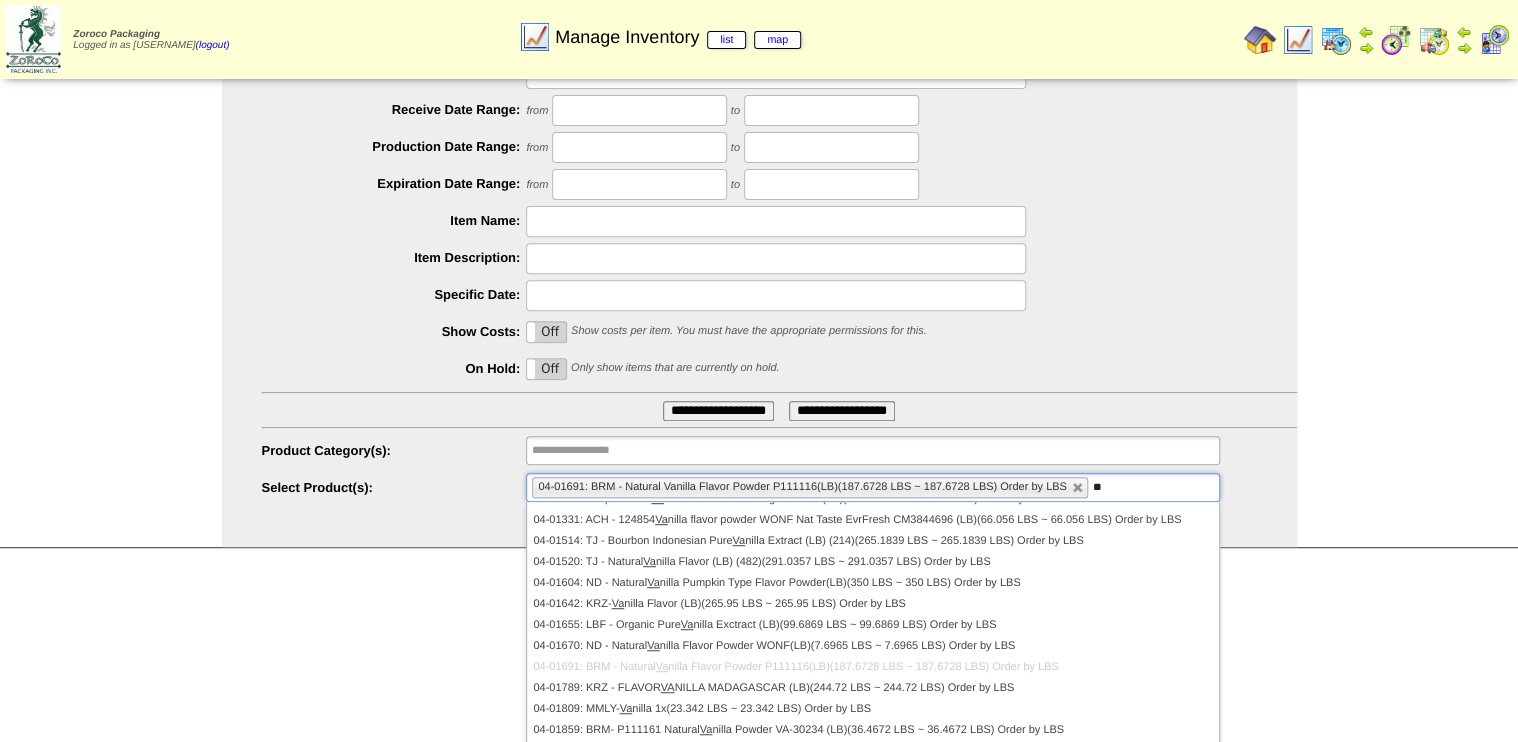 scroll, scrollTop: 0, scrollLeft: 0, axis: both 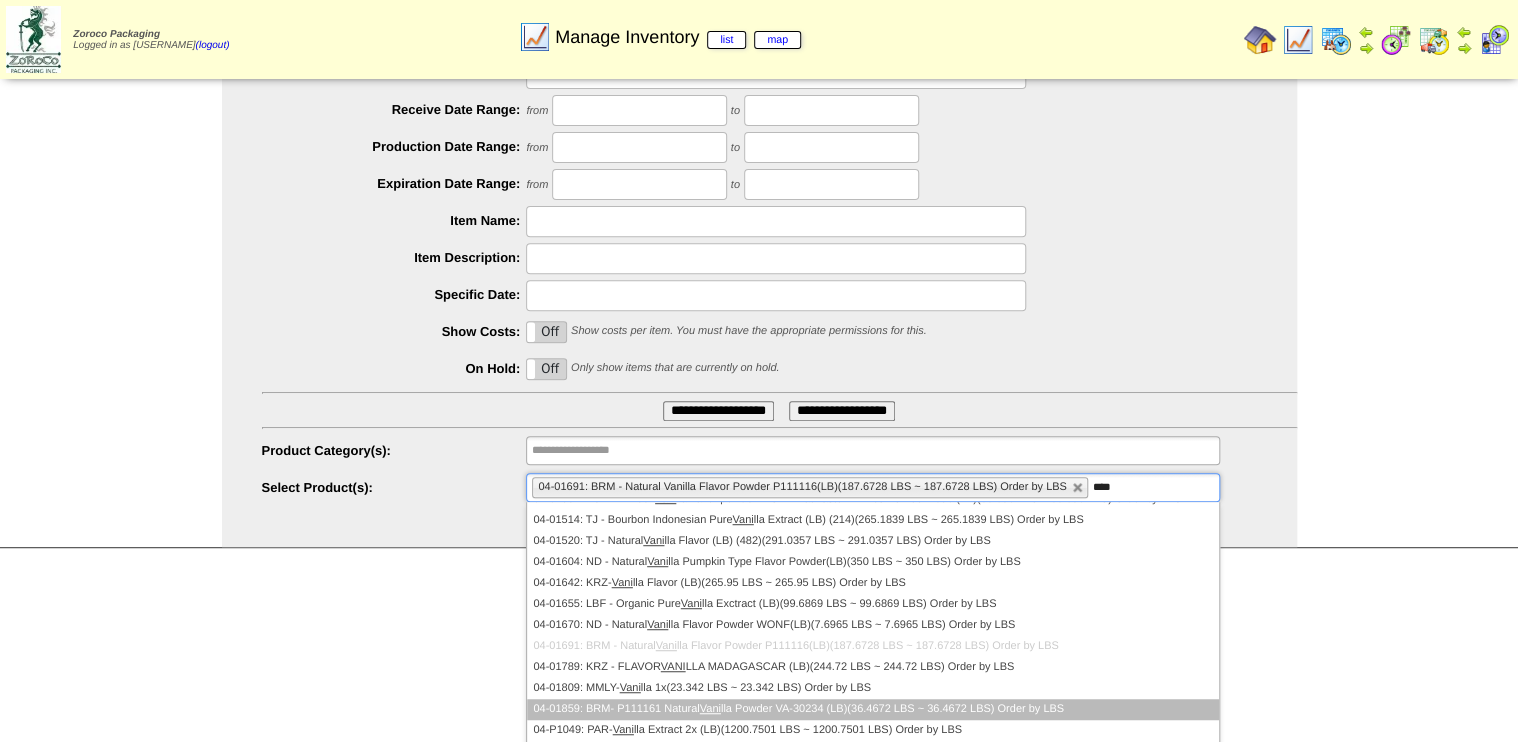 type on "****" 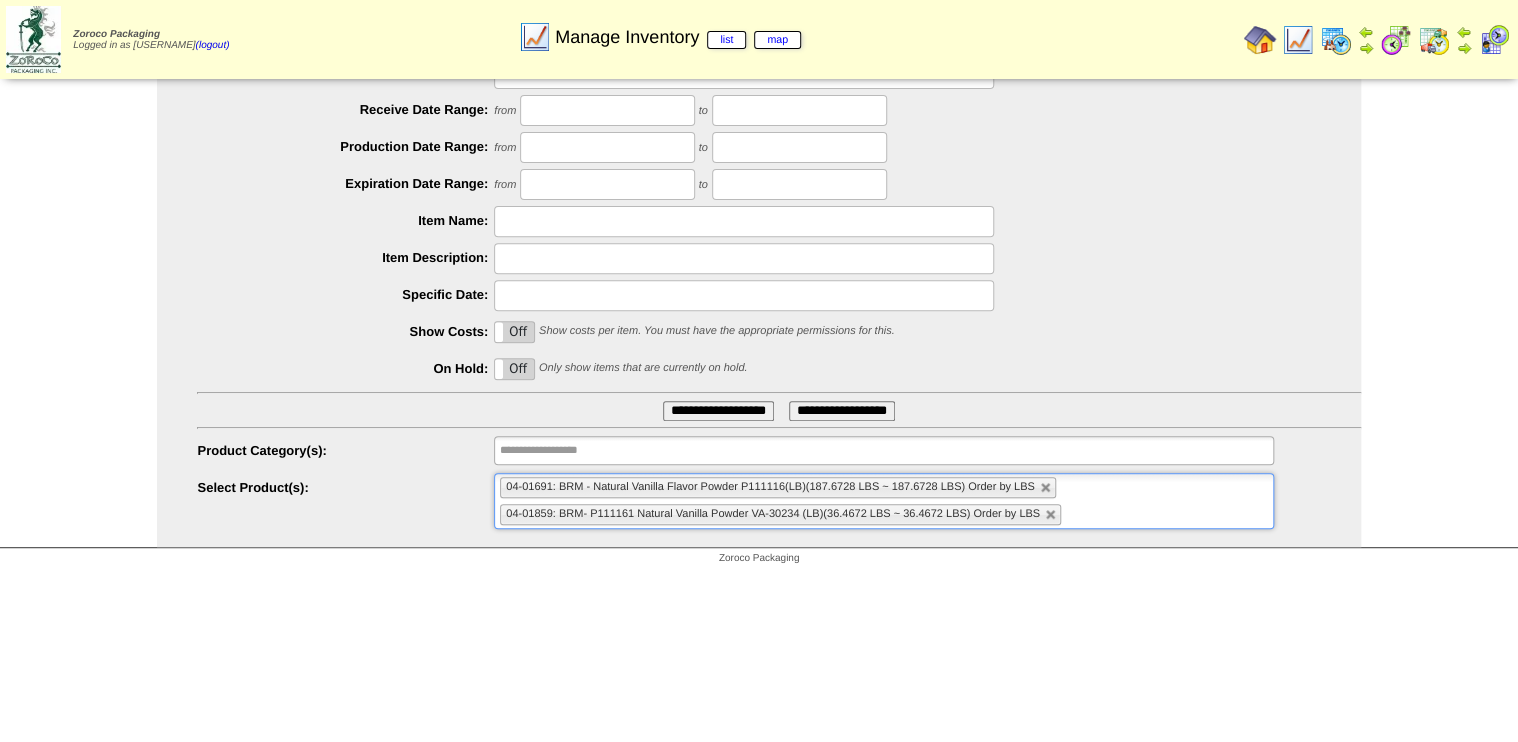 click on "**********" at bounding box center [718, 411] 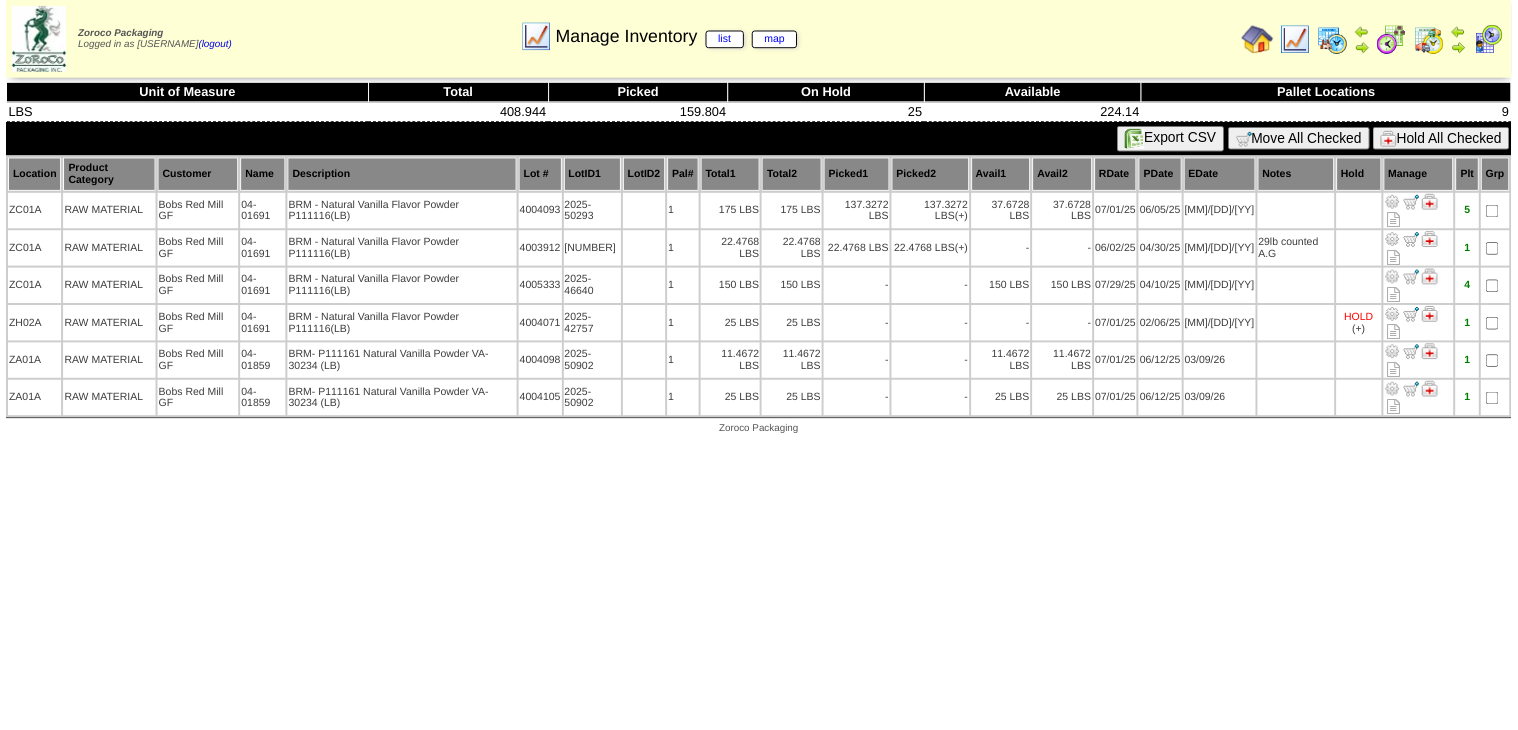 scroll, scrollTop: 0, scrollLeft: 0, axis: both 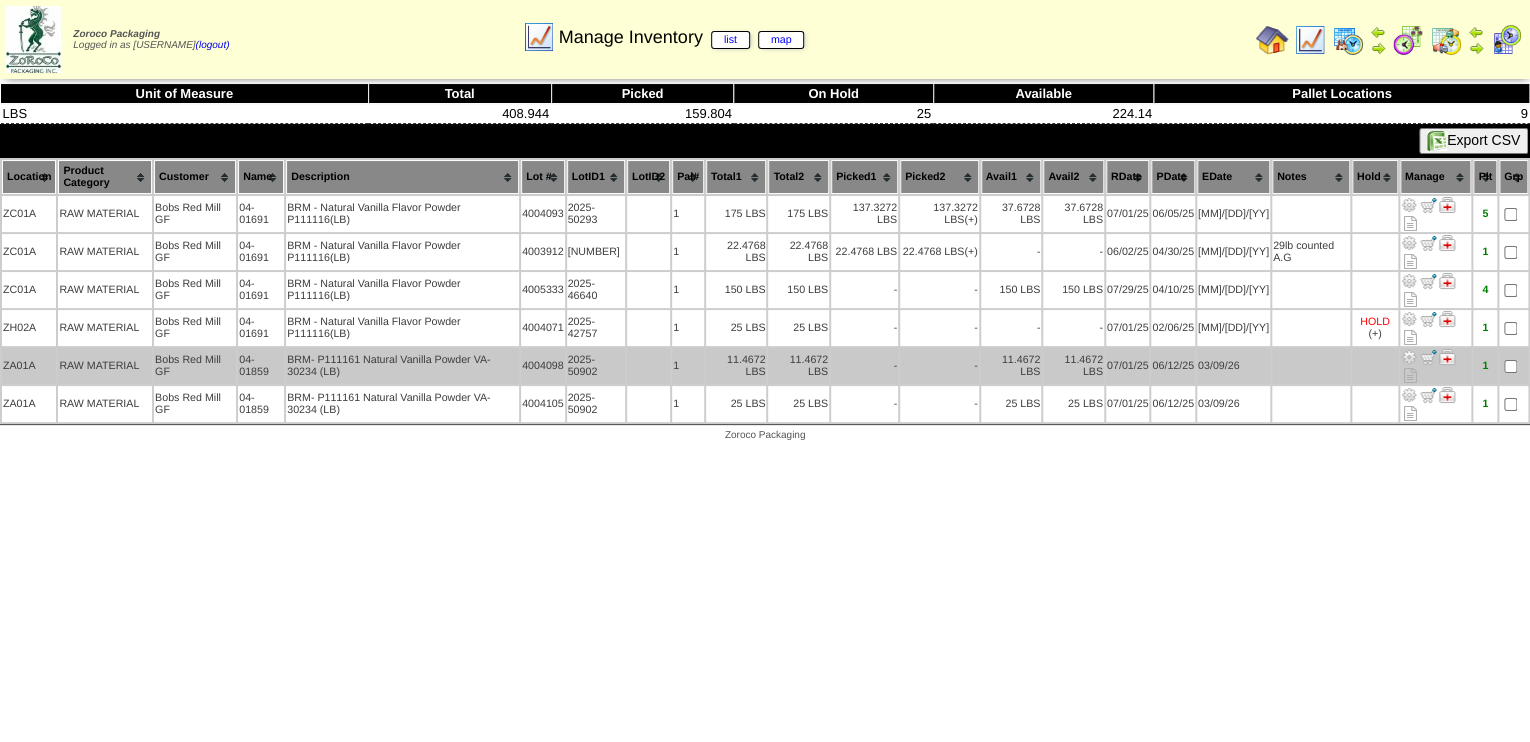 click at bounding box center [1409, 357] 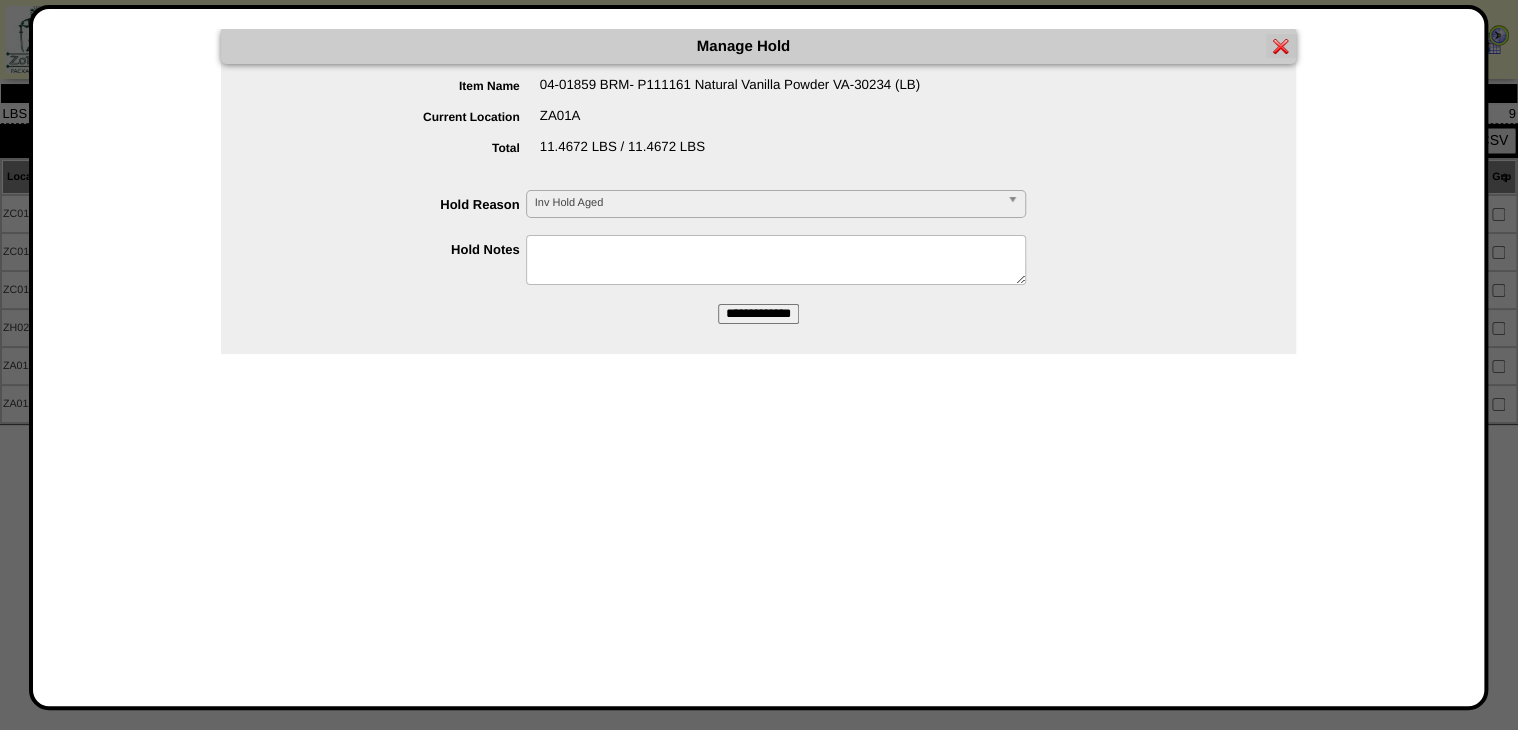 click on "Inv Hold Aged" at bounding box center [767, 203] 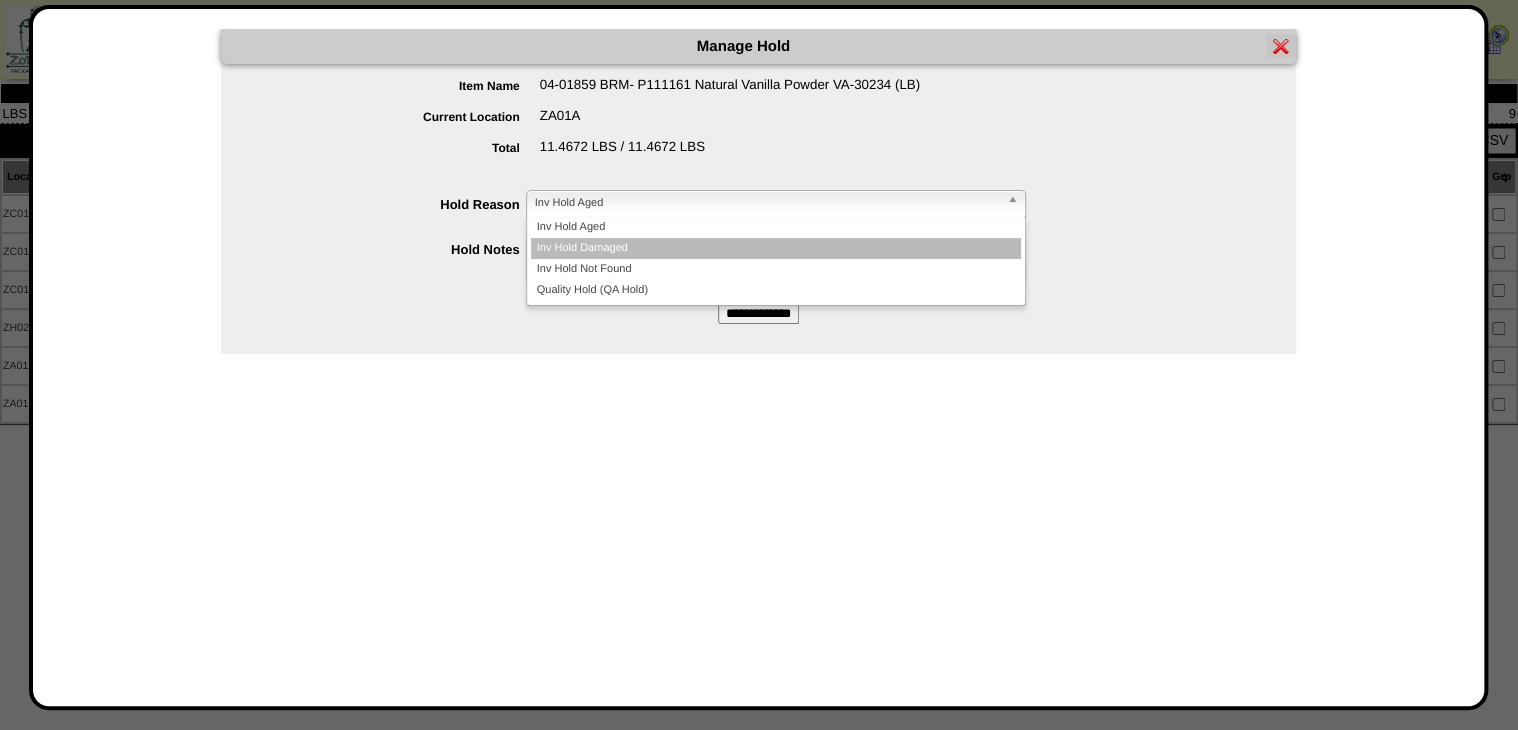 click on "Inv Hold Damaged" at bounding box center [776, 248] 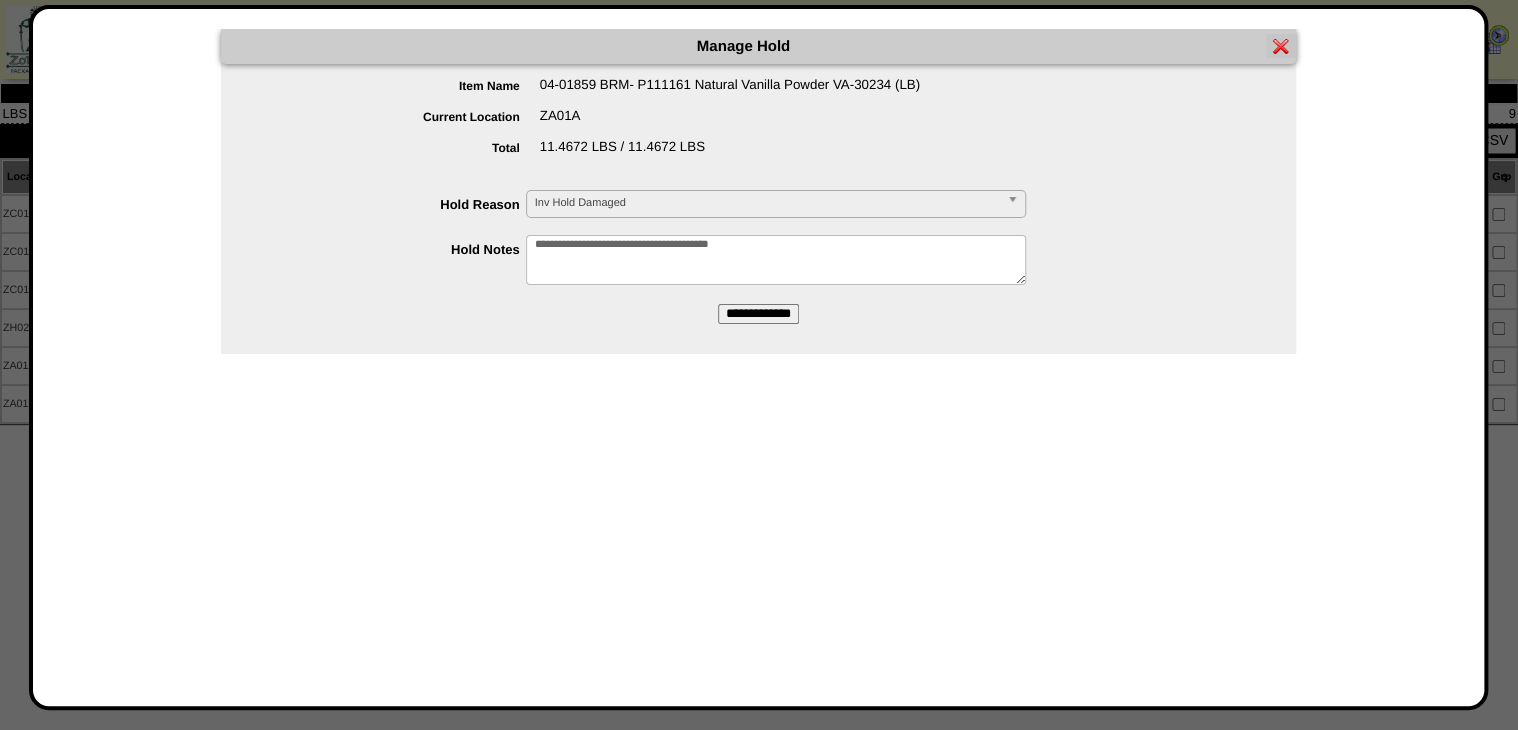 type on "**********" 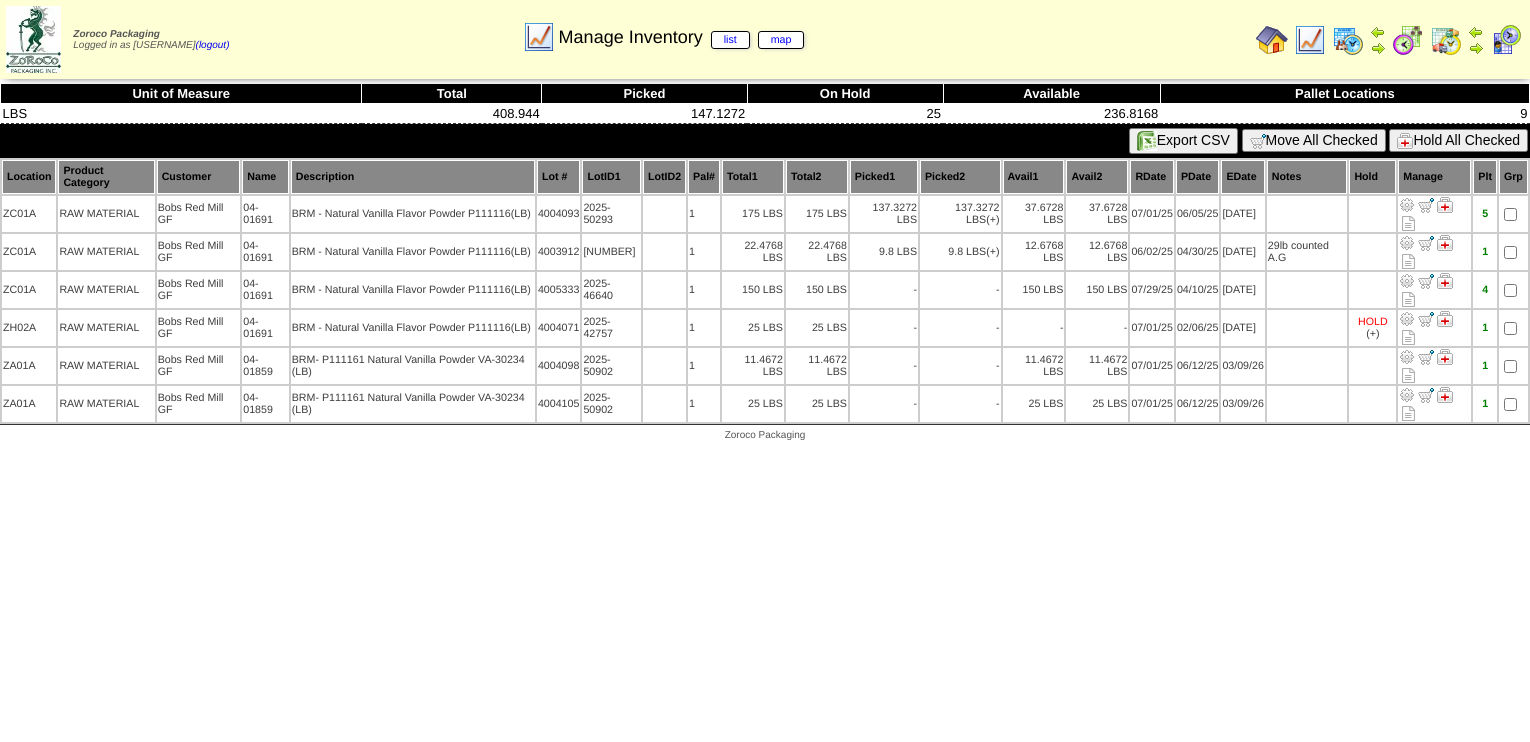 scroll, scrollTop: 0, scrollLeft: 0, axis: both 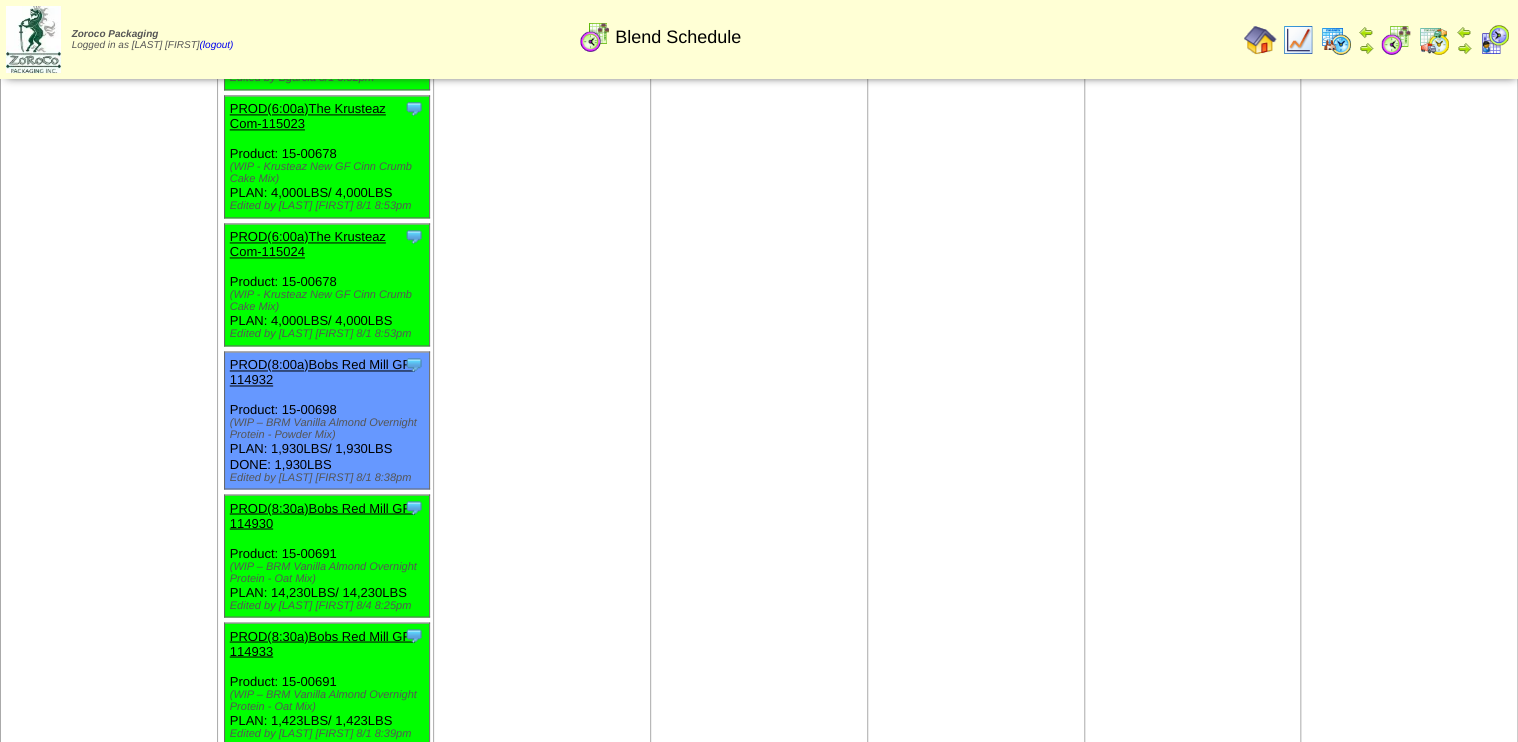 click on "PROD(8:30a)Bobs Red Mill GF-114930" at bounding box center [322, 515] 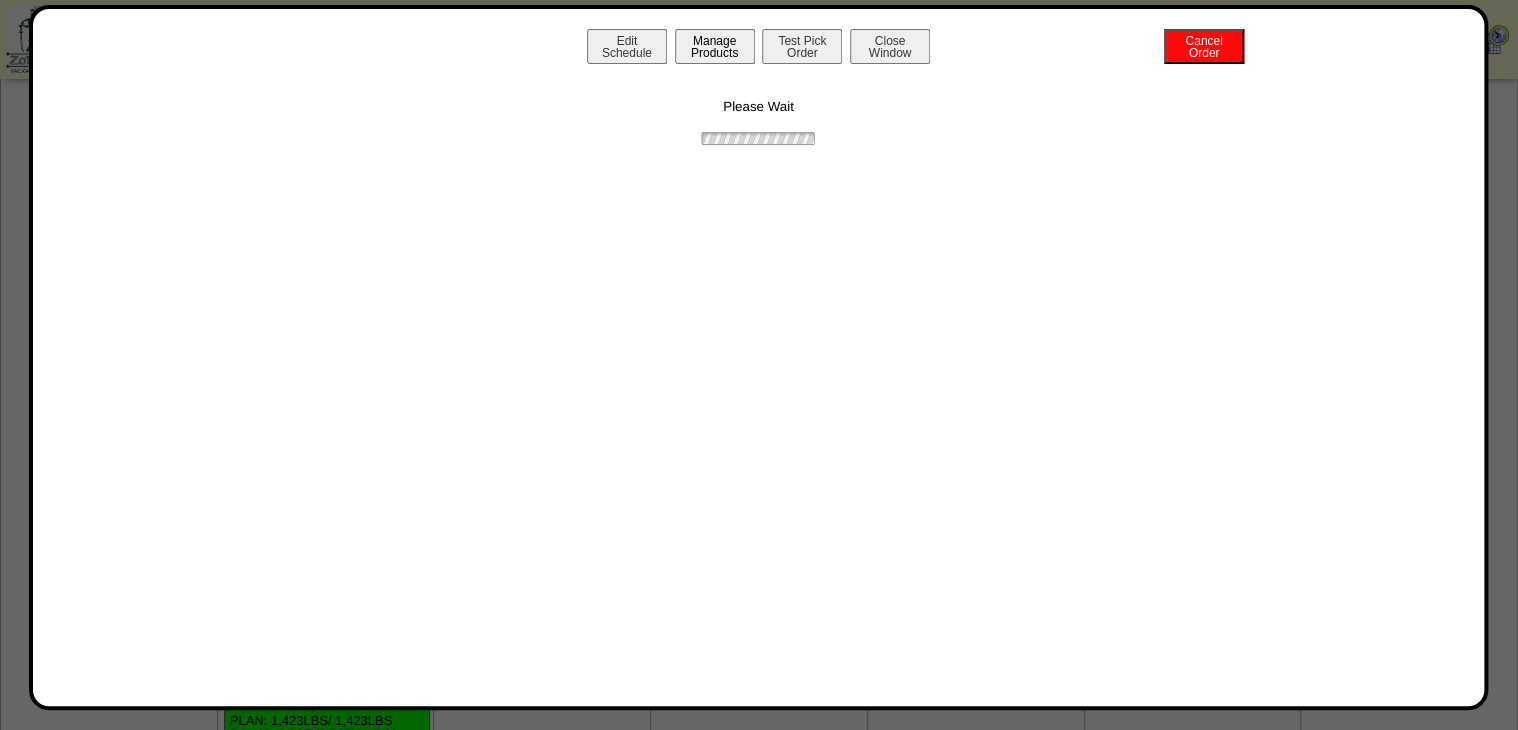 drag, startPoint x: 707, startPoint y: 30, endPoint x: 728, endPoint y: 56, distance: 33.42155 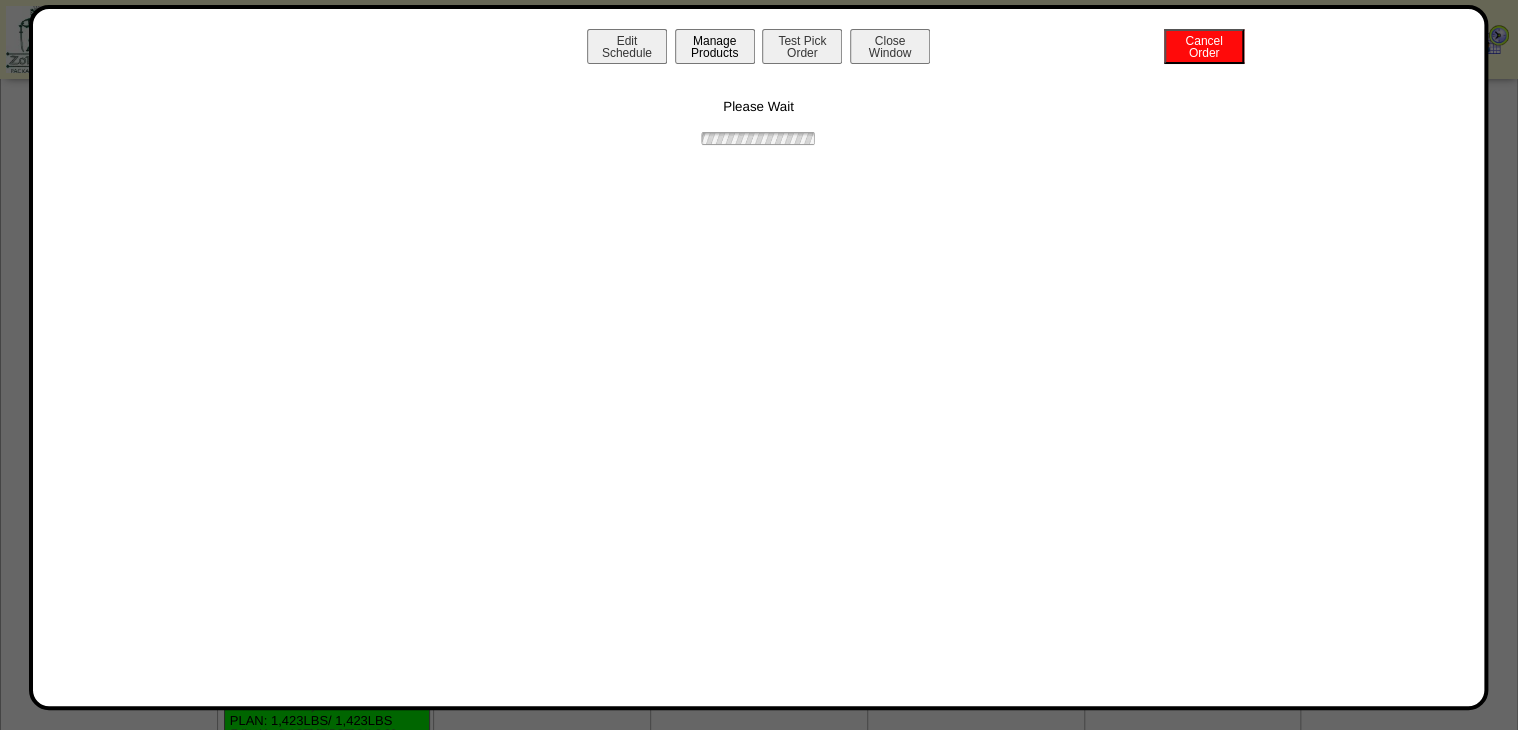 click on "Manage Products" at bounding box center (715, 46) 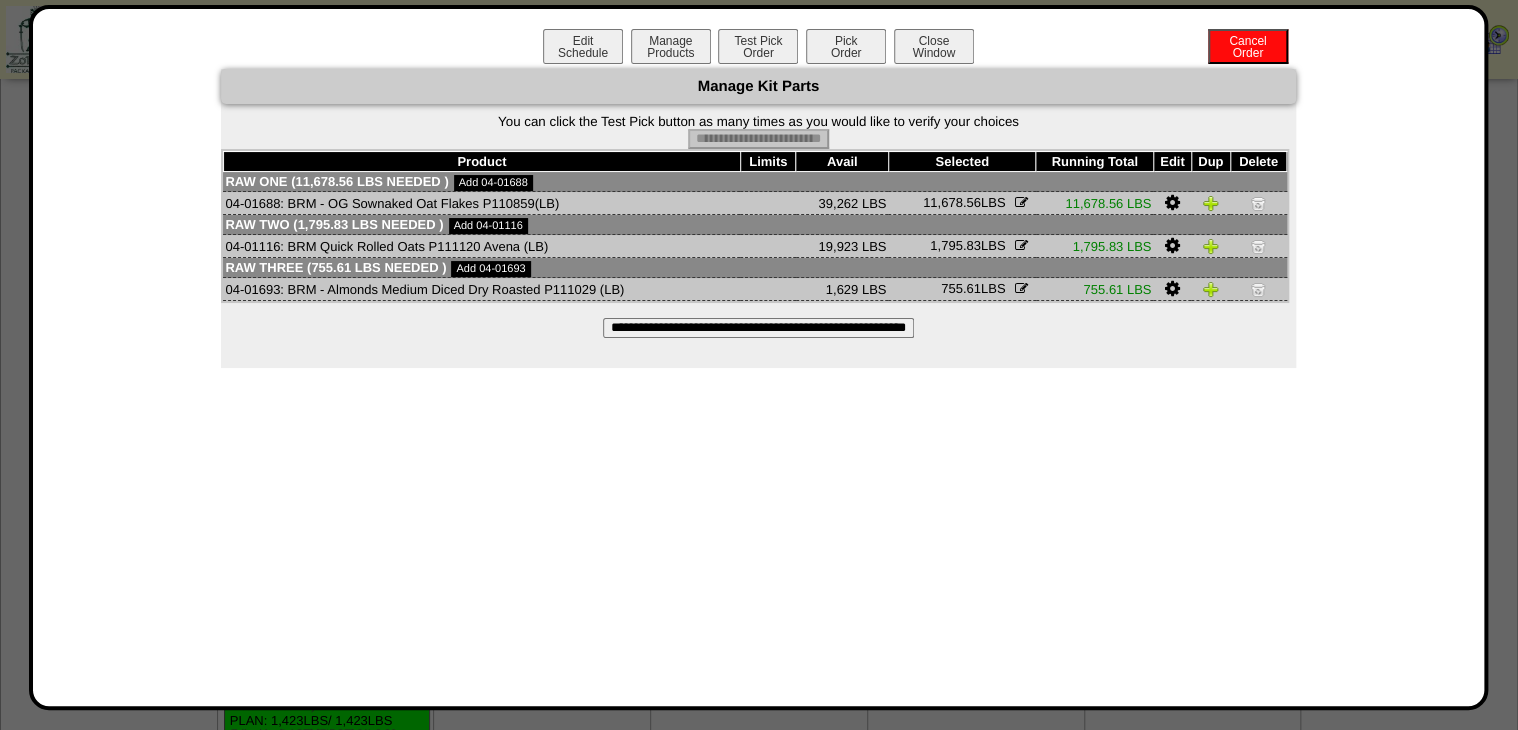 click on "Pick Order" at bounding box center [846, 46] 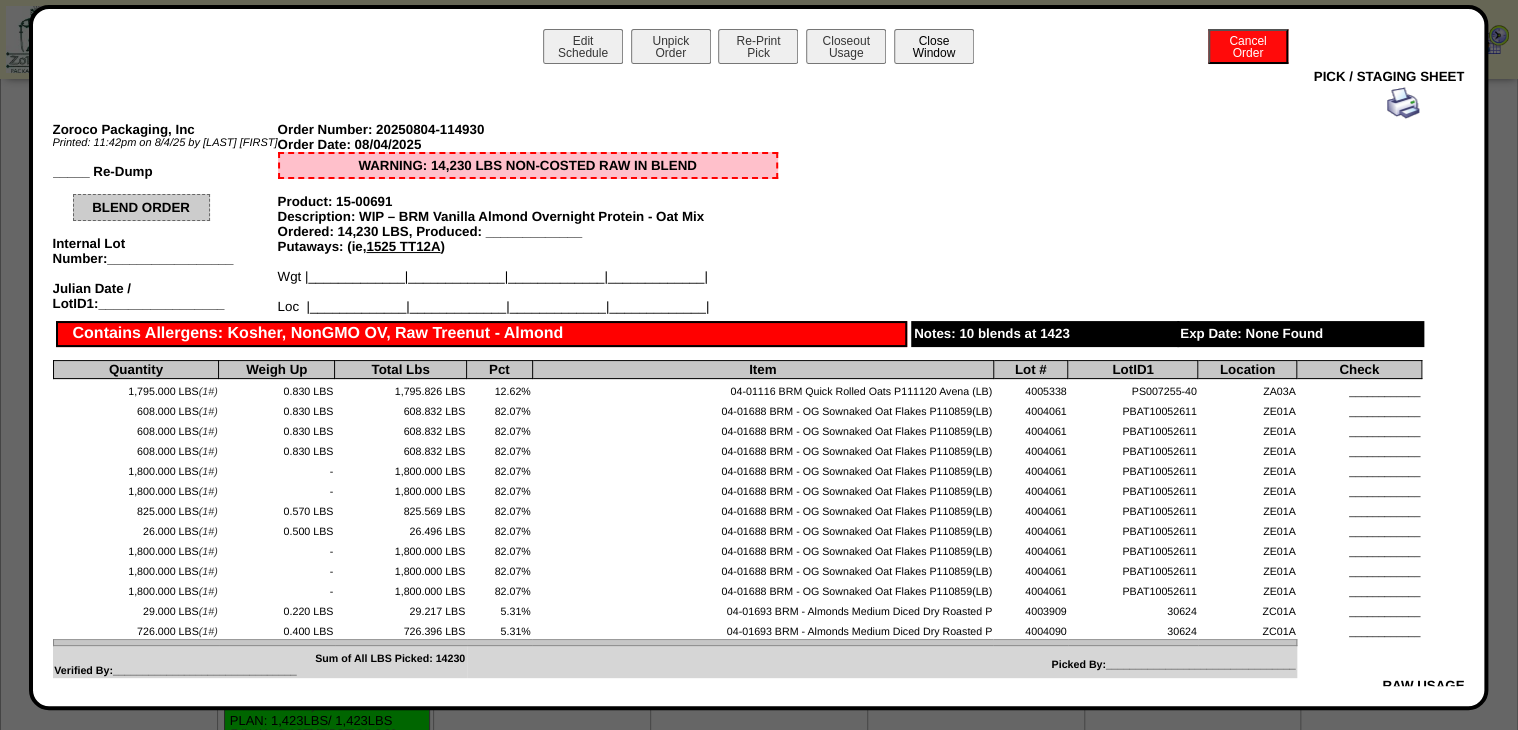 click on "Close Window" at bounding box center [934, 46] 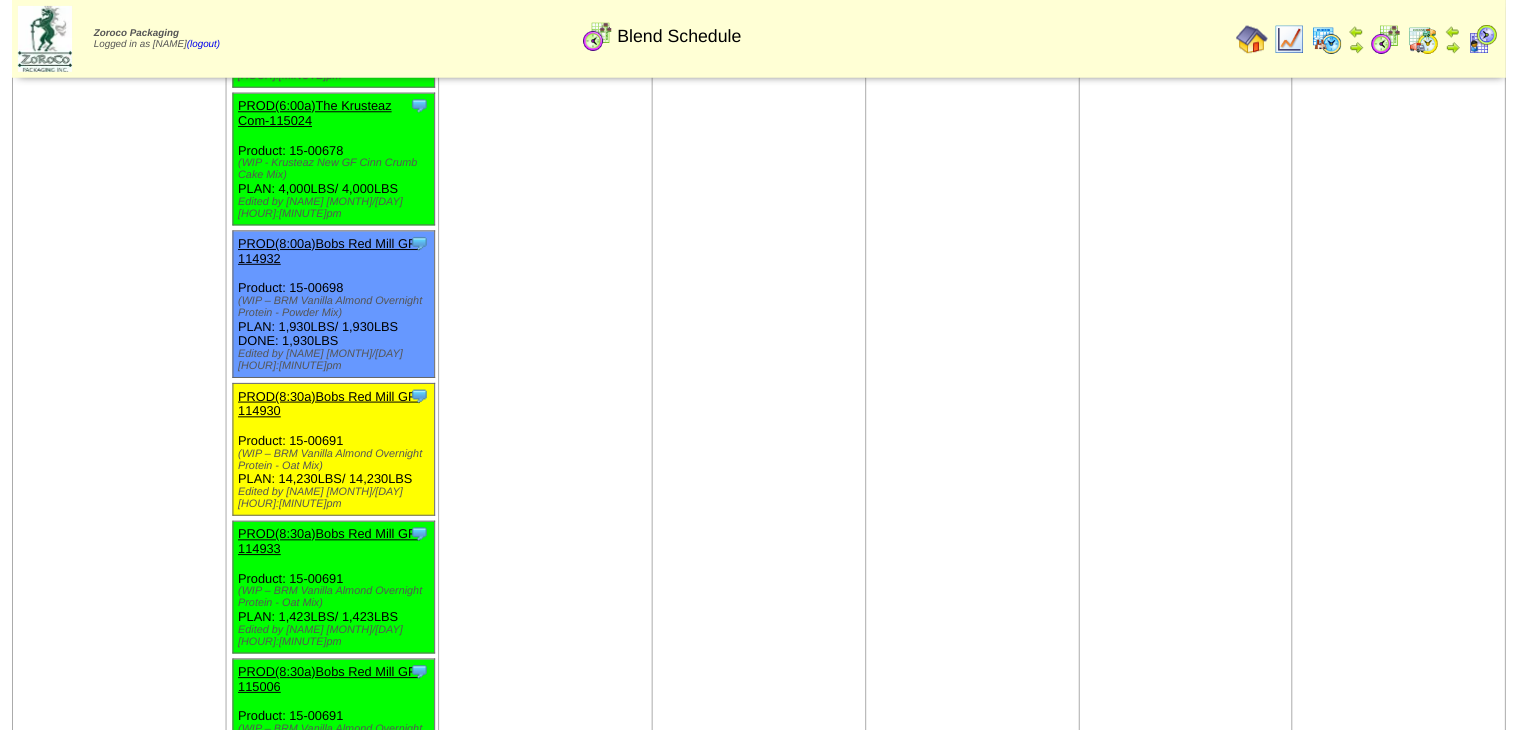 scroll, scrollTop: 1760, scrollLeft: 0, axis: vertical 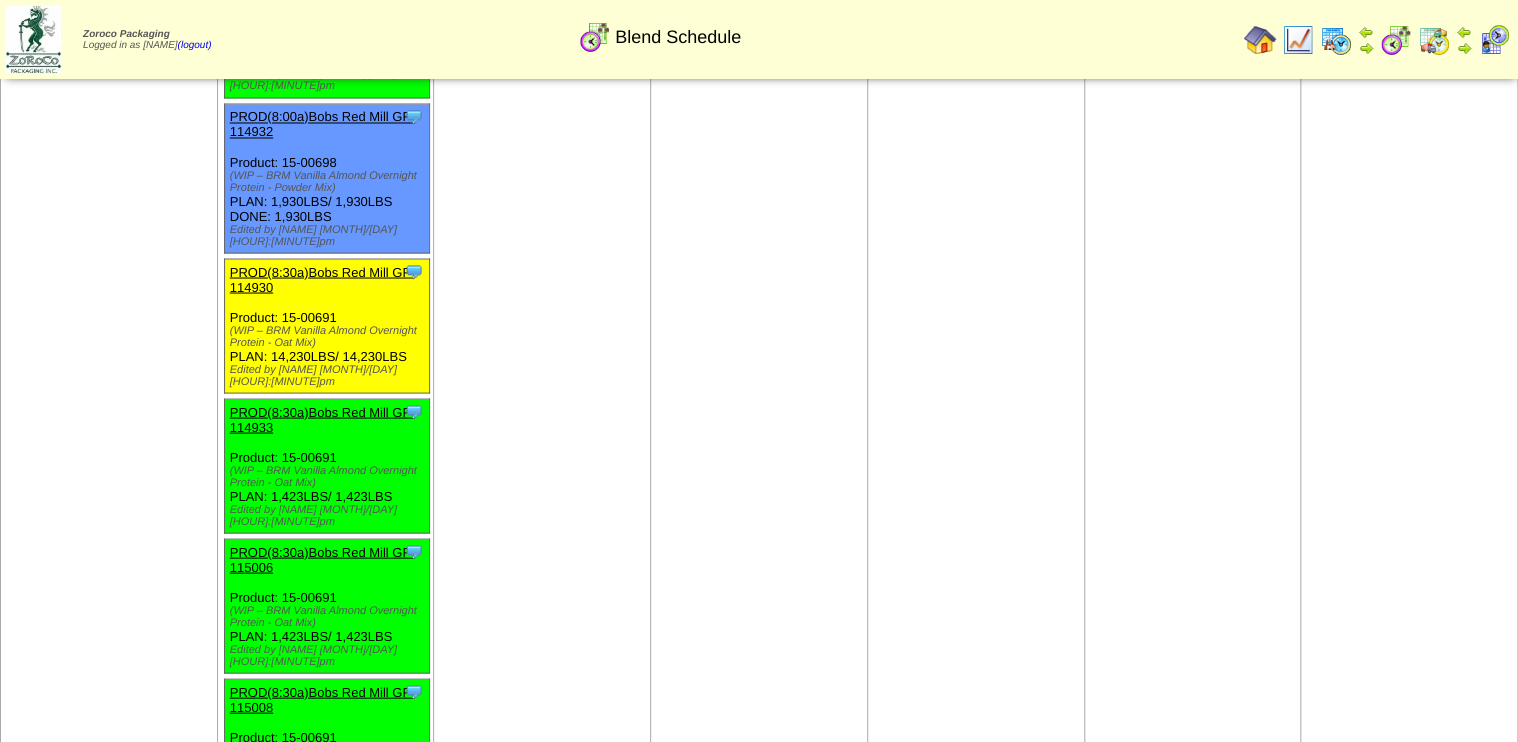 click on "PROD(8:30a)Bobs Red Mill GF-114930" at bounding box center [322, 279] 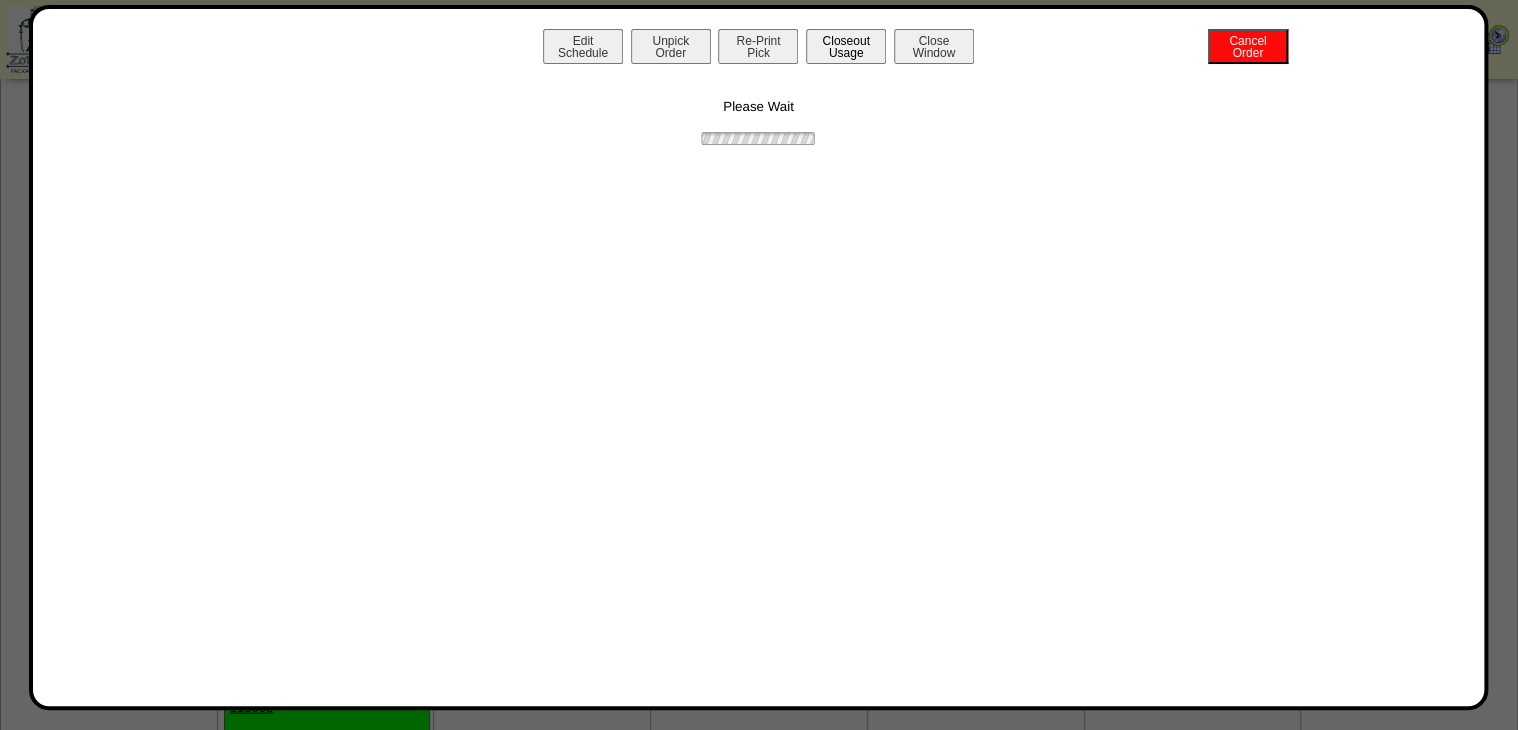 click on "Closeout Usage" at bounding box center (846, 46) 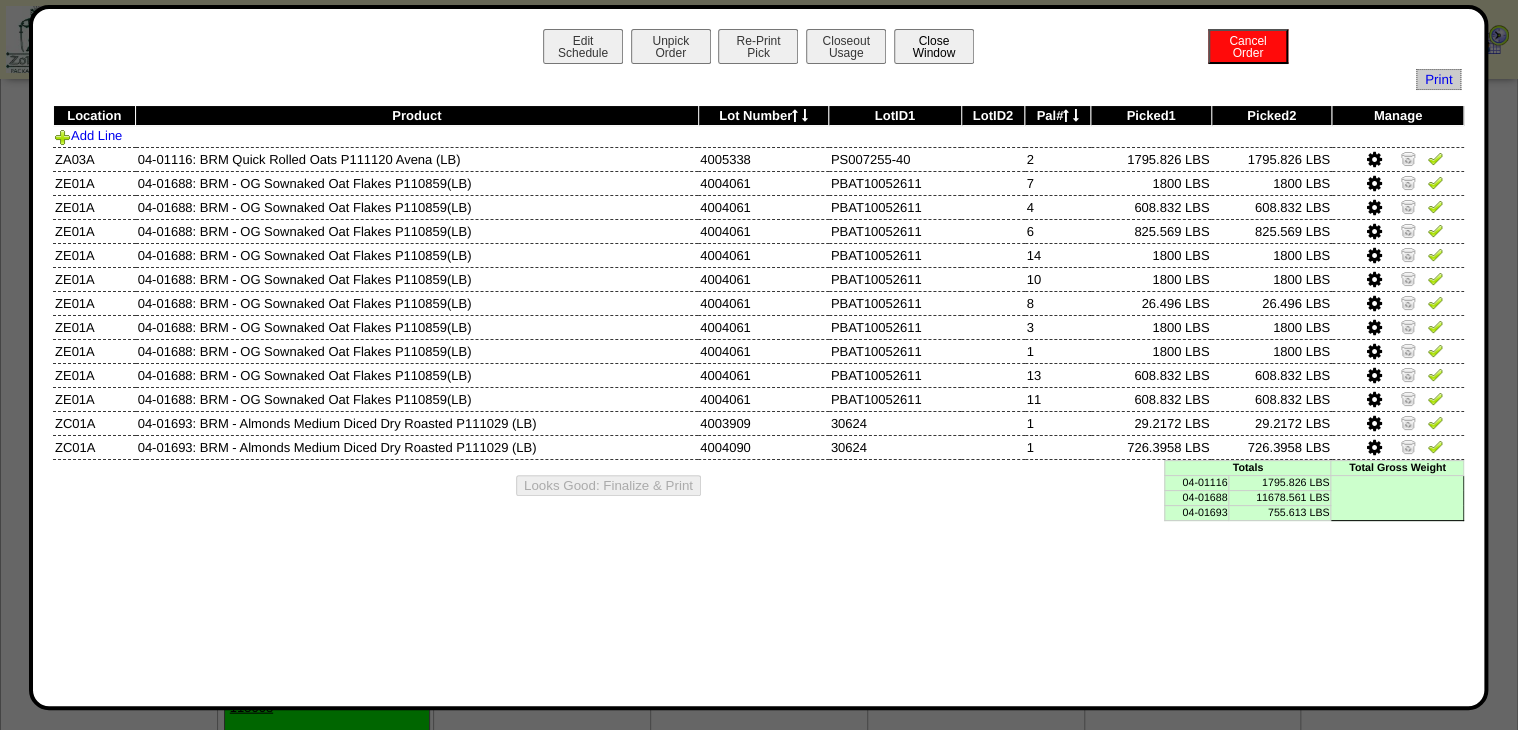 click on "Close Window" at bounding box center [934, 46] 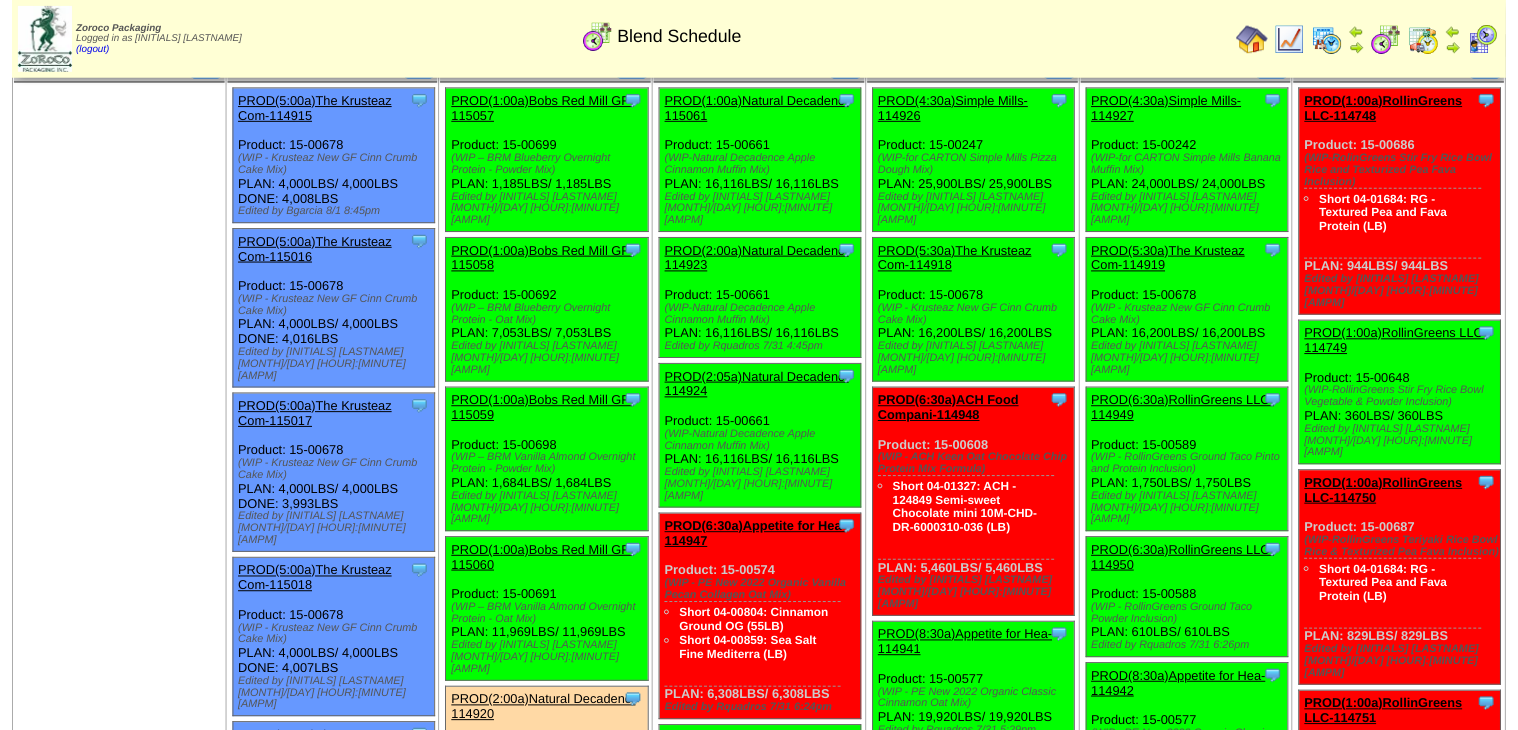 scroll, scrollTop: 0, scrollLeft: 0, axis: both 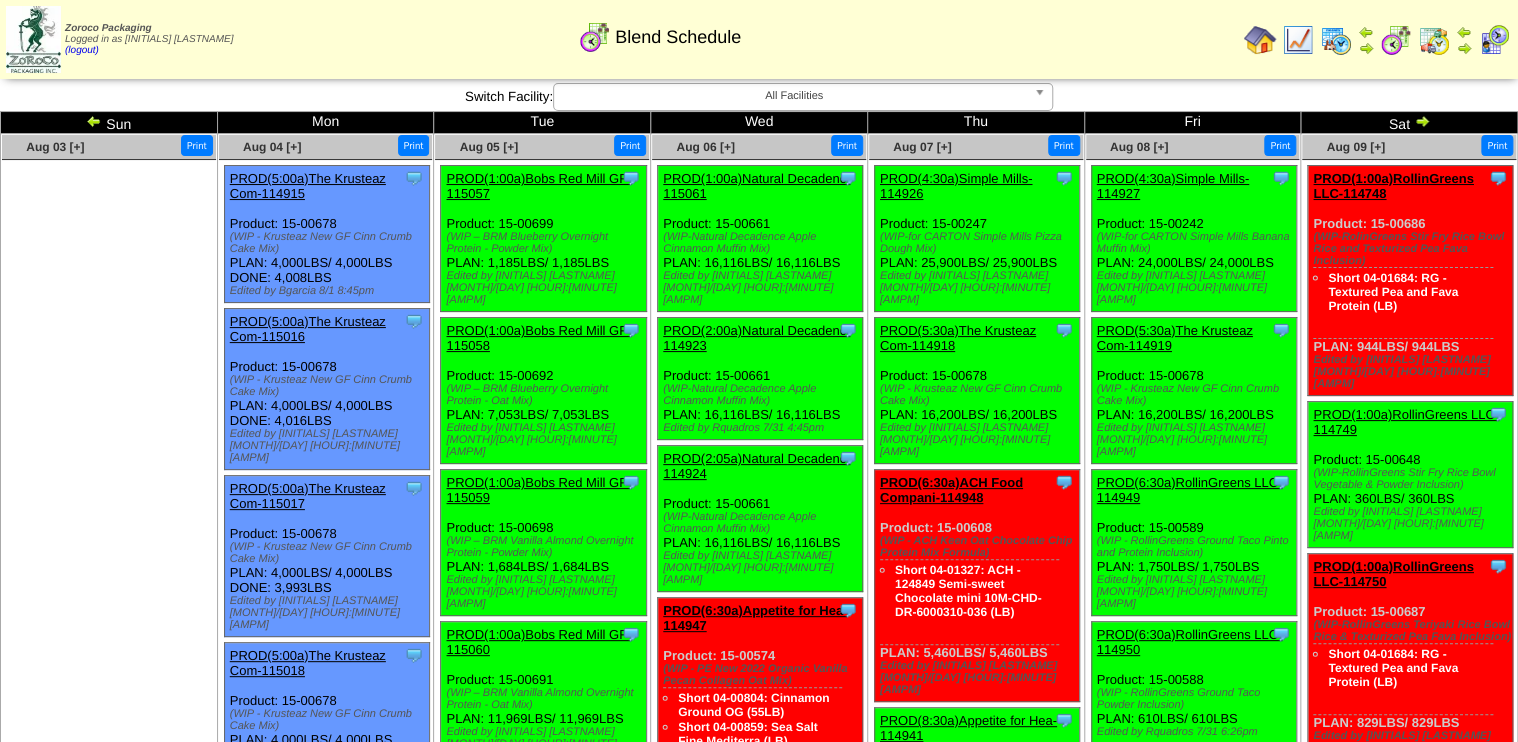 click on "PROD(1:00a)Bobs Red Mill GF-115059" at bounding box center (538, 490) 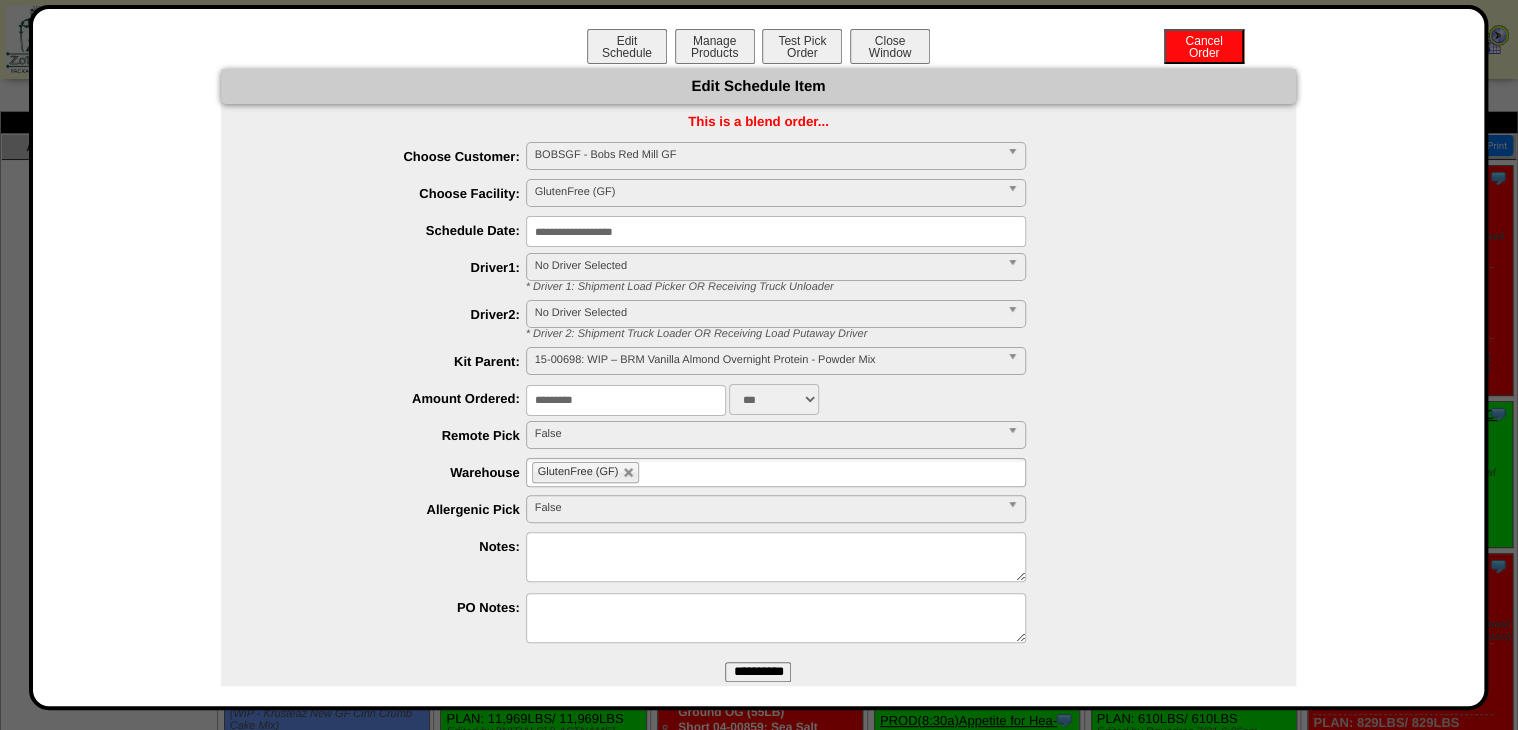 click on "Manage Products" at bounding box center (715, 46) 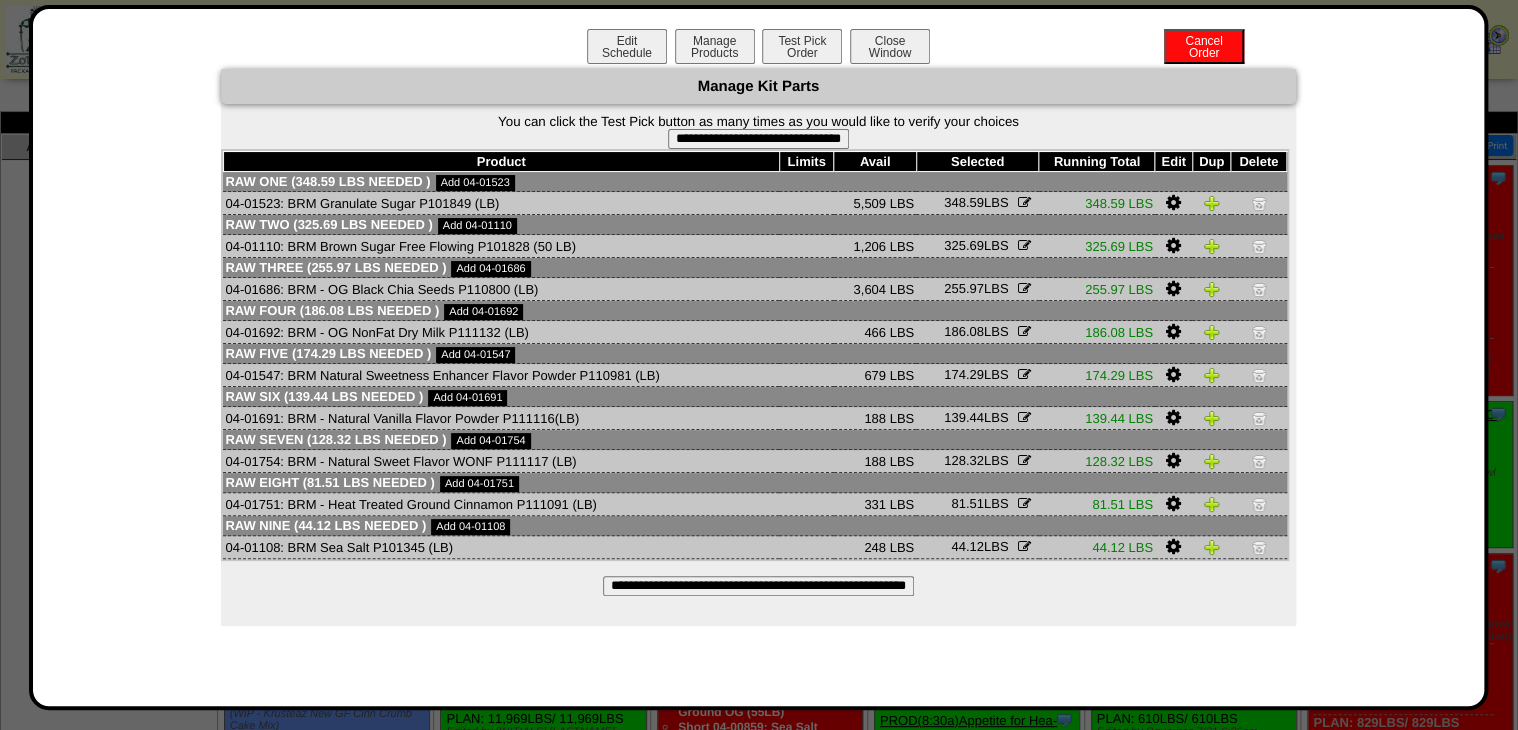 click on "**********" at bounding box center (758, 139) 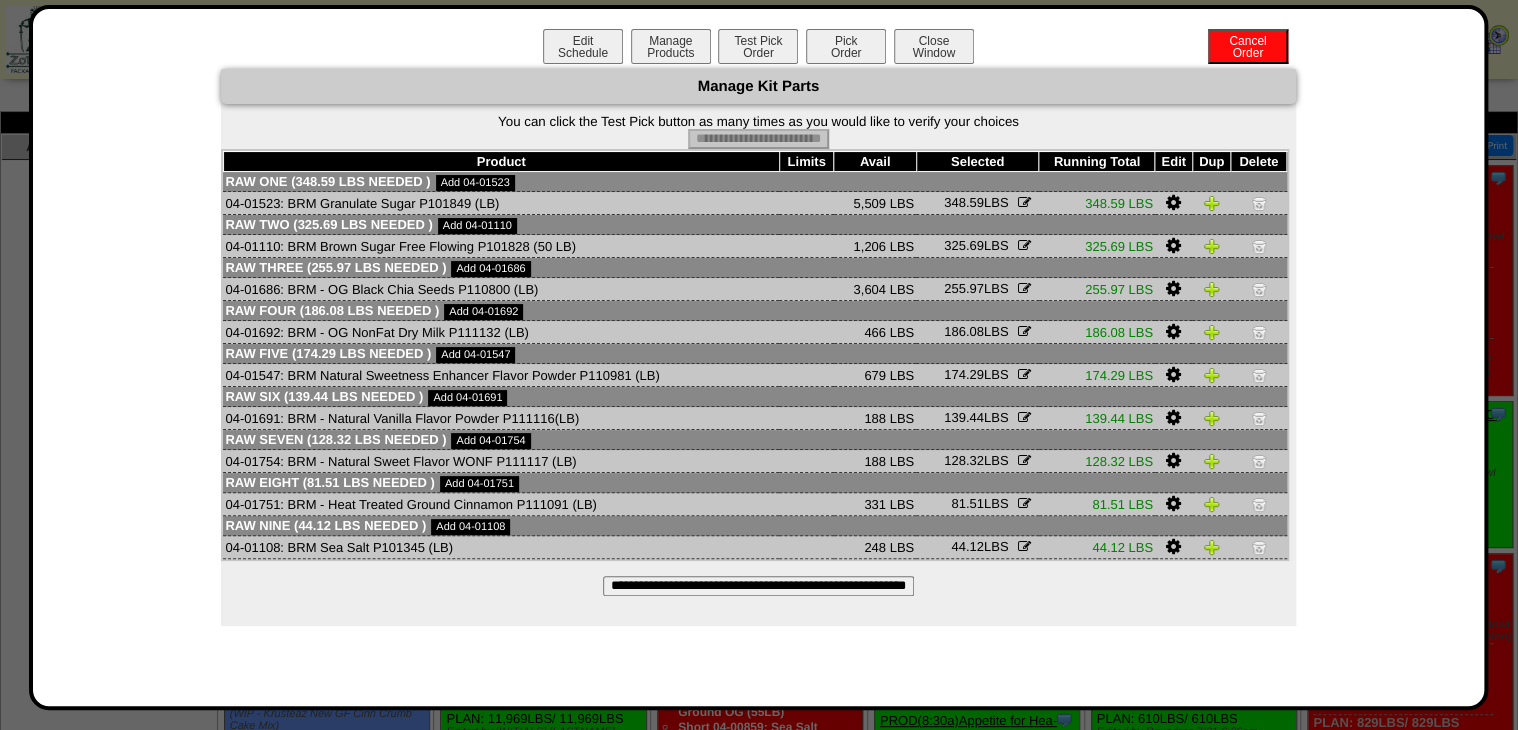 click on "Pick Order" at bounding box center [846, 46] 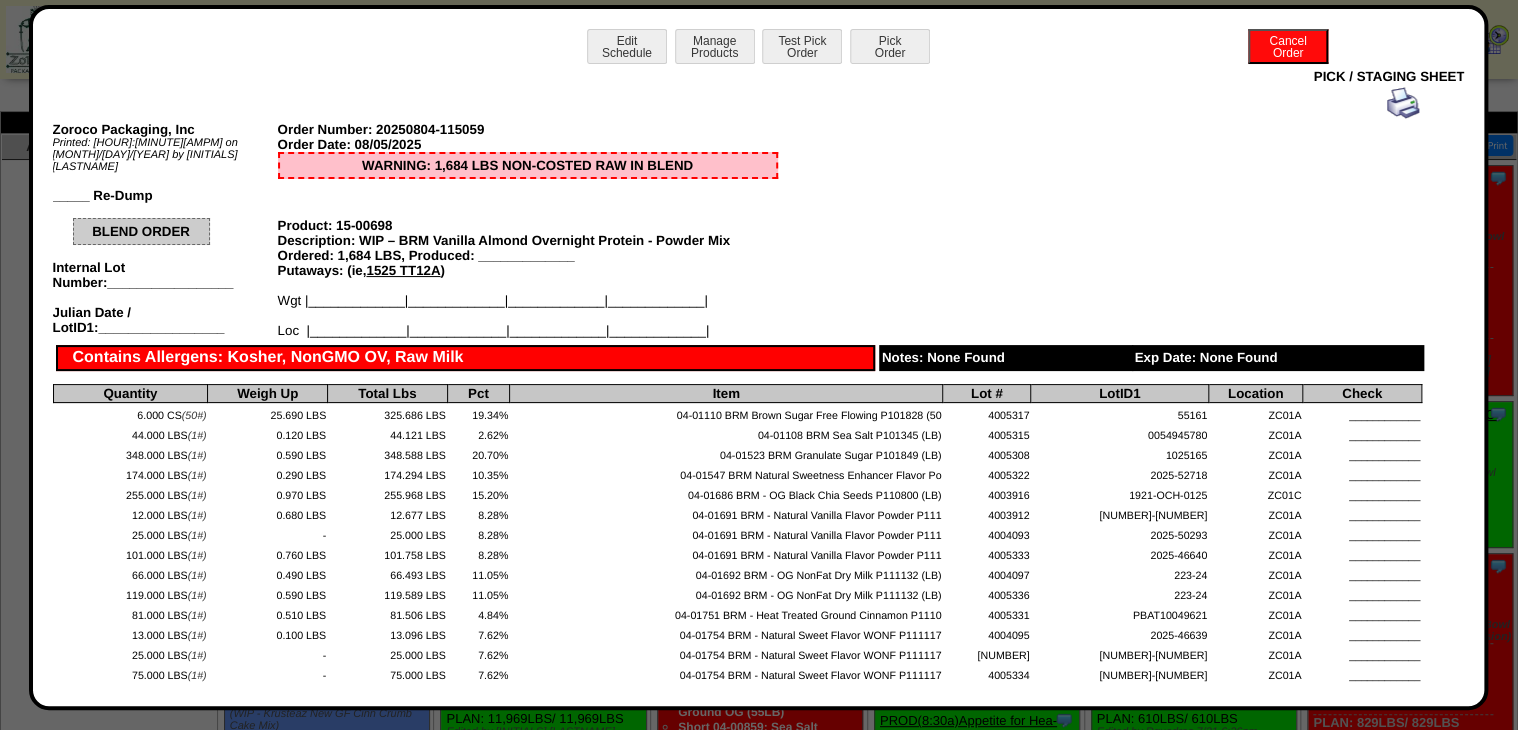 click on "Zoroco Packaging, Inc
Printed:
11:44pm on 8/4/25        by Bgarcia
_____ Re-Dump
Order Number: 20250804-115059
Order Date: 08/05/2025
WARNING: 1,684 LBS NON-COSTED RAW IN BLEND
BLEND ORDER
Internal Lot Number:_________________
Julian Date / LotID1:_________________
Product: 15-00698
Description: WIP – BRM Vanilla Almond Overnight Protein - Powder Mix
Ordered: 1,684 LBS,
Produced: _____________
Putaways: (ie,   1525 TT12A  )
Wgt |_____________|_____________|_____________|_____________|
Loc  |_____________|_____________|_____________|_____________|
Contains Allergens: Kosher, NonGMO OV, Raw Milk" at bounding box center [737, 414] 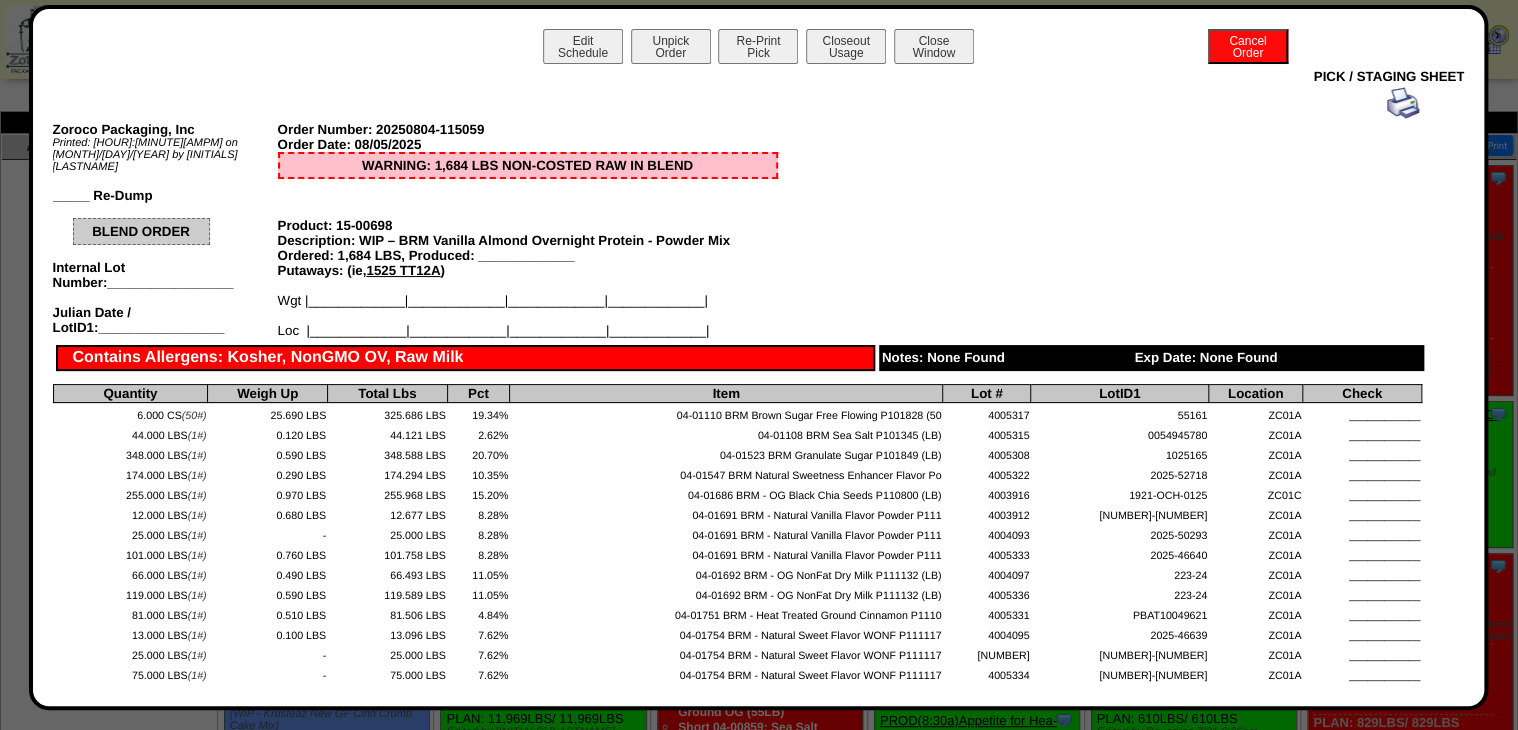 click at bounding box center (1403, 103) 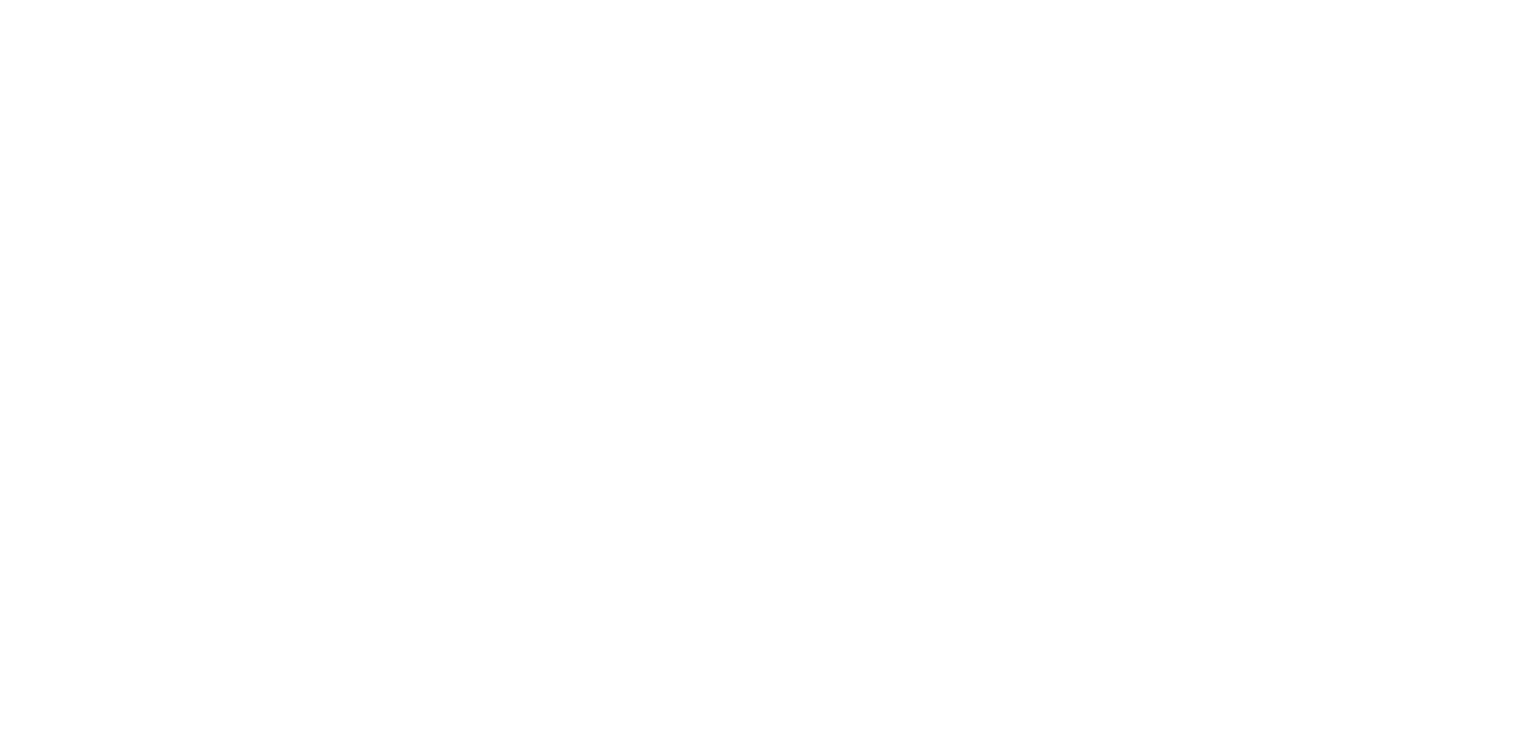 scroll, scrollTop: 0, scrollLeft: 0, axis: both 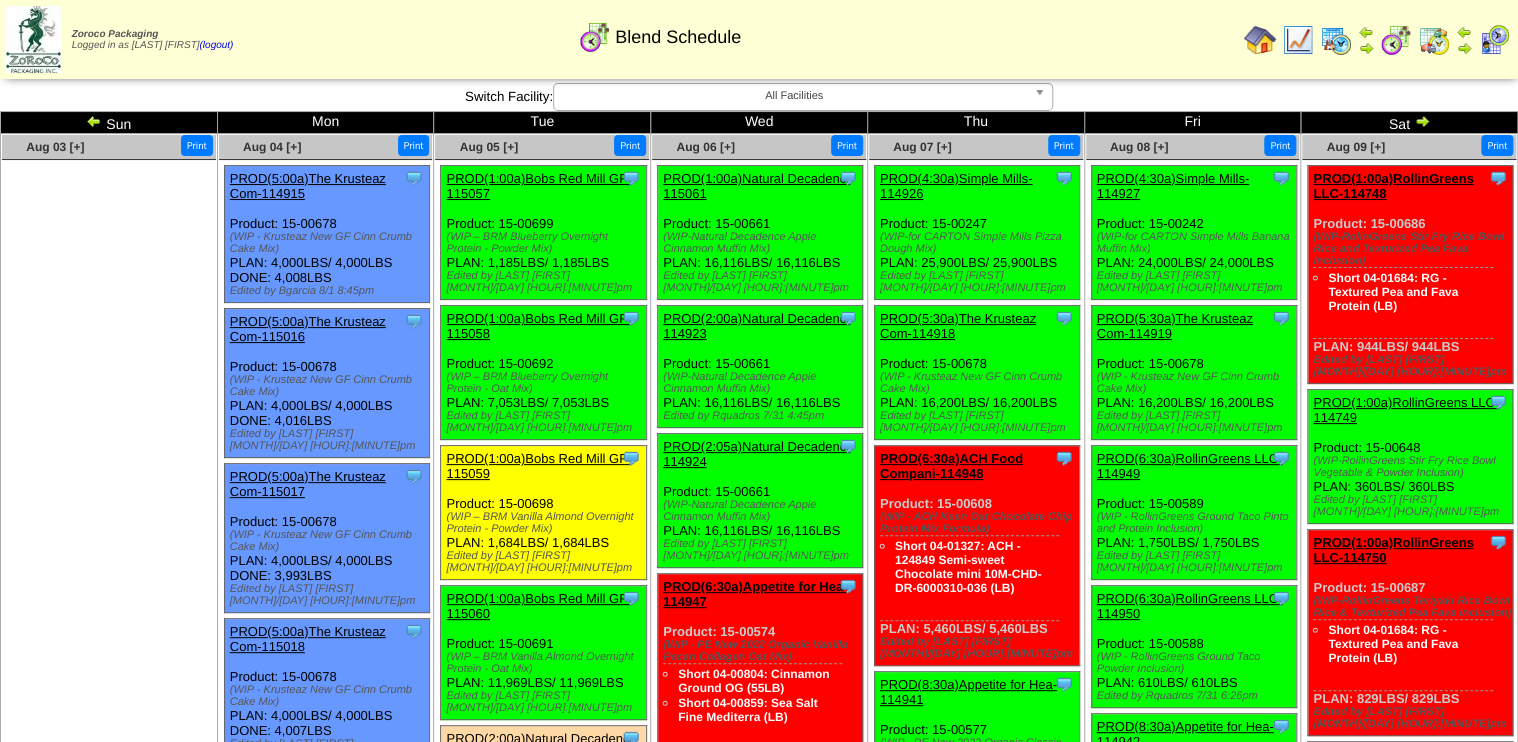 click on "PROD(1:00a)Bobs Red Mill GF-115060" at bounding box center [538, 606] 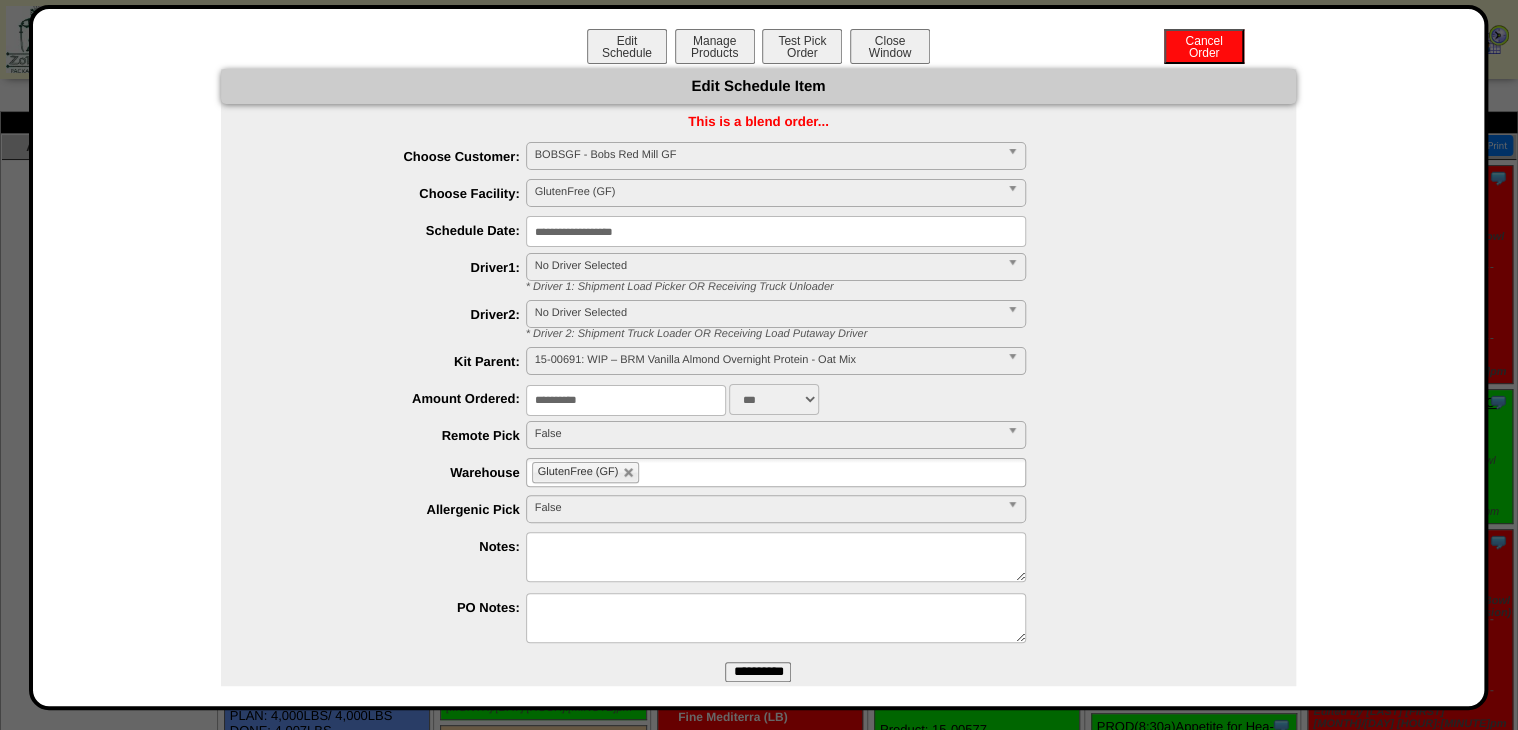 drag, startPoint x: 451, startPoint y: 426, endPoint x: 345, endPoint y: 472, distance: 115.55086 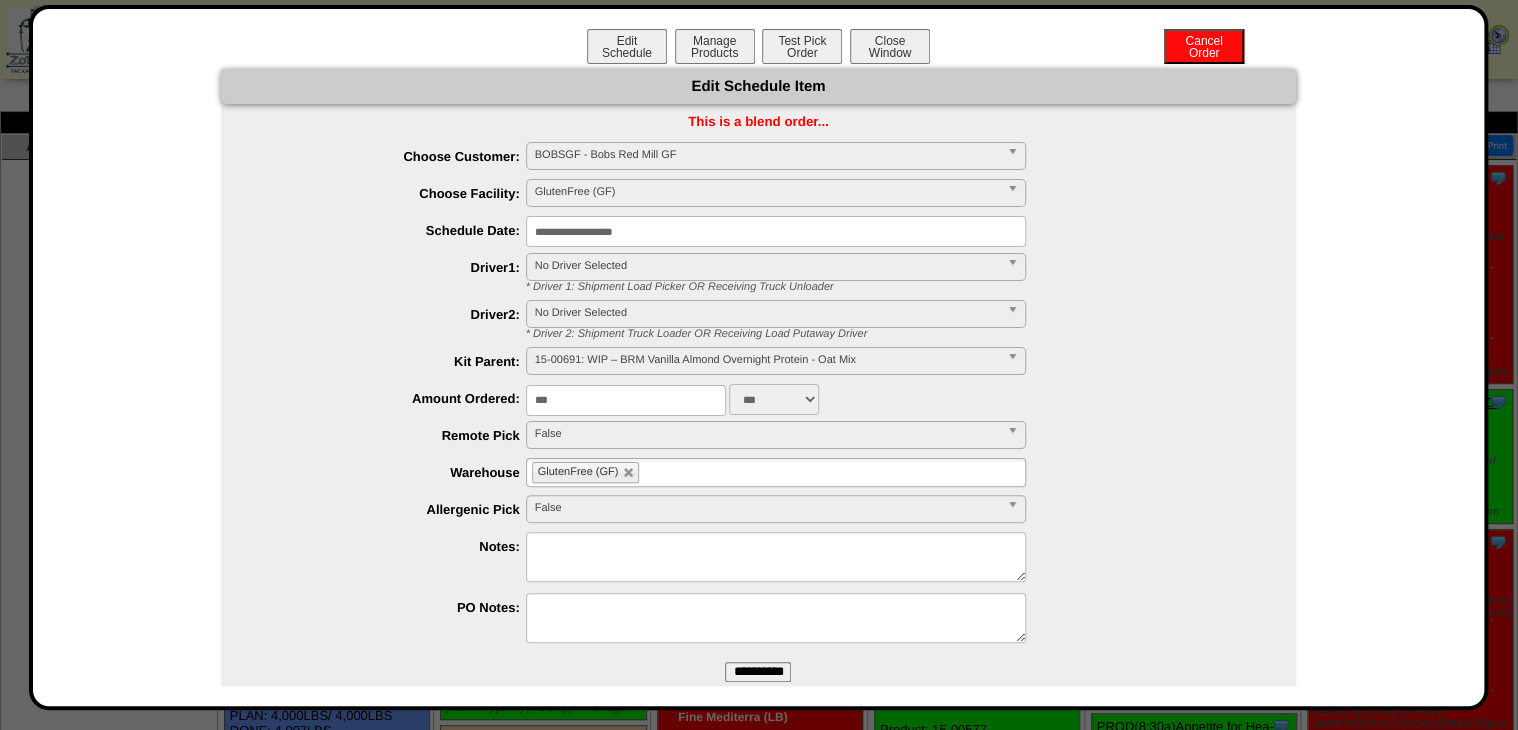 click on "**********" at bounding box center (758, 672) 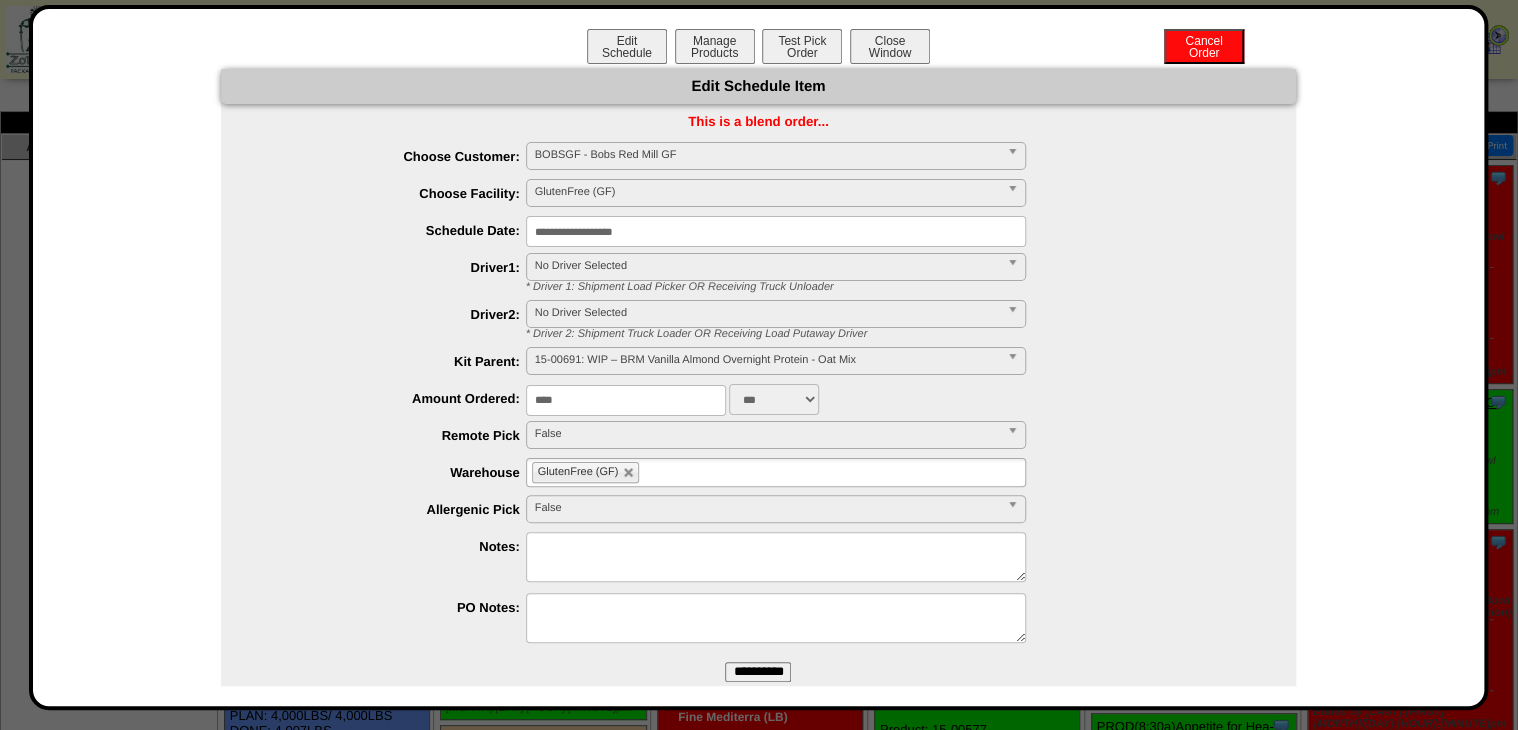 type on "****" 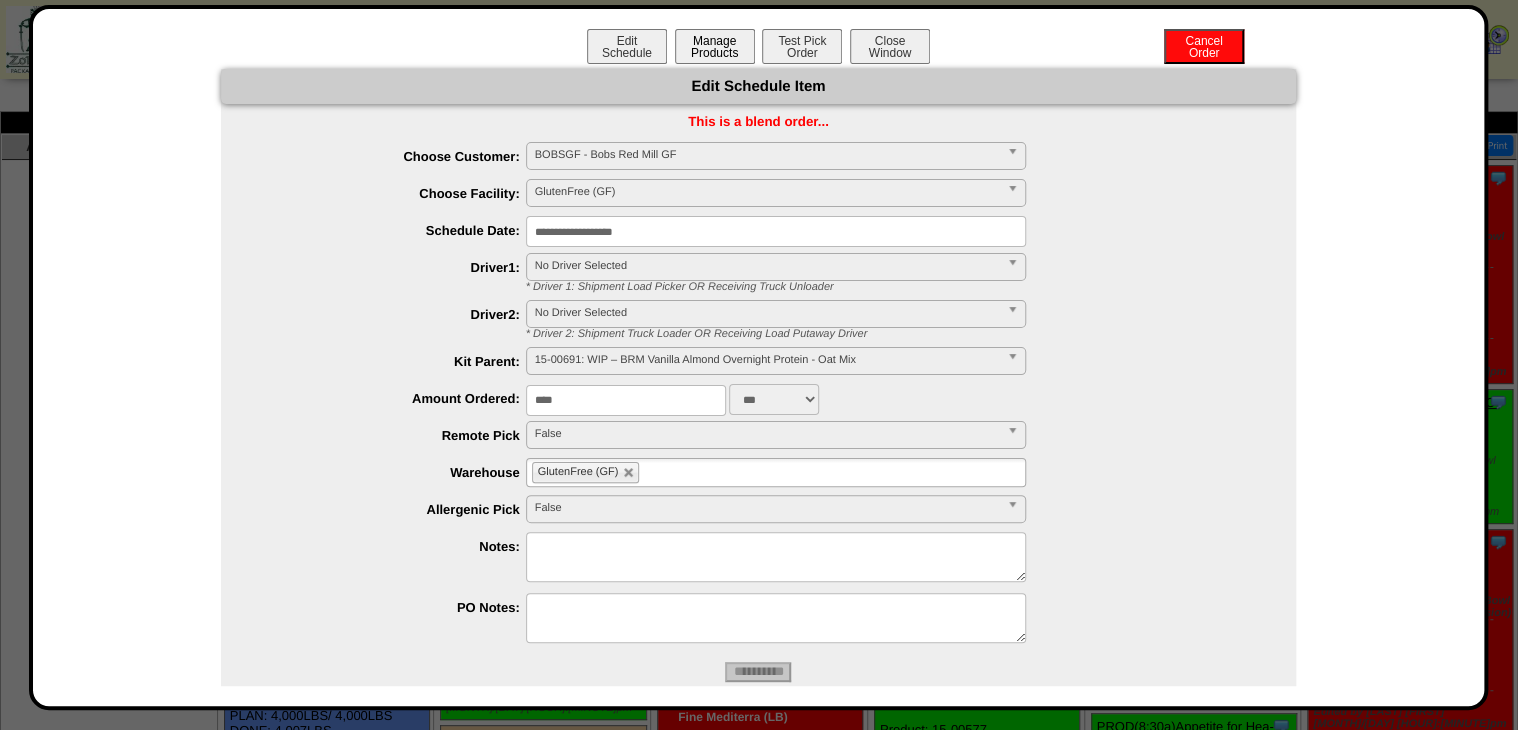 click on "Manage Products" at bounding box center [715, 46] 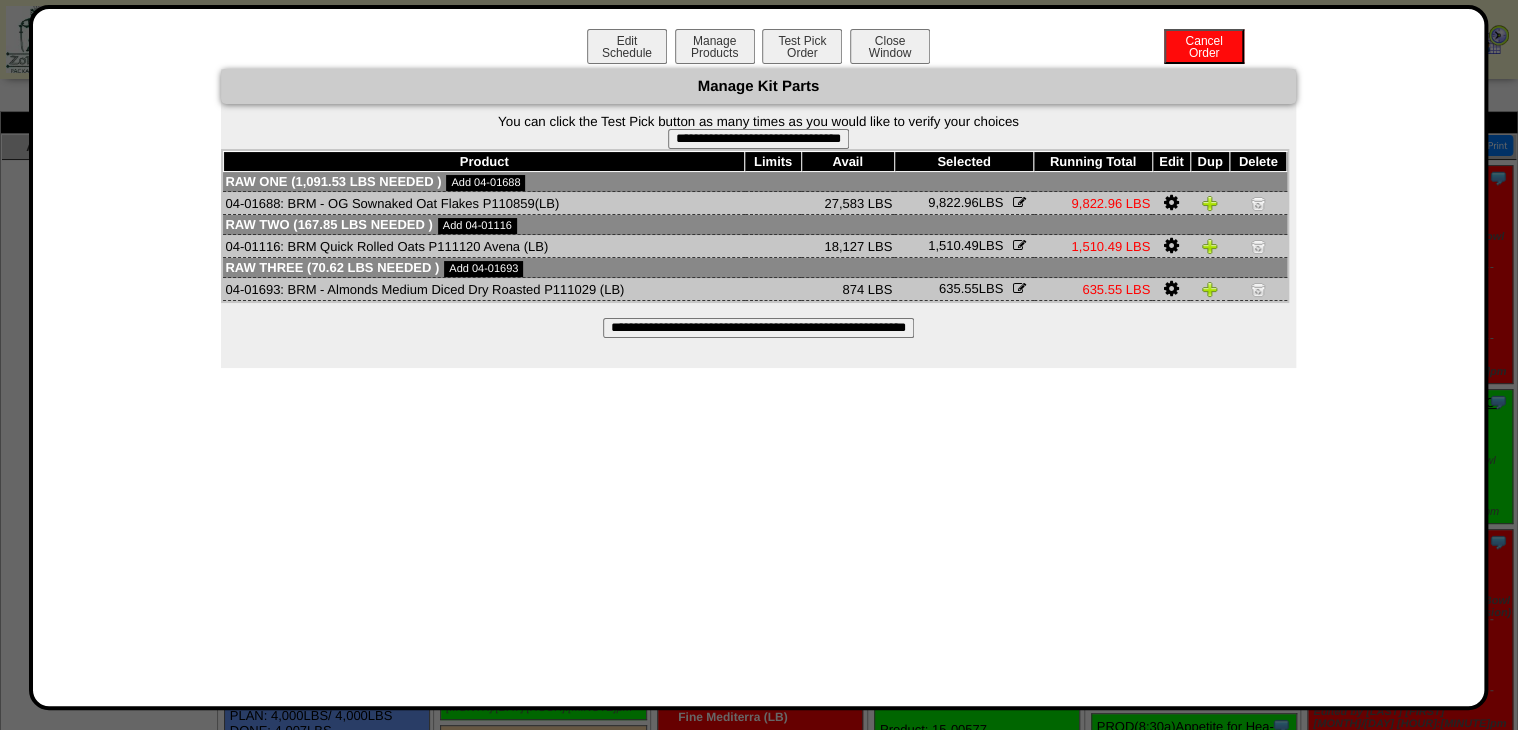 click on "**********" at bounding box center [758, 328] 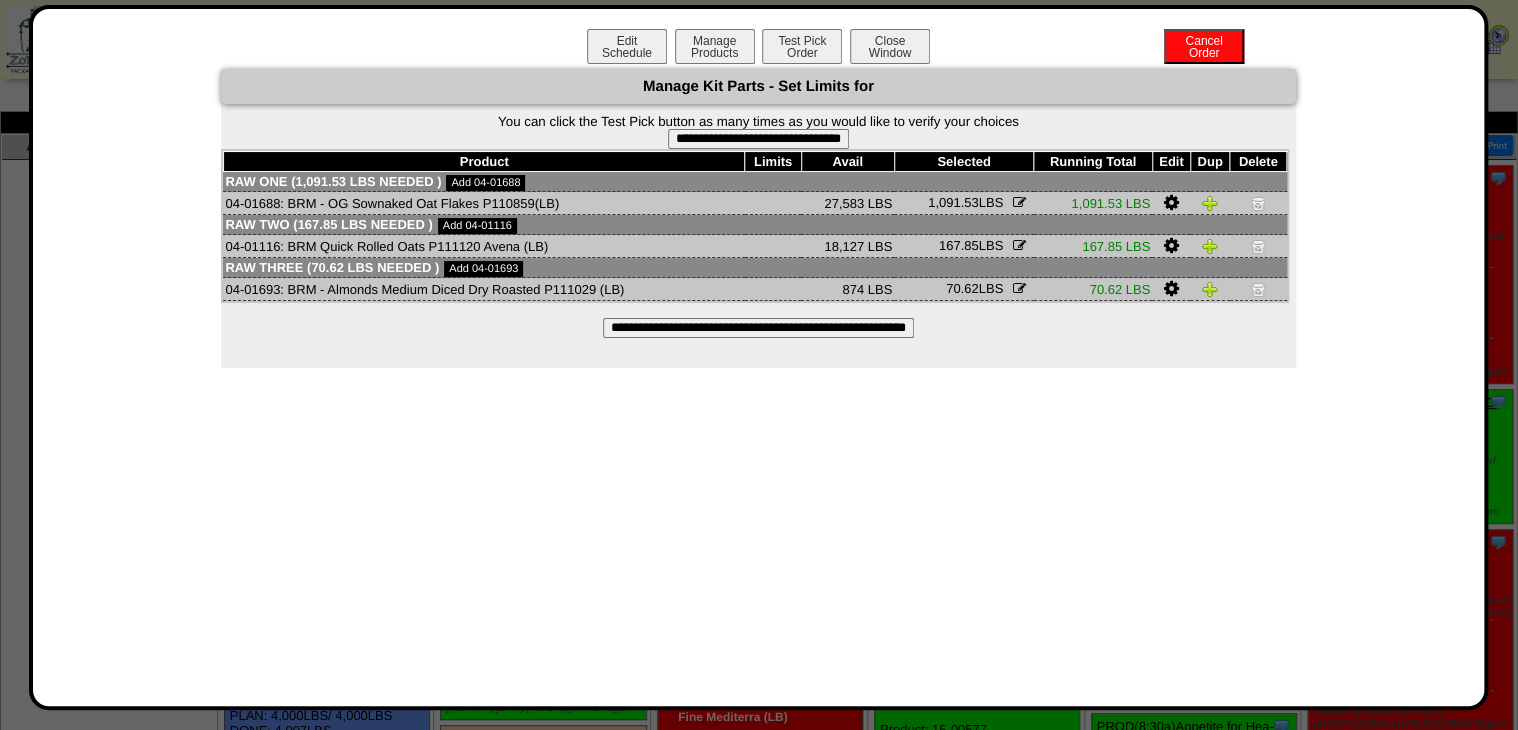 click on "**********" at bounding box center (758, 139) 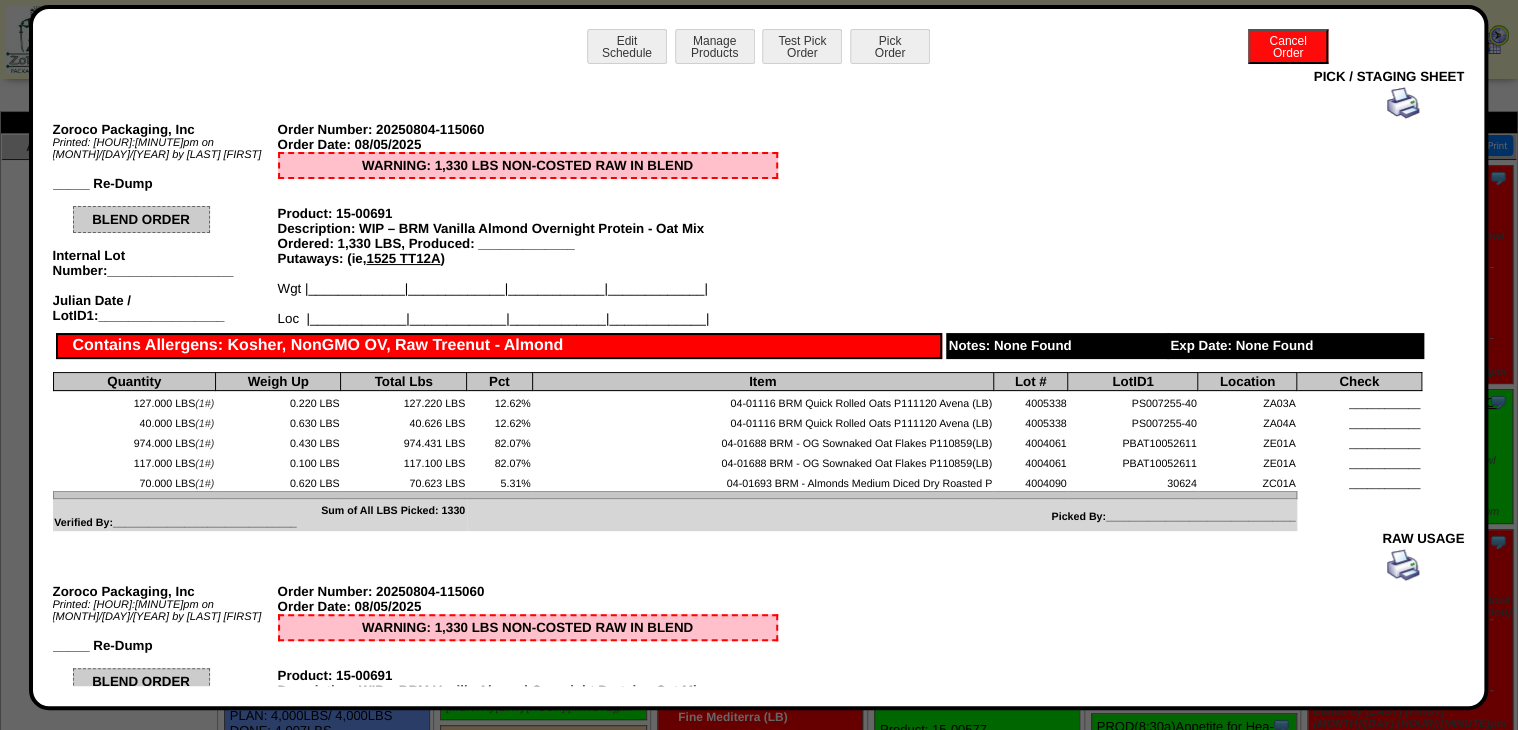 drag, startPoint x: 1386, startPoint y: 120, endPoint x: 1375, endPoint y: 114, distance: 12.529964 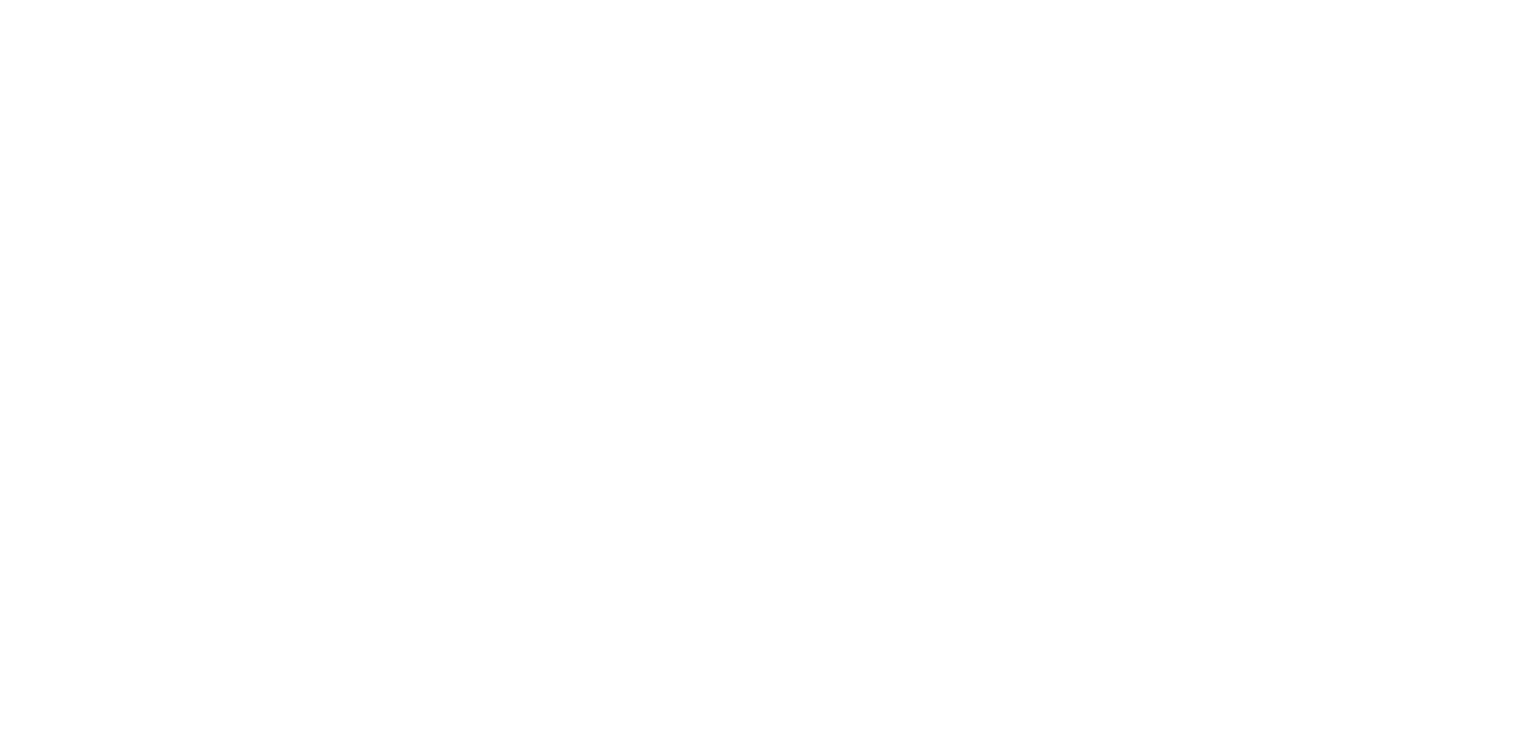 scroll, scrollTop: 0, scrollLeft: 0, axis: both 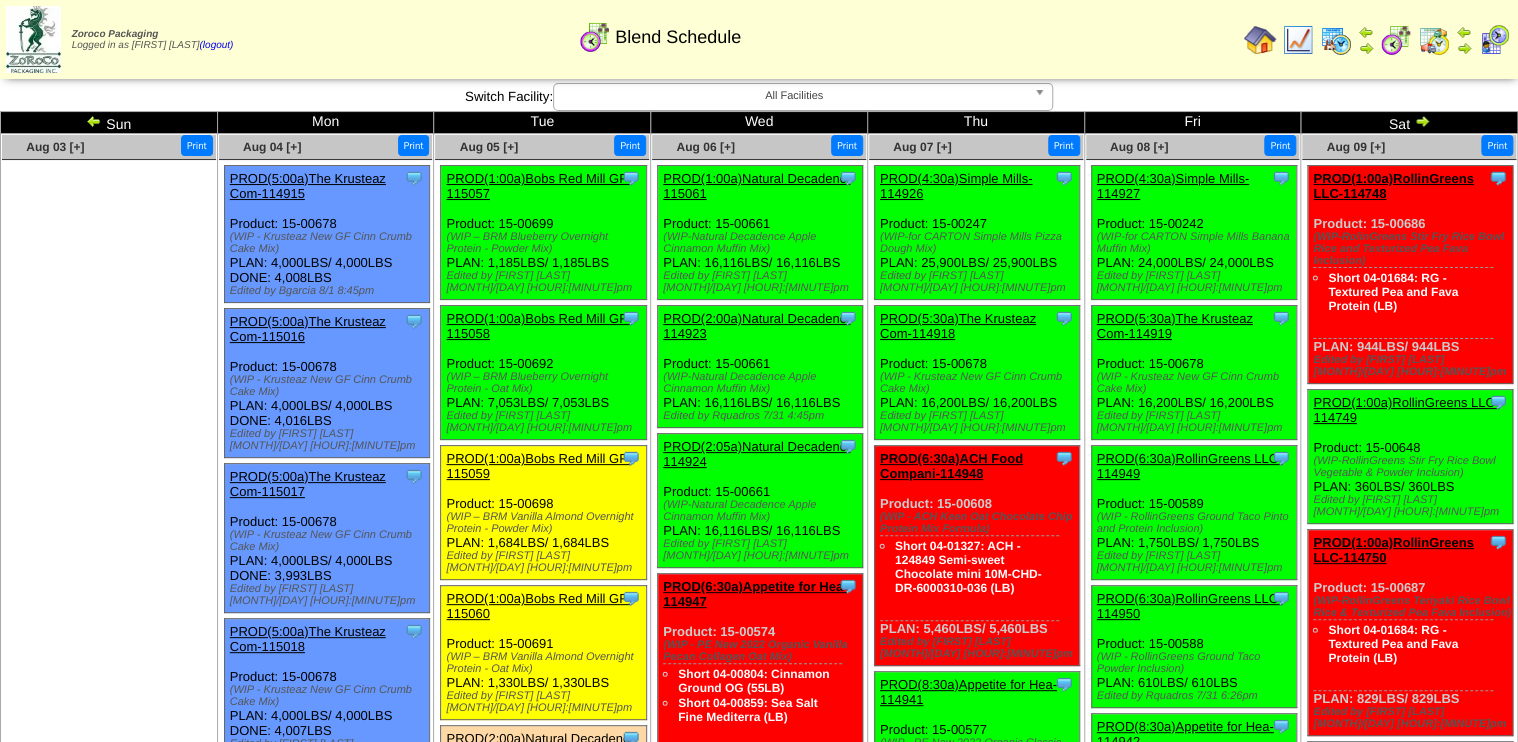 click on "Clone Item
PROD([HOUR]:[MINUTE]a)[FIRST] [LAST] GF-[NUMBER]
[FIRST] [LAST] GF
ScheduleID: [NUMBER]
1091.531 LBS: [NUMBER]
([FIRST] - [FIRST] [LAST] P[NUMBER](LB))
167.846 LBS: [NUMBER]
([FIRST] [LAST] P[NUMBER] Avena (LB))
70.623 LBS: [NUMBER]
[NUMBER]" at bounding box center (543, 653) 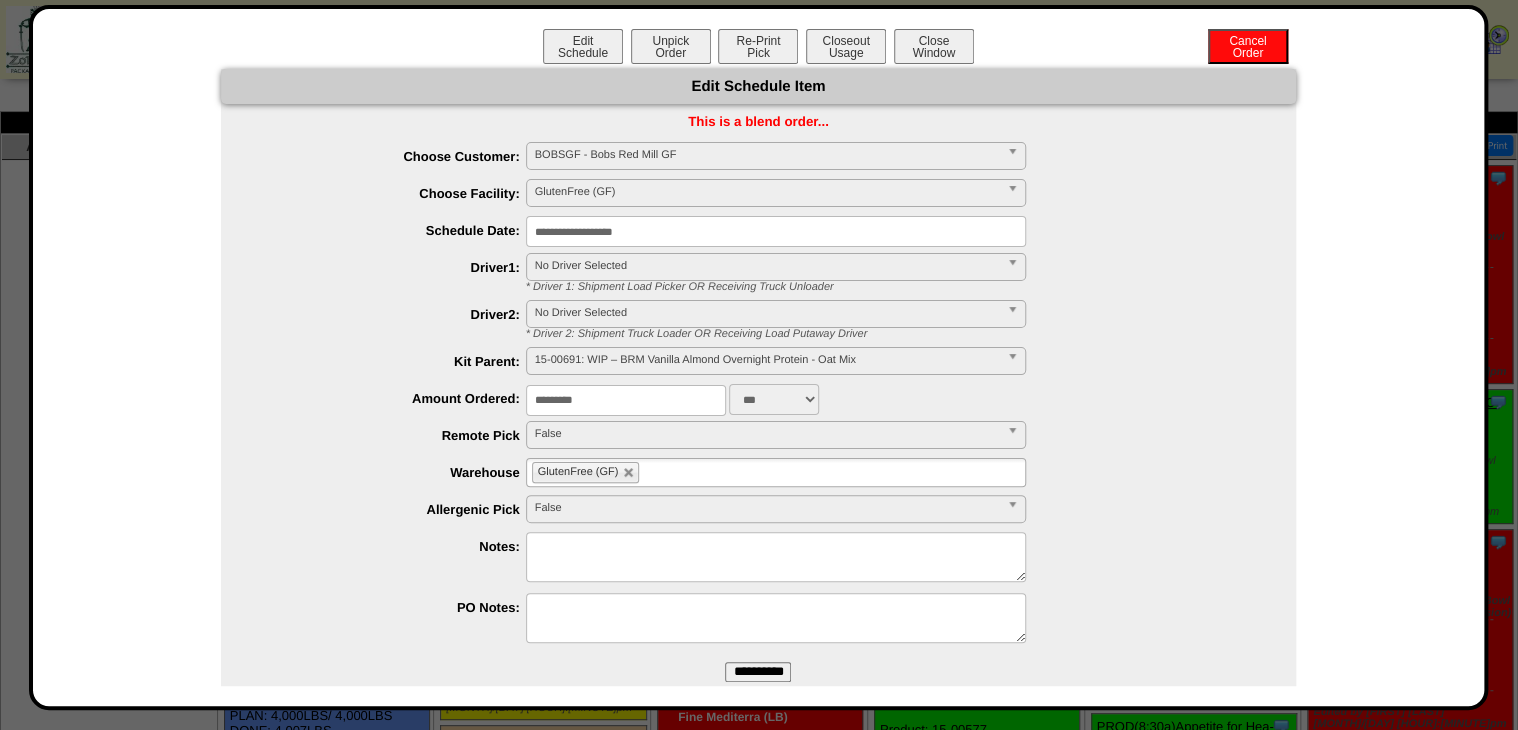 click at bounding box center [776, 557] 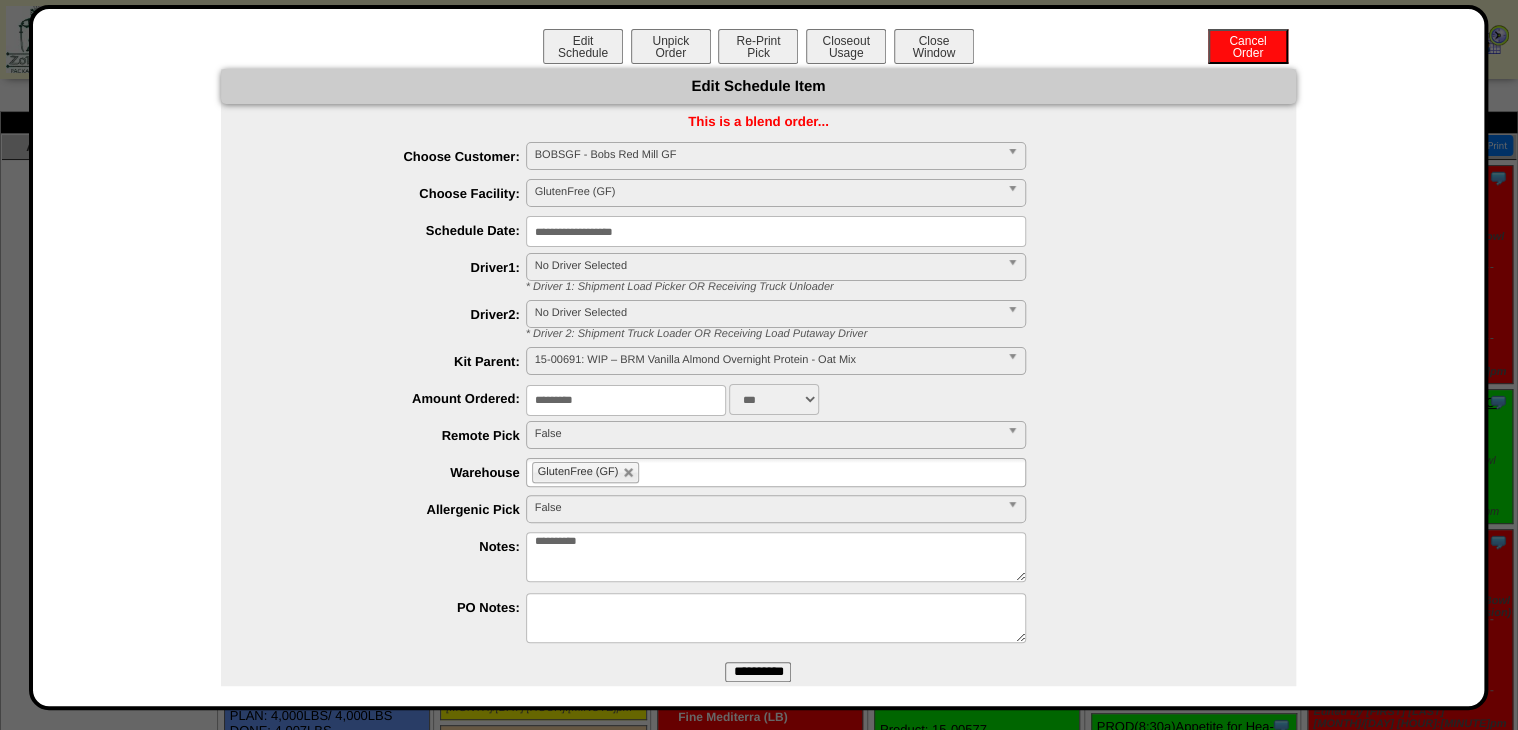 type on "**********" 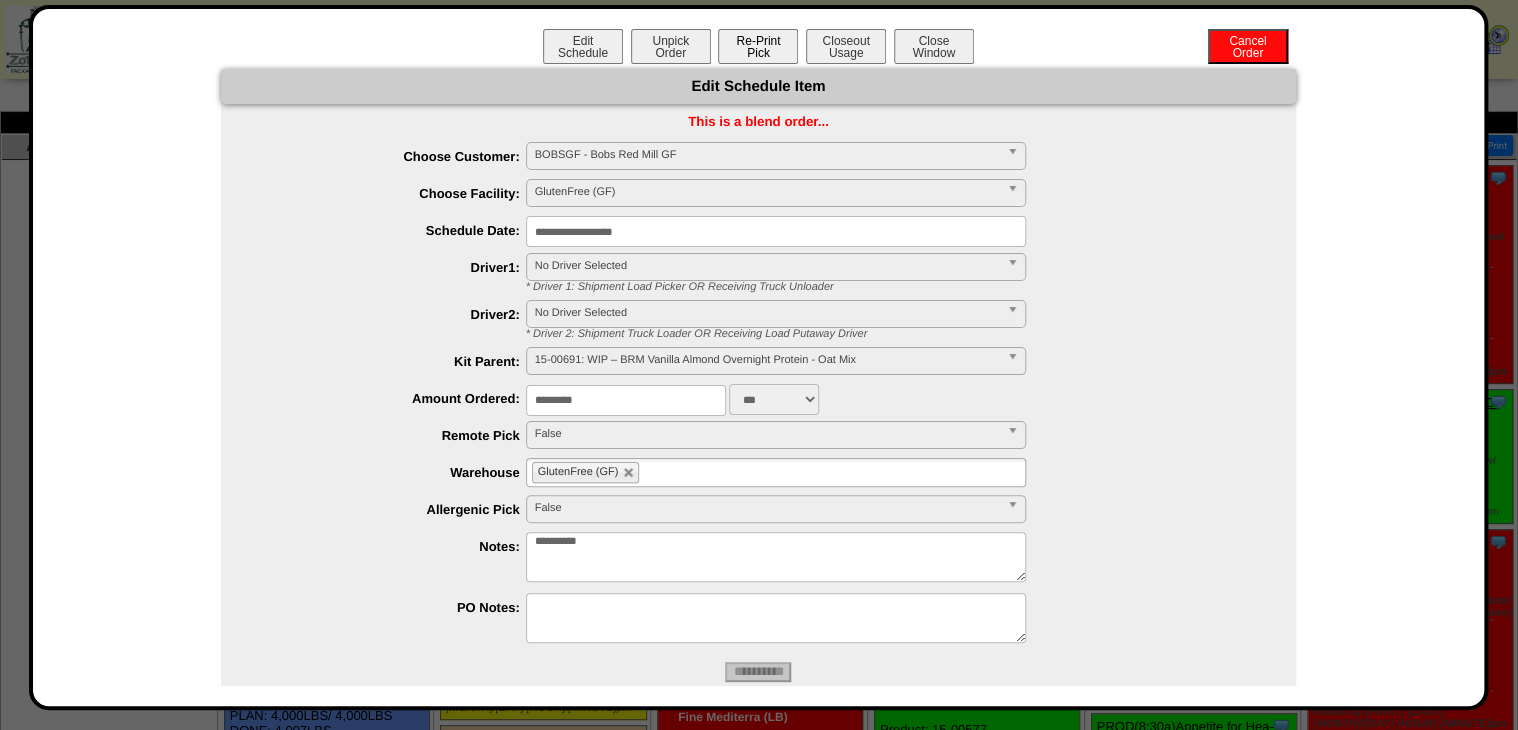 click on "Re-Print Pick" at bounding box center [758, 46] 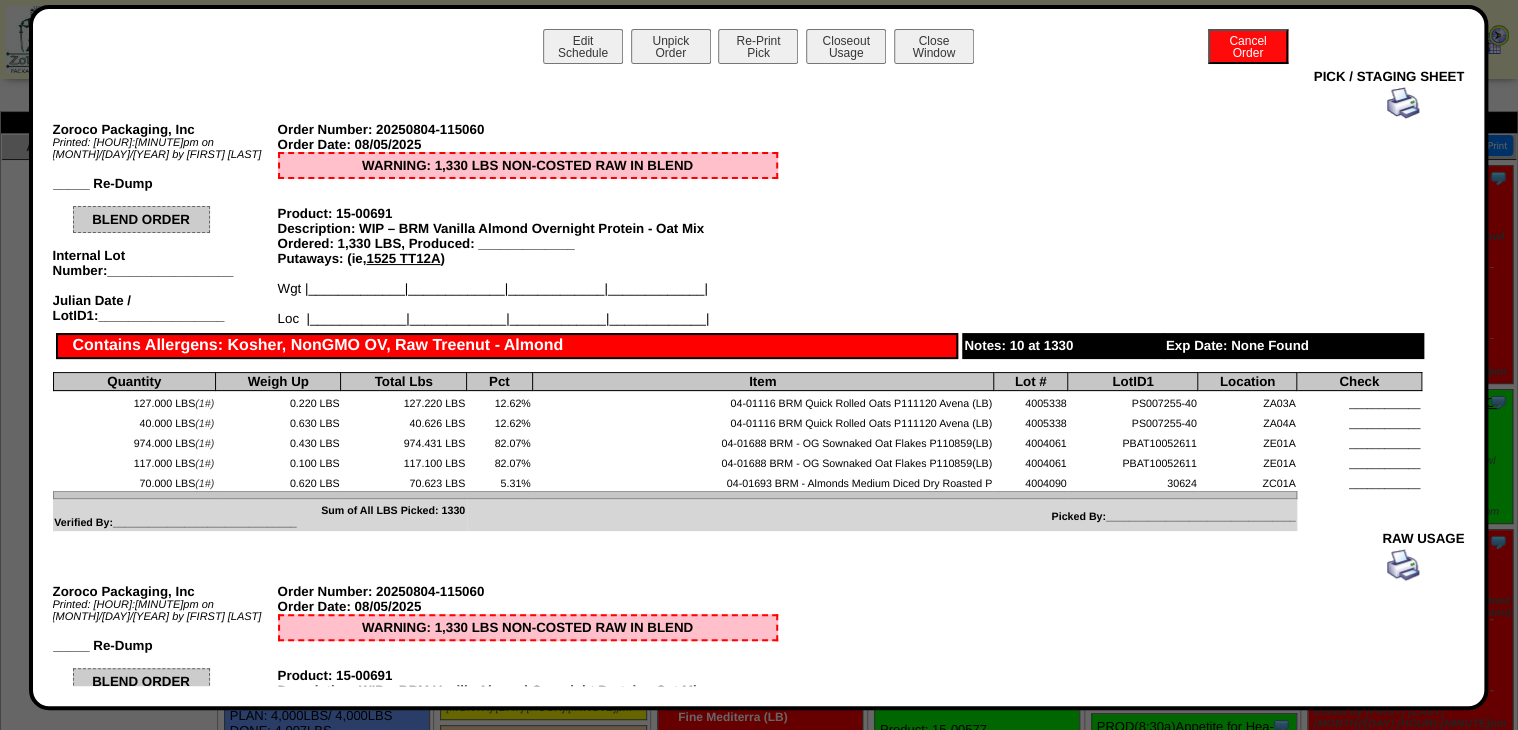 click on "Zoroco Packaging, Inc
Printed:
11:46pm on 8/4/25        by Bgarcia
_____ Re-Dump
Order Number: 20250804-115060
Order Date: 08/05/2025
WARNING: 1,330 LBS NON-COSTED RAW IN BLEND
BLEND ORDER
Internal Lot Number:_________________
Julian Date / LotID1:_________________
Product: 15-00691
Description: WIP – BRM Vanilla Almond Overnight Protein - Oat Mix
Ordered: 1,330 LBS,
Produced: _____________
Putaways: (ie,   1525 TT12A  )
Wgt |_____________|_____________|_____________|_____________|
Loc  |_____________|_____________|_____________|_____________|
Contains Allergens: Kosher, NonGMO OV, Raw Treenut - Almond" at bounding box center (737, 309) 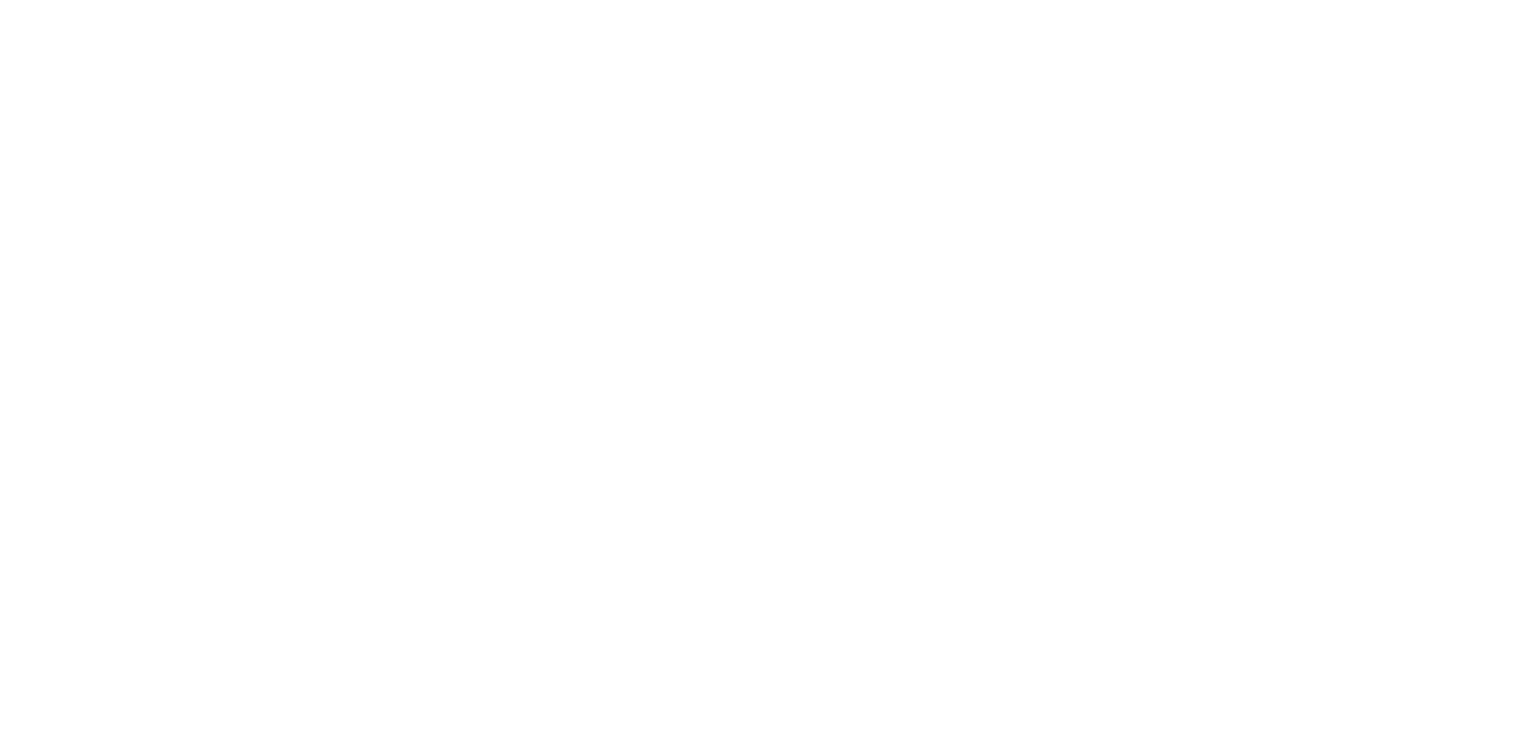scroll, scrollTop: 0, scrollLeft: 0, axis: both 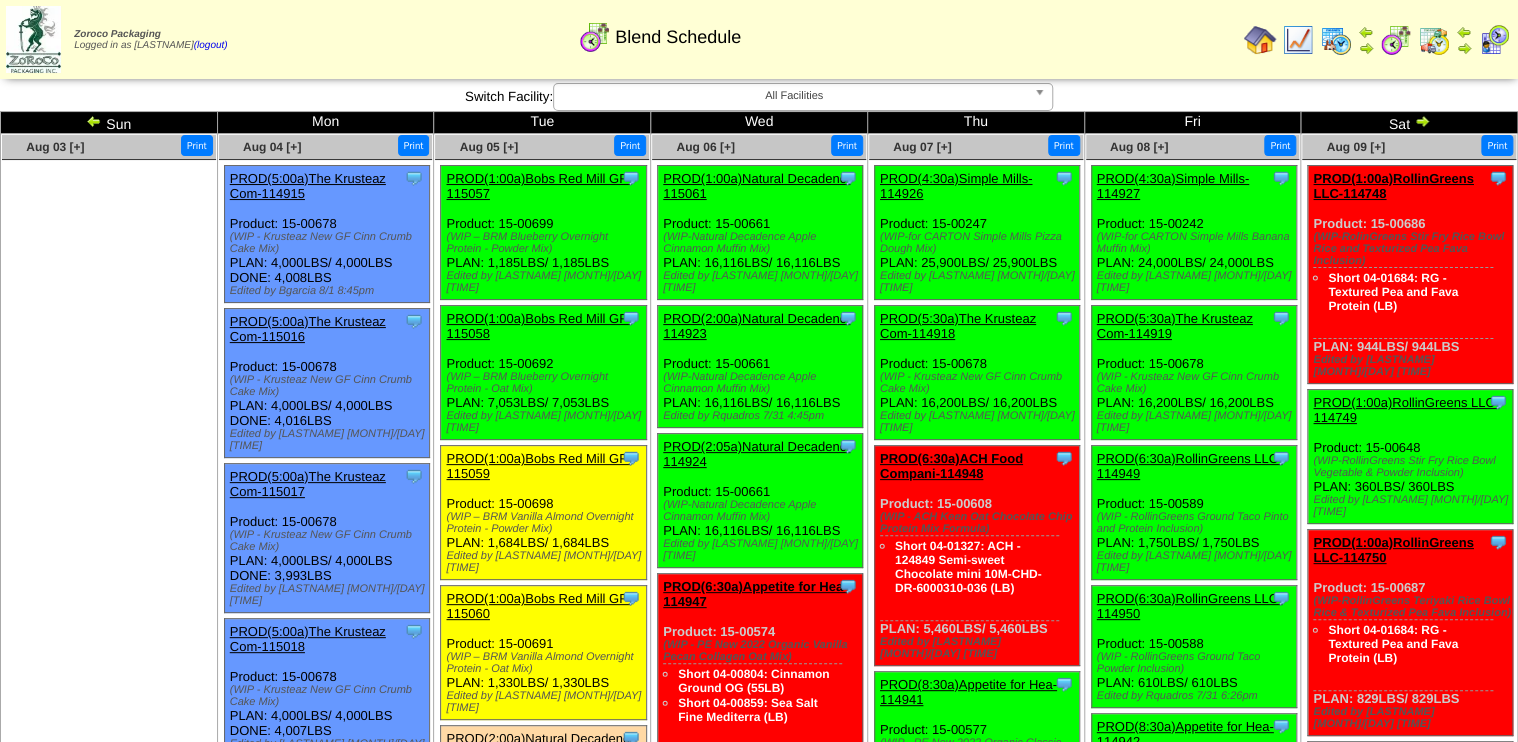 click at bounding box center [1336, 40] 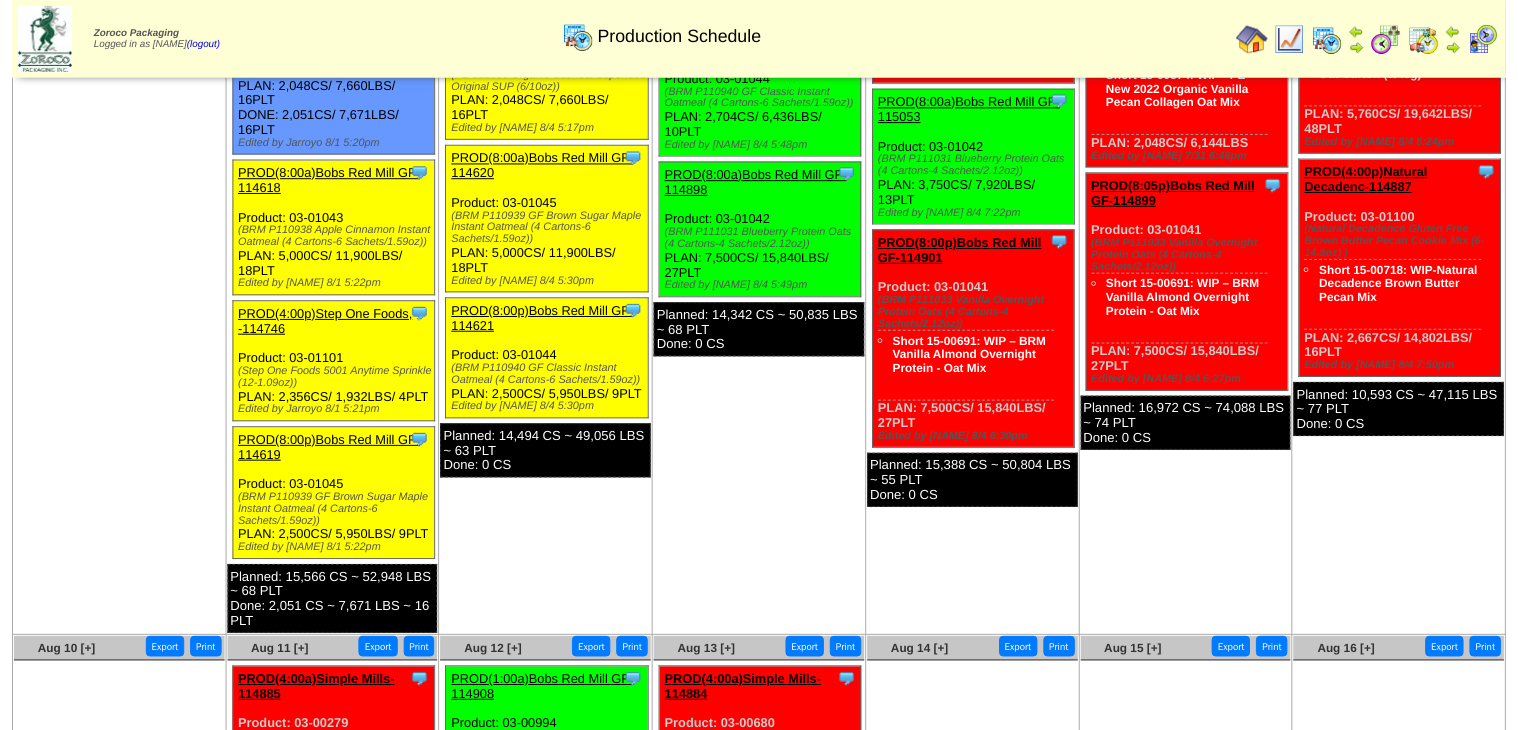 scroll, scrollTop: 560, scrollLeft: 0, axis: vertical 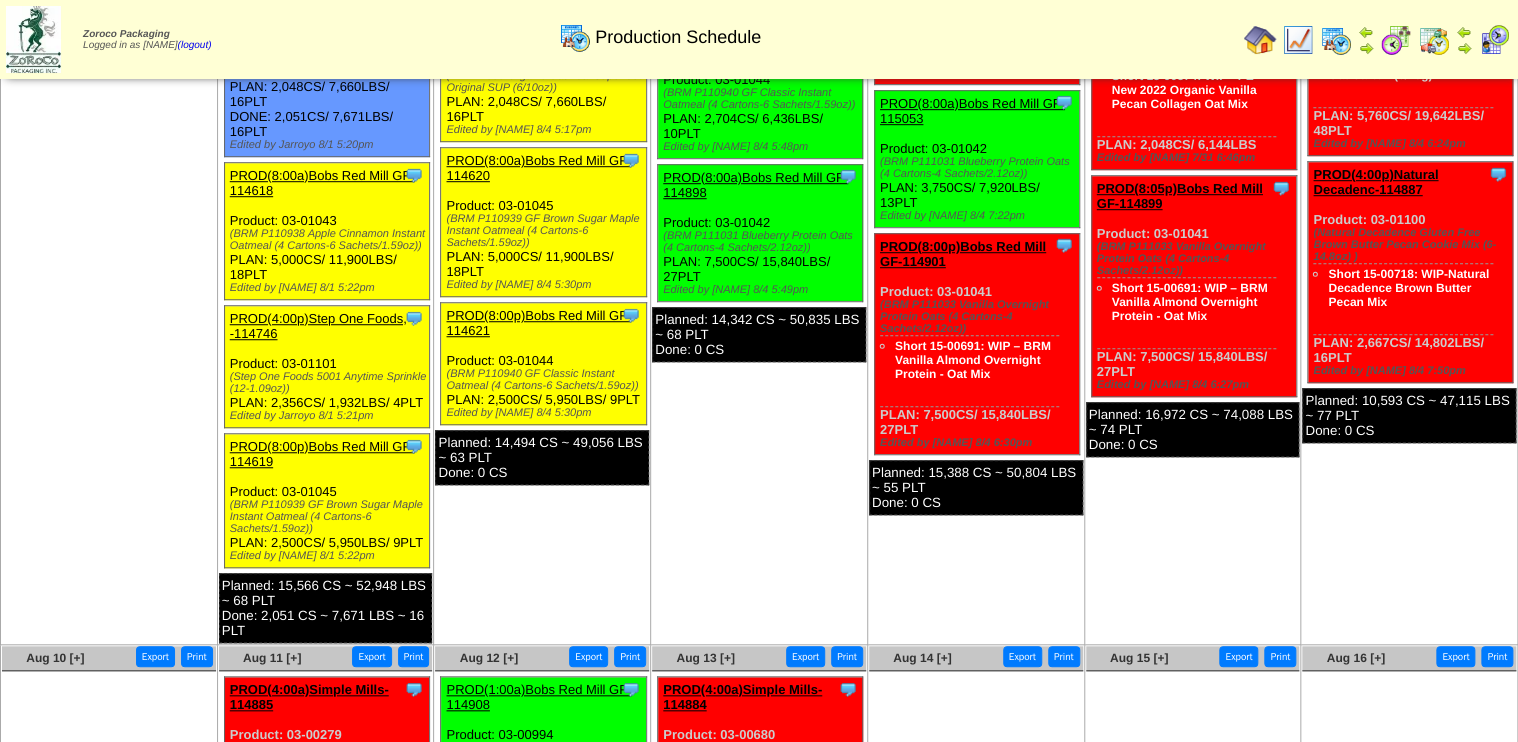 click on "PROD(8:00p)Bobs Red Mill GF-114901" at bounding box center [963, 254] 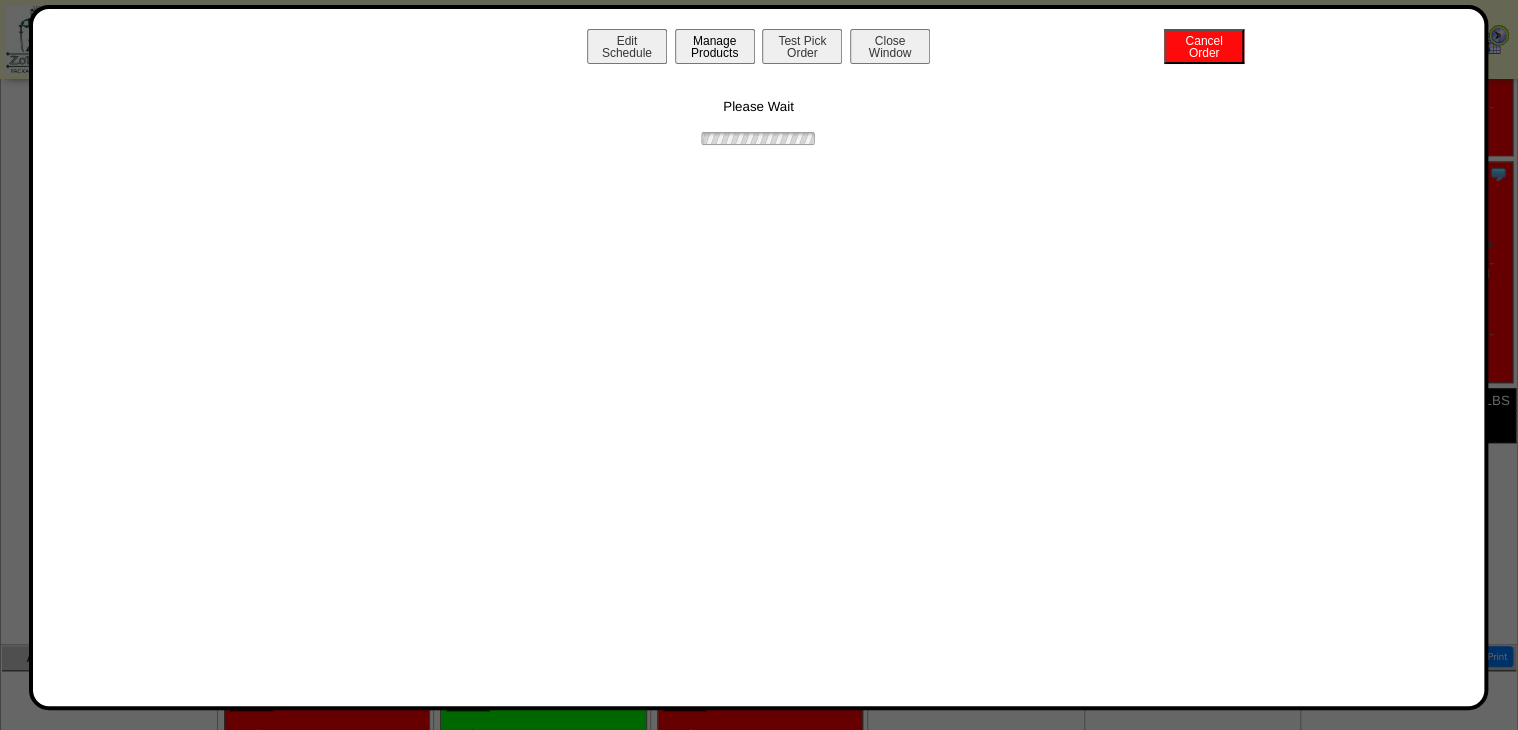 click on "Manage Products" at bounding box center (715, 46) 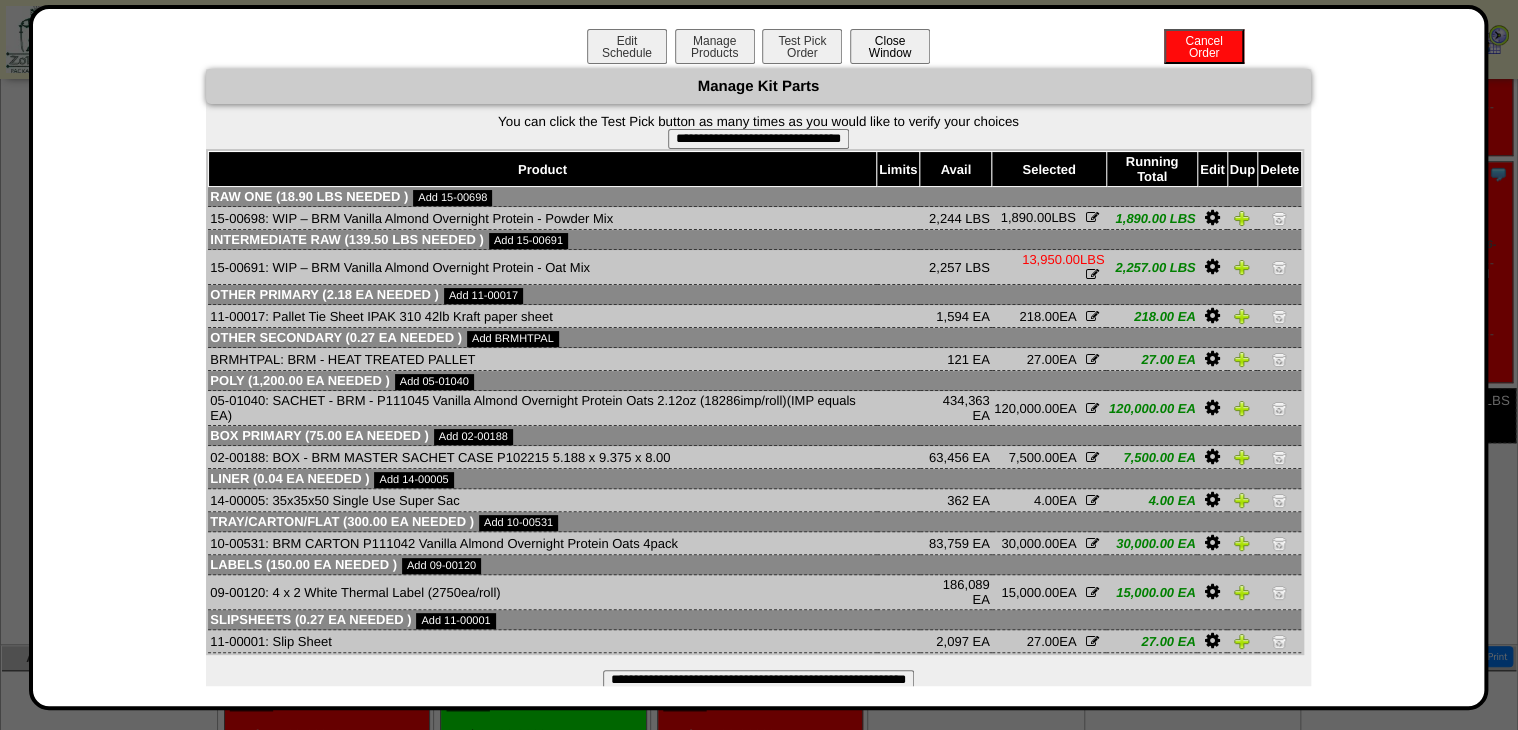 click on "Close Window" at bounding box center [890, 46] 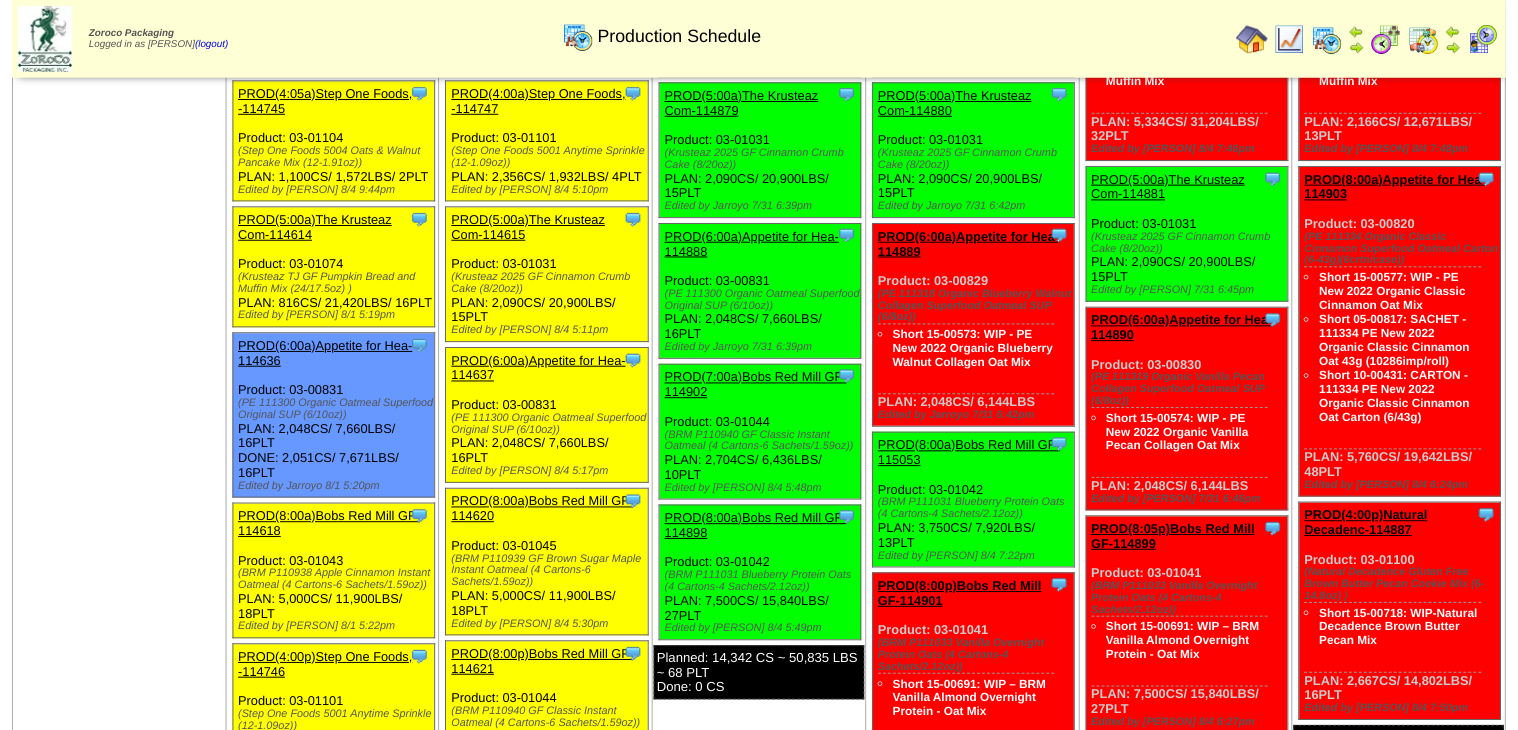 scroll, scrollTop: 480, scrollLeft: 0, axis: vertical 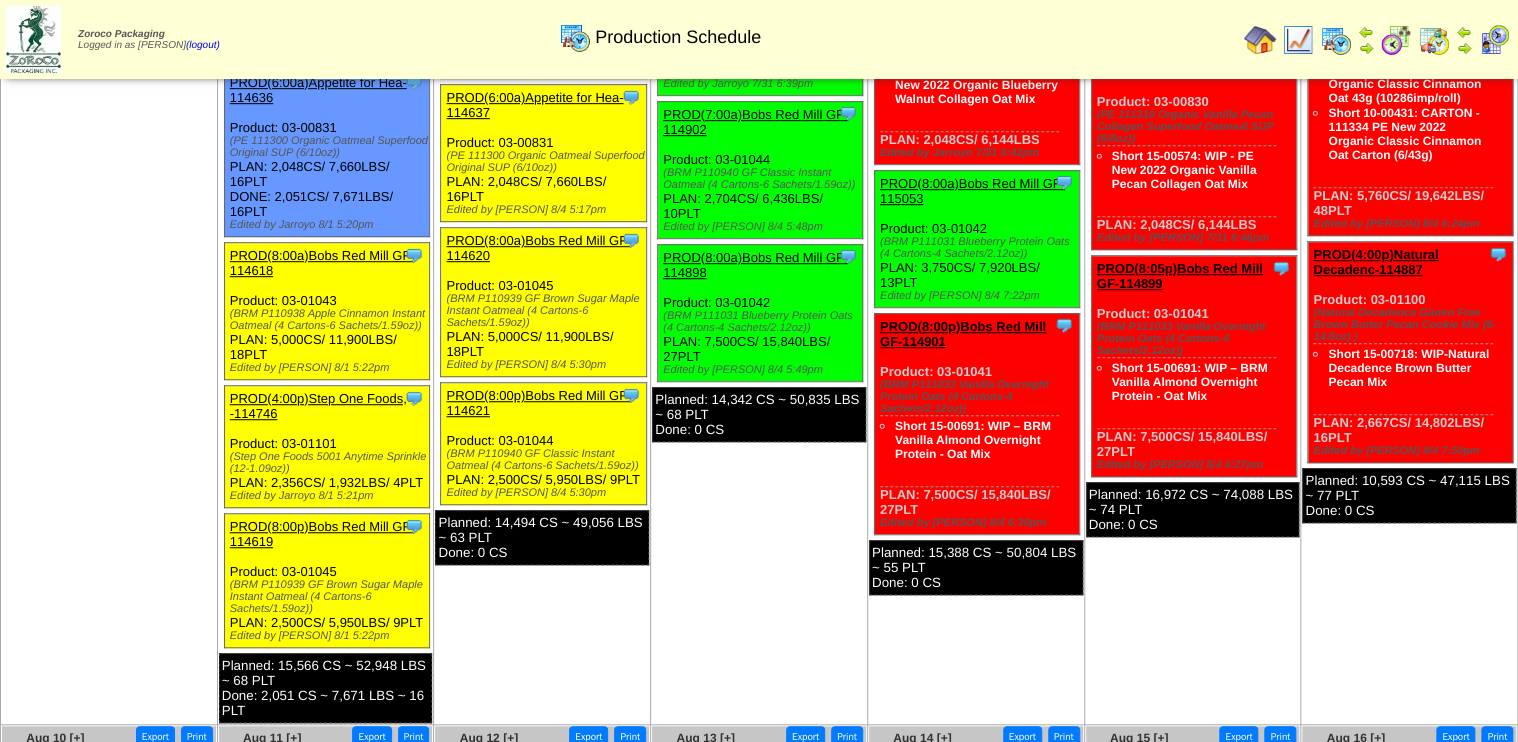 click on "PROD(8:05p)Bobs Red Mill GF-114899" at bounding box center [1180, 276] 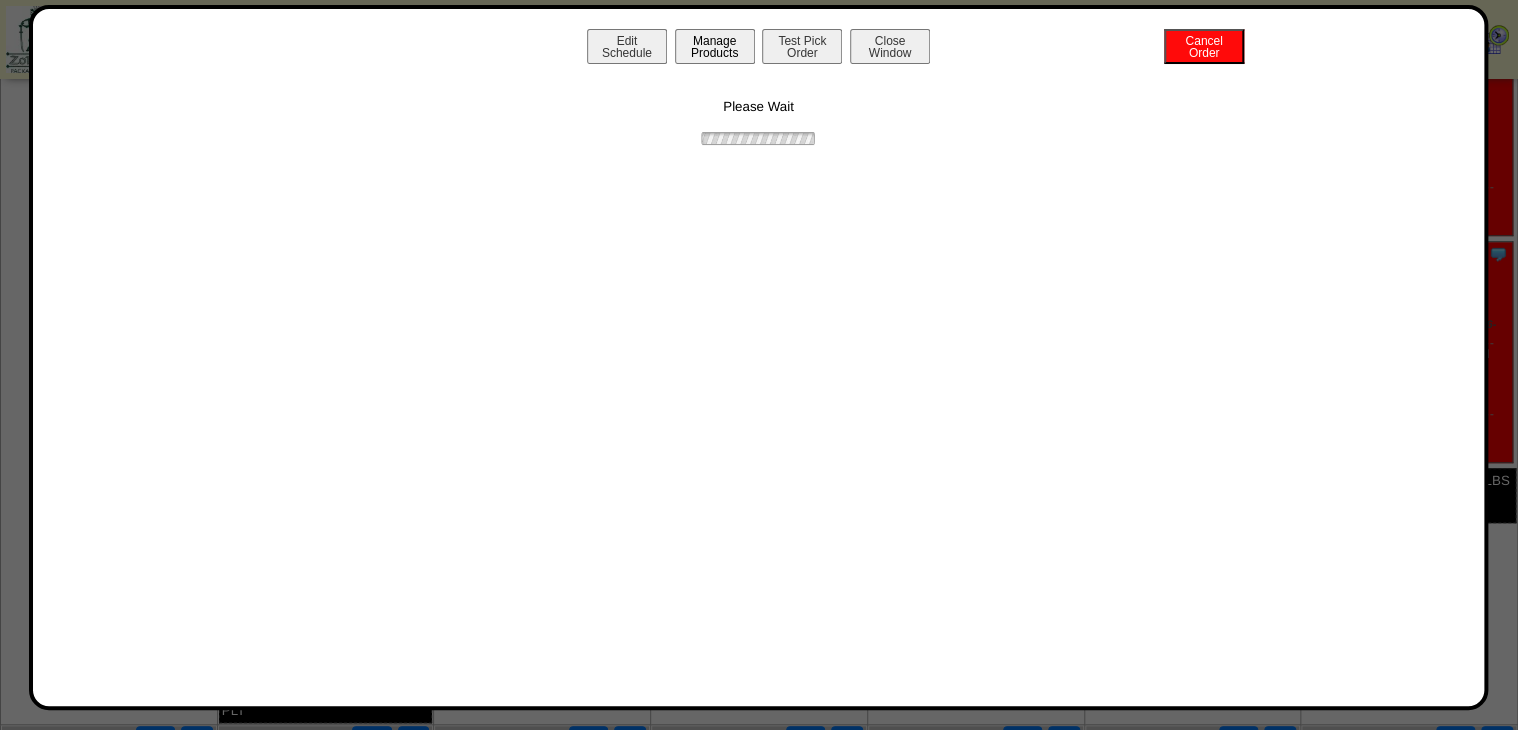 click on "Manage Products" at bounding box center (715, 46) 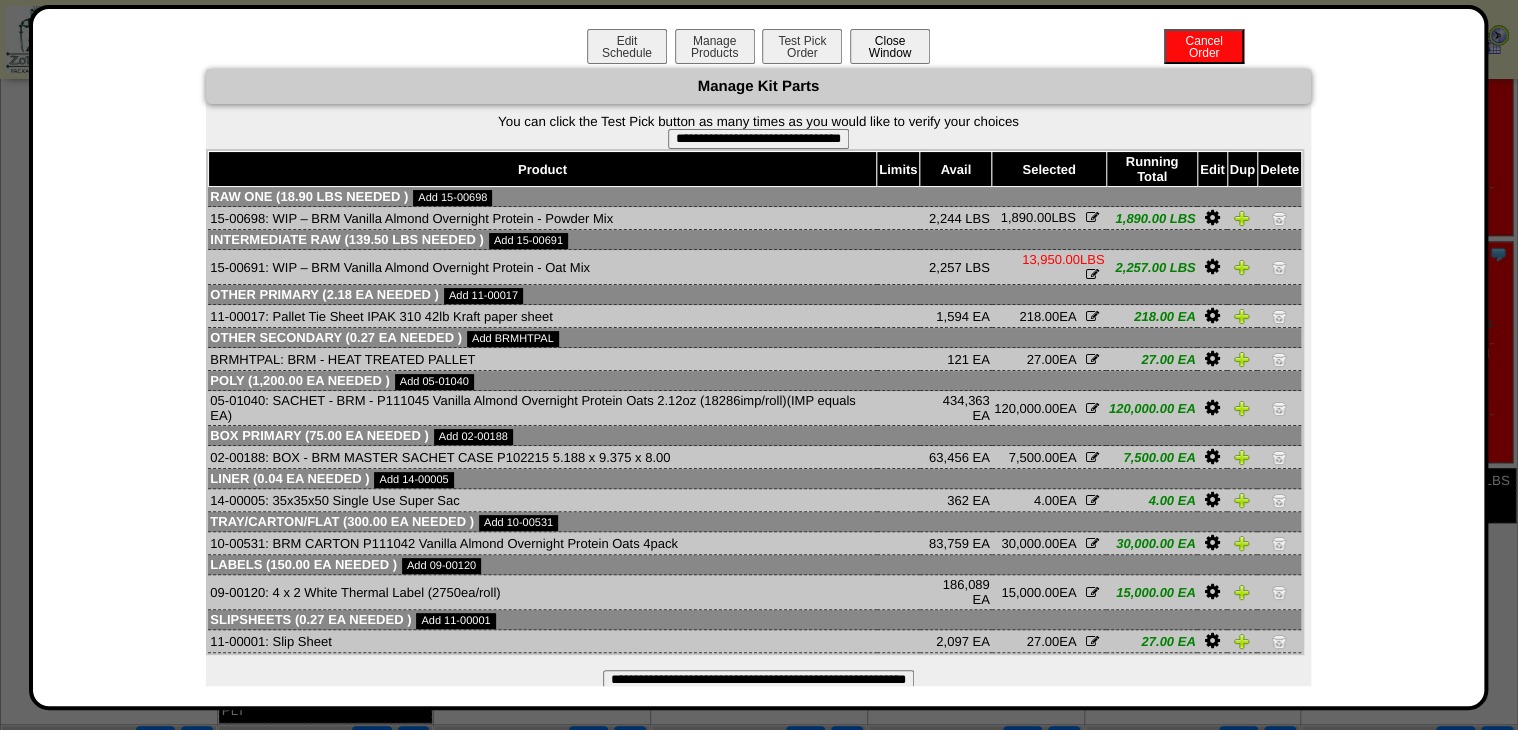 click on "Close Window" at bounding box center [890, 46] 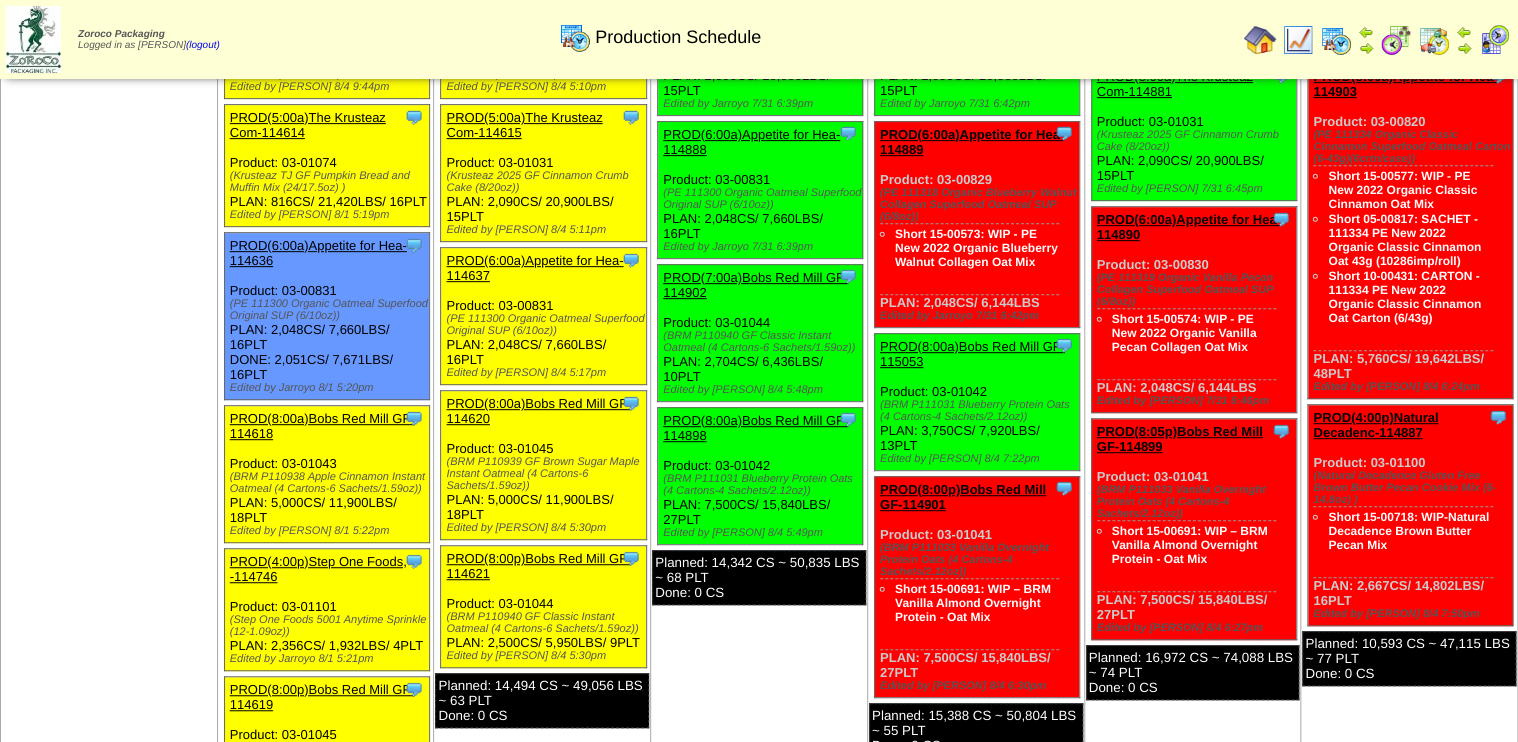 scroll, scrollTop: 320, scrollLeft: 0, axis: vertical 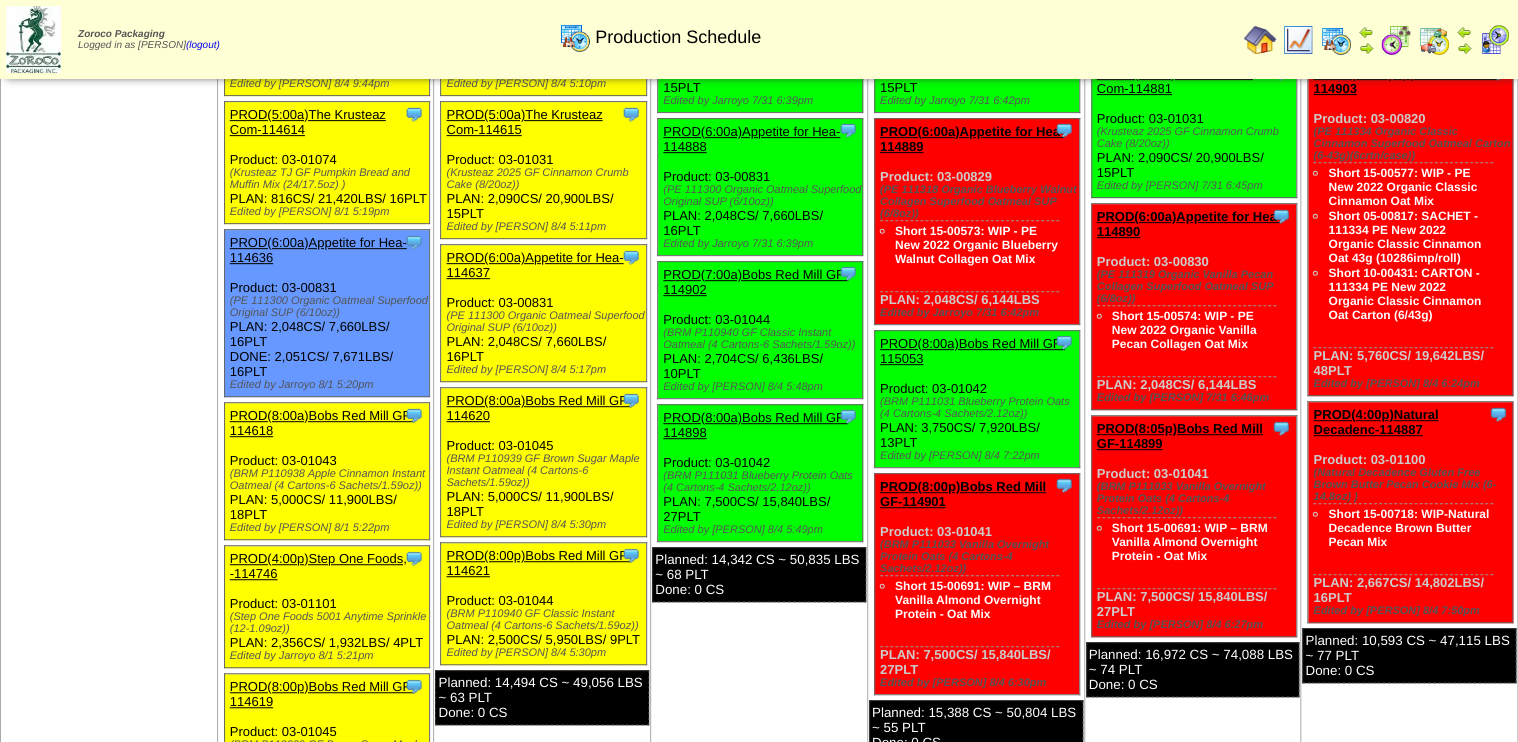 click at bounding box center [1396, 40] 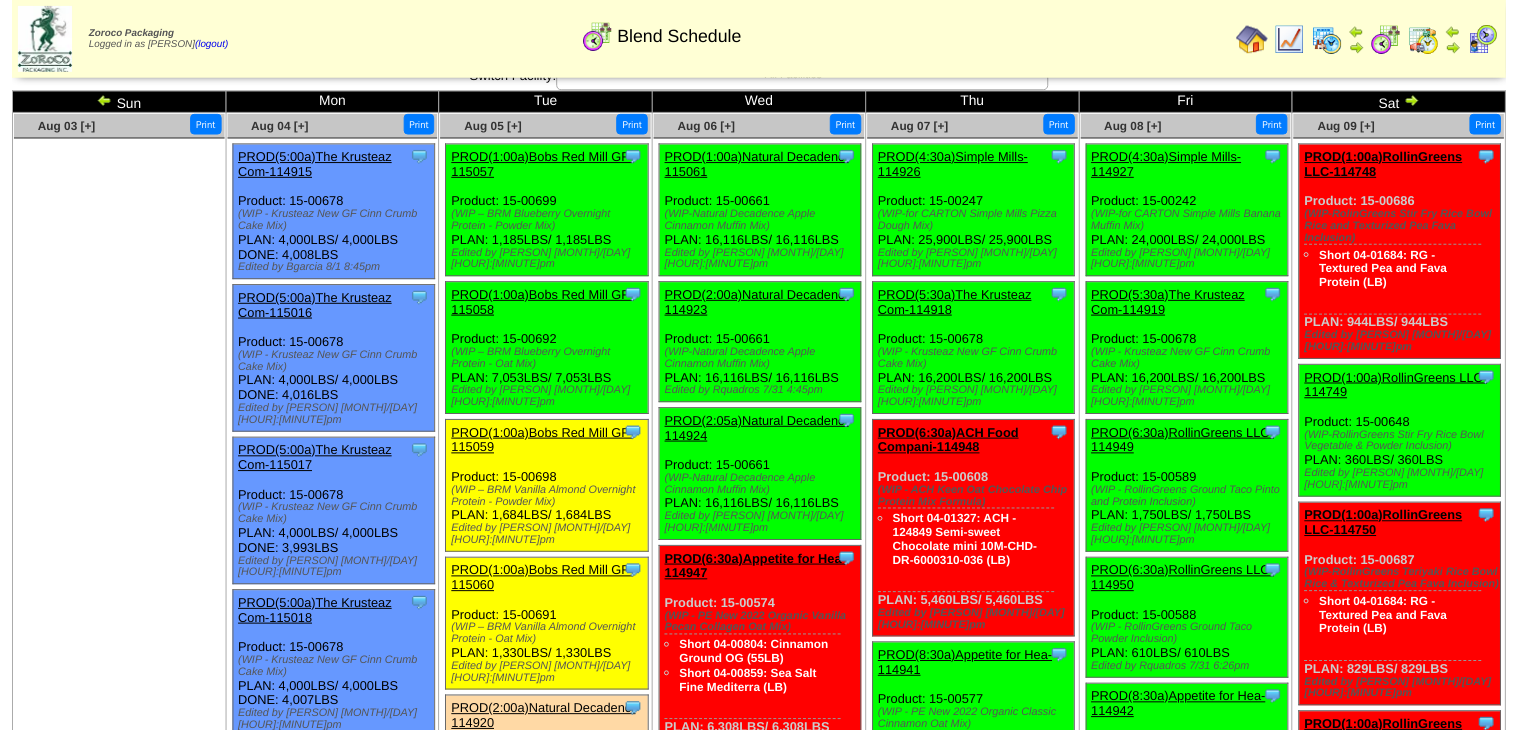 scroll, scrollTop: 0, scrollLeft: 0, axis: both 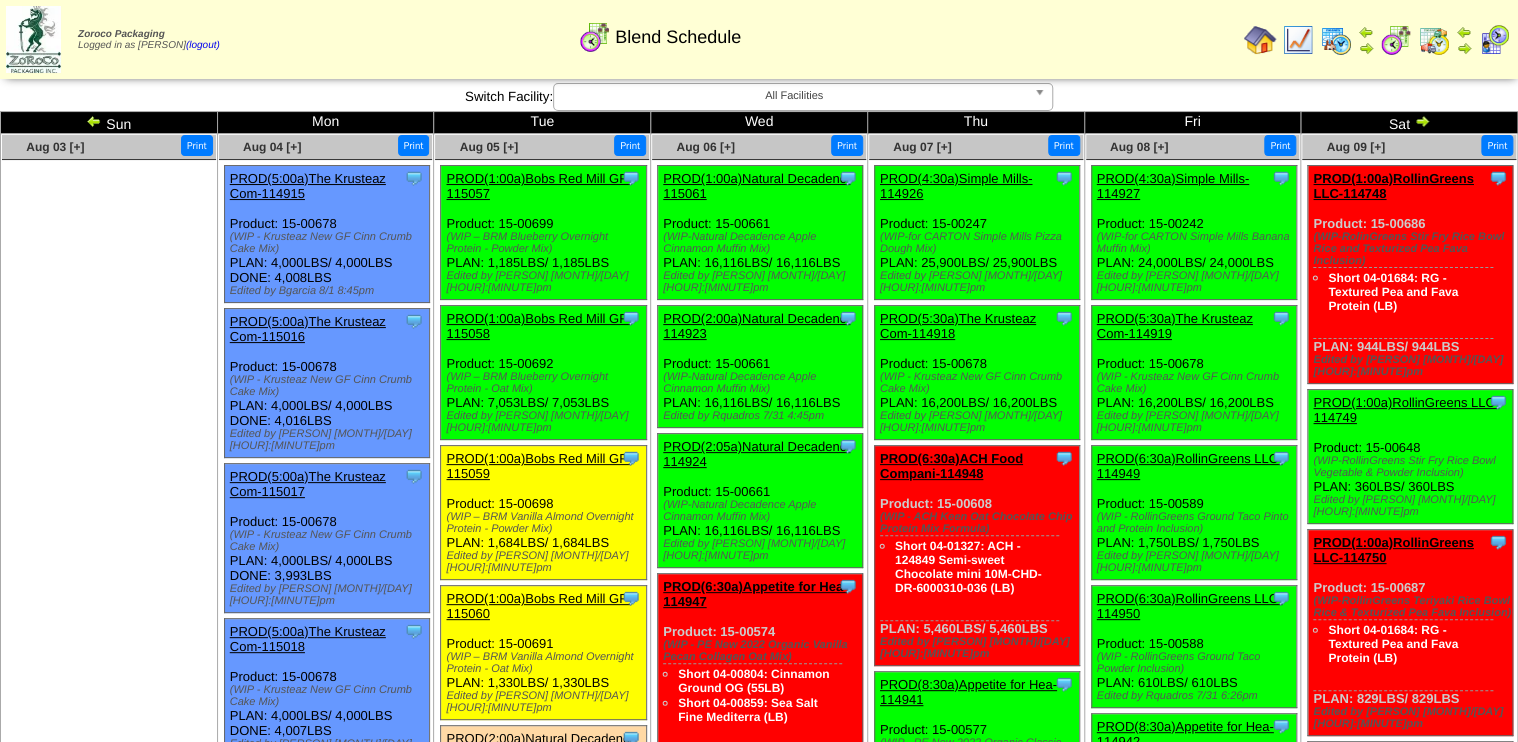 click on "PROD(1:00a)Bobs Red Mill GF-115059" at bounding box center [538, 466] 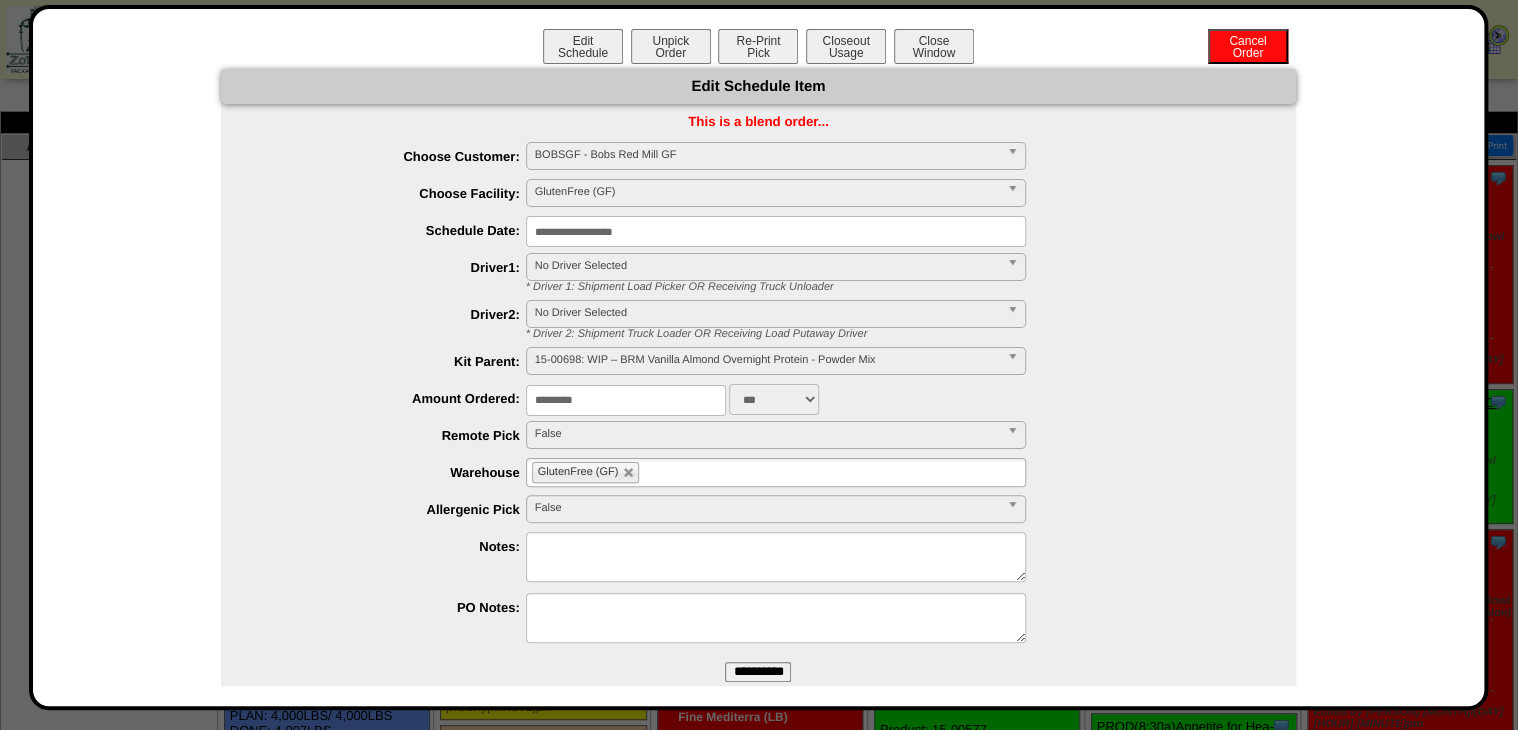 click on "**********" at bounding box center [776, 231] 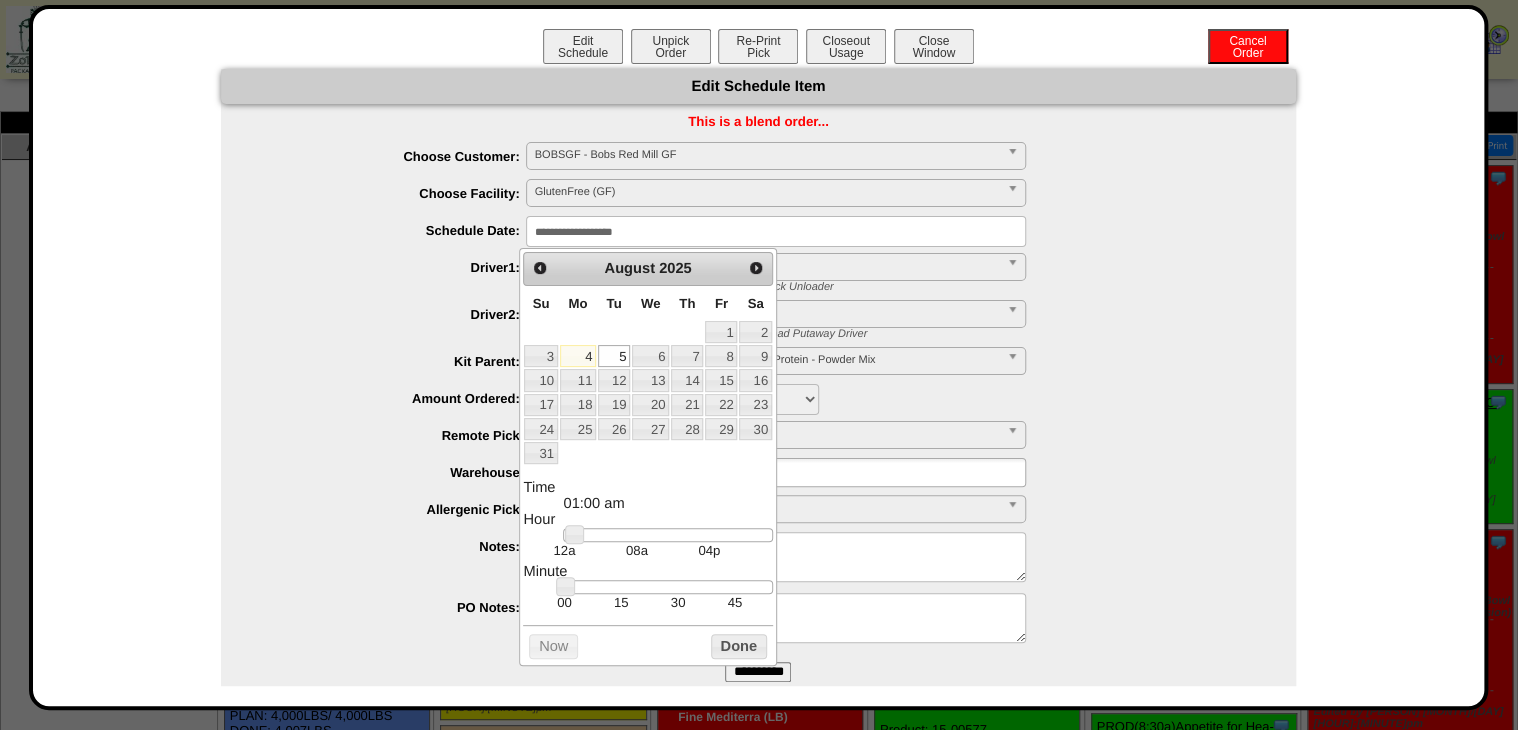 click at bounding box center [667, 535] 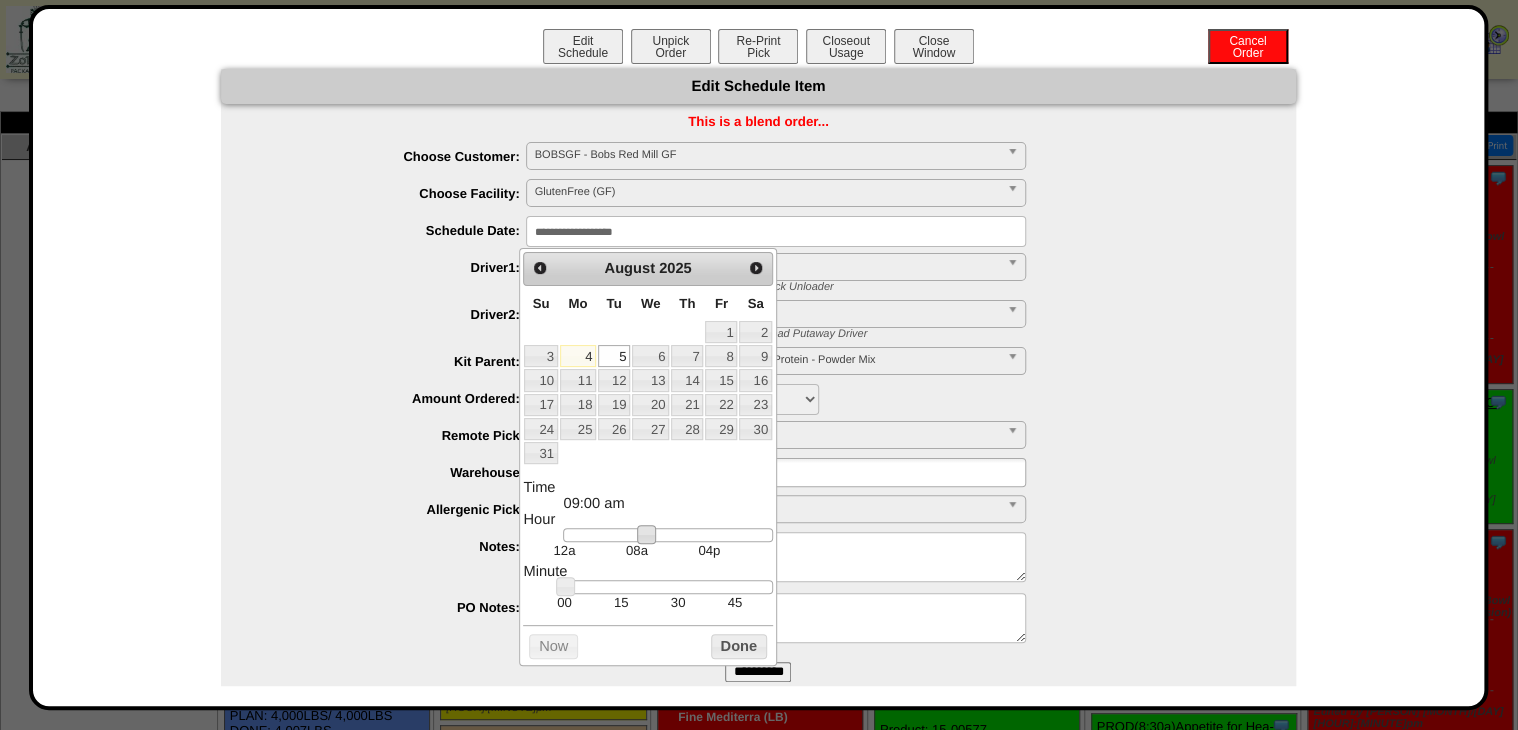 type on "**********" 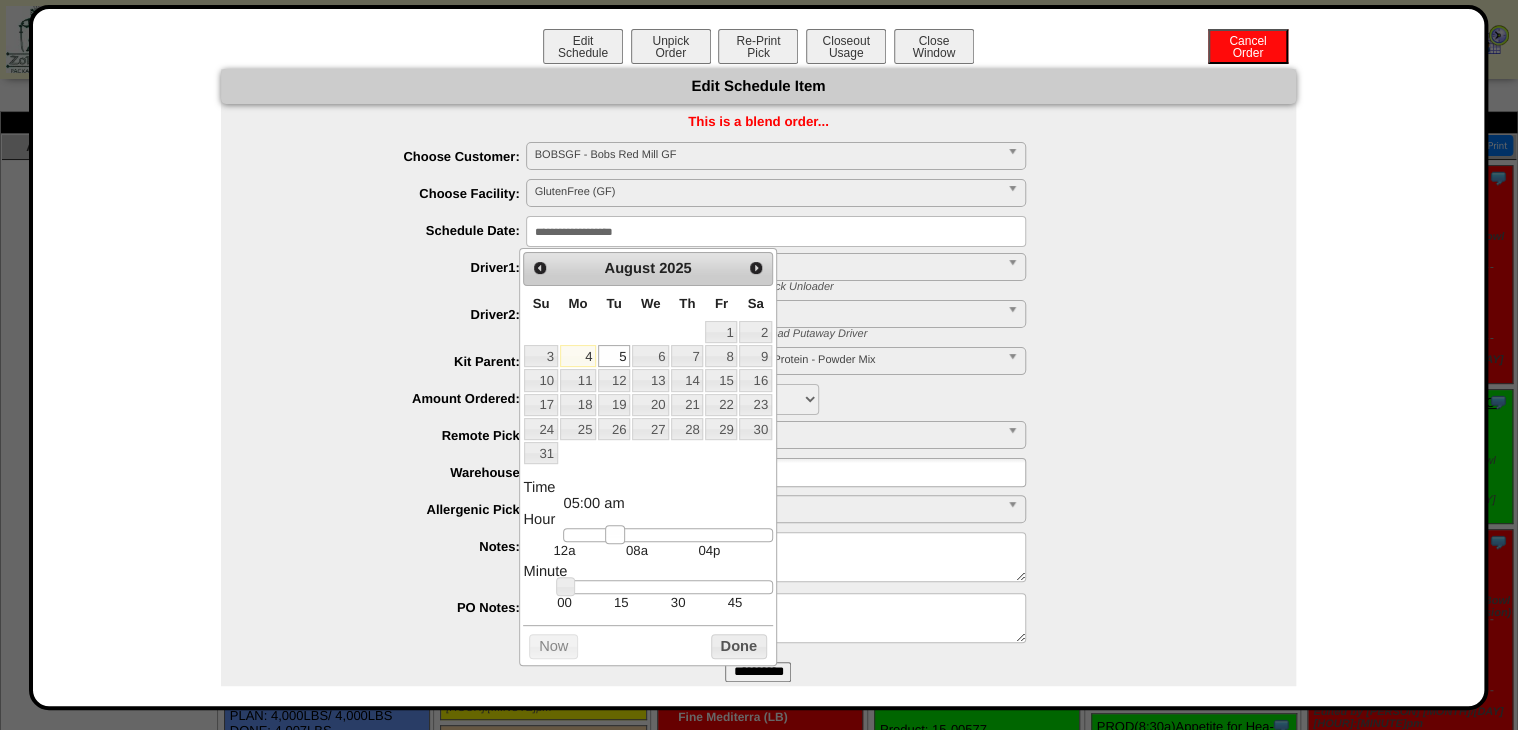 drag, startPoint x: 640, startPoint y: 540, endPoint x: 611, endPoint y: 545, distance: 29.427877 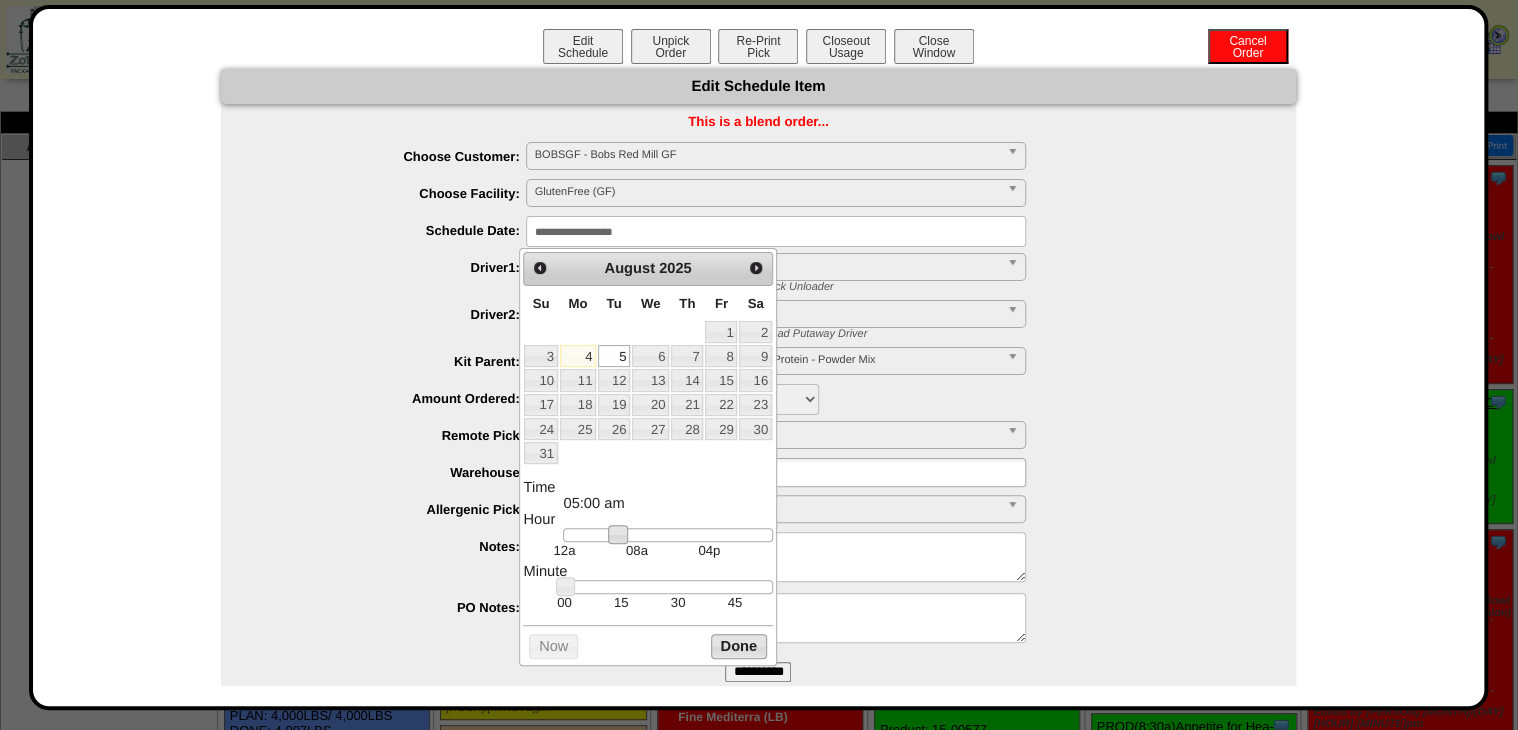 click on "Done" at bounding box center (739, 646) 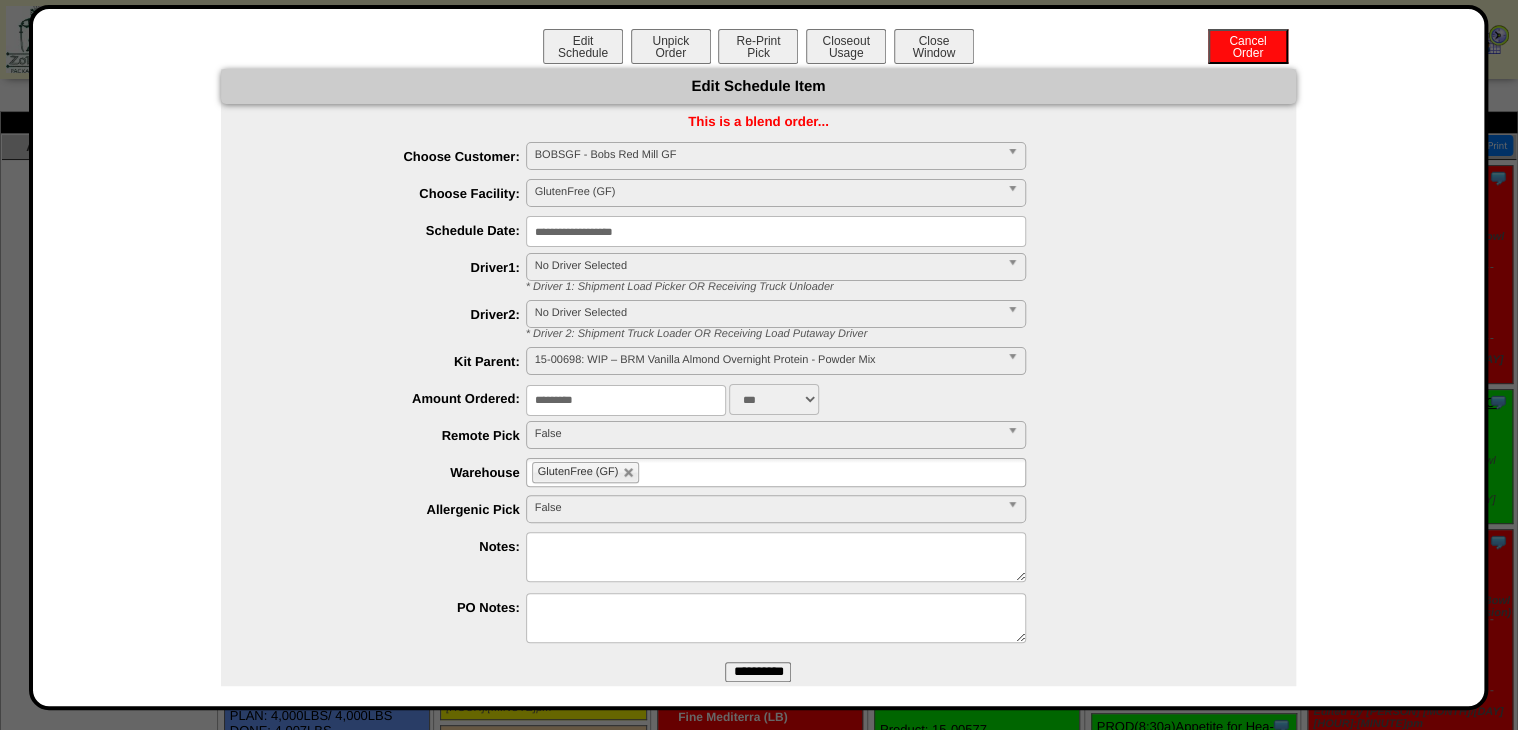 click on "**********" at bounding box center (758, 672) 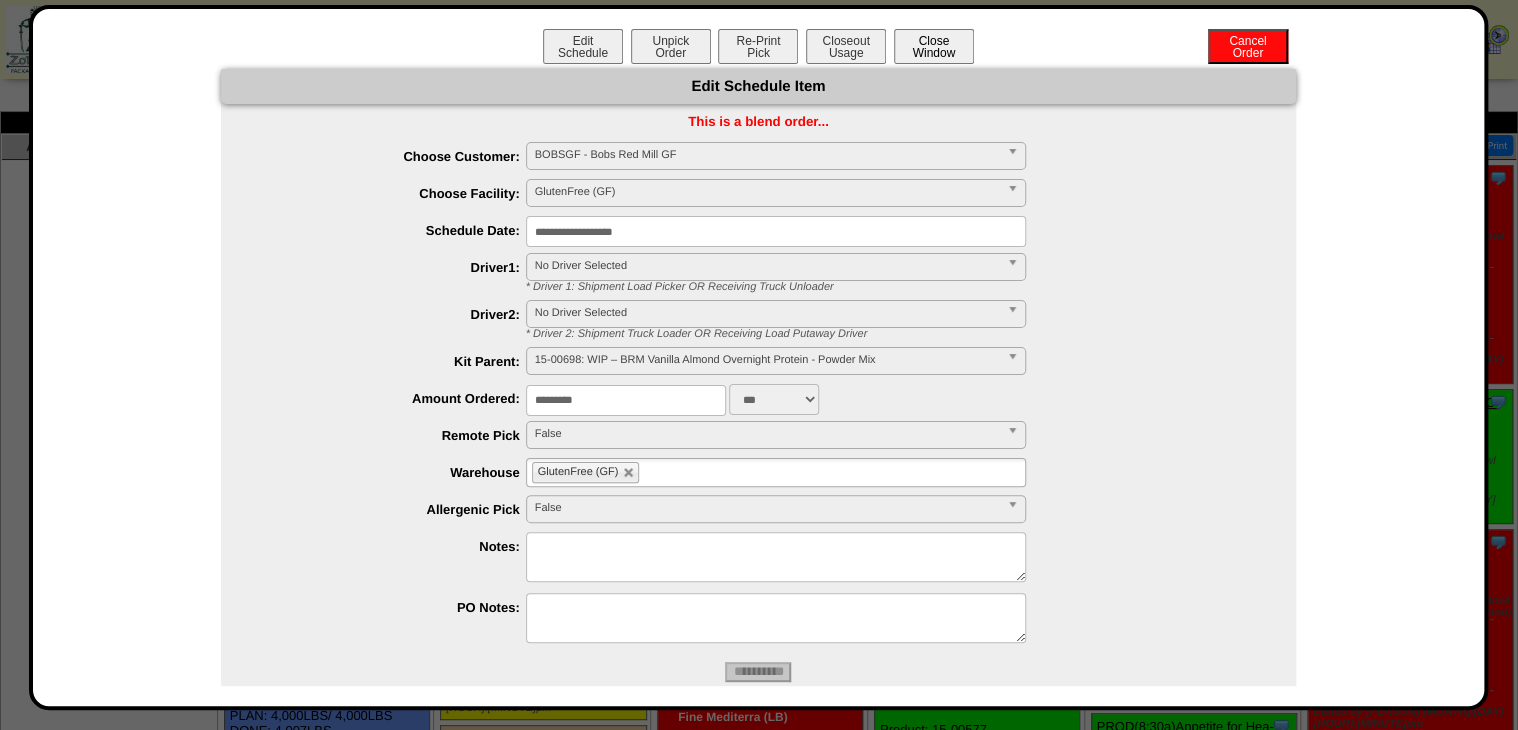 click on "Close Window" at bounding box center [934, 46] 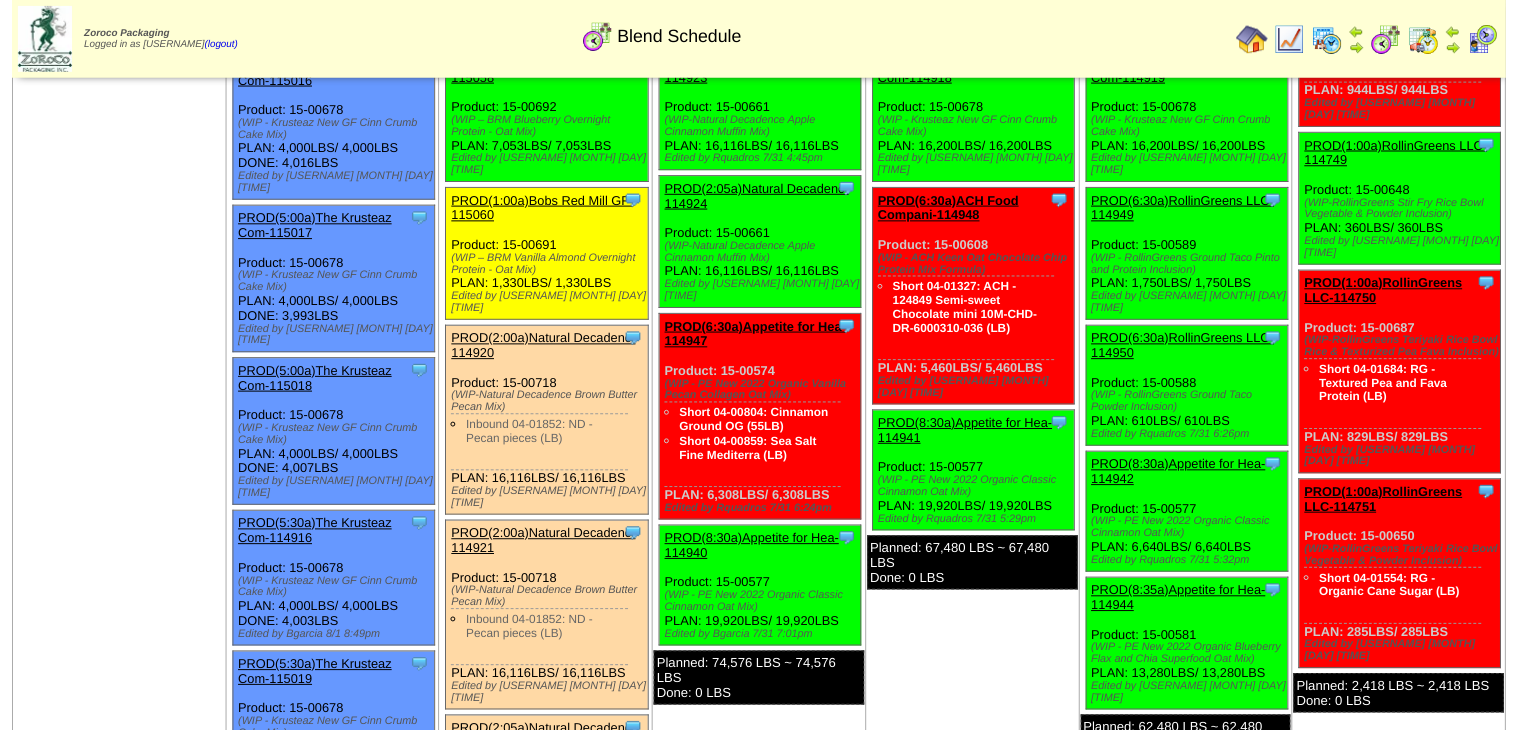 scroll, scrollTop: 240, scrollLeft: 0, axis: vertical 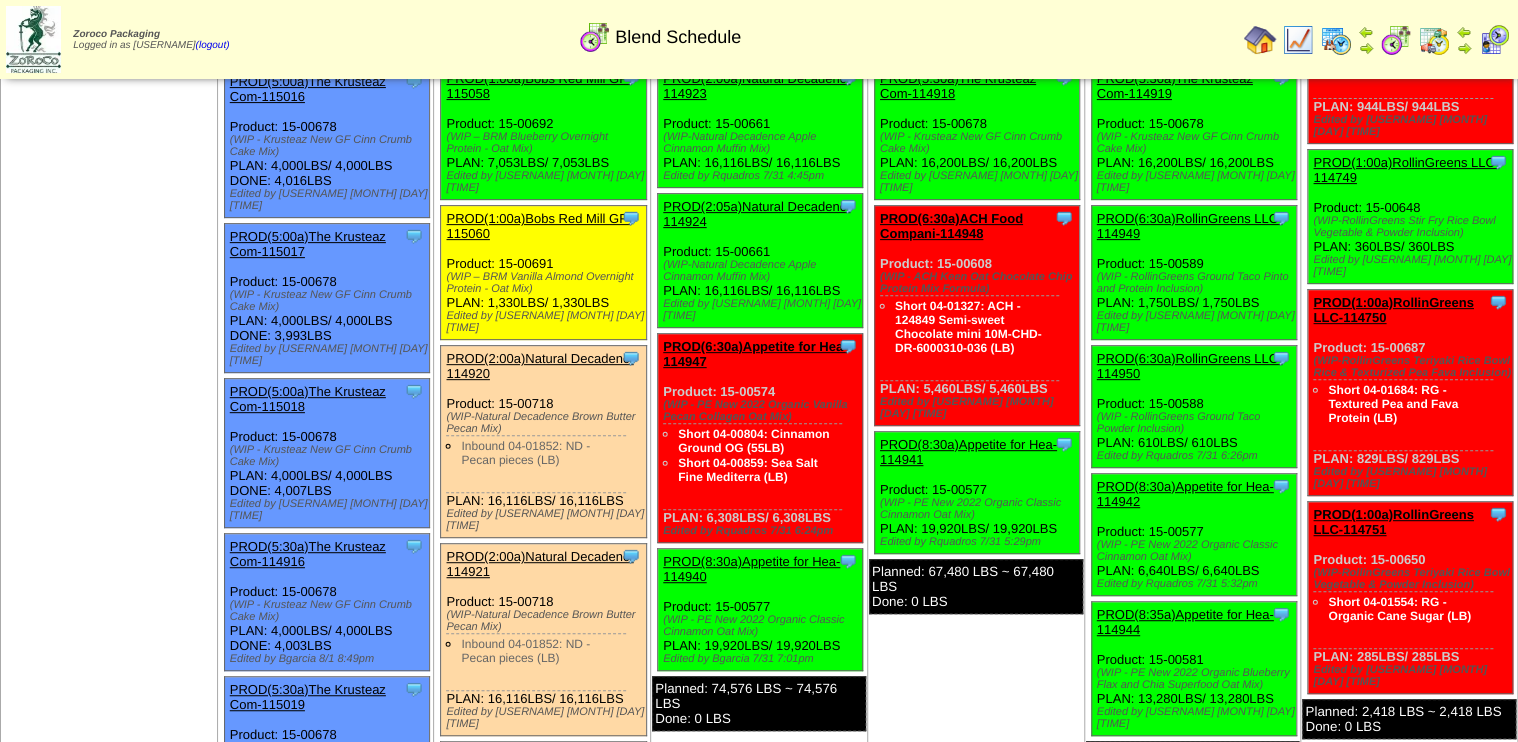 click on "PROD(1:00a)Bobs Red Mill GF-115060" at bounding box center [541, 226] 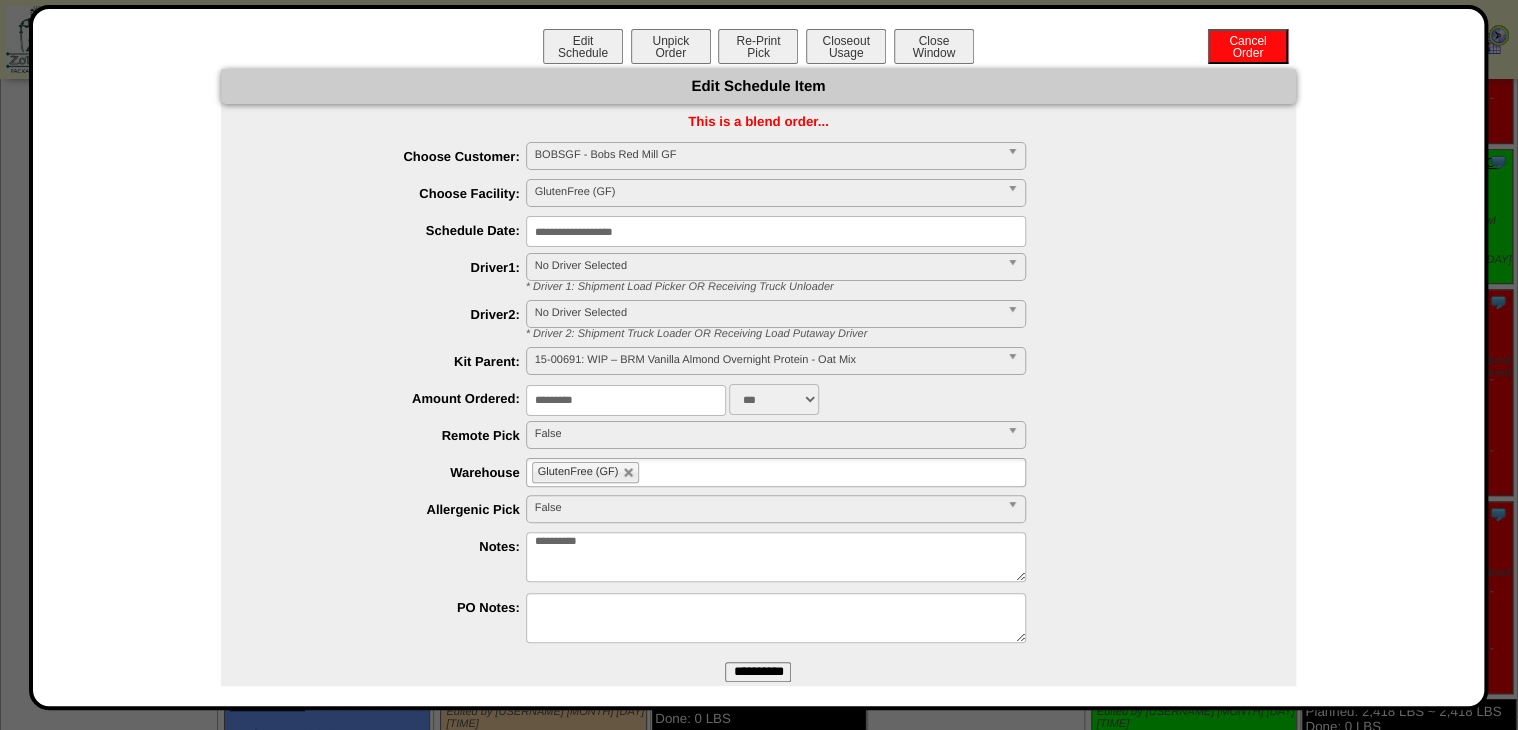 click on "**********" at bounding box center (776, 231) 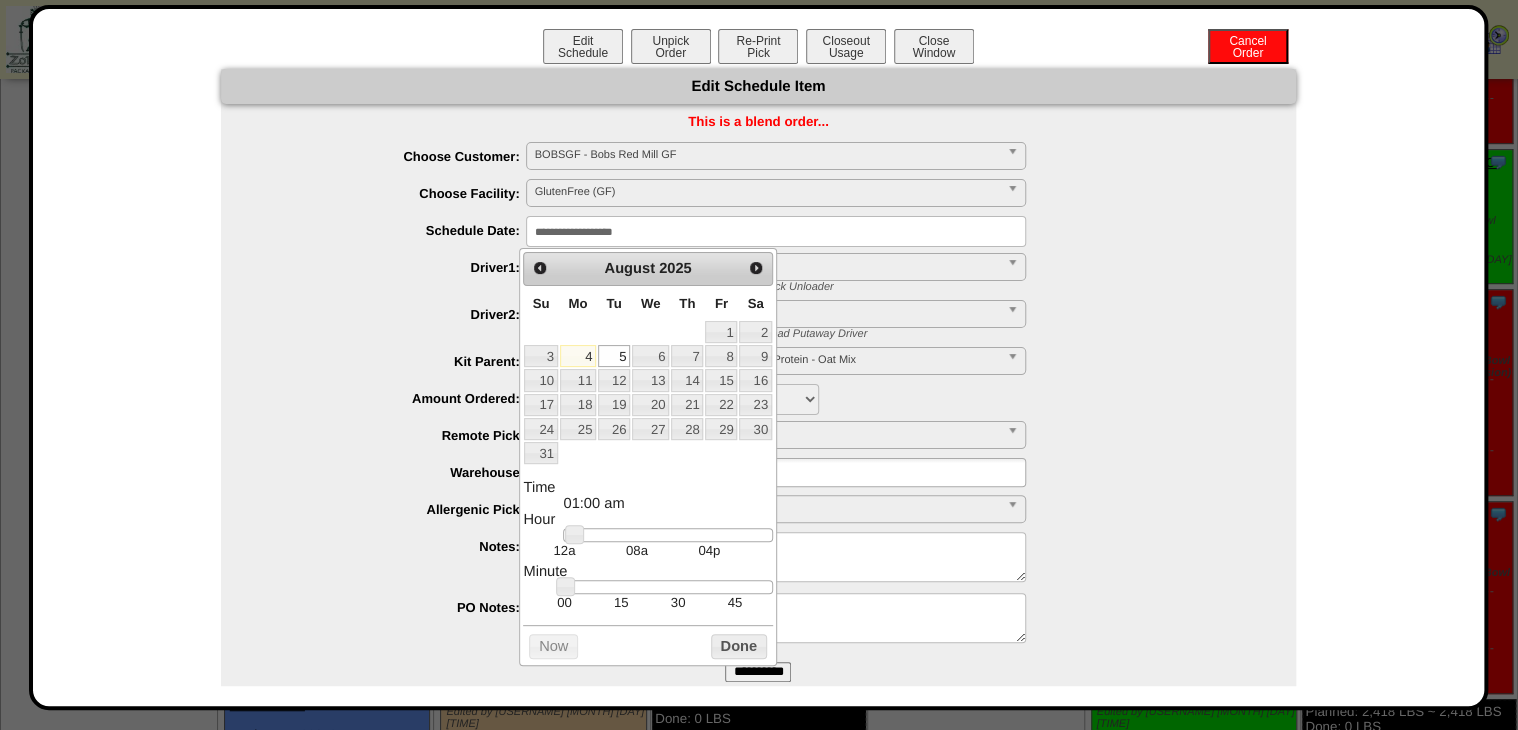 click on "30" at bounding box center [678, 602] 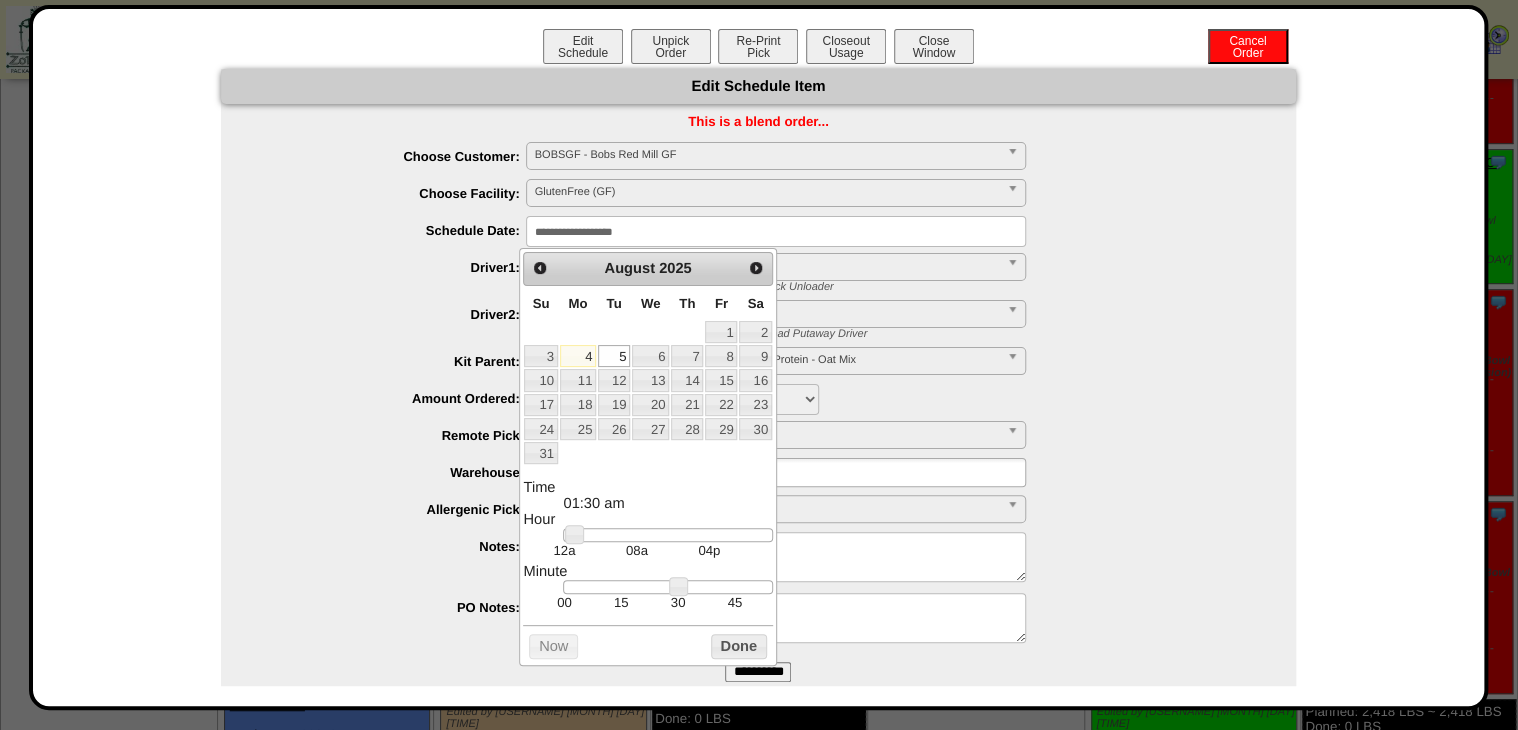 click at bounding box center [667, 535] 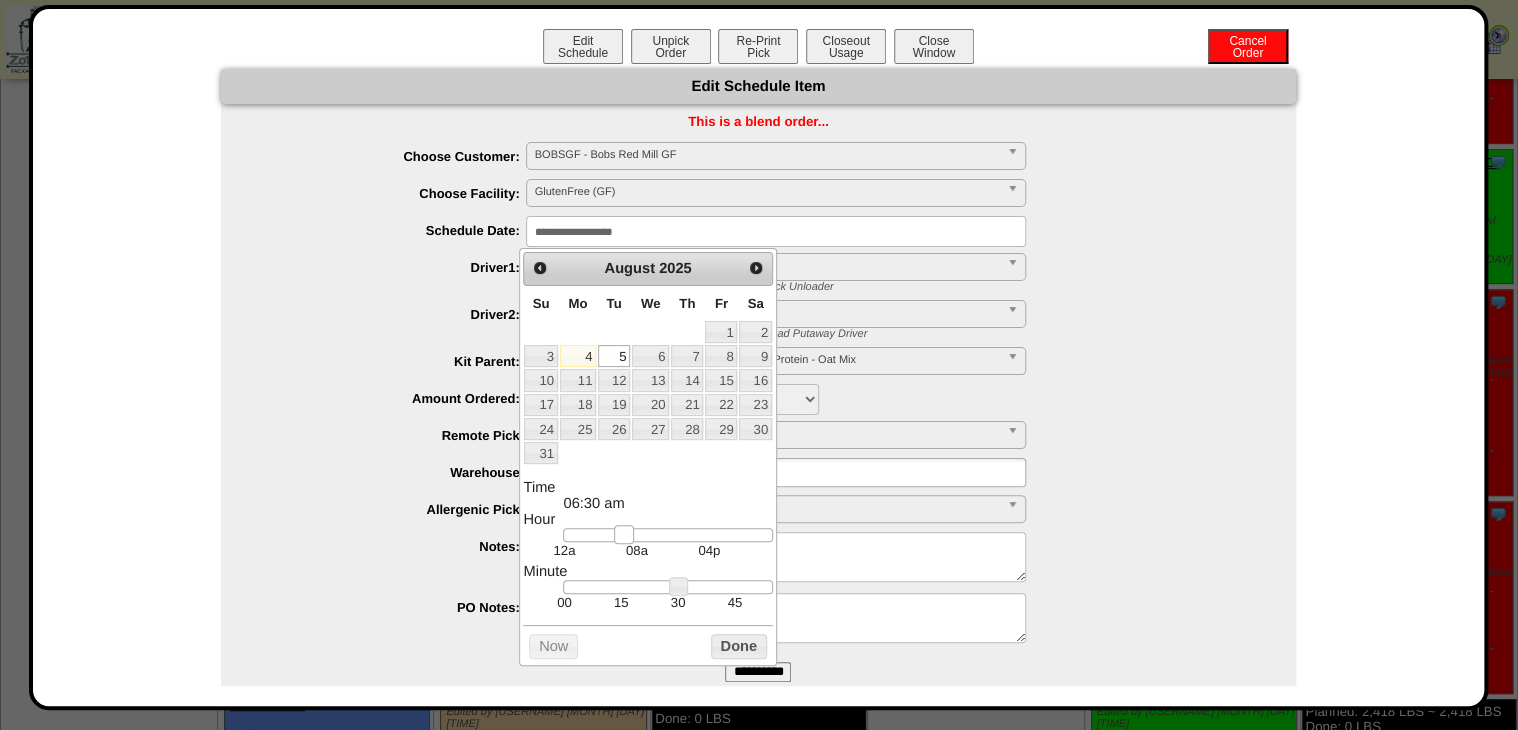 type on "**********" 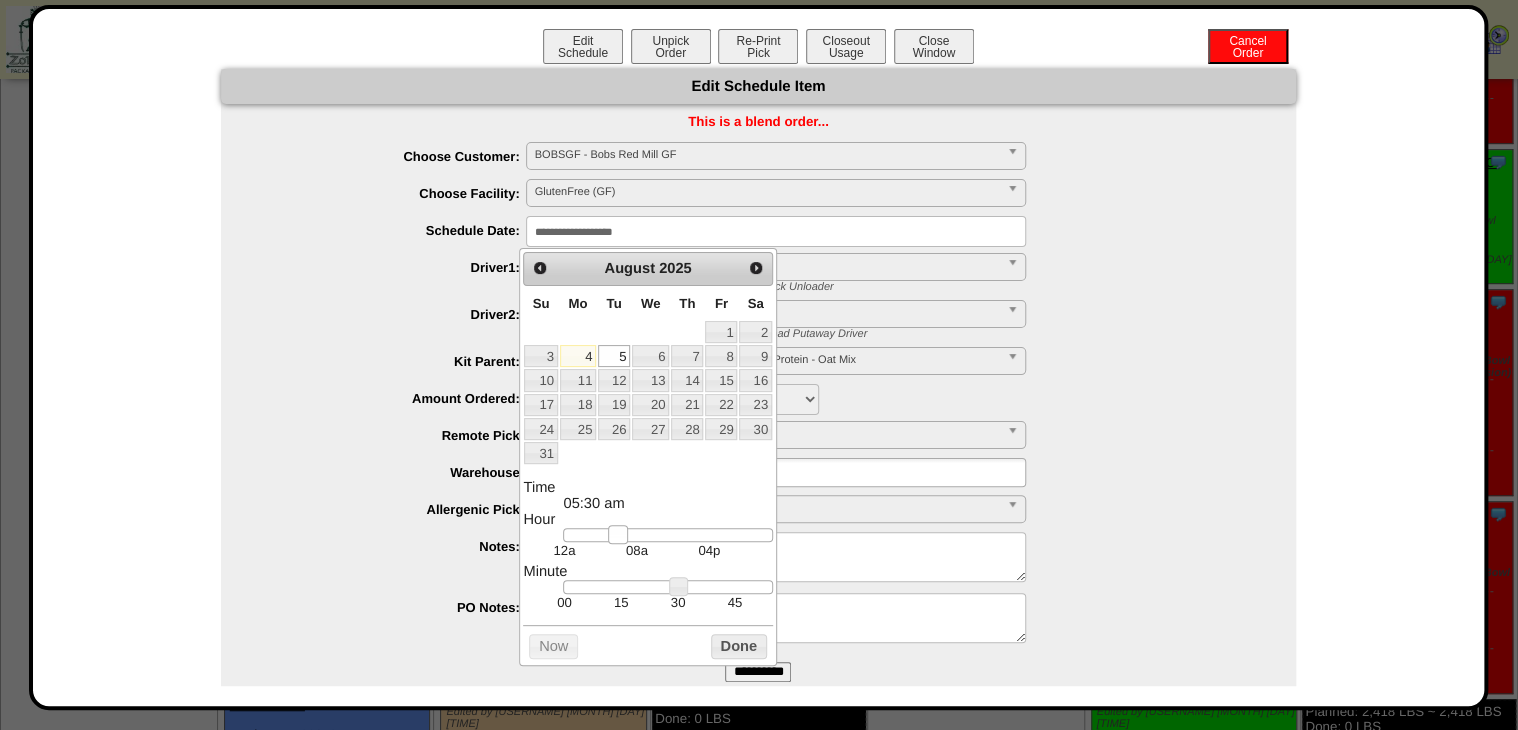 drag, startPoint x: 626, startPoint y: 544, endPoint x: 613, endPoint y: 544, distance: 13 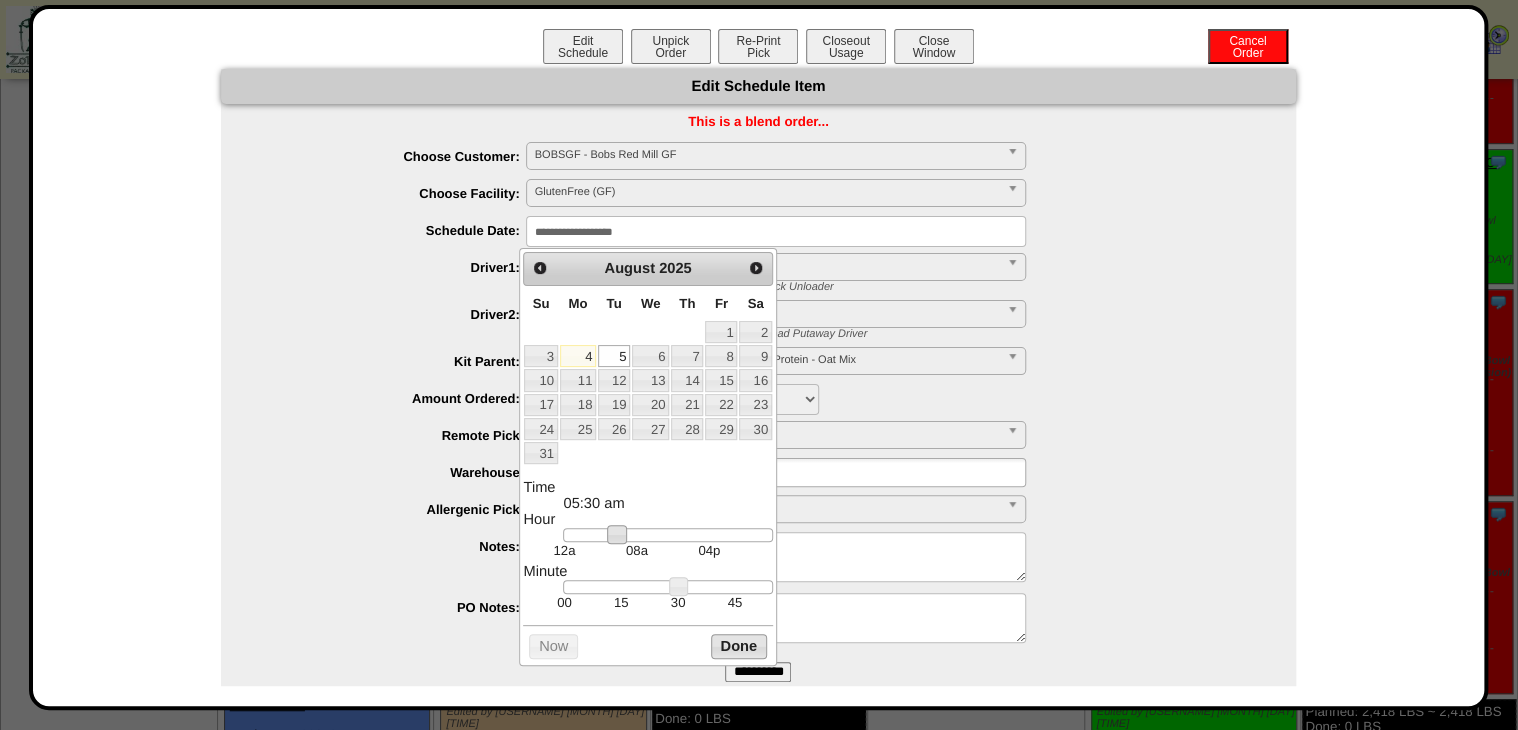 drag, startPoint x: 728, startPoint y: 655, endPoint x: 748, endPoint y: 673, distance: 26.907248 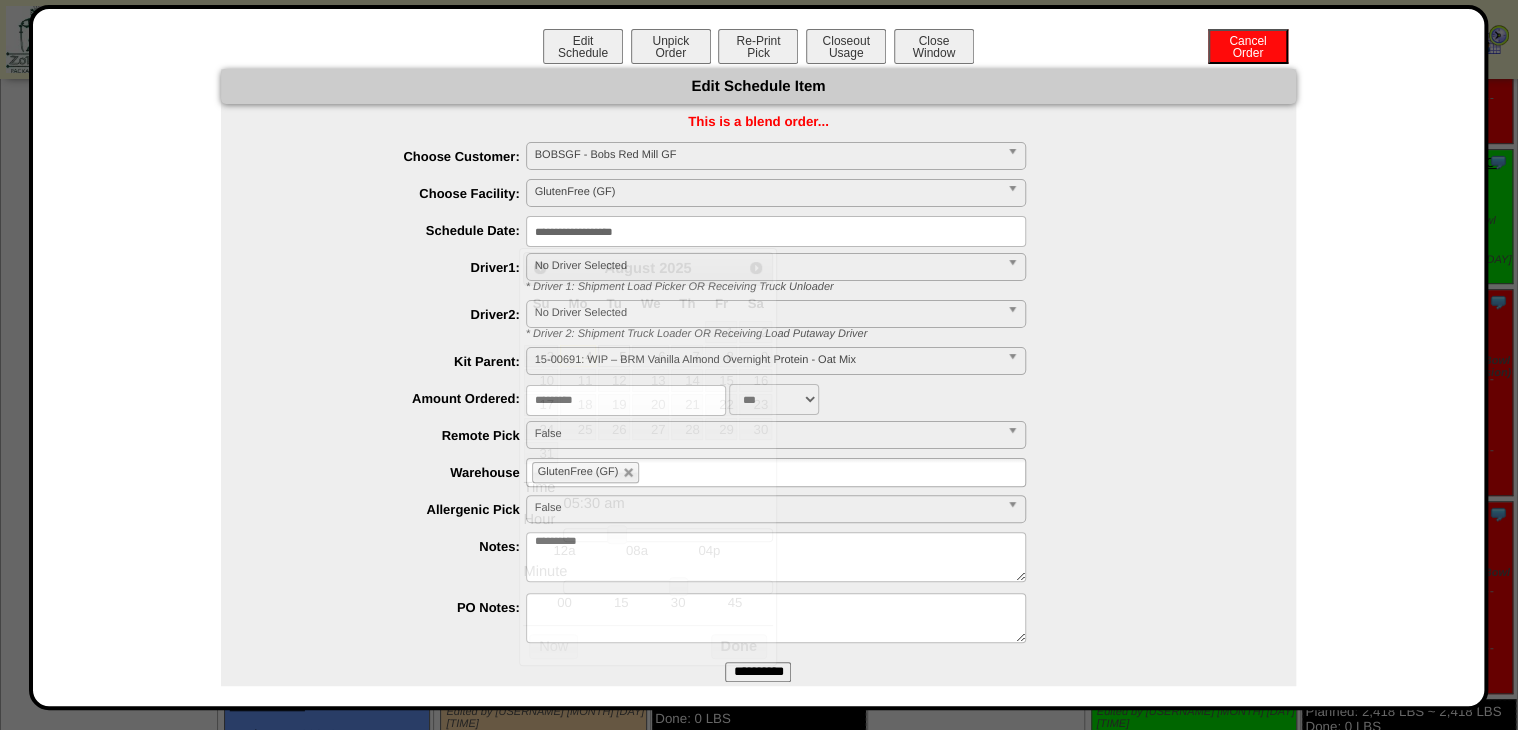 click on "**********" at bounding box center [758, 672] 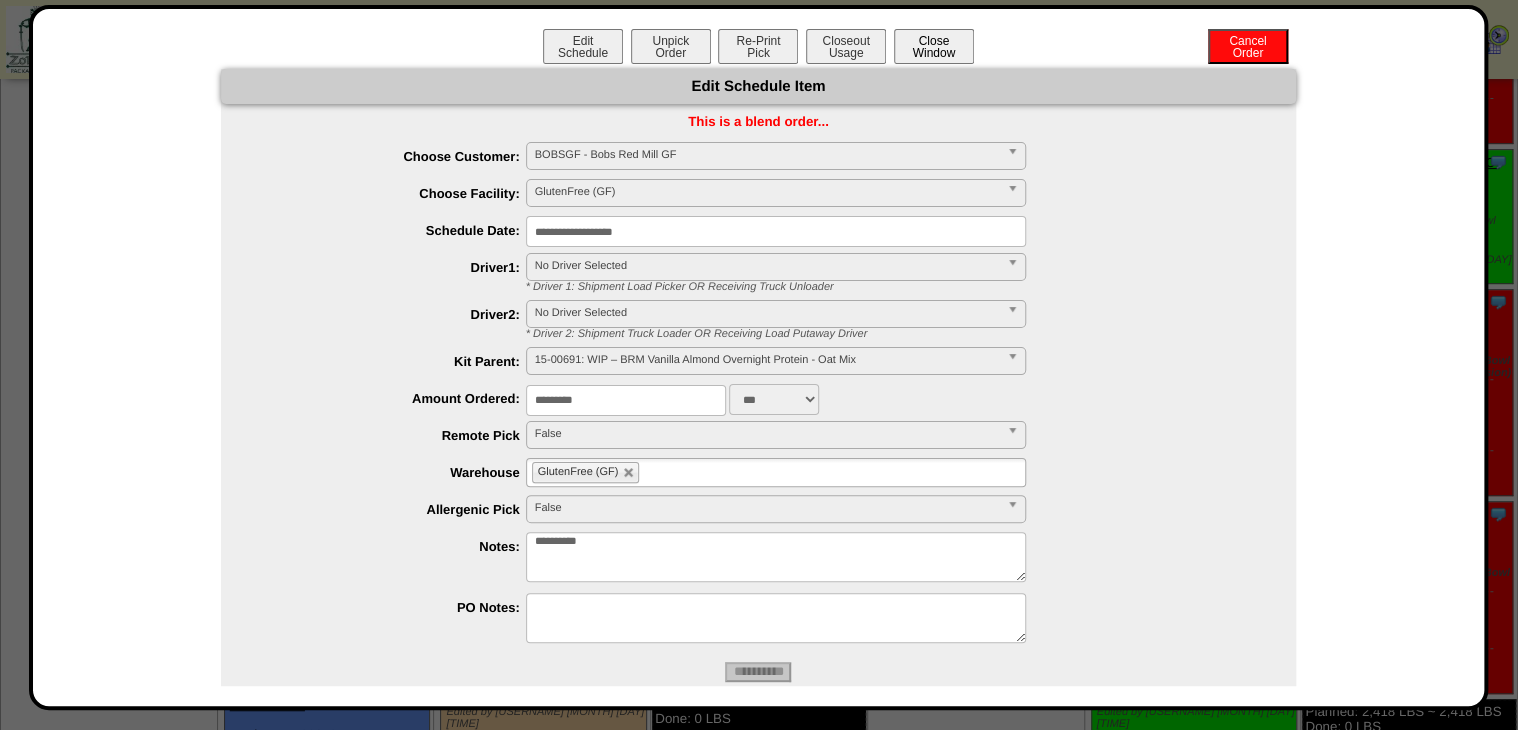 click on "Close Window" at bounding box center [934, 46] 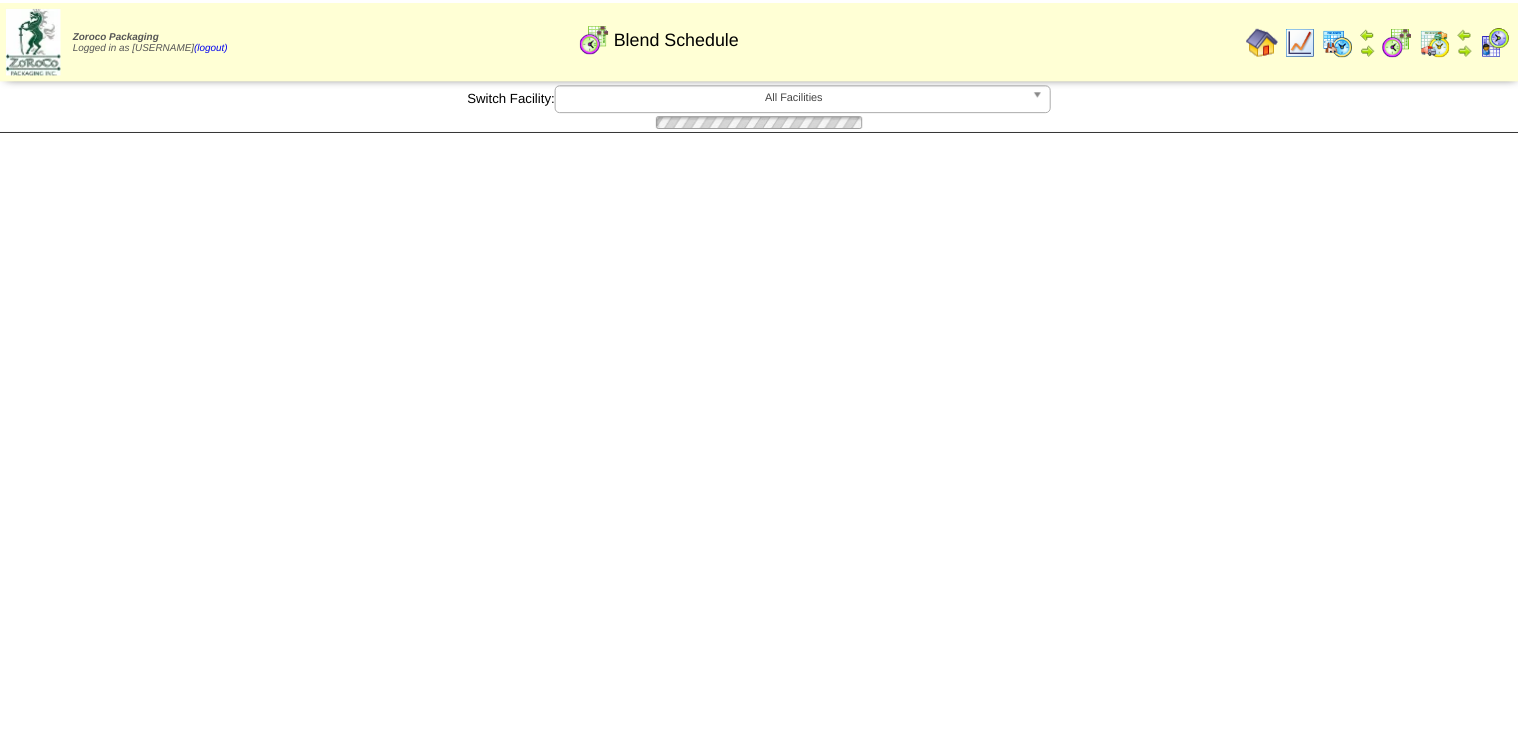 scroll, scrollTop: 0, scrollLeft: 0, axis: both 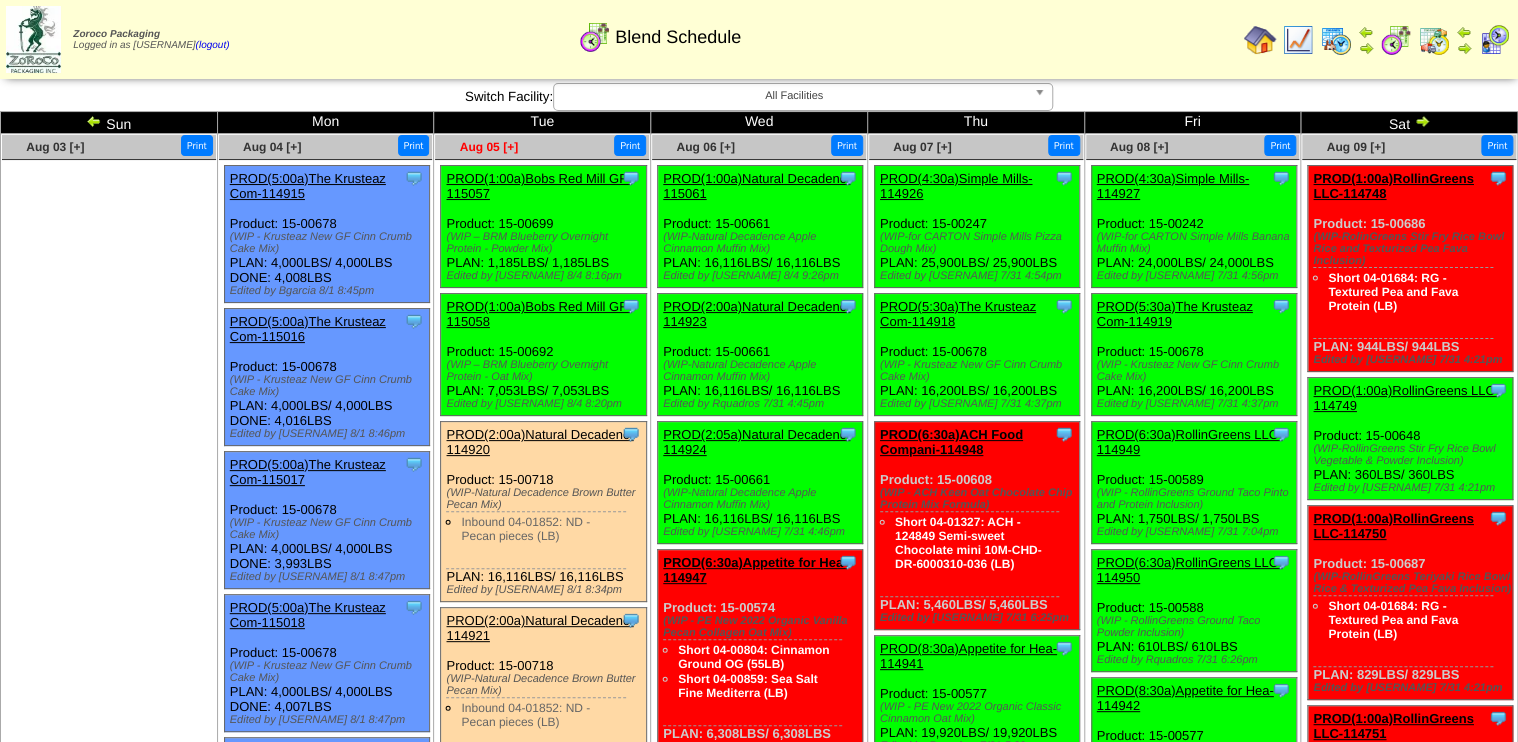 click on "Aug 05                        [+]" at bounding box center [489, 147] 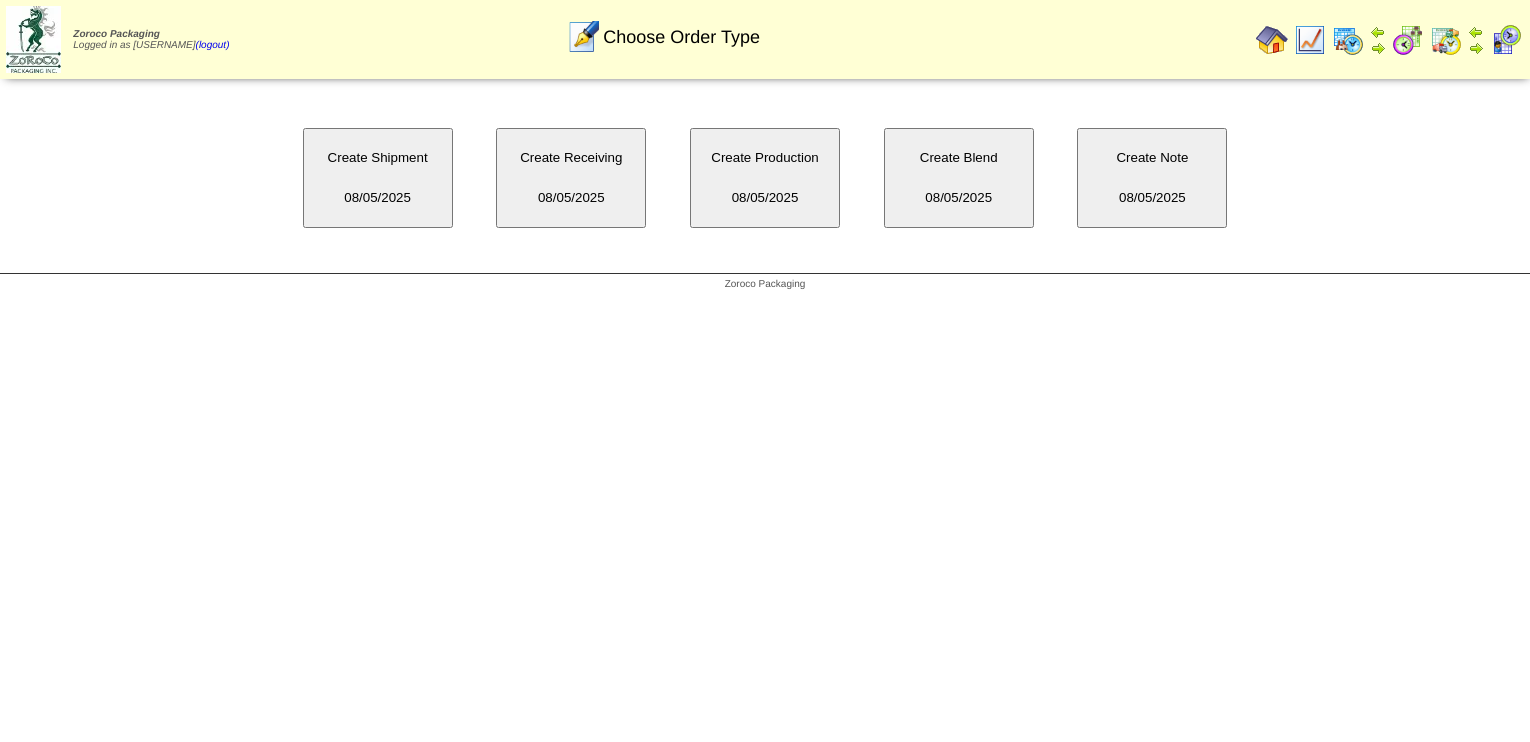 scroll, scrollTop: 0, scrollLeft: 0, axis: both 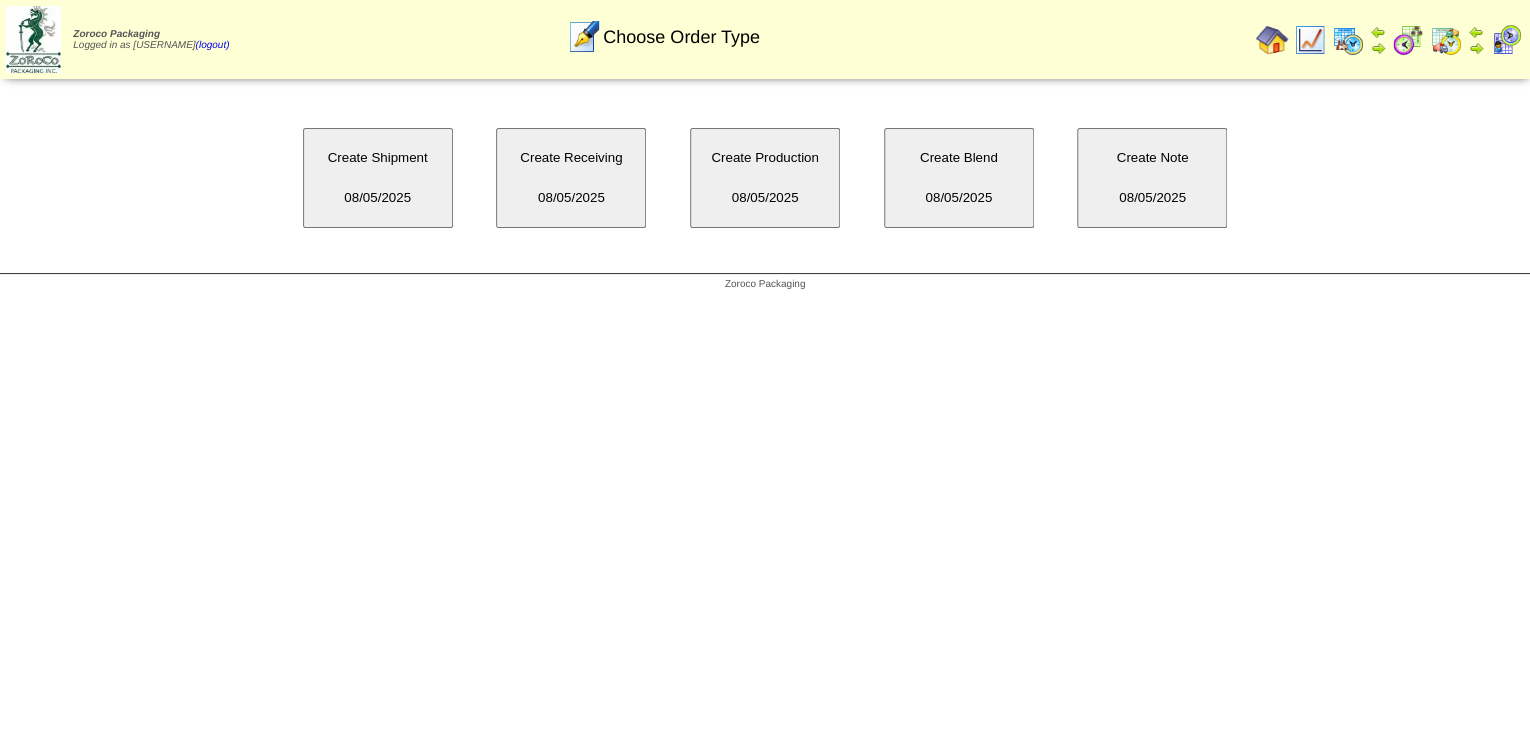 click on "Create Blend
[DATE]" at bounding box center [959, 178] 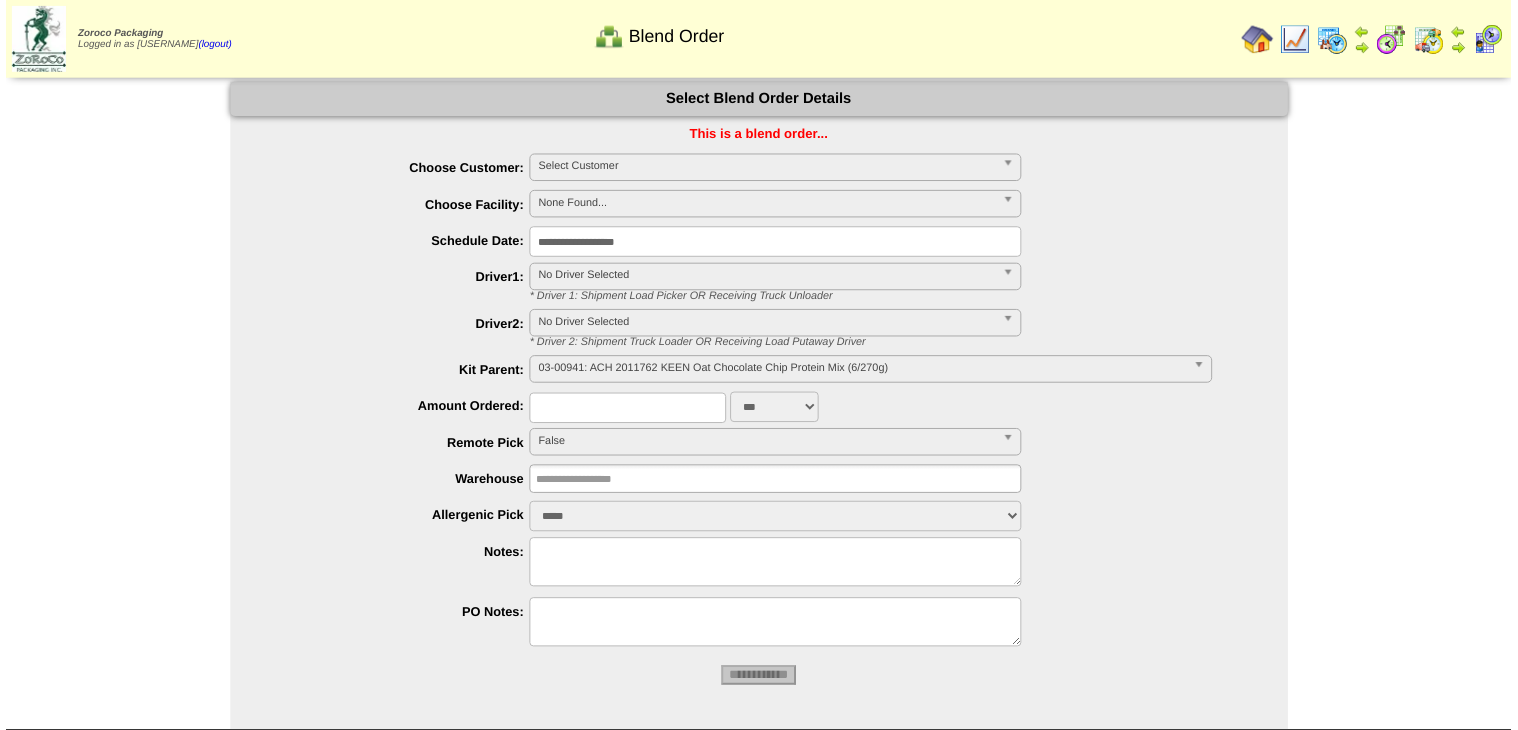 scroll, scrollTop: 0, scrollLeft: 0, axis: both 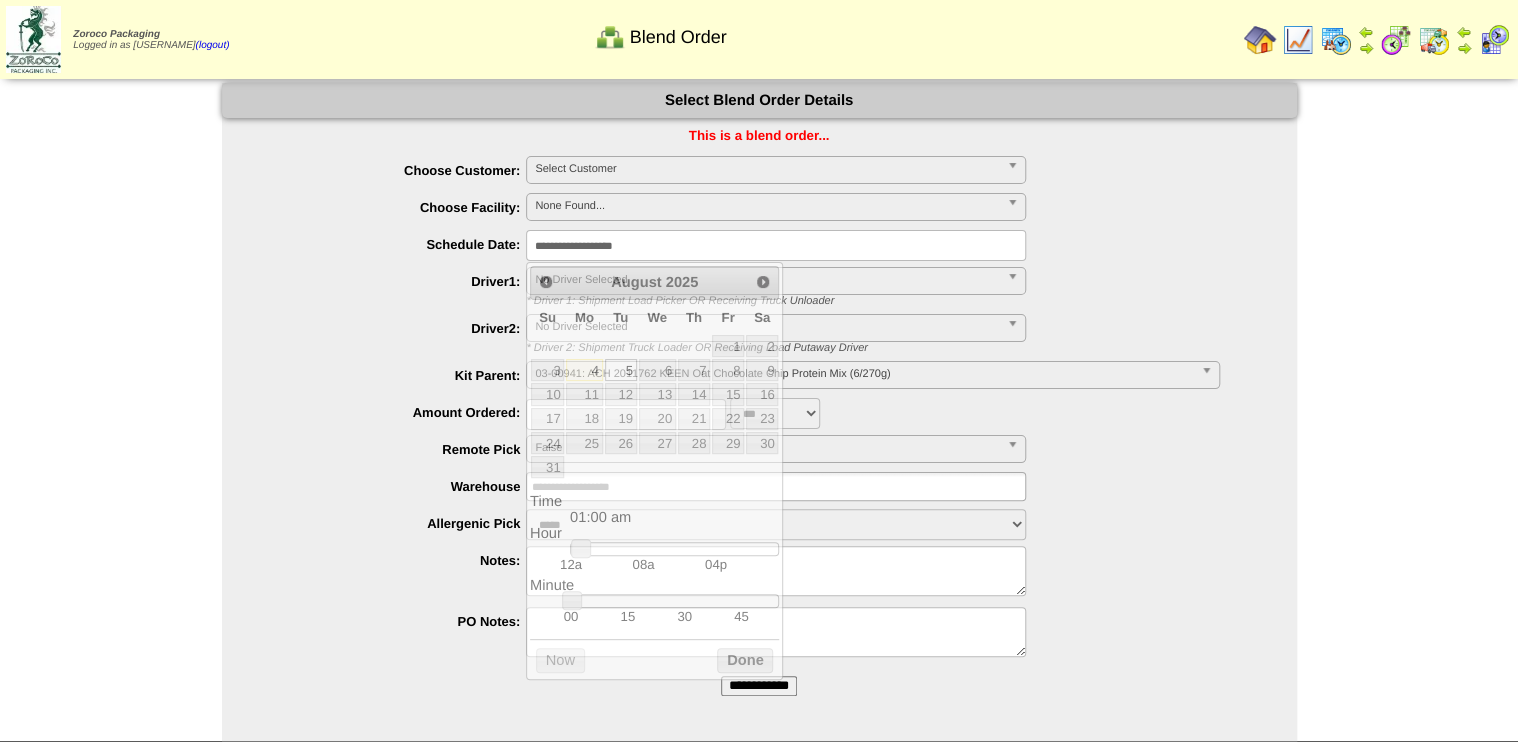 click on "**********" at bounding box center [776, 245] 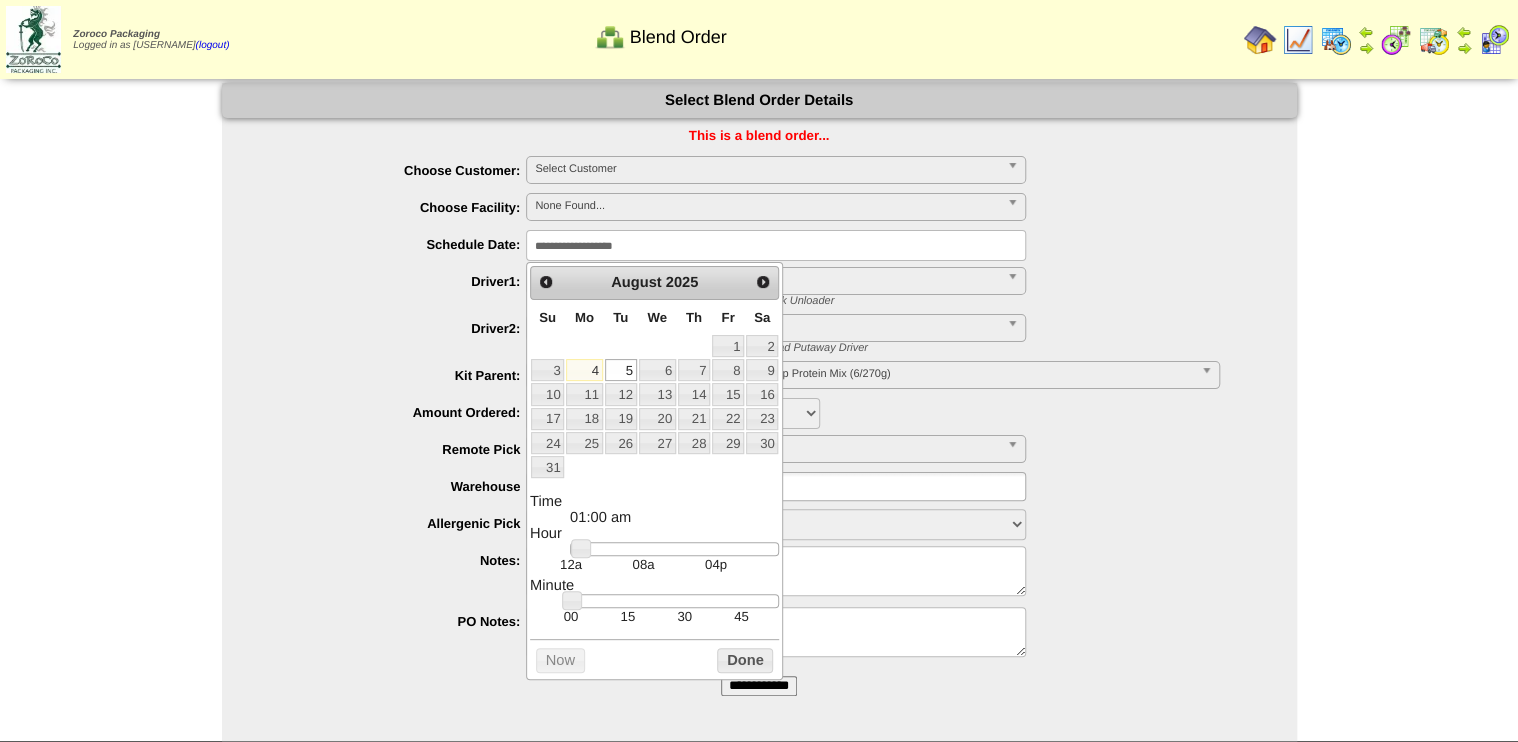click on "4" at bounding box center (584, 370) 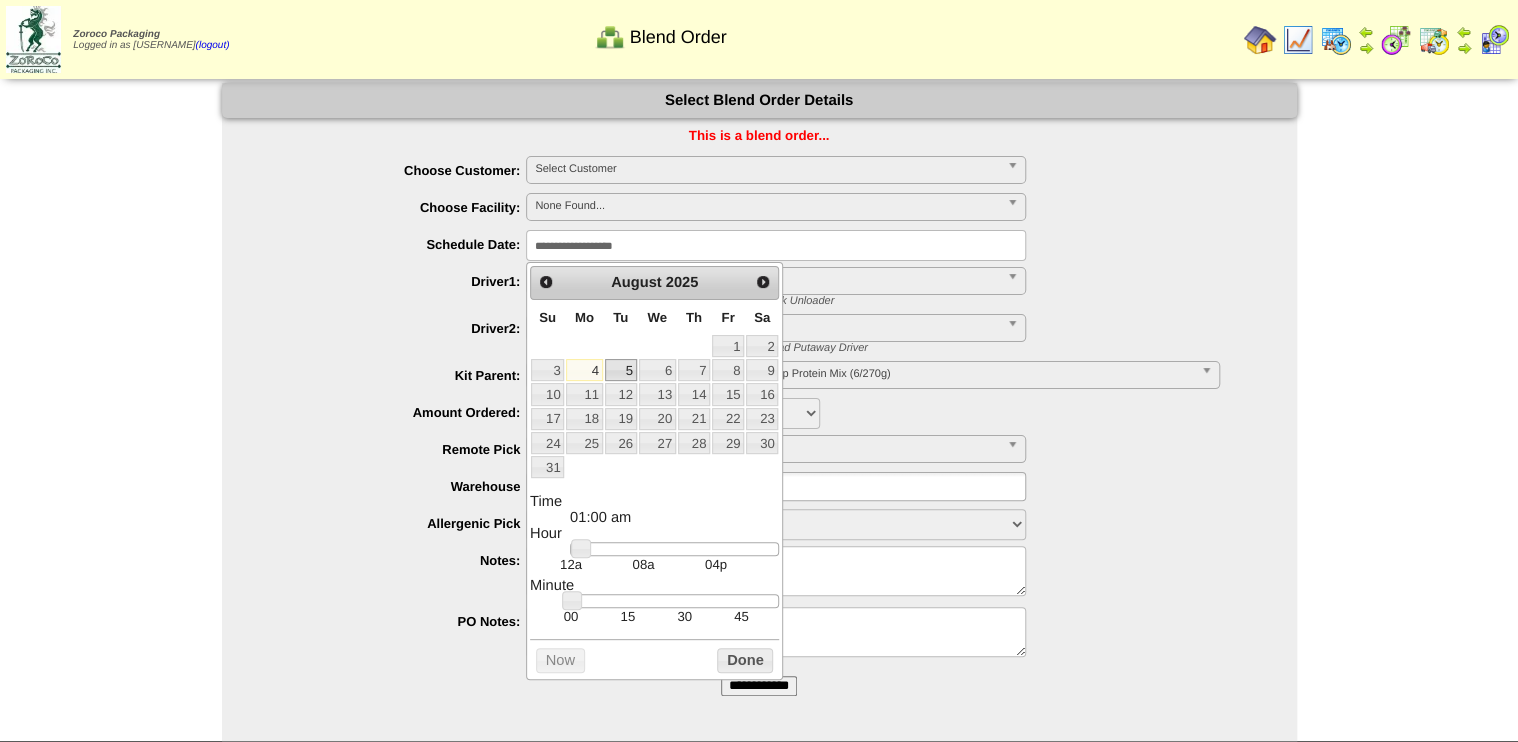 click on "5" at bounding box center [621, 370] 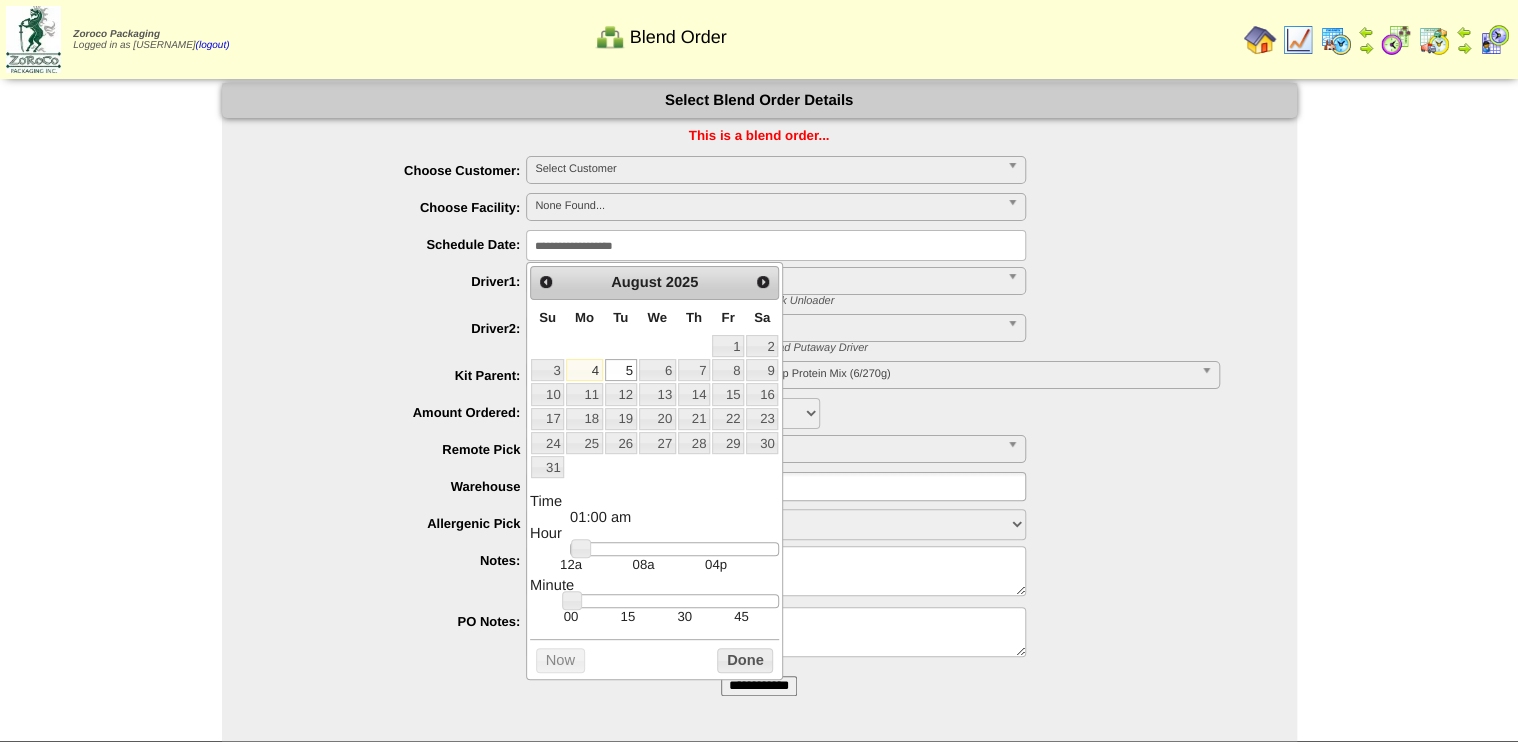 click at bounding box center [674, 549] 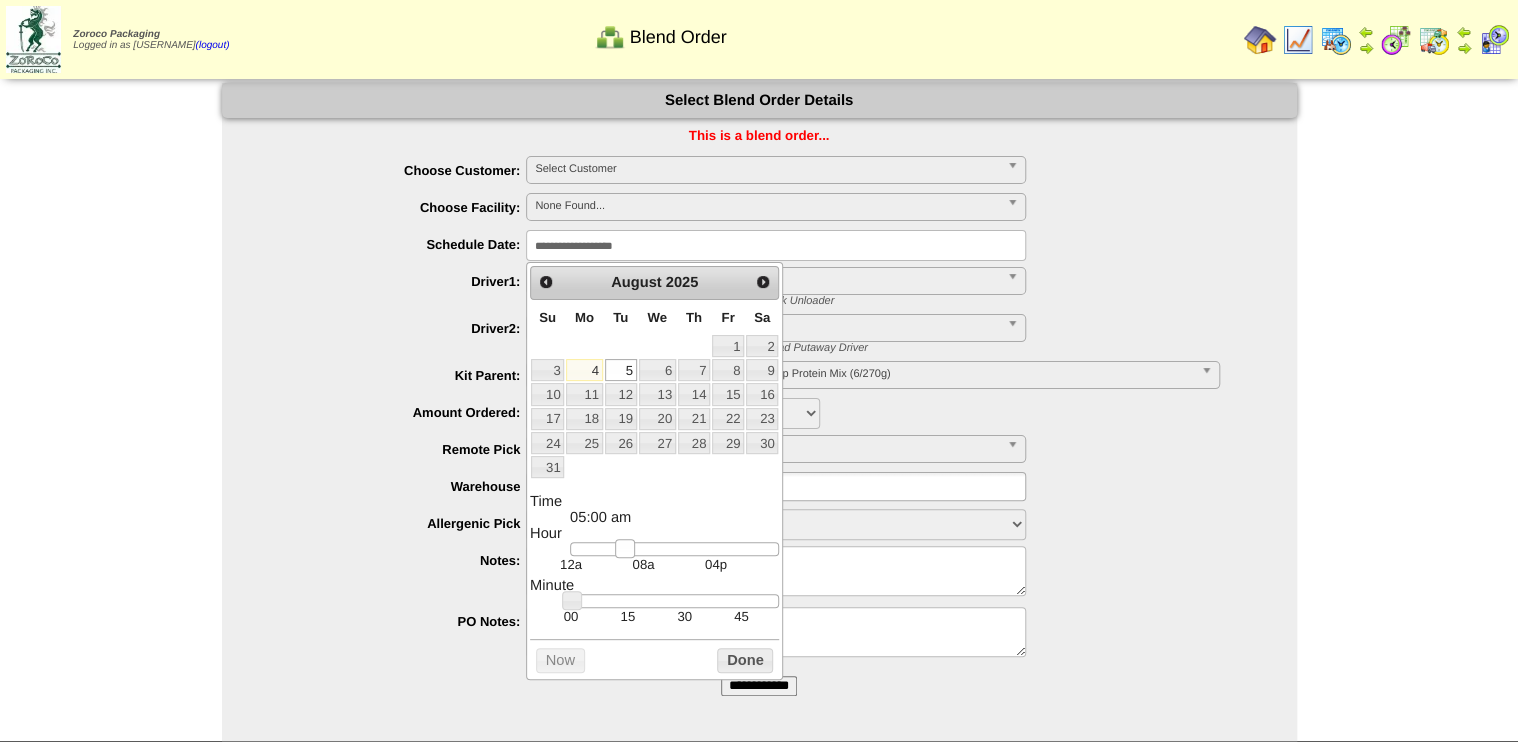 drag, startPoint x: 639, startPoint y: 549, endPoint x: 616, endPoint y: 552, distance: 23.194826 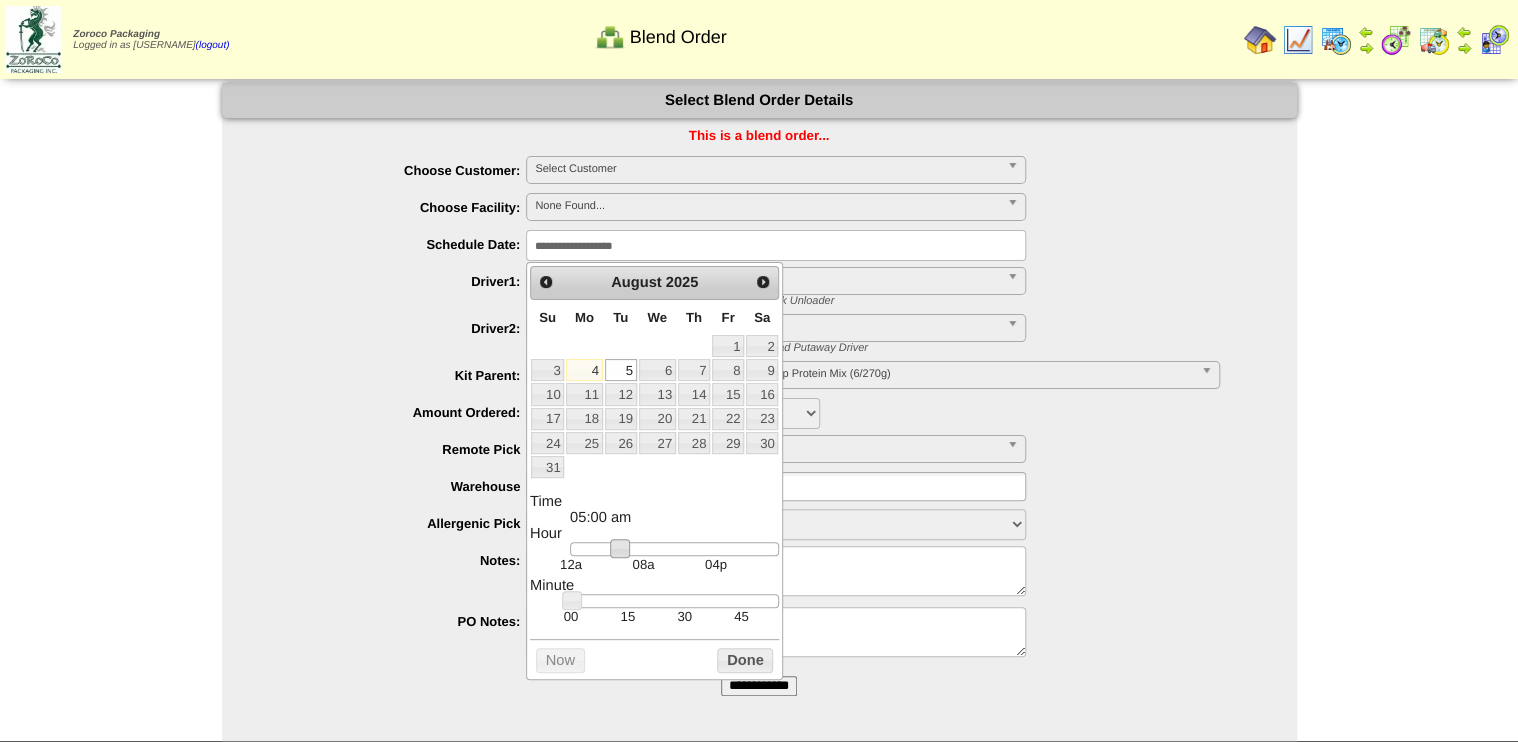 click on "30" at bounding box center [684, 616] 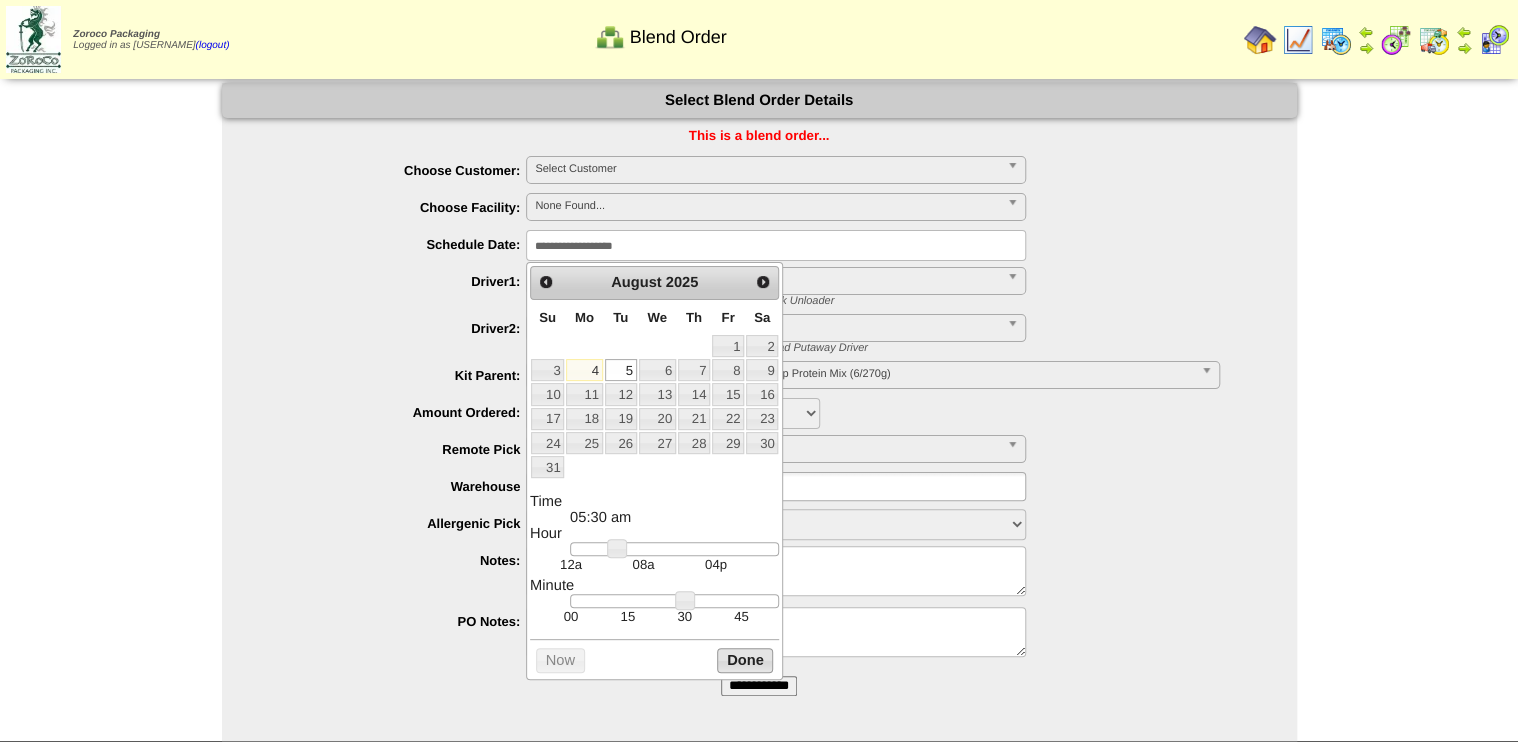 click on "Done" at bounding box center [745, 660] 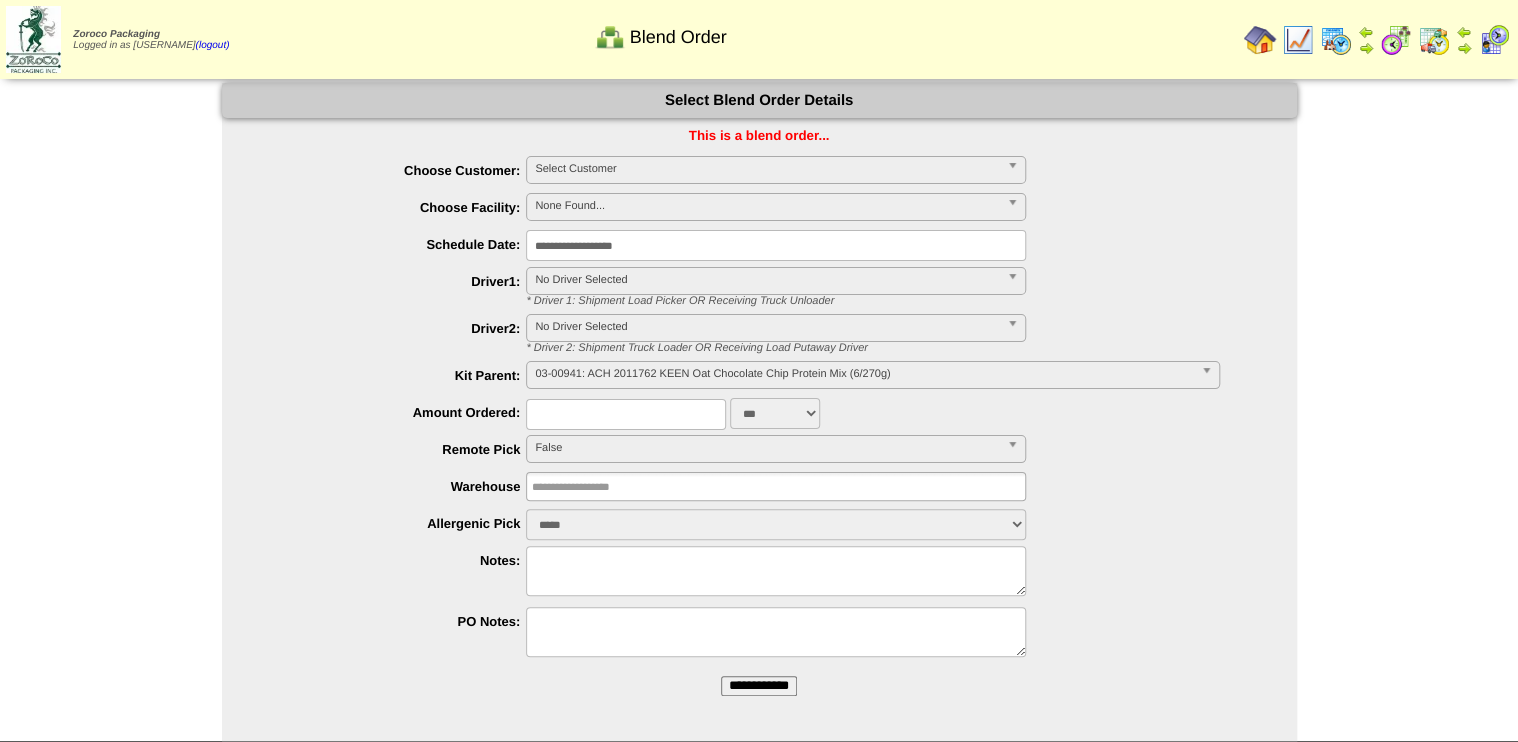 click on "Select Customer" at bounding box center [767, 169] 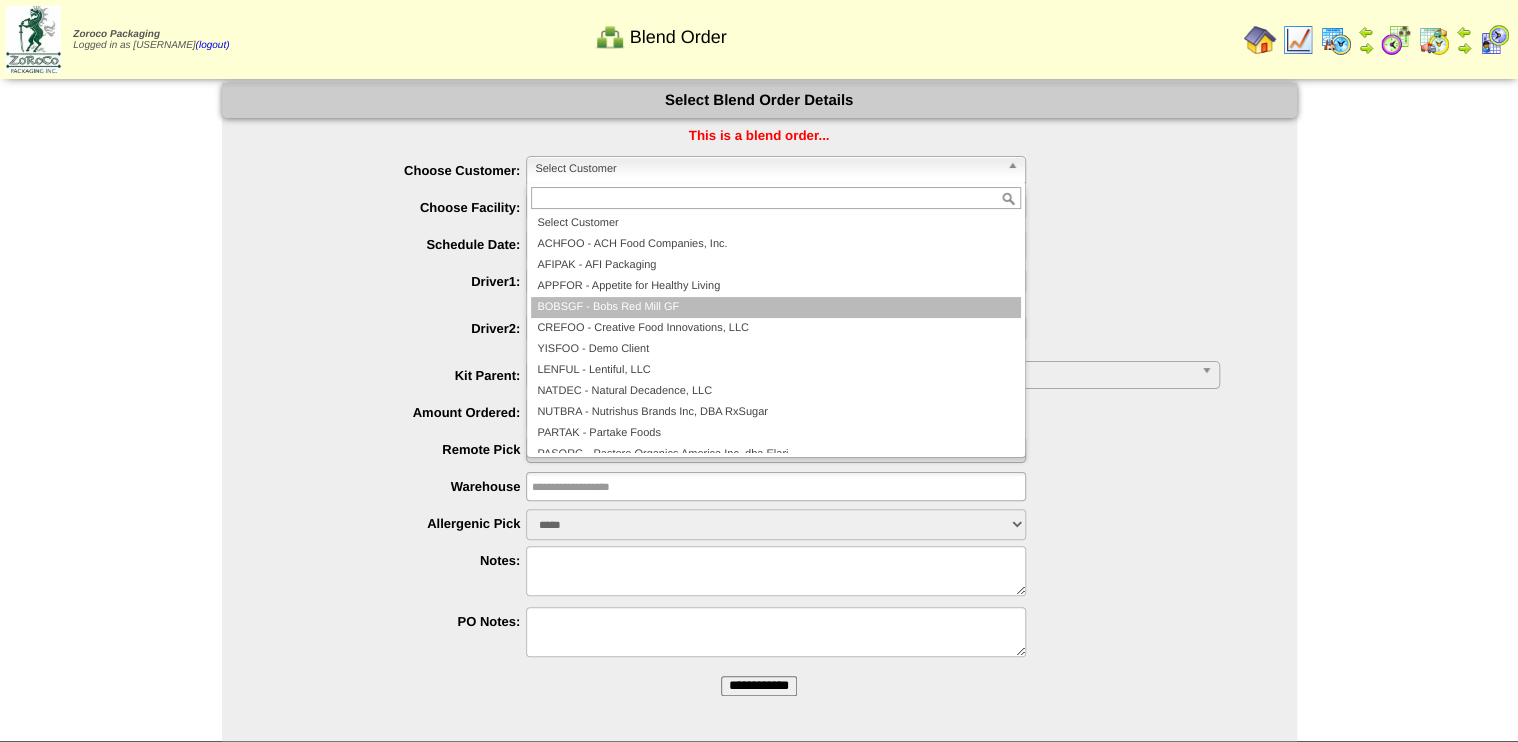 click on "BOBSGF - Bobs Red Mill GF" at bounding box center (776, 307) 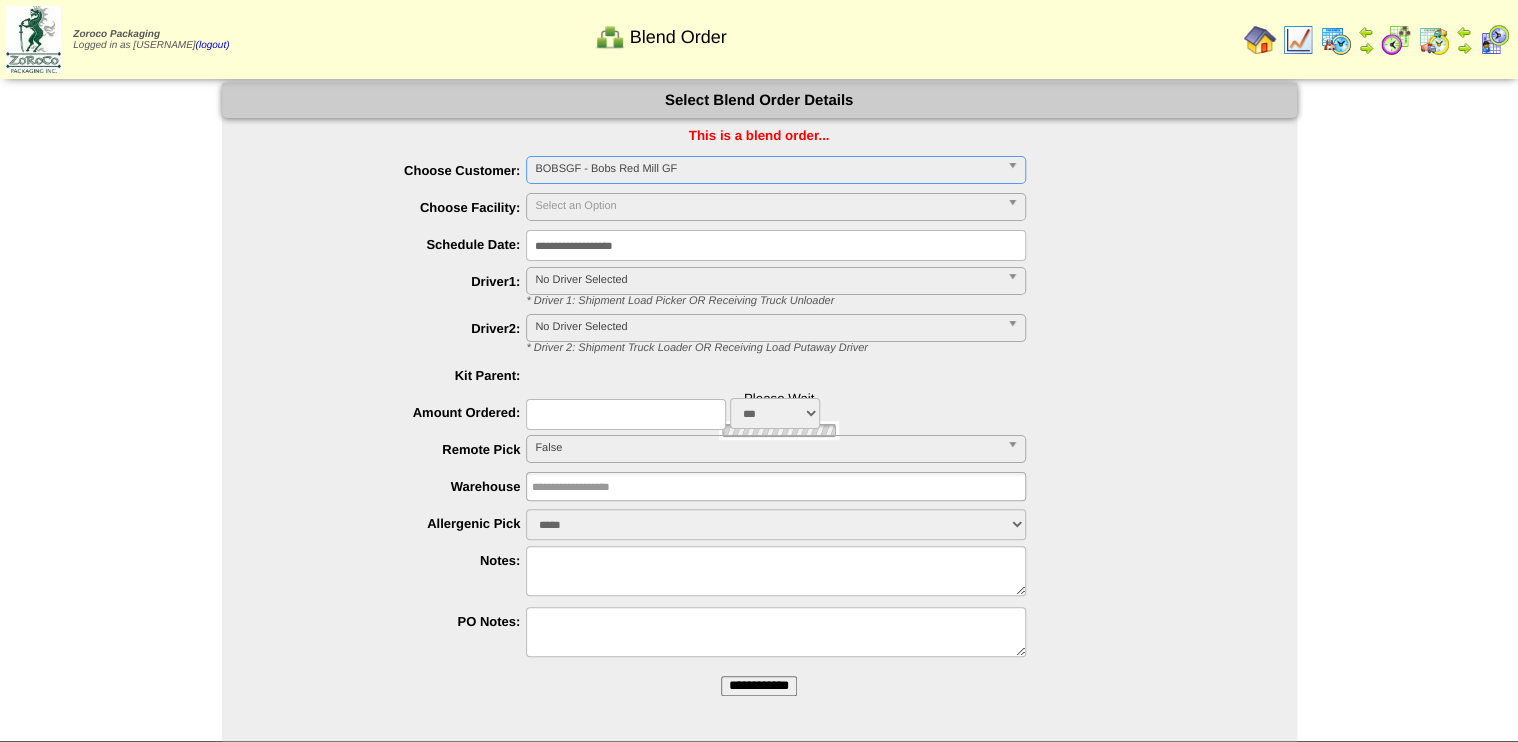 click at bounding box center [626, 414] 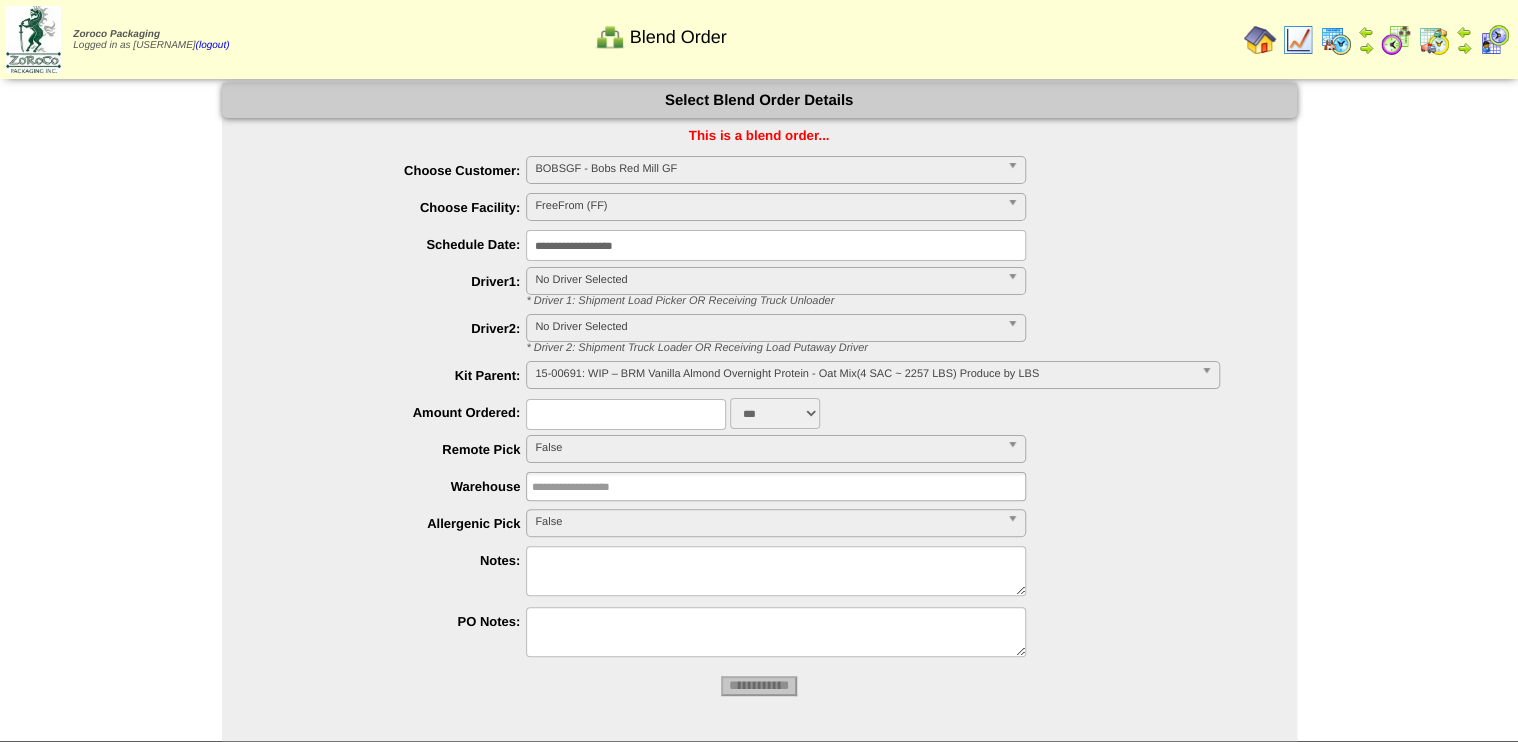 type on "*" 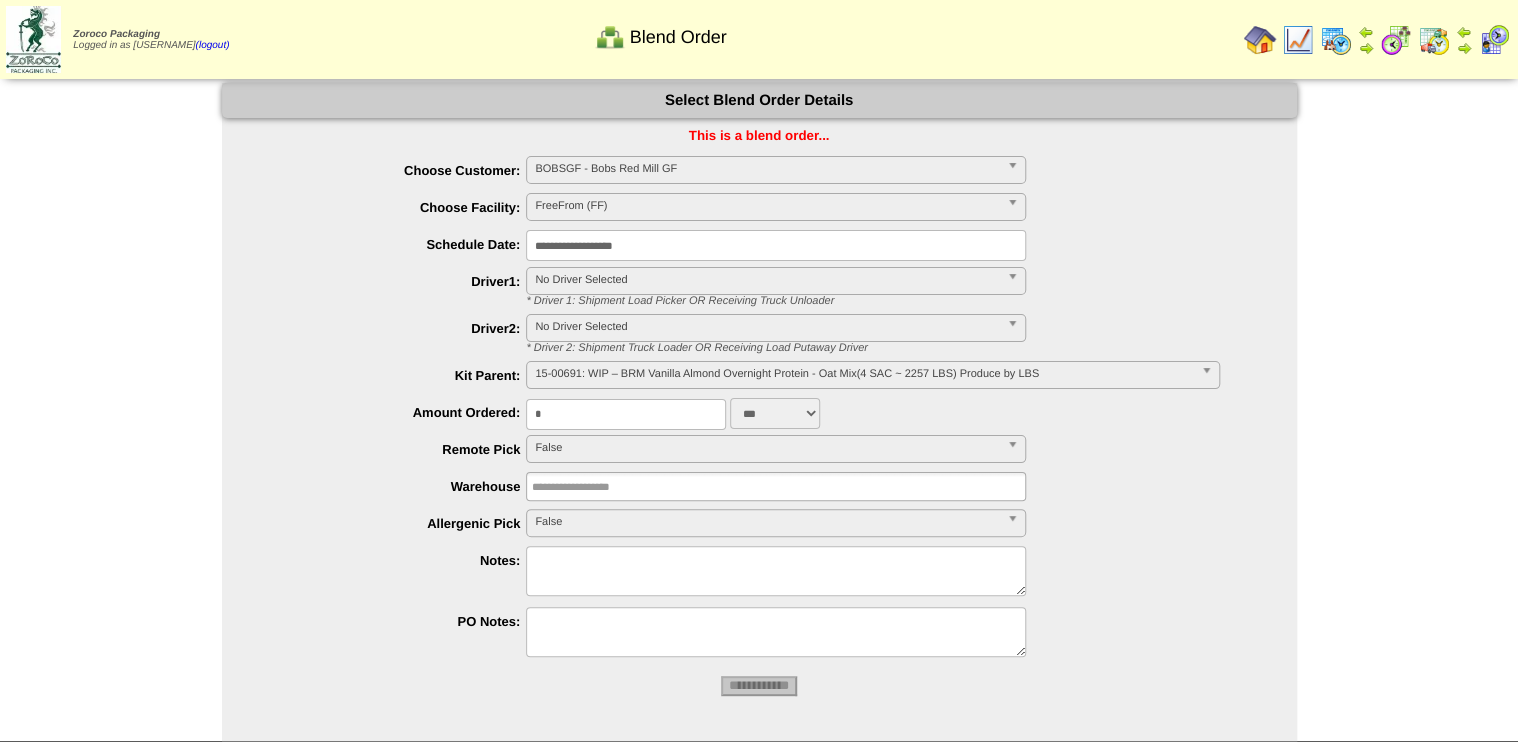 type 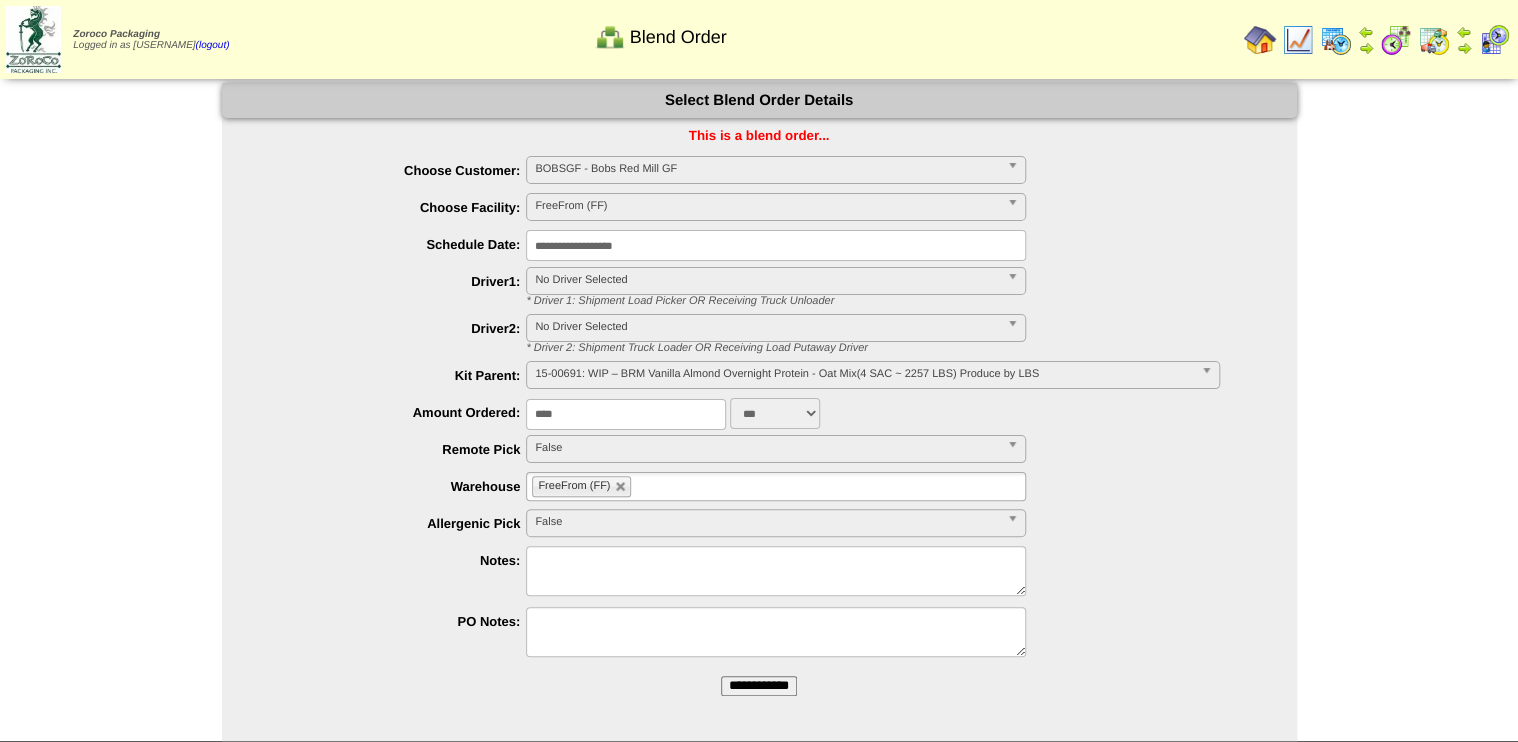 type on "****" 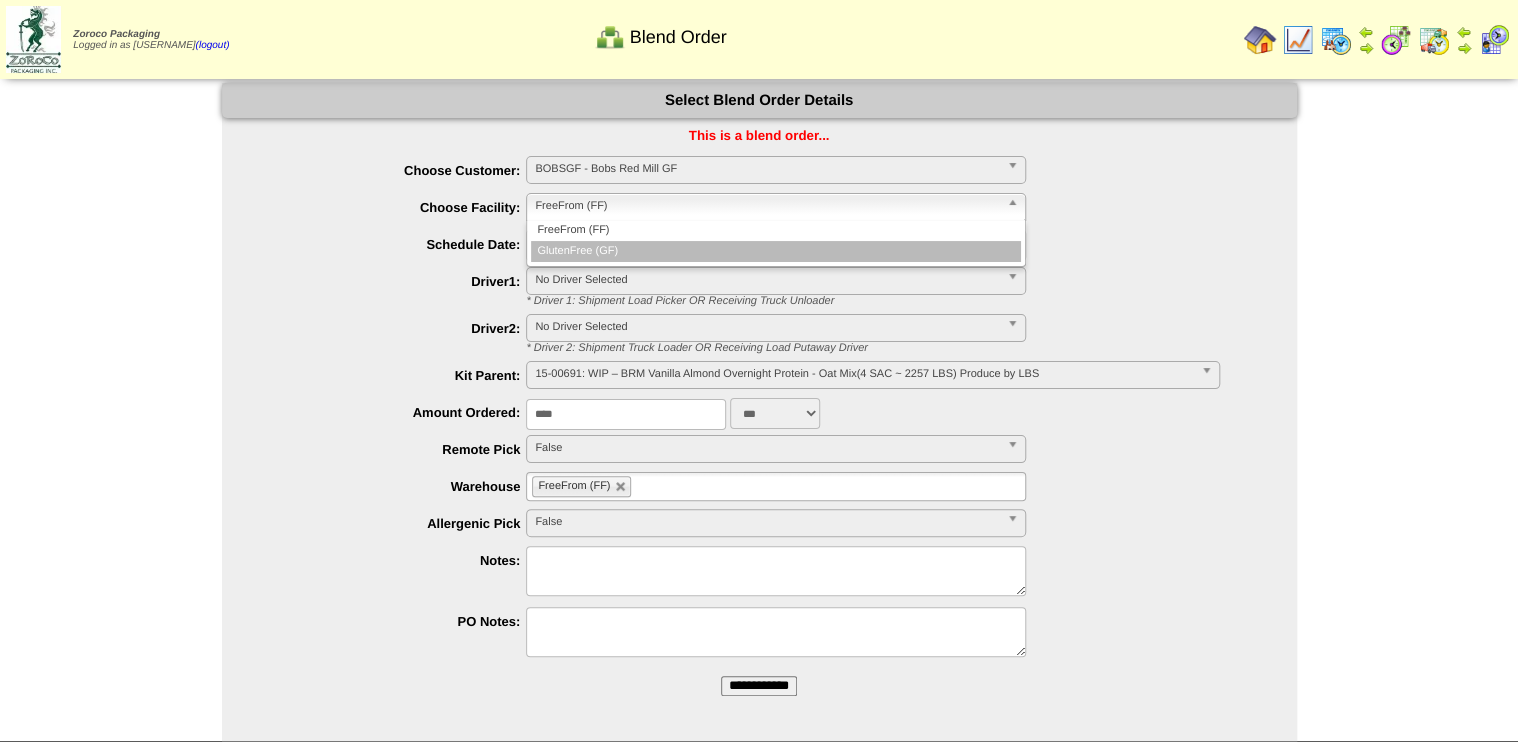 click on "GlutenFree (GF)" at bounding box center (776, 251) 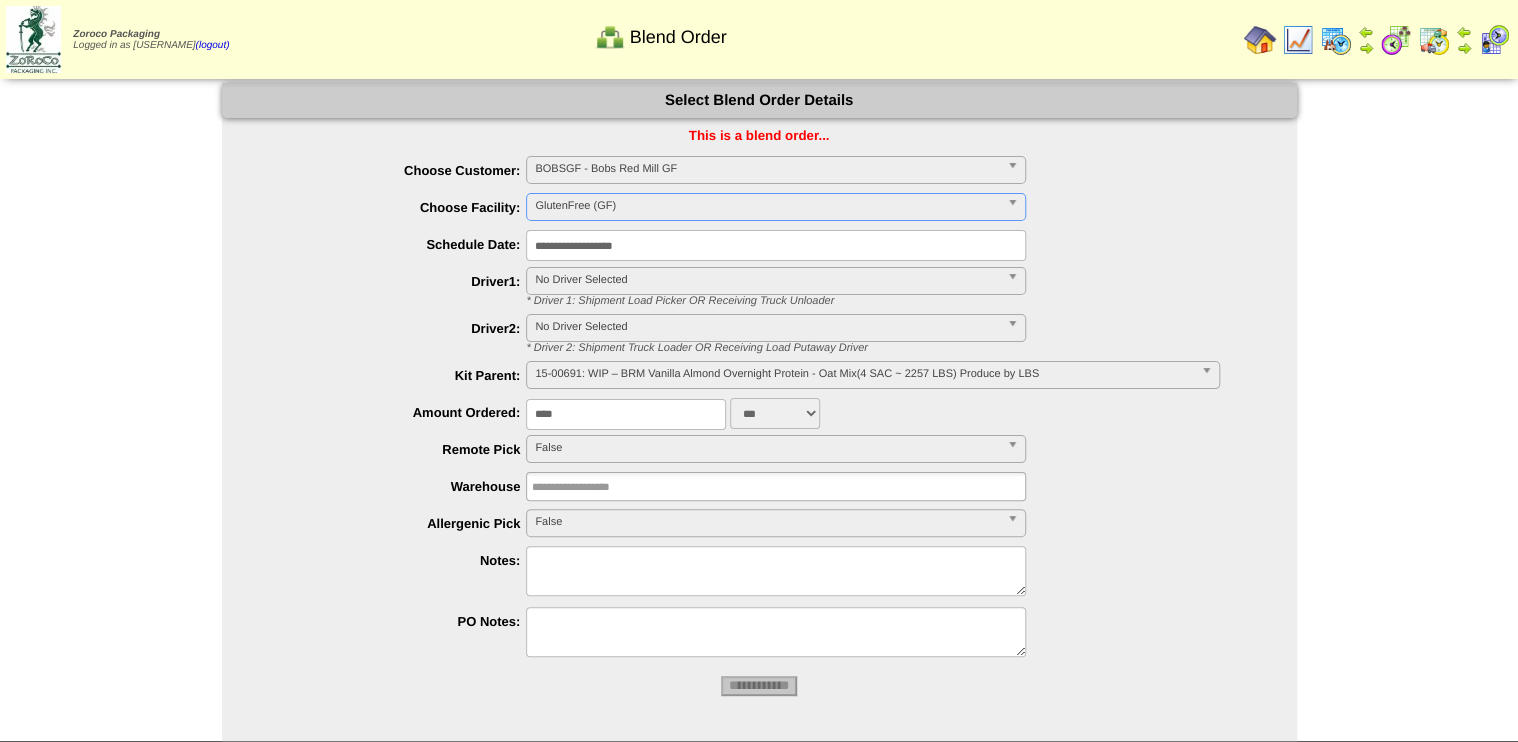 type 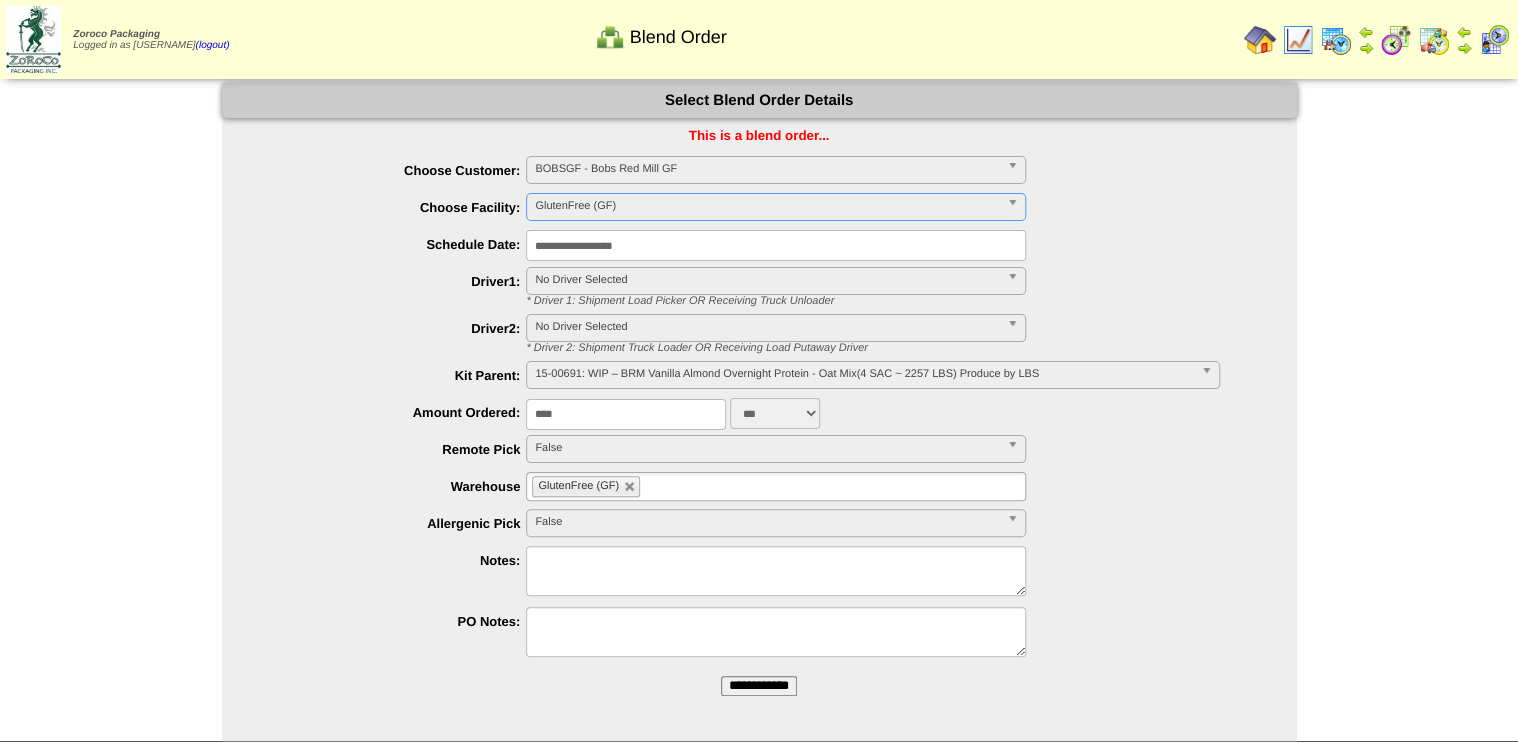 click on "**********" at bounding box center [759, 686] 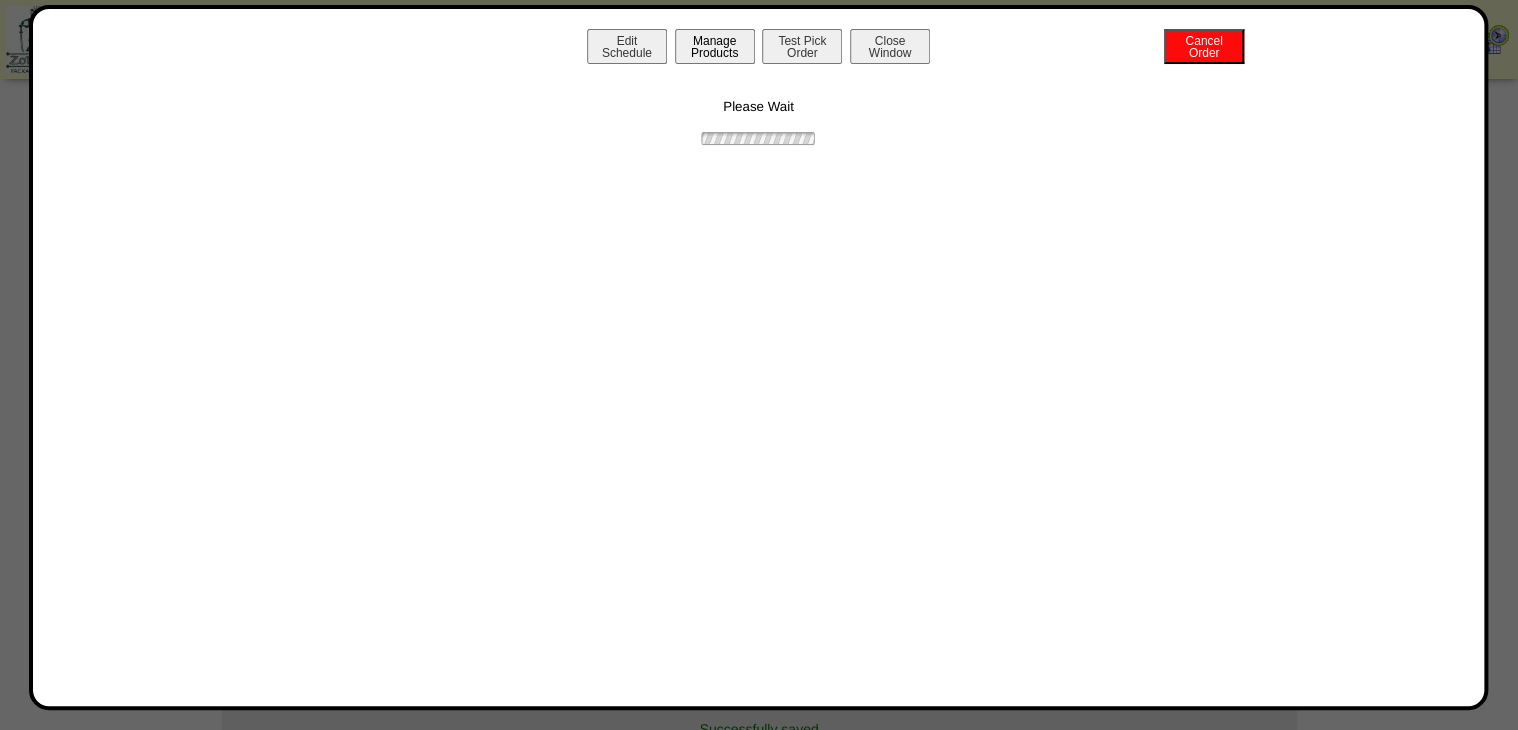 click on "Manage Products" at bounding box center [715, 46] 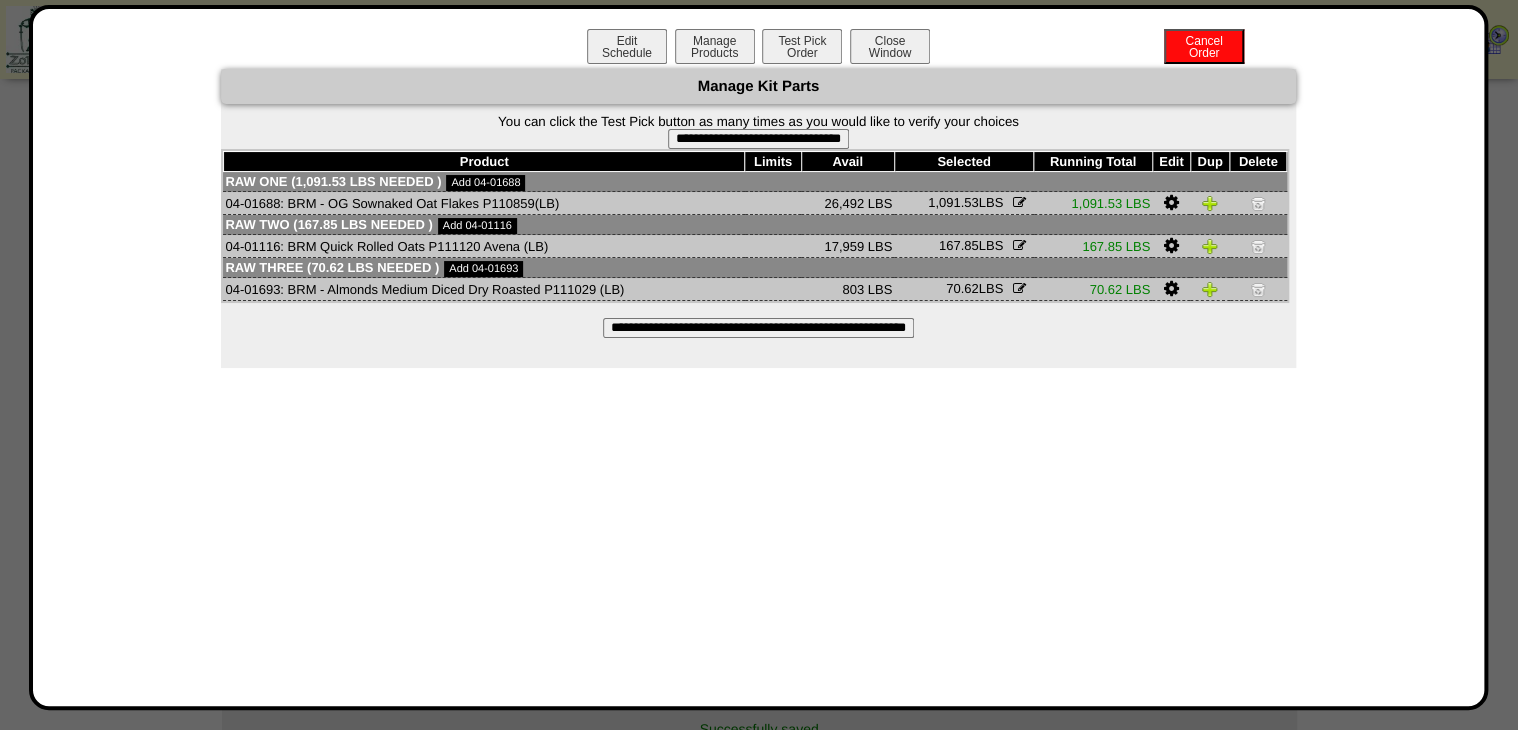 click on "**********" at bounding box center [758, 139] 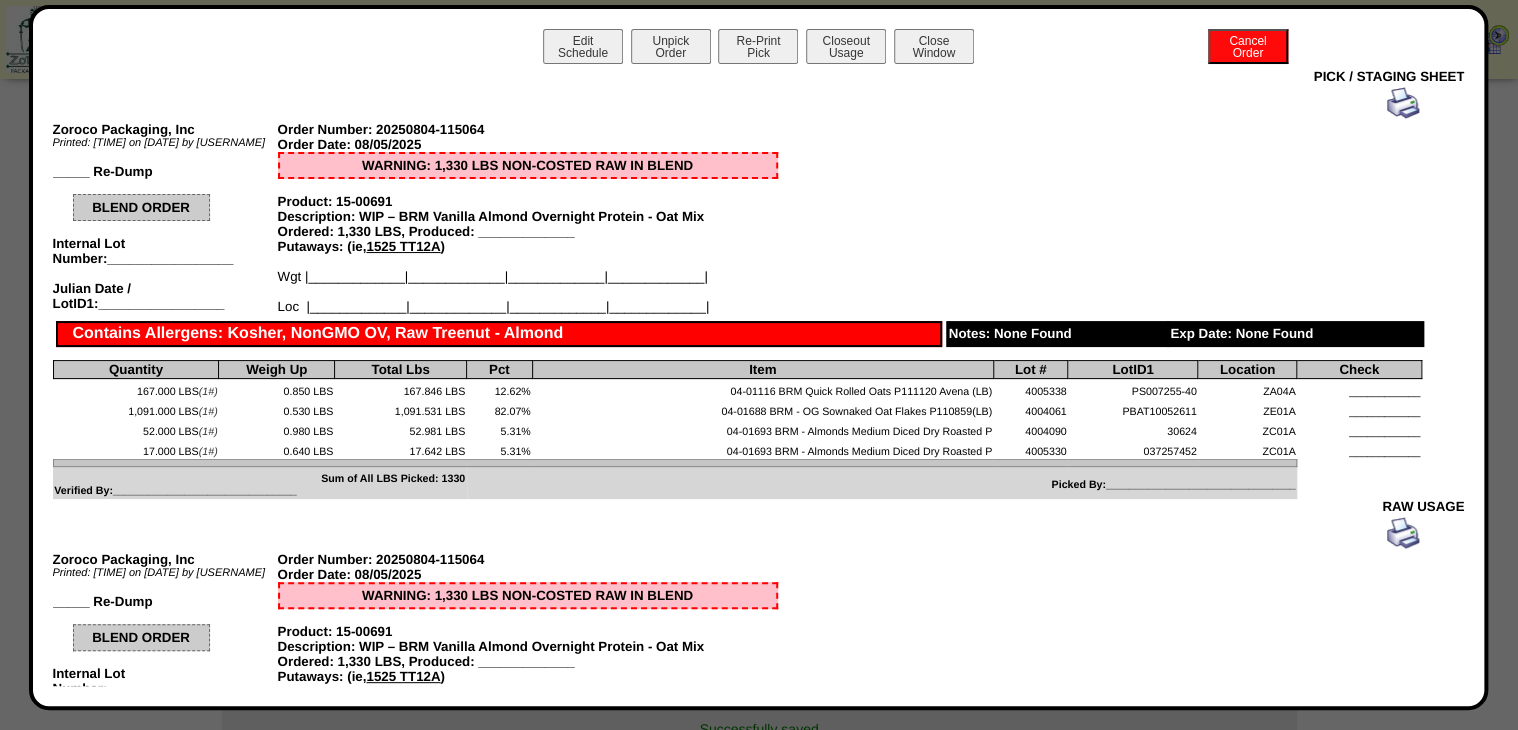 click at bounding box center [1403, 103] 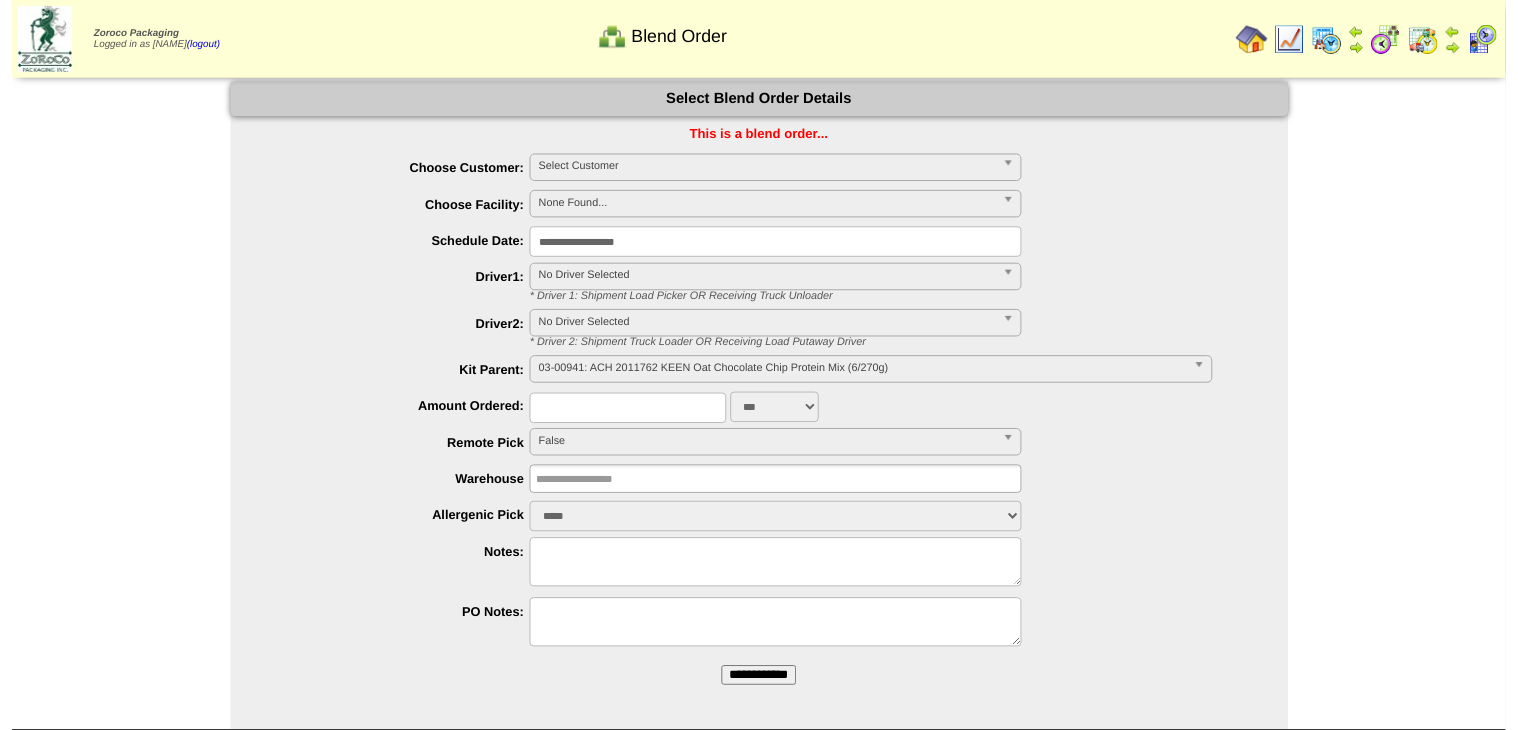 scroll, scrollTop: 0, scrollLeft: 0, axis: both 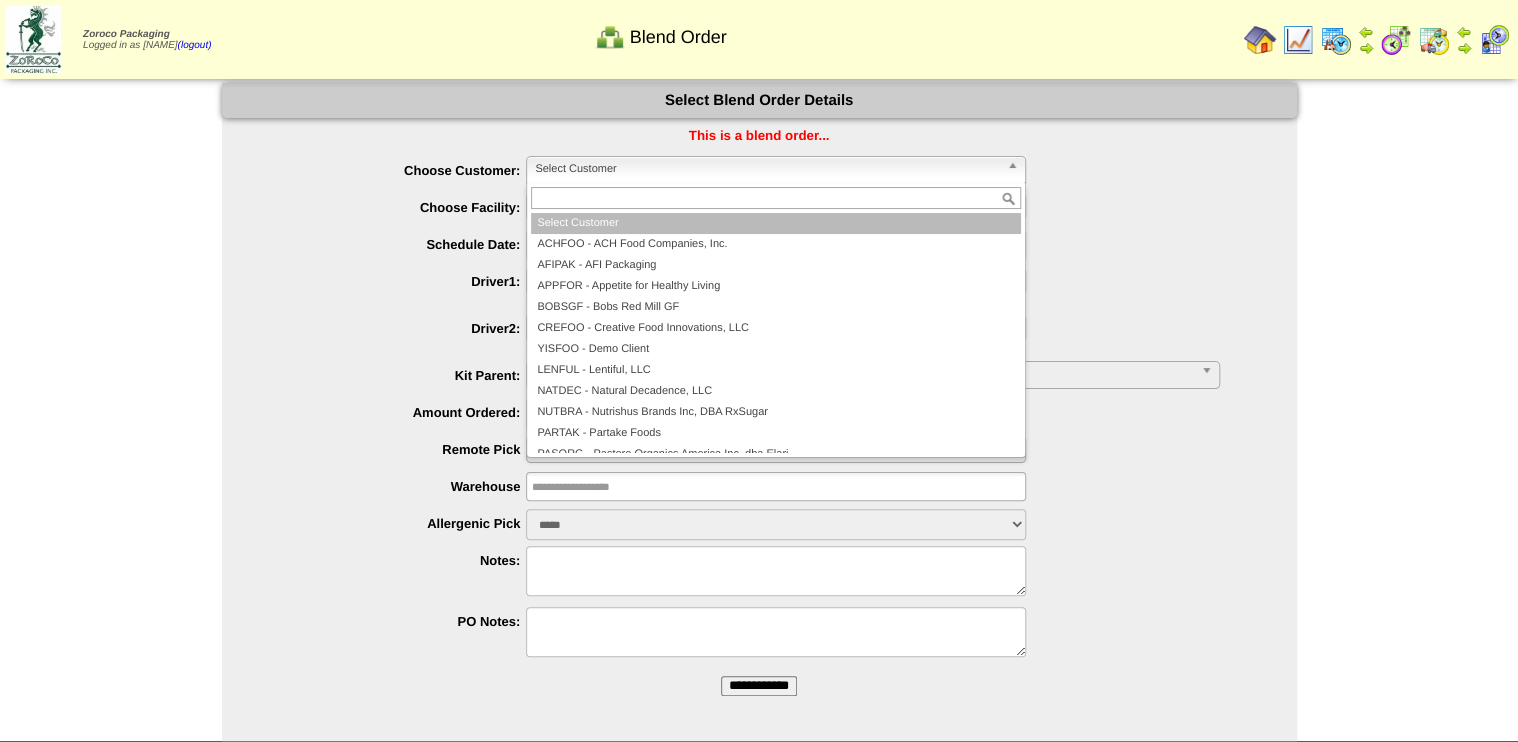 click on "Select Customer" at bounding box center [767, 169] 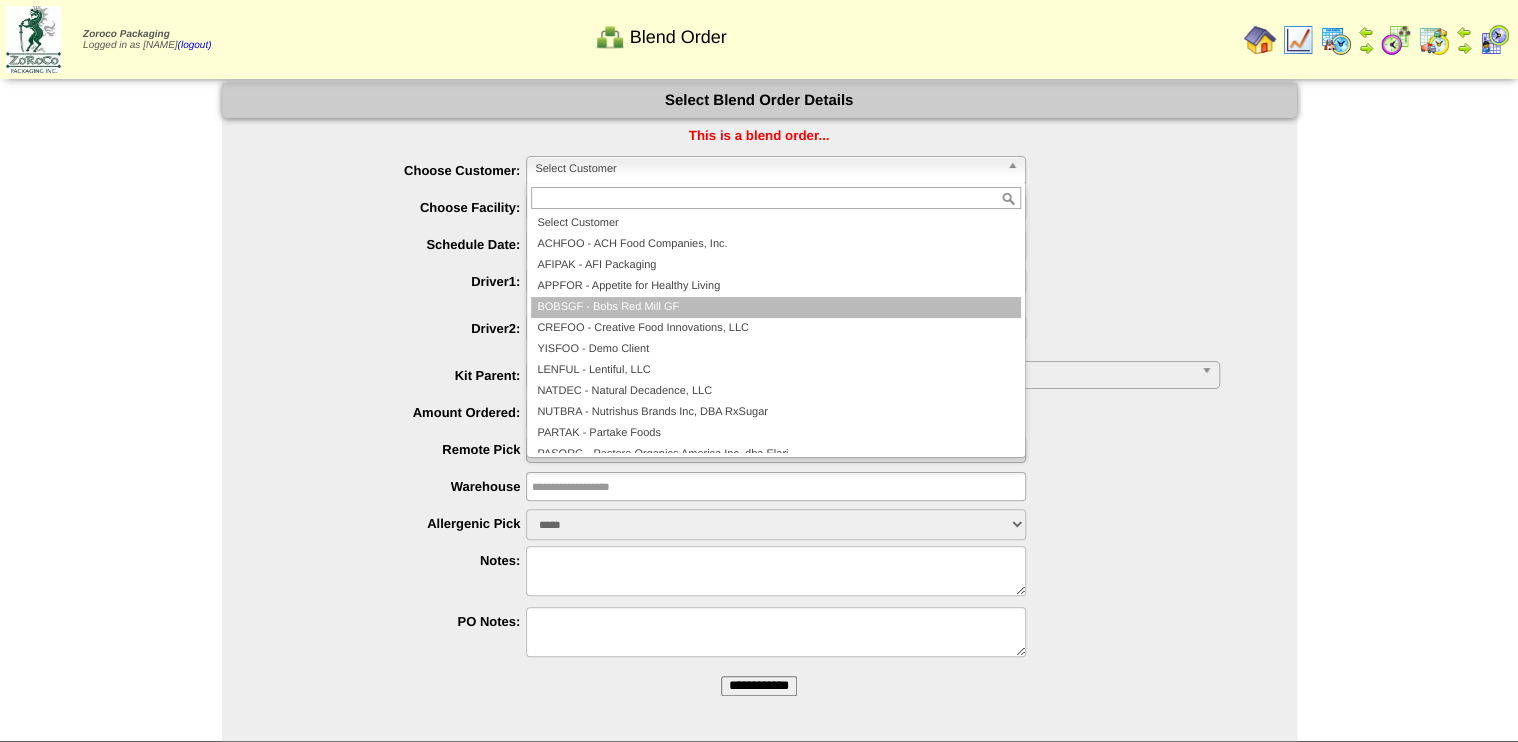 click on "BOBSGF - Bobs Red Mill GF" at bounding box center [776, 307] 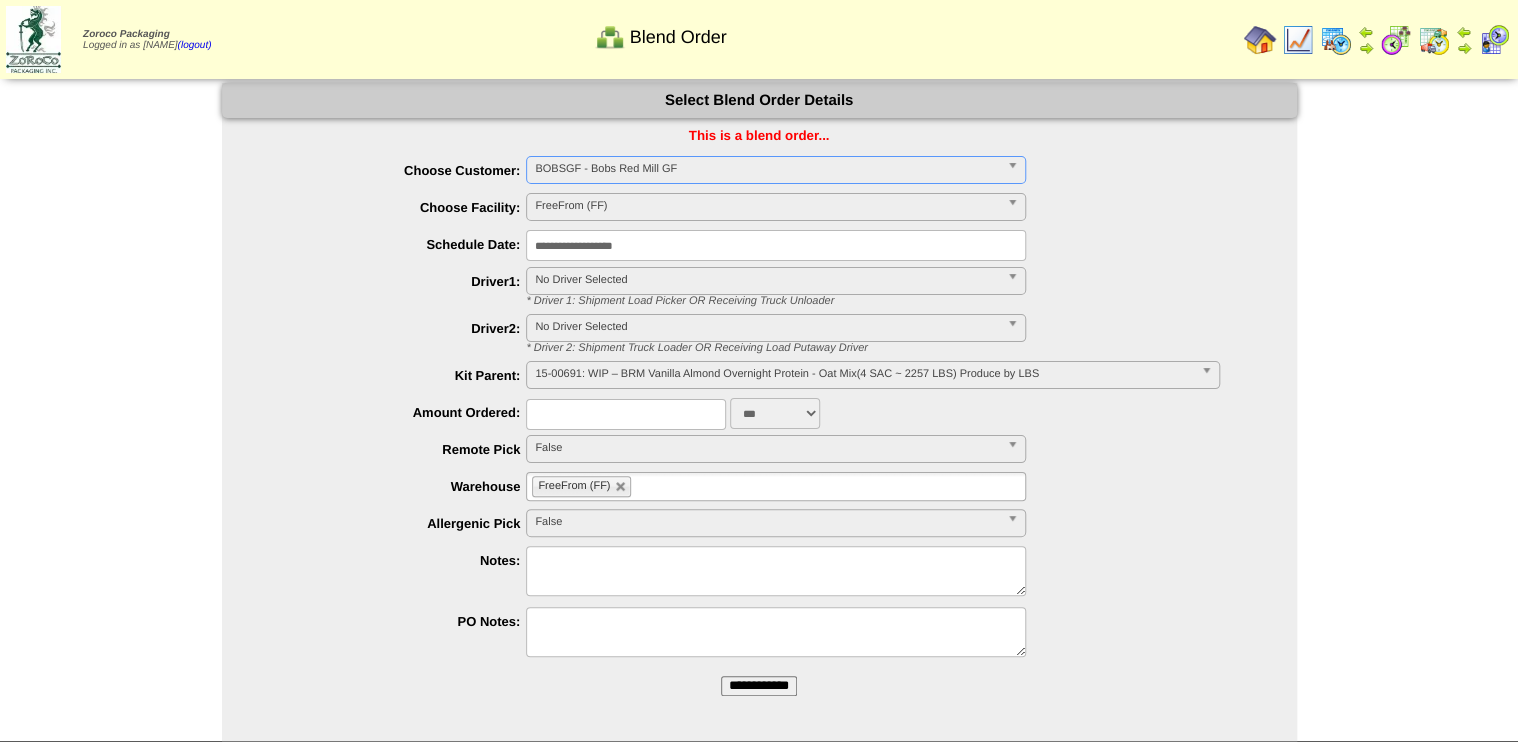 click on "FreeFrom (FF)" at bounding box center [767, 206] 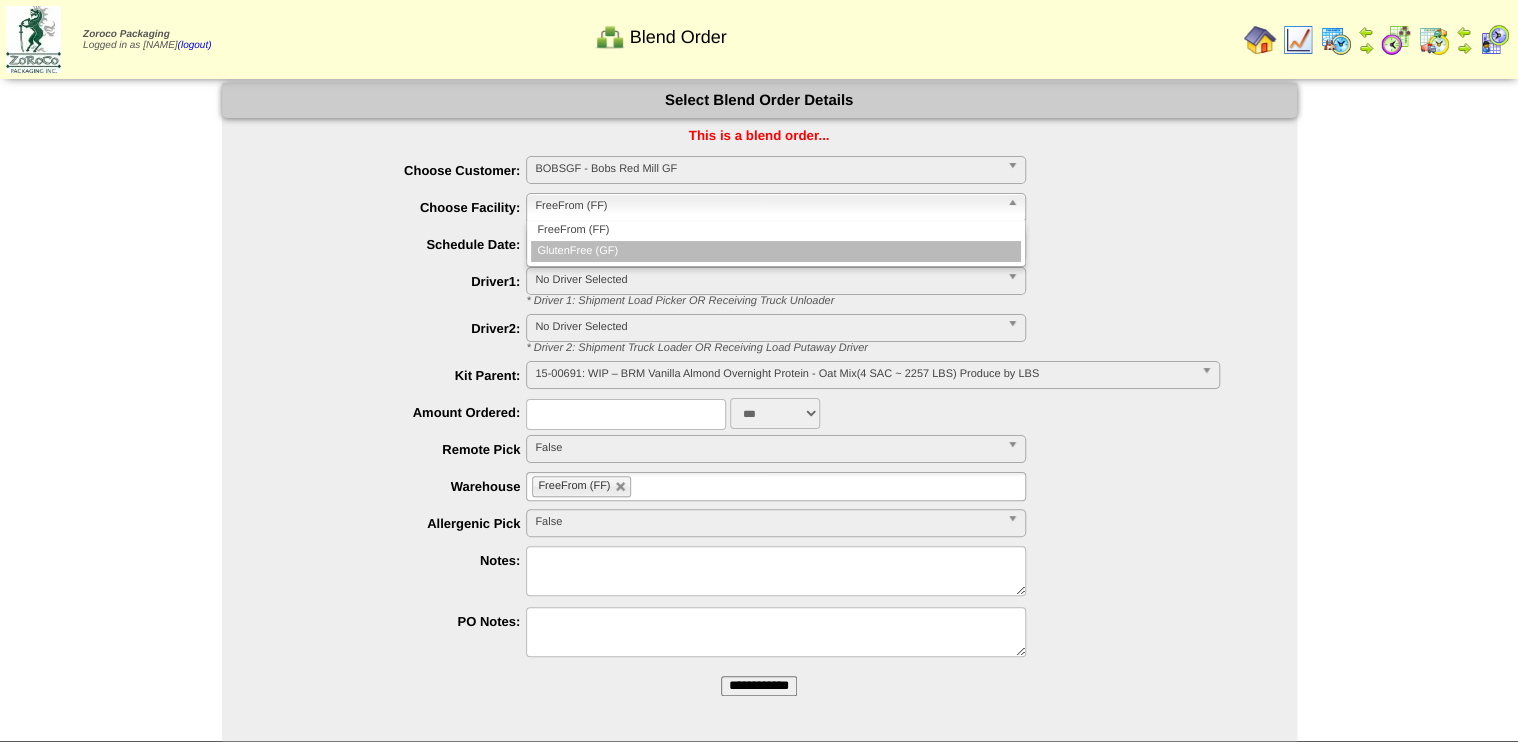 click on "GlutenFree (GF)" at bounding box center (776, 251) 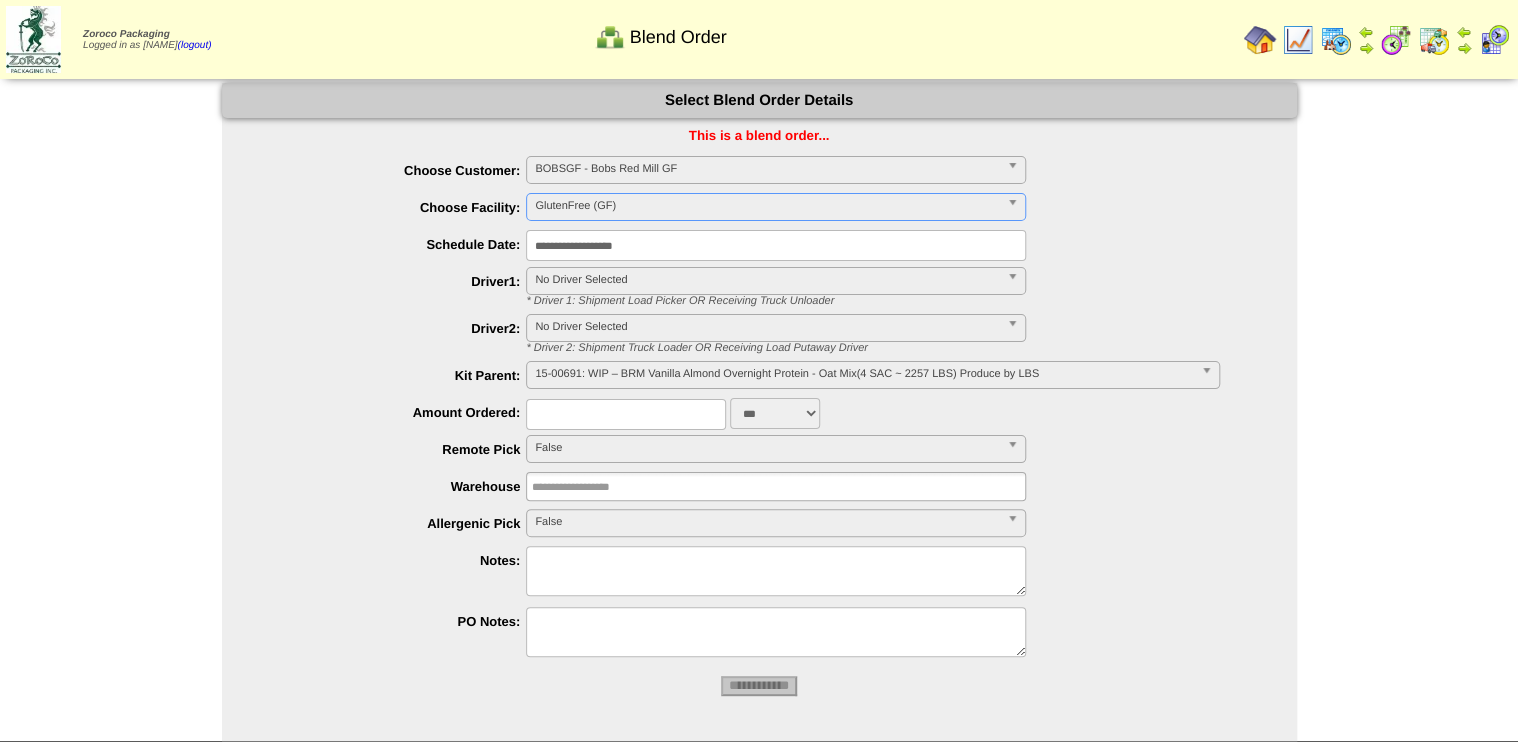type 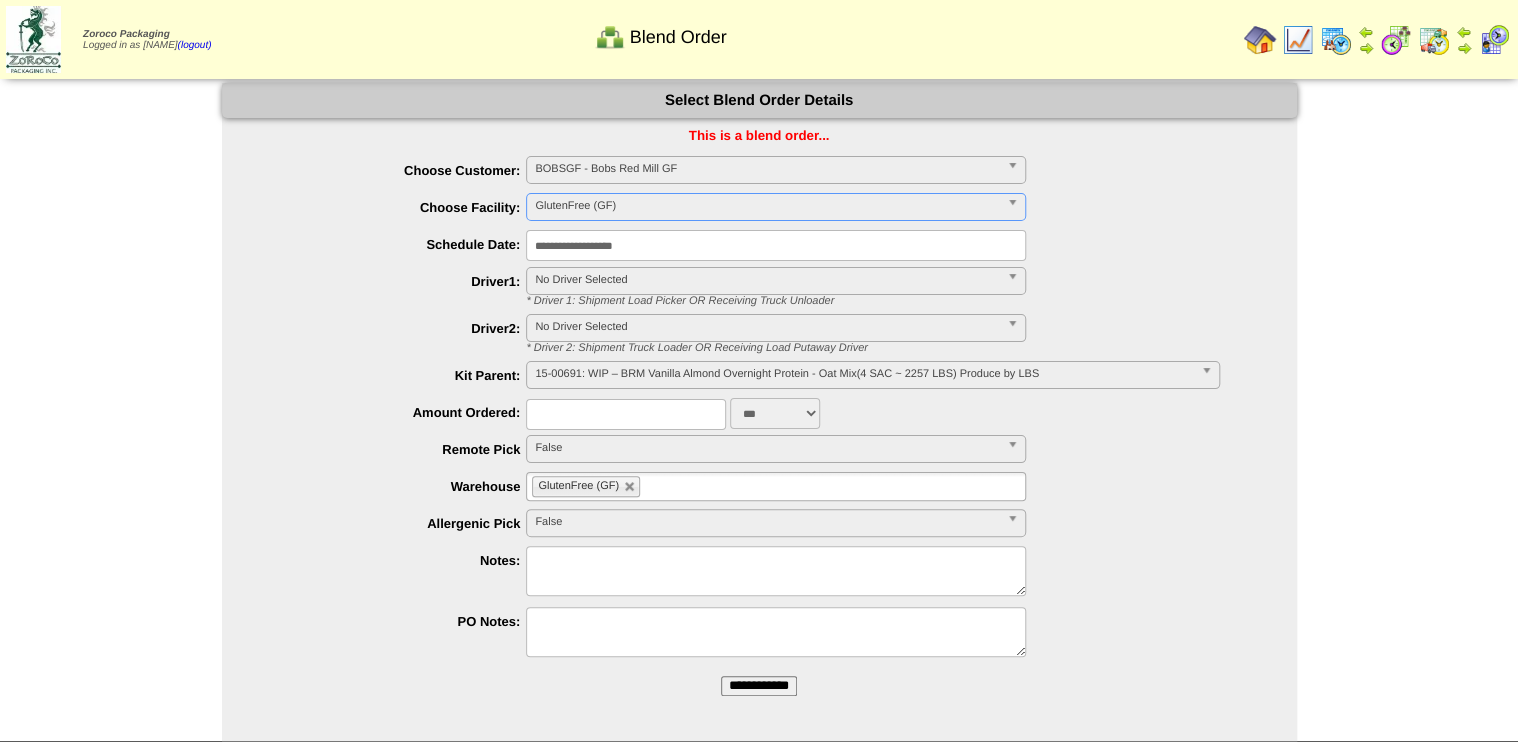 click on "**********" at bounding box center (759, 686) 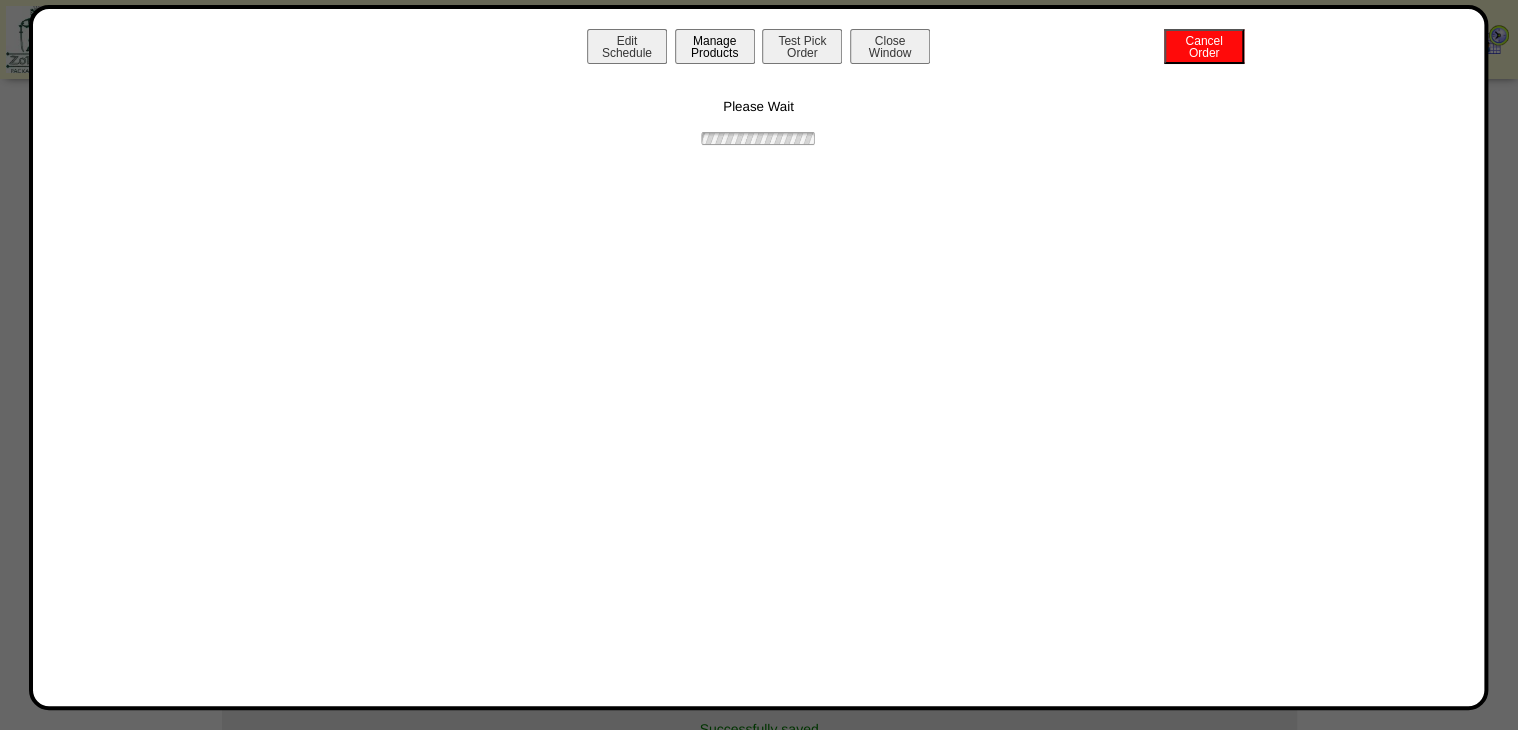 click on "Manage Products" at bounding box center [715, 46] 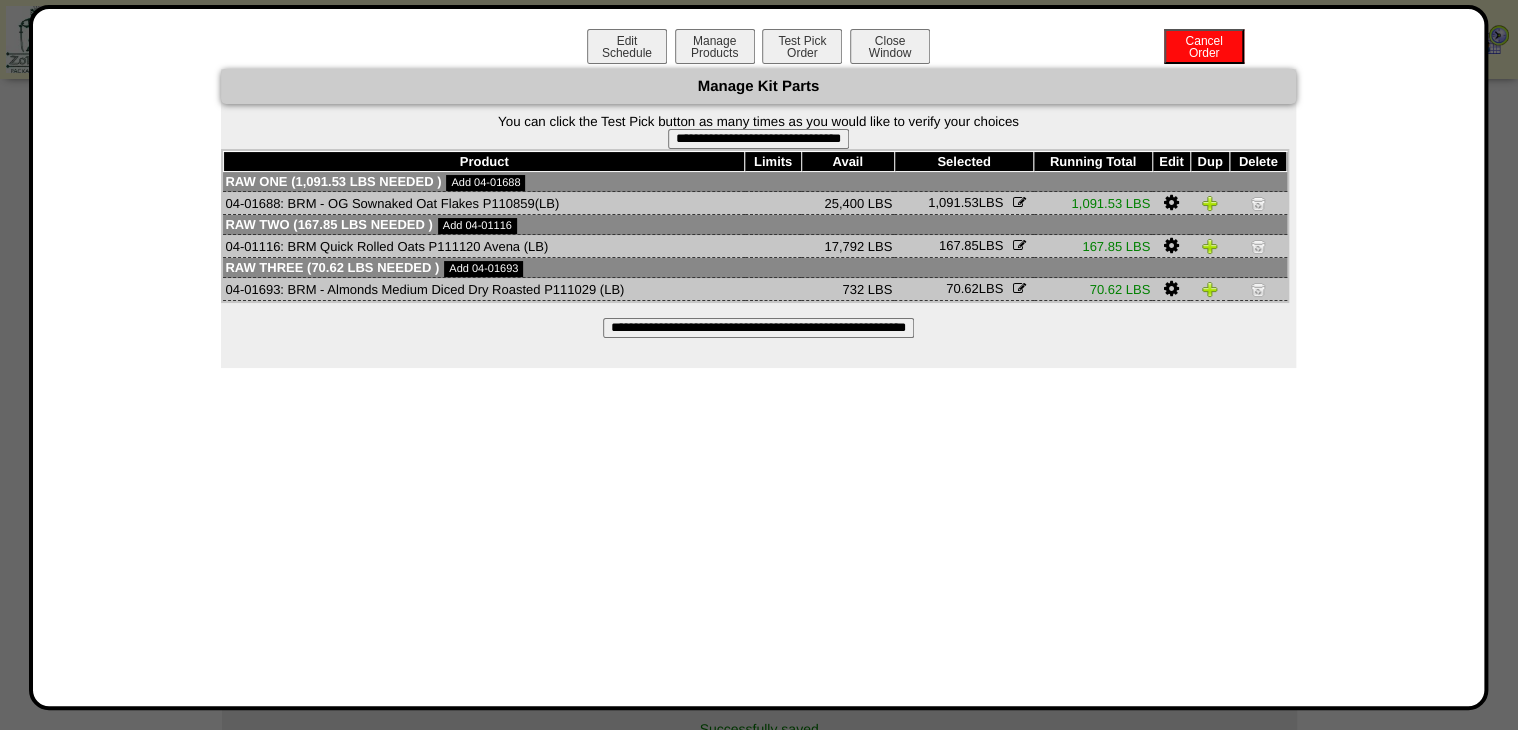 click on "**********" at bounding box center [758, 139] 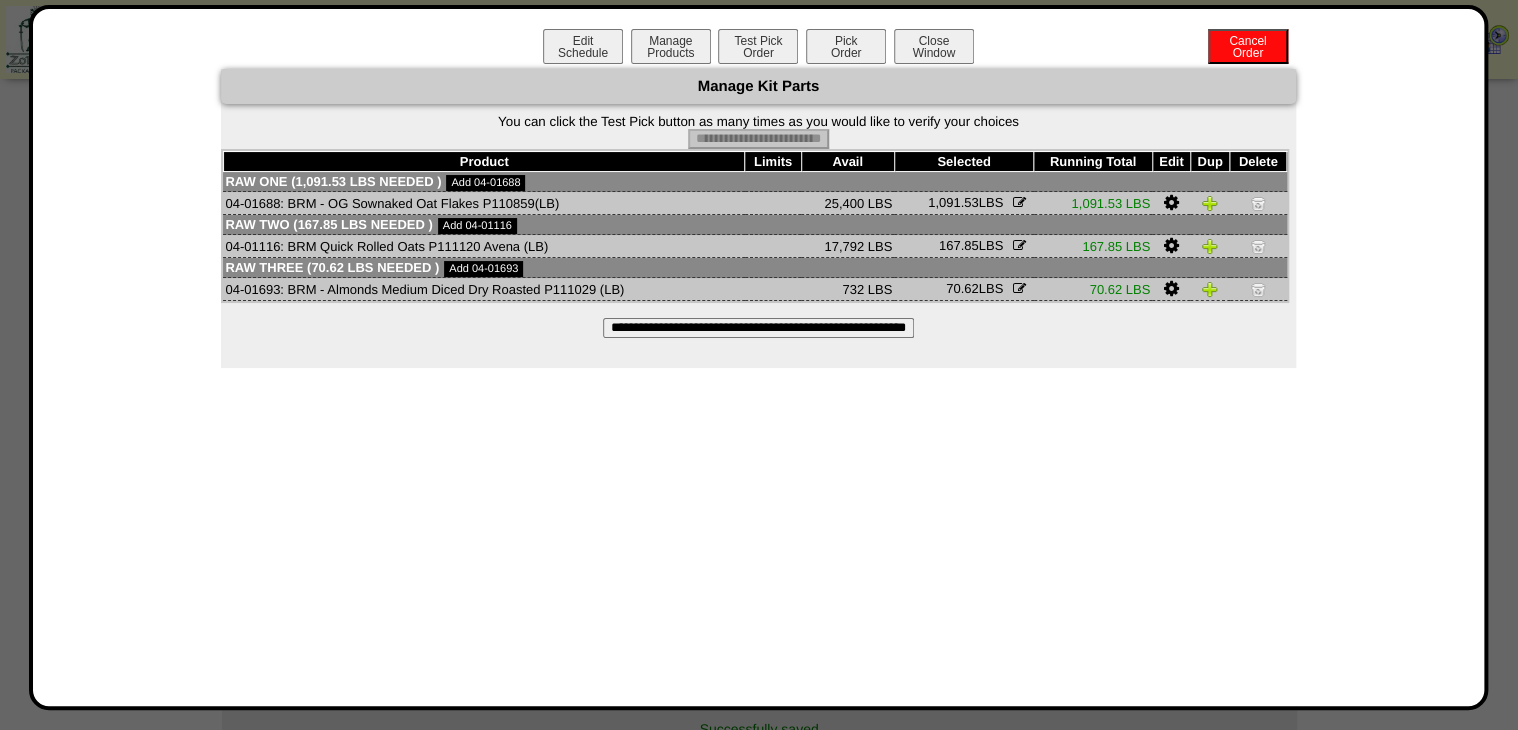 click on "Pick Order" at bounding box center [846, 46] 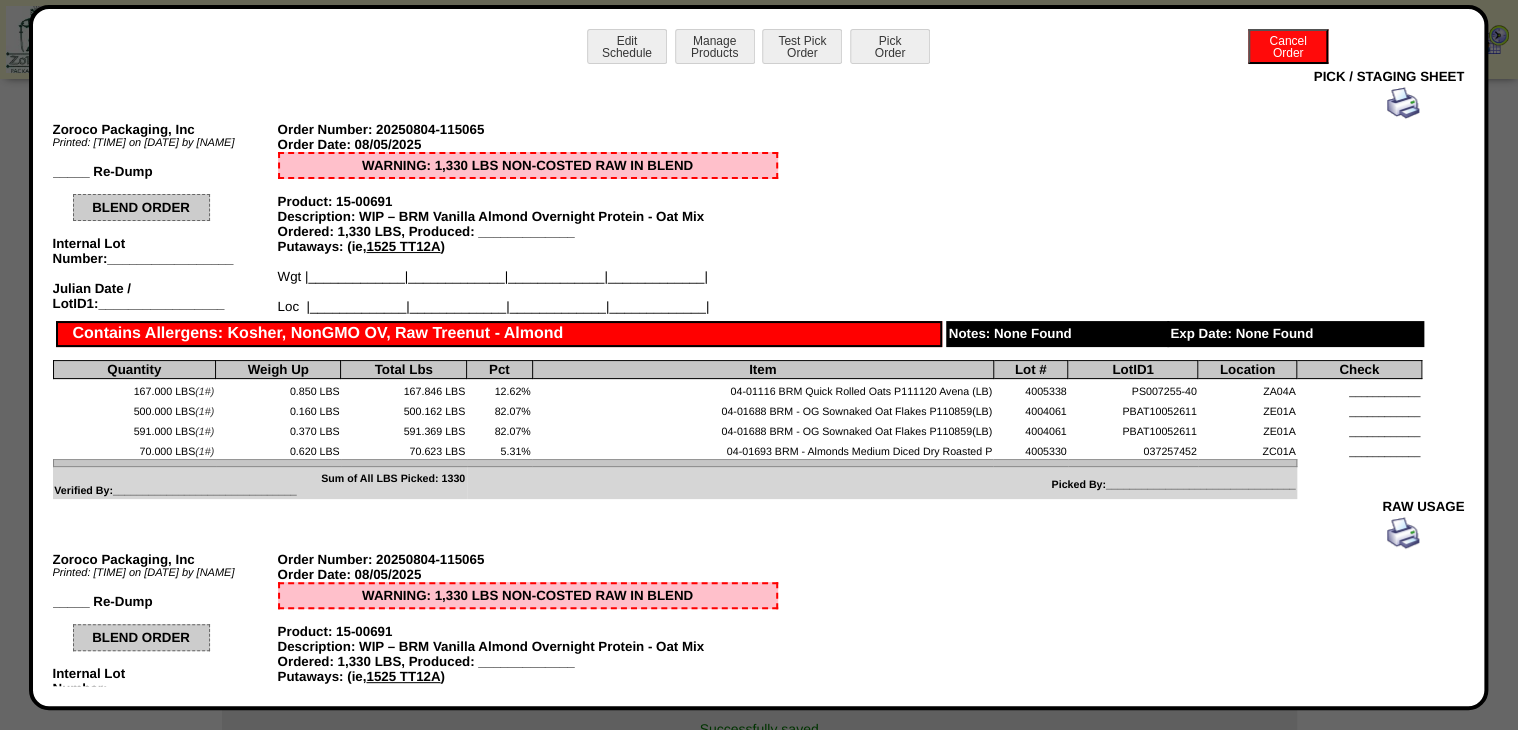 click at bounding box center [1403, 103] 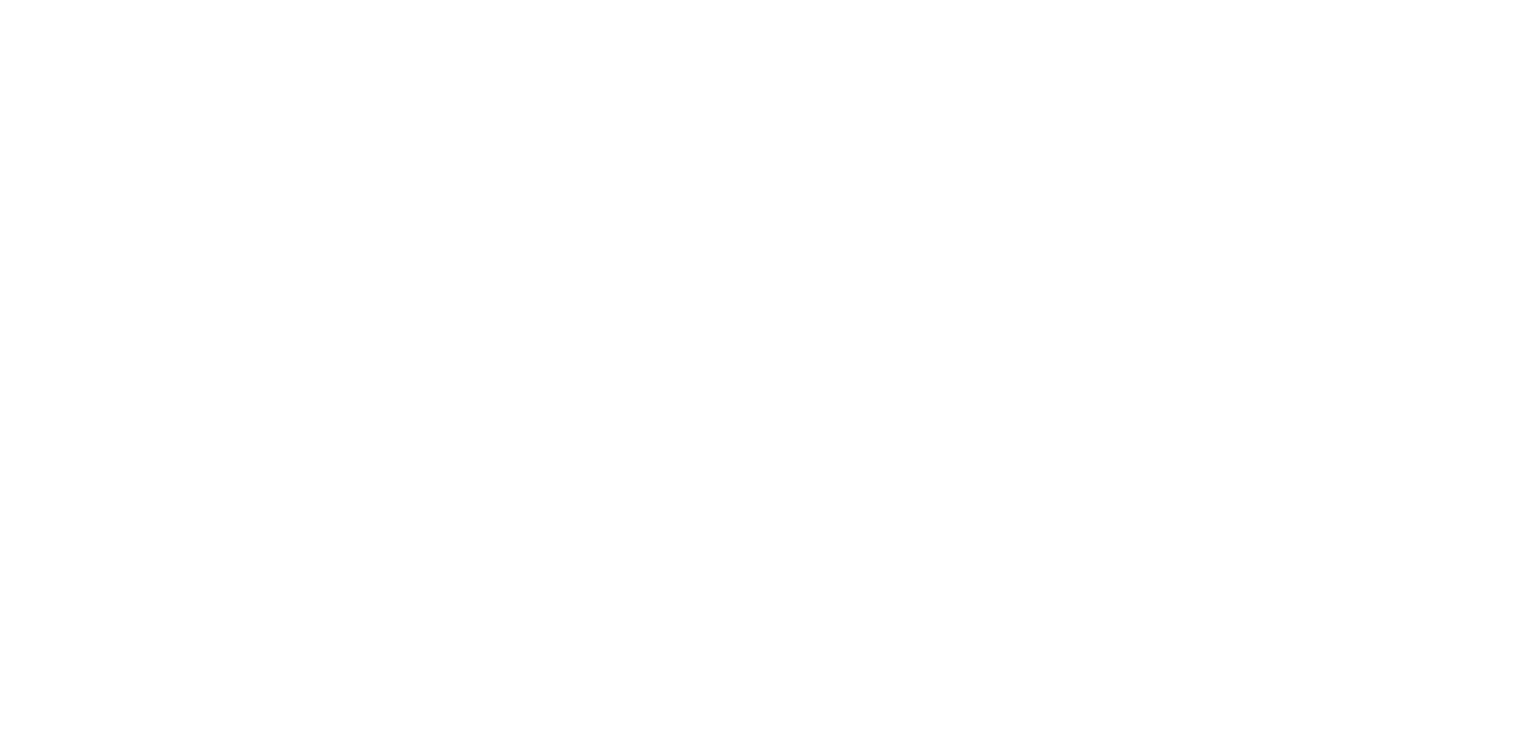 scroll, scrollTop: 0, scrollLeft: 0, axis: both 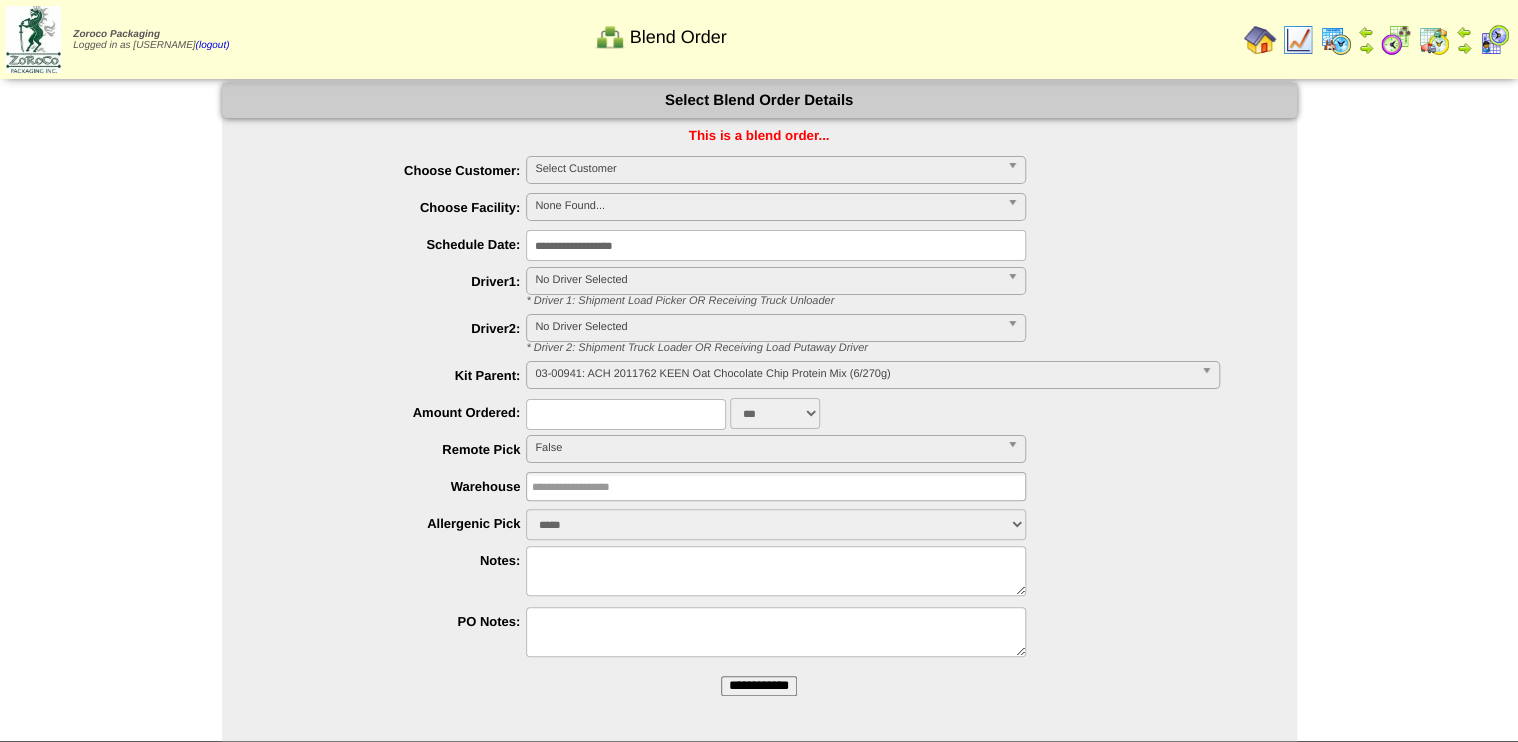 click on "**********" at bounding box center [759, 686] 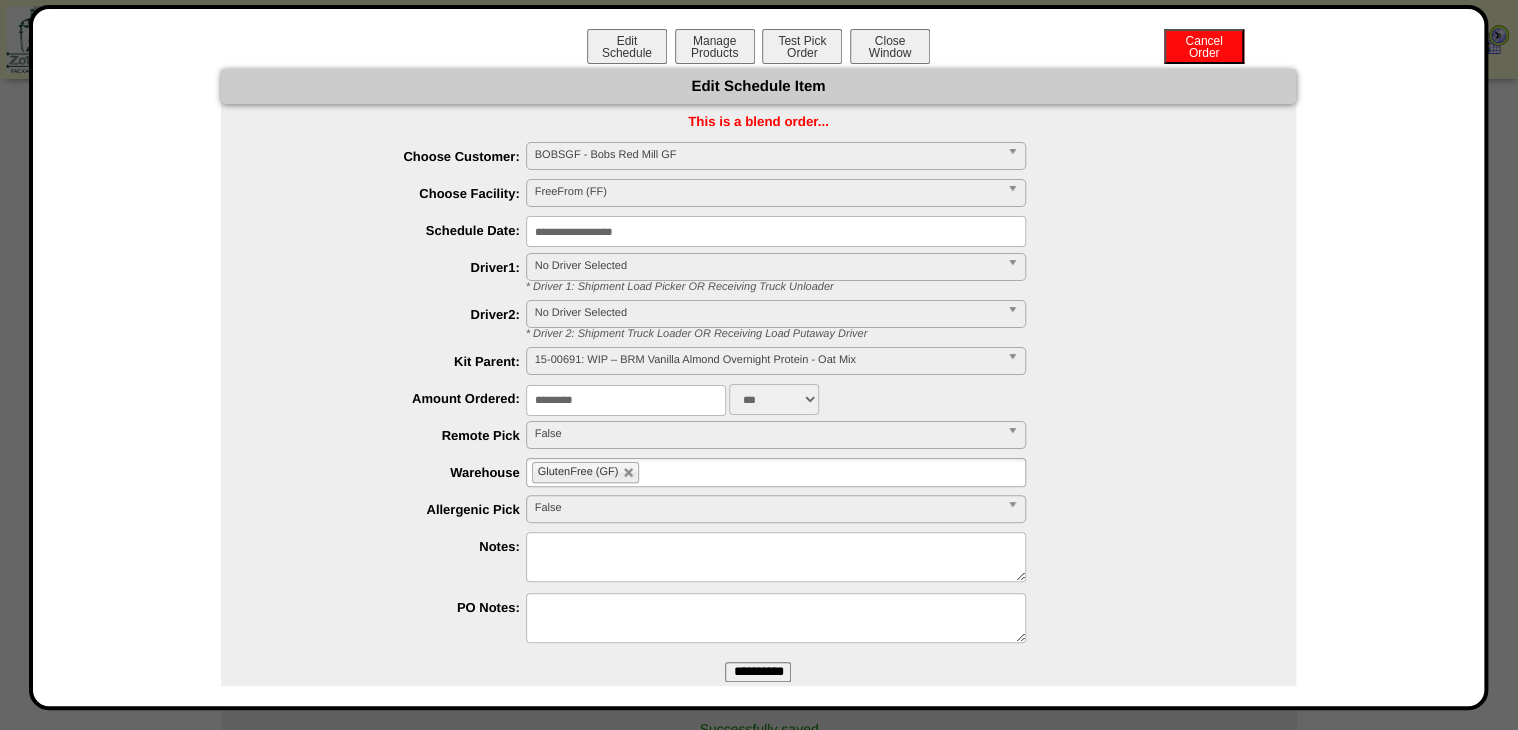 click on "FreeFrom (FF)" at bounding box center [767, 192] 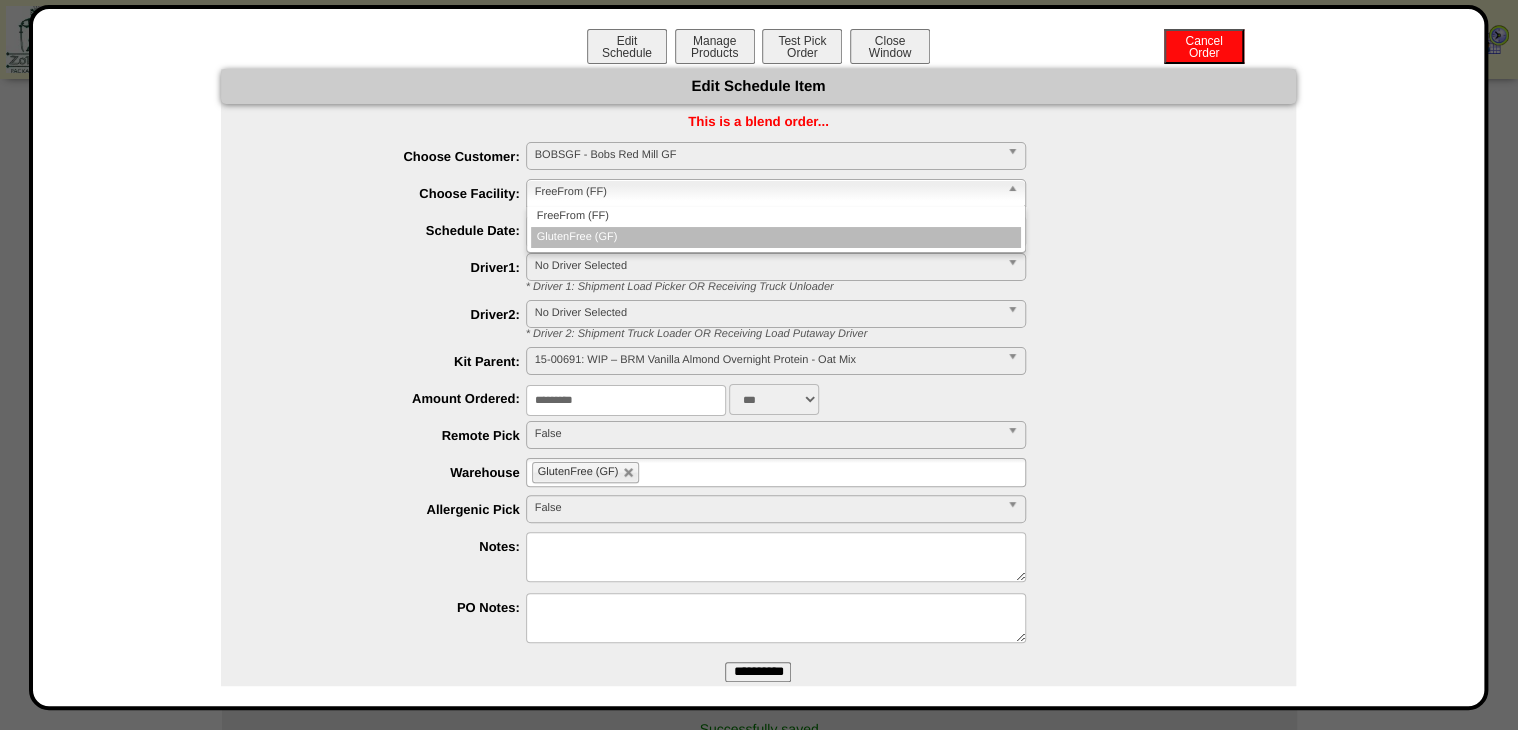 click on "GlutenFree (GF)" at bounding box center (776, 237) 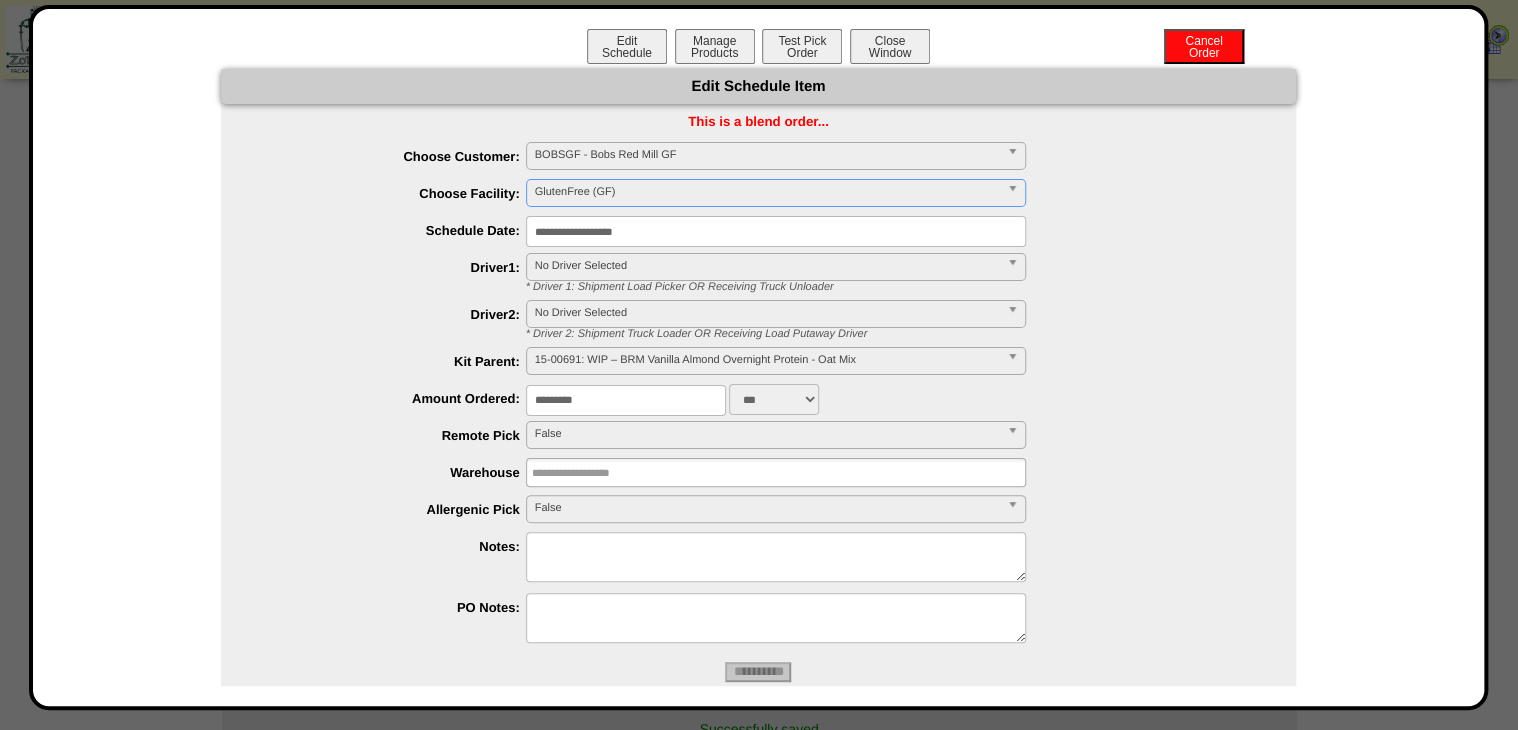 type 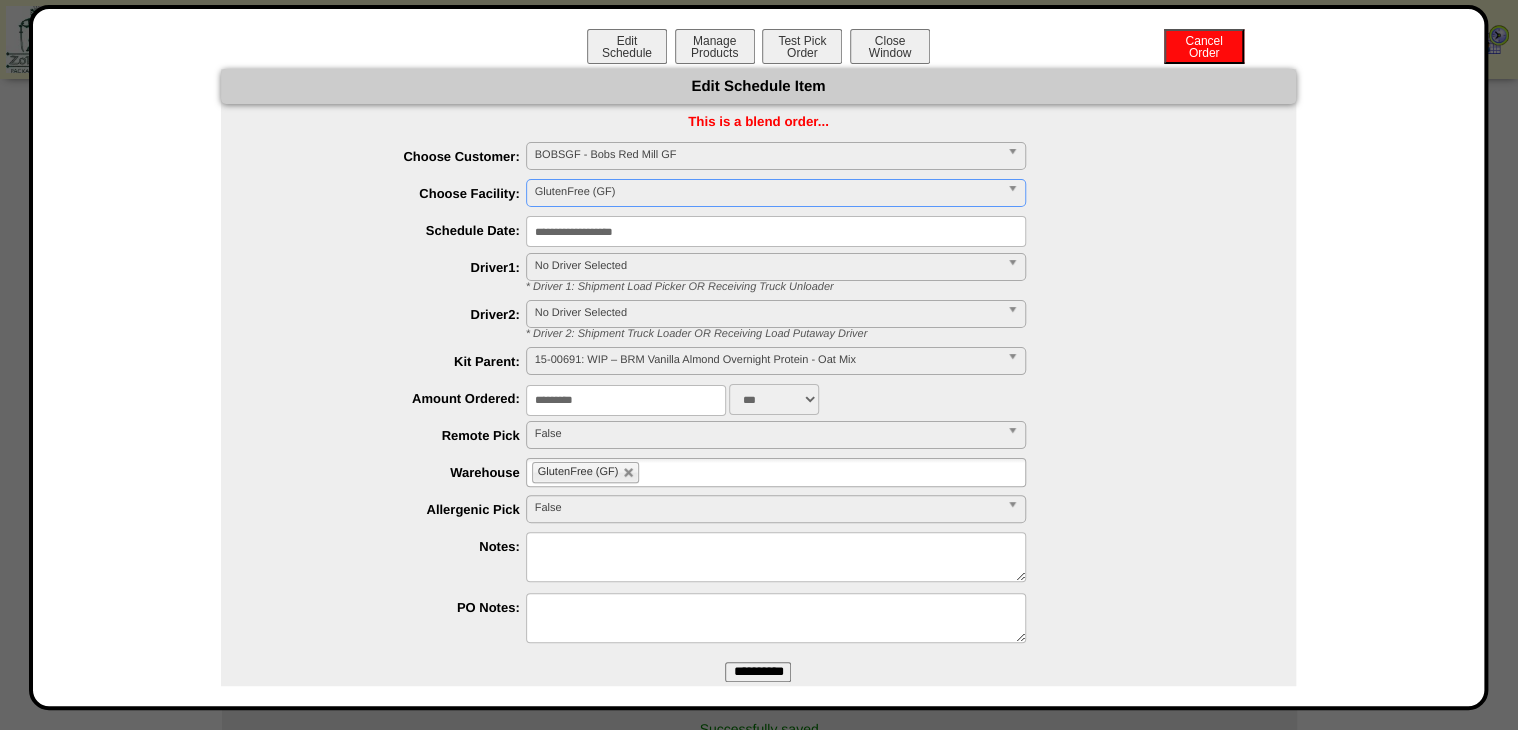 click on "**********" at bounding box center [758, 672] 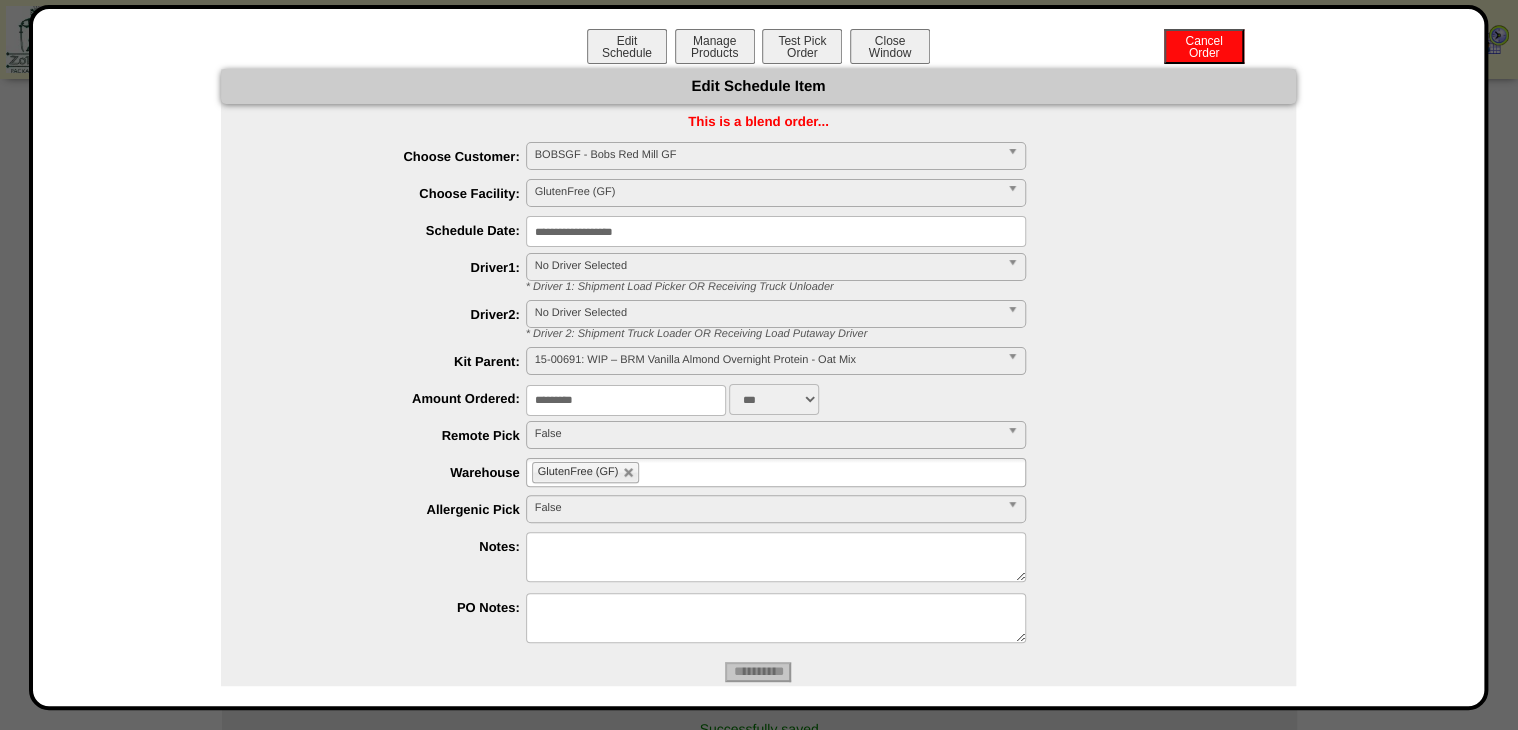 click on "Manage Products" at bounding box center [715, 46] 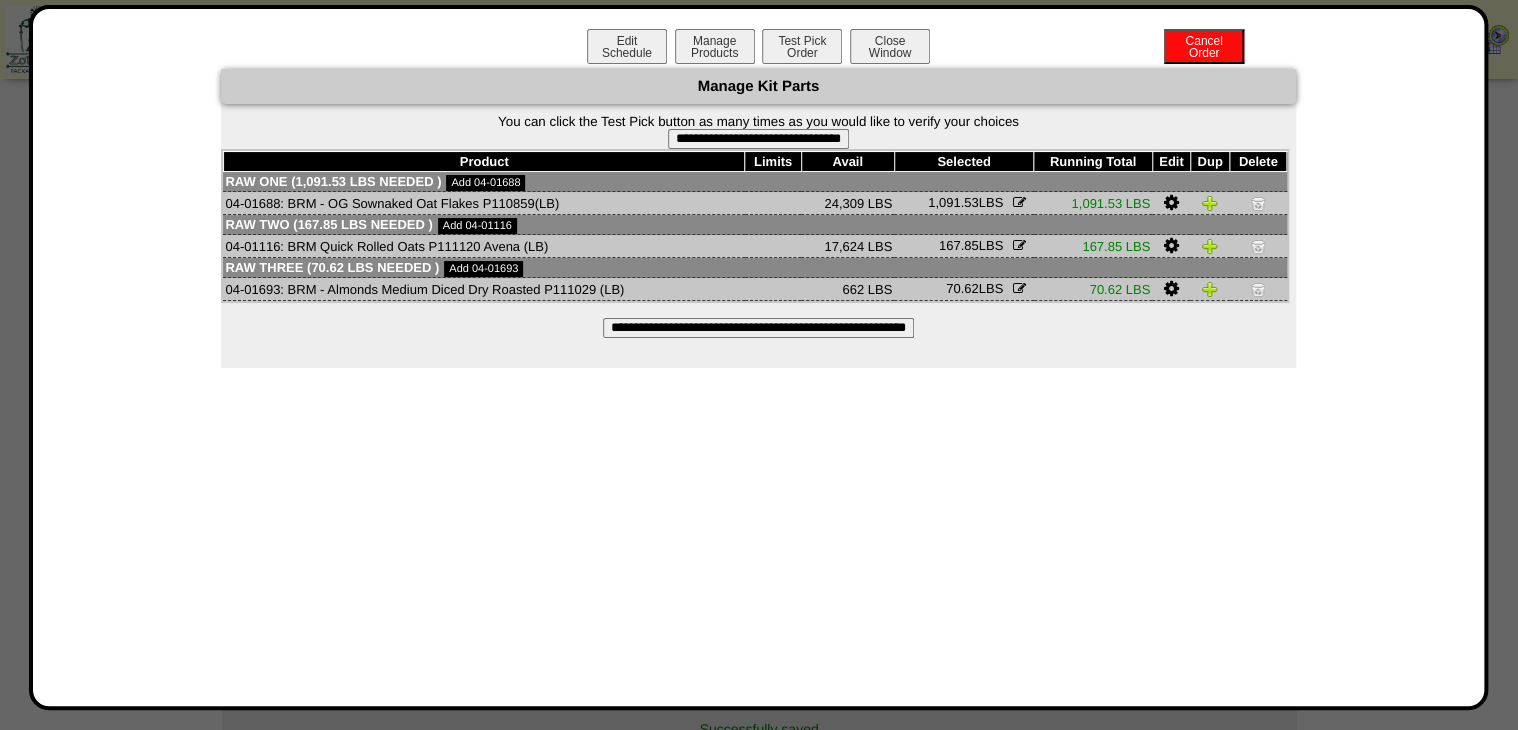 click on "**********" at bounding box center [758, 139] 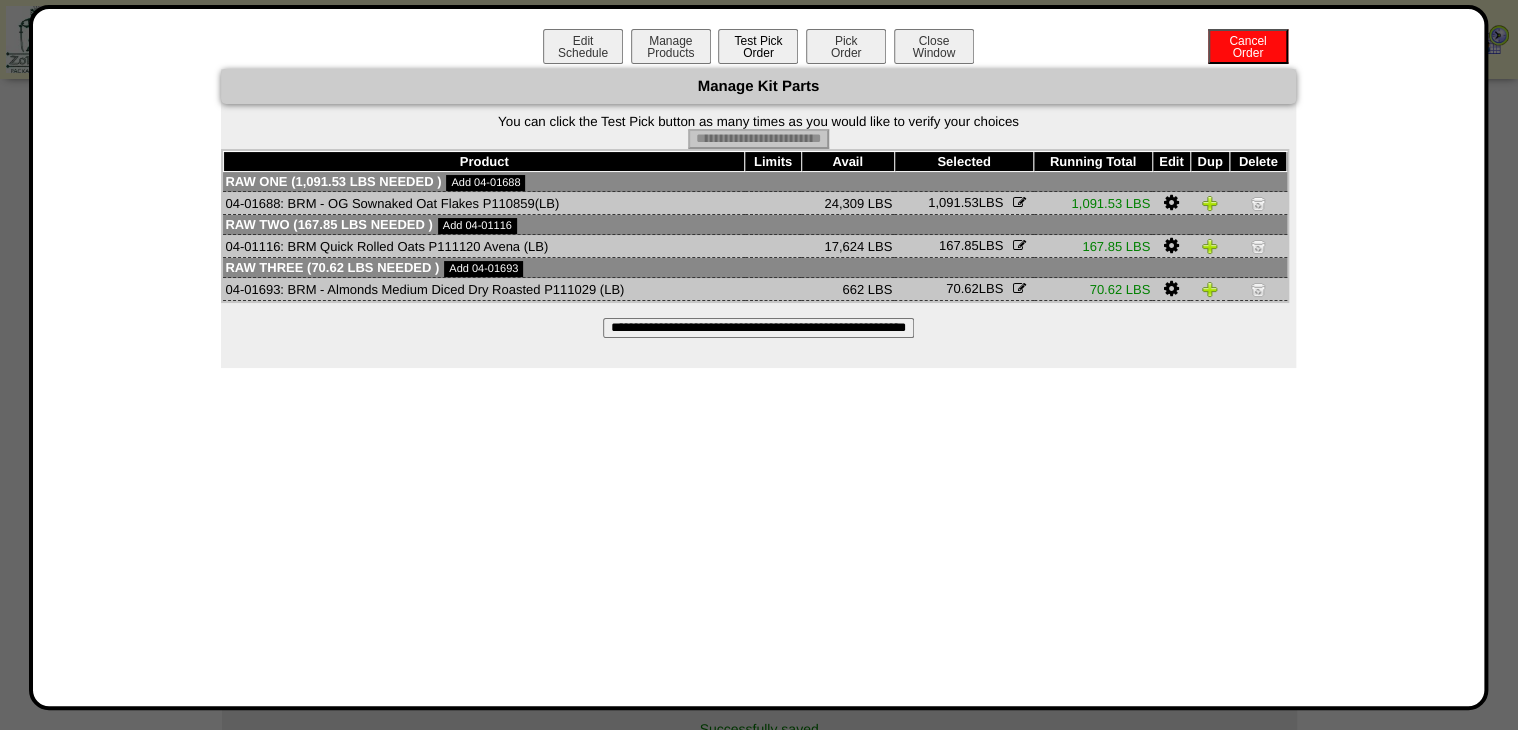 click on "Pick Order" at bounding box center (846, 46) 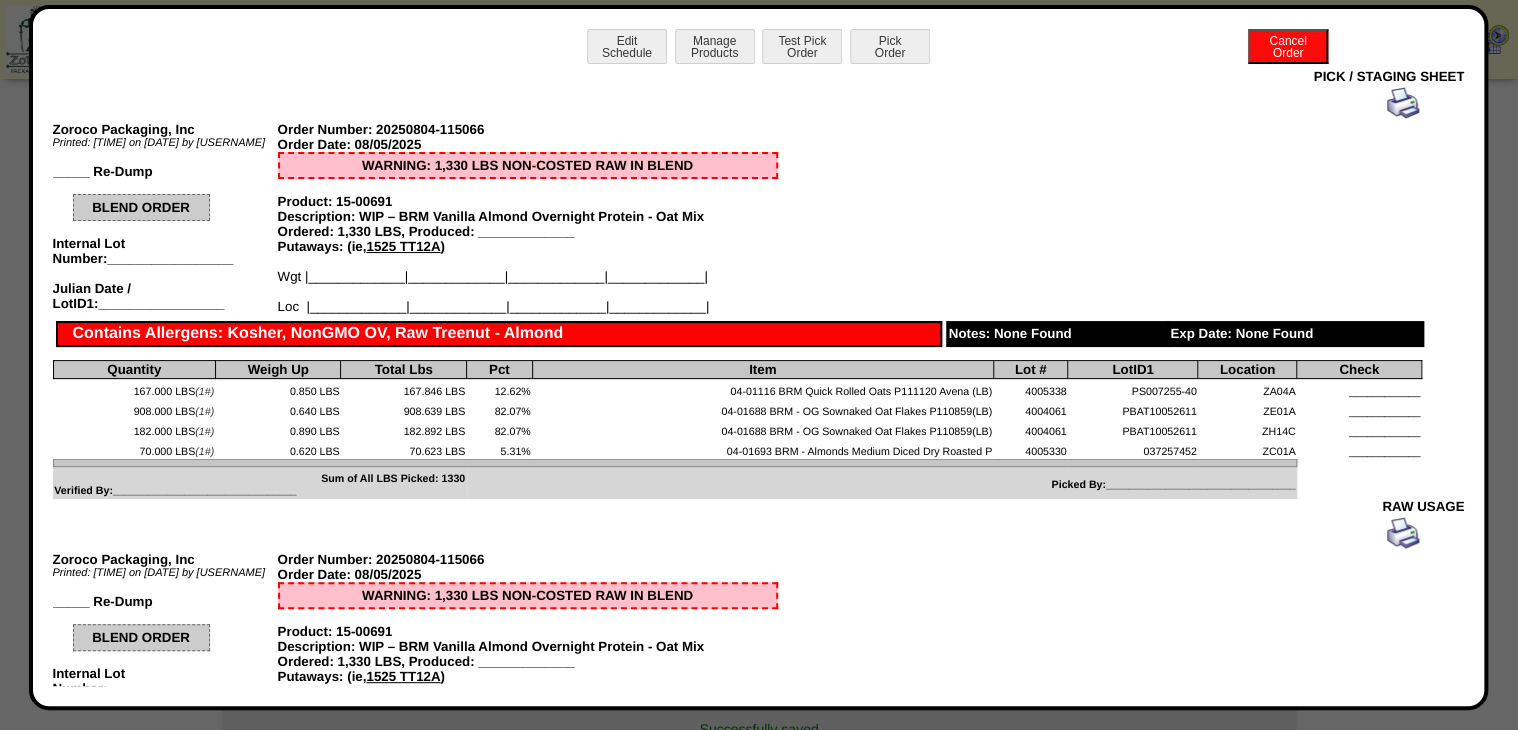 click at bounding box center (1403, 103) 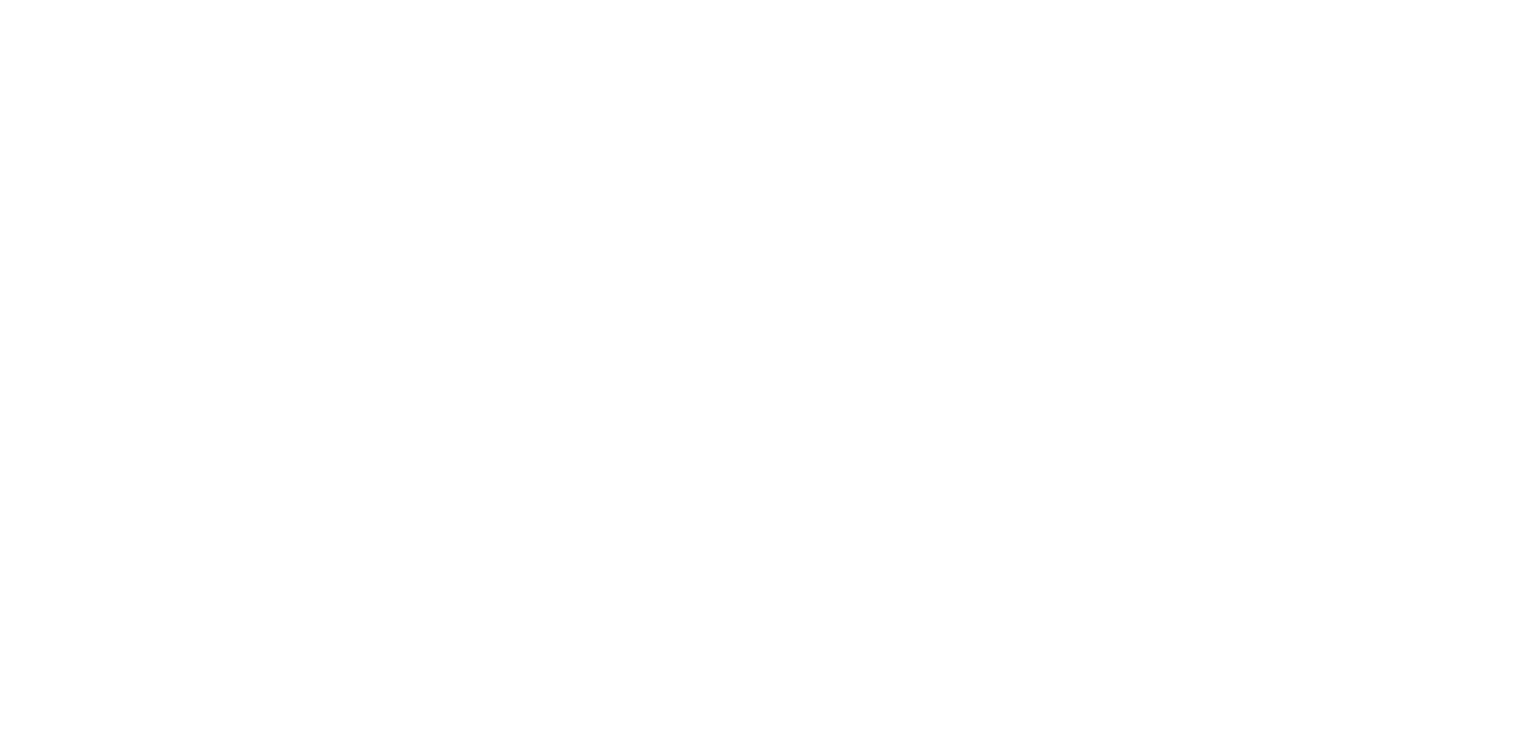 scroll, scrollTop: 0, scrollLeft: 0, axis: both 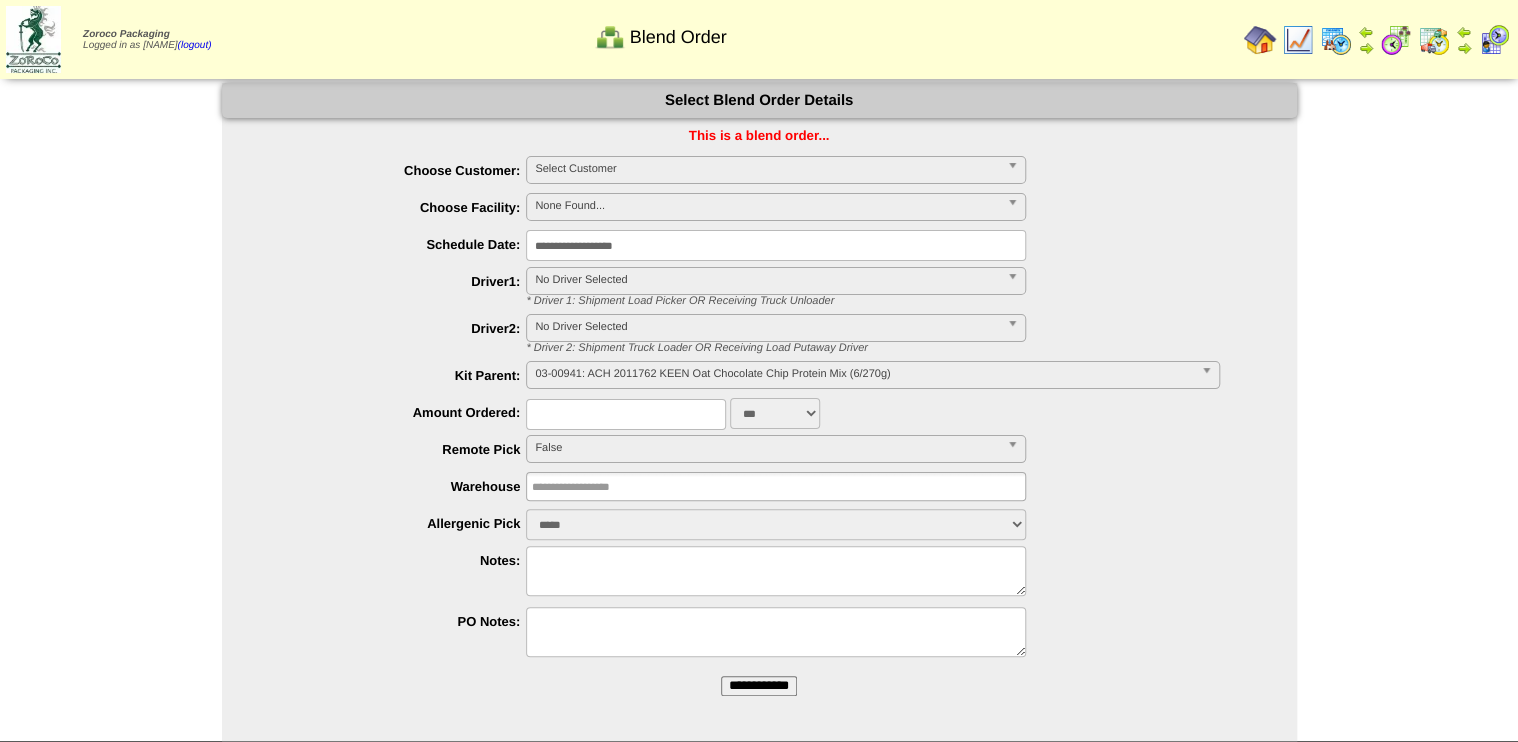 click on "**********" at bounding box center (759, 686) 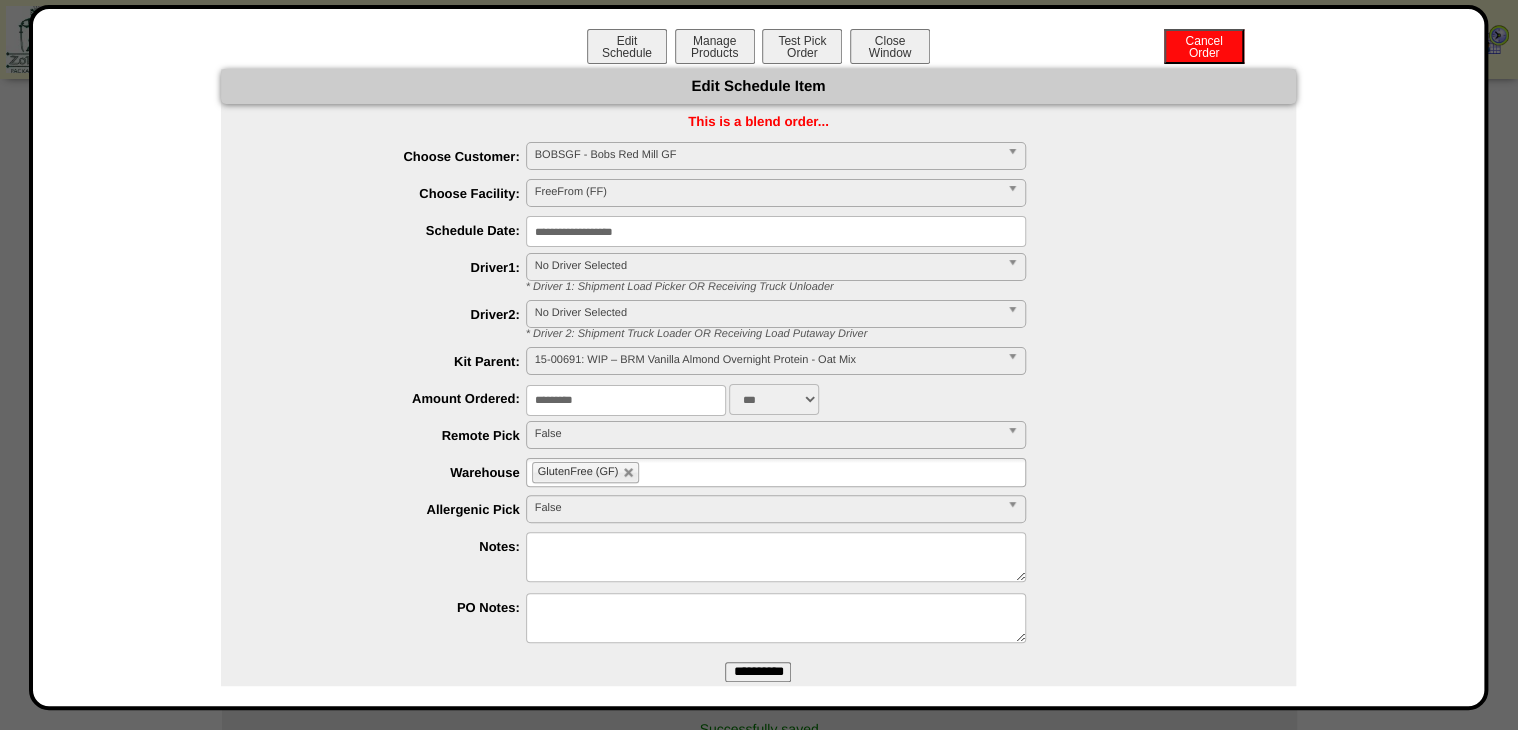 click on "FreeFrom (FF)" at bounding box center [767, 192] 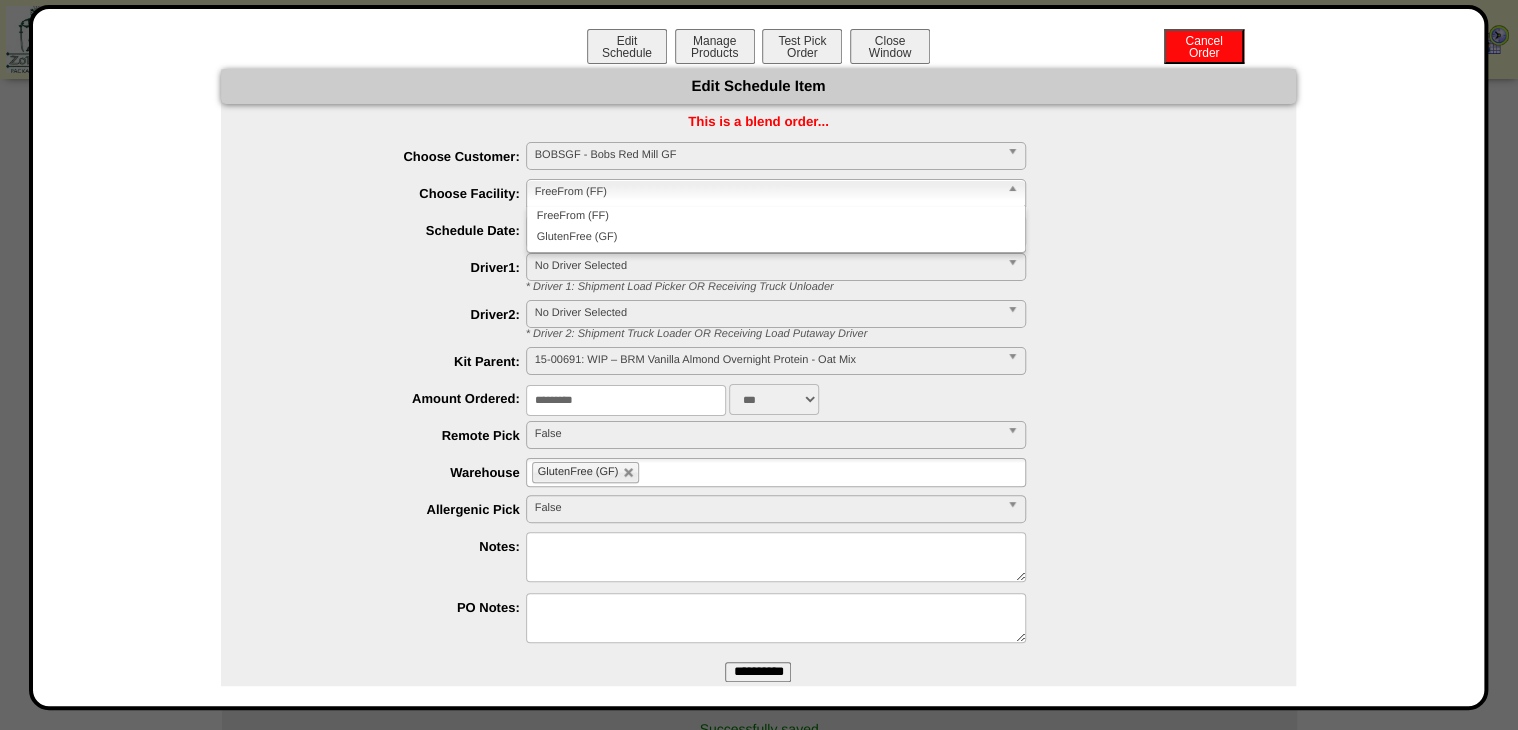 click on "GlutenFree (GF)" at bounding box center (776, 237) 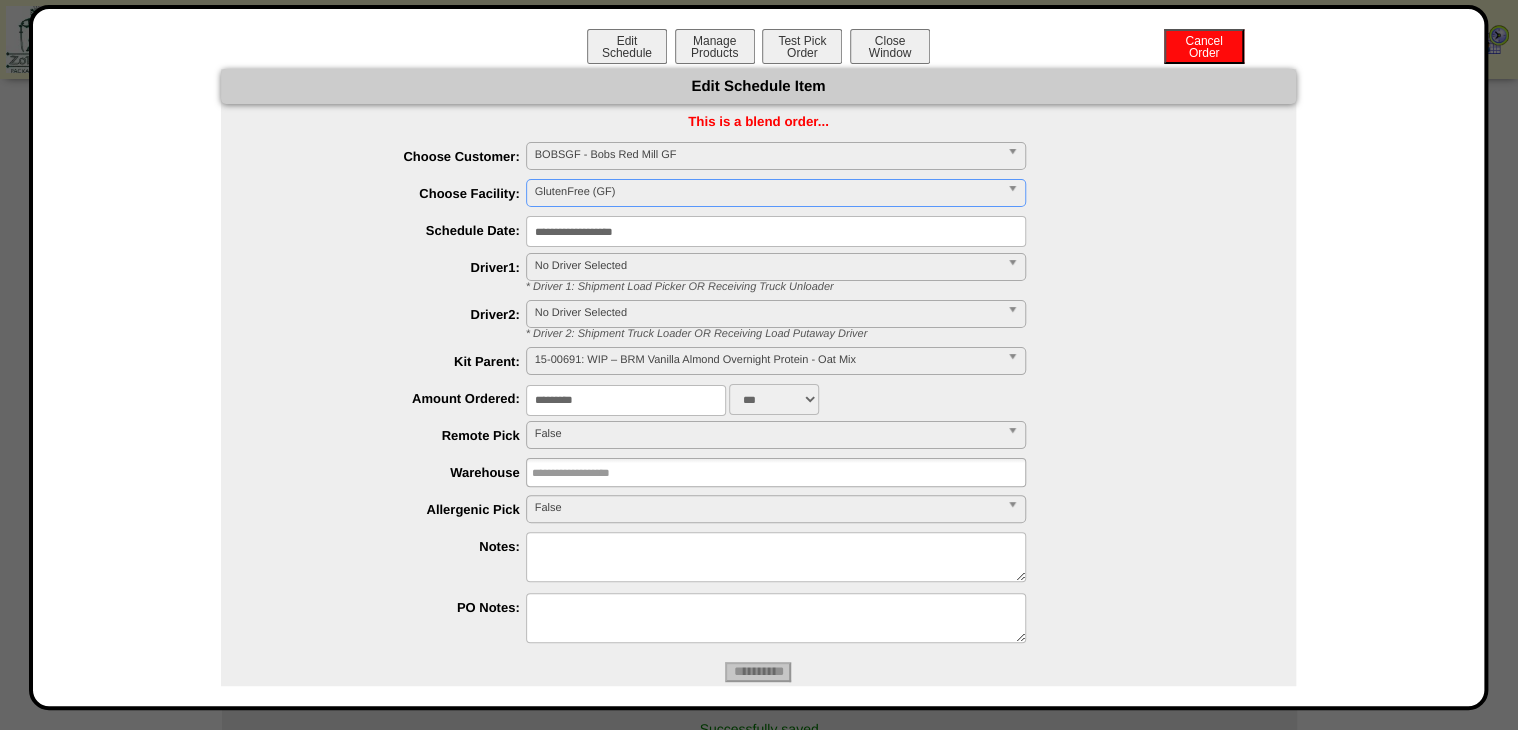 type 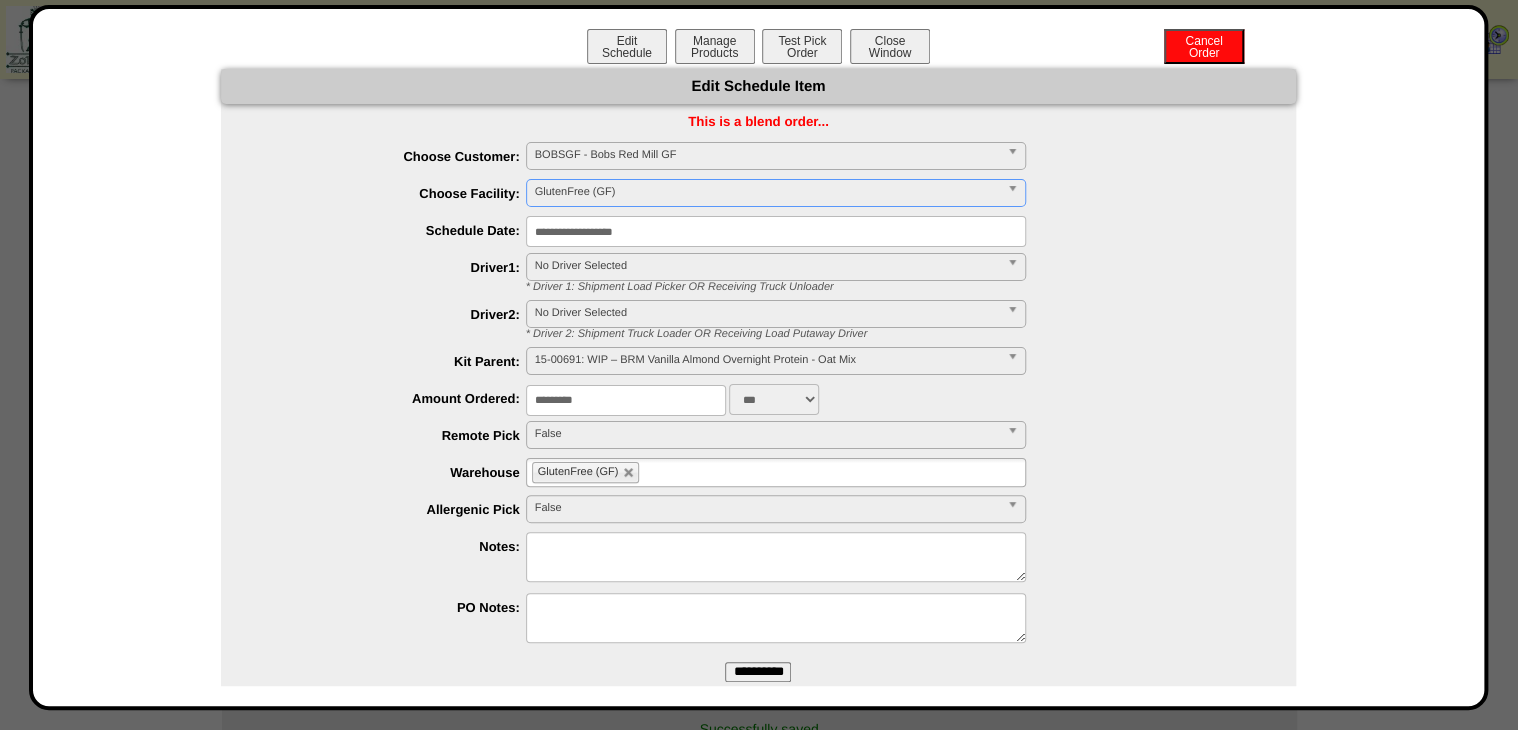 click on "**********" at bounding box center (758, 672) 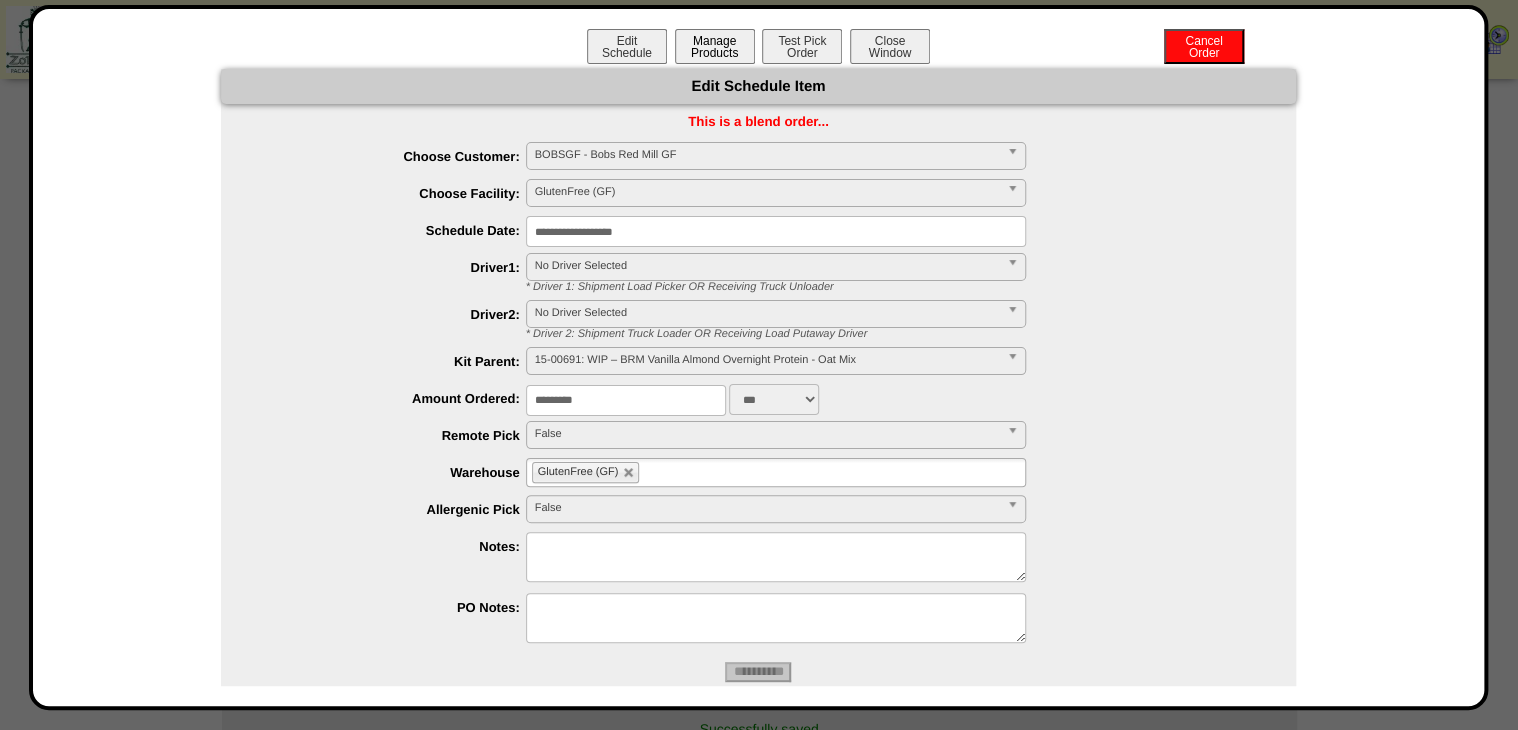 click on "Manage Products" at bounding box center (715, 46) 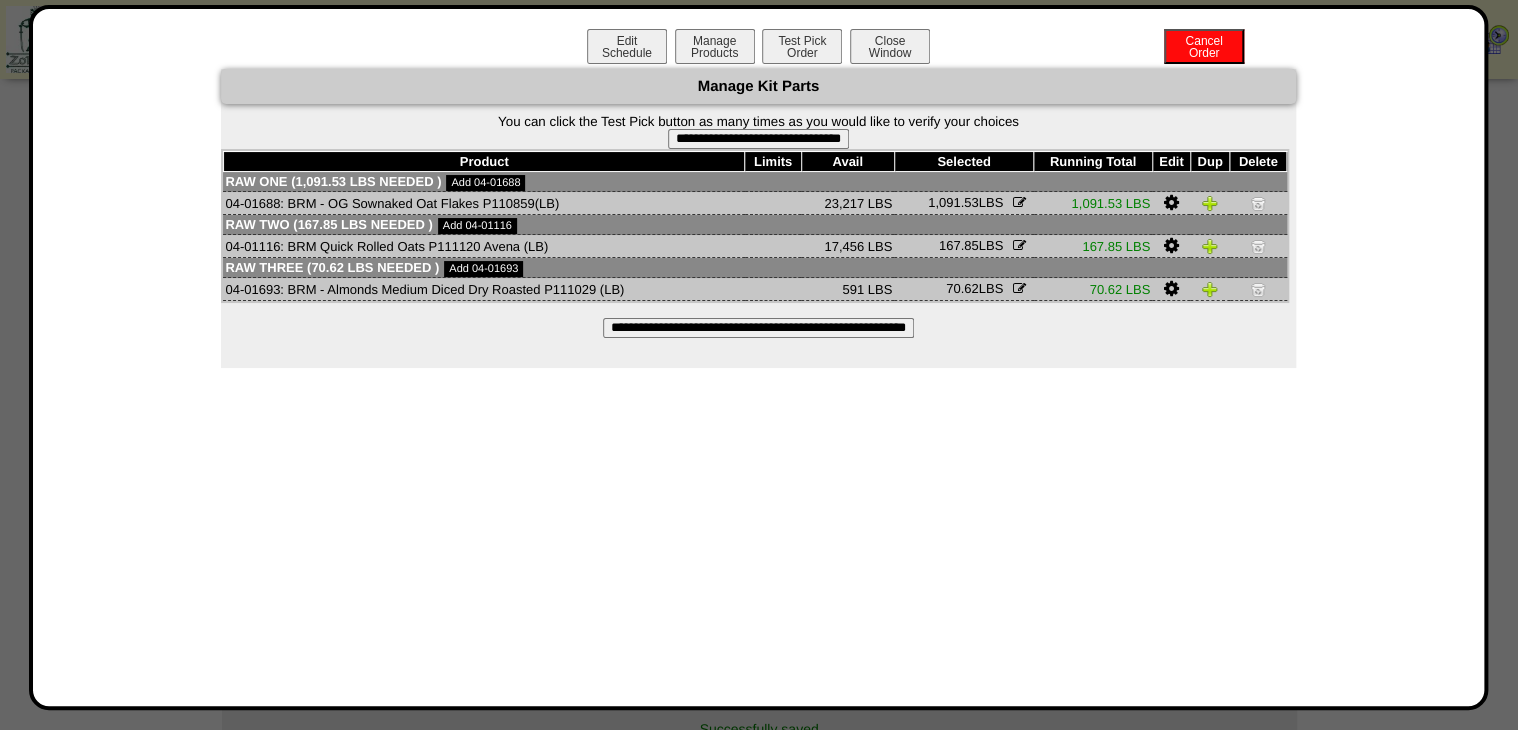 click on "**********" at bounding box center [758, 139] 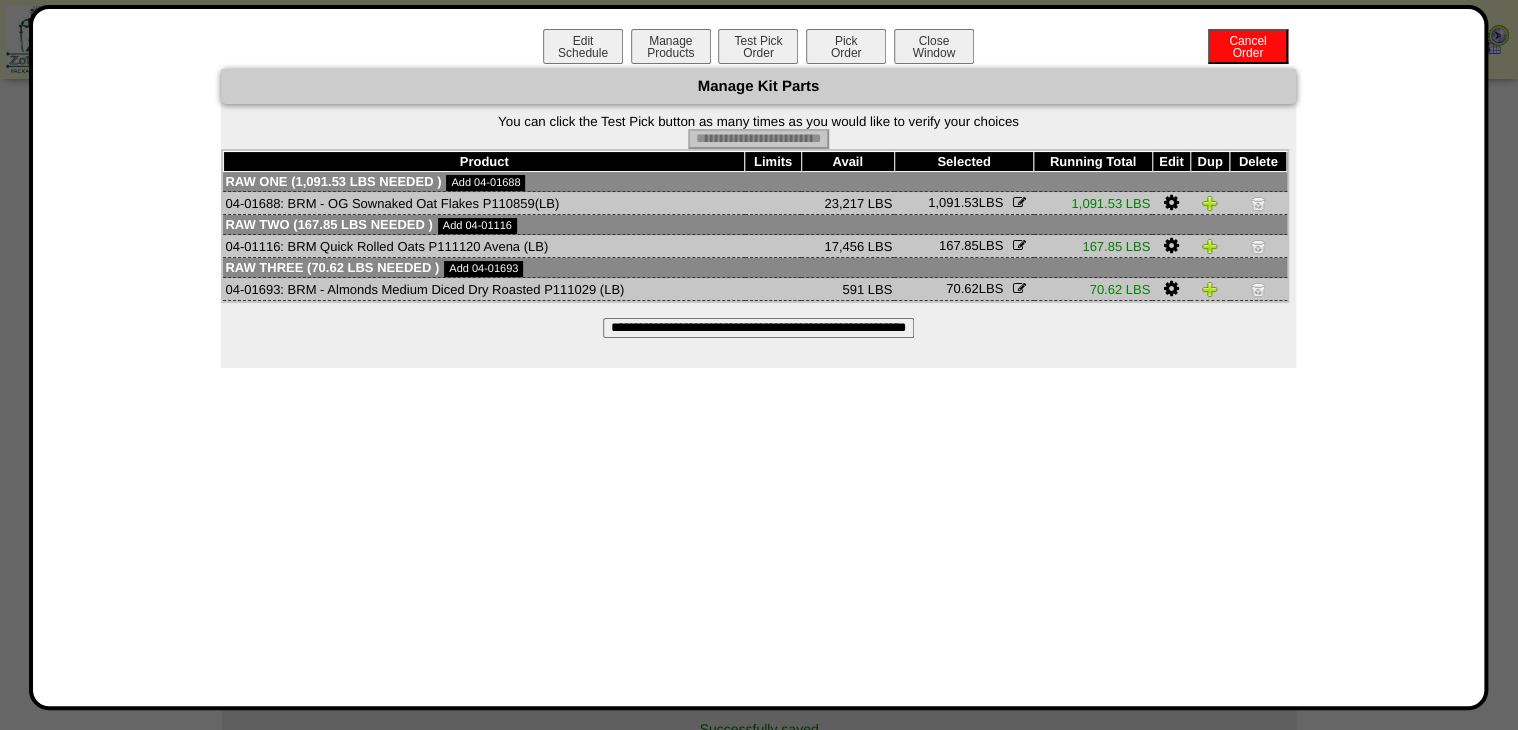 click on "Pick Order" at bounding box center (846, 46) 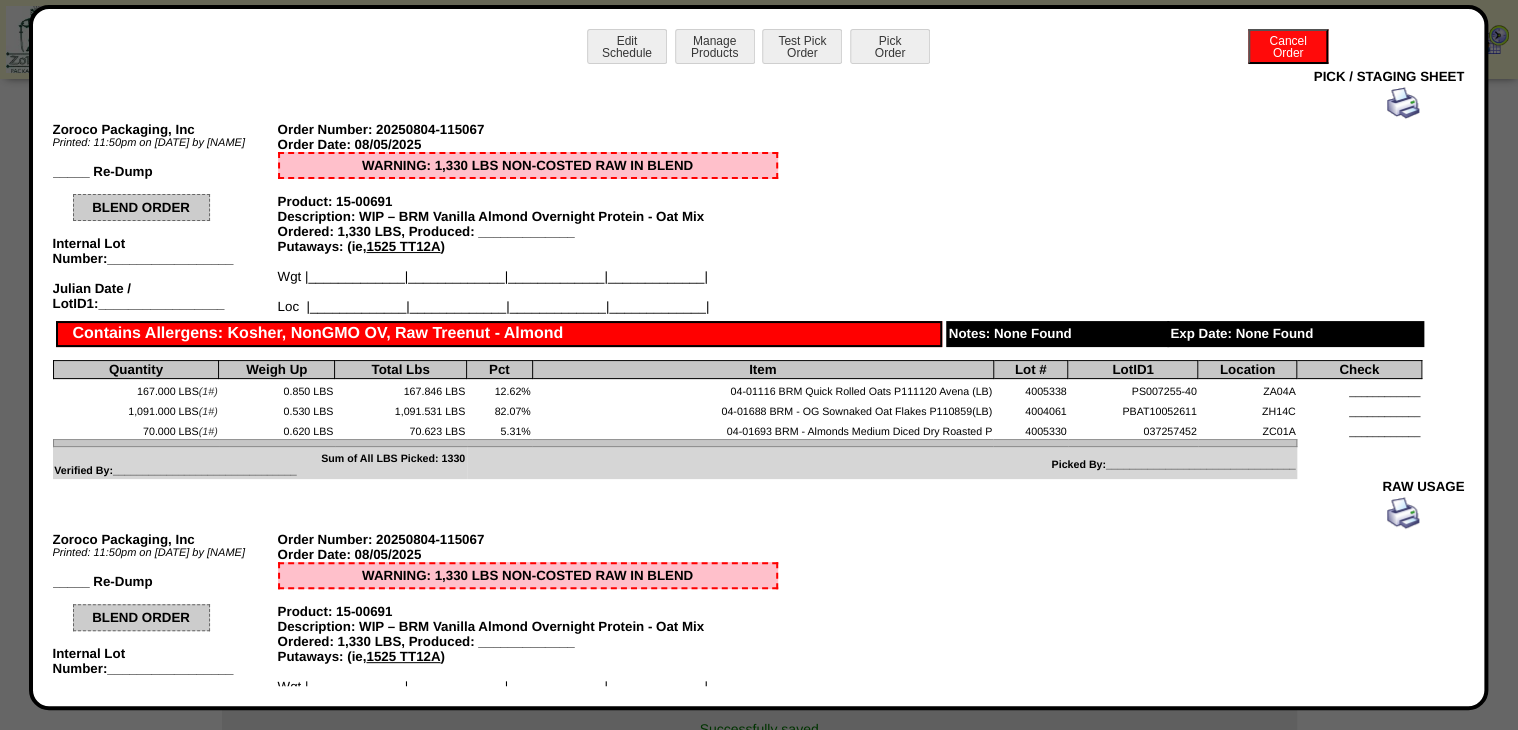 click at bounding box center (1403, 103) 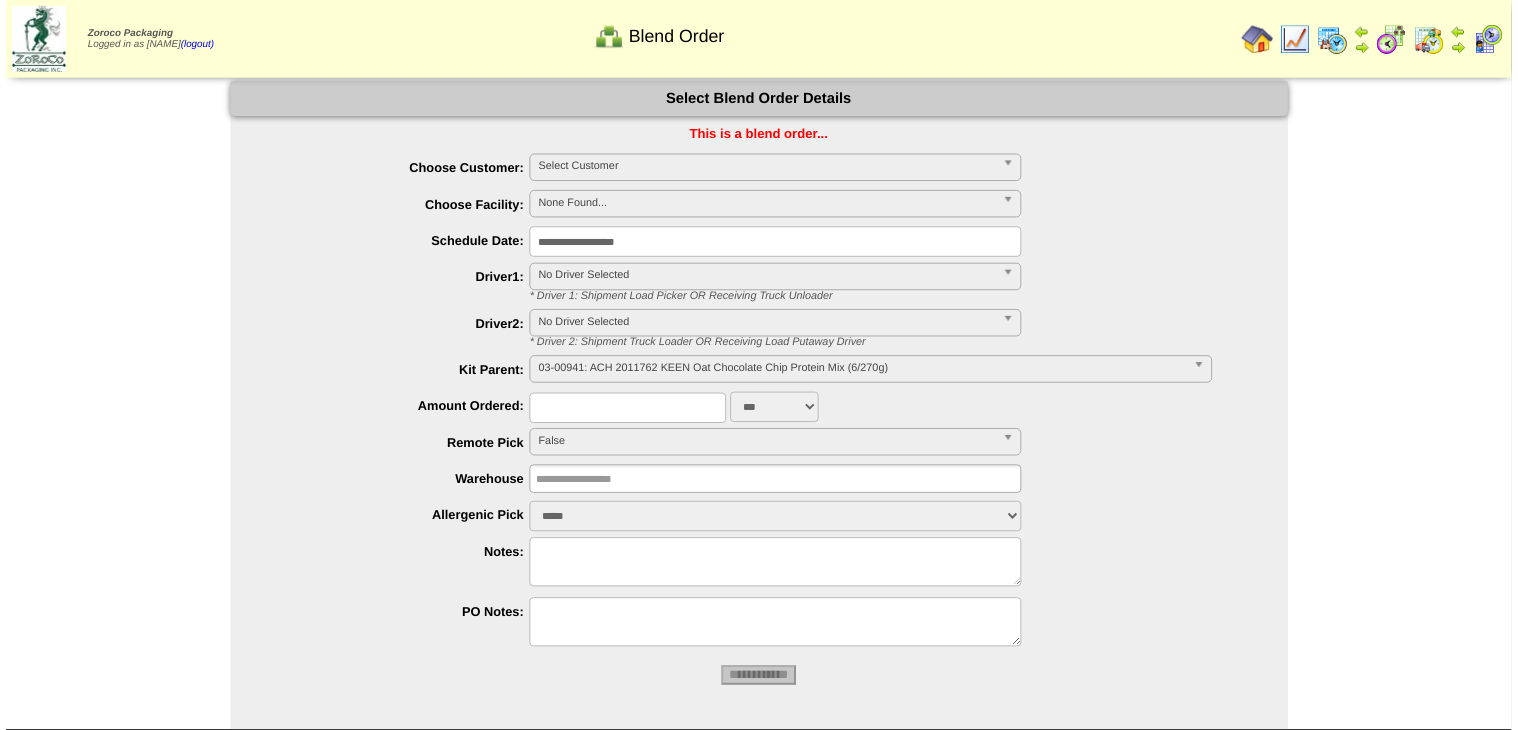 scroll, scrollTop: 0, scrollLeft: 0, axis: both 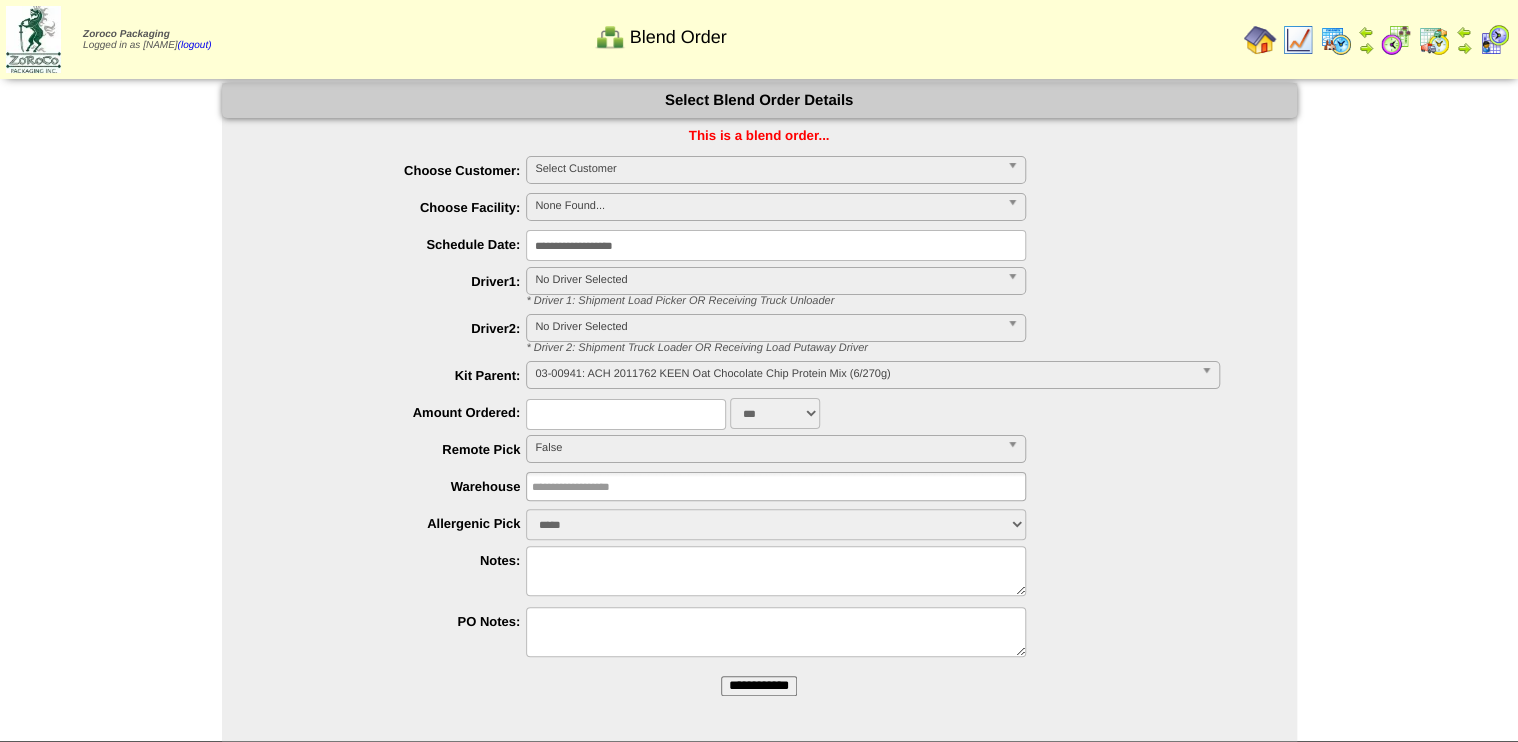 click on "**********" at bounding box center [759, 686] 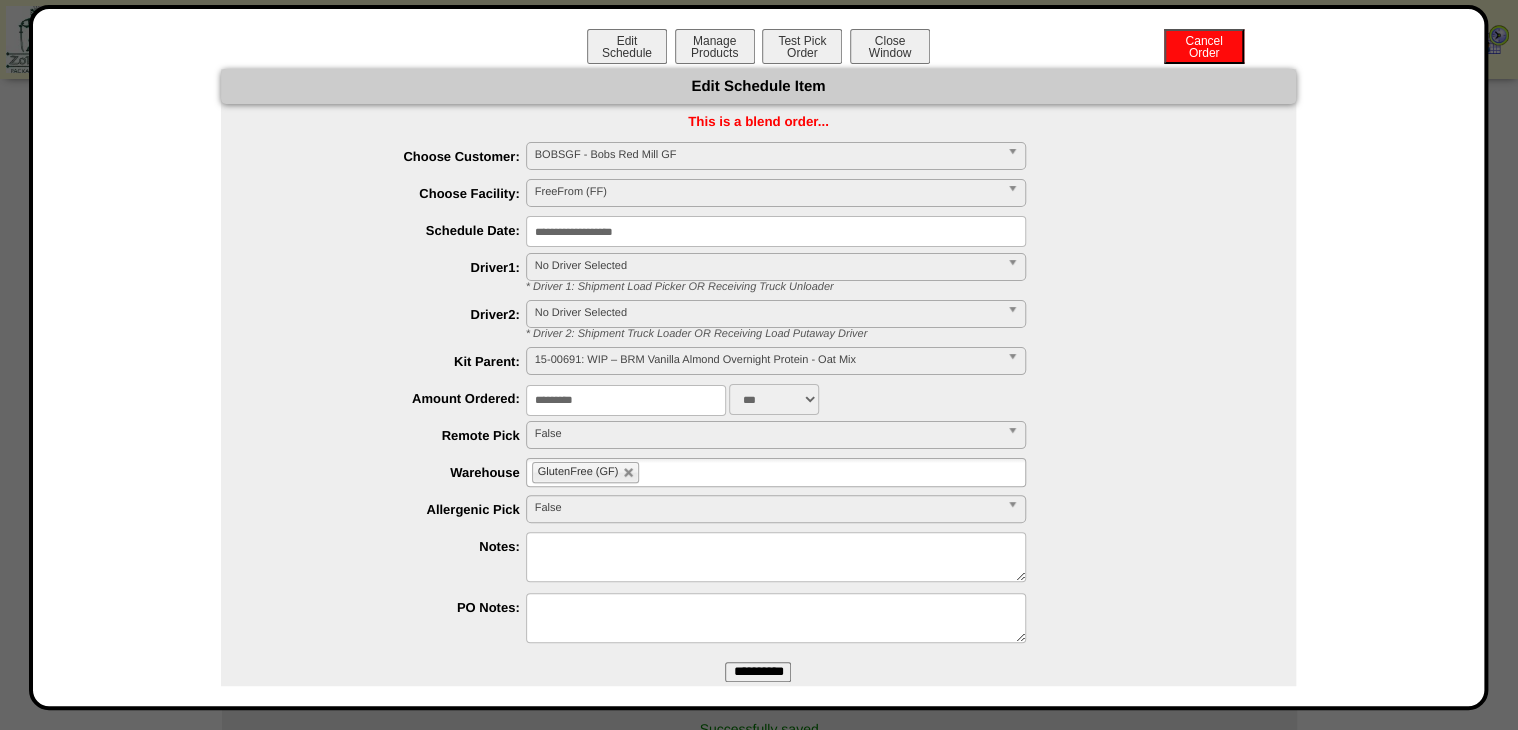 click on "FreeFrom (FF)" at bounding box center (767, 192) 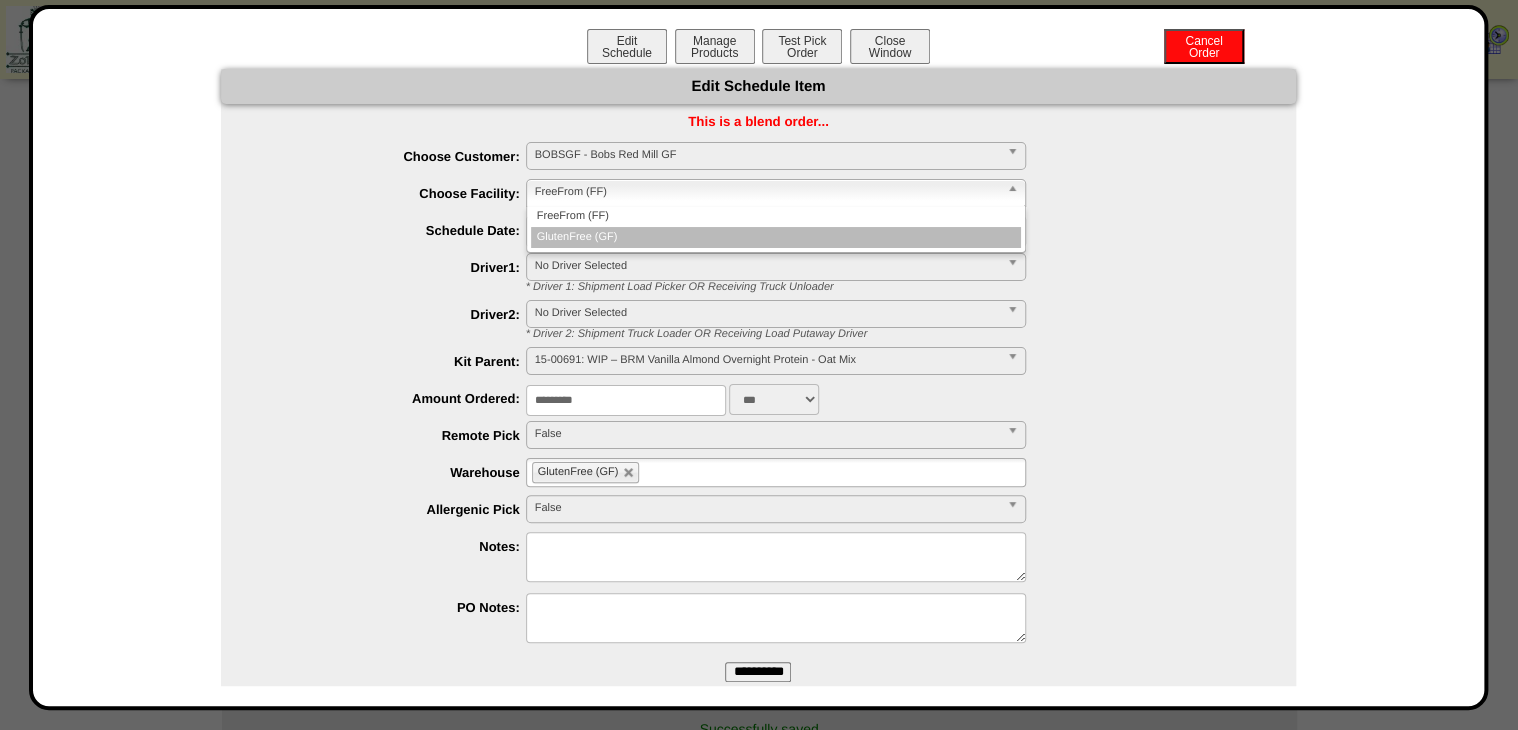 click on "GlutenFree (GF)" at bounding box center [776, 237] 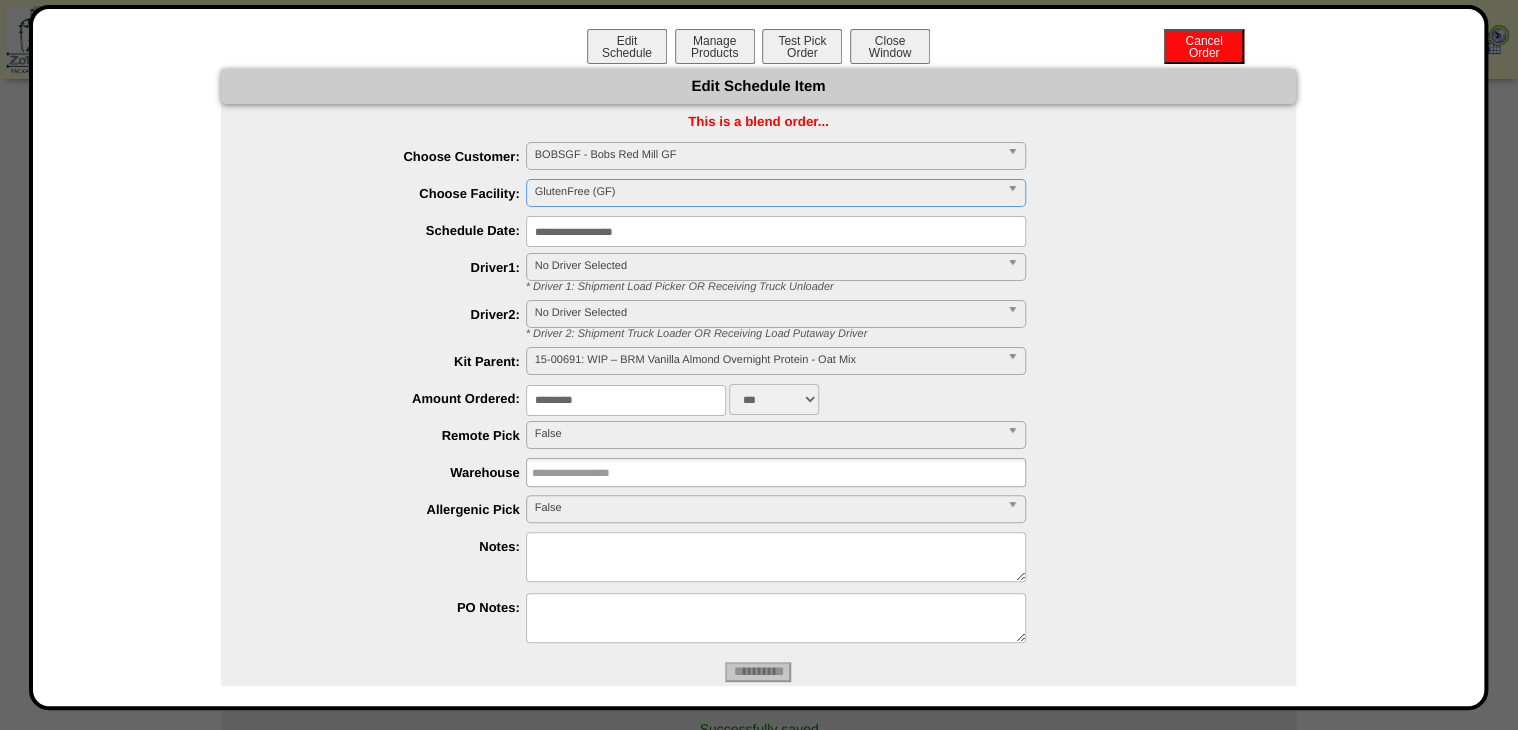 type 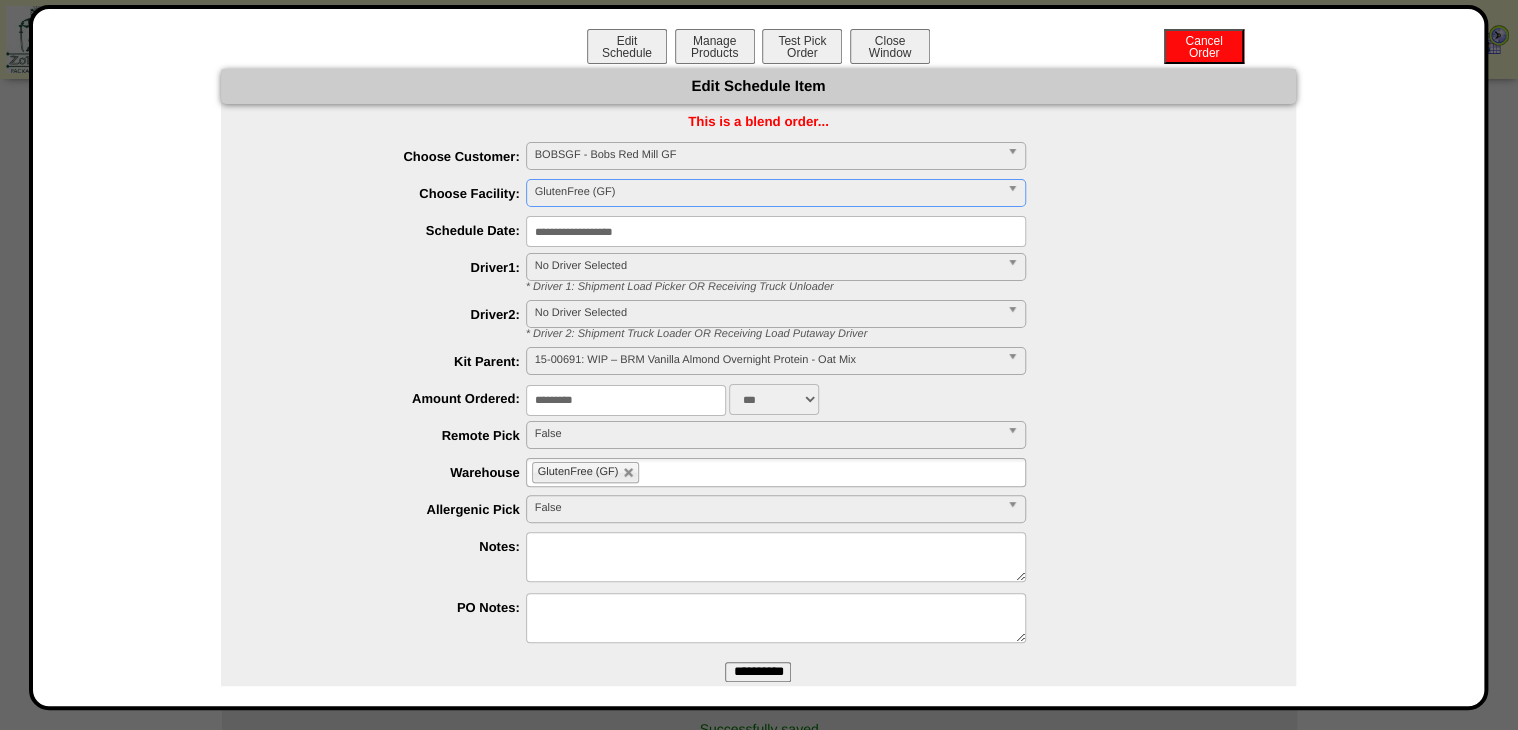 click on "**********" at bounding box center (758, 672) 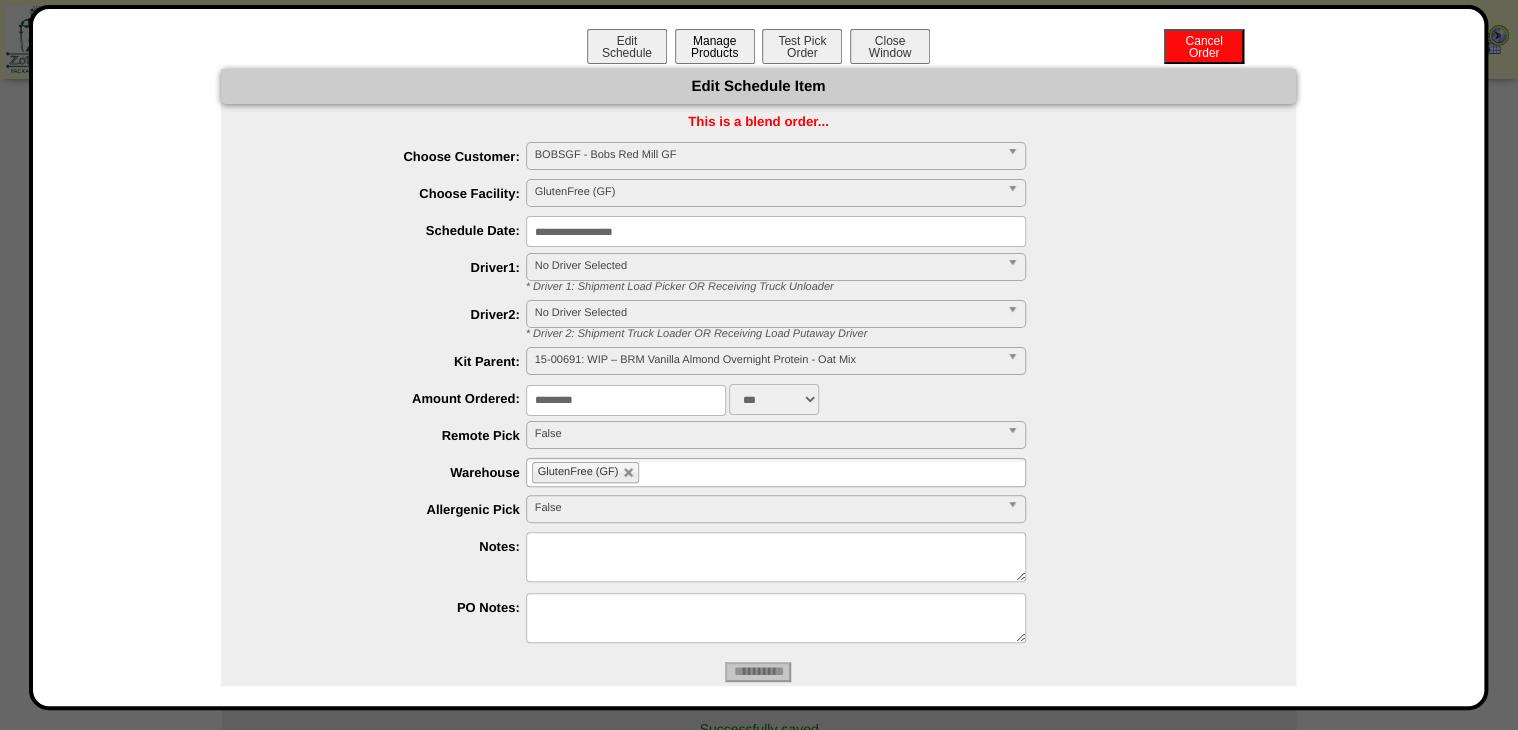 click on "Manage Products" at bounding box center (715, 46) 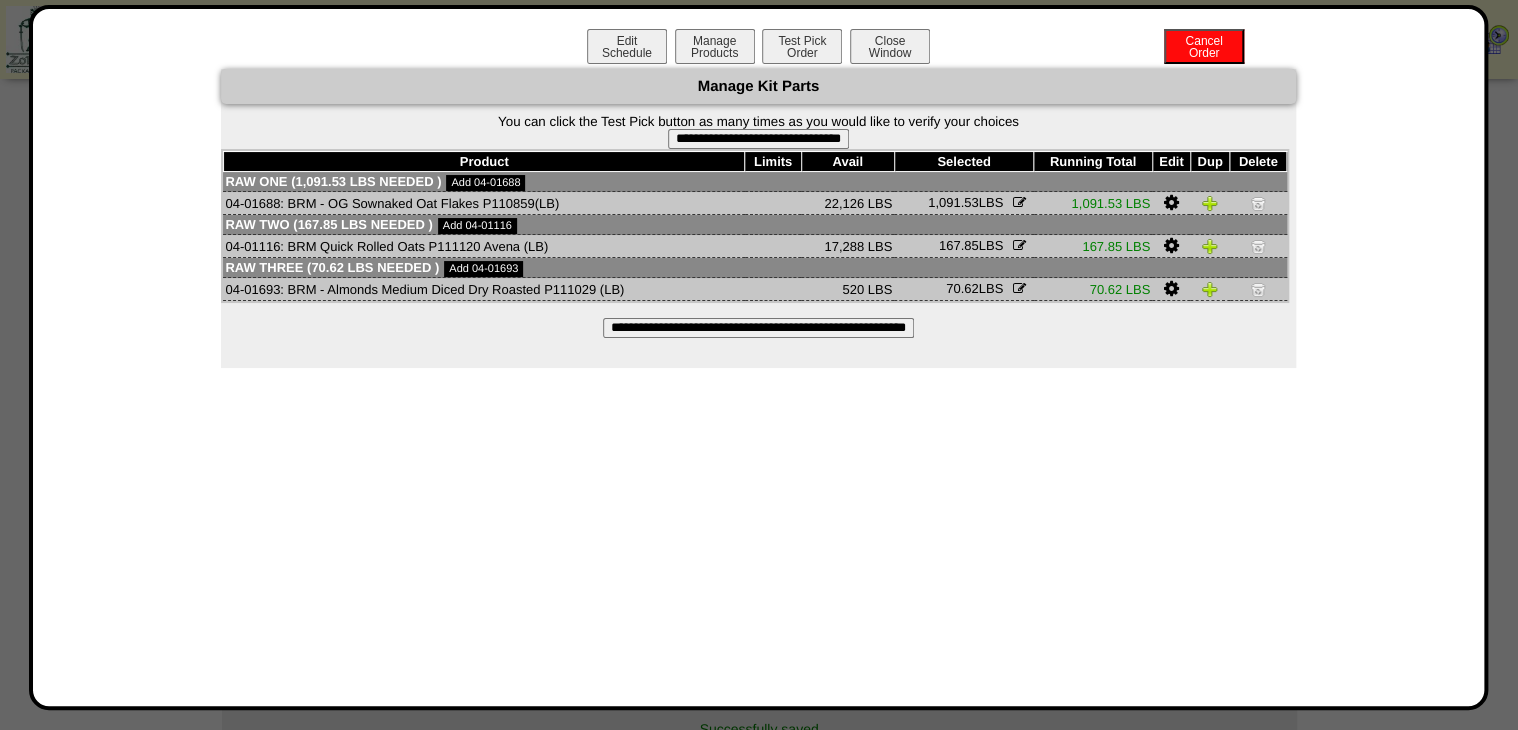 click on "**********" at bounding box center (758, 139) 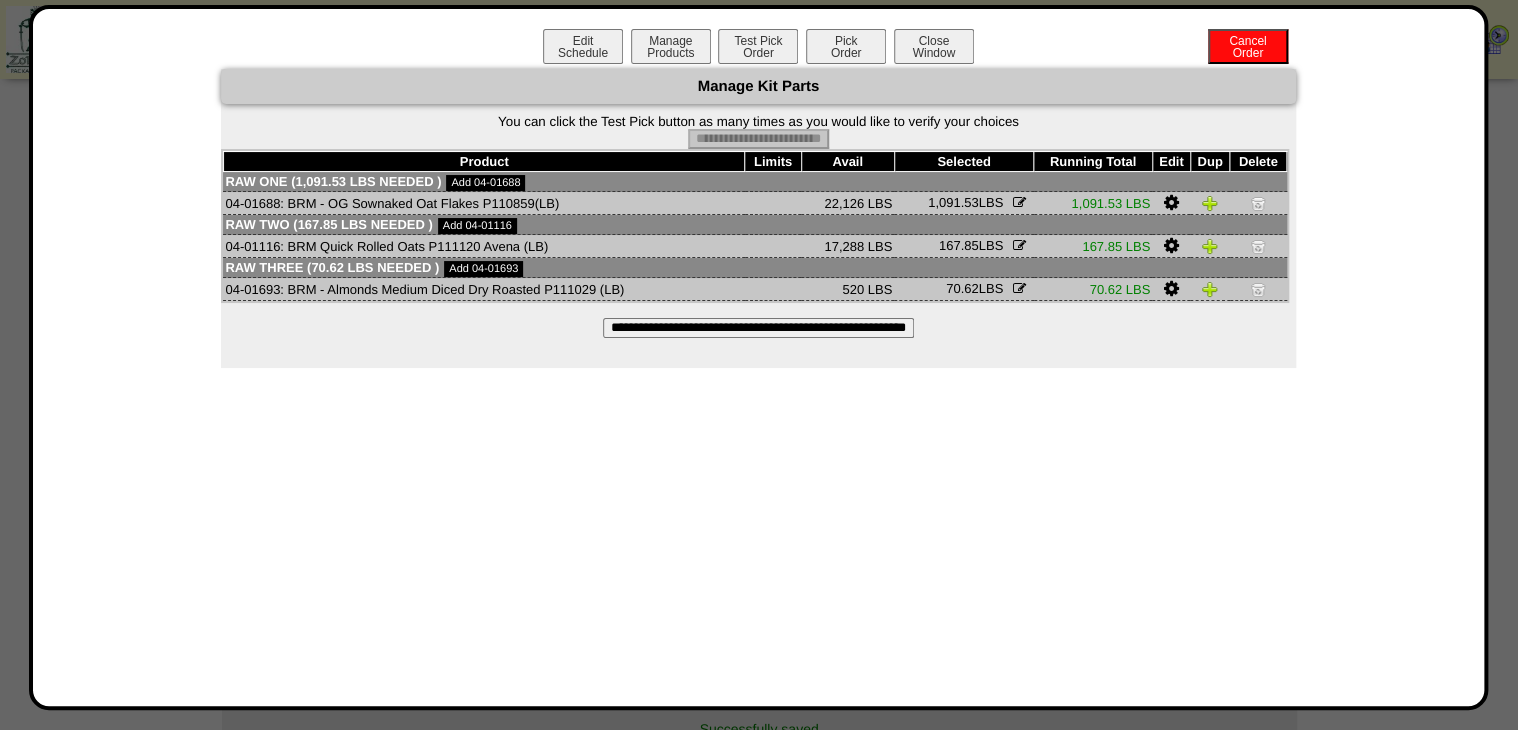 click on "Pick Order" at bounding box center [846, 46] 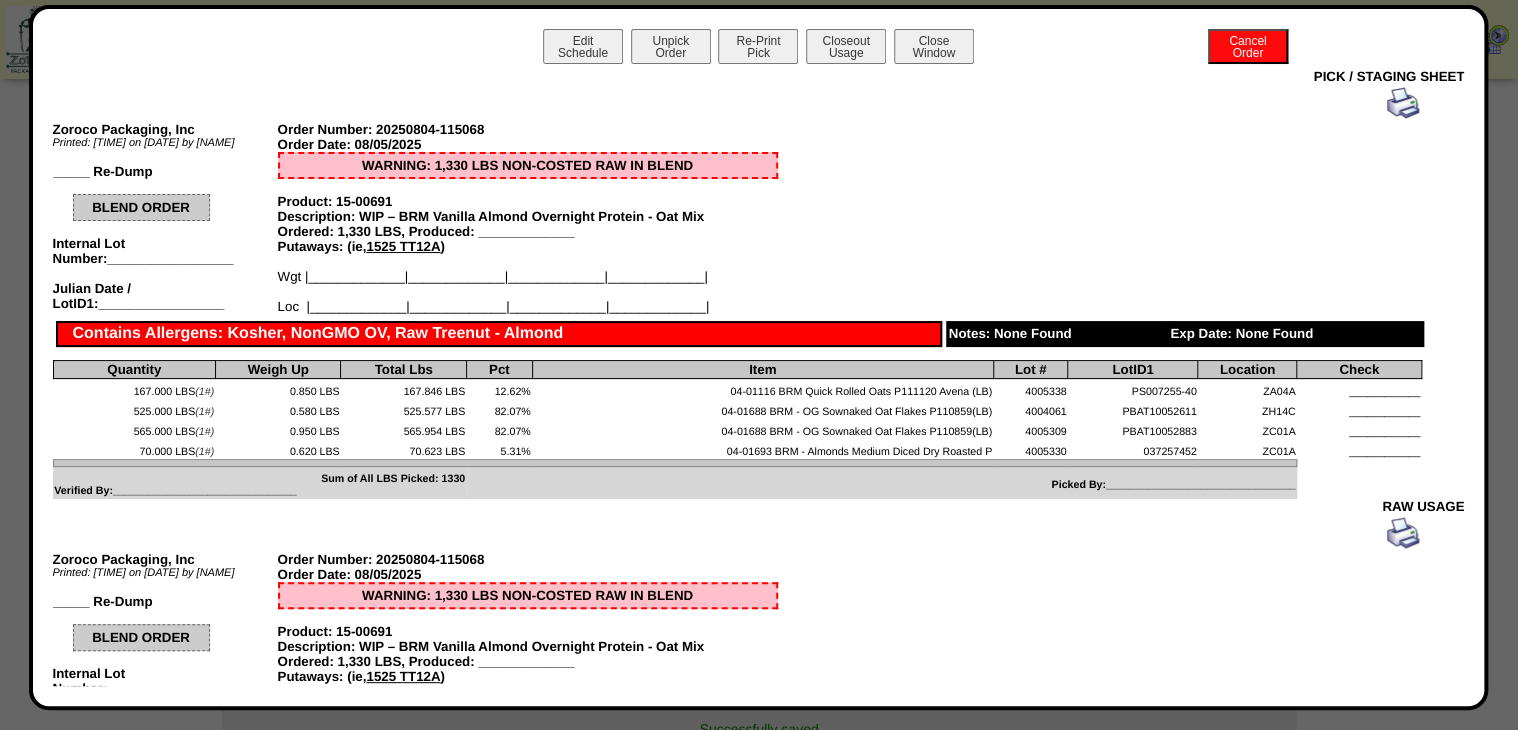 click at bounding box center [1403, 103] 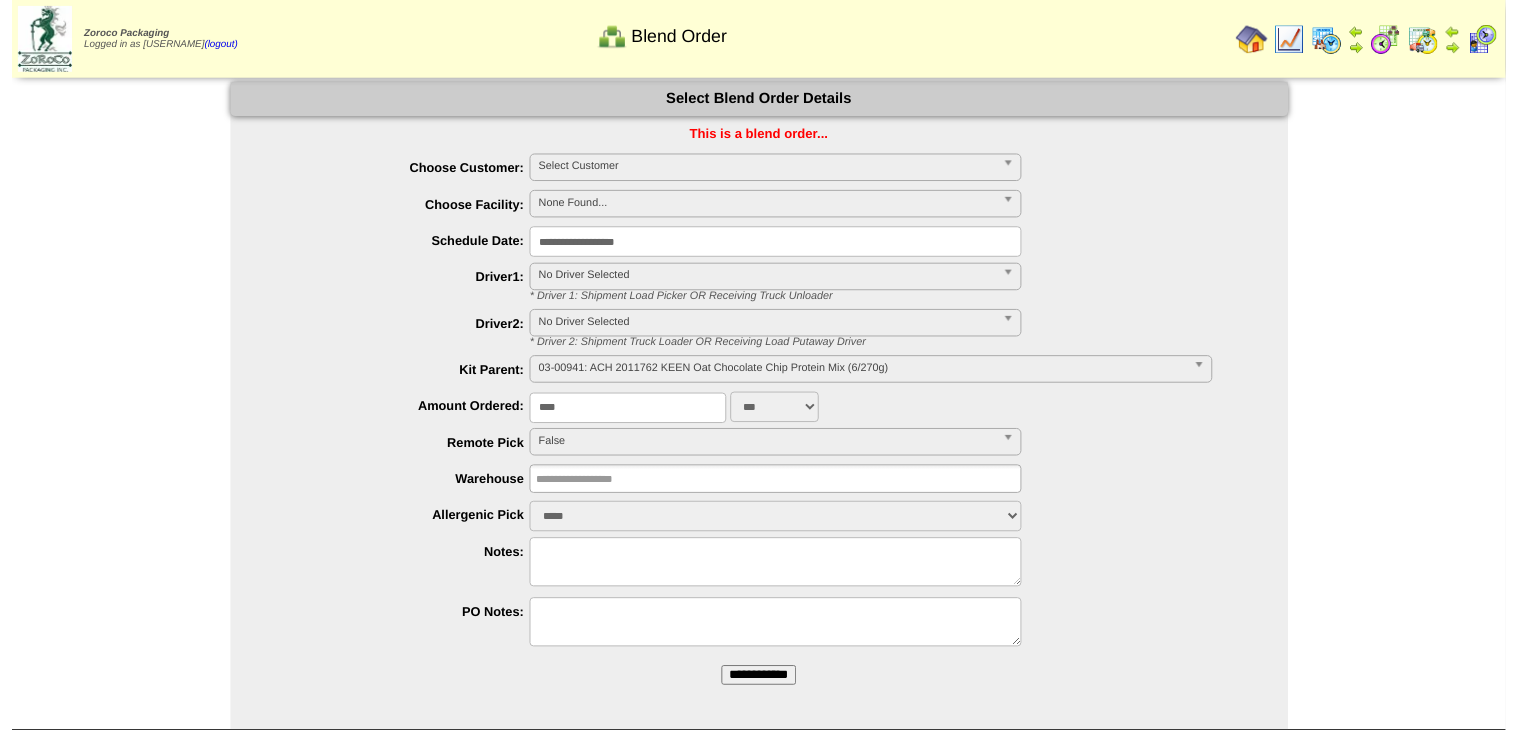 scroll, scrollTop: 0, scrollLeft: 0, axis: both 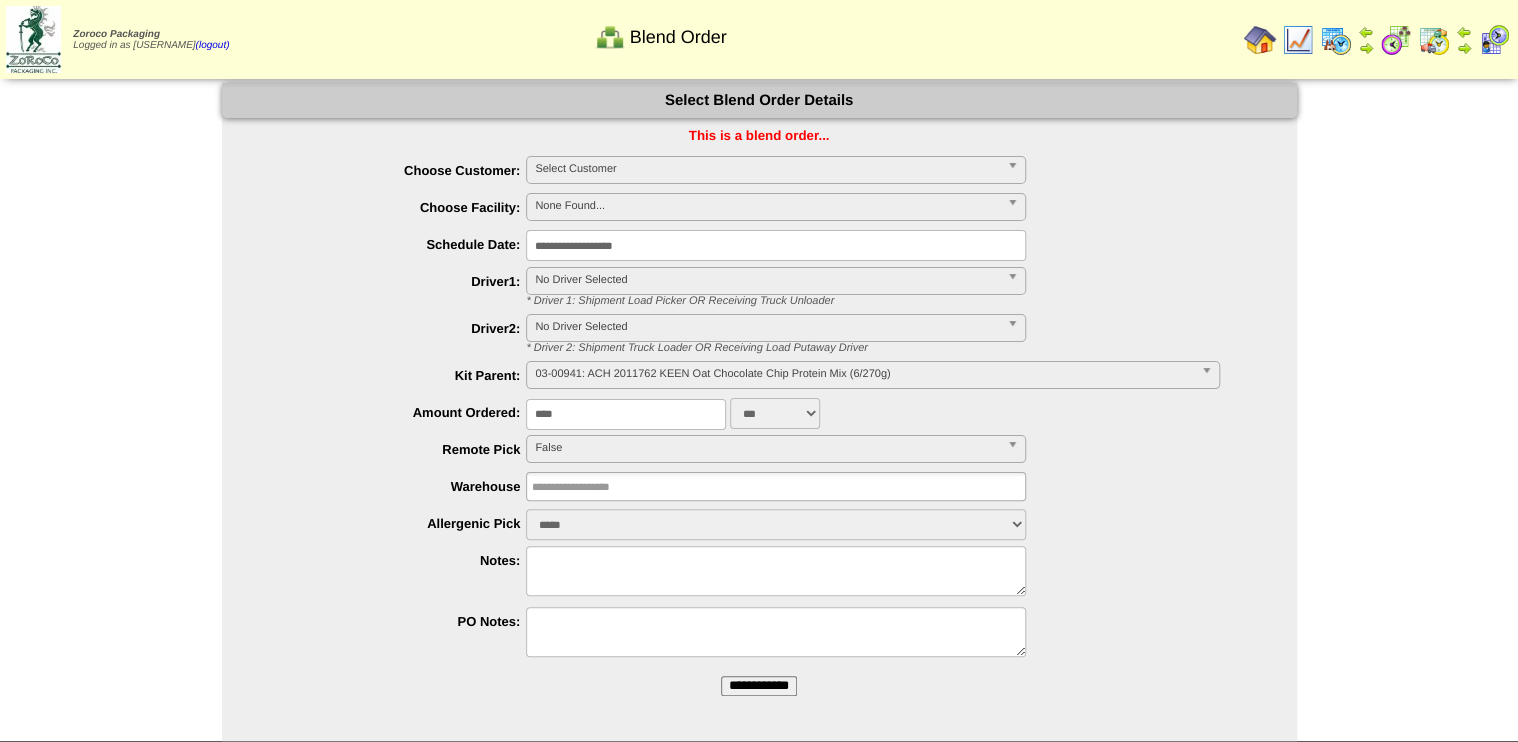 click on "**********" at bounding box center (759, 686) 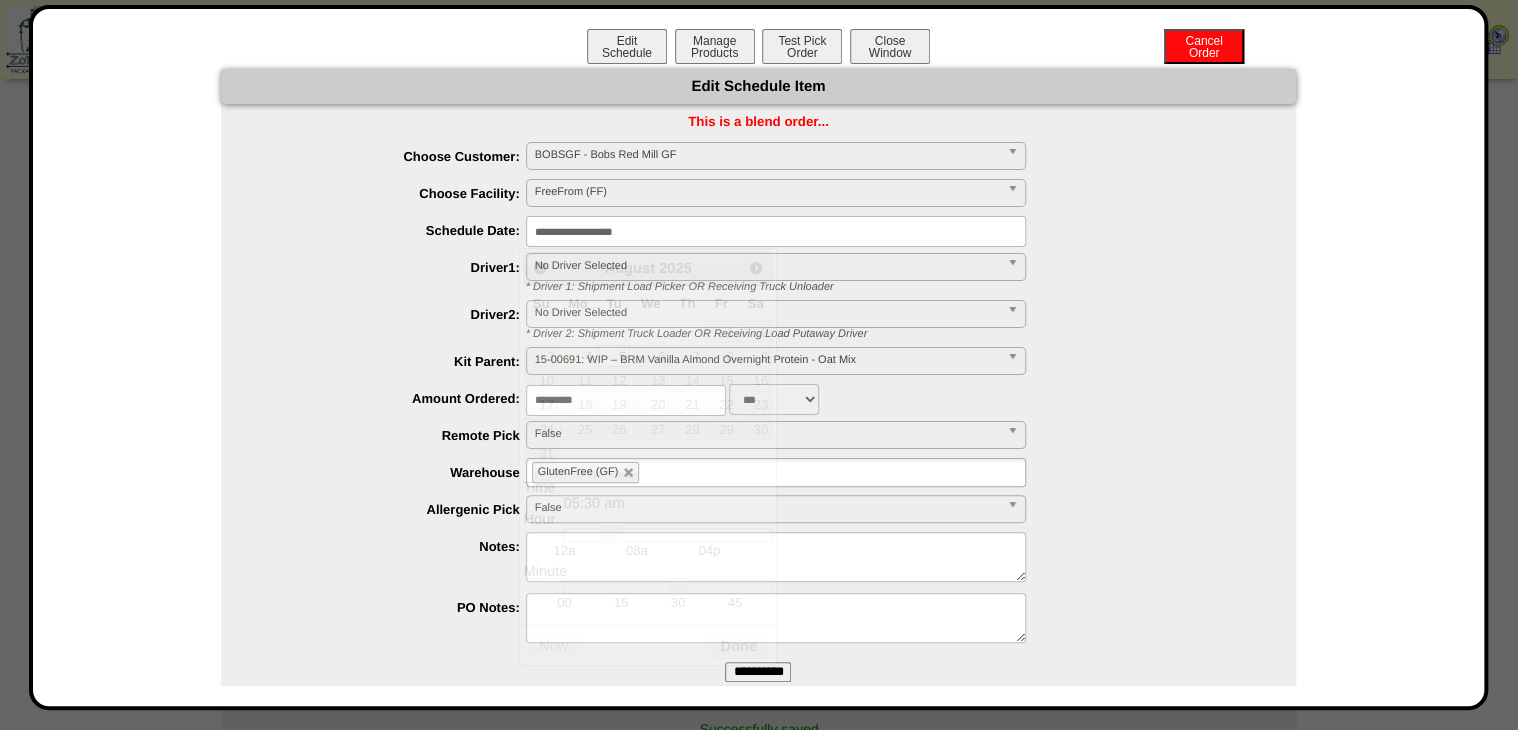 click on "**********" at bounding box center [776, 231] 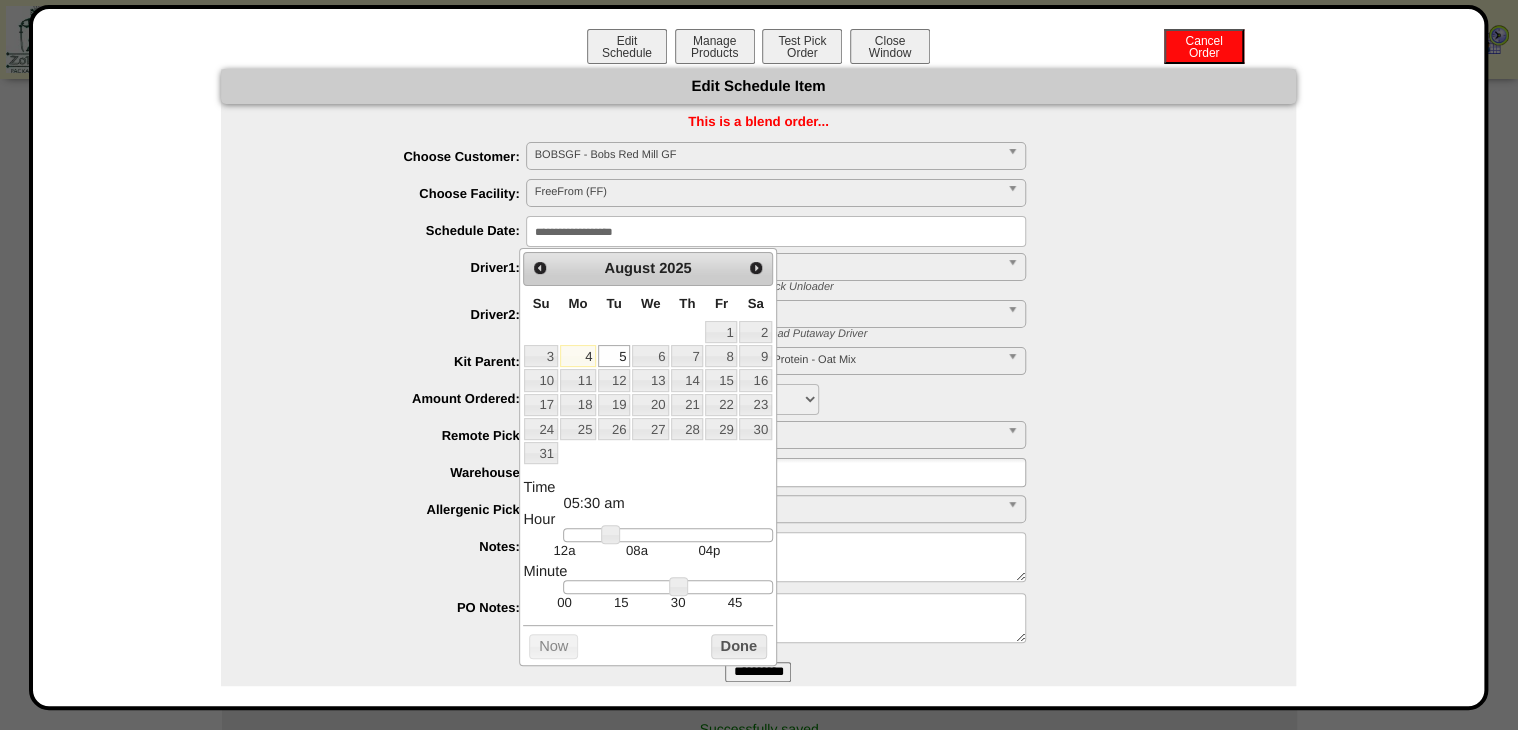 click on "FreeFrom (FF)" at bounding box center (767, 192) 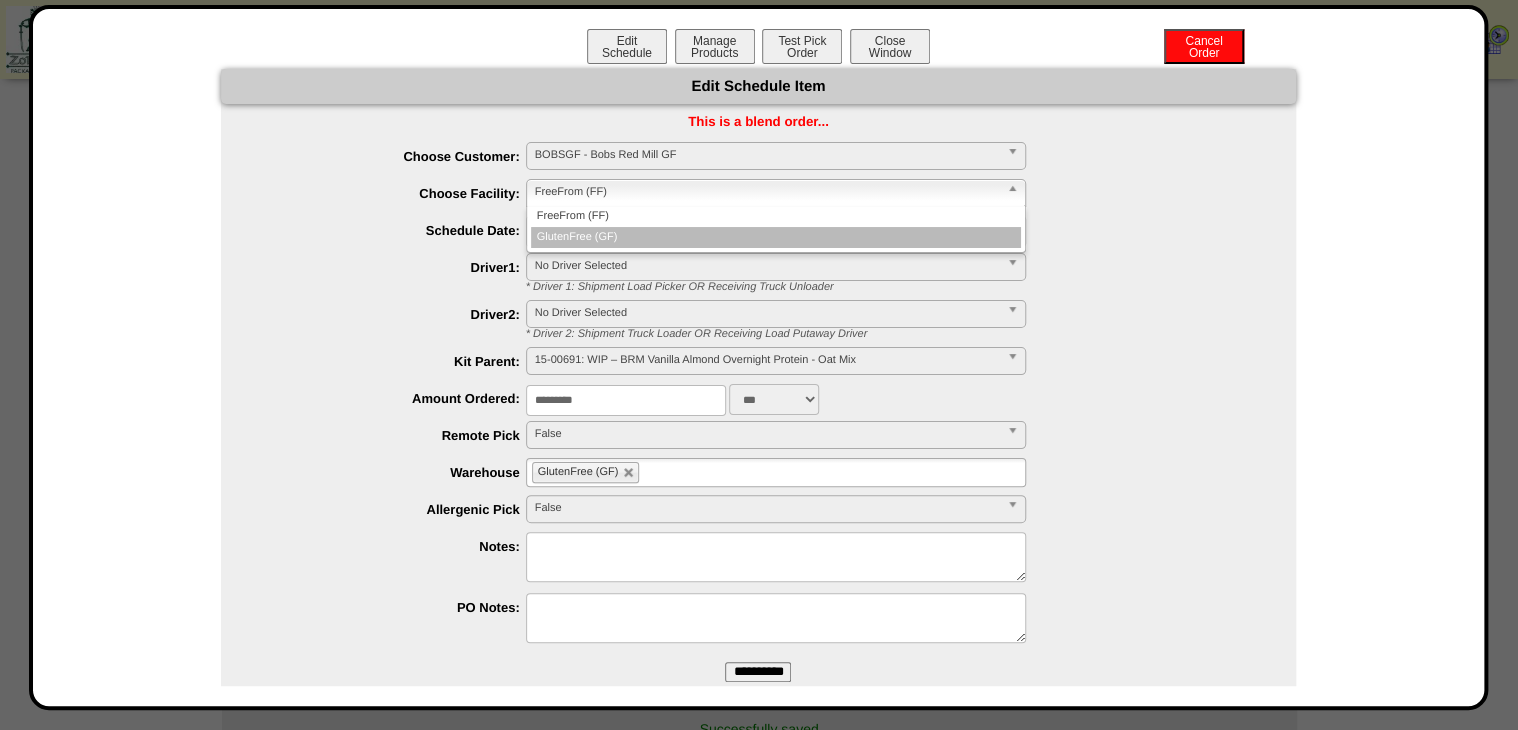 click on "GlutenFree (GF)" at bounding box center [776, 237] 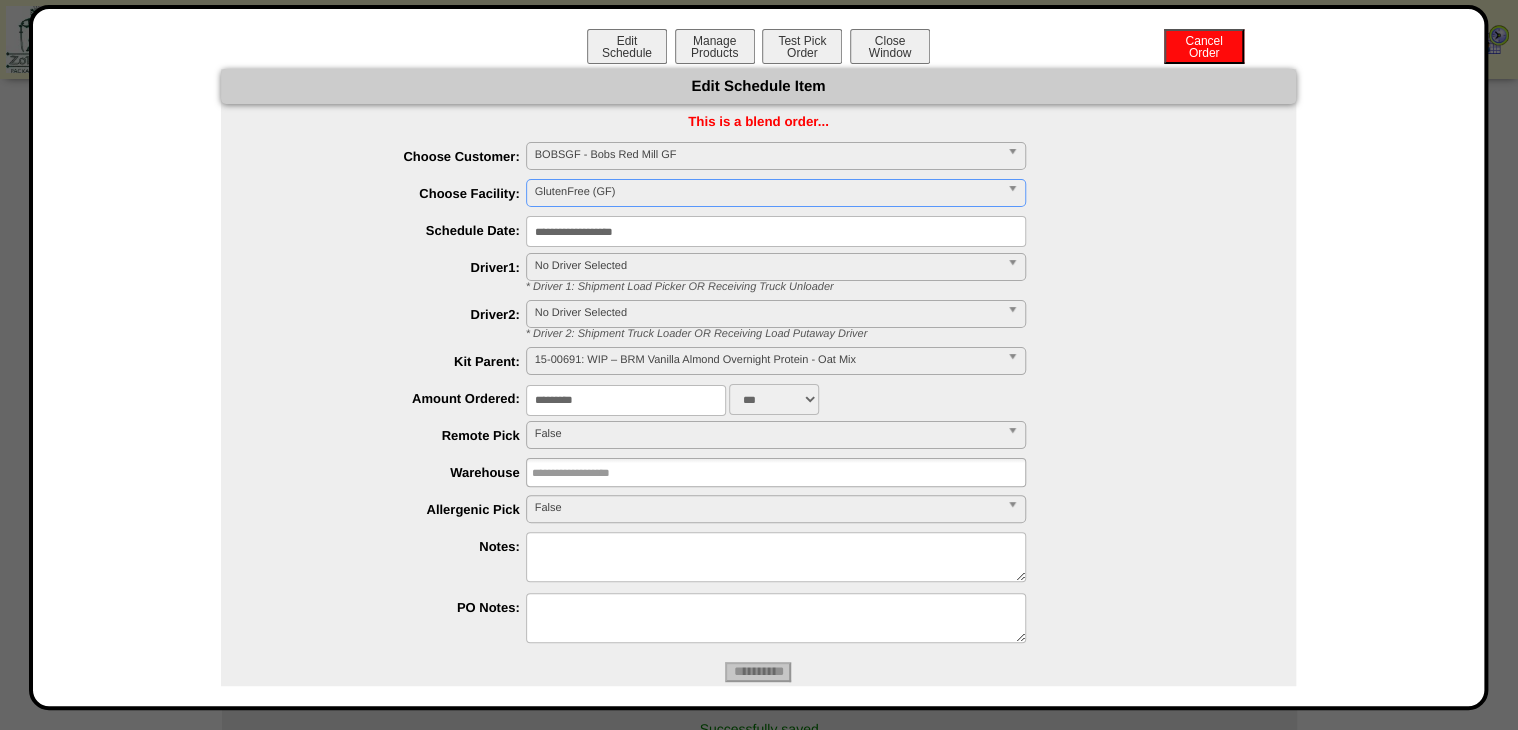 type 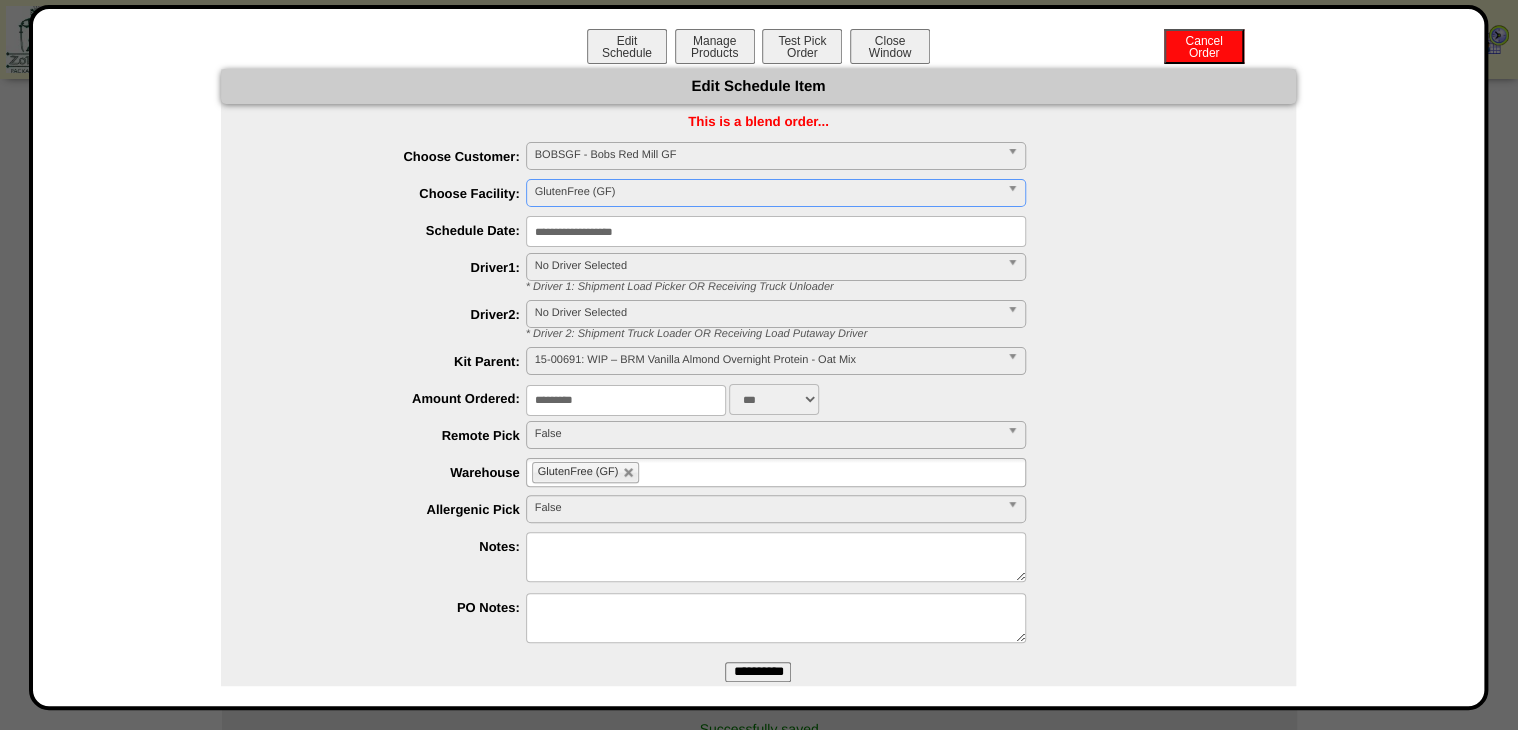 click on "**********" at bounding box center (758, 672) 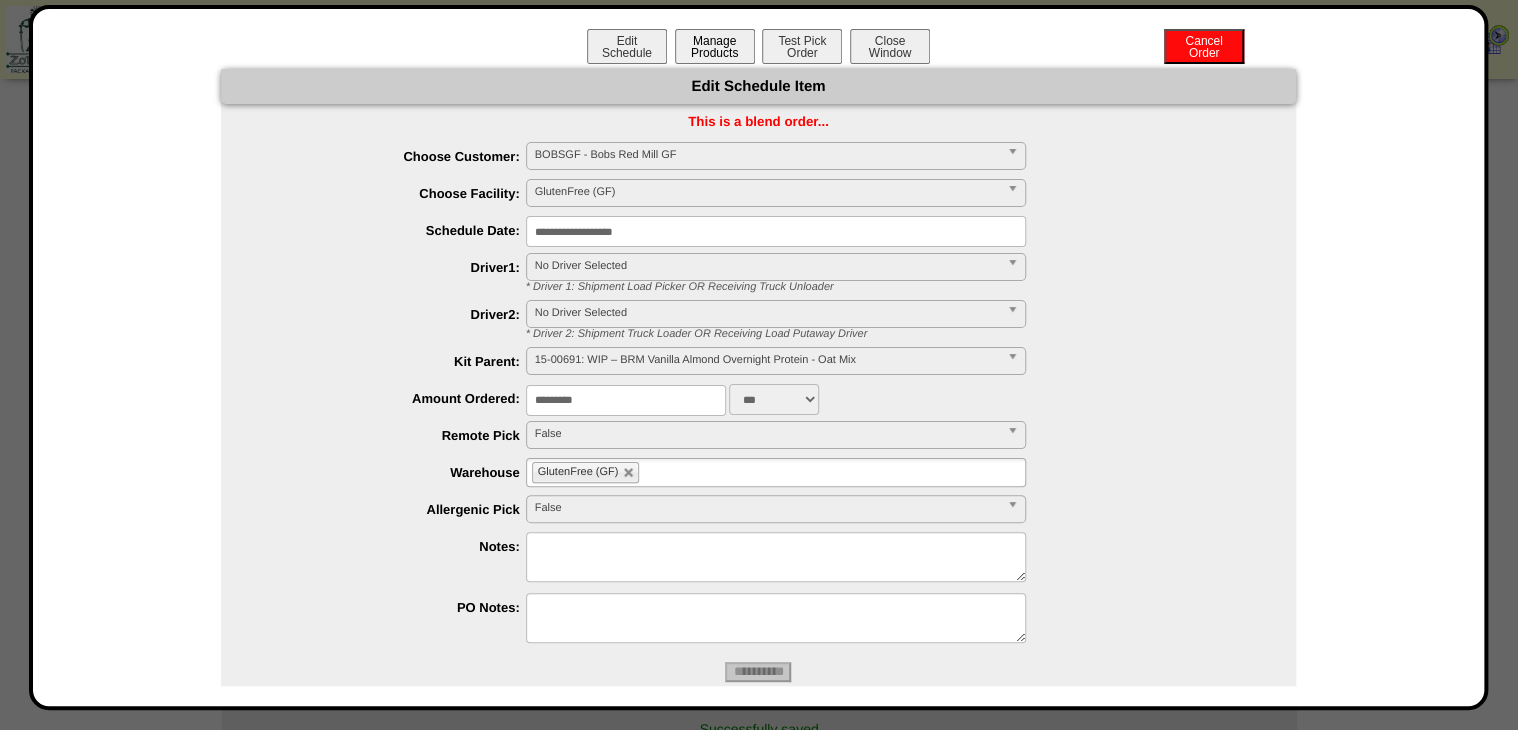 click on "Manage Products" at bounding box center [715, 46] 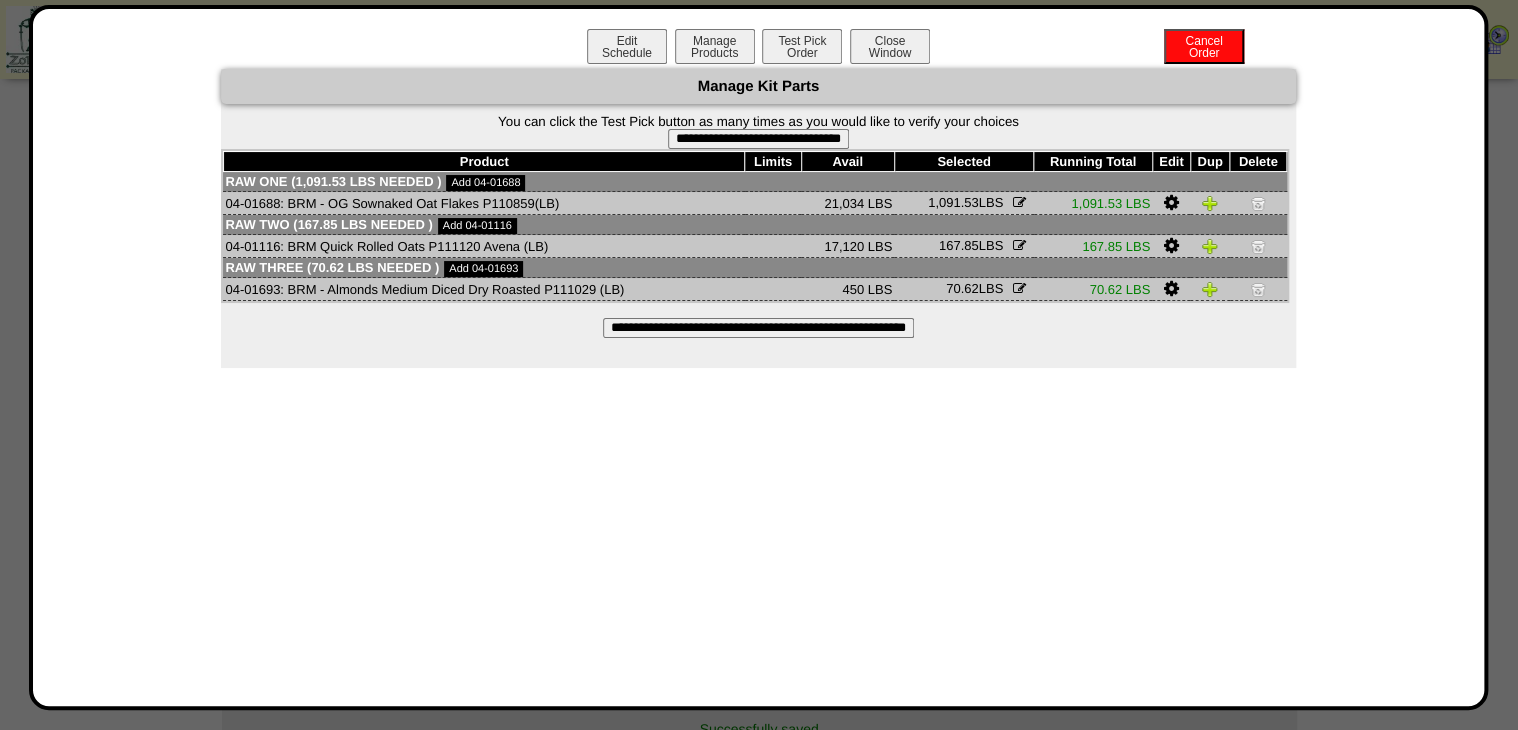 click on "**********" at bounding box center [758, 139] 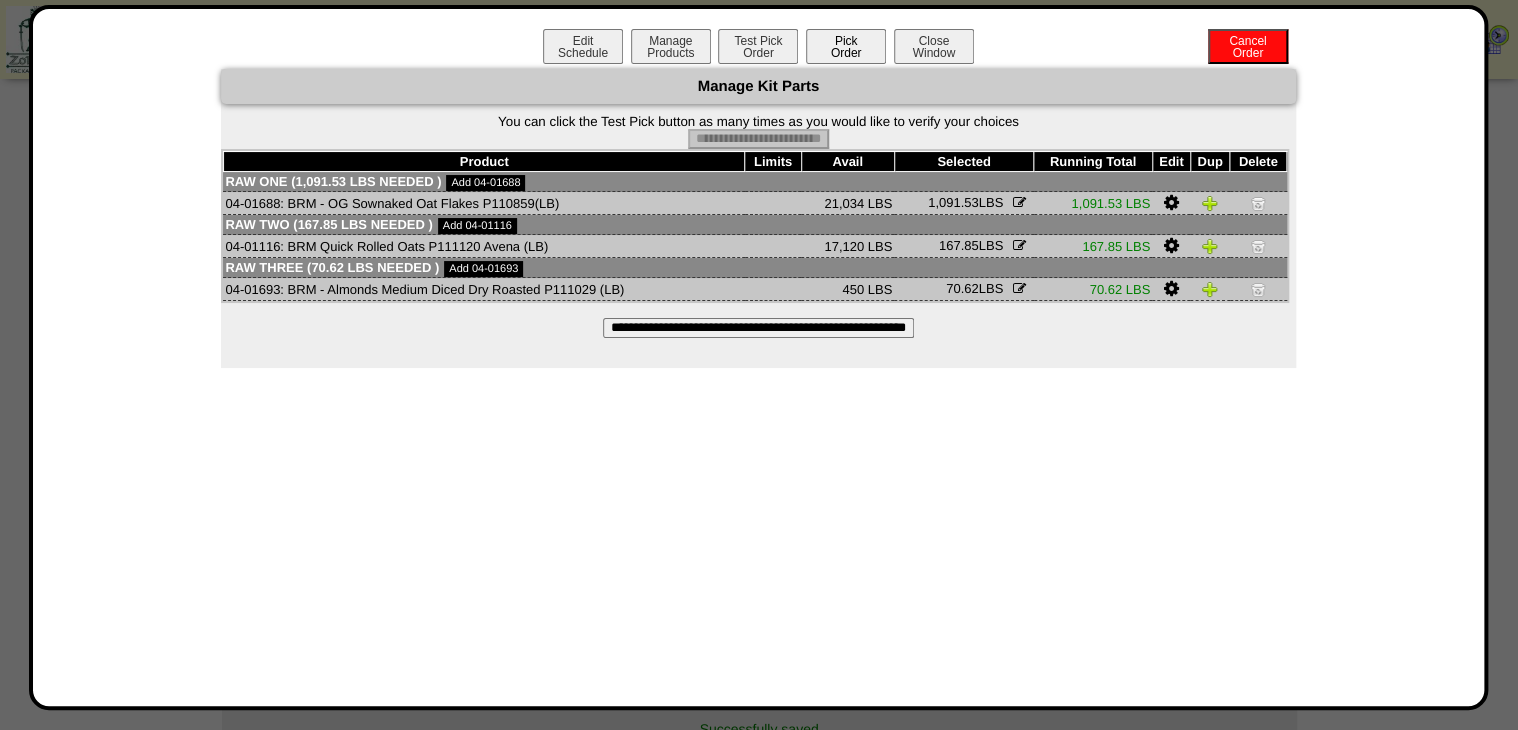 click on "Pick Order" at bounding box center [846, 46] 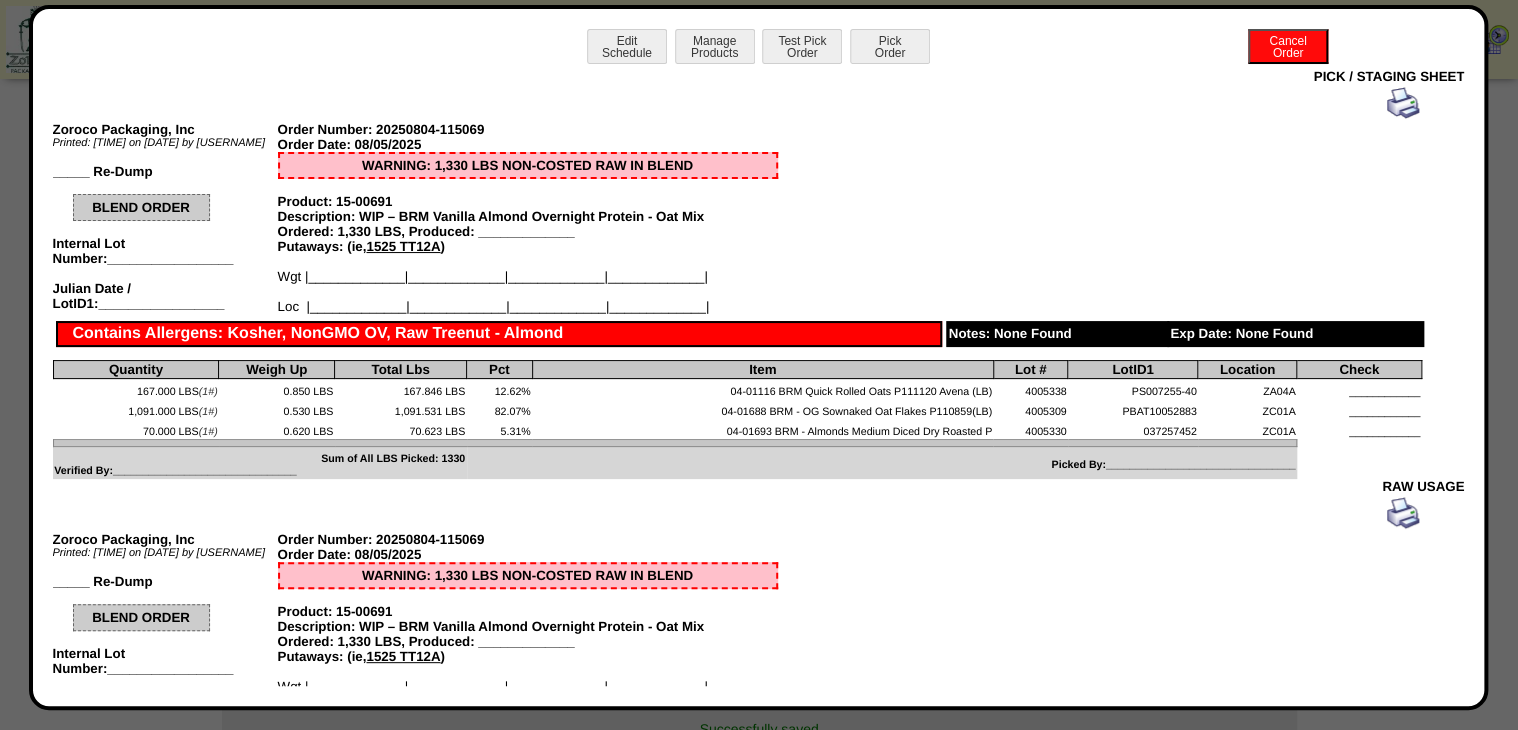 drag, startPoint x: 1398, startPoint y: 96, endPoint x: 1384, endPoint y: 102, distance: 15.231546 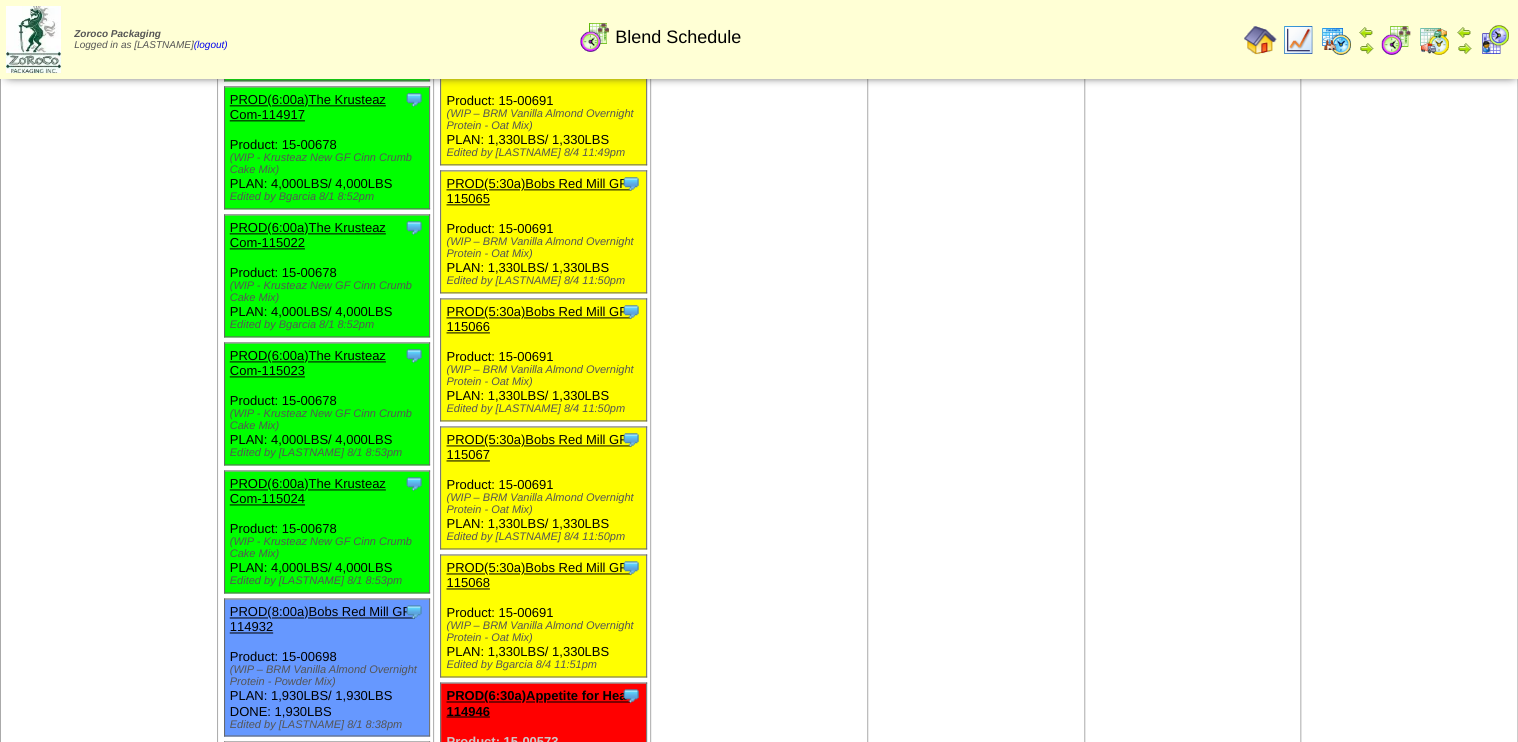 scroll, scrollTop: 1200, scrollLeft: 0, axis: vertical 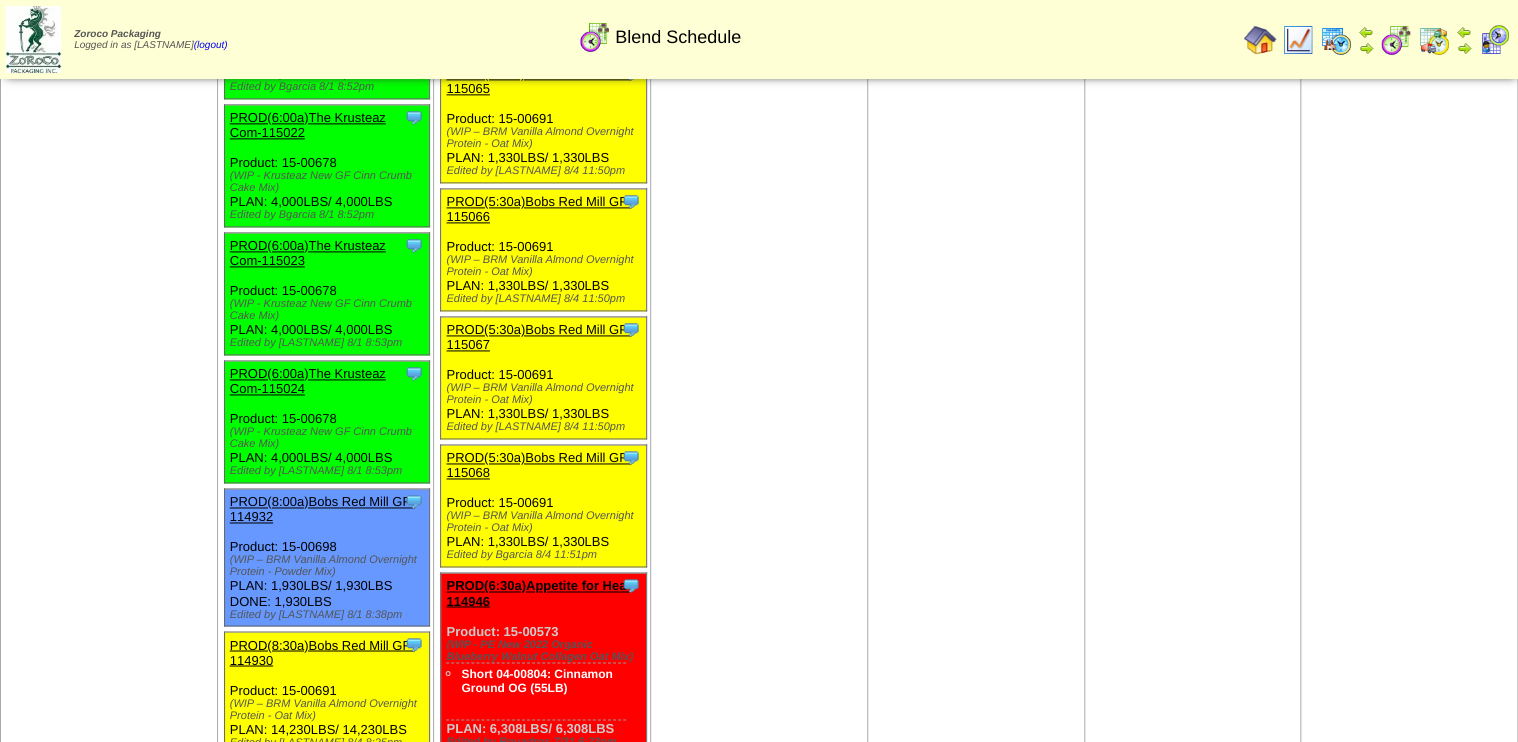click on "PROD(6:30a)Appetite for Hea-114946" at bounding box center (538, 593) 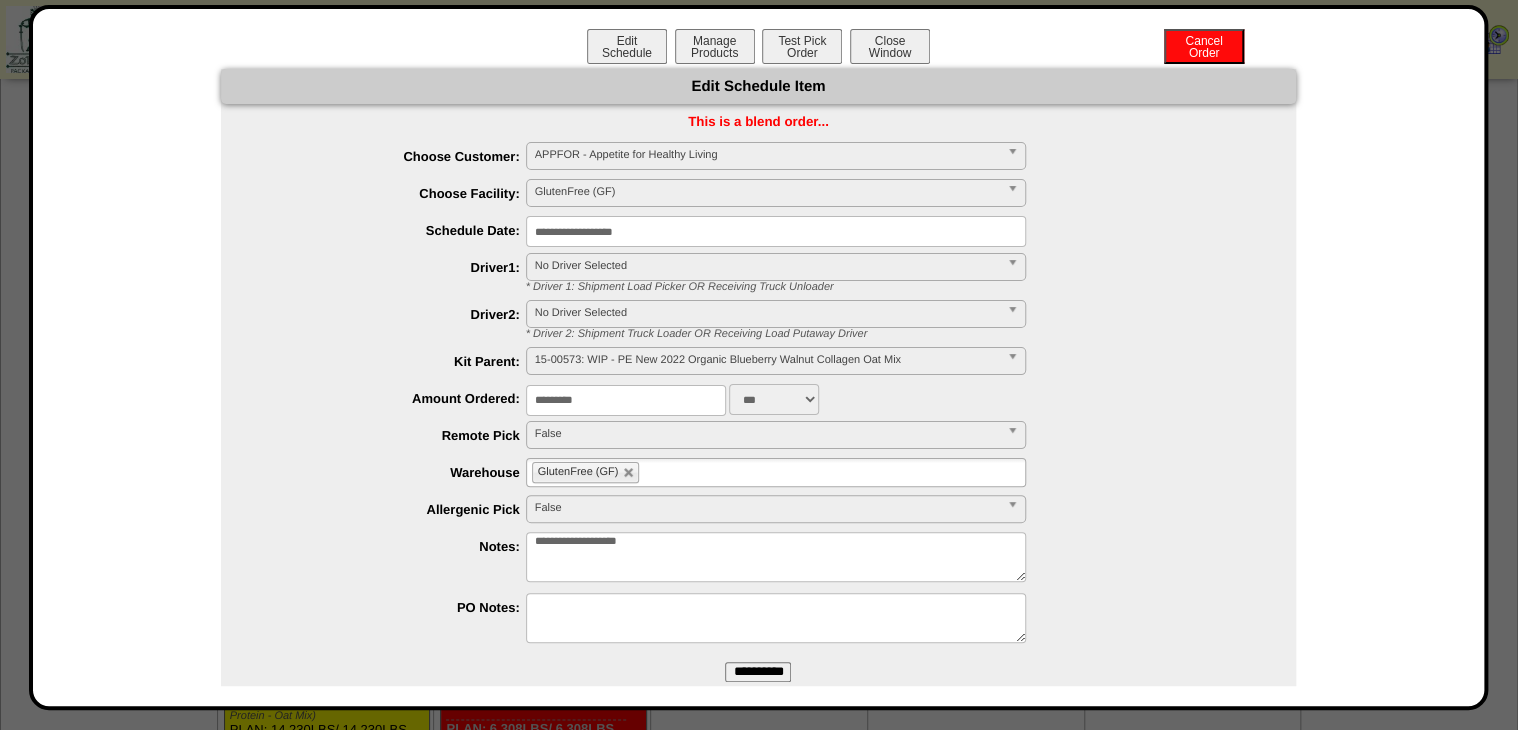 click on "**********" at bounding box center [776, 231] 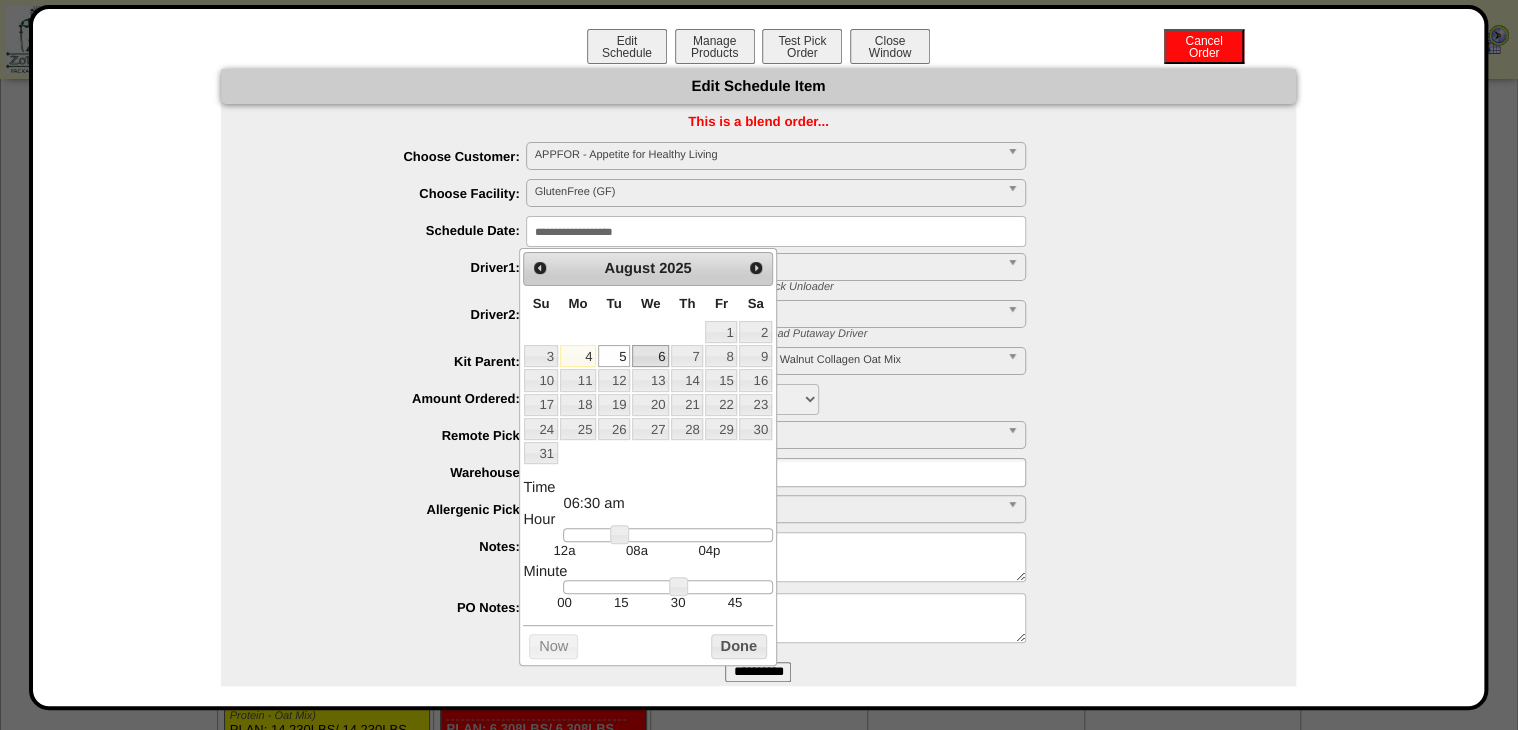 click on "6" at bounding box center [650, 356] 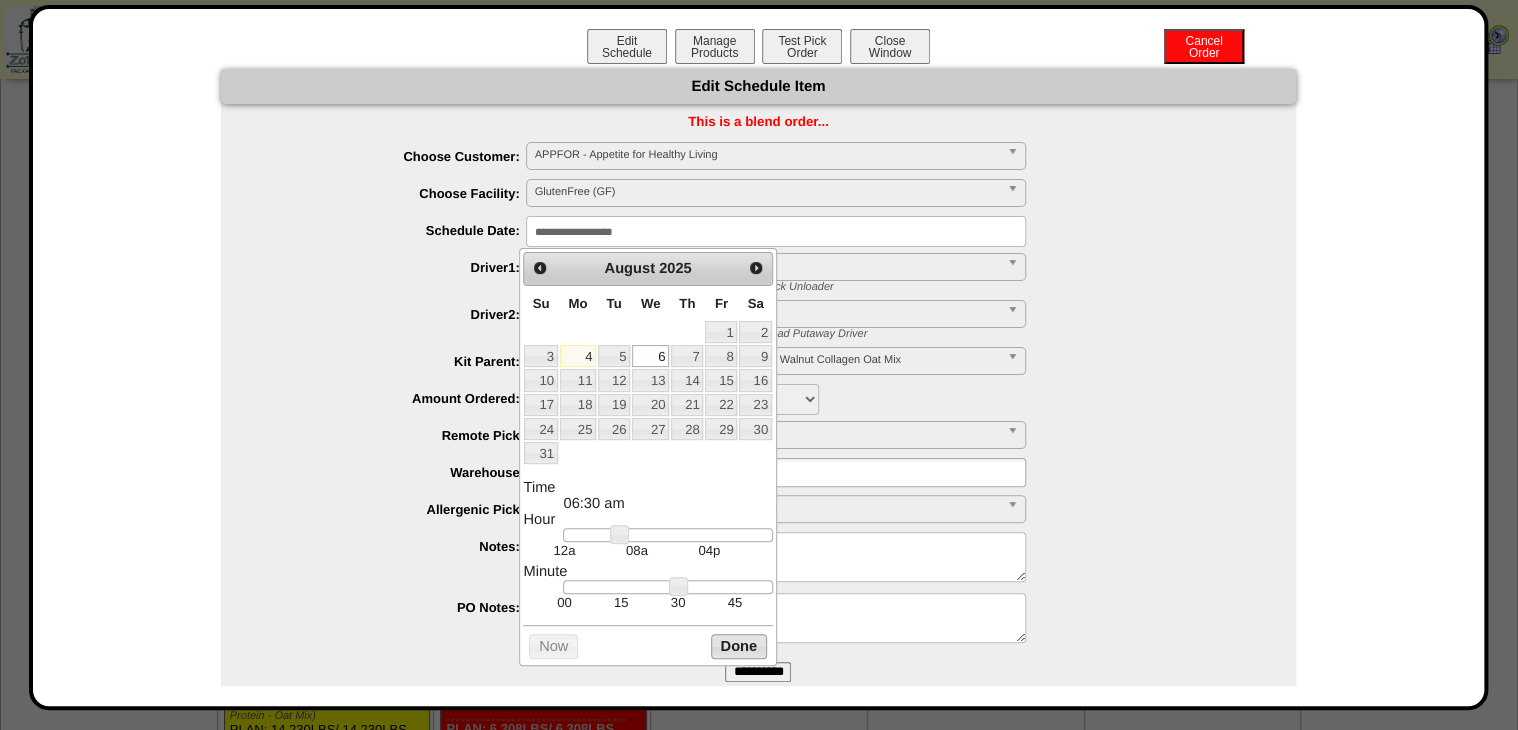 click on "Done" at bounding box center (739, 646) 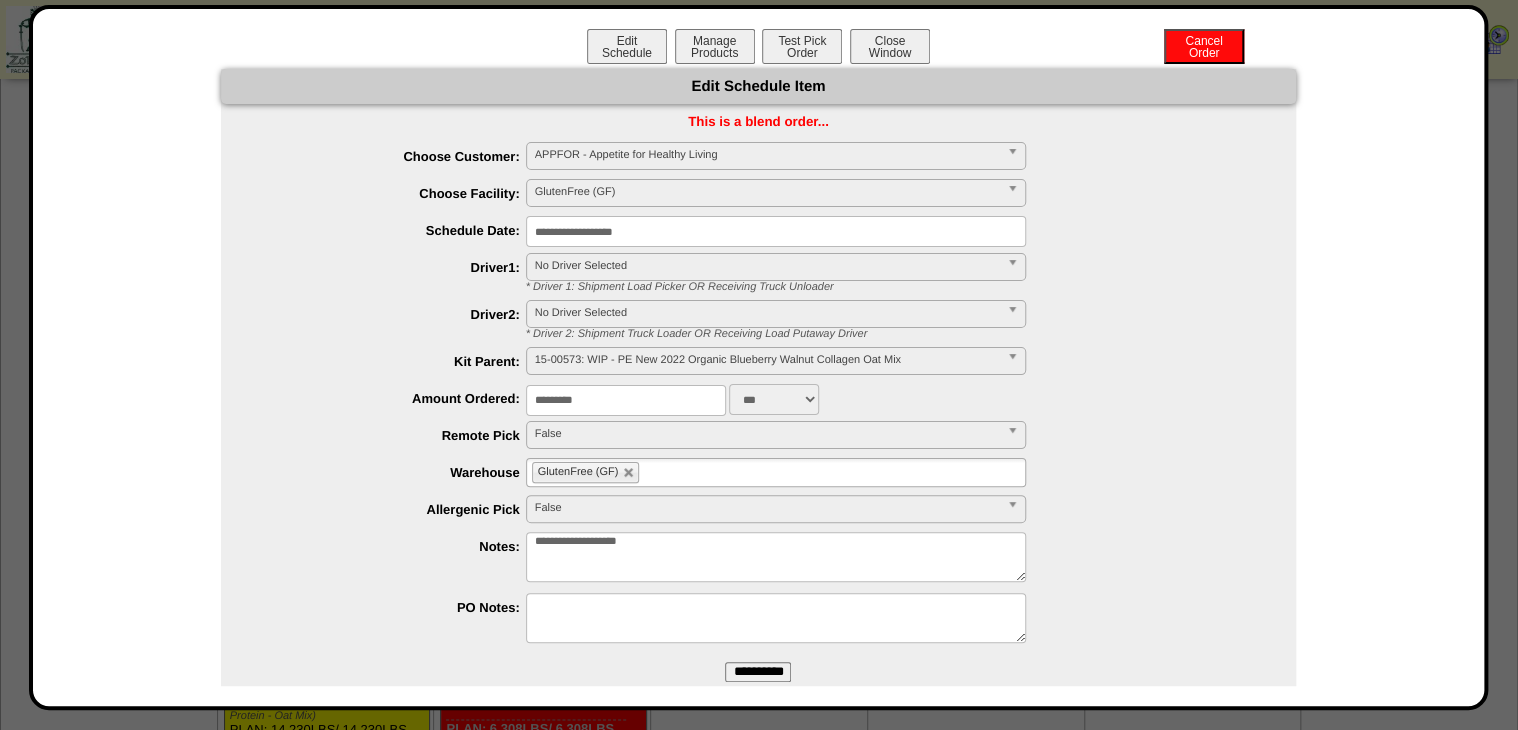 click on "**********" at bounding box center (758, 672) 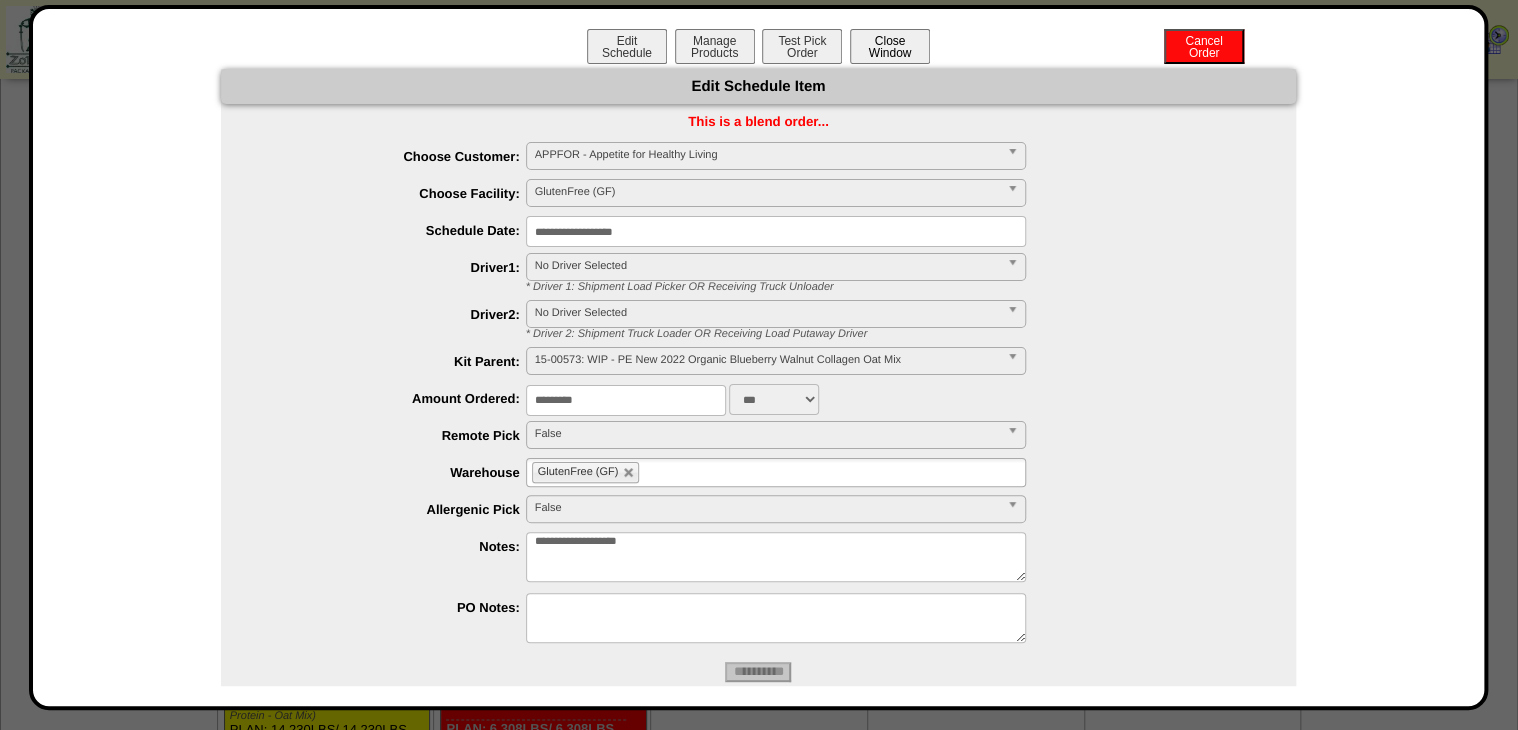 click on "Close Window" at bounding box center (890, 46) 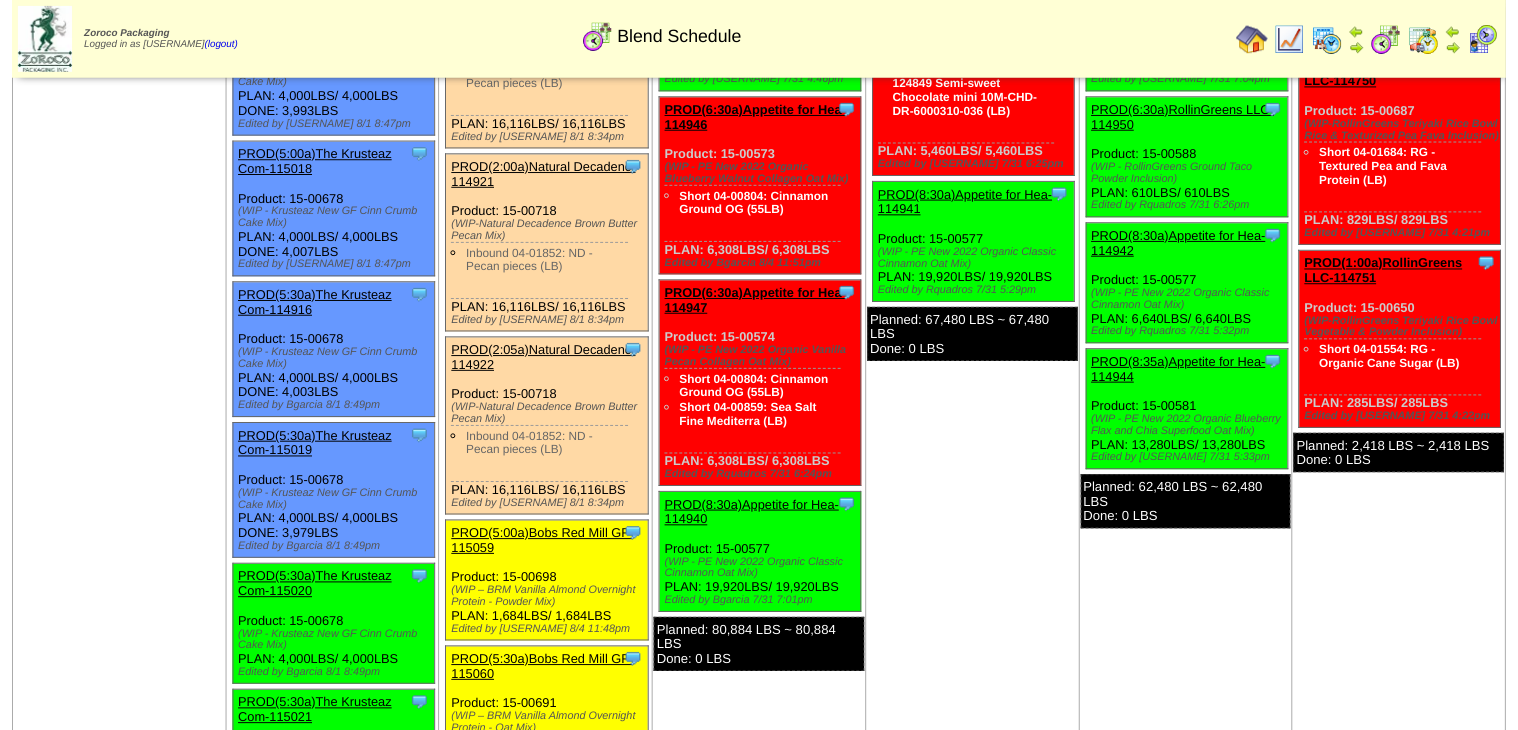 scroll, scrollTop: 480, scrollLeft: 0, axis: vertical 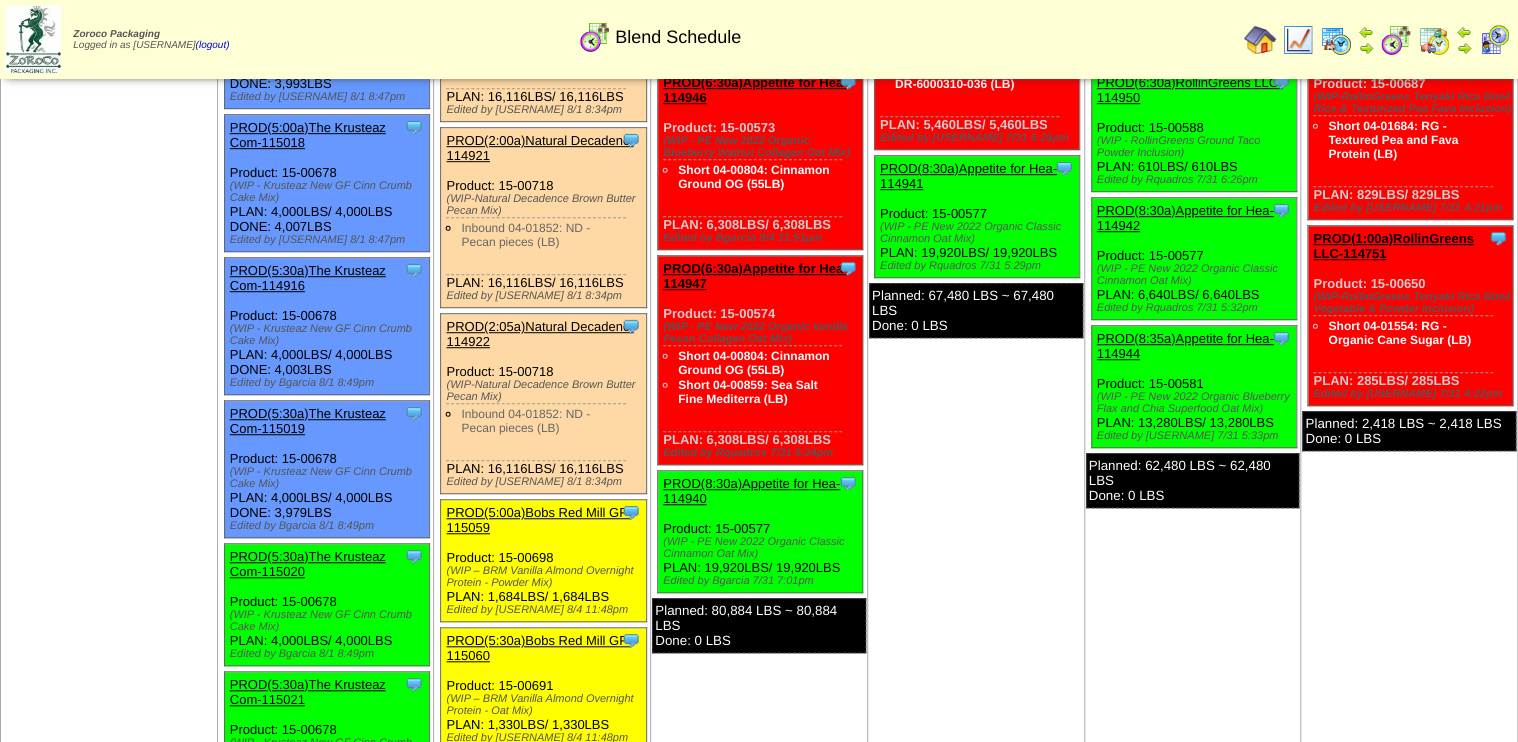 click on "PROD(2:05a)Natural Decadenc-114922" at bounding box center (539, 334) 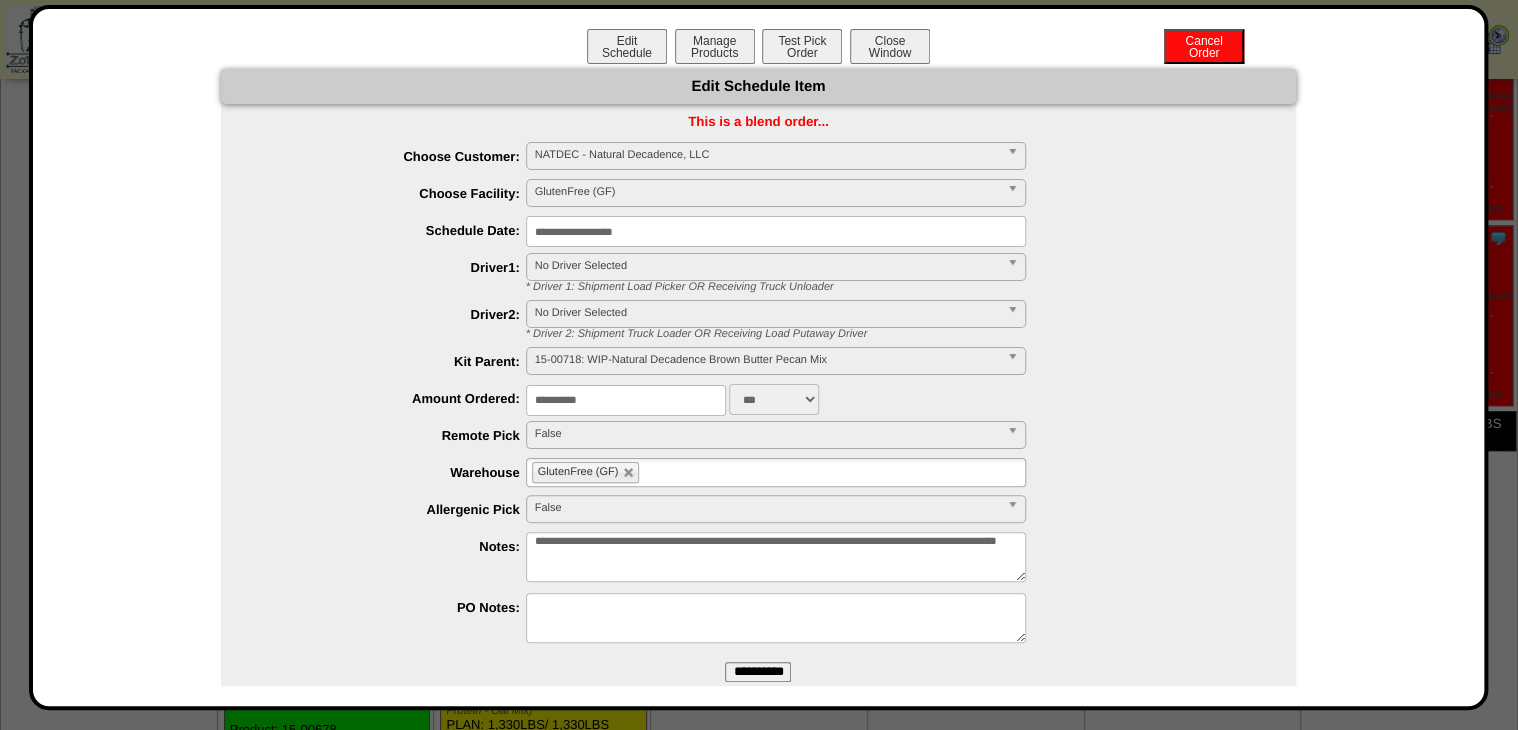 click on "**********" at bounding box center (776, 231) 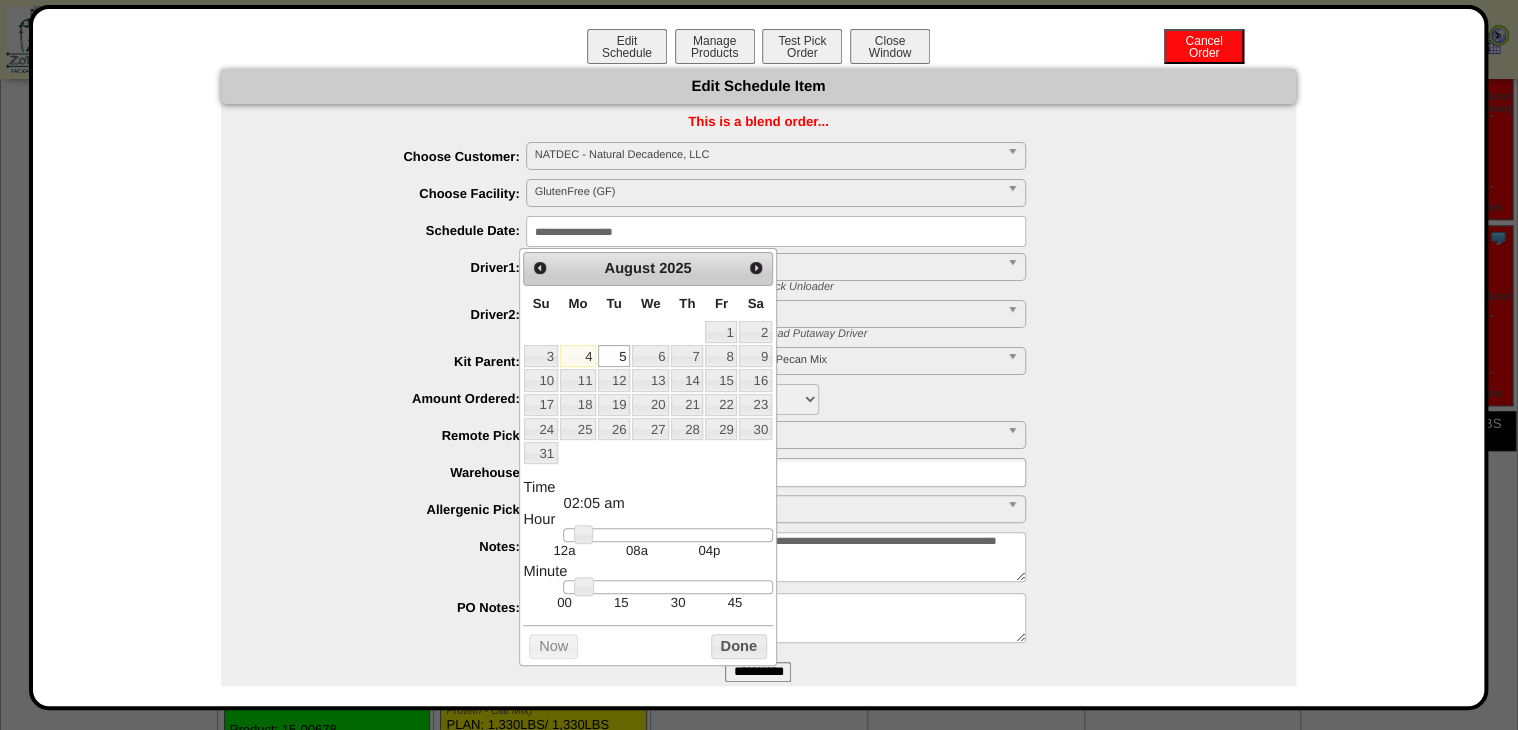 click on "6" at bounding box center [650, 356] 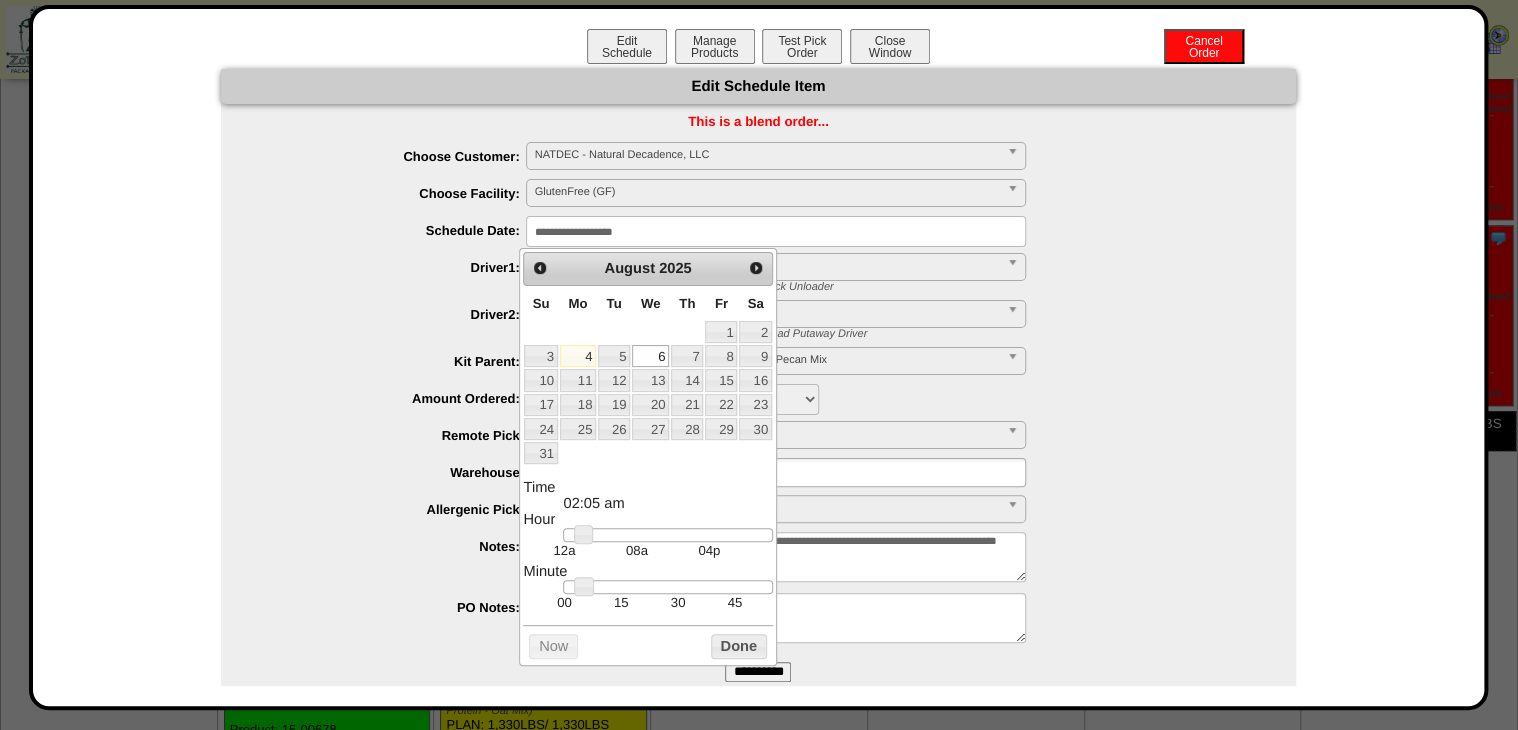 click on "Done" at bounding box center [739, 646] 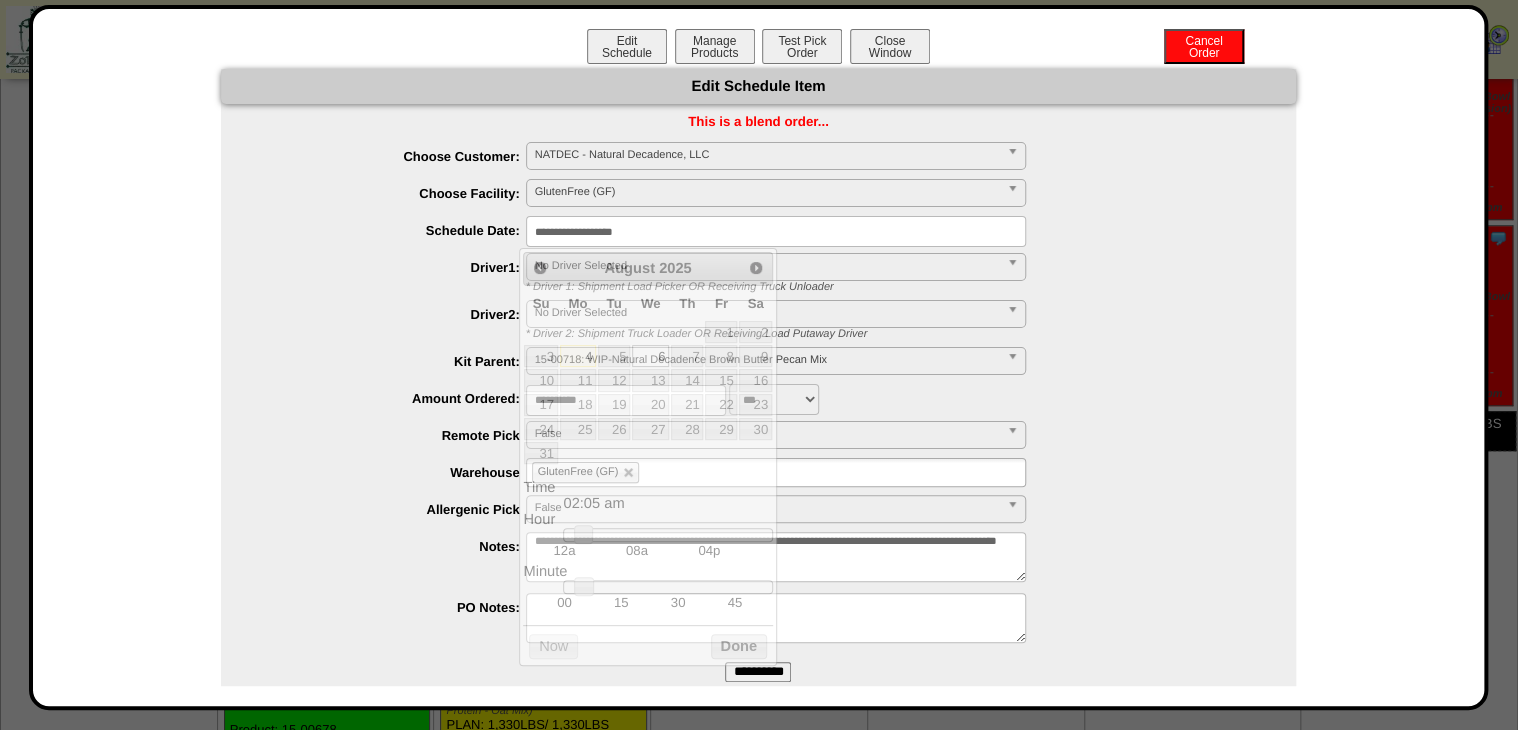click on "**********" at bounding box center (758, 672) 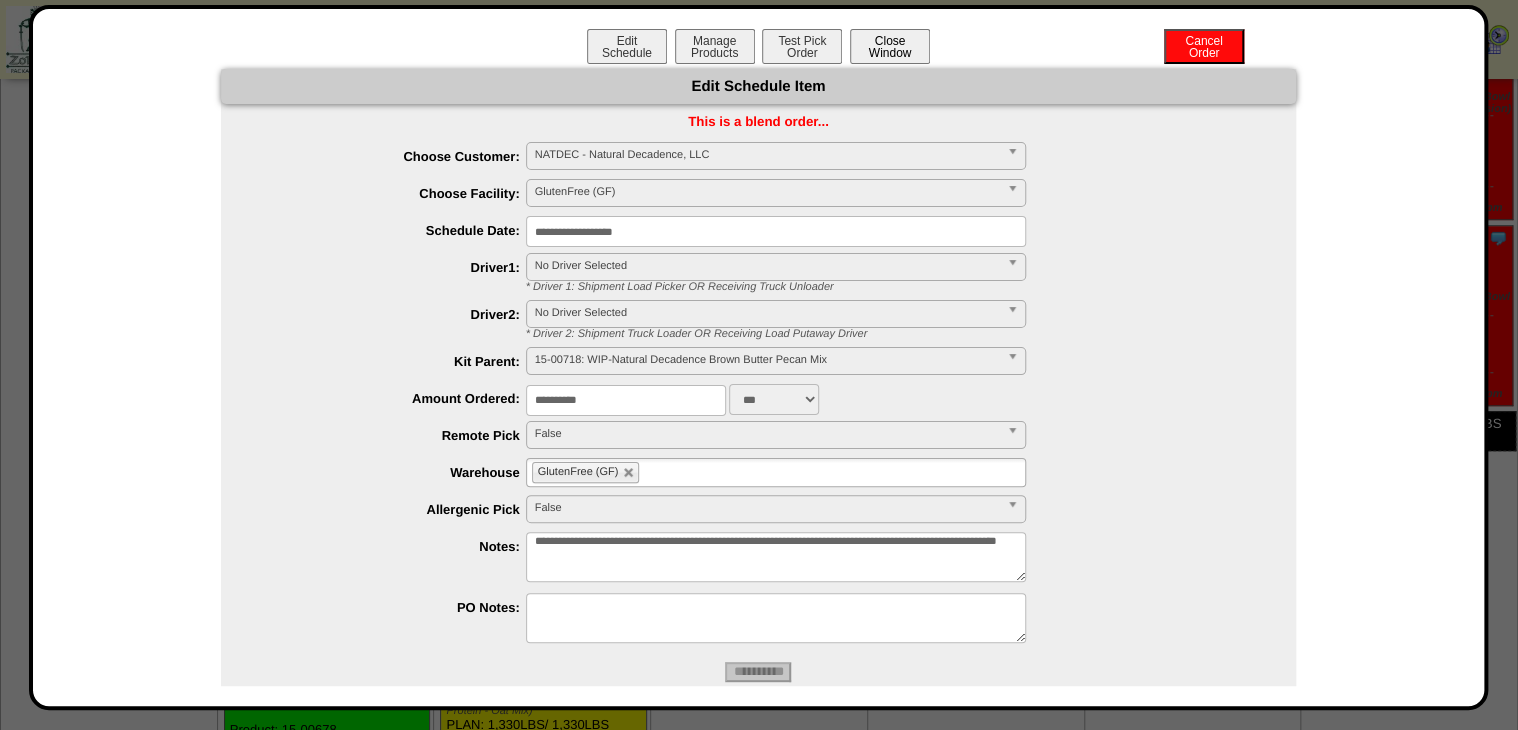 click on "Close Window" at bounding box center (890, 46) 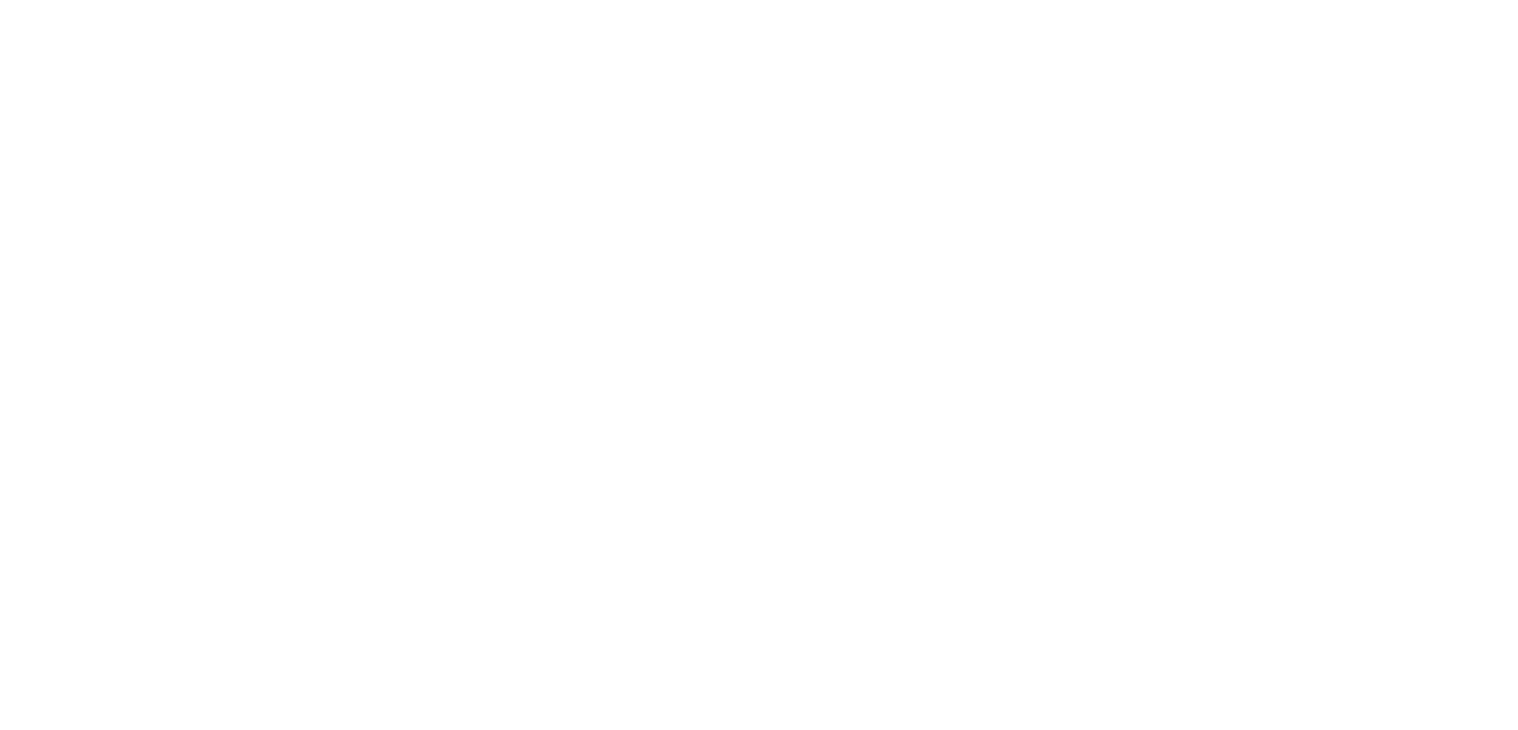 scroll, scrollTop: 0, scrollLeft: 0, axis: both 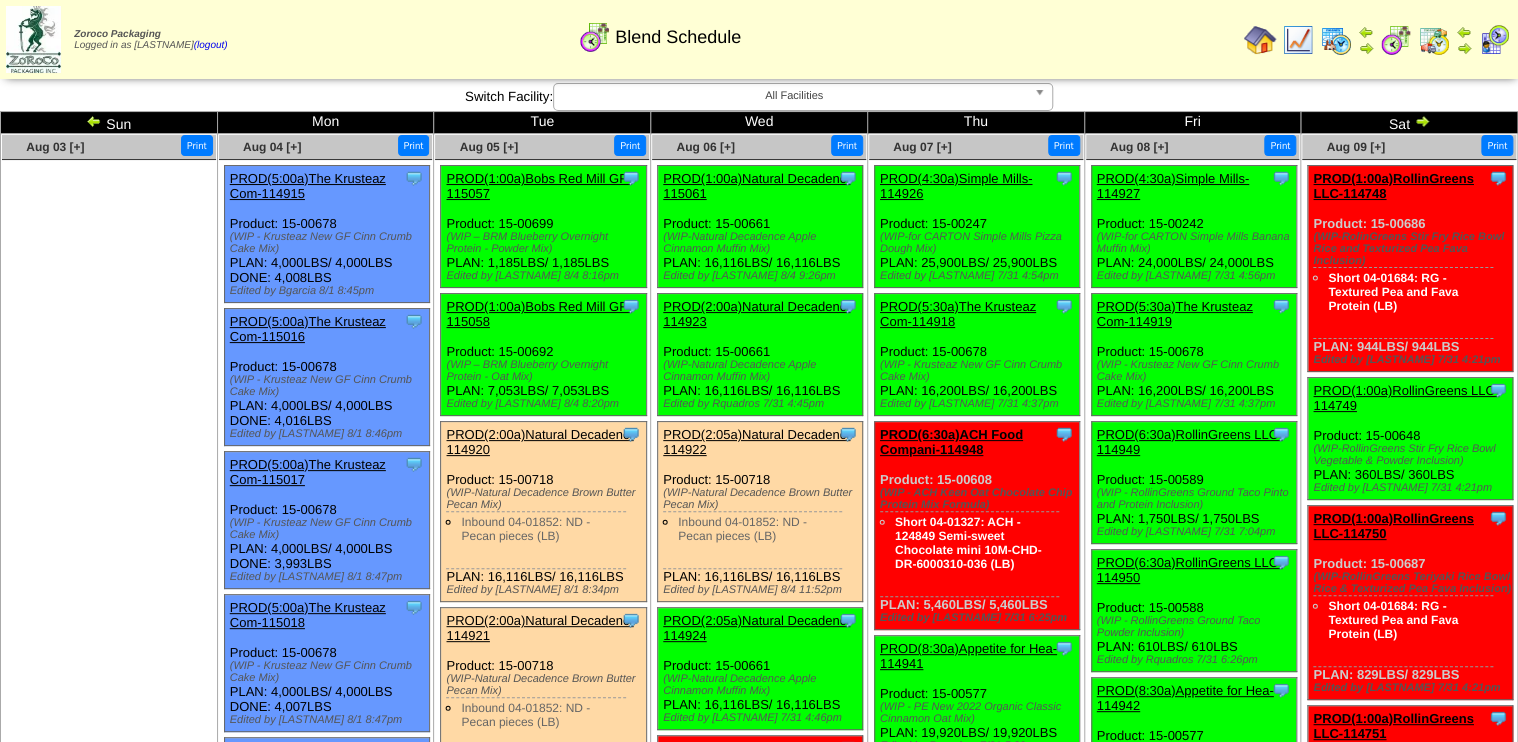click on "PROD(2:00a)Natural Decadenc-114920" at bounding box center [539, 442] 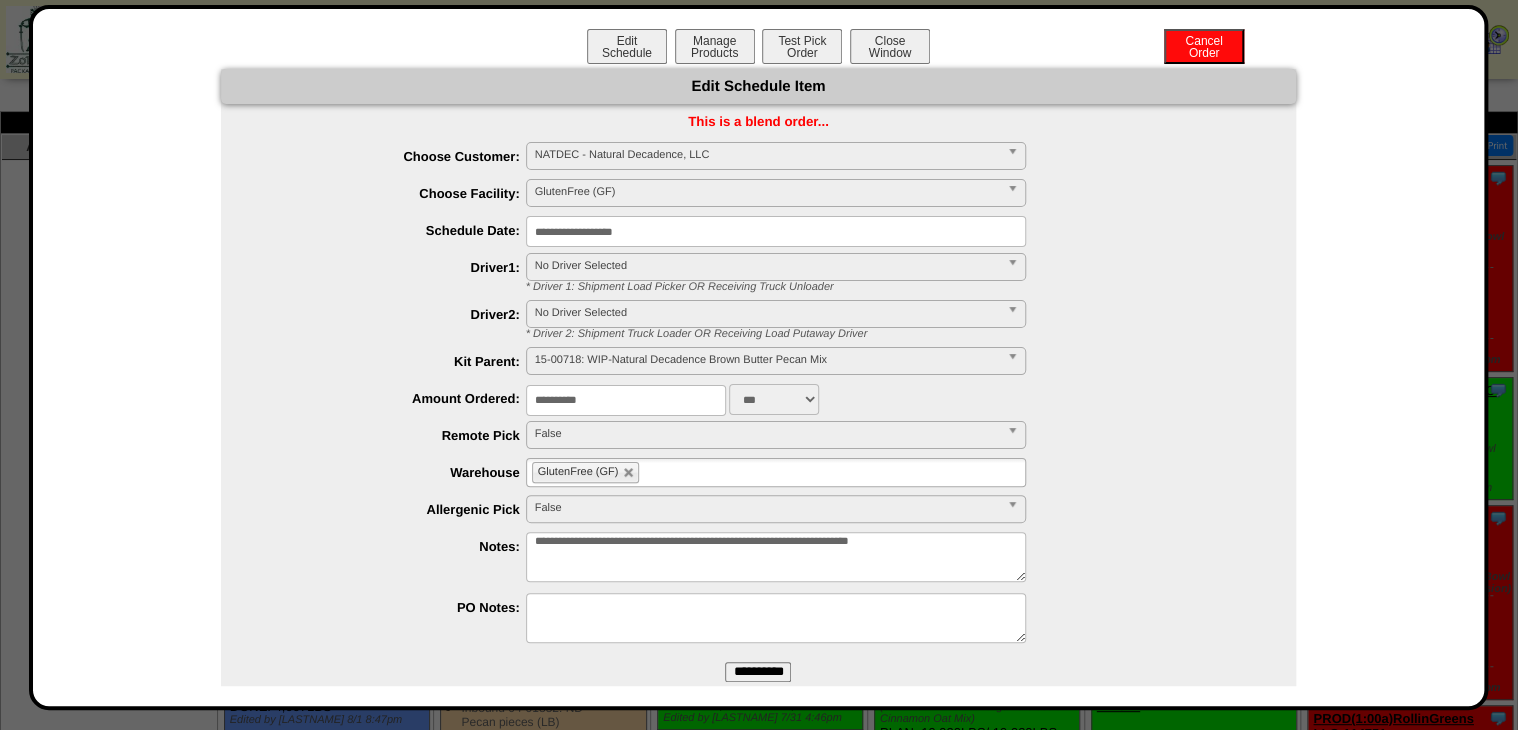 click on "**********" at bounding box center [776, 231] 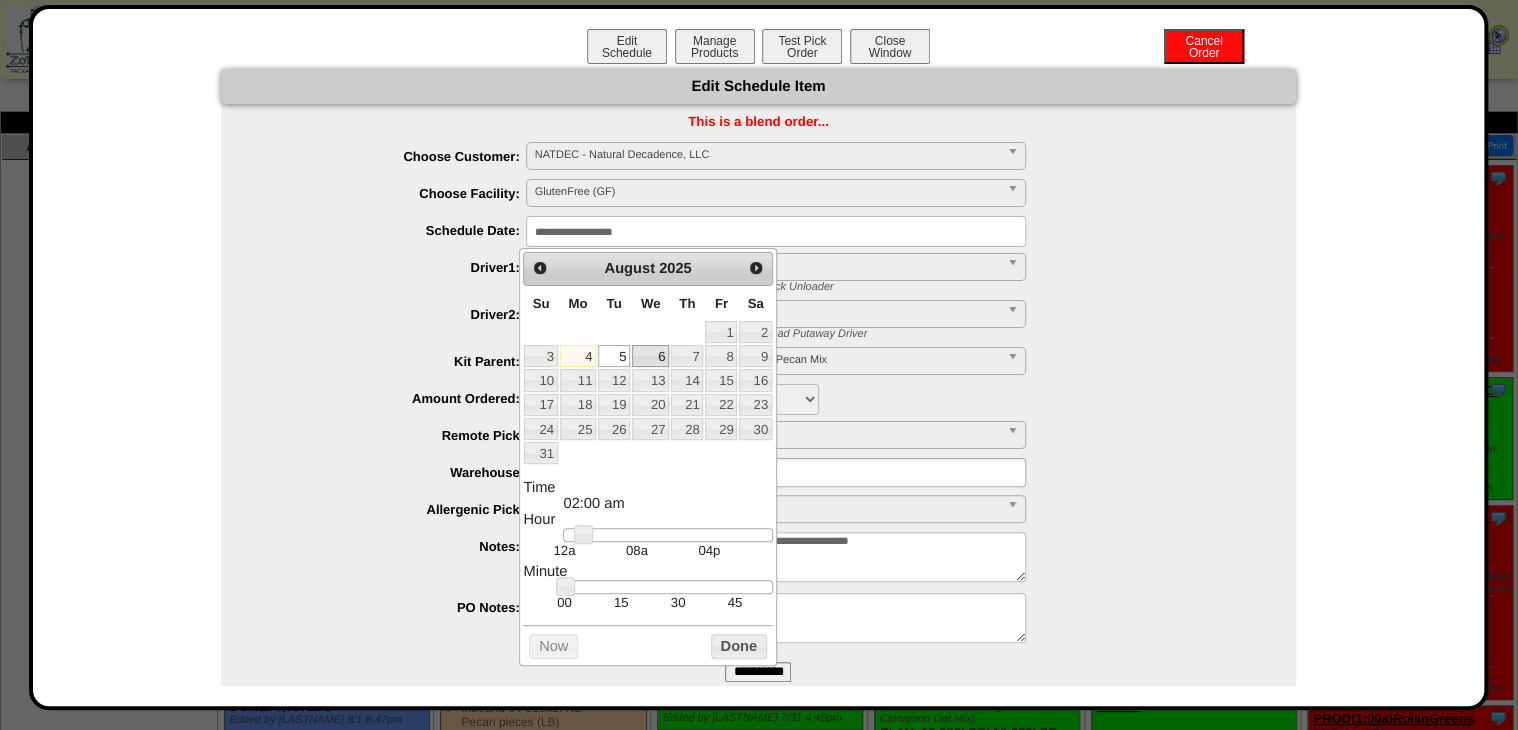 click on "6" at bounding box center [650, 356] 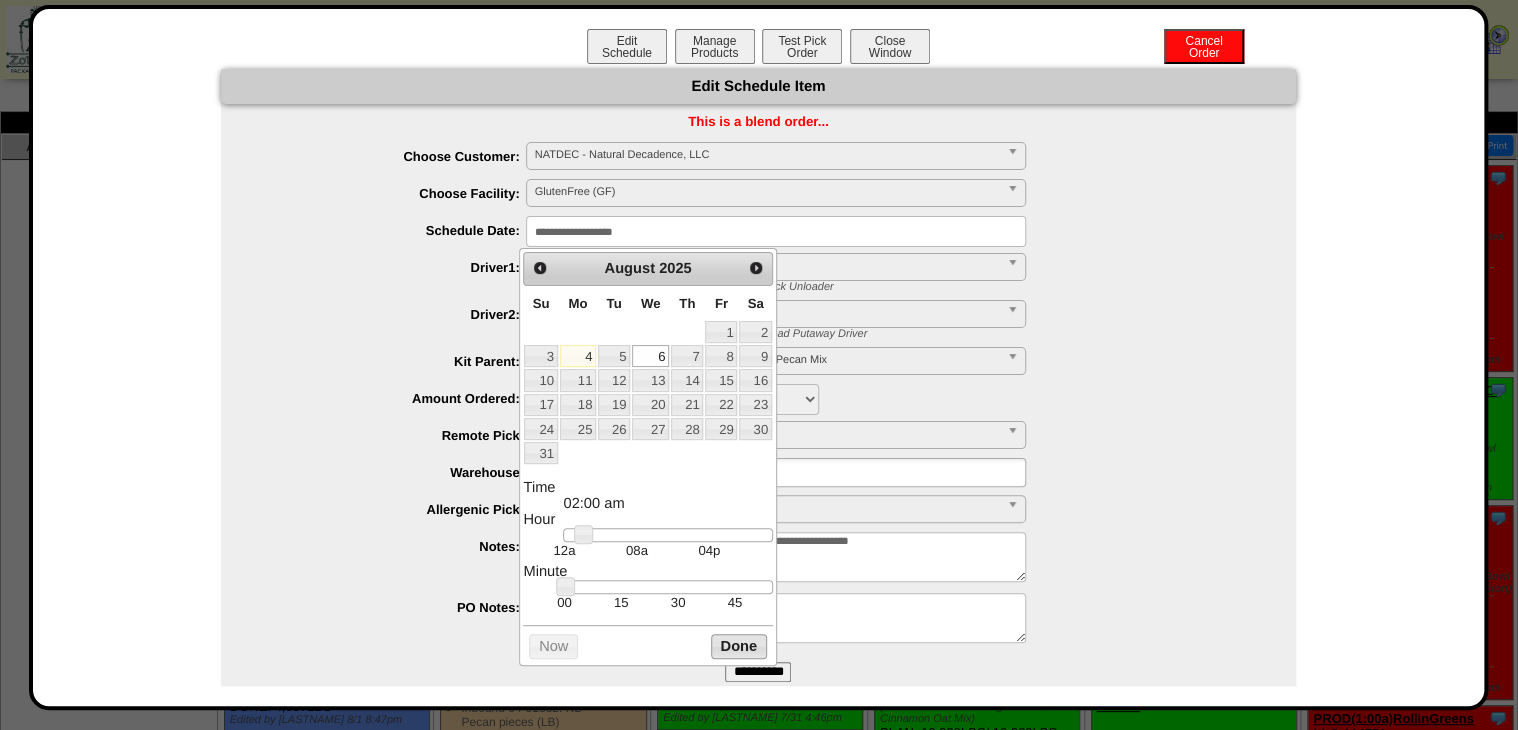 click on "Done" at bounding box center [739, 646] 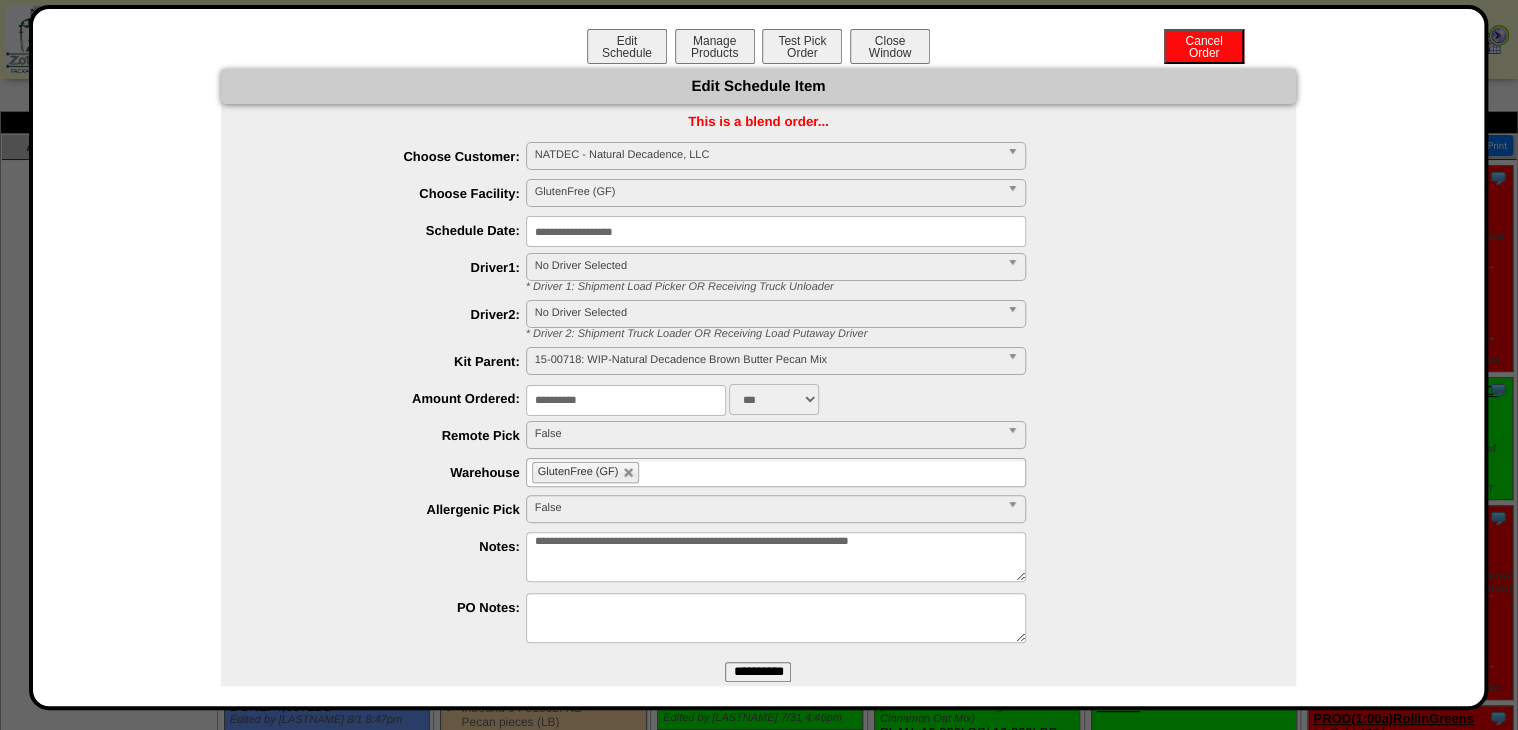 click on "**********" at bounding box center (759, 1816) 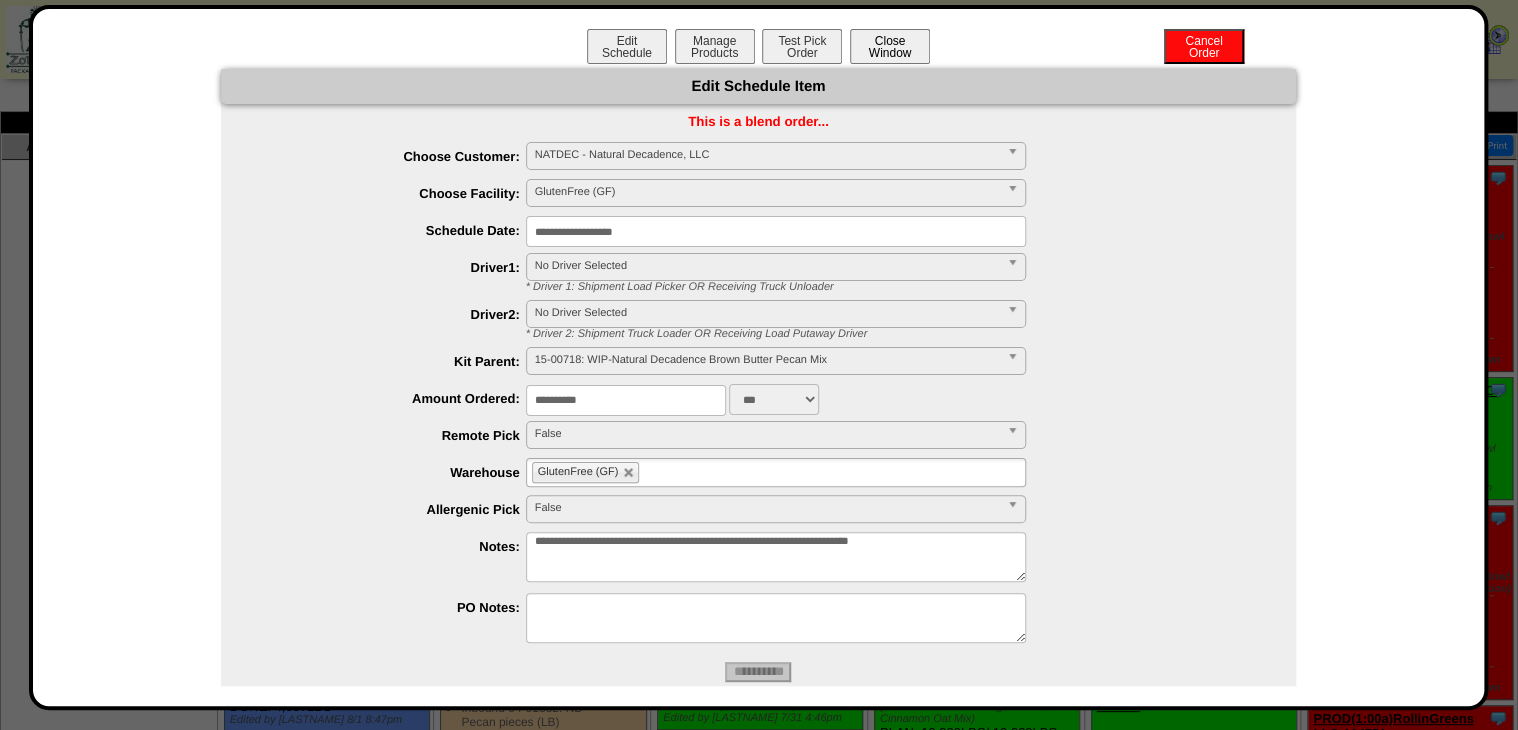 click on "Close Window" at bounding box center [890, 46] 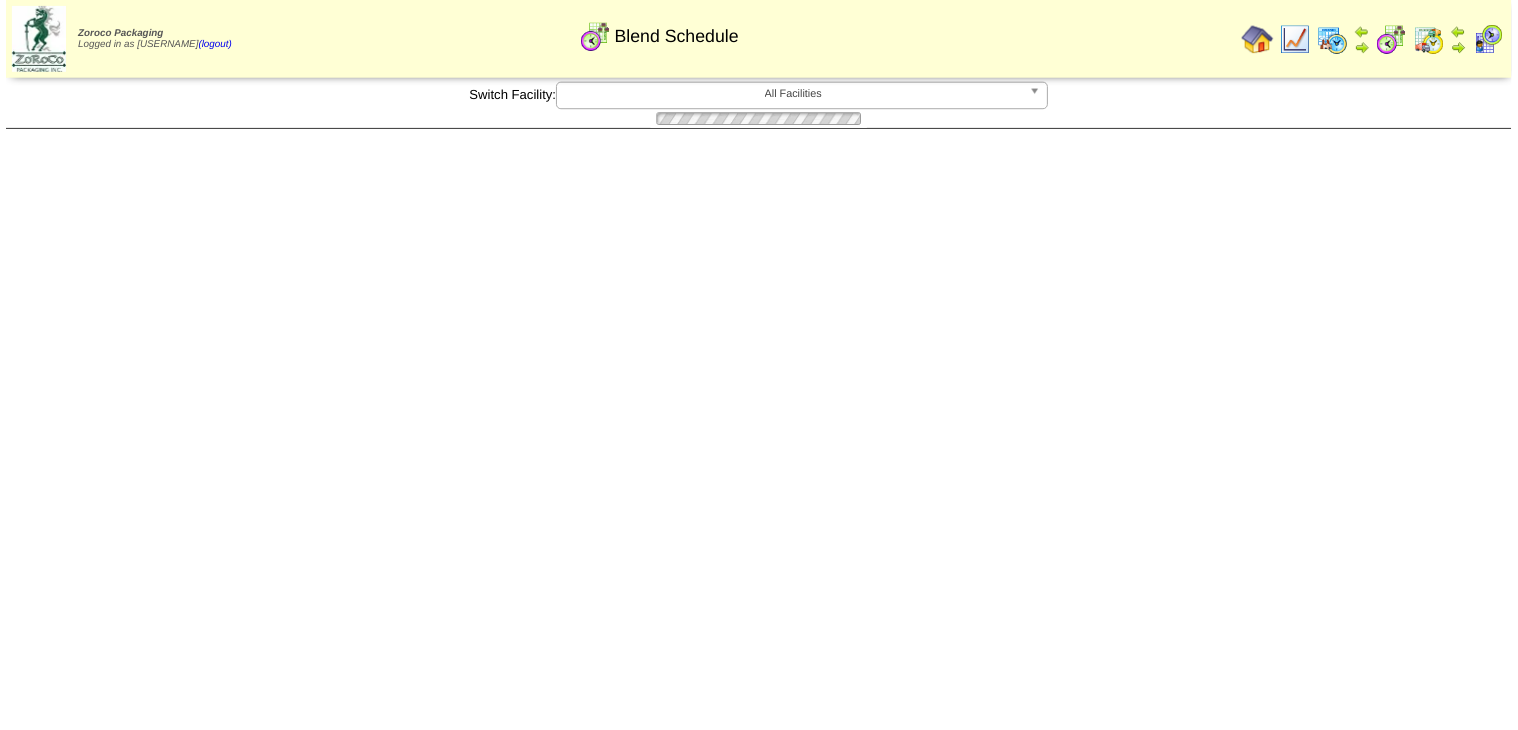 scroll, scrollTop: 0, scrollLeft: 0, axis: both 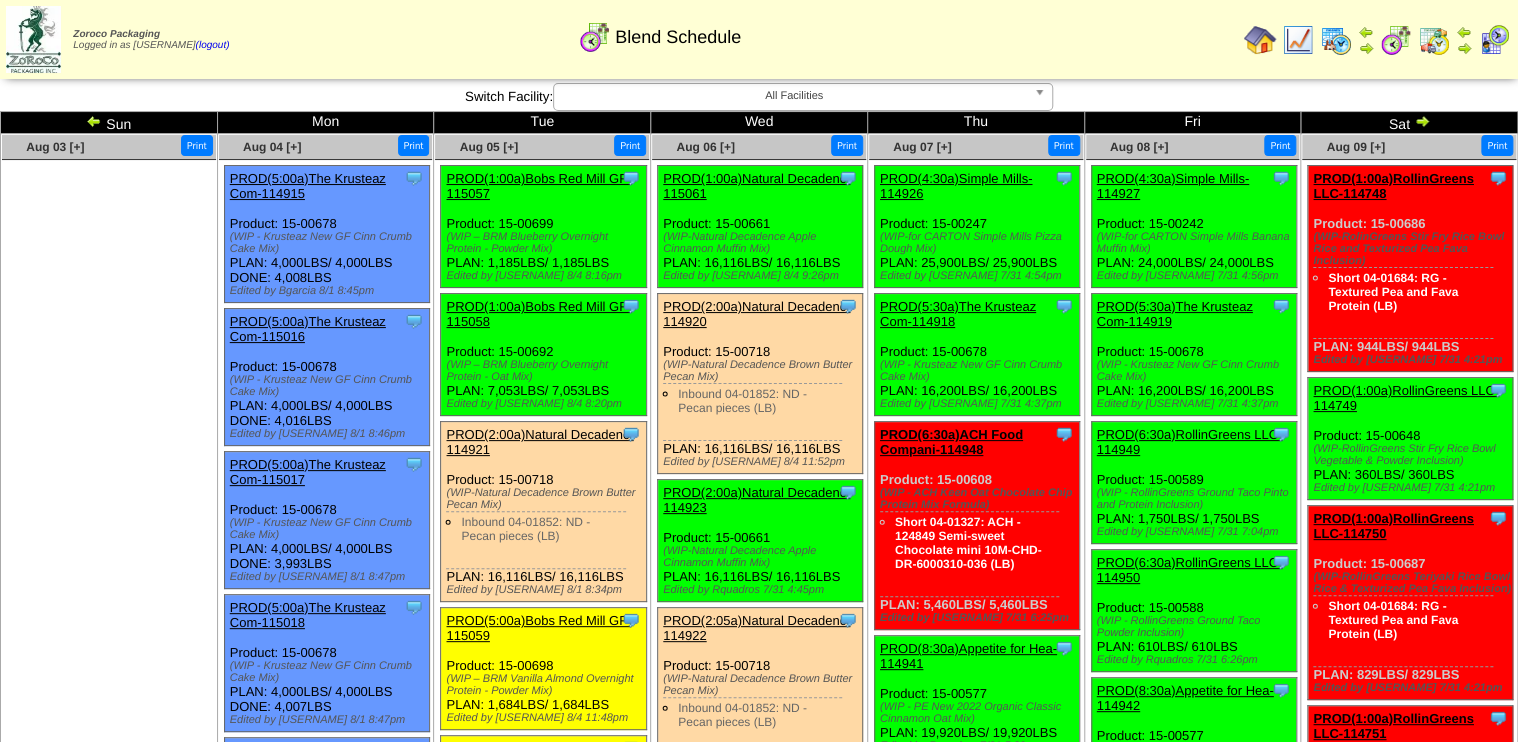 click on "PROD(2:00a)Natural Decadenc-114921" at bounding box center [539, 442] 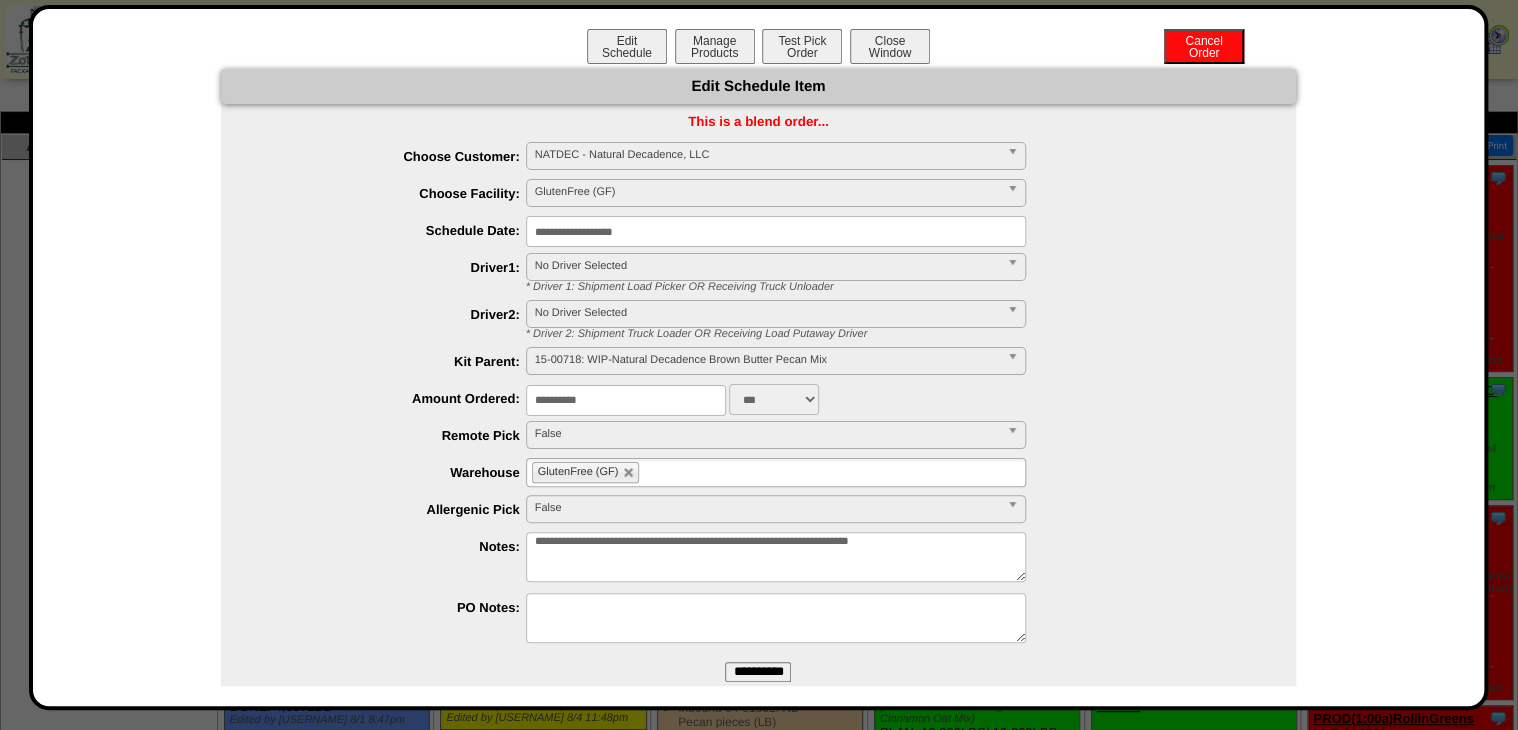 click on "**********" at bounding box center [776, 231] 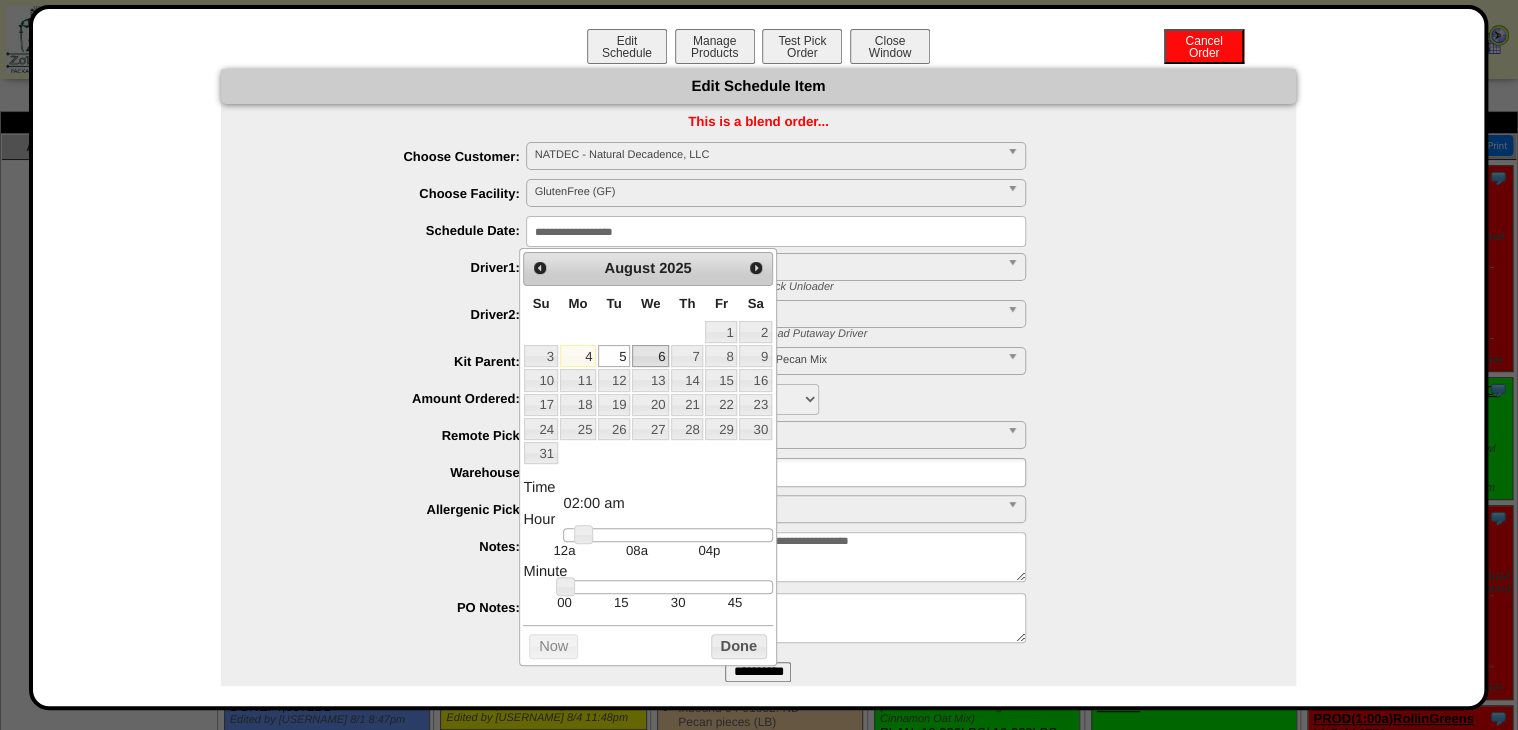 click on "6" at bounding box center (650, 356) 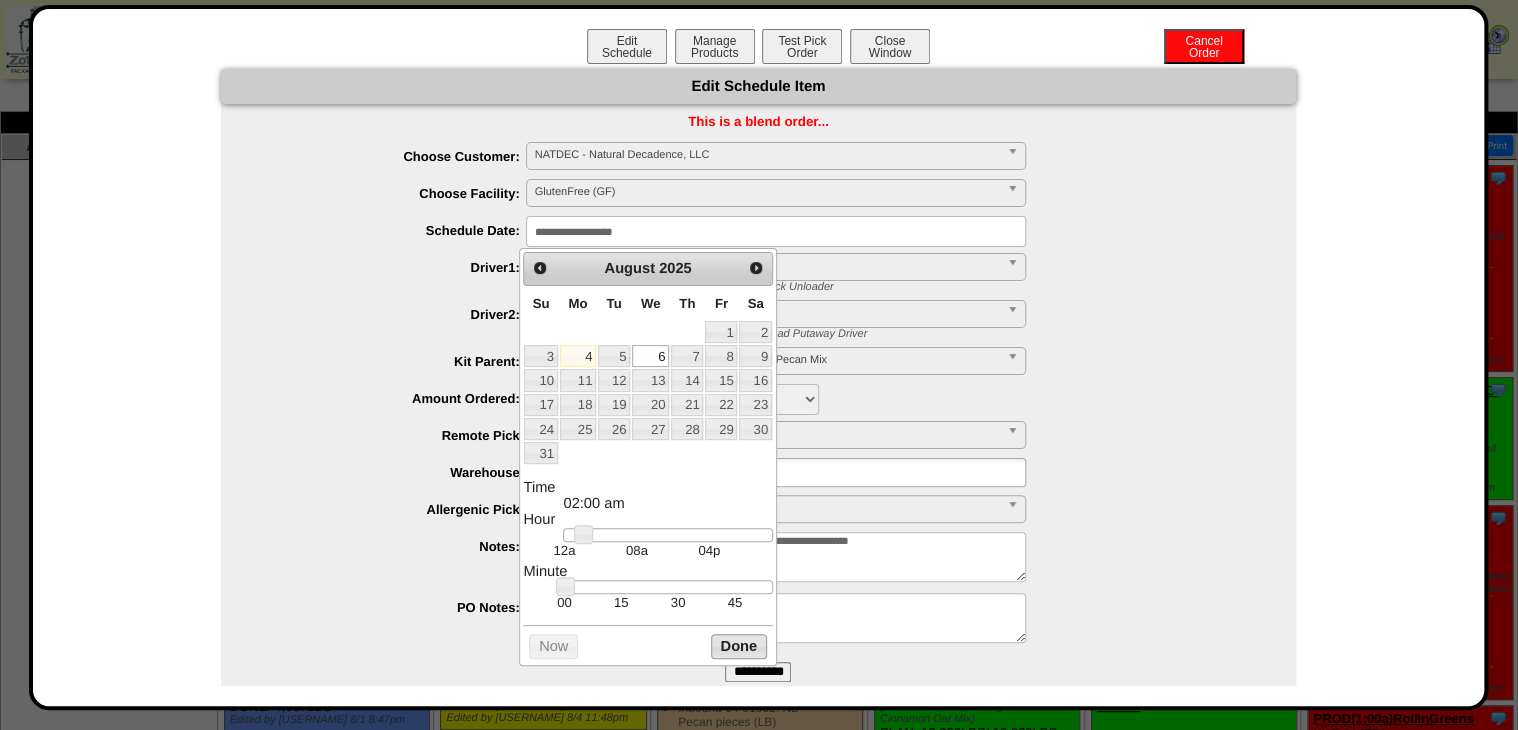 drag, startPoint x: 740, startPoint y: 640, endPoint x: 741, endPoint y: 652, distance: 12.0415945 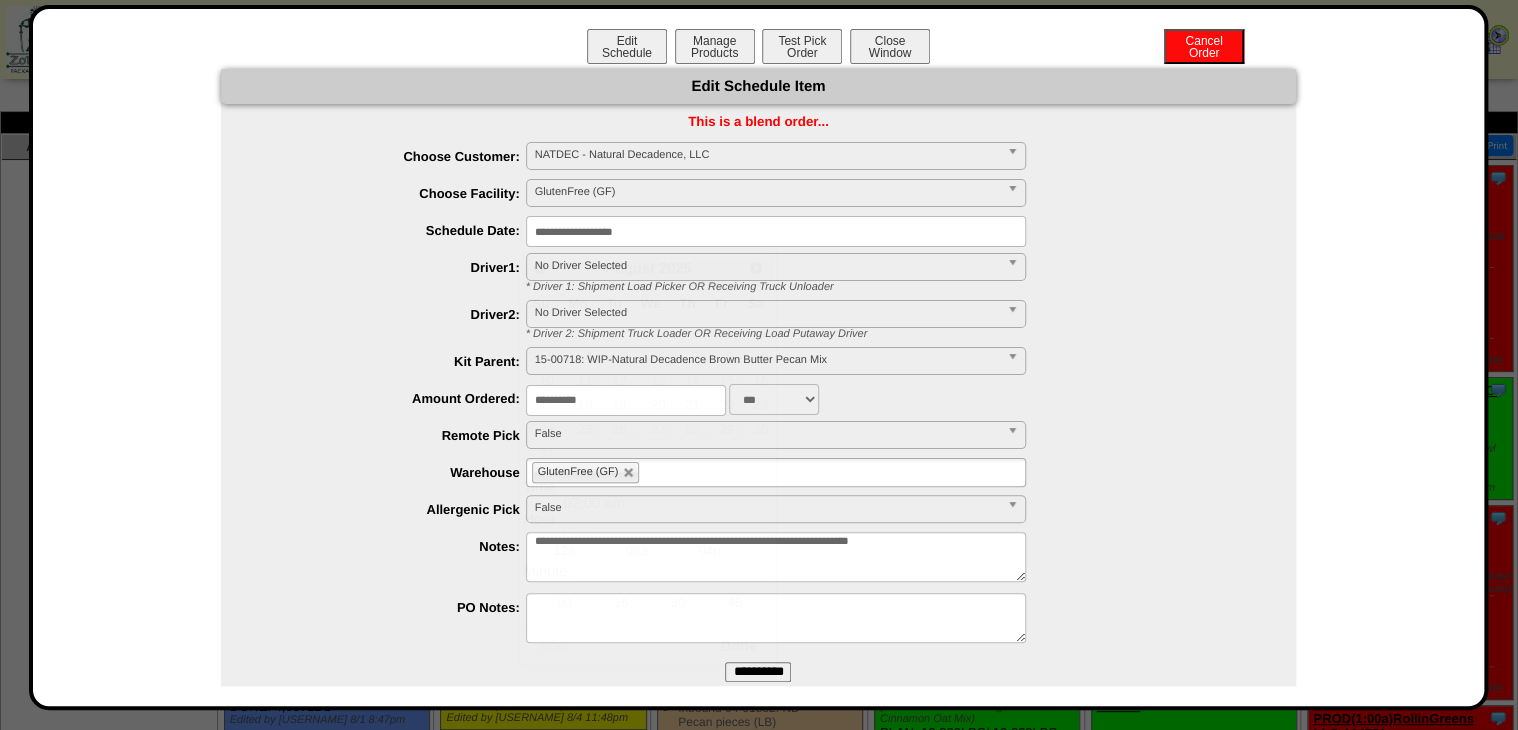 click on "**********" at bounding box center (758, 672) 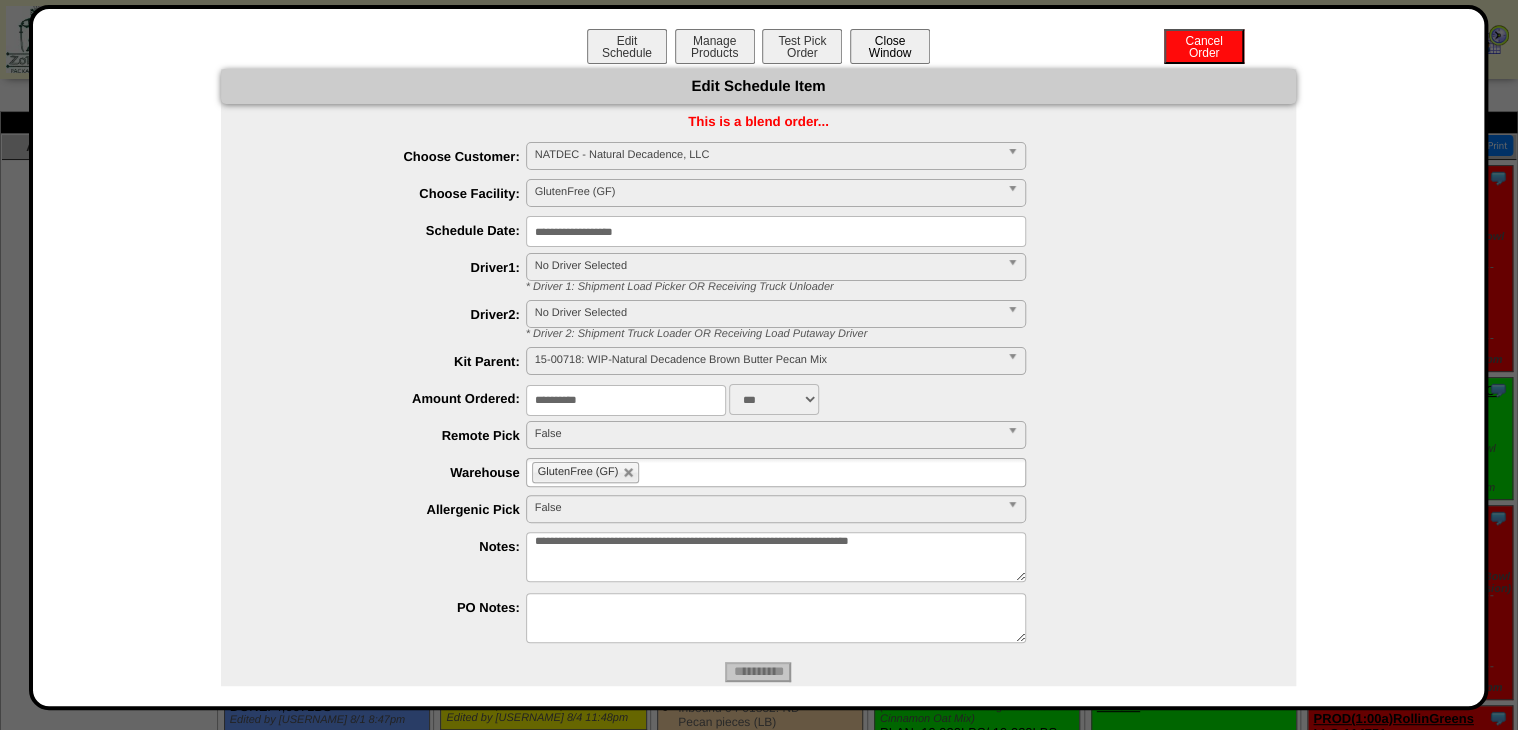 click on "Close Window" at bounding box center [890, 46] 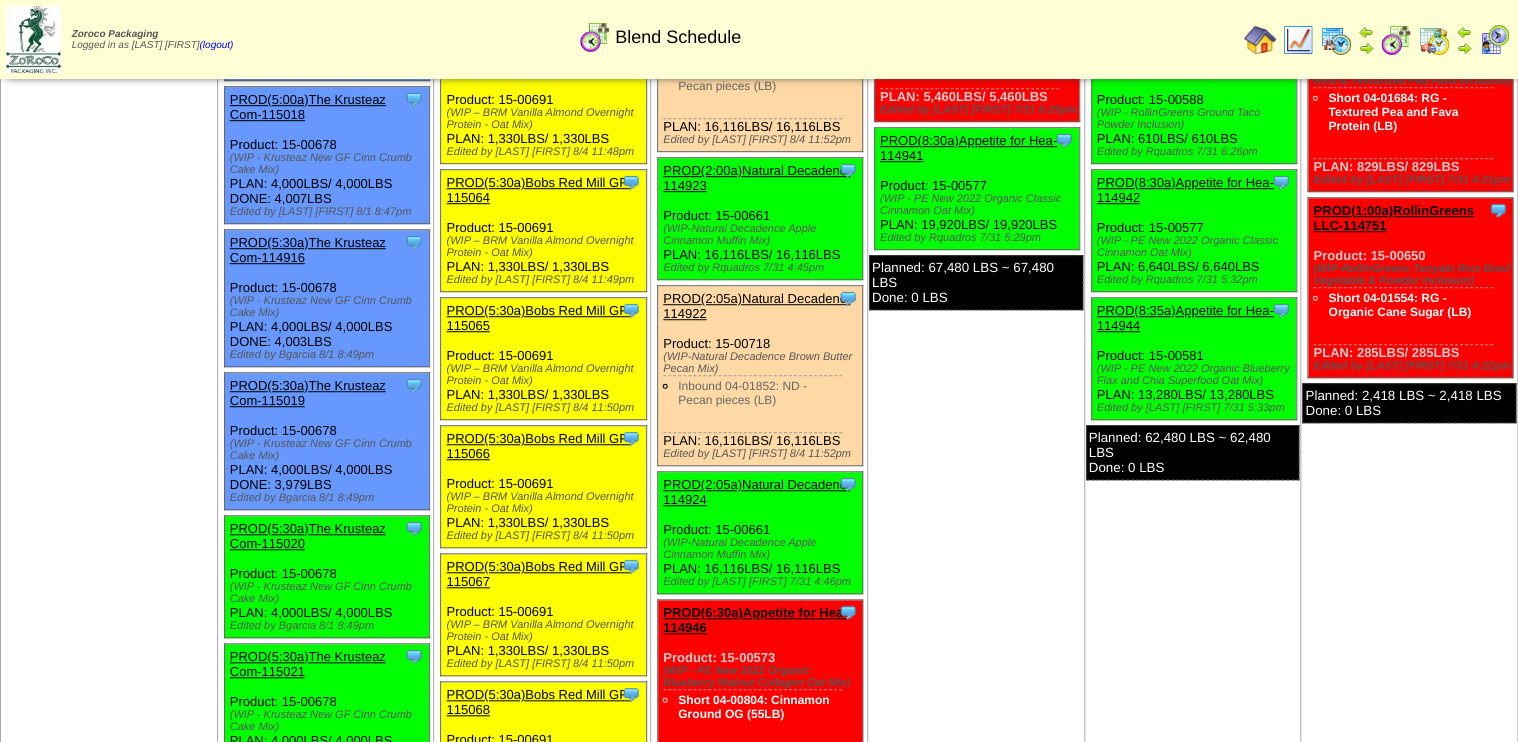scroll, scrollTop: 480, scrollLeft: 0, axis: vertical 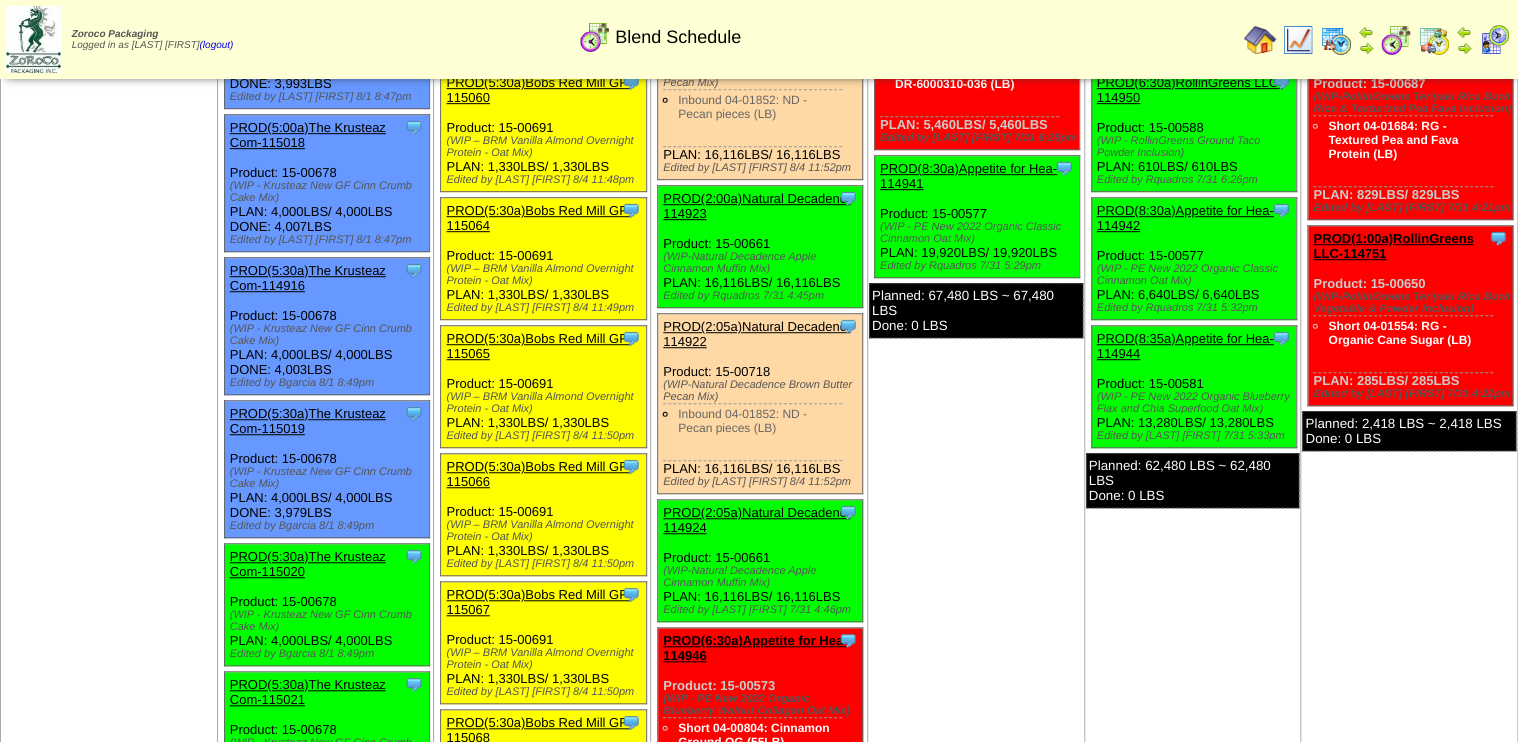 click at bounding box center (1336, 40) 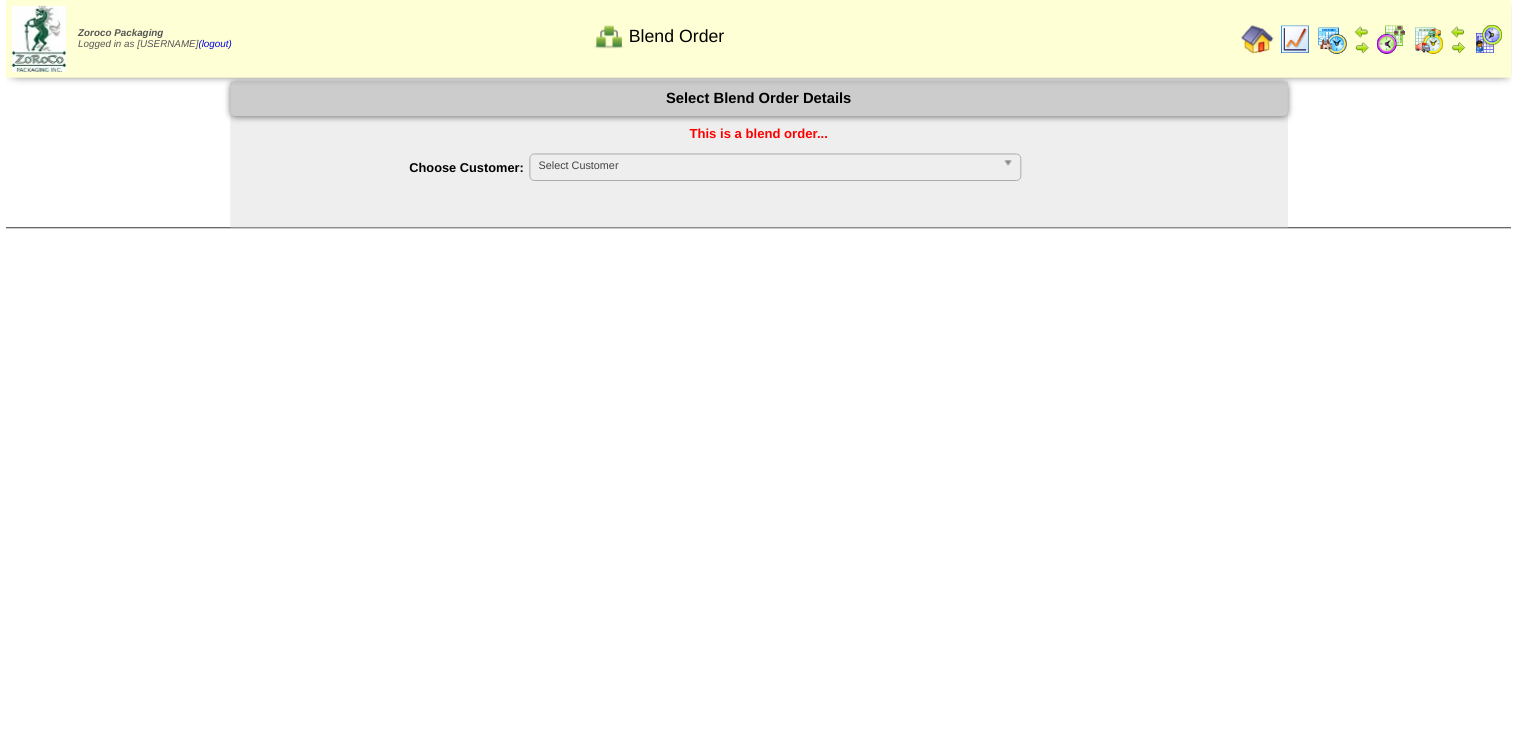 scroll, scrollTop: 0, scrollLeft: 0, axis: both 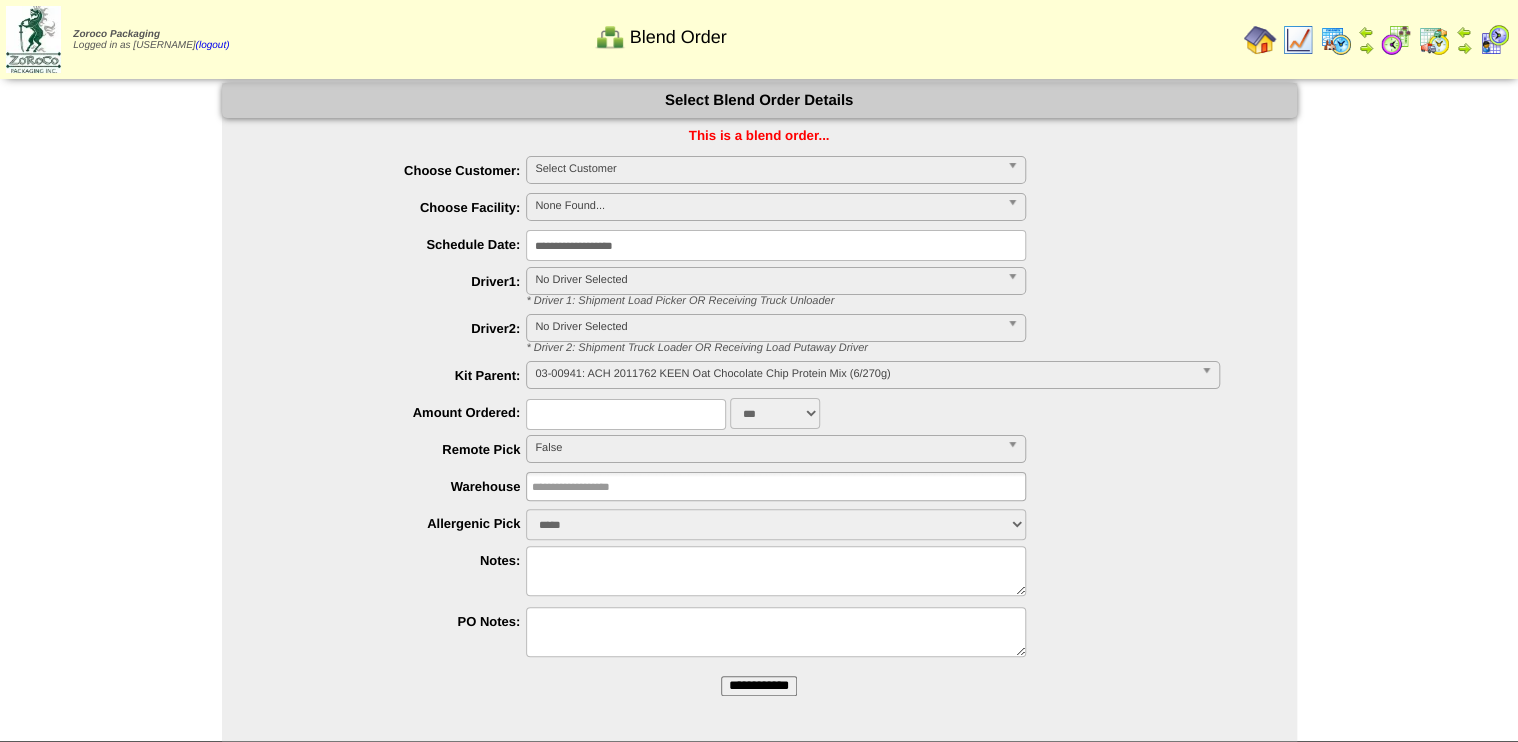 click on "**********" at bounding box center [759, 686] 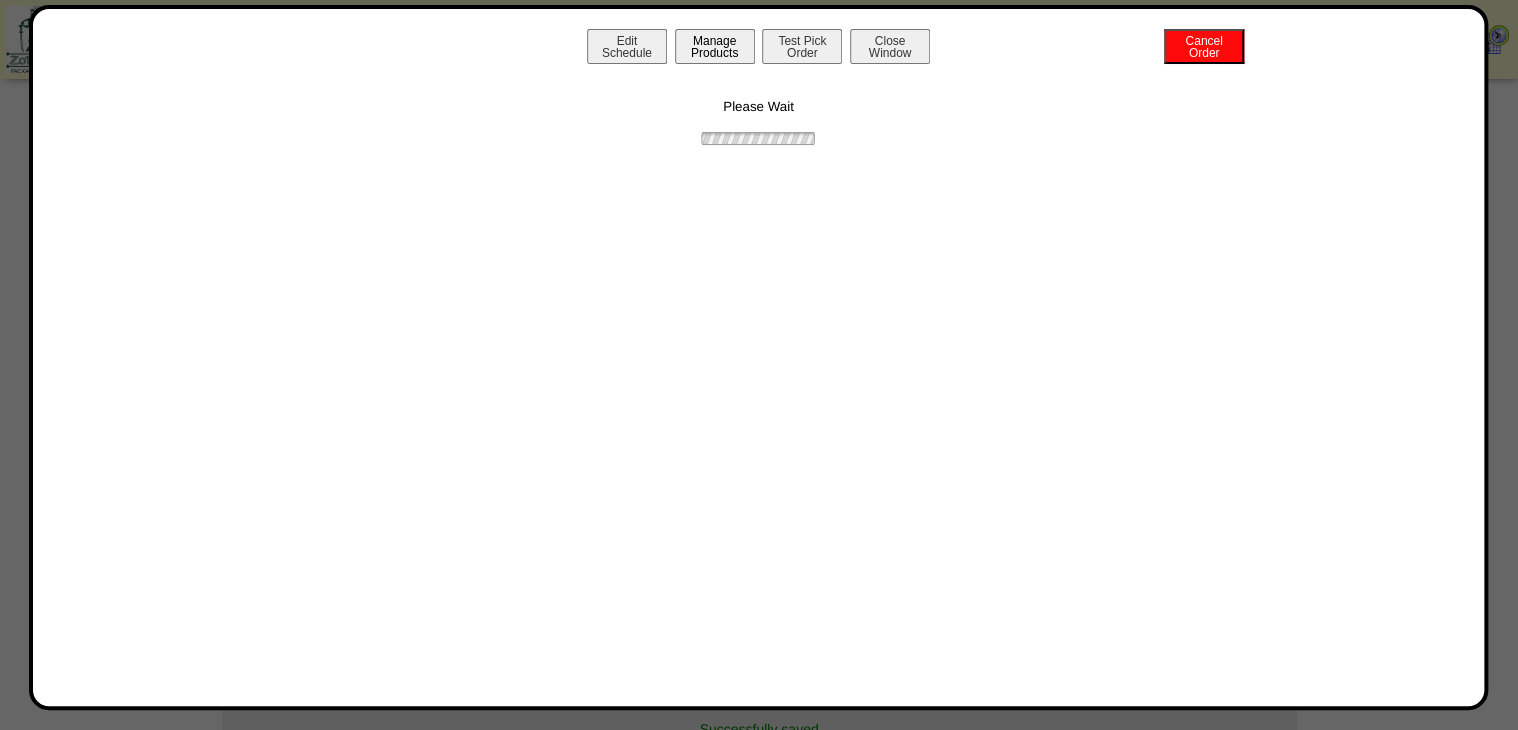click on "Manage Products" at bounding box center [715, 46] 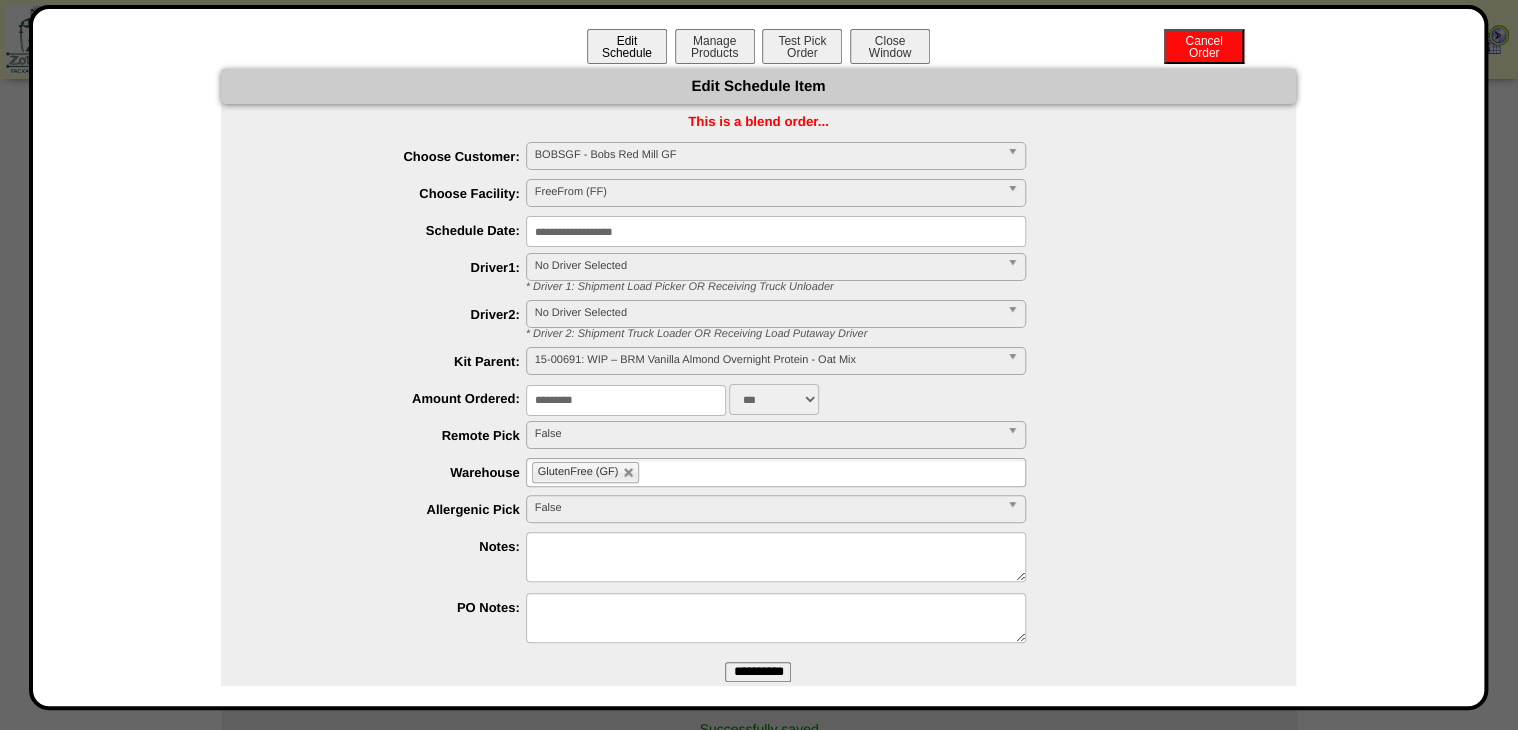 click on "Edit Schedule" at bounding box center (627, 46) 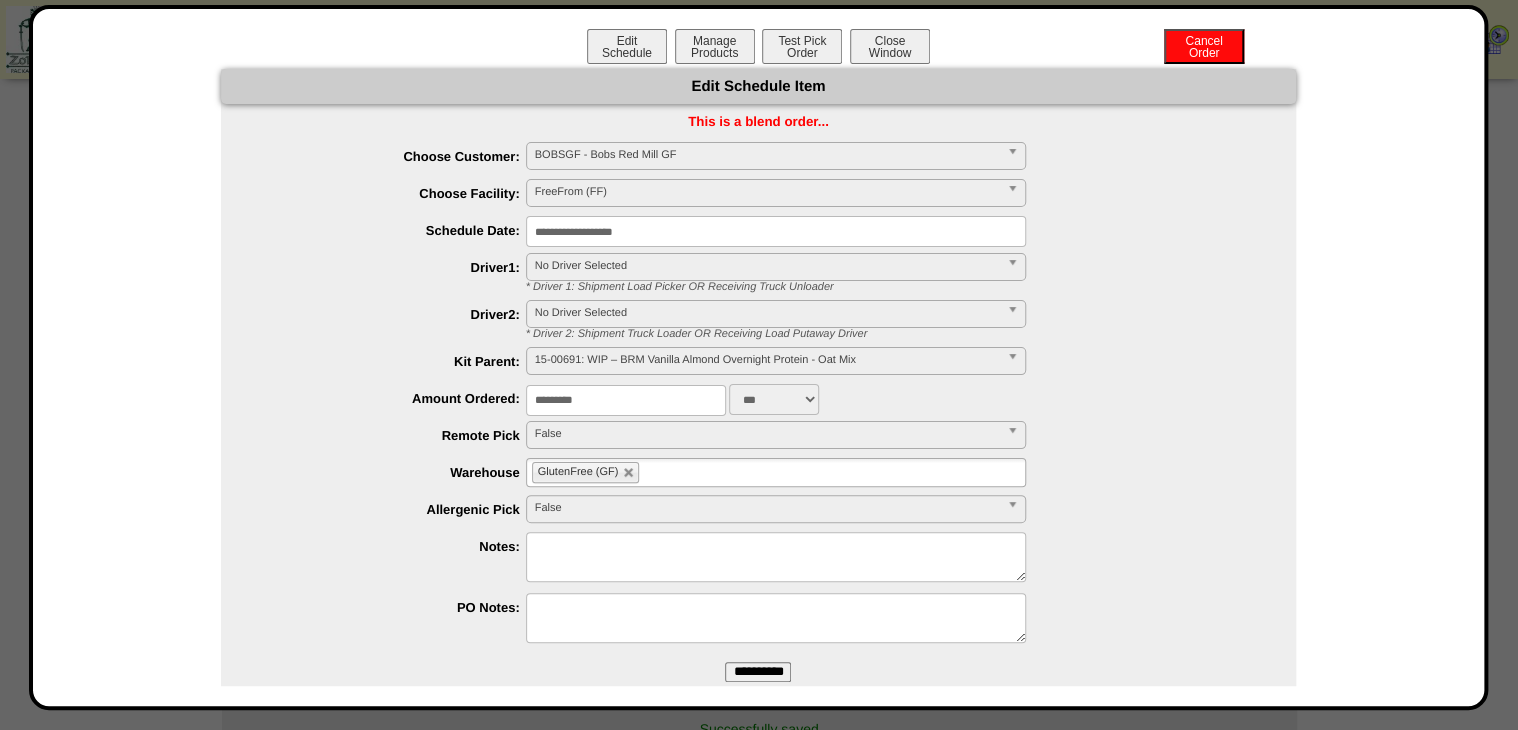 click on "FreeFrom (FF)" at bounding box center (767, 192) 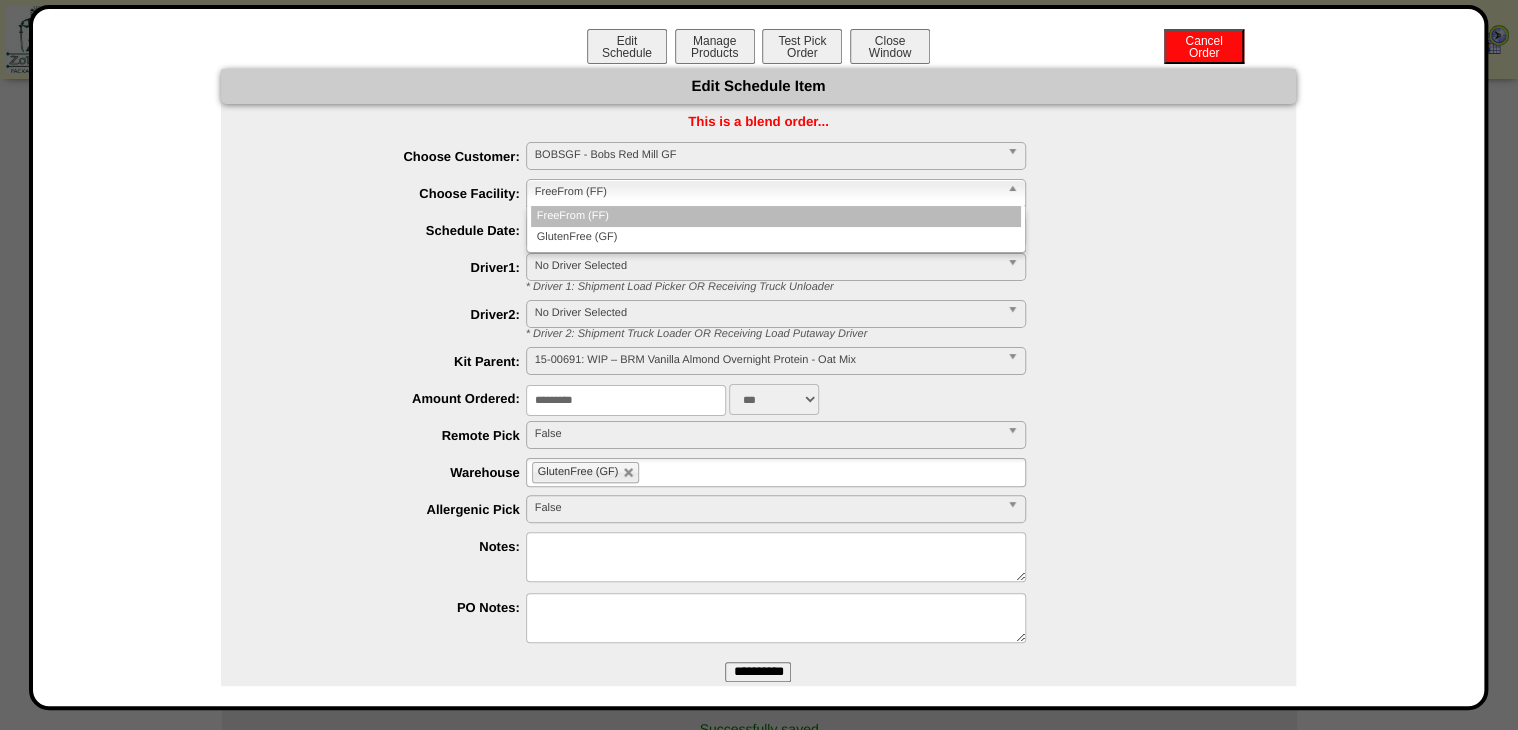 click on "FreeFrom (FF)" at bounding box center (776, 216) 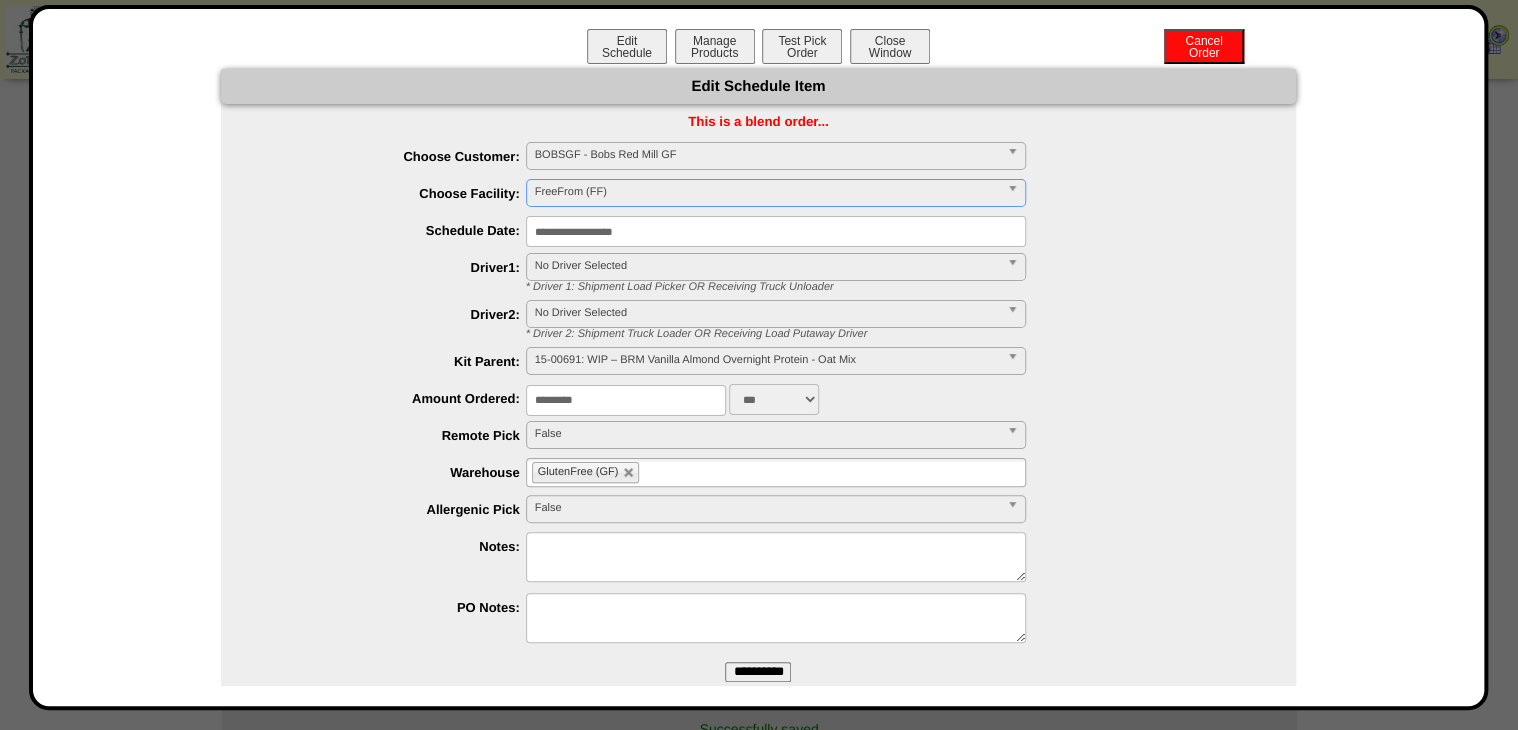 click on "FreeFrom (FF)" at bounding box center (767, 192) 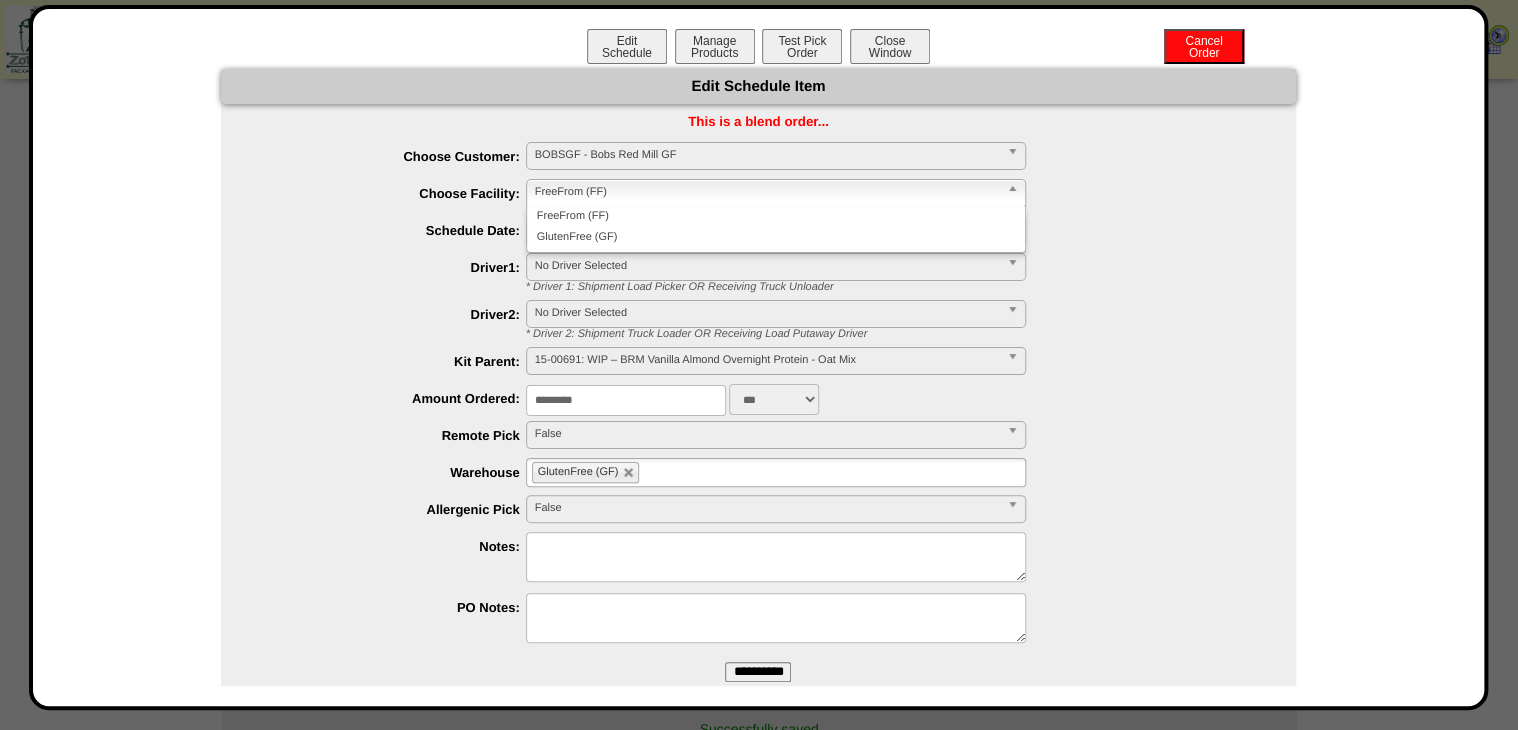 click on "FreeFrom (FF) GlutenFree (GF)" at bounding box center (776, 229) 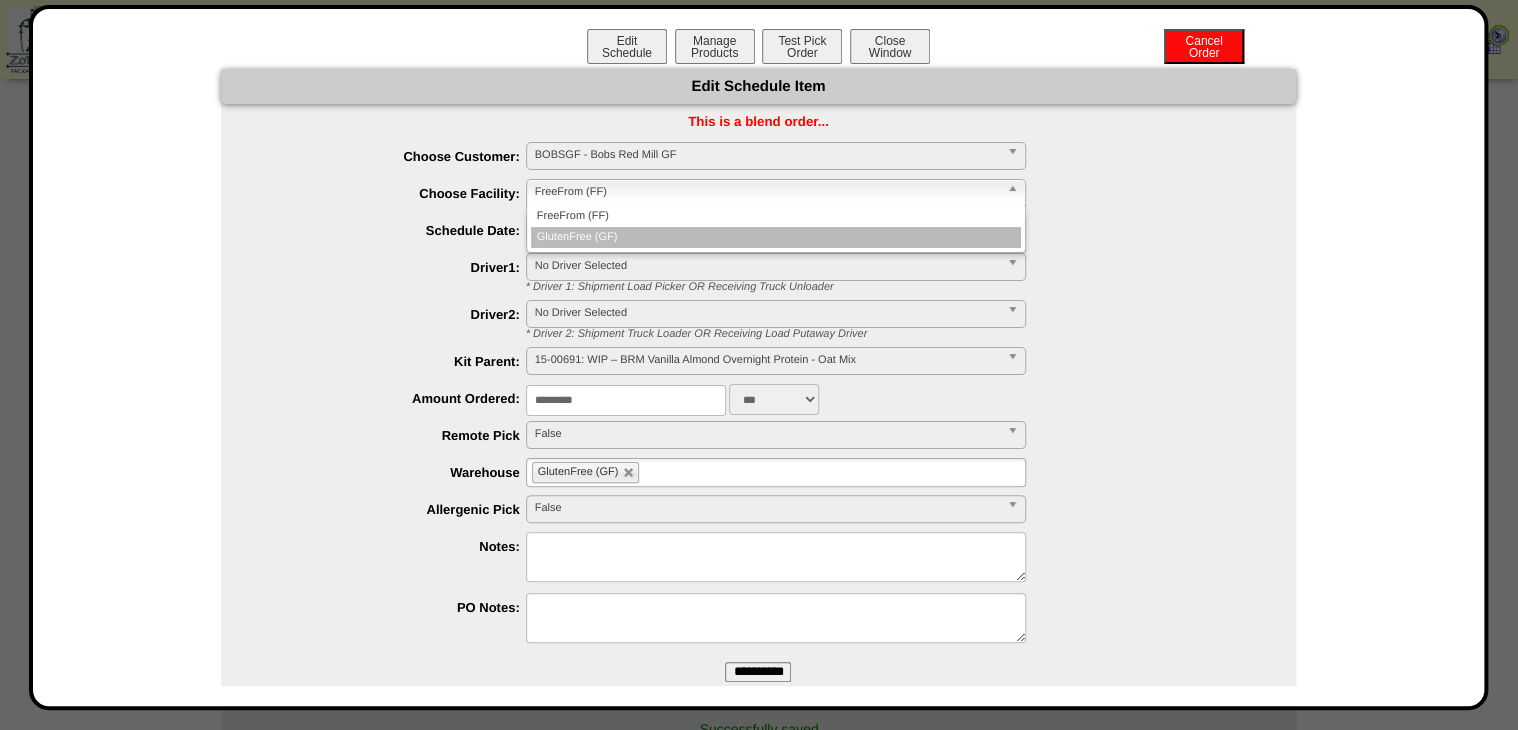 click on "GlutenFree (GF)" at bounding box center [776, 237] 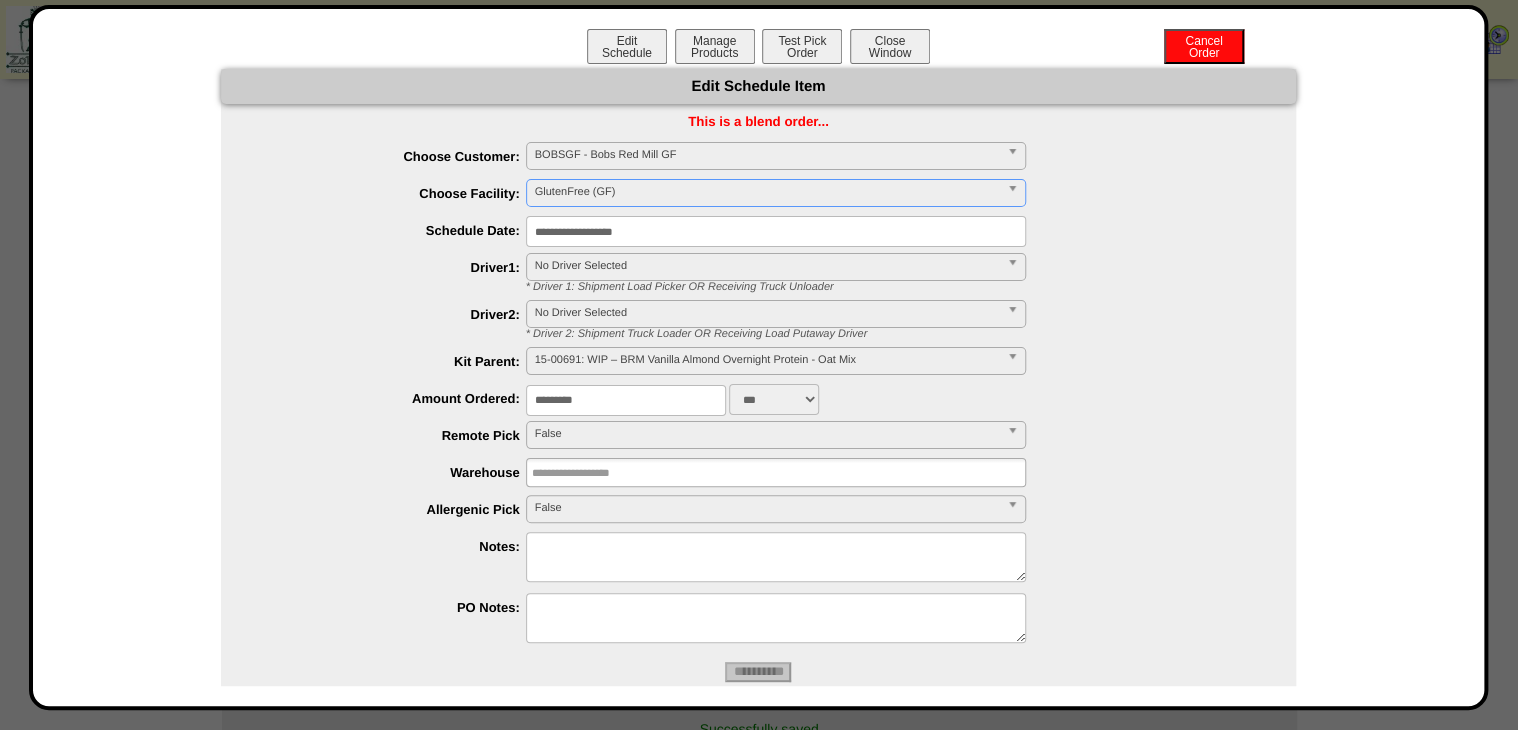 type 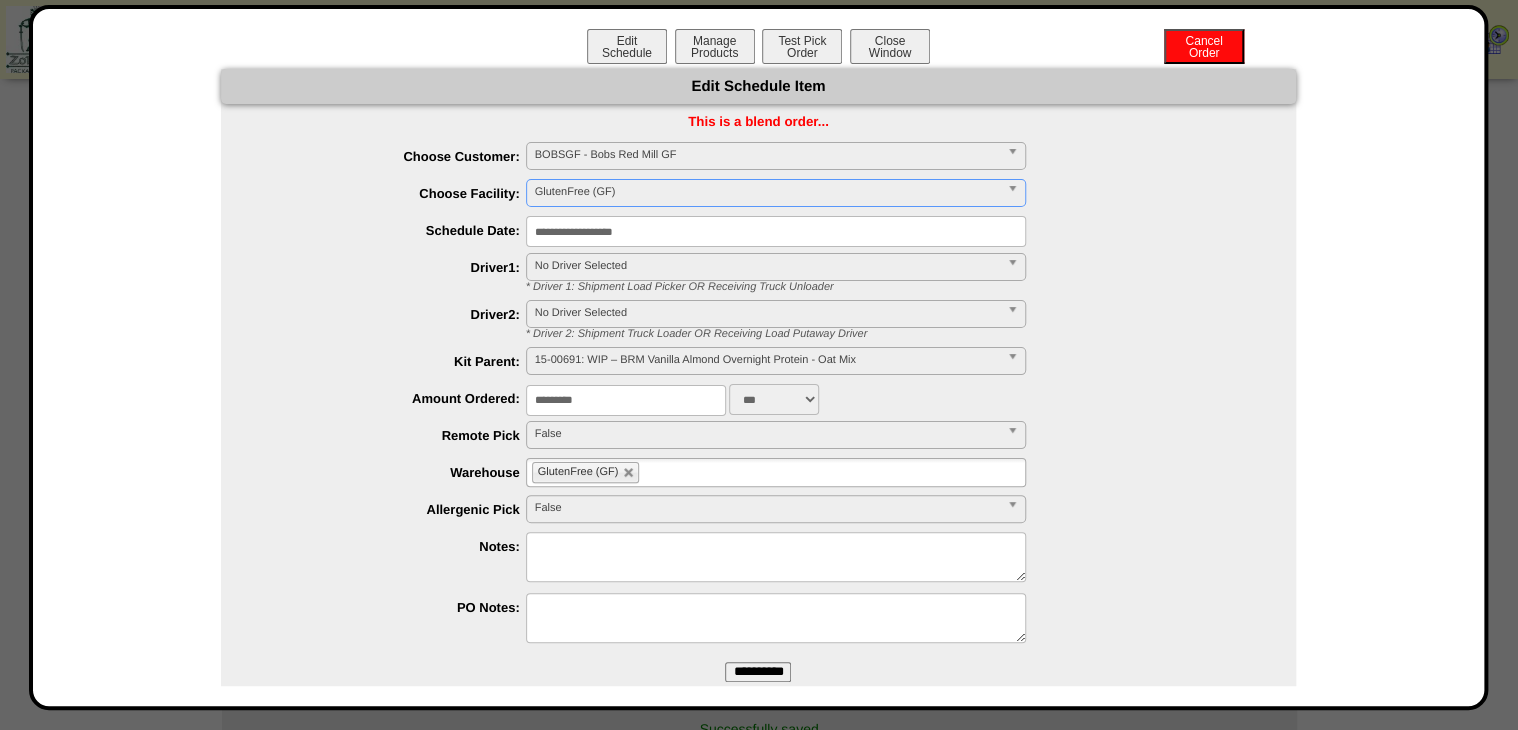click on "**********" at bounding box center (758, 672) 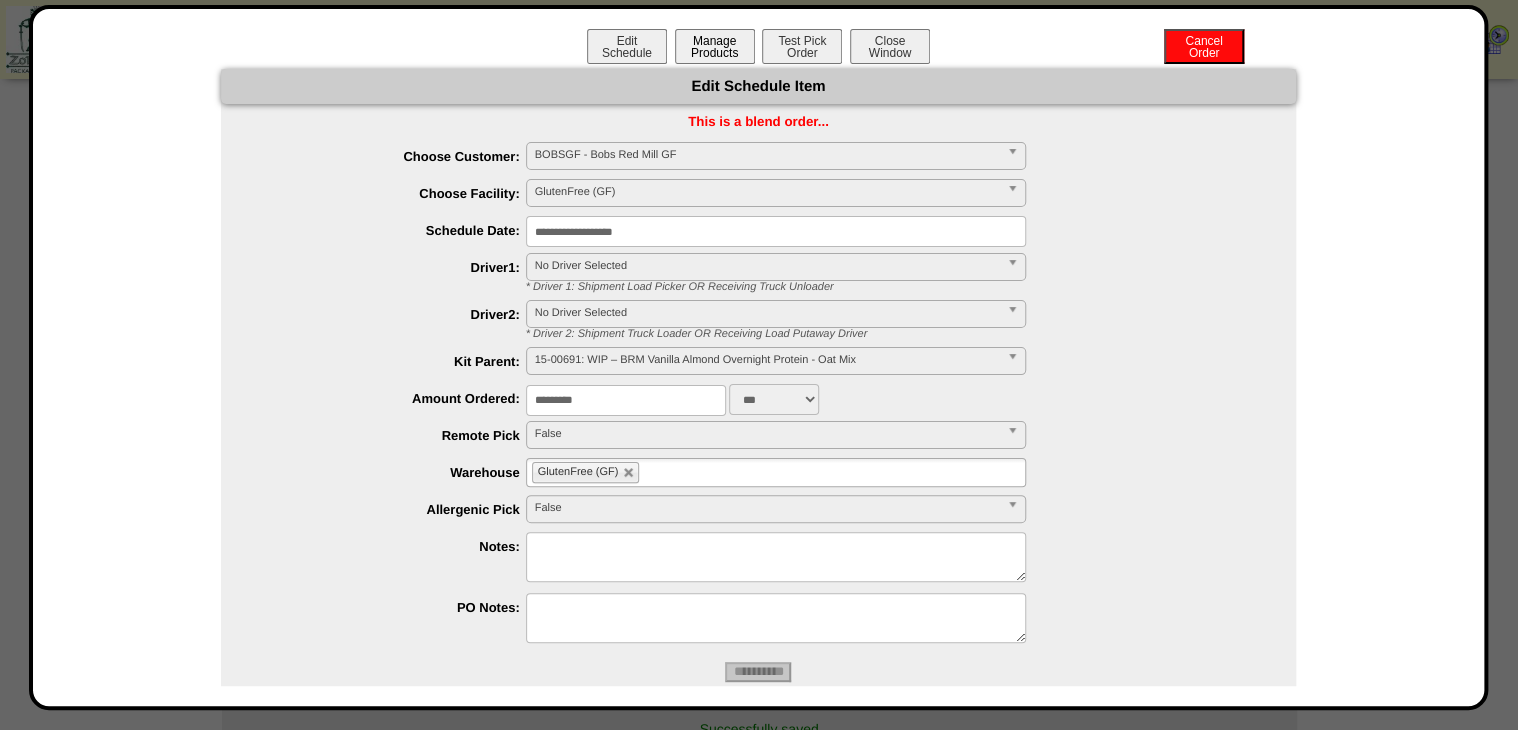 click on "Manage Products" at bounding box center (715, 46) 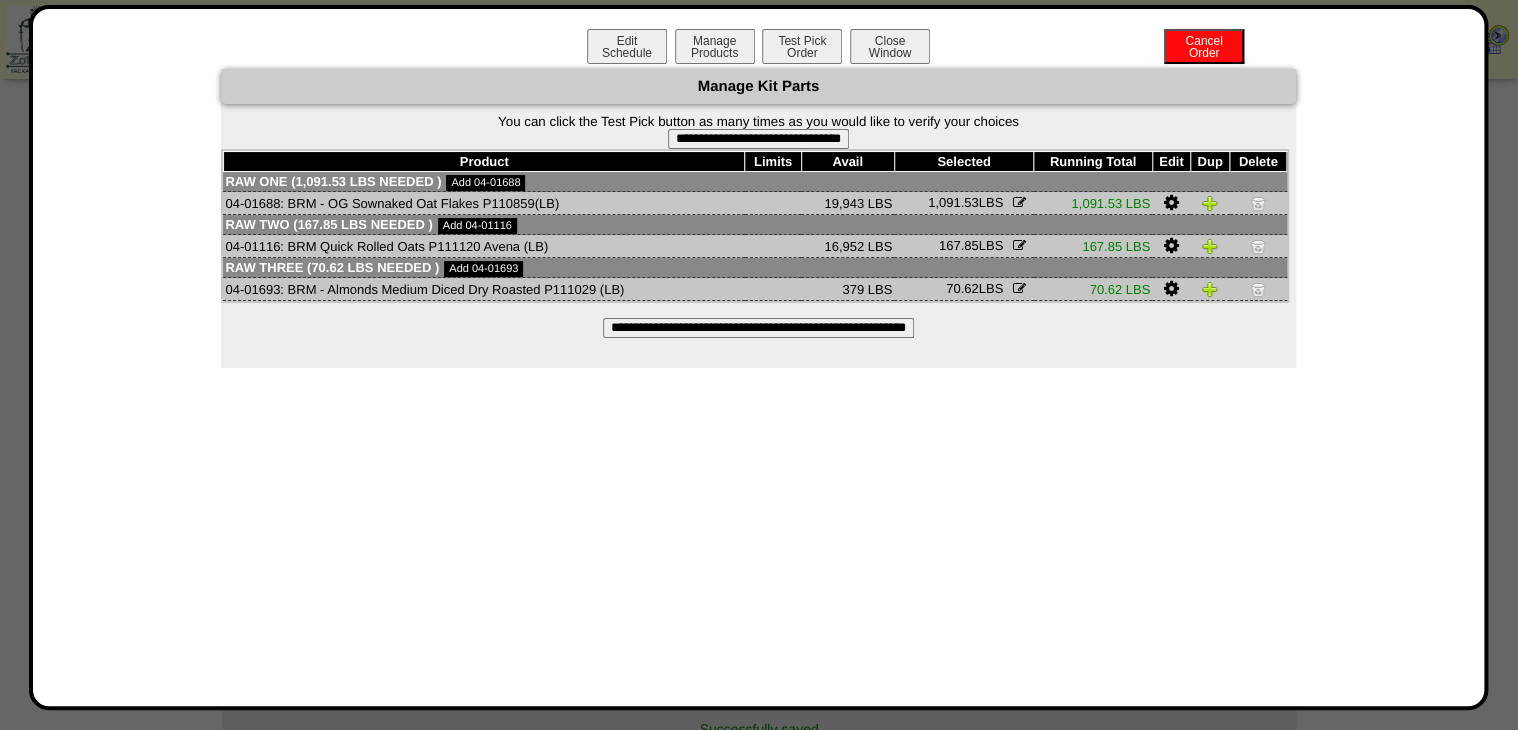 click on "**********" at bounding box center [758, 139] 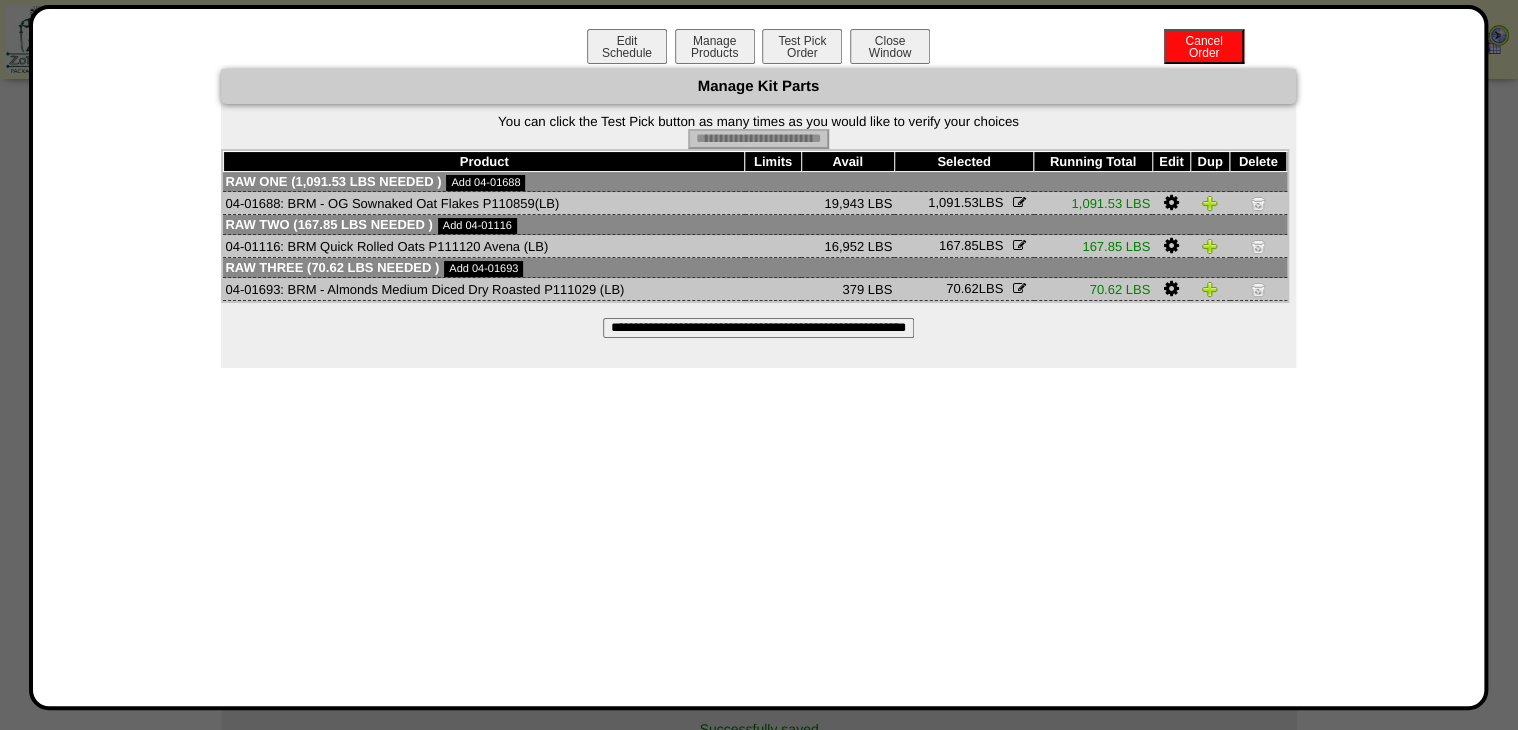 type on "**********" 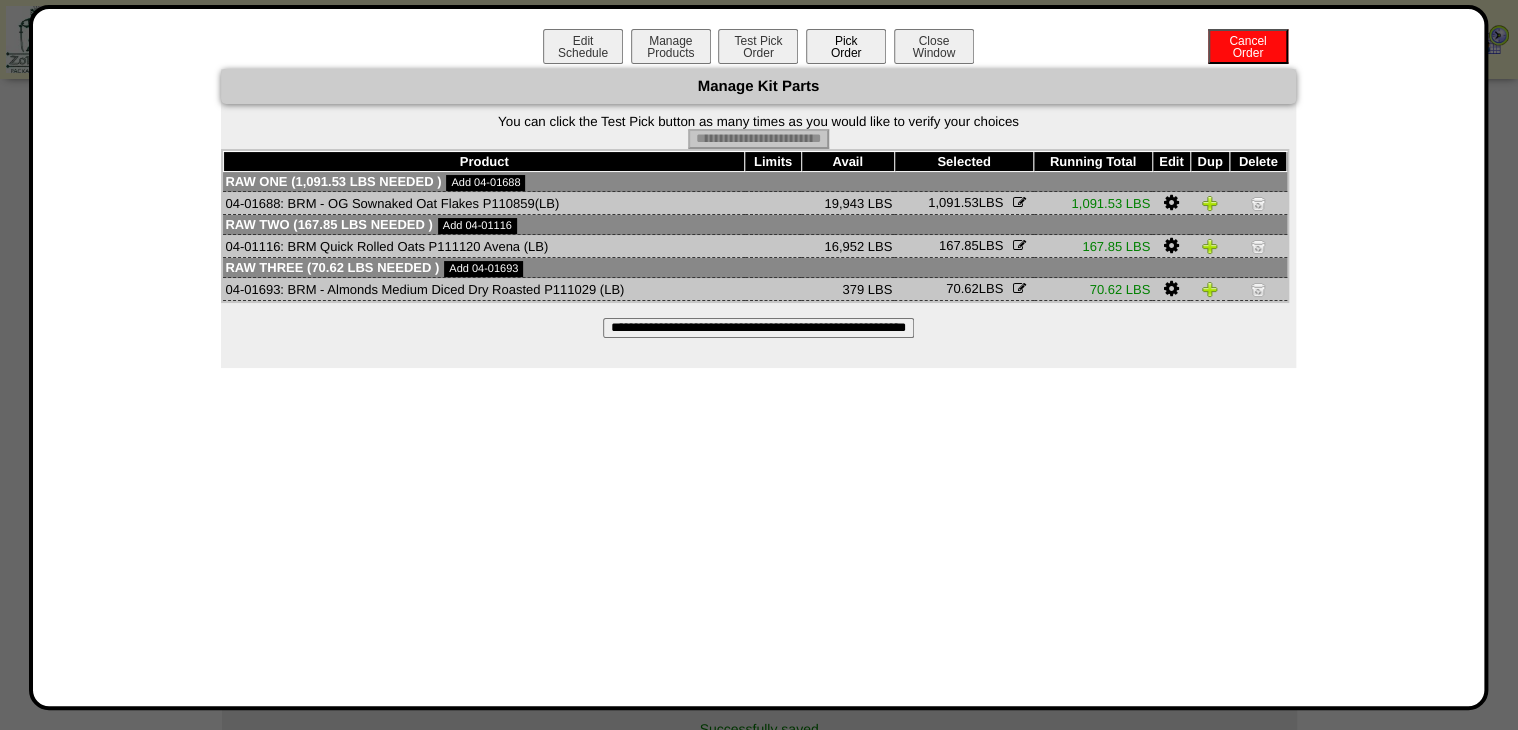 click on "Pick Order" at bounding box center (846, 46) 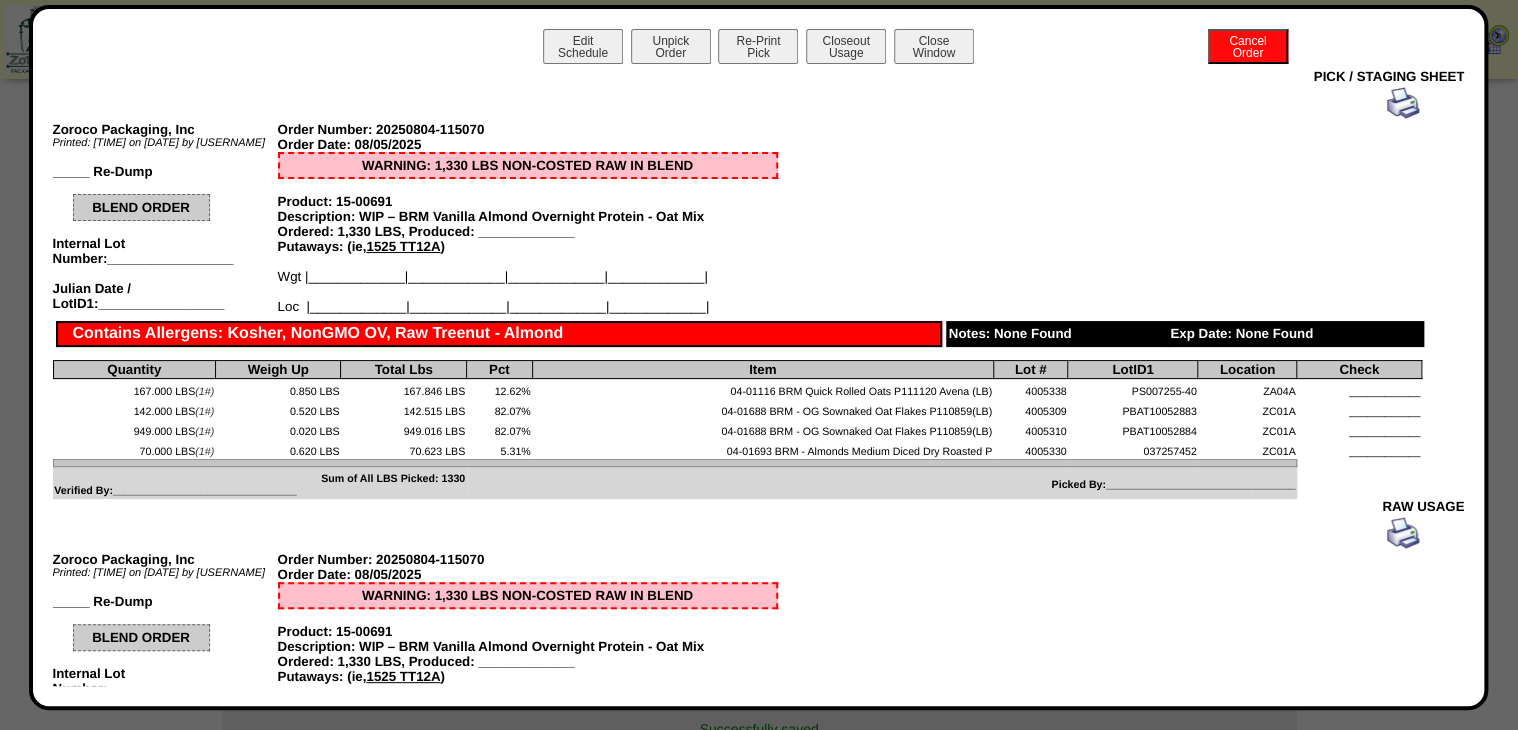 click at bounding box center (1403, 103) 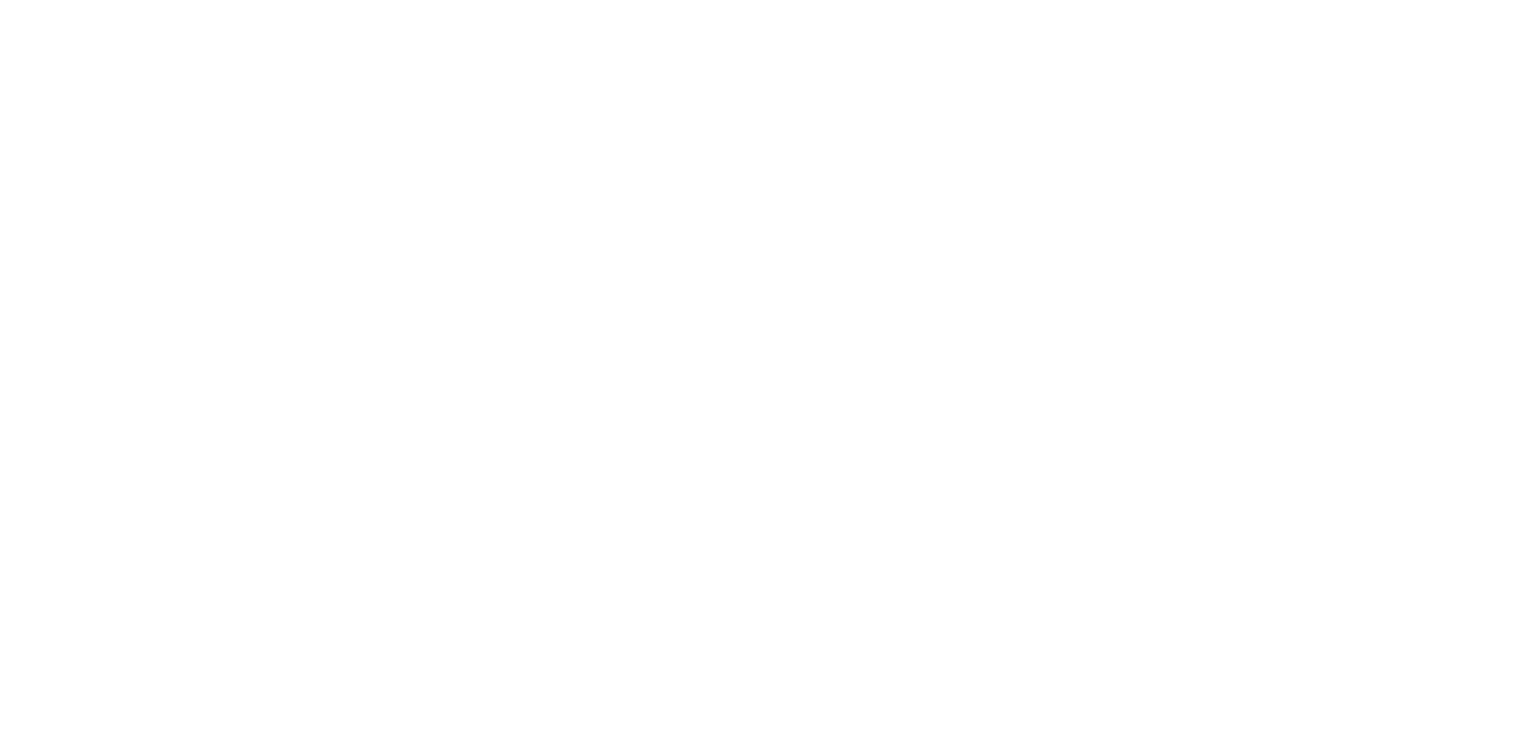 scroll, scrollTop: 0, scrollLeft: 0, axis: both 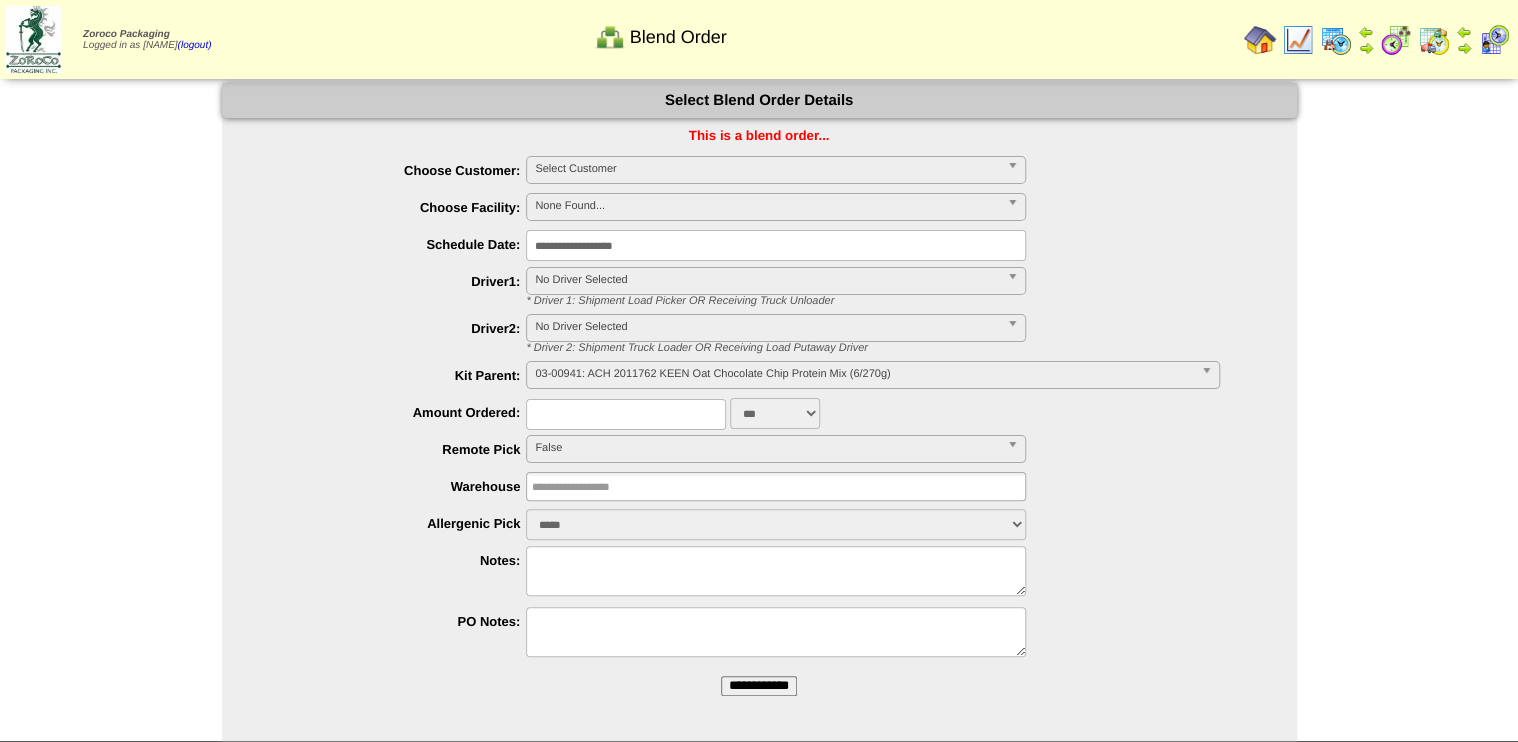 click on "**********" at bounding box center (759, 686) 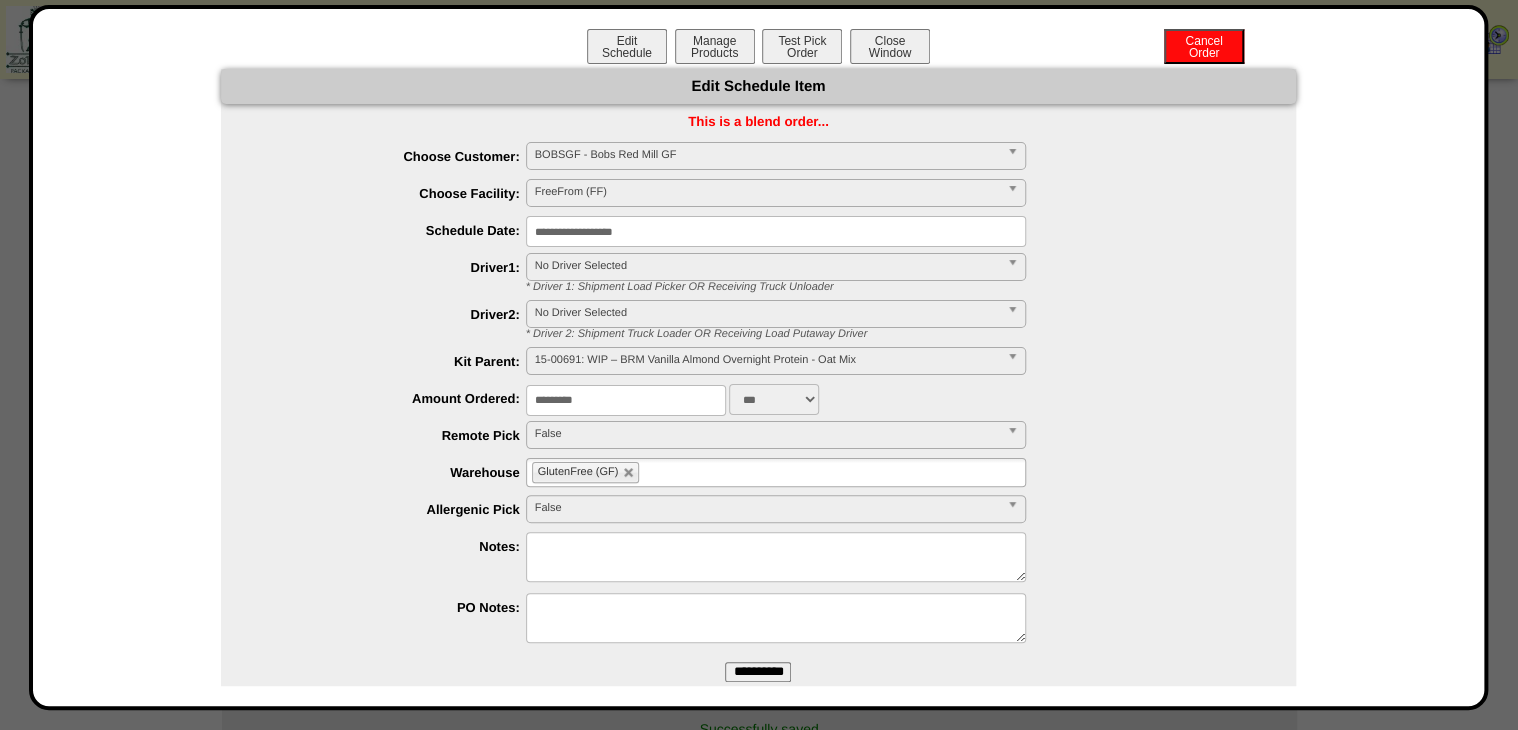 click on "**********" at bounding box center (776, 231) 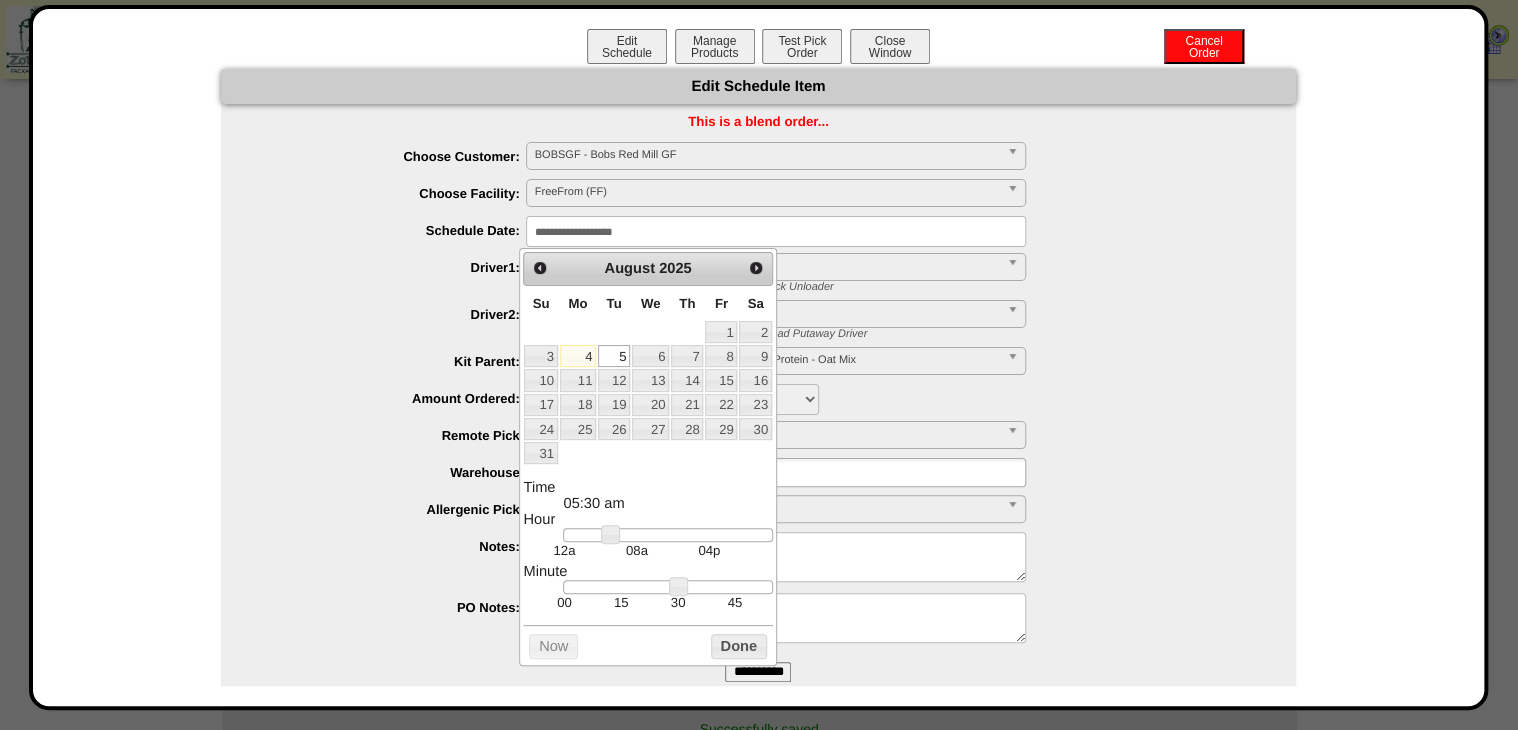 click on "FreeFrom (FF)" at bounding box center [767, 192] 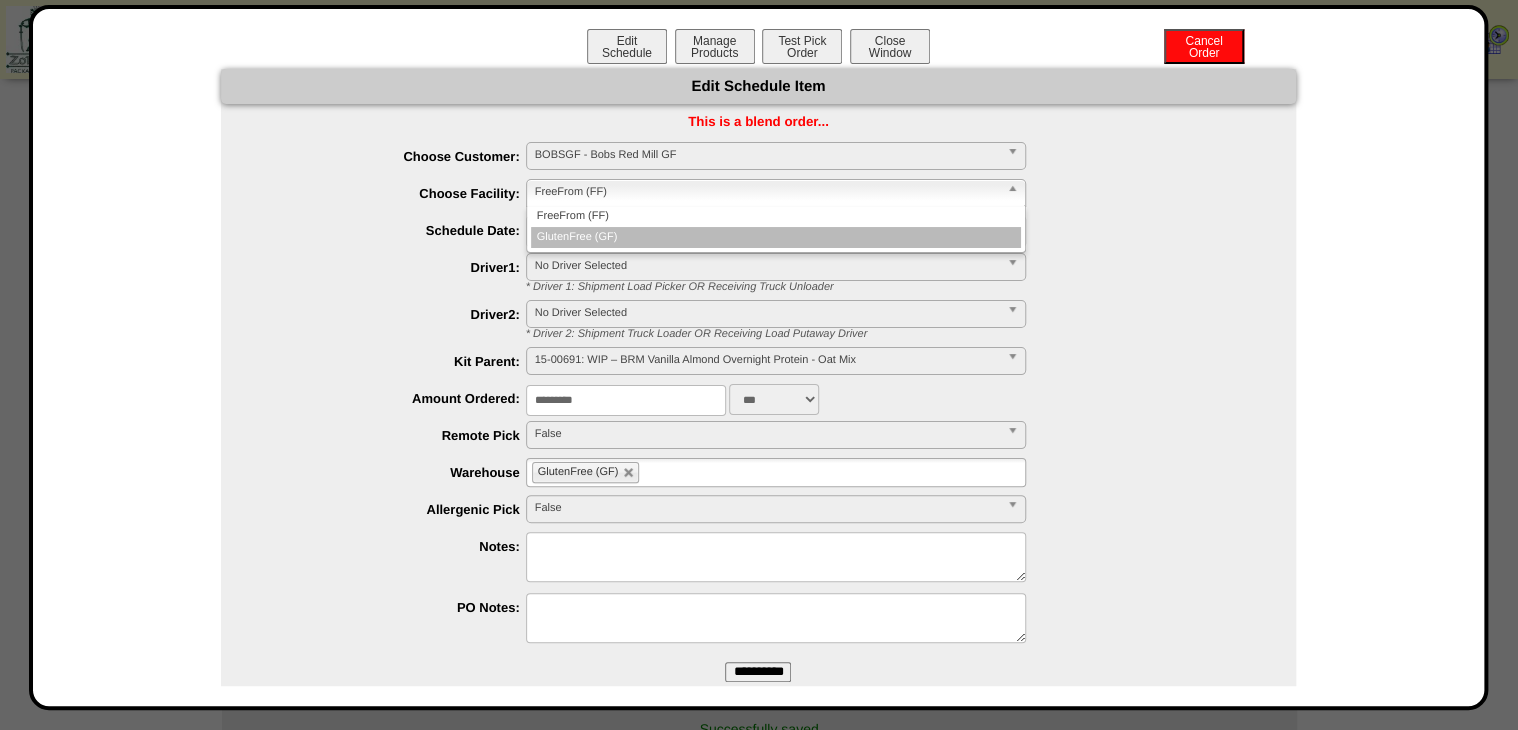 drag, startPoint x: 625, startPoint y: 236, endPoint x: 644, endPoint y: 344, distance: 109.65856 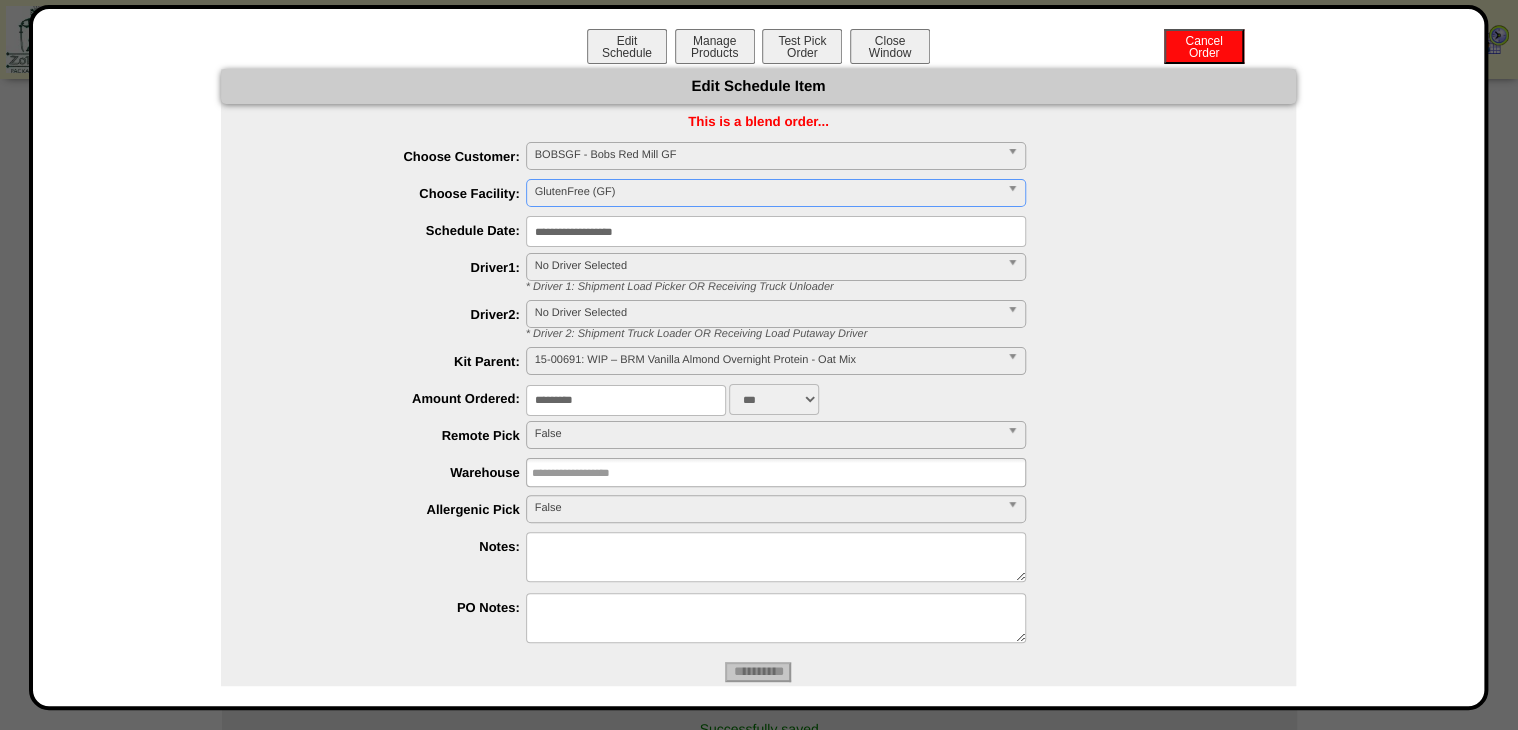 type 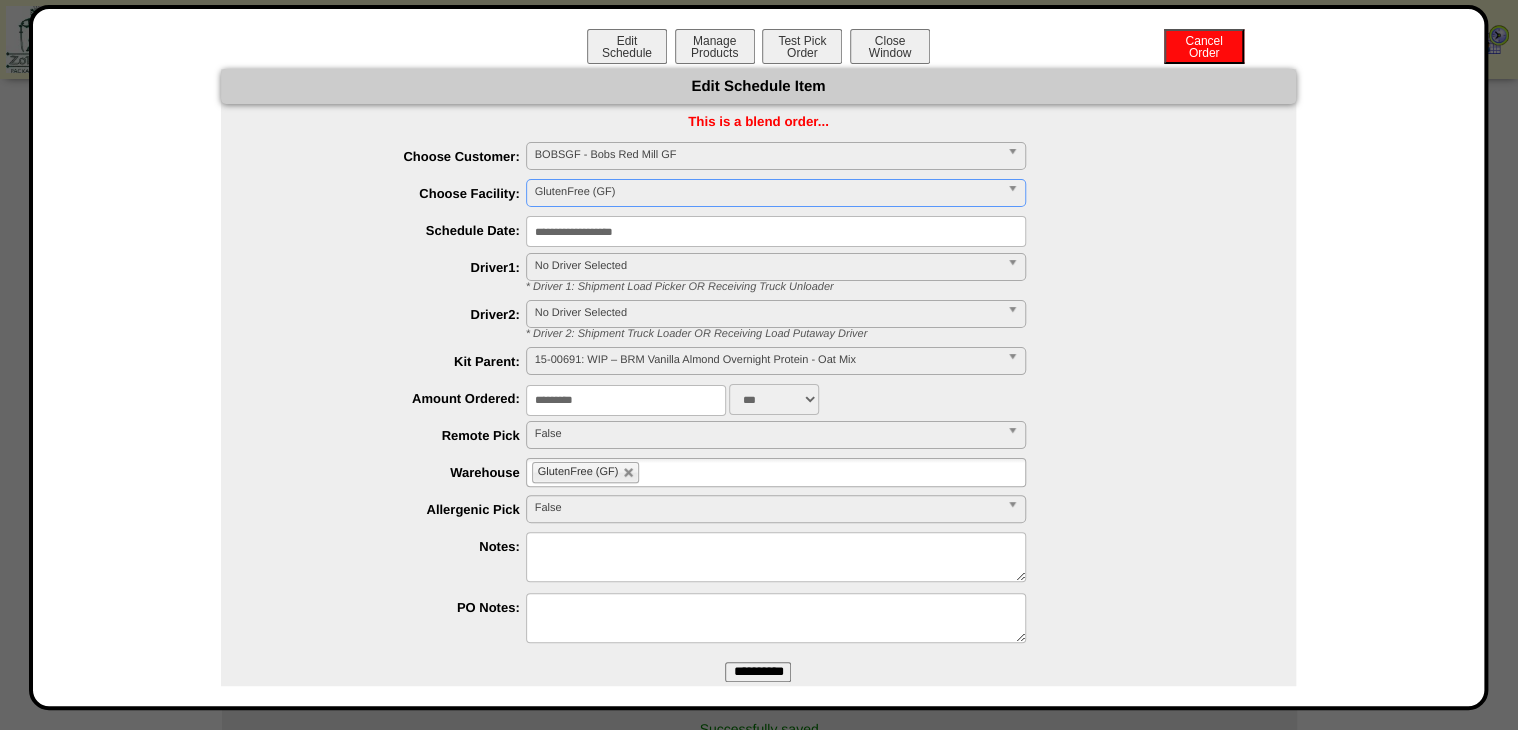 click on "**********" at bounding box center (758, 672) 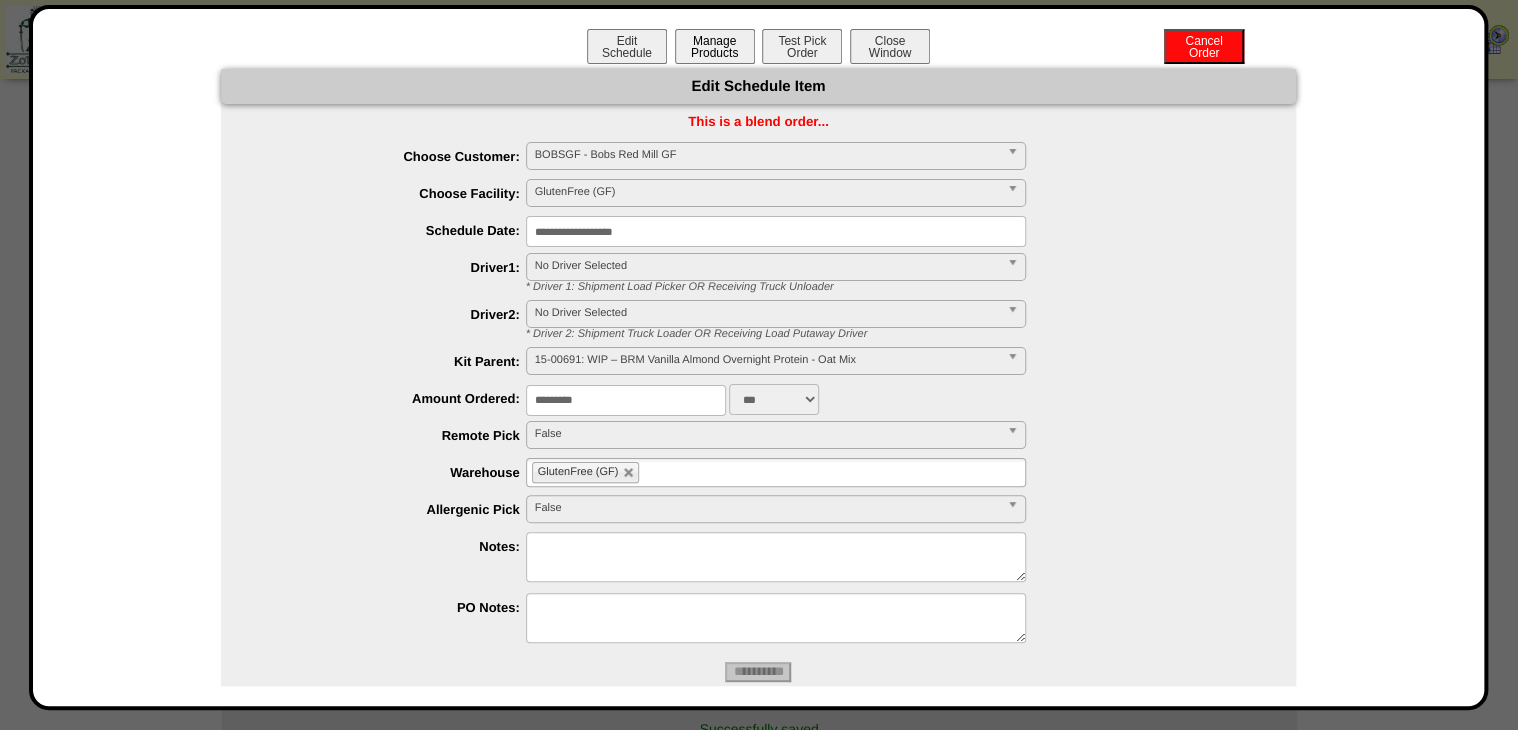 click on "Manage Products" at bounding box center [715, 46] 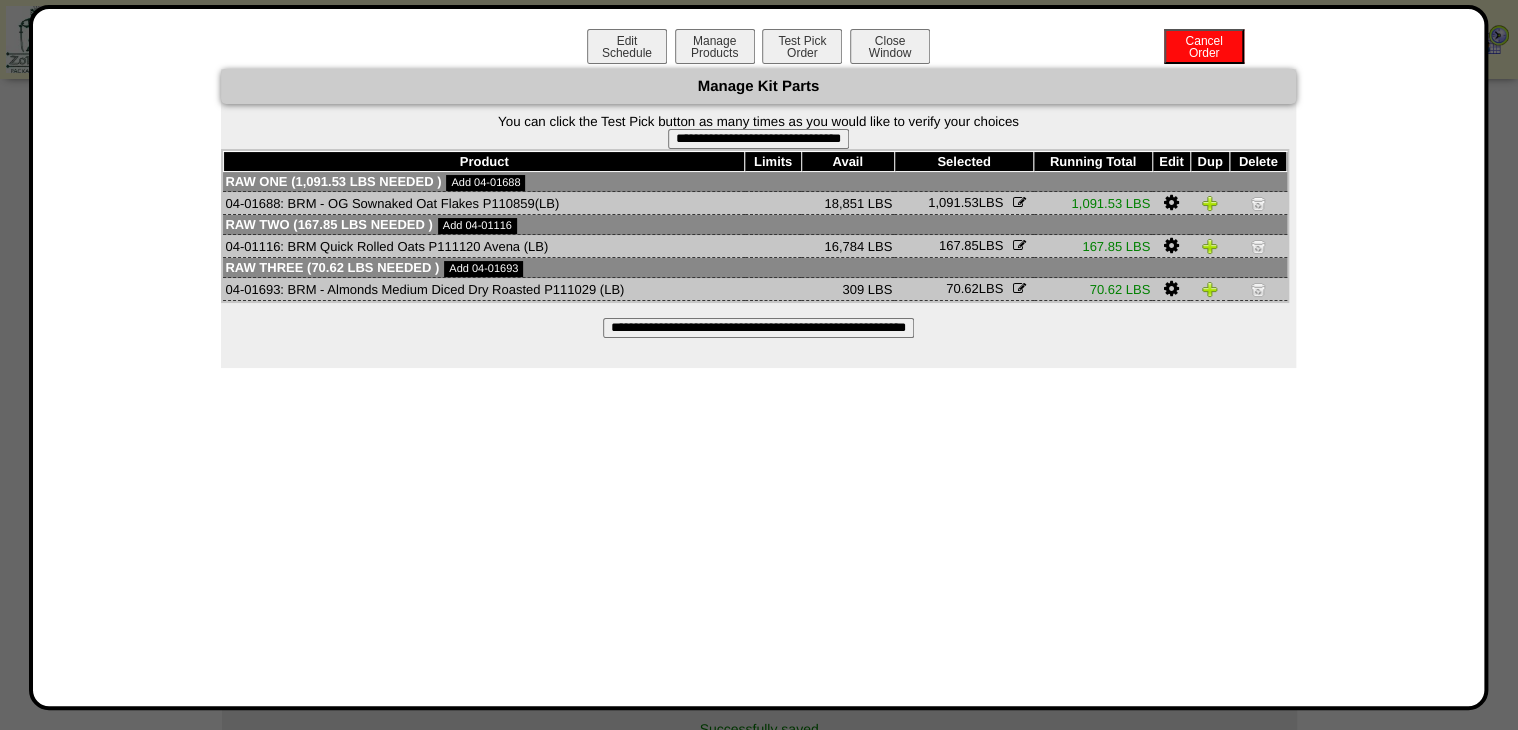 click on "**********" at bounding box center [758, 139] 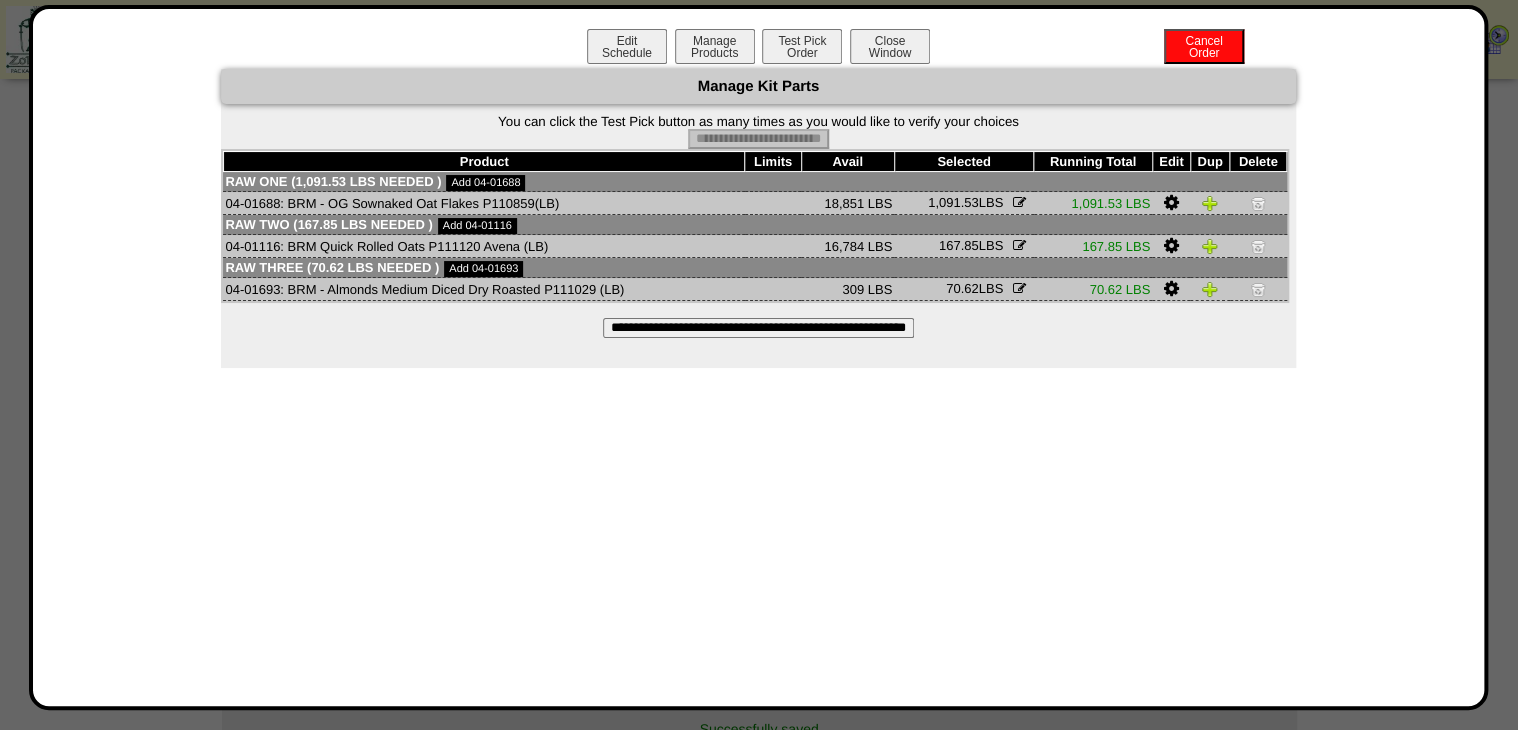 type on "**********" 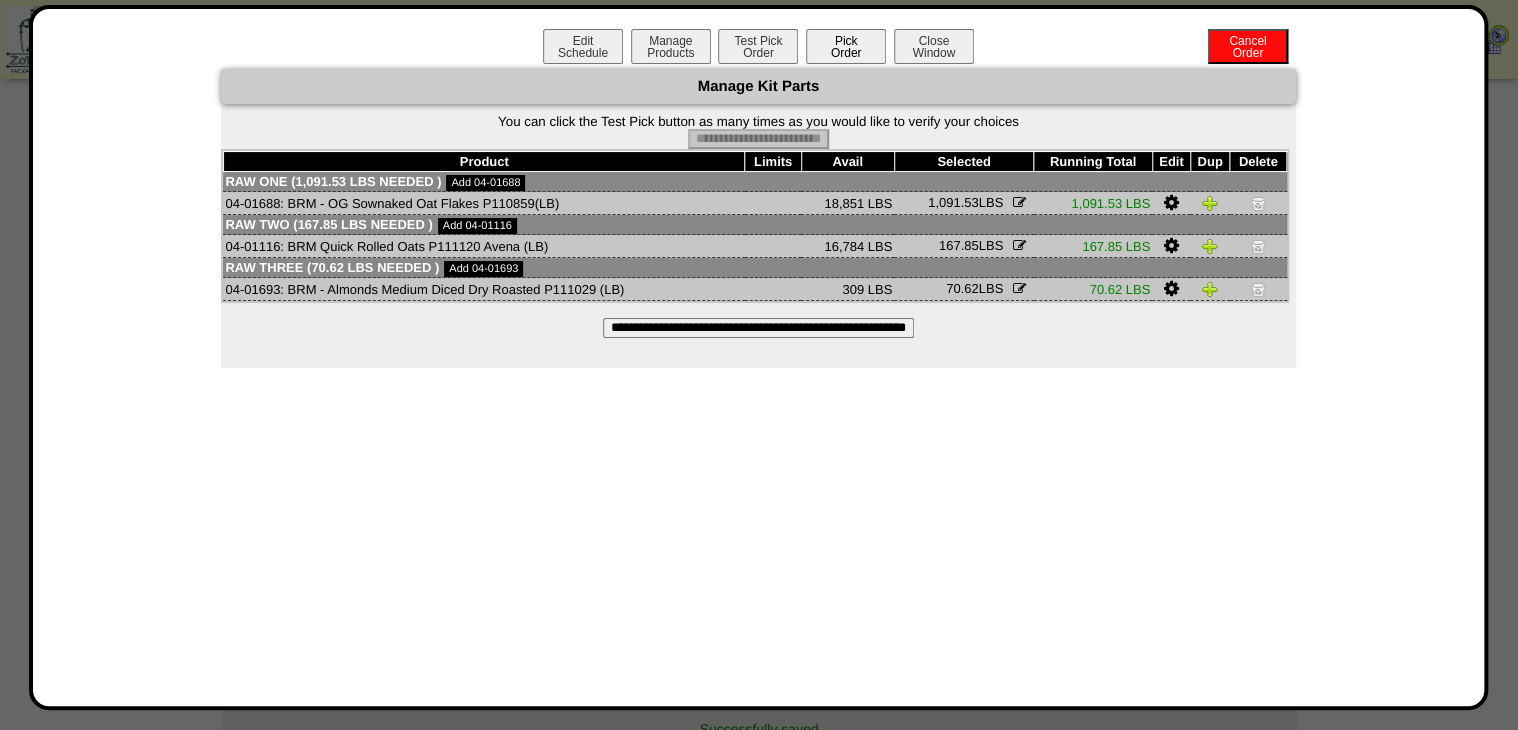 click on "Pick Order" at bounding box center (846, 46) 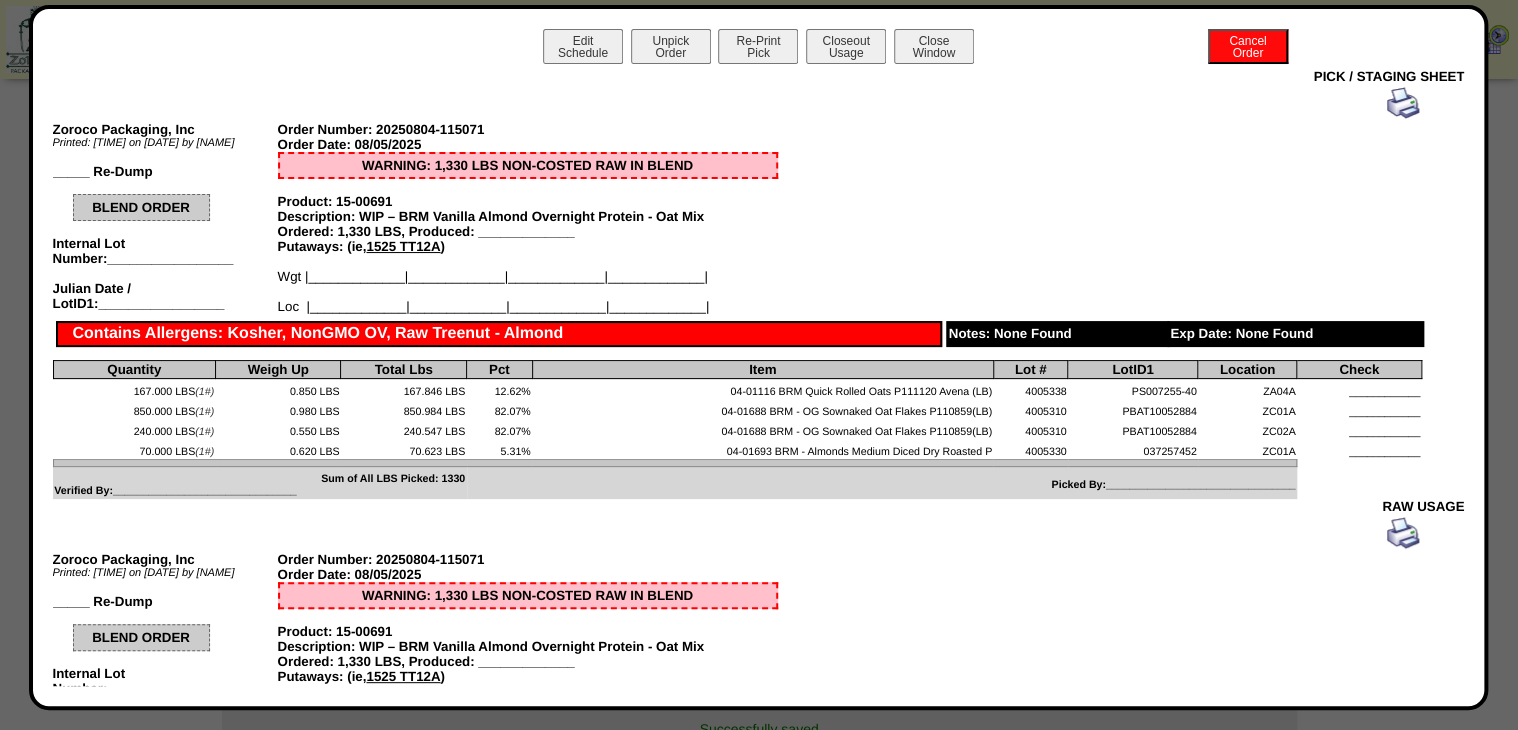 click at bounding box center [1403, 103] 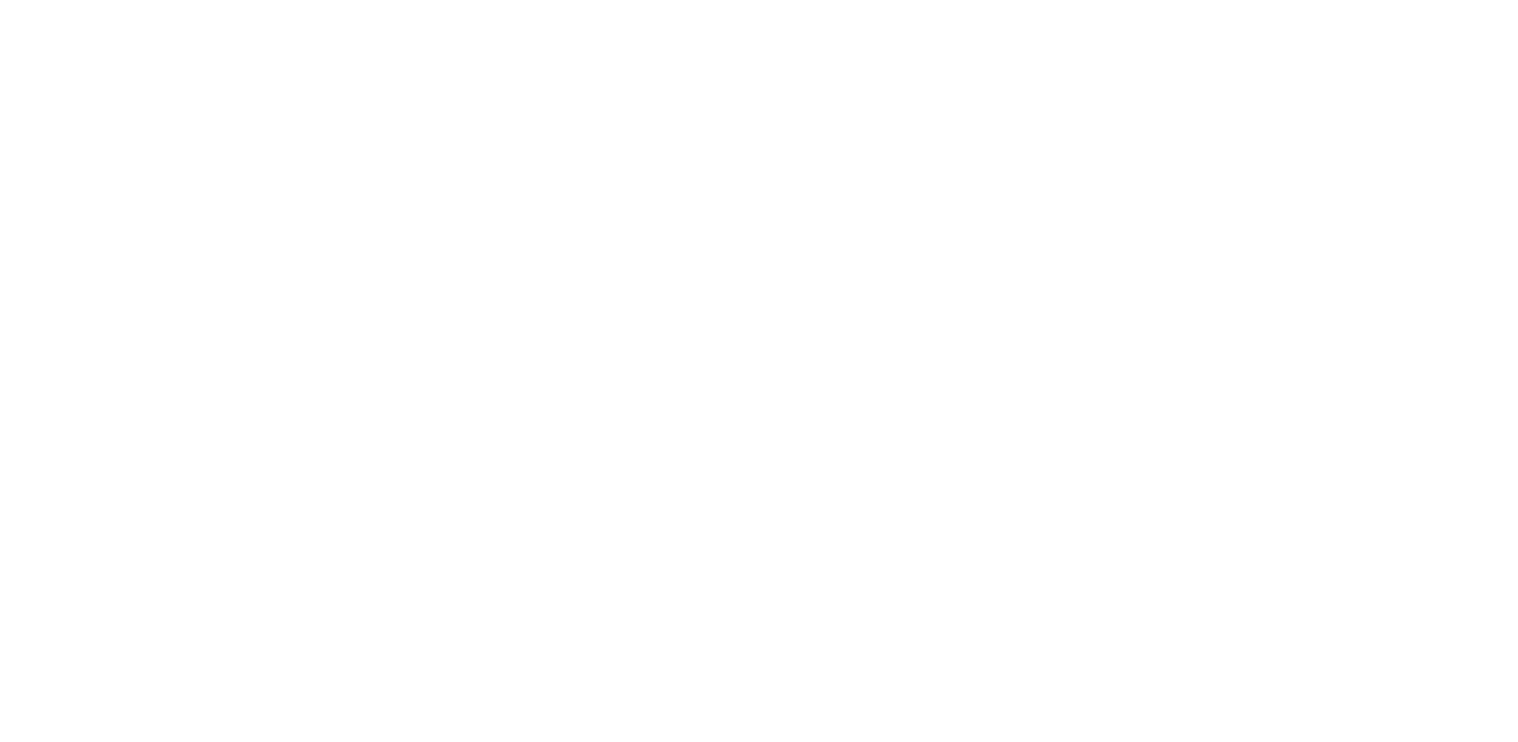 scroll, scrollTop: 0, scrollLeft: 0, axis: both 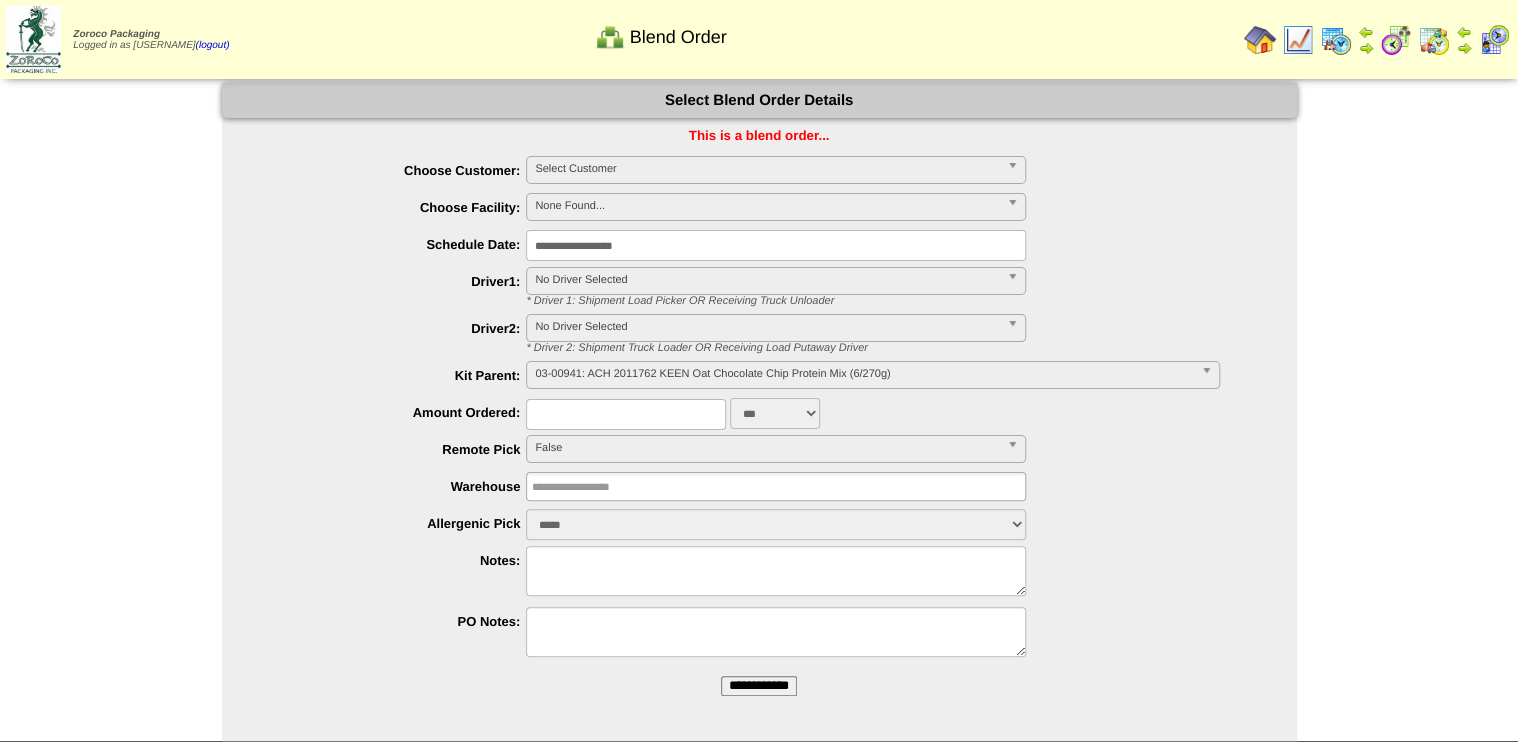 click at bounding box center (1396, 40) 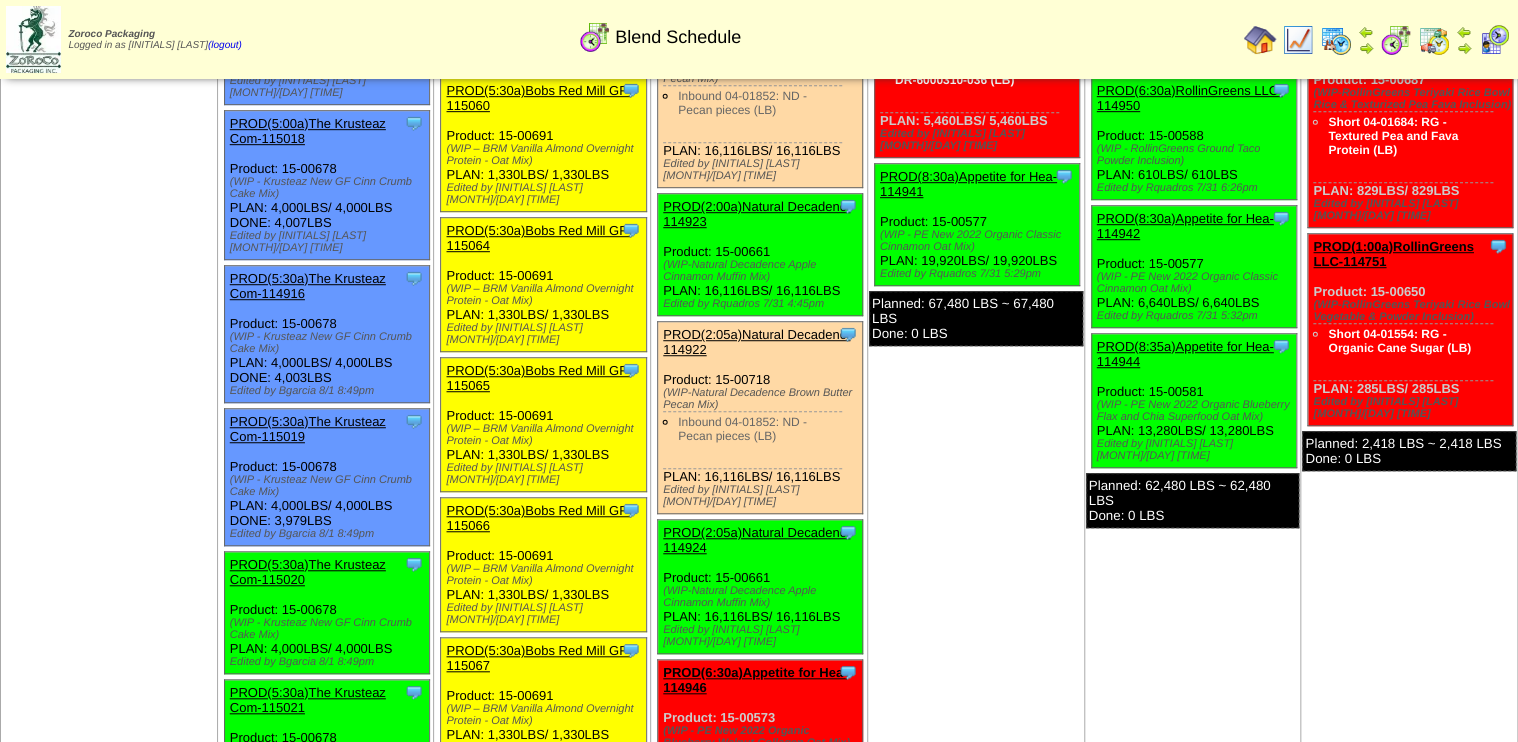 scroll, scrollTop: 480, scrollLeft: 0, axis: vertical 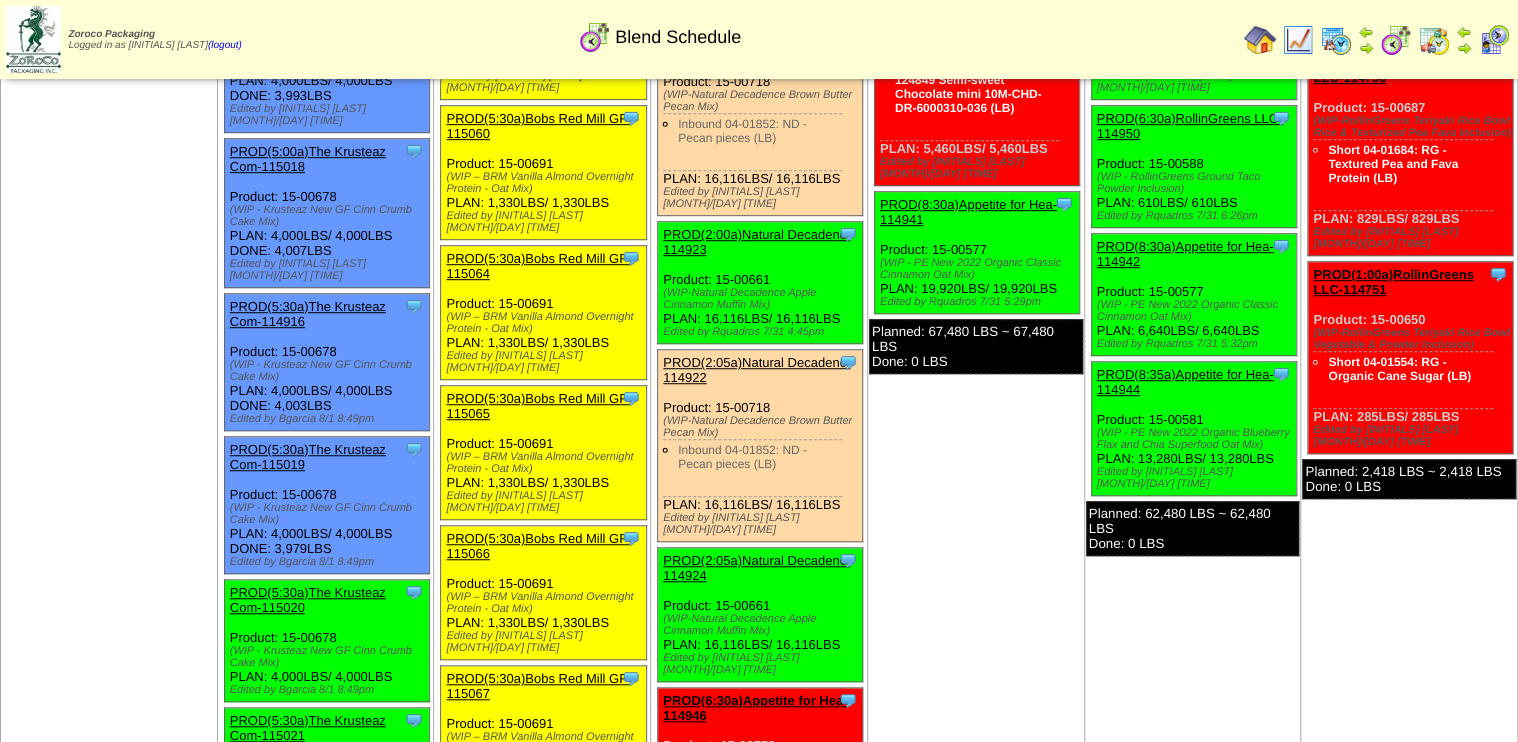 drag, startPoint x: 620, startPoint y: 168, endPoint x: 444, endPoint y: 147, distance: 177.24841 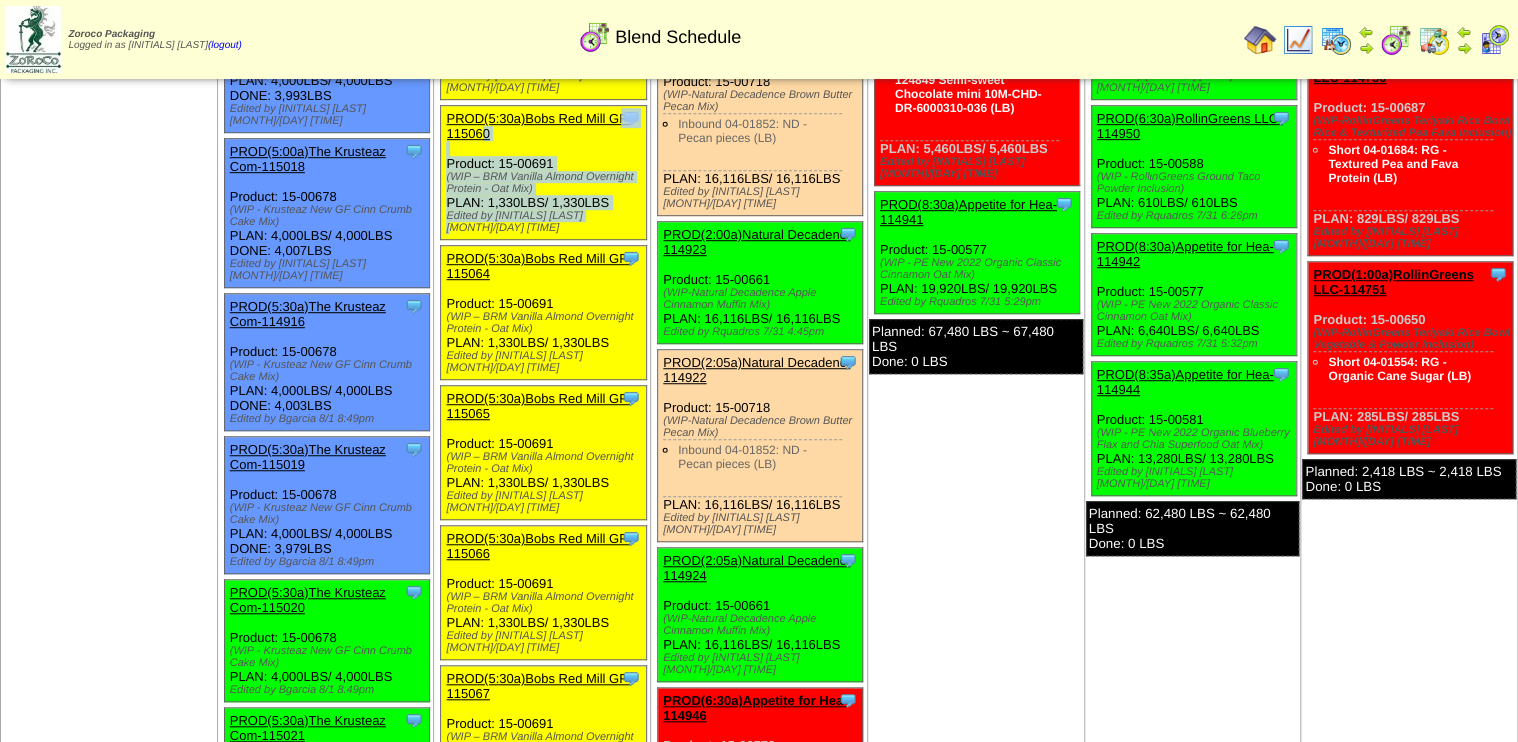 drag, startPoint x: 645, startPoint y: 192, endPoint x: 448, endPoint y: 89, distance: 222.30159 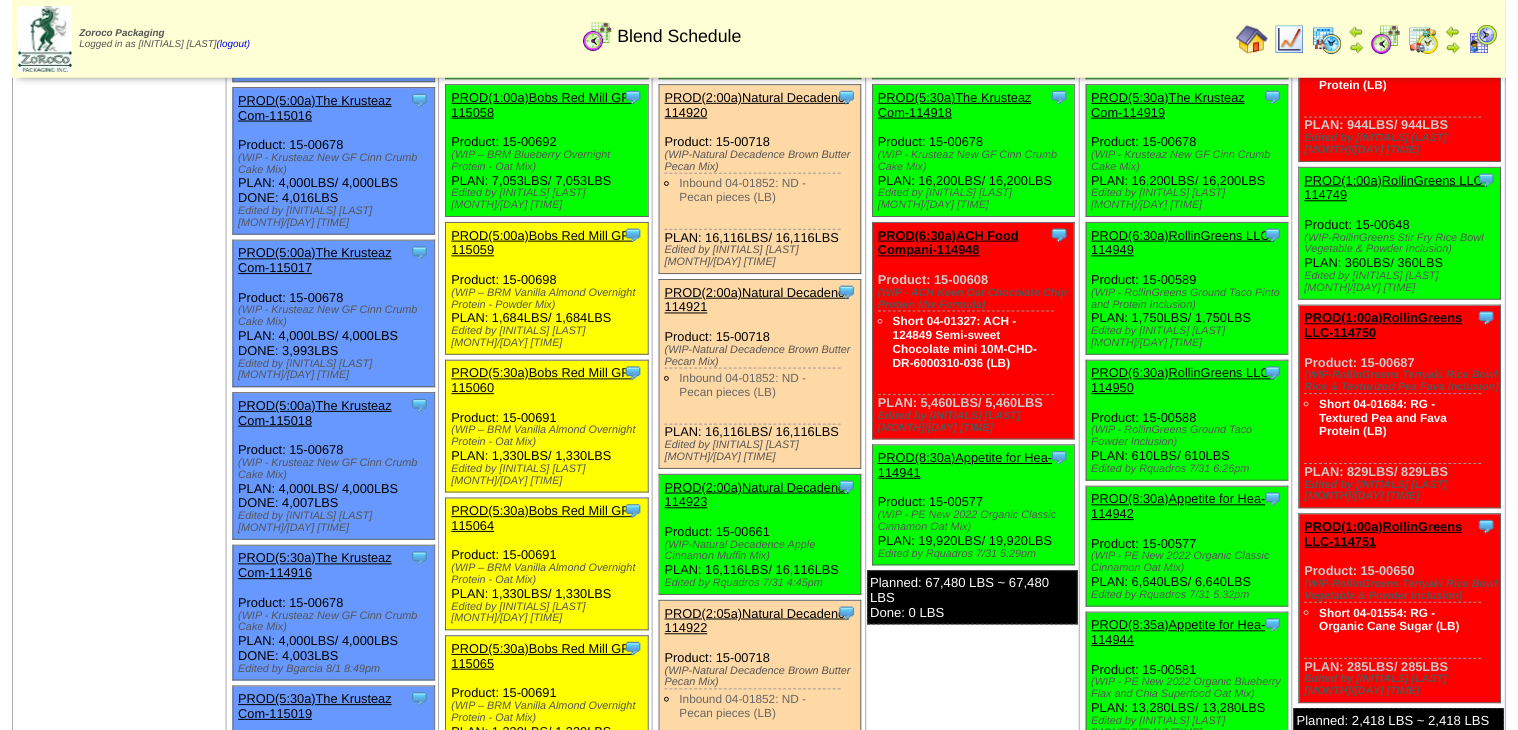 scroll, scrollTop: 320, scrollLeft: 0, axis: vertical 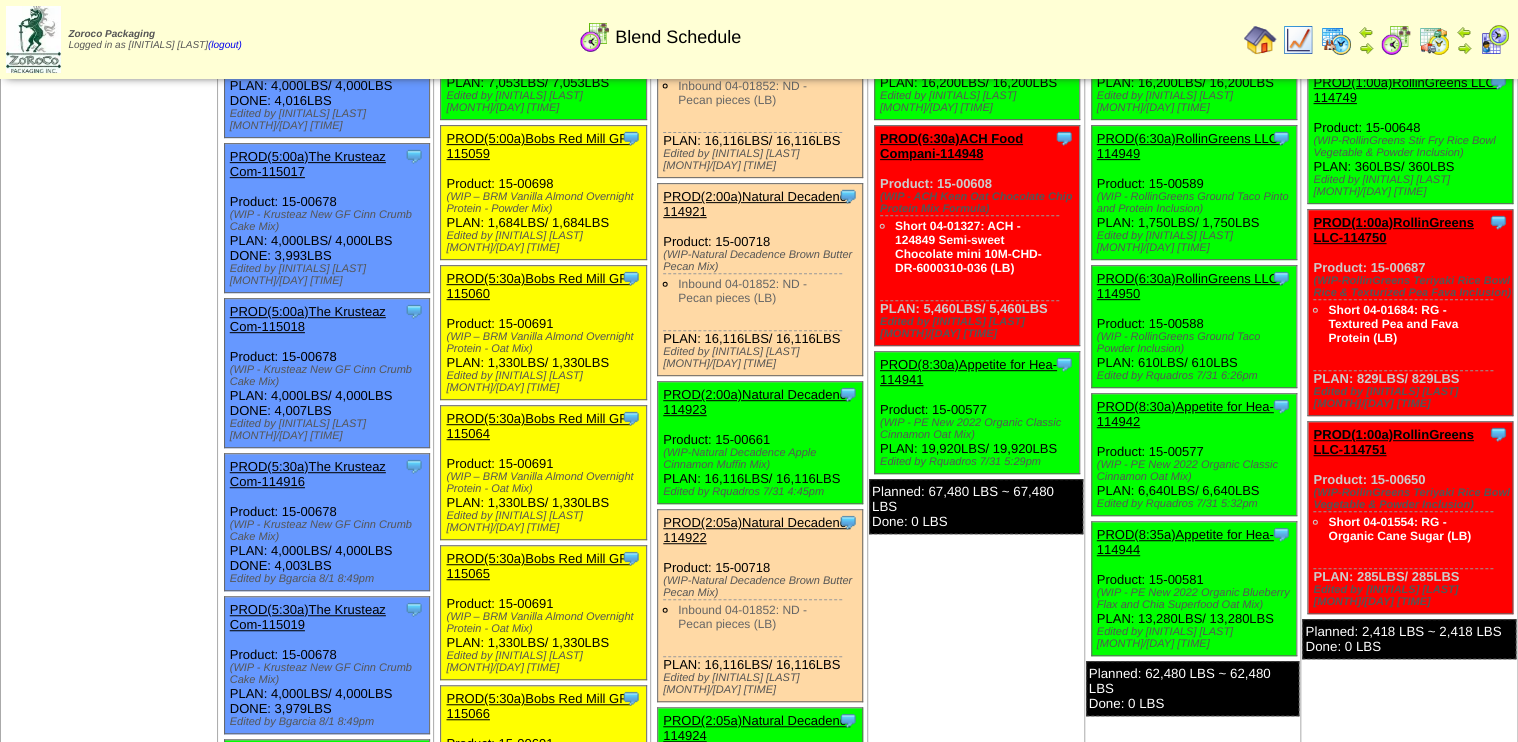 click on "PROD(5:30a)Bobs Red Mill GF-115060" at bounding box center (541, 286) 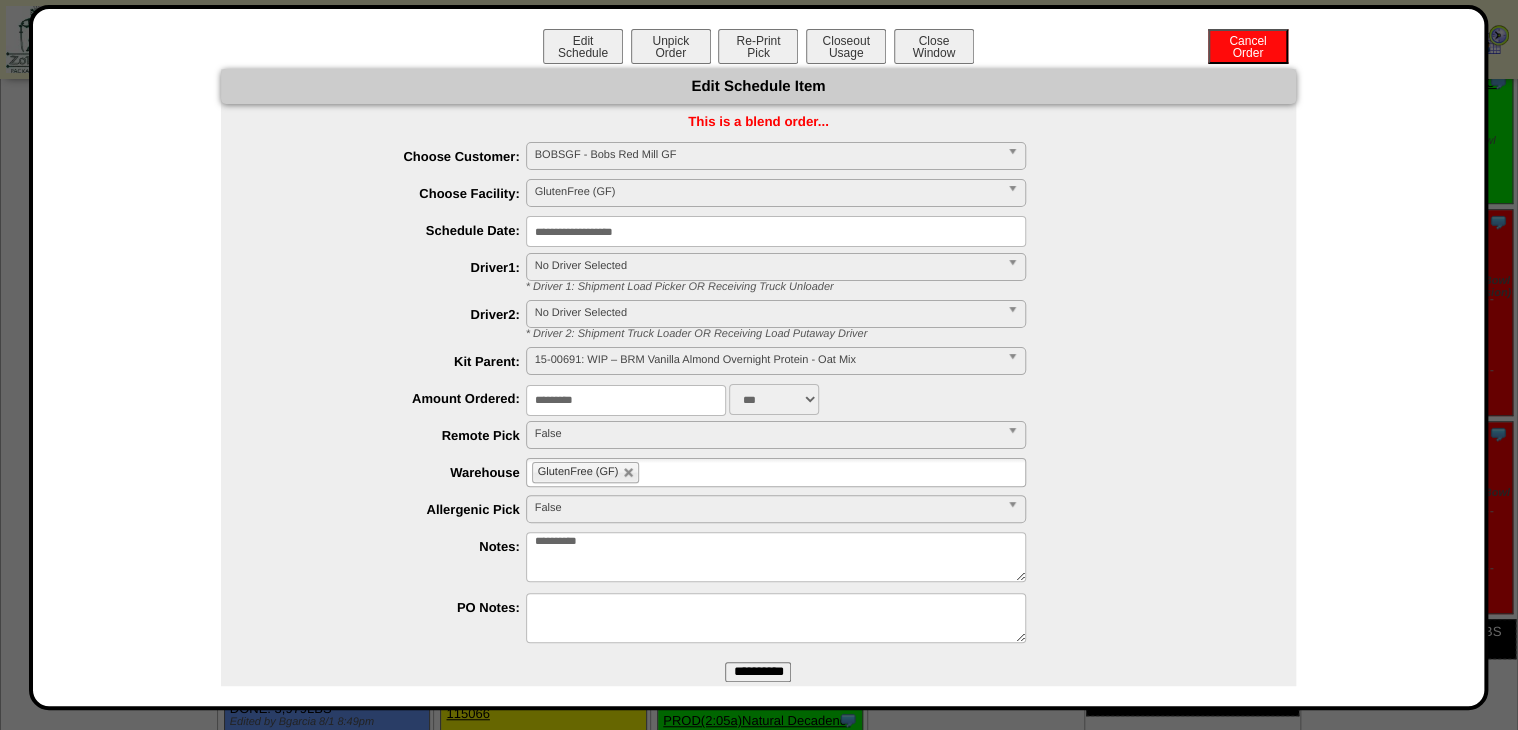 drag, startPoint x: 539, startPoint y: 544, endPoint x: 503, endPoint y: 561, distance: 39.812057 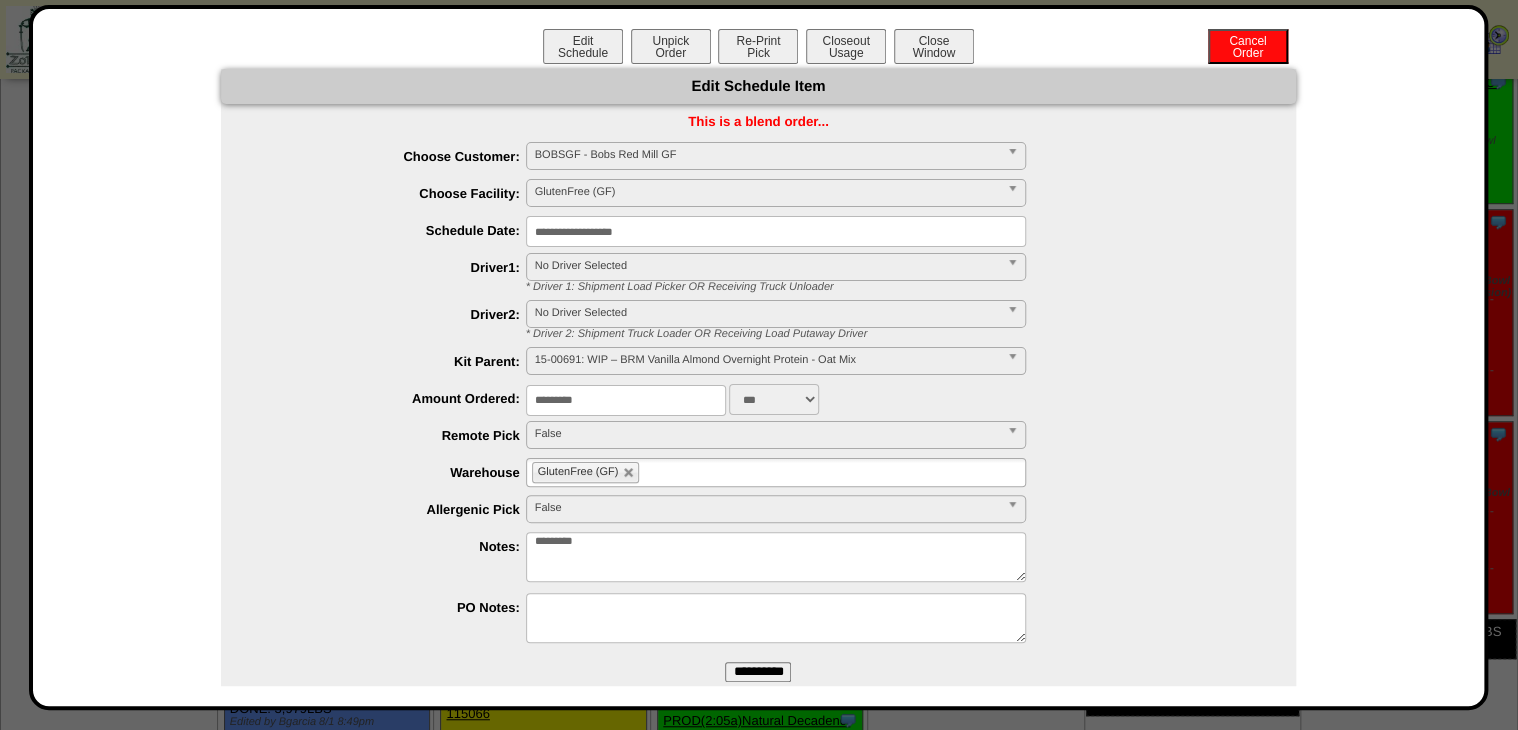 type on "*********" 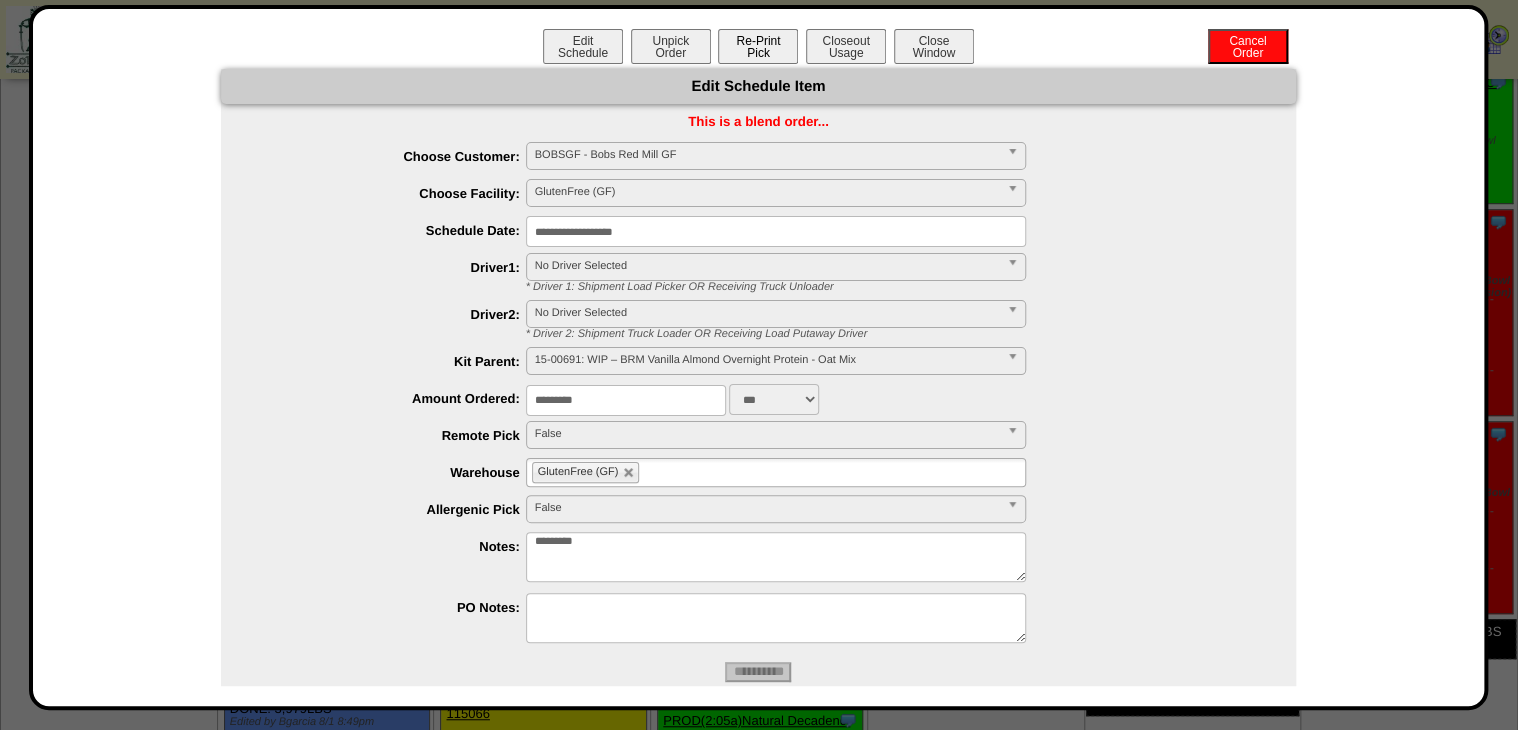 click on "Re-Print Pick" at bounding box center (758, 46) 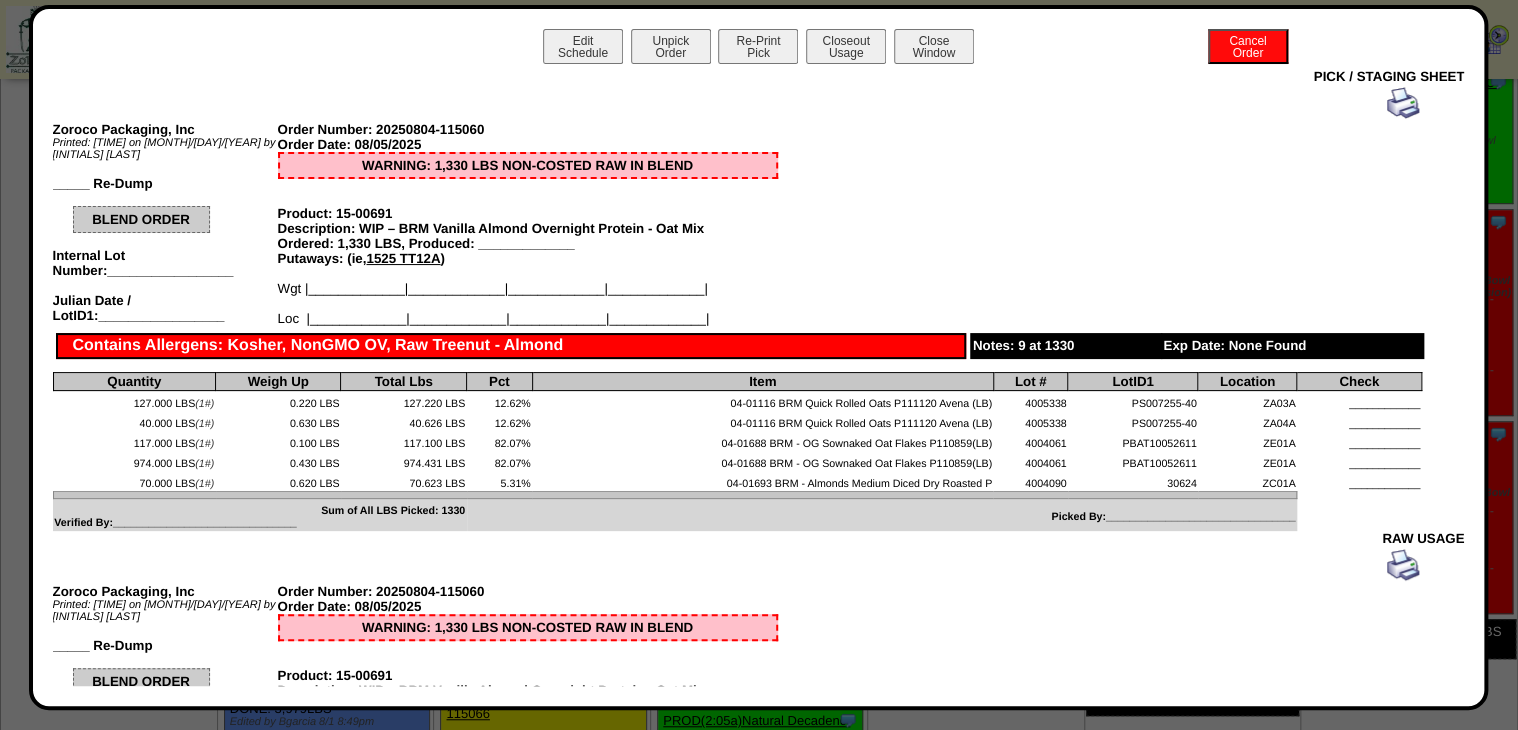 click at bounding box center [1403, 103] 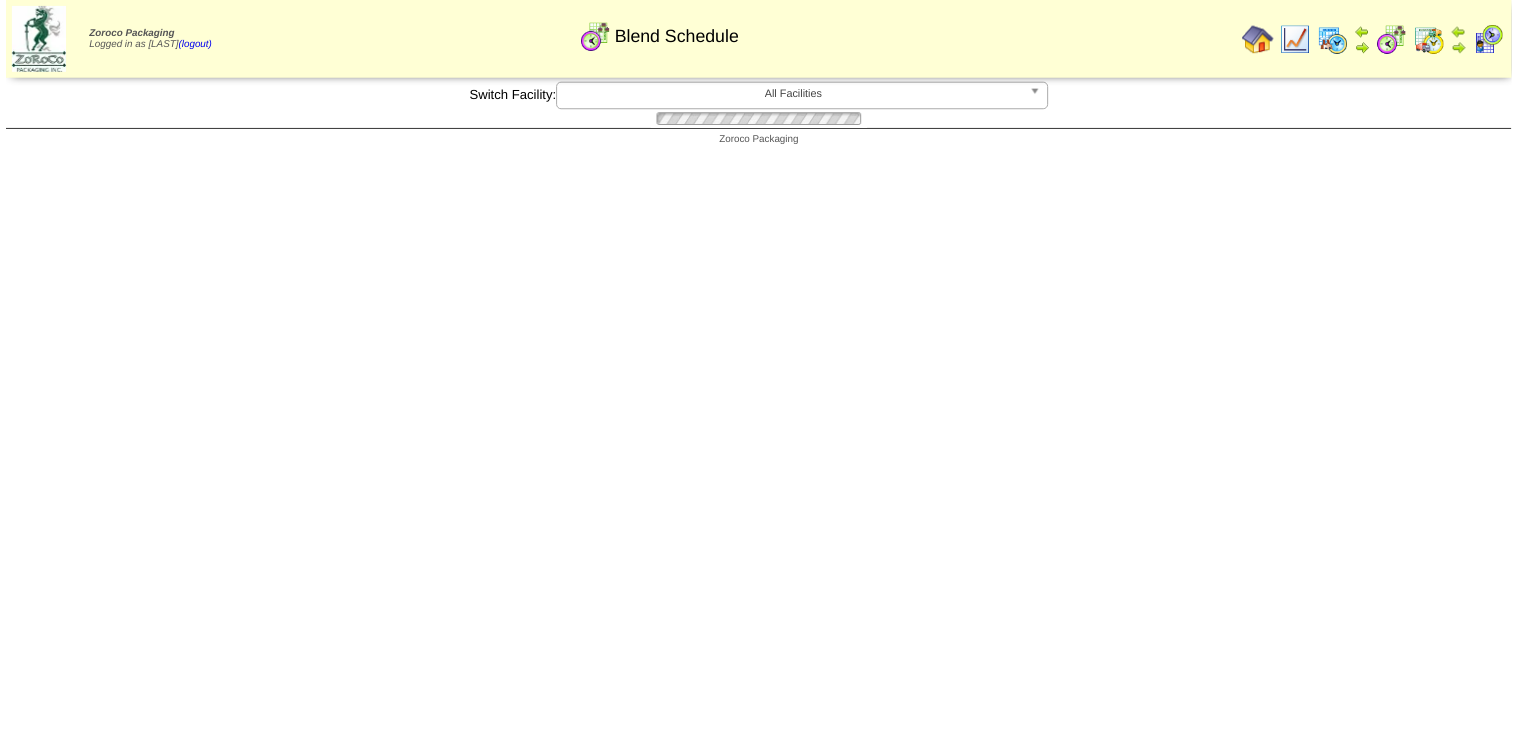 scroll, scrollTop: 320, scrollLeft: 0, axis: vertical 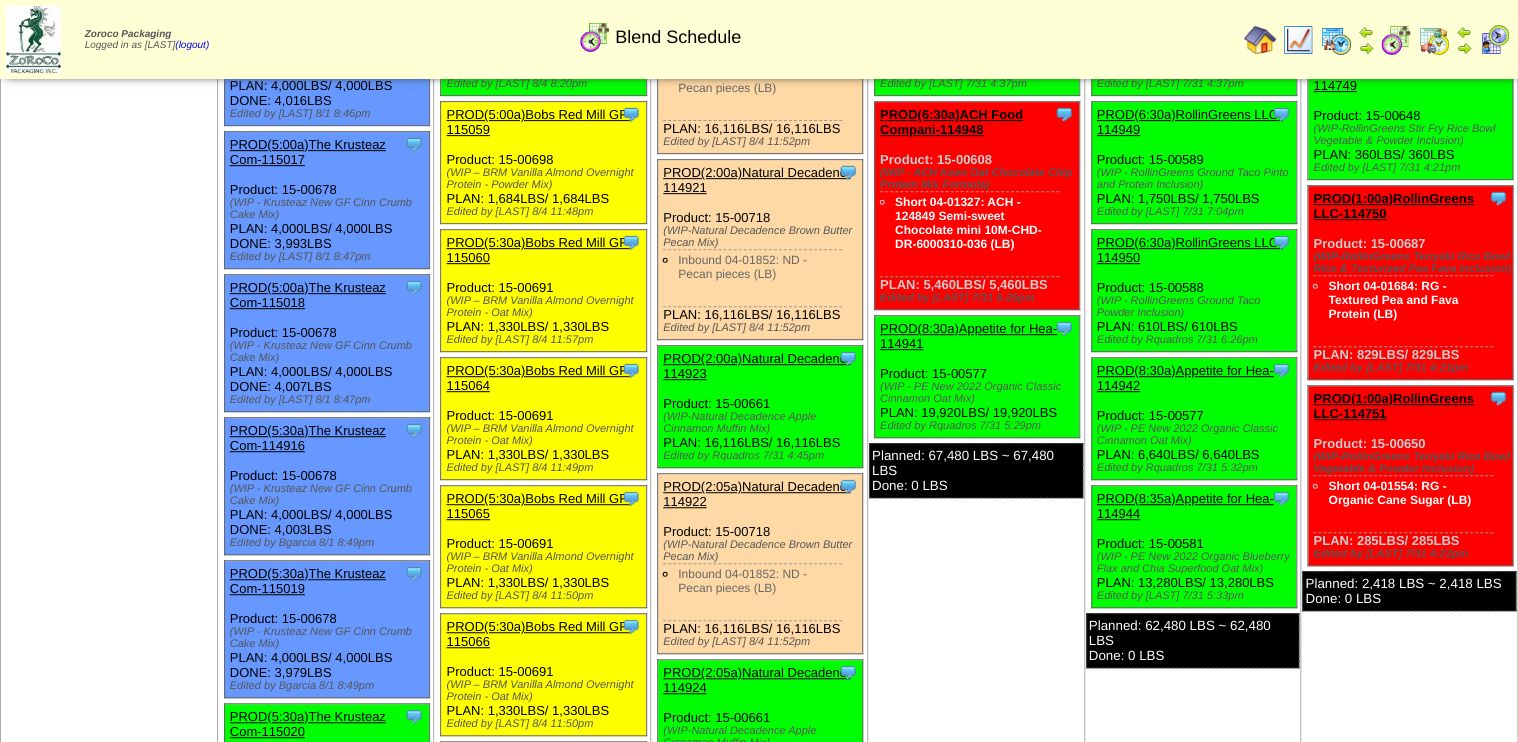 click on "PROD(5:30a)Bobs Red Mill GF-115060" at bounding box center [538, 250] 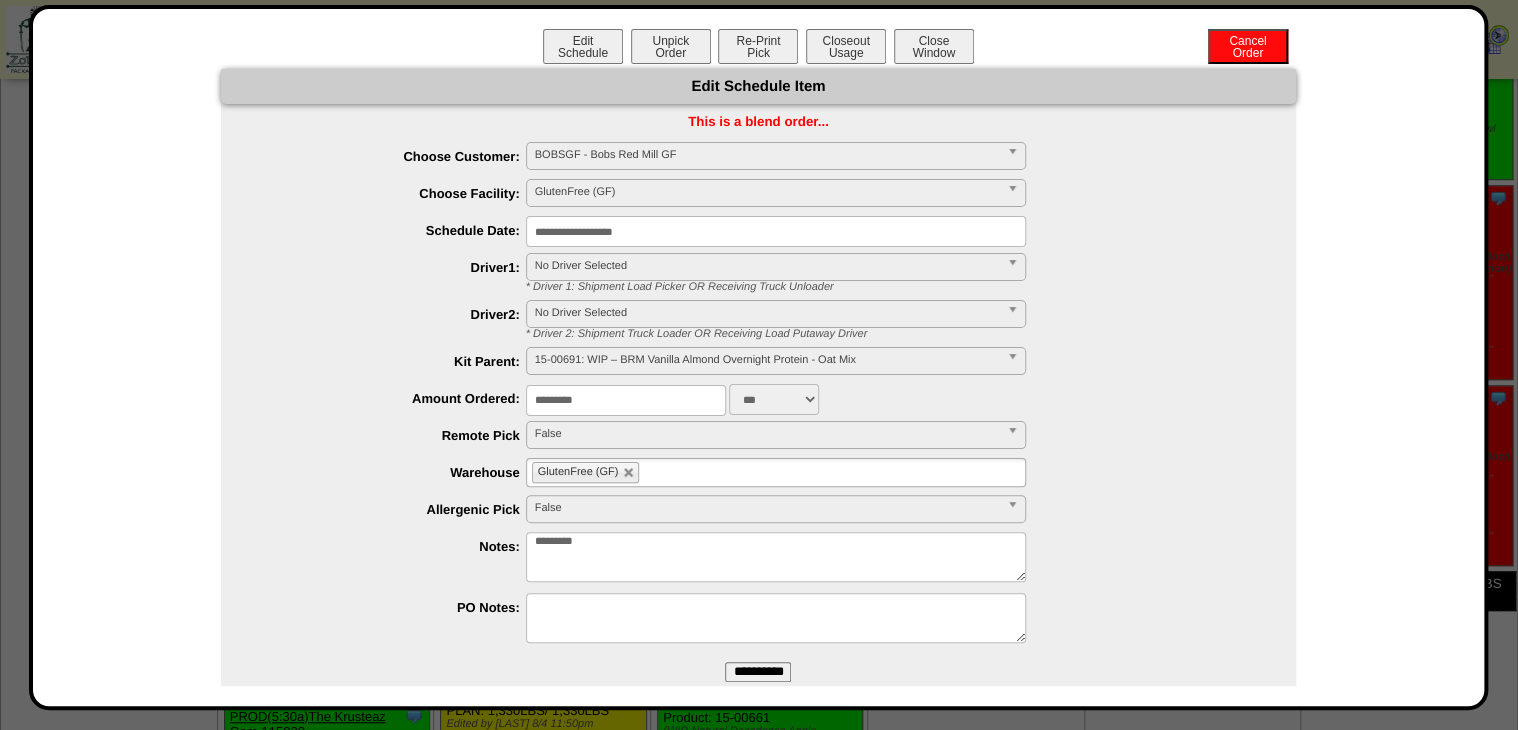 click at bounding box center [759, 1505] 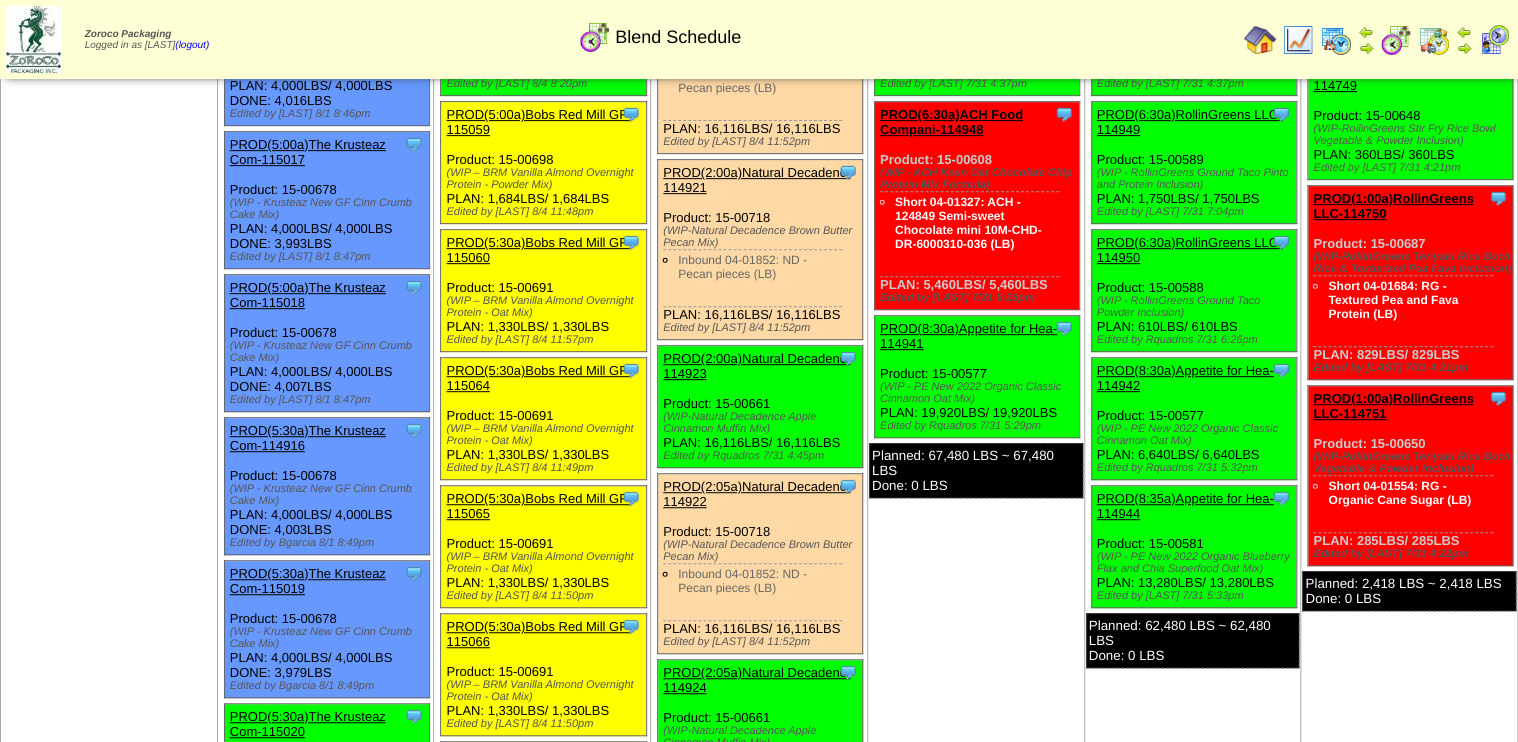 click on "PROD(5:30a)Bobs Red Mill GF-115064" at bounding box center [538, 378] 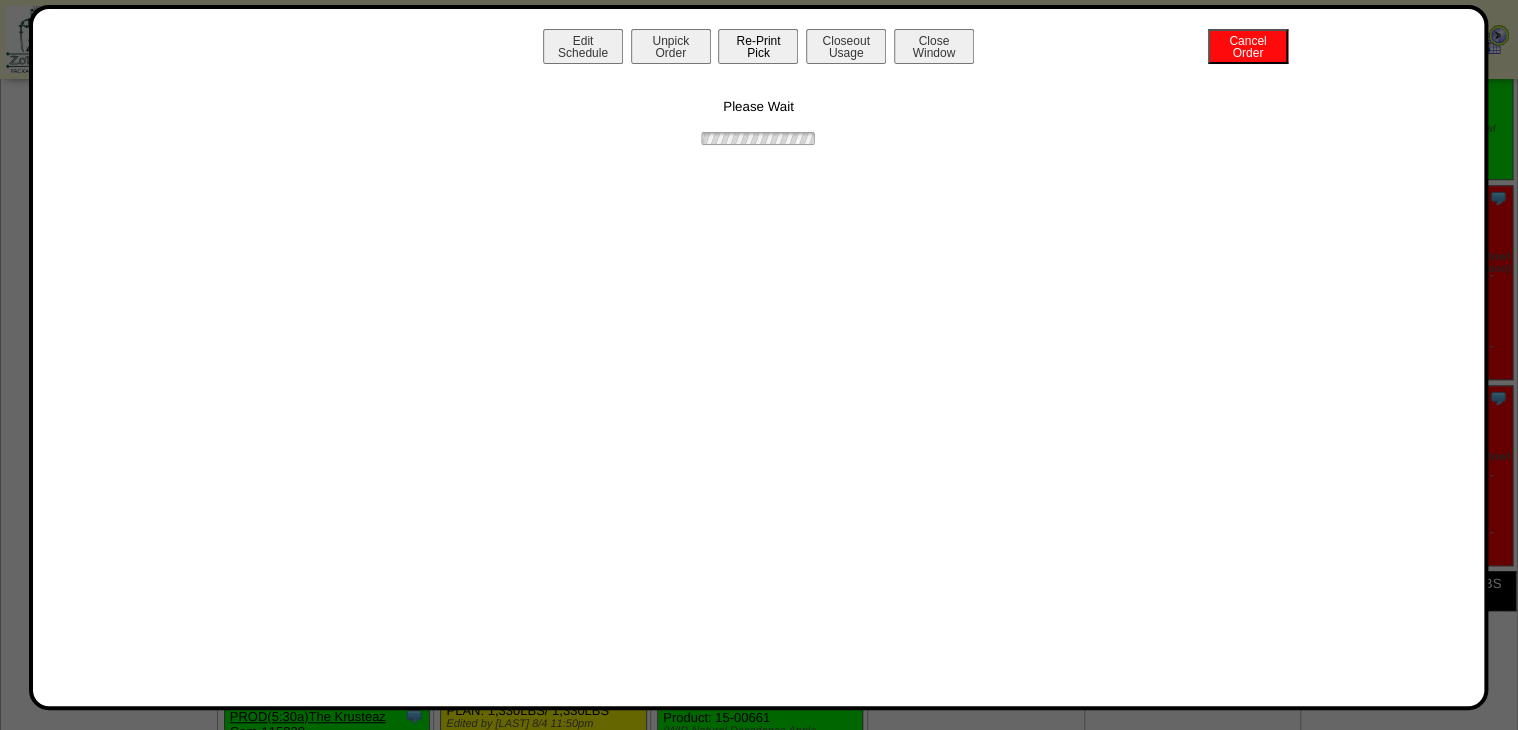click on "Re-Print Pick" at bounding box center (758, 46) 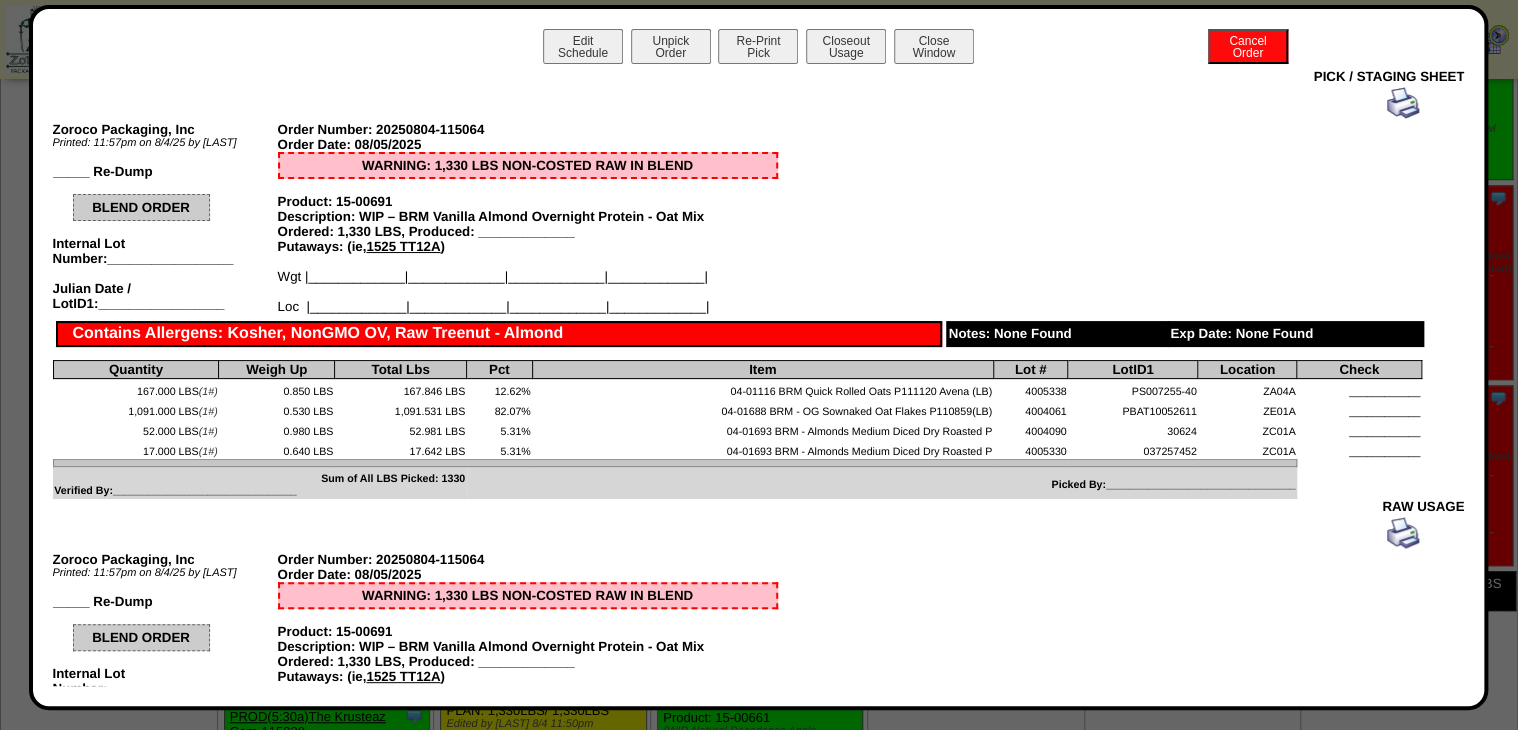 click at bounding box center (737, 103) 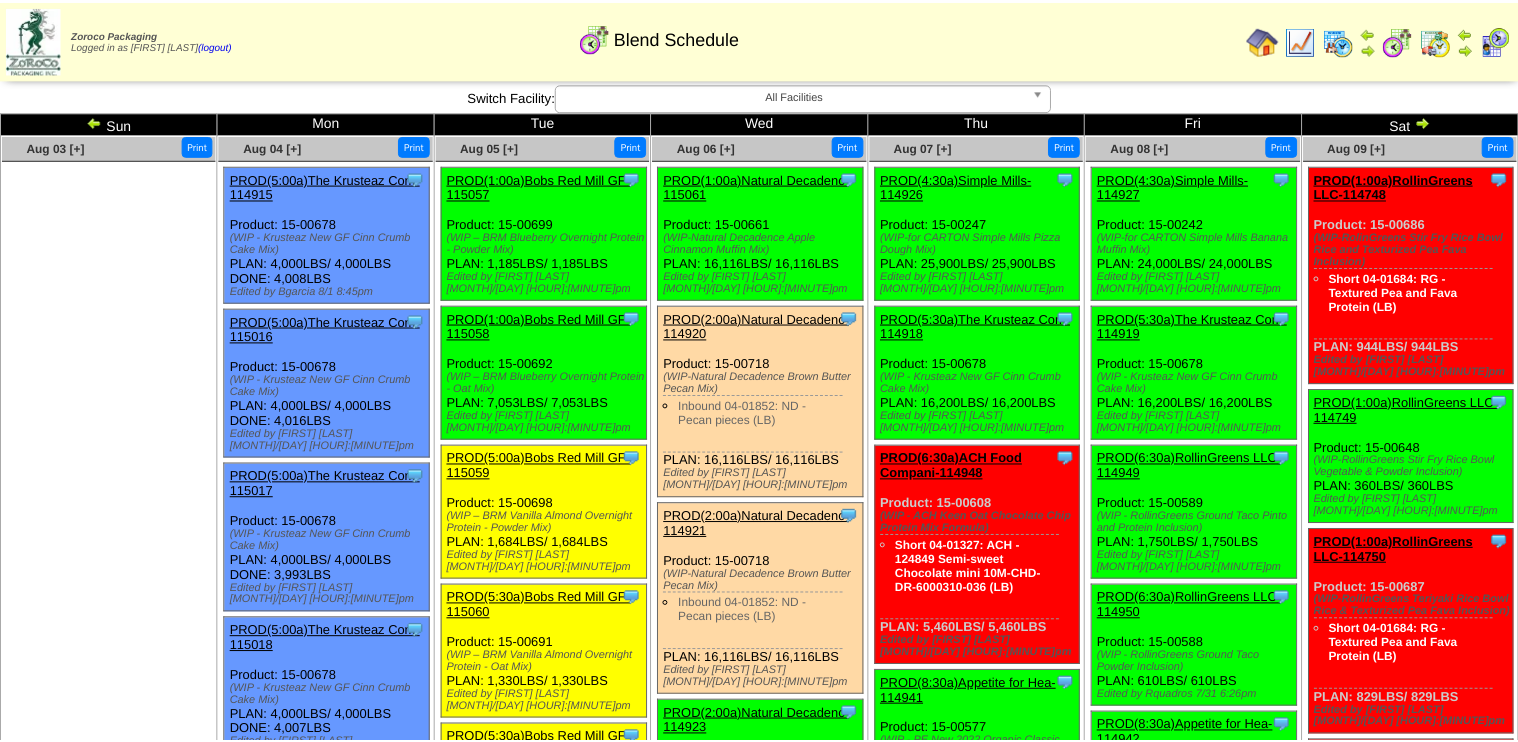scroll, scrollTop: 320, scrollLeft: 0, axis: vertical 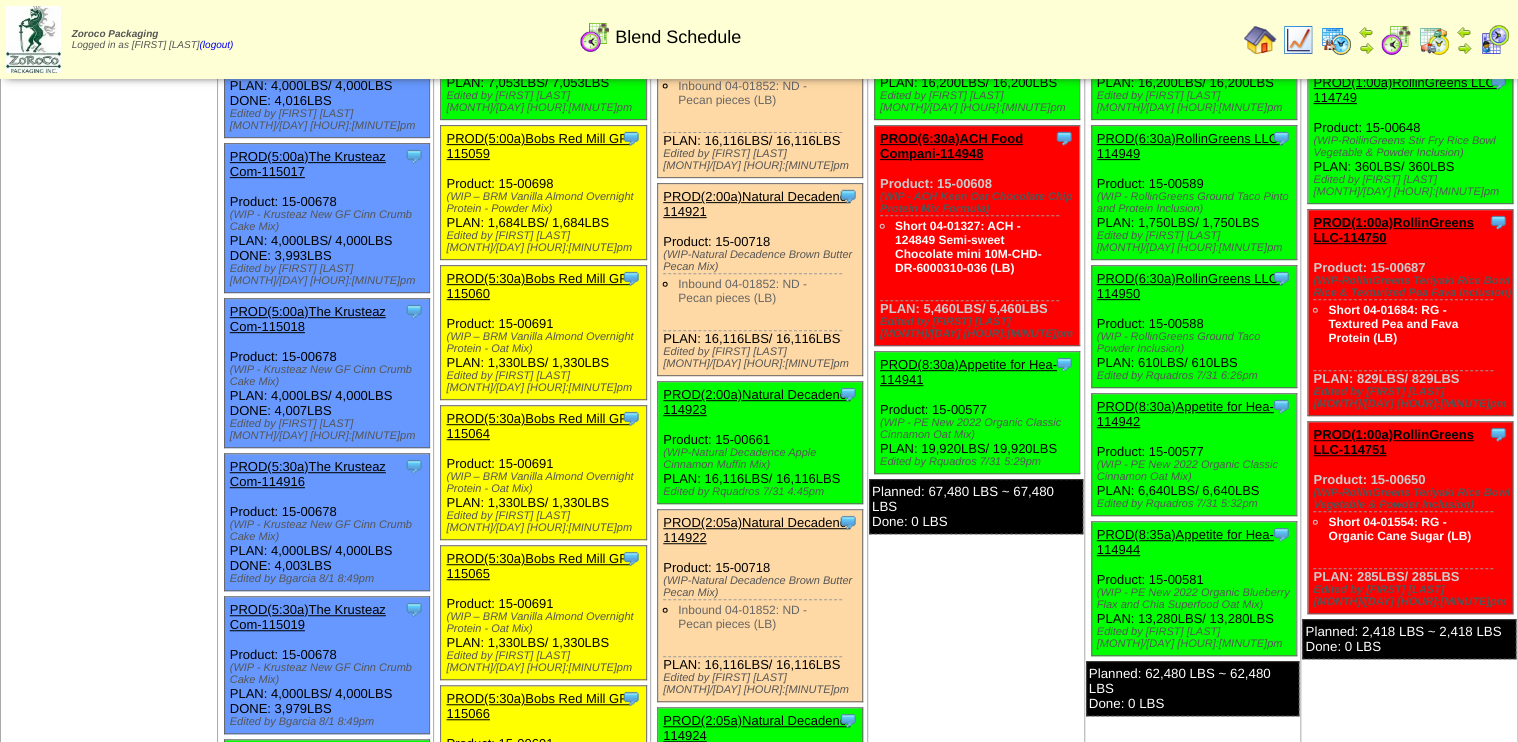 click at bounding box center [1336, 40] 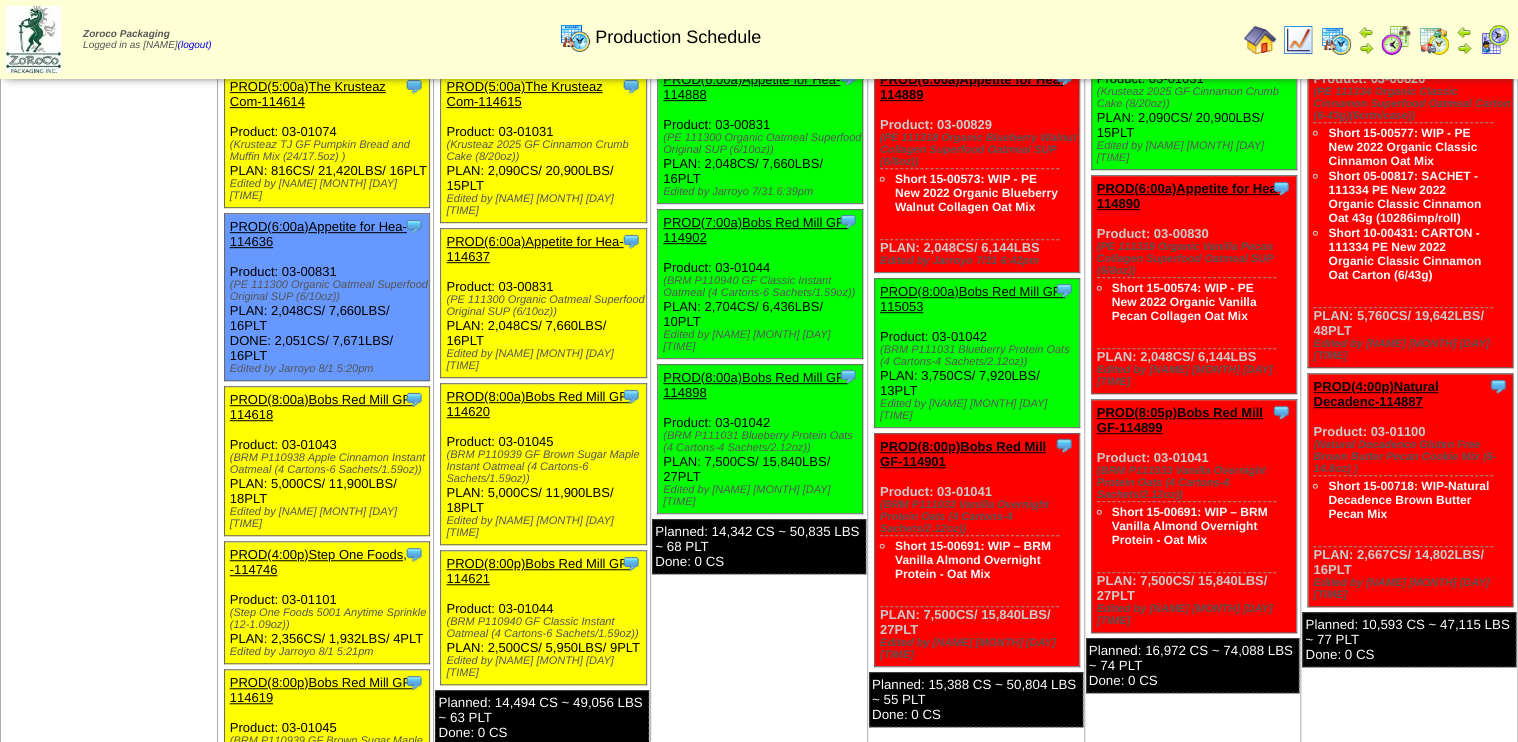 scroll, scrollTop: 240, scrollLeft: 0, axis: vertical 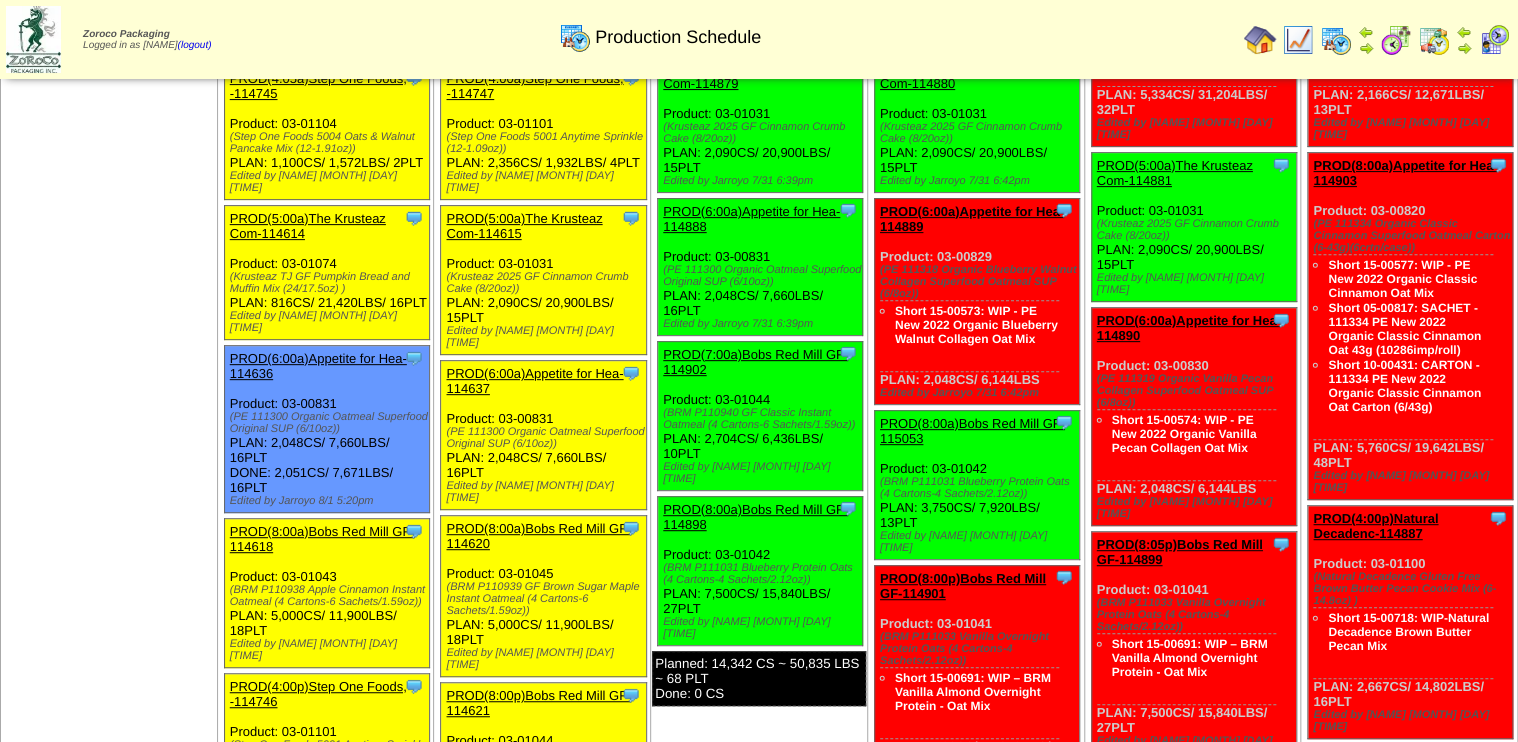 click at bounding box center (1396, 40) 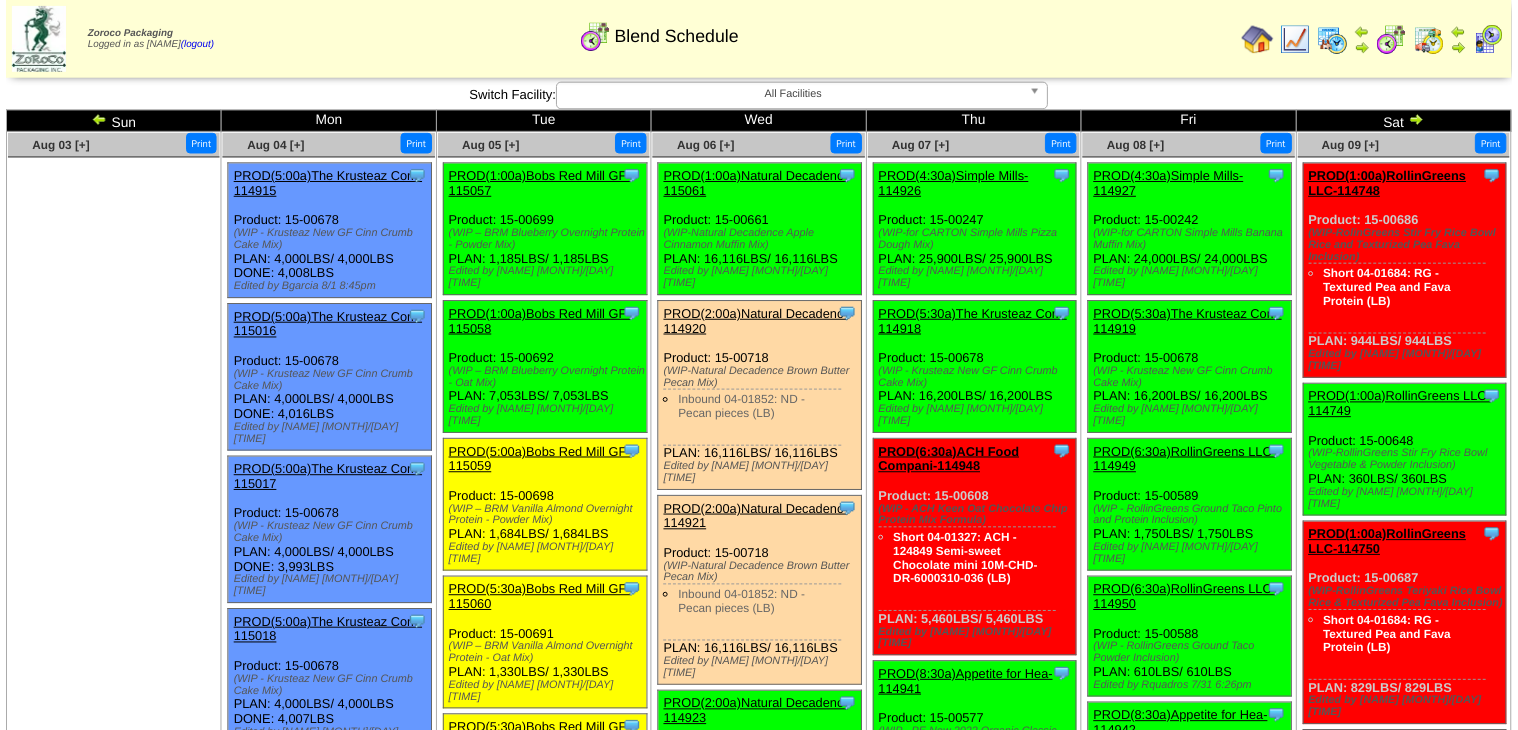scroll, scrollTop: 0, scrollLeft: 0, axis: both 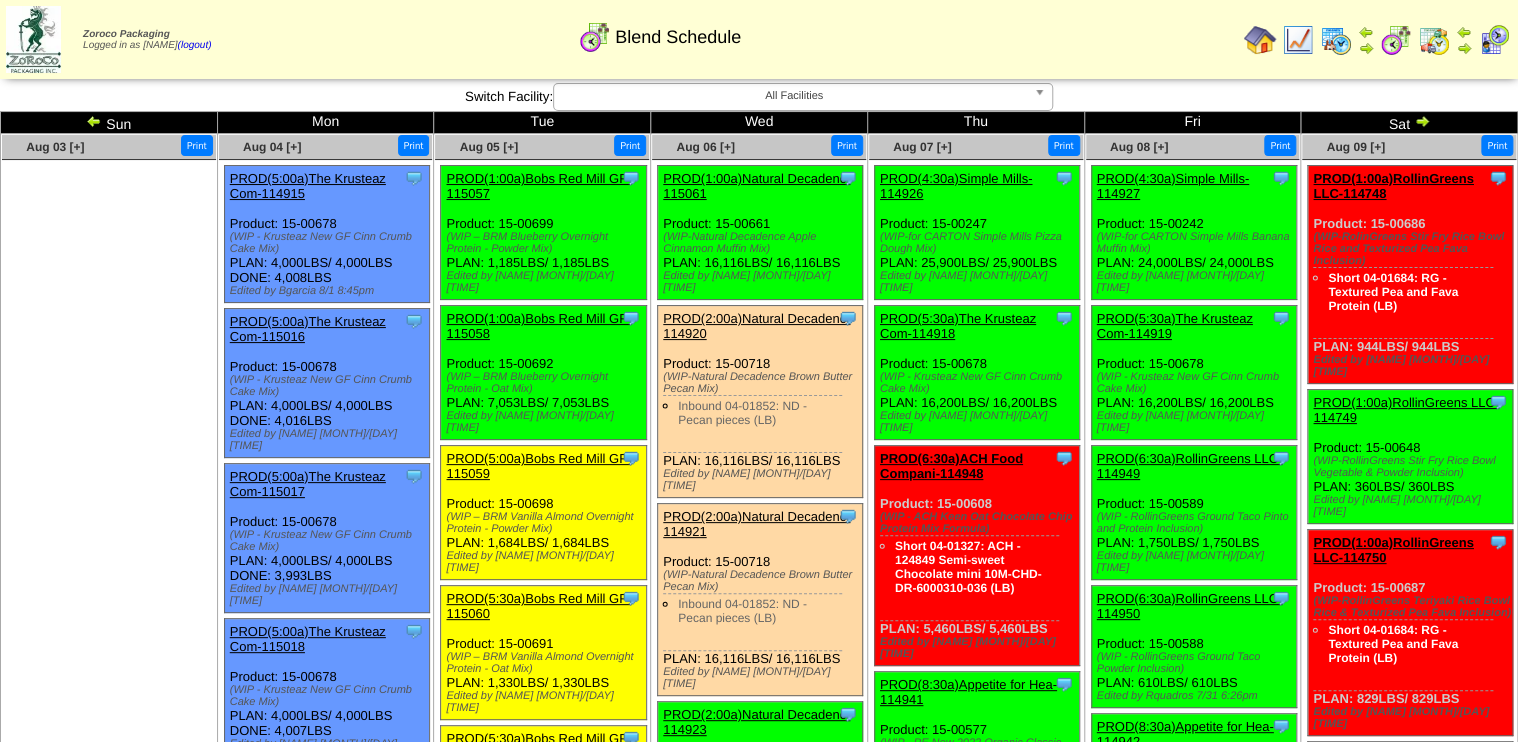 click on "PROD(1:00a)Natural Decadenc-115061" at bounding box center [756, 186] 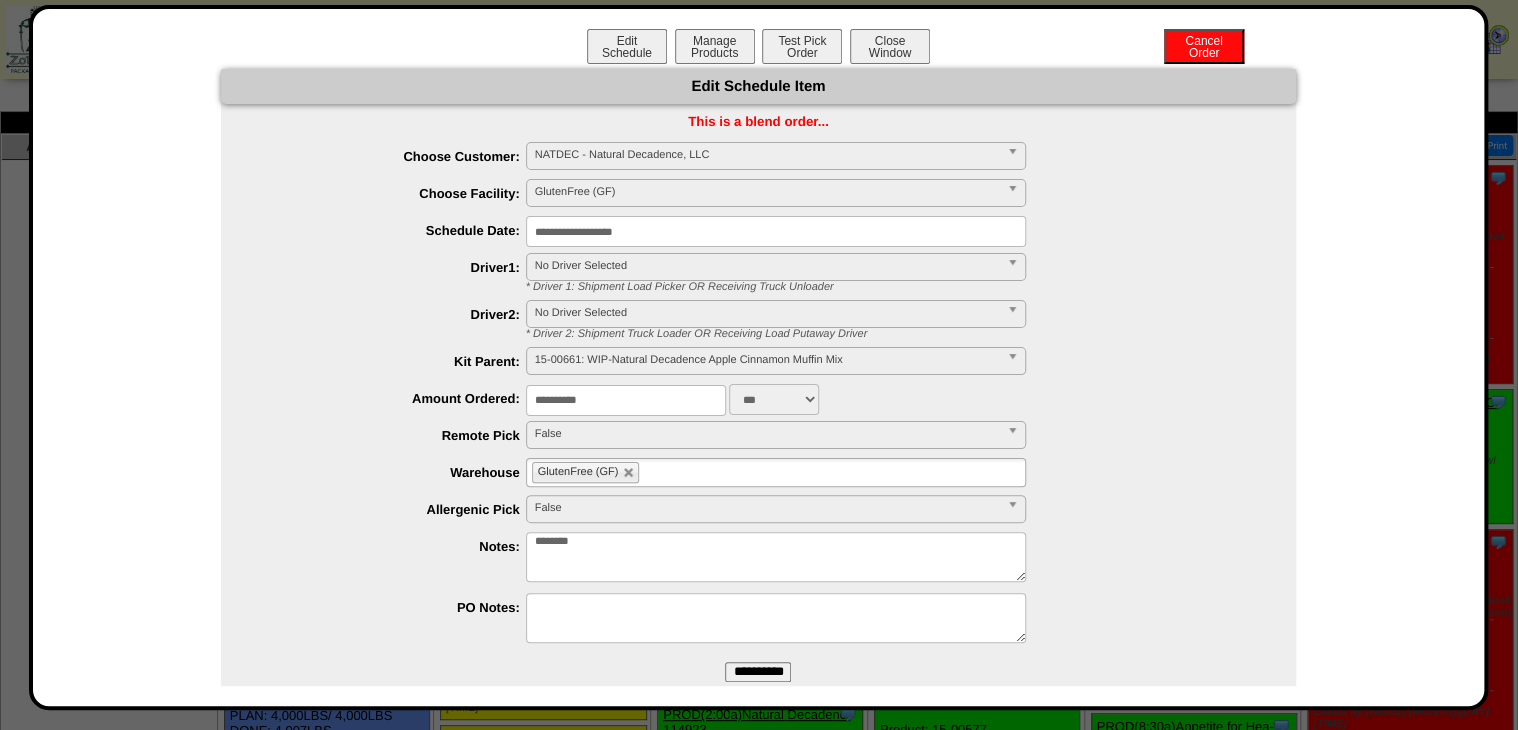 drag, startPoint x: 535, startPoint y: 542, endPoint x: 476, endPoint y: 561, distance: 61.983868 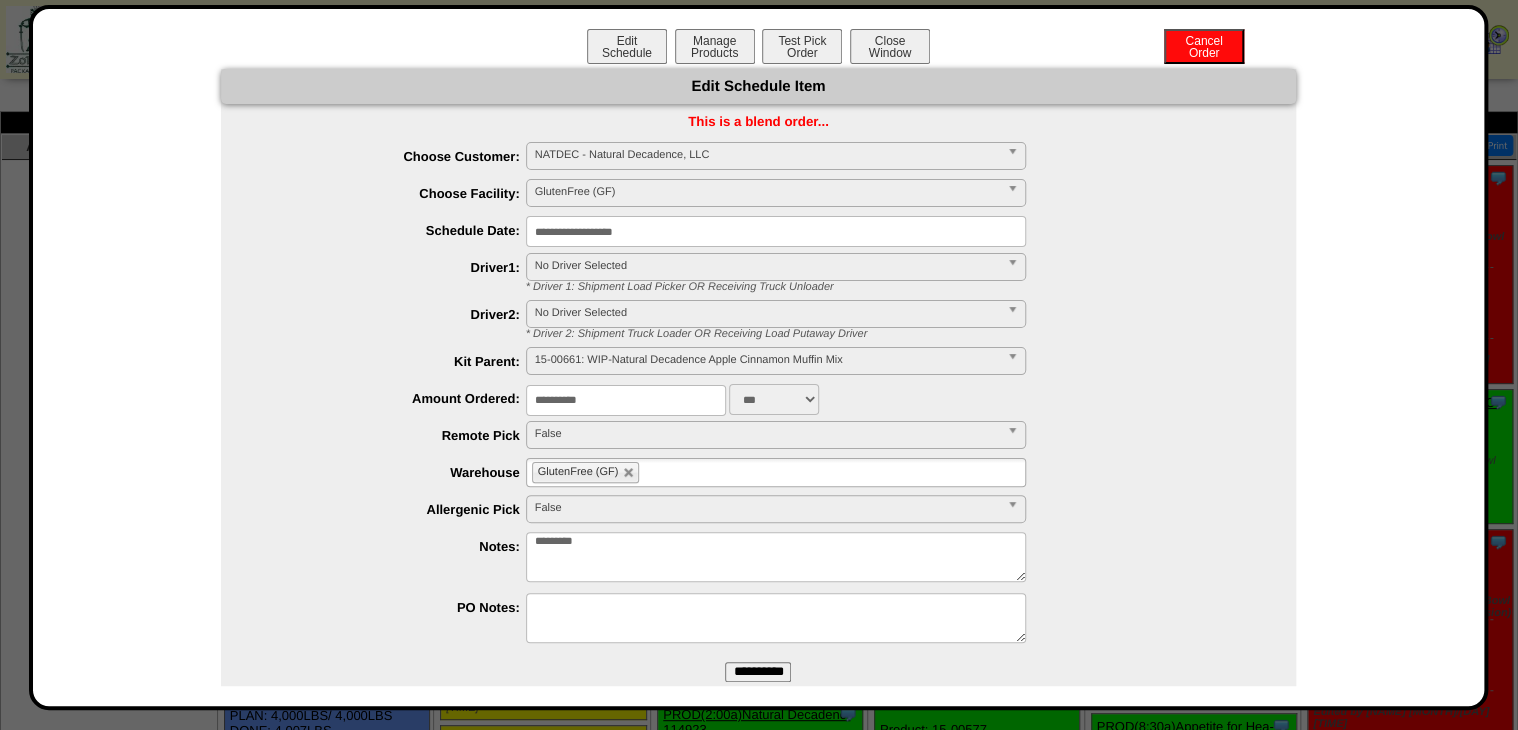 click on "********" at bounding box center [776, 557] 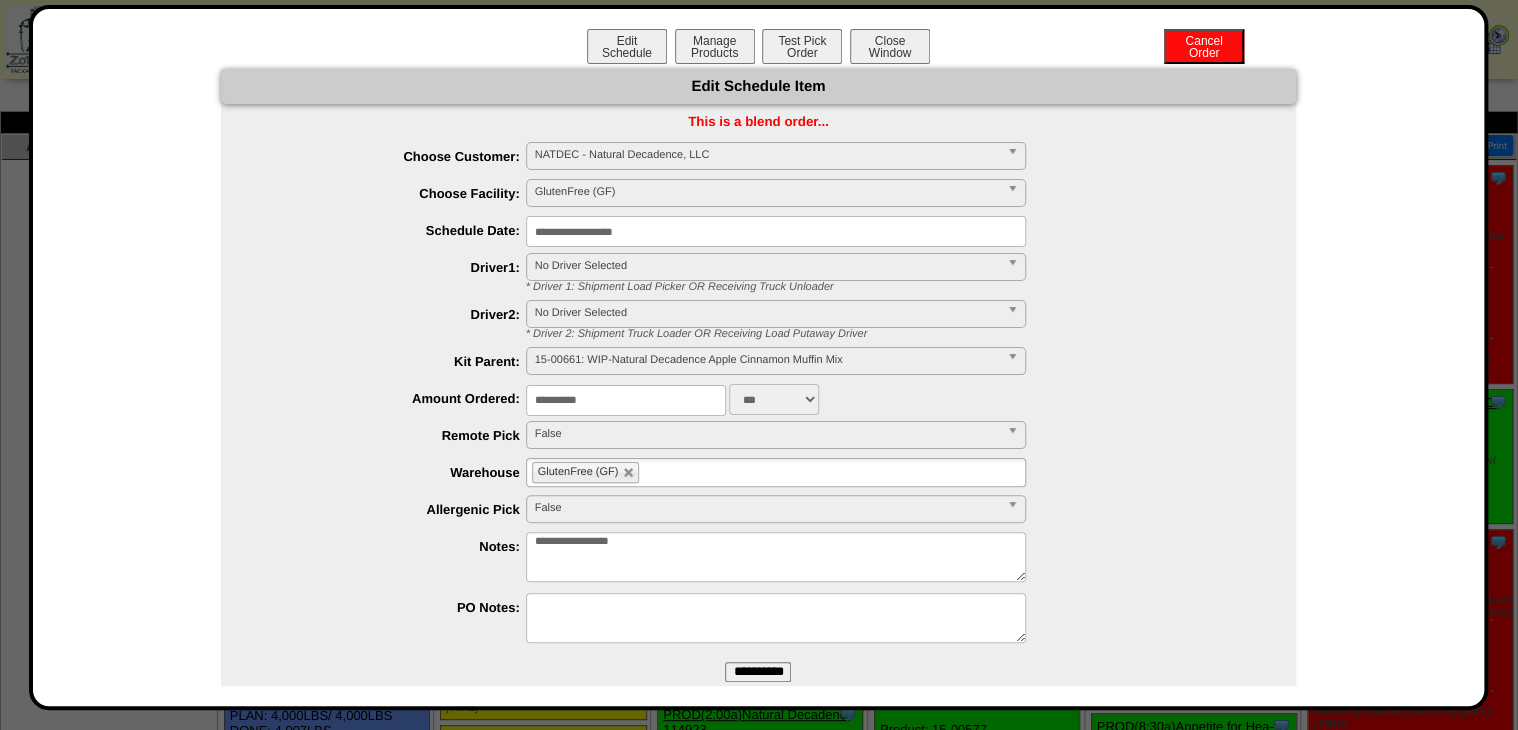 type on "**********" 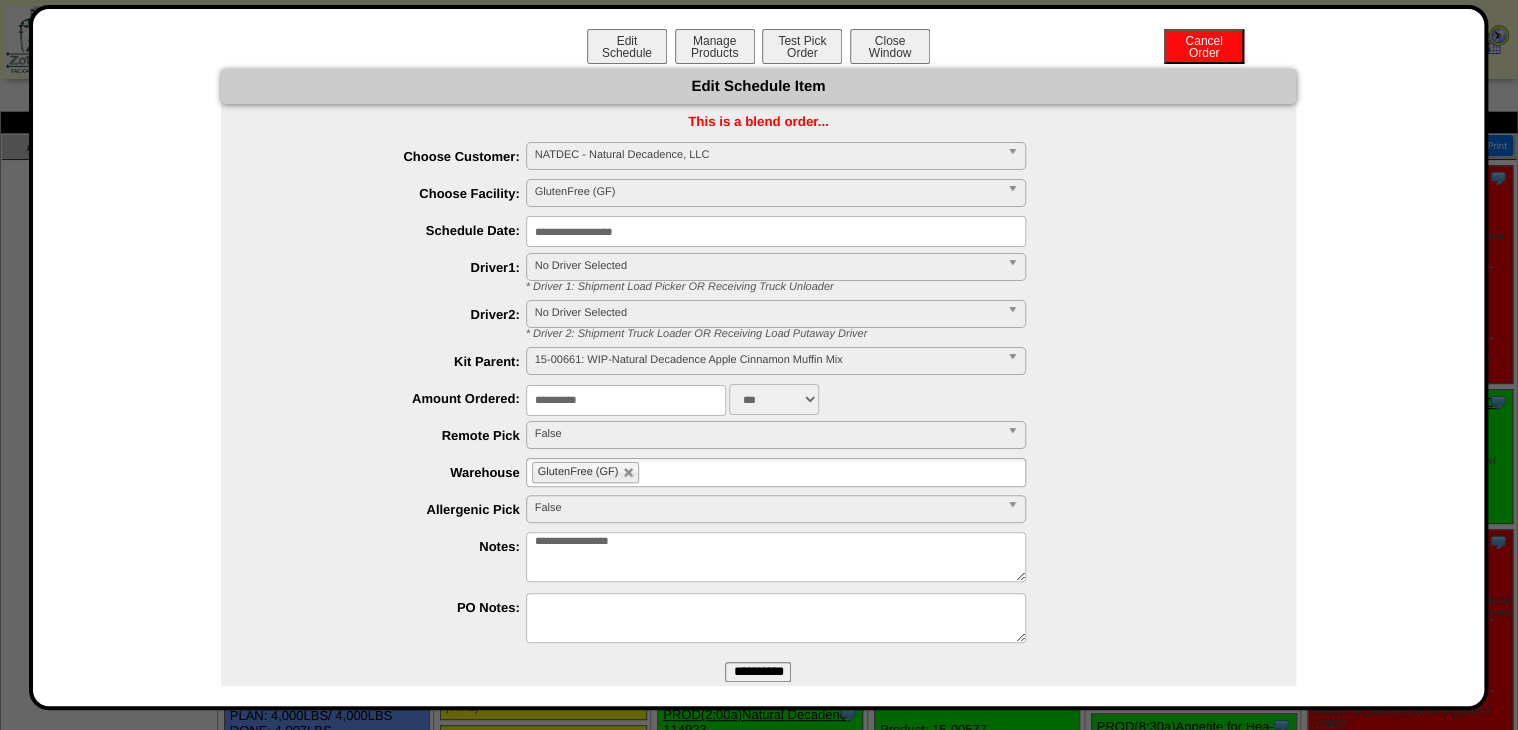 drag, startPoint x: 652, startPoint y: 397, endPoint x: 196, endPoint y: 498, distance: 467.0514 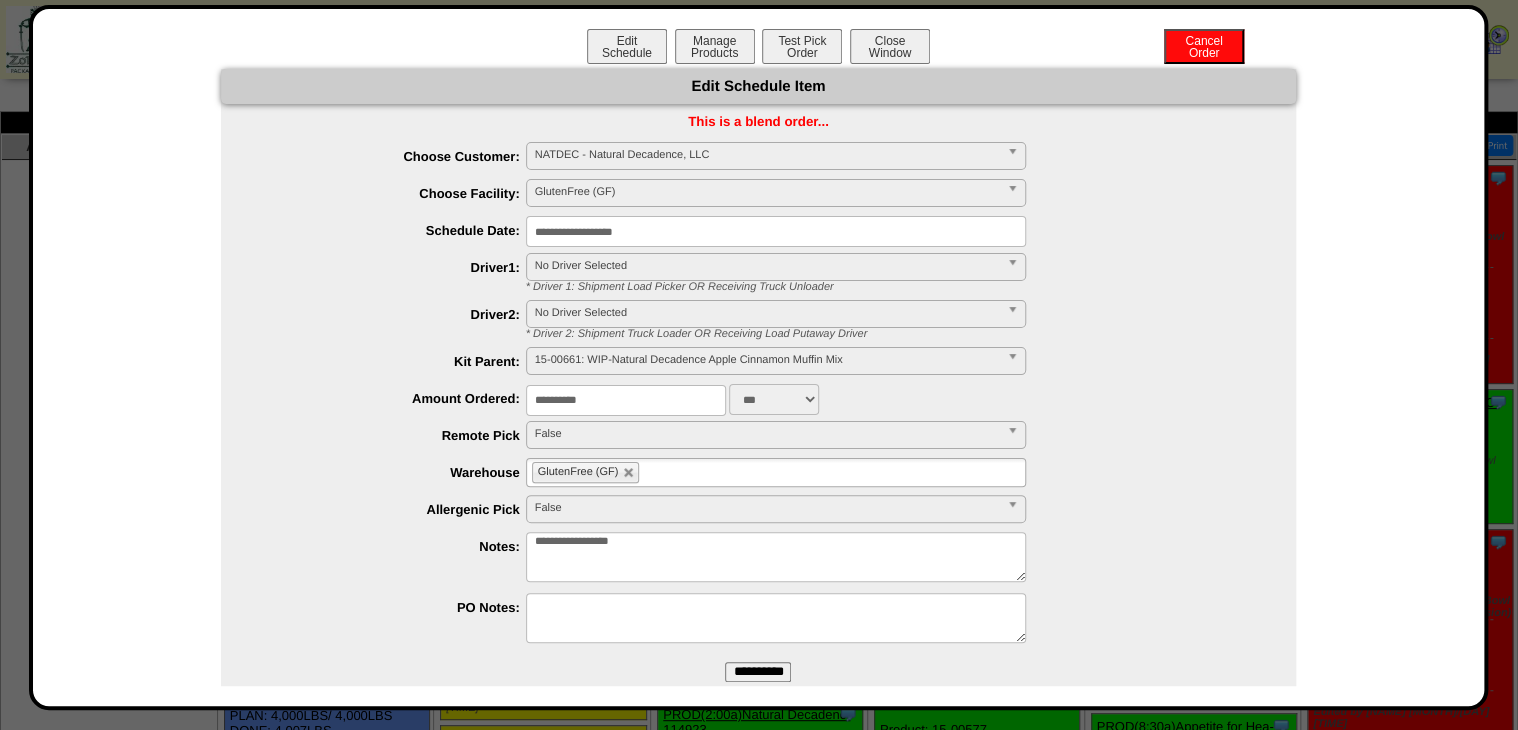 click on "**********" at bounding box center (759, 398) 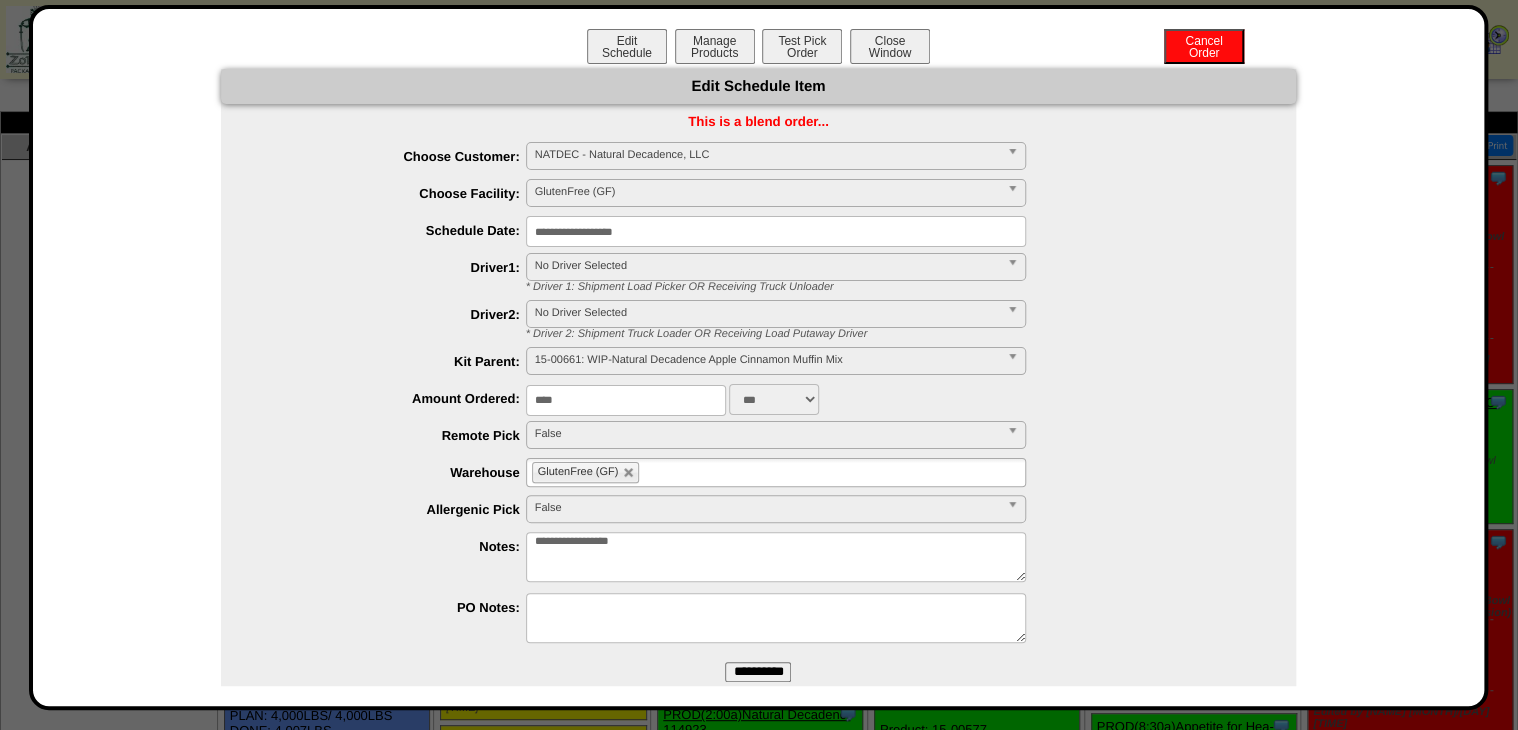 type on "****" 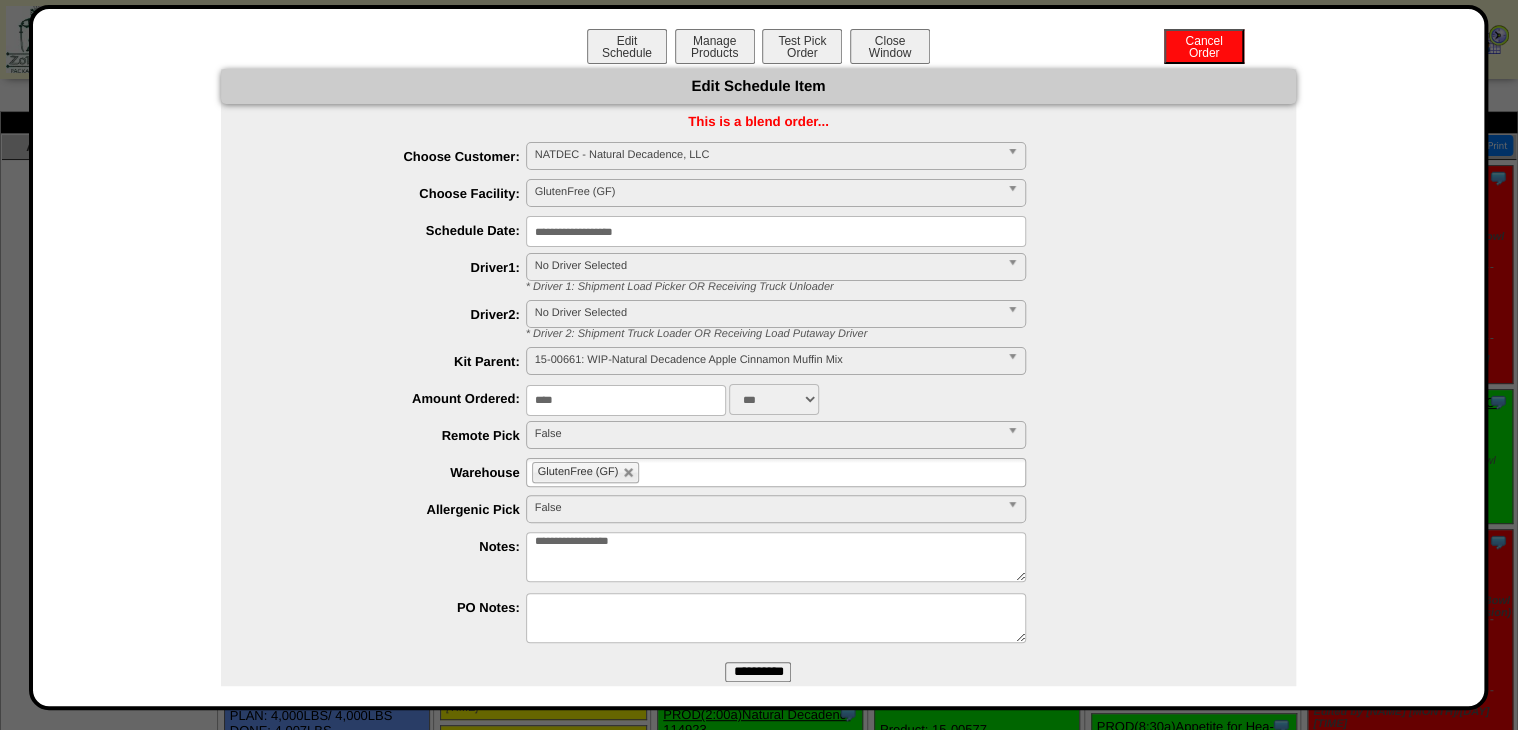 click on "**********" at bounding box center (758, 383) 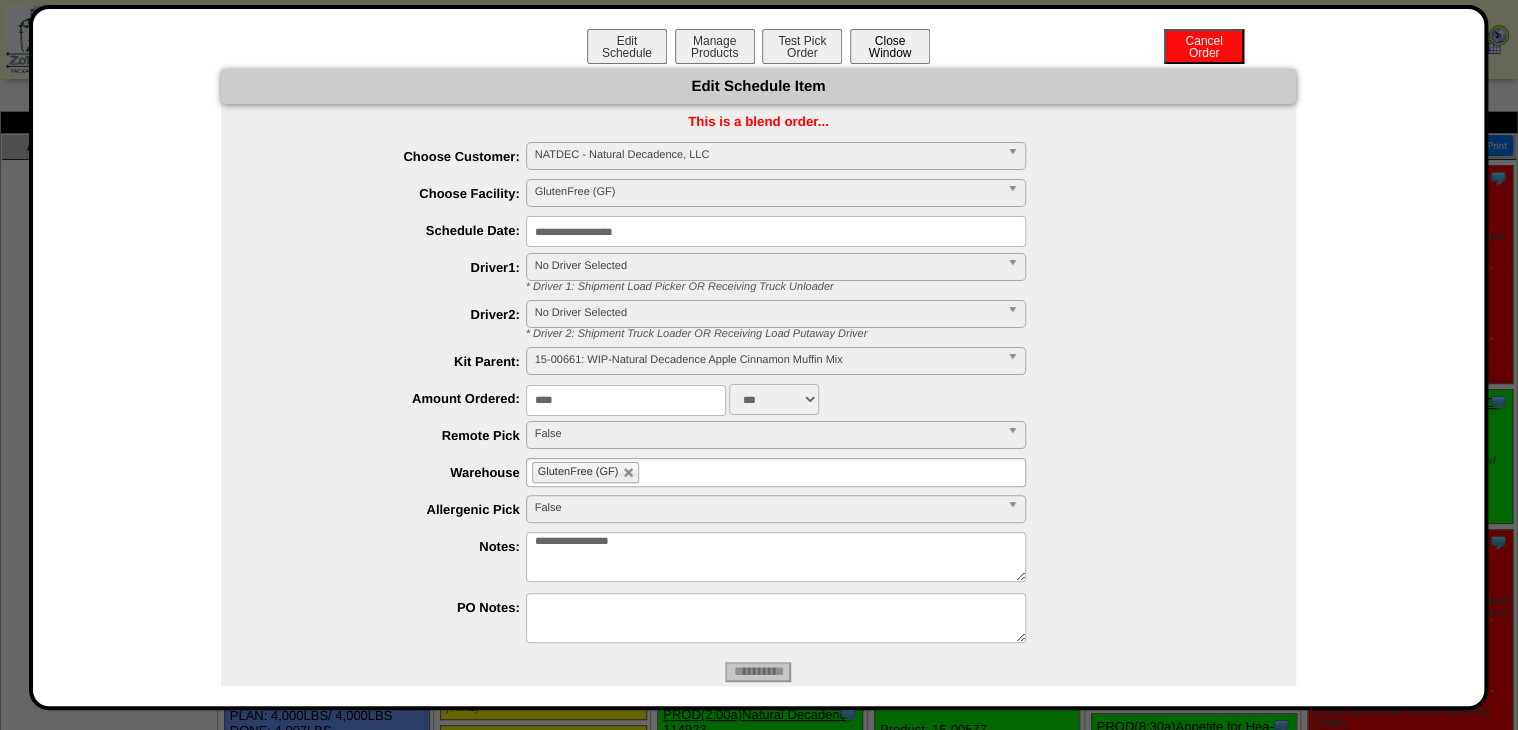 click on "Close Window" at bounding box center [890, 46] 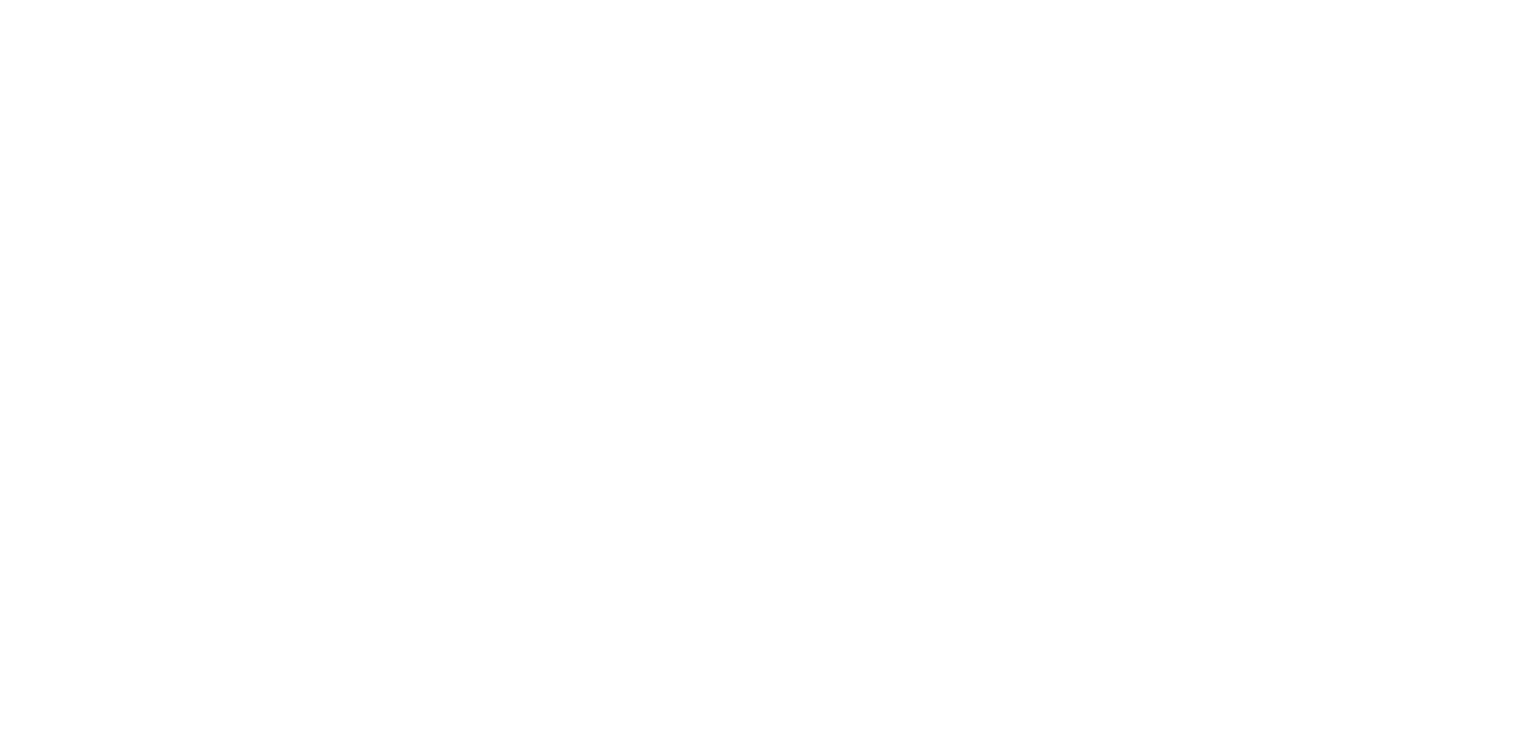 scroll, scrollTop: 0, scrollLeft: 0, axis: both 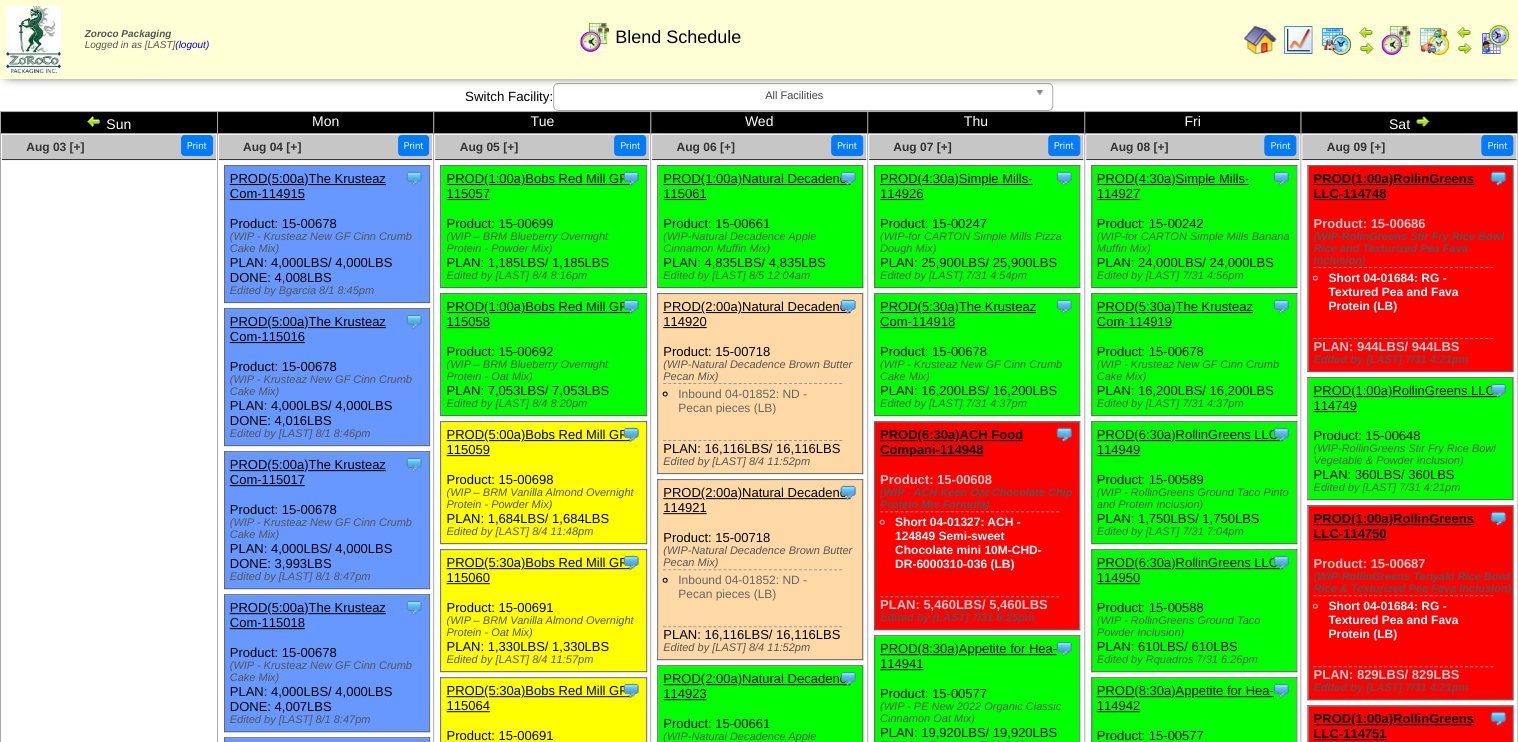 click on "PROD(1:00a)Bobs Red Mill GF-115057" at bounding box center [538, 186] 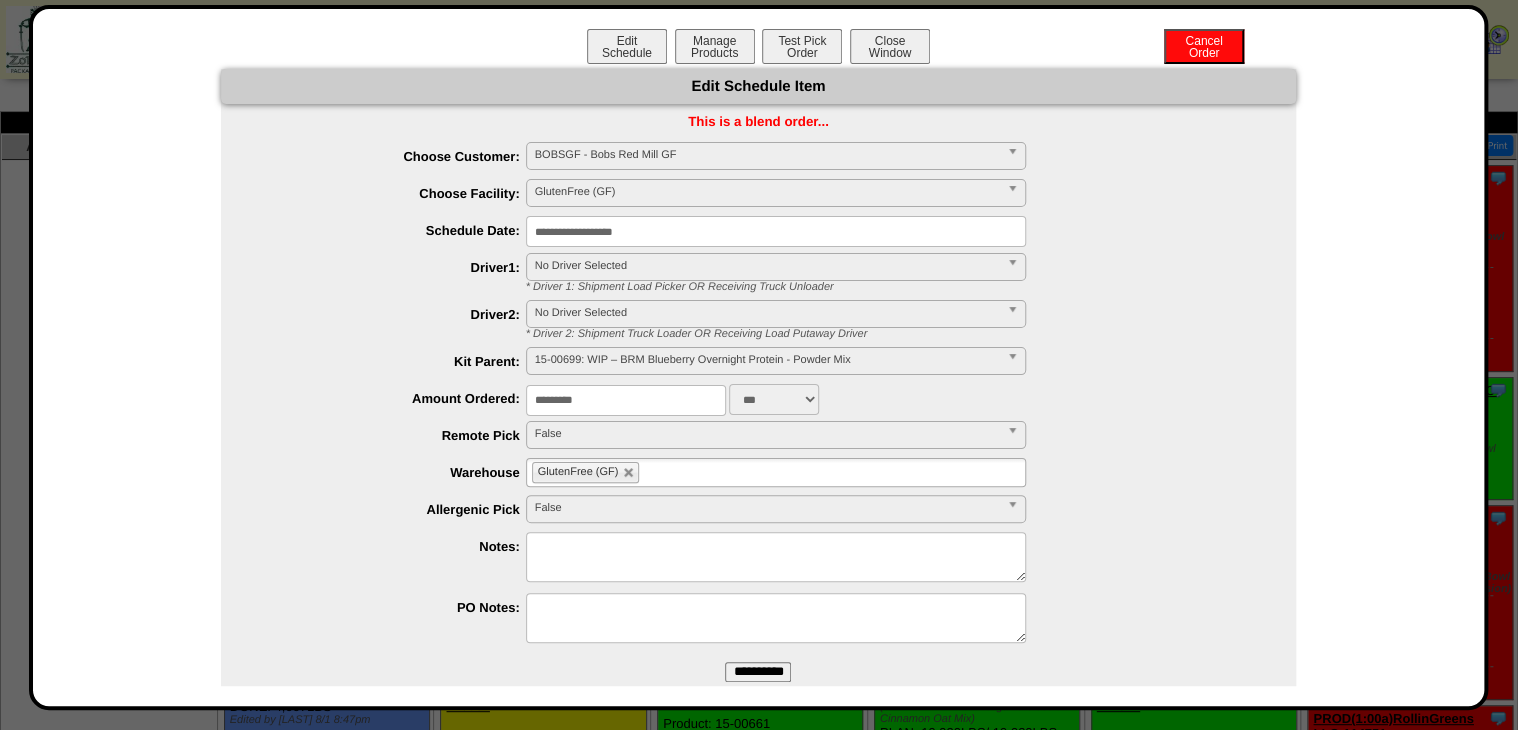 click on "**********" at bounding box center (776, 231) 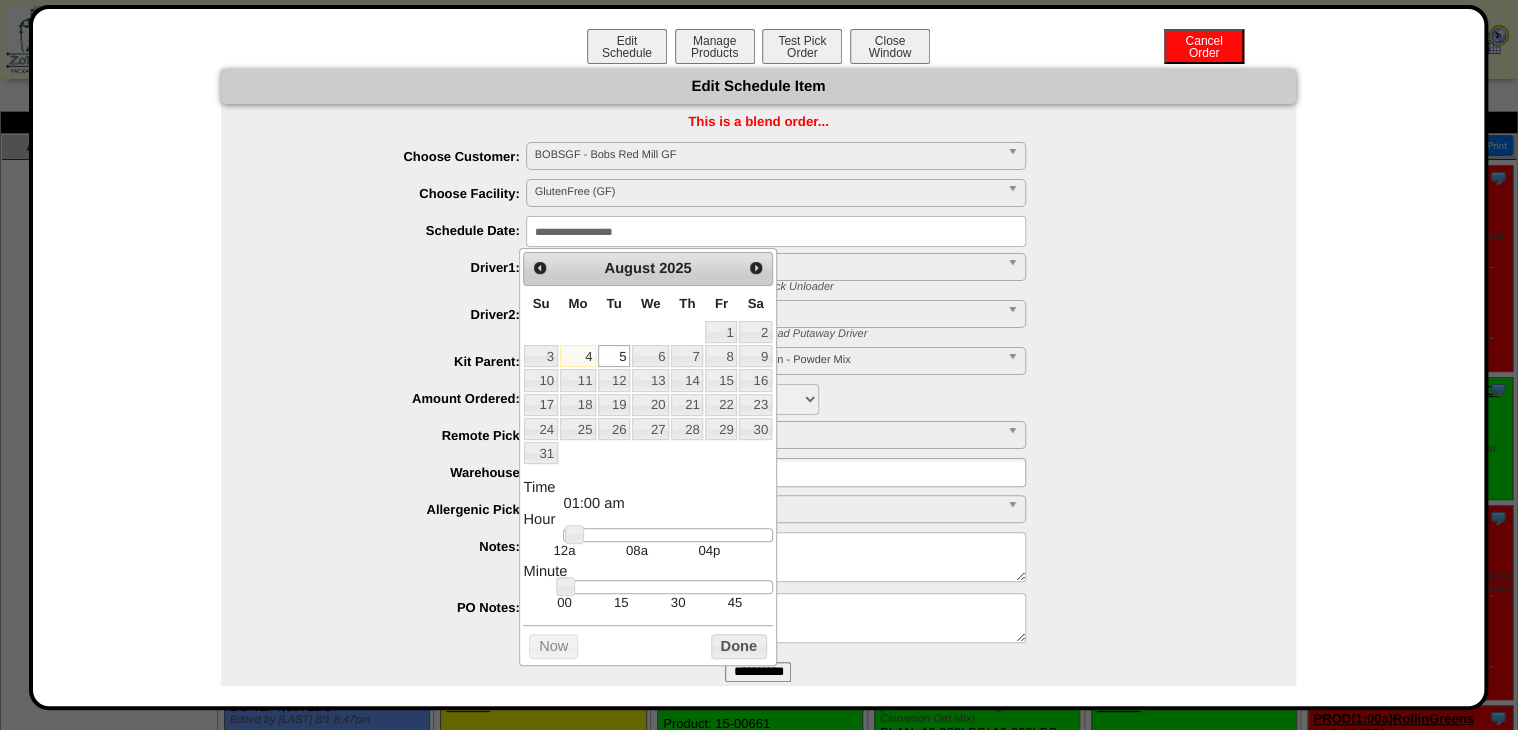 type on "**********" 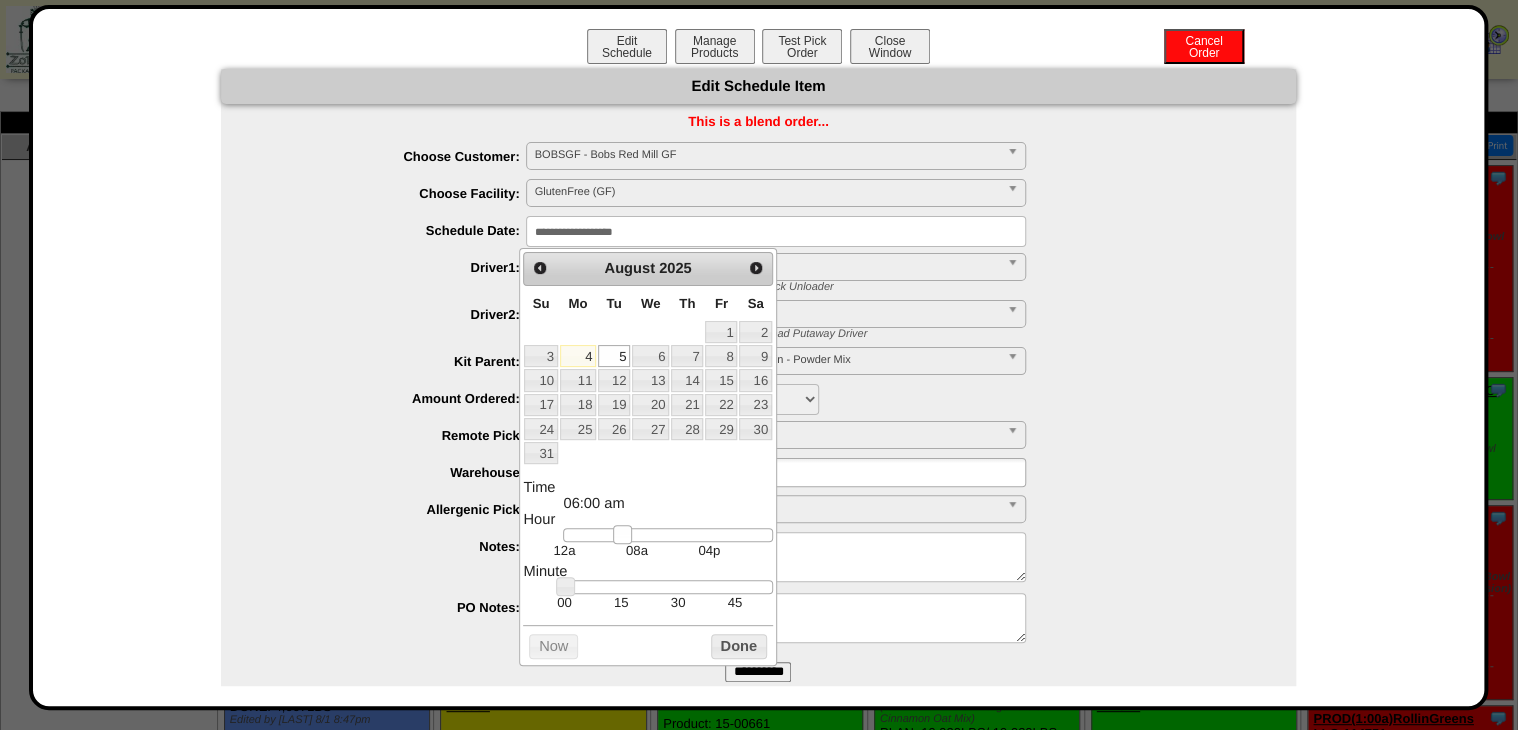 click at bounding box center (667, 535) 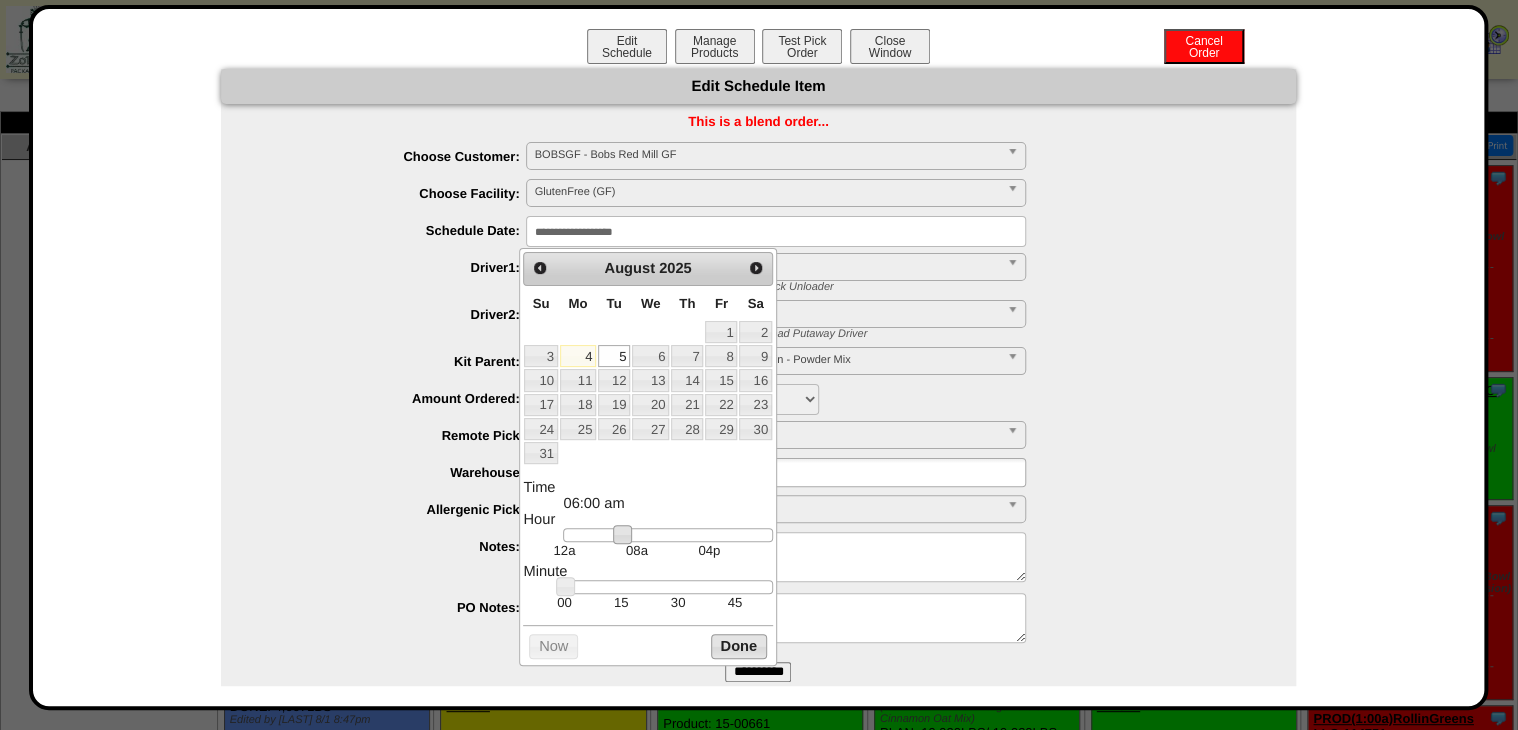 click on "Done" at bounding box center (739, 646) 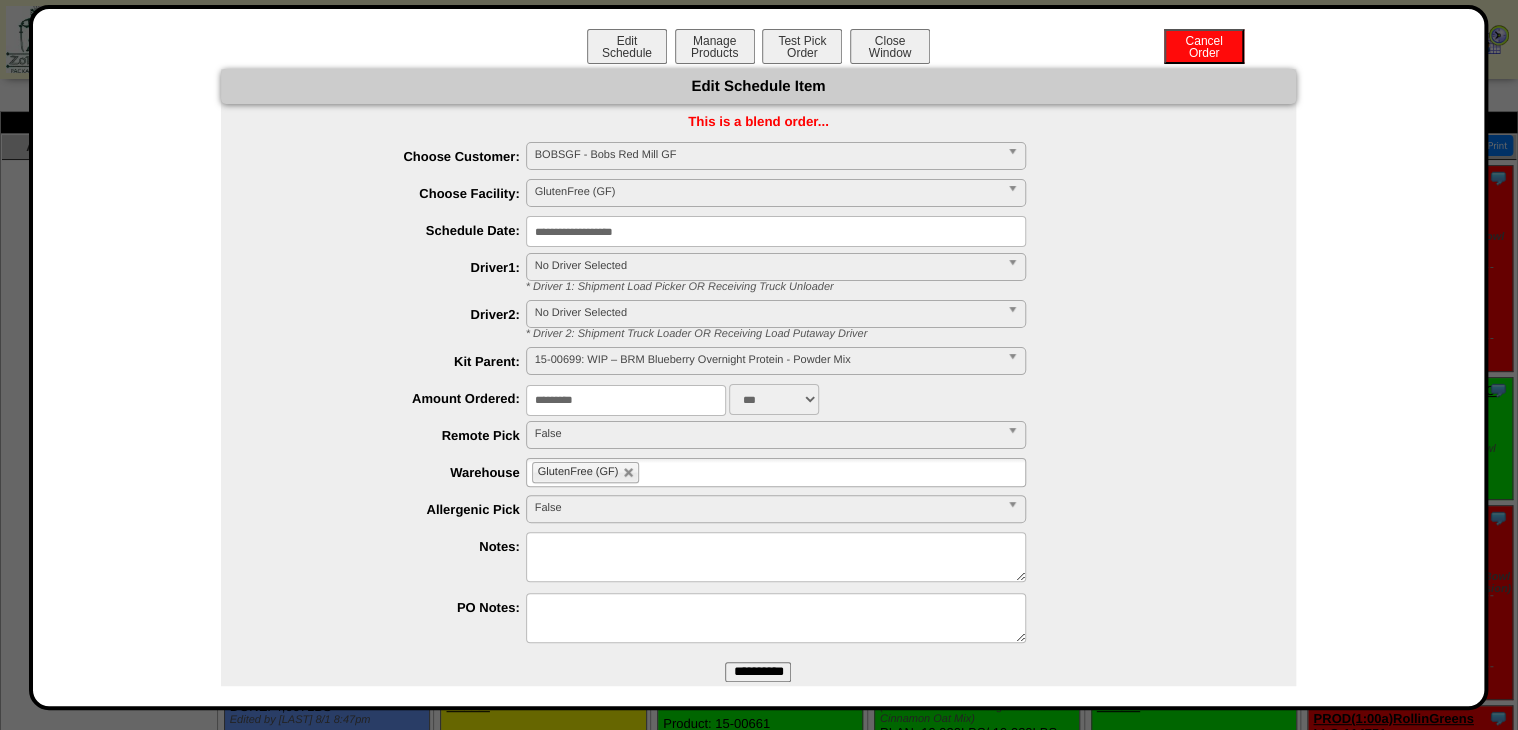 click at bounding box center (776, 557) 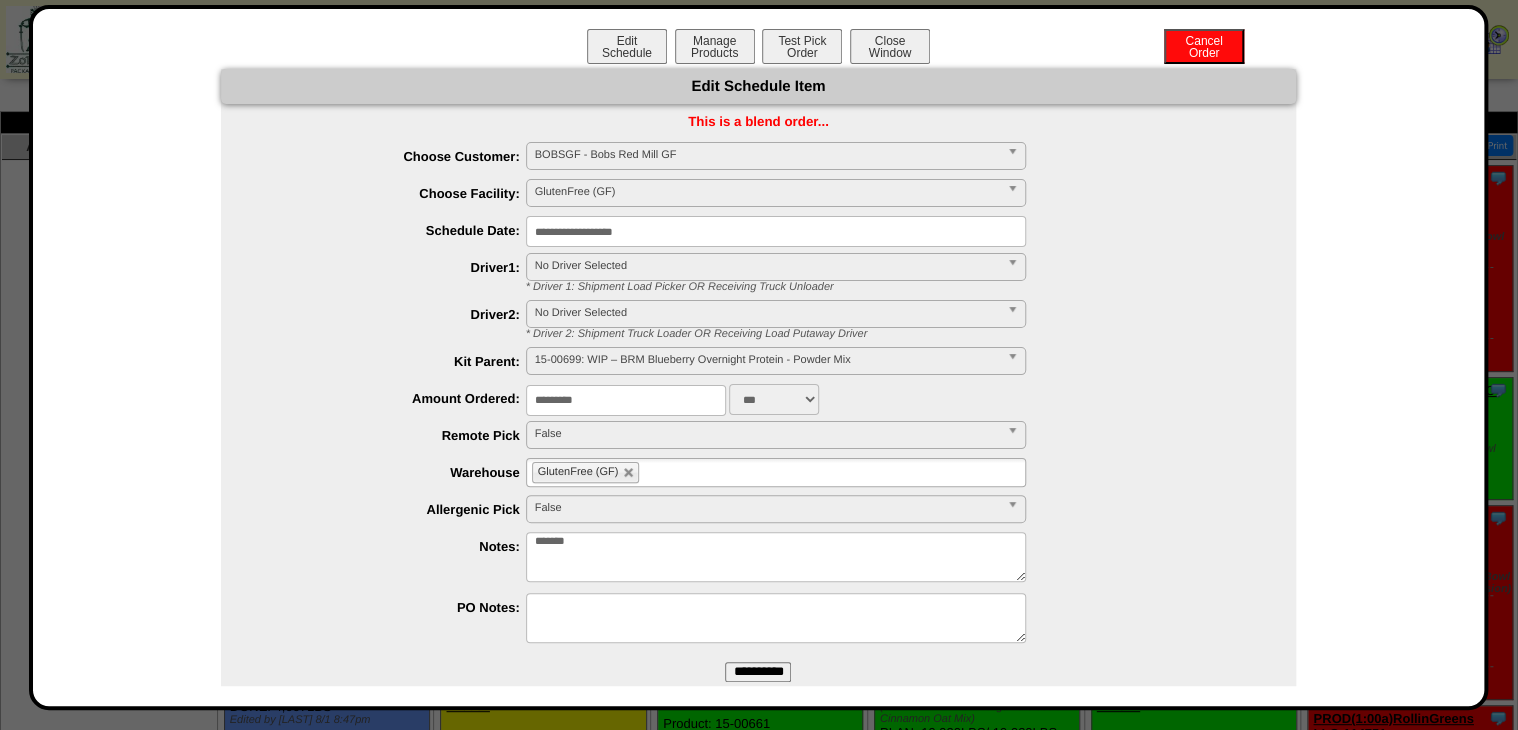 type on "*******" 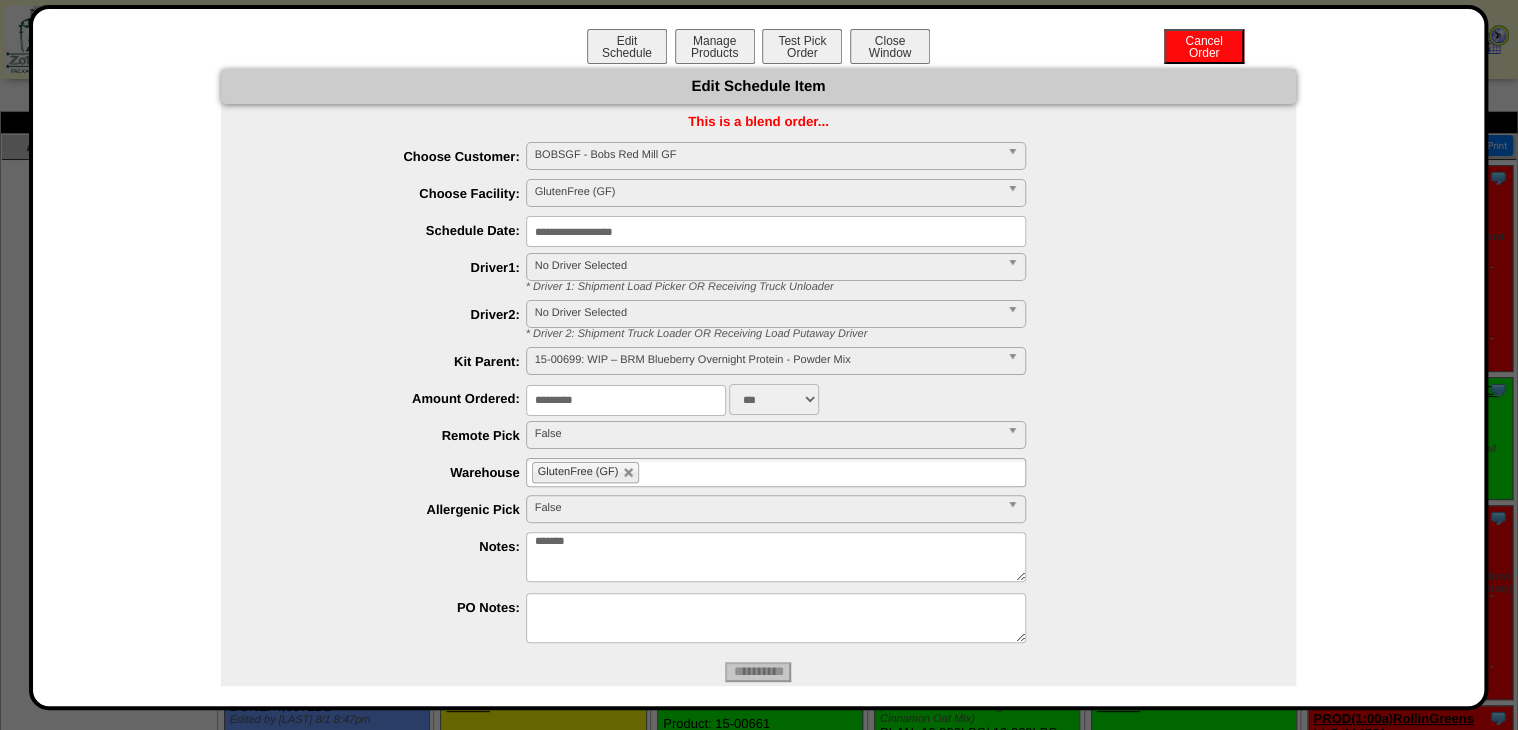 drag, startPoint x: 730, startPoint y: 36, endPoint x: 738, endPoint y: 65, distance: 30.083218 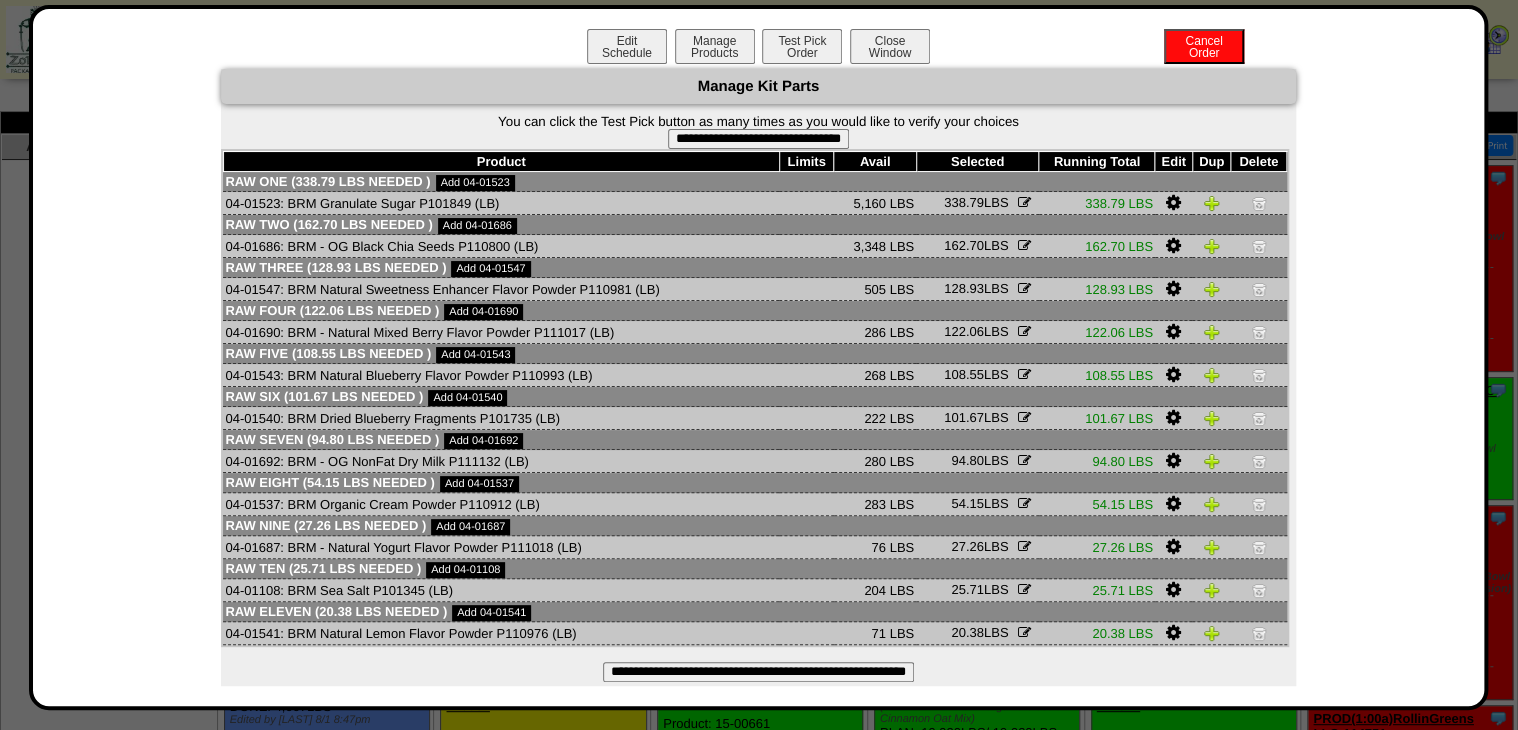 click on "**********" at bounding box center (758, 139) 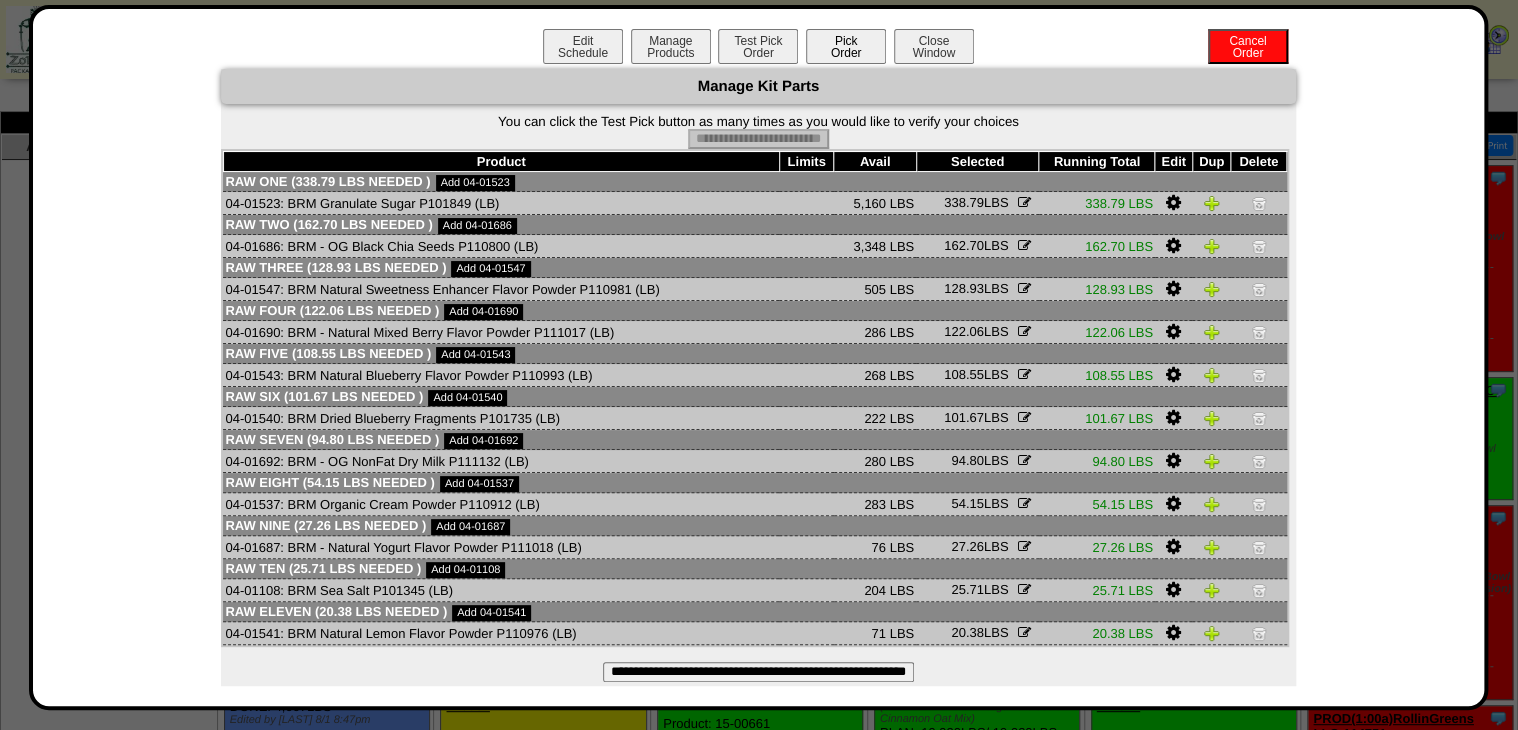 click on "Pick Order" at bounding box center (846, 46) 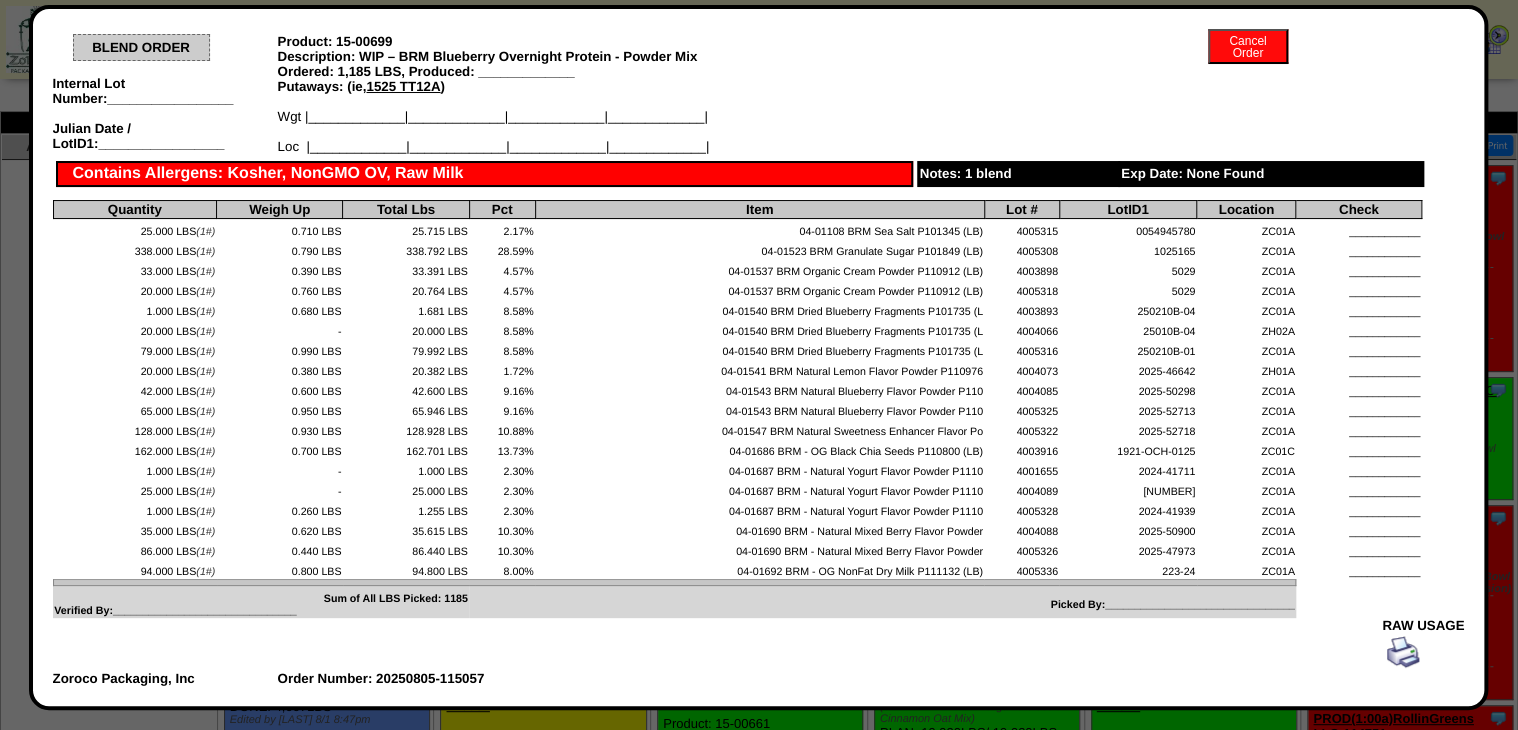 scroll, scrollTop: 0, scrollLeft: 0, axis: both 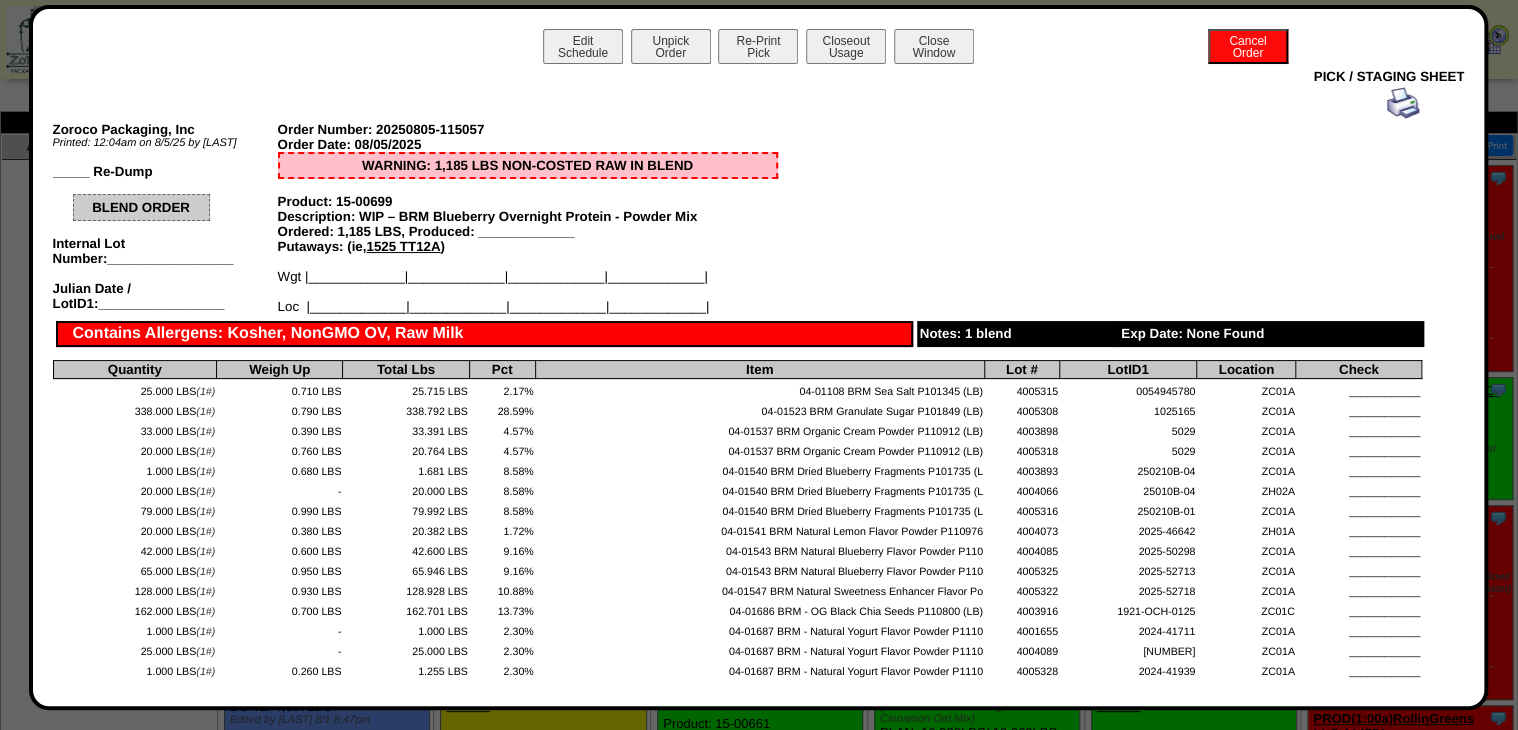 click at bounding box center [1403, 103] 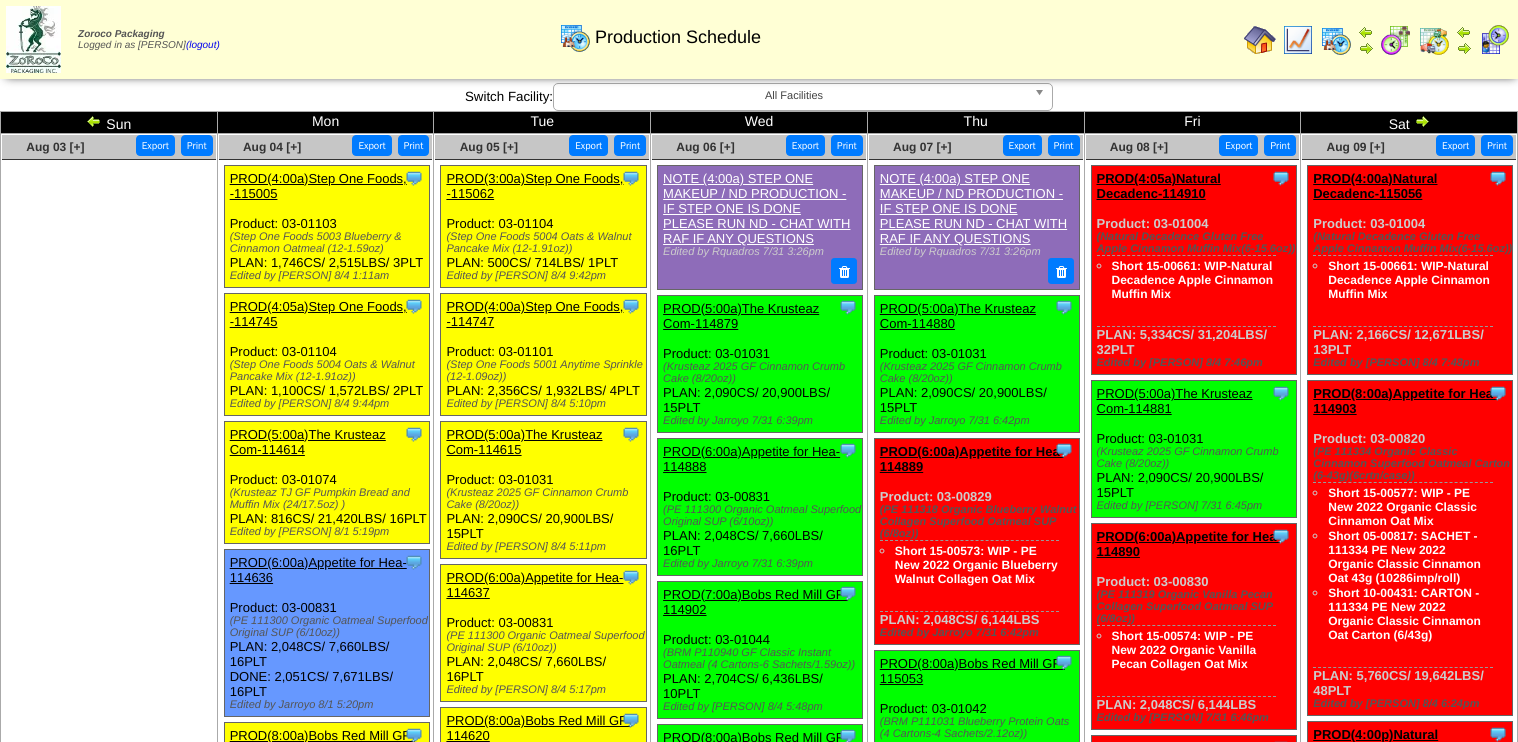 scroll, scrollTop: 0, scrollLeft: 0, axis: both 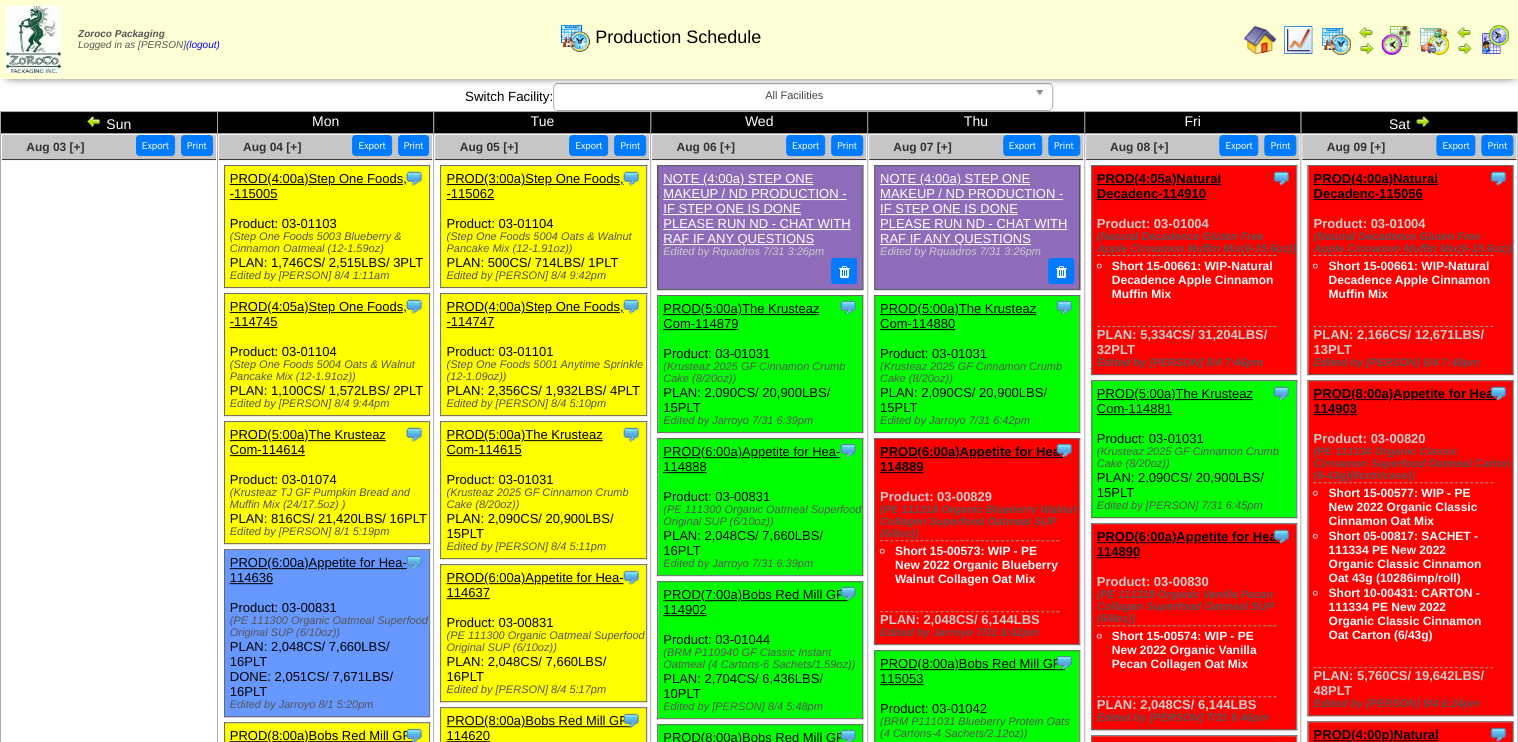 click at bounding box center [1336, 40] 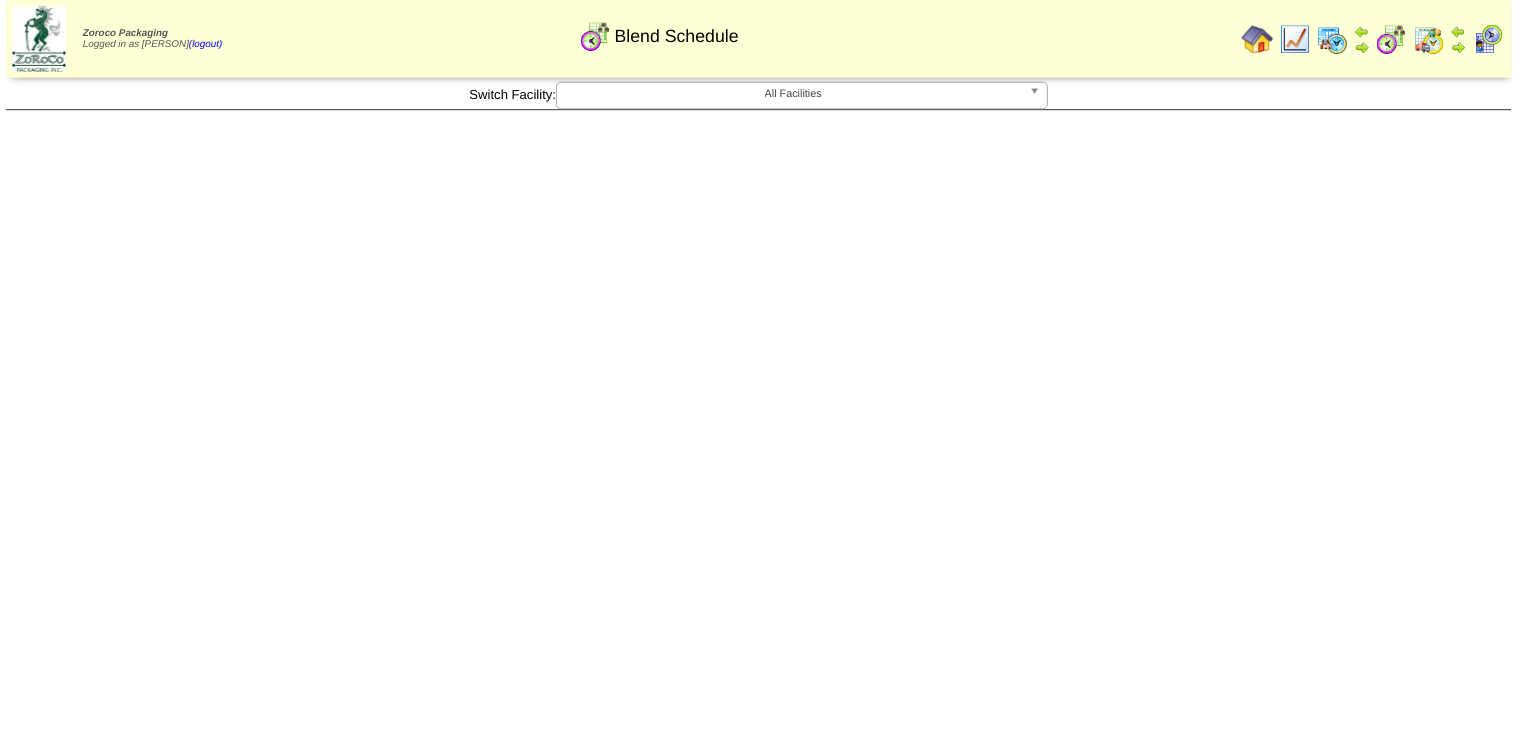 scroll, scrollTop: 0, scrollLeft: 0, axis: both 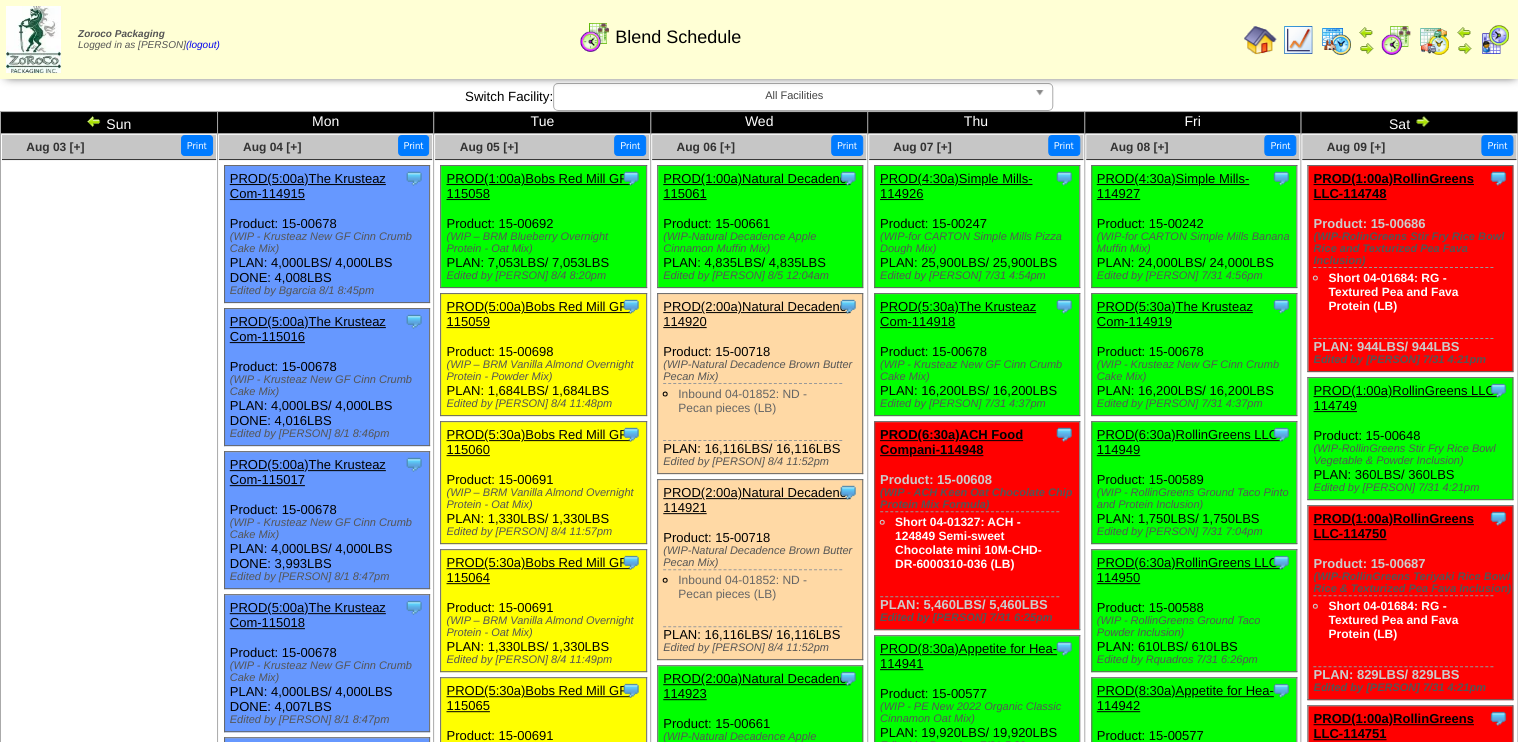 click on "PROD(1:00a)Bobs Red Mill GF-115058" at bounding box center (538, 186) 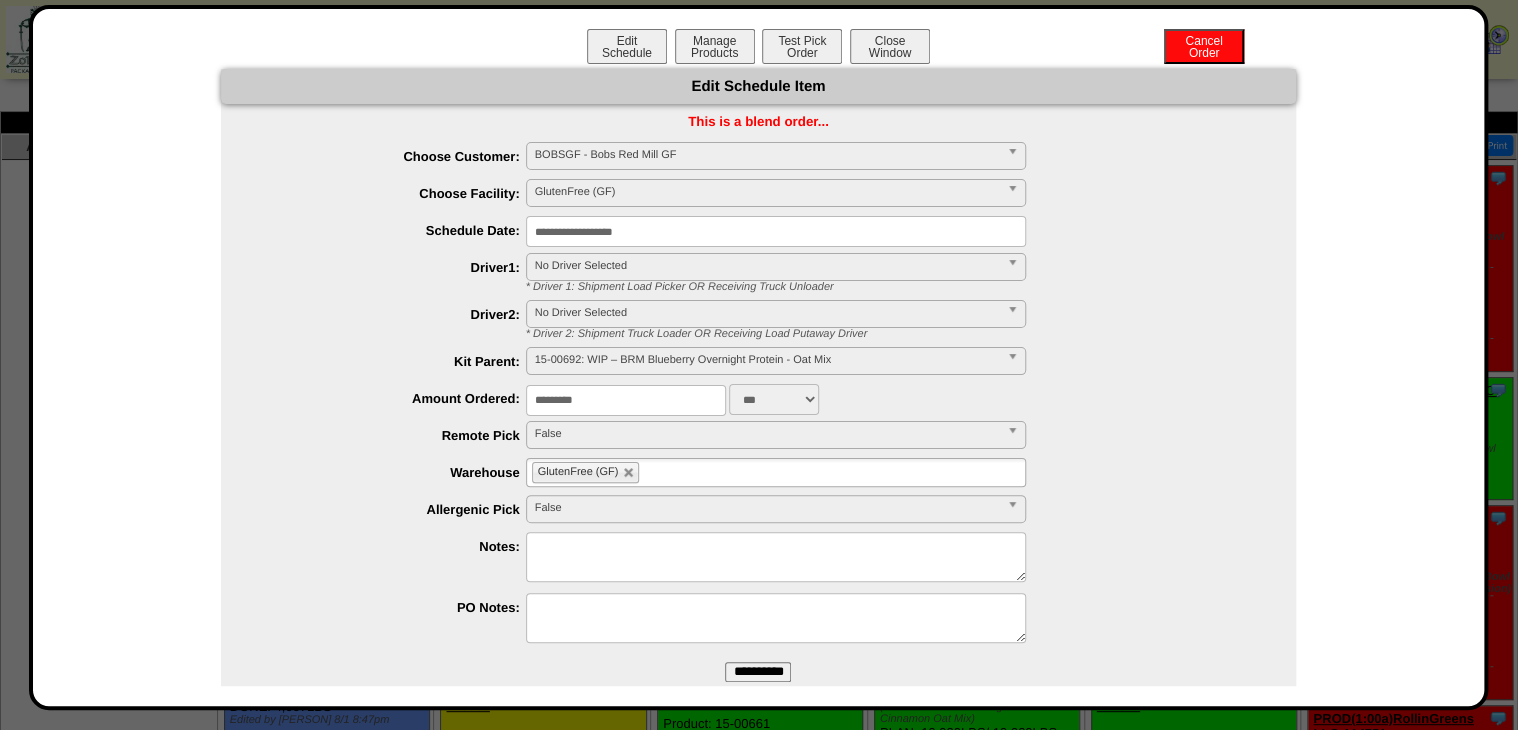 click on "**********" at bounding box center [776, 231] 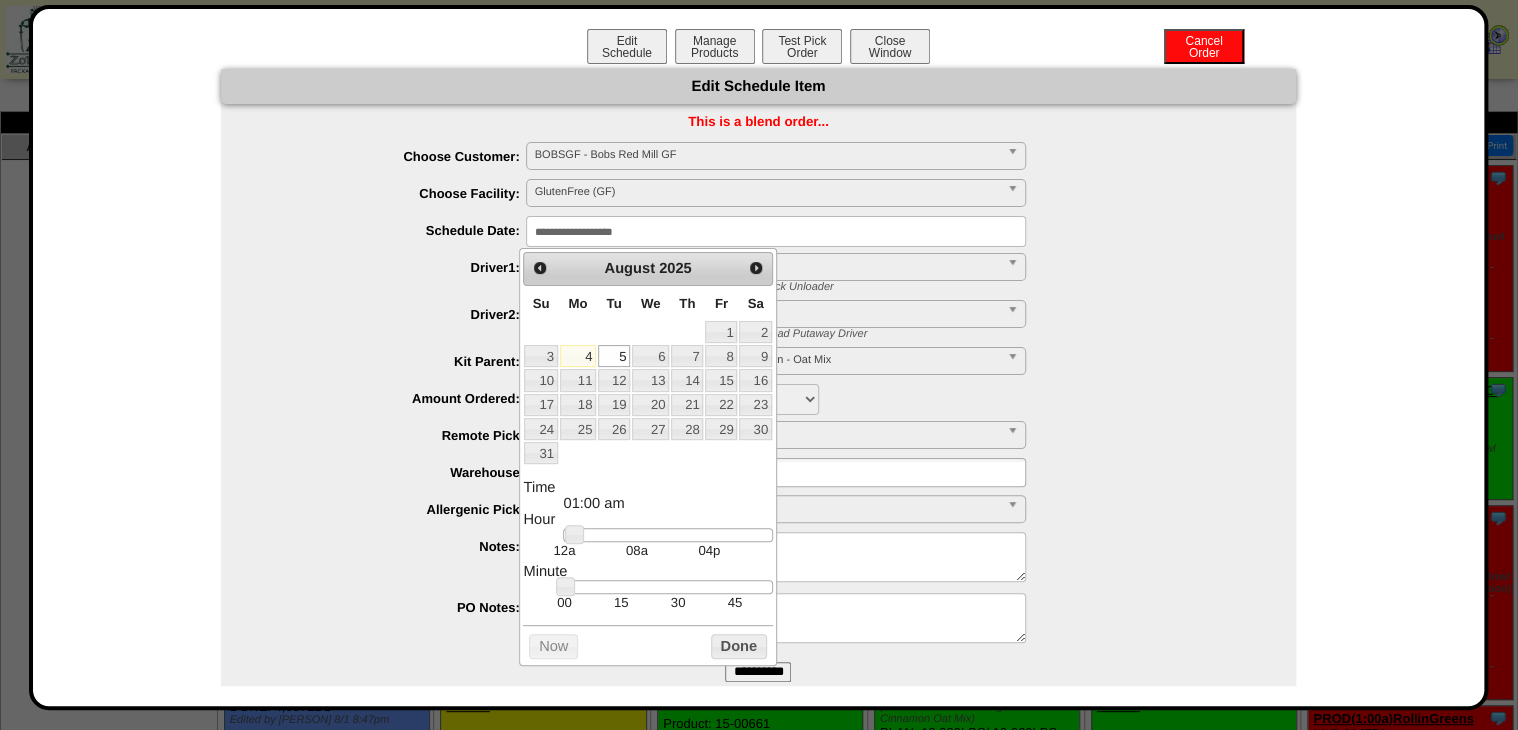 click at bounding box center (667, 587) 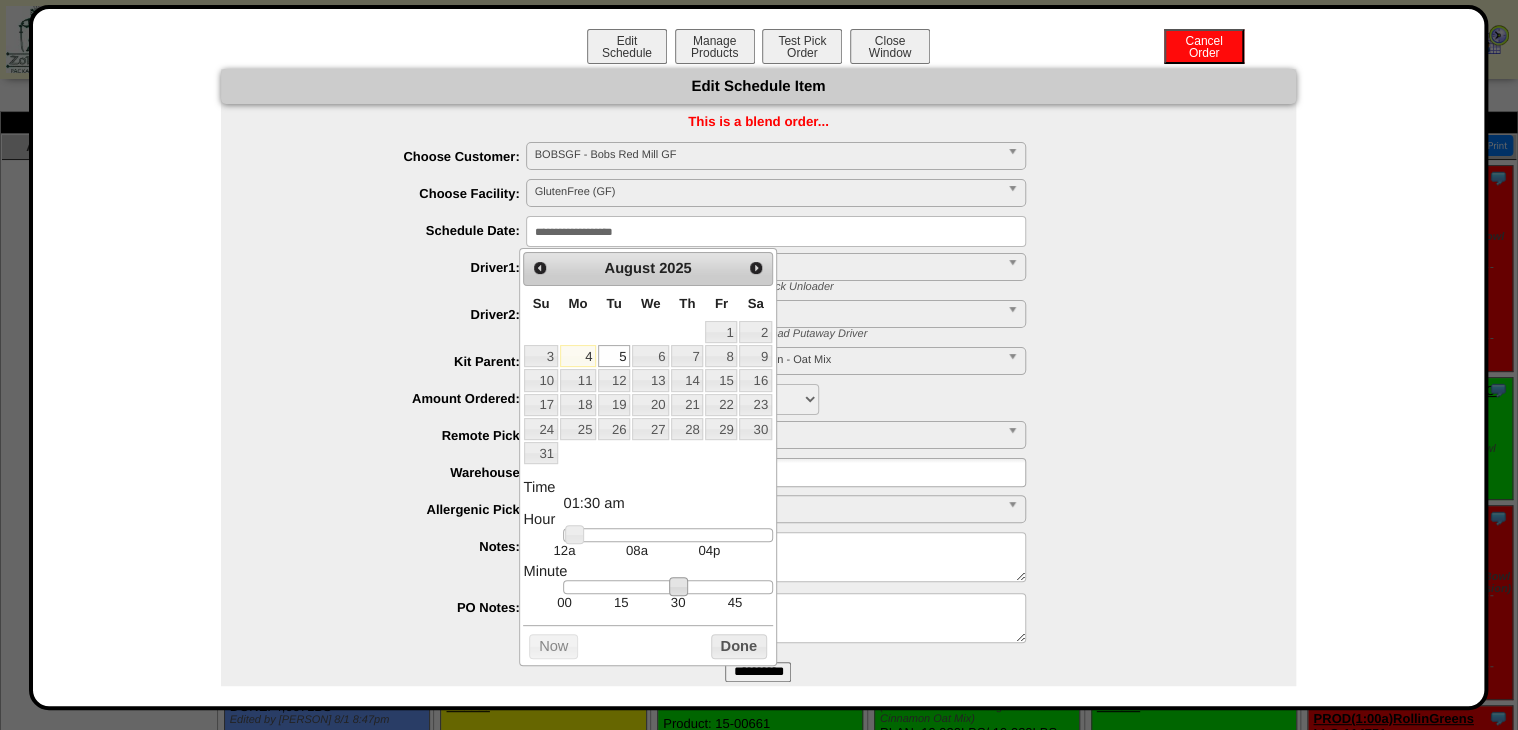 click on "08a" at bounding box center (637, 550) 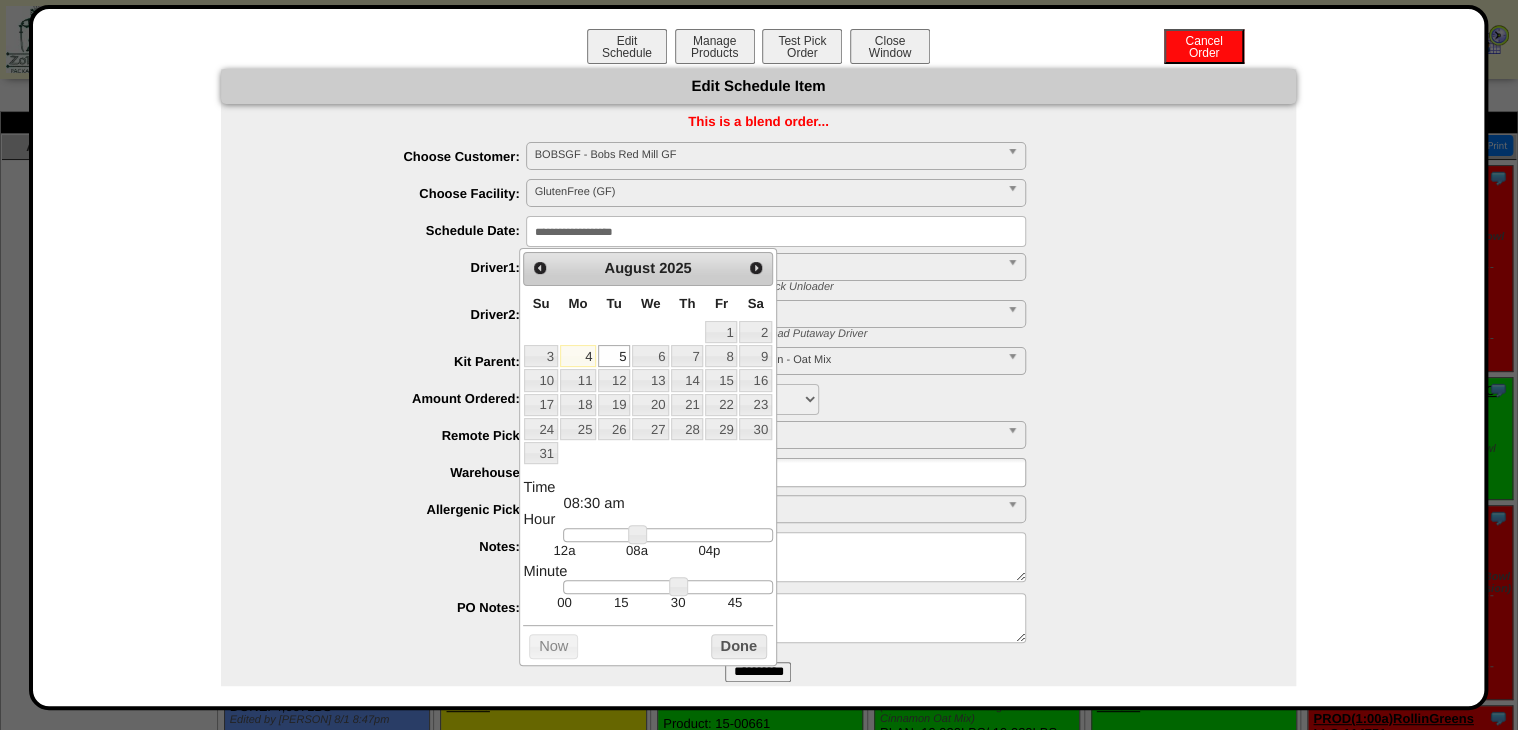 type on "**********" 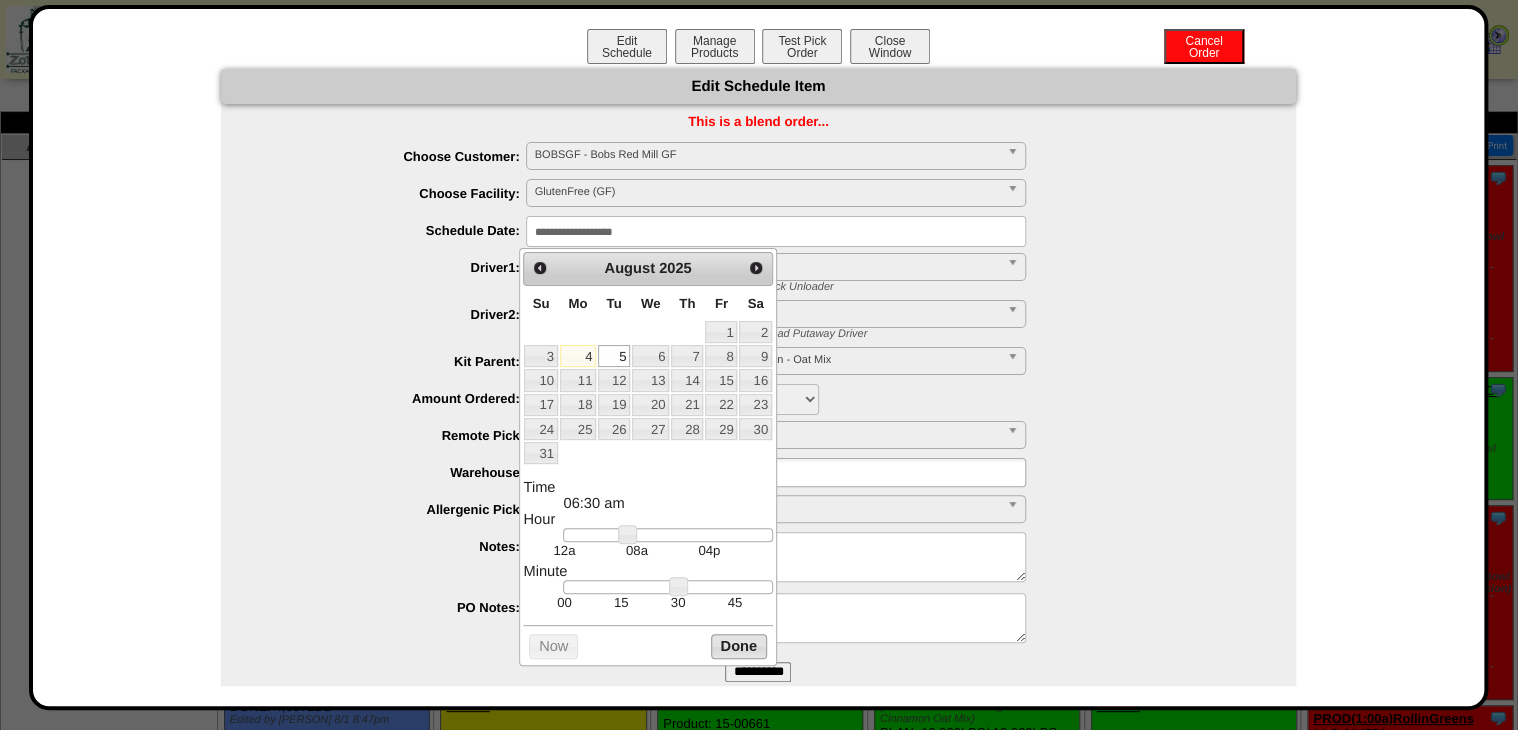 drag, startPoint x: 720, startPoint y: 647, endPoint x: 730, endPoint y: 661, distance: 17.20465 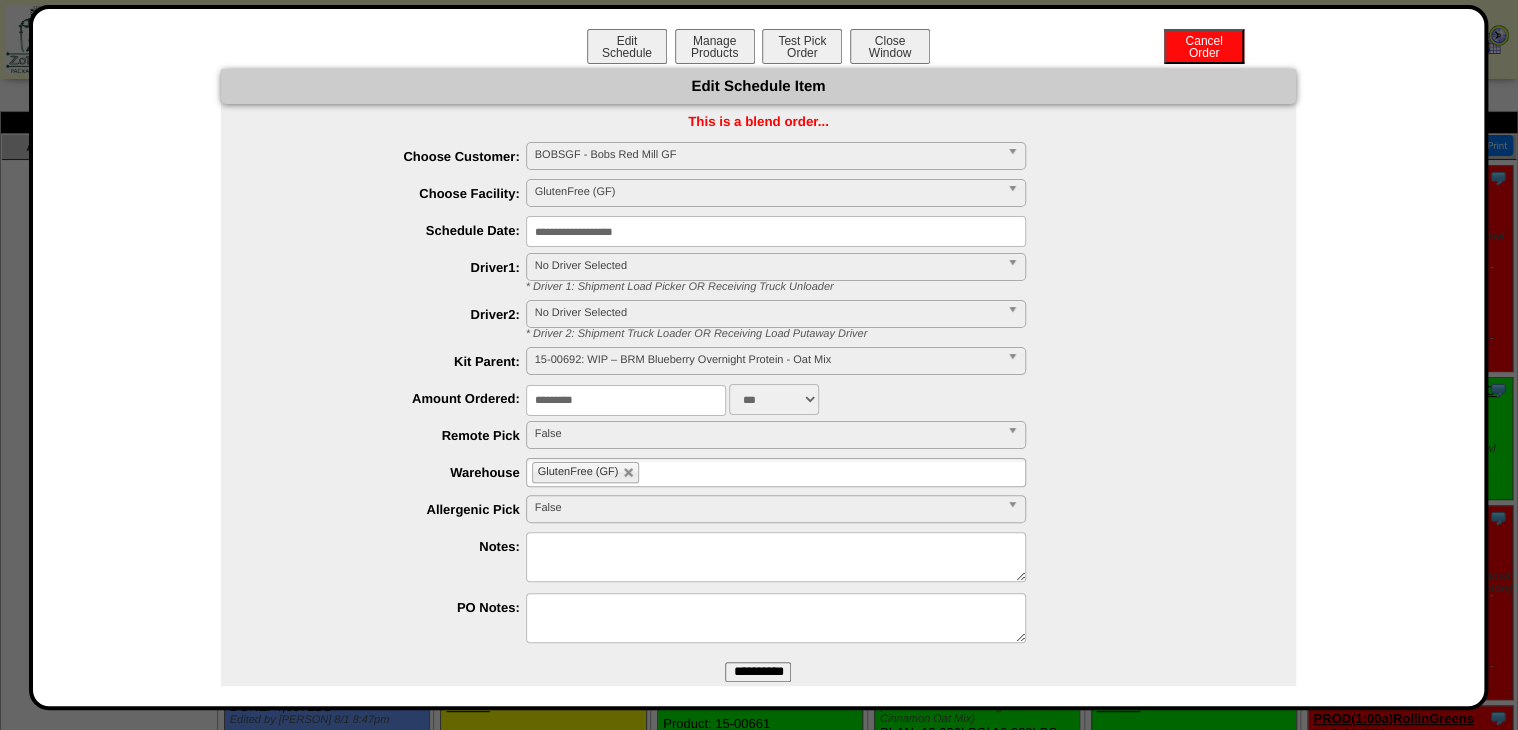 click on "**********" at bounding box center [758, 672] 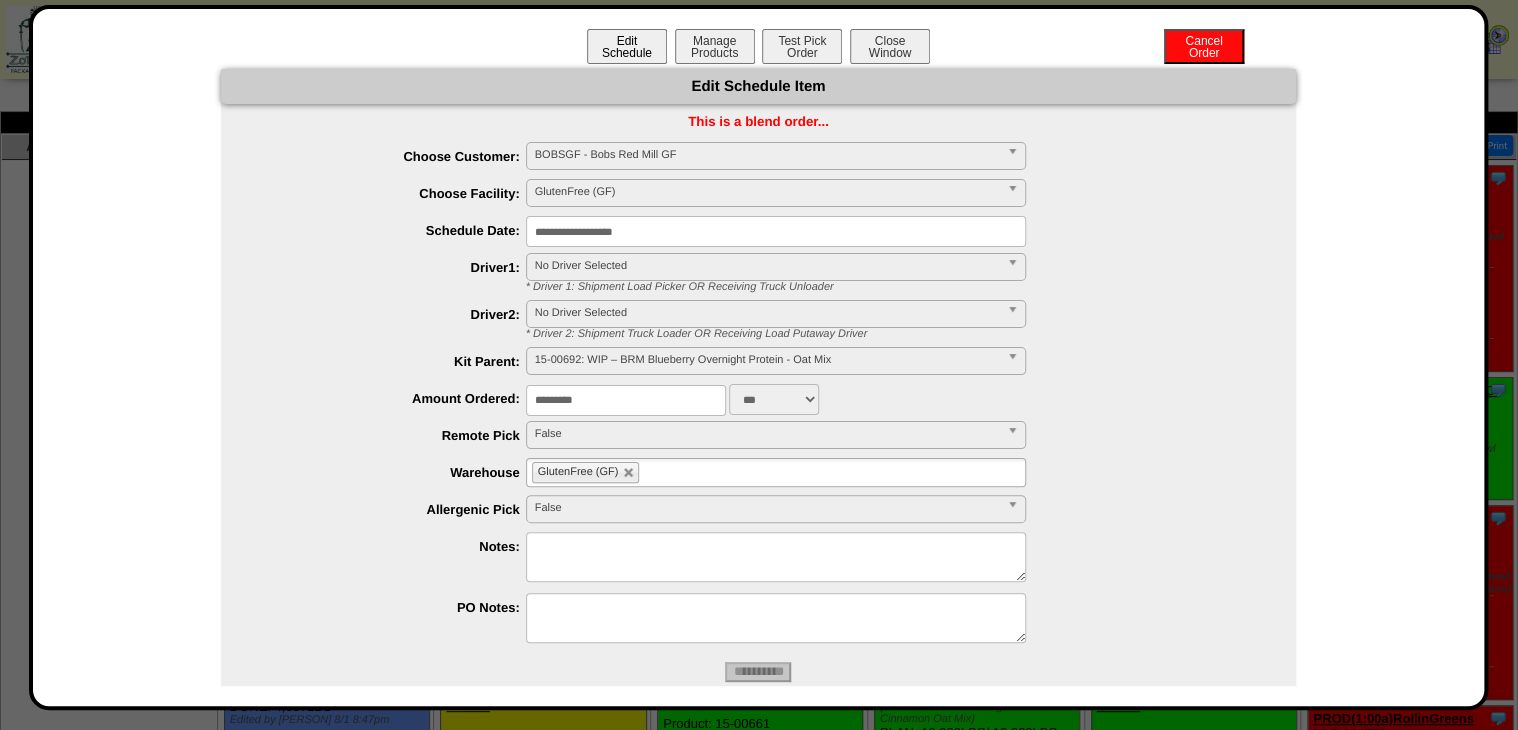 click on "Edit Schedule" at bounding box center (627, 46) 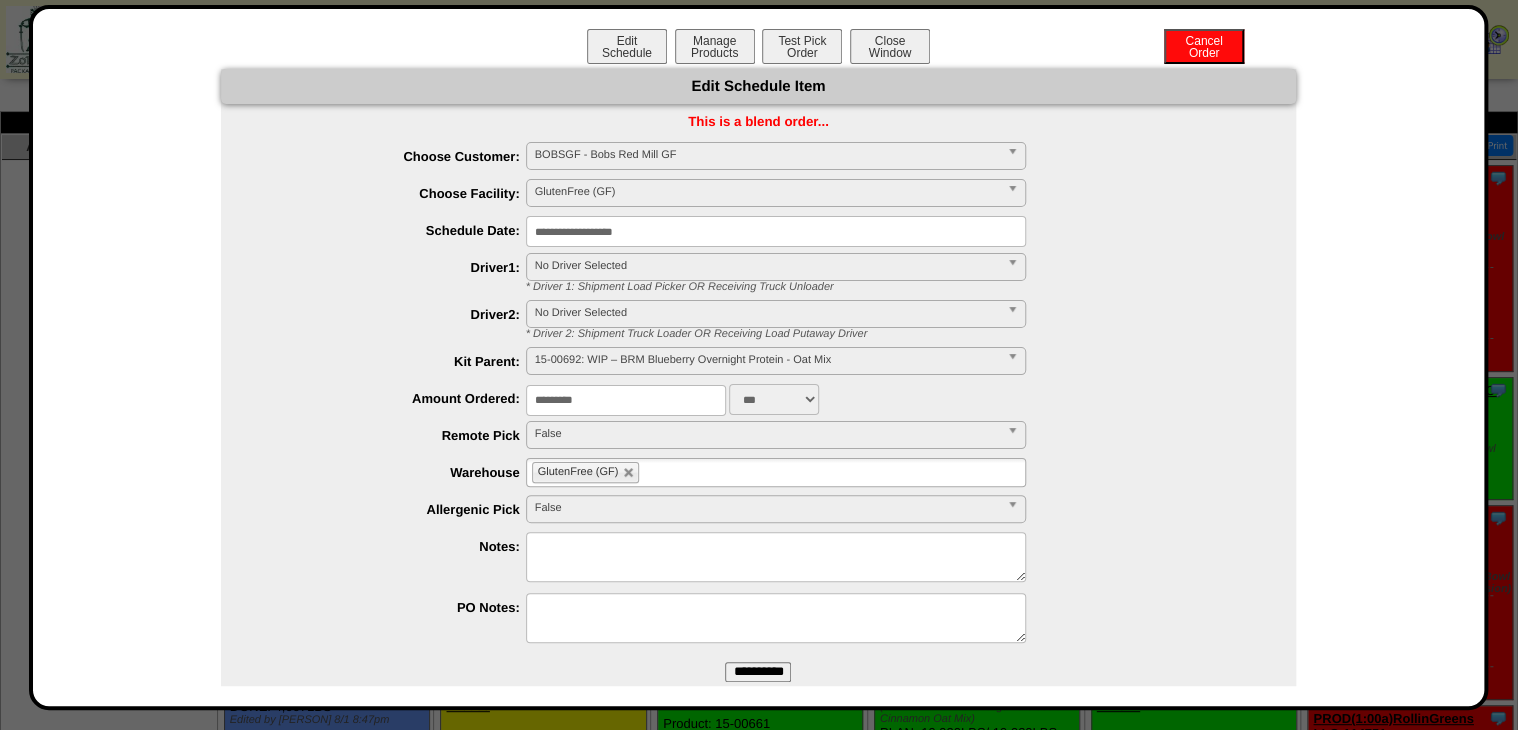 drag, startPoint x: 612, startPoint y: 394, endPoint x: 260, endPoint y: 497, distance: 366.76013 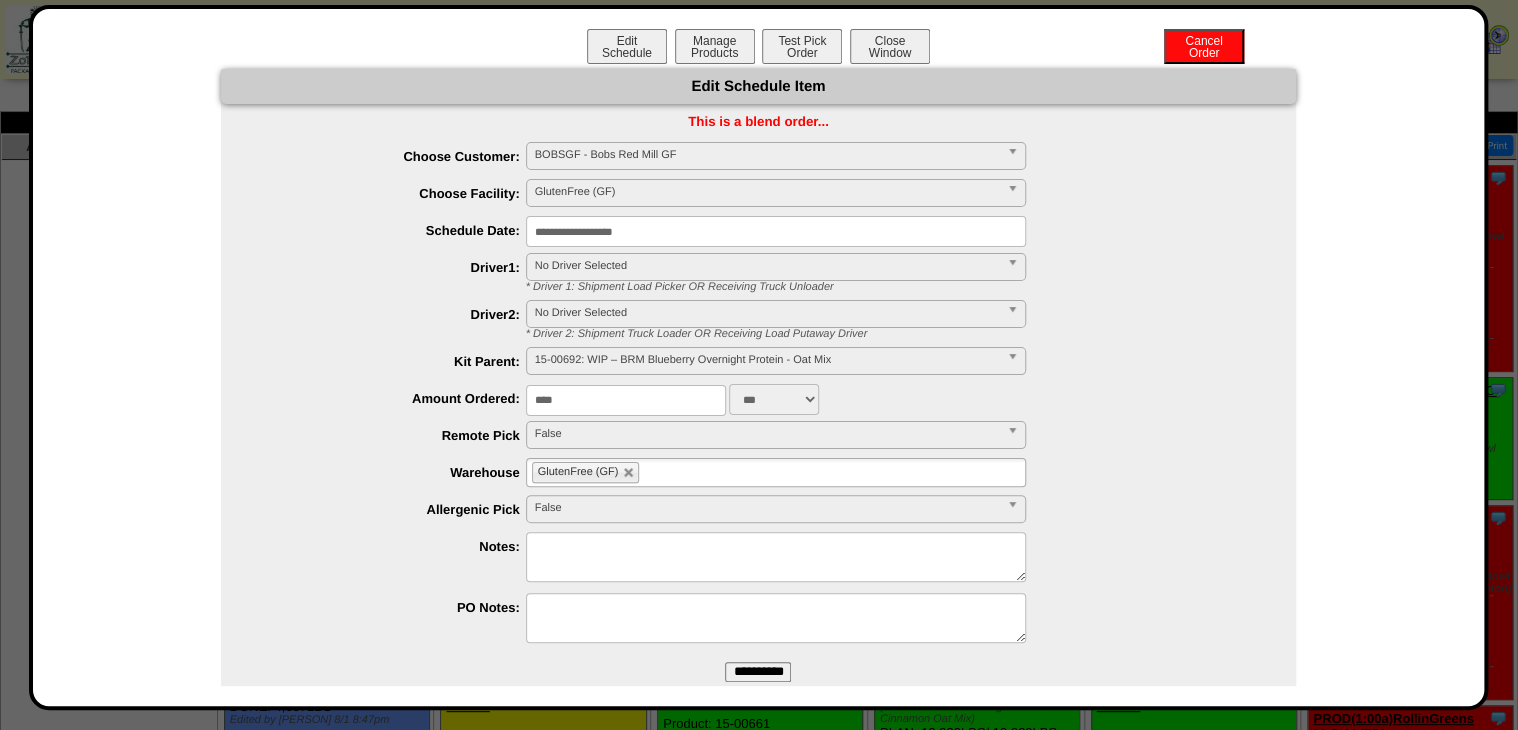 type on "****" 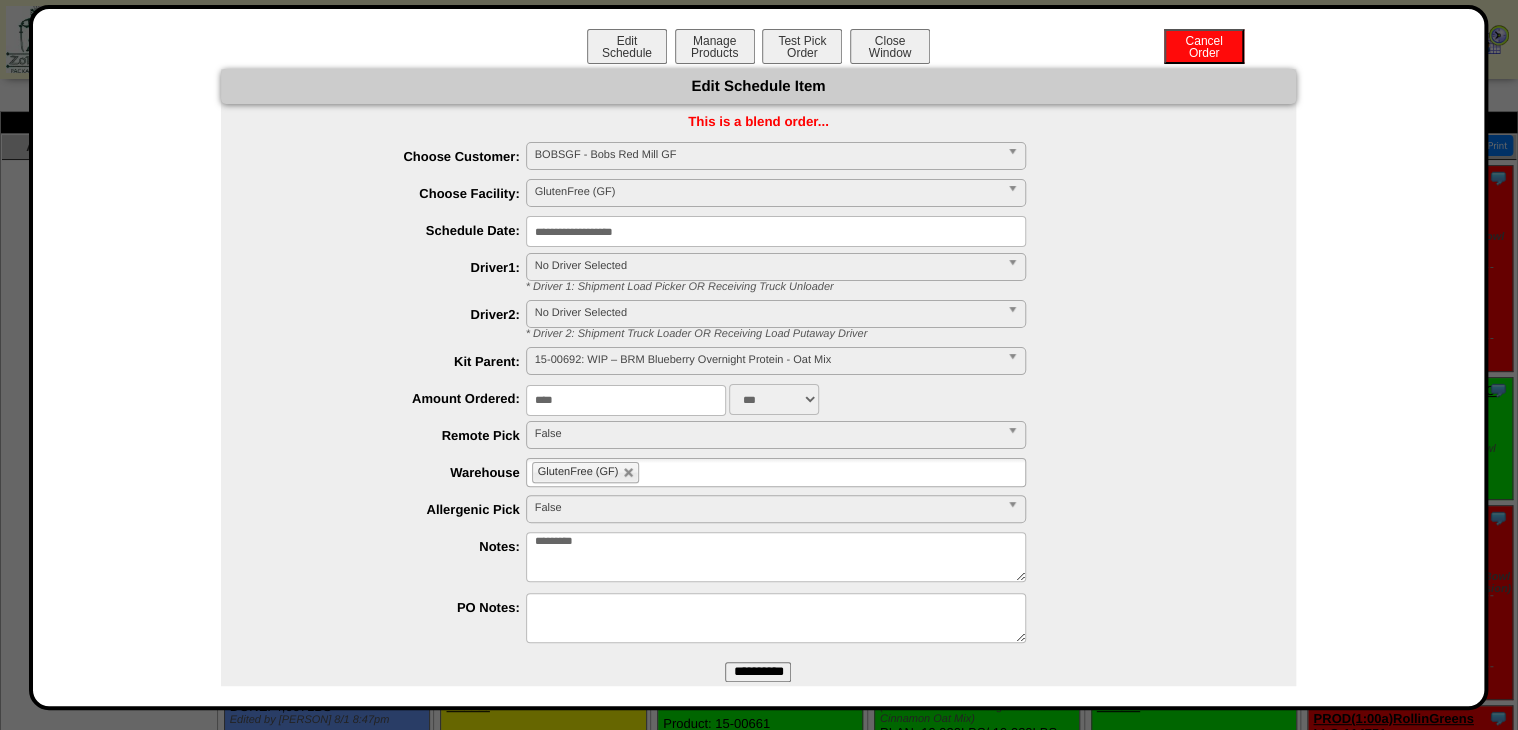 type on "*********" 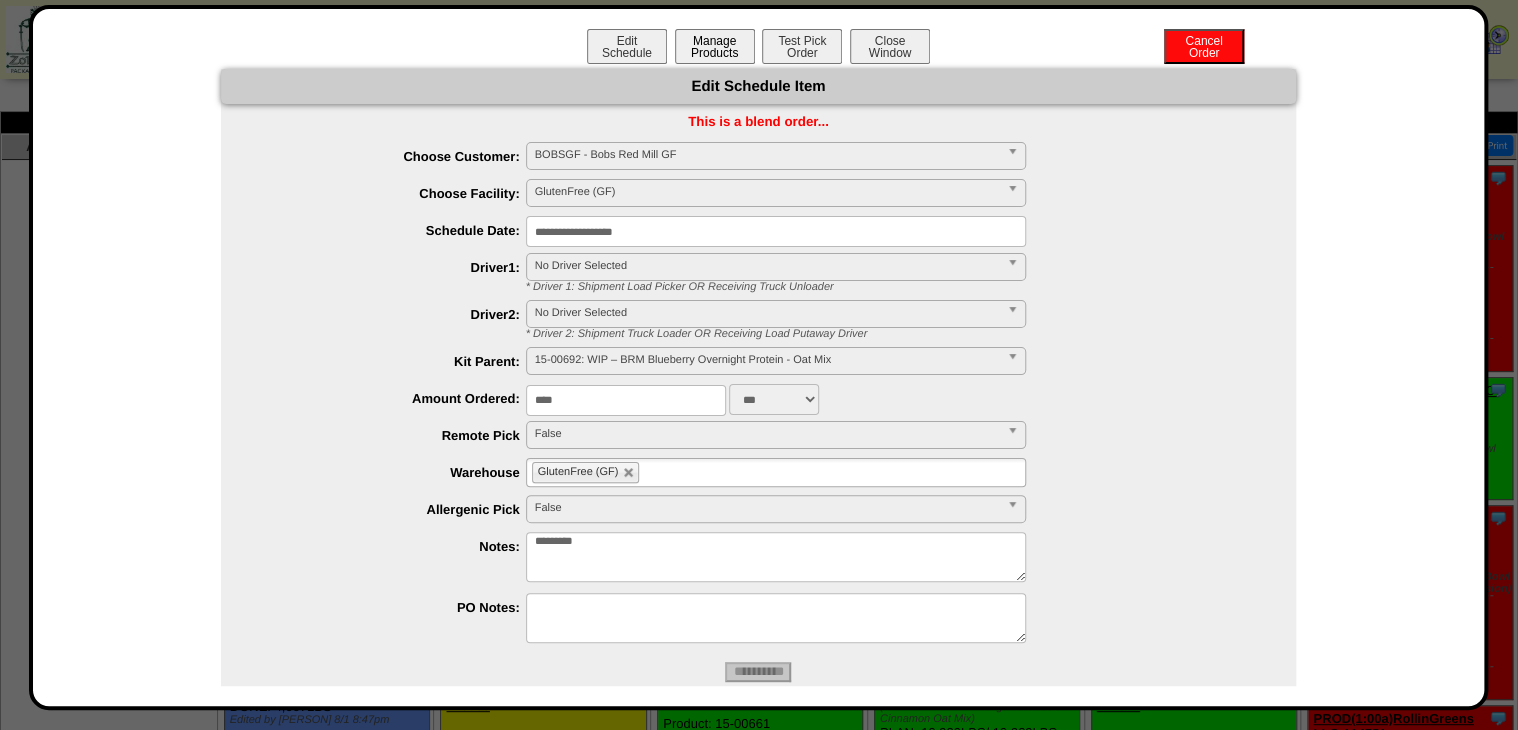 click on "Manage Products" at bounding box center (715, 46) 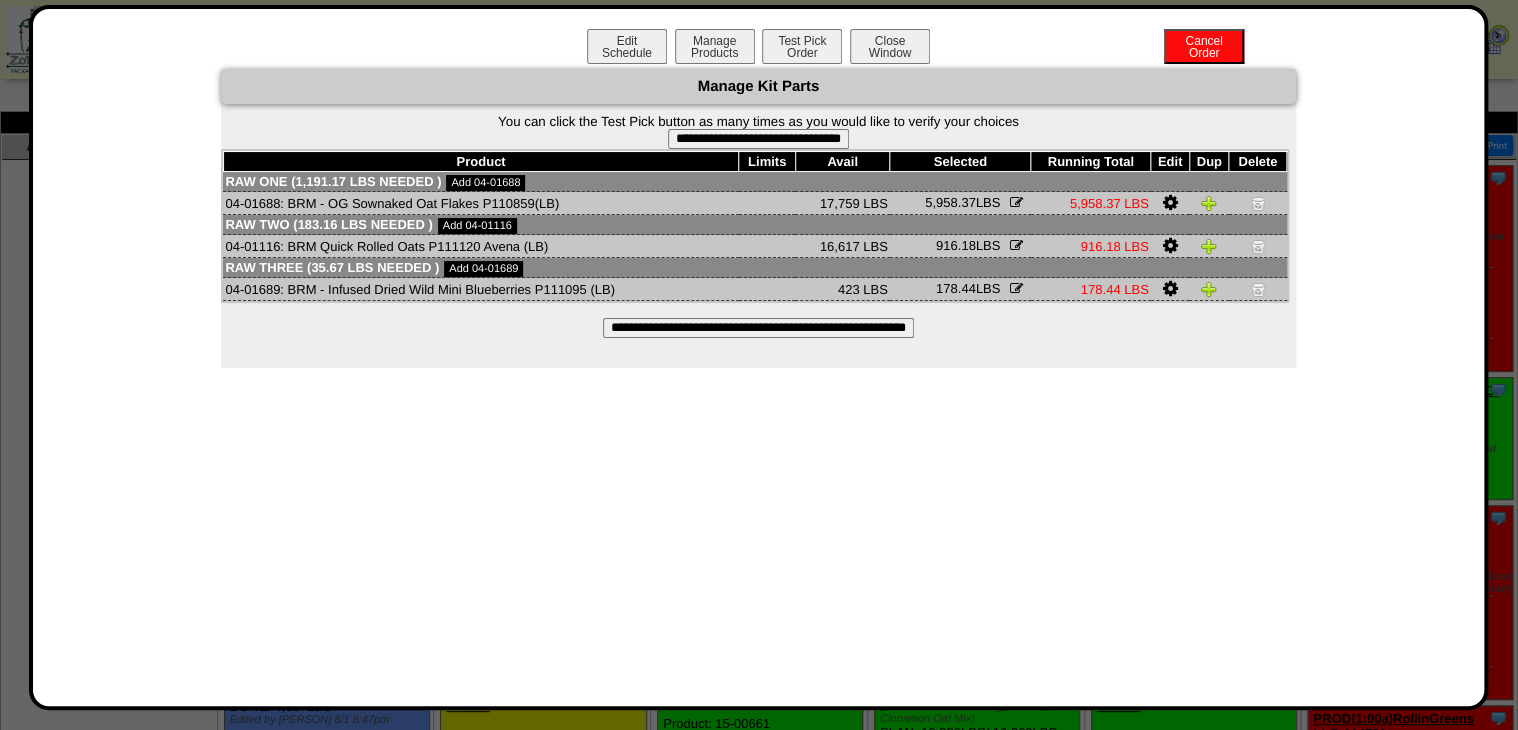 drag, startPoint x: 860, startPoint y: 325, endPoint x: 840, endPoint y: 296, distance: 35.22783 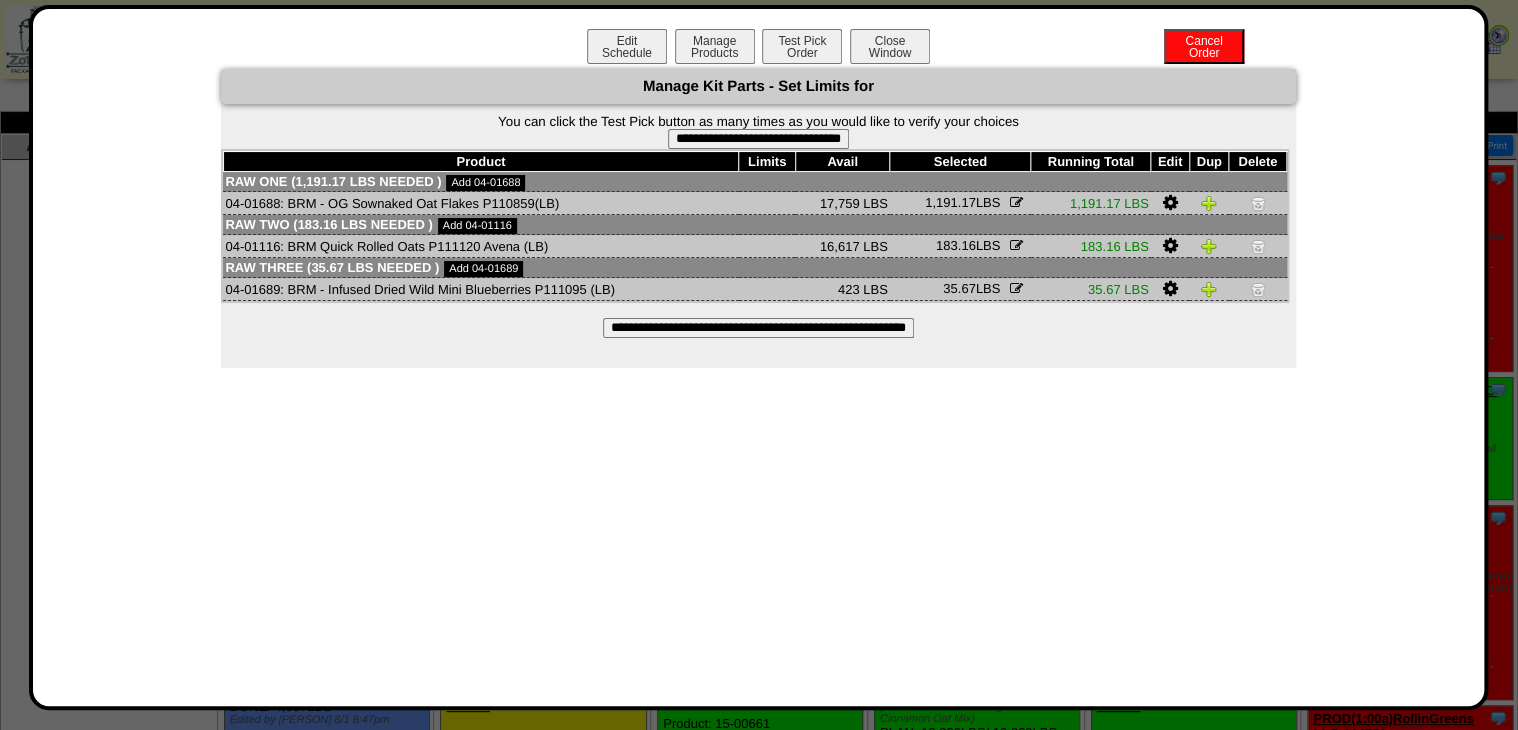 click on "**********" at bounding box center (758, 139) 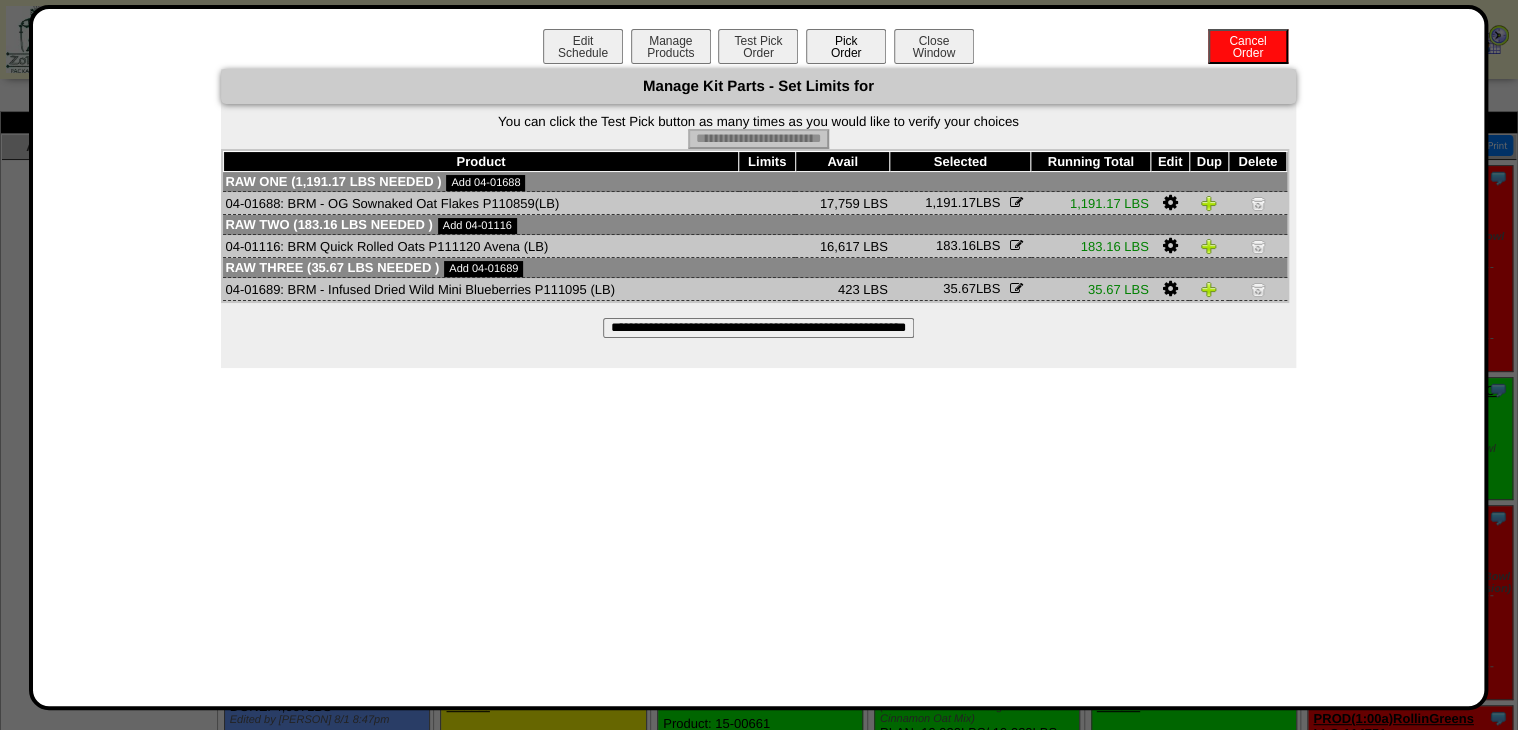 click on "Pick Order" at bounding box center (846, 46) 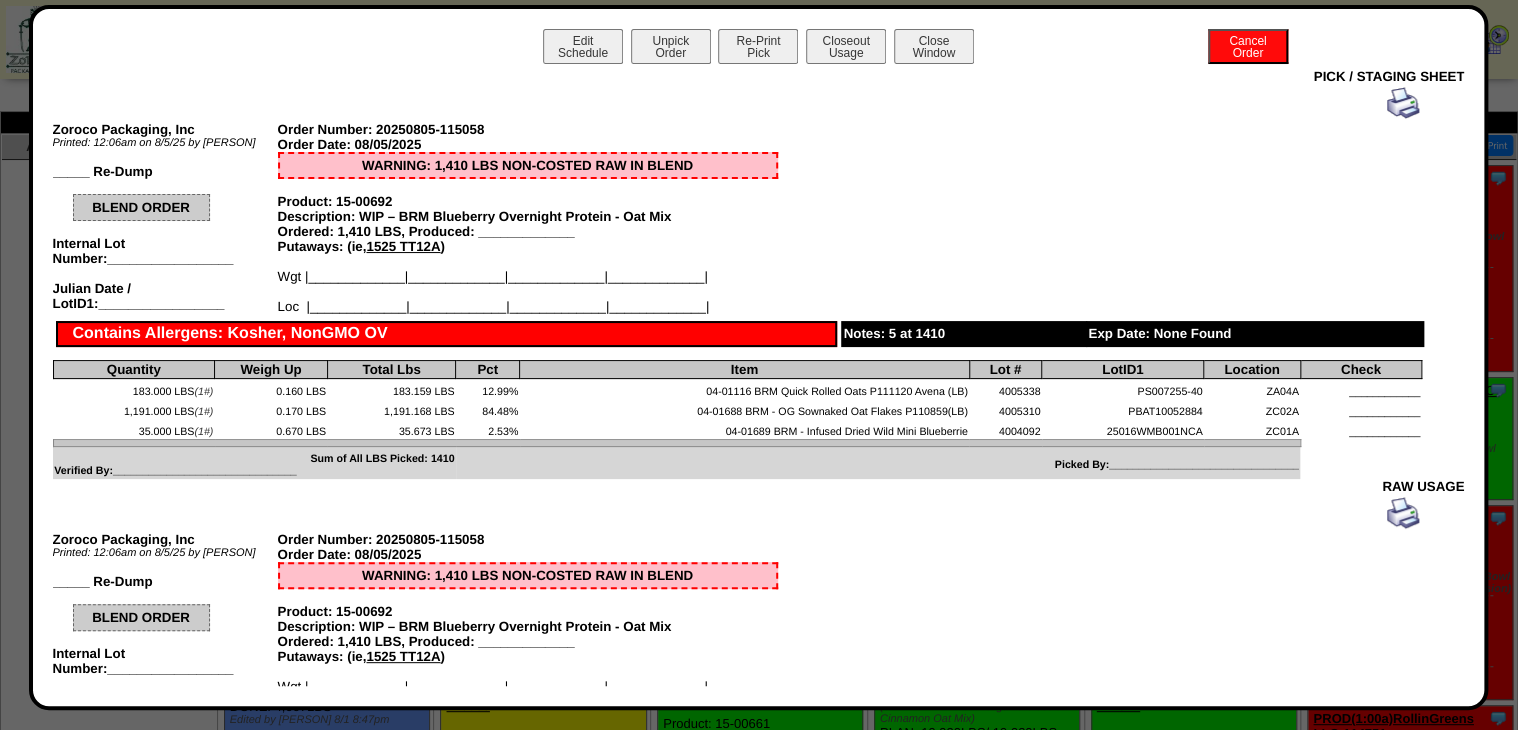 click at bounding box center (1403, 103) 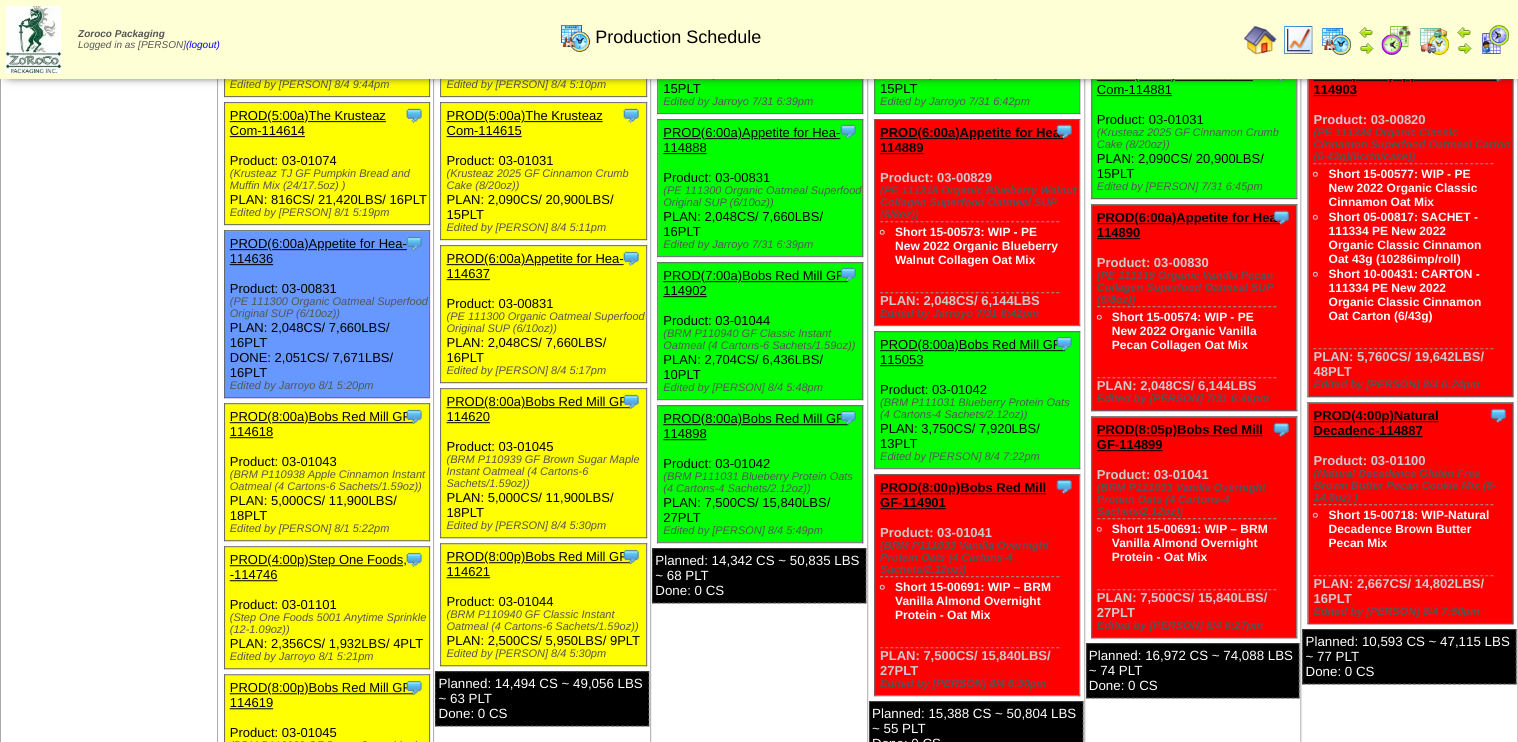 scroll, scrollTop: 320, scrollLeft: 0, axis: vertical 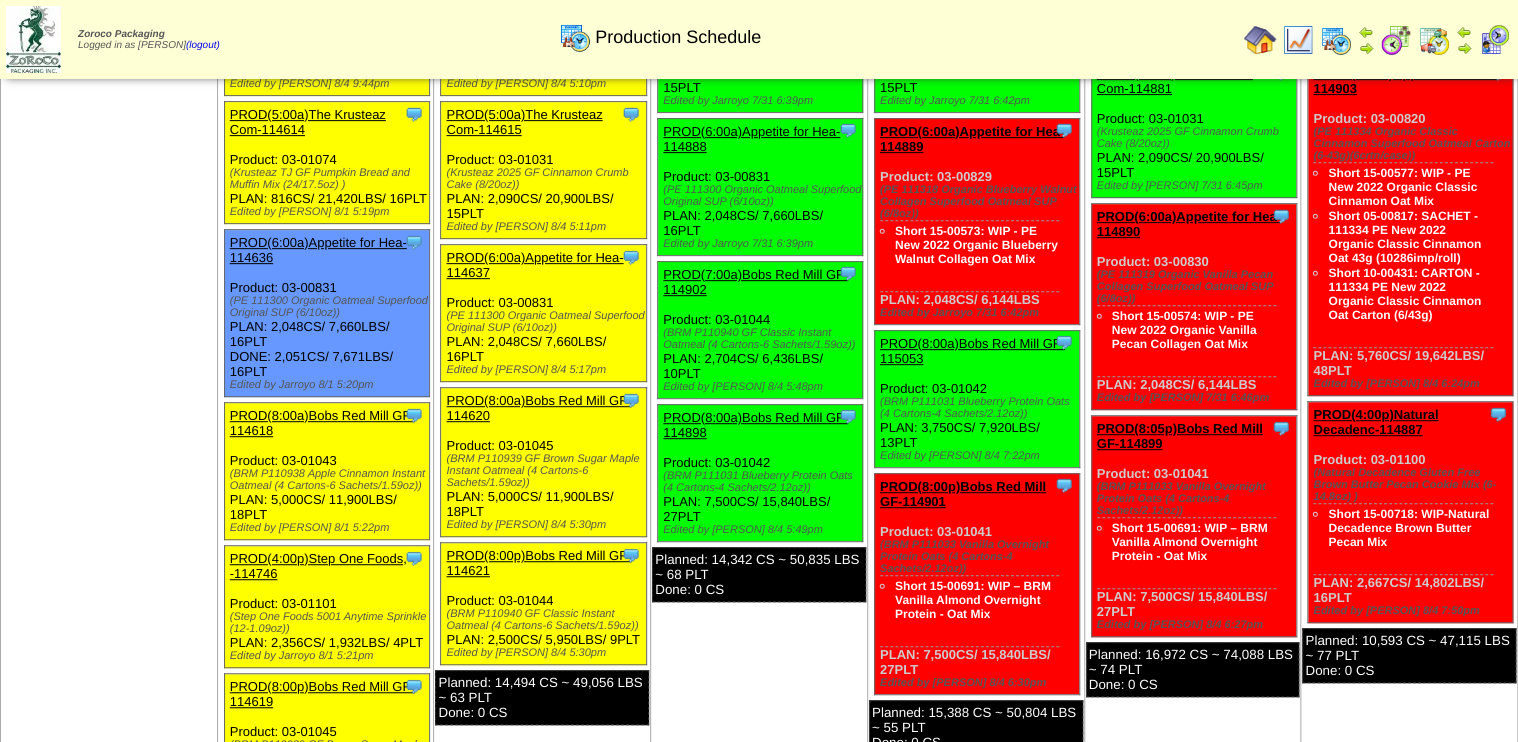 click at bounding box center [1396, 40] 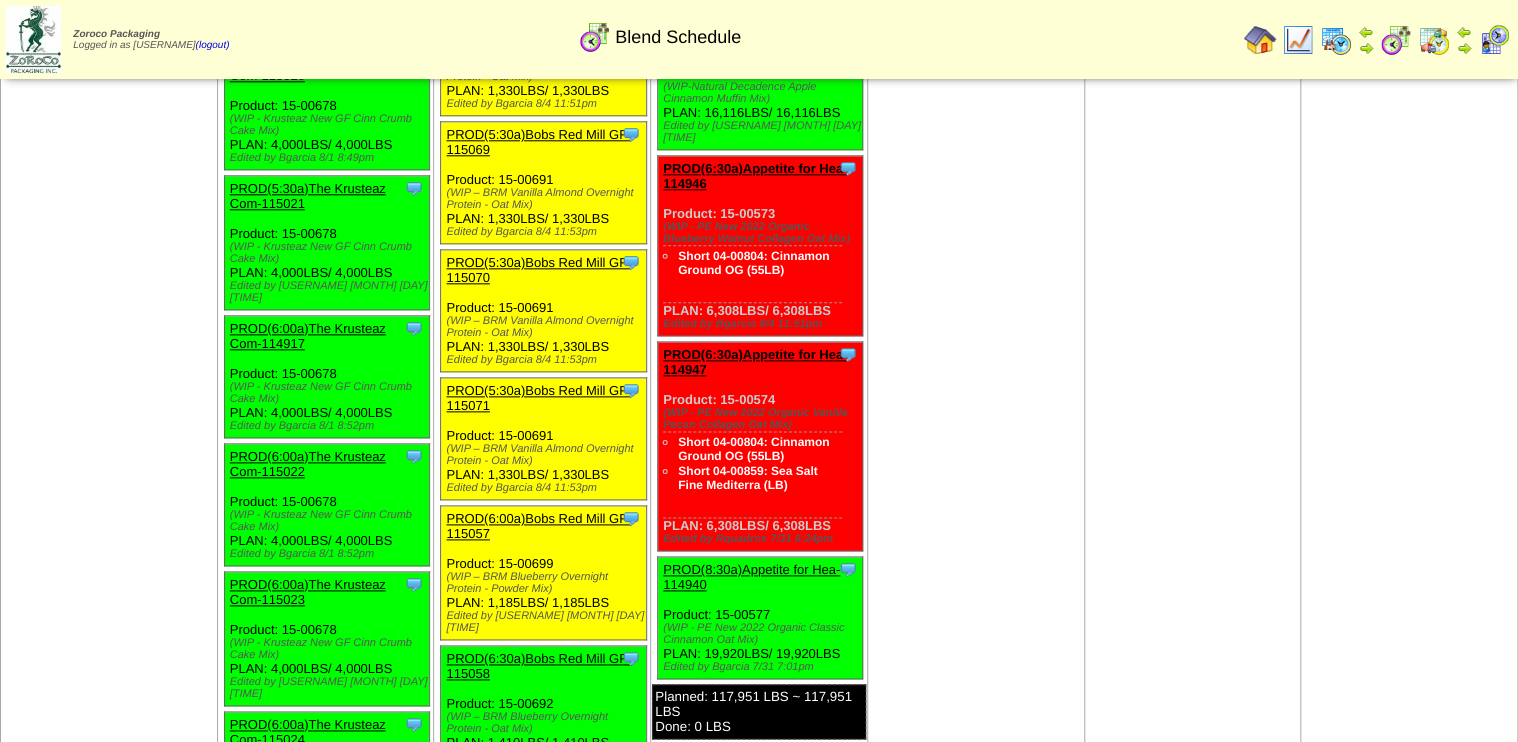 scroll, scrollTop: 1040, scrollLeft: 0, axis: vertical 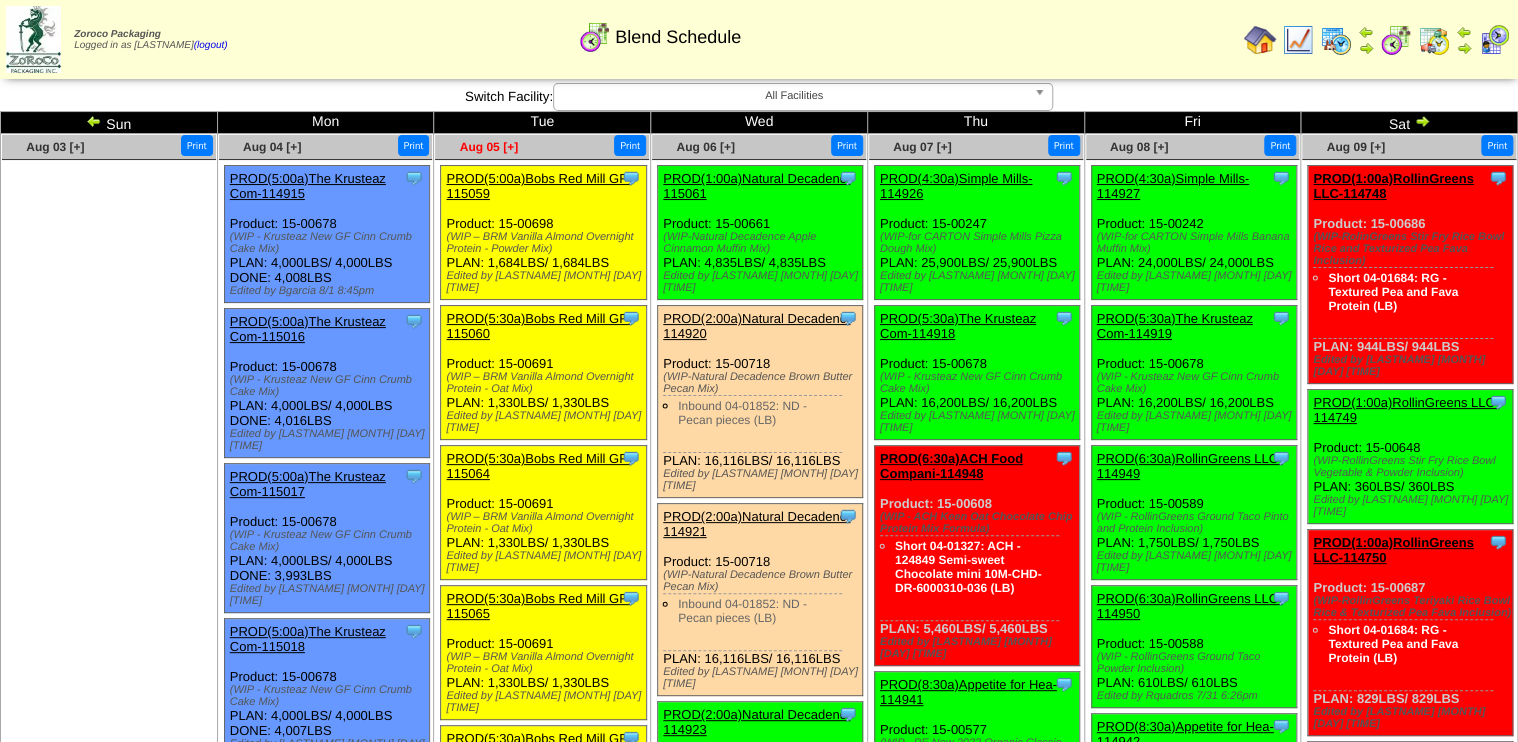 click on "Aug 05                        [+]" at bounding box center [489, 147] 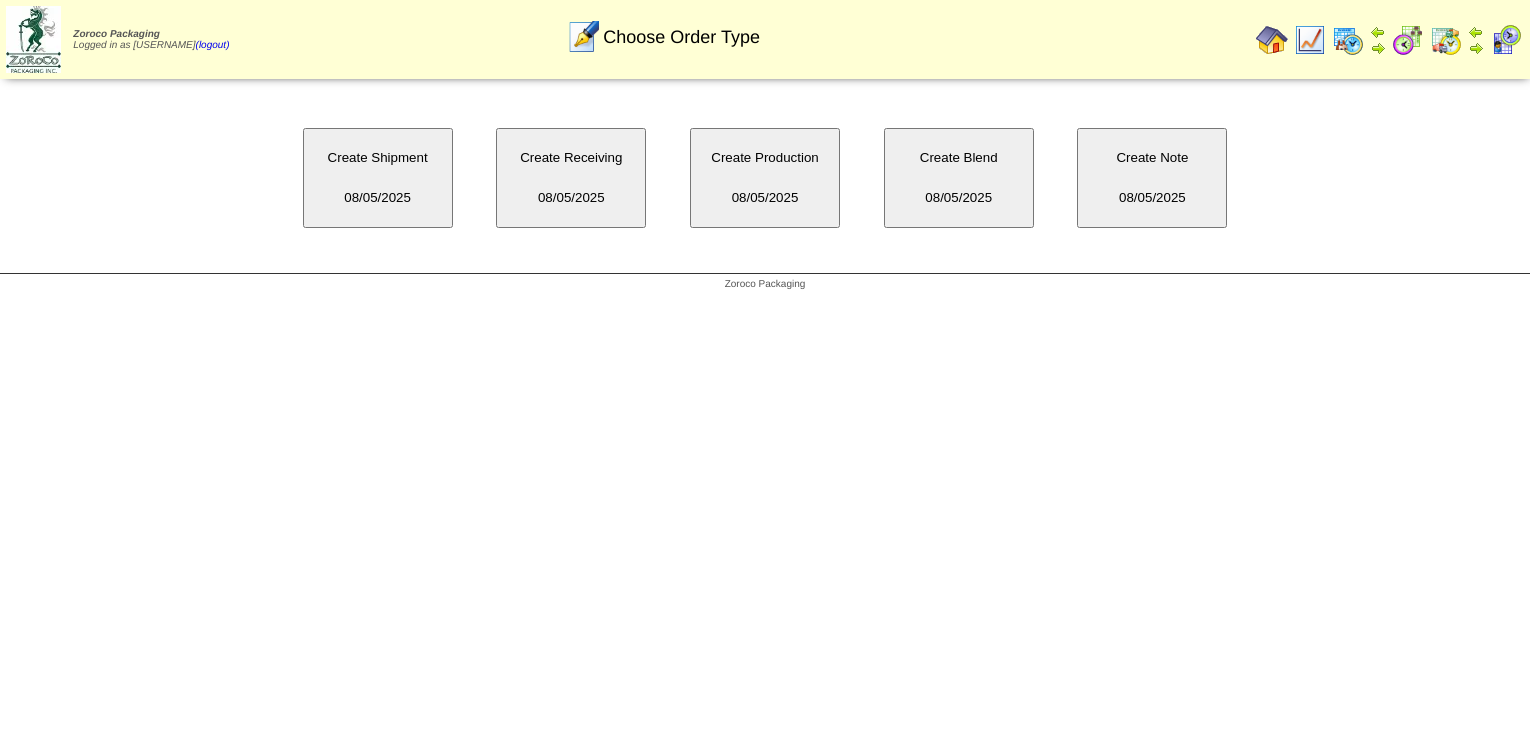 scroll, scrollTop: 0, scrollLeft: 0, axis: both 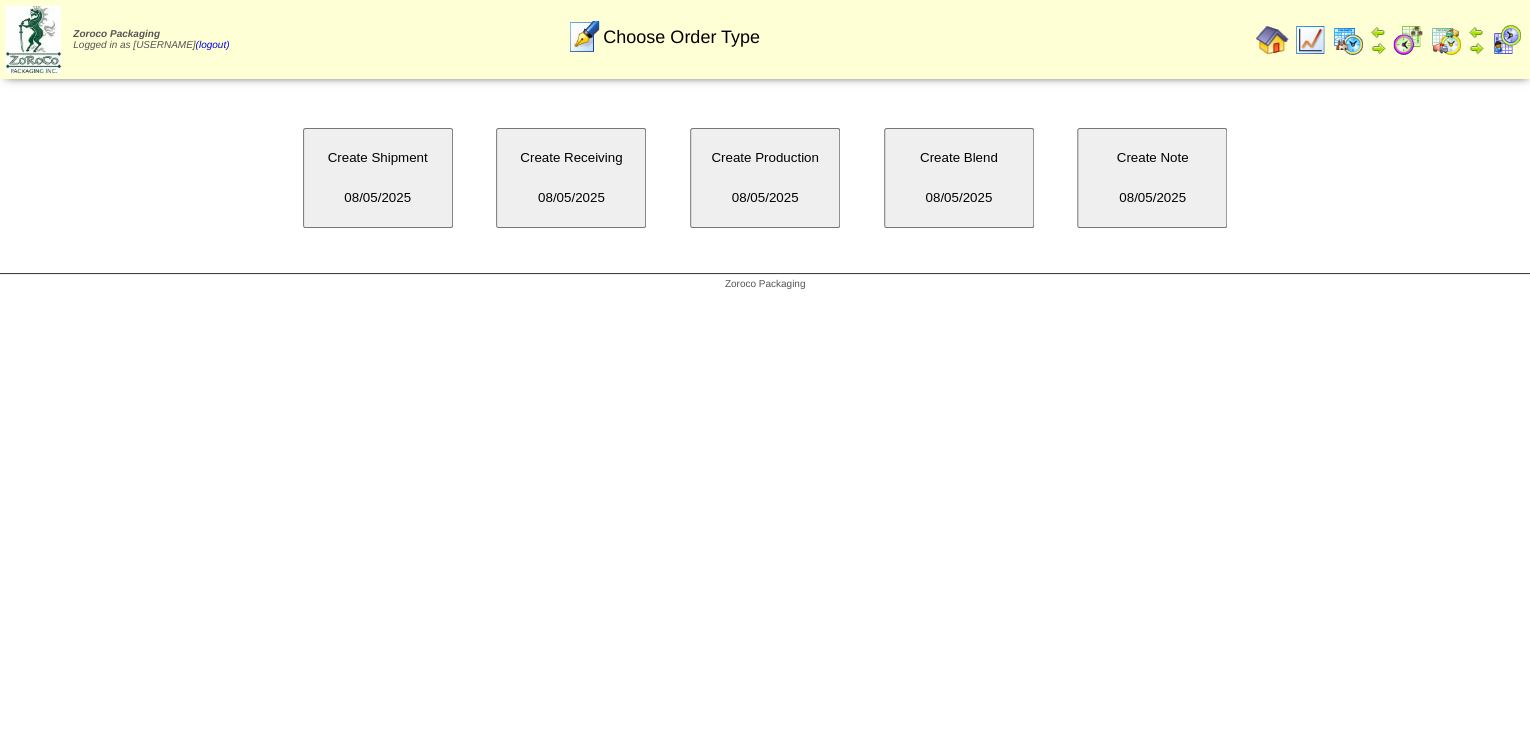 click on "Create Blend
[DATE]" at bounding box center [959, 178] 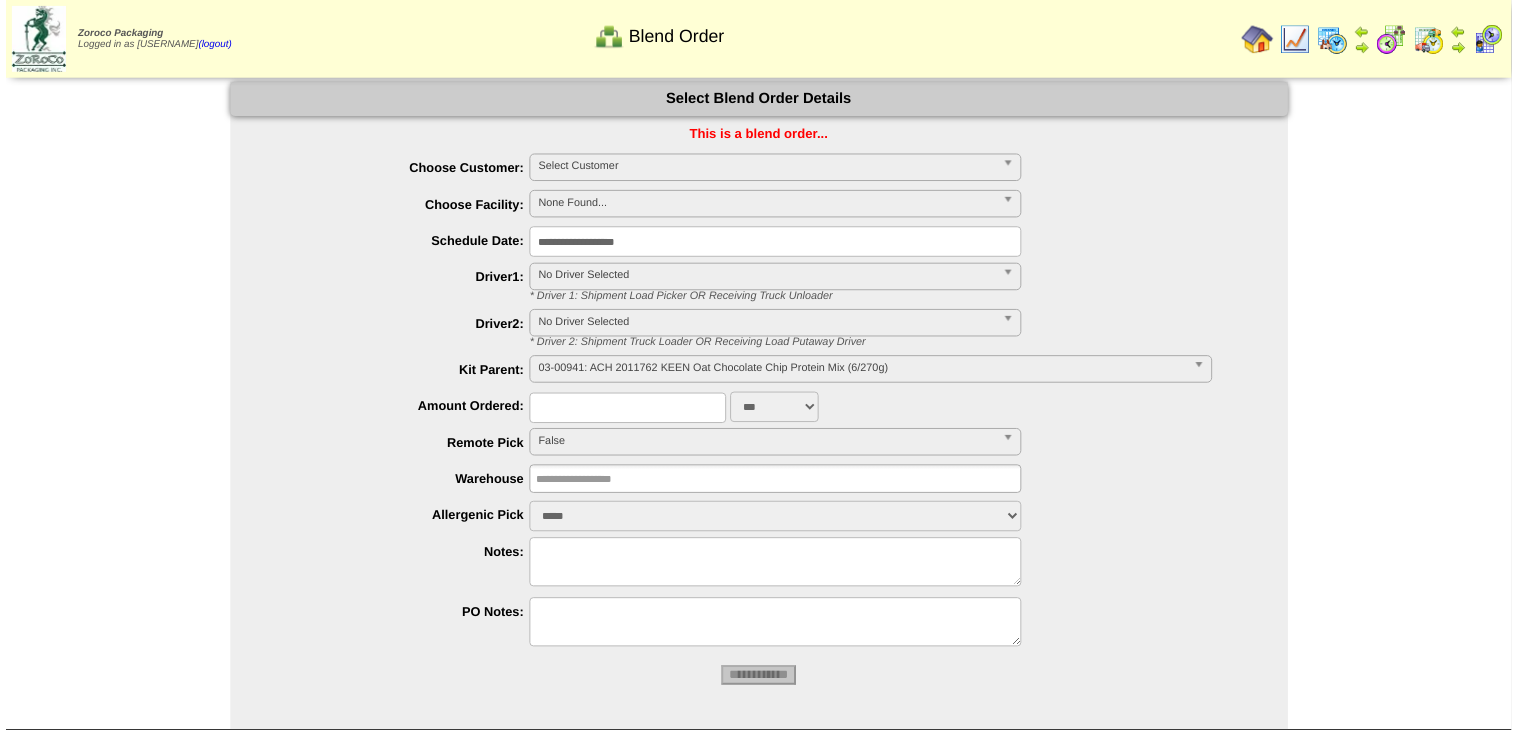 scroll, scrollTop: 0, scrollLeft: 0, axis: both 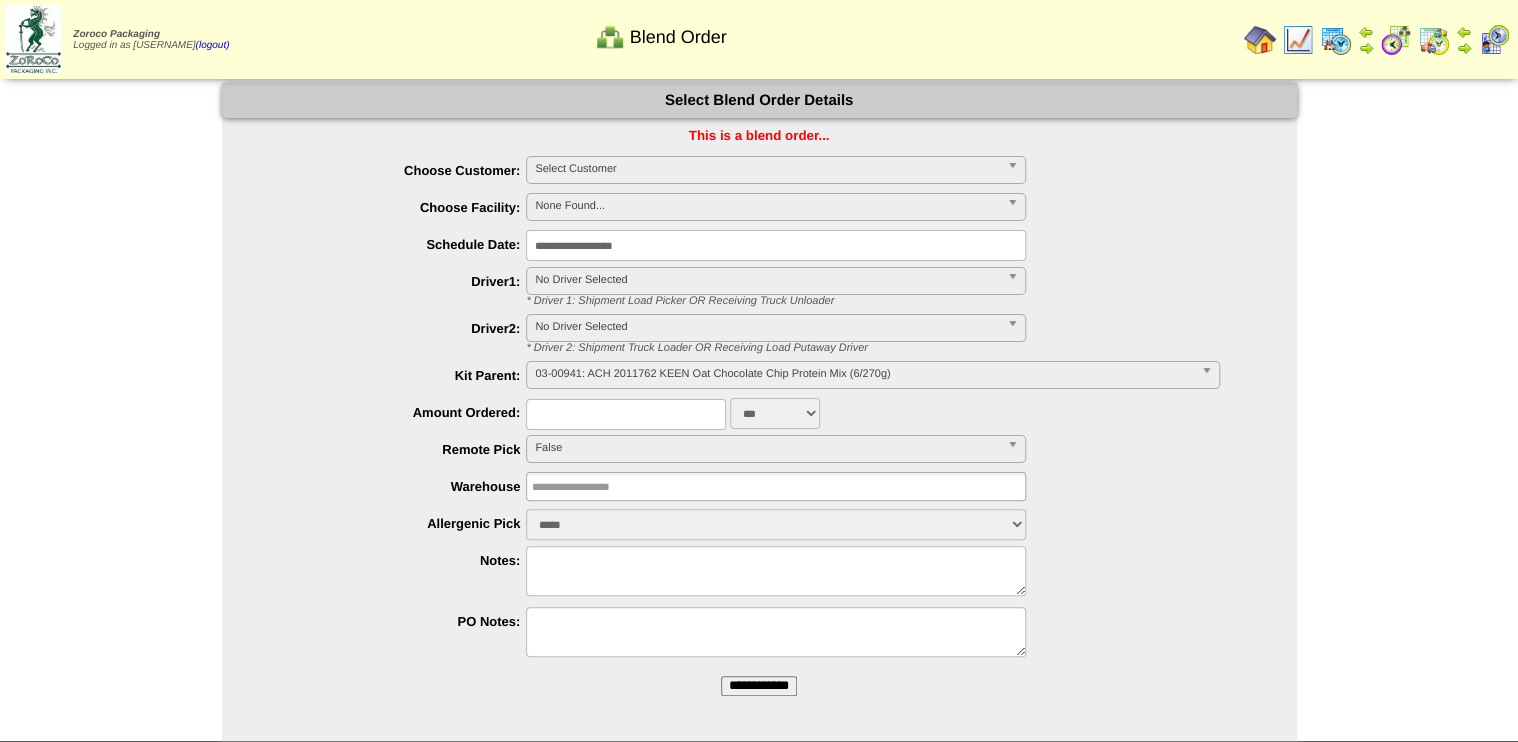 click on "**********" at bounding box center [776, 245] 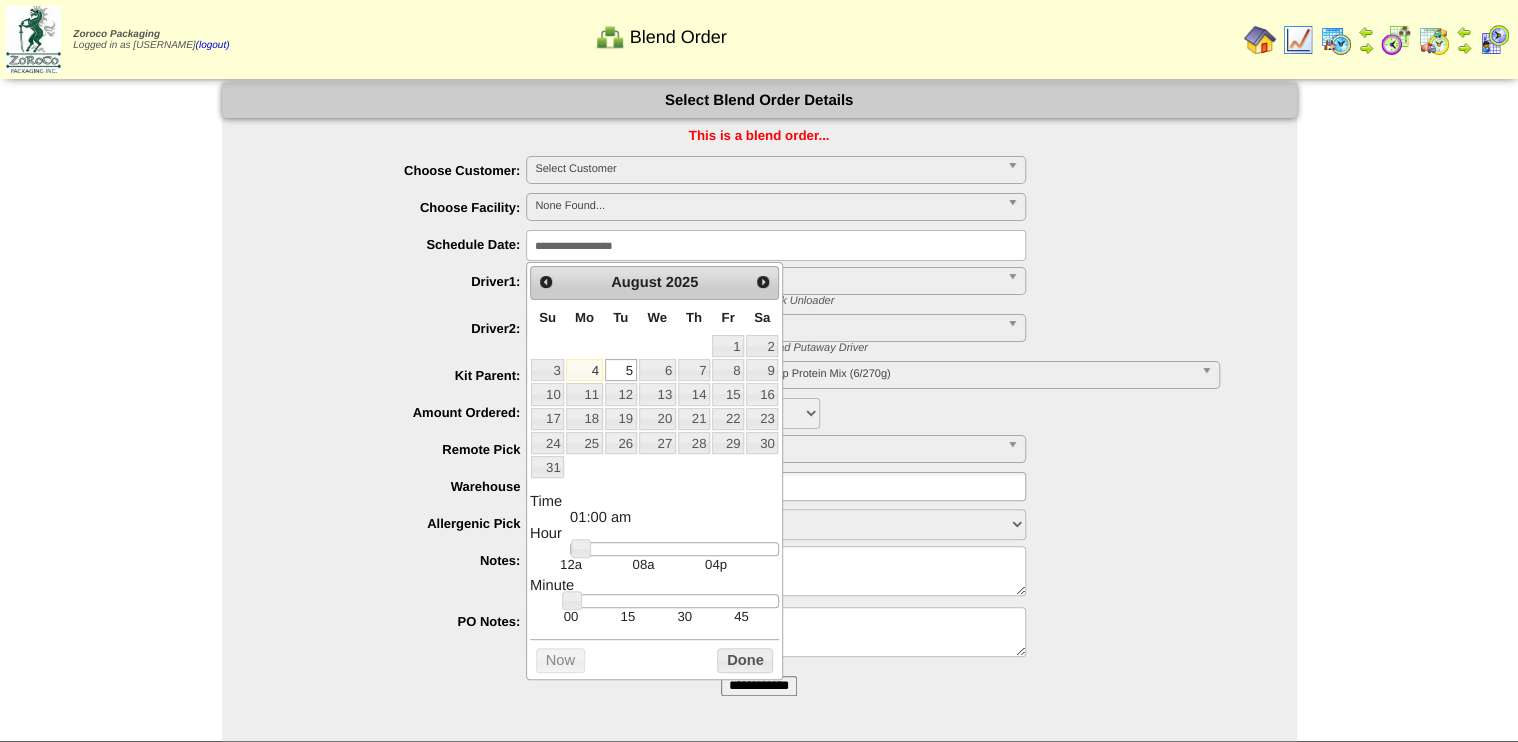 click at bounding box center [674, 601] 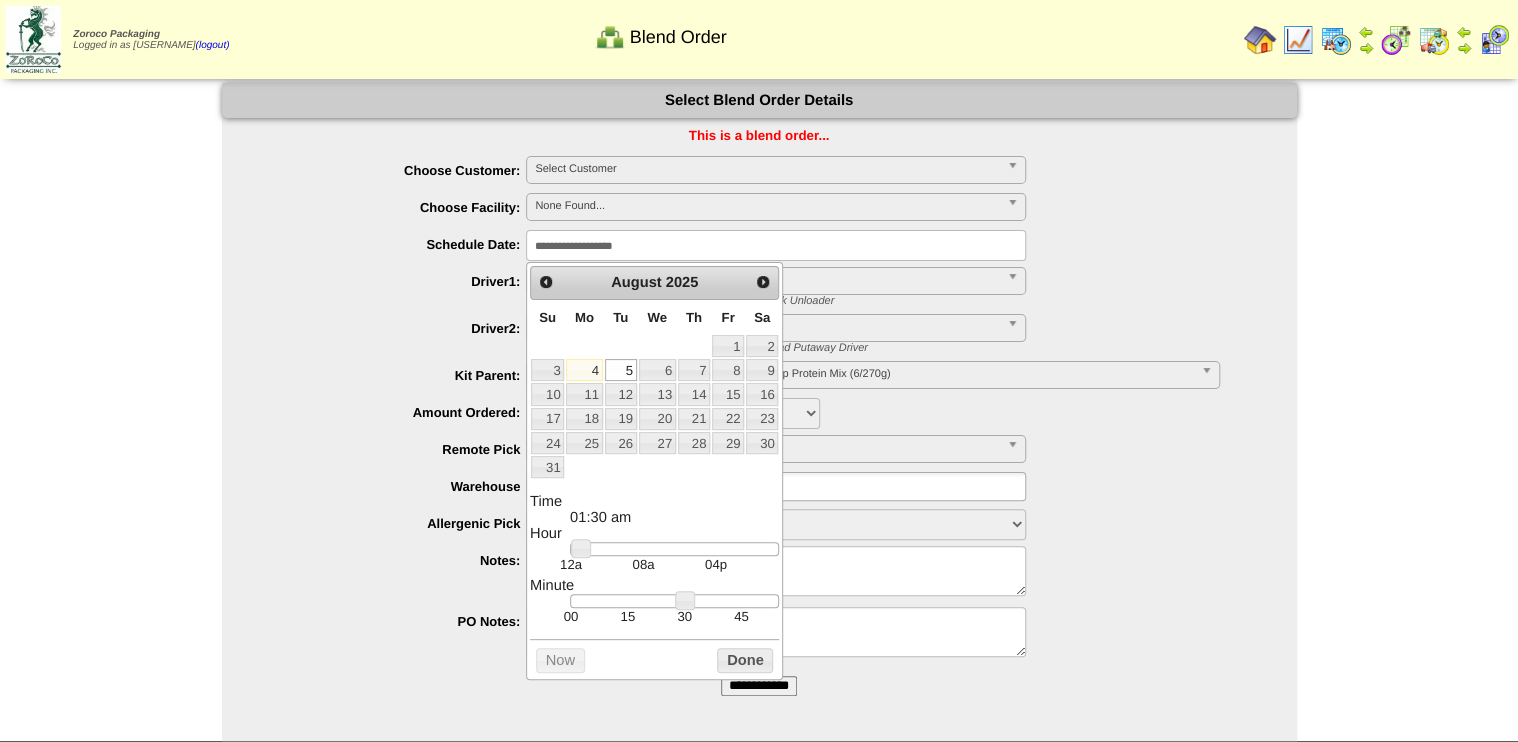 click on "Time 01:30 am Hour 12a 08a 04p Minute 00 15 30 45 Second Time Zone ***** ***** ***** ***** ***** ***** ***** ***** ***** ***** ***** ***** ***** ***** ***** ***** ***** ***** ***** ***** ***** ***** ***** *****" at bounding box center (654, 559) 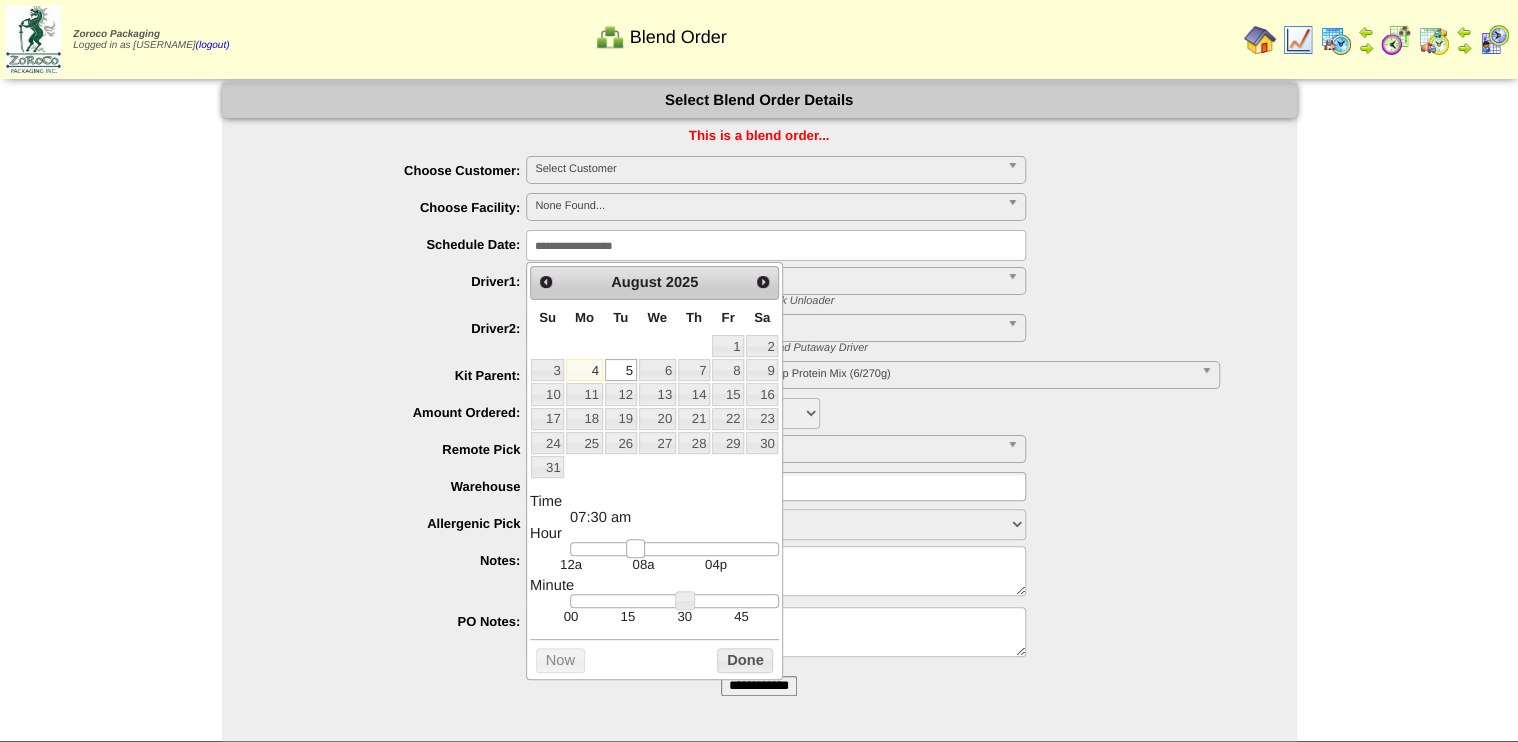 type on "**********" 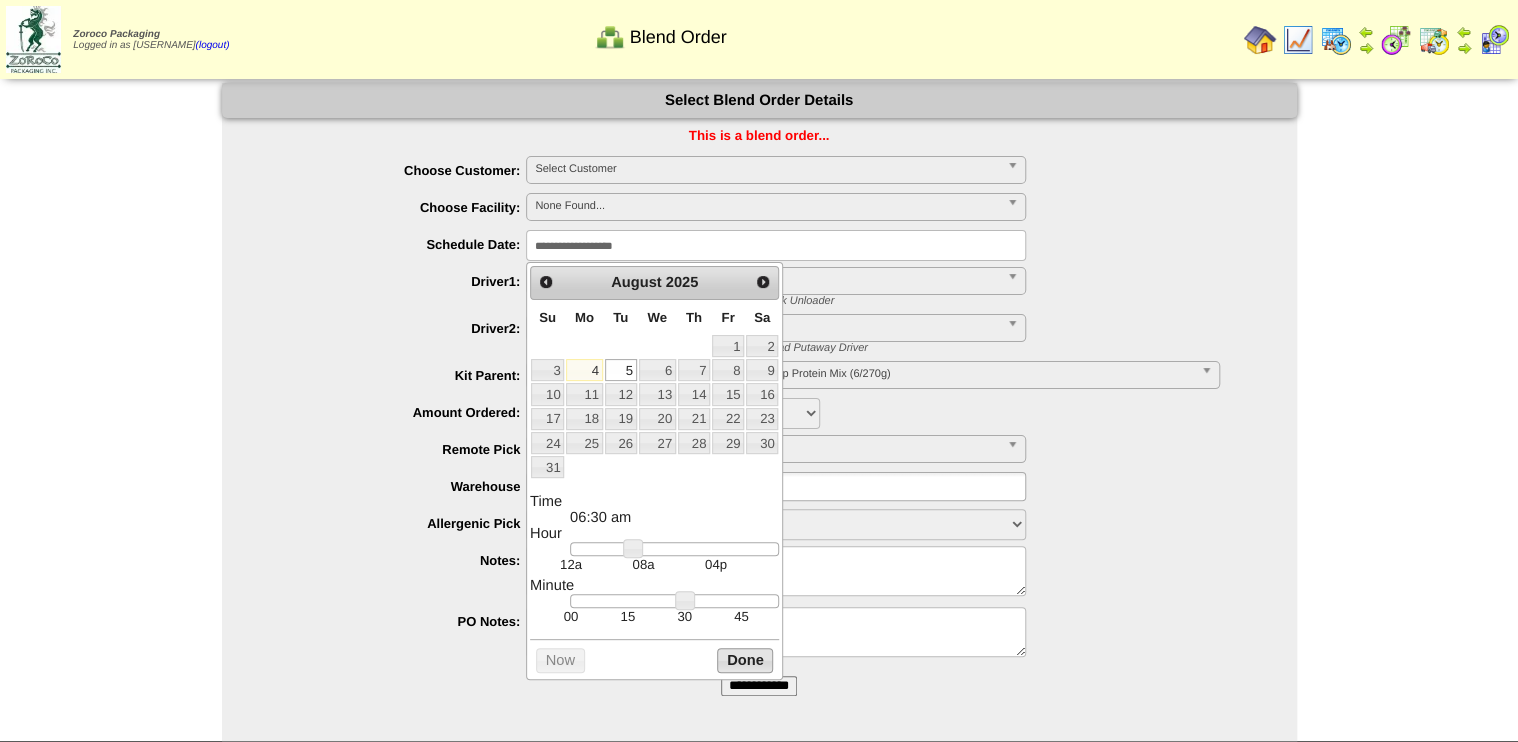 click on "Done" at bounding box center [745, 660] 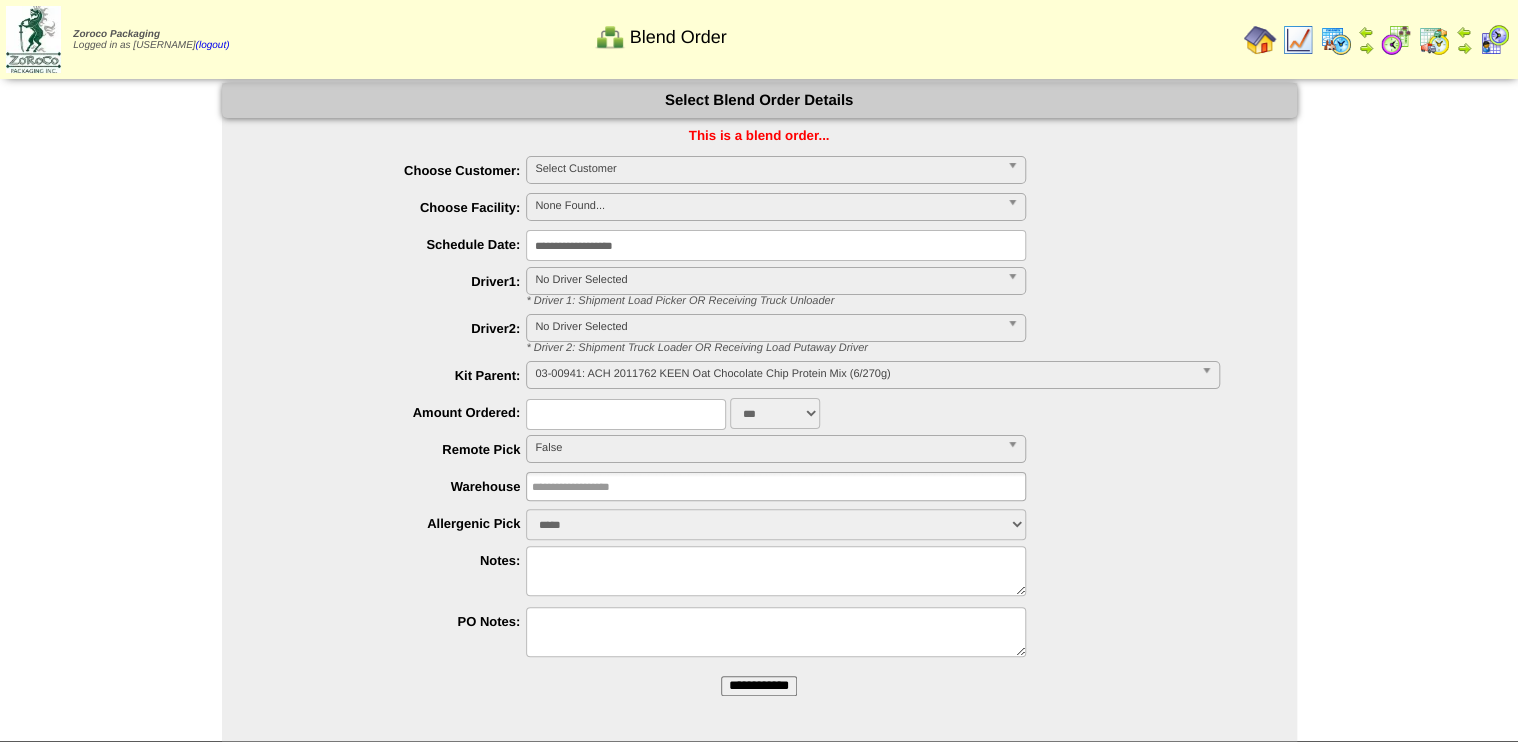 click at bounding box center [626, 414] 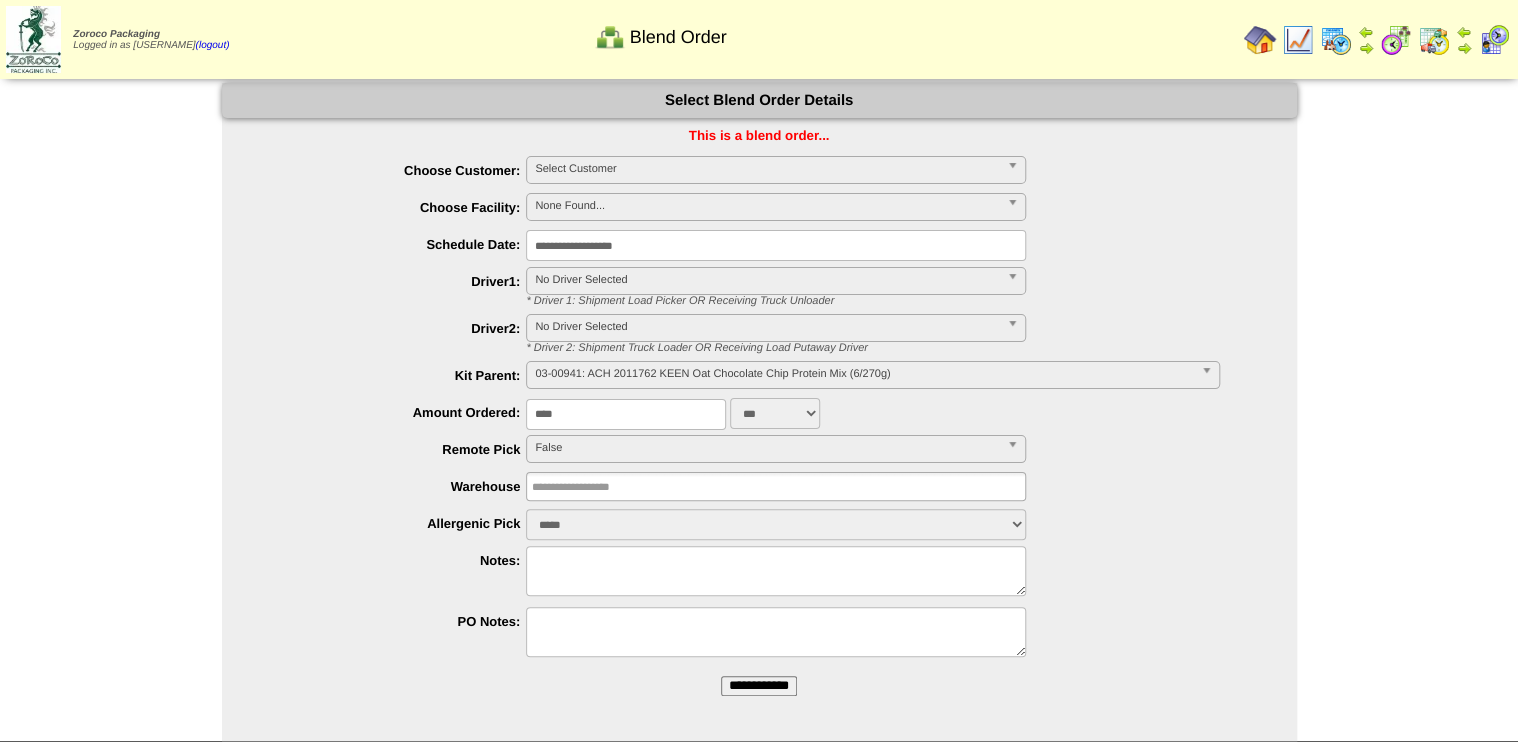 type on "****" 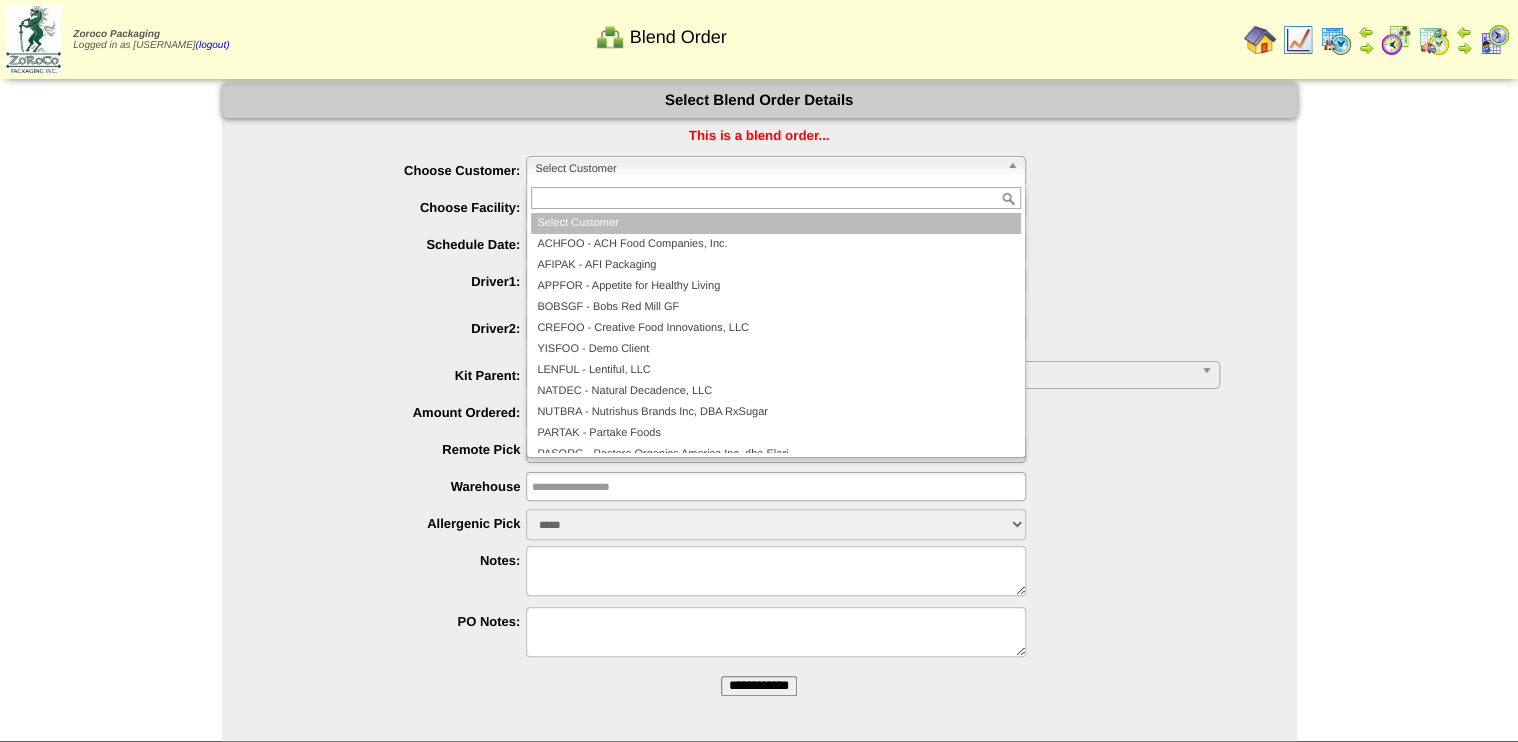 click on "Select Customer" at bounding box center (767, 169) 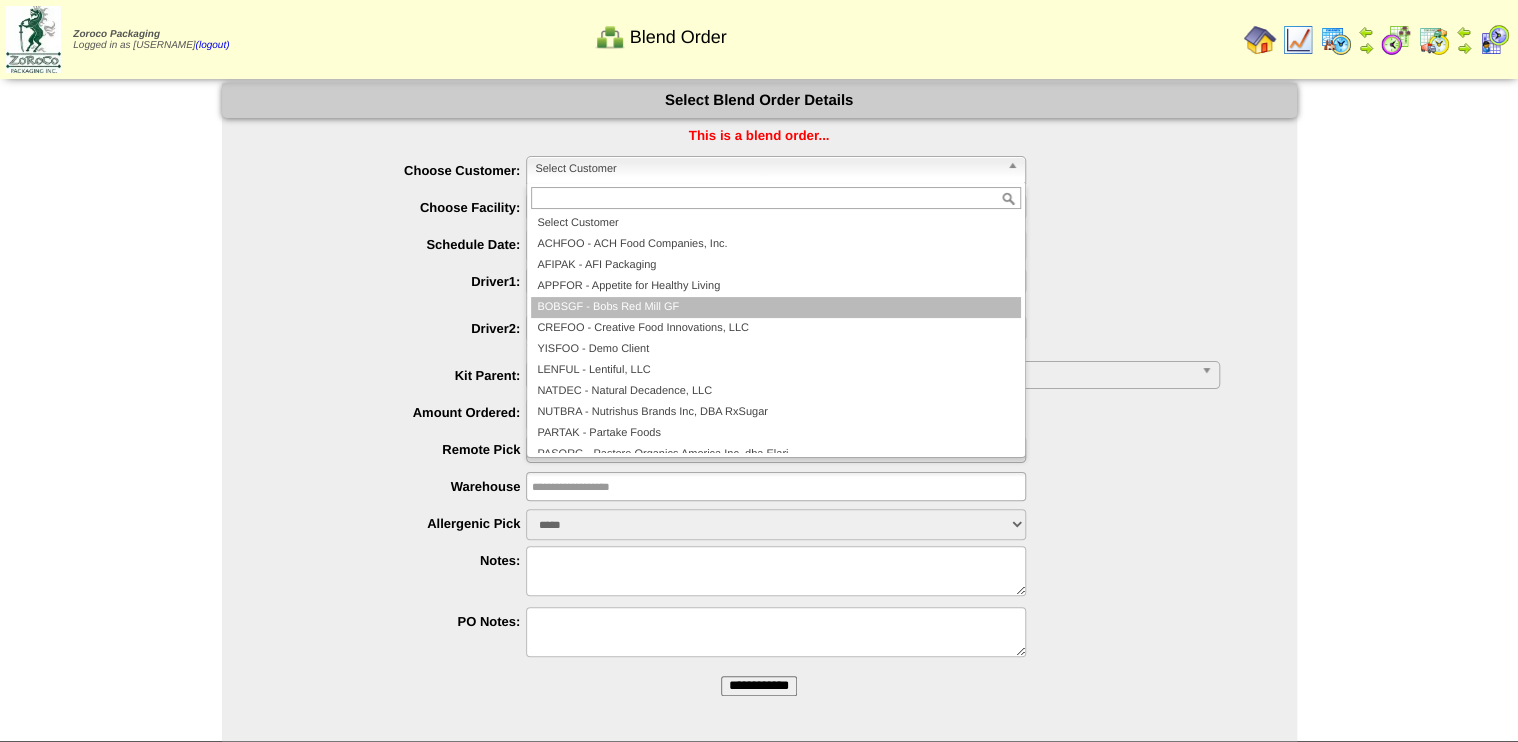 click on "BOBSGF - Bobs Red Mill GF" at bounding box center (776, 307) 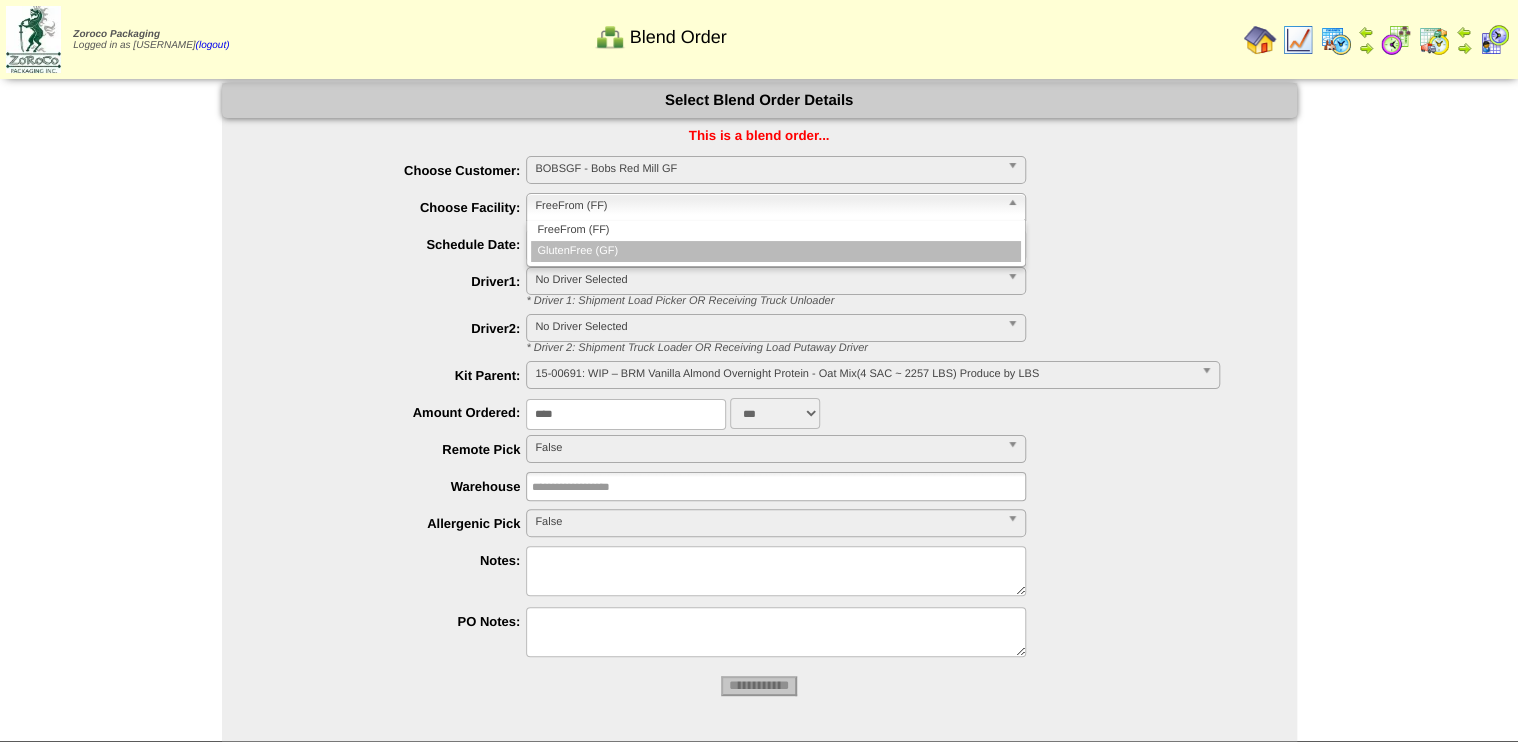 click on "GlutenFree (GF)" at bounding box center [776, 251] 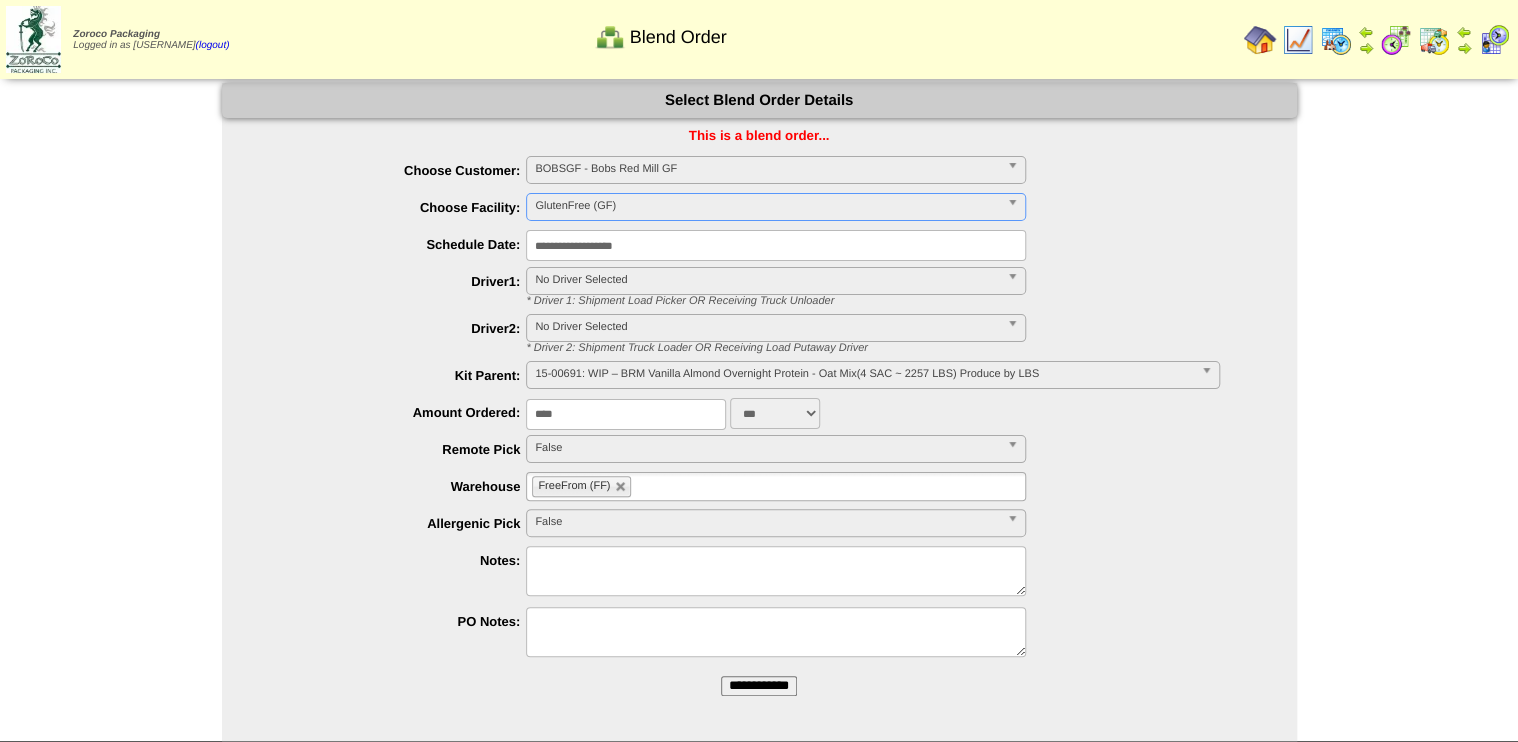 click on "15-00691: WIP – BRM Vanilla Almond Overnight Protein - Oat Mix(4 SAC ~ 2257 LBS) Produce by LBS" at bounding box center (863, 374) 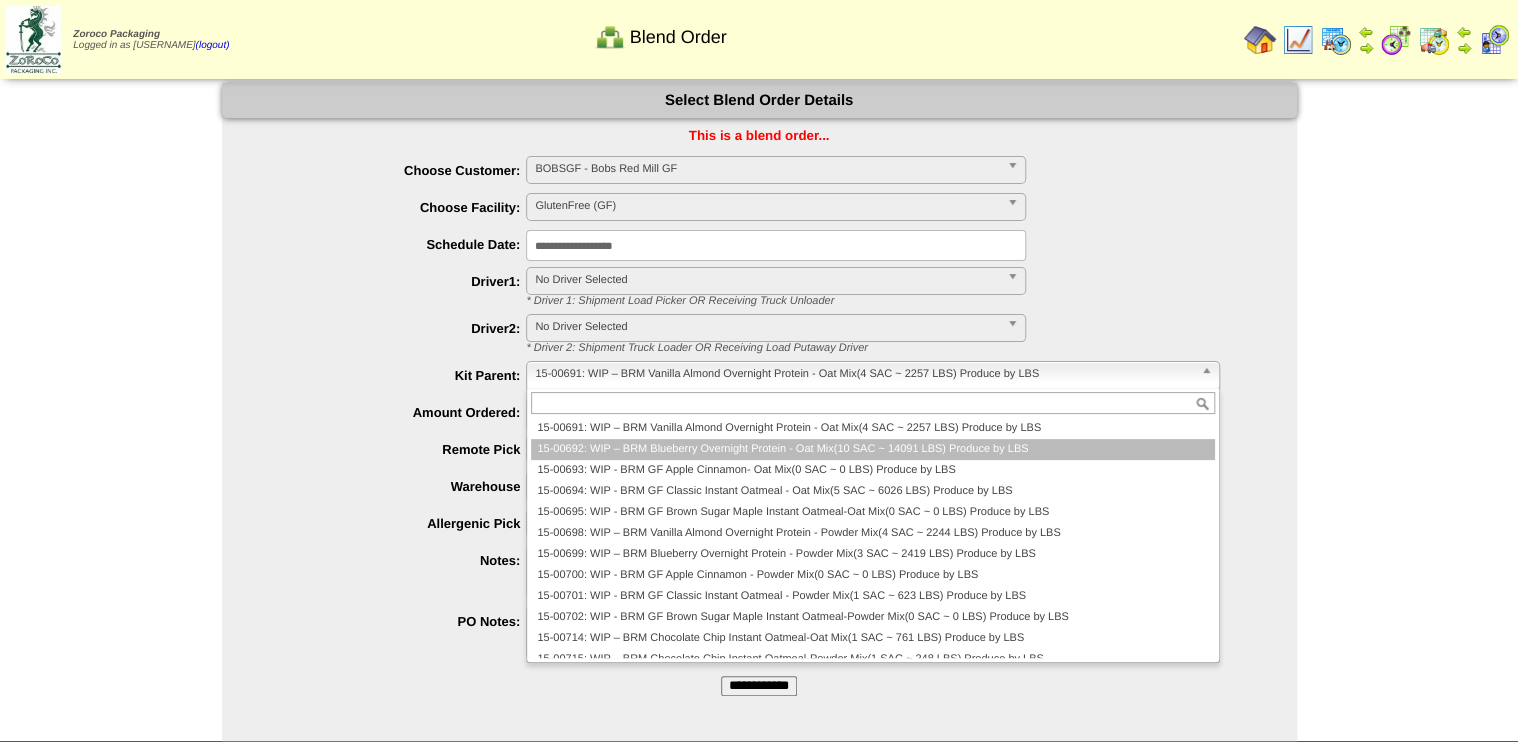 click on "15-00692: WIP – BRM Blueberry Overnight Protein - Oat Mix(10 SAC ~ 14091 LBS) Produce by LBS" at bounding box center (872, 449) 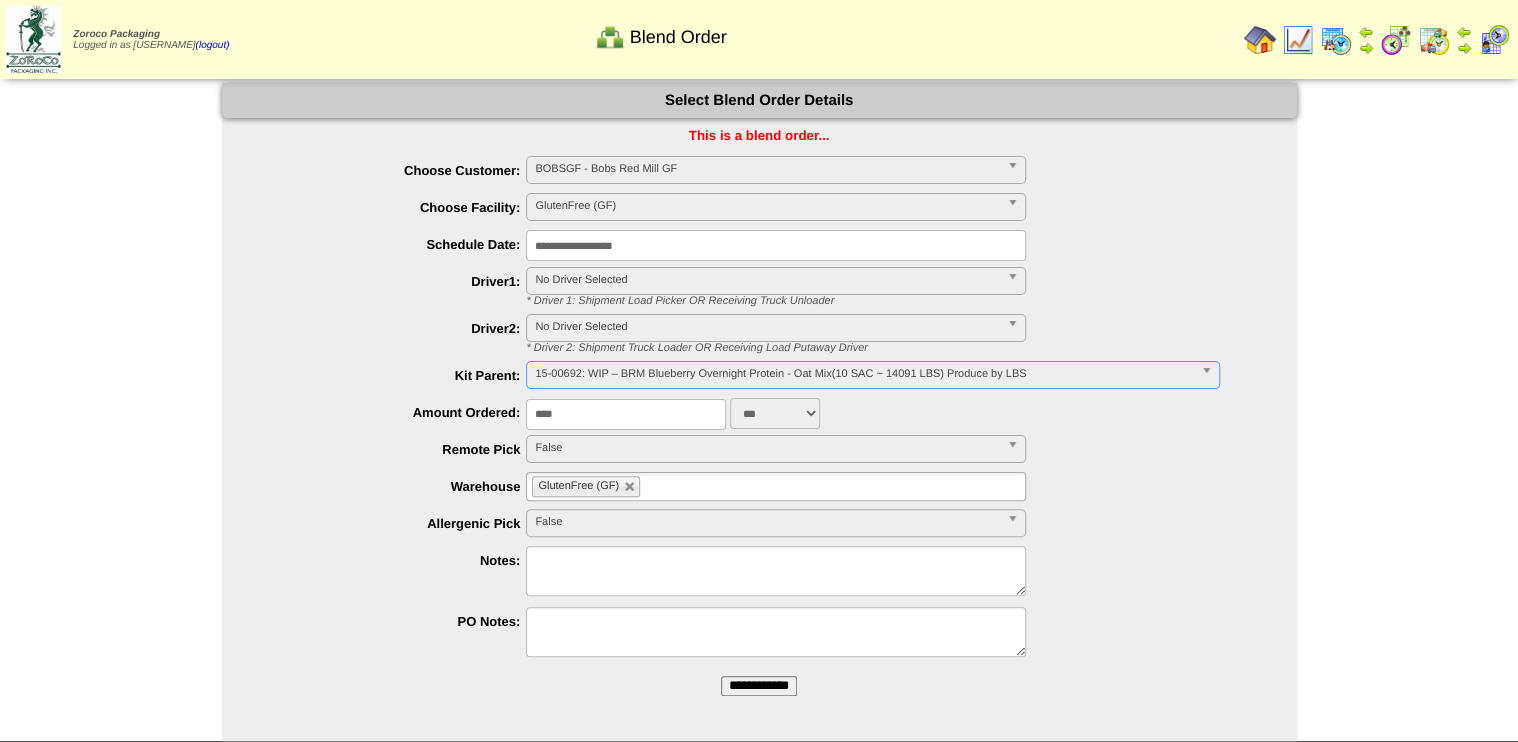 click on "**********" at bounding box center [759, 686] 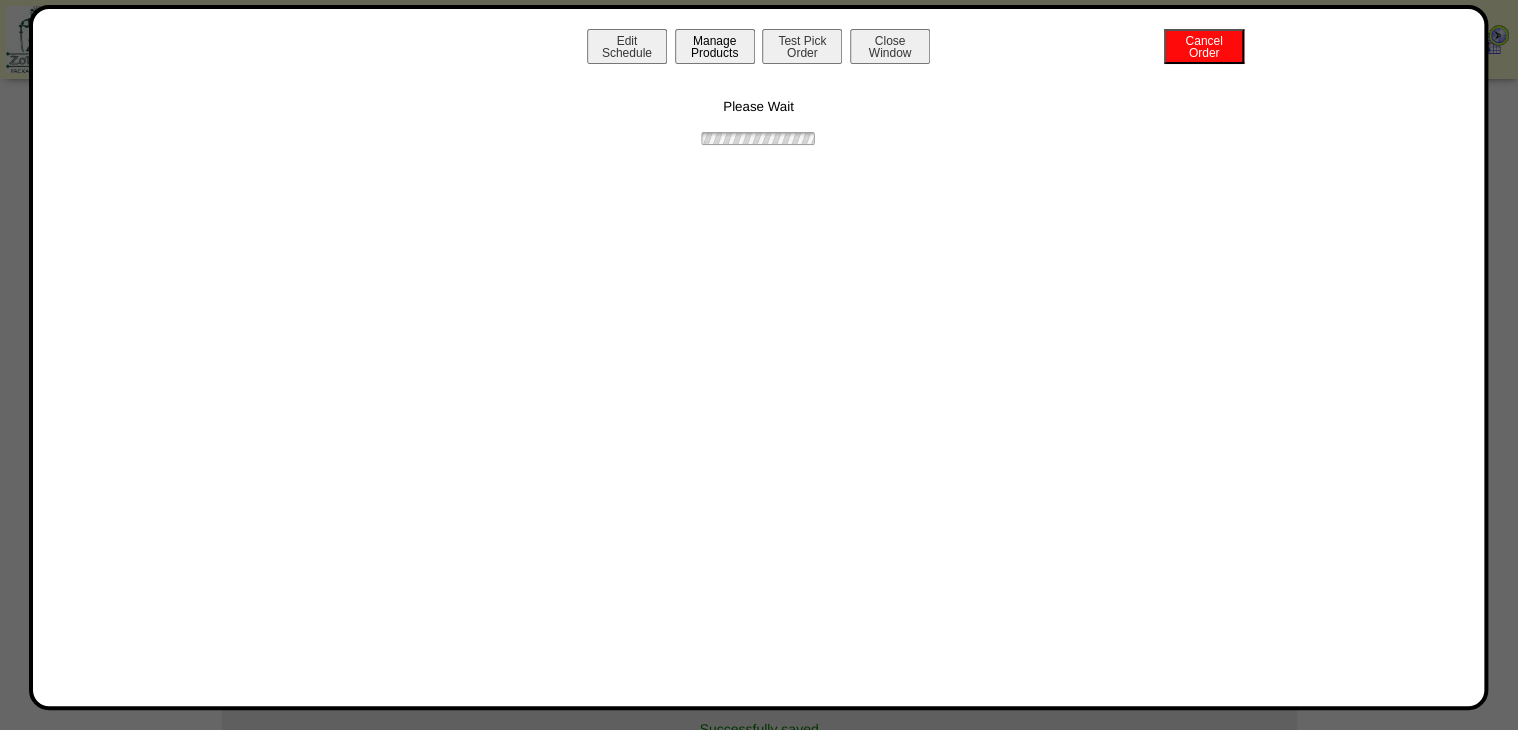 click on "Manage Products" at bounding box center (715, 46) 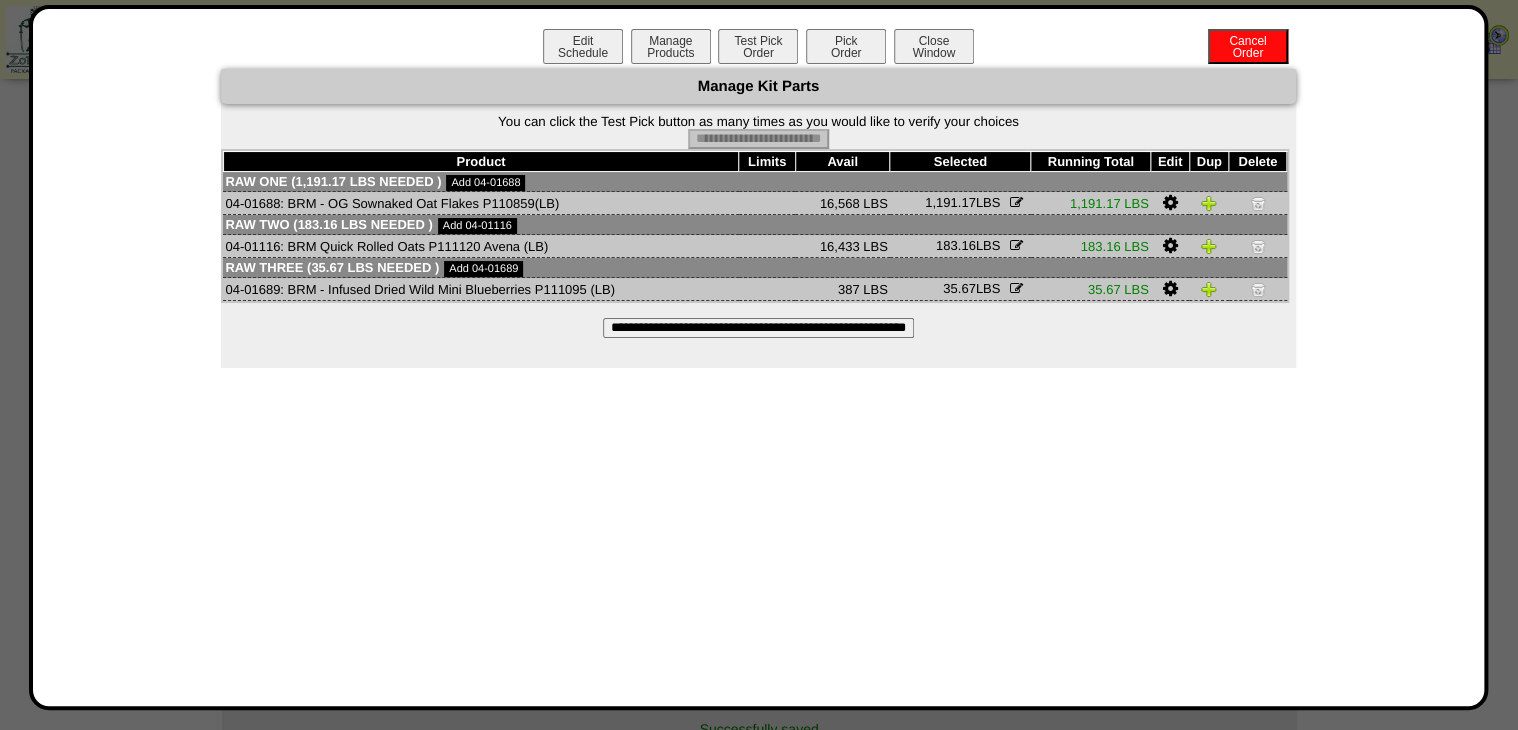 click on "Pick Order" at bounding box center (846, 46) 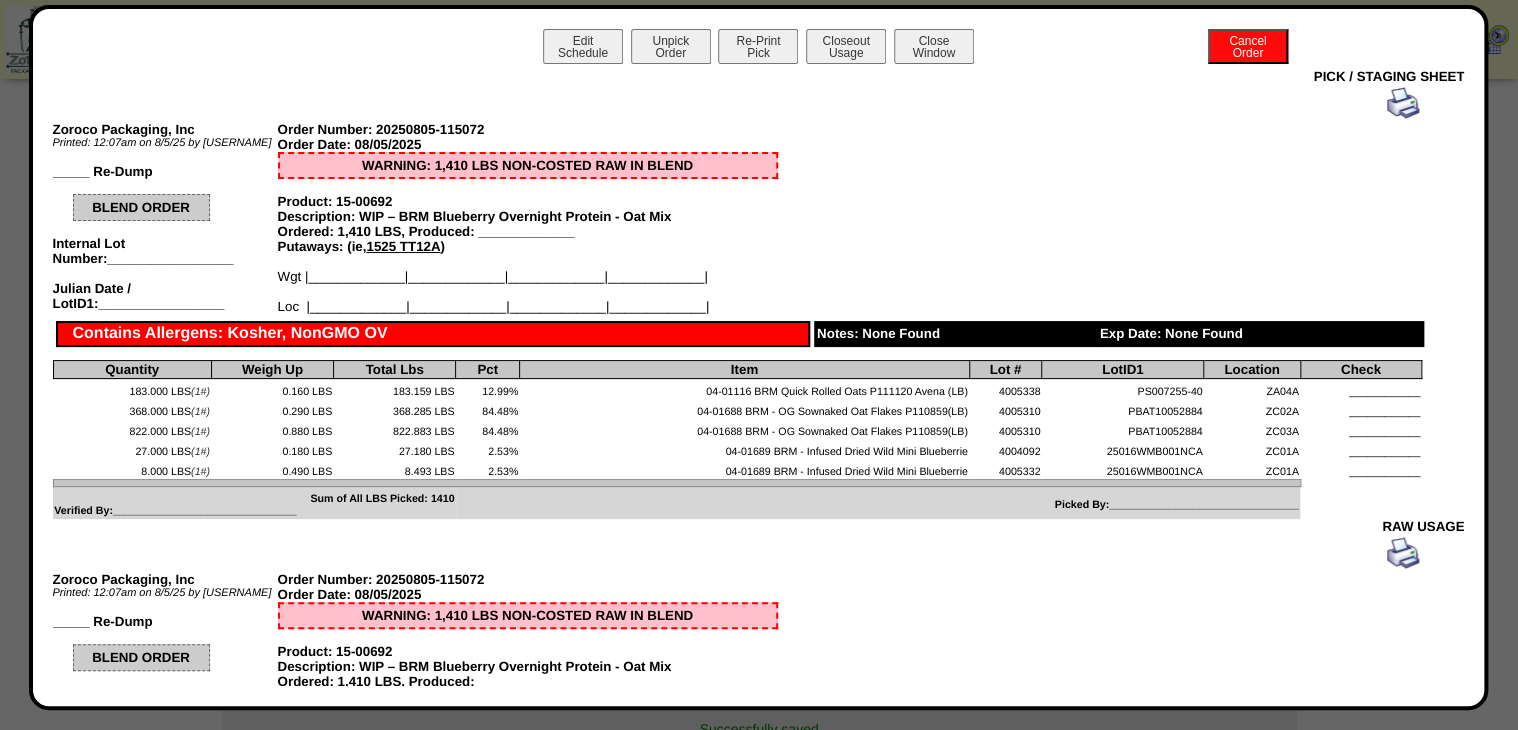 click at bounding box center [1403, 114] 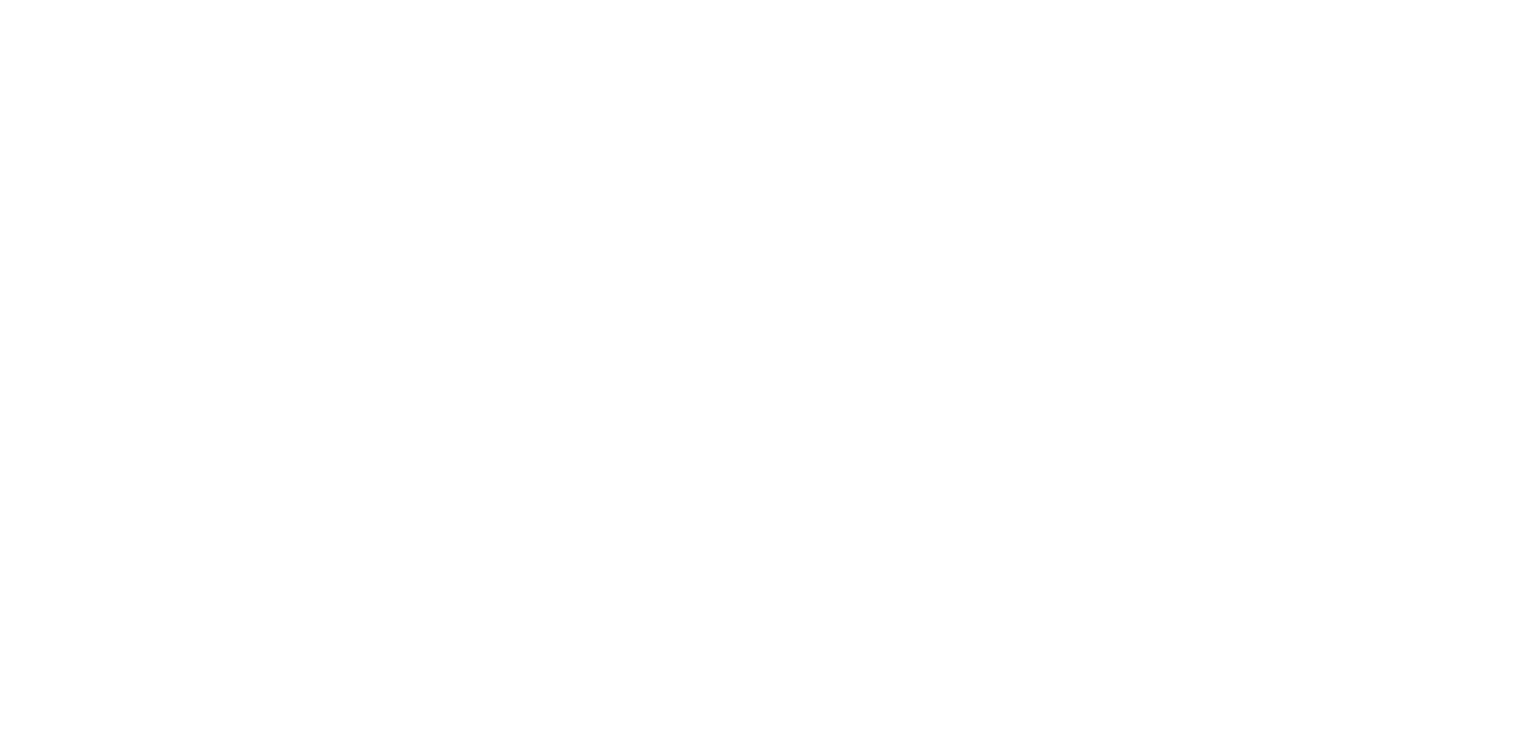 scroll, scrollTop: 0, scrollLeft: 0, axis: both 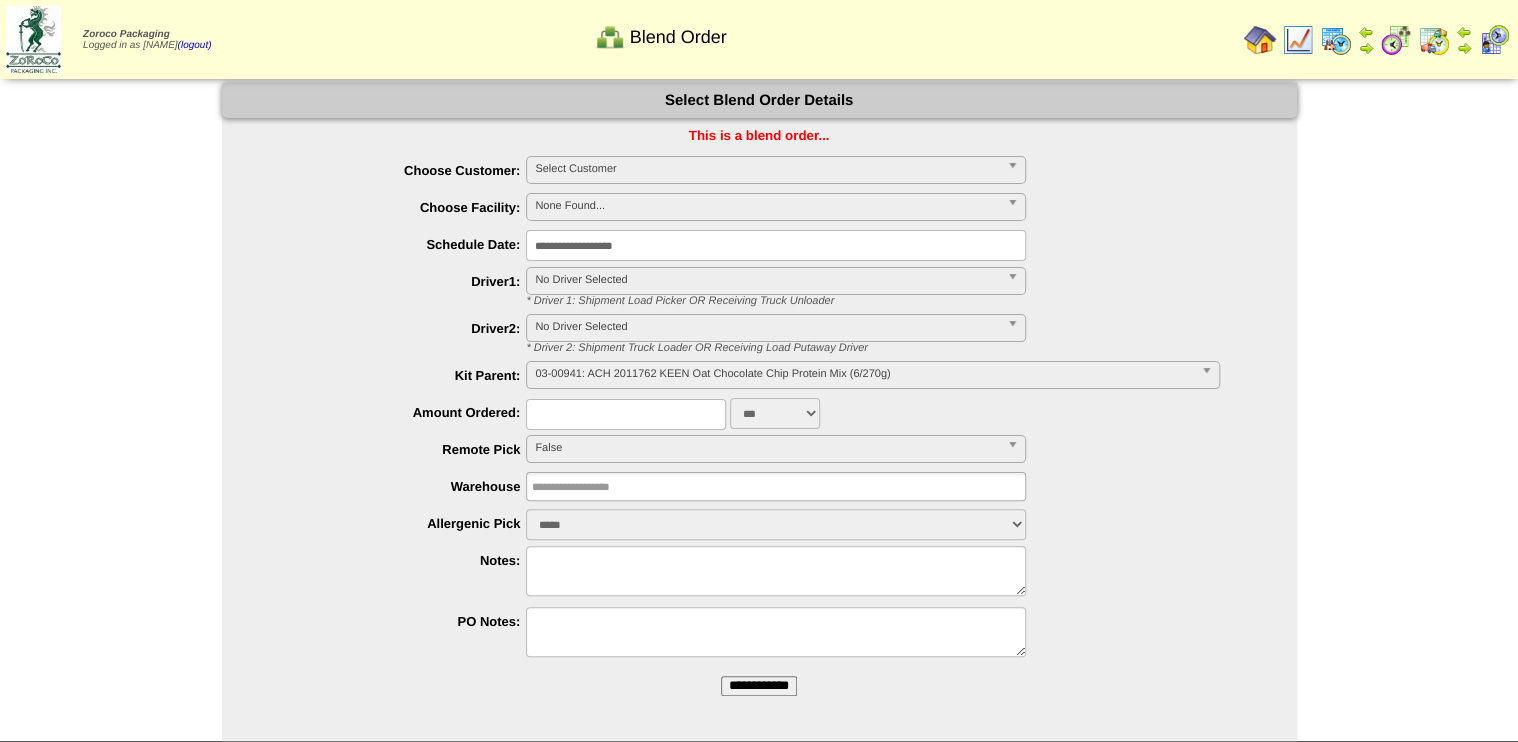 click on "**********" at bounding box center (759, 397) 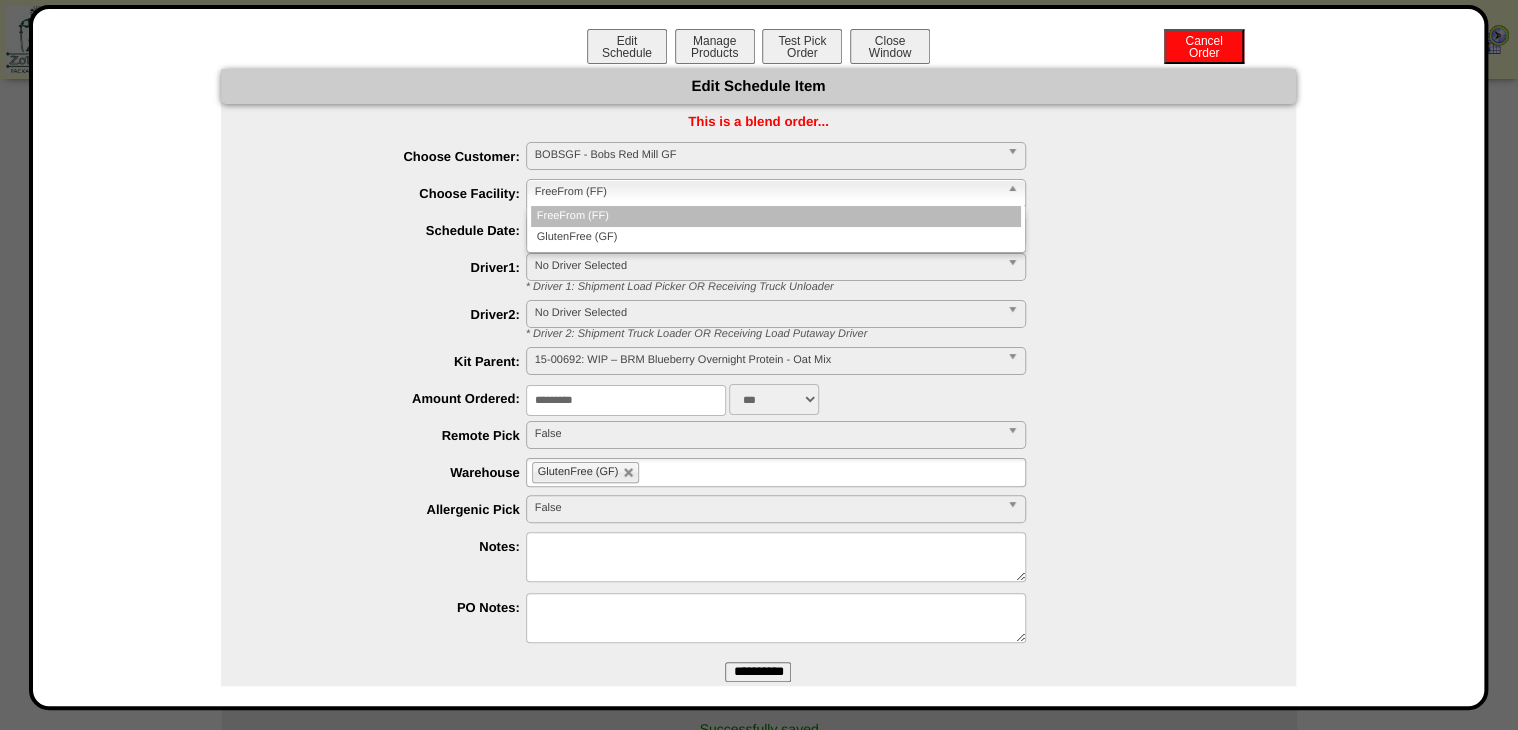 click on "FreeFrom (FF)" at bounding box center [767, 192] 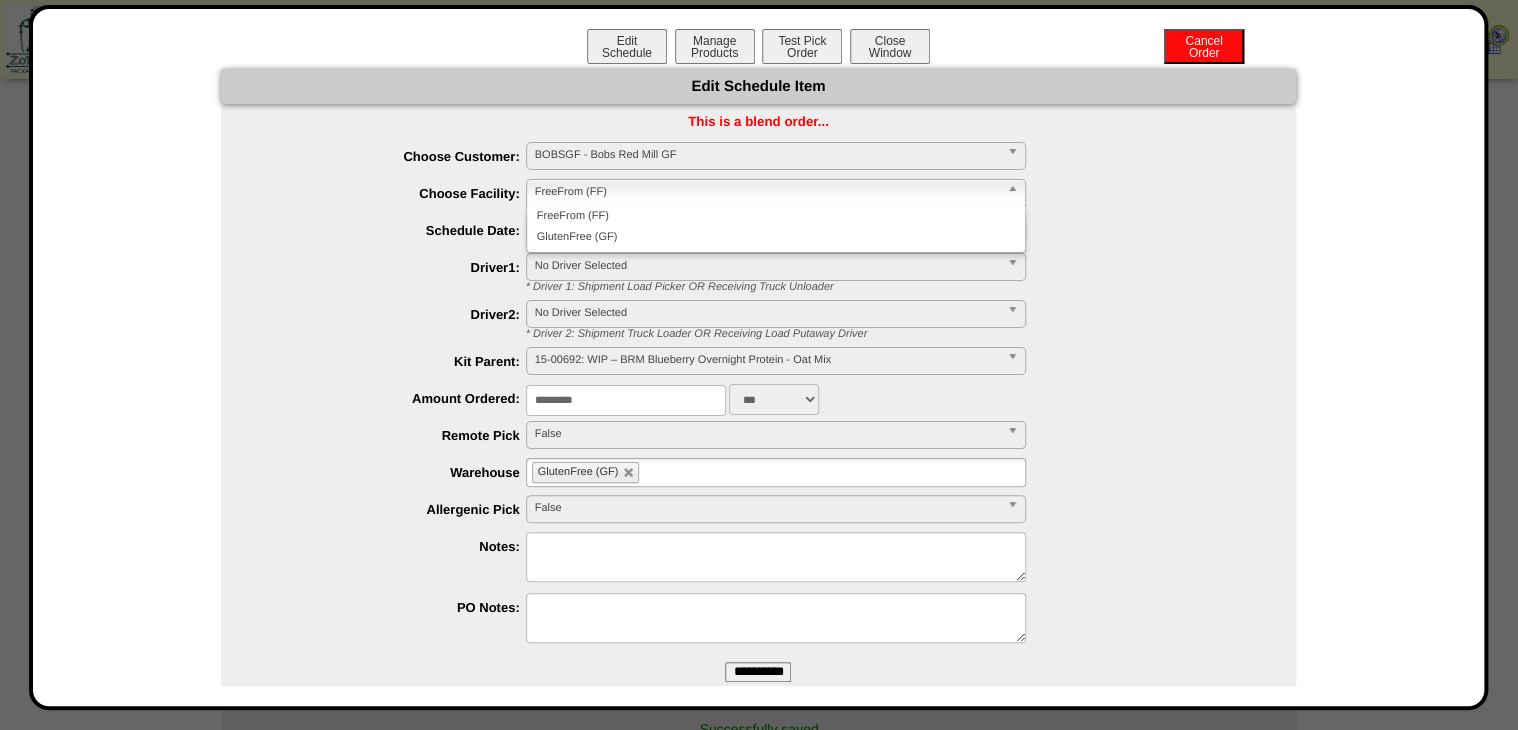 click on "FreeFrom (FF) GlutenFree (GF)" at bounding box center (776, 229) 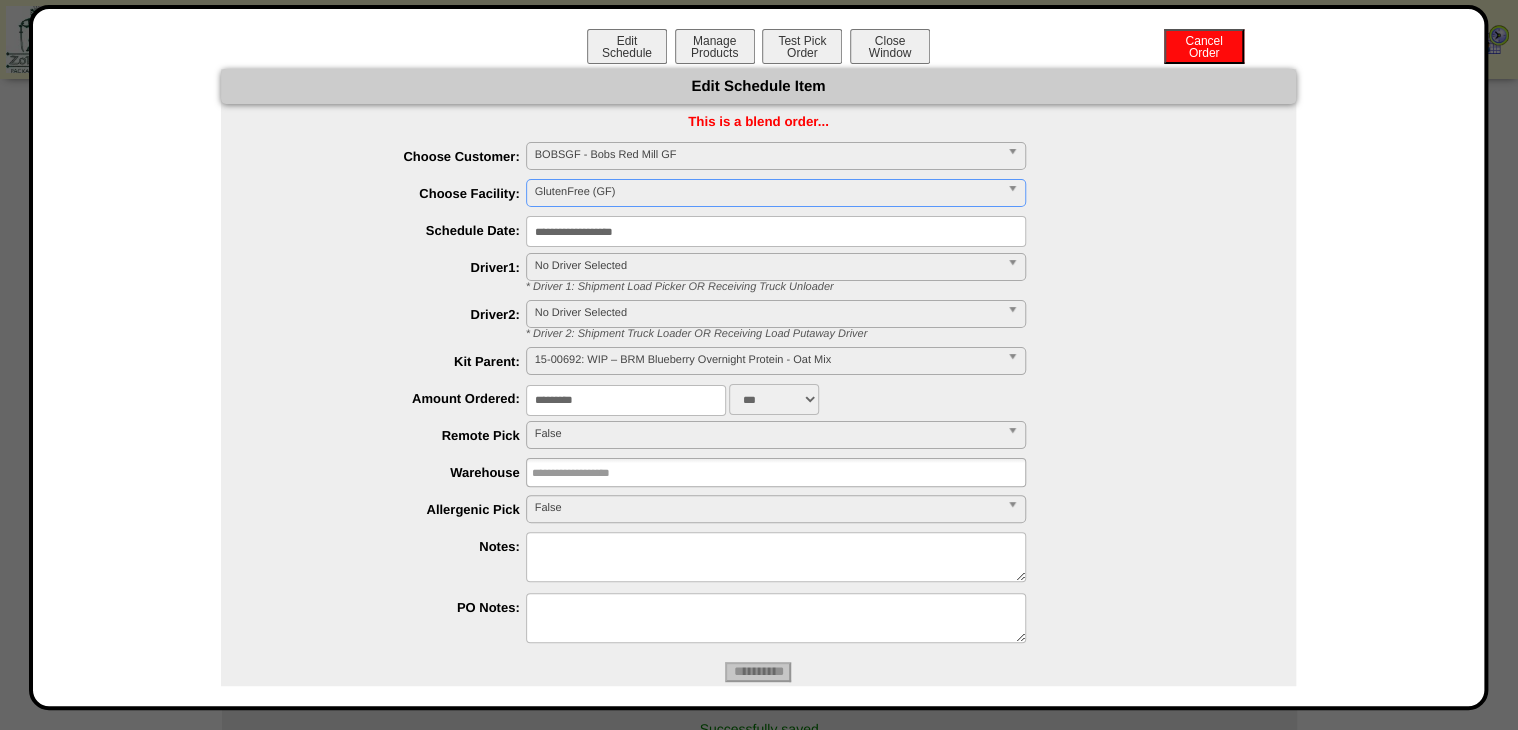 type 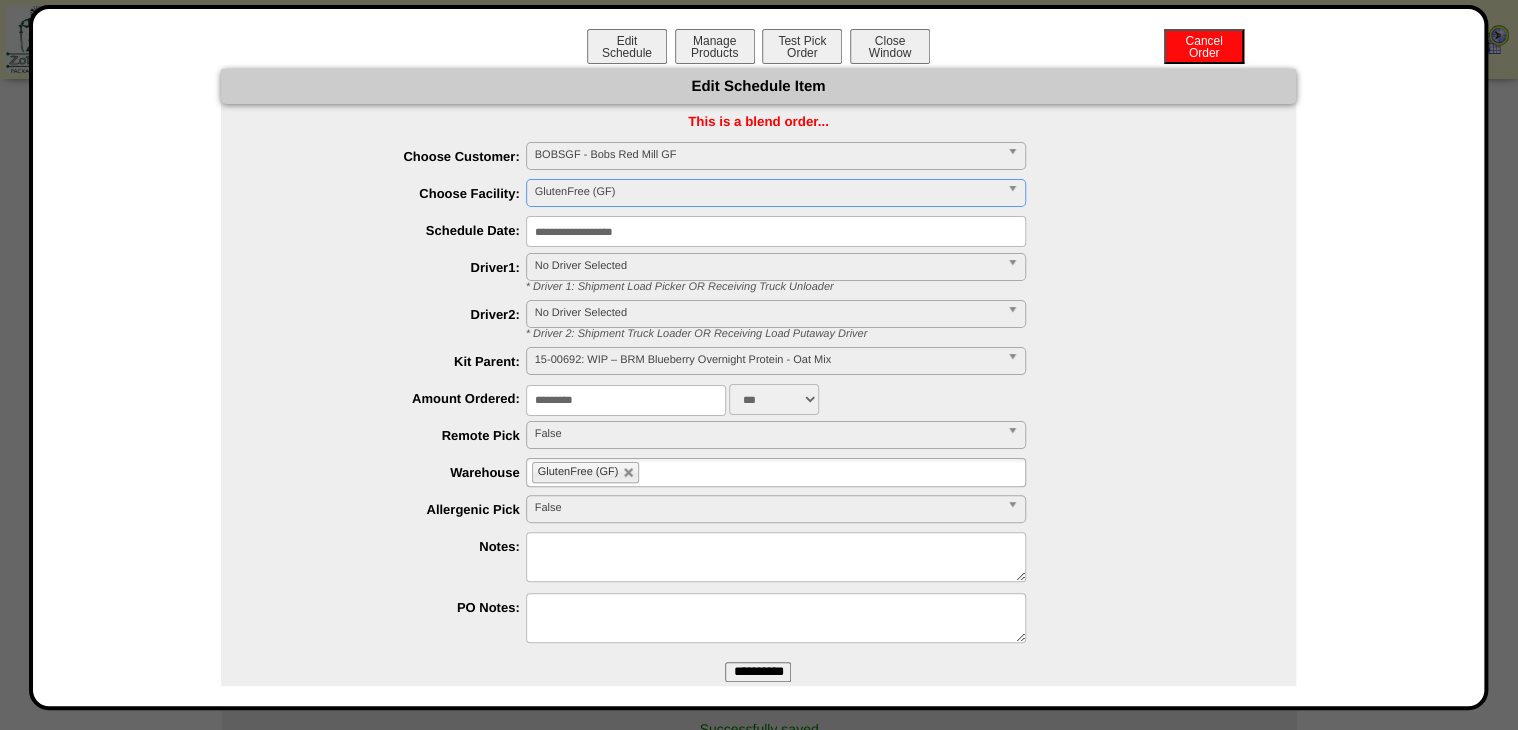 click on "**********" at bounding box center (758, 672) 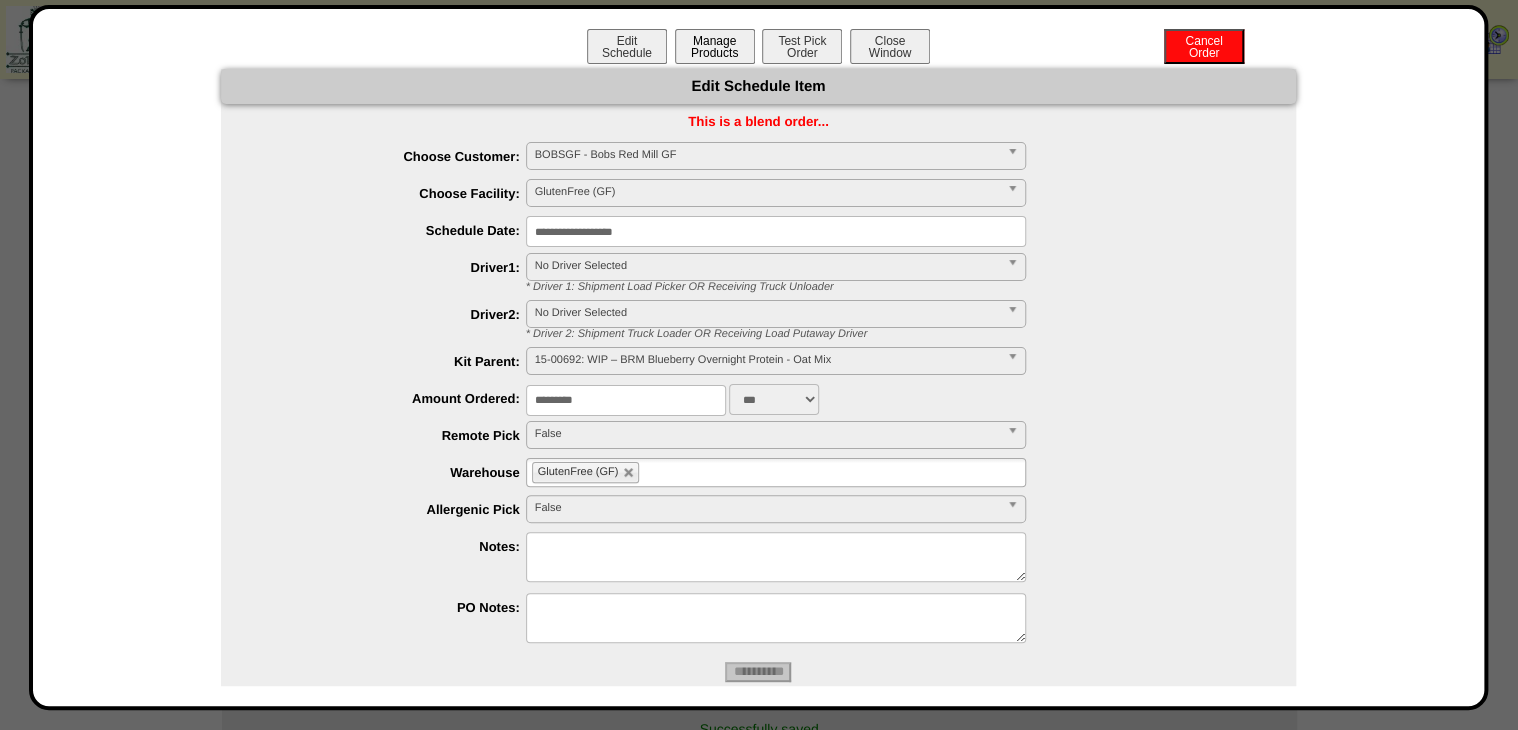 click on "Manage Products" at bounding box center [715, 46] 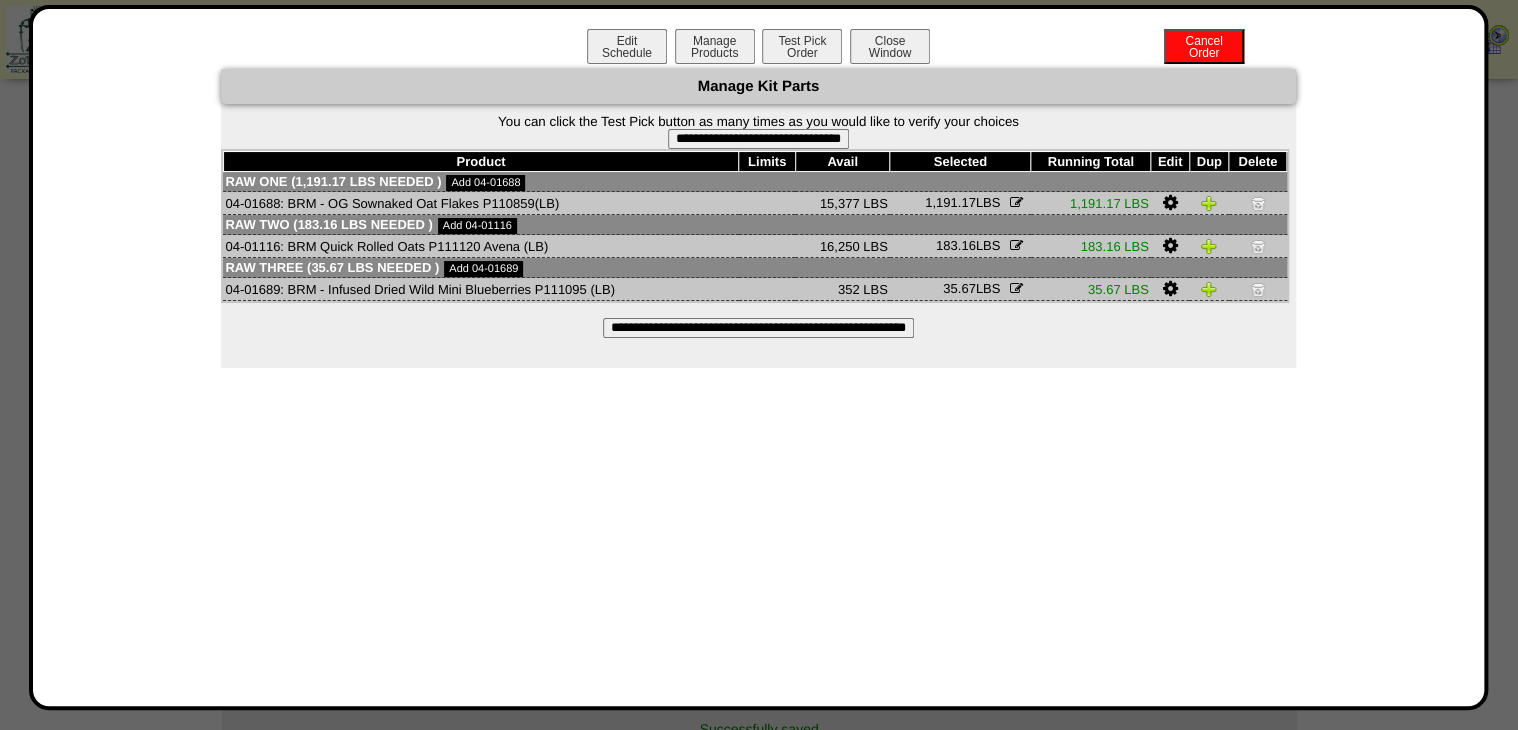 click on "**********" at bounding box center [758, 139] 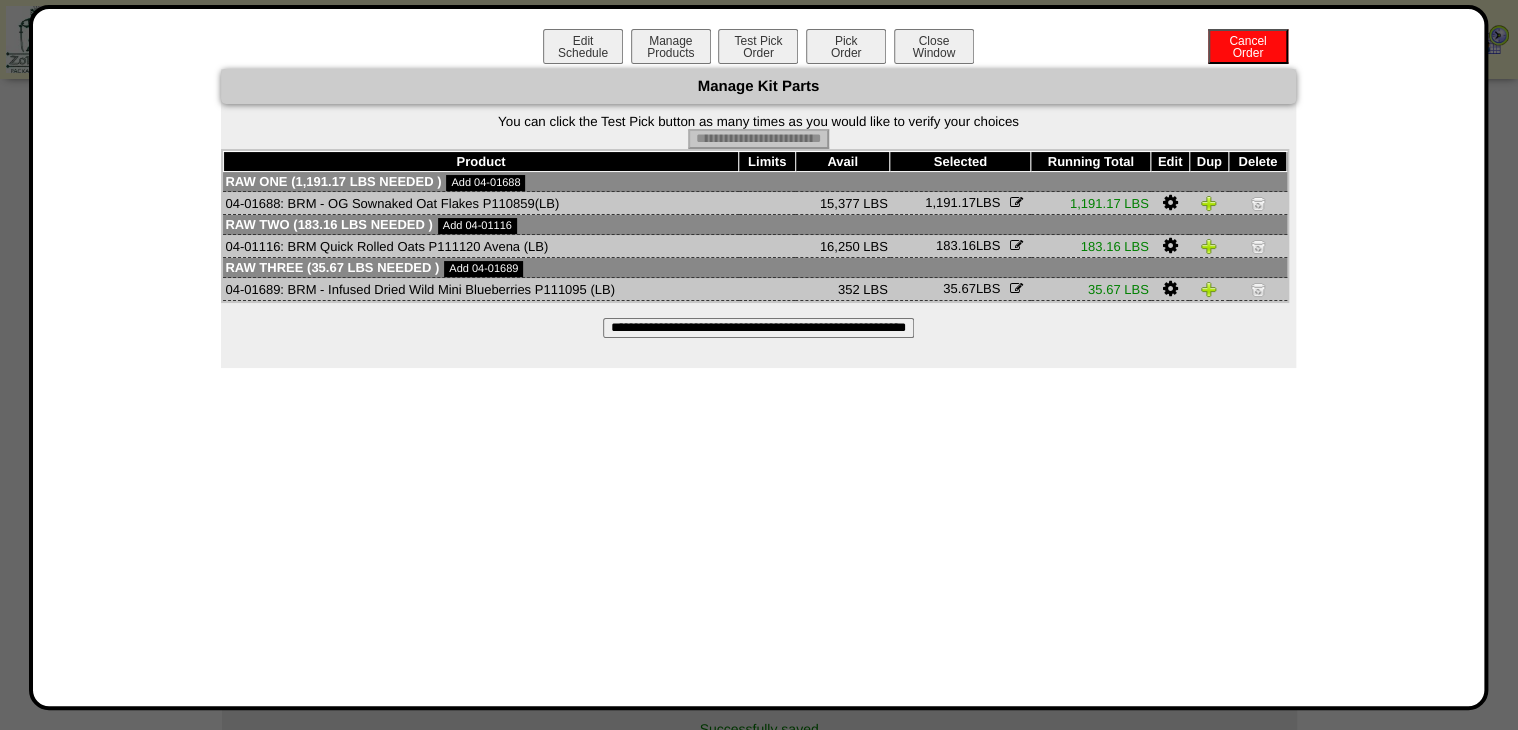 click on "Pick Order" at bounding box center (846, 46) 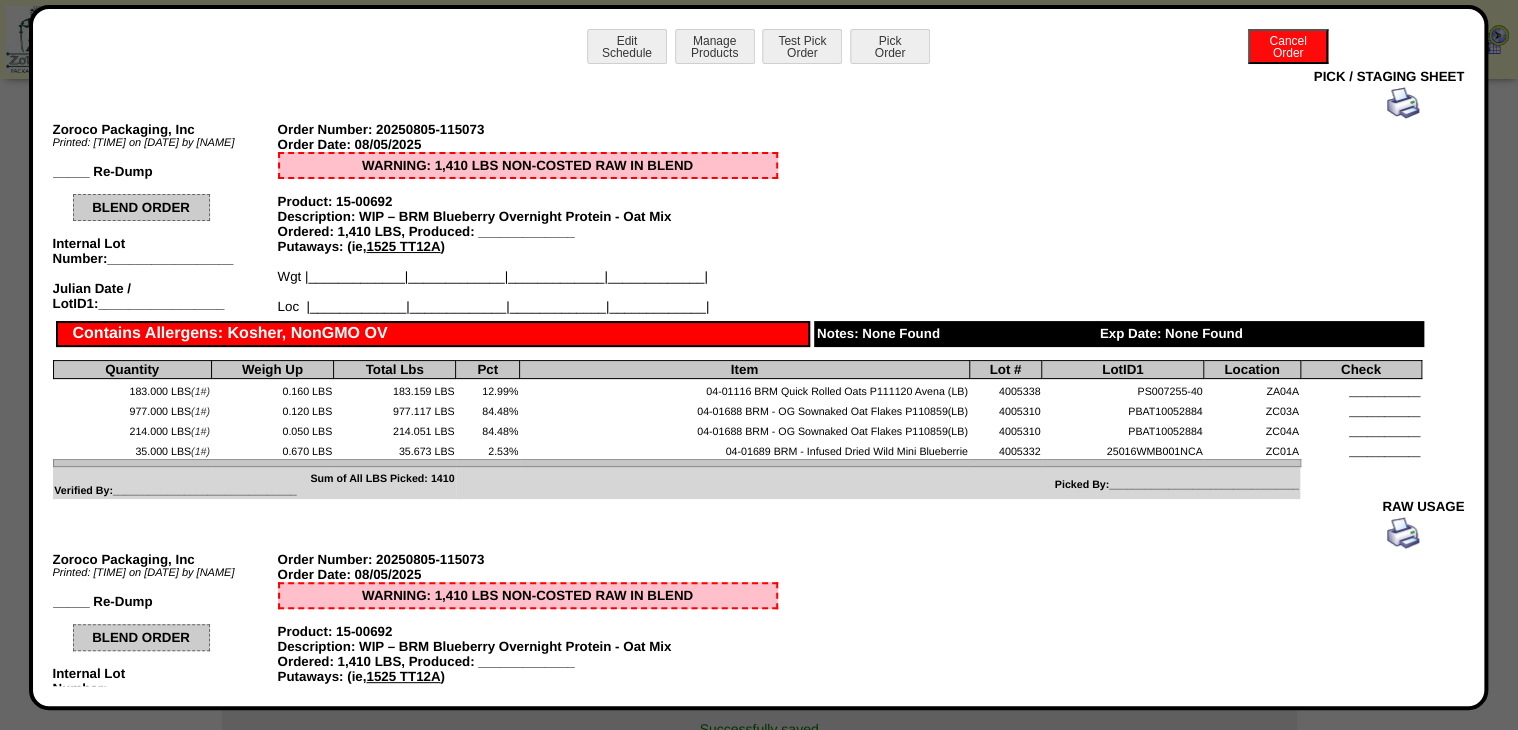 click at bounding box center [1403, 103] 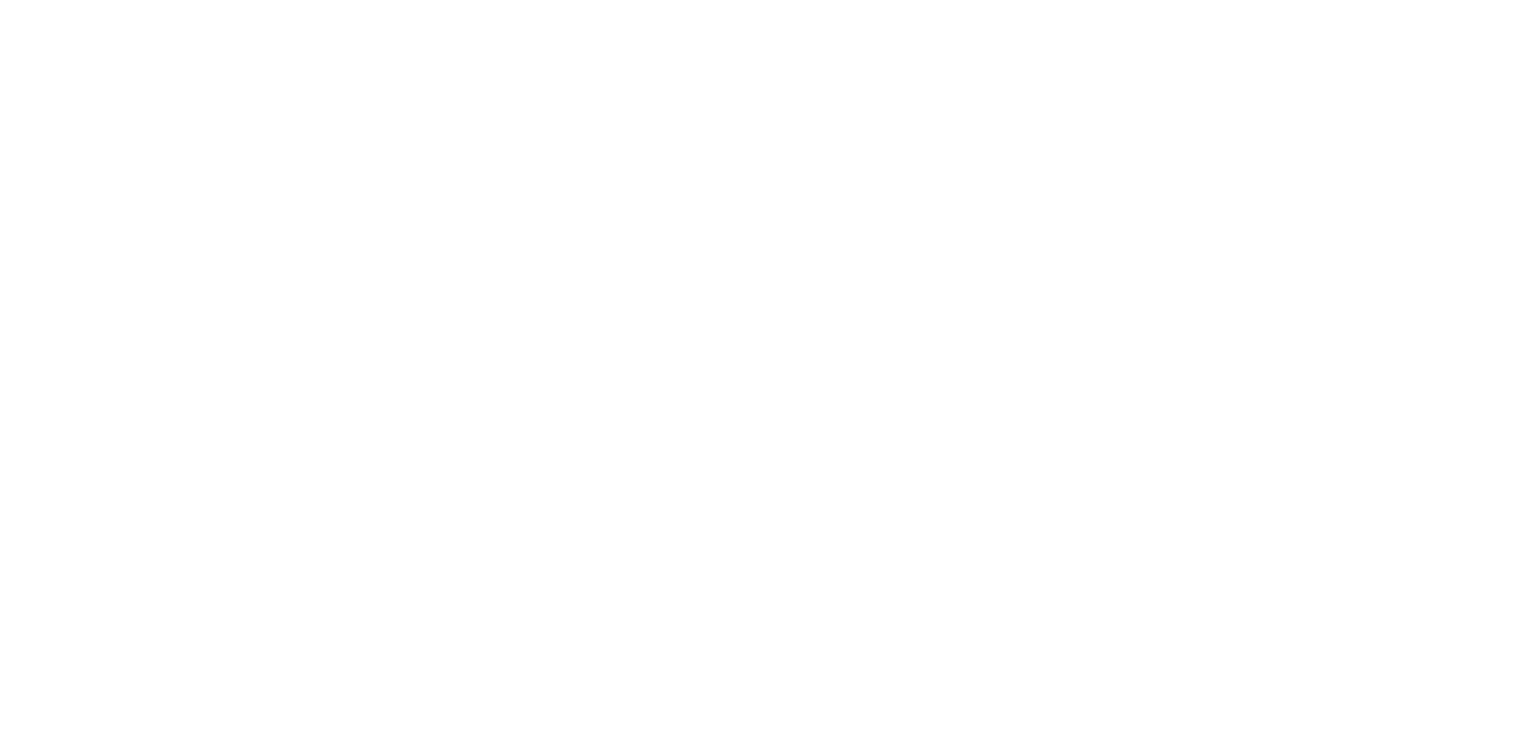 scroll, scrollTop: 0, scrollLeft: 0, axis: both 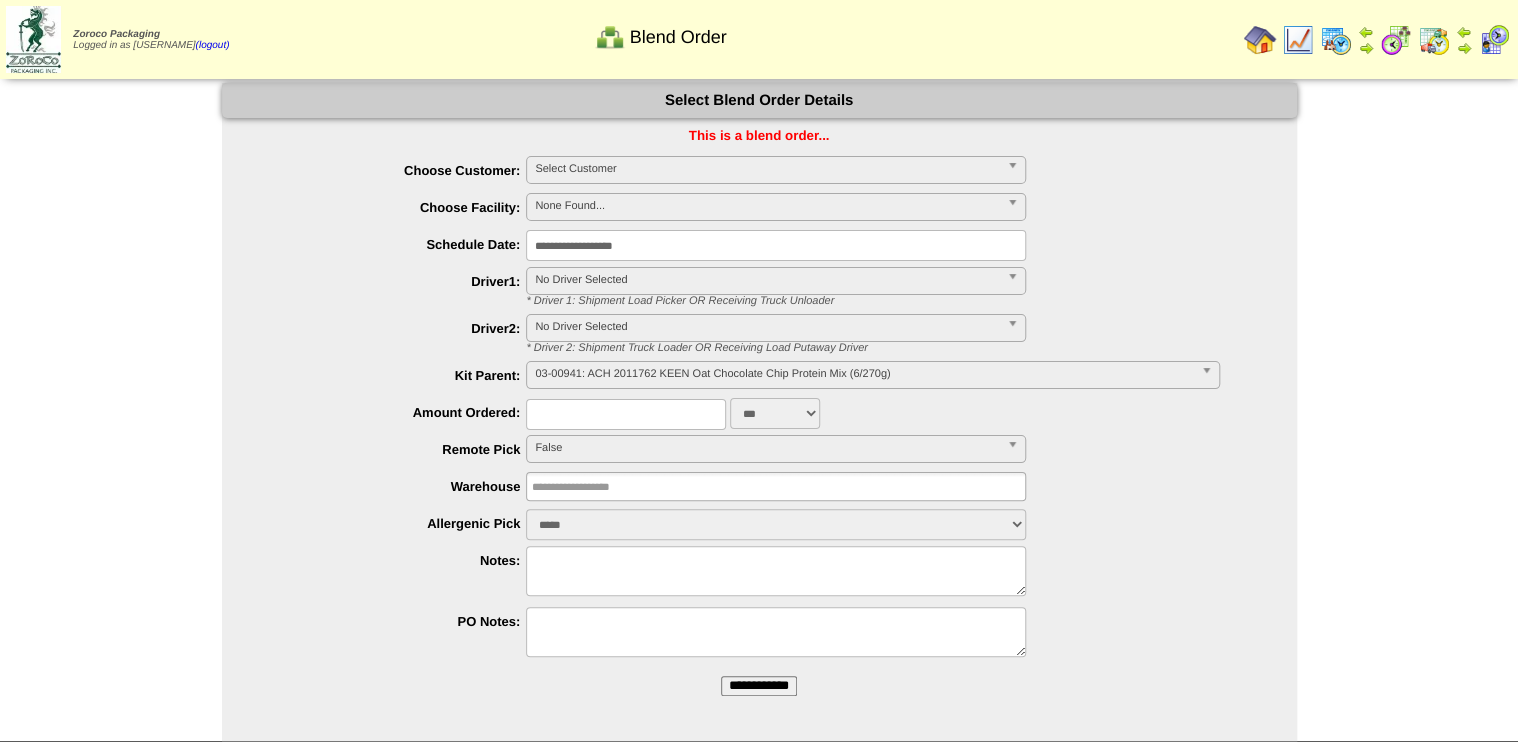 click on "**********" at bounding box center (759, 686) 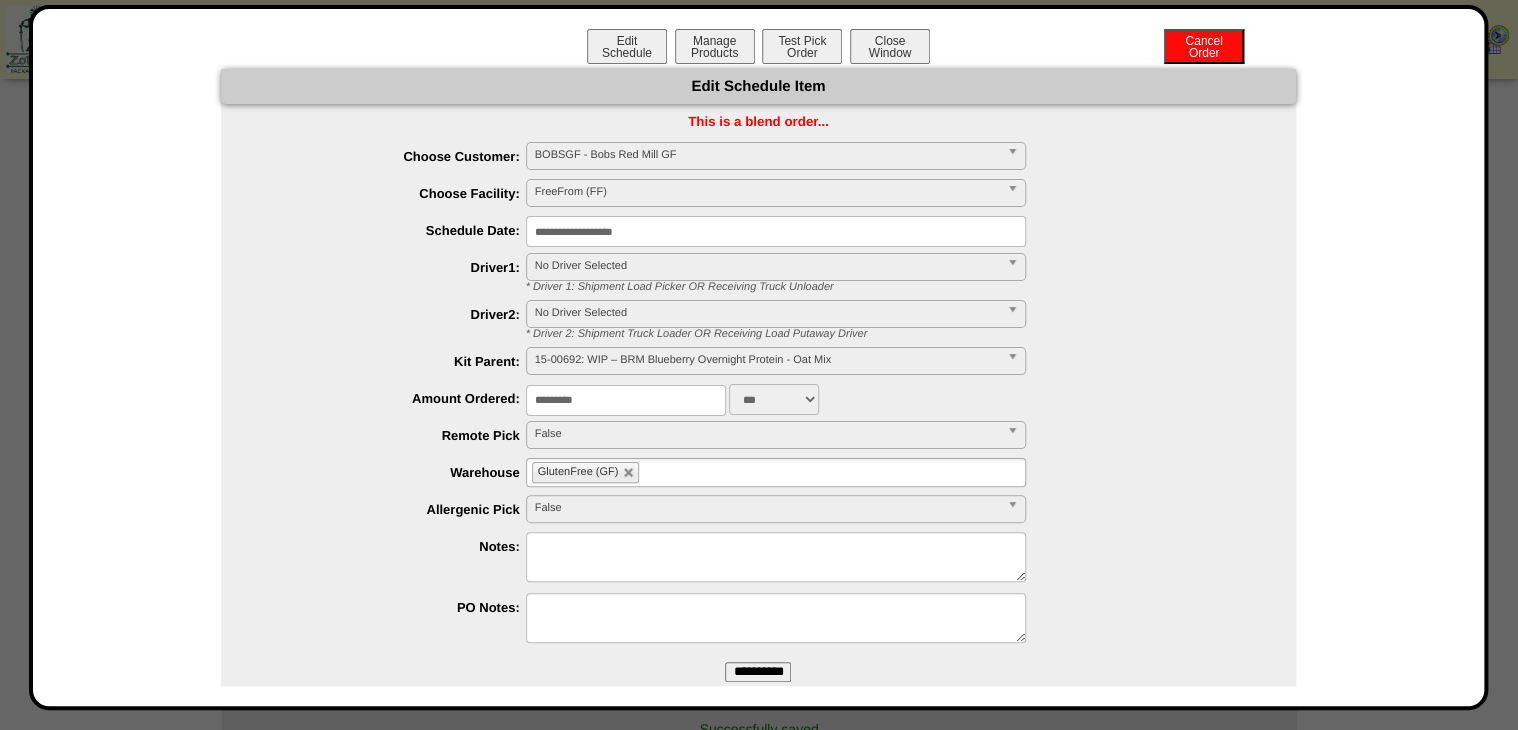 click on "Edit Schedule
Manage Products
Test Pick Order
Cancel Order
Close Window" at bounding box center (759, 49) 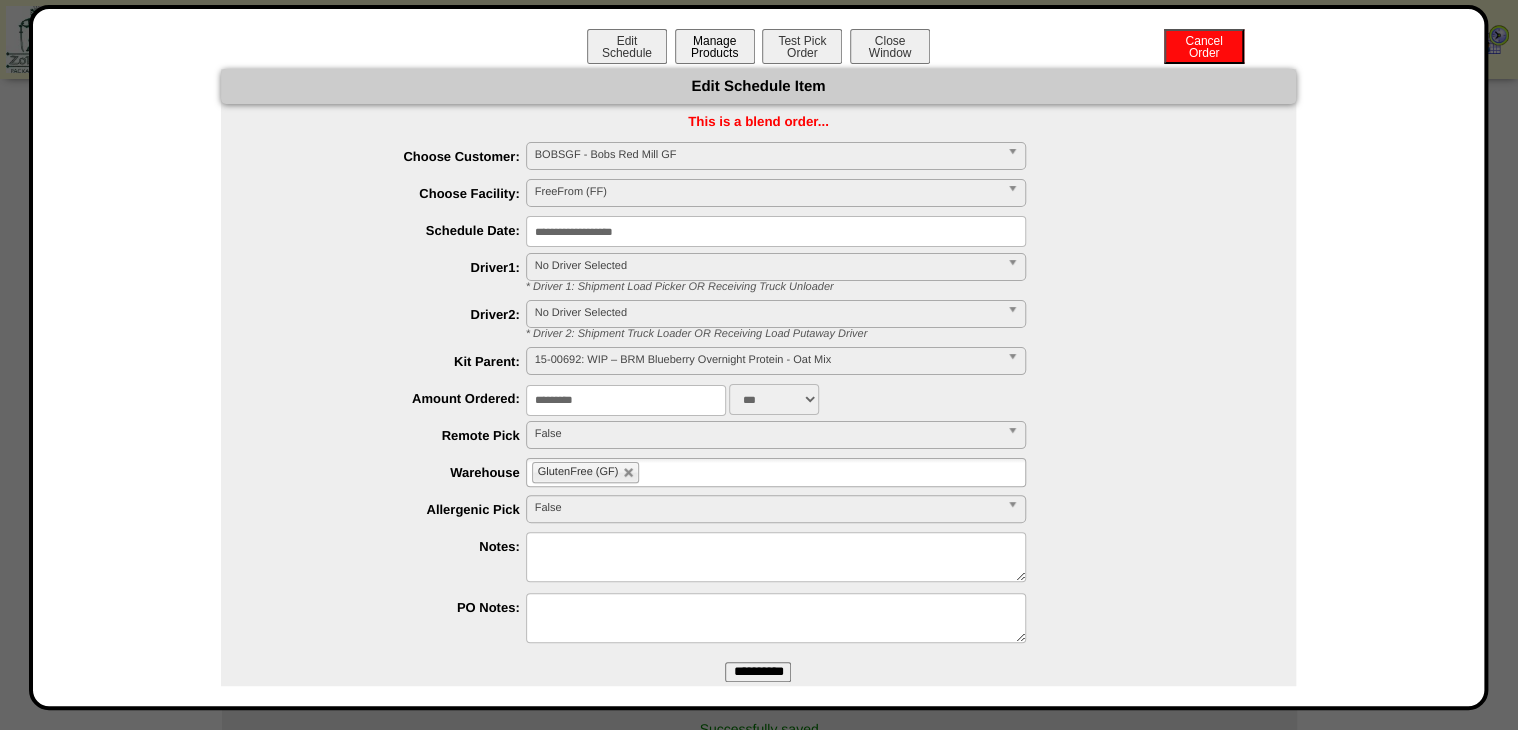 click on "Manage Products" at bounding box center (715, 46) 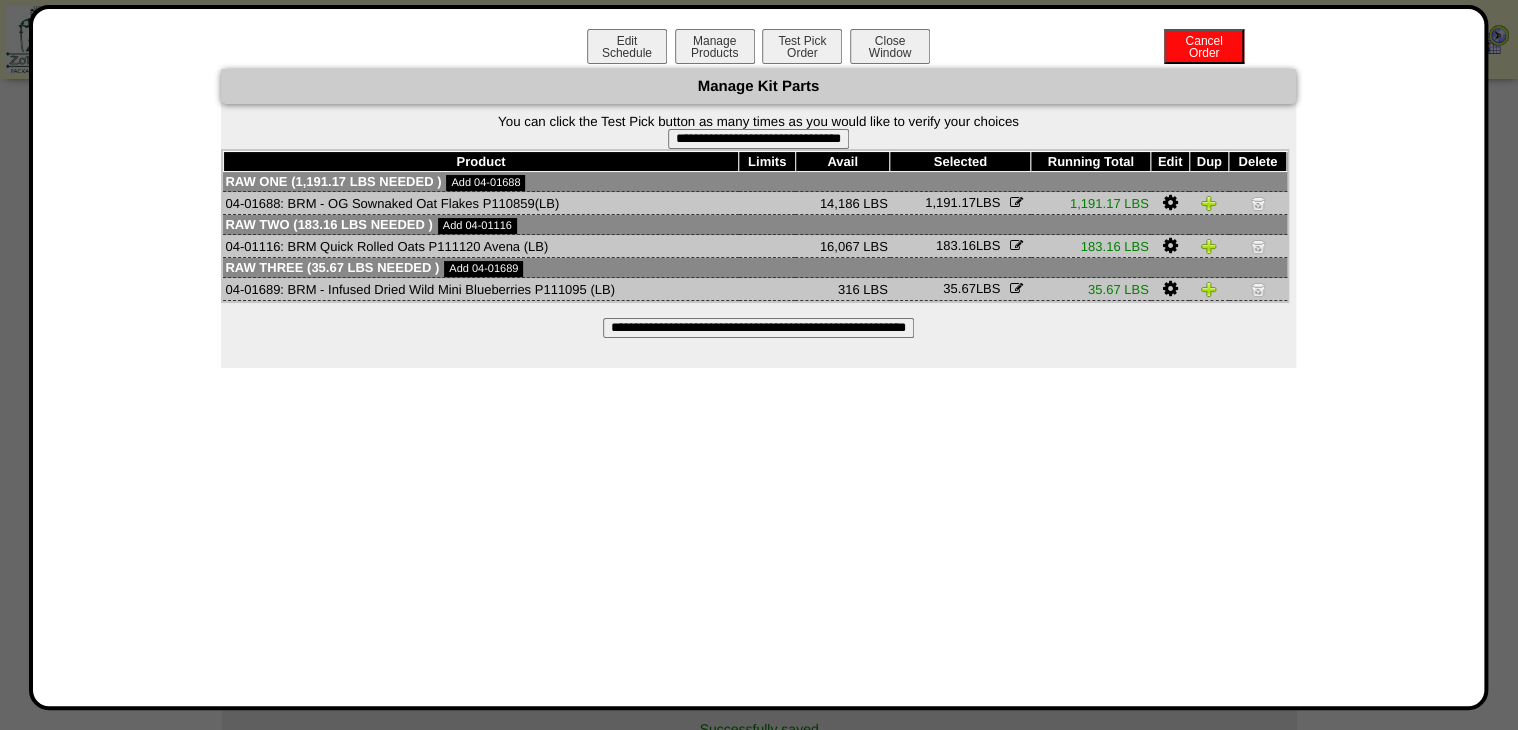 click on "**********" at bounding box center (758, 139) 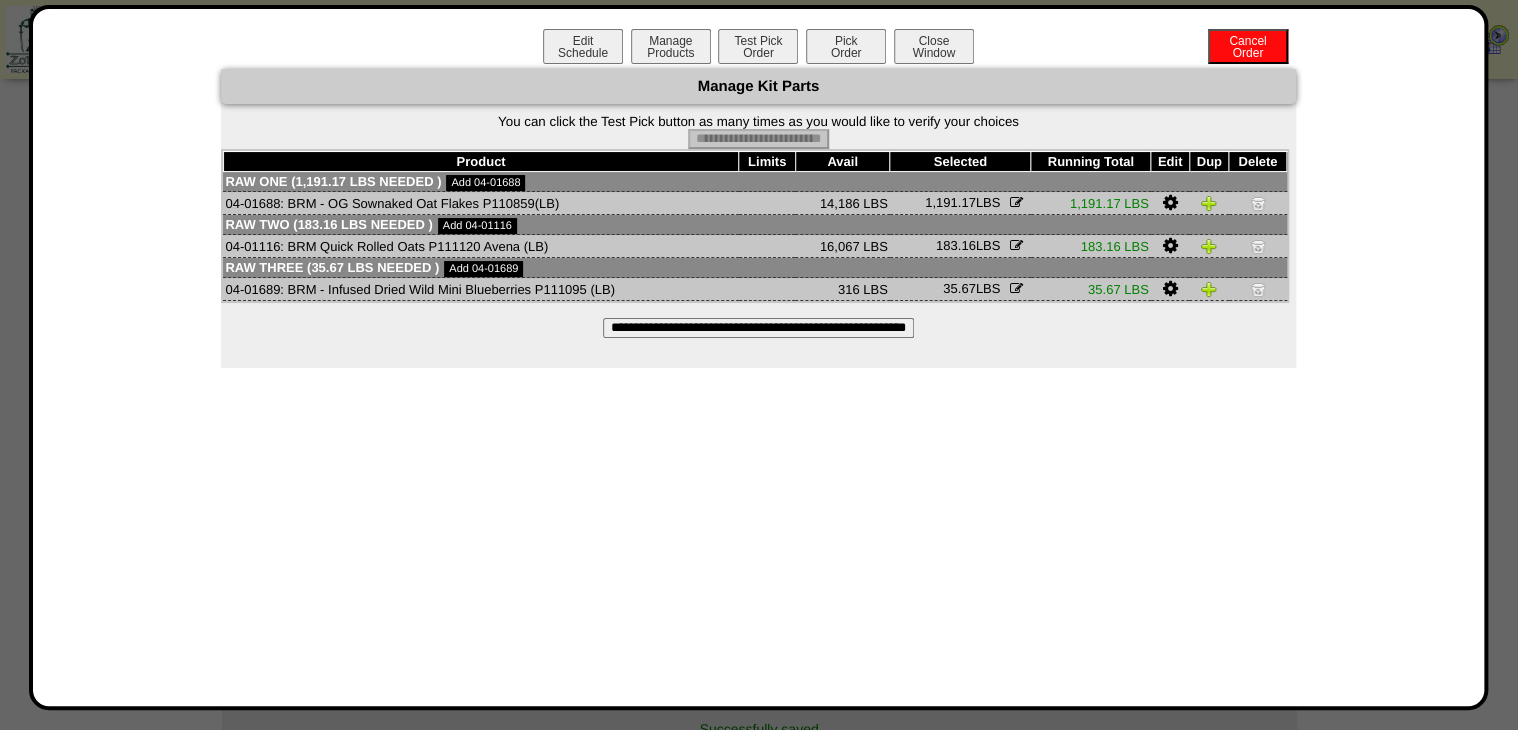 click on "Pick Order" at bounding box center (846, 46) 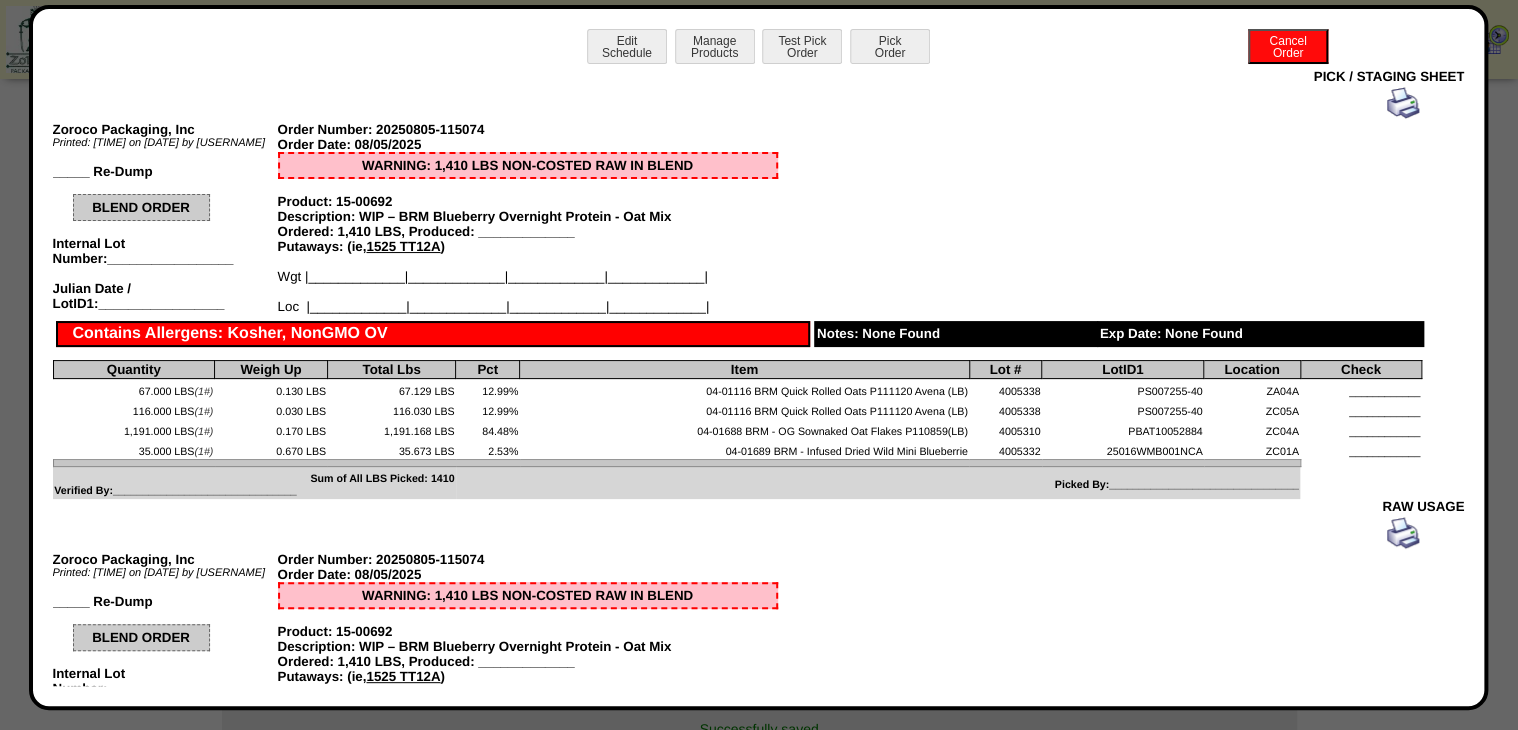 click at bounding box center [1403, 103] 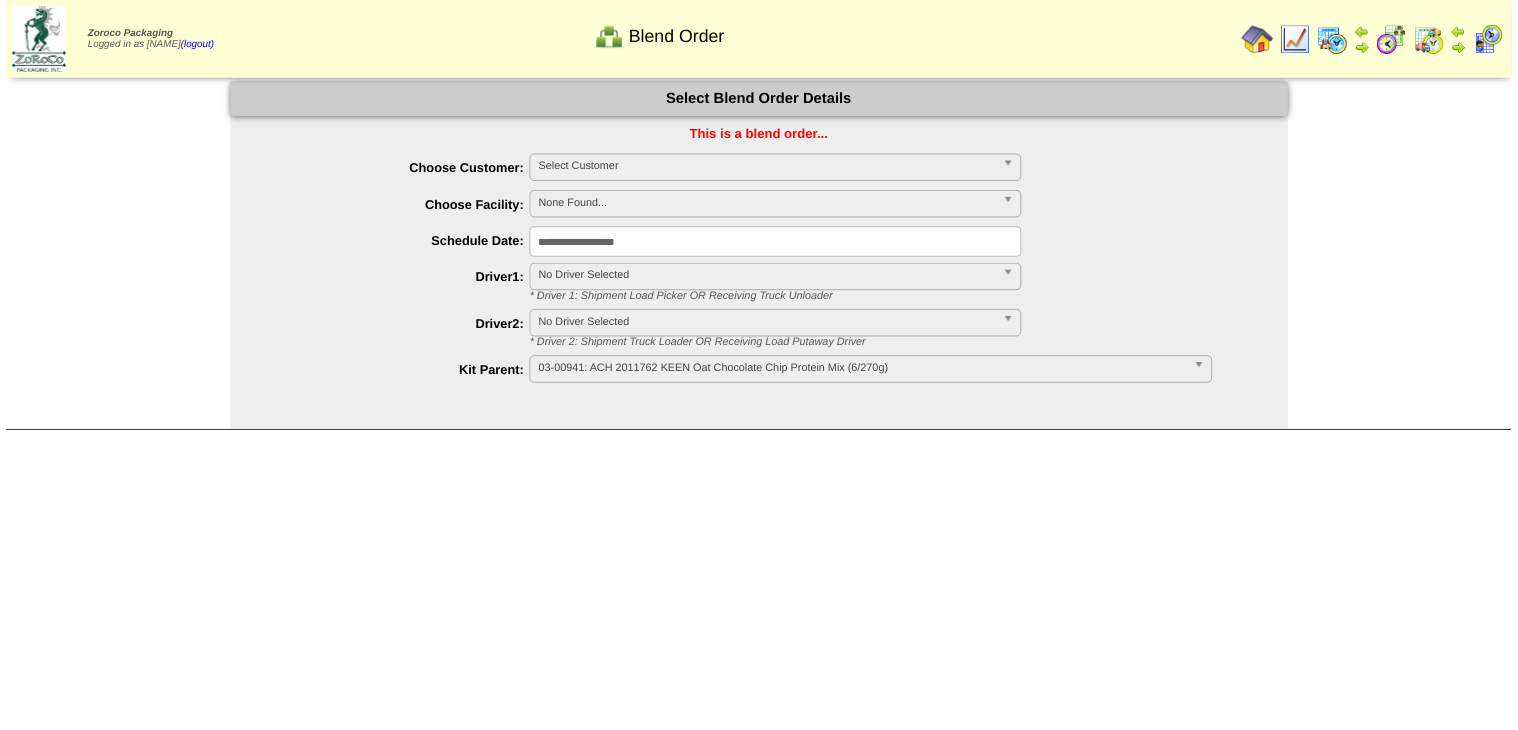 scroll, scrollTop: 0, scrollLeft: 0, axis: both 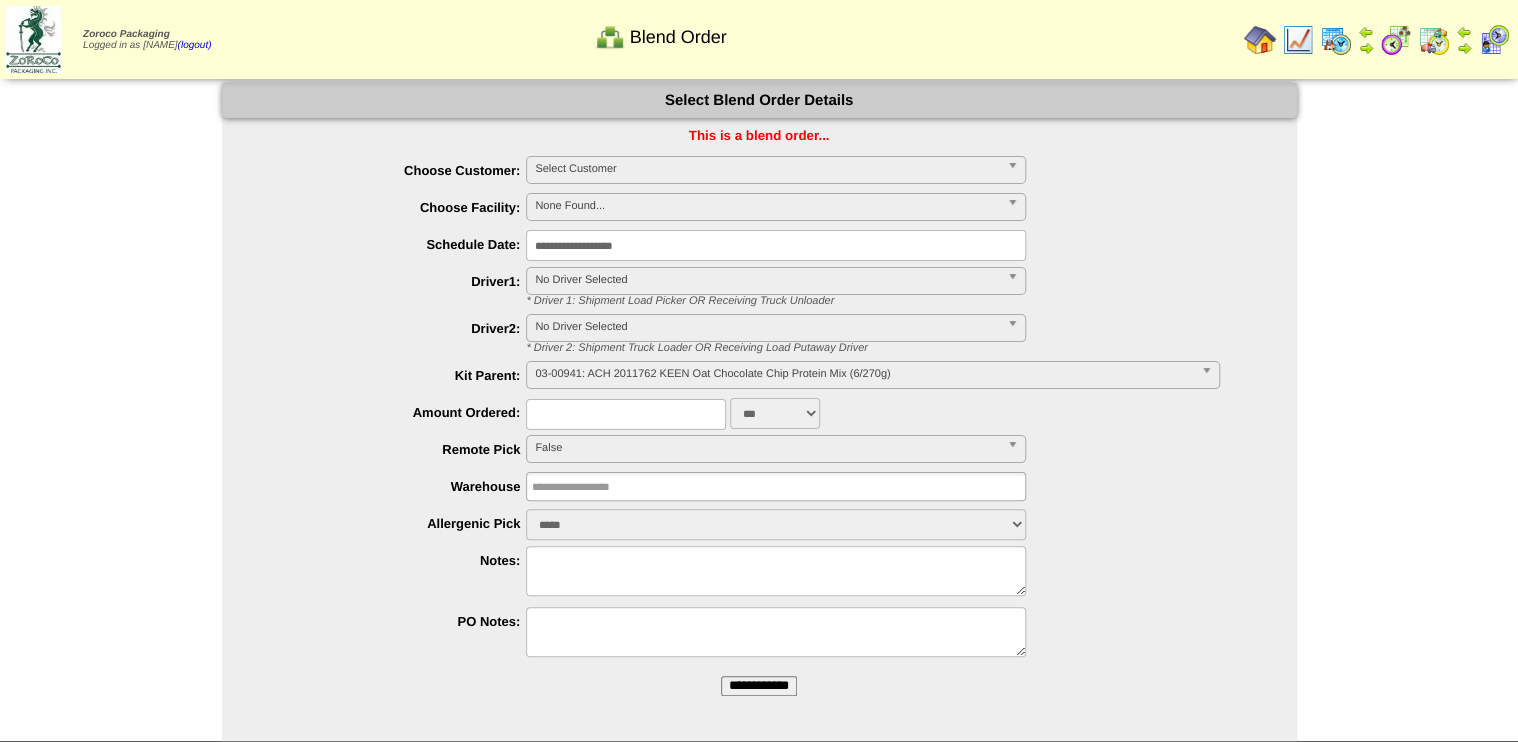 click on "**********" at bounding box center (759, 686) 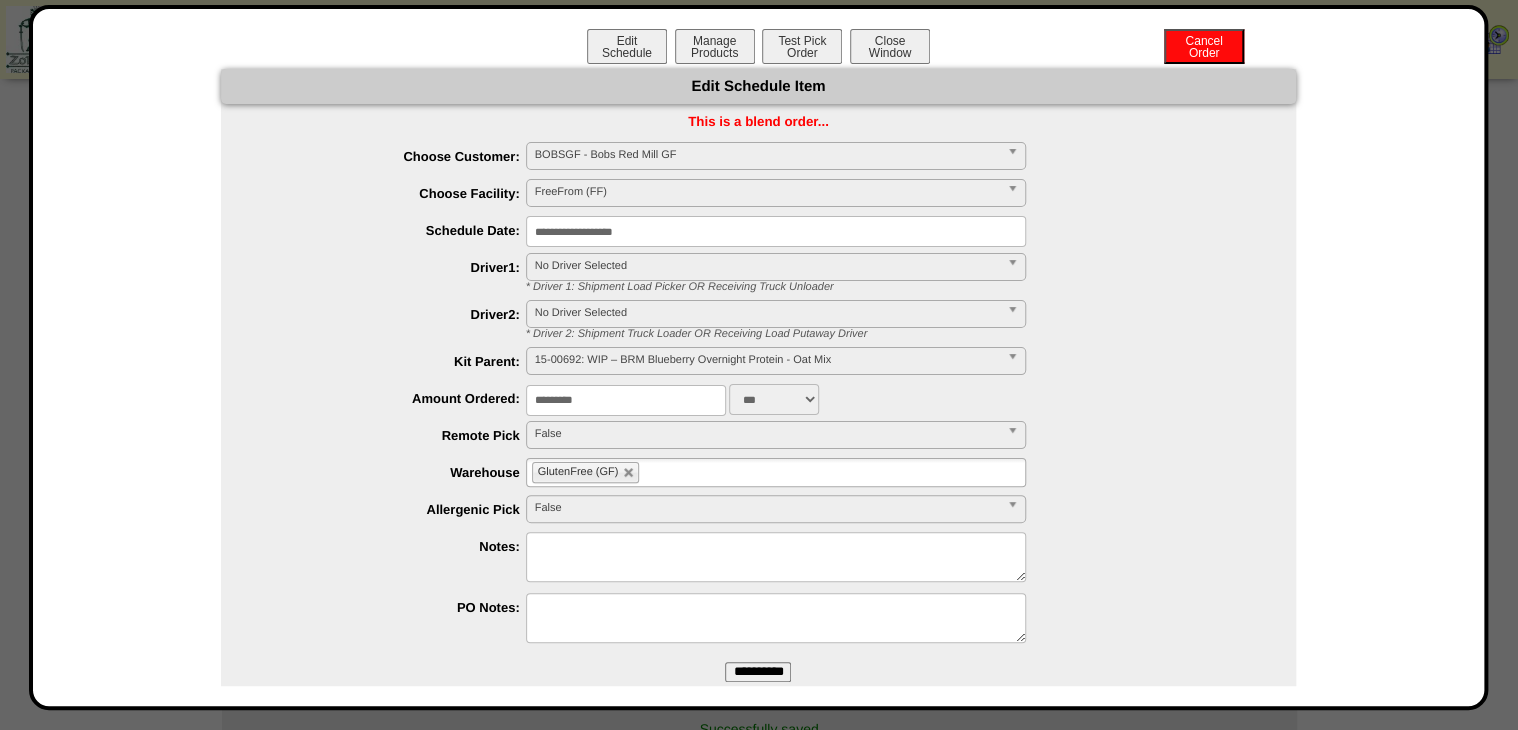 click on "FreeFrom (FF)" at bounding box center (767, 192) 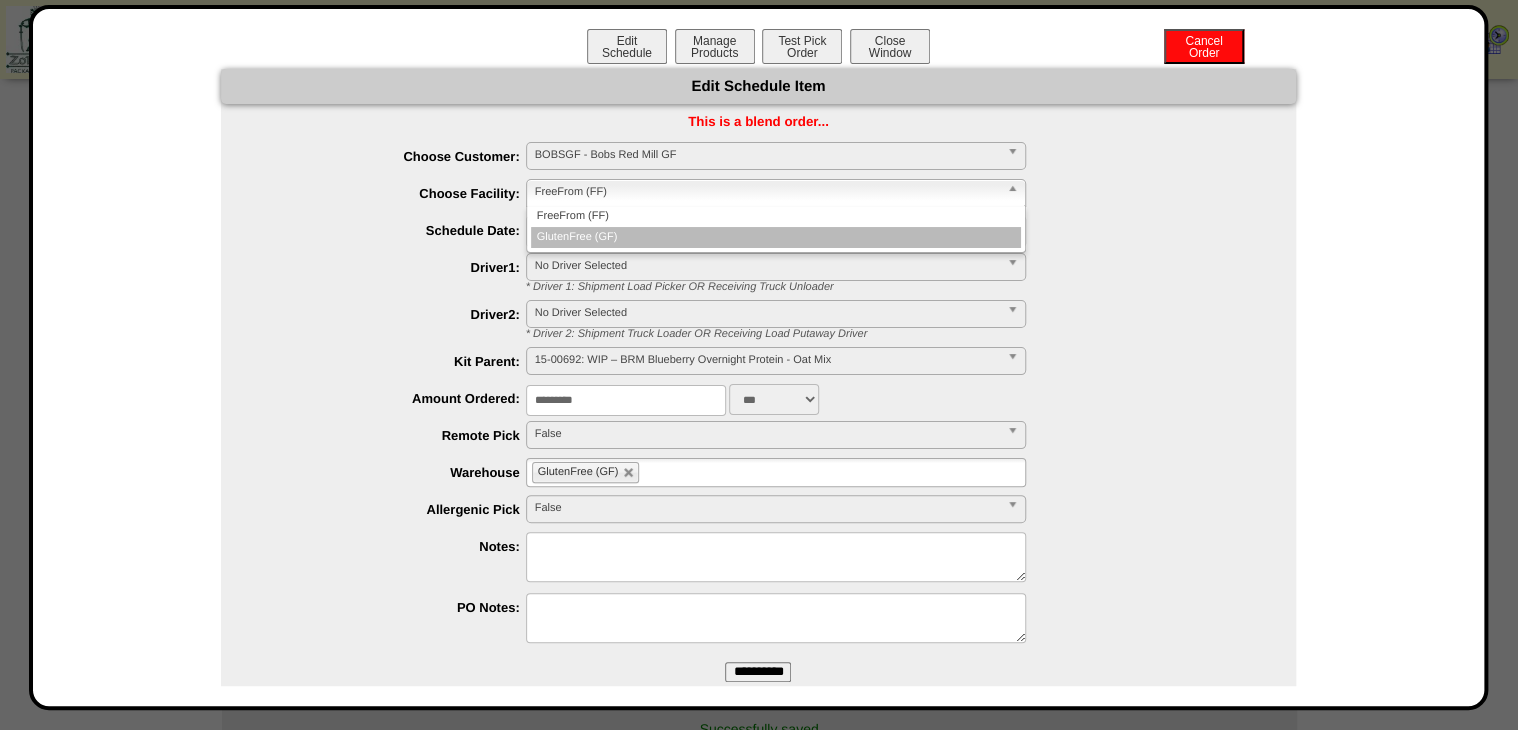 click on "GlutenFree (GF)" at bounding box center [776, 237] 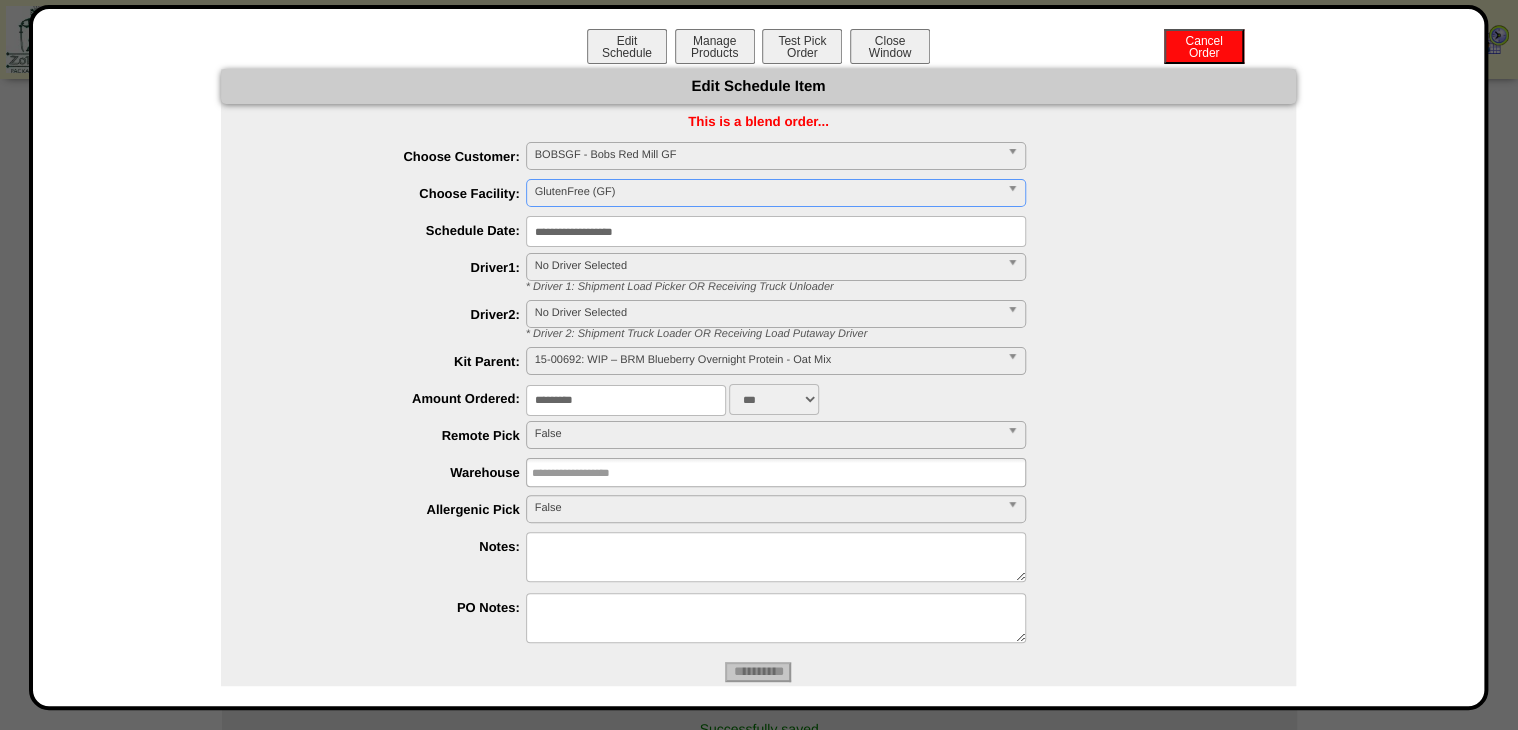 type 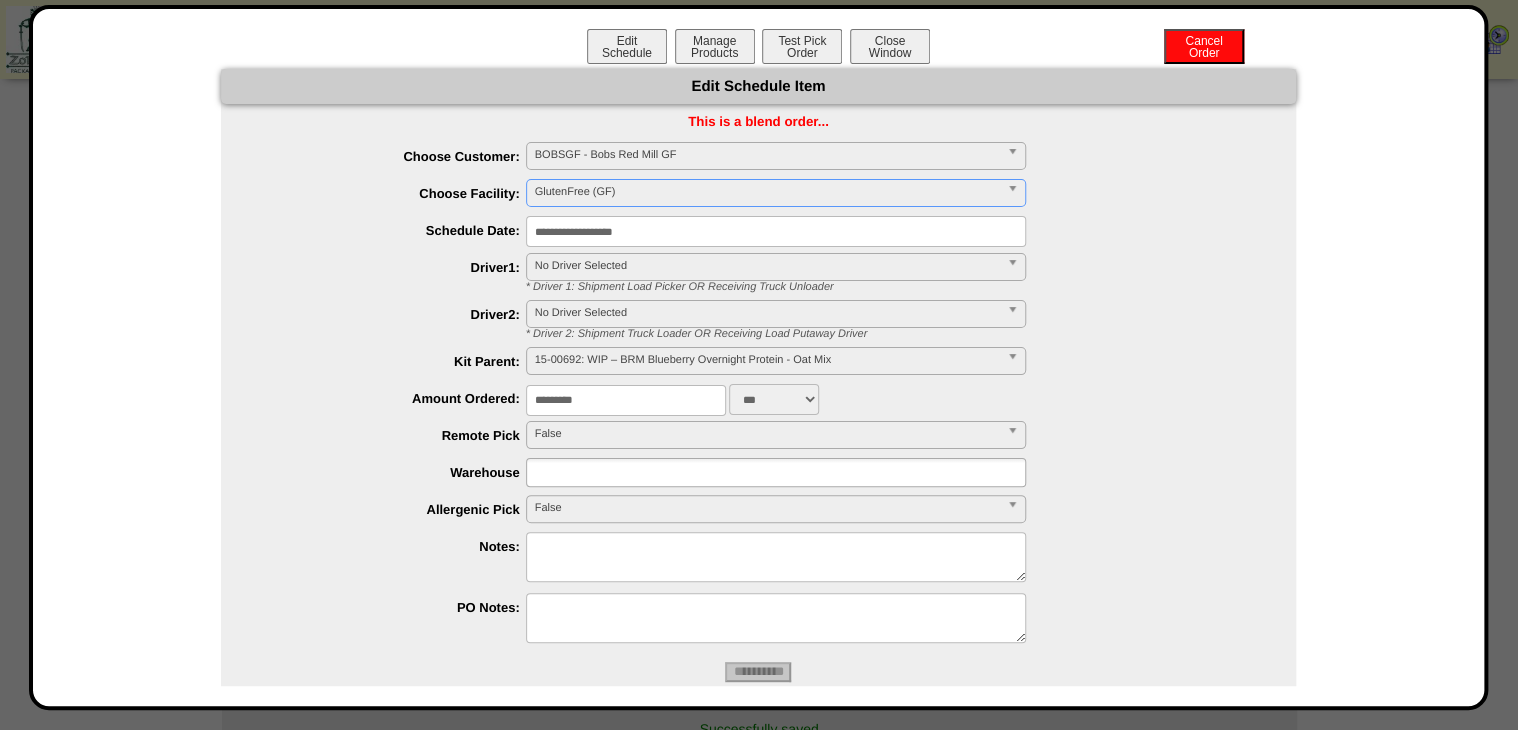 drag, startPoint x: 768, startPoint y: 672, endPoint x: 760, endPoint y: 512, distance: 160.19987 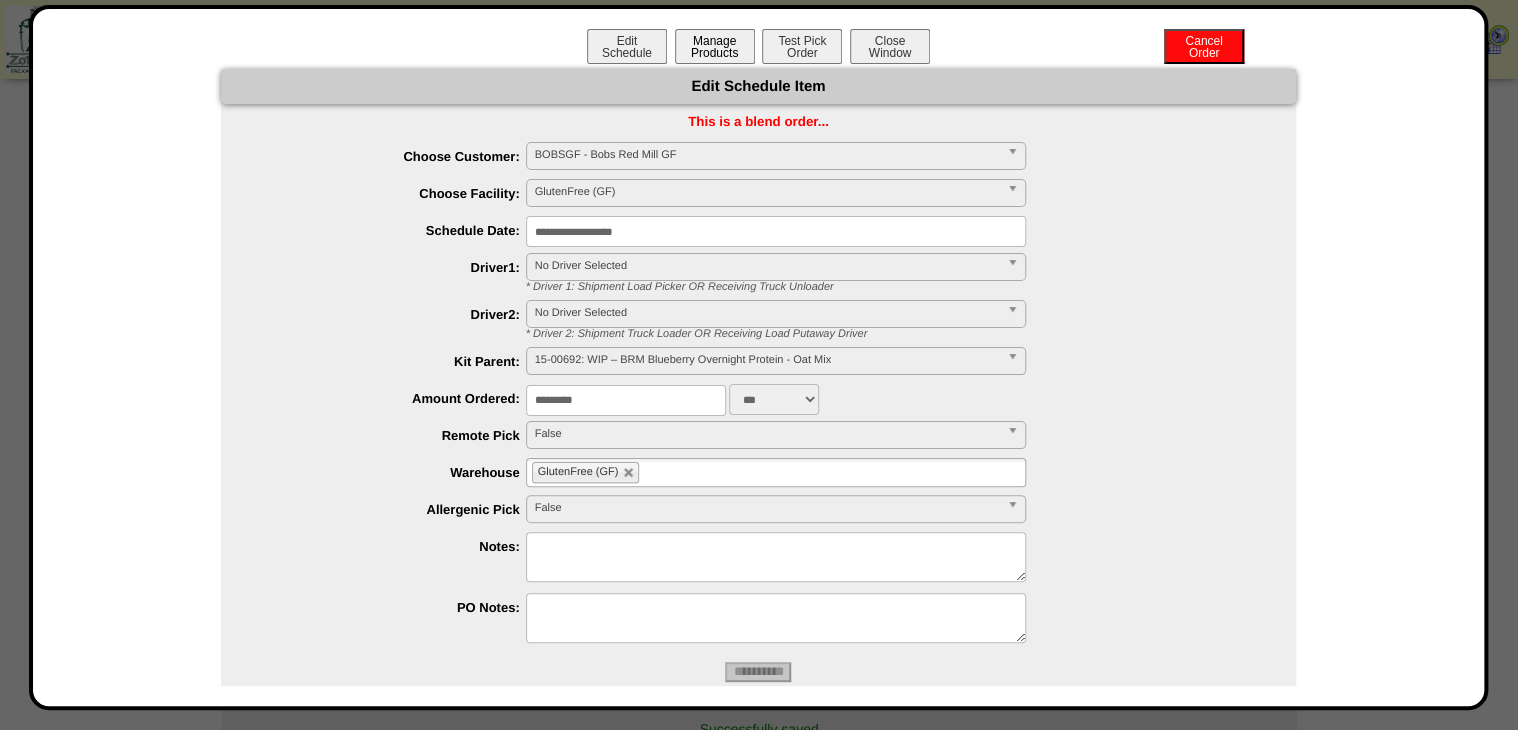 click on "Manage Products" at bounding box center [715, 46] 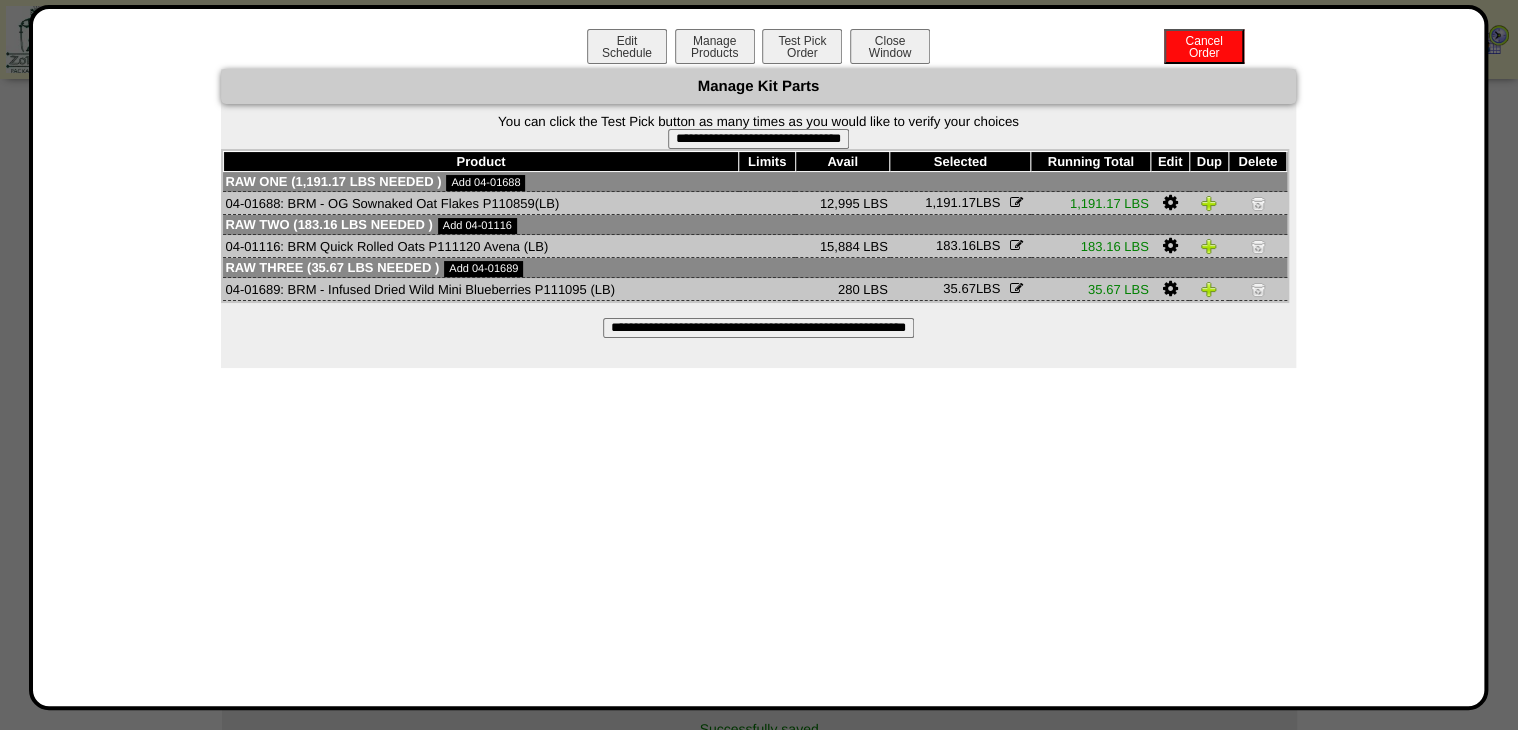 click on "**********" at bounding box center (758, 139) 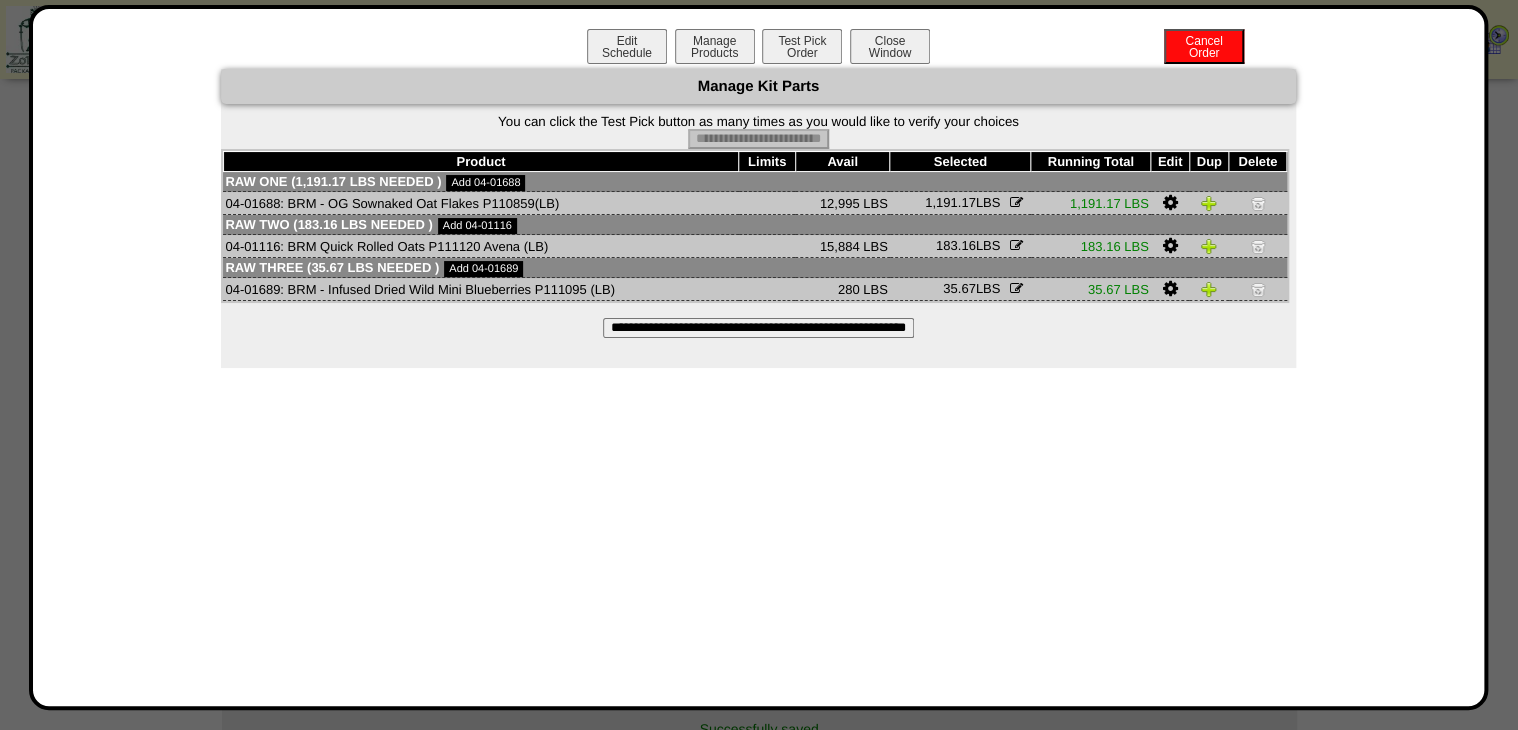 click on "Edit Schedule
Manage Products
Test Pick Order
Cancel Order
Close Window" at bounding box center [759, 49] 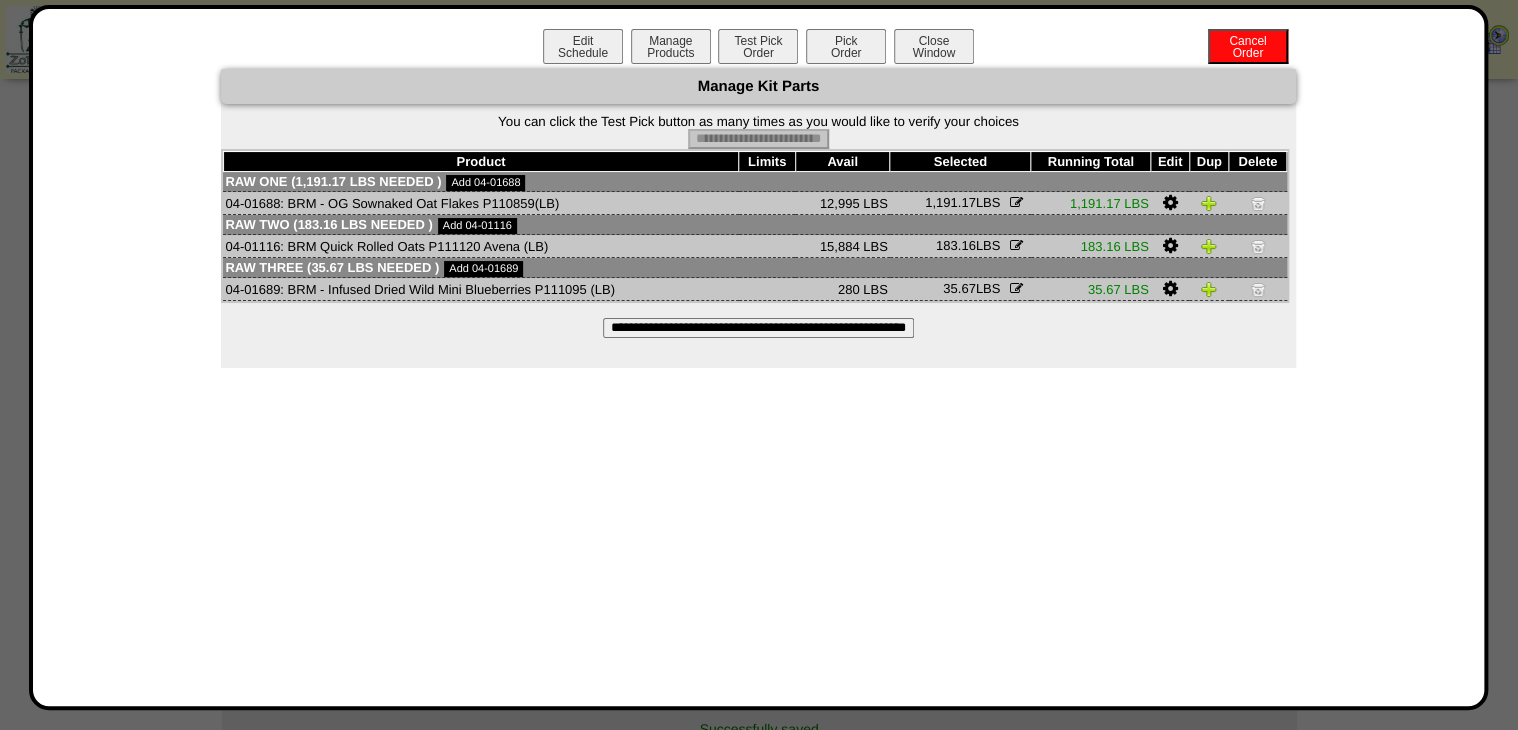 click on "Pick Order" at bounding box center (846, 46) 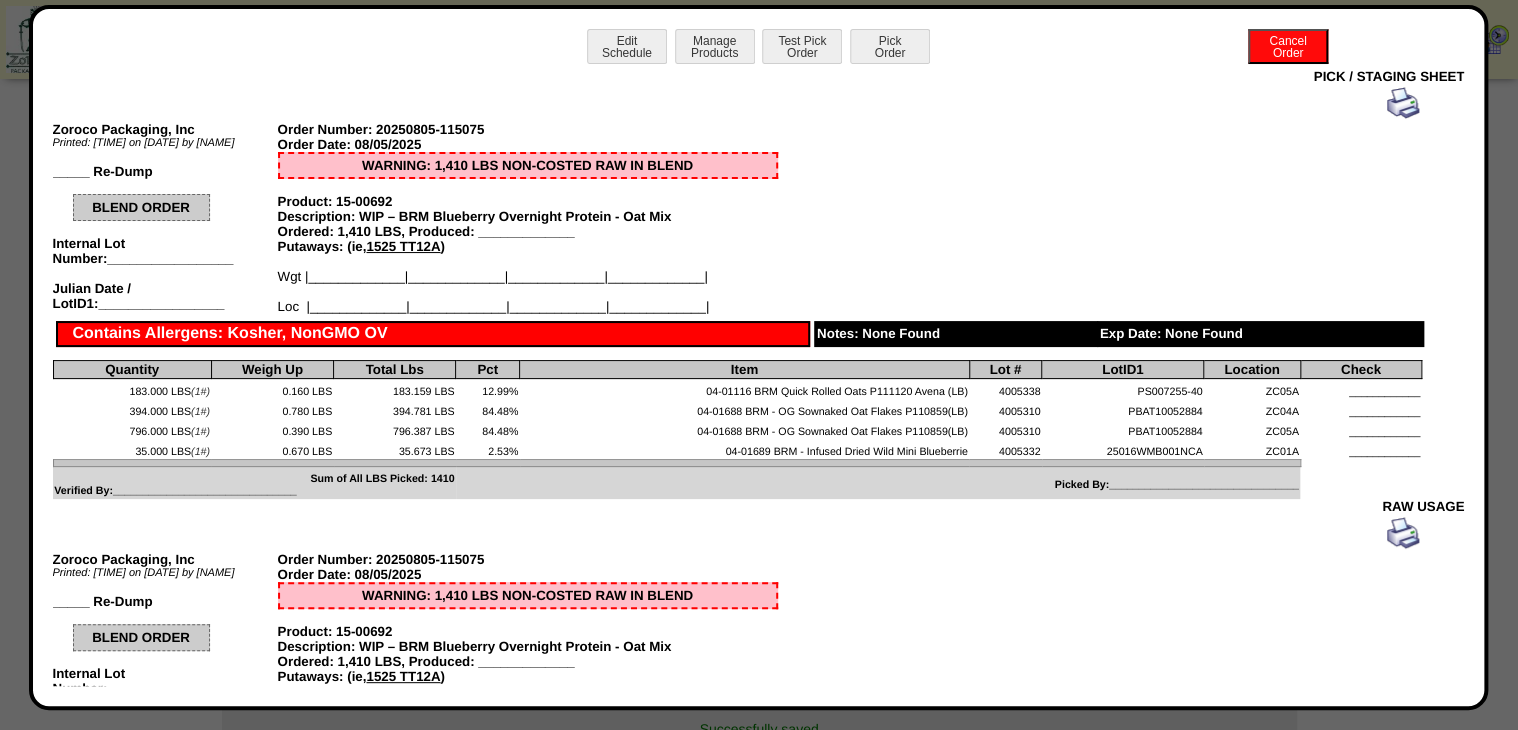click at bounding box center (1403, 103) 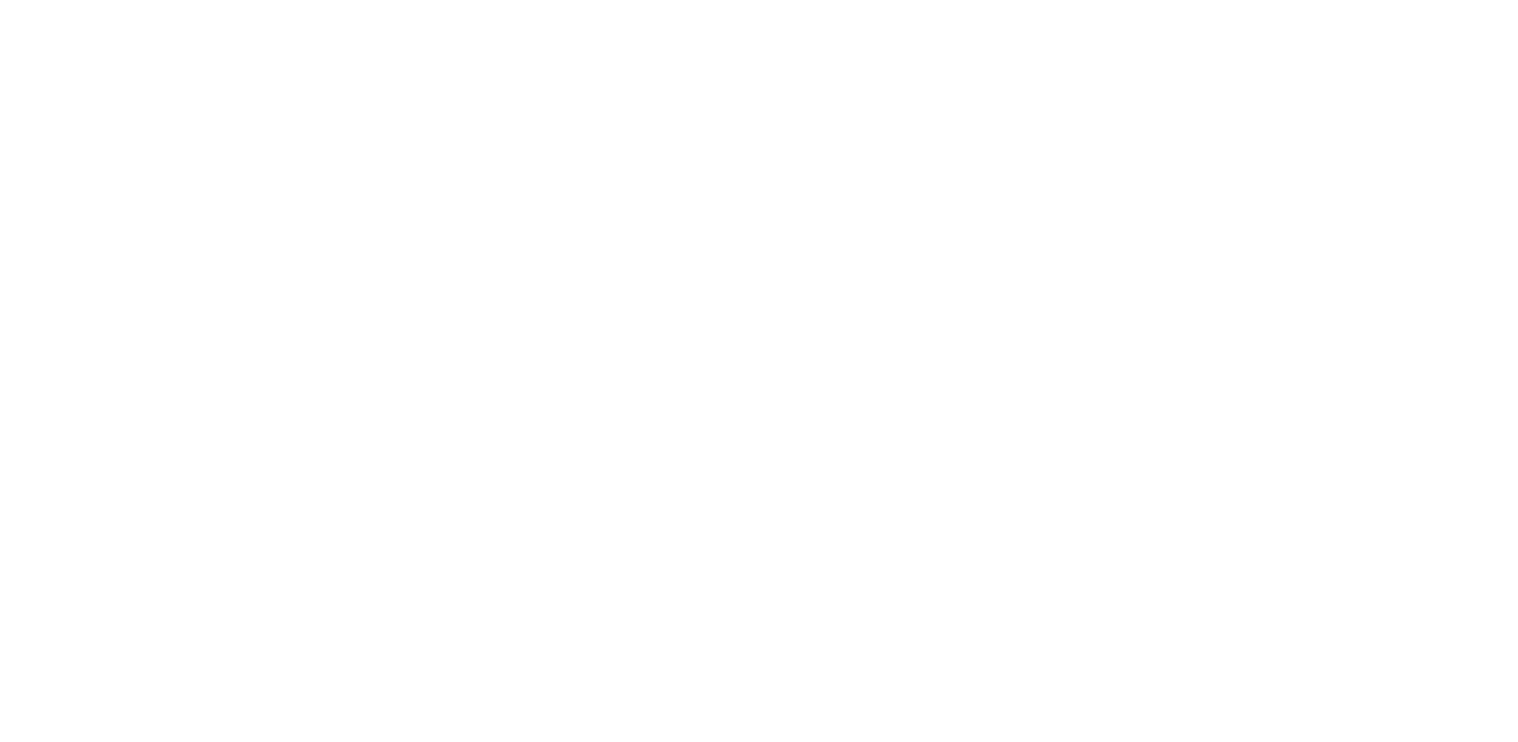 scroll, scrollTop: 0, scrollLeft: 0, axis: both 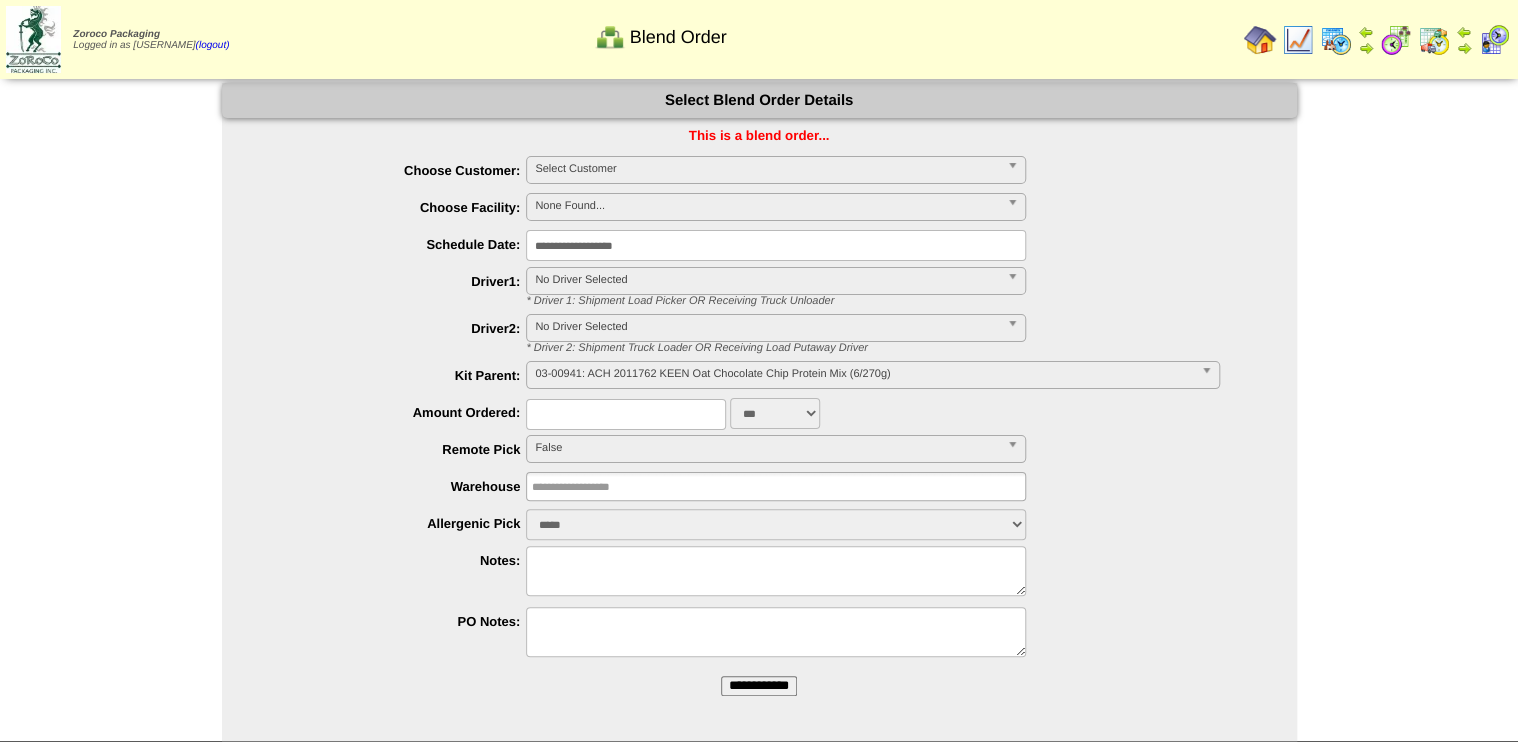 click at bounding box center [1396, 40] 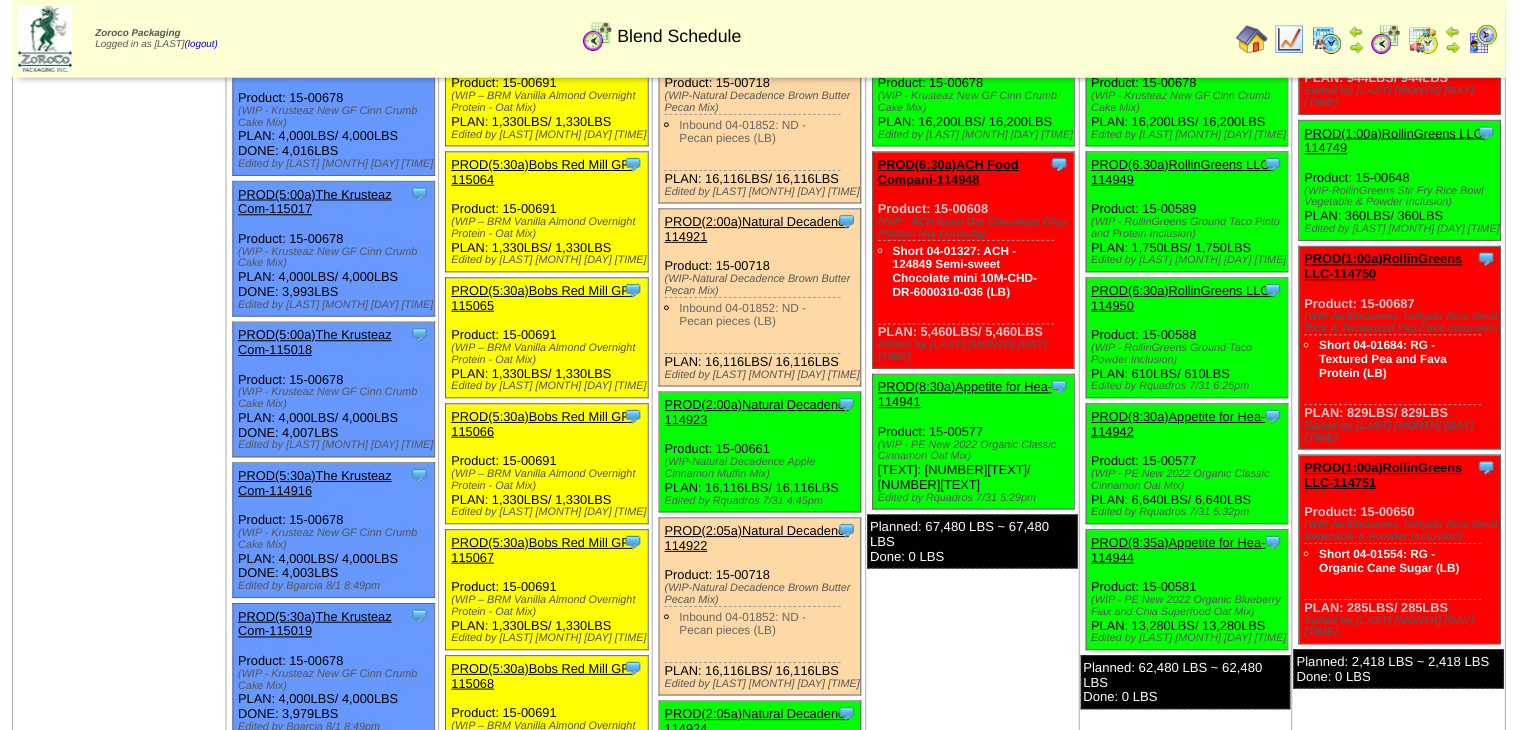 scroll, scrollTop: 400, scrollLeft: 0, axis: vertical 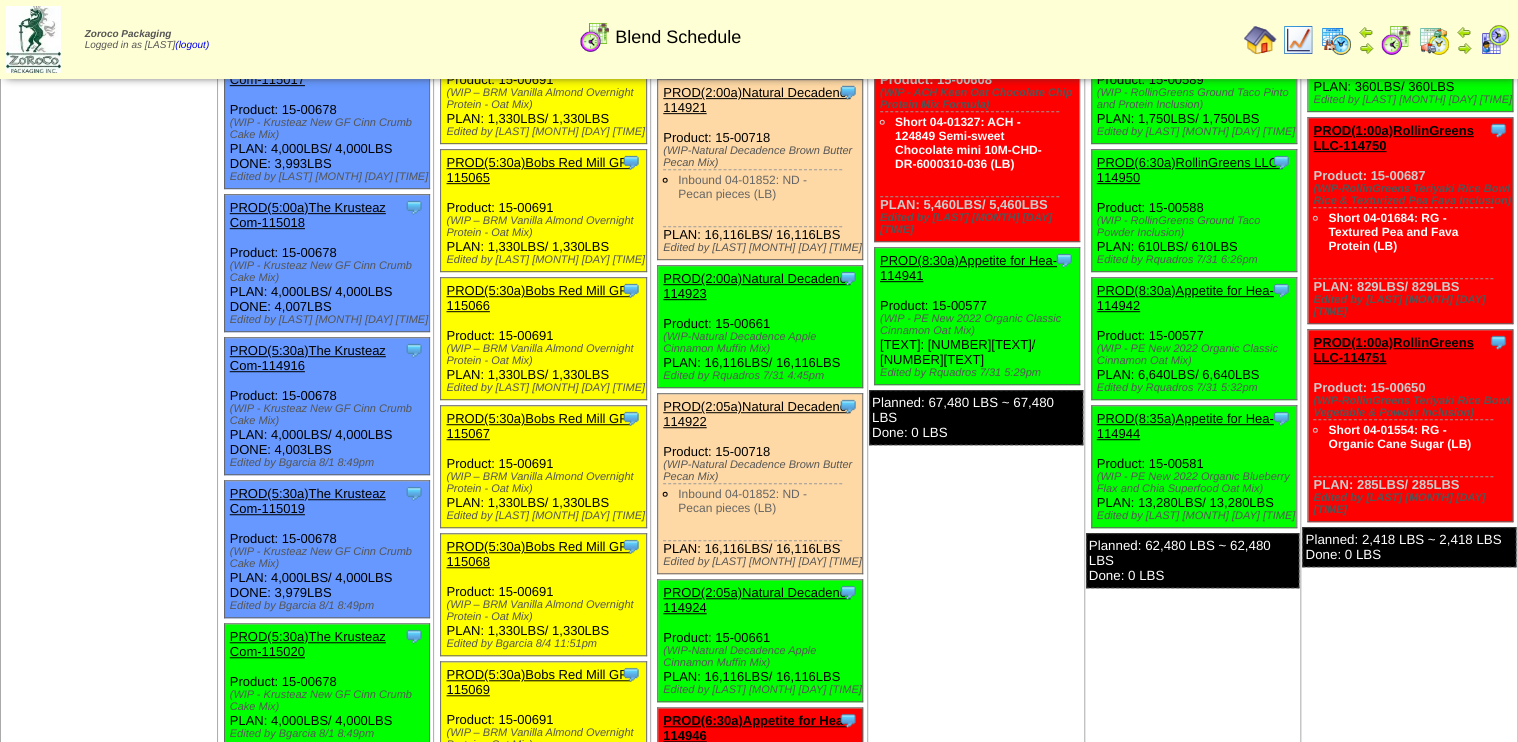click on "PROD(2:00a)Natural Decadenc-114923" at bounding box center (756, 286) 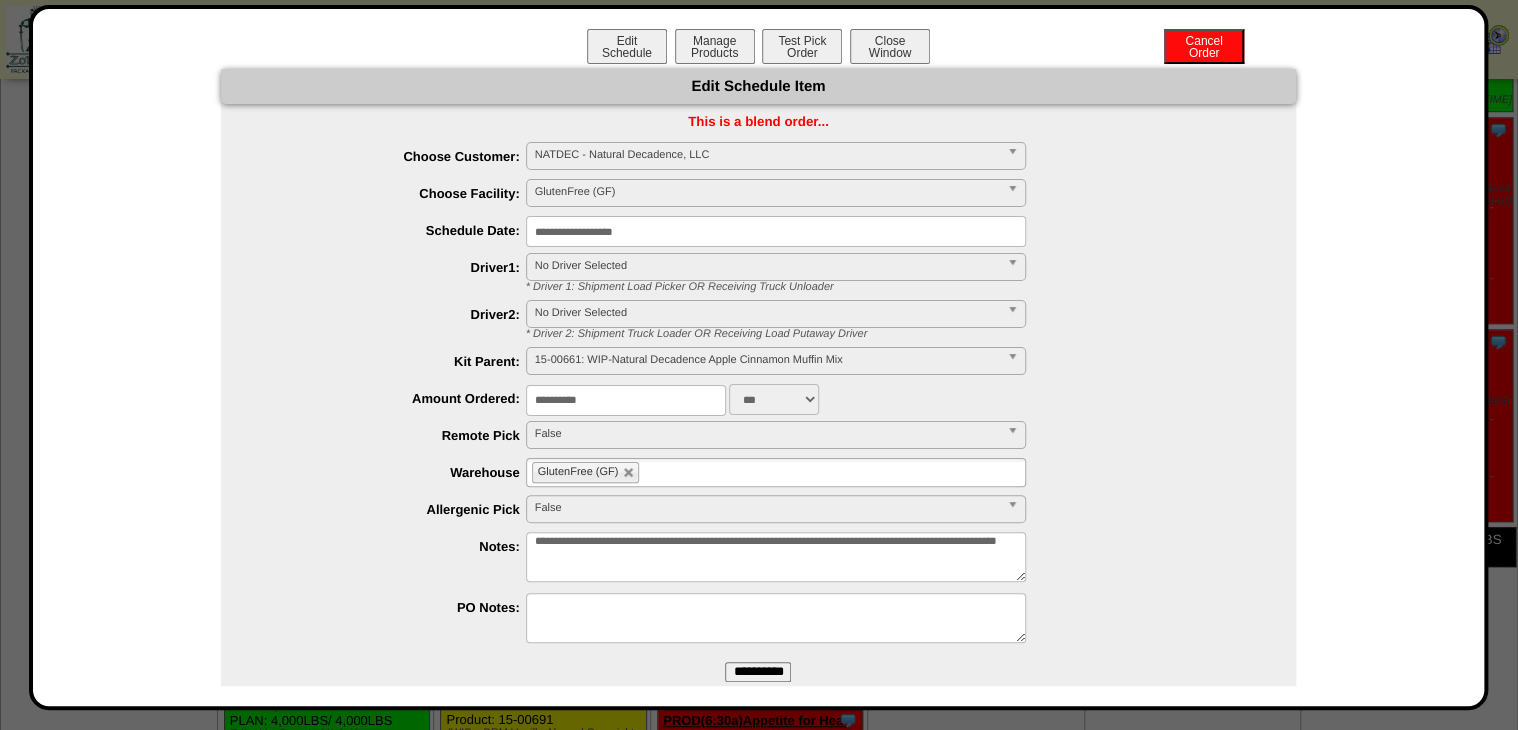 click on "**********" at bounding box center (776, 231) 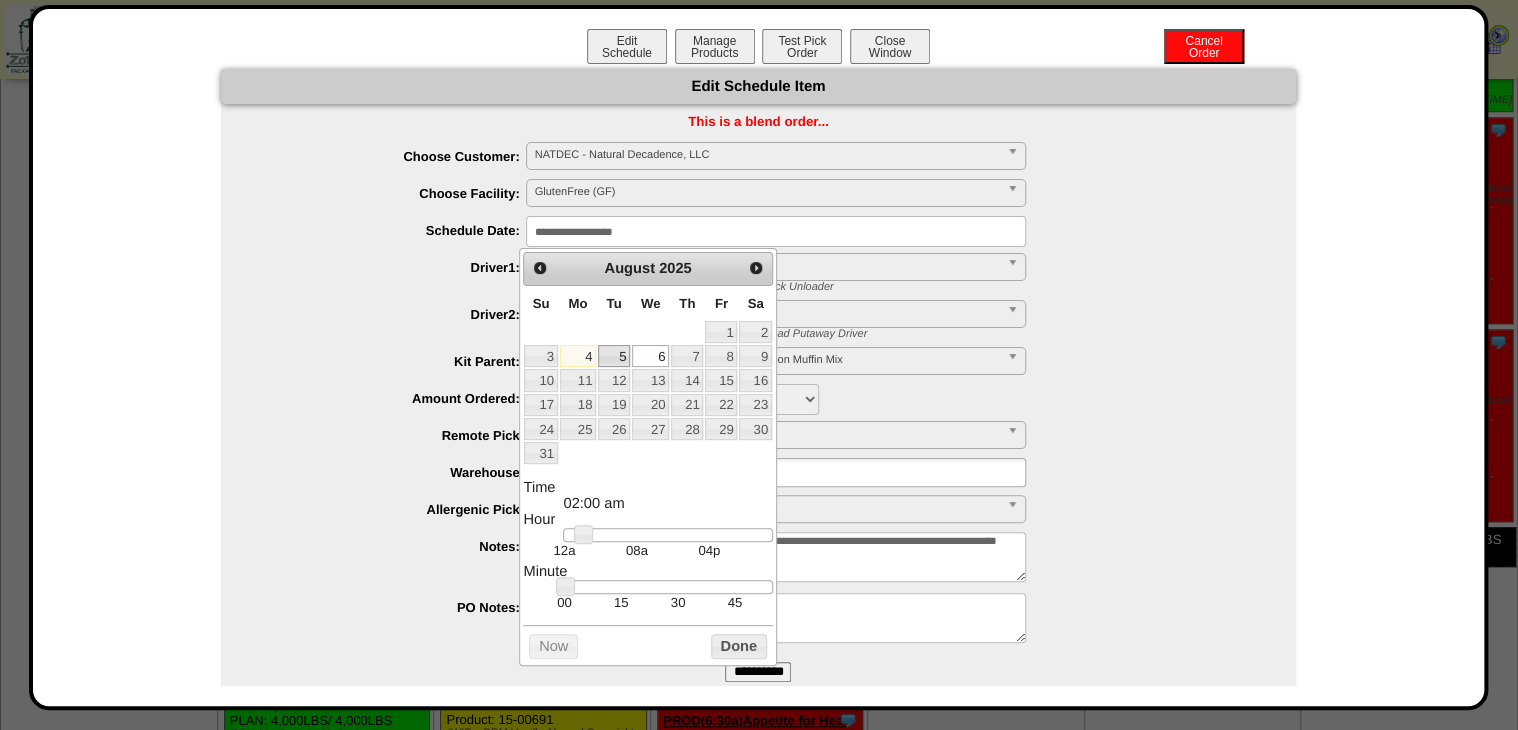 click on "5" at bounding box center [614, 356] 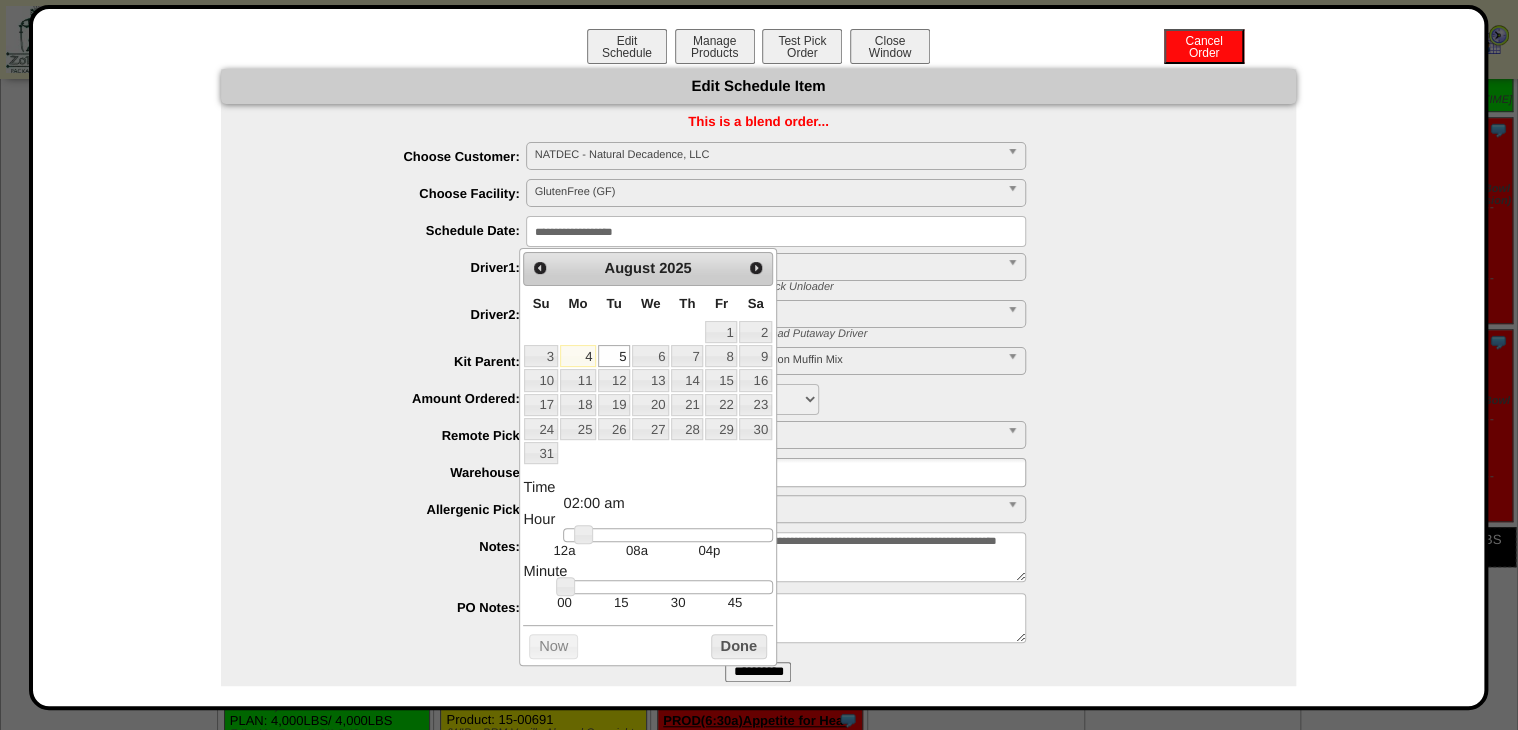 drag, startPoint x: 615, startPoint y: 516, endPoint x: 627, endPoint y: 529, distance: 17.691807 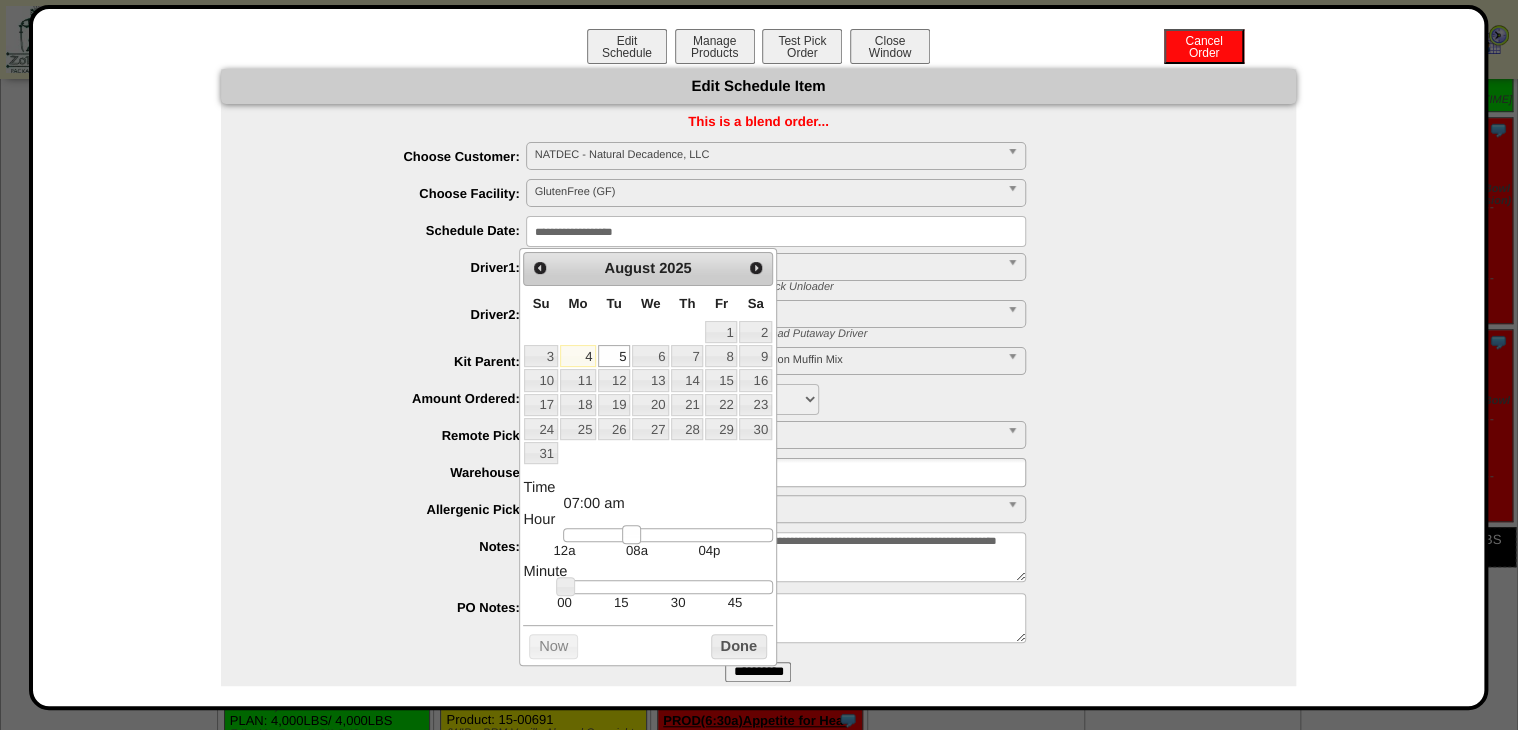 click at bounding box center [667, 535] 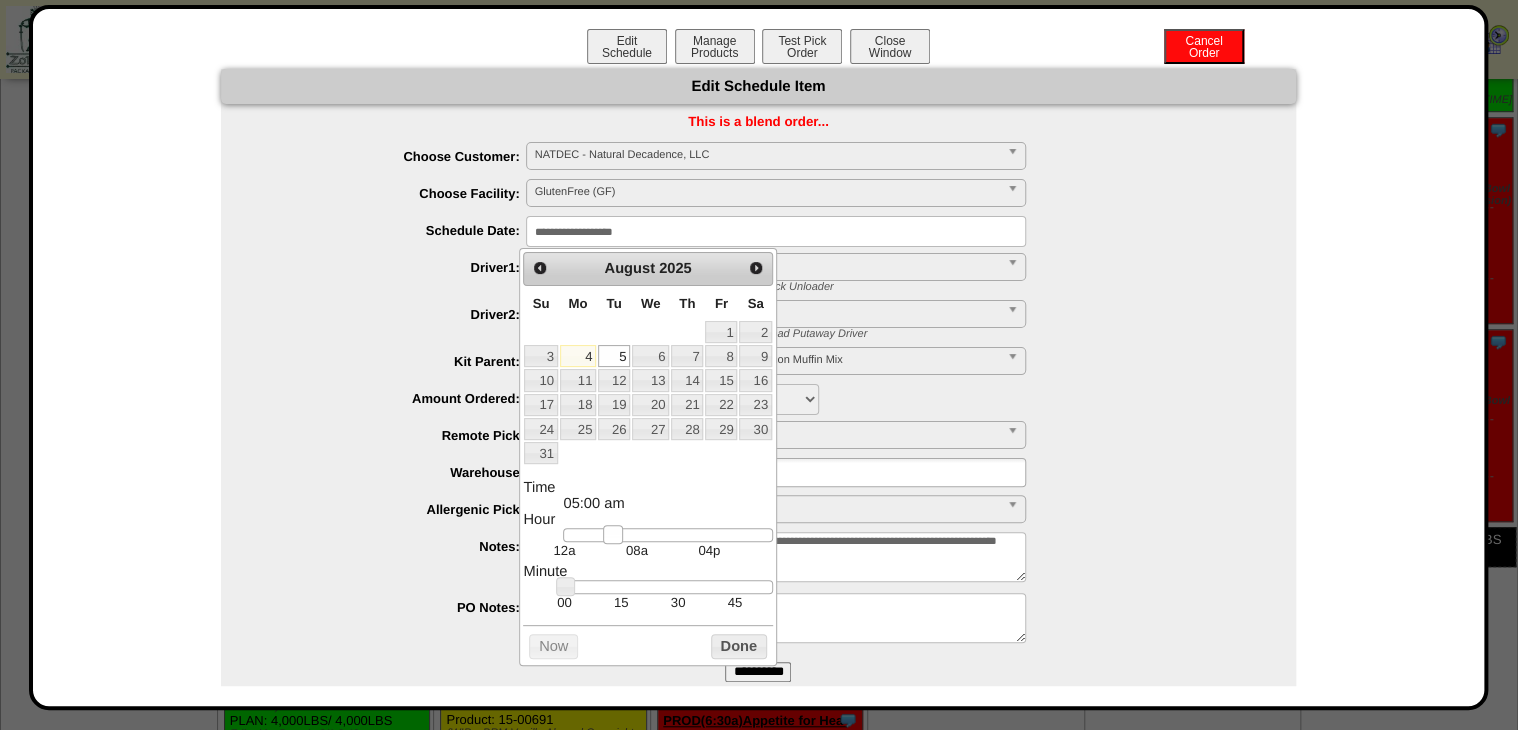 drag, startPoint x: 623, startPoint y: 536, endPoint x: 605, endPoint y: 539, distance: 18.248287 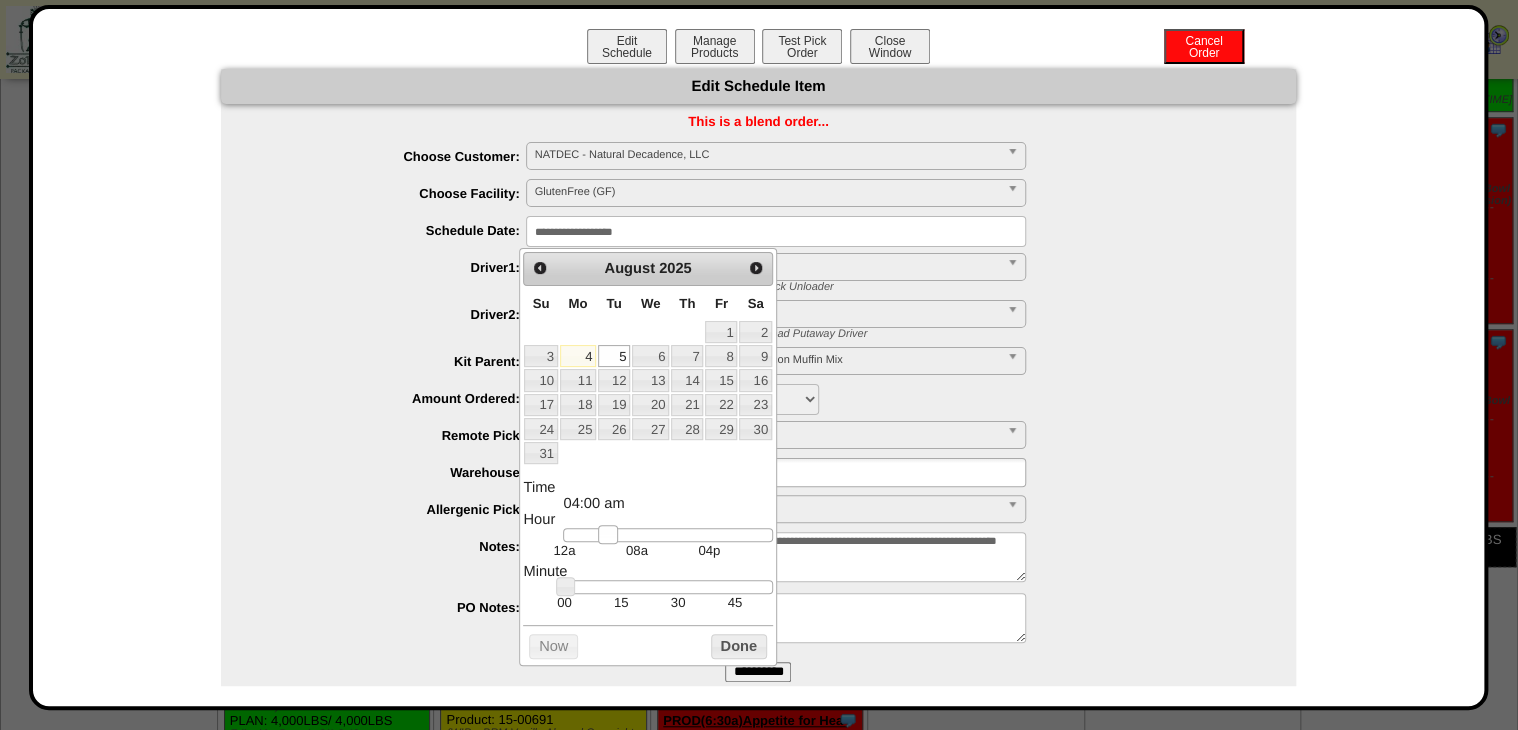 click at bounding box center [608, 535] 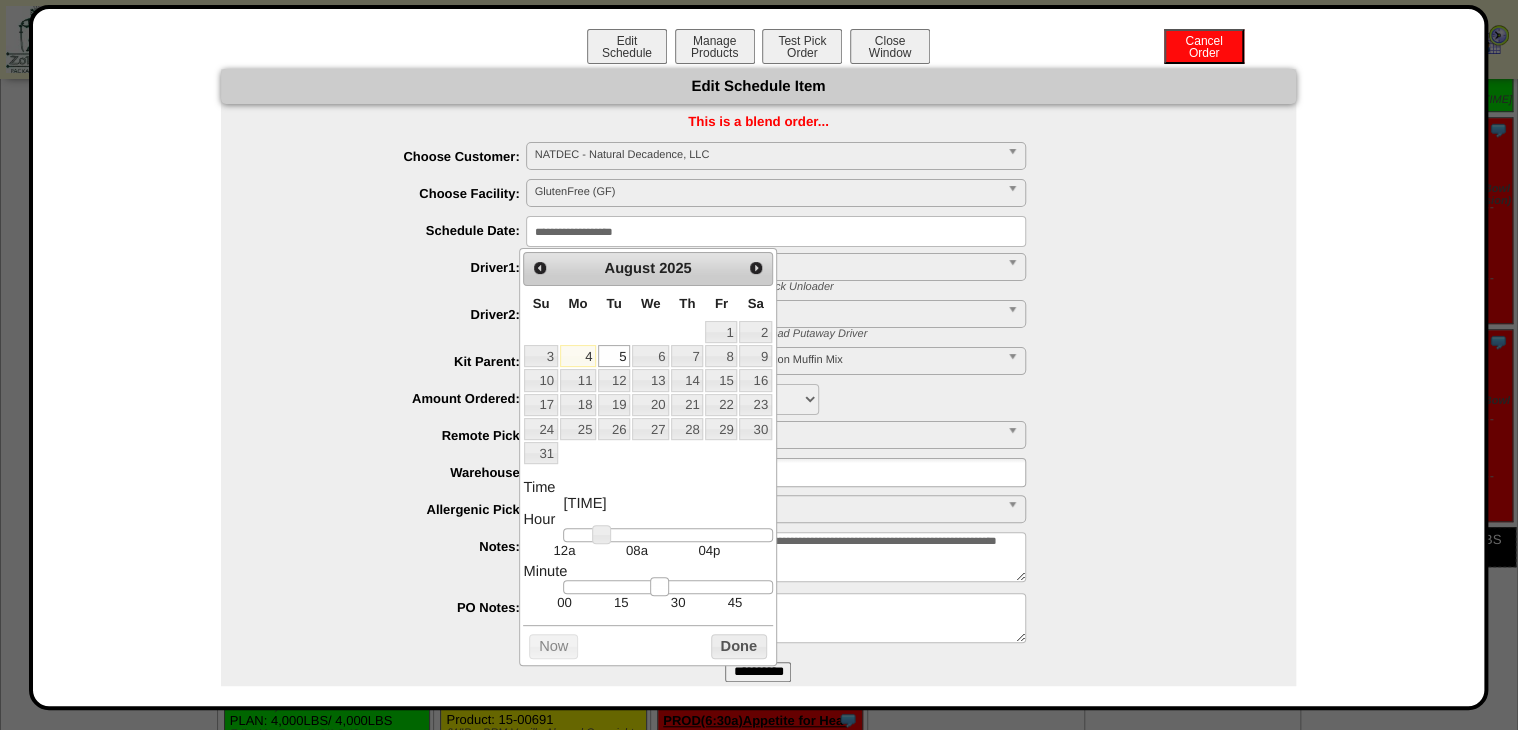 click at bounding box center (667, 587) 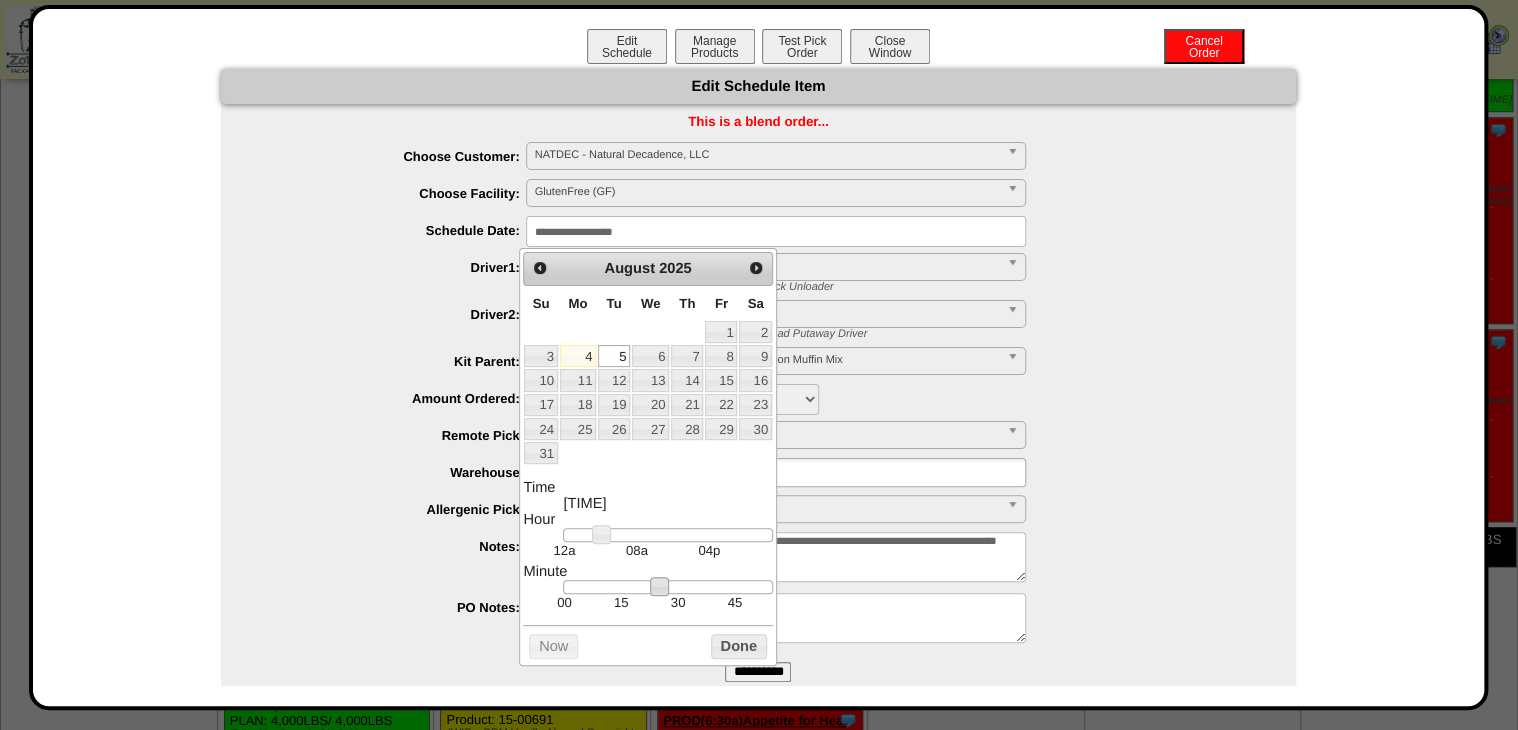 type on "**********" 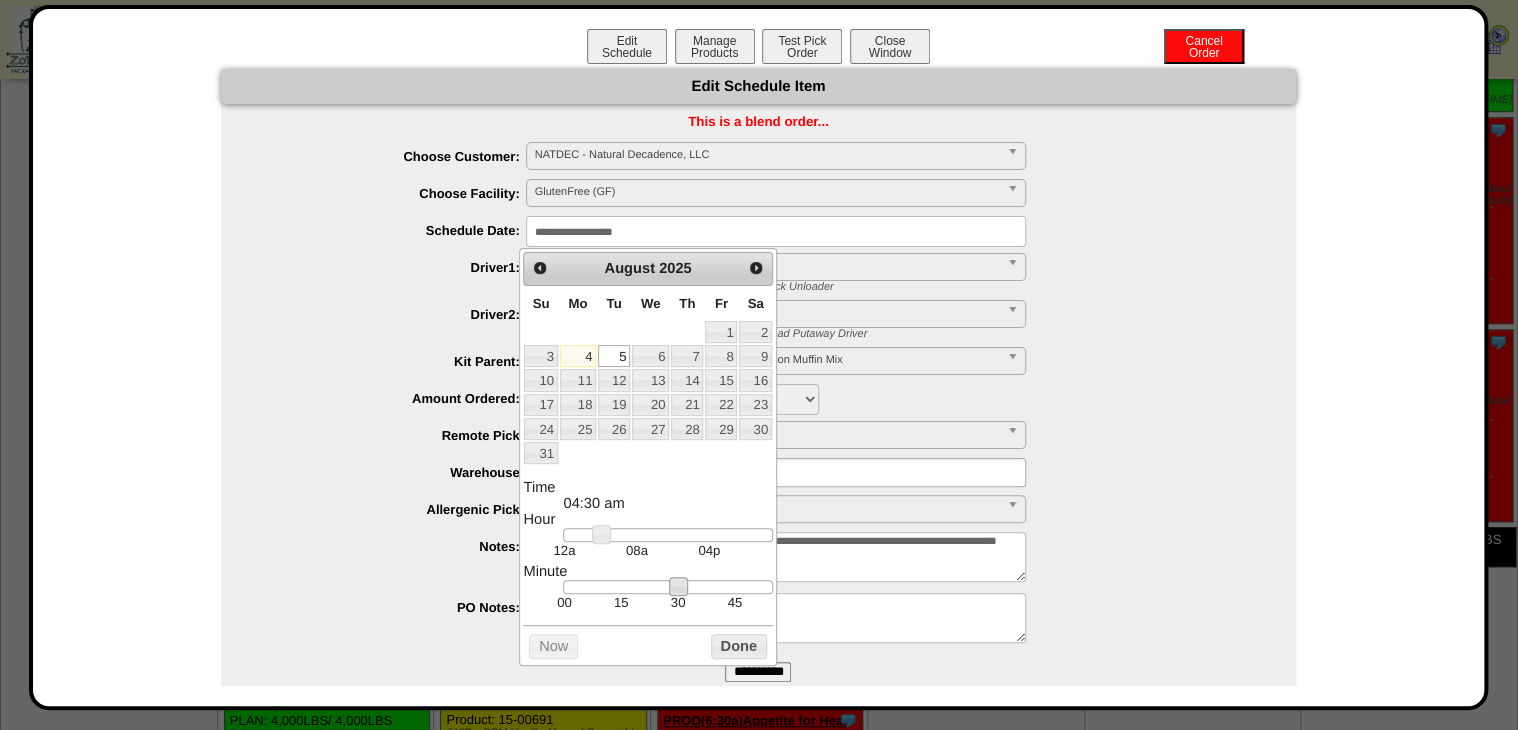 click on "Done" at bounding box center [739, 646] 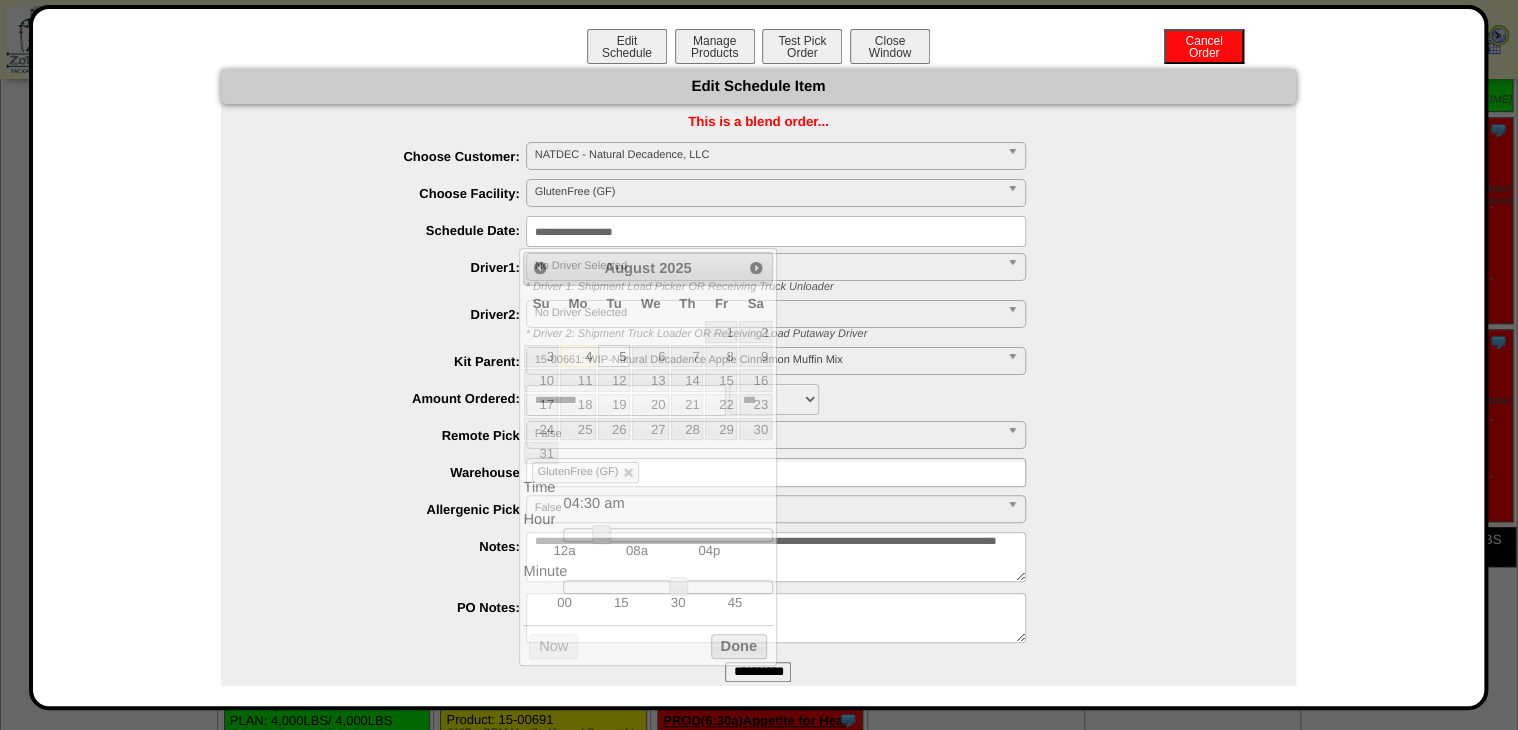 click on "**********" at bounding box center [758, 383] 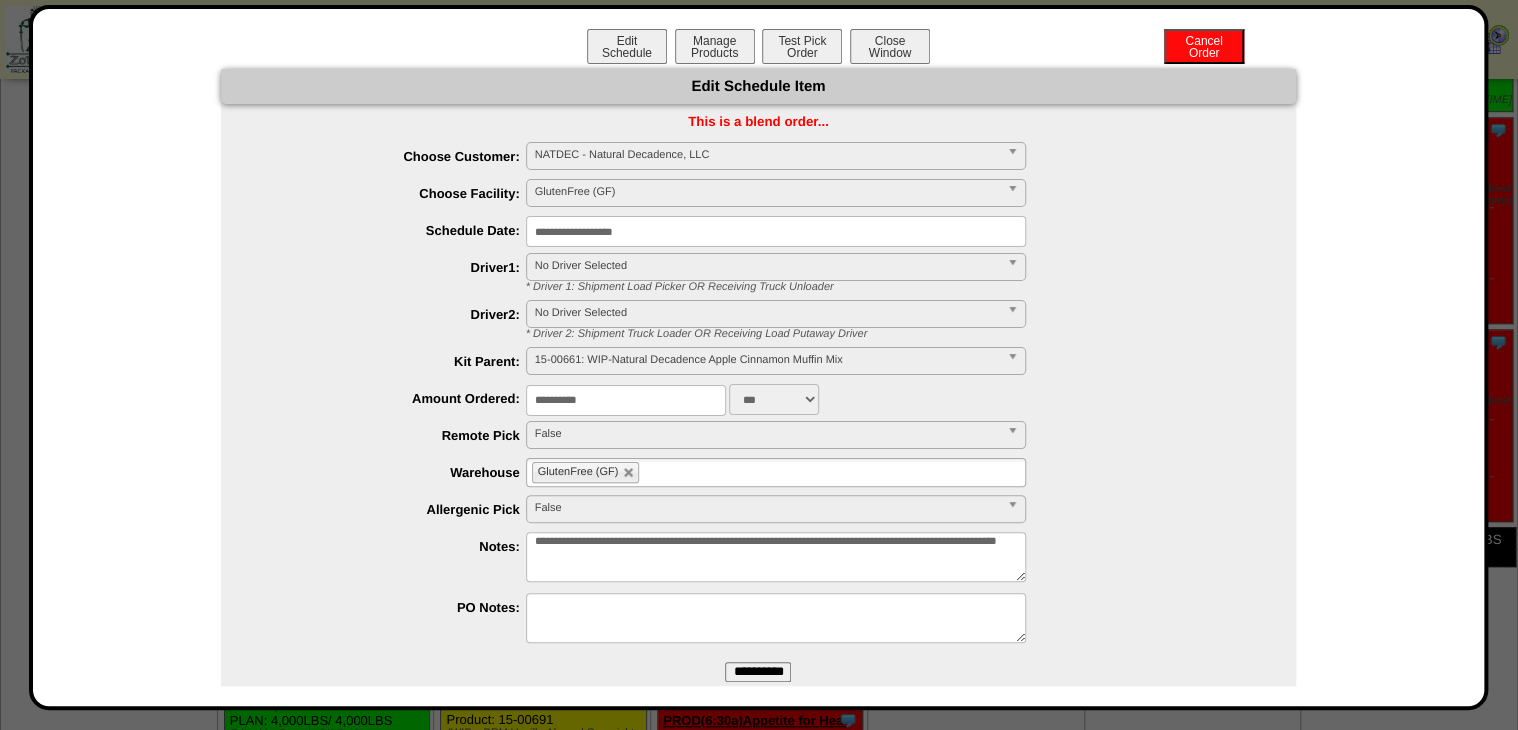 click on "**********" at bounding box center (758, 672) 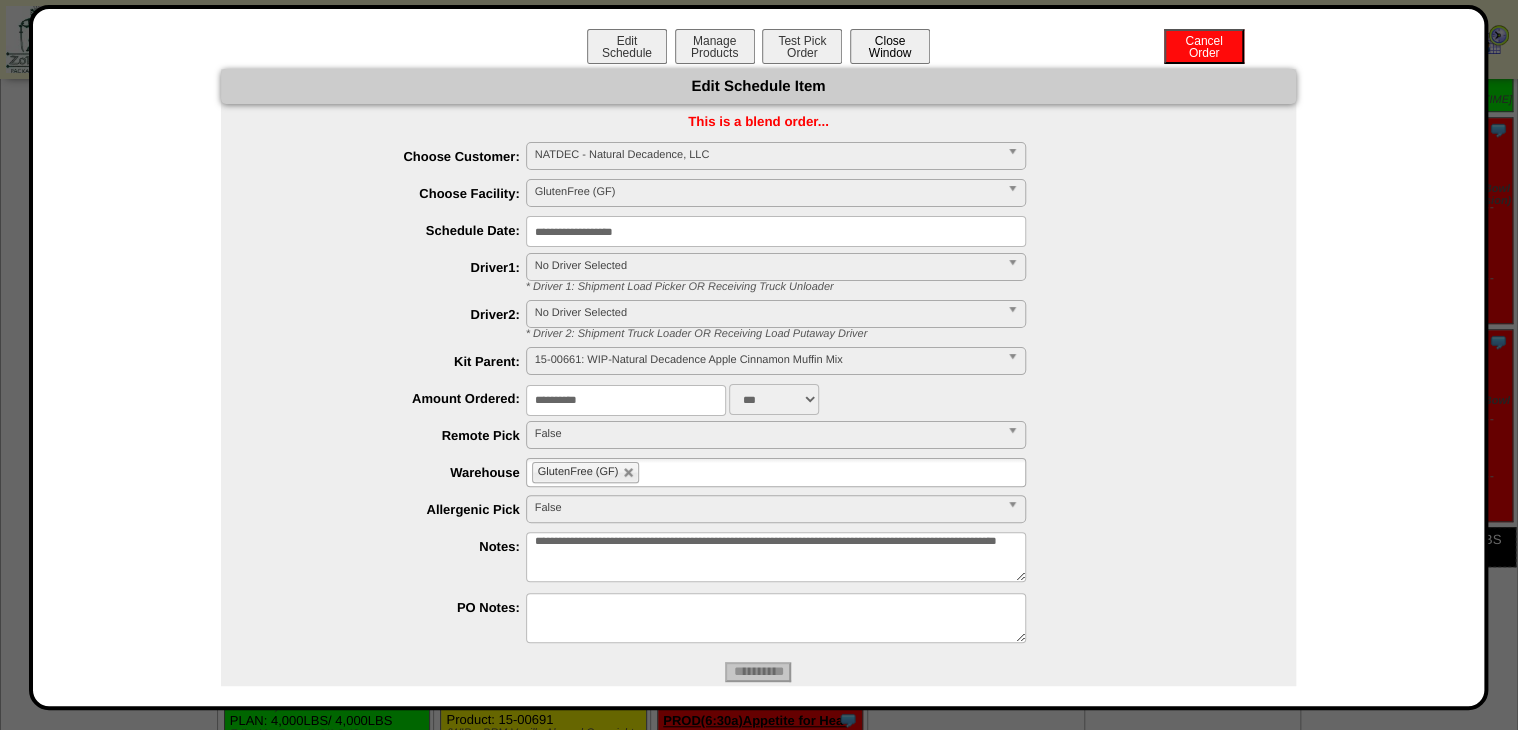 click on "Close Window" at bounding box center (890, 46) 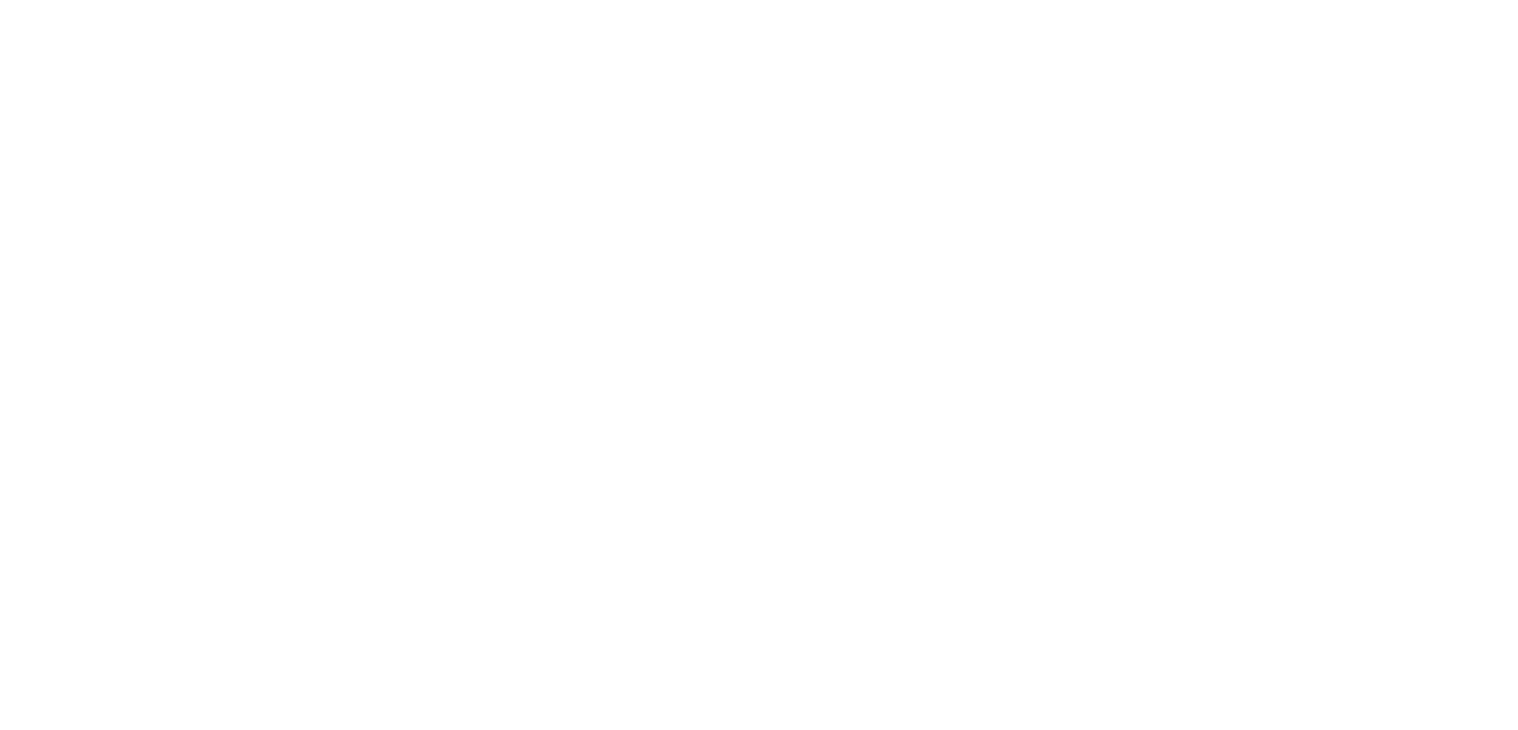 scroll, scrollTop: 0, scrollLeft: 0, axis: both 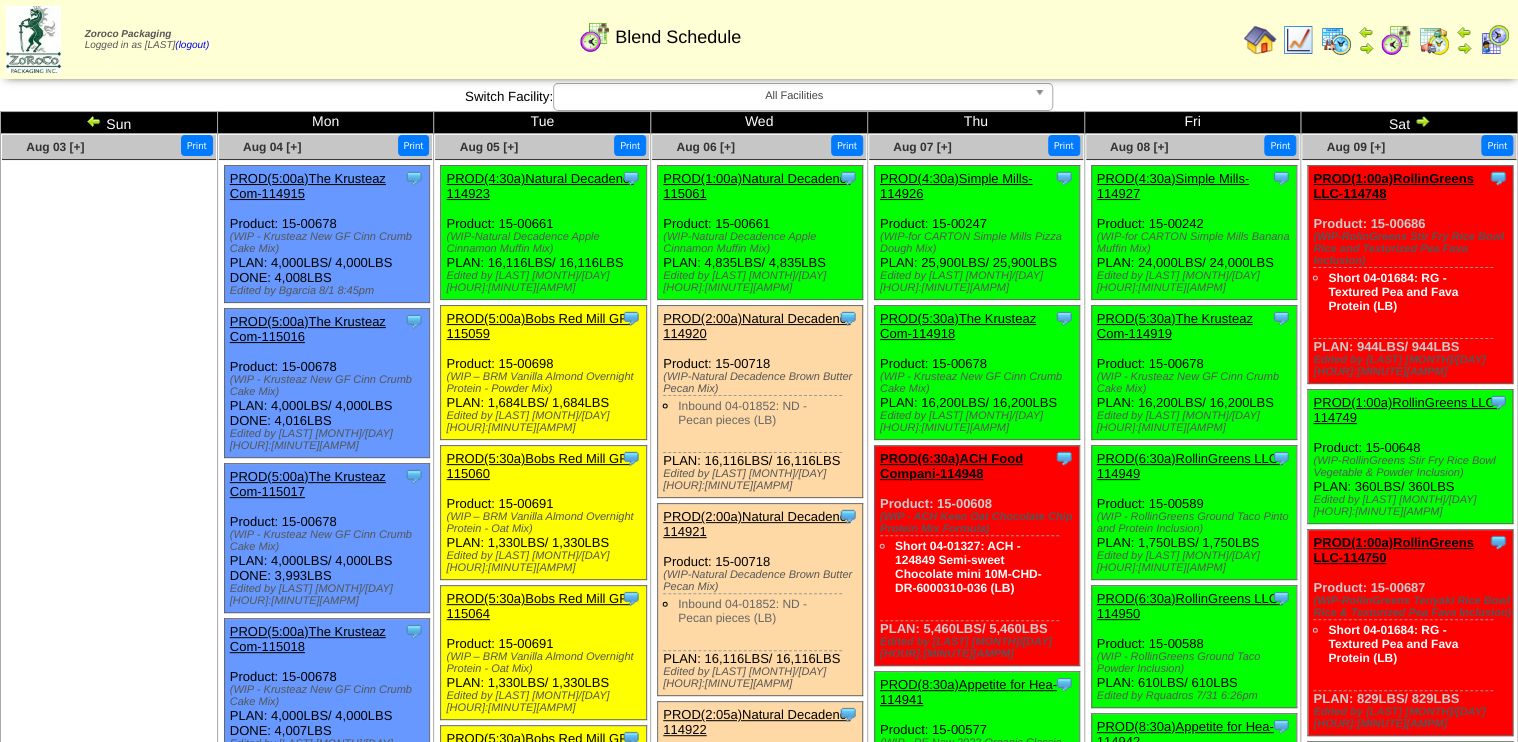 click on "PROD(1:00a)Natural Decadenc-115061" at bounding box center [758, 186] 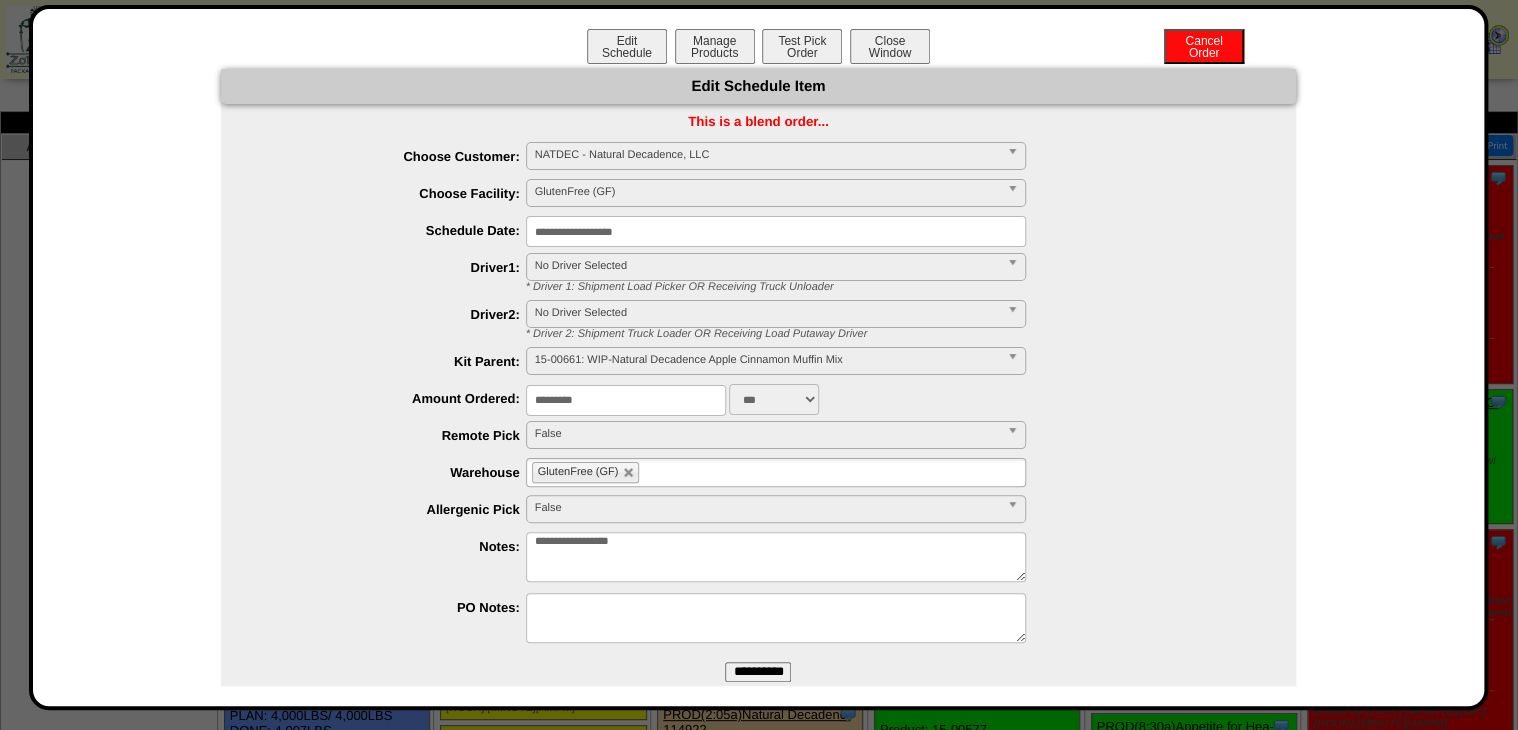 click on "**********" at bounding box center [776, 231] 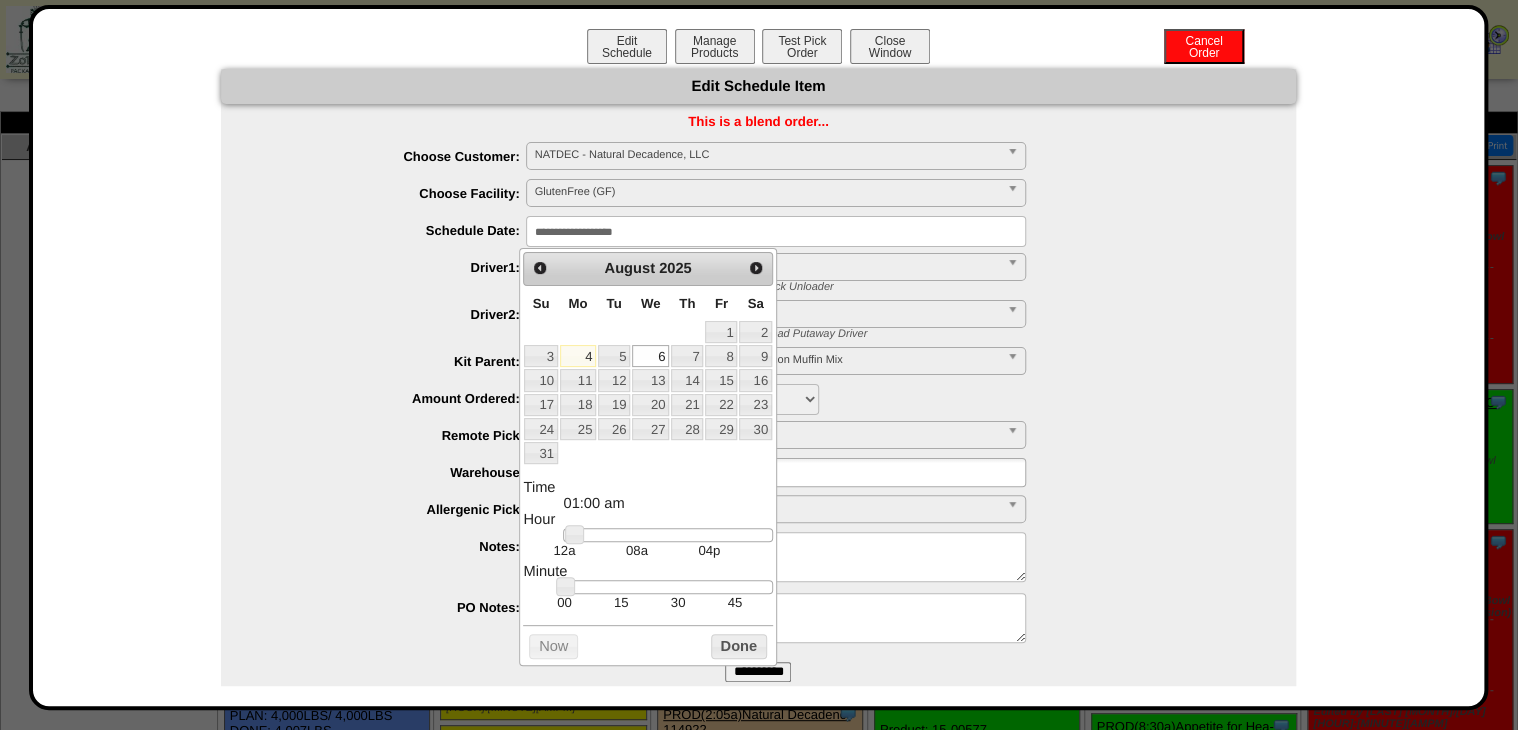 click at bounding box center [667, 535] 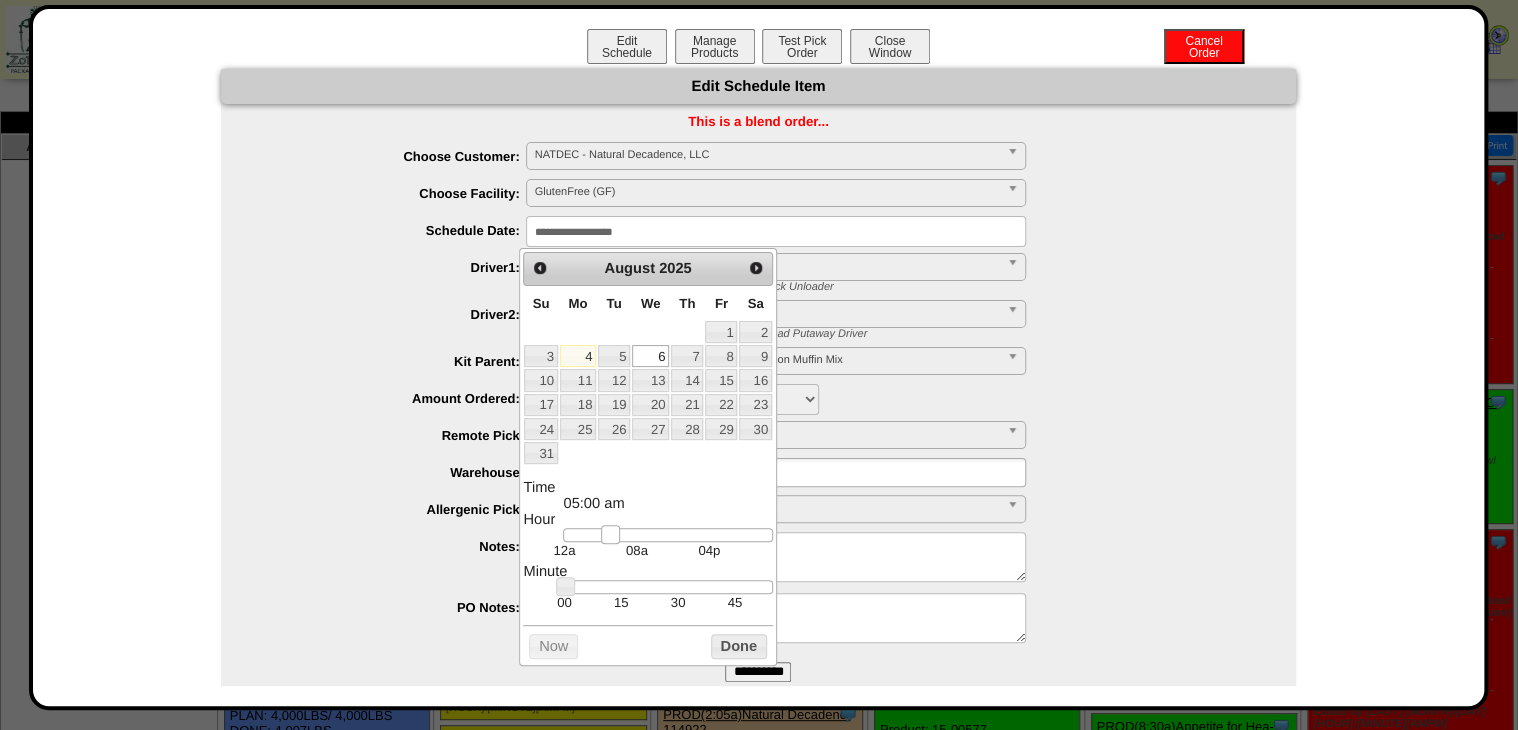 drag, startPoint x: 627, startPoint y: 536, endPoint x: 607, endPoint y: 539, distance: 20.22375 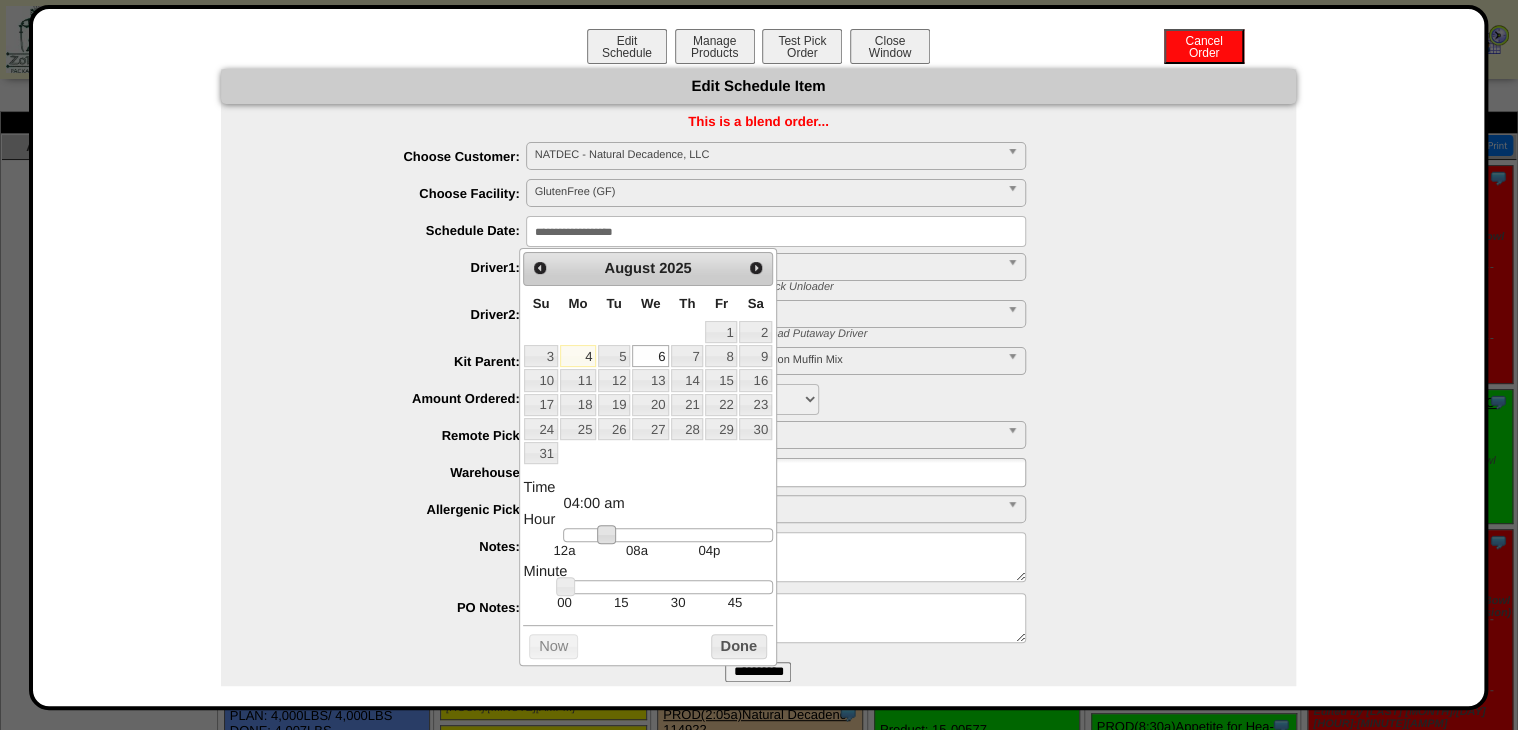 click on "30" at bounding box center [678, 602] 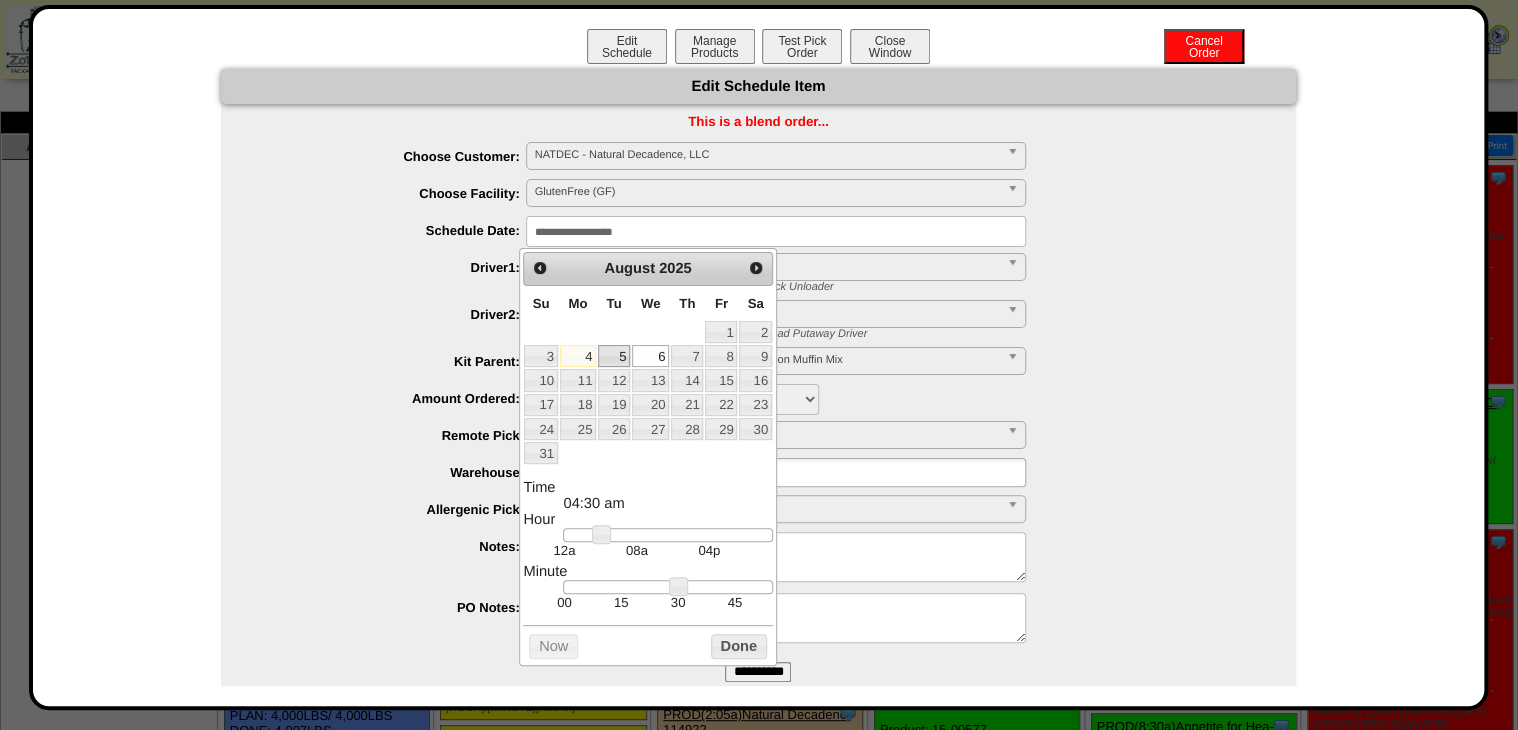 click on "5" at bounding box center (614, 356) 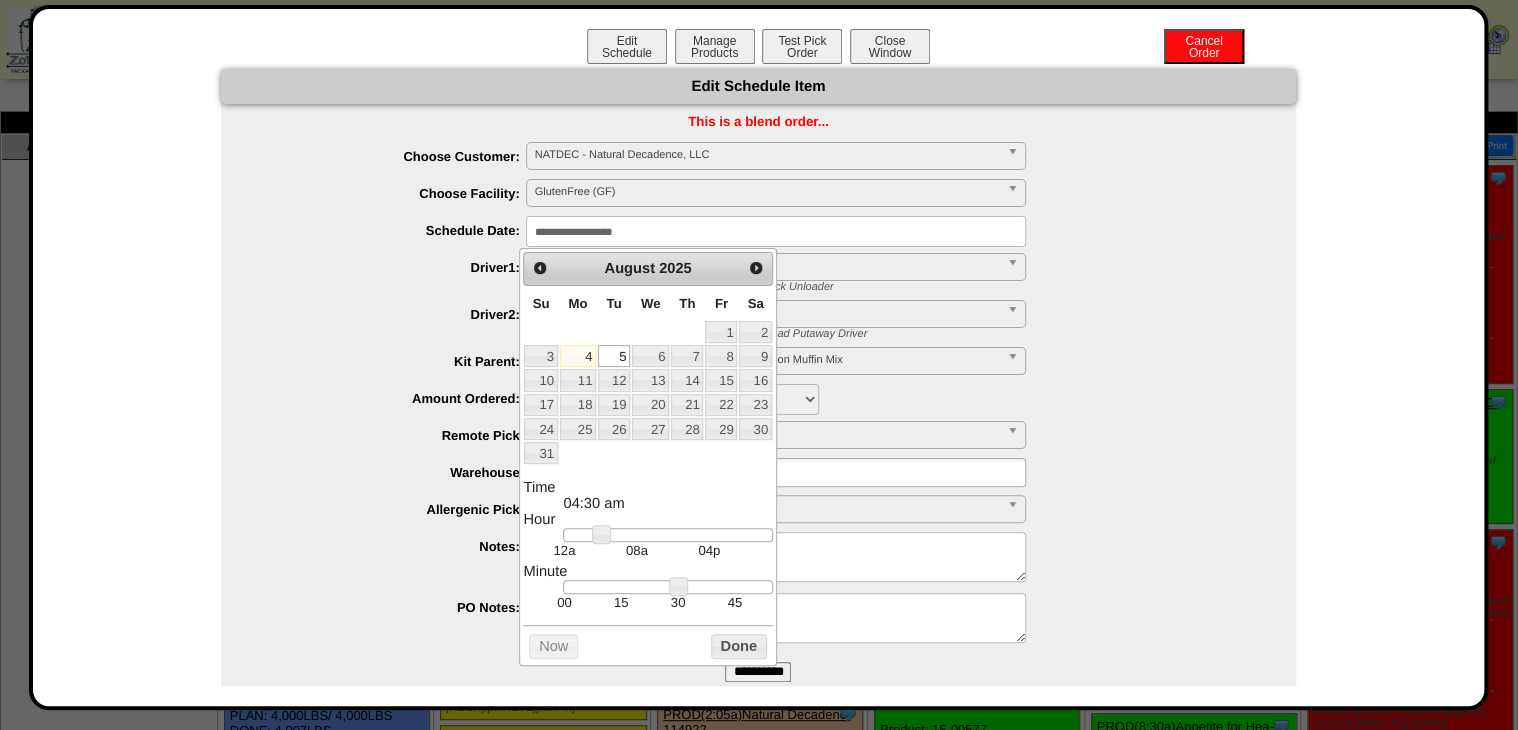 click on "Done" at bounding box center (739, 646) 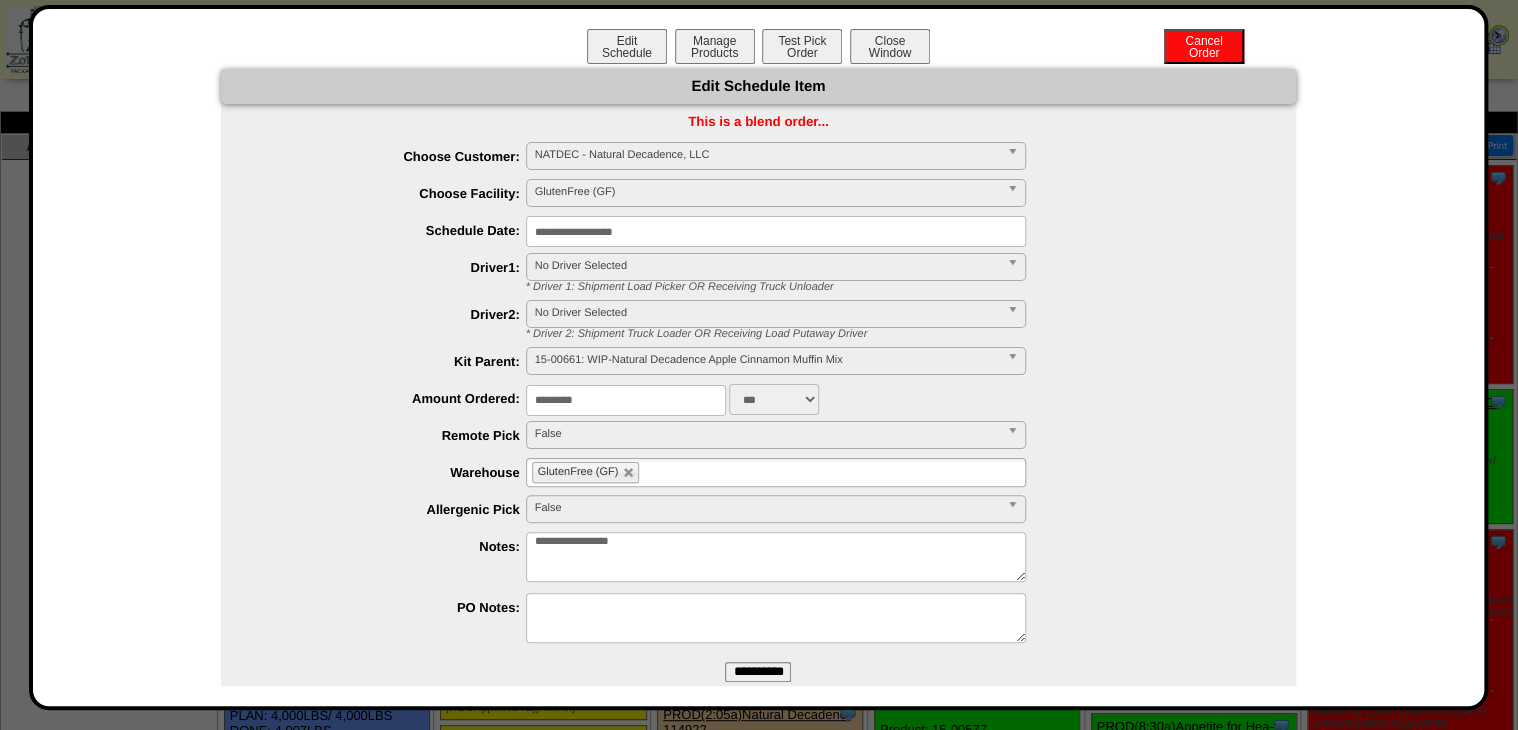 click on "**********" at bounding box center (758, 672) 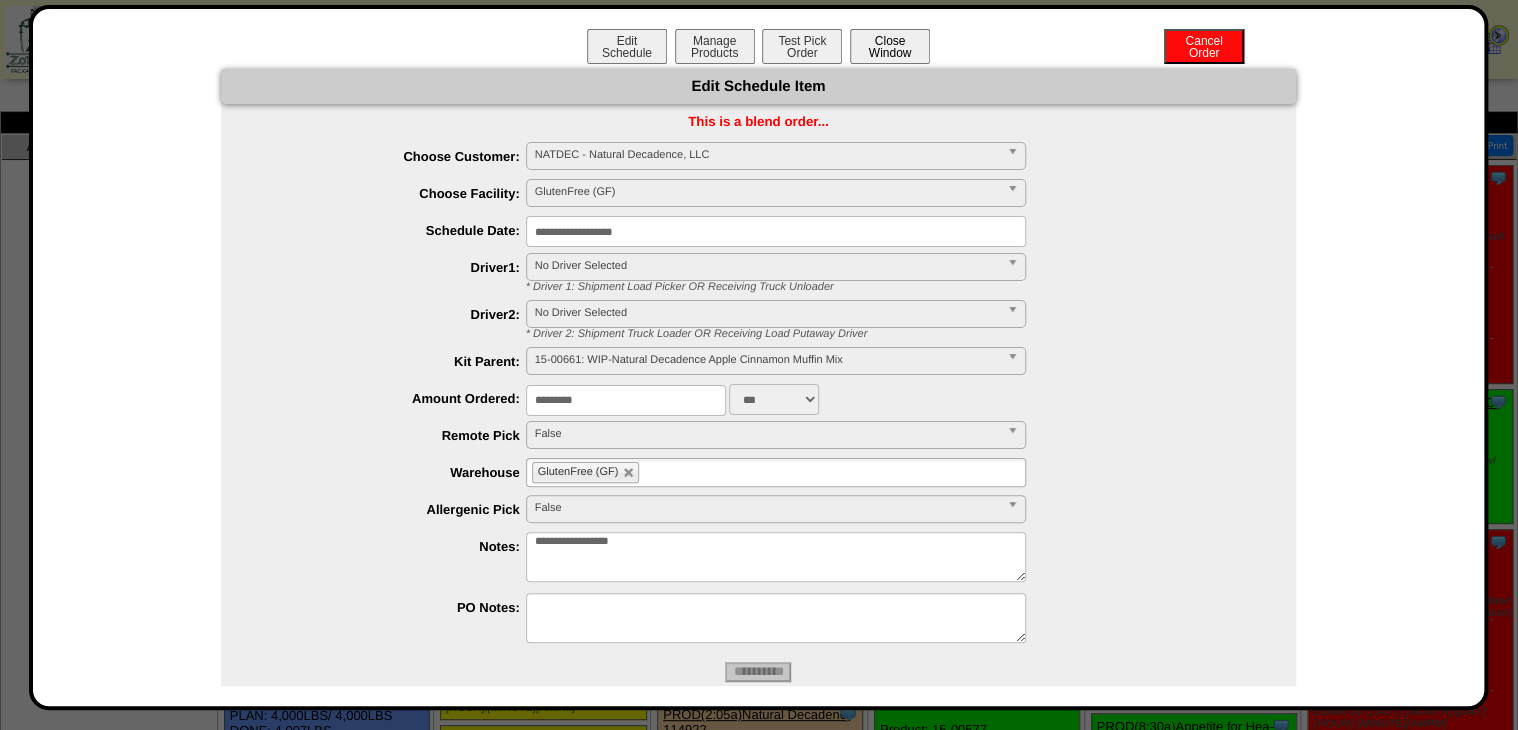 click on "Close Window" at bounding box center (890, 46) 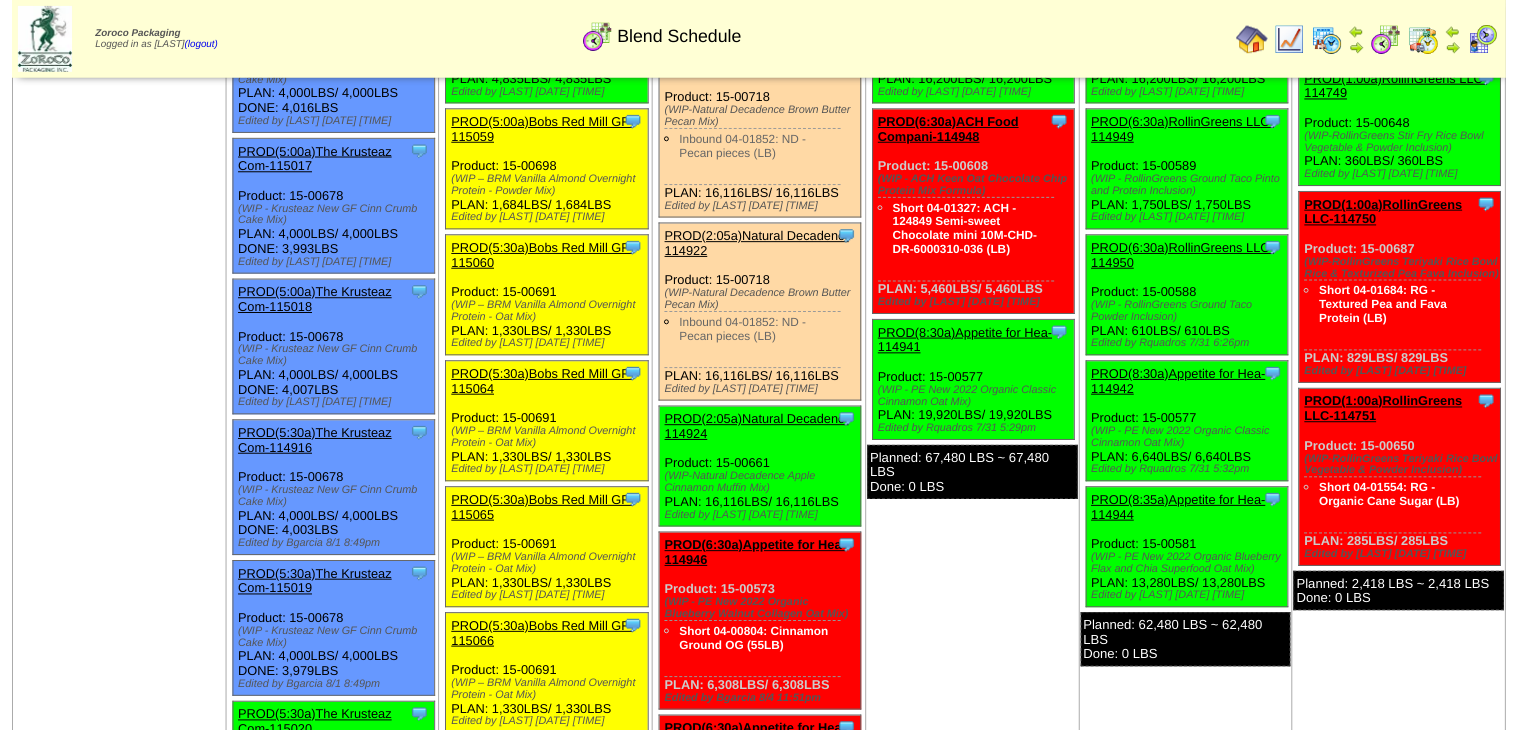 scroll, scrollTop: 320, scrollLeft: 0, axis: vertical 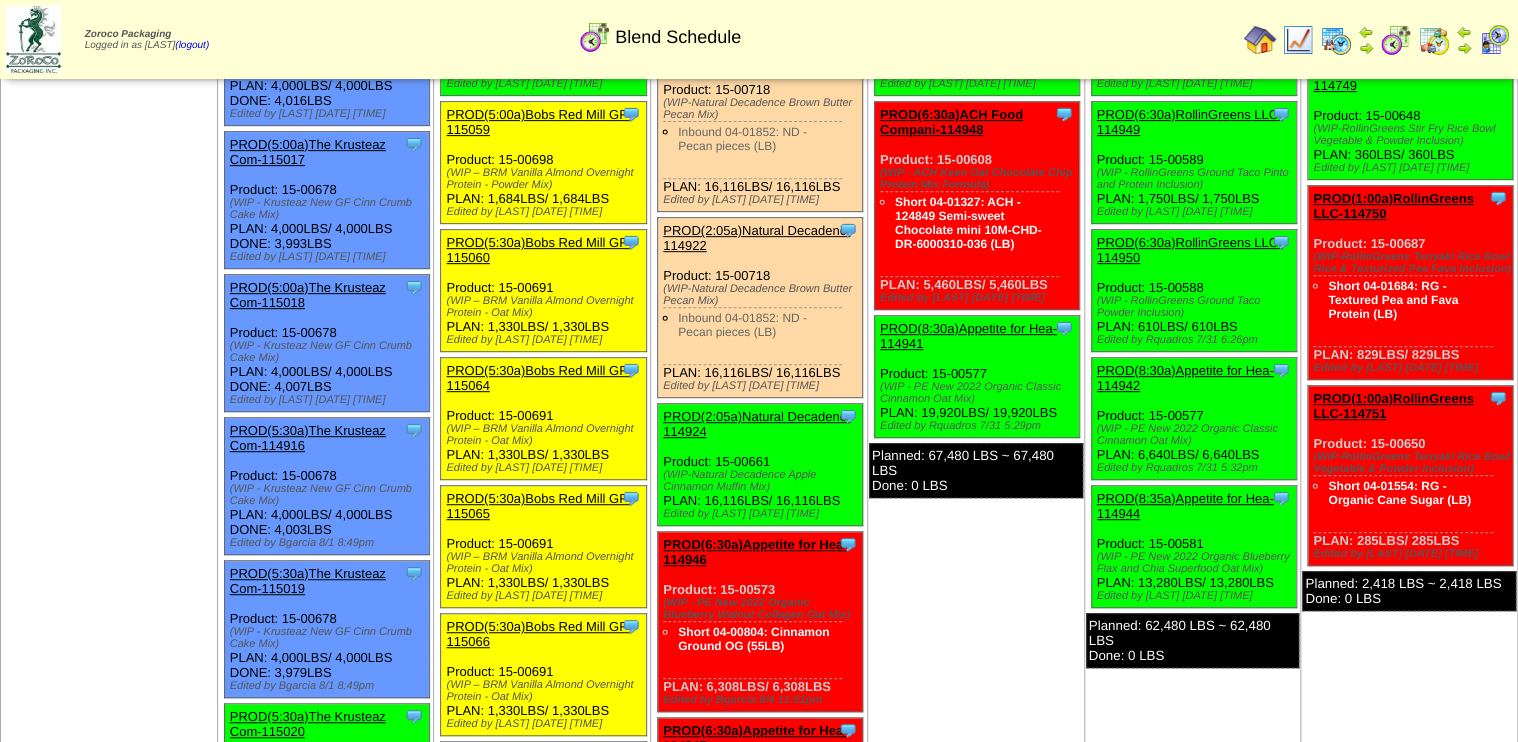 click on "PROD(2:05a)Natural Decadenc-114924" at bounding box center (756, 424) 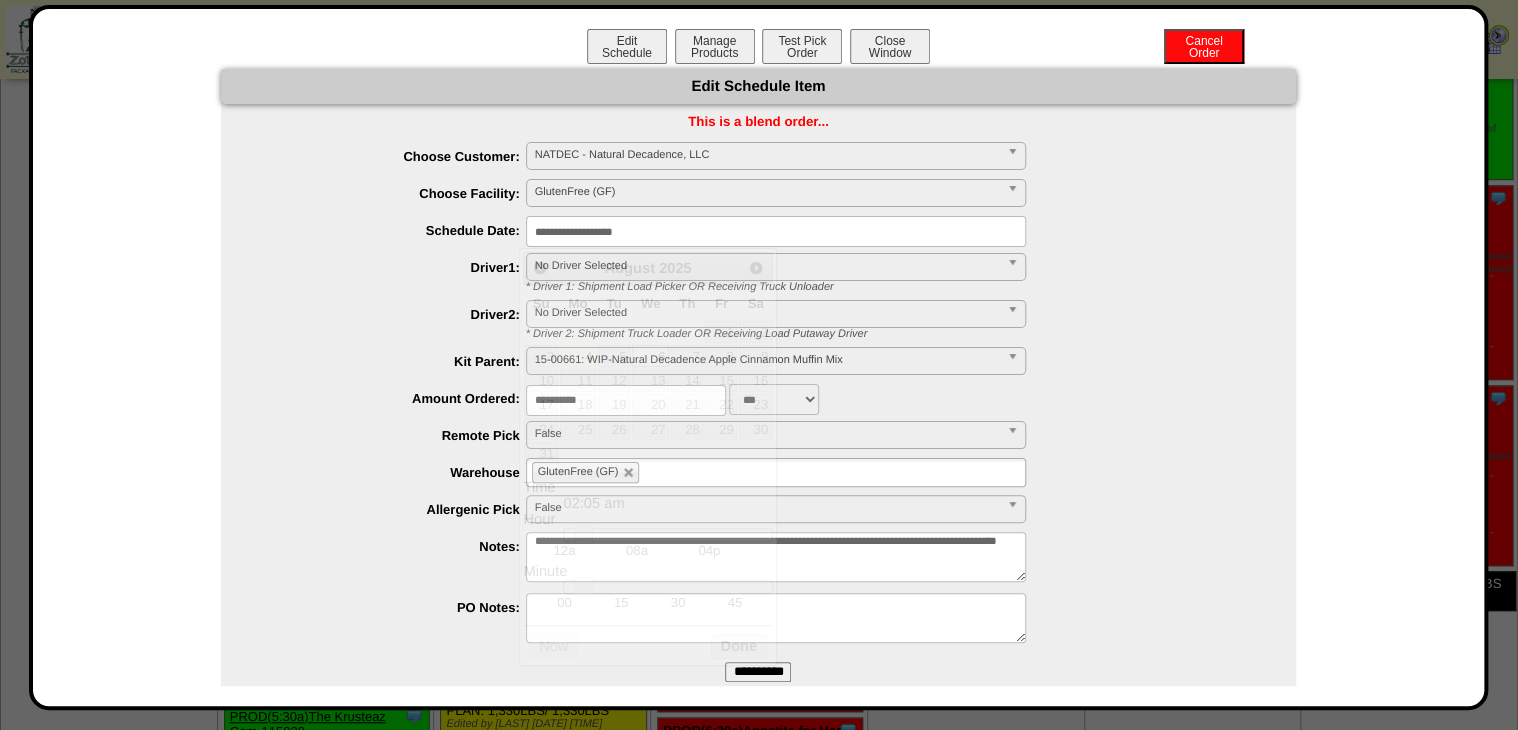 click on "**********" at bounding box center (776, 231) 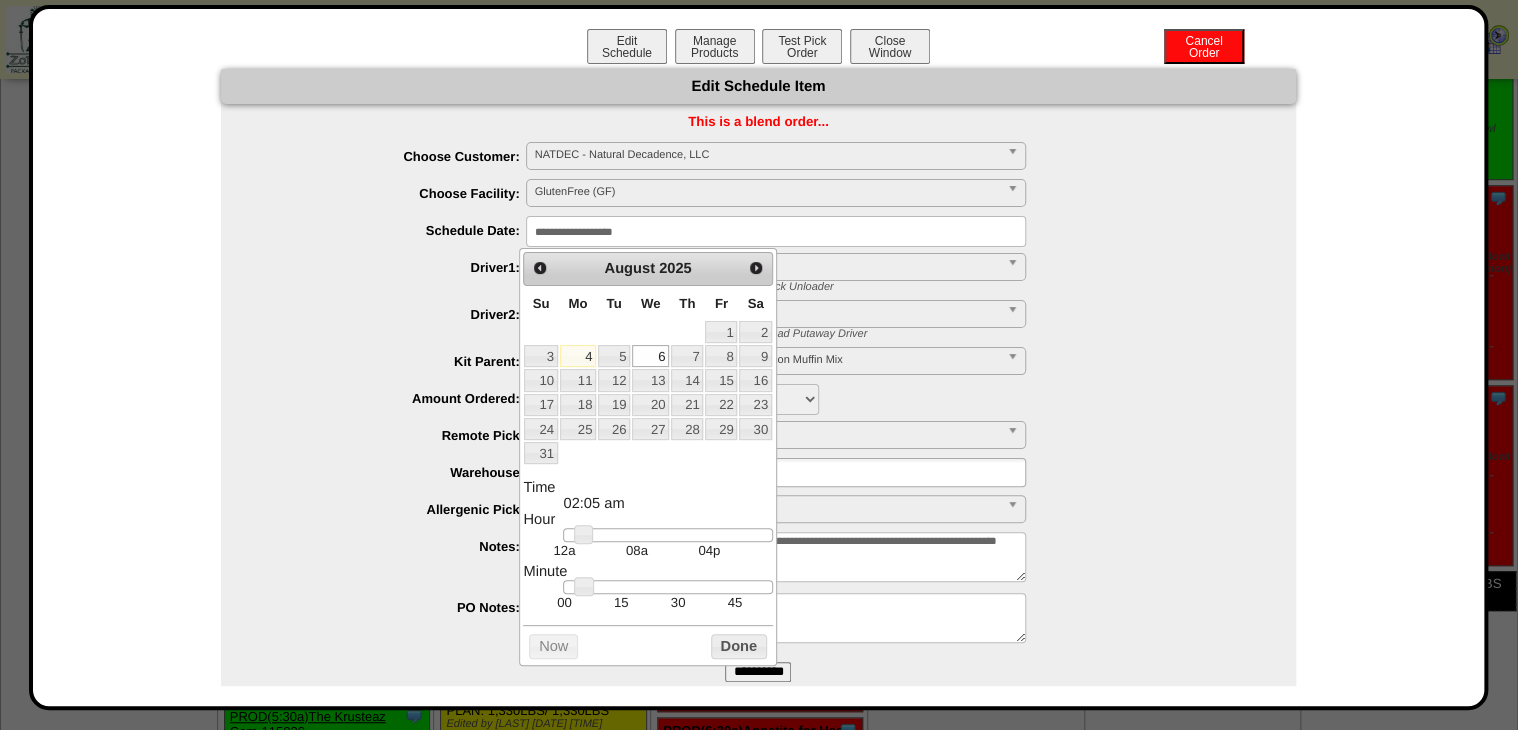 click at bounding box center (667, 535) 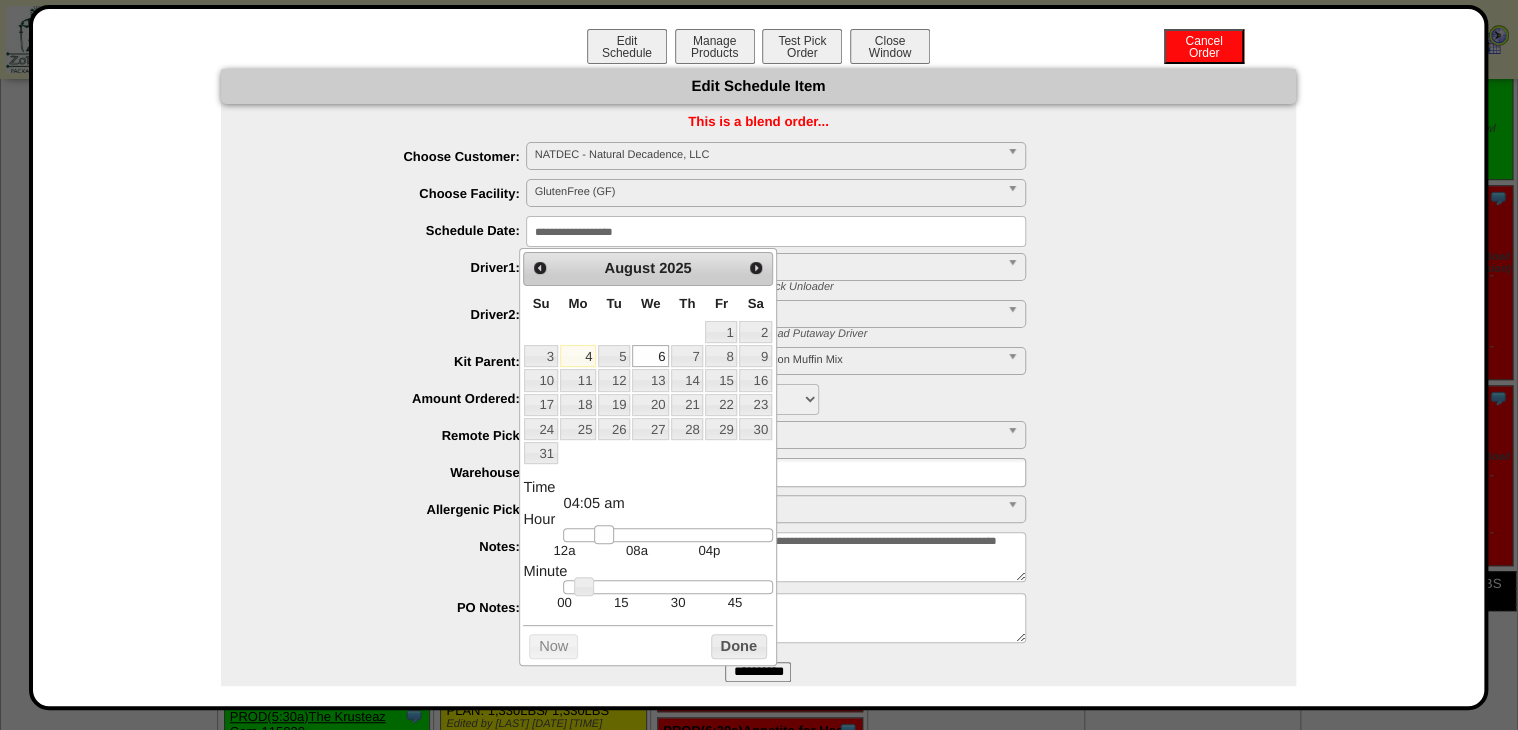 click at bounding box center [604, 535] 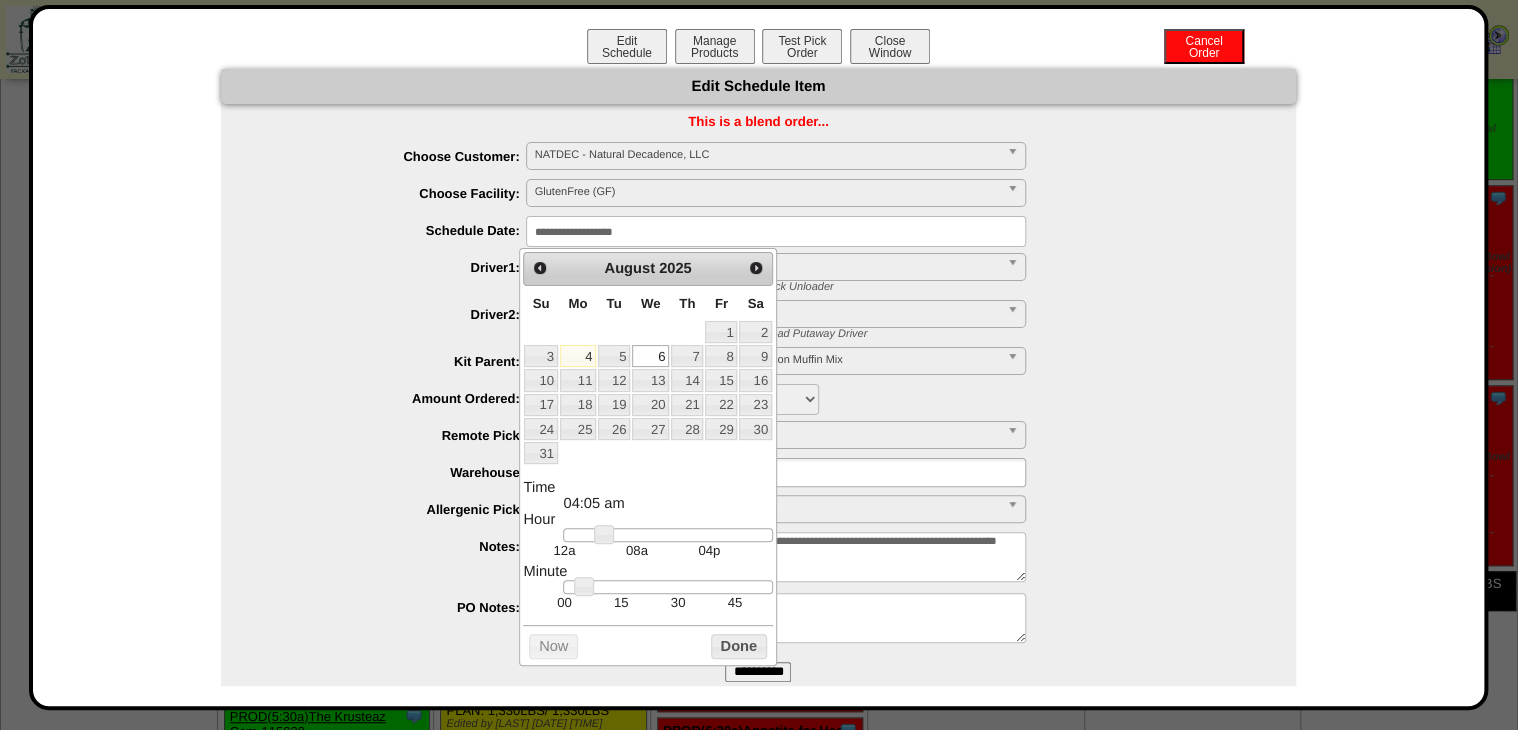 click on "30" at bounding box center (678, 602) 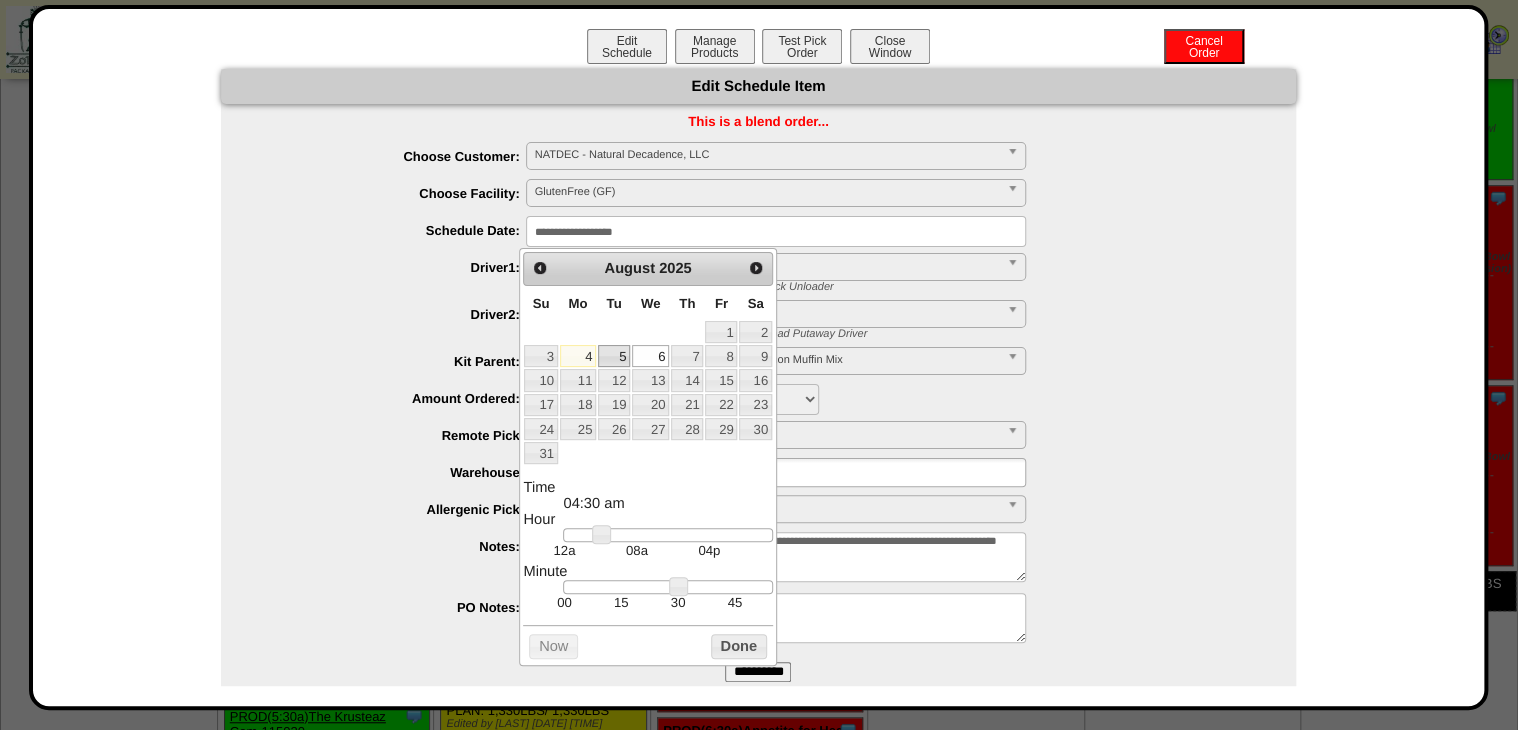 click on "5" at bounding box center (614, 356) 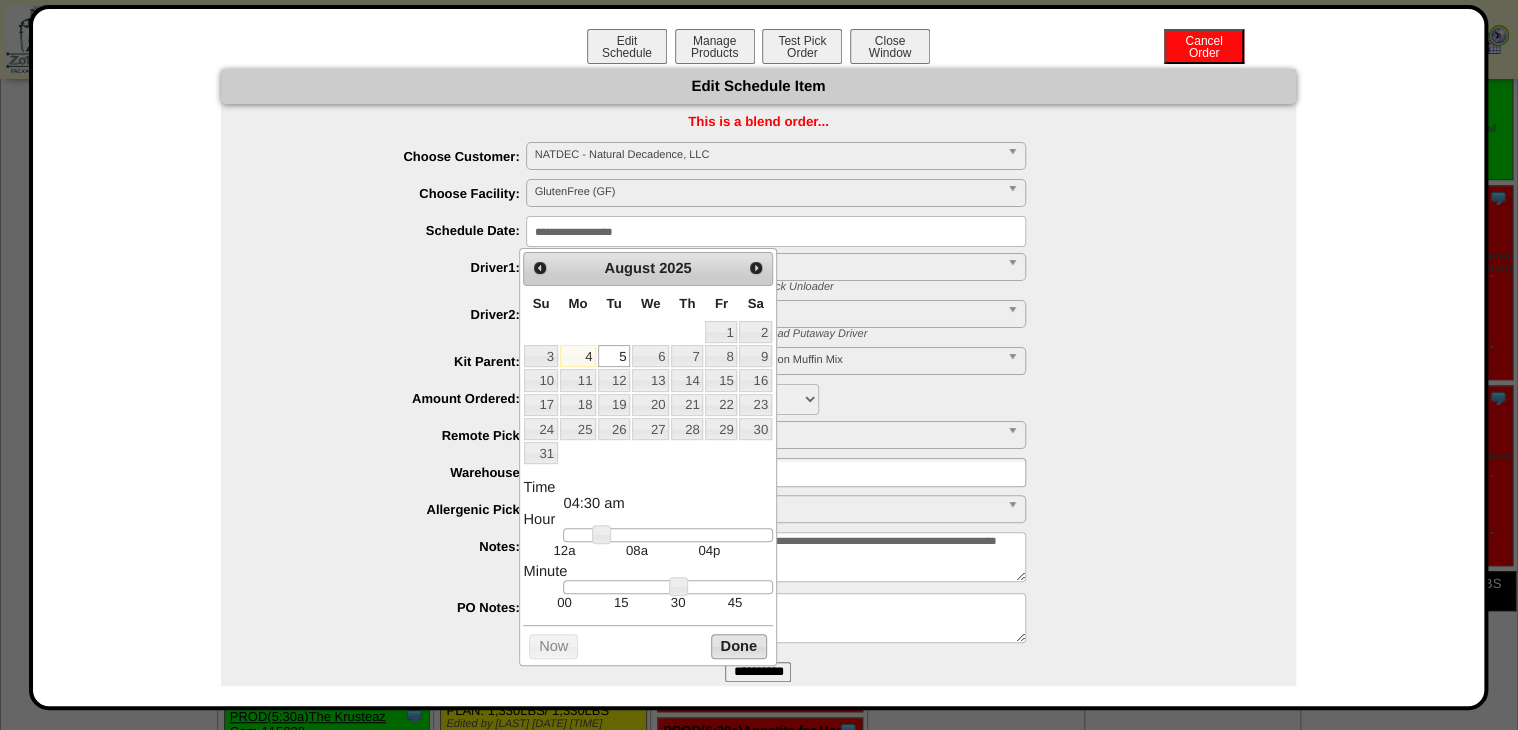 click on "Prev Next August   2025 Su Mo Tu We Th Fr Sa           1 2 3 4 5 6 7 8 9 10 11 12 13 14 15 16 17 18 19 20 21 22 23 24 25 26 27 28 29 30 31             Time 04:30 am Hour 12a 08a 04p Minute 00 15 30 45 Second Time Zone ***** ***** ***** ***** ***** ***** ***** ***** ***** ***** ***** ***** ***** ***** ***** ***** ***** ***** ***** ***** ***** ***** ***** ***** Now Done" at bounding box center (647, 457) 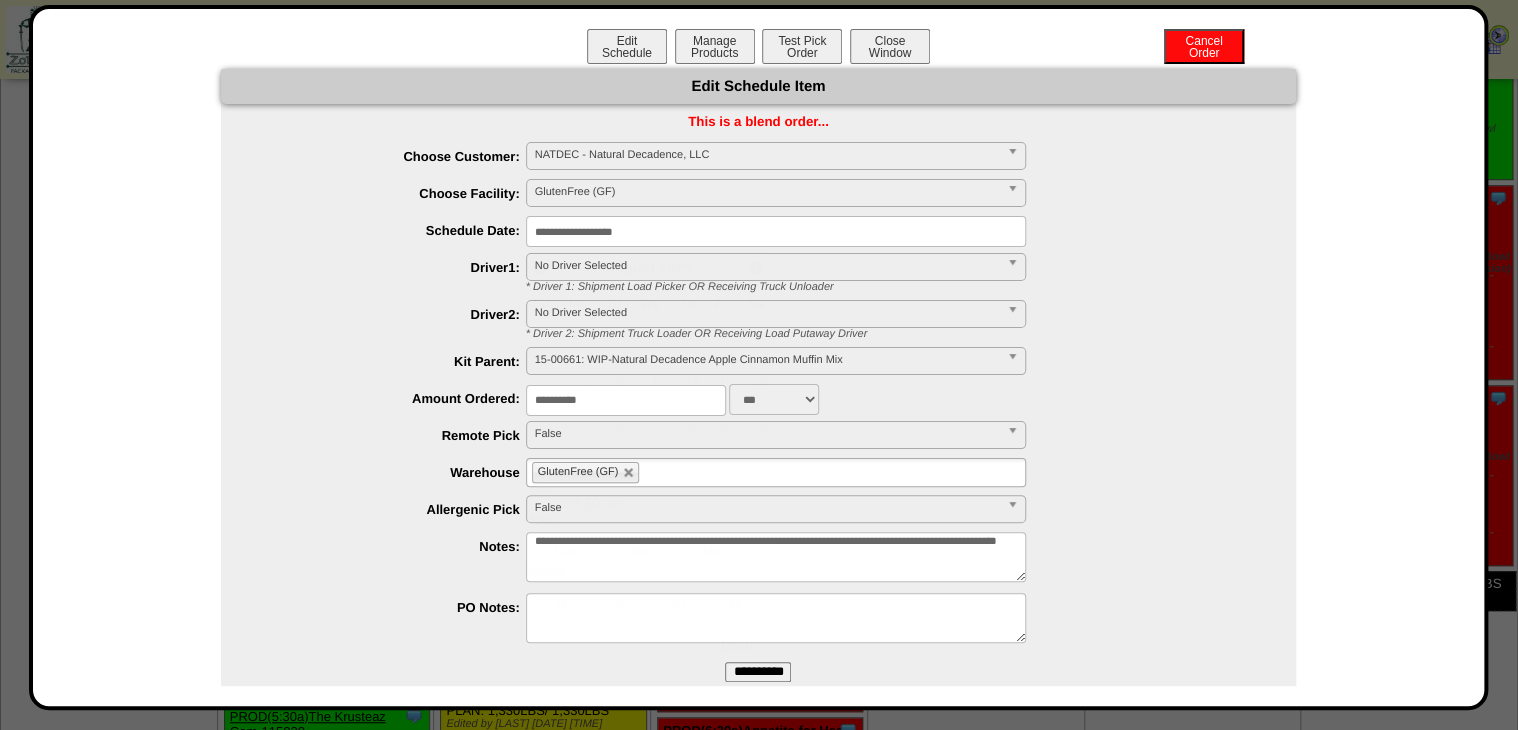 click on "**********" at bounding box center [758, 672] 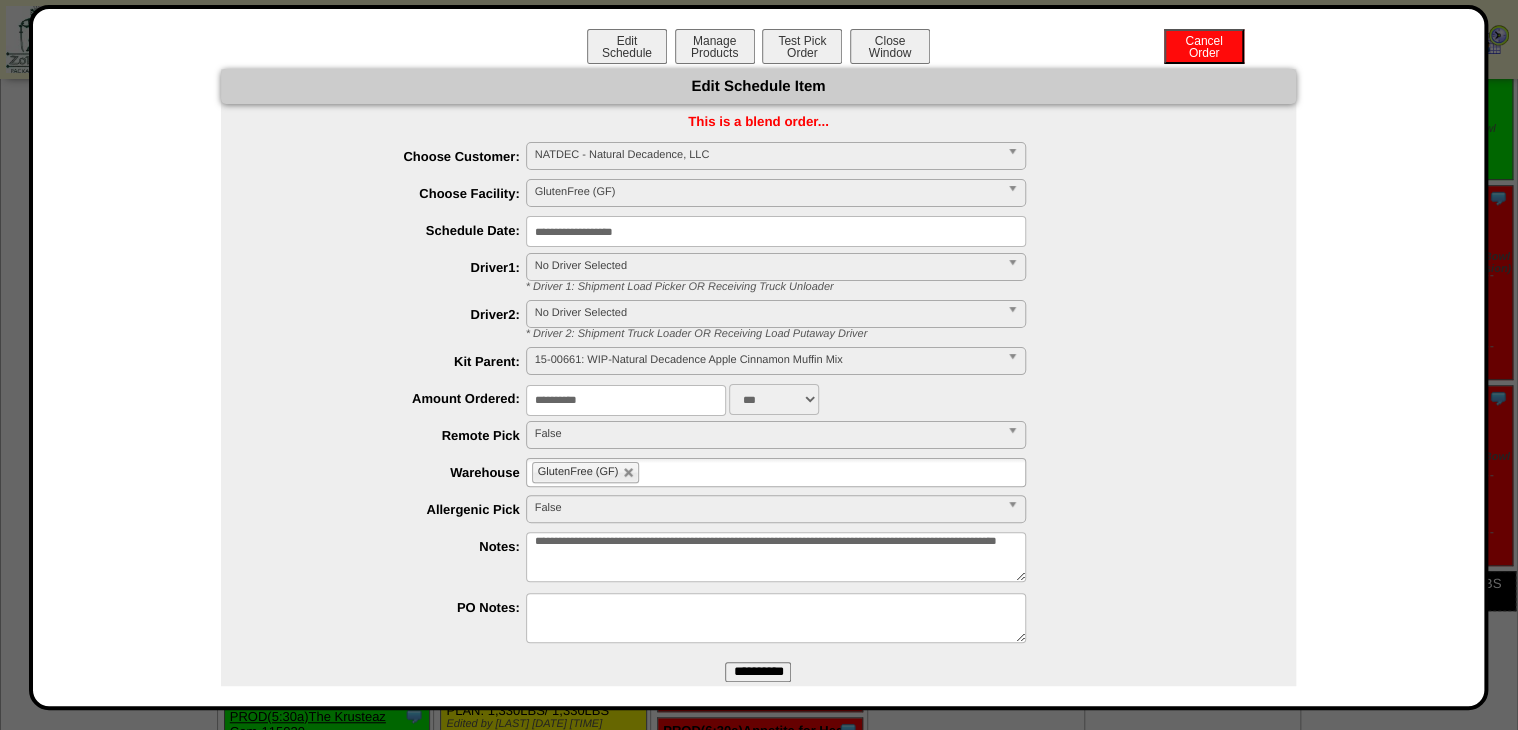 drag, startPoint x: 782, startPoint y: 568, endPoint x: 305, endPoint y: 576, distance: 477.06708 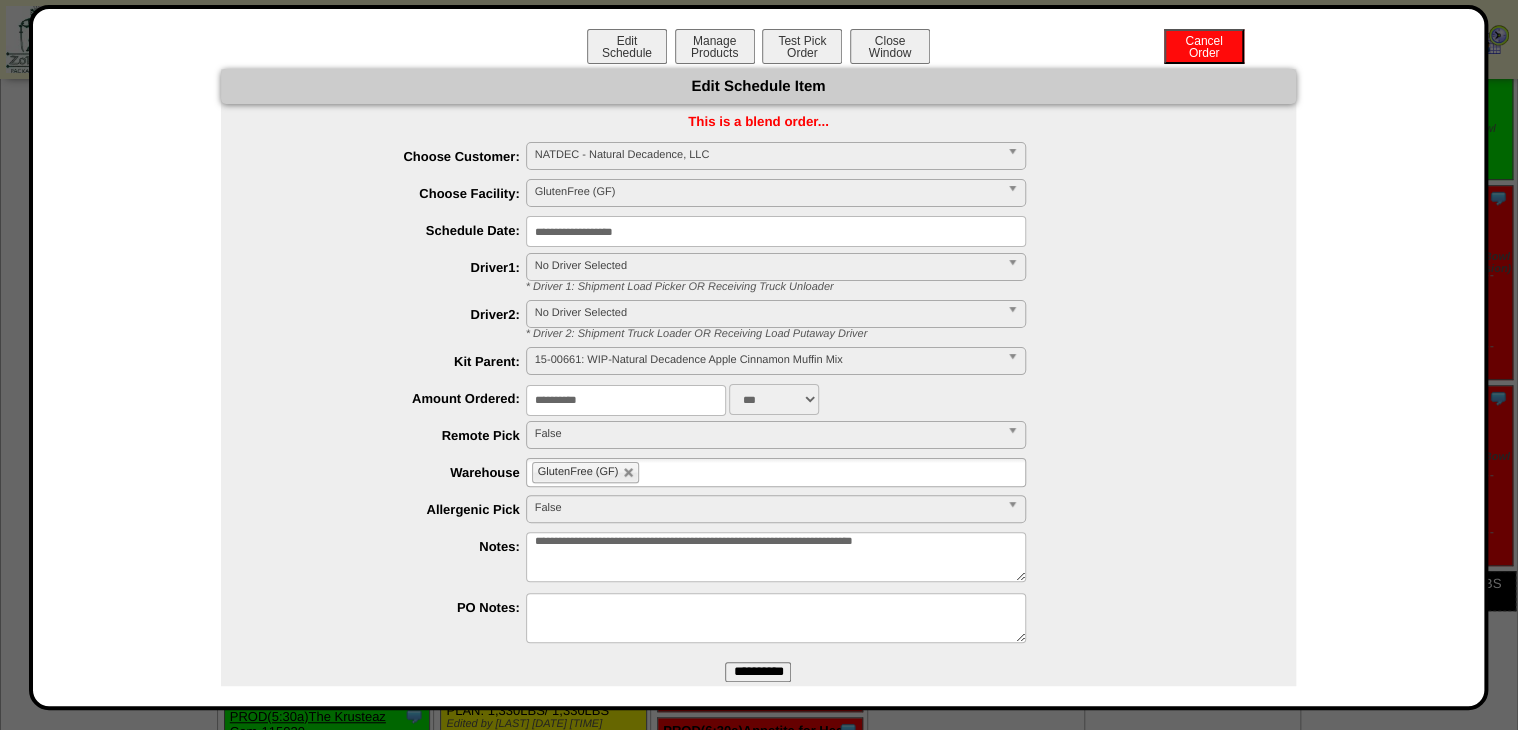 drag, startPoint x: 696, startPoint y: 556, endPoint x: 424, endPoint y: 477, distance: 283.24017 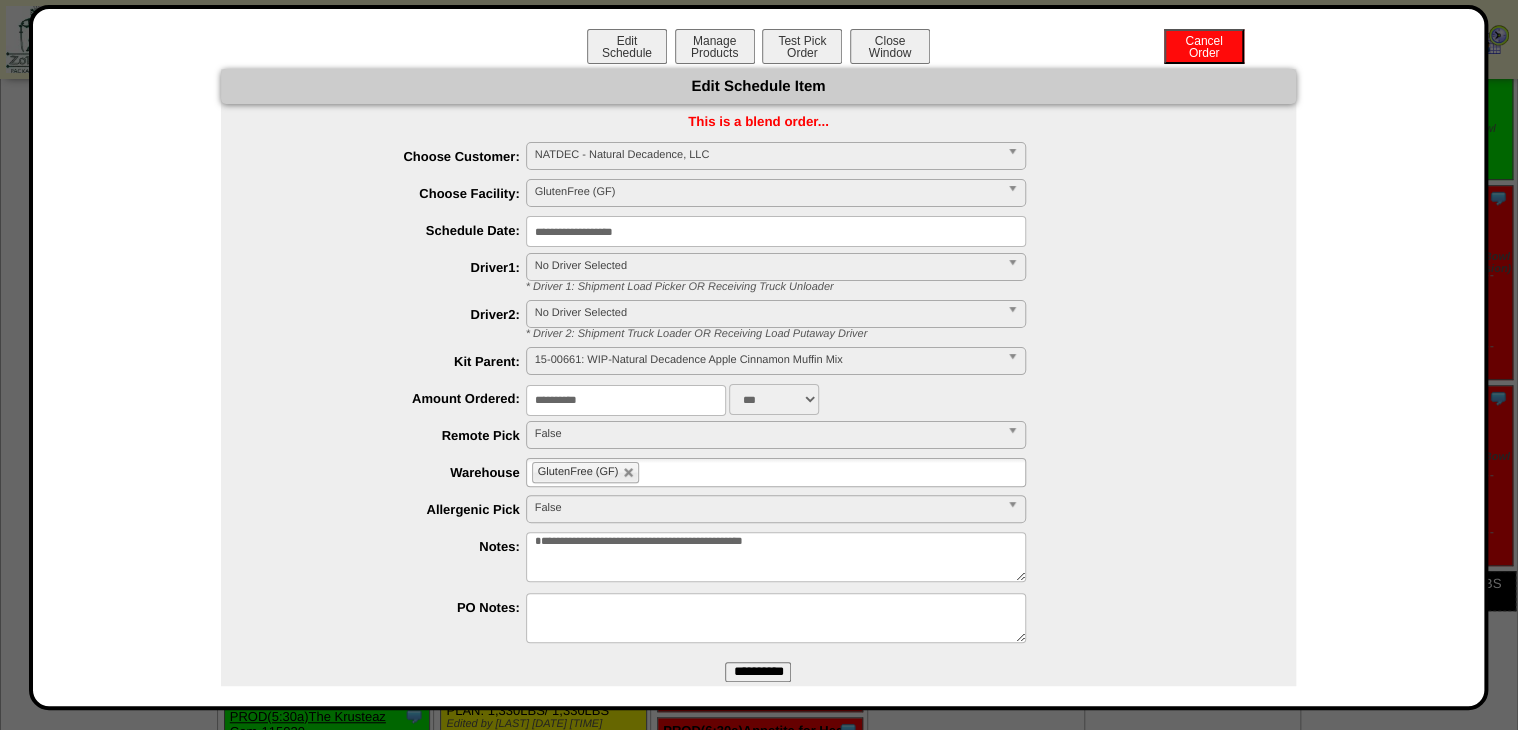 drag, startPoint x: 865, startPoint y: 547, endPoint x: 286, endPoint y: 545, distance: 579.0035 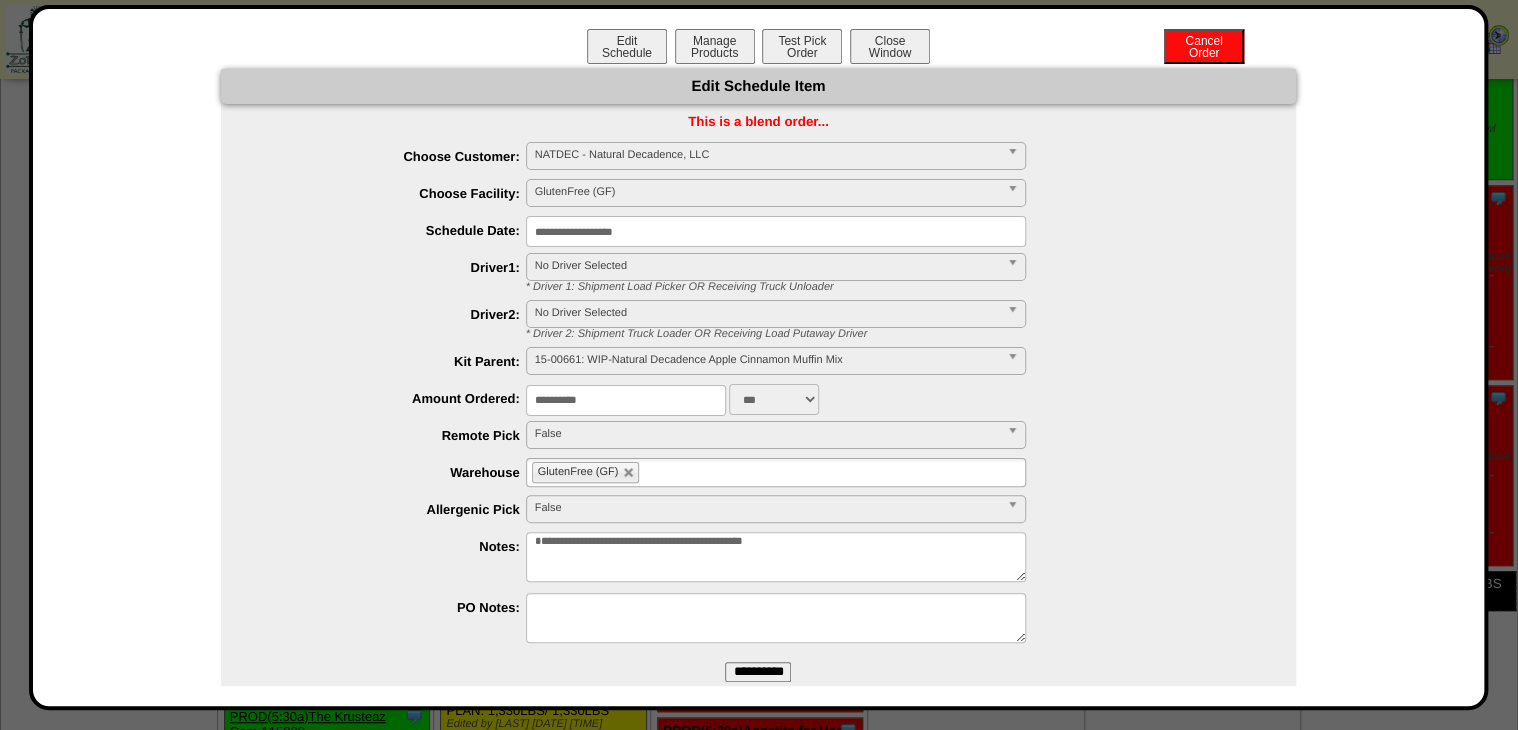 click on "**********" at bounding box center (778, 559) 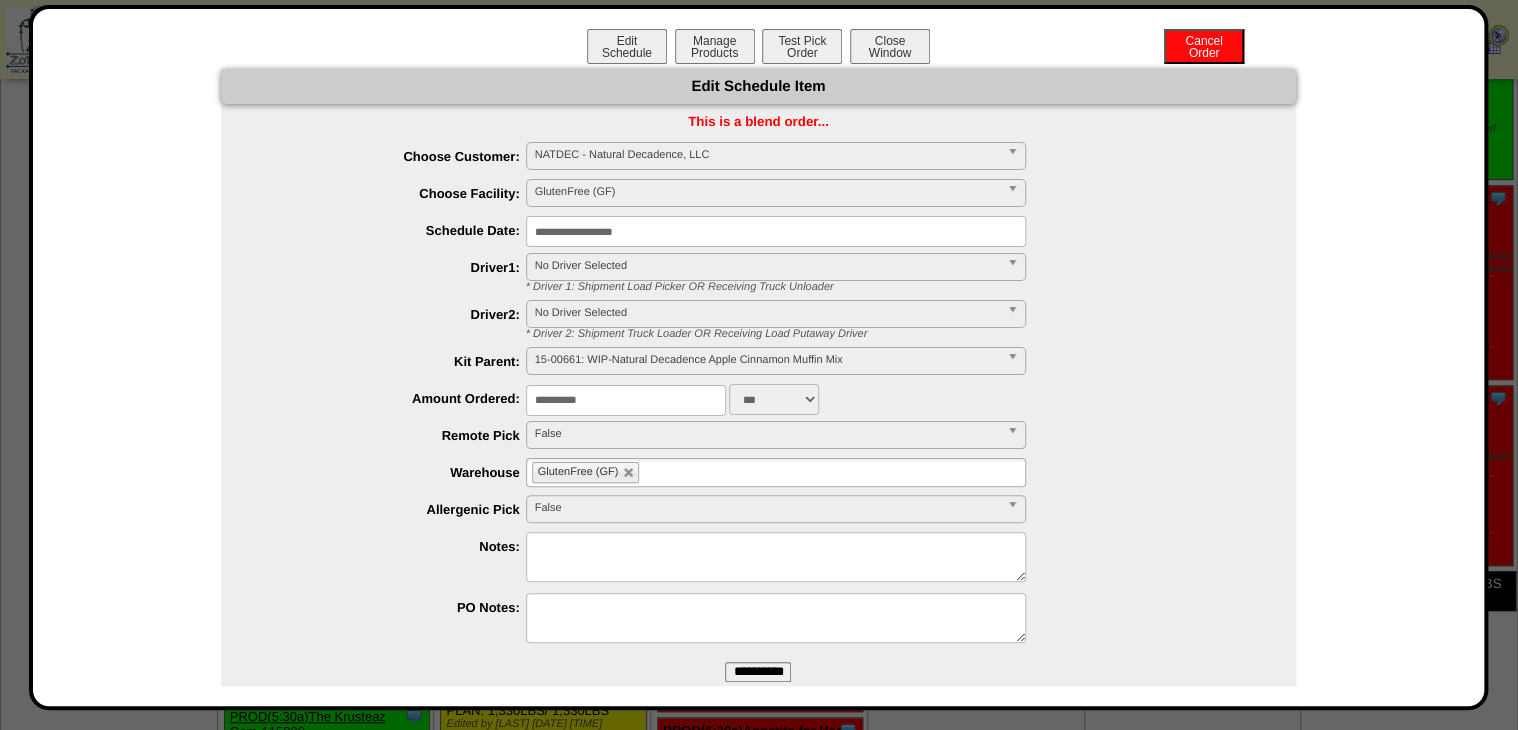 type 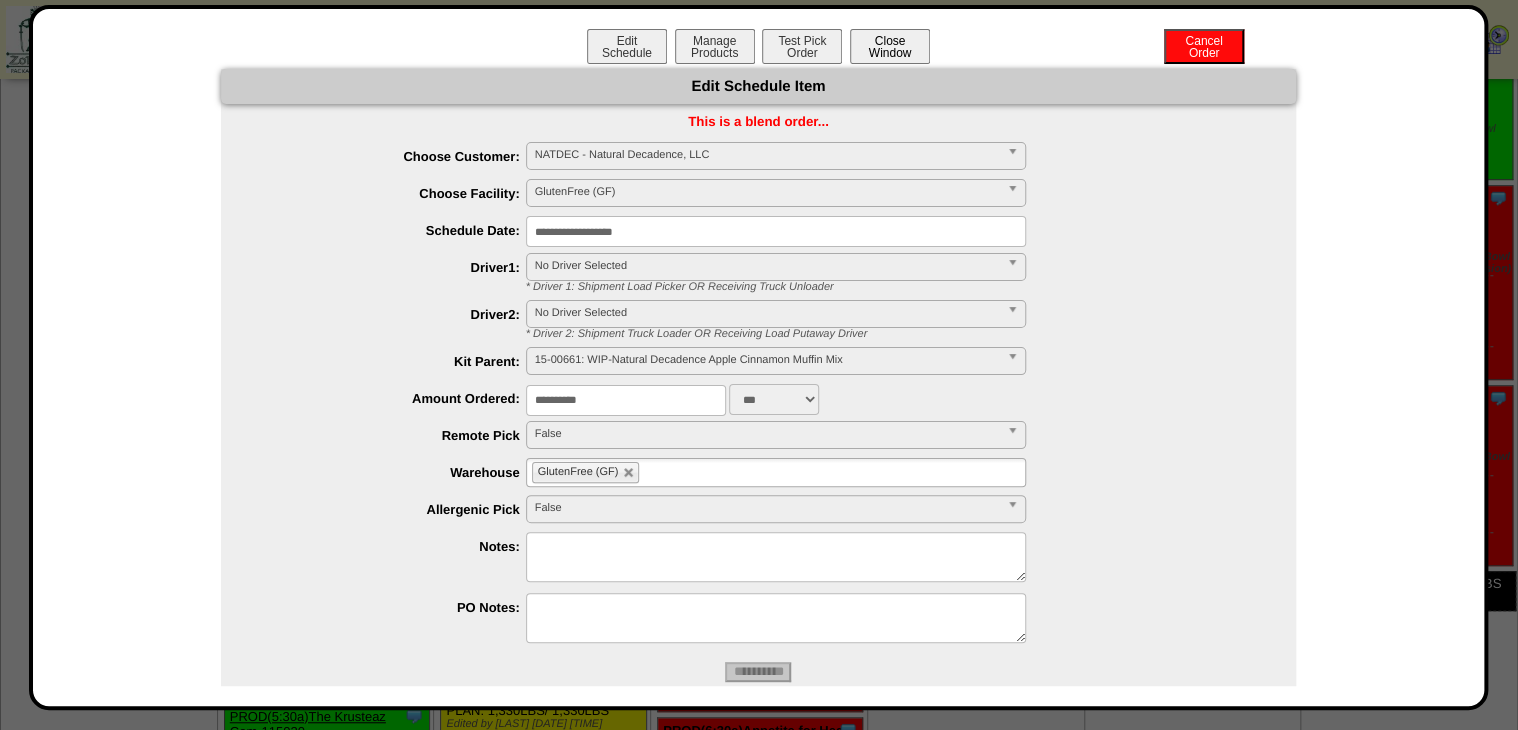 click on "Close Window" at bounding box center (890, 46) 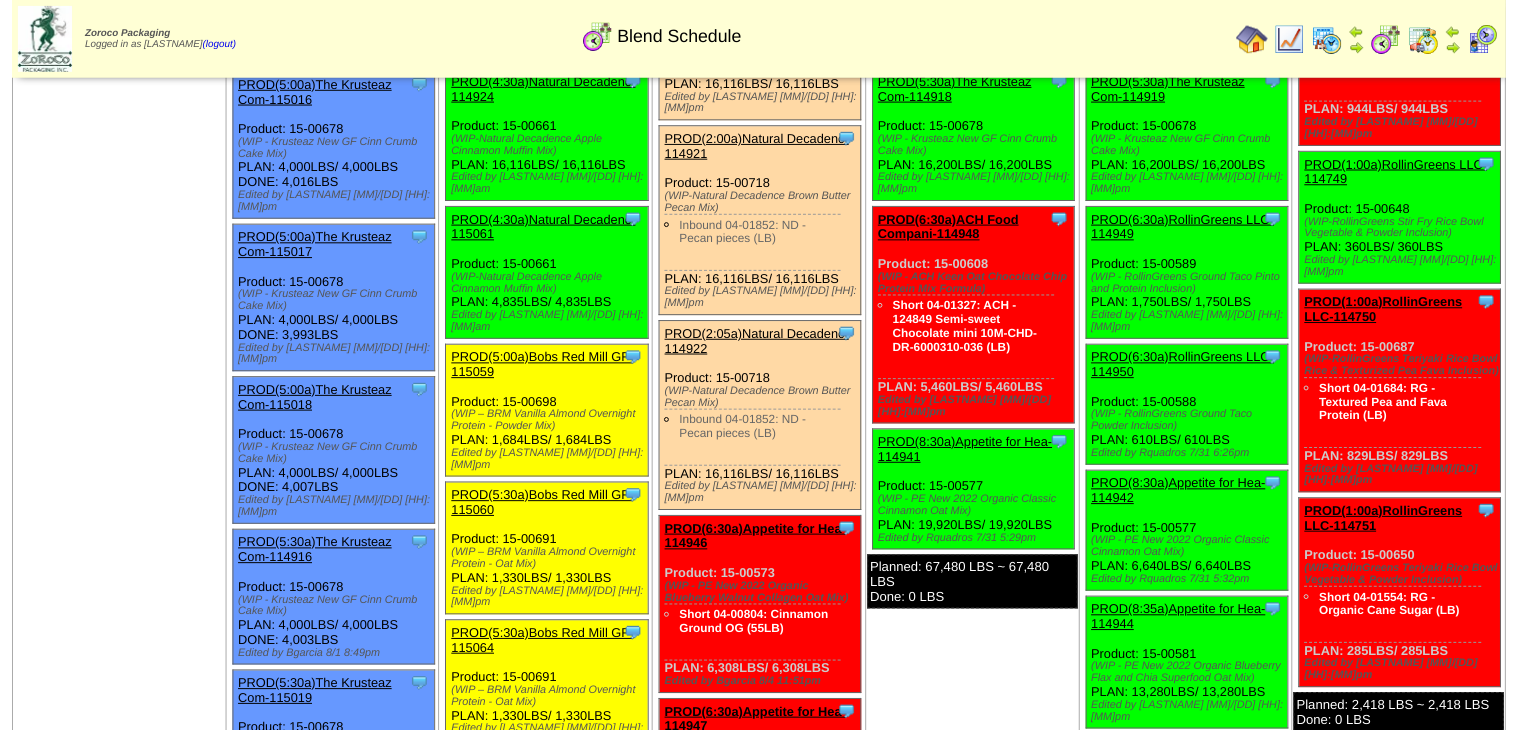 scroll, scrollTop: 240, scrollLeft: 0, axis: vertical 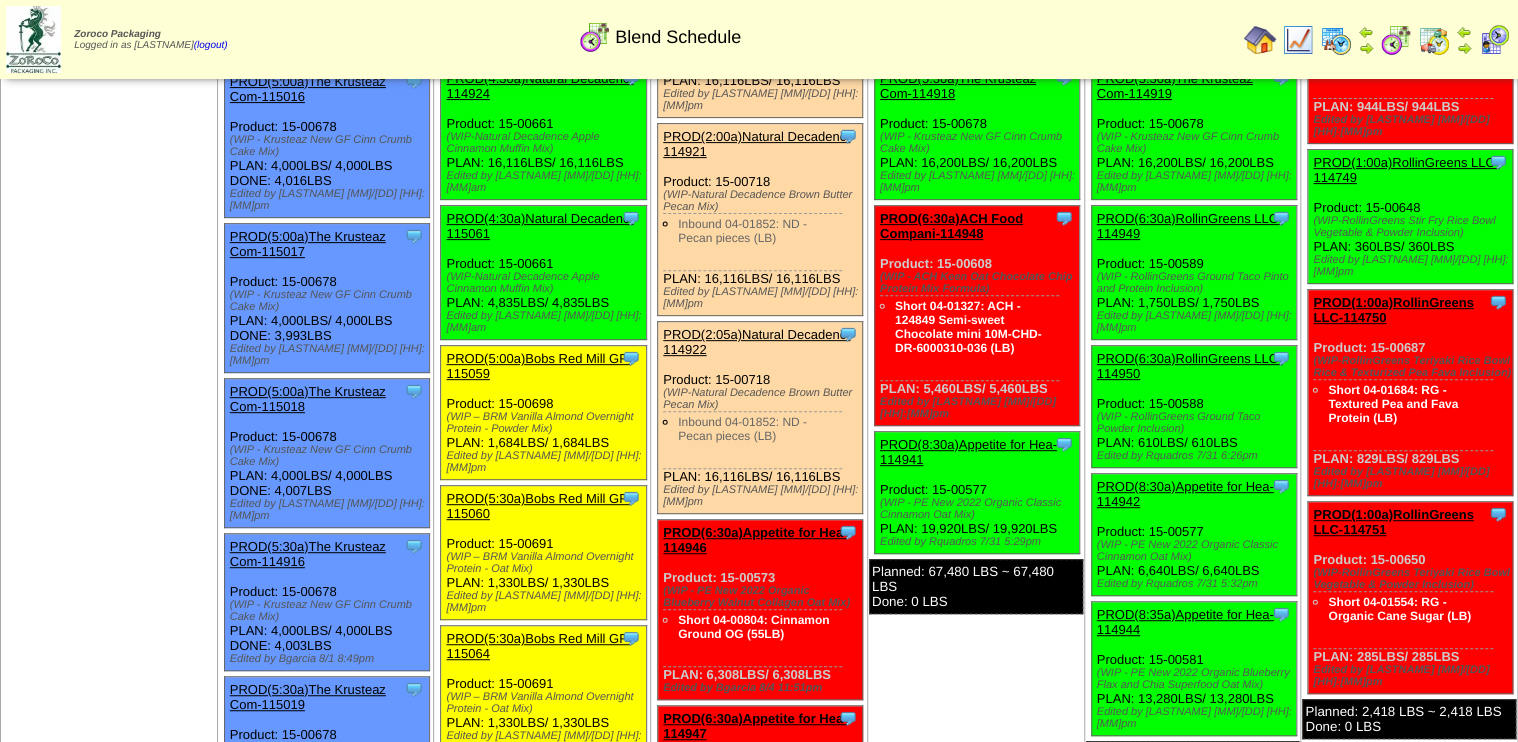 click on "PROD(4:30a)Natural Decadenc-115061" at bounding box center (541, 226) 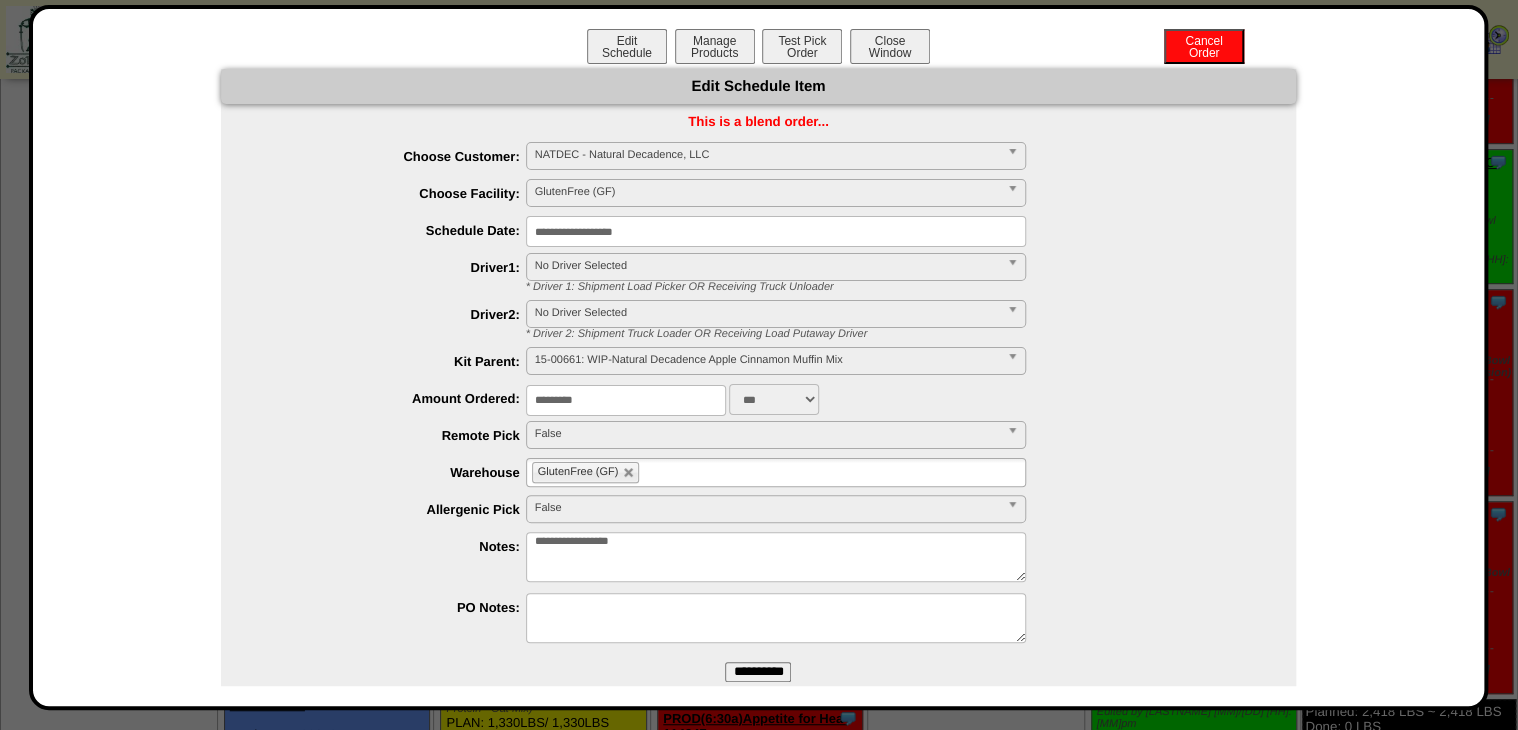 drag, startPoint x: 688, startPoint y: 554, endPoint x: 391, endPoint y: 590, distance: 299.17386 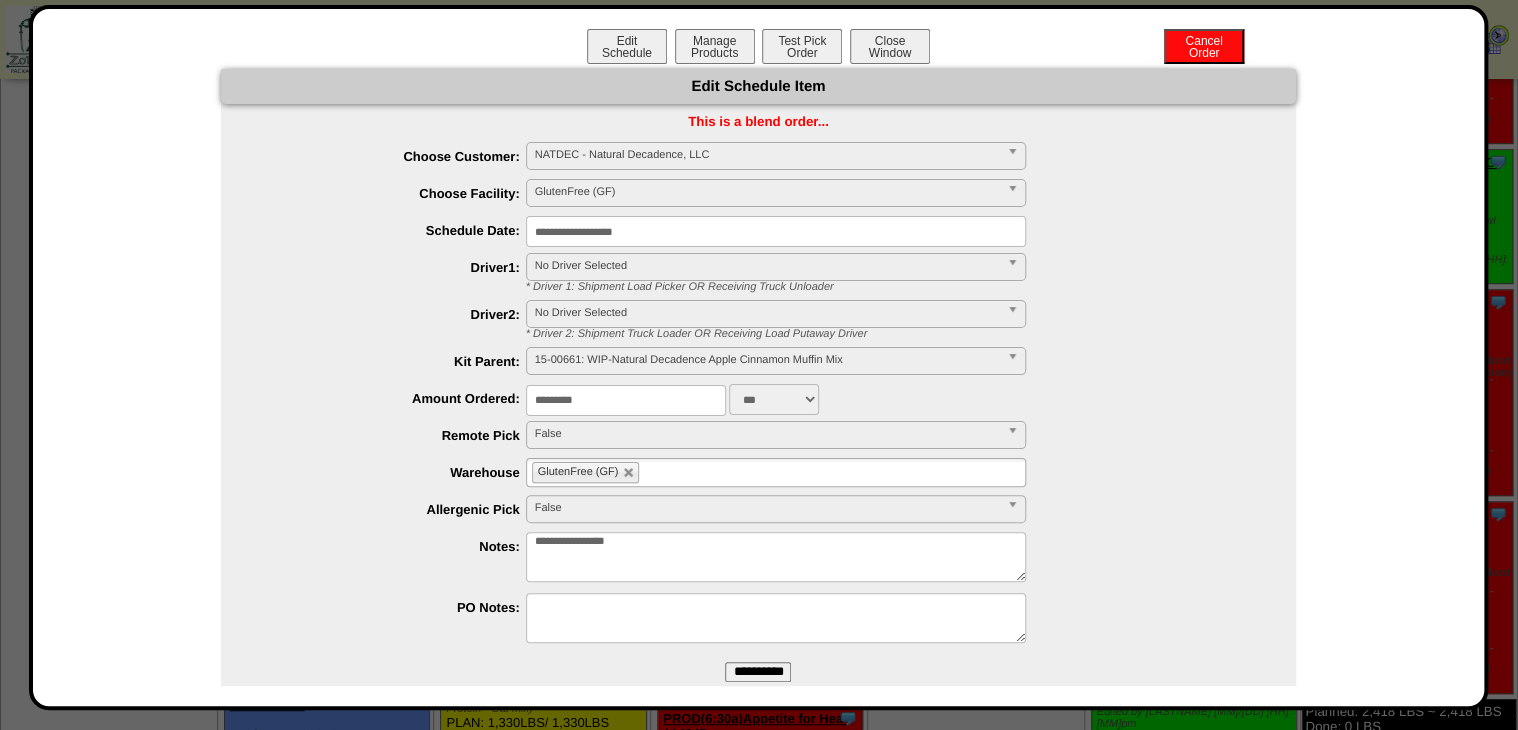 type on "**********" 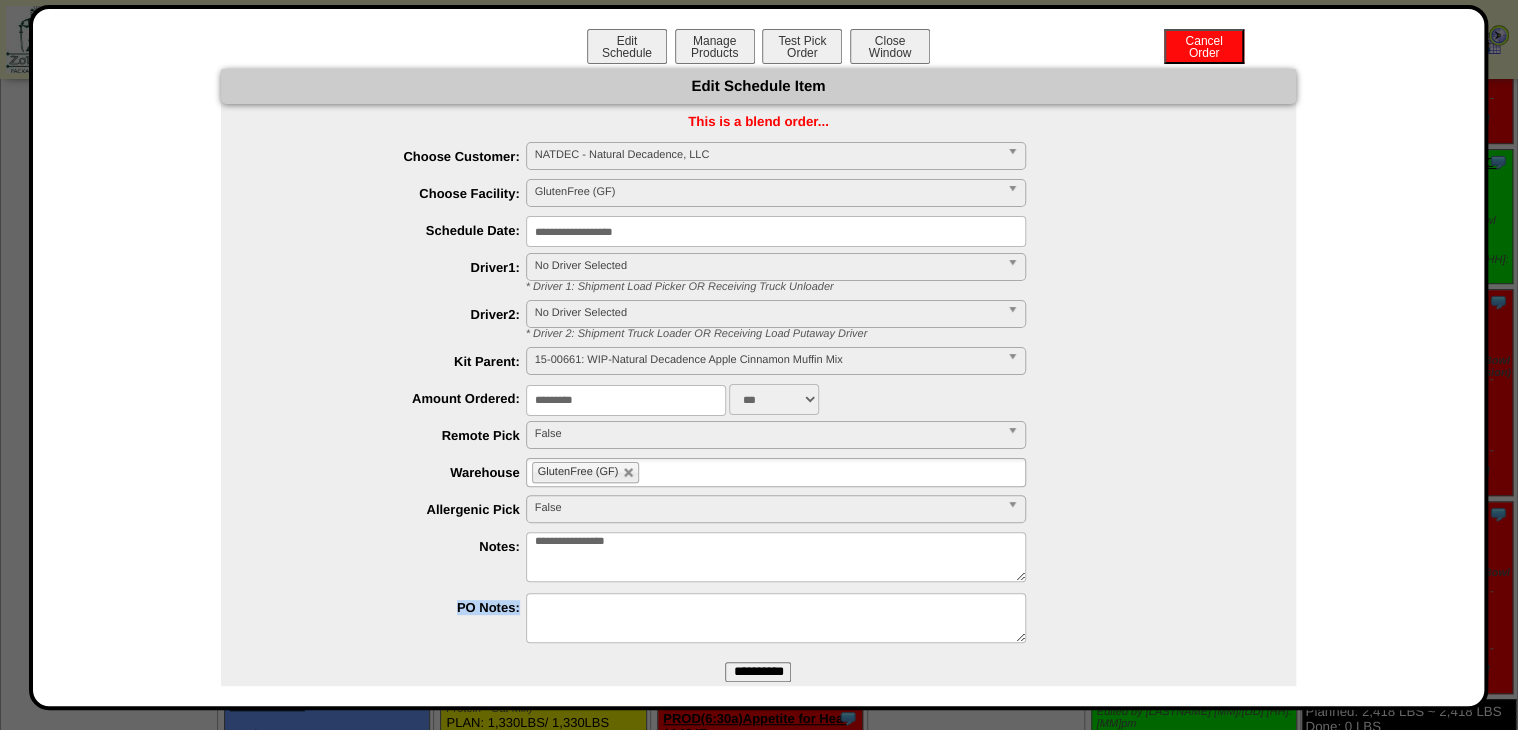 click on "**********" at bounding box center (758, 395) 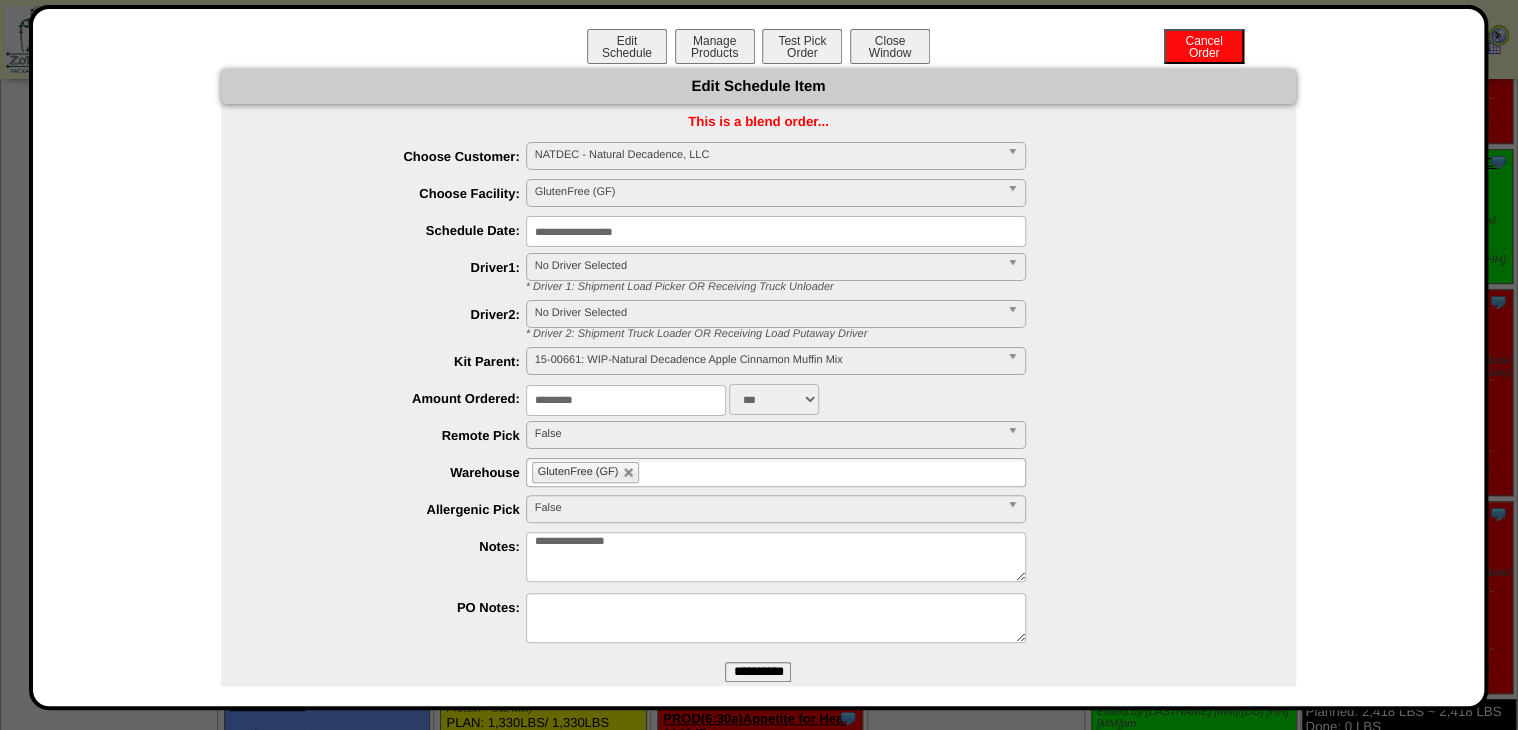 drag, startPoint x: 466, startPoint y: 591, endPoint x: 210, endPoint y: 560, distance: 257.87012 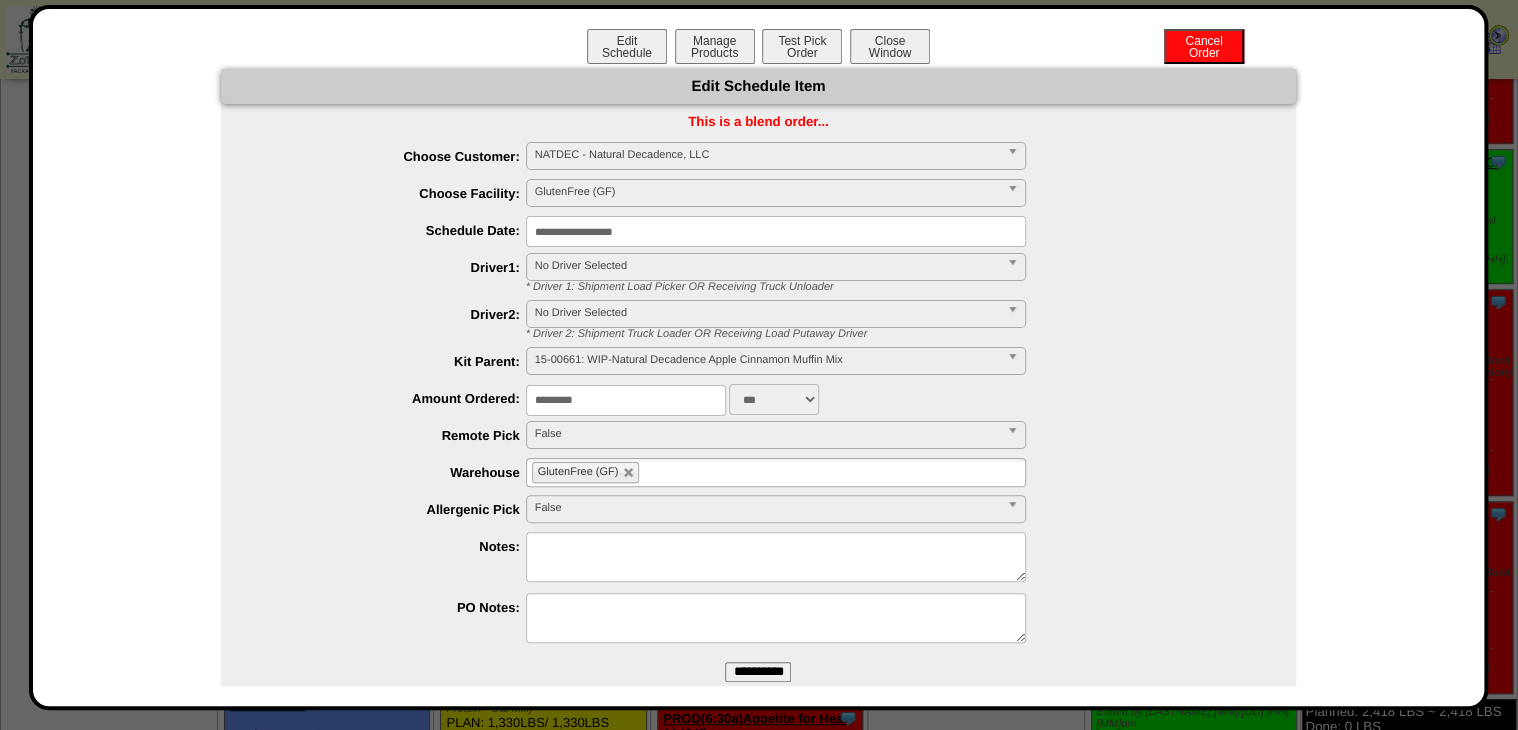 type 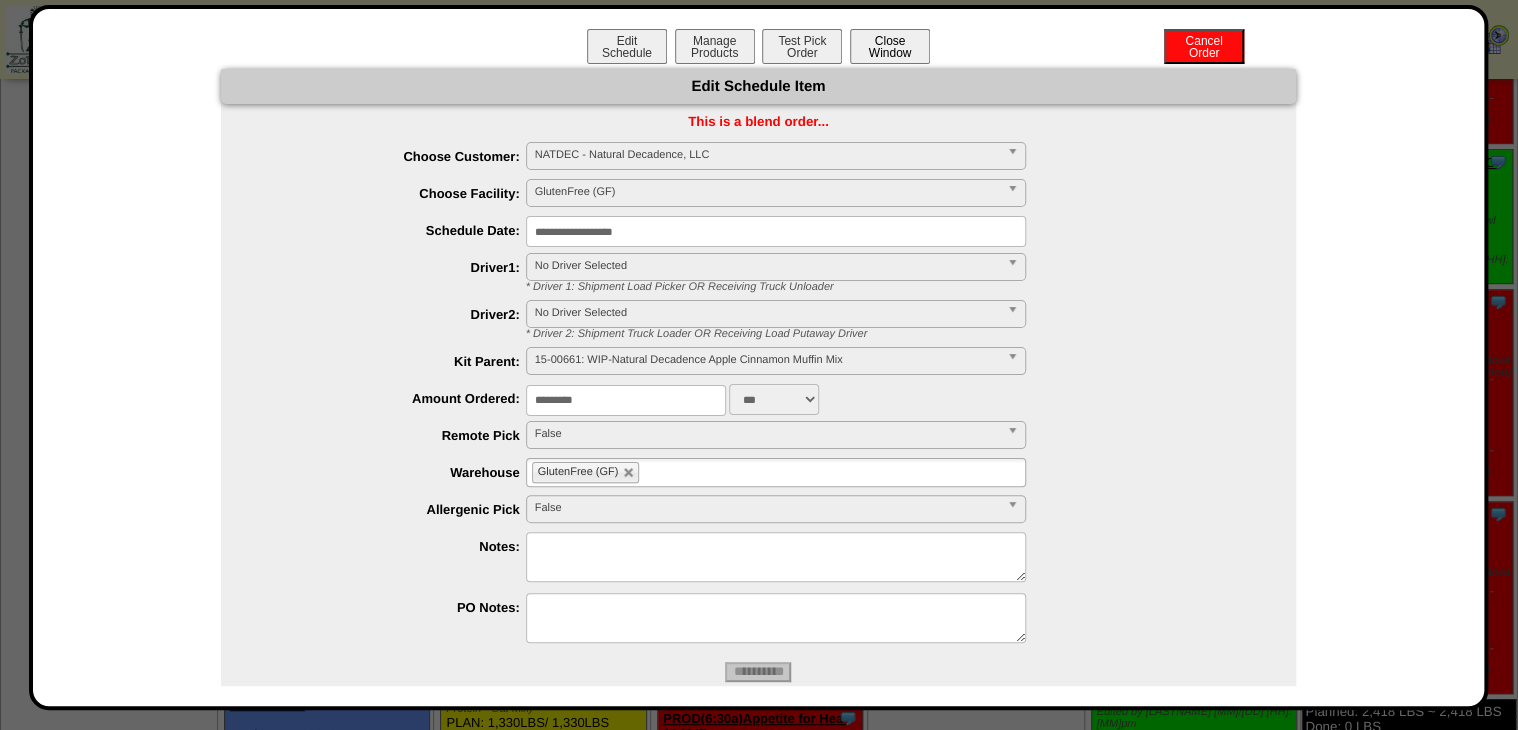 click on "Close Window" at bounding box center (890, 46) 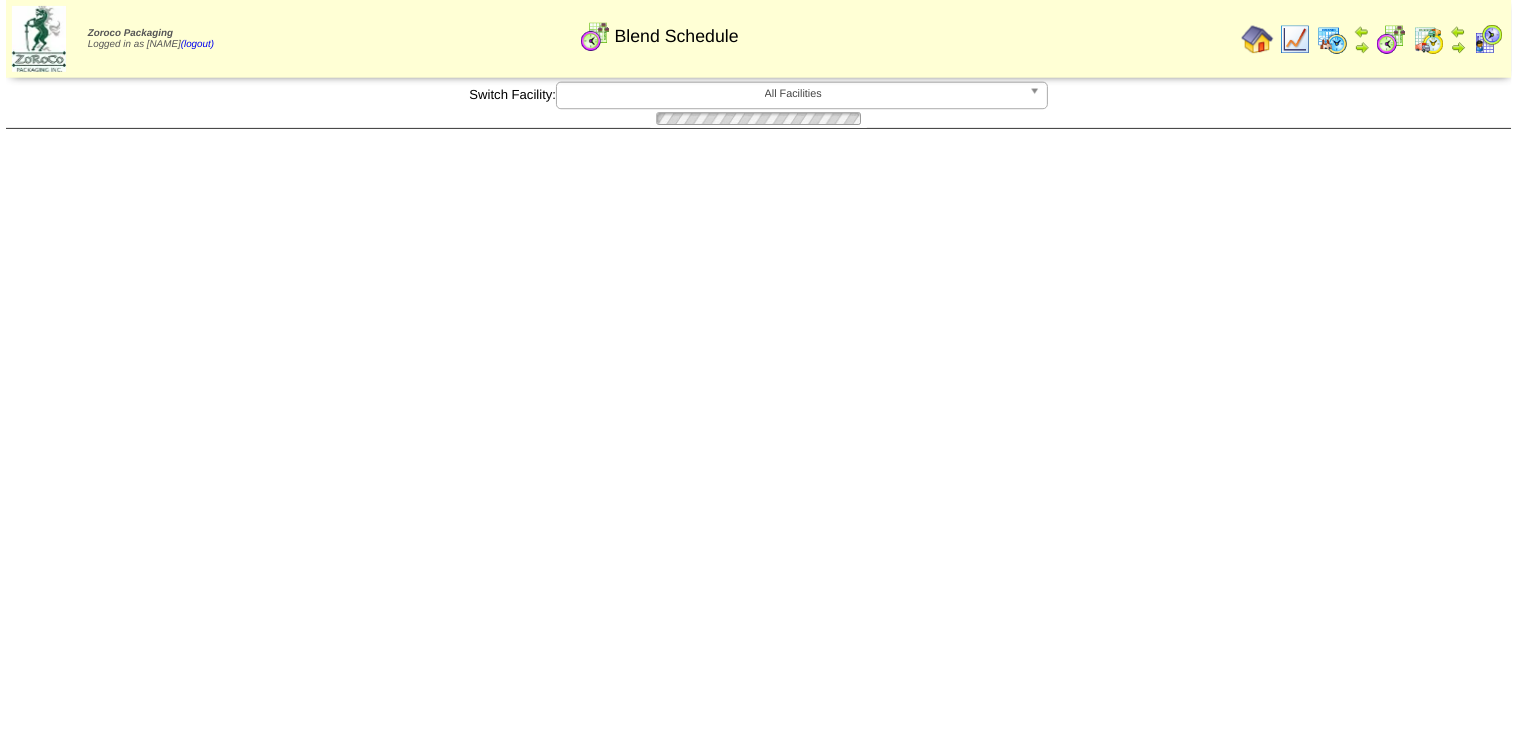 scroll, scrollTop: 0, scrollLeft: 0, axis: both 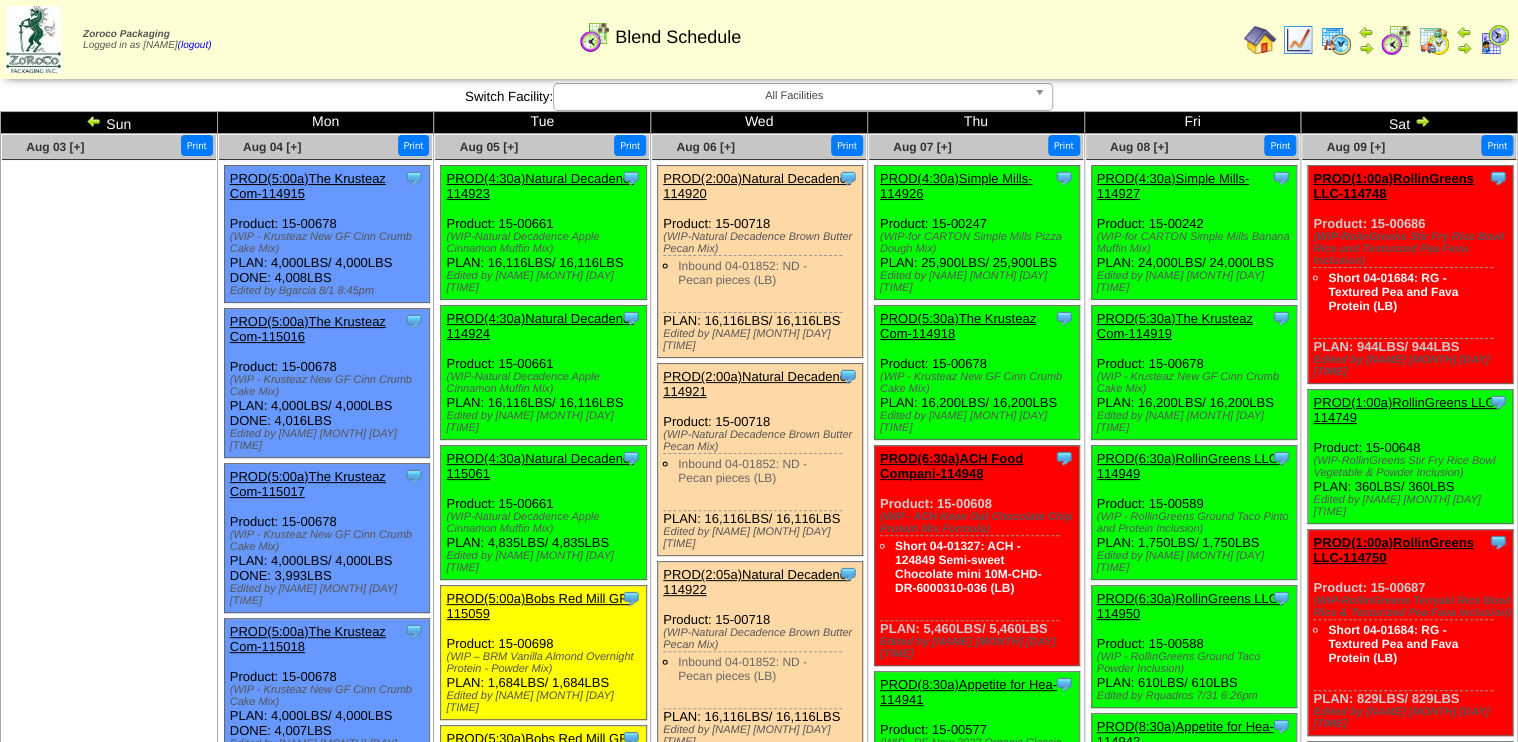 click on "PROD(4:30a)Natural Decadenc-114923" at bounding box center [539, 186] 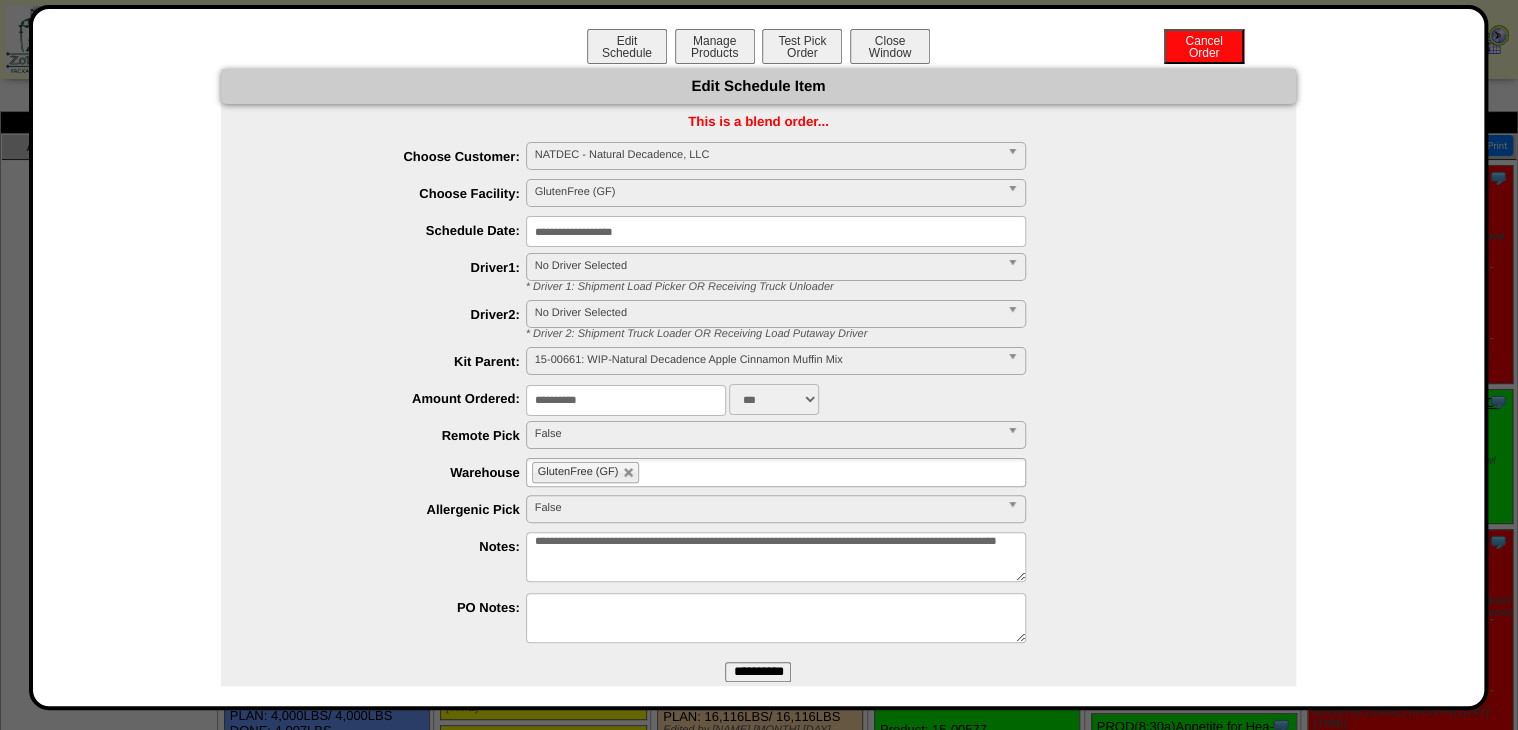 drag, startPoint x: 536, startPoint y: 545, endPoint x: 519, endPoint y: 553, distance: 18.788294 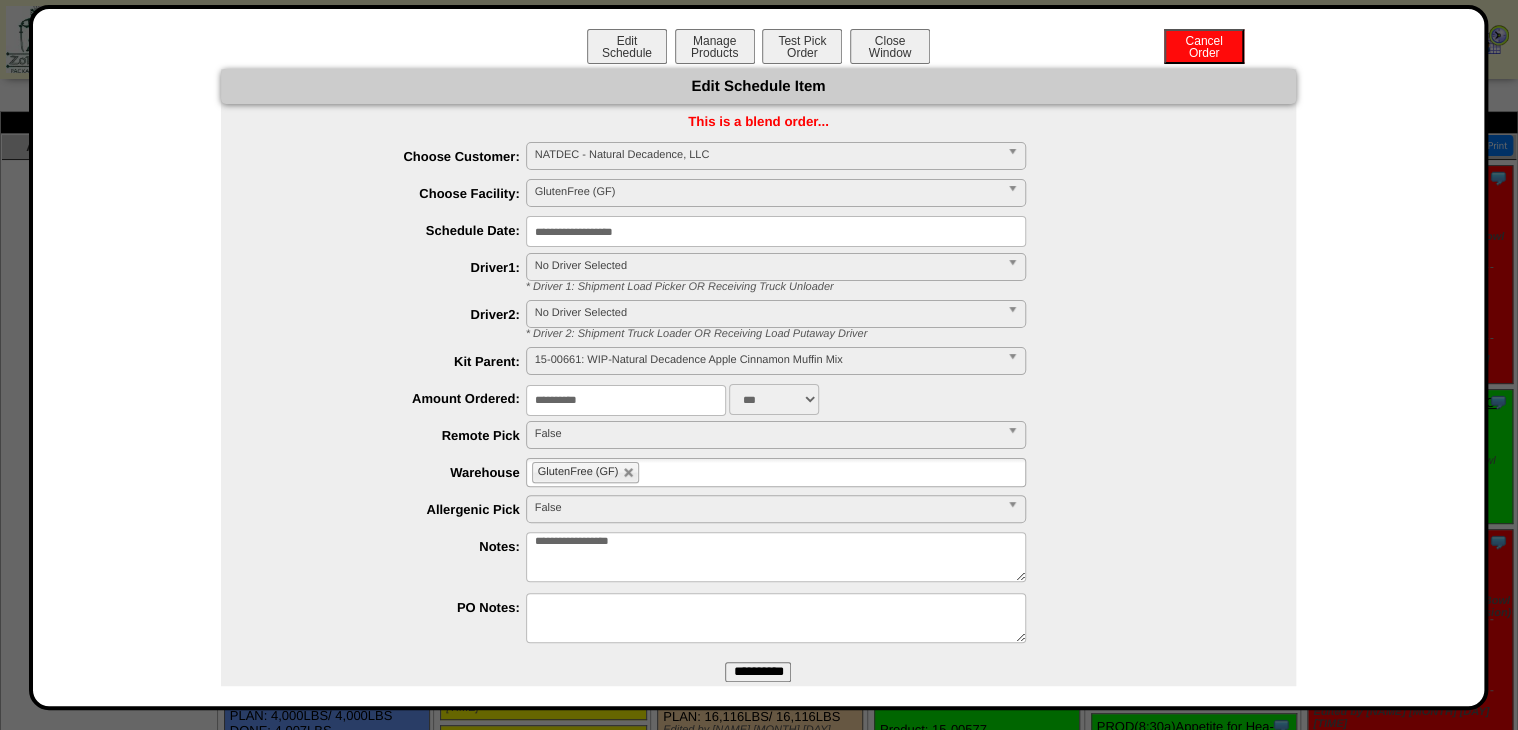 drag, startPoint x: 584, startPoint y: 545, endPoint x: 548, endPoint y: 544, distance: 36.013885 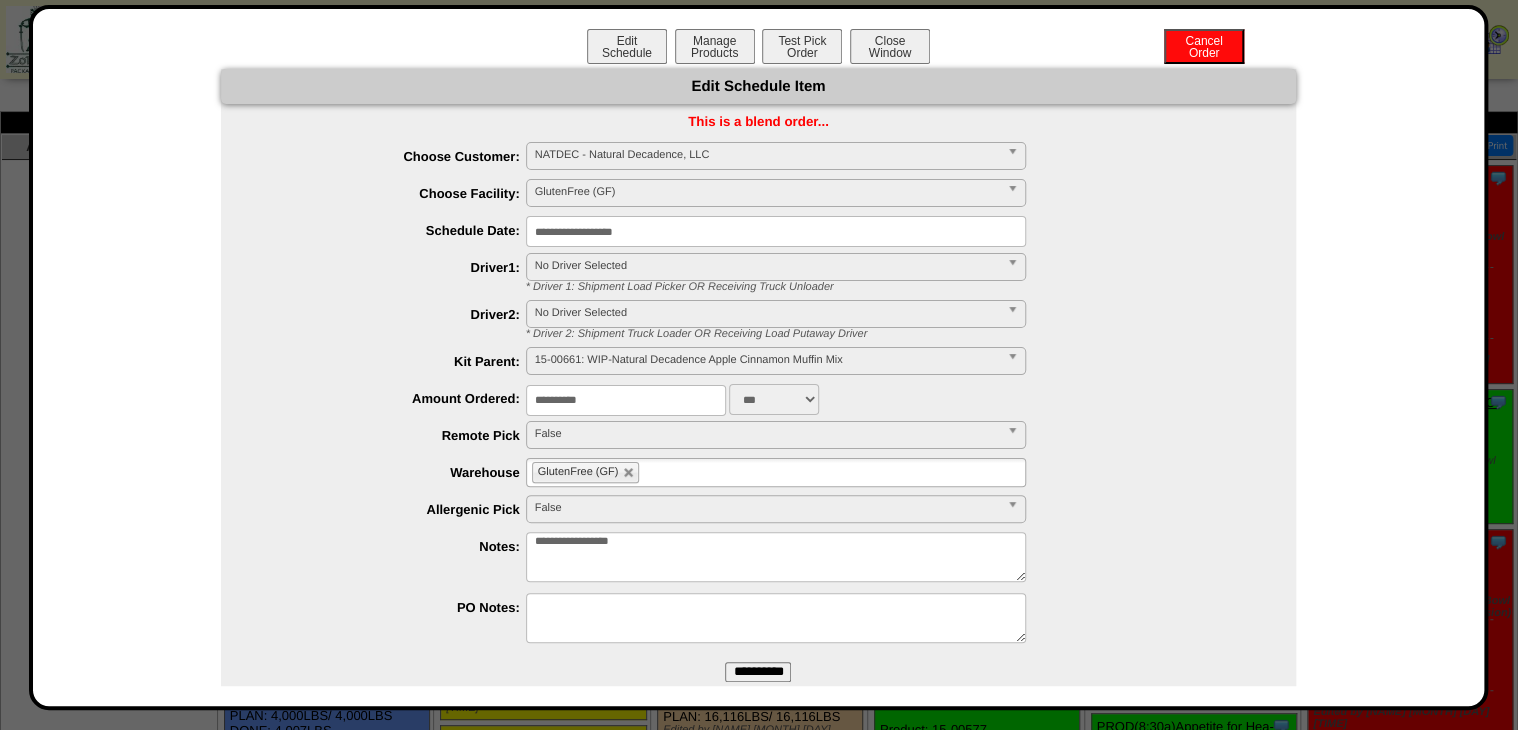 click on "**********" at bounding box center [776, 557] 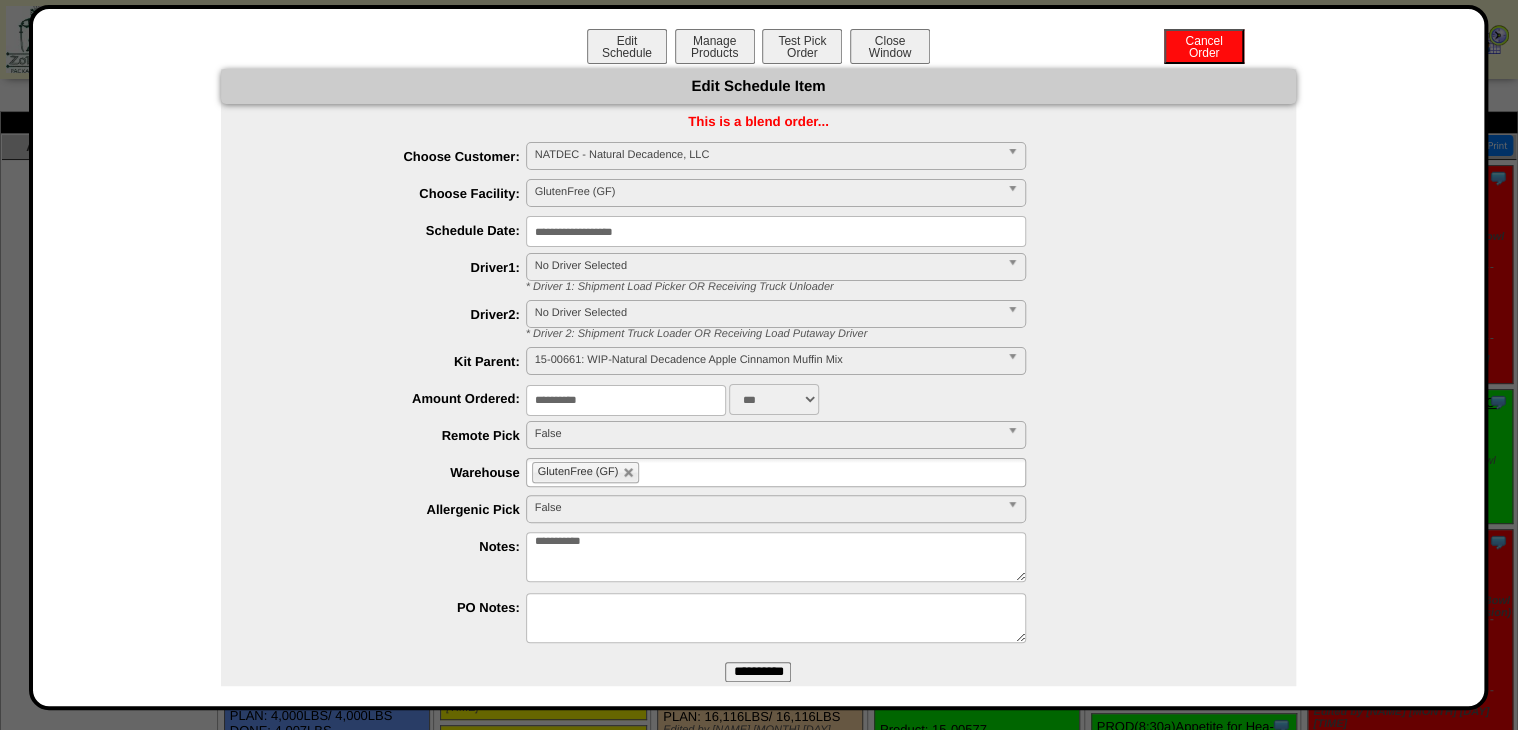 type on "**********" 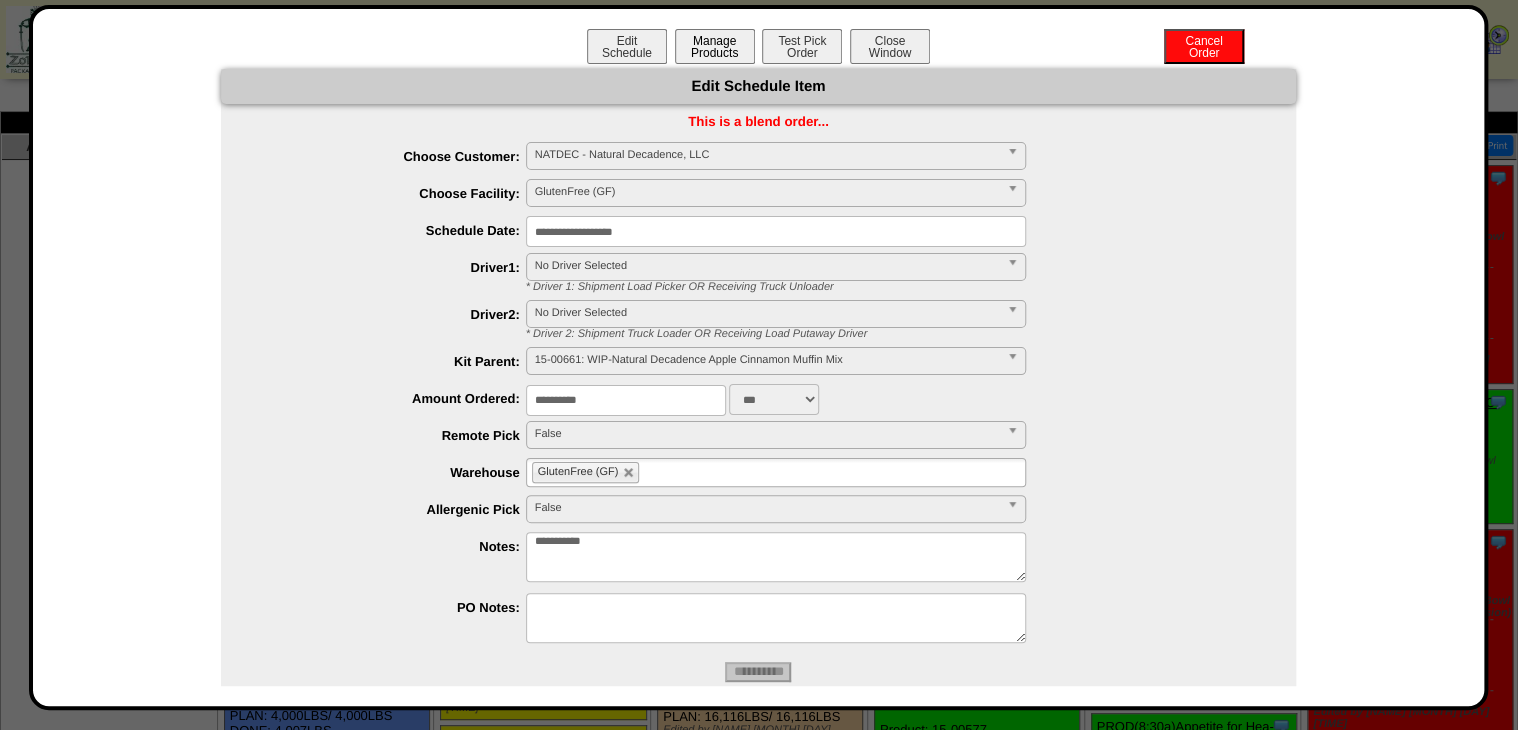 click on "Manage Products" at bounding box center (715, 46) 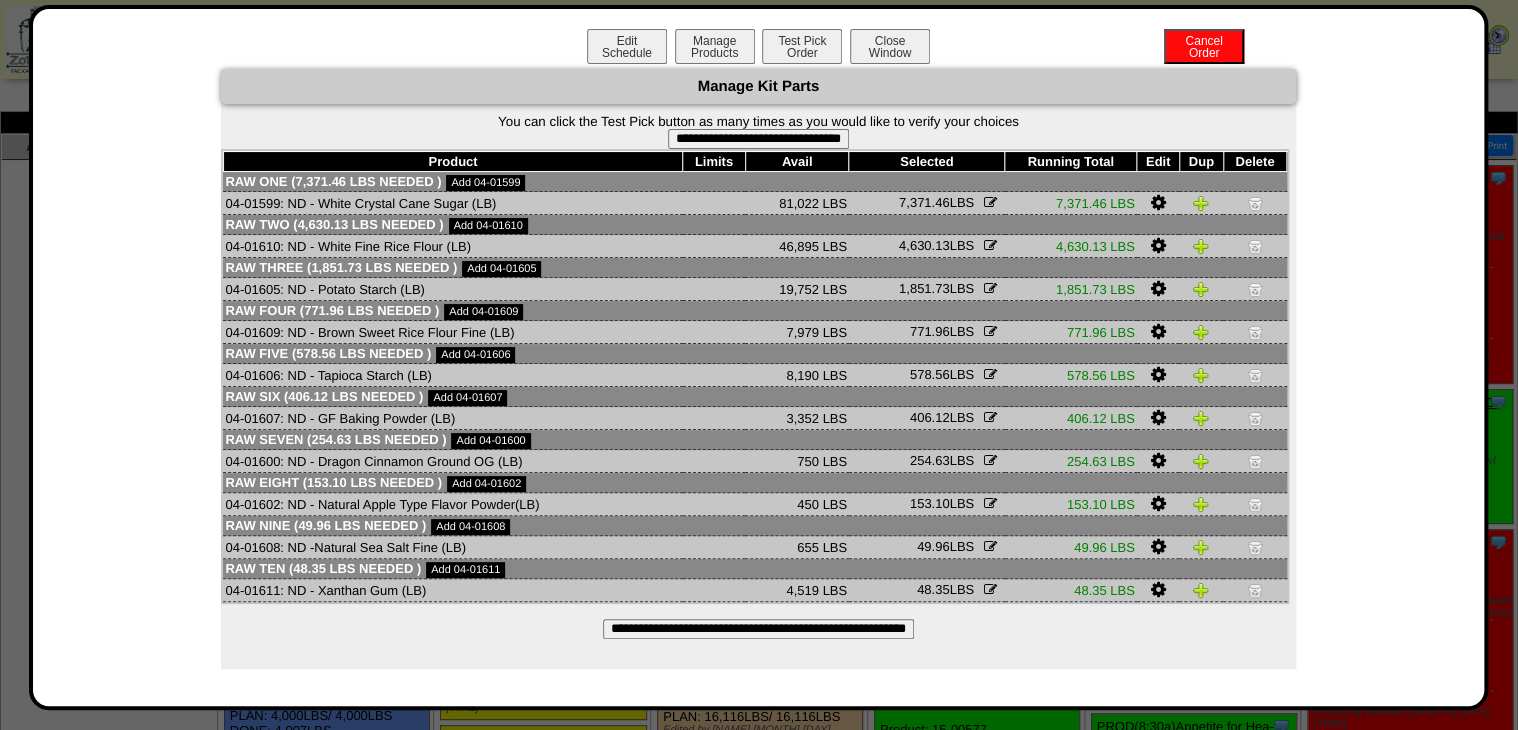 click on "**********" at bounding box center (758, 139) 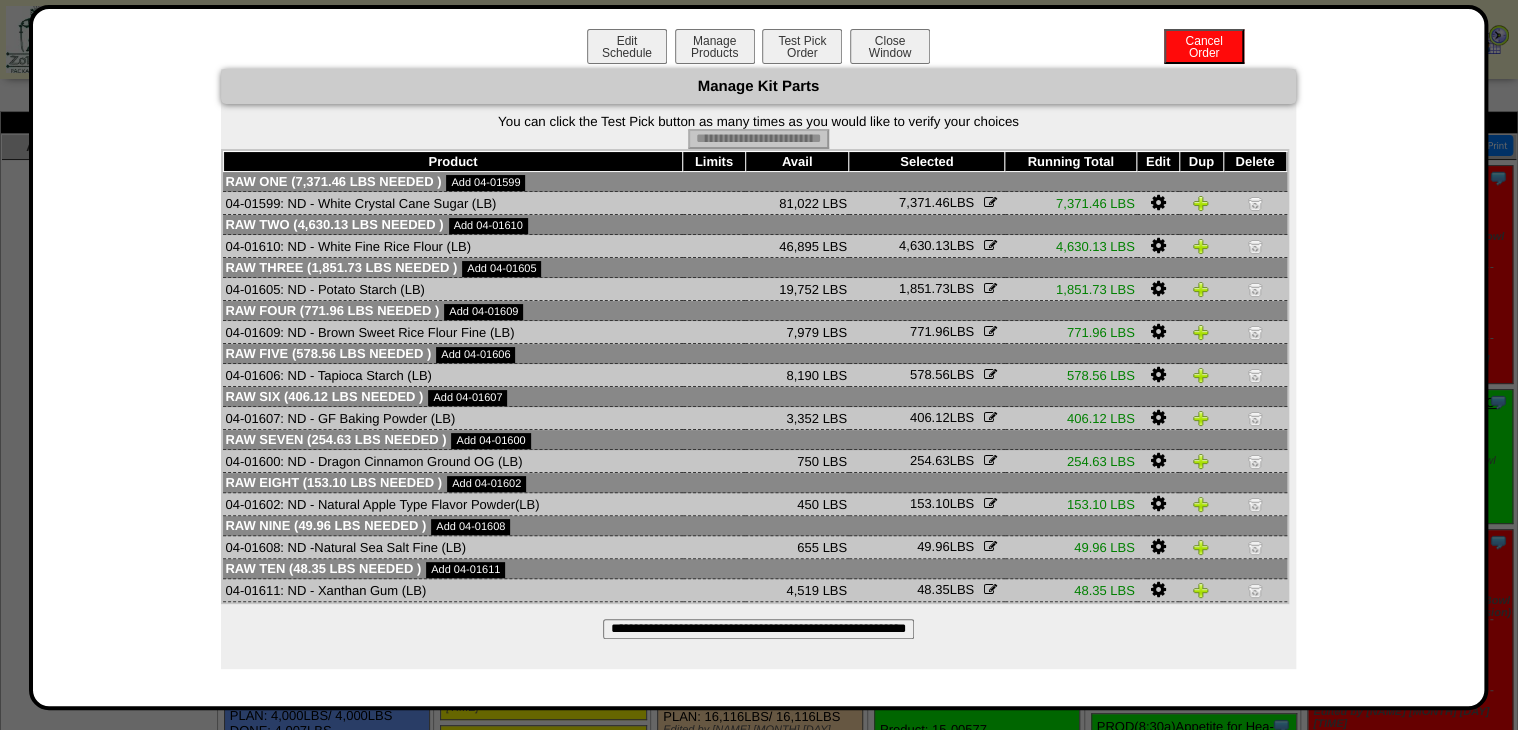 type on "**********" 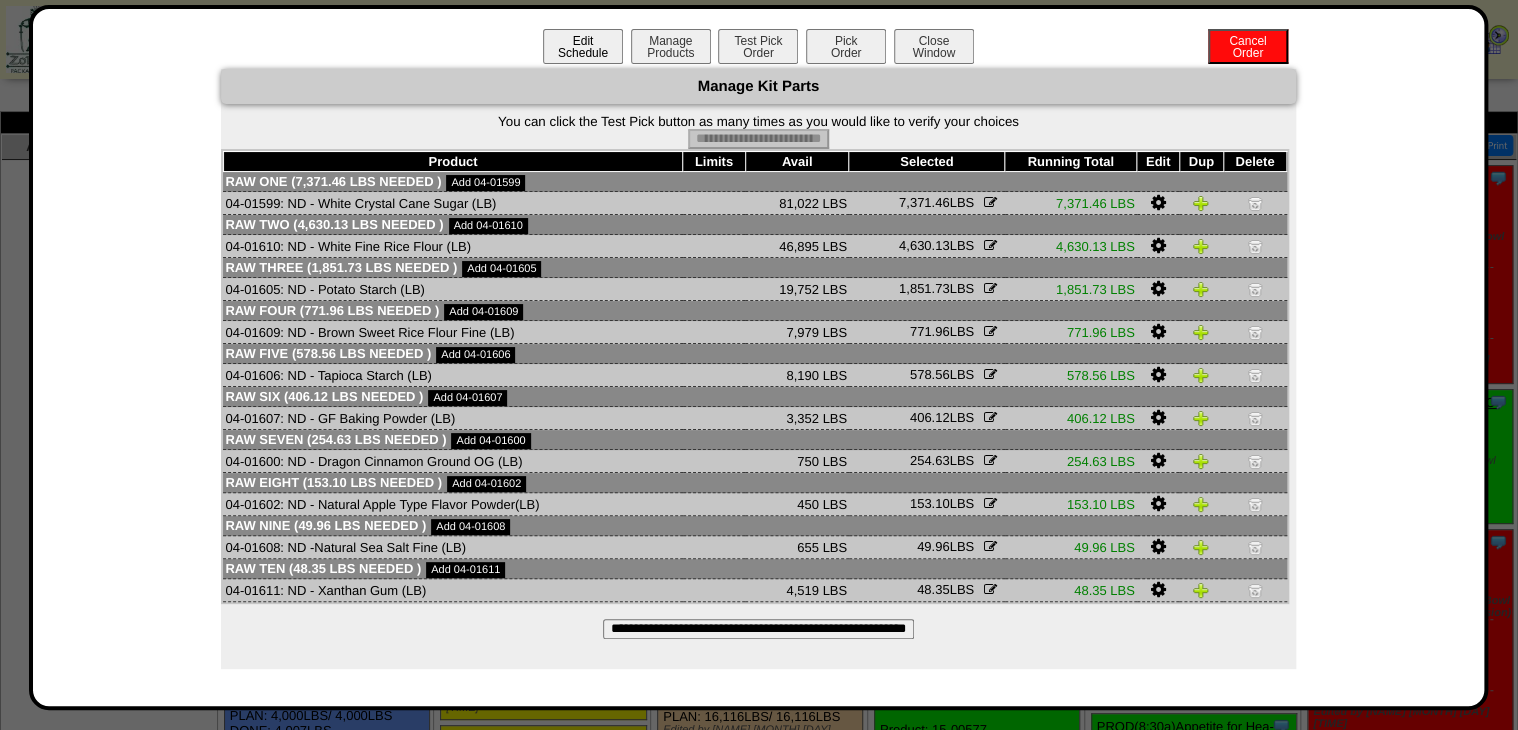 click on "Edit Schedule" at bounding box center [583, 46] 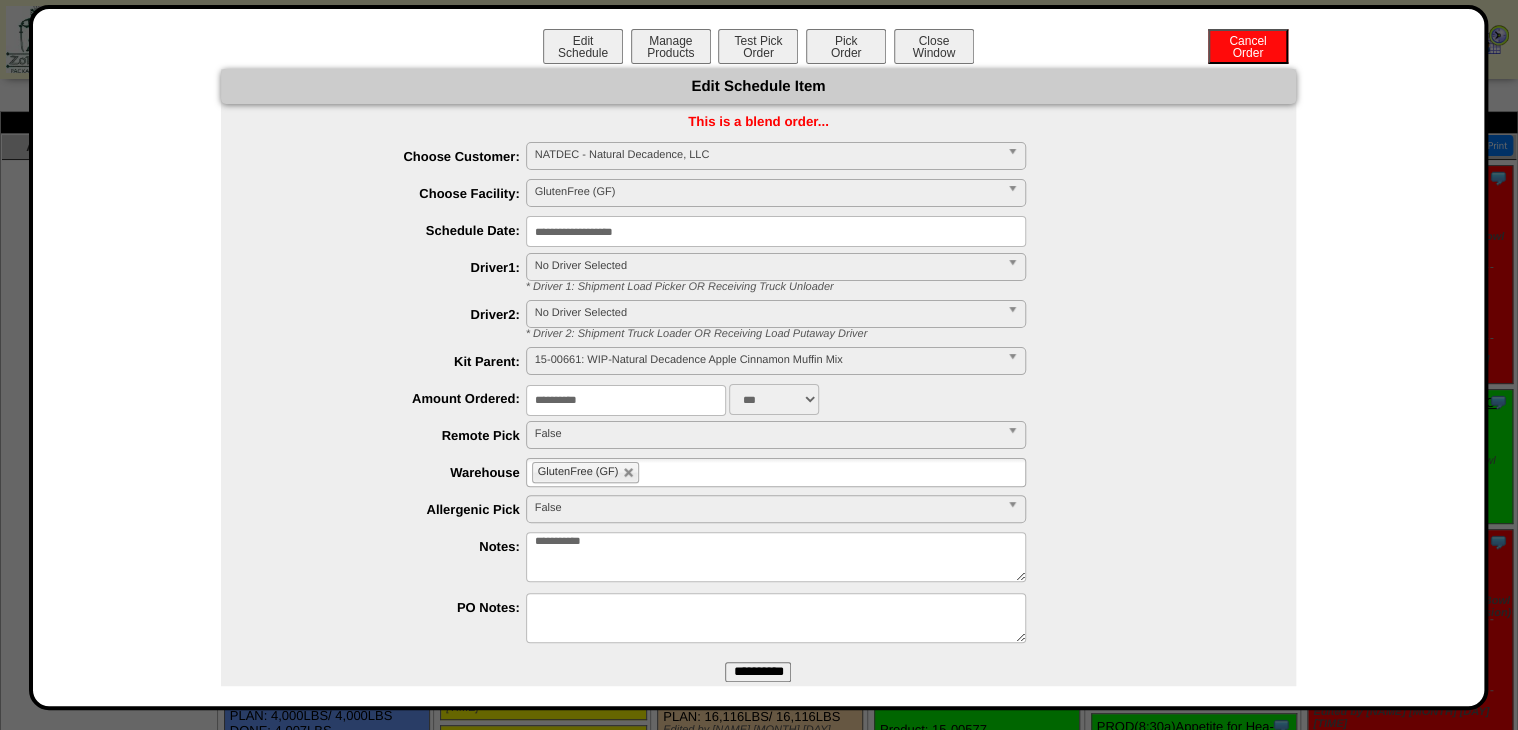 click on "Pick Order" at bounding box center [846, 46] 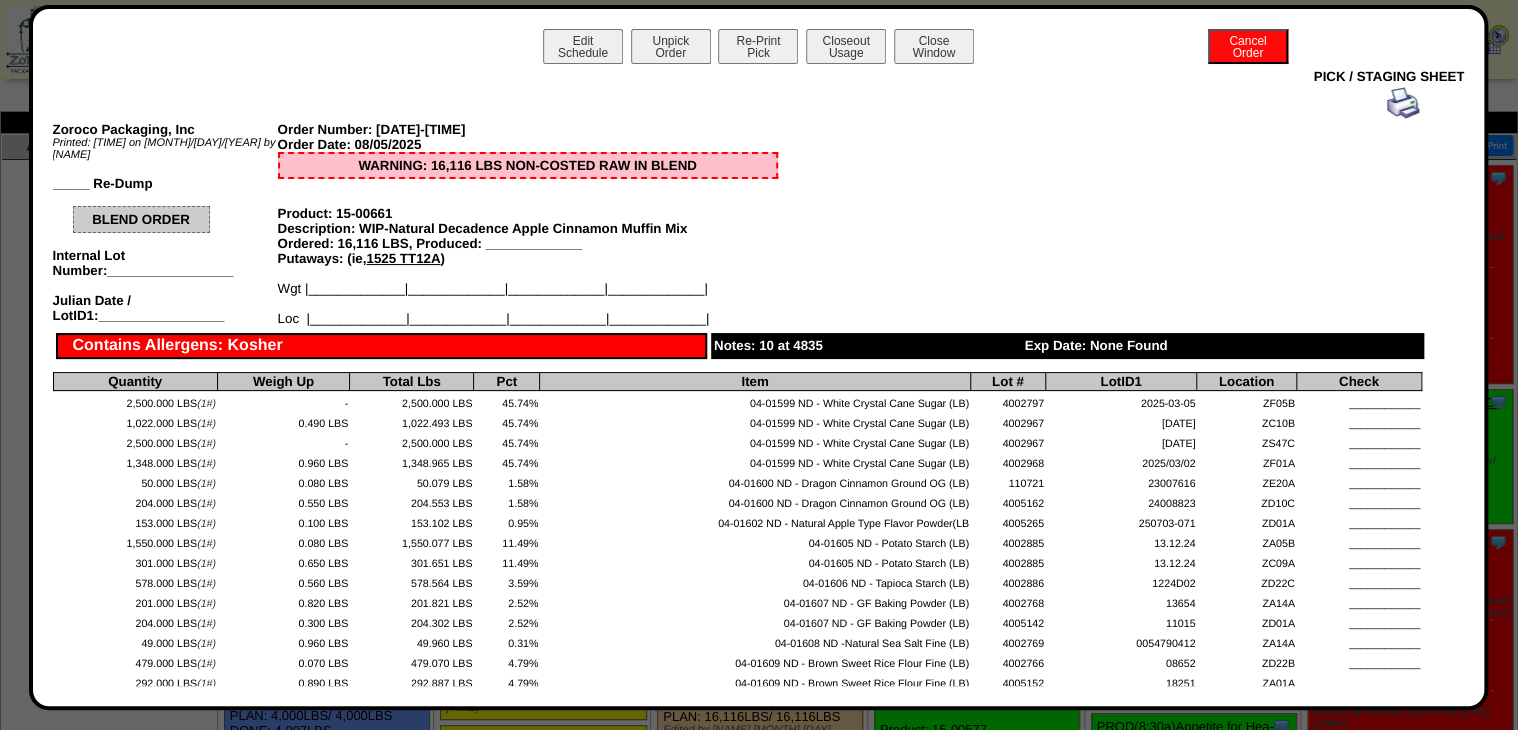 click on "Unpick Order" at bounding box center [671, 46] 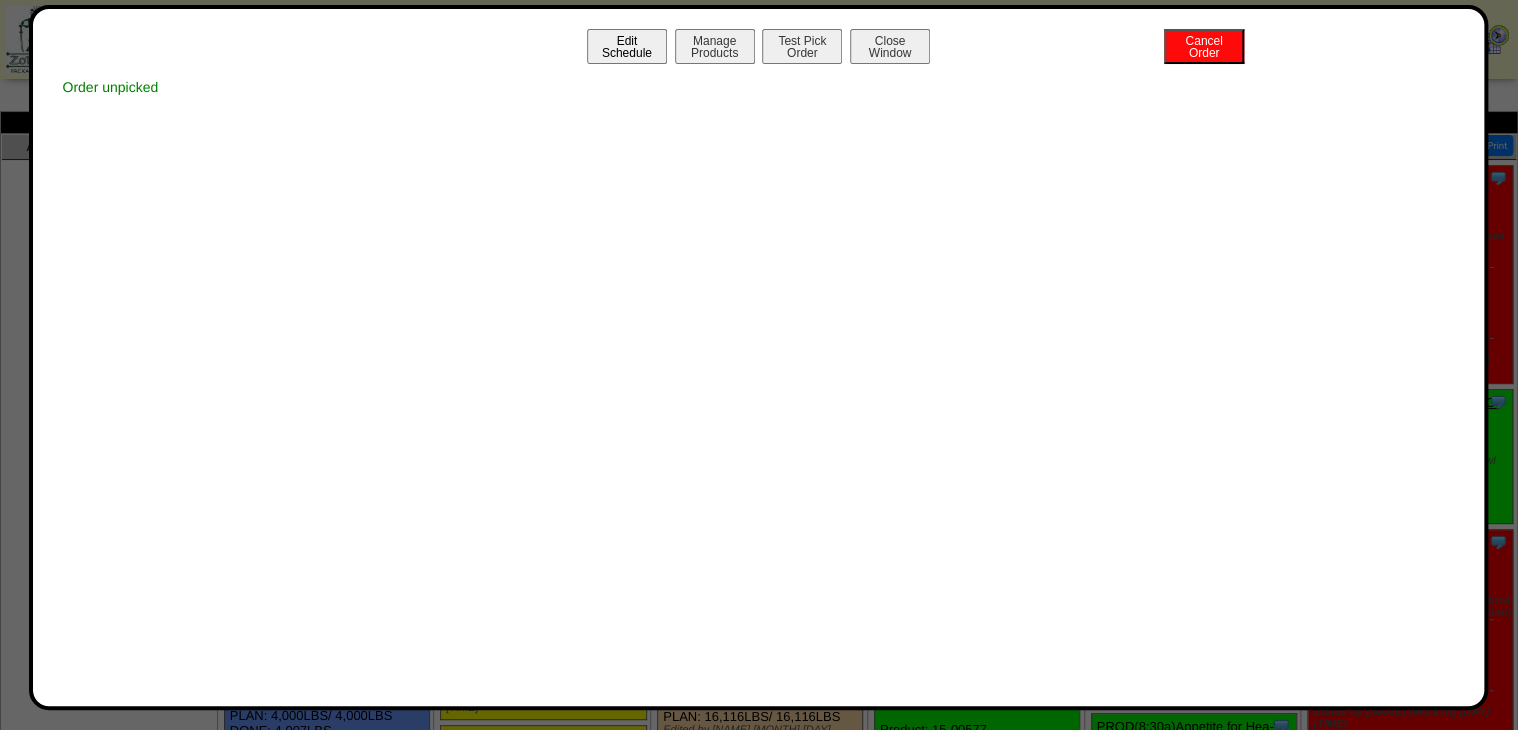 click on "Edit Schedule" at bounding box center [627, 46] 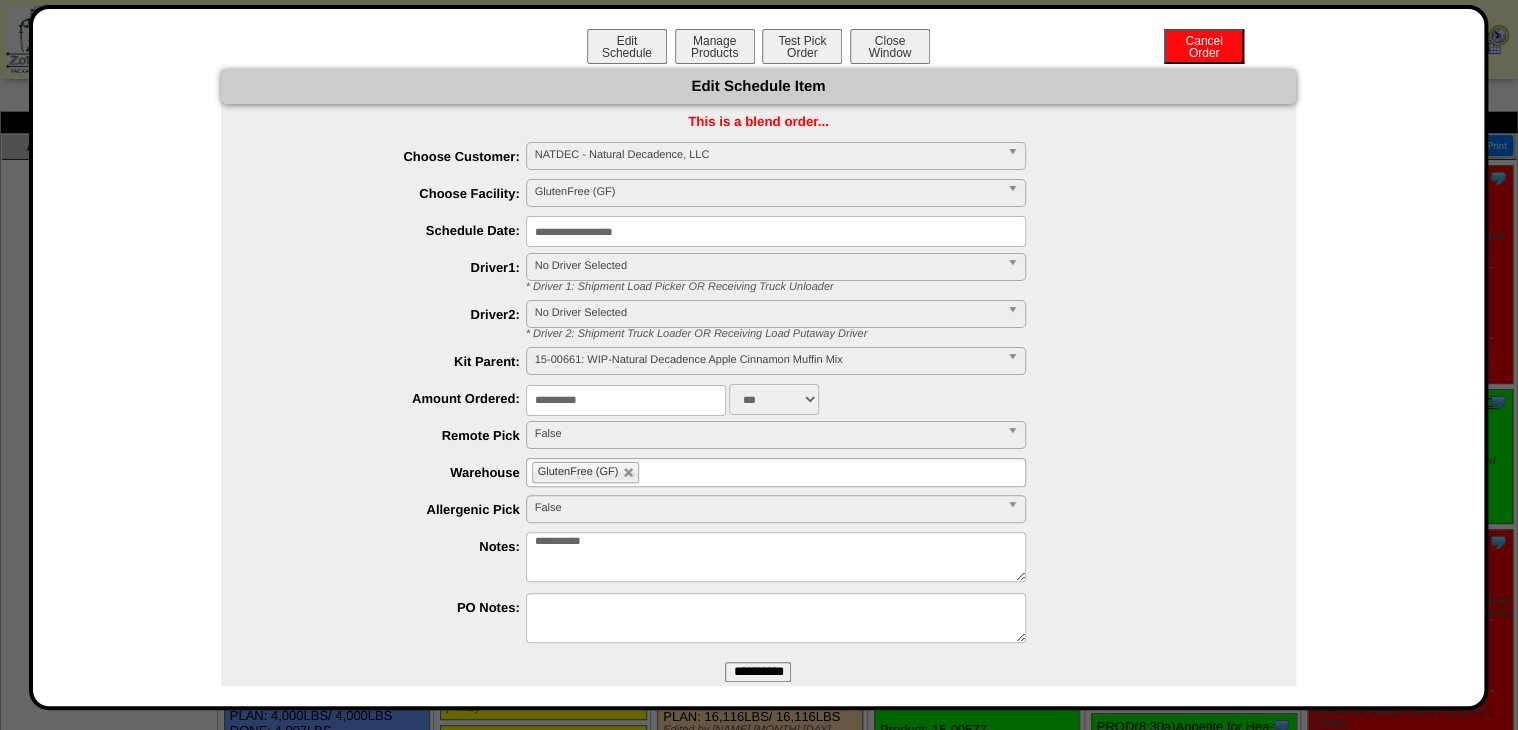 drag, startPoint x: 583, startPoint y: 400, endPoint x: 251, endPoint y: 486, distance: 342.95773 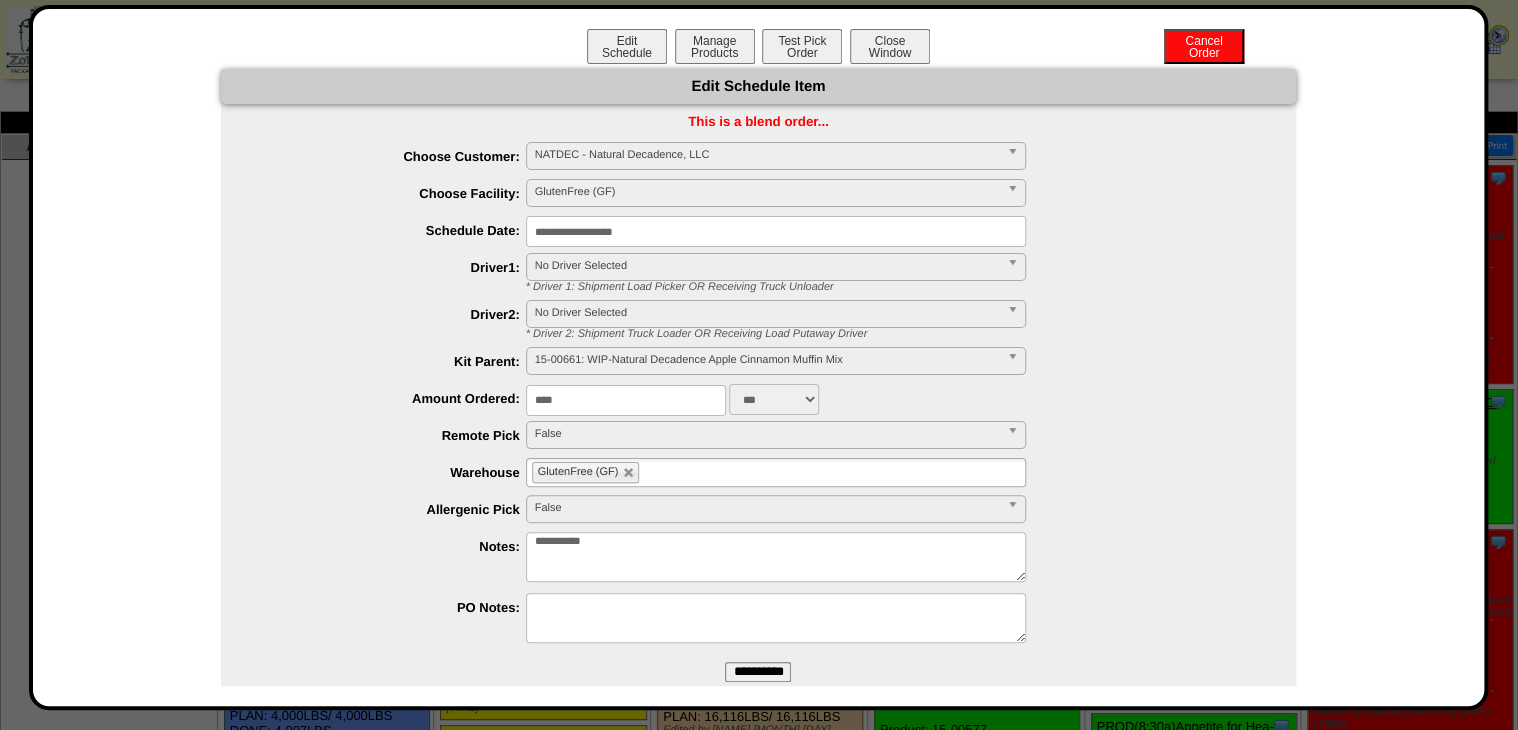 type on "****" 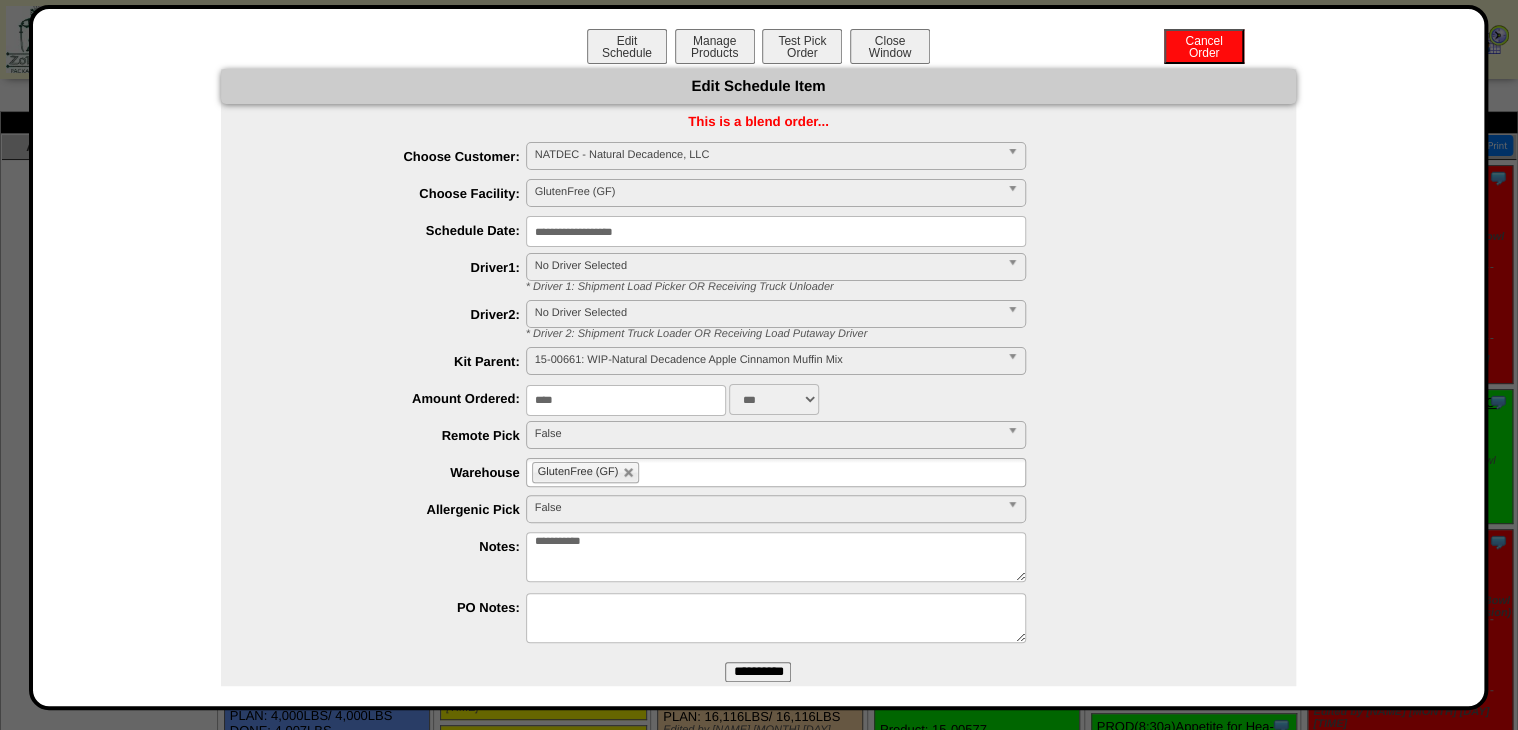 click on "**********" at bounding box center [758, 672] 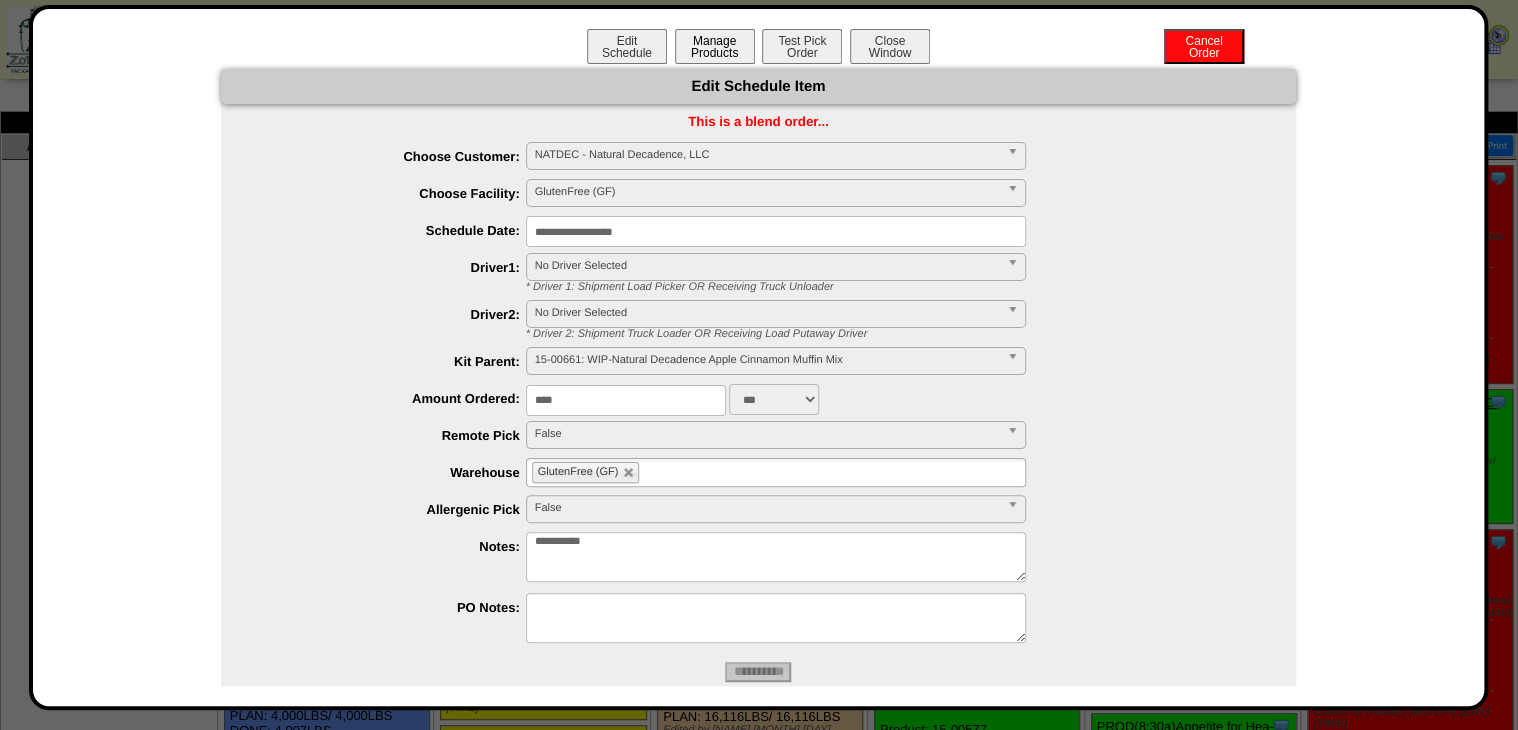 click on "Manage Products" at bounding box center (715, 46) 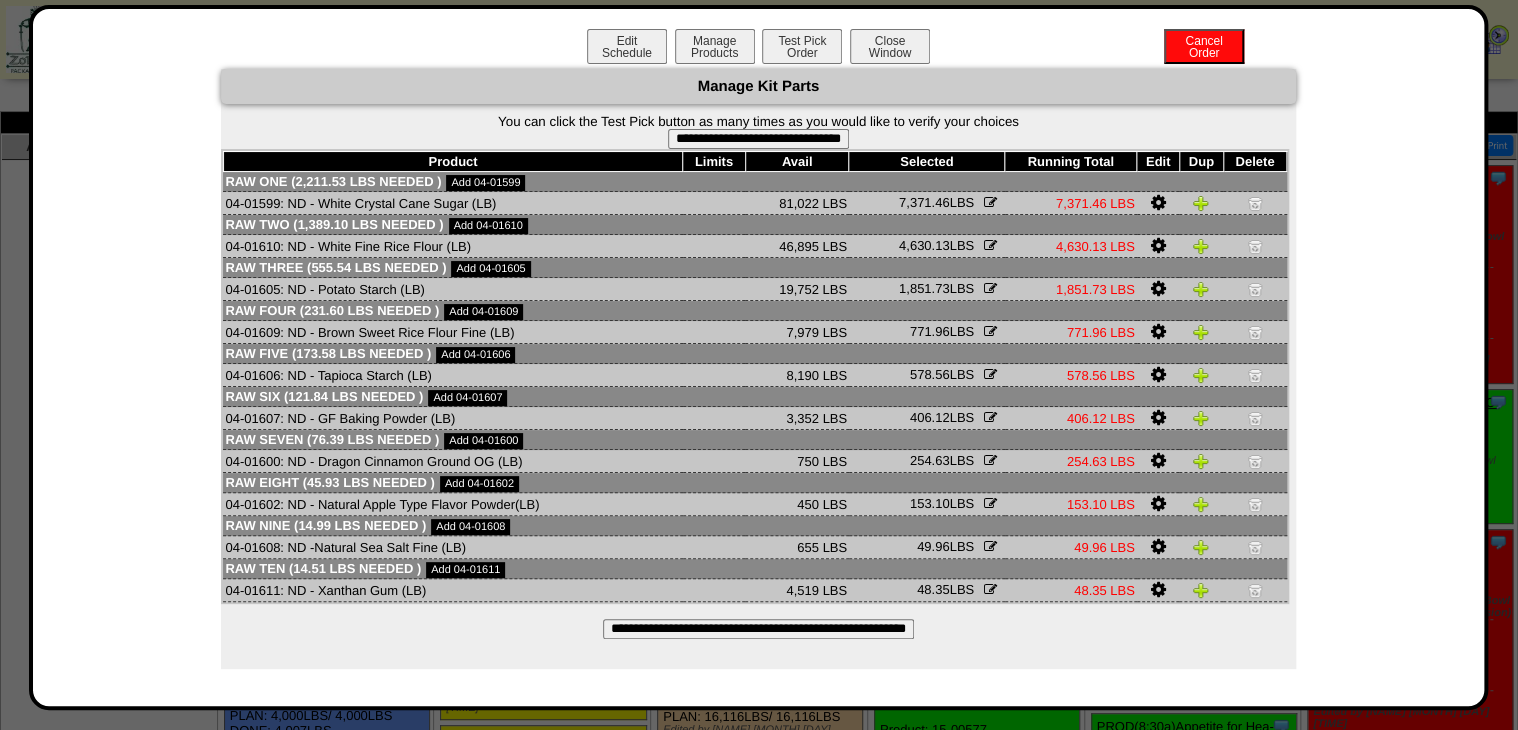 click on "**********" at bounding box center (758, 629) 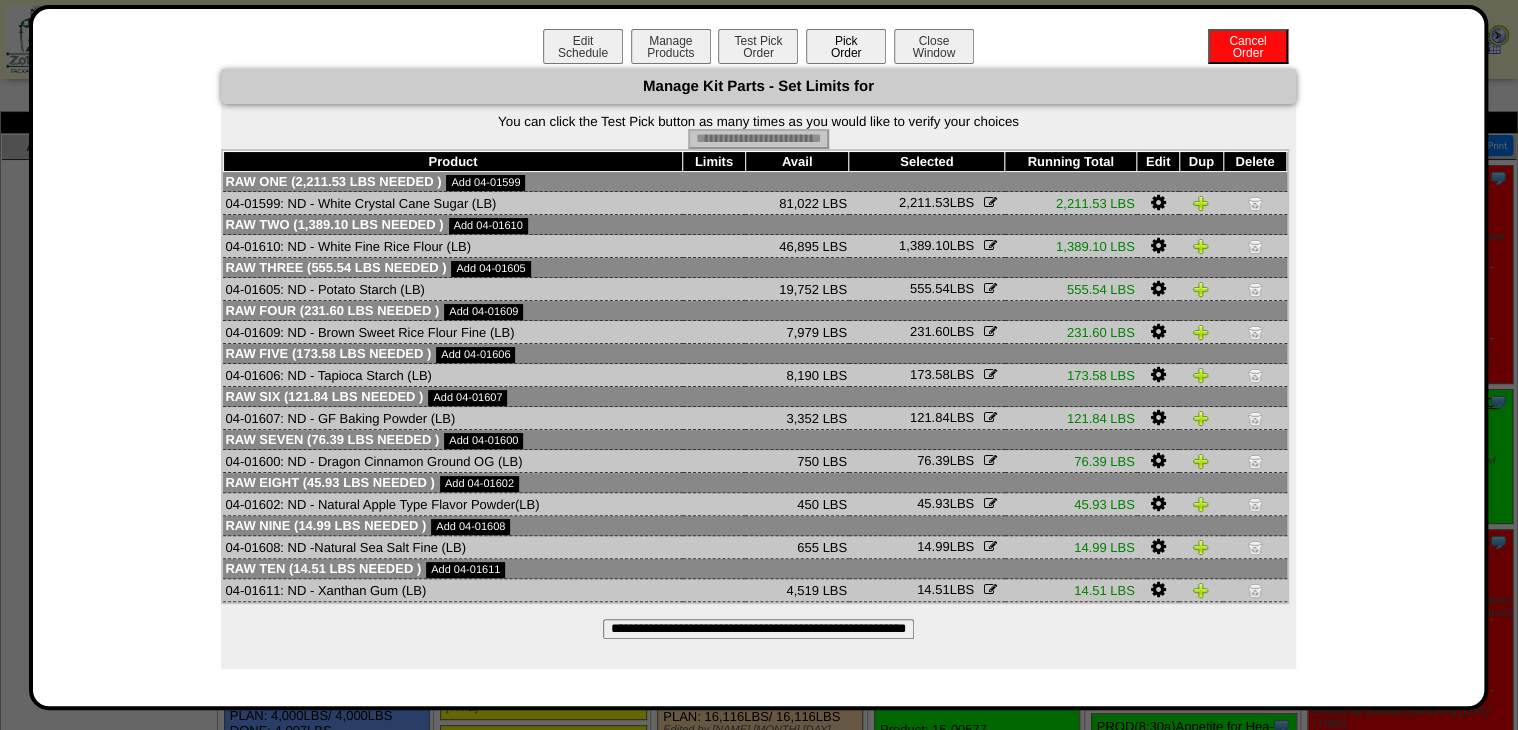 click on "Pick Order" at bounding box center [846, 46] 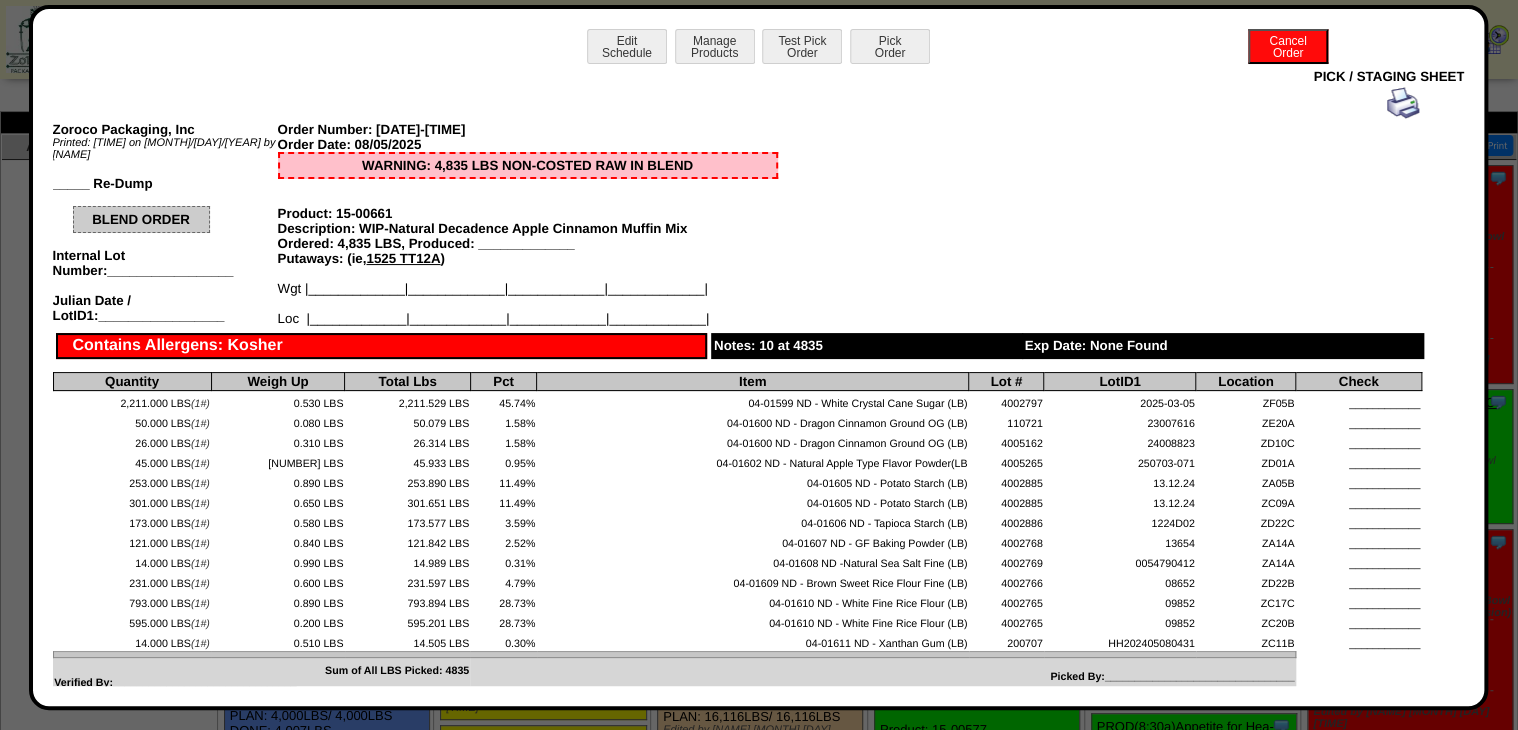 click at bounding box center [1403, 103] 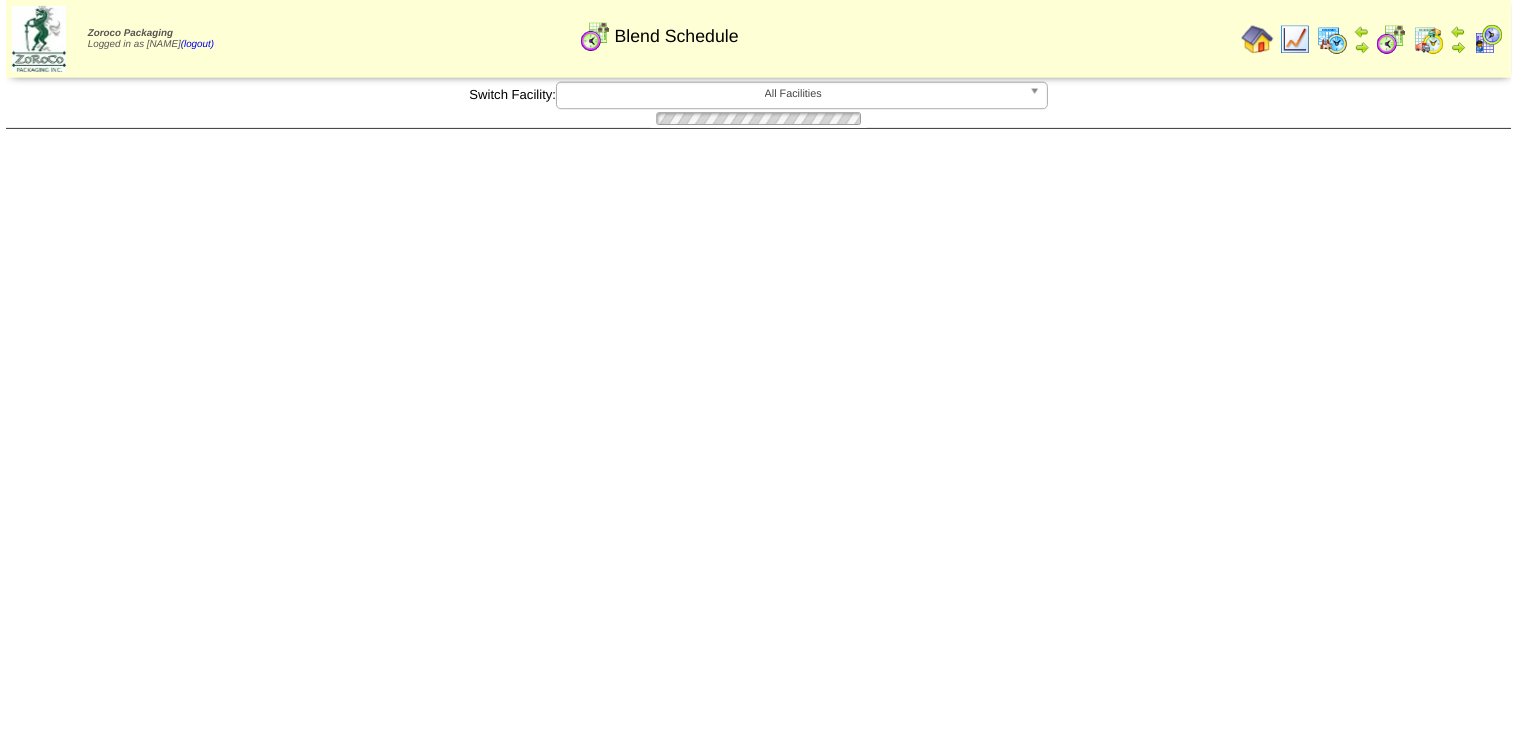 scroll, scrollTop: 0, scrollLeft: 0, axis: both 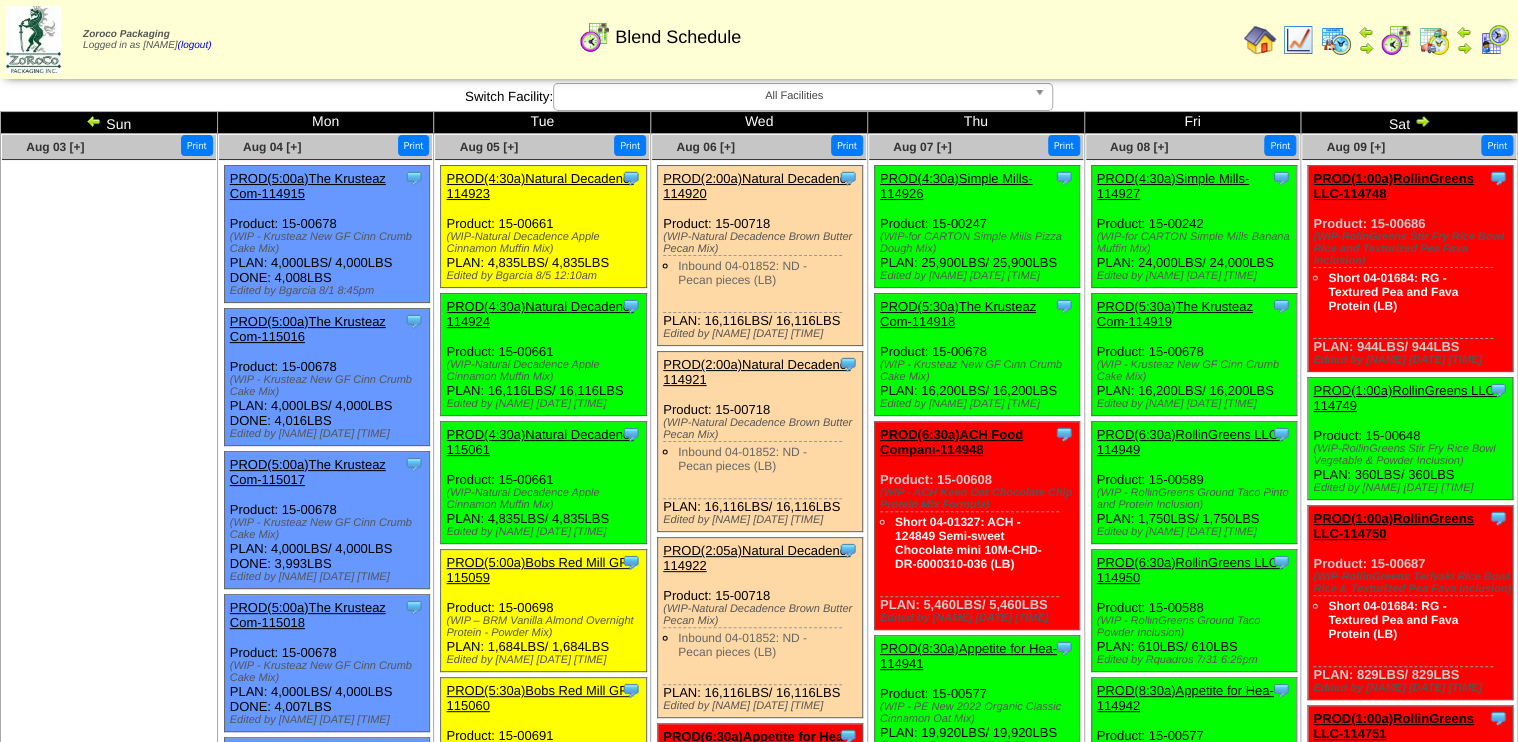 click on "PROD(4:30a)Natural Decadenc-114924" at bounding box center [539, 314] 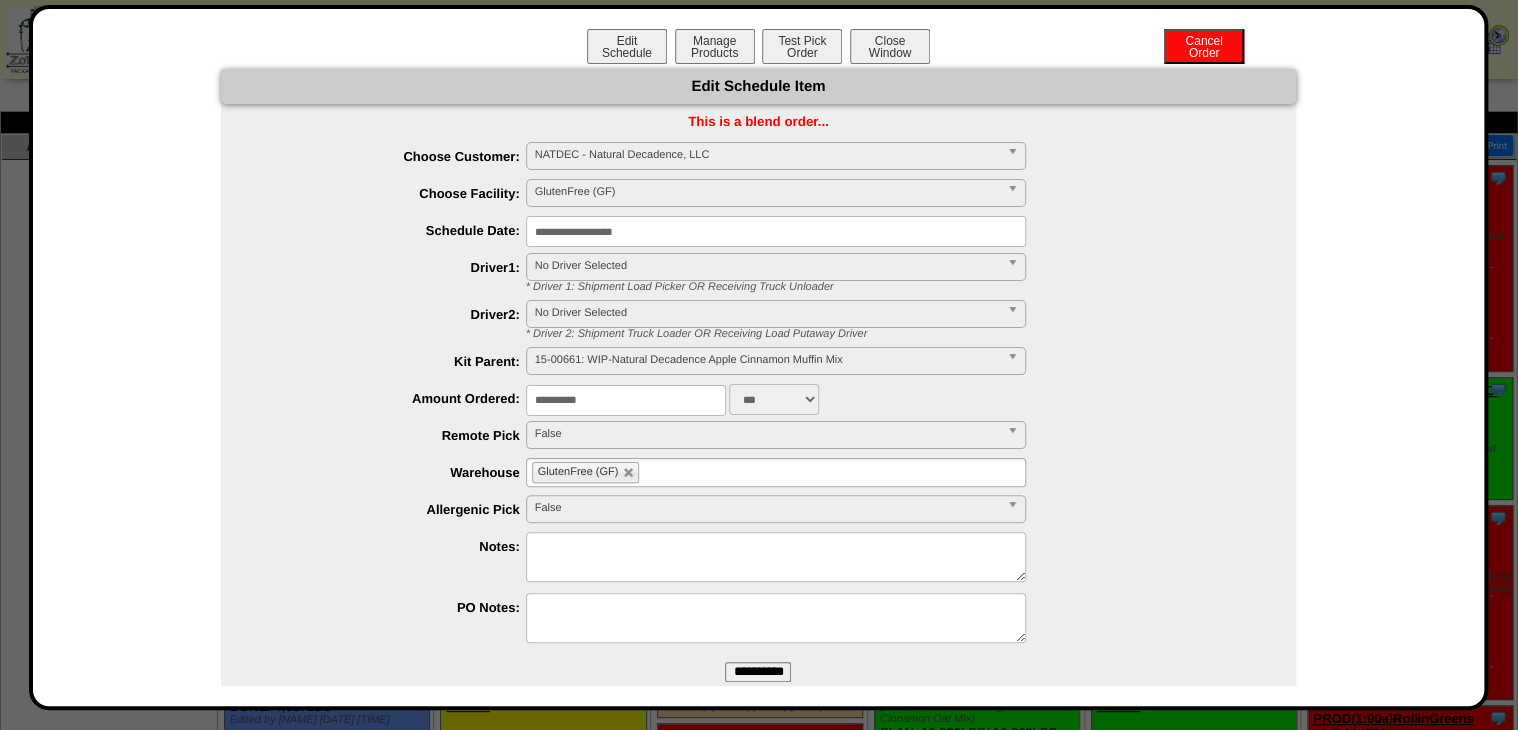 drag, startPoint x: 626, startPoint y: 401, endPoint x: 482, endPoint y: 427, distance: 146.3284 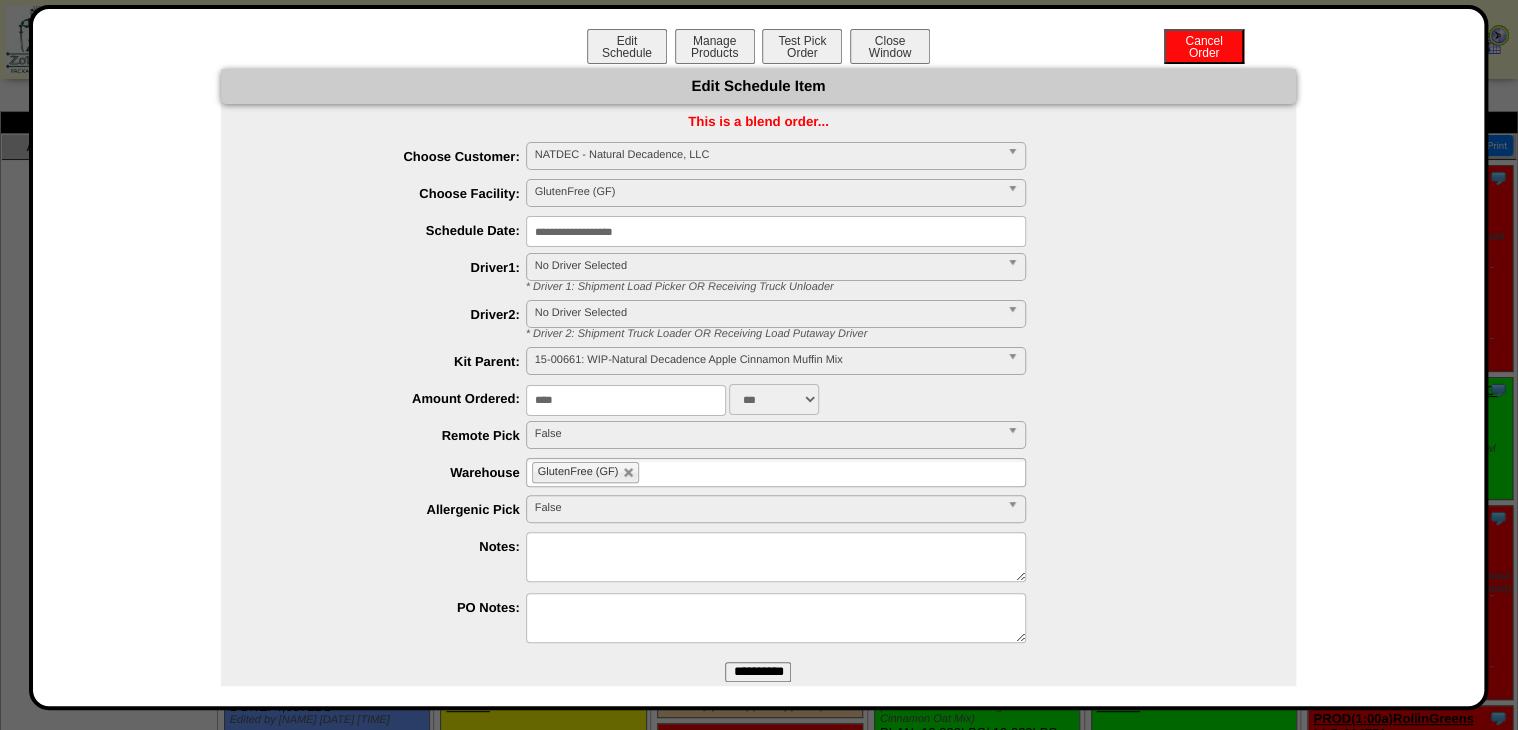 type on "****" 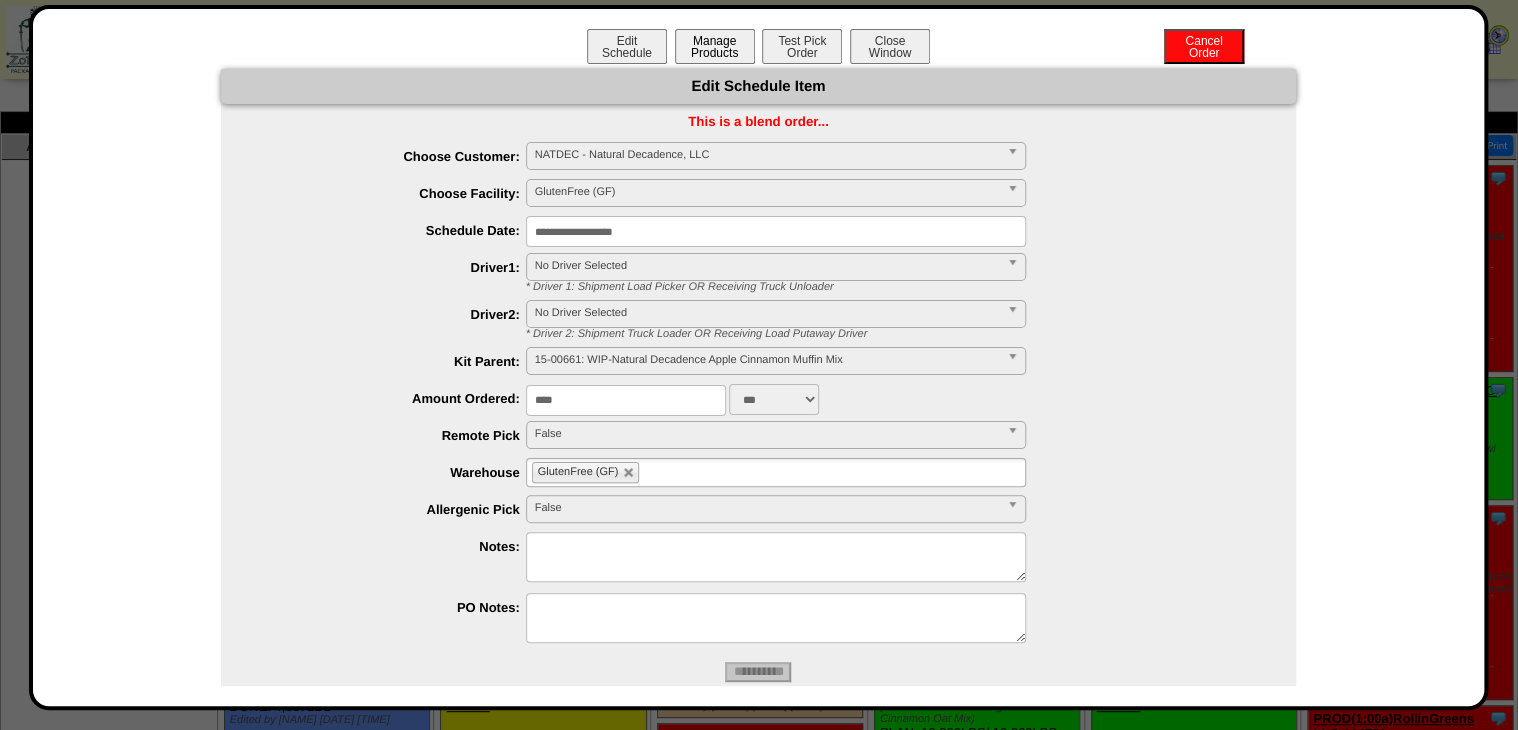 click on "Manage Products" at bounding box center (715, 46) 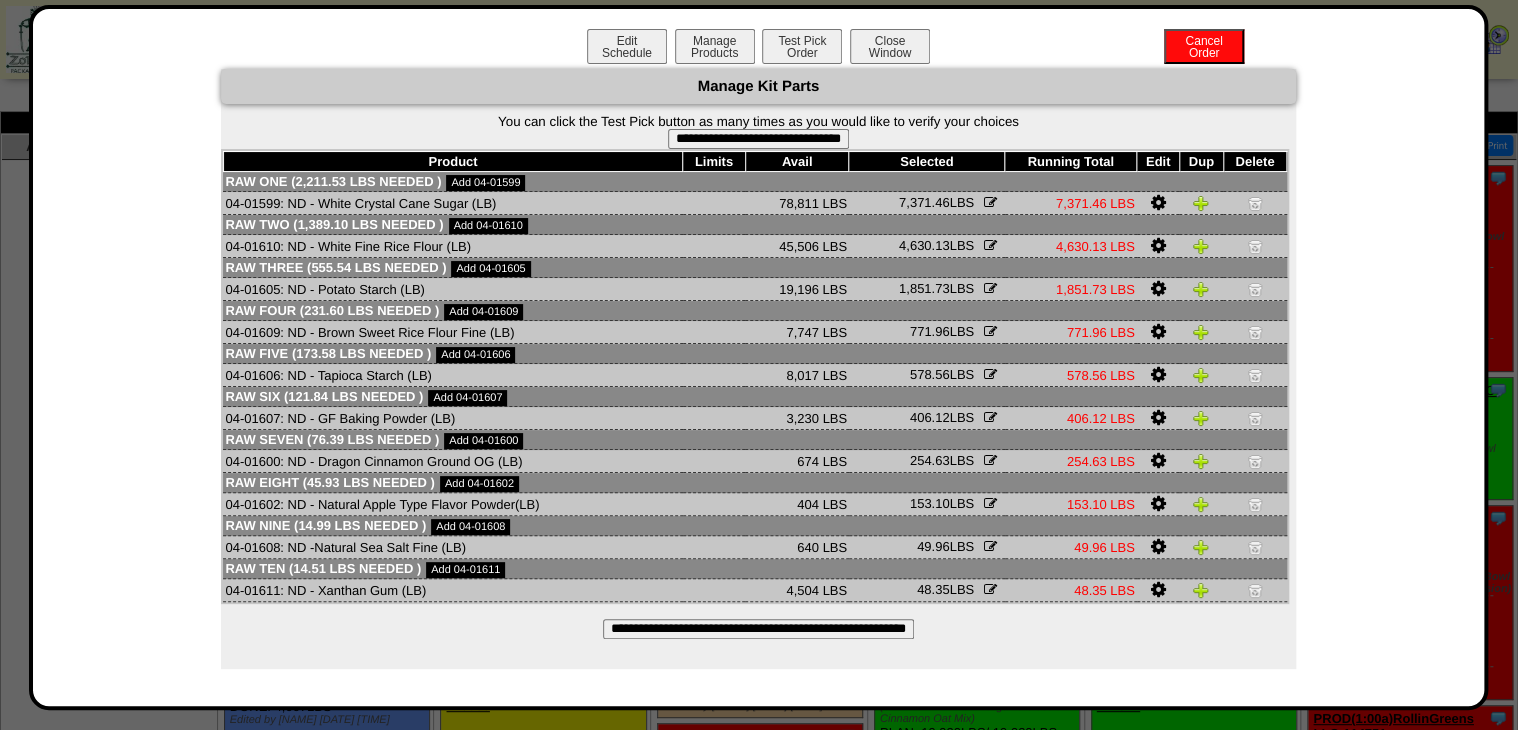 click on "**********" at bounding box center (758, 629) 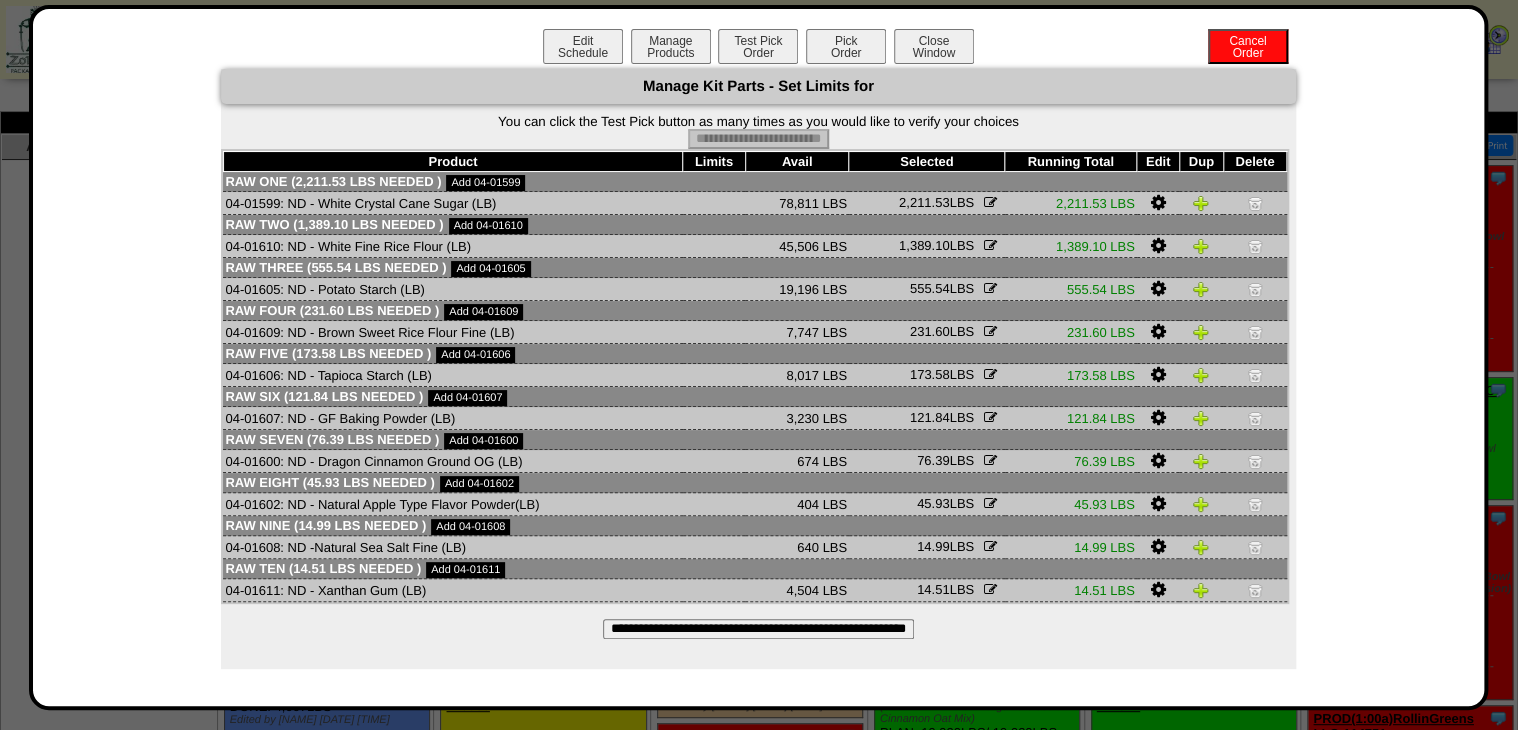 click on "Pick Order" at bounding box center (846, 46) 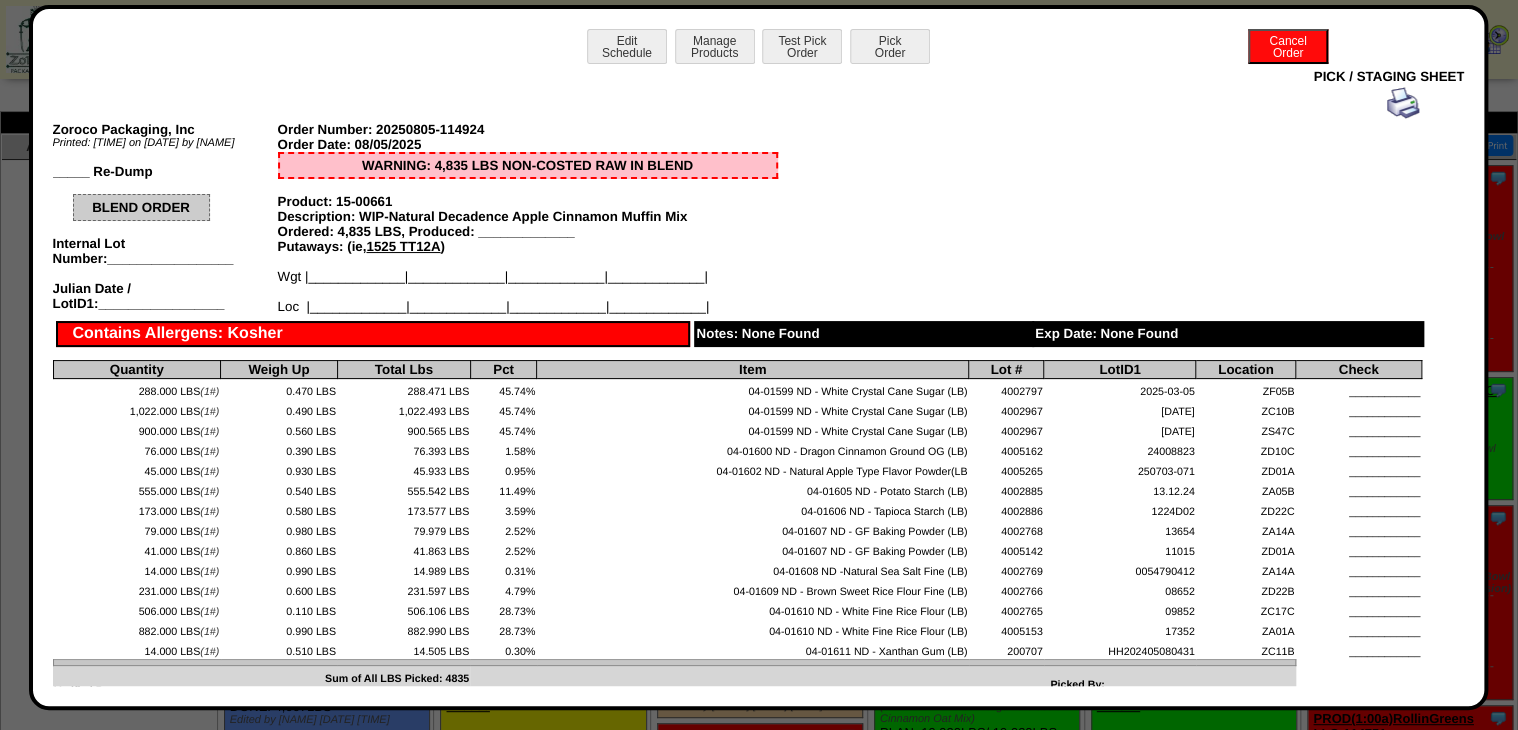 click at bounding box center (1403, 103) 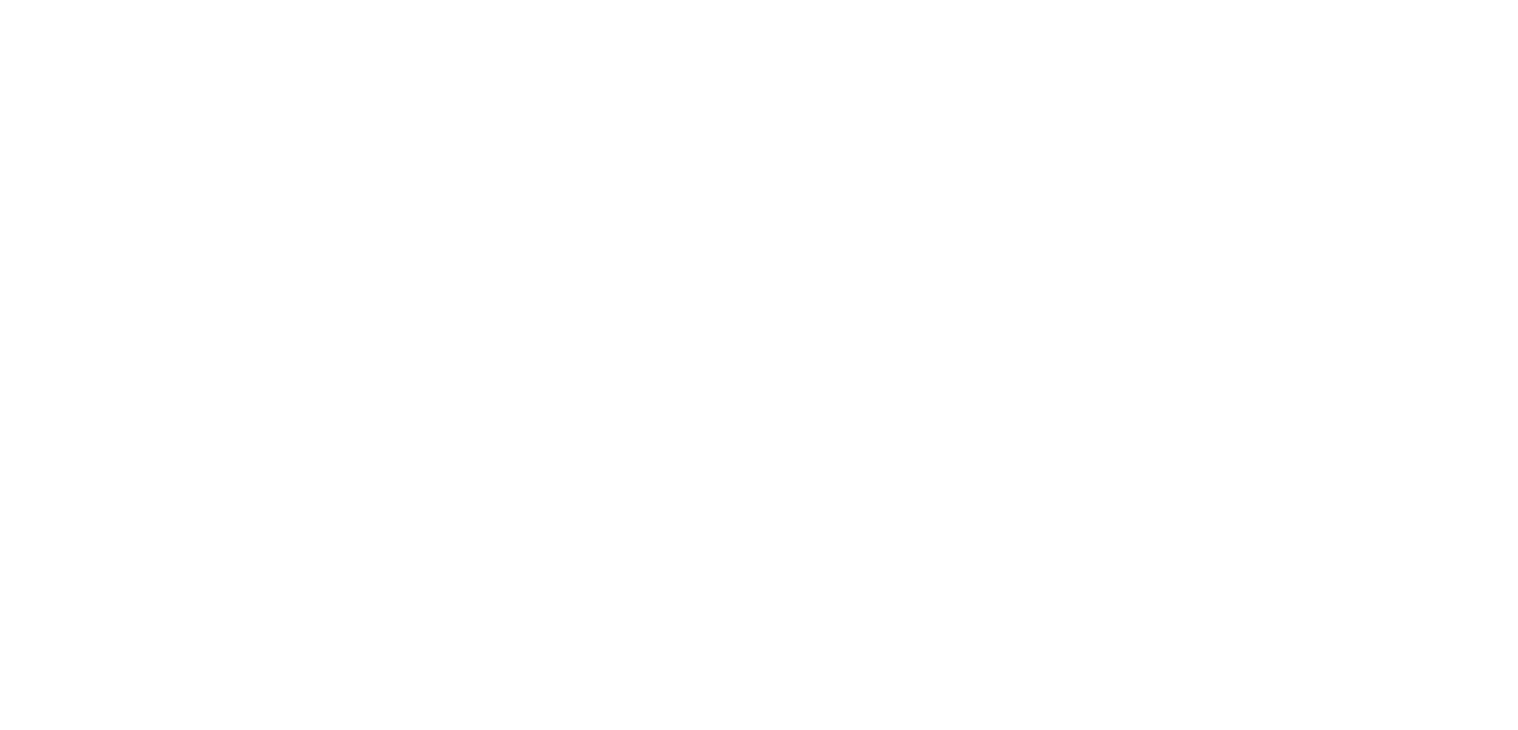 scroll, scrollTop: 0, scrollLeft: 0, axis: both 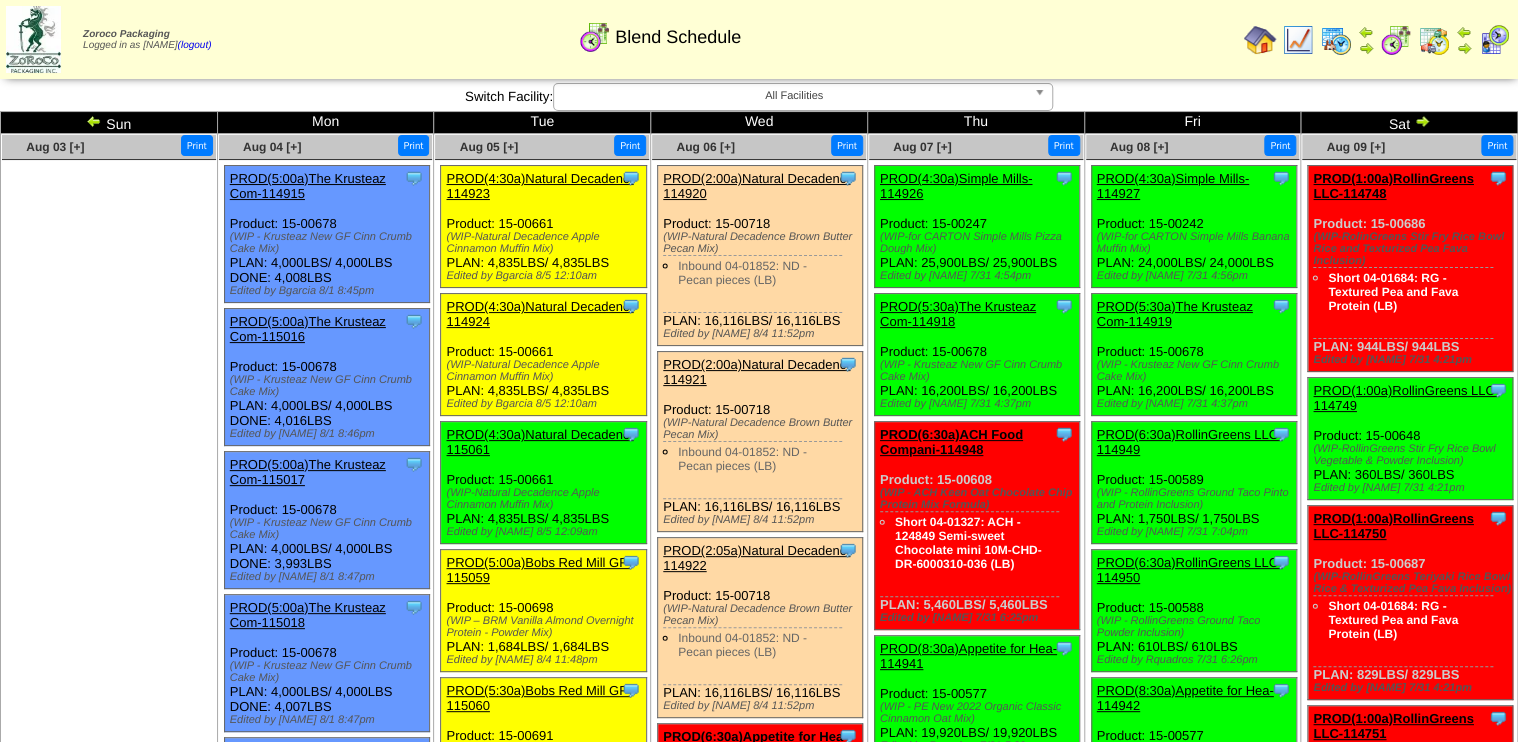 click on "PROD(4:30a)Natural Decadenc-115061" at bounding box center [539, 442] 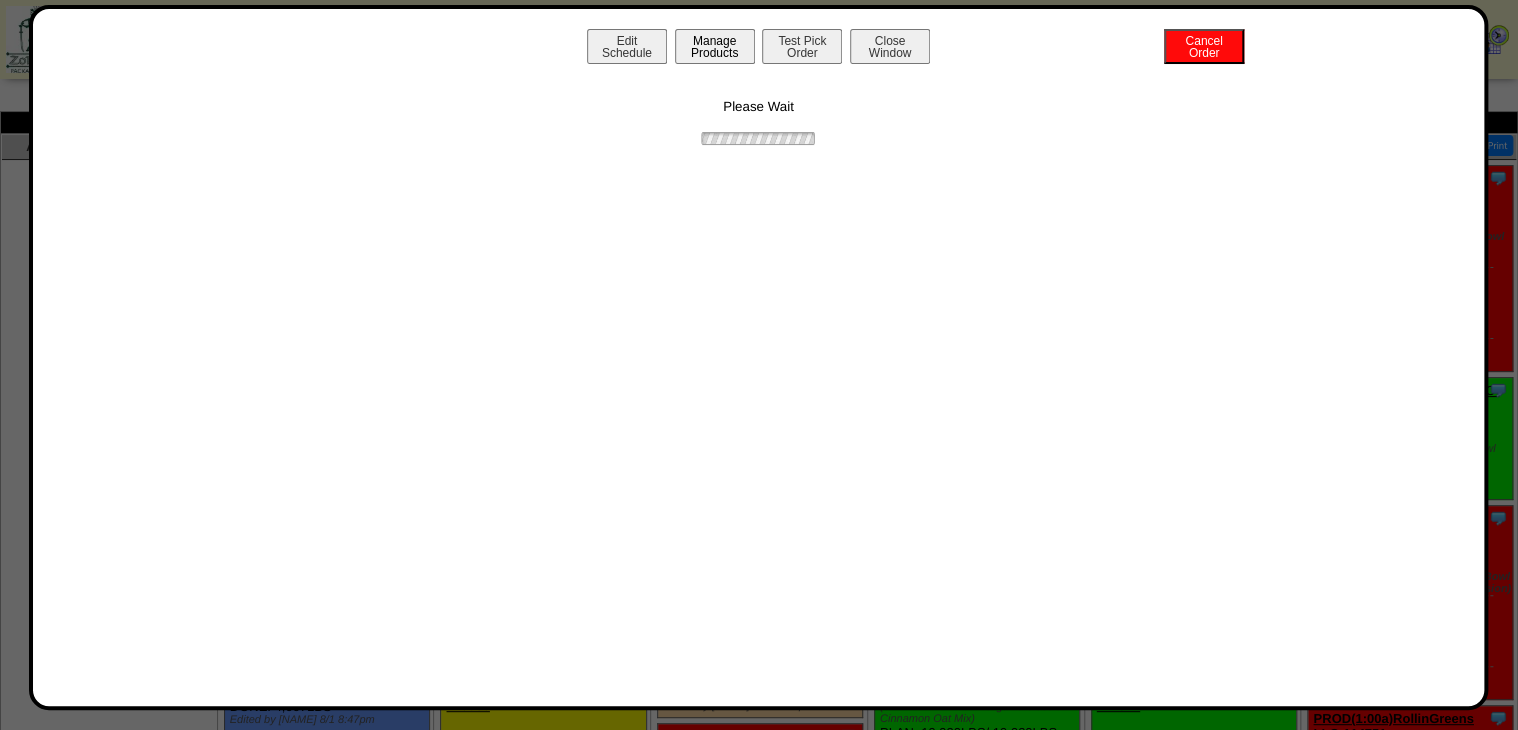 click on "Manage Products" at bounding box center [715, 46] 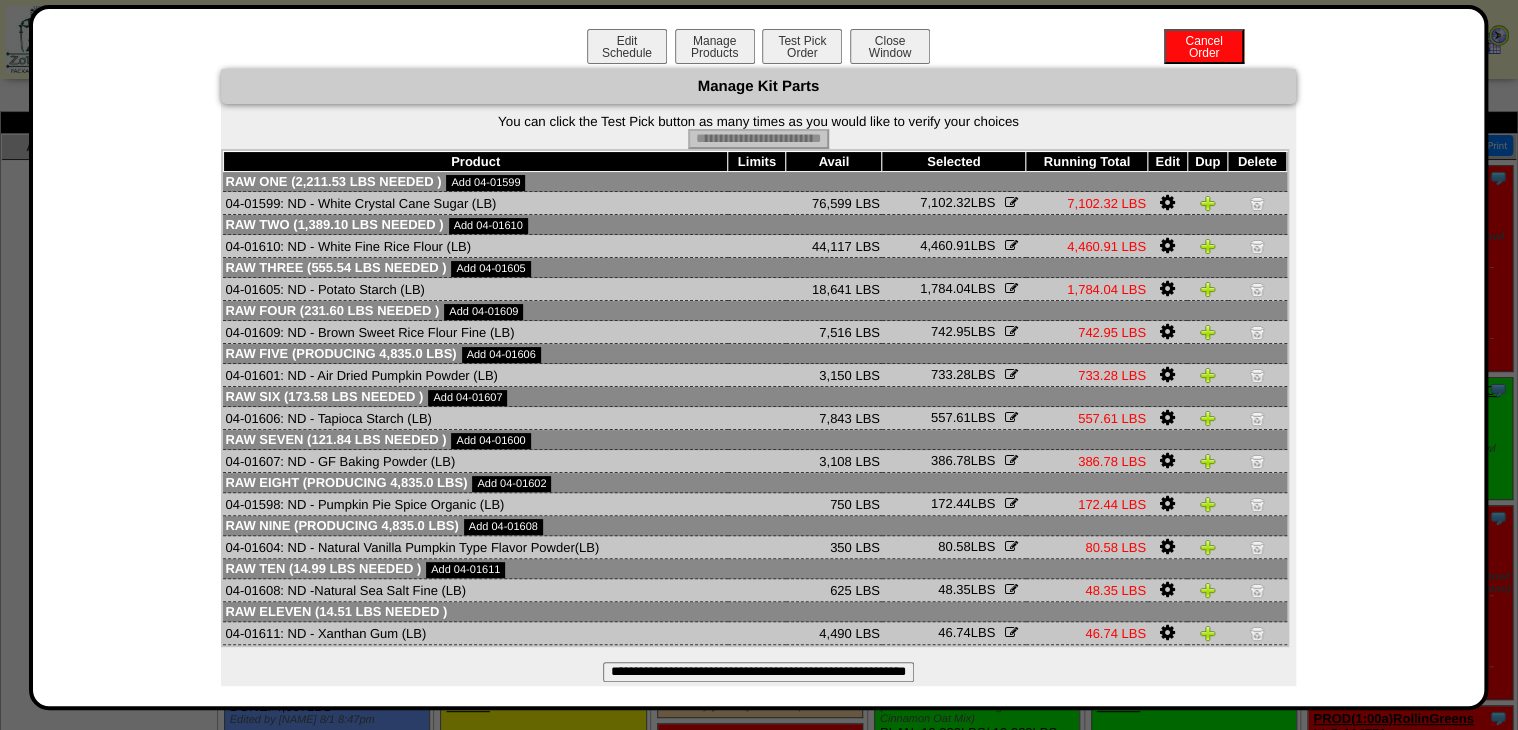 click on "**********" at bounding box center (758, 390) 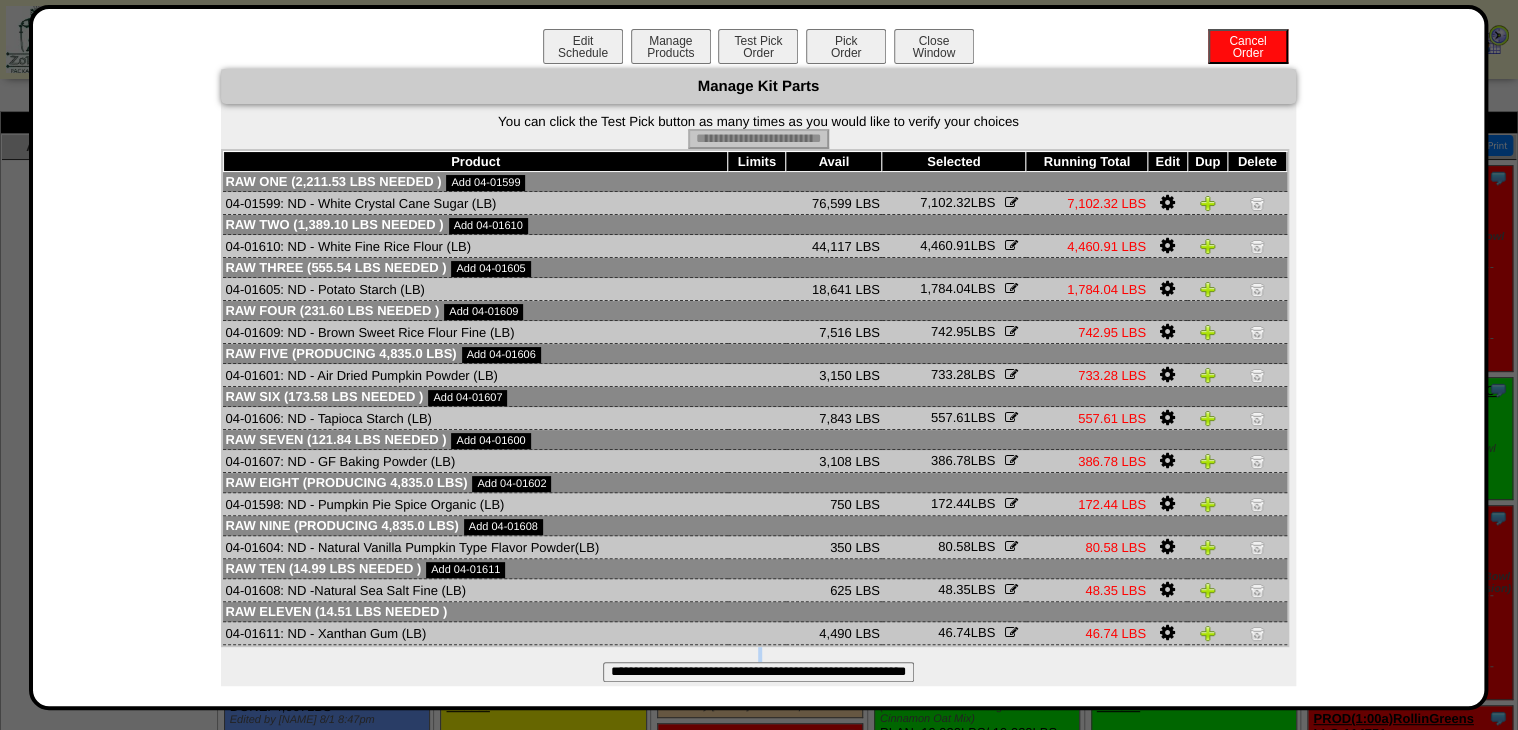 click on "**********" at bounding box center [758, 672] 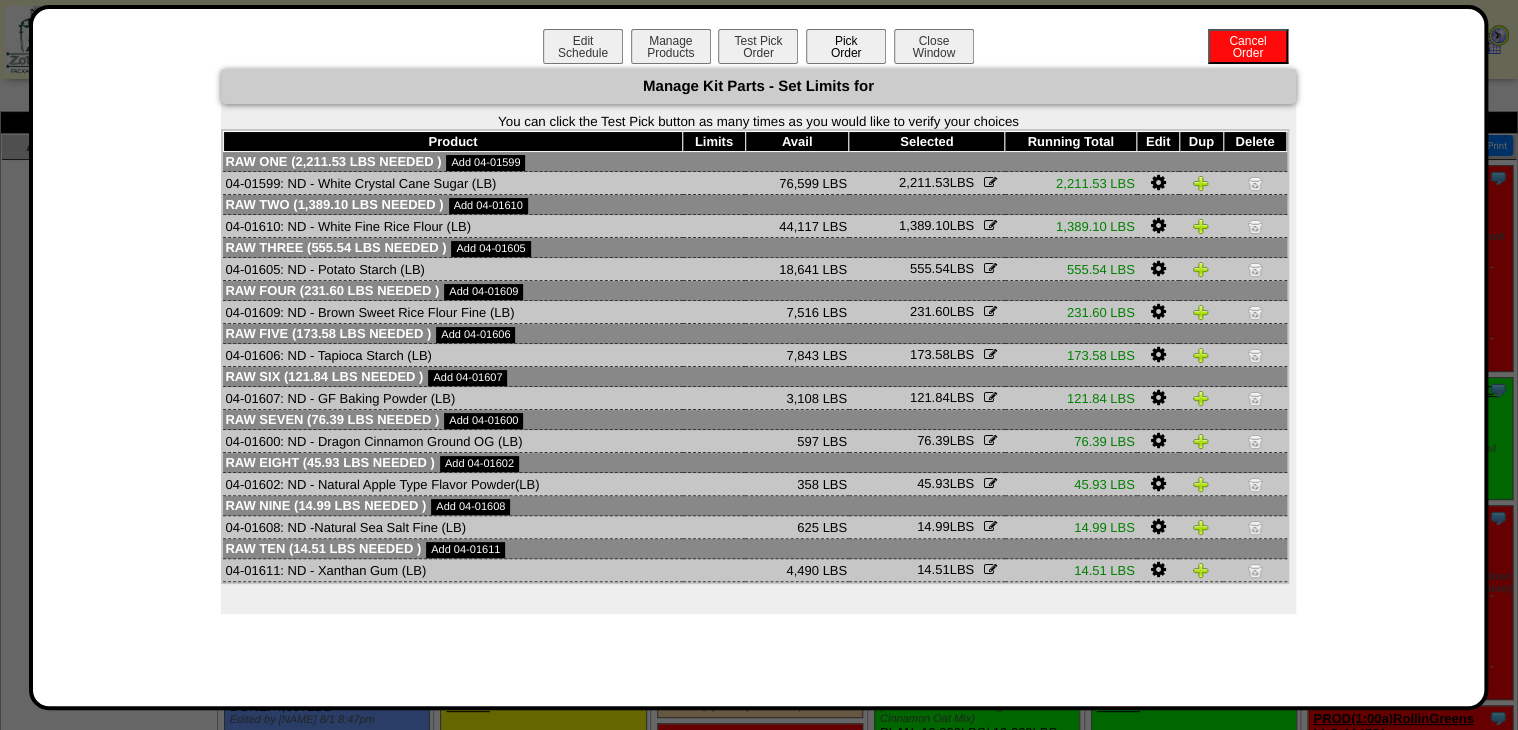 click on "Pick Order" at bounding box center (846, 46) 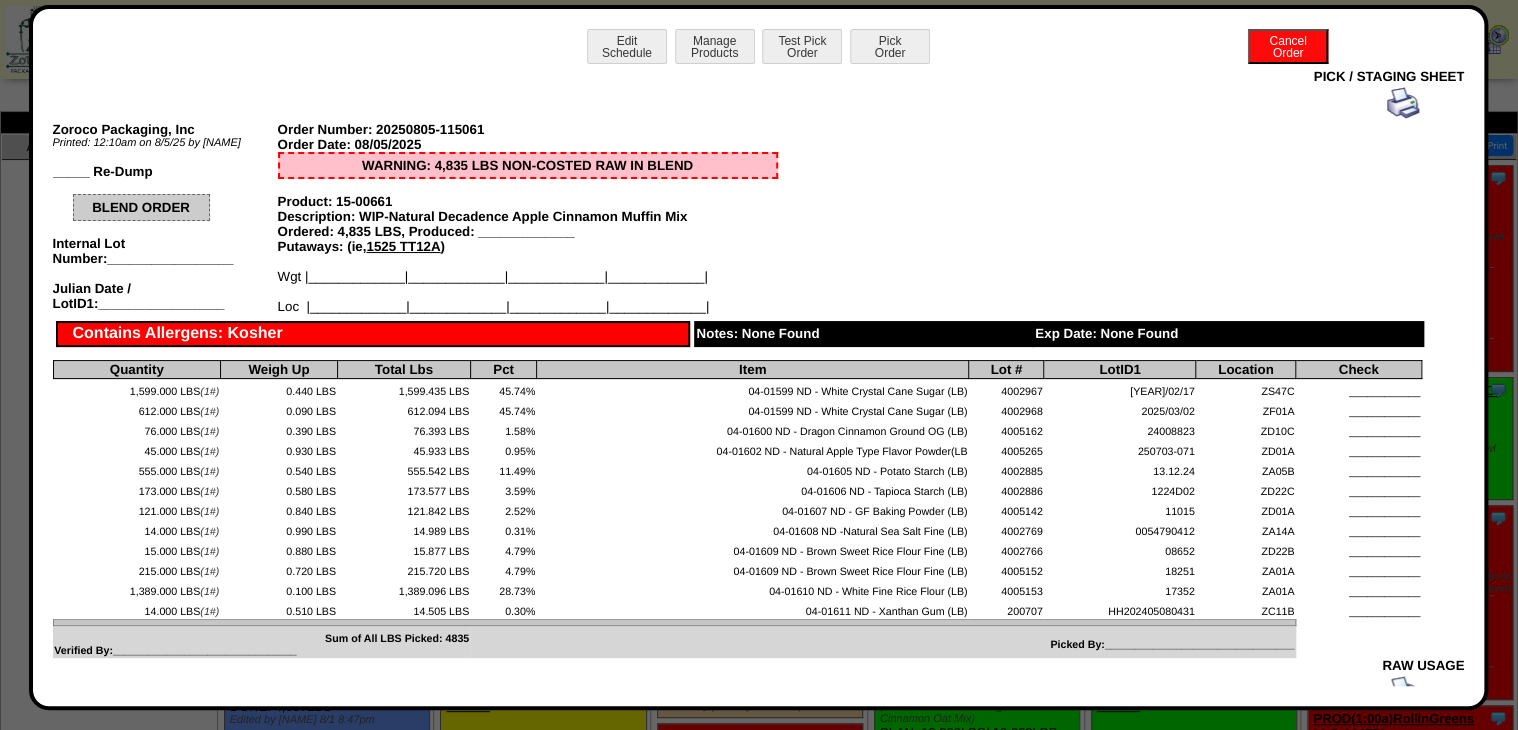 click at bounding box center (1403, 103) 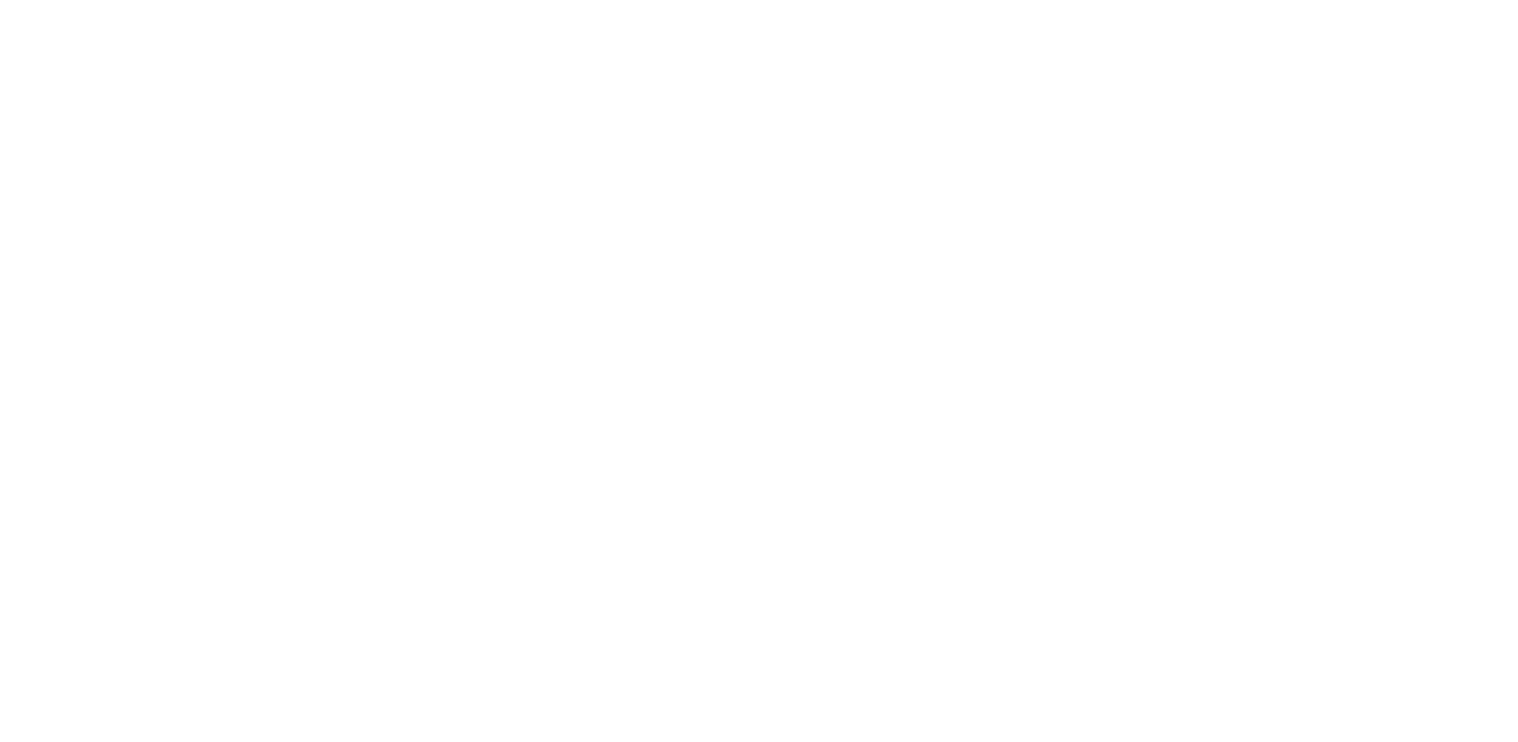 scroll, scrollTop: 0, scrollLeft: 0, axis: both 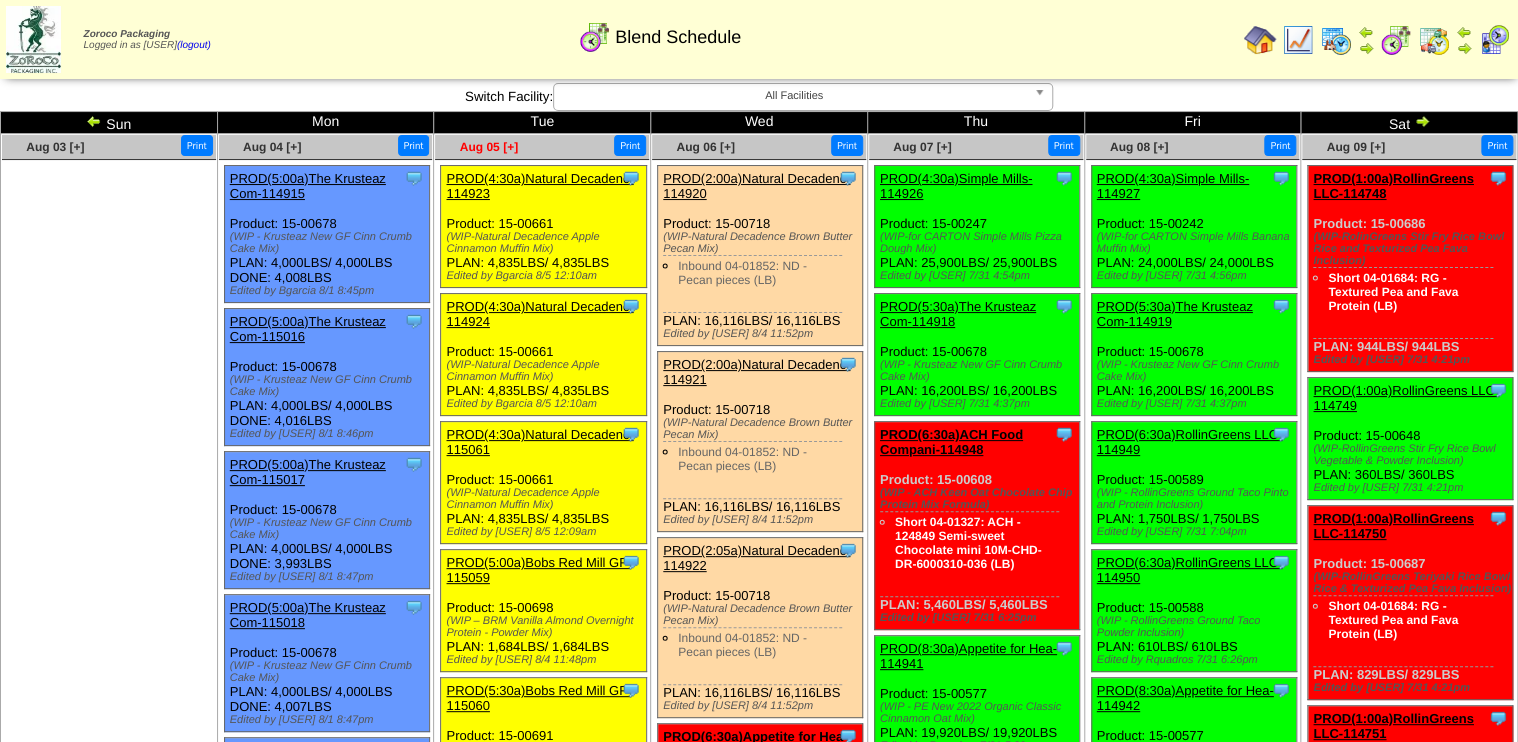 click on "Aug 05                        [+]" at bounding box center [489, 147] 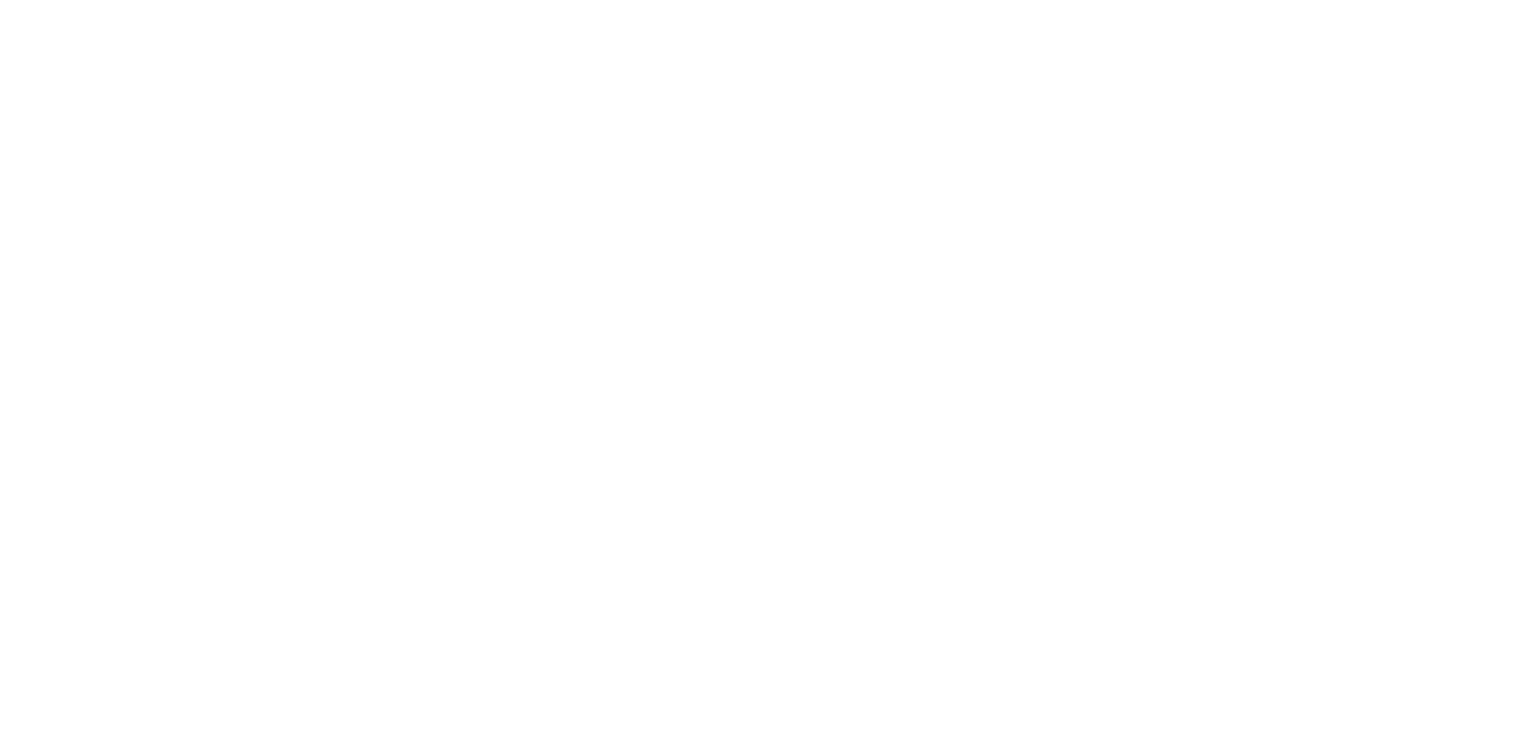 scroll, scrollTop: 0, scrollLeft: 0, axis: both 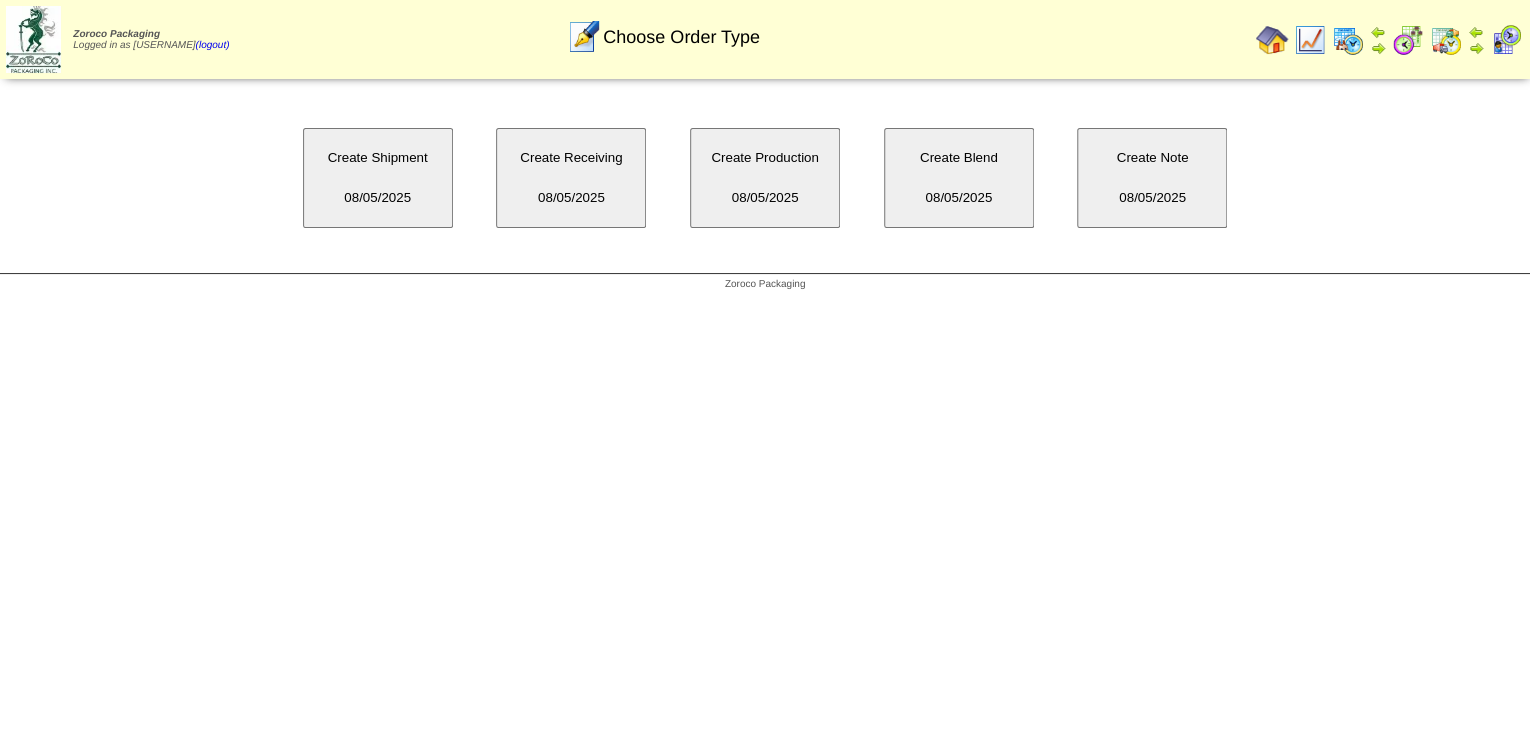 click on "Create Blend
[DATE]" at bounding box center (959, 178) 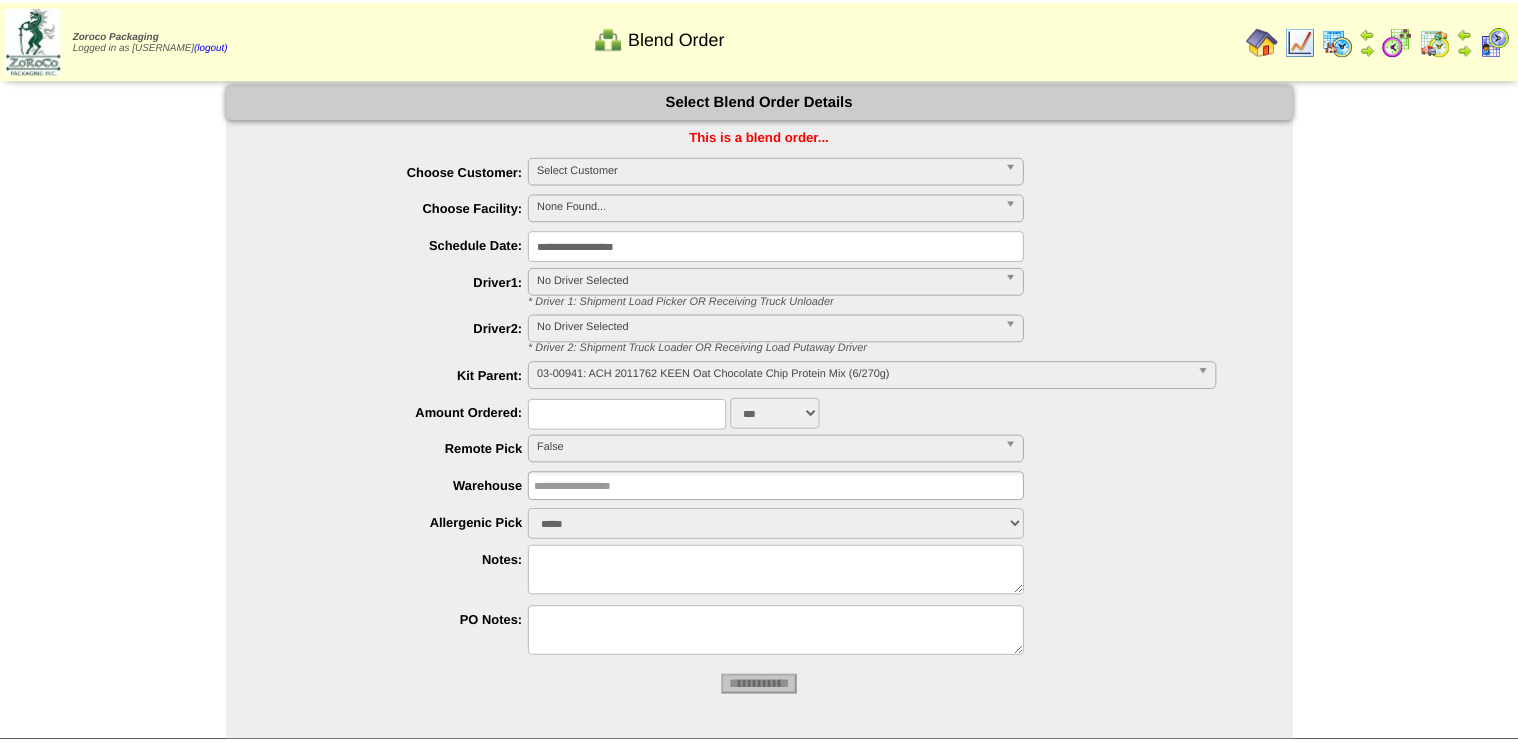 scroll, scrollTop: 0, scrollLeft: 0, axis: both 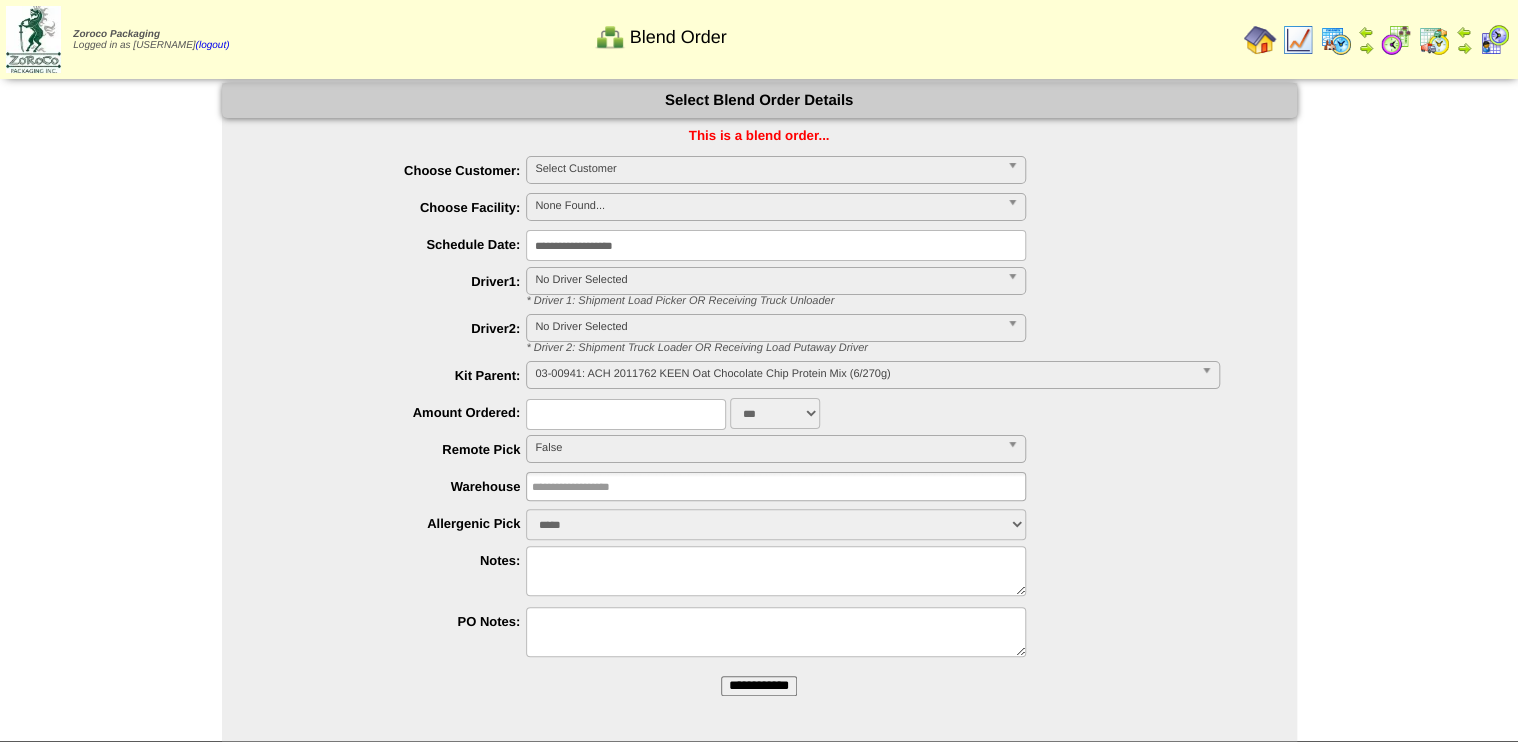 drag, startPoint x: 684, startPoint y: 241, endPoint x: 684, endPoint y: 262, distance: 21 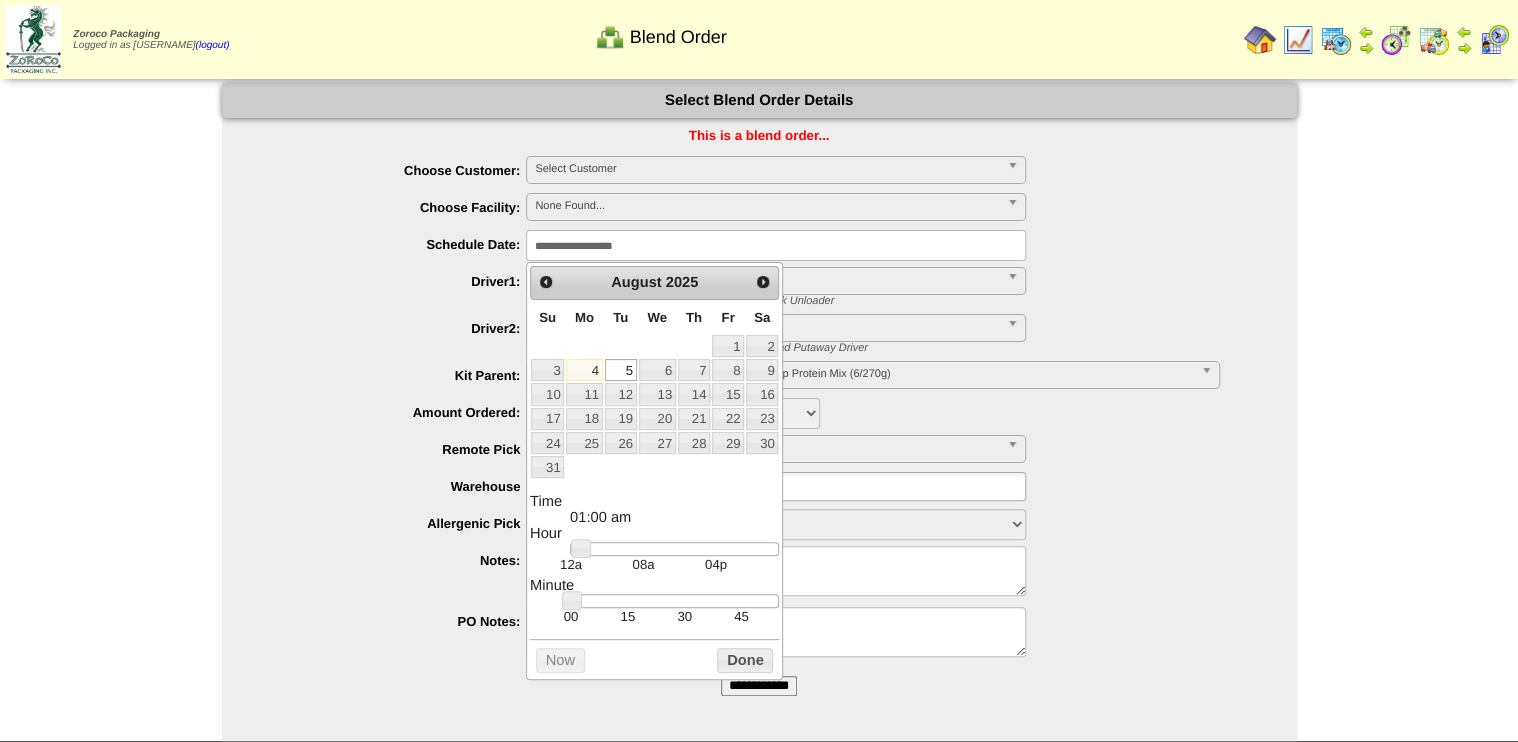 click on "Hour" at bounding box center (654, 534) 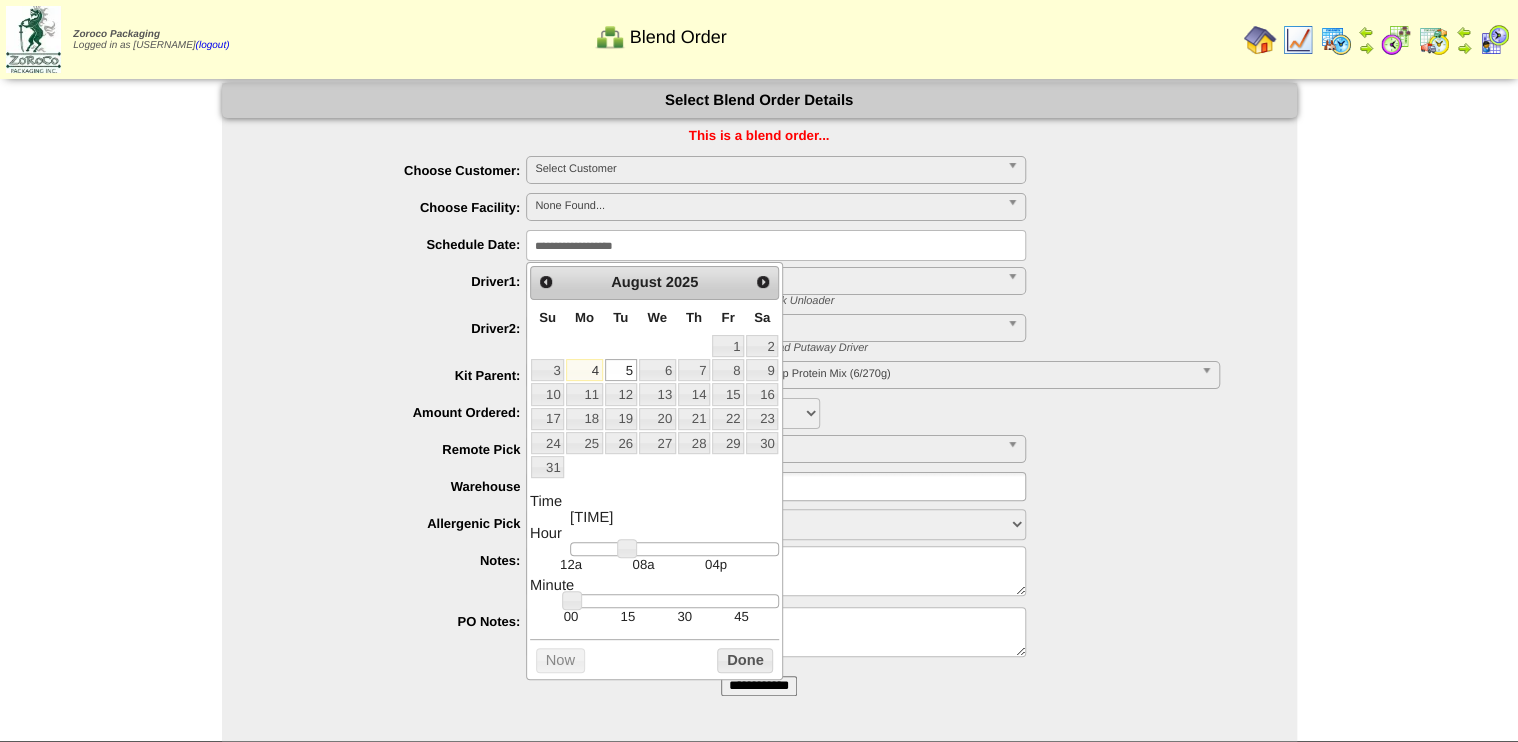 click on "30" at bounding box center [684, 616] 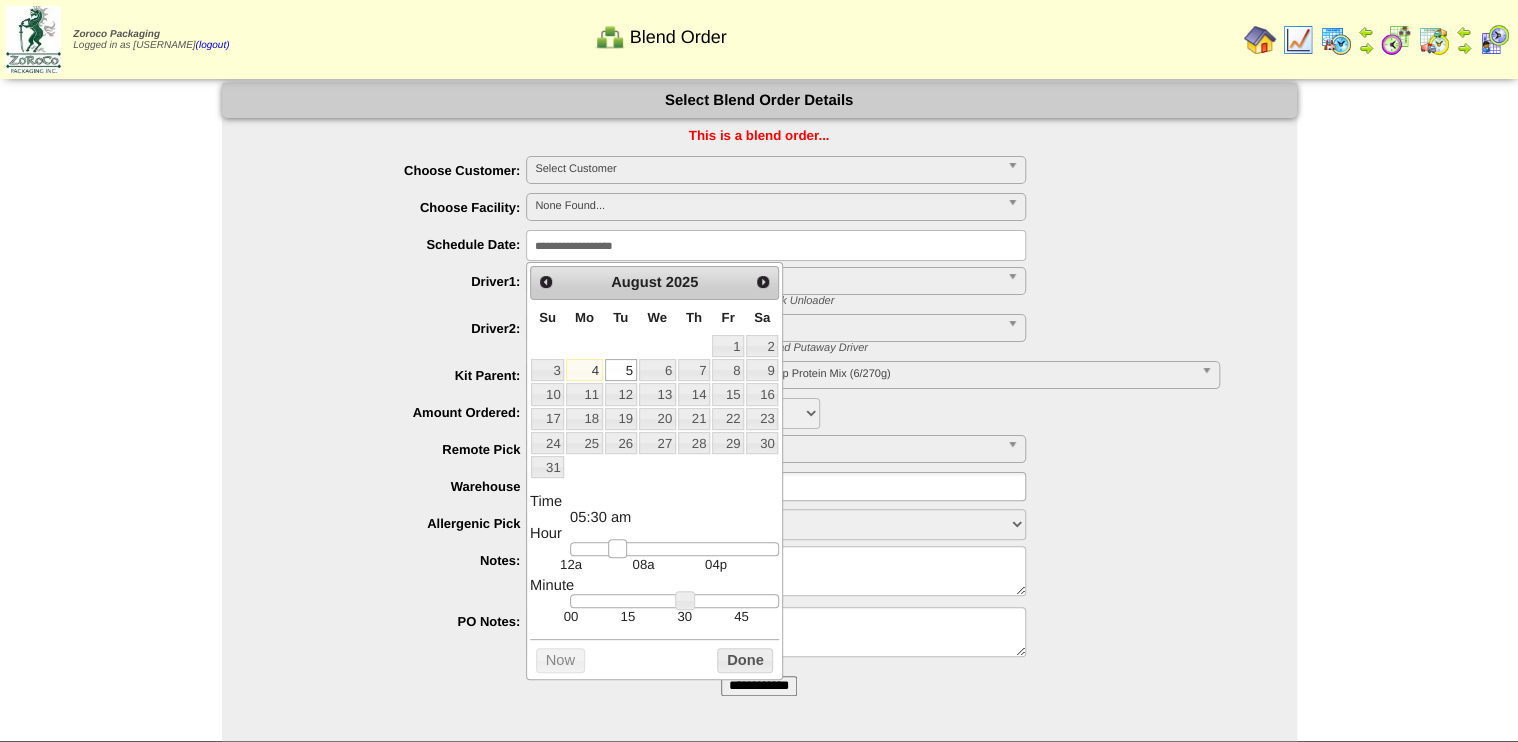 type on "**********" 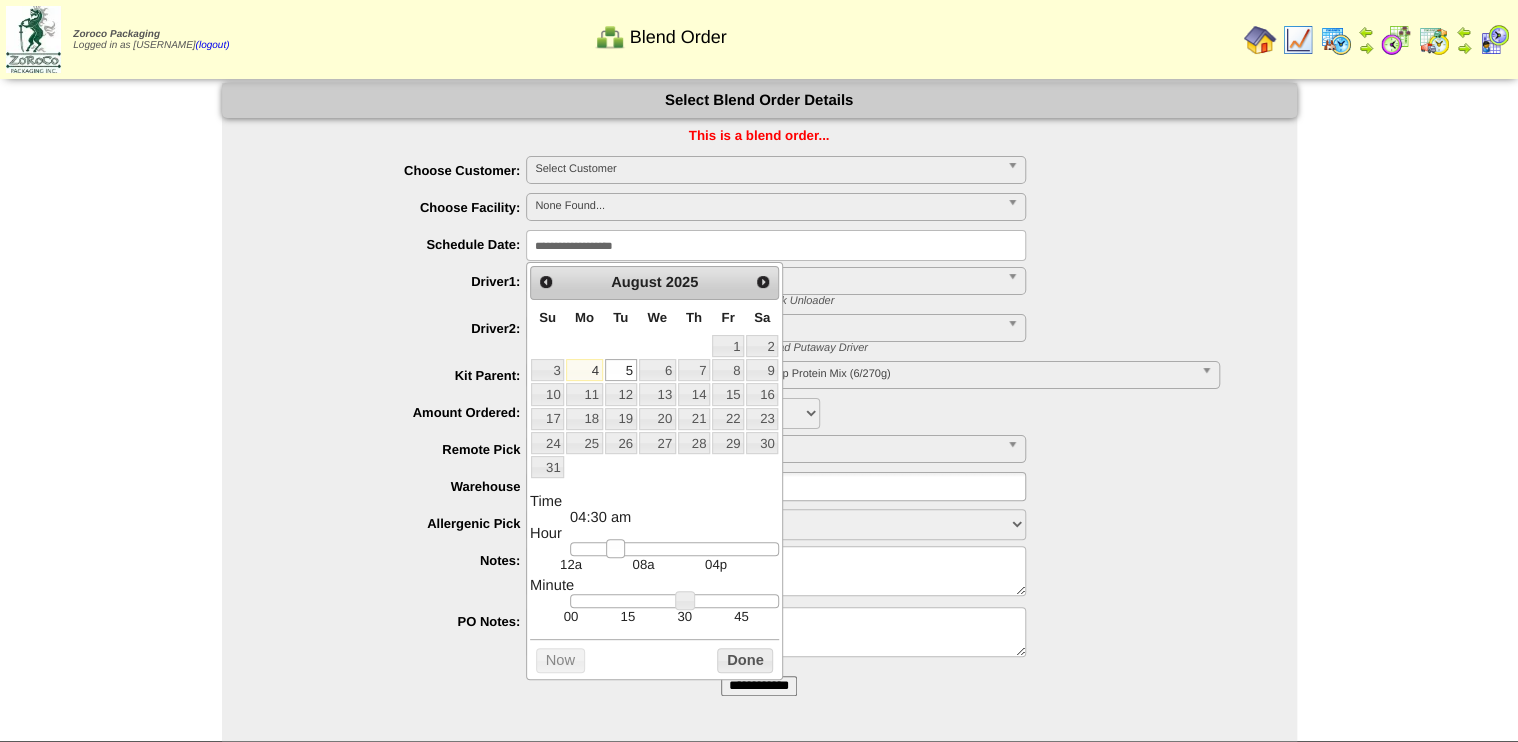 drag, startPoint x: 627, startPoint y: 555, endPoint x: 611, endPoint y: 555, distance: 16 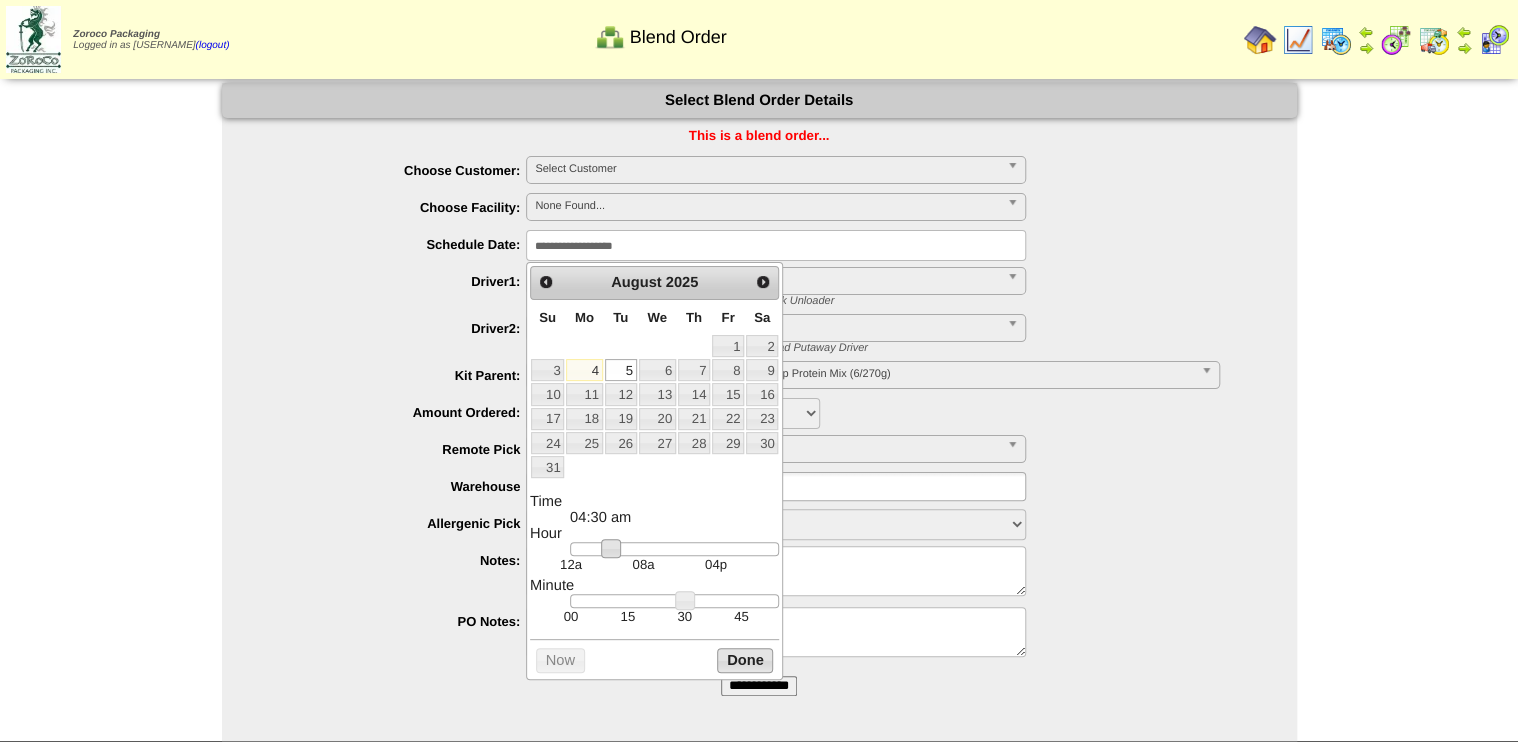 click on "Done" at bounding box center (745, 660) 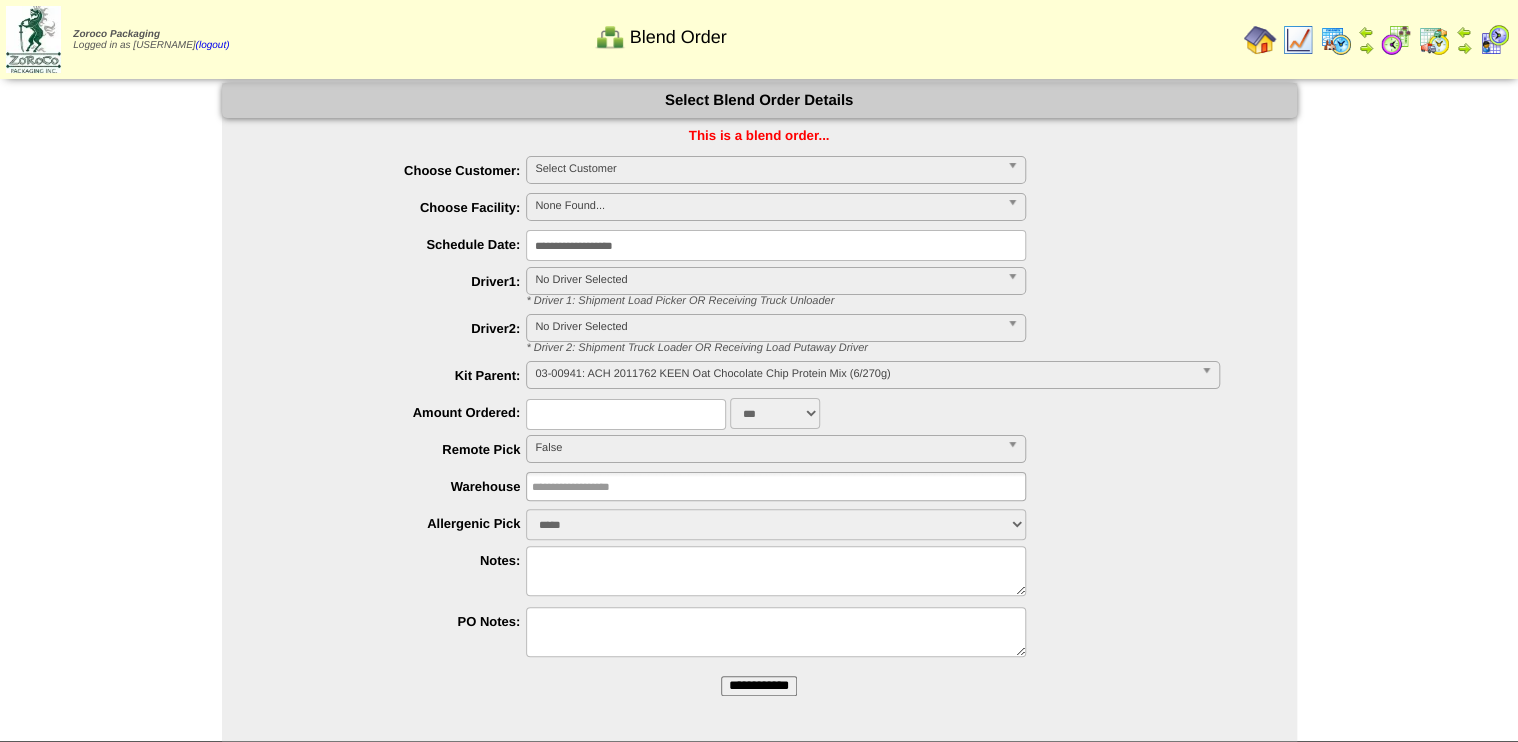click on "False" at bounding box center (767, 448) 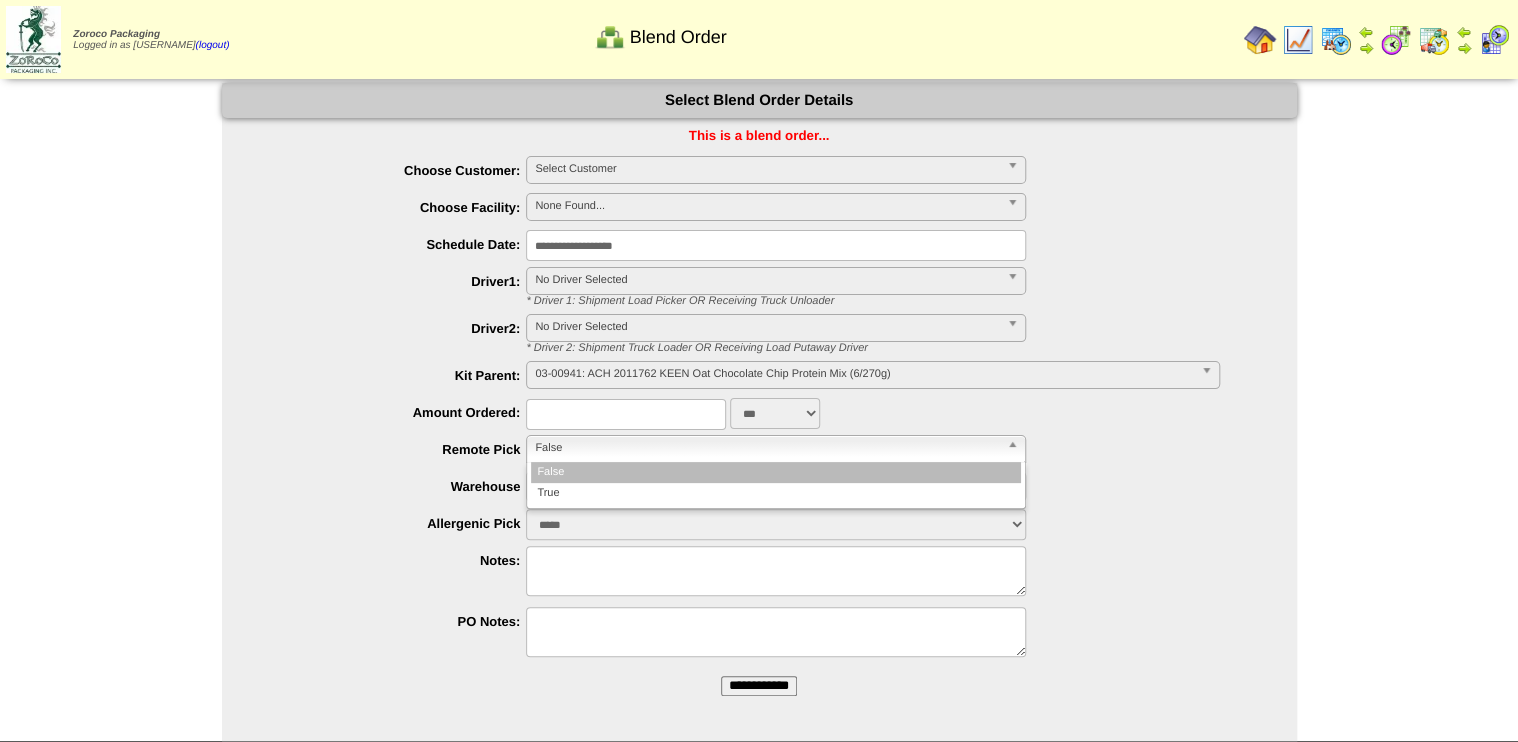 click at bounding box center (626, 414) 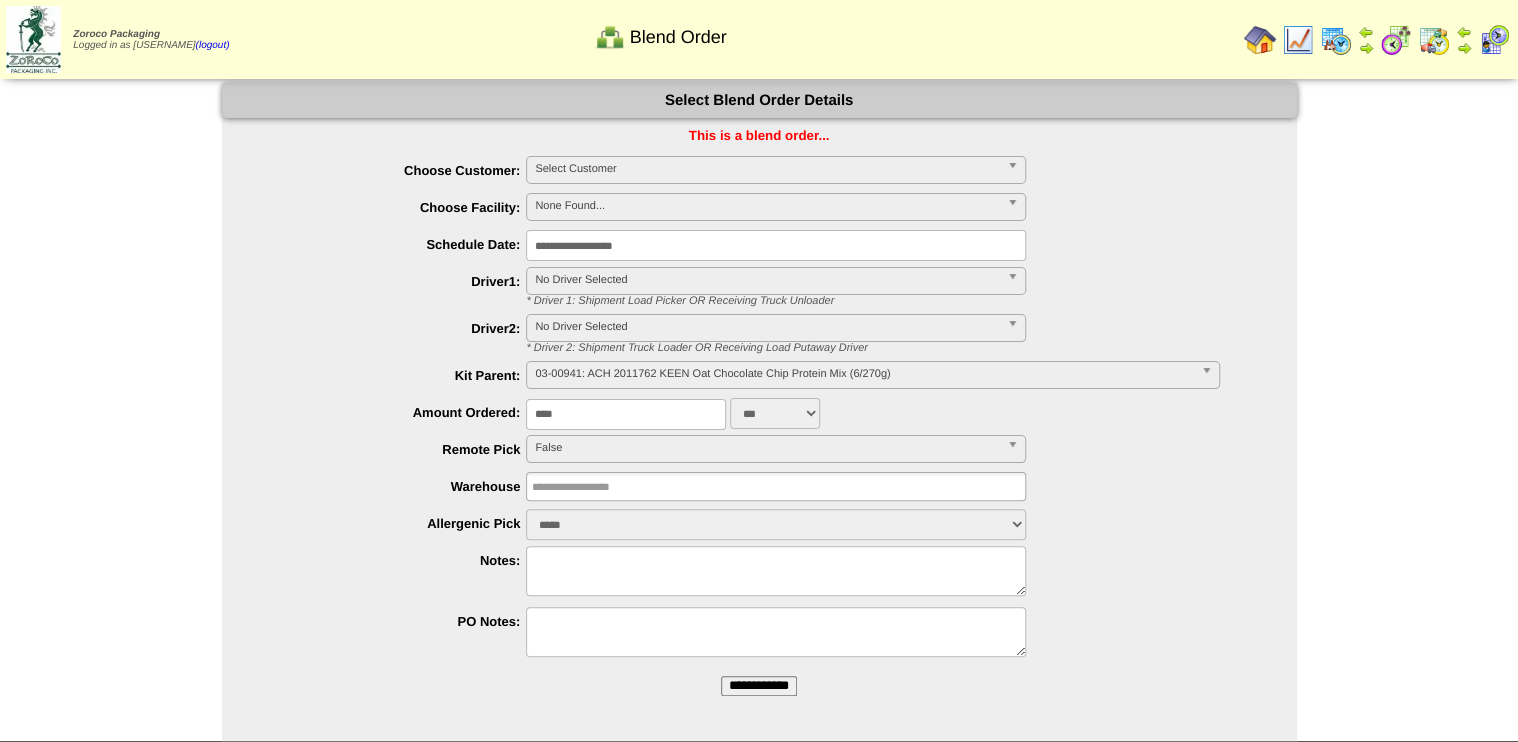 type on "****" 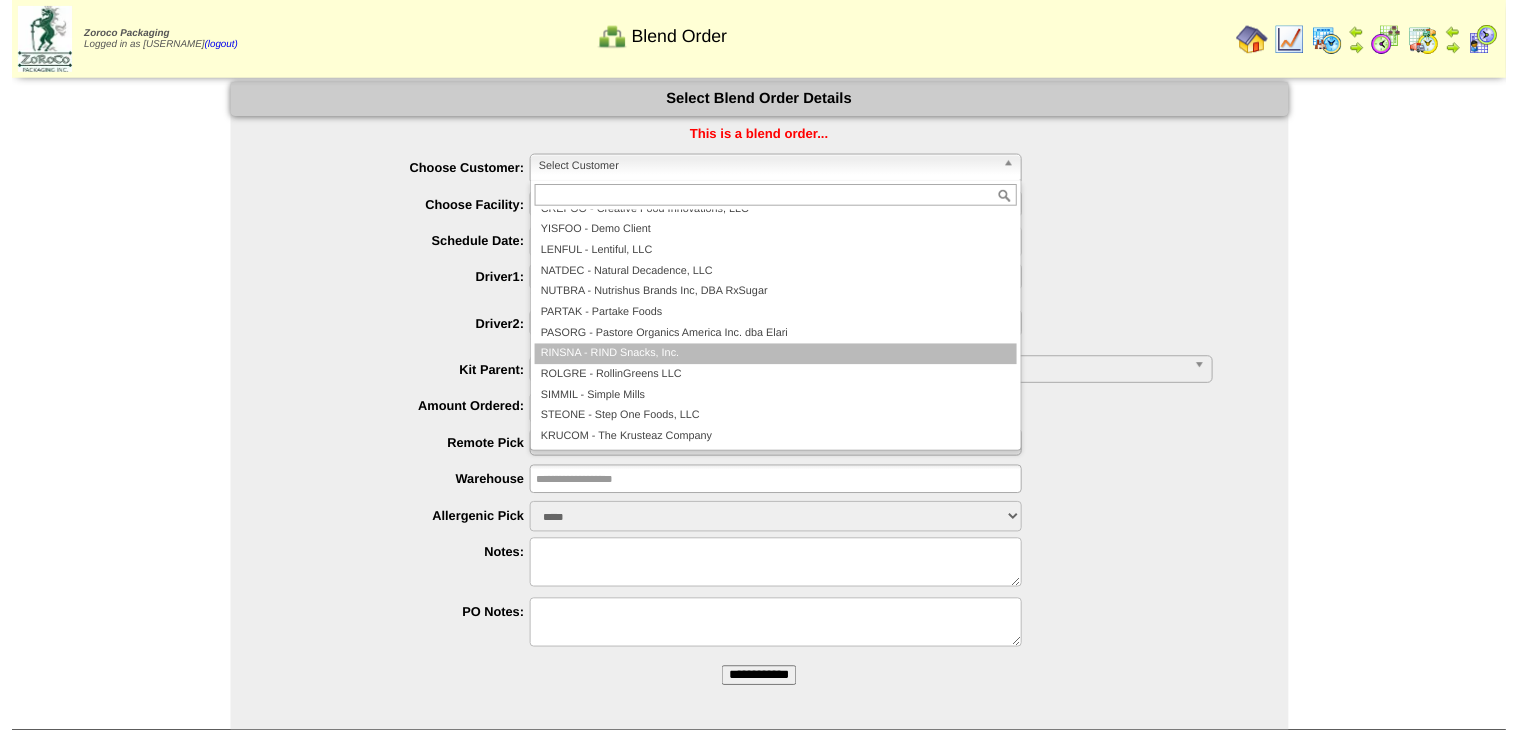 scroll, scrollTop: 0, scrollLeft: 0, axis: both 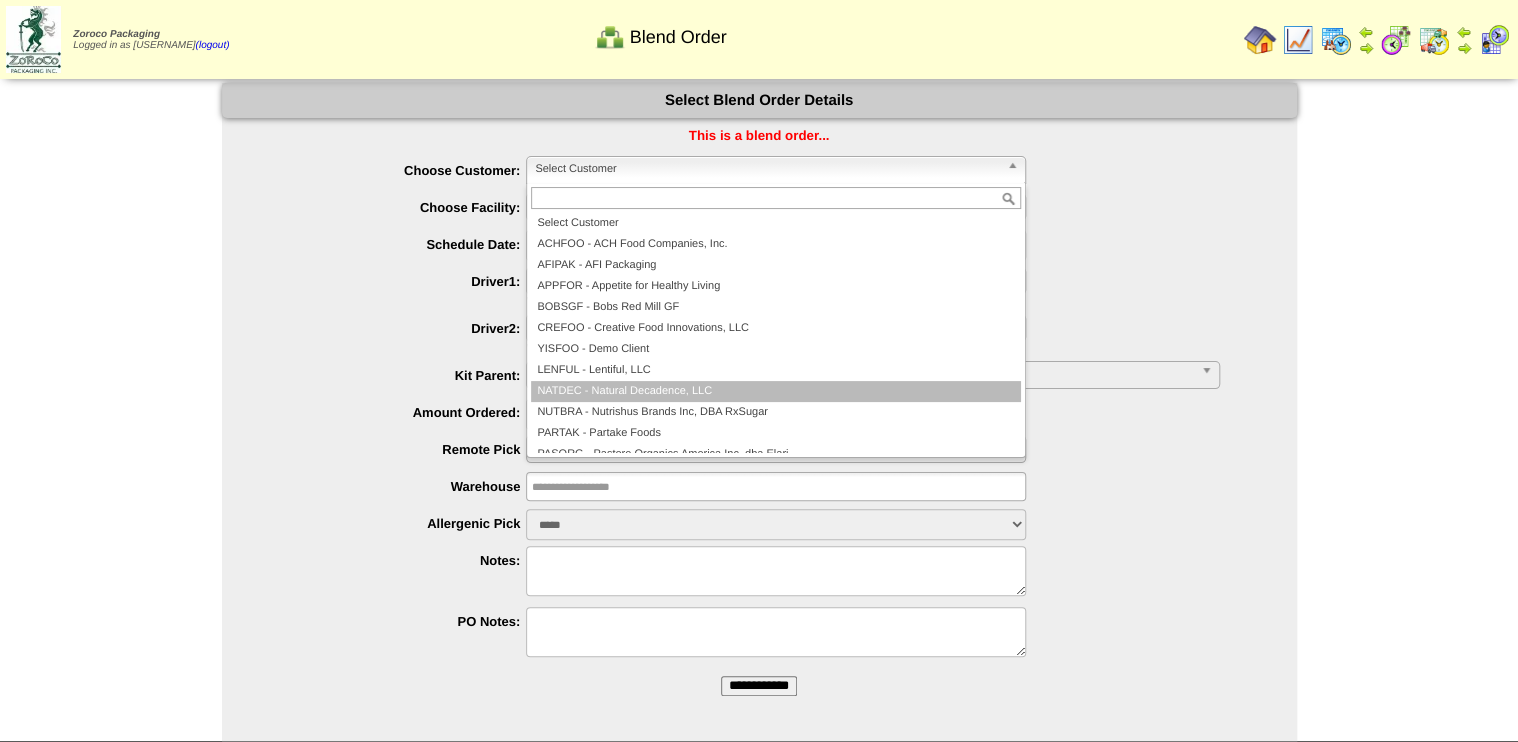click on "NATDEC - Natural Decadence, LLC" at bounding box center [776, 391] 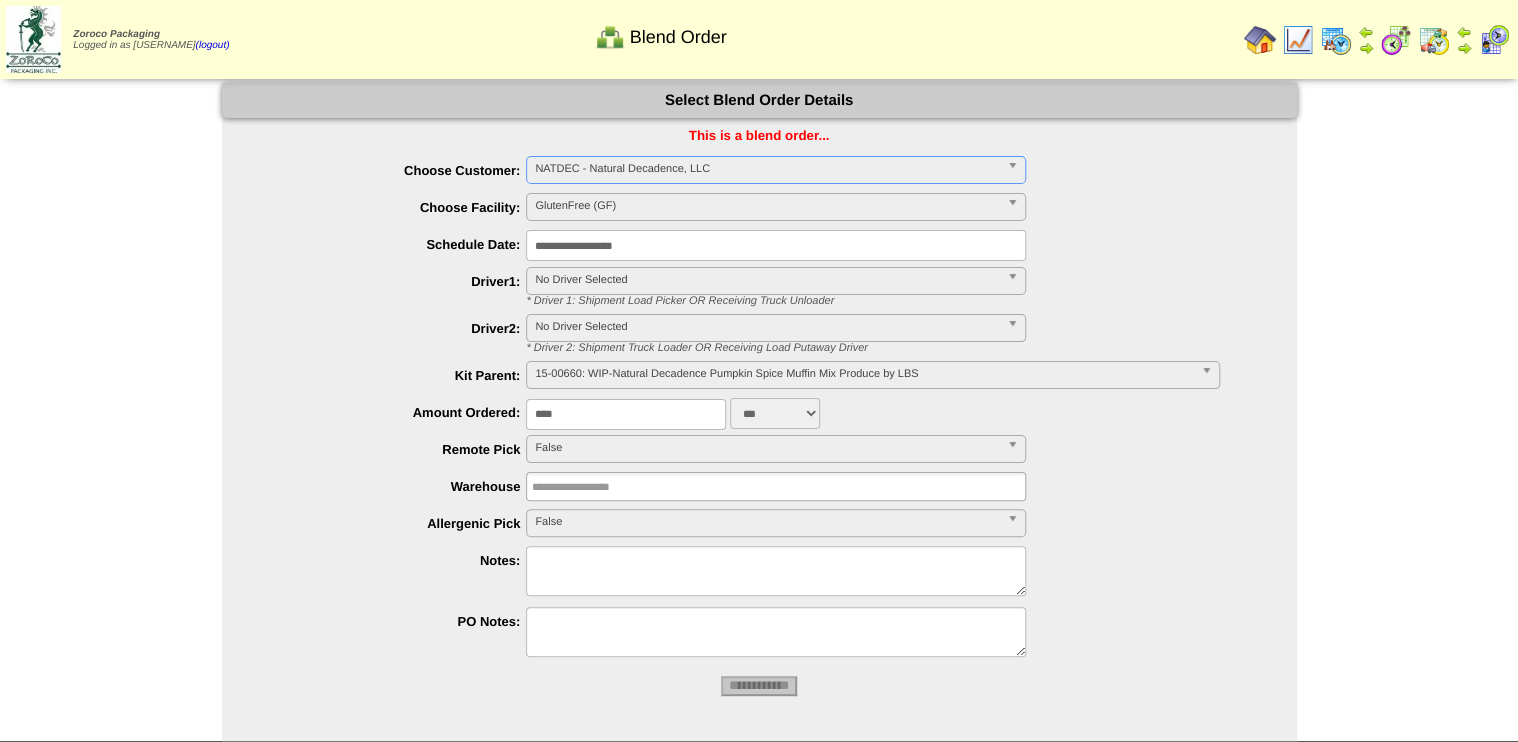 type 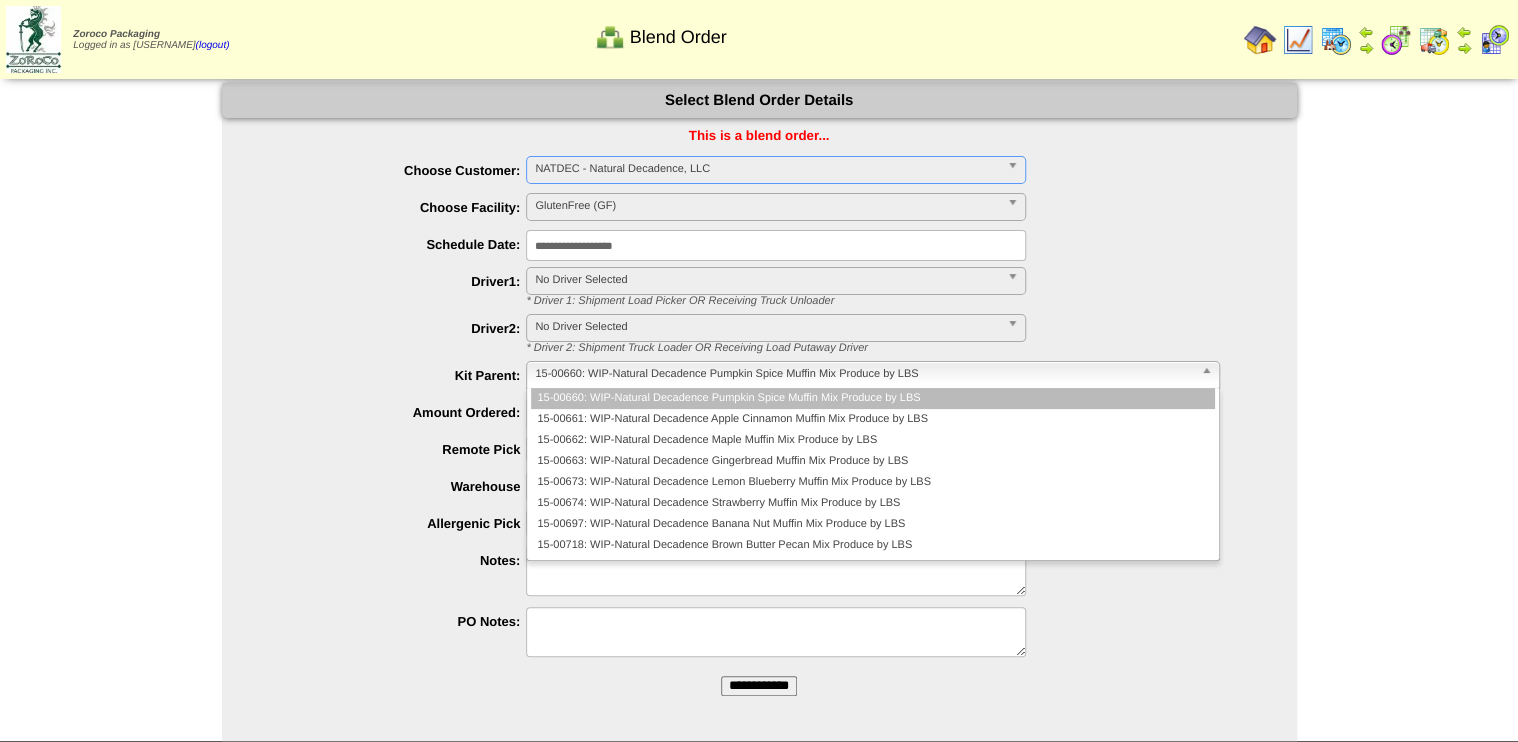 click on "15-00660: WIP-Natural Decadence Pumpkin Spice Muffin Mix Produce by LBS" at bounding box center [863, 374] 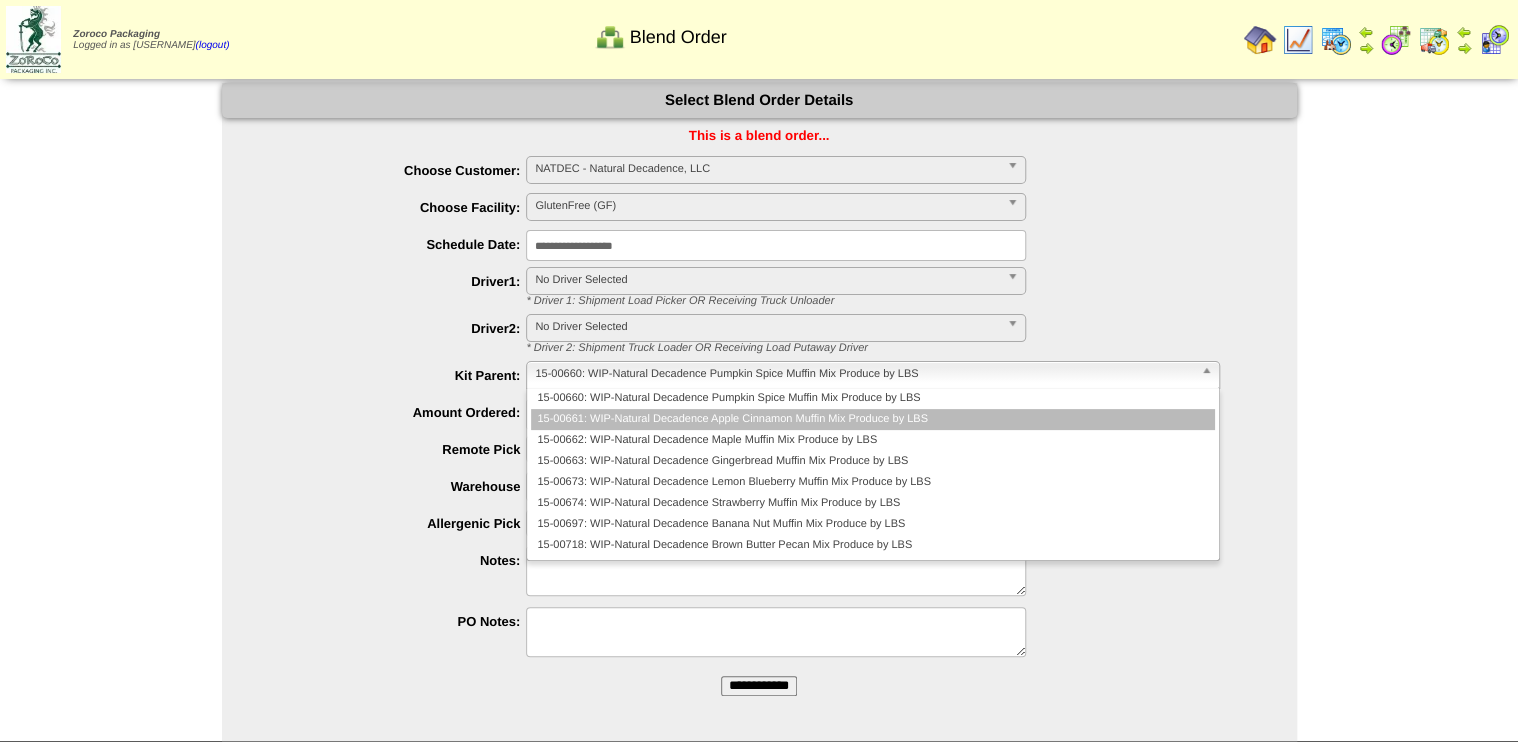 click on "15-00661: WIP-Natural Decadence Apple Cinnamon Muffin Mix Produce by LBS" at bounding box center [872, 419] 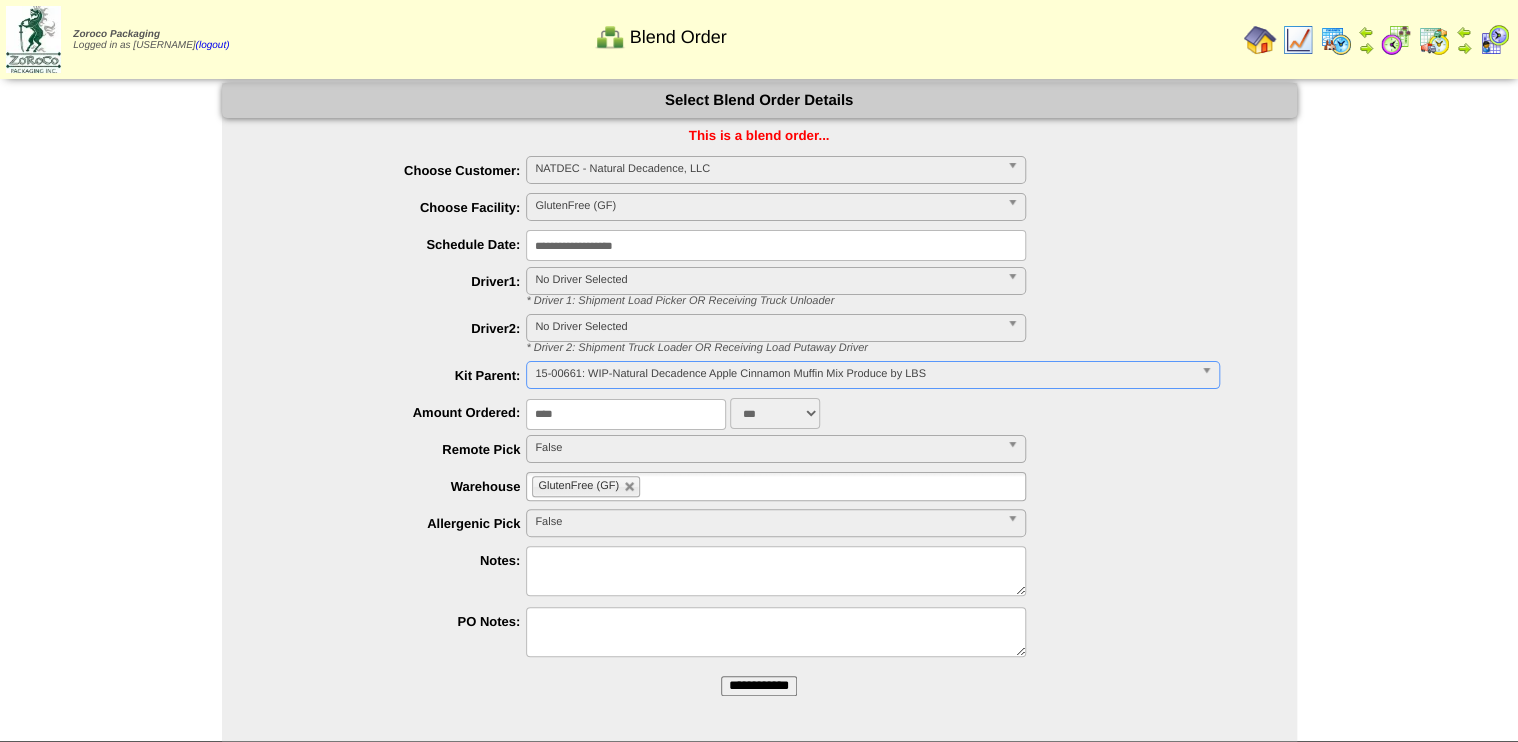 click on "**********" at bounding box center [759, 397] 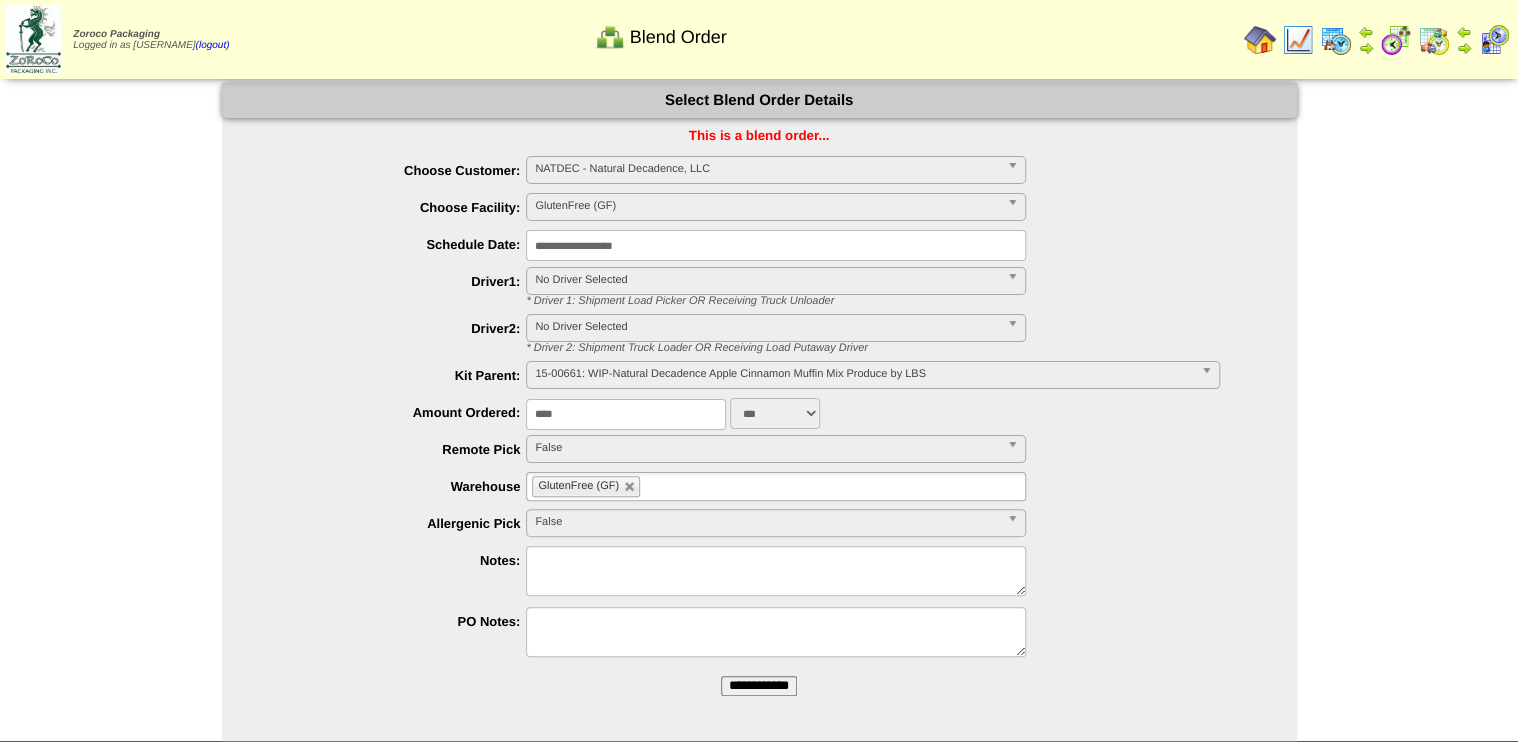 click on "**********" at bounding box center [759, 686] 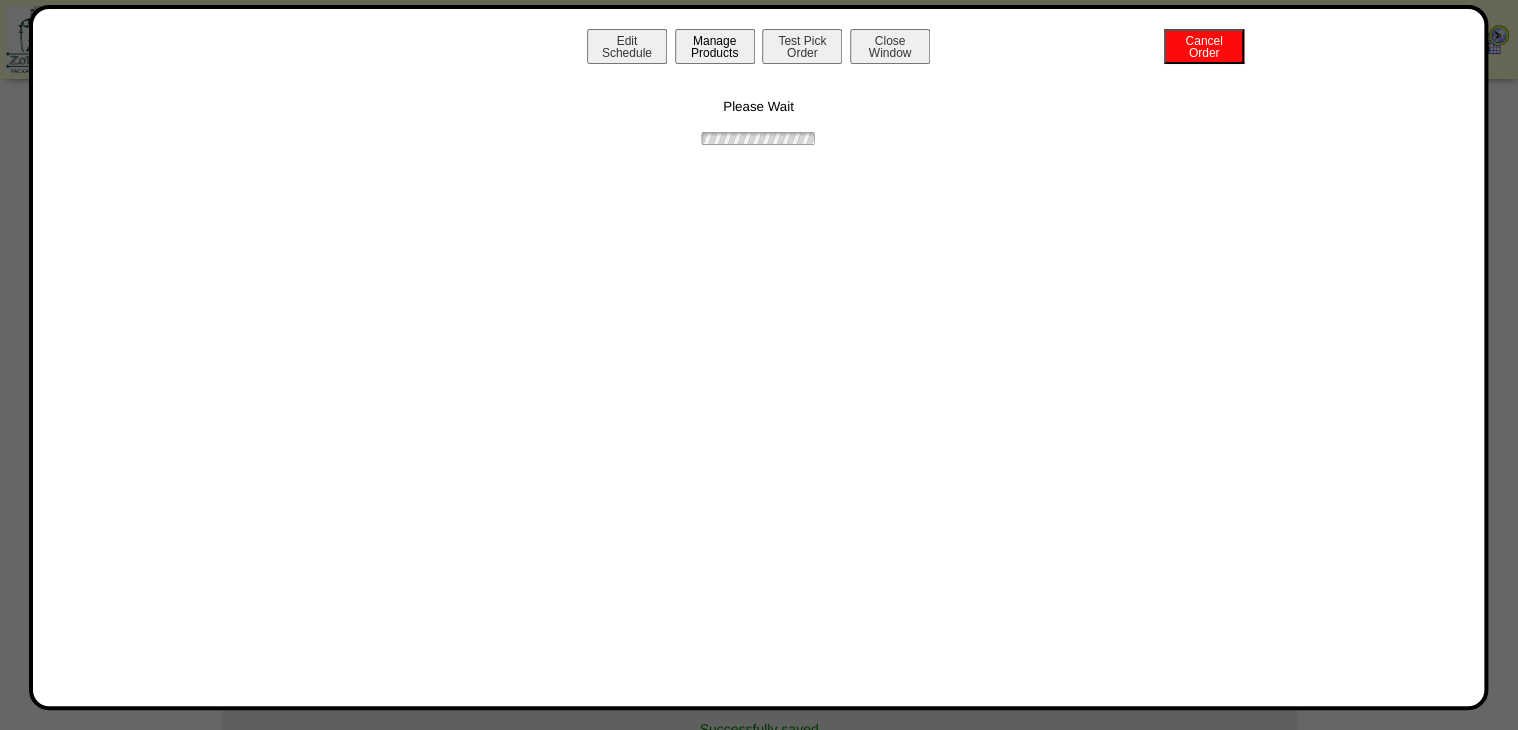 click on "Manage Products" at bounding box center [715, 46] 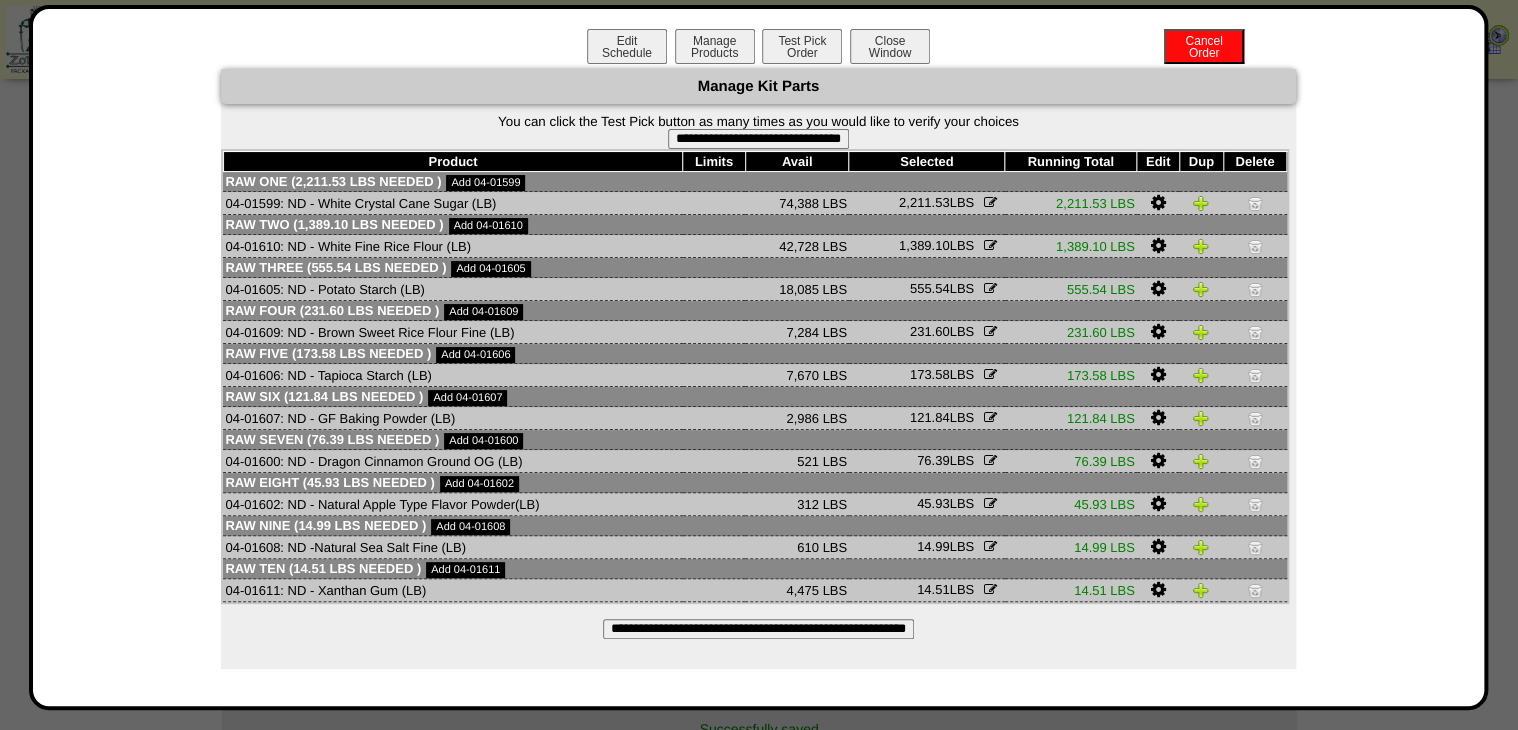 click on "**********" at bounding box center (758, 139) 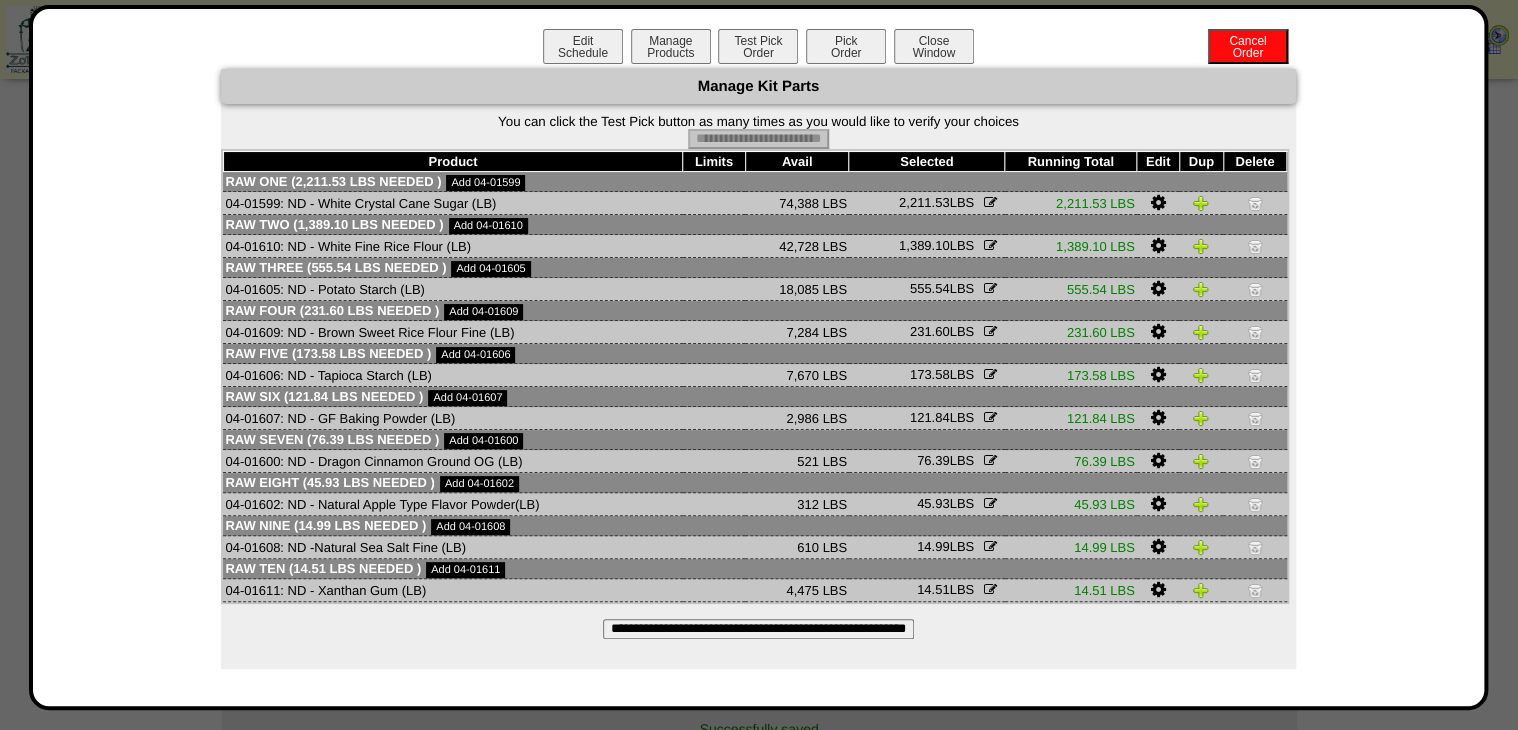 click on "Pick Order" at bounding box center (846, 46) 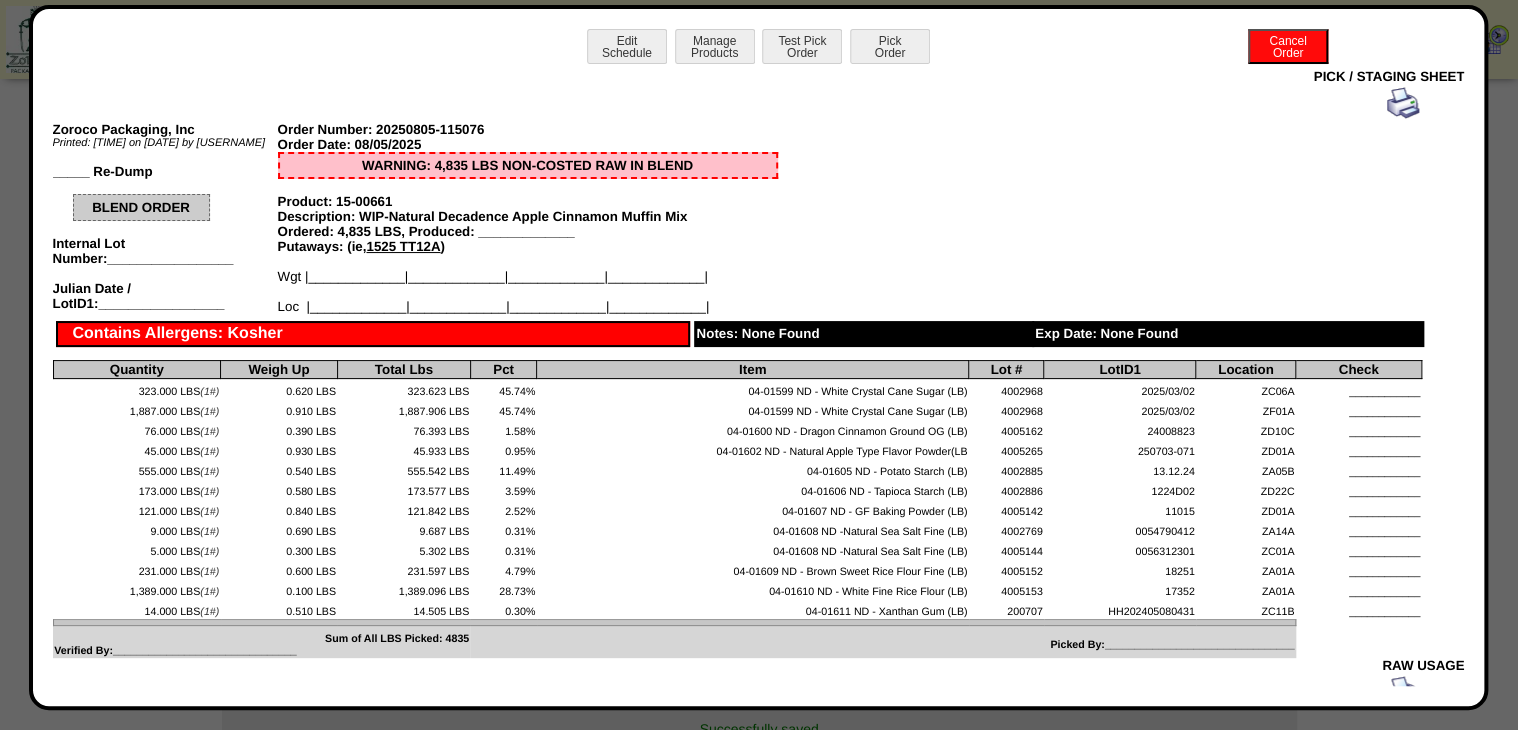 click at bounding box center [1403, 103] 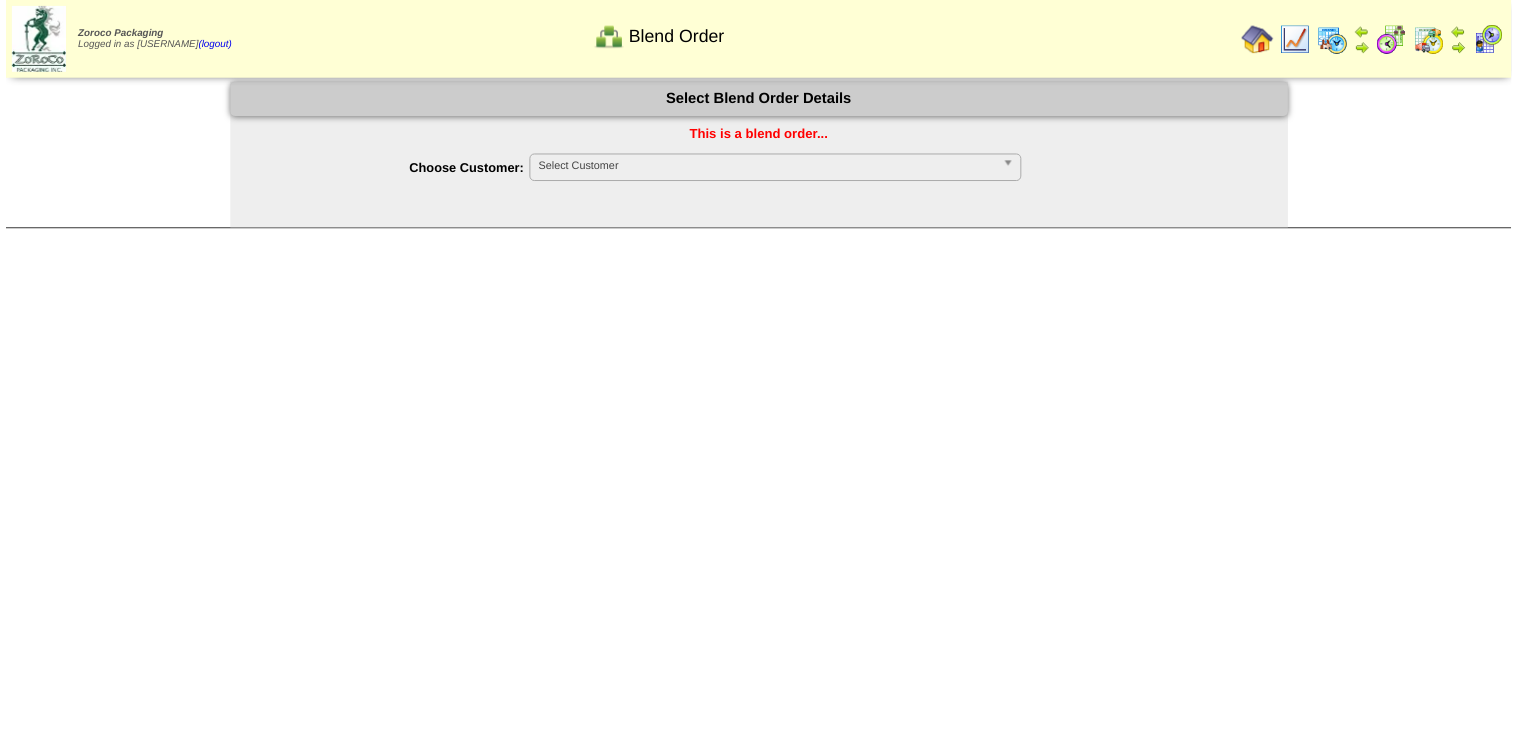scroll, scrollTop: 0, scrollLeft: 0, axis: both 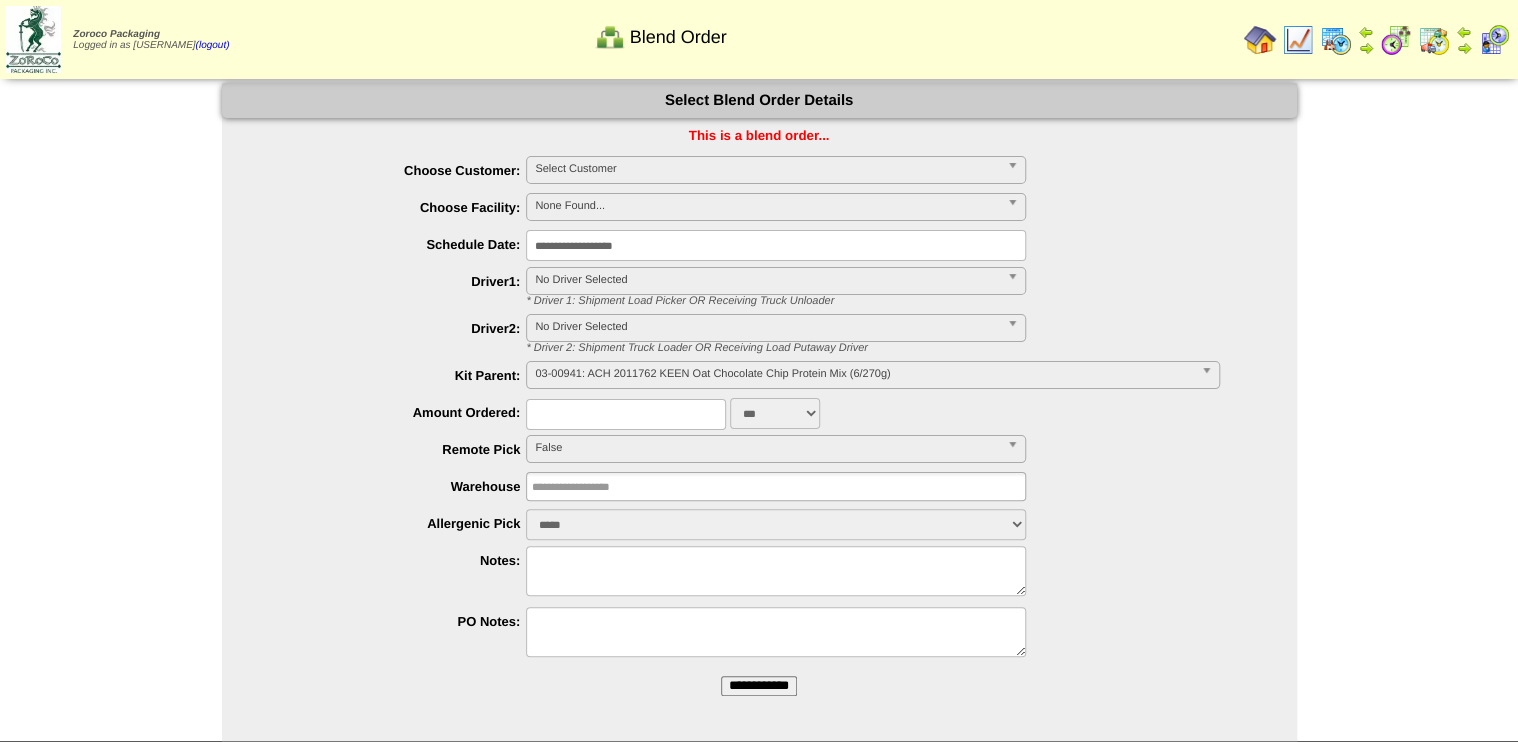 click on "**********" at bounding box center (759, 686) 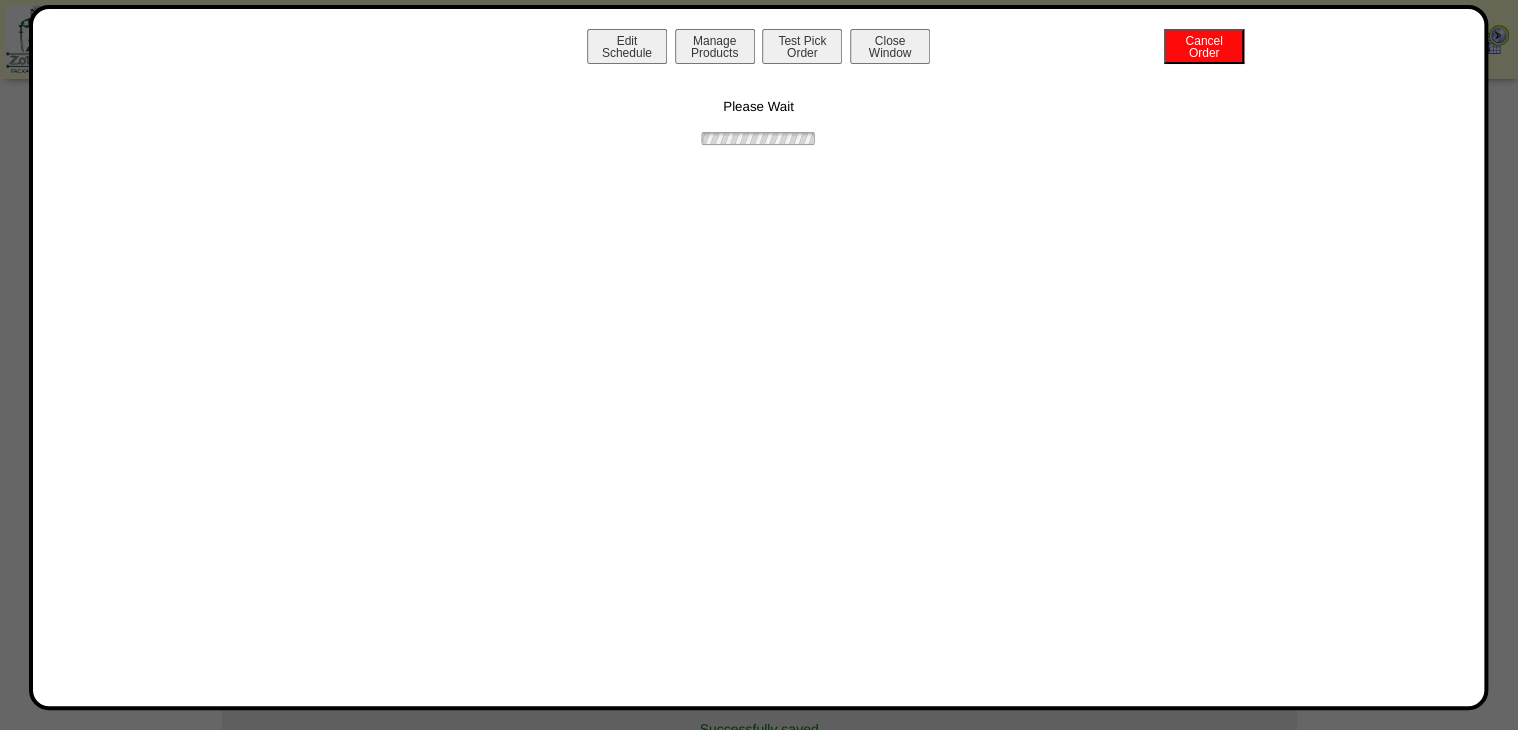 click on "Manage Products" at bounding box center [715, 46] 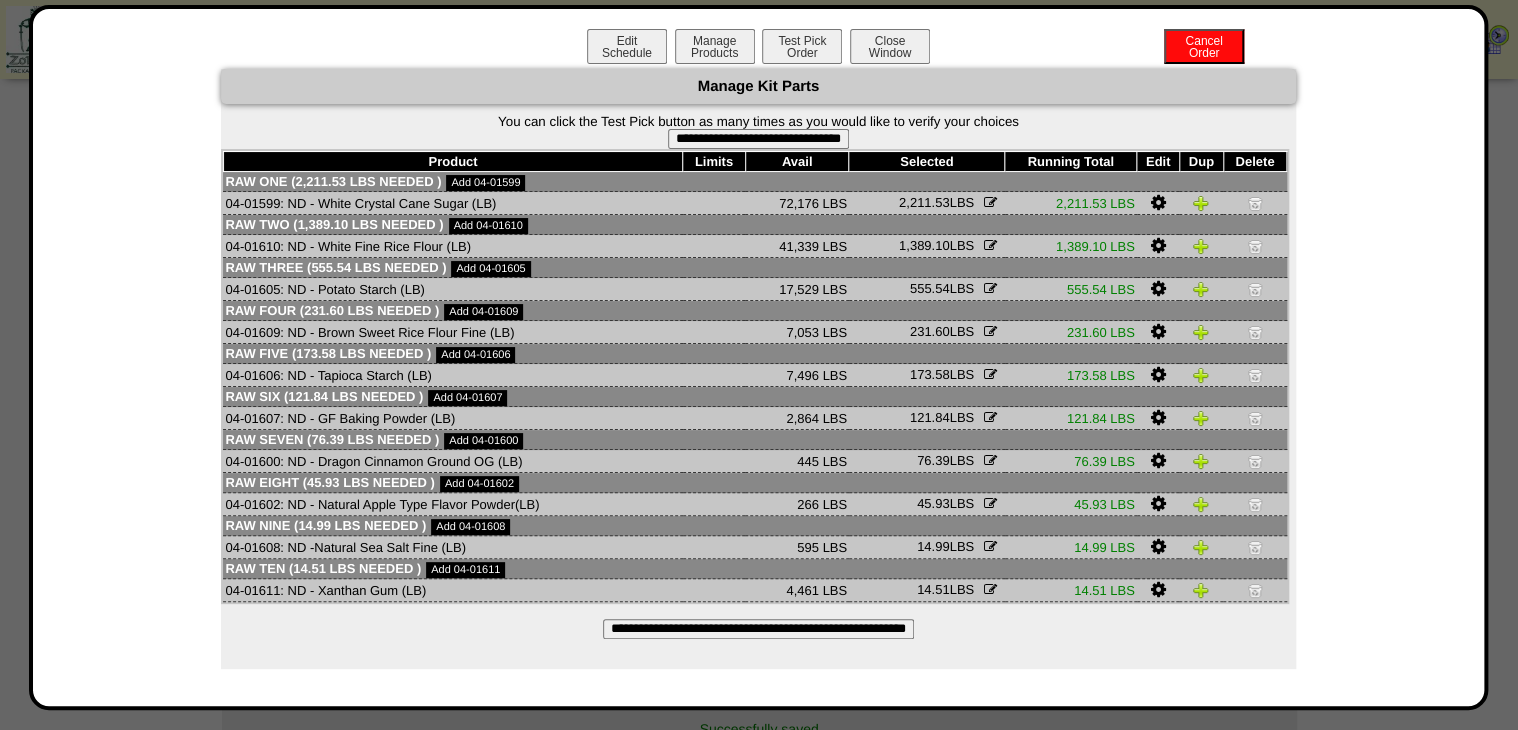 click on "**********" at bounding box center (758, 139) 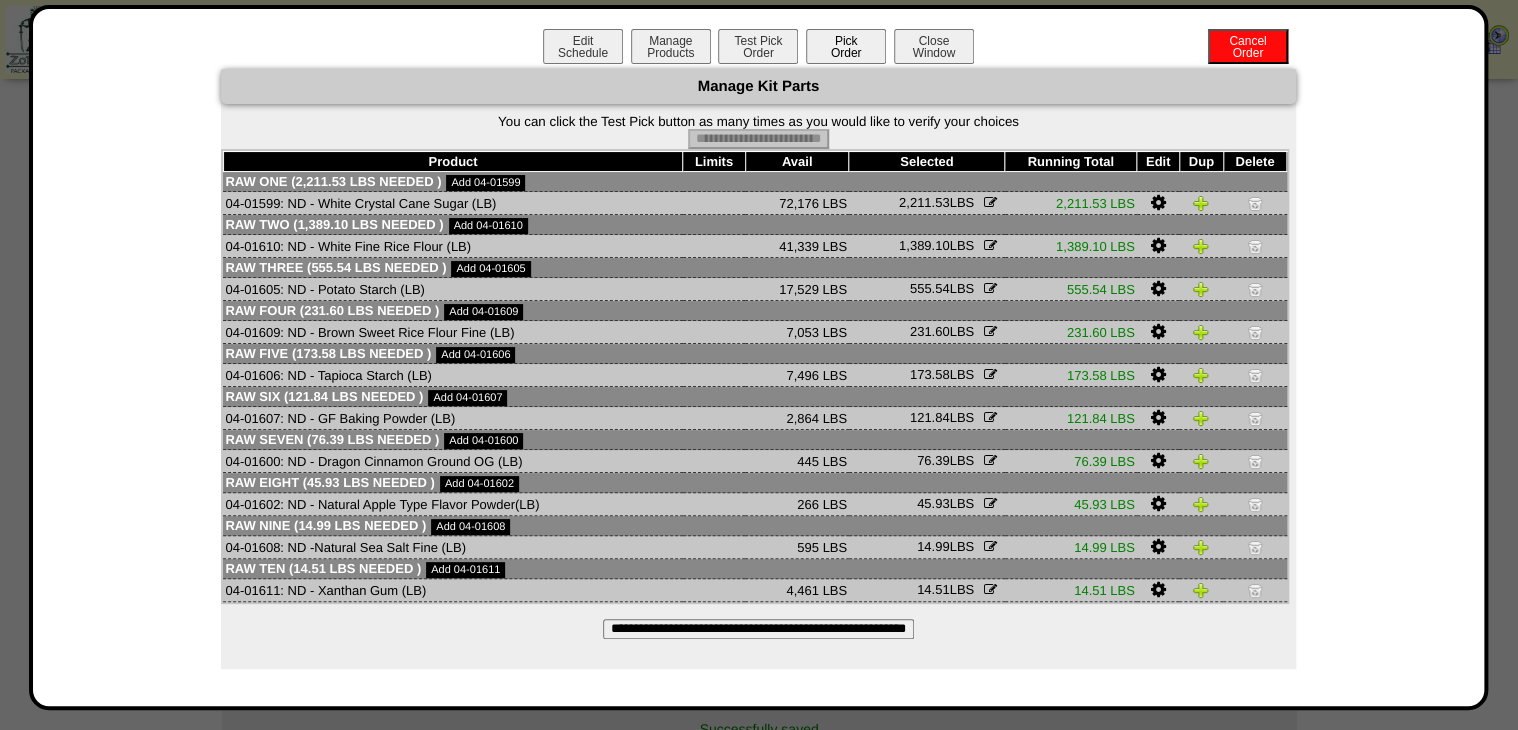 click on "Pick Order" at bounding box center [846, 46] 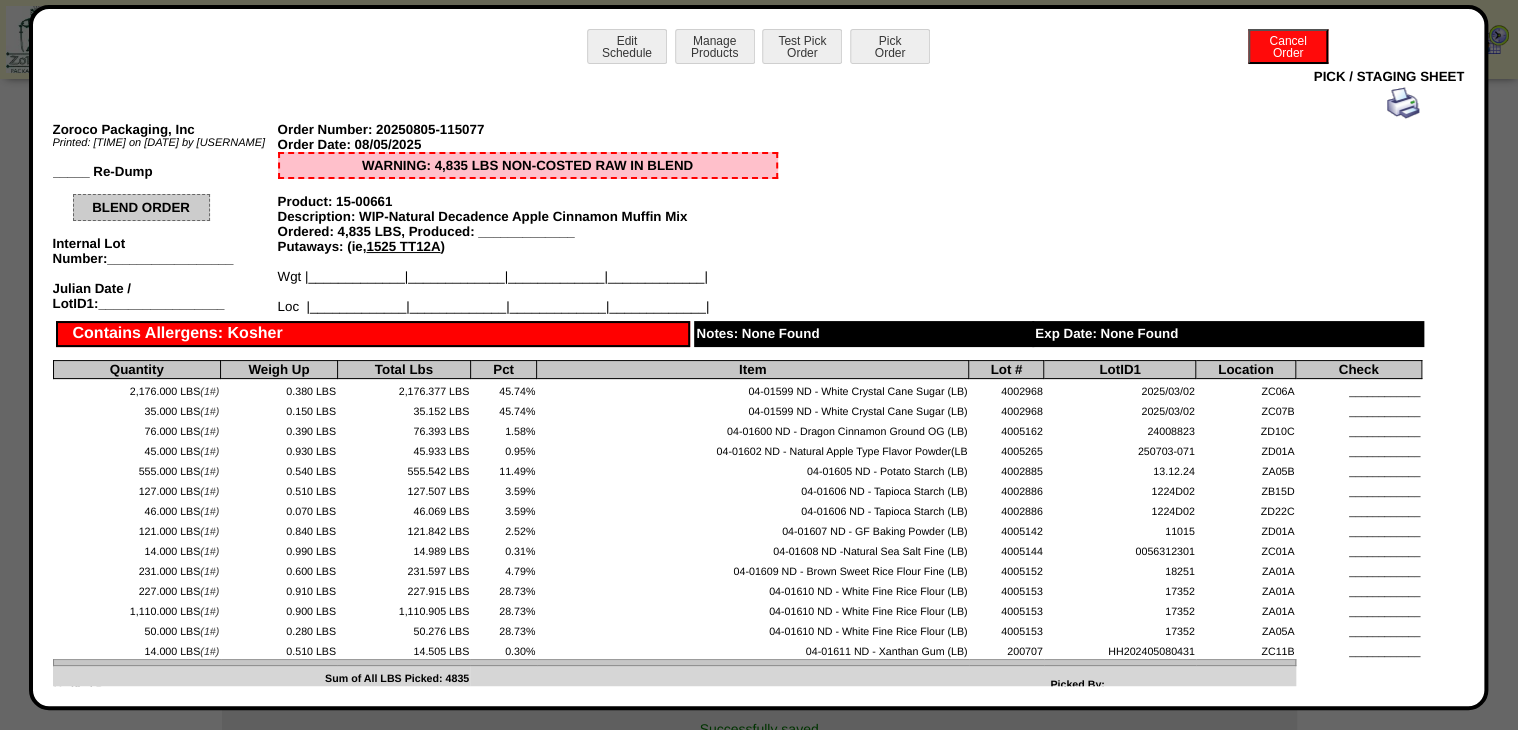 click at bounding box center [1403, 103] 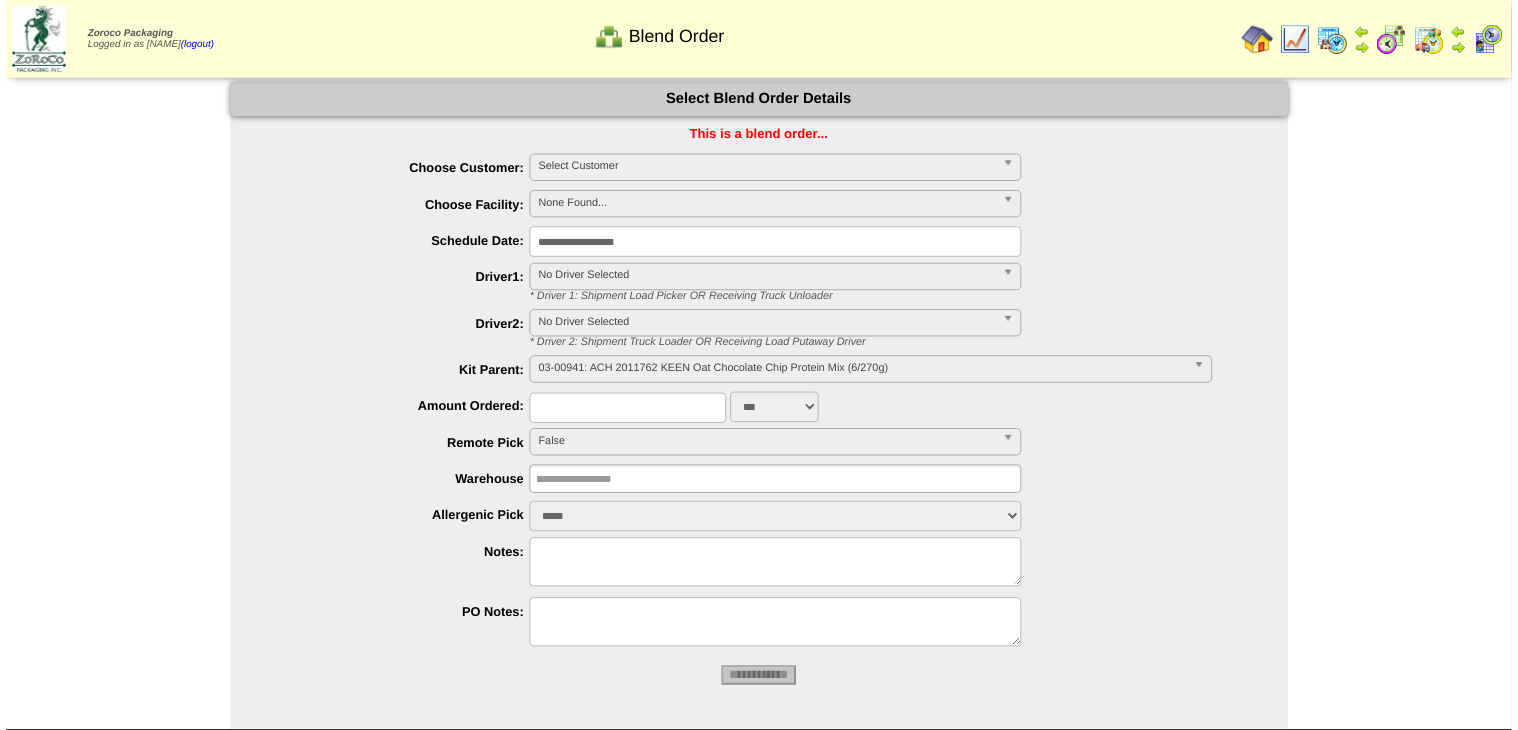 scroll, scrollTop: 0, scrollLeft: 0, axis: both 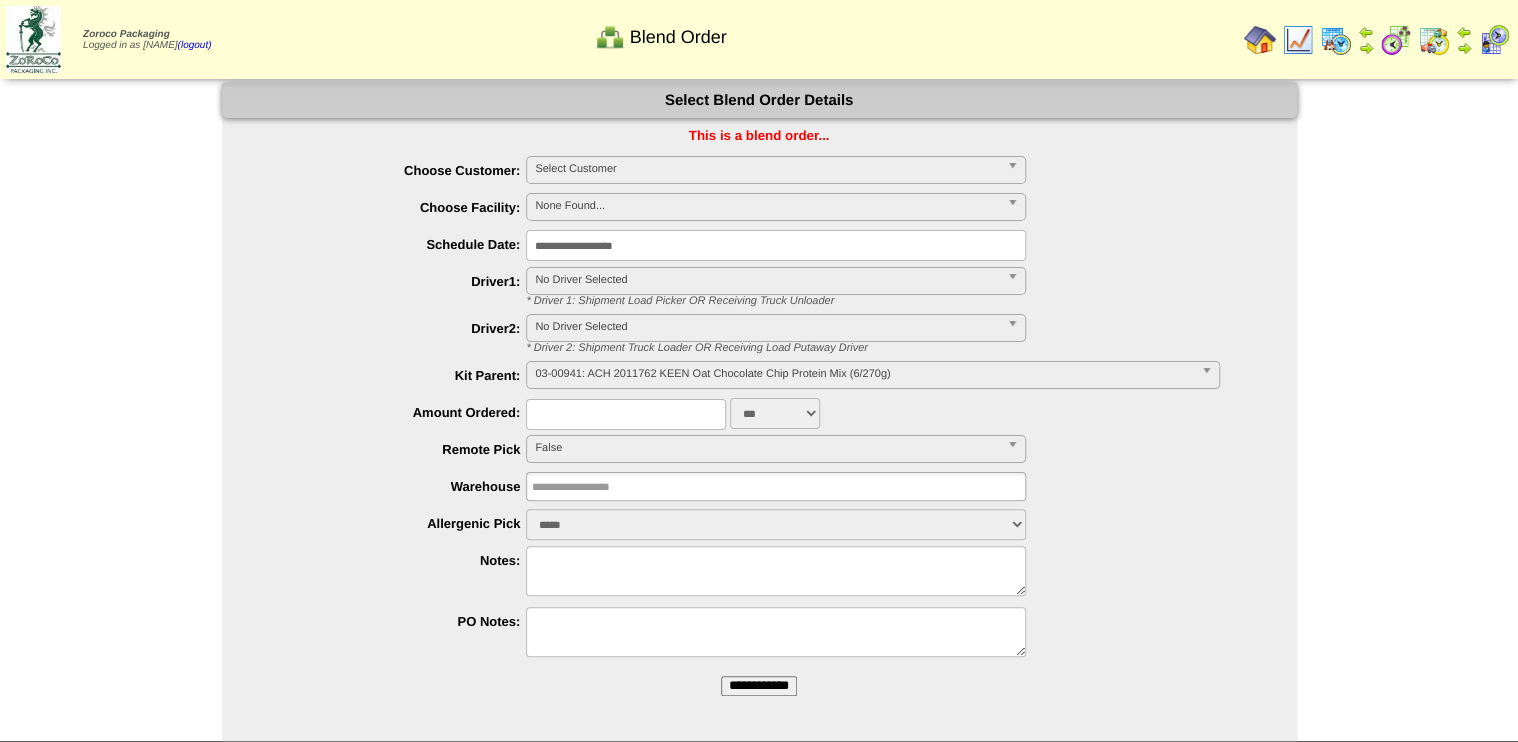 click on "**********" at bounding box center (759, 686) 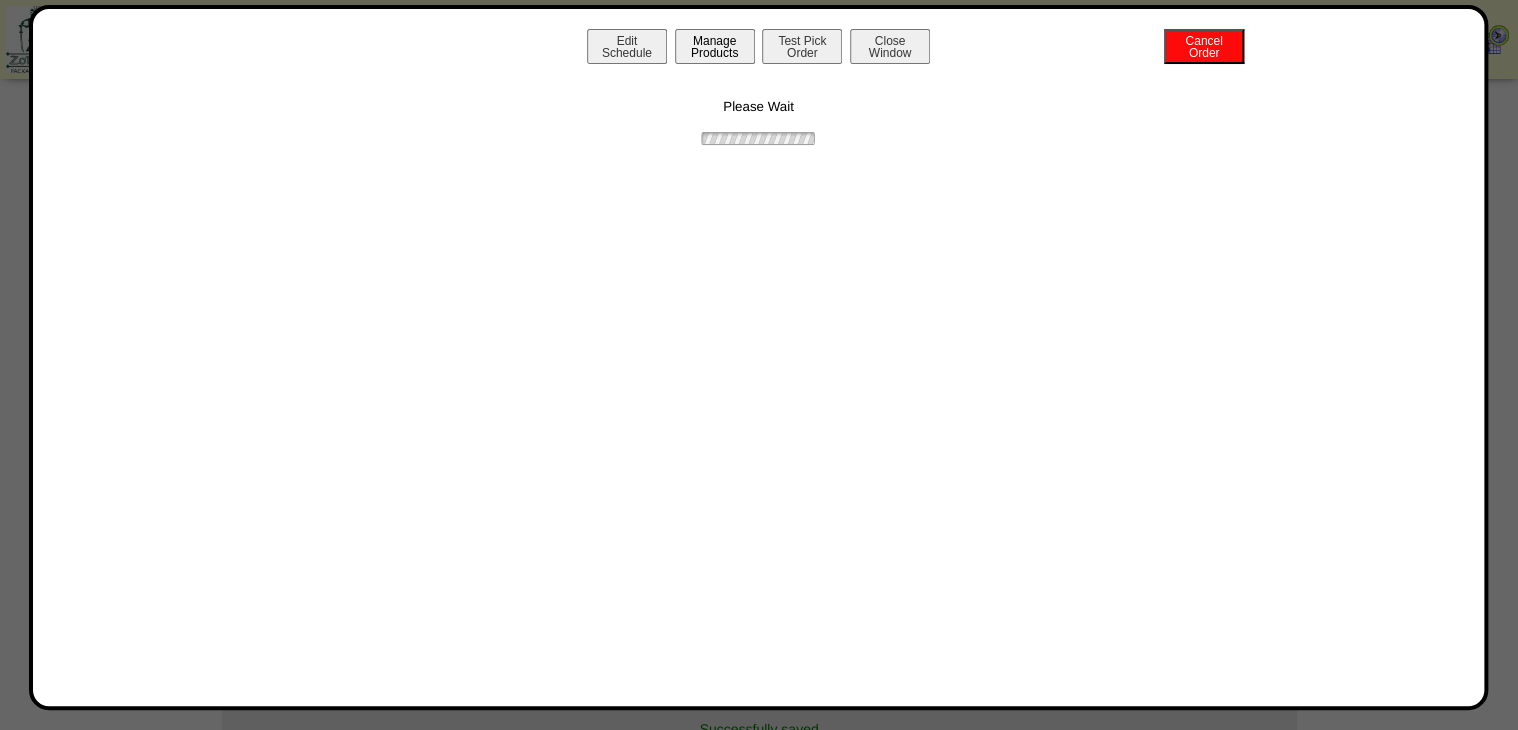 drag, startPoint x: 668, startPoint y: 57, endPoint x: 684, endPoint y: 44, distance: 20.615528 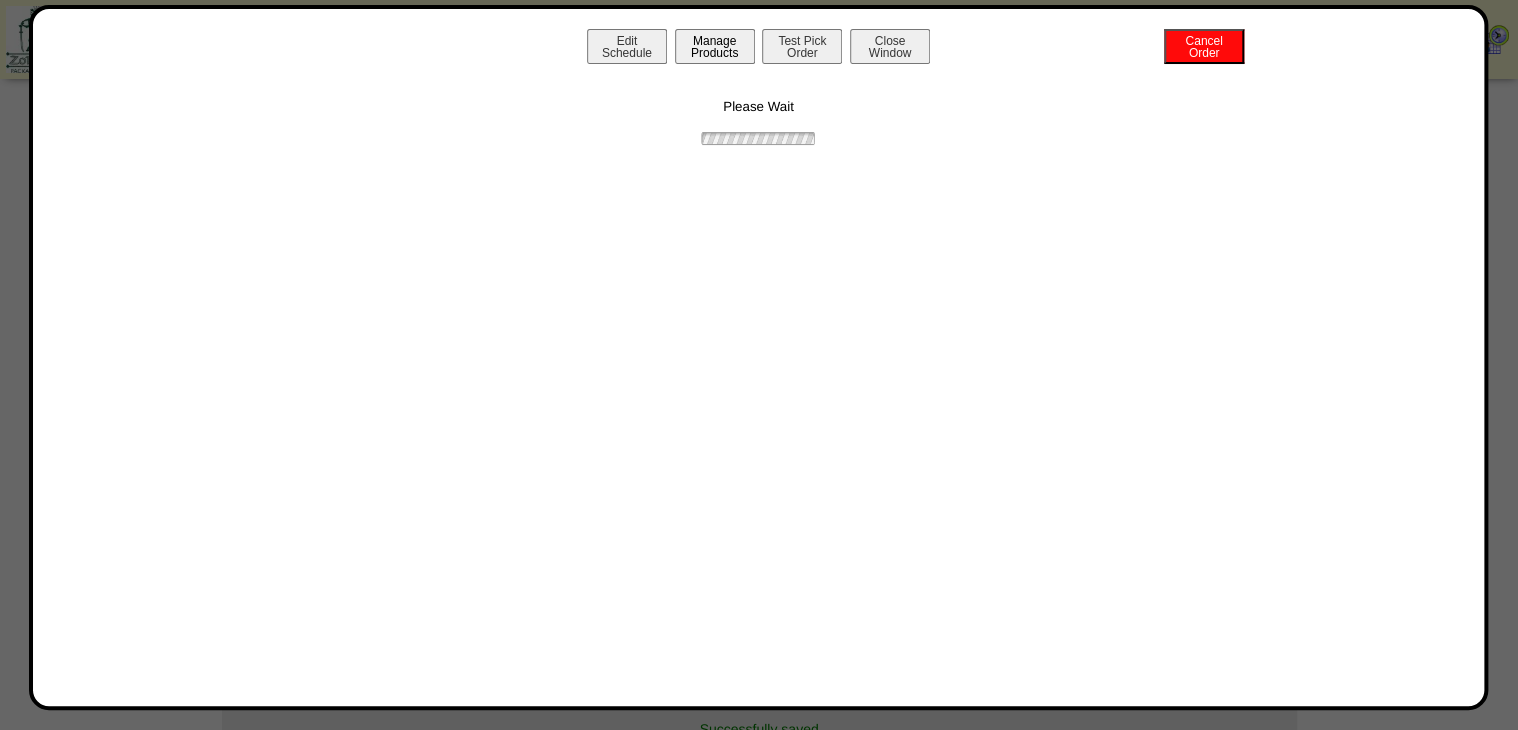 click on "Edit Schedule
Manage Products
Test Pick Order
Cancel Order
Close Window" at bounding box center [759, 49] 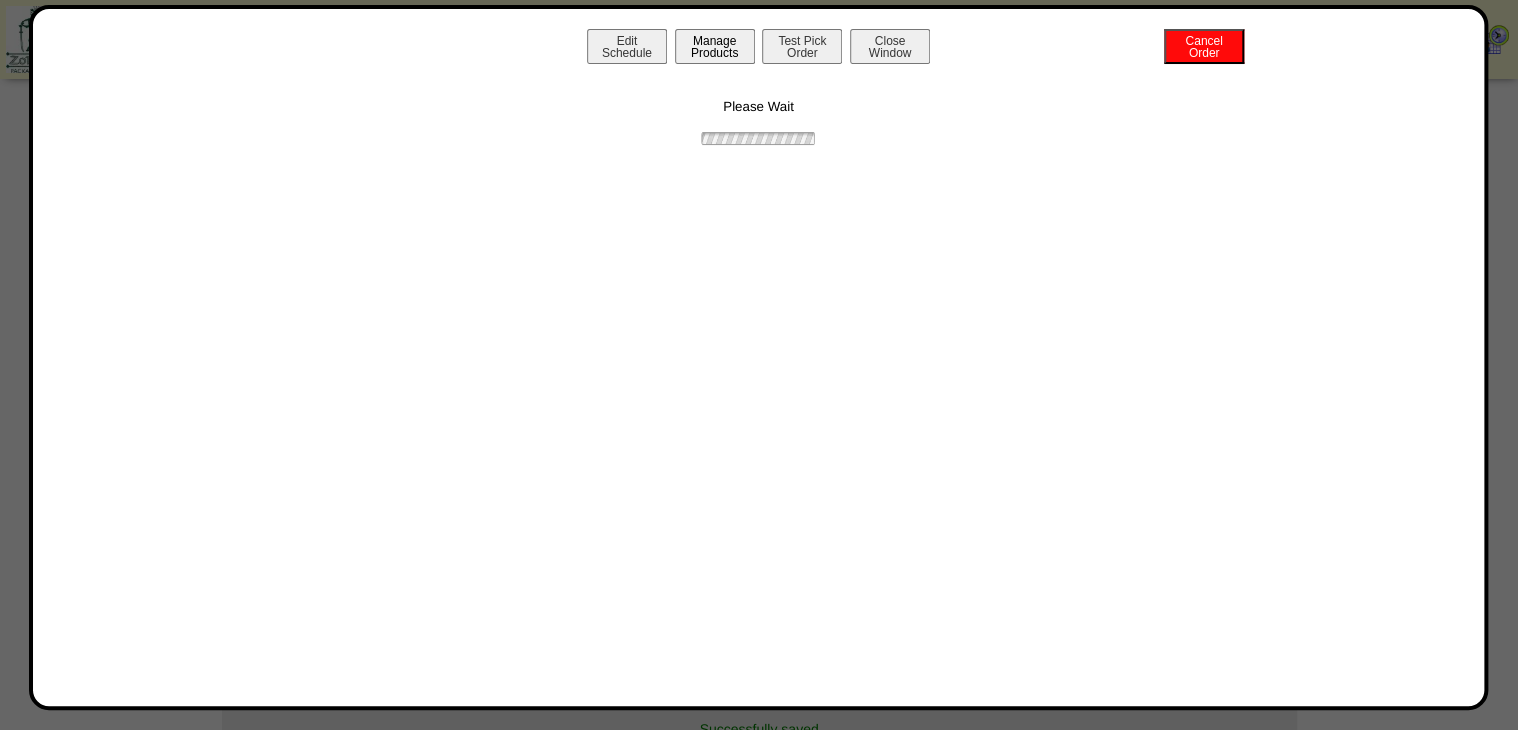 click on "Manage Products" at bounding box center (715, 46) 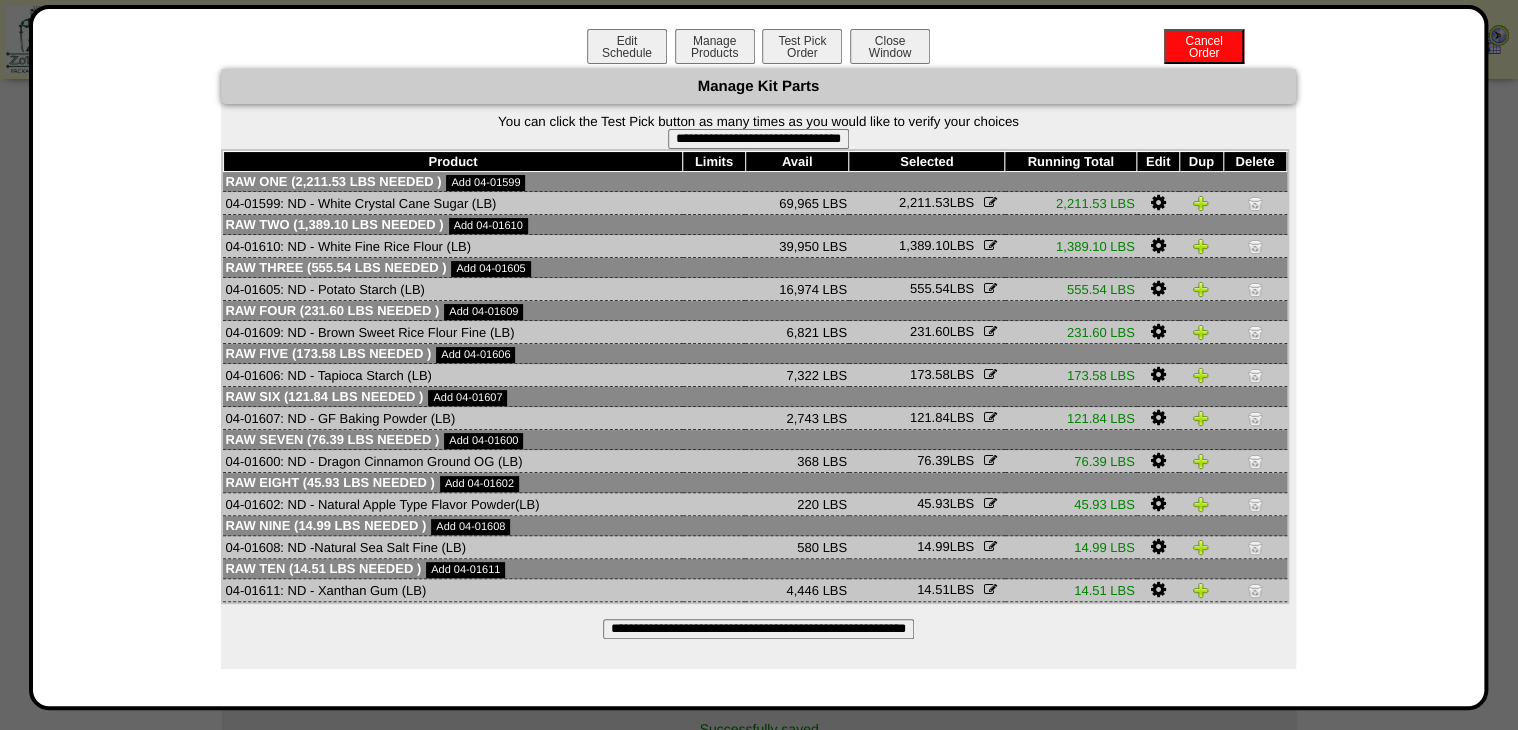 click on "**********" at bounding box center [758, 139] 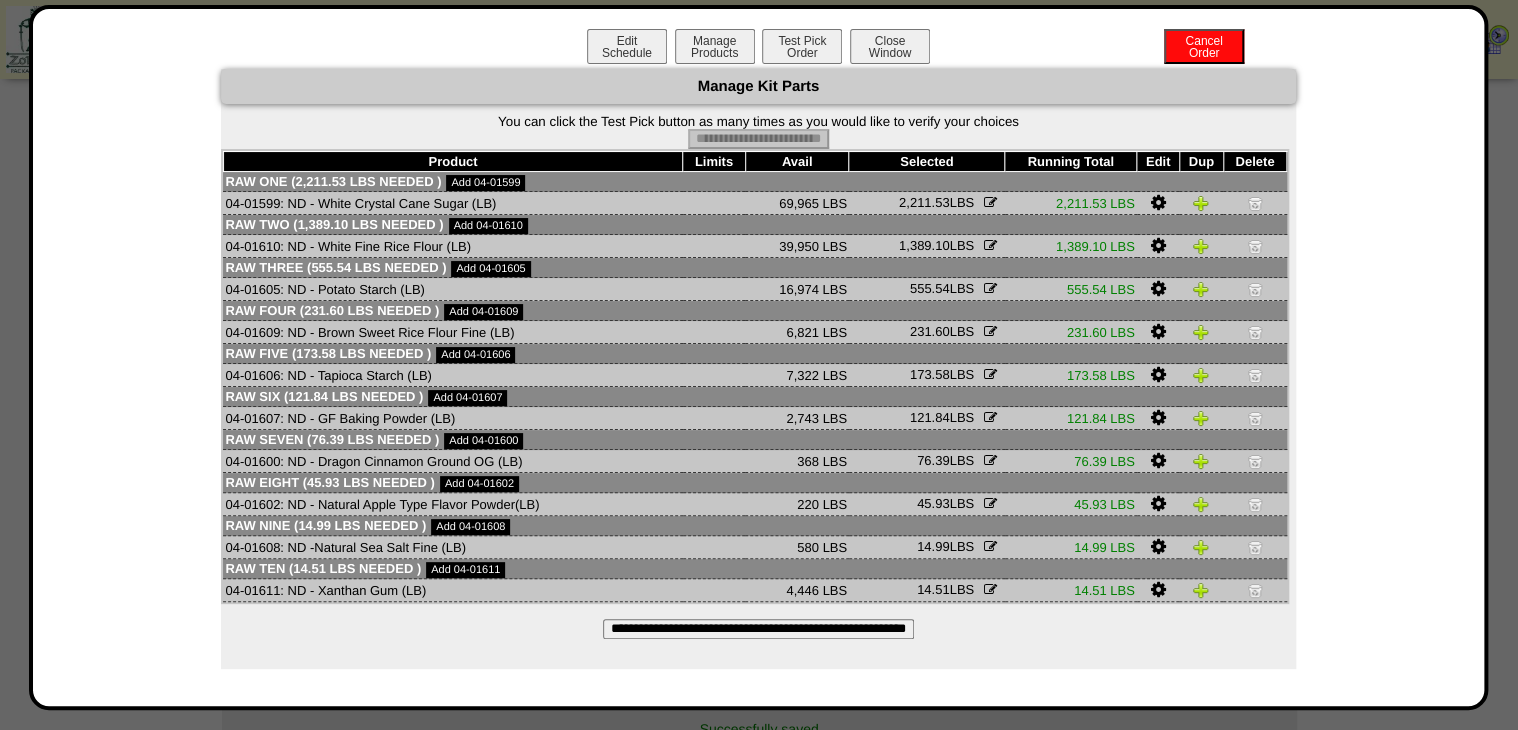 type on "**********" 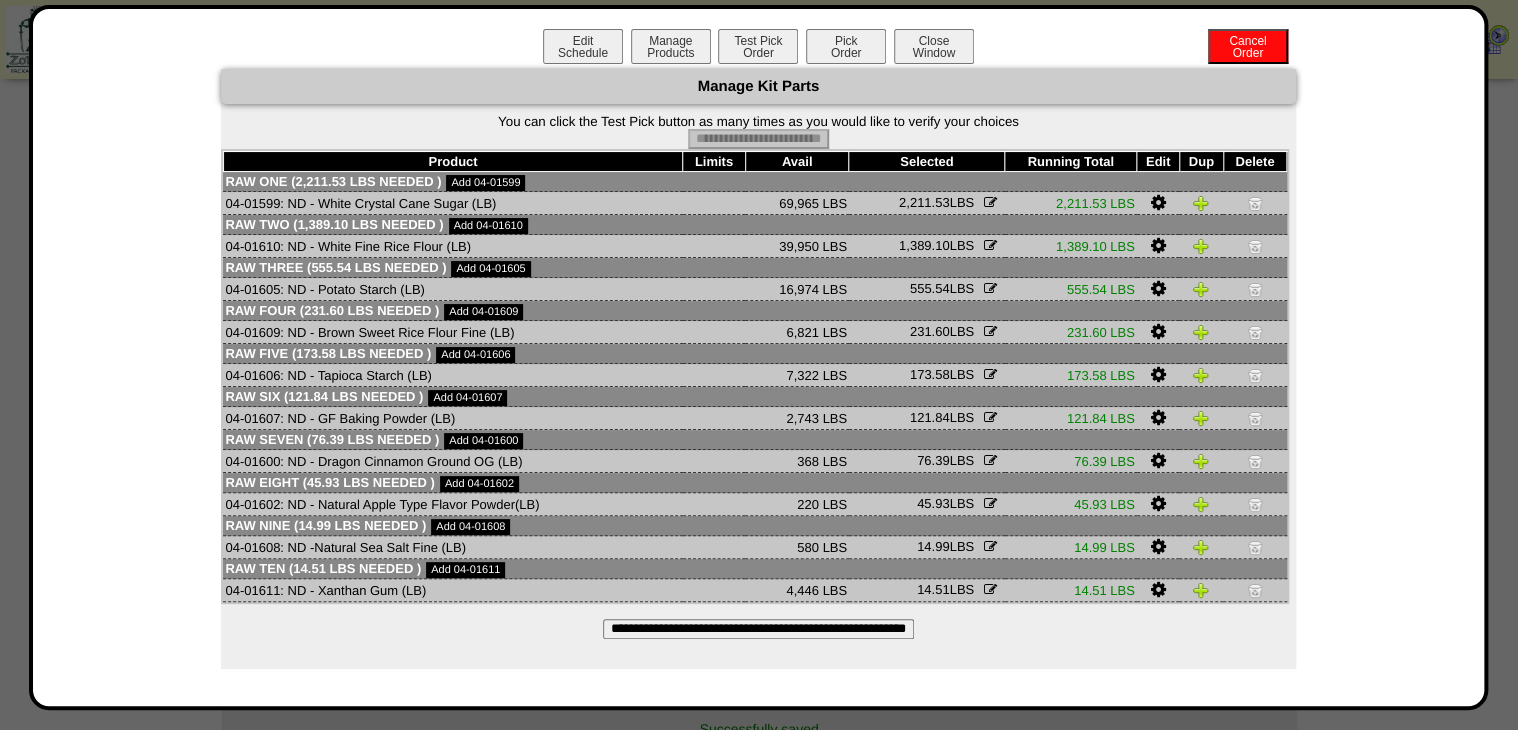 click on "Pick Order" at bounding box center [846, 46] 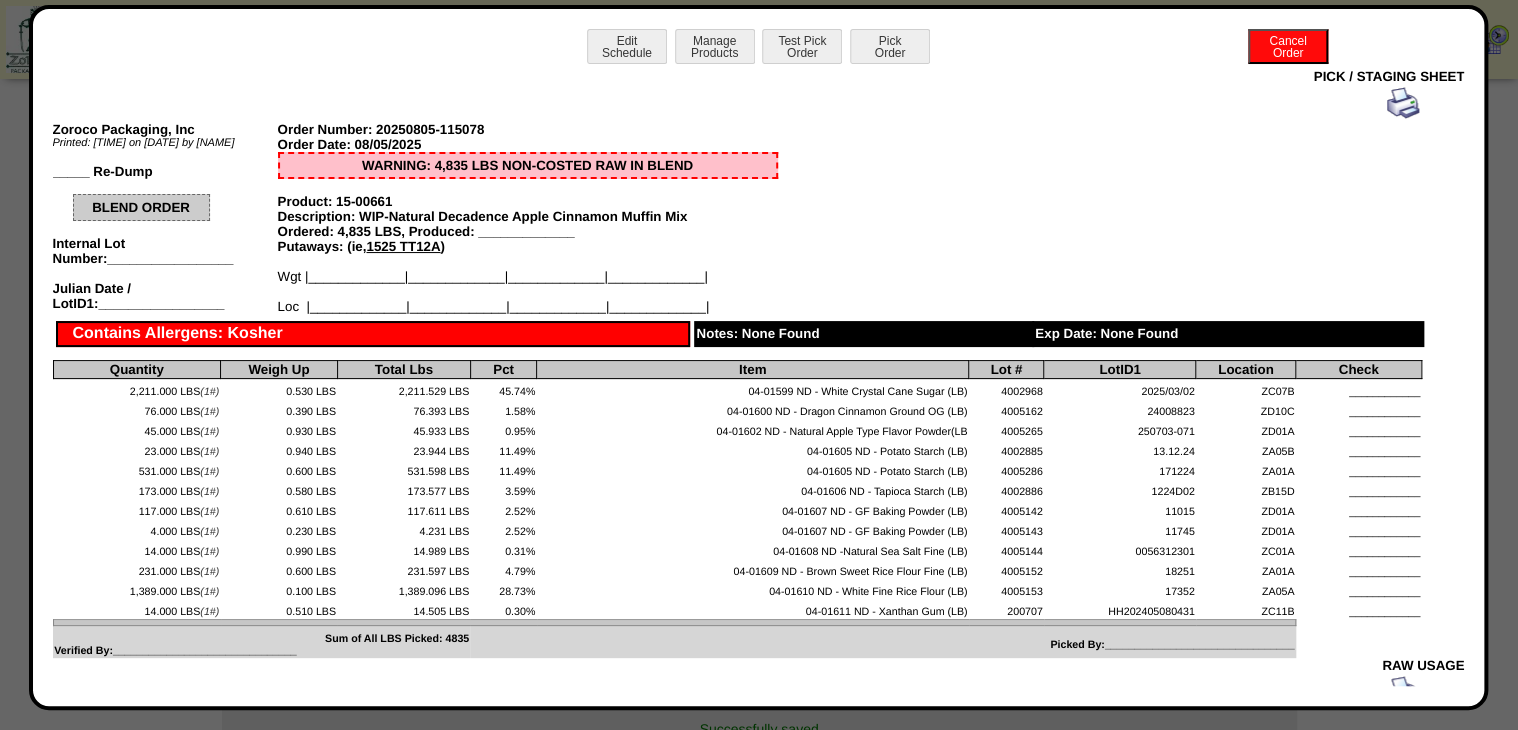 click at bounding box center [737, 103] 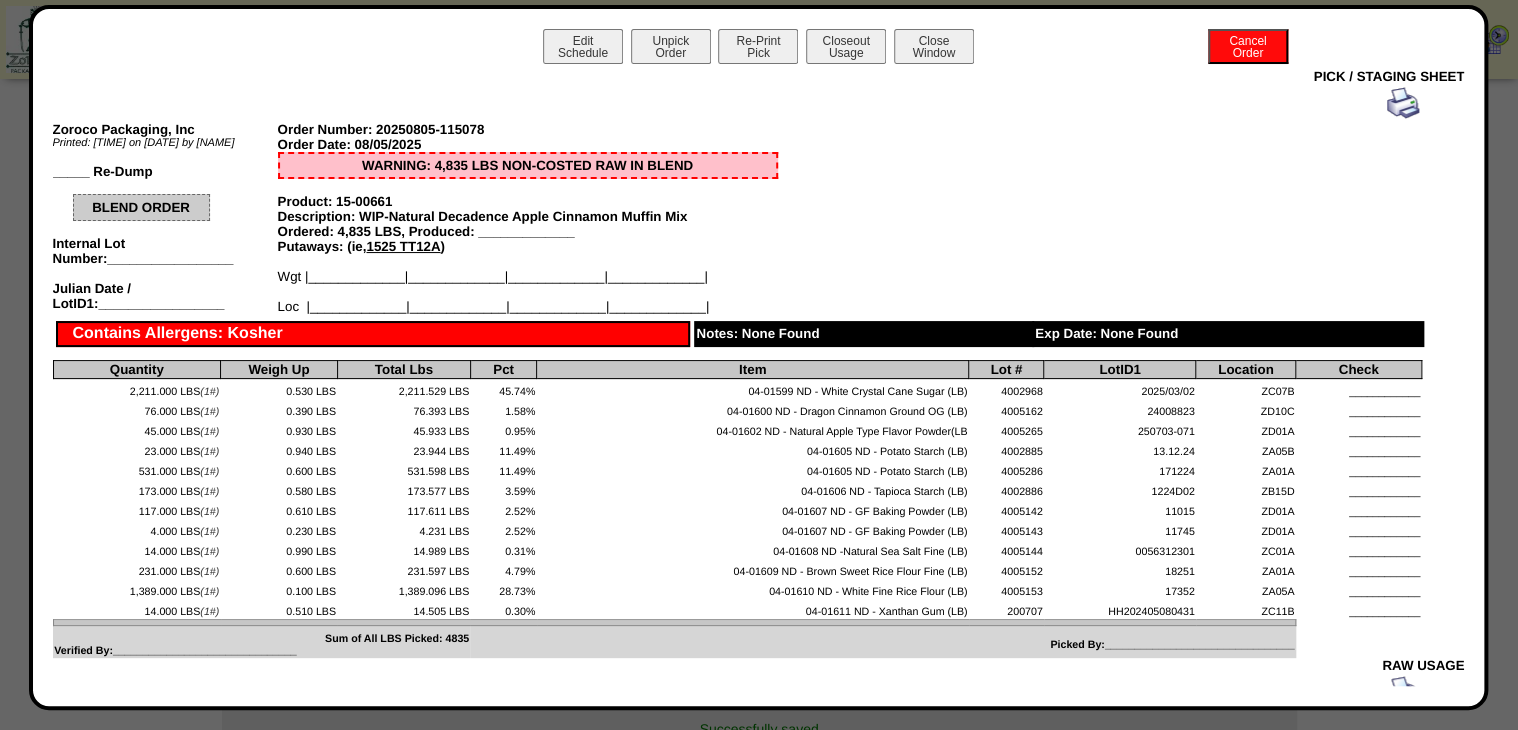 click at bounding box center [1403, 103] 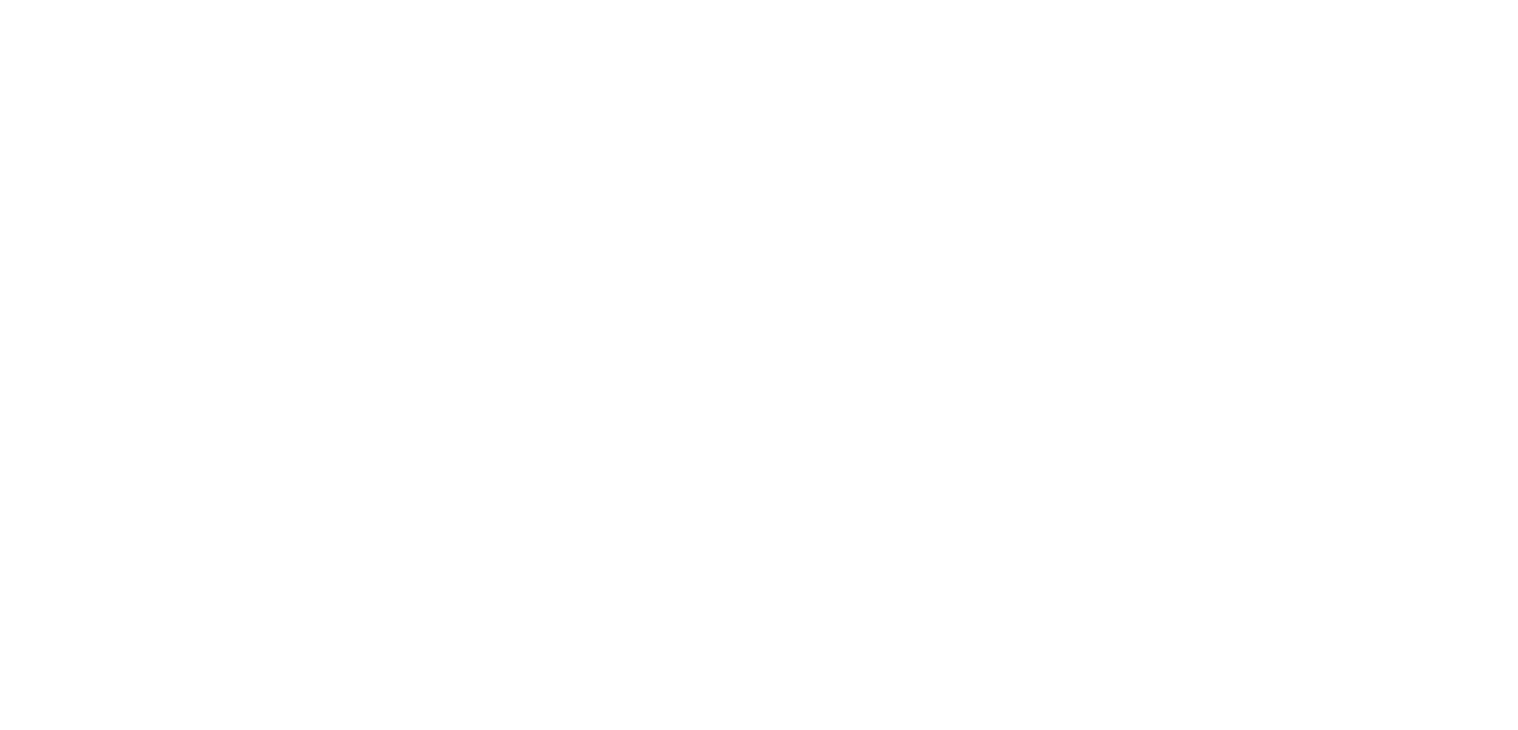 scroll, scrollTop: 0, scrollLeft: 0, axis: both 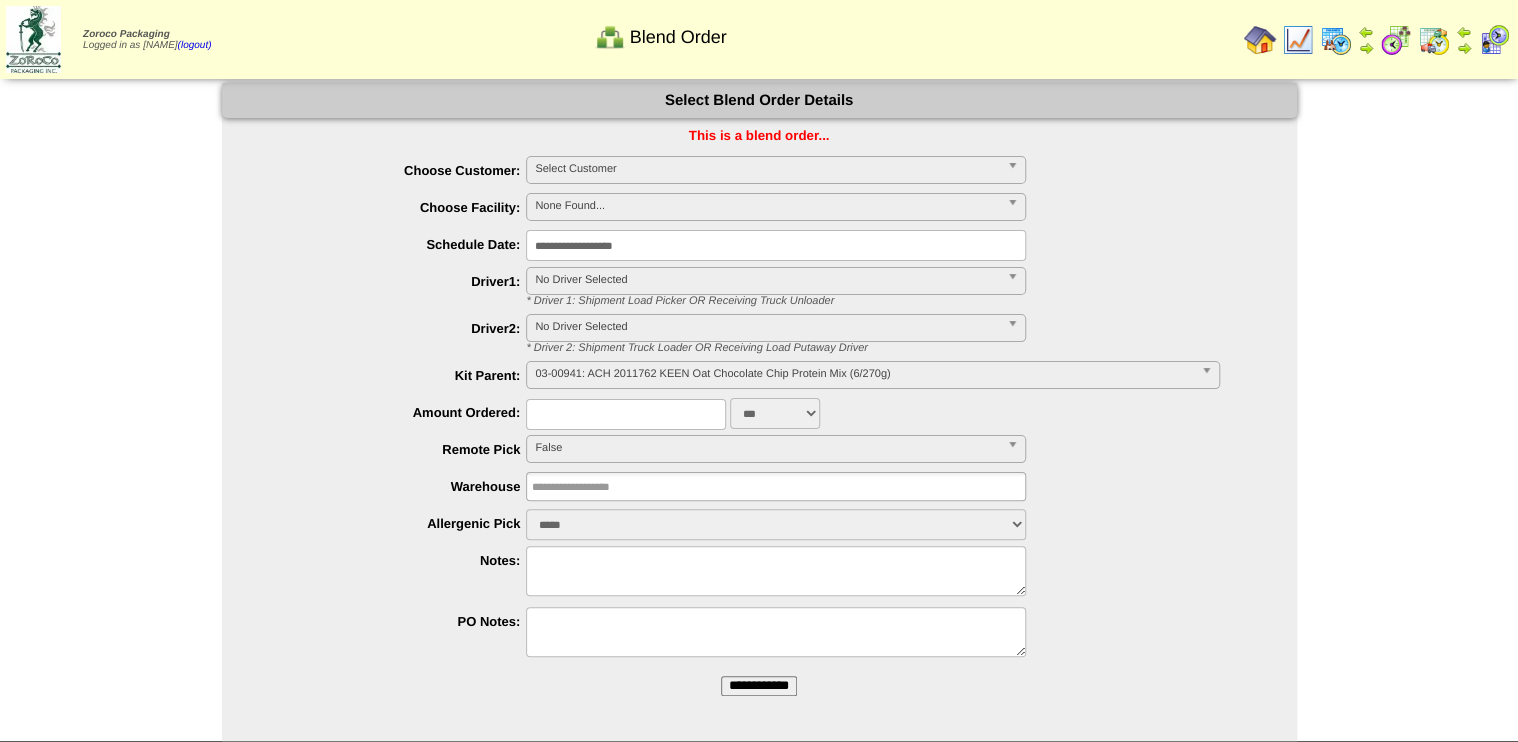 click on "**********" at bounding box center [759, 686] 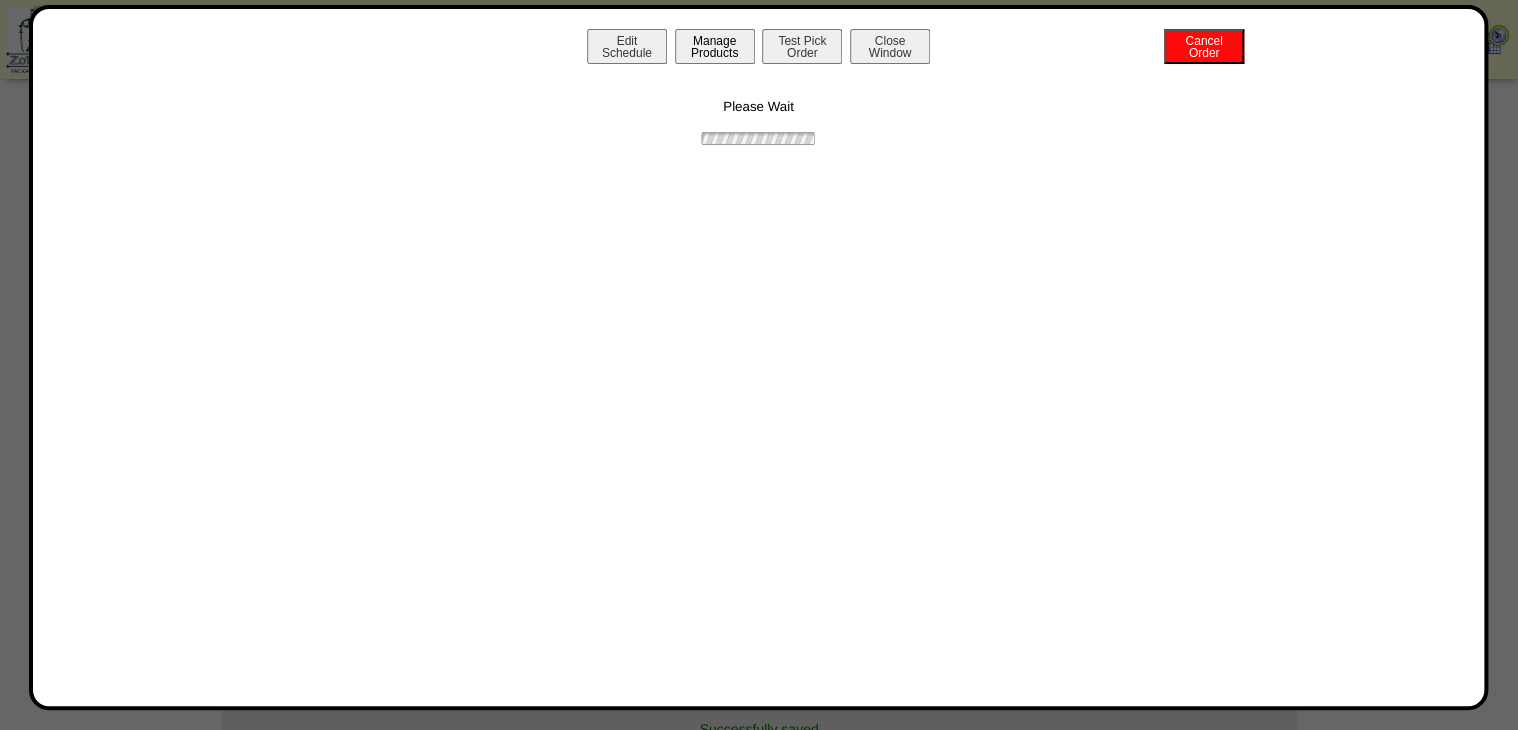 click on "Manage Products" at bounding box center (715, 46) 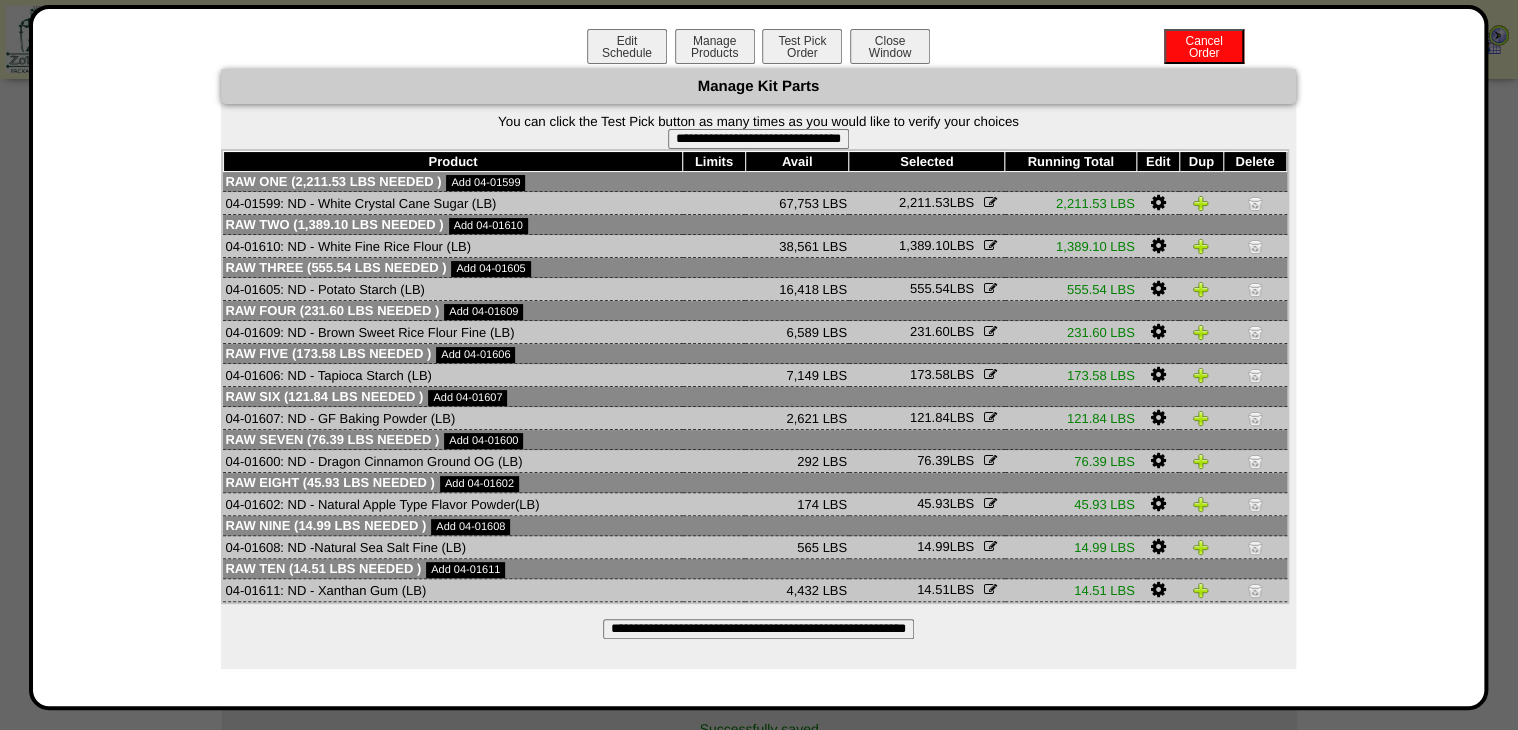 click on "**********" at bounding box center [758, 139] 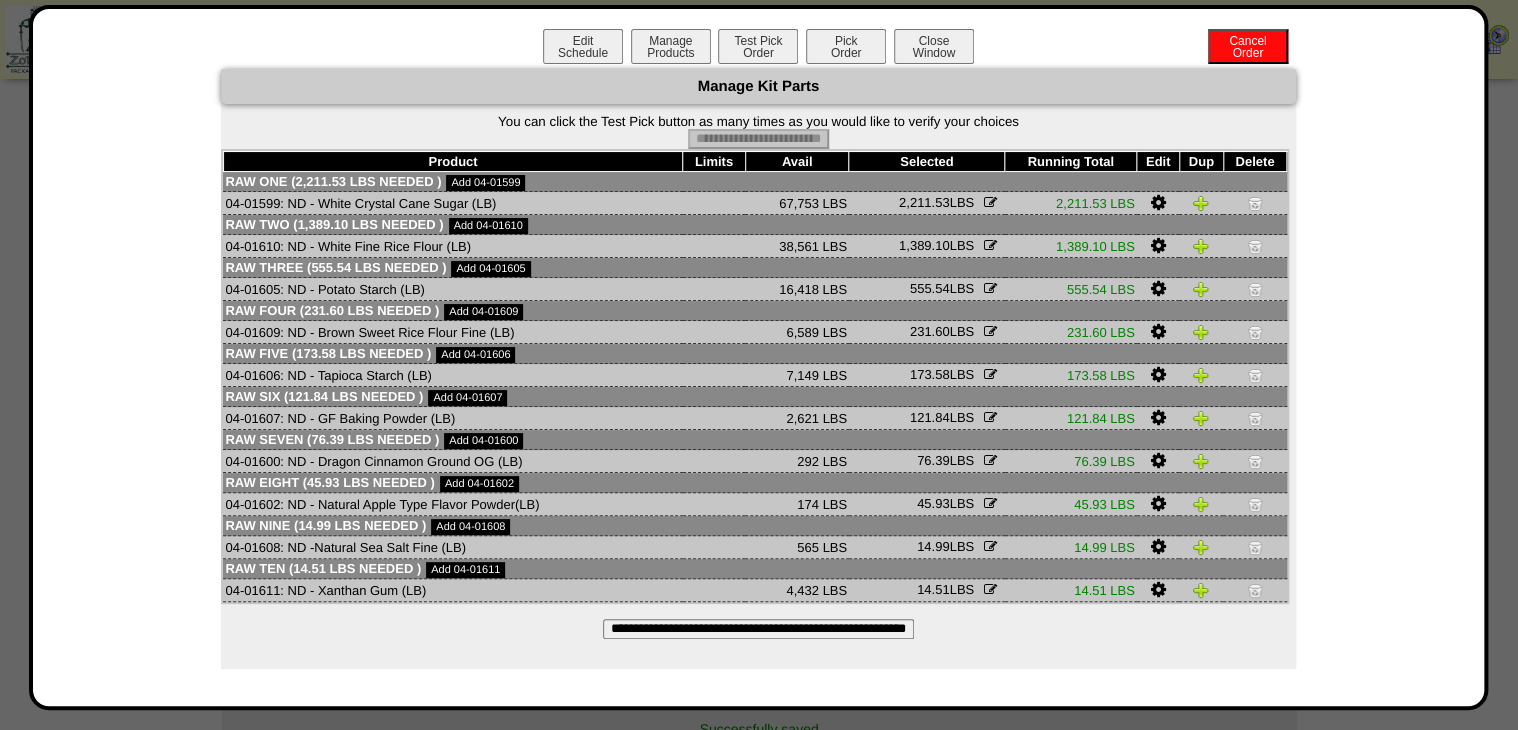 click on "Pick Order" at bounding box center [846, 46] 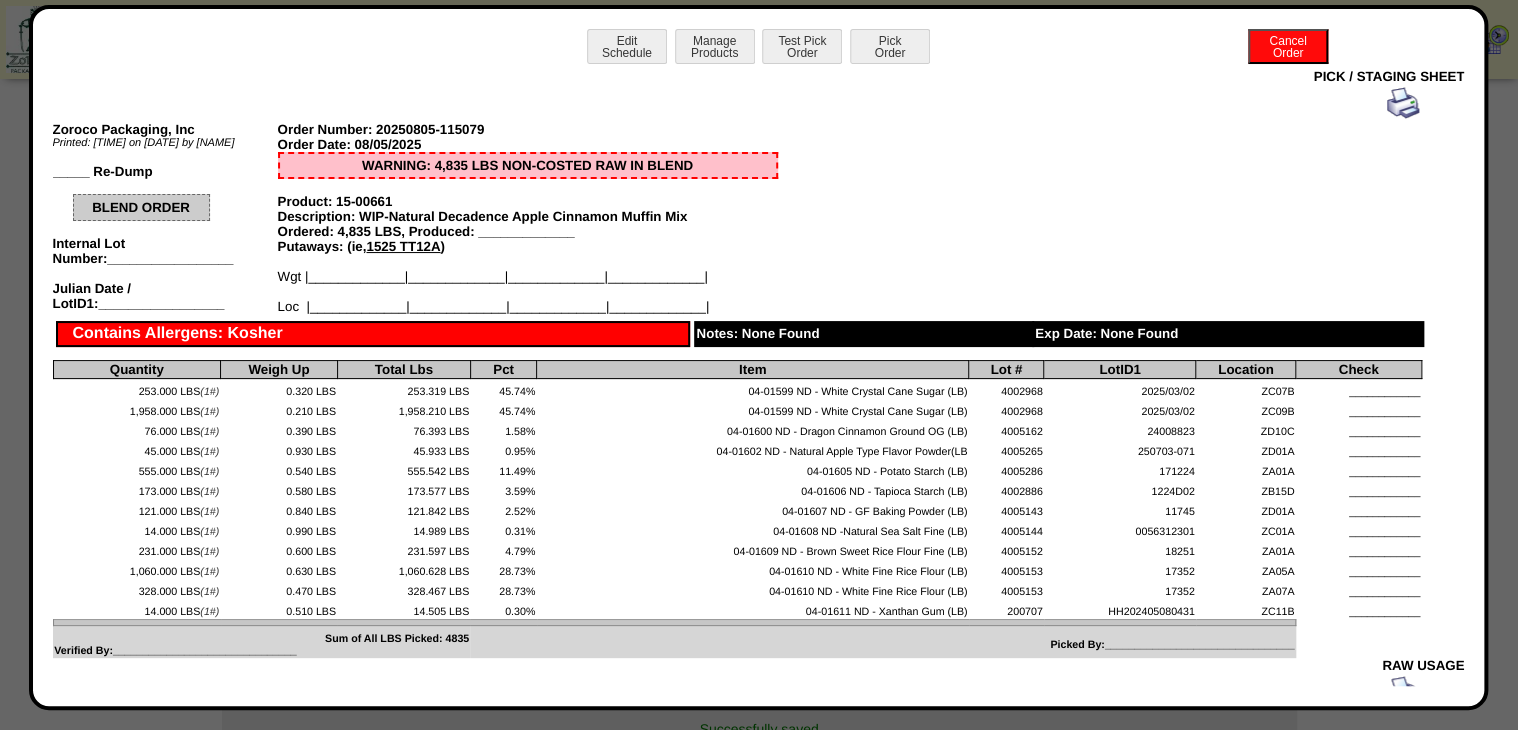 click at bounding box center (1403, 103) 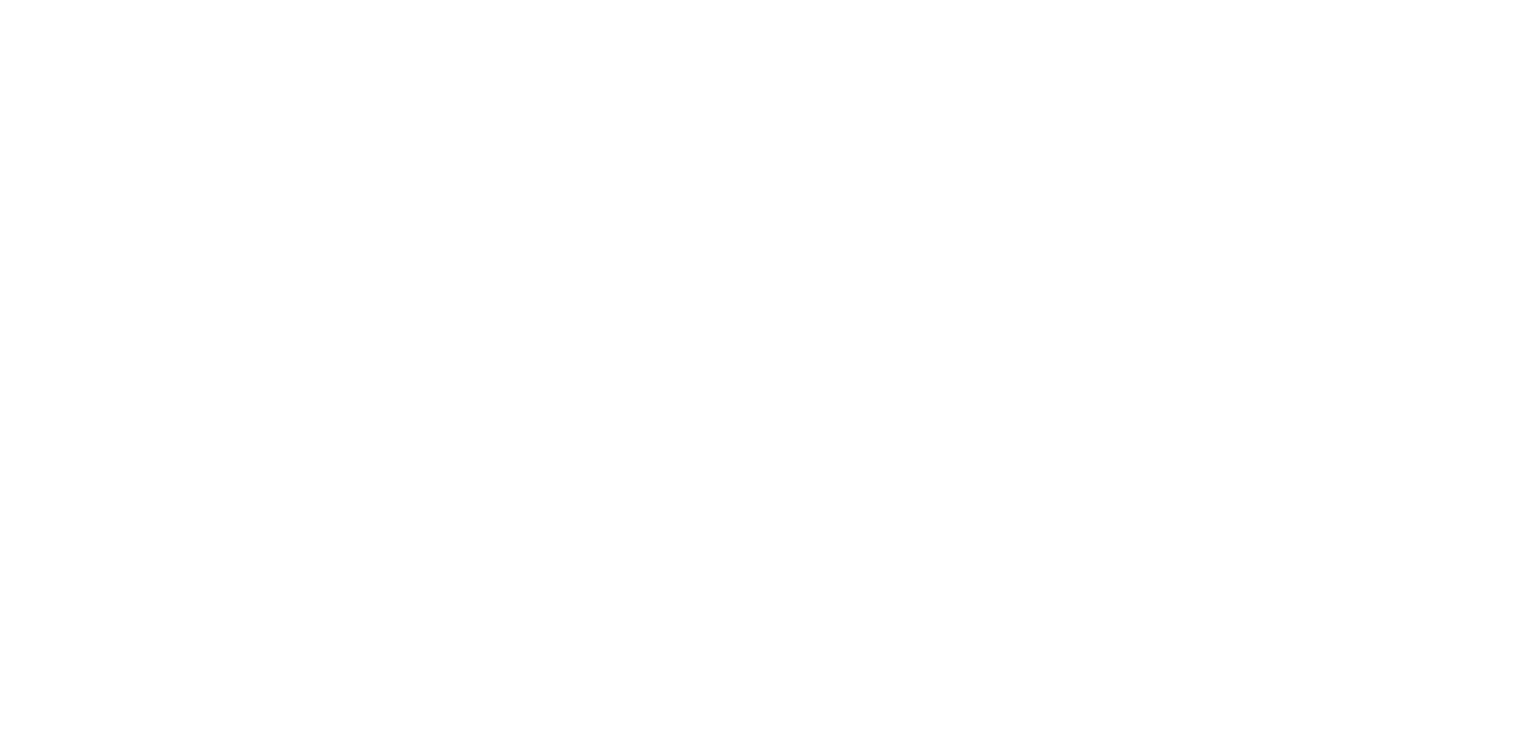 scroll, scrollTop: 0, scrollLeft: 0, axis: both 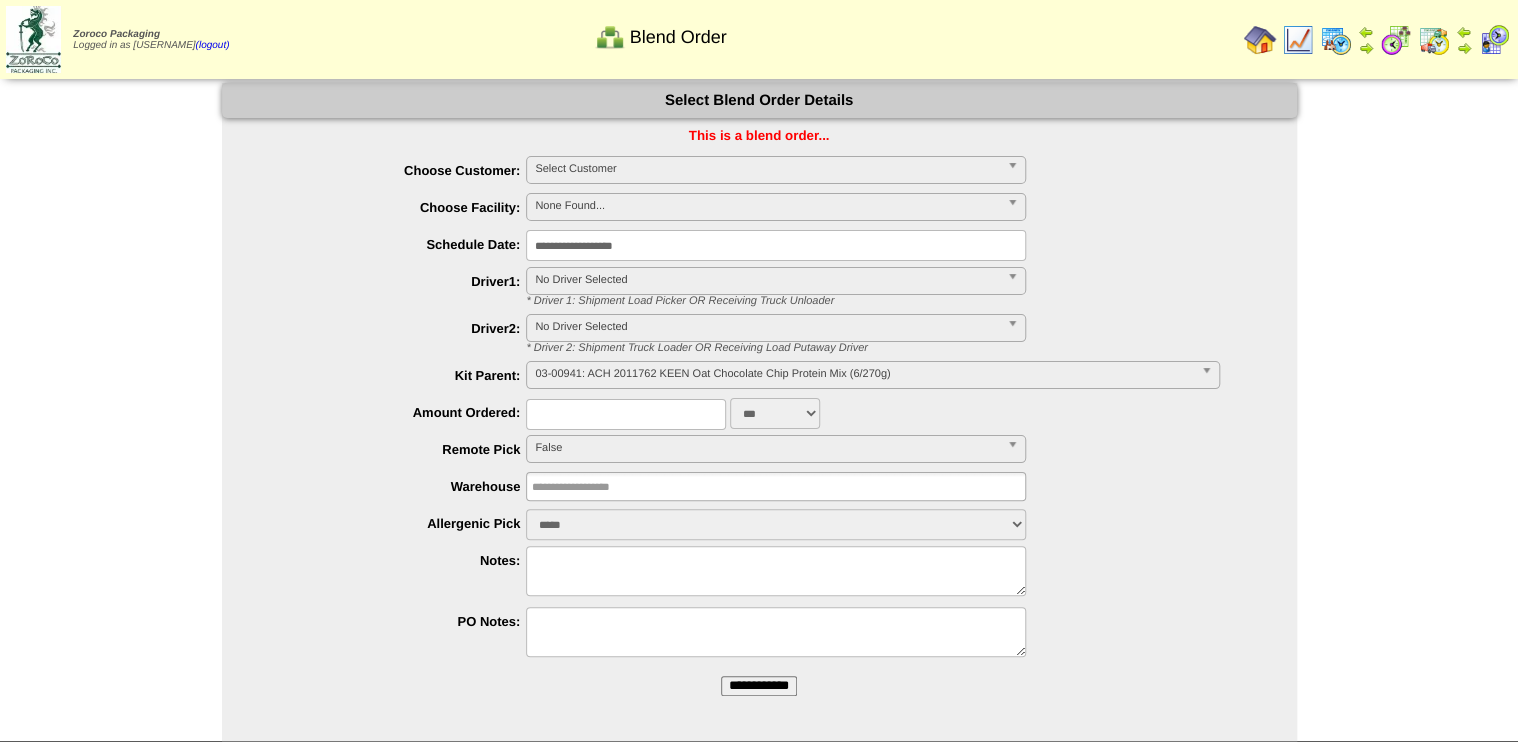 click on "**********" at bounding box center [759, 686] 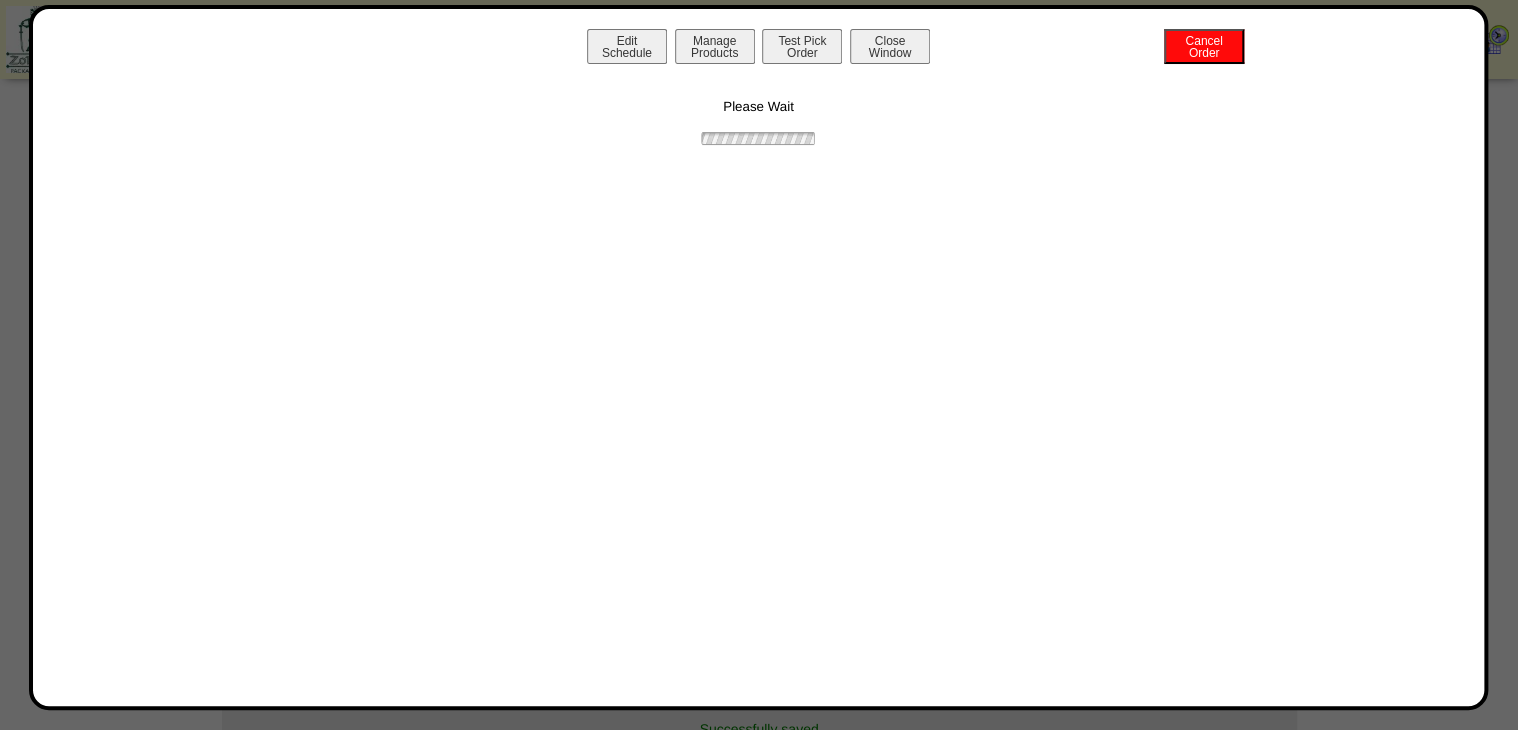 click on "Edit Schedule" at bounding box center [627, 46] 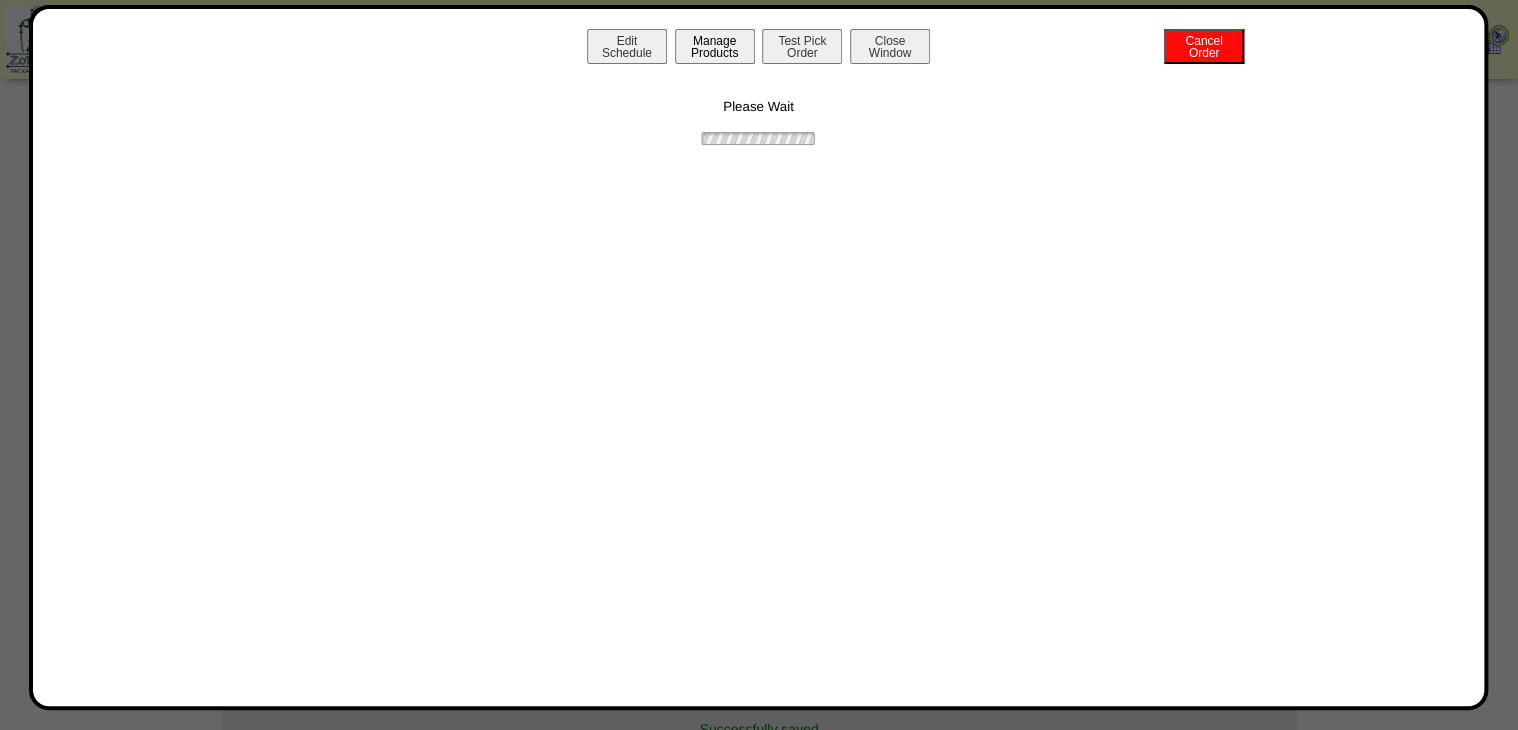 click on "Manage Products" at bounding box center (715, 46) 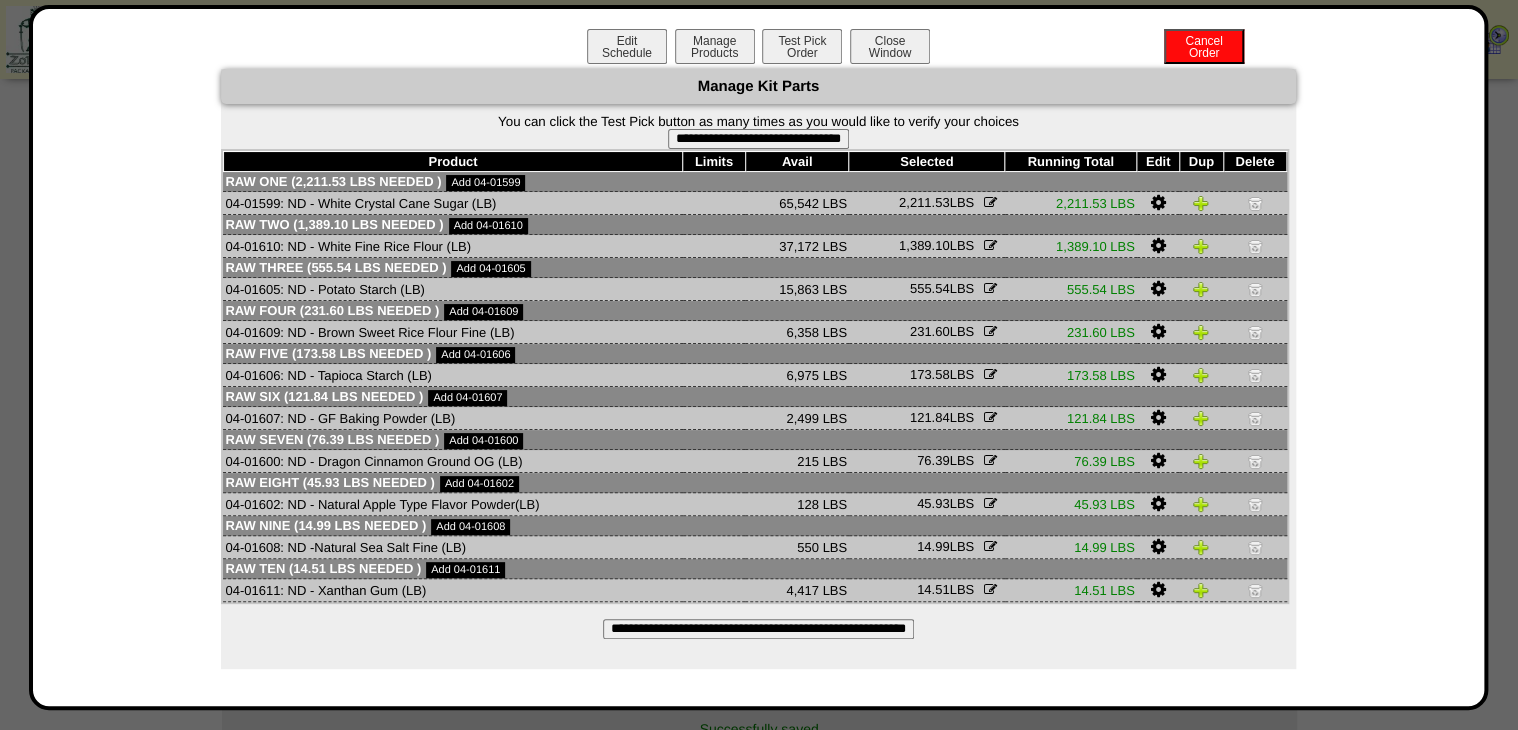 click on "**********" at bounding box center (758, 139) 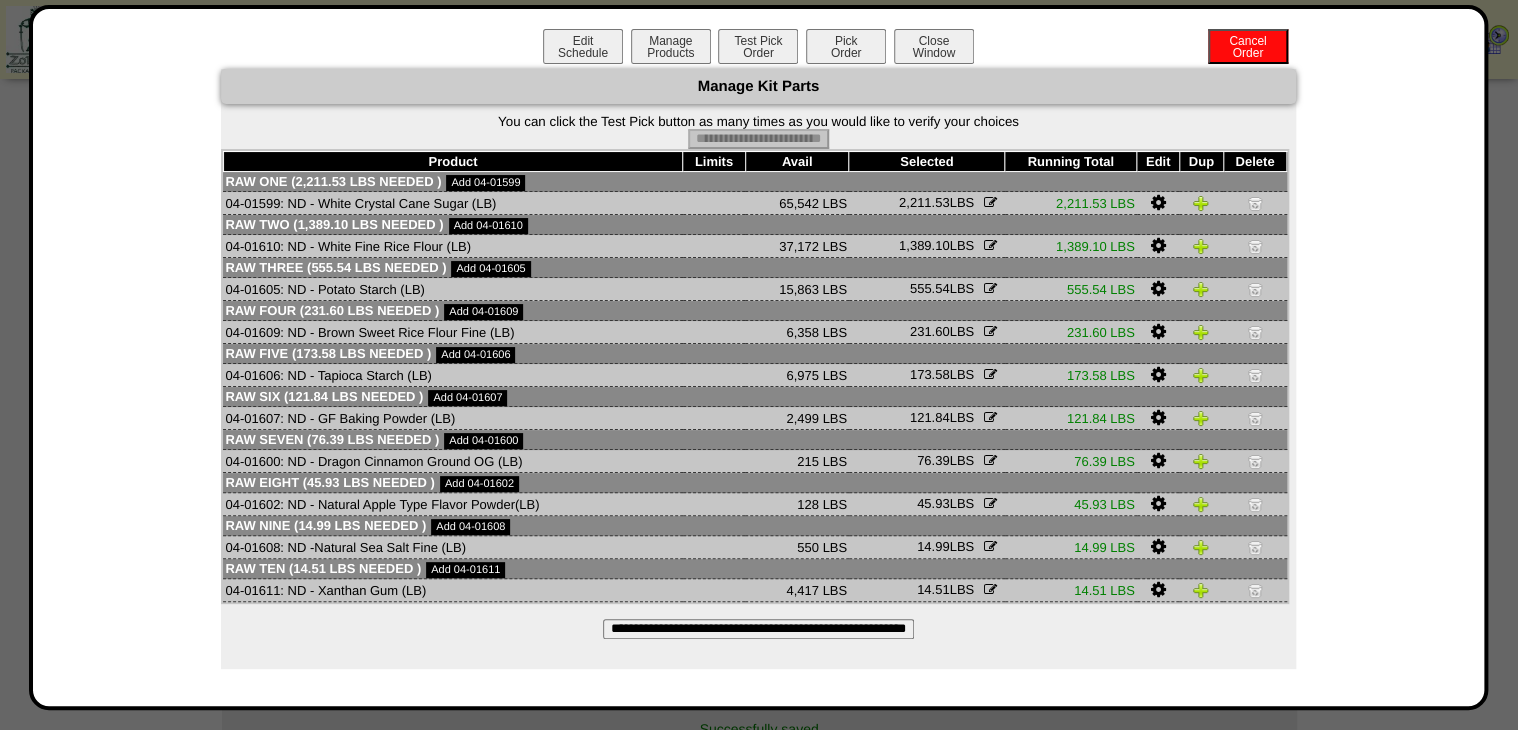 click on "Pick Order" at bounding box center [846, 46] 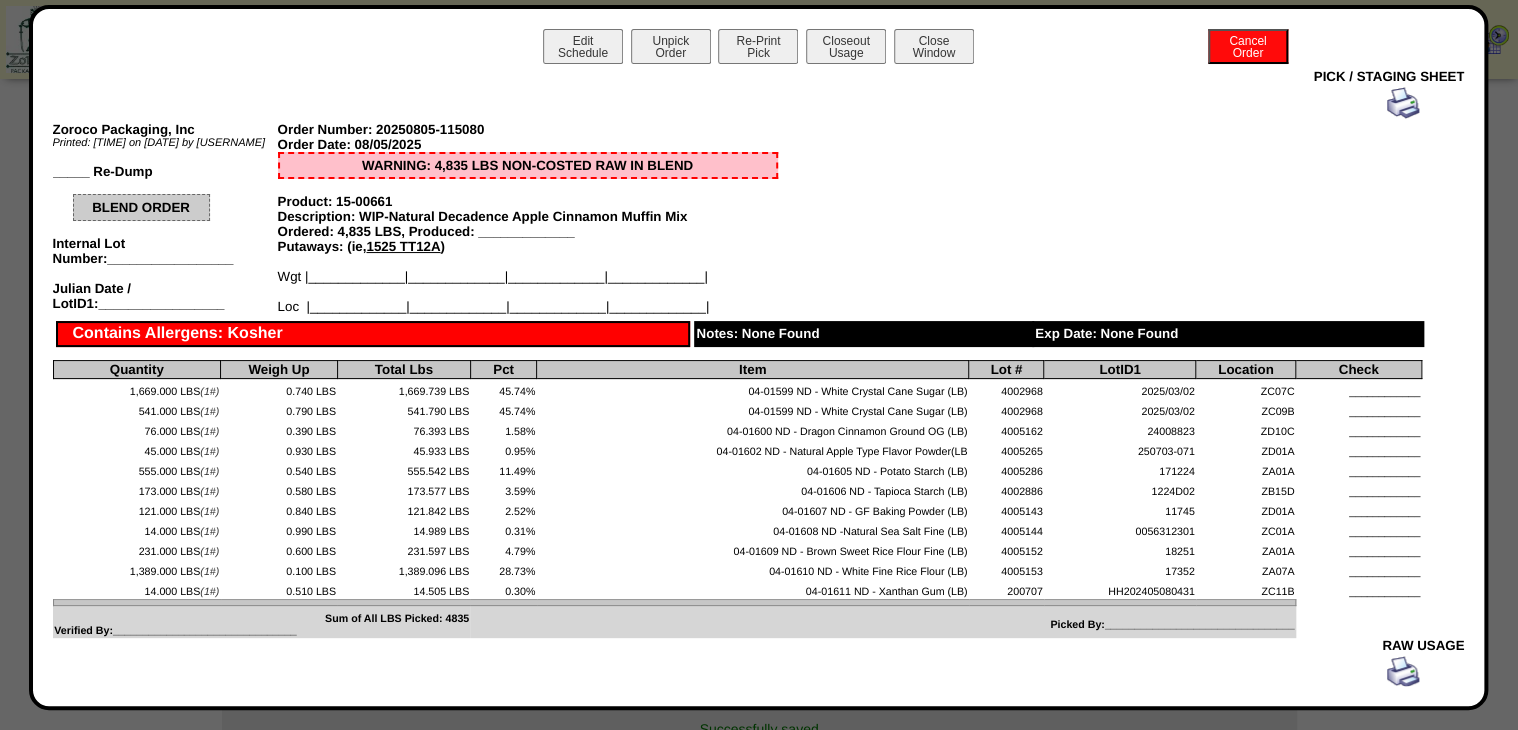 click on "Zoroco Packaging, Inc
Printed:
12:12am on 8/5/25        by Bgarcia
_____ Re-Dump
Order Number: 20250805-115080
Order Date: 08/05/2025
WARNING: 4,835 LBS NON-COSTED RAW IN BLEND
BLEND ORDER
Internal Lot Number:_________________
Julian Date / LotID1:_________________
Product: 15-00661
Description: WIP-Natural Decadence Apple Cinnamon Muffin Mix
Ordered: 4,835 LBS,
Produced: _____________
Putaways: (ie,   1525 TT12A  )
Wgt |_____________|_____________|_____________|_____________|
Loc  |_____________|_____________|_____________|_____________|
Contains Allergens: Kosher" at bounding box center [737, 362] 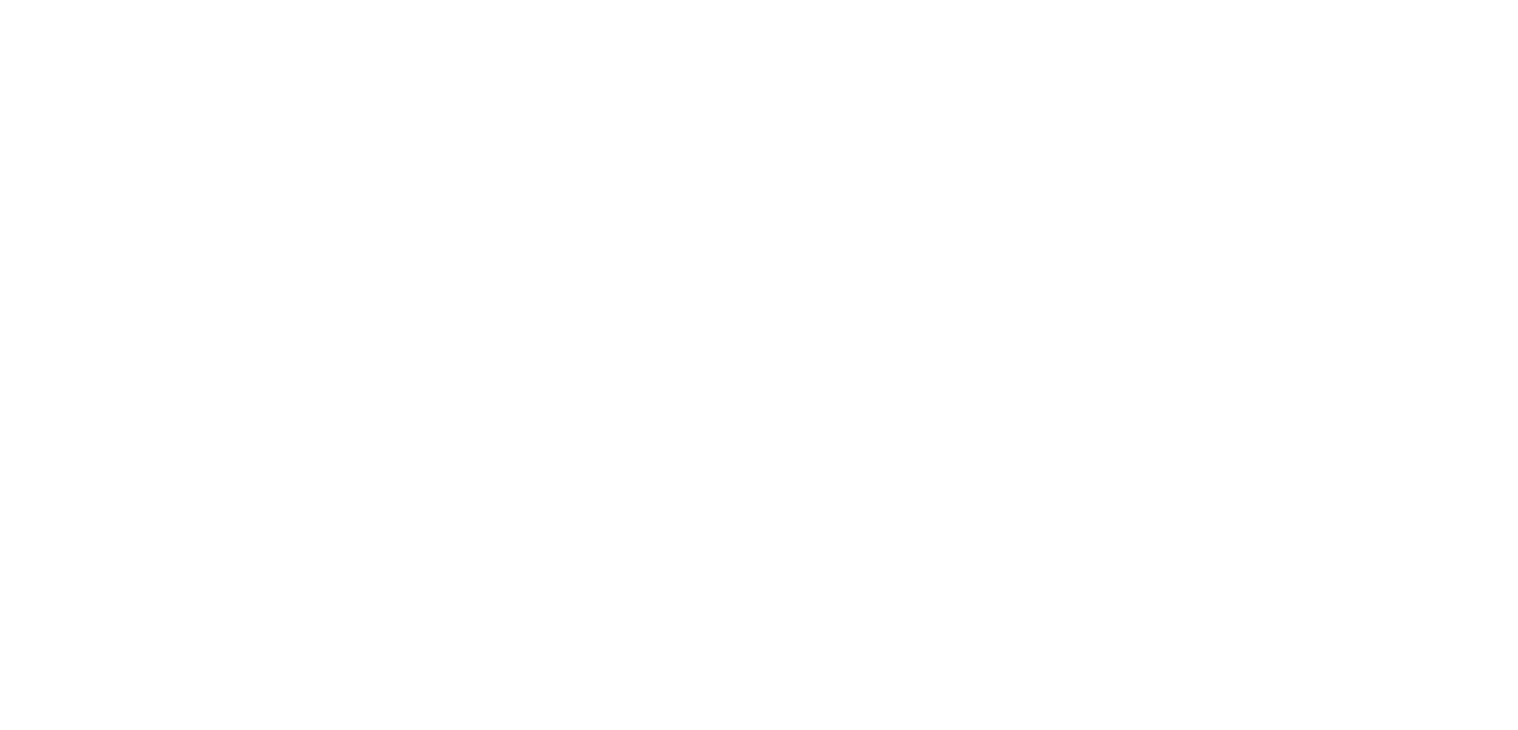 scroll, scrollTop: 0, scrollLeft: 0, axis: both 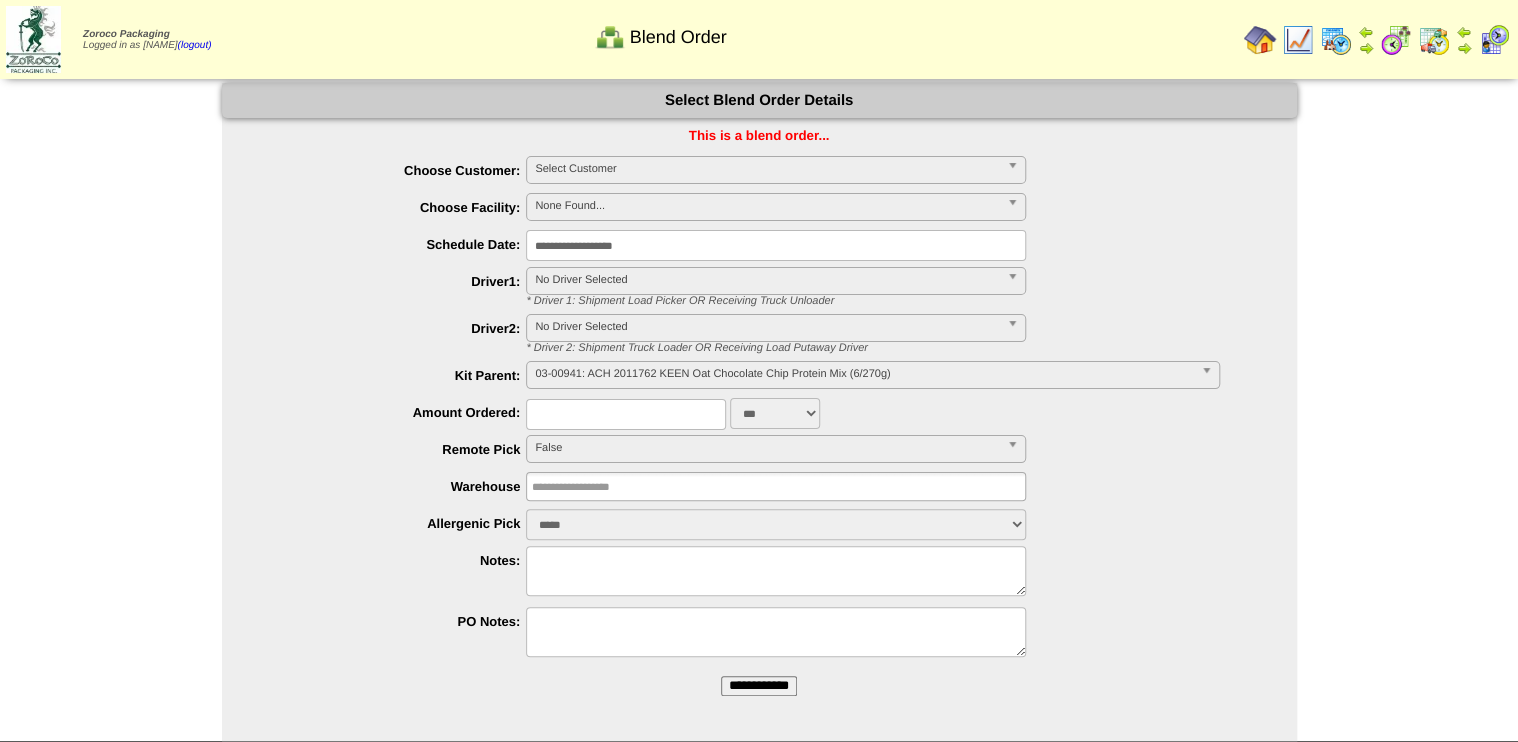 click on "**********" at bounding box center (759, 686) 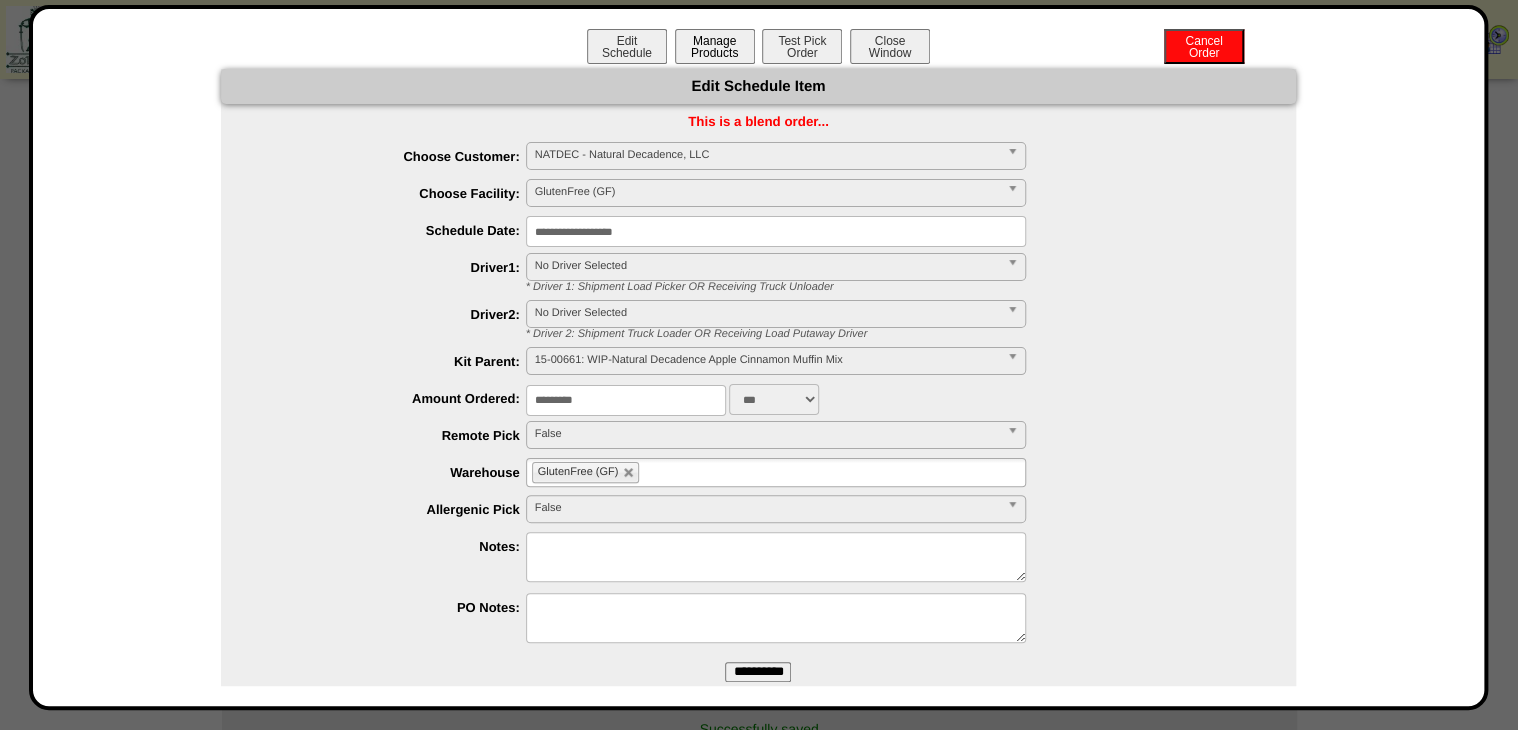 click on "Manage Products" at bounding box center [715, 46] 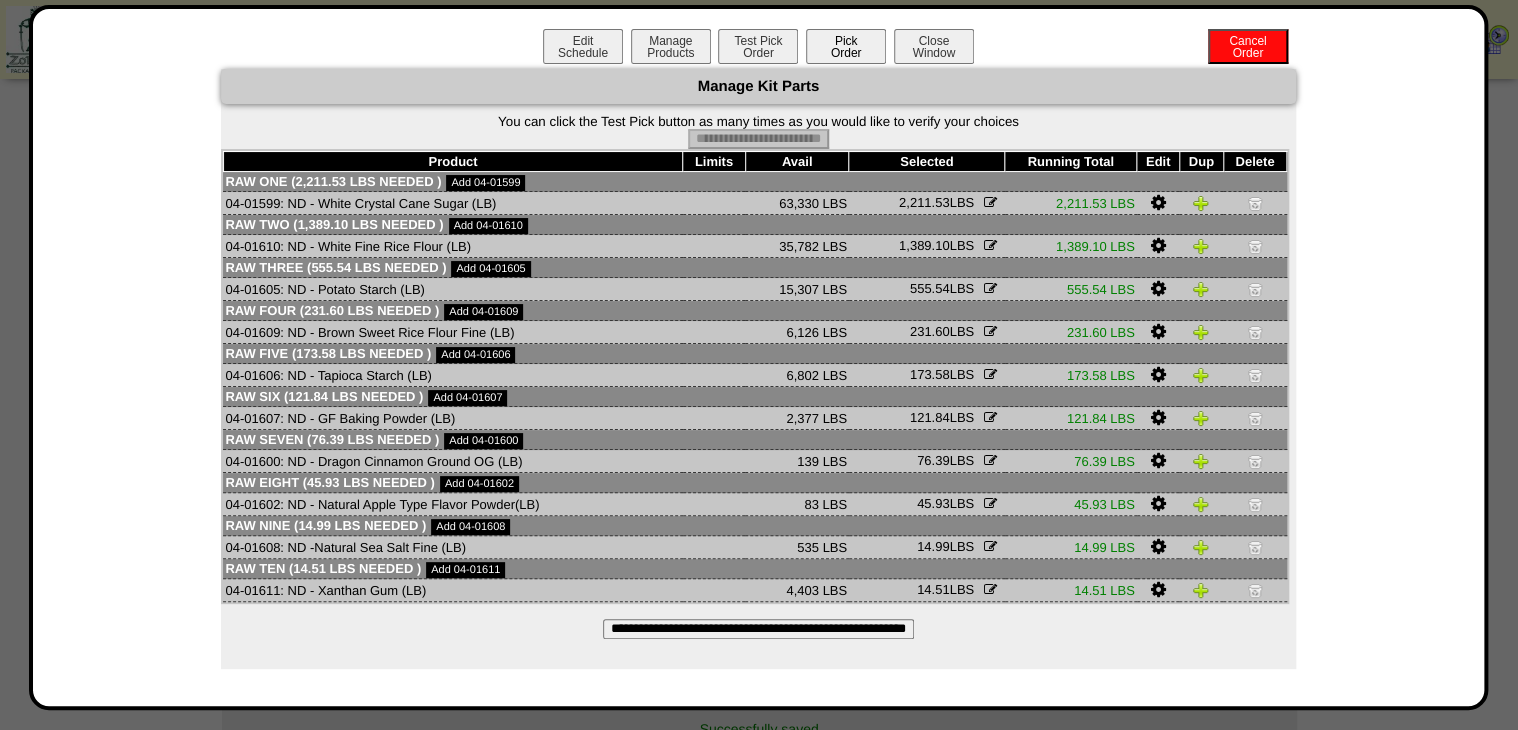 click on "Pick Order" at bounding box center [846, 46] 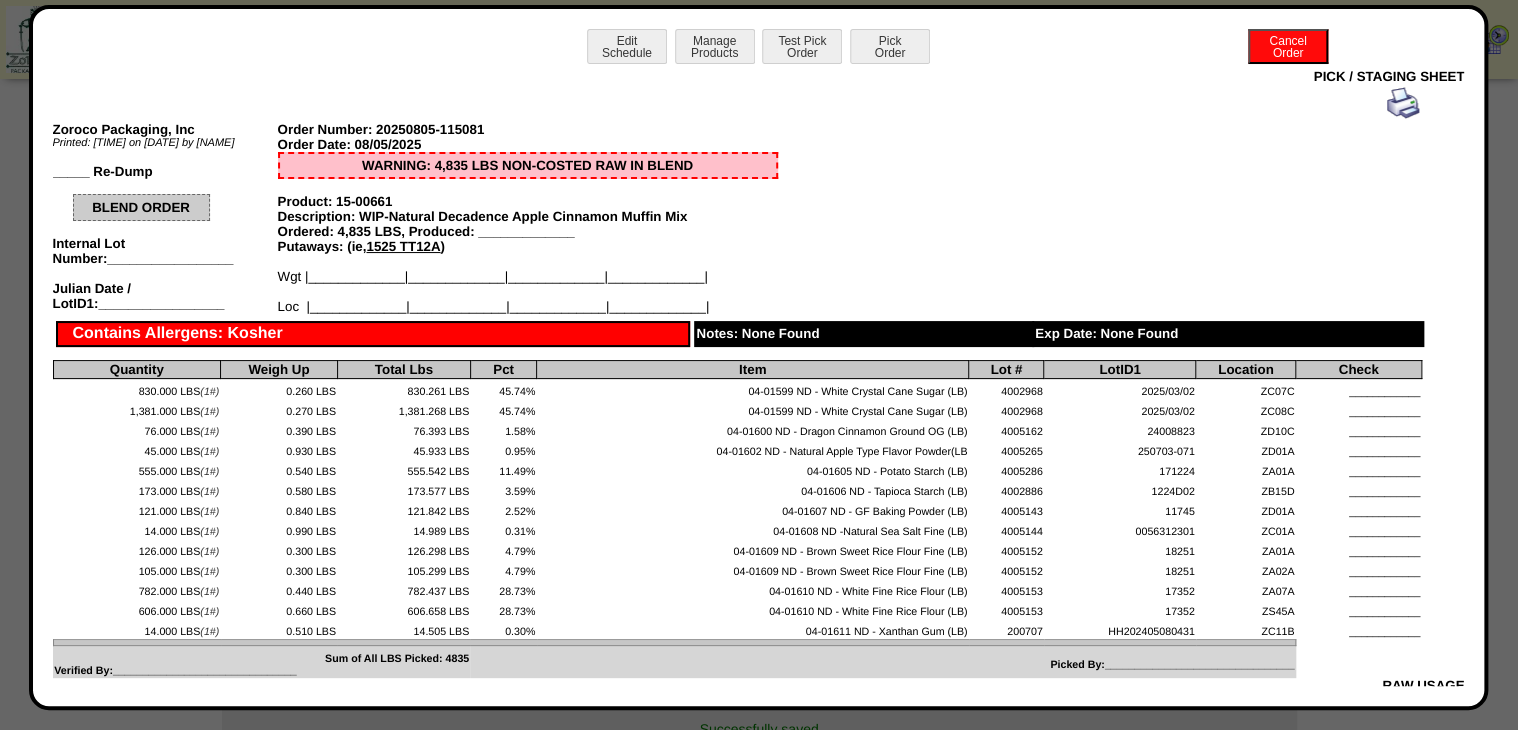 click at bounding box center (1403, 103) 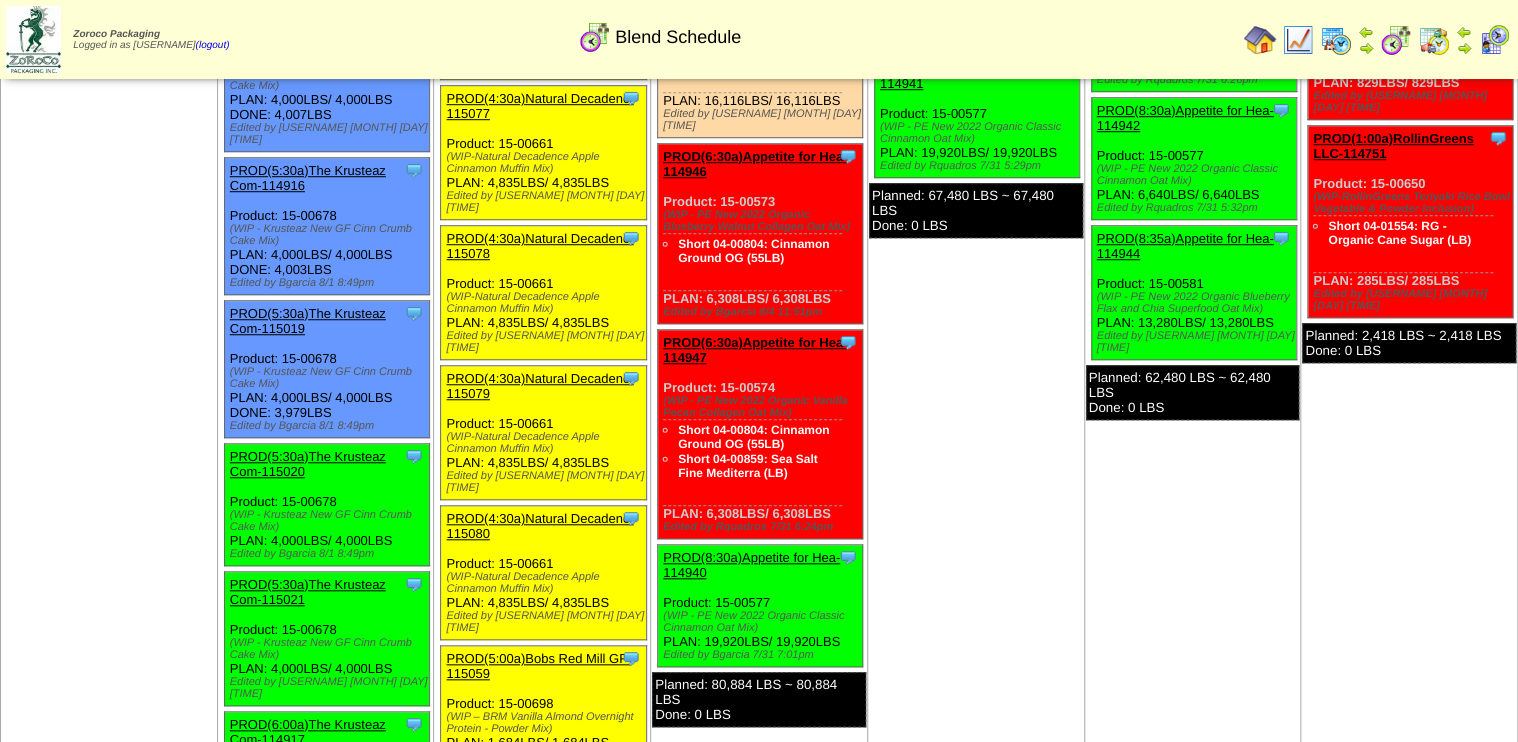 scroll, scrollTop: 640, scrollLeft: 0, axis: vertical 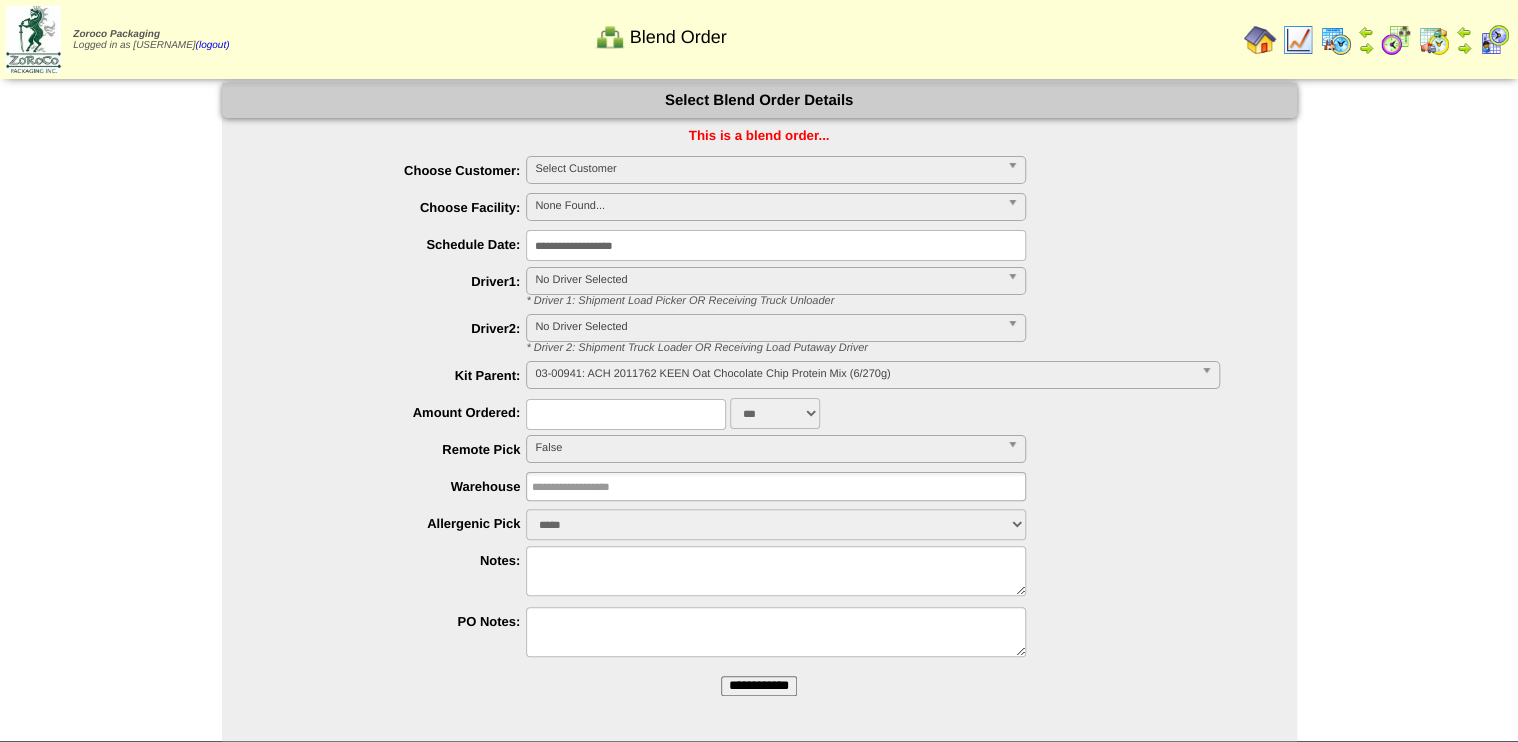 click on "**********" at bounding box center (759, 686) 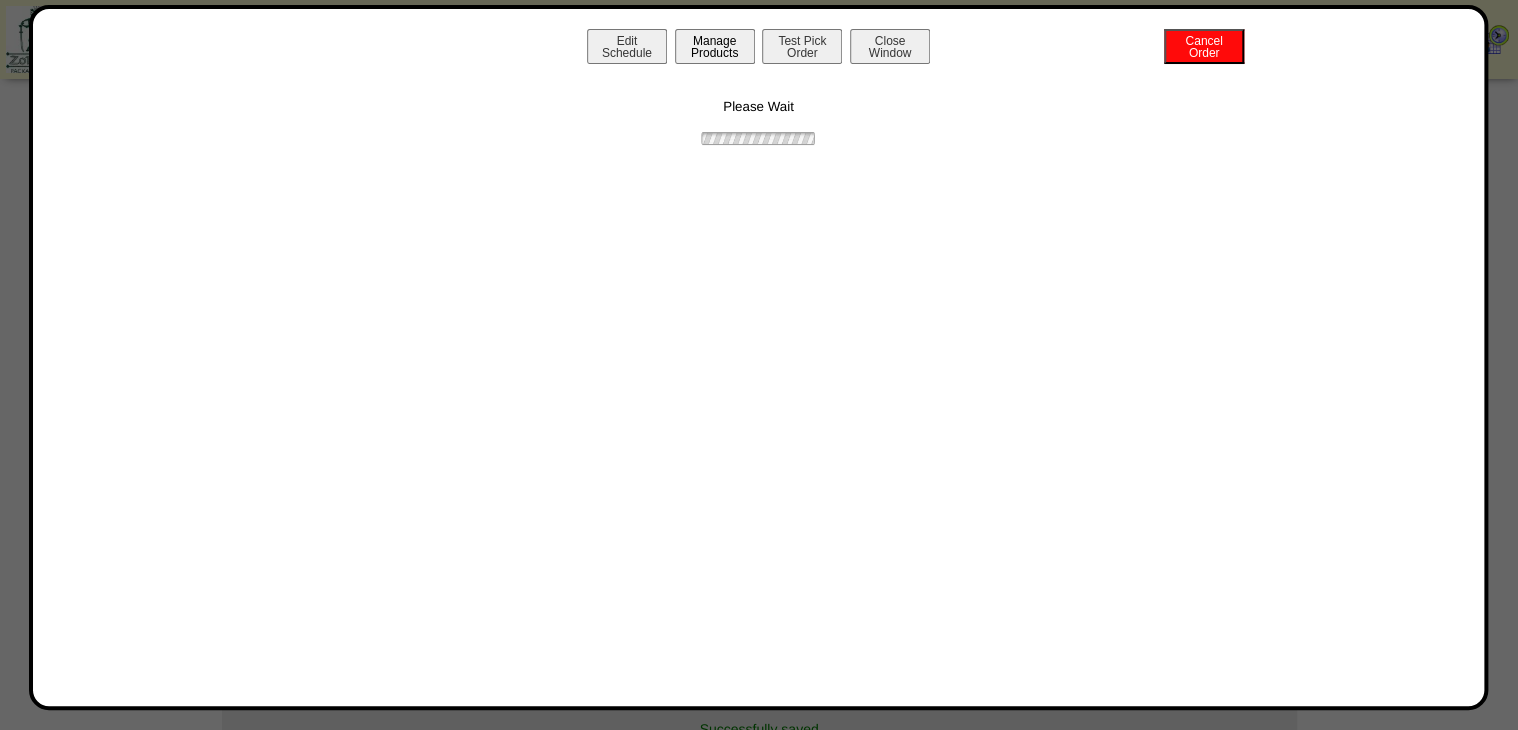 click on "Manage Products" at bounding box center [715, 46] 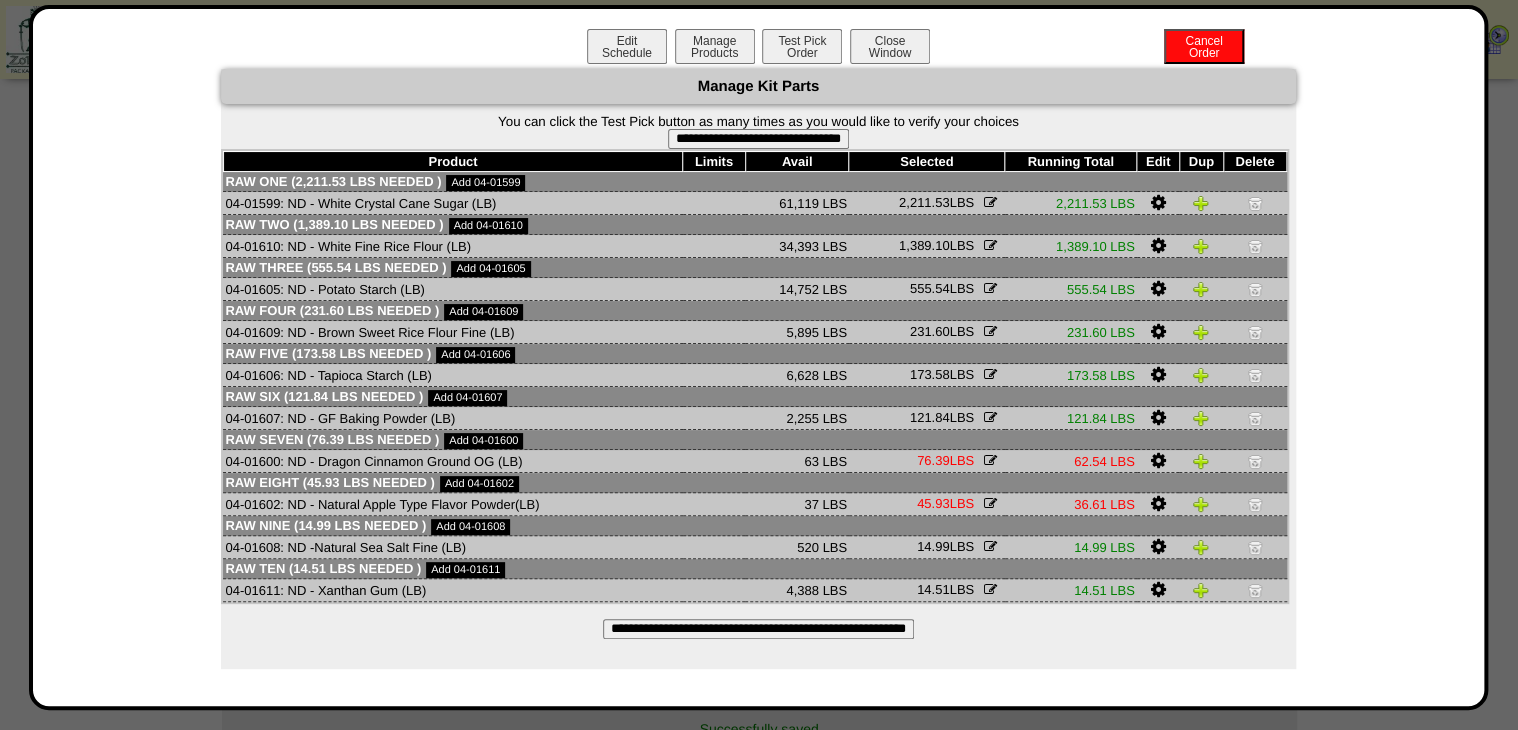 click on "**********" at bounding box center [758, 139] 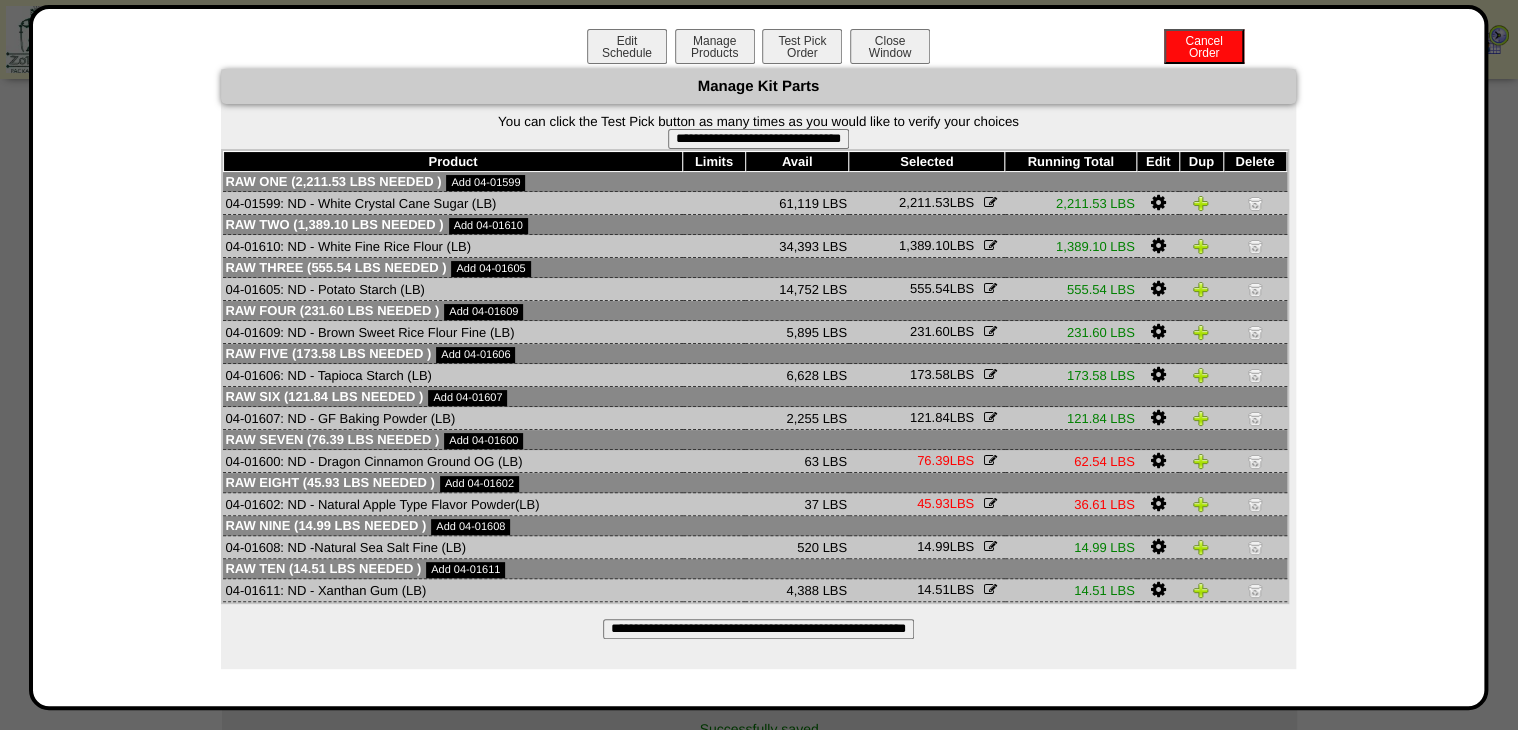 type on "**********" 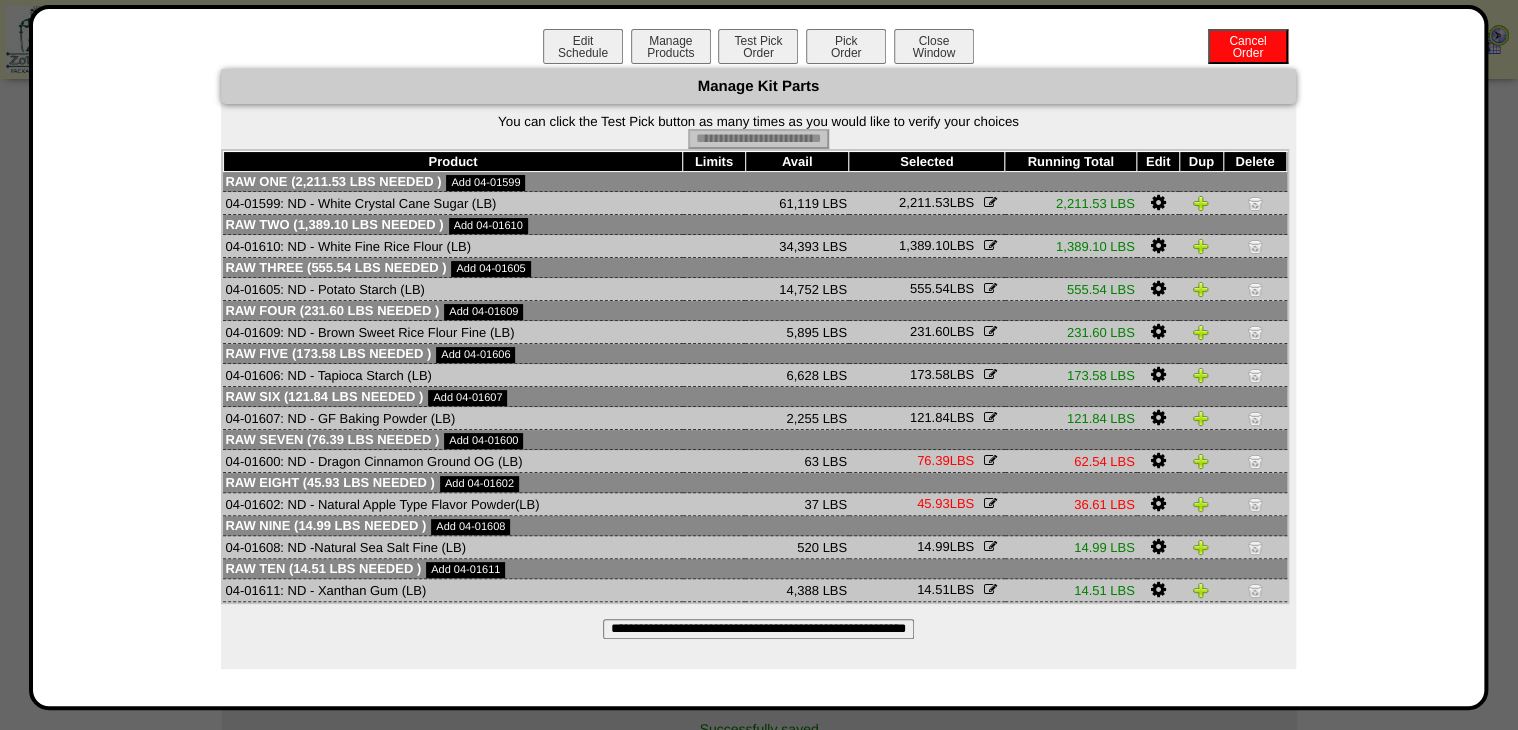 click at bounding box center (759, 404) 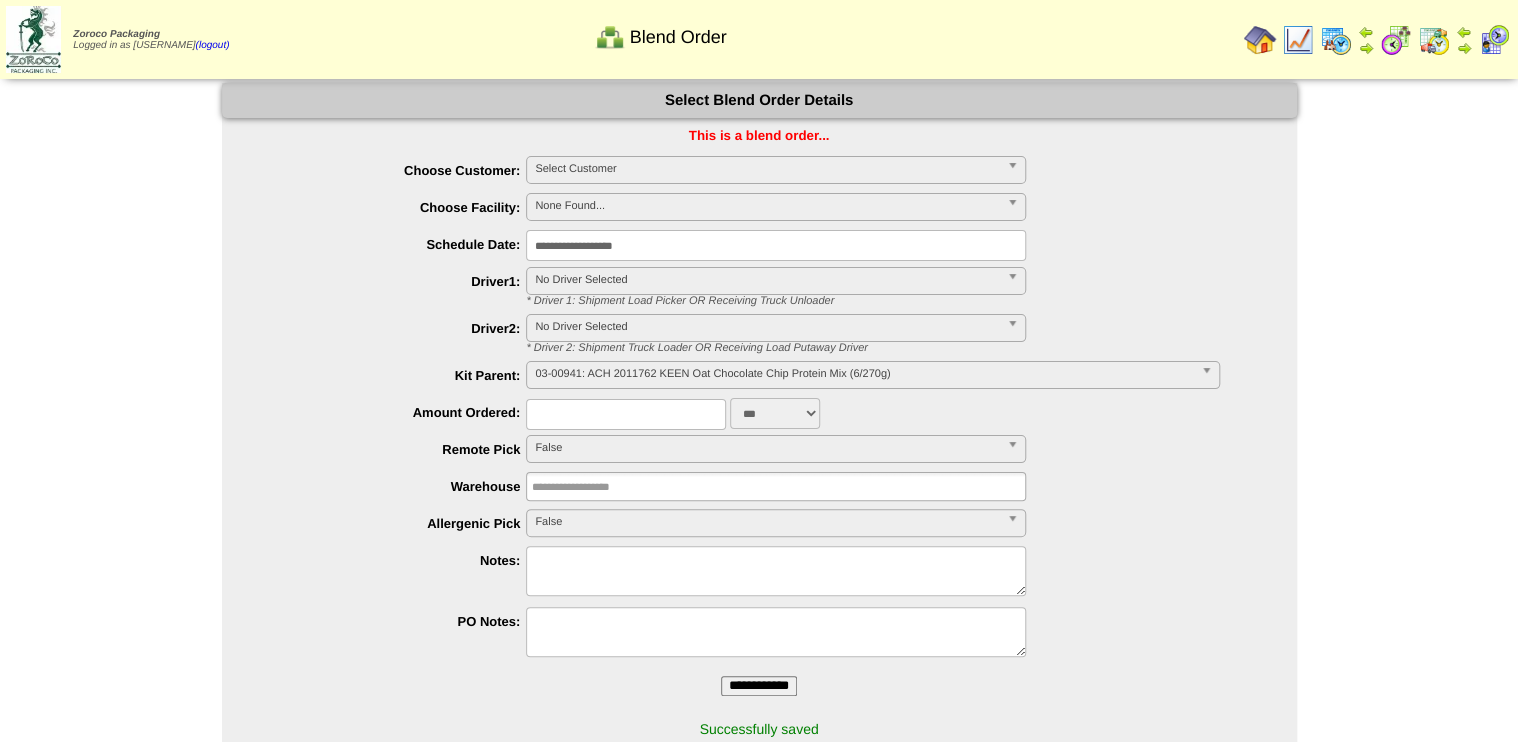 click at bounding box center (1396, 40) 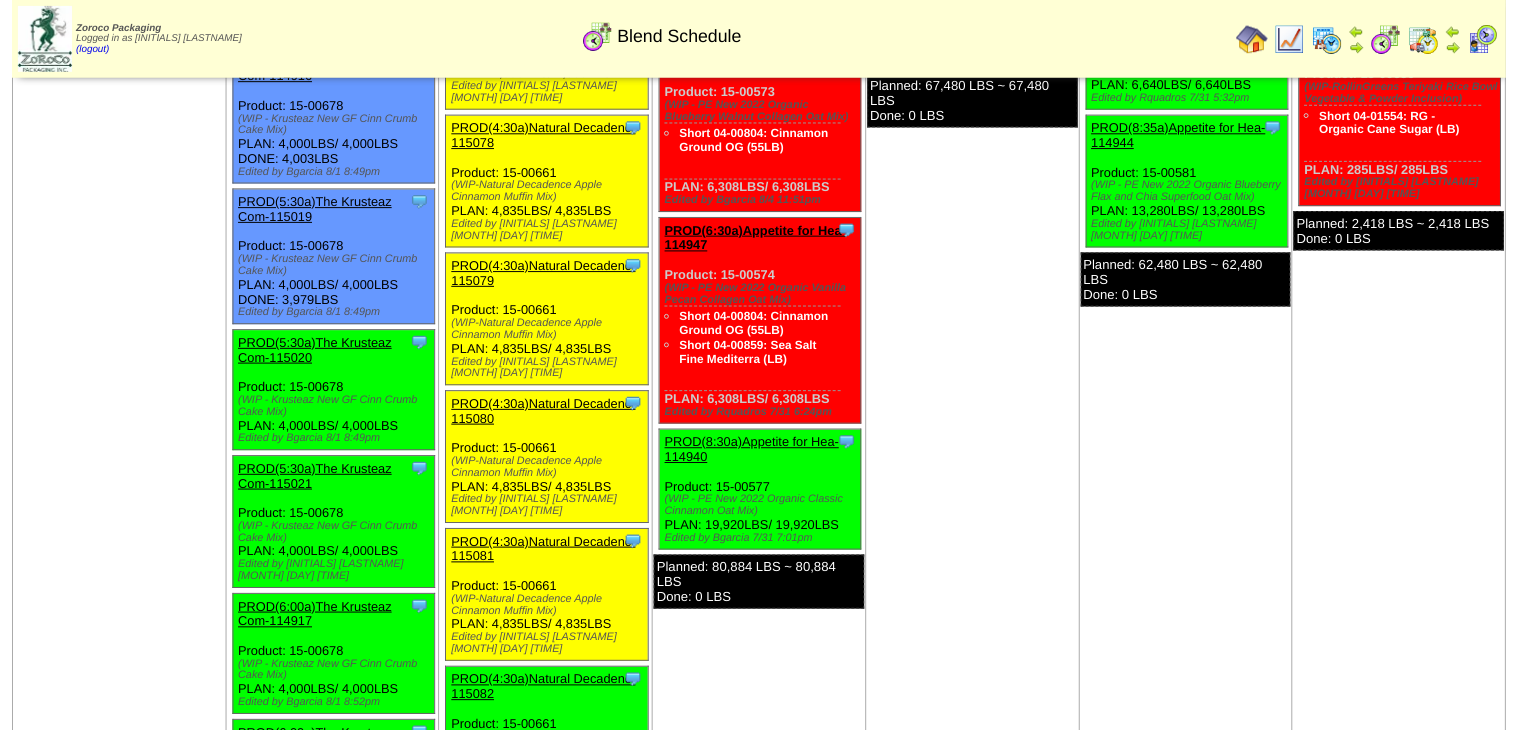 scroll, scrollTop: 800, scrollLeft: 0, axis: vertical 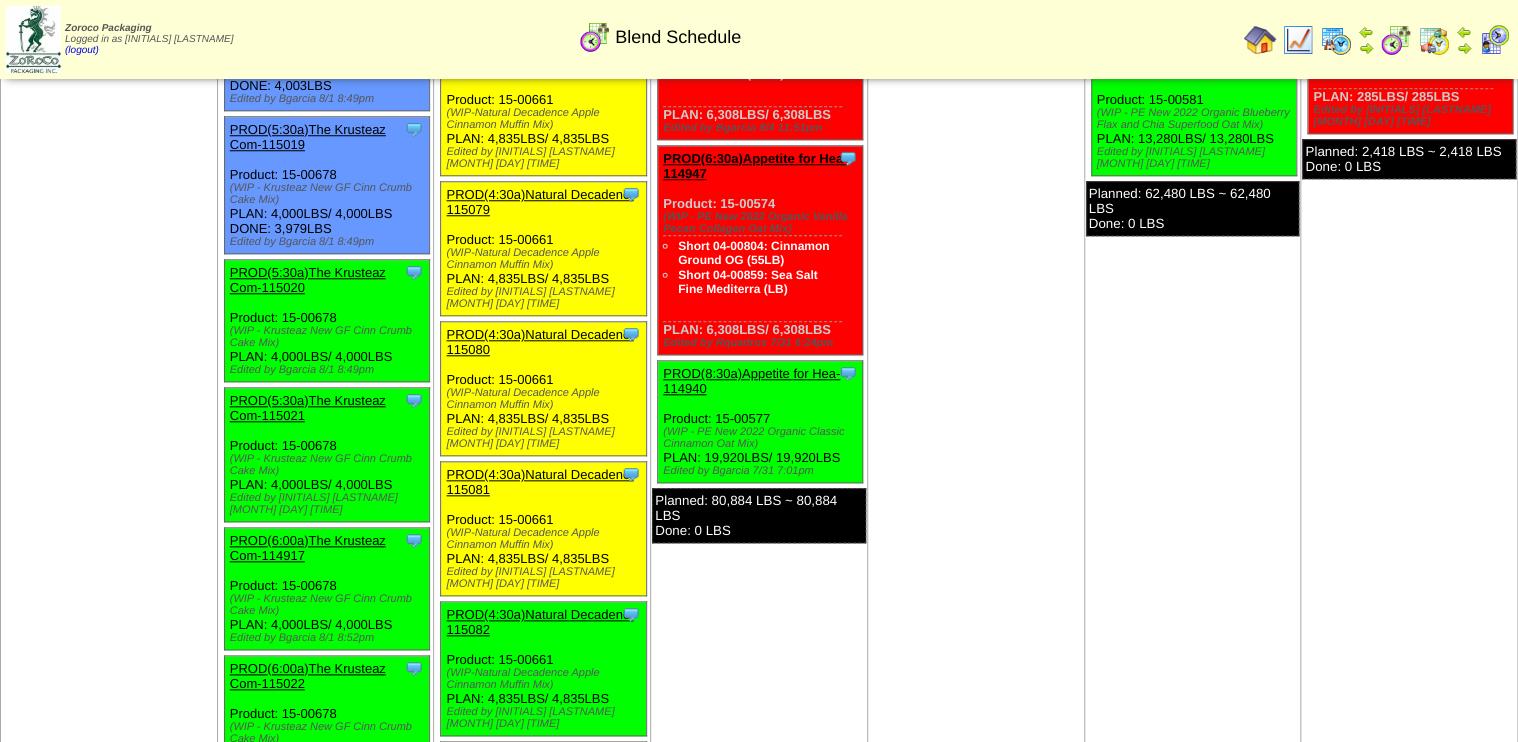 click on "PROD(4:30a)Natural Decadenc-115081" at bounding box center [539, 482] 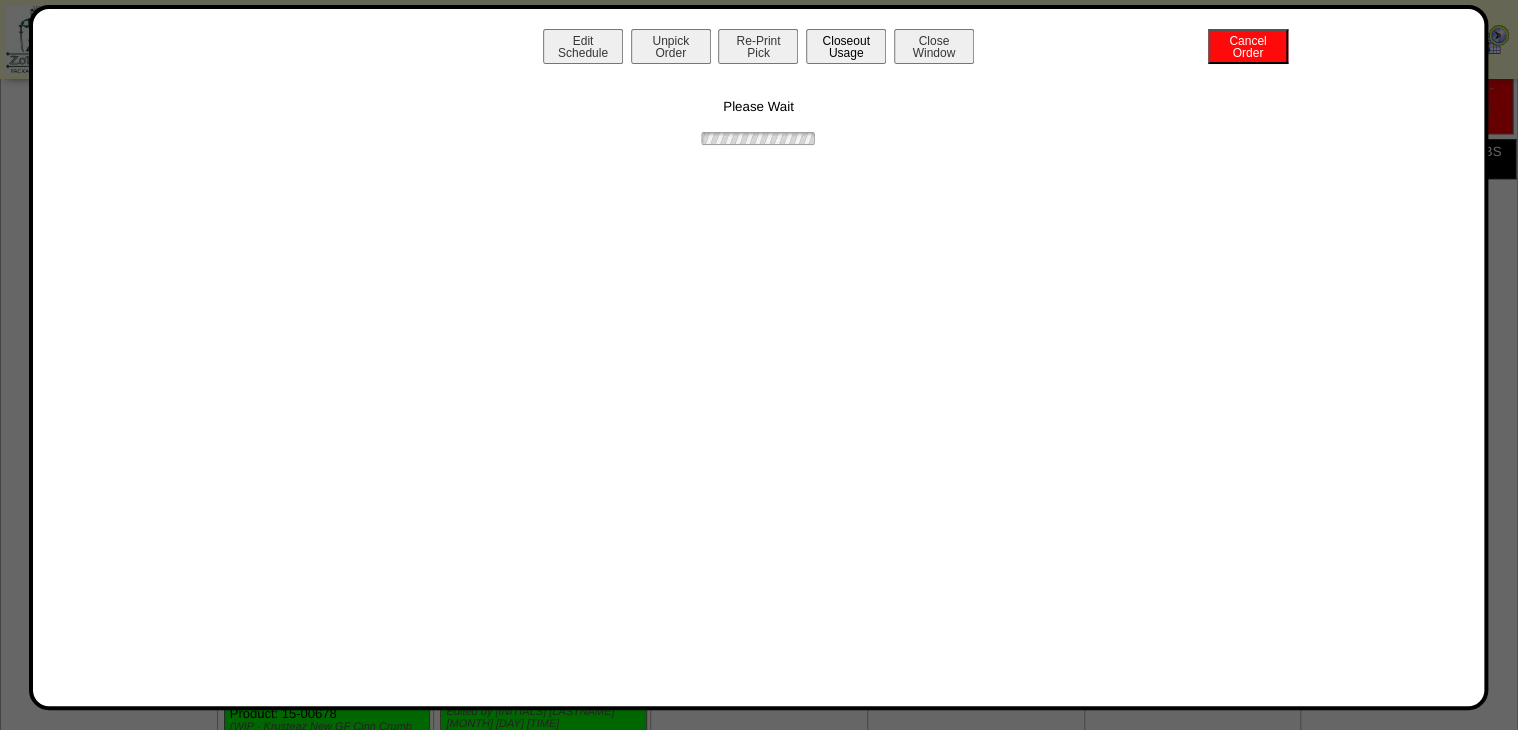 click on "Closeout Usage" at bounding box center [846, 46] 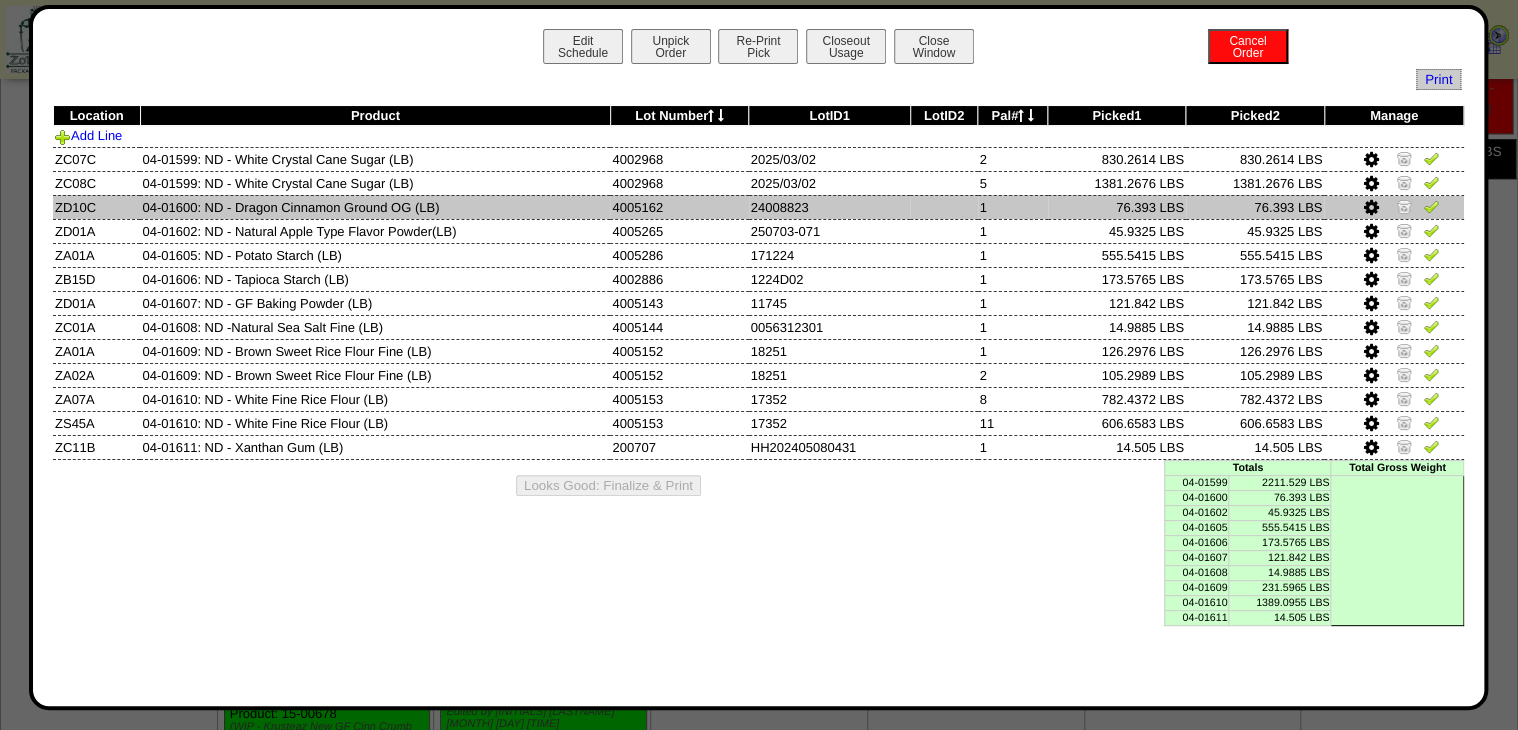 click at bounding box center [1404, 206] 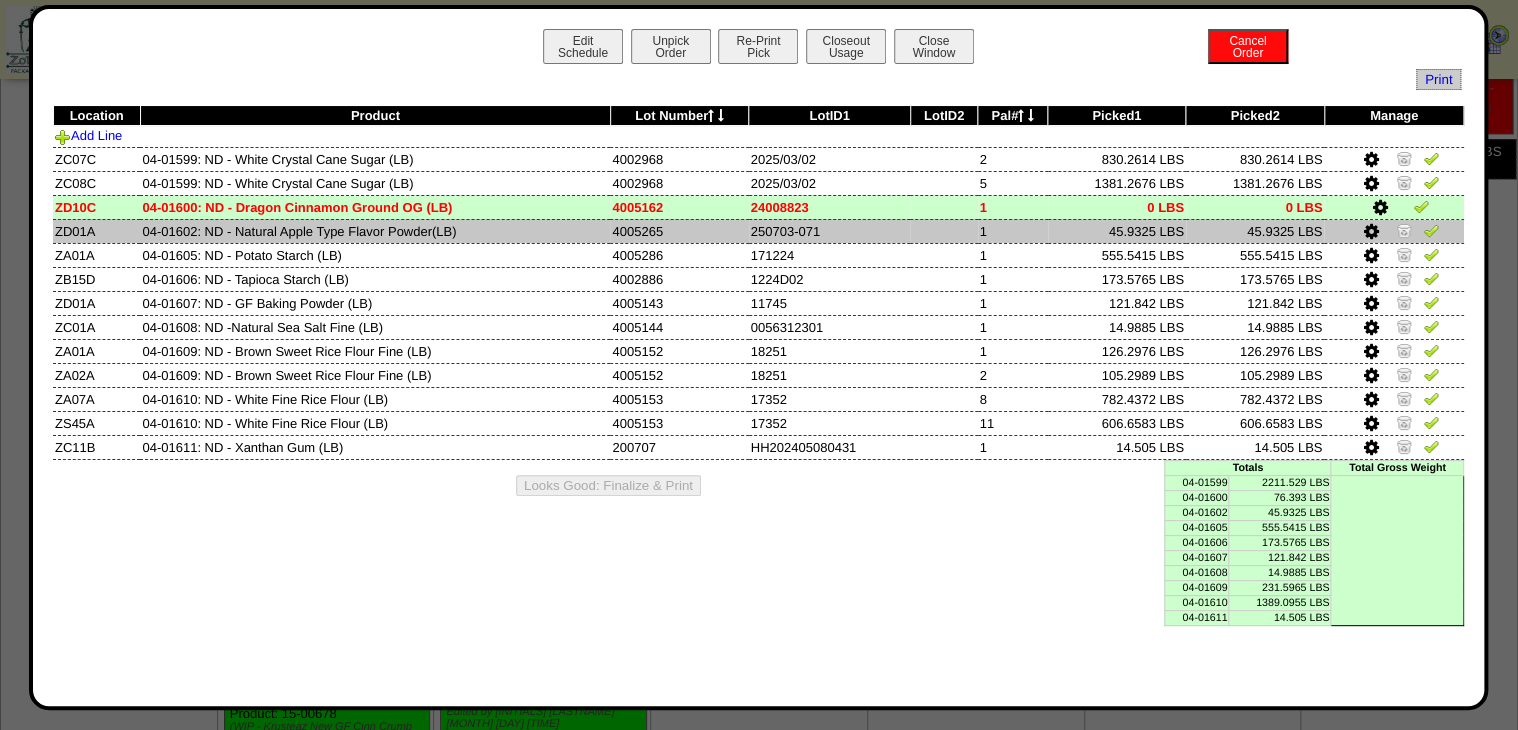 click at bounding box center [1404, 230] 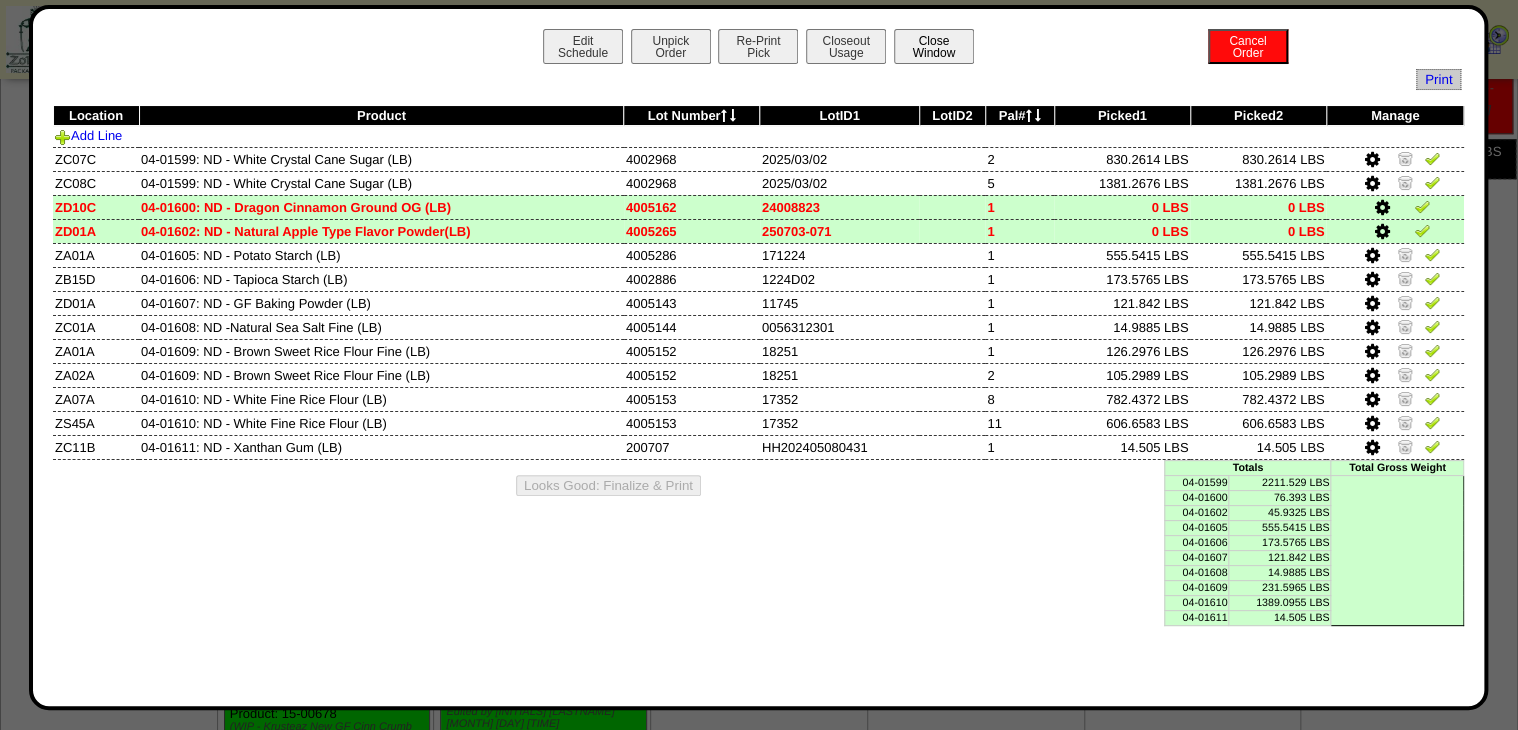 click on "Close Window" at bounding box center (934, 46) 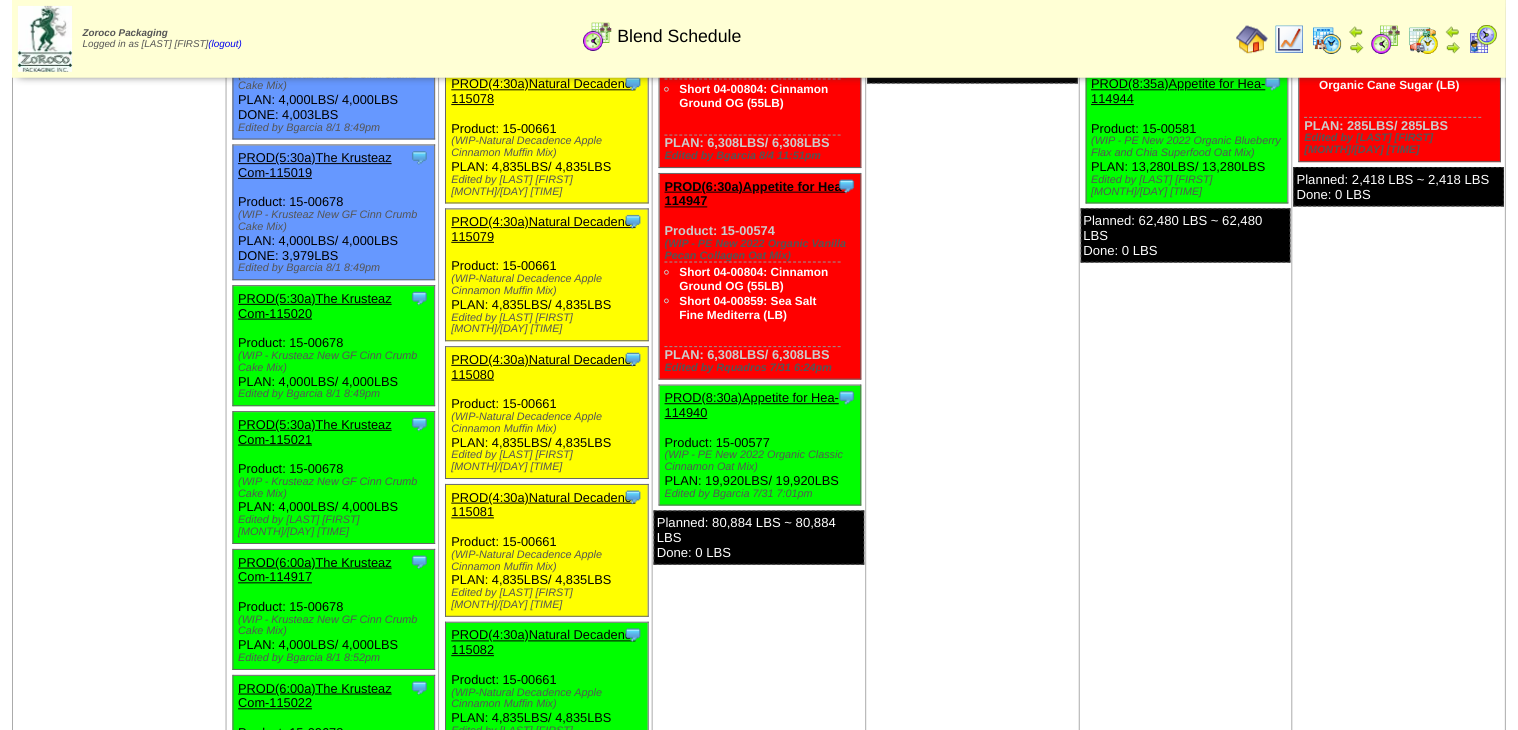 scroll, scrollTop: 800, scrollLeft: 0, axis: vertical 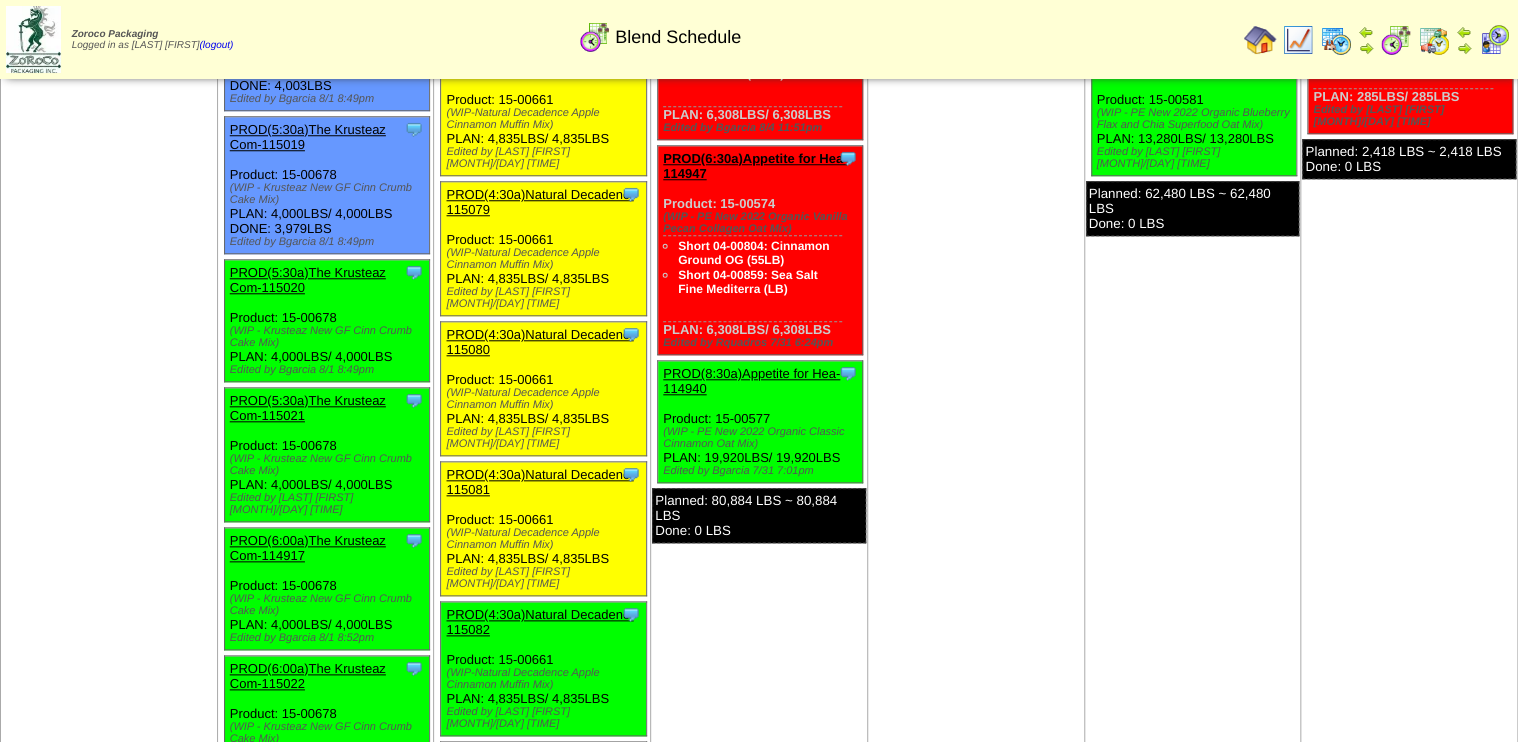 click on "PROD(4:30a)Natural Decadenc-115082" at bounding box center (539, 622) 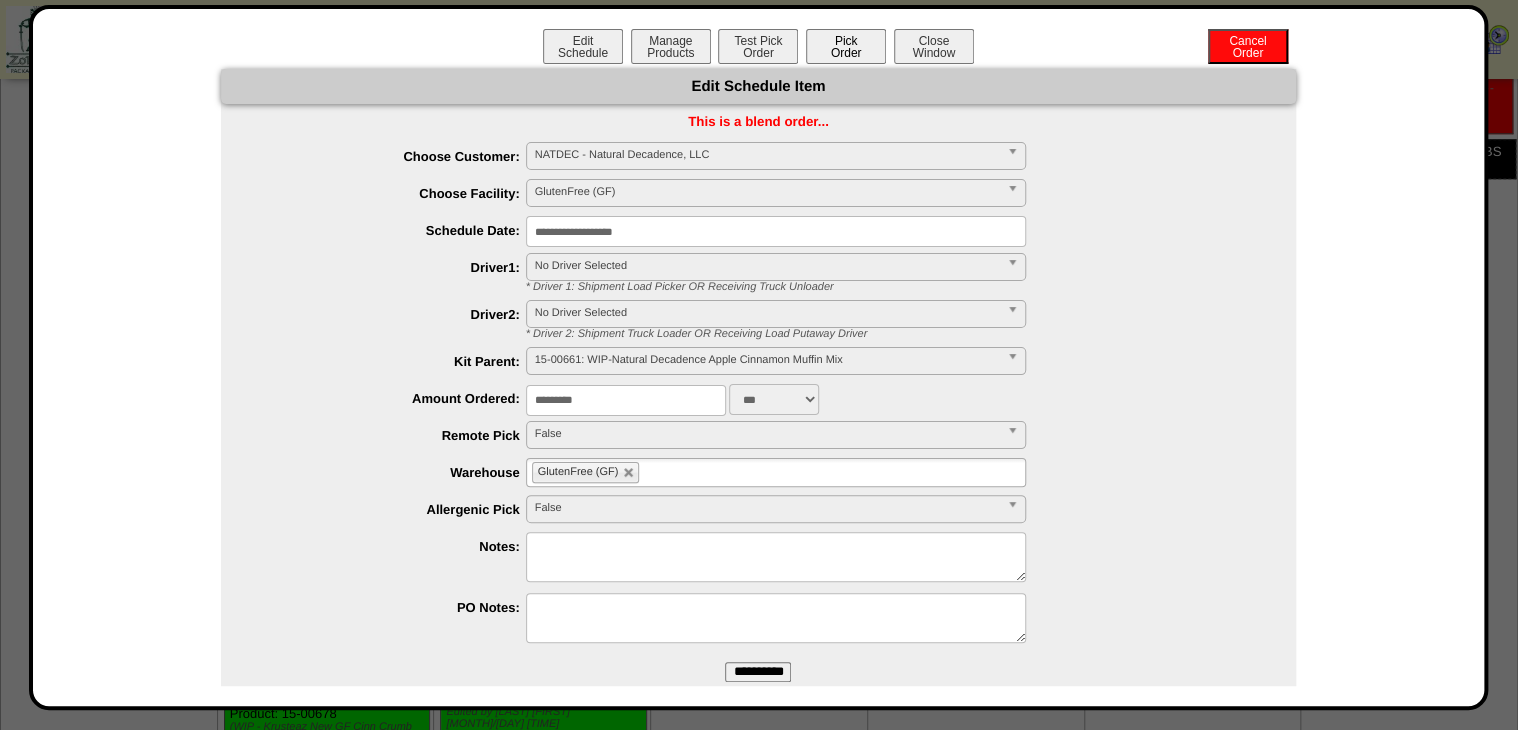 click on "Pick Order" at bounding box center [846, 46] 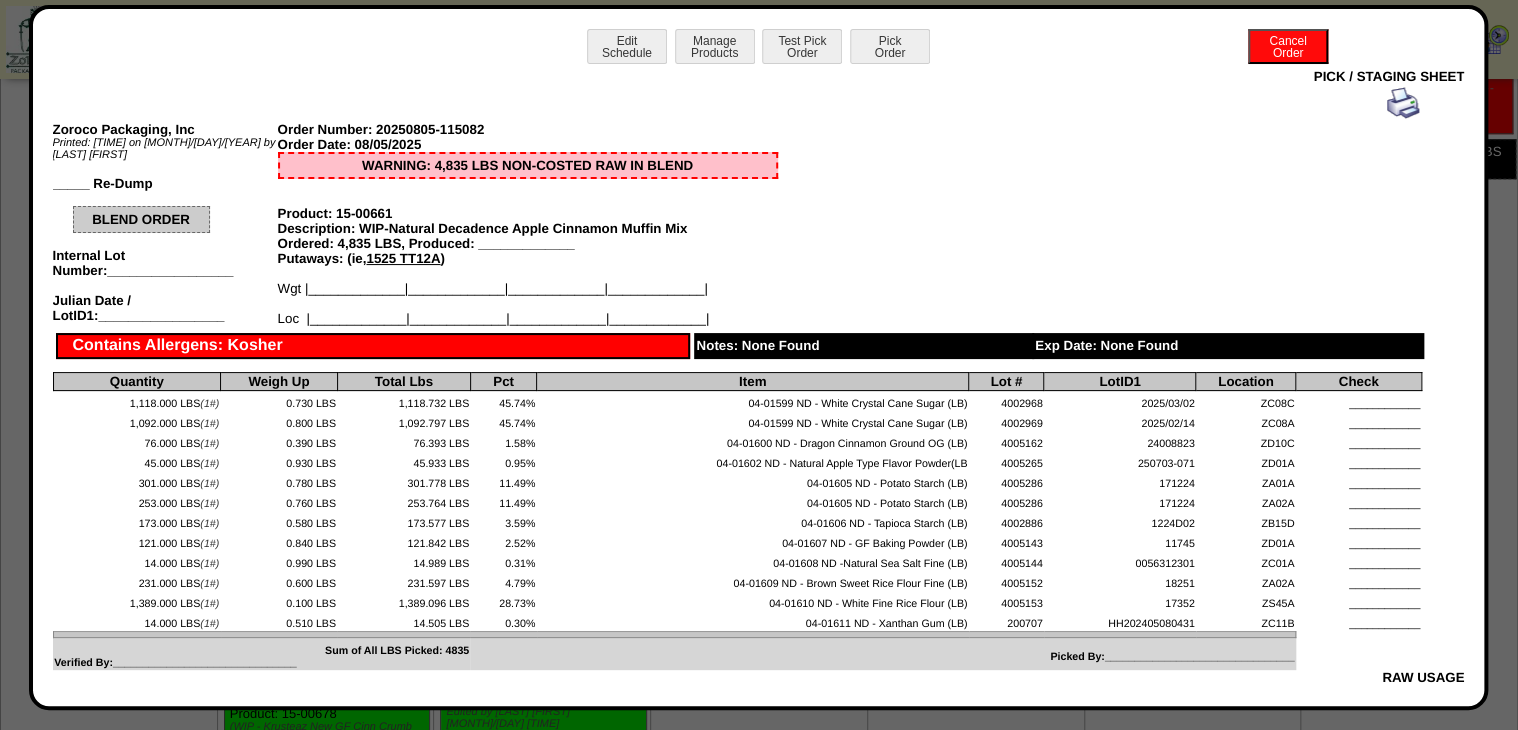 click at bounding box center [1403, 103] 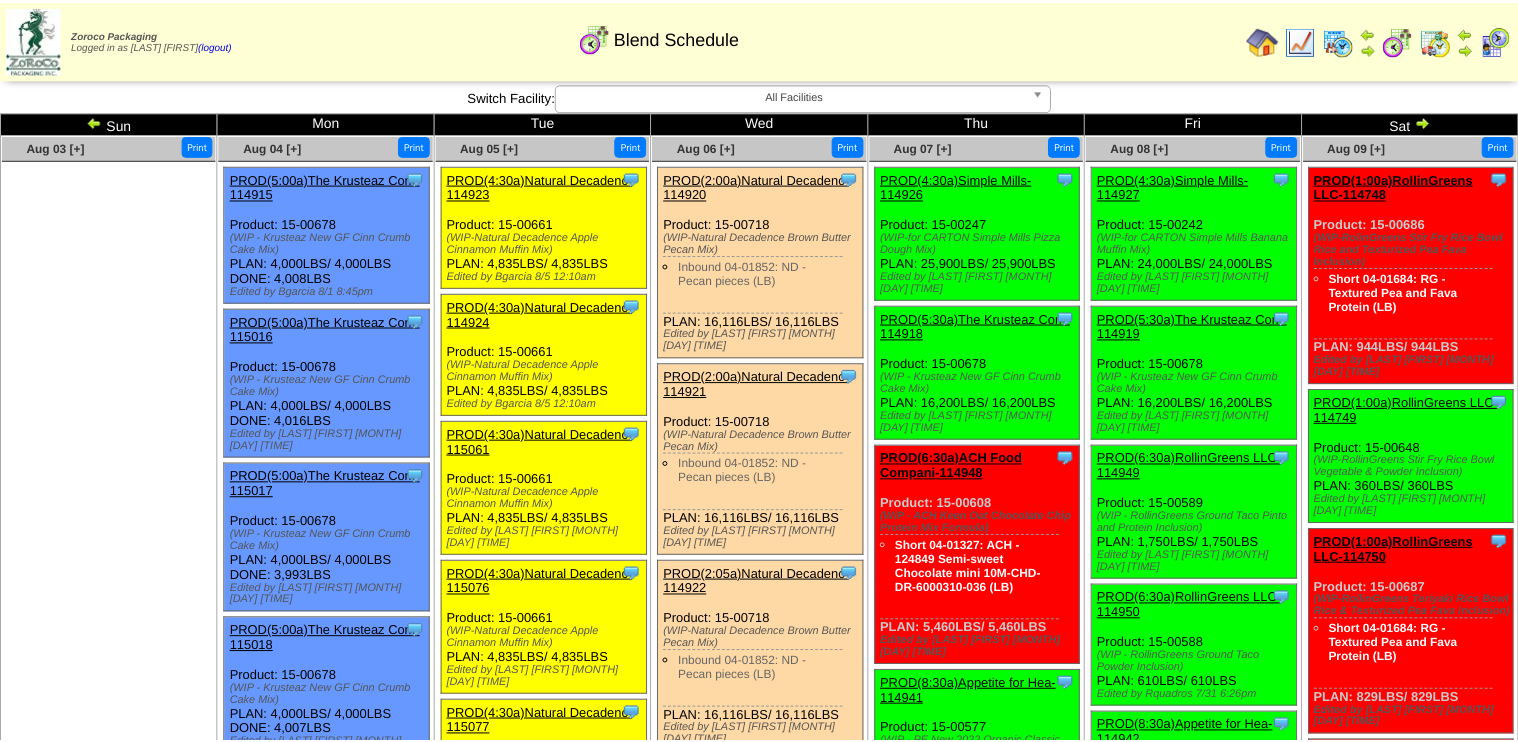 scroll, scrollTop: 800, scrollLeft: 0, axis: vertical 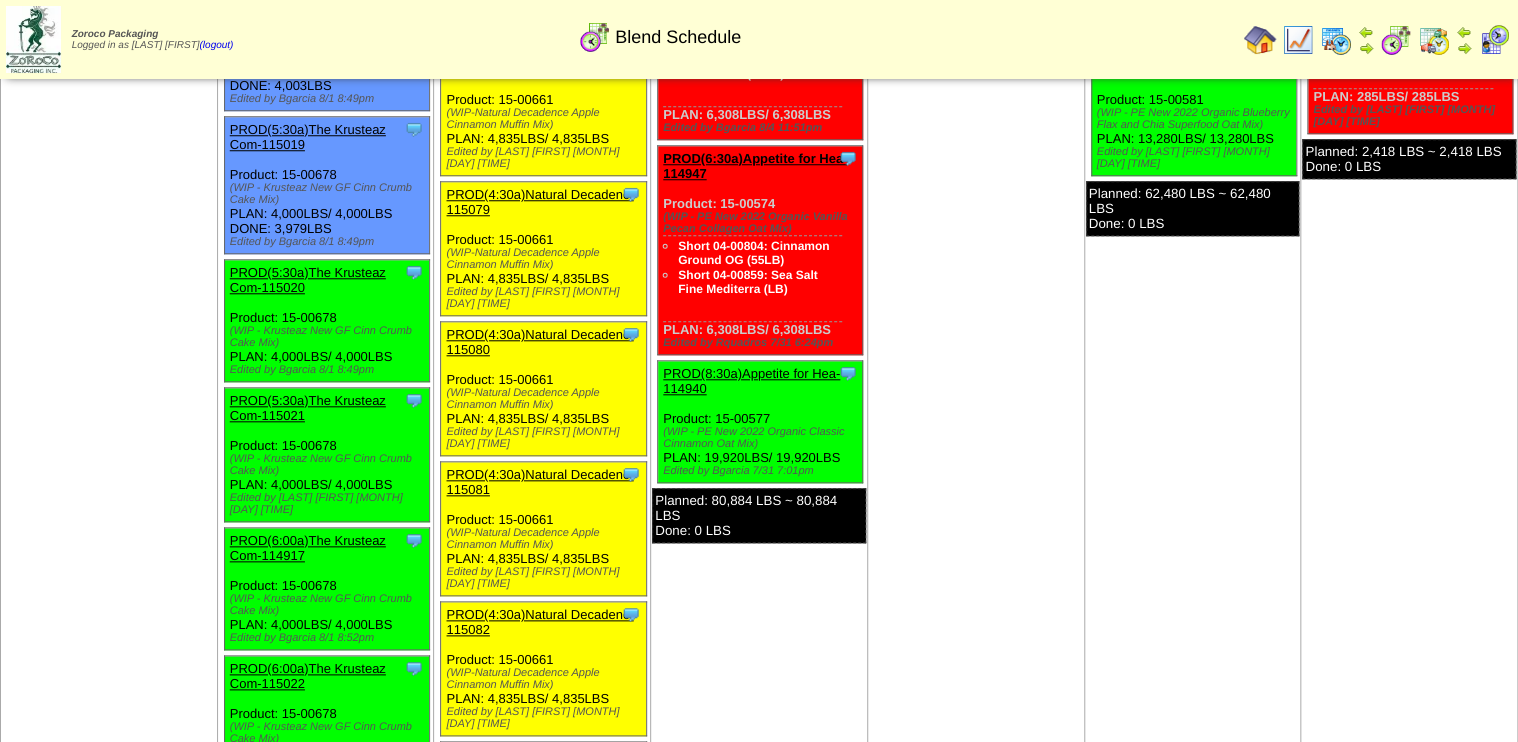click at bounding box center [1298, 40] 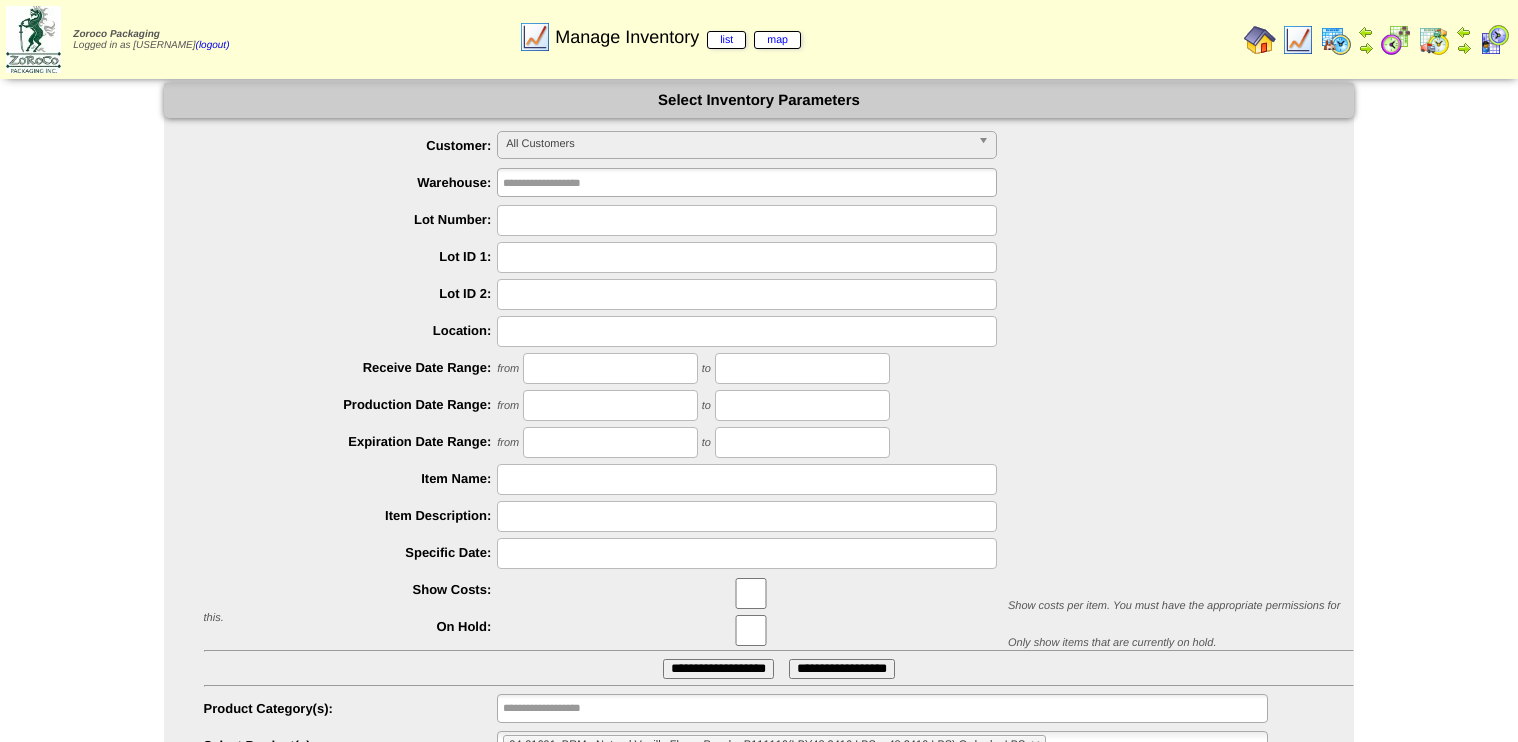 scroll, scrollTop: 0, scrollLeft: 0, axis: both 